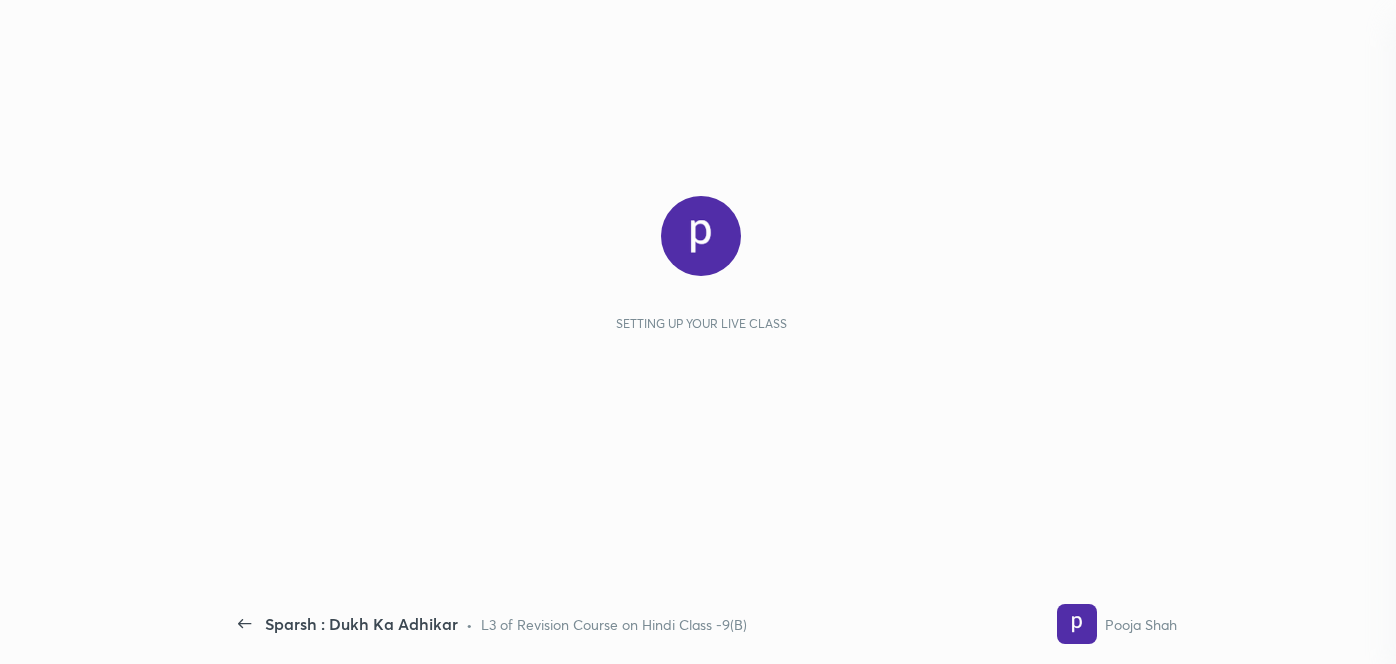 scroll, scrollTop: 0, scrollLeft: 0, axis: both 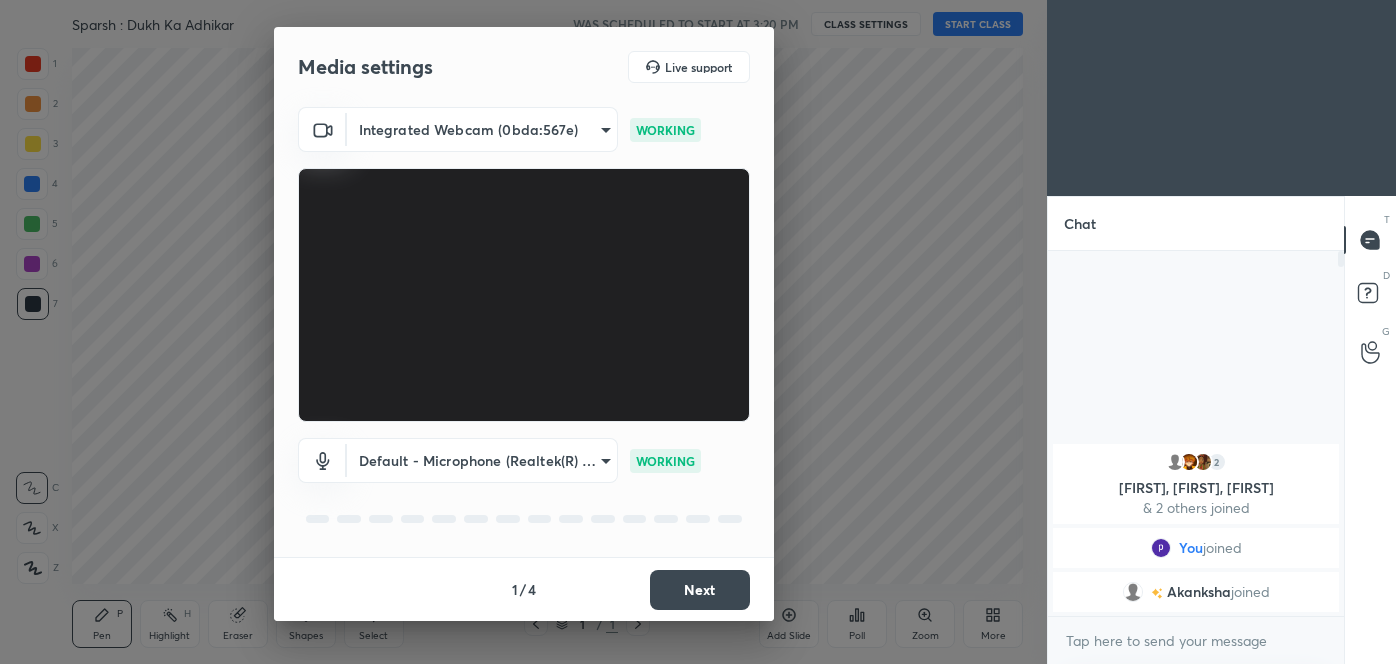 click on "Next" at bounding box center (700, 590) 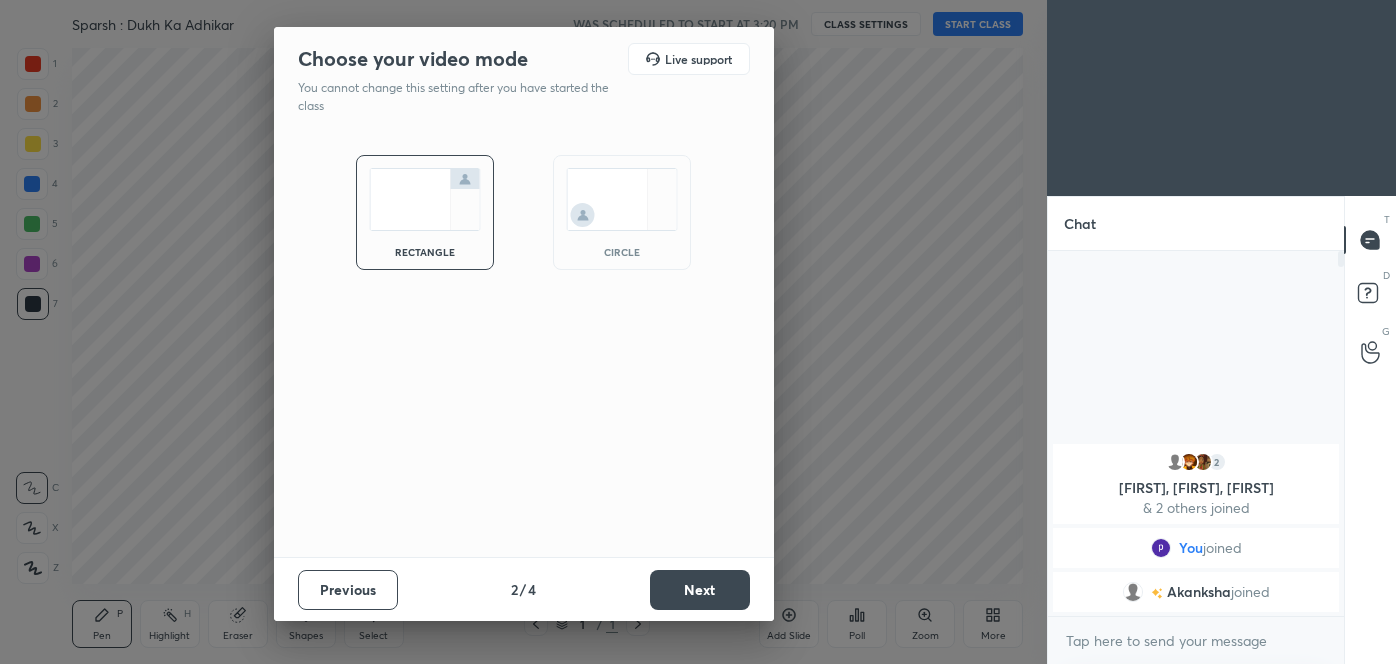 click on "Next" at bounding box center [700, 590] 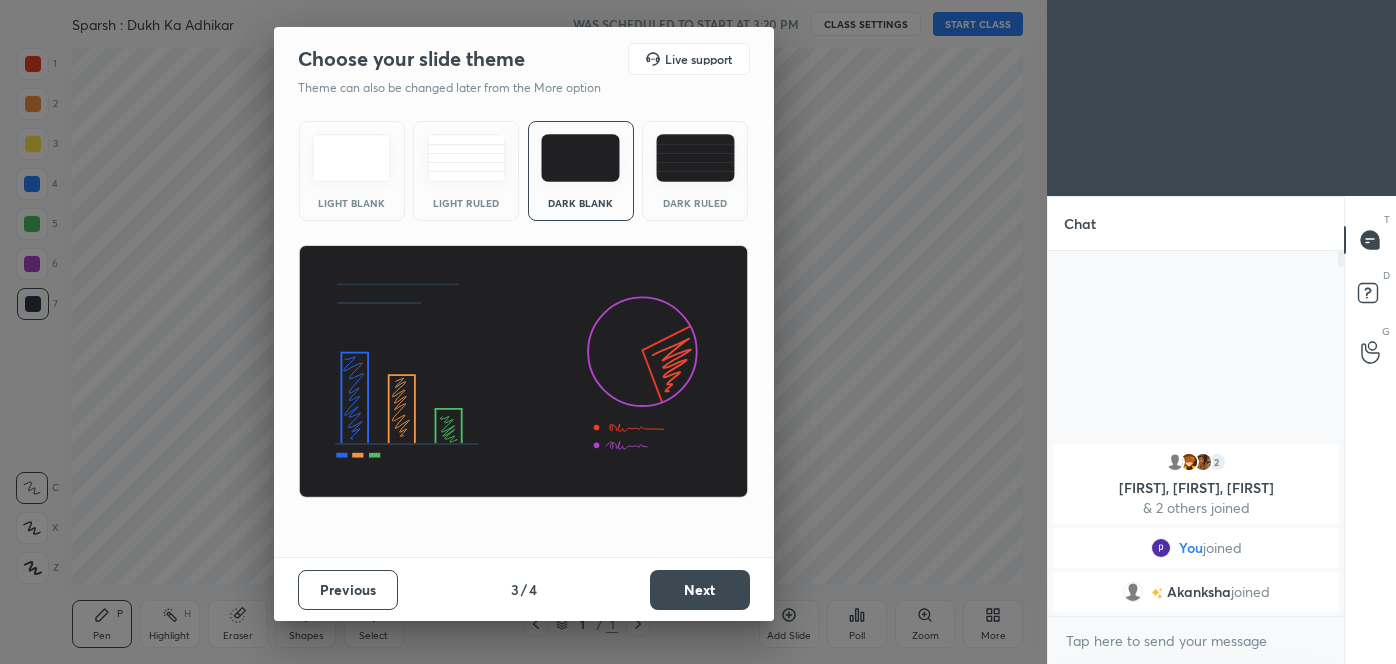 click on "Next" at bounding box center [700, 590] 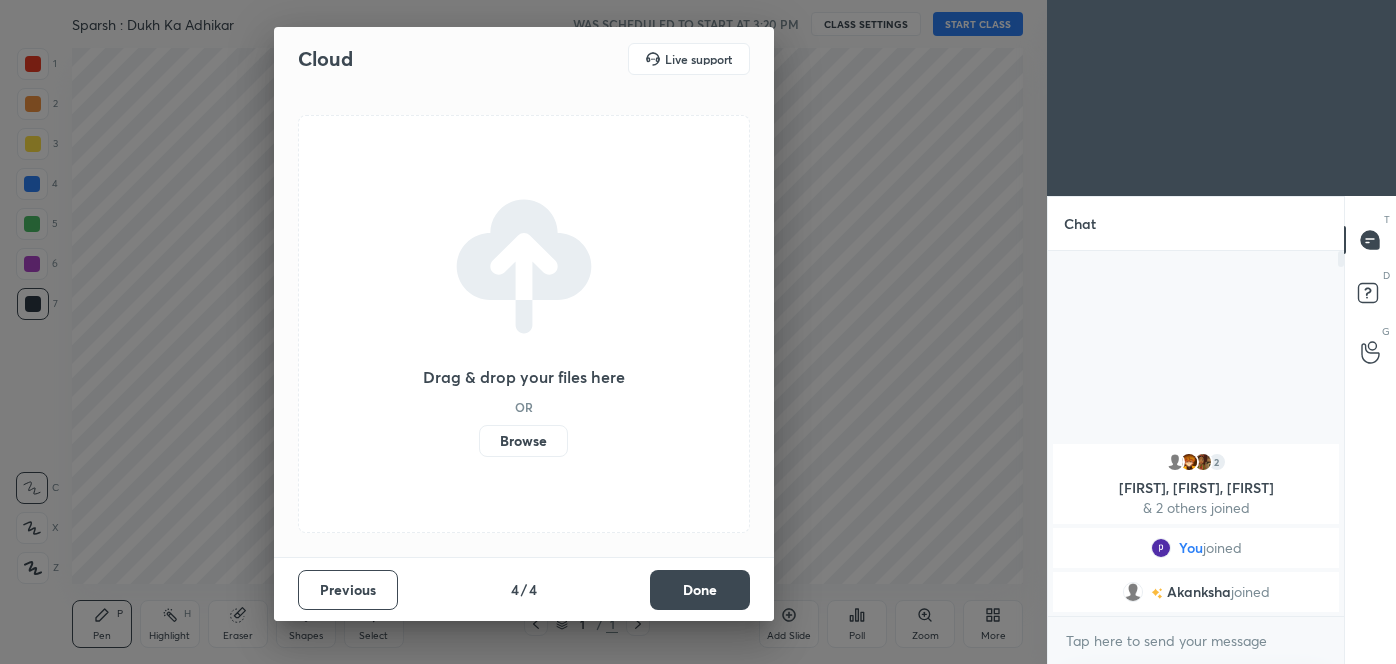 click on "Done" at bounding box center (700, 590) 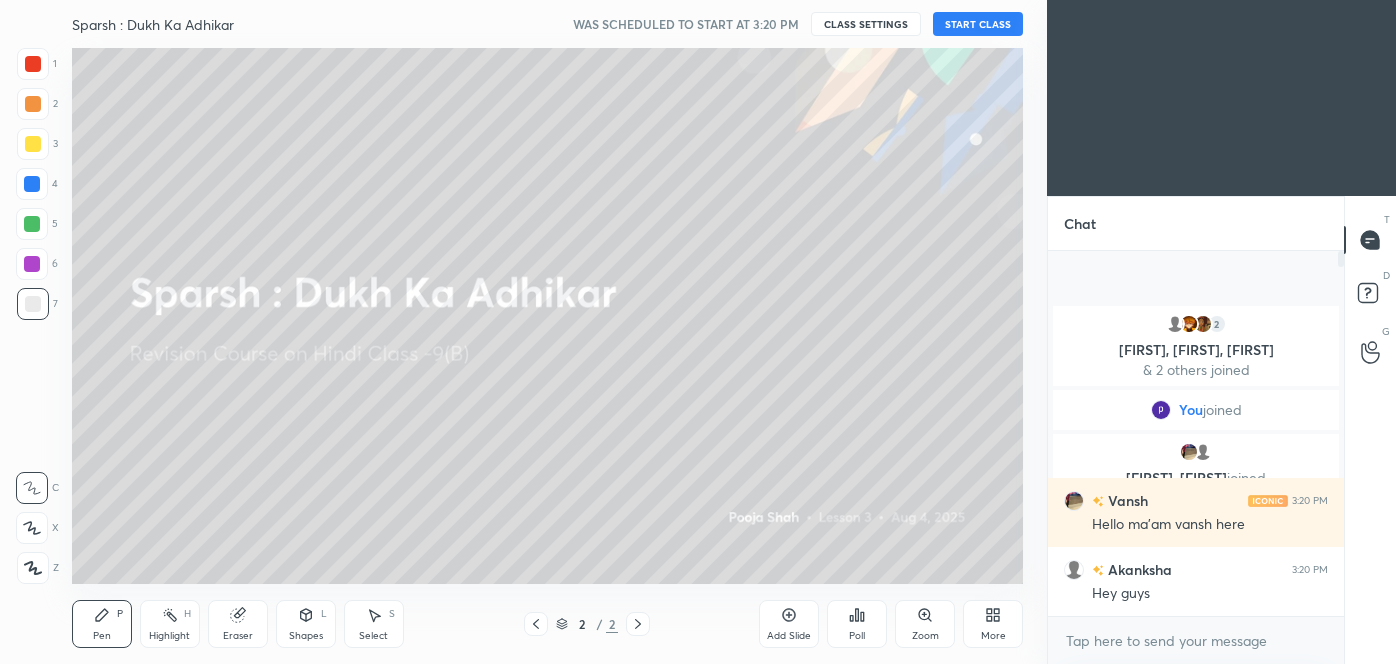 click on "START CLASS" at bounding box center [978, 24] 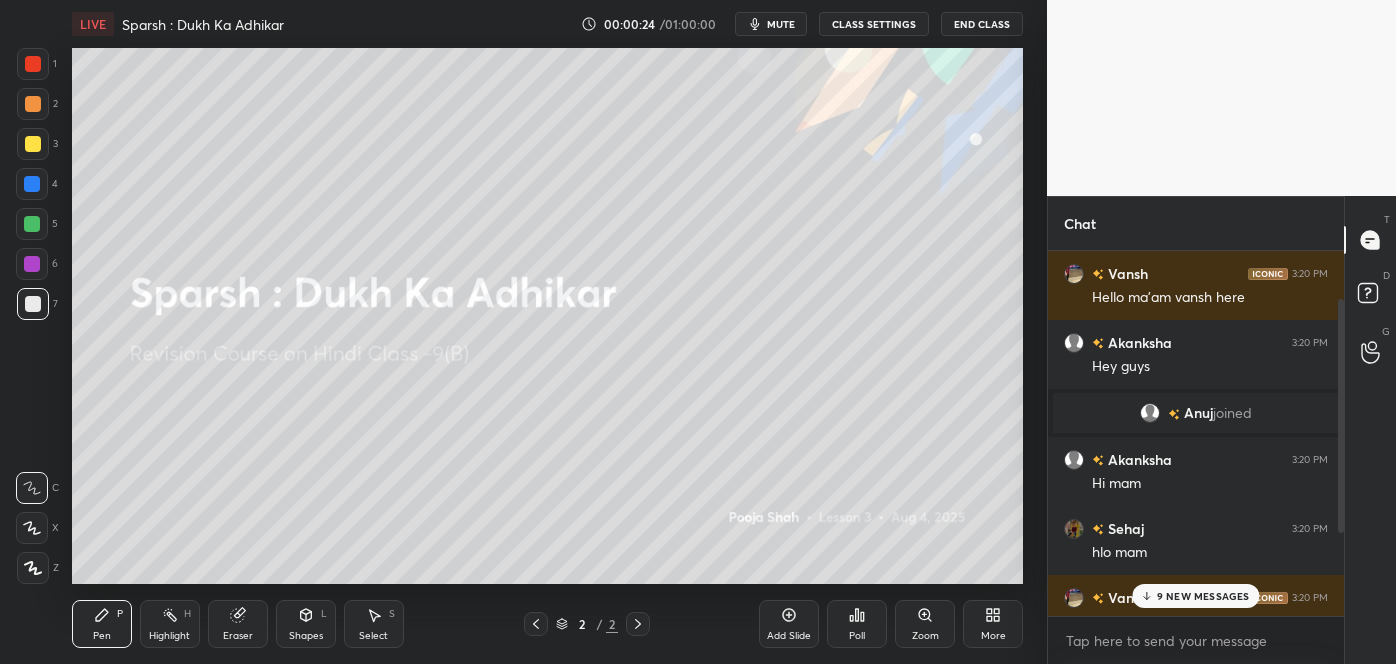 scroll, scrollTop: 203, scrollLeft: 0, axis: vertical 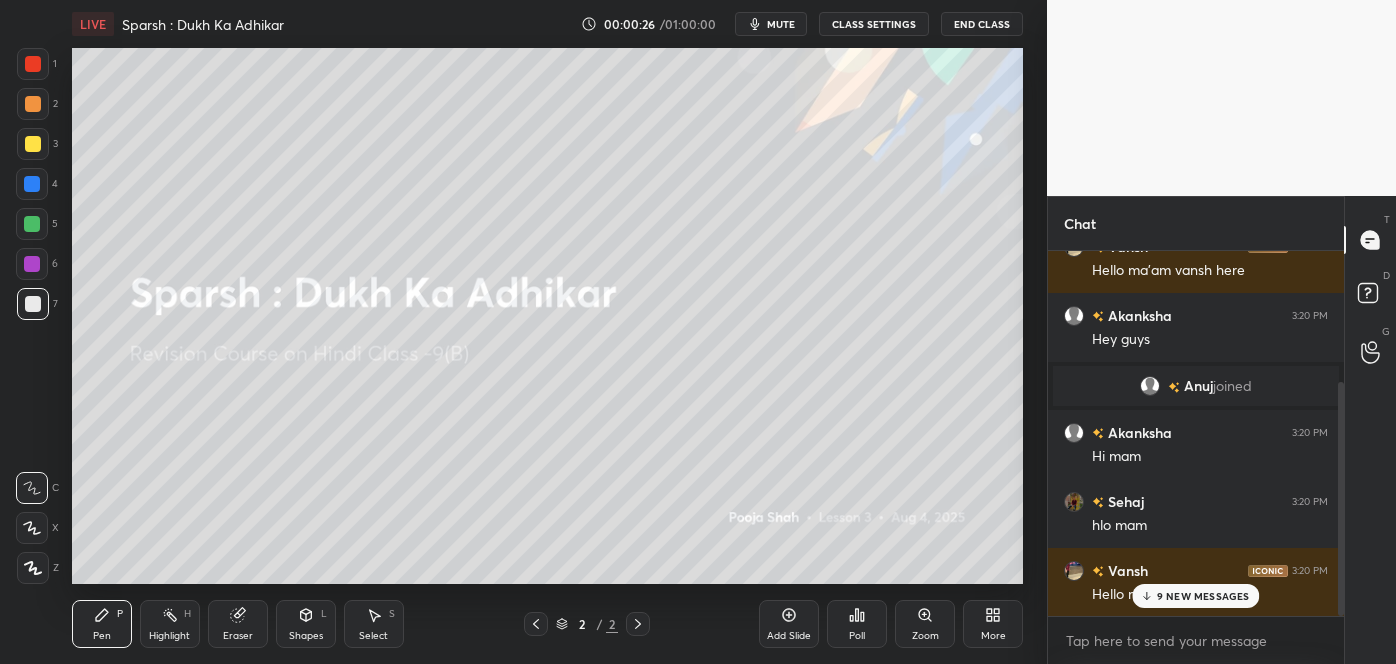 click on "9 NEW MESSAGES" at bounding box center [1203, 596] 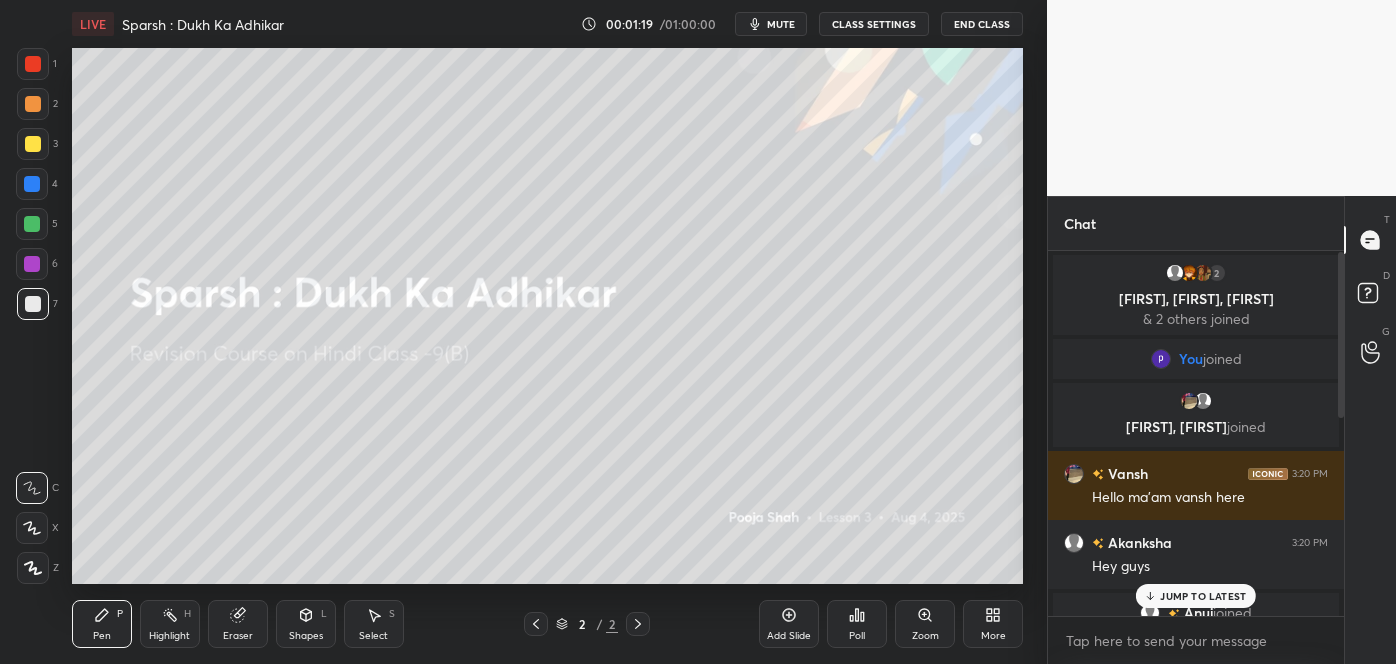 scroll, scrollTop: 437, scrollLeft: 0, axis: vertical 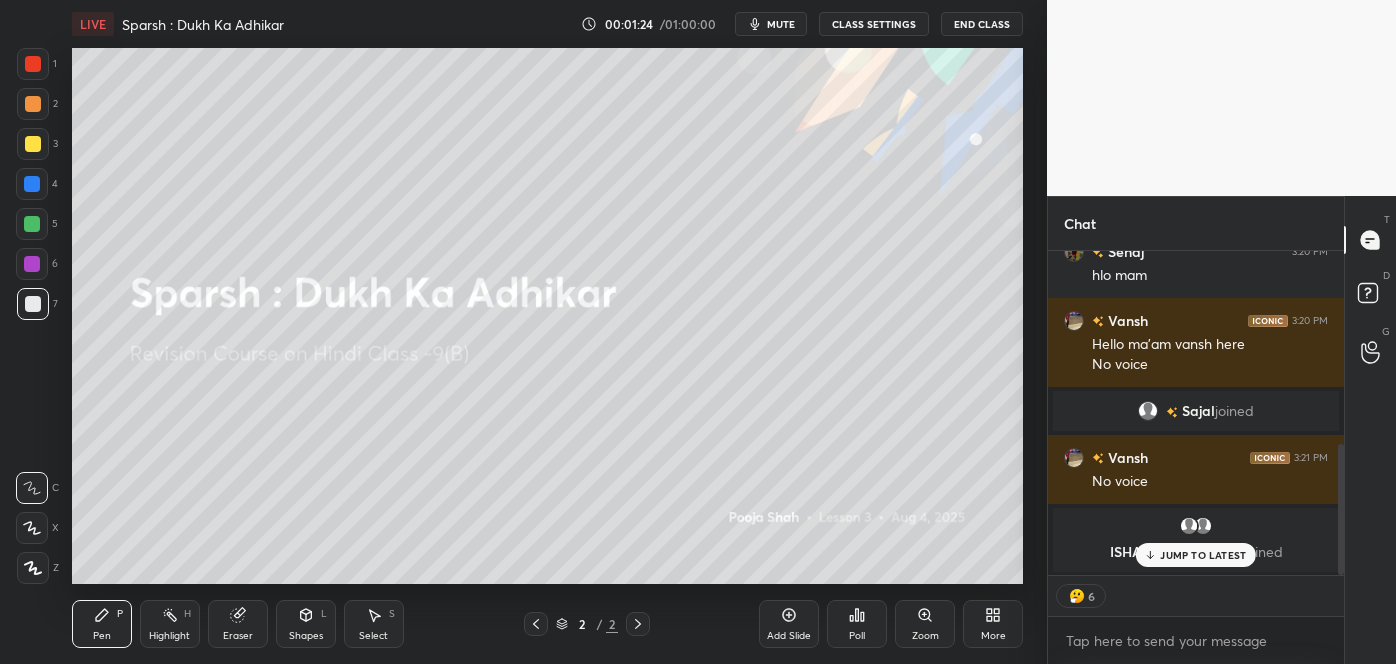 click on "JUMP TO LATEST" at bounding box center [1203, 555] 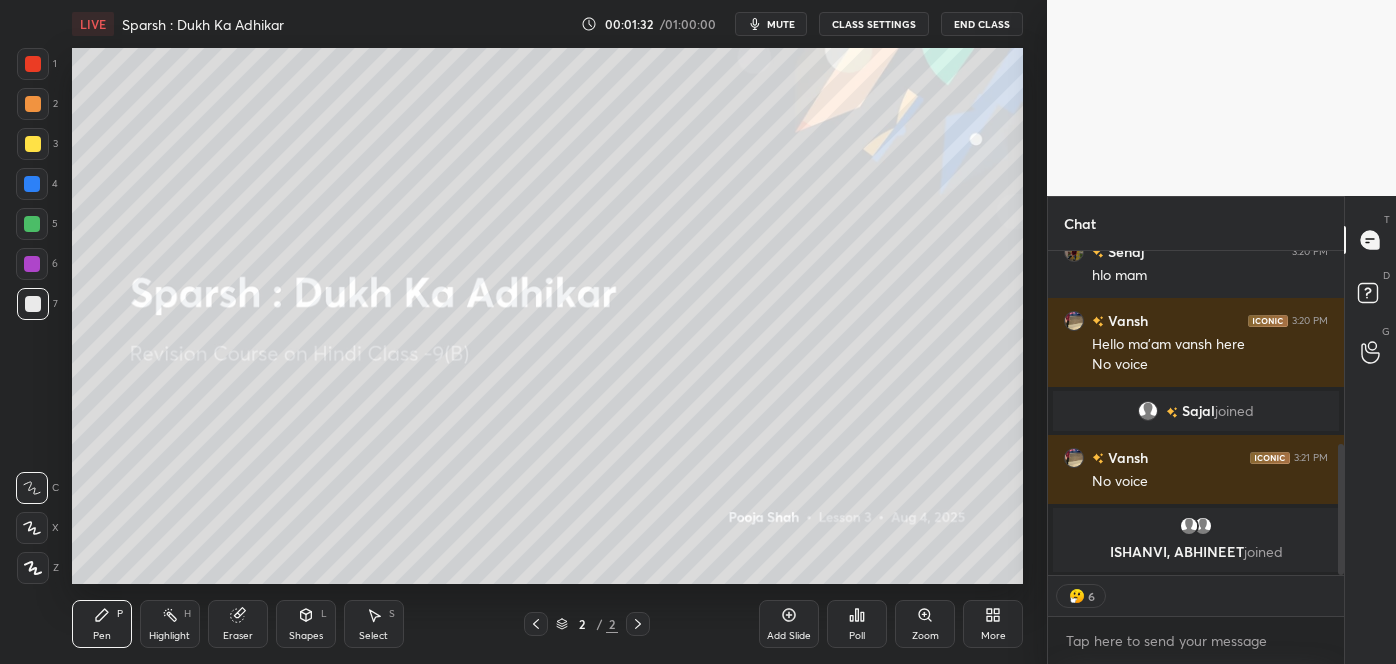 type on "x" 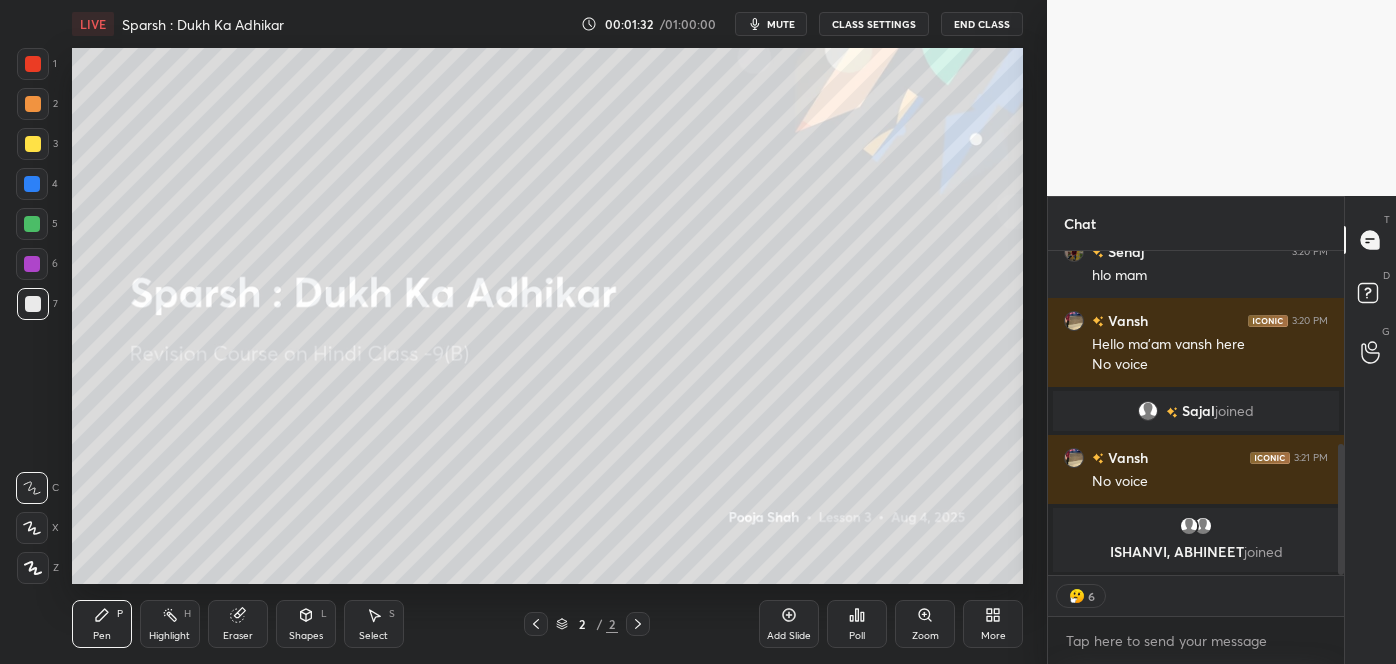 scroll, scrollTop: 7, scrollLeft: 5, axis: both 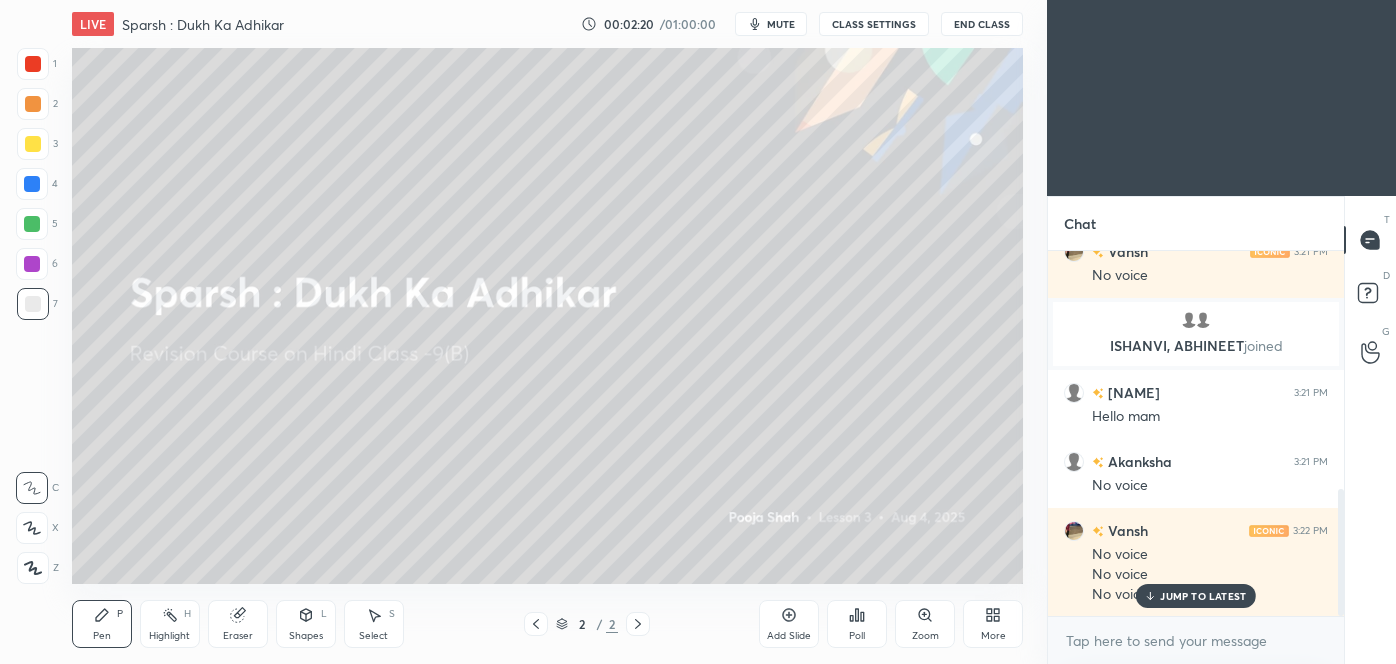 click on "JUMP TO LATEST" at bounding box center (1203, 596) 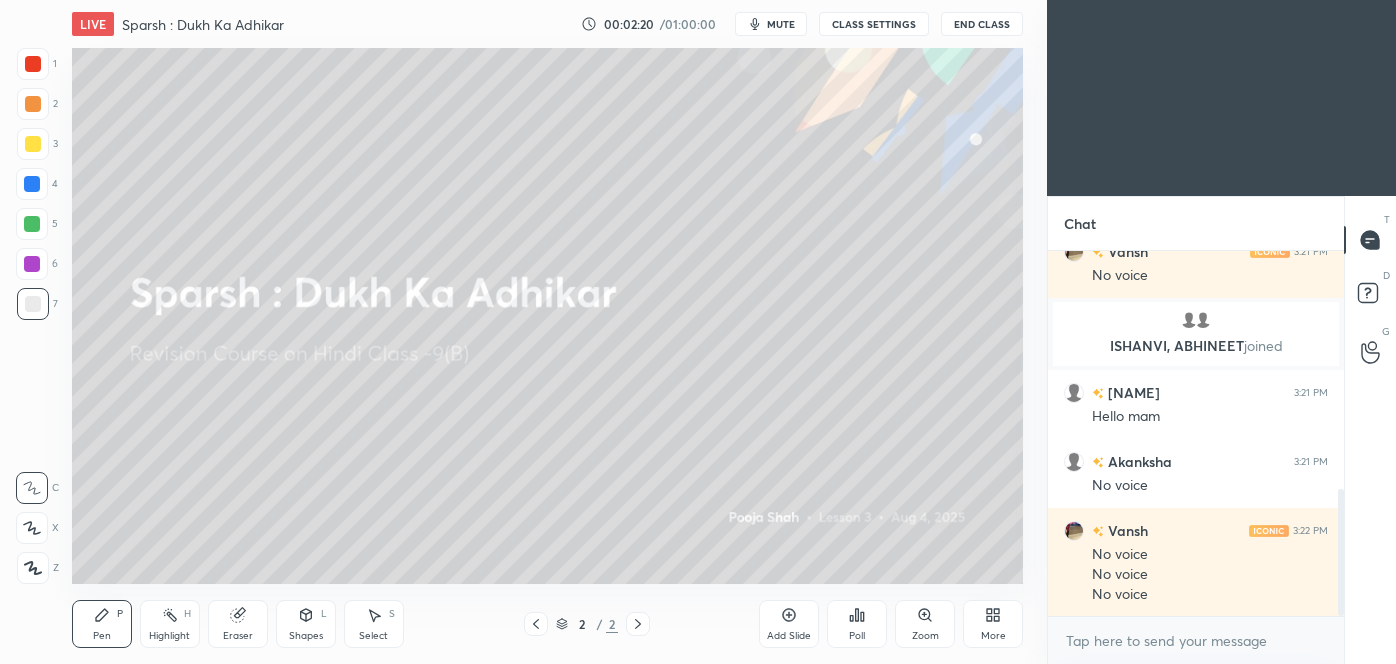 scroll, scrollTop: 752, scrollLeft: 0, axis: vertical 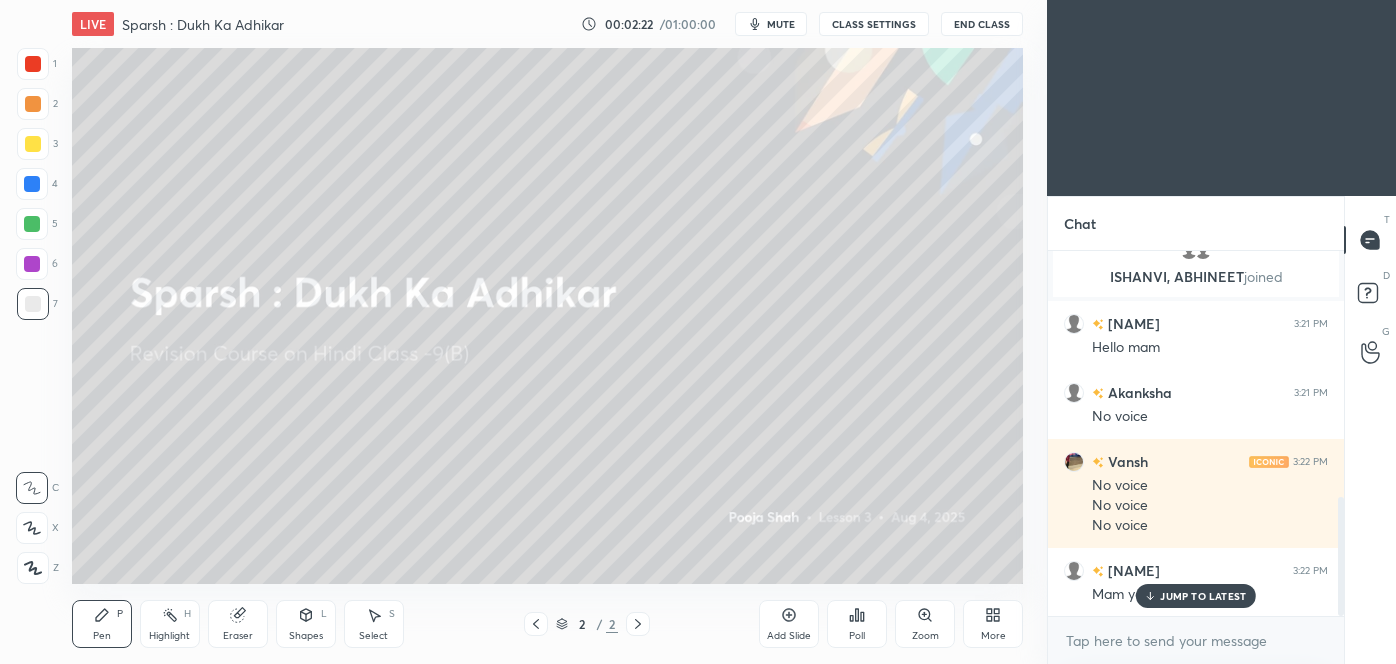 click 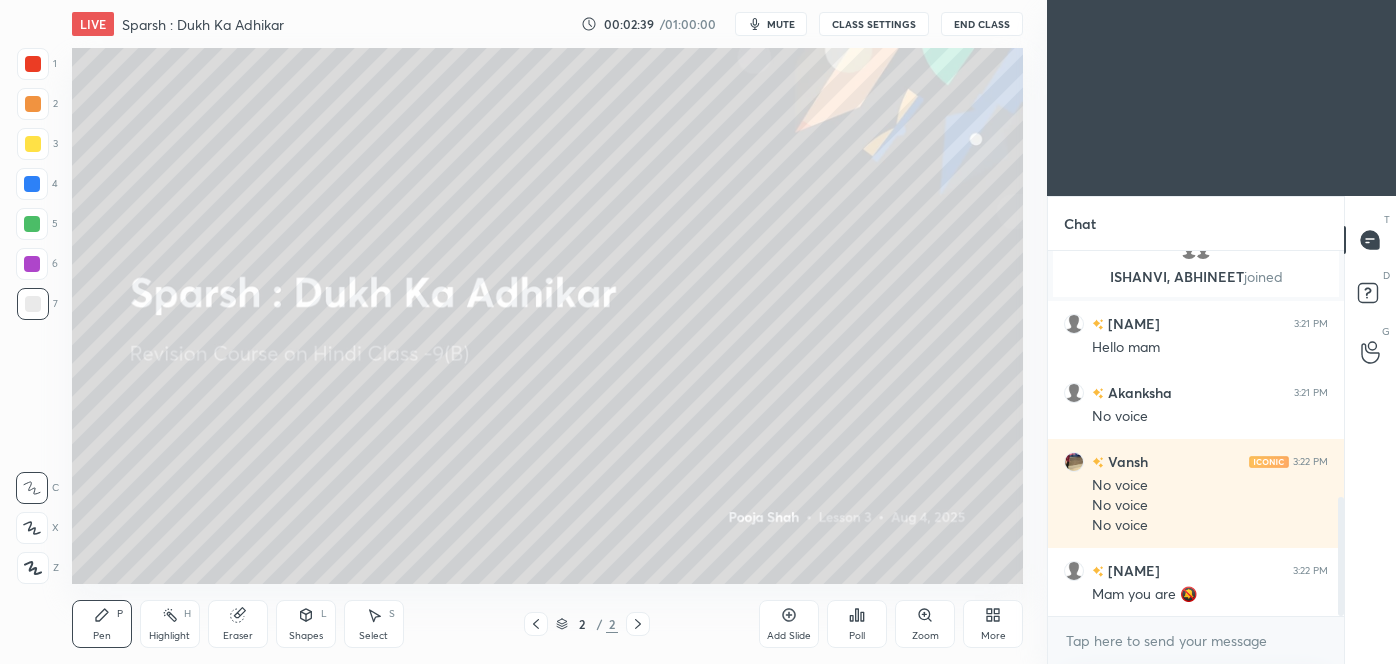 scroll, scrollTop: 821, scrollLeft: 0, axis: vertical 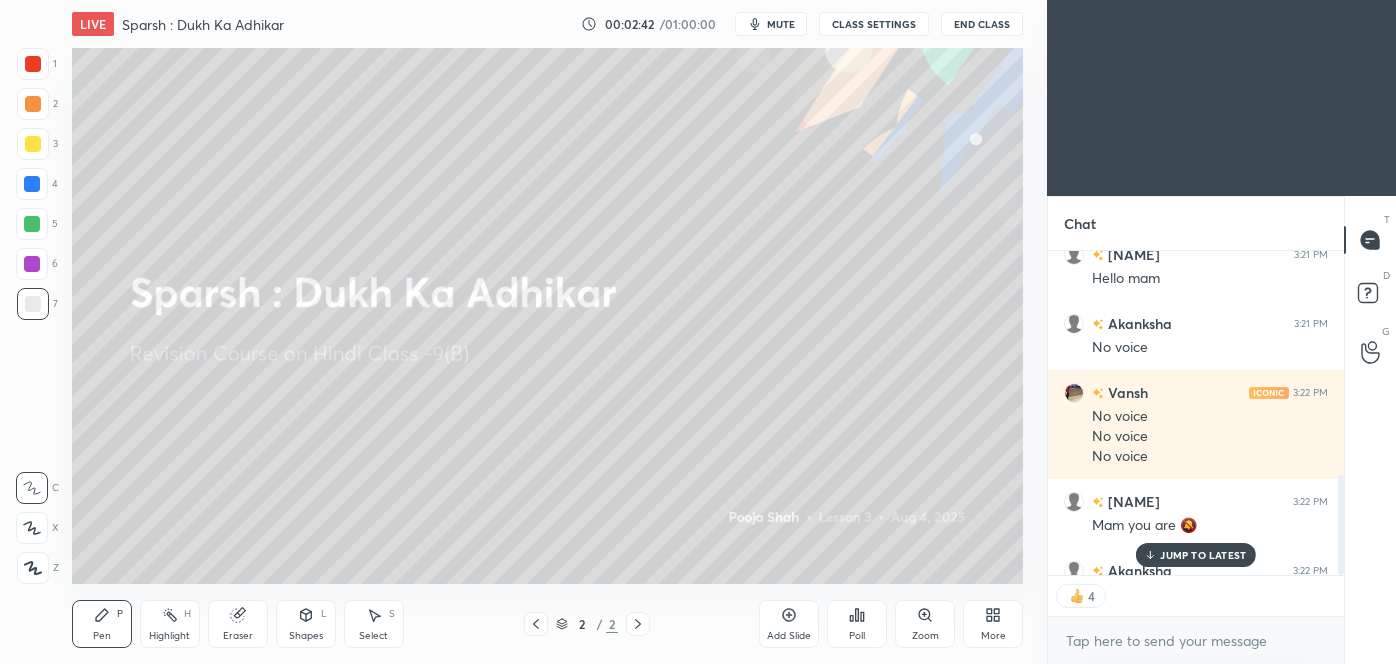 click on "JUMP TO LATEST" at bounding box center [1203, 555] 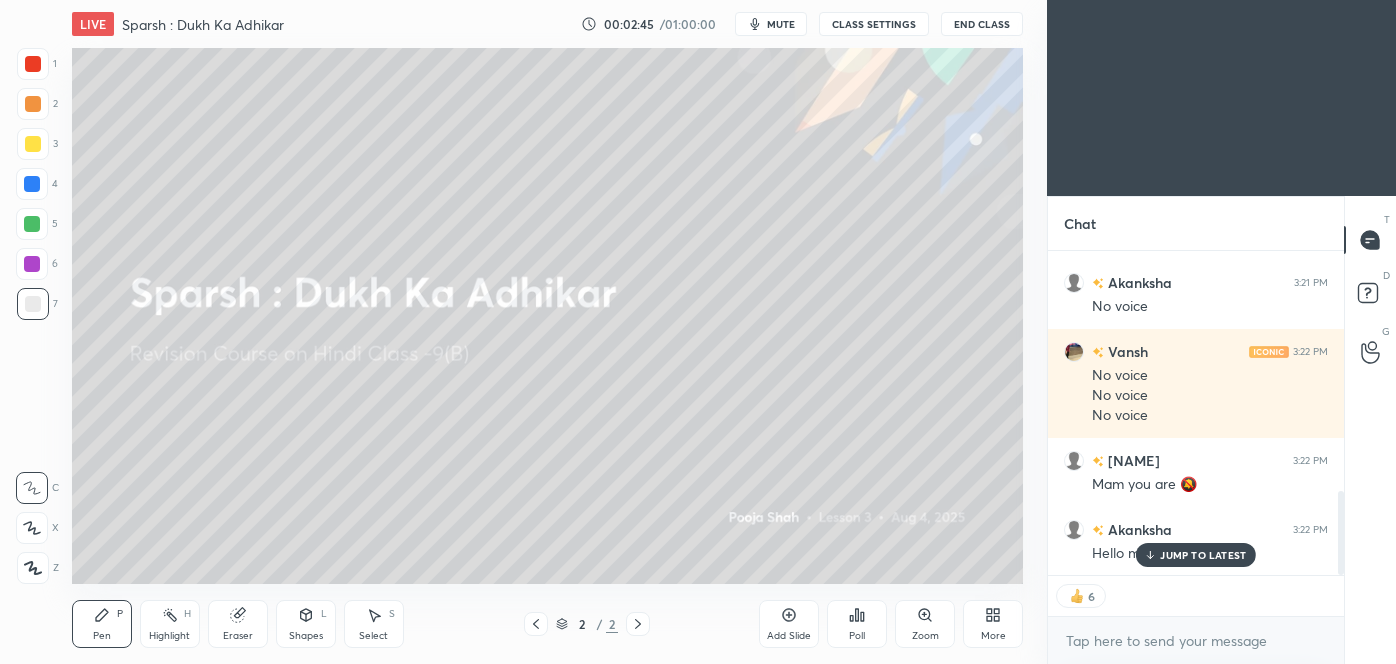 scroll, scrollTop: 931, scrollLeft: 0, axis: vertical 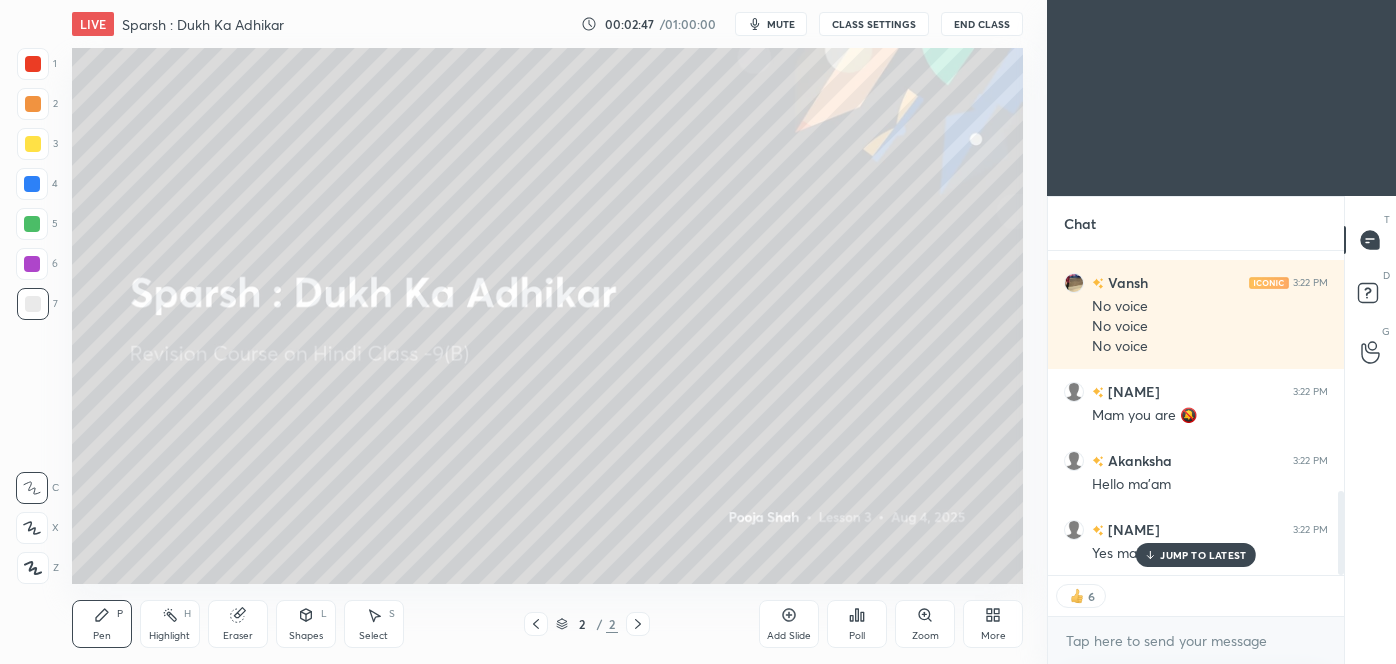 click on "JUMP TO LATEST" at bounding box center (1203, 555) 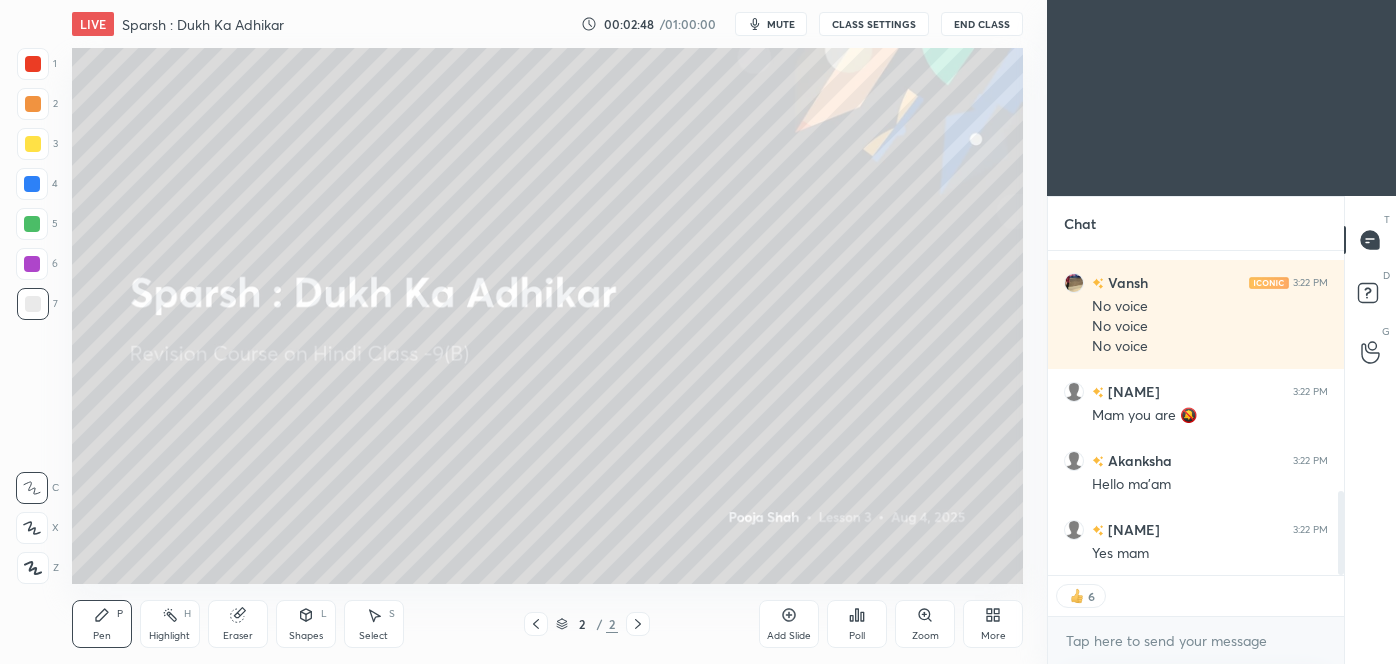 scroll, scrollTop: 1000, scrollLeft: 0, axis: vertical 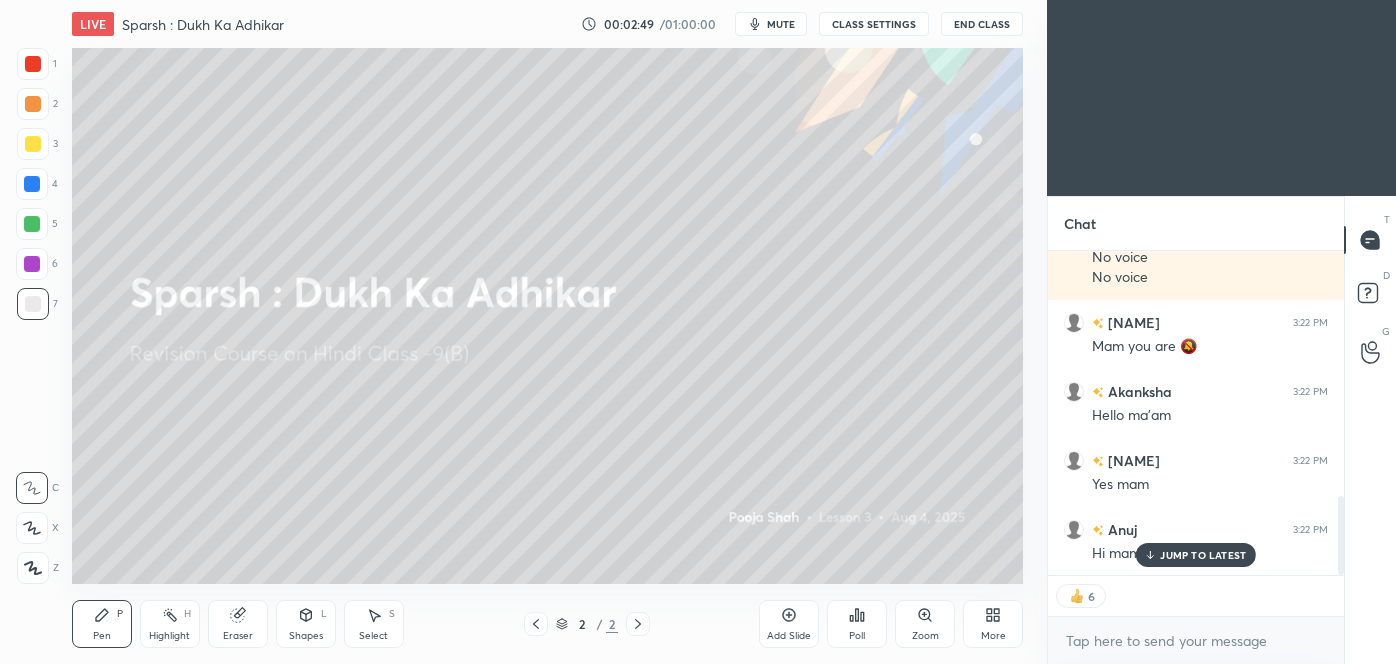 click on "JUMP TO LATEST" at bounding box center (1203, 555) 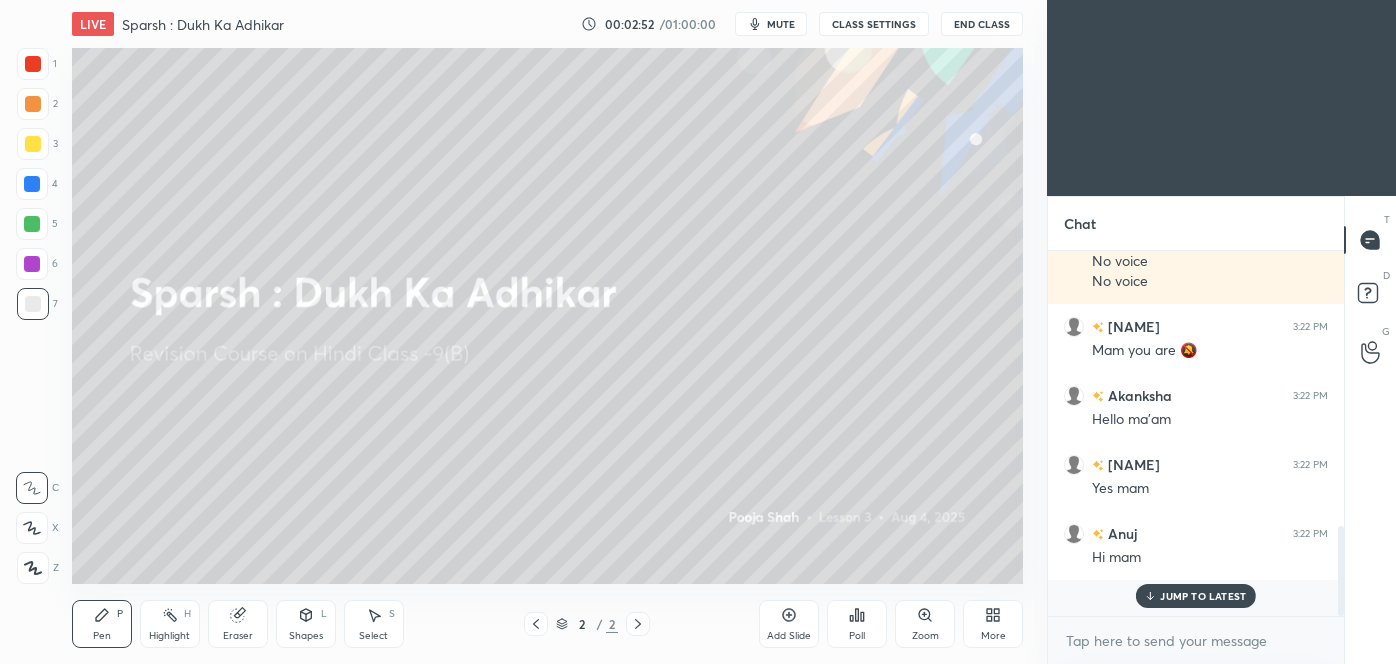 scroll, scrollTop: 6, scrollLeft: 5, axis: both 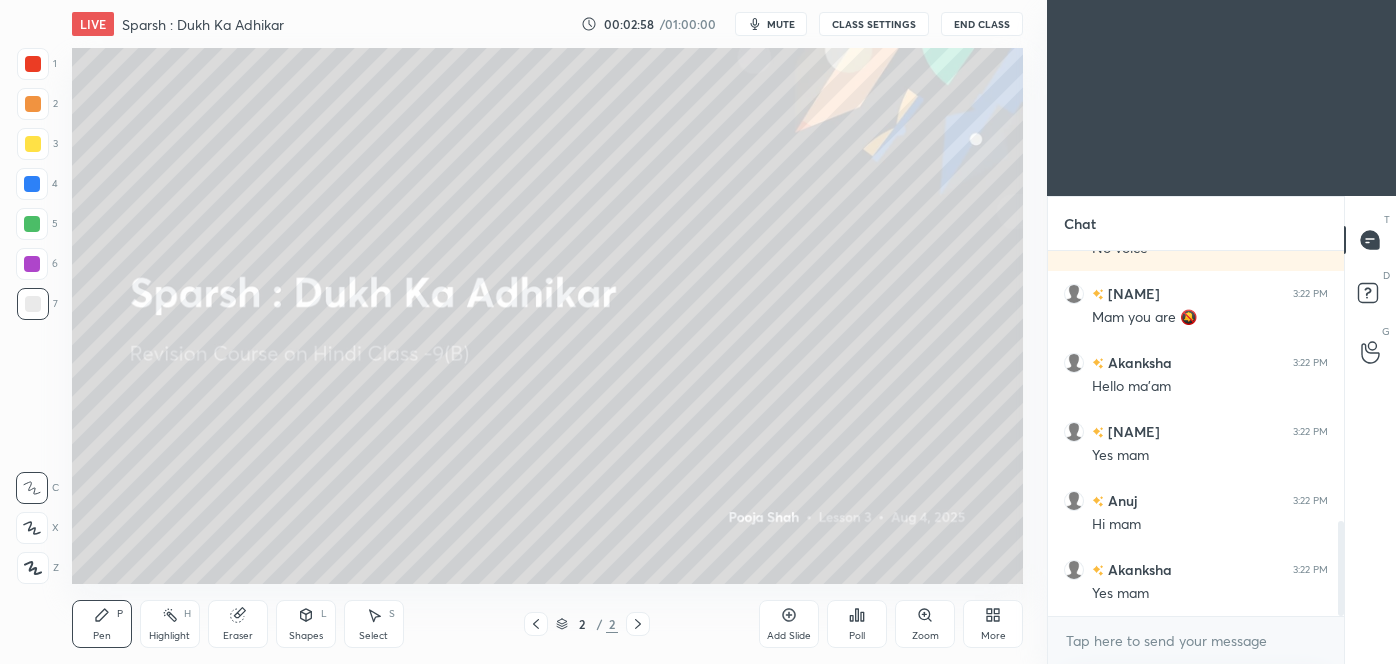 click on "More" at bounding box center [993, 624] 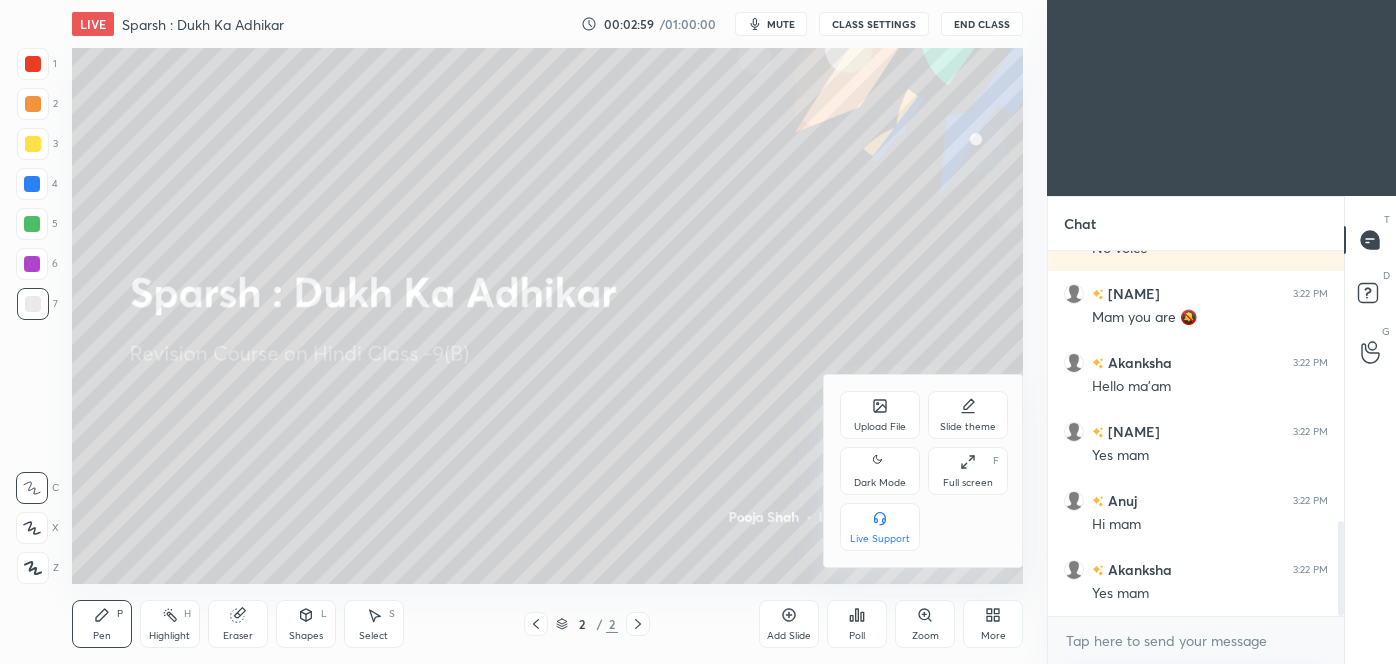 click on "Dark Mode" at bounding box center (880, 483) 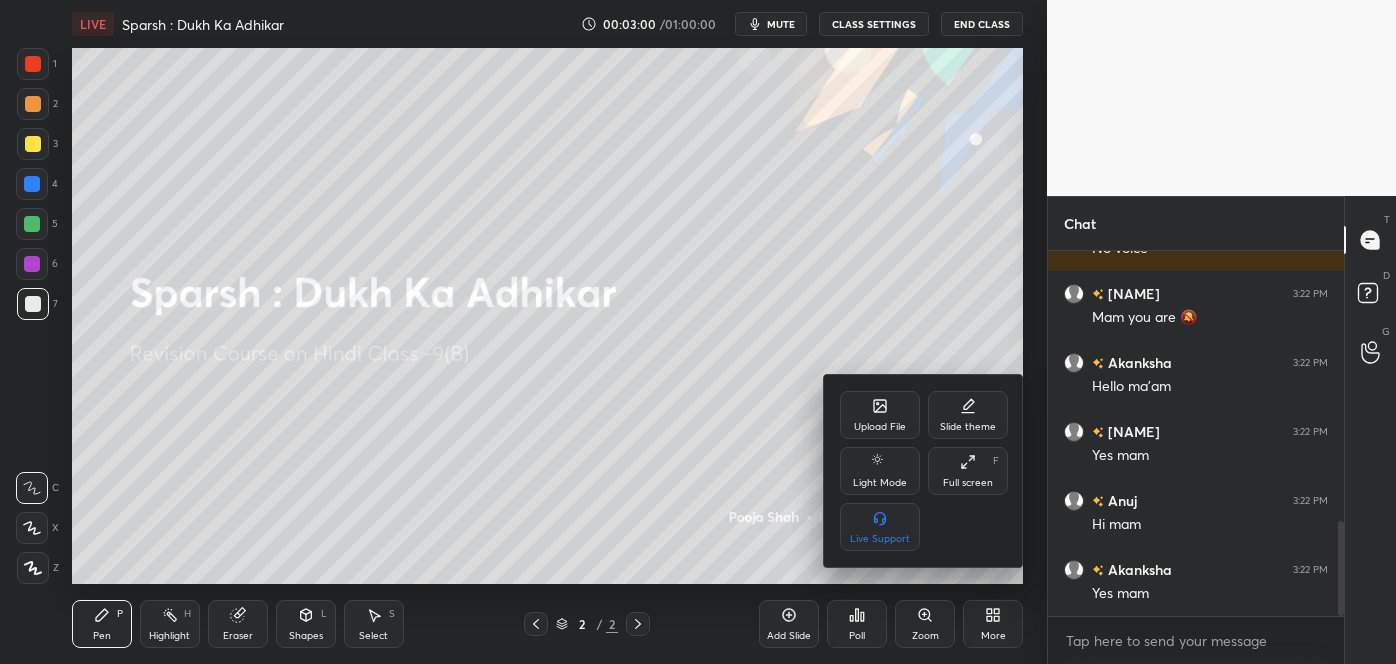 click at bounding box center (698, 332) 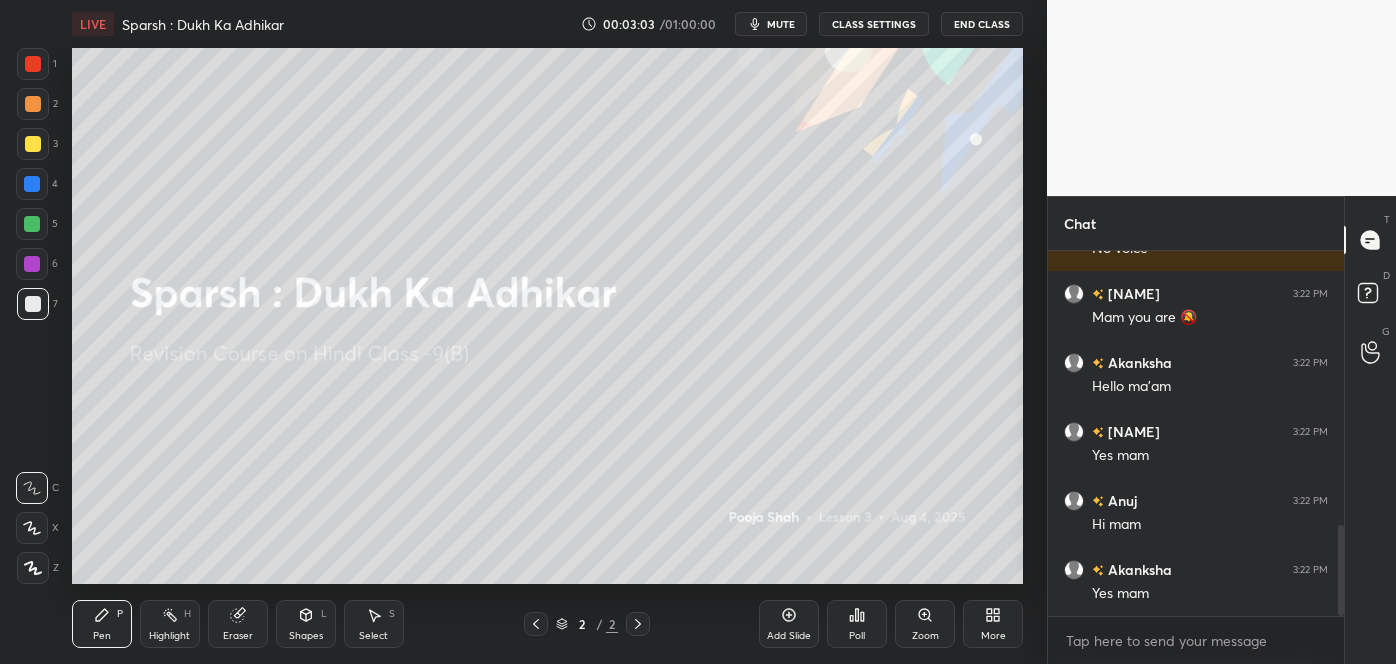 scroll, scrollTop: 1098, scrollLeft: 0, axis: vertical 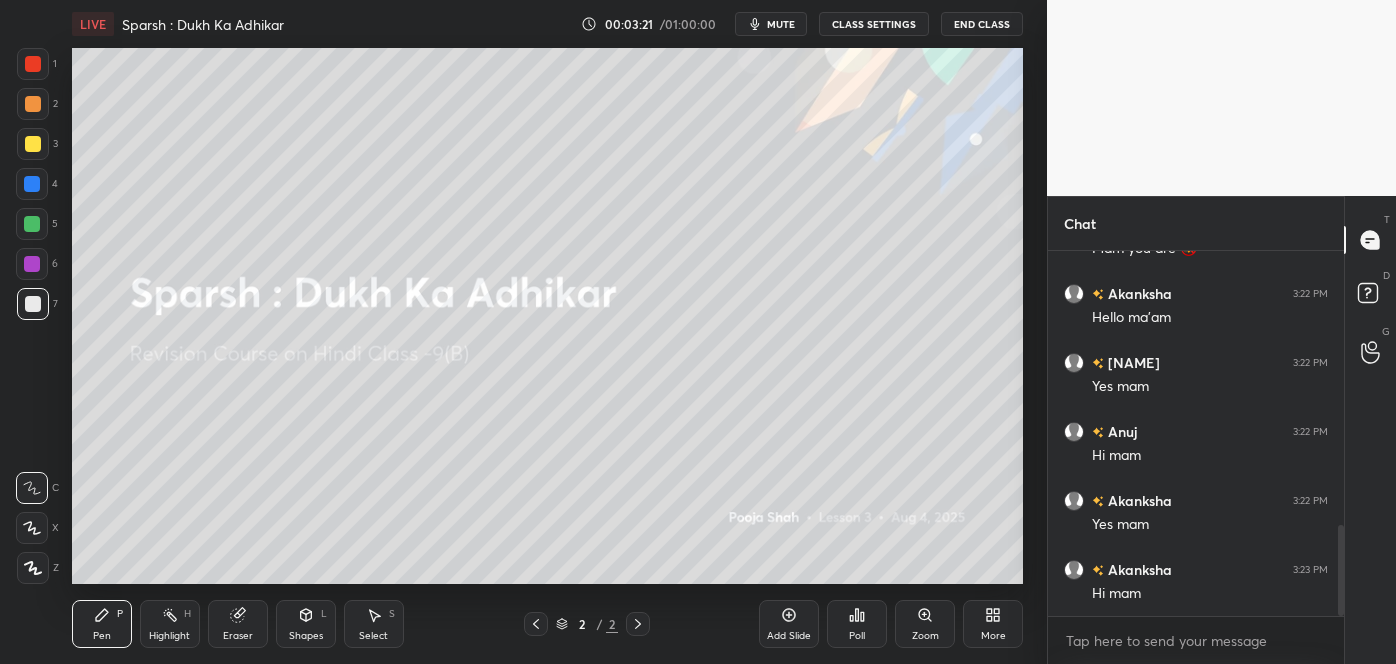 click on "More" at bounding box center [993, 636] 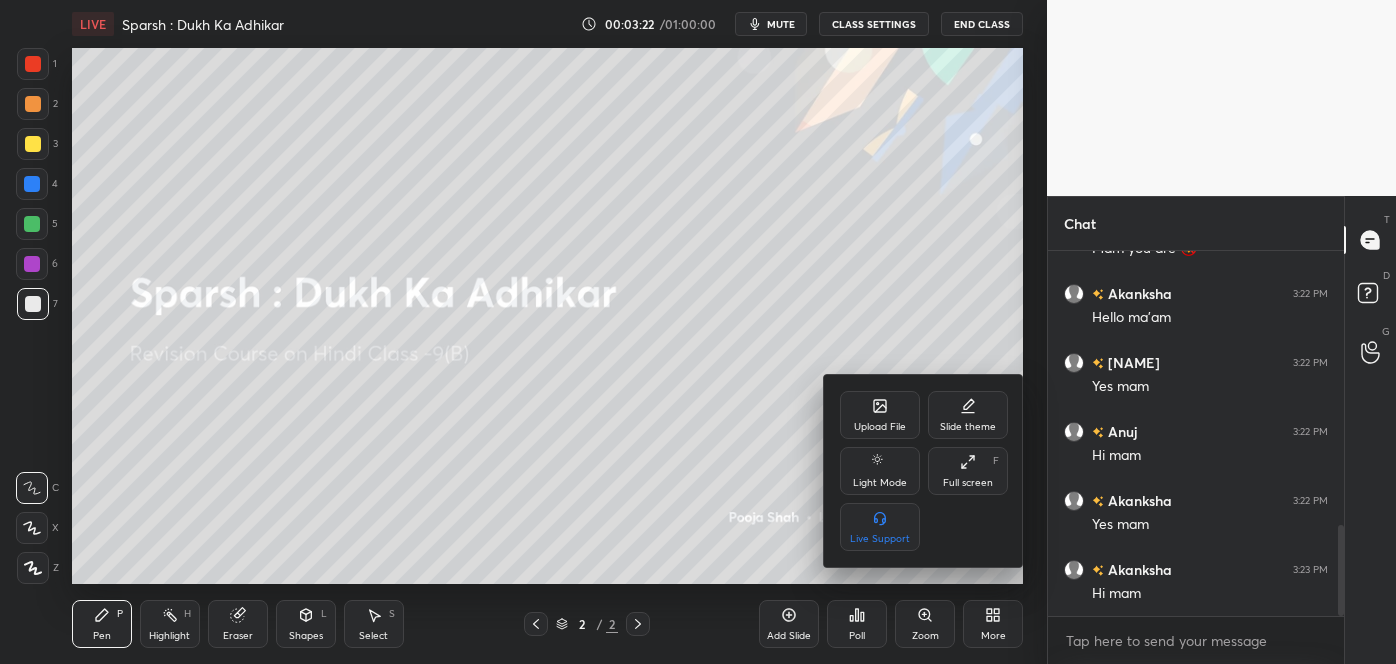 click 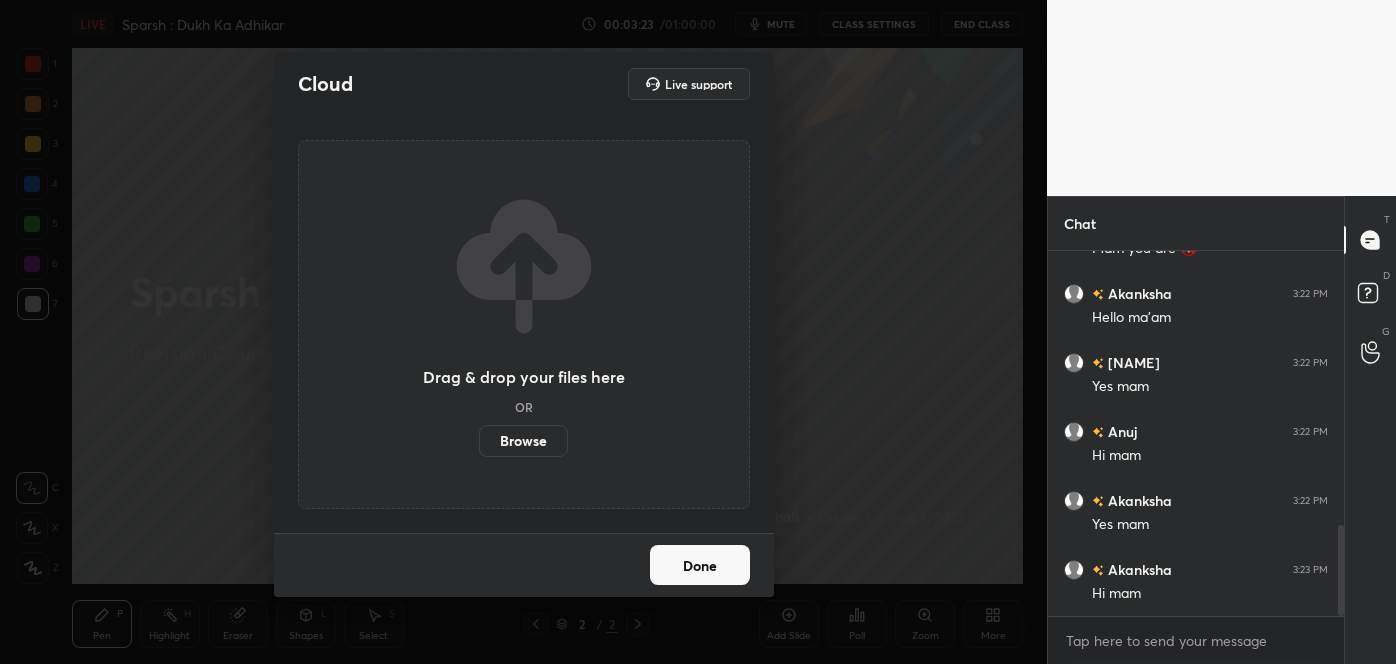 click on "Browse" at bounding box center (523, 441) 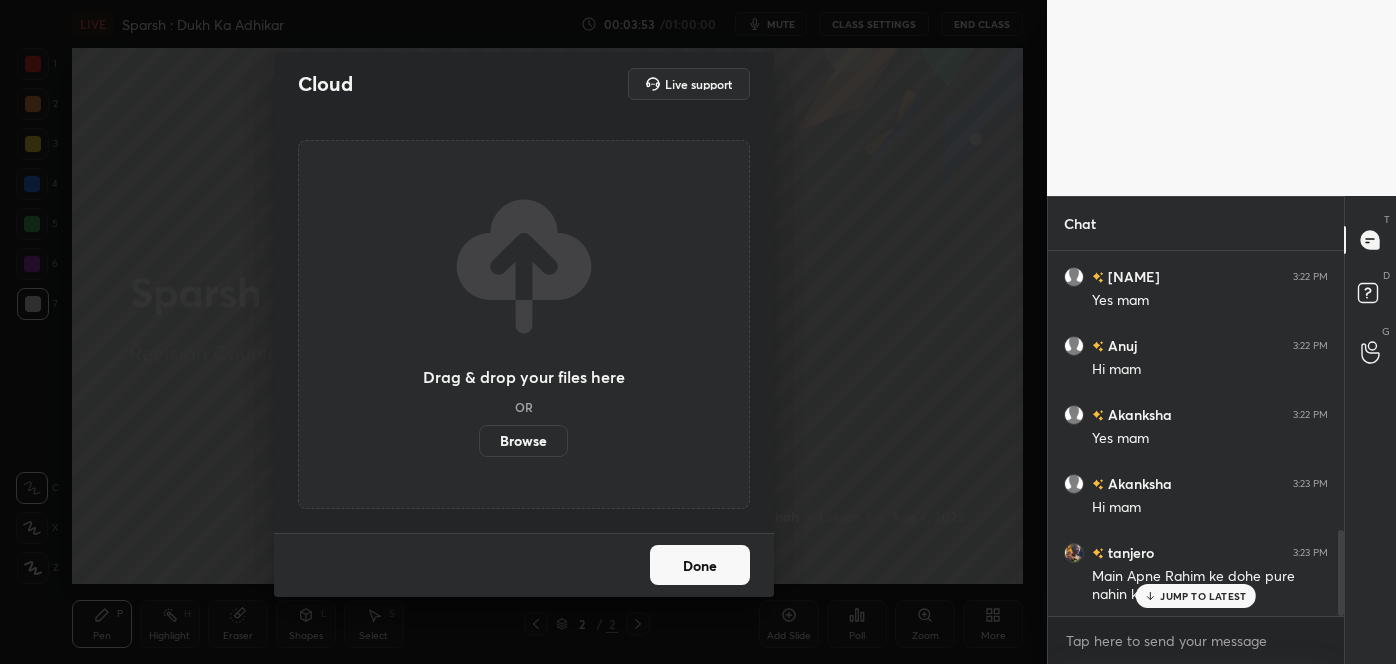scroll, scrollTop: 1205, scrollLeft: 0, axis: vertical 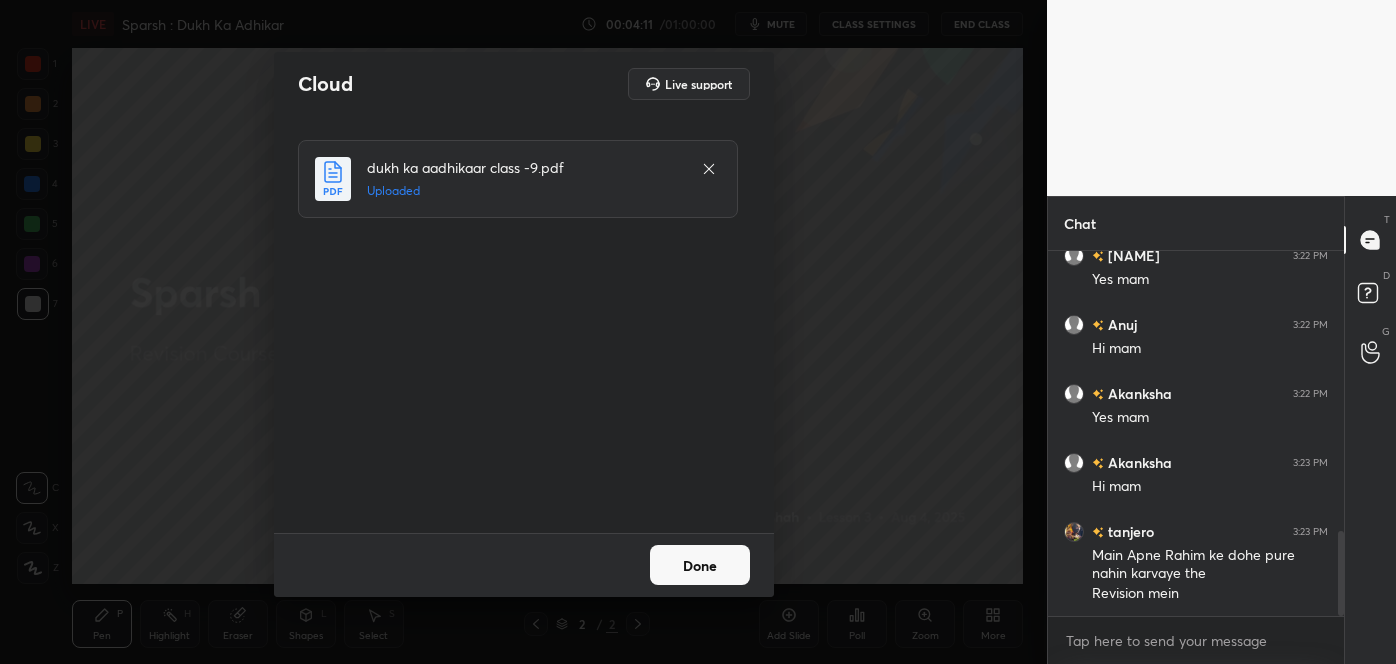 click on "Done" at bounding box center [700, 565] 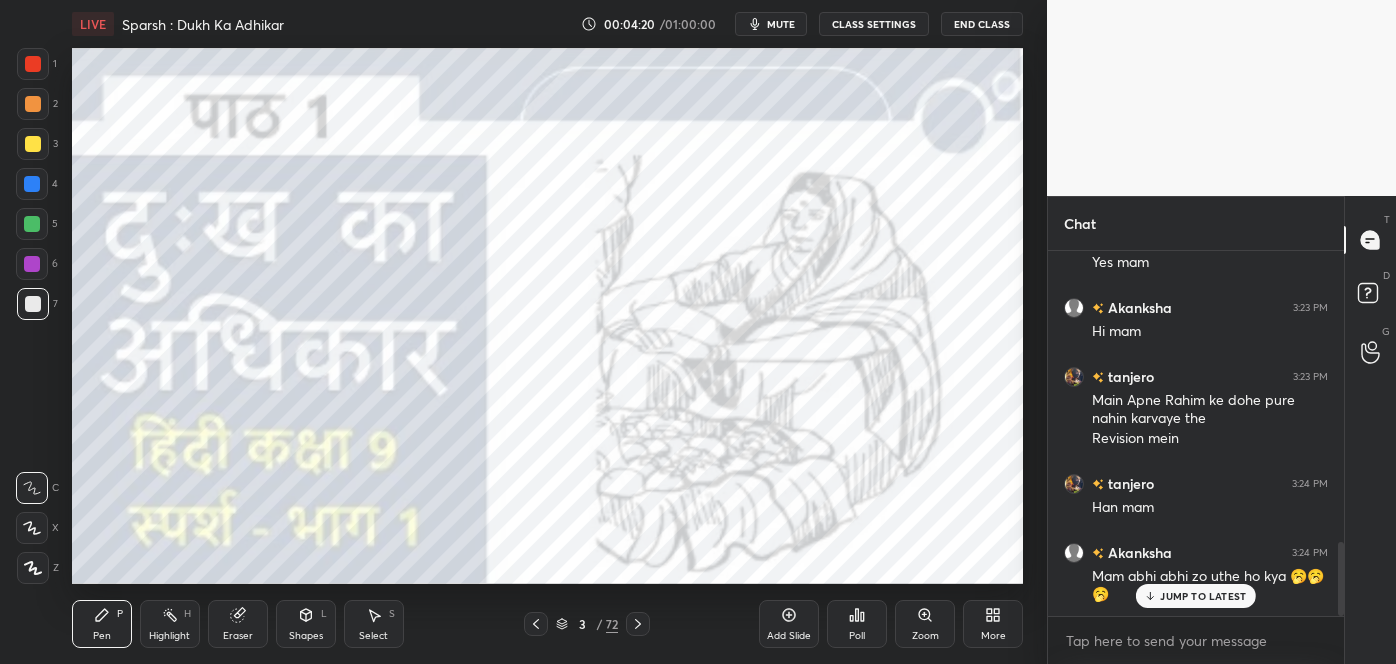 scroll, scrollTop: 1429, scrollLeft: 0, axis: vertical 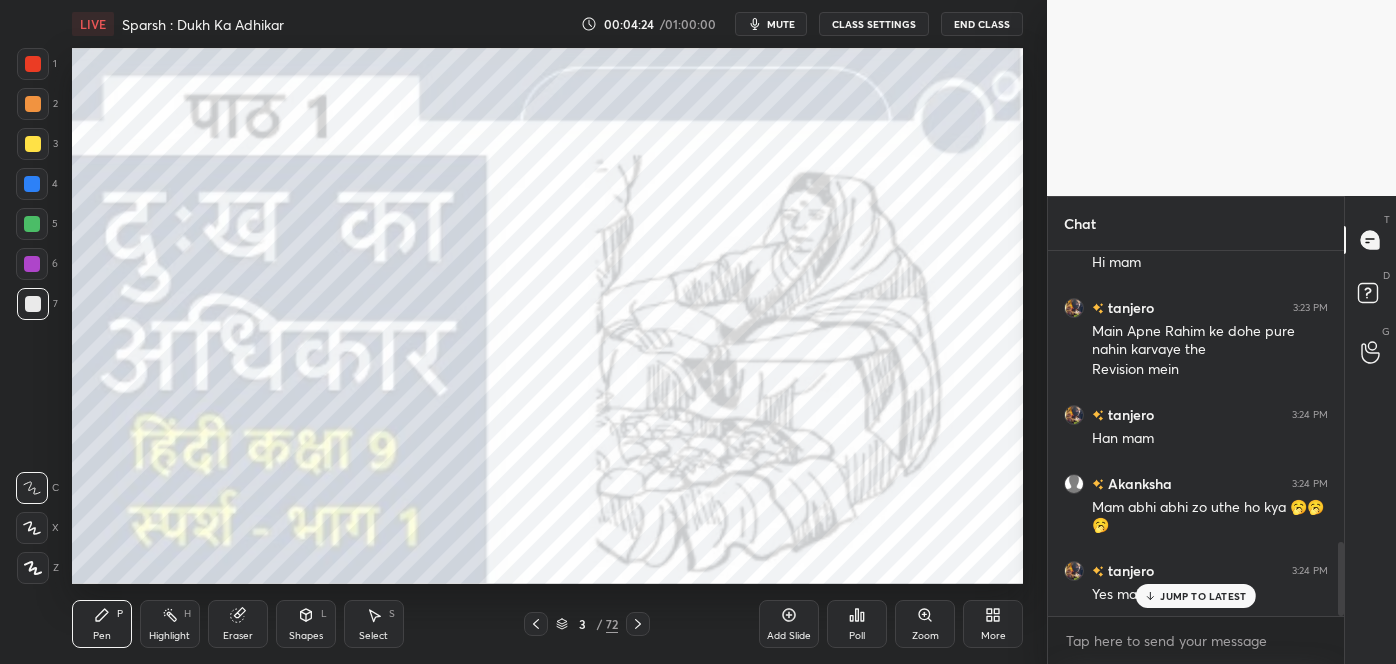 click on "JUMP TO LATEST" at bounding box center (1196, 596) 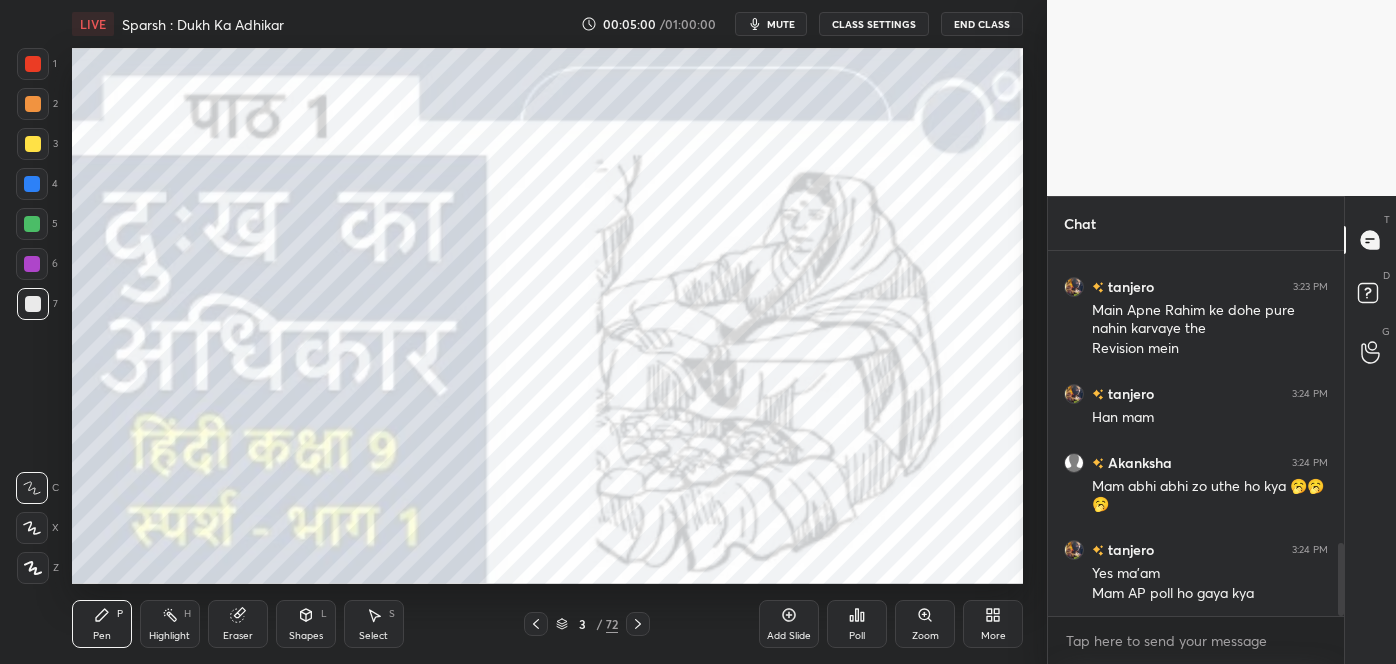 scroll, scrollTop: 1519, scrollLeft: 0, axis: vertical 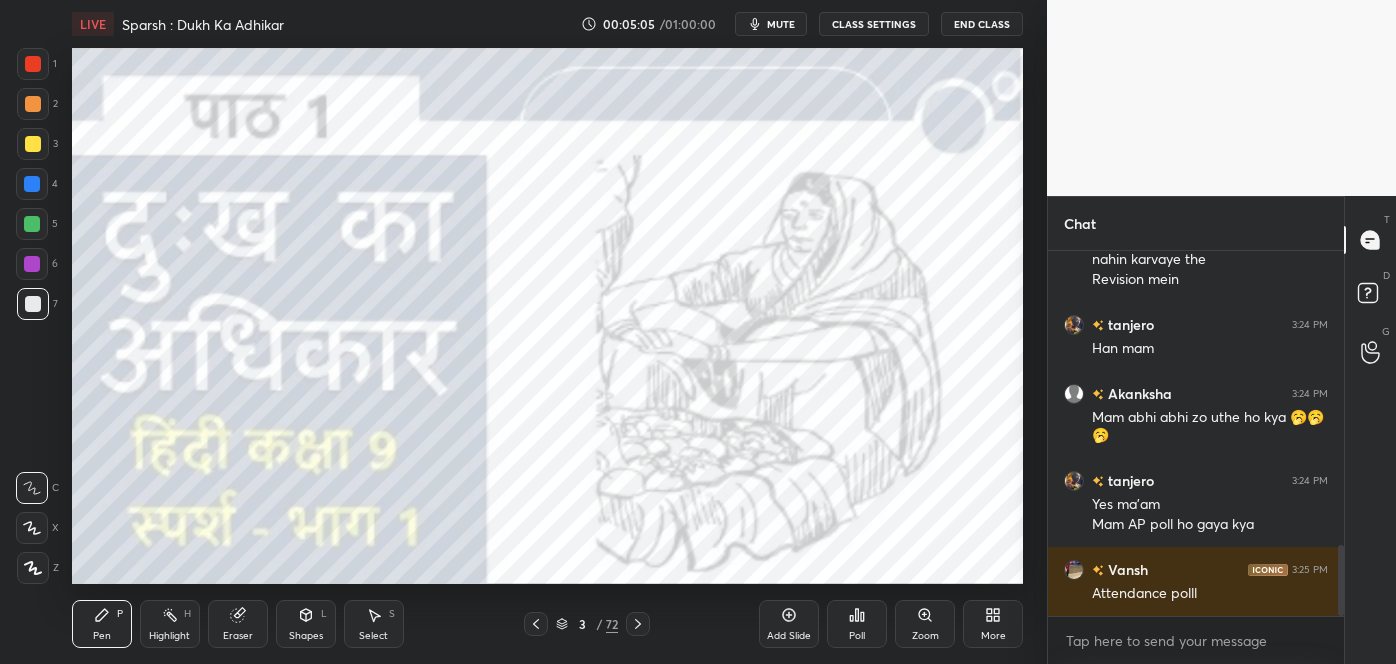 click on "Poll" at bounding box center (857, 624) 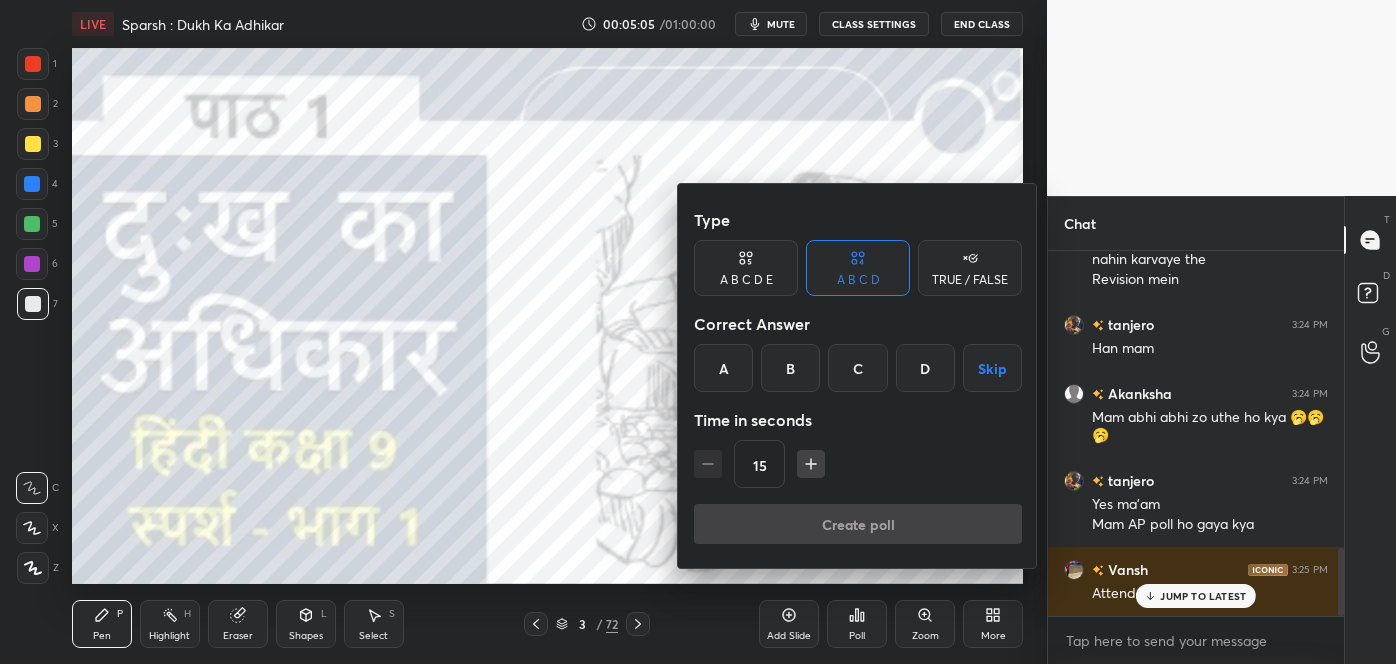 scroll, scrollTop: 1587, scrollLeft: 0, axis: vertical 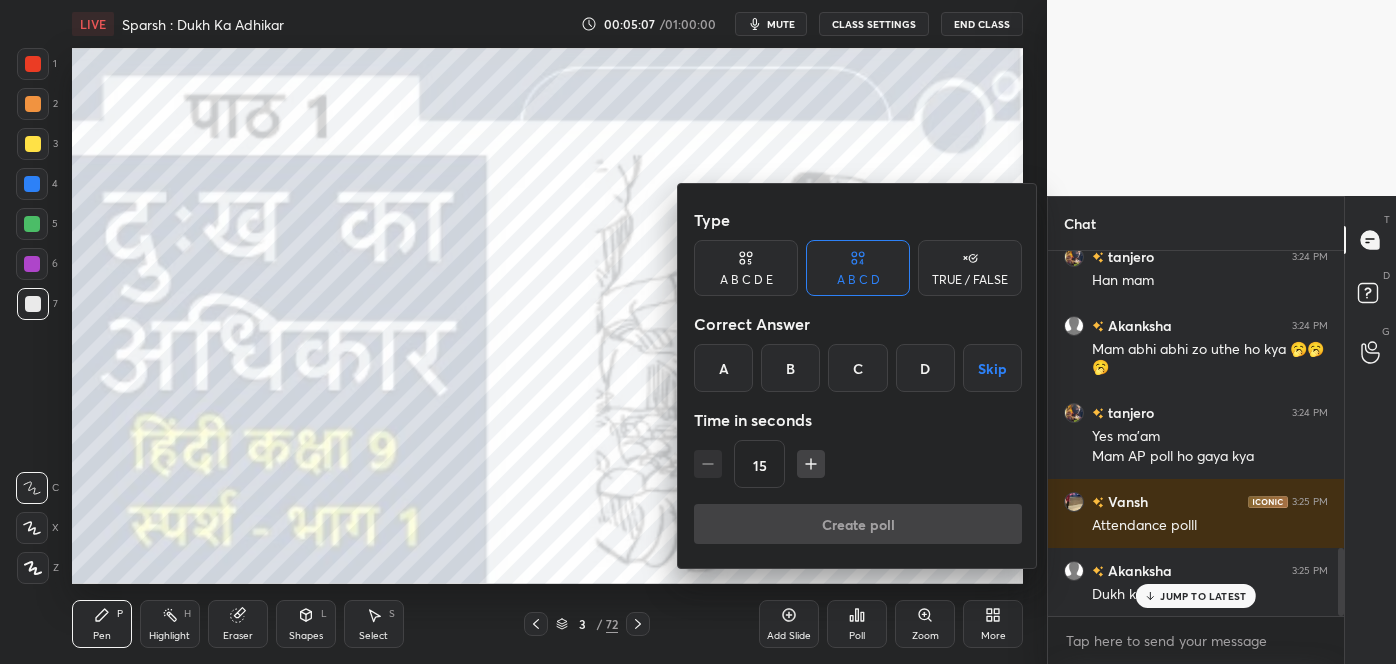 click on "D" at bounding box center [925, 368] 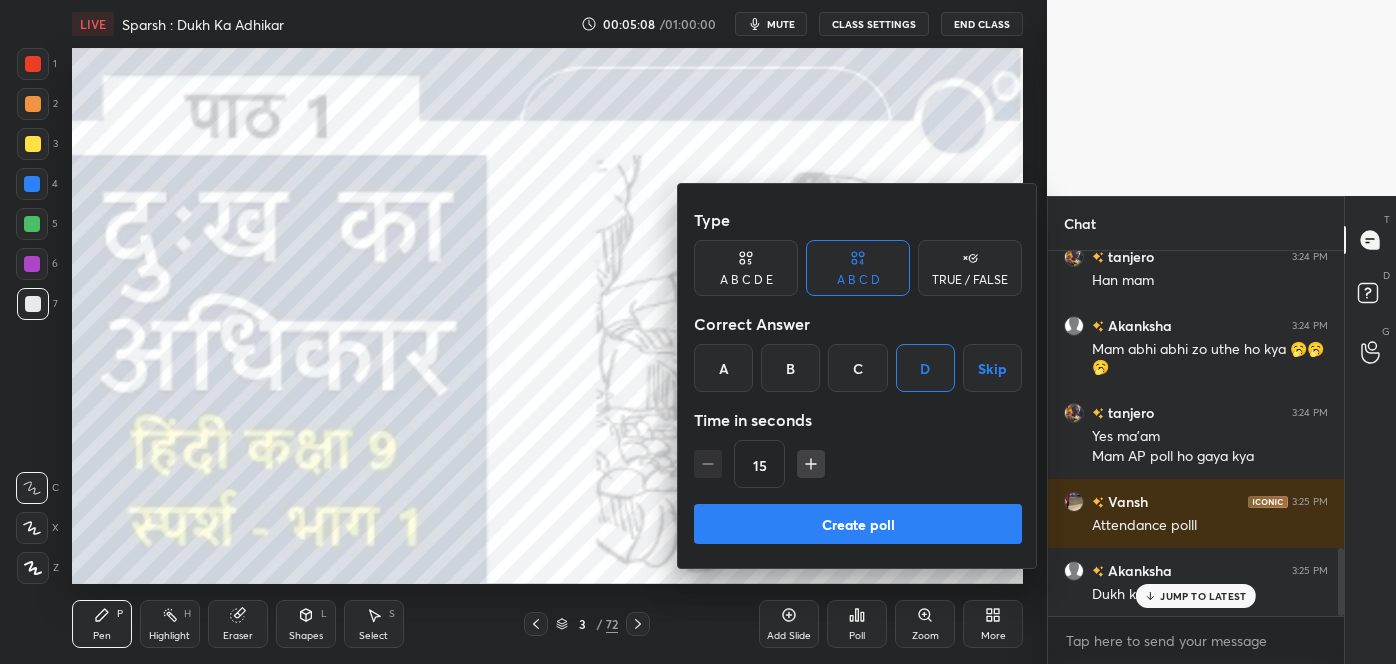 click on "Create poll" at bounding box center [858, 524] 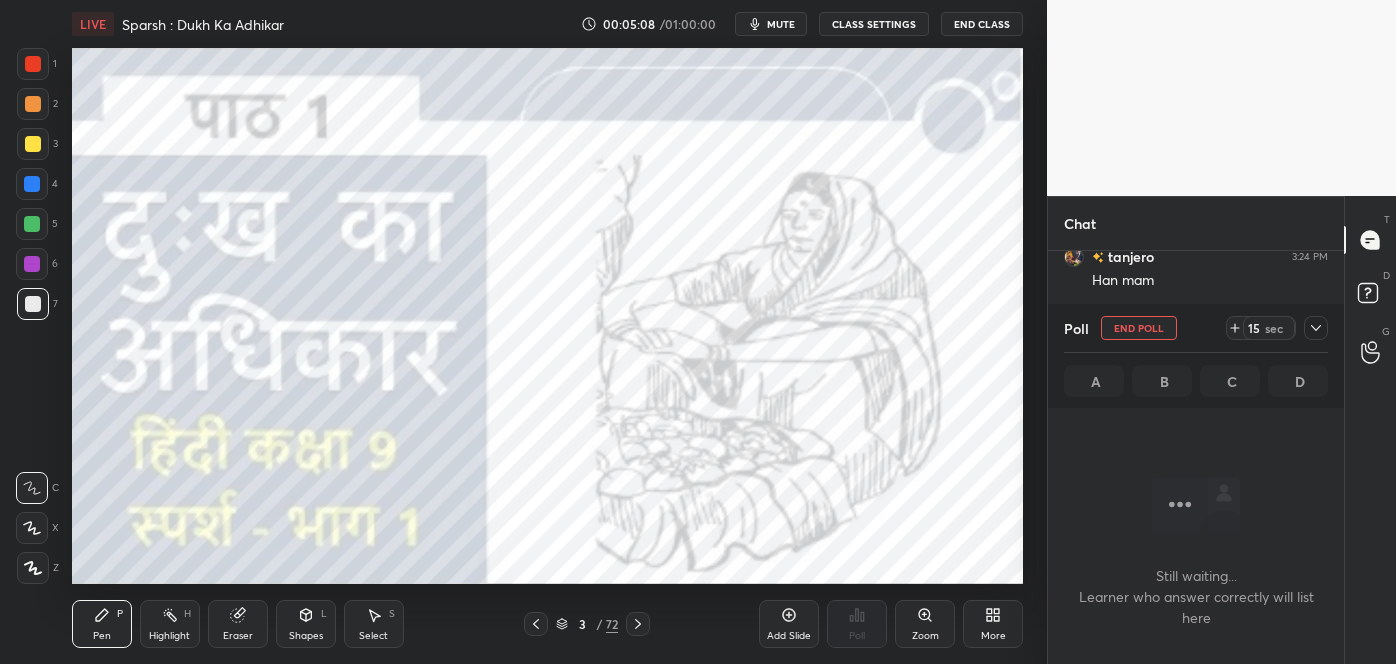 scroll, scrollTop: 282, scrollLeft: 290, axis: both 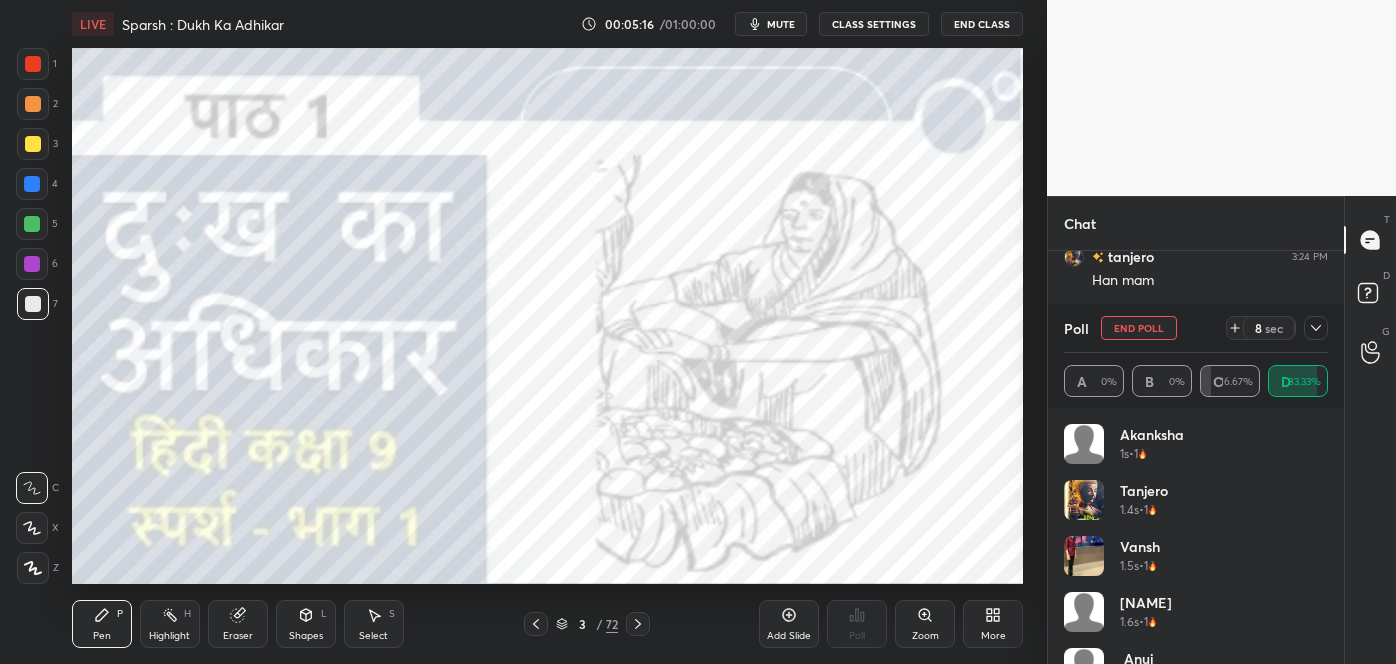 click at bounding box center (1316, 328) 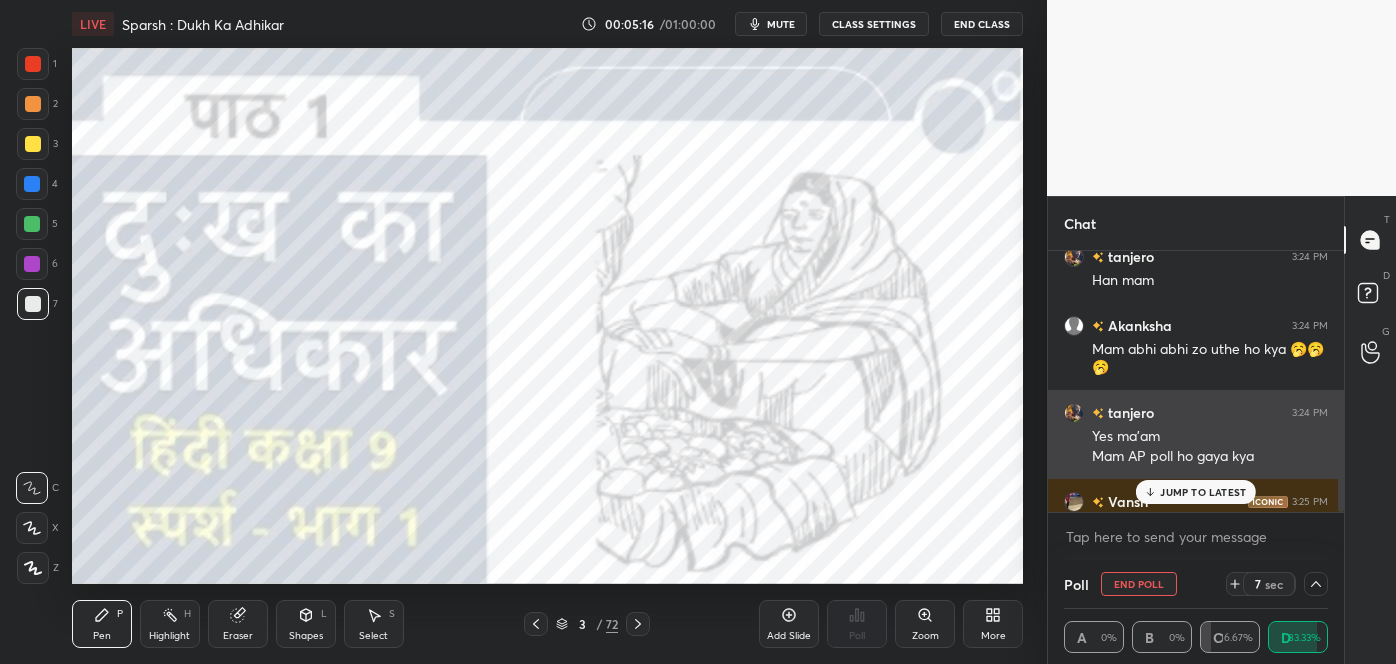 scroll, scrollTop: 70, scrollLeft: 258, axis: both 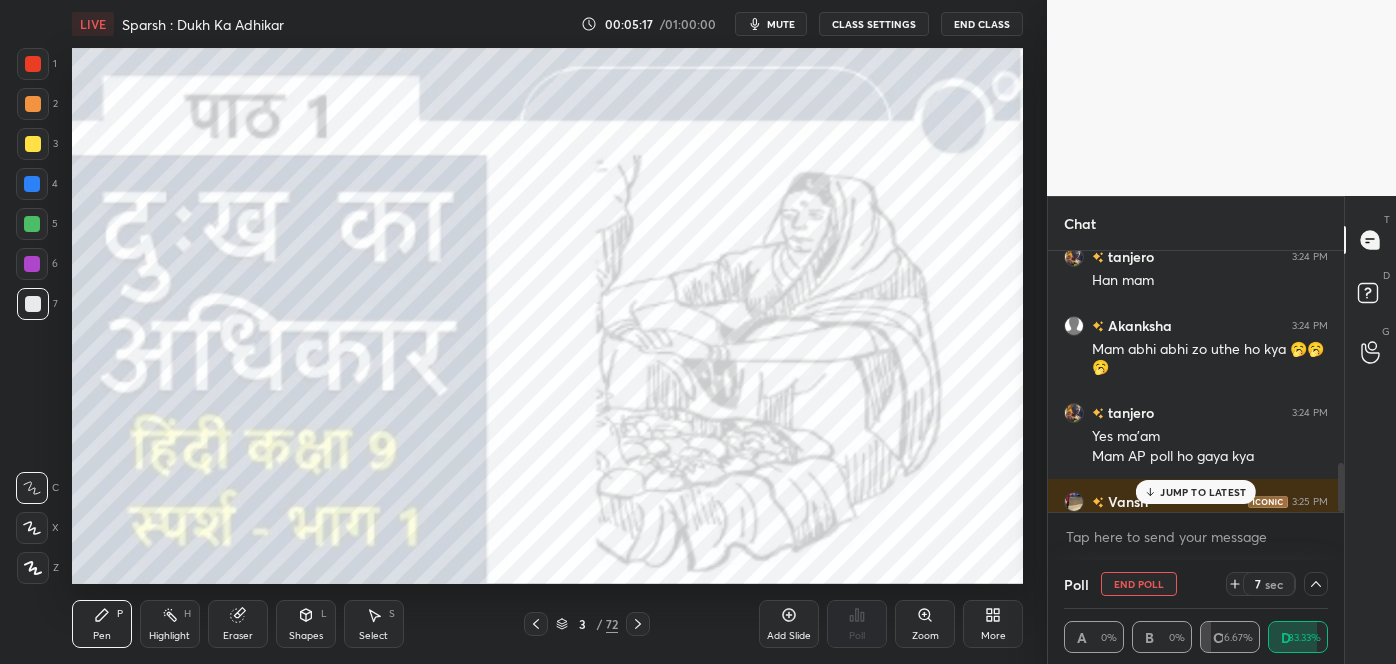 click on "JUMP TO LATEST" at bounding box center (1196, 492) 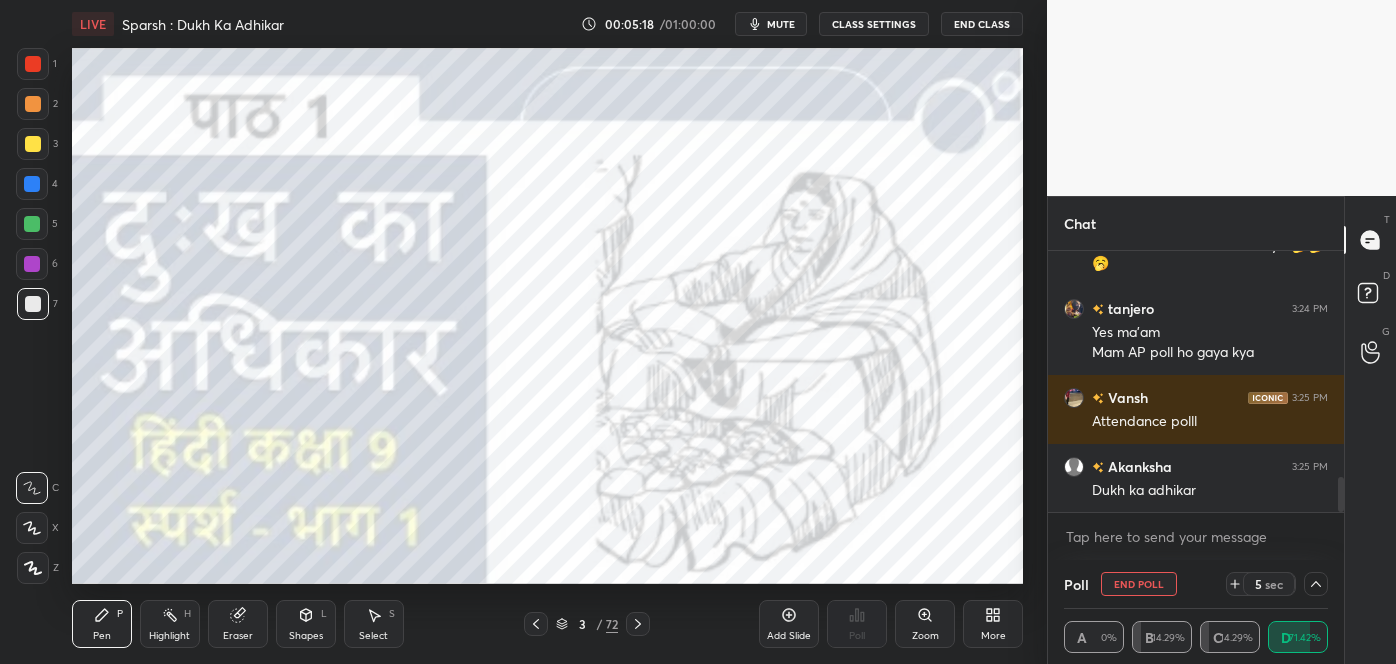 scroll, scrollTop: 1739, scrollLeft: 0, axis: vertical 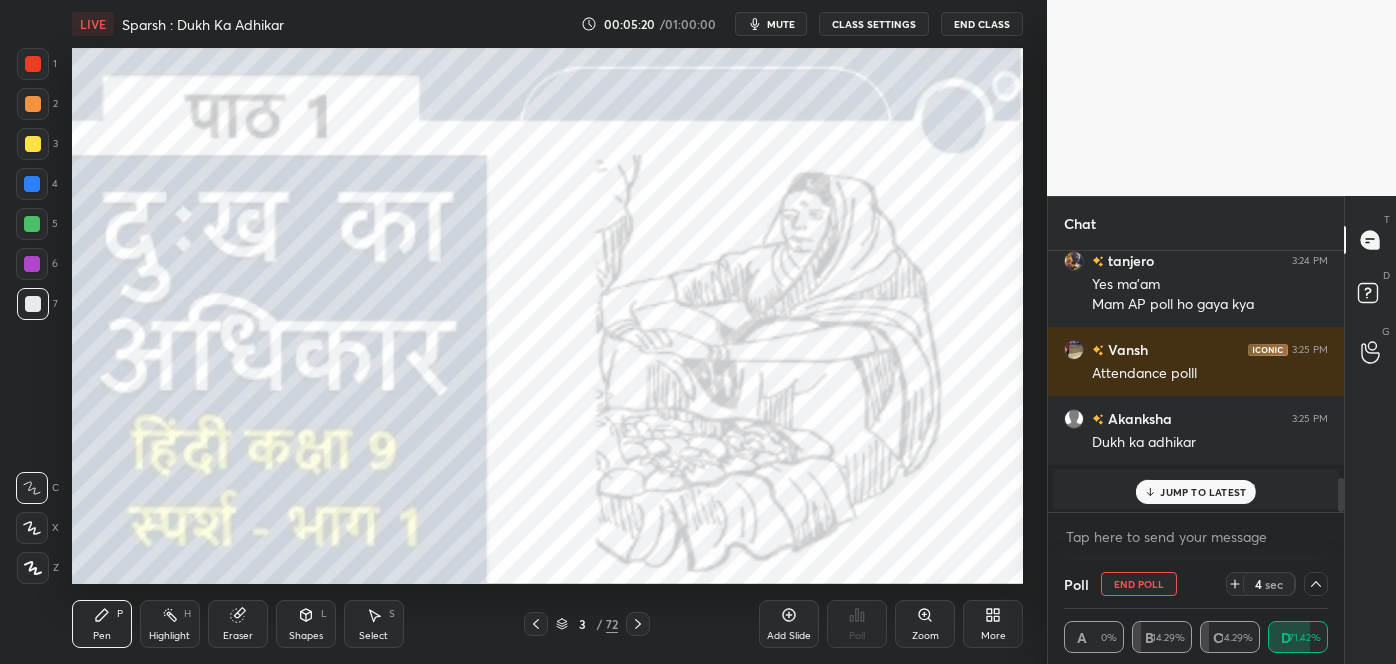 click on "JUMP TO LATEST" at bounding box center (1196, 492) 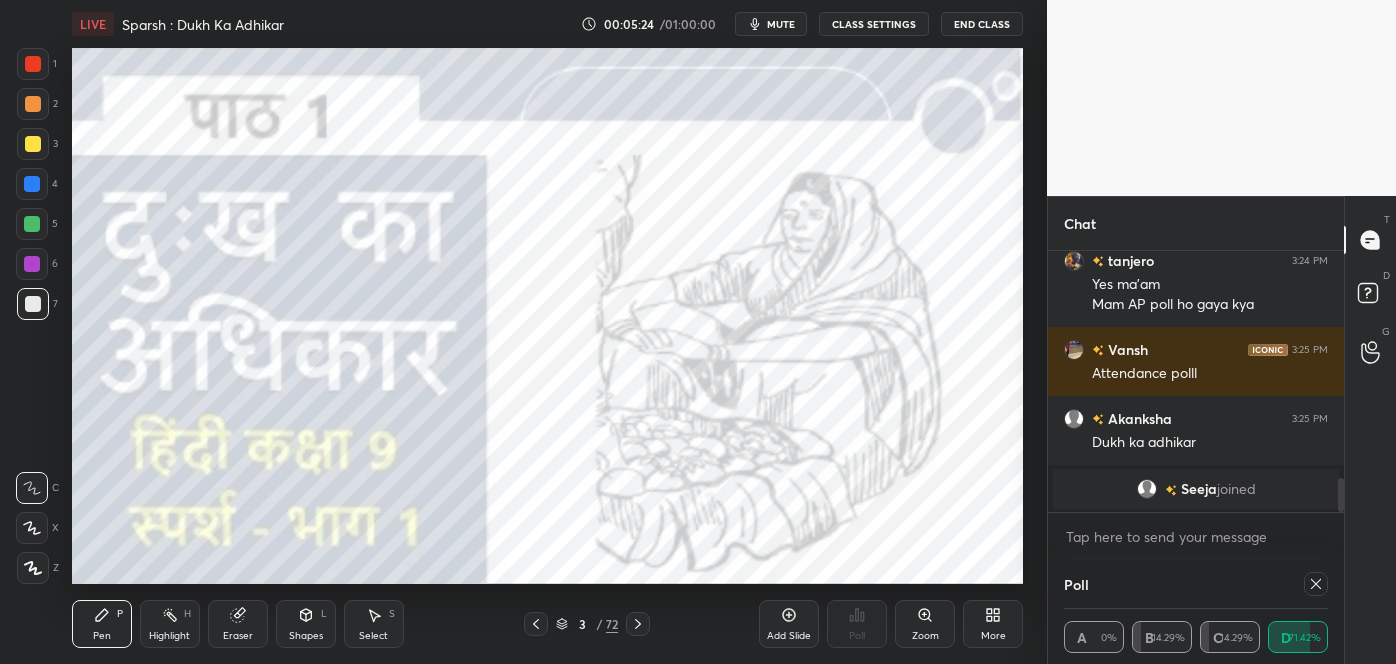 click 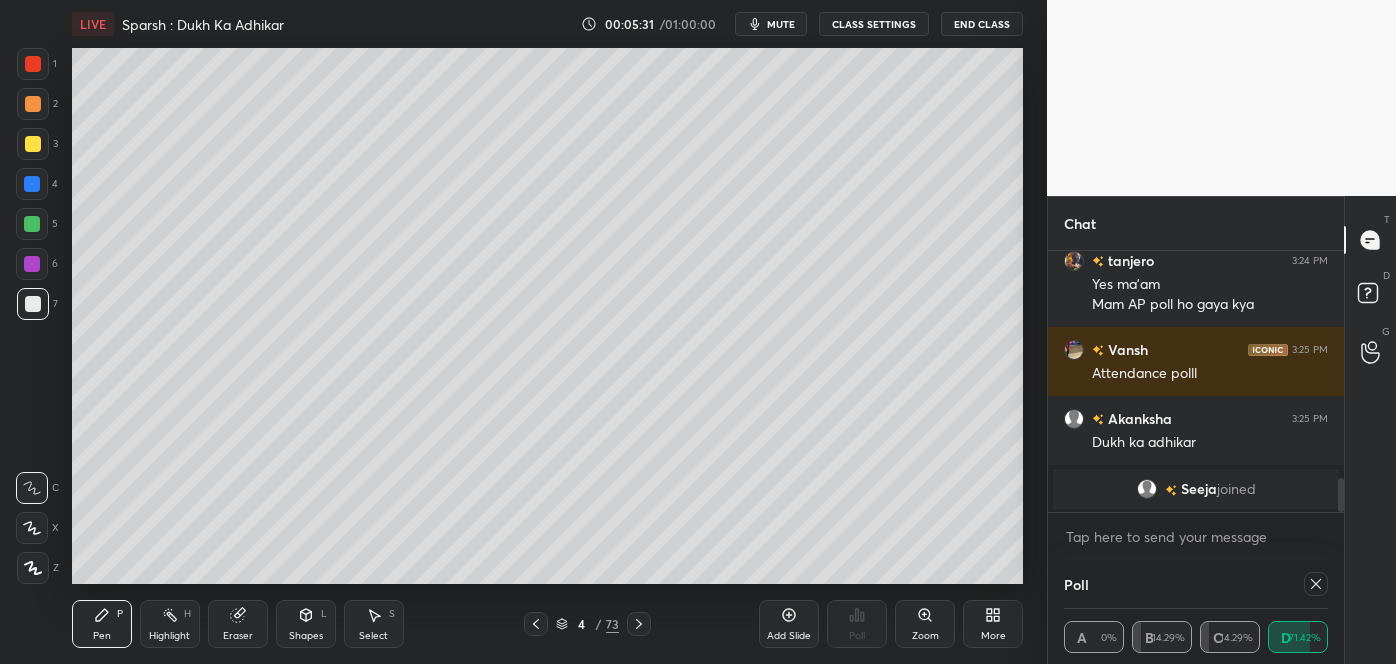 scroll, scrollTop: 1568, scrollLeft: 0, axis: vertical 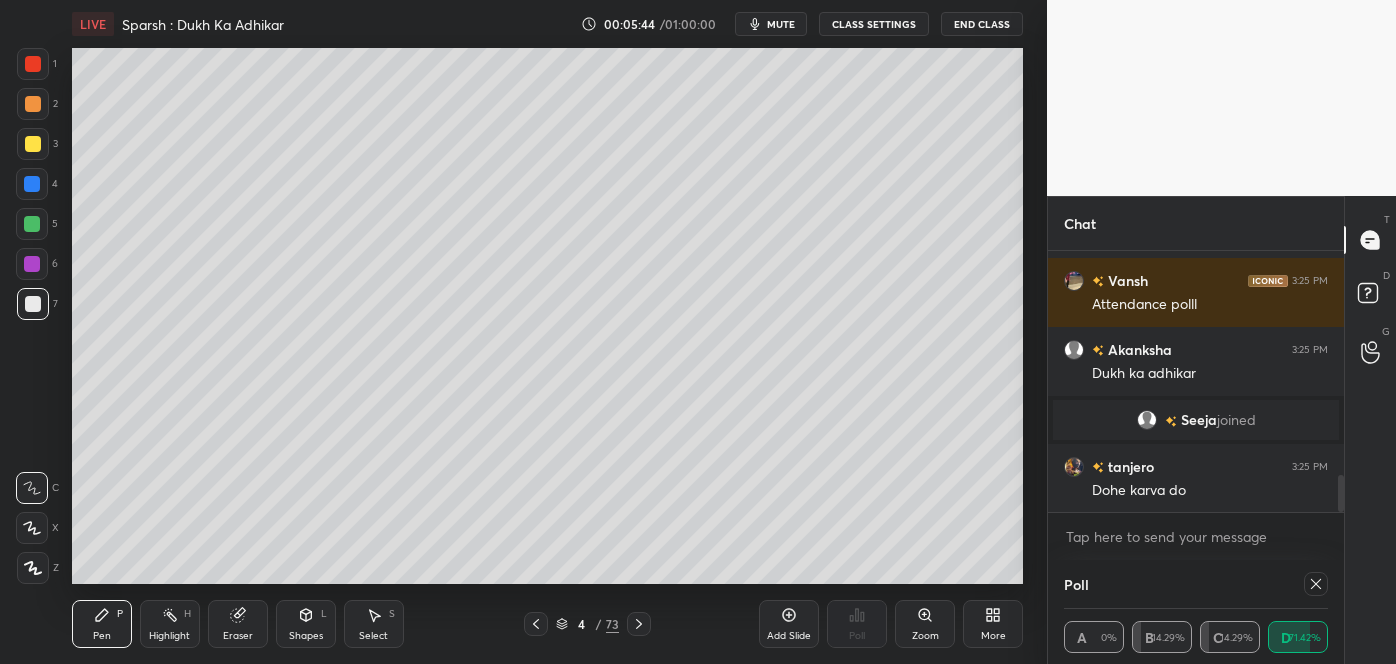 click on "Eraser" at bounding box center [238, 624] 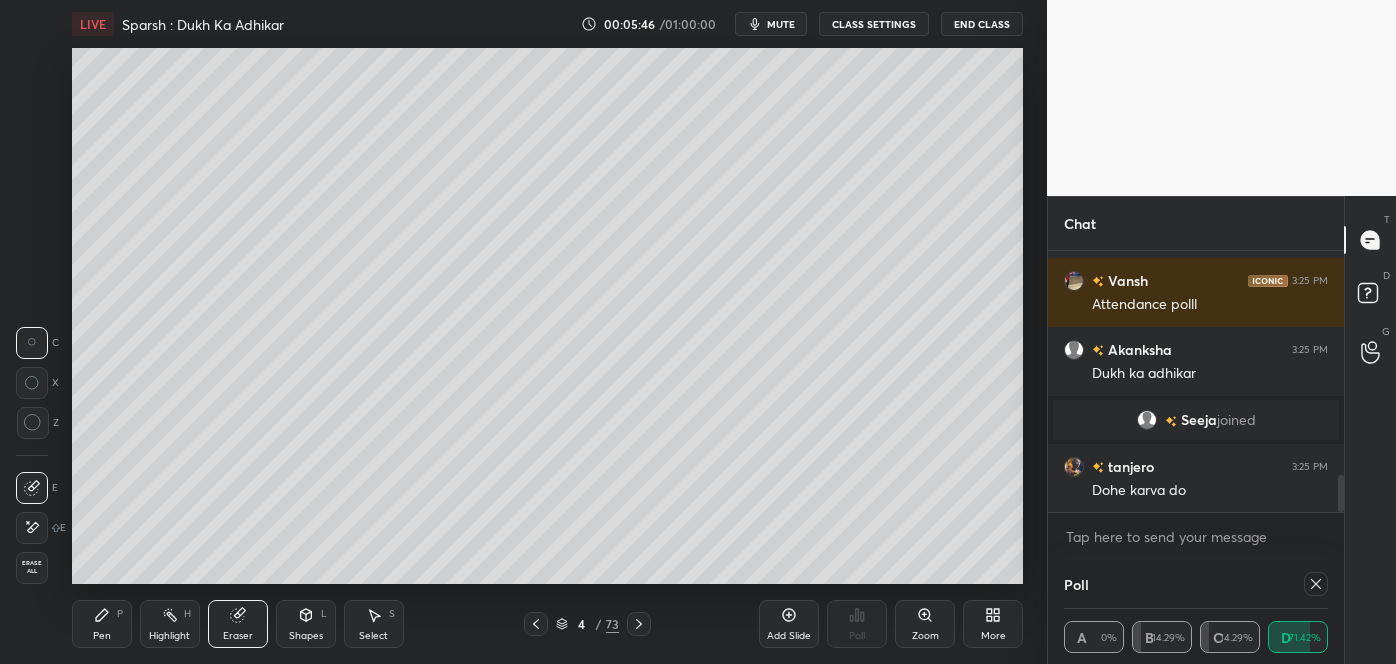 click on "Pen P" at bounding box center [102, 624] 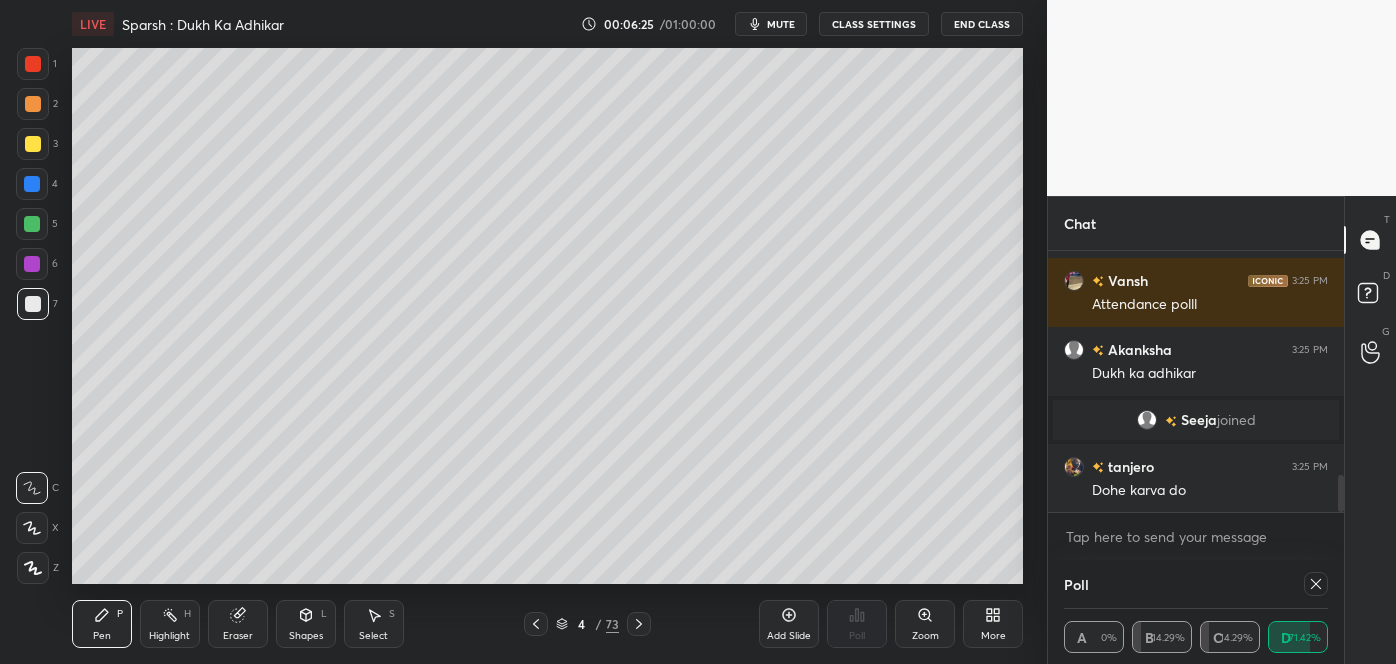 click 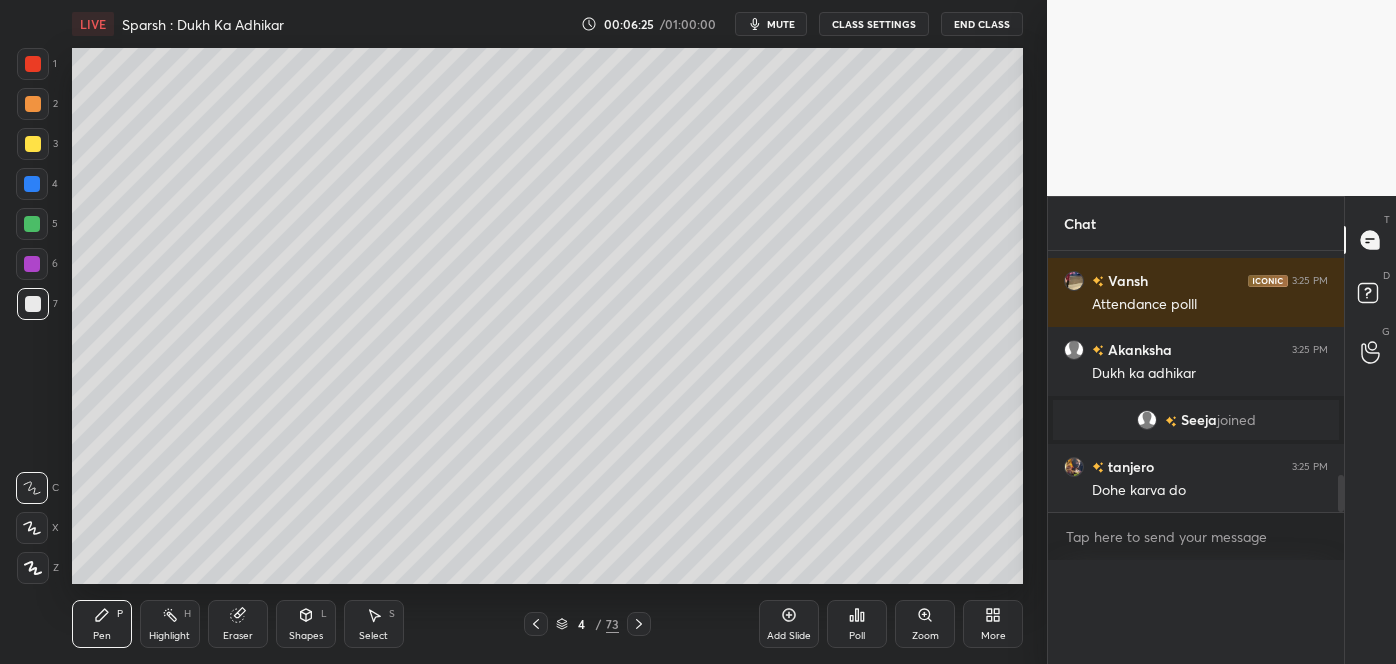 scroll, scrollTop: 6, scrollLeft: 5, axis: both 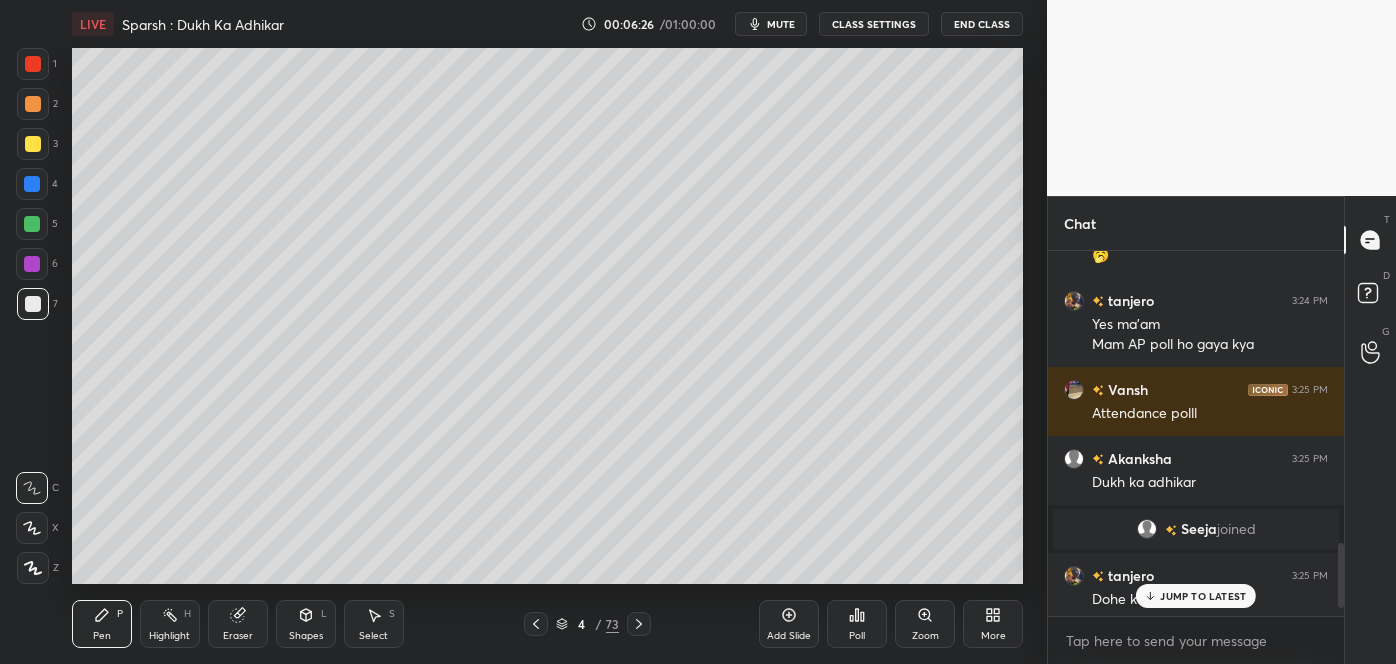 click on "JUMP TO LATEST" at bounding box center [1196, 596] 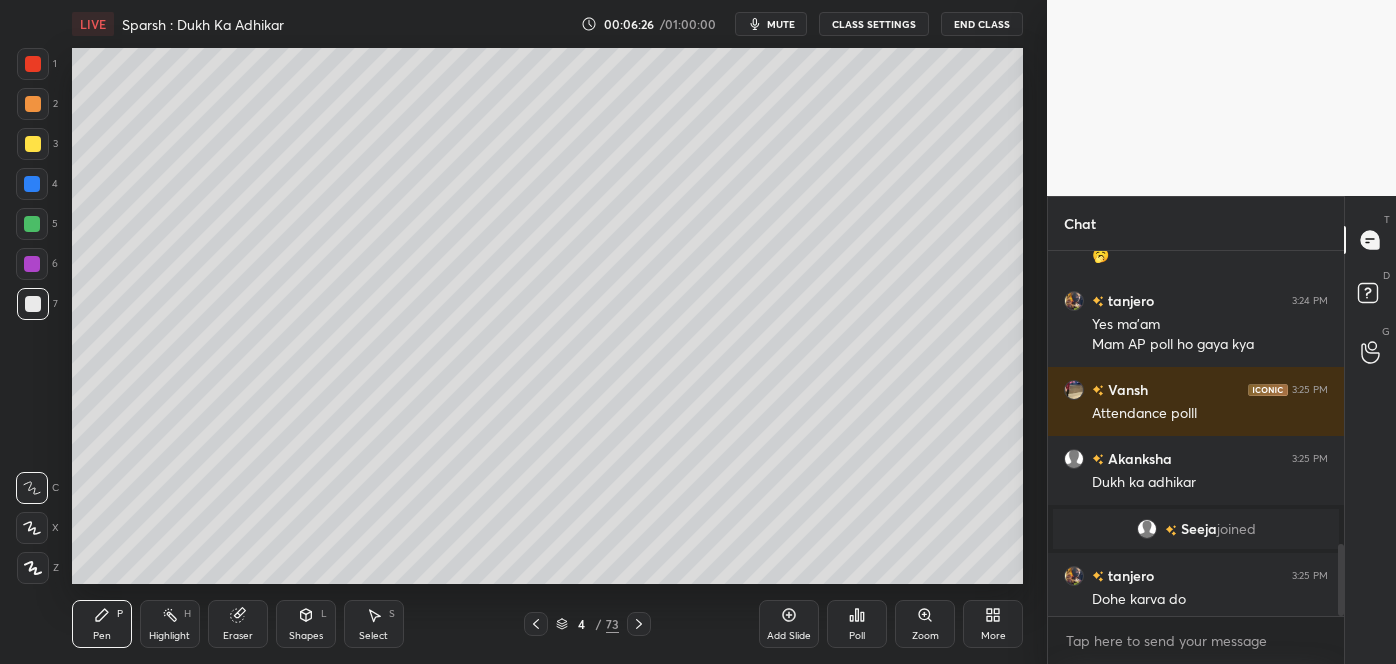 scroll, scrollTop: 1483, scrollLeft: 0, axis: vertical 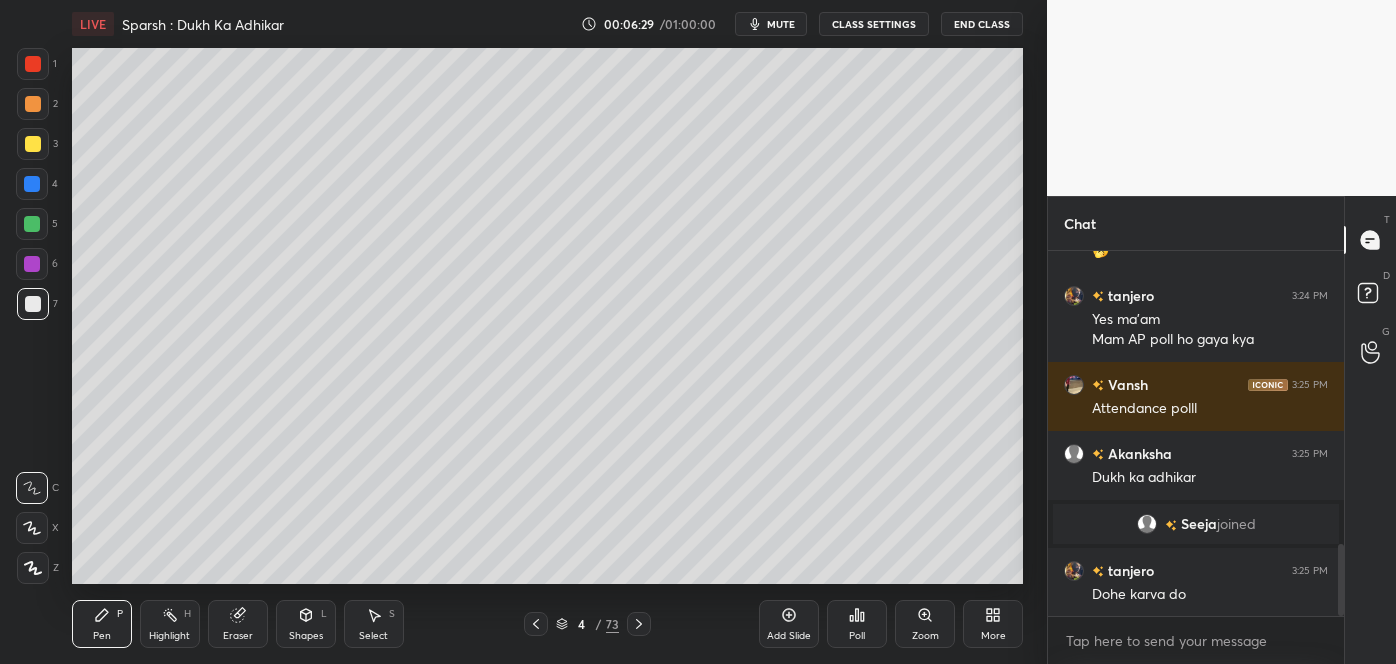 click 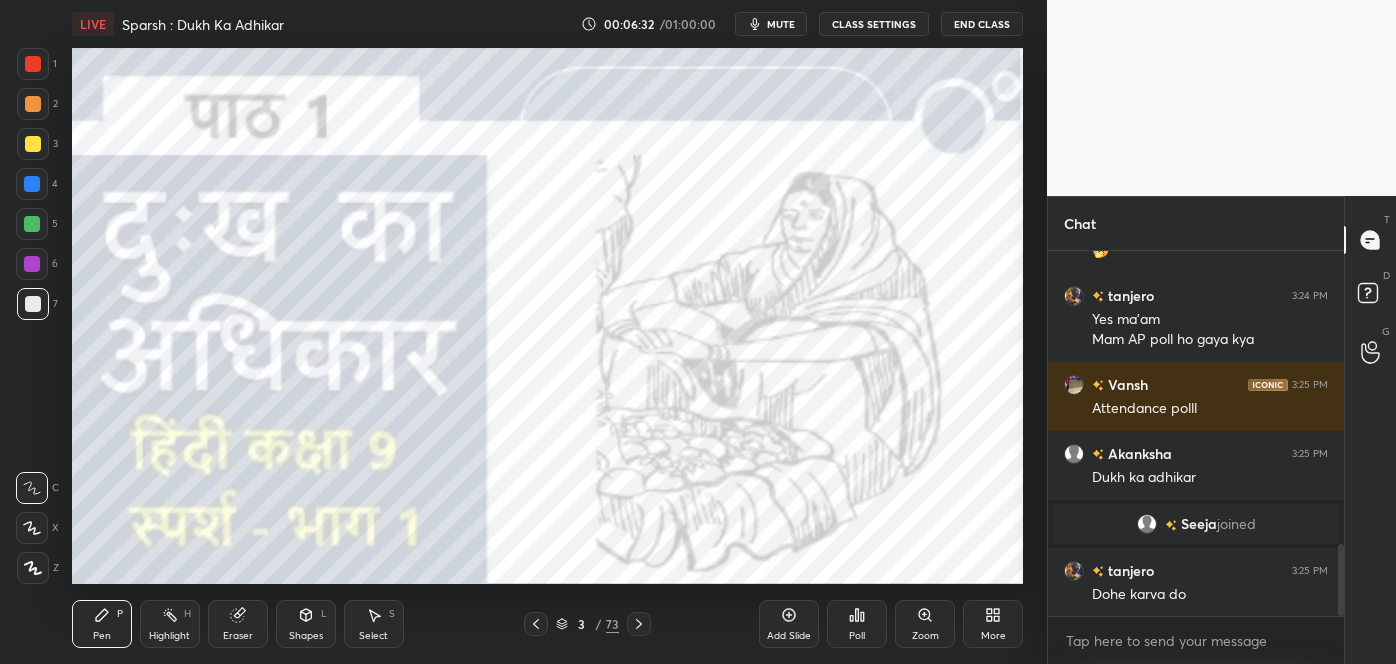 scroll, scrollTop: 1552, scrollLeft: 0, axis: vertical 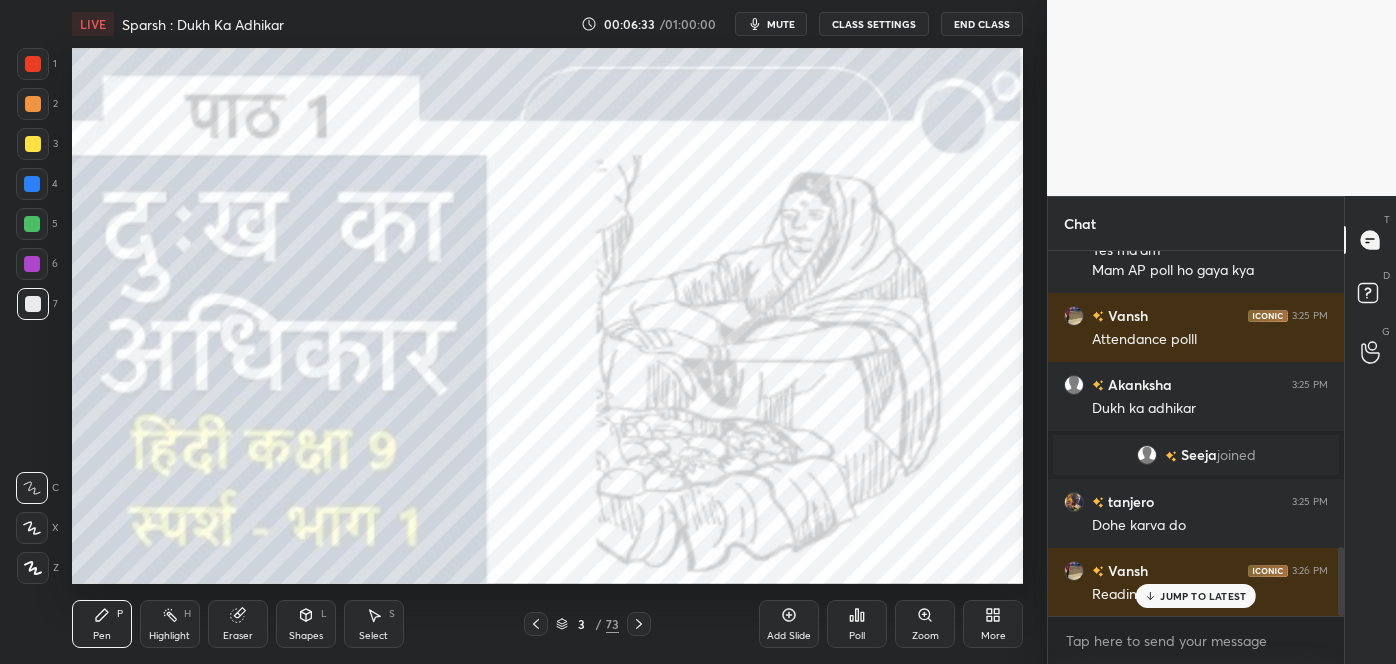click 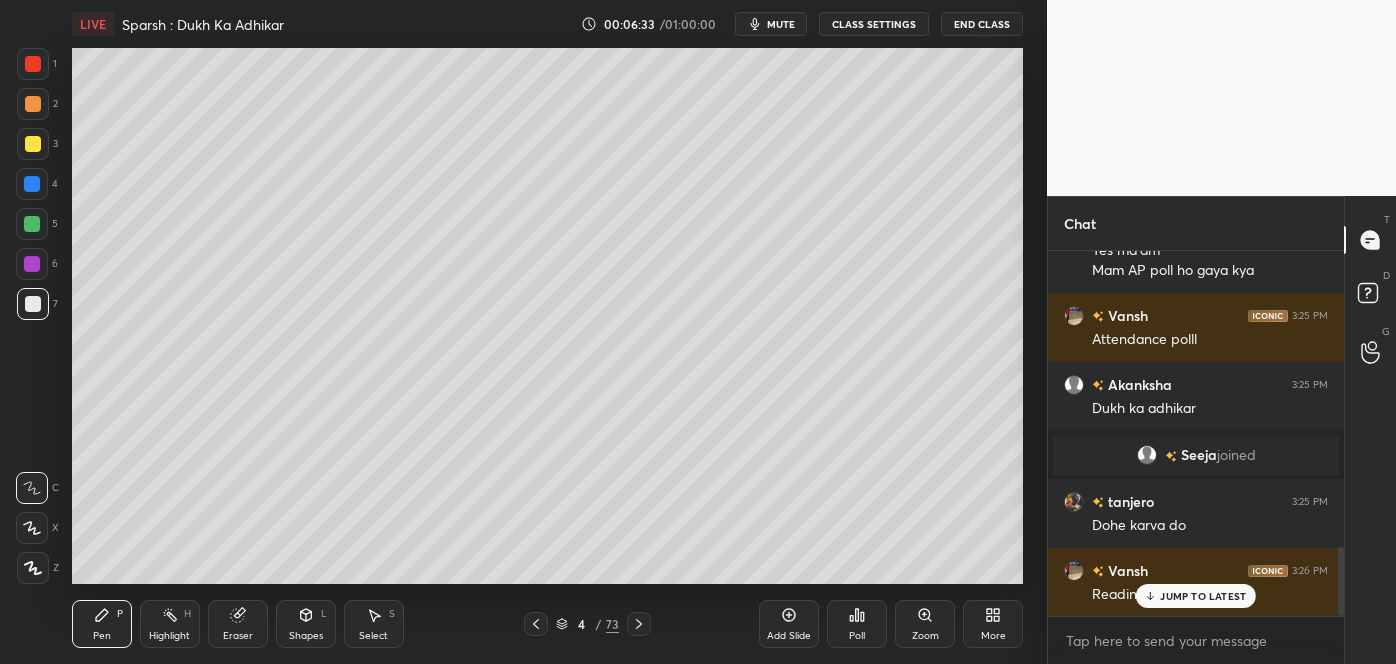 scroll, scrollTop: 1621, scrollLeft: 0, axis: vertical 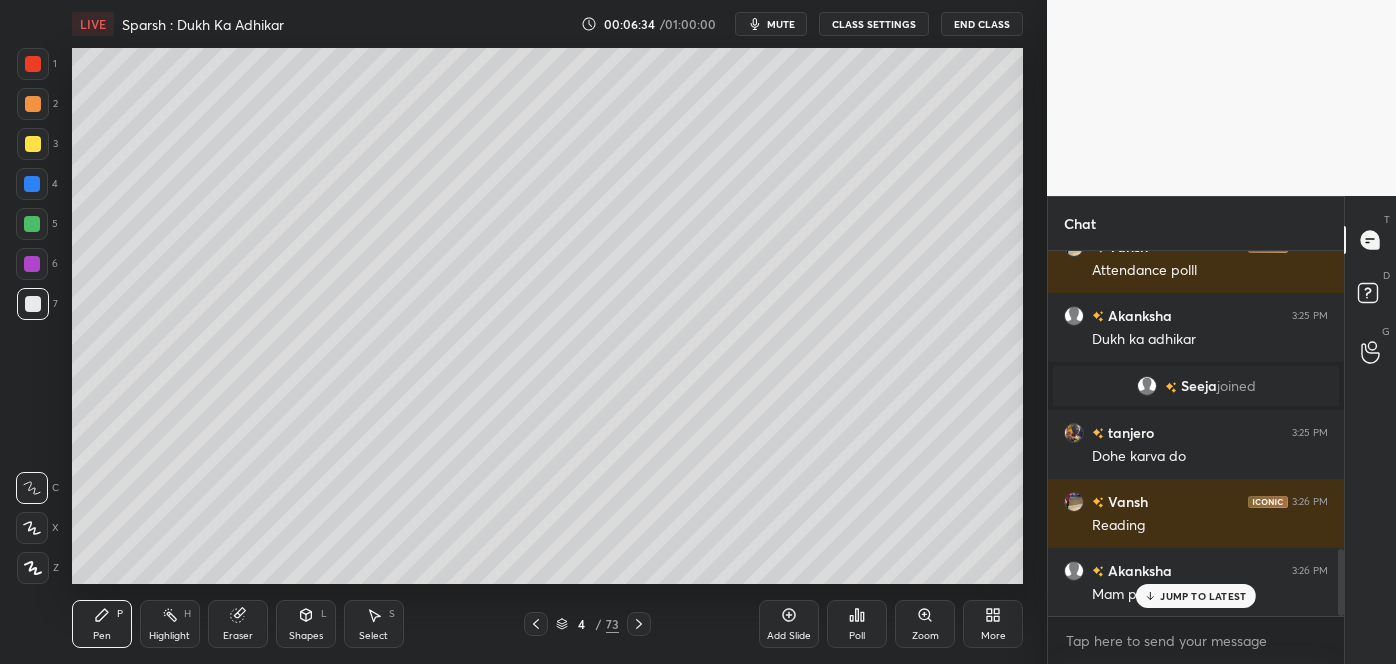 click on "JUMP TO LATEST" at bounding box center (1196, 596) 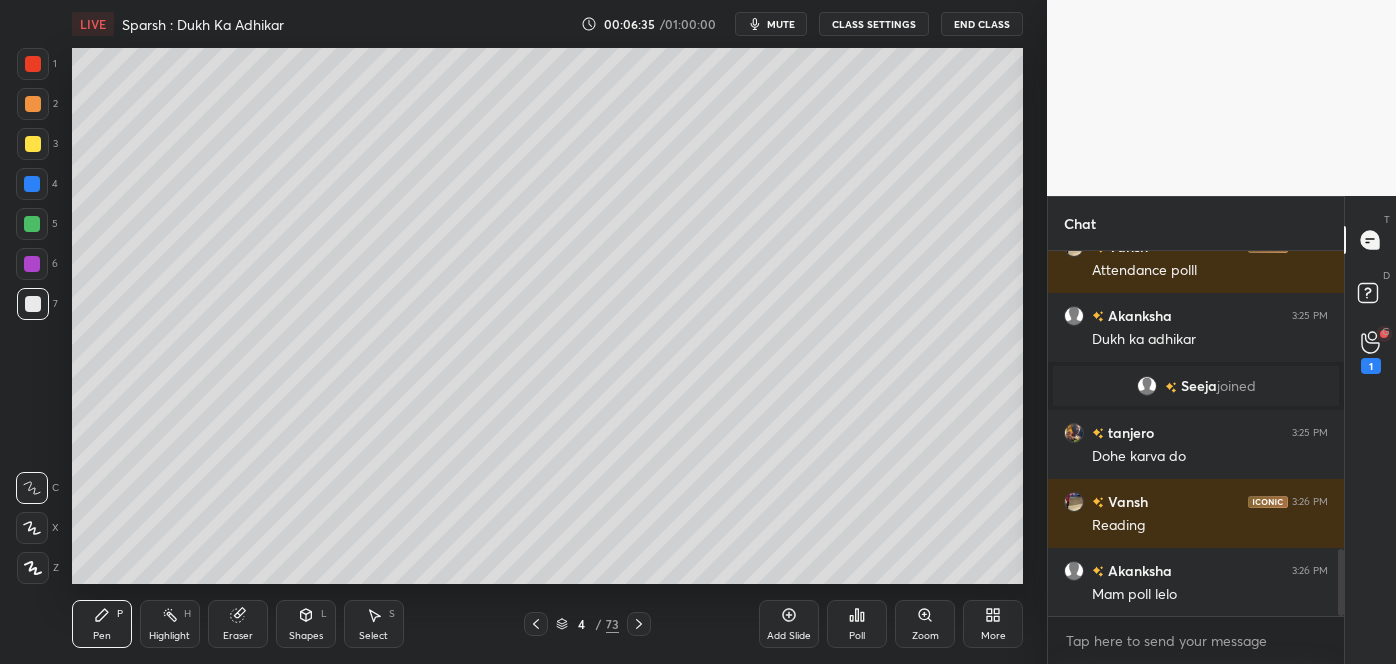 click 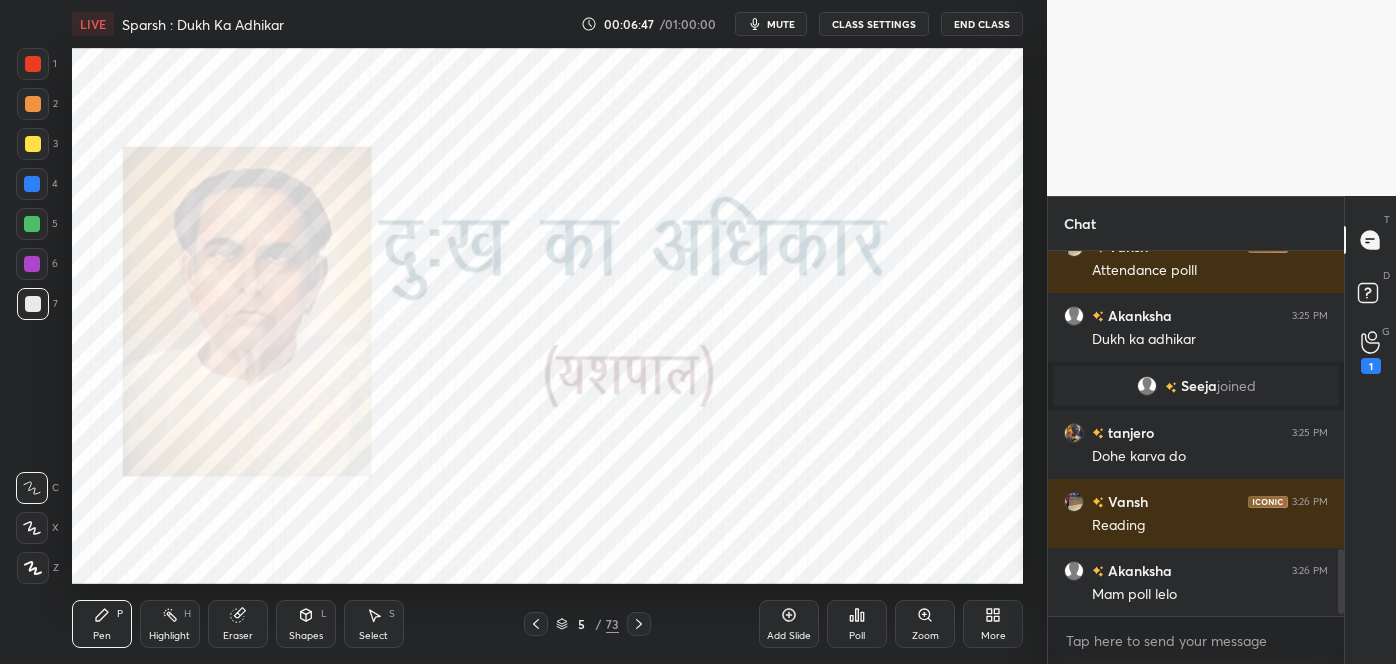 scroll, scrollTop: 1690, scrollLeft: 0, axis: vertical 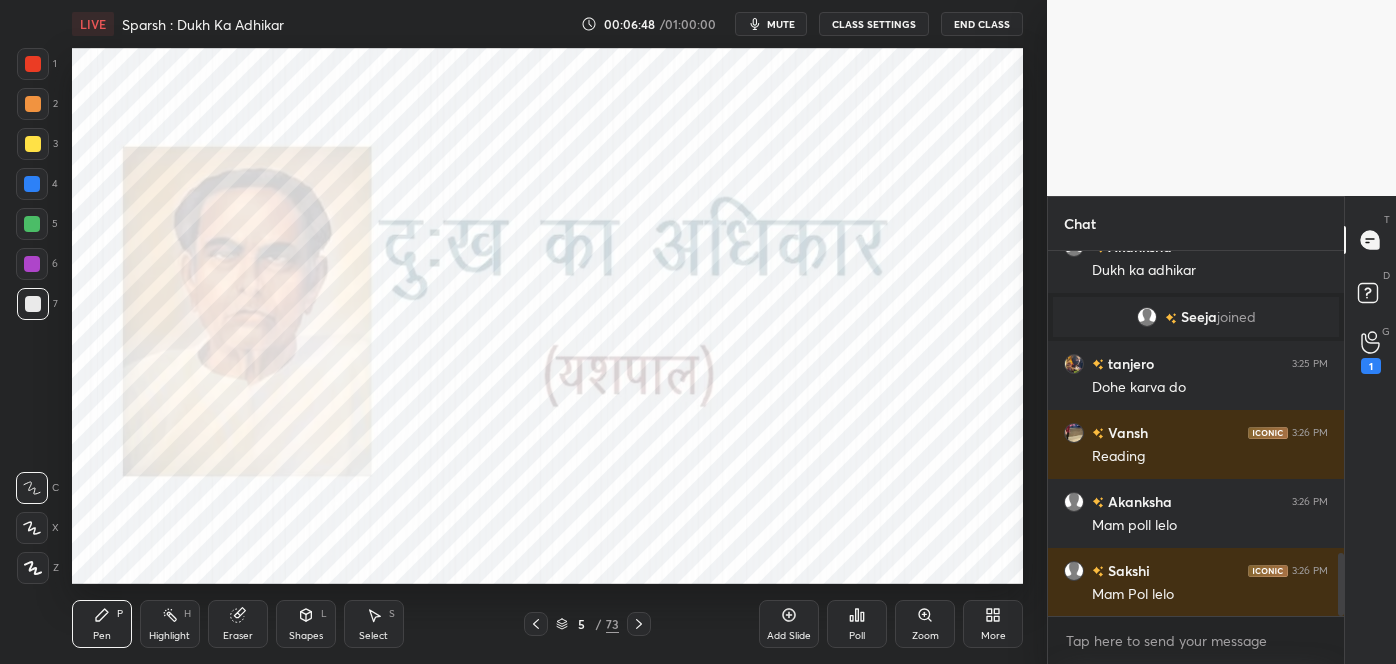 click on "Akanksha 3:25 PM Dukh ka adhikar Seeja  joined tanjero 3:25 PM Dohe karva do Vansh 3:26 PM Reading Akanksha 3:26 PM Mam poll lelo Sakshi 3:26 PM Mam Pol lelo Vansh 3:26 PM See raised hand JUMP TO LATEST" at bounding box center [1196, 433] 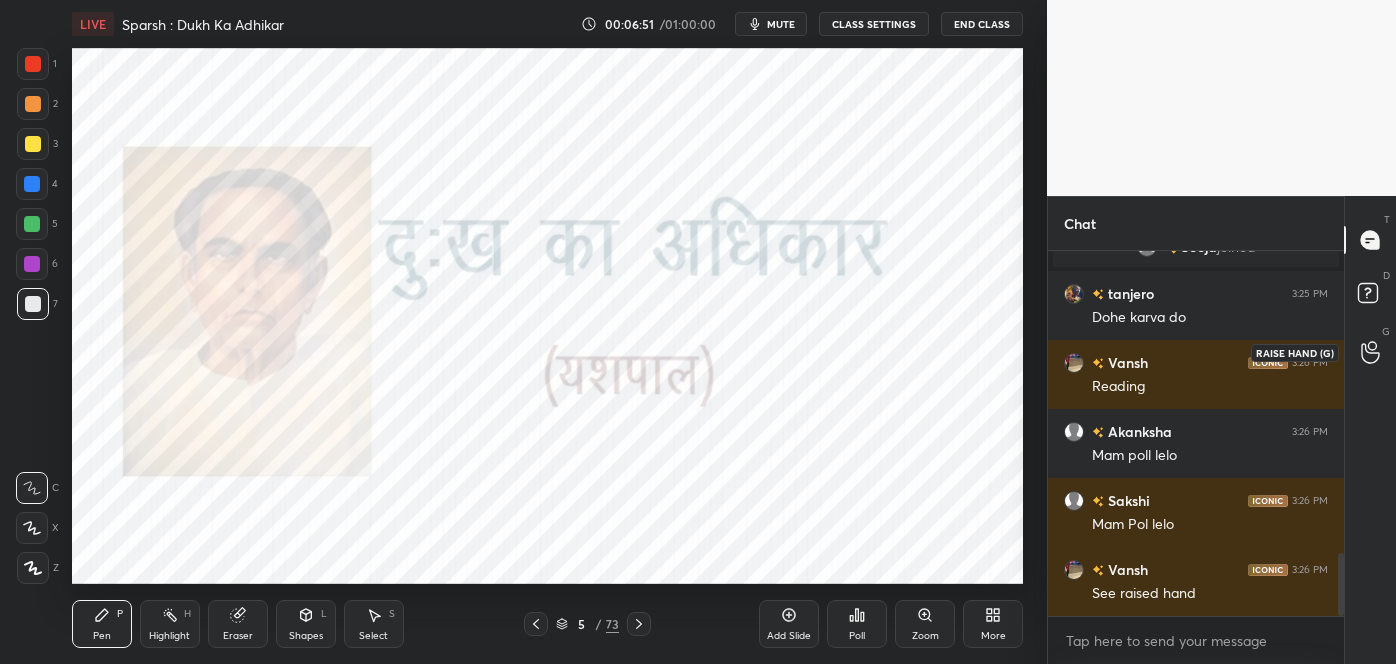 click at bounding box center [1371, 352] 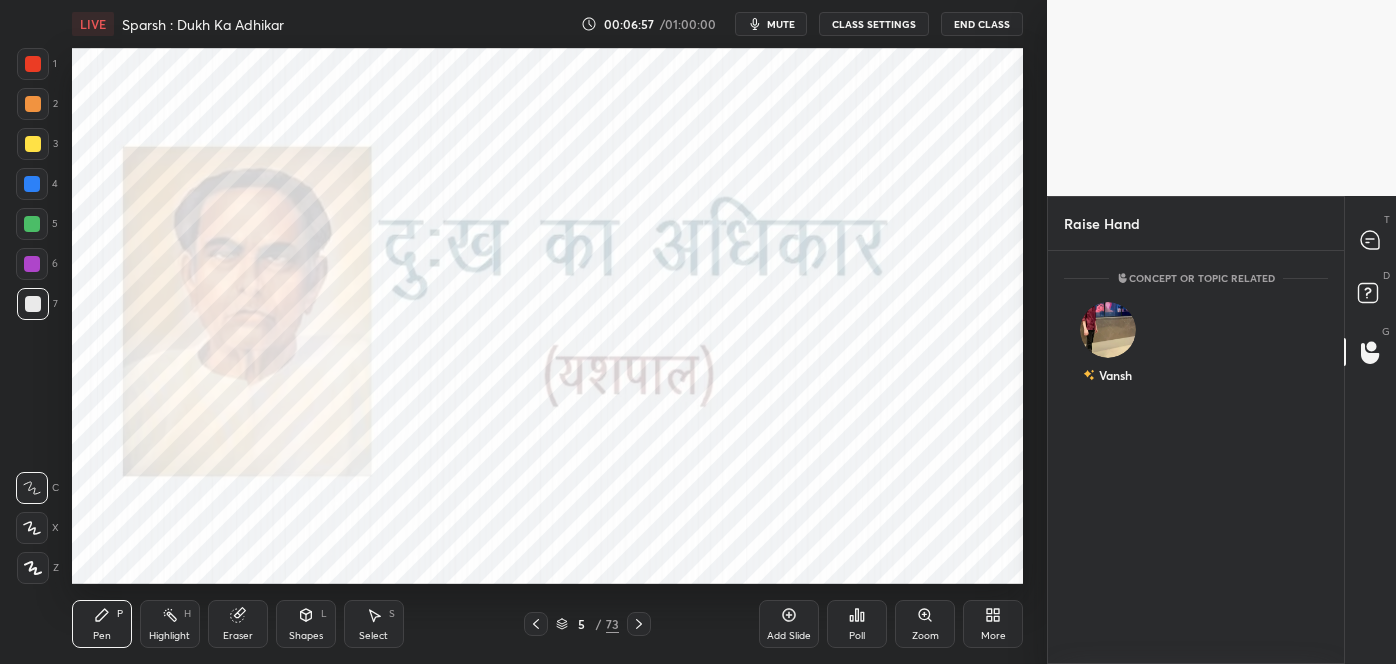 scroll, scrollTop: 6, scrollLeft: 5, axis: both 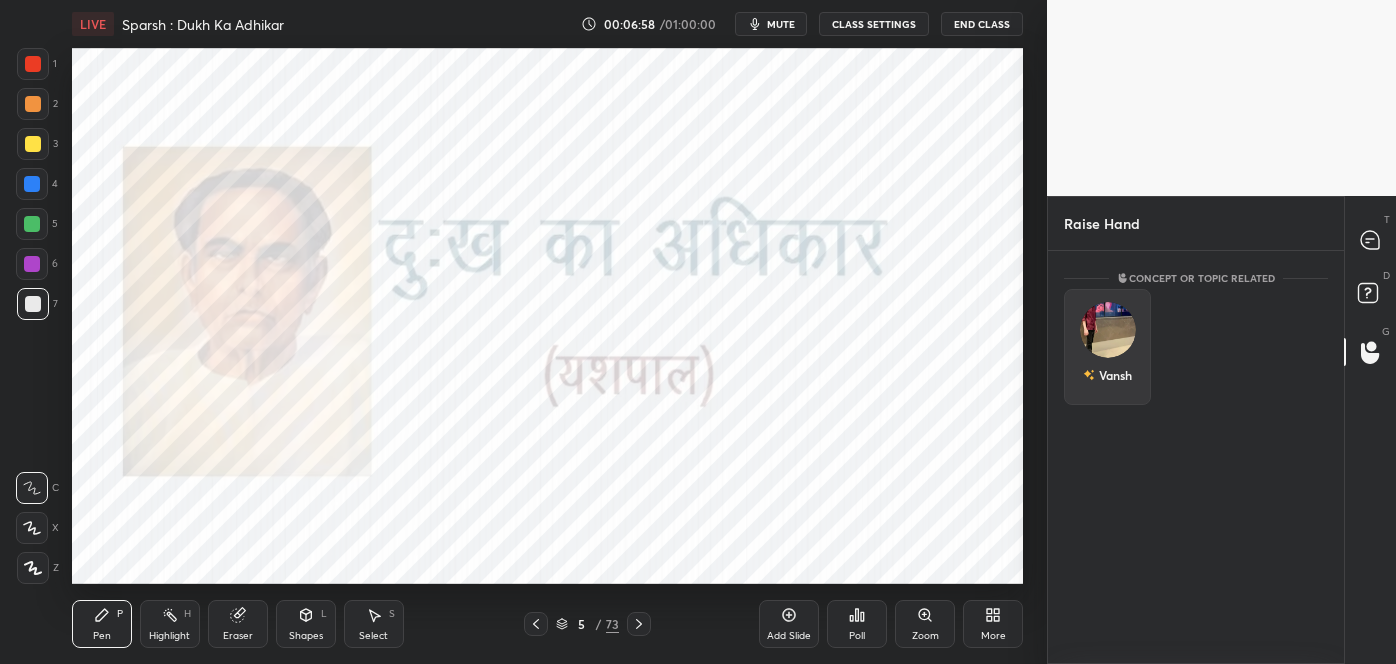 click on "Vansh" at bounding box center [1107, 347] 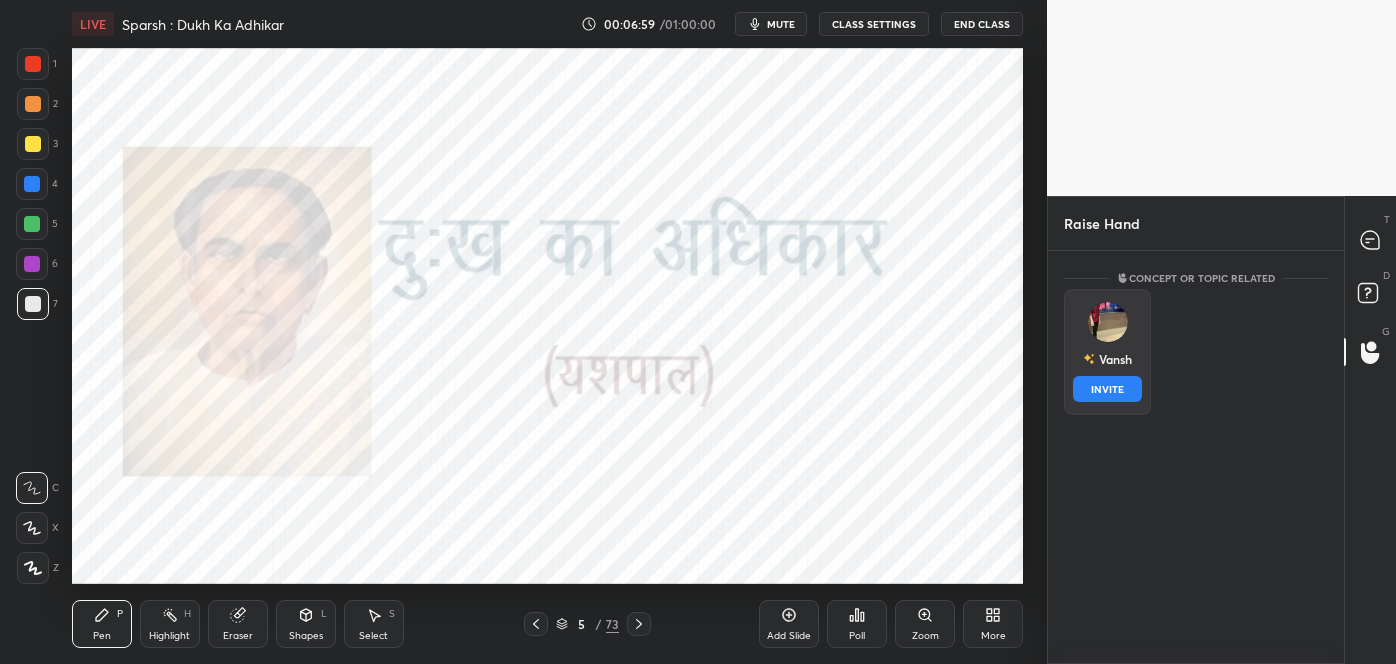 click on "INVITE" at bounding box center (1107, 389) 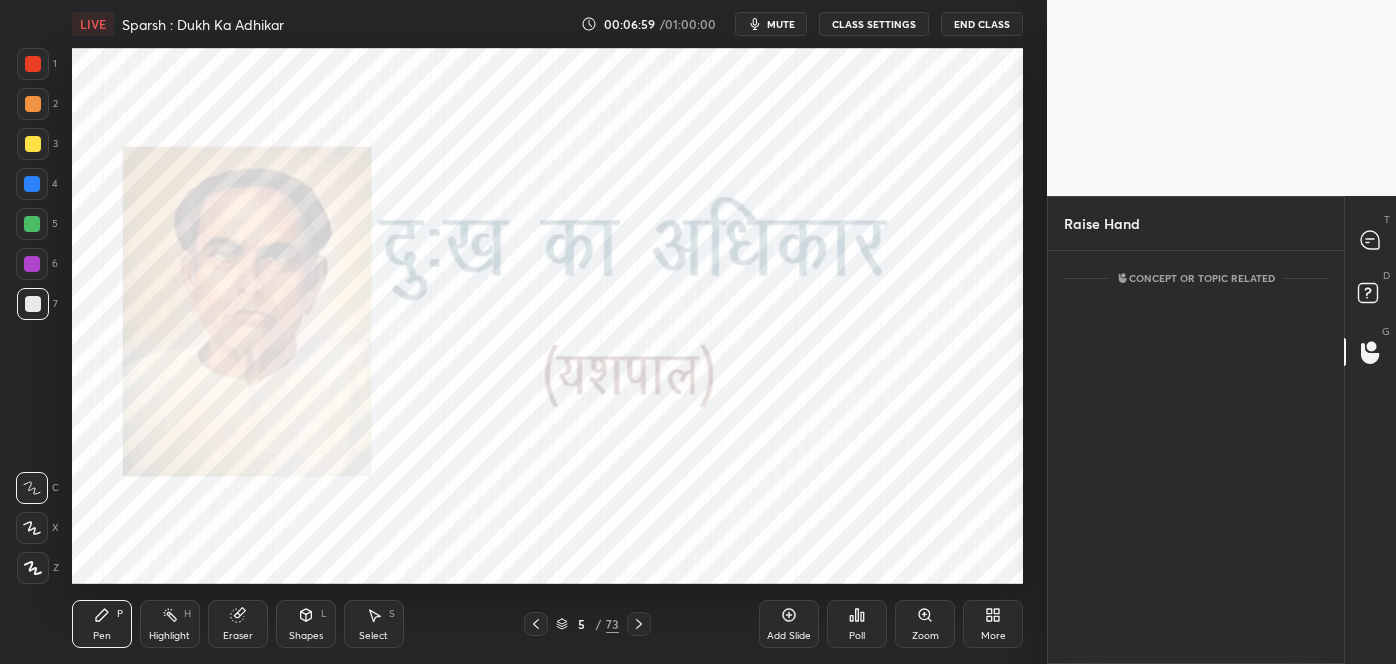 scroll, scrollTop: 326, scrollLeft: 290, axis: both 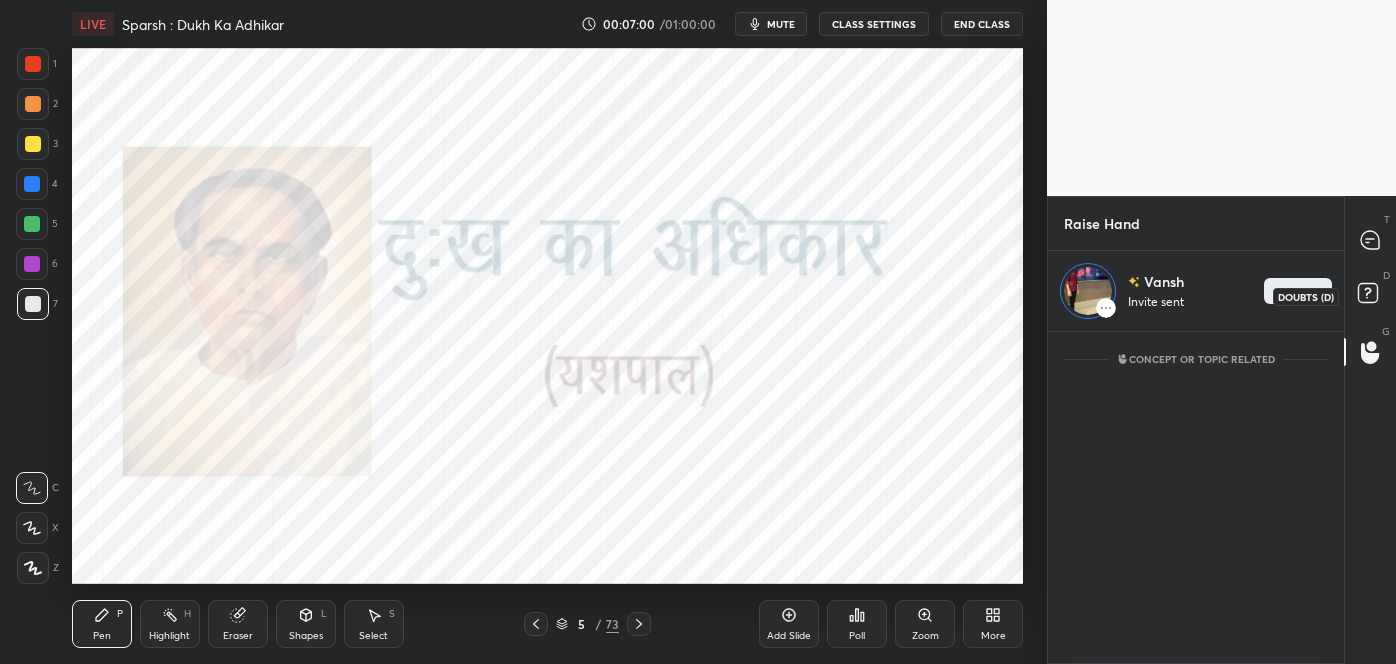 click 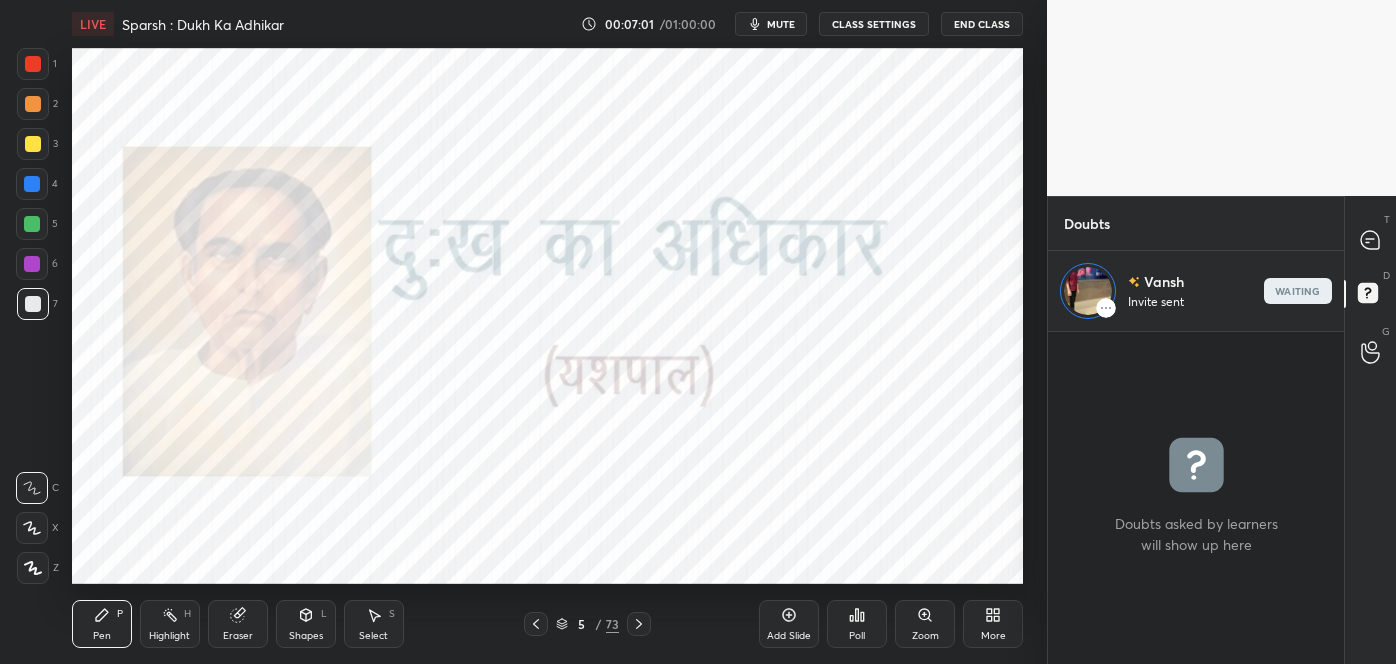 click on "T Messages (T)" at bounding box center [1370, 240] 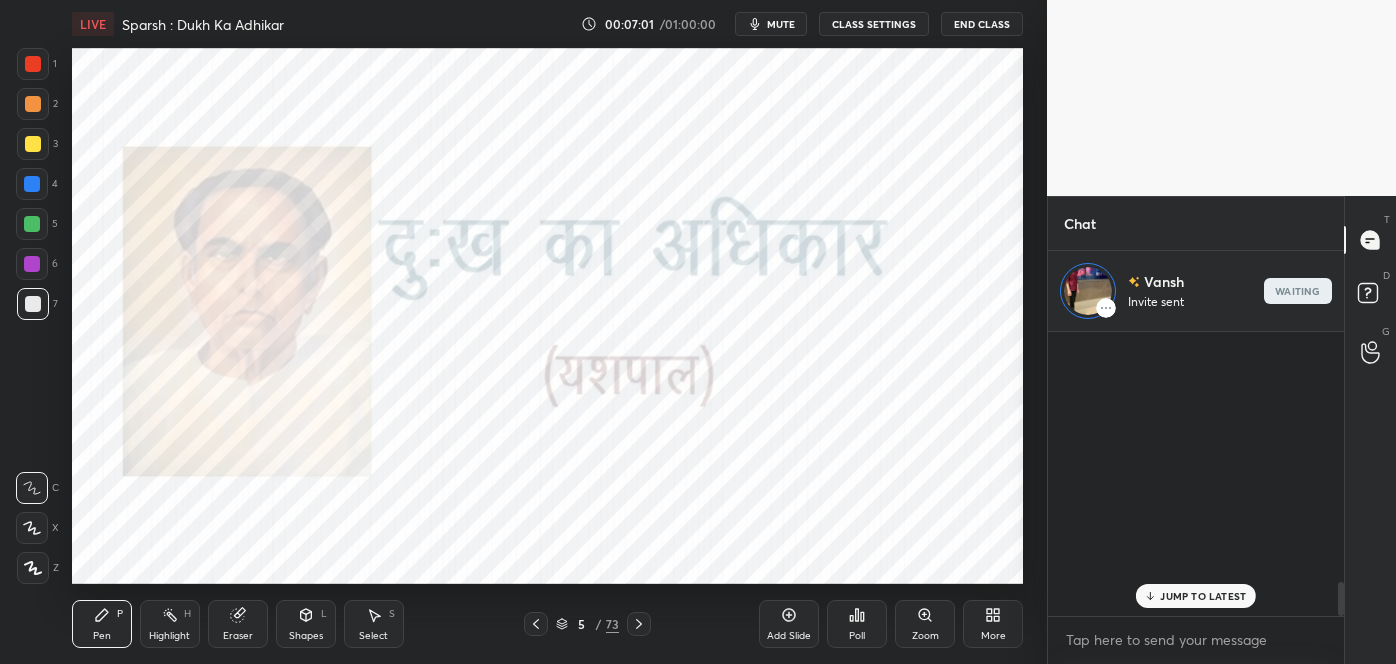 scroll, scrollTop: 2061, scrollLeft: 0, axis: vertical 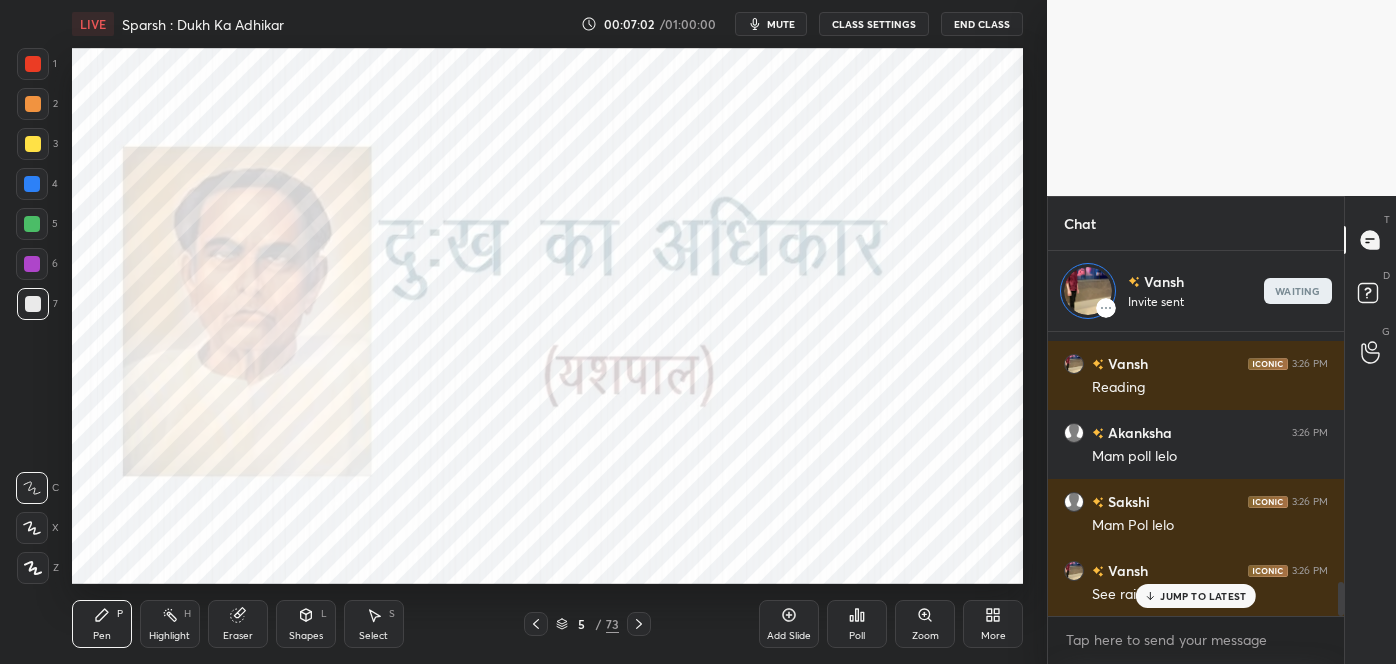 click on "JUMP TO LATEST" at bounding box center (1203, 596) 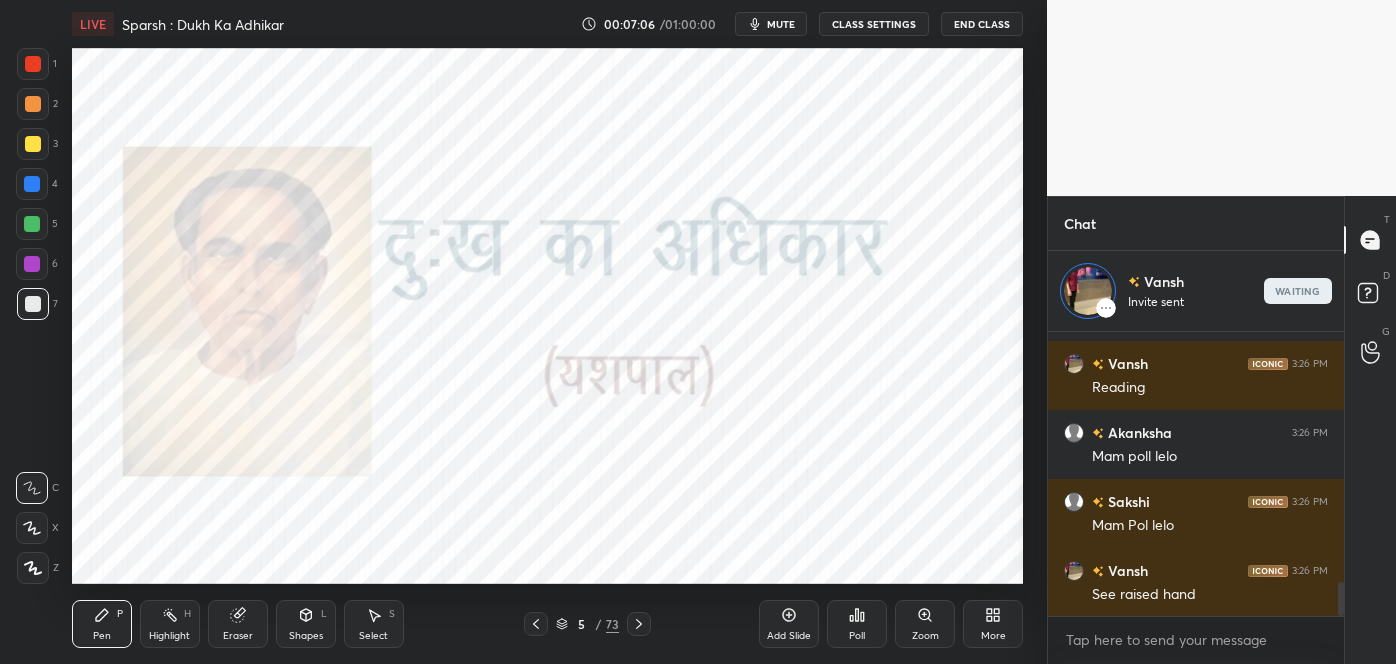 scroll, scrollTop: 6, scrollLeft: 5, axis: both 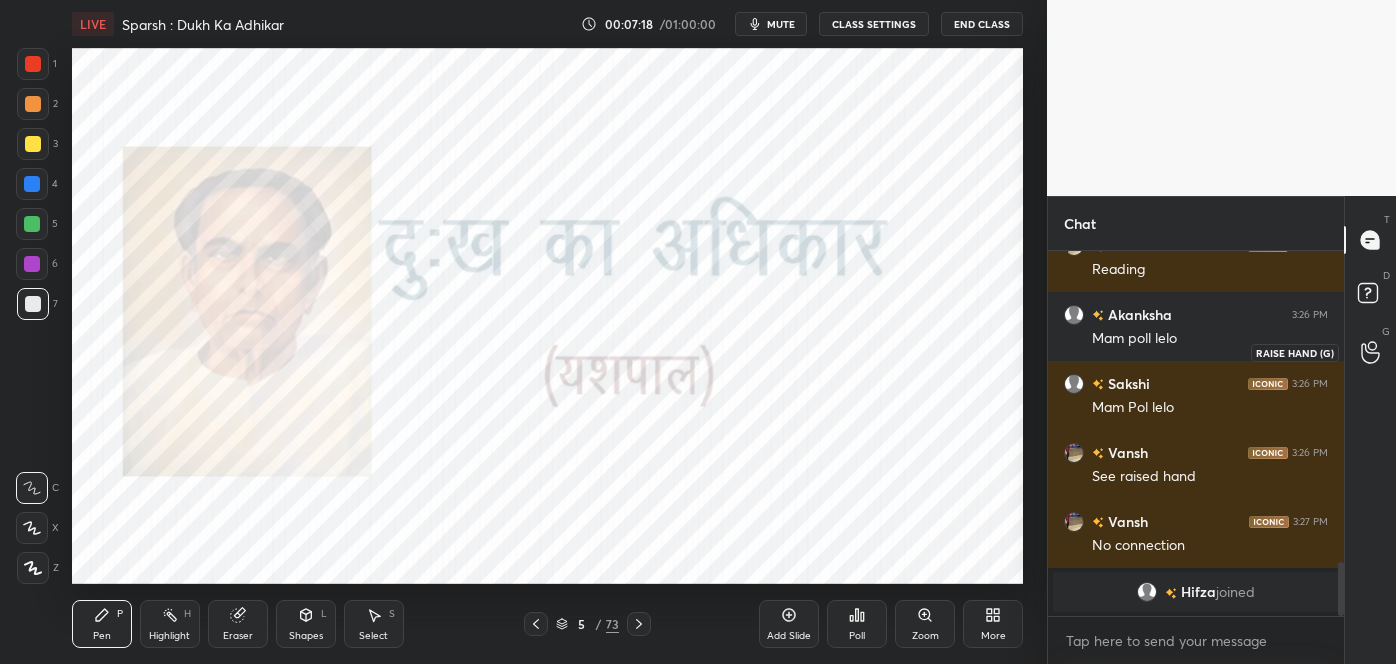 click 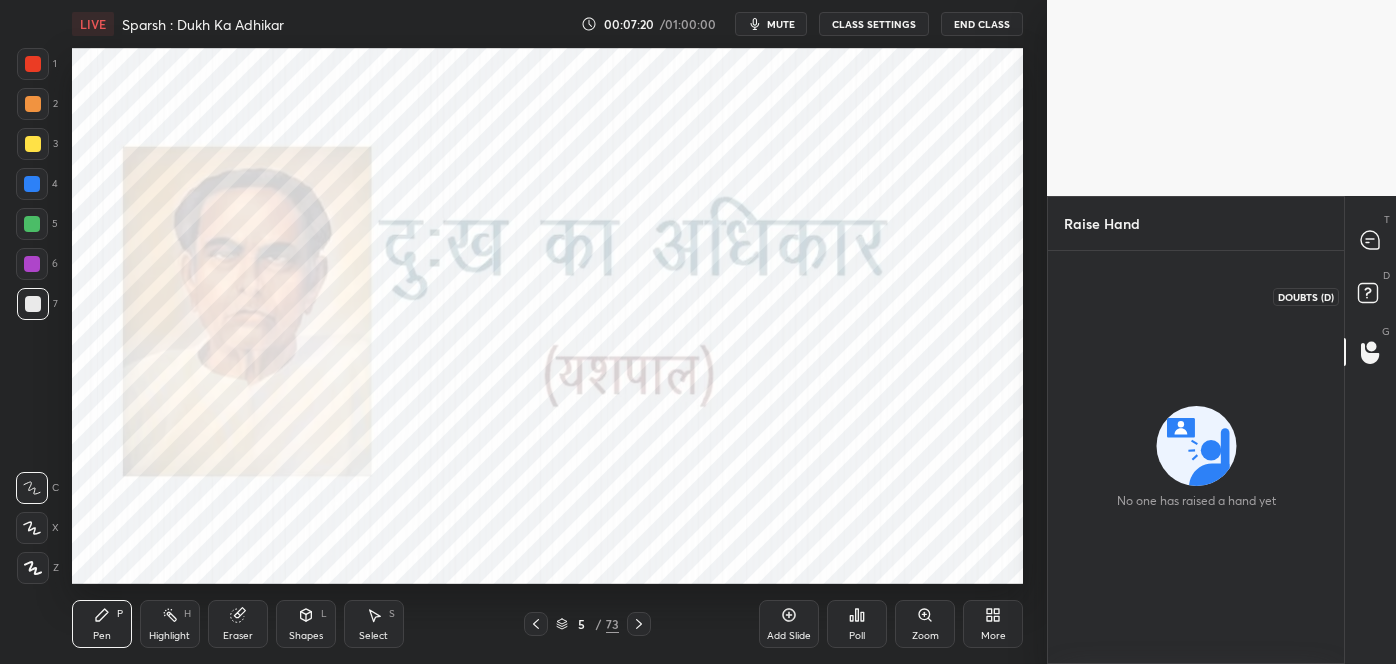 click 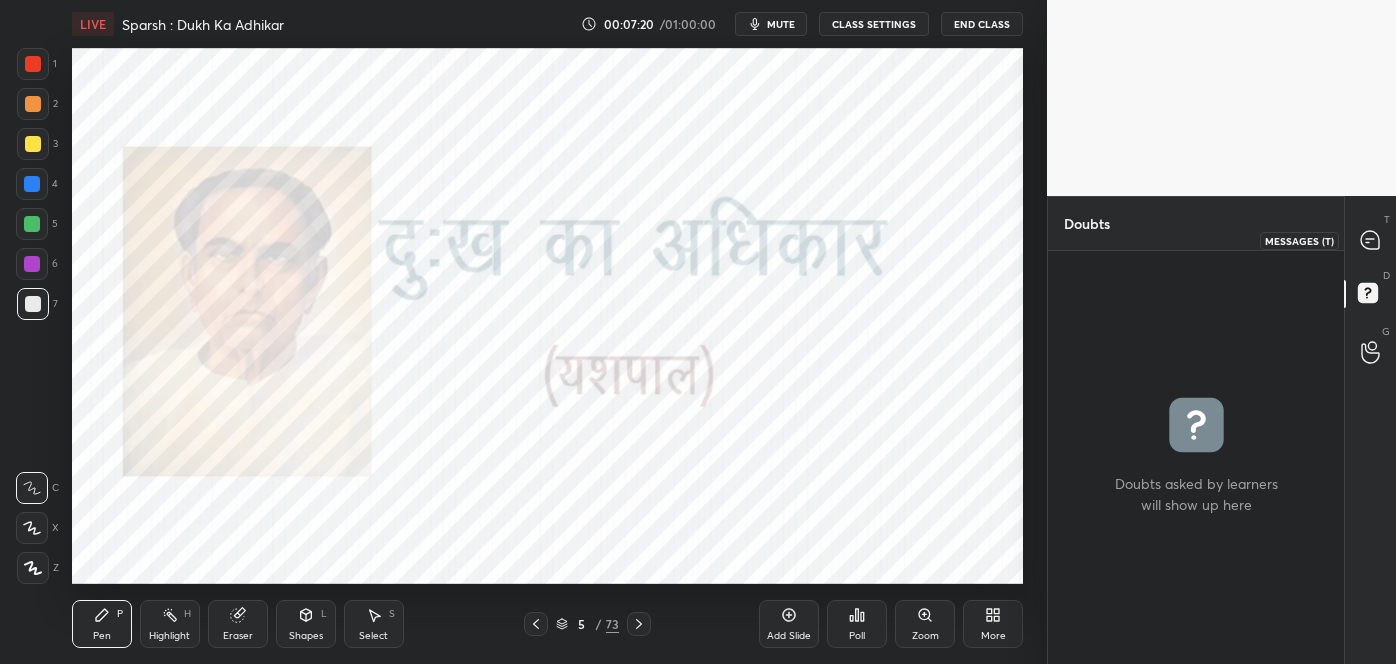 click at bounding box center [1371, 240] 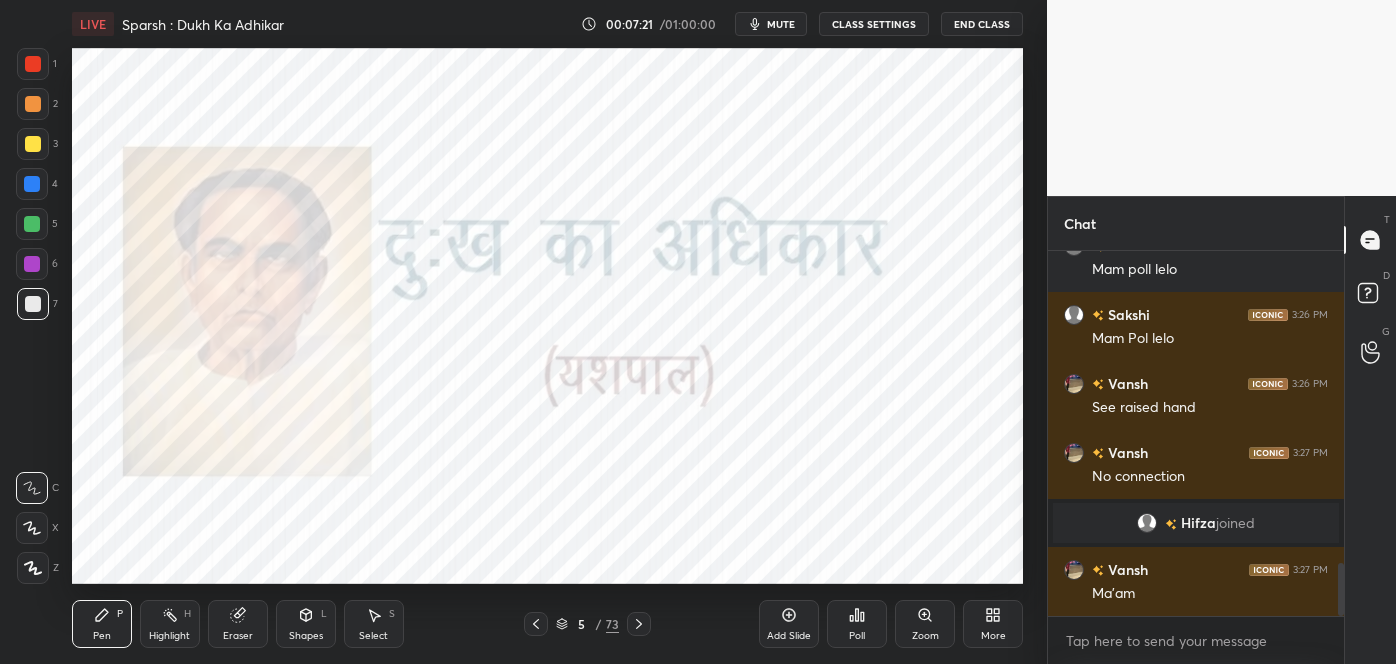 click on "Vansh 3:26 PM Reading Akanksha 3:26 PM Mam poll lelo Sakshi 3:26 PM Mam Pol lelo Vansh 3:26 PM See raised hand Vansh 3:27 PM No connection Hifza  joined Vansh 3:27 PM Ma'am" at bounding box center [1196, 433] 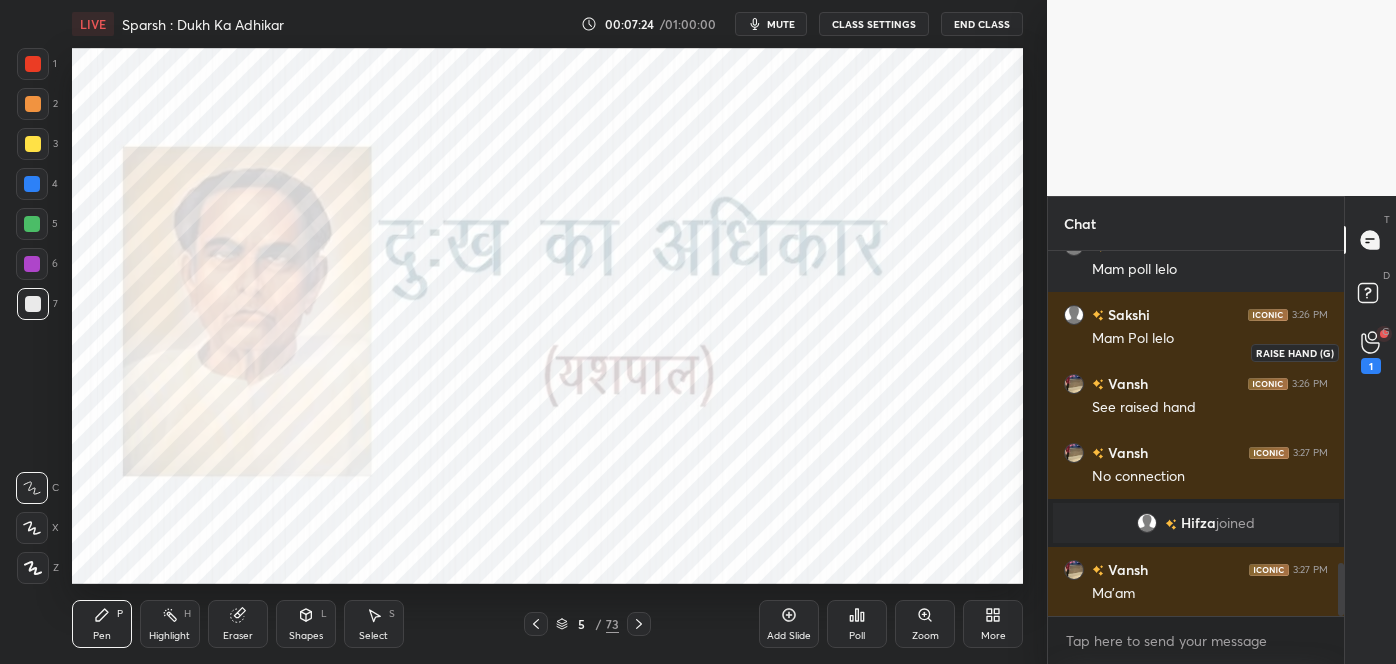 click on "1" at bounding box center [1371, 366] 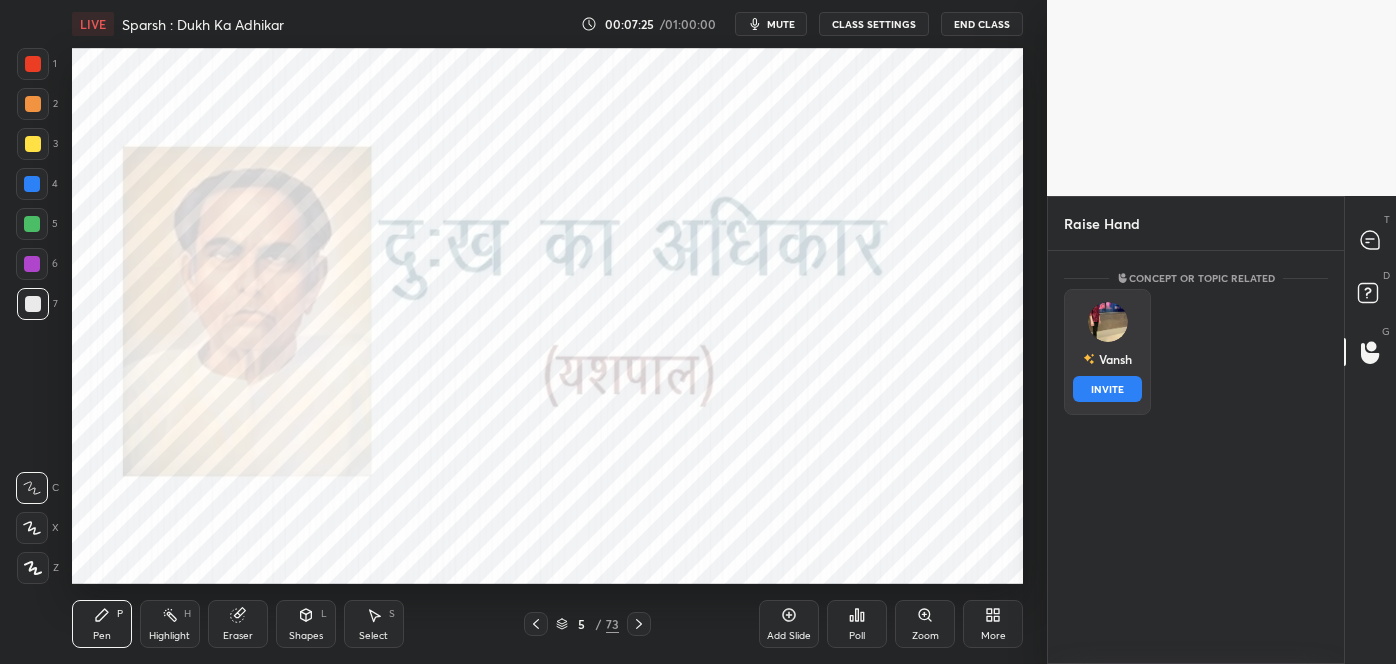 click on "Vansh" at bounding box center [1107, 359] 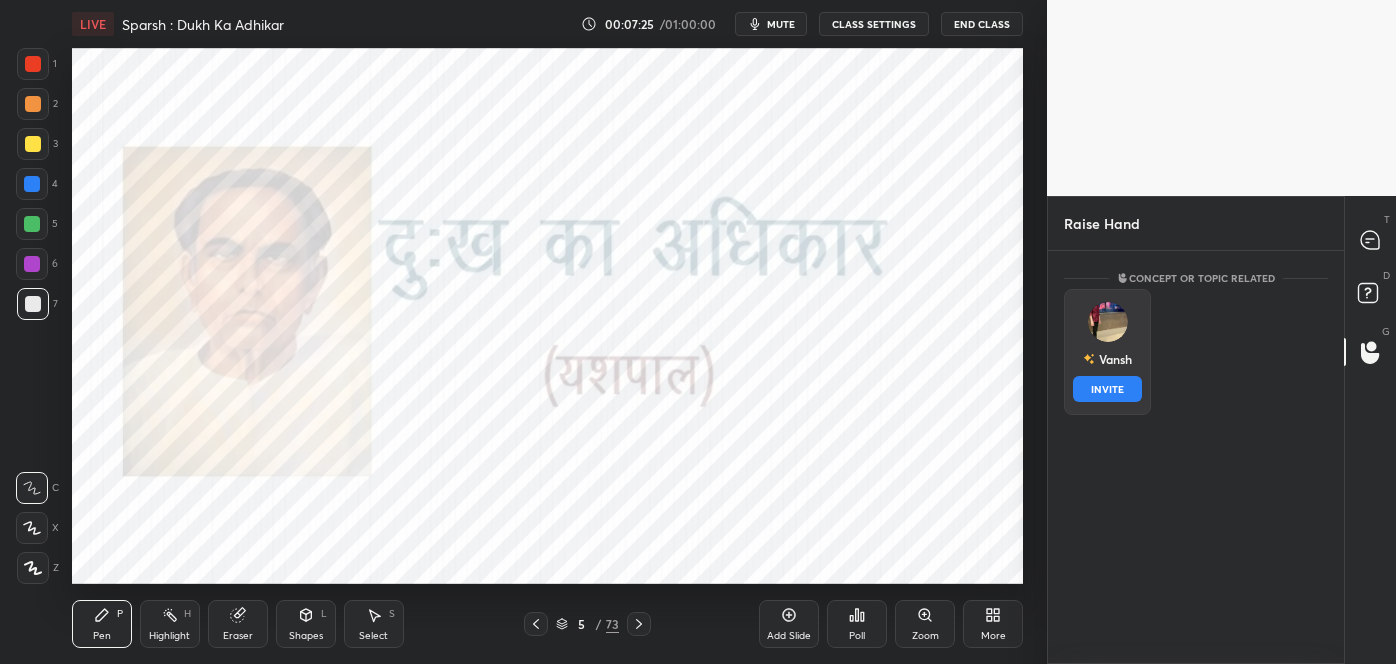 click on "INVITE" at bounding box center (1107, 389) 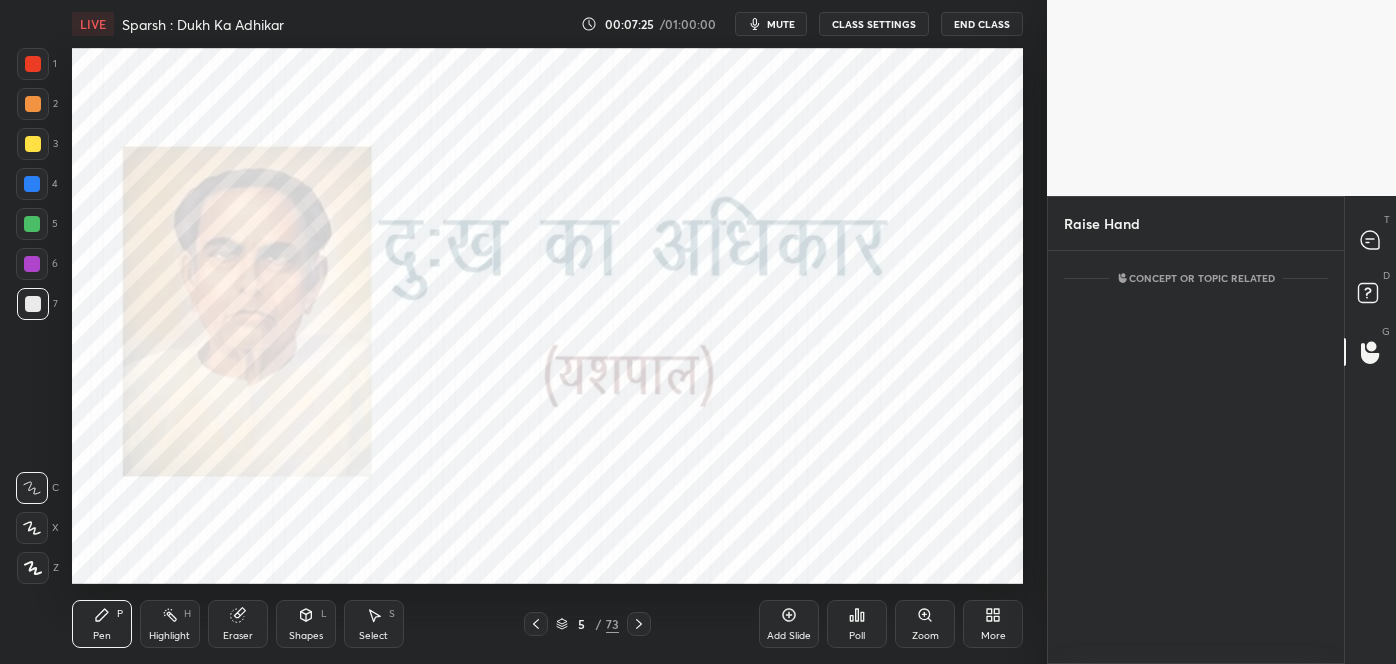 scroll, scrollTop: 326, scrollLeft: 290, axis: both 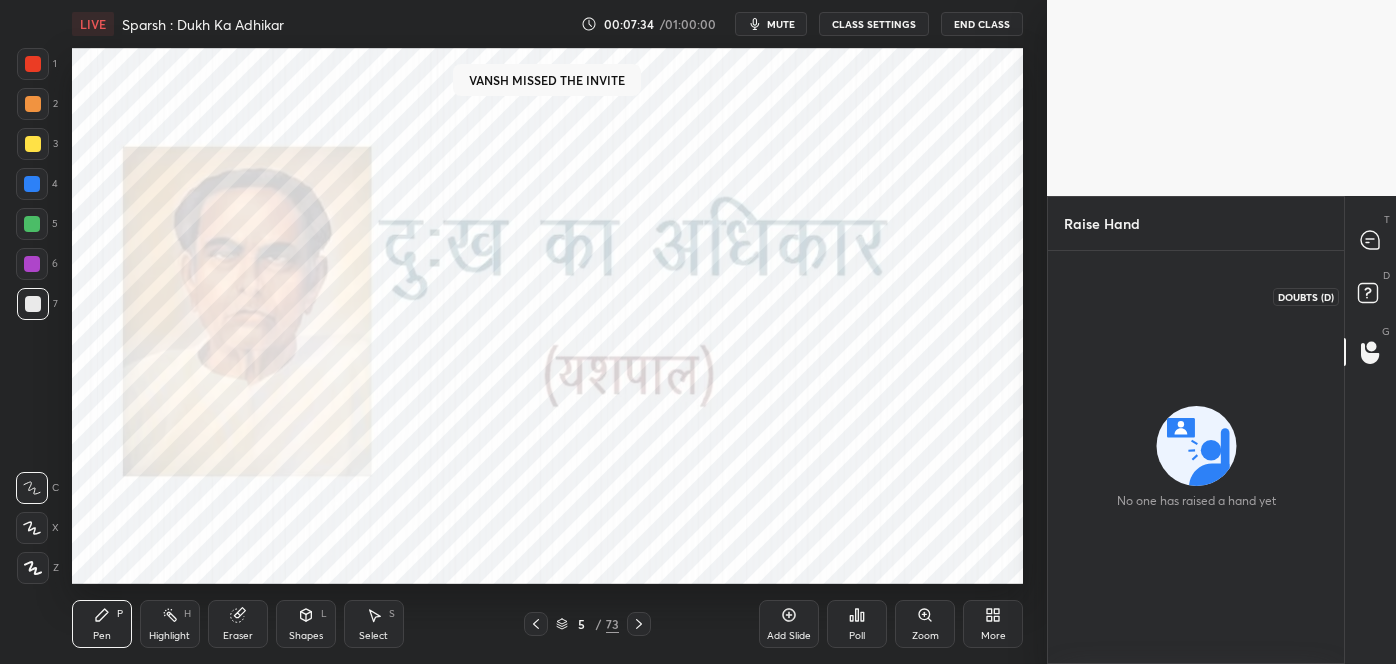 click at bounding box center (1371, 296) 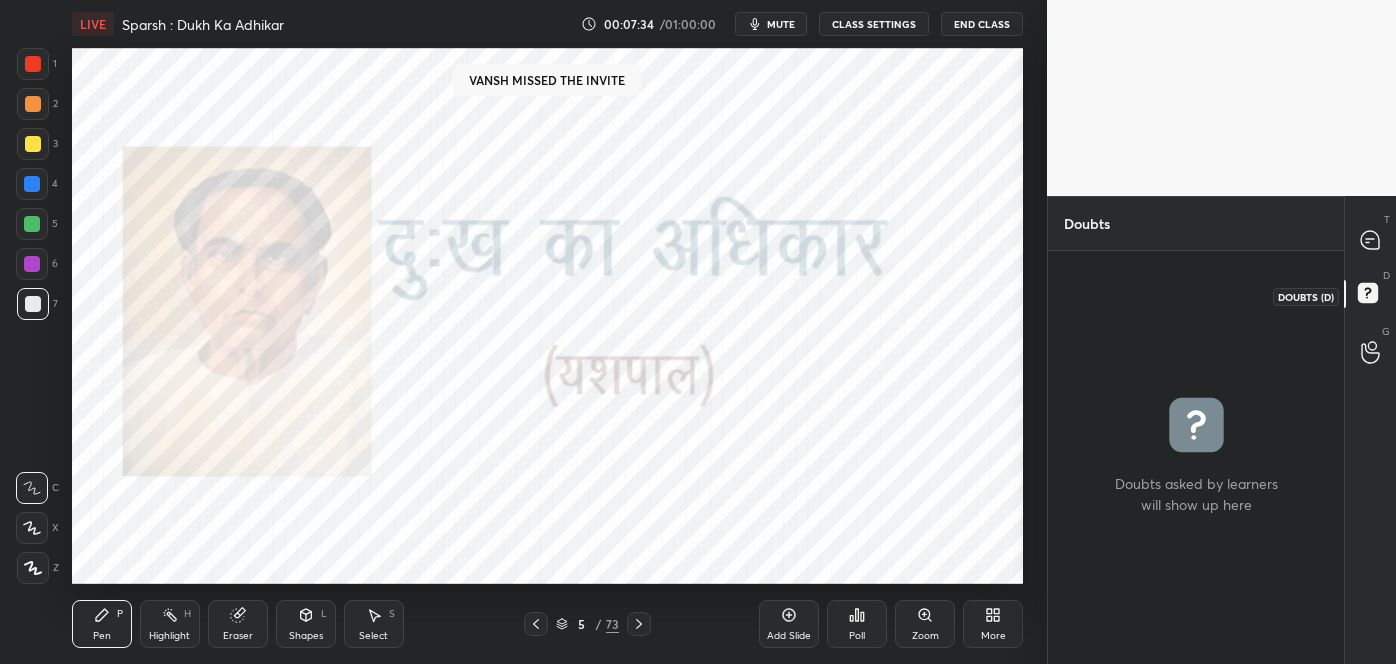 click on "T Messages (T)" at bounding box center (1370, 240) 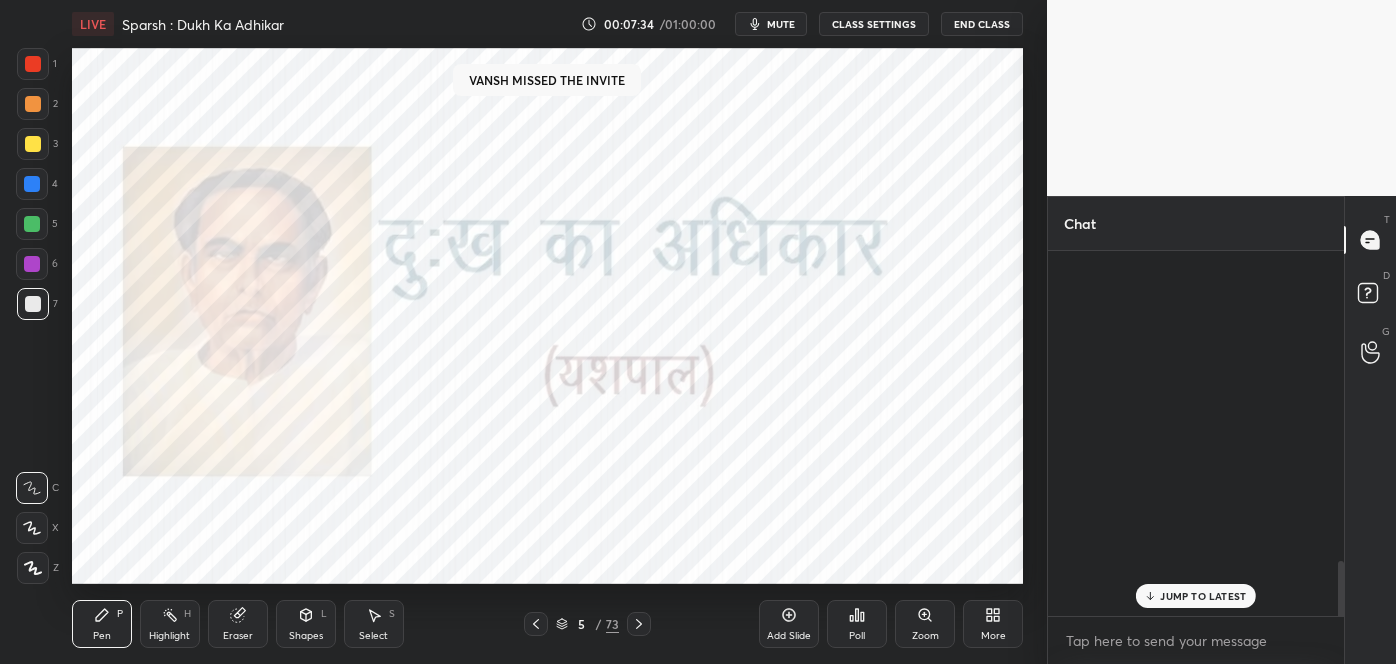 scroll, scrollTop: 2266, scrollLeft: 0, axis: vertical 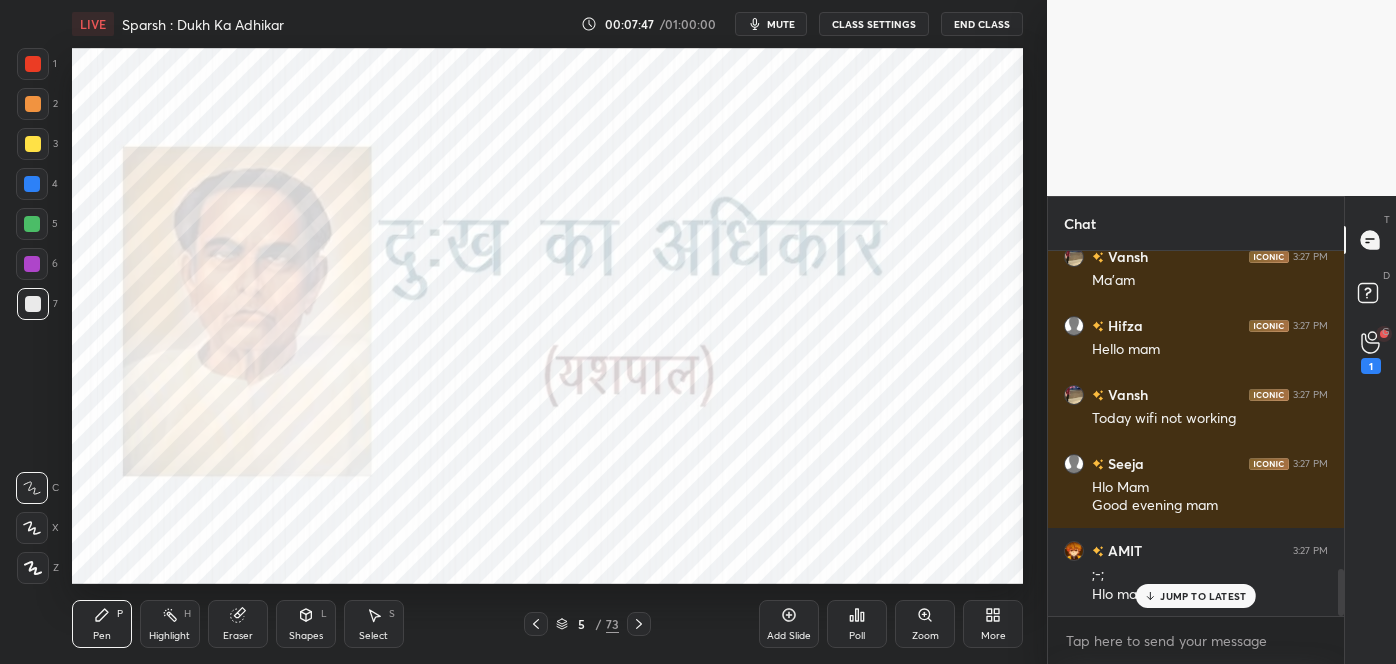 click on "JUMP TO LATEST" at bounding box center (1203, 596) 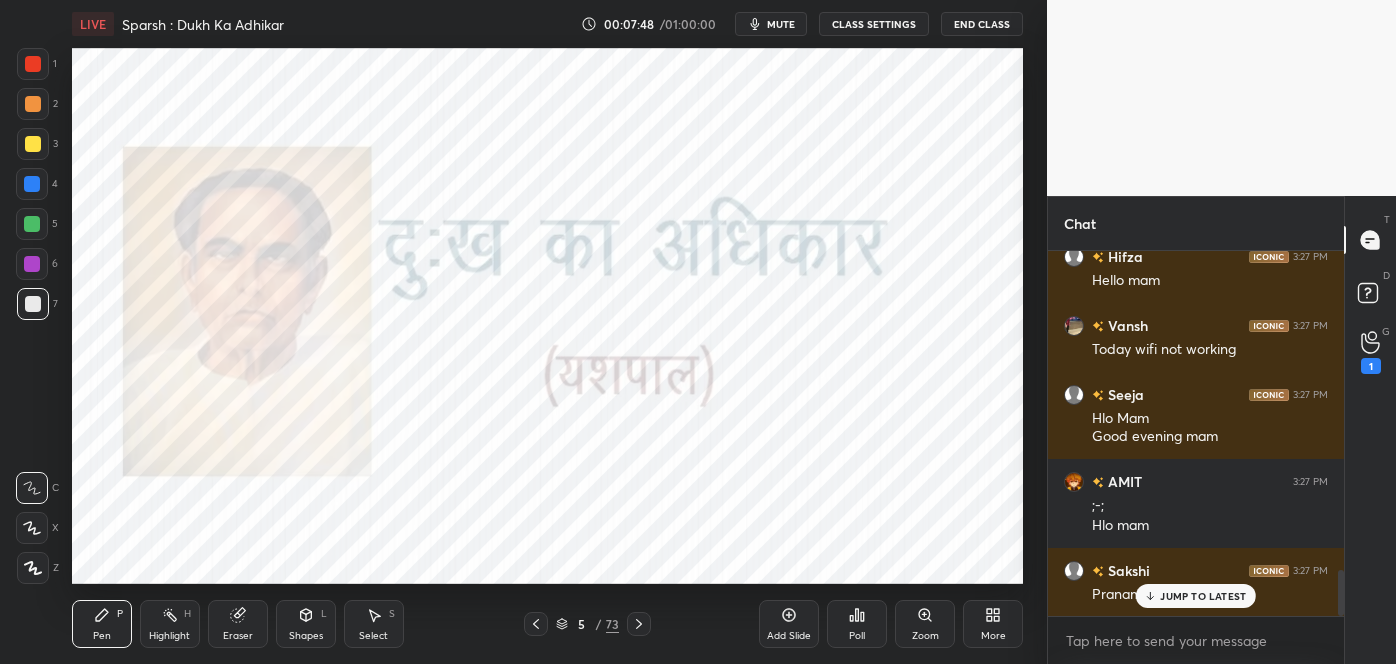 click on "JUMP TO LATEST" at bounding box center (1203, 596) 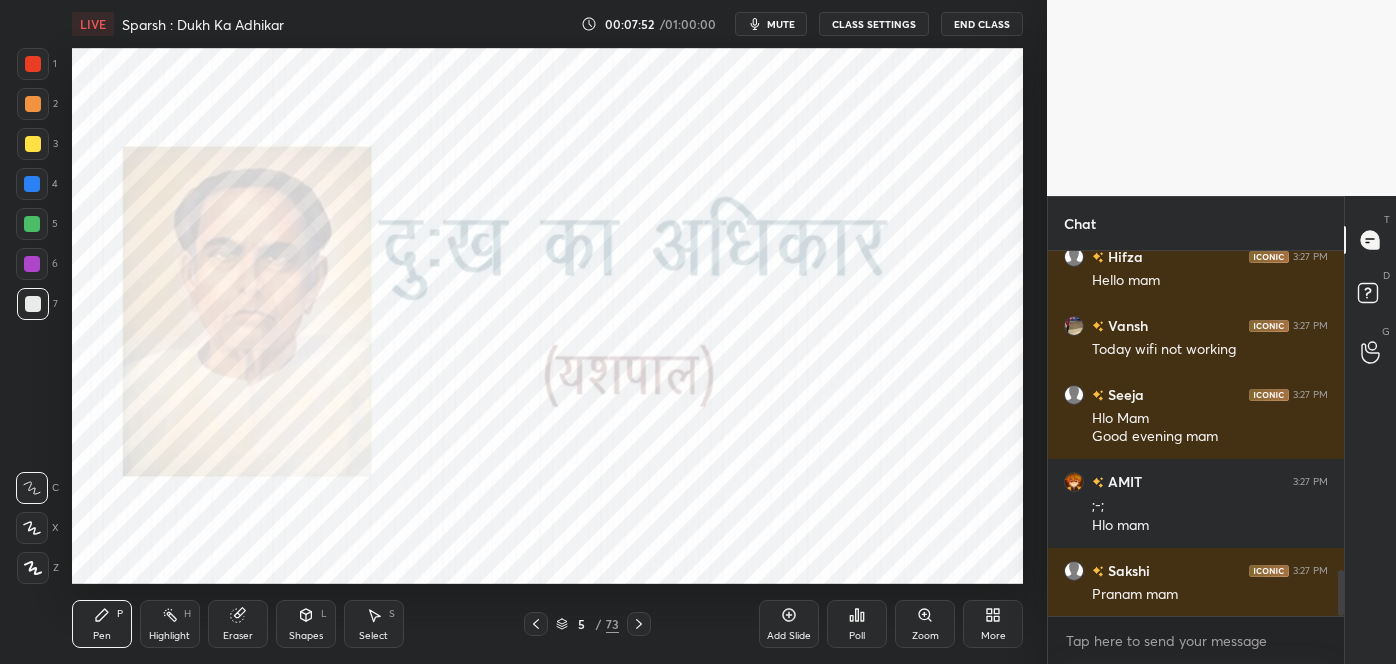 click on "5 / 73" at bounding box center (587, 624) 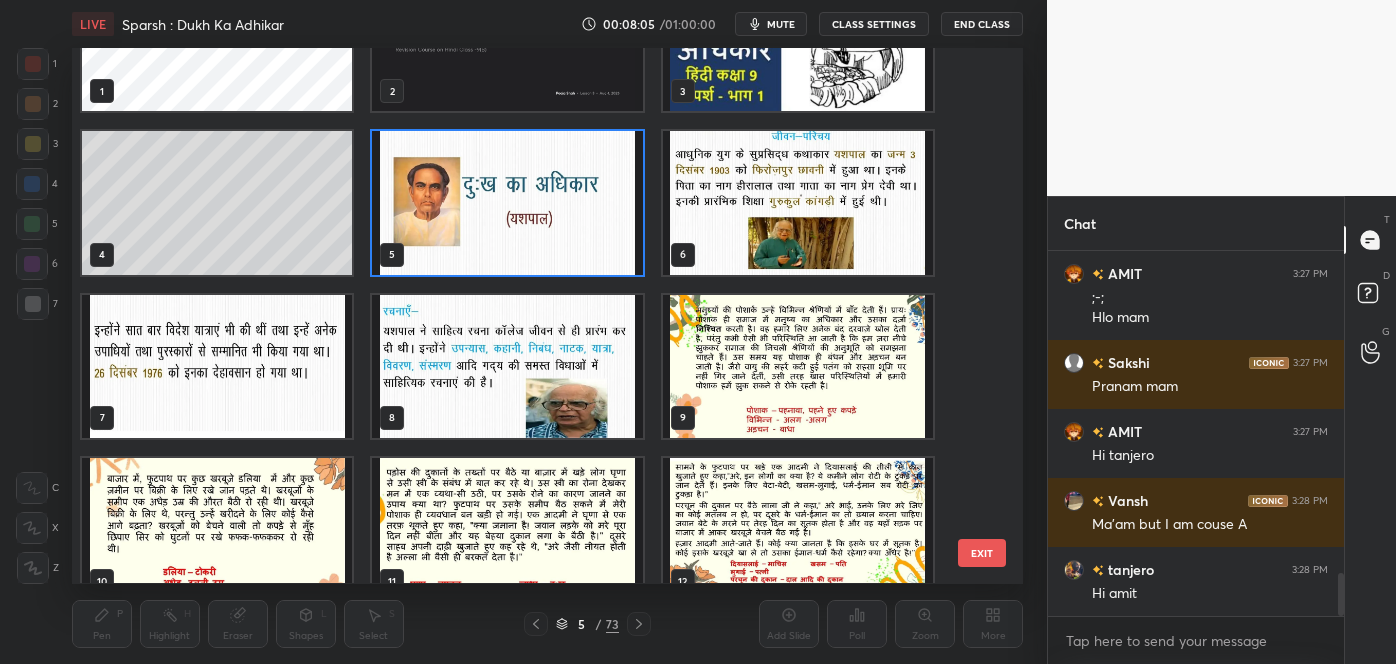 scroll, scrollTop: 2826, scrollLeft: 0, axis: vertical 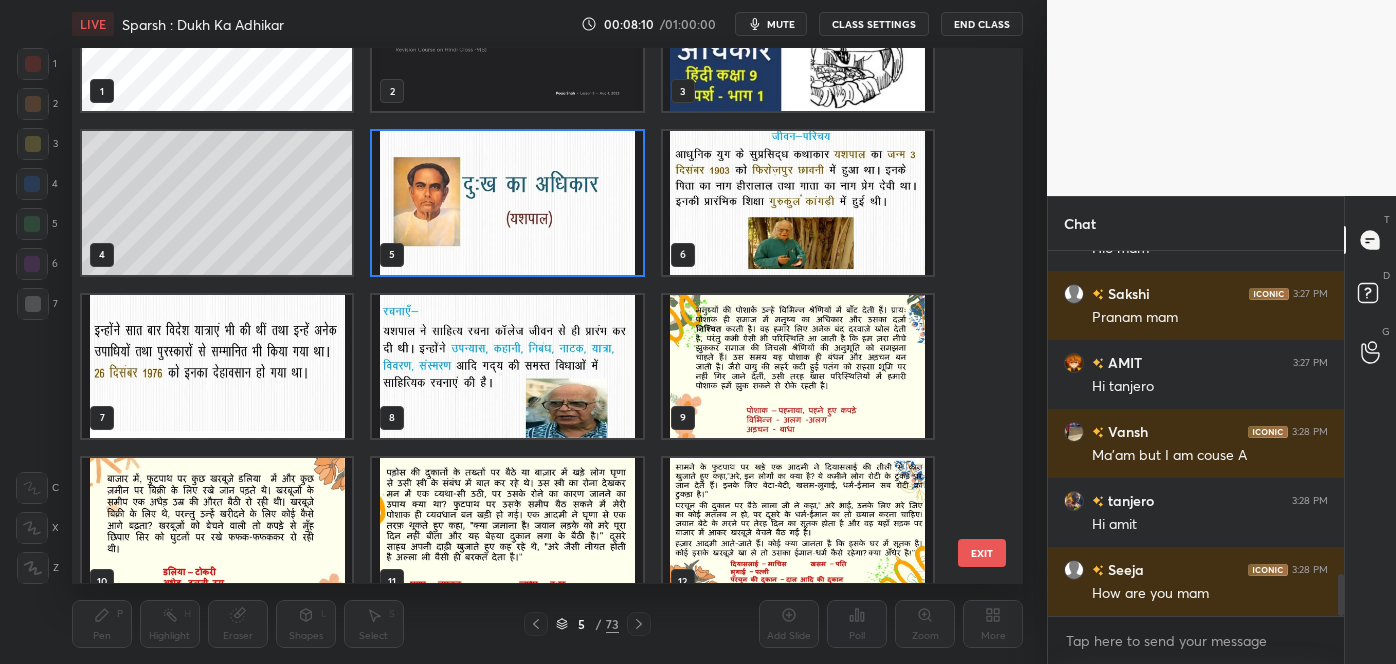 click on "EXIT" at bounding box center (982, 553) 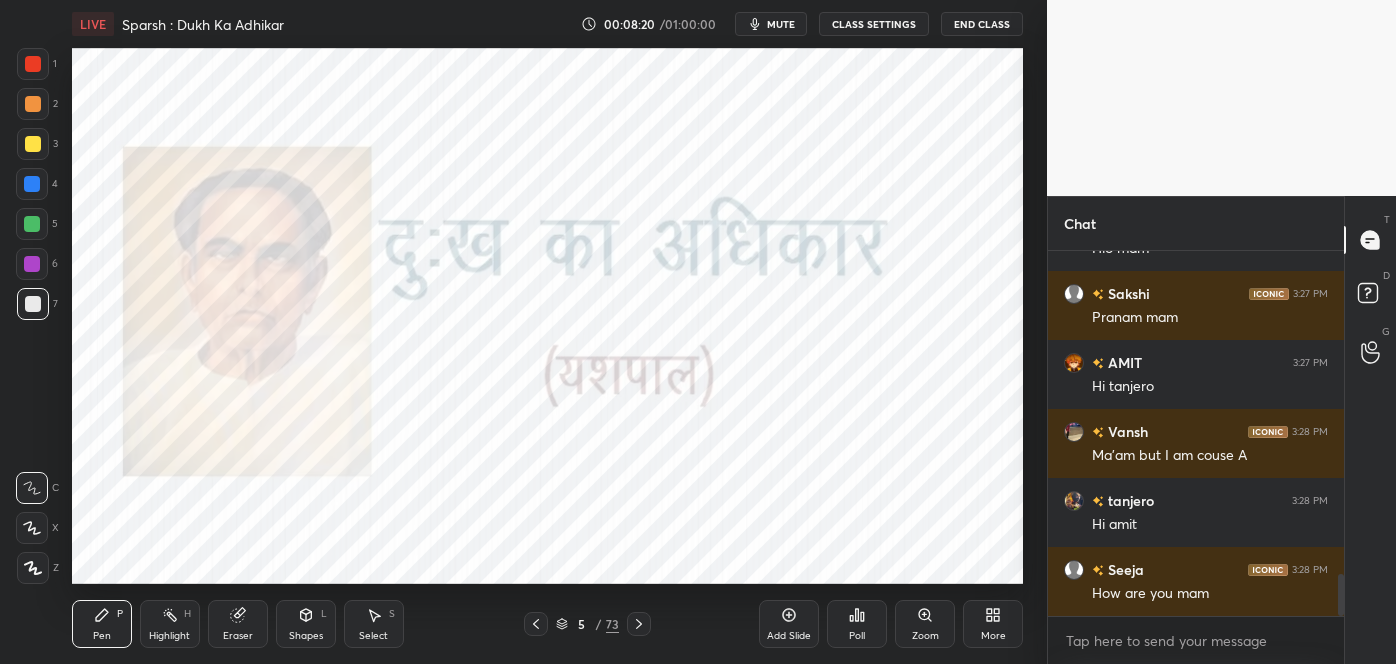 scroll, scrollTop: 2895, scrollLeft: 0, axis: vertical 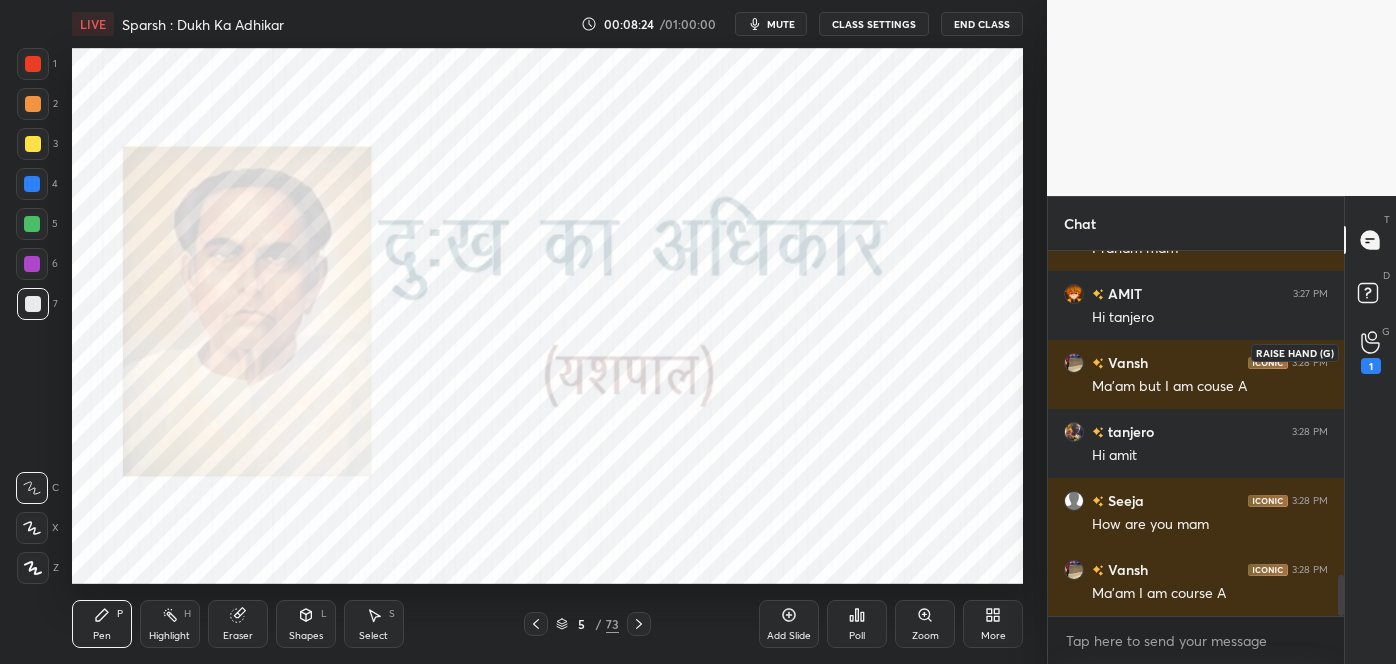 click 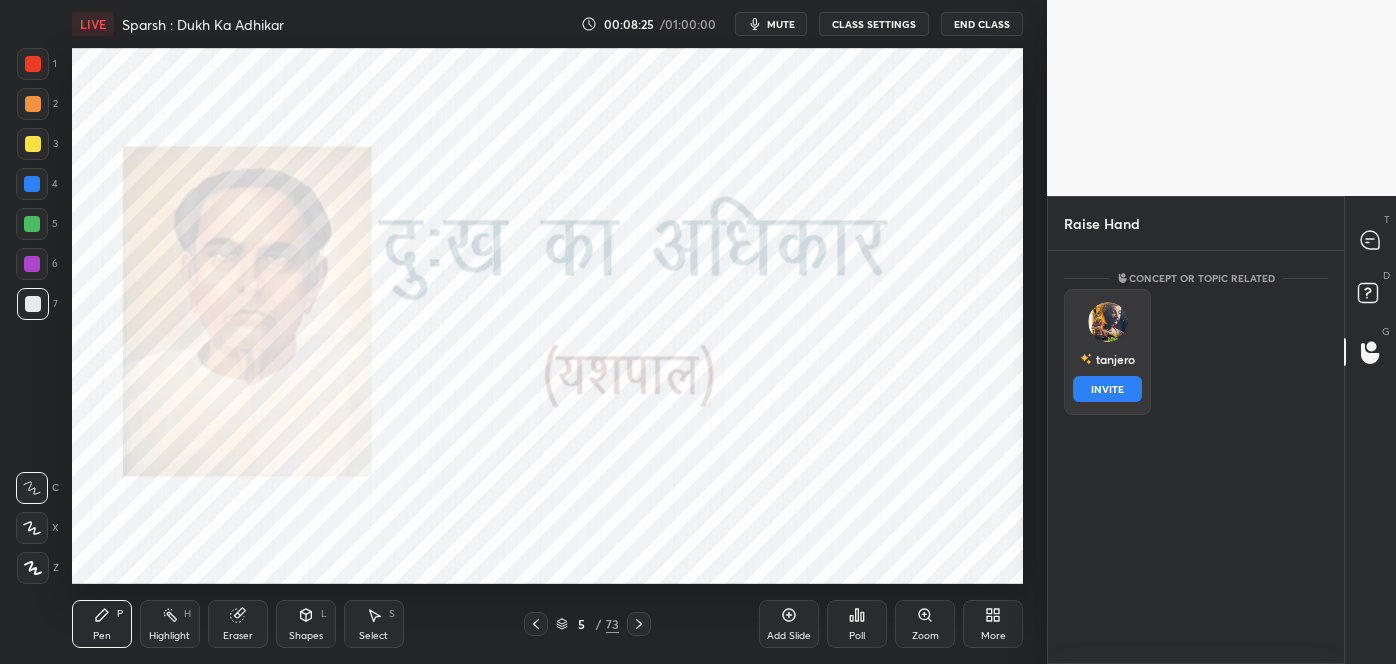 click on "tanjero INVITE" at bounding box center [1107, 352] 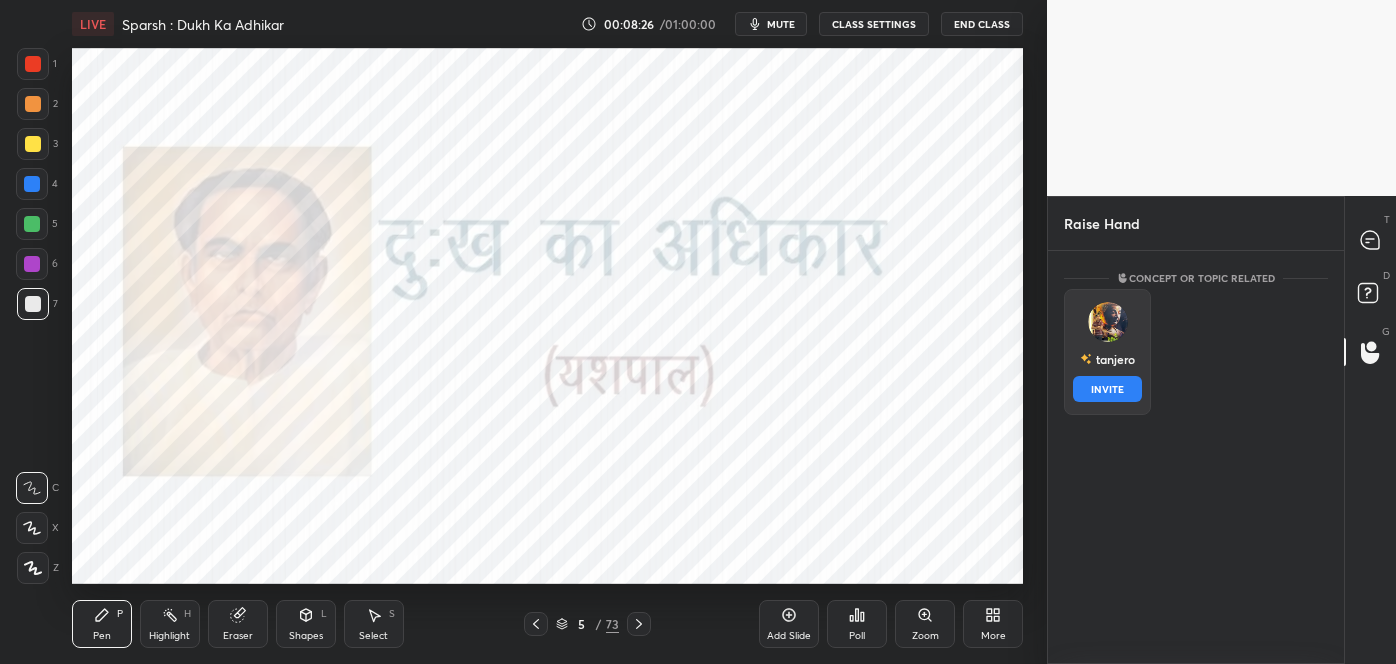 click on "INVITE" at bounding box center [1107, 389] 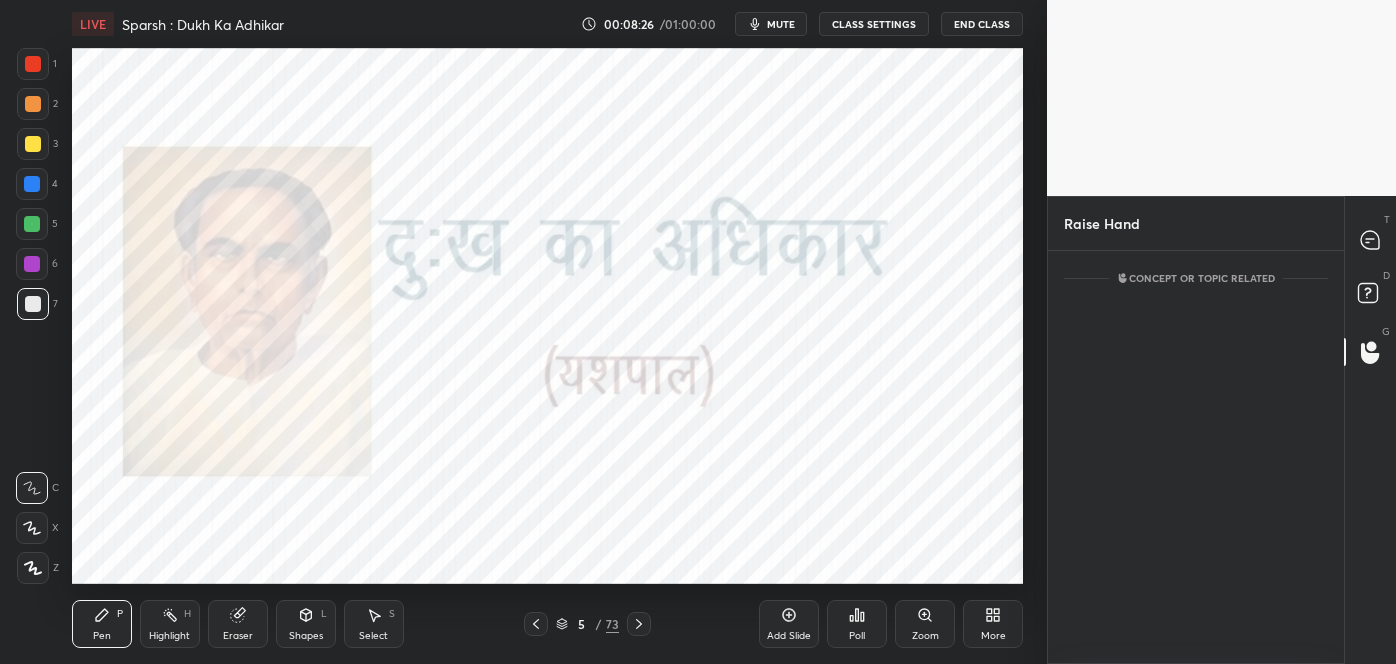 scroll, scrollTop: 326, scrollLeft: 290, axis: both 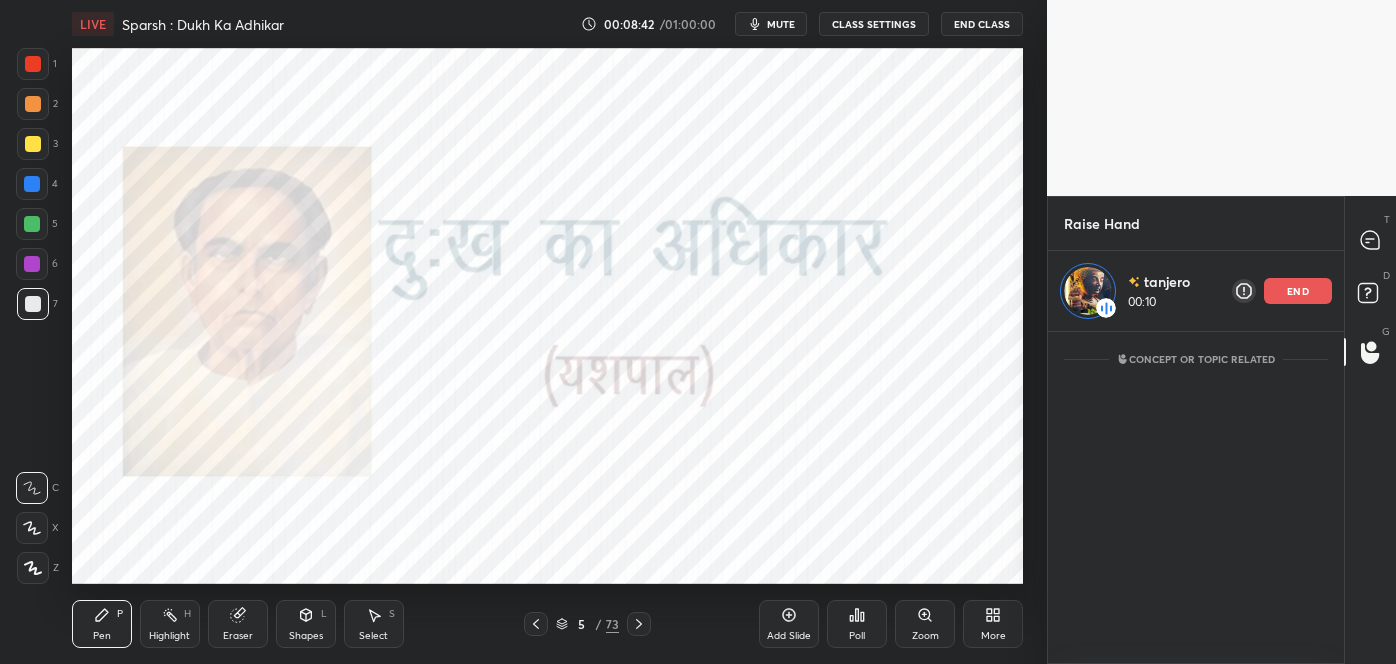 click on "Add Slide" at bounding box center (789, 636) 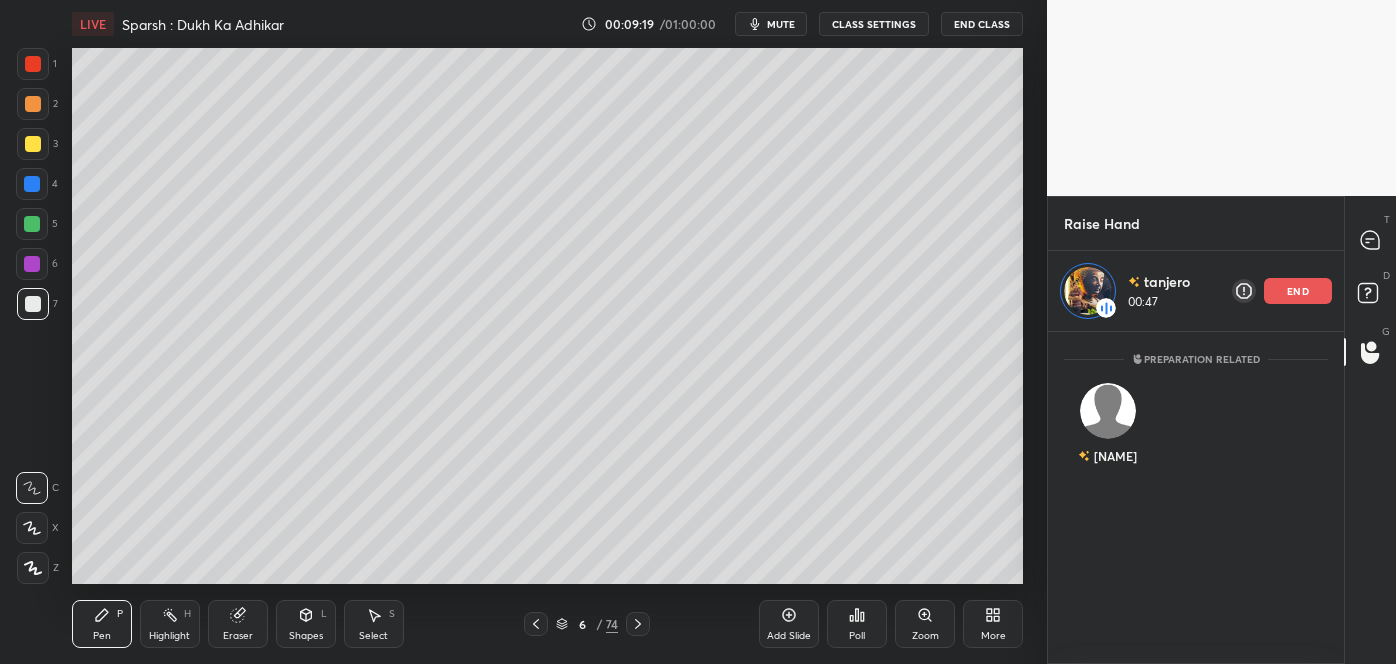 click 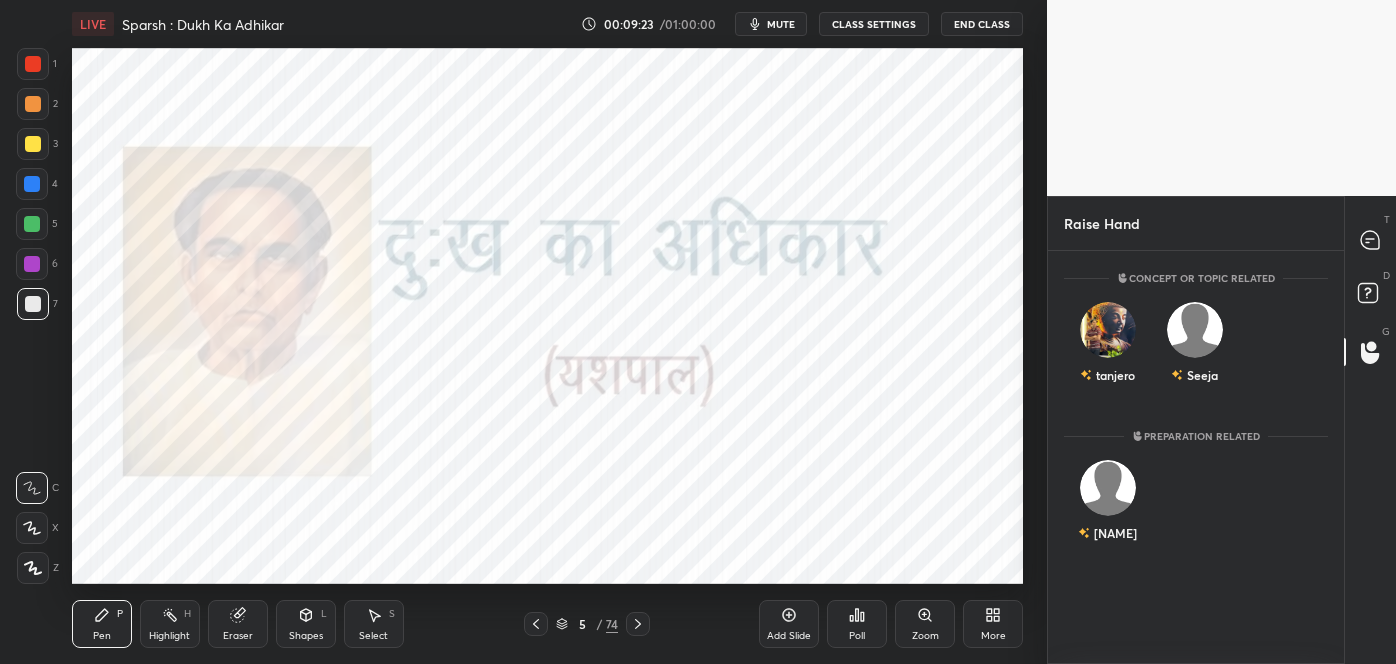 scroll, scrollTop: 6, scrollLeft: 5, axis: both 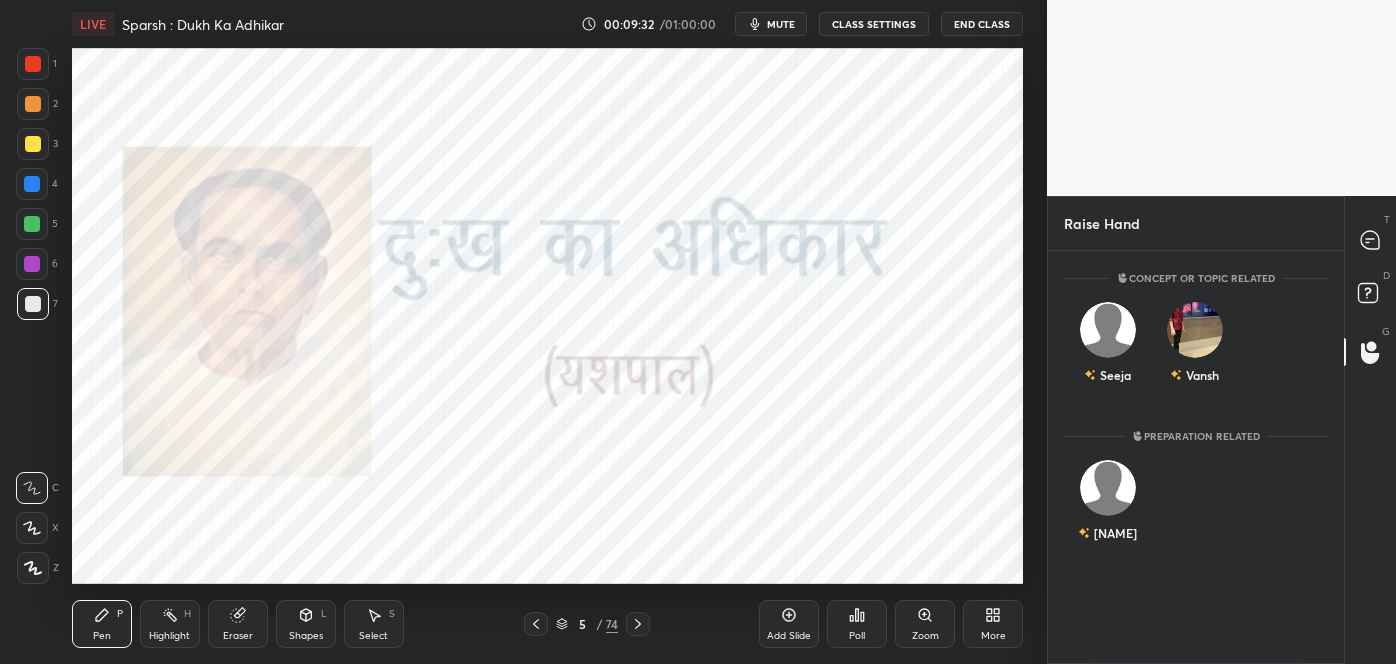 click on "T Messages (T)" at bounding box center [1370, 240] 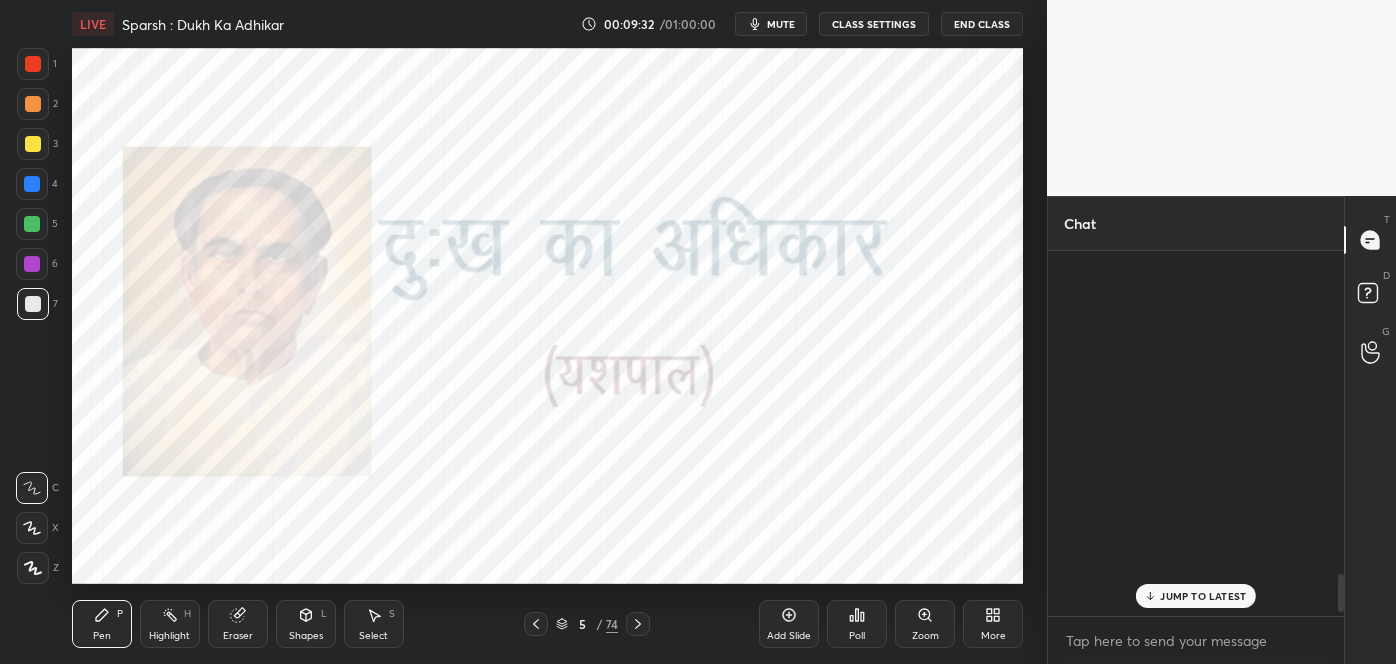 scroll, scrollTop: 3045, scrollLeft: 0, axis: vertical 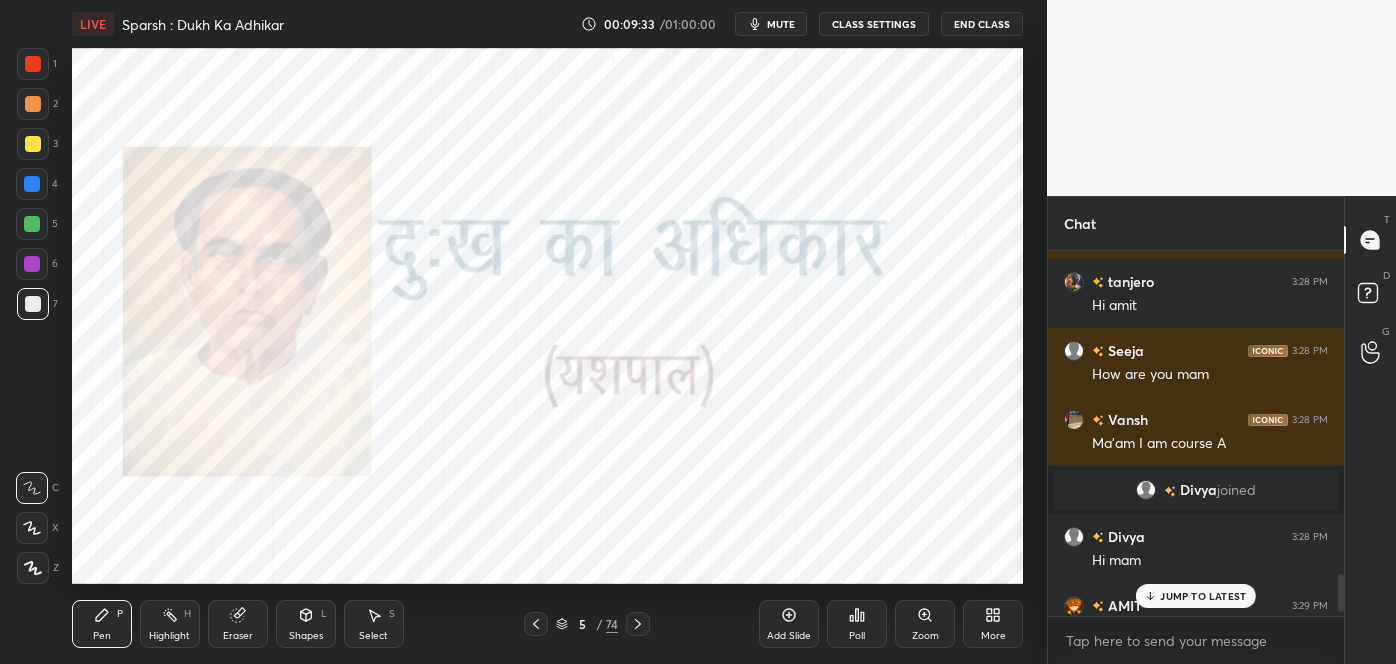 click on "JUMP TO LATEST" at bounding box center [1203, 596] 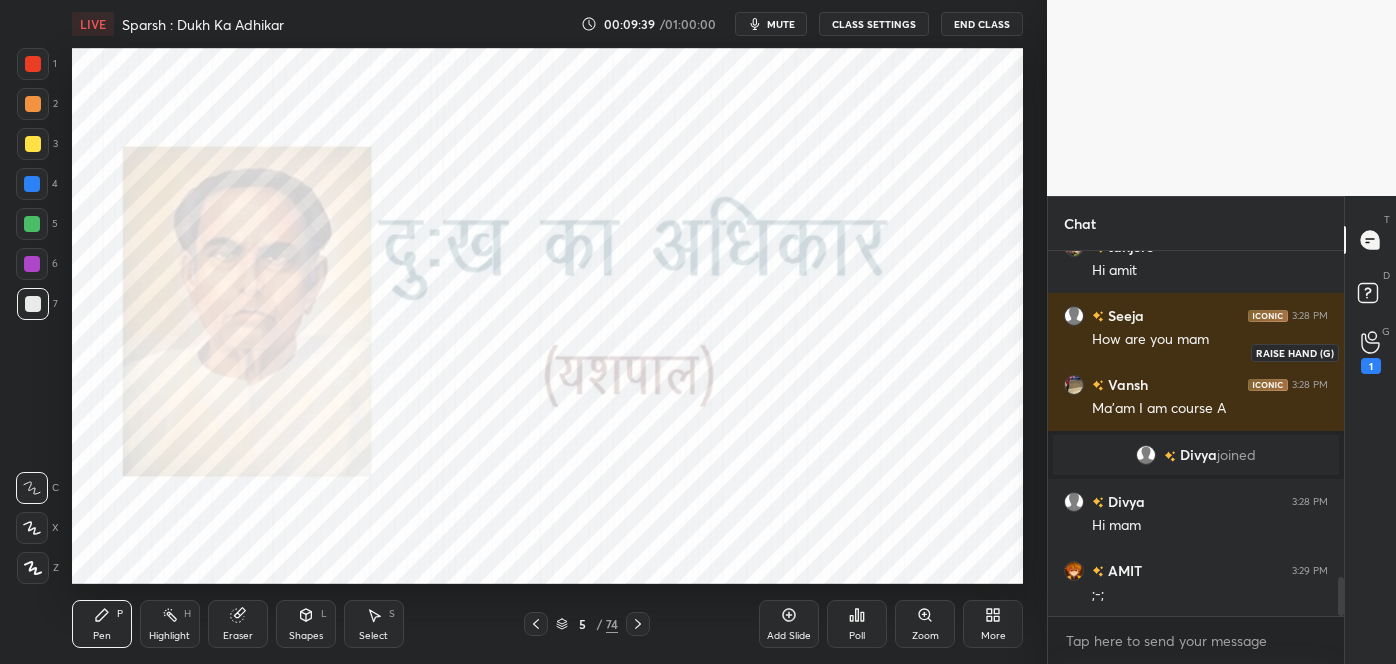 click 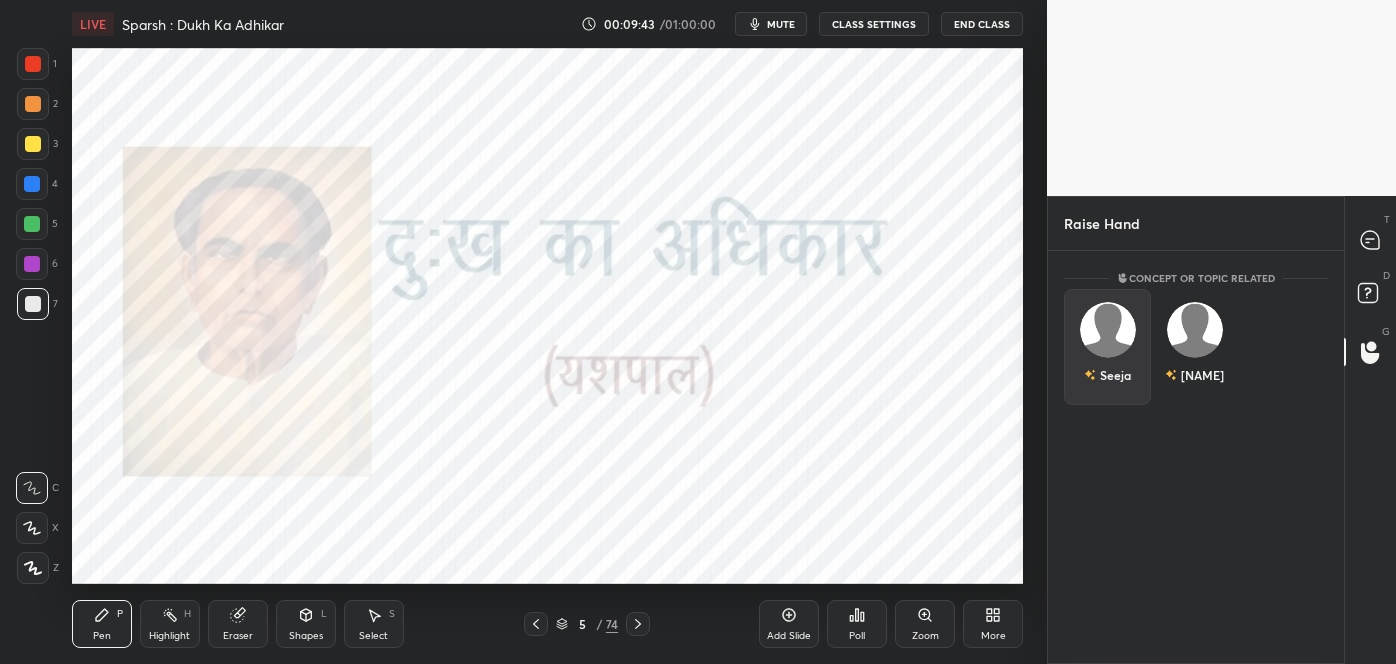 click on "Seeja" at bounding box center [1107, 347] 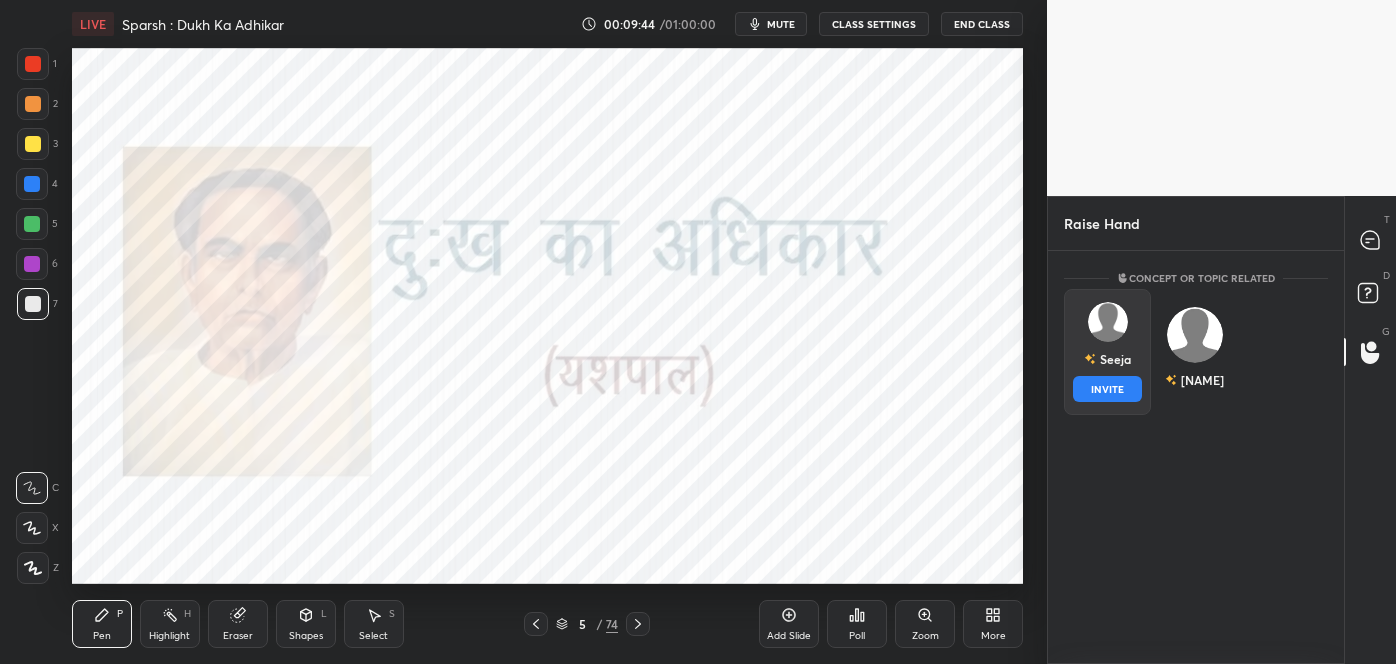 click on "INVITE" at bounding box center (1107, 389) 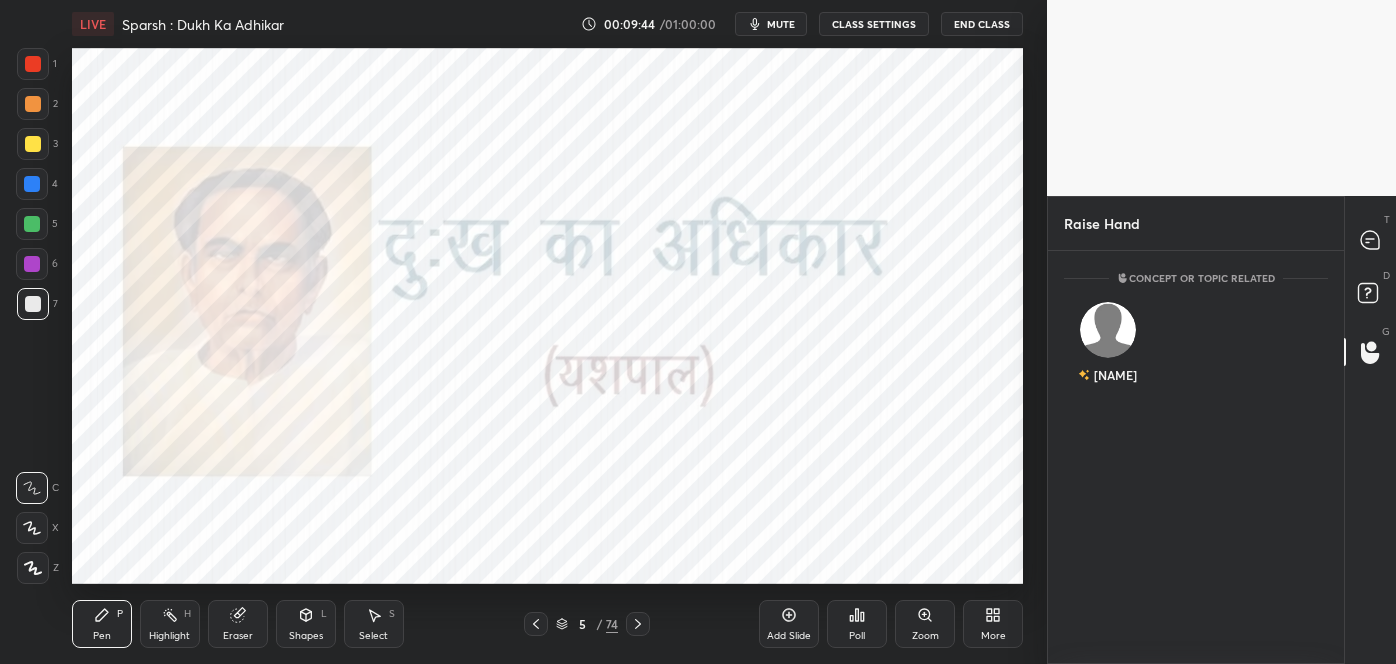 scroll, scrollTop: 326, scrollLeft: 290, axis: both 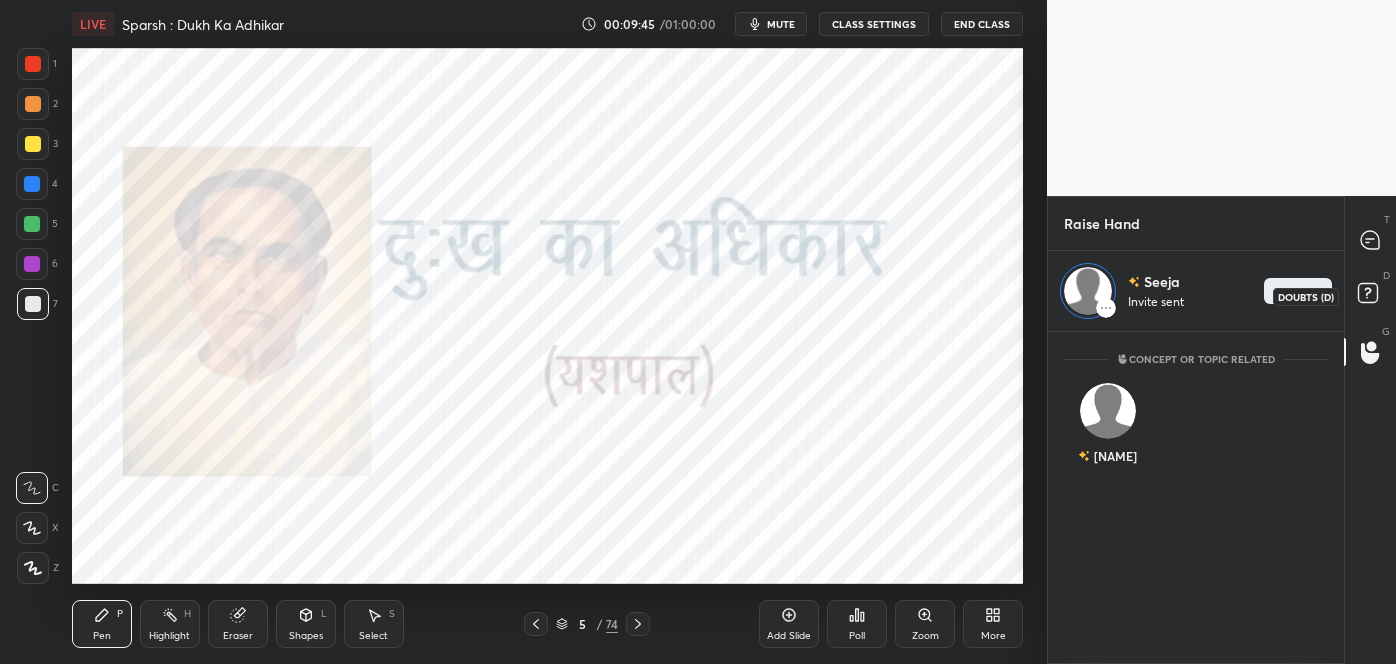 click 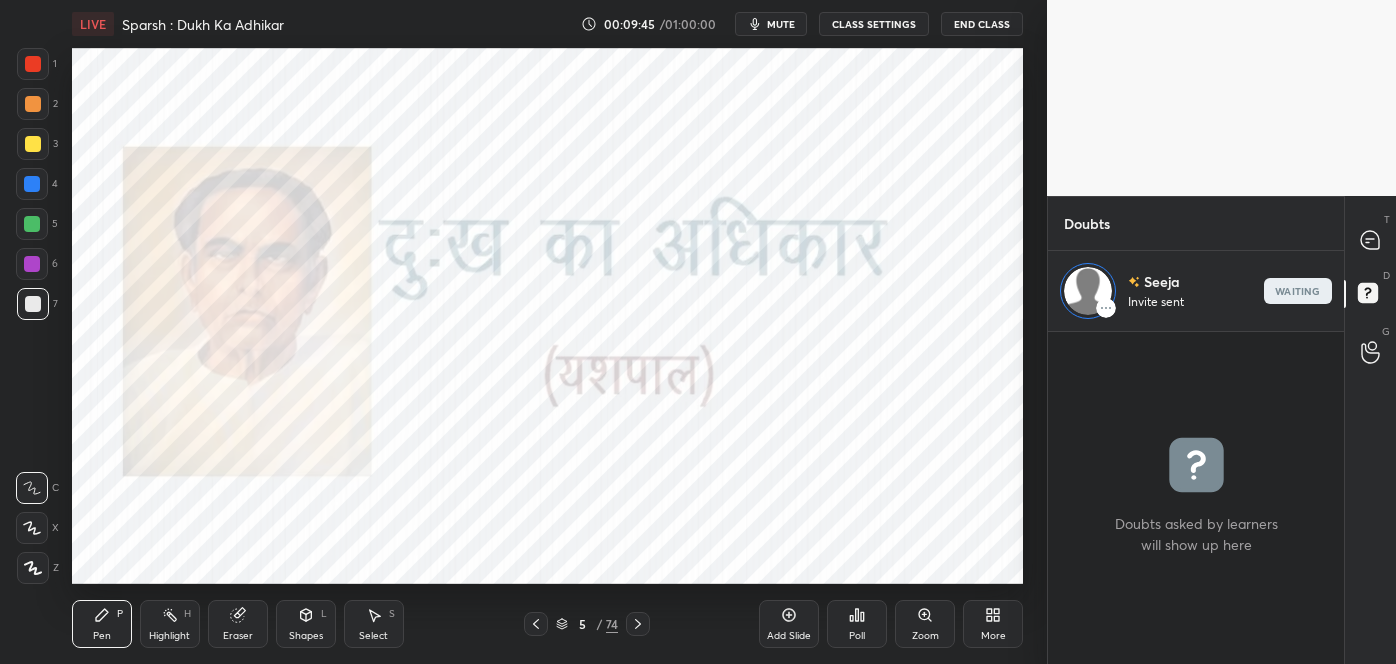 scroll, scrollTop: 326, scrollLeft: 290, axis: both 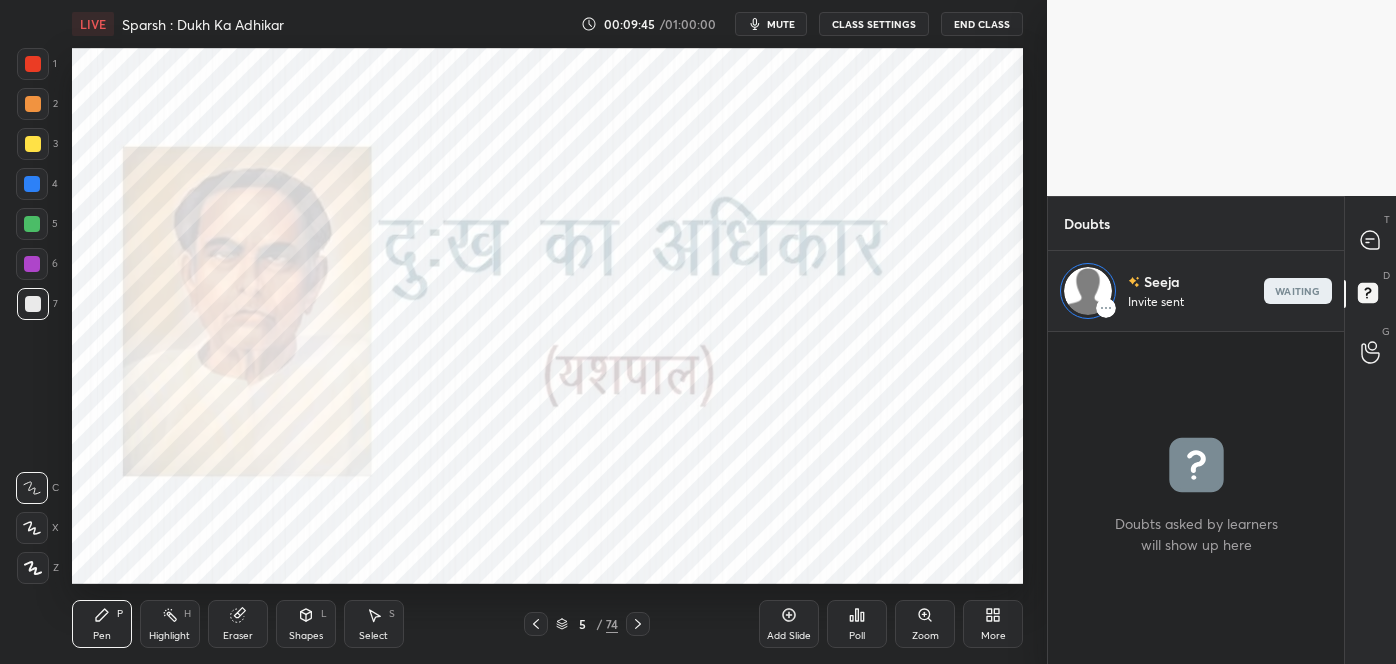 click on "T Messages (T) D Doubts (D) G Raise Hand (G)" at bounding box center (1370, 430) 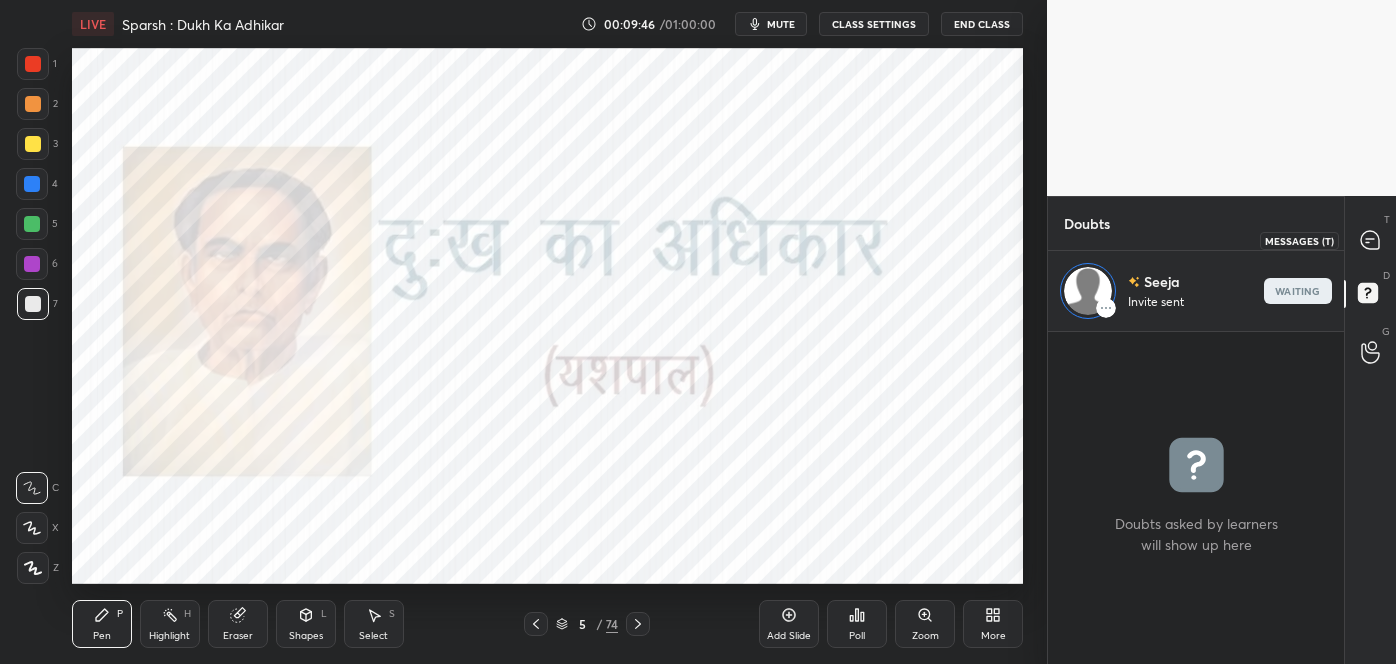 click 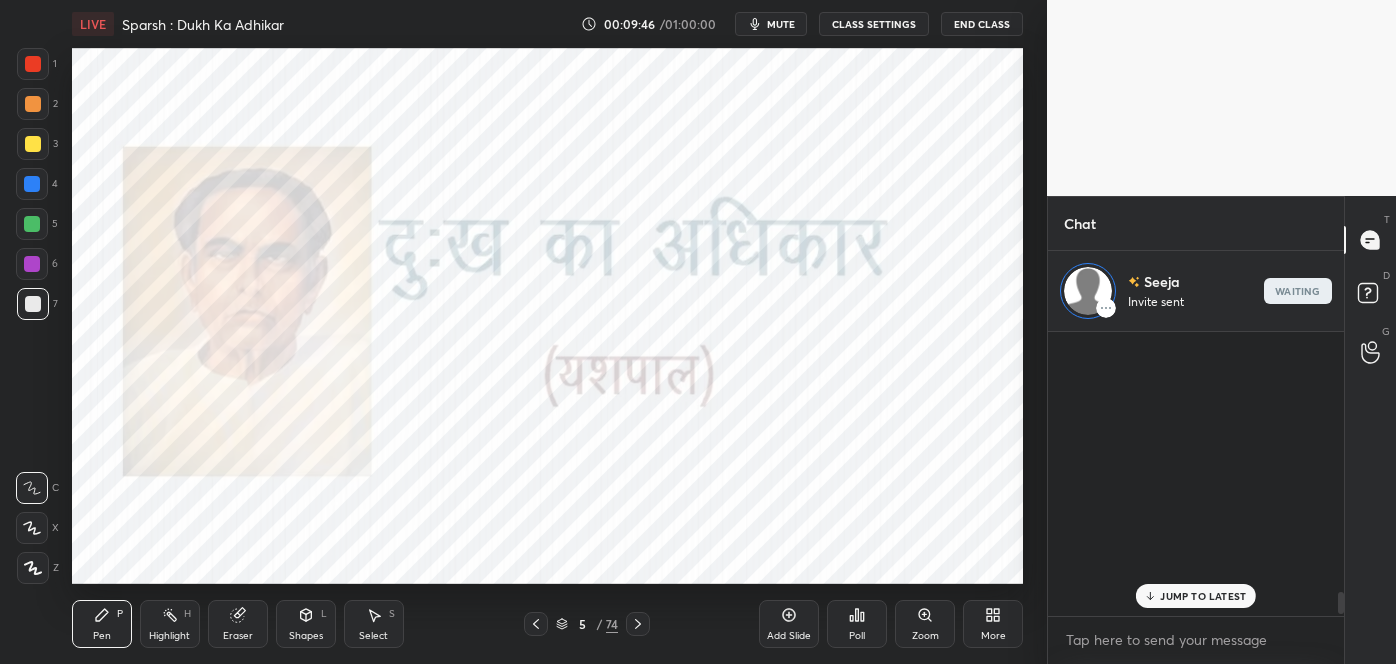 scroll, scrollTop: 3212, scrollLeft: 0, axis: vertical 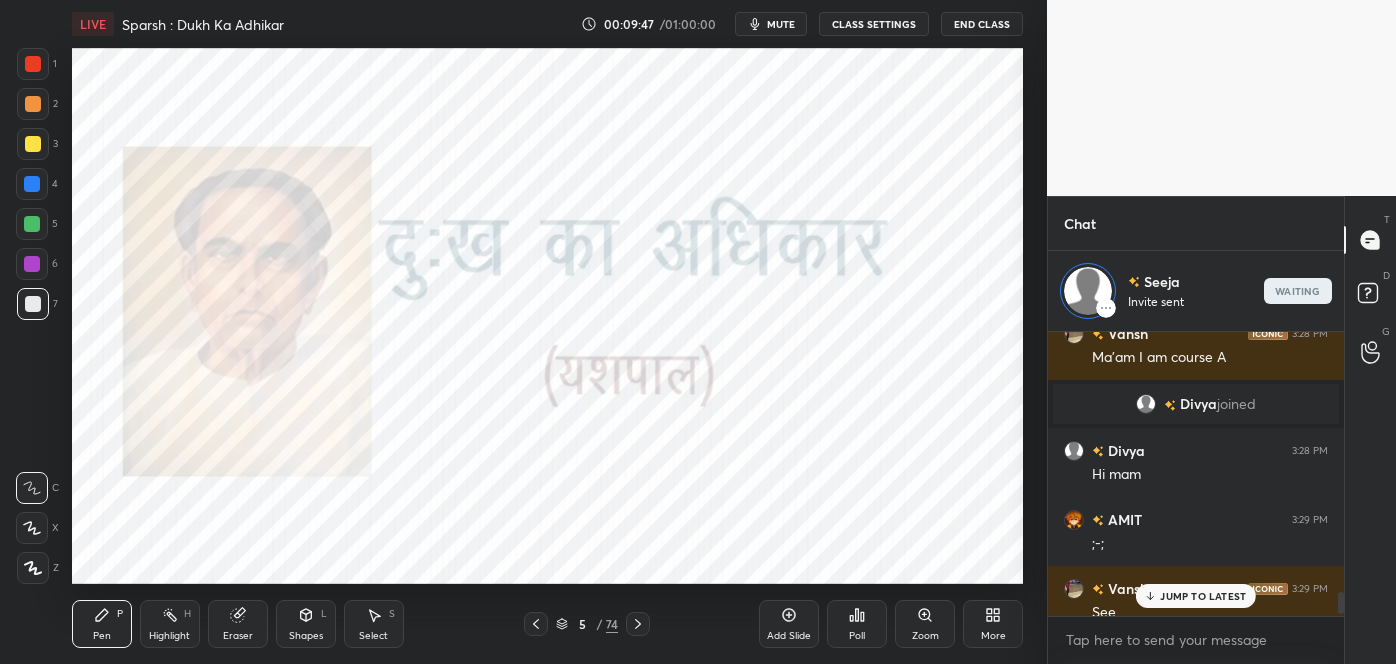 click on "JUMP TO LATEST" at bounding box center [1203, 596] 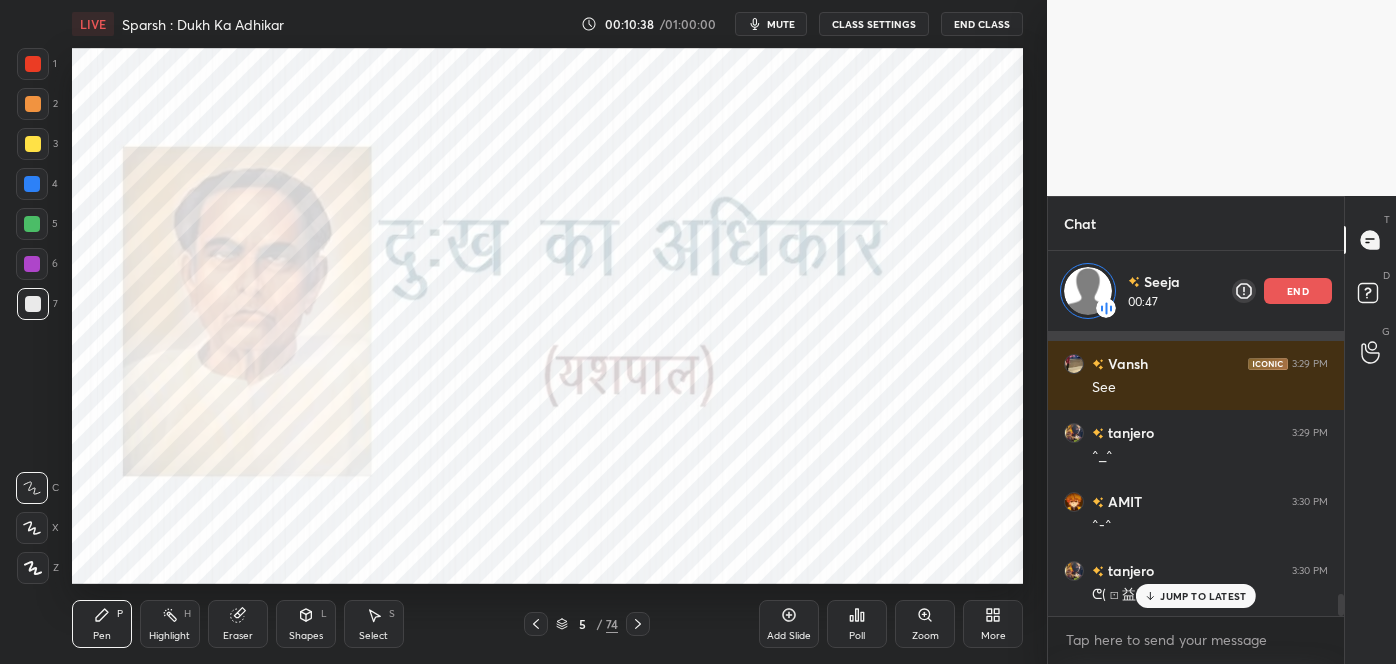 scroll, scrollTop: 3506, scrollLeft: 0, axis: vertical 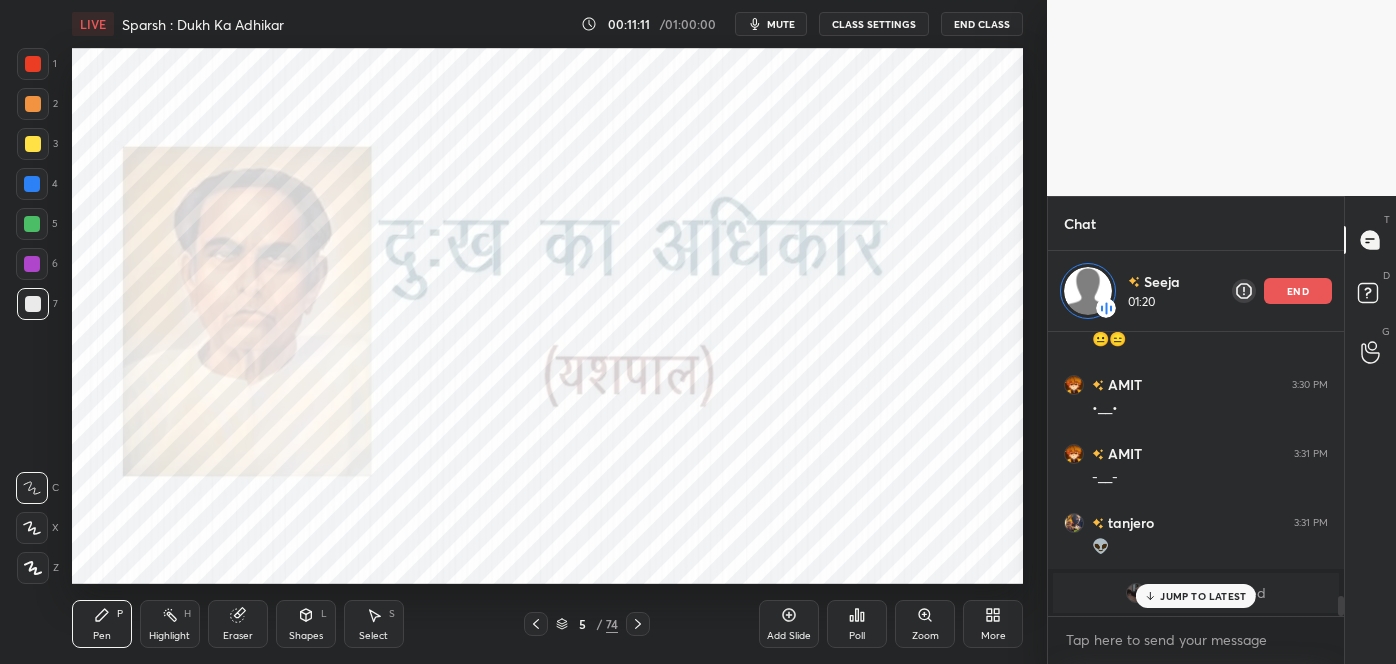 click on "JUMP TO LATEST" at bounding box center [1203, 596] 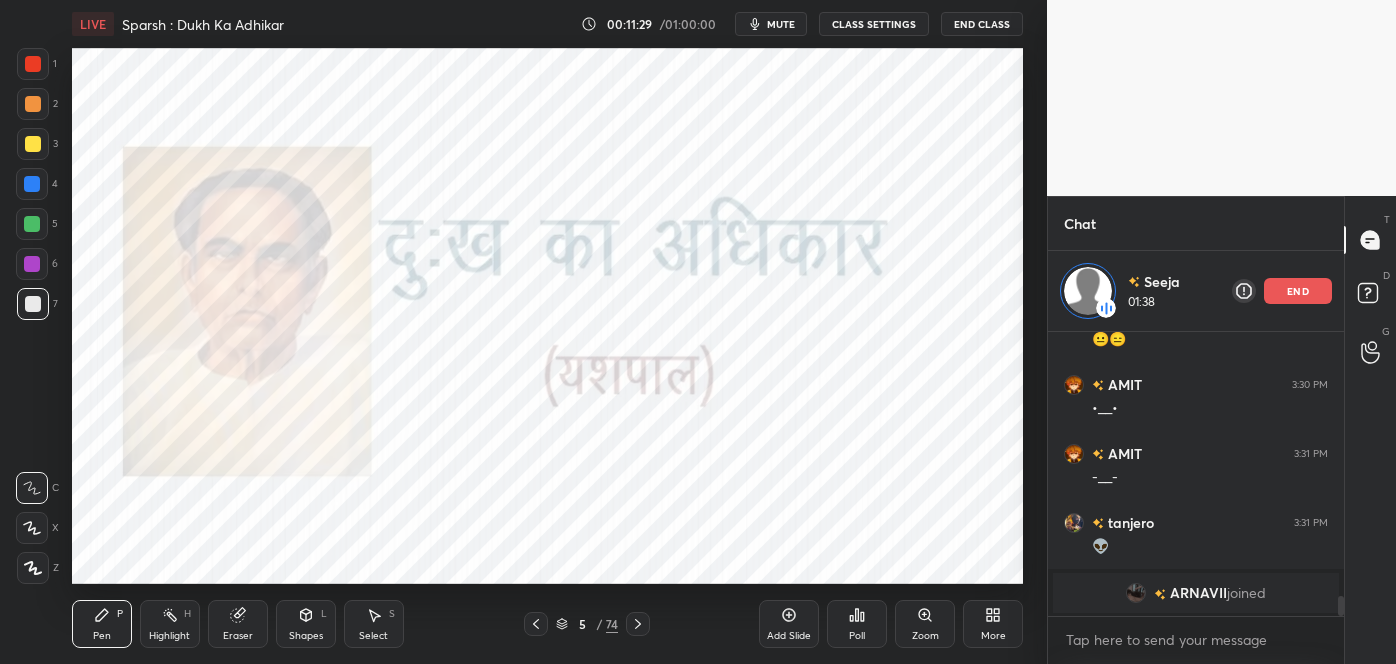 click on "end" at bounding box center (1298, 291) 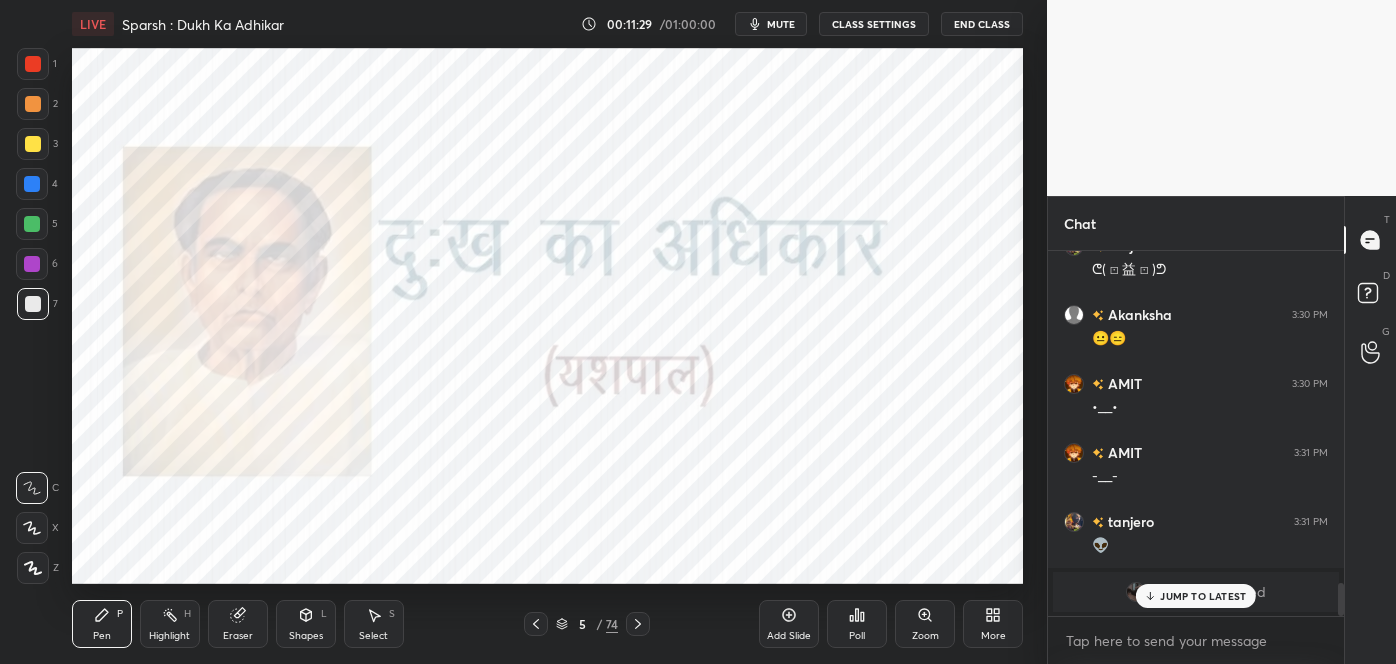 scroll, scrollTop: 6, scrollLeft: 5, axis: both 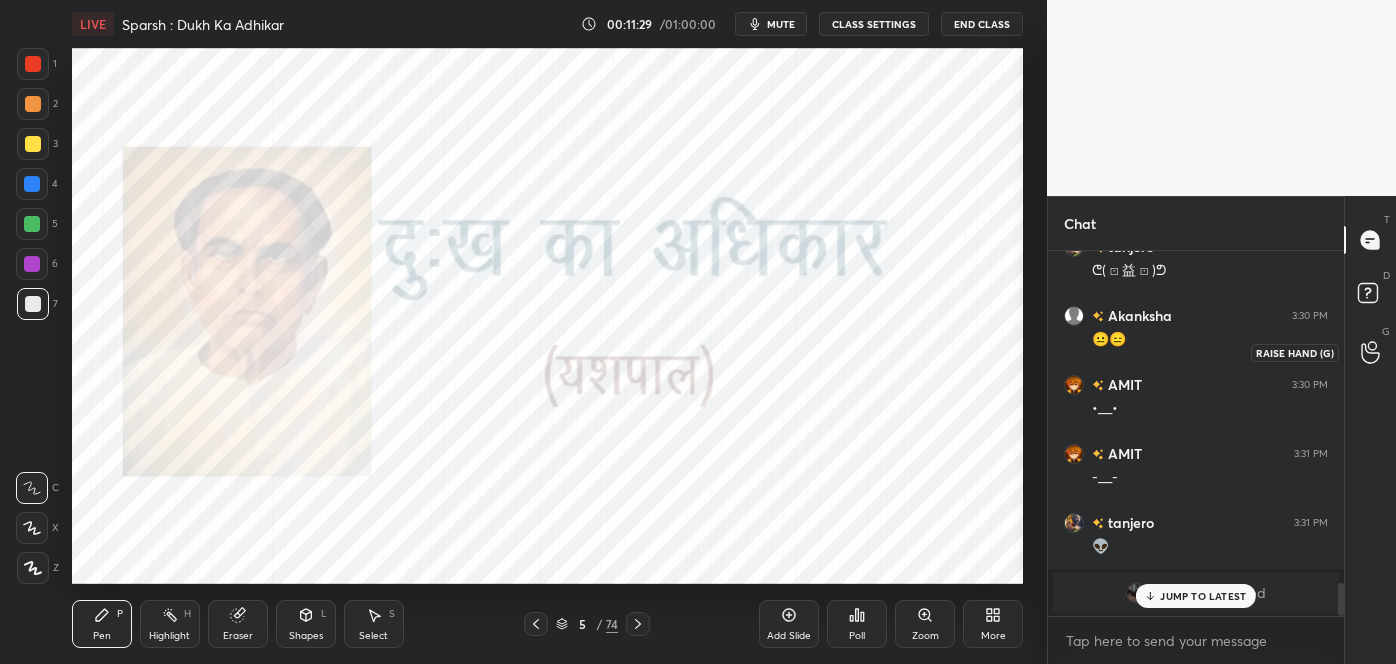 click 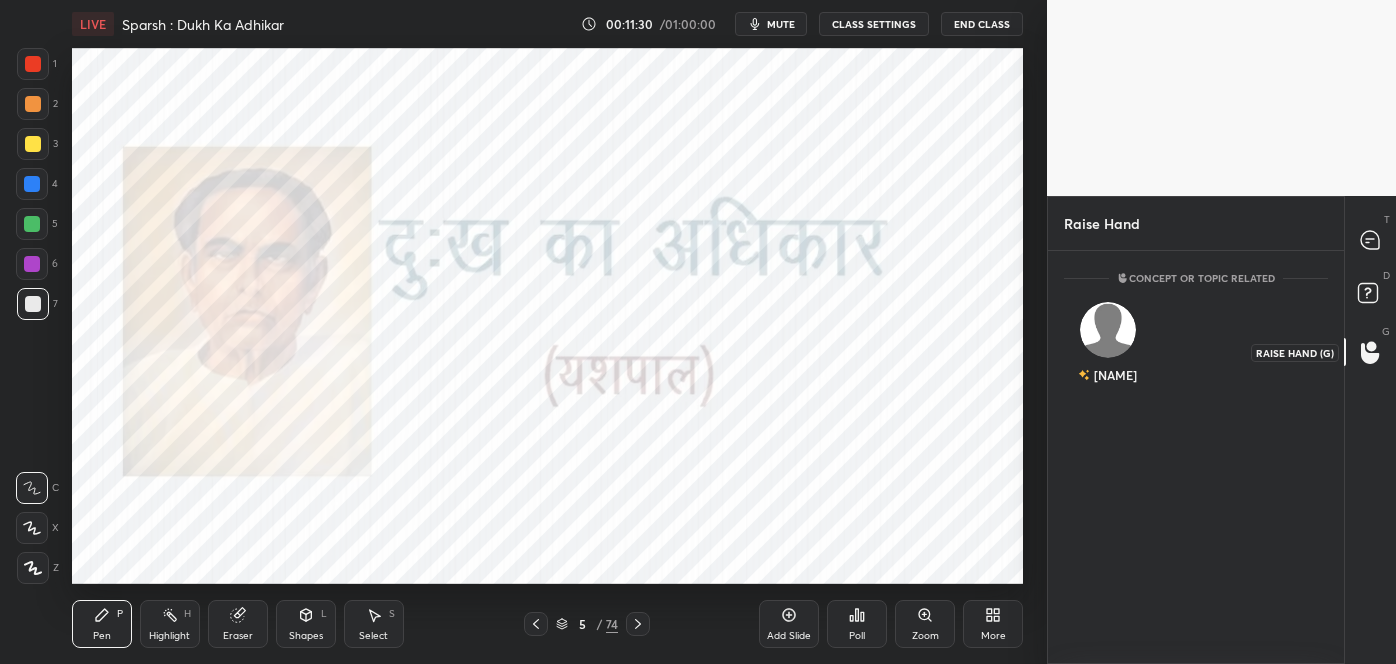 scroll, scrollTop: 6, scrollLeft: 5, axis: both 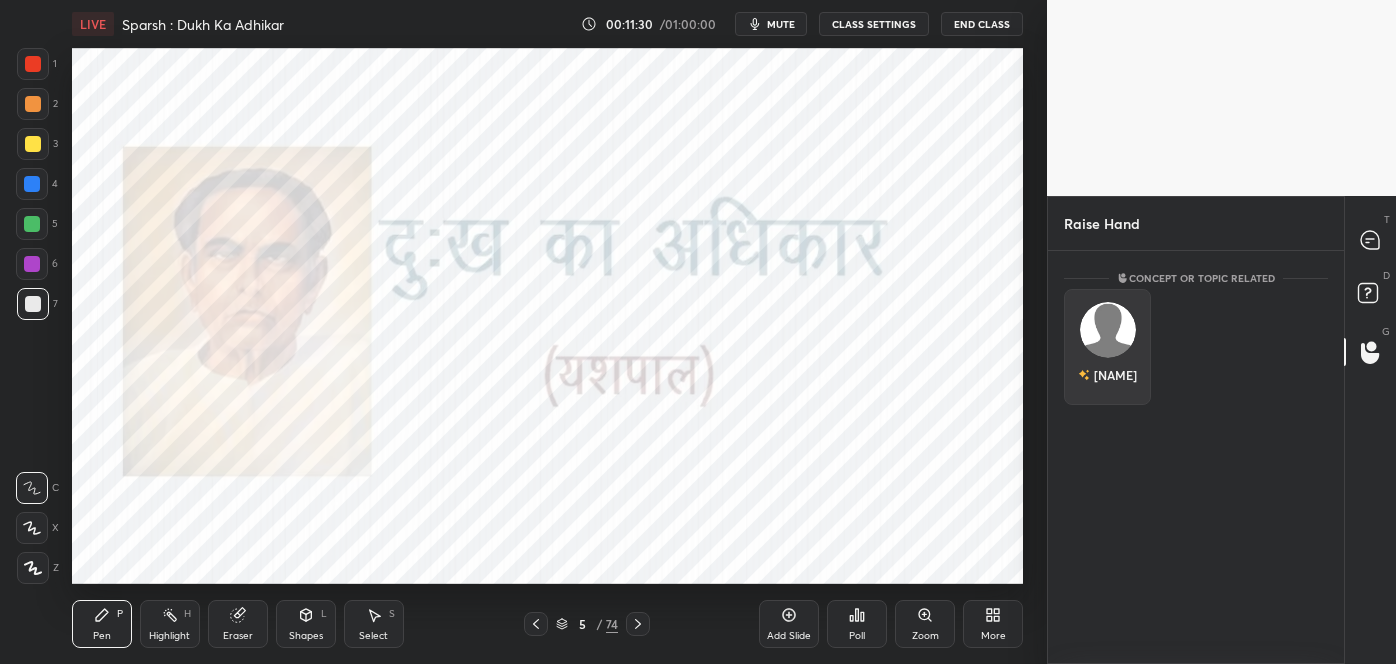 click on "ISHANVI" at bounding box center (1107, 347) 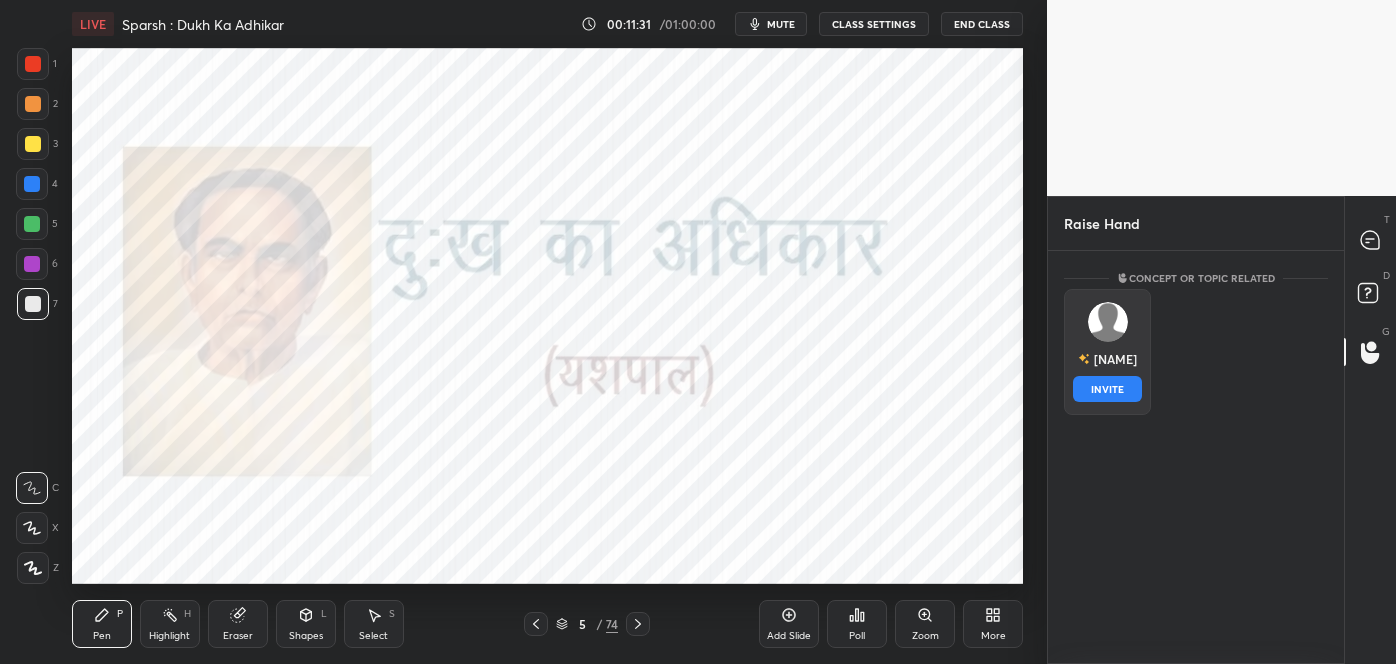 click on "INVITE" at bounding box center [1107, 389] 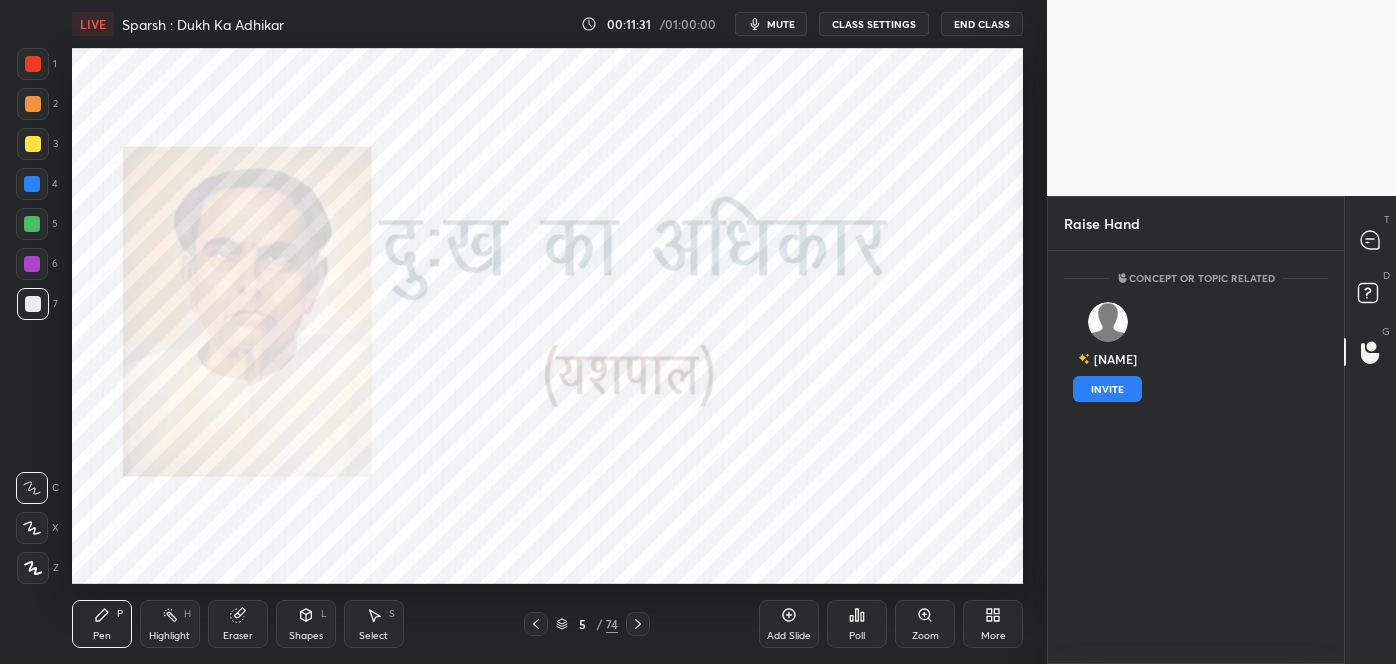 scroll, scrollTop: 326, scrollLeft: 290, axis: both 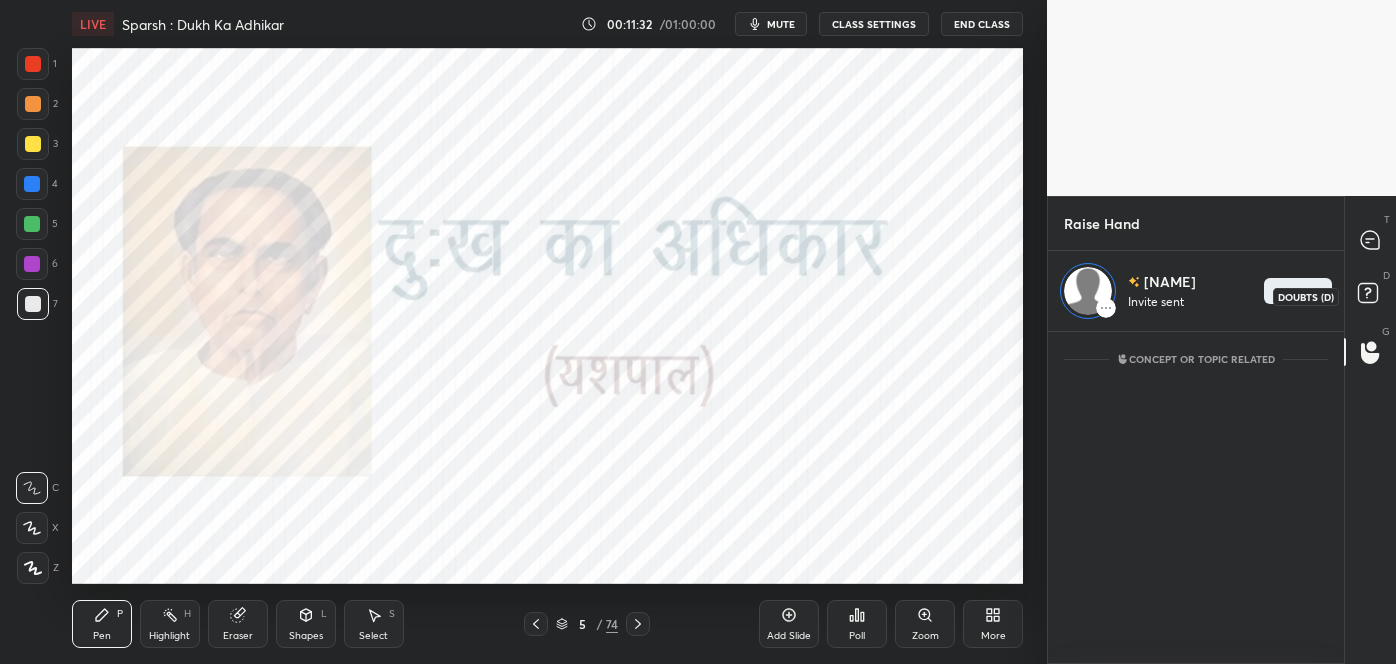 click 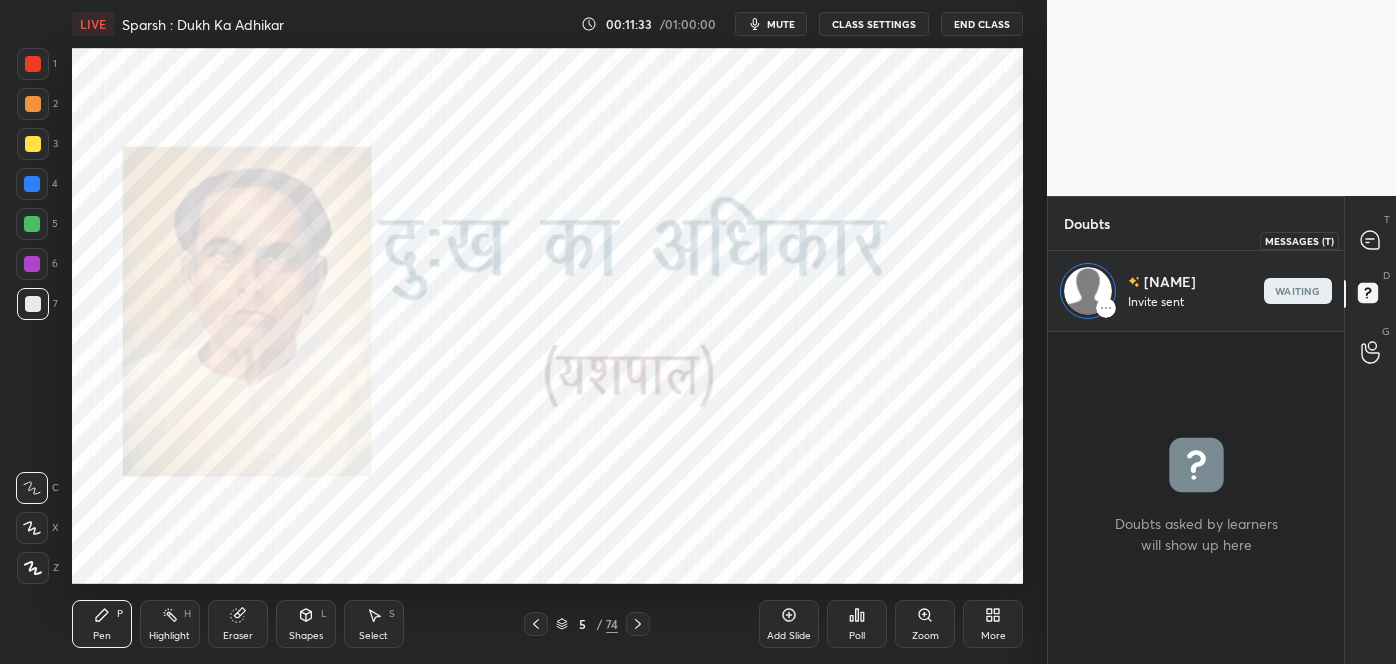 click 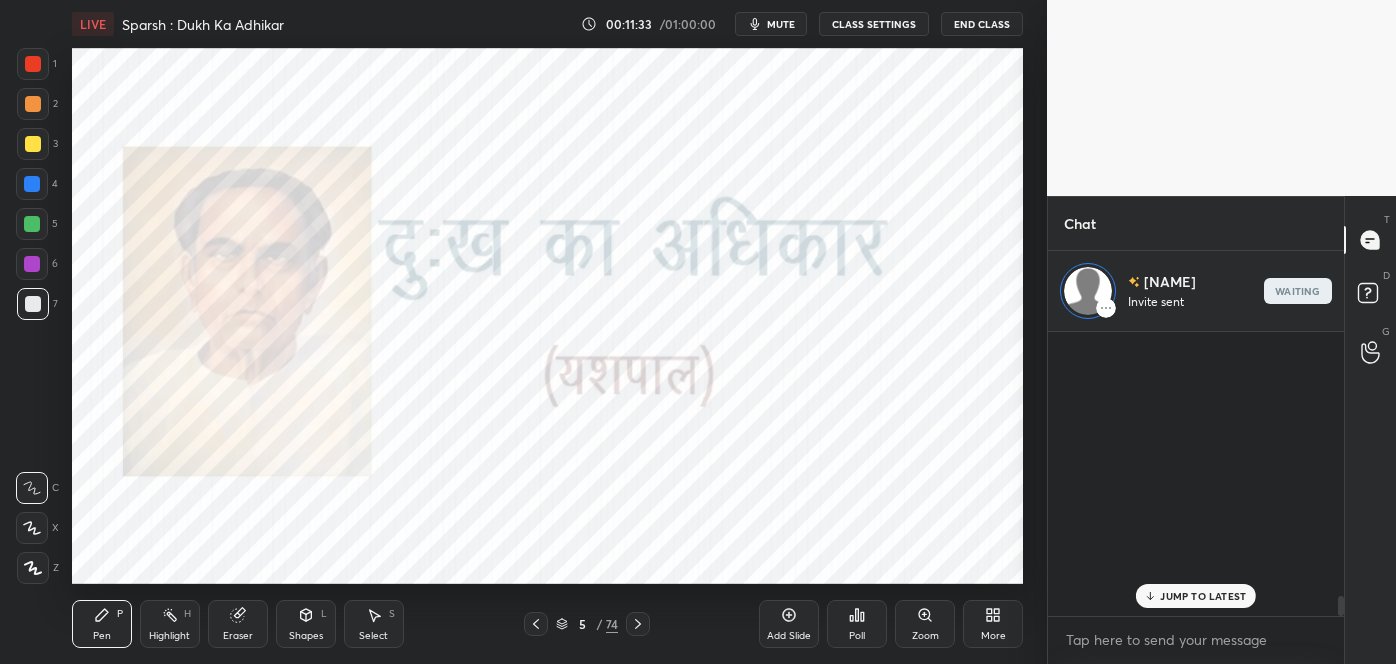 scroll, scrollTop: 3761, scrollLeft: 0, axis: vertical 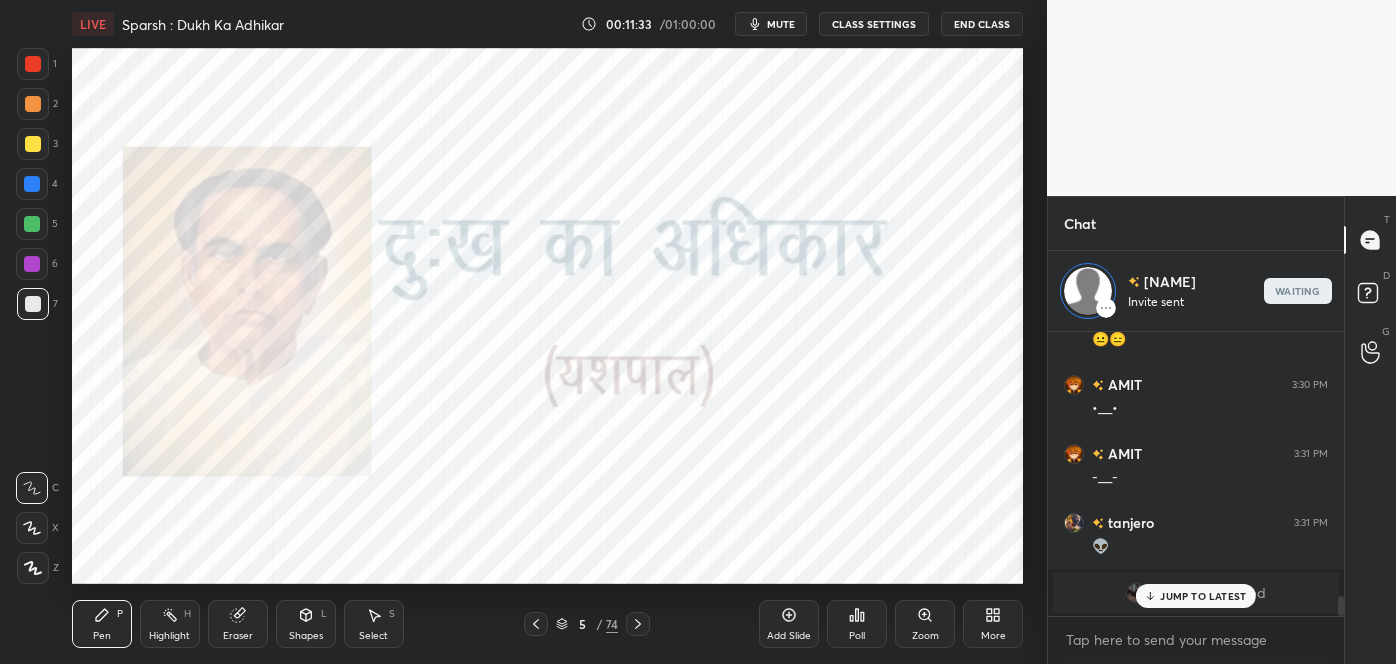 click on "JUMP TO LATEST" at bounding box center (1196, 596) 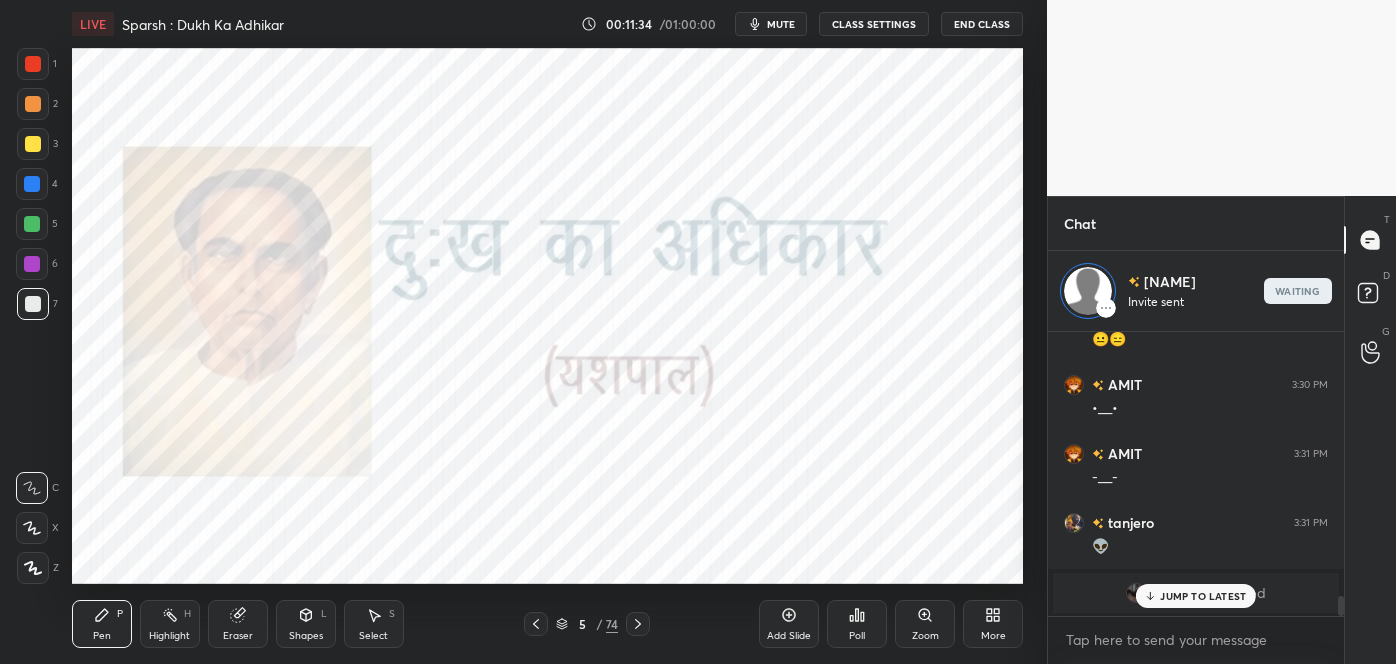 scroll, scrollTop: 3830, scrollLeft: 0, axis: vertical 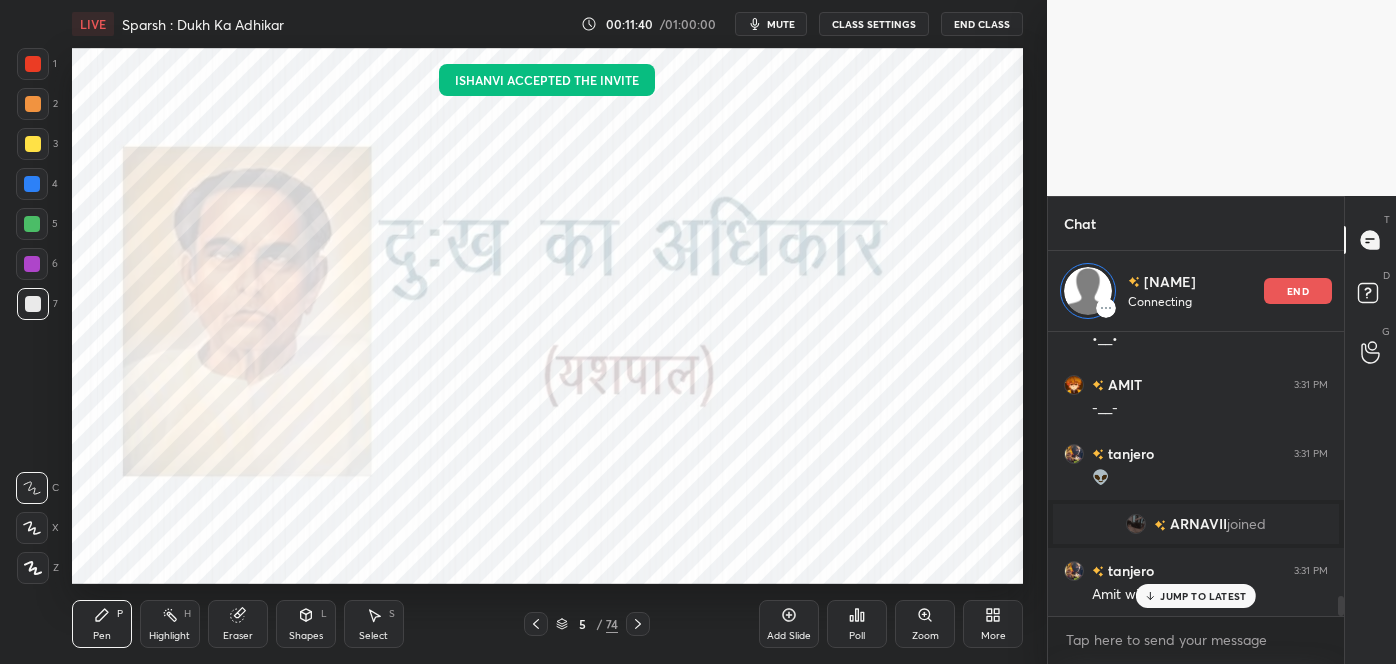 click on "JUMP TO LATEST" at bounding box center (1203, 596) 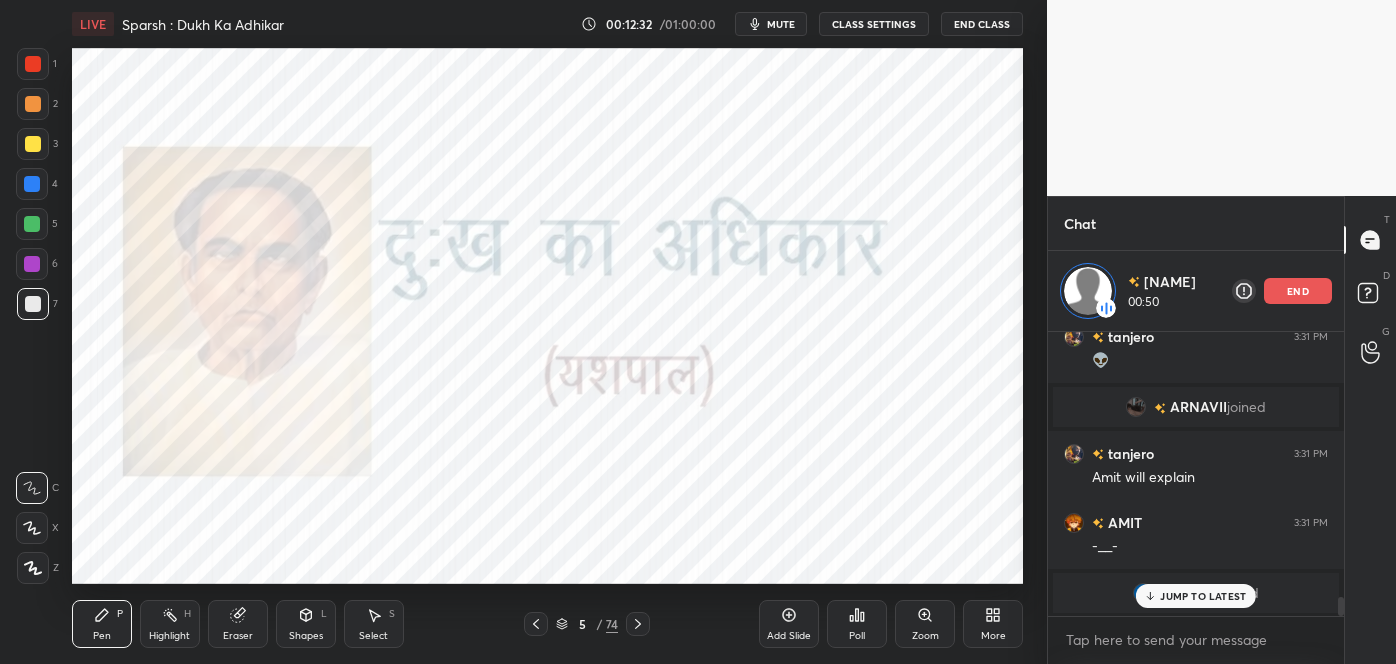 scroll, scrollTop: 4016, scrollLeft: 0, axis: vertical 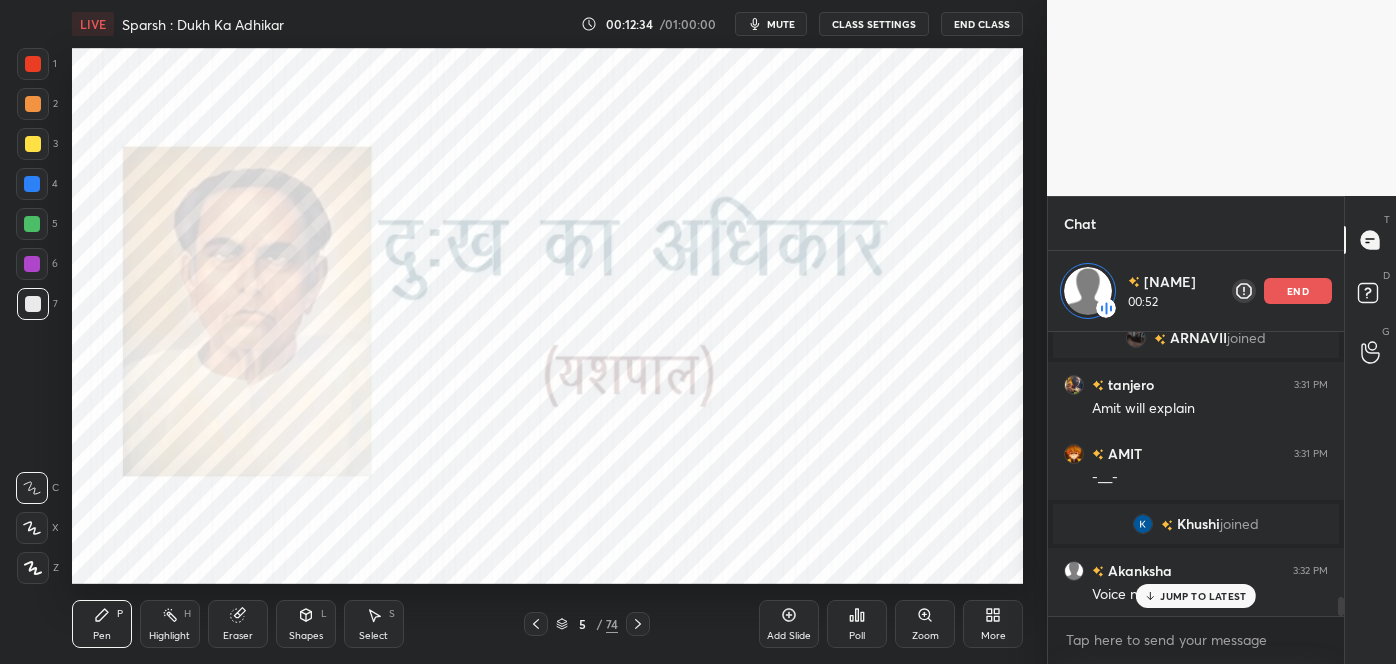 click at bounding box center [33, 64] 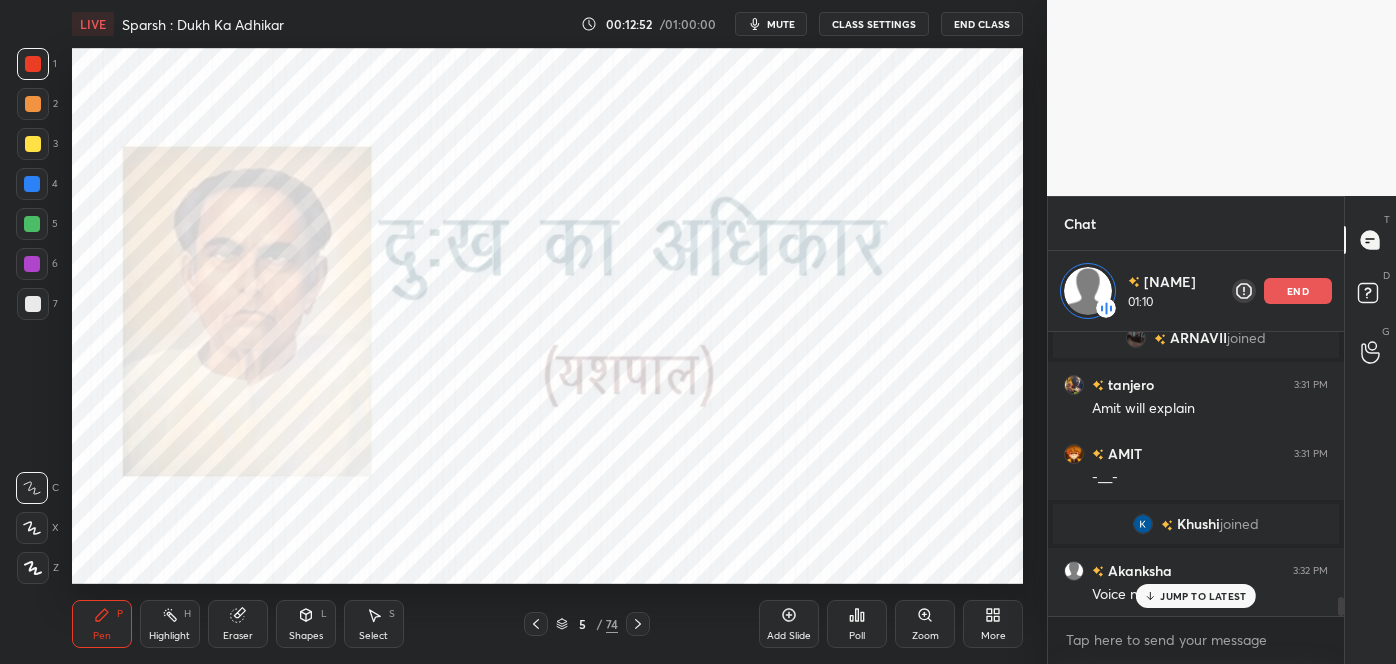 click on "Eraser" at bounding box center (238, 624) 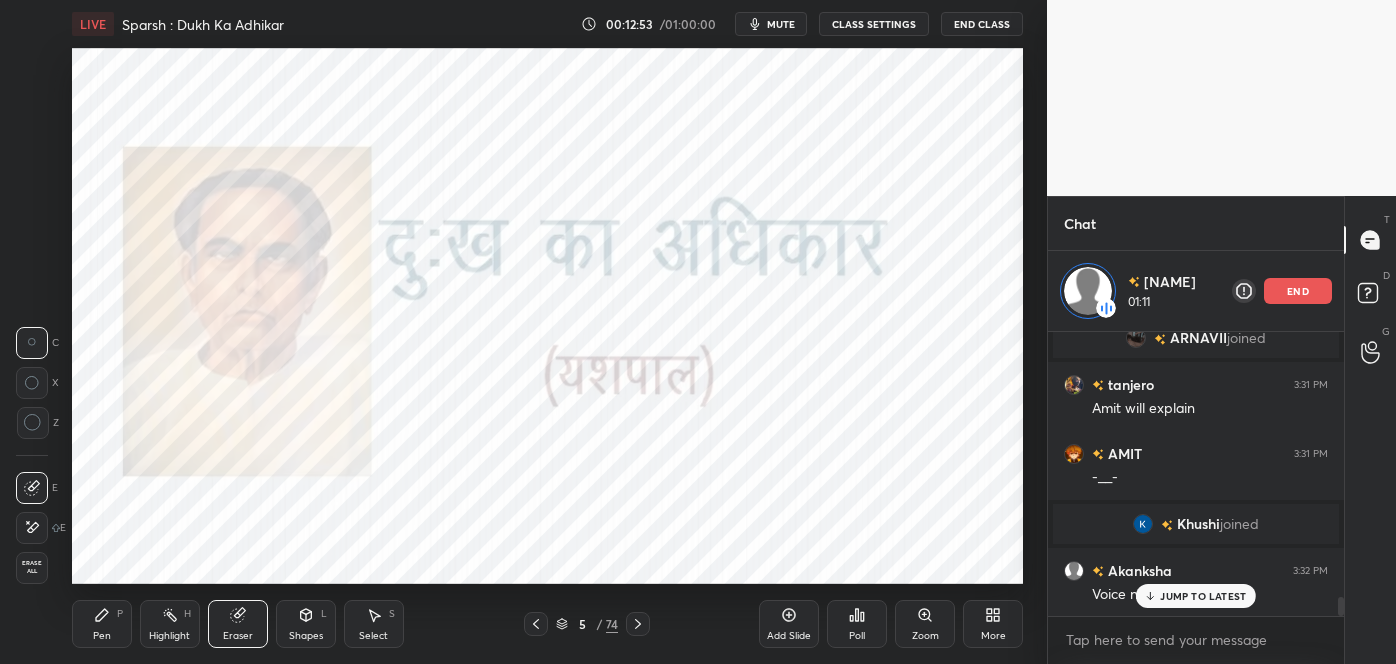 click at bounding box center (32, 528) 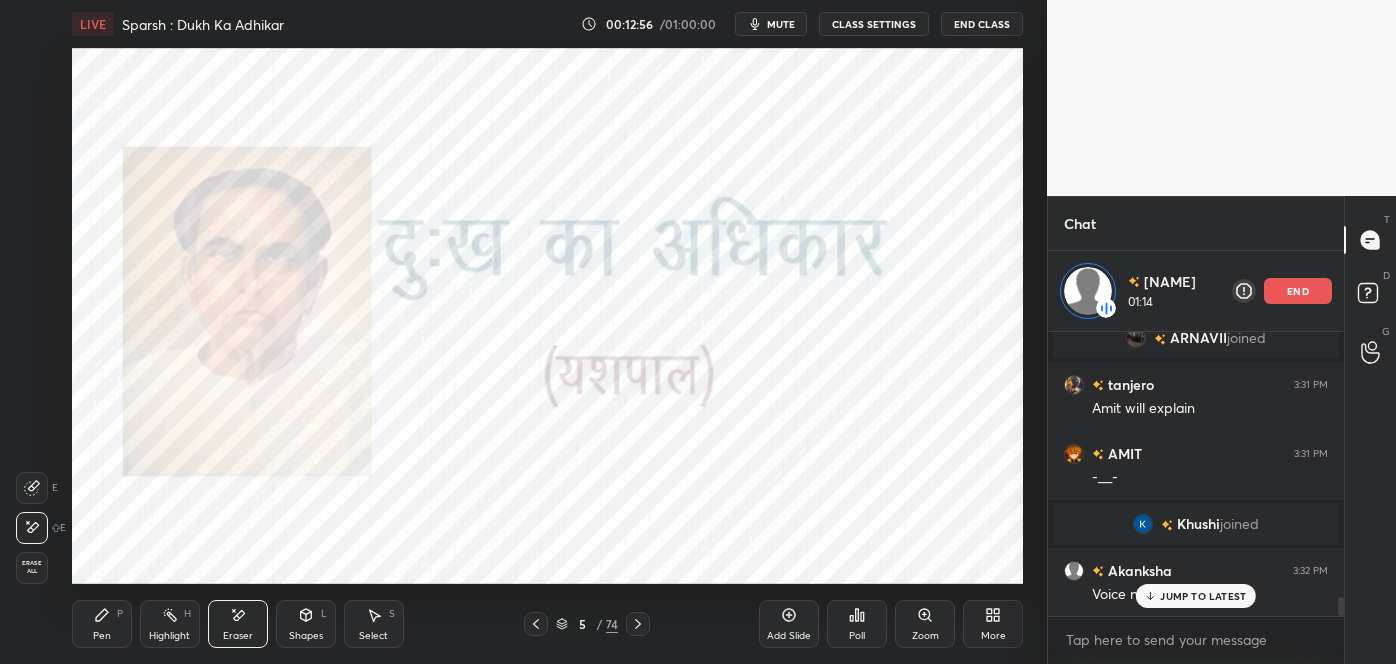 click 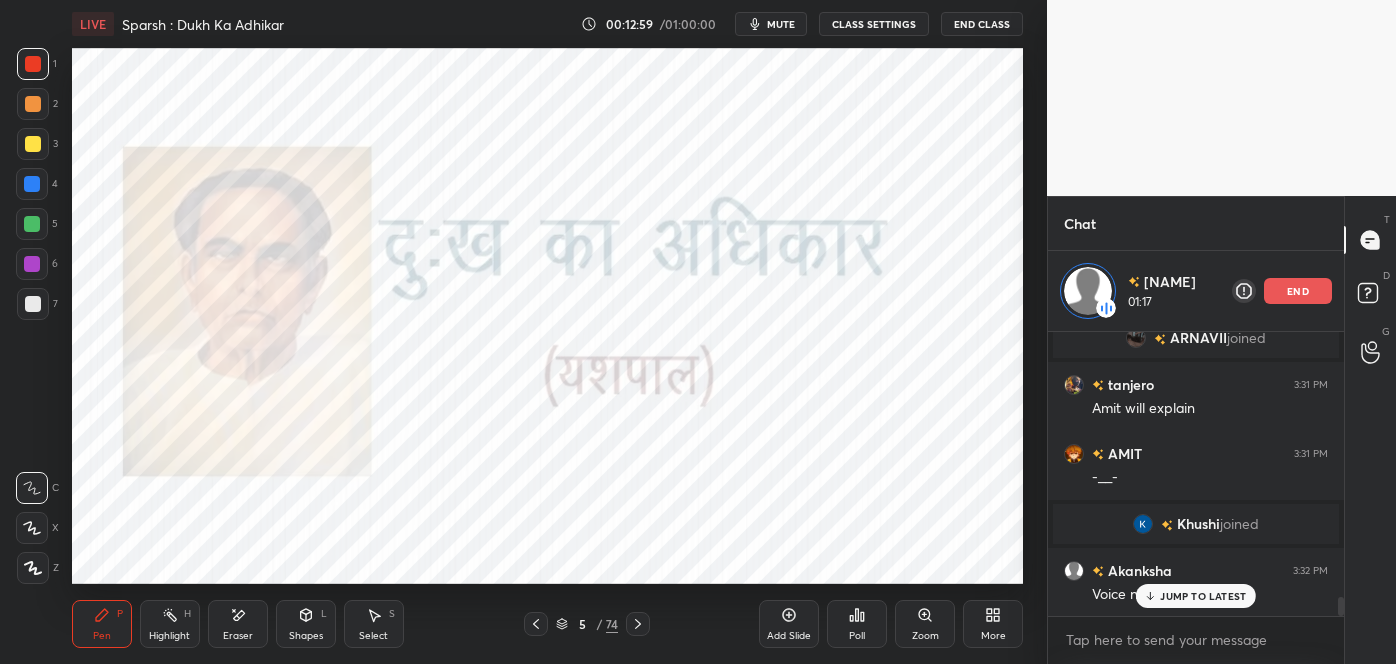 click on "JUMP TO LATEST" at bounding box center (1196, 596) 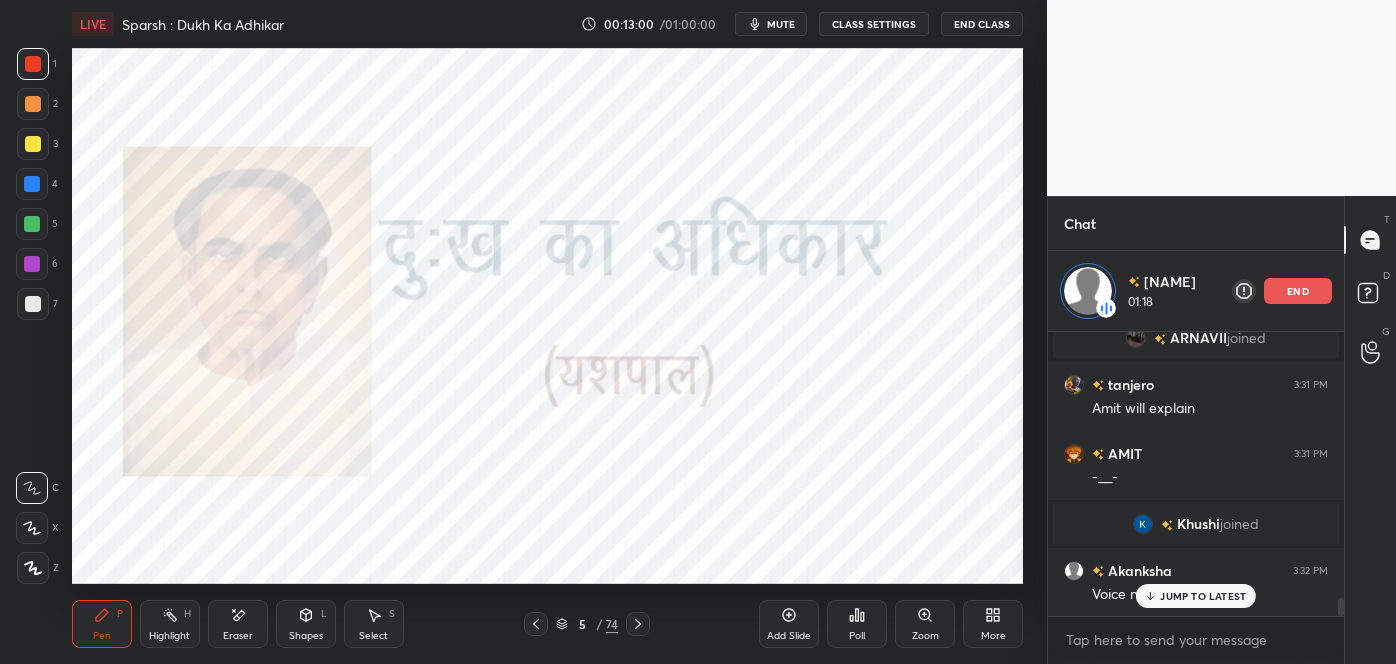 scroll, scrollTop: 4085, scrollLeft: 0, axis: vertical 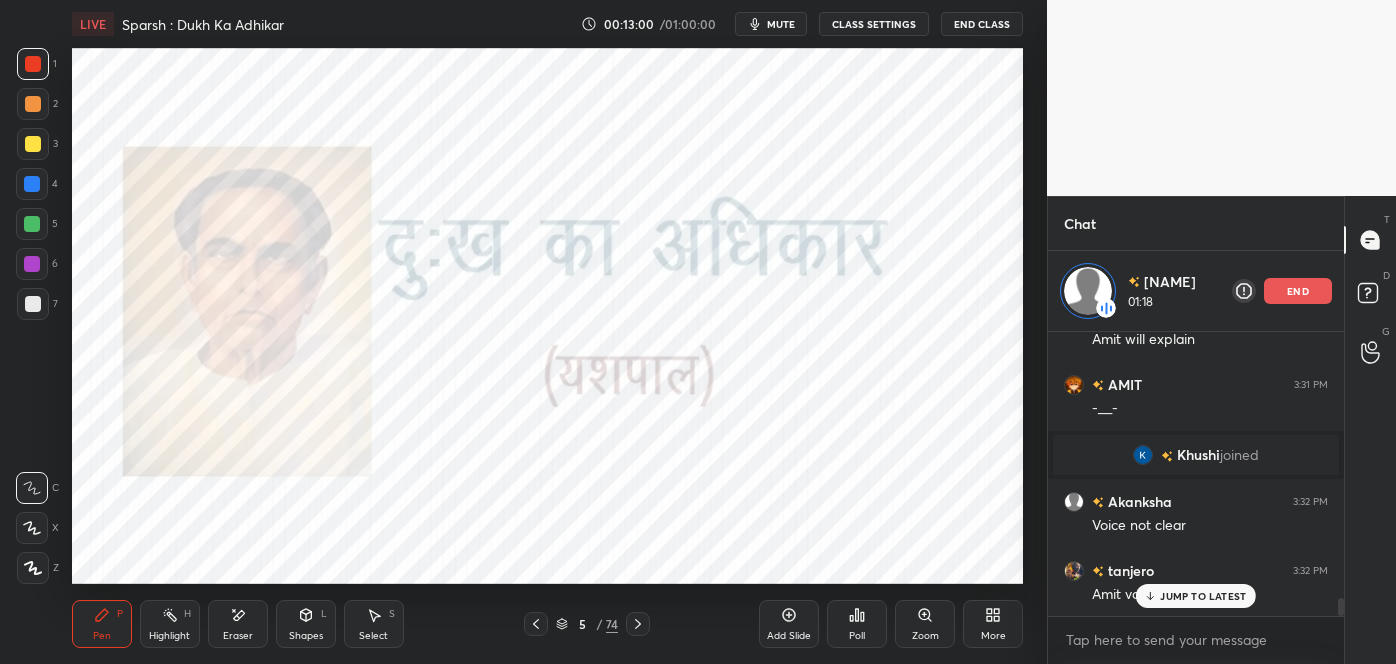 click on "JUMP TO LATEST" at bounding box center (1203, 596) 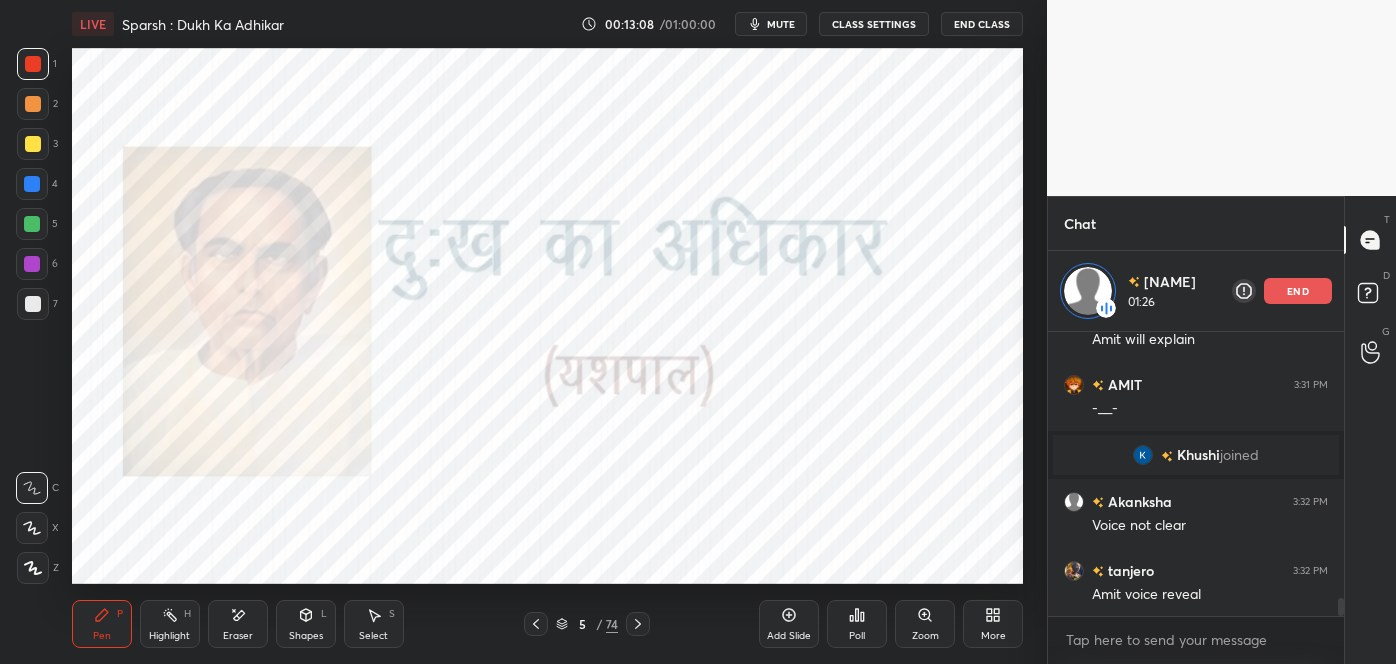 click 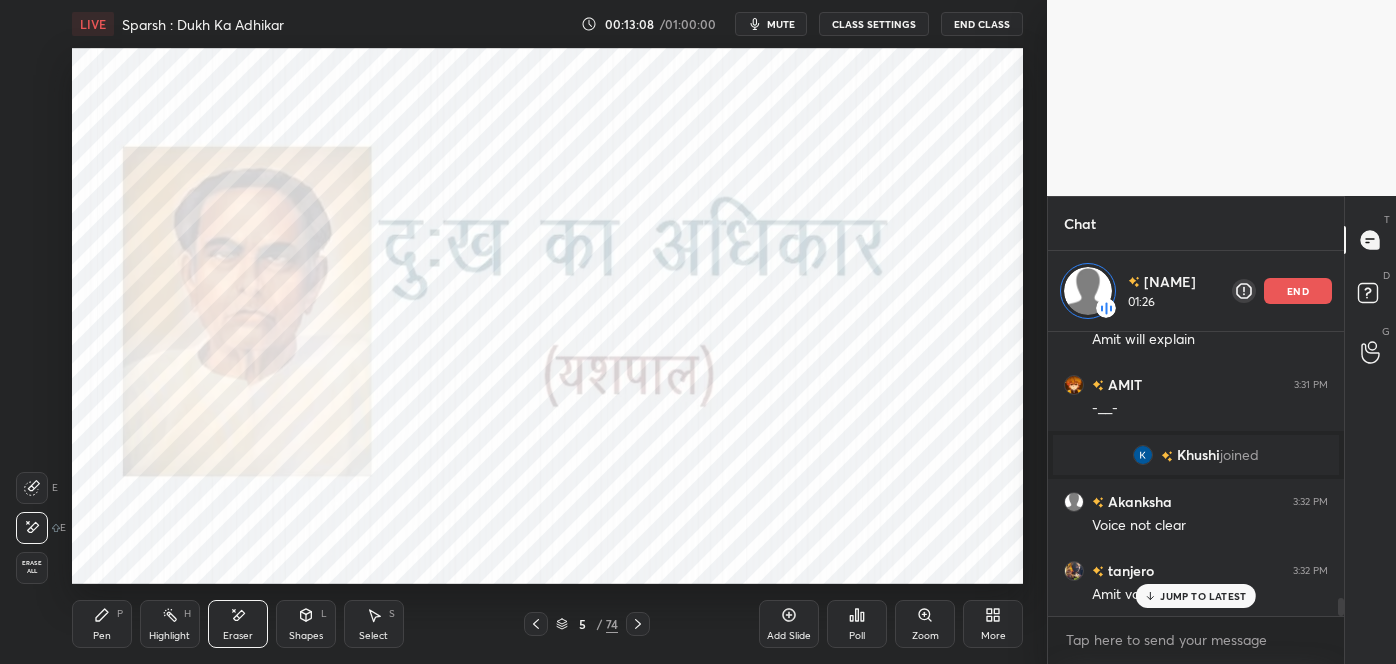 scroll, scrollTop: 4154, scrollLeft: 0, axis: vertical 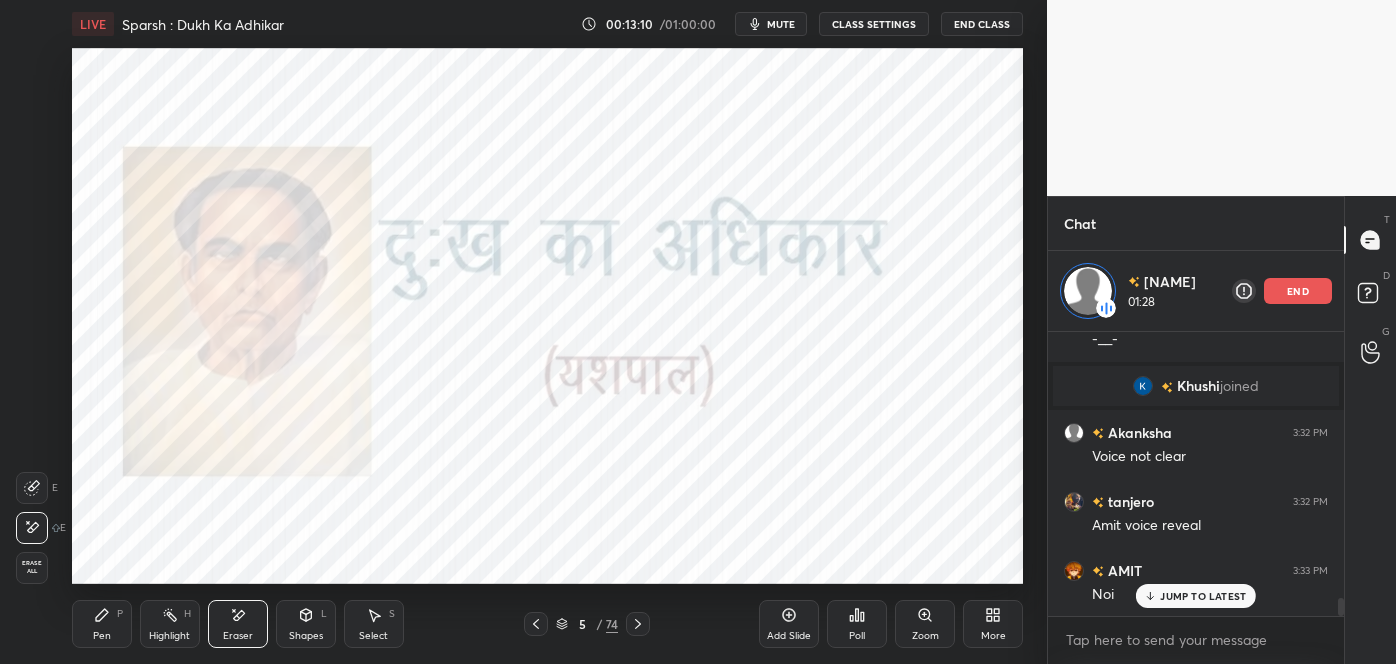 click on "P" at bounding box center [120, 614] 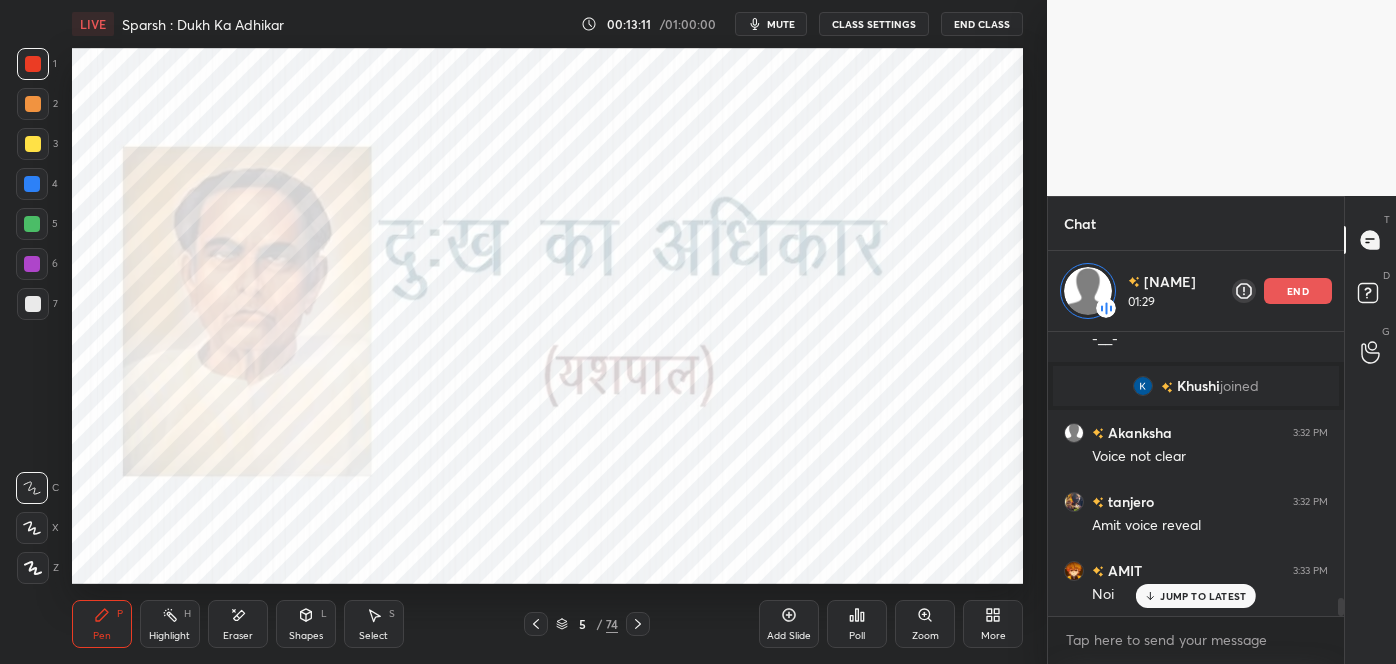 click on "JUMP TO LATEST" at bounding box center (1203, 596) 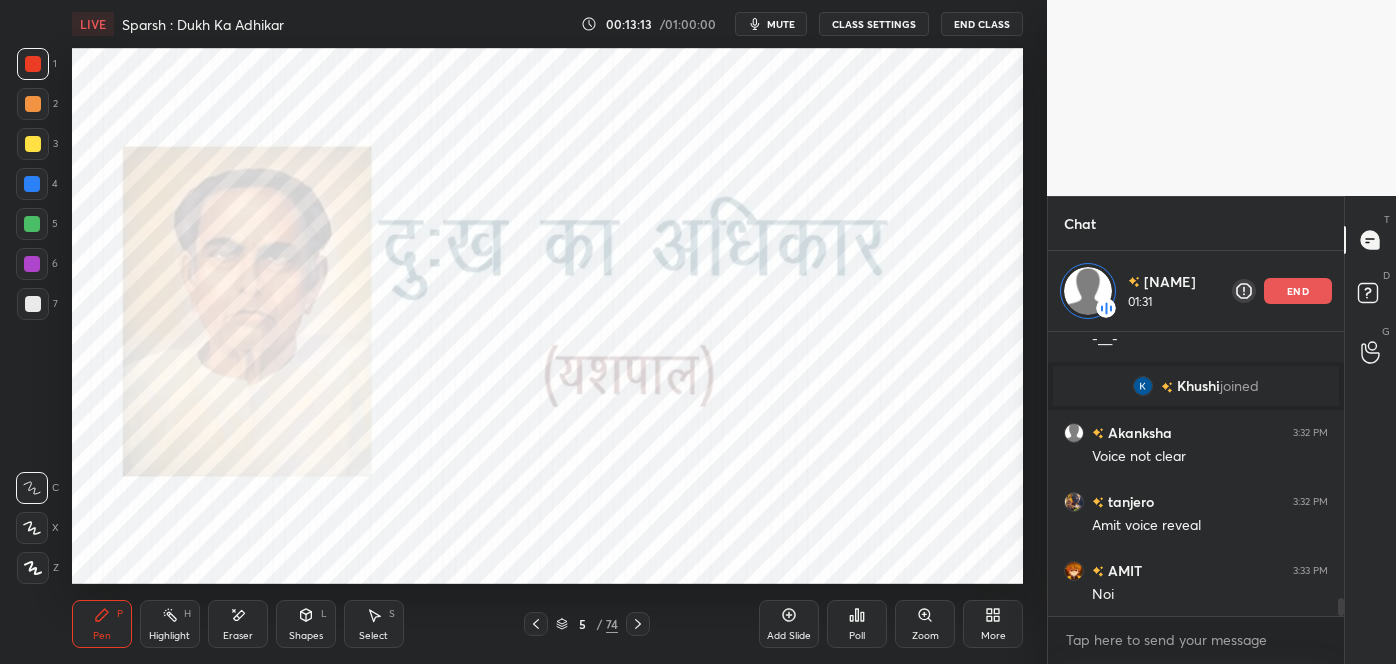scroll, scrollTop: 4224, scrollLeft: 0, axis: vertical 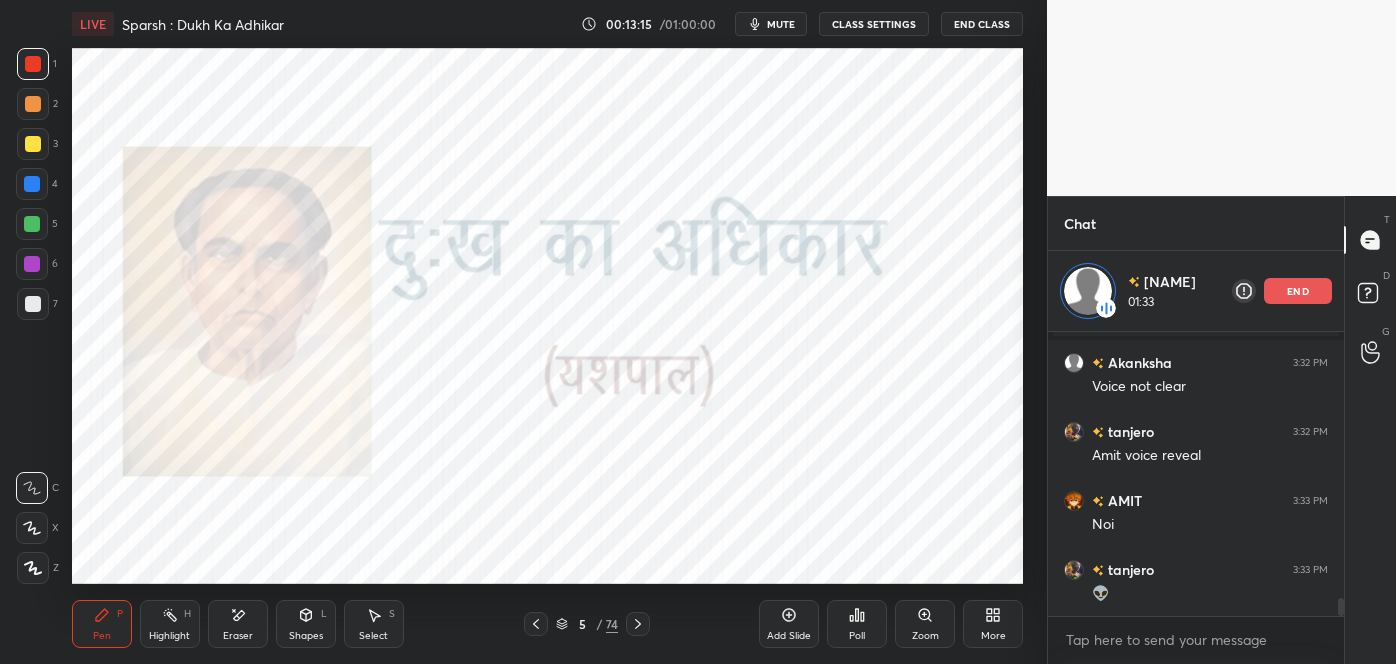click on "Eraser" at bounding box center [238, 624] 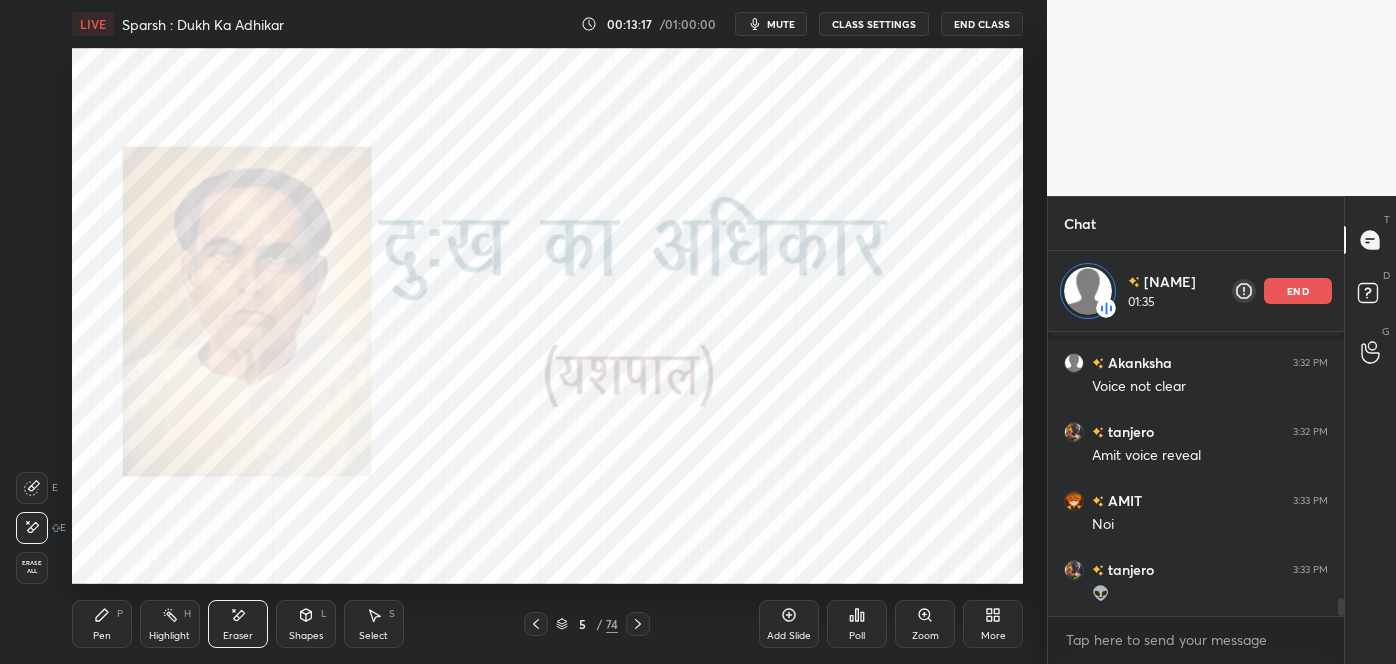 click on "Pen P" at bounding box center [102, 624] 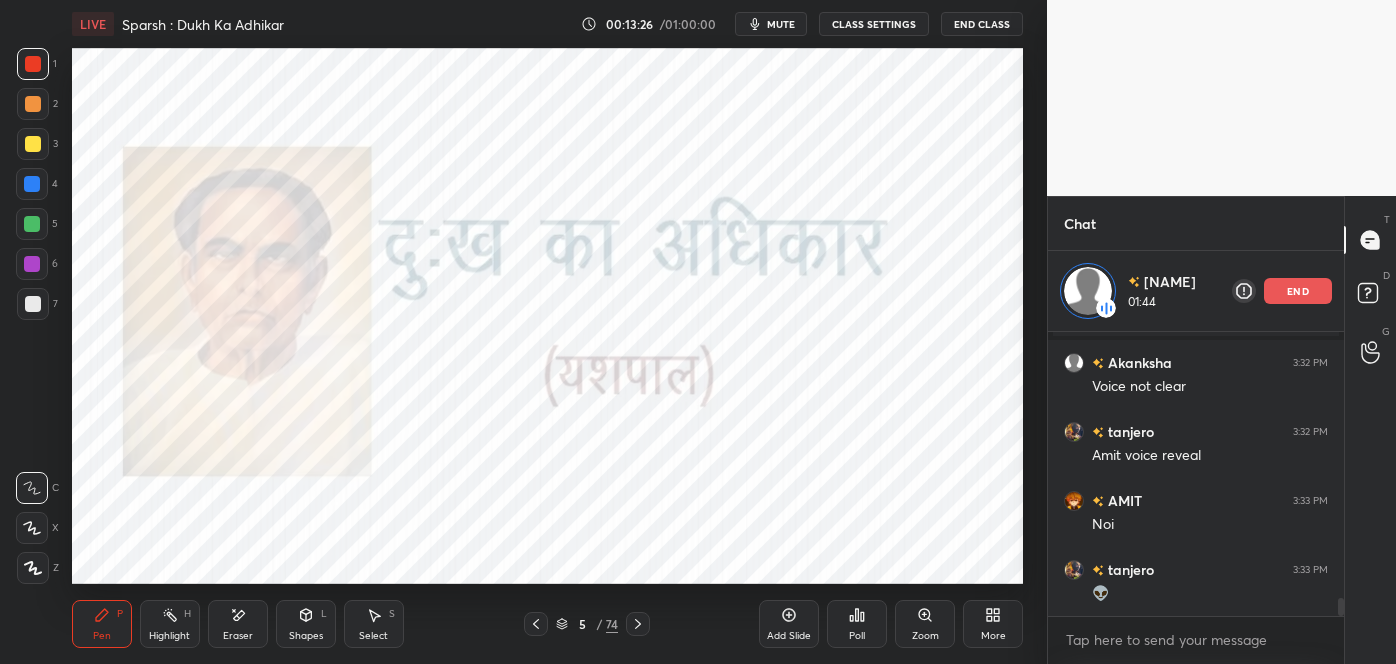 click on "Eraser" at bounding box center [238, 636] 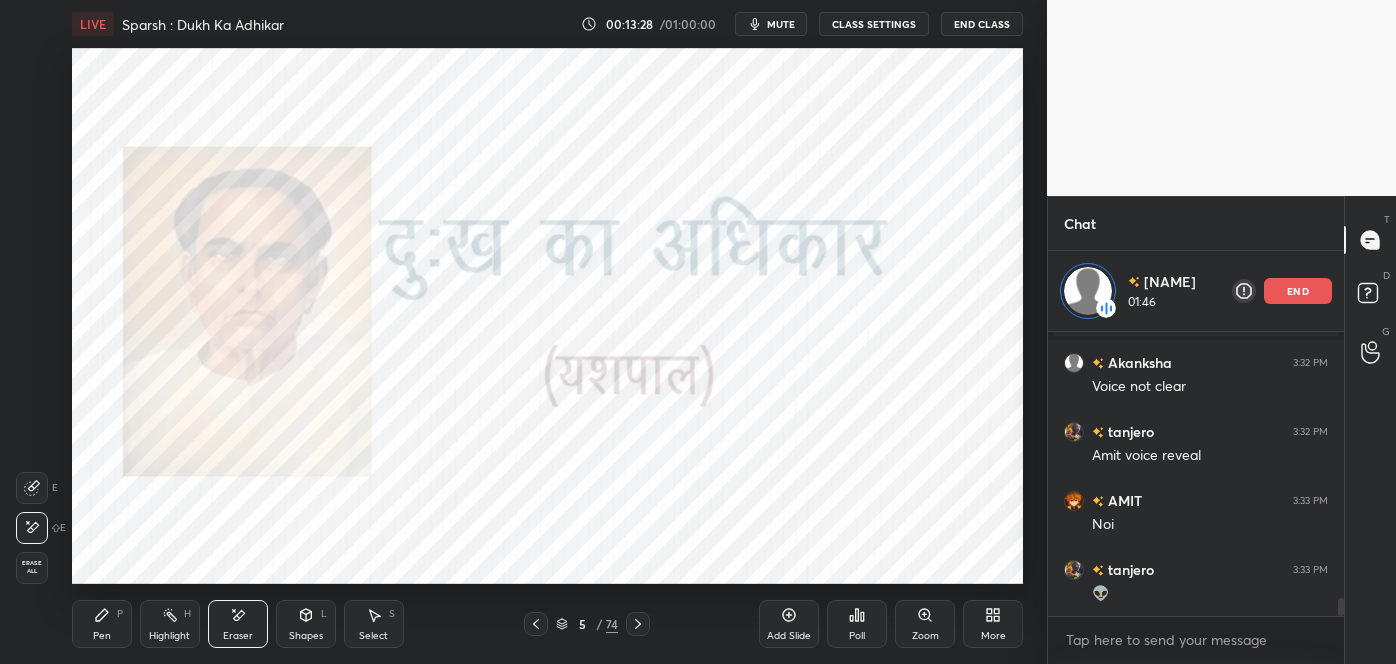 click on "Pen P" at bounding box center (102, 624) 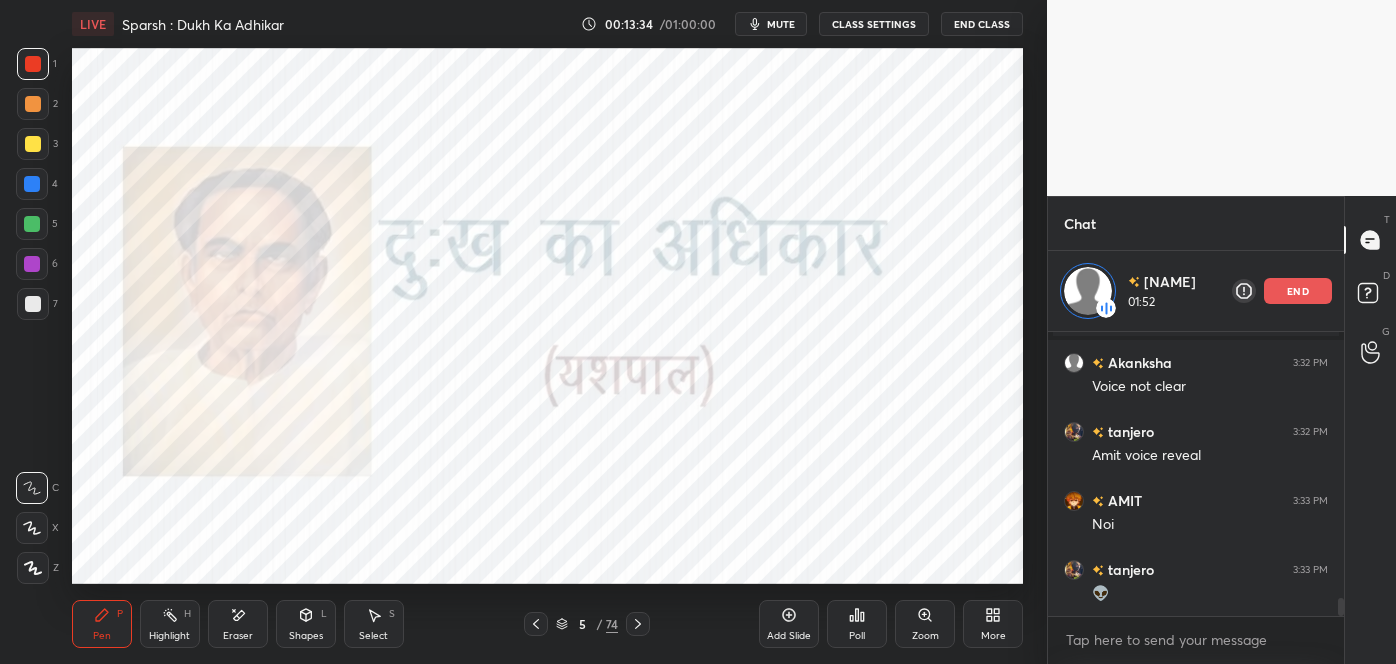 click 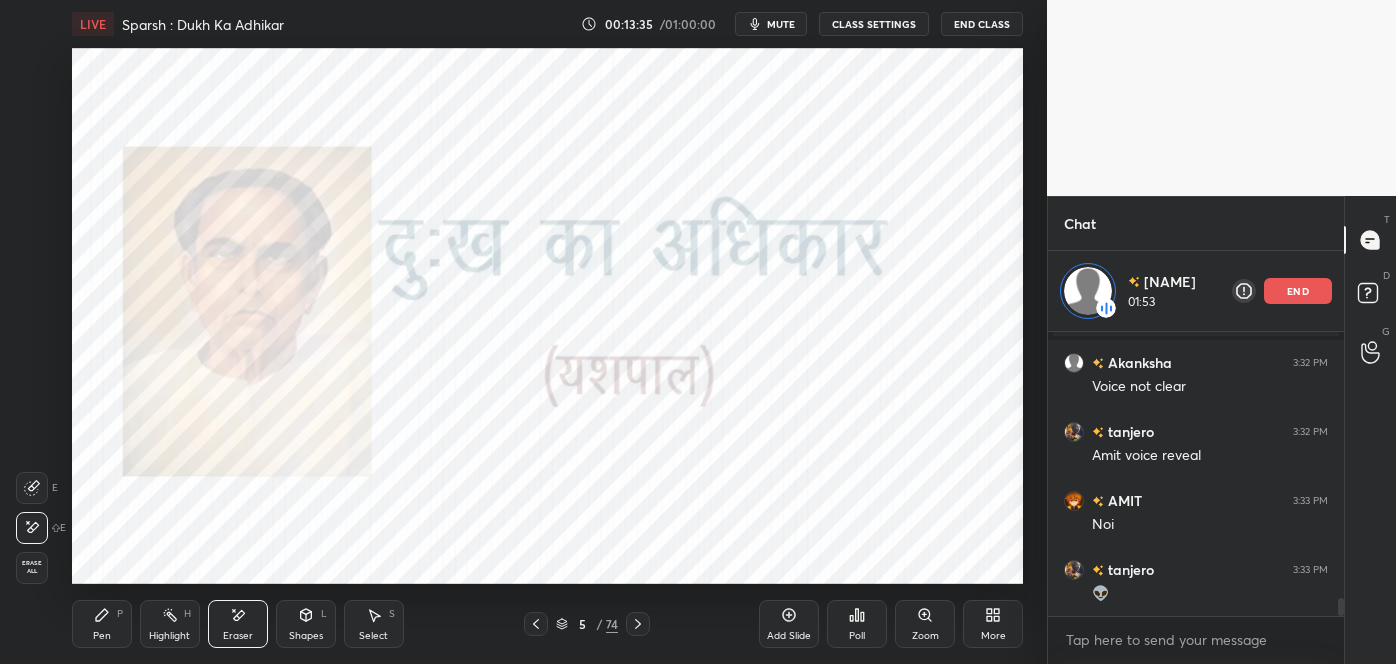 scroll, scrollTop: 4292, scrollLeft: 0, axis: vertical 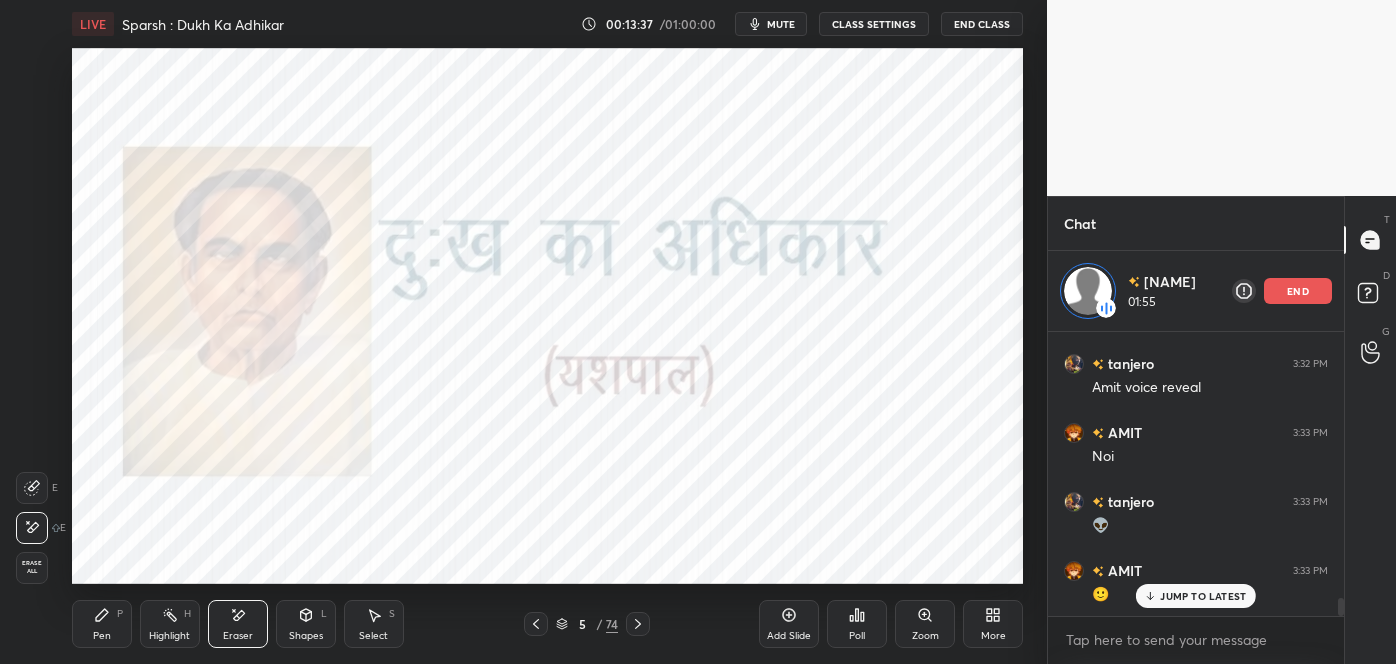 click on "Pen P" at bounding box center [102, 624] 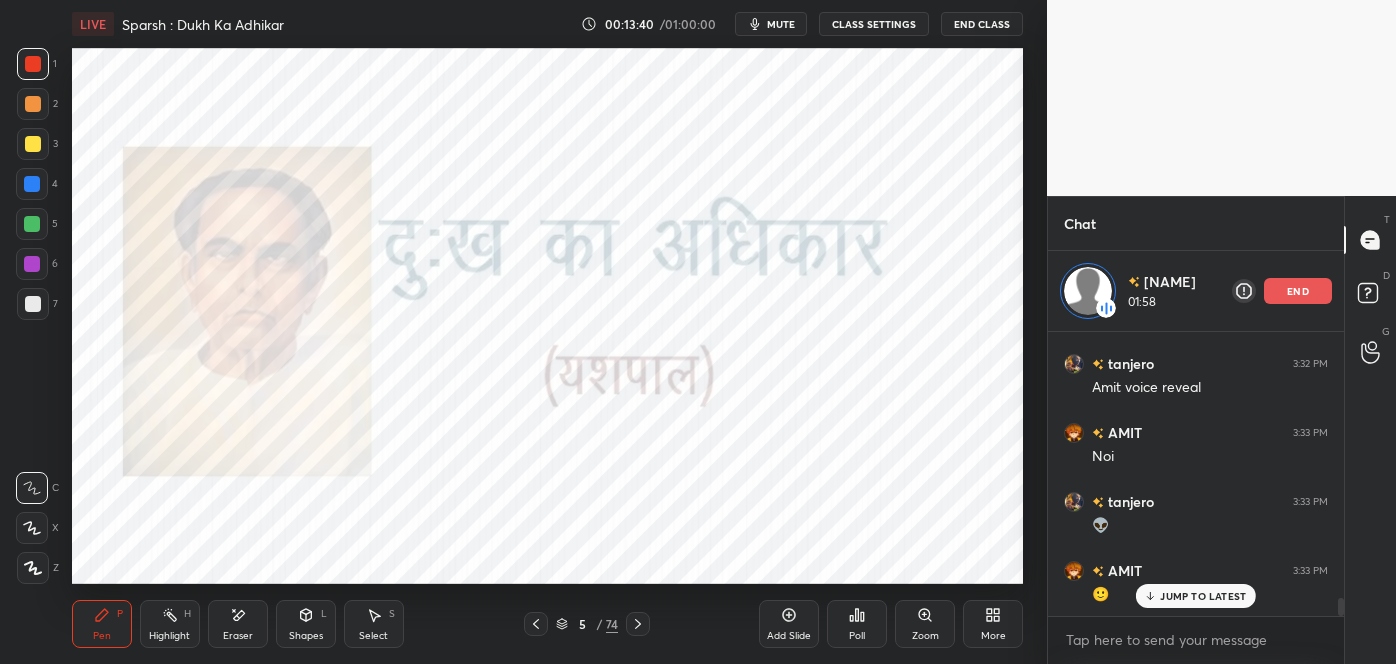 click on "JUMP TO LATEST" at bounding box center [1203, 596] 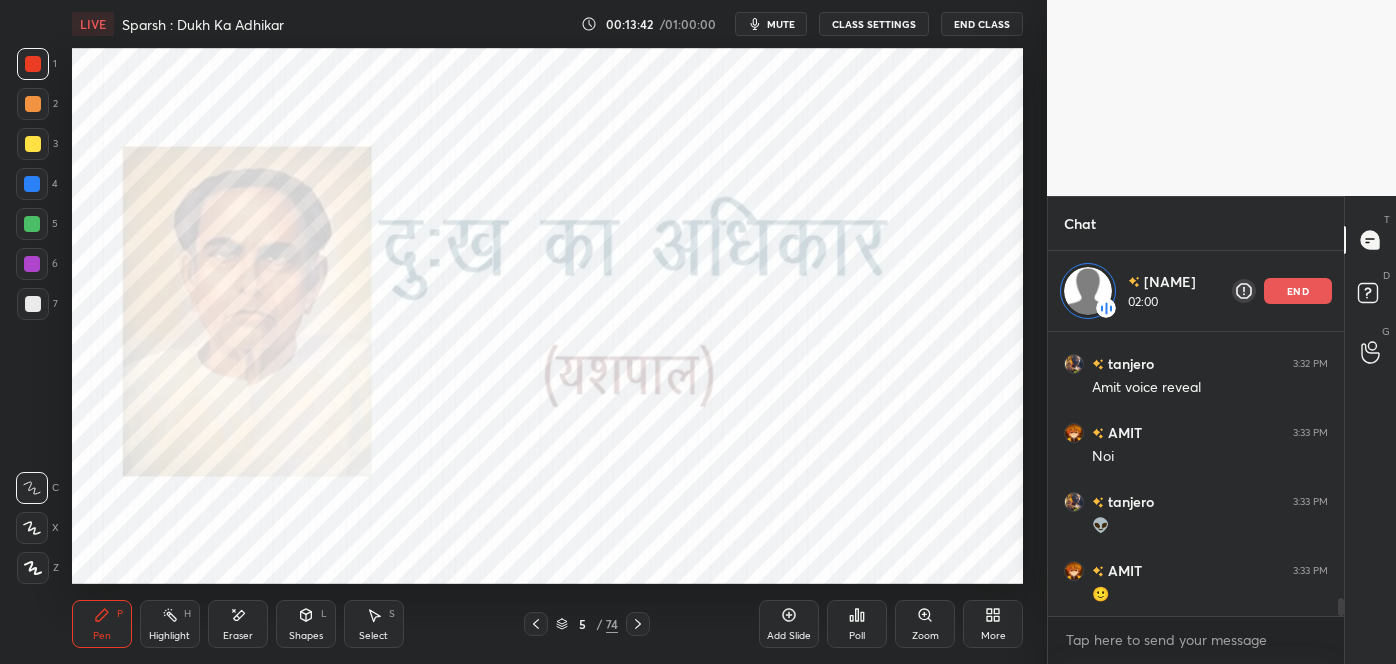 scroll, scrollTop: 4312, scrollLeft: 0, axis: vertical 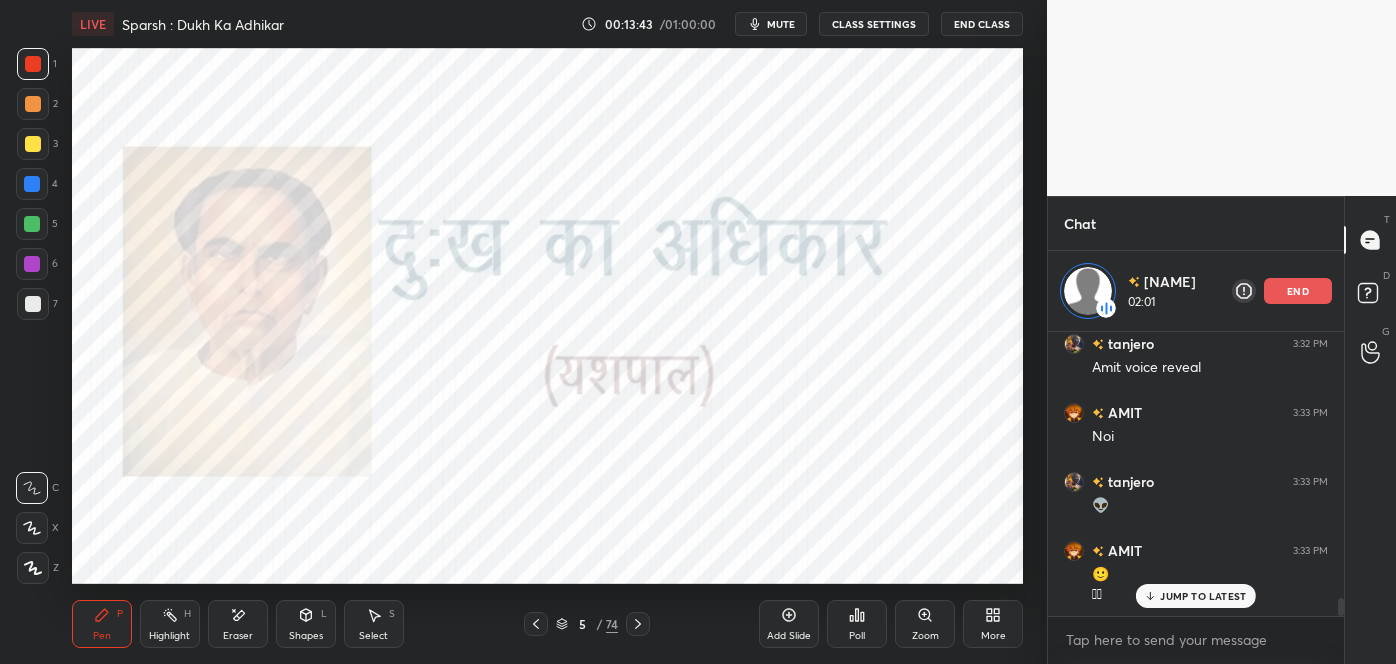 drag, startPoint x: 994, startPoint y: 581, endPoint x: 1005, endPoint y: 581, distance: 11 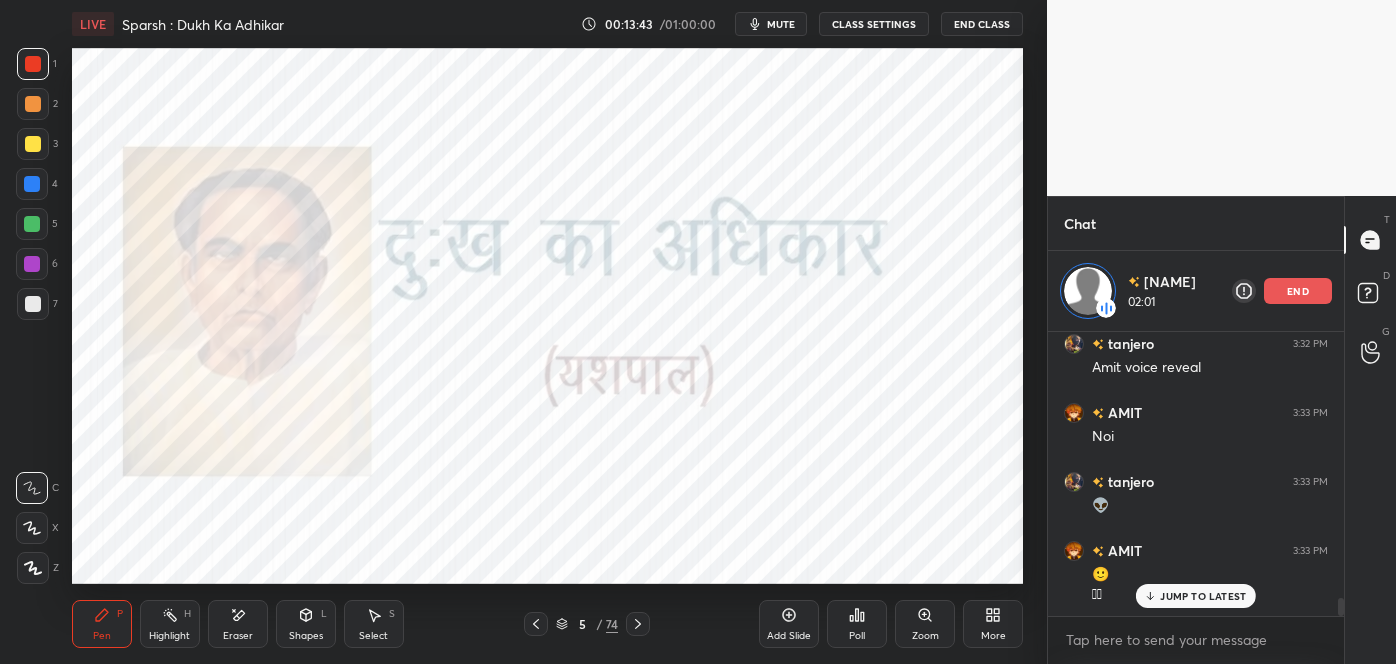 click on "Add Slide Poll Zoom More" at bounding box center [891, 624] 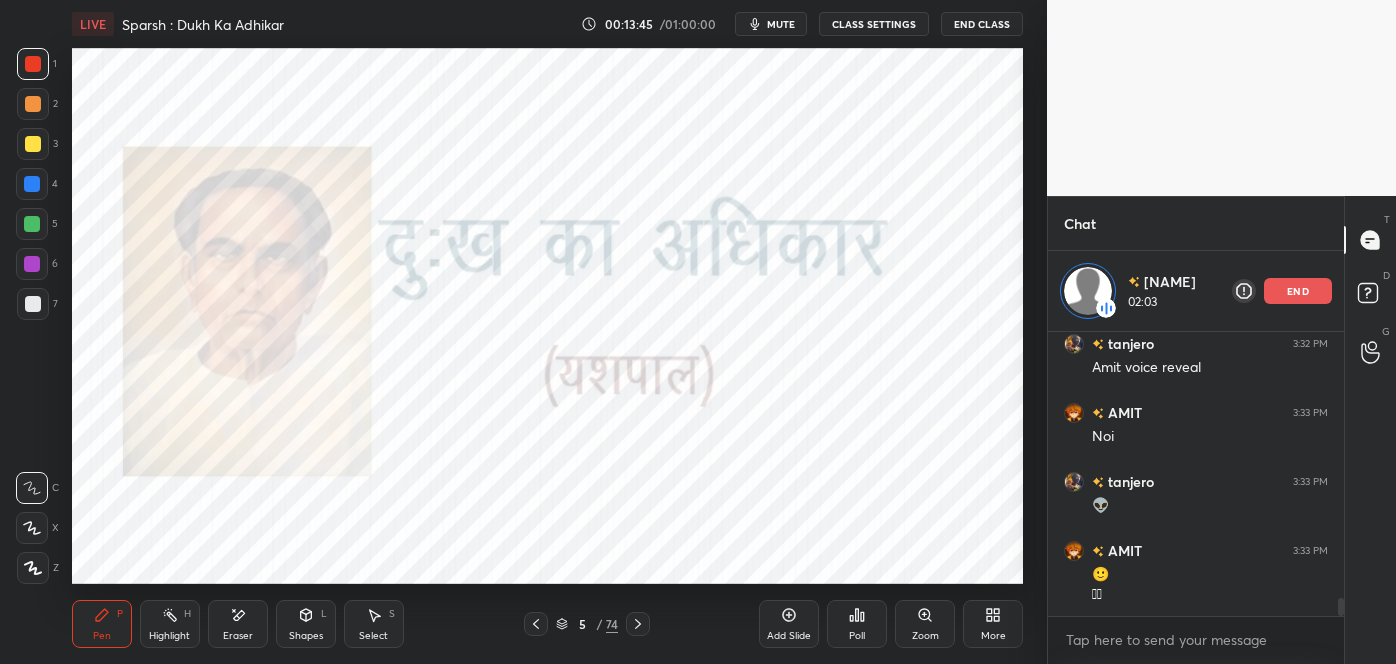 drag, startPoint x: 1018, startPoint y: 579, endPoint x: 988, endPoint y: 576, distance: 30.149628 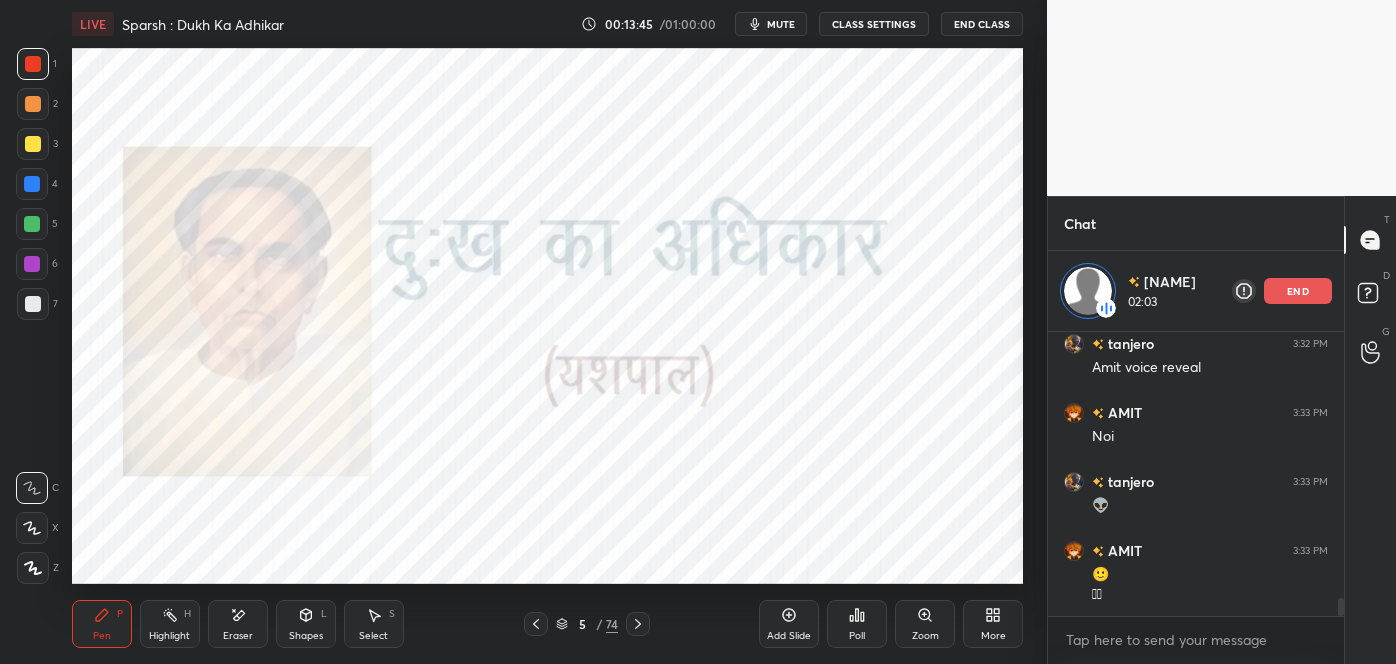 click on "Add Slide Poll Zoom More" at bounding box center [891, 624] 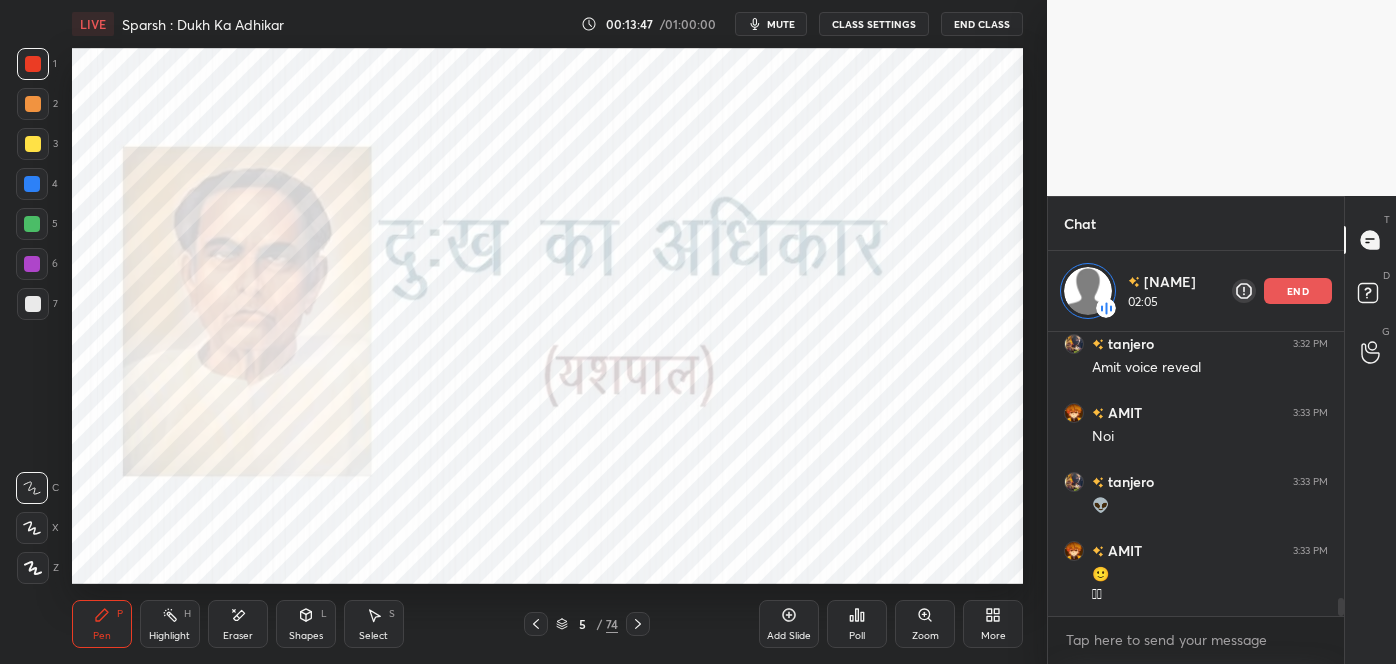 scroll, scrollTop: 4332, scrollLeft: 0, axis: vertical 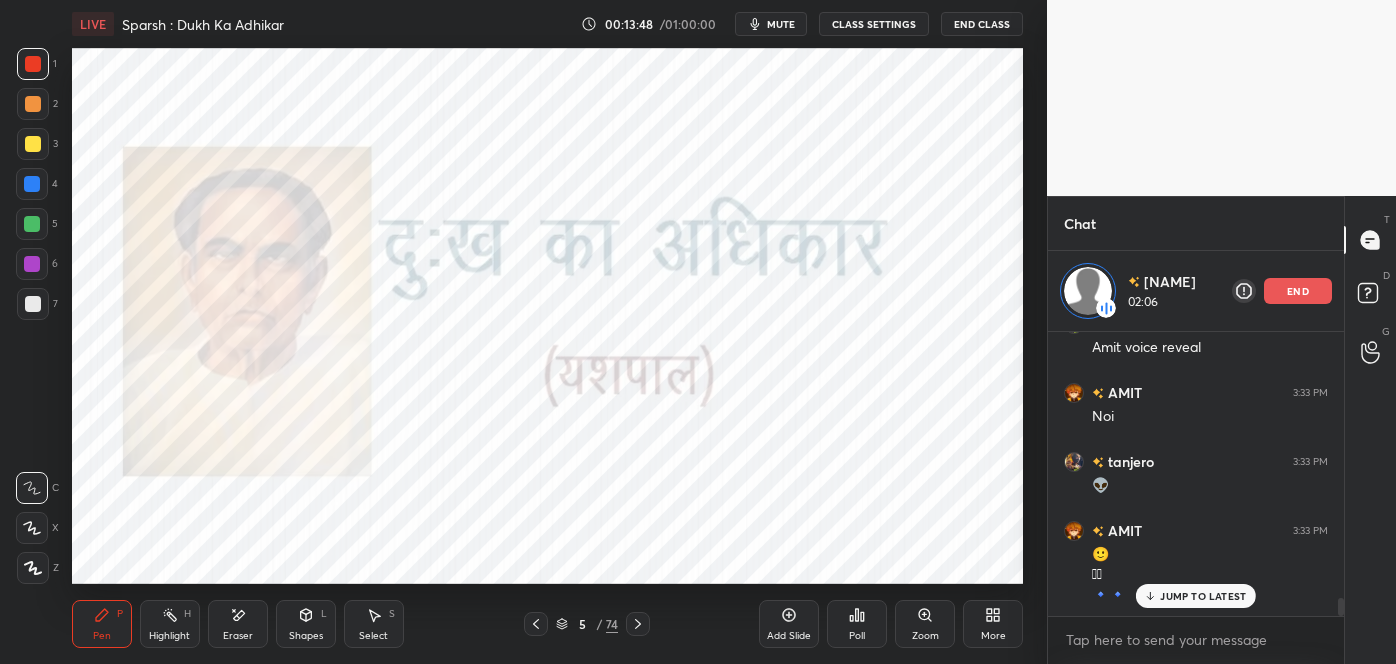 click 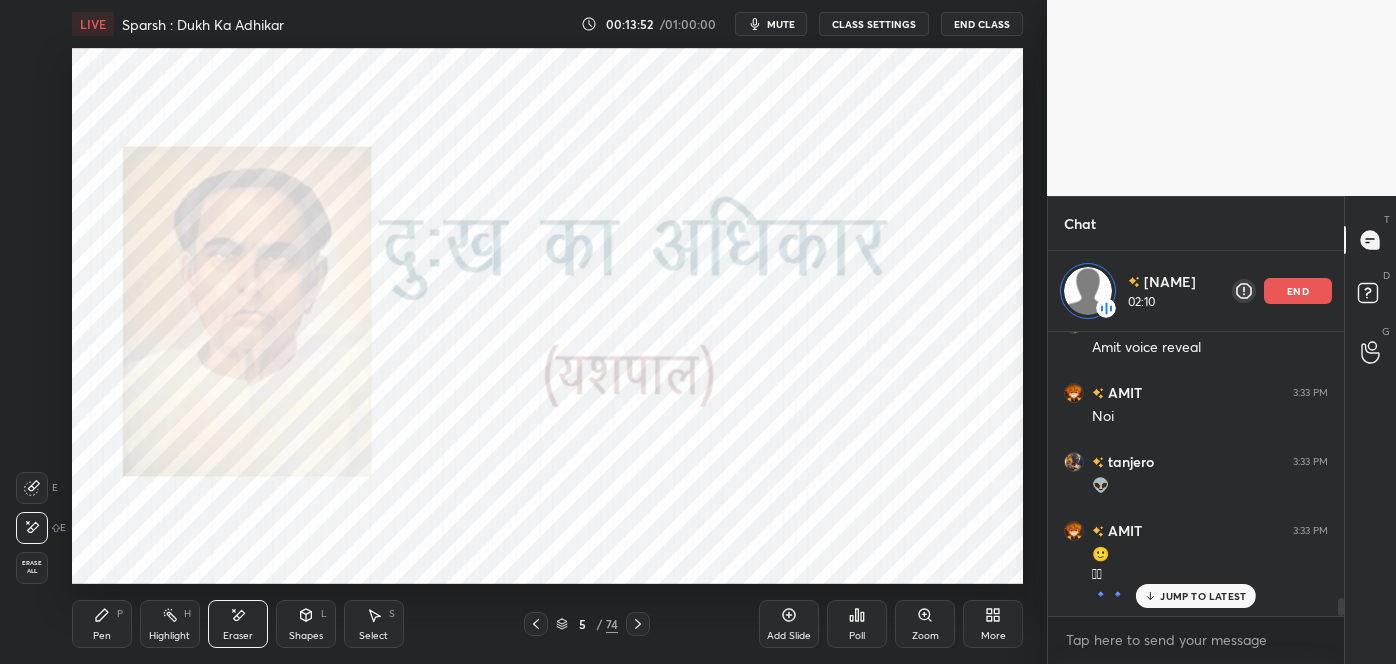 click 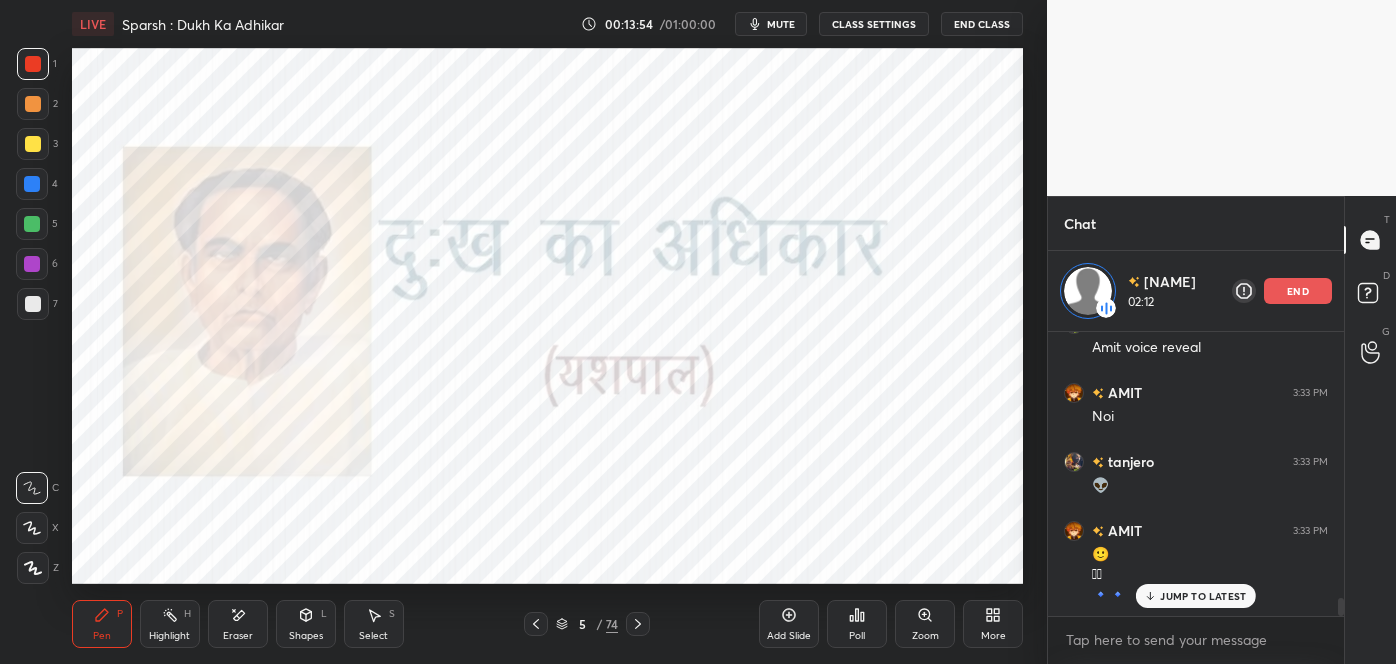 click on "Eraser" at bounding box center (238, 624) 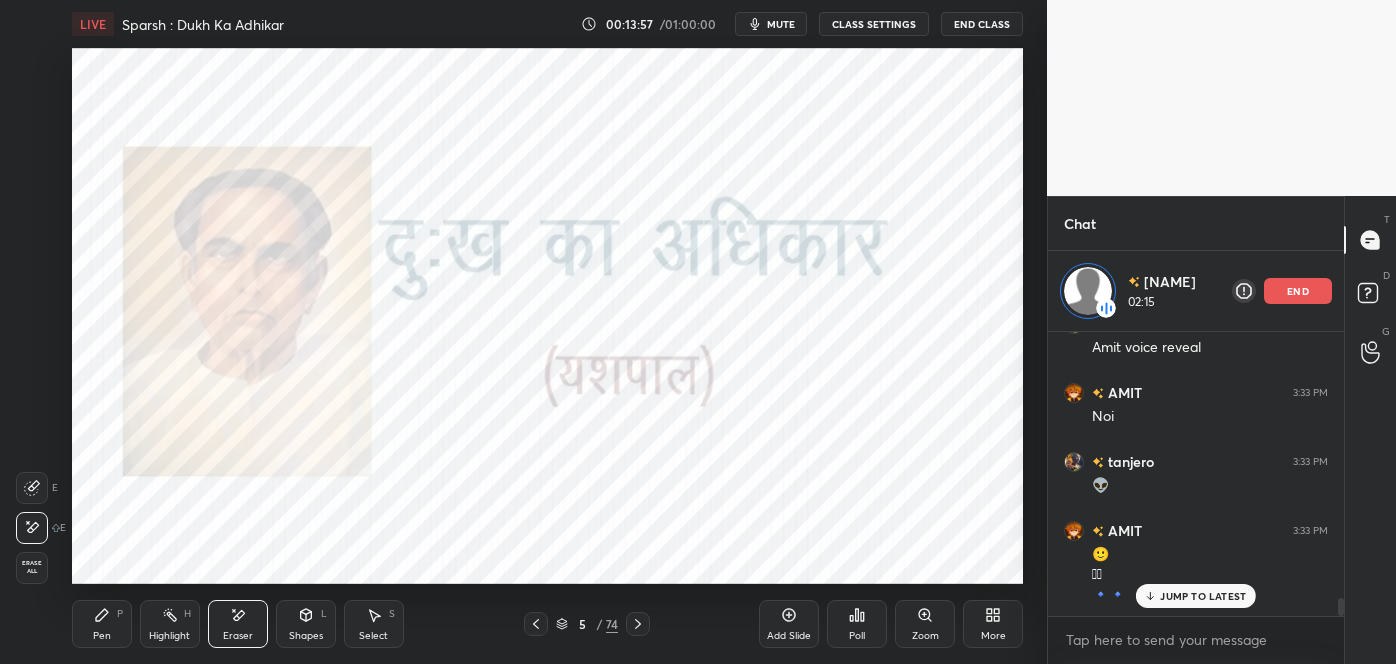 click on "Pen P" at bounding box center (102, 624) 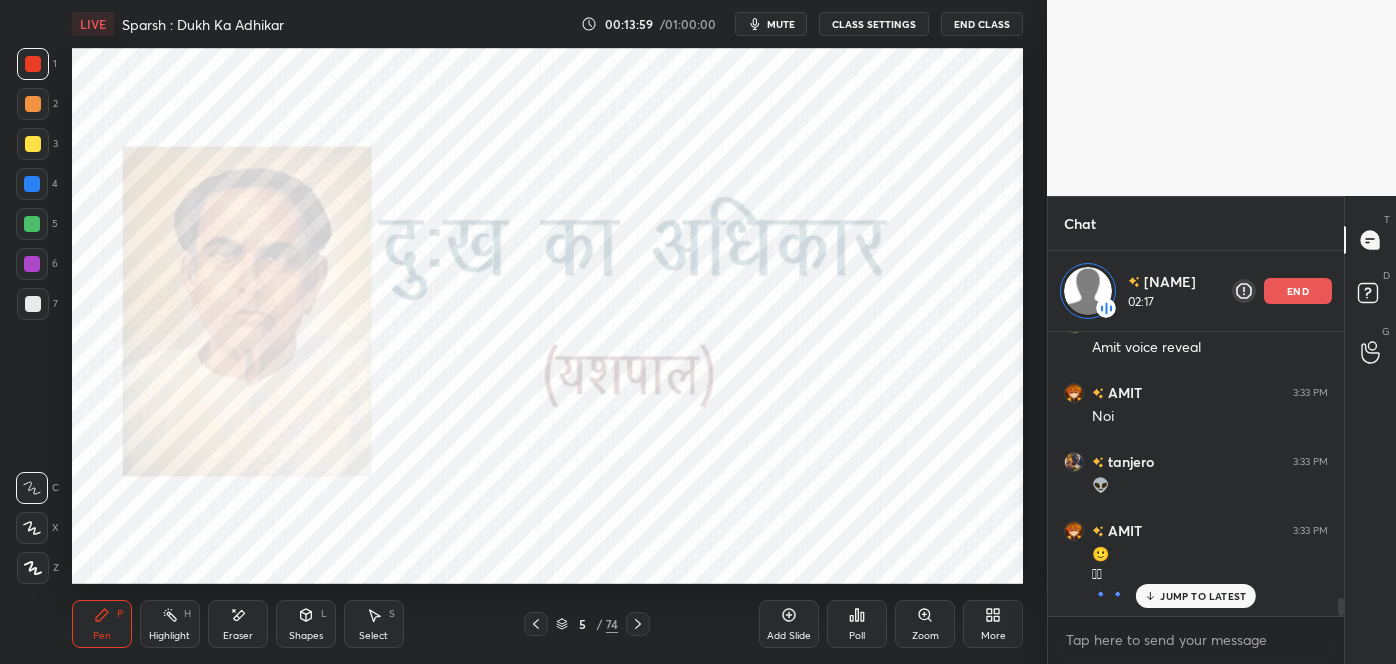 click on "JUMP TO LATEST" at bounding box center (1203, 596) 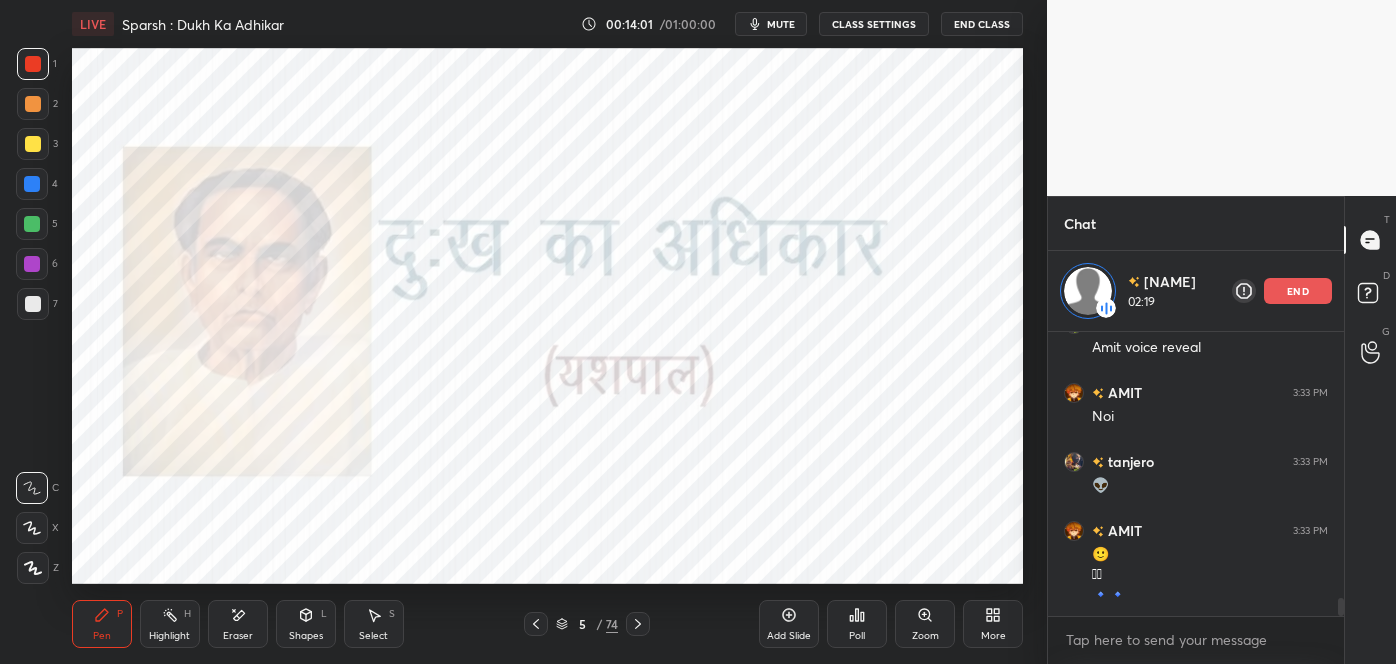 click on "end" at bounding box center [1298, 291] 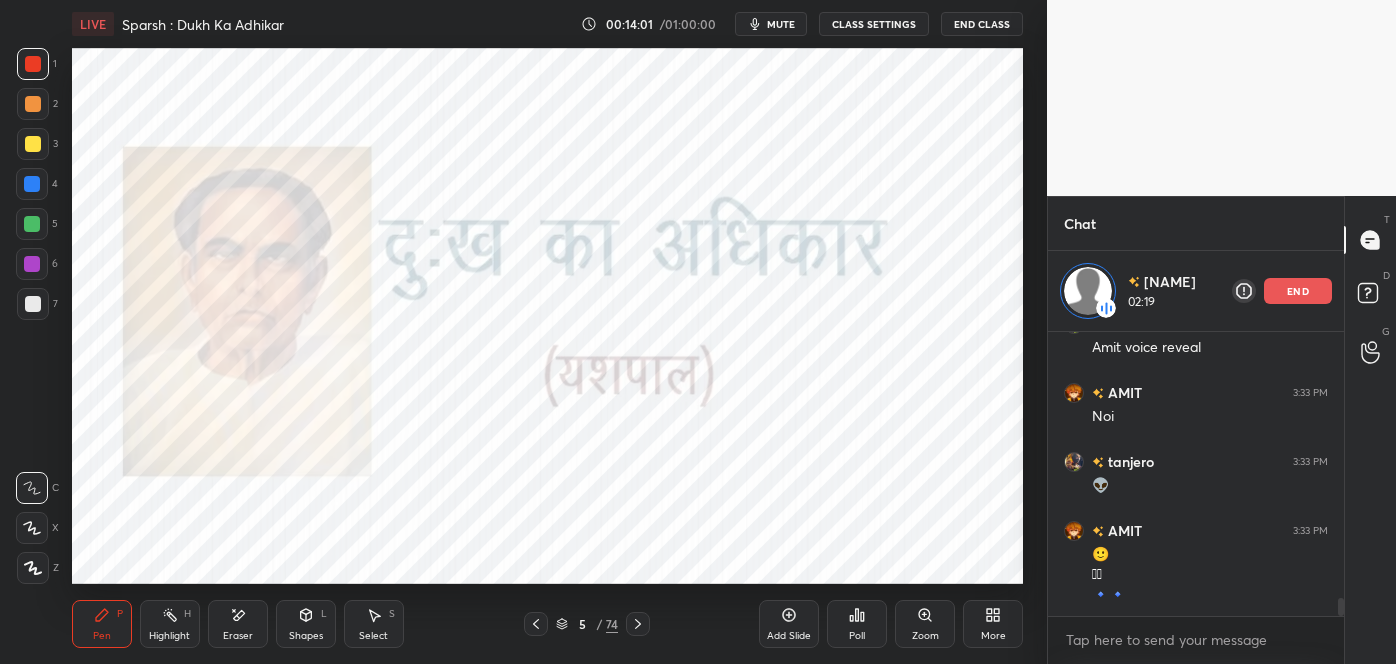 scroll, scrollTop: 6, scrollLeft: 5, axis: both 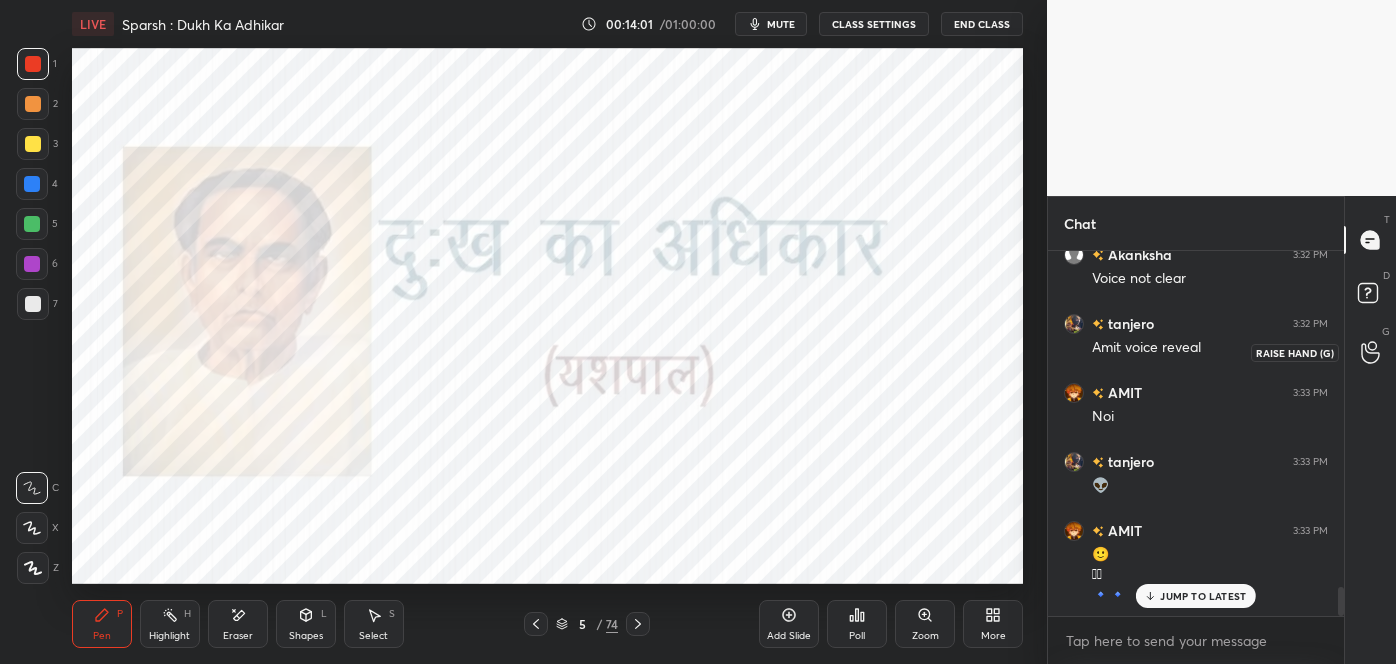 click 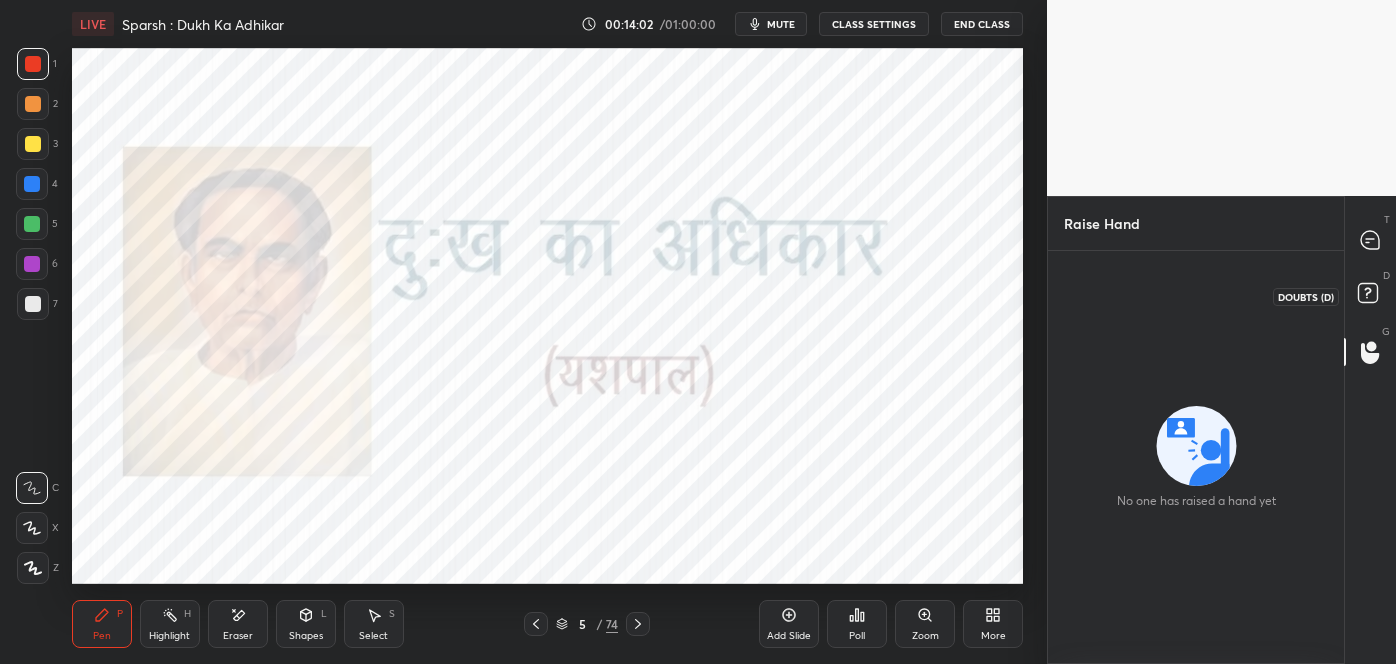 click 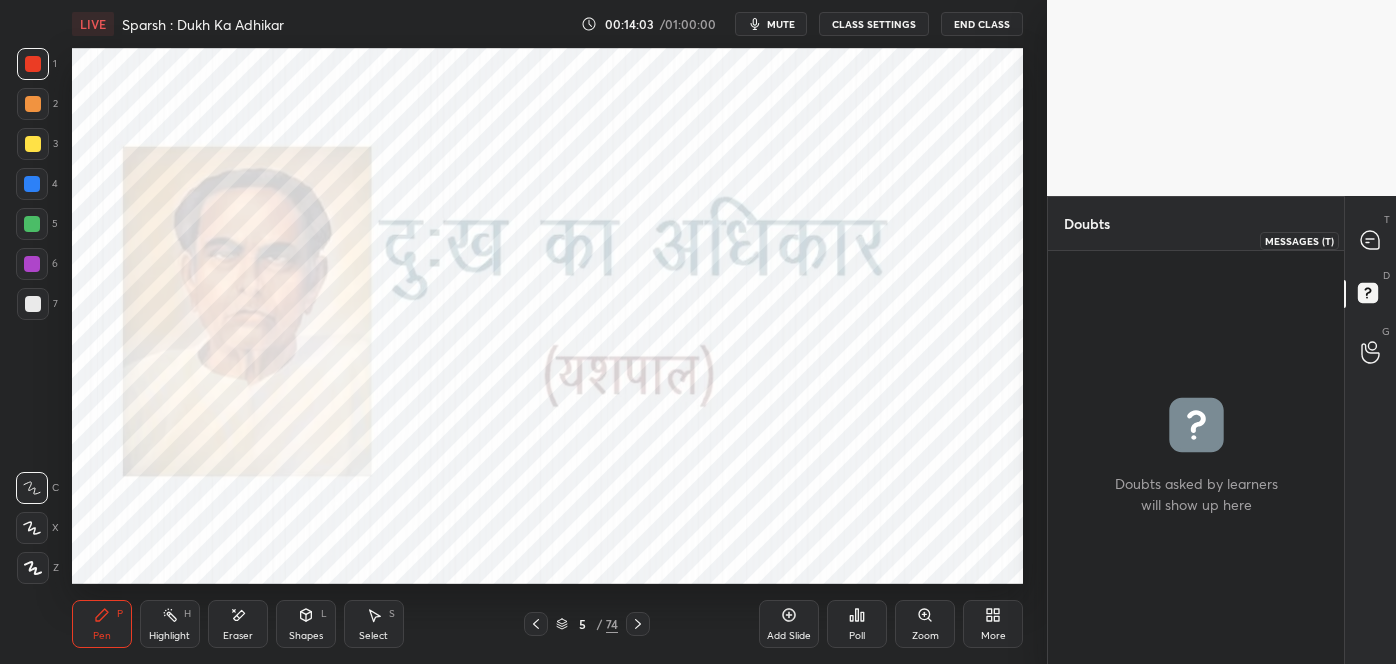 click 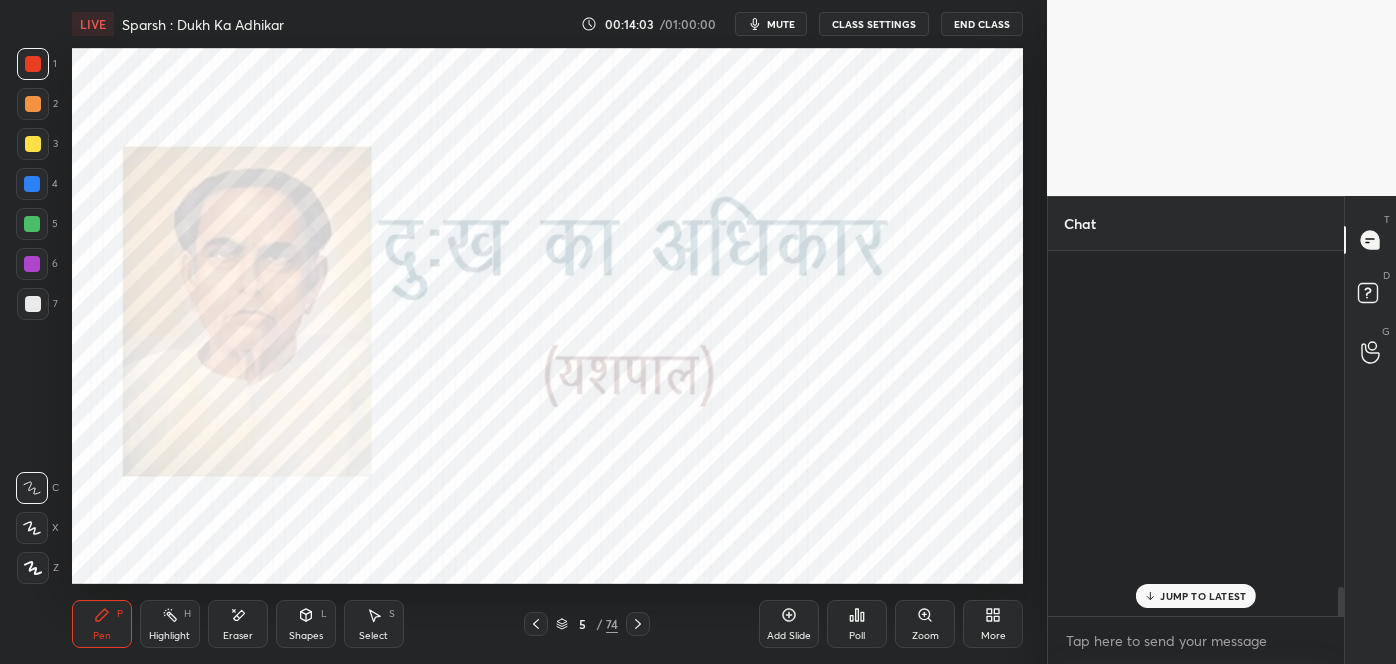 scroll, scrollTop: 4251, scrollLeft: 0, axis: vertical 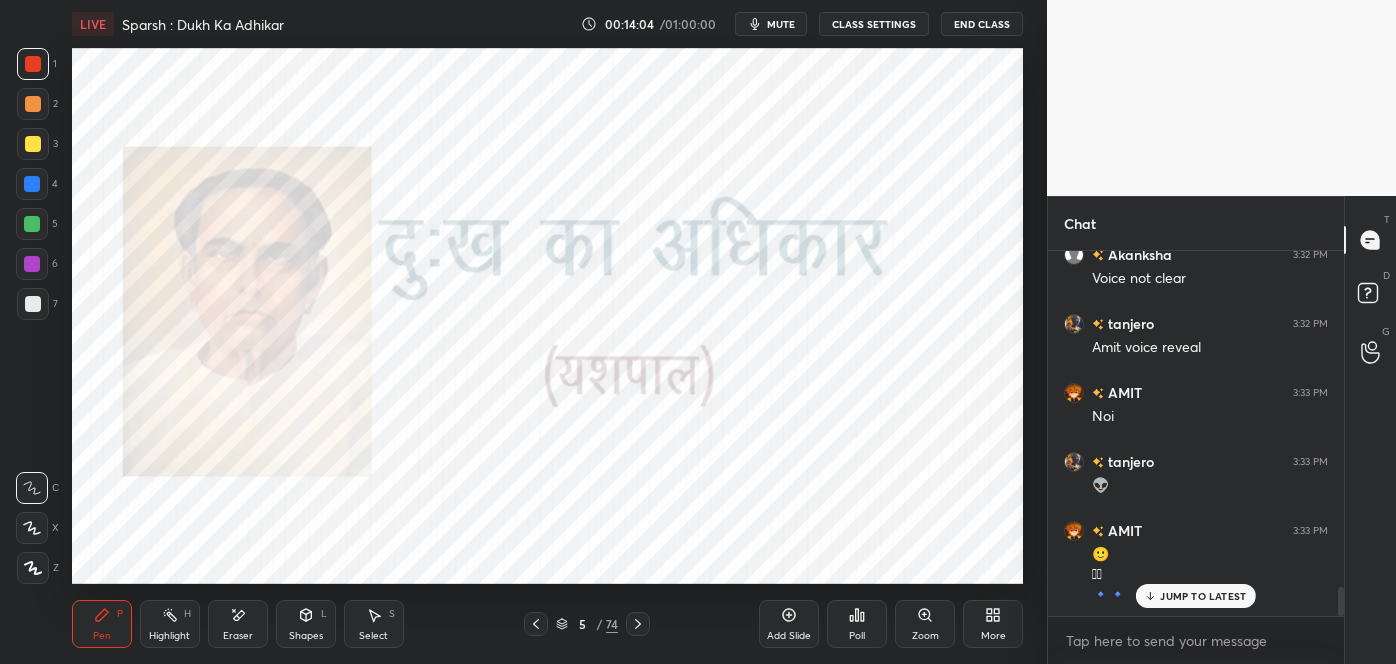 click on "JUMP TO LATEST" at bounding box center (1196, 596) 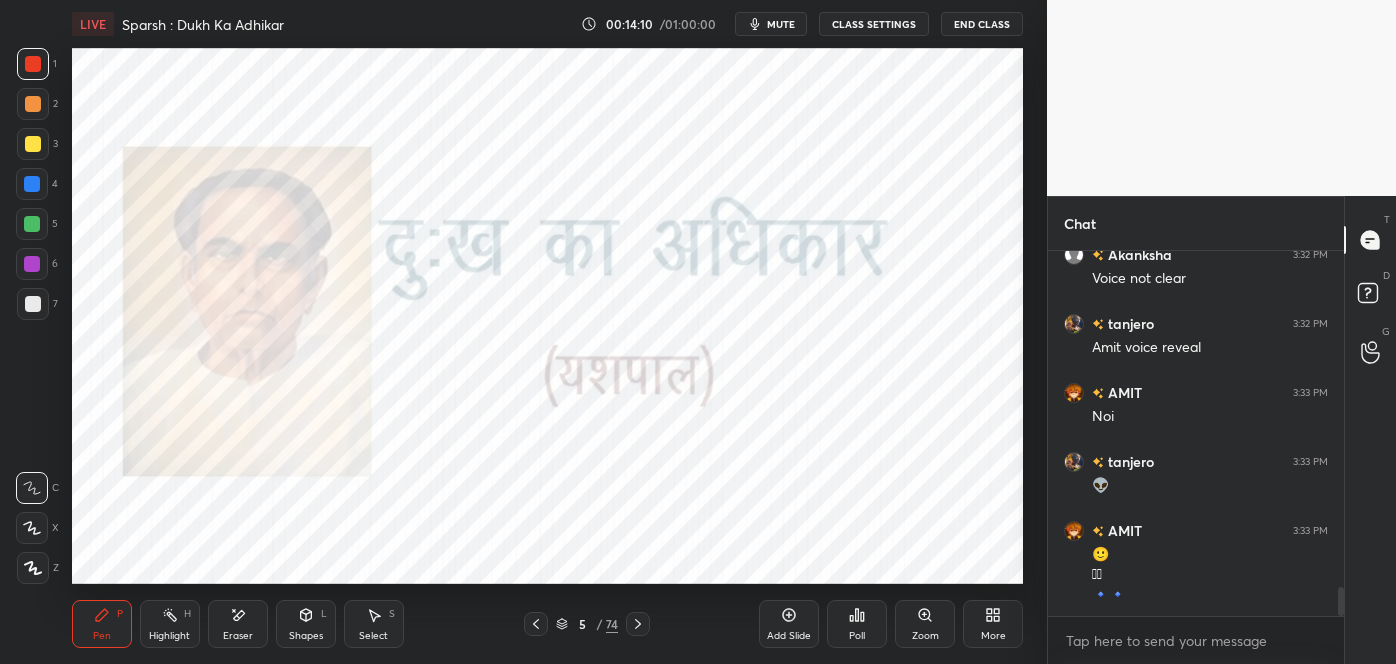 click 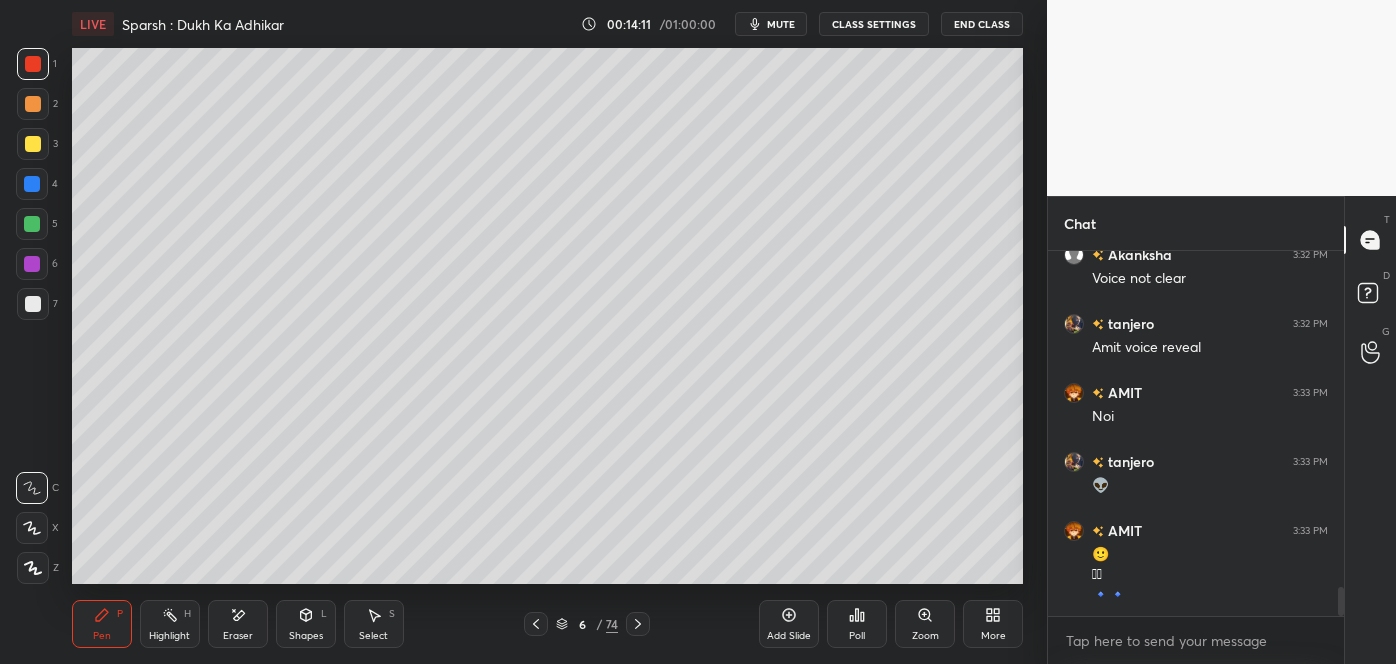 click 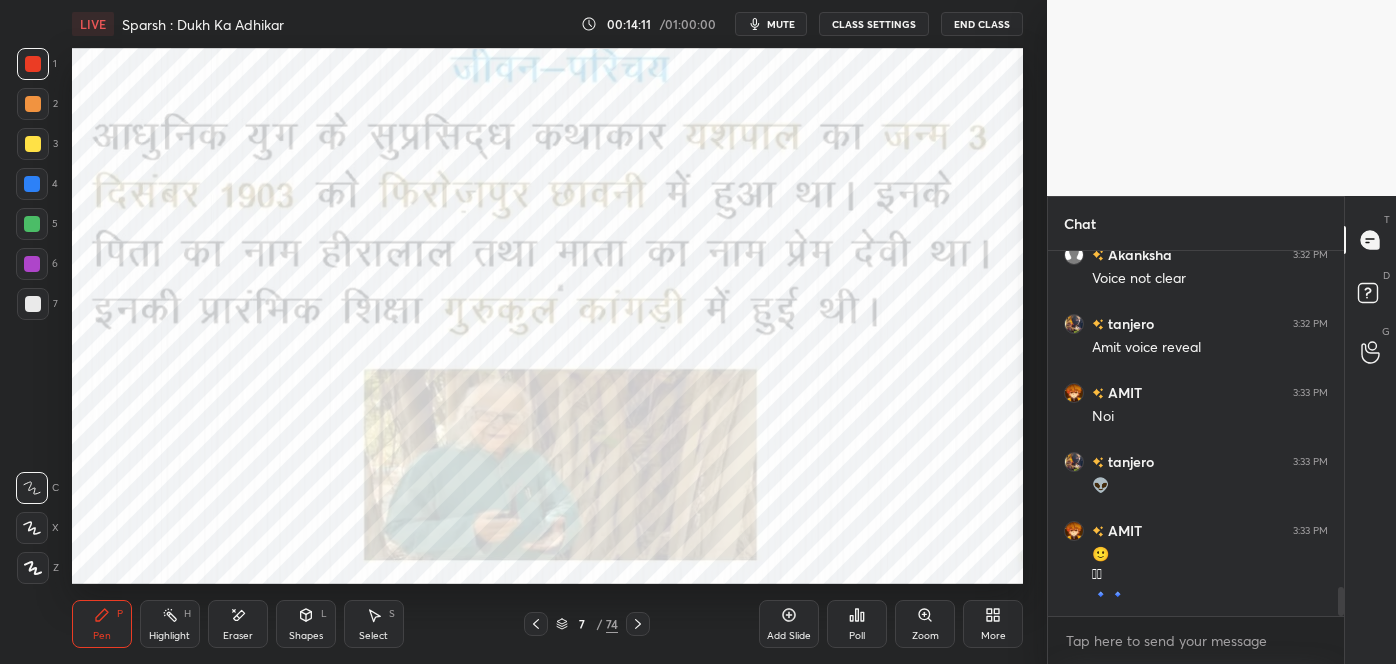 click 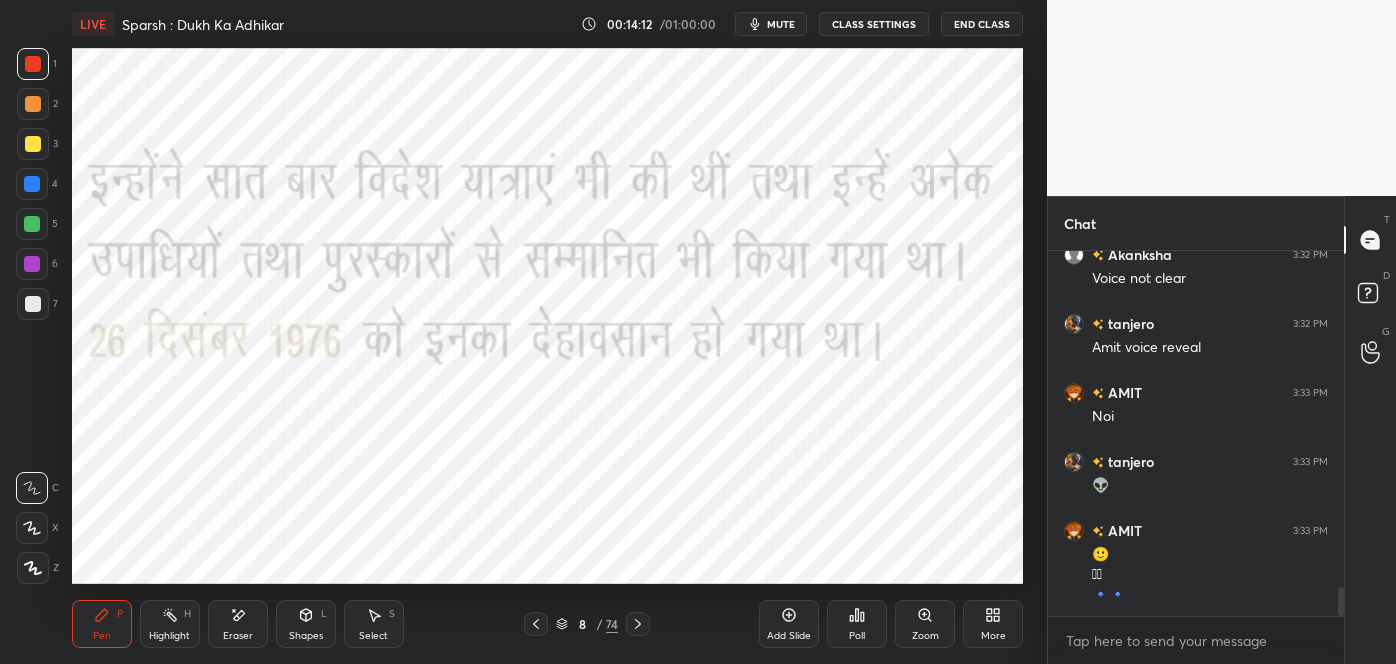 click 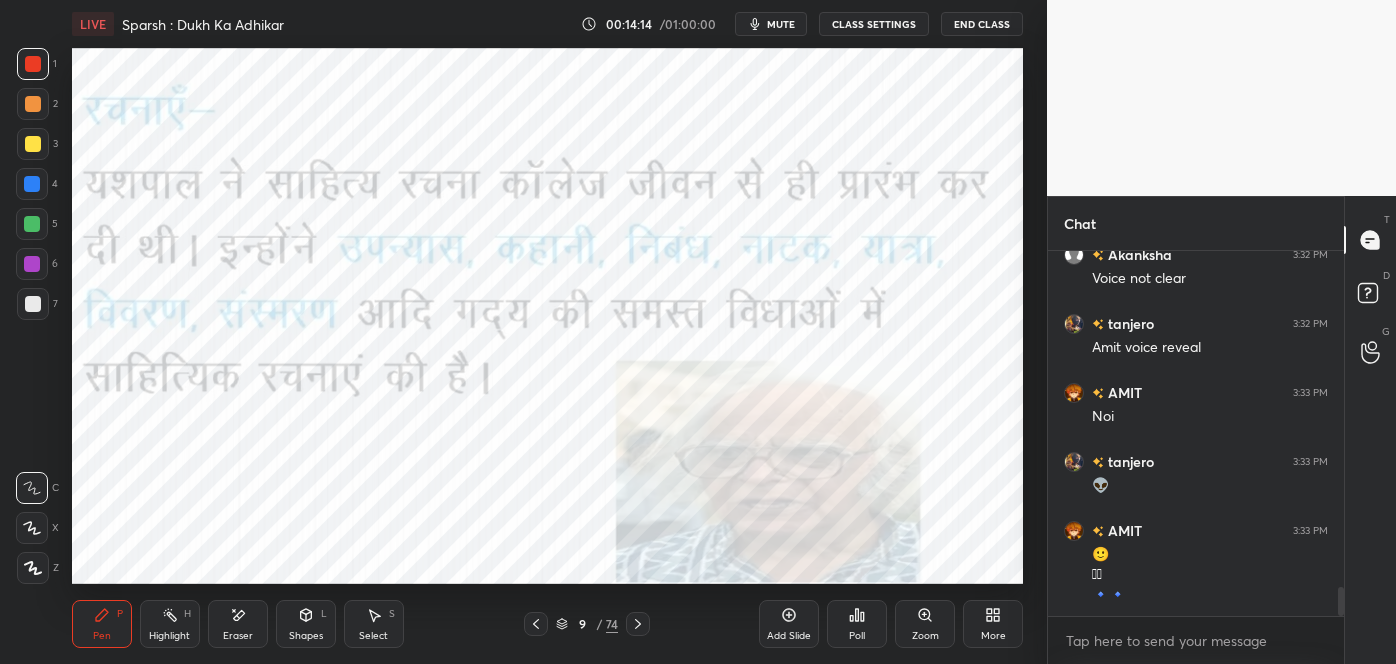 scroll, scrollTop: 4320, scrollLeft: 0, axis: vertical 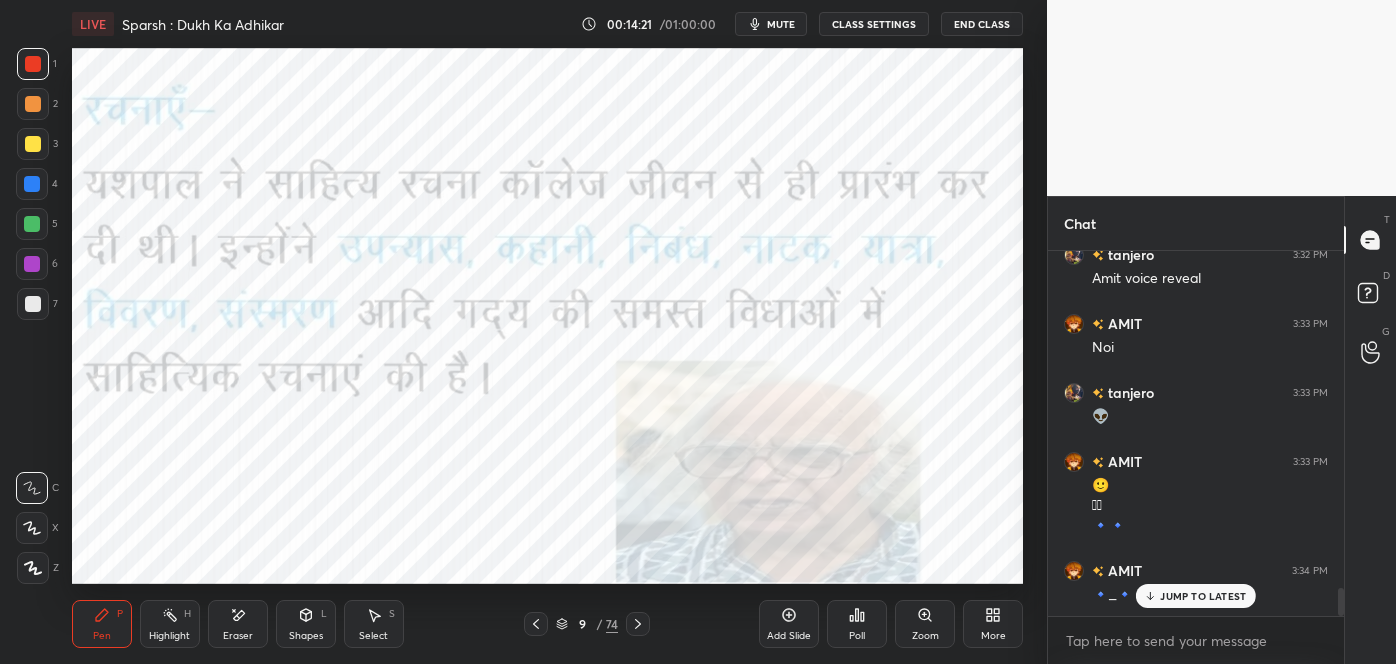 click 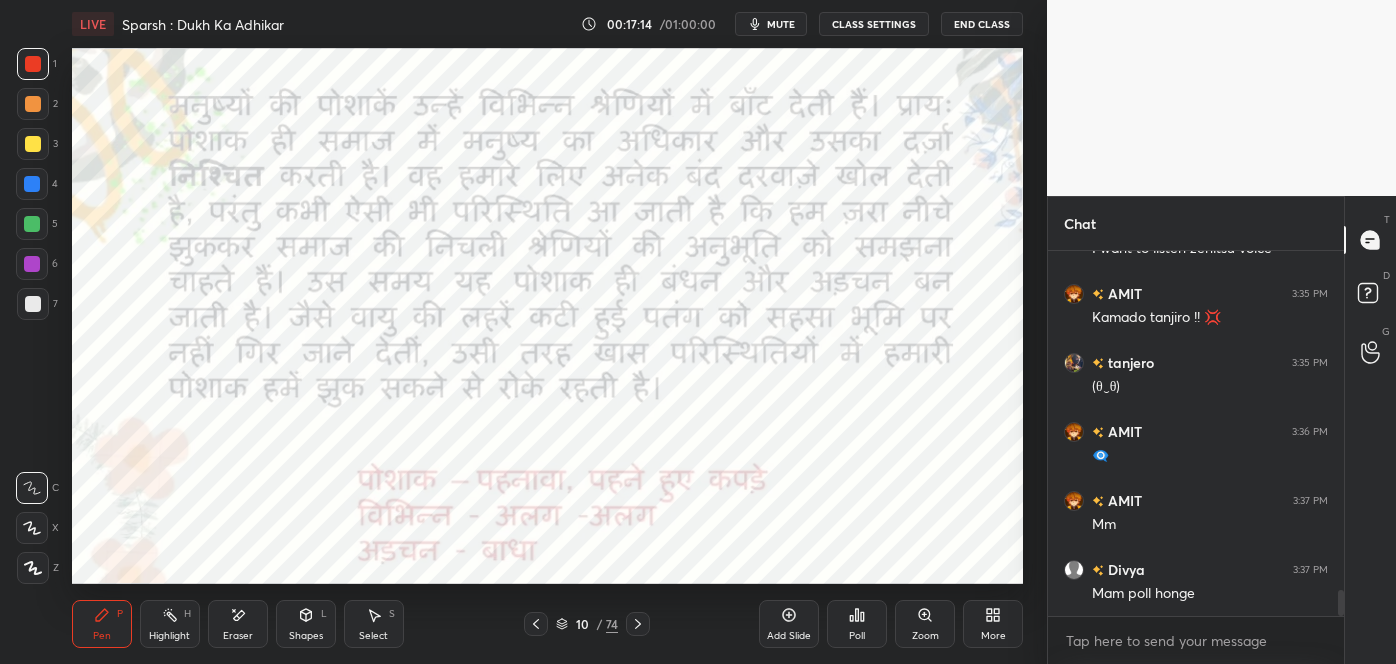 scroll, scrollTop: 4803, scrollLeft: 0, axis: vertical 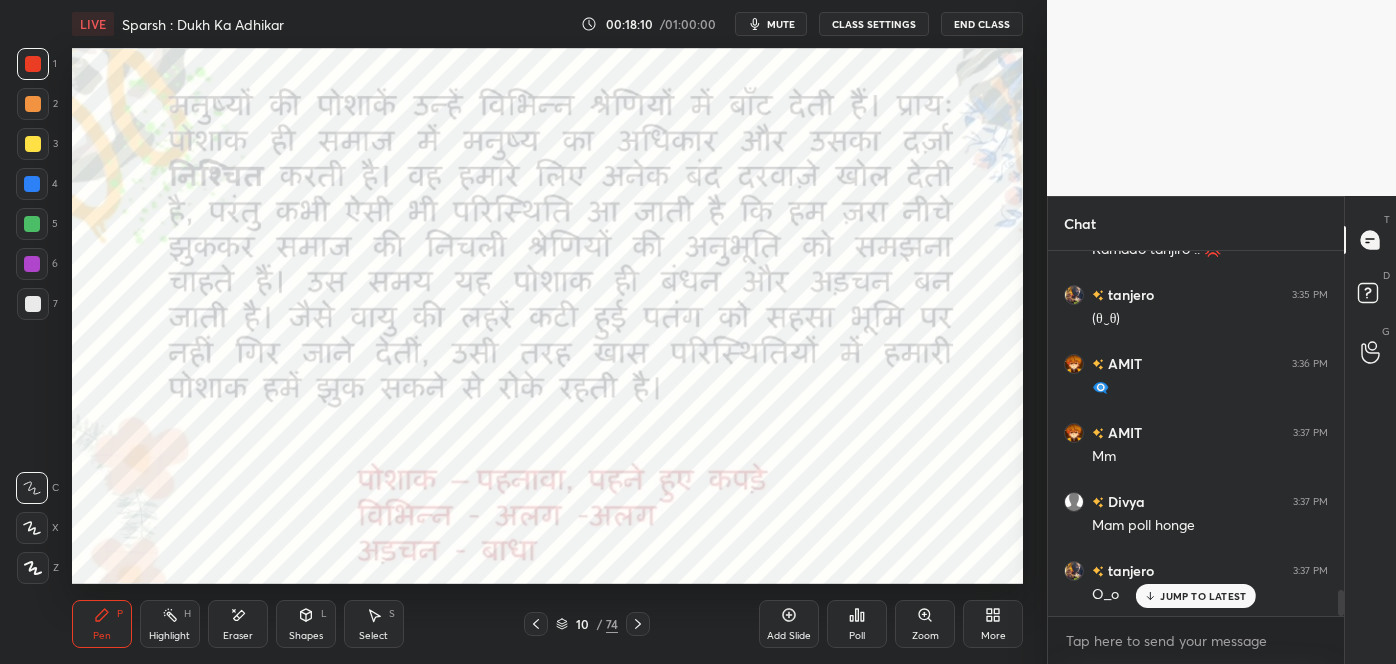 click on "JUMP TO LATEST" at bounding box center [1196, 596] 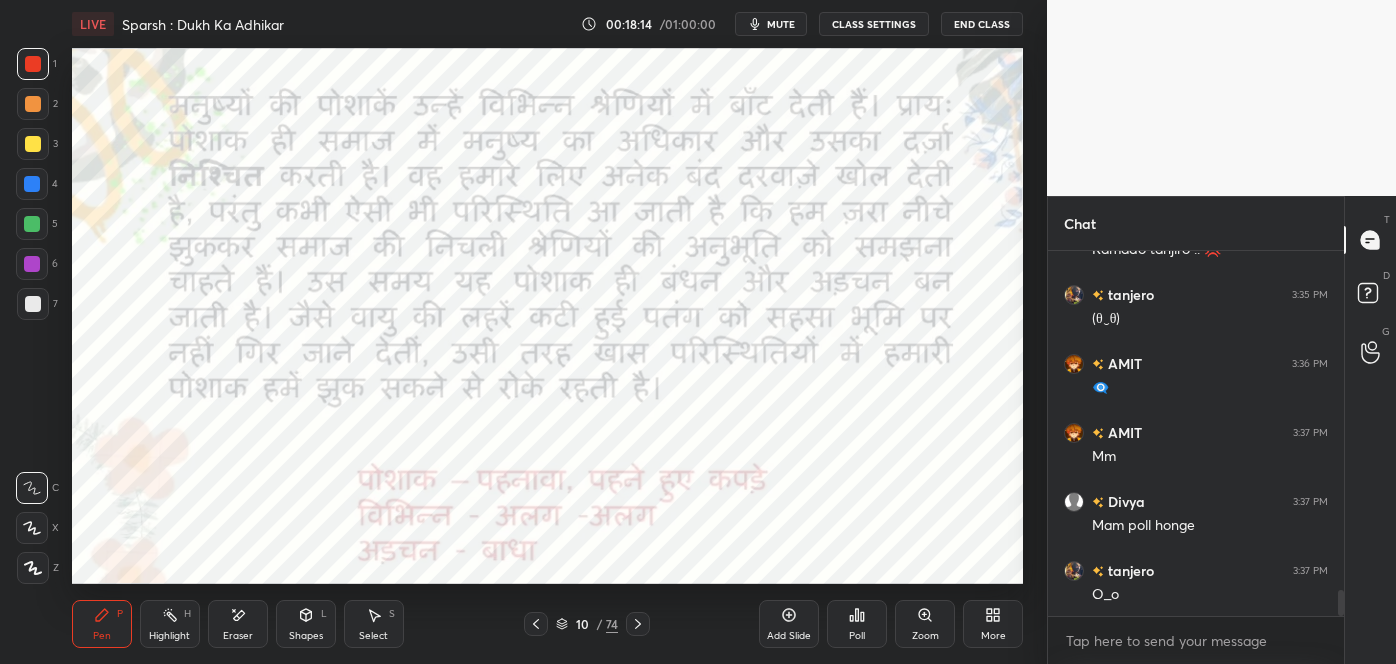 click 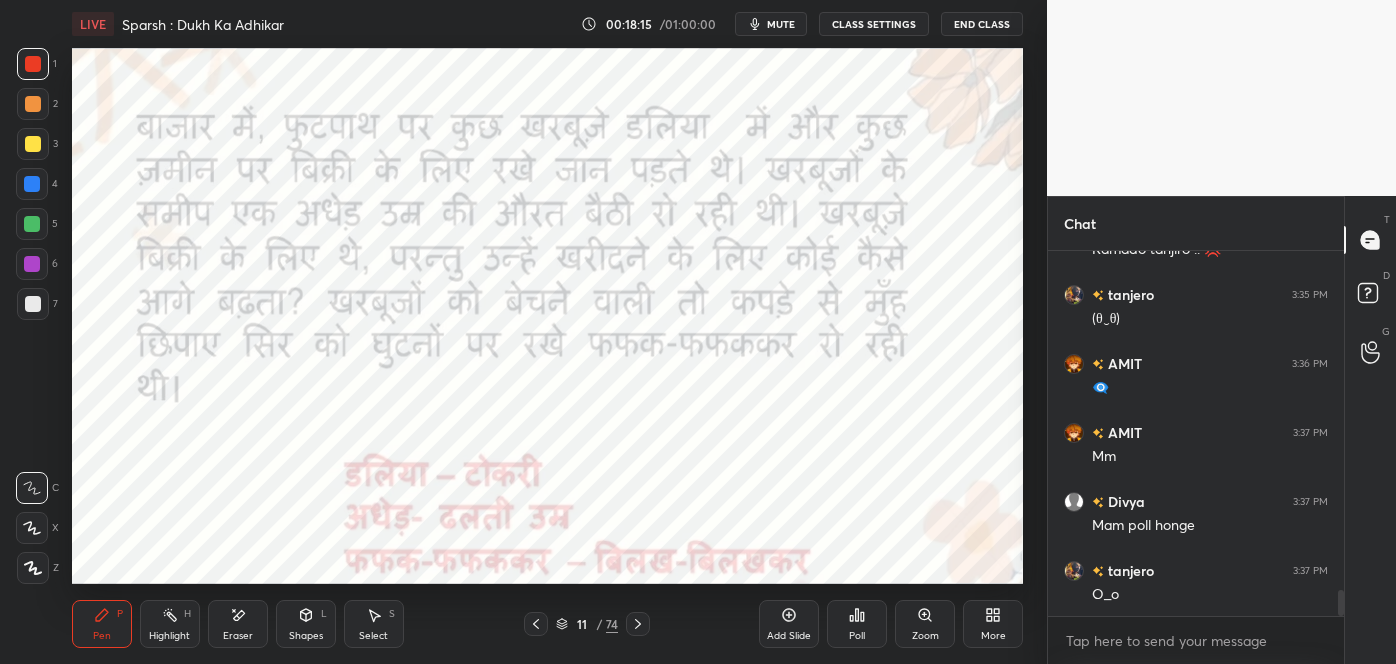 click 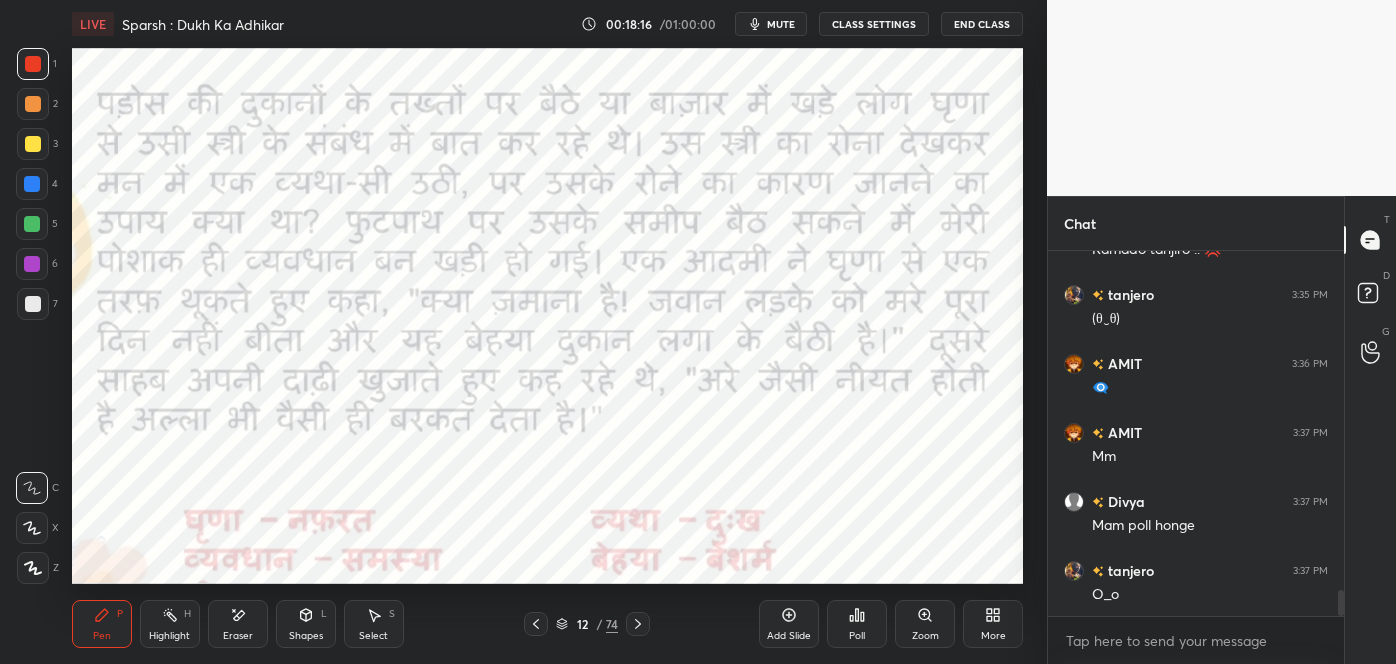 click at bounding box center (536, 624) 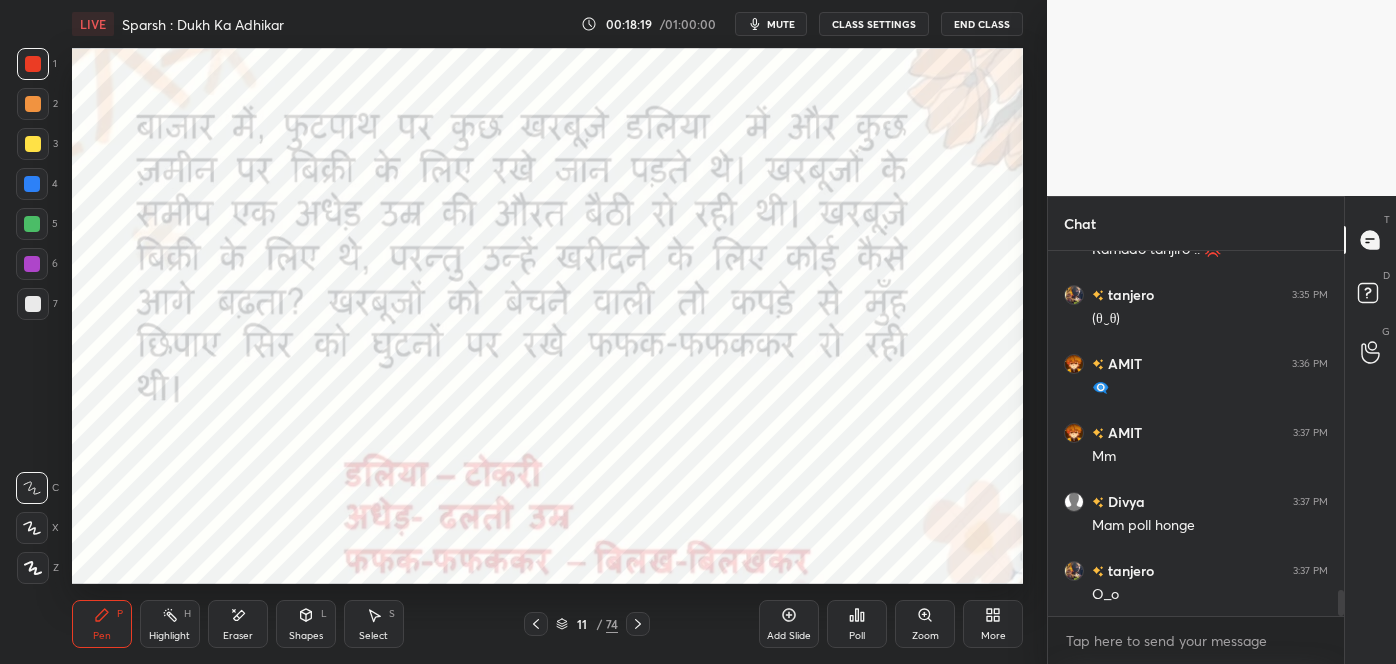 click 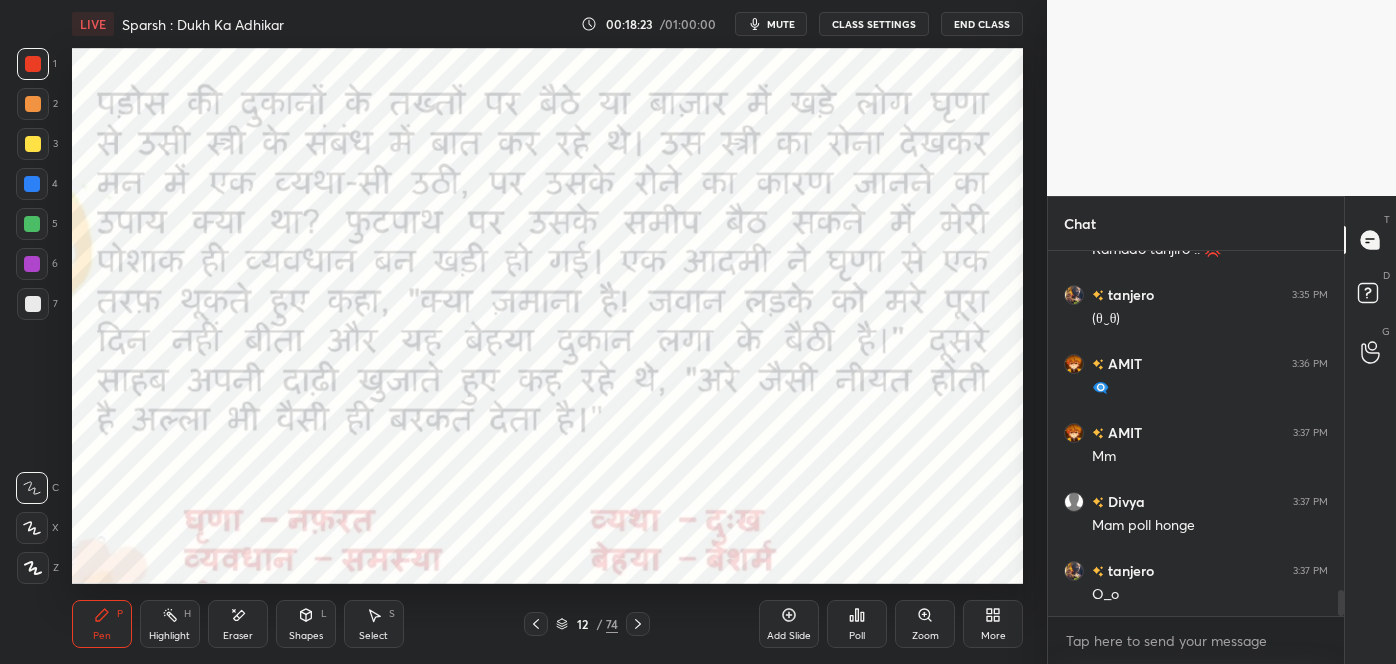 click at bounding box center (638, 624) 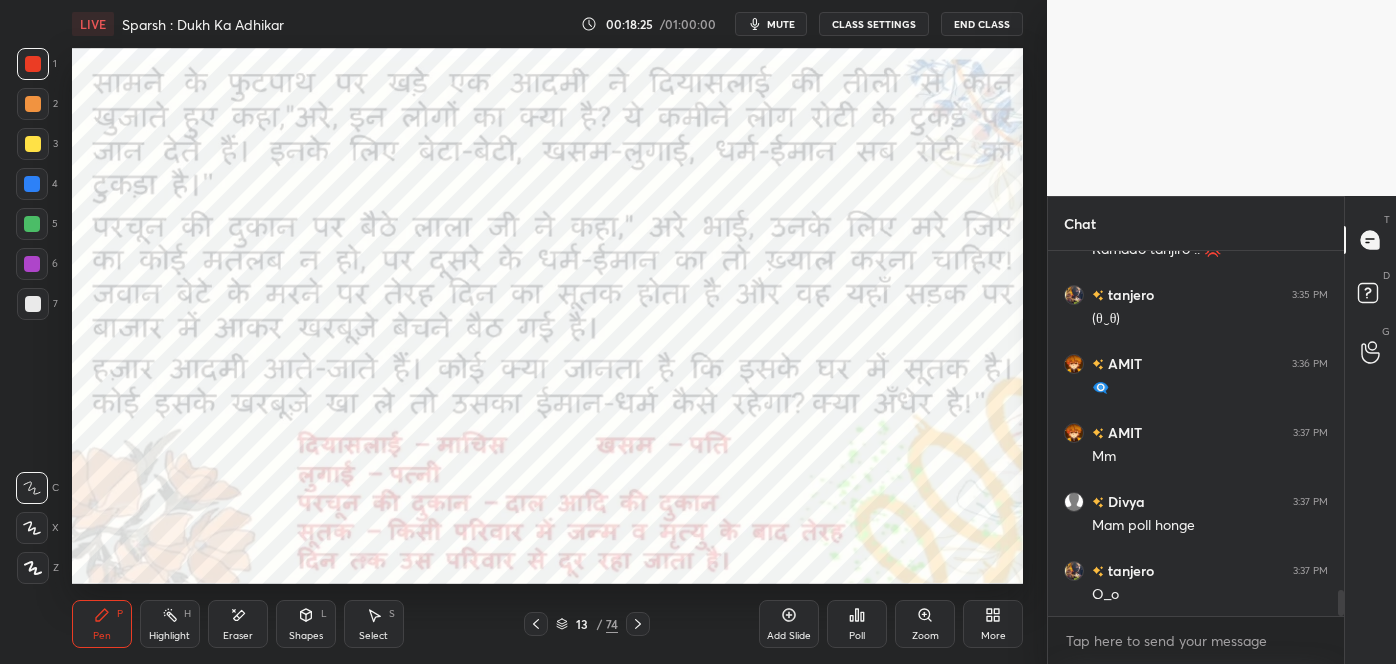 click at bounding box center [638, 624] 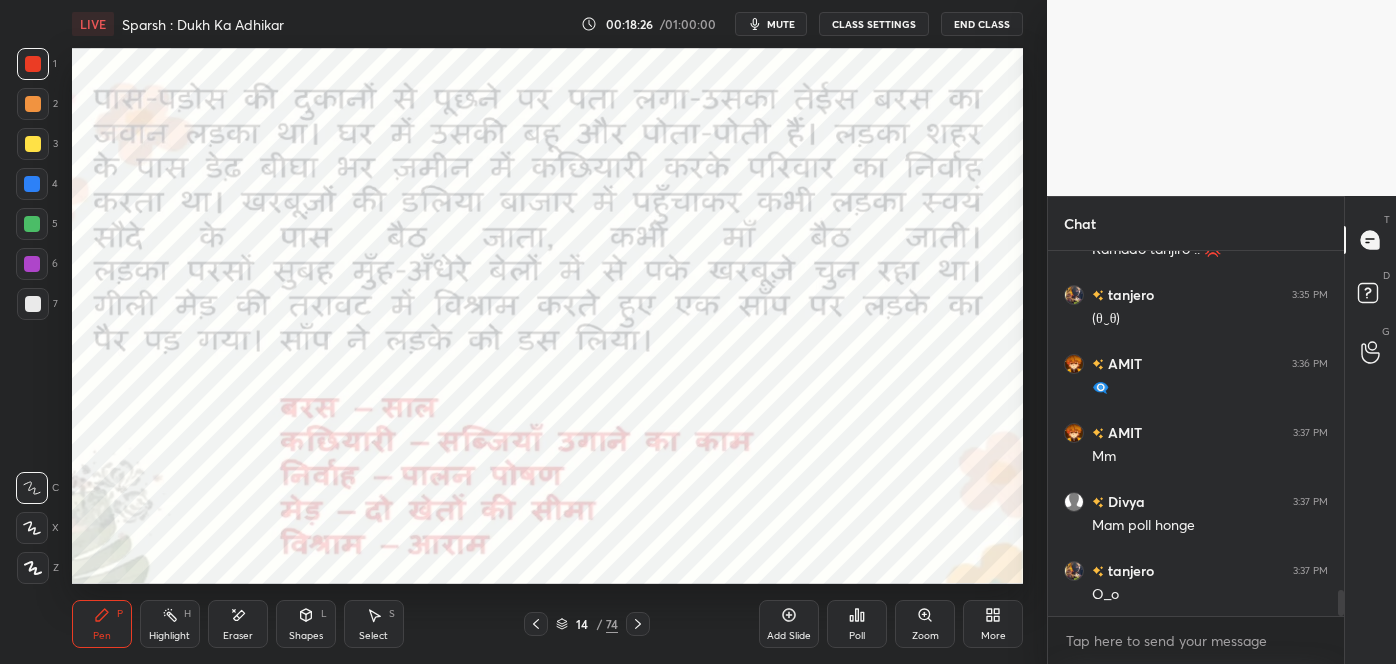 scroll, scrollTop: 4872, scrollLeft: 0, axis: vertical 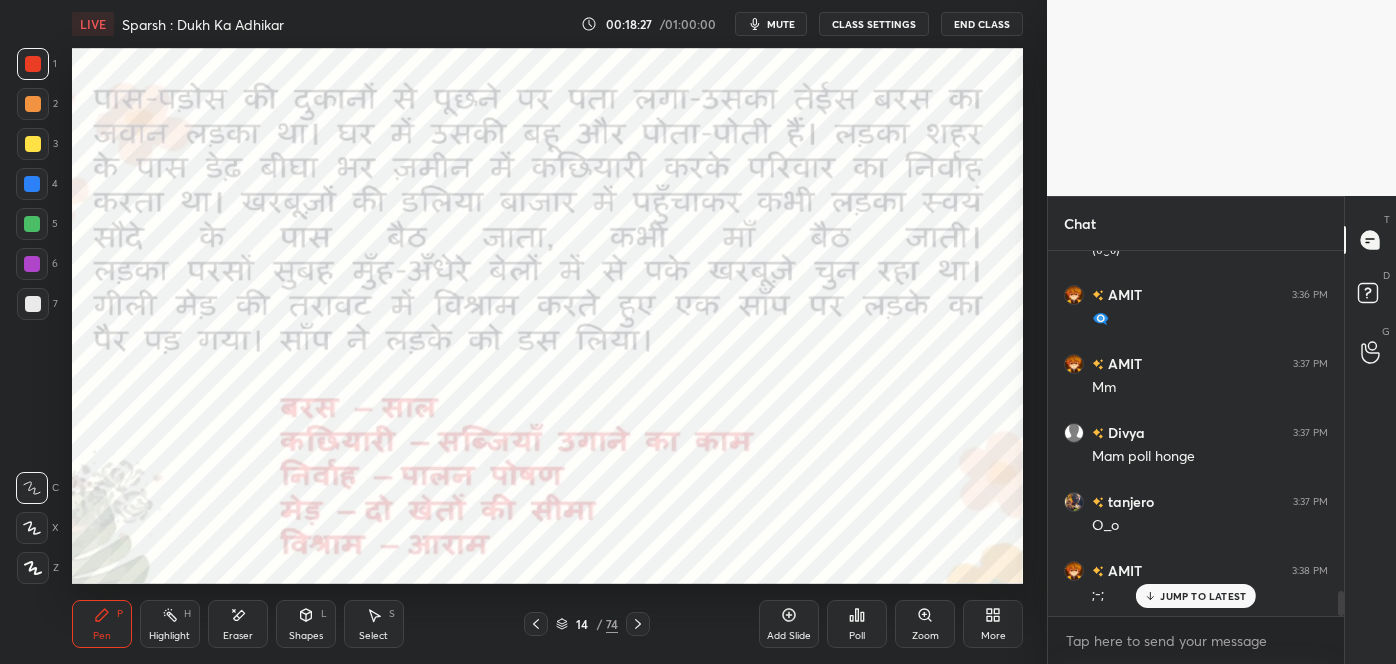 click on "JUMP TO LATEST" at bounding box center [1196, 596] 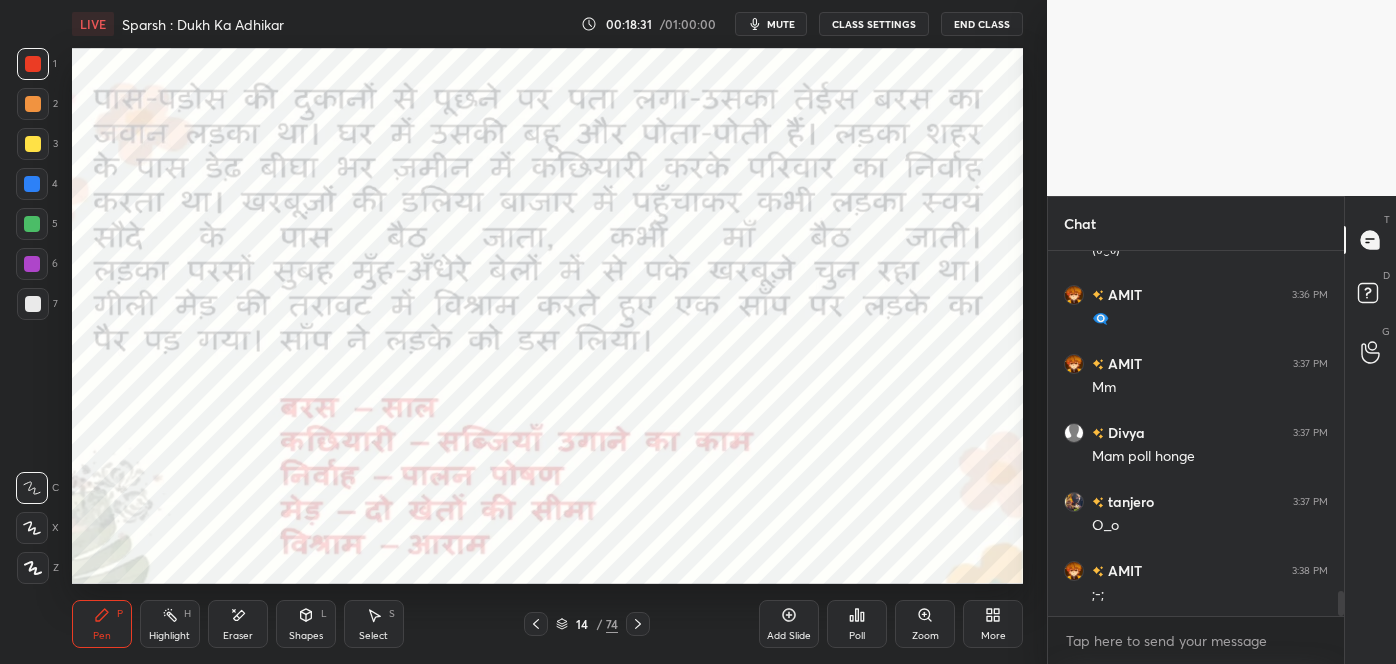 click 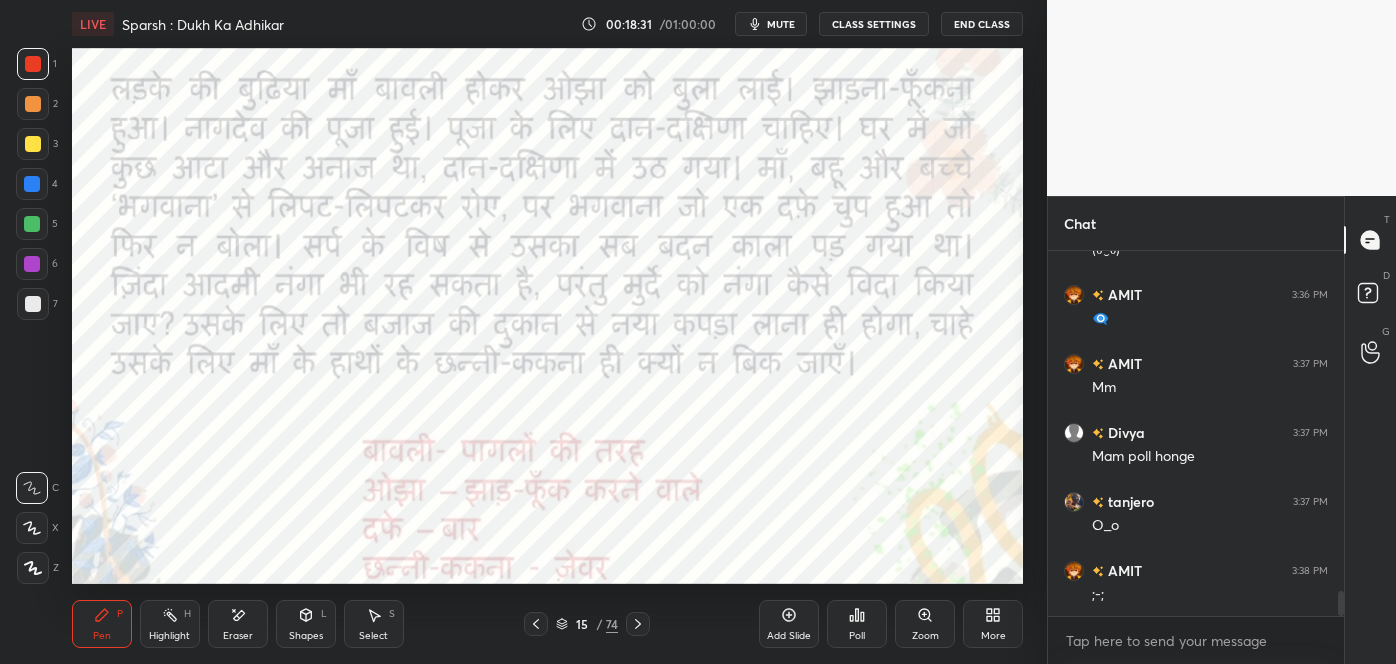 scroll, scrollTop: 4941, scrollLeft: 0, axis: vertical 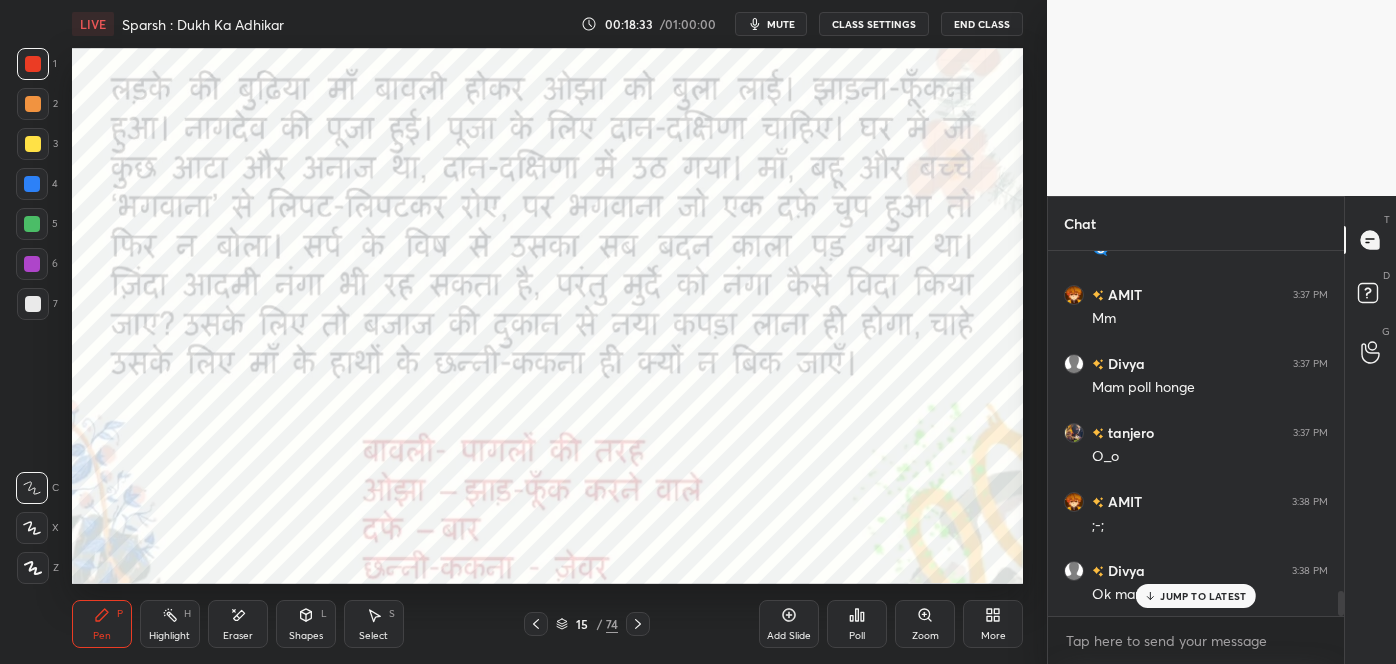 click 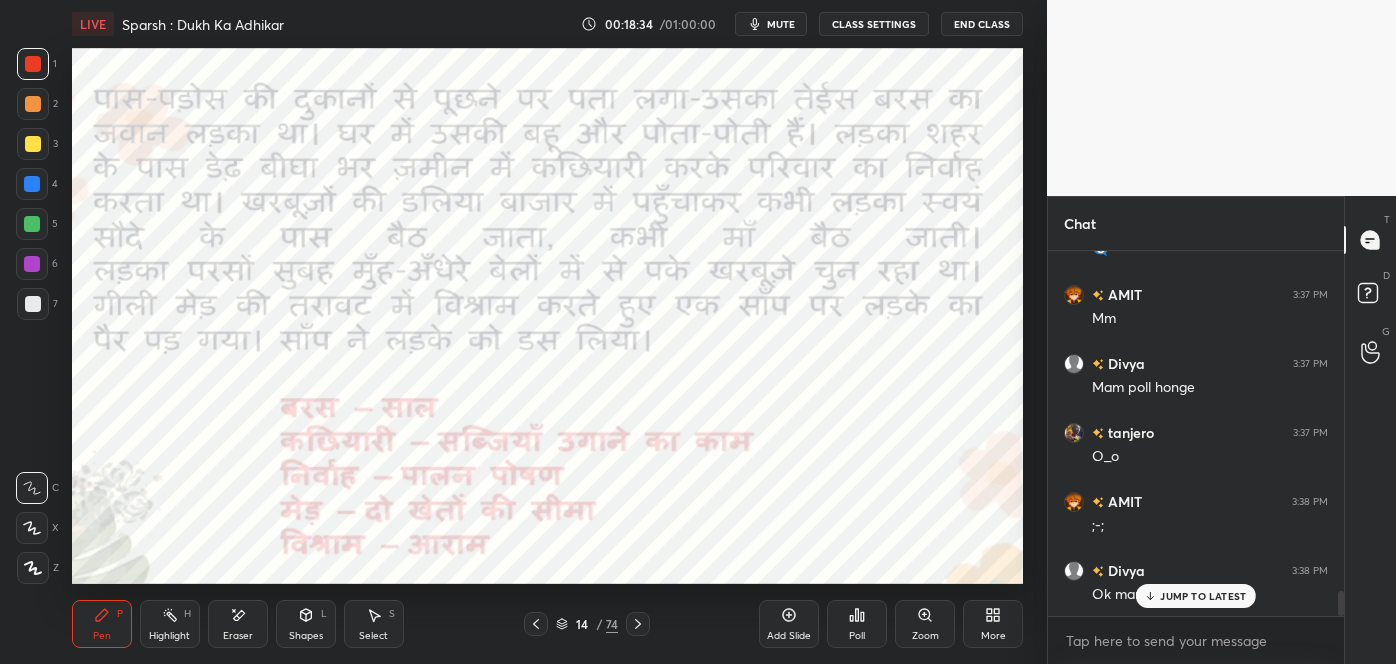 scroll, scrollTop: 5010, scrollLeft: 0, axis: vertical 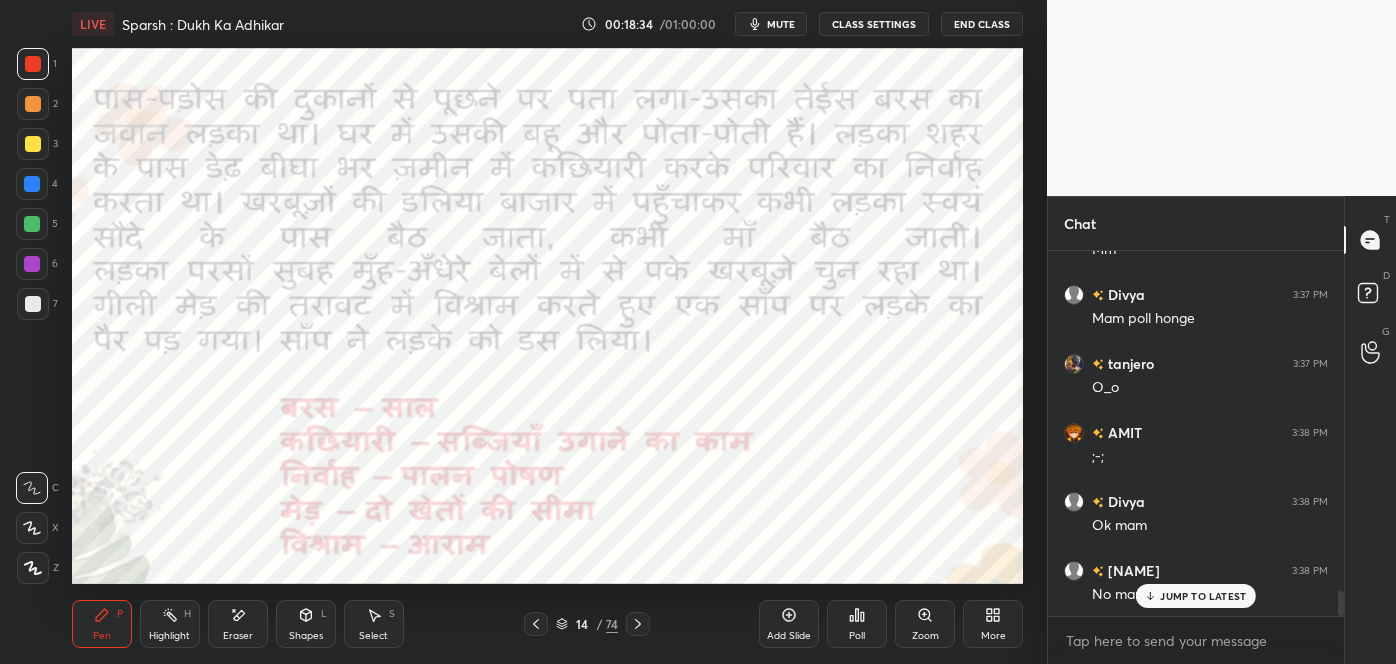 click 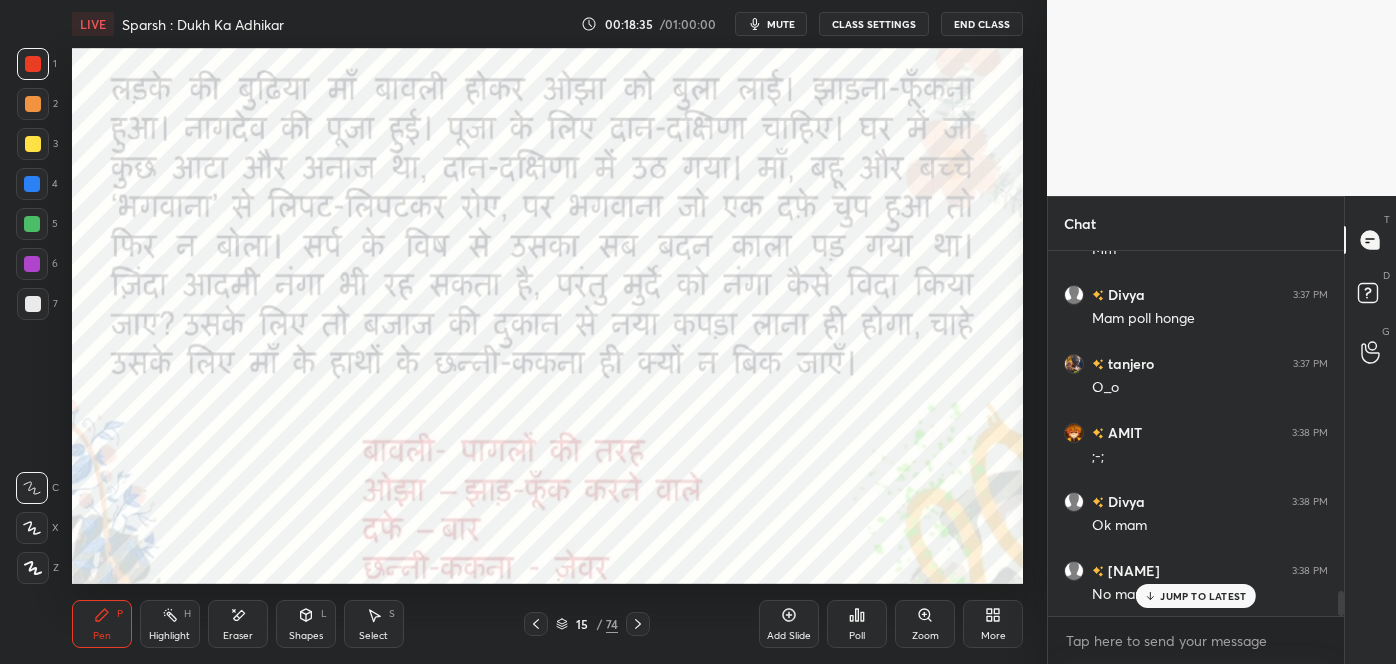 click on "JUMP TO LATEST" at bounding box center [1203, 596] 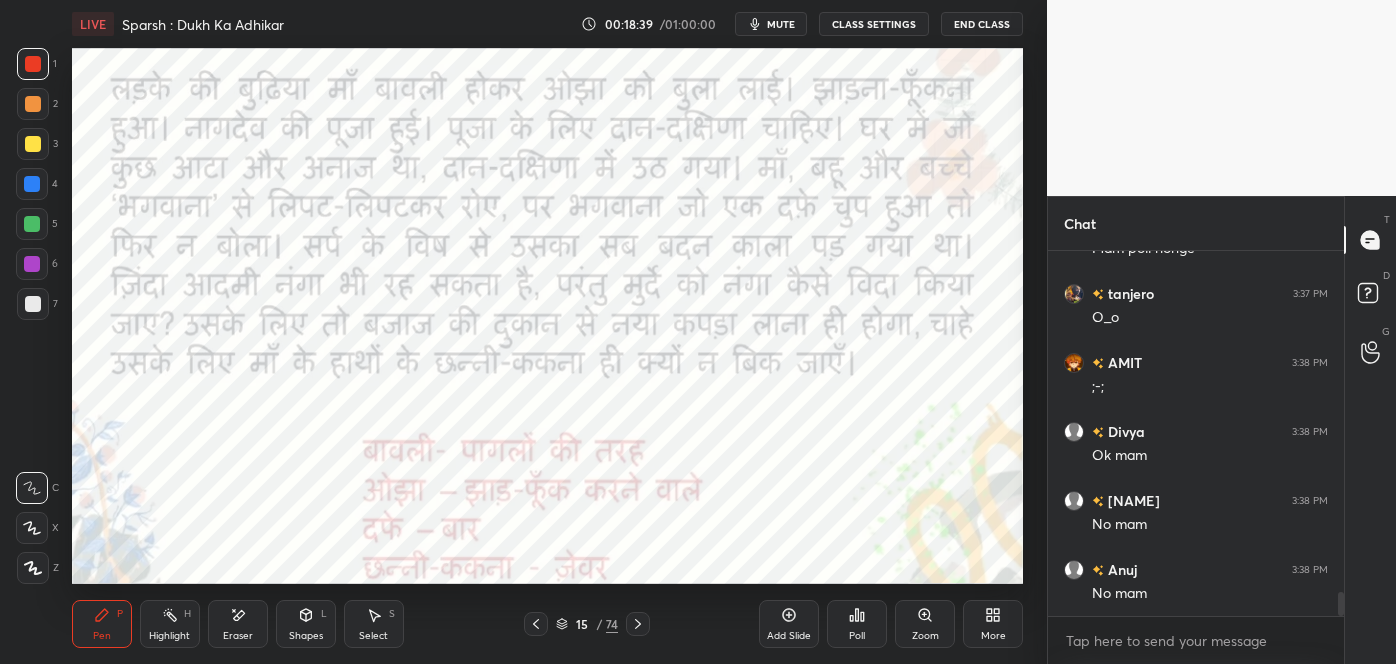scroll, scrollTop: 5149, scrollLeft: 0, axis: vertical 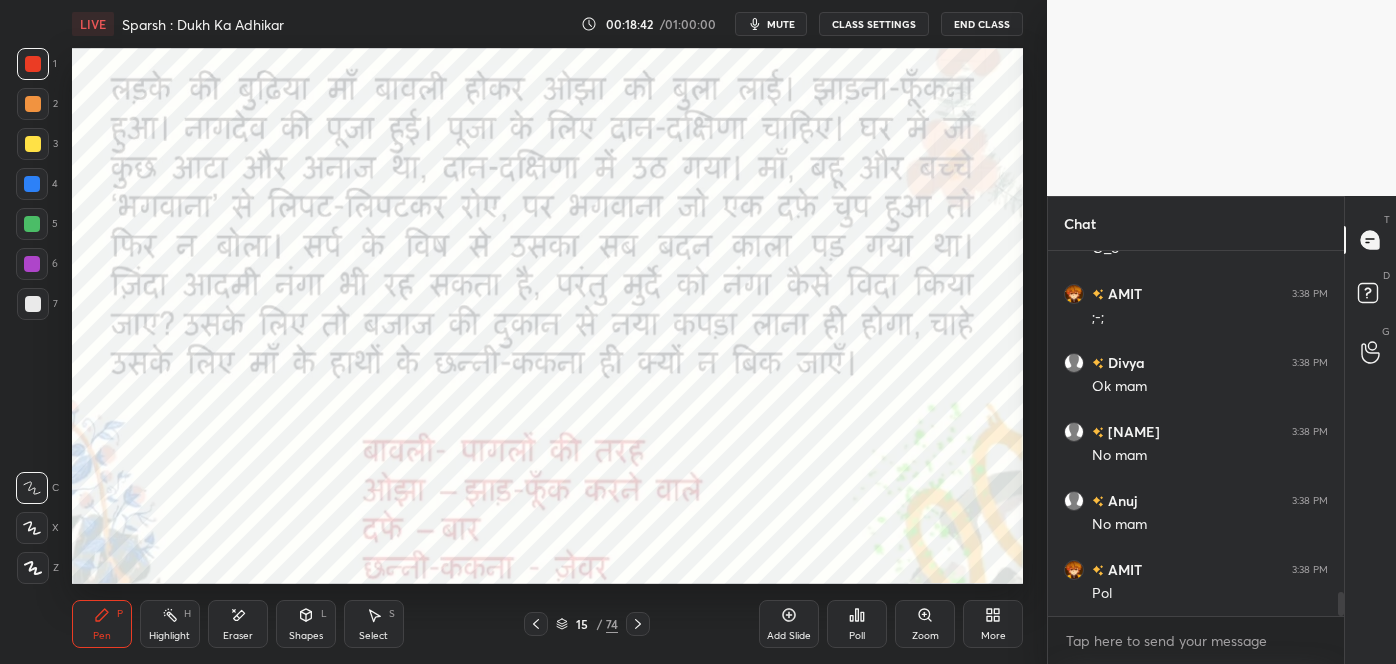 click on "15 / 74" at bounding box center [587, 624] 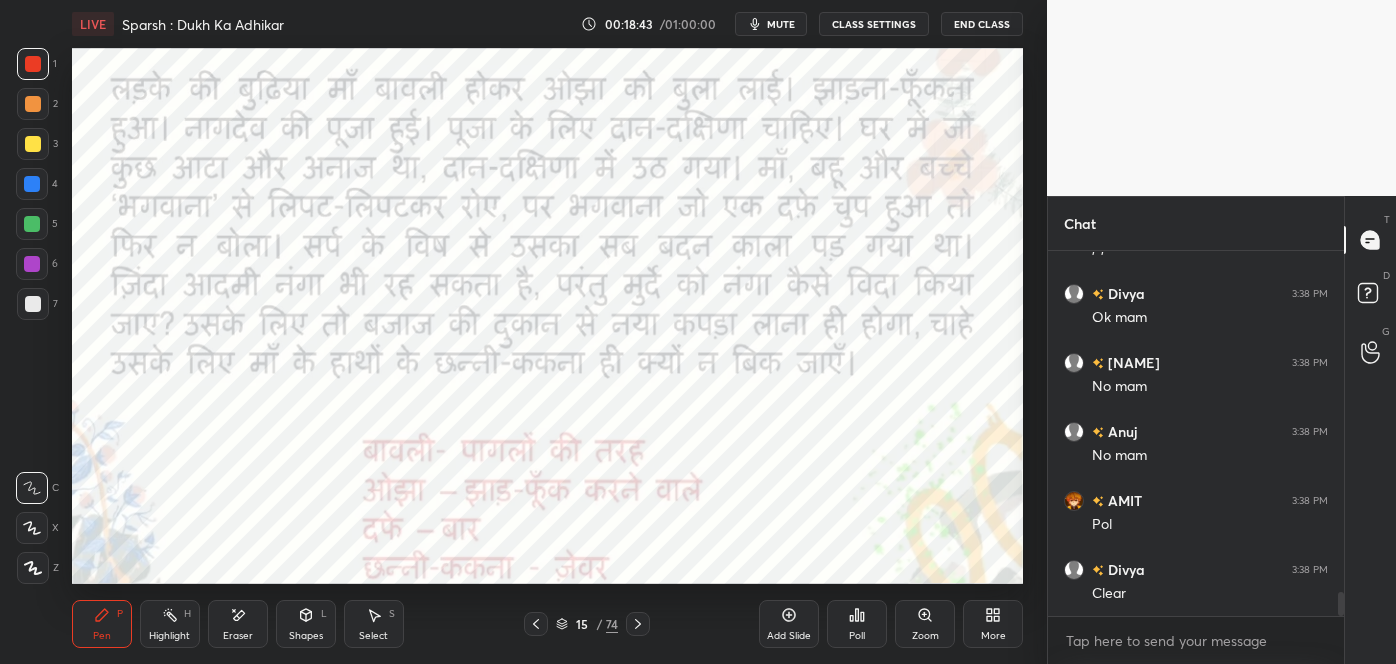 scroll, scrollTop: 5287, scrollLeft: 0, axis: vertical 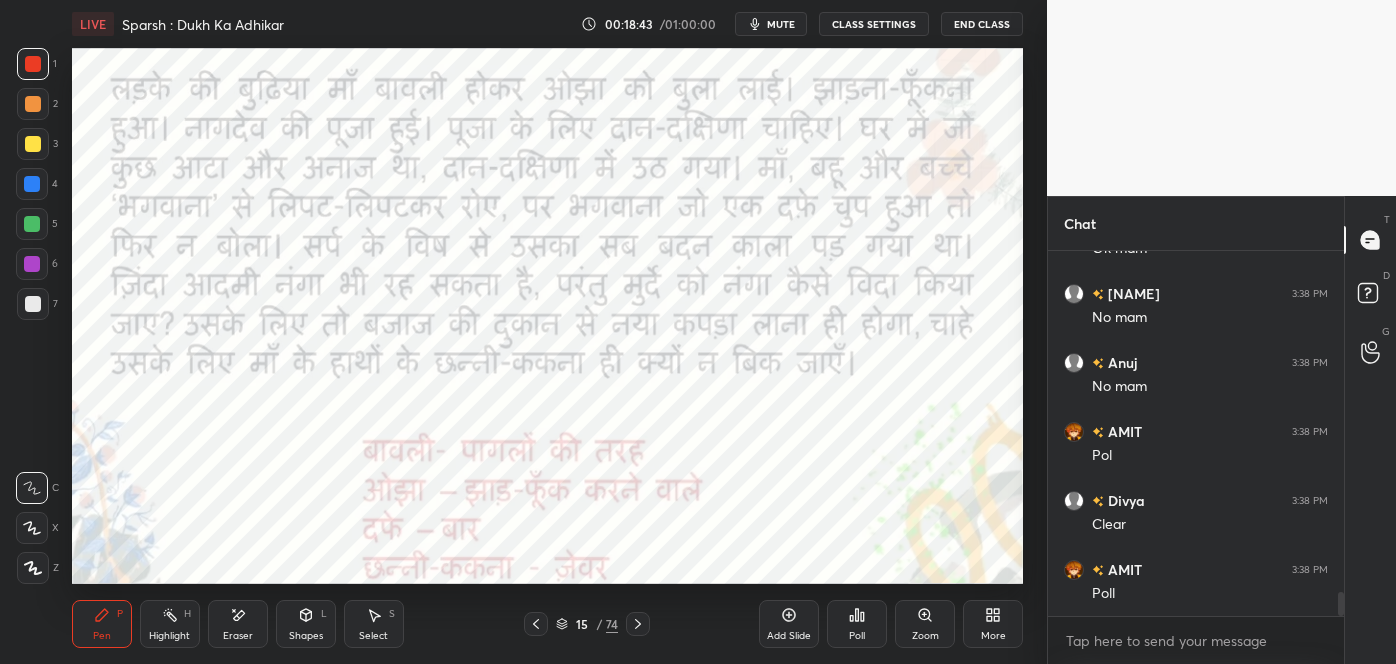 click 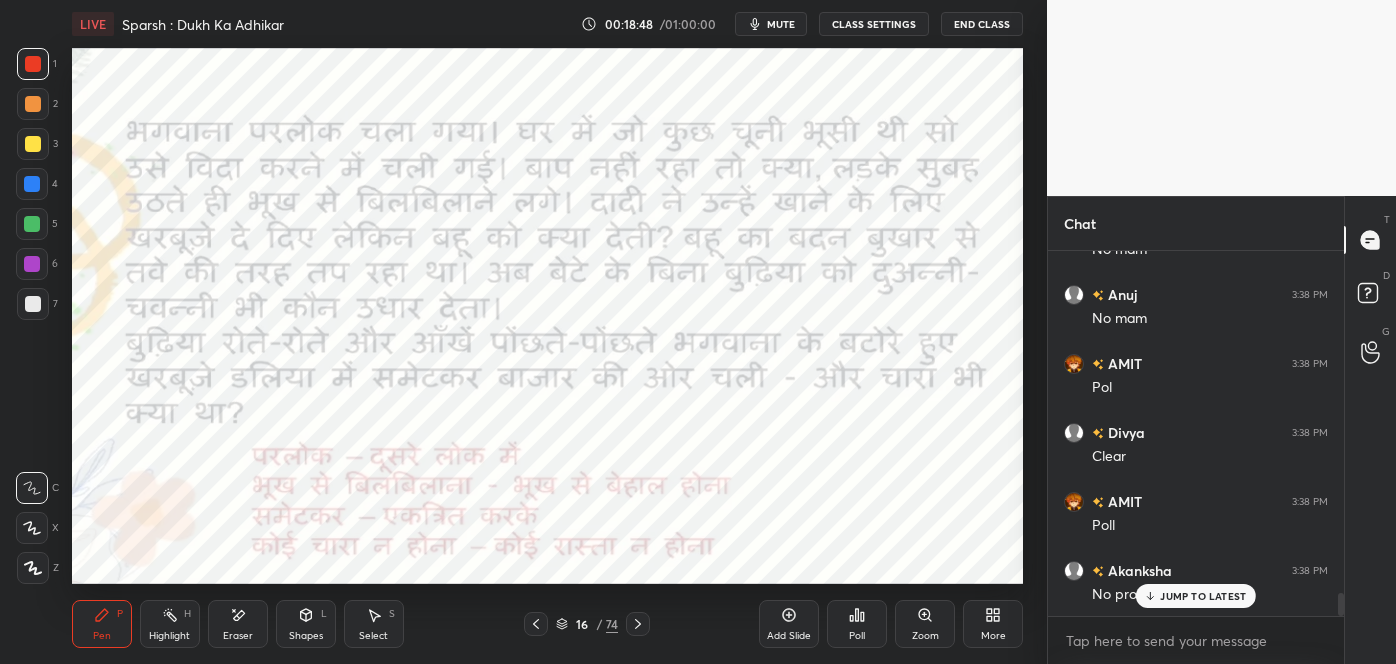 scroll, scrollTop: 5424, scrollLeft: 0, axis: vertical 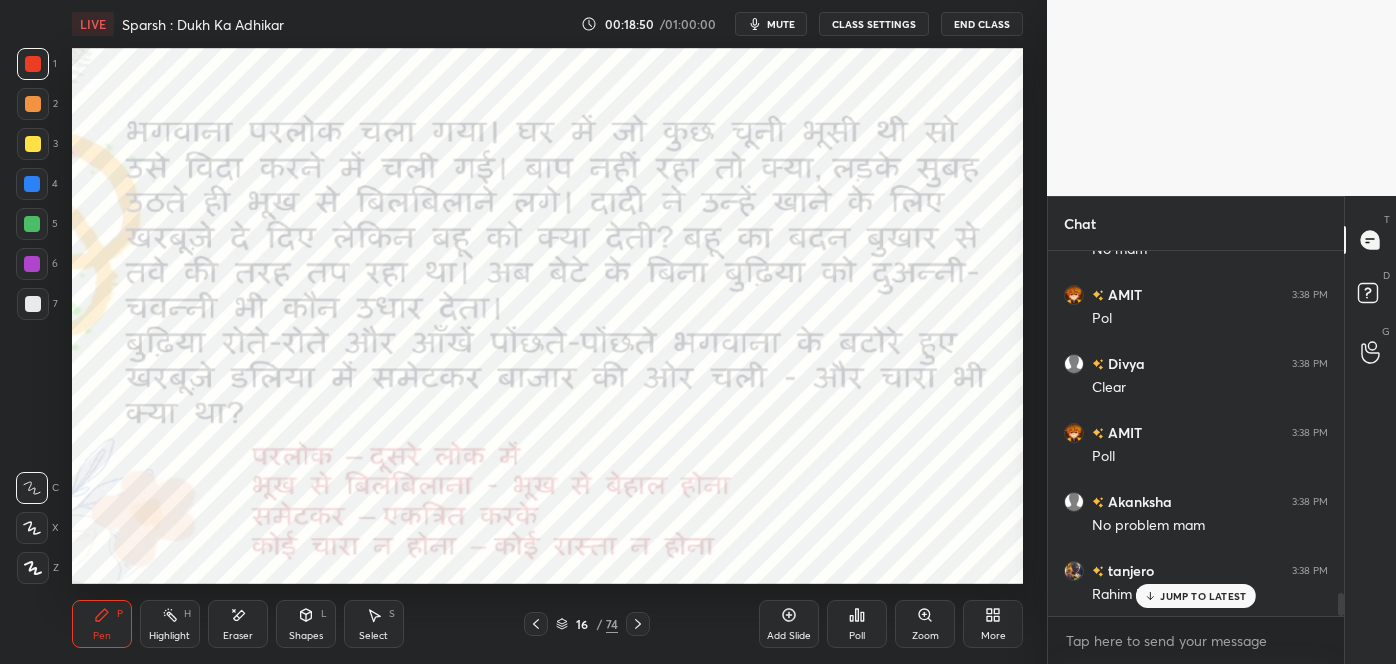 click on "JUMP TO LATEST" at bounding box center [1203, 596] 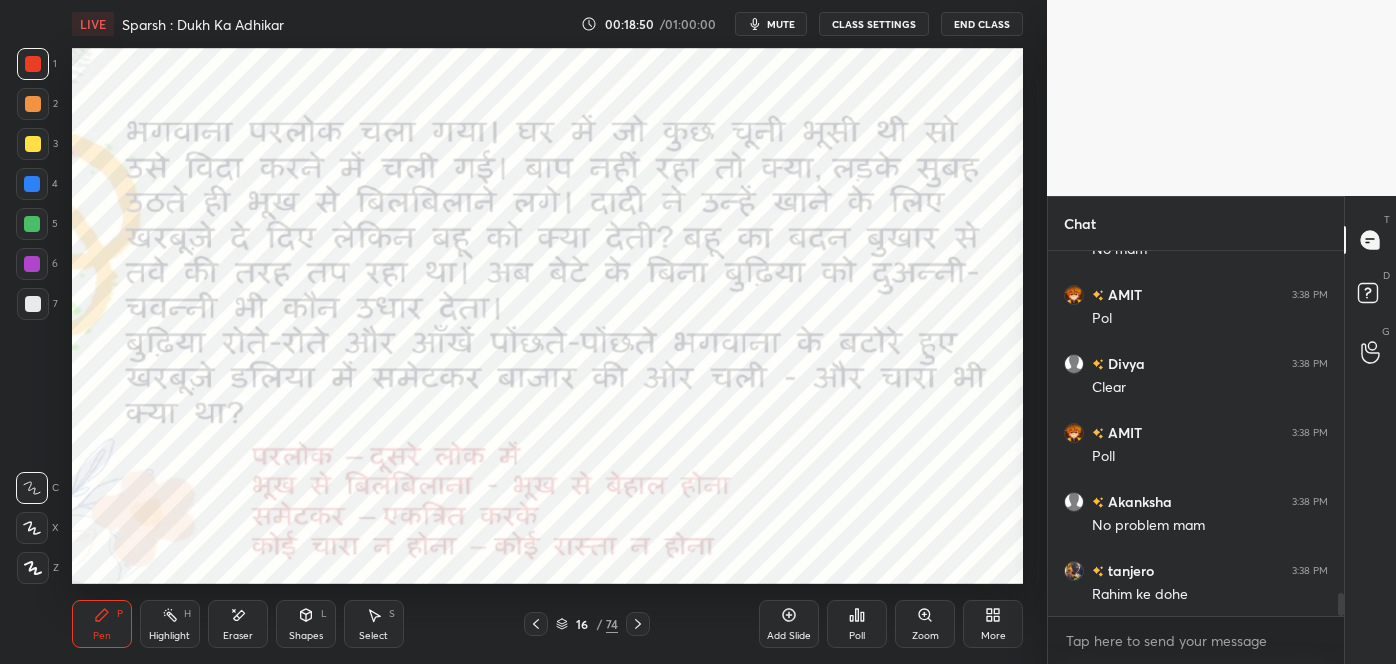 scroll, scrollTop: 5493, scrollLeft: 0, axis: vertical 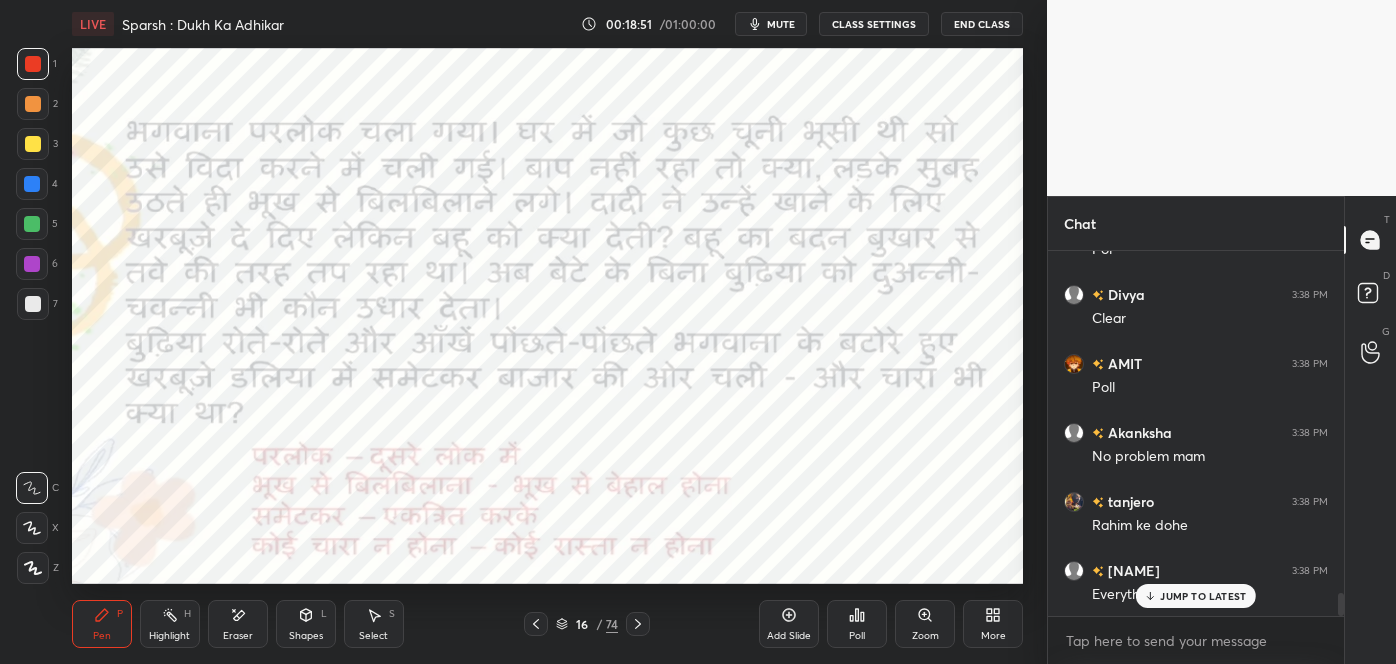 click on "JUMP TO LATEST" at bounding box center [1196, 596] 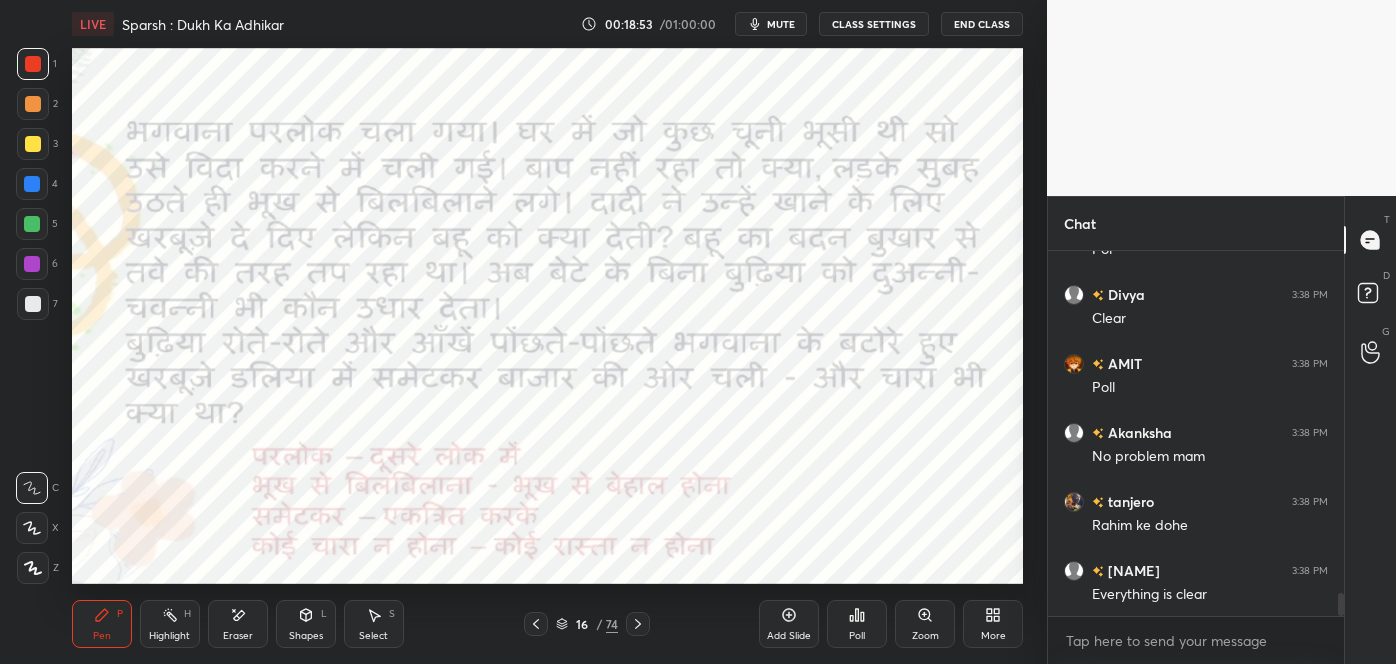 click on "16 / 74" at bounding box center [587, 624] 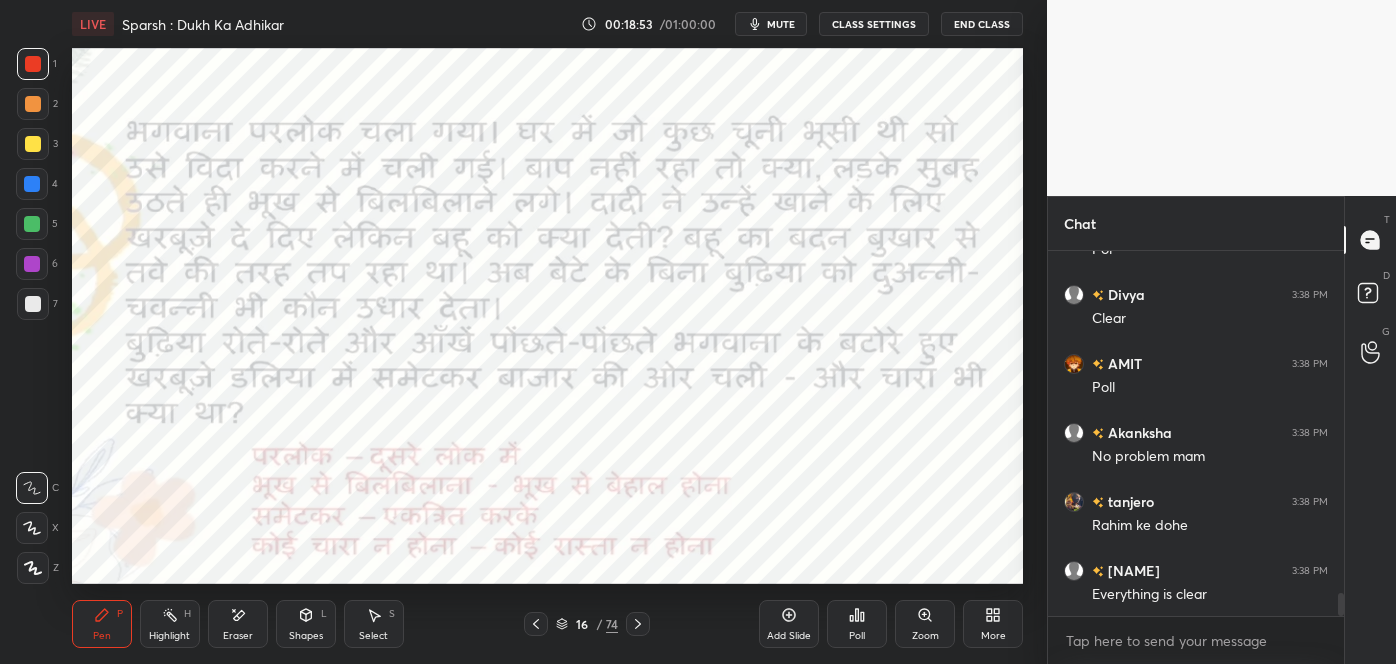 click on "16" at bounding box center [582, 624] 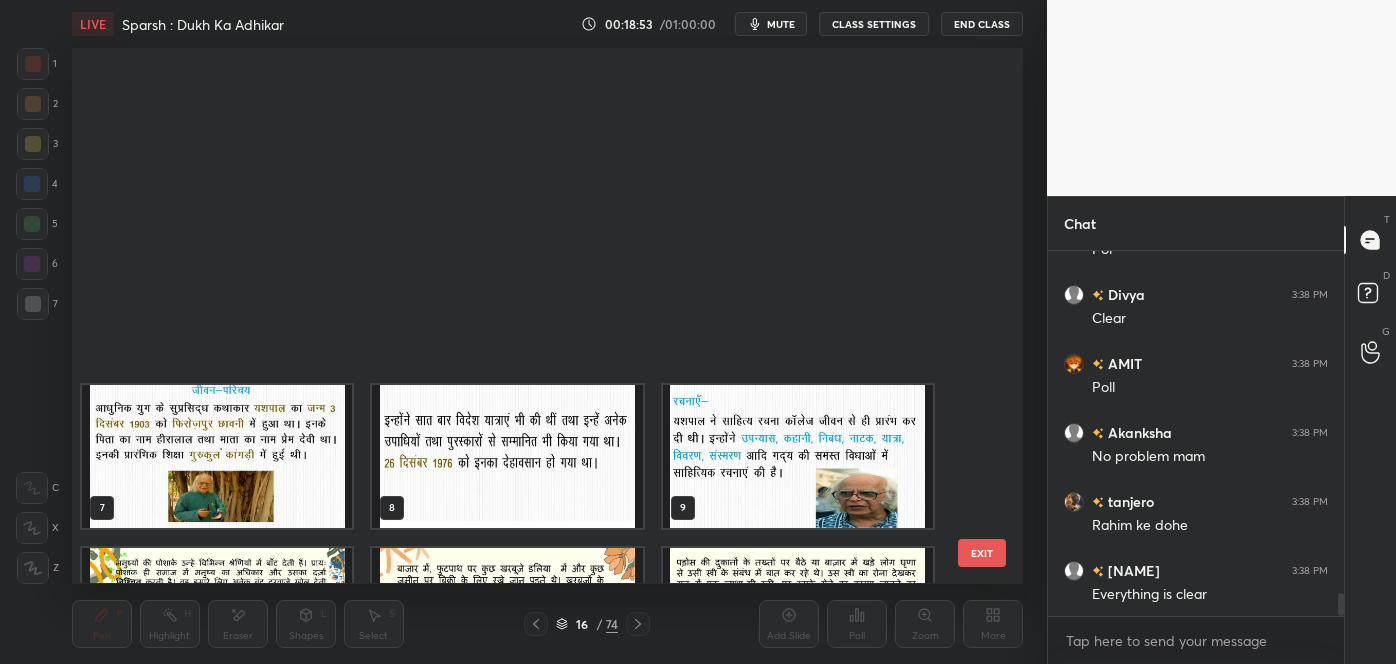 scroll, scrollTop: 445, scrollLeft: 0, axis: vertical 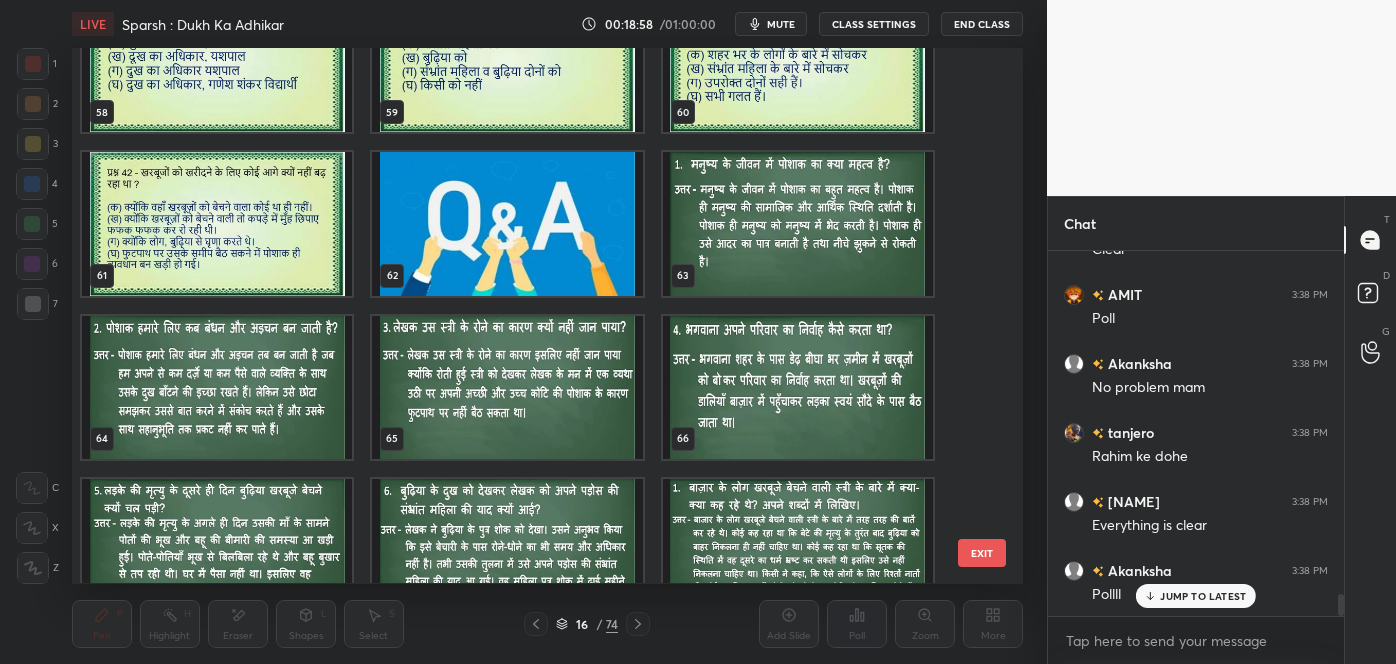 click at bounding box center (798, 224) 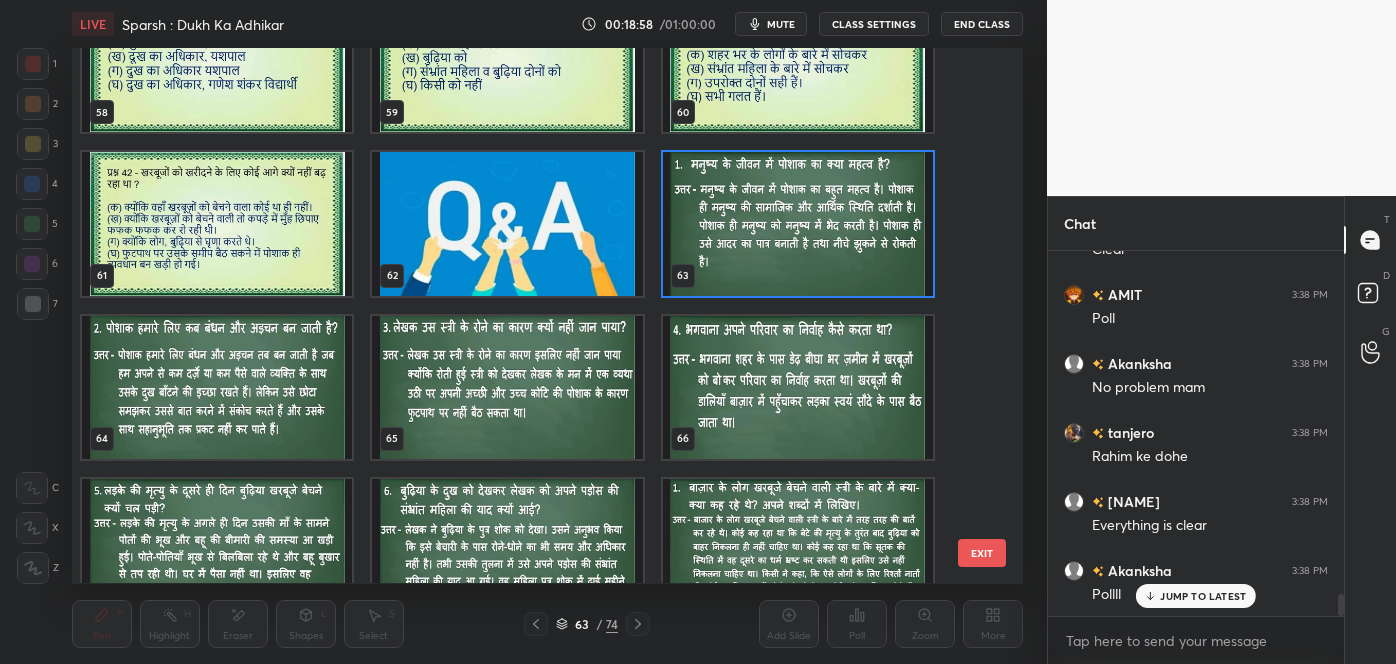 click at bounding box center (798, 224) 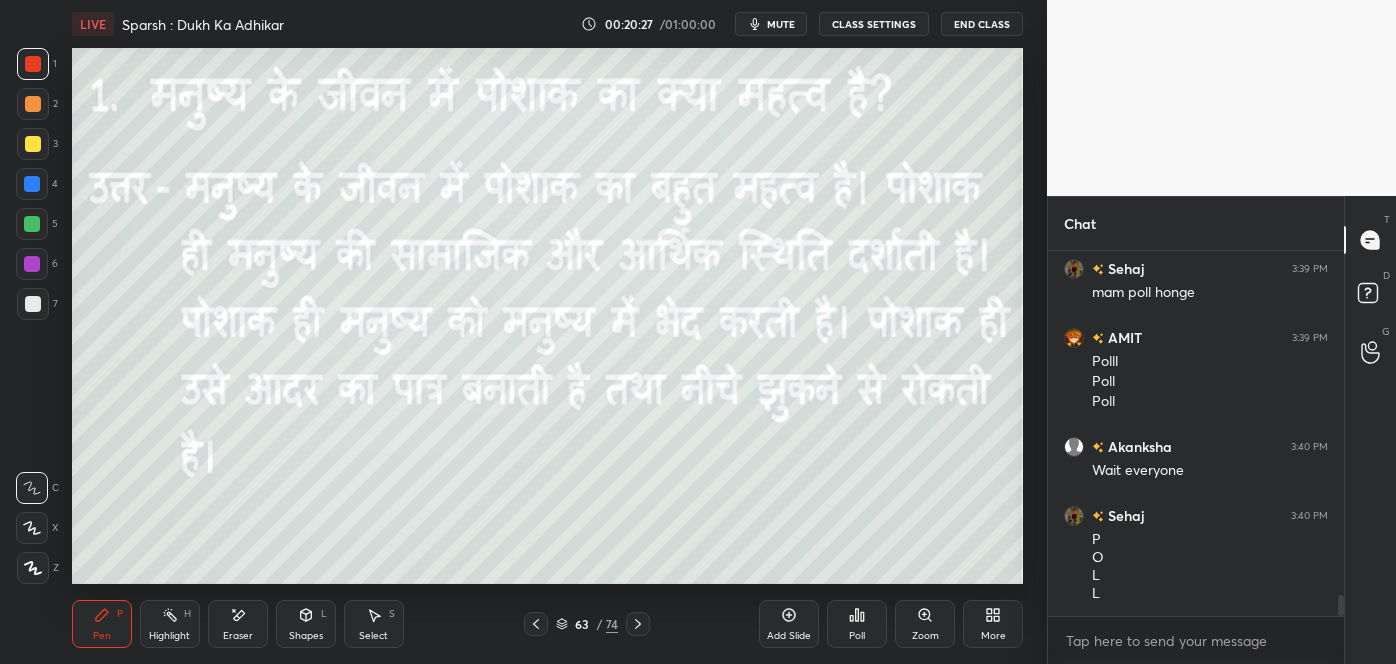 scroll, scrollTop: 6071, scrollLeft: 0, axis: vertical 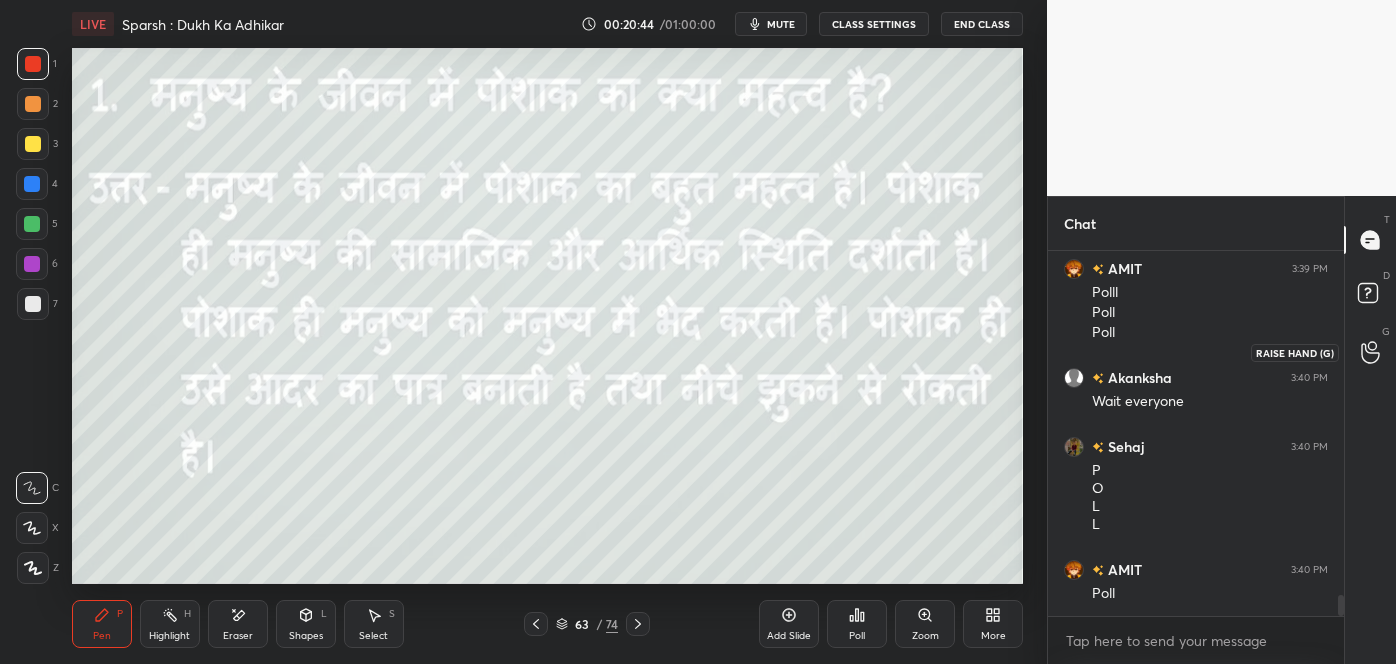 click 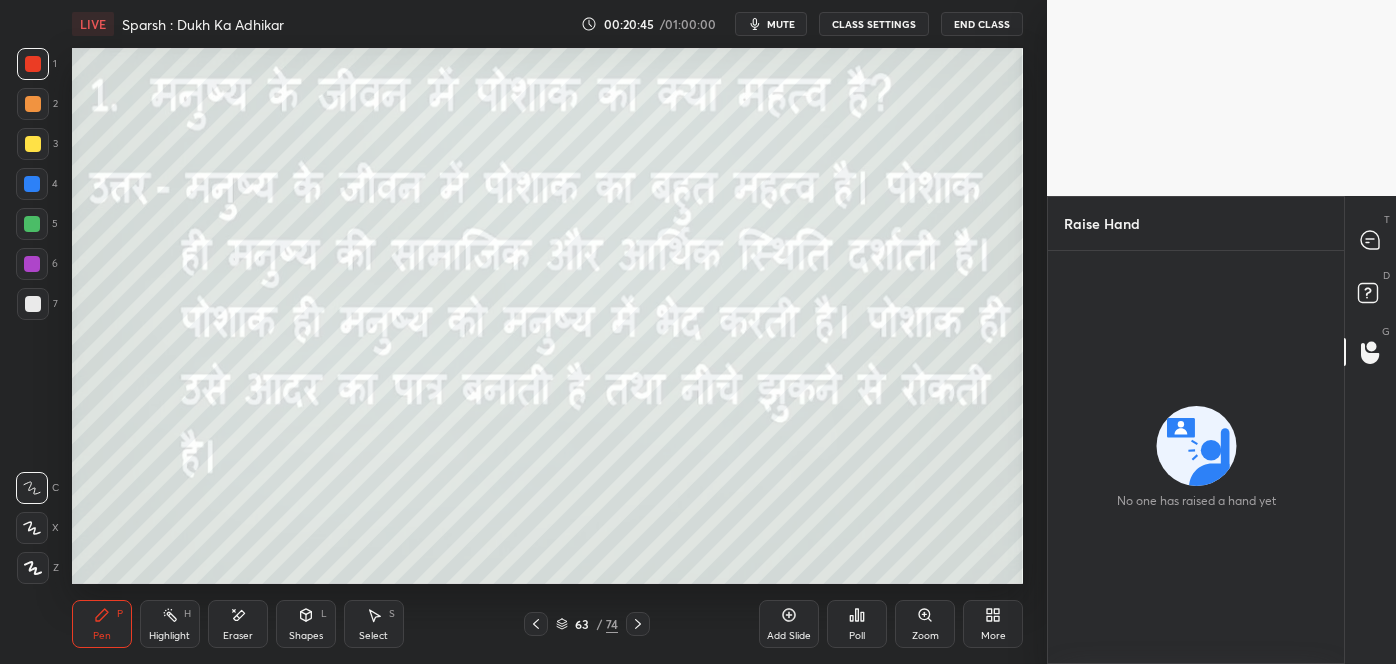 click on "D Doubts (D)" at bounding box center (1370, 296) 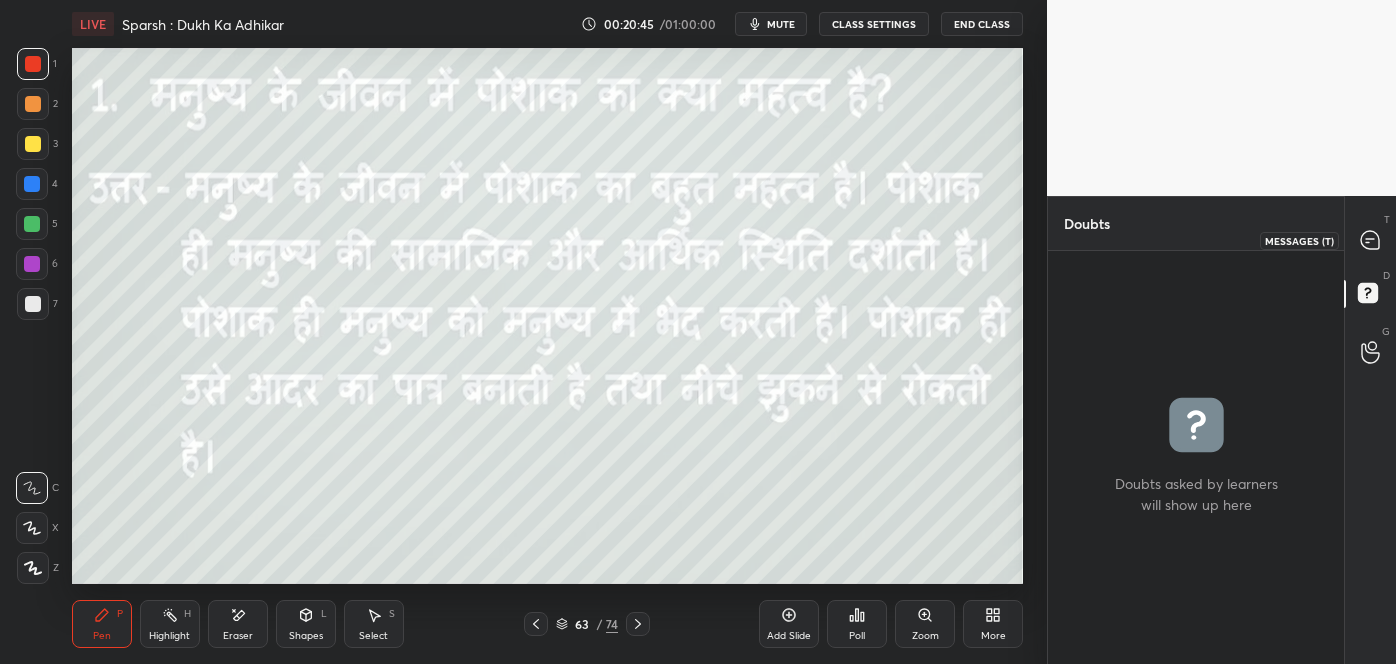 click 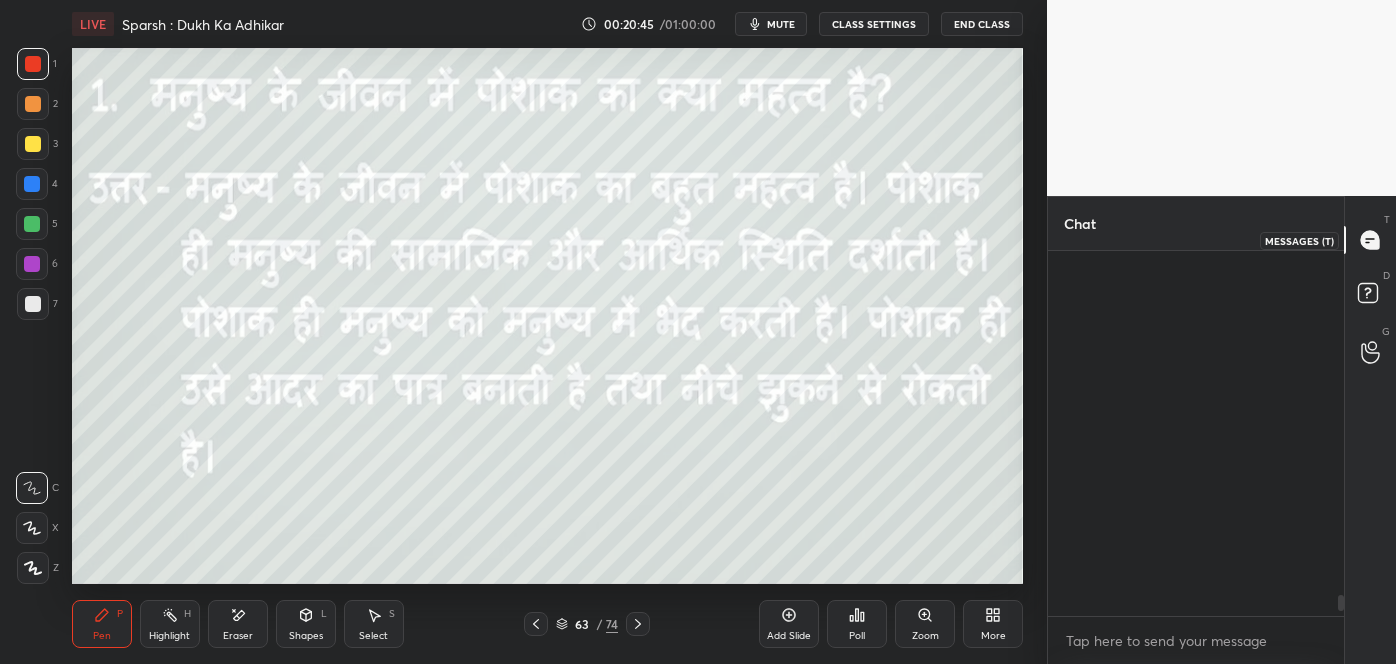 scroll, scrollTop: 6071, scrollLeft: 0, axis: vertical 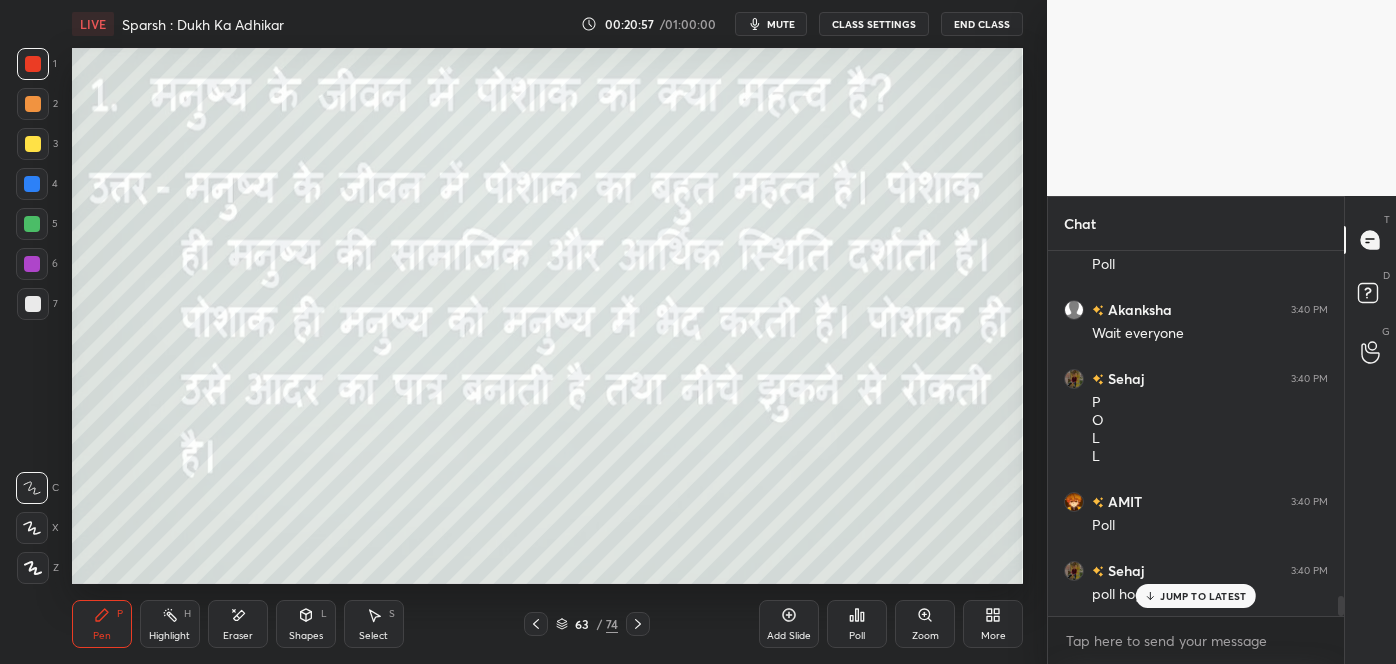 click on "JUMP TO LATEST" at bounding box center (1196, 596) 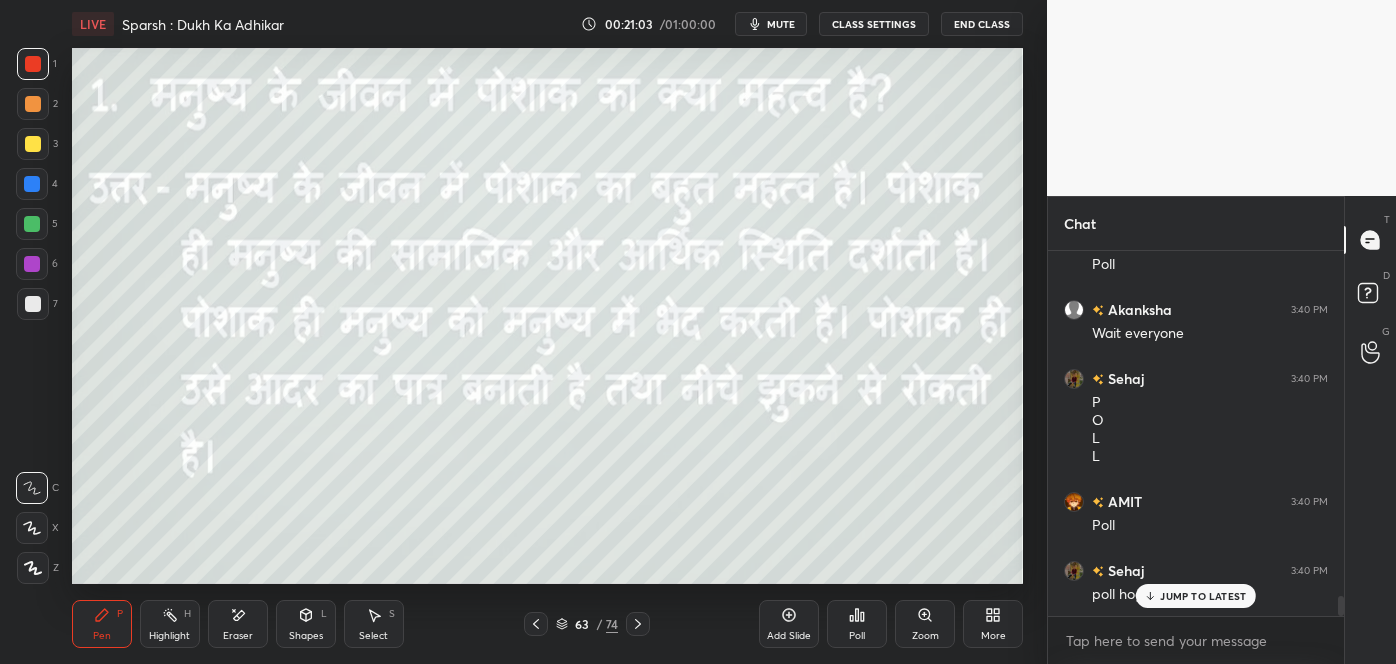 scroll, scrollTop: 6208, scrollLeft: 0, axis: vertical 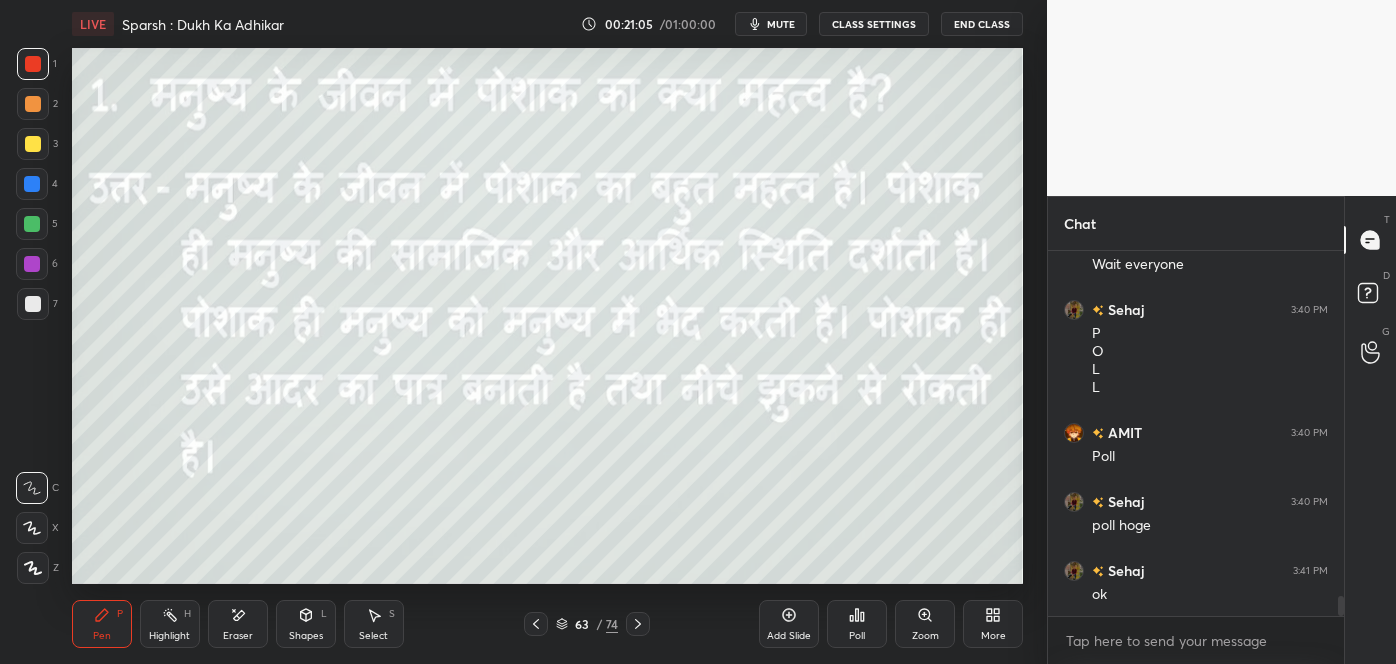 click 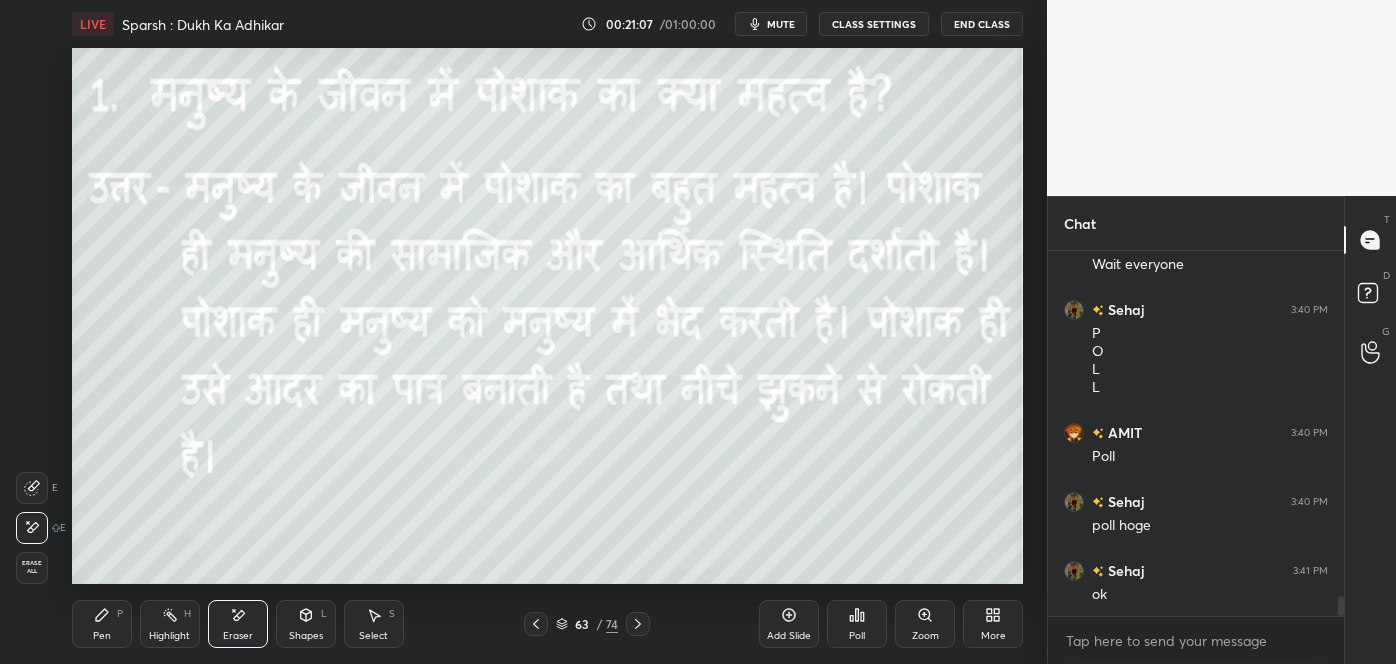 click 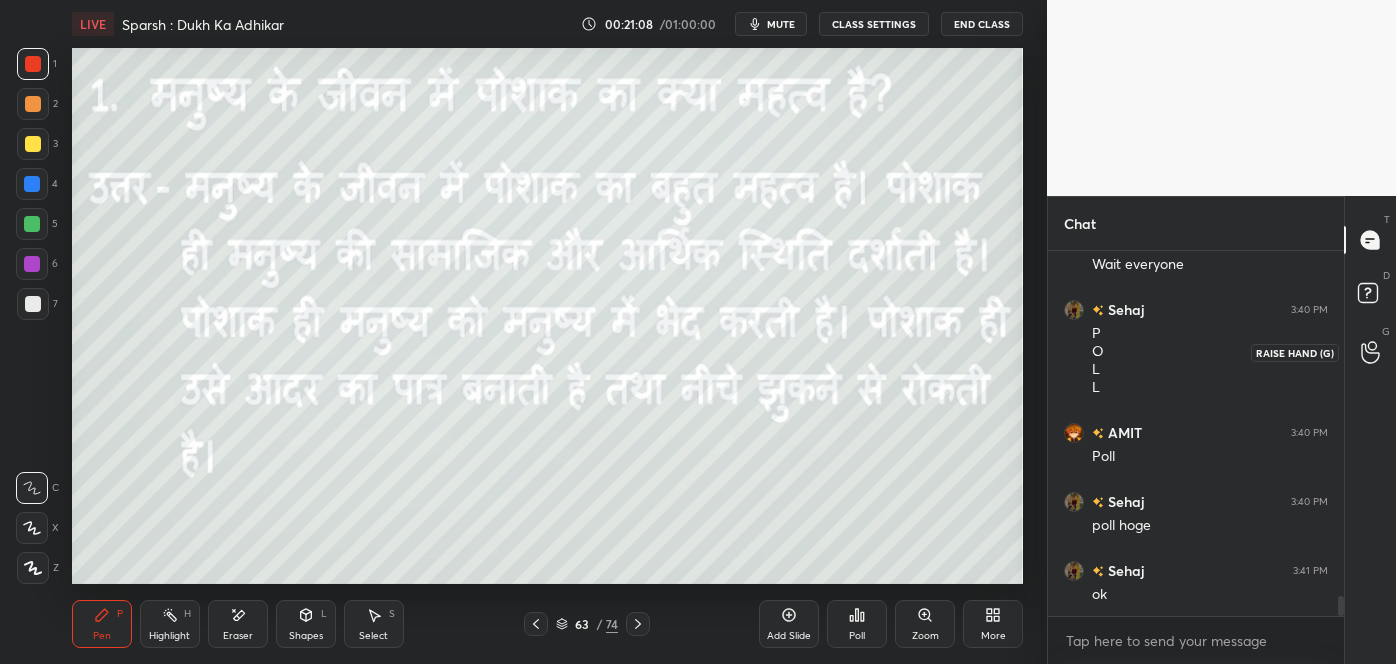 click 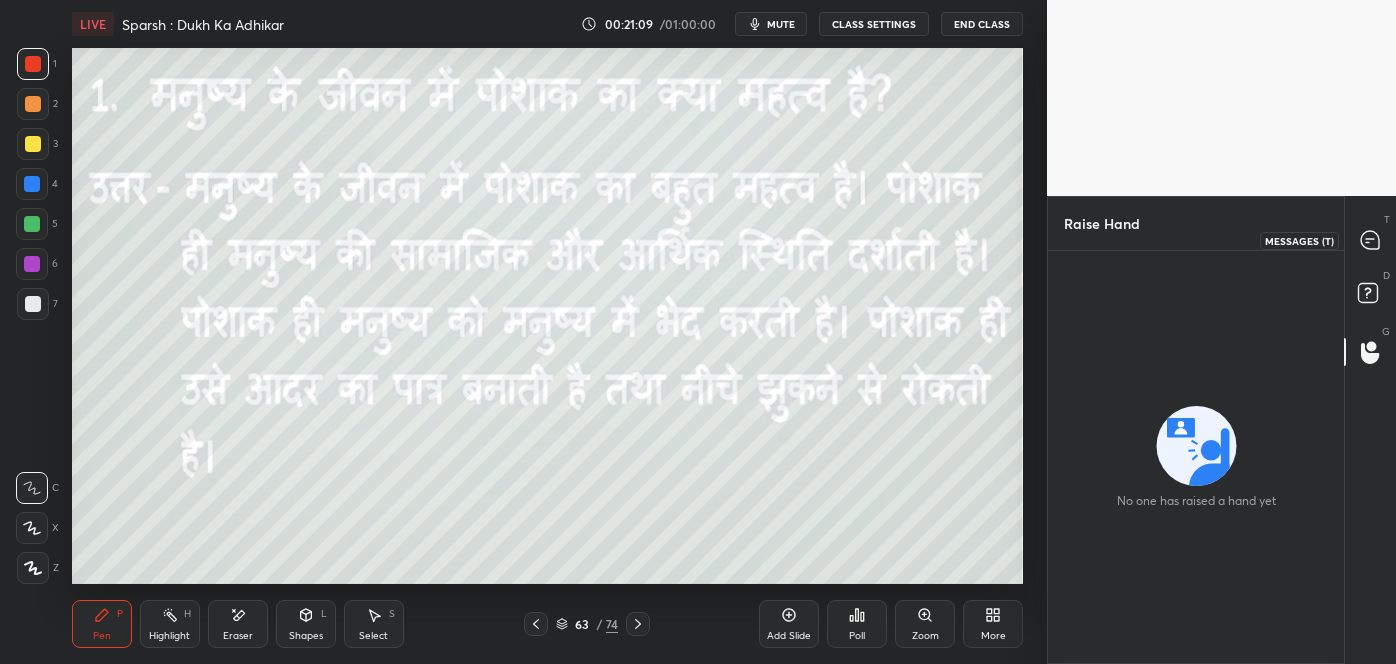 click on "T Messages (T)" at bounding box center (1370, 240) 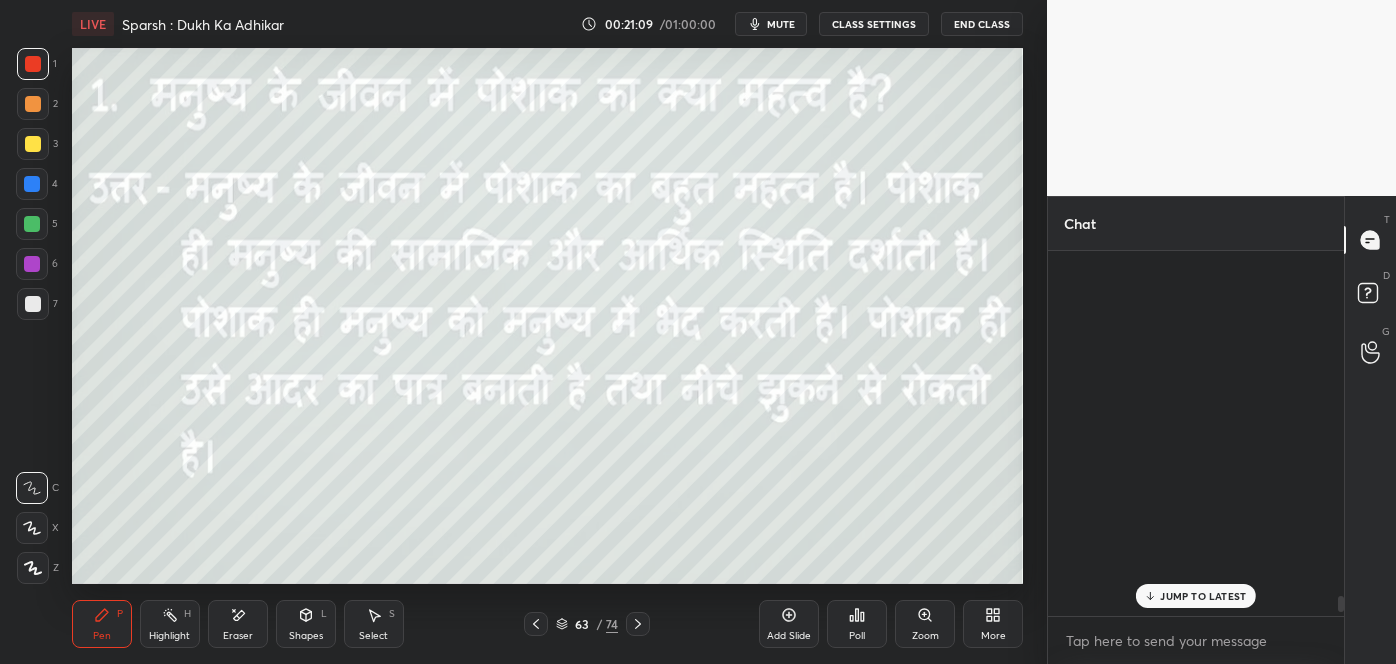 scroll, scrollTop: 6208, scrollLeft: 0, axis: vertical 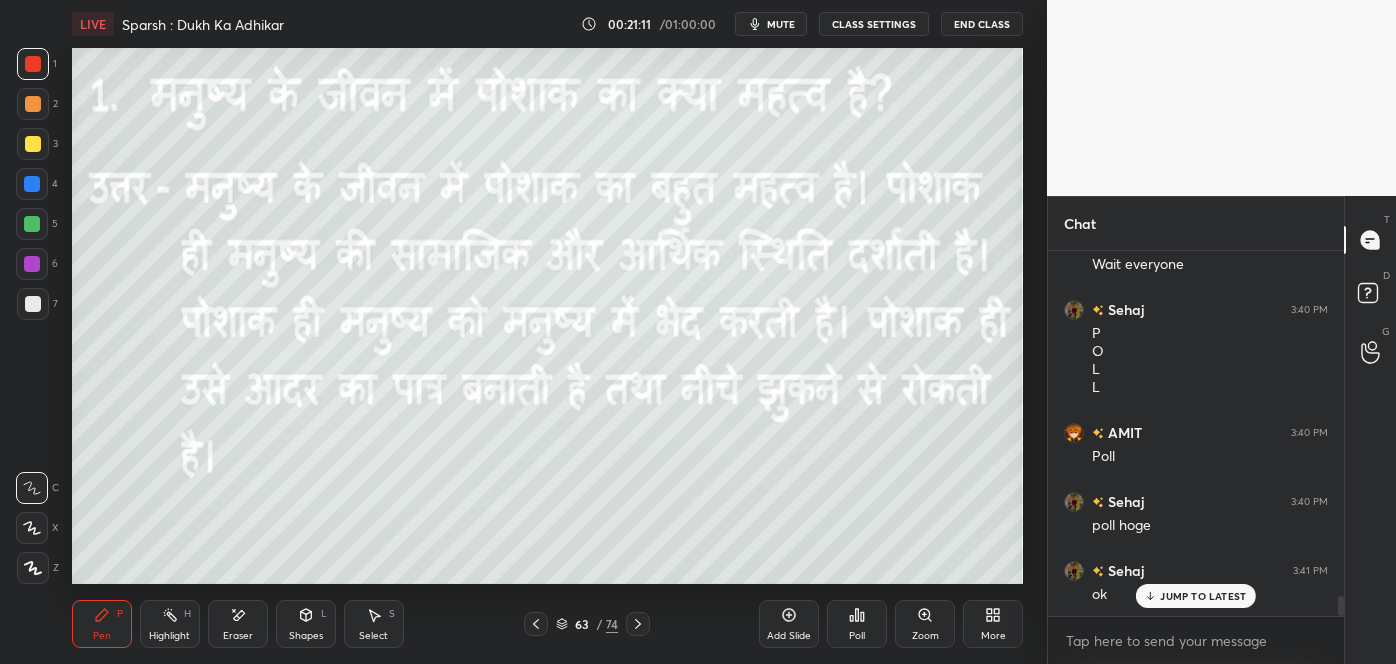 click on "JUMP TO LATEST" at bounding box center [1203, 596] 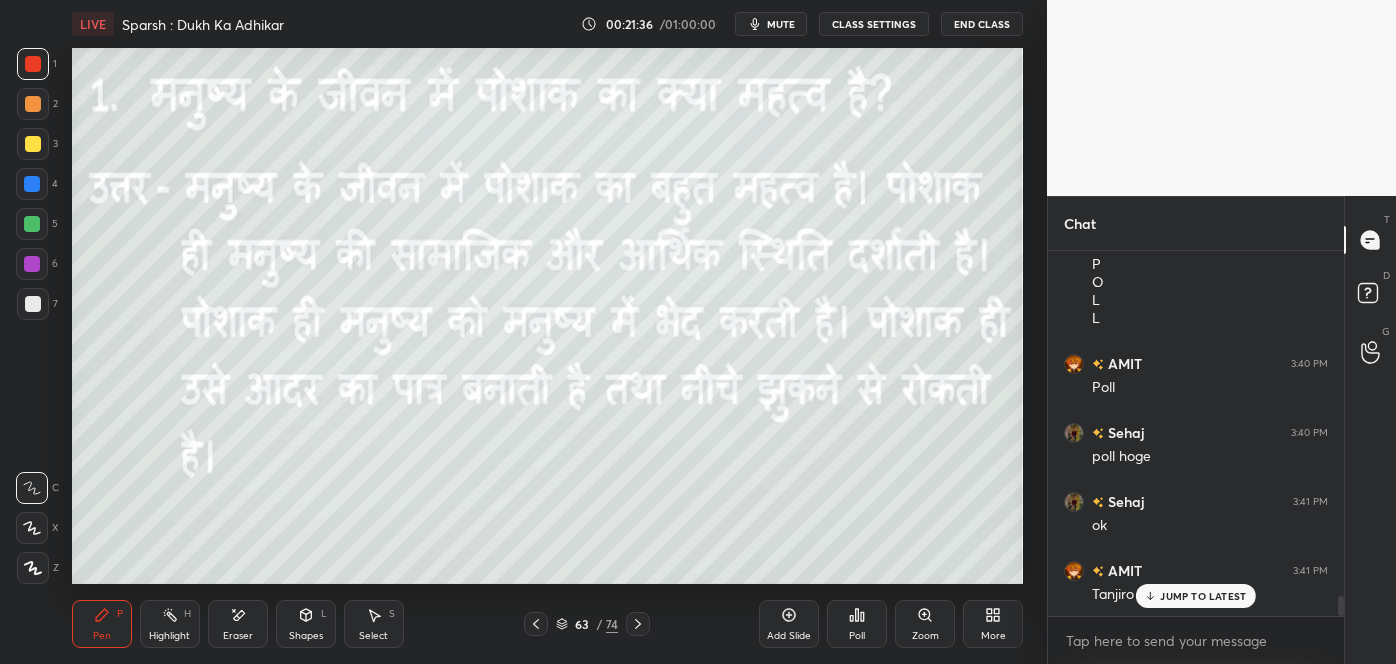 scroll, scrollTop: 6346, scrollLeft: 0, axis: vertical 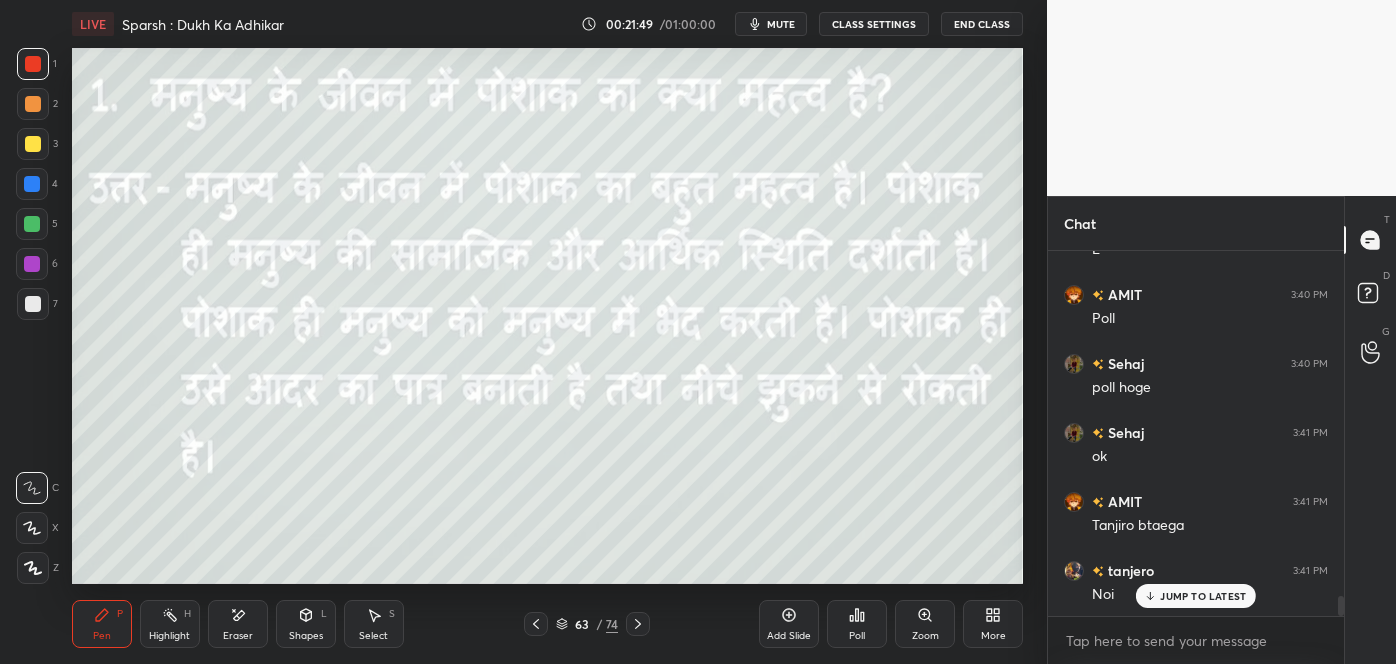 click on "JUMP TO LATEST" at bounding box center [1203, 596] 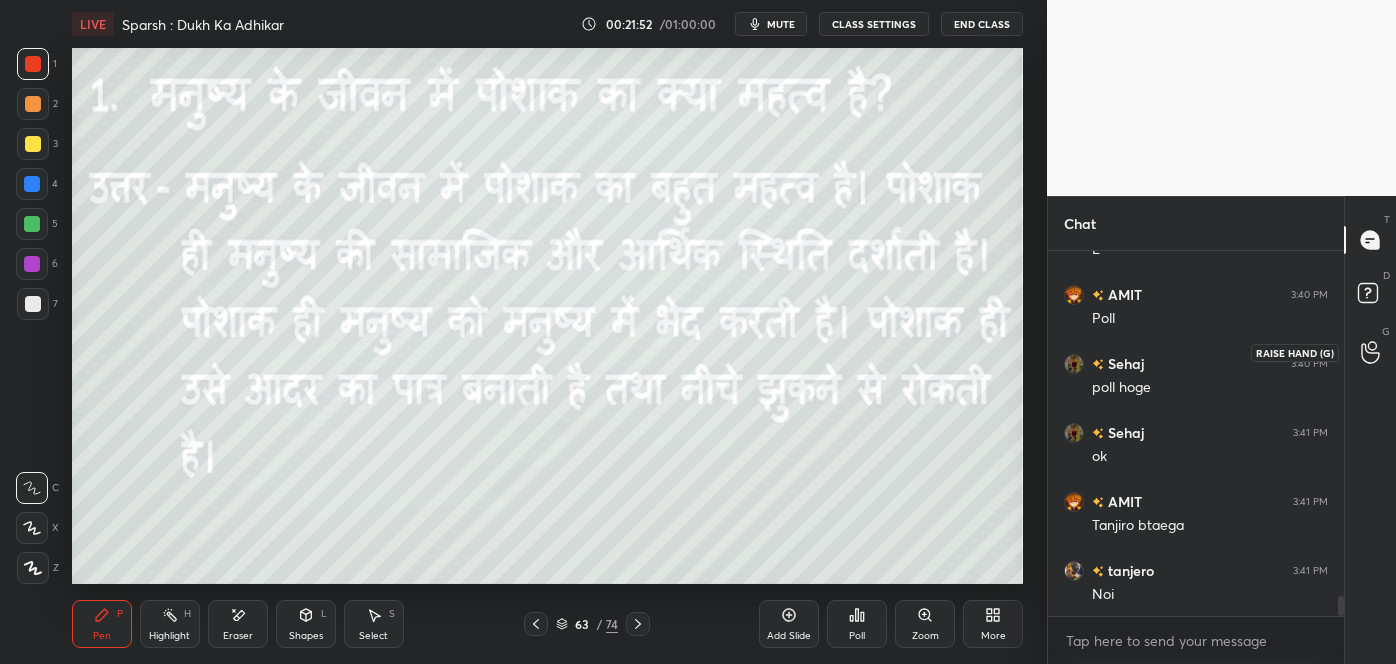 click at bounding box center [1371, 352] 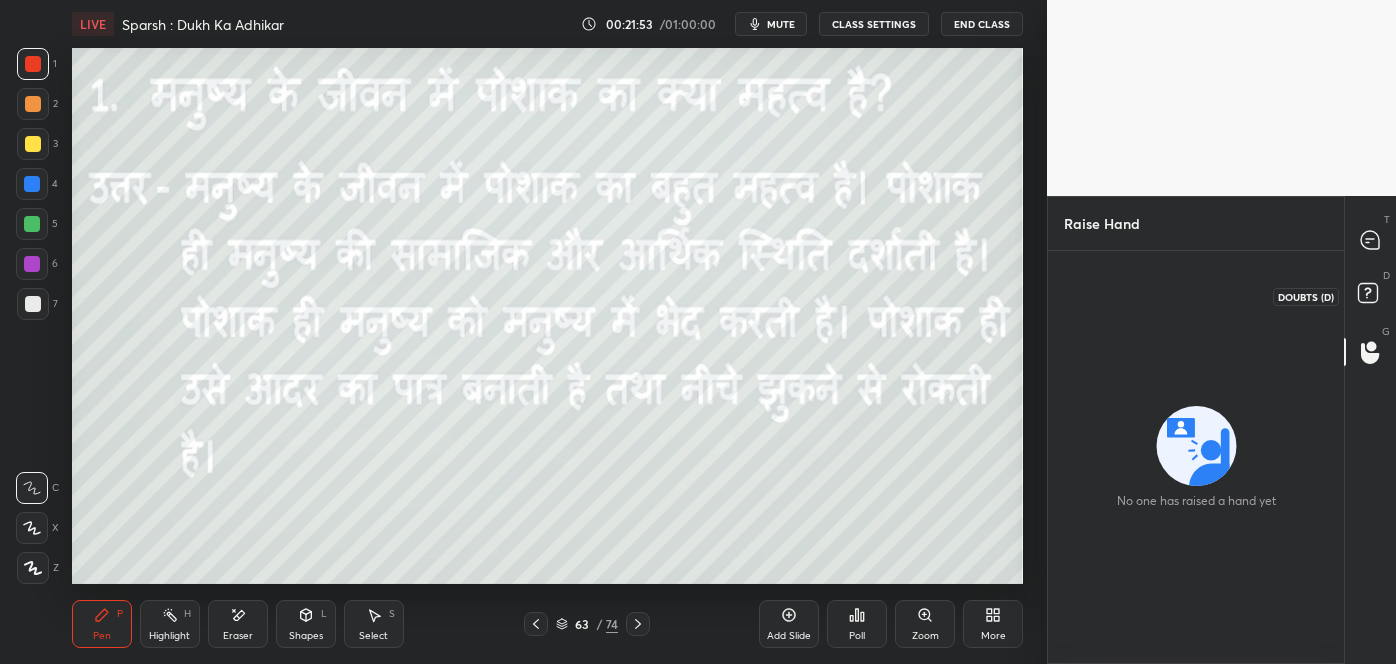 click 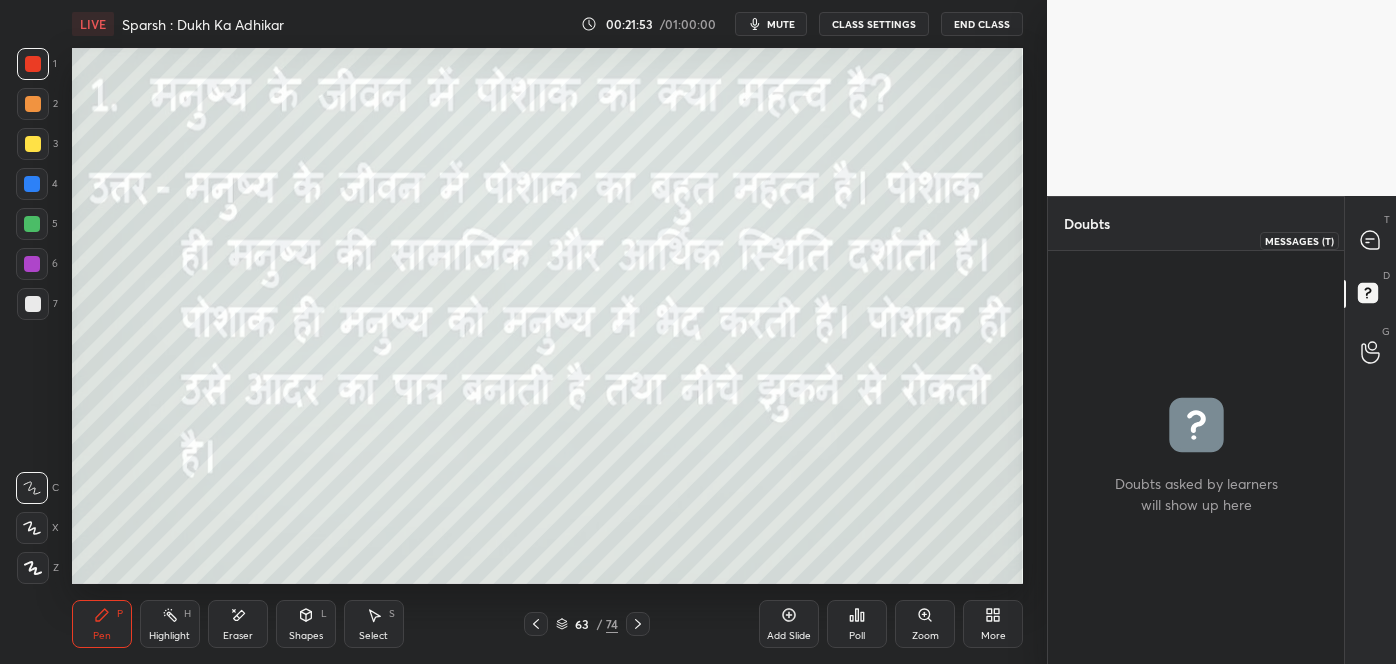 click 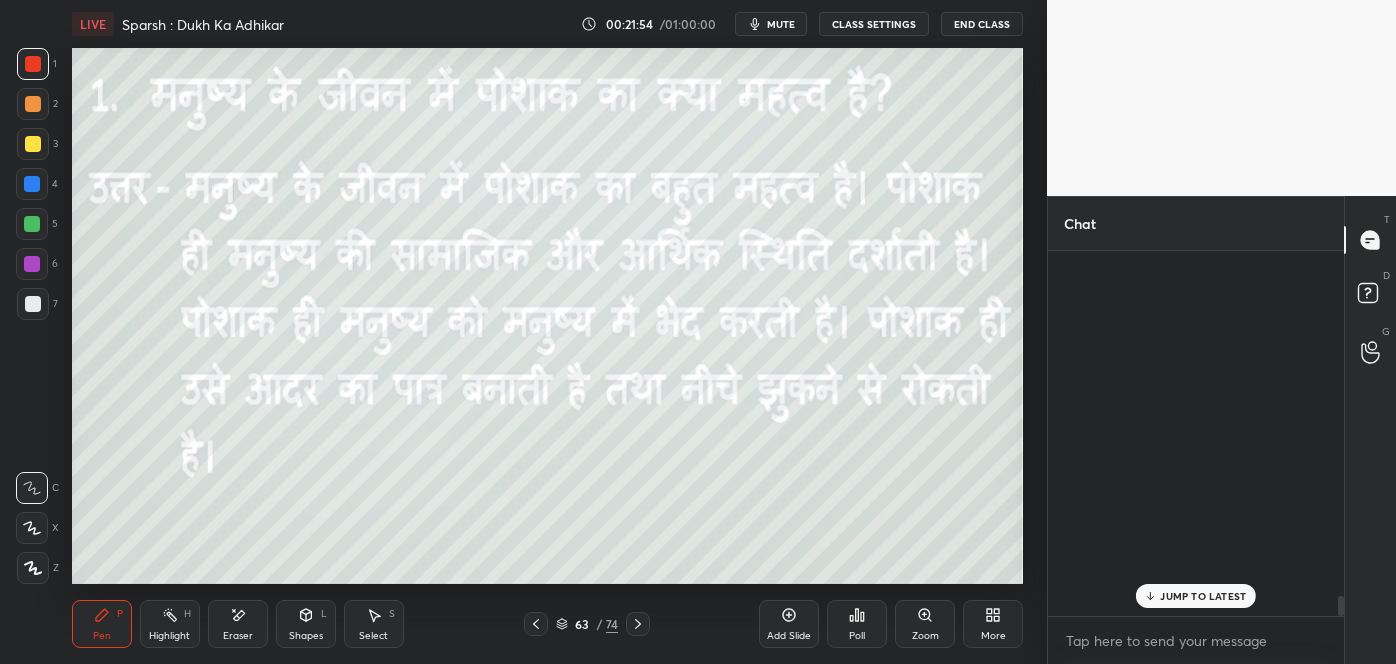 scroll, scrollTop: 6346, scrollLeft: 0, axis: vertical 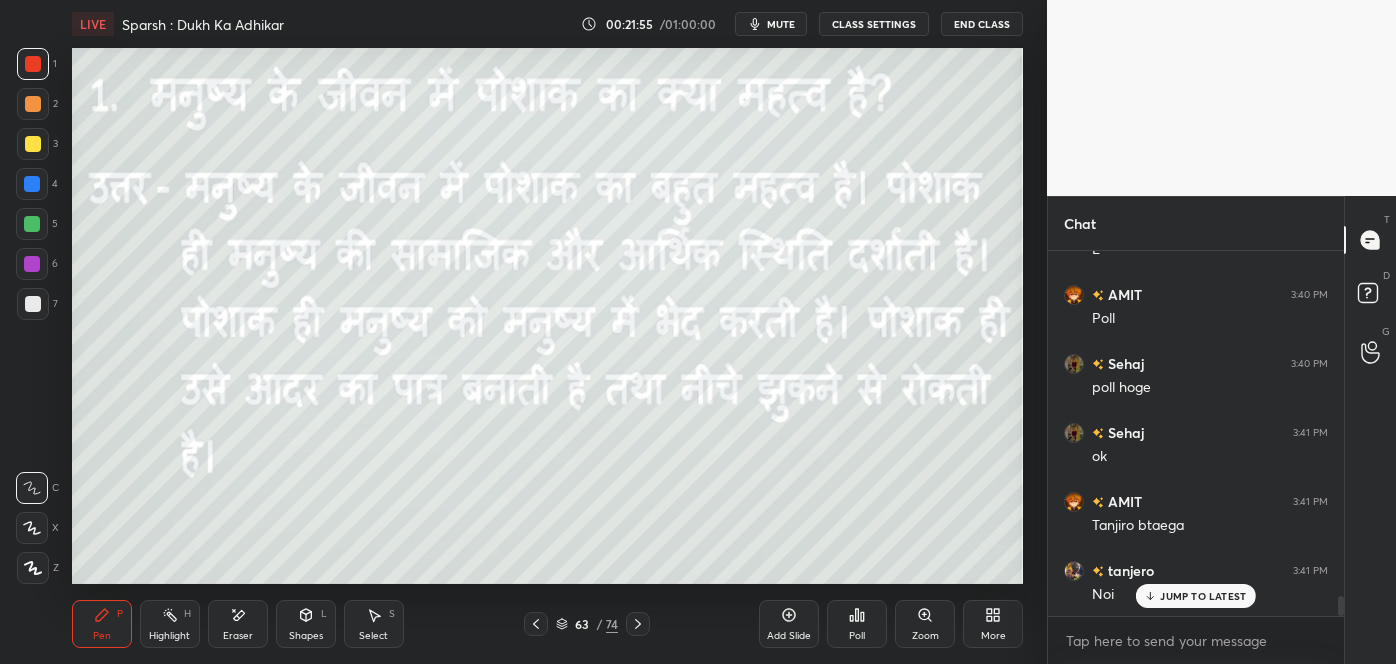 click on "JUMP TO LATEST" at bounding box center [1196, 596] 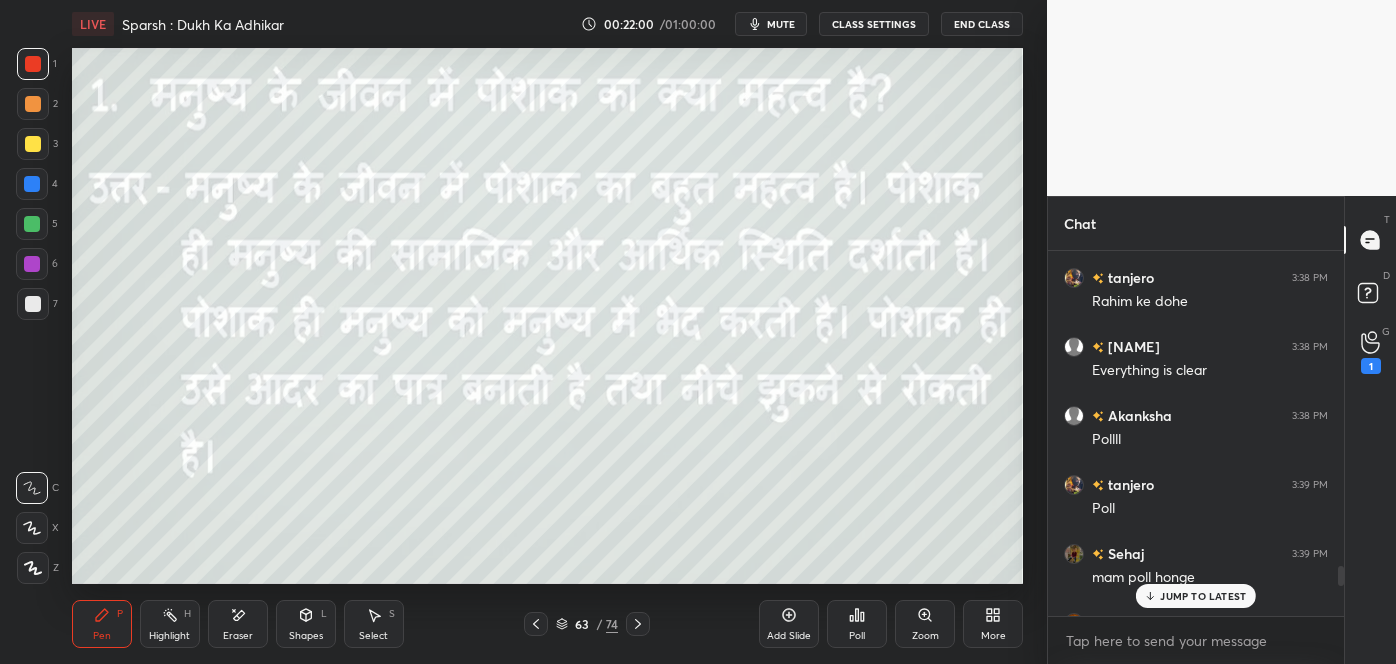 scroll, scrollTop: 5710, scrollLeft: 0, axis: vertical 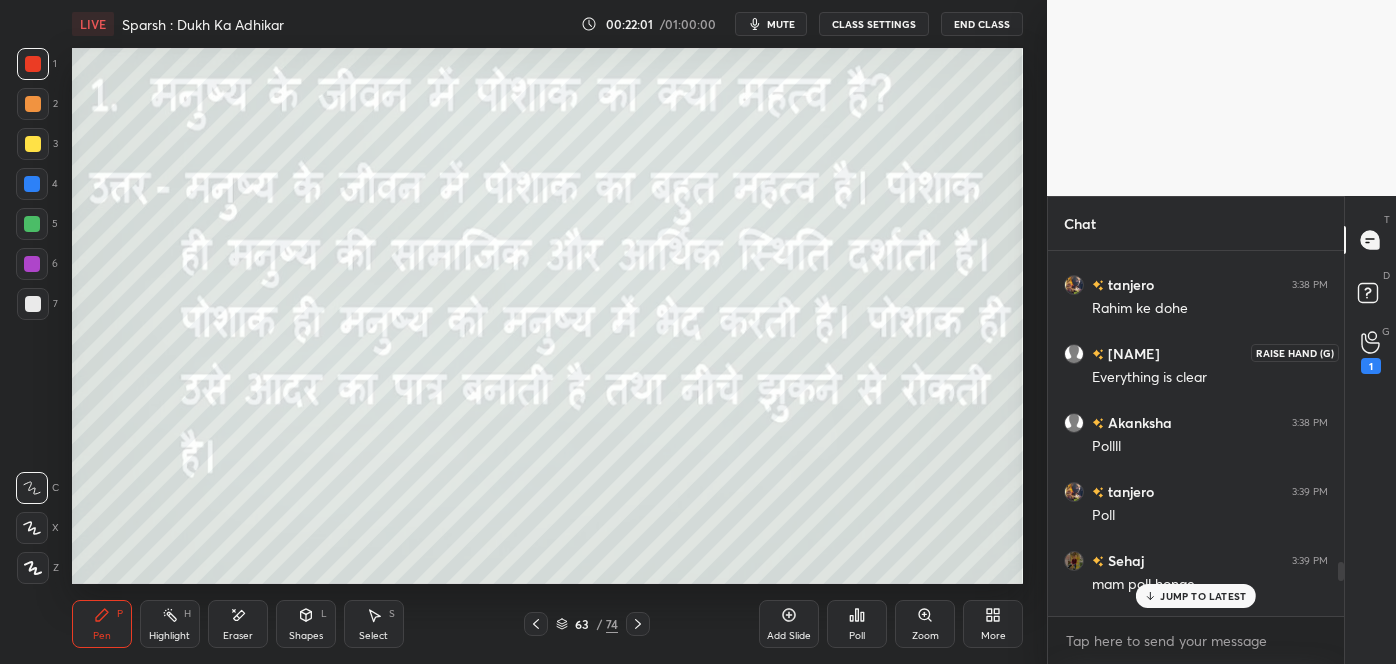 click on "1" at bounding box center (1371, 366) 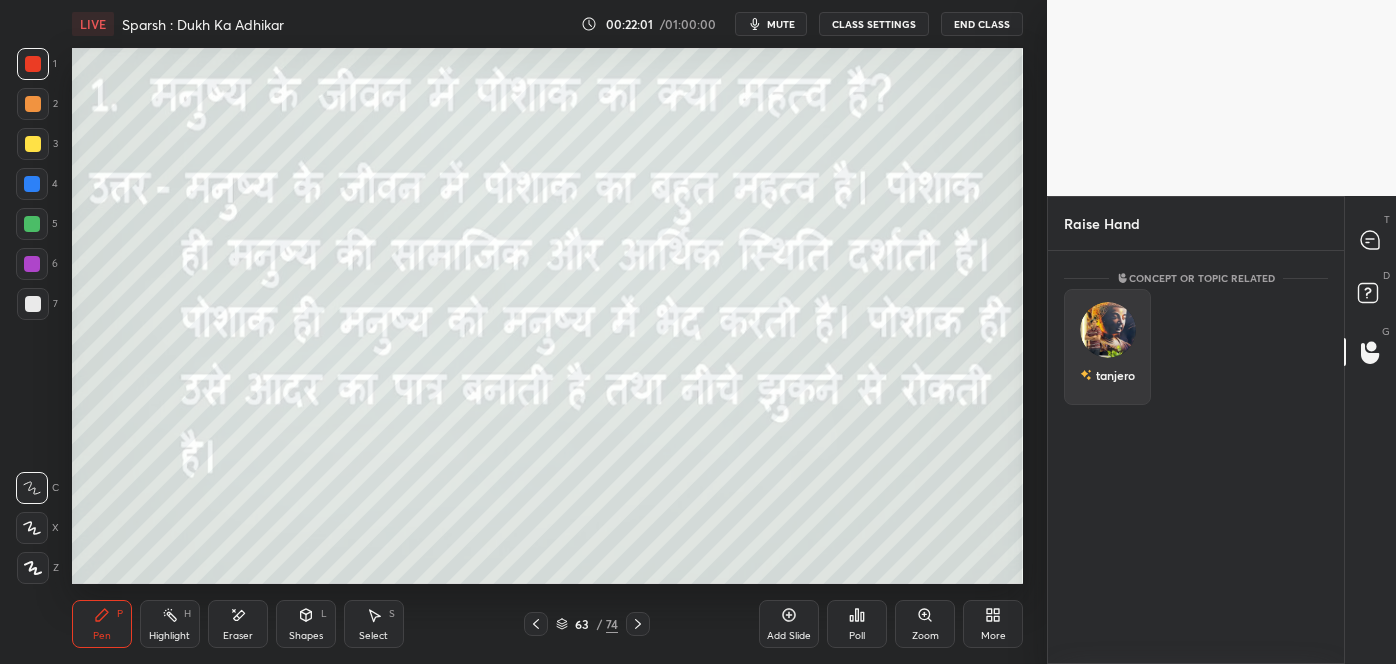click on "tanjero" at bounding box center (1107, 375) 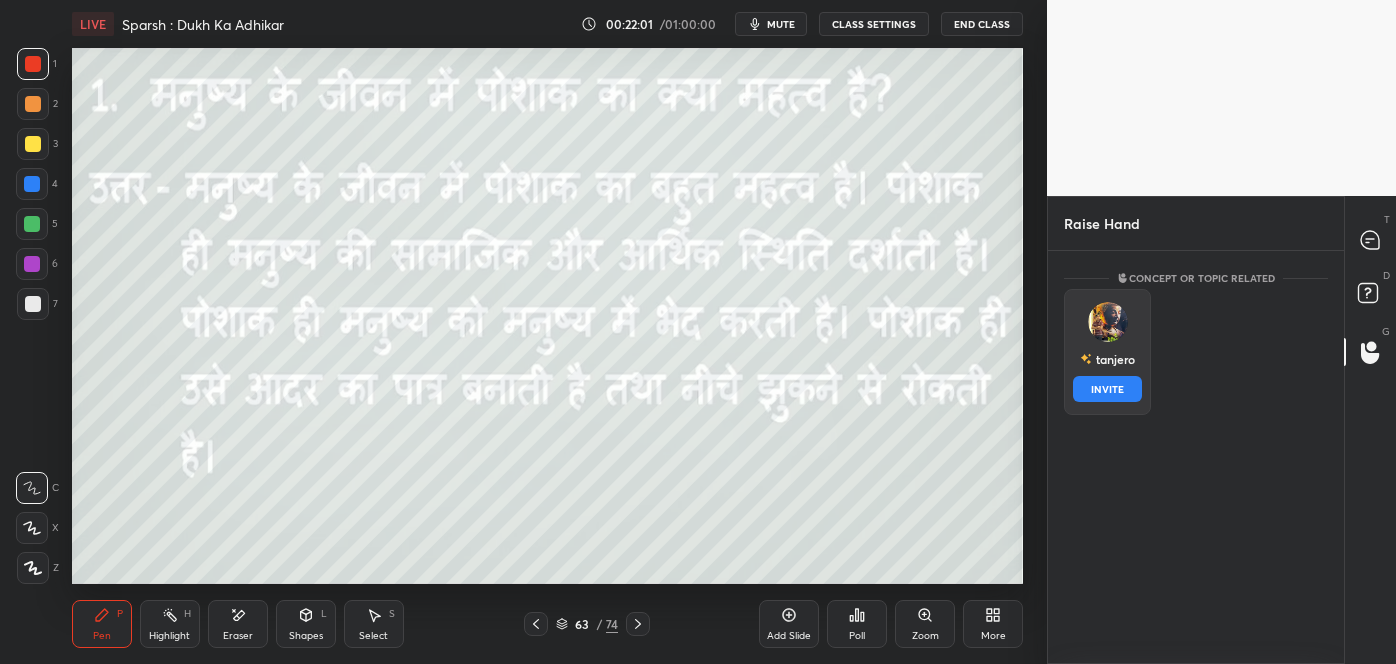 click on "INVITE" at bounding box center (1107, 389) 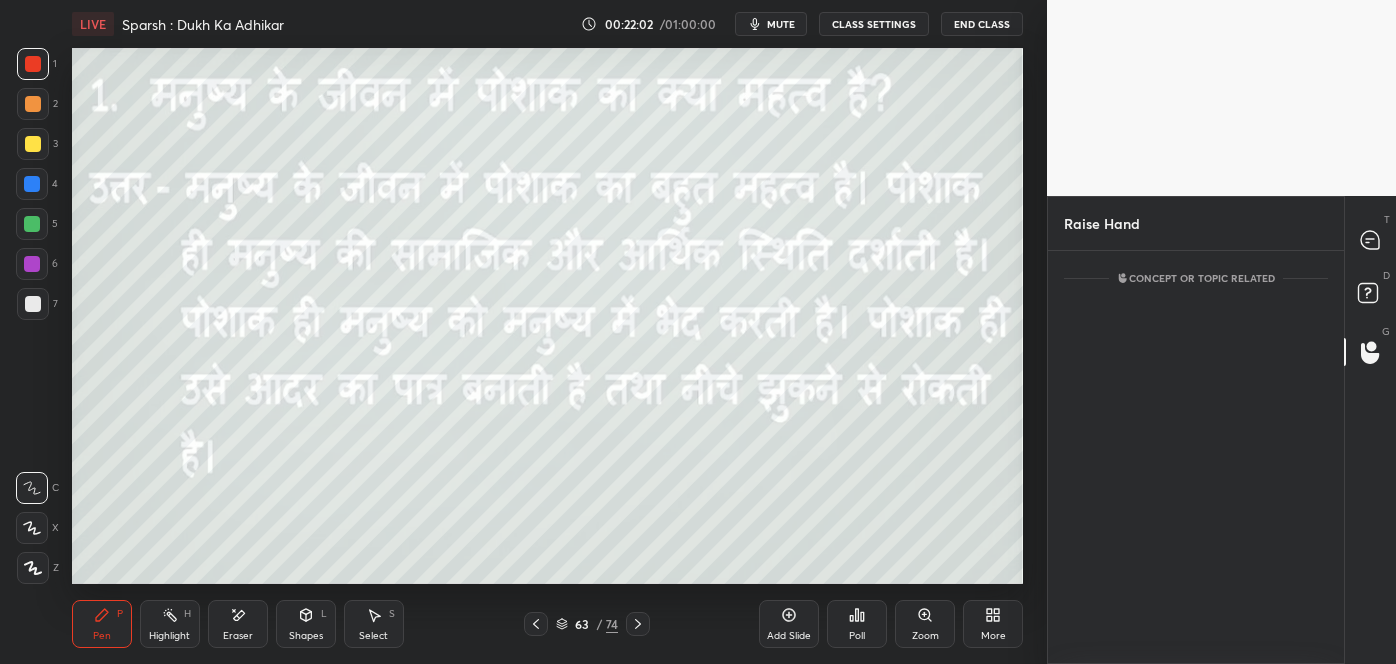 scroll, scrollTop: 326, scrollLeft: 290, axis: both 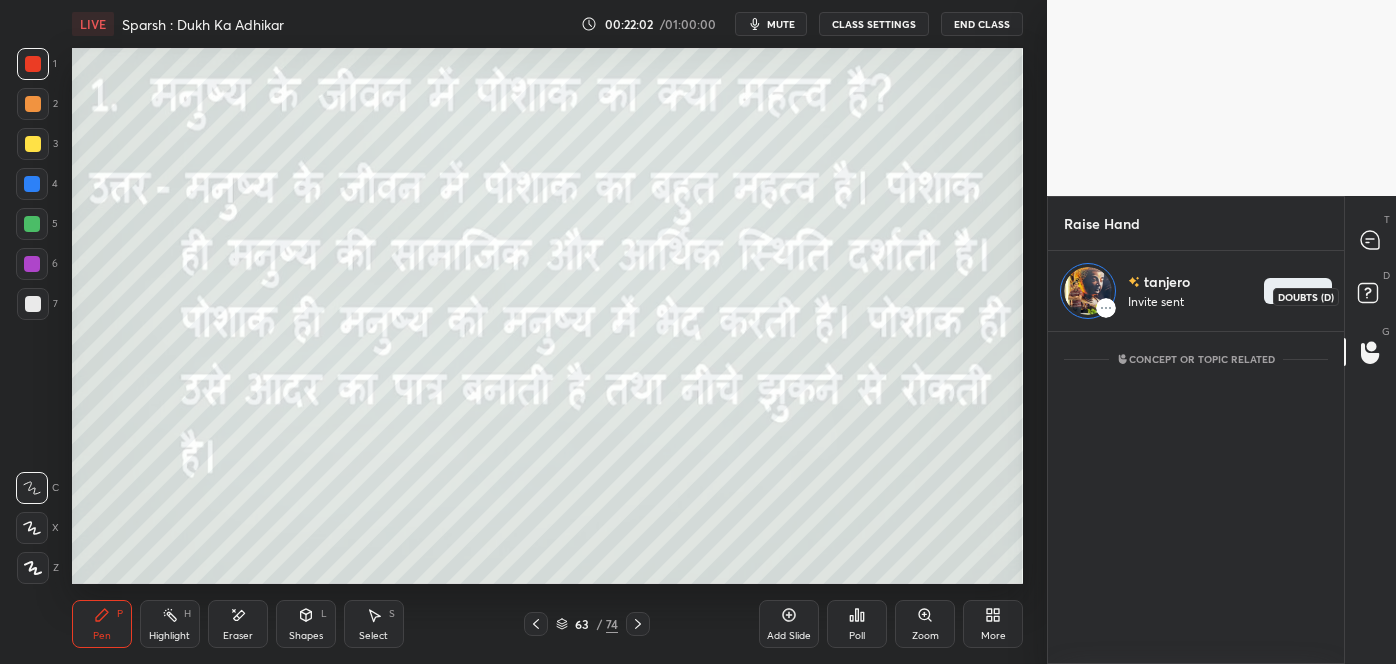 click 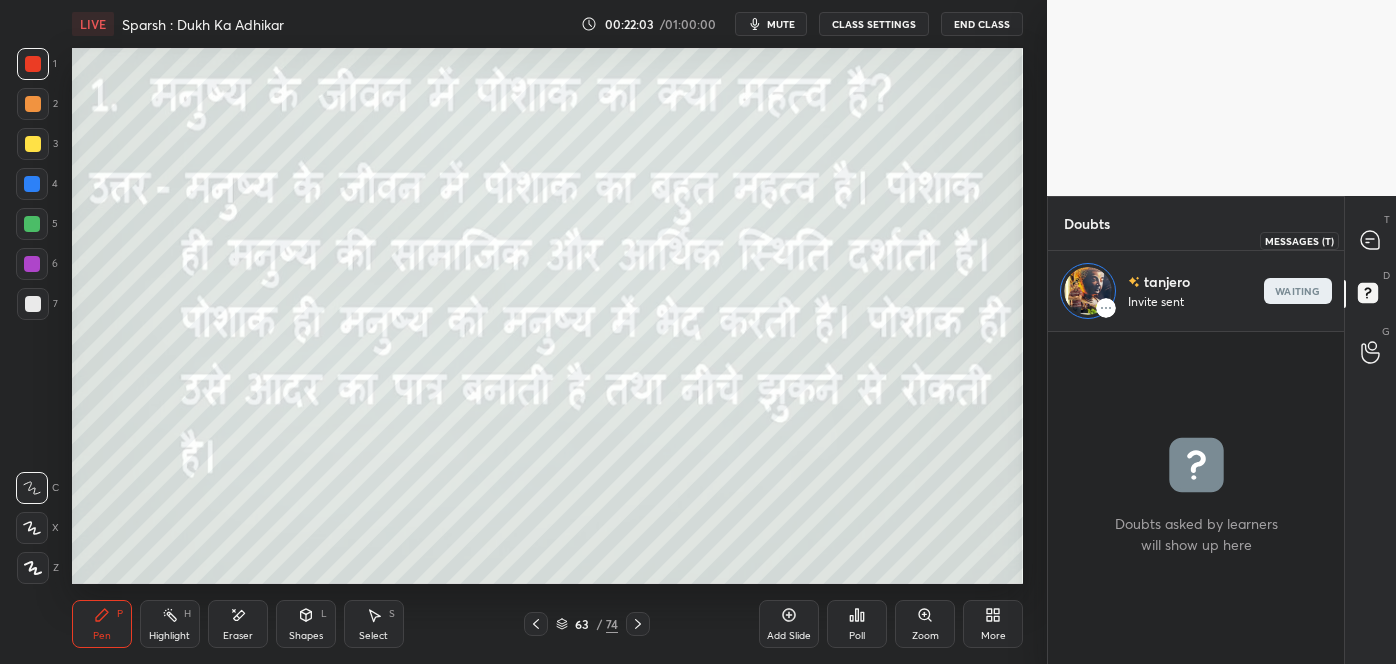 click 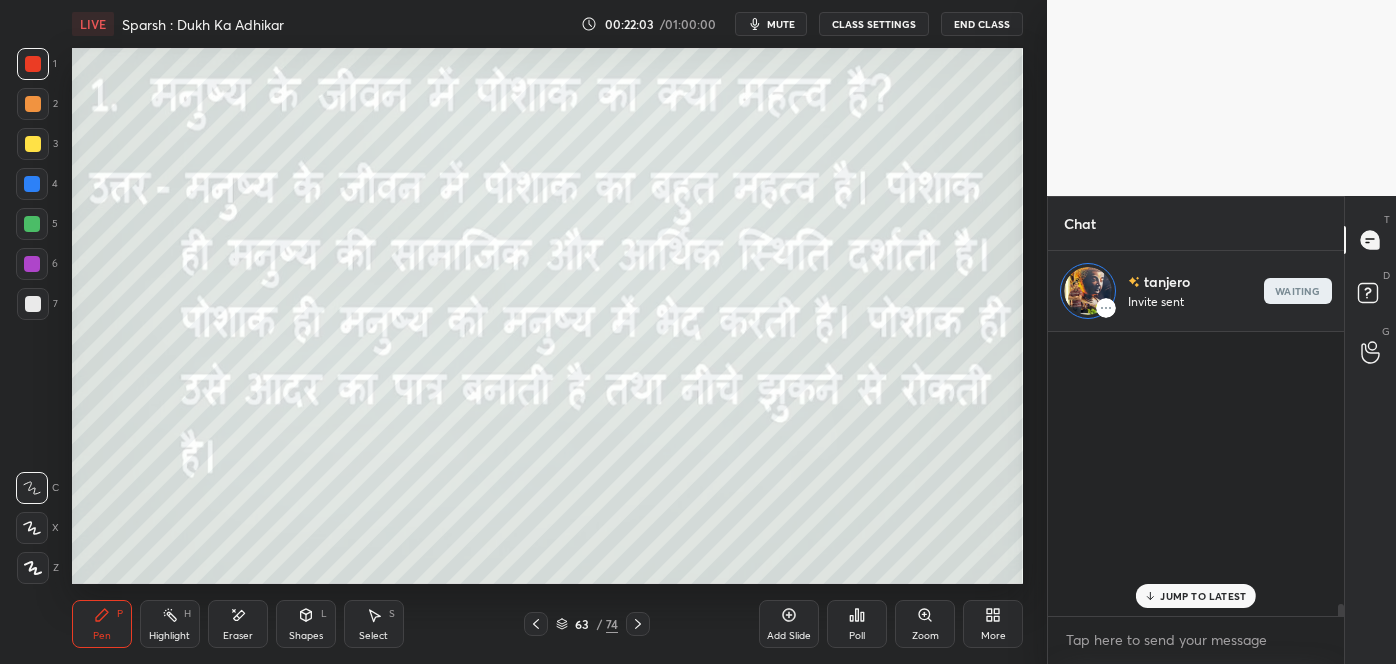 scroll, scrollTop: 6427, scrollLeft: 0, axis: vertical 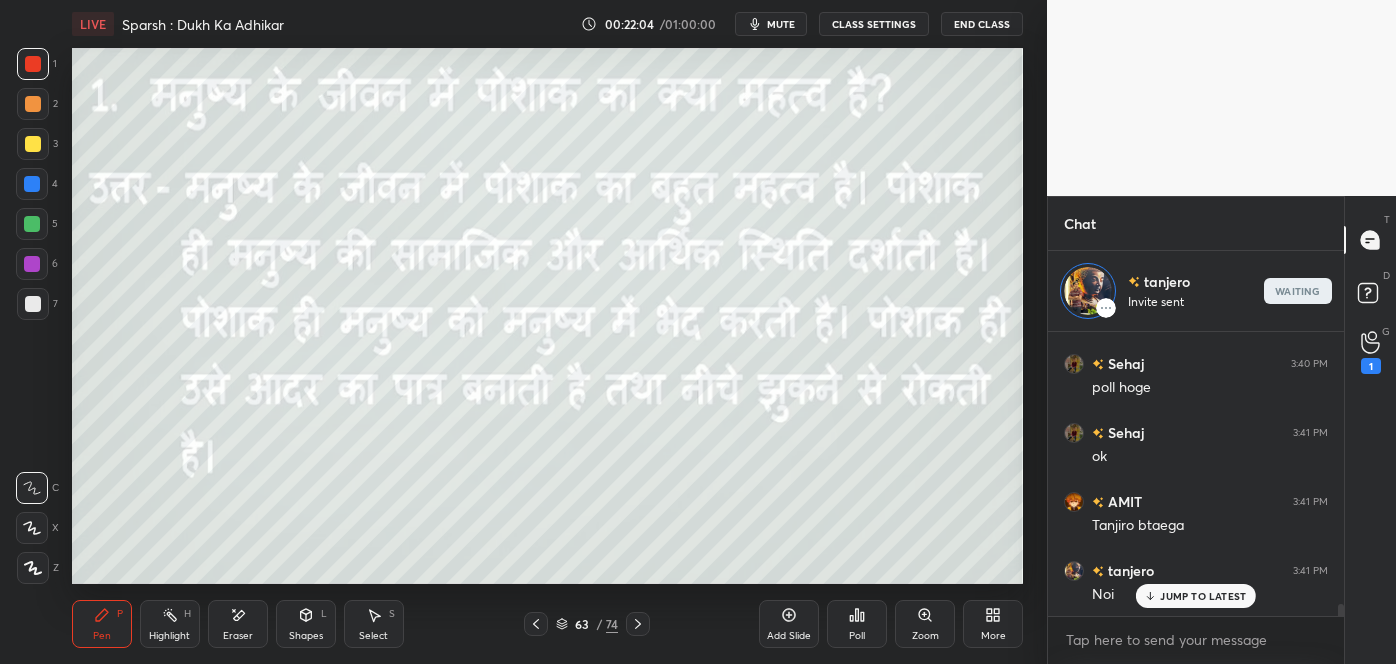 click on "JUMP TO LATEST" at bounding box center (1203, 596) 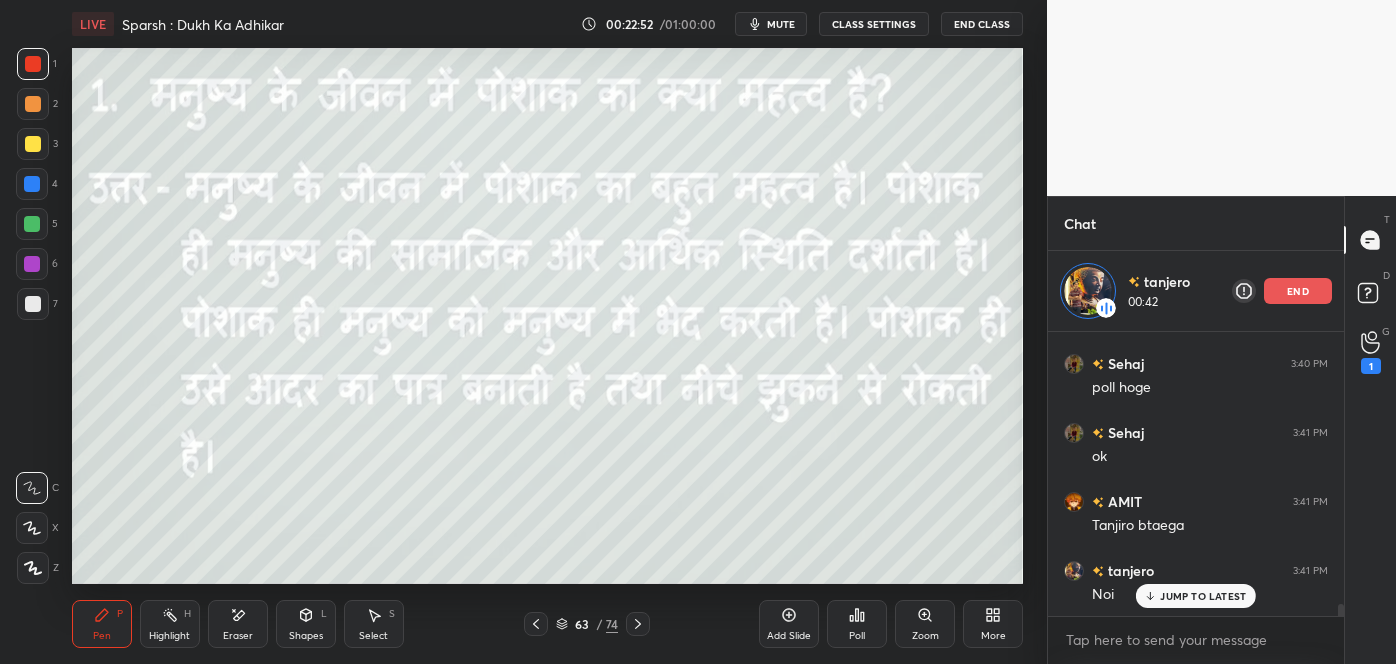 scroll, scrollTop: 6496, scrollLeft: 0, axis: vertical 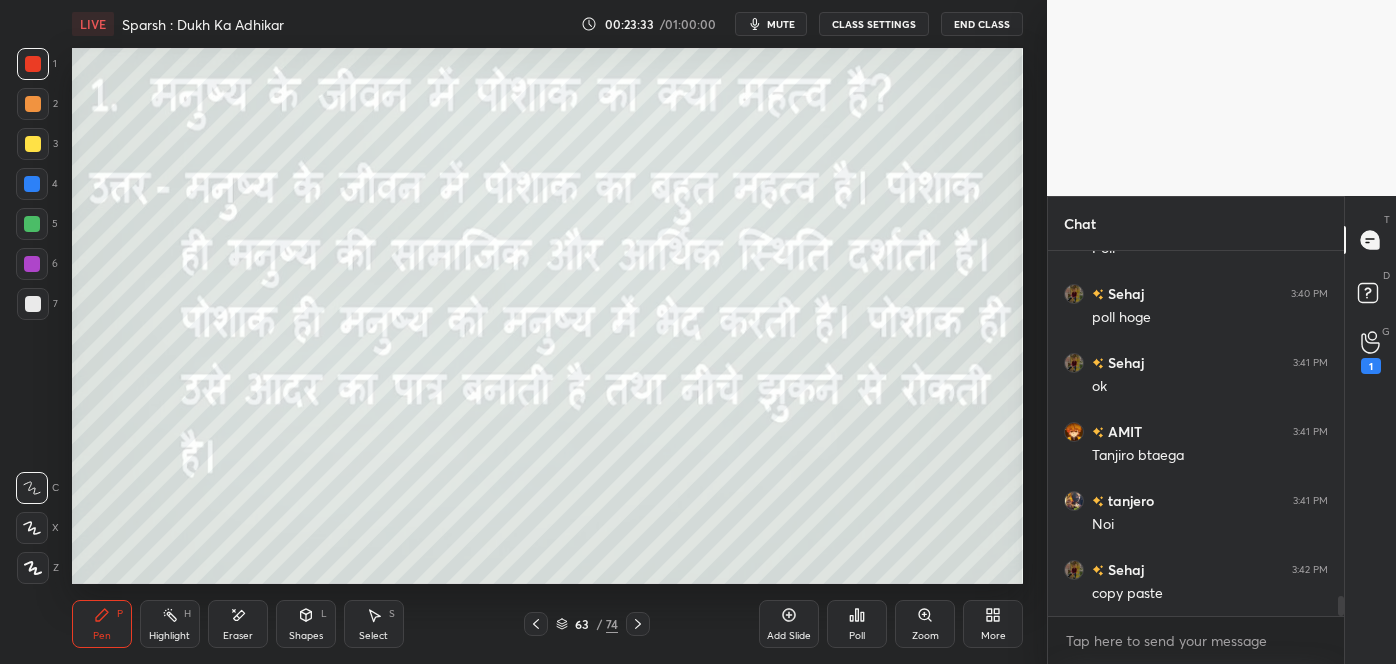 click 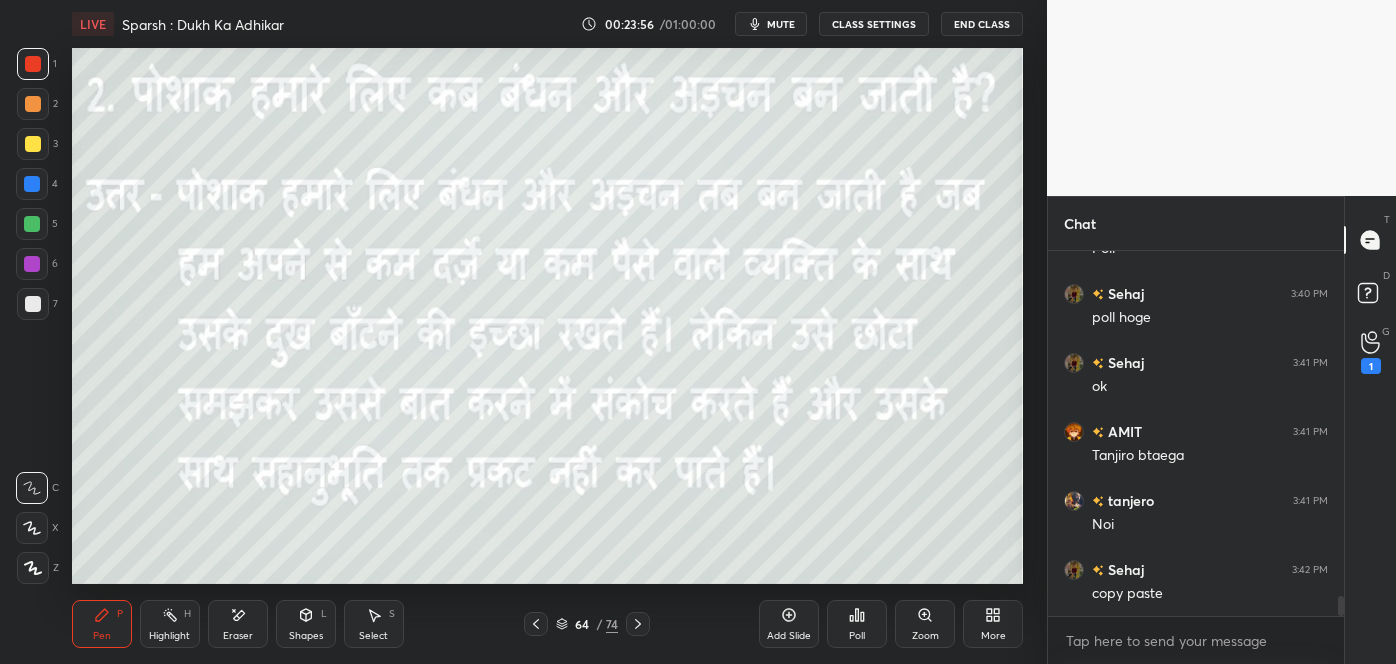 scroll, scrollTop: 6485, scrollLeft: 0, axis: vertical 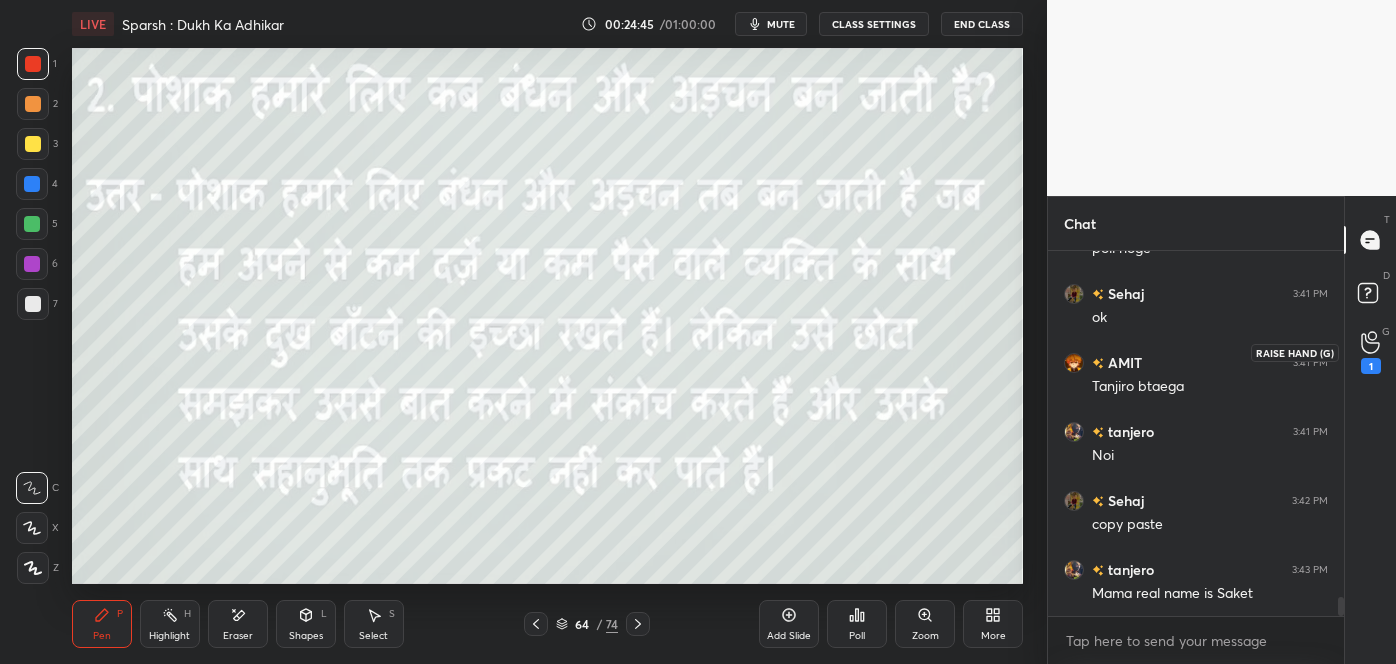 click on "1" at bounding box center [1371, 352] 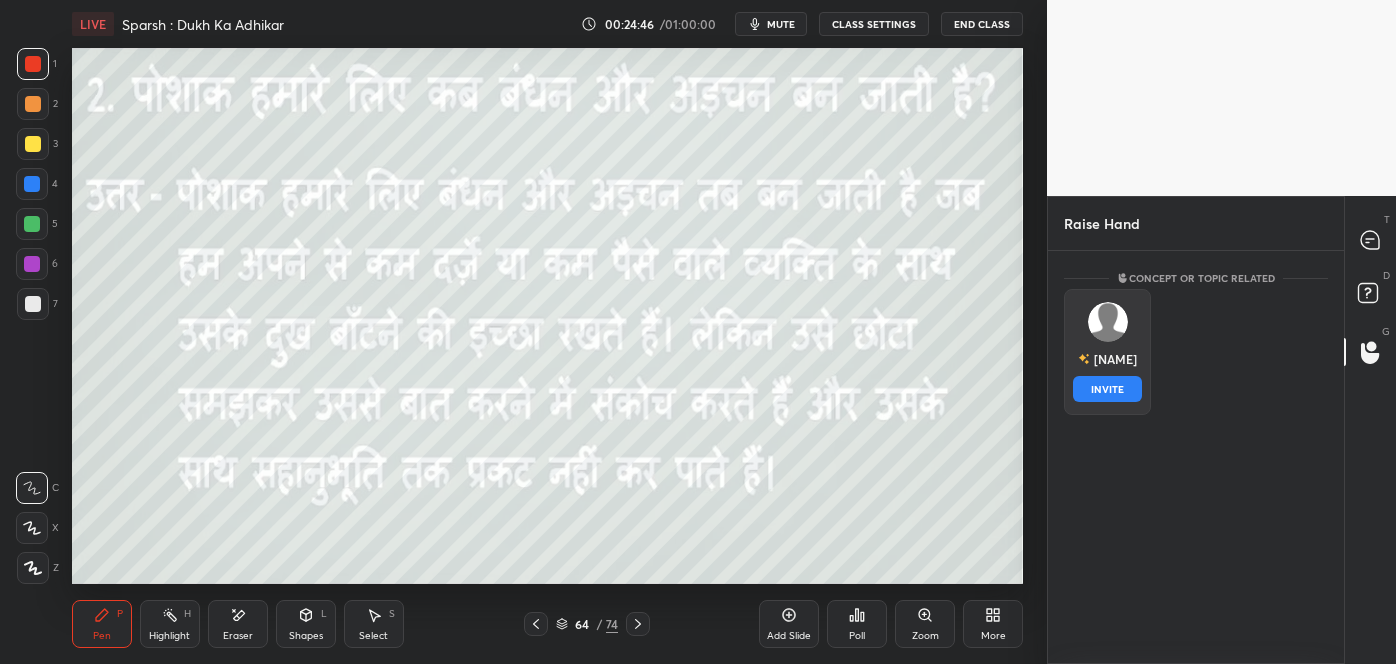 click on "ISHANVI INVITE" at bounding box center (1107, 352) 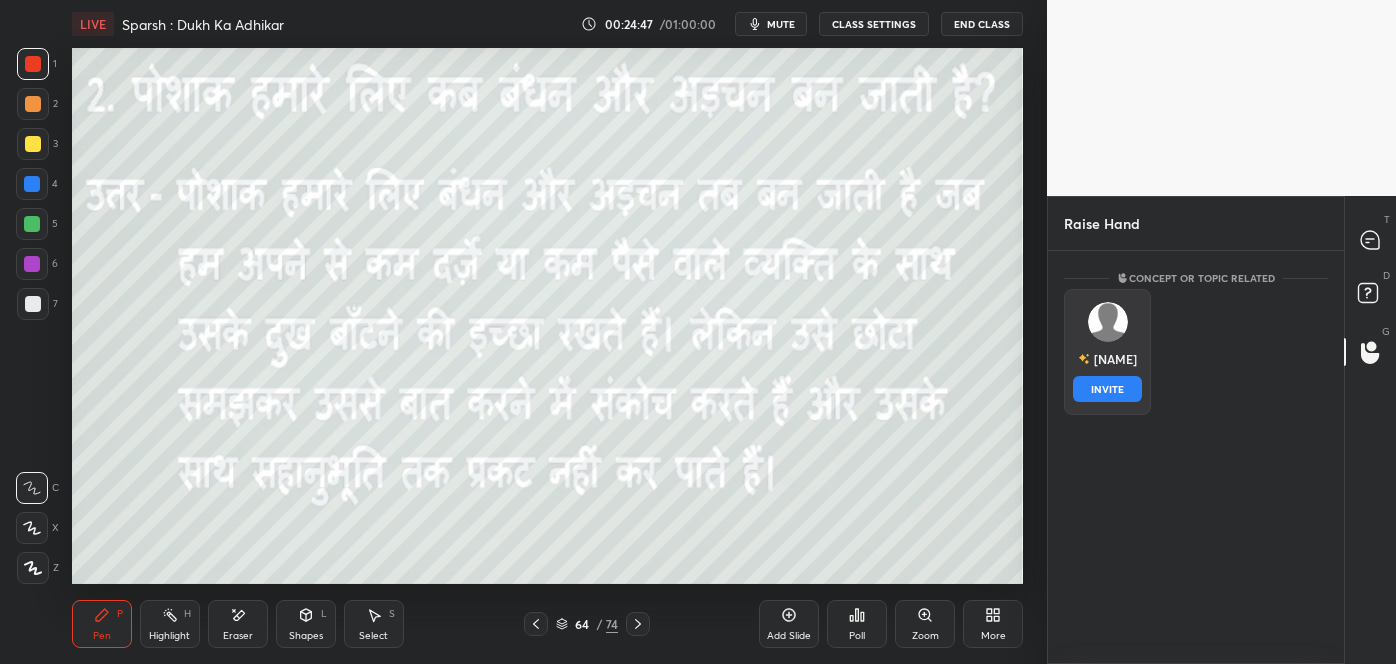 click on "INVITE" at bounding box center (1107, 389) 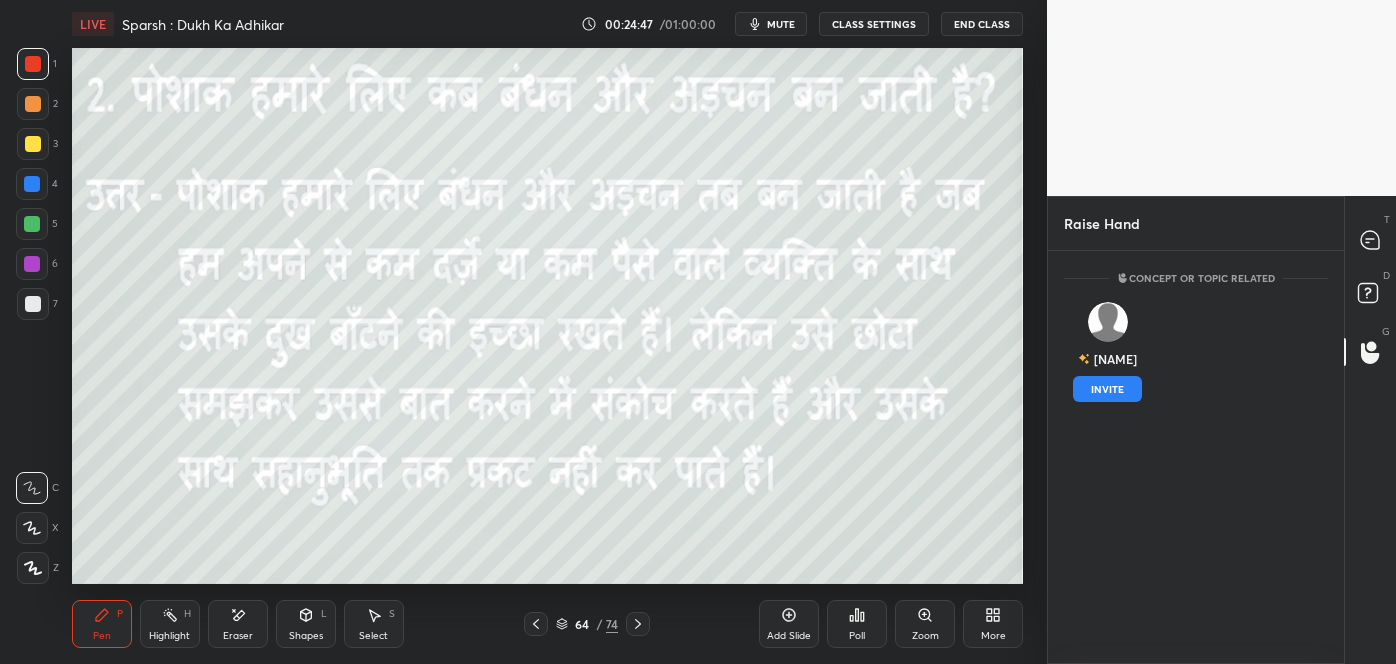 scroll, scrollTop: 326, scrollLeft: 290, axis: both 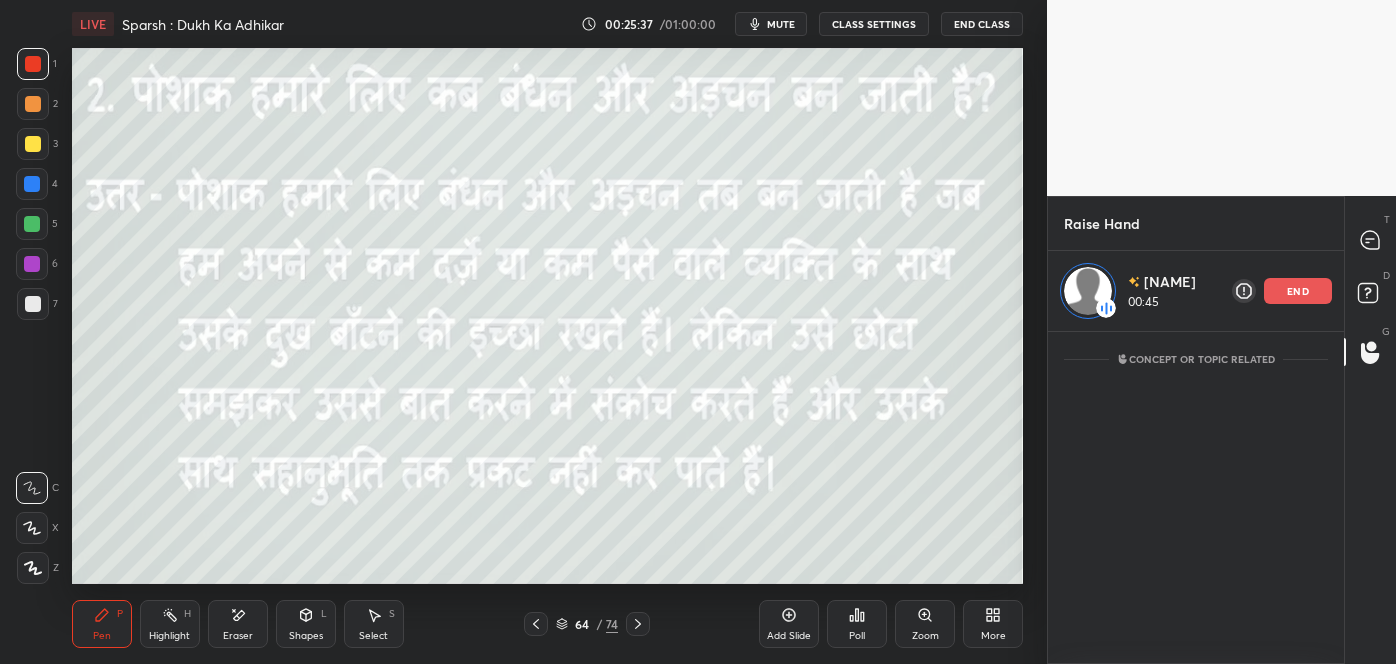 click 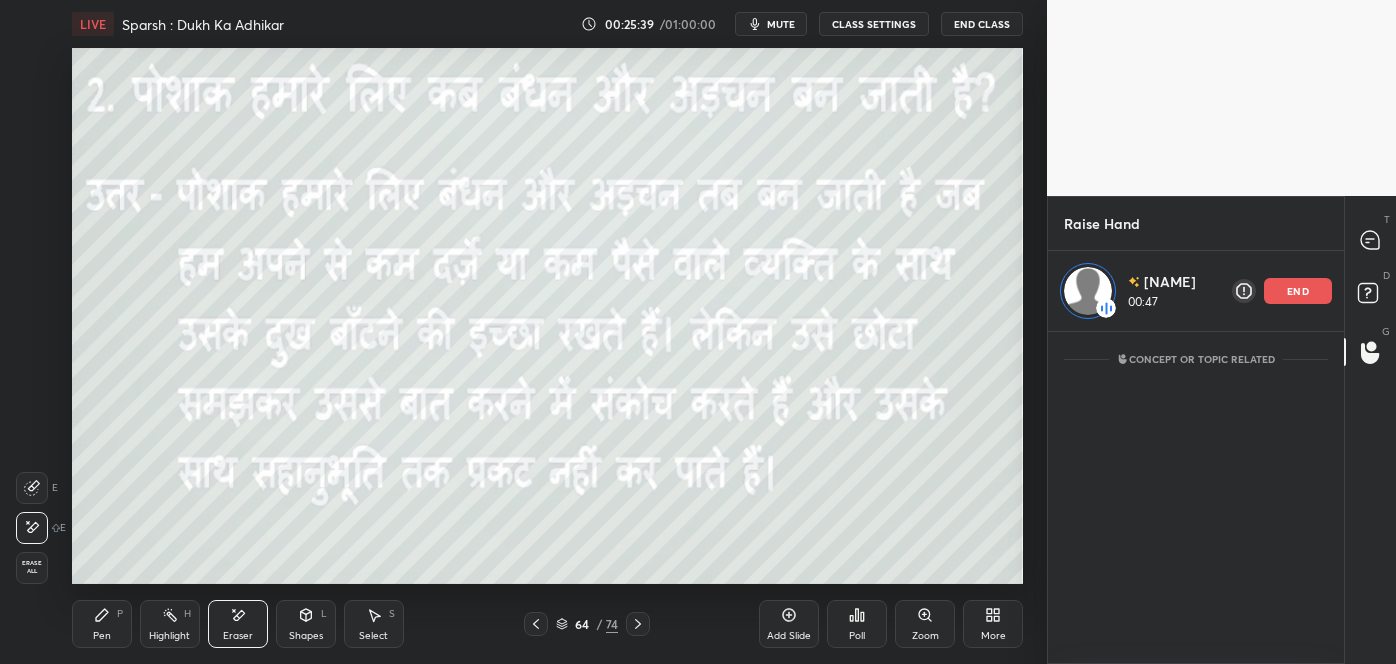 click on "P" at bounding box center (120, 614) 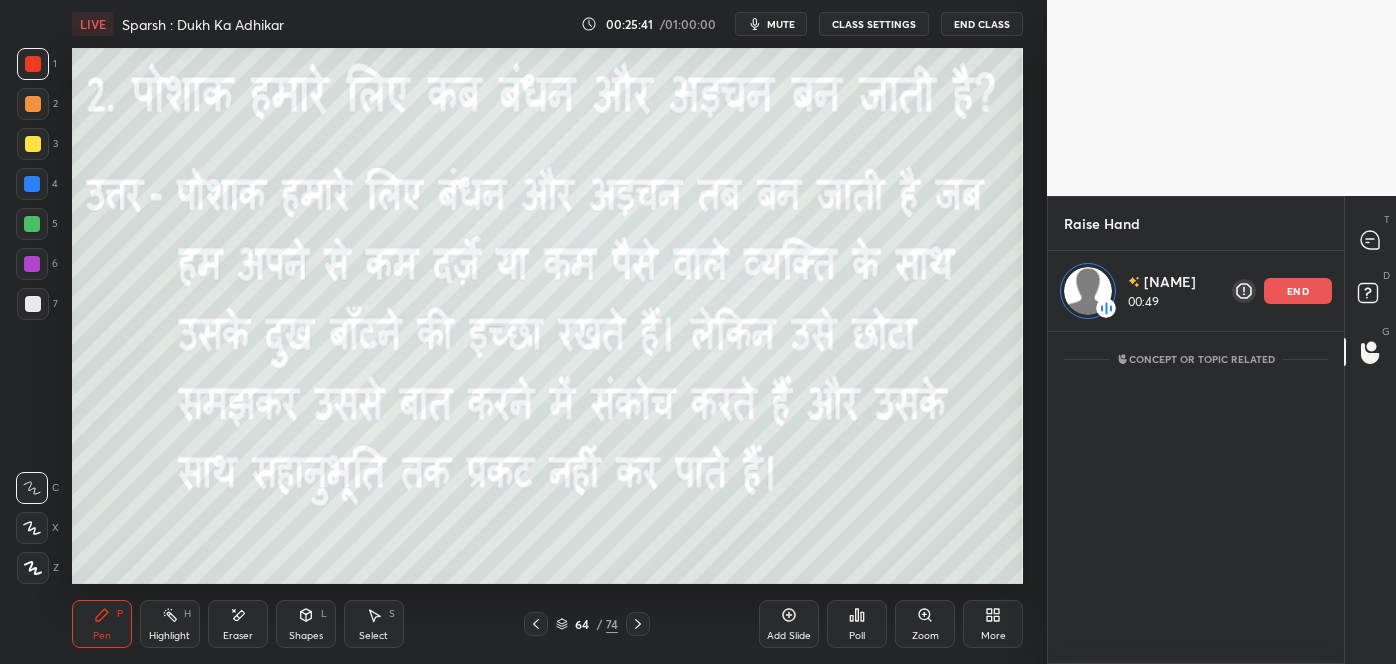 click on "end" at bounding box center [1298, 291] 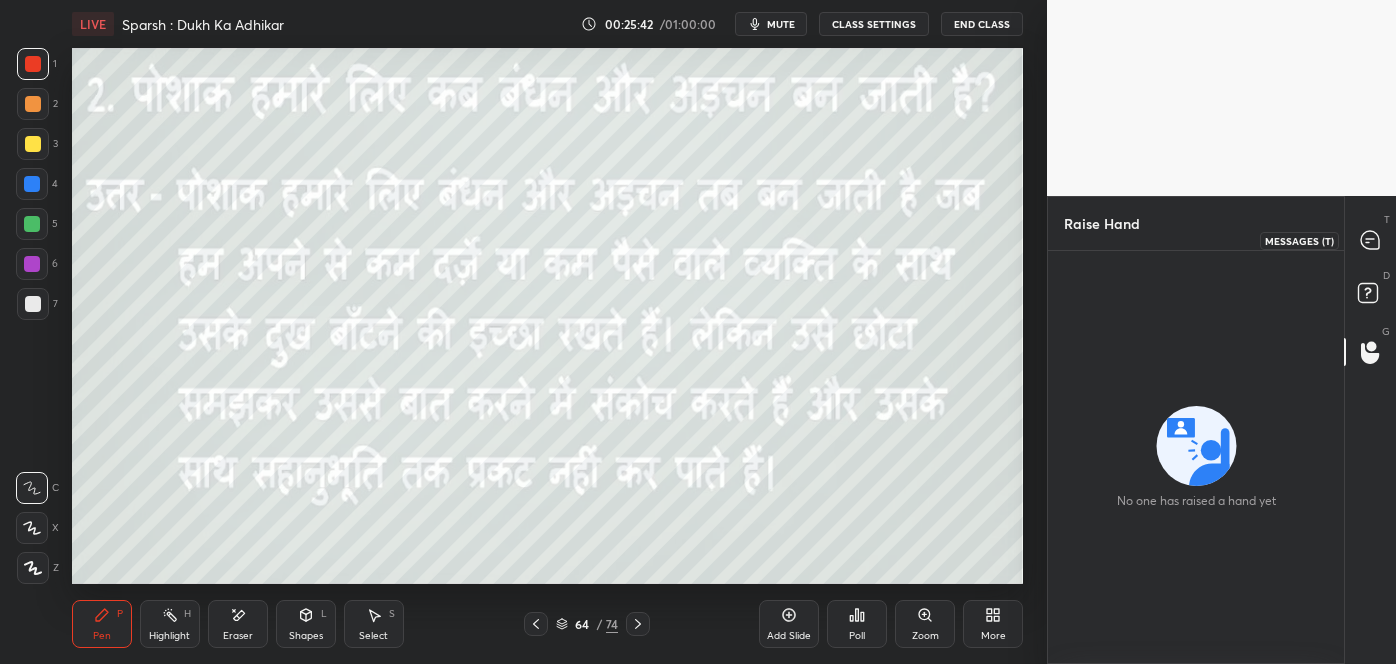 click at bounding box center (1371, 240) 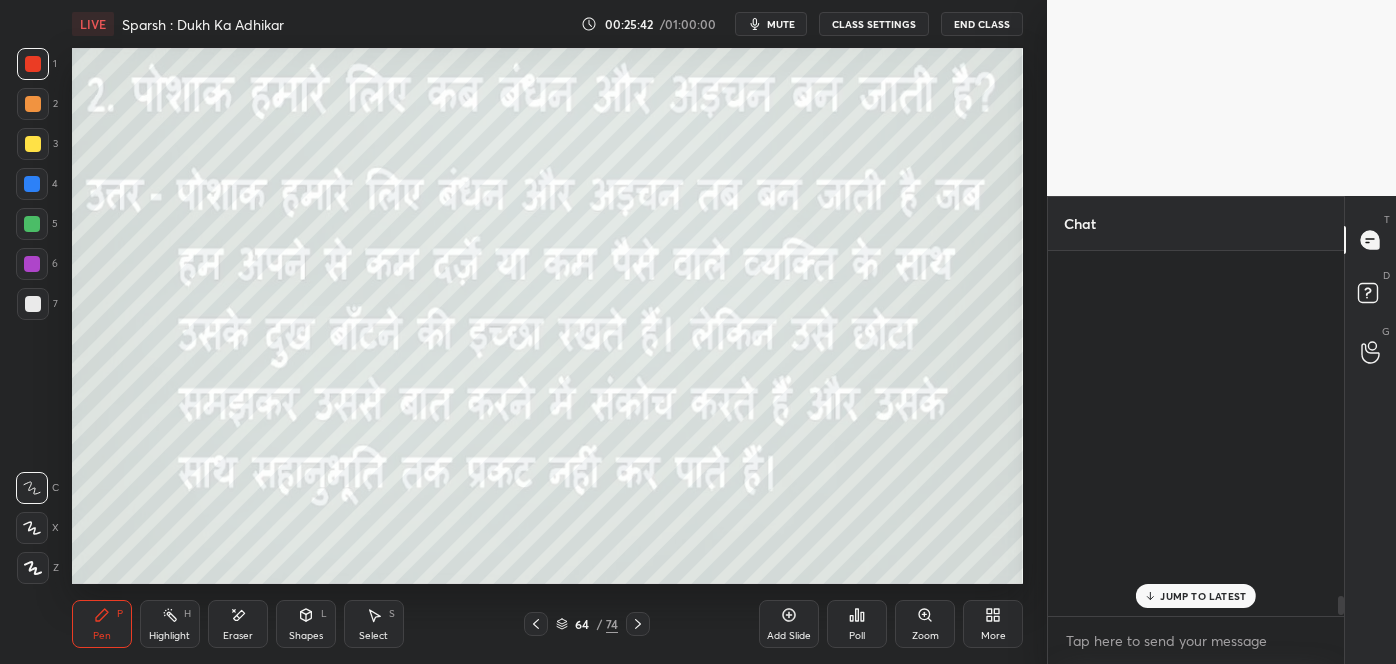 scroll, scrollTop: 6535, scrollLeft: 0, axis: vertical 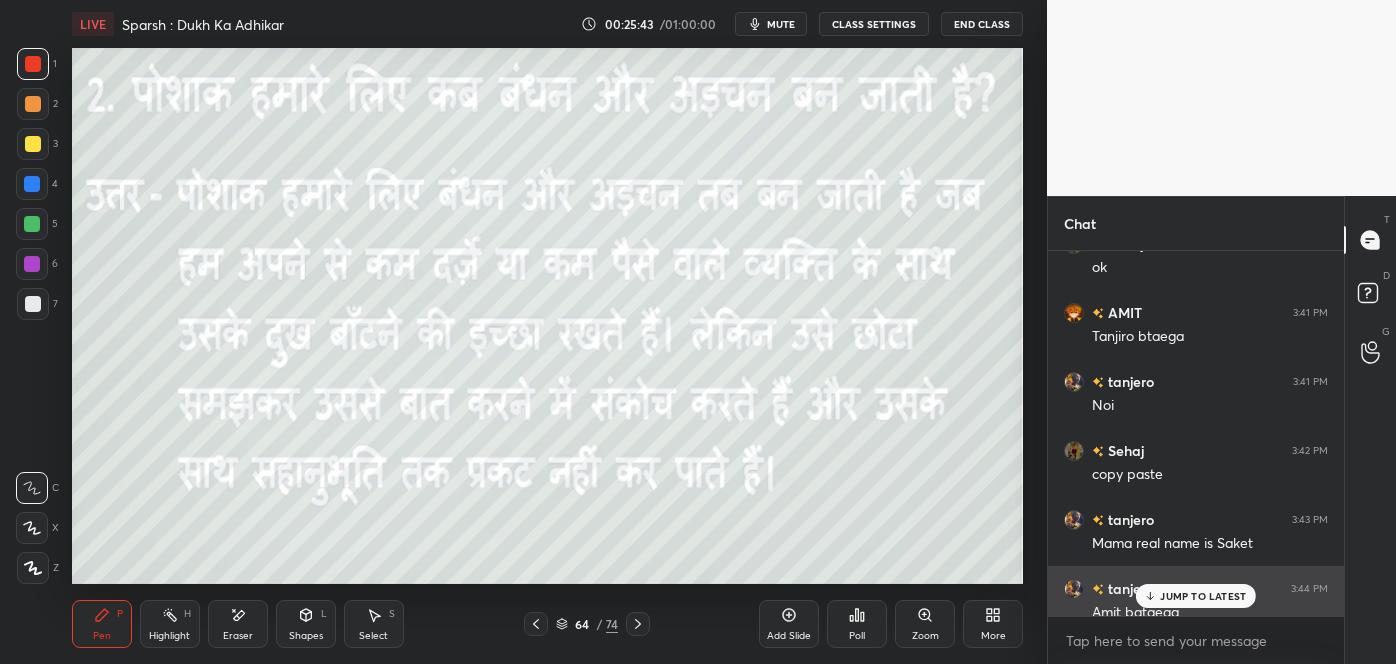 click on "tanjero 3:44 PM" at bounding box center (1196, 588) 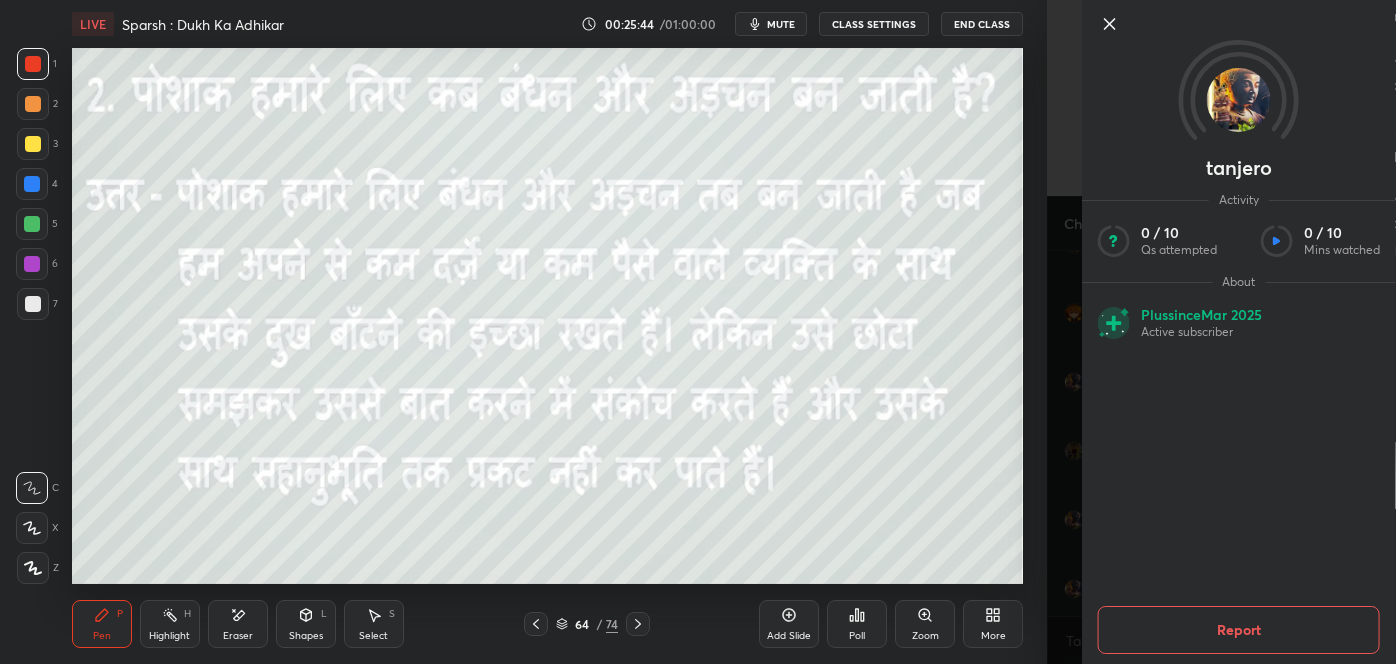 click 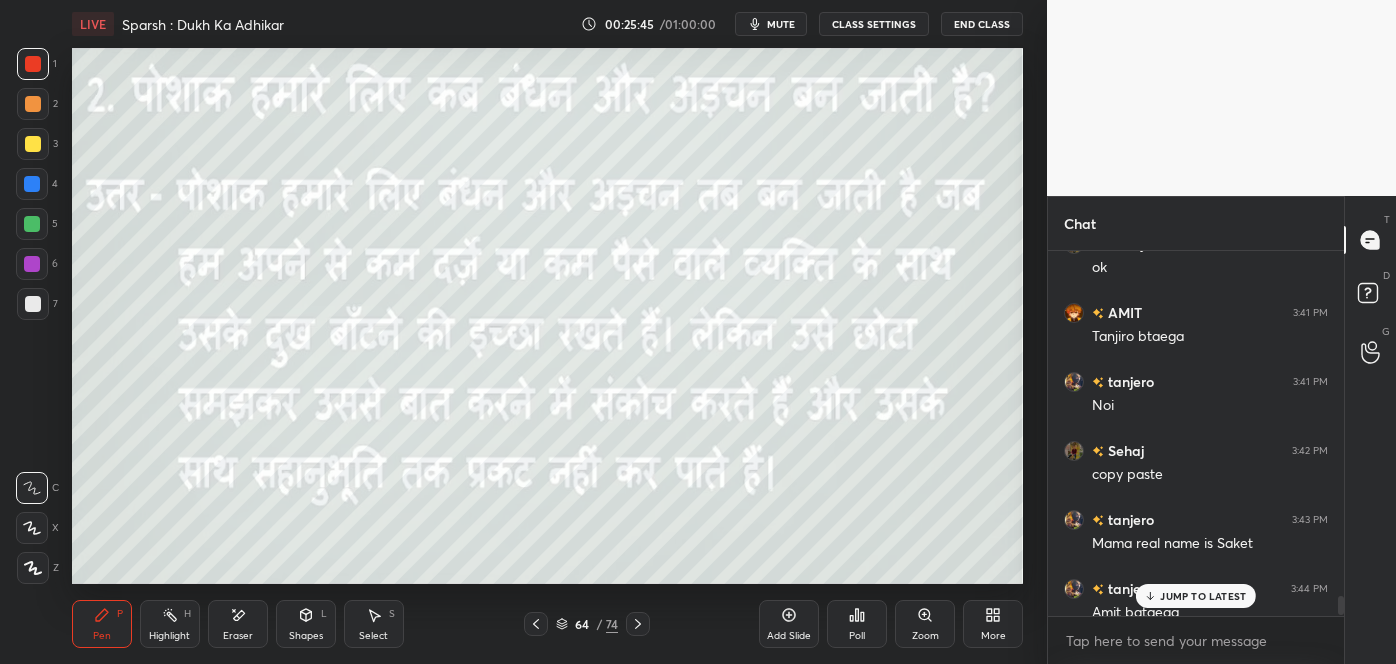 click on "JUMP TO LATEST" at bounding box center [1203, 596] 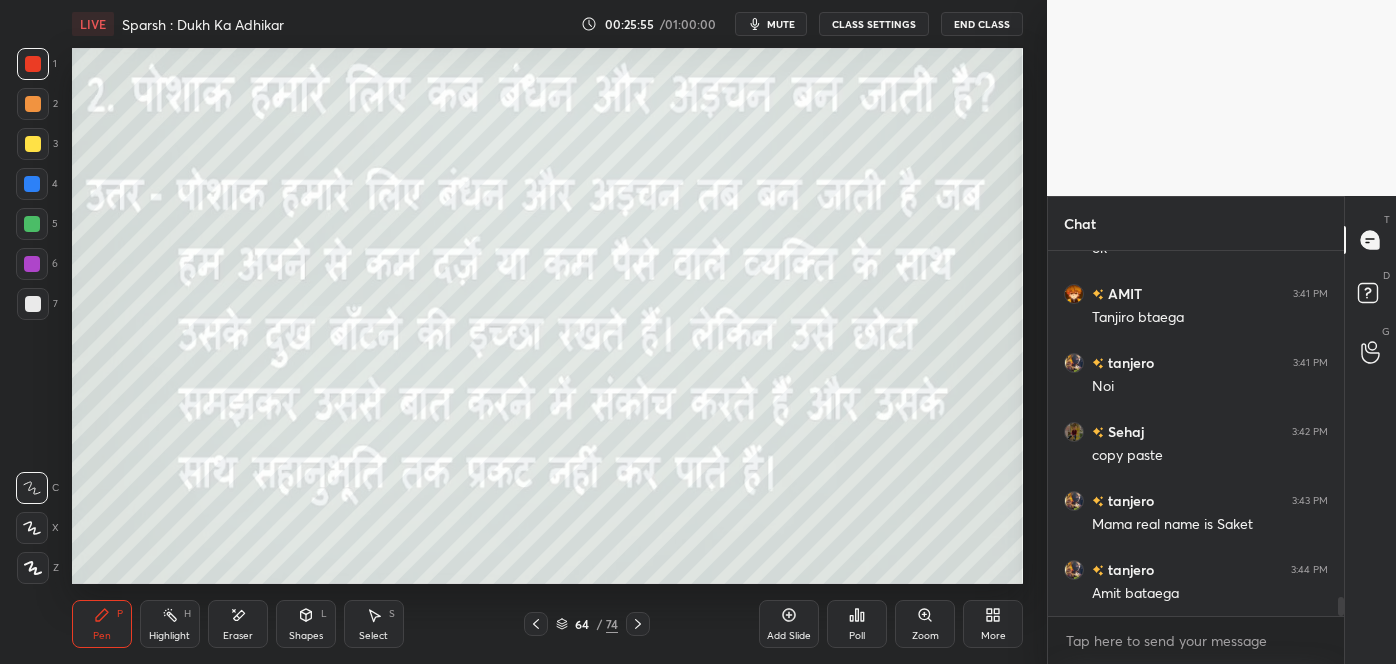 scroll, scrollTop: 6602, scrollLeft: 0, axis: vertical 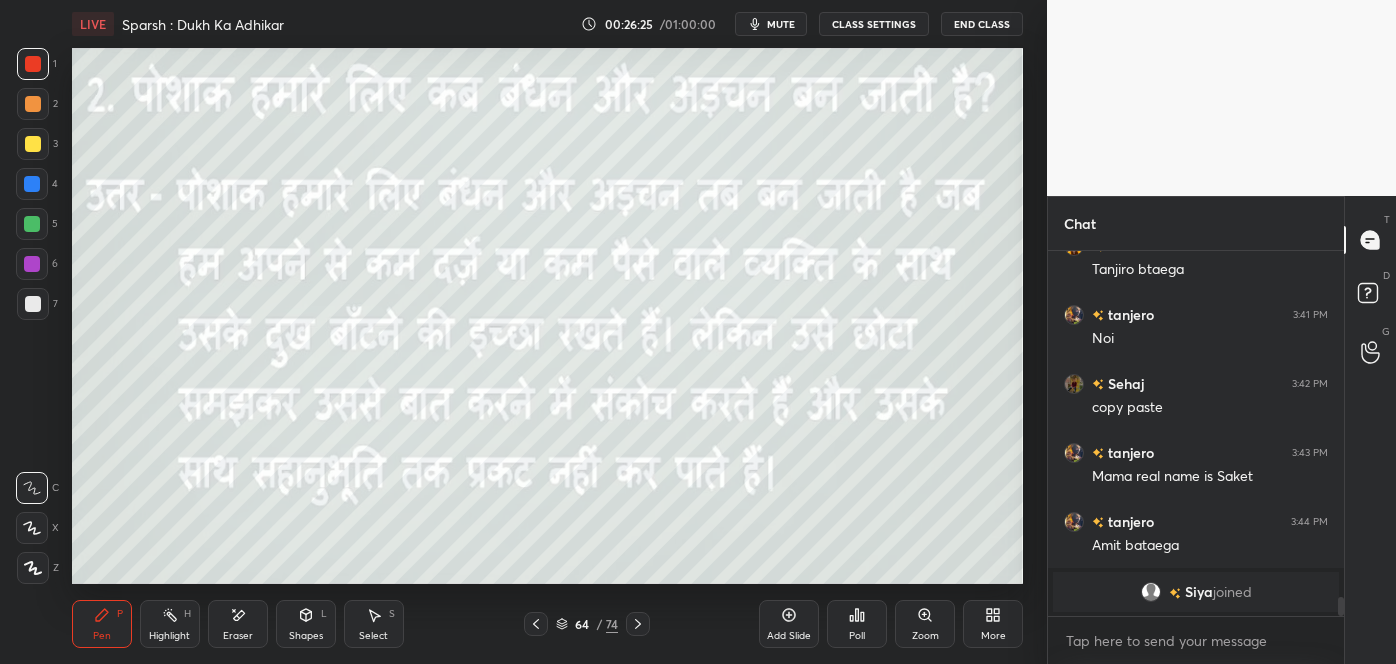 click 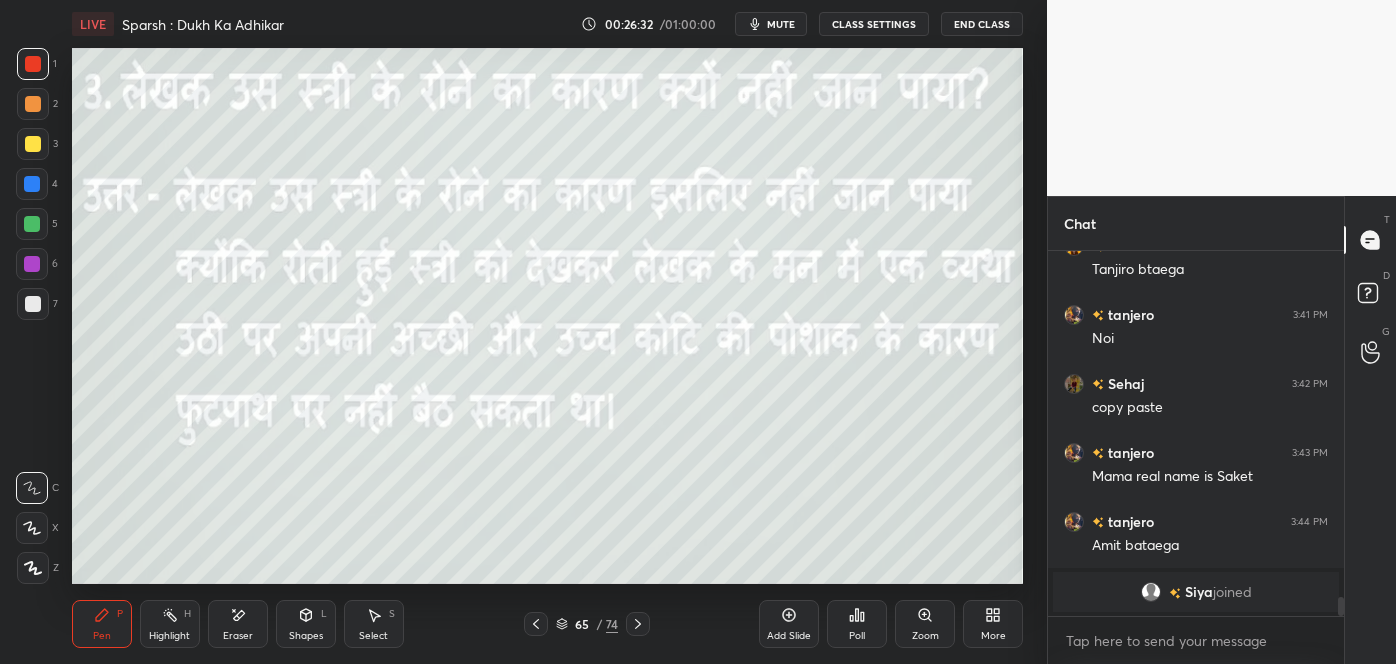 click 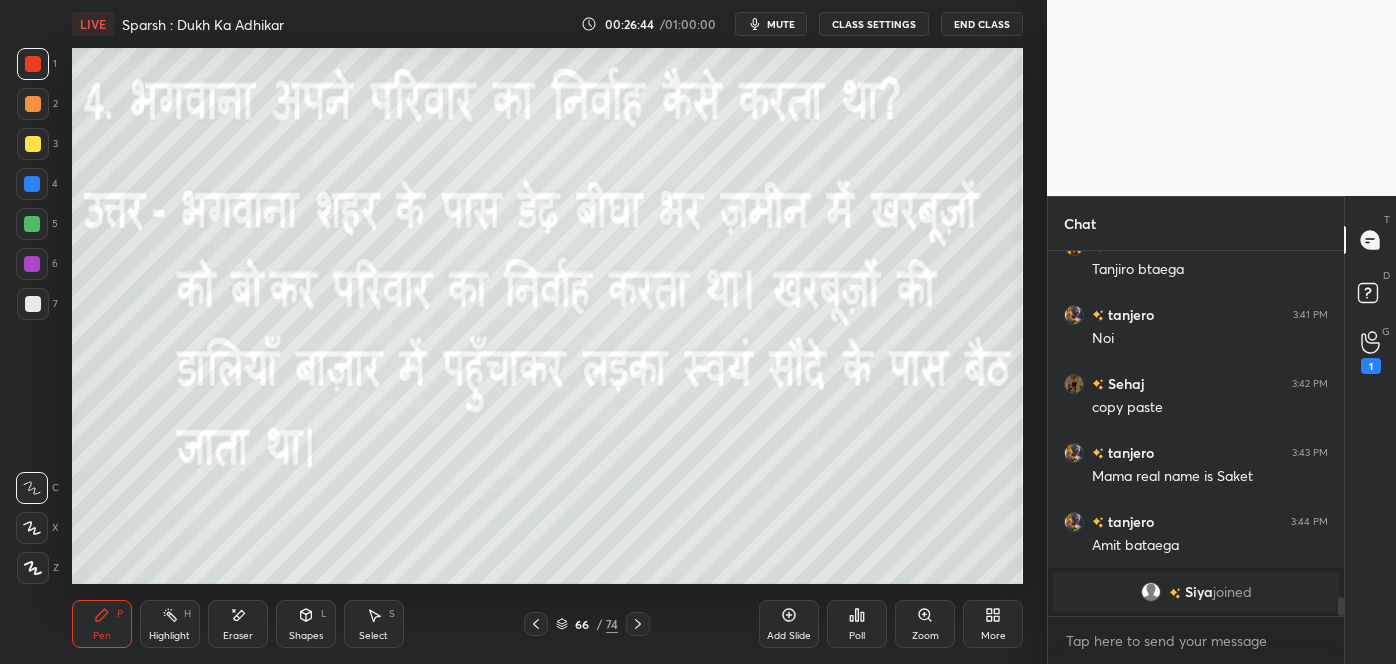 click on "Eraser" at bounding box center (238, 624) 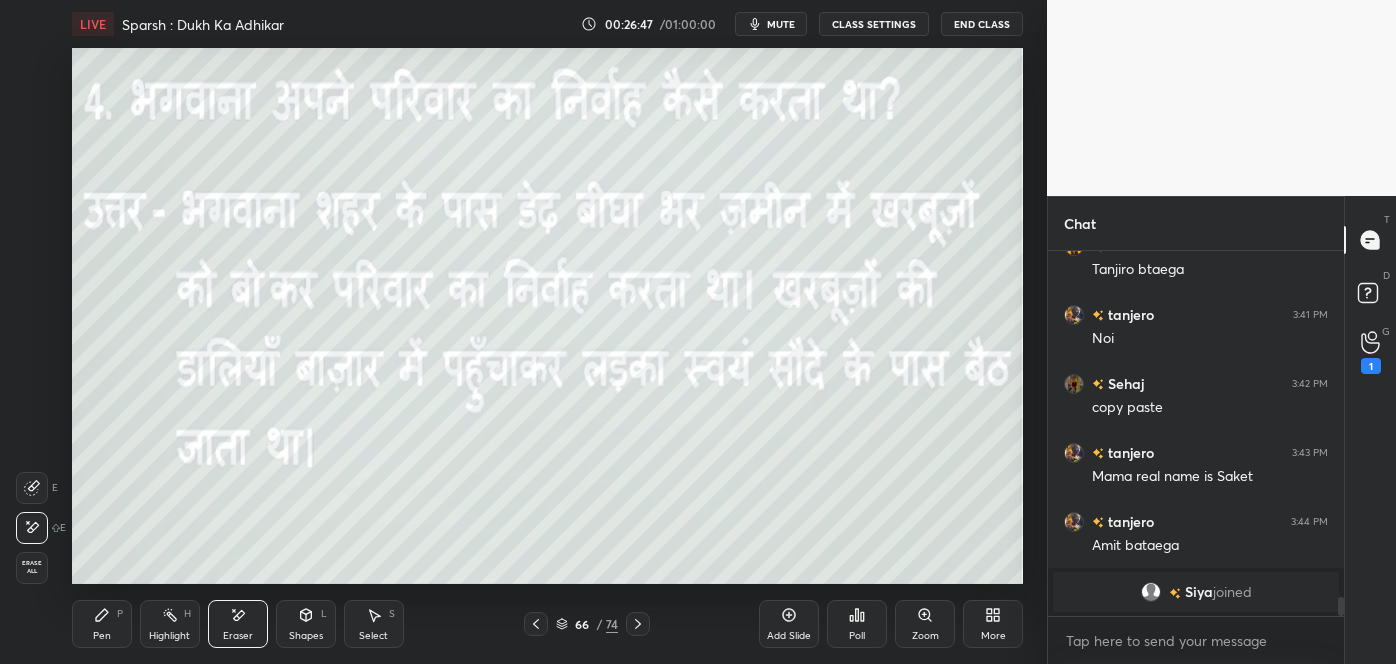 click on "Pen P" at bounding box center [102, 624] 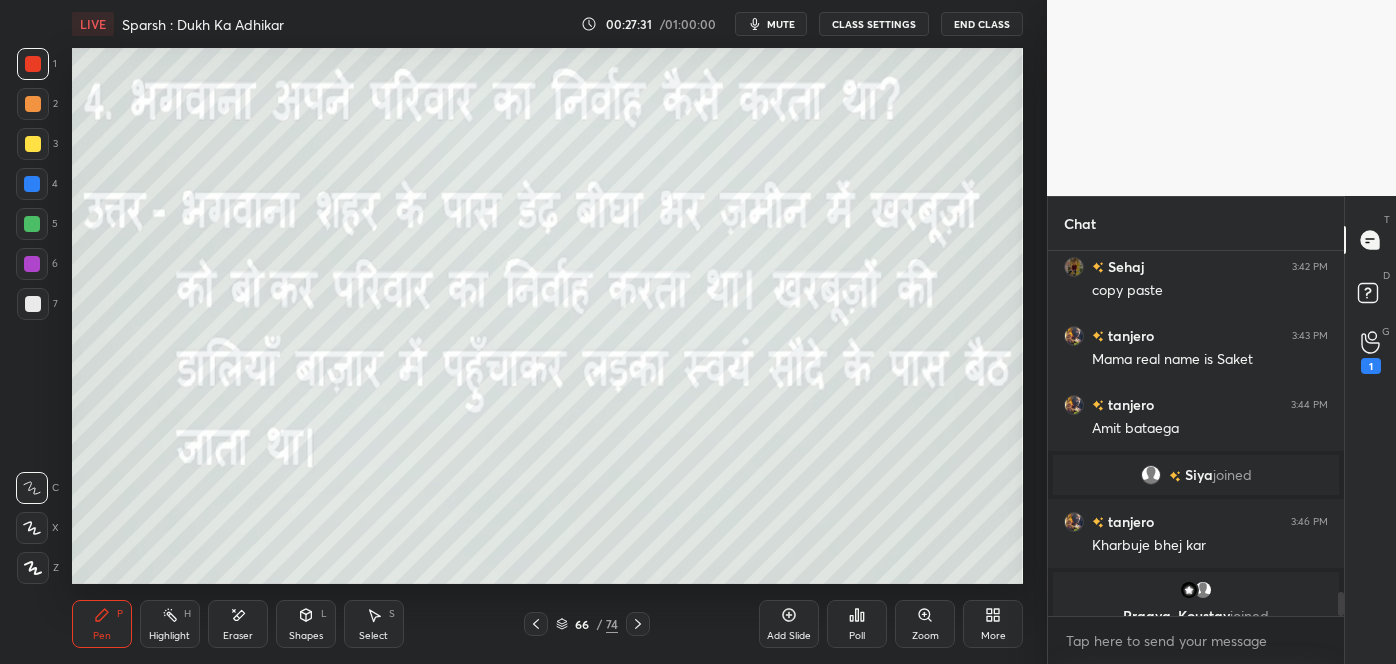 scroll, scrollTop: 5122, scrollLeft: 0, axis: vertical 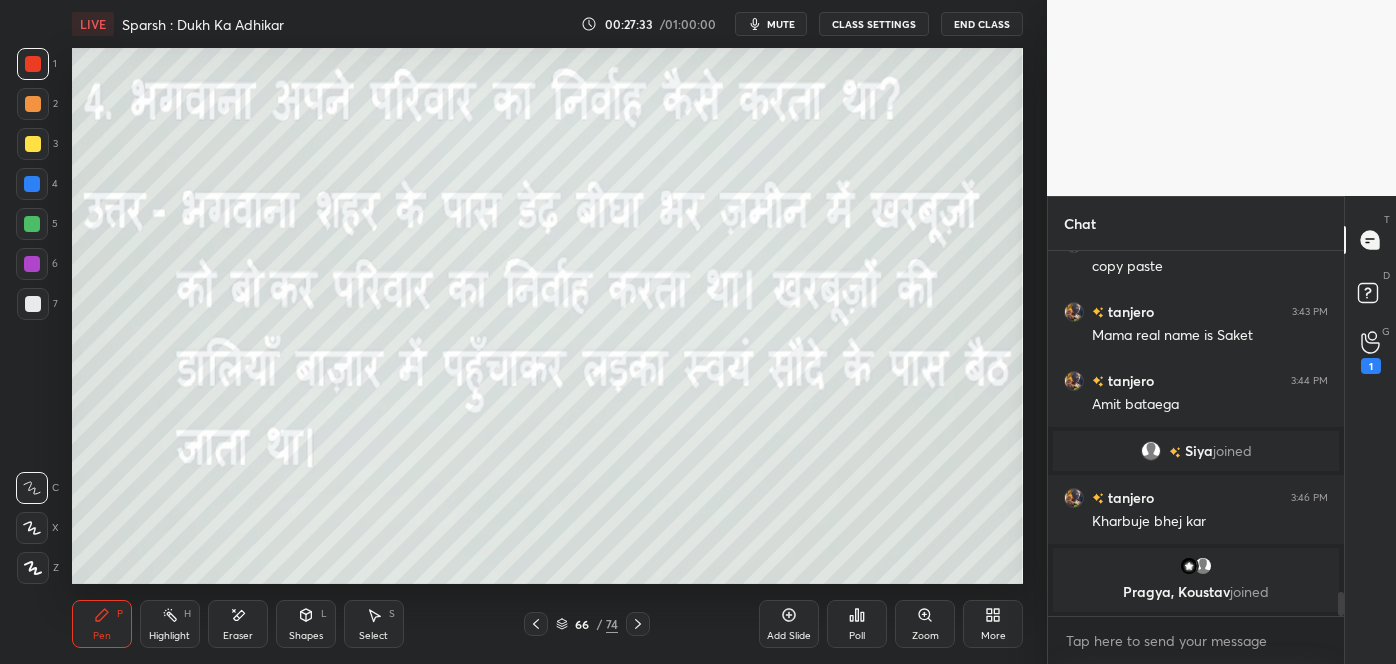 click on "mute" at bounding box center (781, 24) 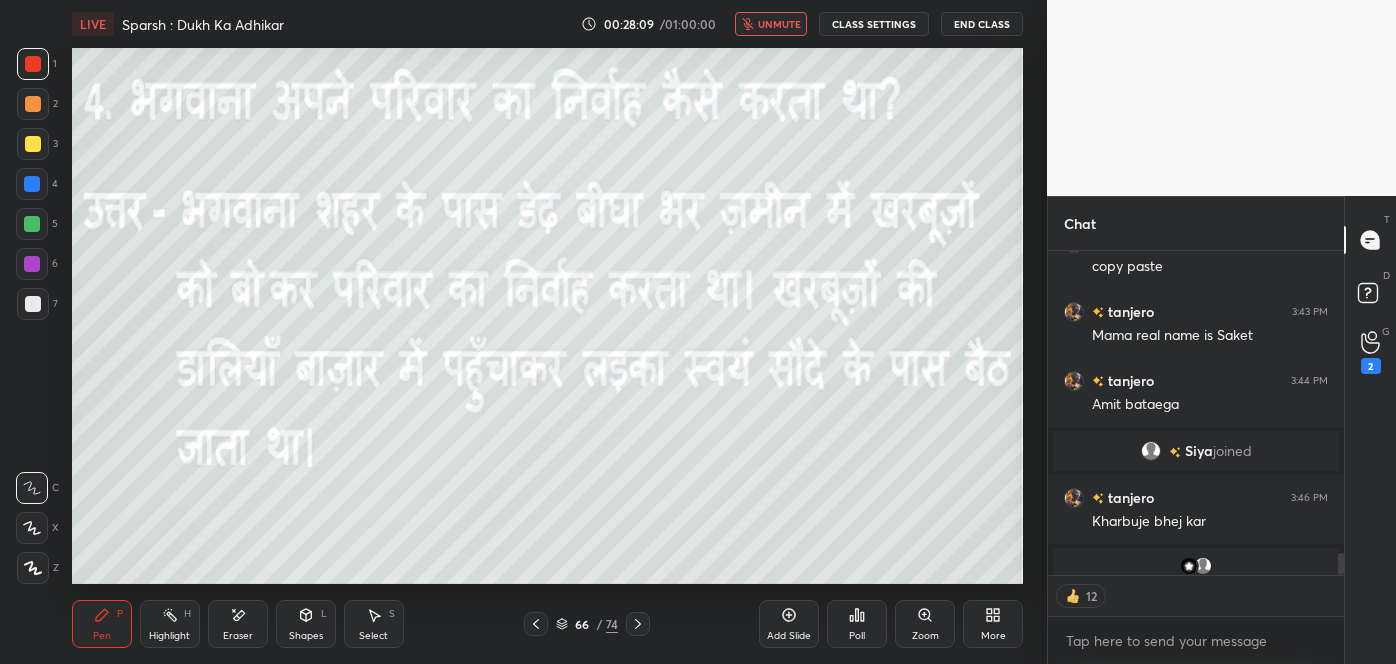 scroll, scrollTop: 318, scrollLeft: 290, axis: both 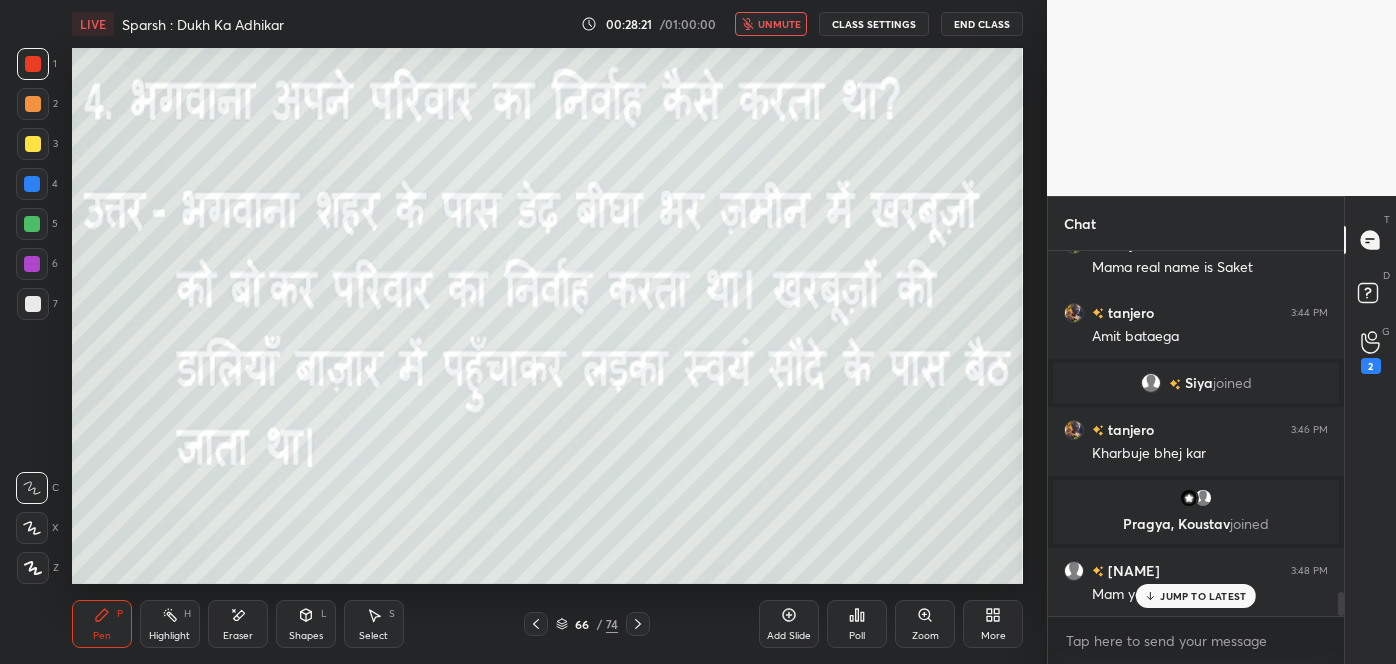 click on "JUMP TO LATEST" at bounding box center (1203, 596) 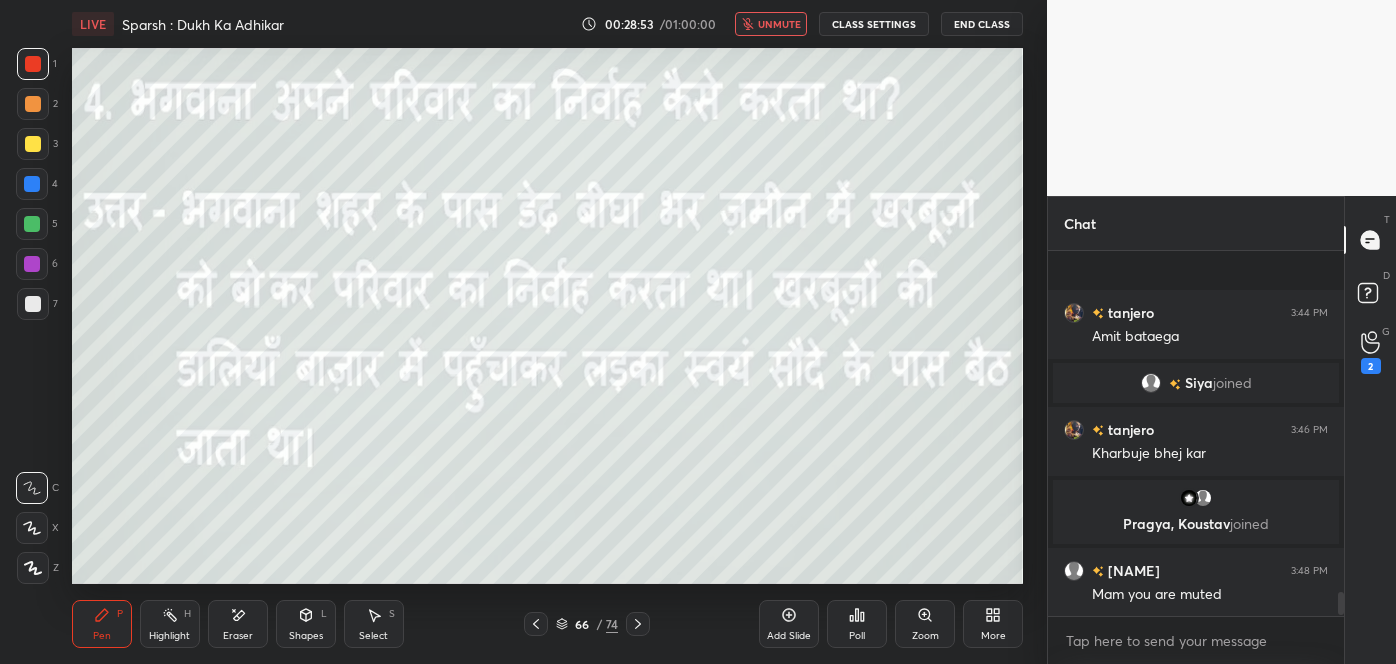 scroll, scrollTop: 5272, scrollLeft: 0, axis: vertical 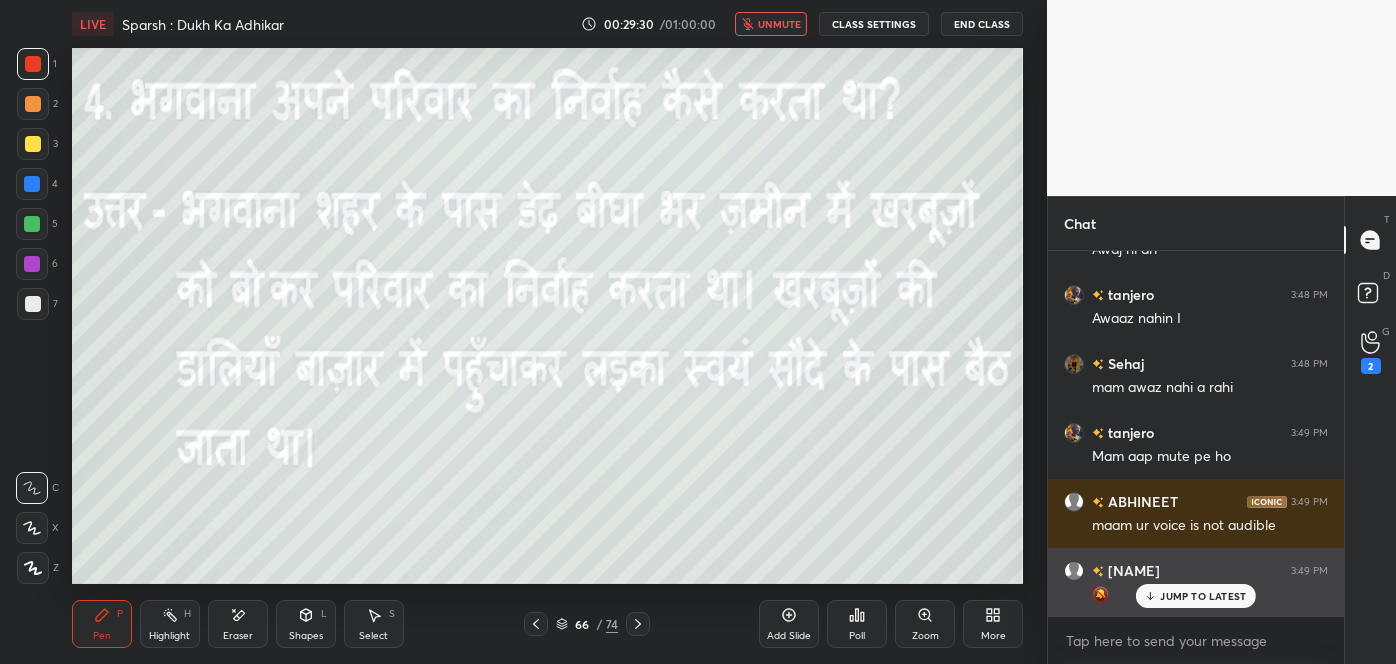 click on "ISHANVI 3:49 PM 🔕" at bounding box center (1196, 582) 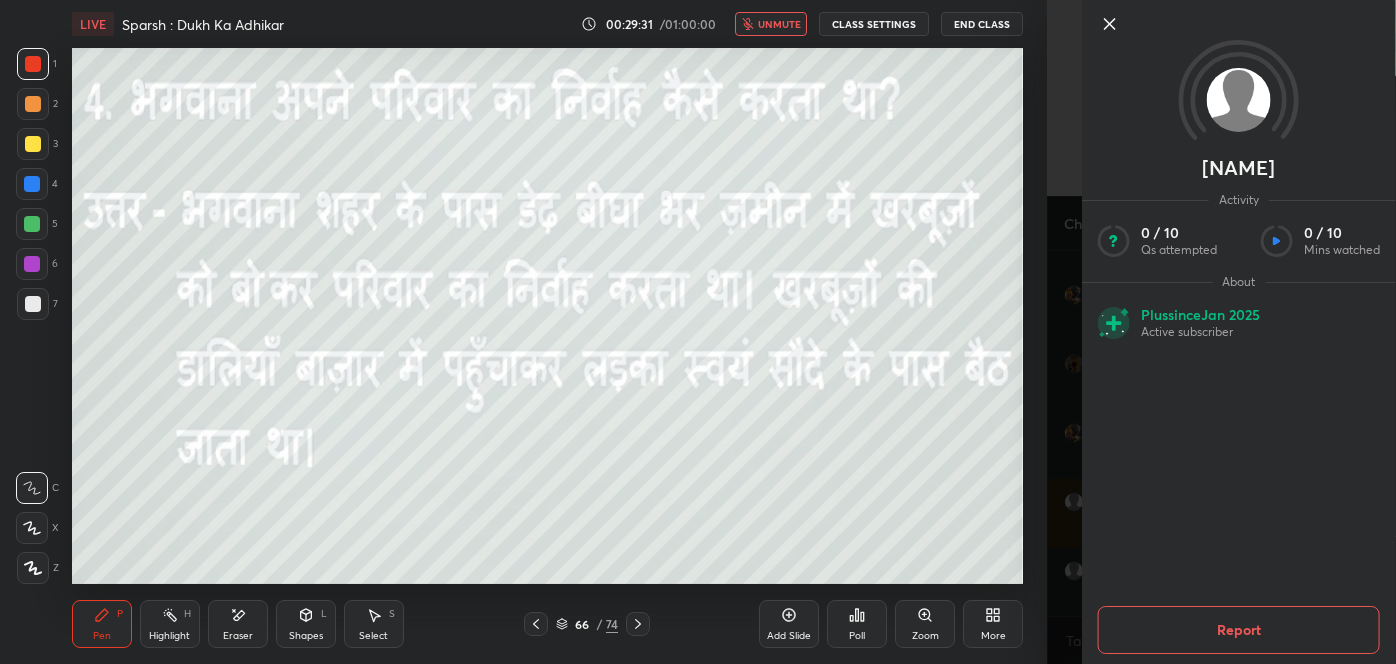 click 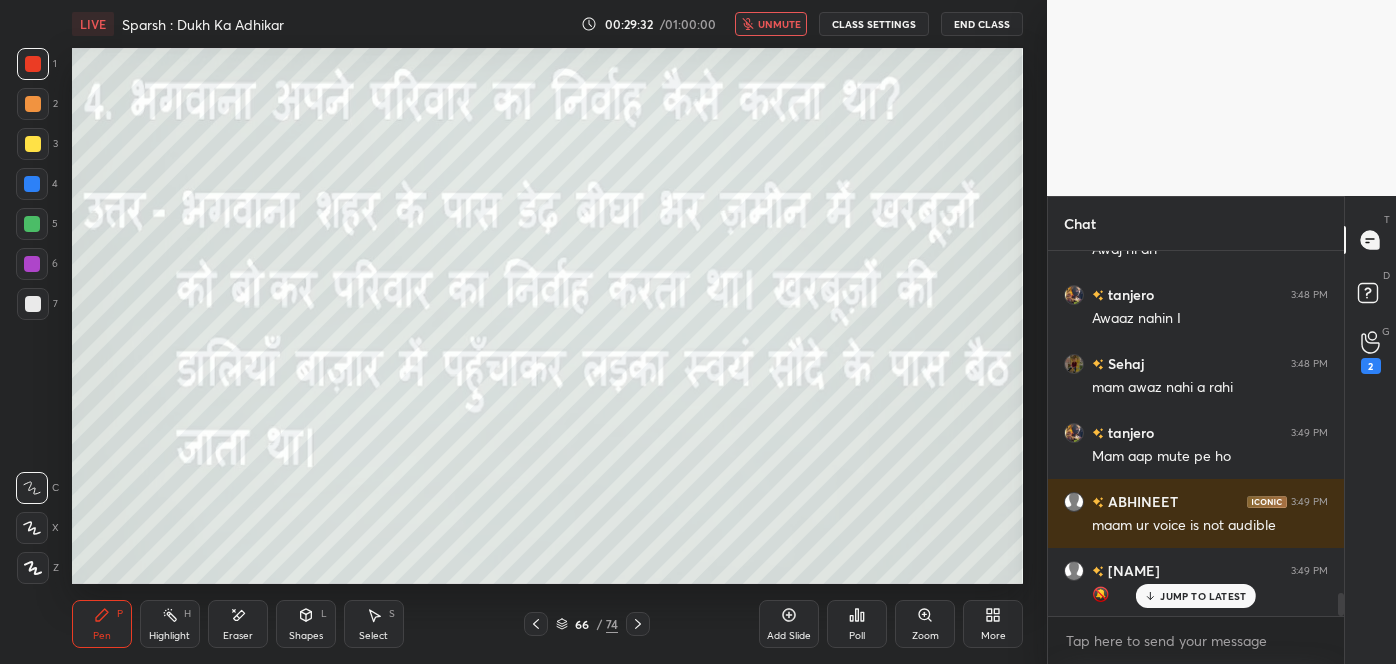 click on "JUMP TO LATEST" at bounding box center (1196, 596) 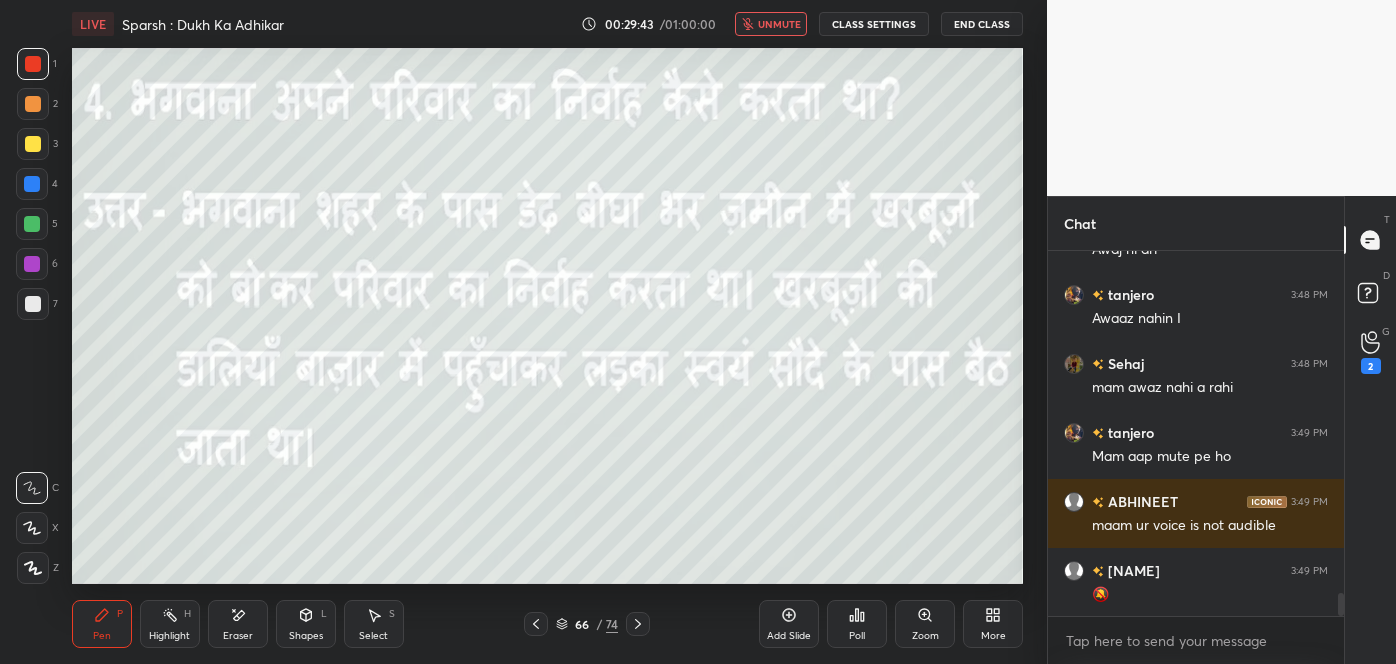 click on "Eraser" at bounding box center (238, 624) 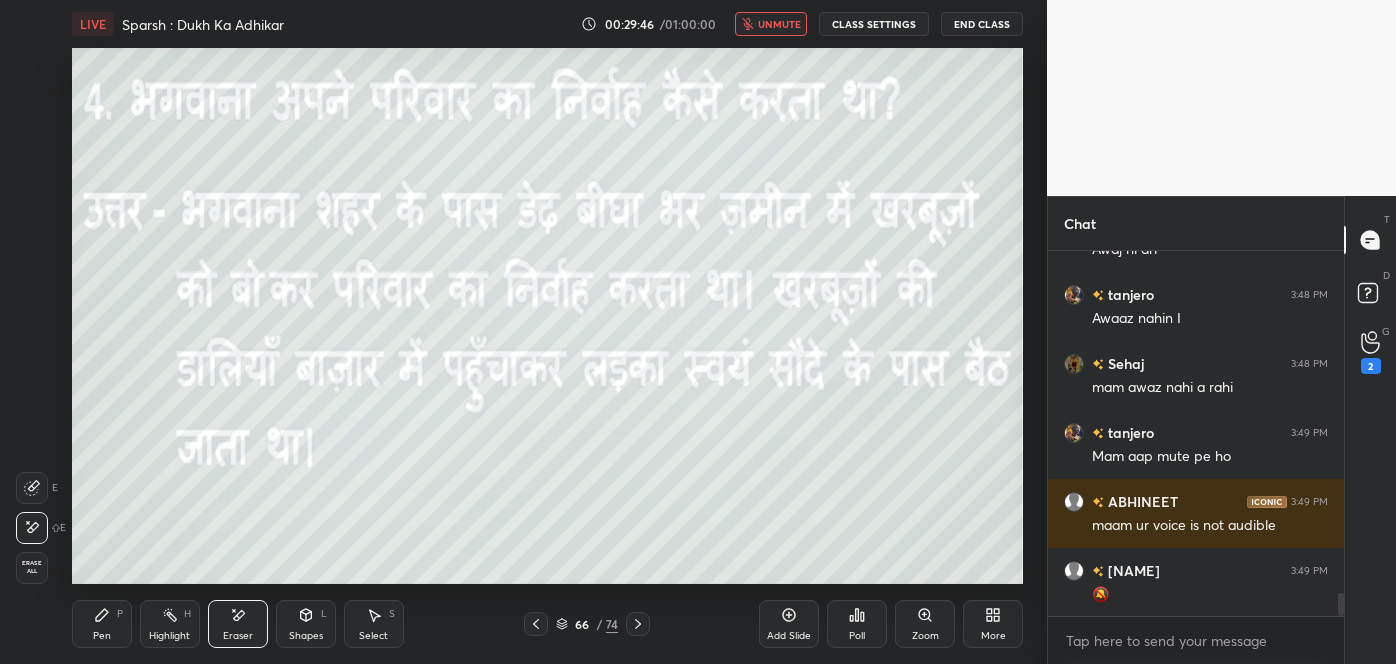click on "Pen P" at bounding box center (102, 624) 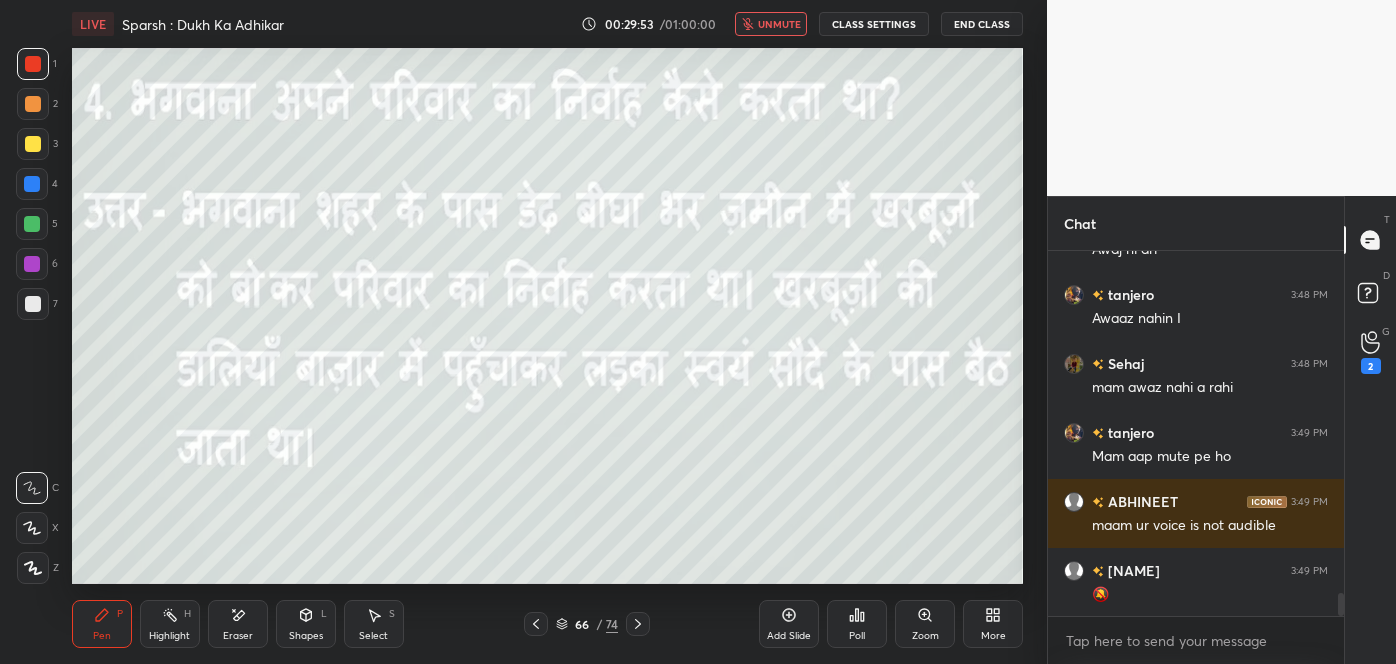 scroll, scrollTop: 5634, scrollLeft: 0, axis: vertical 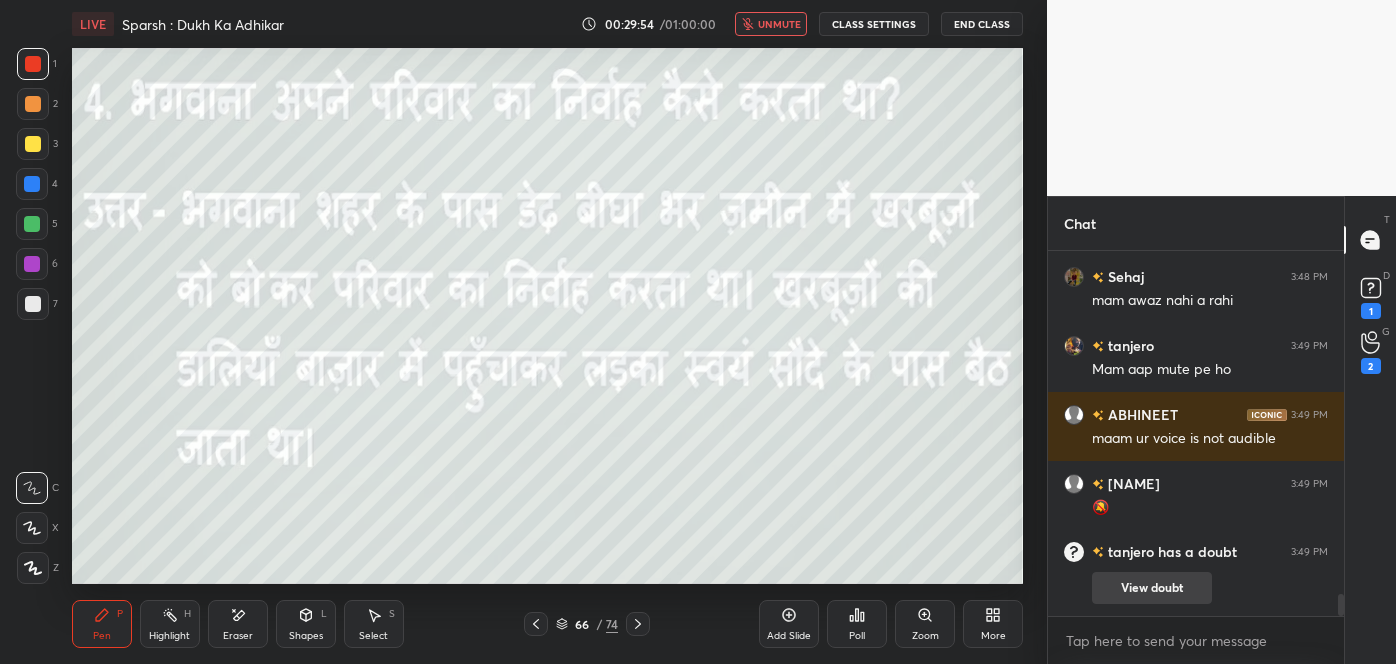 click on "View doubt" at bounding box center [1152, 588] 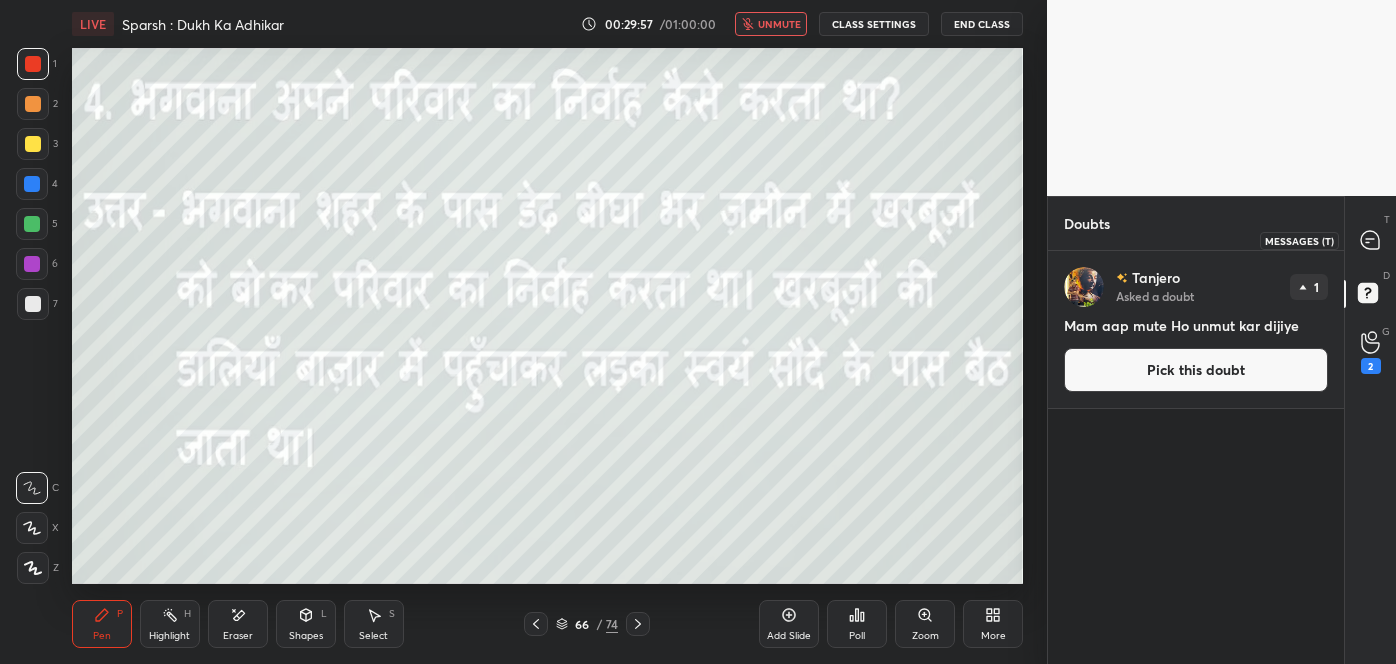 click 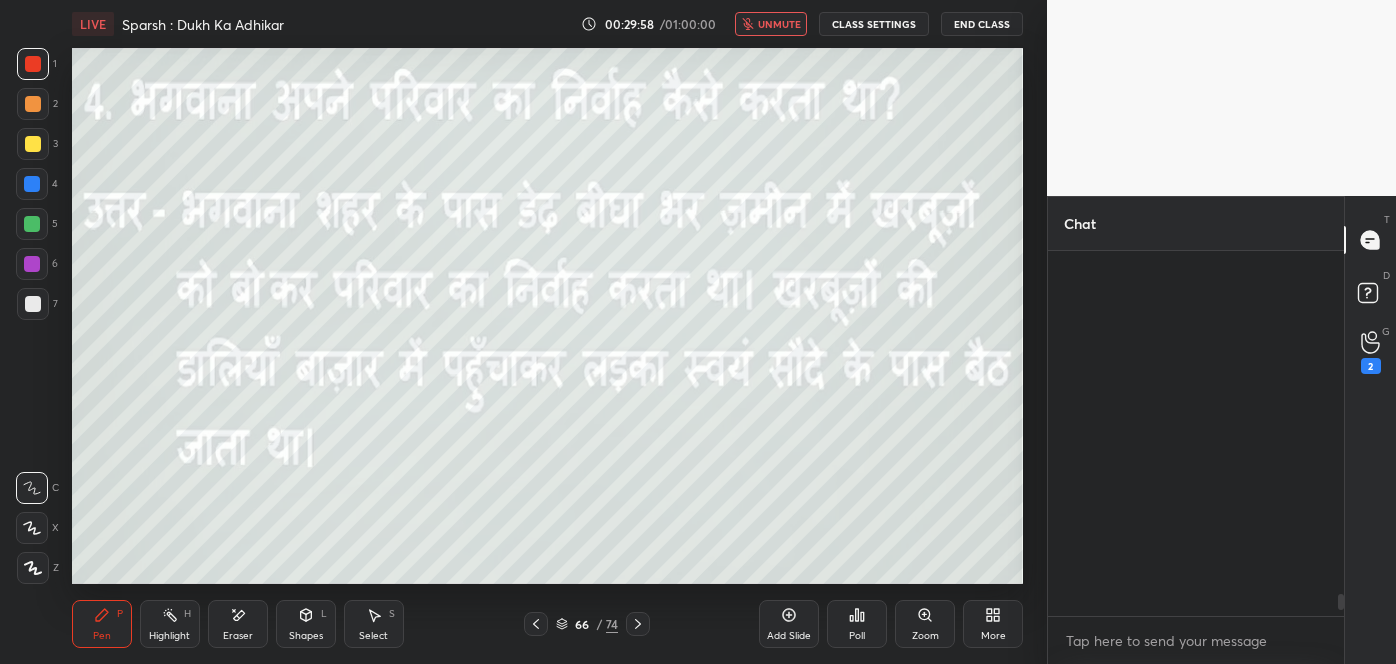scroll, scrollTop: 5610, scrollLeft: 0, axis: vertical 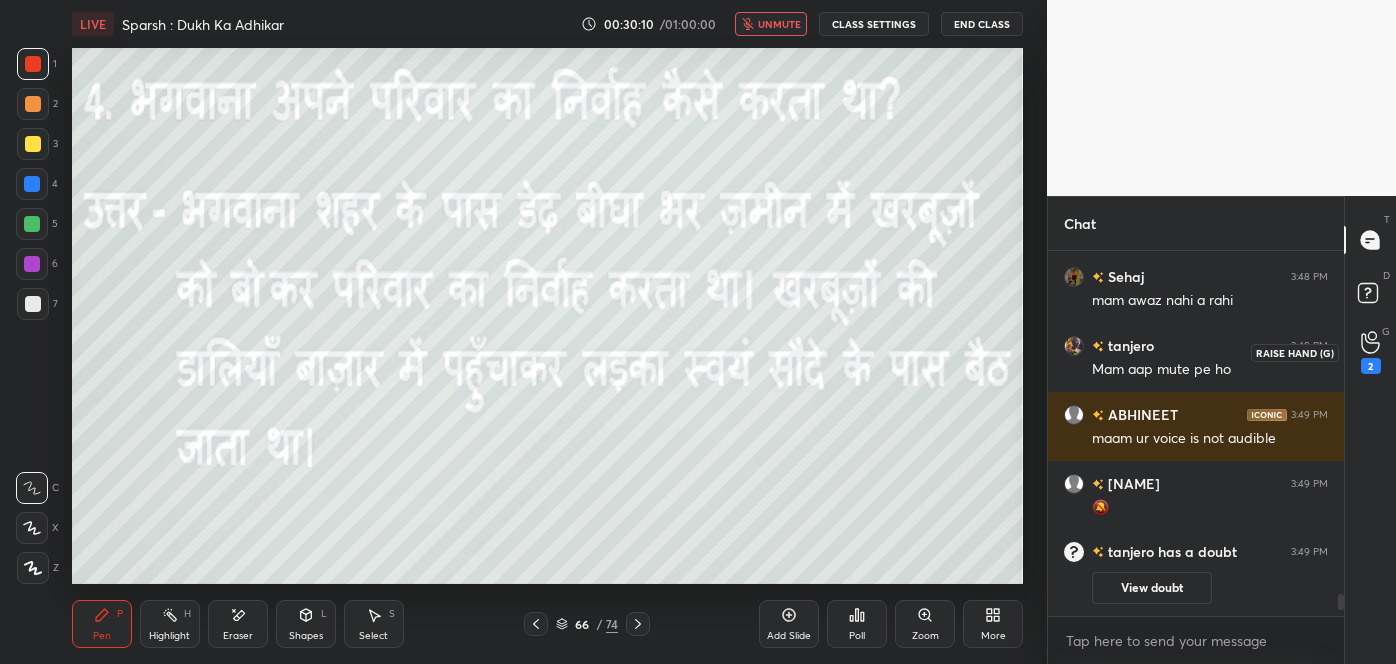 click on "2" at bounding box center (1371, 352) 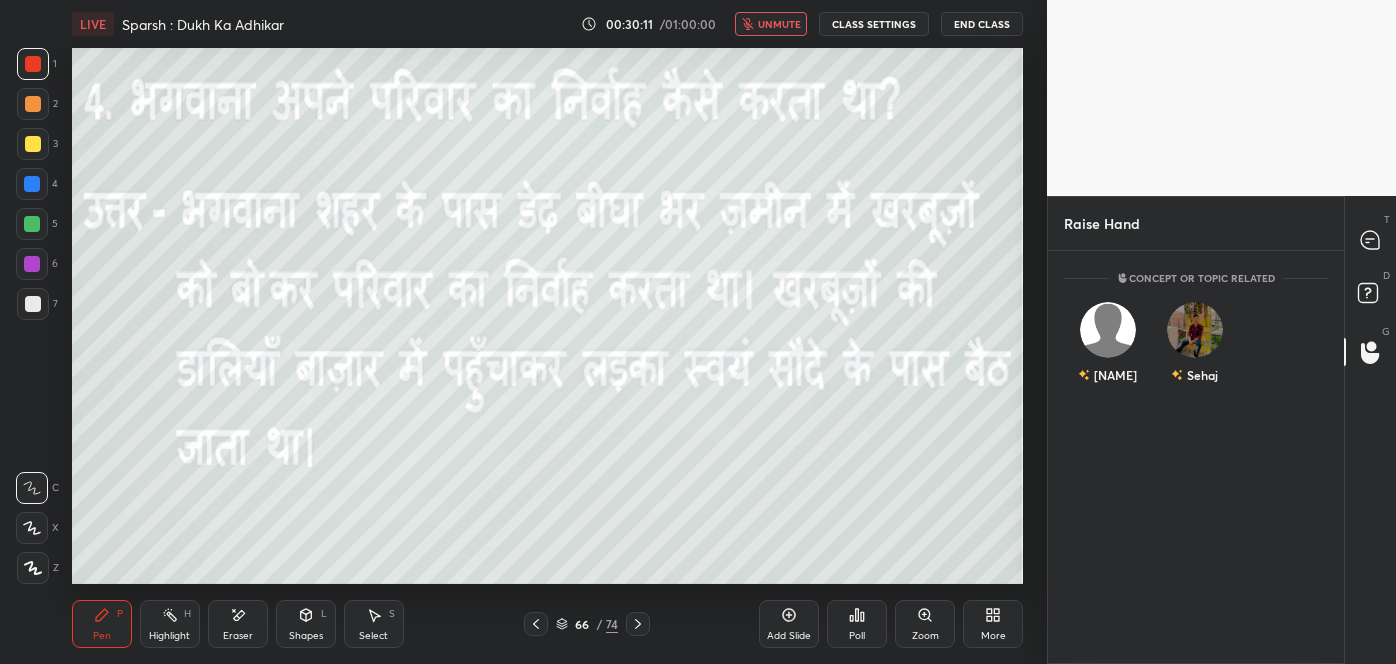 scroll, scrollTop: 407, scrollLeft: 290, axis: both 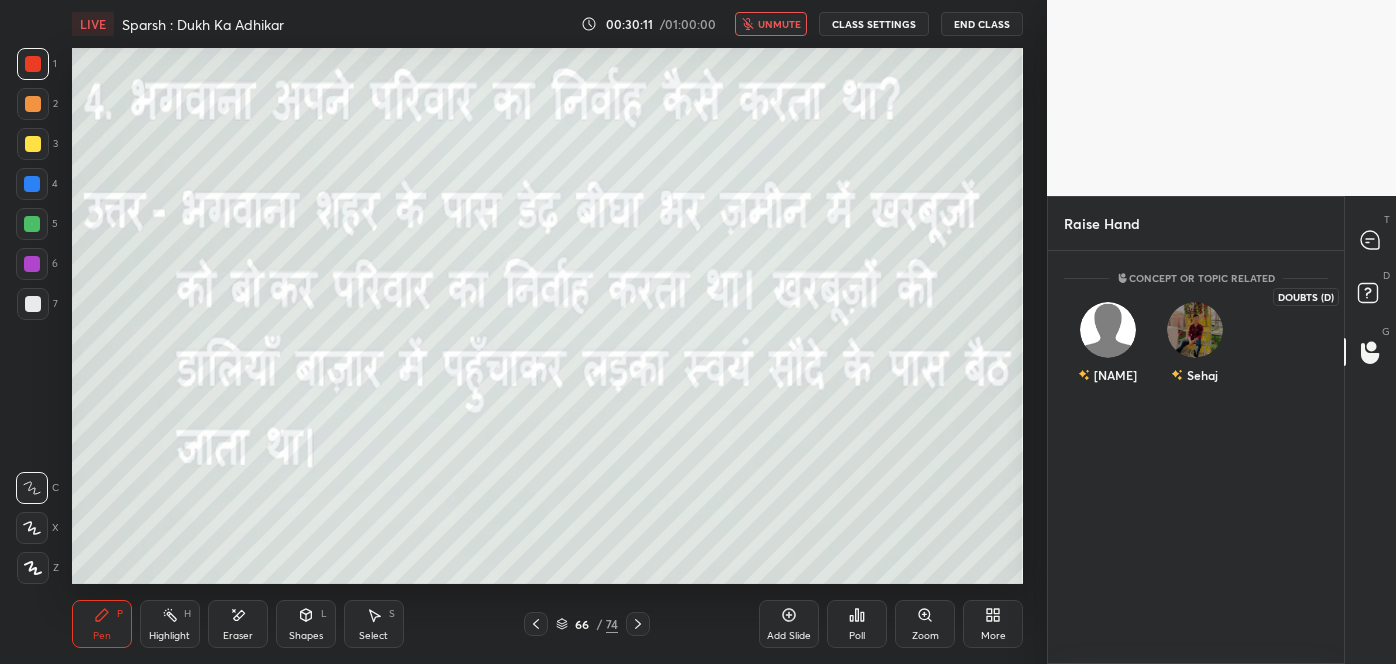 click 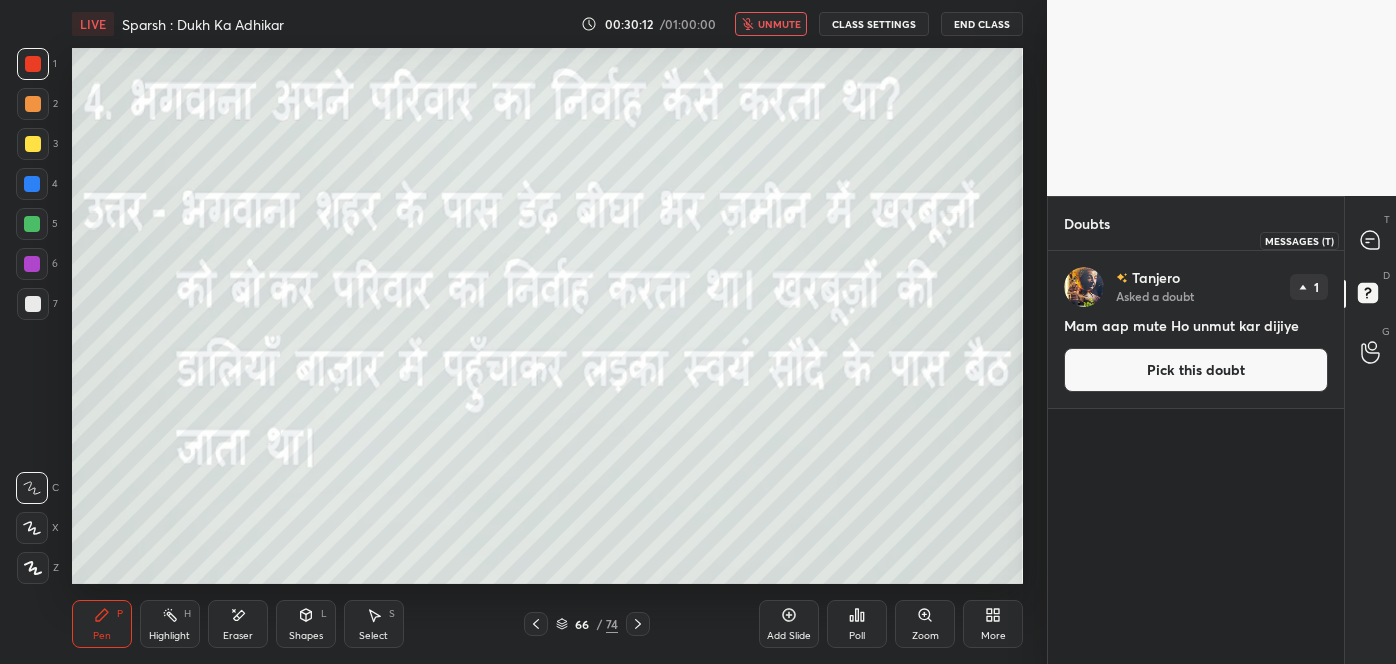 click 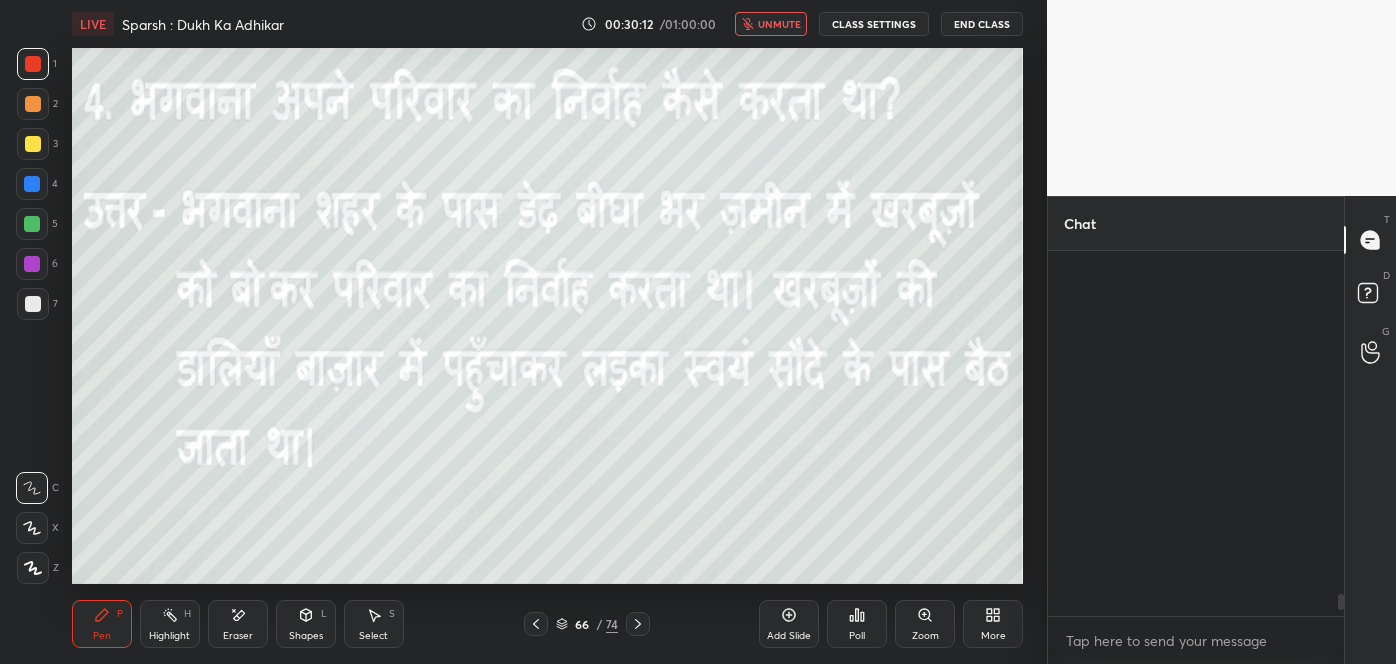 scroll, scrollTop: 5610, scrollLeft: 0, axis: vertical 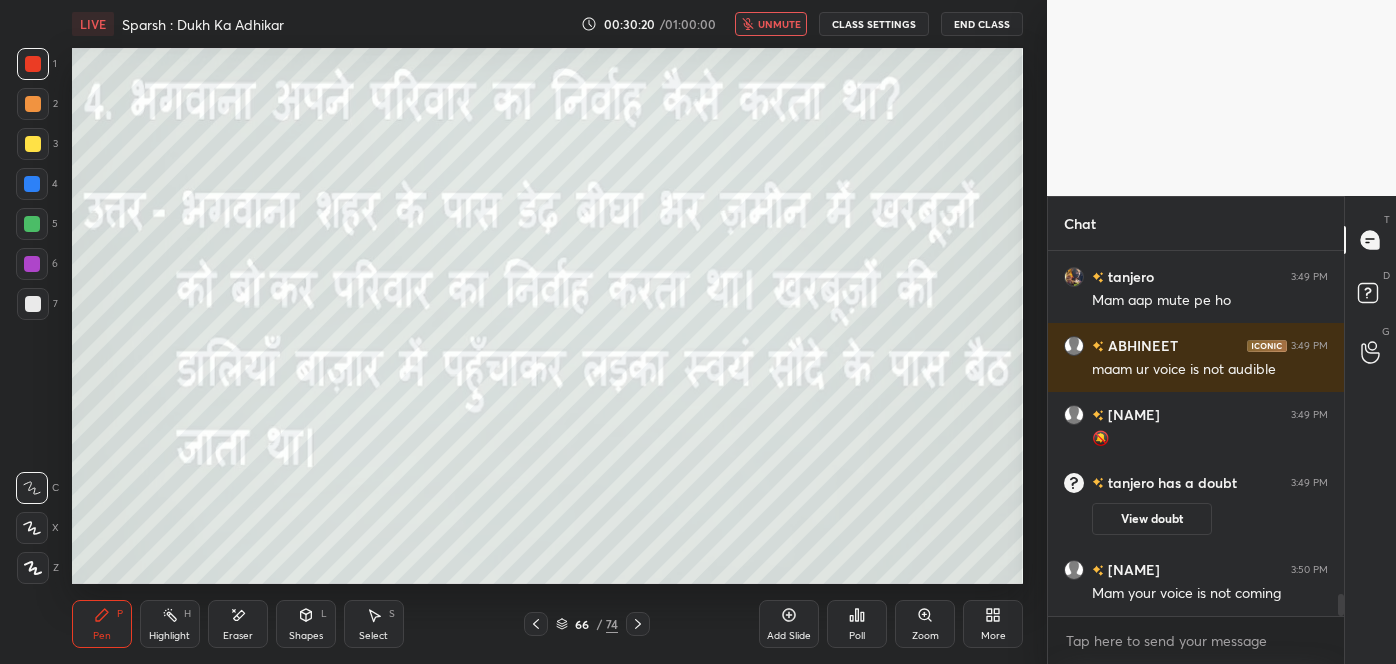 click on "unmute" at bounding box center [779, 24] 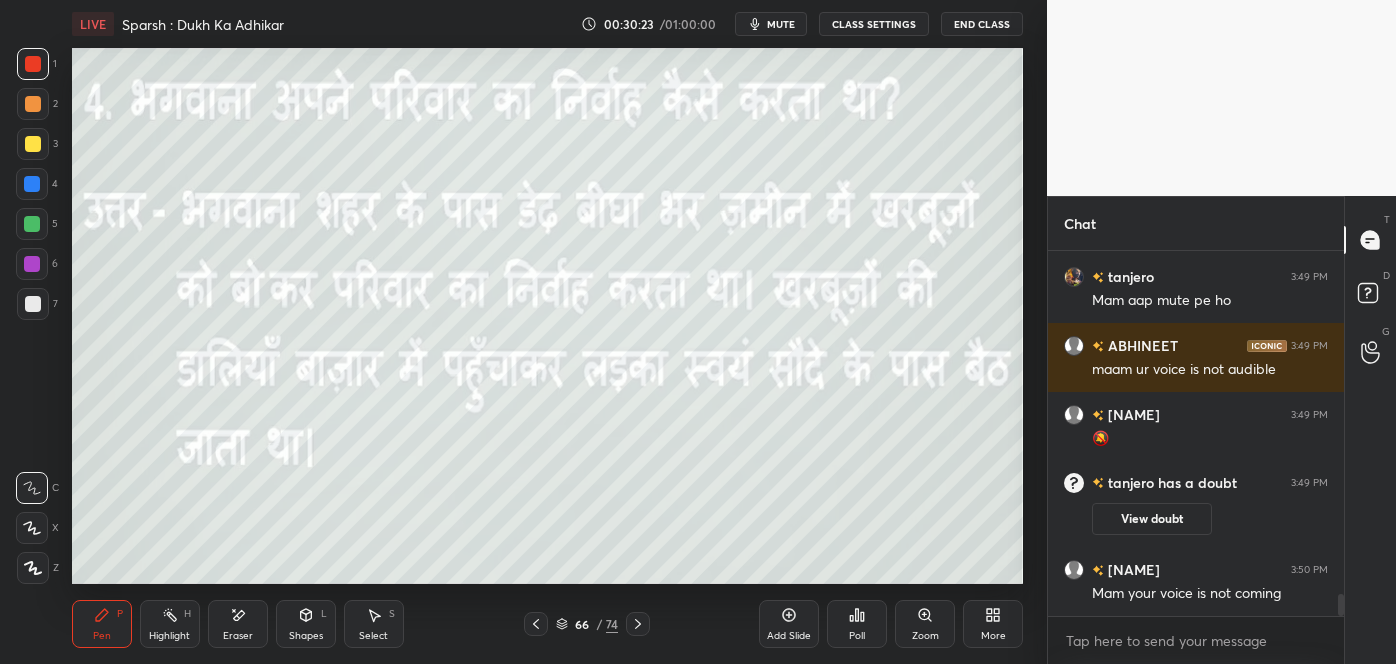 scroll, scrollTop: 5747, scrollLeft: 0, axis: vertical 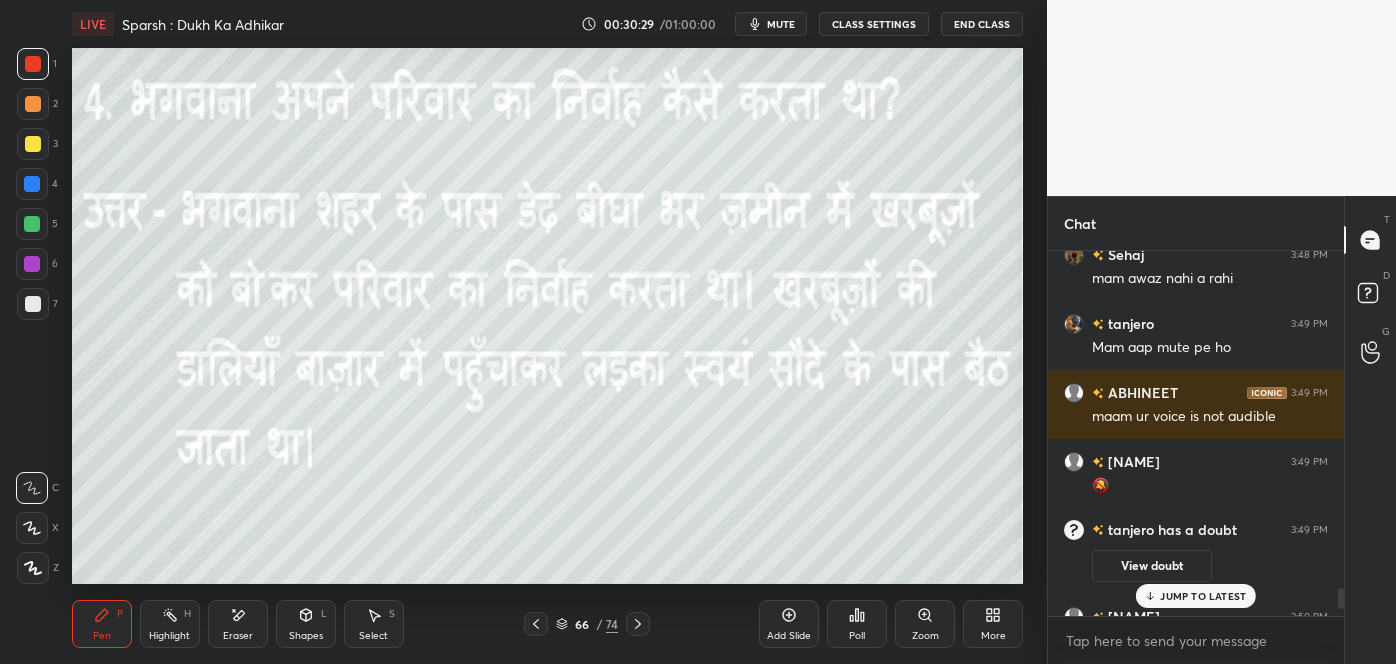 click on "JUMP TO LATEST" at bounding box center (1196, 596) 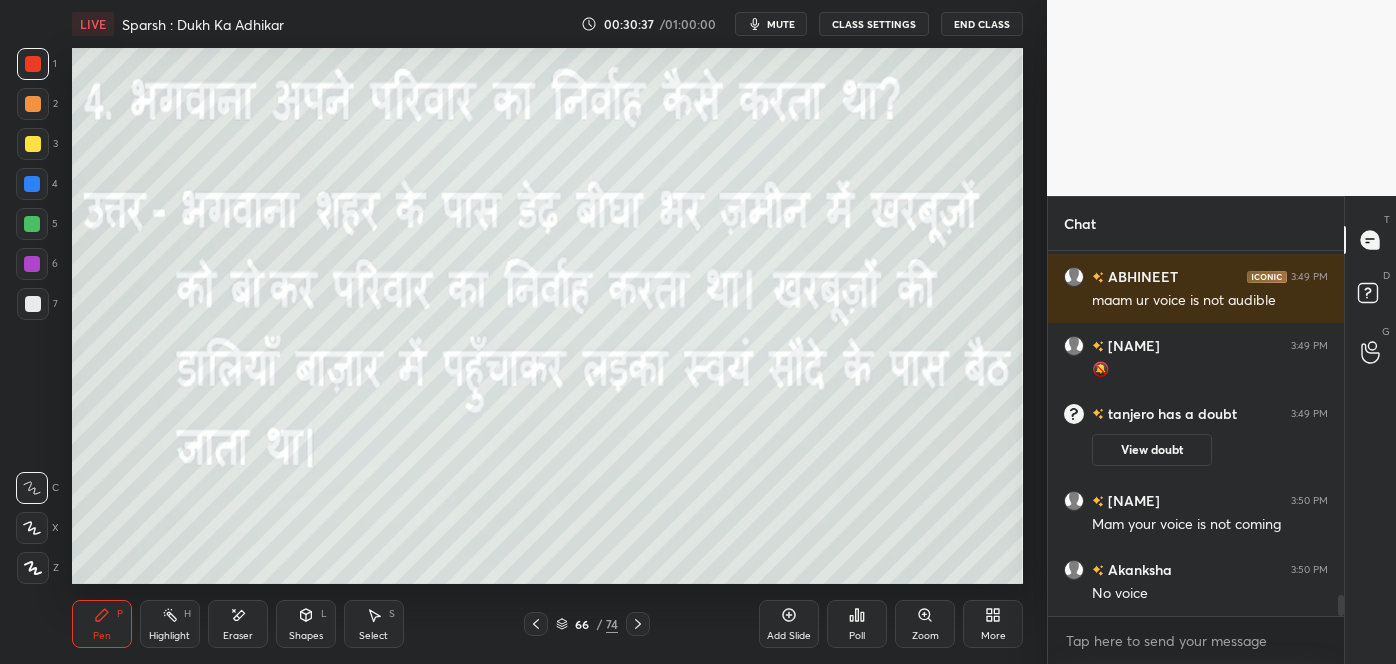 scroll, scrollTop: 5931, scrollLeft: 0, axis: vertical 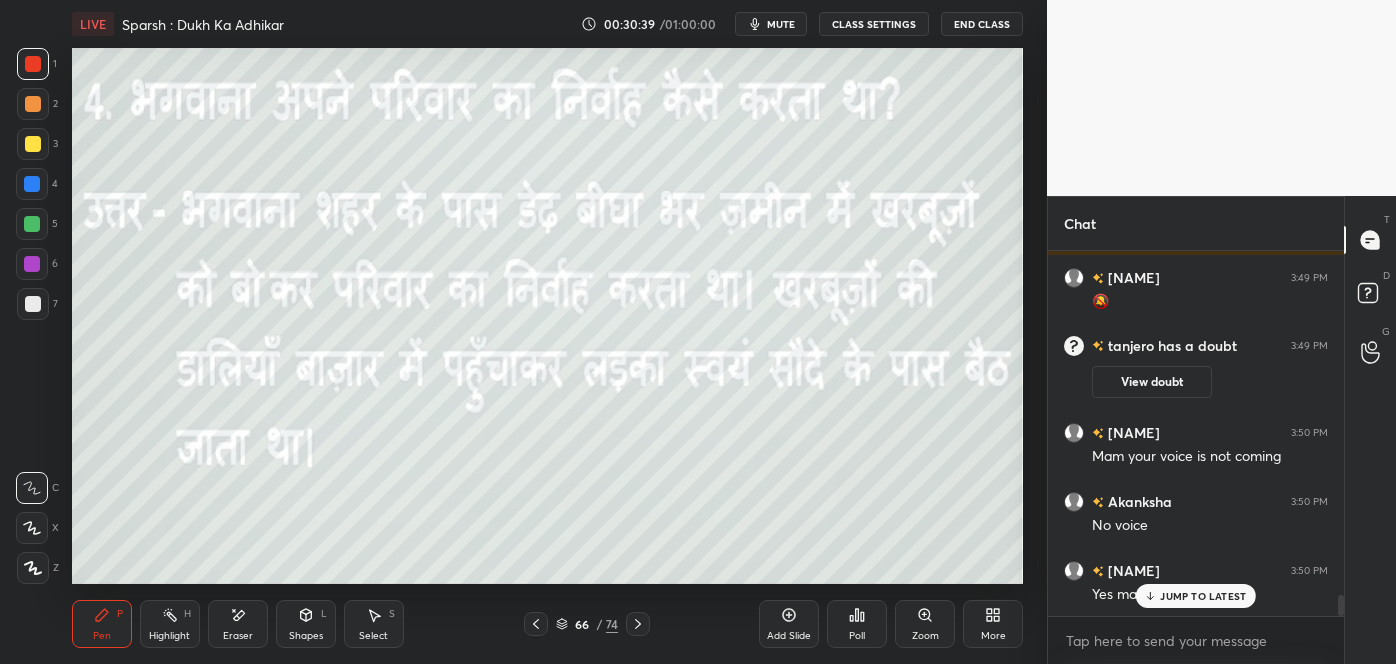 click 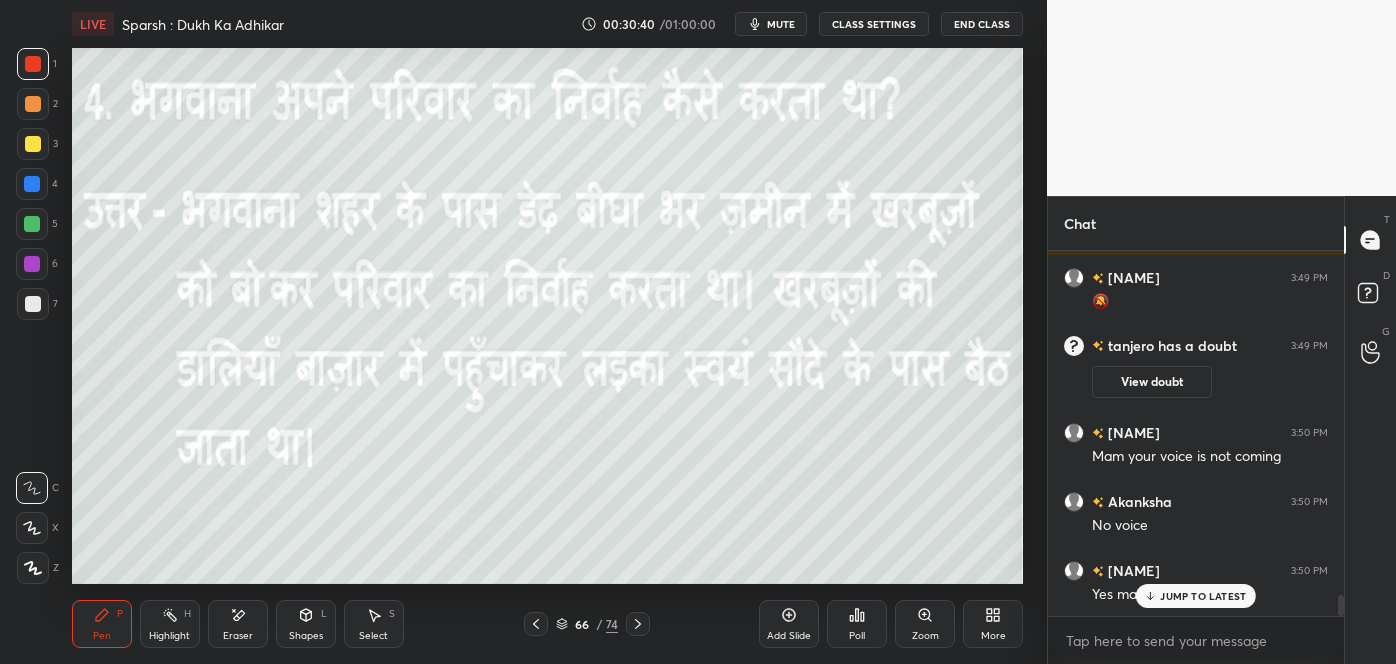 scroll, scrollTop: 6000, scrollLeft: 0, axis: vertical 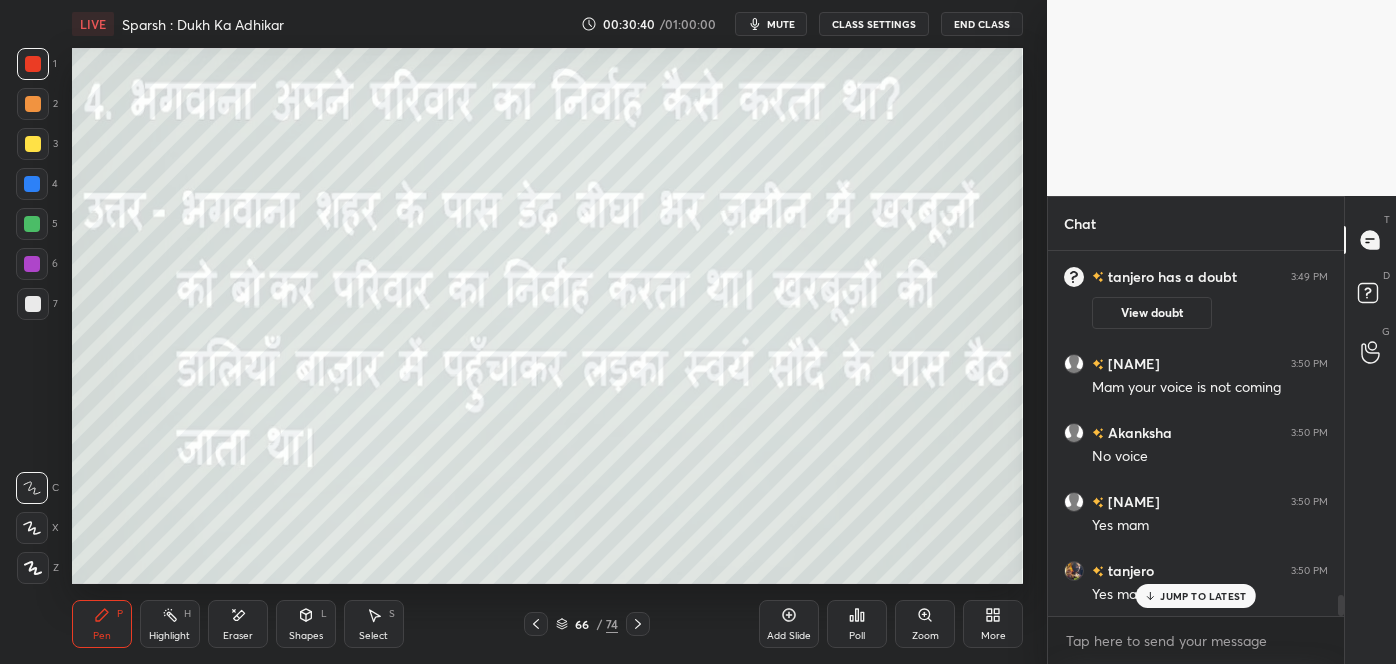 click 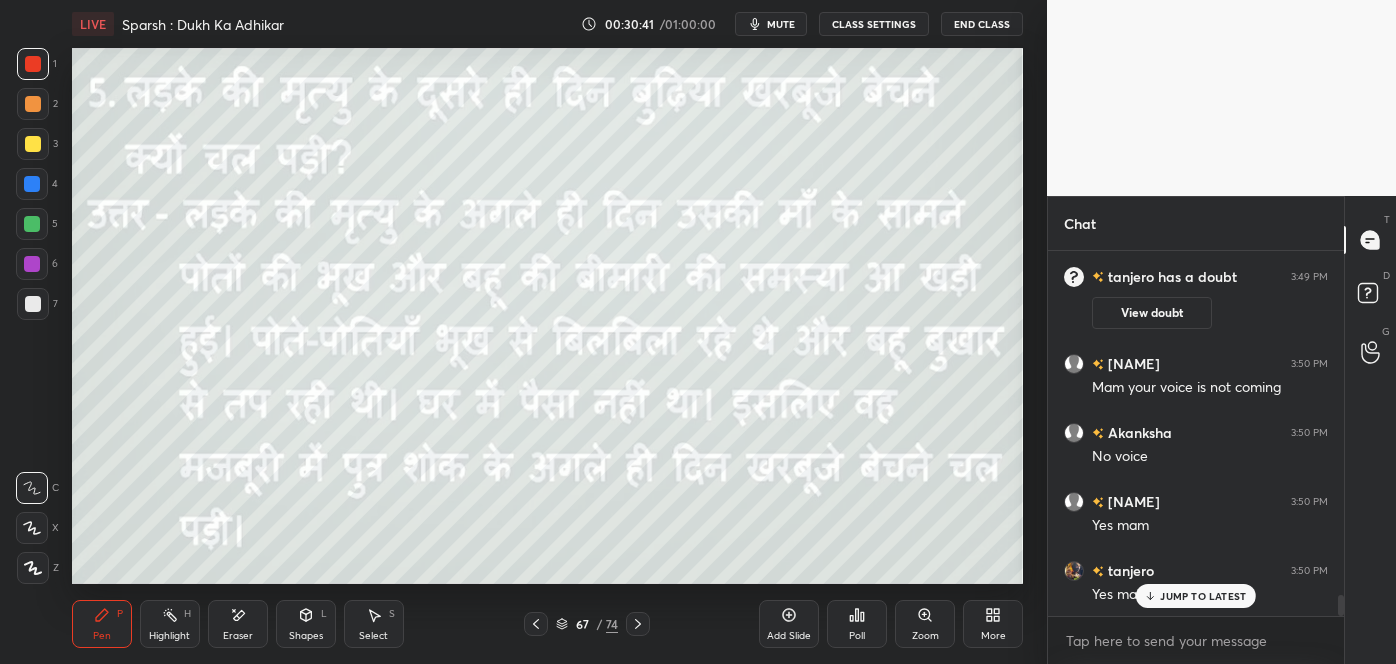 scroll, scrollTop: 6069, scrollLeft: 0, axis: vertical 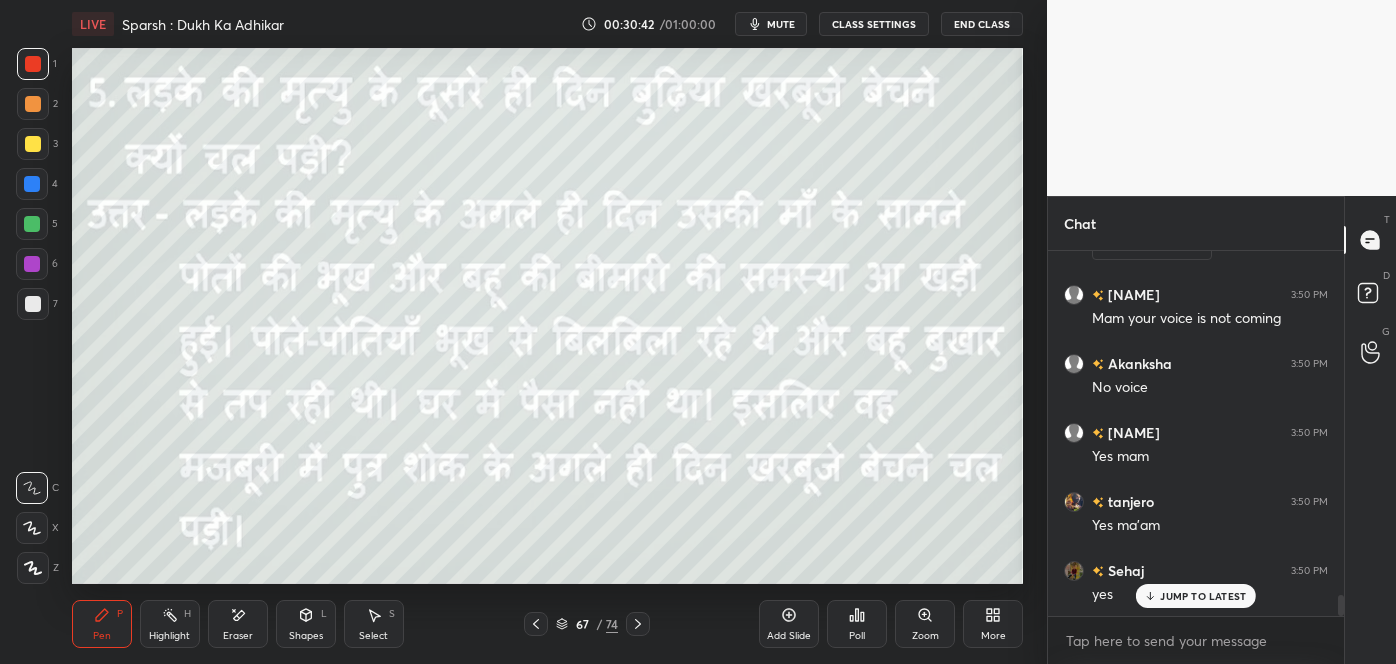 click 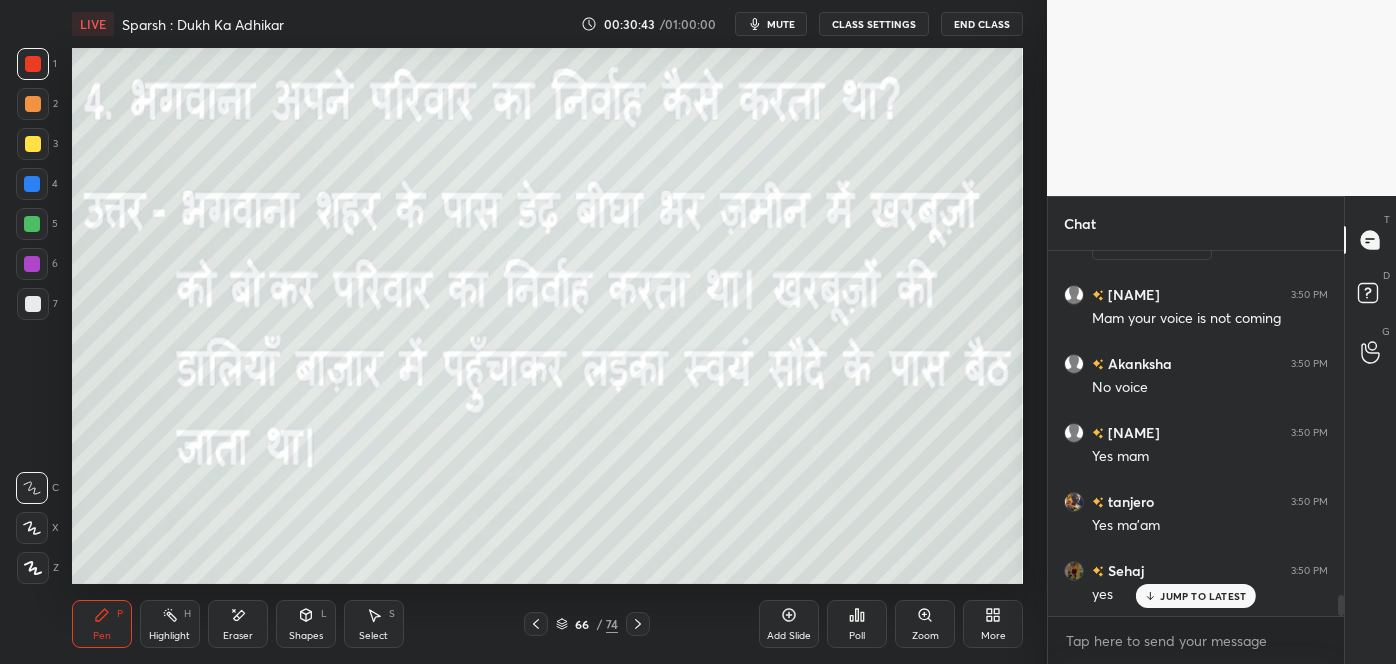 click on "JUMP TO LATEST" at bounding box center (1203, 596) 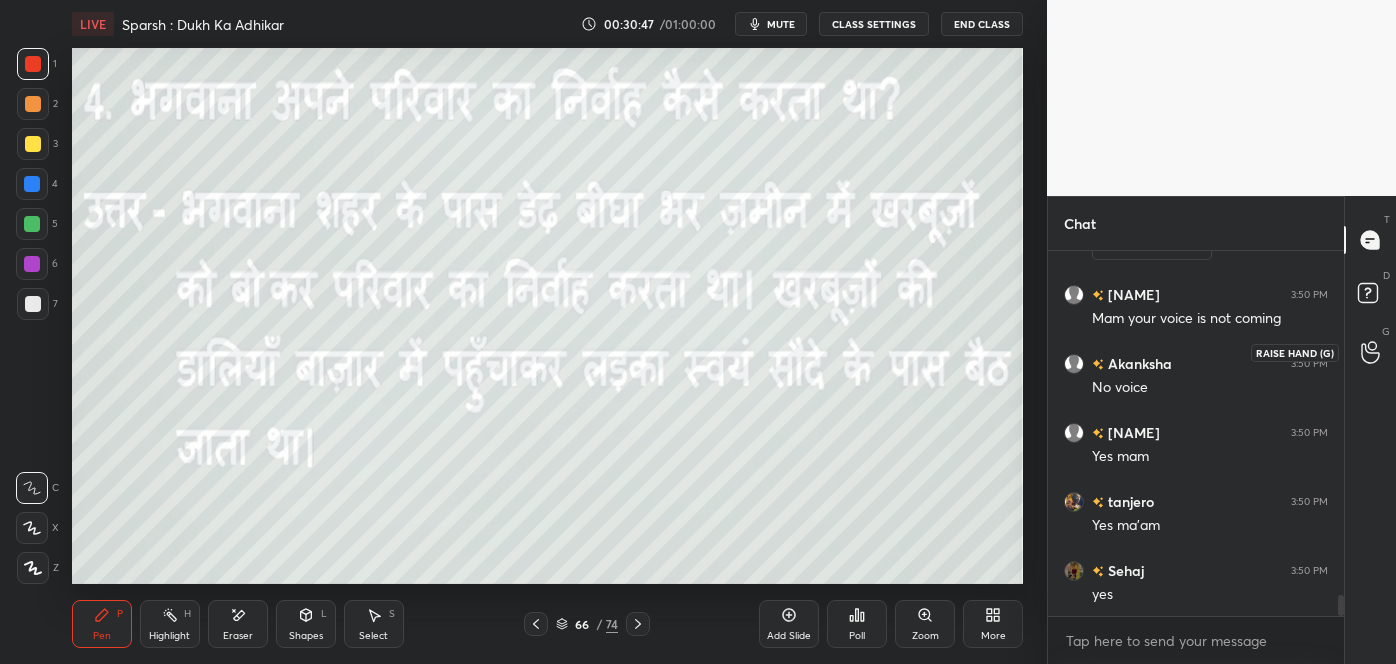 click 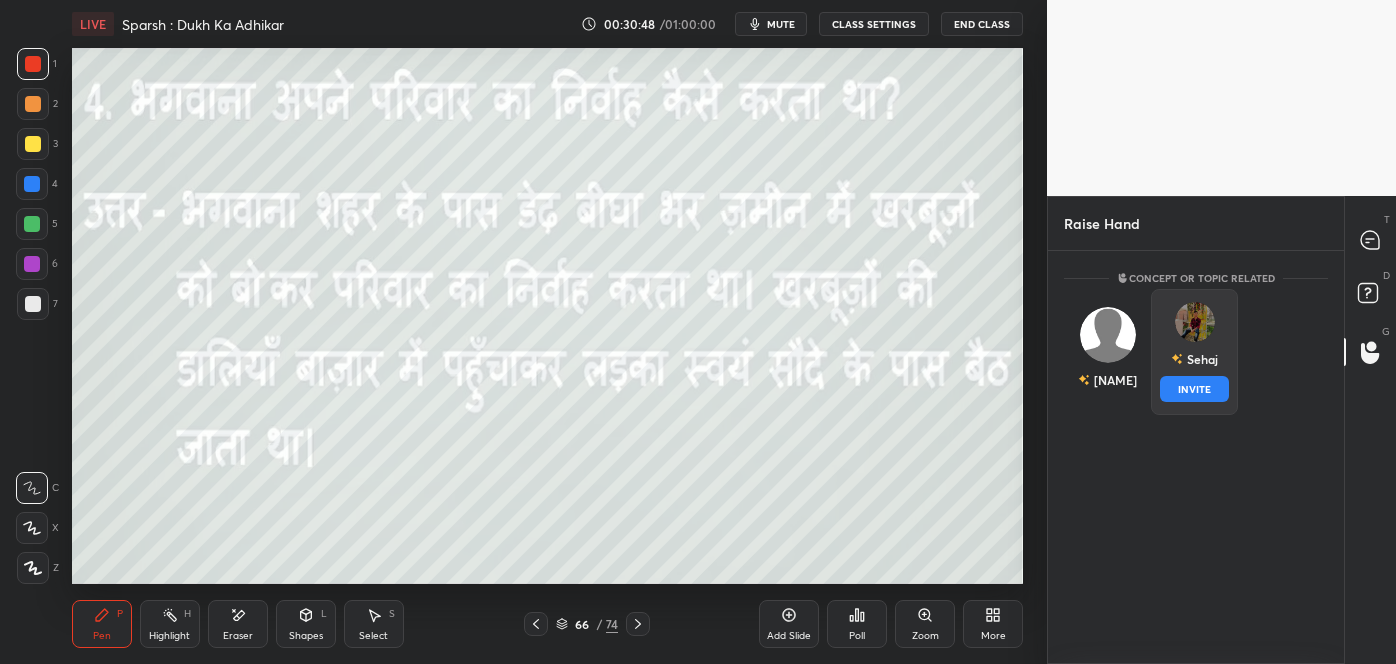 click on "Sehaj INVITE" at bounding box center (1194, 352) 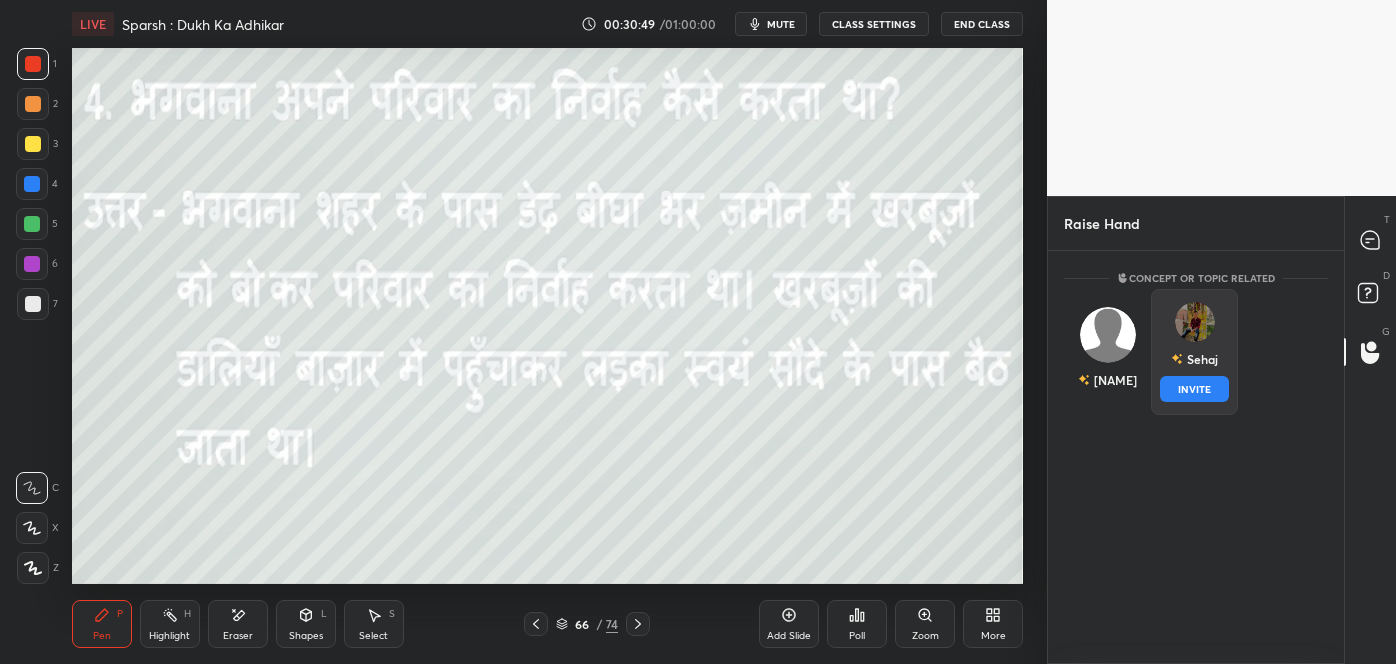 click on "INVITE" at bounding box center (1194, 389) 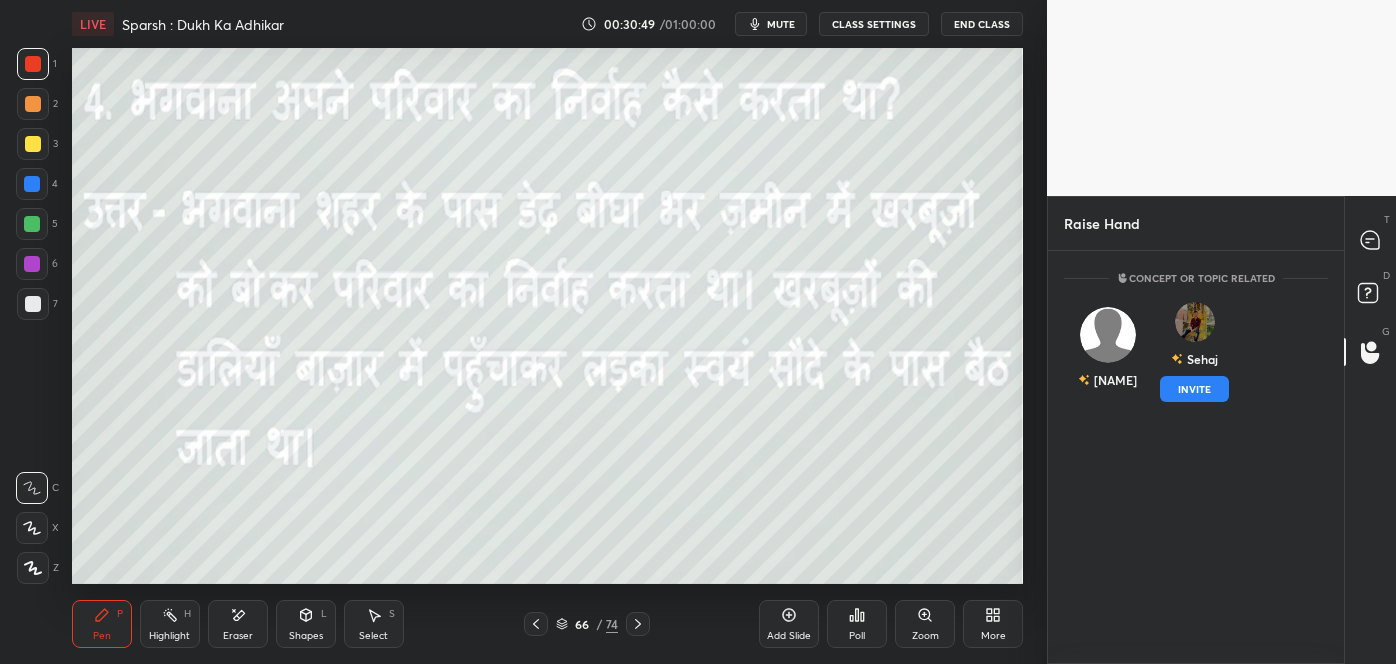 scroll, scrollTop: 326, scrollLeft: 290, axis: both 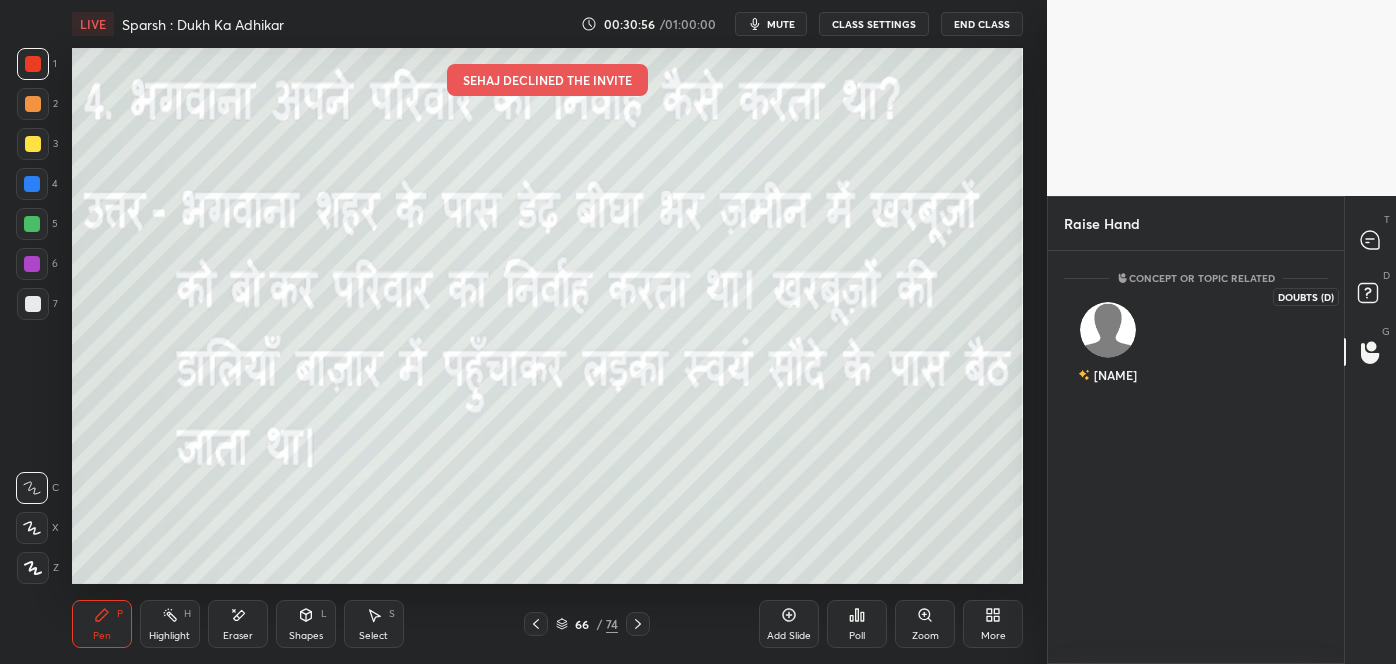 click 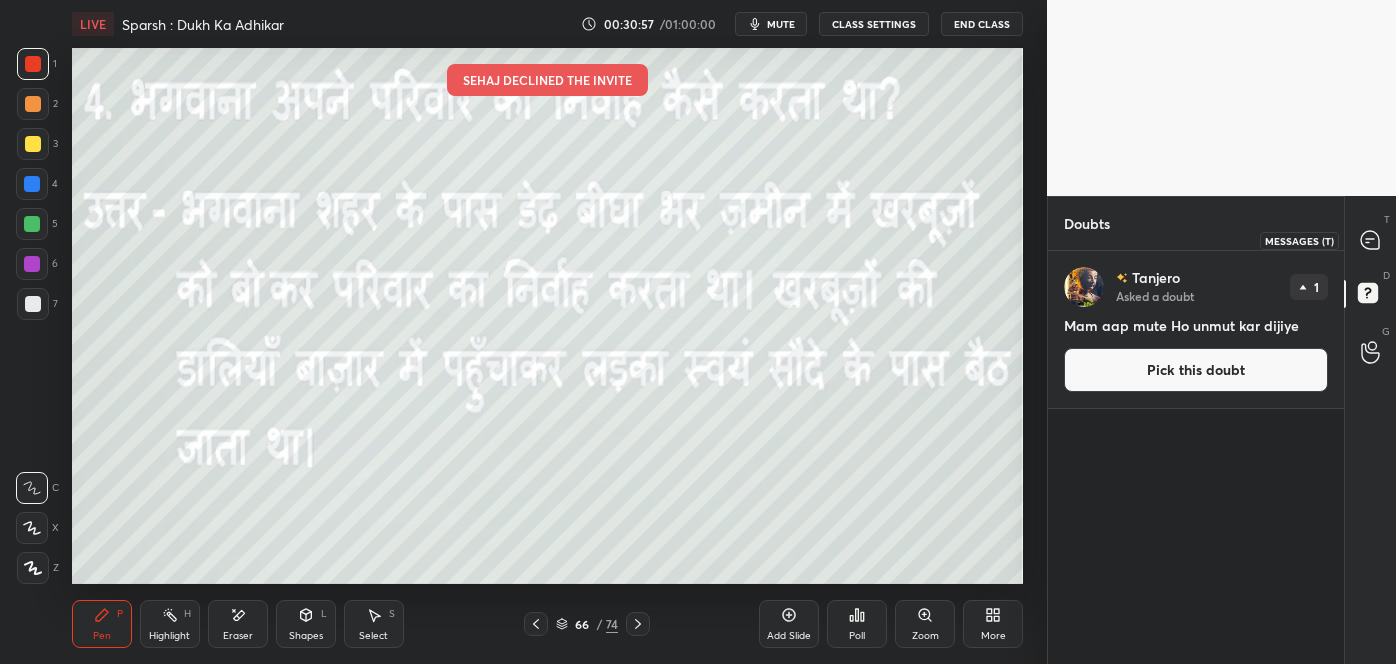 click 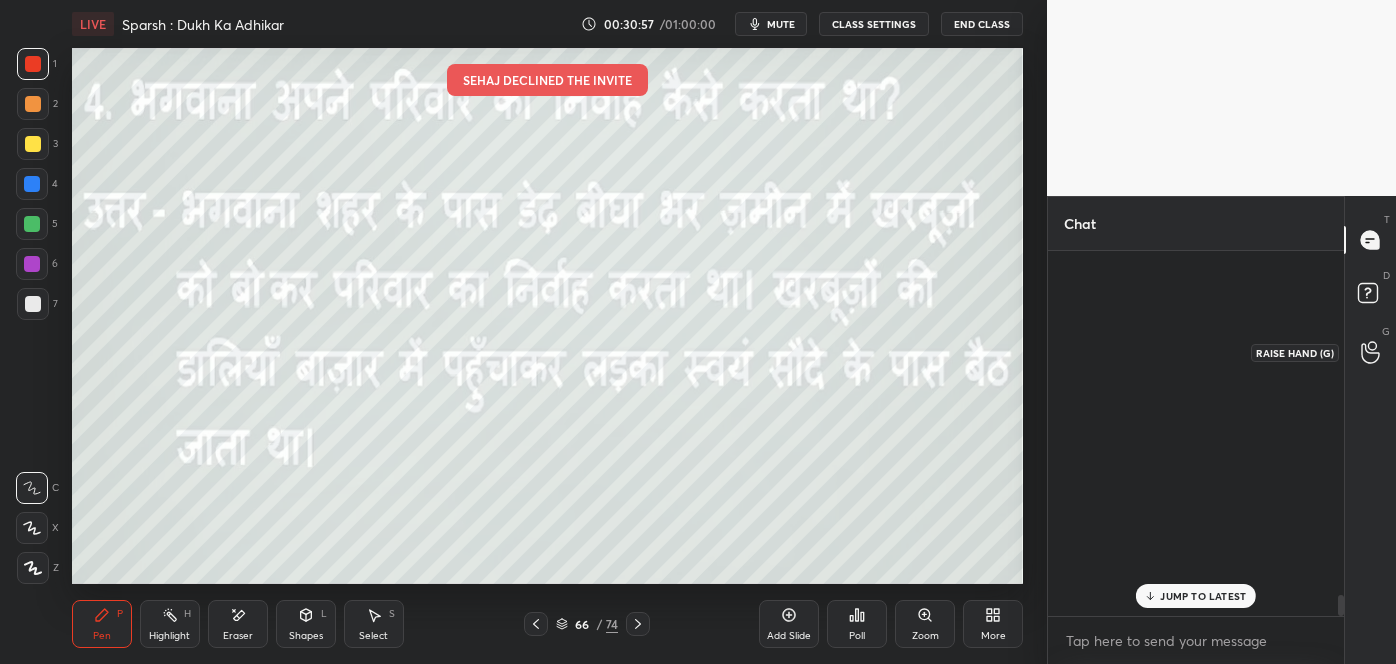 scroll, scrollTop: 6069, scrollLeft: 0, axis: vertical 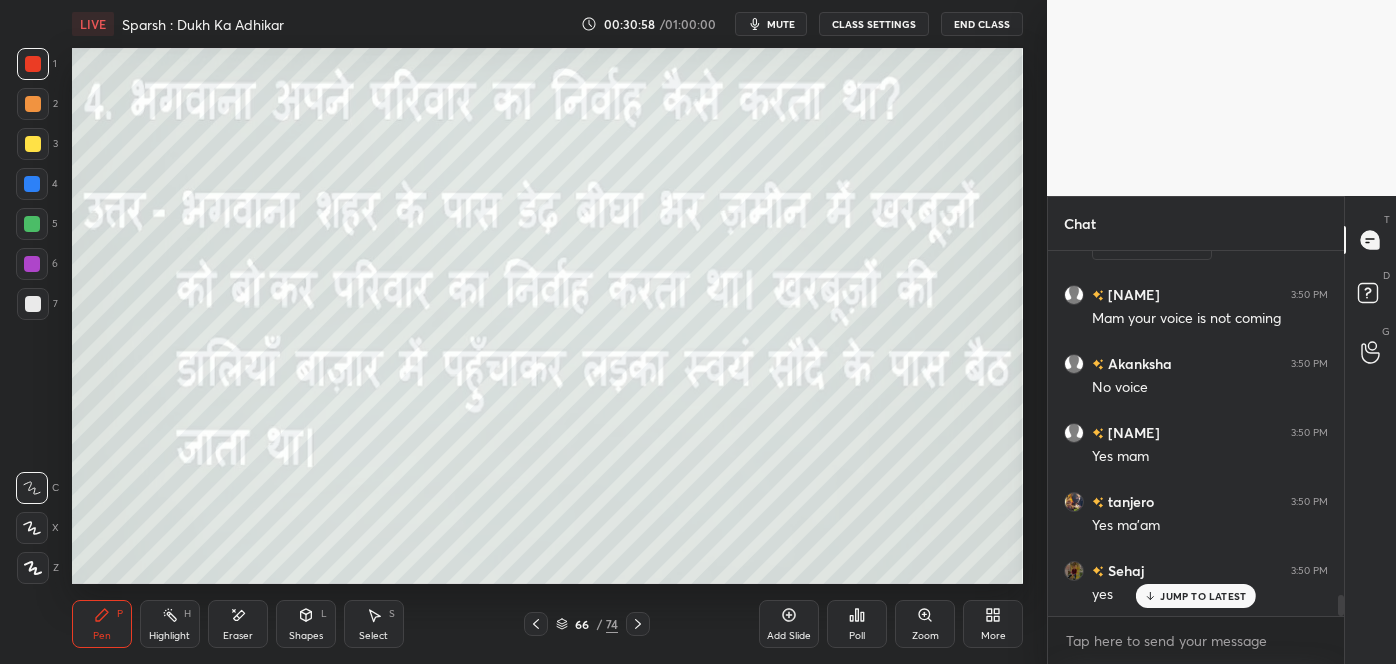 click on "JUMP TO LATEST" at bounding box center [1196, 596] 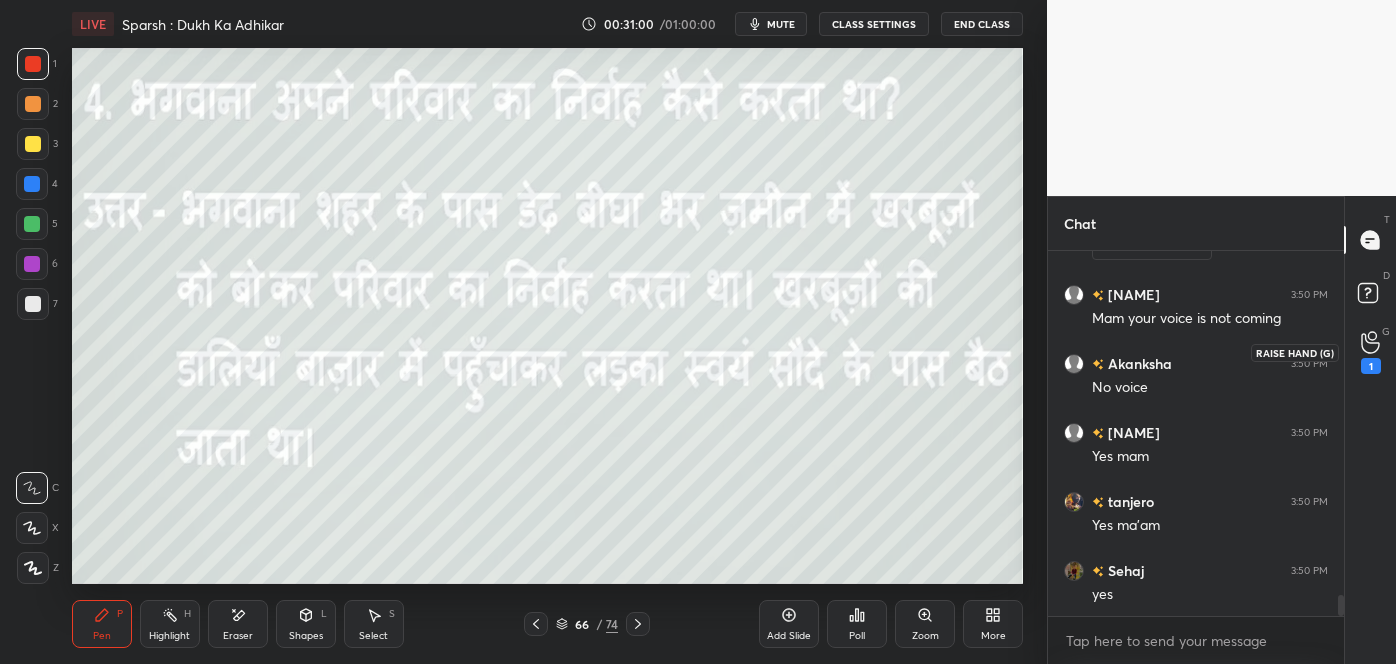 click on "1" at bounding box center (1371, 366) 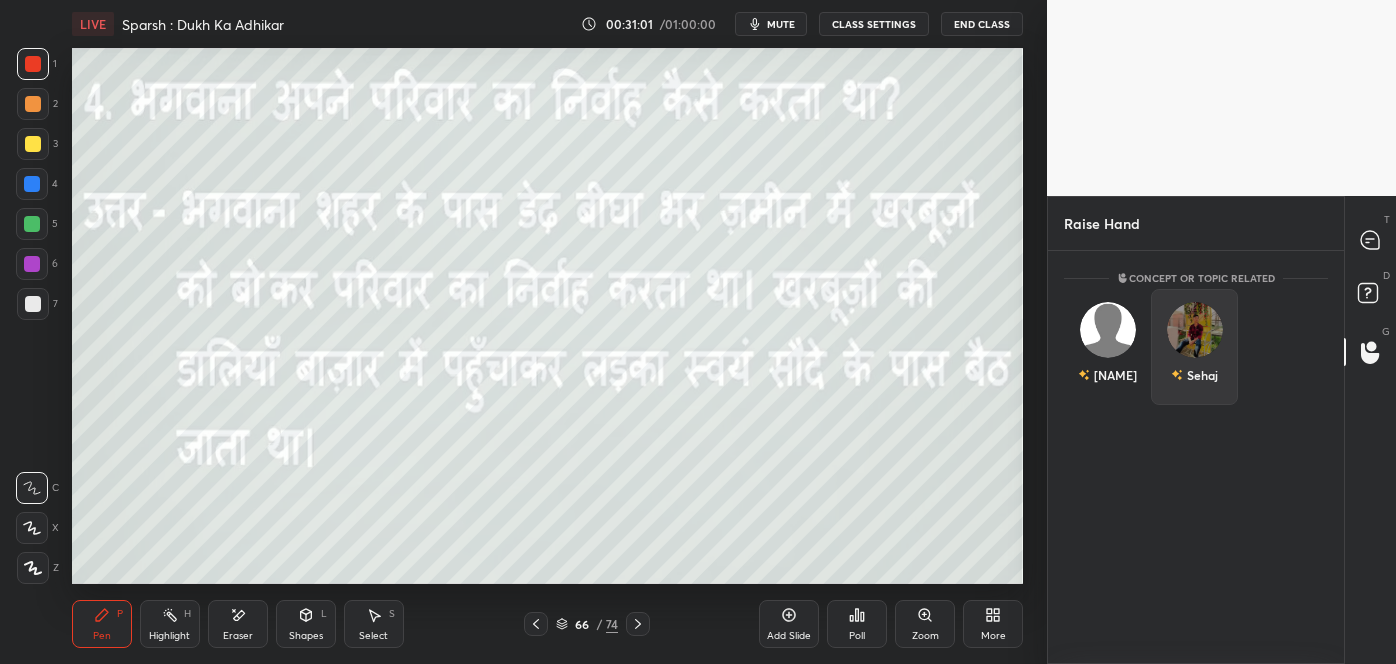 click on "Sehaj" at bounding box center (1194, 375) 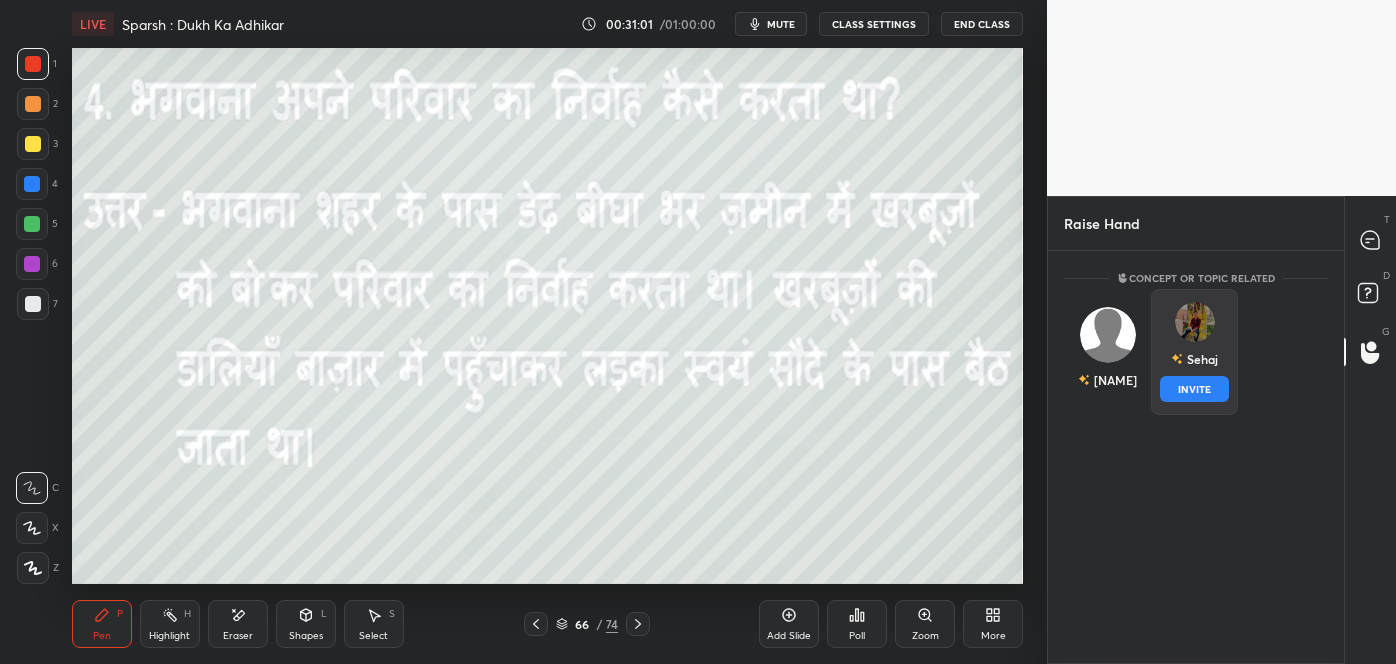 click on "INVITE" at bounding box center [1194, 389] 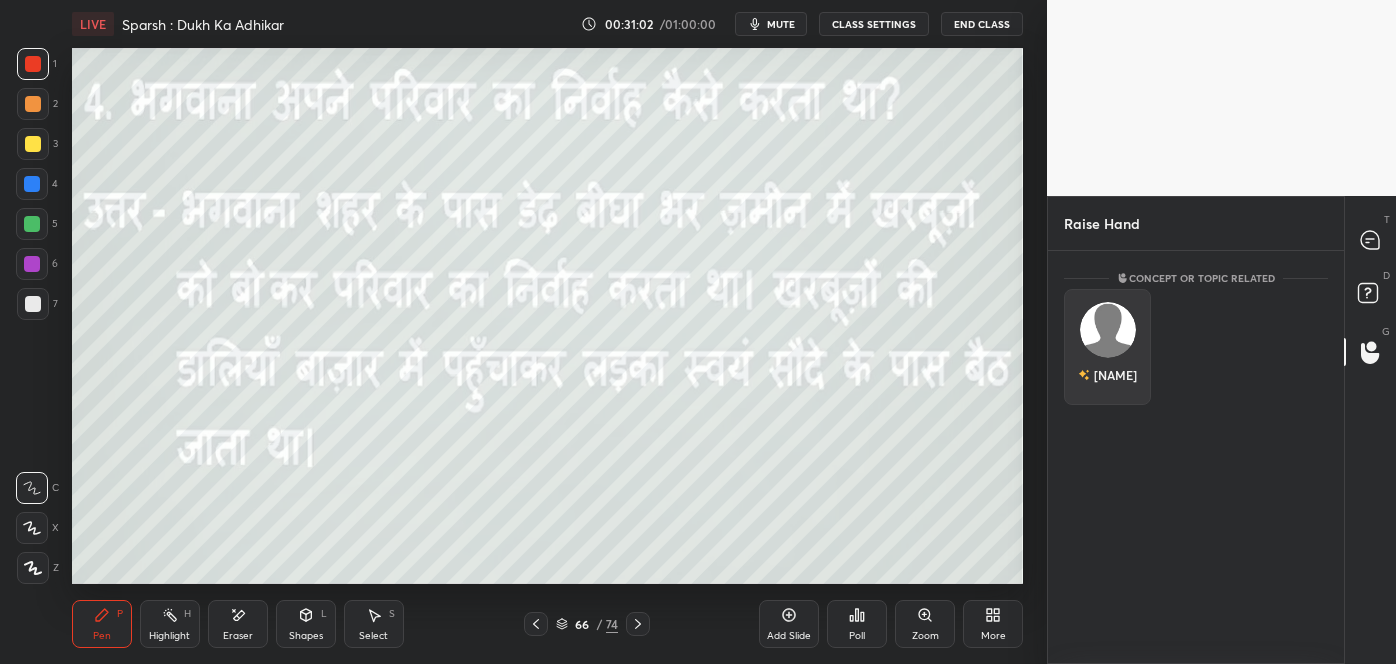 scroll, scrollTop: 326, scrollLeft: 290, axis: both 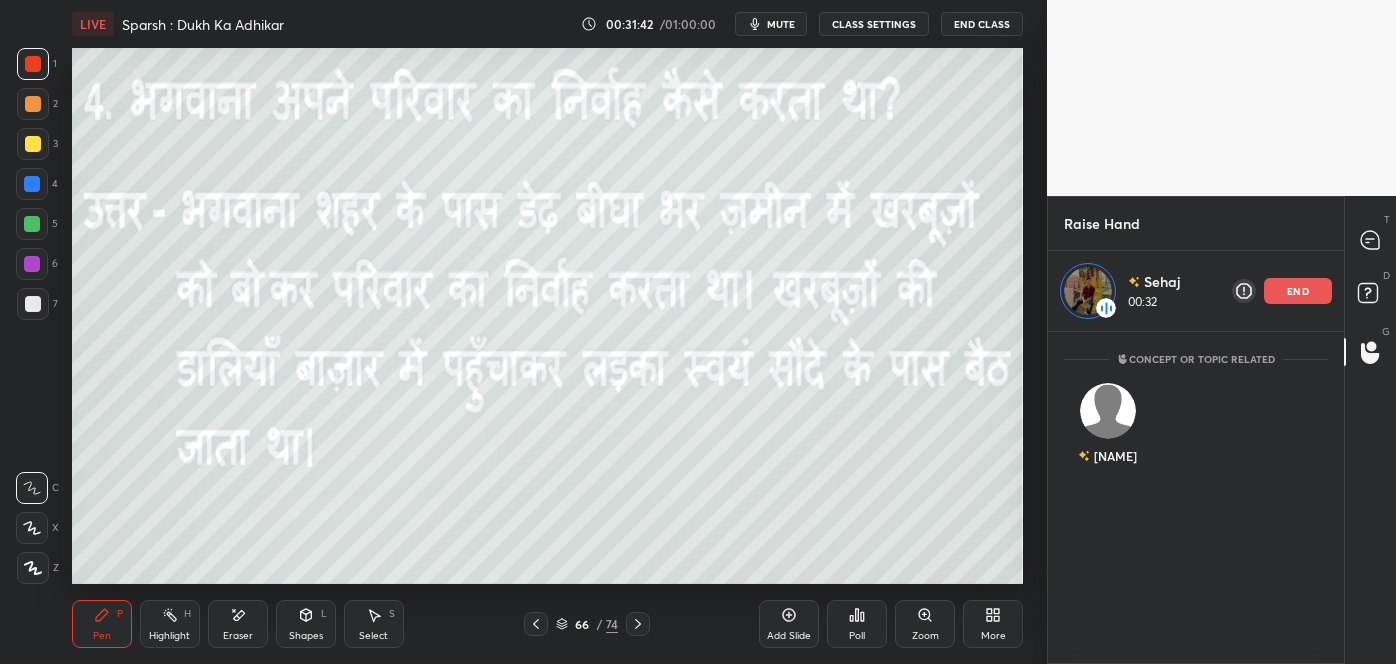 click on "end" at bounding box center [1298, 291] 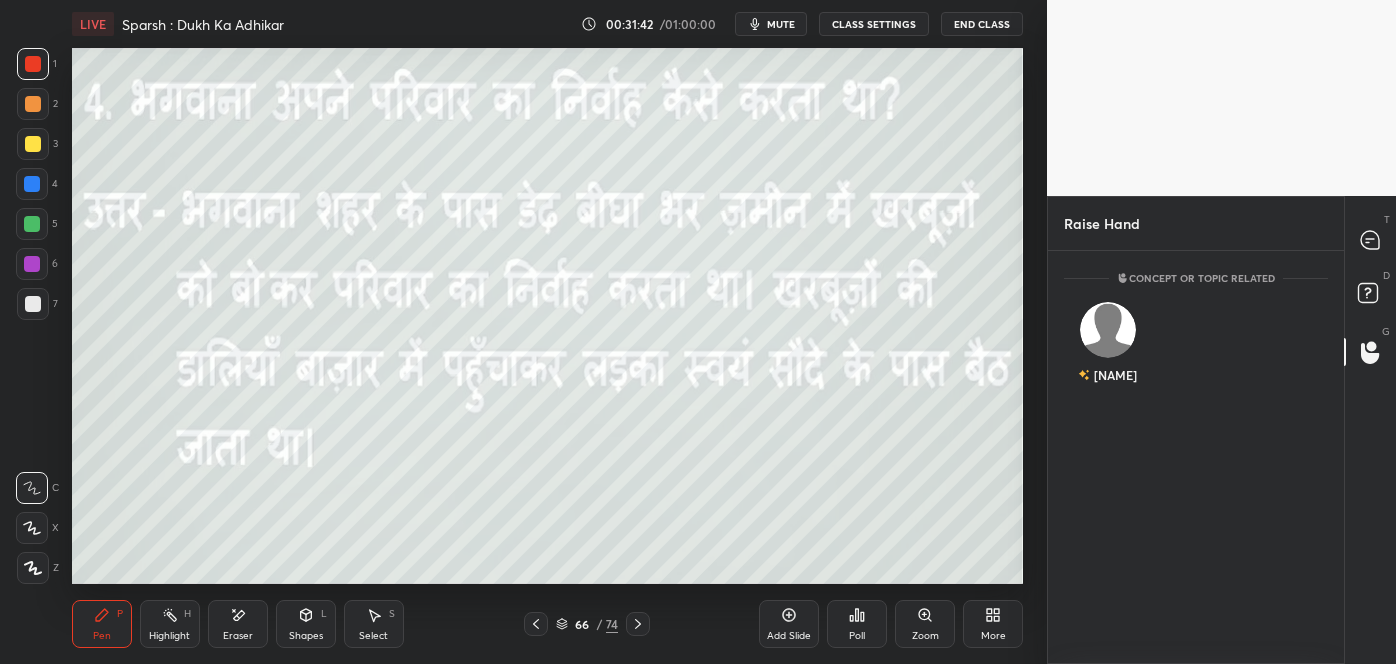 scroll, scrollTop: 6, scrollLeft: 5, axis: both 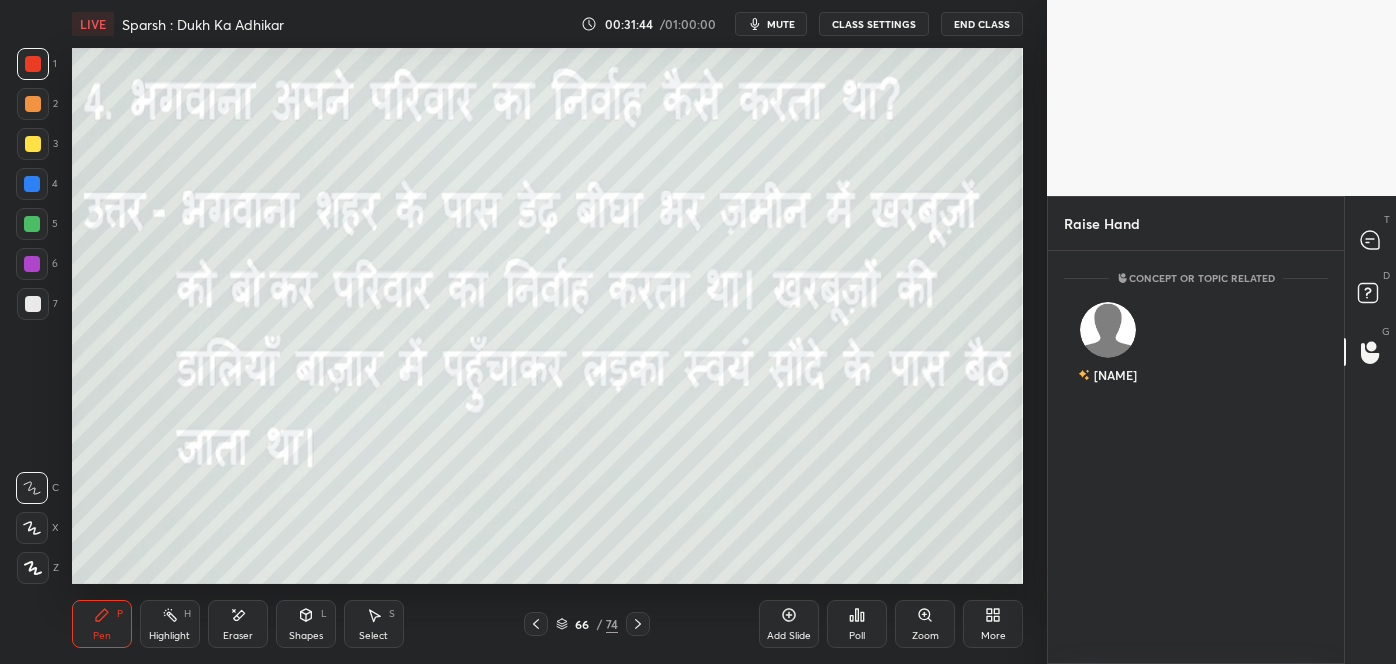 click 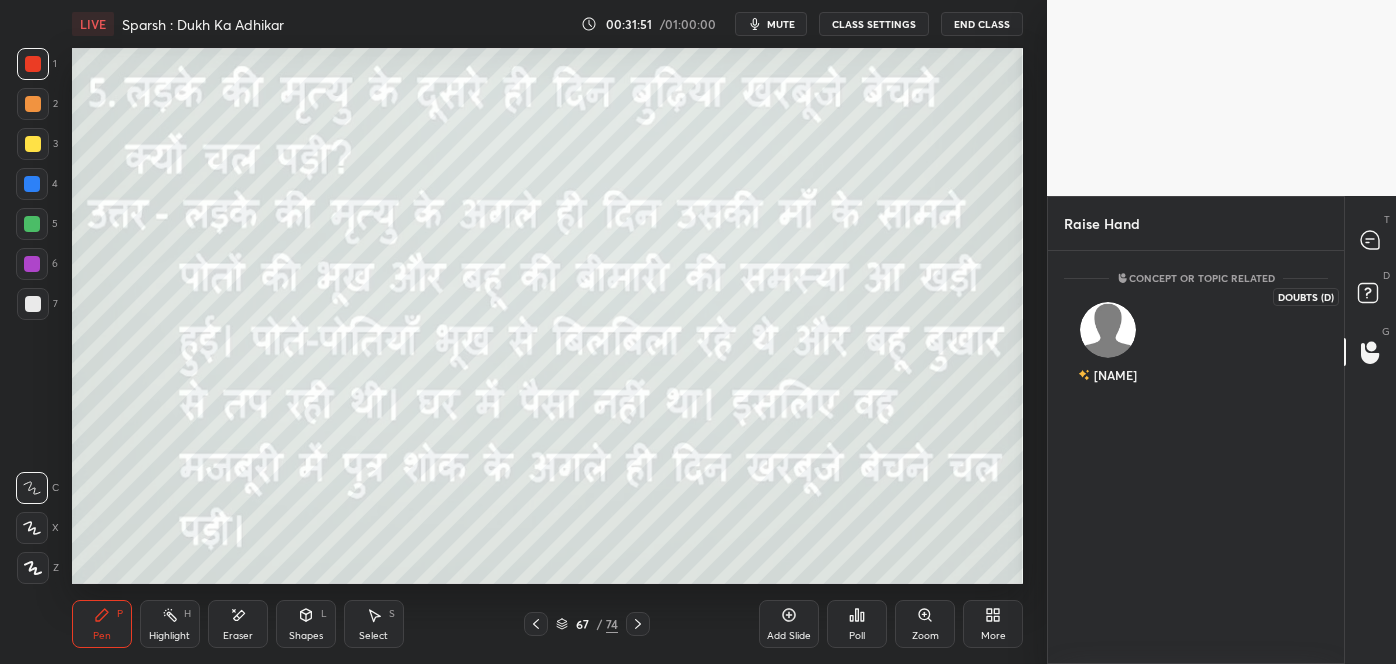 click 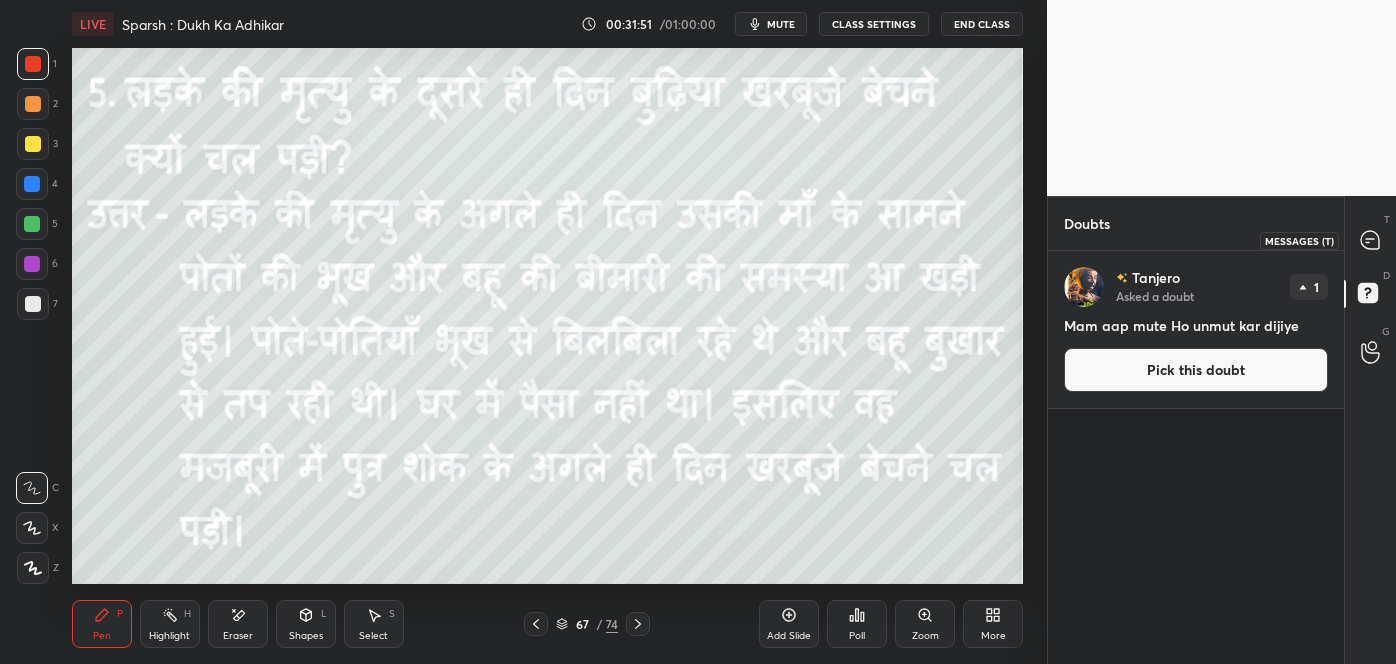 click at bounding box center (1371, 240) 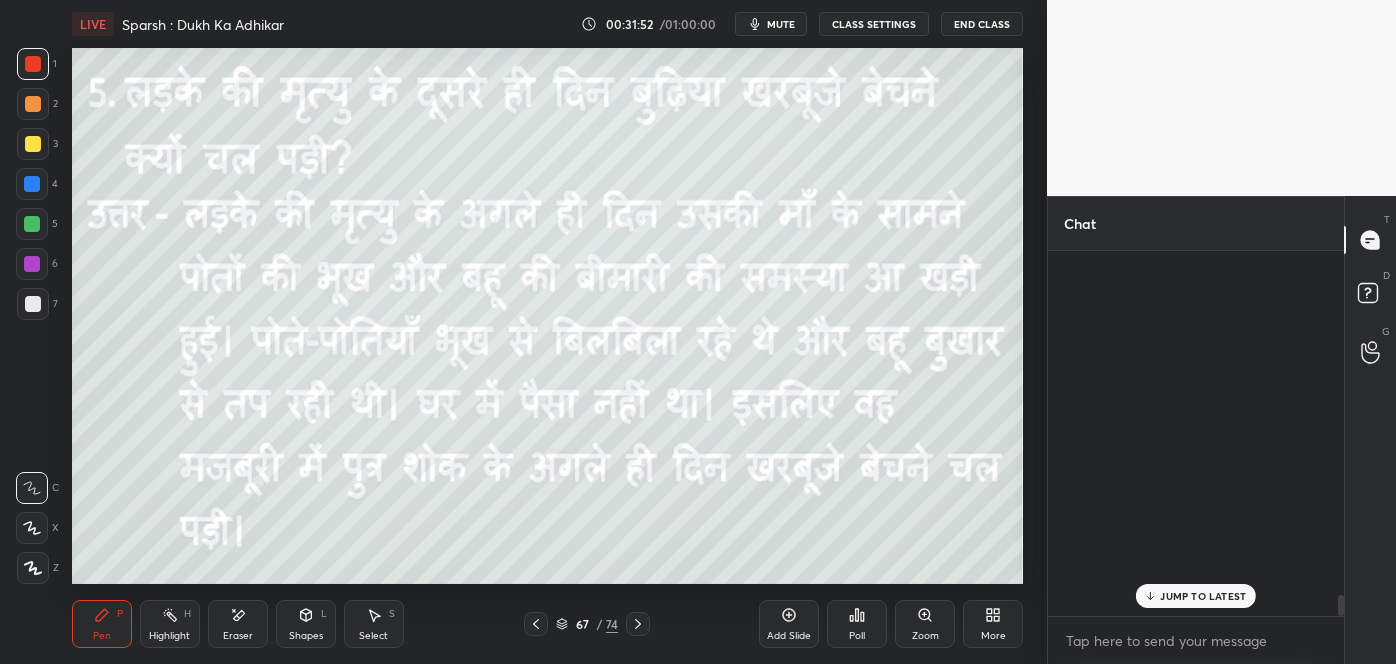scroll, scrollTop: 6069, scrollLeft: 0, axis: vertical 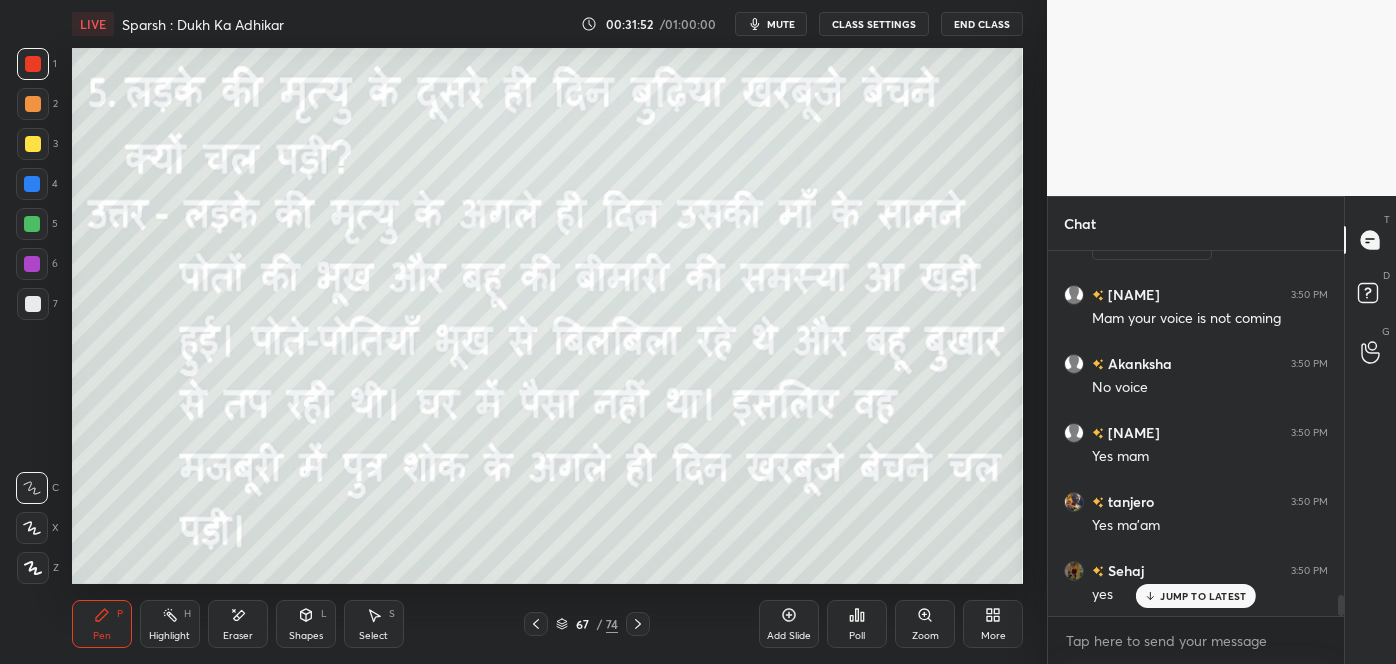 click on "JUMP TO LATEST" at bounding box center [1203, 596] 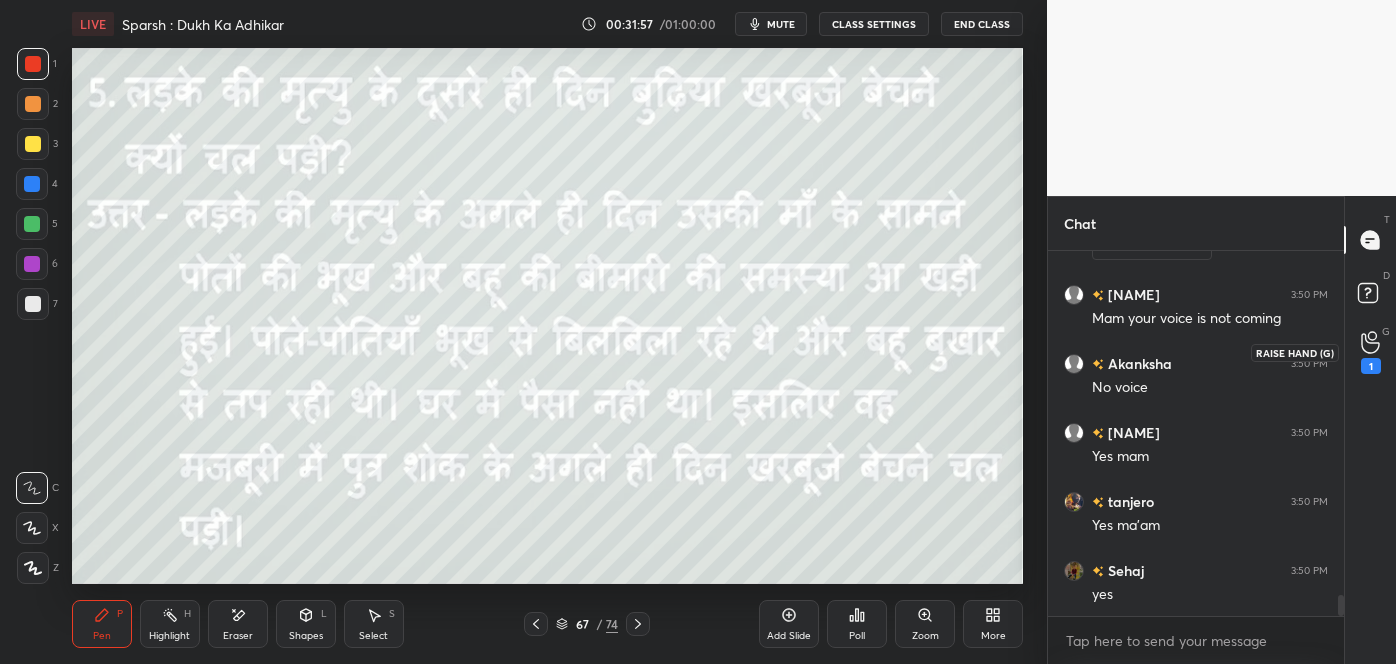 click on "1" at bounding box center [1371, 352] 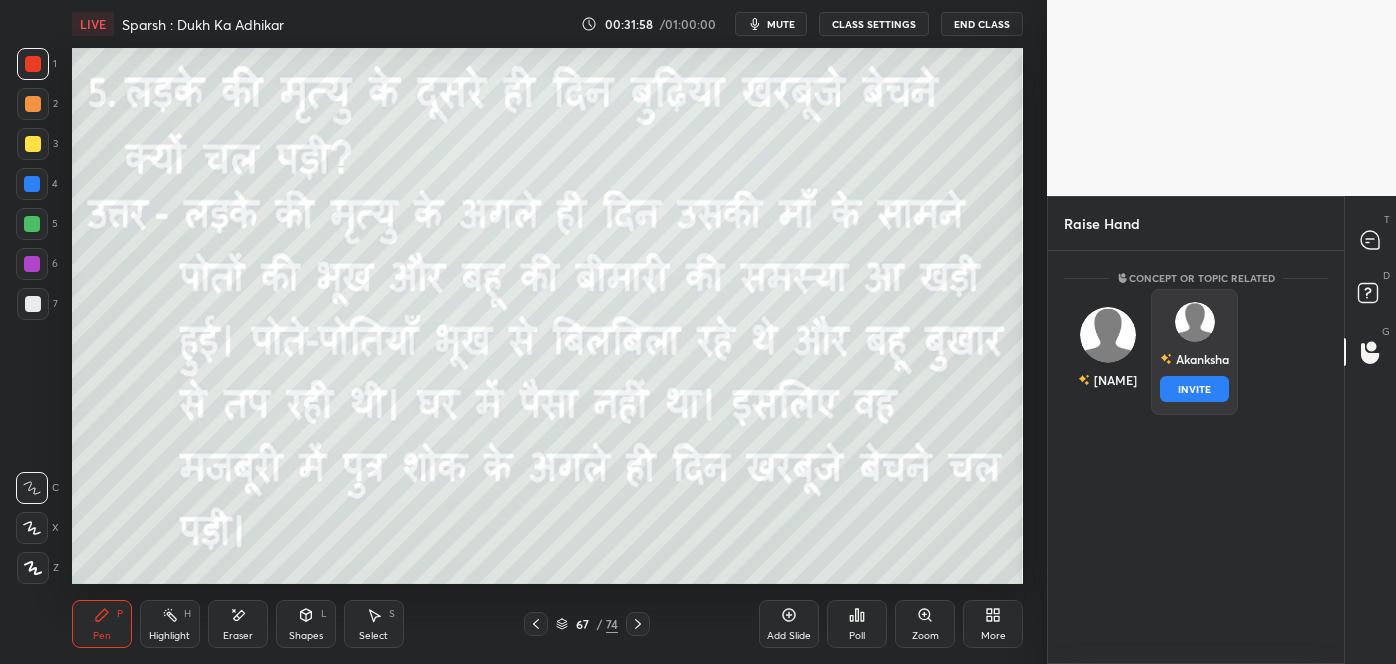click on "Akanksha INVITE" at bounding box center [1194, 352] 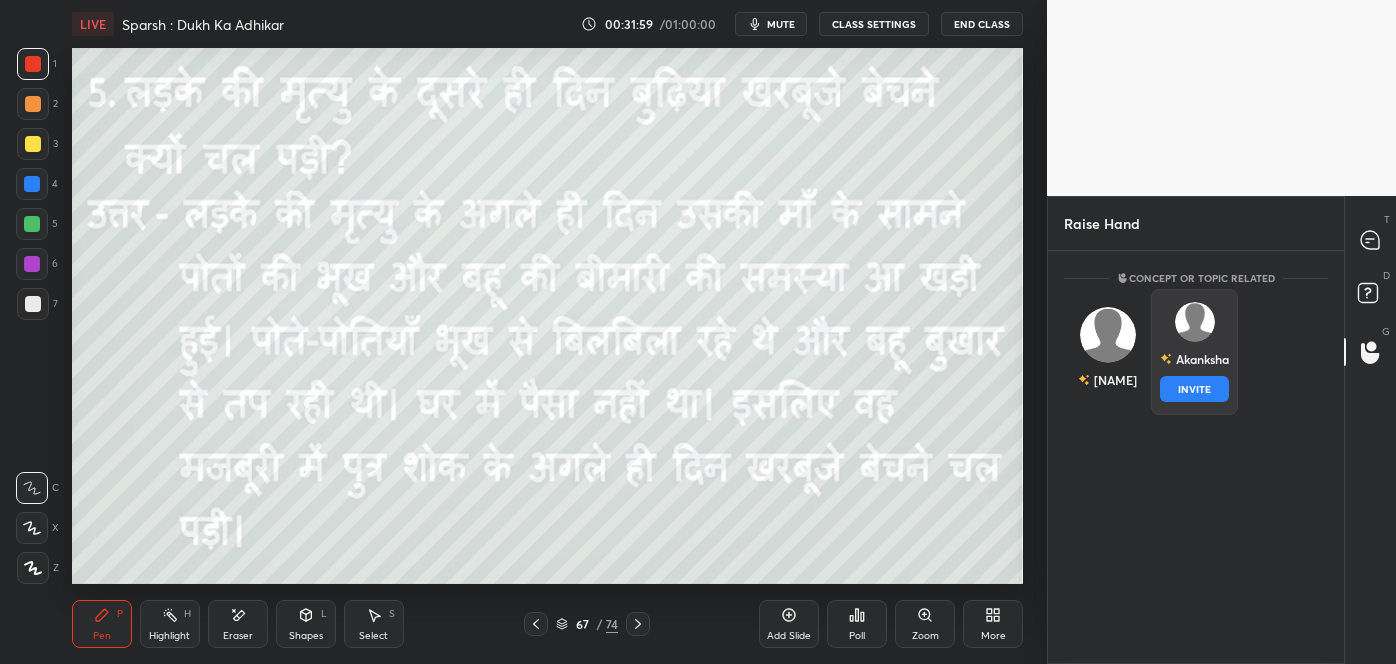 click on "INVITE" at bounding box center (1194, 389) 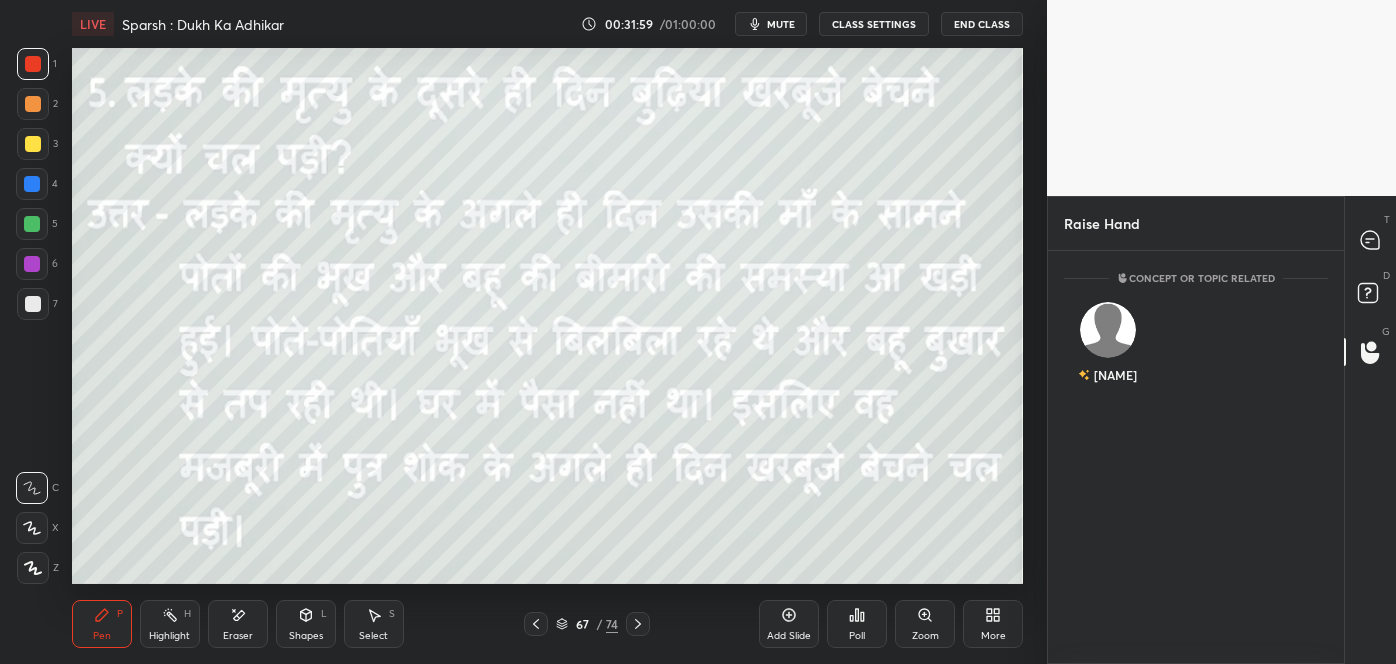 scroll, scrollTop: 326, scrollLeft: 290, axis: both 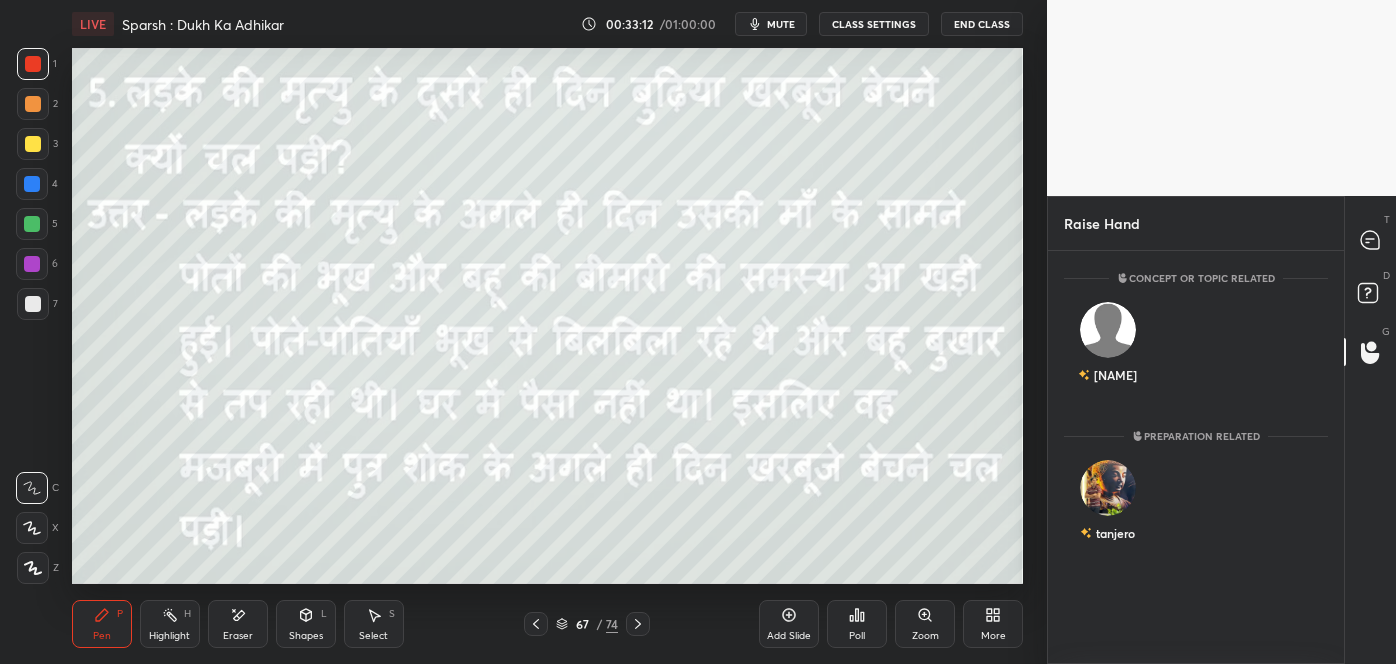 click 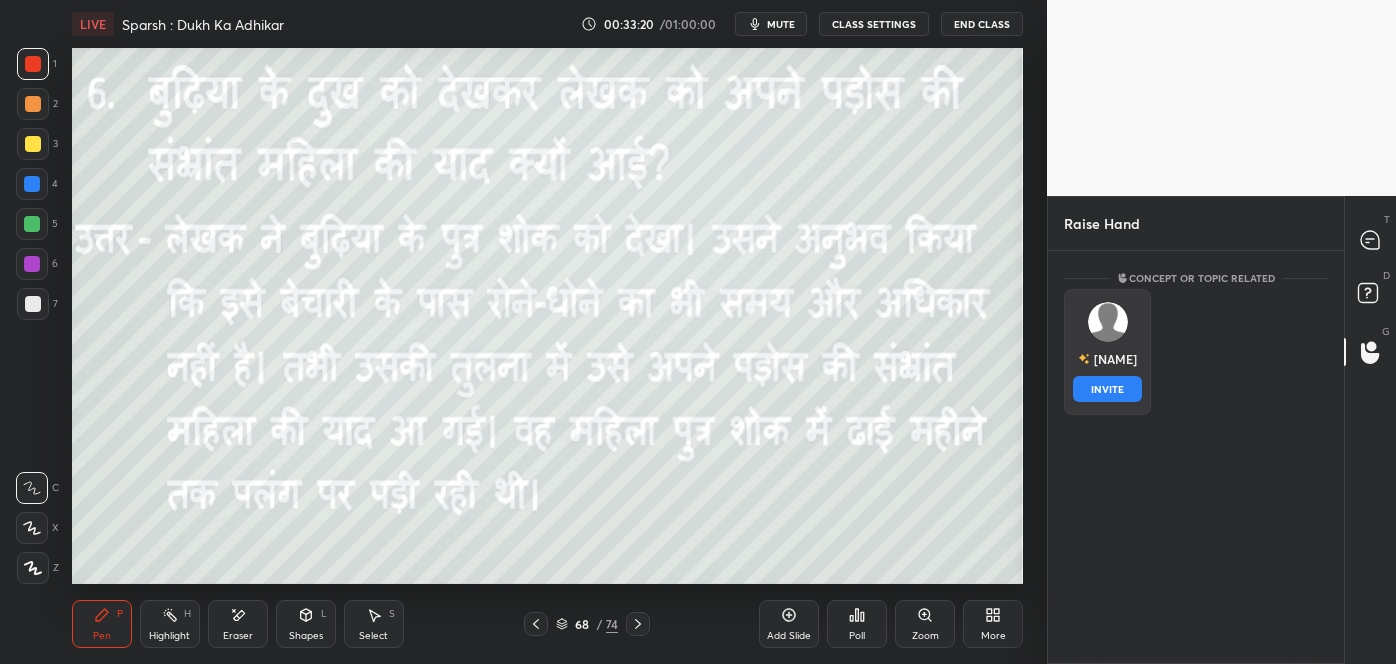 click on "ISHANVI INVITE" at bounding box center (1107, 352) 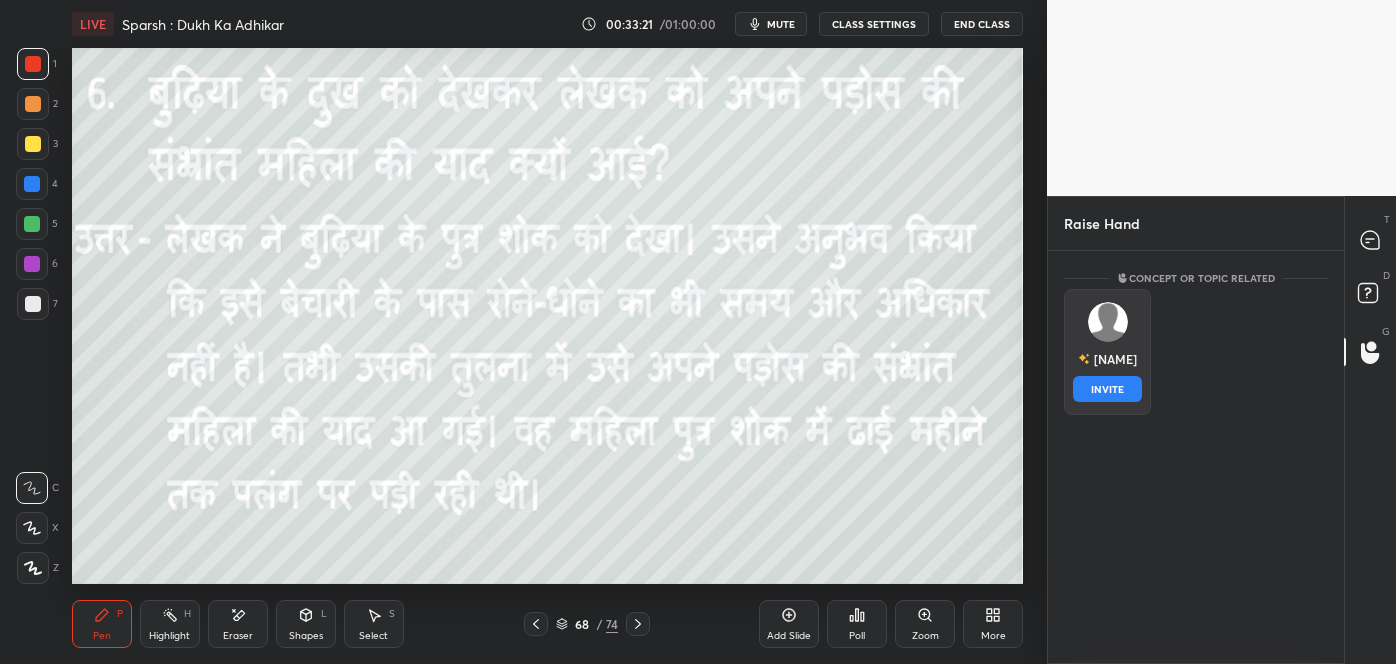 click on "INVITE" at bounding box center [1107, 389] 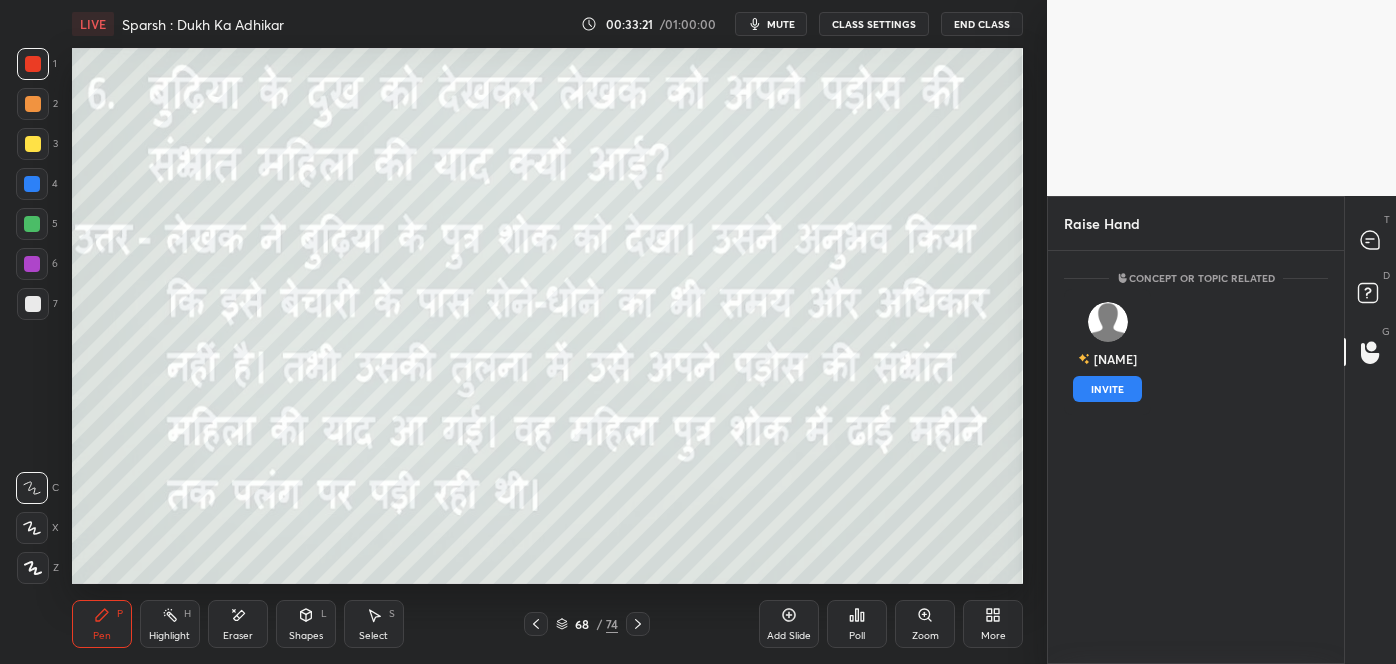 scroll, scrollTop: 326, scrollLeft: 290, axis: both 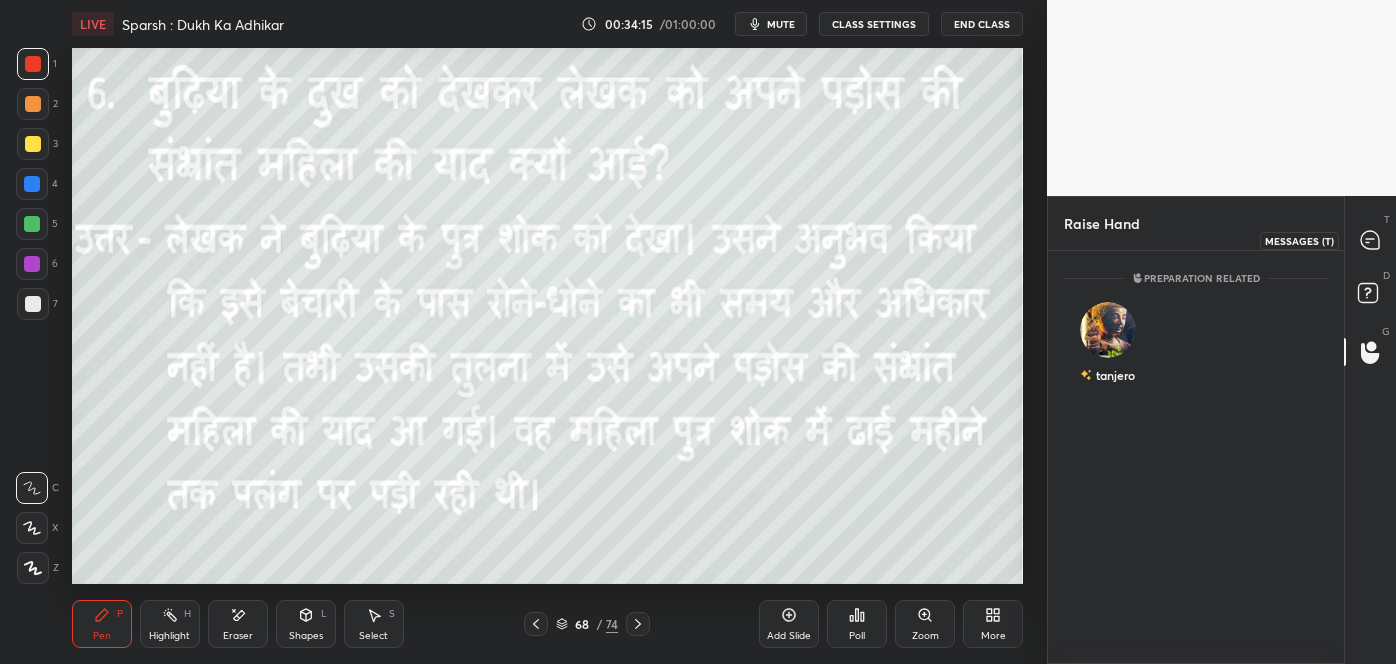 click 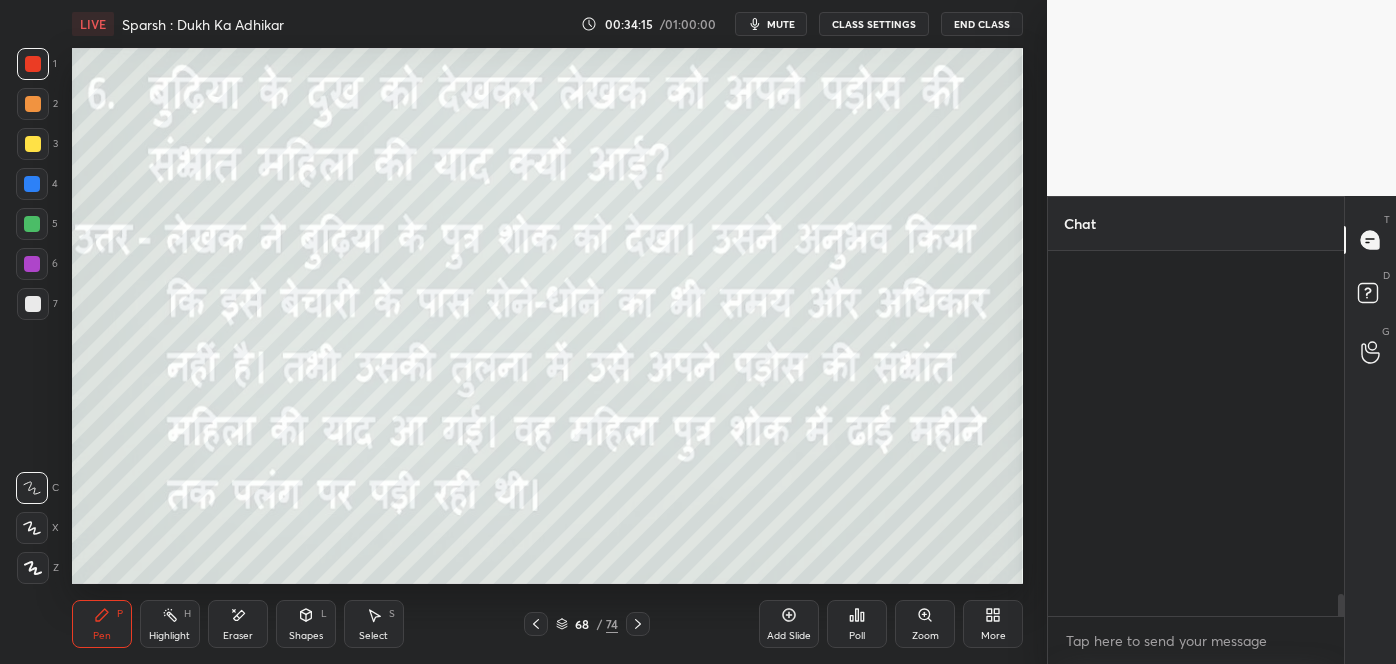 scroll, scrollTop: 6120, scrollLeft: 0, axis: vertical 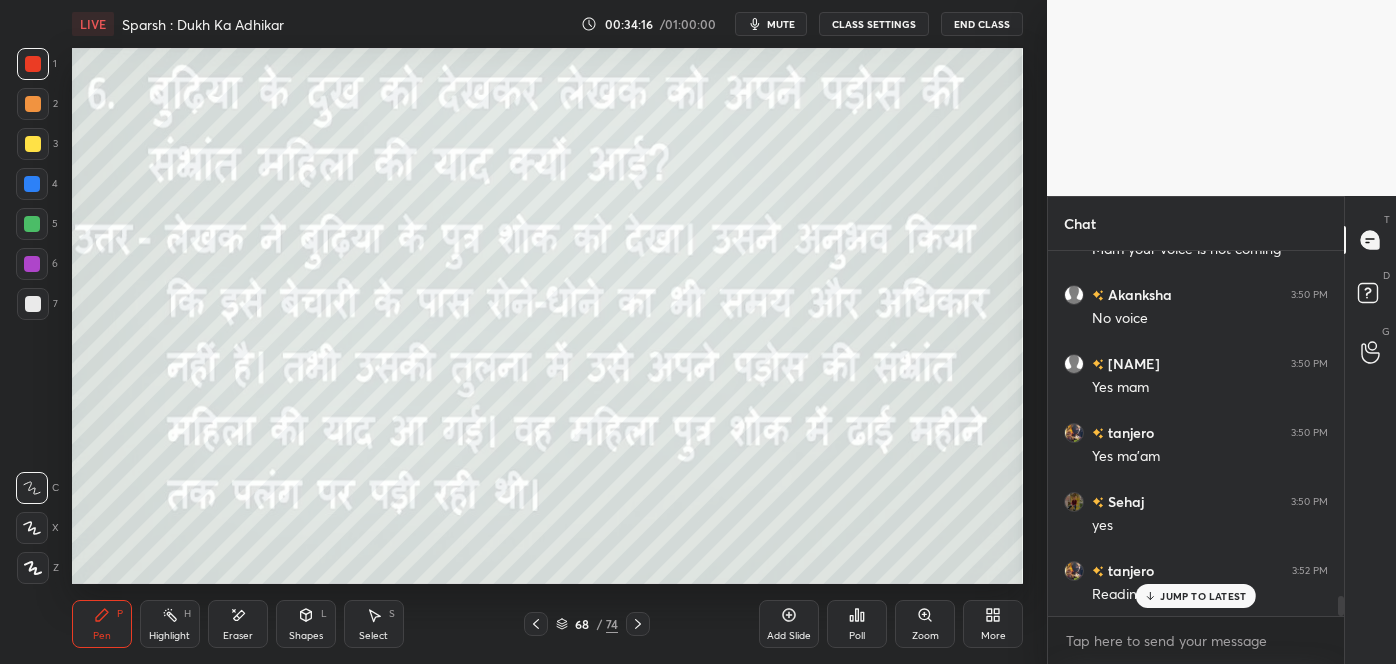 click on "JUMP TO LATEST" at bounding box center (1196, 596) 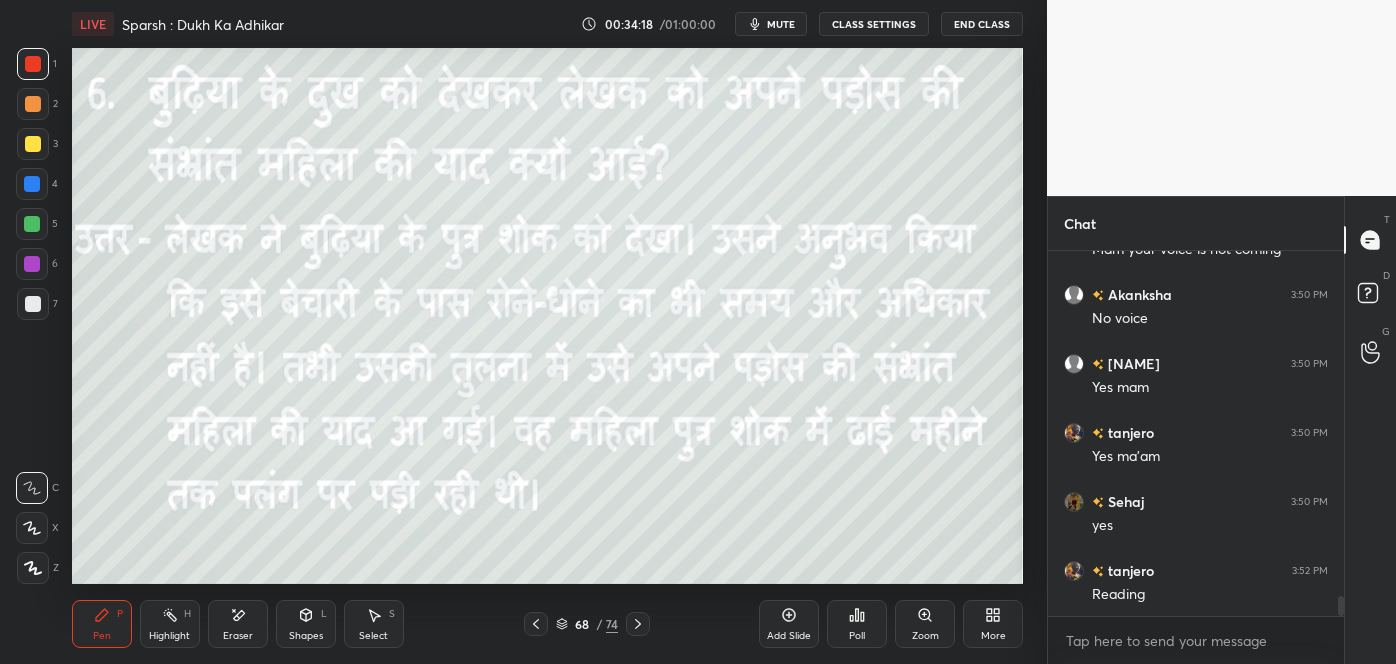 click at bounding box center [638, 624] 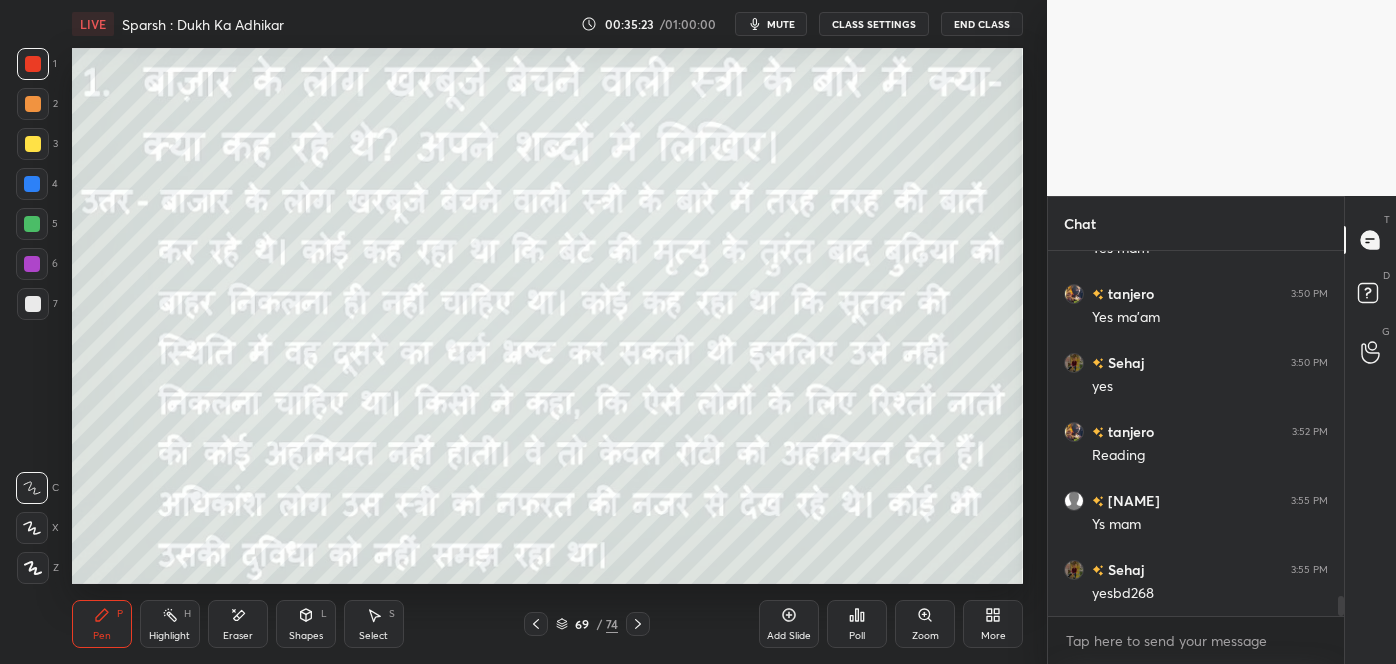 scroll, scrollTop: 6346, scrollLeft: 0, axis: vertical 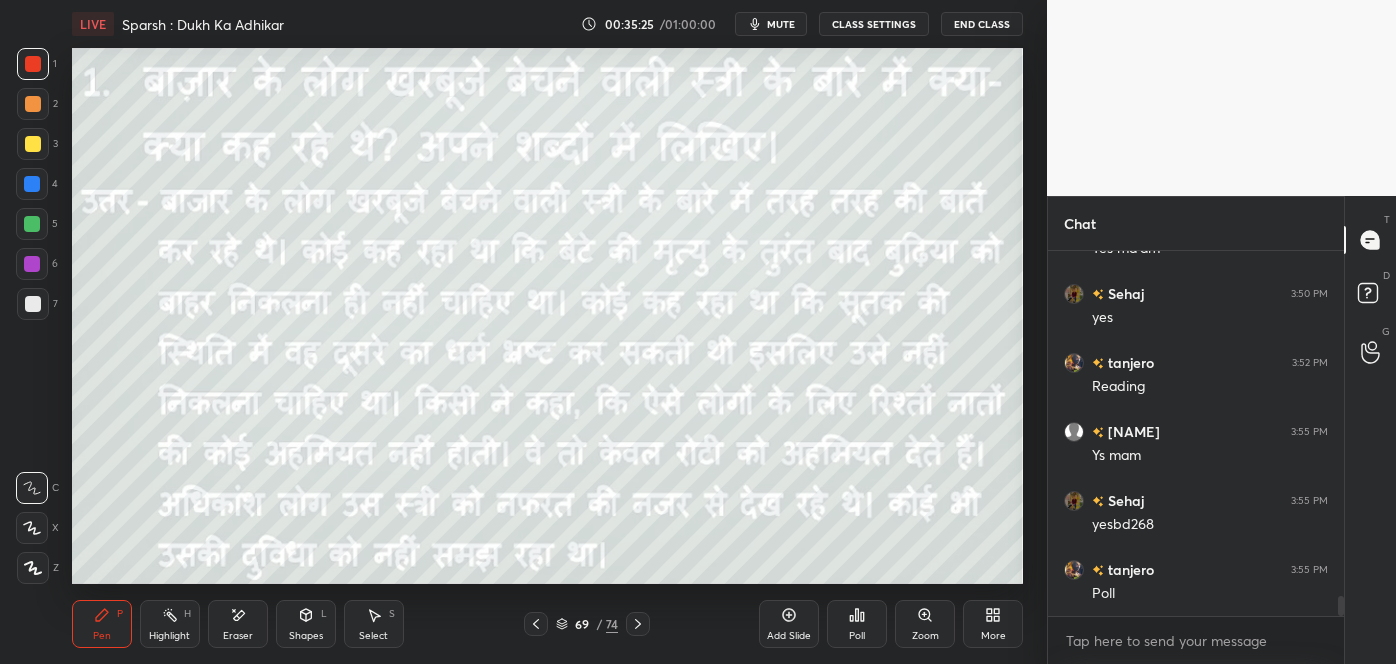 click 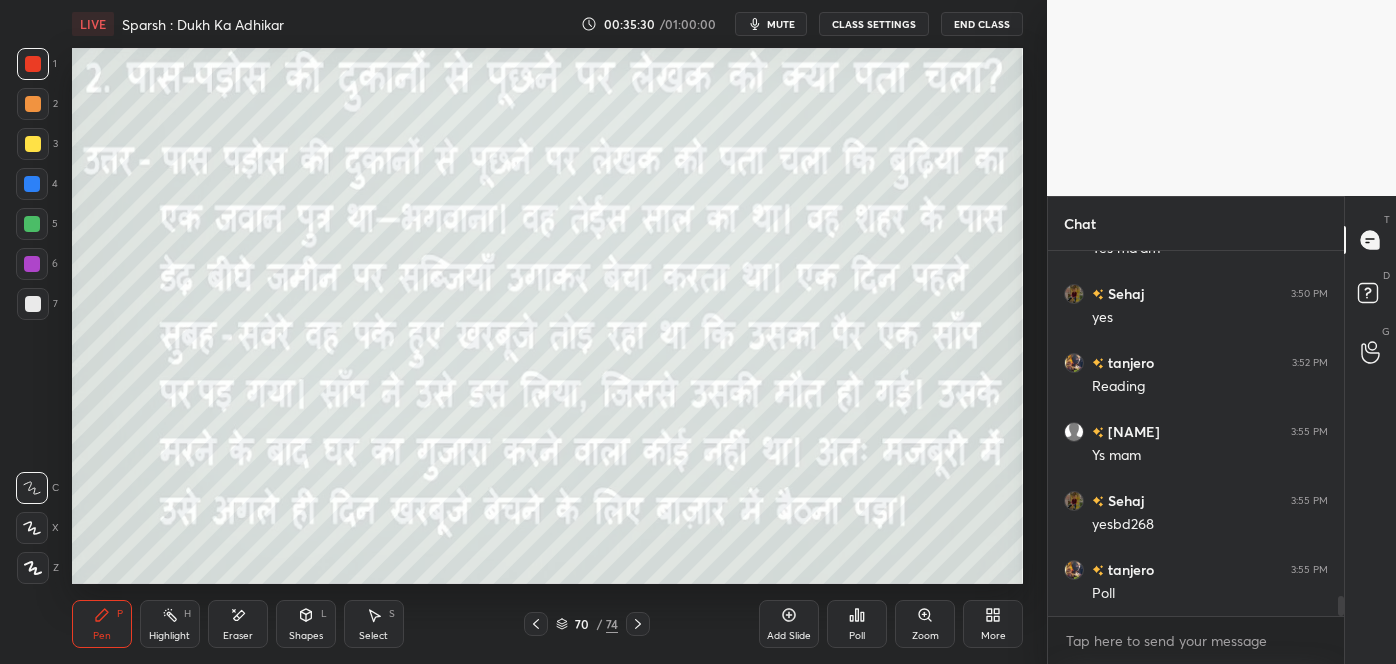 scroll, scrollTop: 6415, scrollLeft: 0, axis: vertical 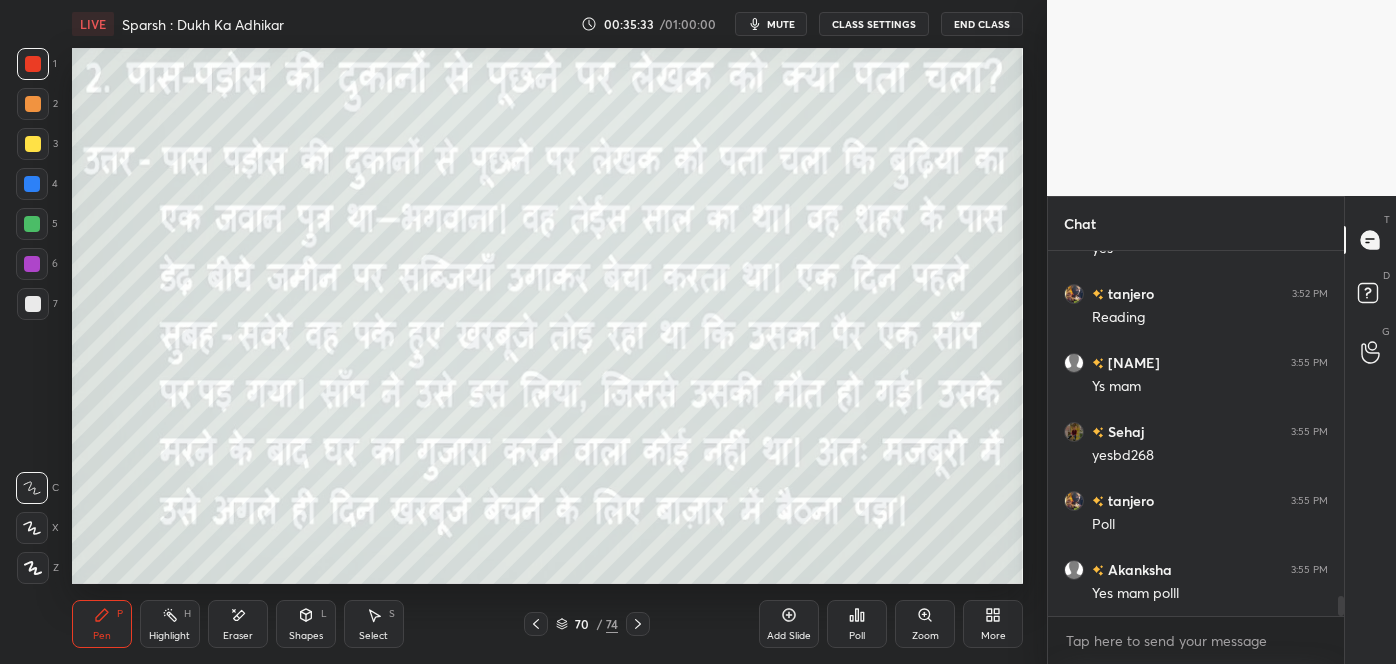 click 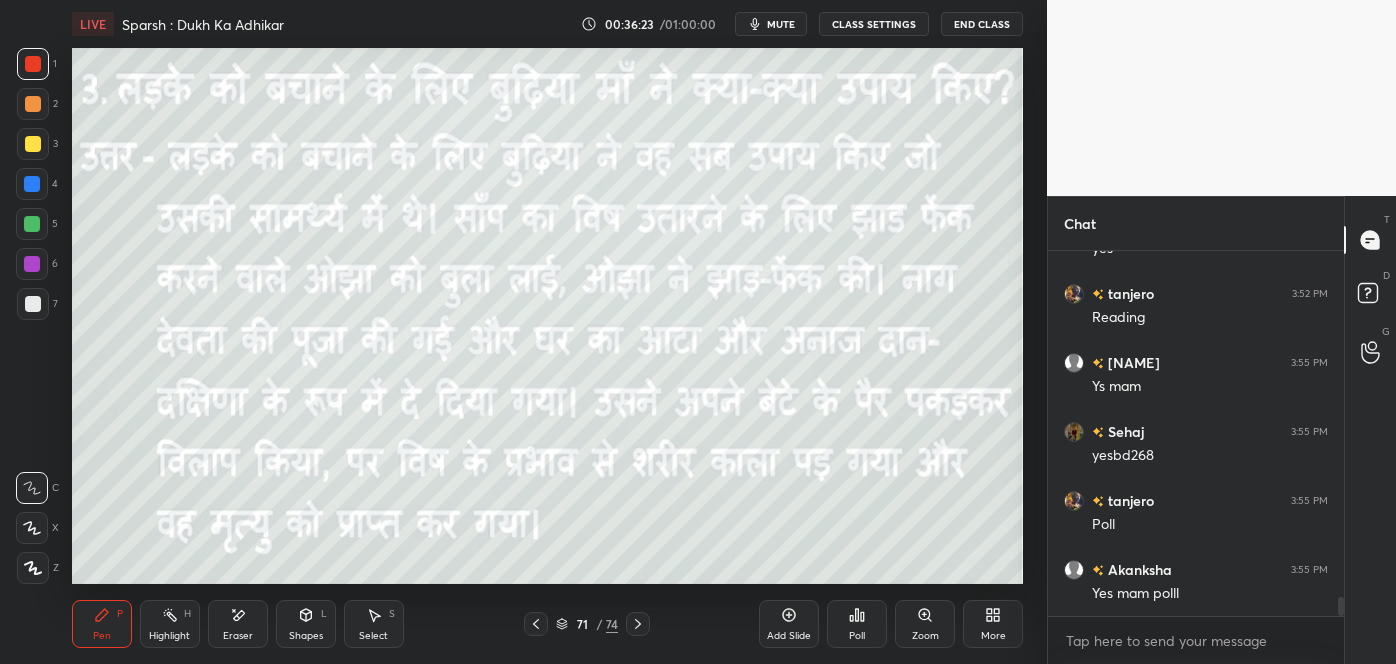 click at bounding box center [638, 624] 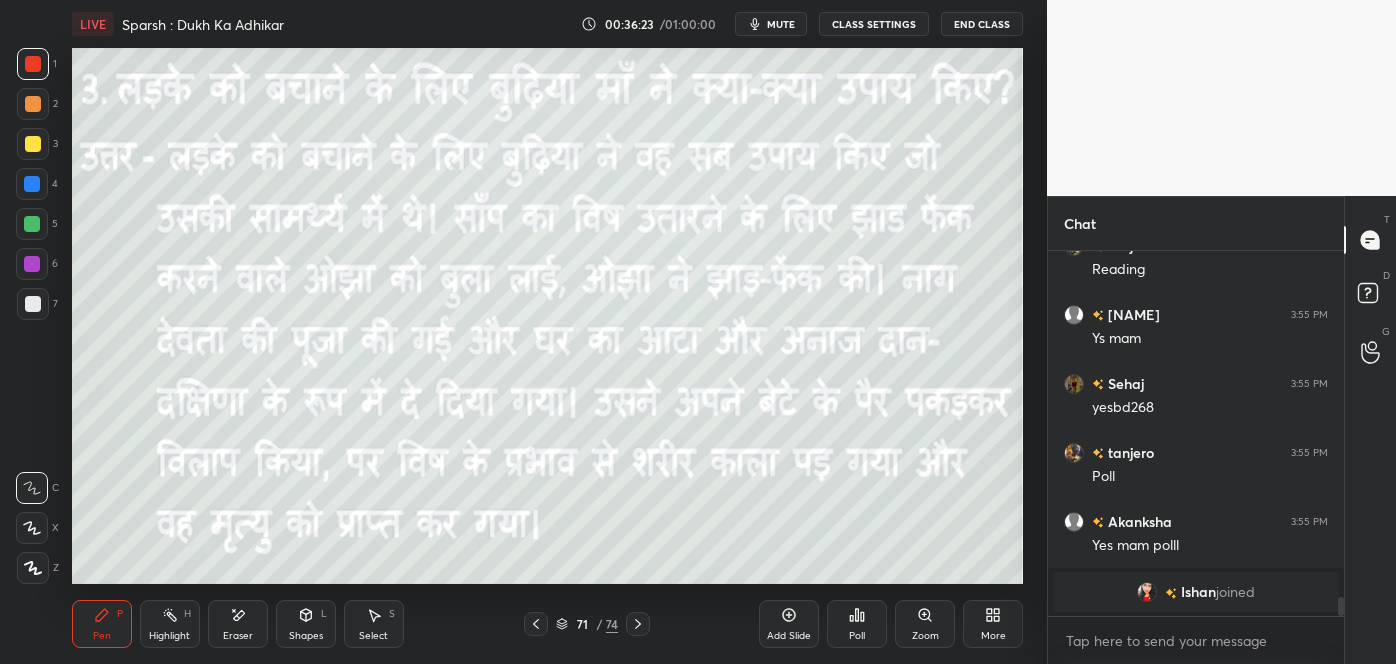 click 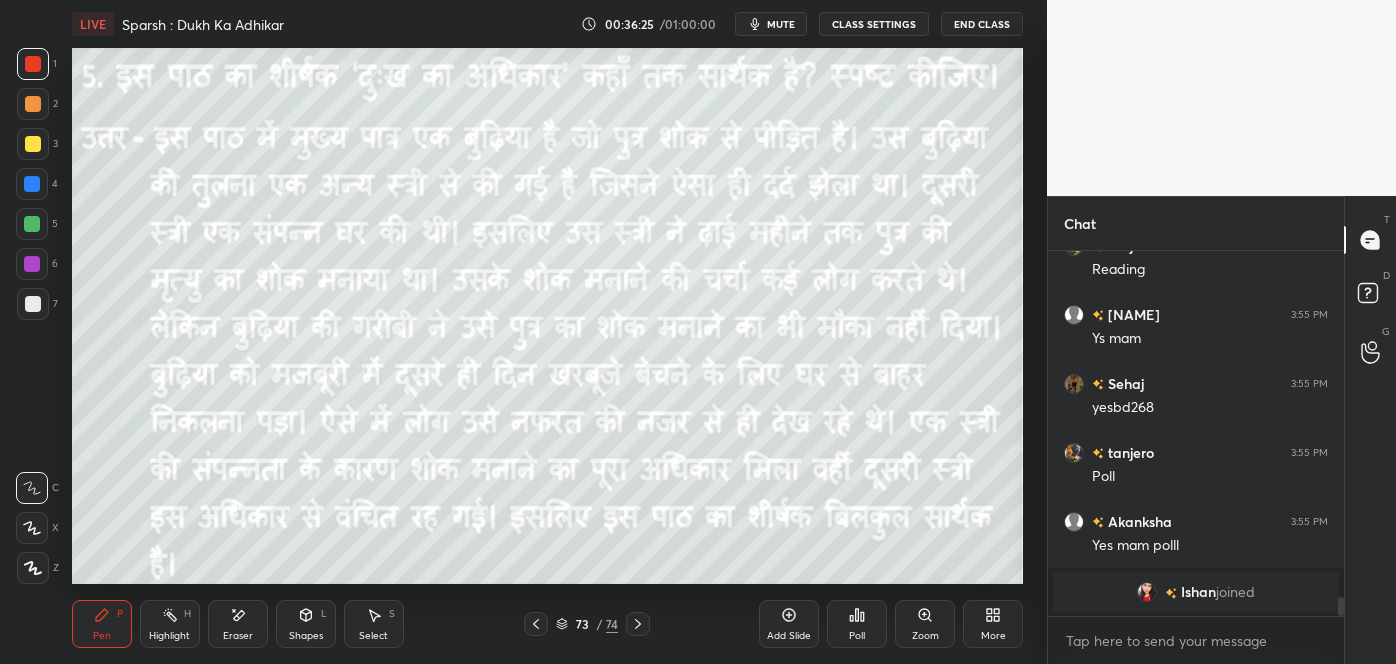 click 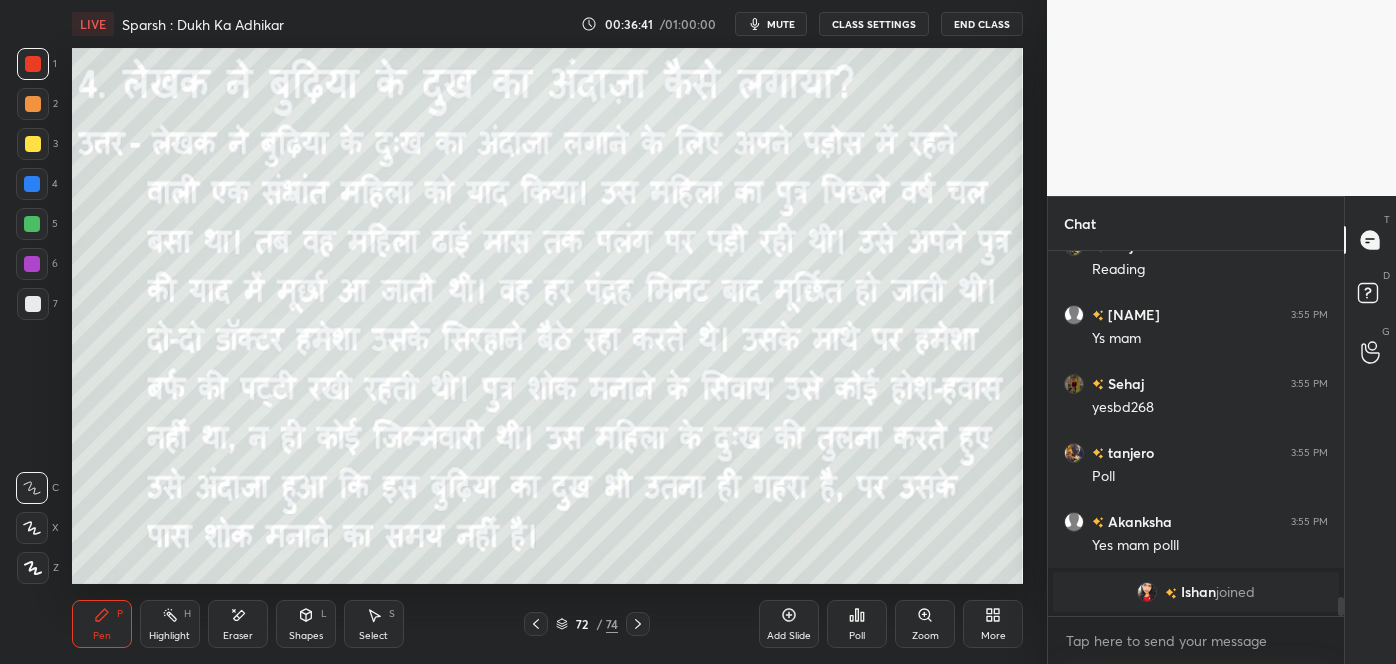 click 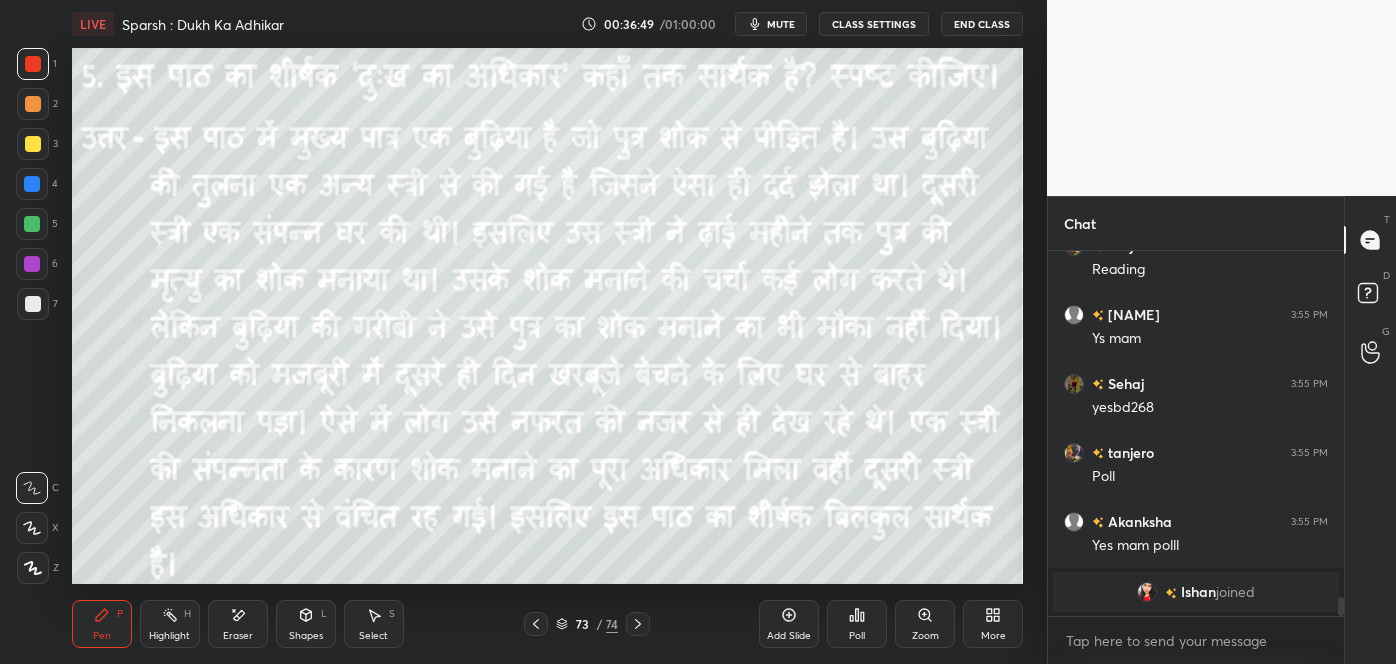 click 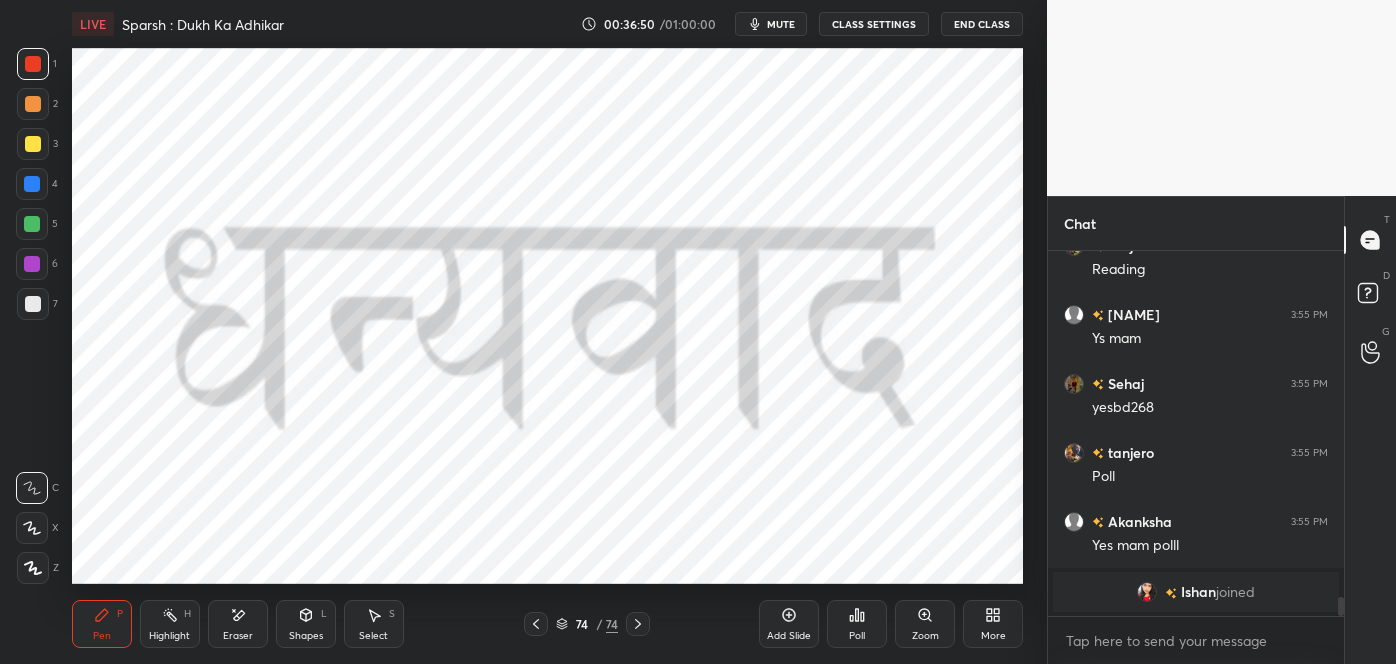 click 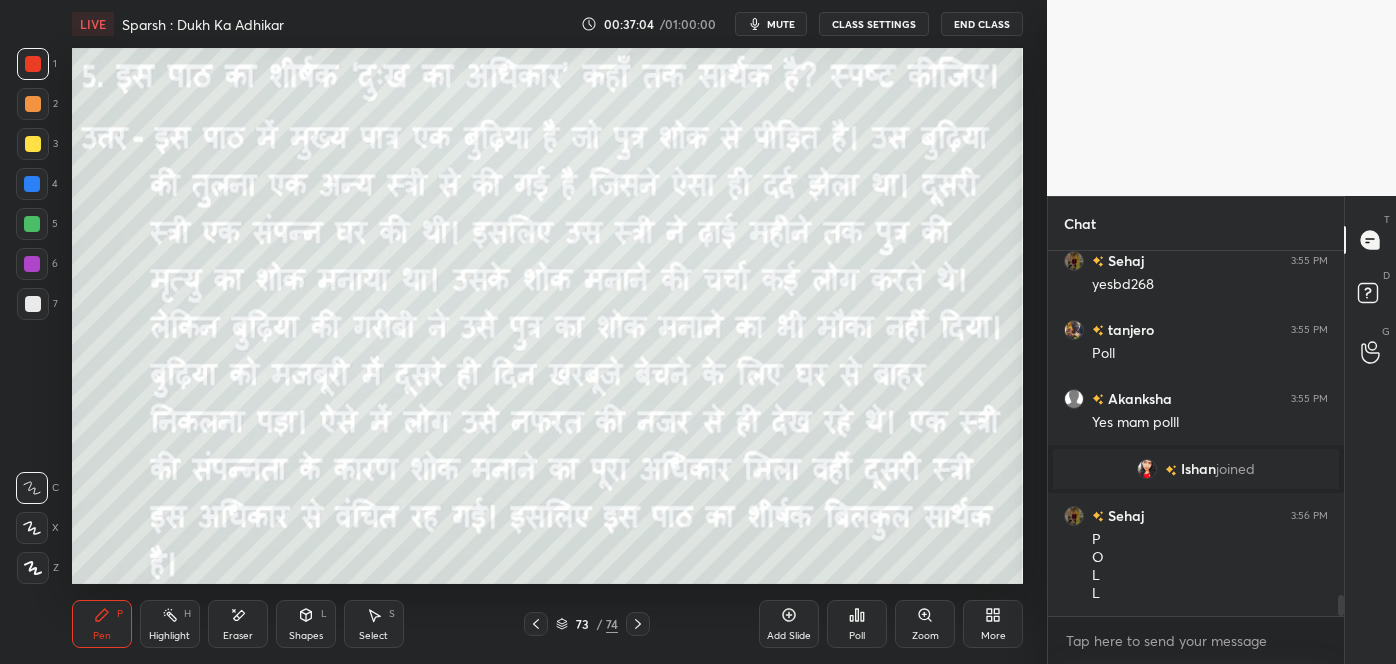 scroll, scrollTop: 6165, scrollLeft: 0, axis: vertical 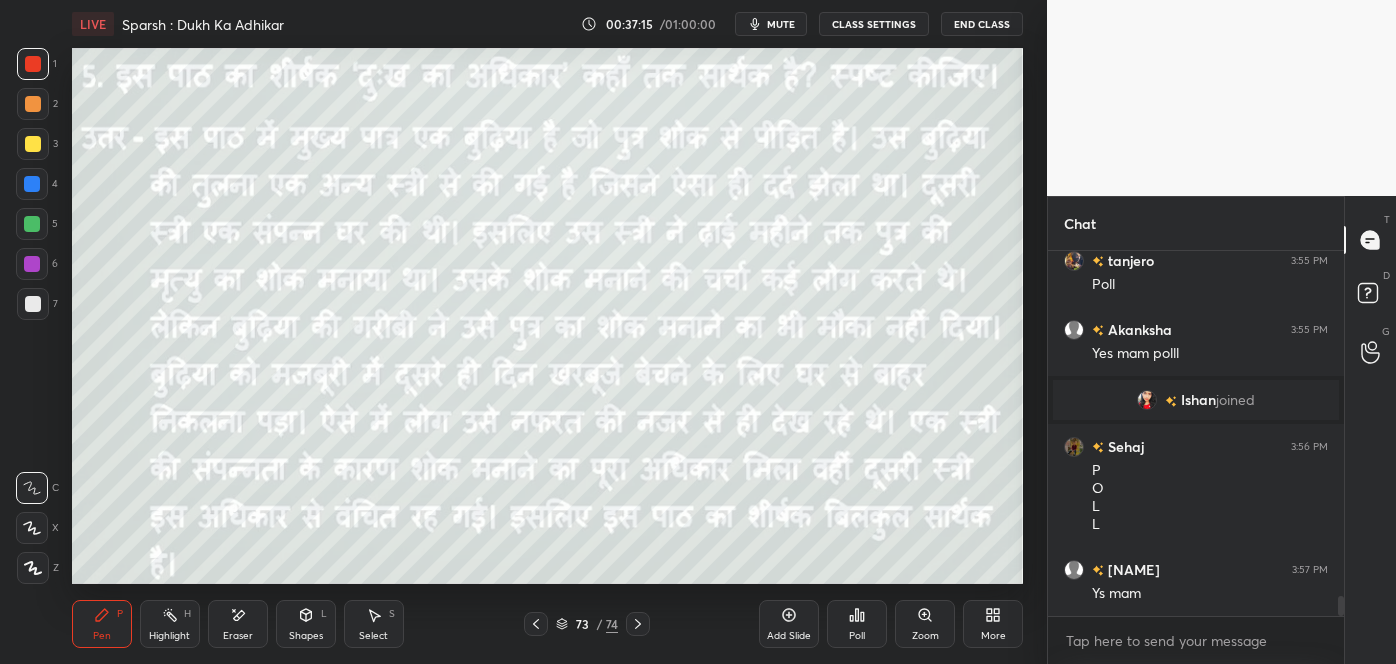 click on "/" at bounding box center [599, 624] 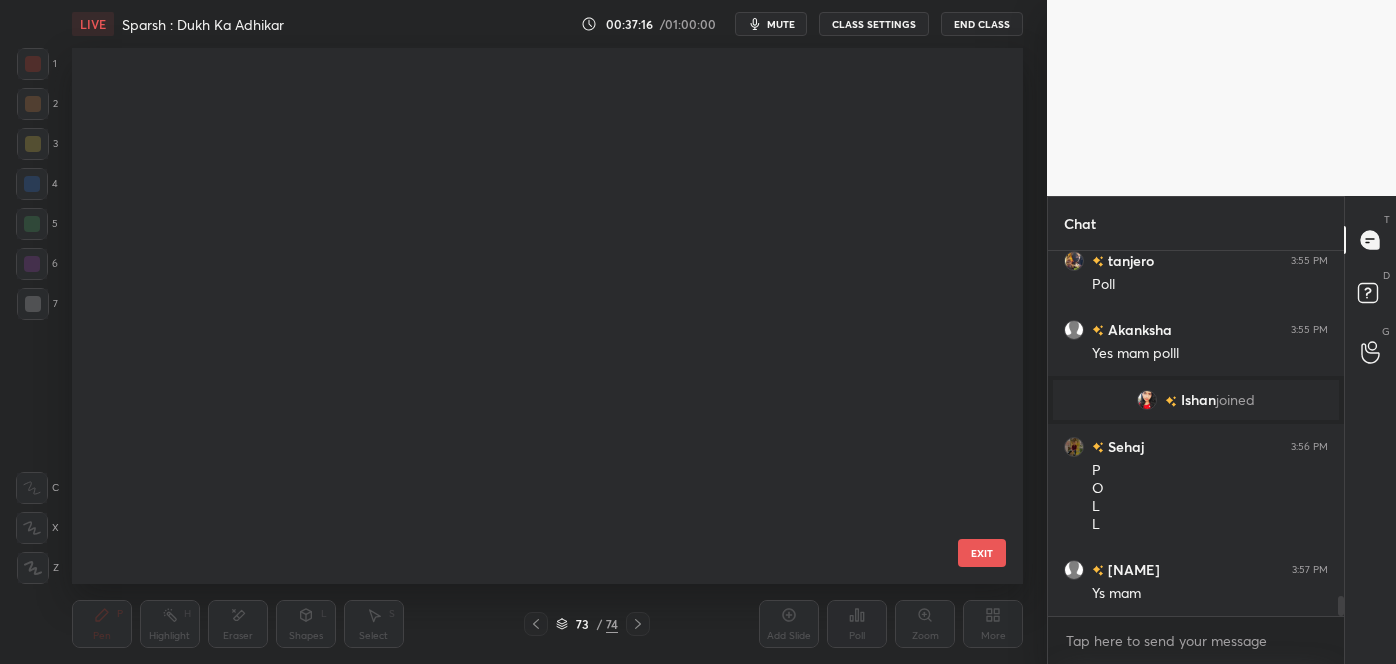 scroll, scrollTop: 3547, scrollLeft: 0, axis: vertical 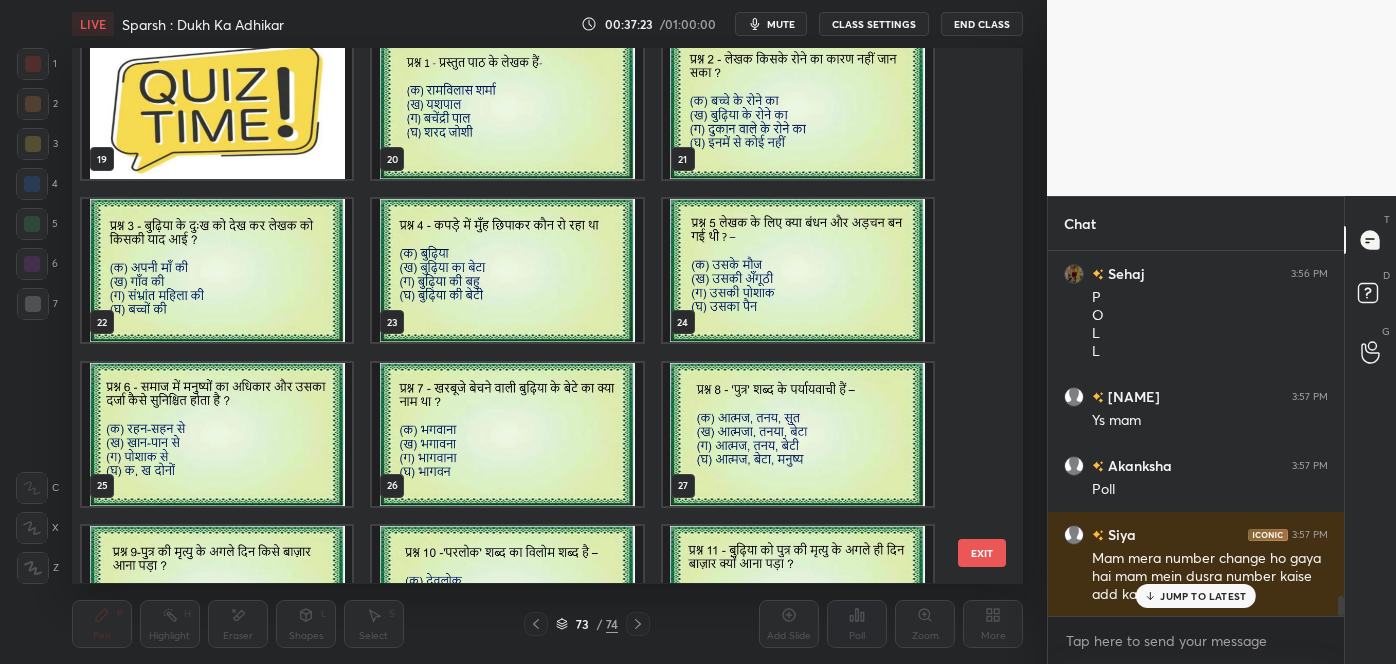 click at bounding box center (507, 107) 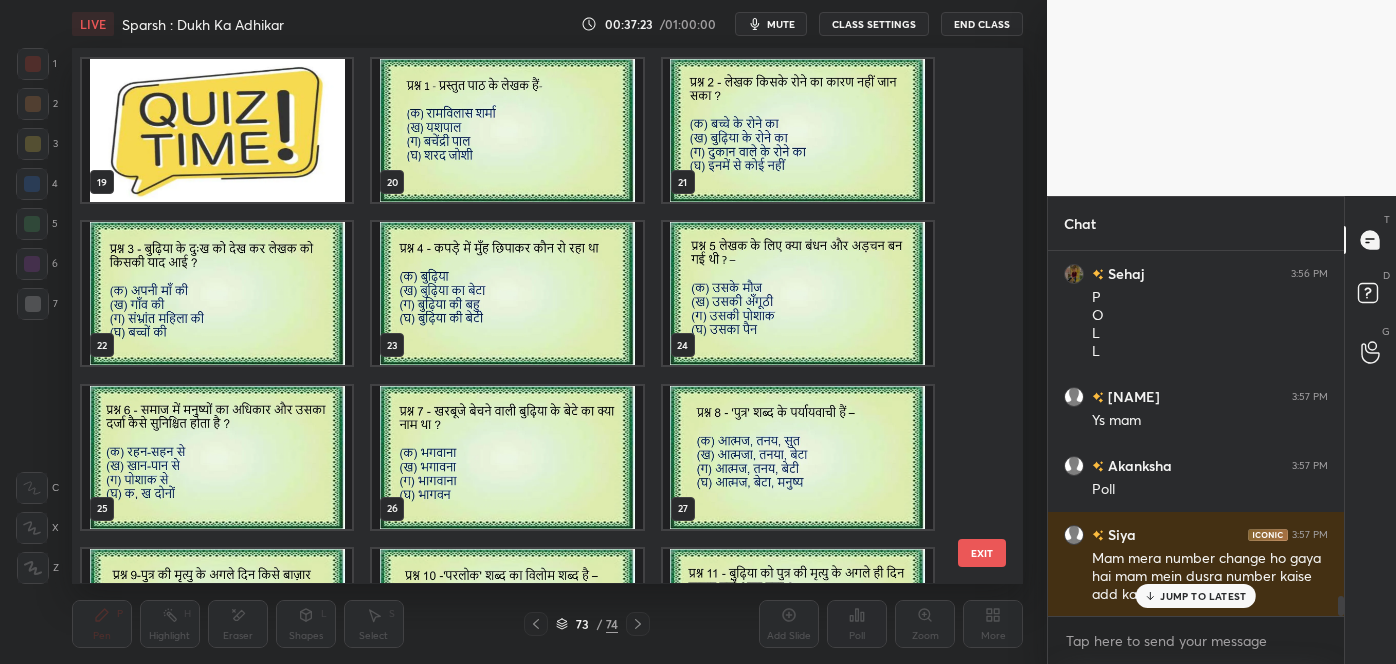 click on "19 20 21 22 23 24 25 26 27 28 29 30 31 32 33" at bounding box center [530, 315] 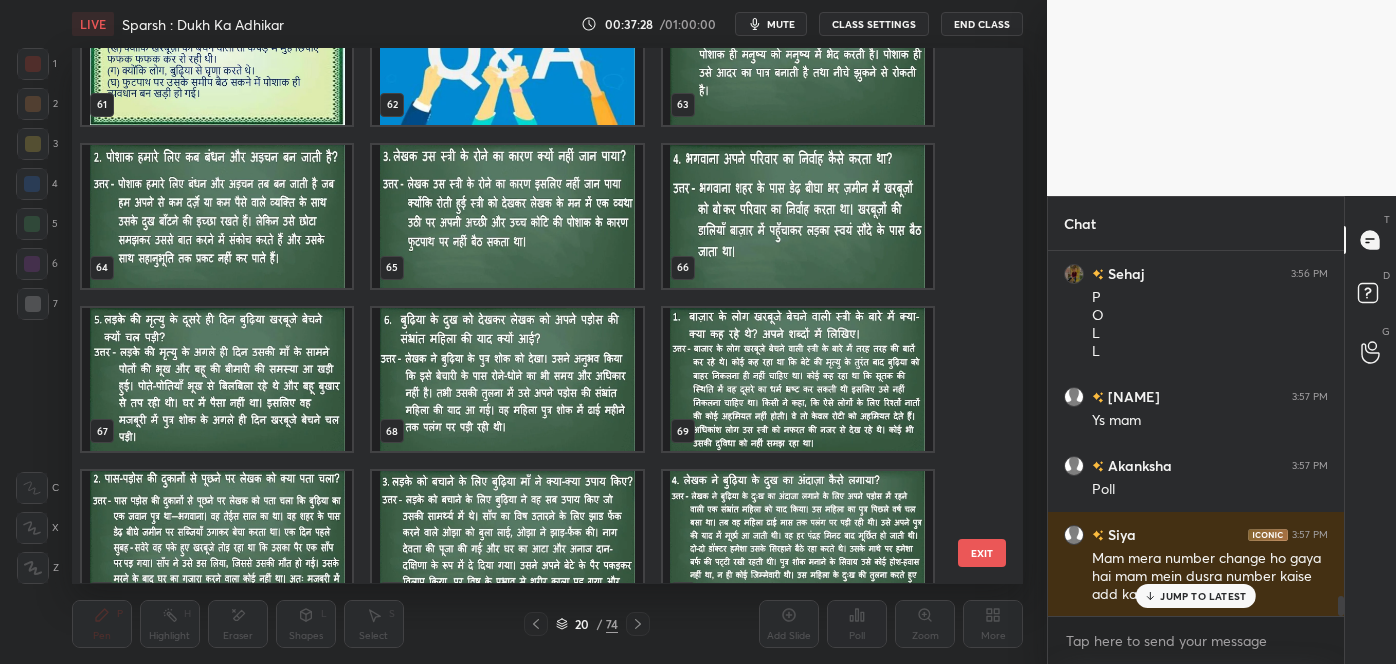 click at bounding box center [217, 53] 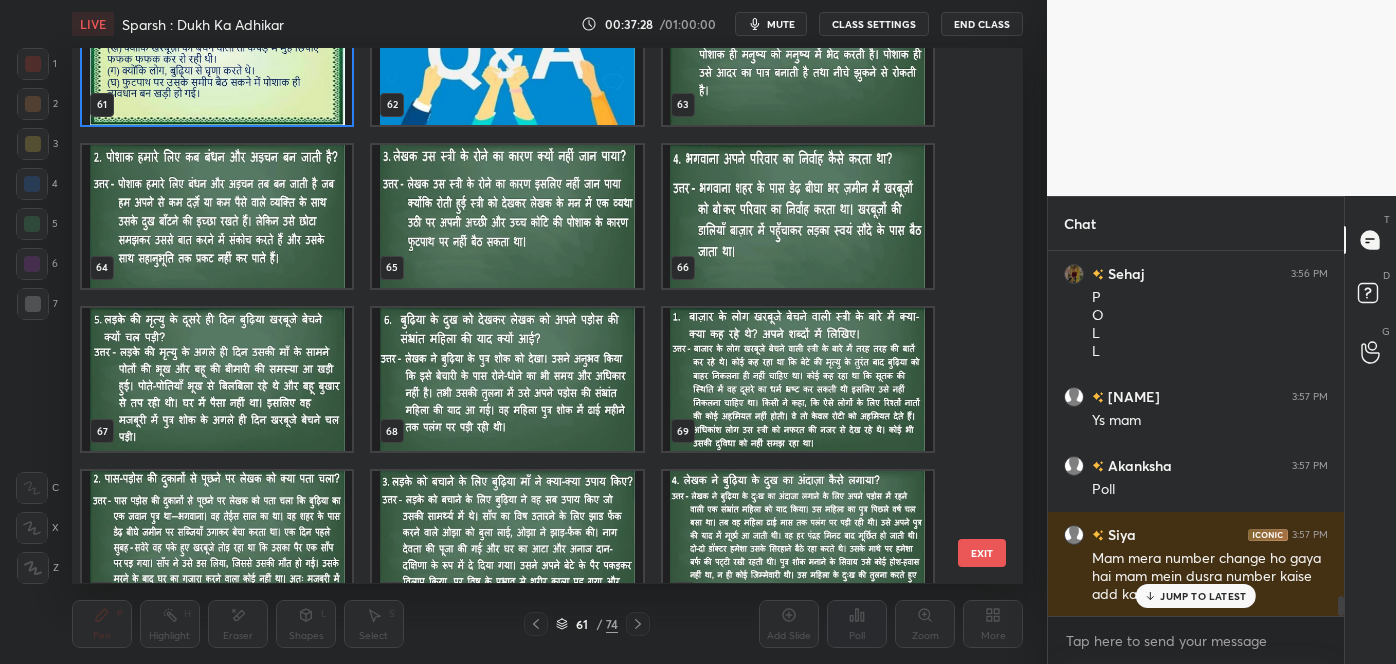 scroll, scrollTop: 3266, scrollLeft: 0, axis: vertical 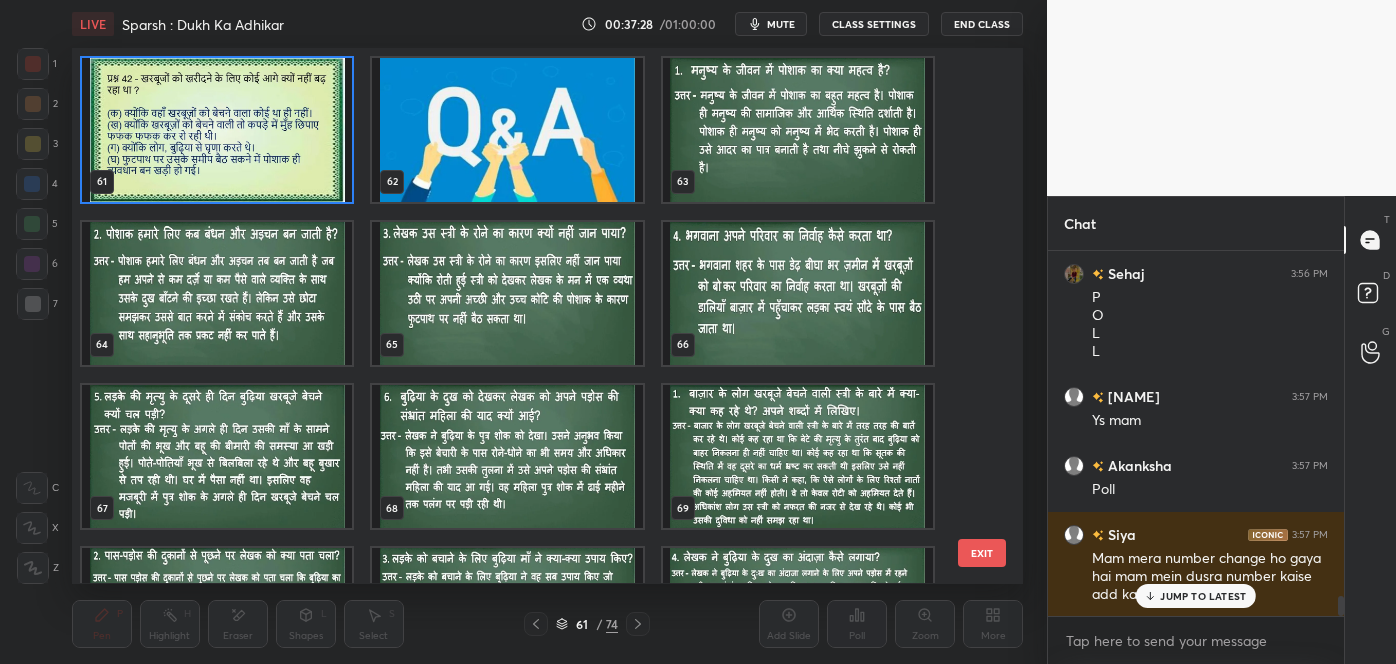 click on "55 56 57 58 59 60 61 62 63 64 65 66 67 68 69 70 71 72" at bounding box center (530, 315) 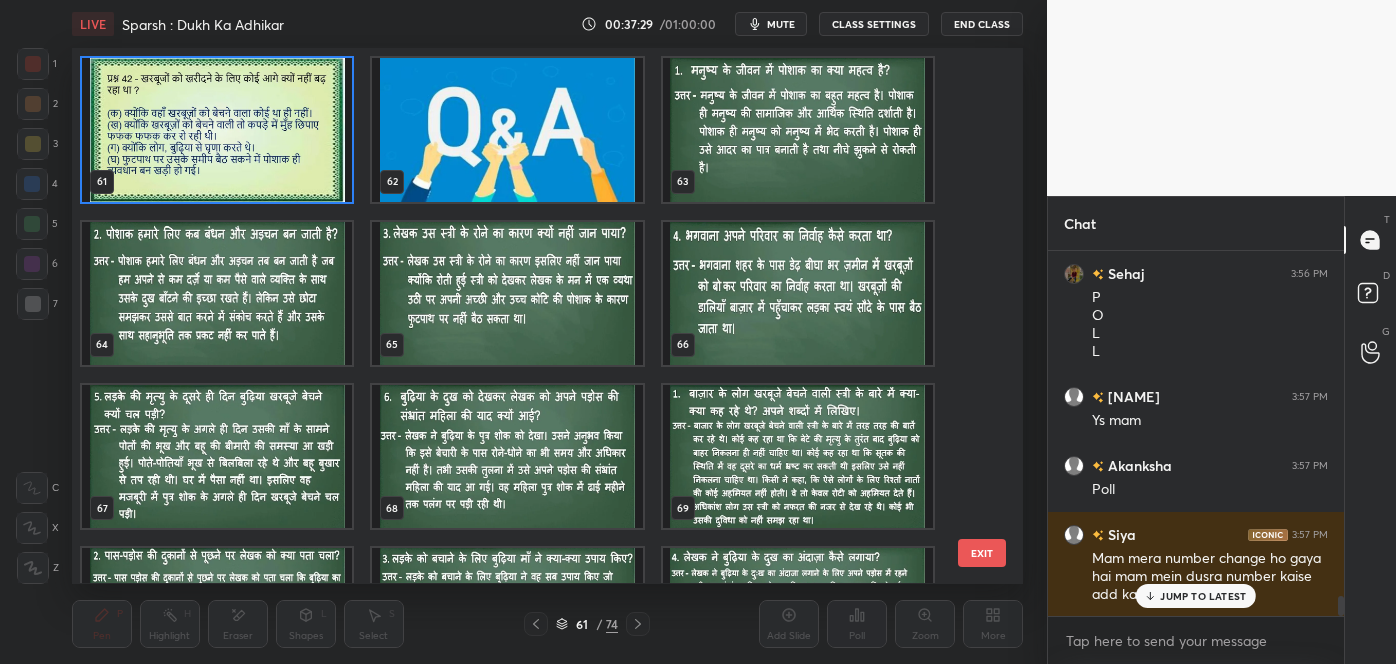 click at bounding box center (217, 130) 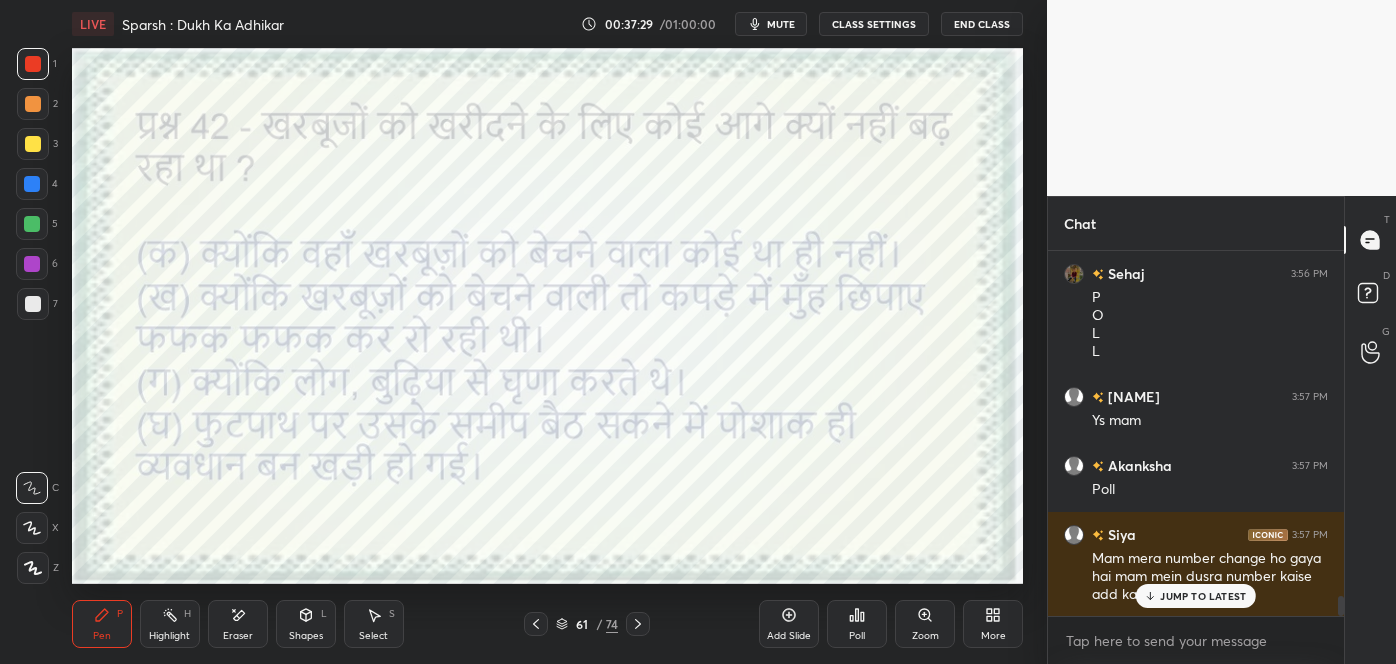 click at bounding box center [217, 130] 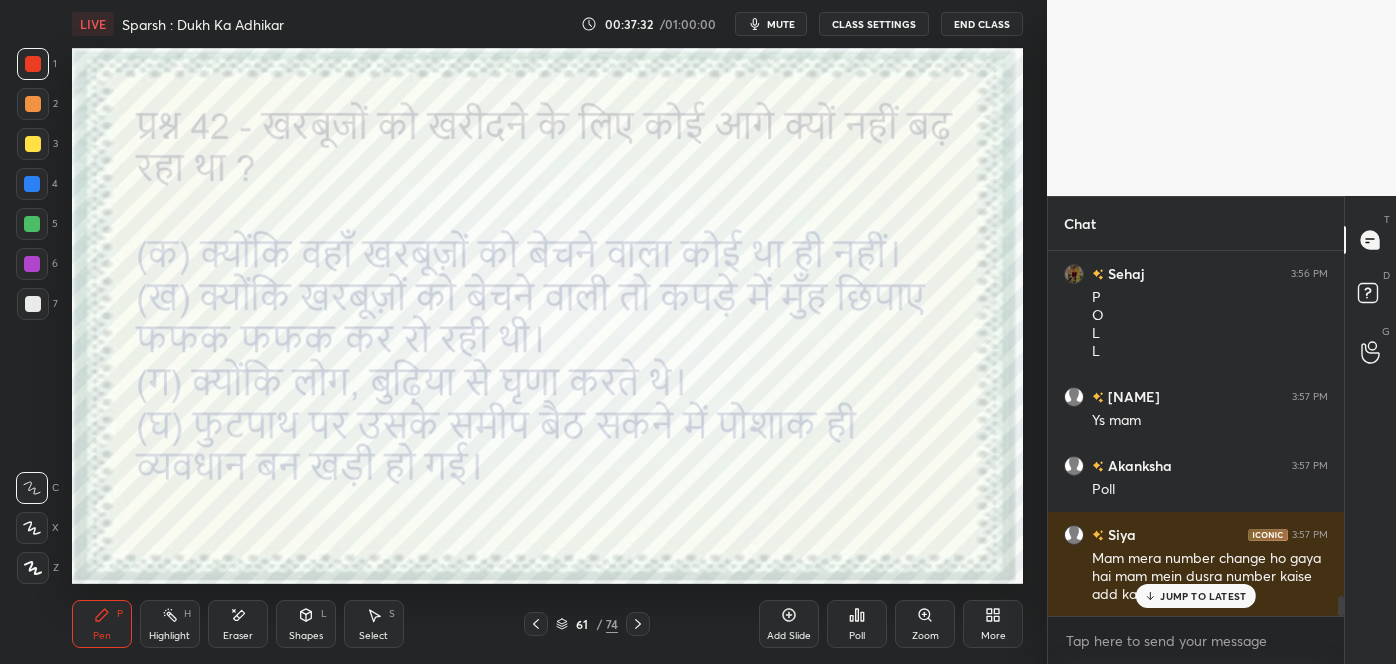 click on "JUMP TO LATEST" at bounding box center (1203, 596) 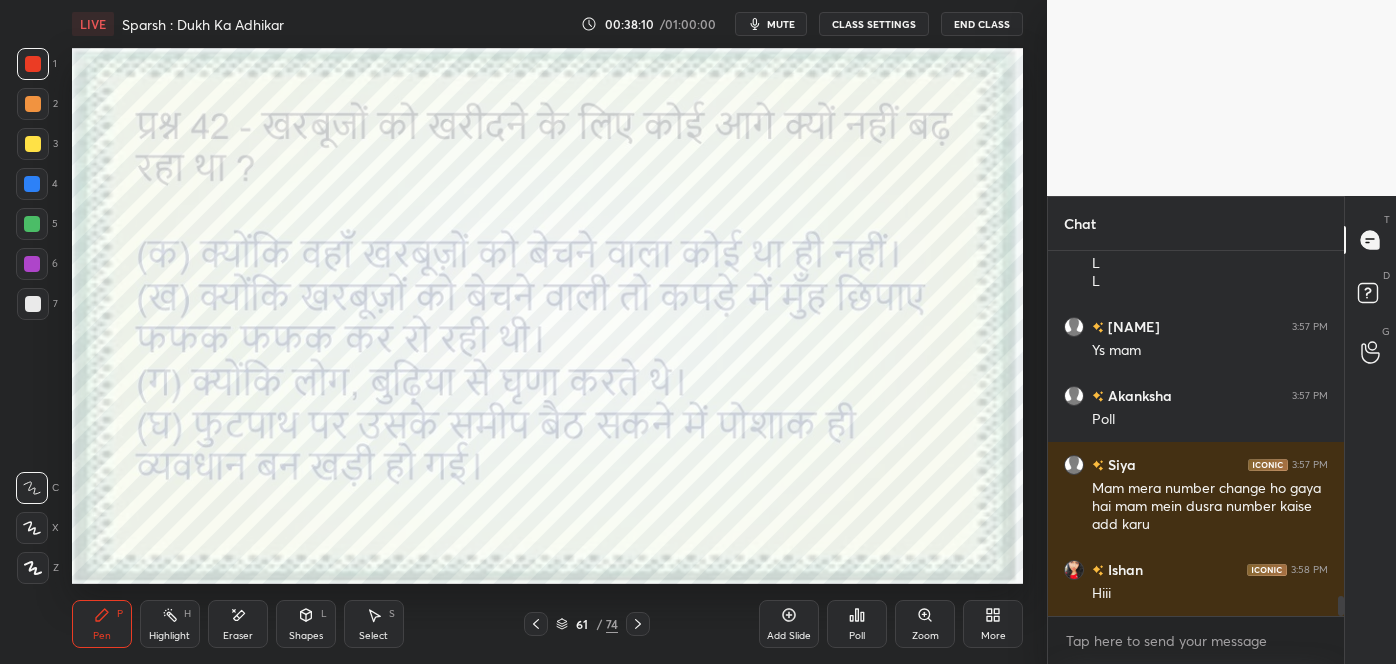 scroll, scrollTop: 6427, scrollLeft: 0, axis: vertical 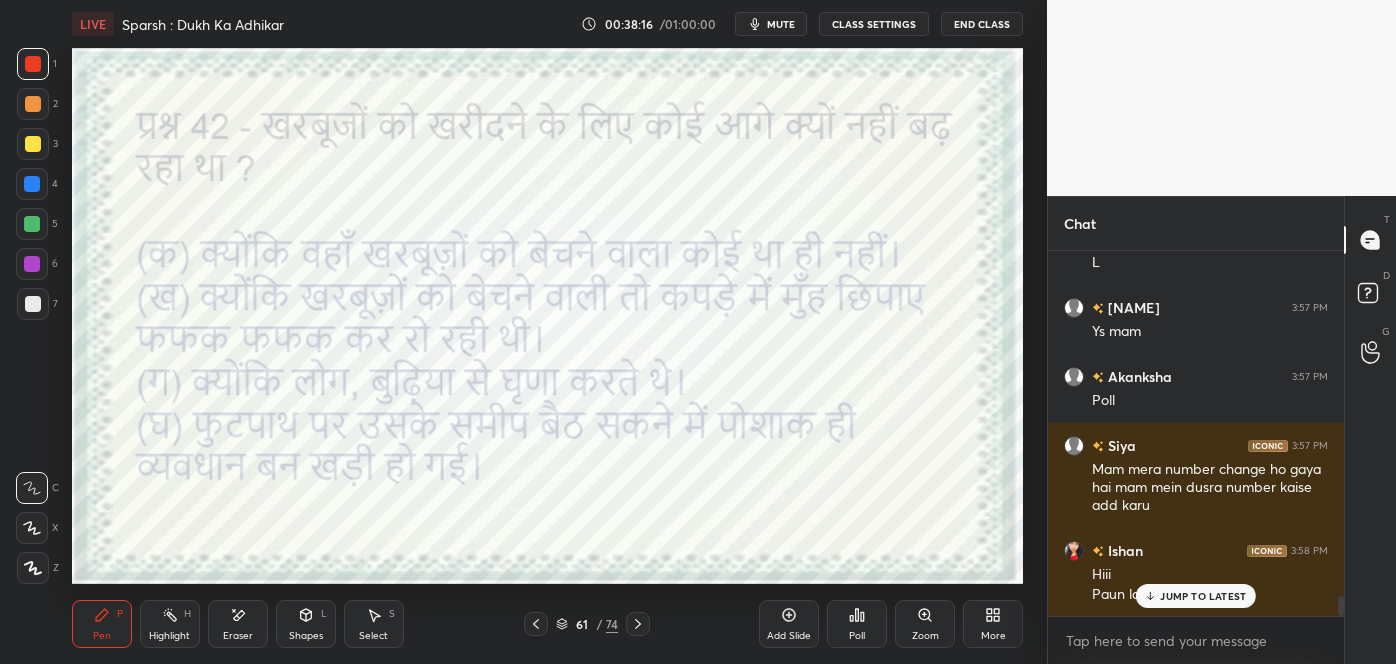 click on "JUMP TO LATEST" at bounding box center (1203, 596) 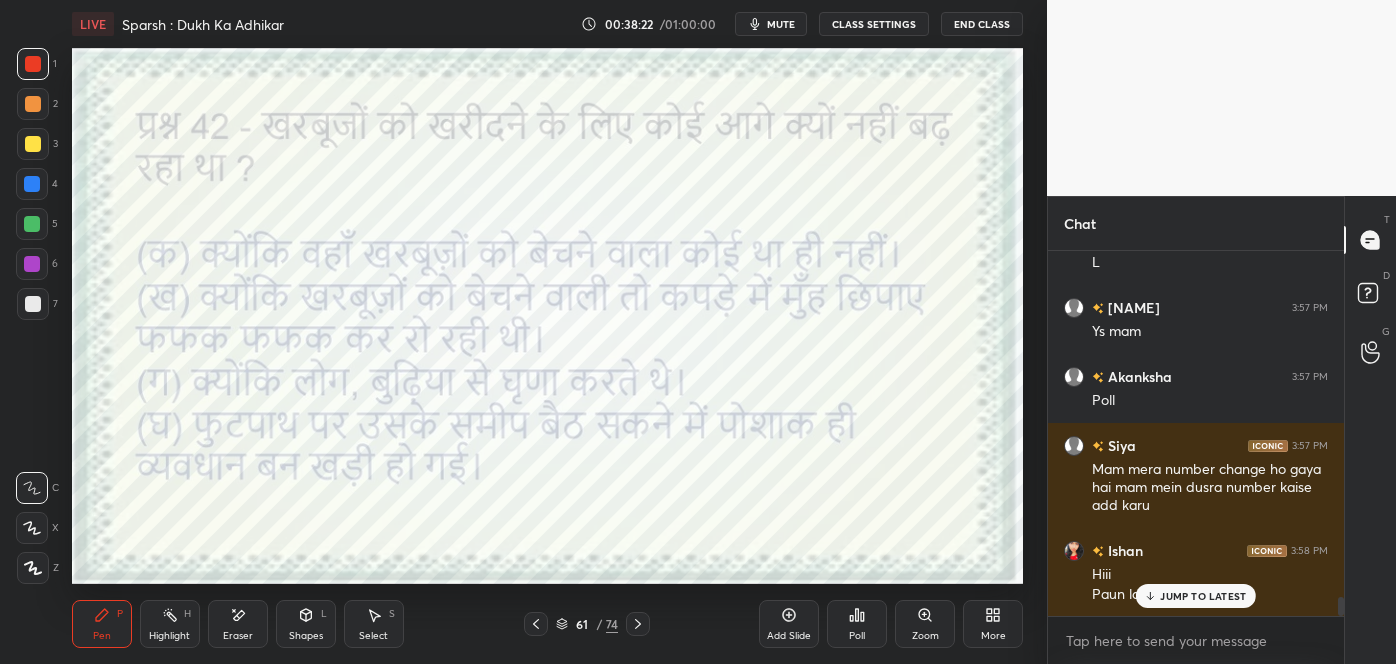 scroll, scrollTop: 6496, scrollLeft: 0, axis: vertical 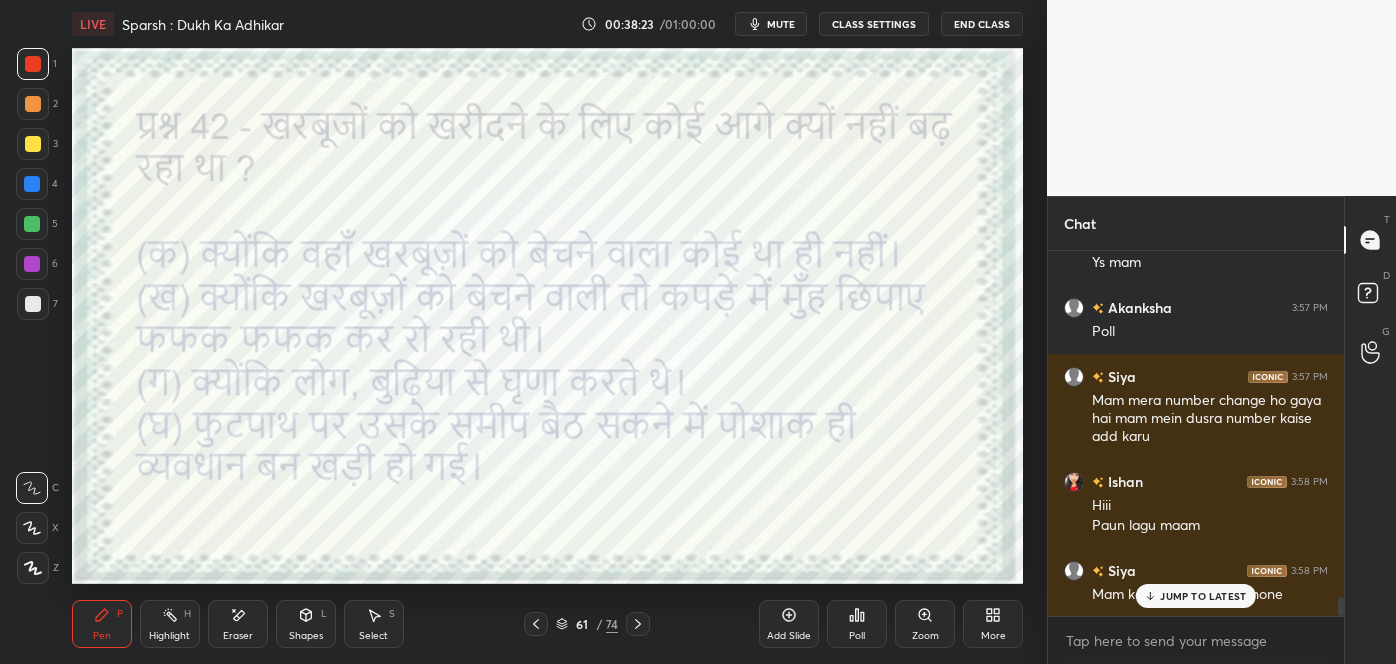 click on "JUMP TO LATEST" at bounding box center [1203, 596] 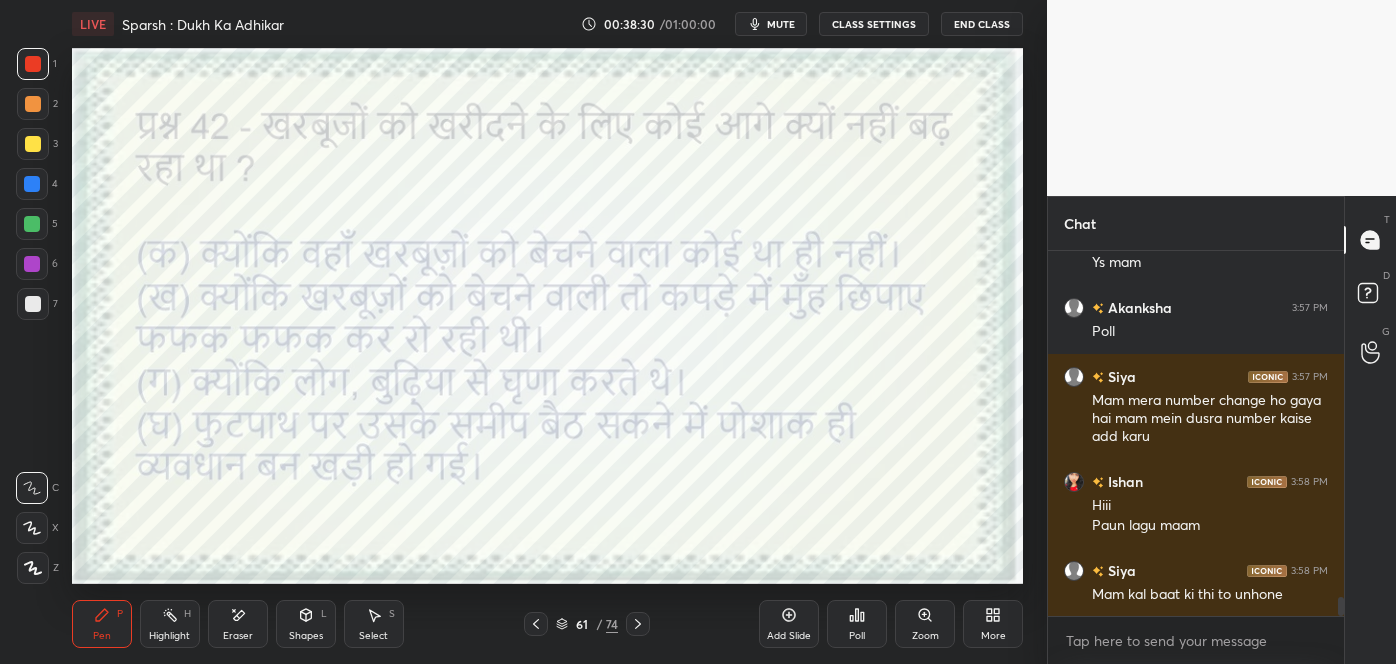 click on "Add Slide" at bounding box center (789, 624) 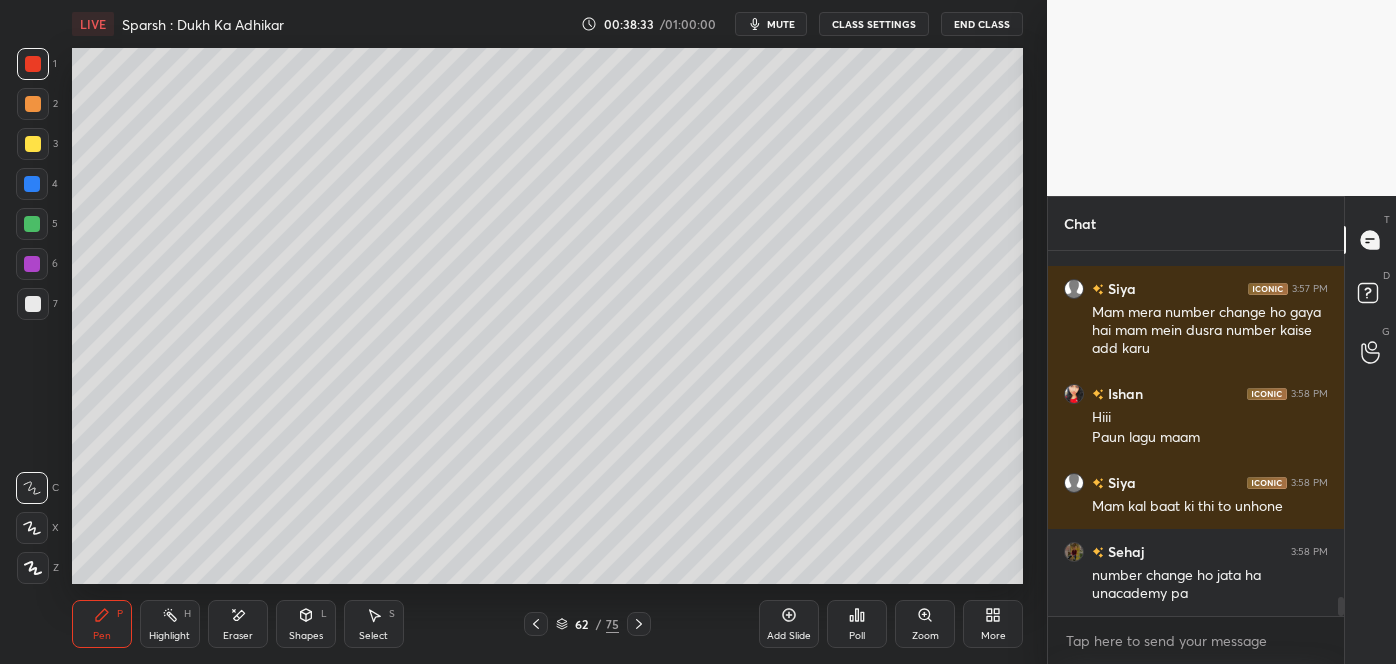 scroll, scrollTop: 6653, scrollLeft: 0, axis: vertical 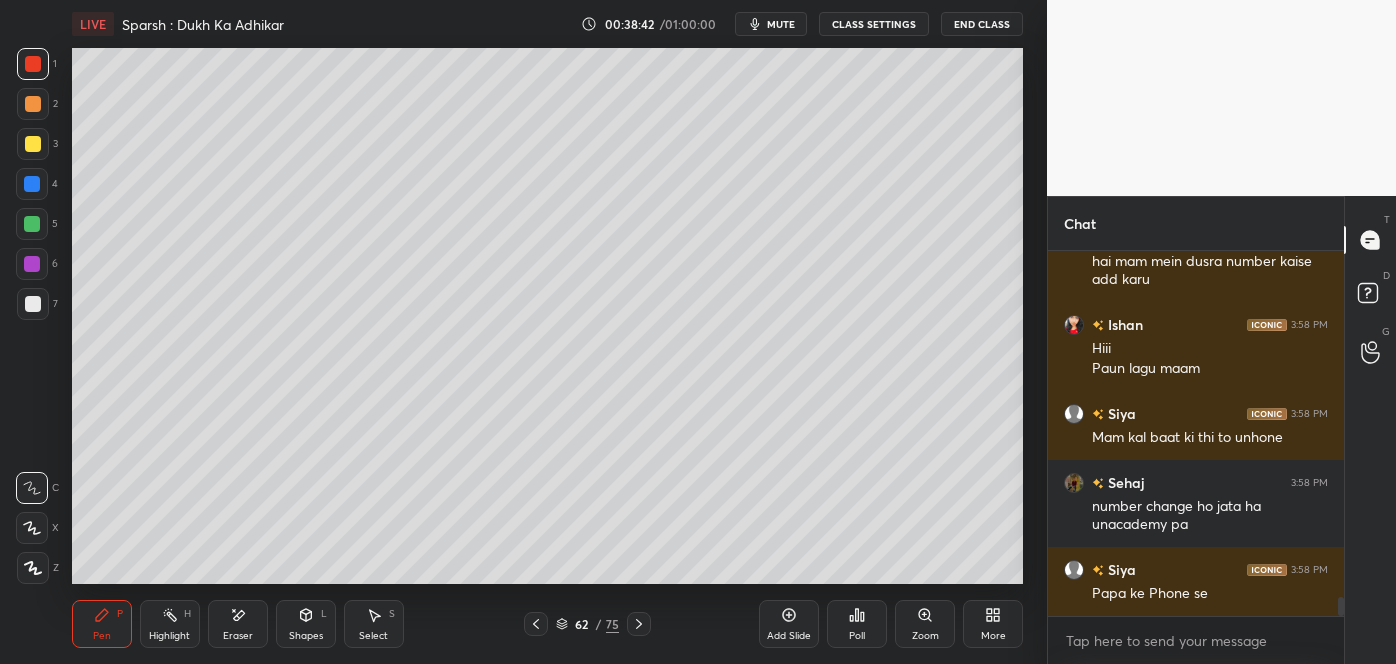 click on "Eraser" at bounding box center [238, 624] 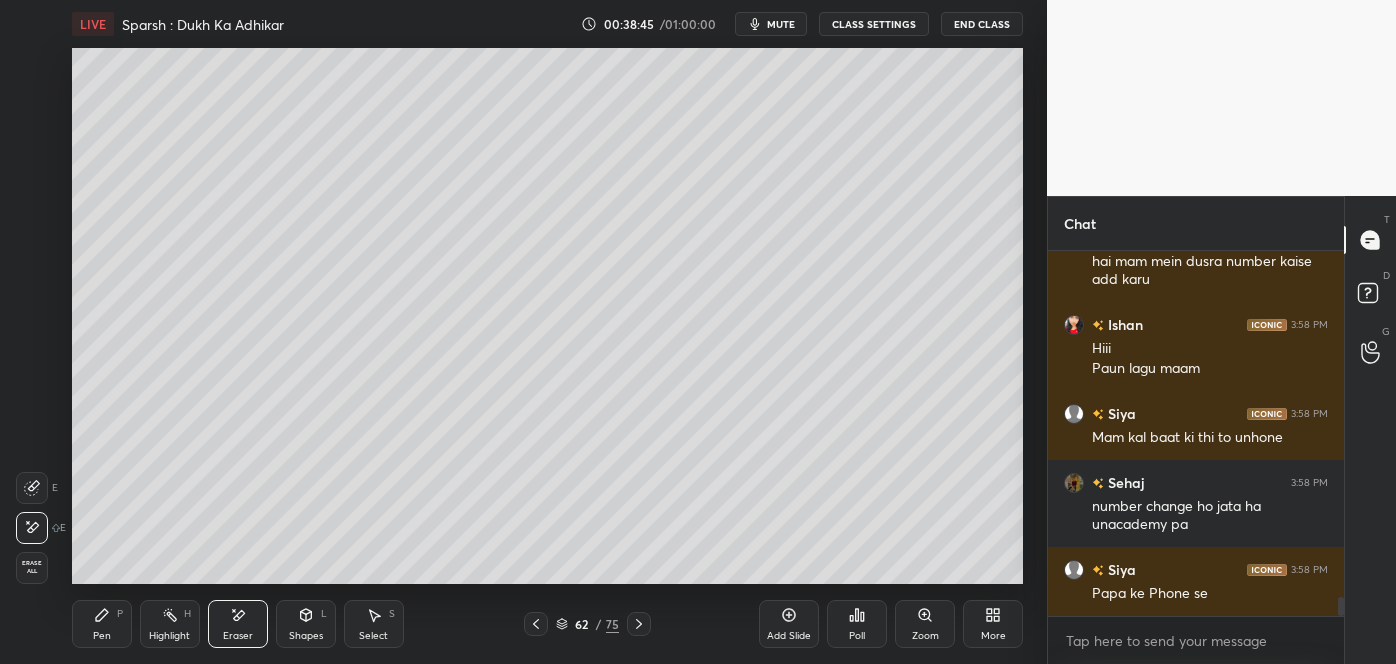 scroll, scrollTop: 6722, scrollLeft: 0, axis: vertical 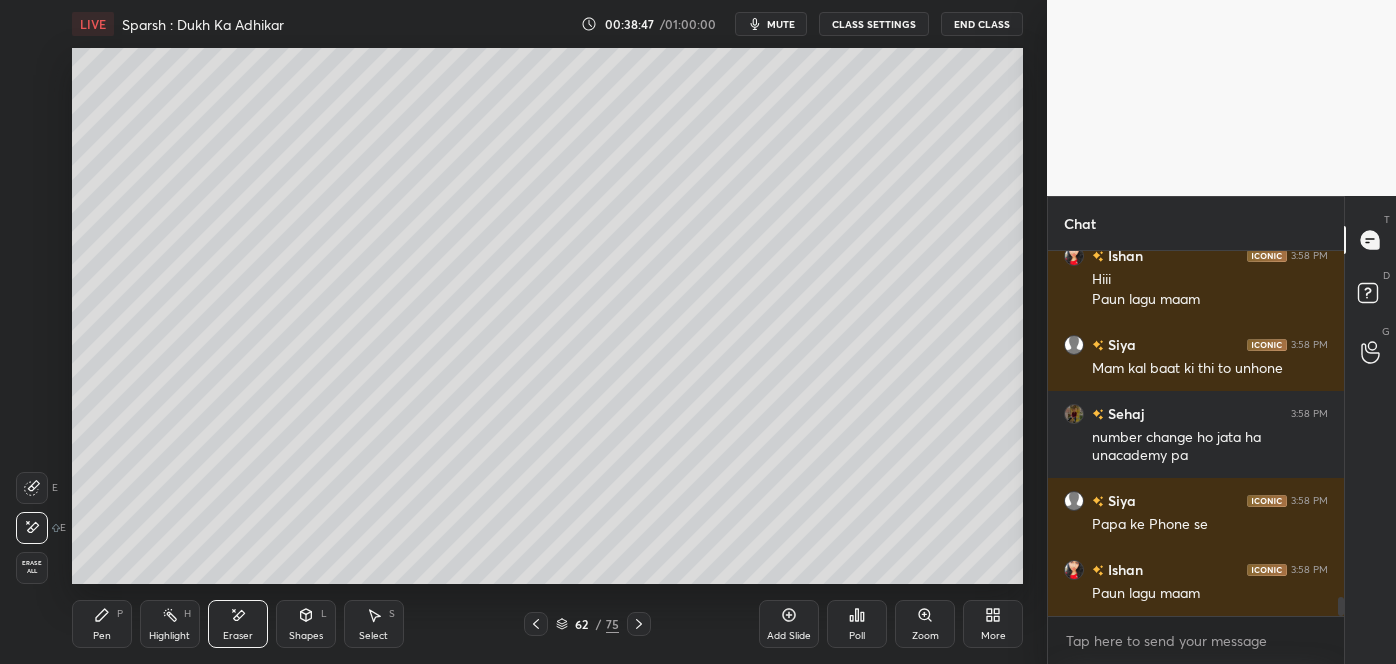 click on "Pen P" at bounding box center (102, 624) 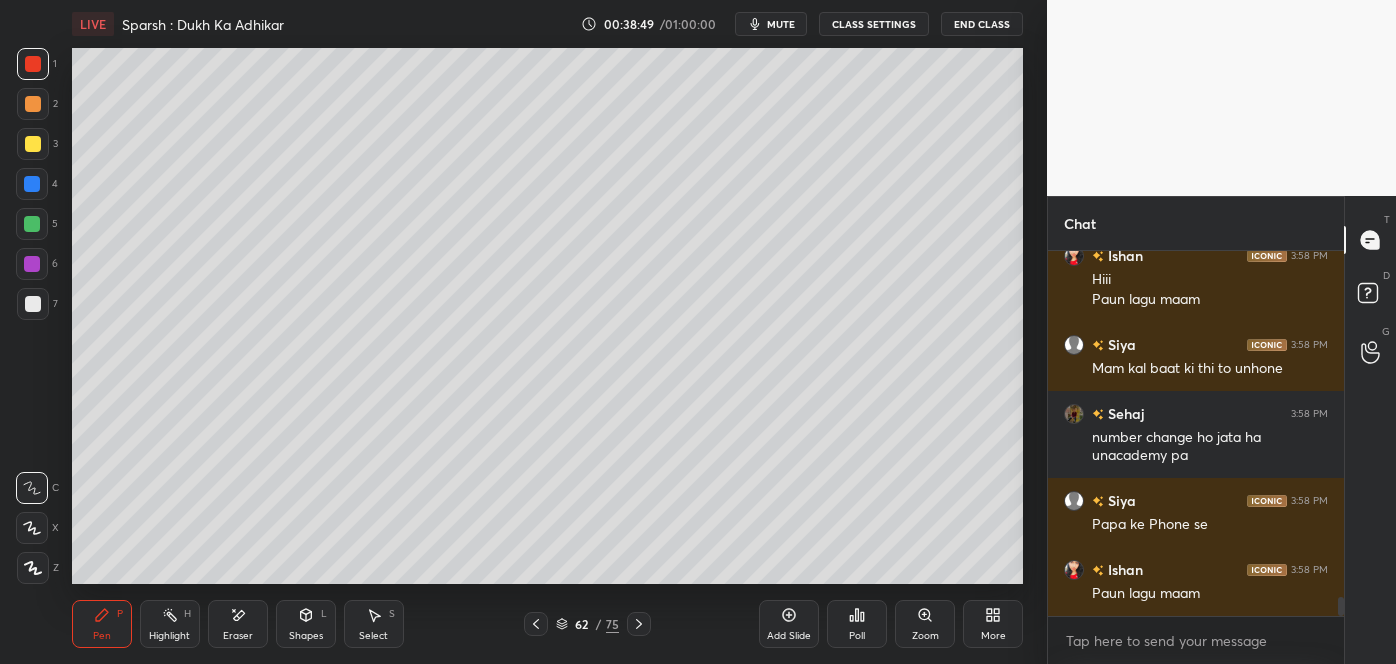 click at bounding box center (536, 624) 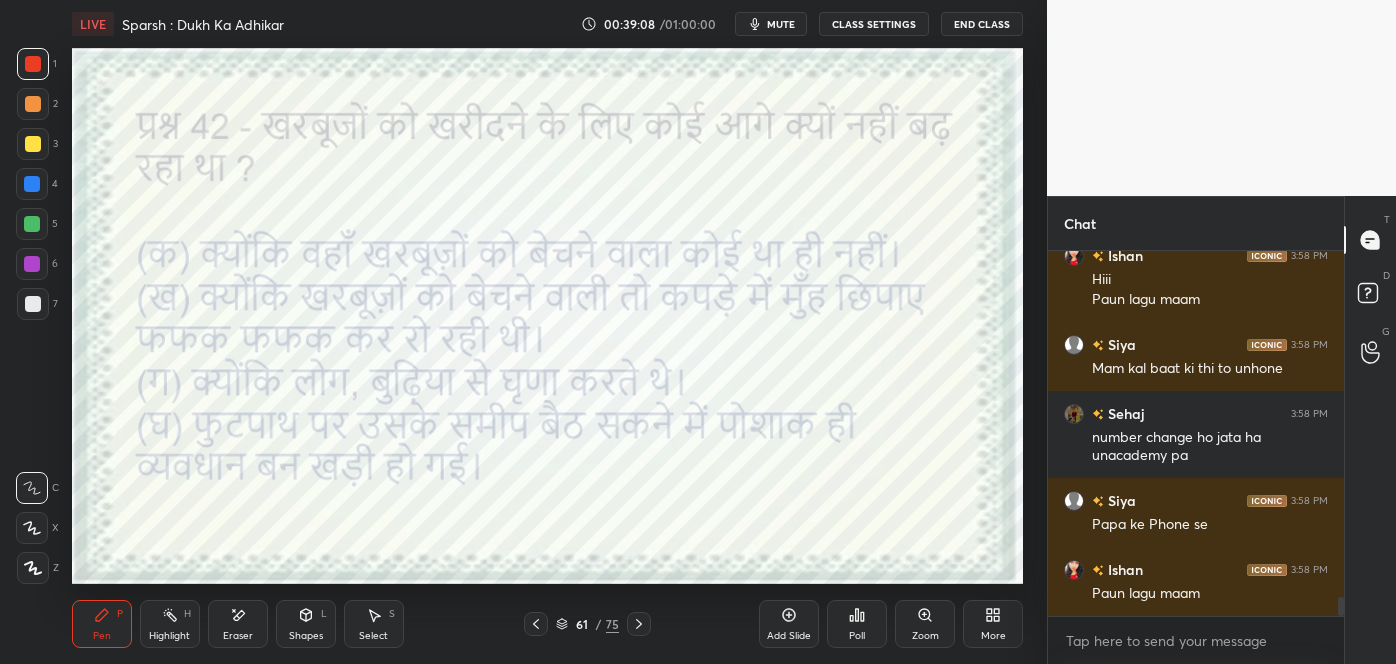 scroll, scrollTop: 6770, scrollLeft: 0, axis: vertical 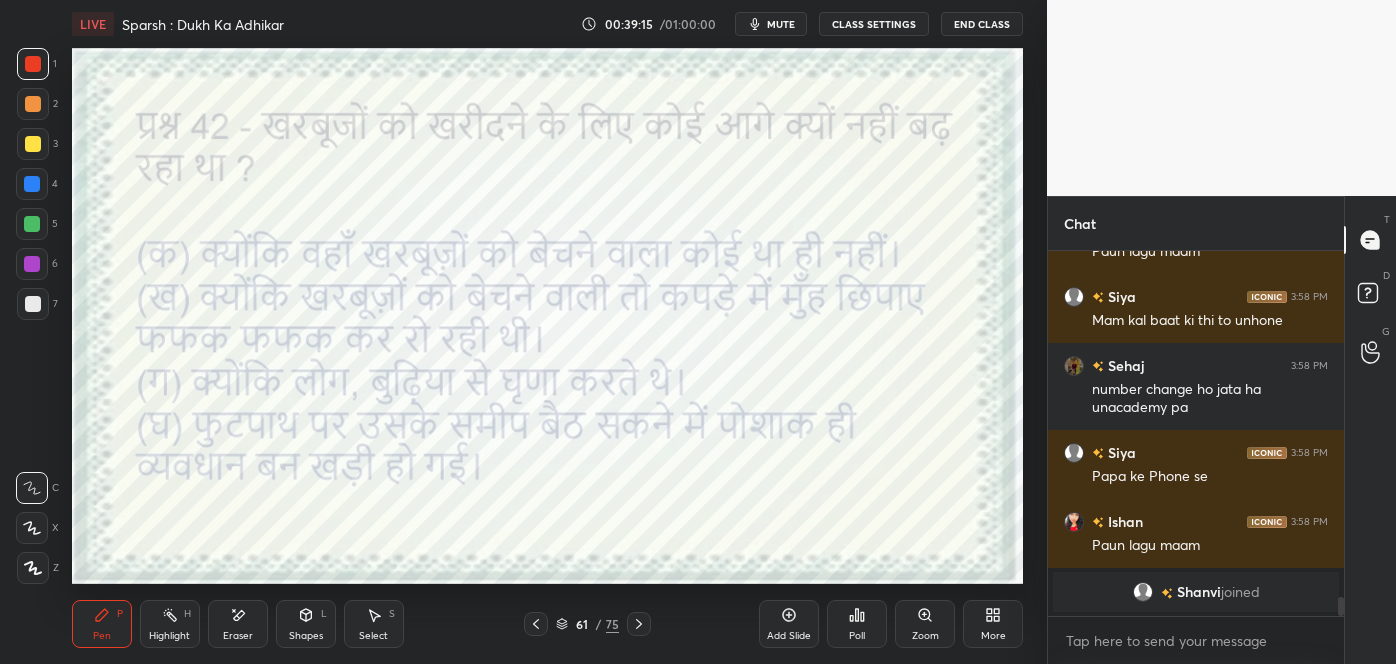 drag, startPoint x: 1016, startPoint y: 576, endPoint x: 1032, endPoint y: 582, distance: 17.088007 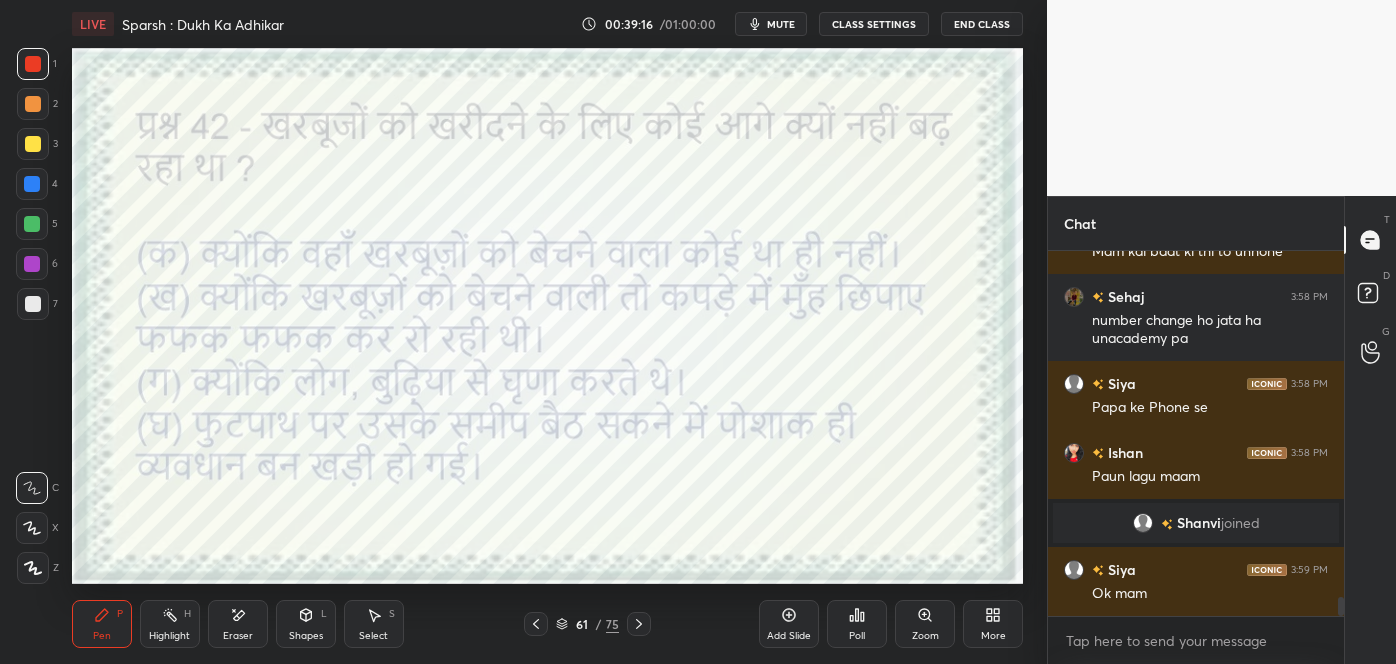 click on "61" at bounding box center [582, 624] 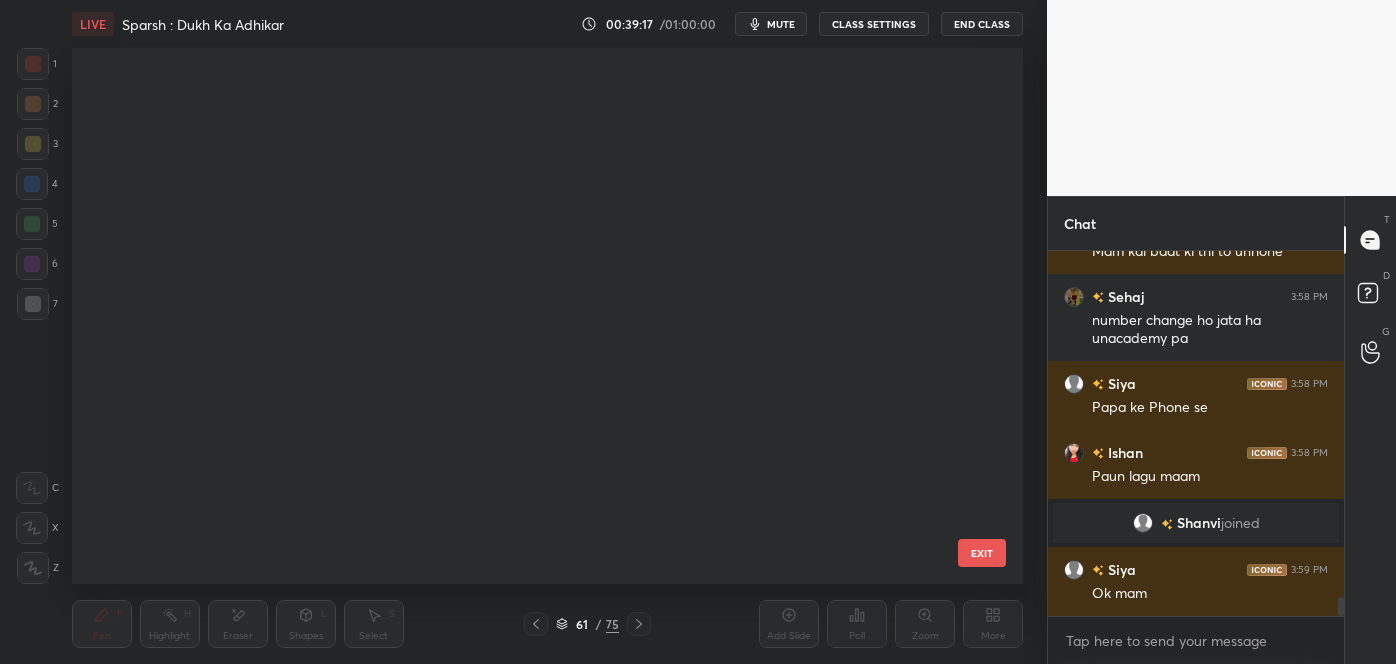 scroll, scrollTop: 529, scrollLeft: 941, axis: both 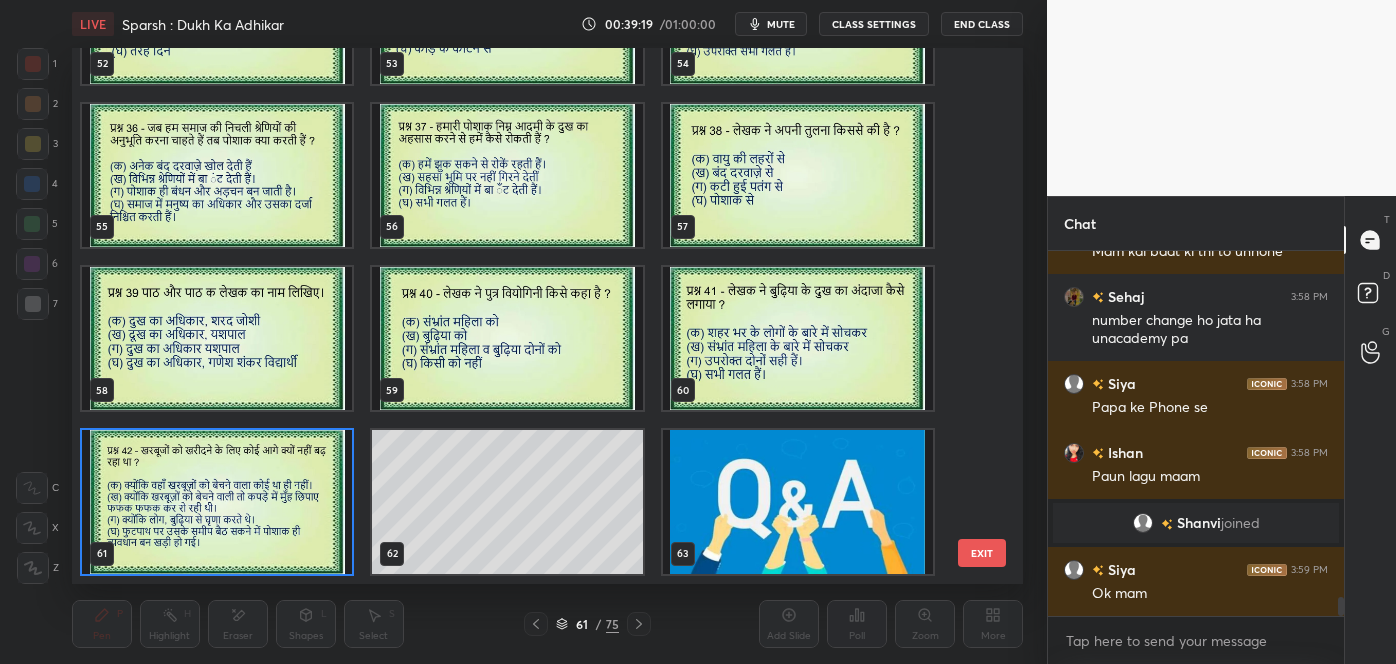 click on "EXIT" at bounding box center (982, 553) 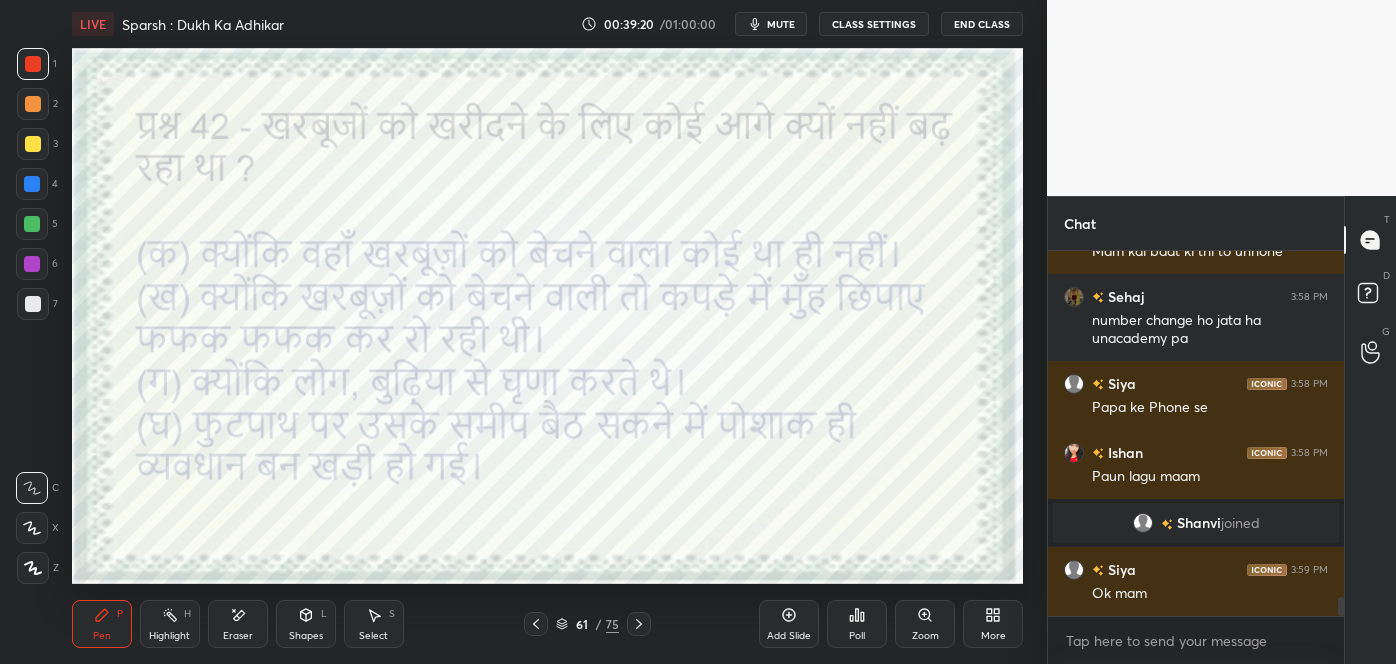 click on "Add Slide" at bounding box center [789, 624] 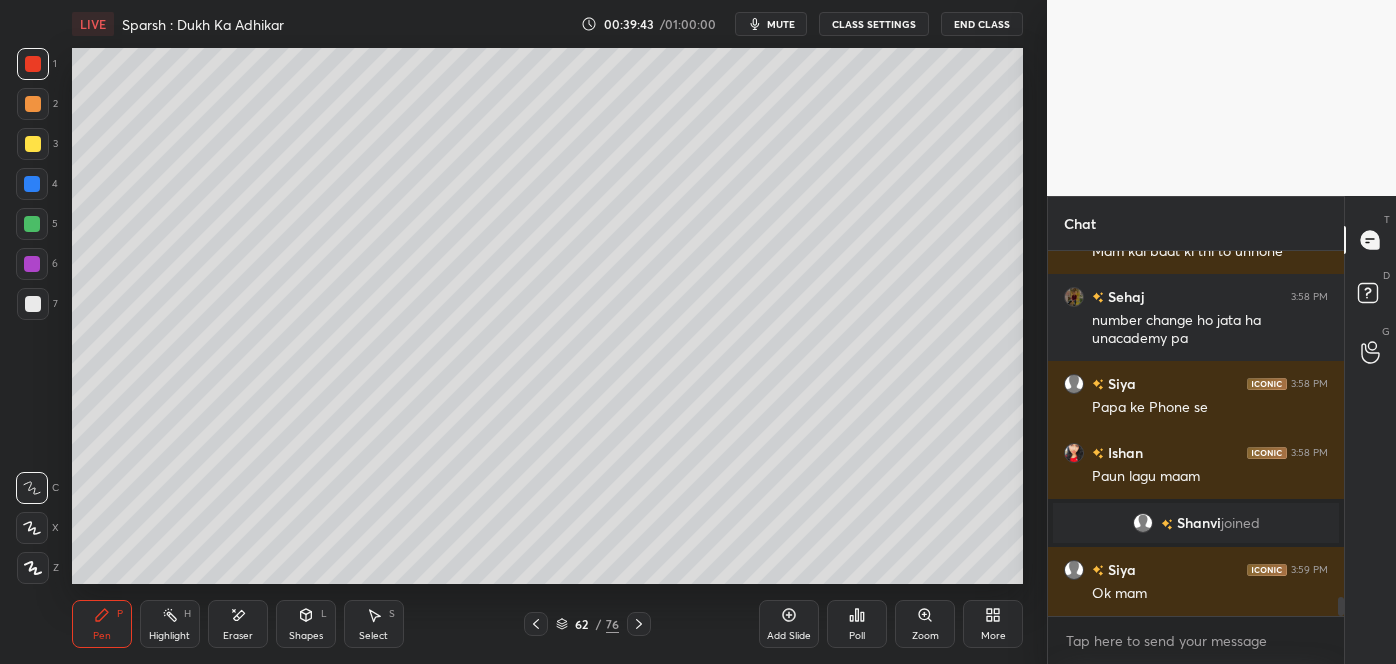 click on "Eraser" at bounding box center (238, 636) 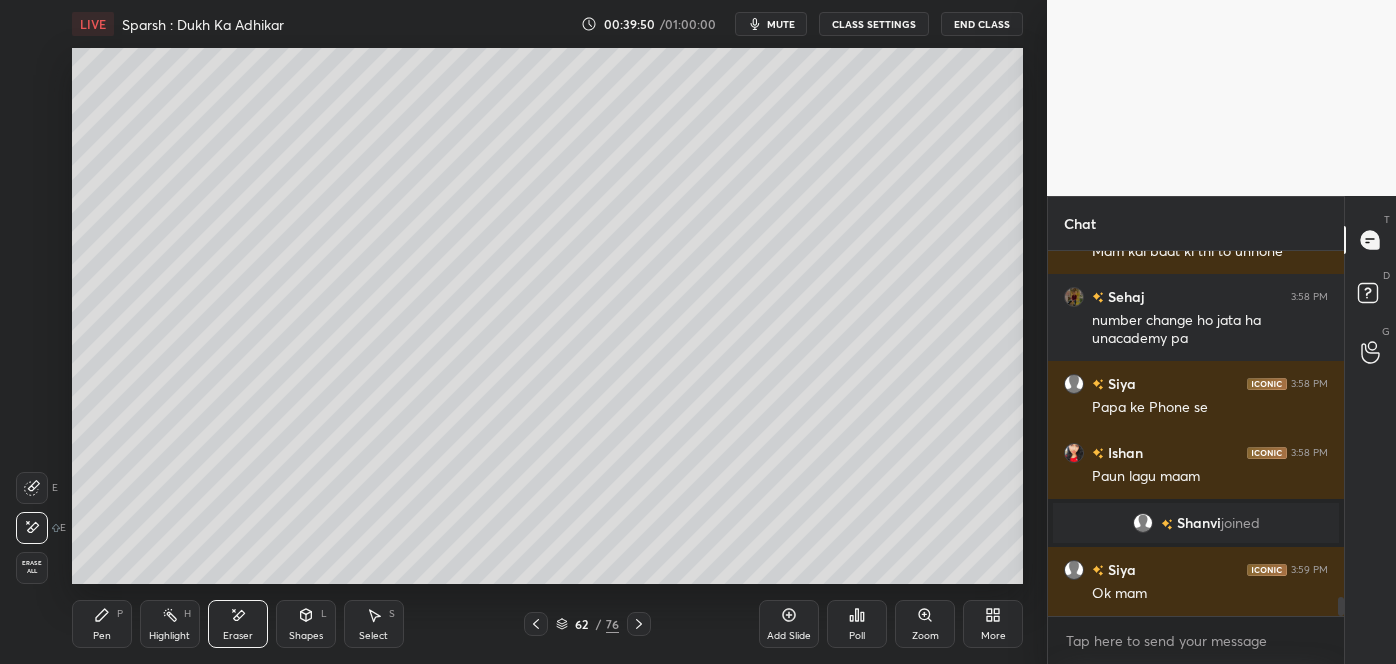 click 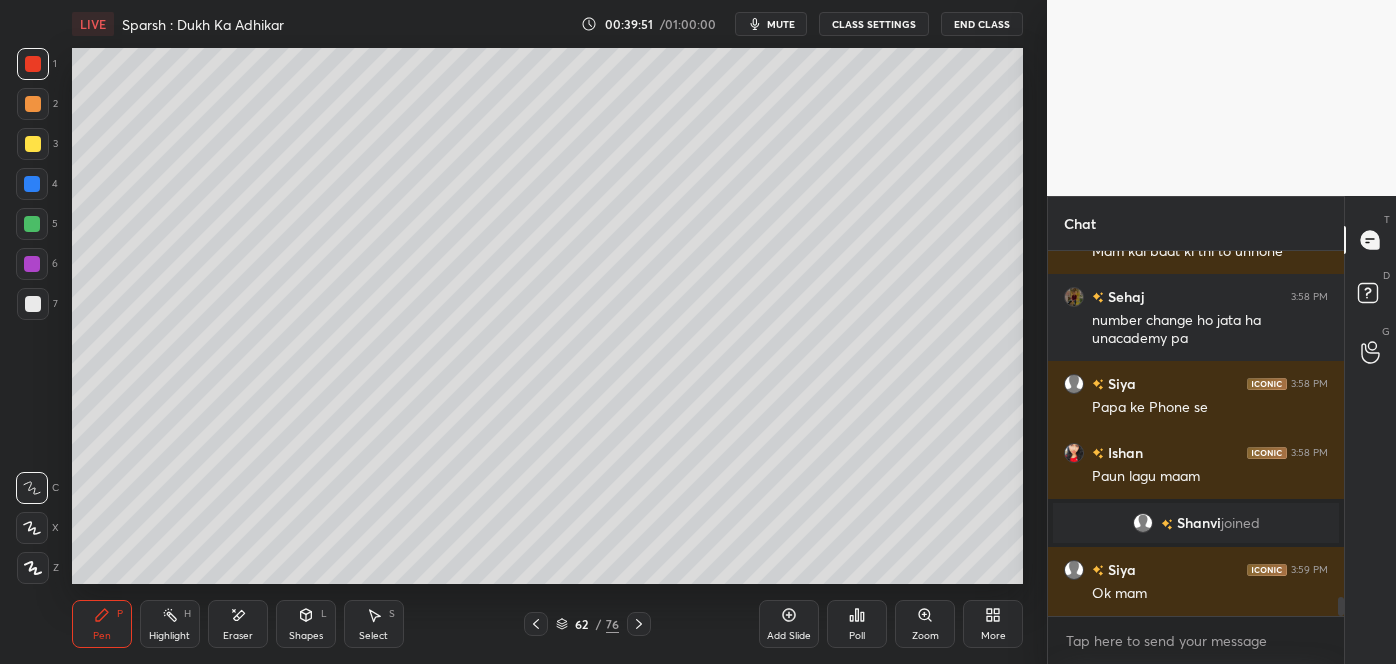 click 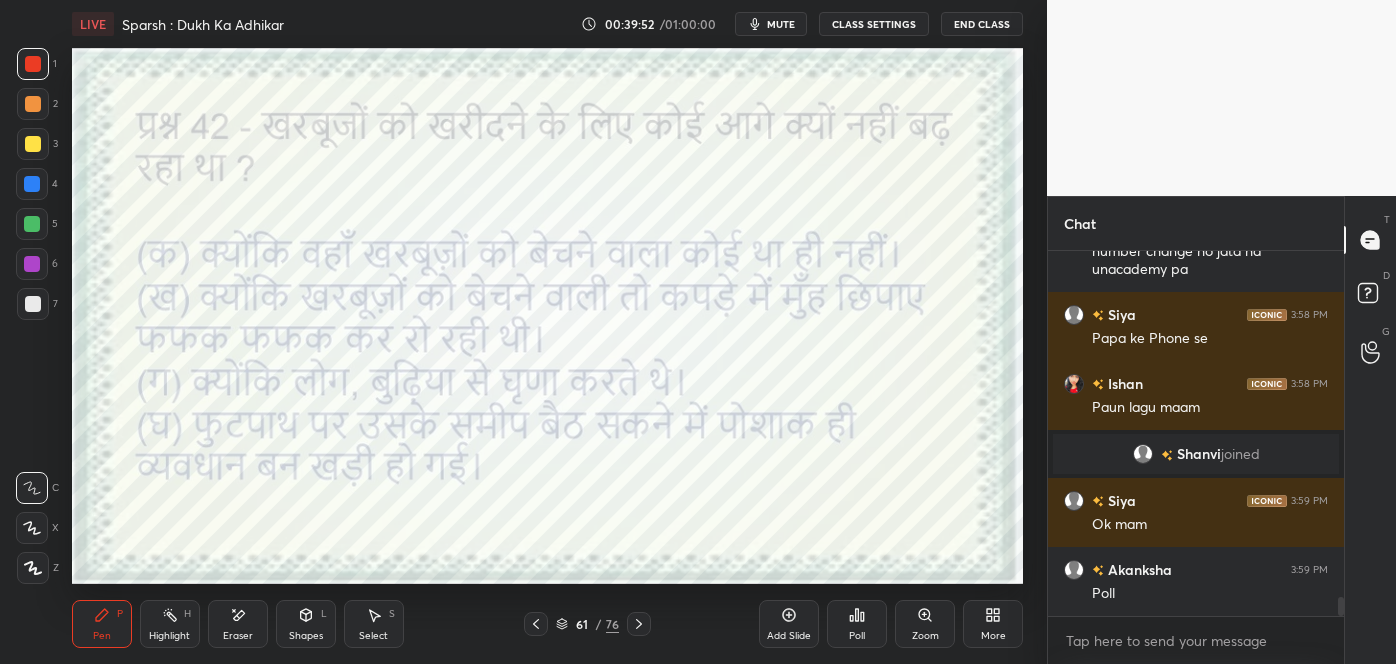 click on "/" at bounding box center (599, 624) 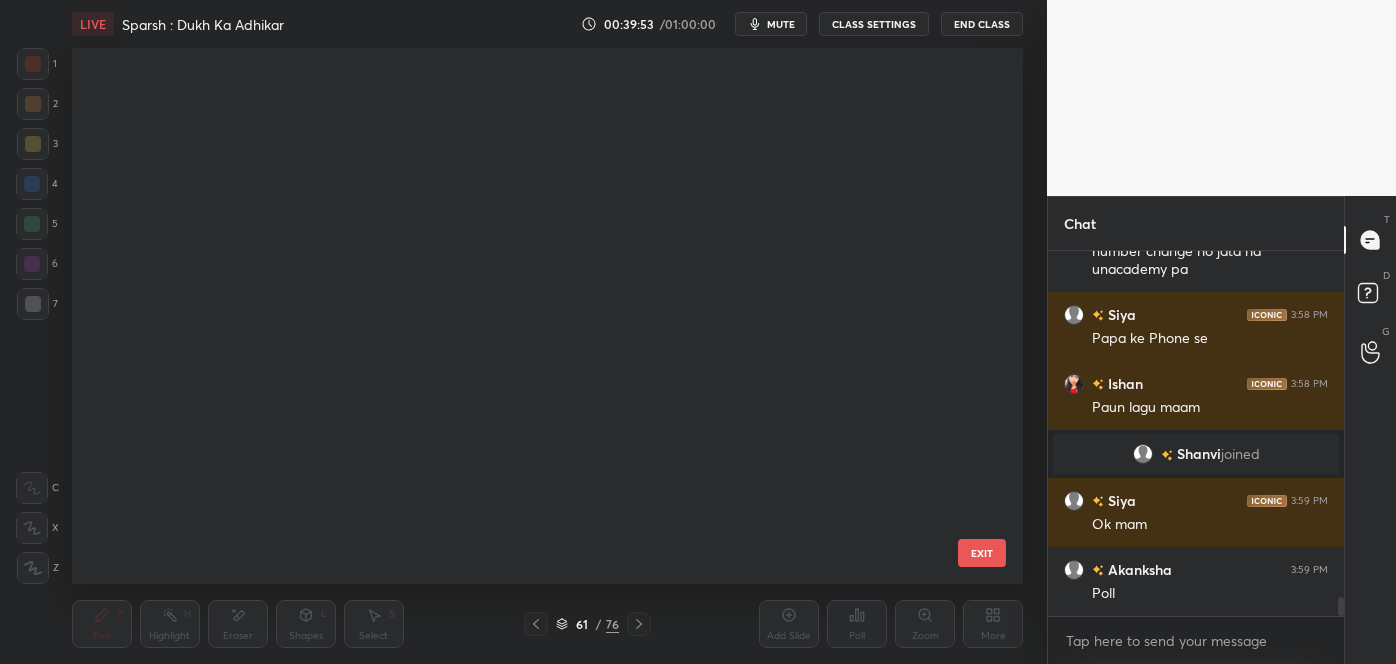 scroll, scrollTop: 2894, scrollLeft: 0, axis: vertical 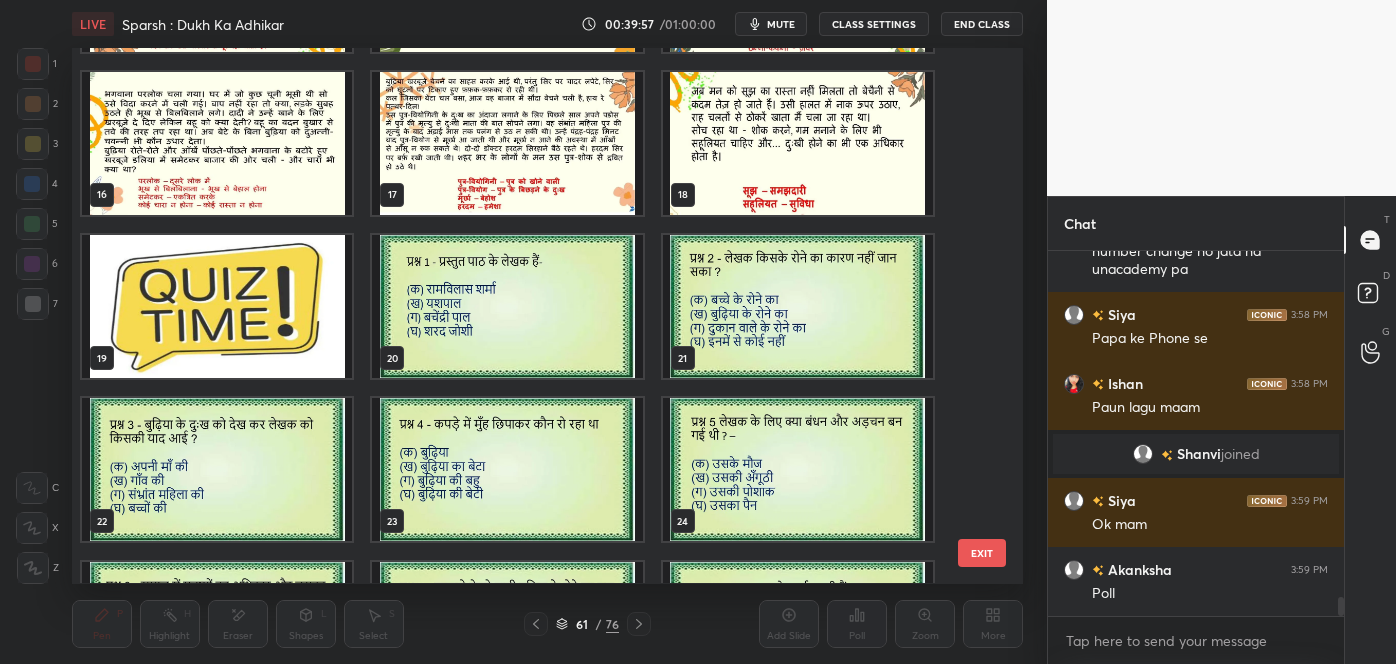 click at bounding box center [507, 306] 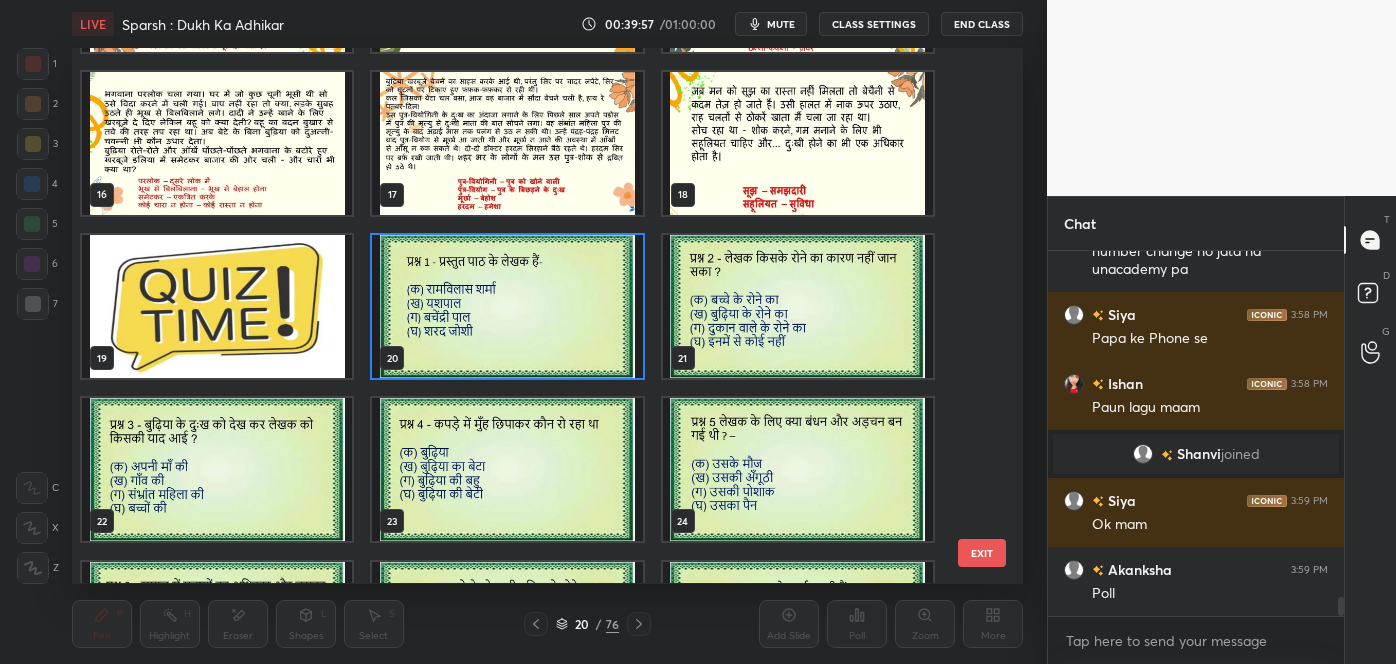 click at bounding box center (507, 306) 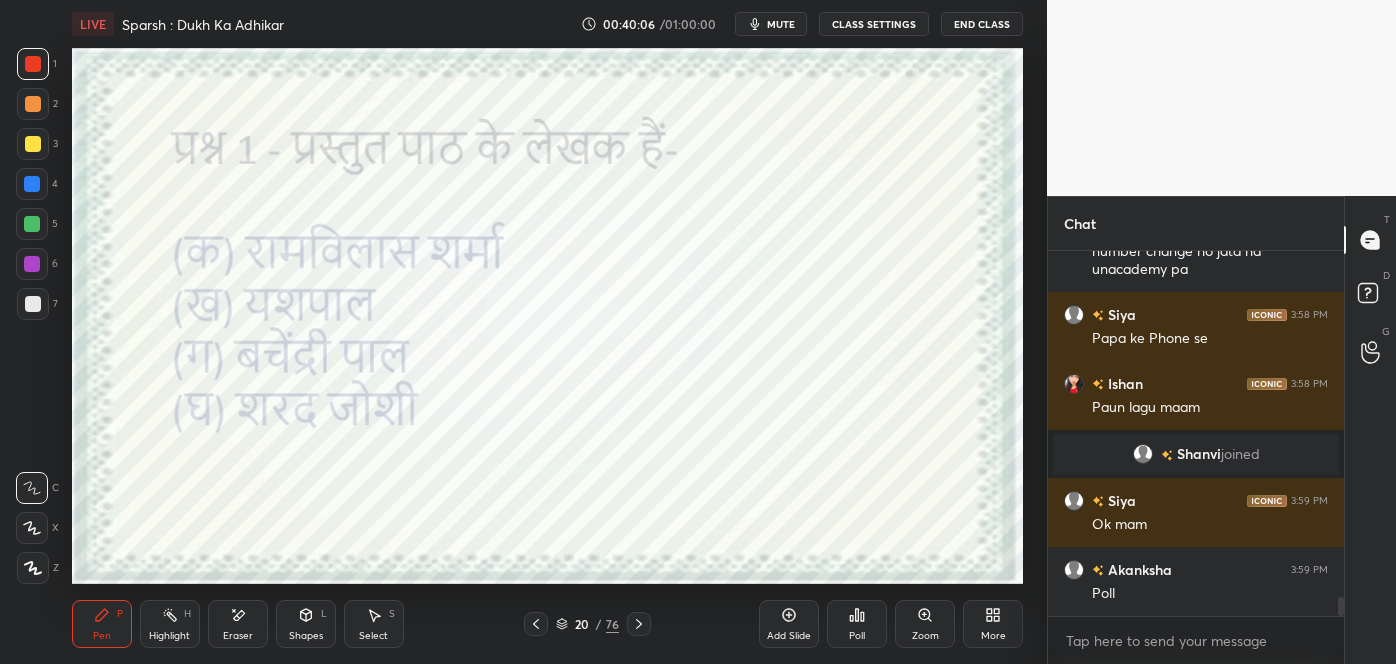click on "Poll" at bounding box center (857, 624) 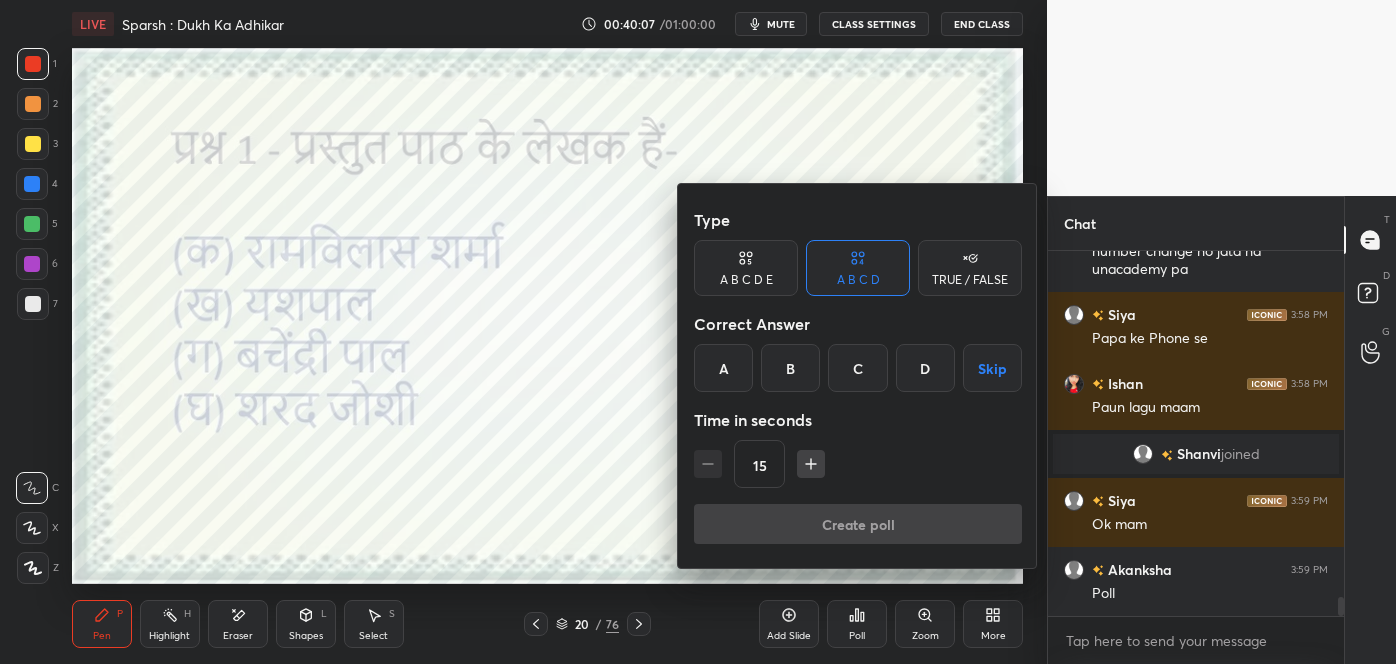 click on "B" at bounding box center [790, 368] 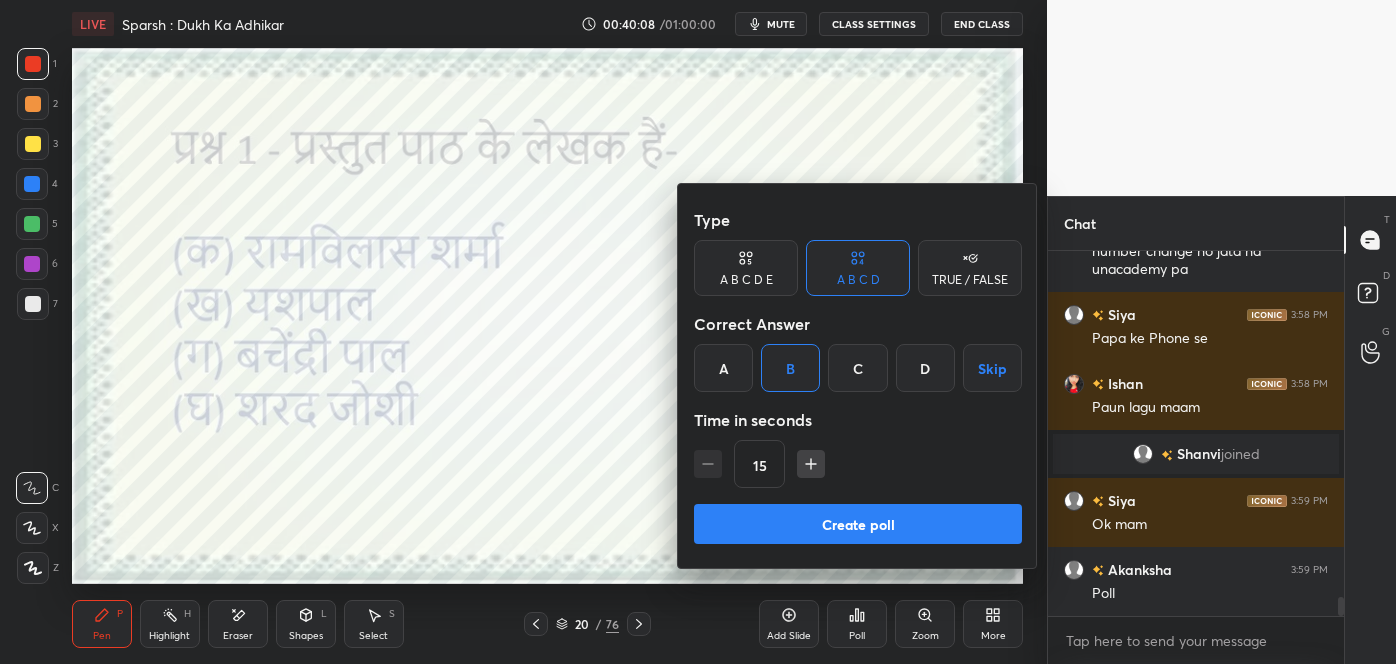 click on "Create poll" at bounding box center (858, 524) 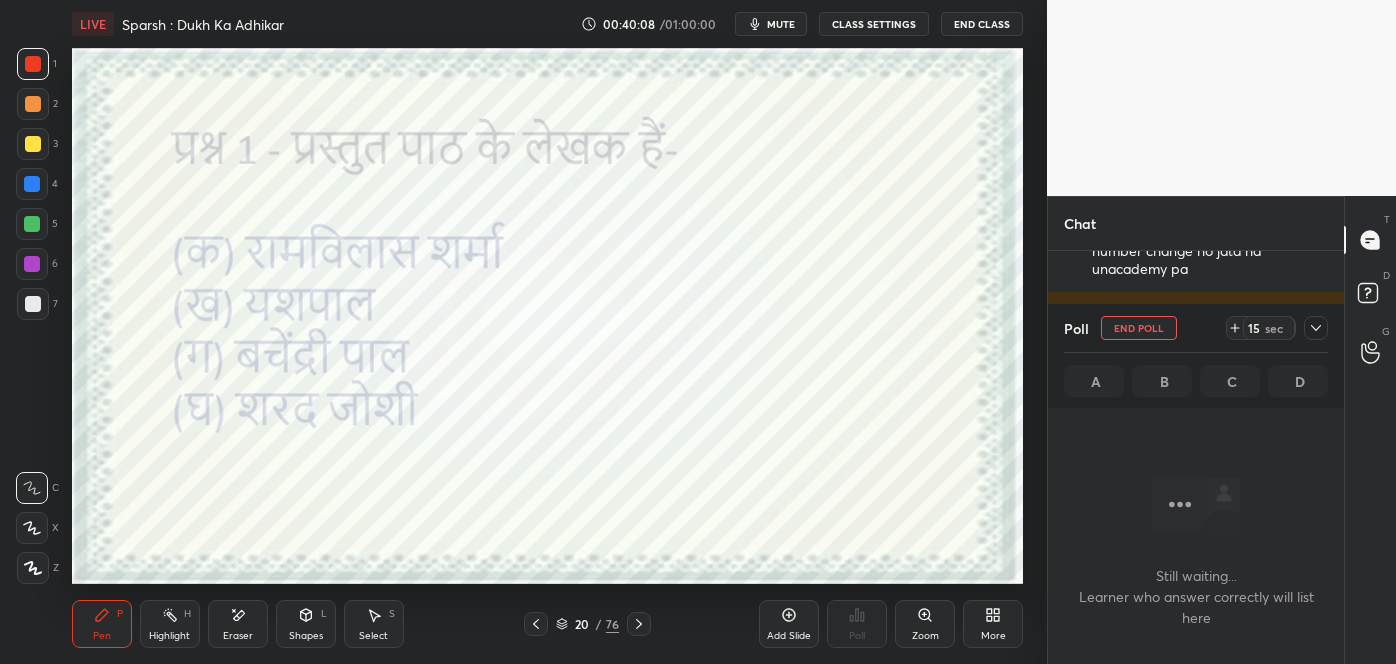 scroll, scrollTop: 258, scrollLeft: 290, axis: both 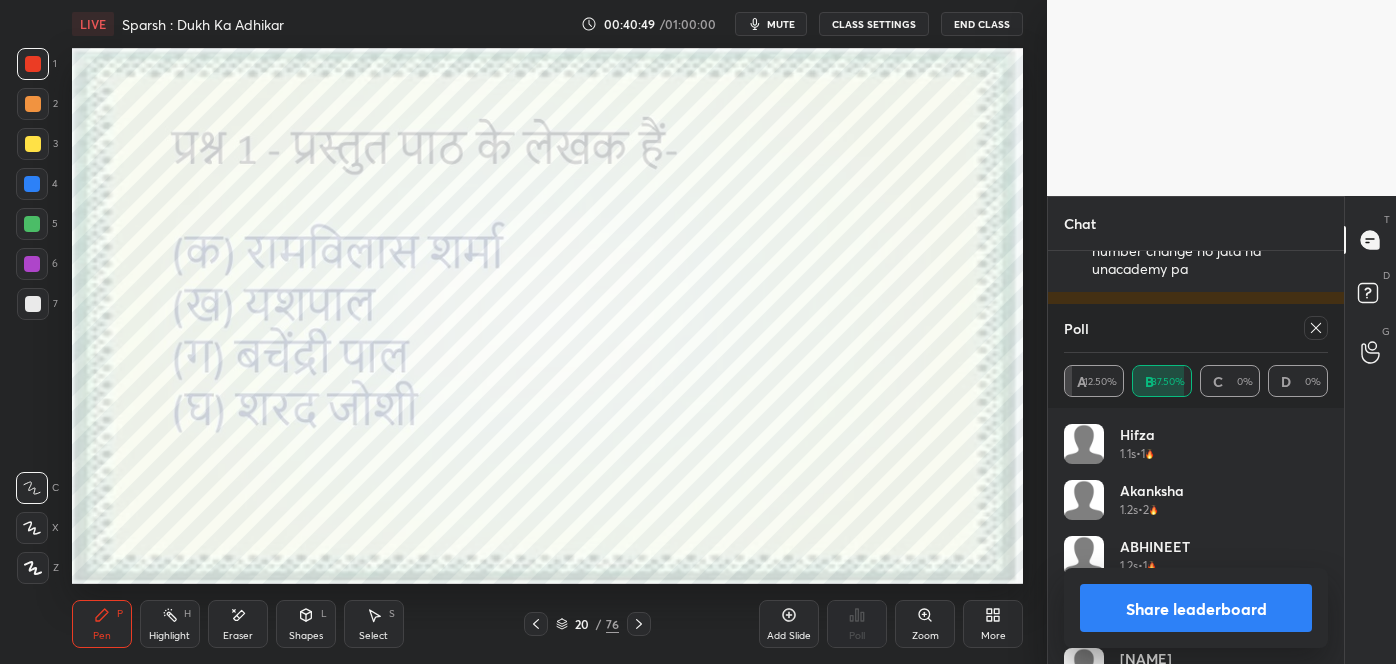 click 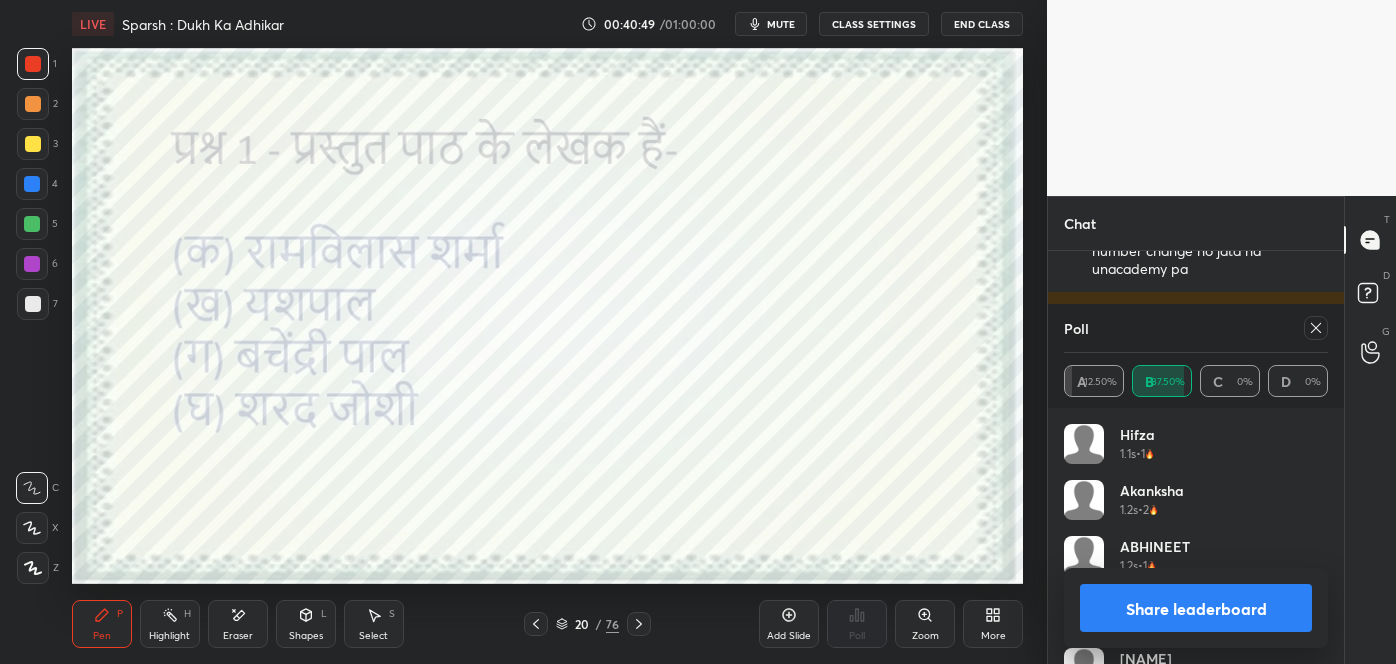 scroll, scrollTop: 151, scrollLeft: 258, axis: both 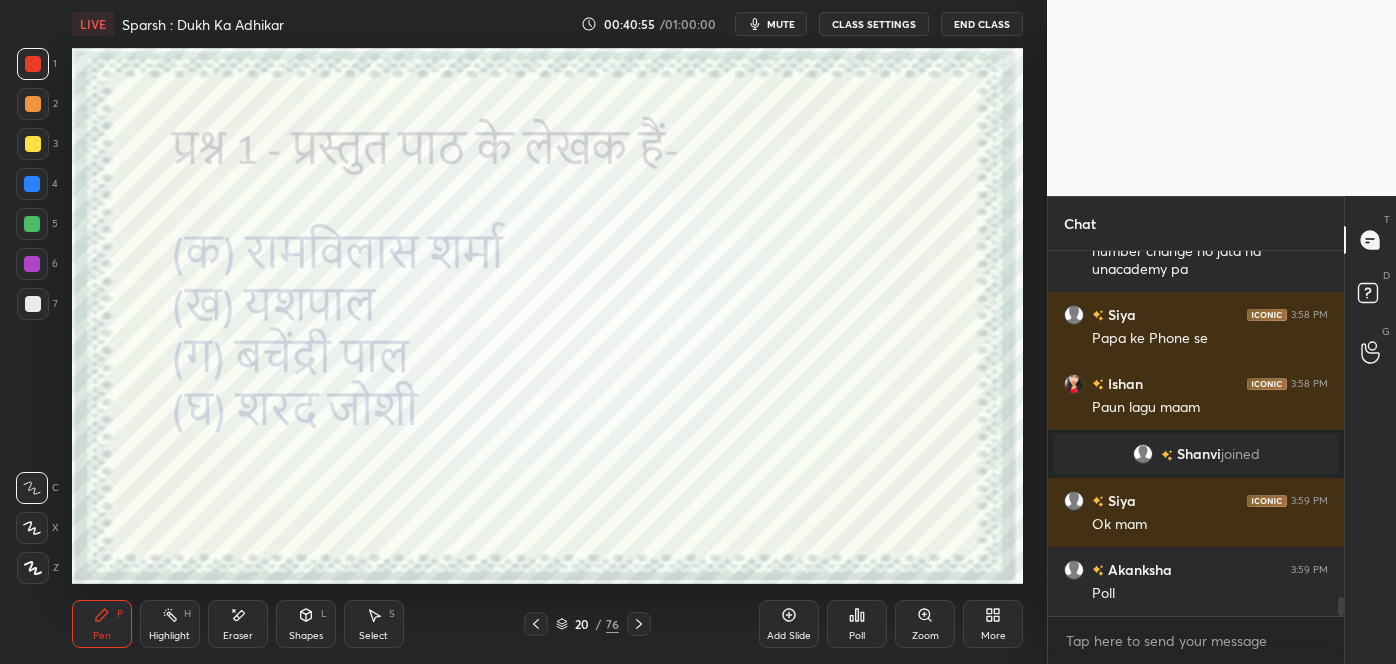 click 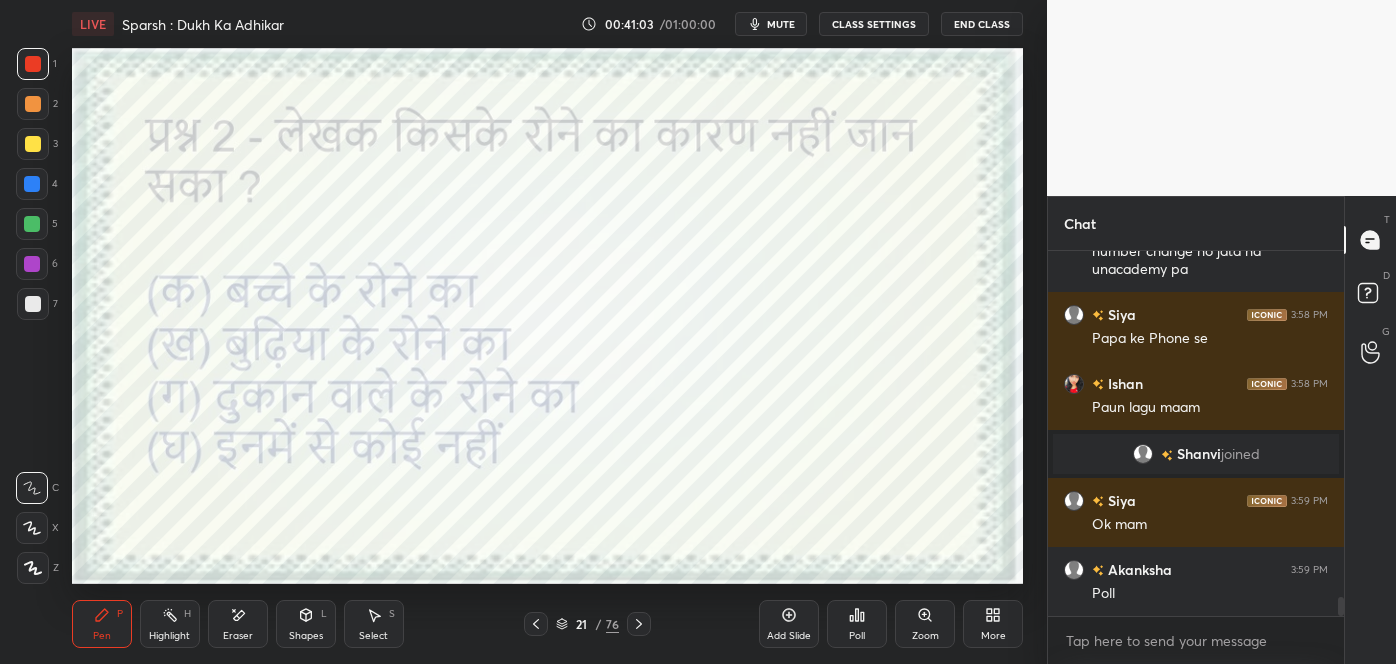 click on "Poll" at bounding box center (857, 636) 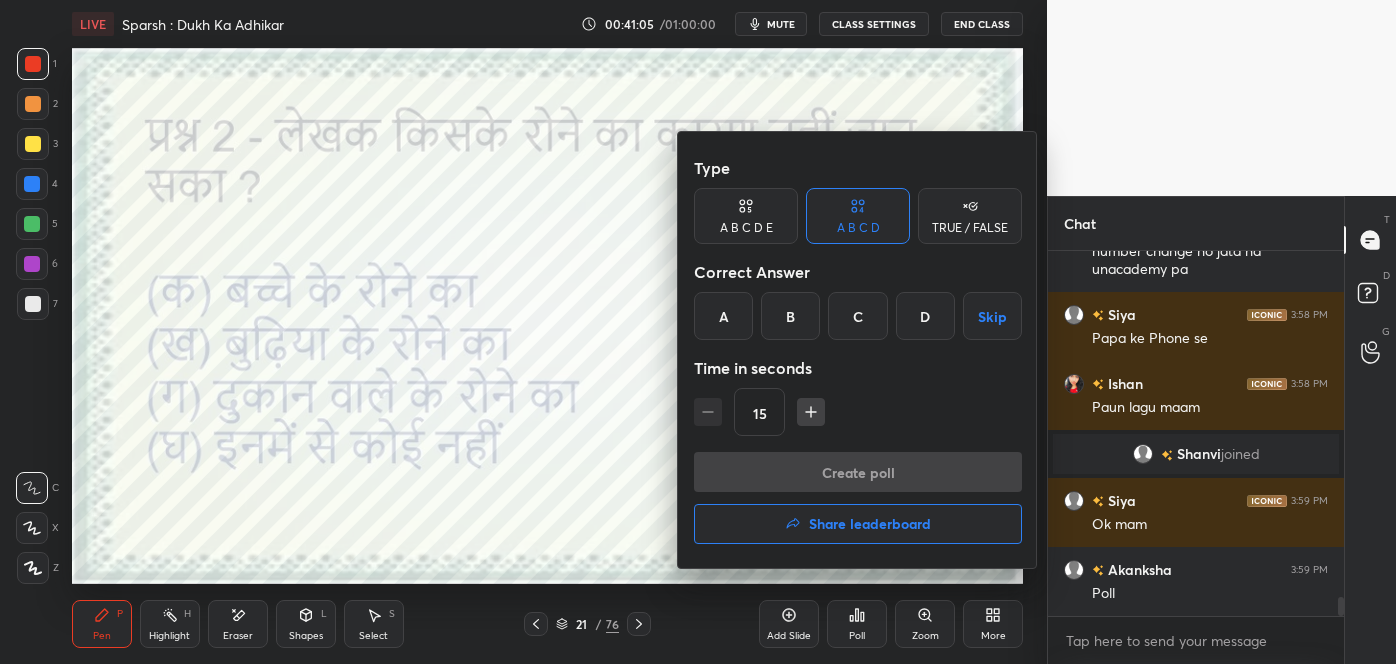 click on "B" at bounding box center (790, 316) 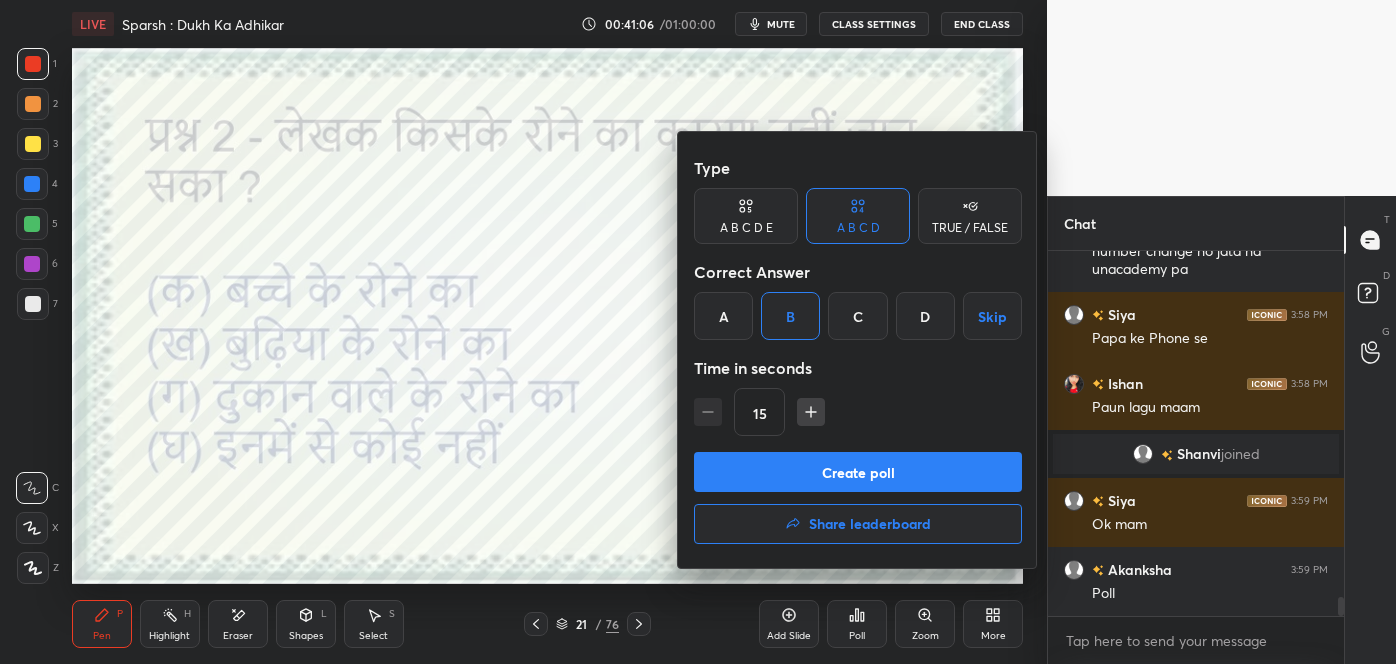 click on "Create poll" at bounding box center (858, 472) 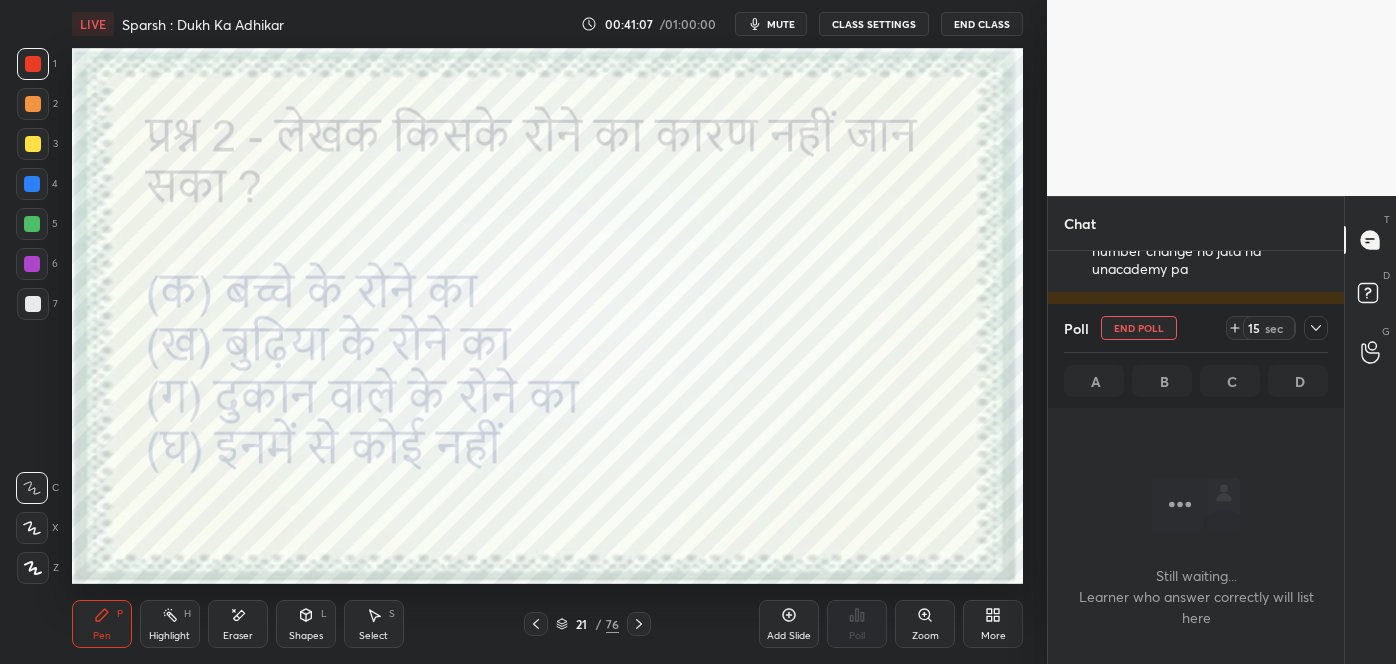 scroll, scrollTop: 275, scrollLeft: 290, axis: both 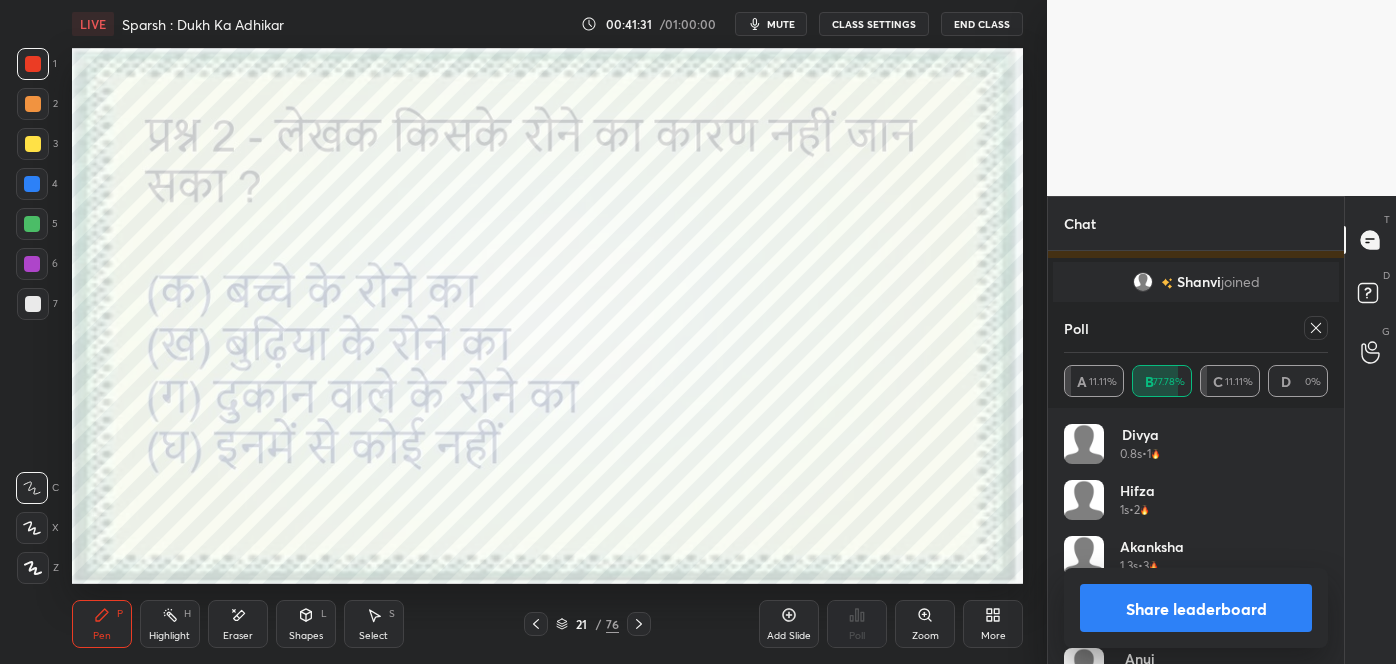 click at bounding box center (1316, 328) 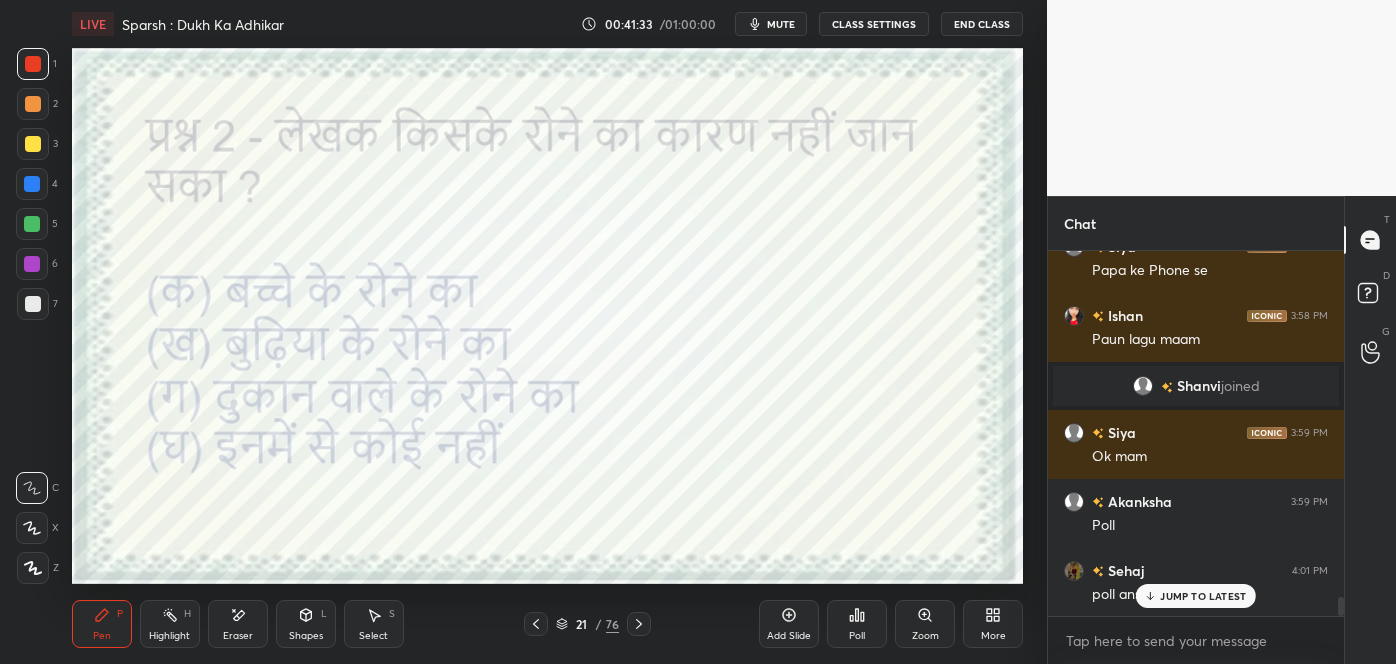 click on "JUMP TO LATEST" at bounding box center (1203, 596) 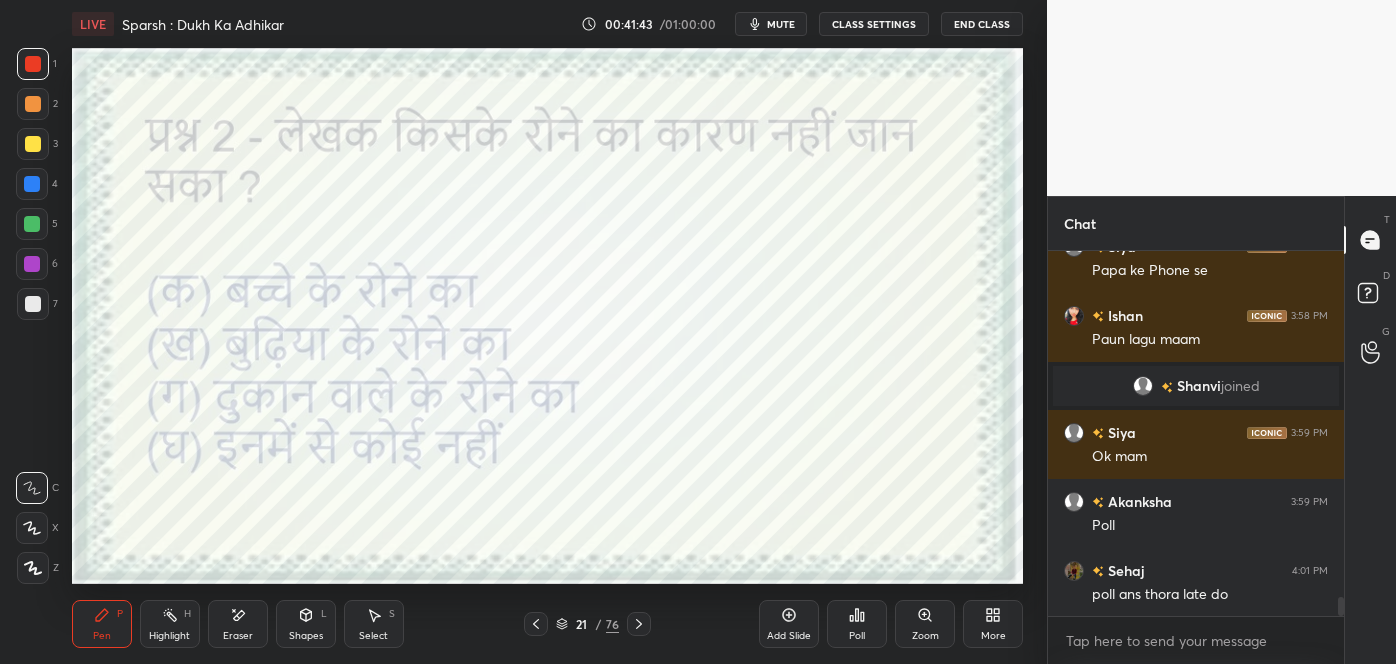 click on "Poll" at bounding box center [857, 624] 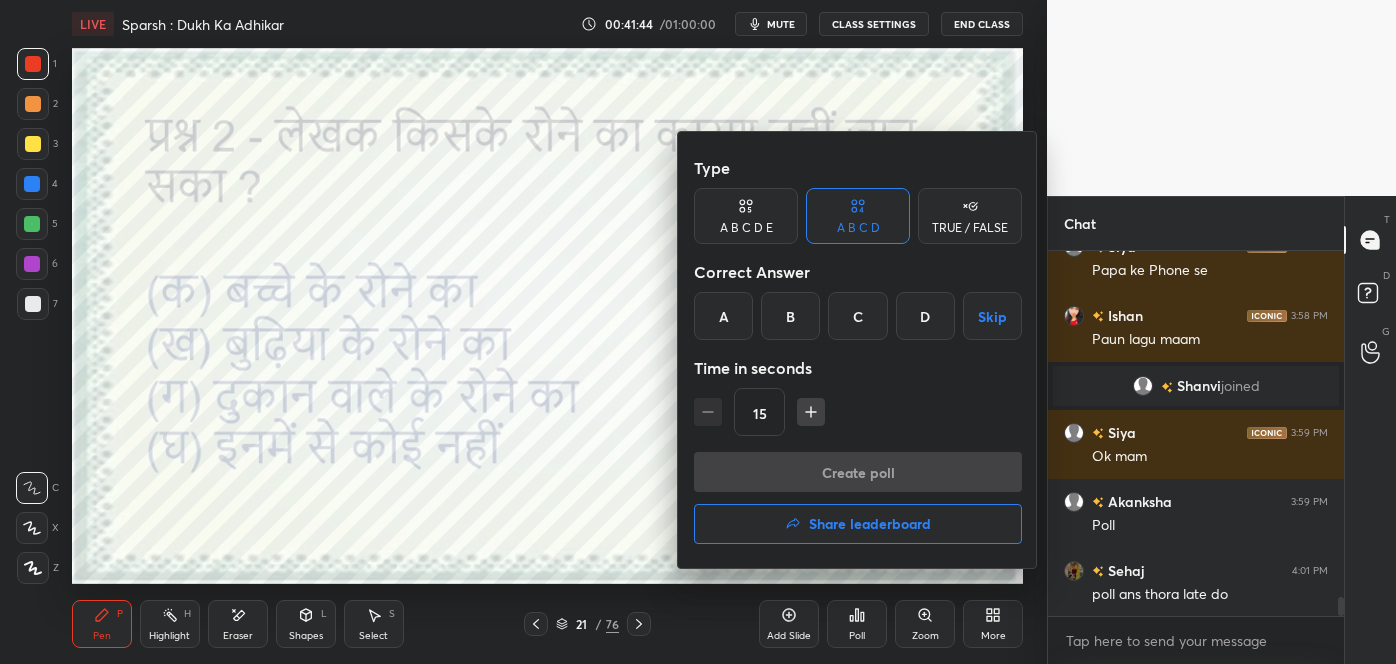 click at bounding box center [698, 332] 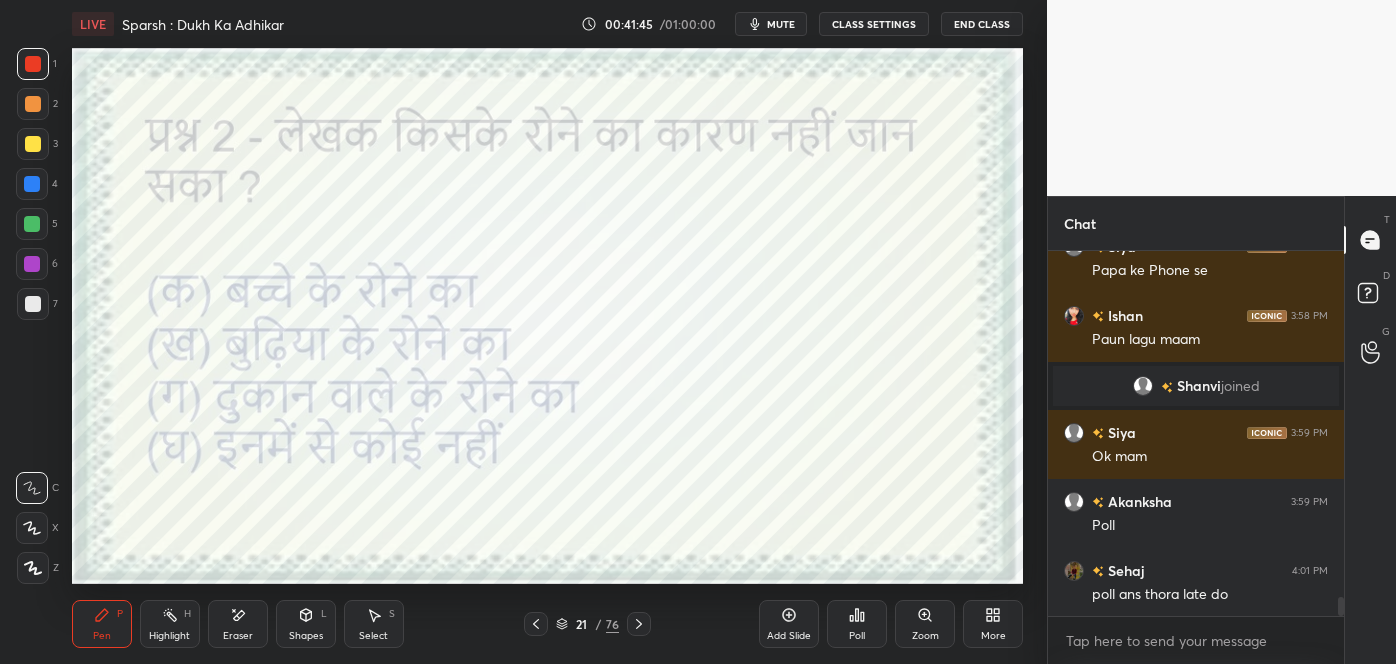 click 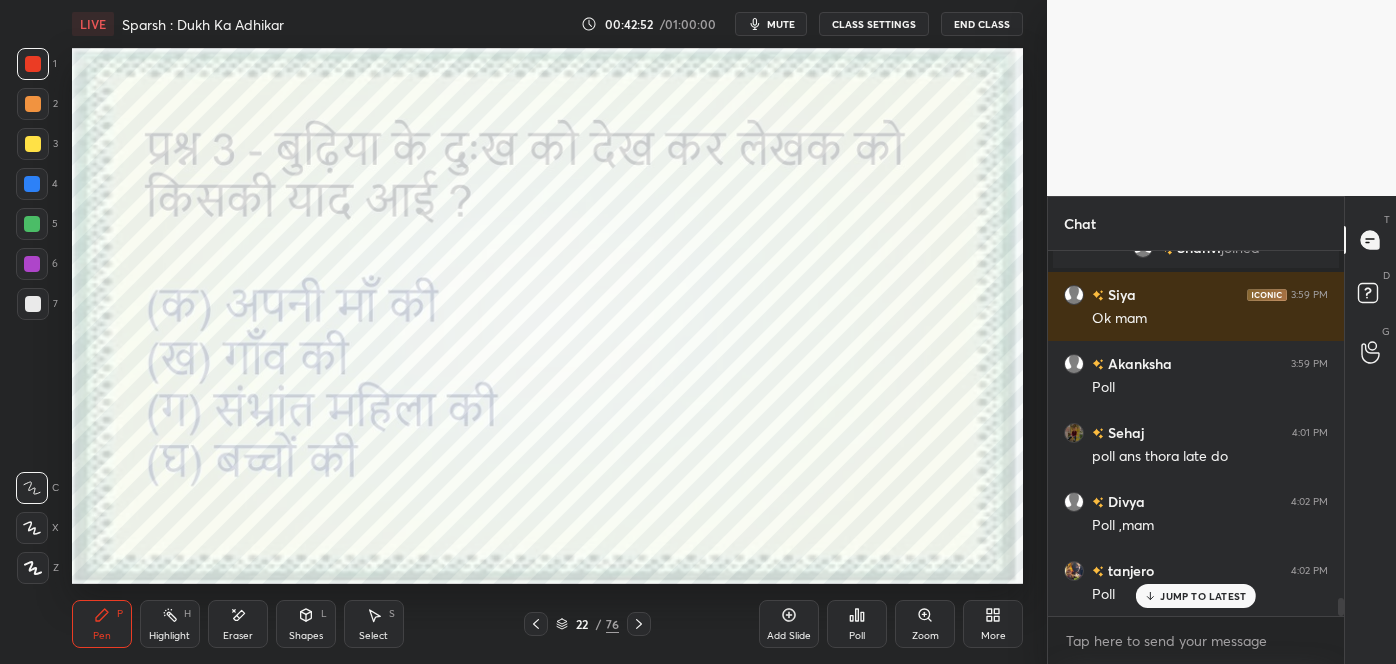 scroll, scrollTop: 6938, scrollLeft: 0, axis: vertical 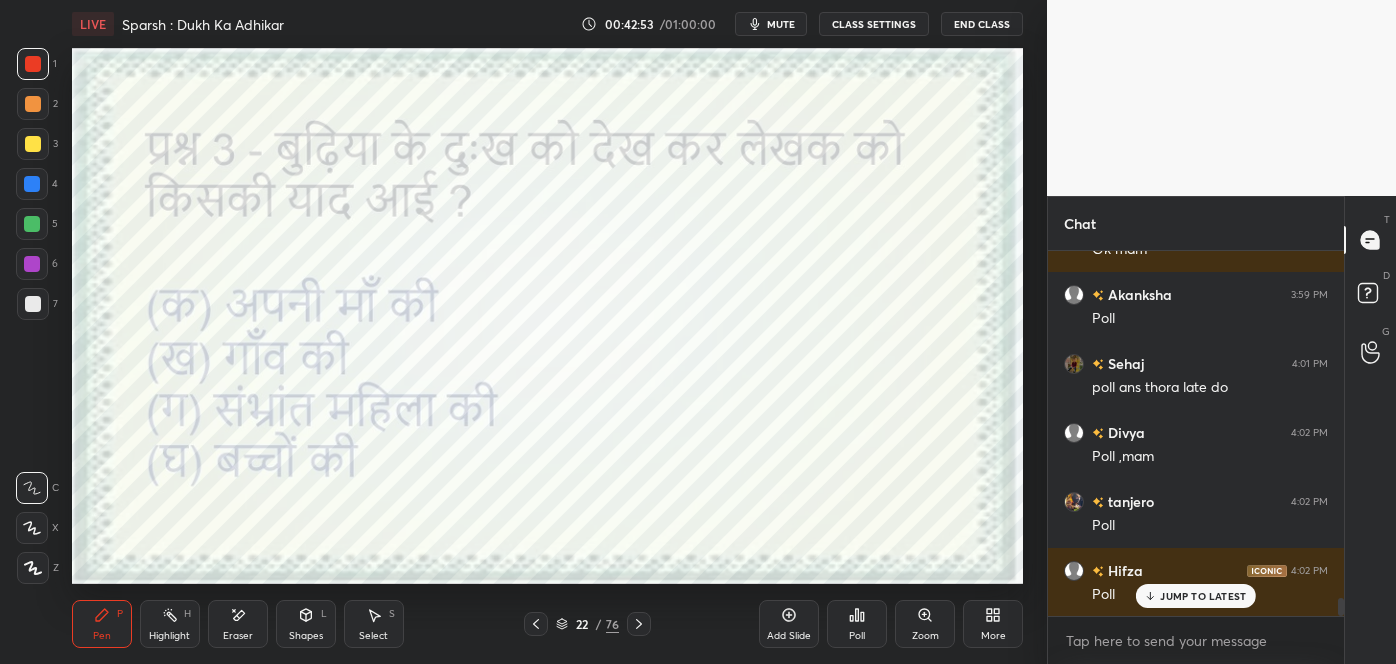 click on "JUMP TO LATEST" at bounding box center [1203, 596] 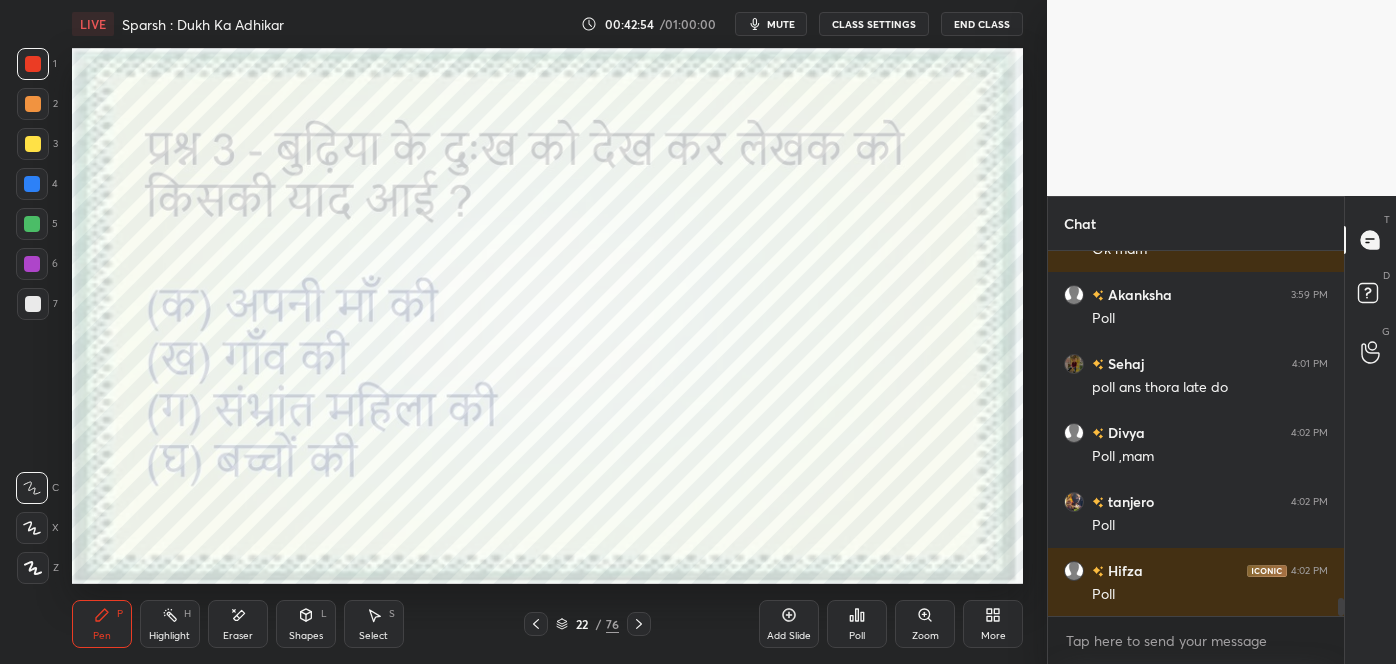 click on "Poll" at bounding box center (857, 636) 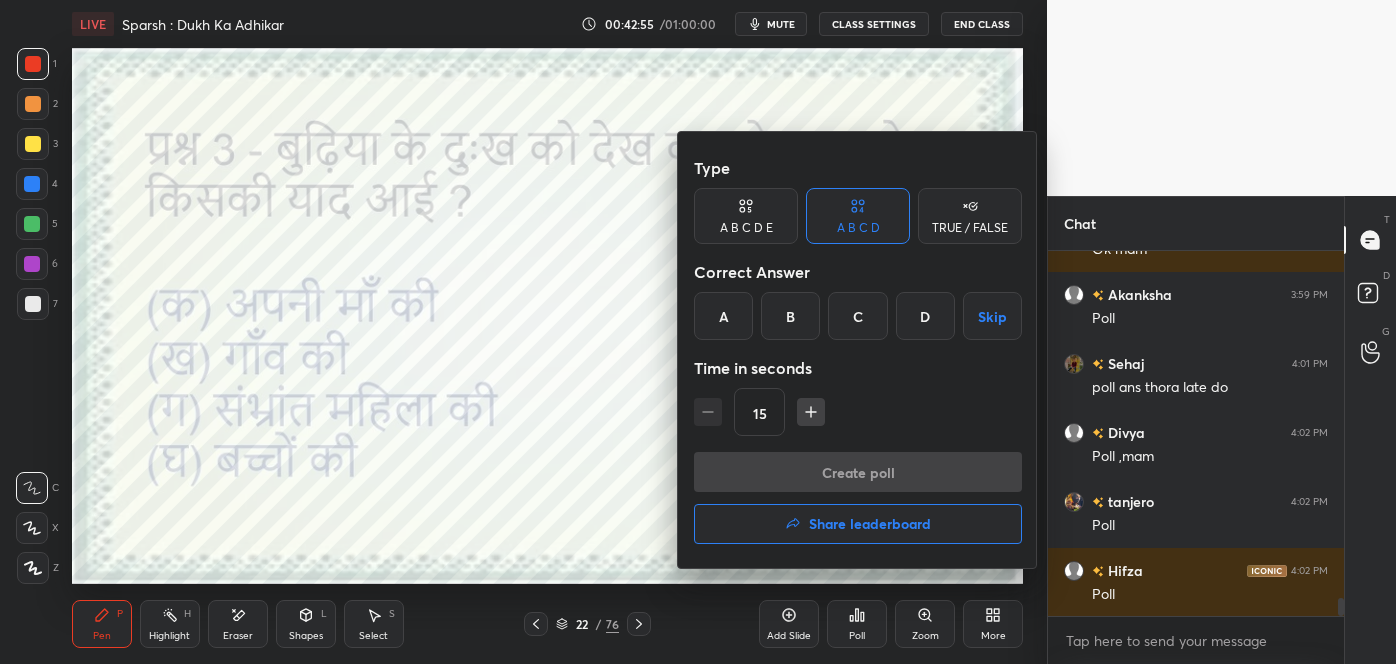 click on "C" at bounding box center [857, 316] 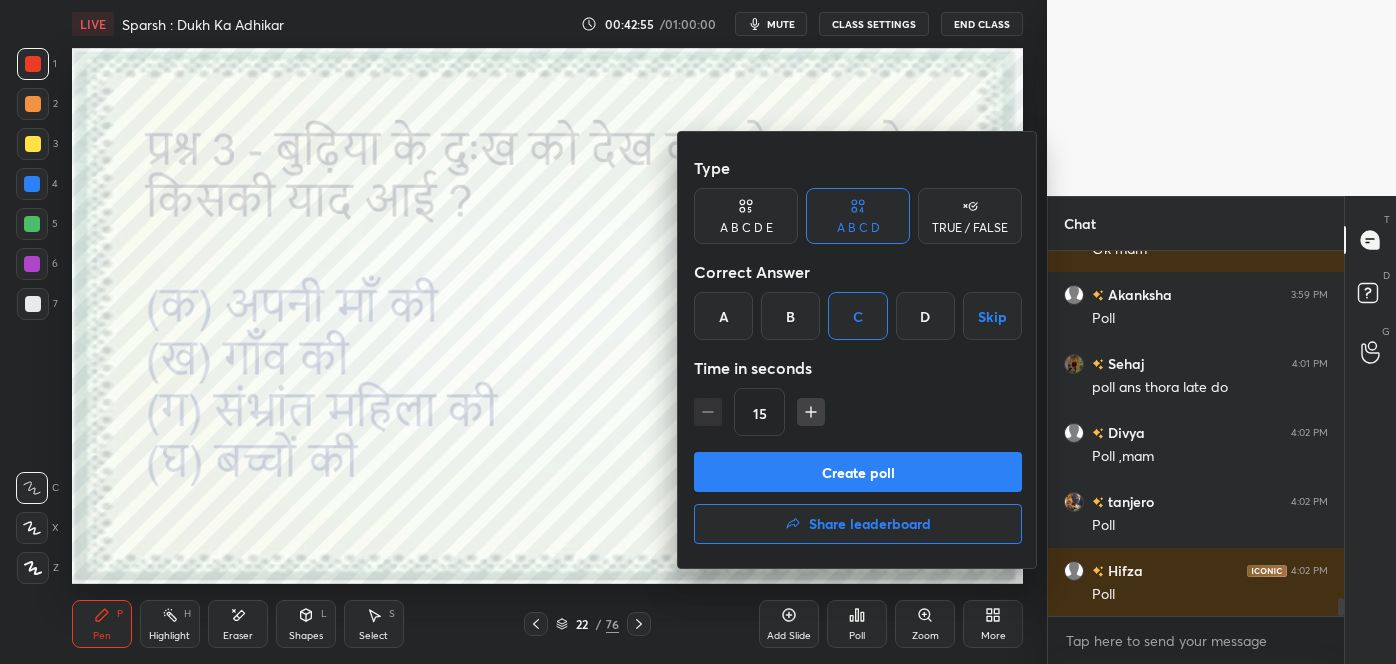 click on "Create poll" at bounding box center [858, 472] 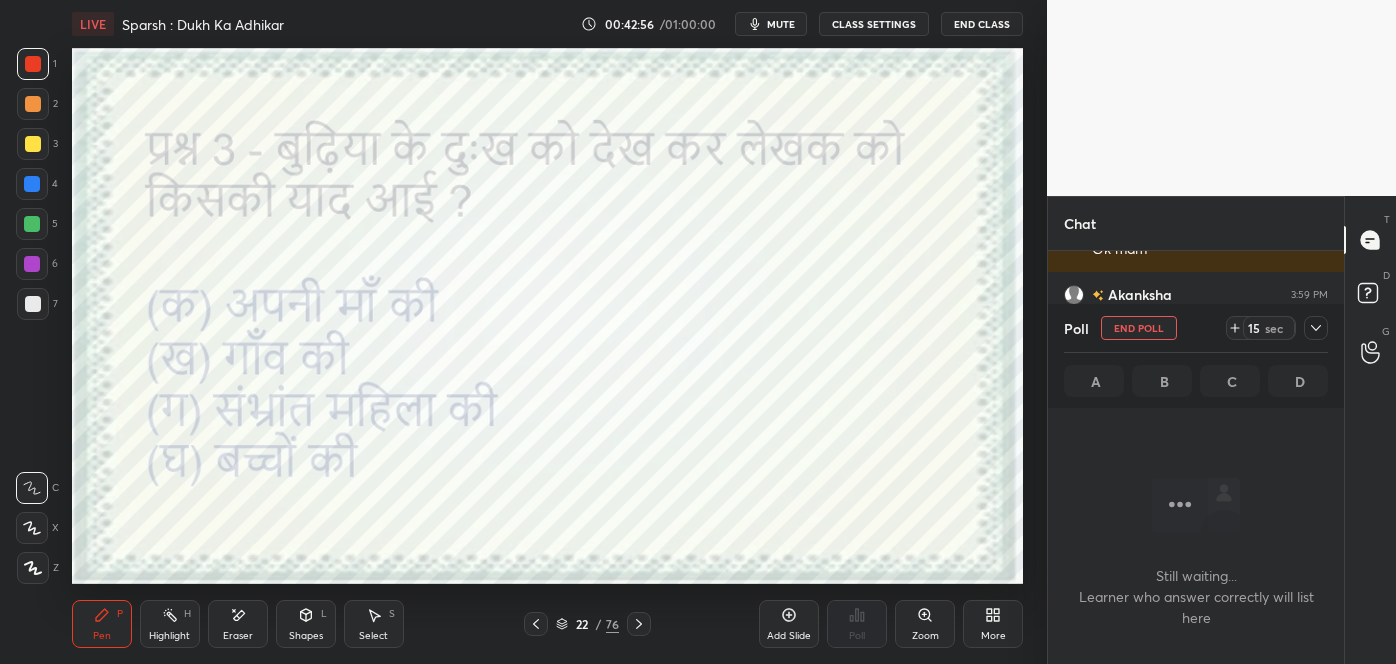 scroll, scrollTop: 261, scrollLeft: 290, axis: both 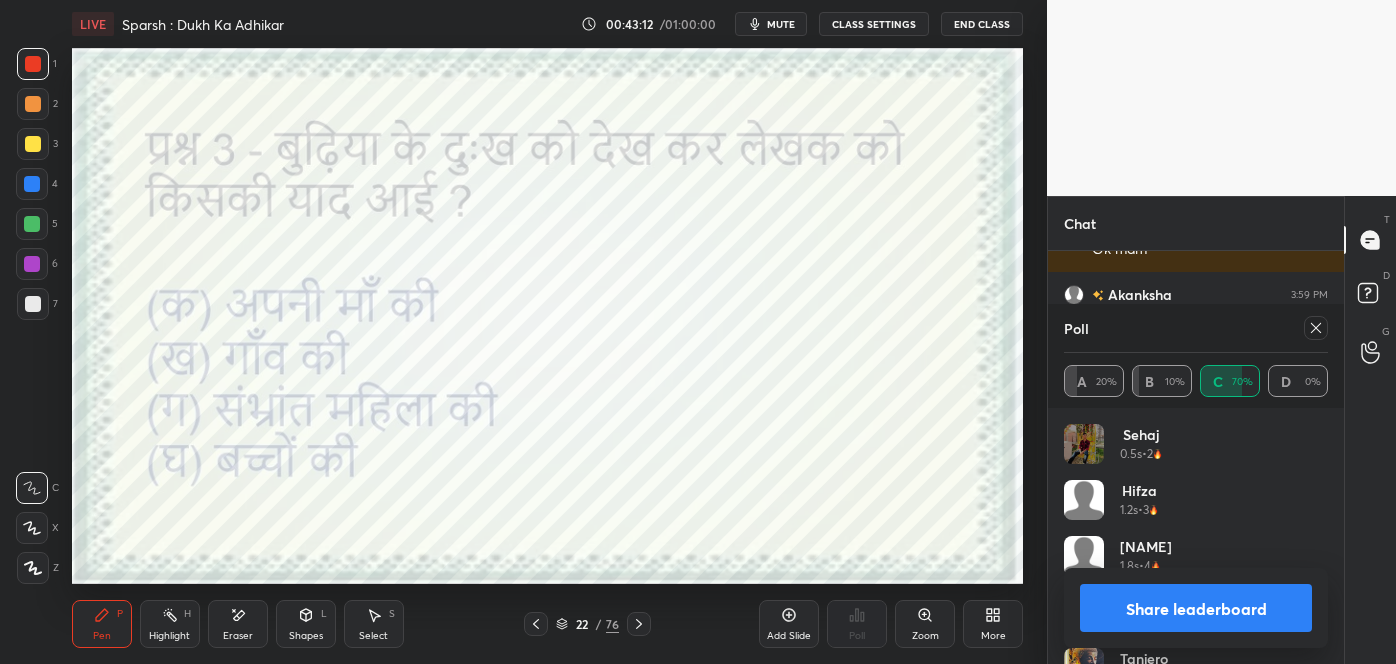 click 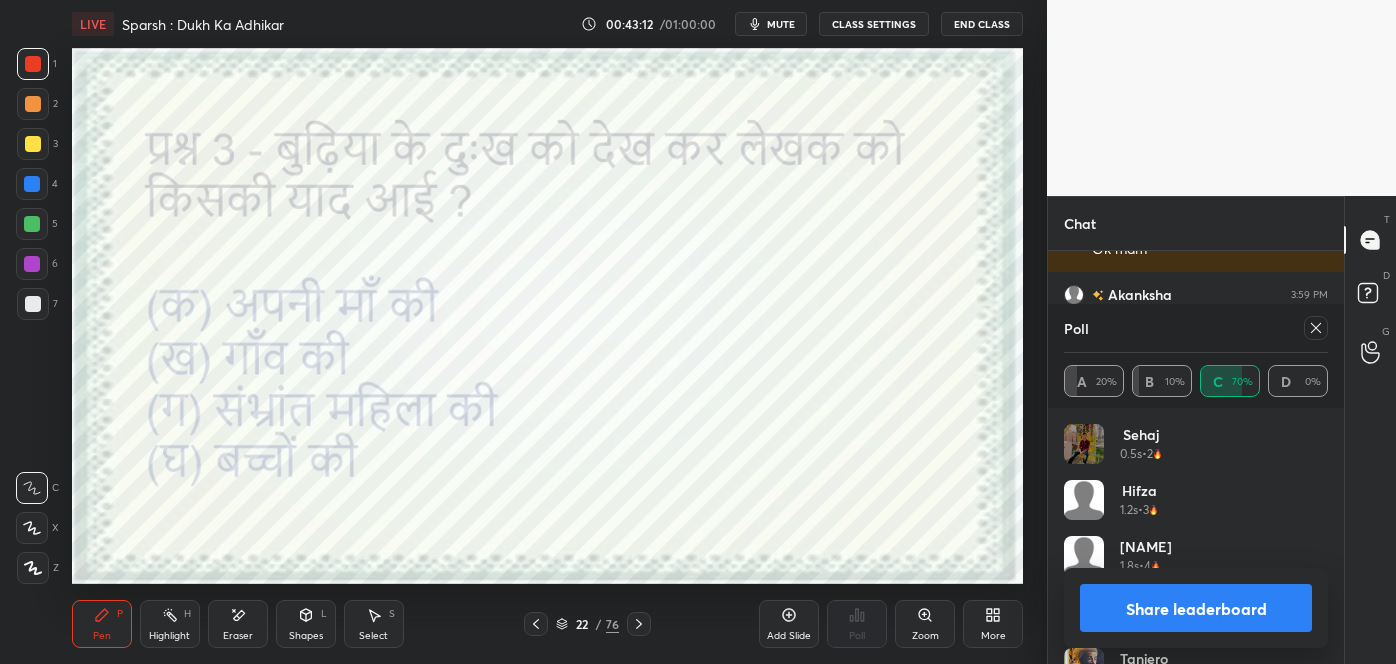 scroll, scrollTop: 3, scrollLeft: 258, axis: both 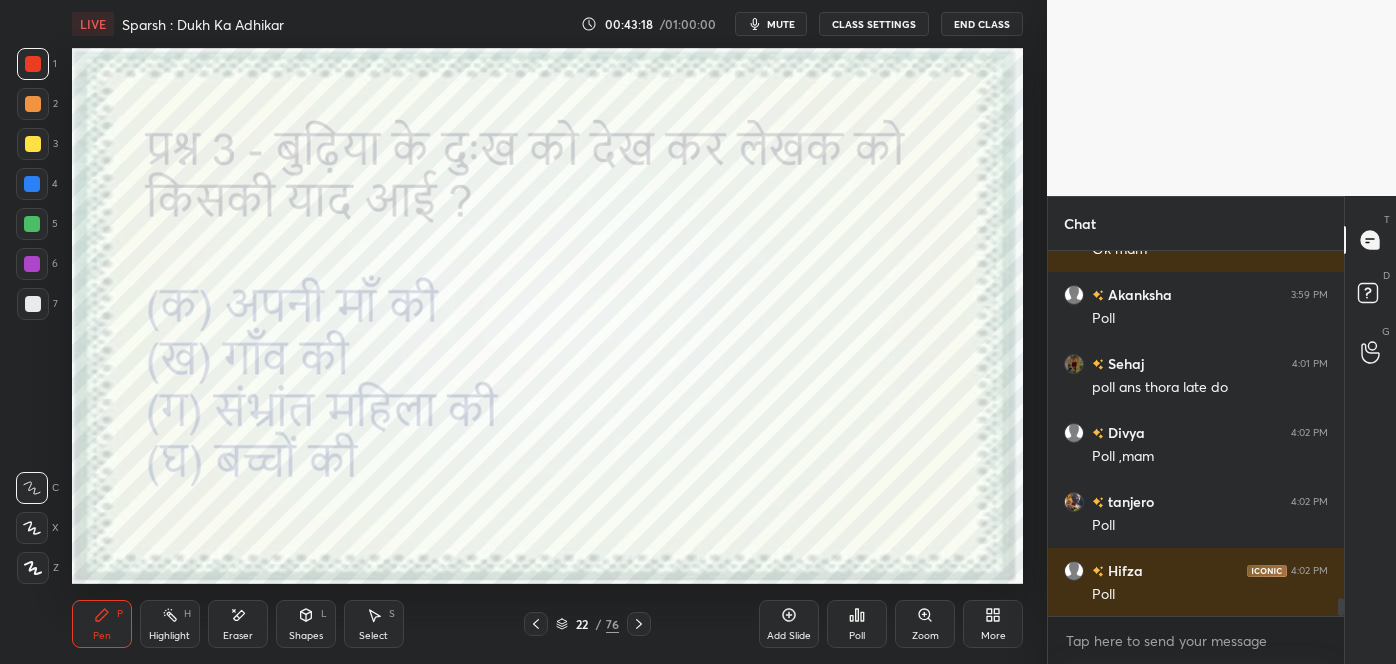 click 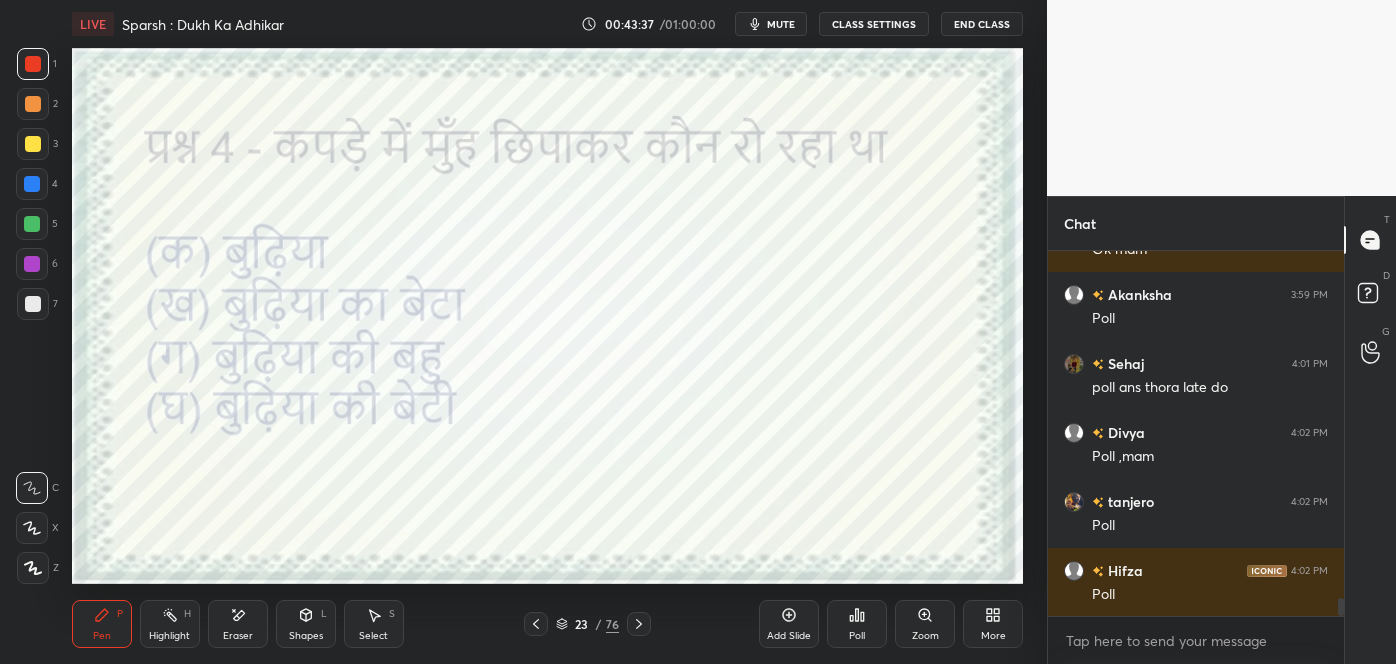 scroll, scrollTop: 7008, scrollLeft: 0, axis: vertical 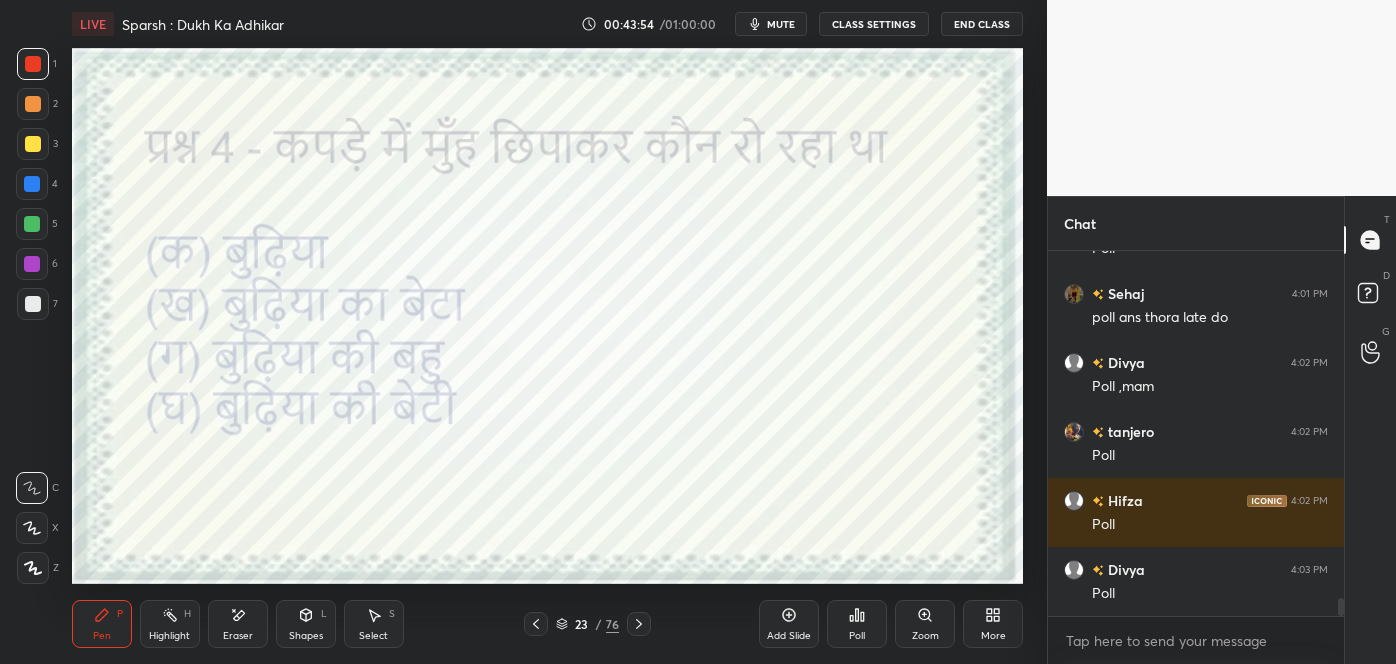 click on "Poll" at bounding box center (857, 624) 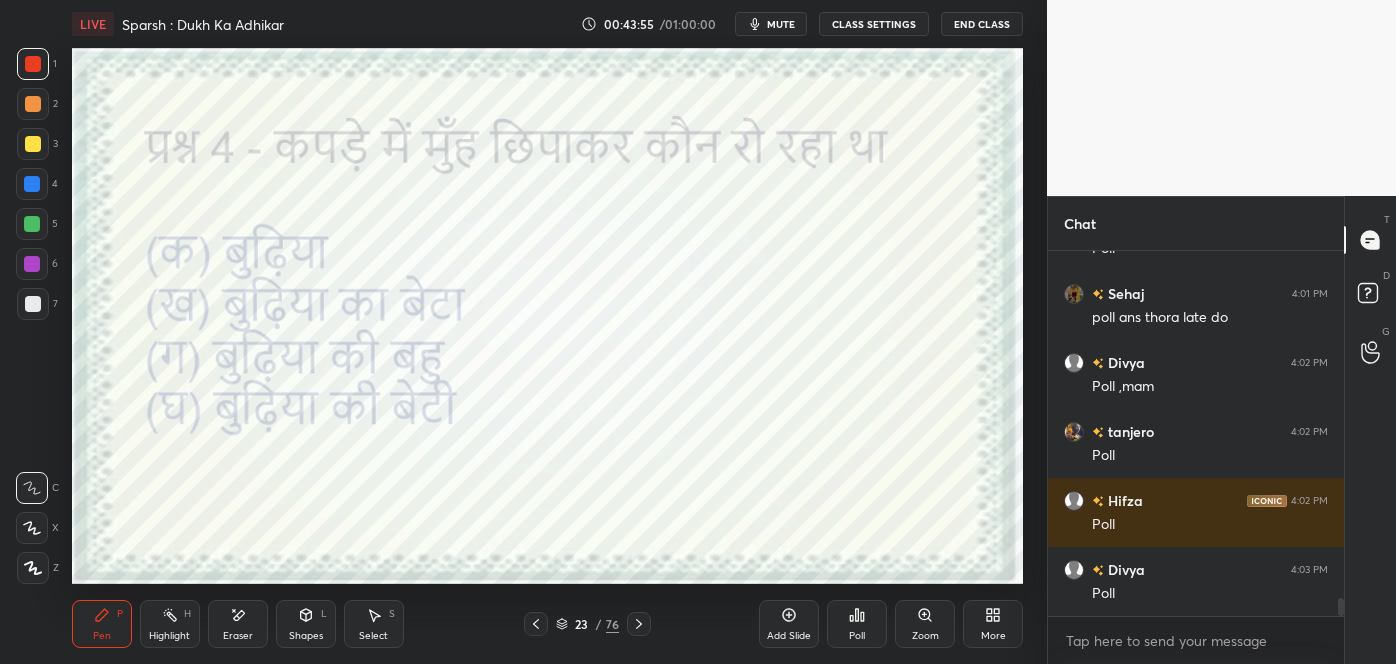 click on "Poll" at bounding box center (857, 636) 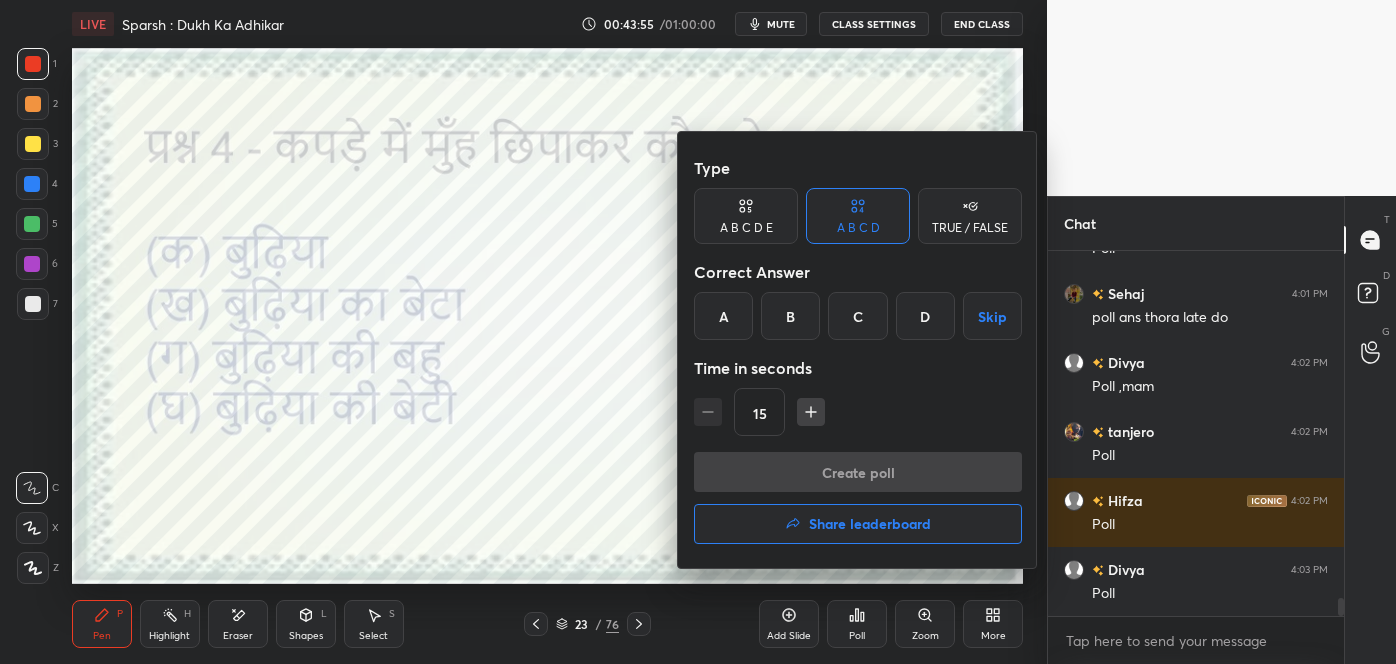 click on "A" at bounding box center (723, 316) 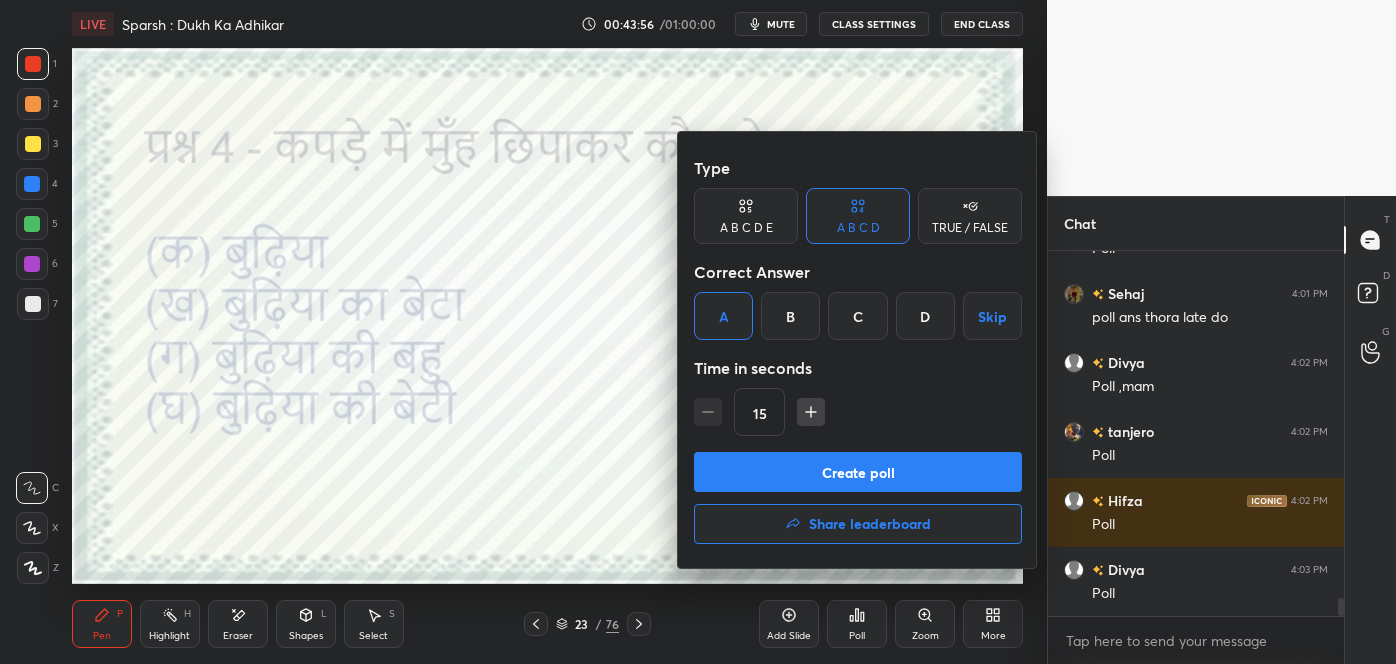 click on "Create poll" at bounding box center [858, 472] 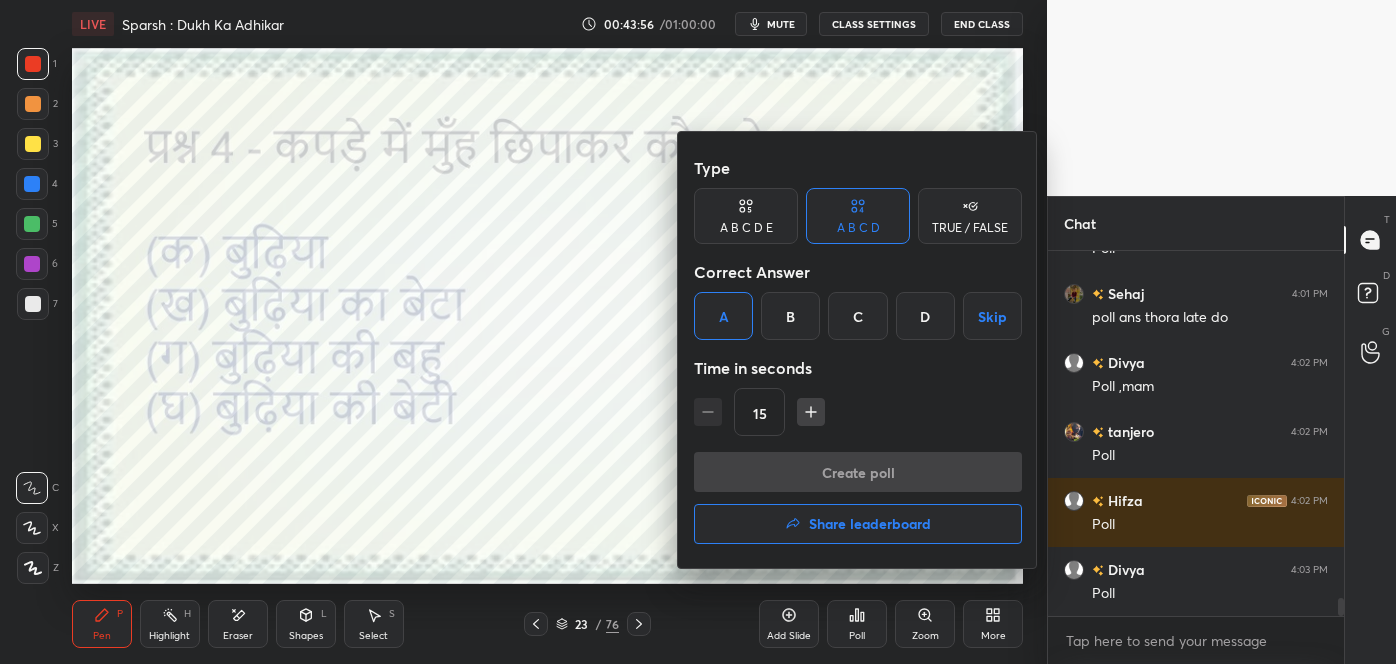 scroll, scrollTop: 287, scrollLeft: 290, axis: both 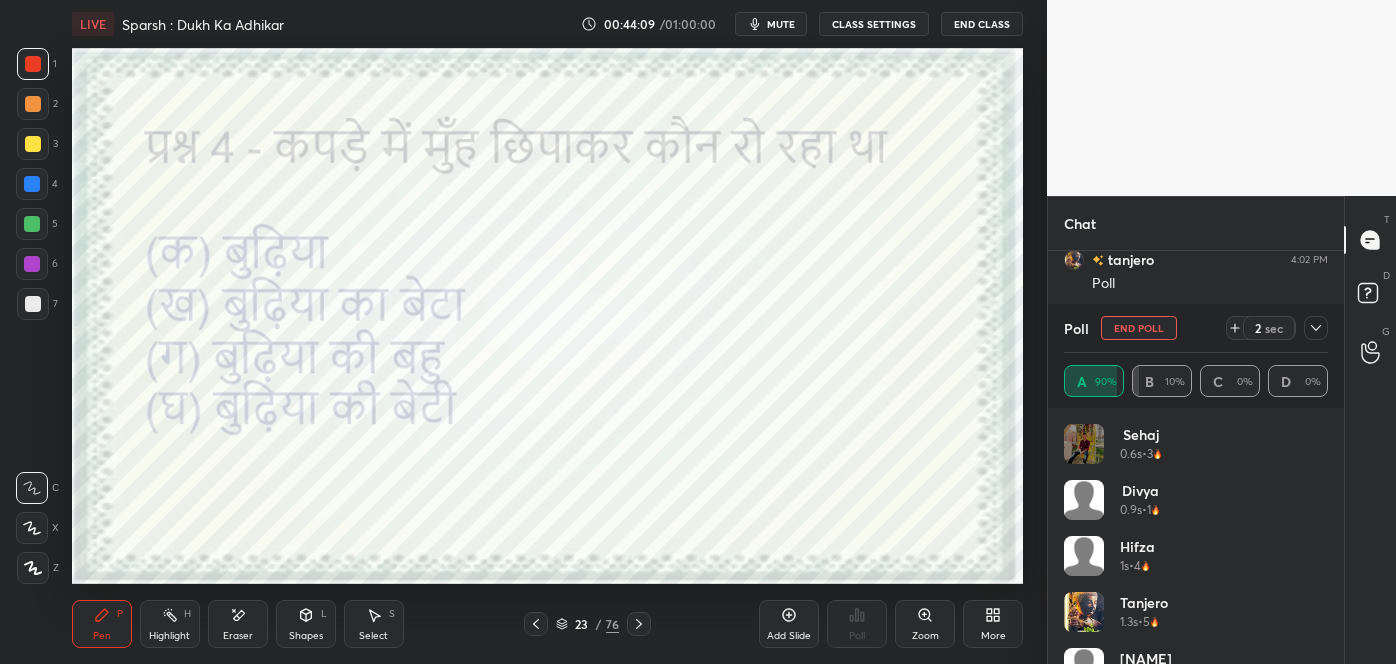 click 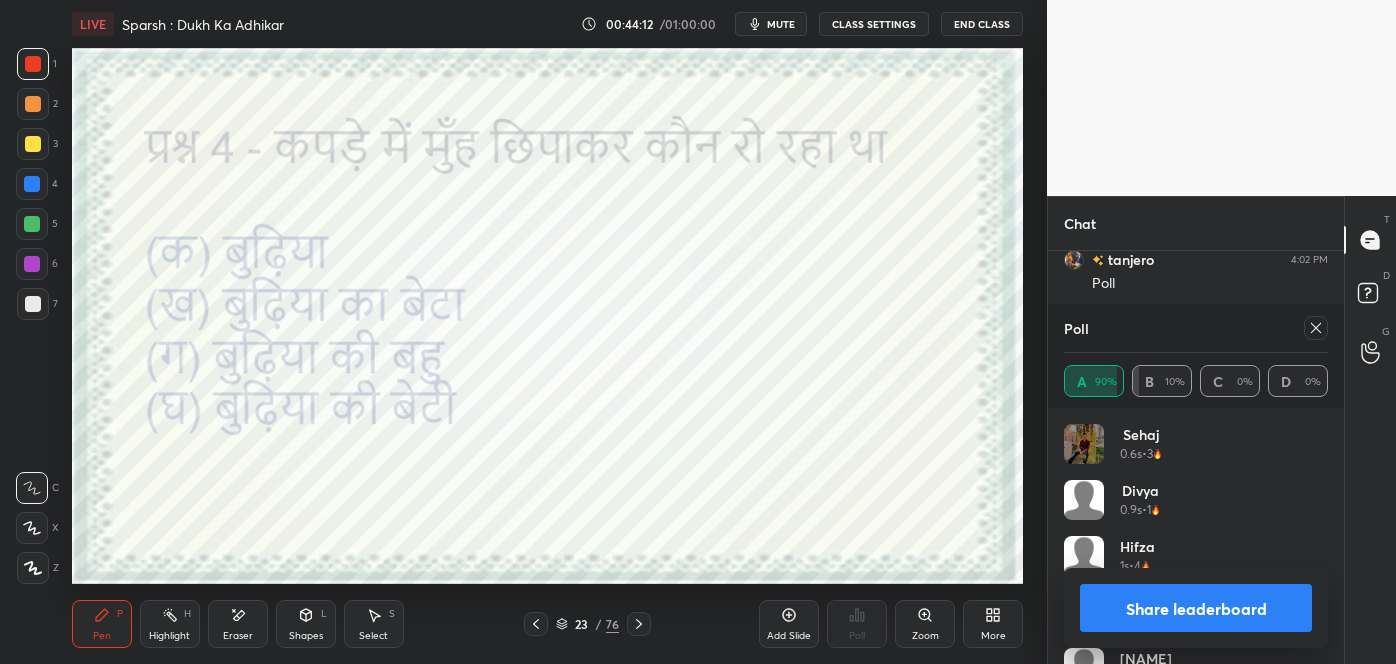click 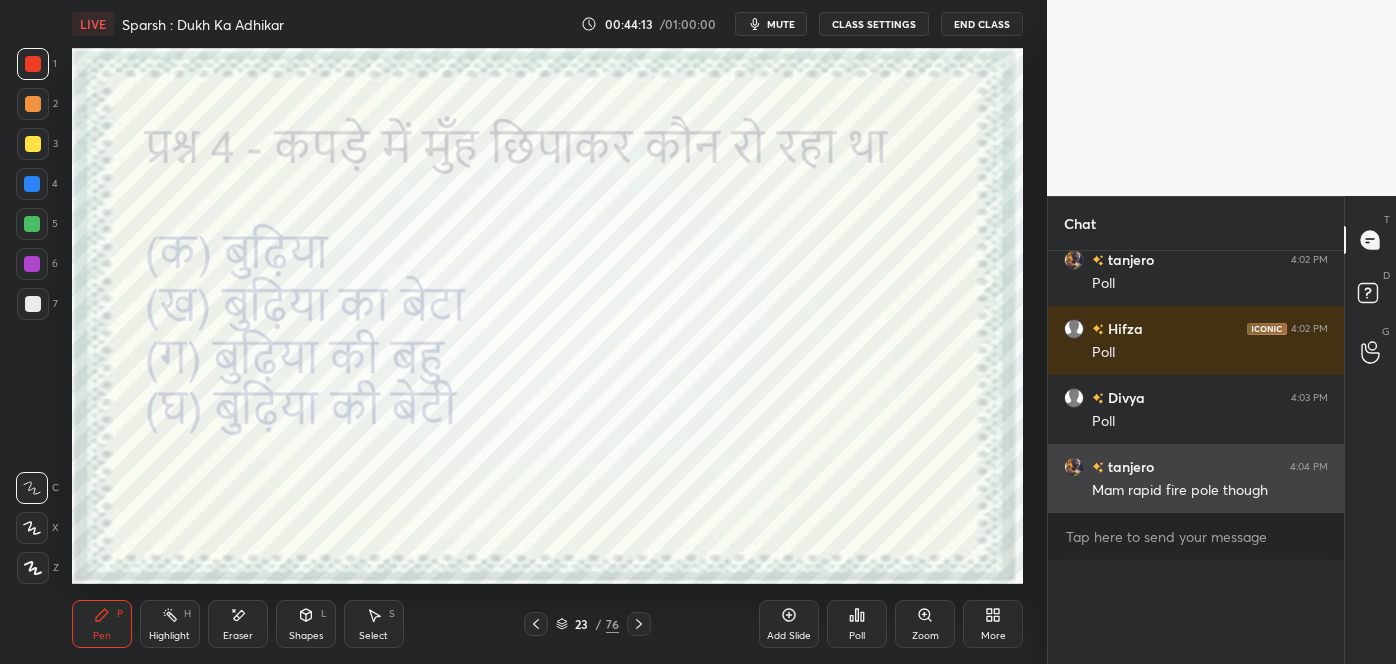 scroll, scrollTop: 6, scrollLeft: 5, axis: both 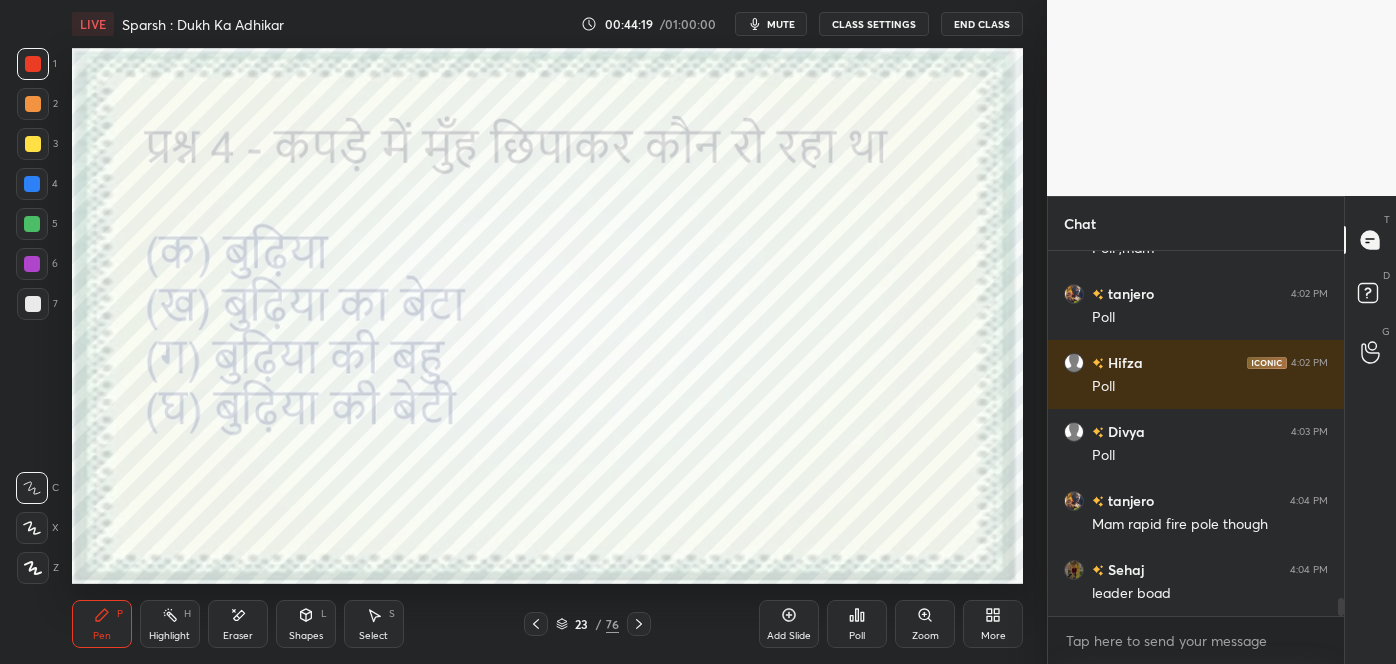 click 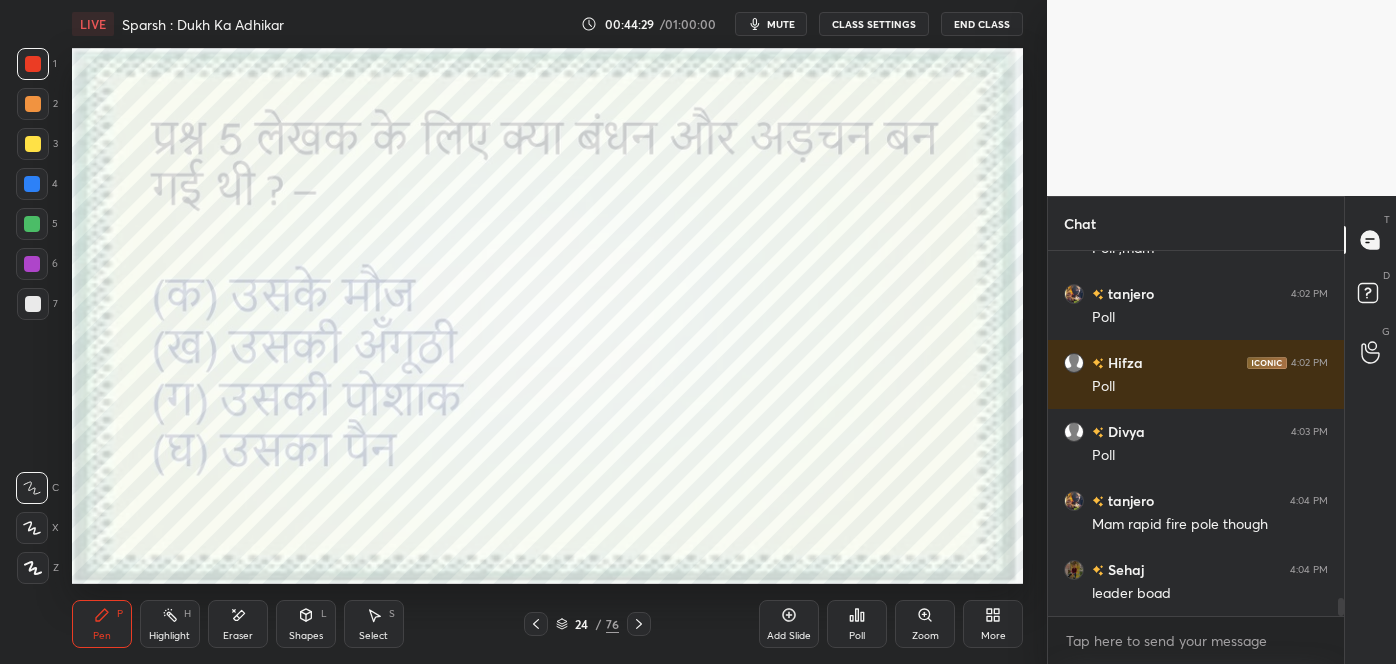 click on "Poll" at bounding box center (857, 624) 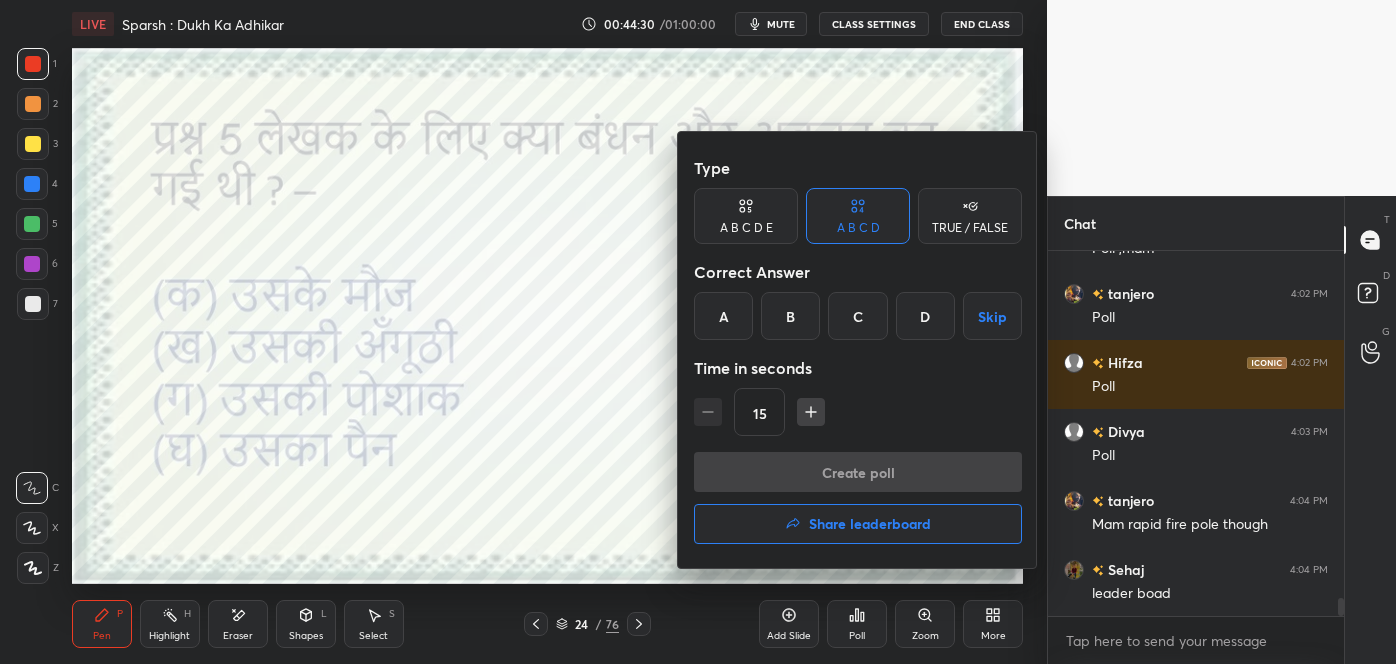 click on "C" at bounding box center (857, 316) 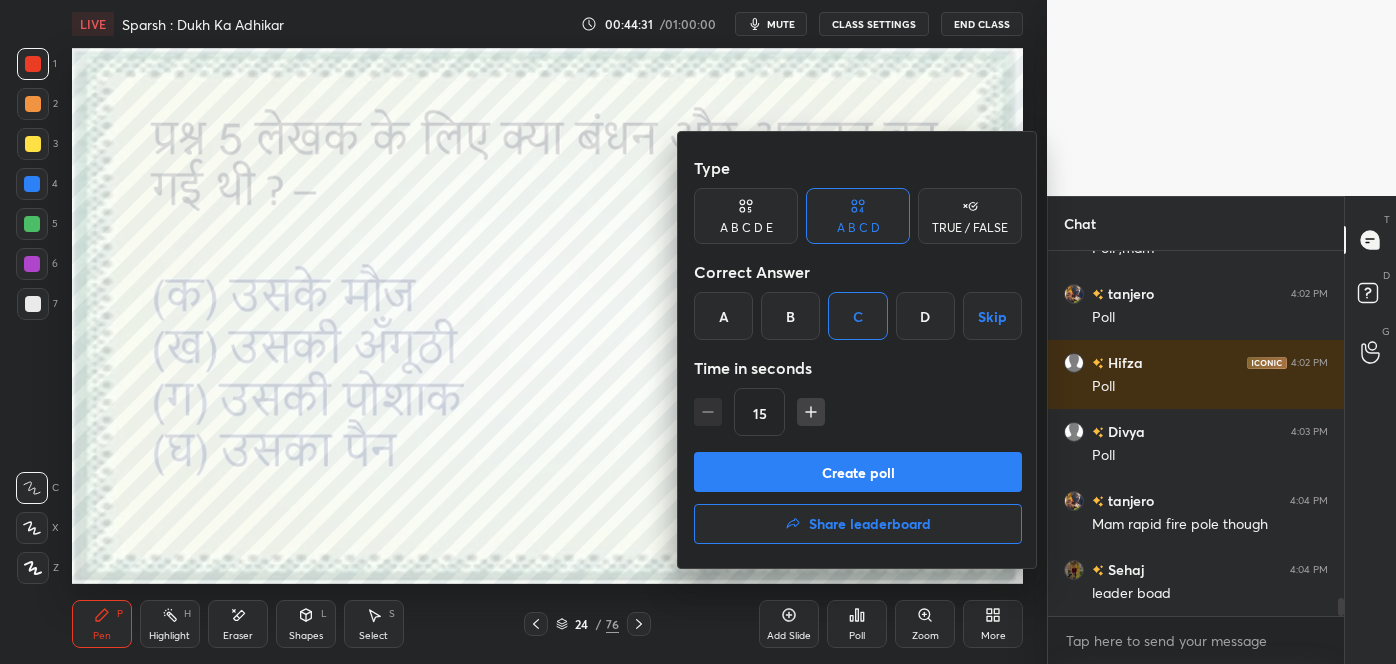 click on "Create poll" at bounding box center (858, 472) 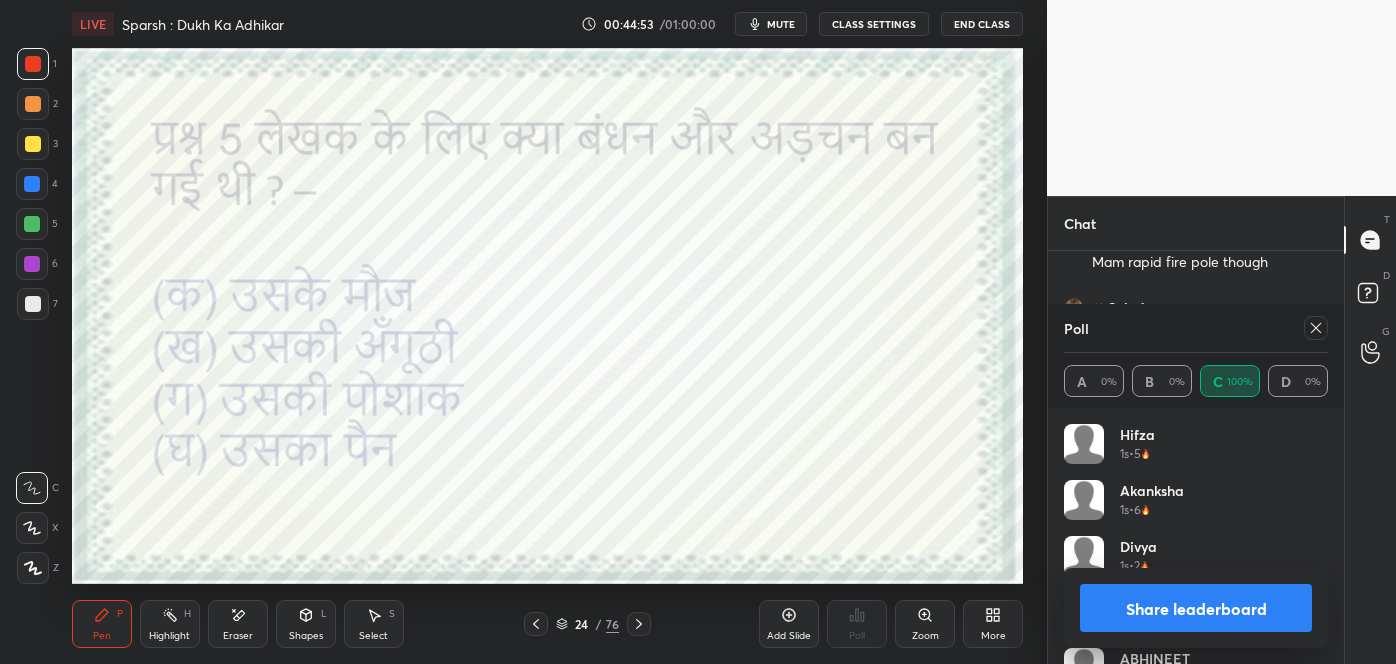 click 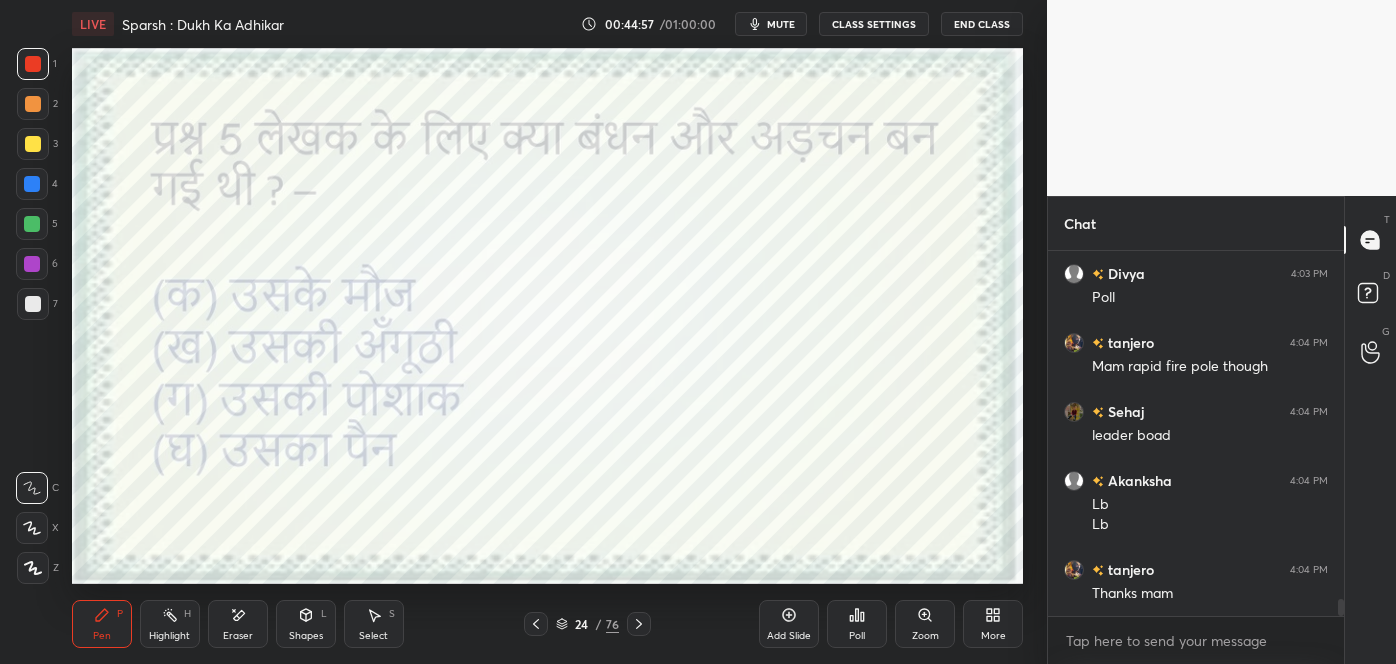 click 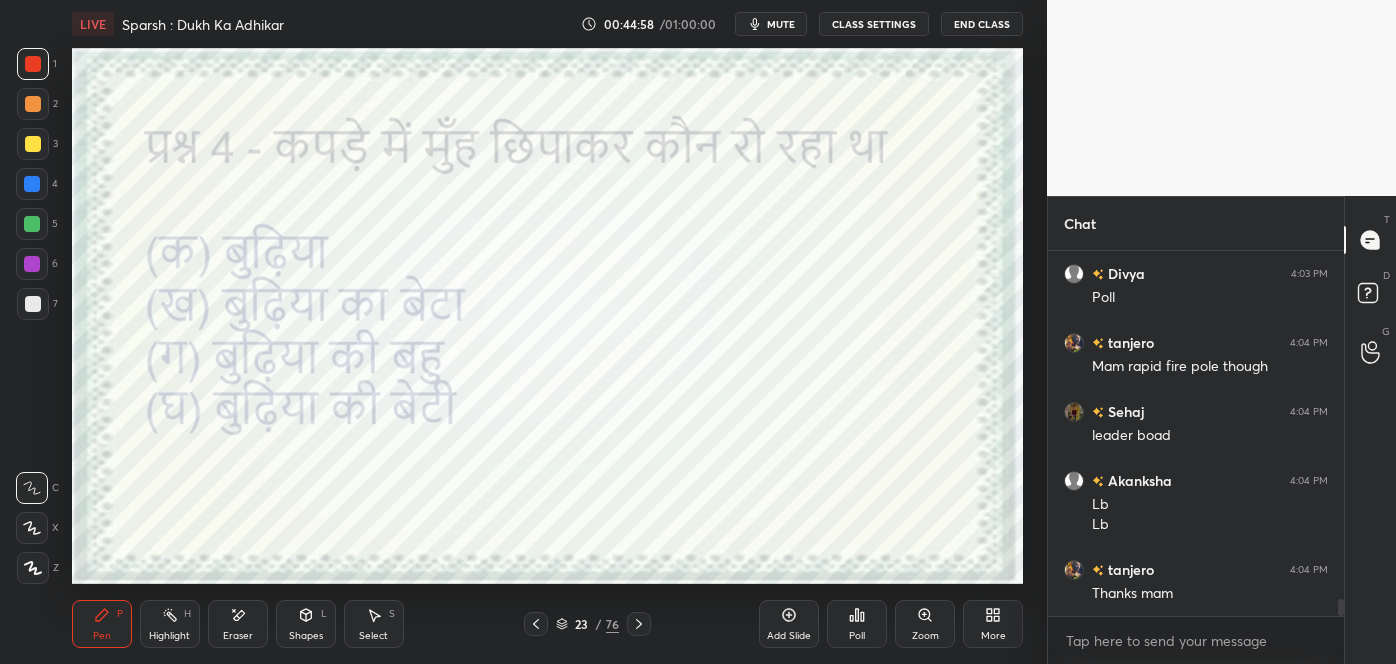 click on "23 / 76" at bounding box center (587, 624) 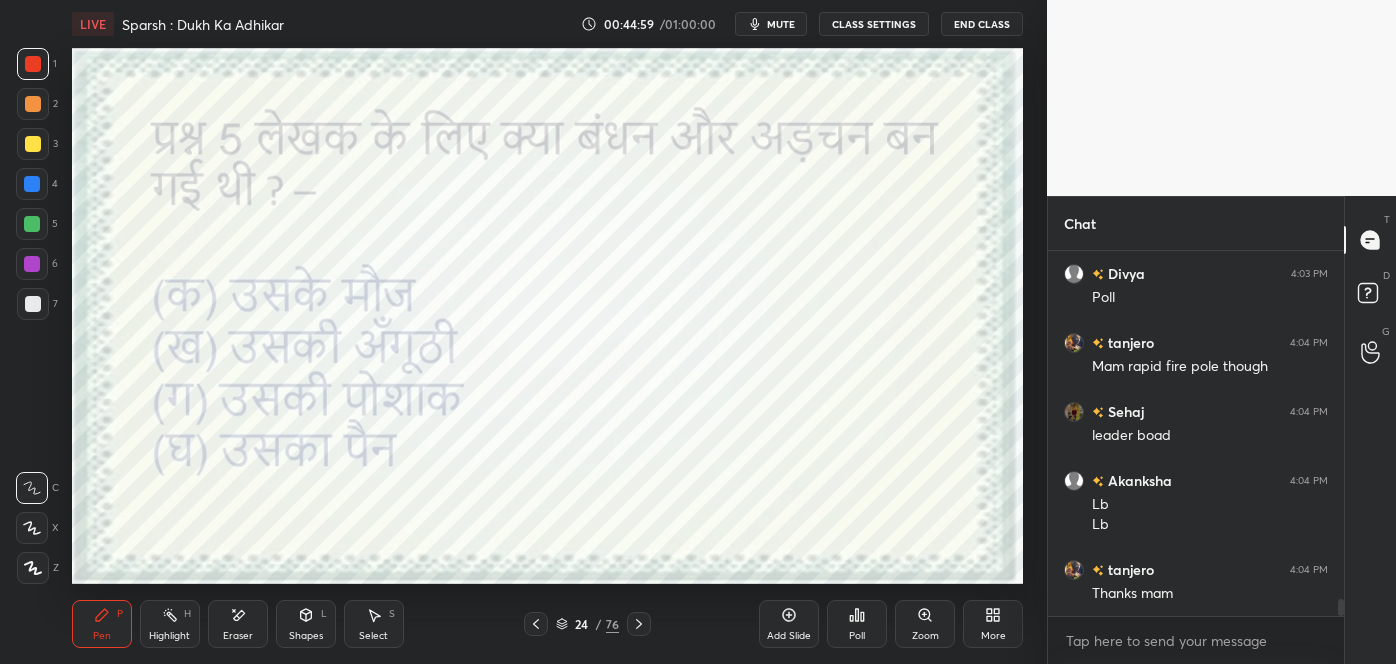 click 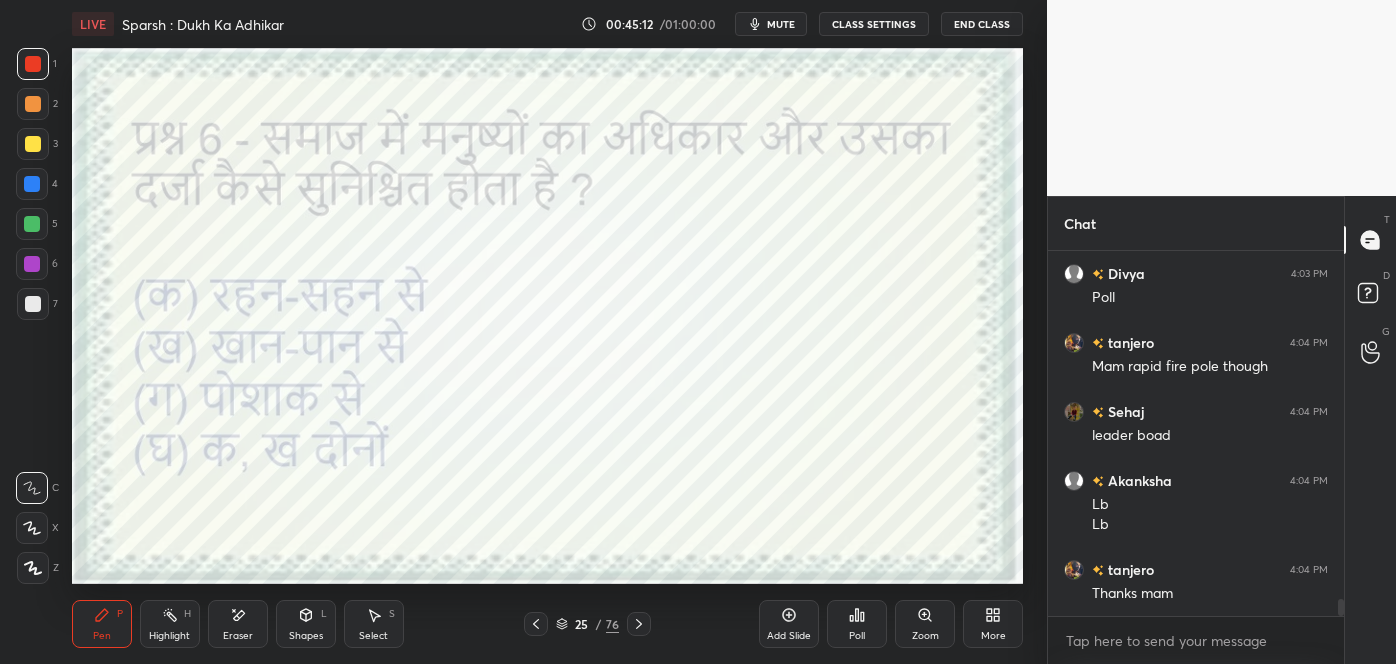 click on "Poll" at bounding box center [857, 636] 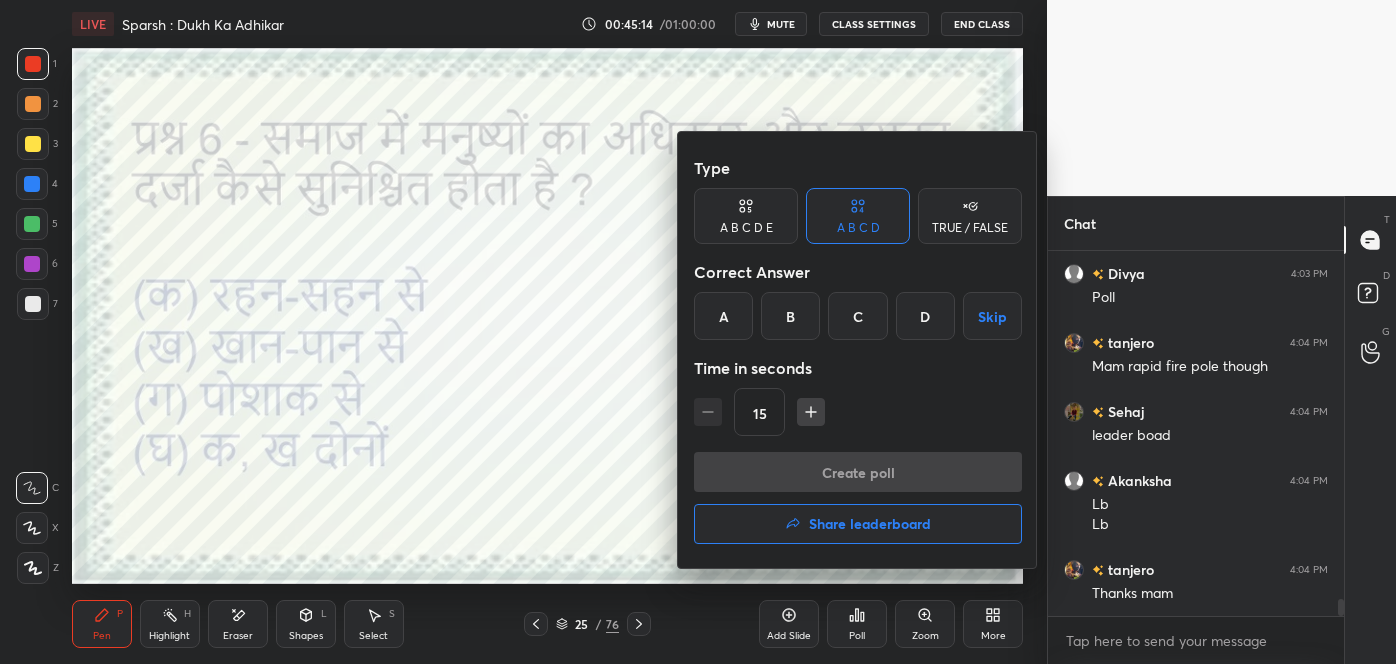 click on "C" at bounding box center [857, 316] 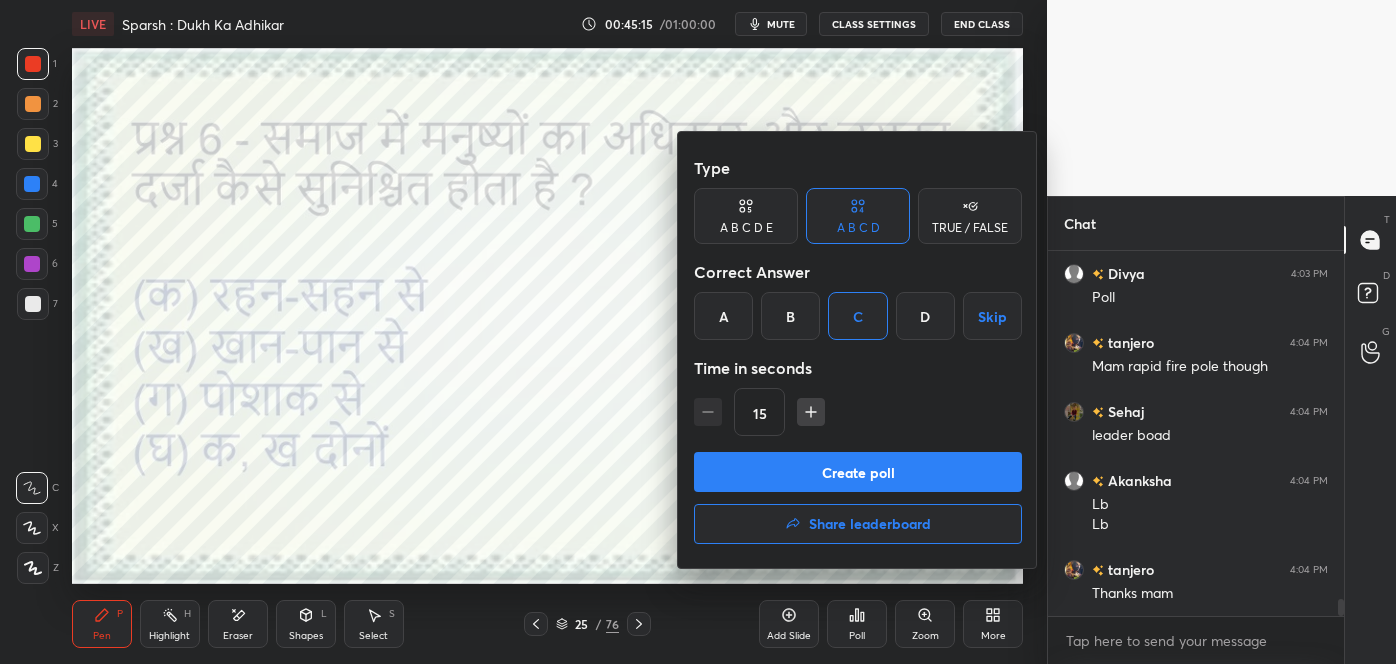 click on "Create poll" at bounding box center [858, 472] 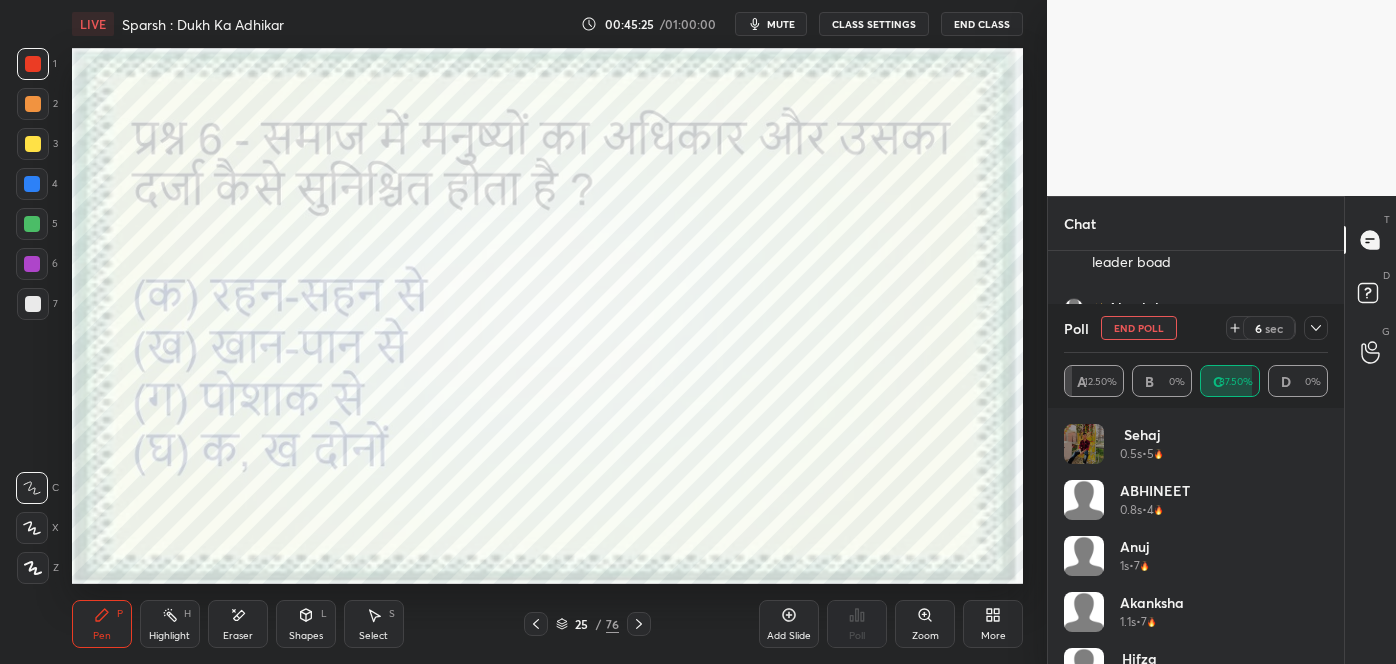 click 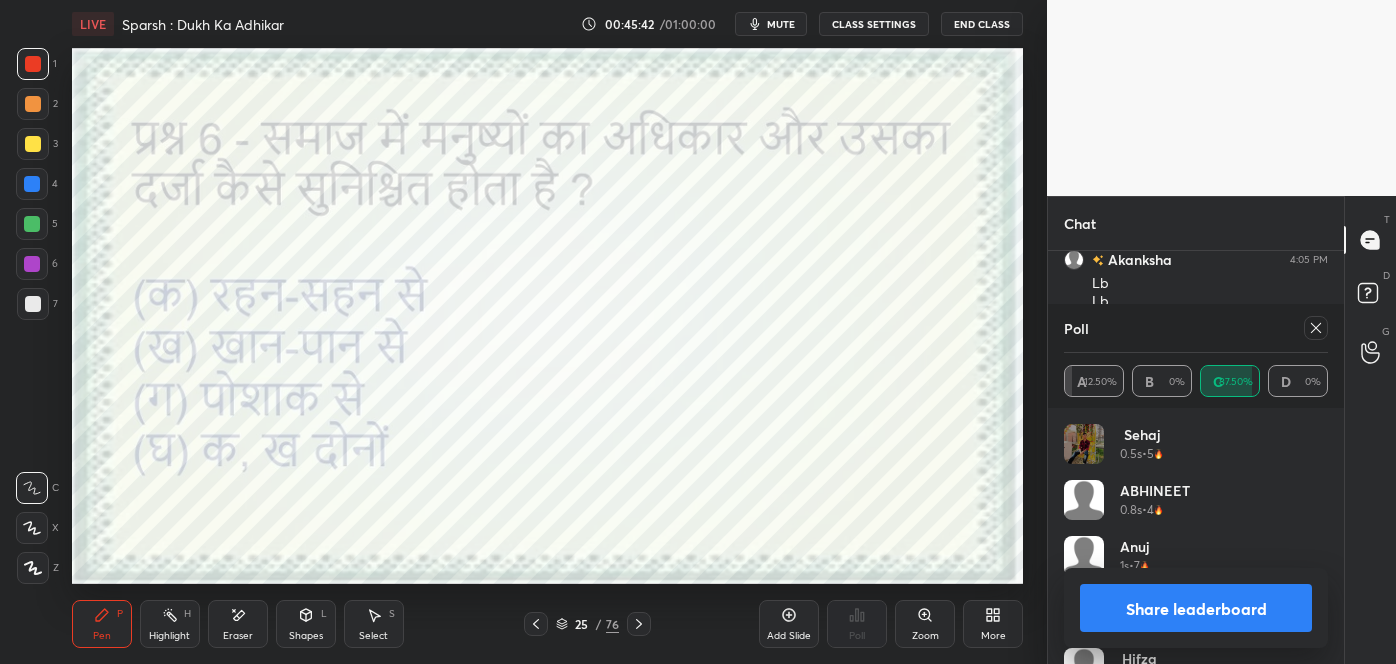 click 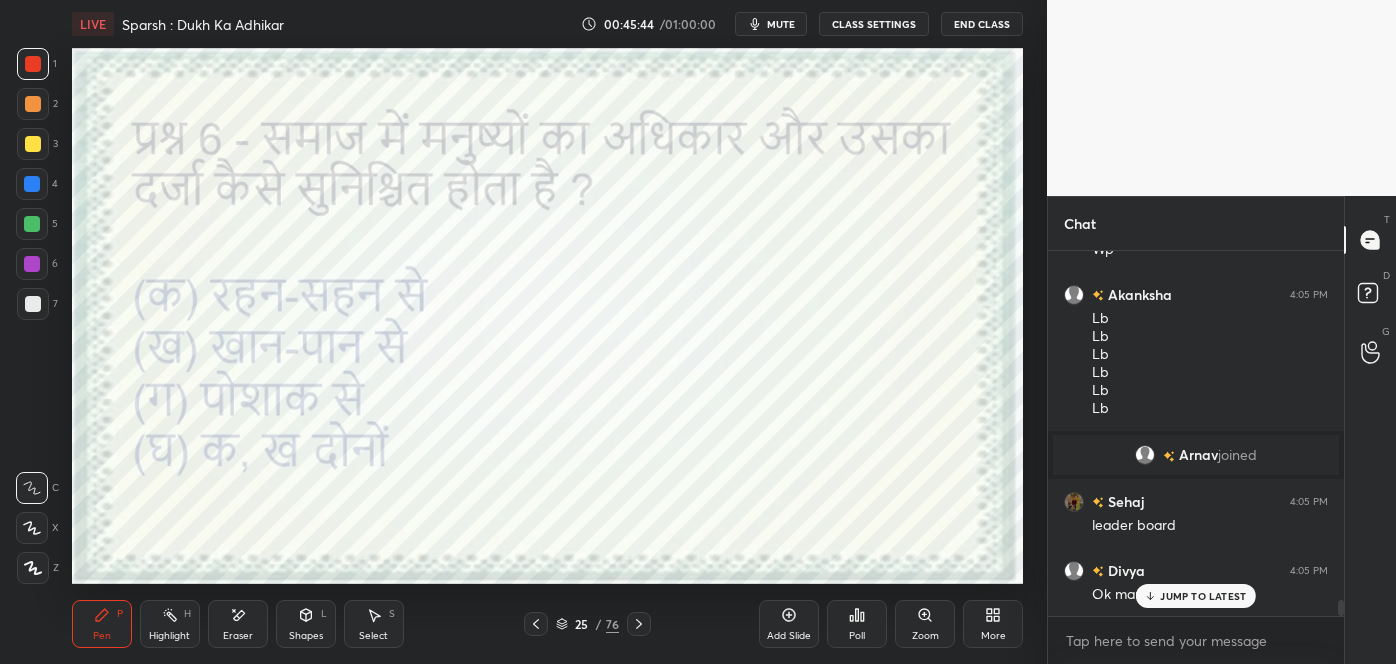 click on "JUMP TO LATEST" at bounding box center (1203, 596) 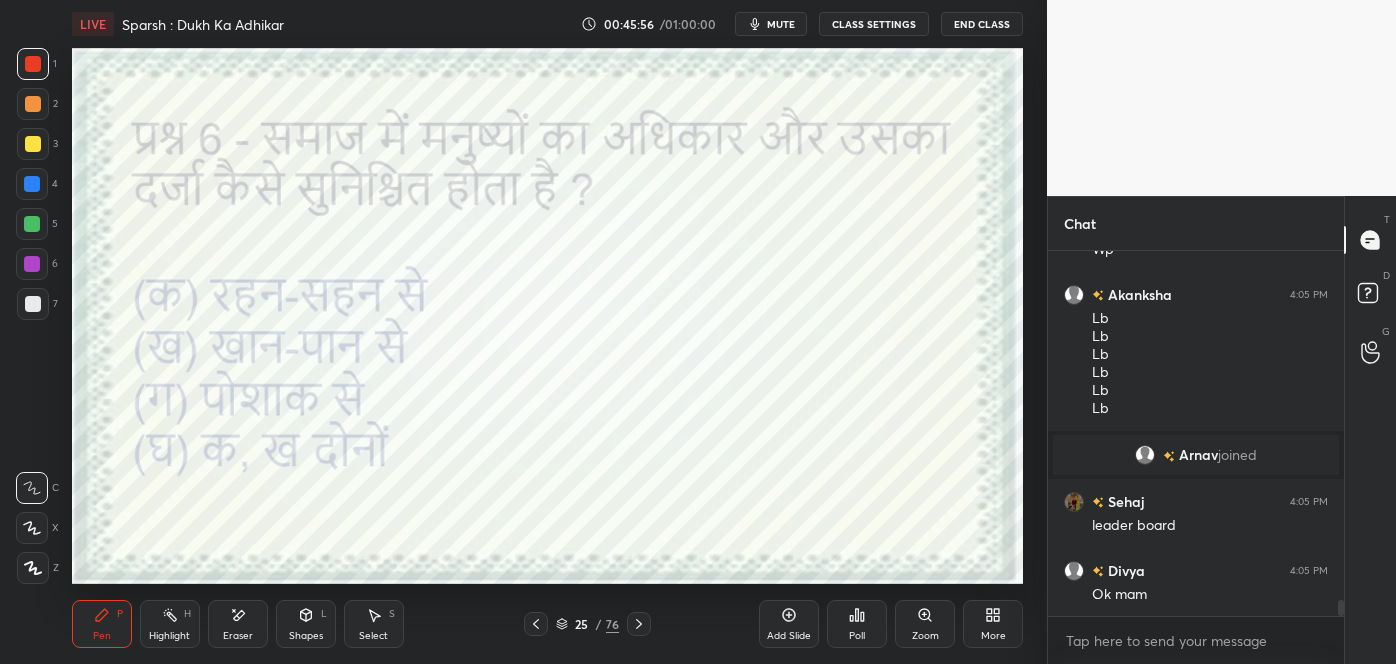 click 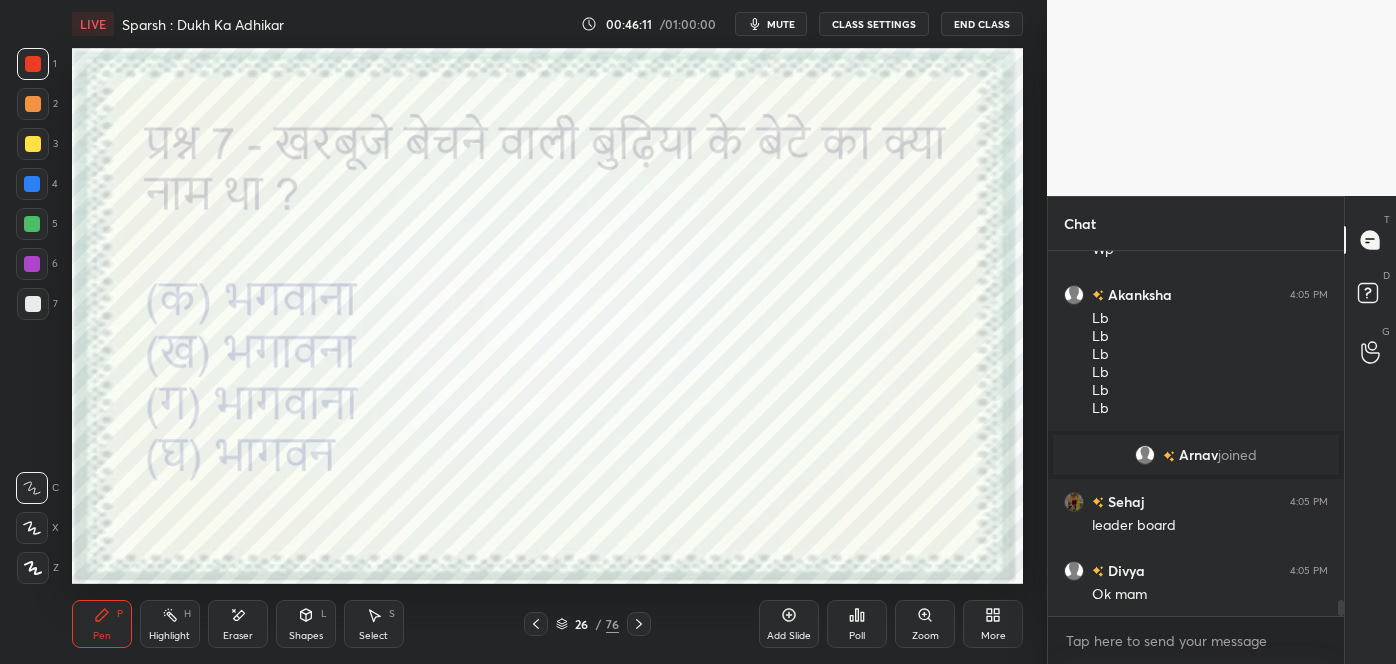 click on "Poll" at bounding box center (857, 624) 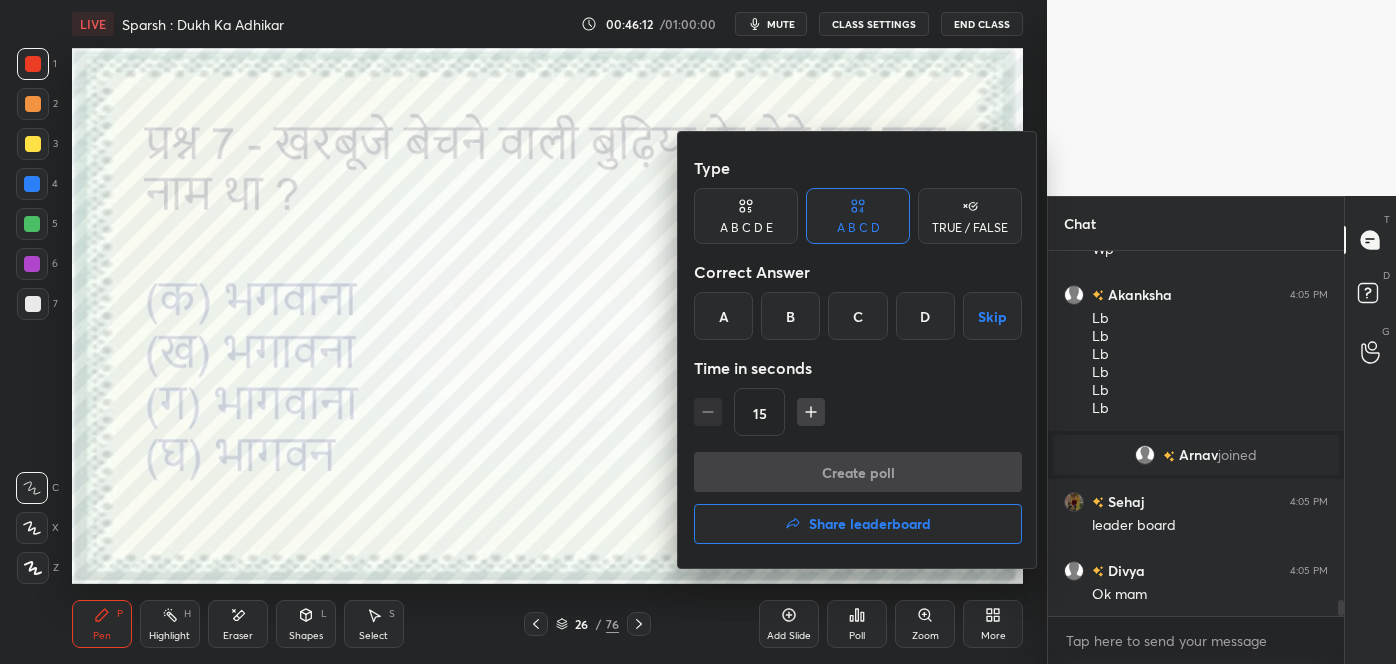 click on "A" at bounding box center (723, 316) 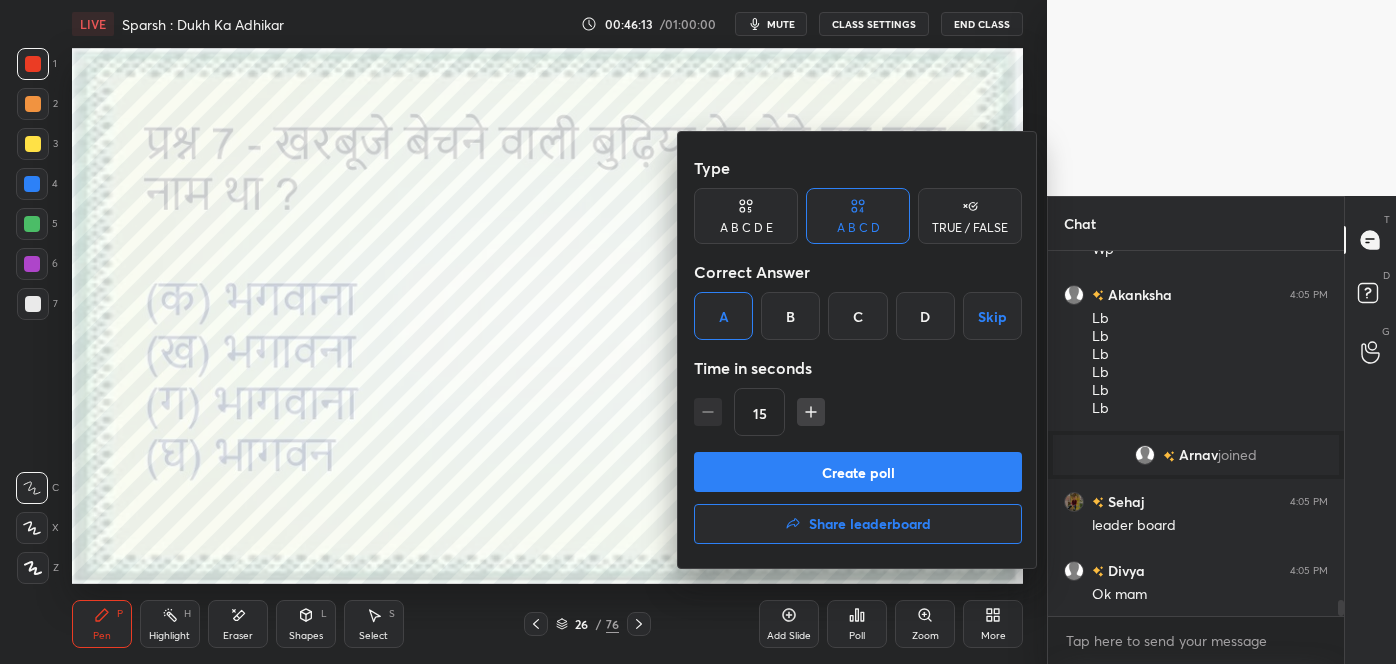 click on "Create poll" at bounding box center [858, 472] 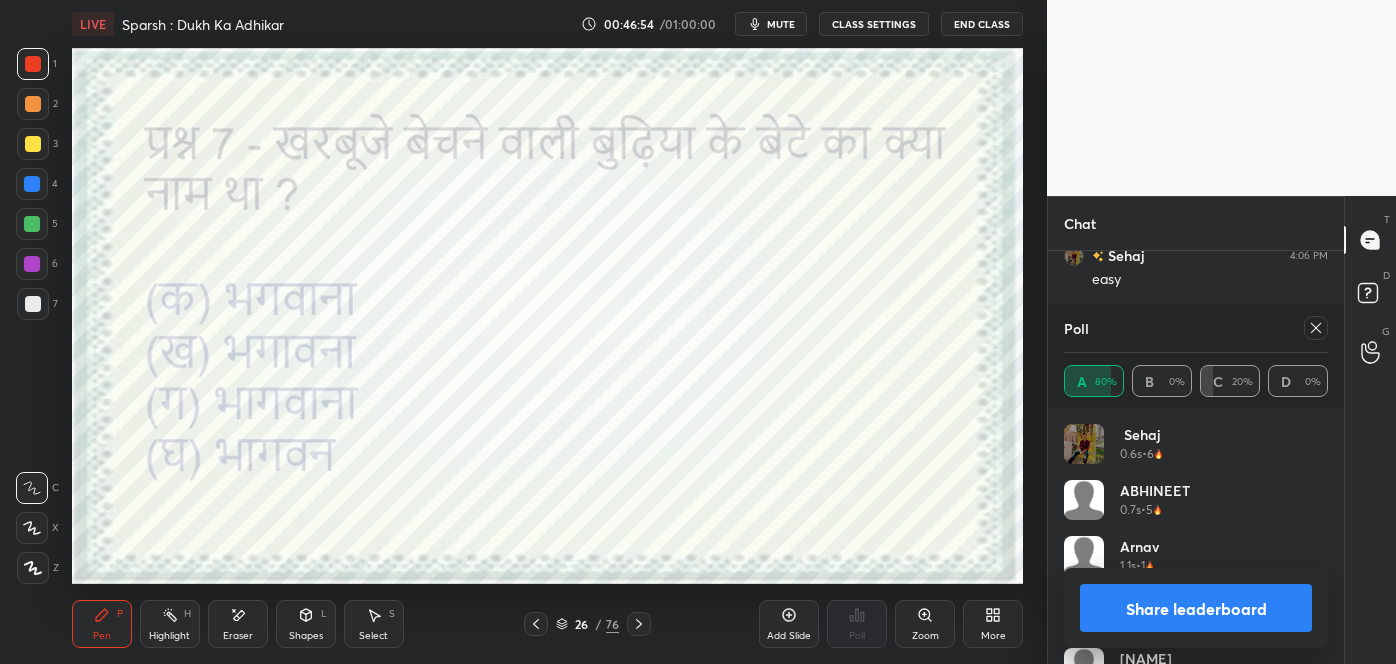 scroll, scrollTop: 8170, scrollLeft: 0, axis: vertical 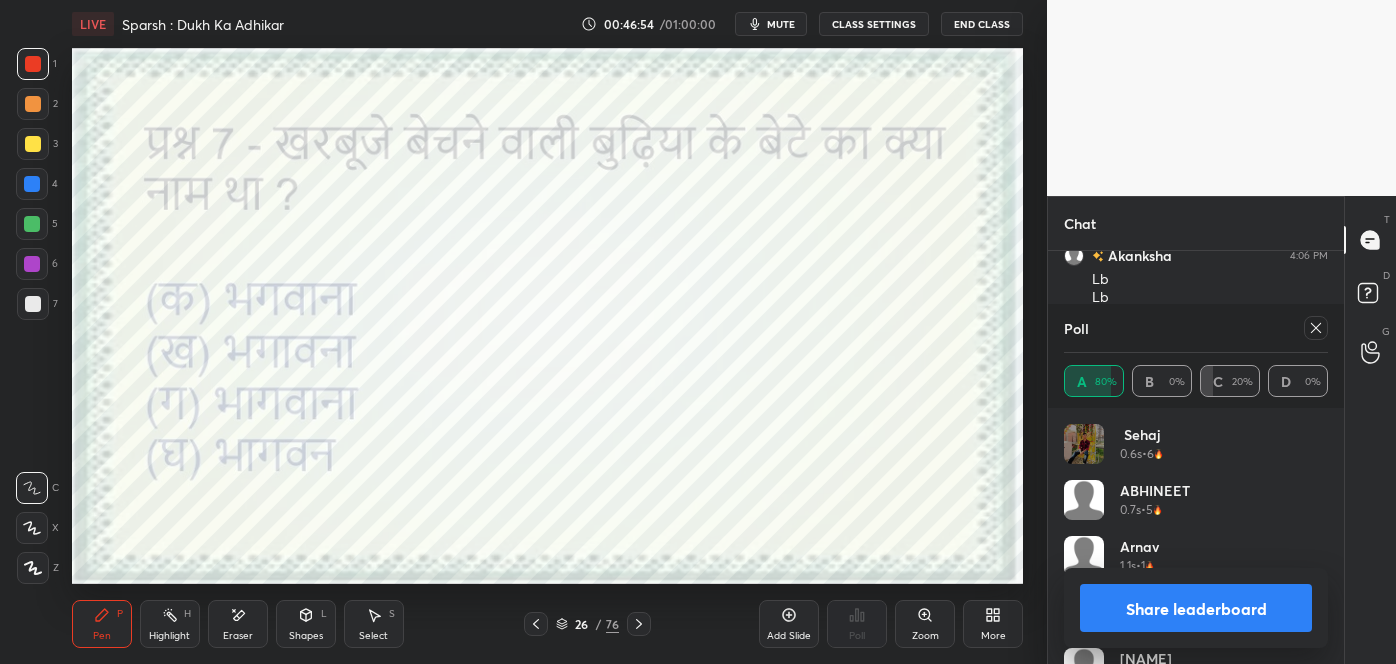 click 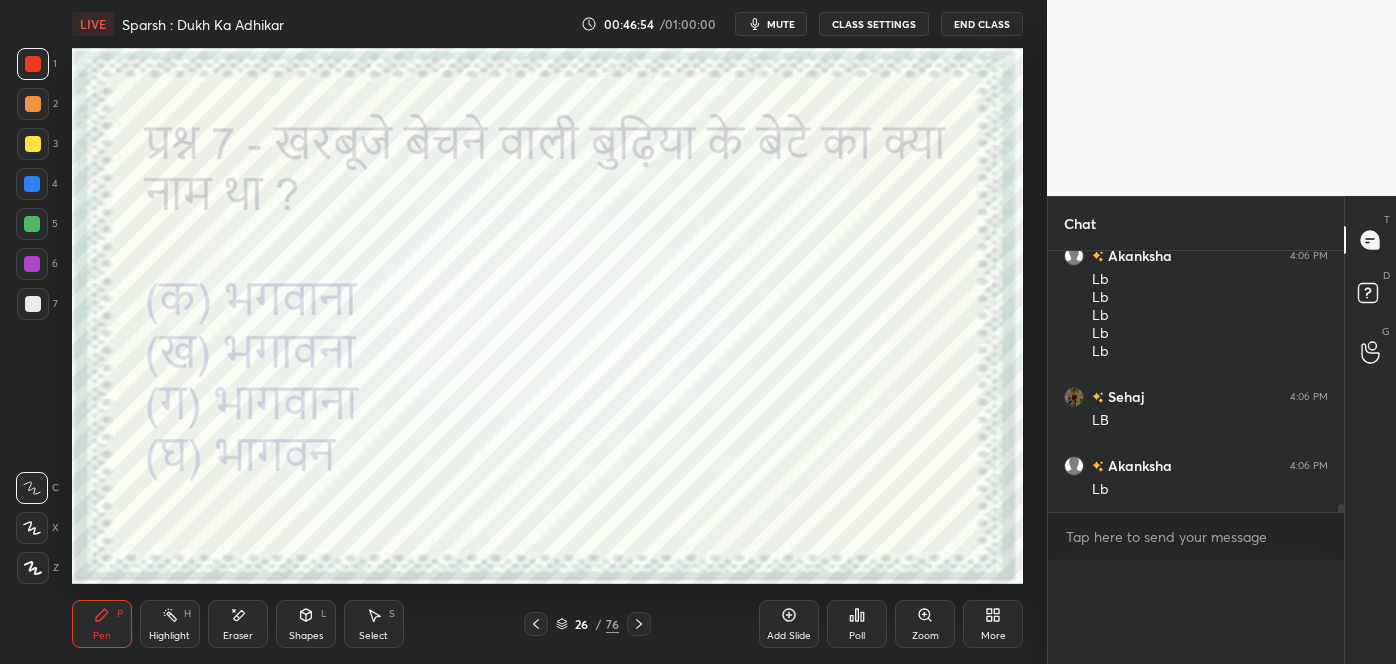 scroll, scrollTop: 149, scrollLeft: 258, axis: both 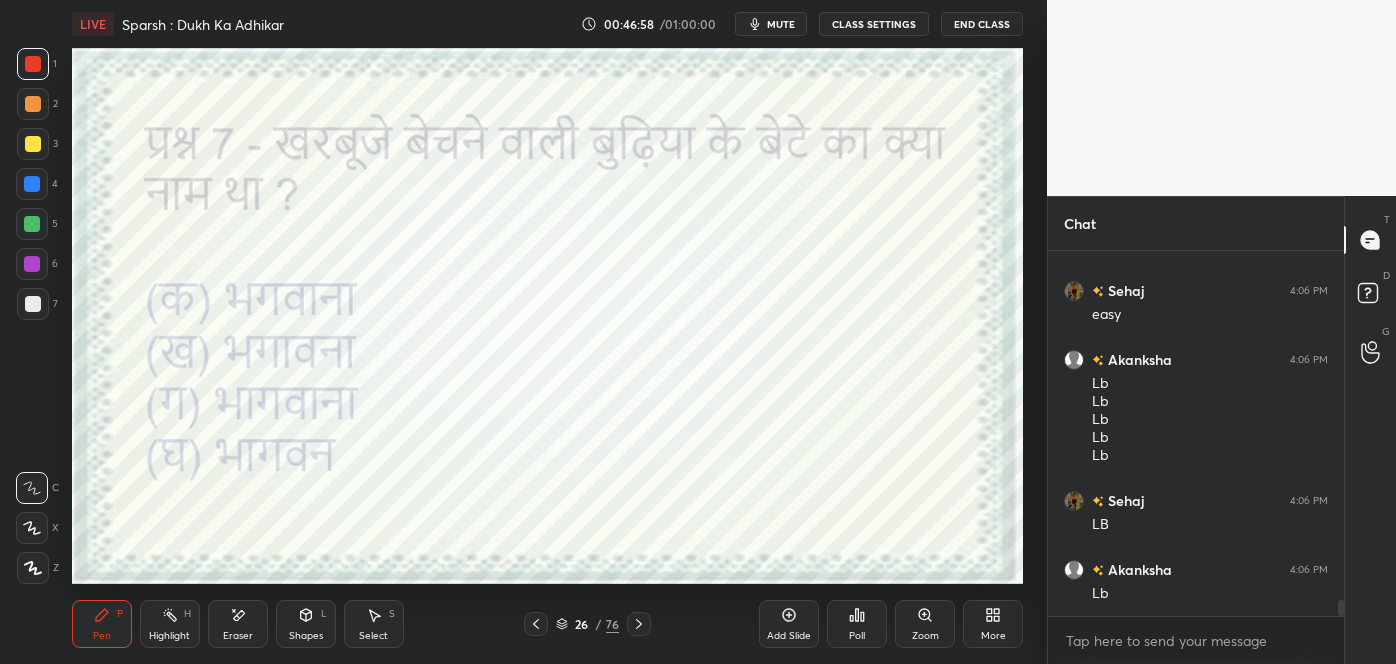 click on "Poll" at bounding box center (857, 624) 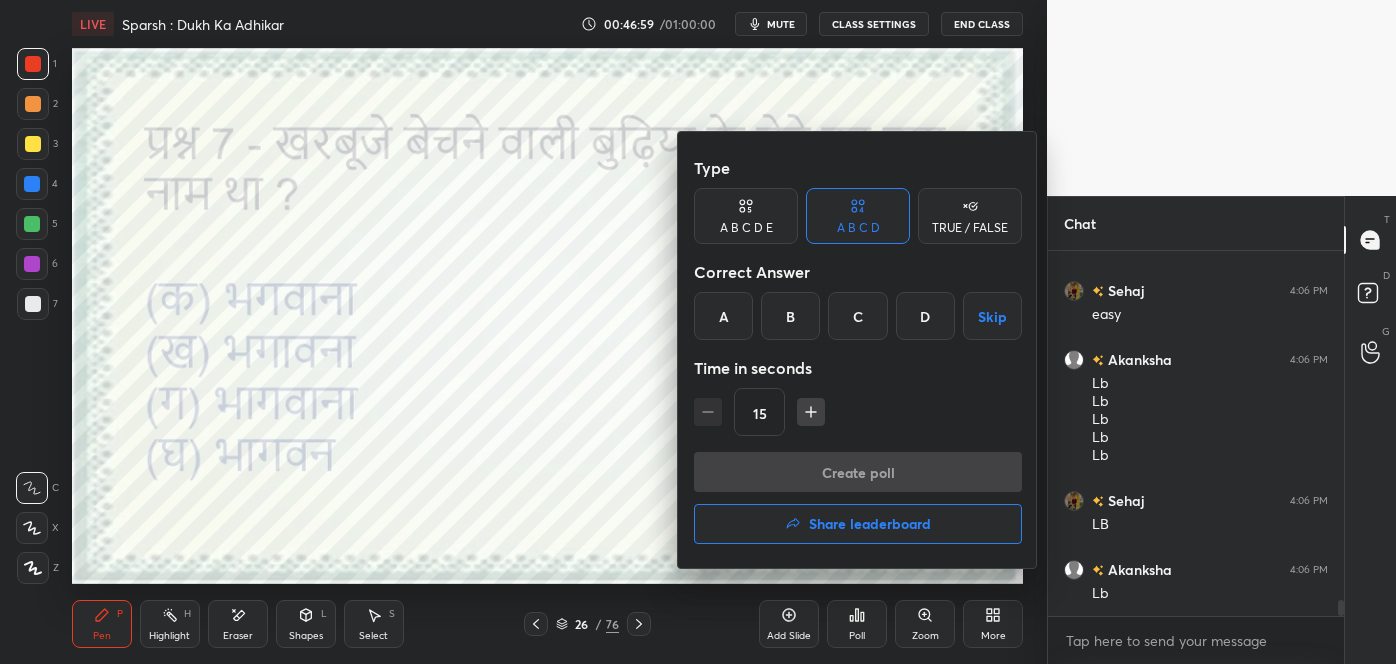 click on "Share leaderboard" at bounding box center [858, 524] 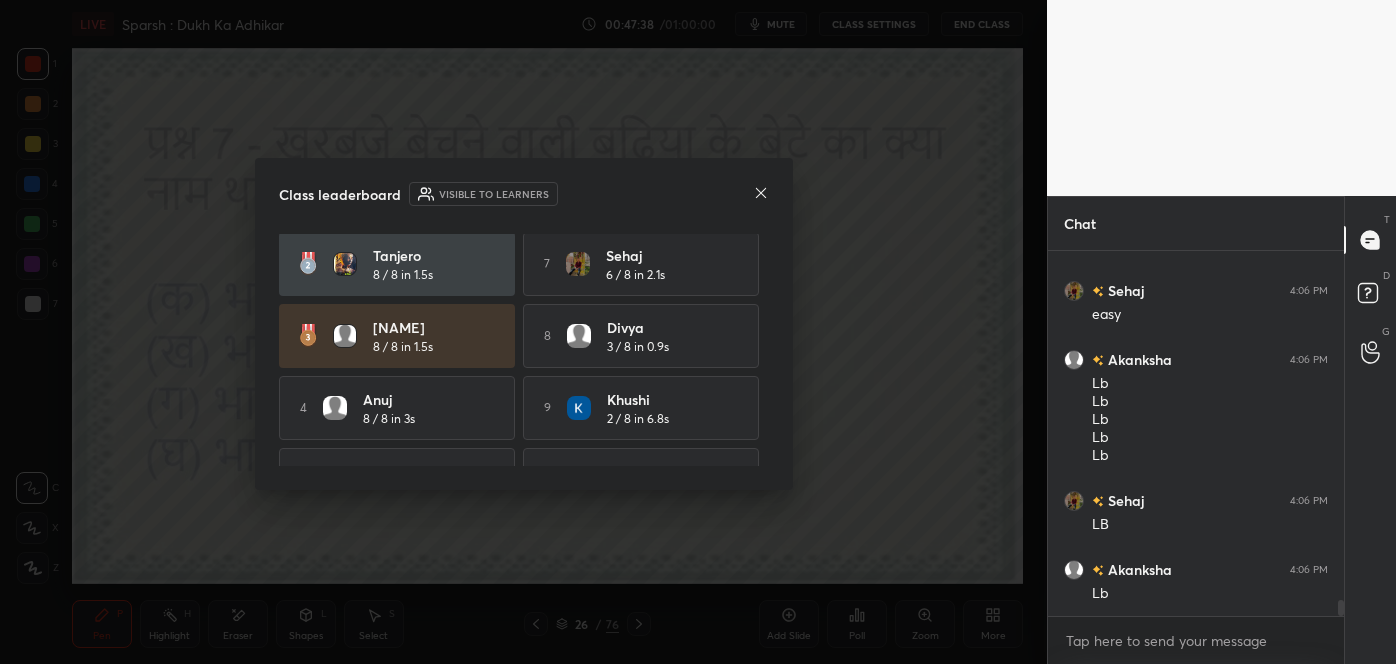 scroll, scrollTop: 125, scrollLeft: 0, axis: vertical 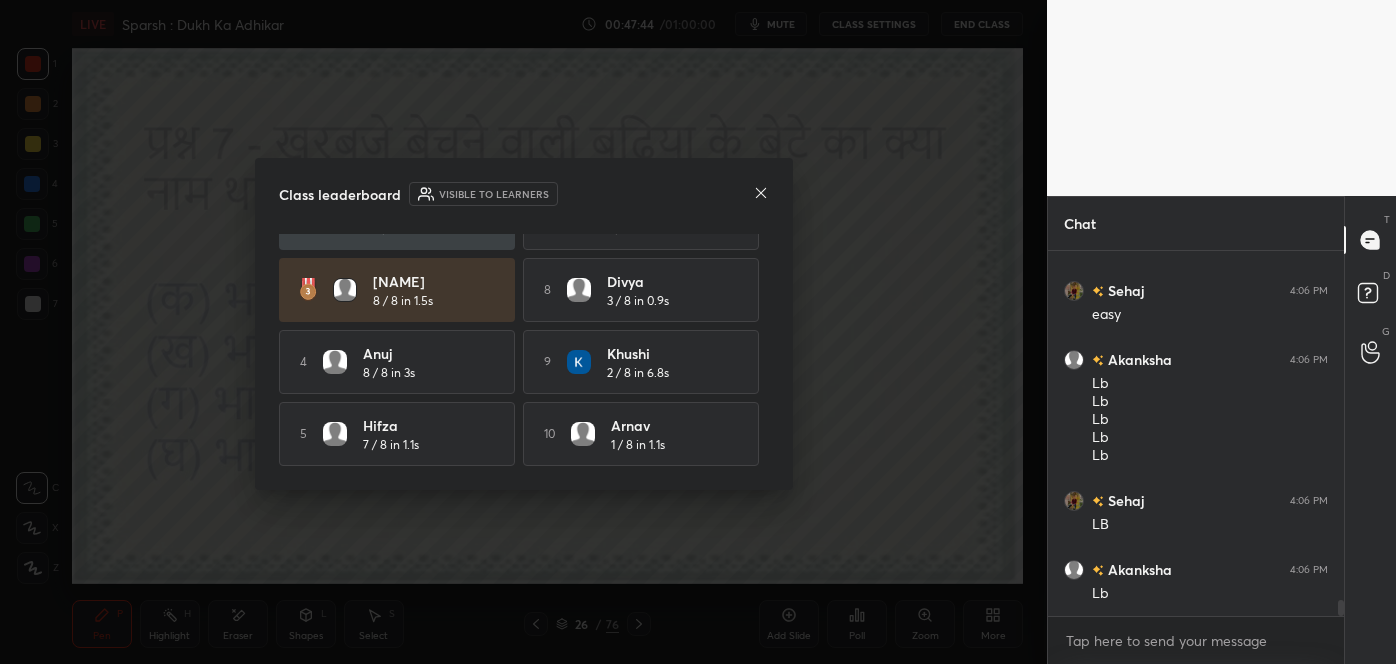 click on "Class leaderboard Visible to learners Akanksha 8 / 8 in 1.4s 6 ABHINEET 6 / 8 in 1.6s tanjero 8 / 8 in 1.5s 7 Sehaj 6 / 8 in 2.1s ISHANVI 8 / 8 in 1.5s 8 Divya 3 / 8 in 0.9s 4 Anuj 8 / 8 in 3s 9 Khushi 2 / 8 in 6.8s 5 Hifza 7 / 8 in 1.1s 10 Arnav 1 / 8 in 1.1s" at bounding box center [524, 324] 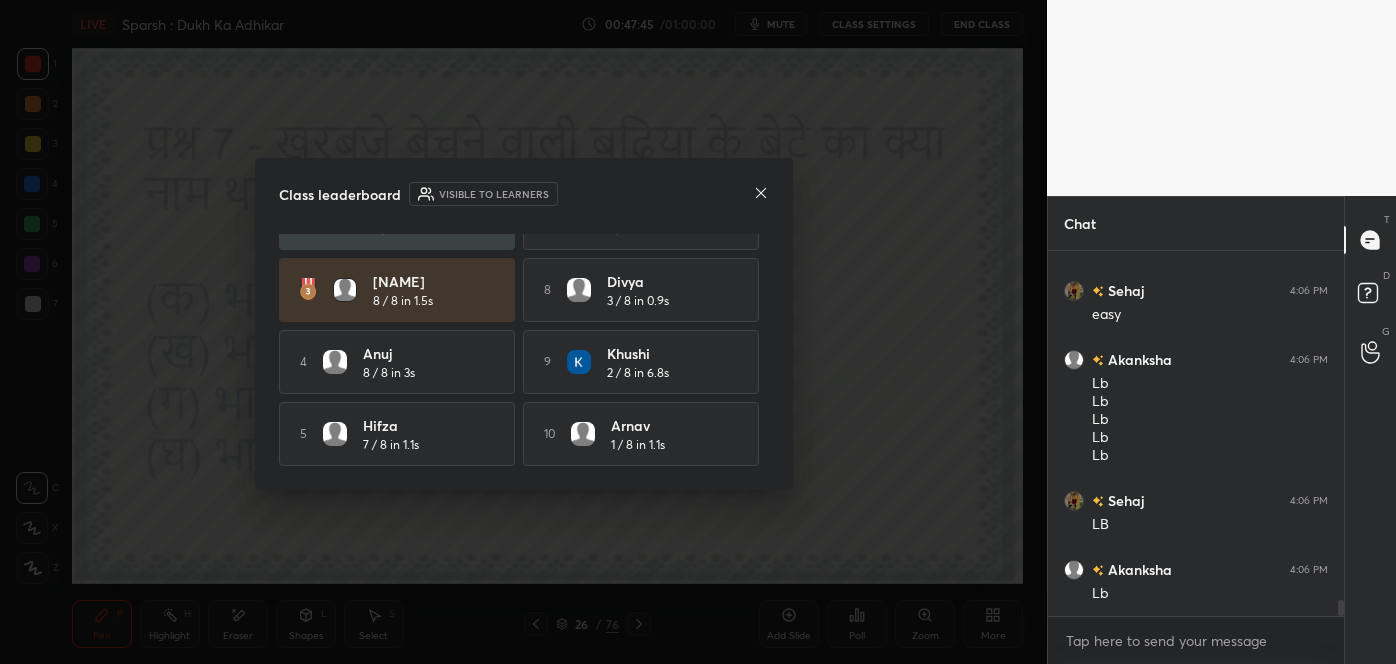 click 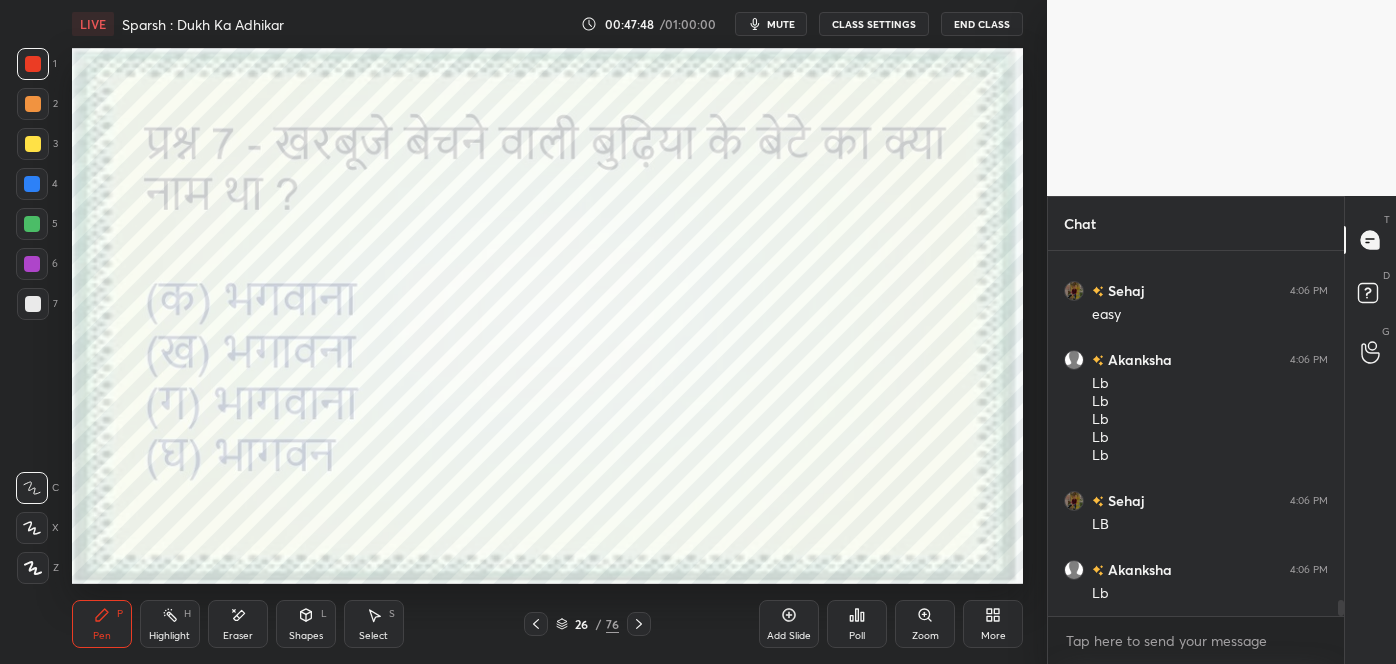 click 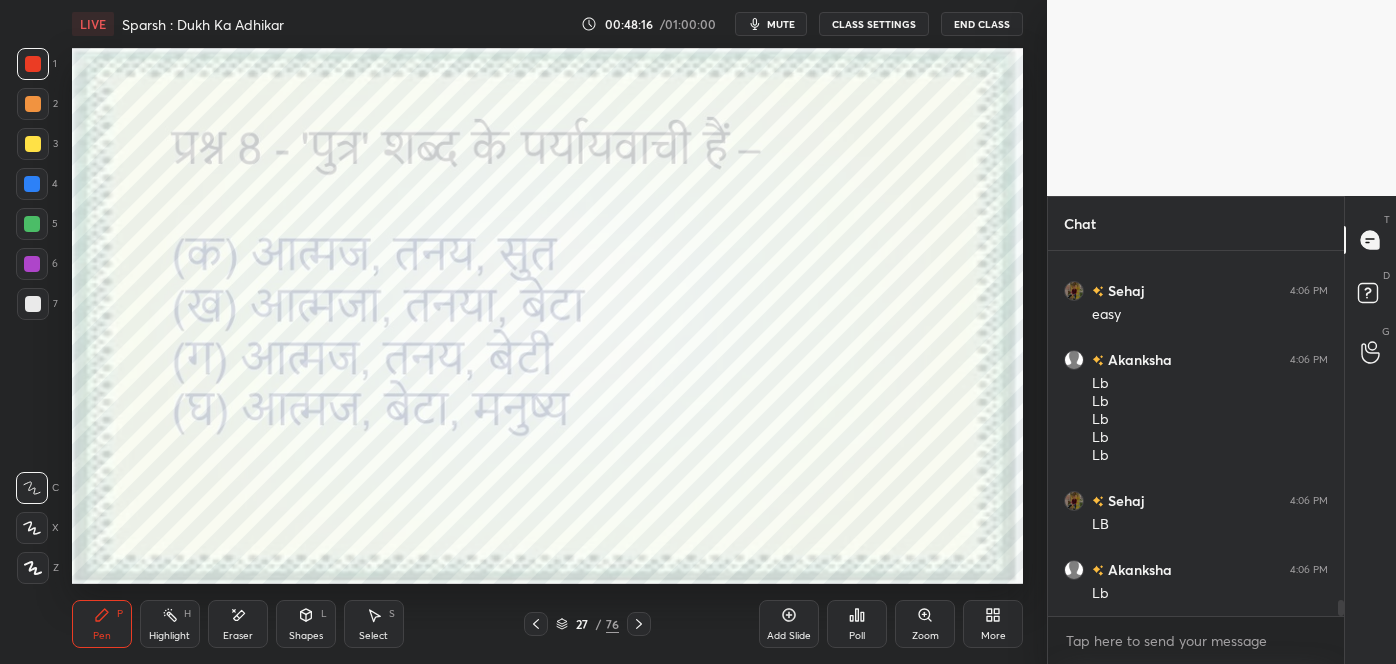 drag, startPoint x: 819, startPoint y: 577, endPoint x: 832, endPoint y: 577, distance: 13 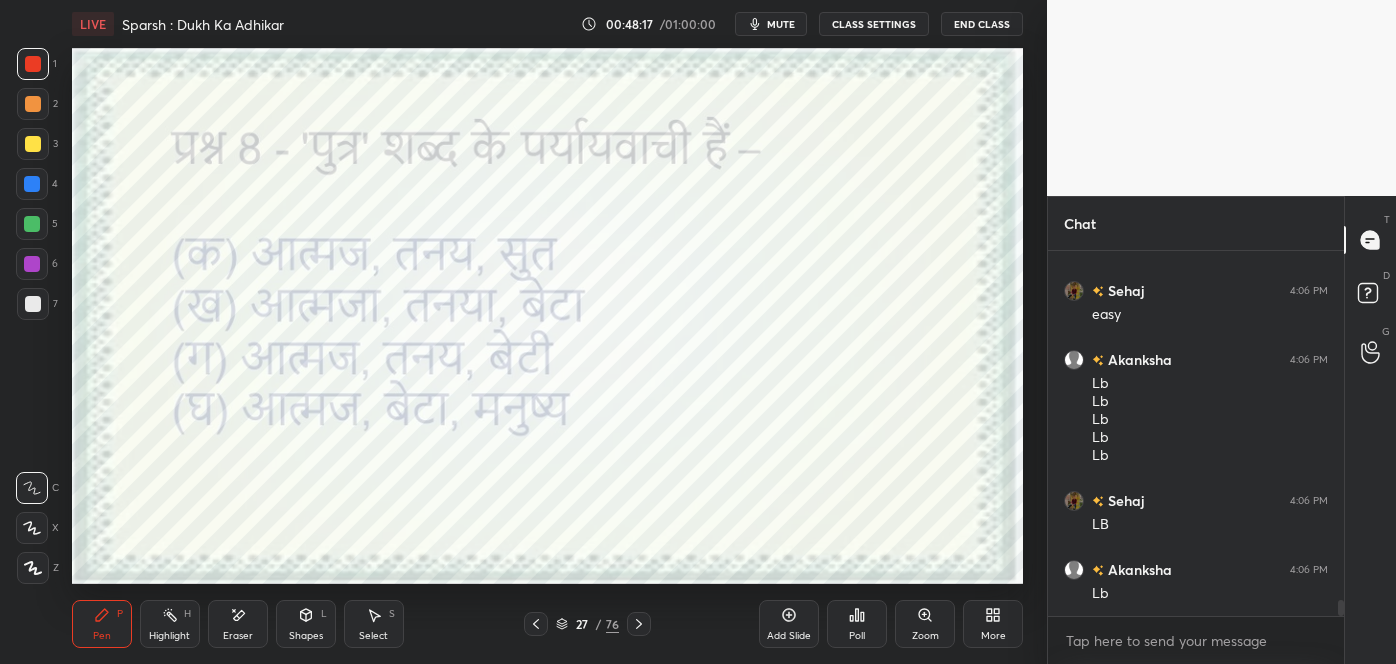 drag, startPoint x: 792, startPoint y: 581, endPoint x: 816, endPoint y: 581, distance: 24 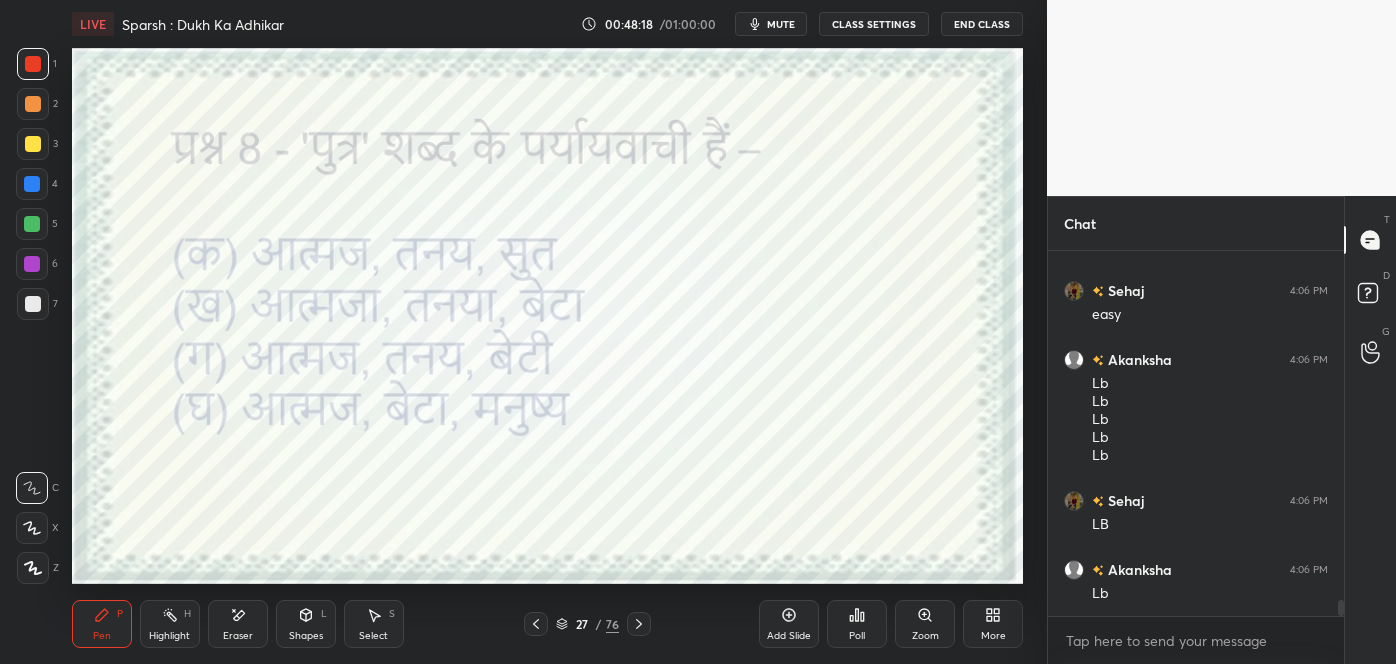 drag, startPoint x: 802, startPoint y: 582, endPoint x: 813, endPoint y: 582, distance: 11 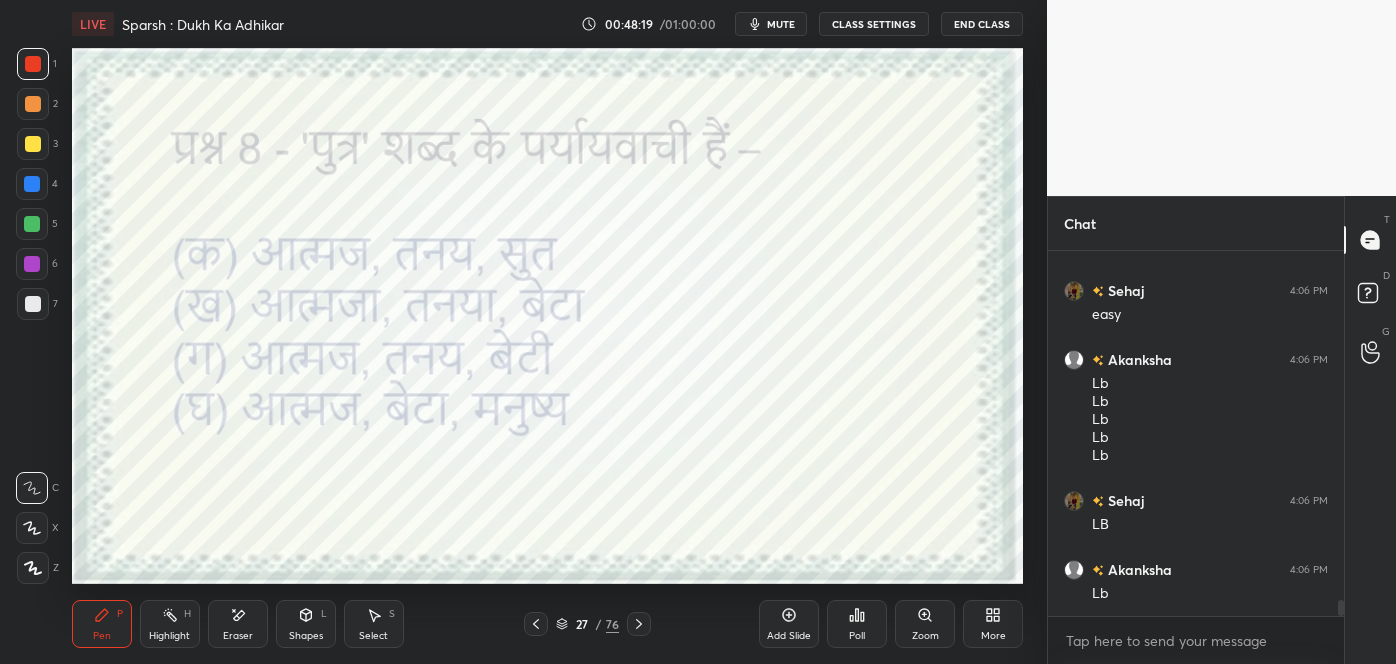 click on "Poll" at bounding box center [857, 624] 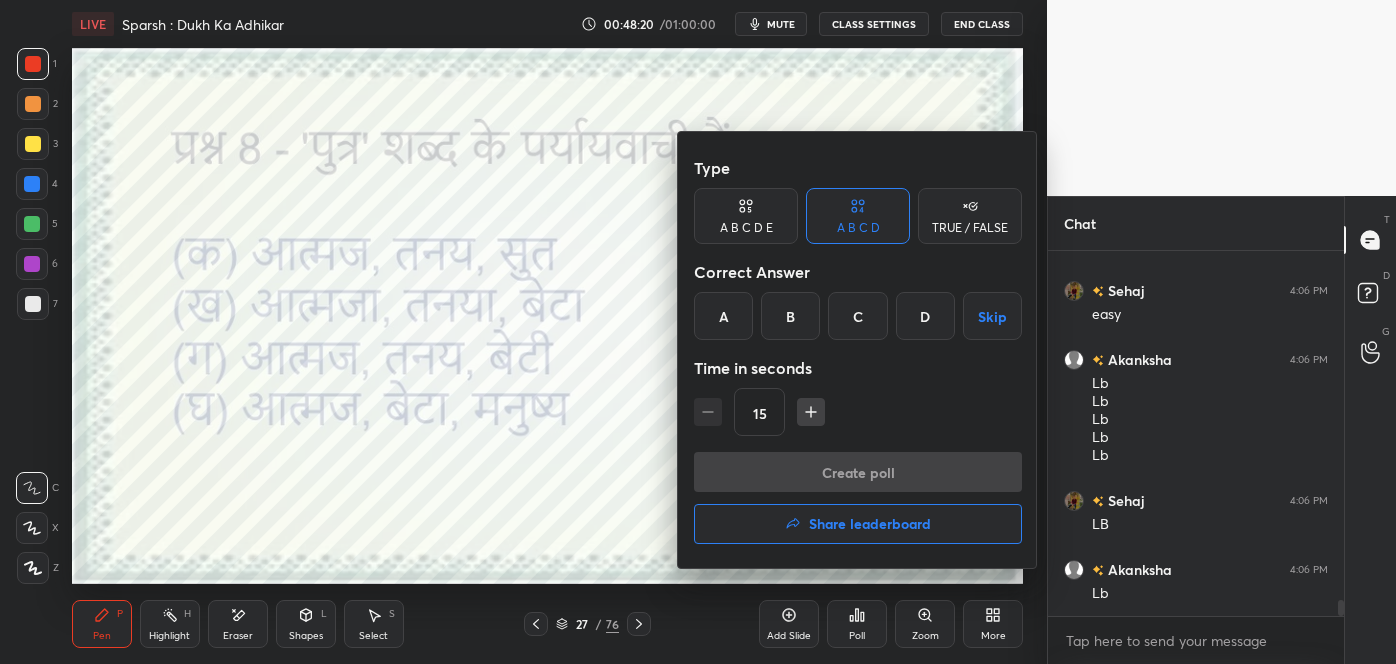 click on "A" at bounding box center (723, 316) 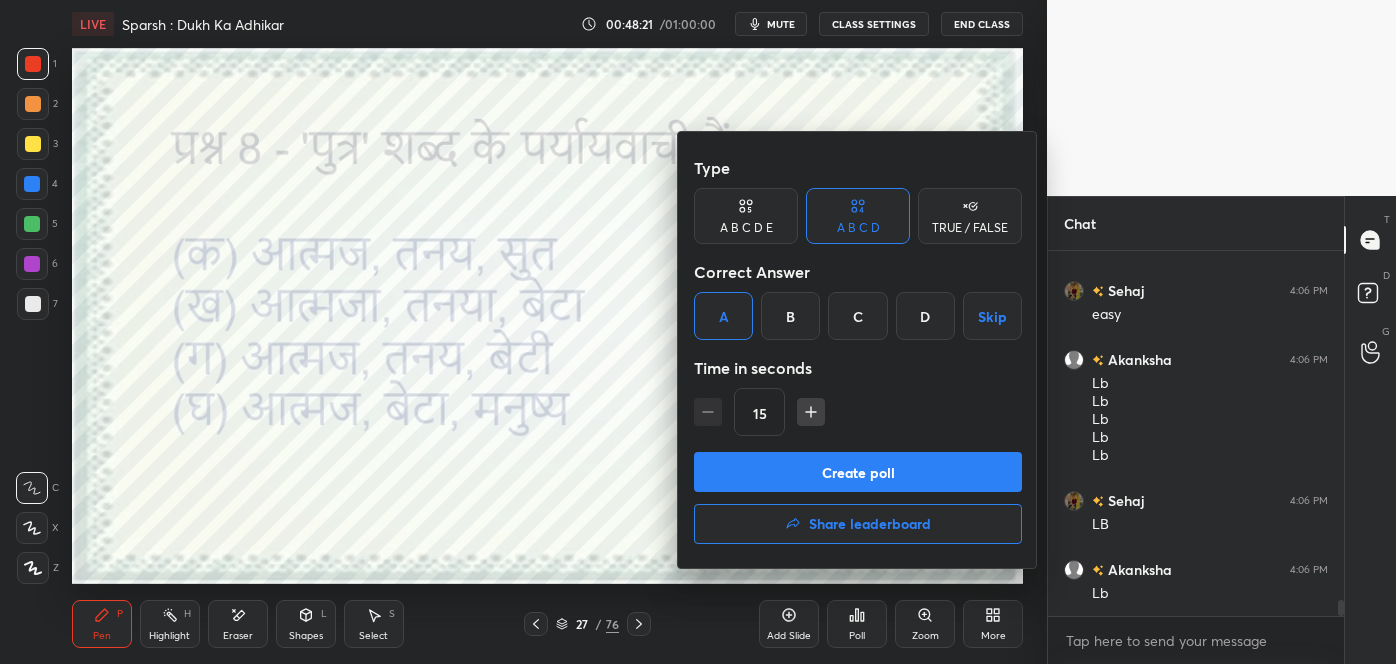 scroll, scrollTop: 8135, scrollLeft: 0, axis: vertical 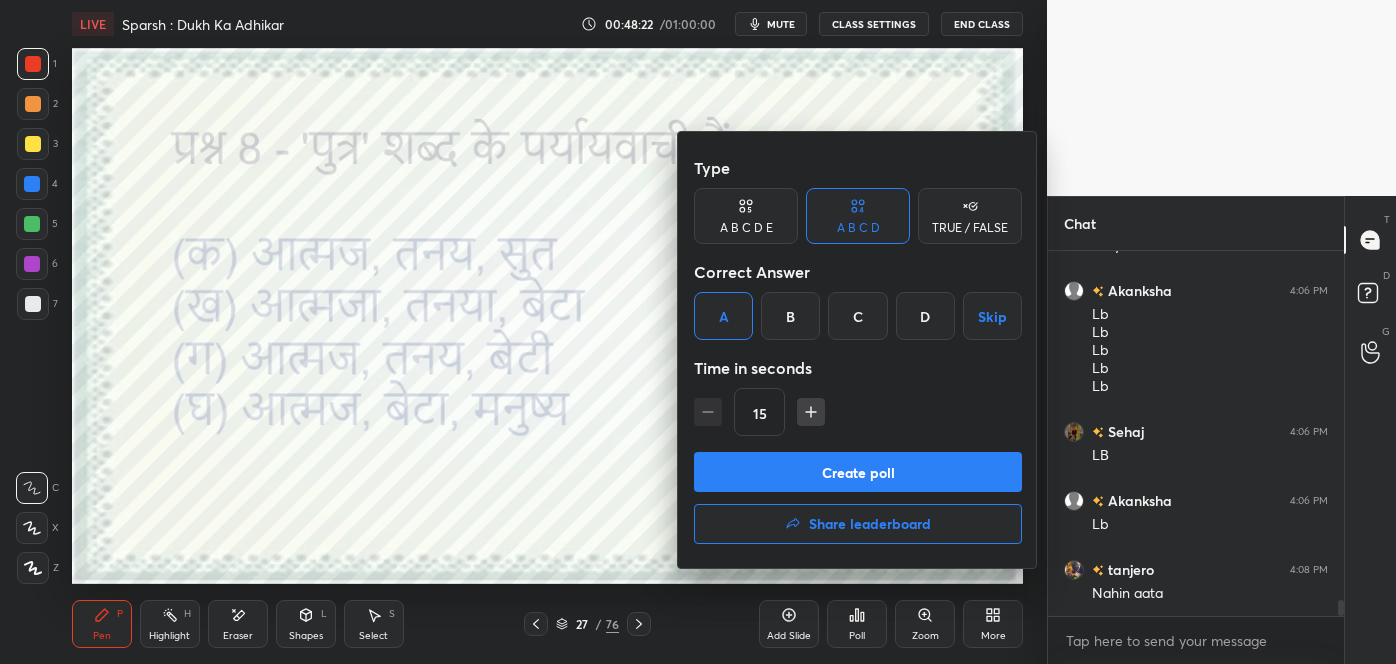 click on "Create poll" at bounding box center (858, 472) 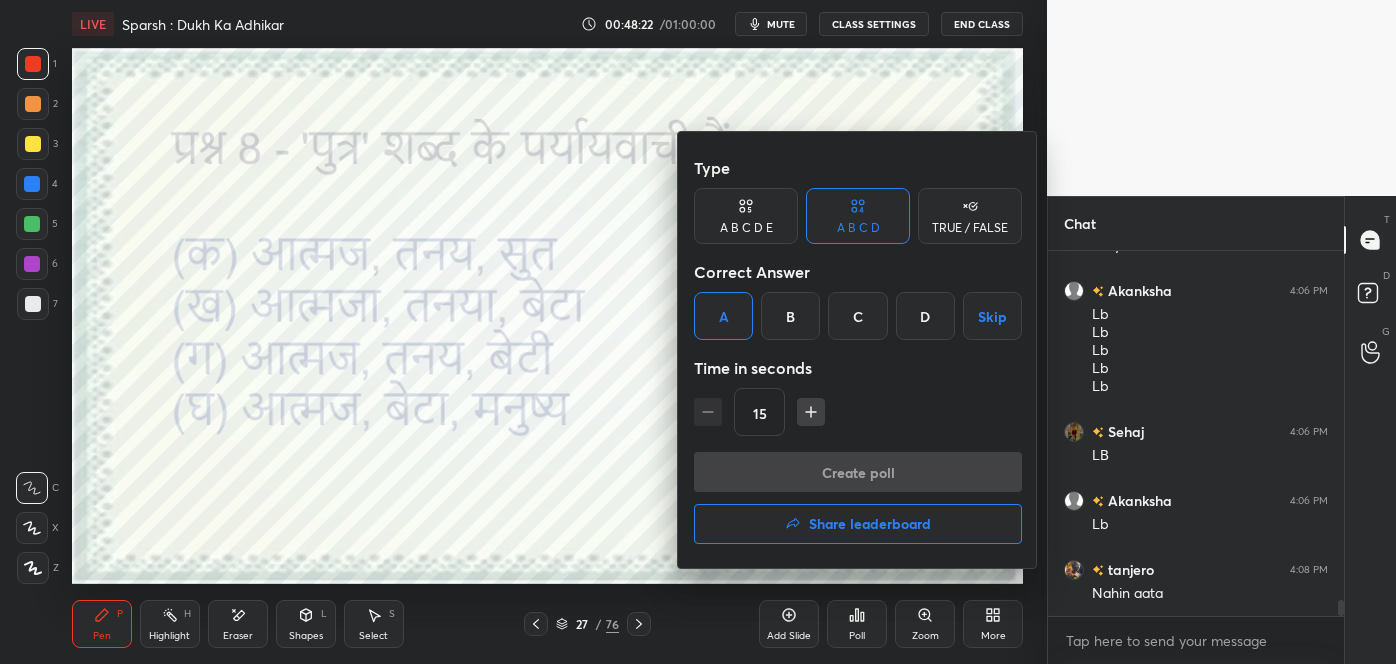 scroll, scrollTop: 287, scrollLeft: 290, axis: both 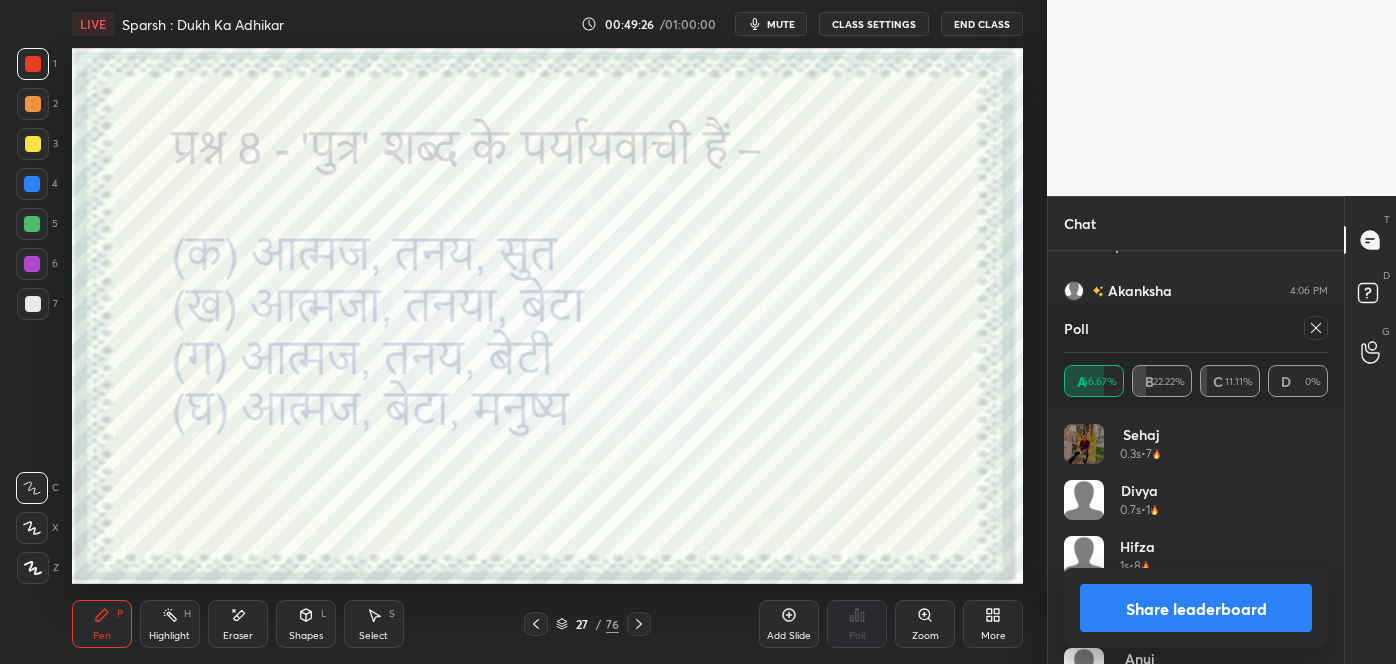 click at bounding box center [1316, 328] 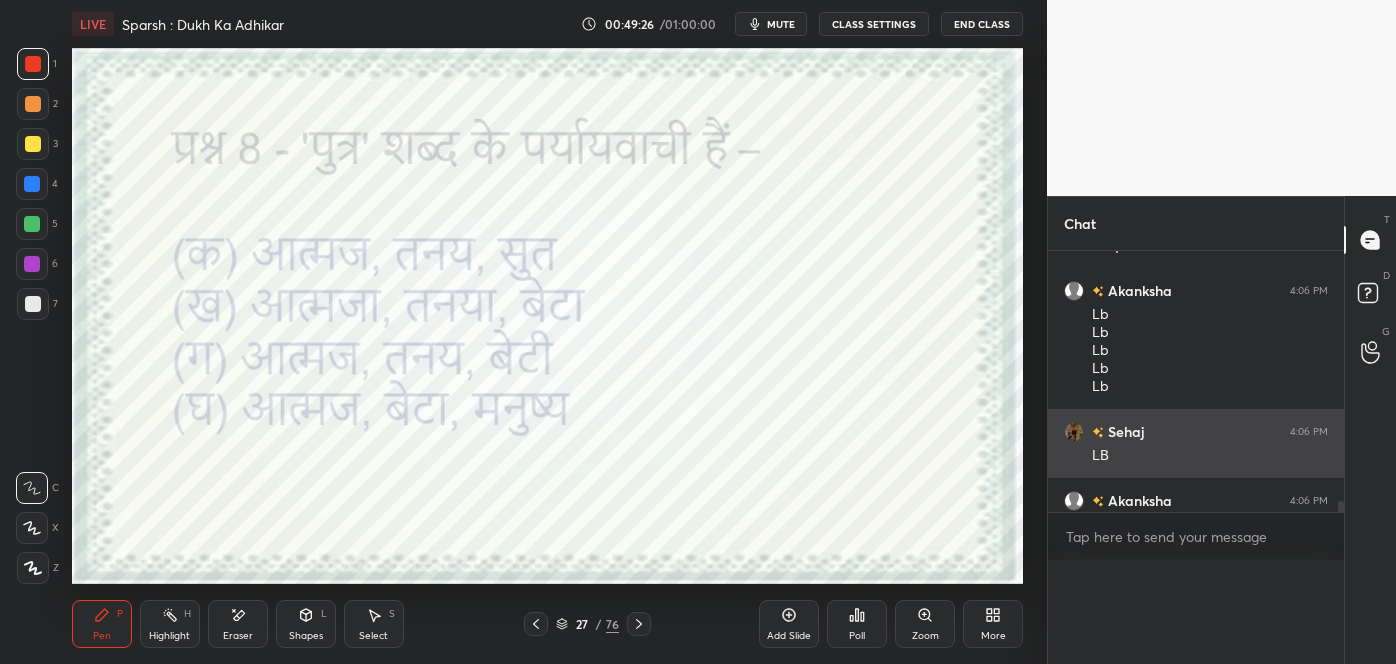 scroll, scrollTop: 0, scrollLeft: 0, axis: both 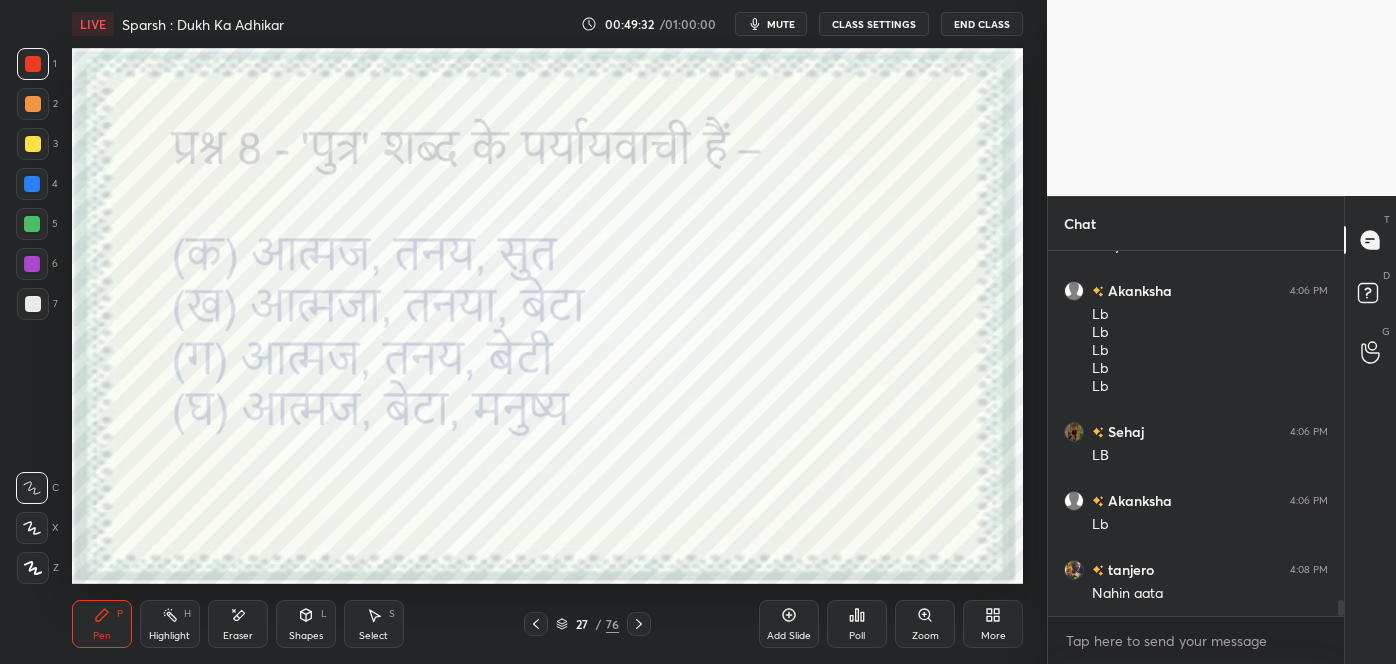 click 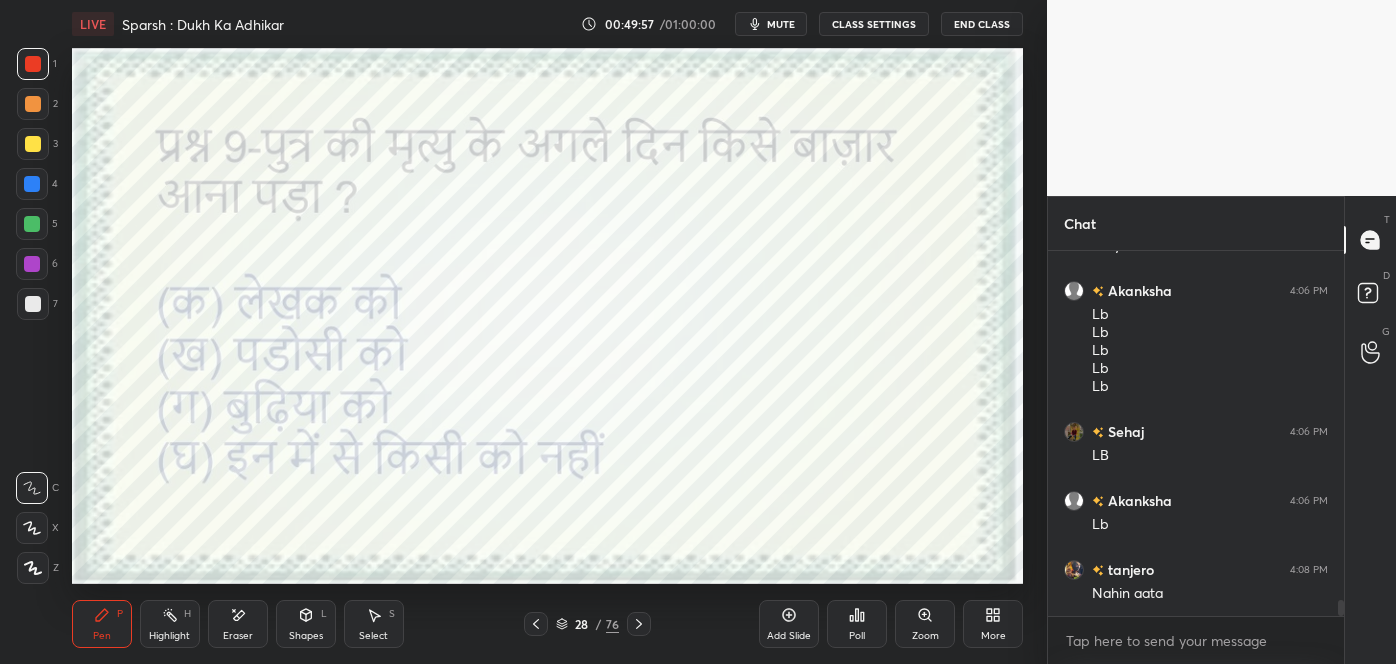 click 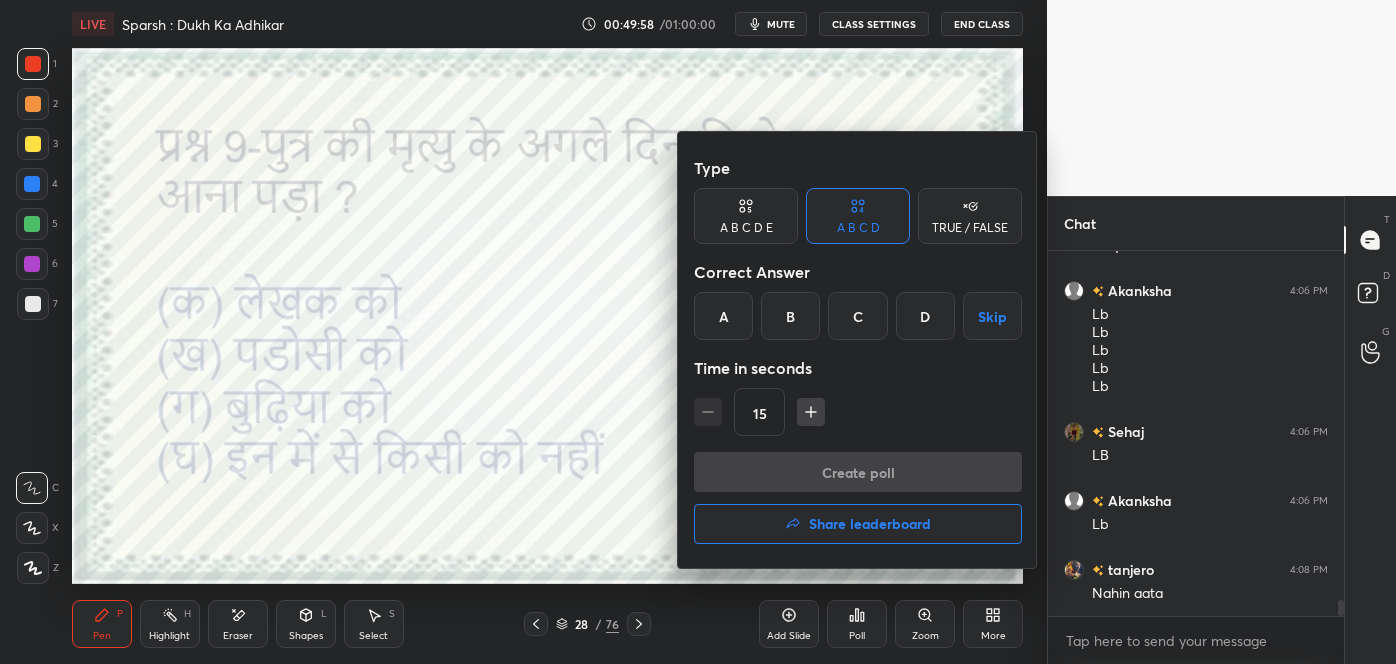 click on "C" at bounding box center (857, 316) 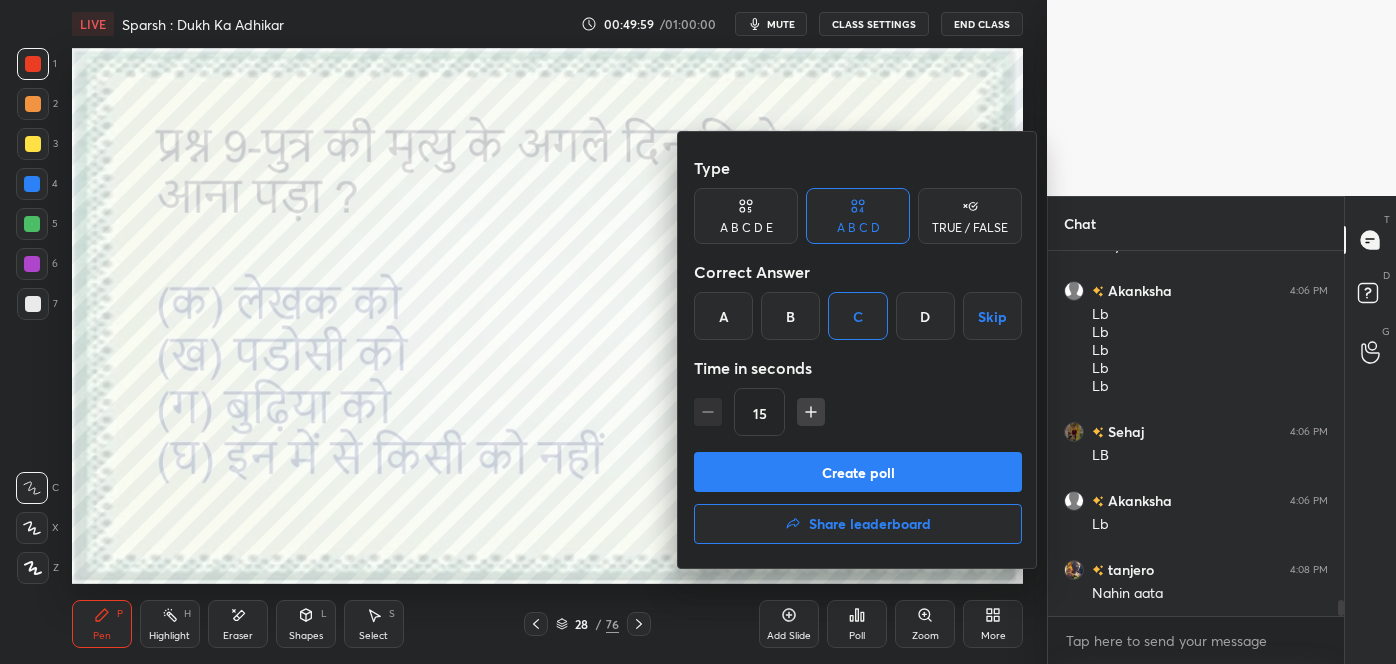 click on "Create poll" at bounding box center (858, 472) 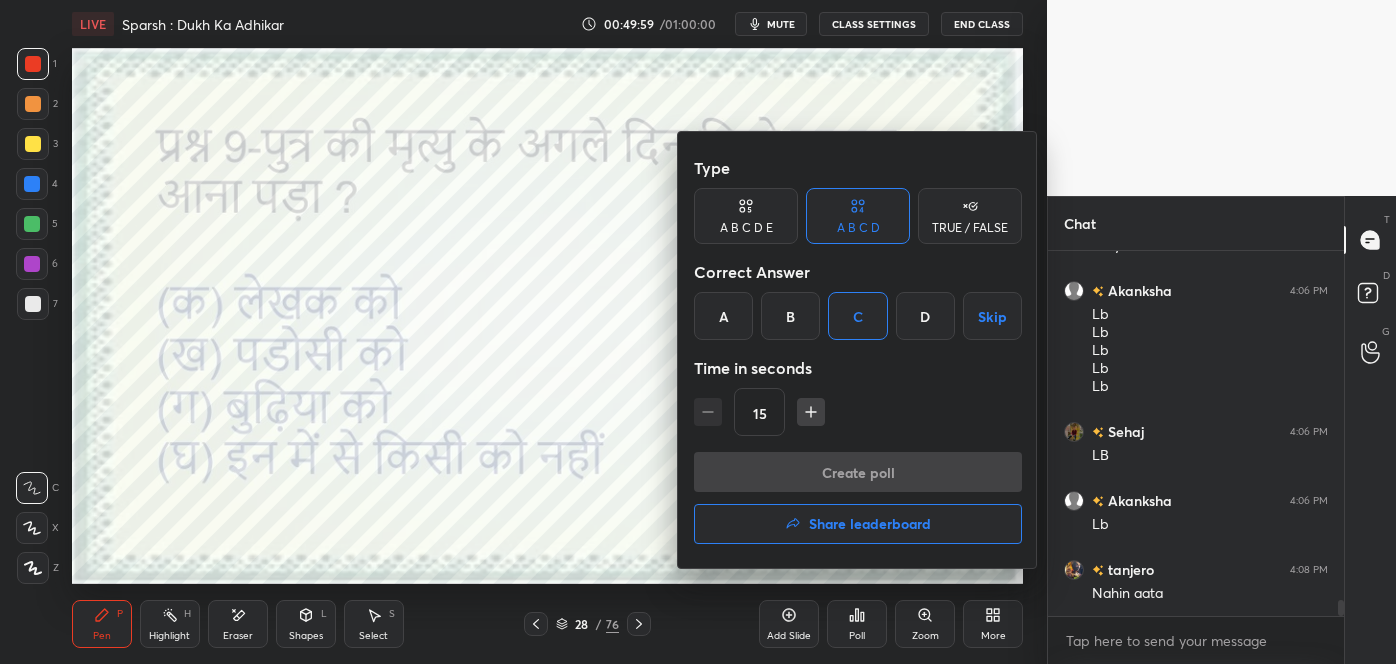 scroll, scrollTop: 330, scrollLeft: 290, axis: both 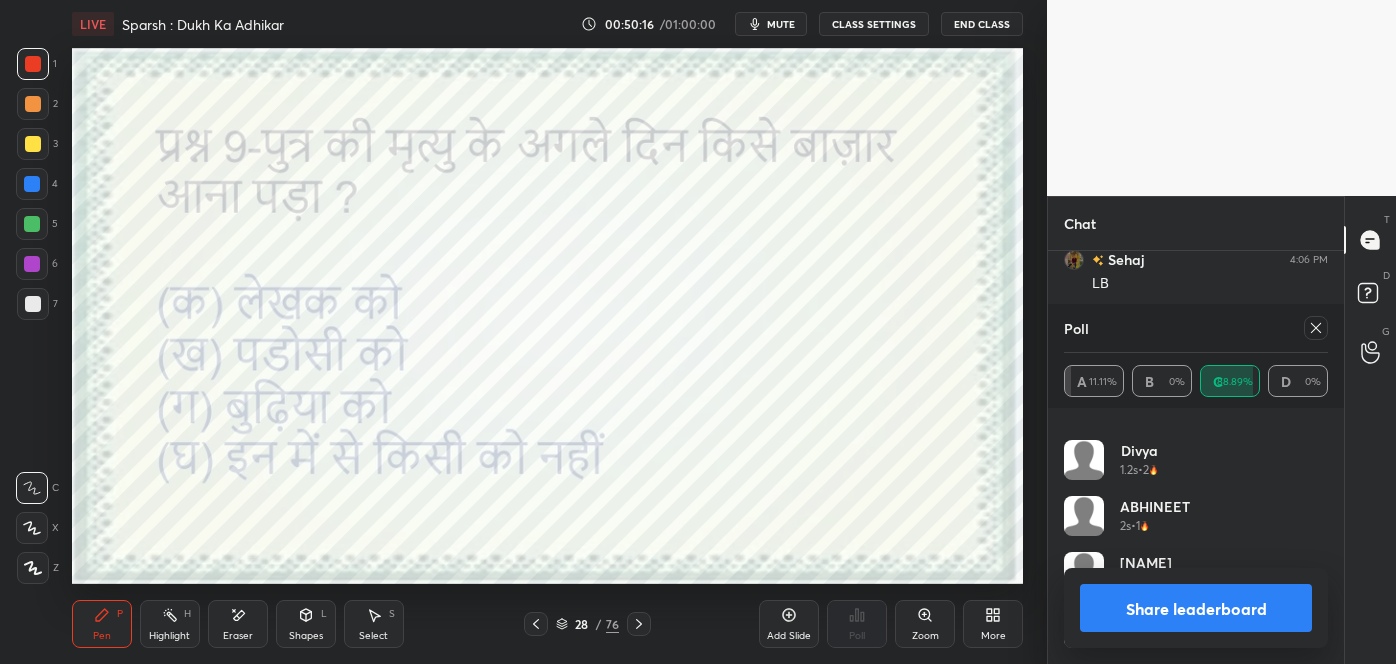 click 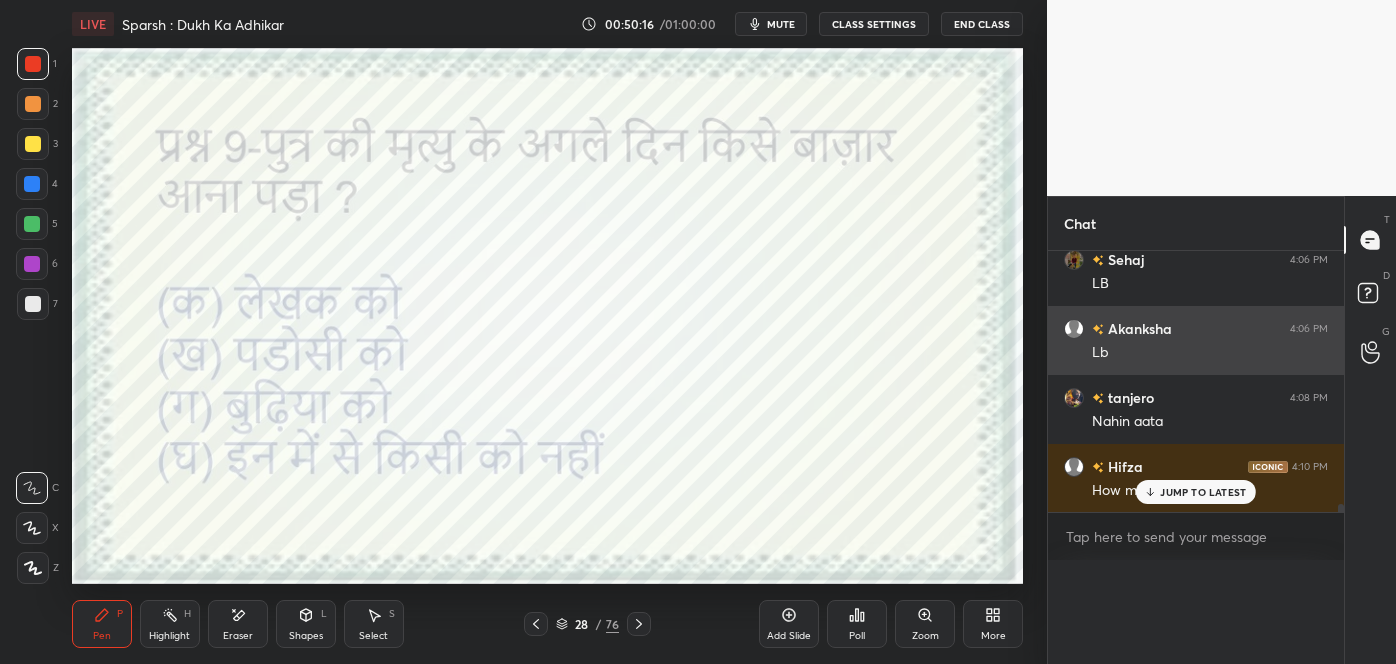 scroll, scrollTop: 150, scrollLeft: 258, axis: both 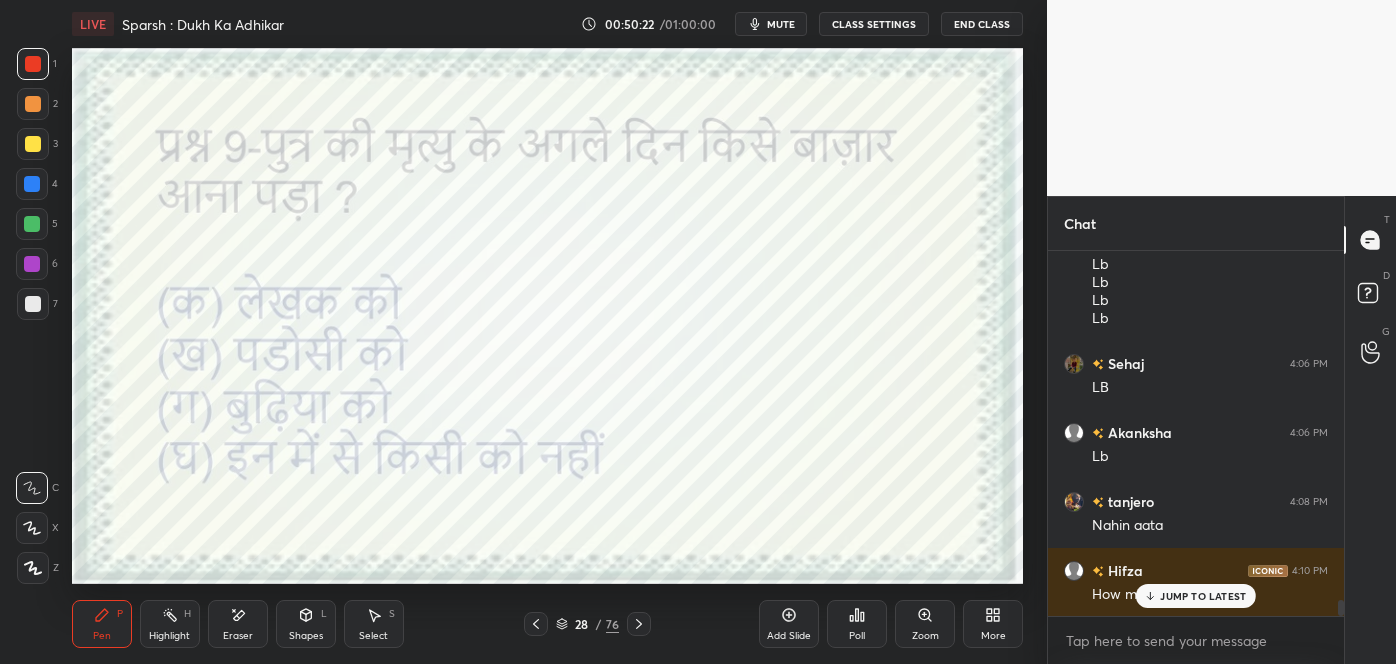 click 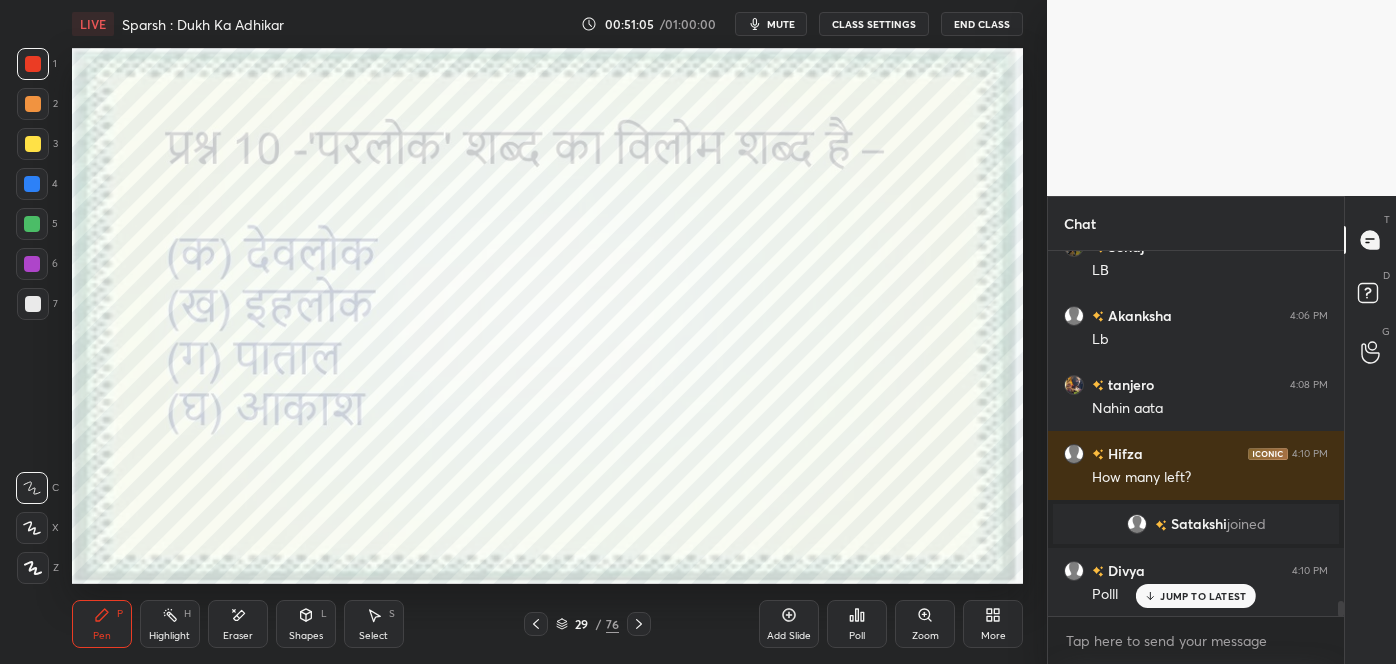 click on "JUMP TO LATEST" at bounding box center [1203, 596] 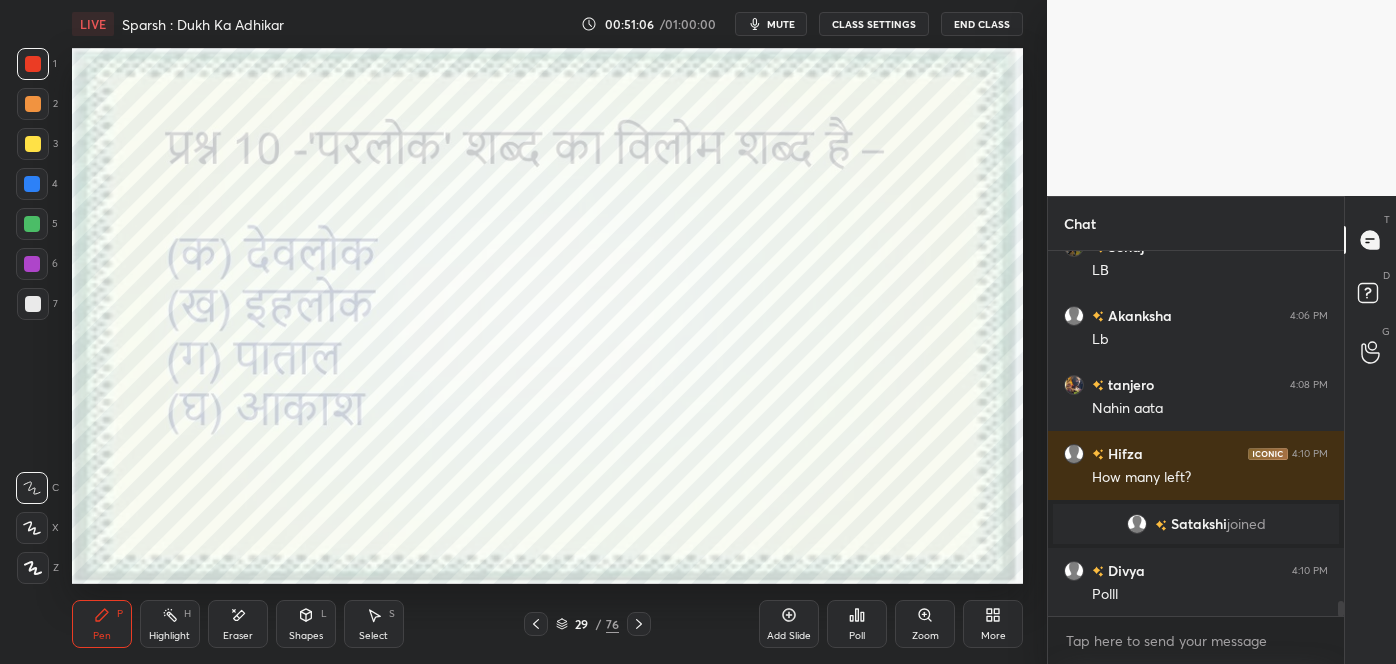 click on "Poll" at bounding box center [857, 624] 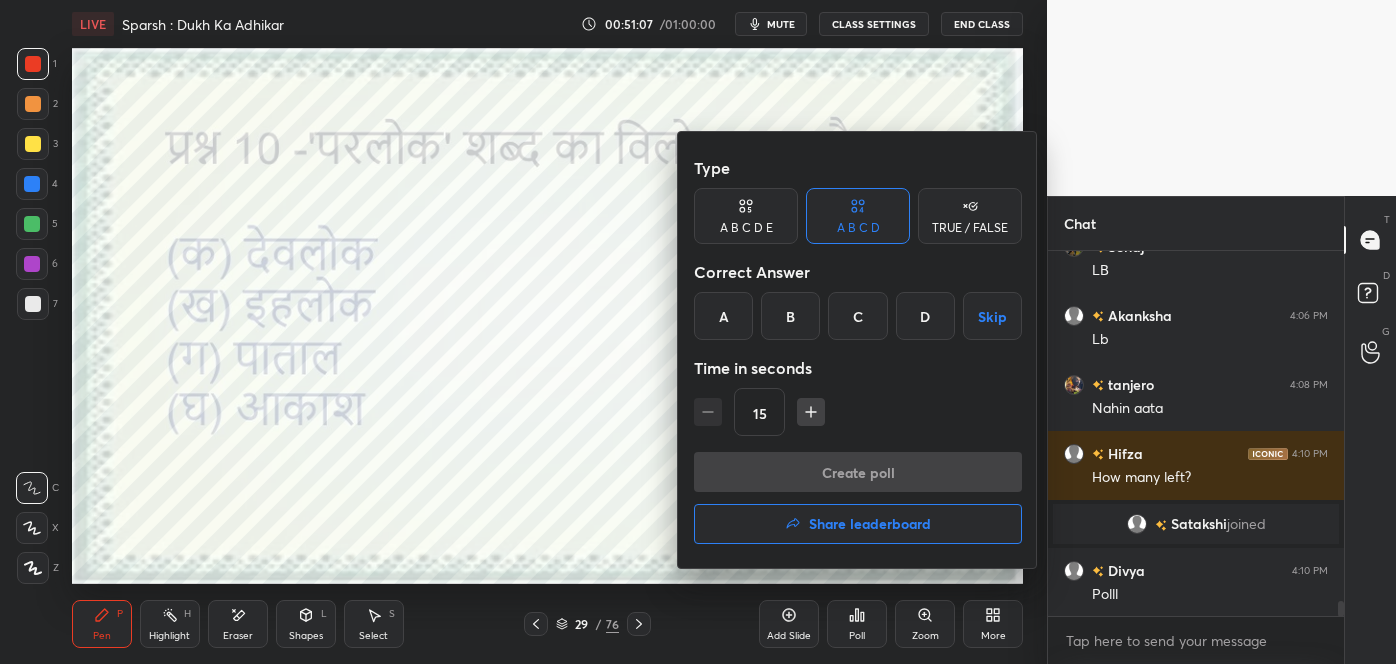 click on "A" at bounding box center (723, 316) 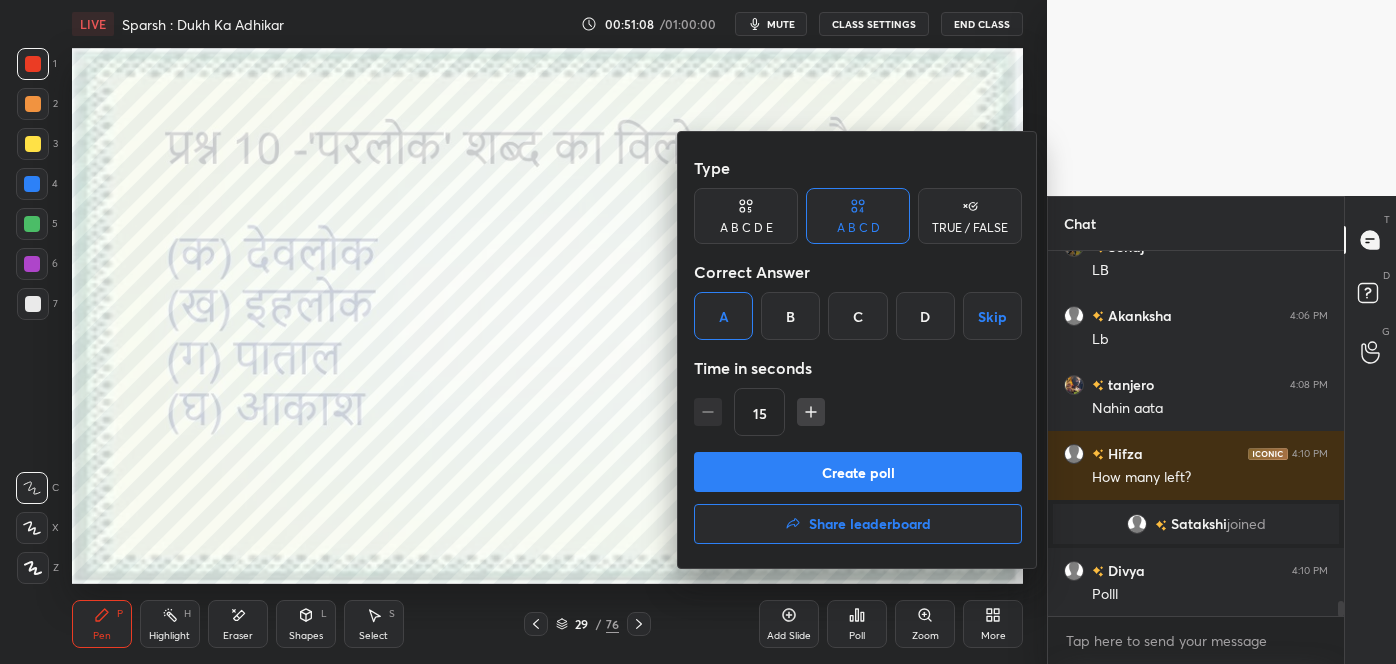click on "Create poll" at bounding box center [858, 472] 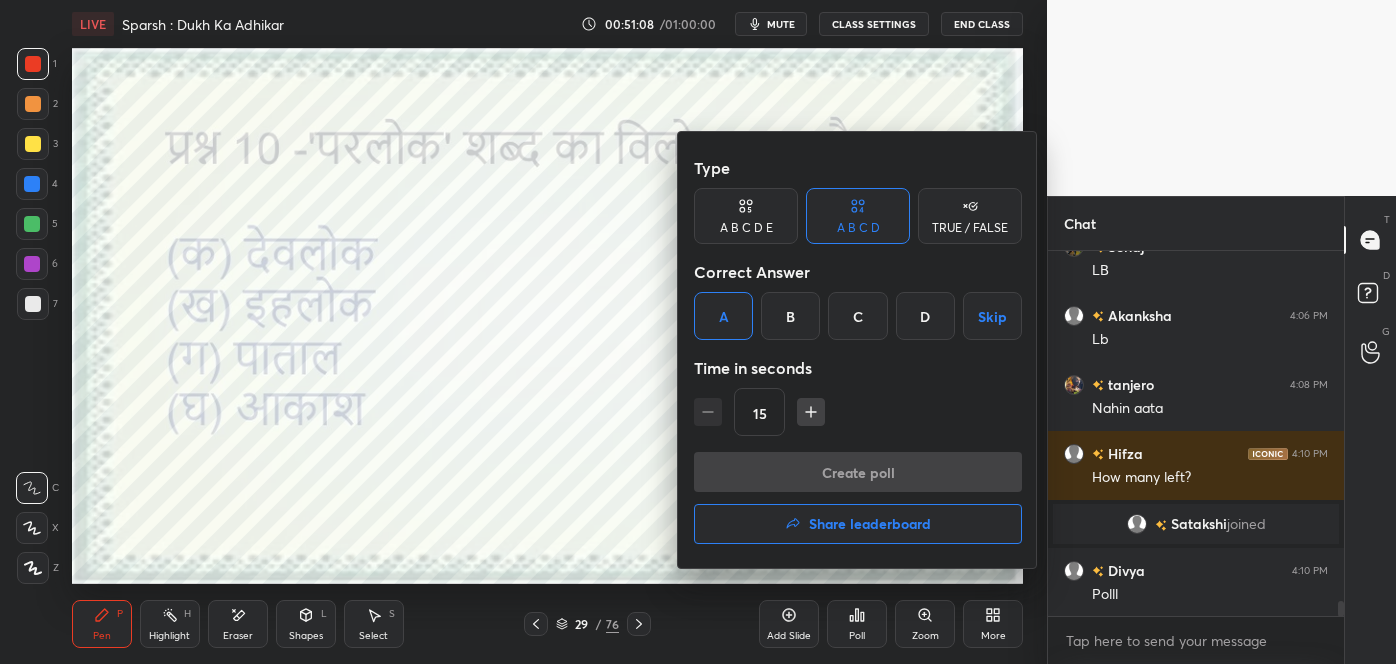 scroll, scrollTop: 312, scrollLeft: 290, axis: both 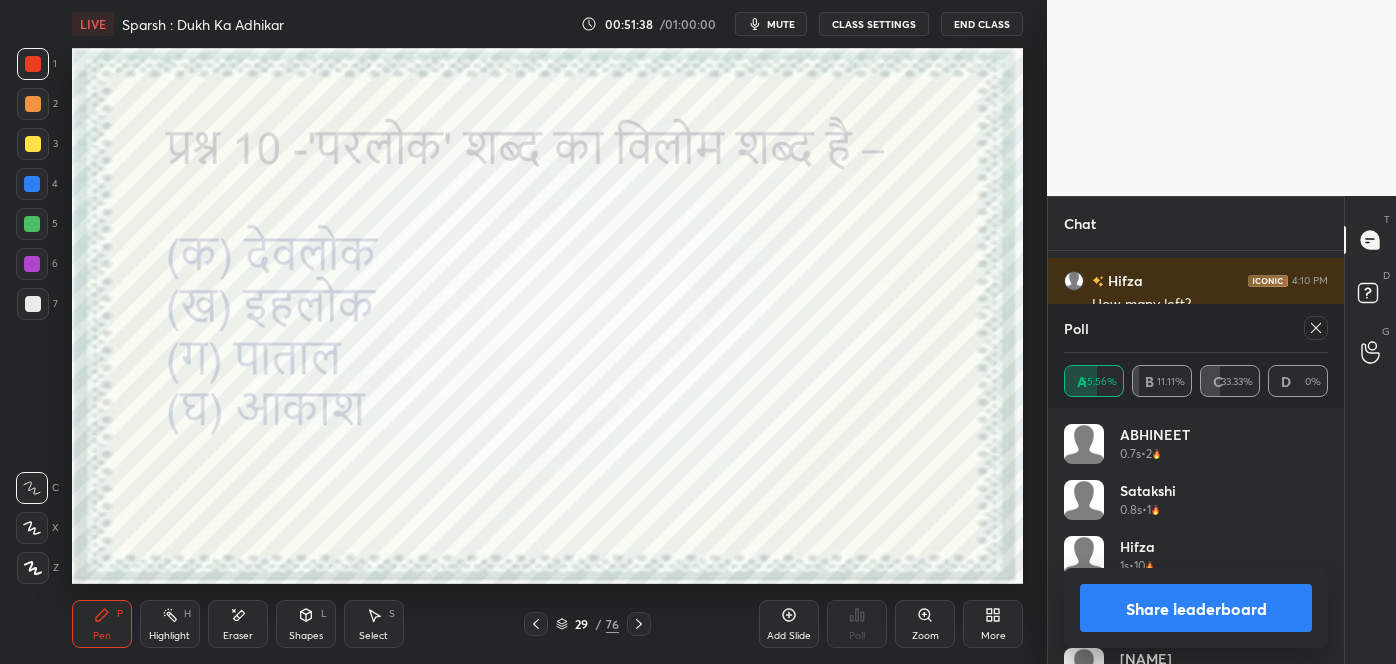 click 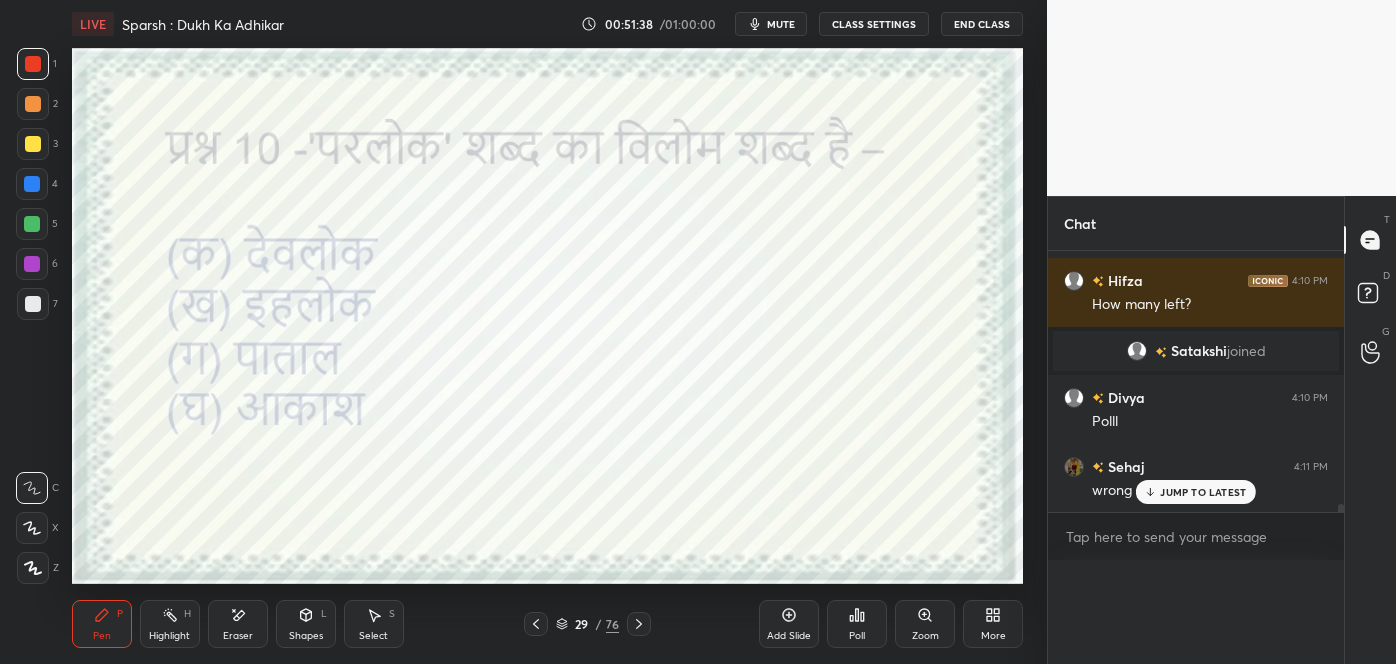 scroll, scrollTop: 150, scrollLeft: 258, axis: both 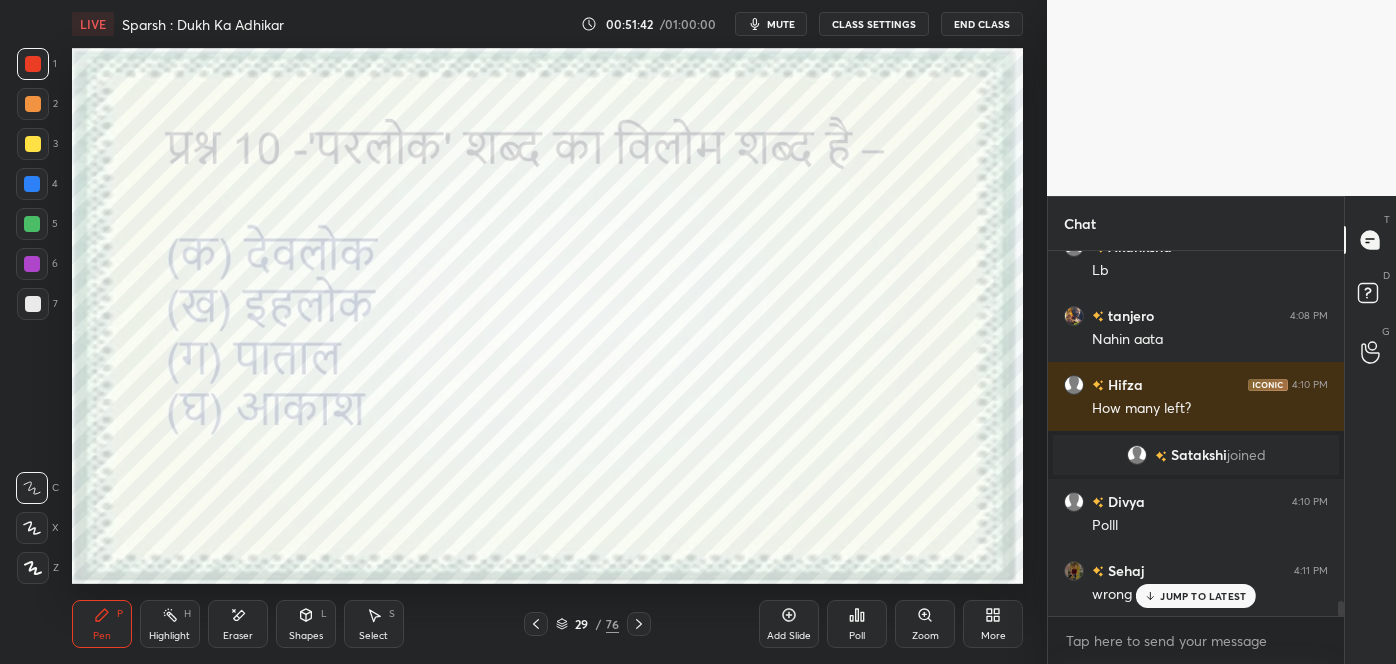click 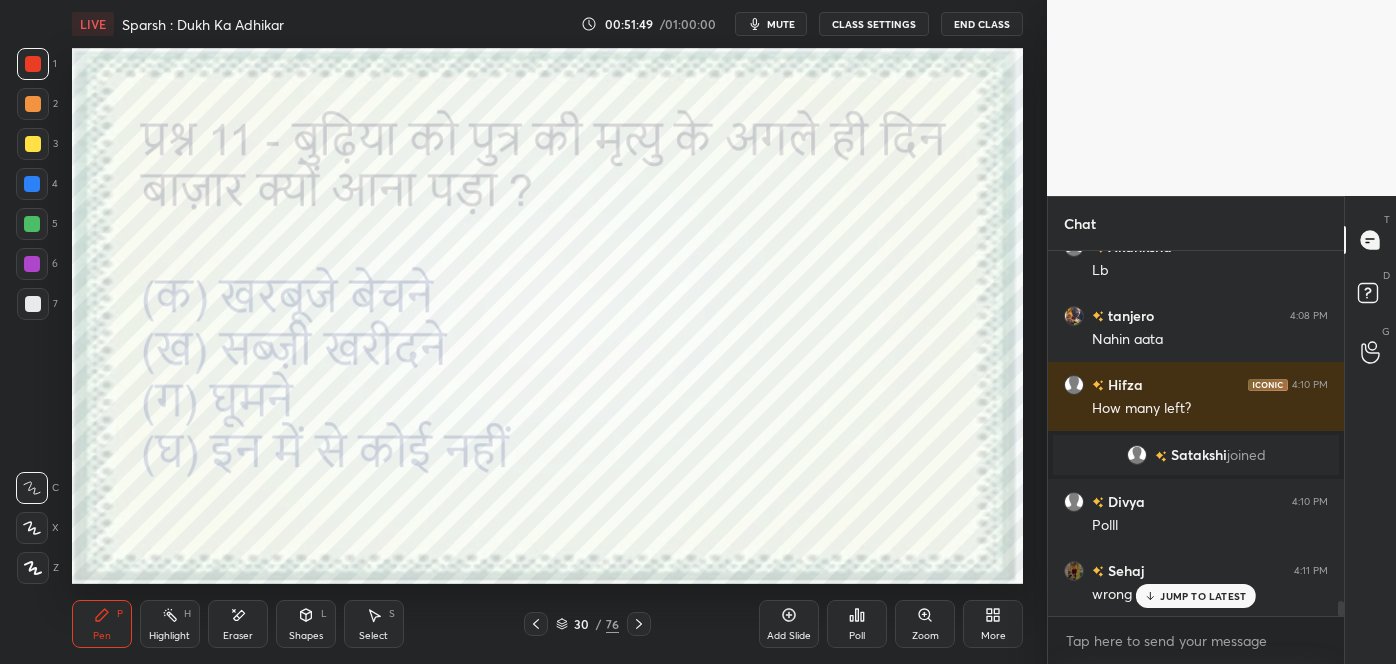 click 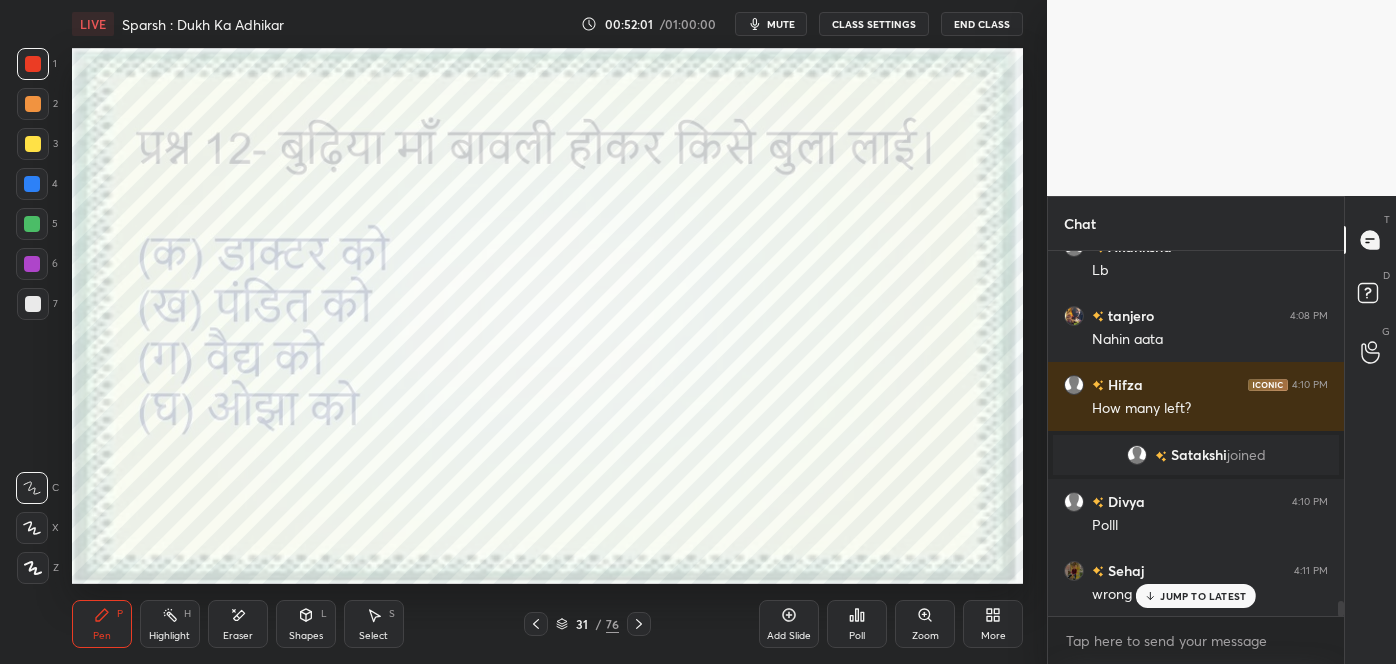 click on "JUMP TO LATEST" at bounding box center (1196, 596) 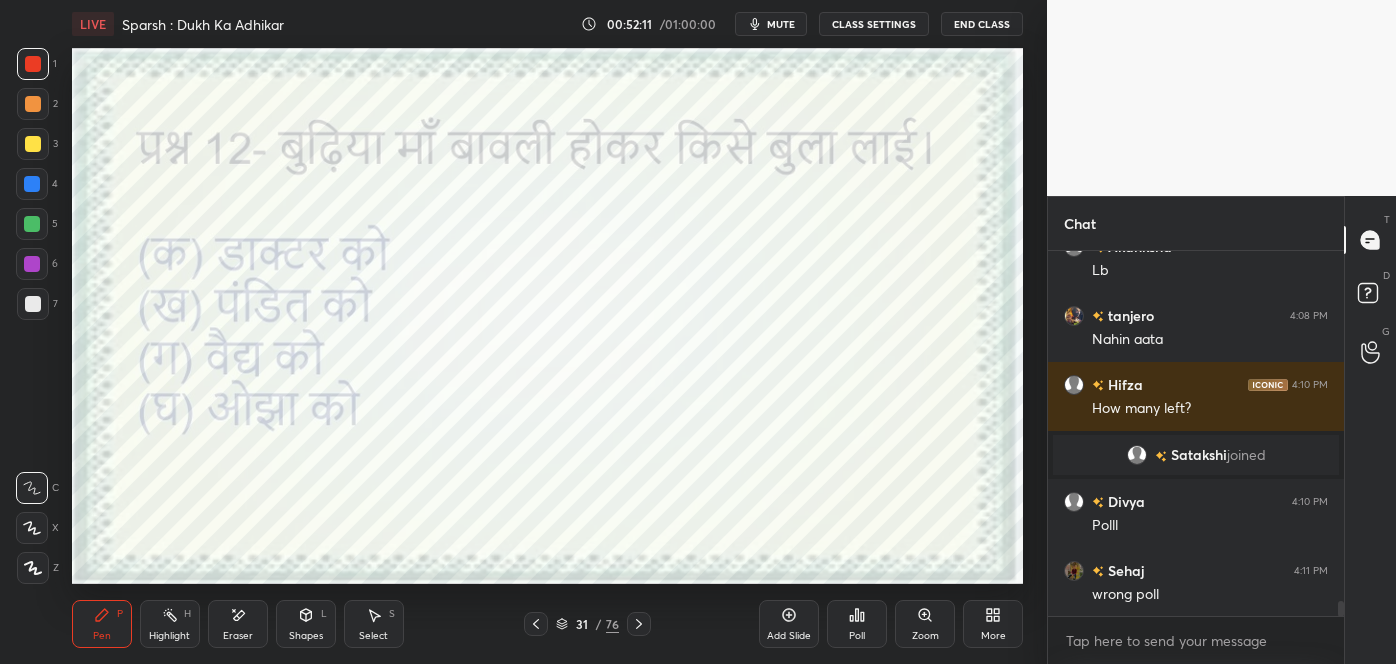 click on "Poll" at bounding box center (857, 636) 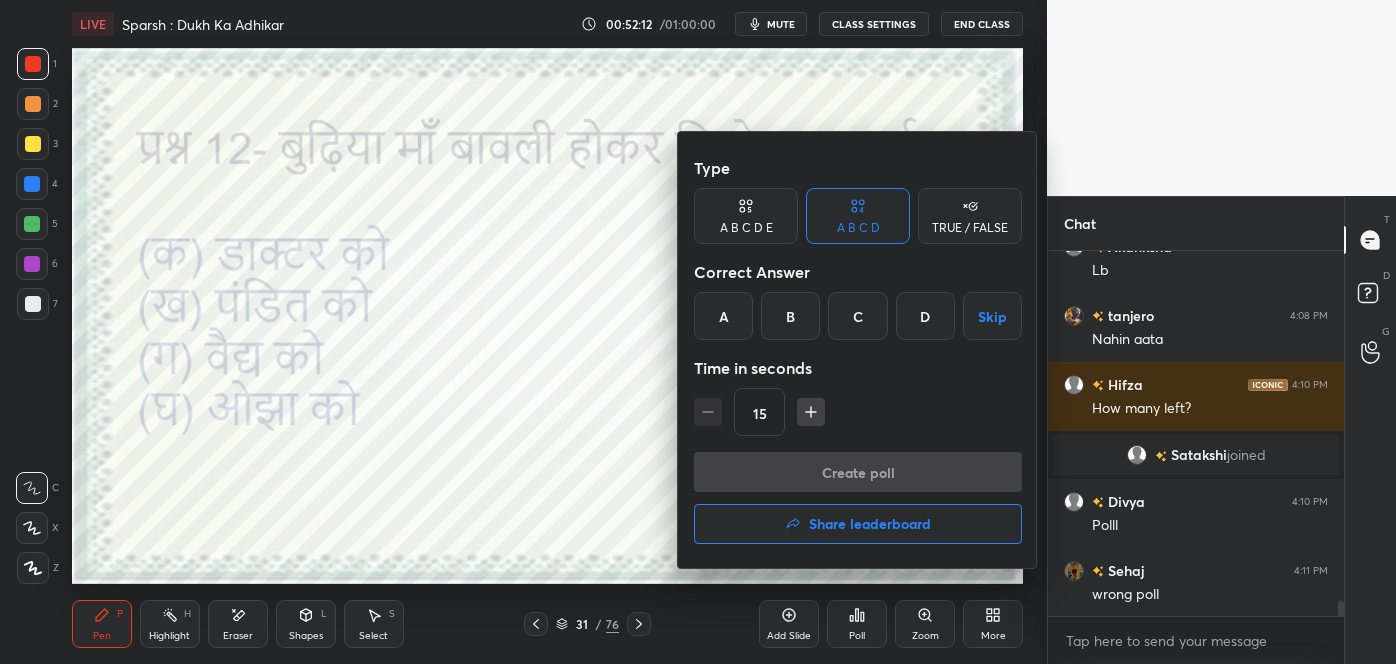 click on "D" at bounding box center (925, 316) 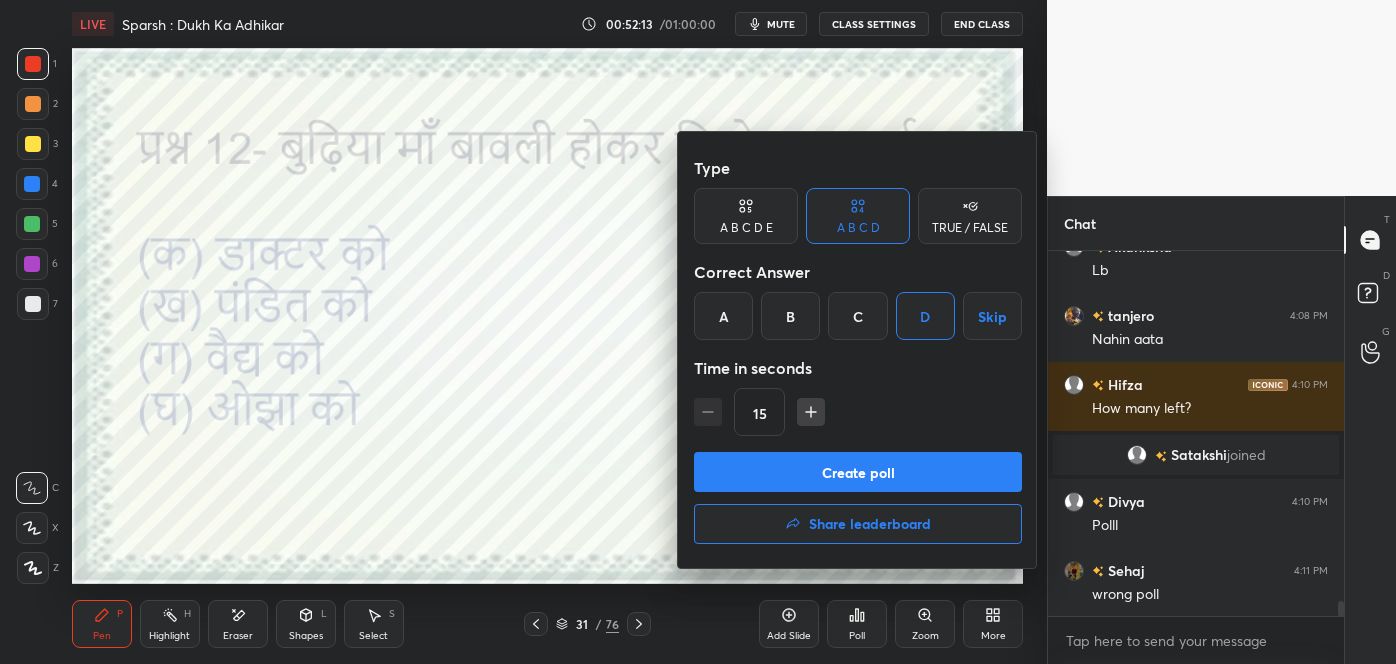 click on "Create poll" at bounding box center (858, 472) 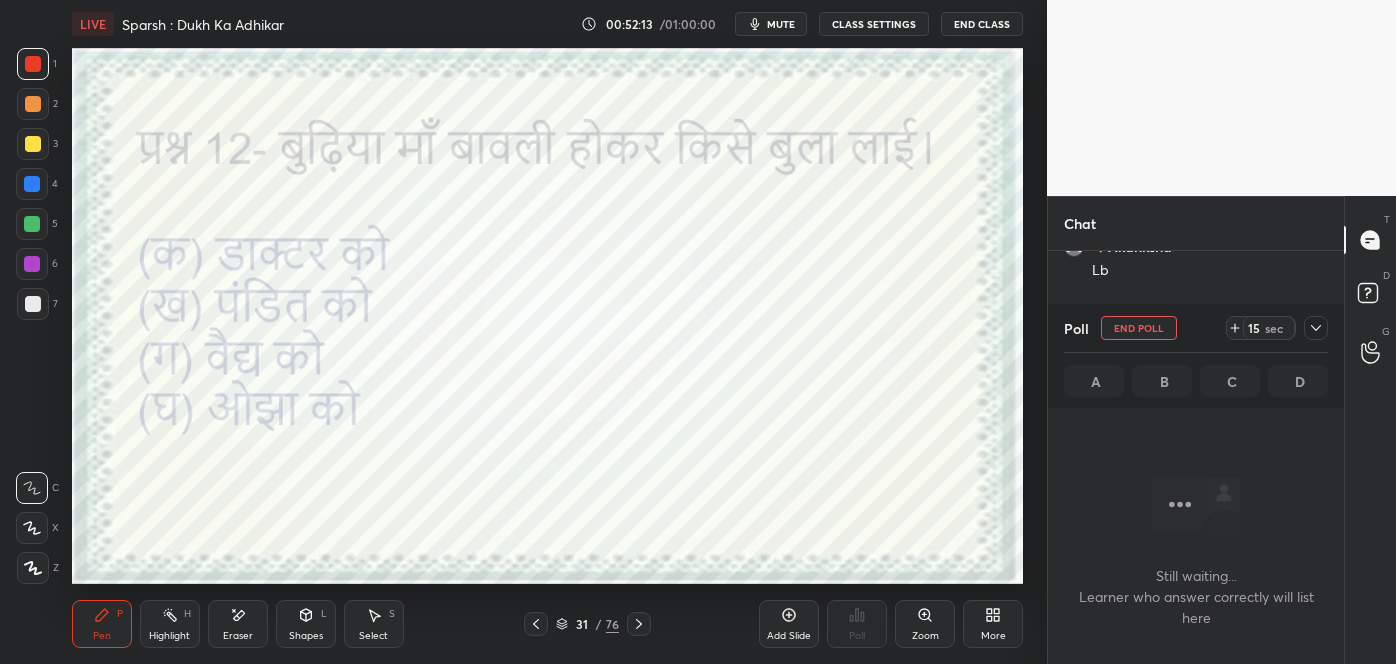 scroll, scrollTop: 282, scrollLeft: 290, axis: both 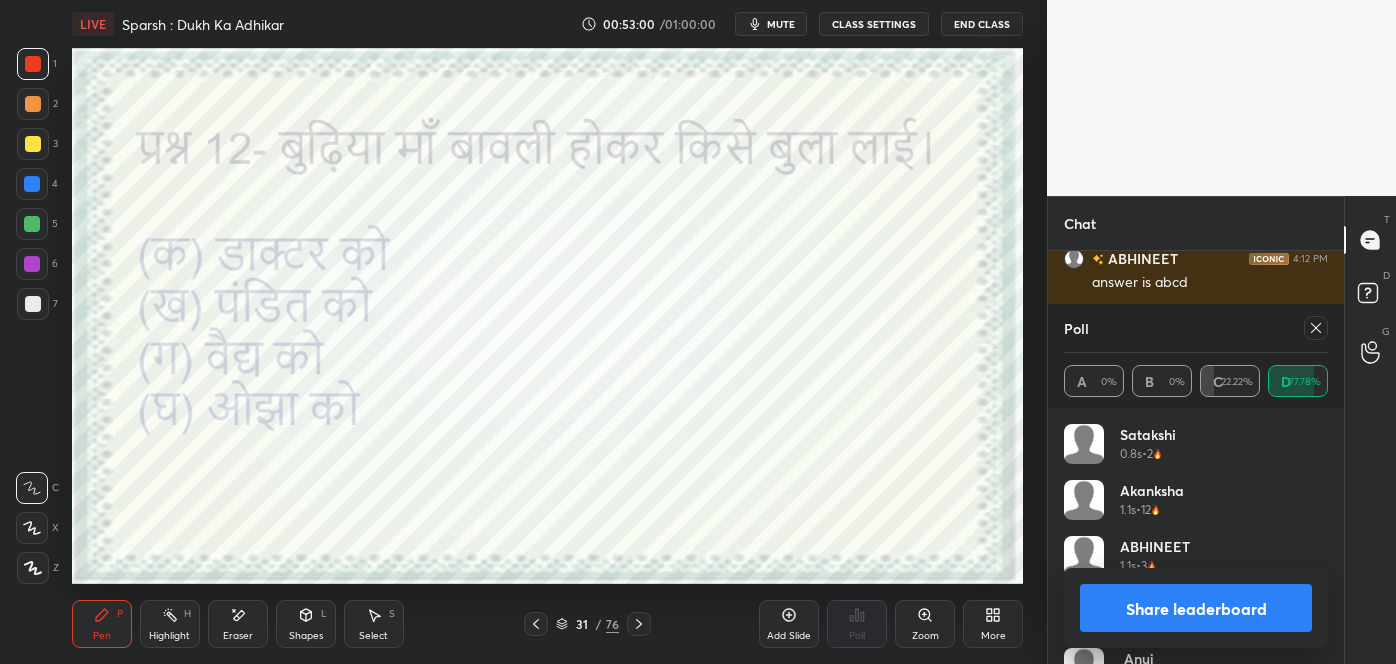 click 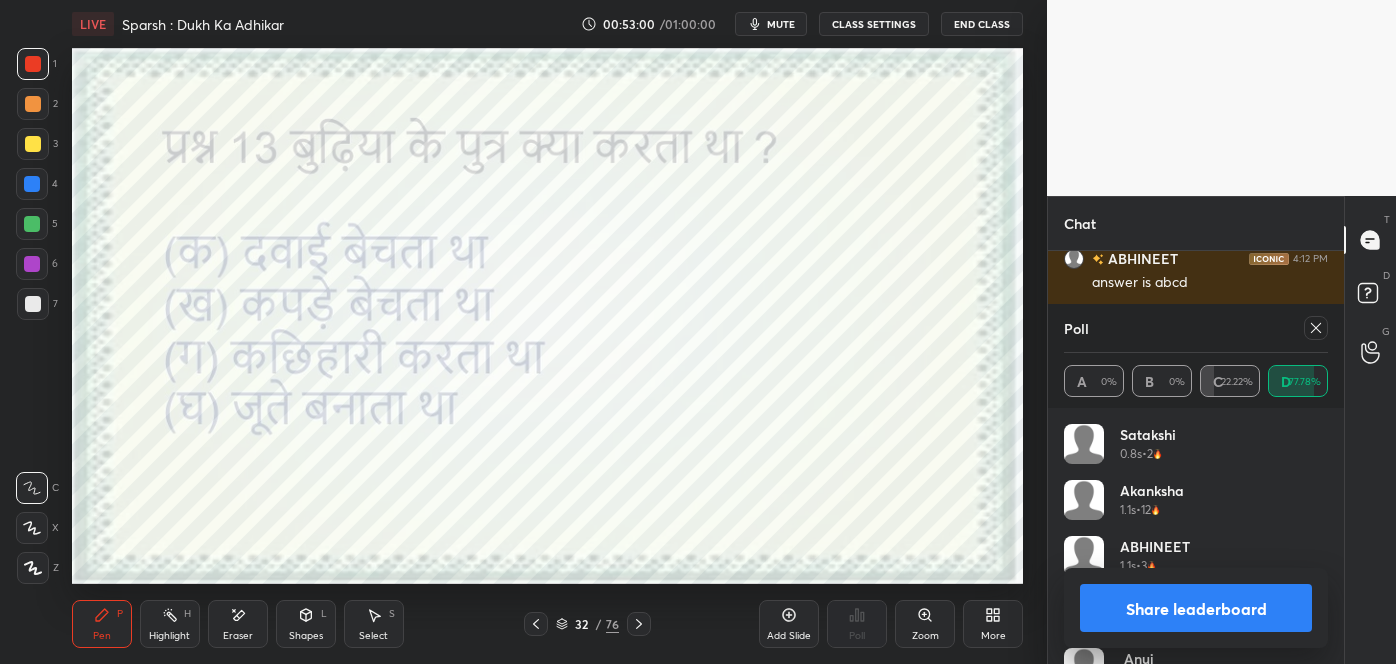 scroll, scrollTop: 8839, scrollLeft: 0, axis: vertical 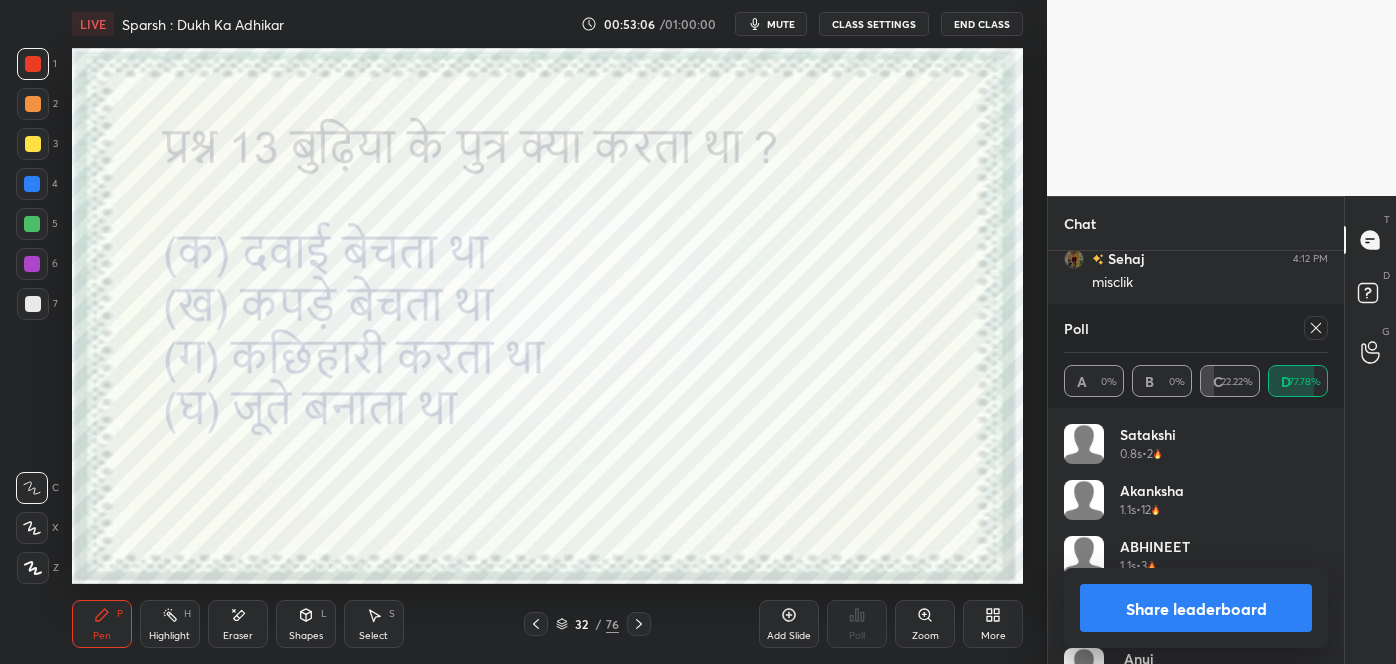 click 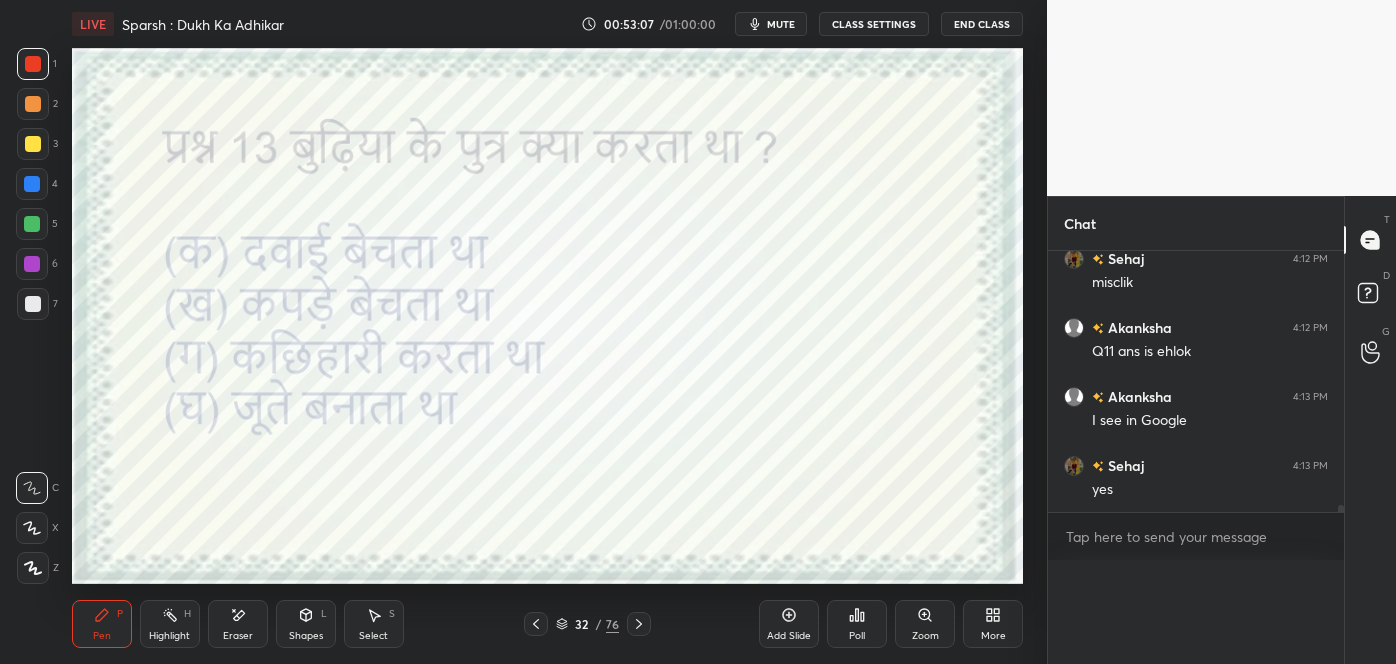 scroll, scrollTop: 165, scrollLeft: 258, axis: both 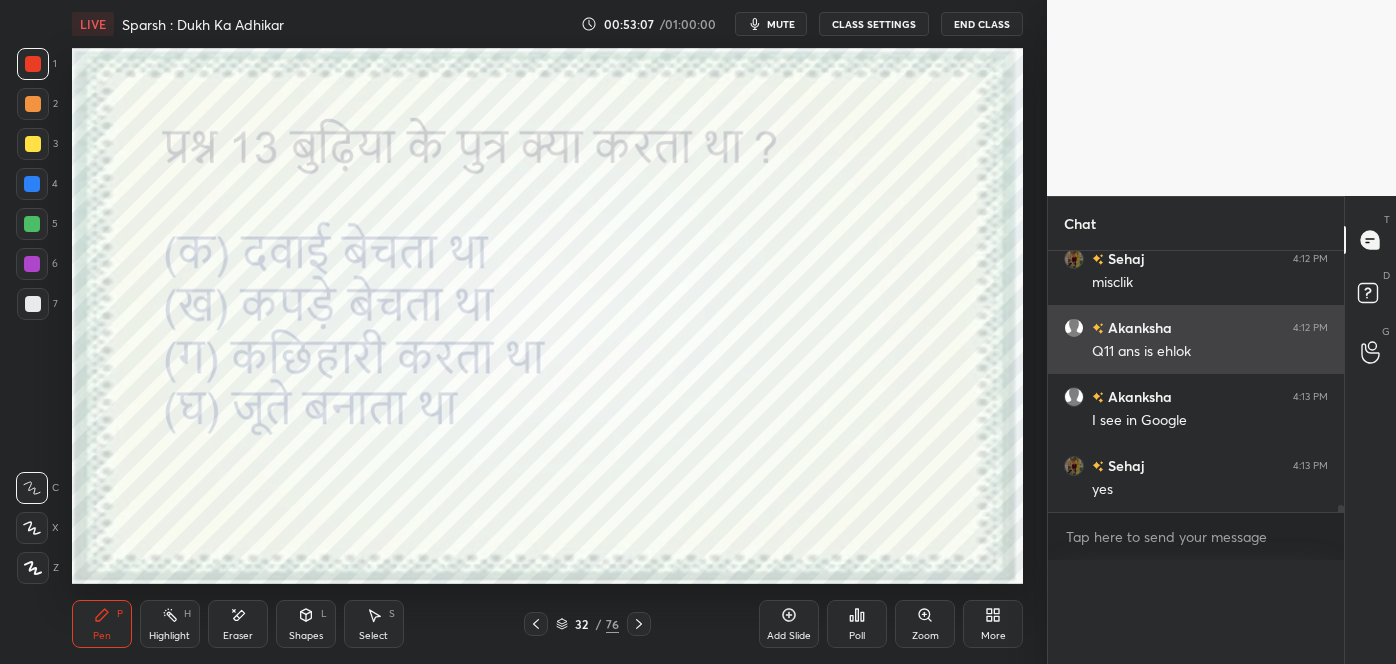click on "4:12 PM" at bounding box center (1310, 328) 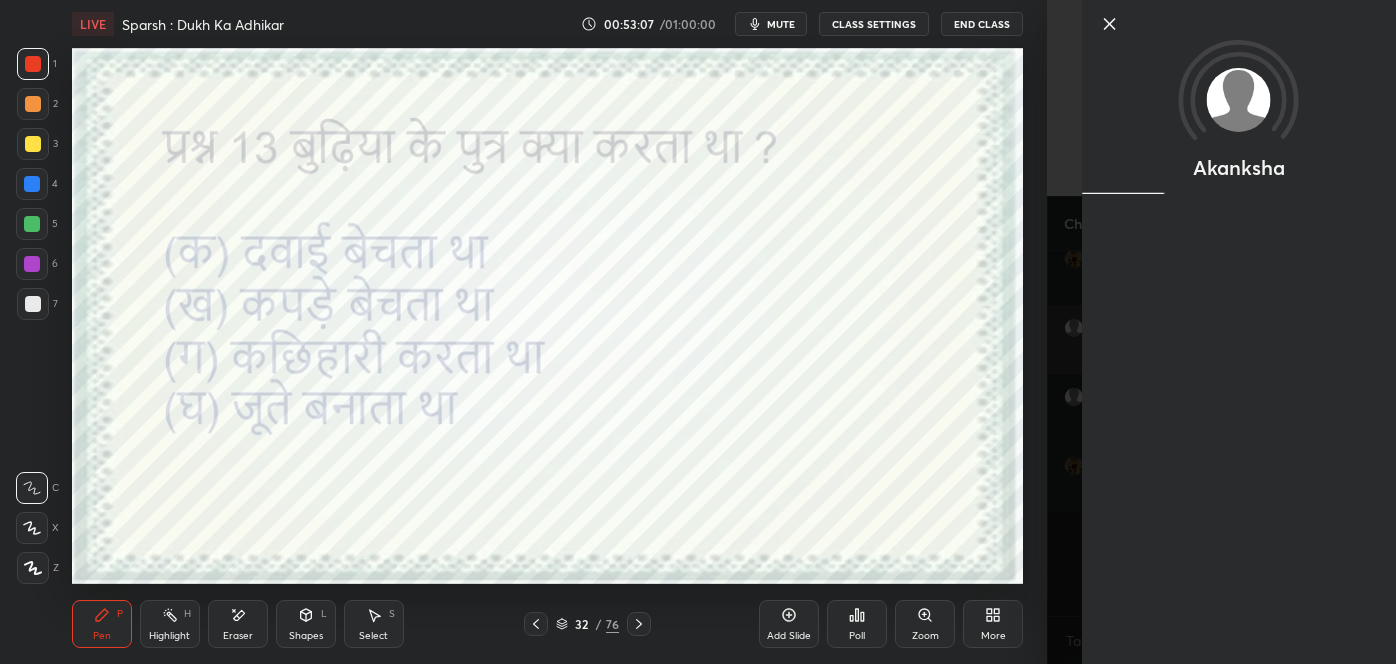 scroll, scrollTop: 7, scrollLeft: 5, axis: both 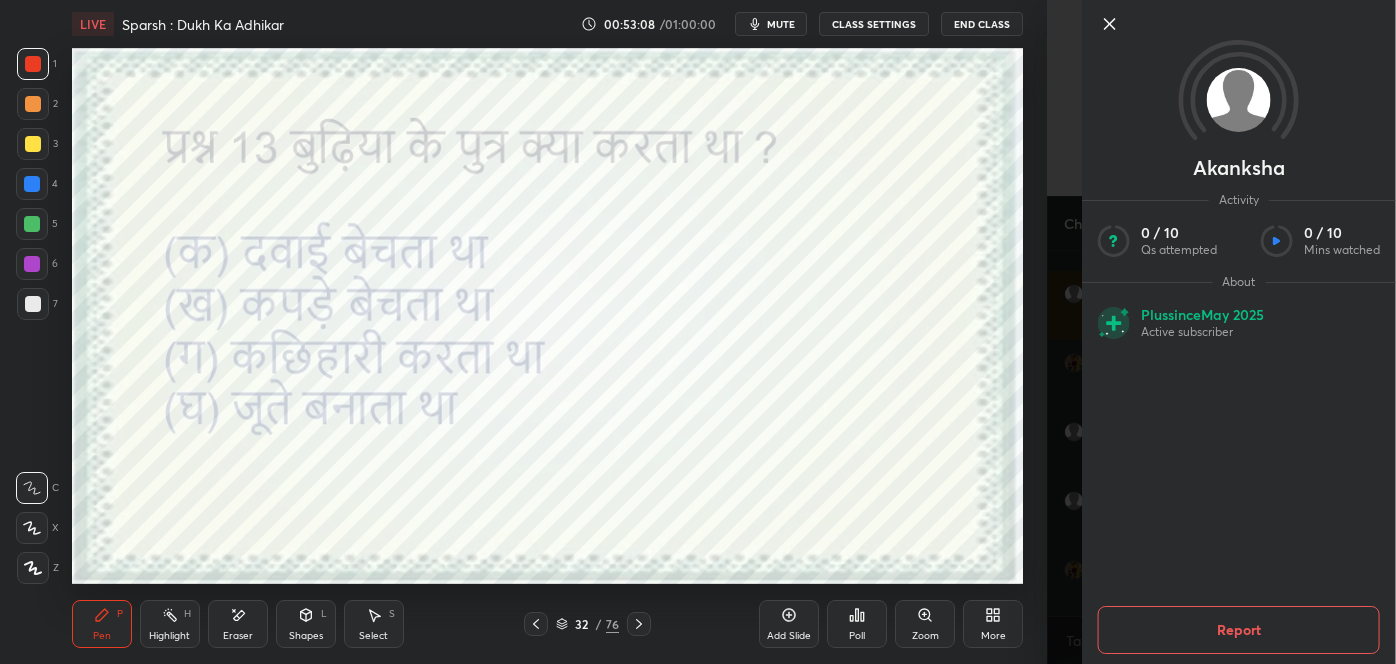 click at bounding box center (1255, 24) 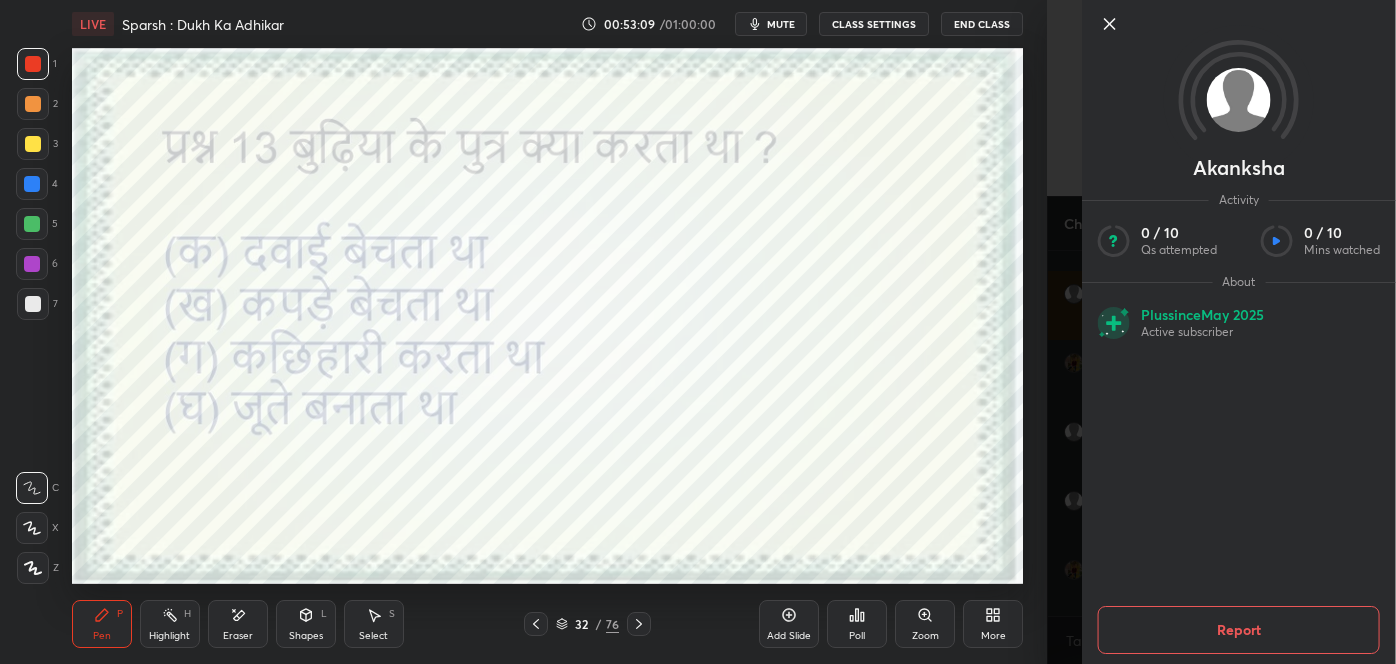 click 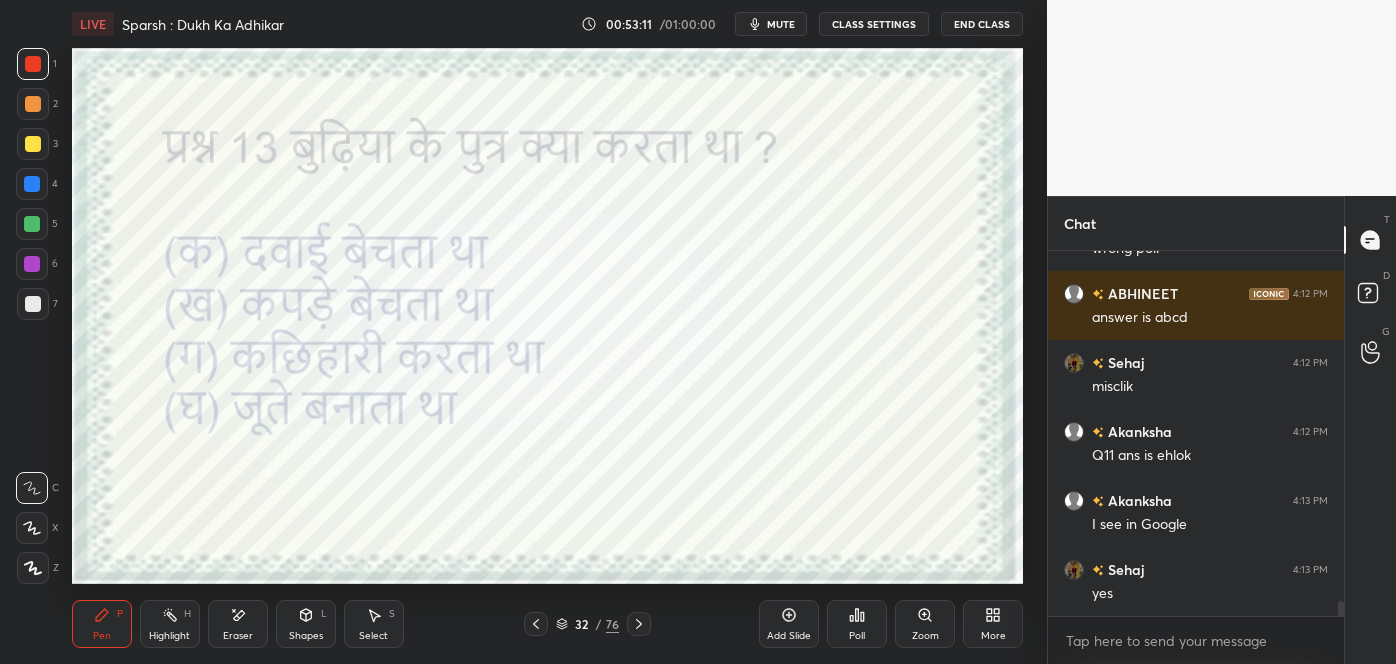click on "Poll" at bounding box center (857, 624) 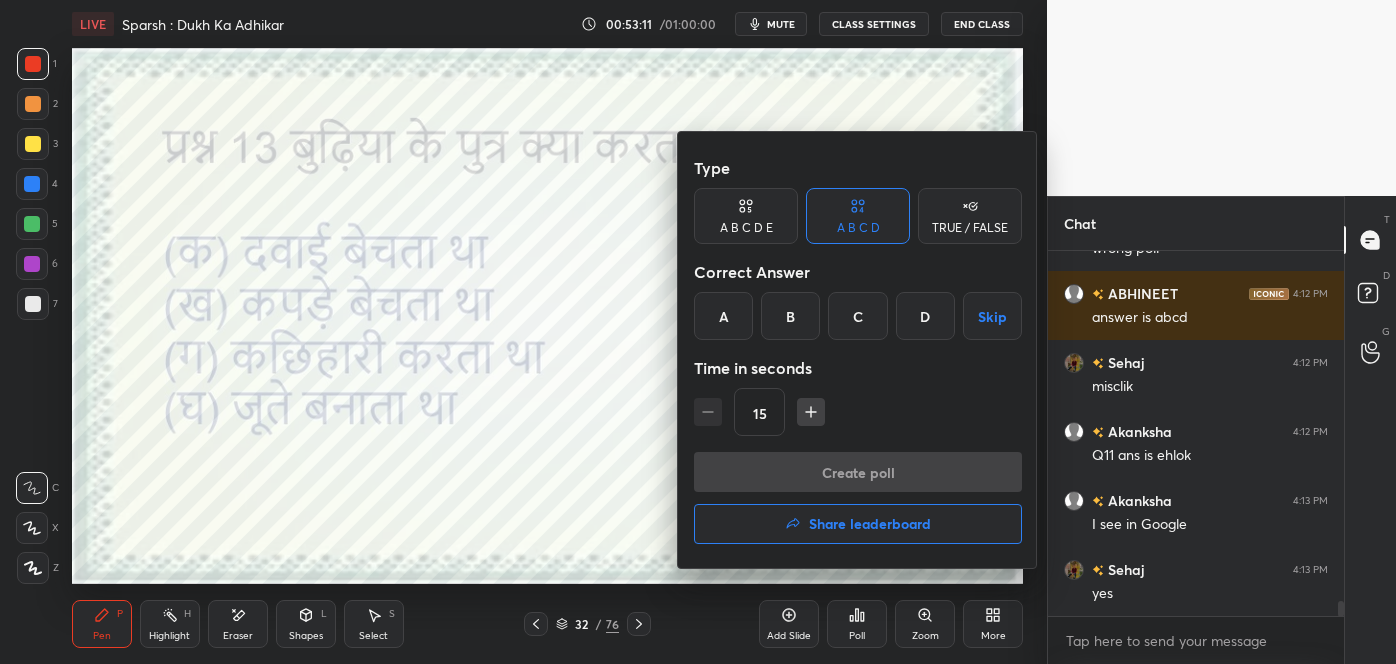 click on "C" at bounding box center (857, 316) 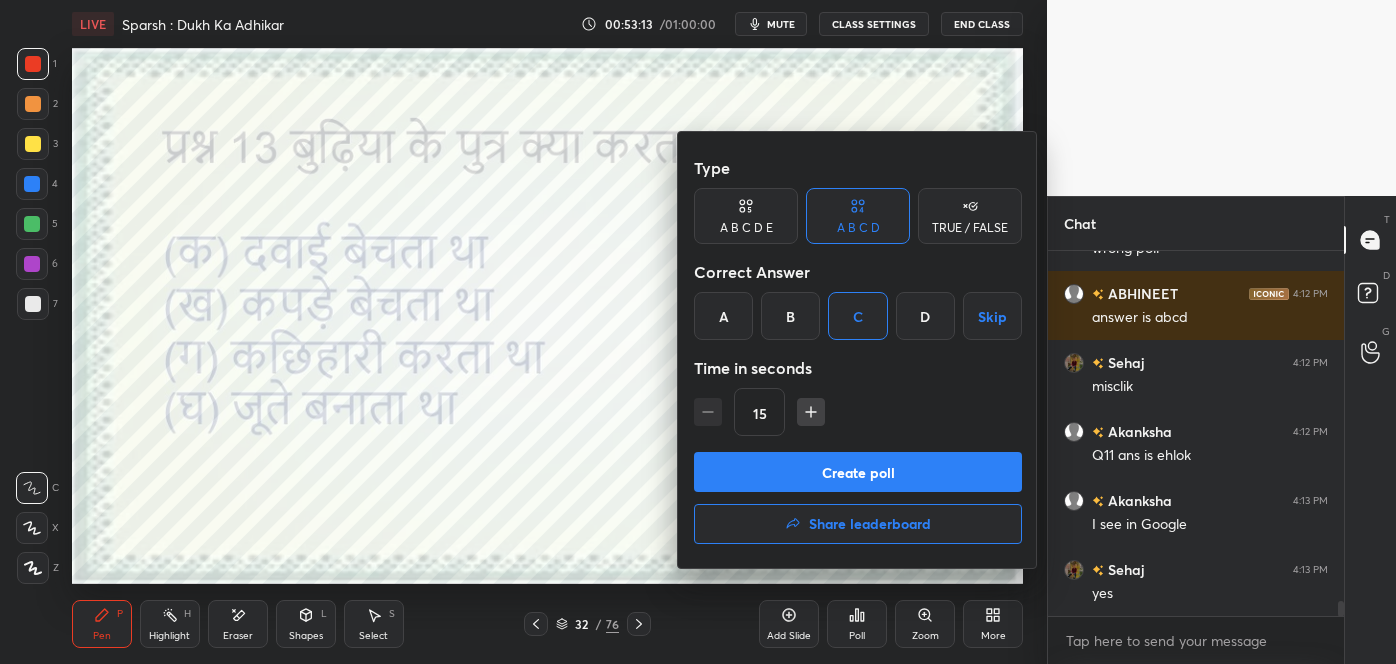 click on "Create poll" at bounding box center [858, 472] 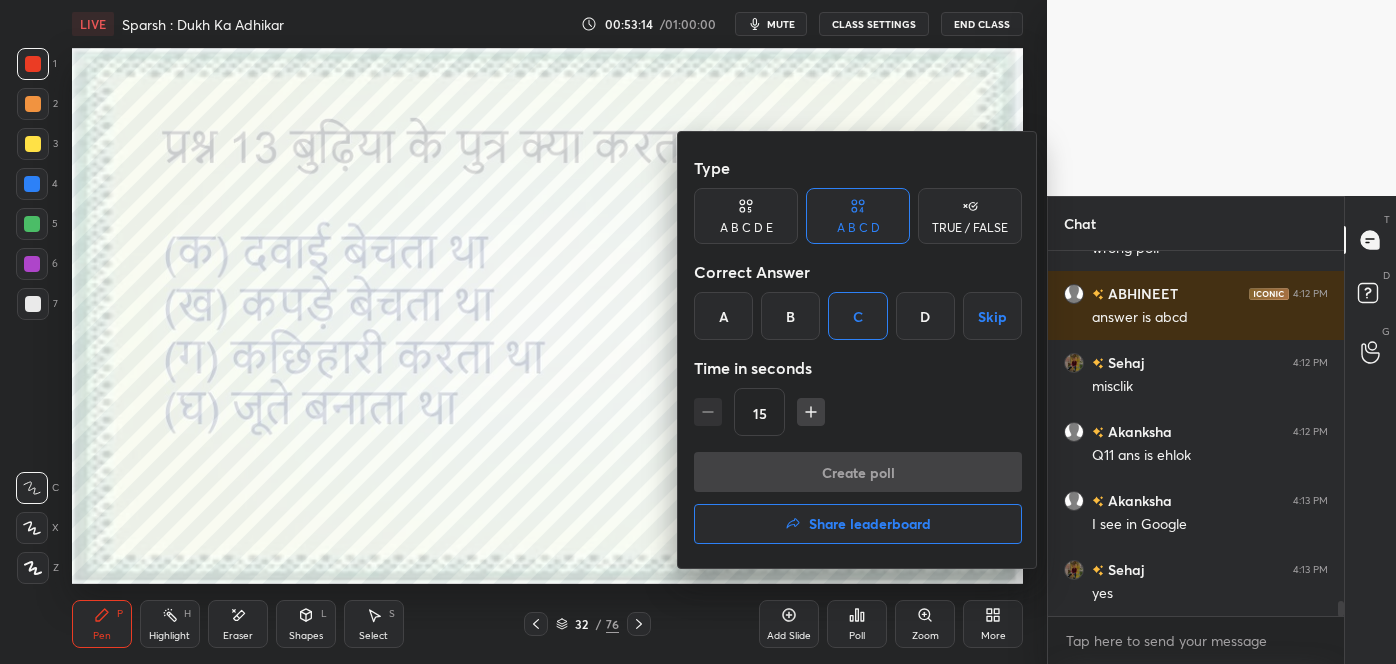 scroll, scrollTop: 288, scrollLeft: 290, axis: both 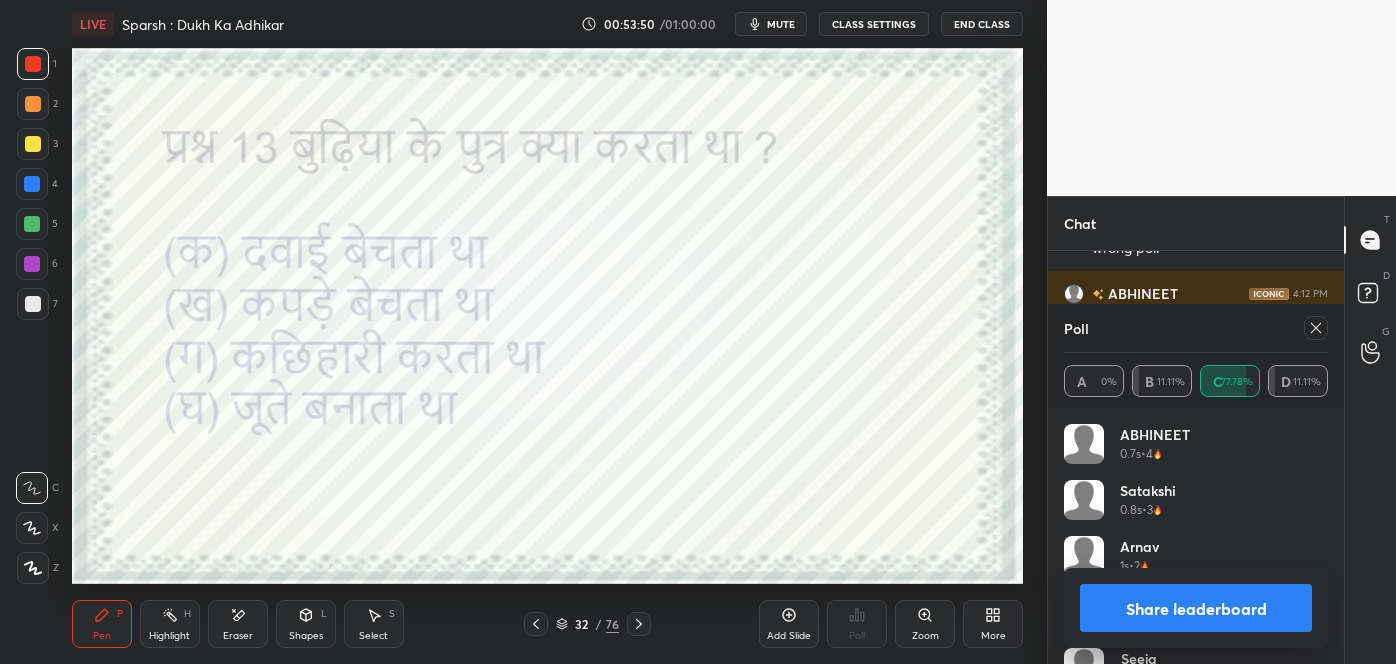 click 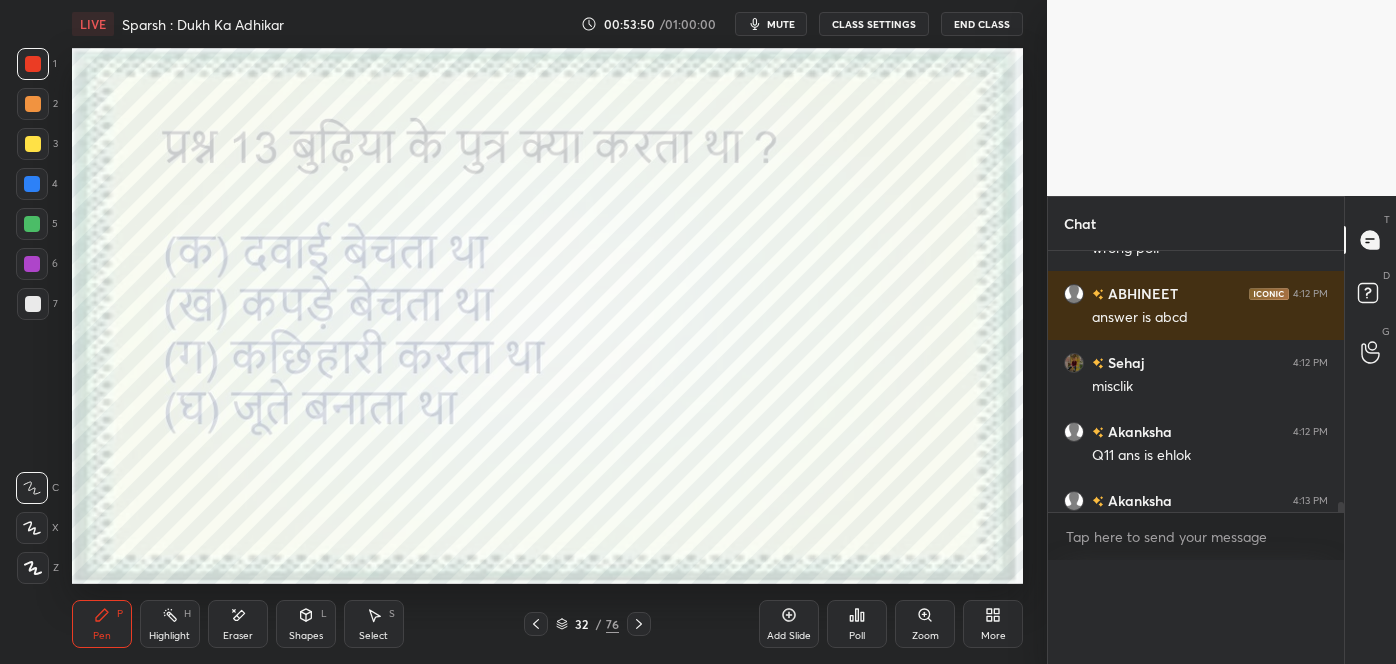 scroll, scrollTop: 0, scrollLeft: 0, axis: both 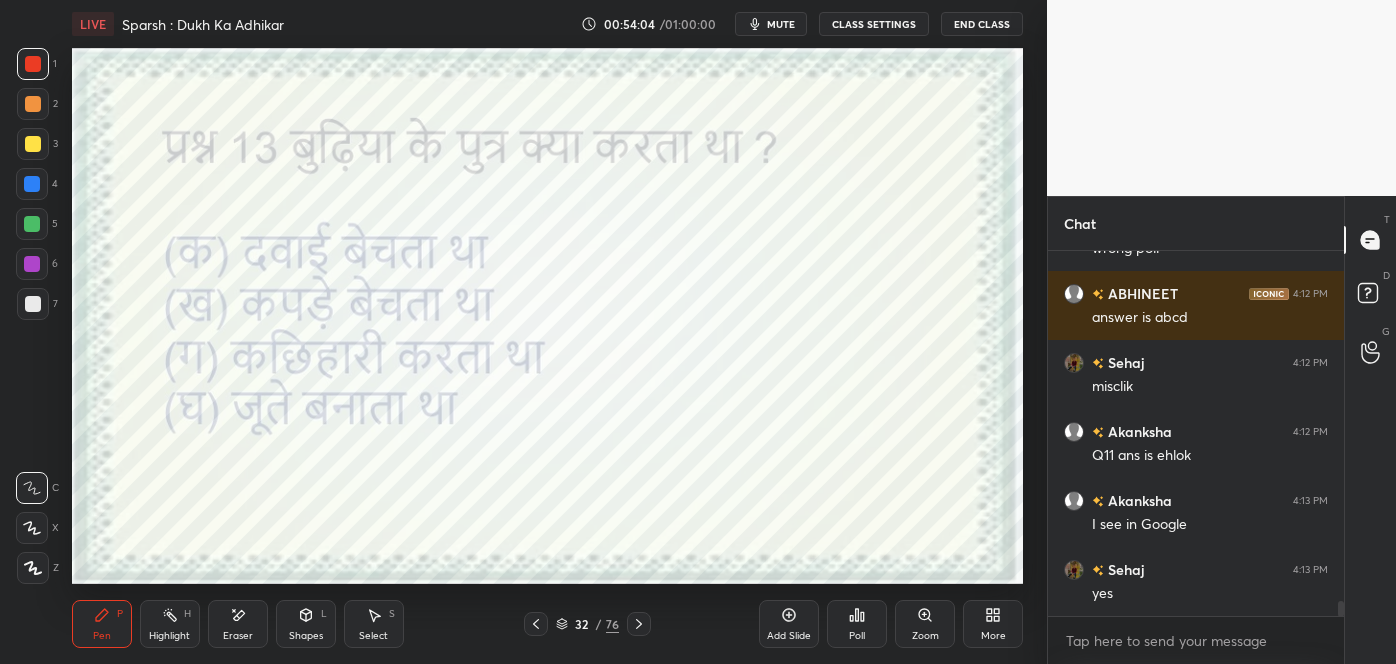 click 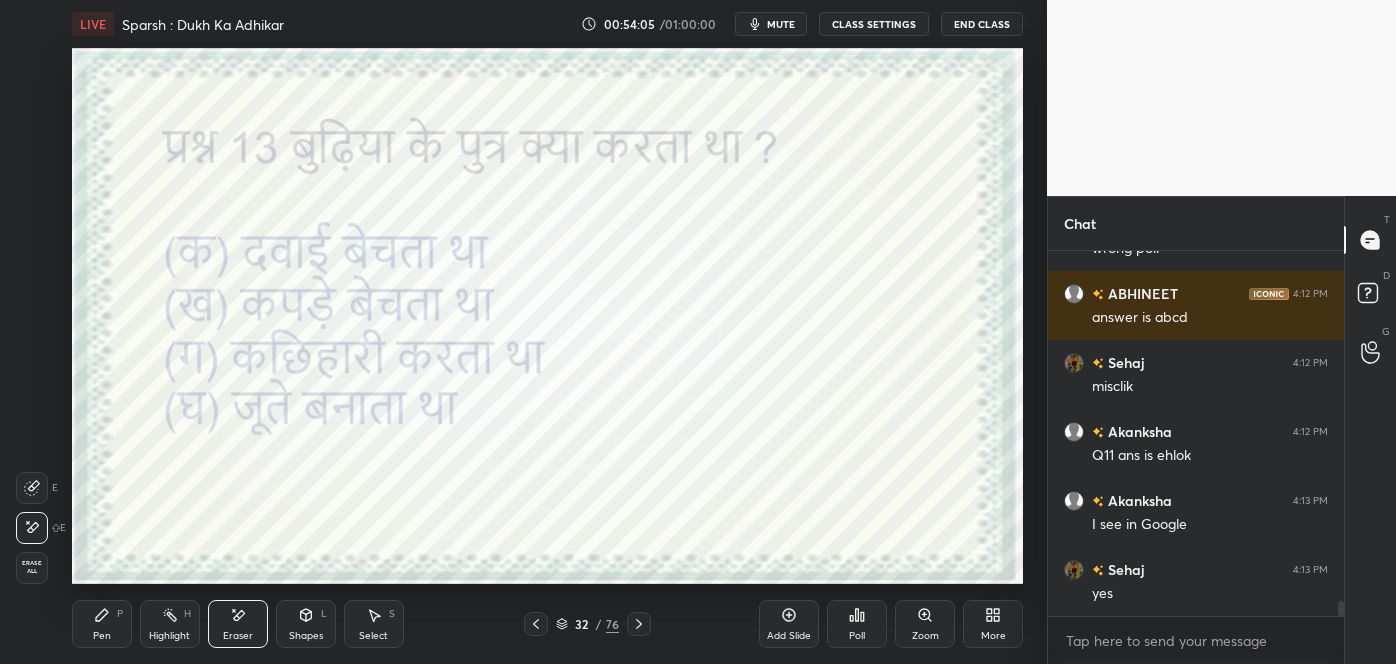 click on "Pen P" at bounding box center (102, 624) 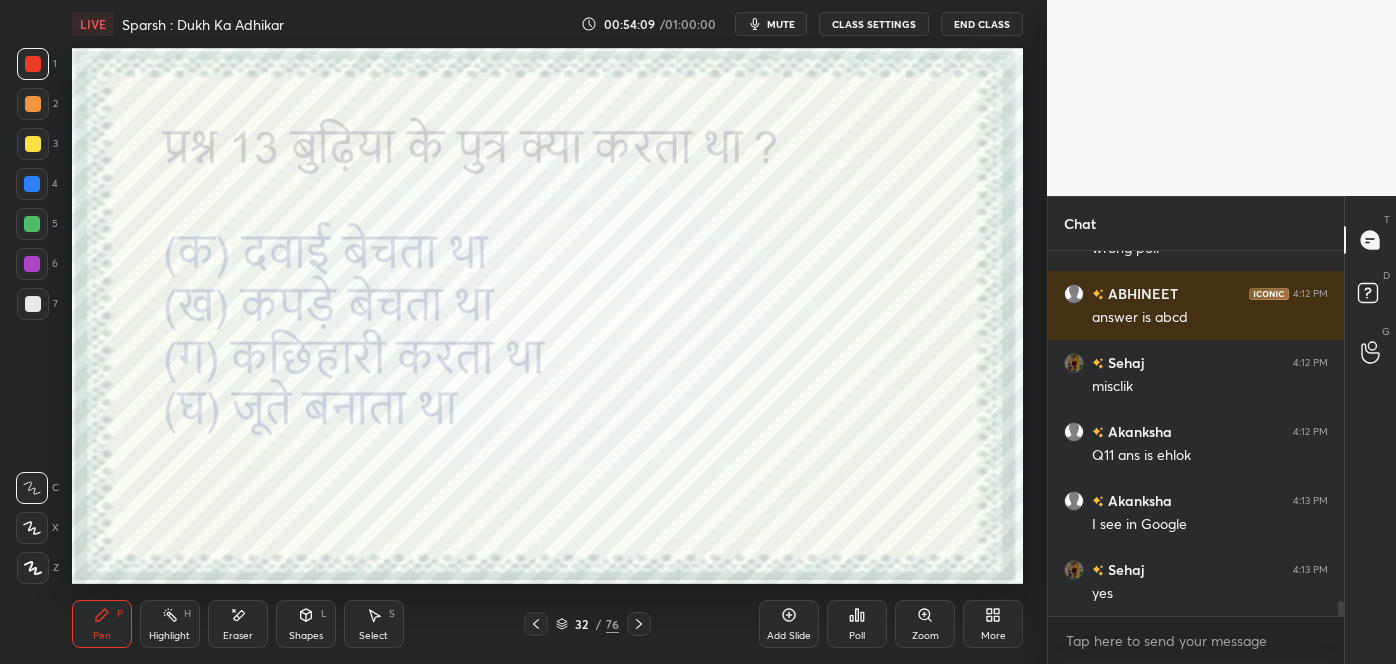 click 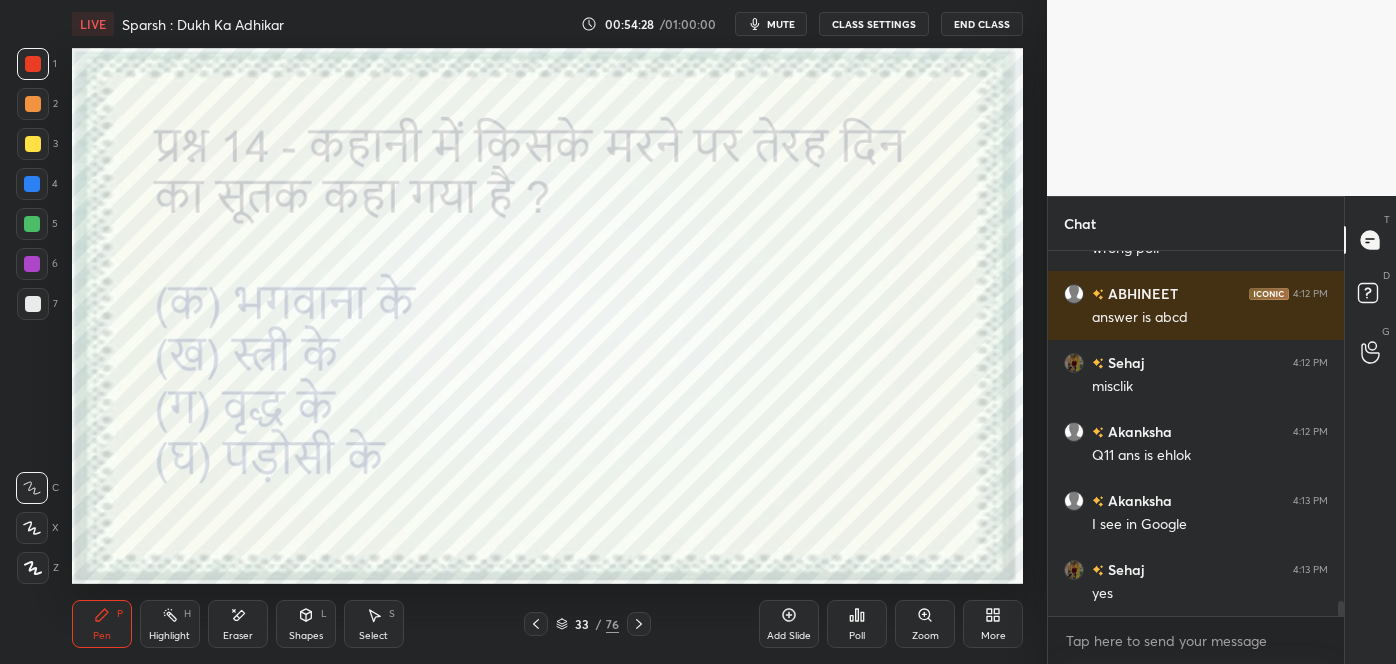 click 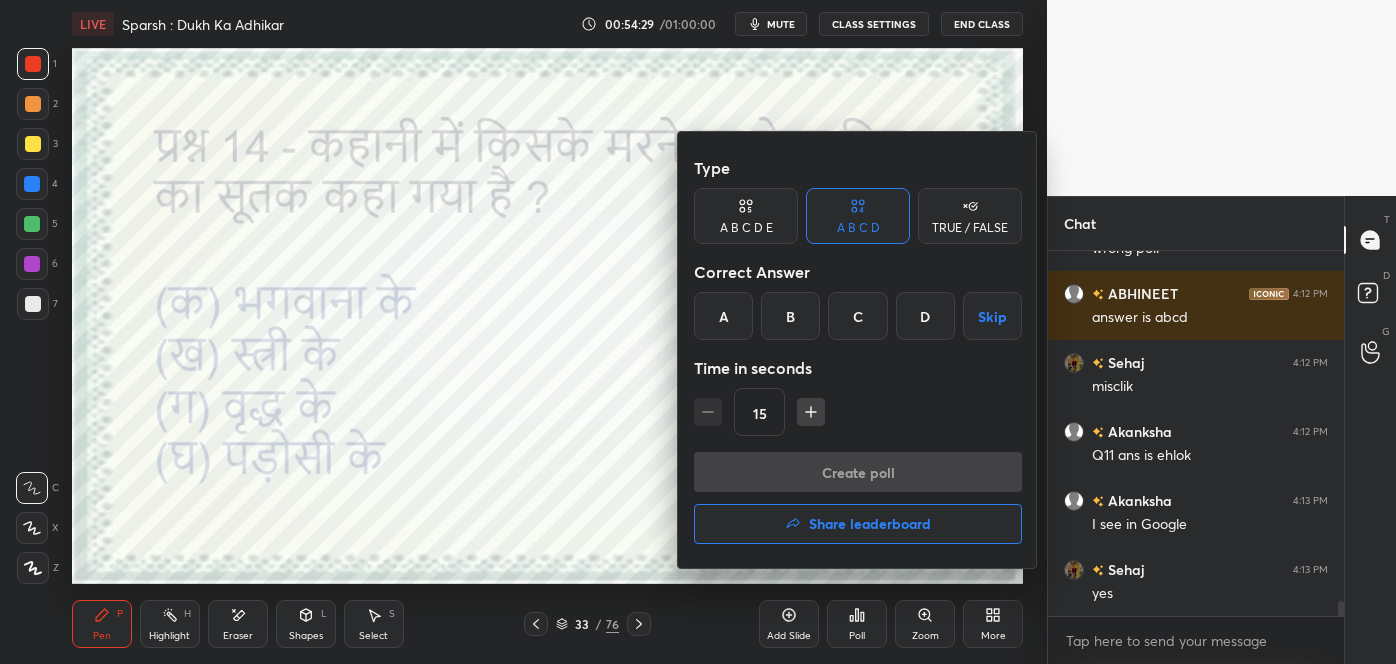 click on "A" at bounding box center [723, 316] 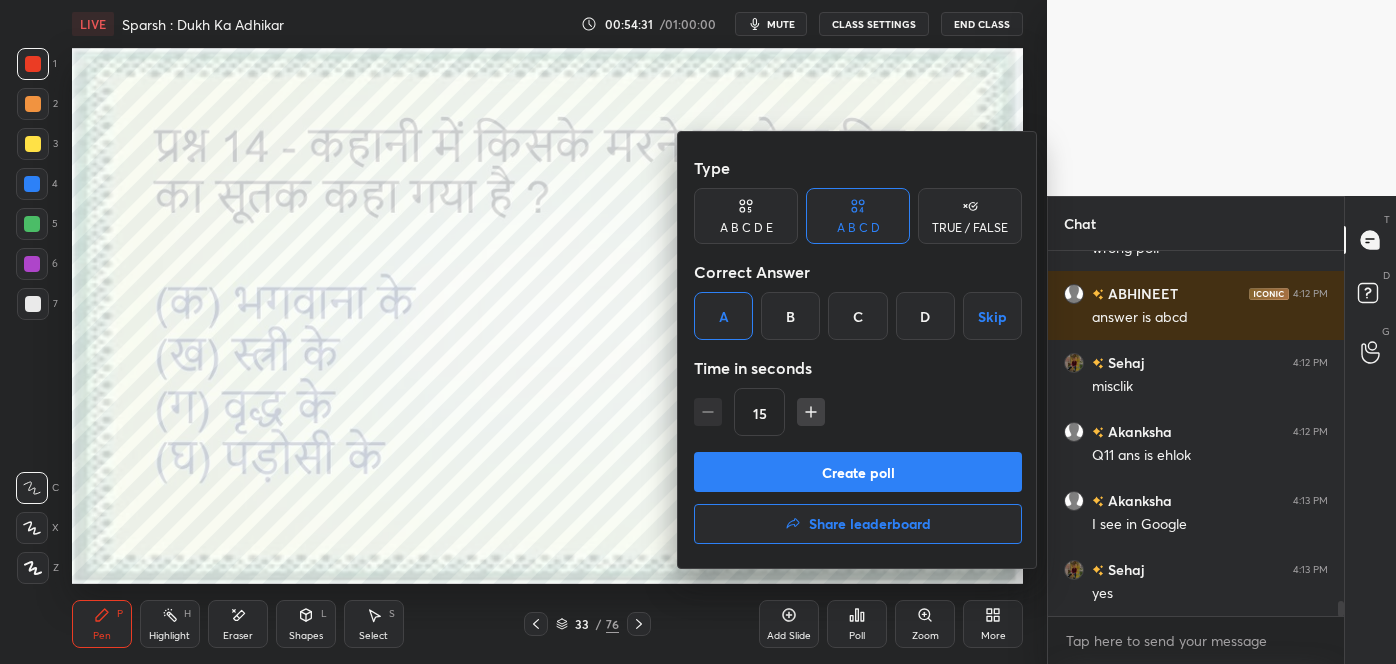 click on "Create poll" at bounding box center [858, 472] 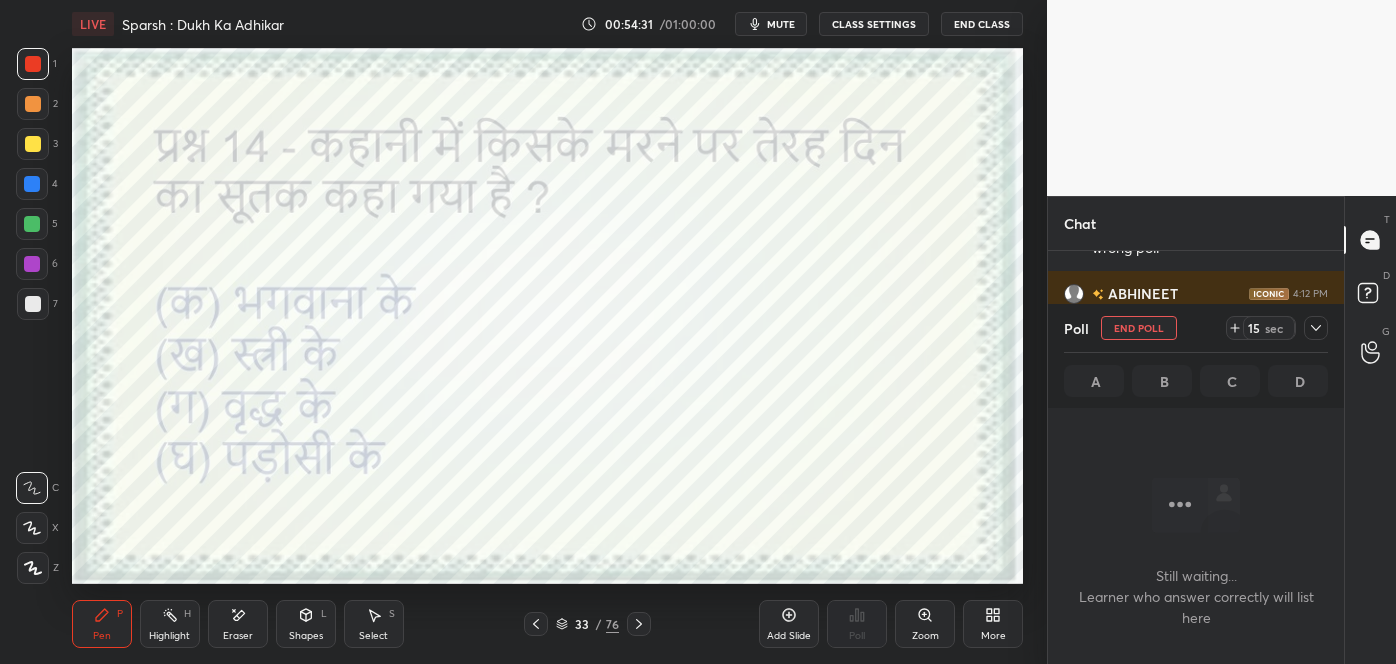 scroll, scrollTop: 292, scrollLeft: 290, axis: both 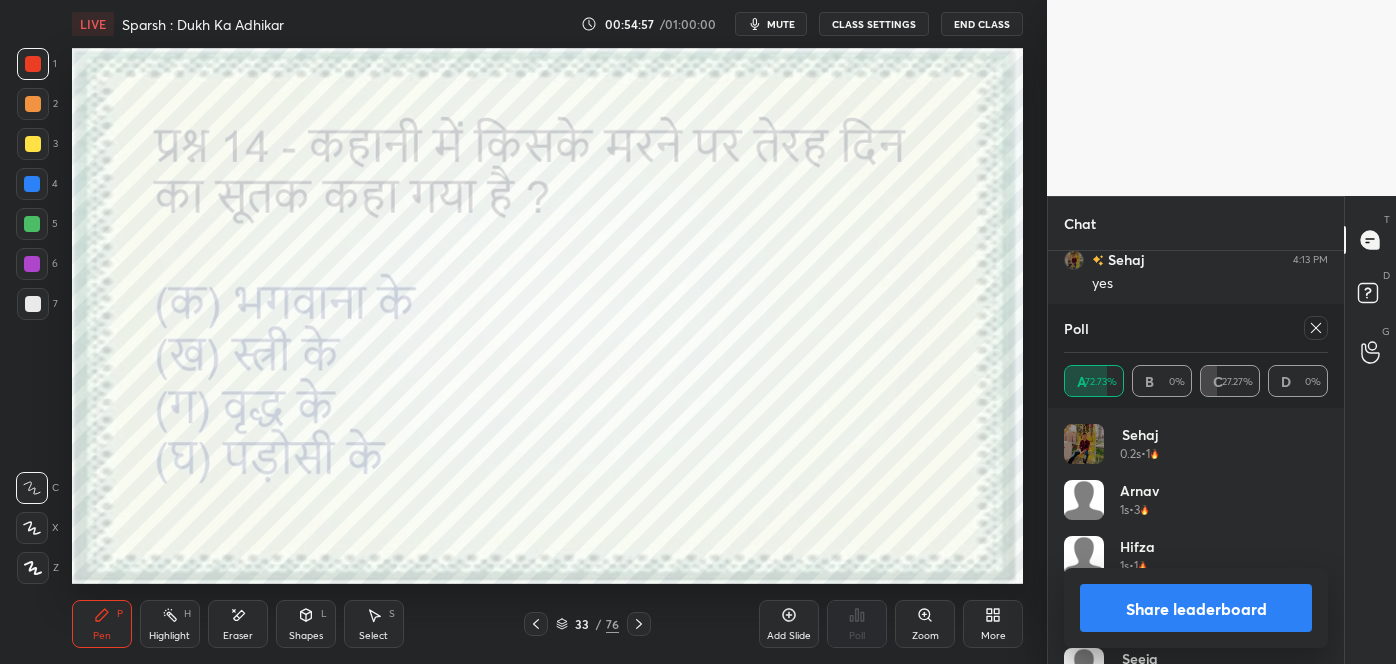 click at bounding box center [1316, 328] 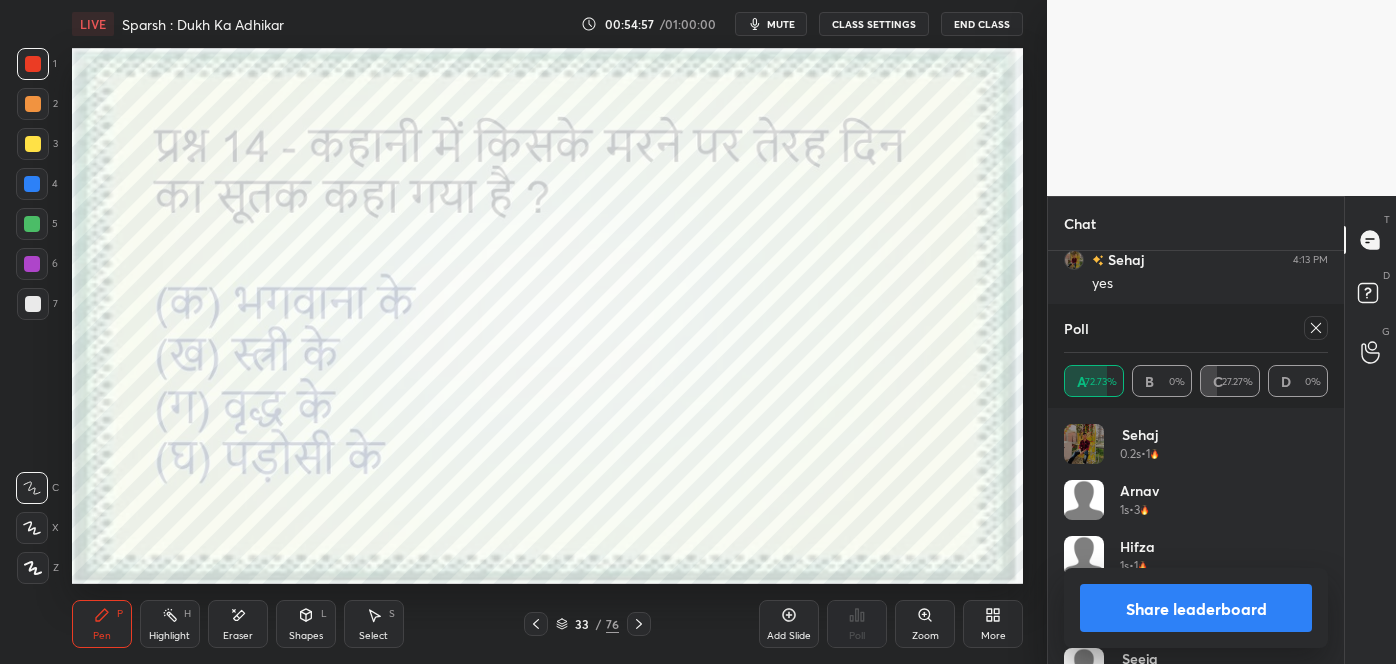 scroll, scrollTop: 3, scrollLeft: 258, axis: both 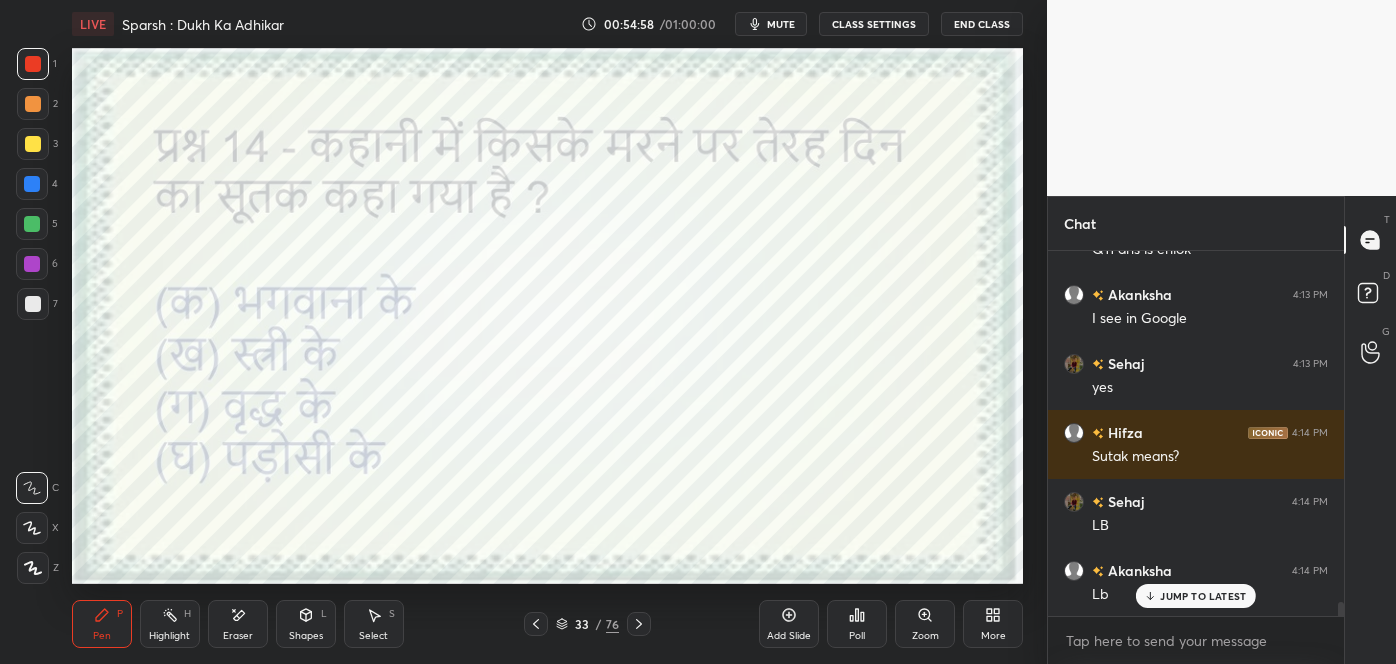 click on "JUMP TO LATEST" at bounding box center [1203, 596] 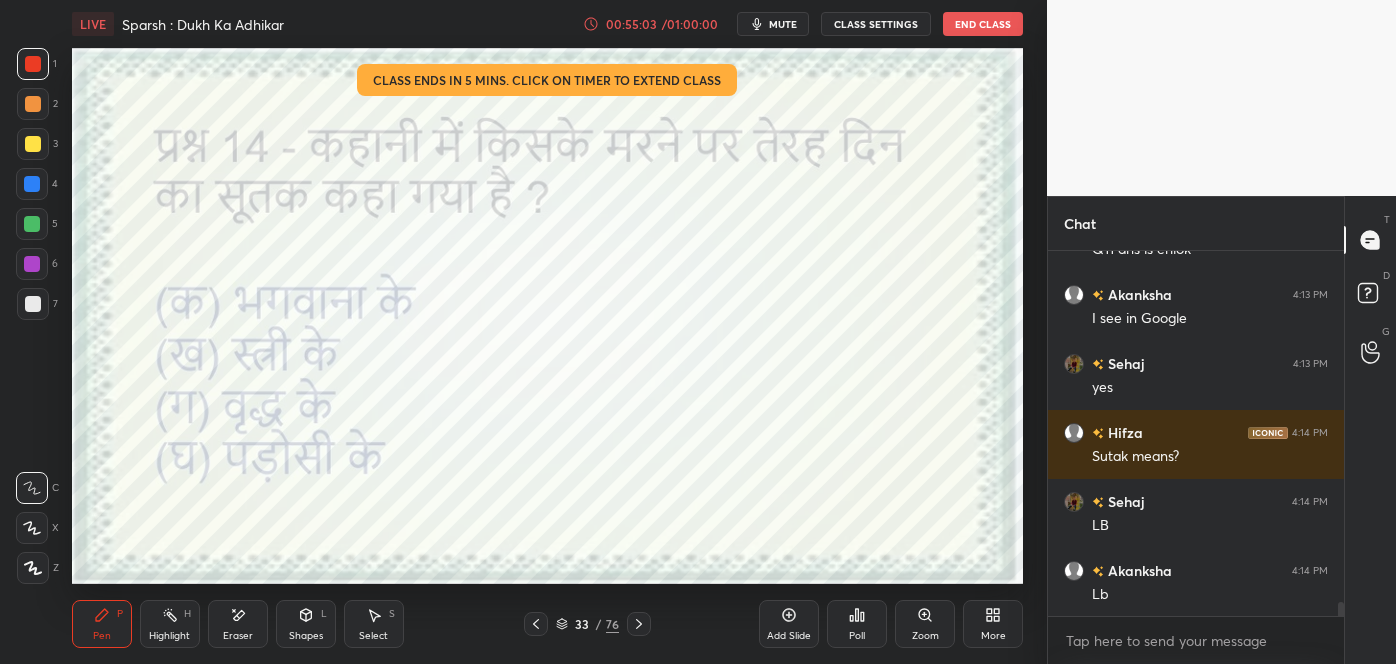 click 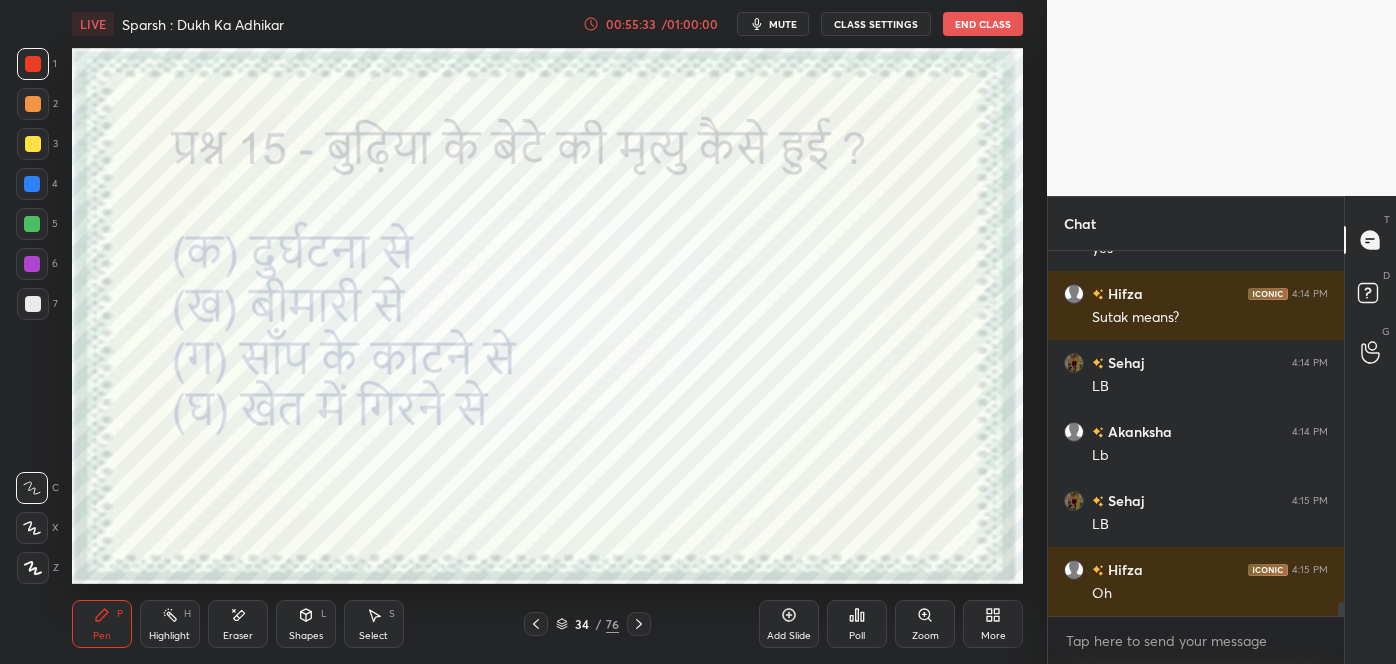 click on "Poll" at bounding box center (857, 624) 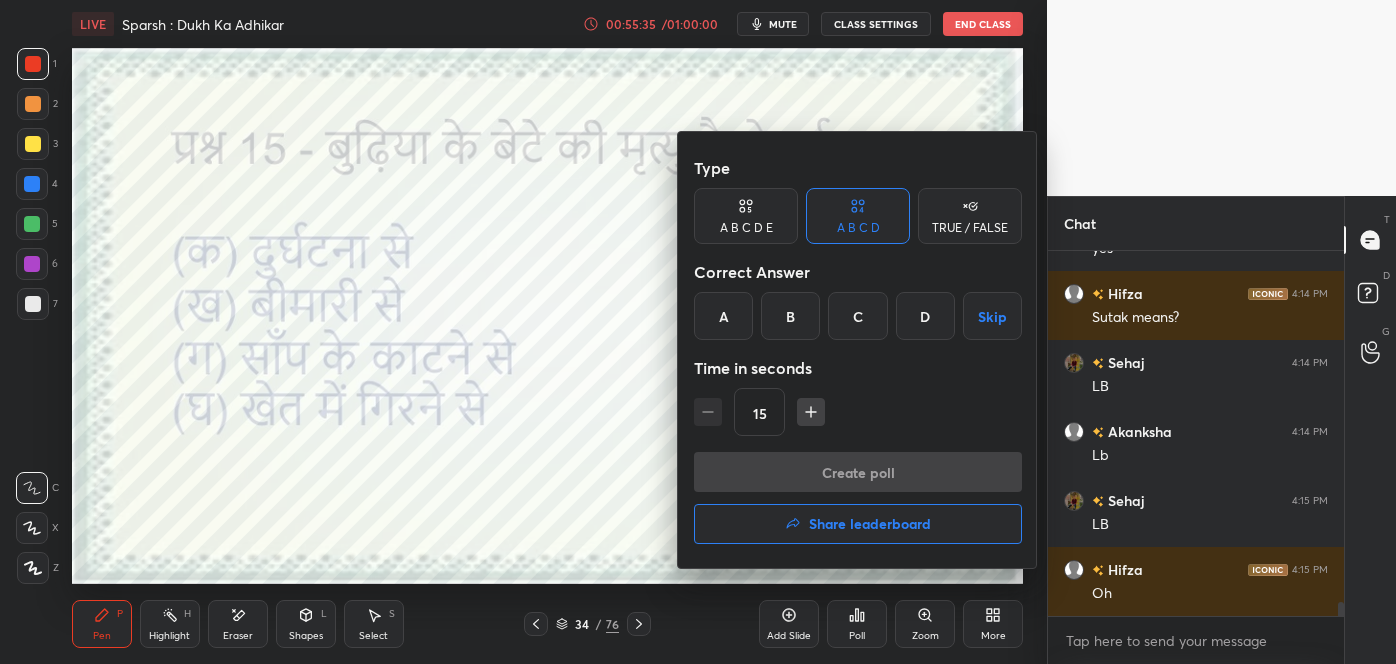 click on "C" at bounding box center [857, 316] 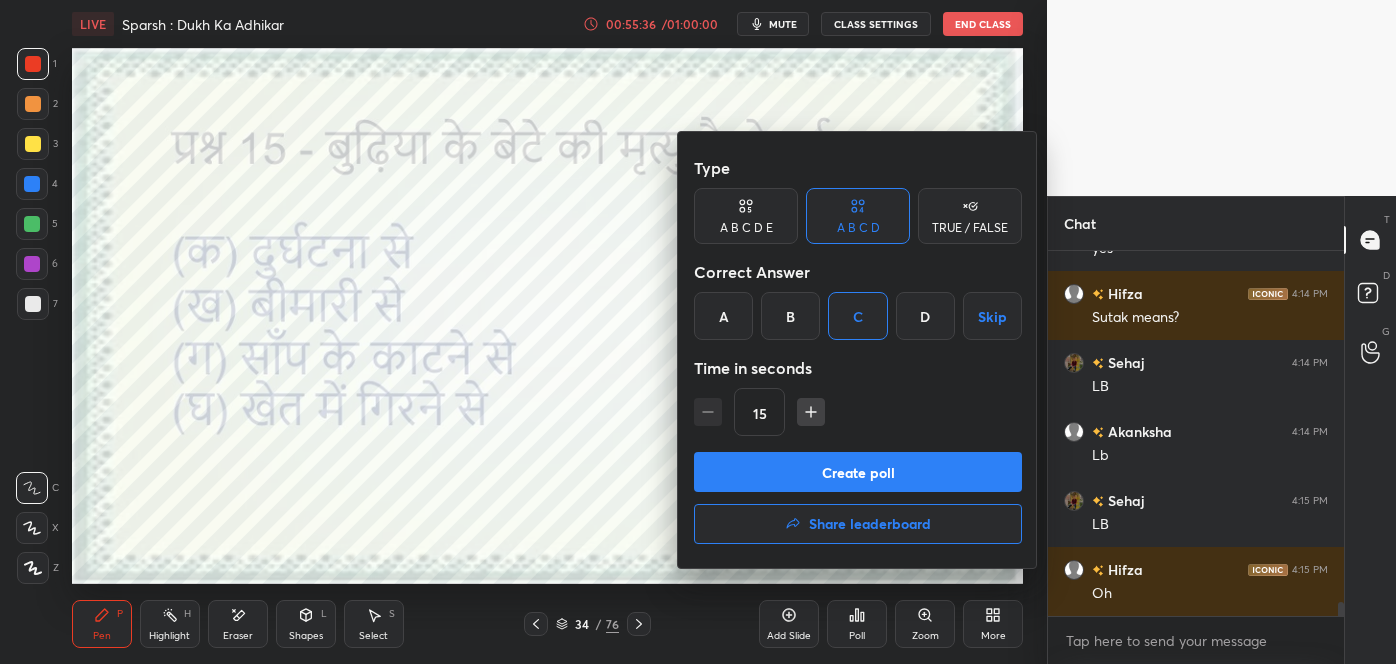 click on "Create poll" at bounding box center (858, 472) 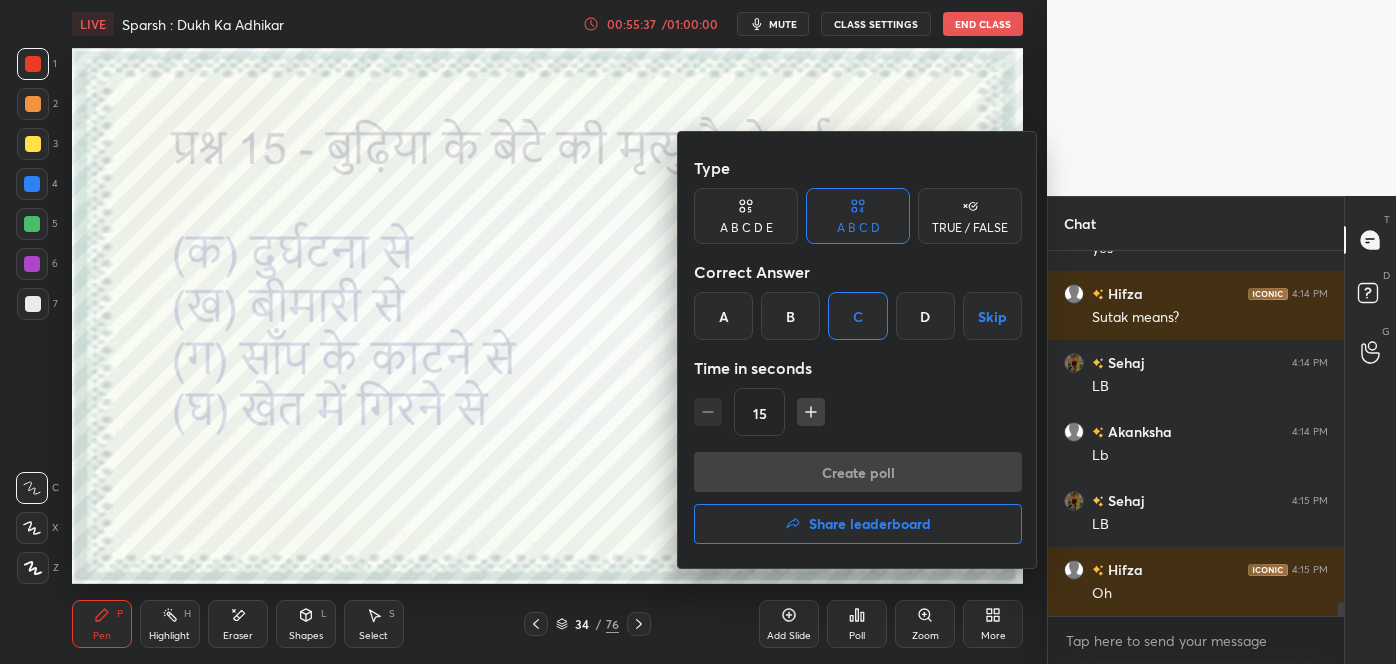 scroll, scrollTop: 330, scrollLeft: 290, axis: both 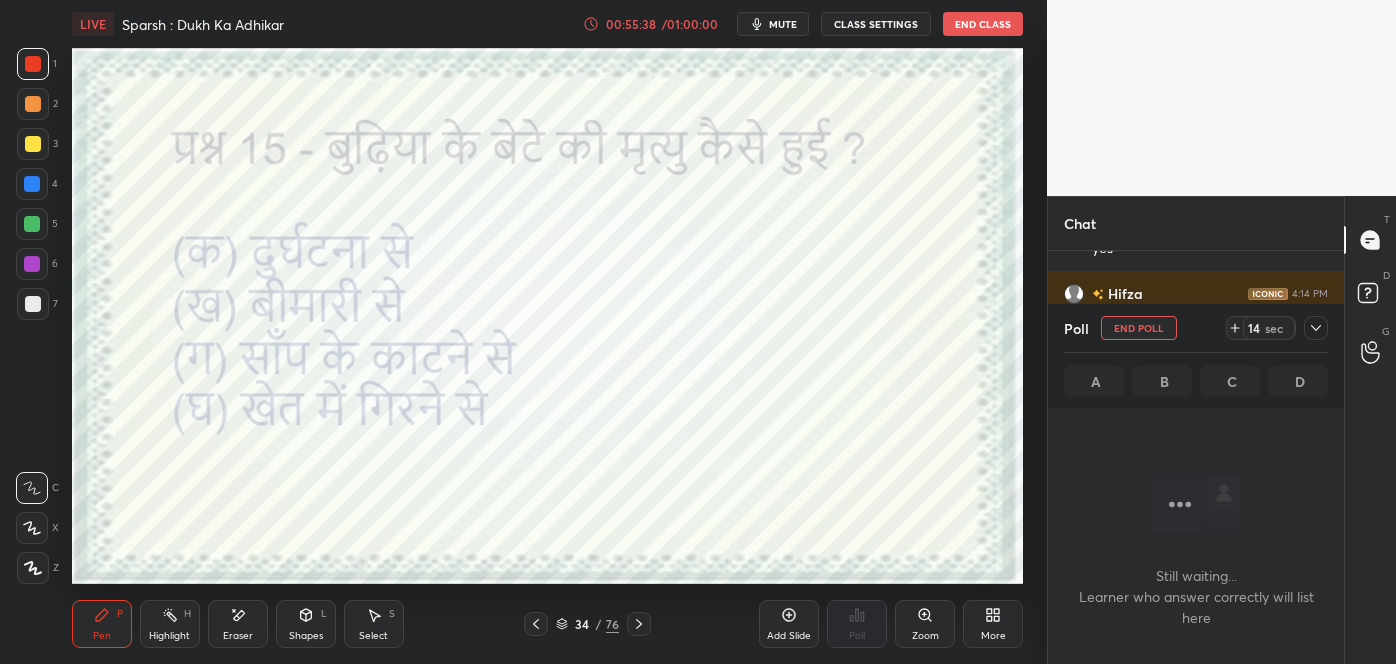click 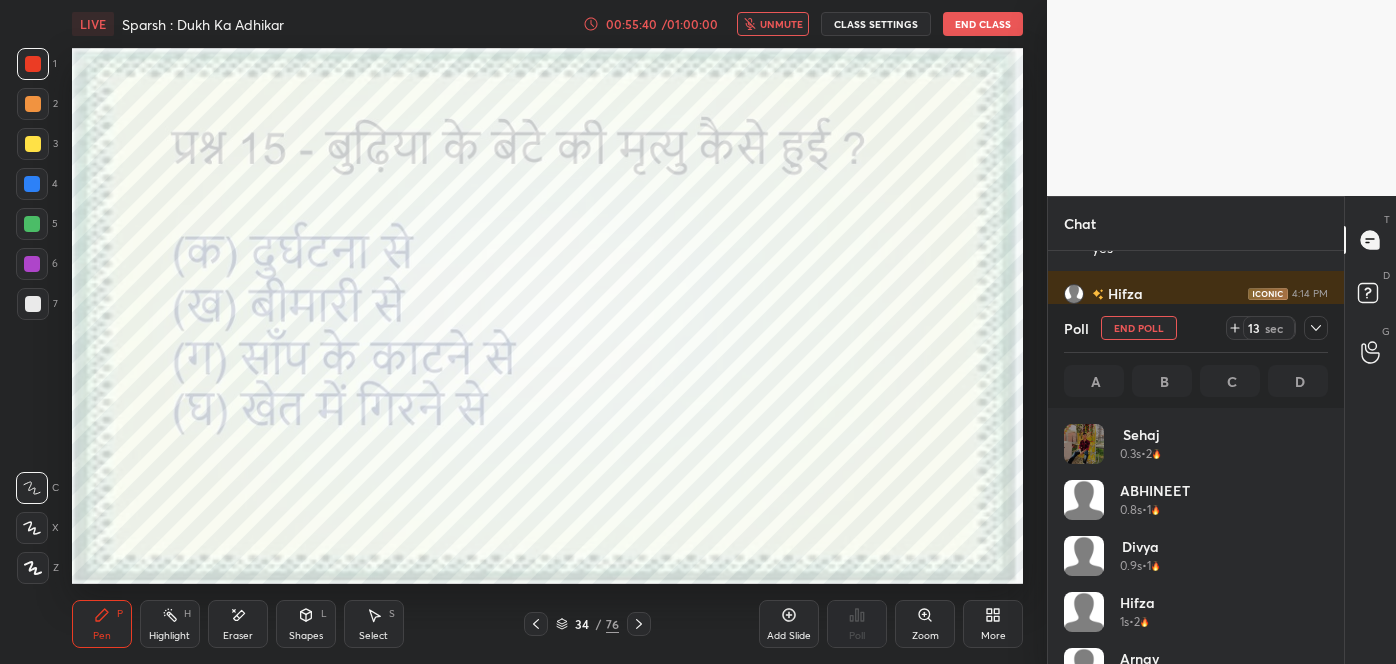 click on "unmute" at bounding box center [781, 24] 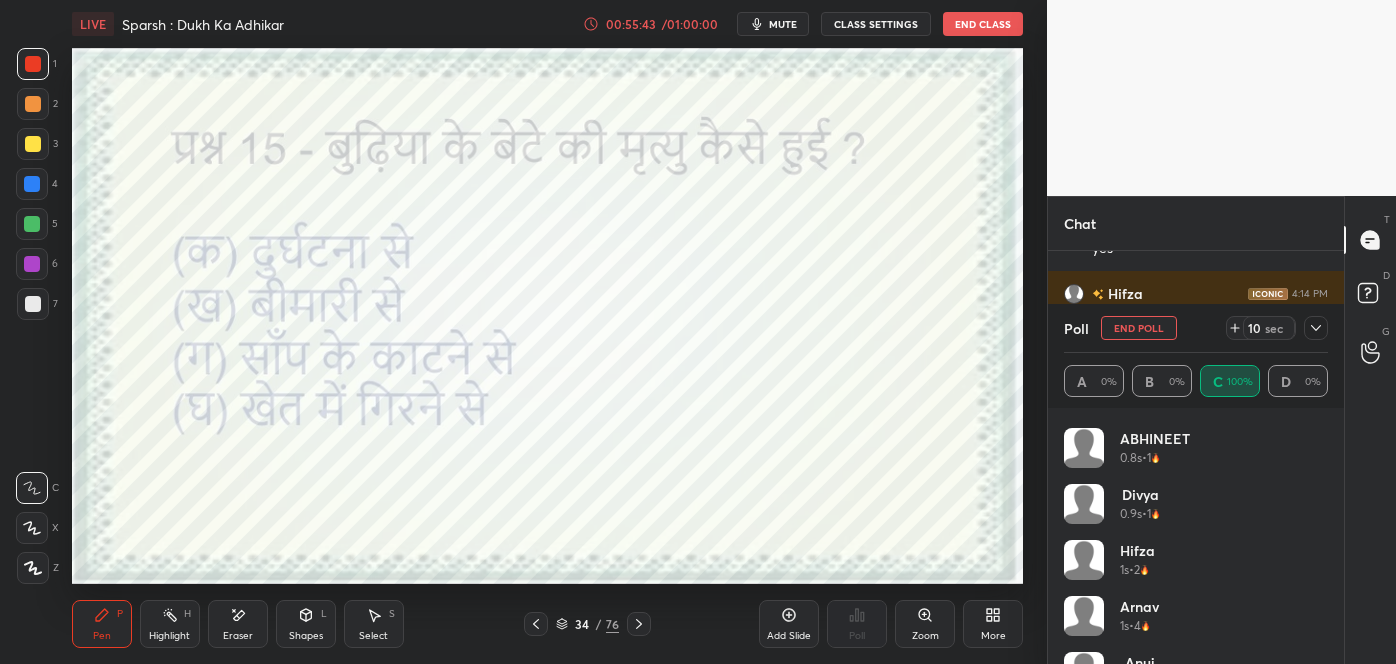 click 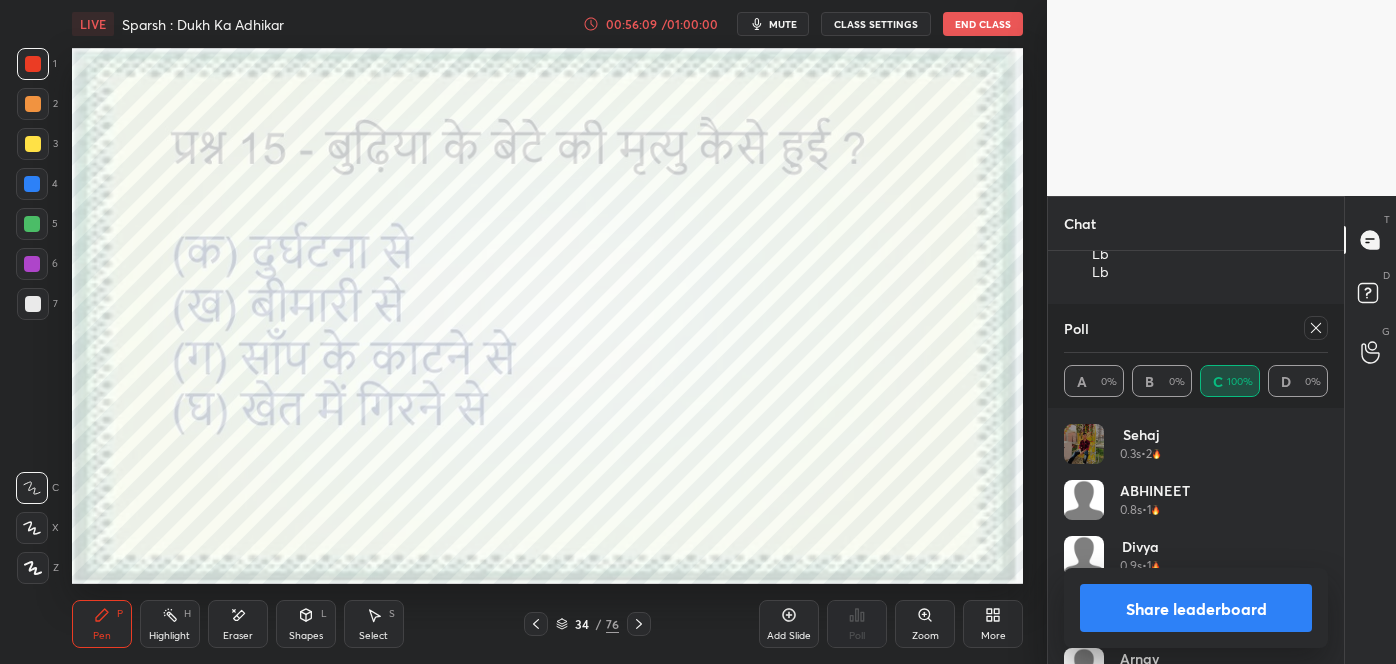 click 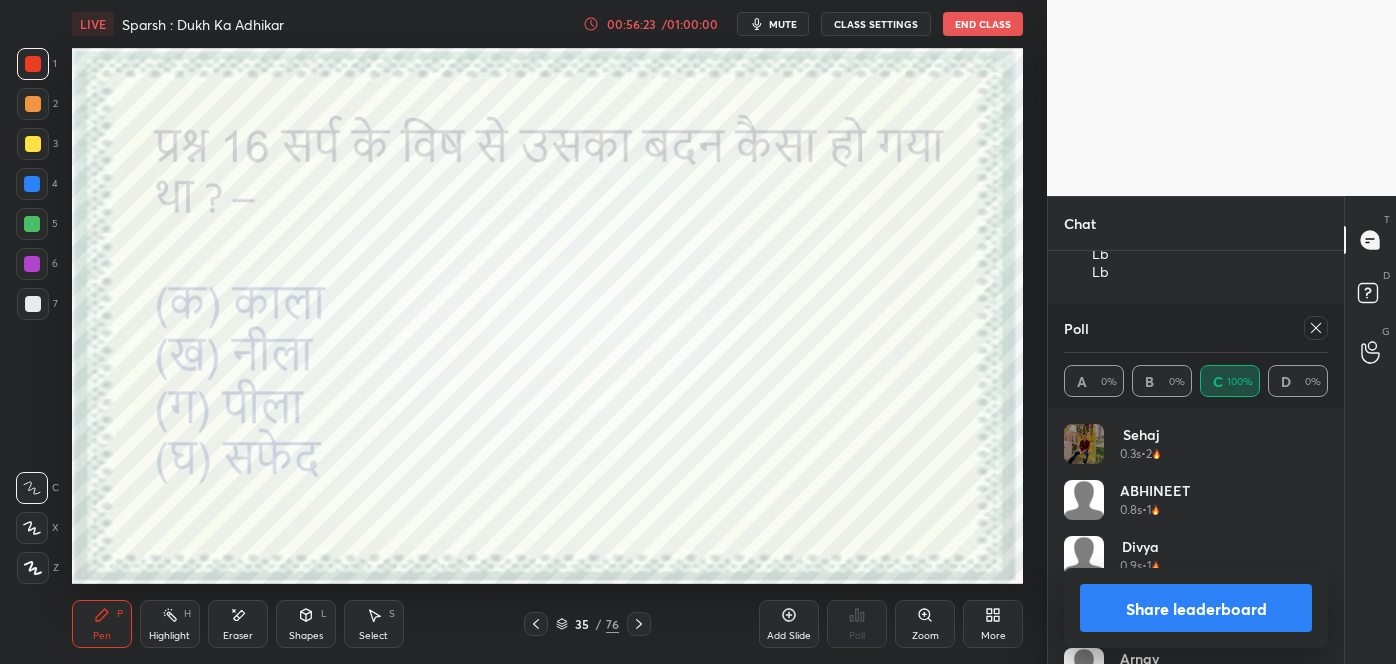 click at bounding box center [1312, 328] 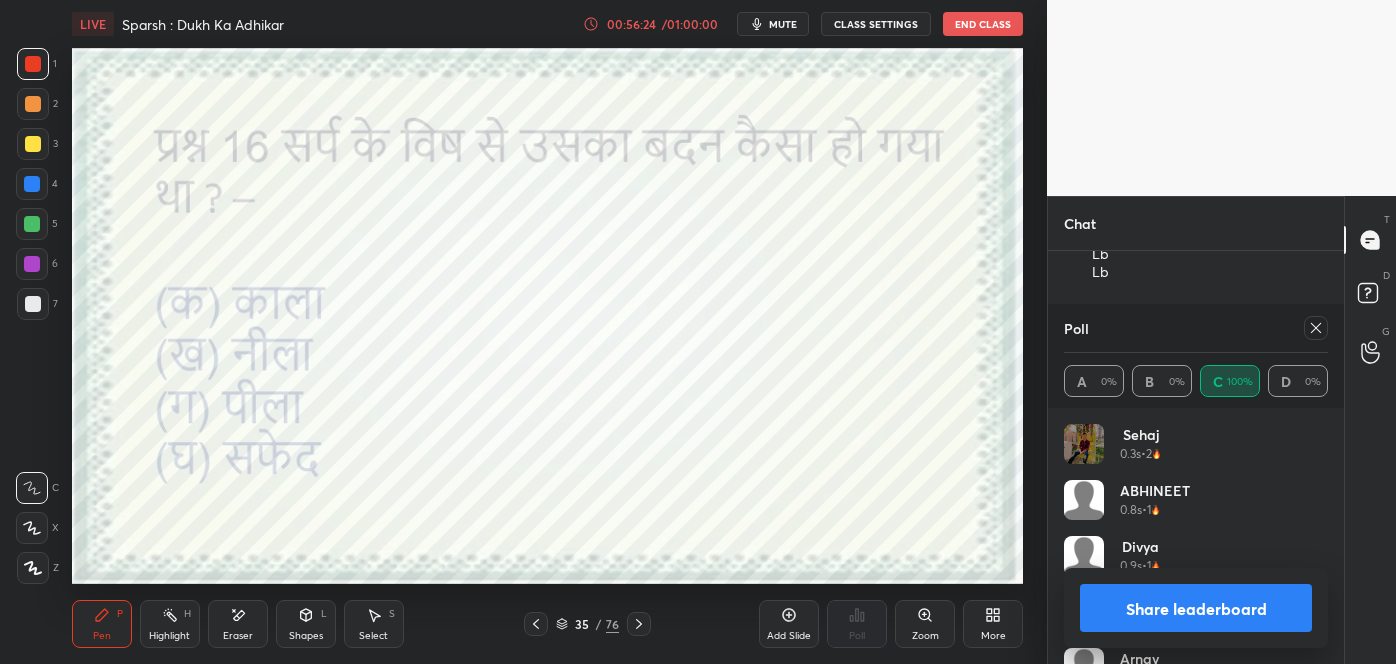click at bounding box center (1316, 328) 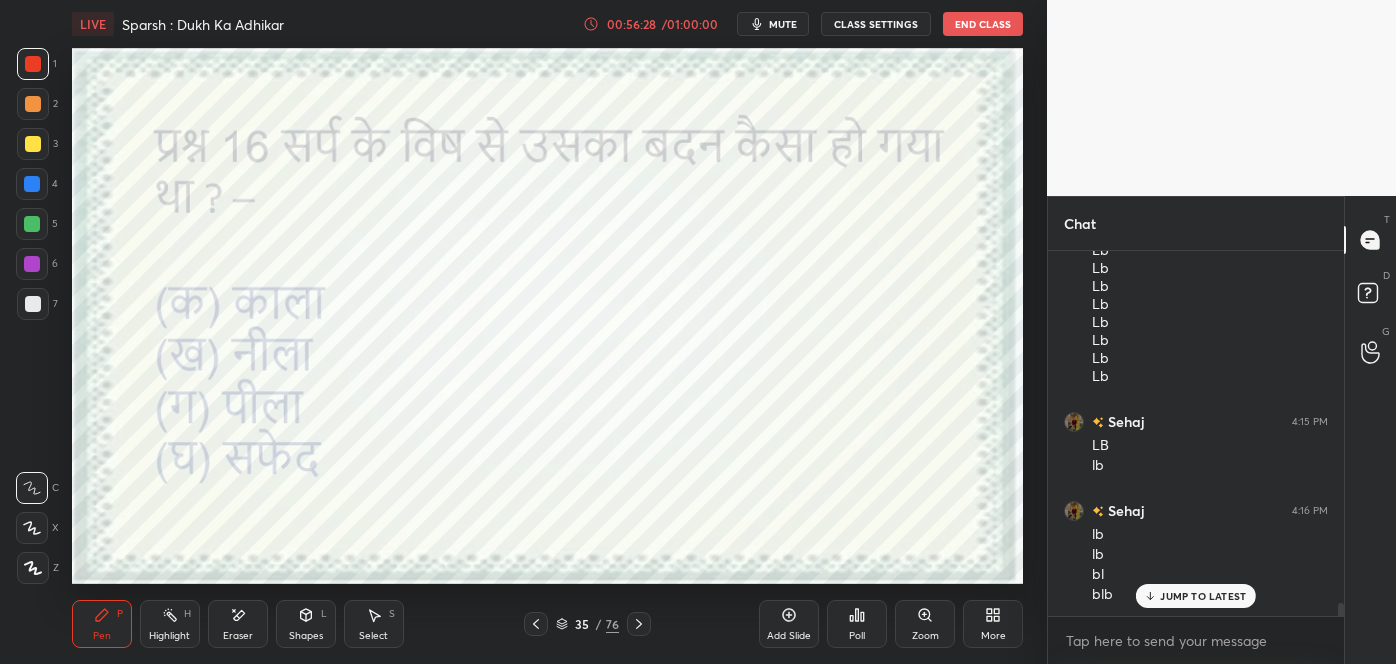 click on "JUMP TO LATEST" at bounding box center [1196, 596] 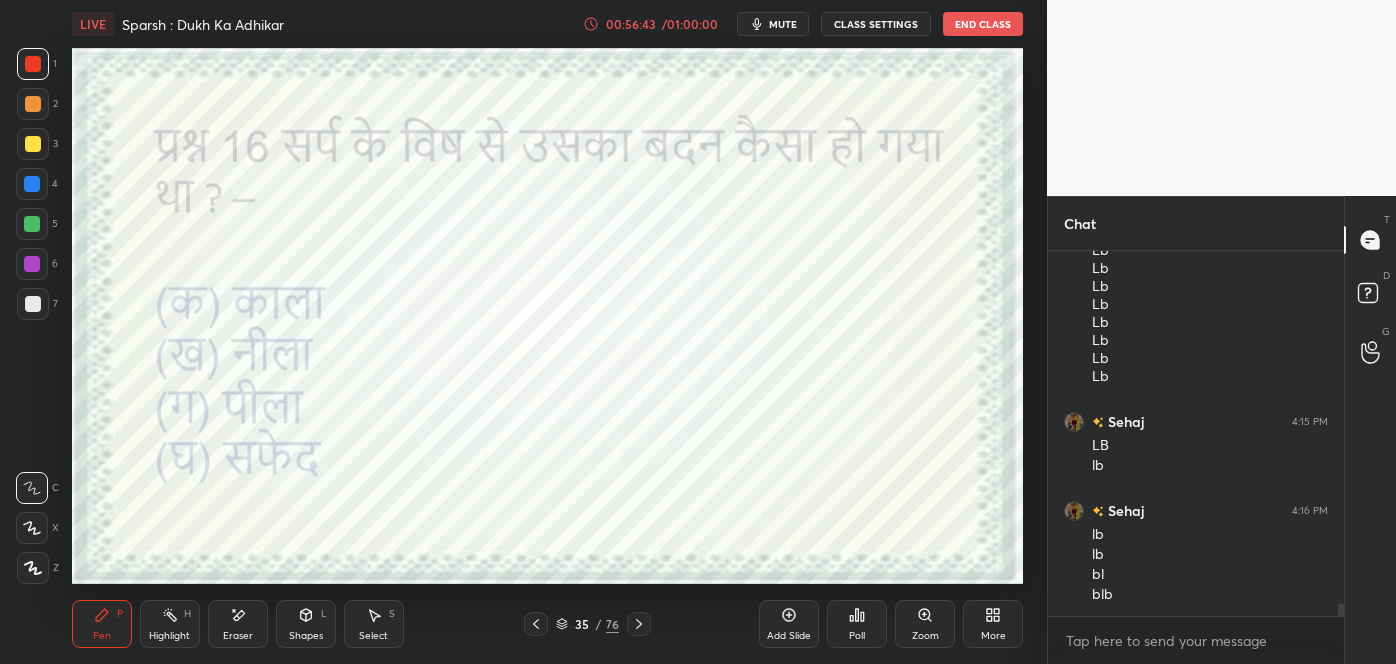 click on "Poll" at bounding box center [857, 636] 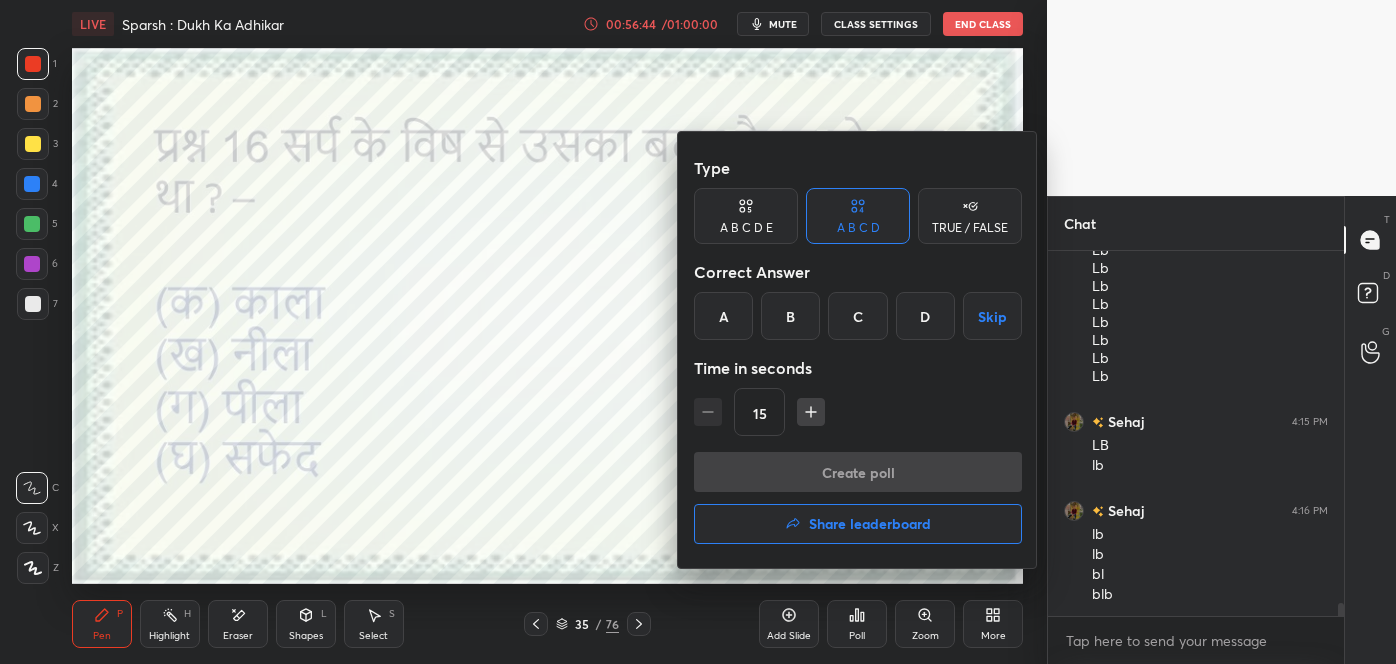 click on "A" at bounding box center (723, 316) 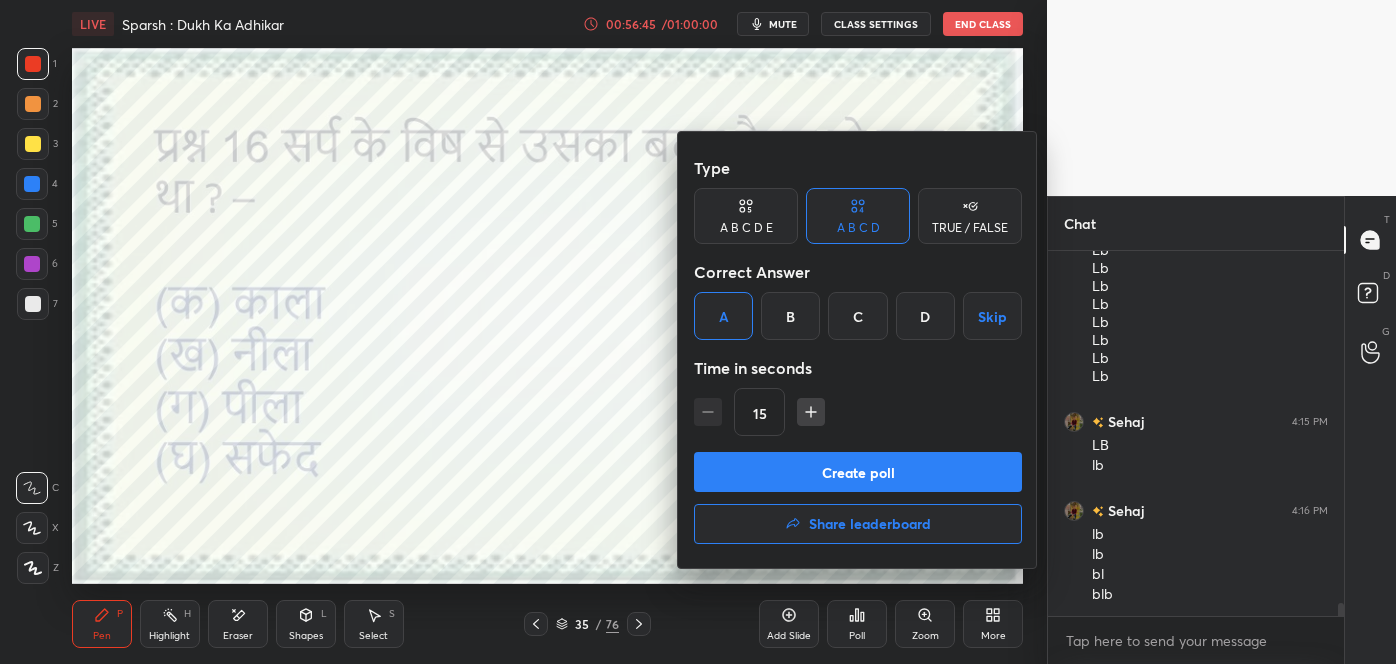 click on "Create poll" at bounding box center [858, 472] 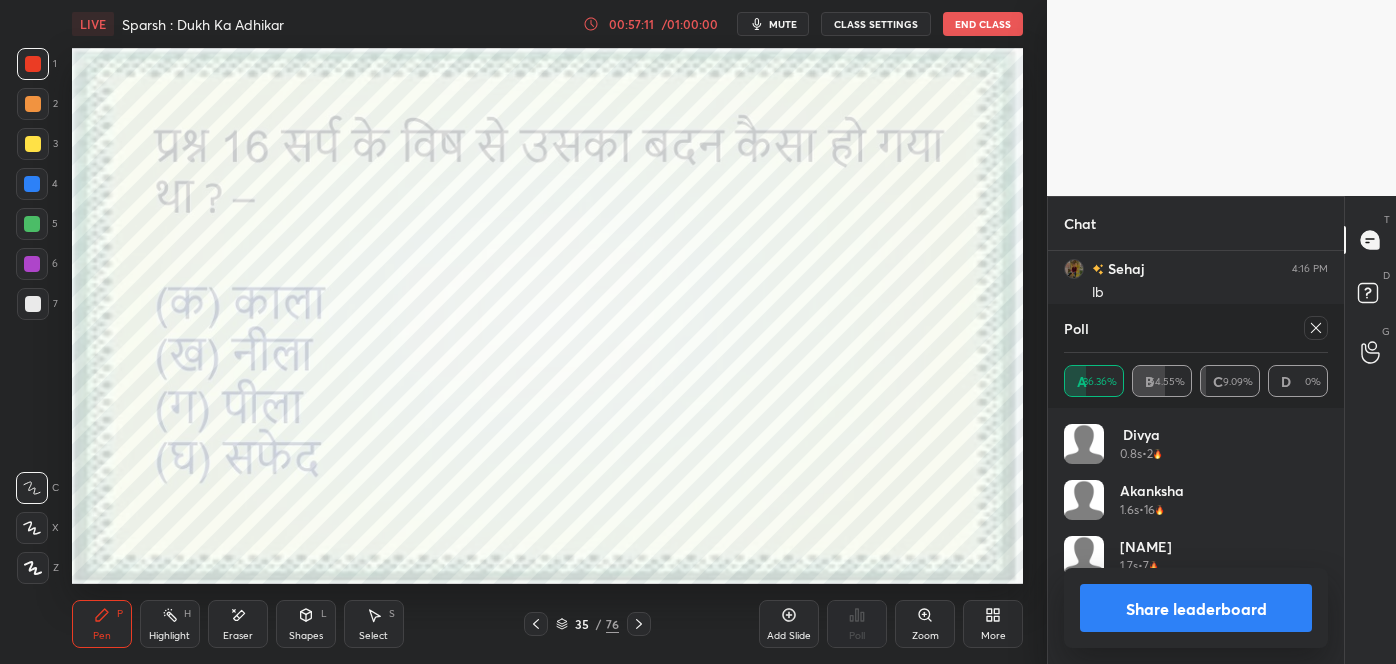 click 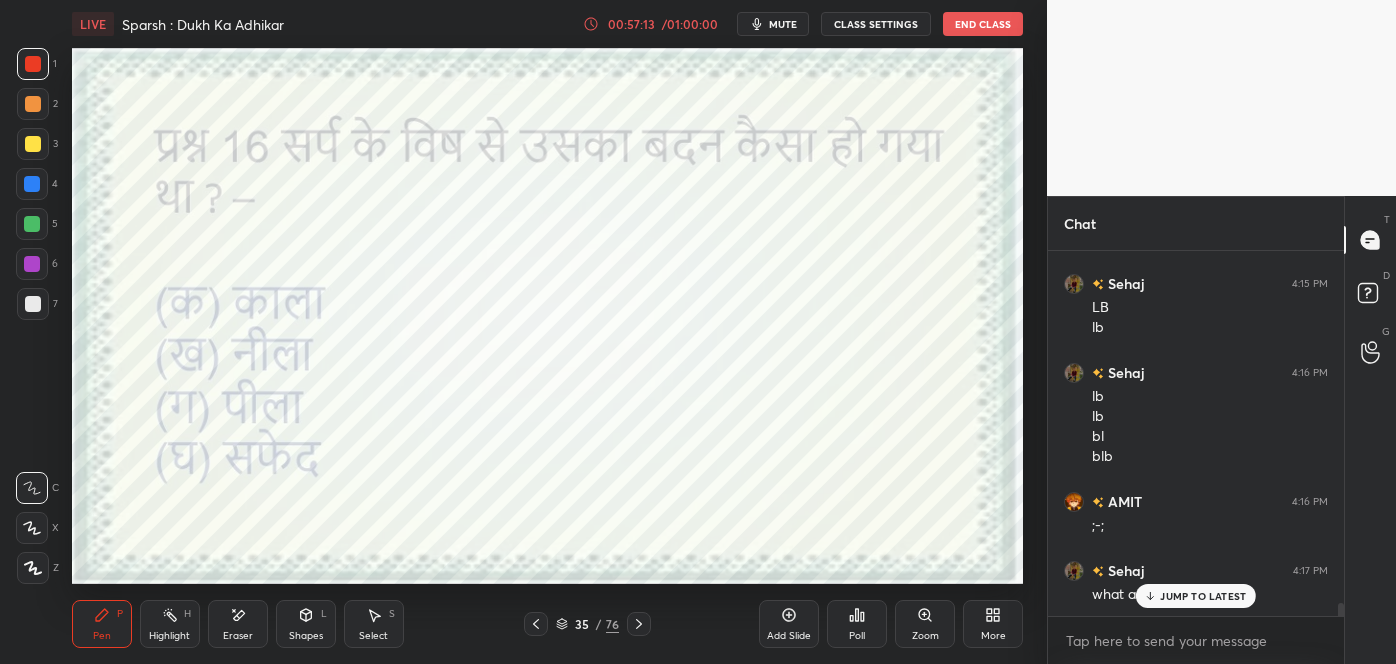 click on "JUMP TO LATEST" at bounding box center [1203, 596] 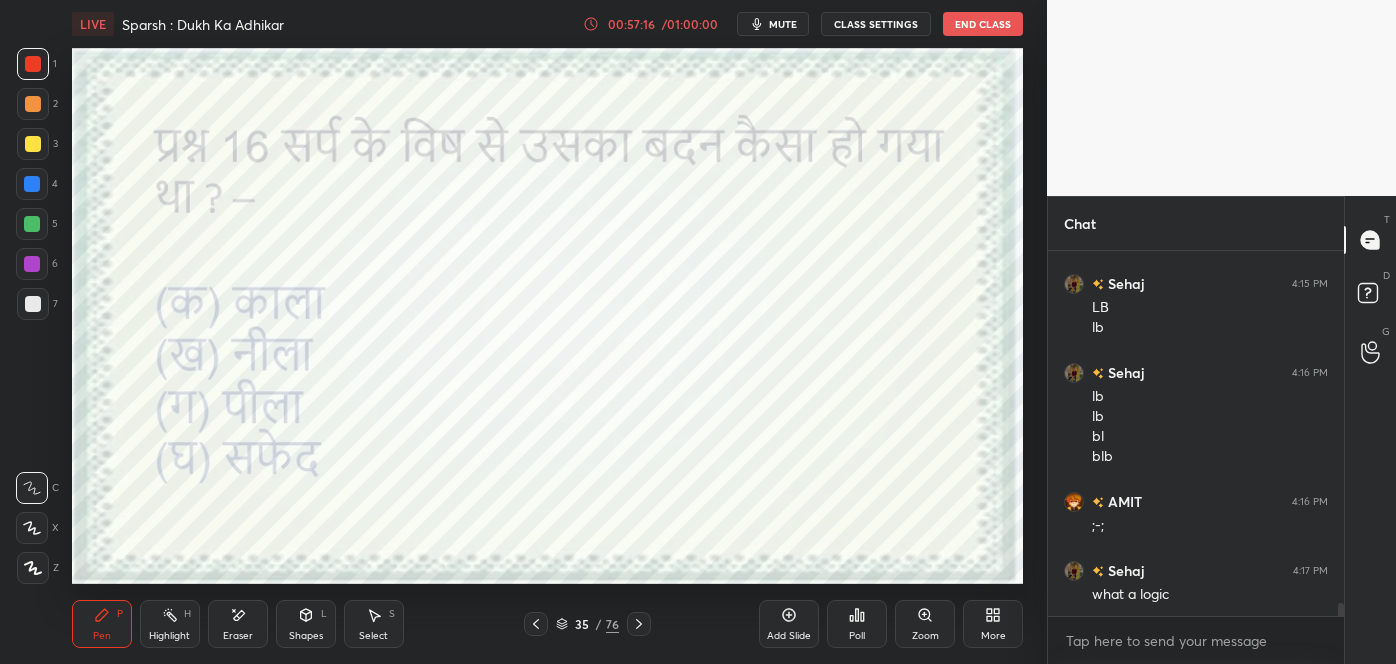 click at bounding box center [639, 624] 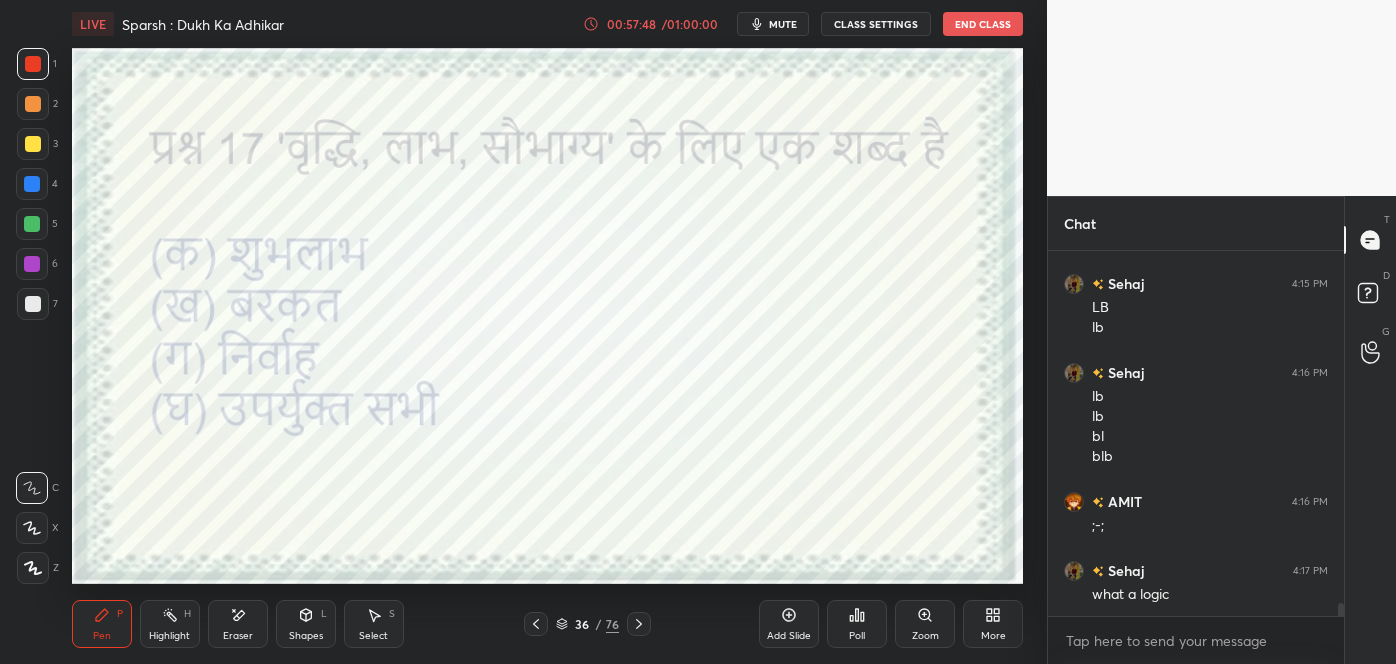 scroll, scrollTop: 9826, scrollLeft: 0, axis: vertical 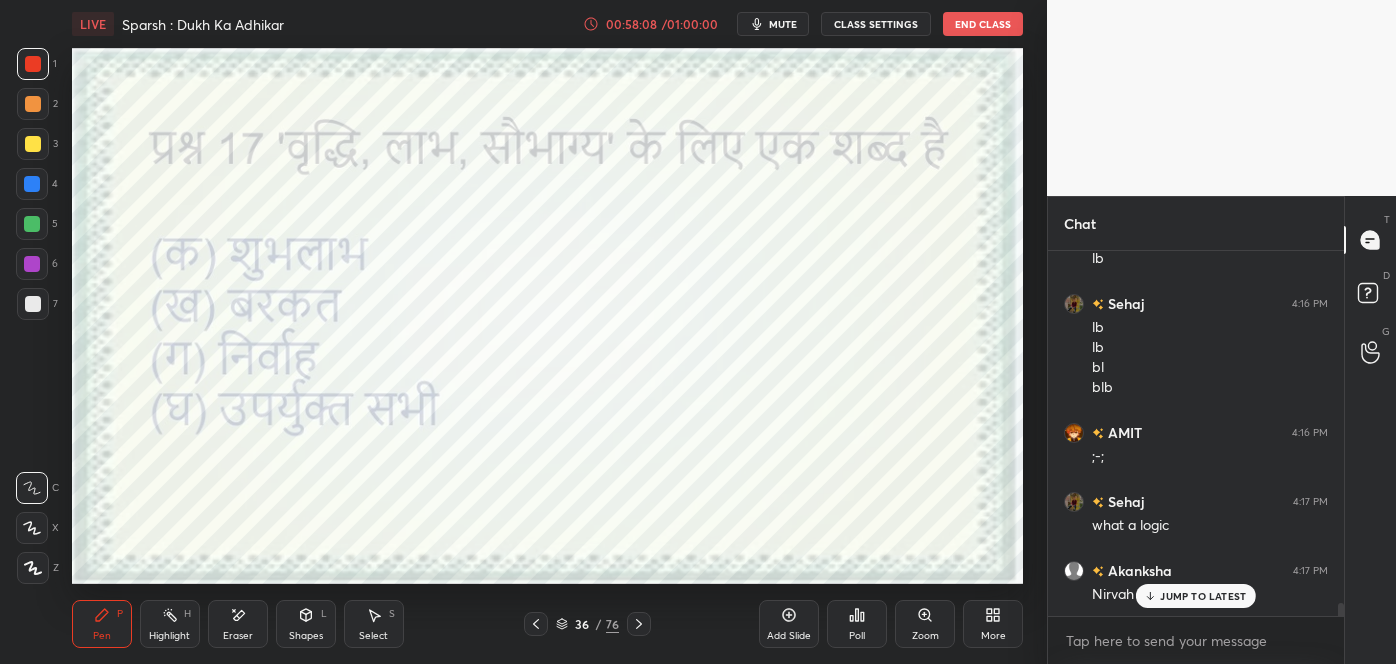 click on "JUMP TO LATEST" at bounding box center (1203, 596) 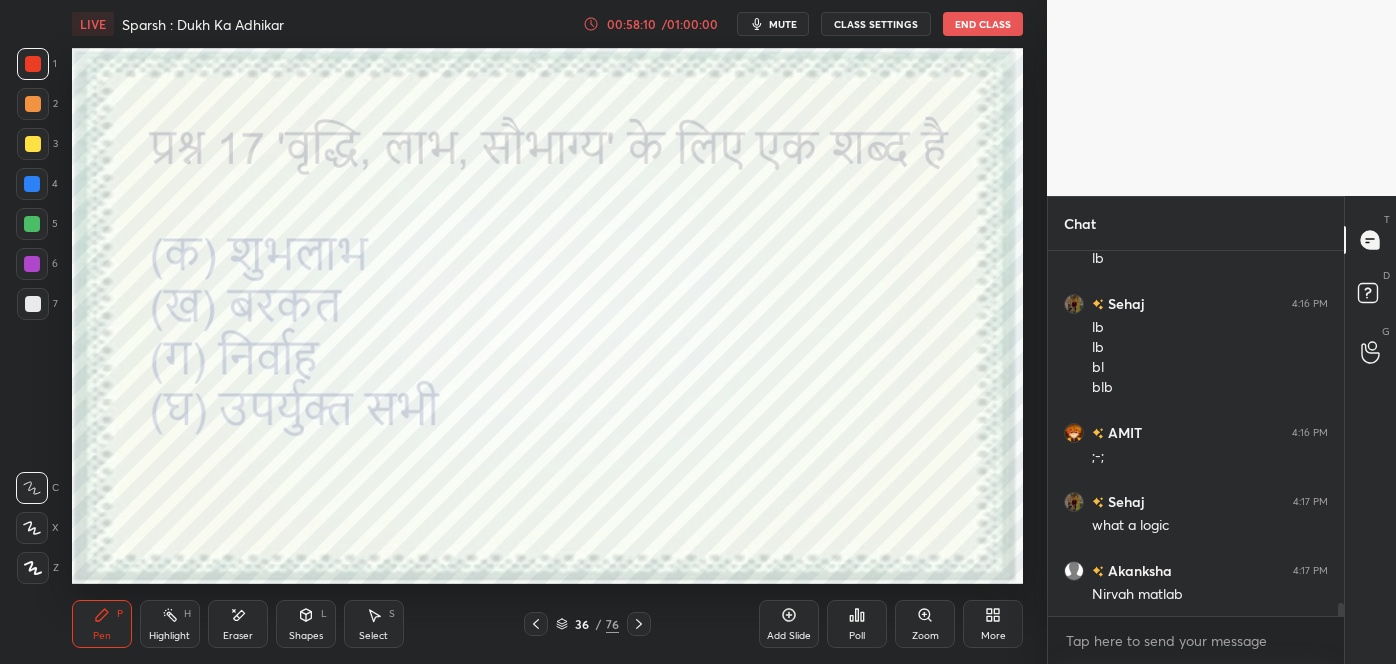 scroll, scrollTop: 9896, scrollLeft: 0, axis: vertical 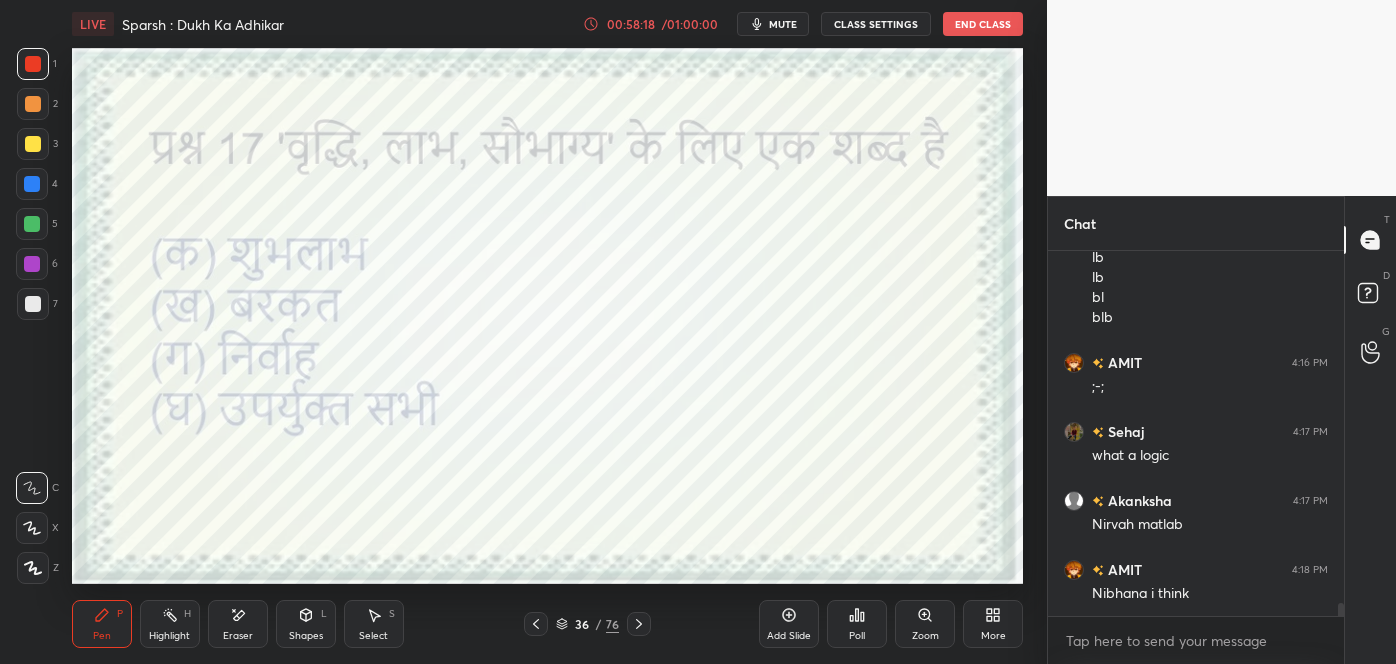 click on "Poll" at bounding box center (857, 624) 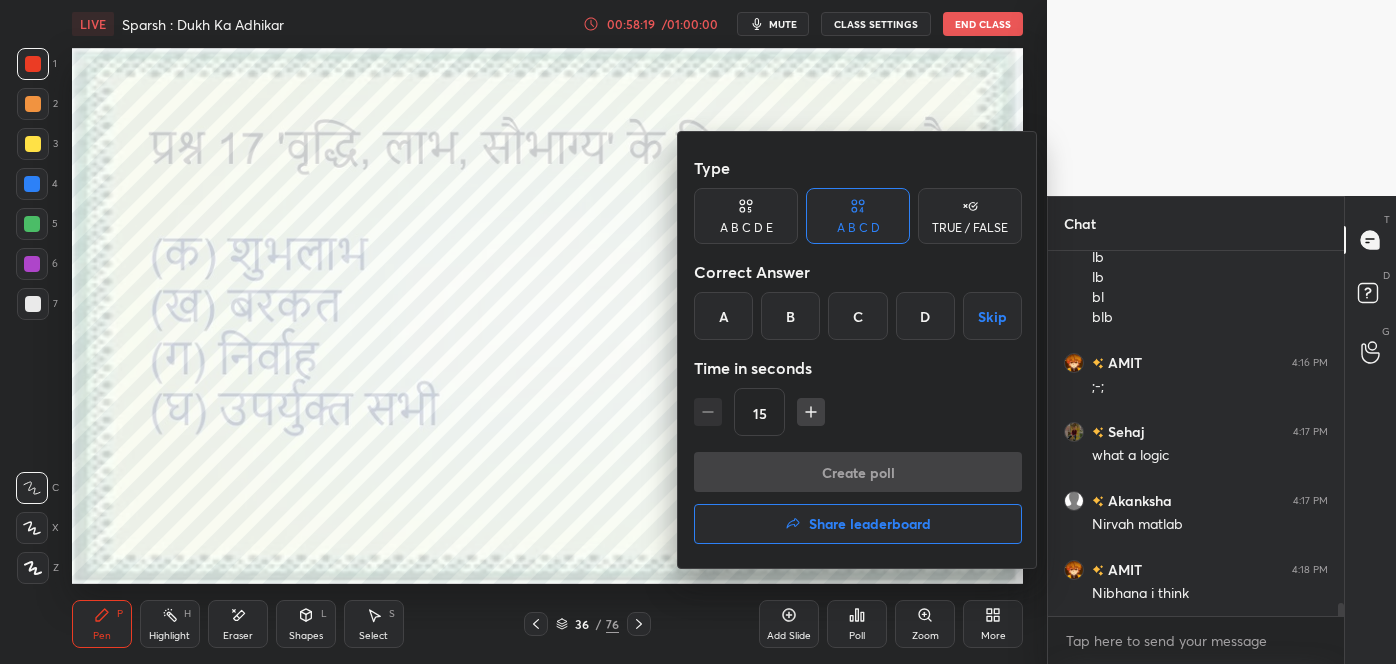 click on "B" at bounding box center [790, 316] 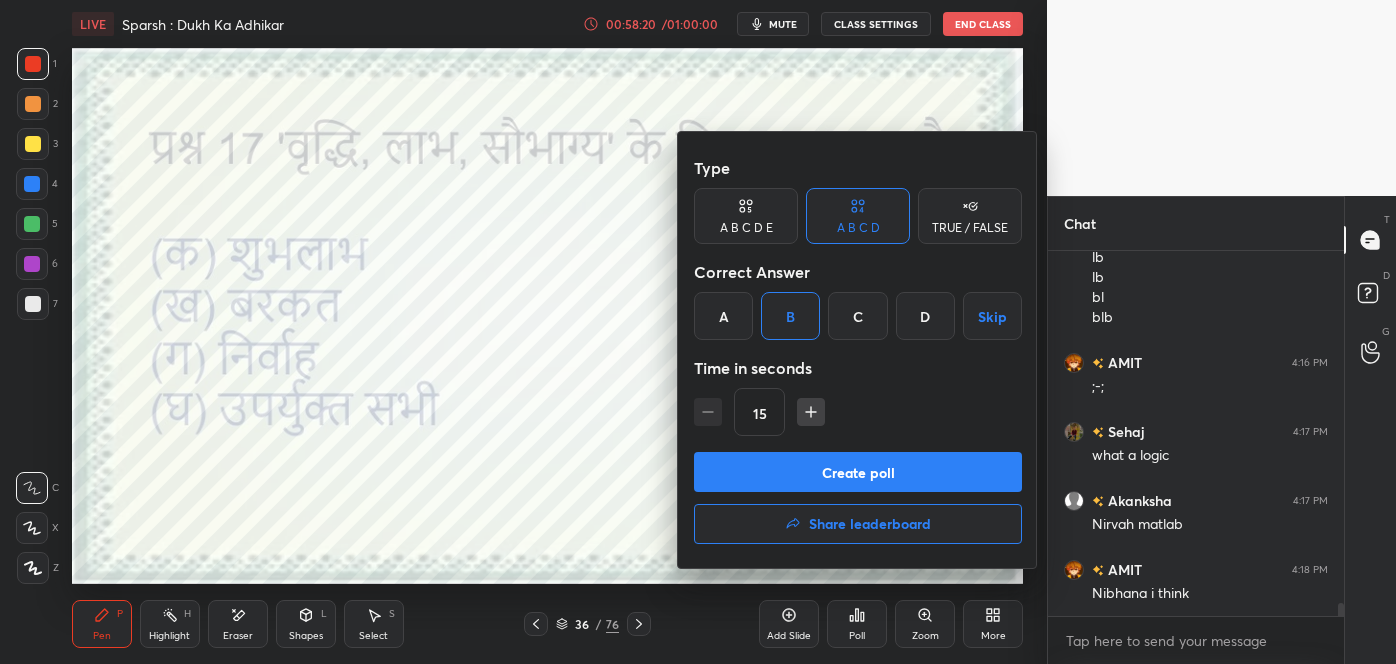 click on "Create poll" at bounding box center [858, 472] 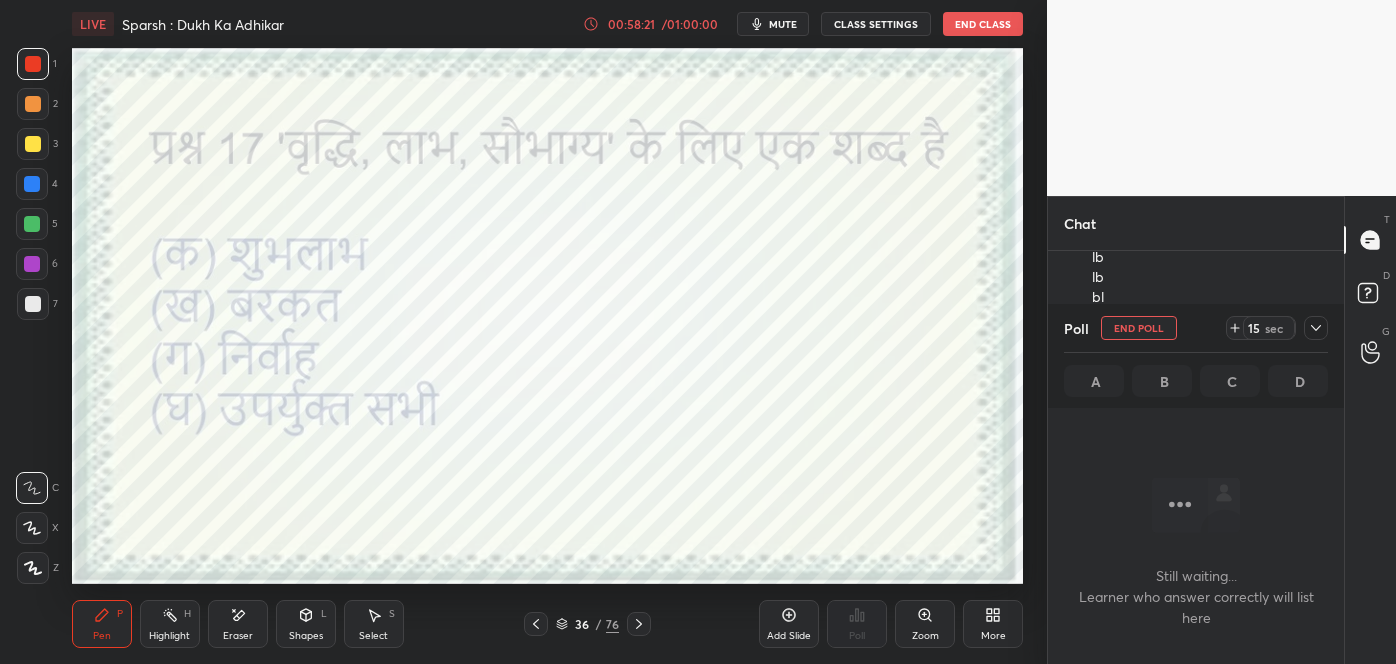 scroll, scrollTop: 312, scrollLeft: 290, axis: both 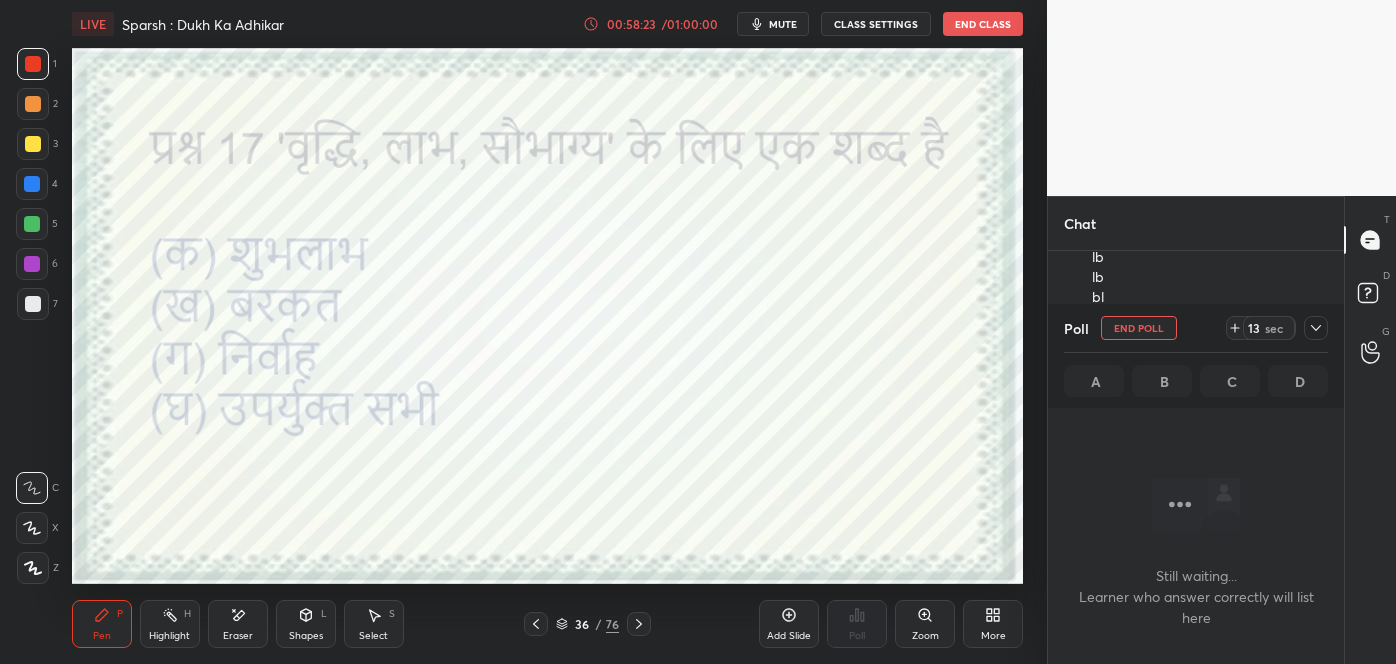 click 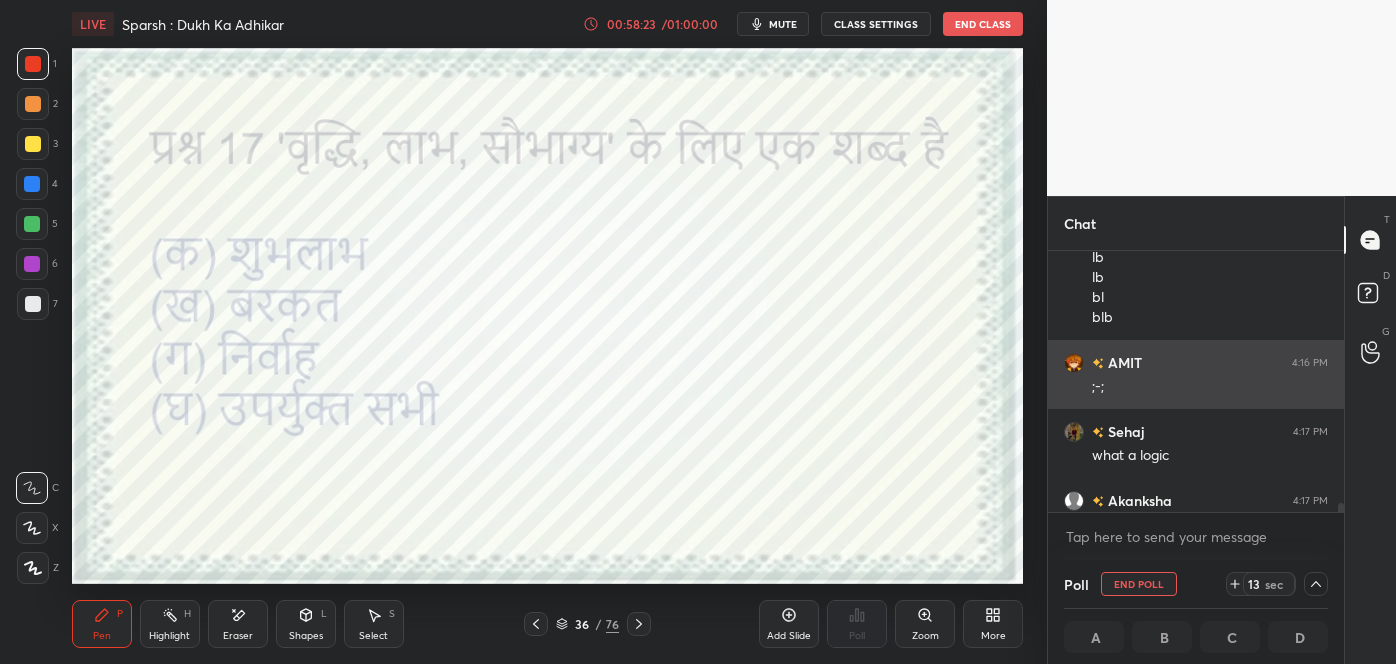 scroll, scrollTop: 10, scrollLeft: 258, axis: both 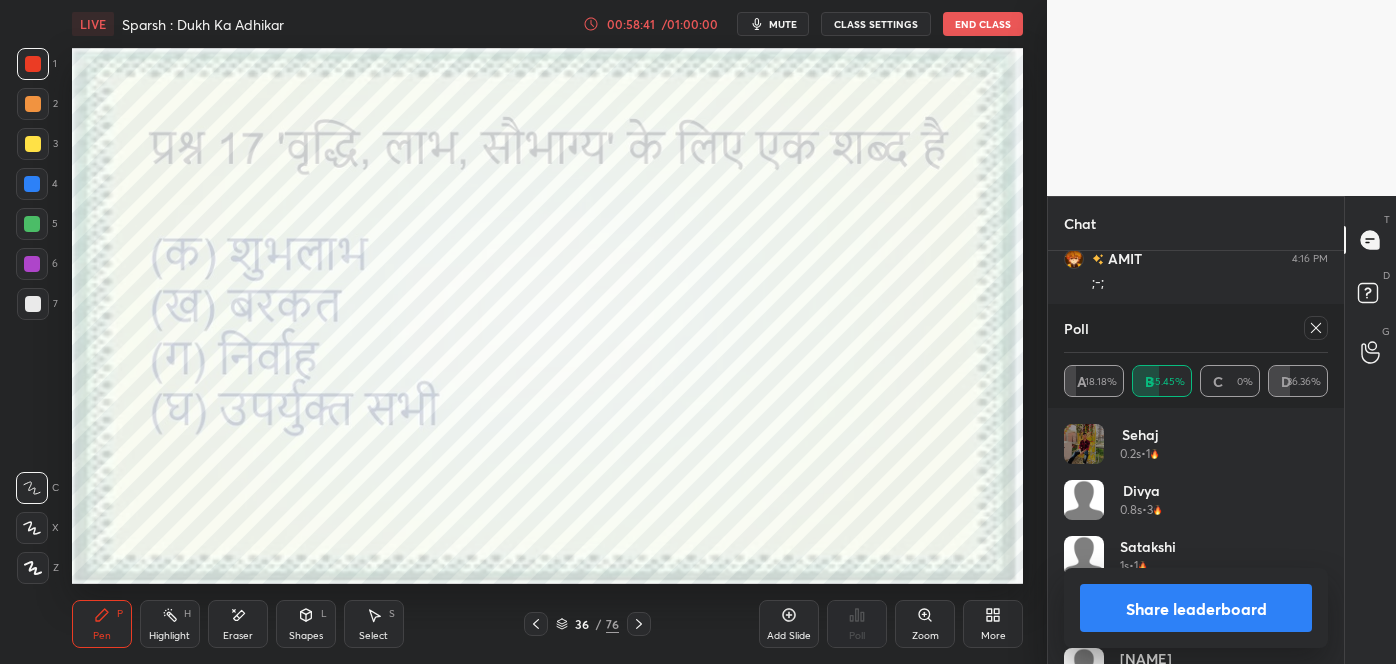 click 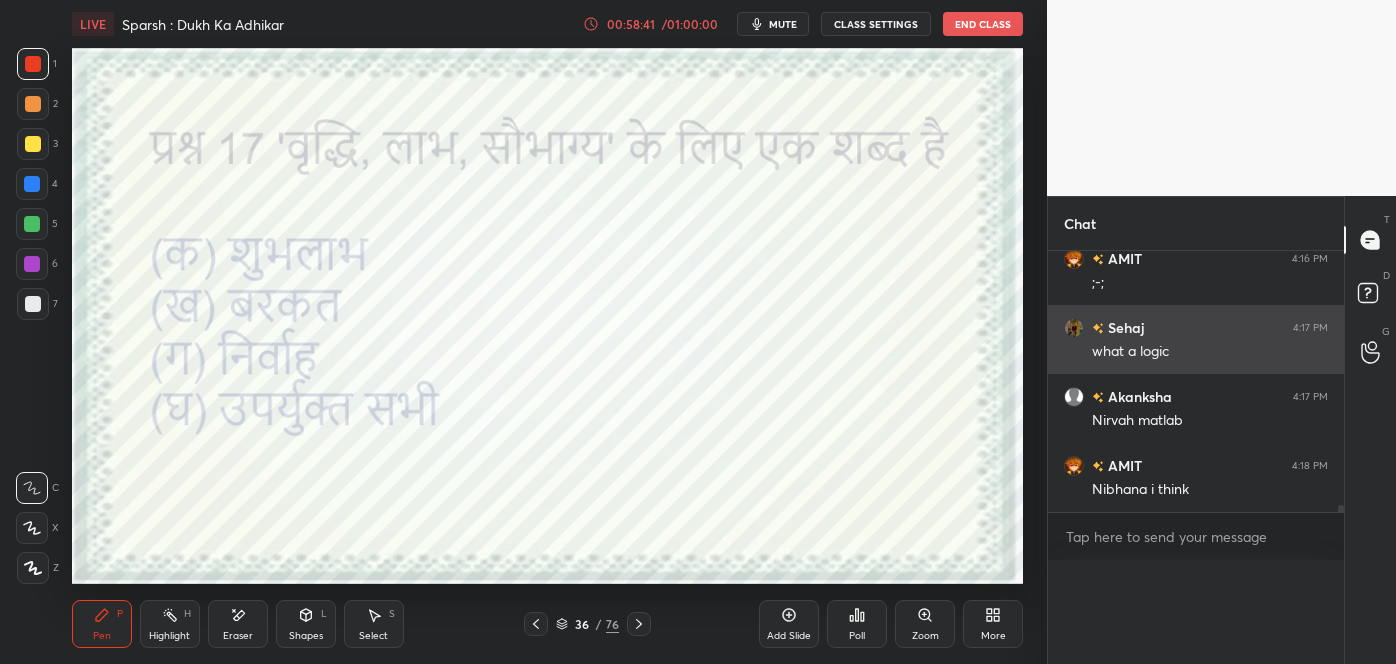 scroll, scrollTop: 6, scrollLeft: 5, axis: both 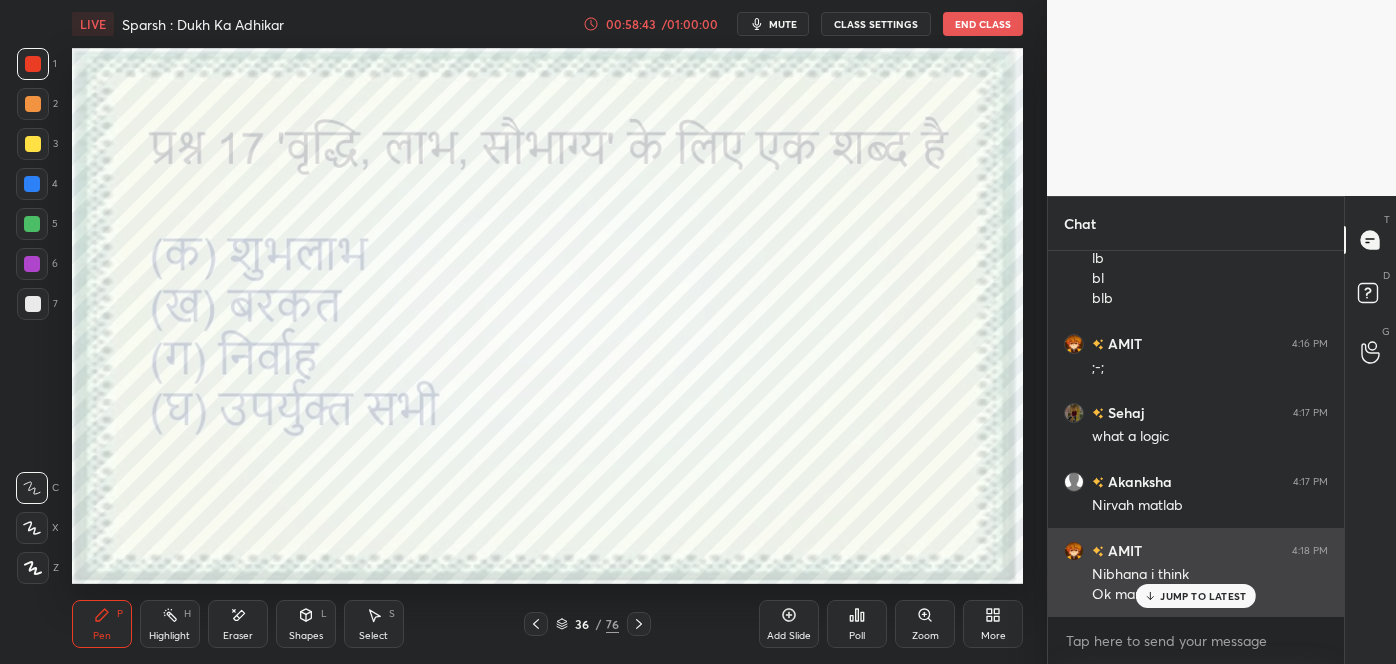 click on "AMIT 4:18 PM Nibhana i think Ok mam" at bounding box center (1196, 572) 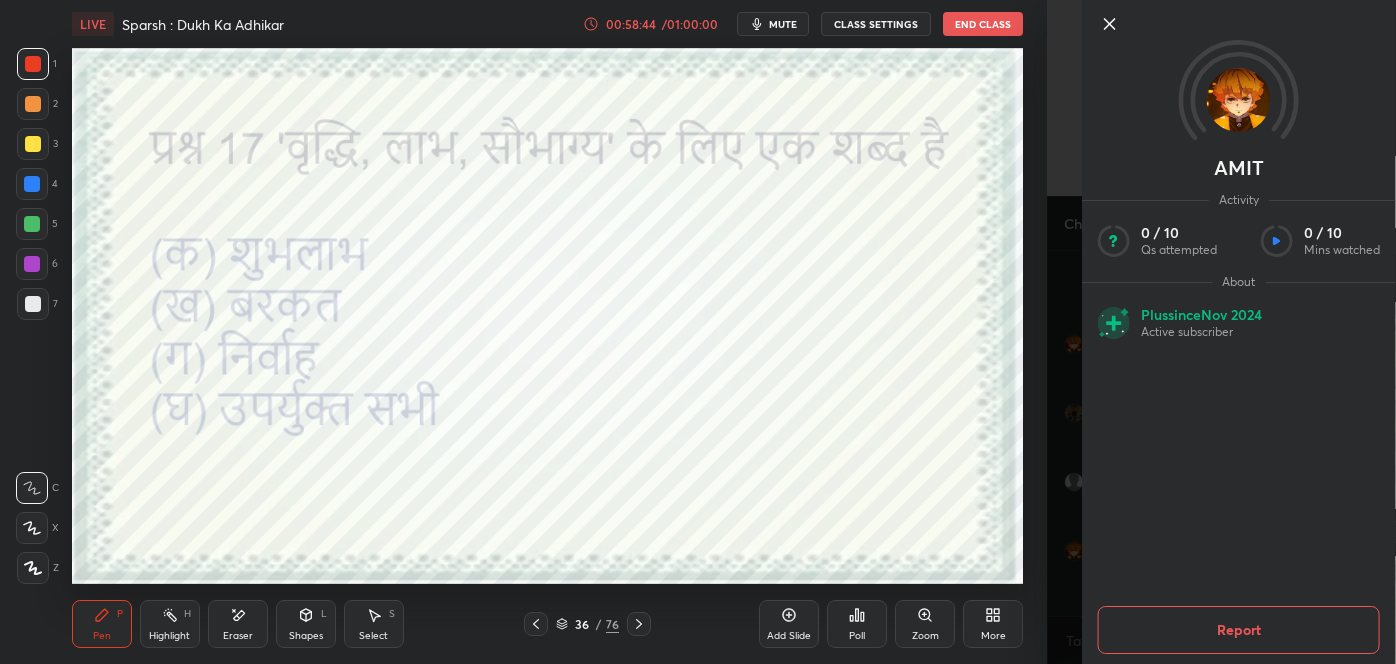drag, startPoint x: 1105, startPoint y: 8, endPoint x: 1109, endPoint y: 23, distance: 15.524175 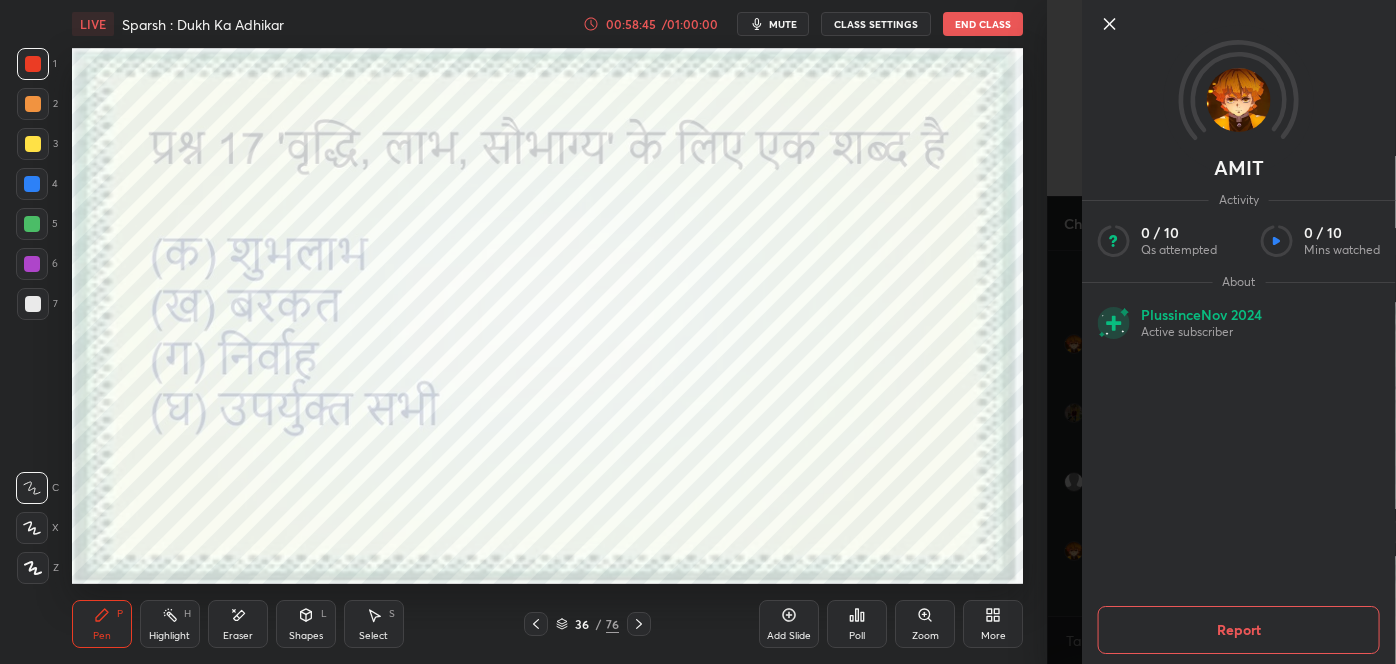 click 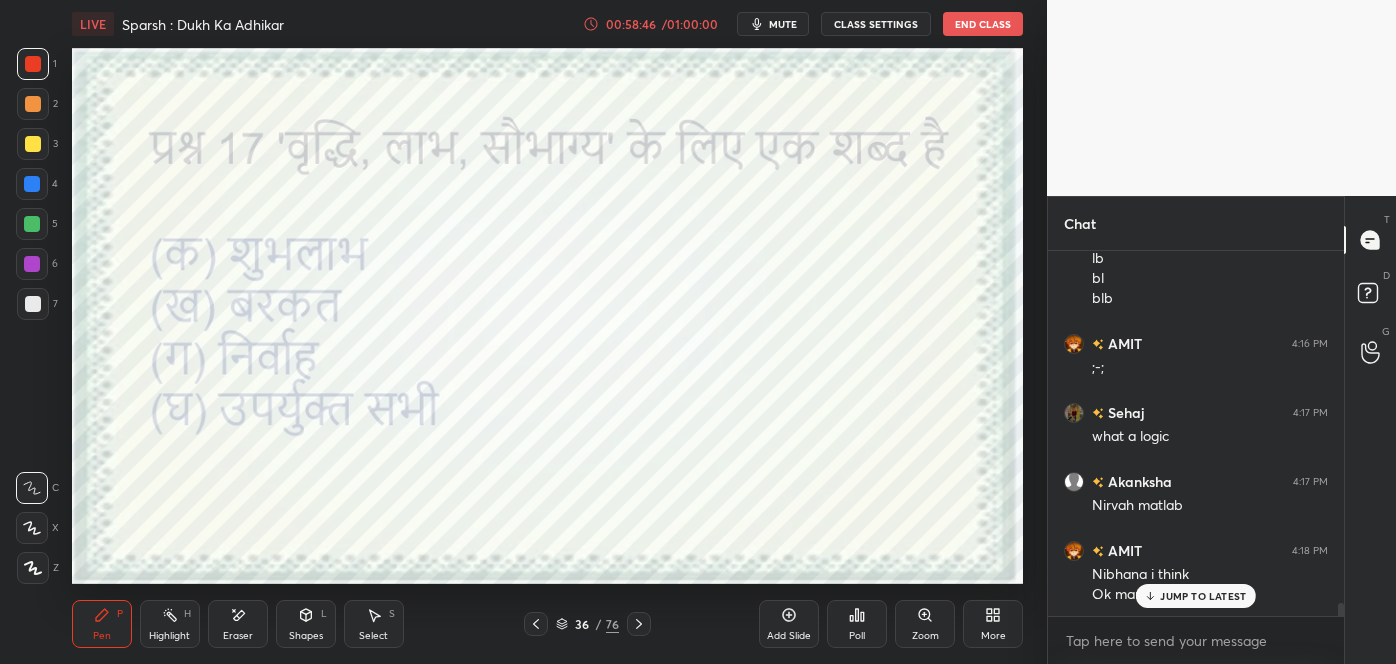 click on "JUMP TO LATEST" at bounding box center [1196, 596] 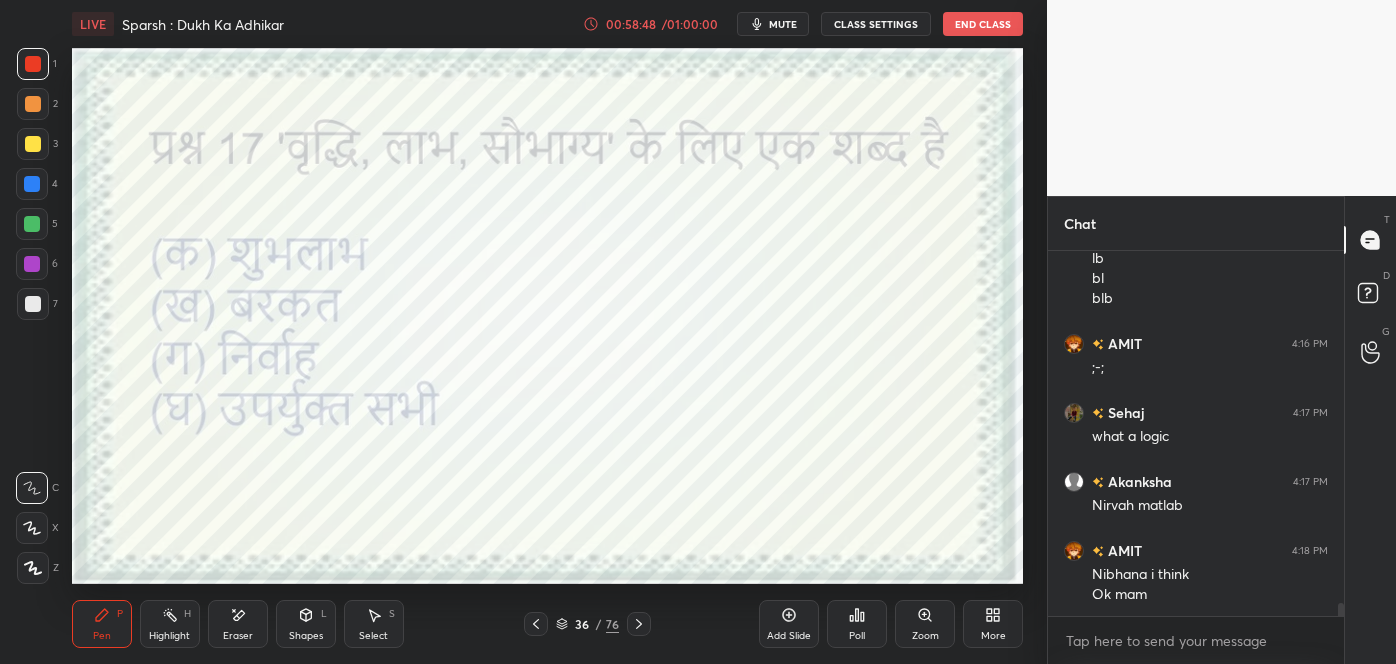 click 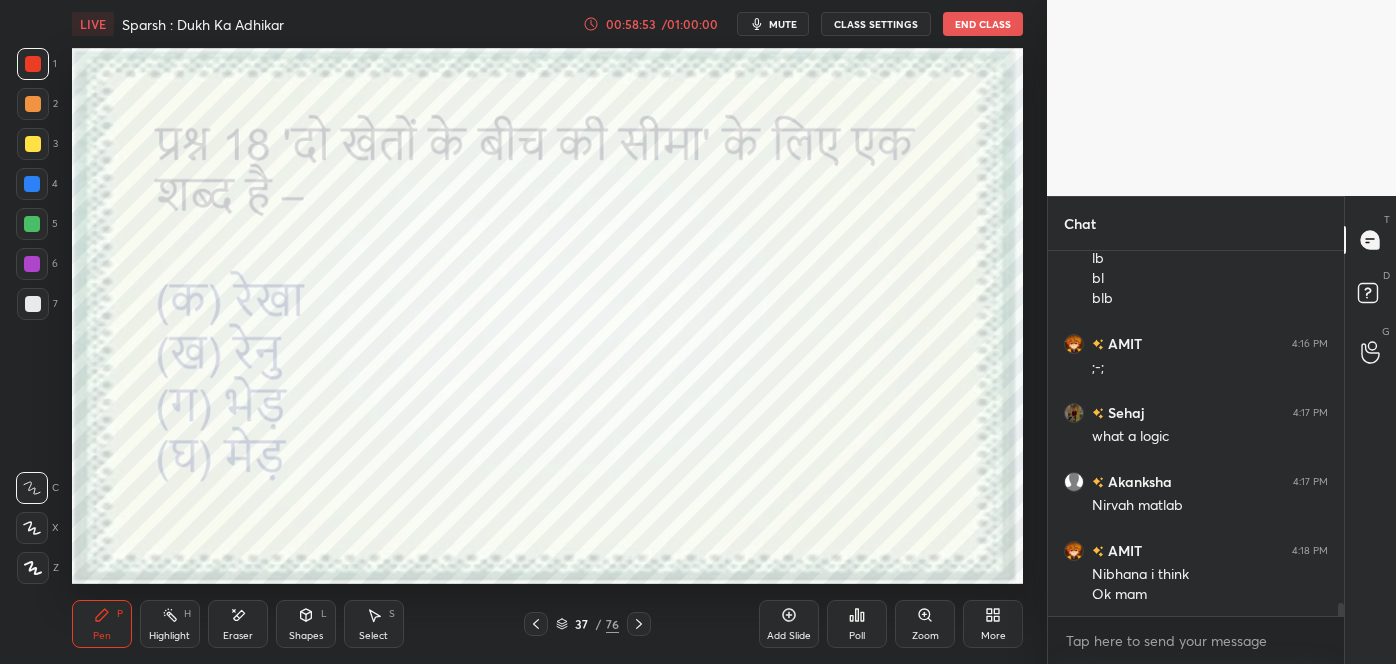 click 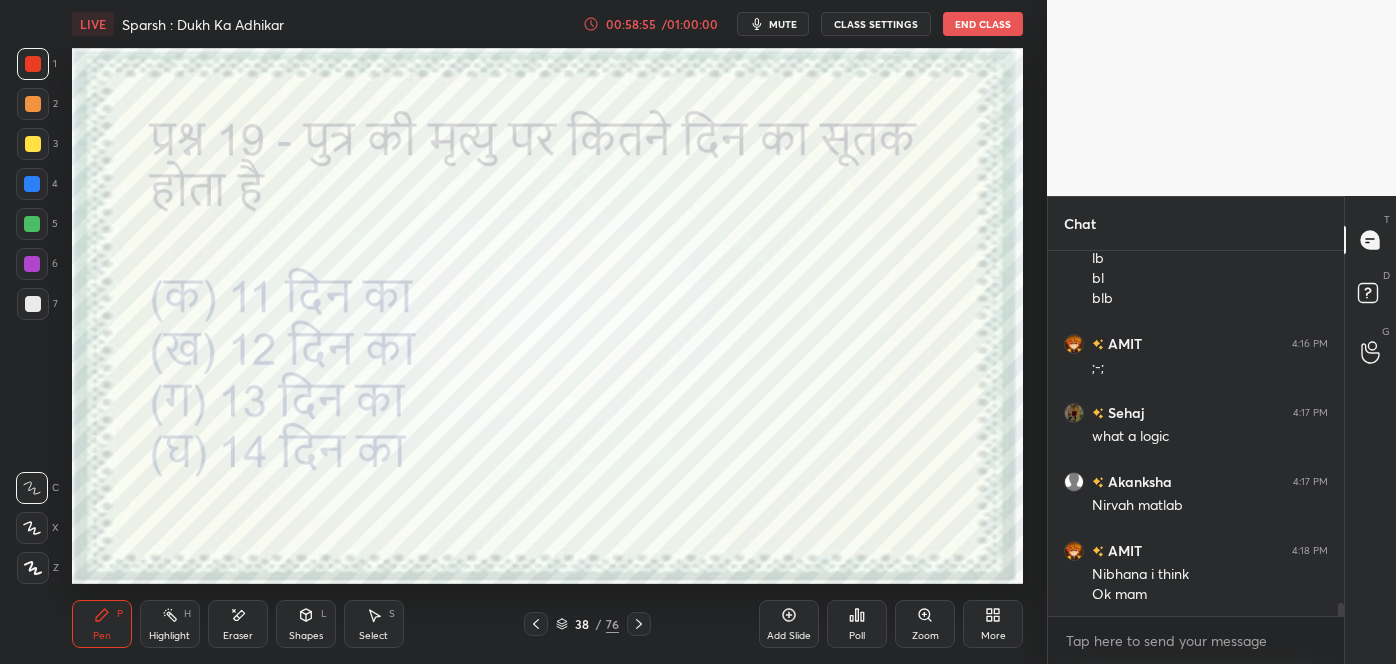 click 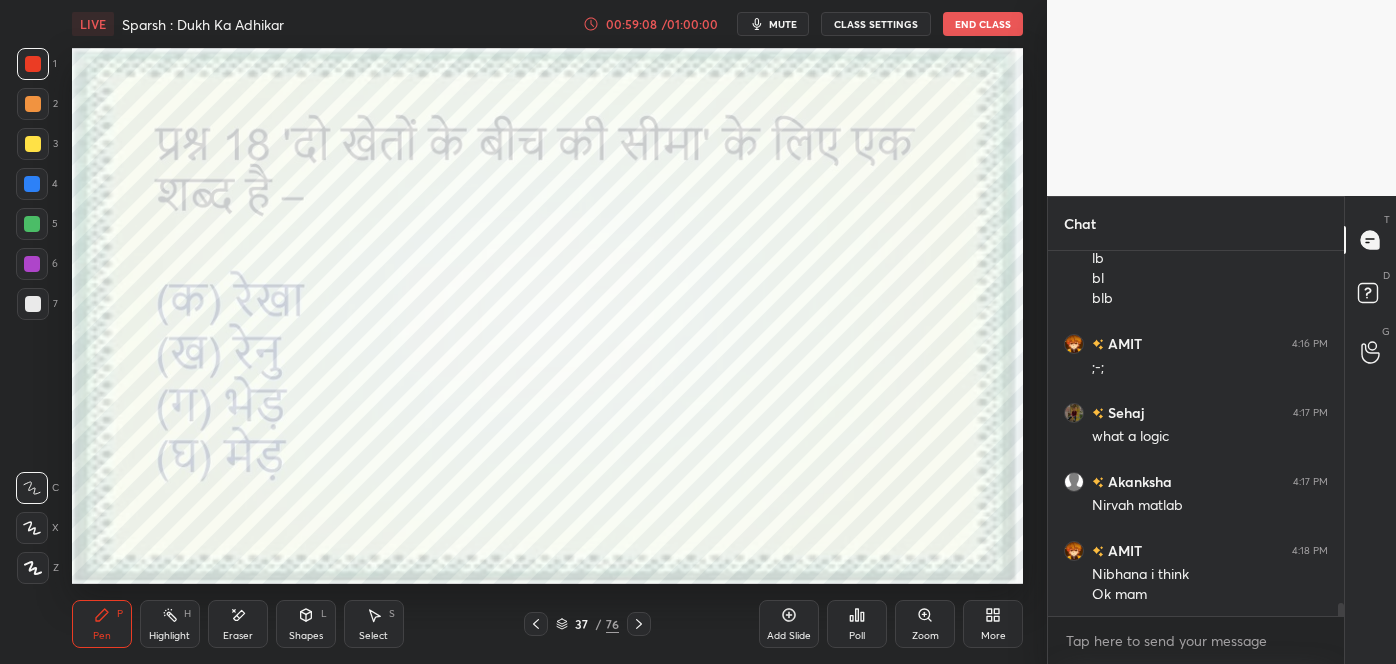 click 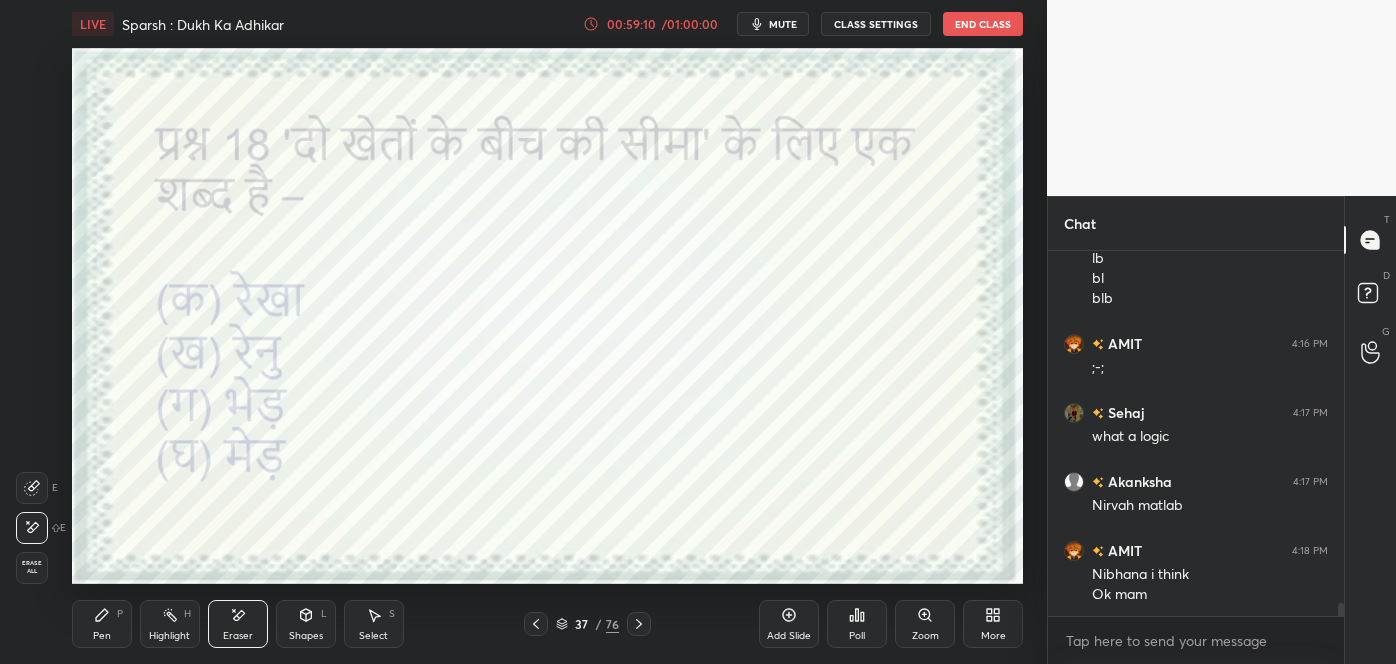 click on "Pen P" at bounding box center (102, 624) 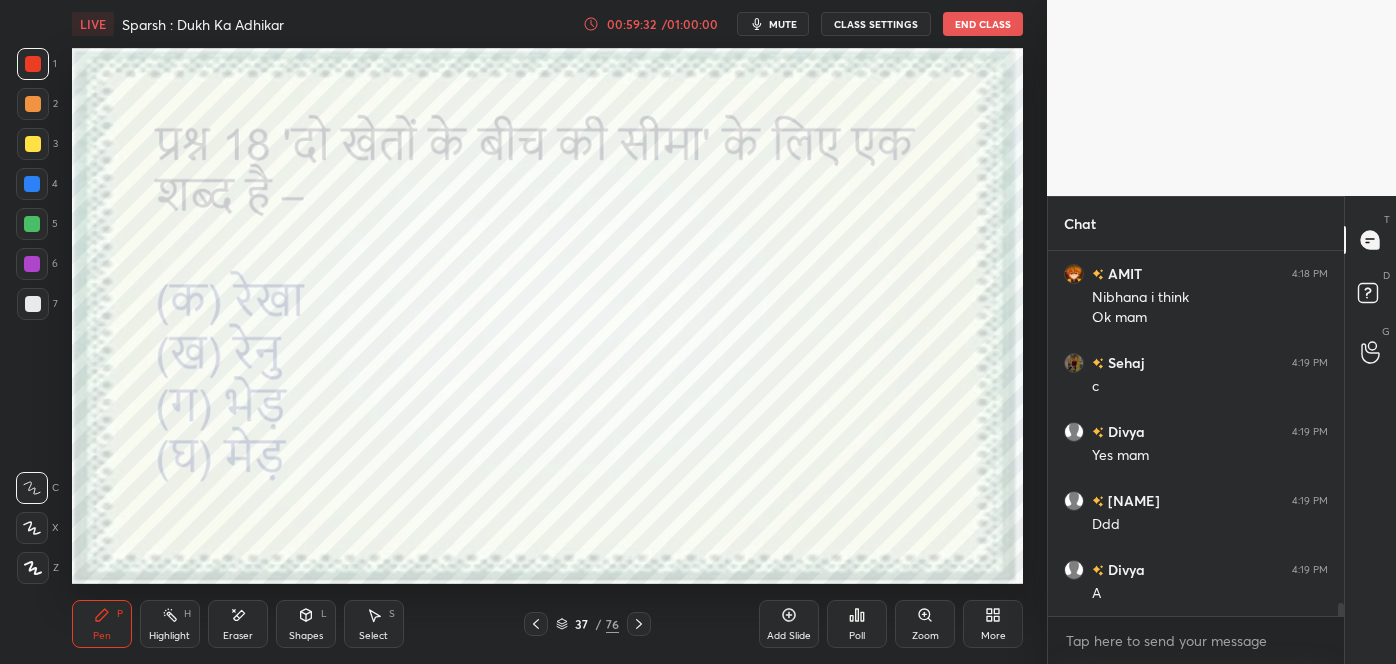 scroll, scrollTop: 10261, scrollLeft: 0, axis: vertical 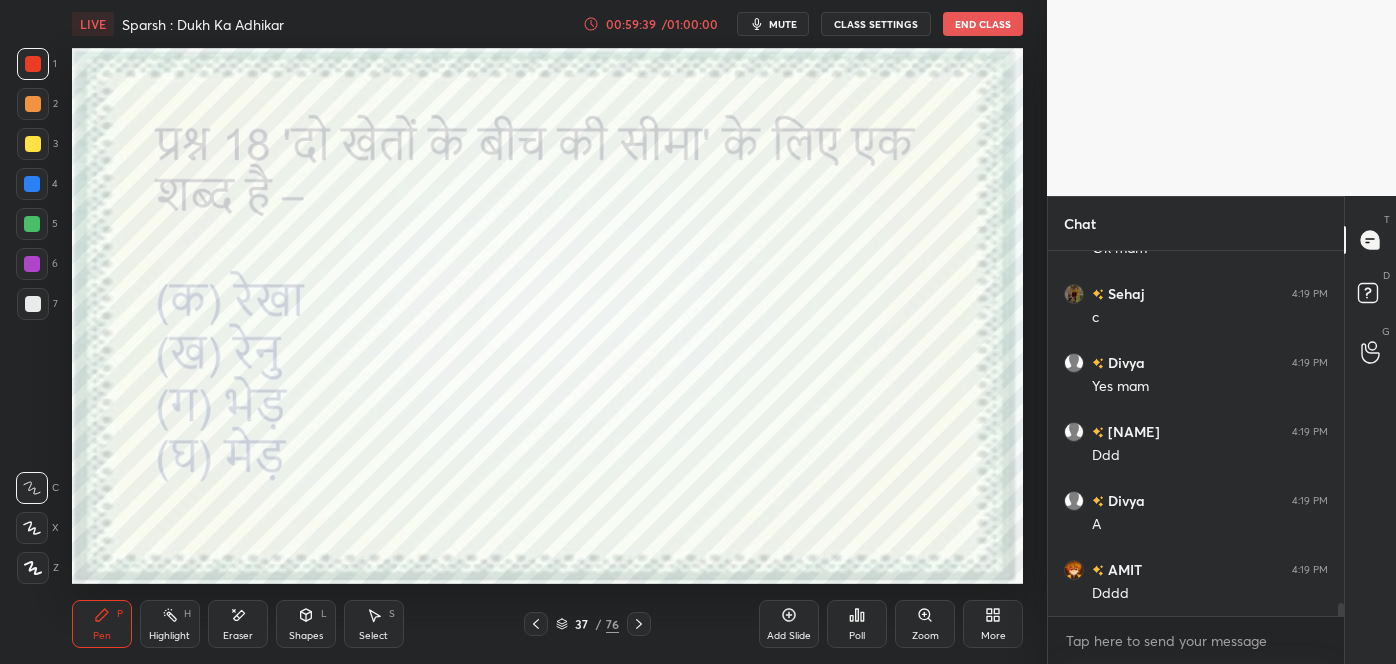 click 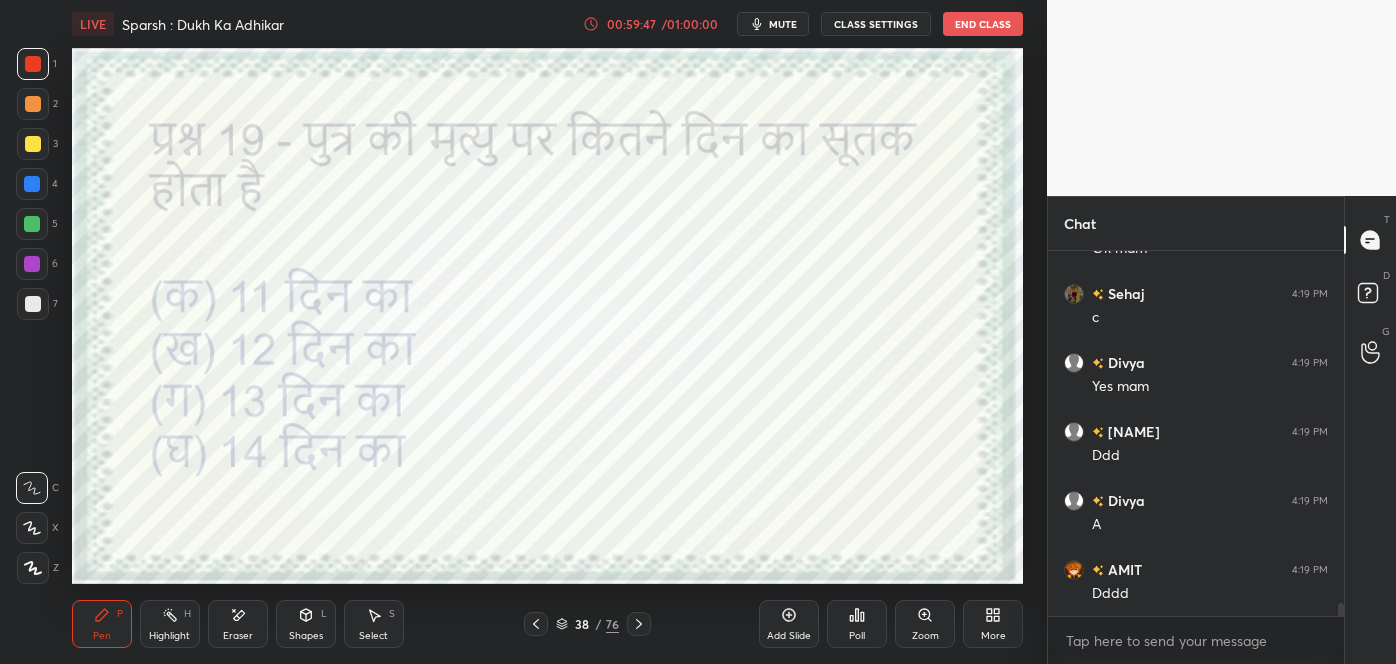 click on "Poll" at bounding box center (857, 624) 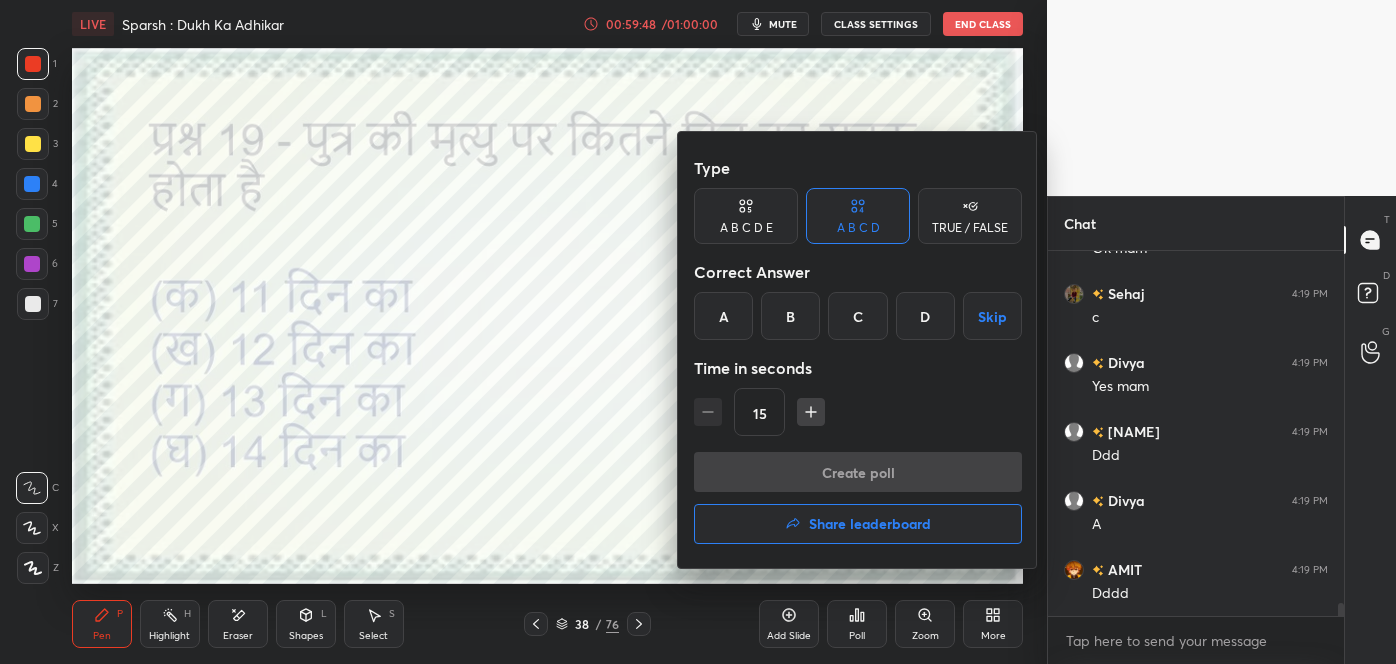 click on "C" at bounding box center [857, 316] 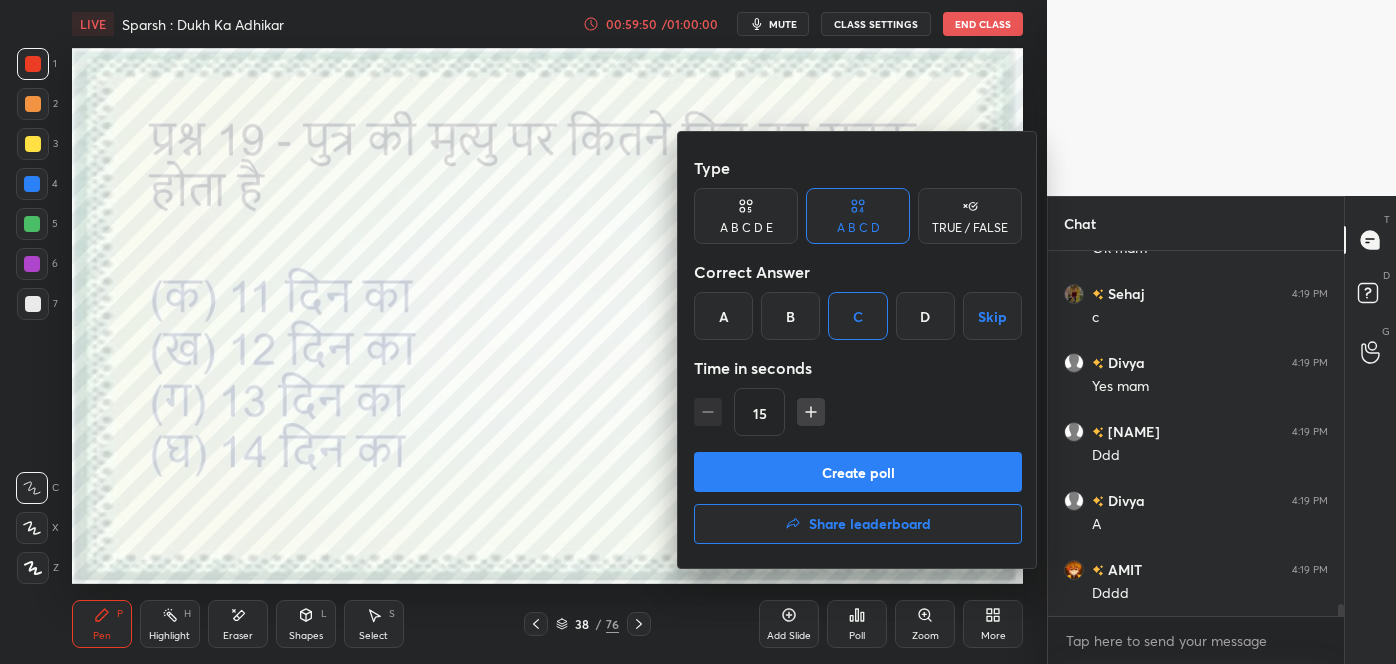 scroll, scrollTop: 10330, scrollLeft: 0, axis: vertical 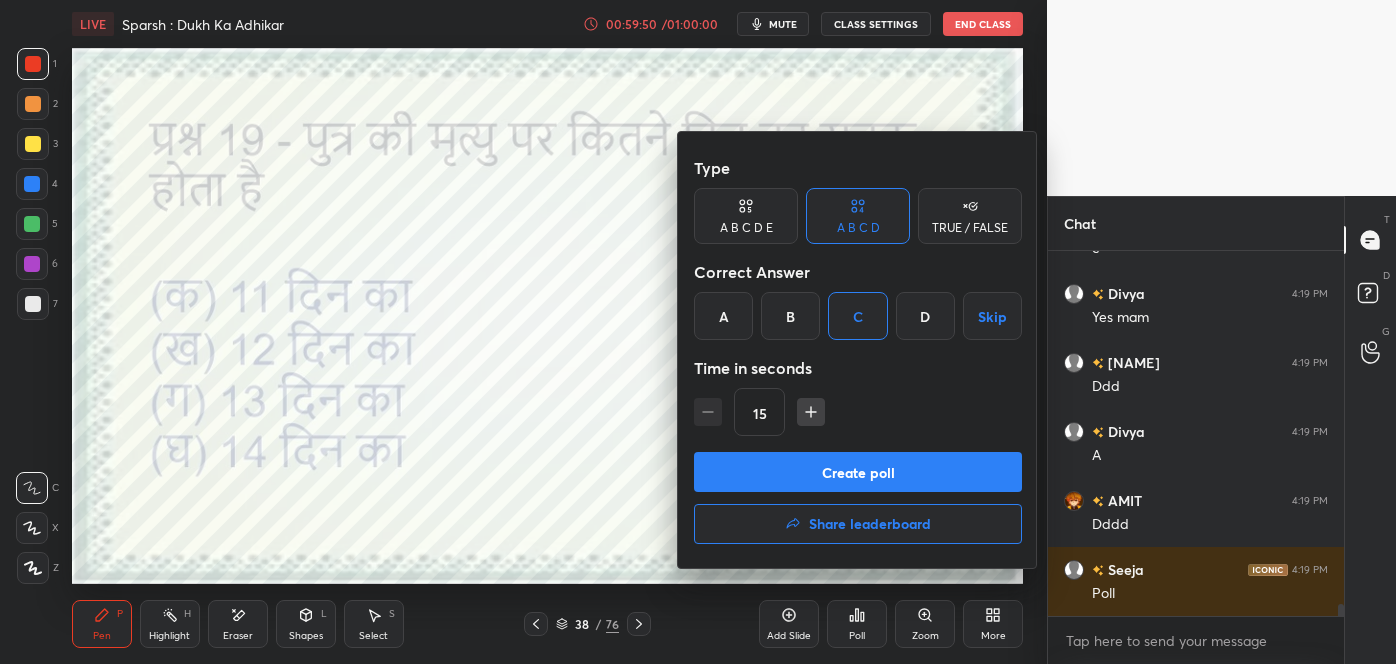 click on "Create poll" at bounding box center (858, 472) 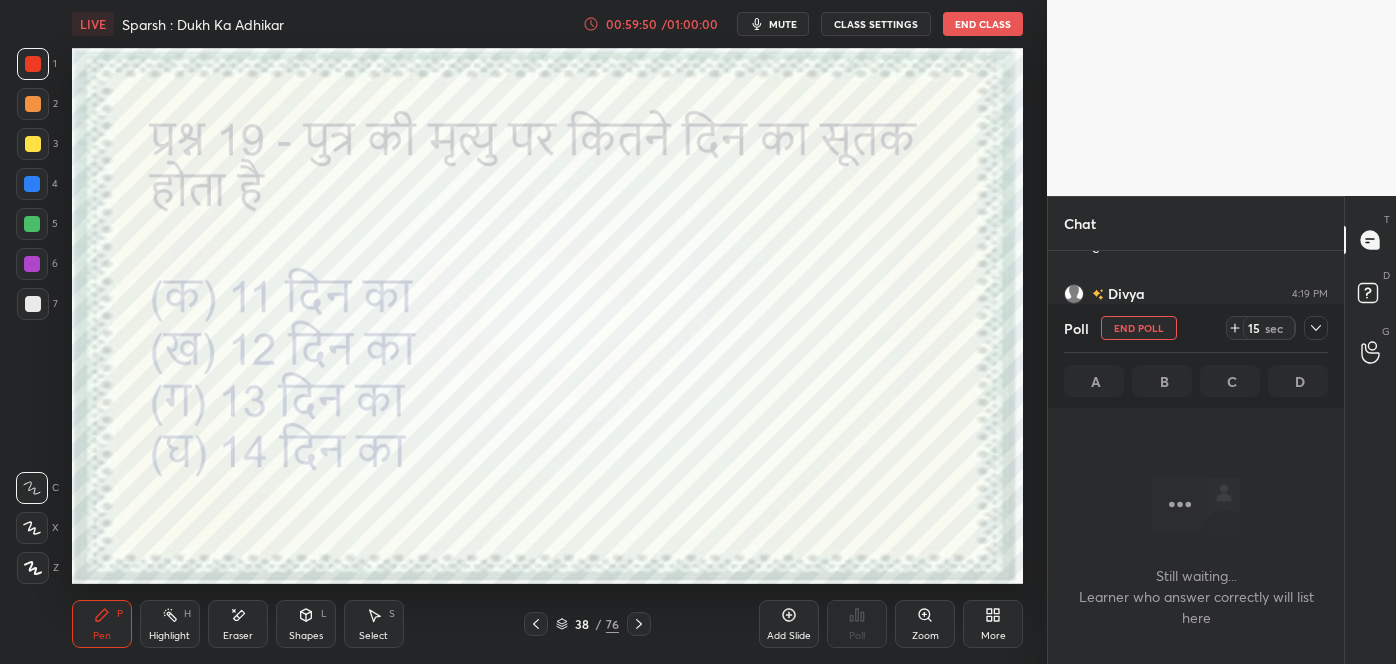 scroll, scrollTop: 321, scrollLeft: 290, axis: both 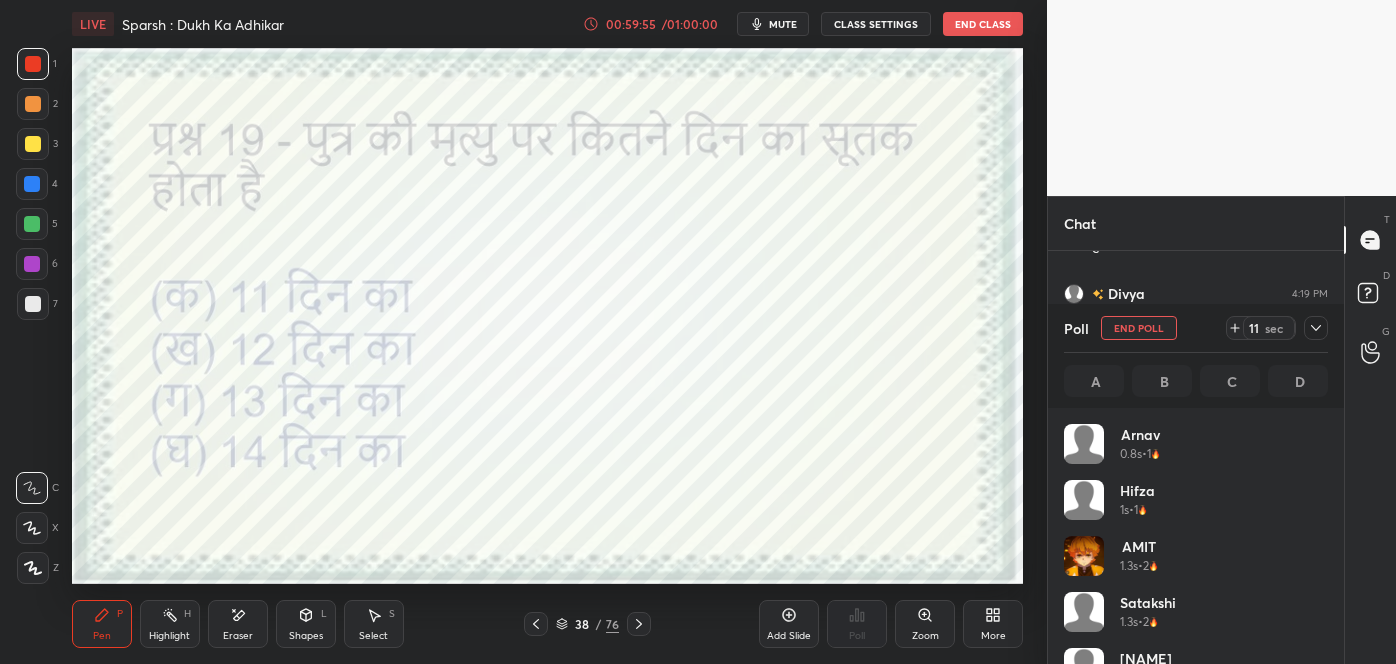 click on "Eraser" at bounding box center (238, 636) 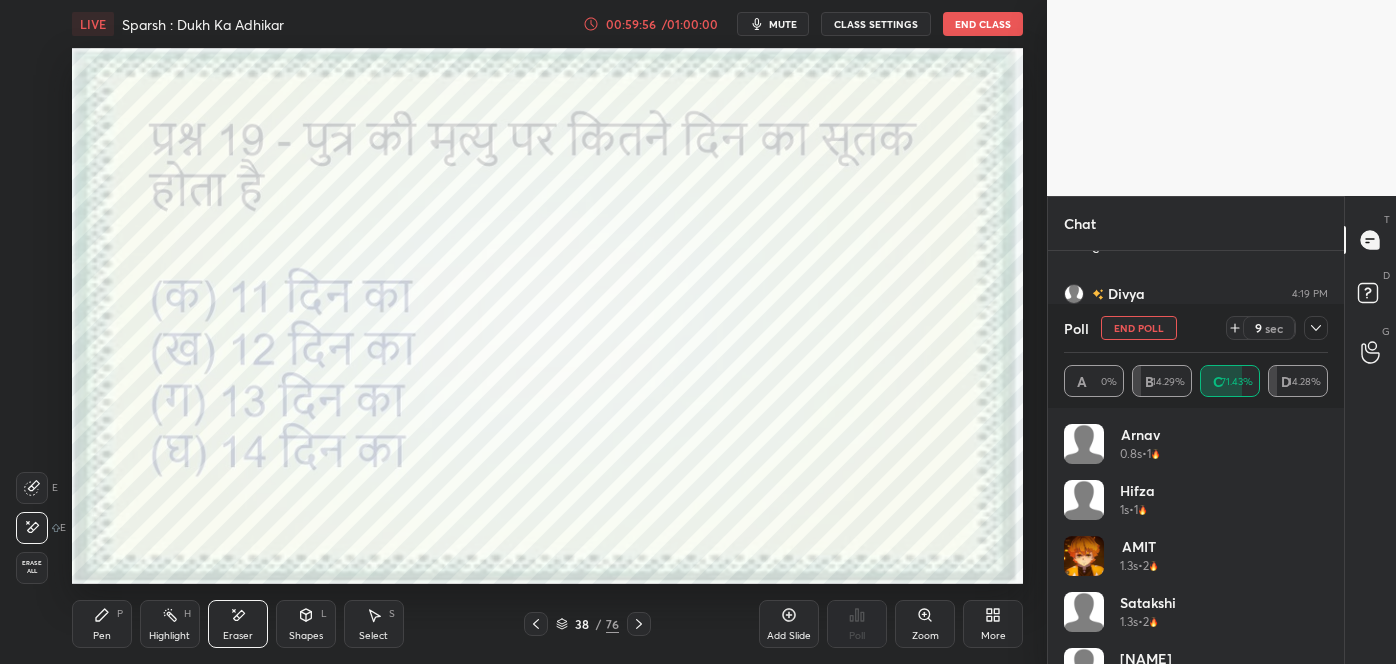 click on "Pen" at bounding box center [102, 636] 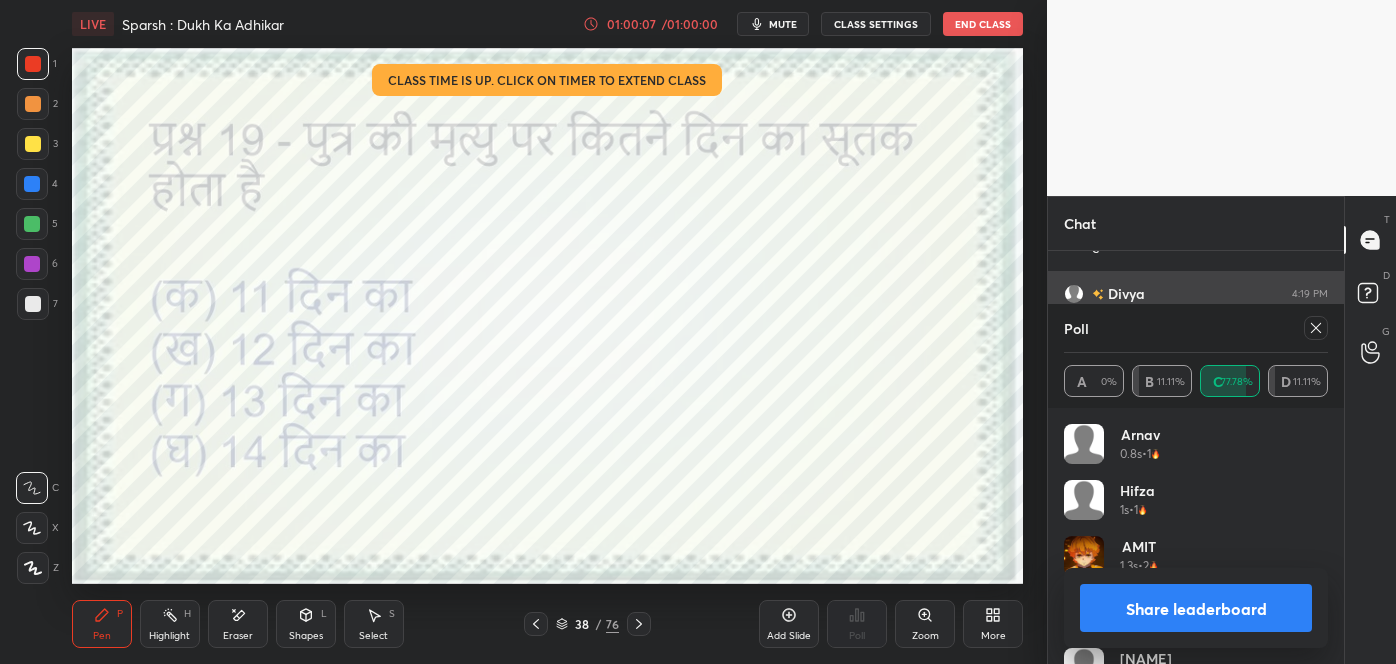 click 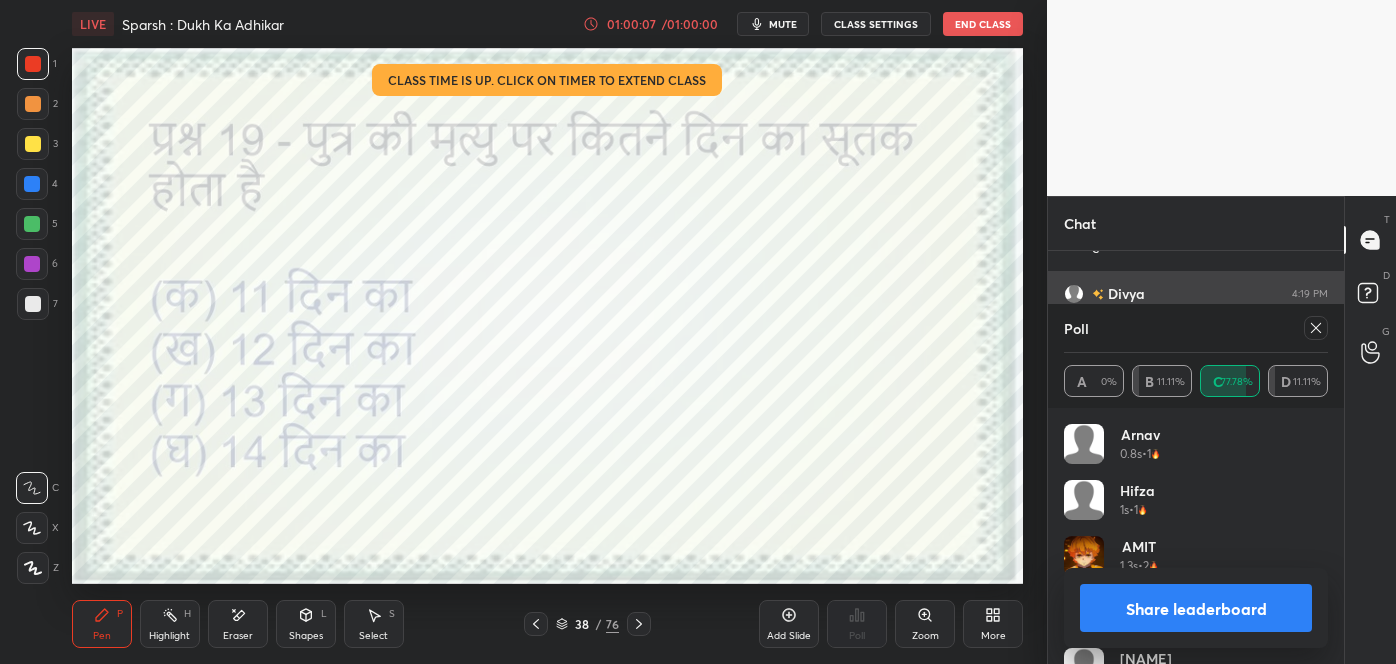 scroll, scrollTop: 187, scrollLeft: 258, axis: both 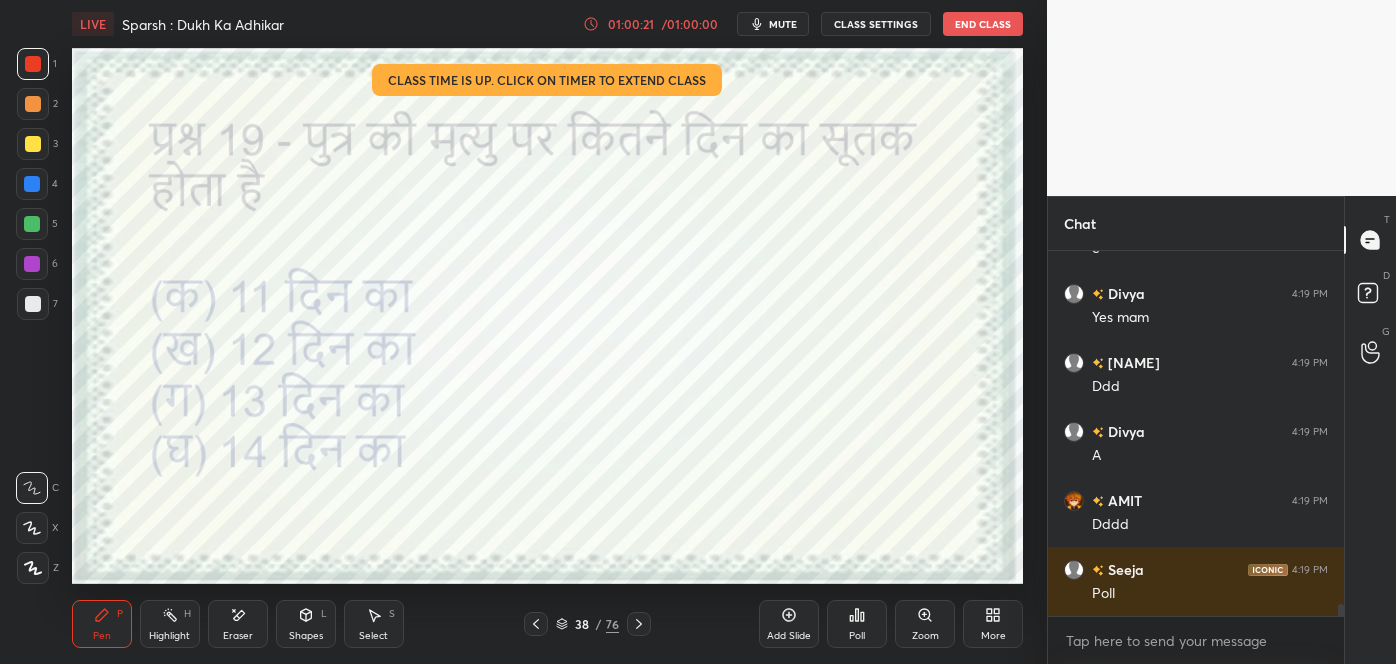 click 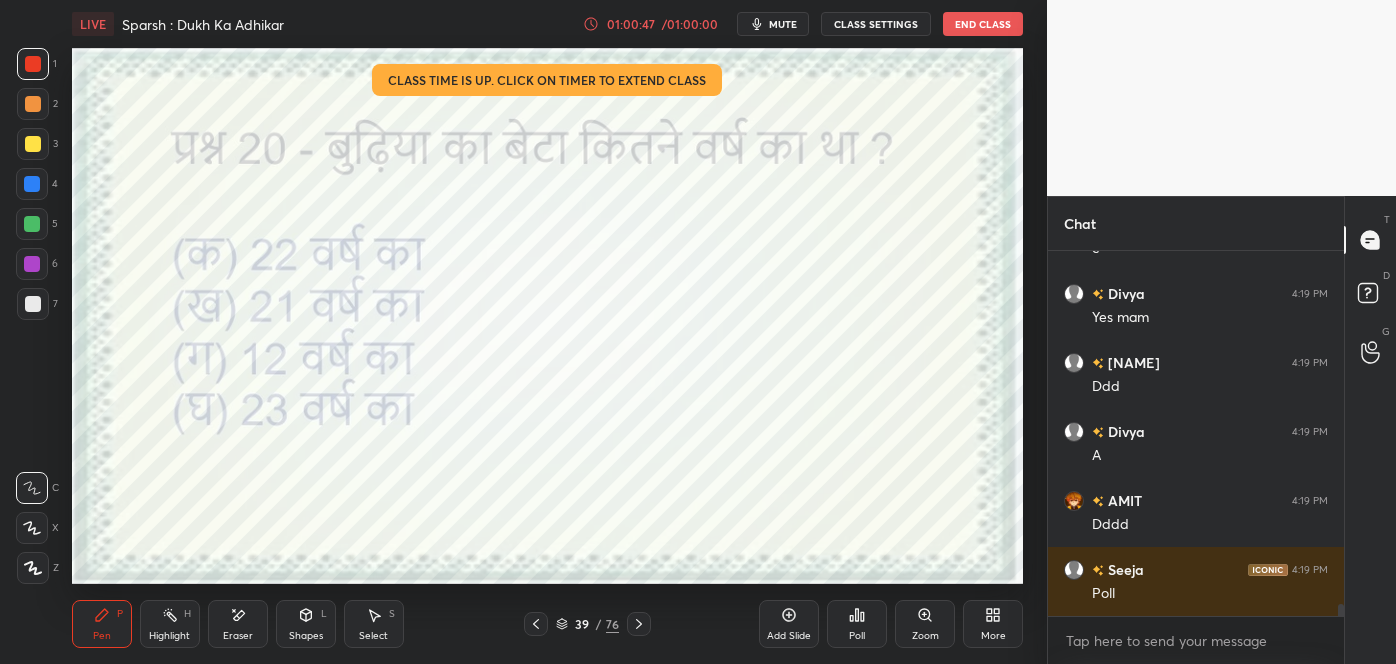 click on "Poll" at bounding box center [857, 624] 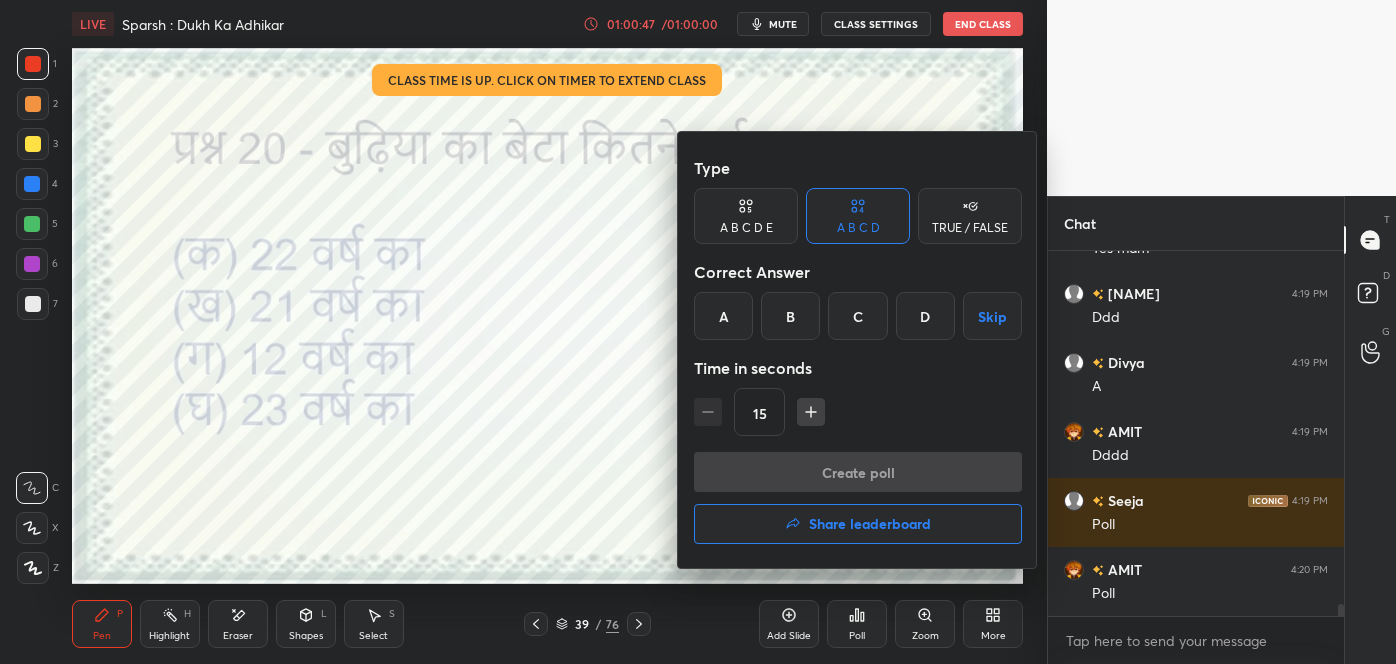 click on "D" at bounding box center (925, 316) 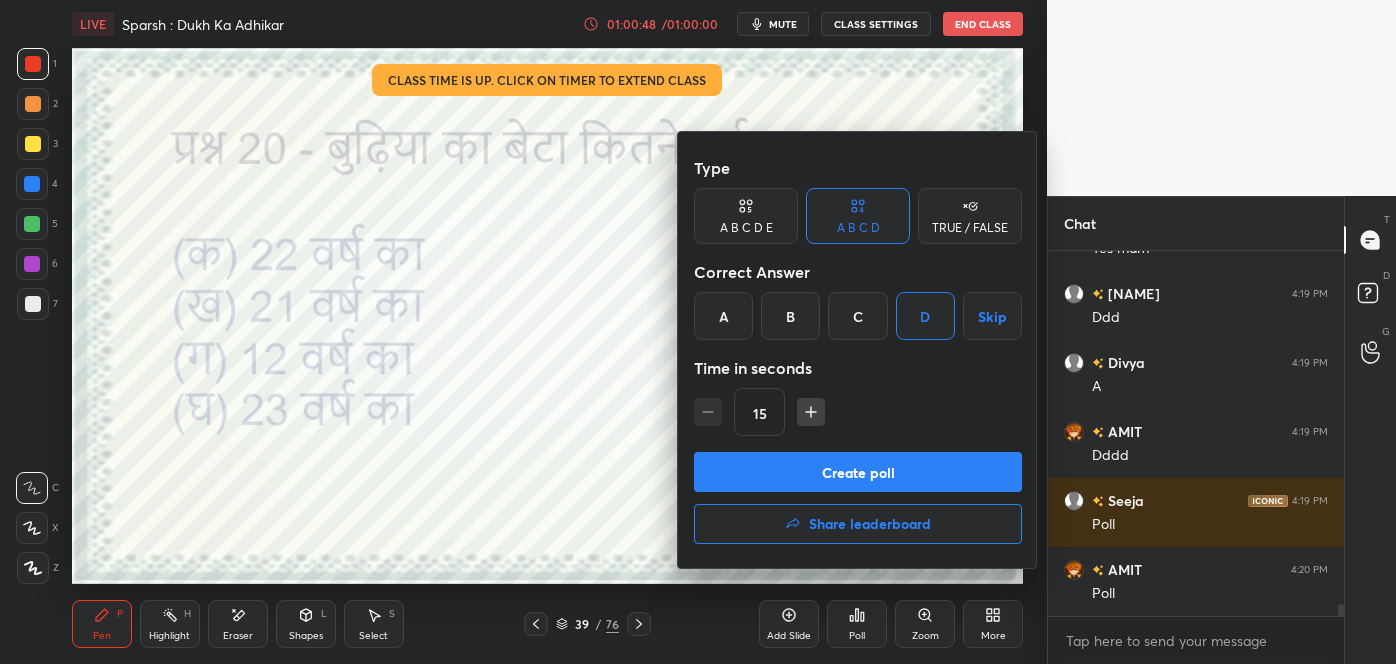 click on "Create poll" at bounding box center (858, 472) 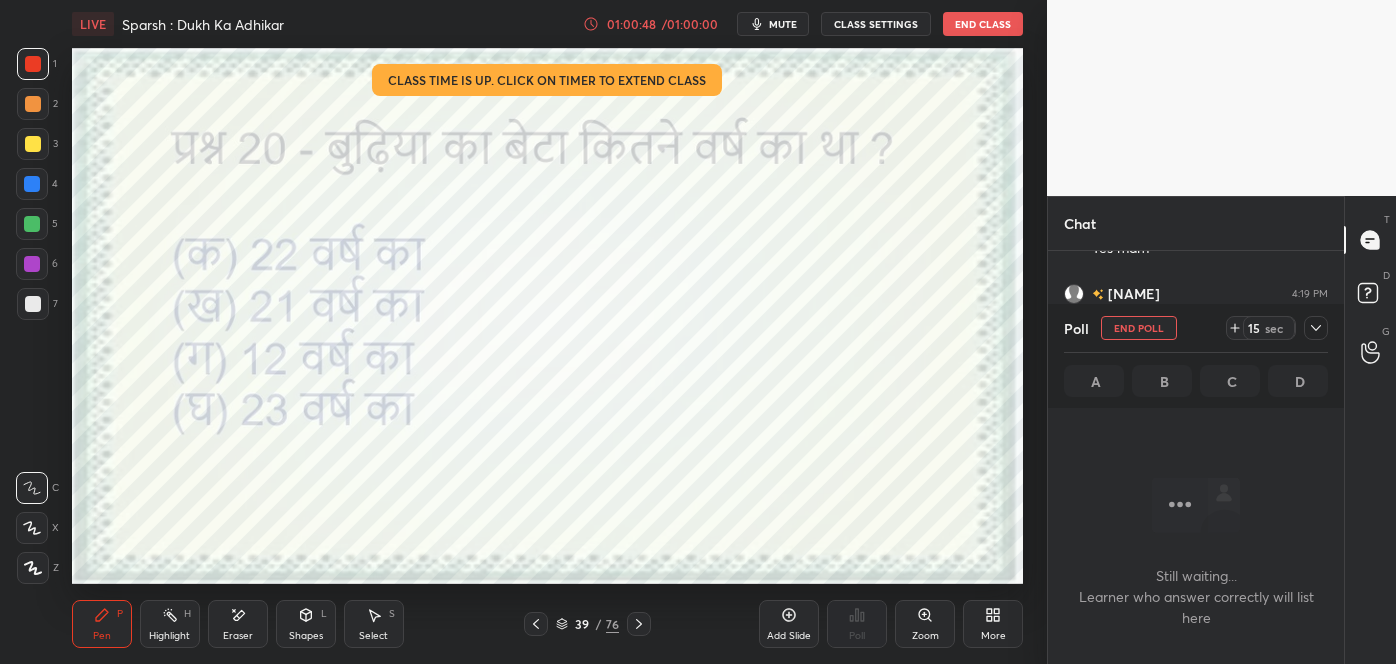 scroll, scrollTop: 301, scrollLeft: 290, axis: both 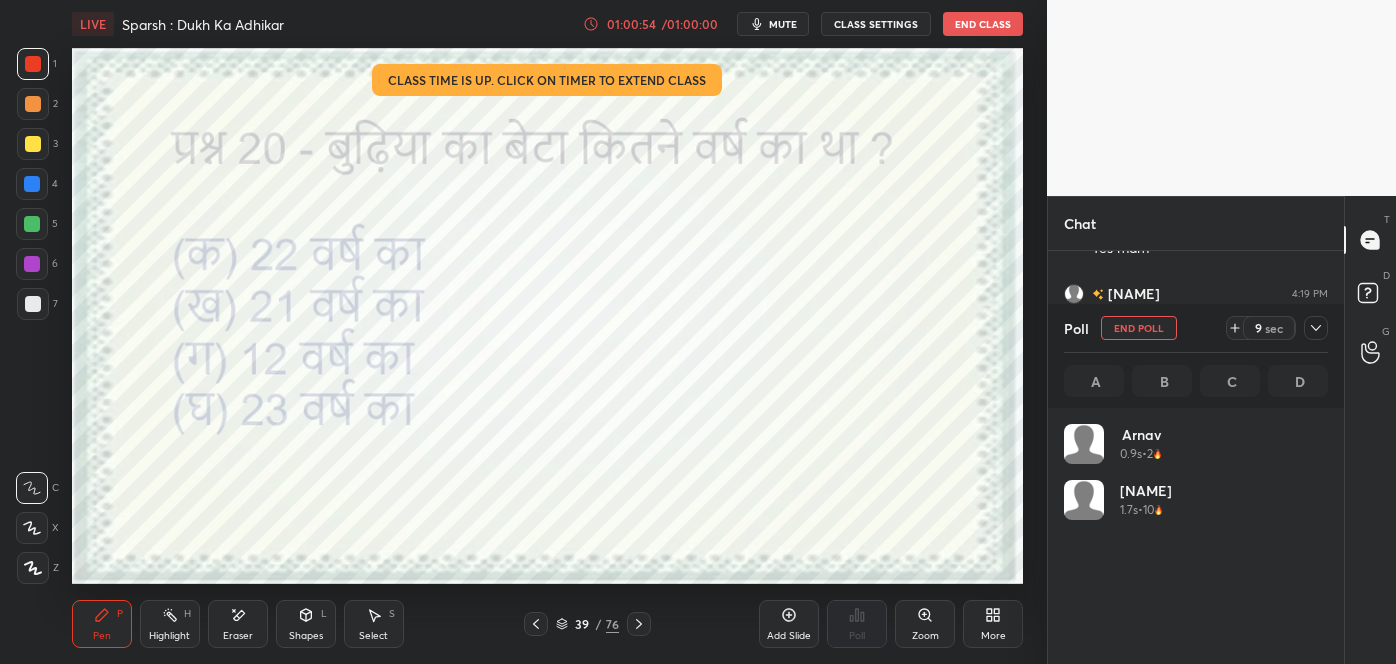 click on "Eraser" at bounding box center (238, 636) 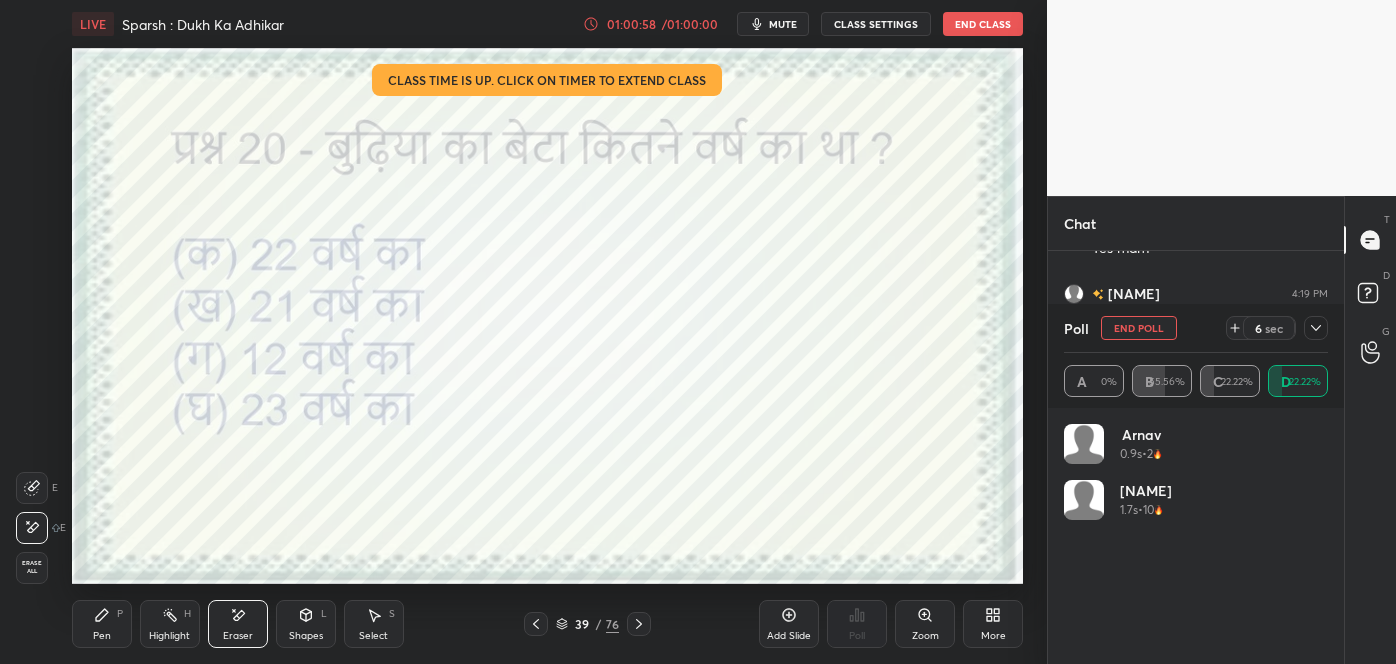 click on "Pen P" at bounding box center [102, 624] 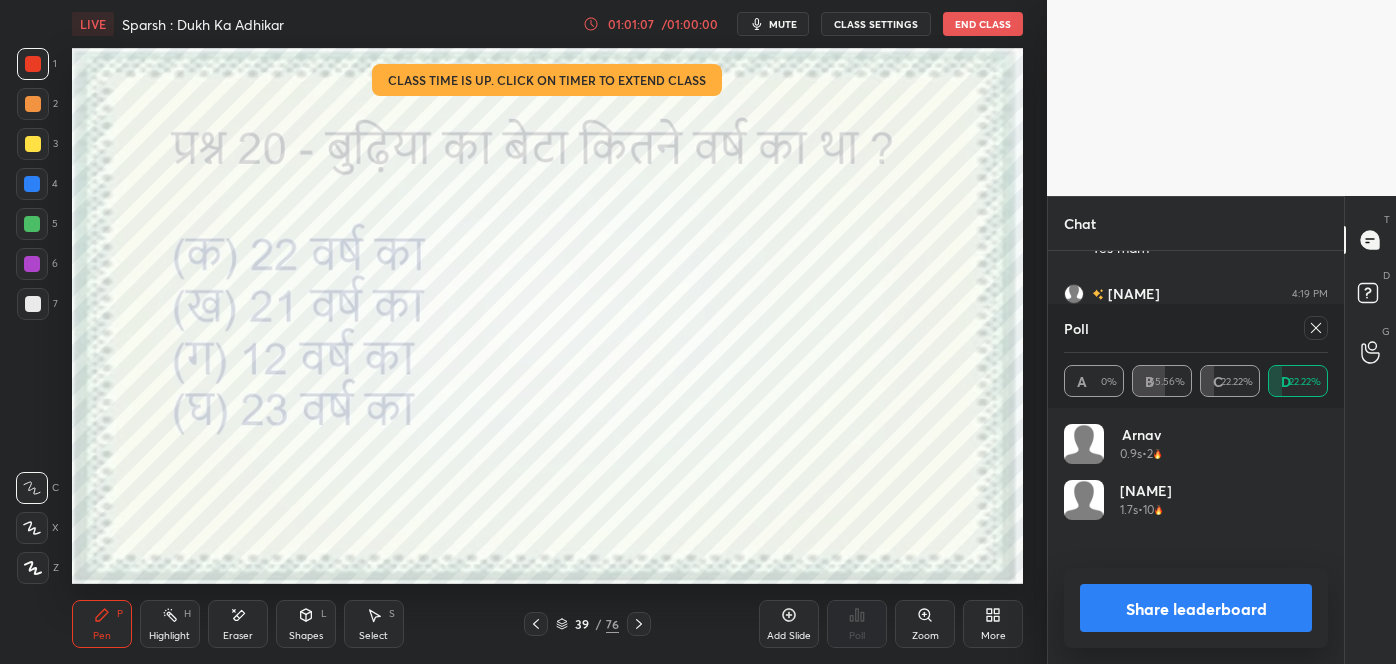 click 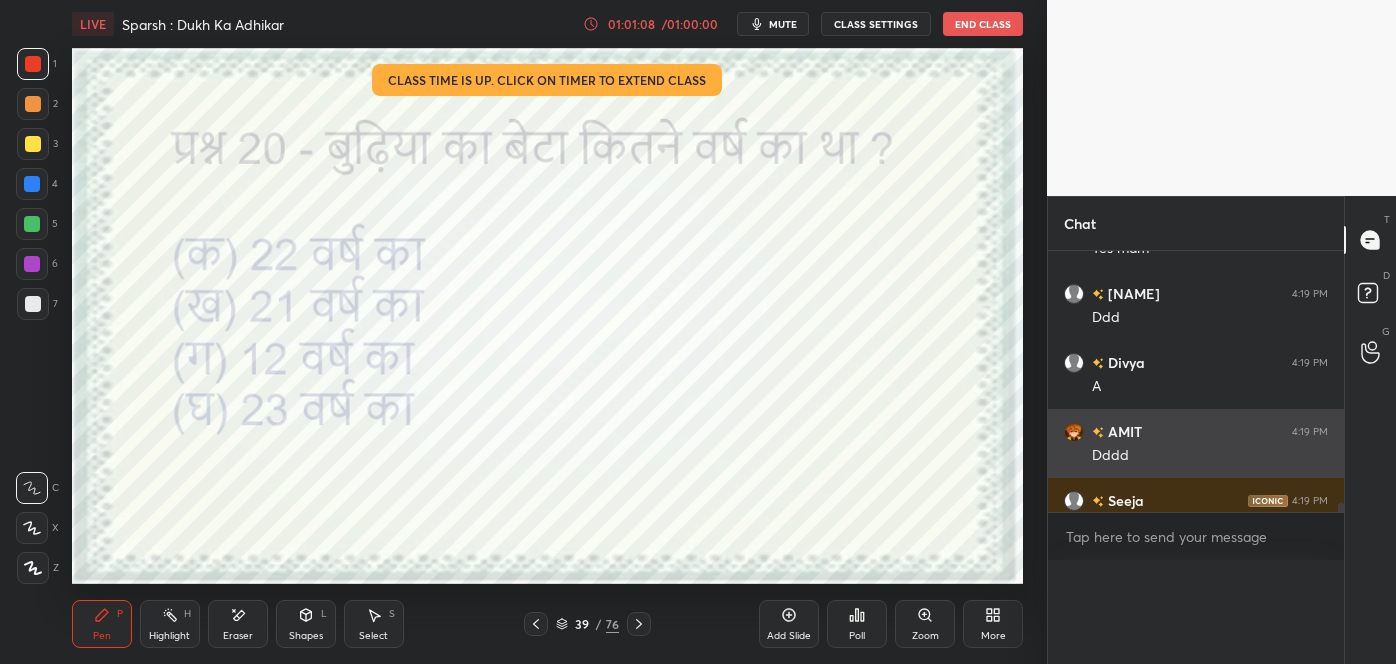 scroll, scrollTop: 0, scrollLeft: 0, axis: both 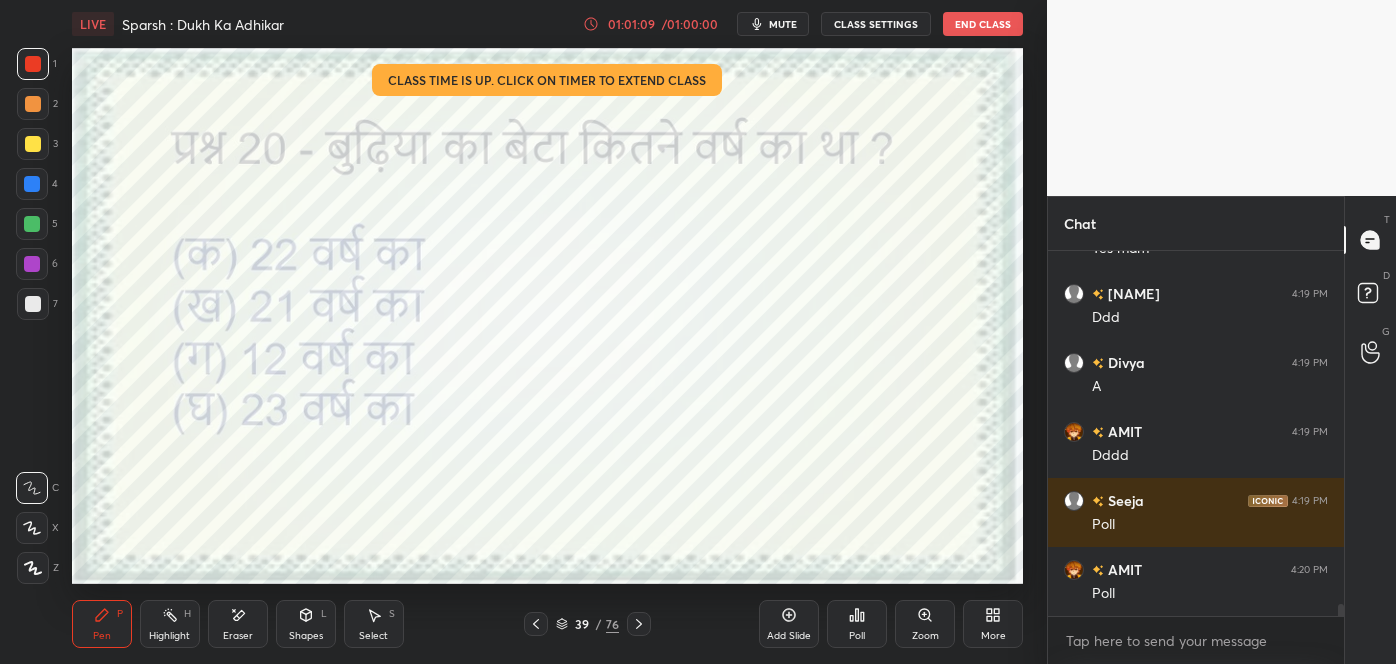 click on "/" at bounding box center [599, 624] 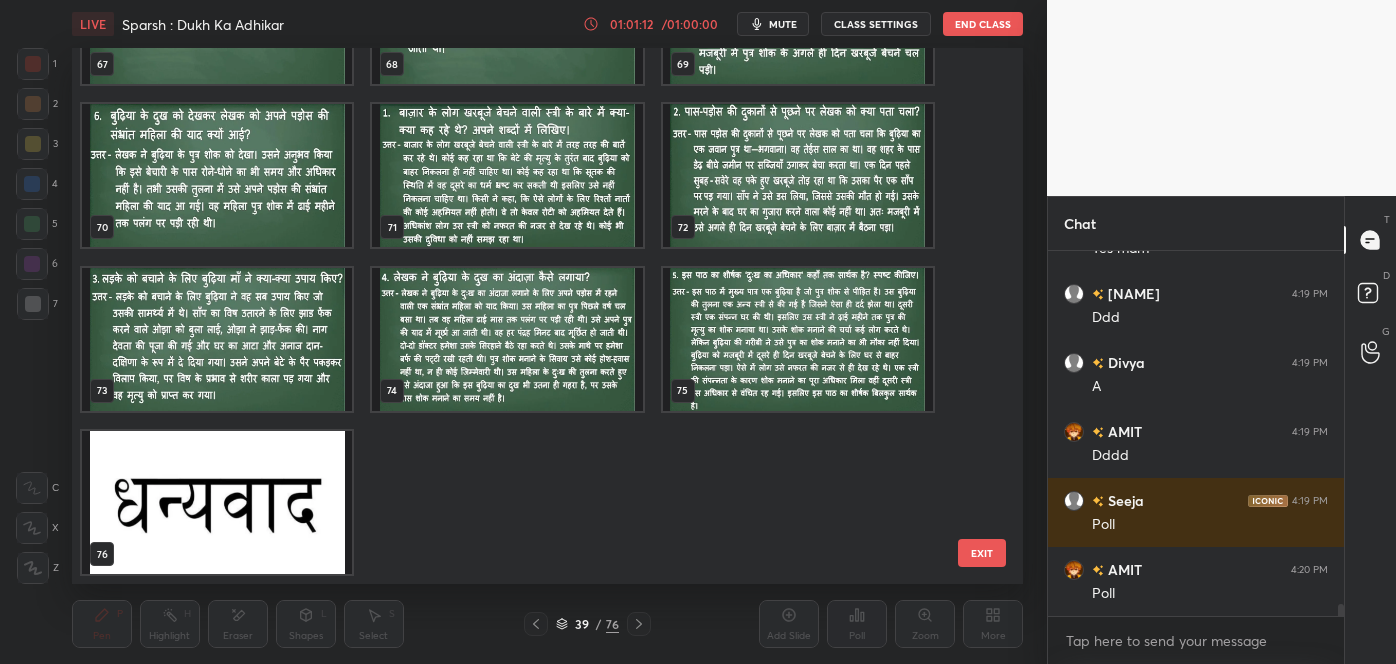 click at bounding box center [217, 502] 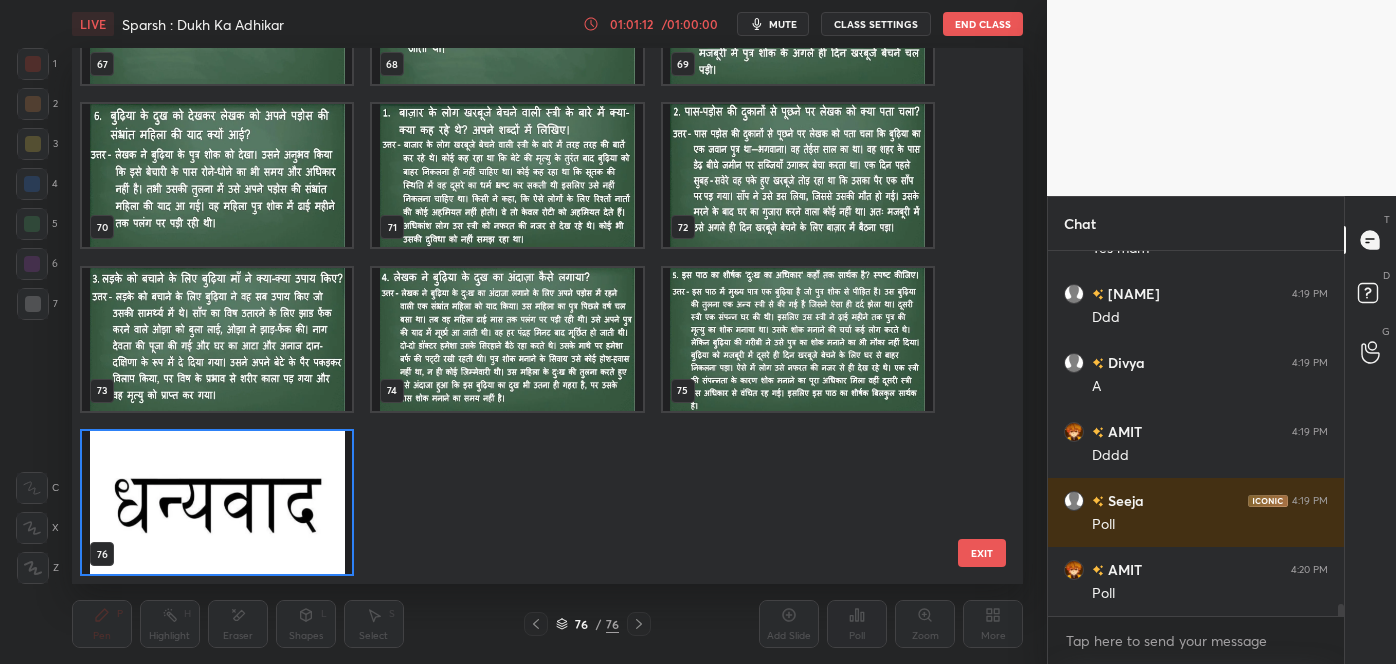 click at bounding box center [217, 502] 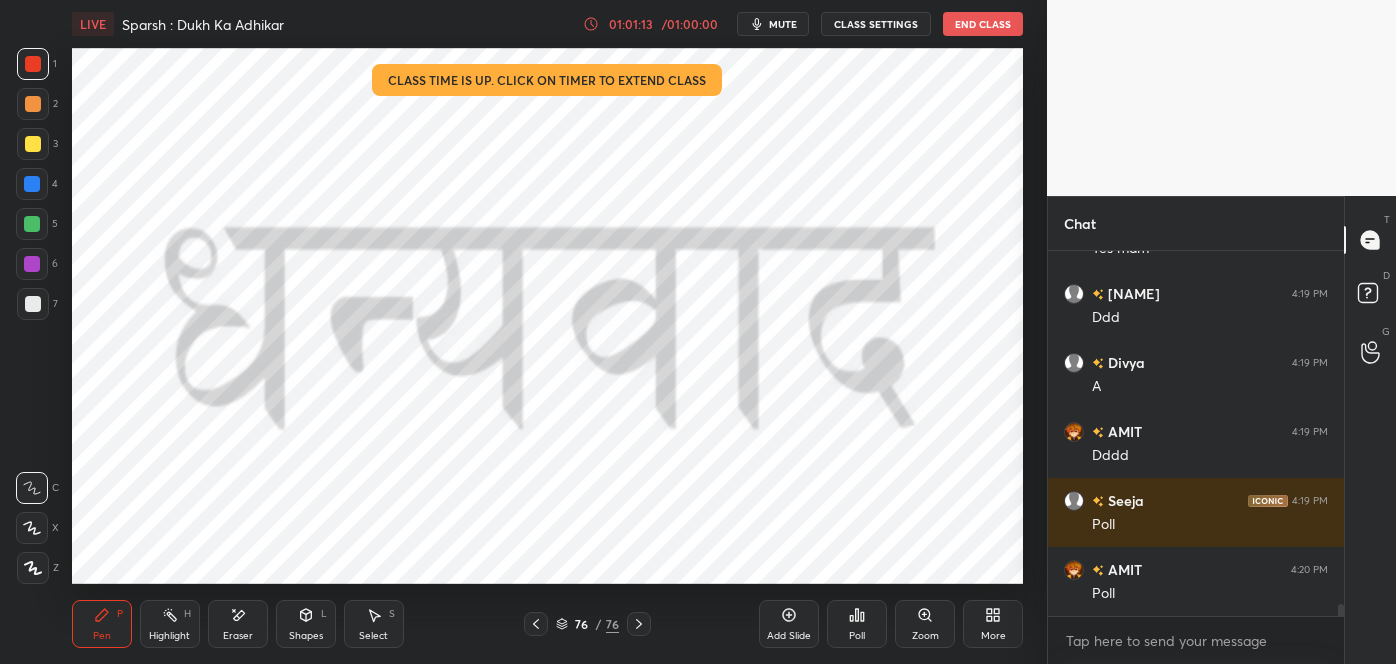 click on "Poll" at bounding box center [857, 624] 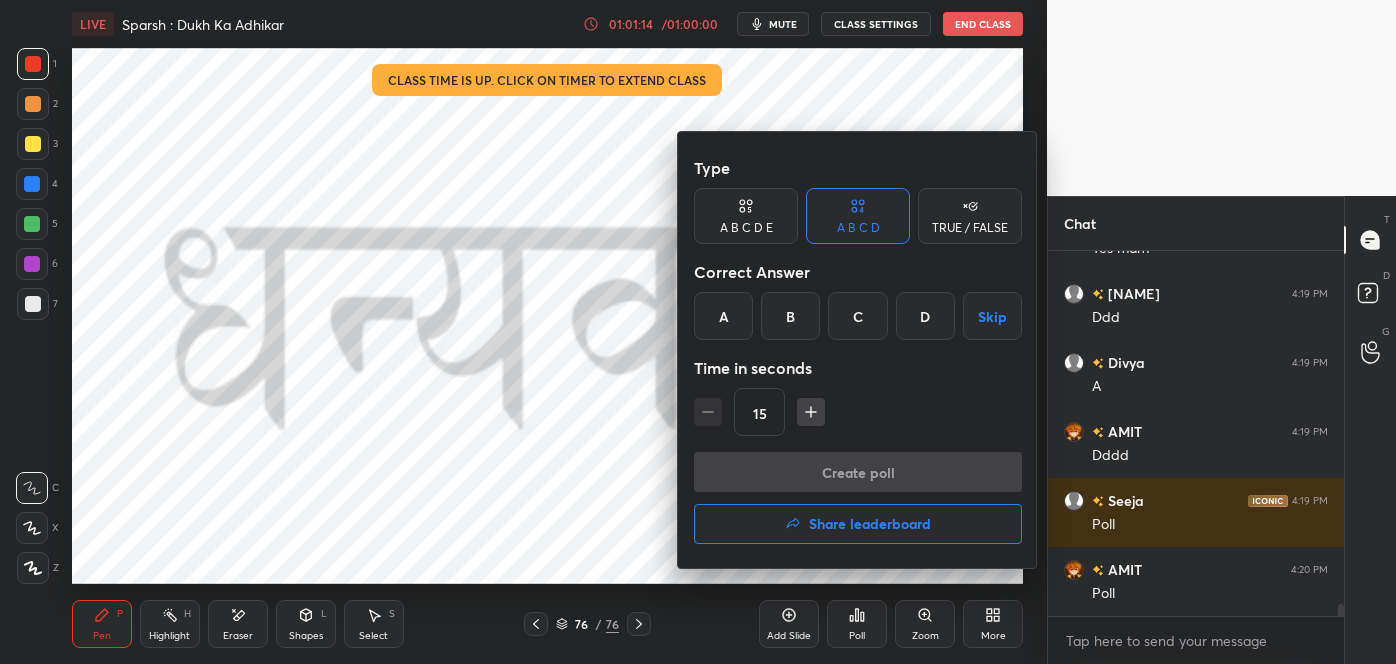click on "Share leaderboard" at bounding box center (858, 524) 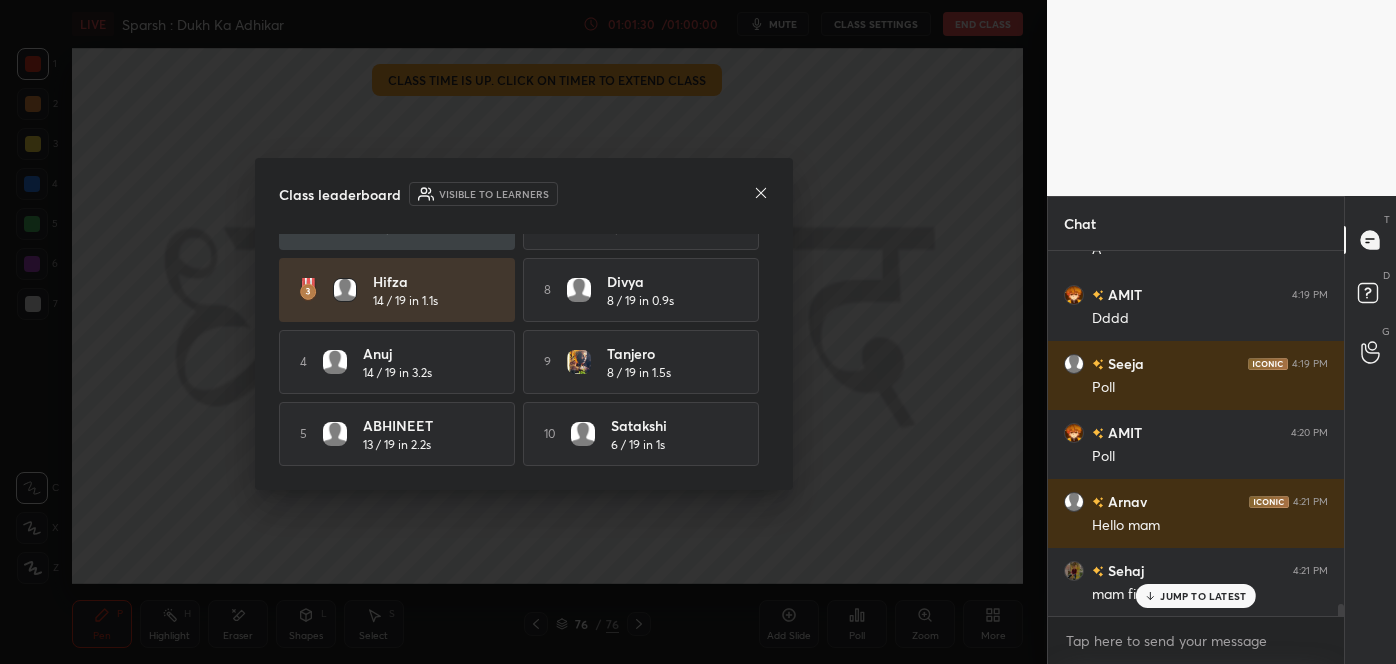 click 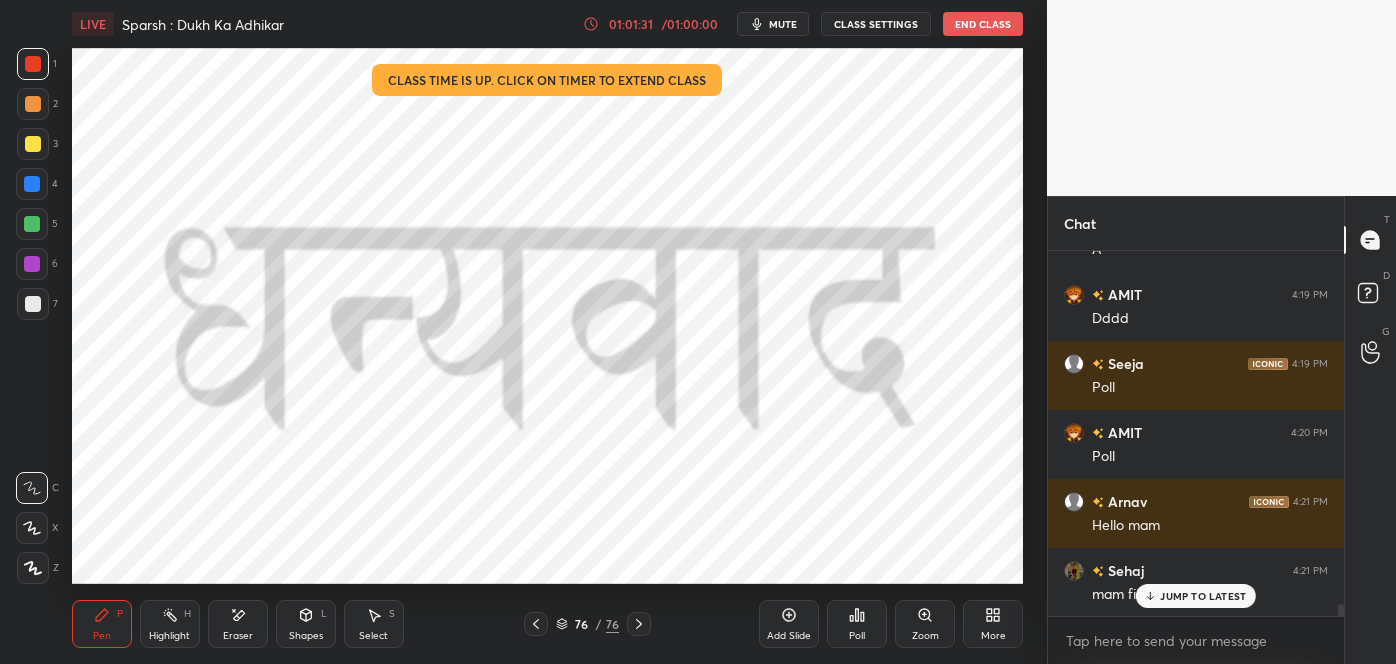 click on "JUMP TO LATEST" at bounding box center (1203, 596) 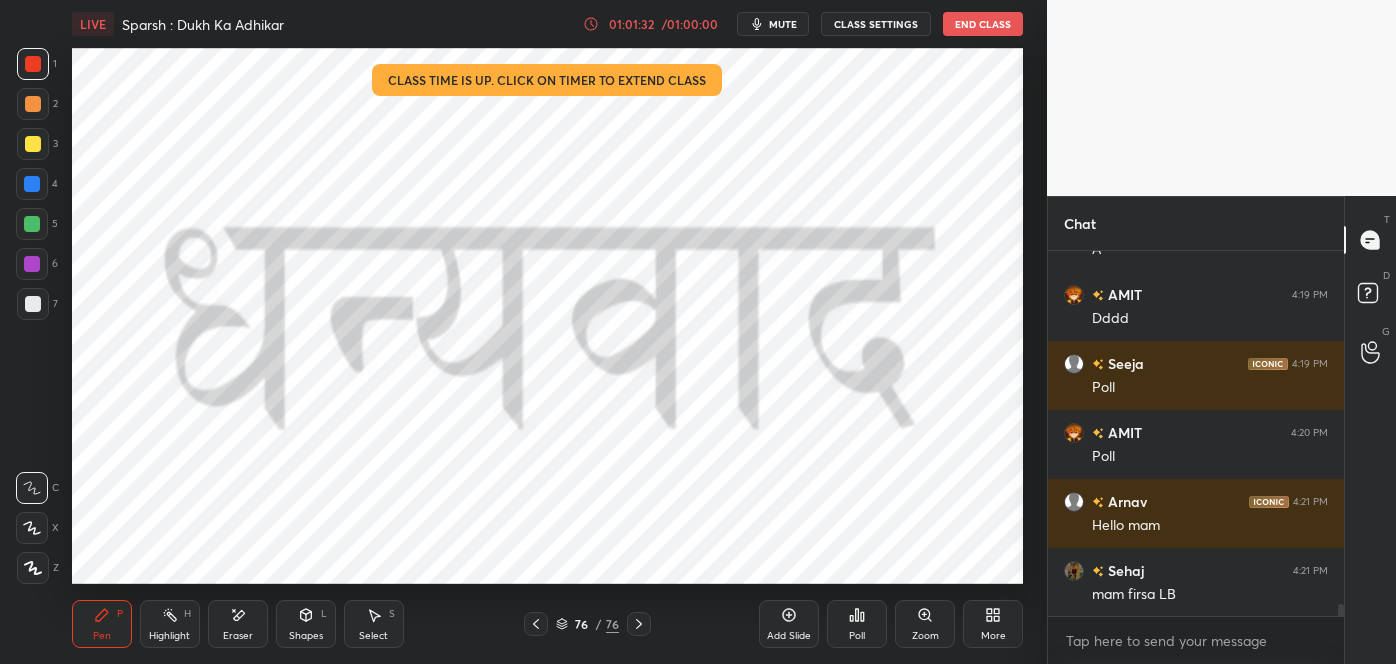 click on "Poll" at bounding box center [857, 636] 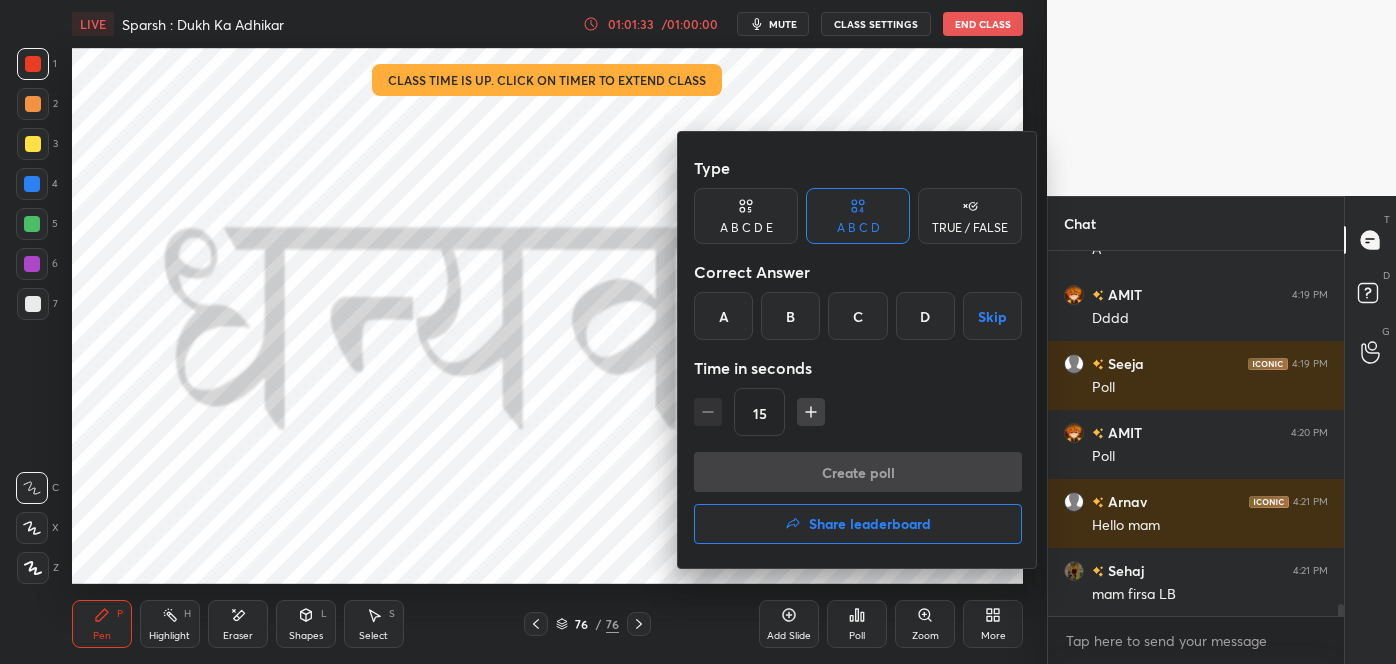 click on "Share leaderboard" at bounding box center [858, 524] 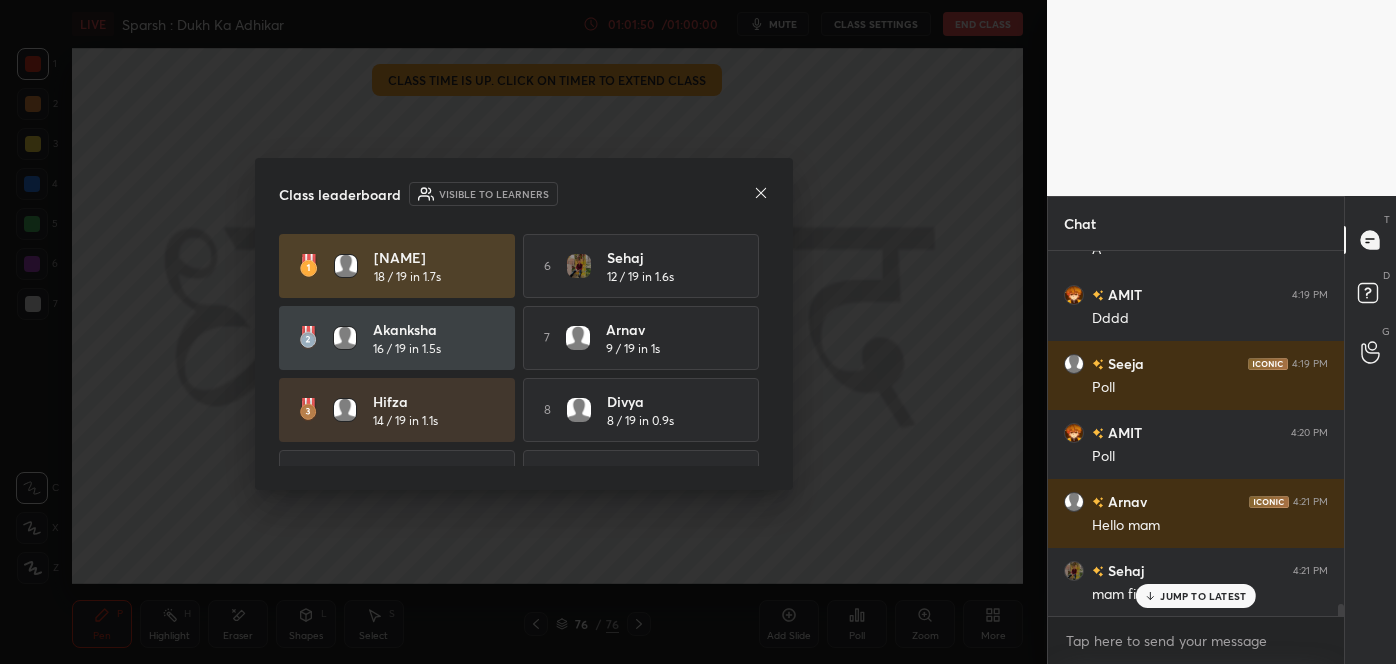 scroll, scrollTop: 10605, scrollLeft: 0, axis: vertical 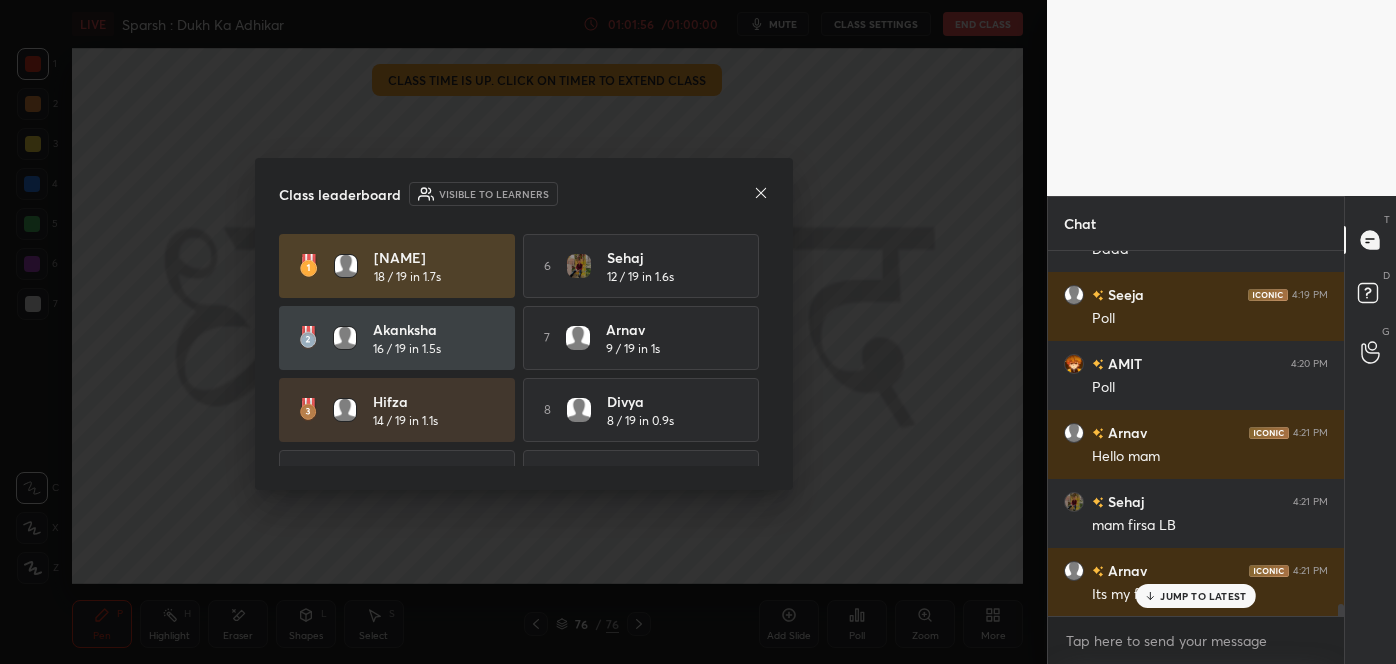 click 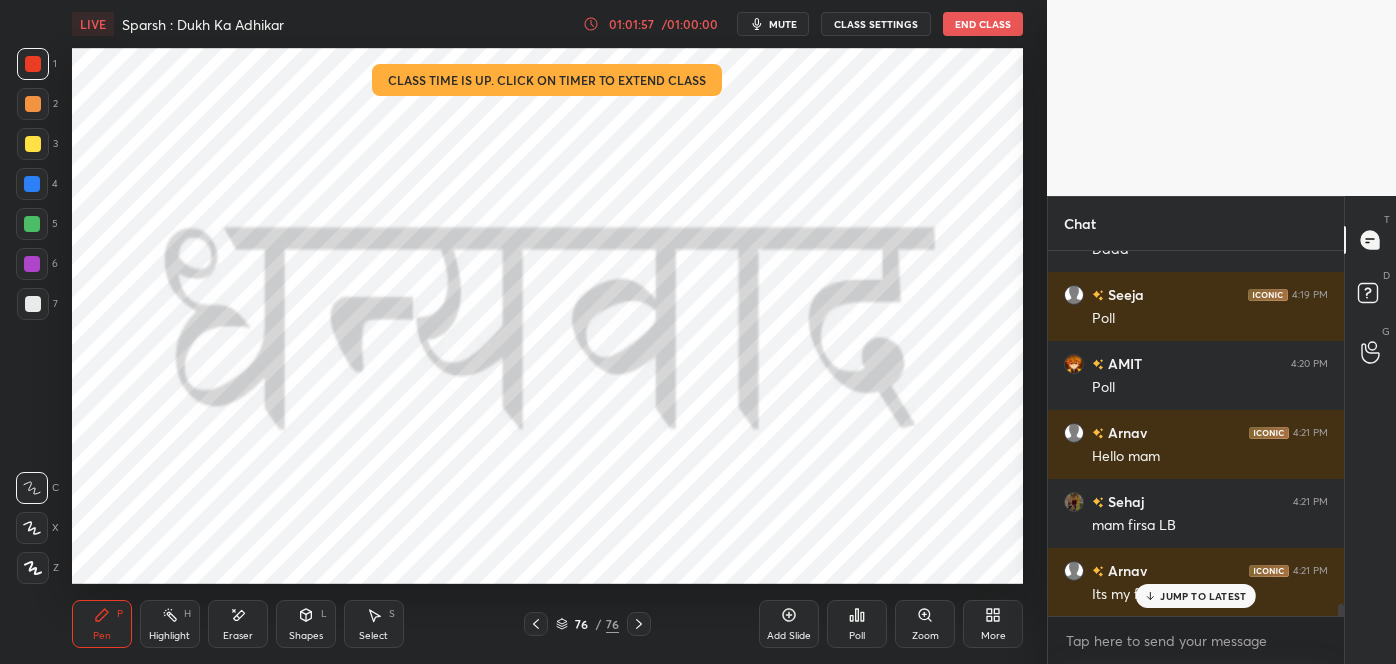 click on "JUMP TO LATEST" at bounding box center (1196, 596) 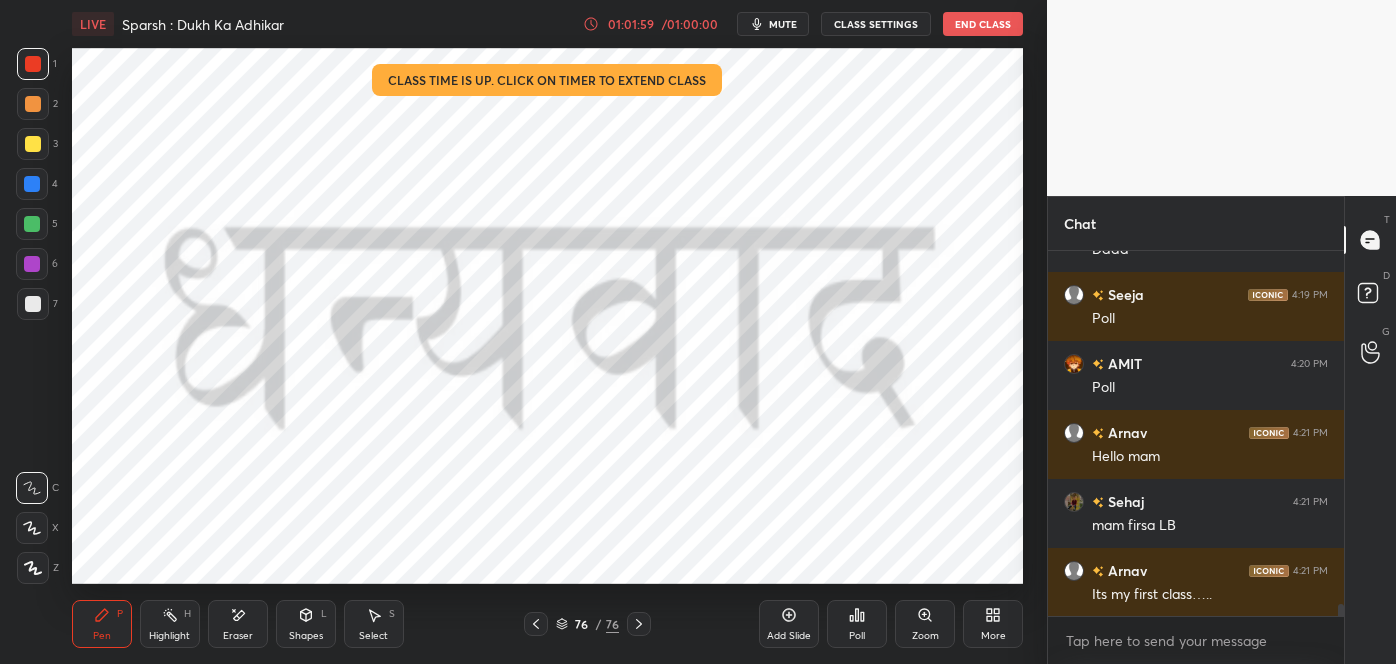 click on "76" at bounding box center [582, 624] 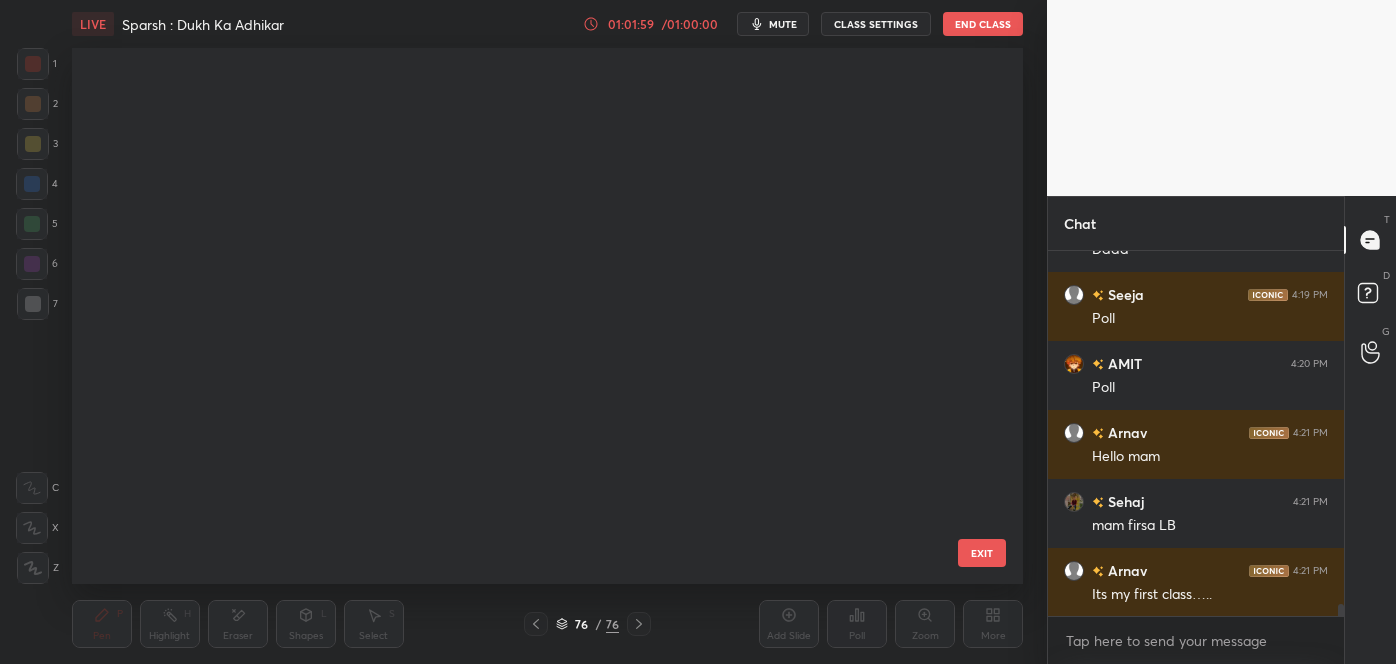 scroll, scrollTop: 3710, scrollLeft: 0, axis: vertical 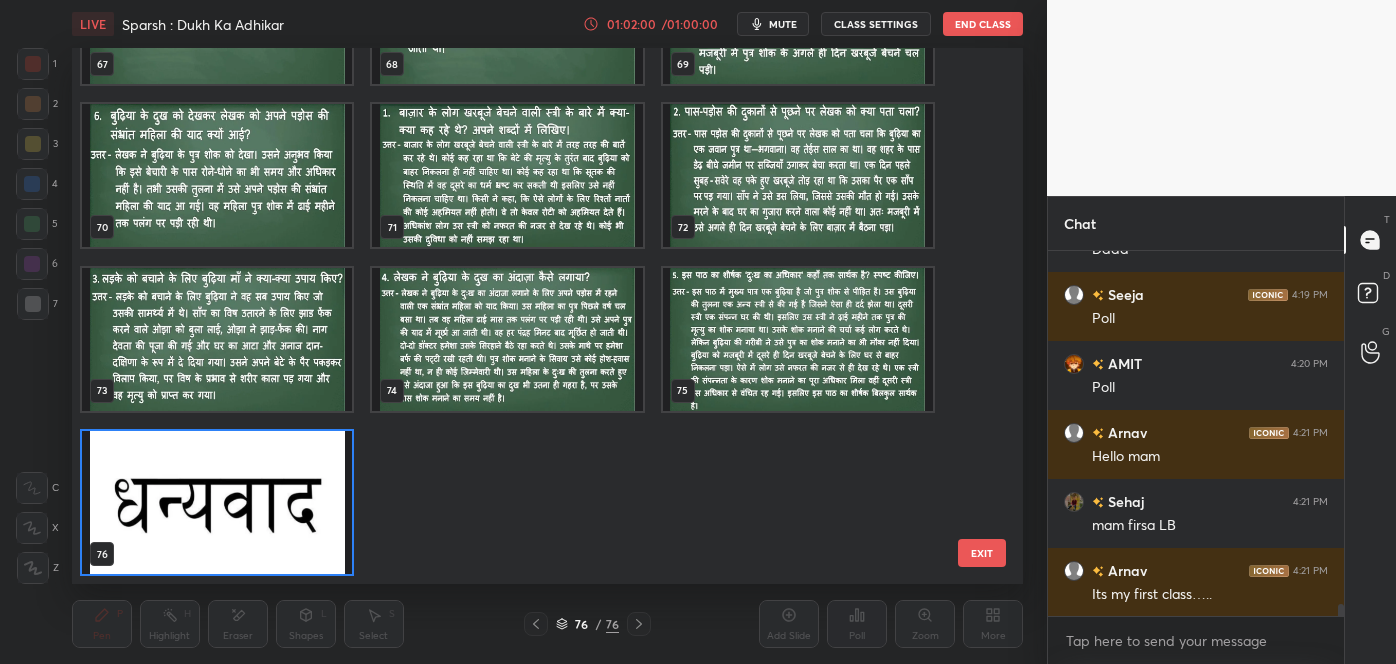 click on "EXIT" at bounding box center (982, 553) 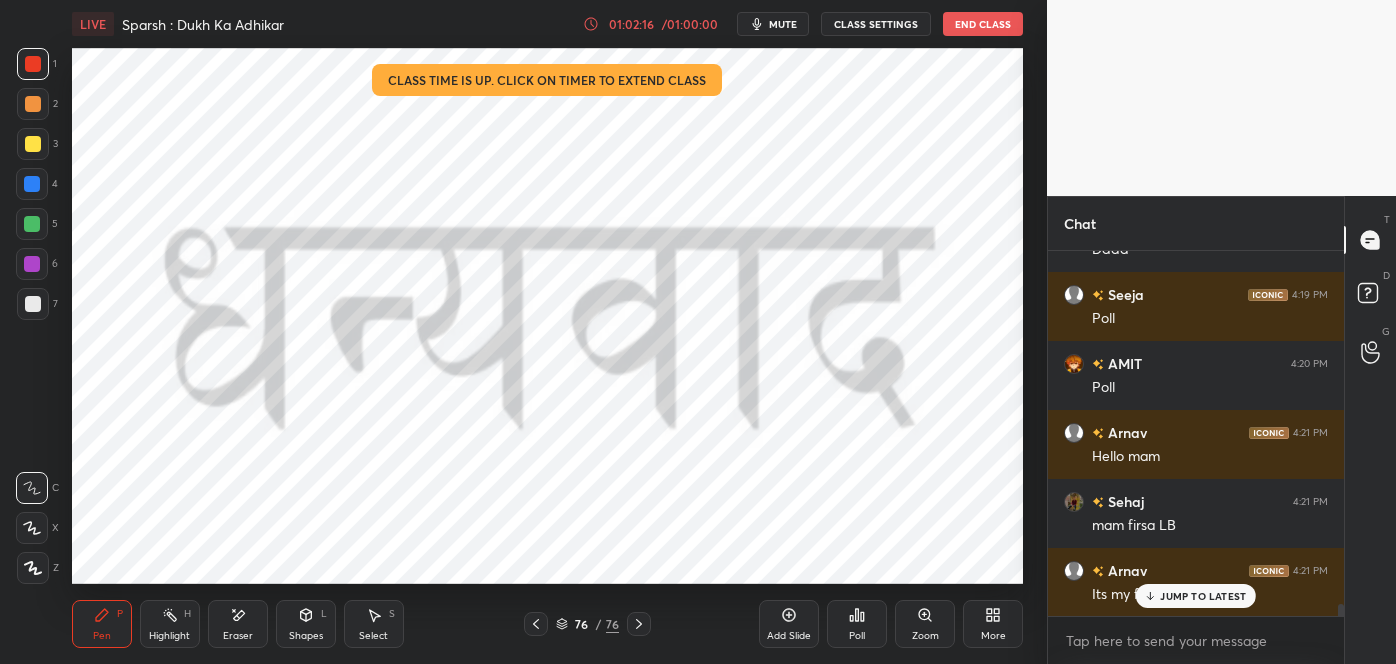 scroll, scrollTop: 10674, scrollLeft: 0, axis: vertical 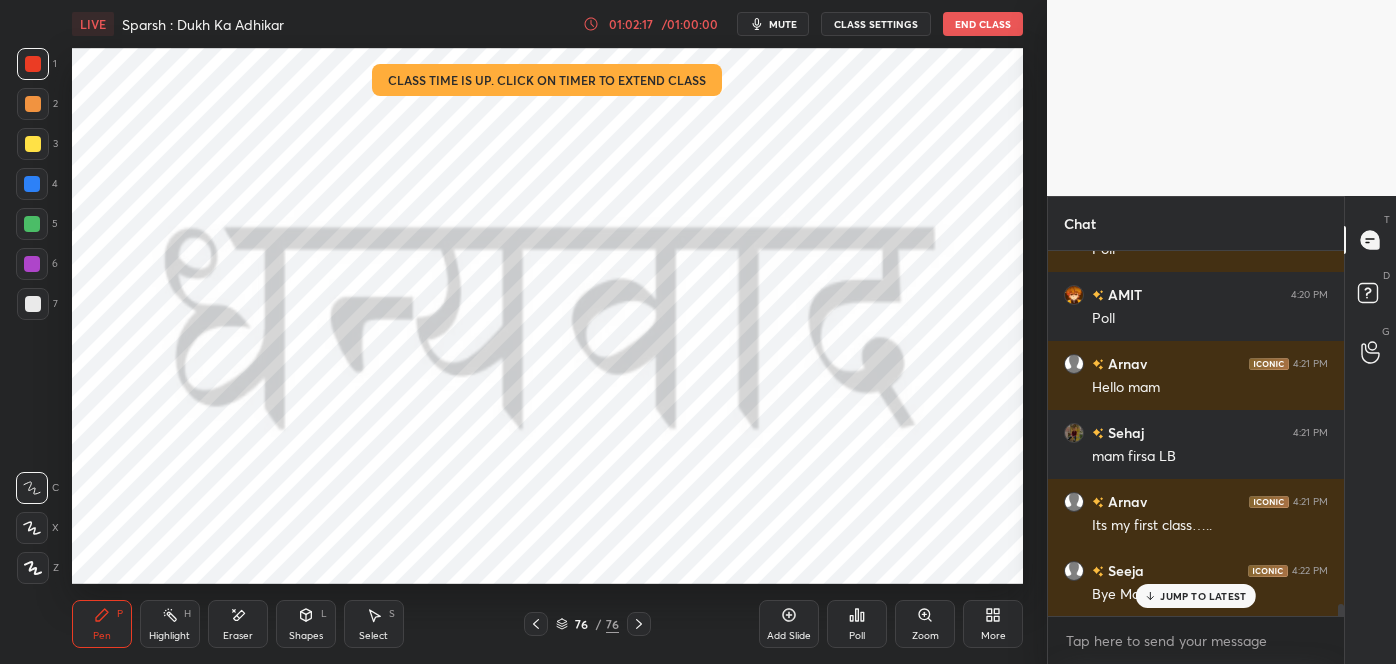 click on "JUMP TO LATEST" at bounding box center [1203, 596] 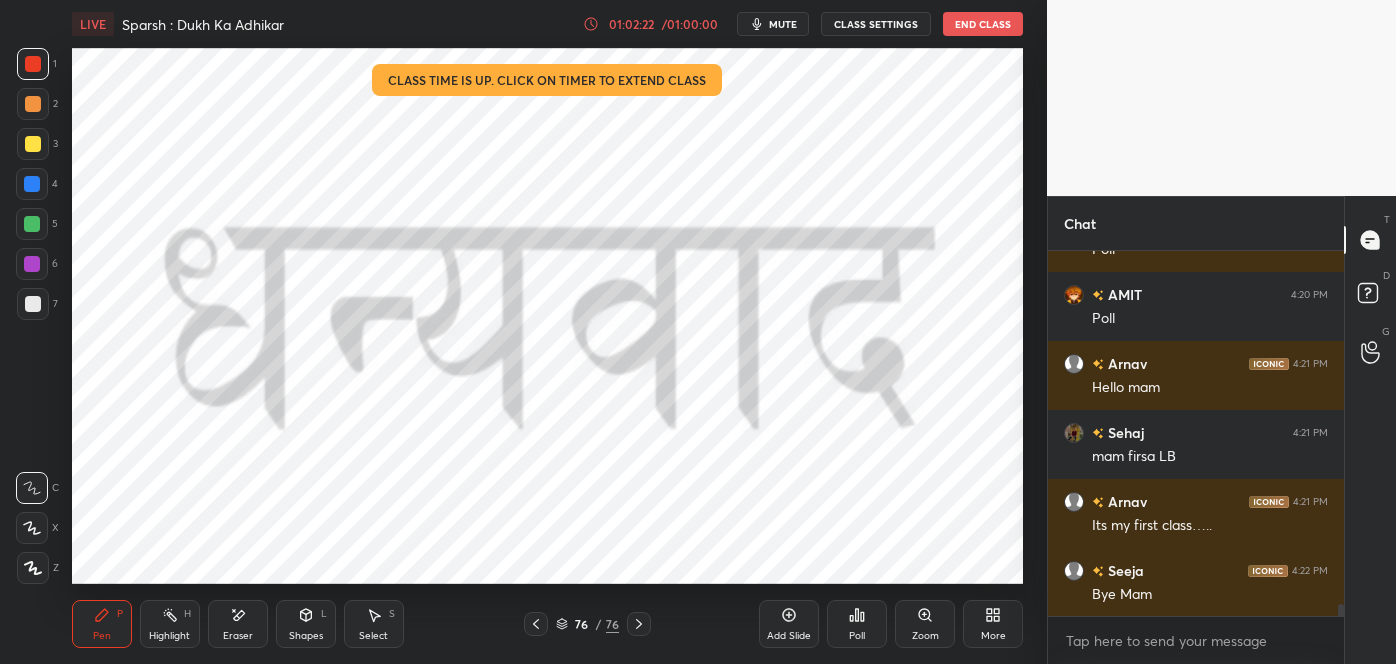 click on "End Class" at bounding box center (983, 24) 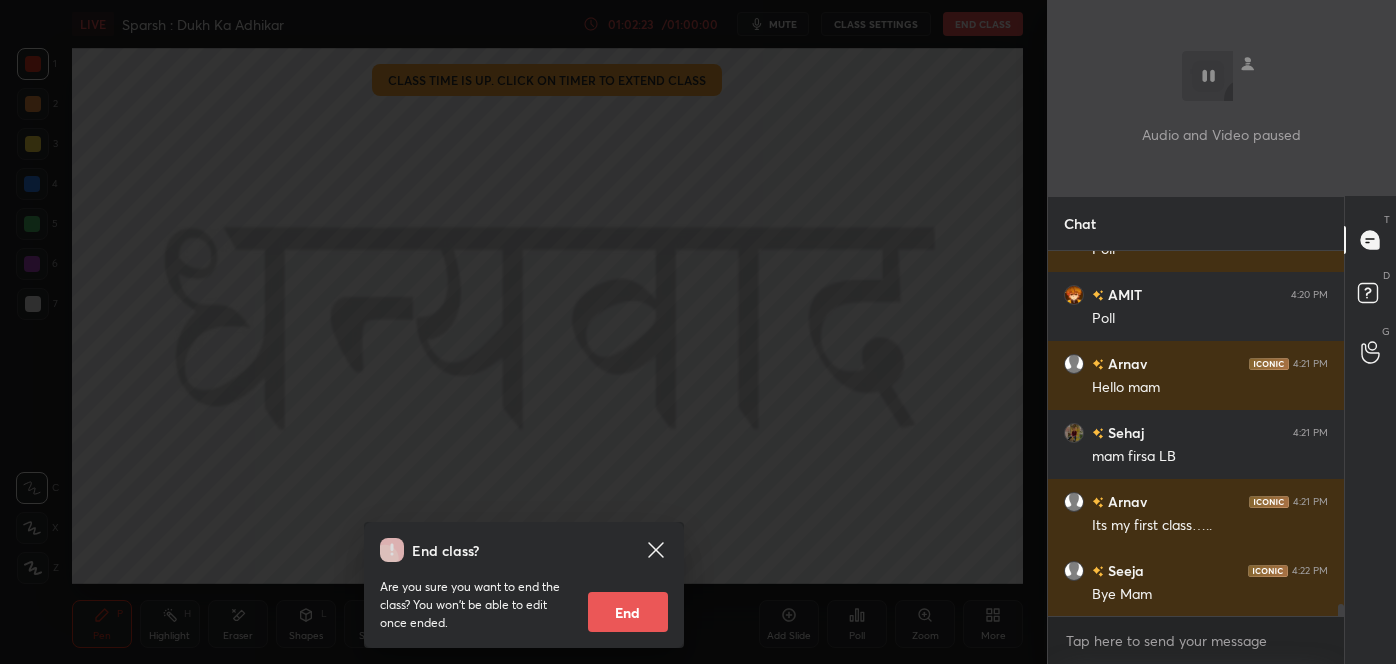 scroll, scrollTop: 10744, scrollLeft: 0, axis: vertical 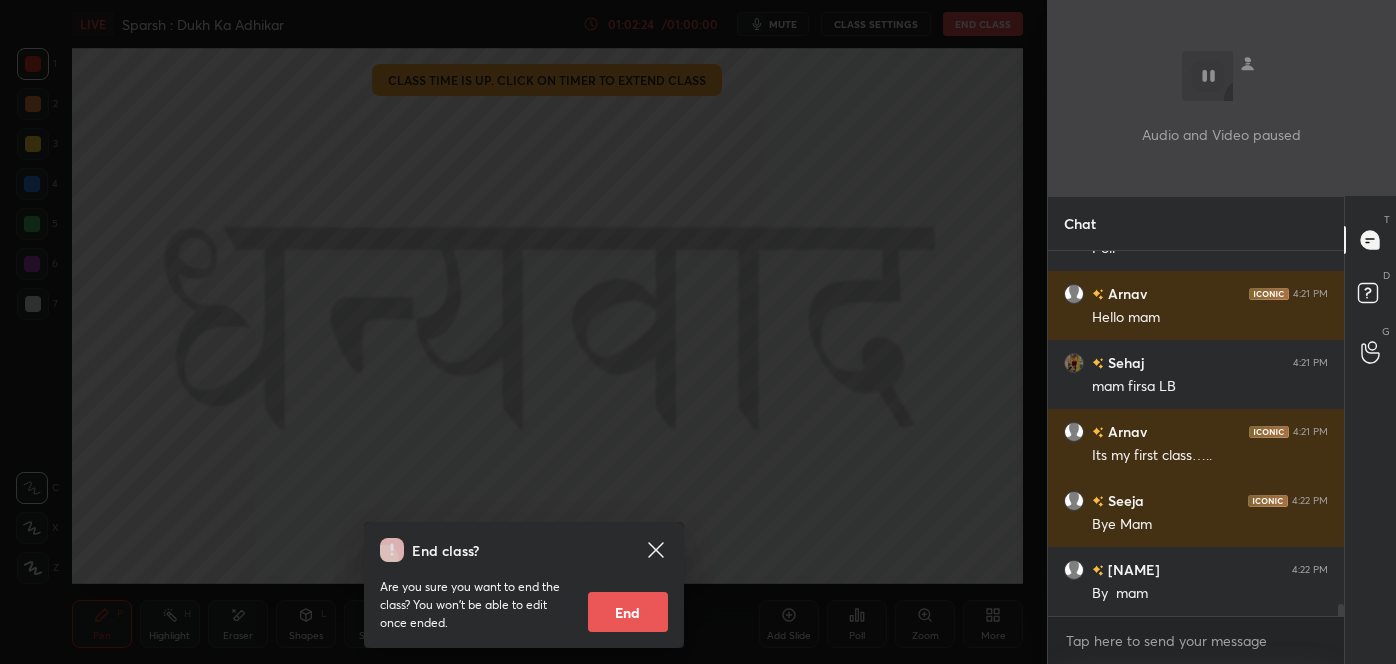 click on "End" at bounding box center [628, 612] 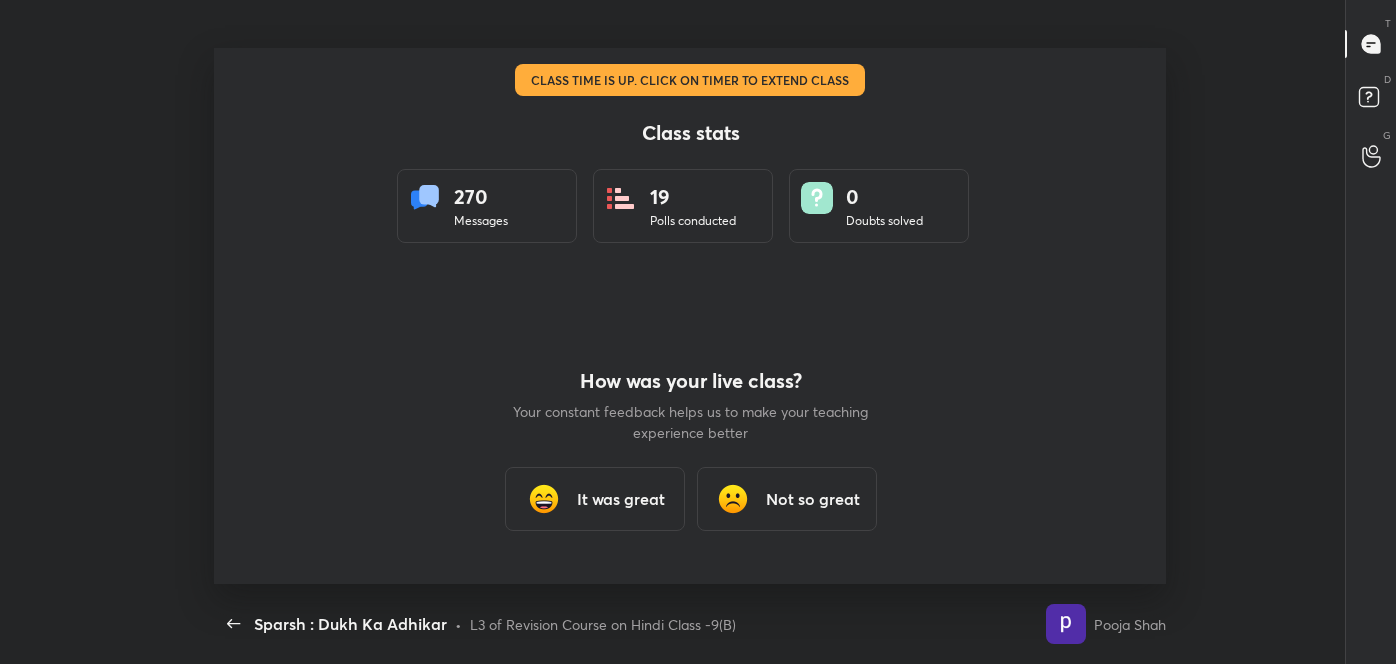 scroll, scrollTop: 99464, scrollLeft: 98962, axis: both 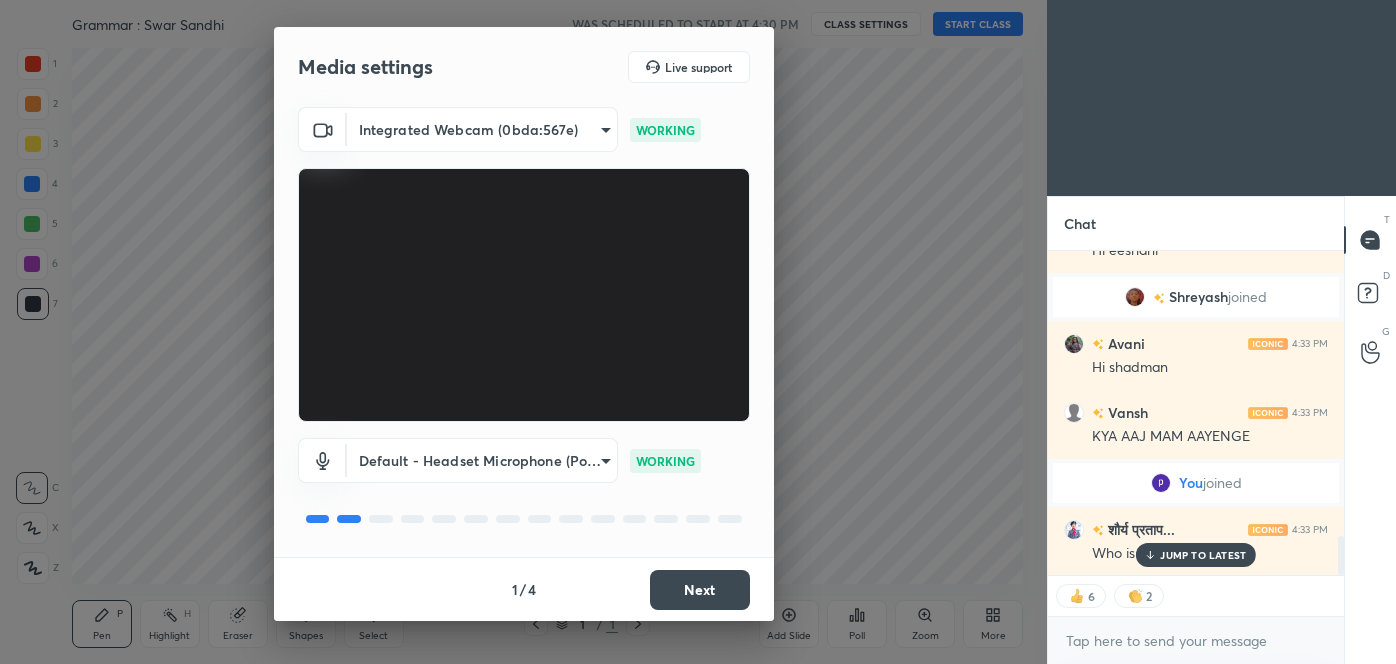 click on "Next" at bounding box center [700, 590] 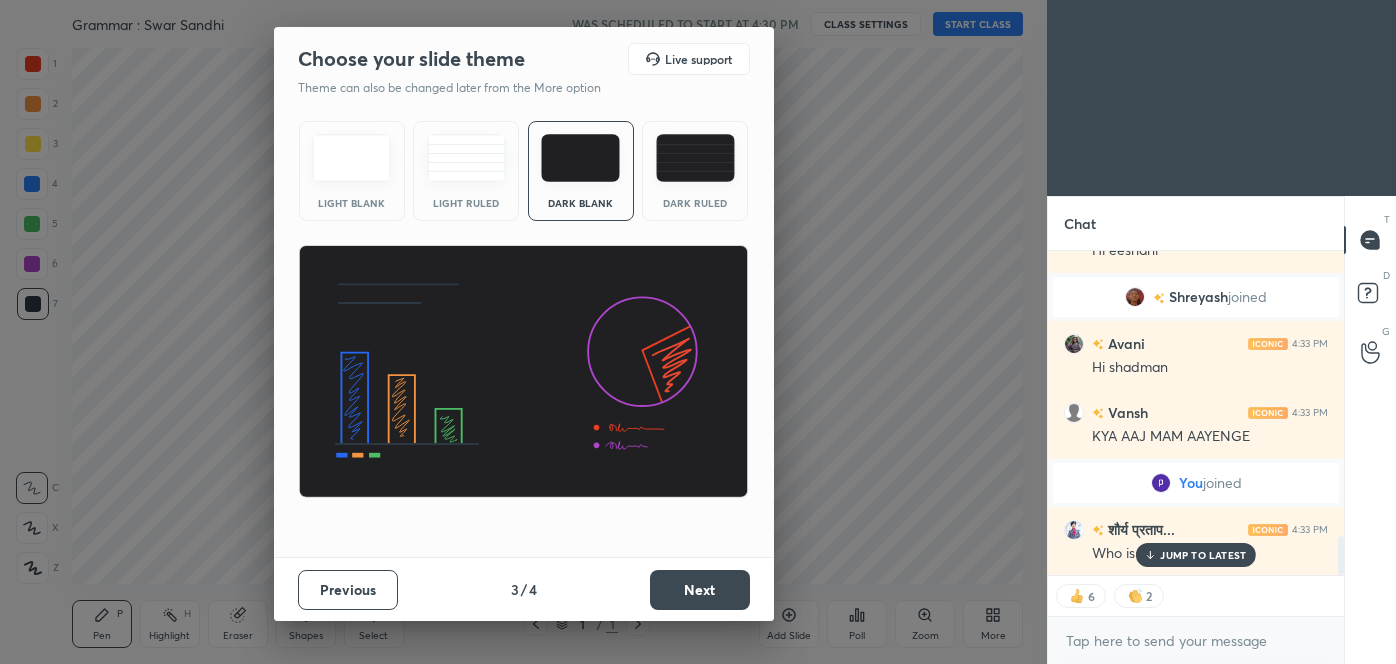 click on "Next" at bounding box center (700, 590) 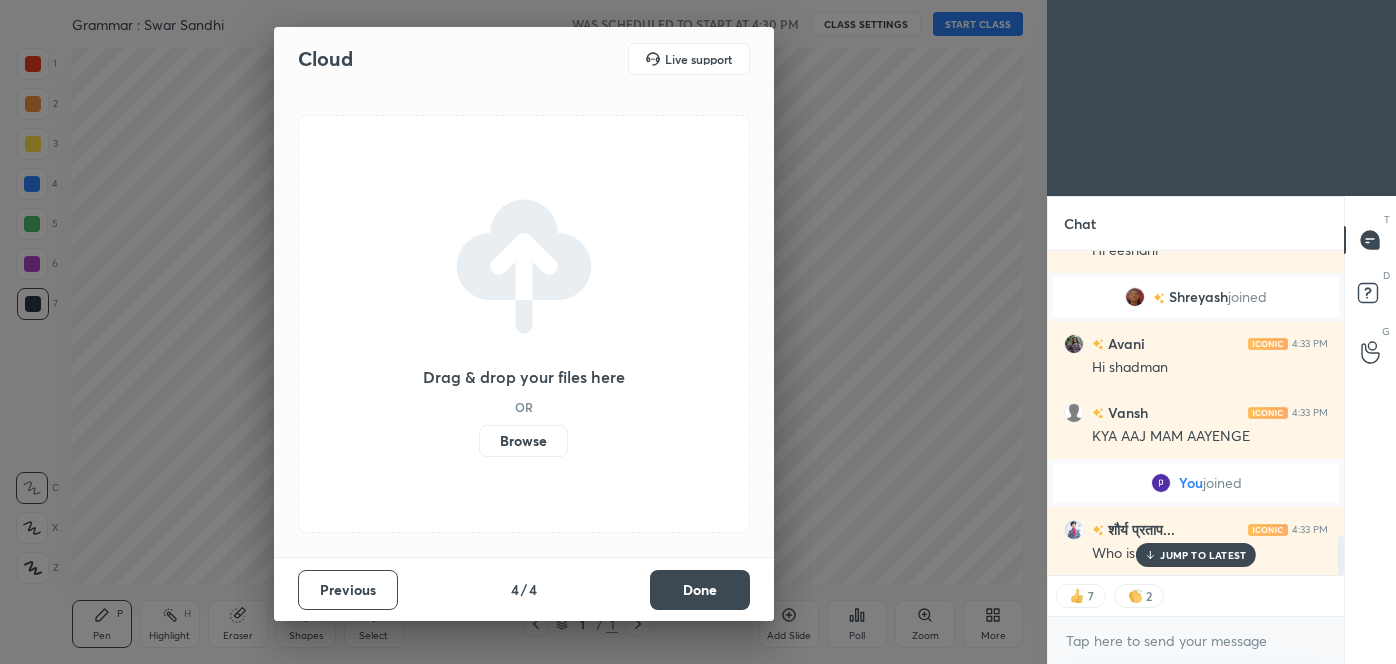 click on "Done" at bounding box center [700, 590] 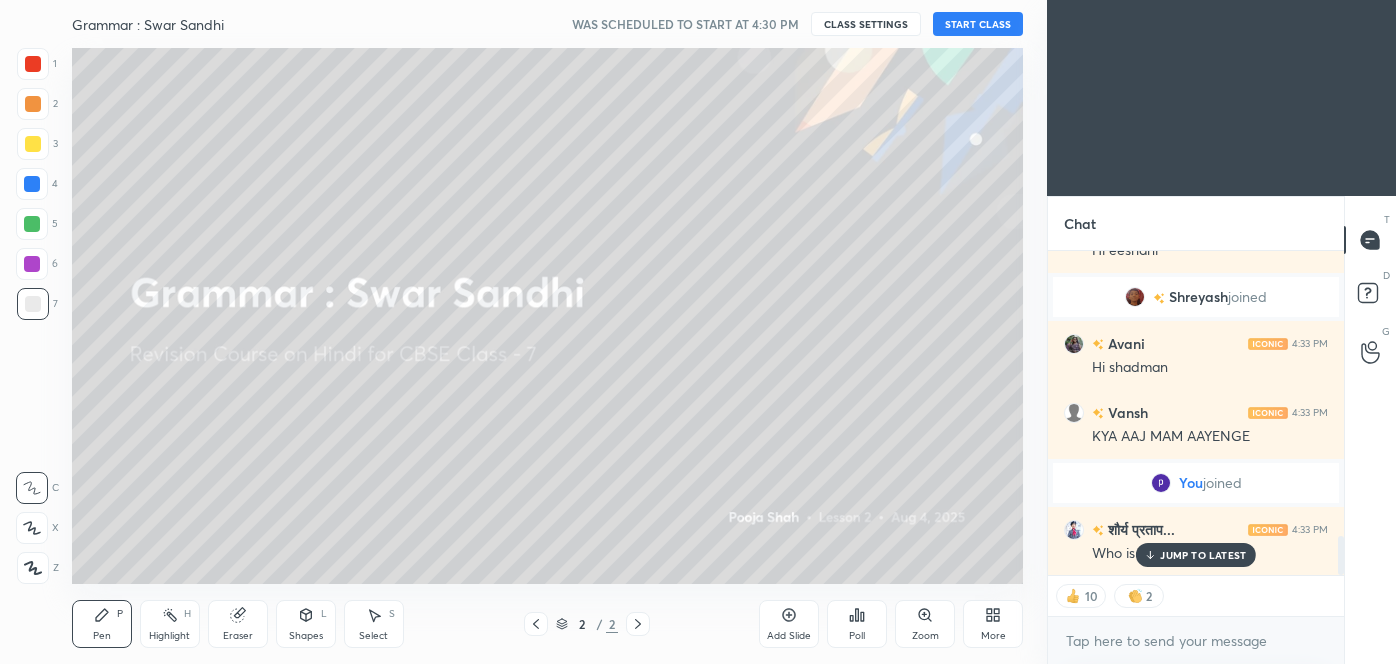 click on "START CLASS" at bounding box center (978, 24) 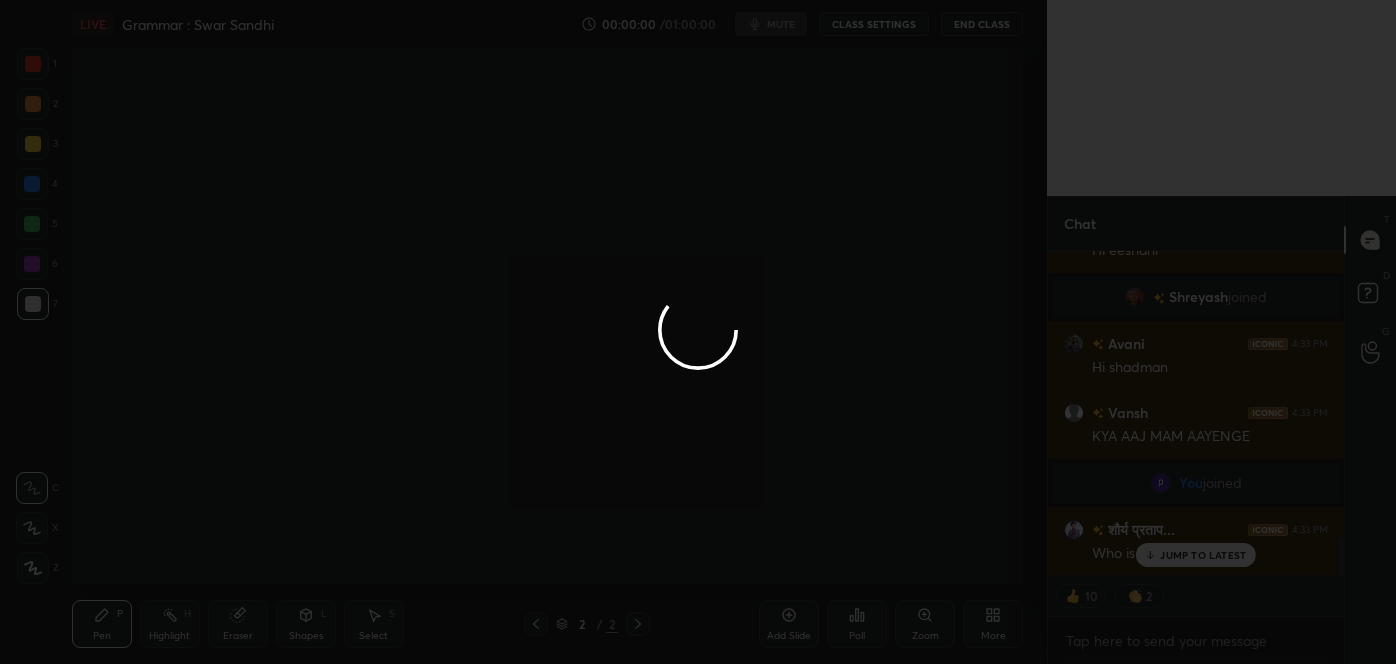 scroll, scrollTop: 2440, scrollLeft: 0, axis: vertical 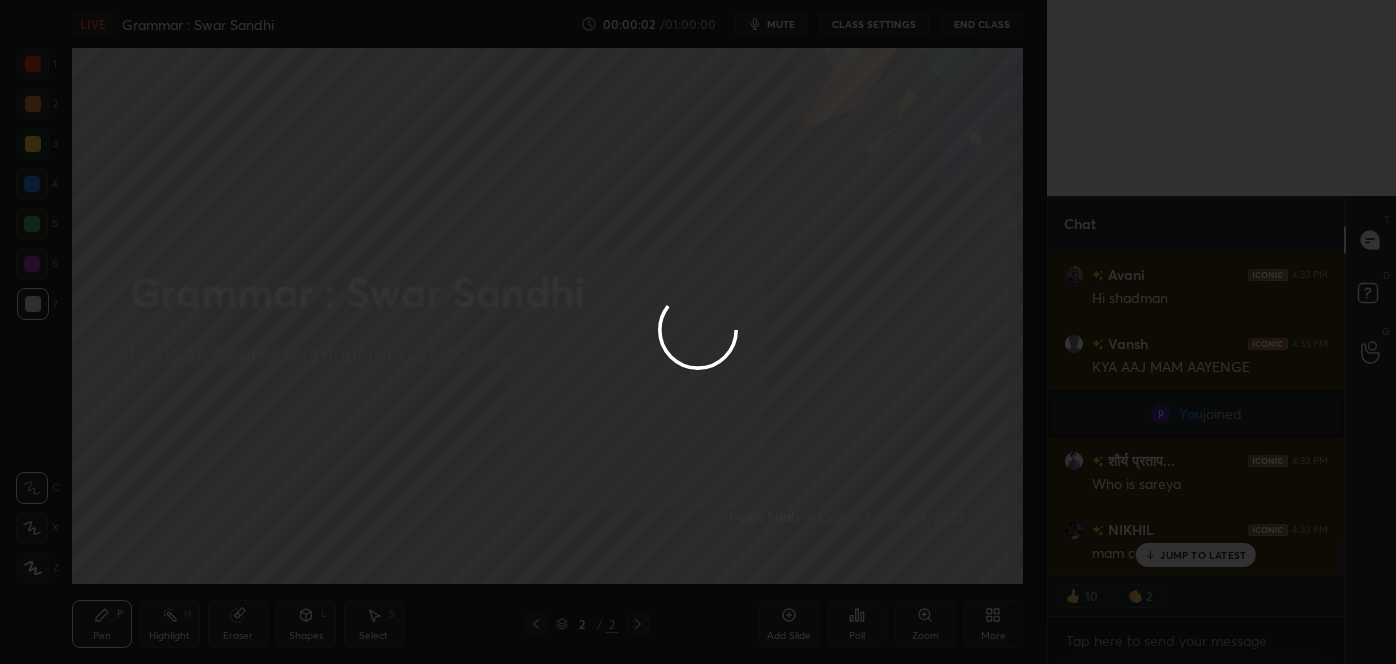 click at bounding box center [698, 332] 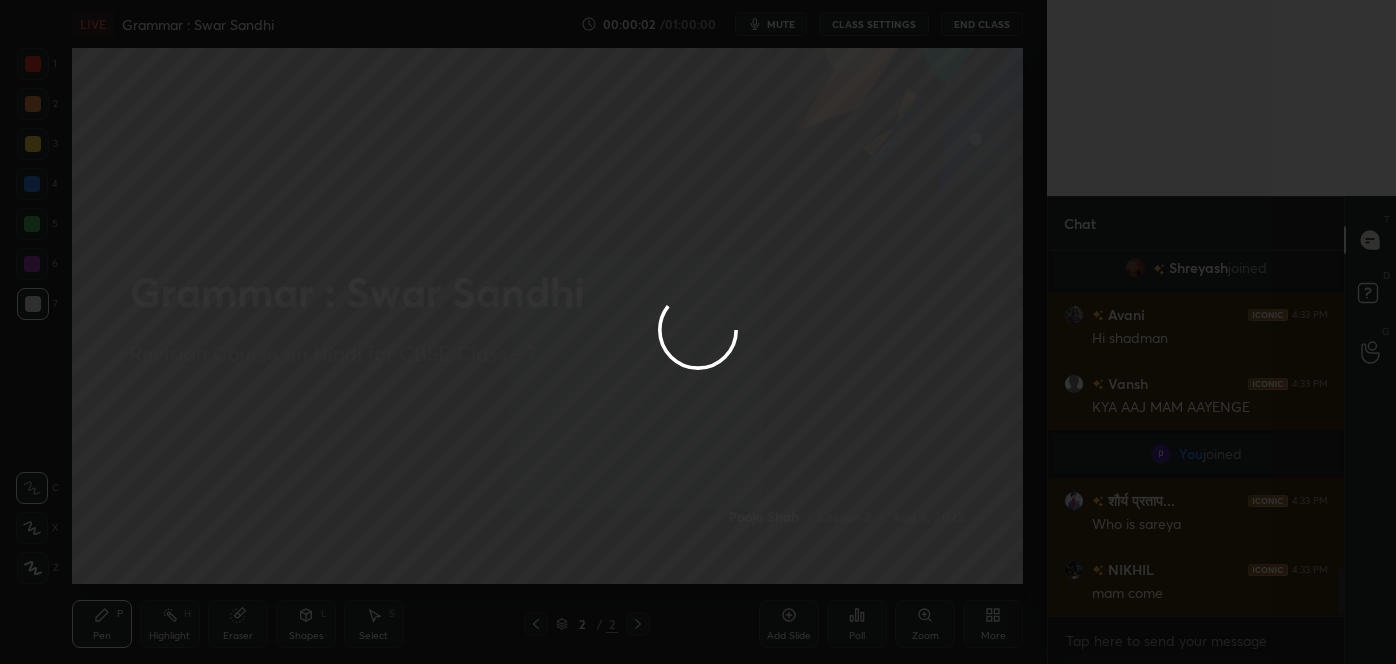 scroll, scrollTop: 359, scrollLeft: 290, axis: both 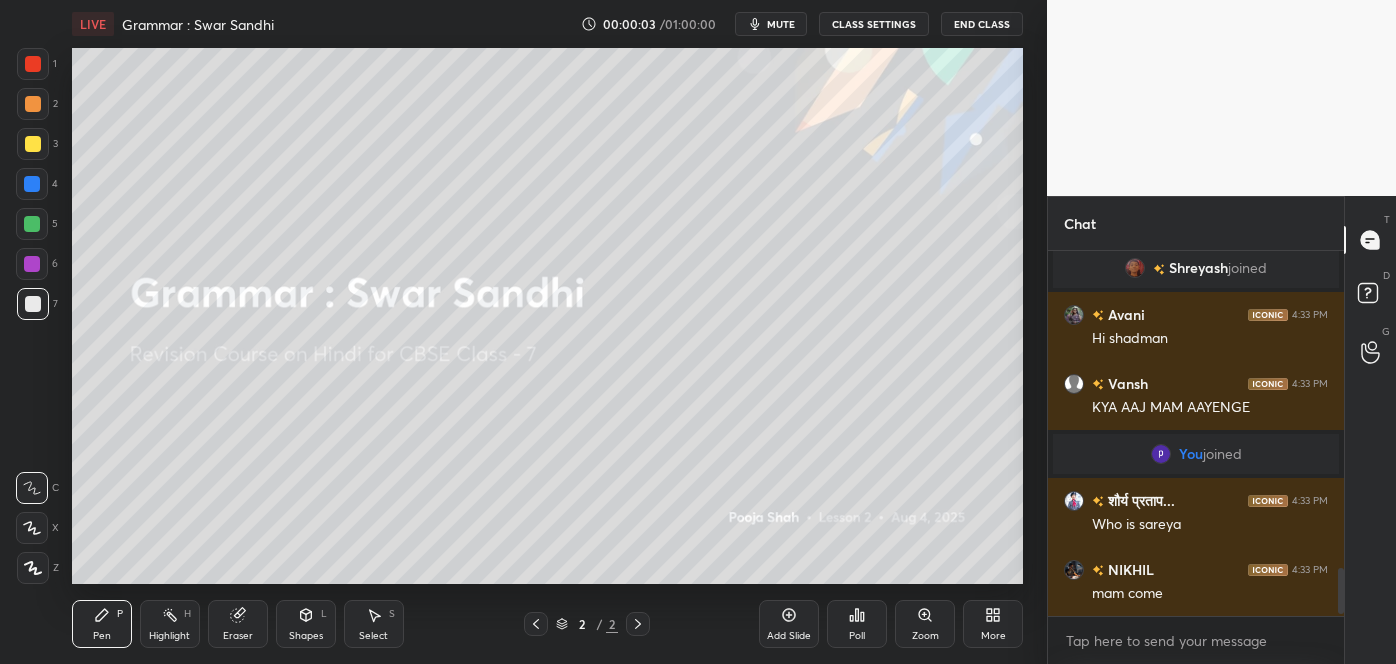 click on "mute" at bounding box center (781, 24) 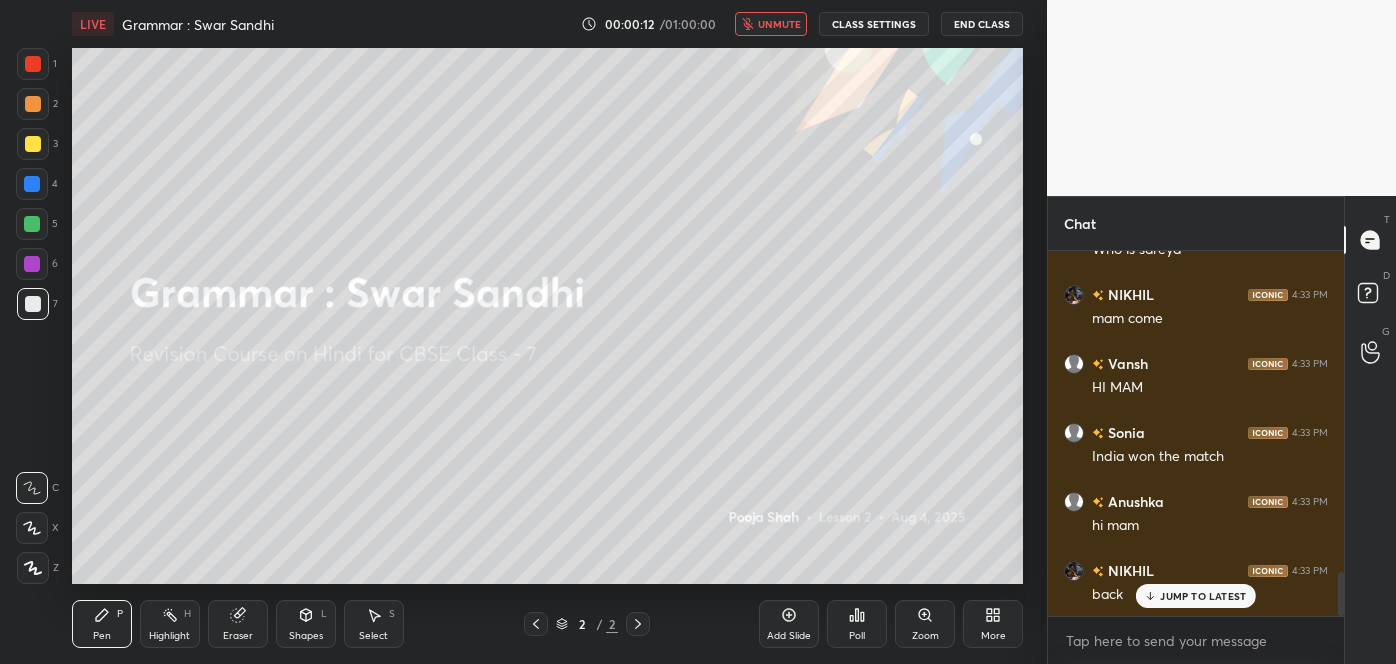 scroll, scrollTop: 2744, scrollLeft: 0, axis: vertical 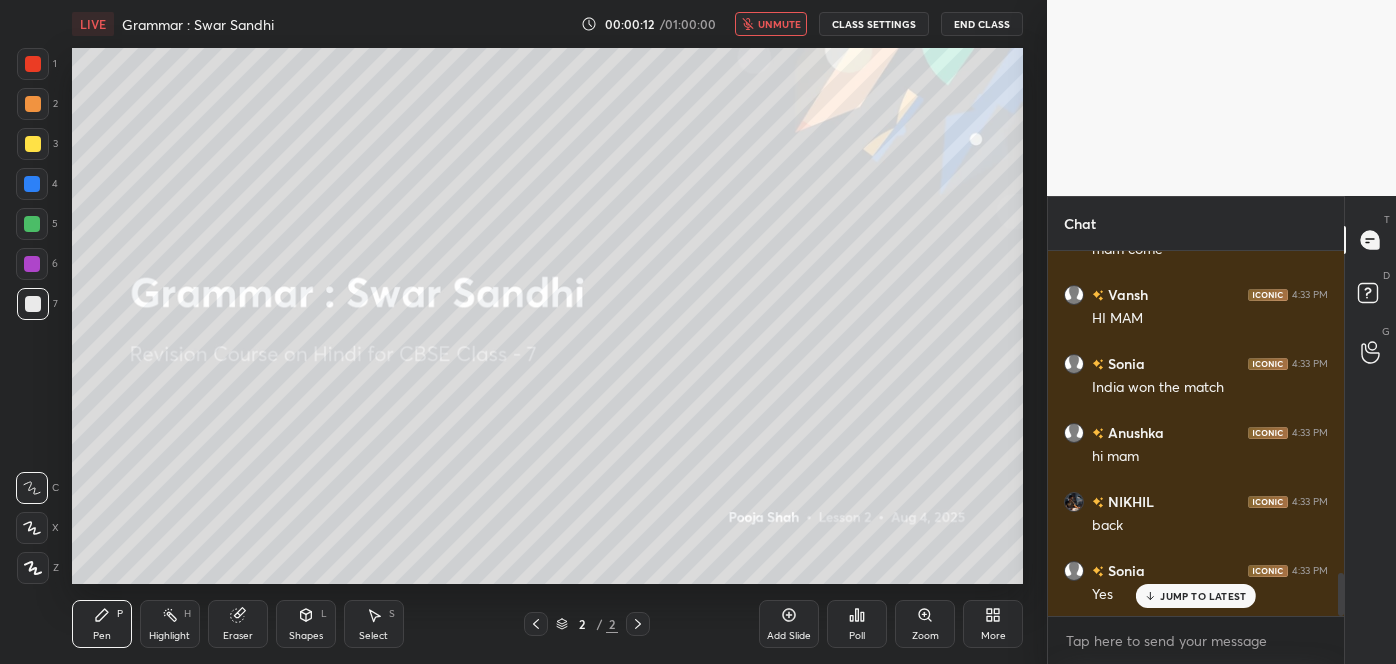 click on "JUMP TO LATEST" at bounding box center (1203, 596) 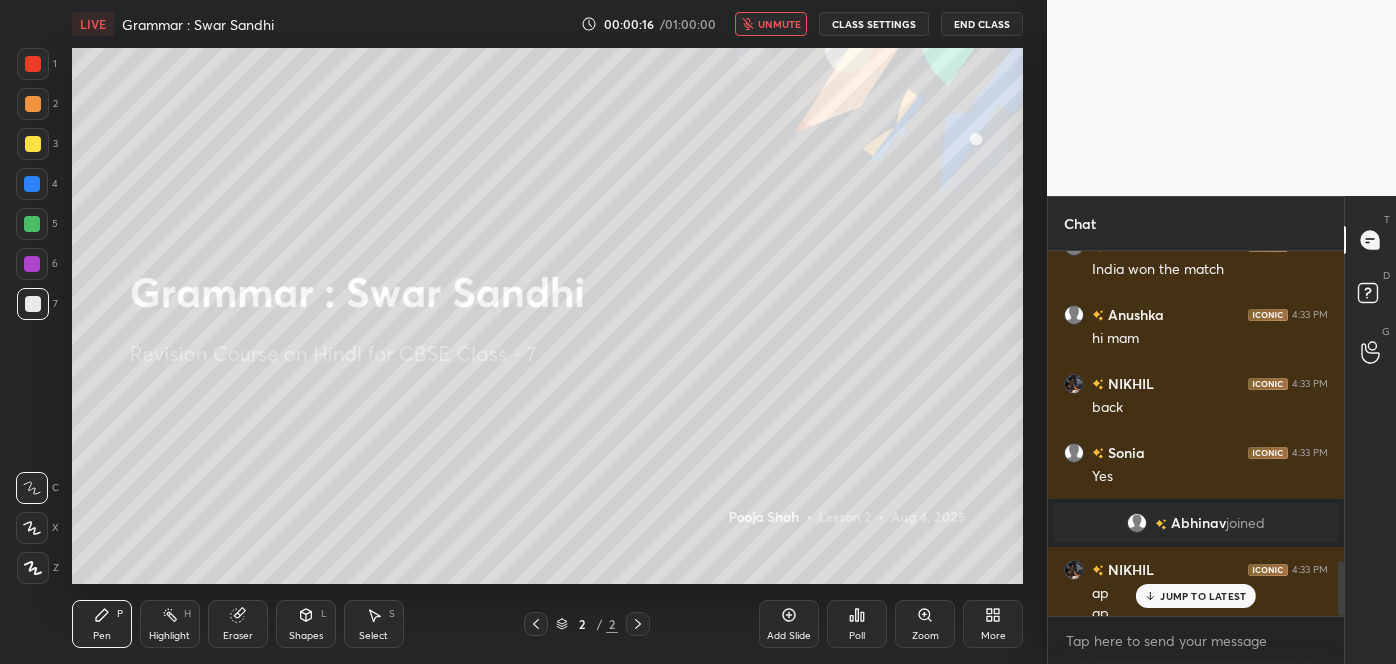 scroll, scrollTop: 2067, scrollLeft: 0, axis: vertical 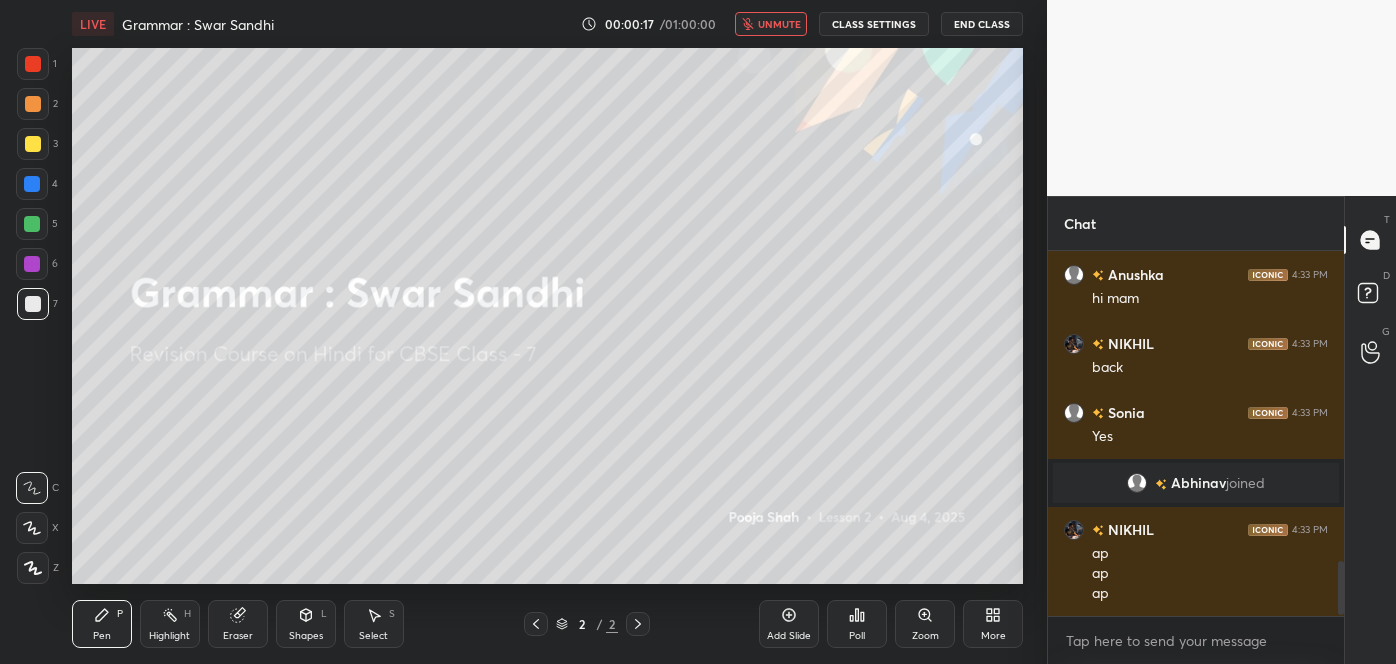 click on "ap" at bounding box center [1210, 594] 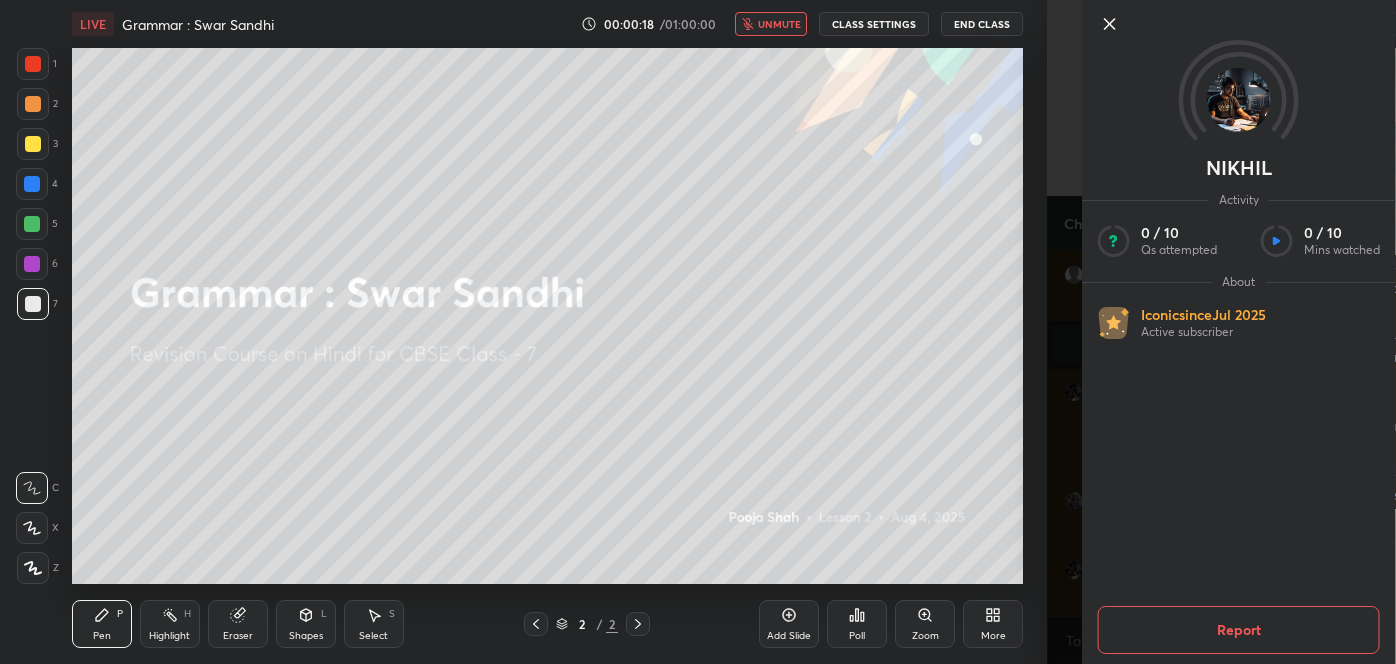 click 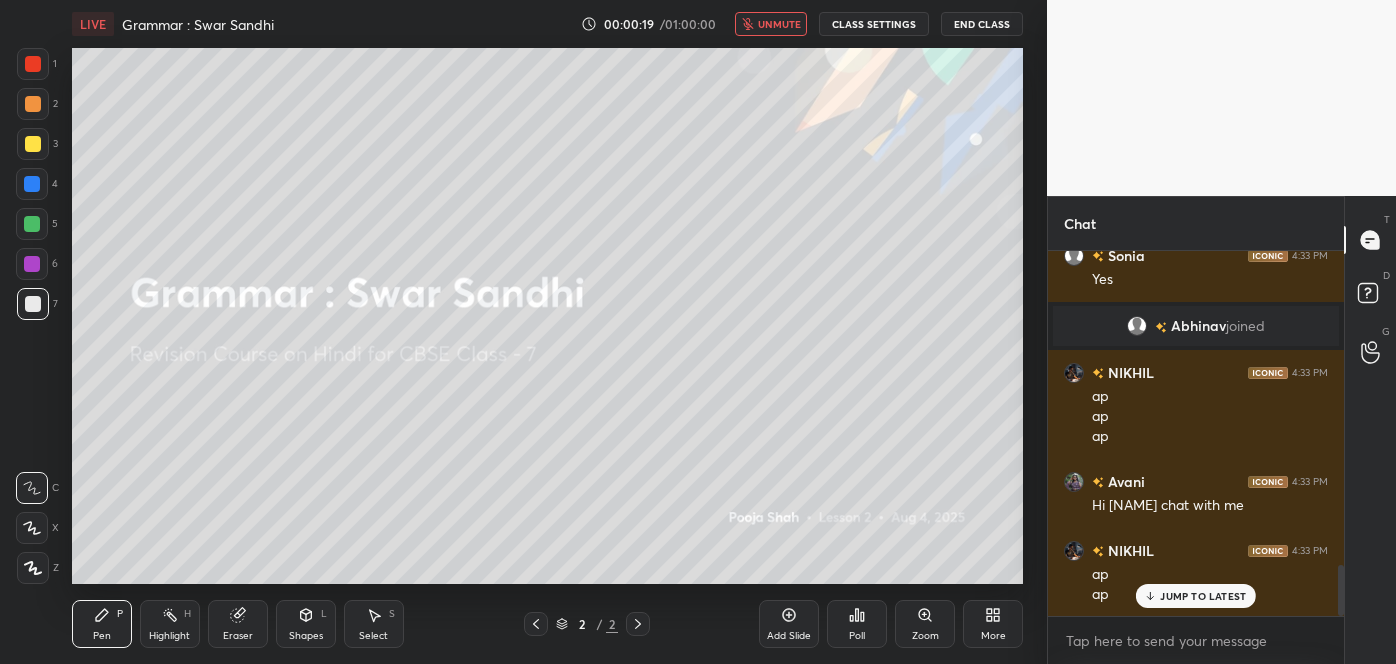 click on "JUMP TO LATEST" at bounding box center (1203, 596) 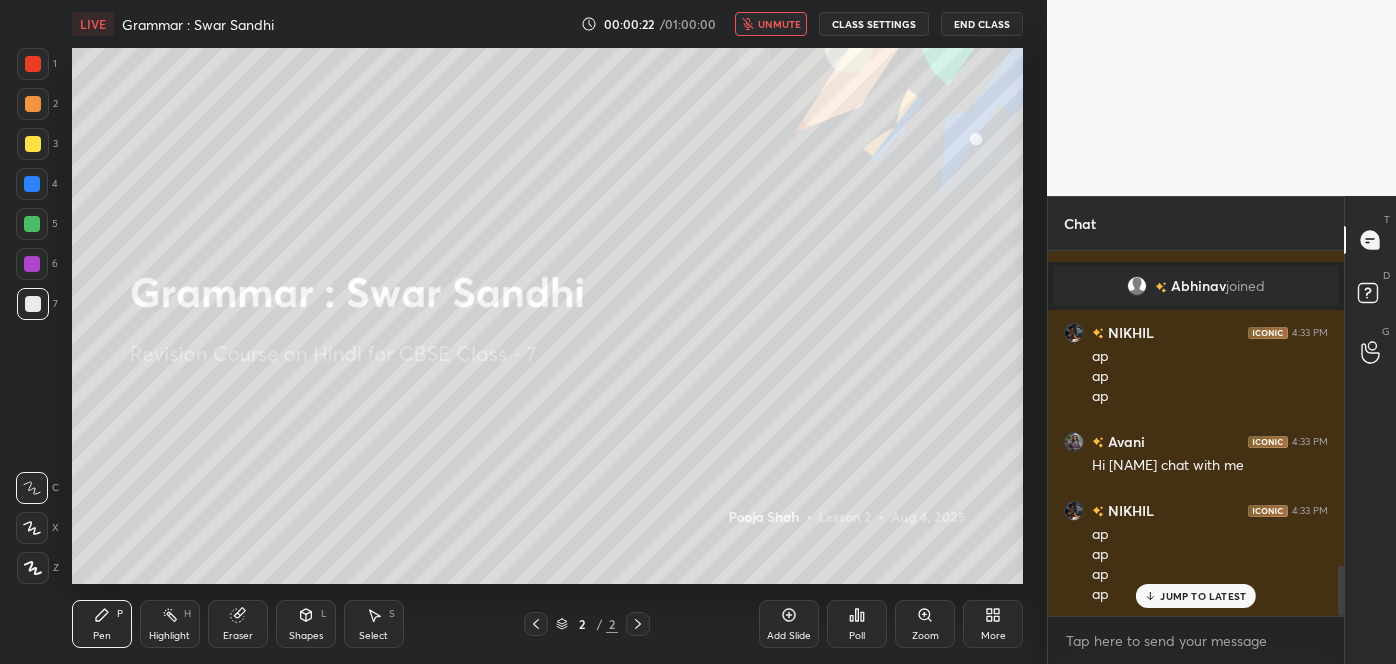 click on "JUMP TO LATEST" at bounding box center [1203, 596] 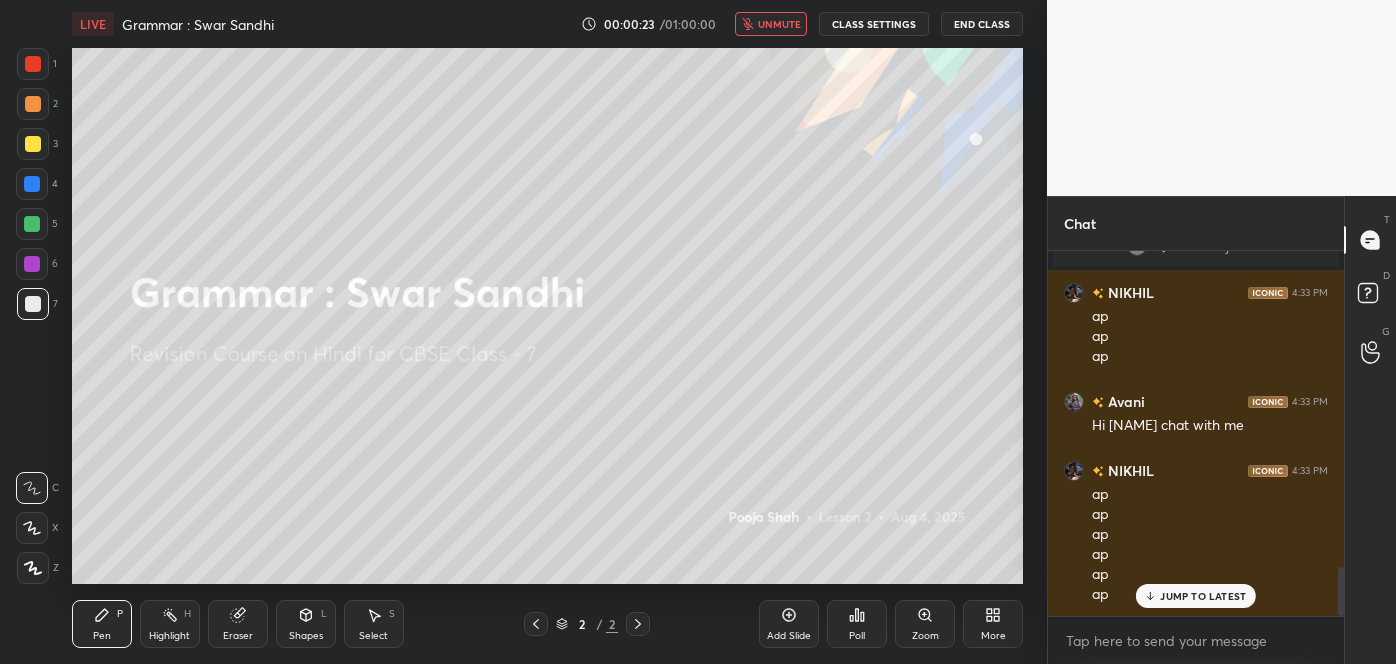 click on "More" at bounding box center (993, 624) 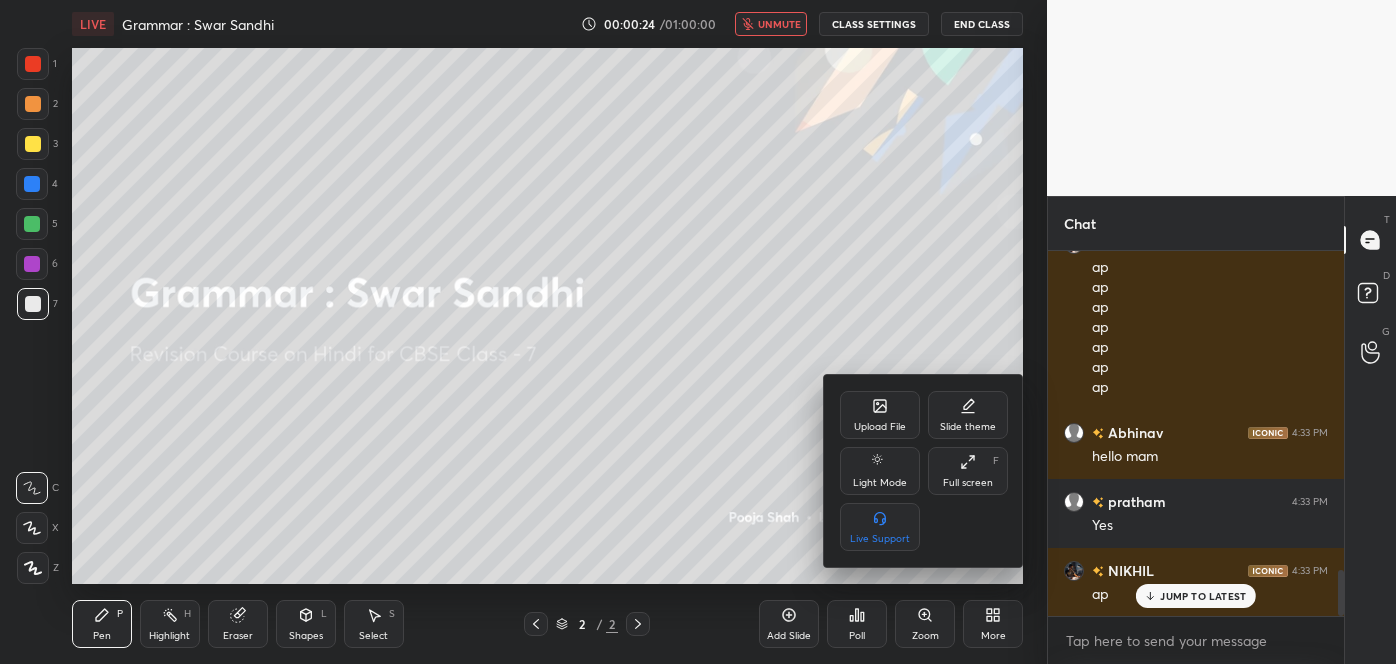 click at bounding box center (698, 332) 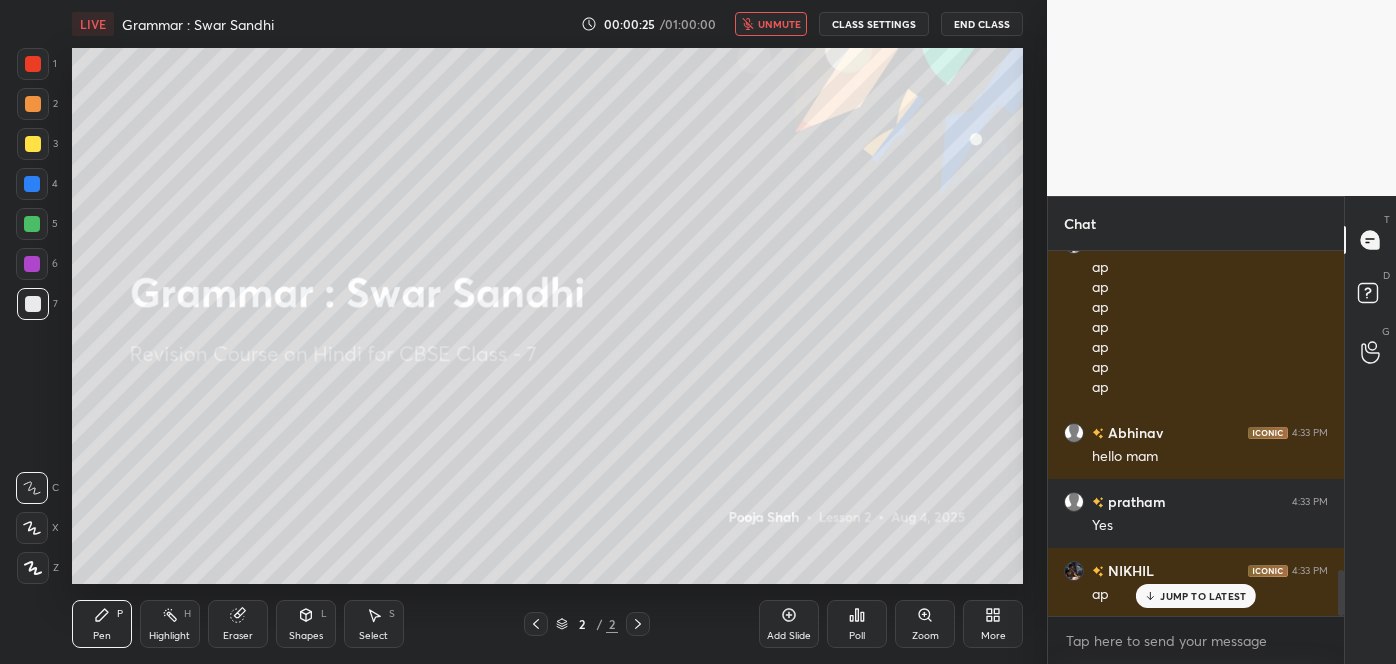 click 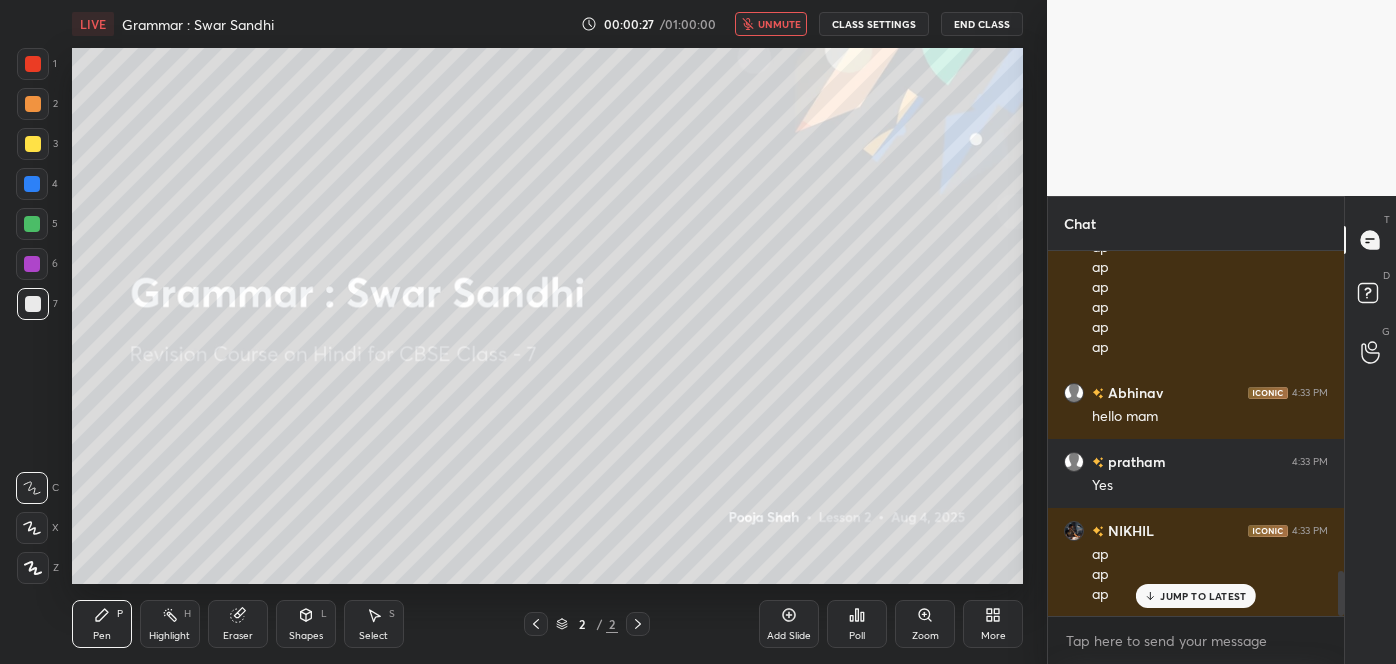 click 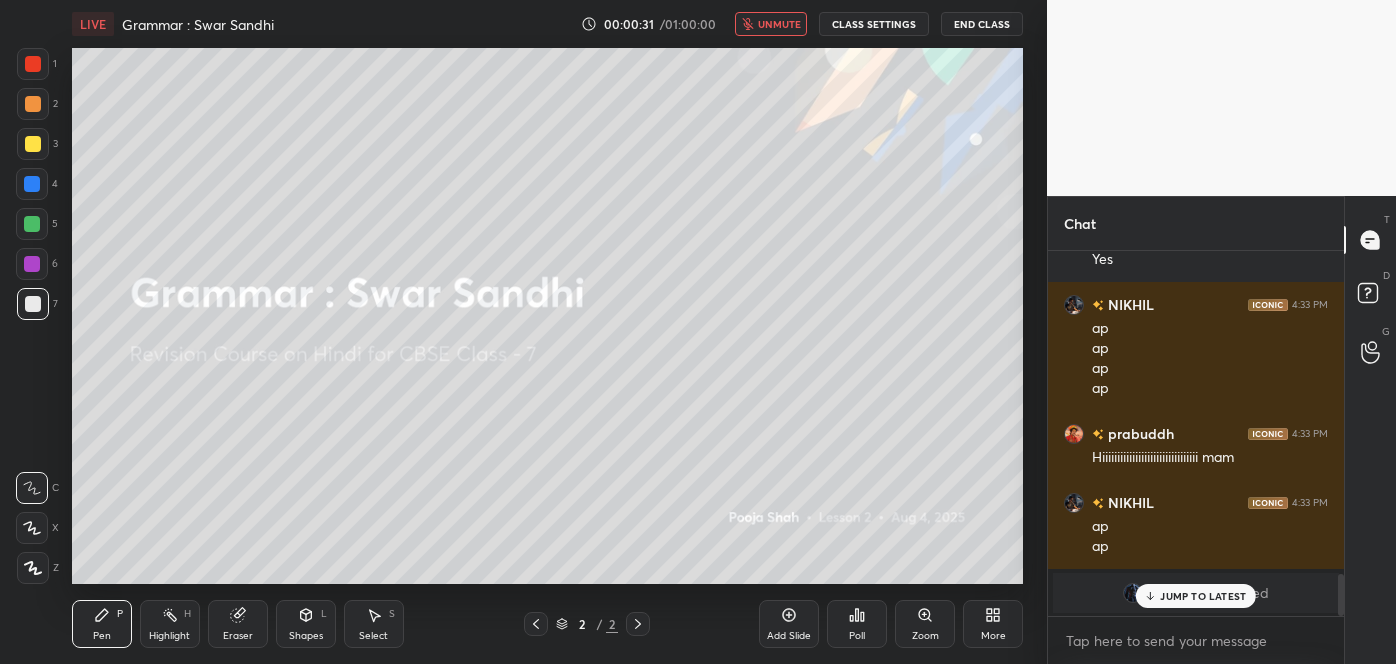 click on "unmute" at bounding box center [779, 24] 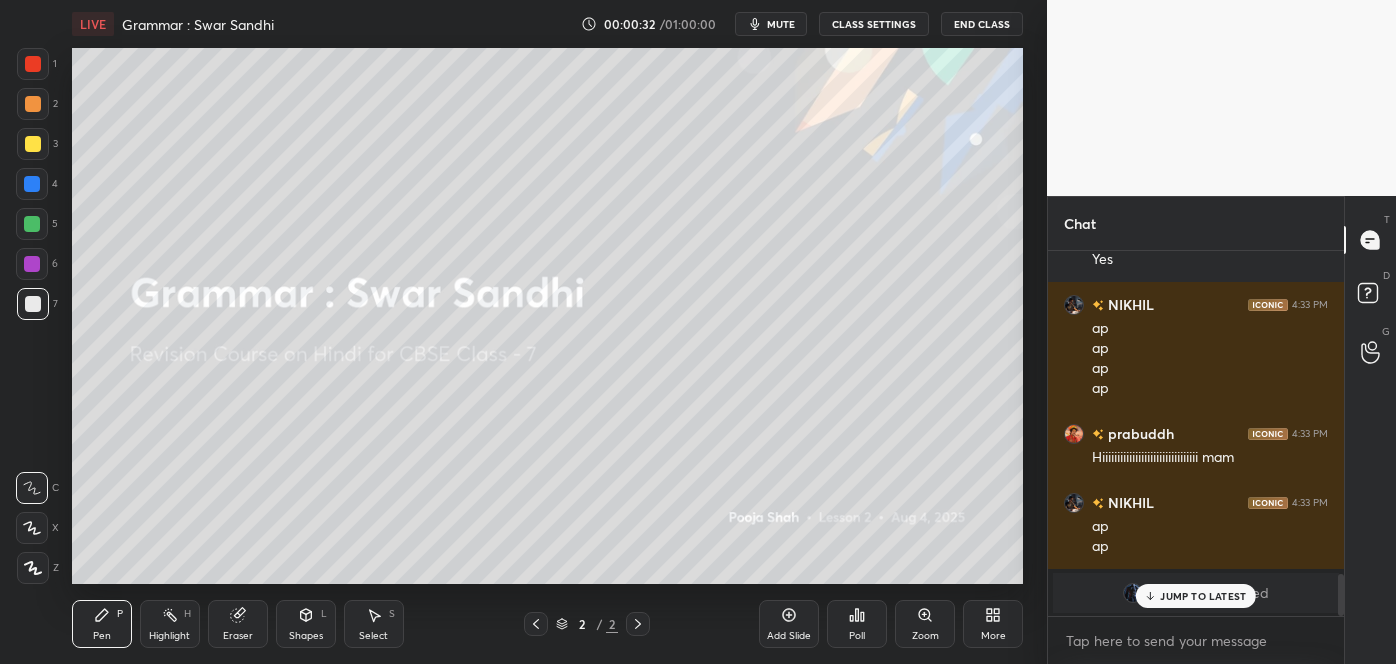 click on "Vansh 4:33 PM HI MAM Sonia 4:33 PM India won the match Anushka 4:33 PM hi mam NIKHIL 4:33 PM back Sonia 4:33 PM Yes Abhinav  joined NIKHIL 4:33 PM ap ap ap Avani 4:33 PM Hi shreyash chat with me NIKHIL 4:33 PM ap ap ap ap ap ap ap Abhinav 4:33 PM hello mam pratham 4:33 PM Yes NIKHIL 4:33 PM ap ap ap ap prabuddh 4:33 PM Hiiiiiiiiiiiiiiiiiiiiiiiiiiiiiiii mam NIKHIL 4:33 PM ap ap Sambhav  joined JUMP TO LATEST" at bounding box center (1196, 433) 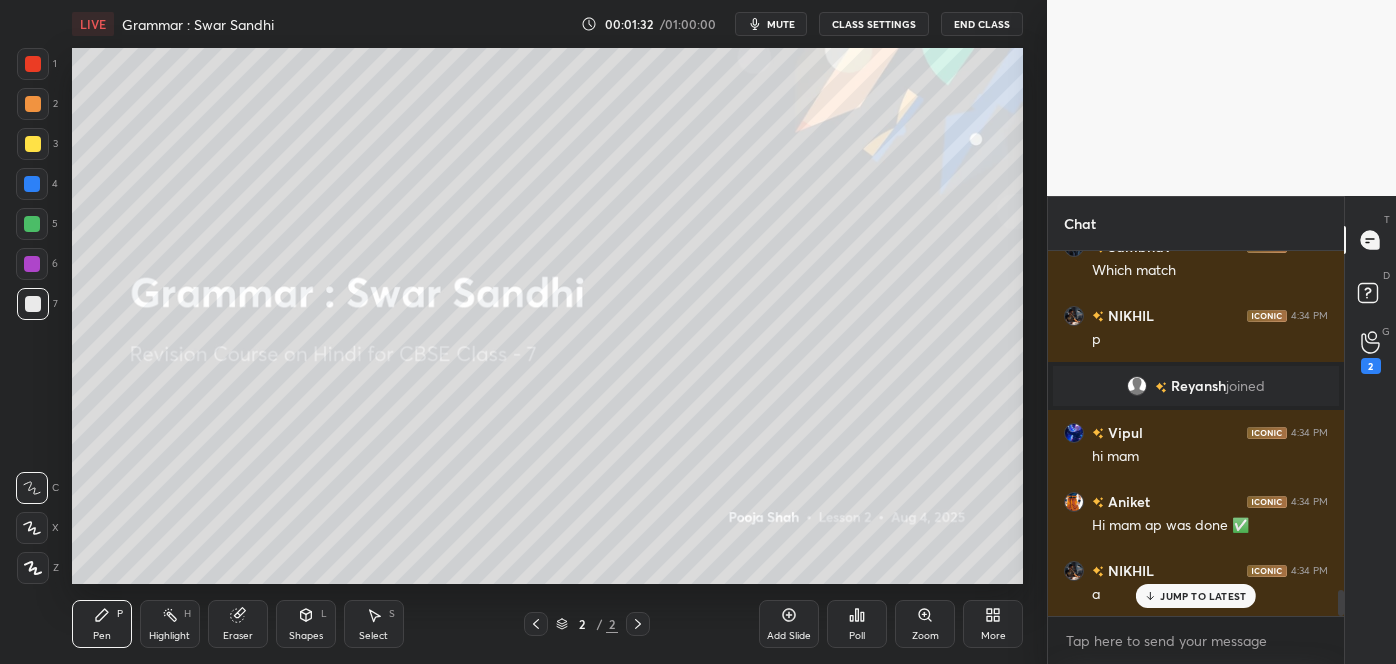 scroll, scrollTop: 4880, scrollLeft: 0, axis: vertical 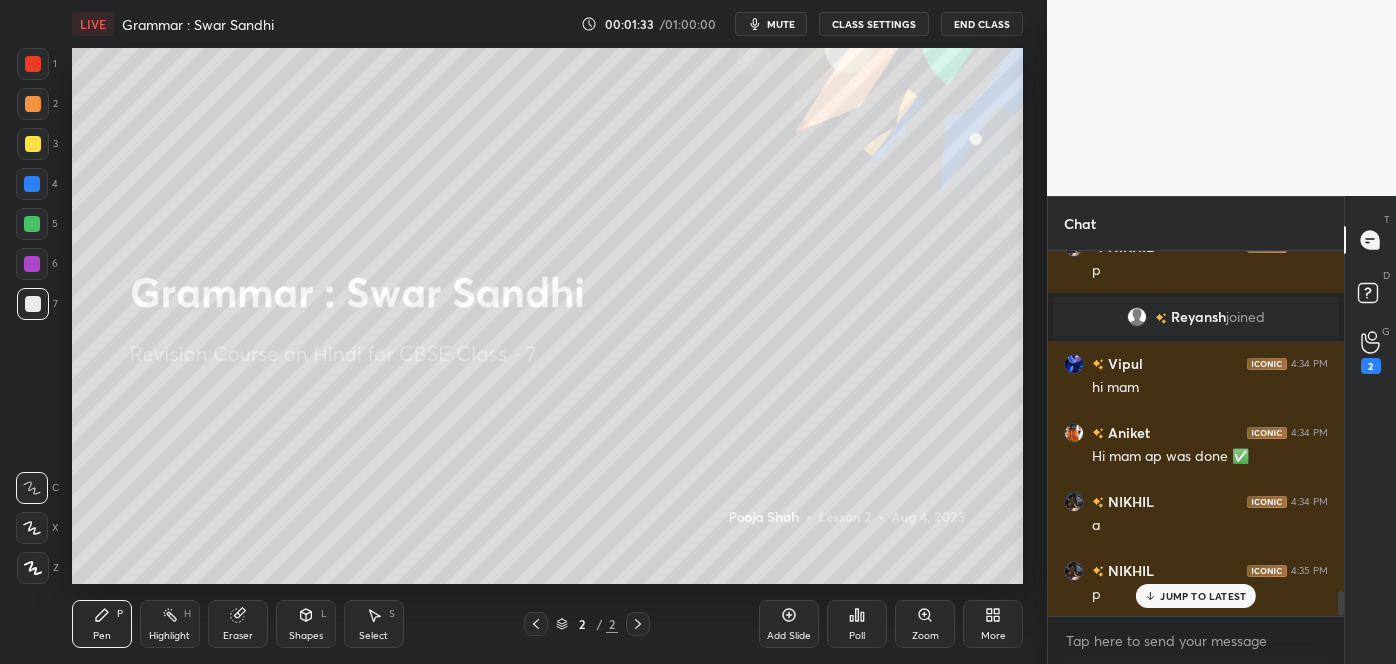 click on "JUMP TO LATEST" at bounding box center [1203, 596] 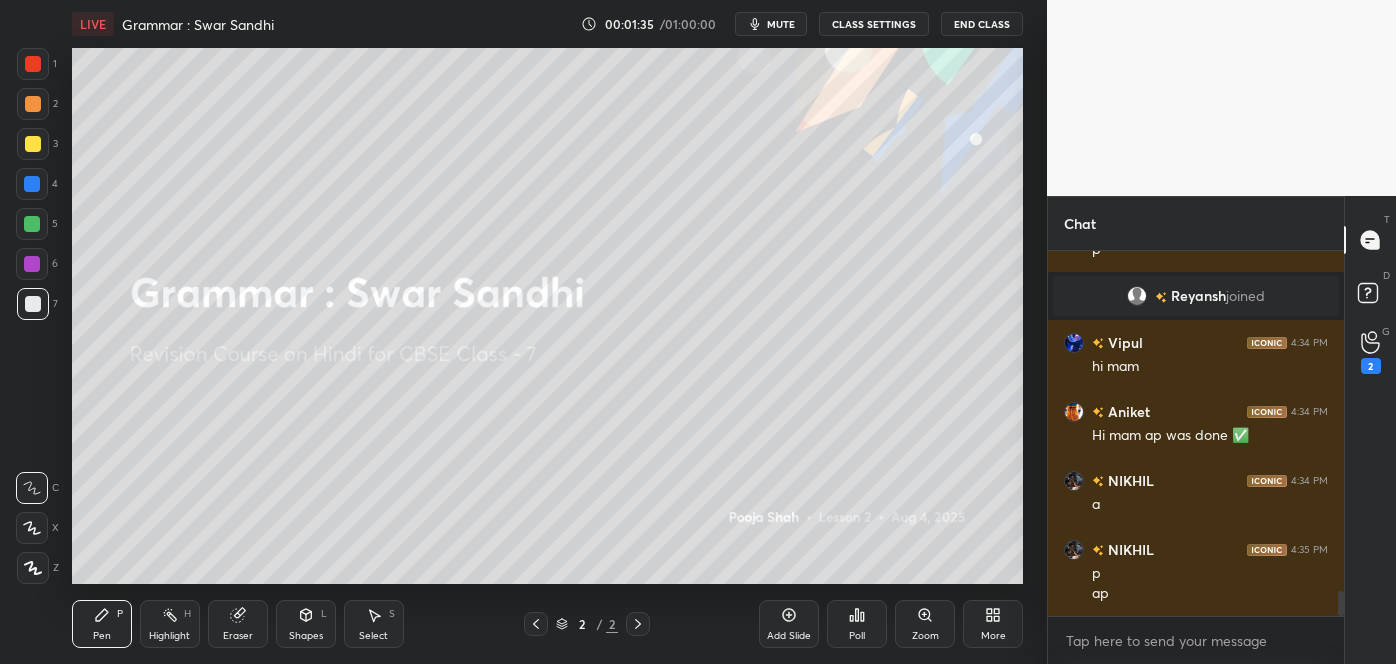 scroll, scrollTop: 4920, scrollLeft: 0, axis: vertical 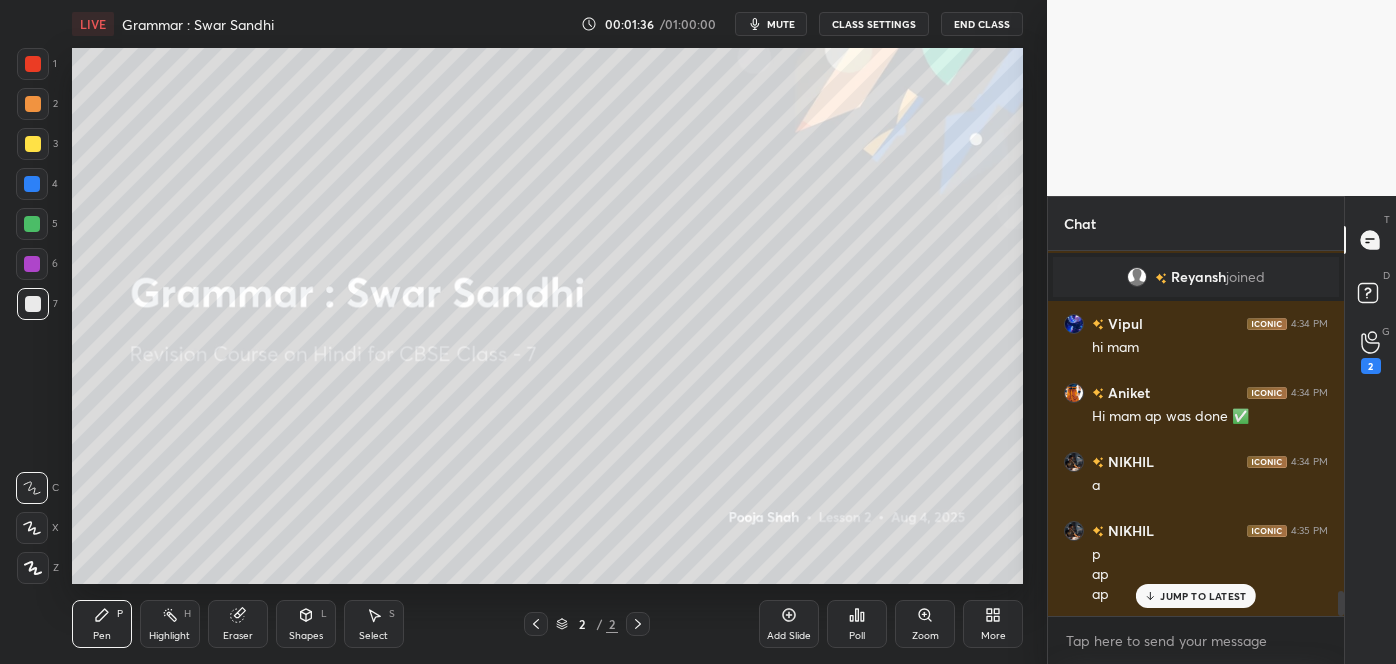 click at bounding box center [33, 64] 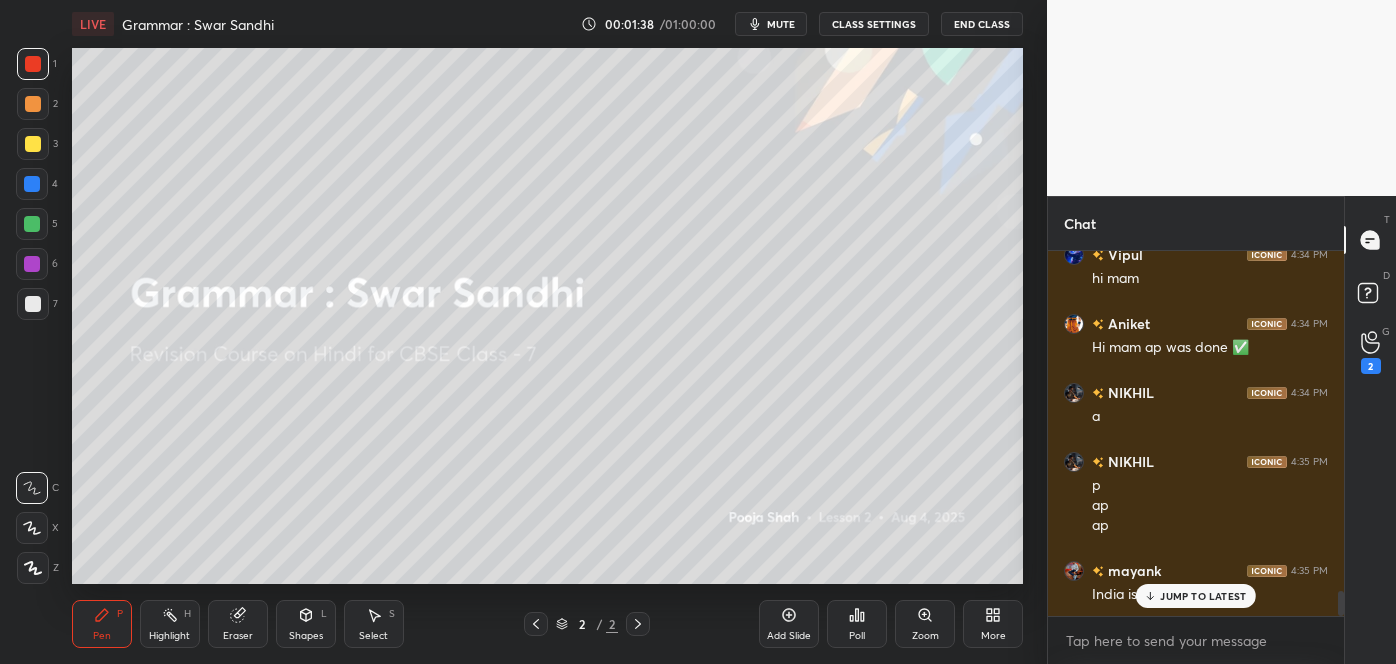 scroll, scrollTop: 5058, scrollLeft: 0, axis: vertical 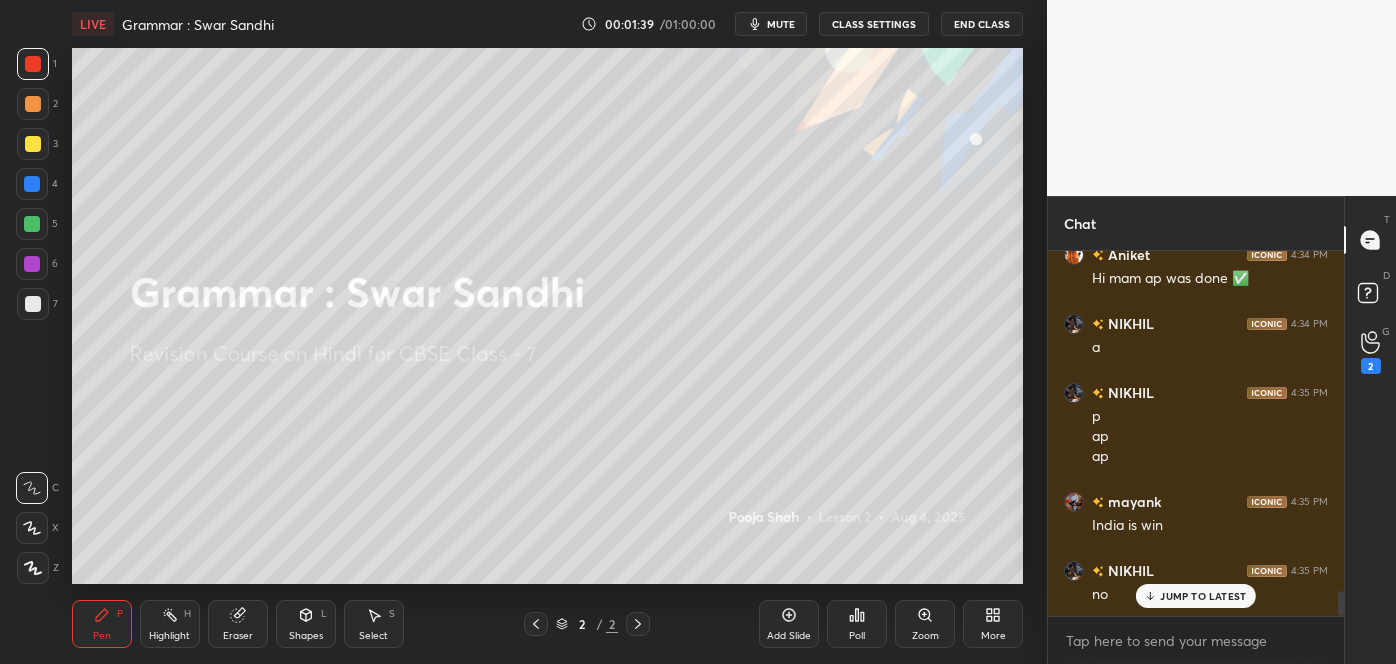 click 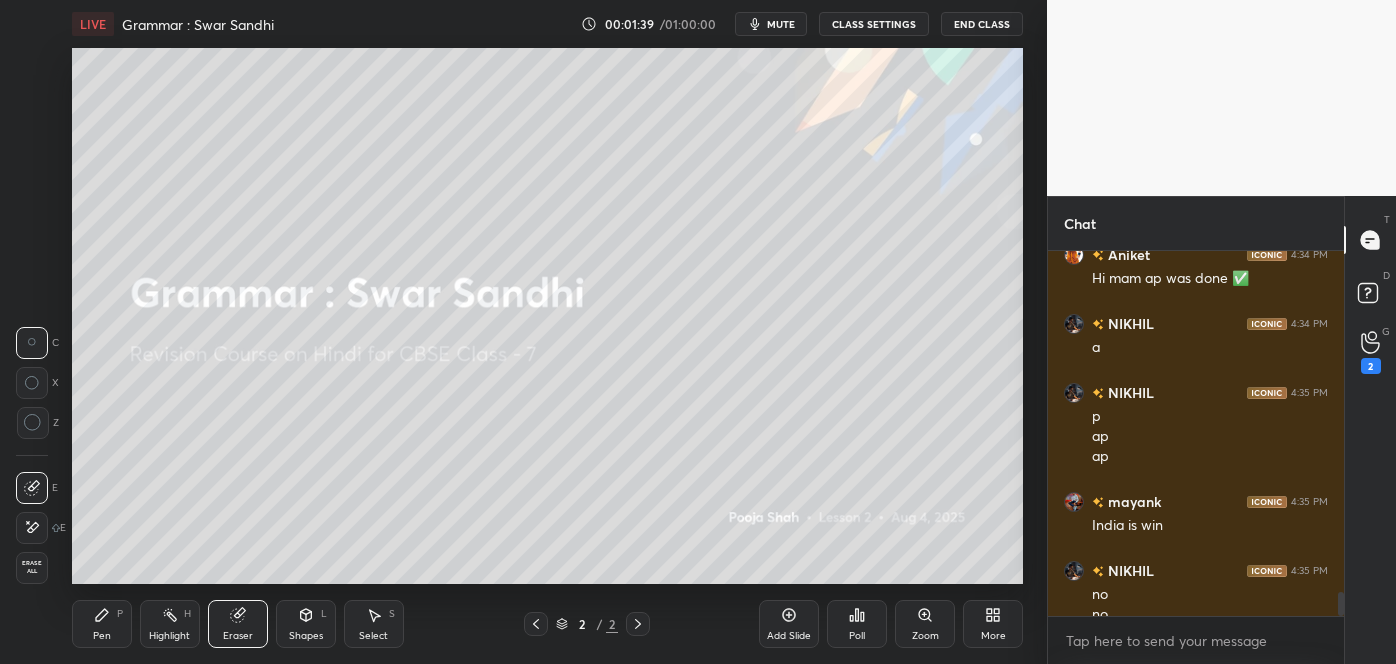 scroll, scrollTop: 5079, scrollLeft: 0, axis: vertical 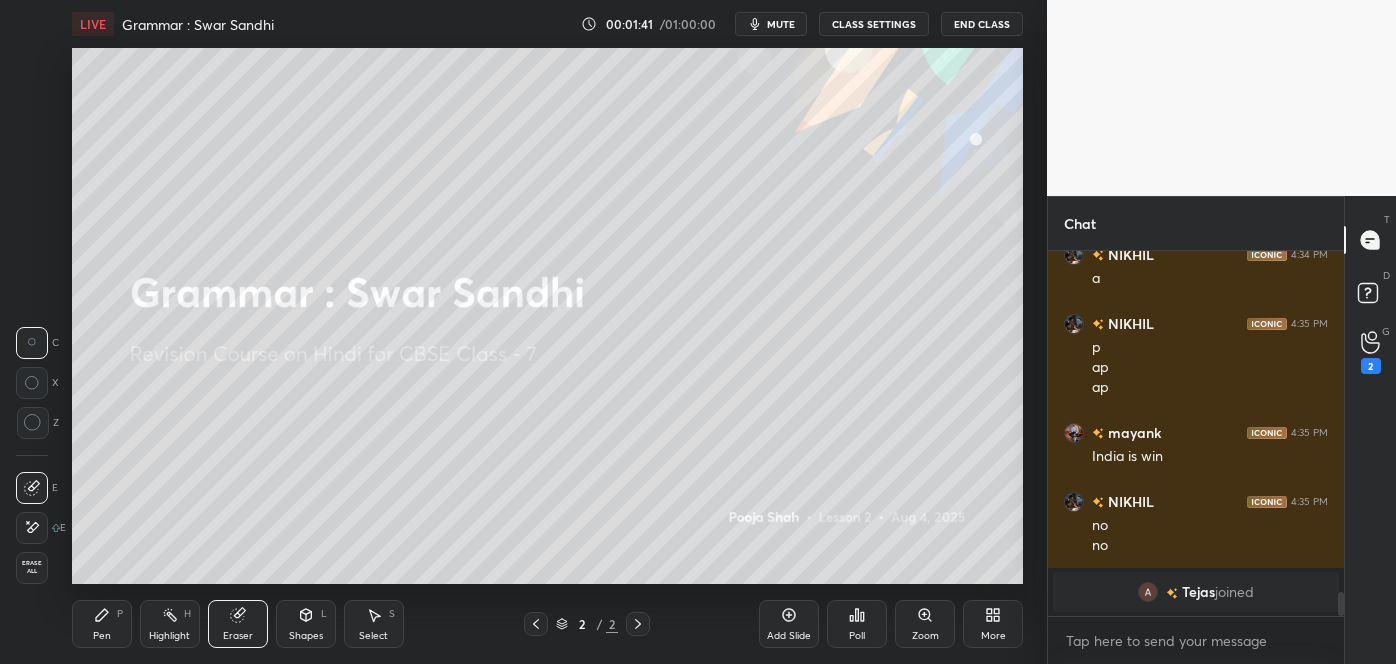 click on "Pen P" at bounding box center (102, 624) 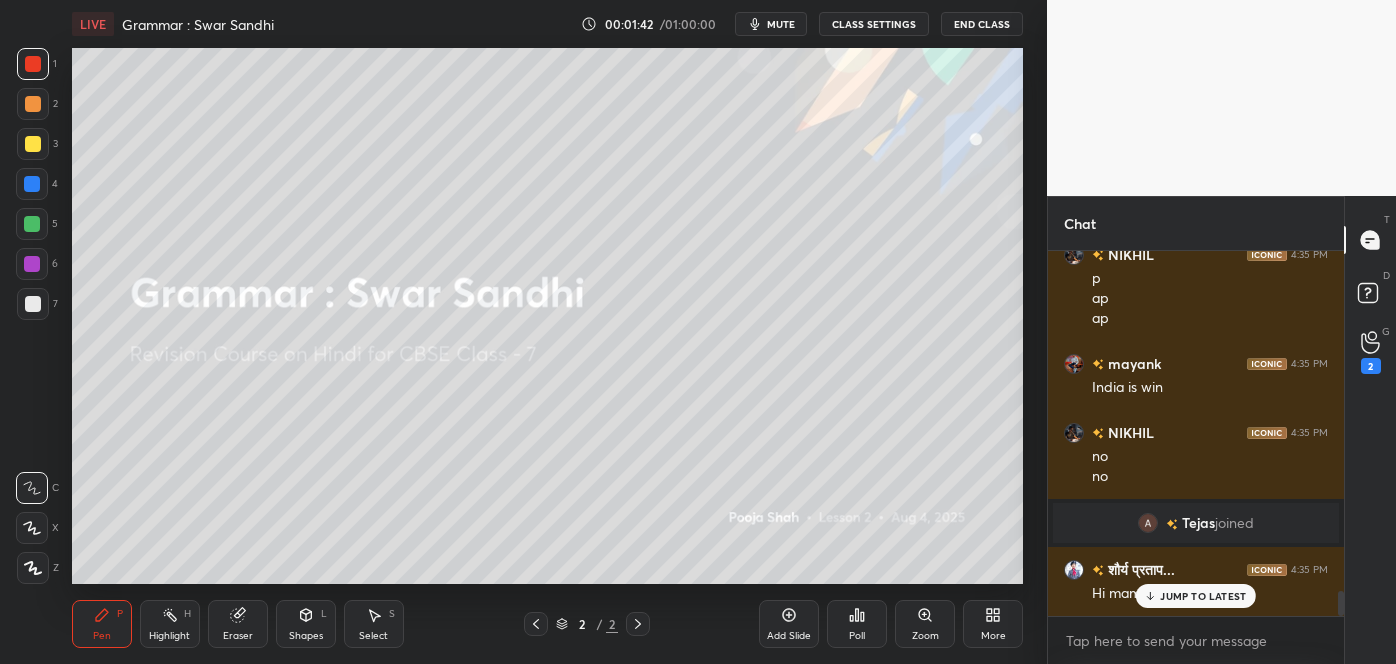 scroll, scrollTop: 5045, scrollLeft: 0, axis: vertical 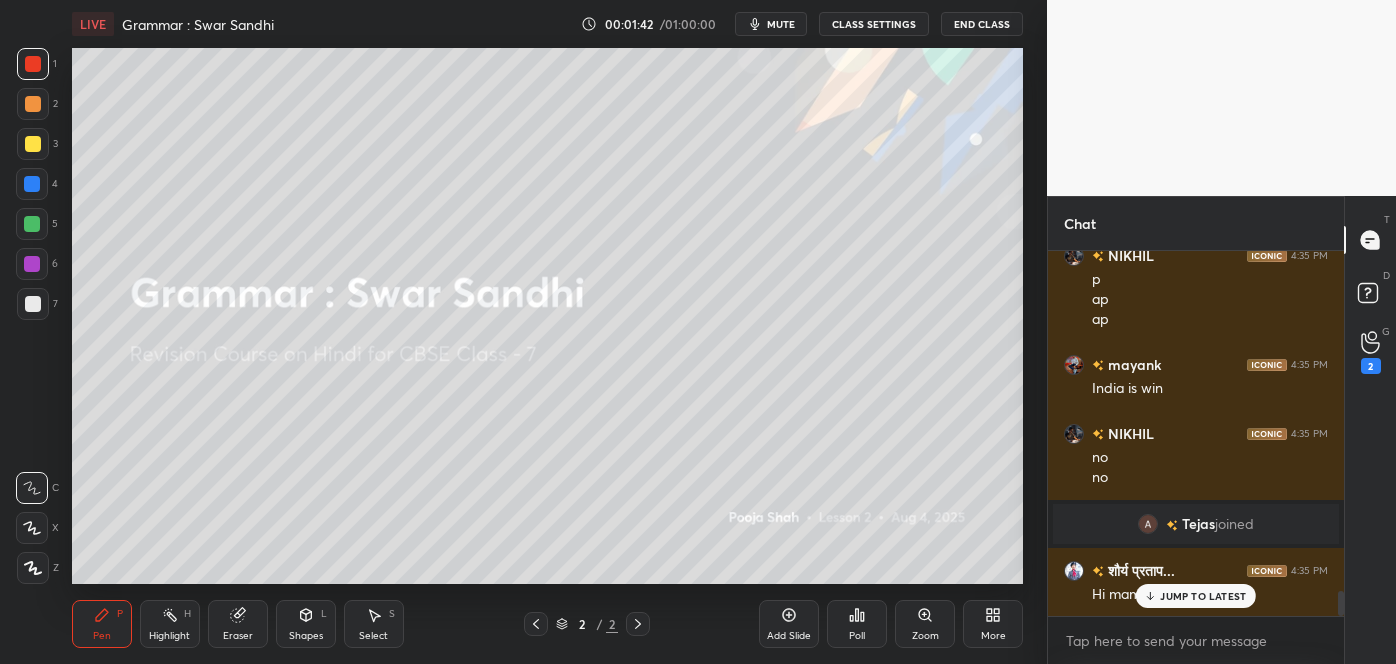 click at bounding box center (33, 304) 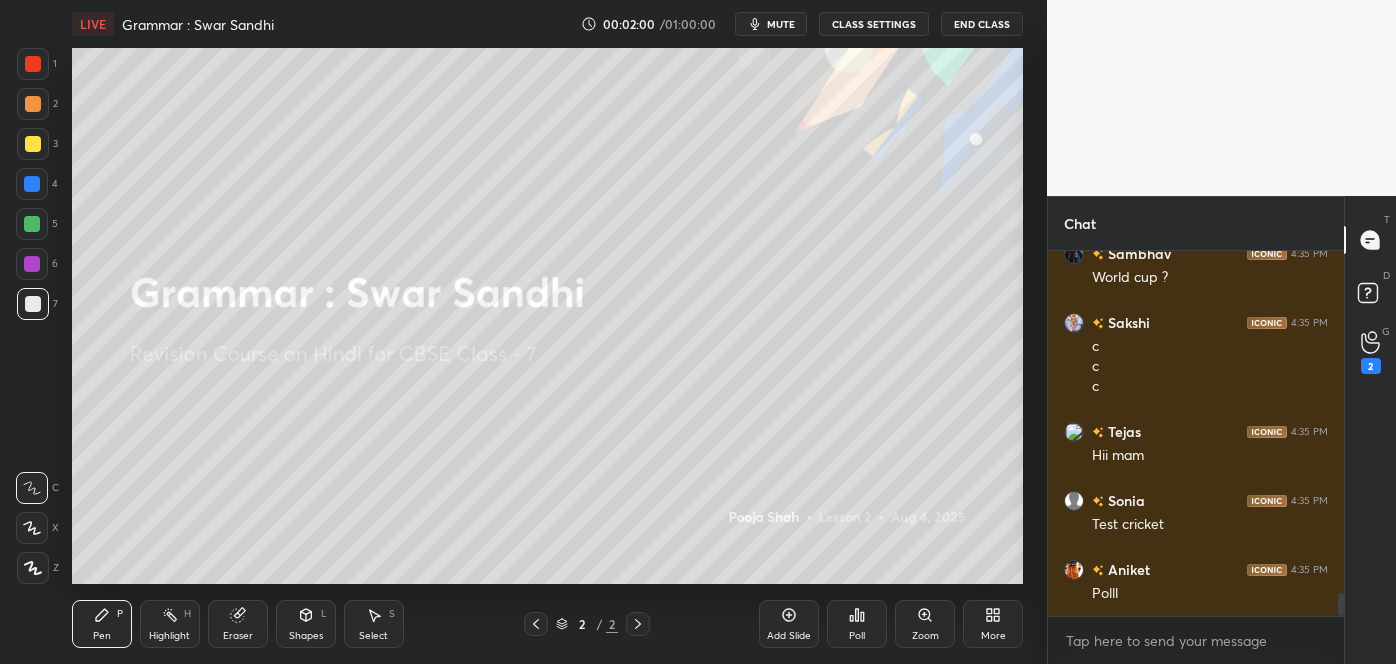 scroll, scrollTop: 5499, scrollLeft: 0, axis: vertical 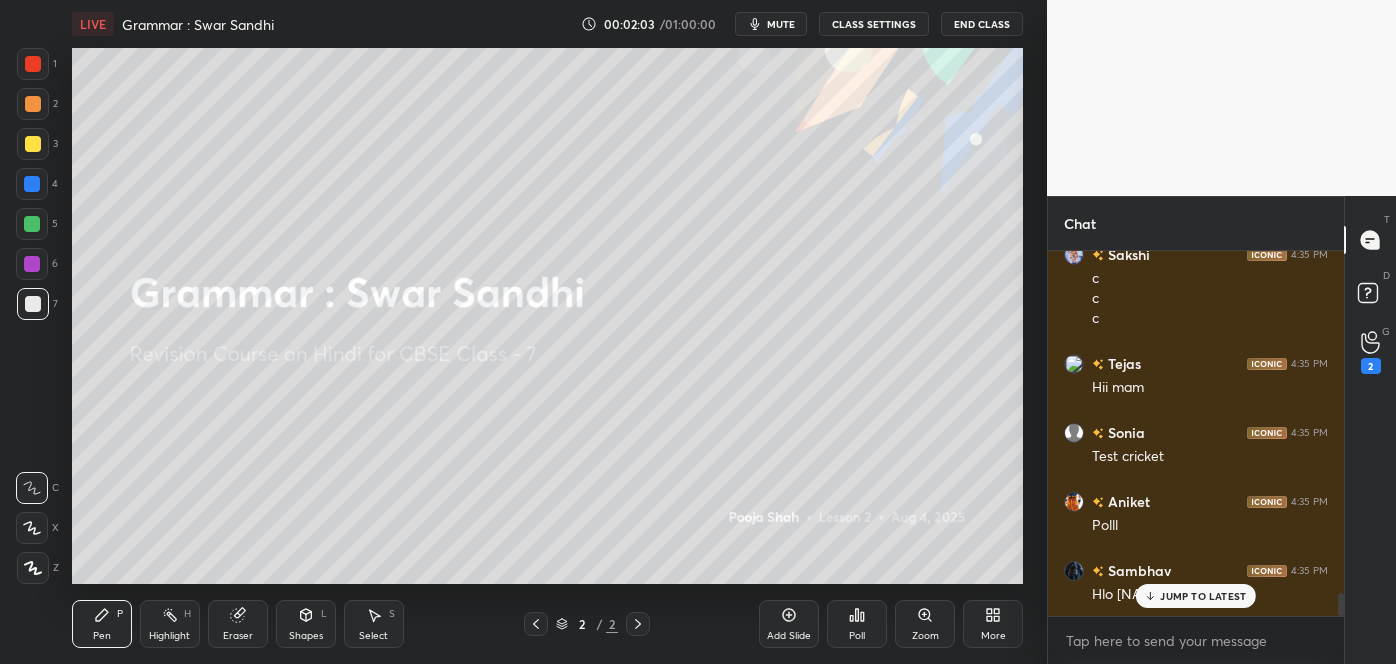 click on "JUMP TO LATEST" at bounding box center [1203, 596] 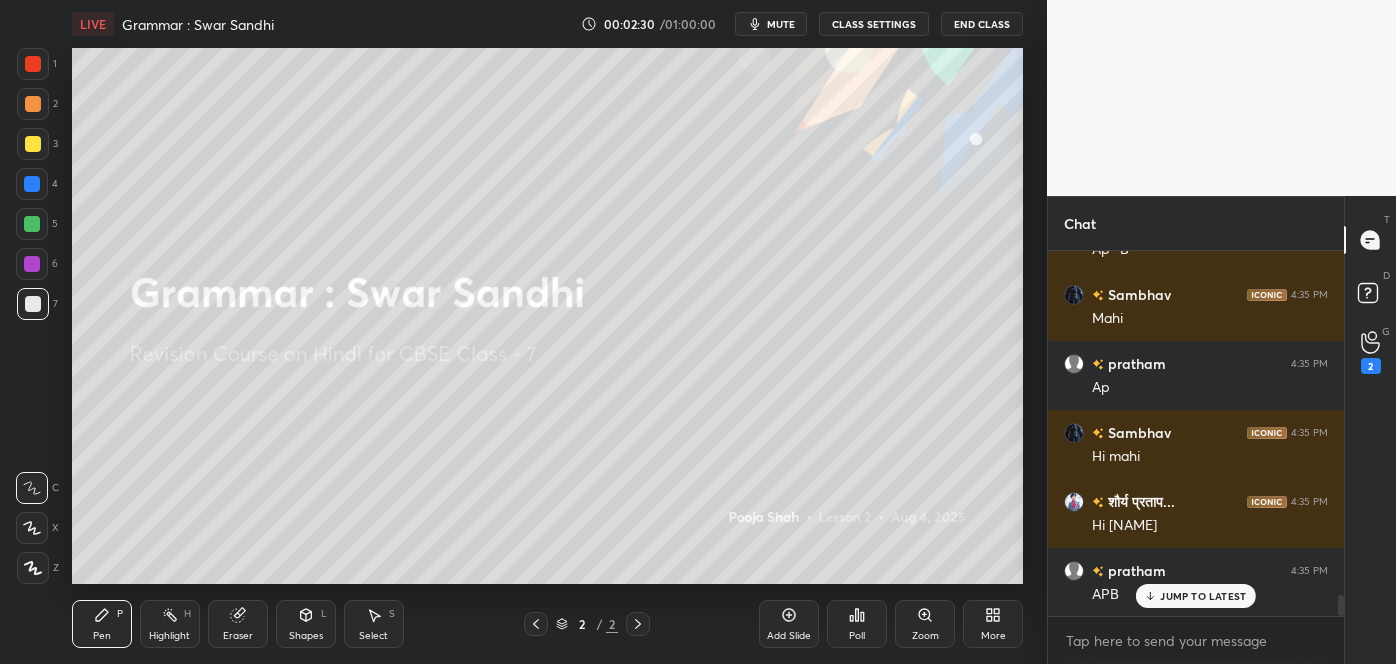 scroll, scrollTop: 6168, scrollLeft: 0, axis: vertical 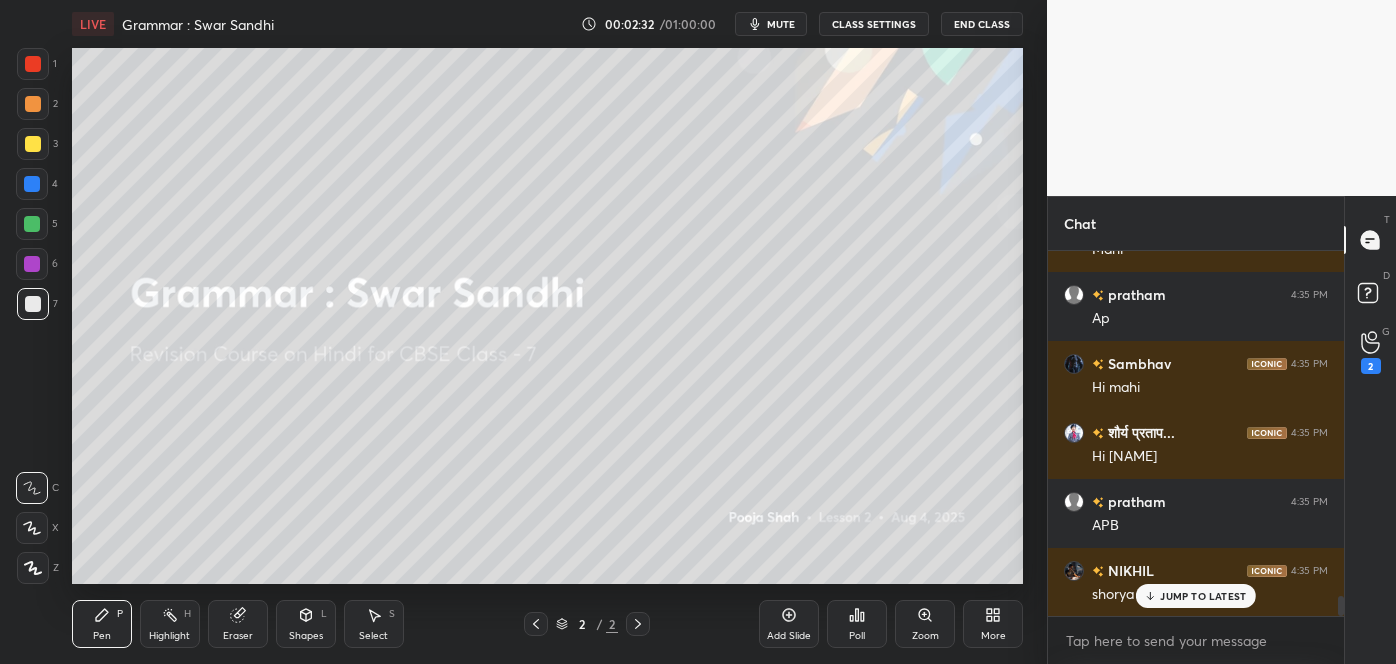 click on "JUMP TO LATEST" at bounding box center (1196, 596) 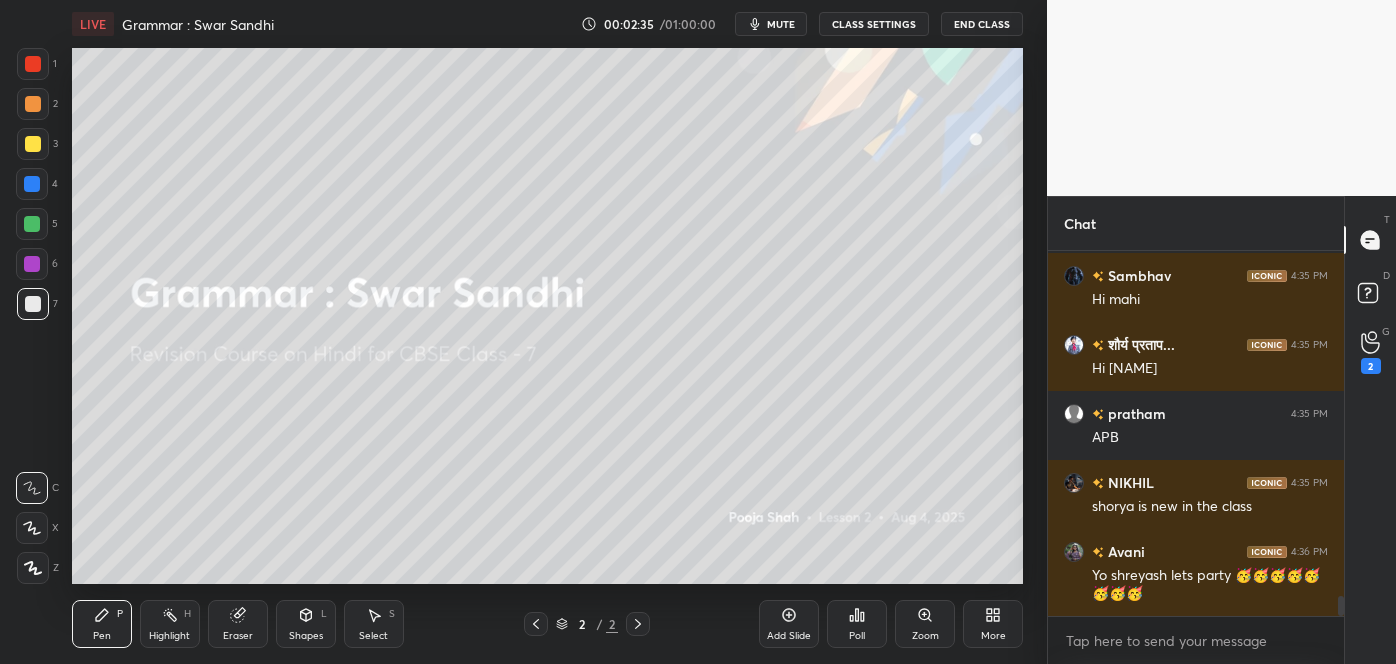 scroll, scrollTop: 6325, scrollLeft: 0, axis: vertical 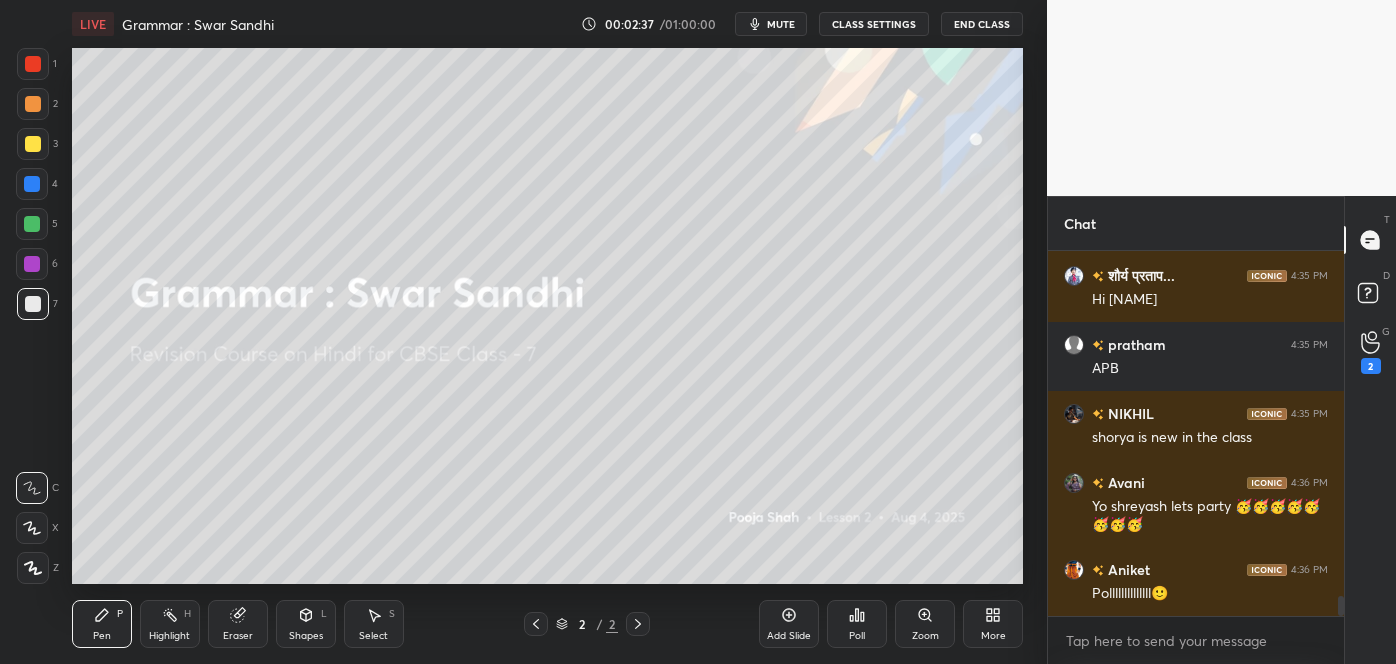 click 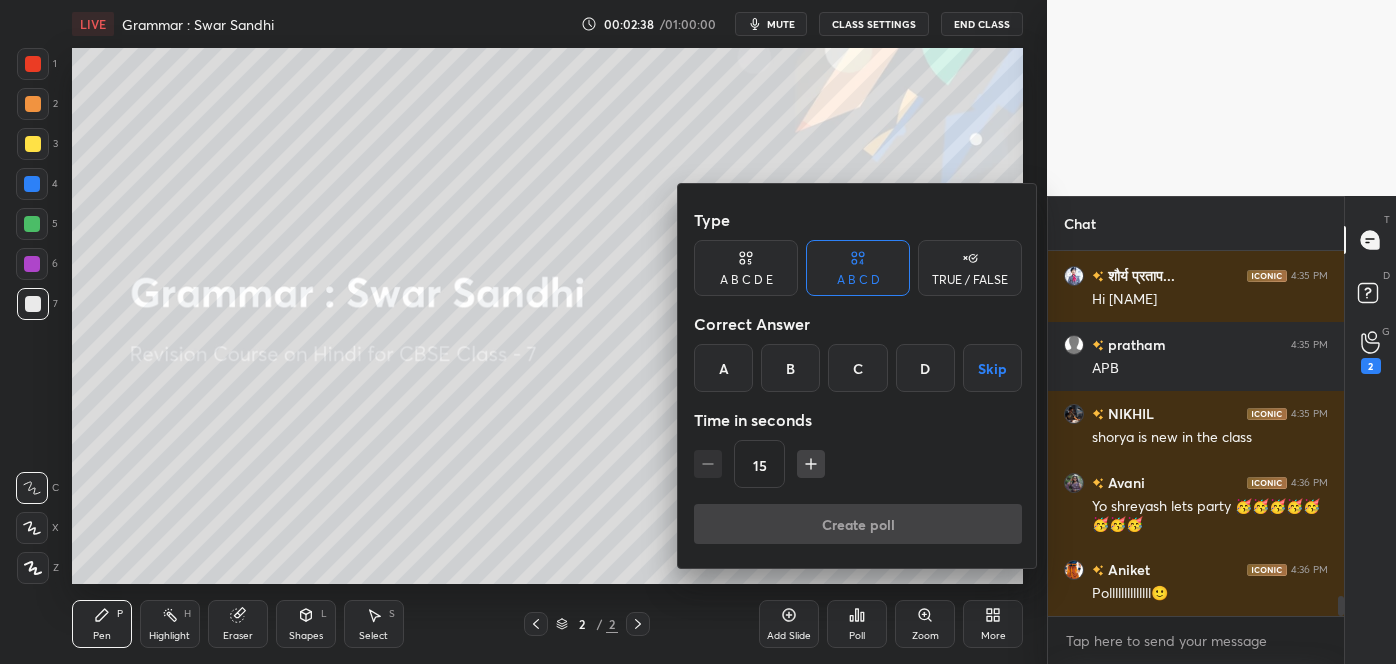 click at bounding box center (698, 332) 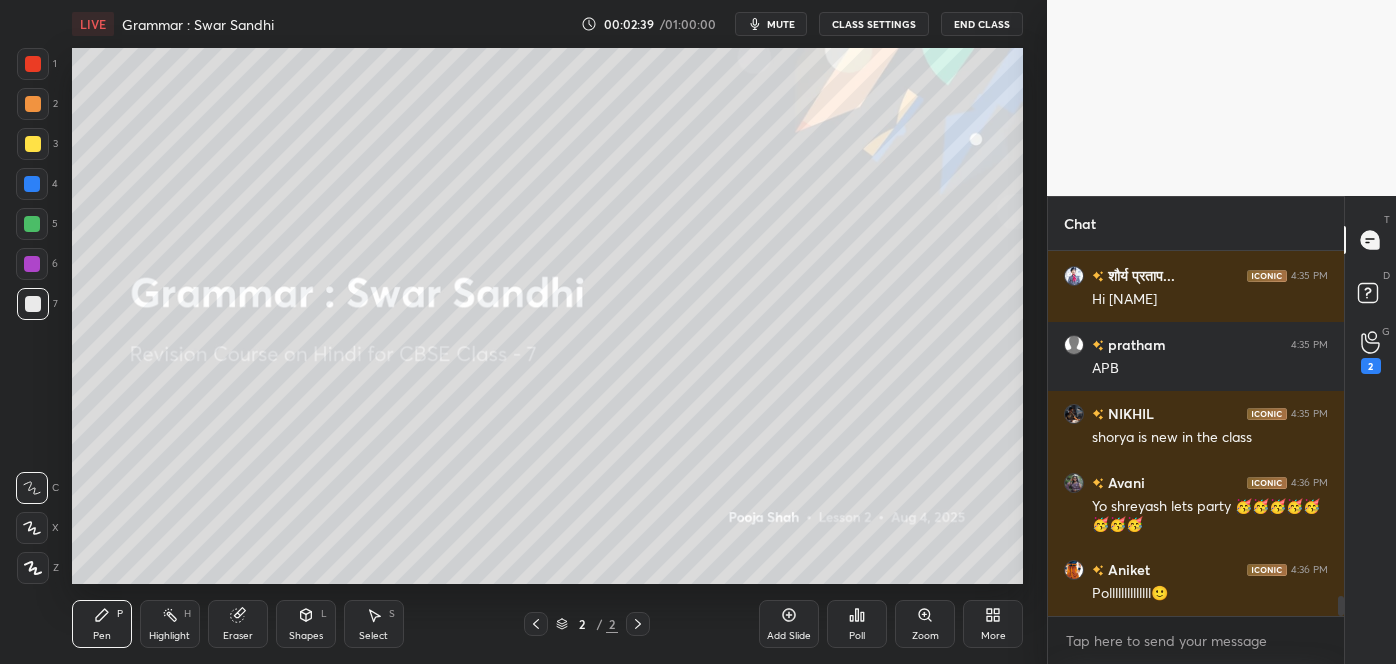 click on "T Messages (T) D Doubts (D) G Raise Hand (G) 2" at bounding box center (1370, 430) 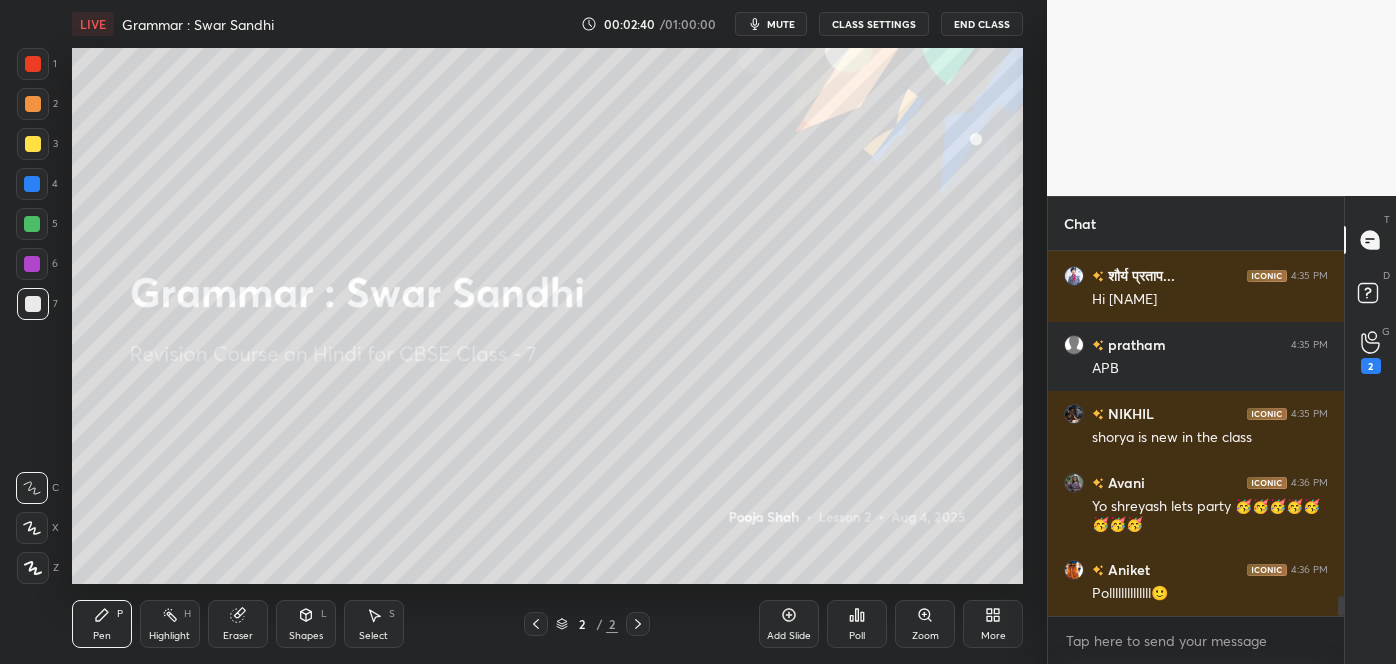 click on "2" at bounding box center (1371, 366) 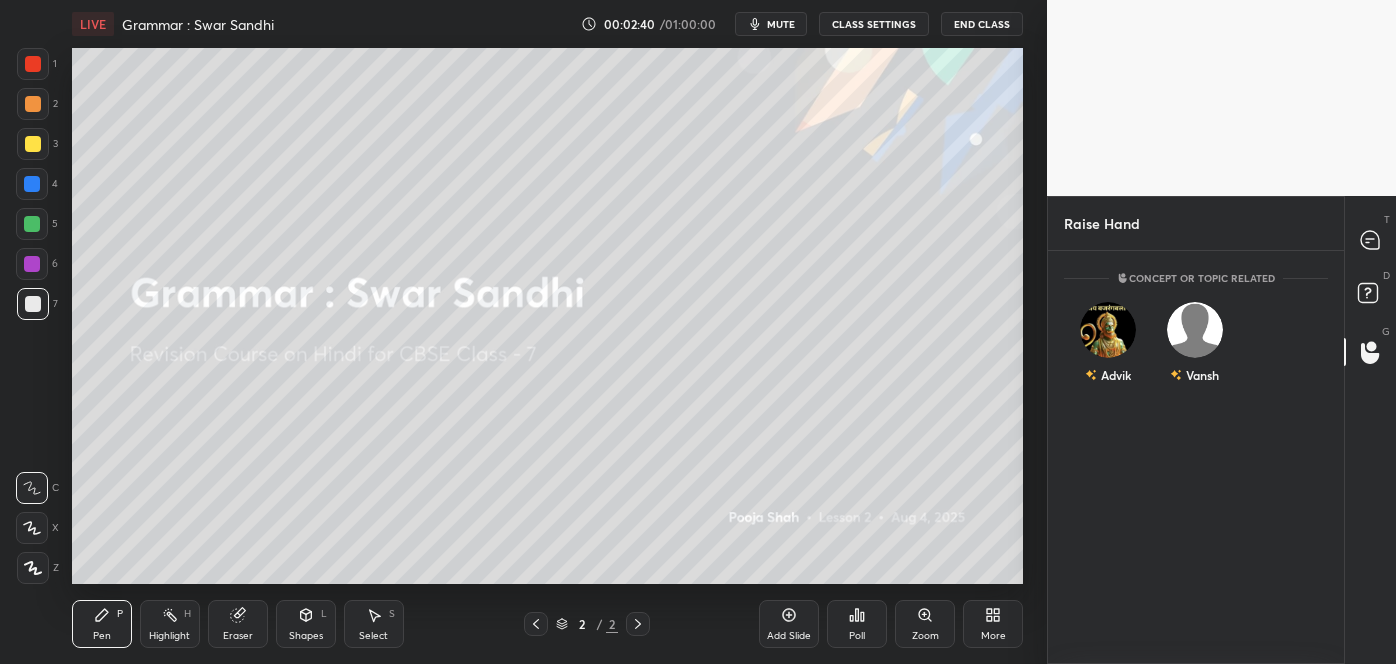 scroll, scrollTop: 407, scrollLeft: 290, axis: both 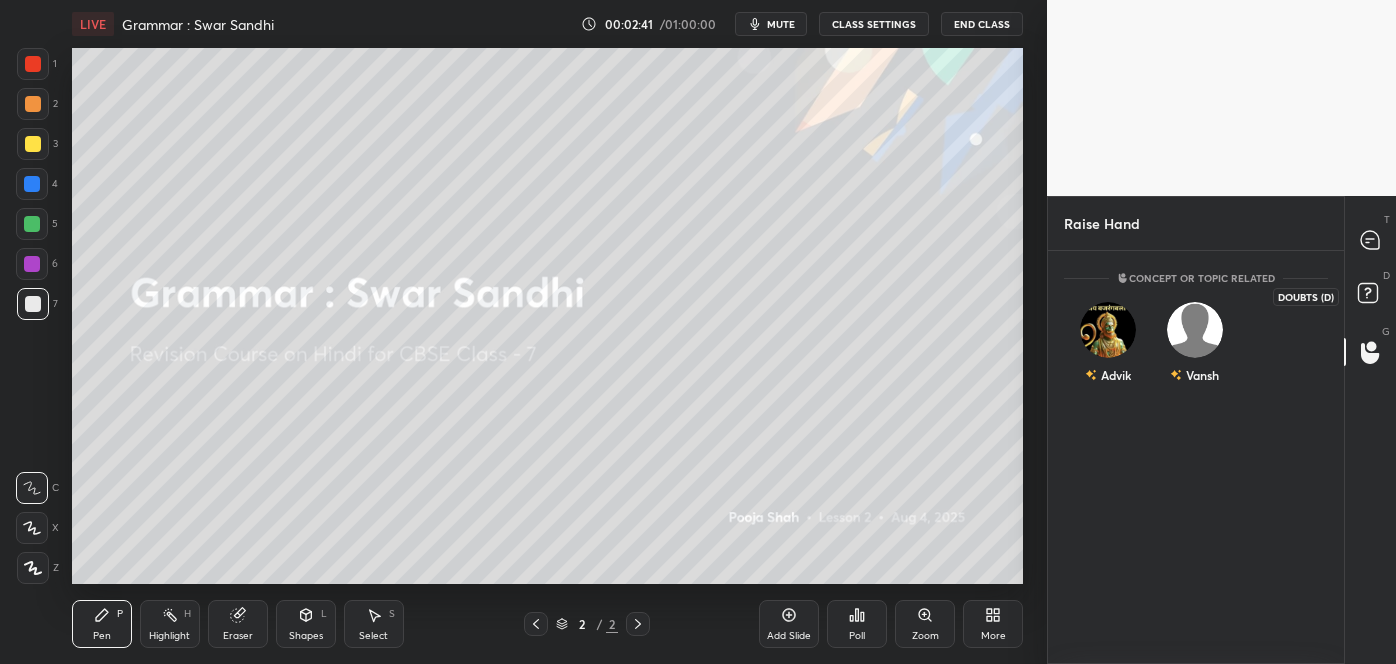 click 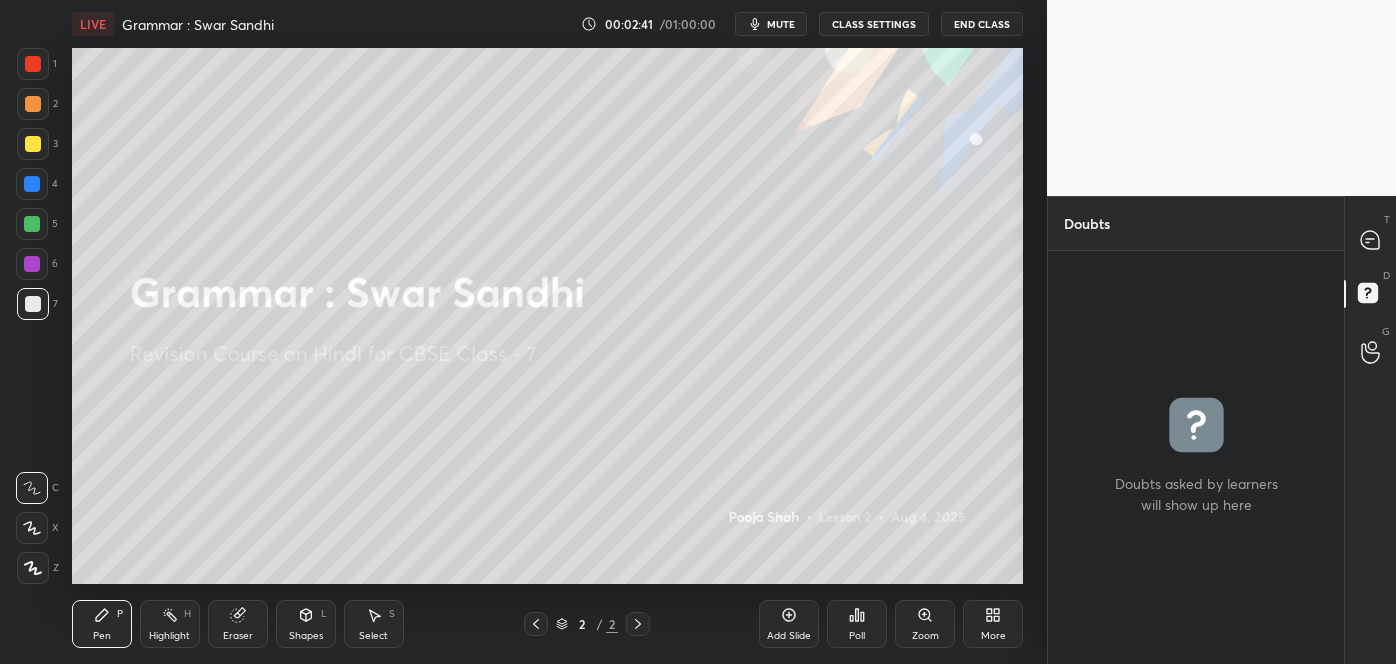 click on "T Messages (T)" at bounding box center (1370, 240) 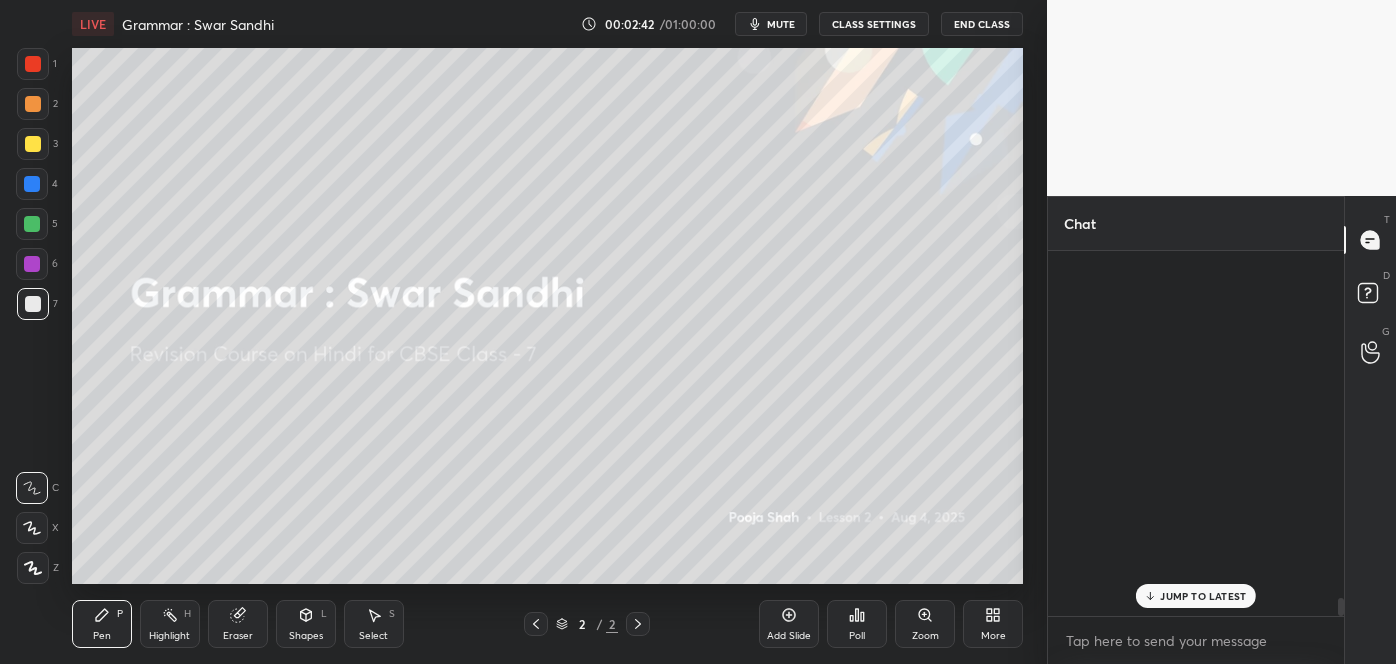 scroll, scrollTop: 6949, scrollLeft: 0, axis: vertical 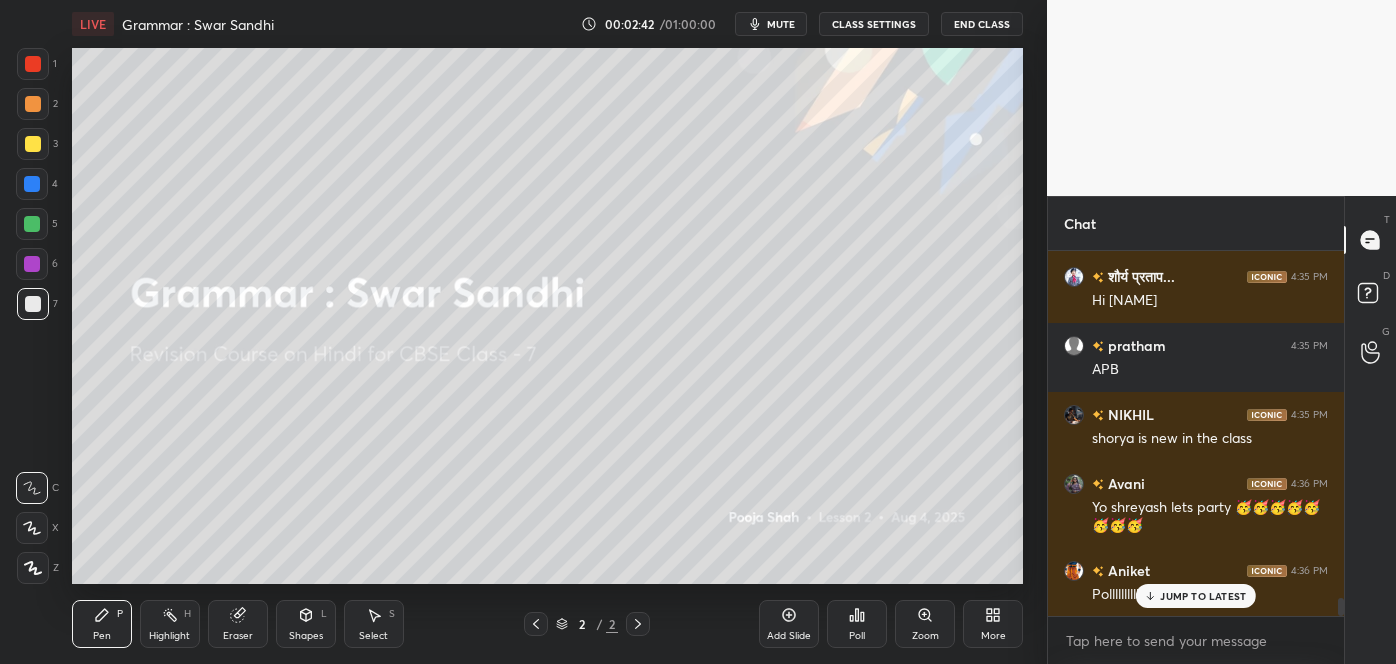 click 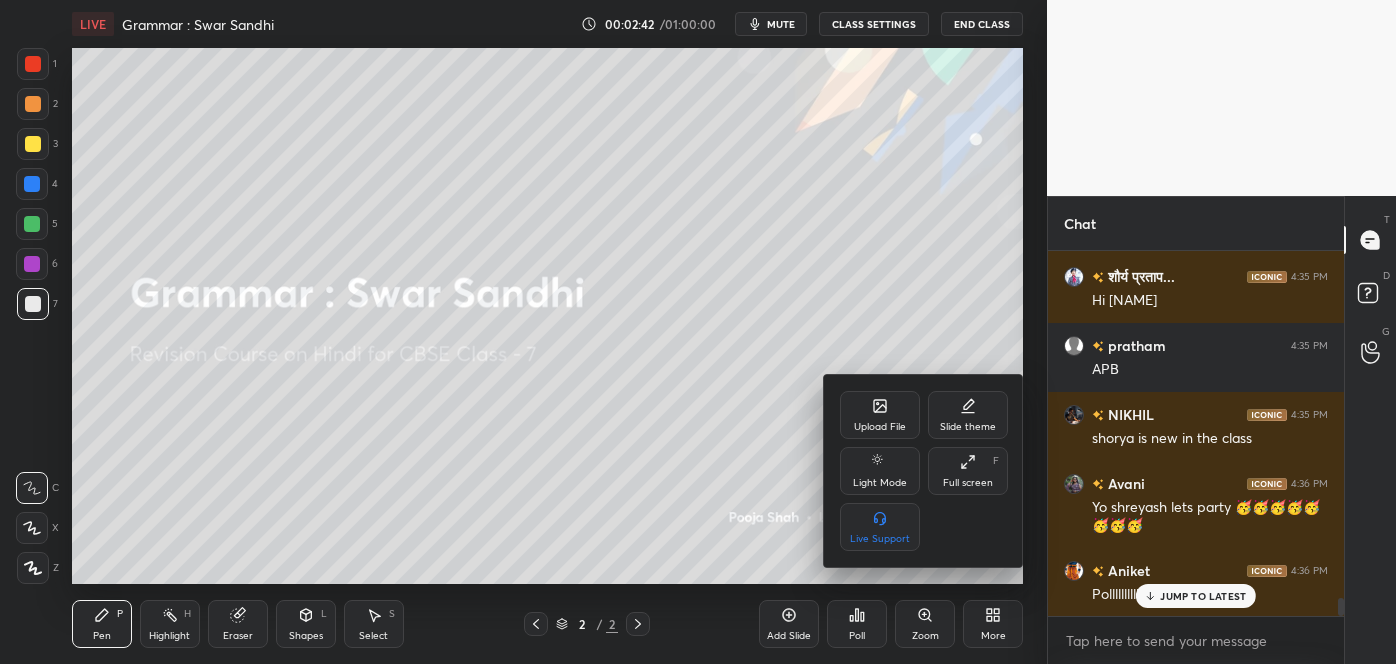 click on "Upload File" at bounding box center [880, 427] 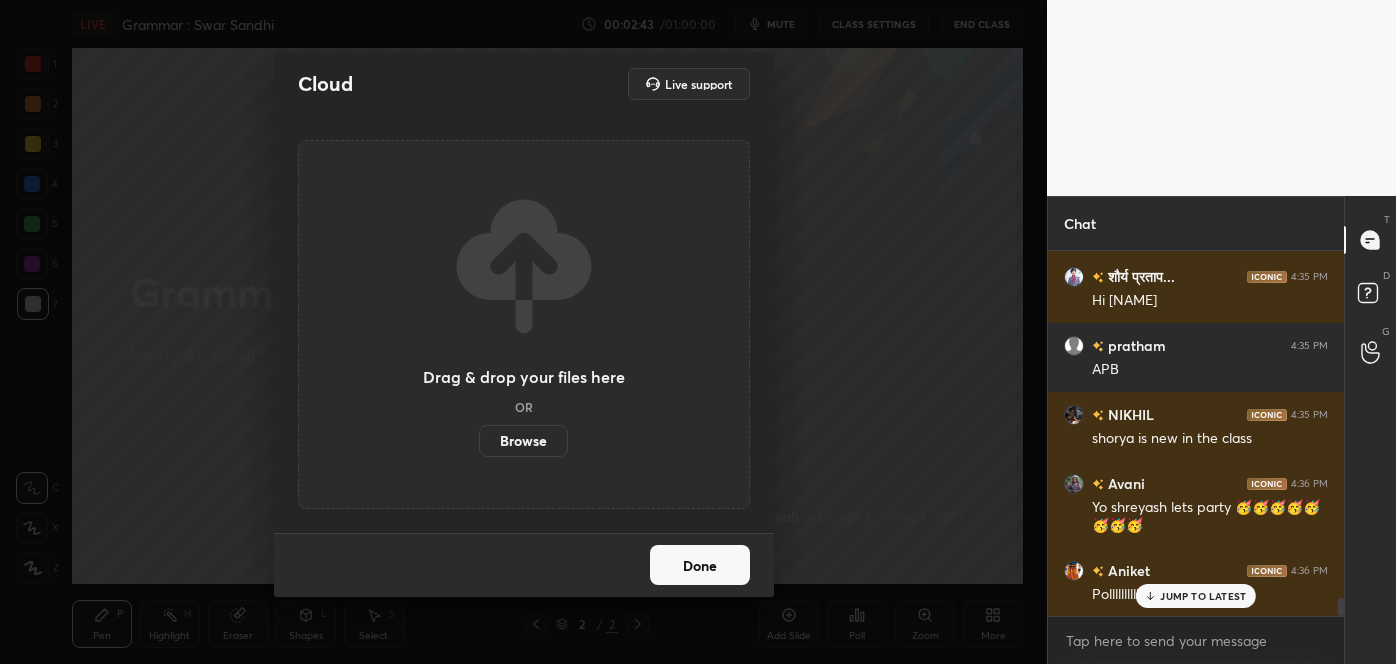 click on "Browse" at bounding box center (523, 441) 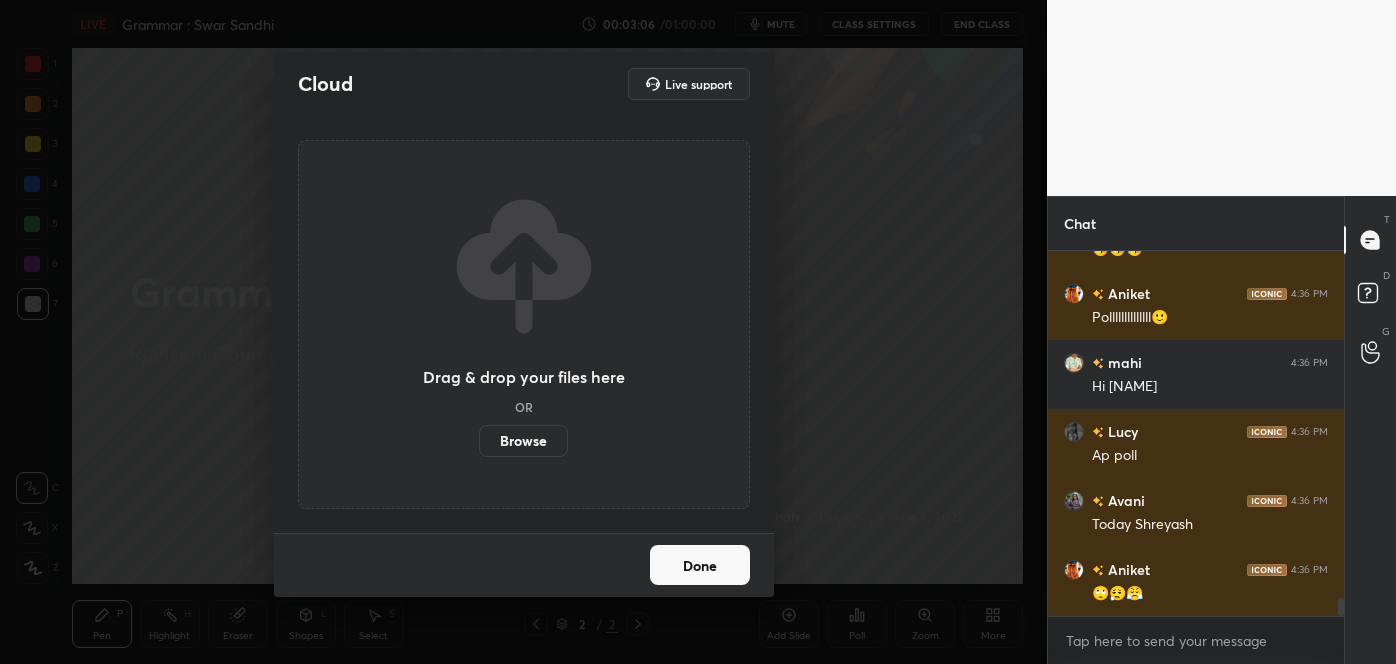 scroll, scrollTop: 7295, scrollLeft: 0, axis: vertical 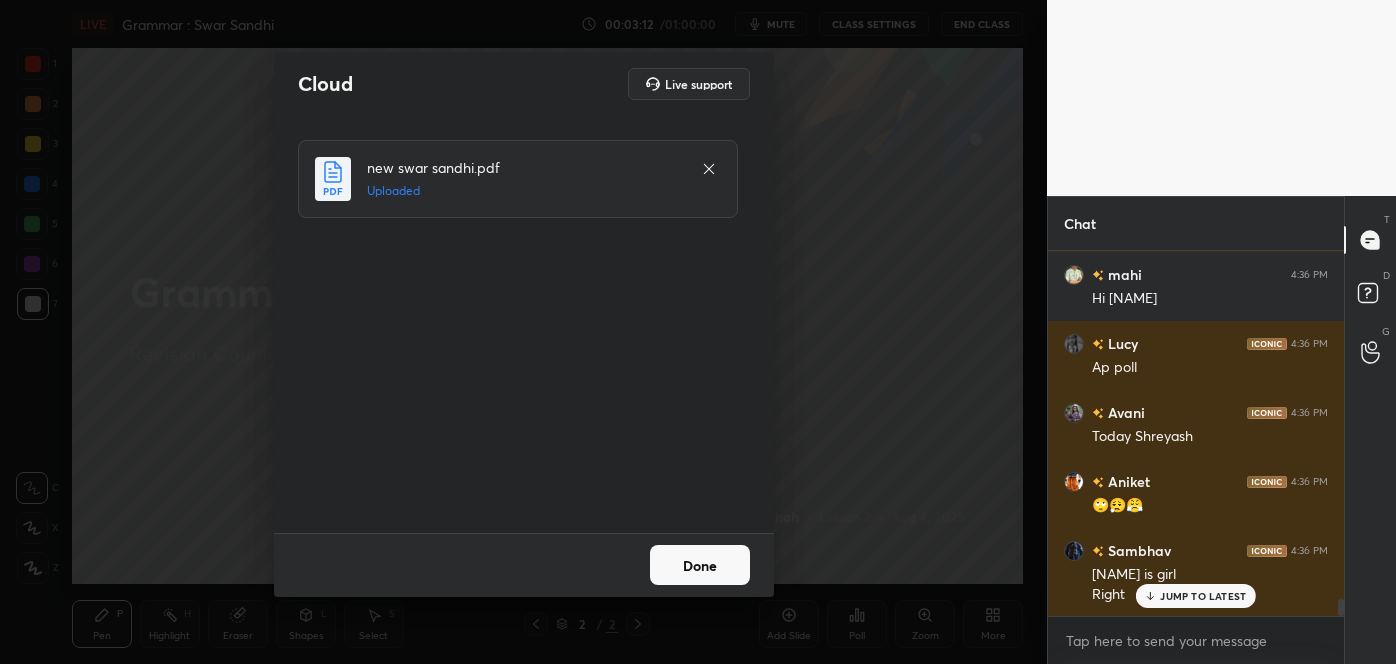 click on "Done" at bounding box center (700, 565) 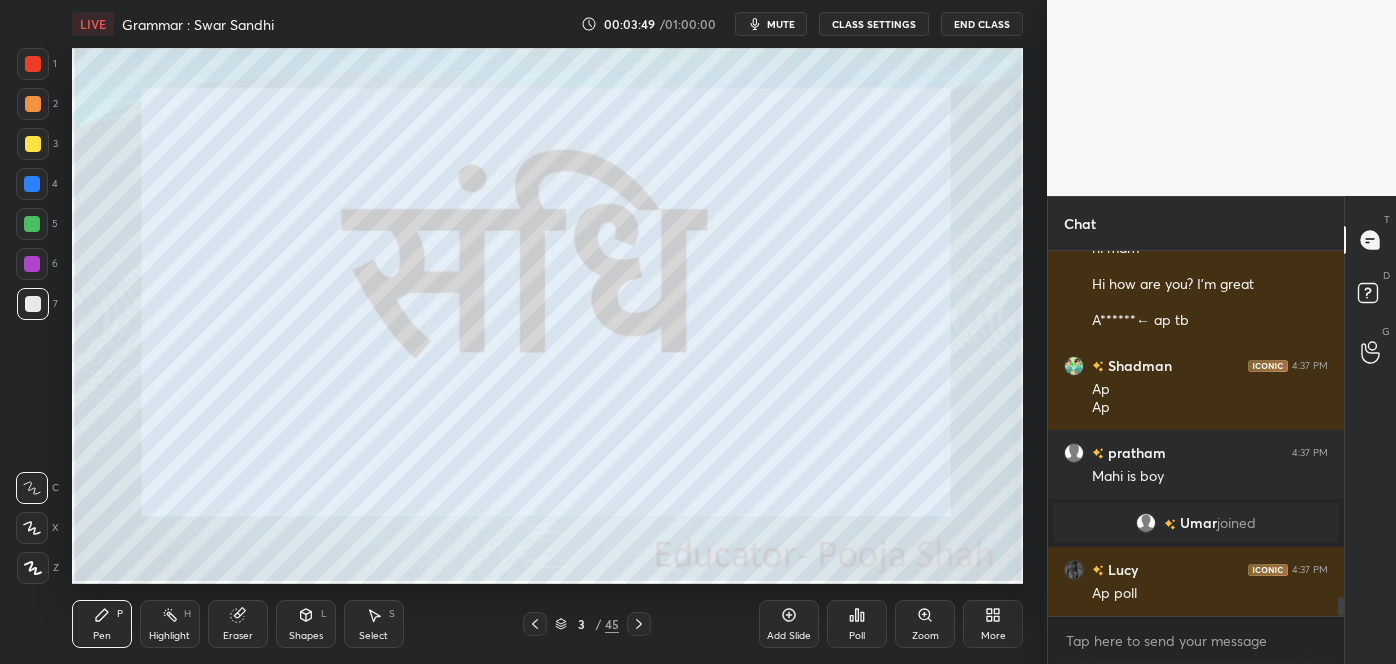 scroll, scrollTop: 6890, scrollLeft: 0, axis: vertical 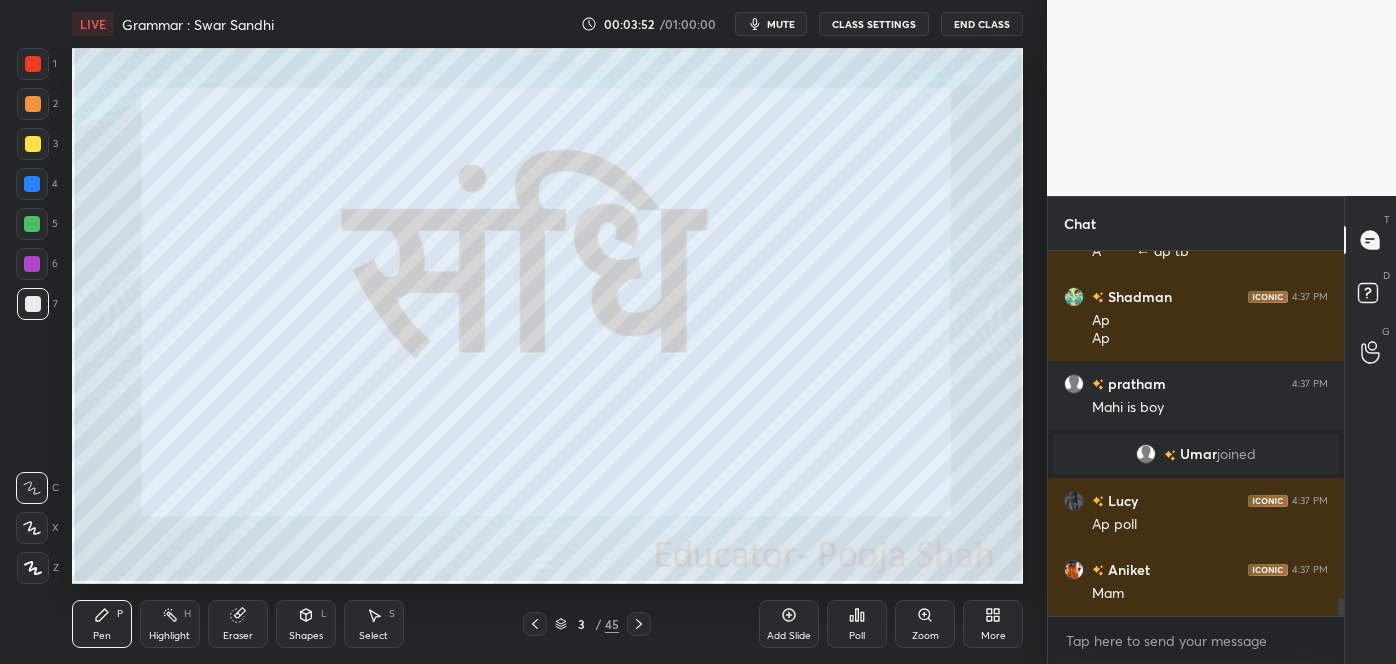 click on "Poll" at bounding box center [857, 636] 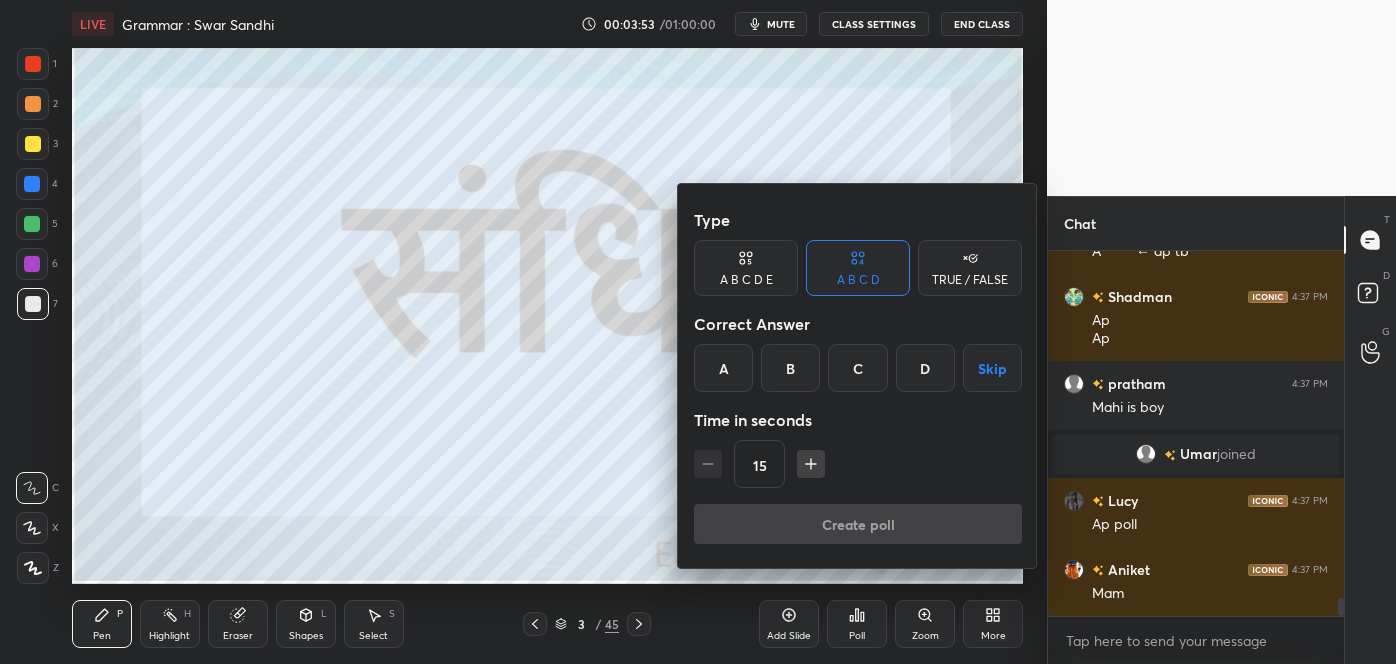 click on "B" at bounding box center (790, 368) 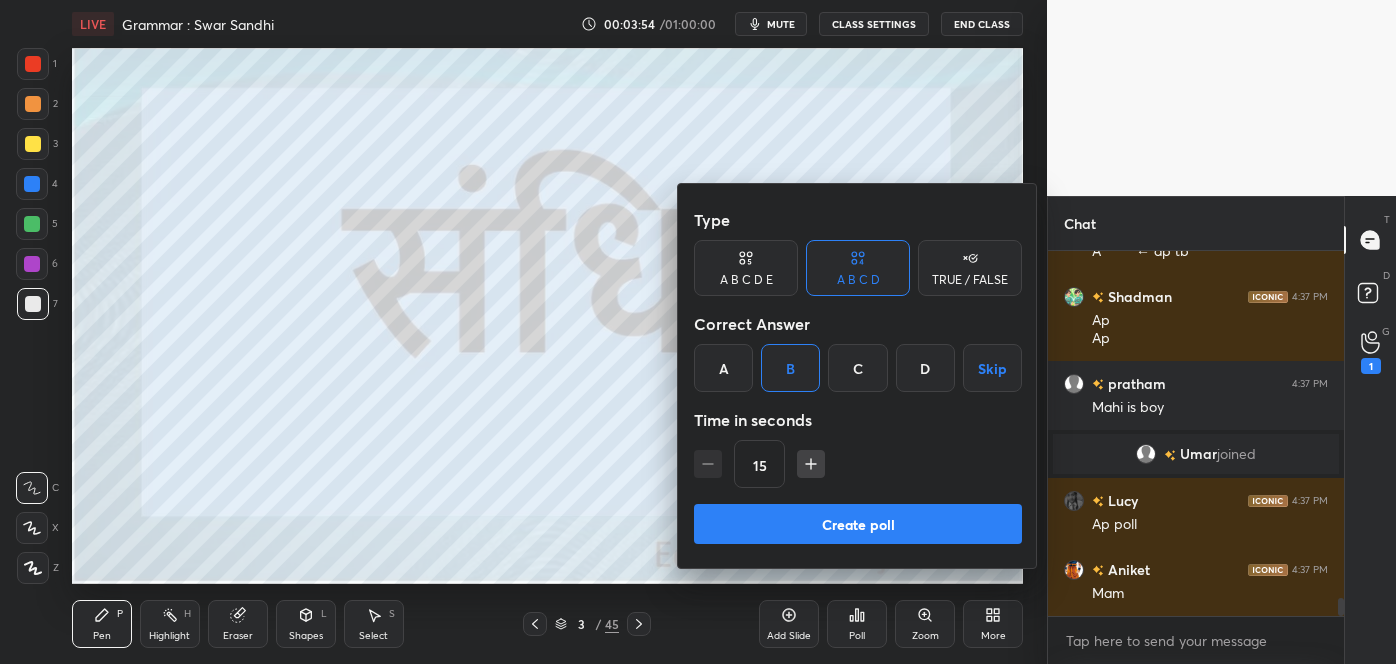 click on "Create poll" at bounding box center [858, 524] 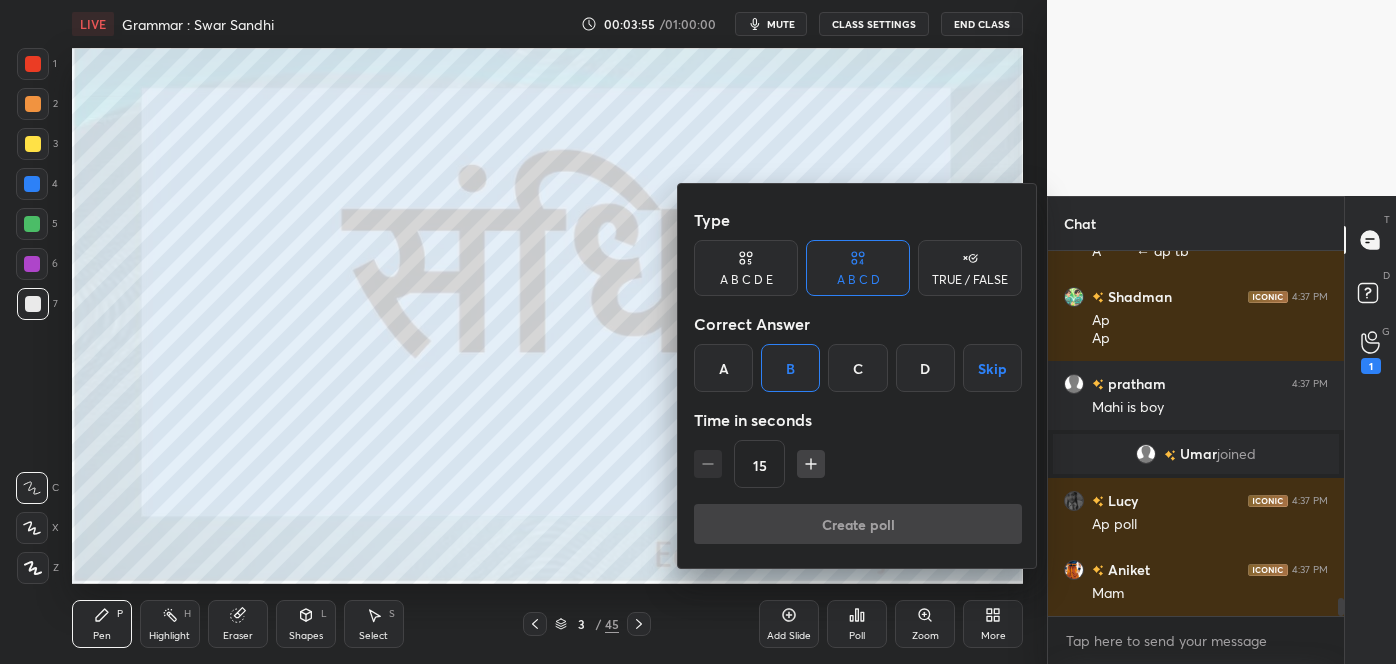 scroll, scrollTop: 330, scrollLeft: 290, axis: both 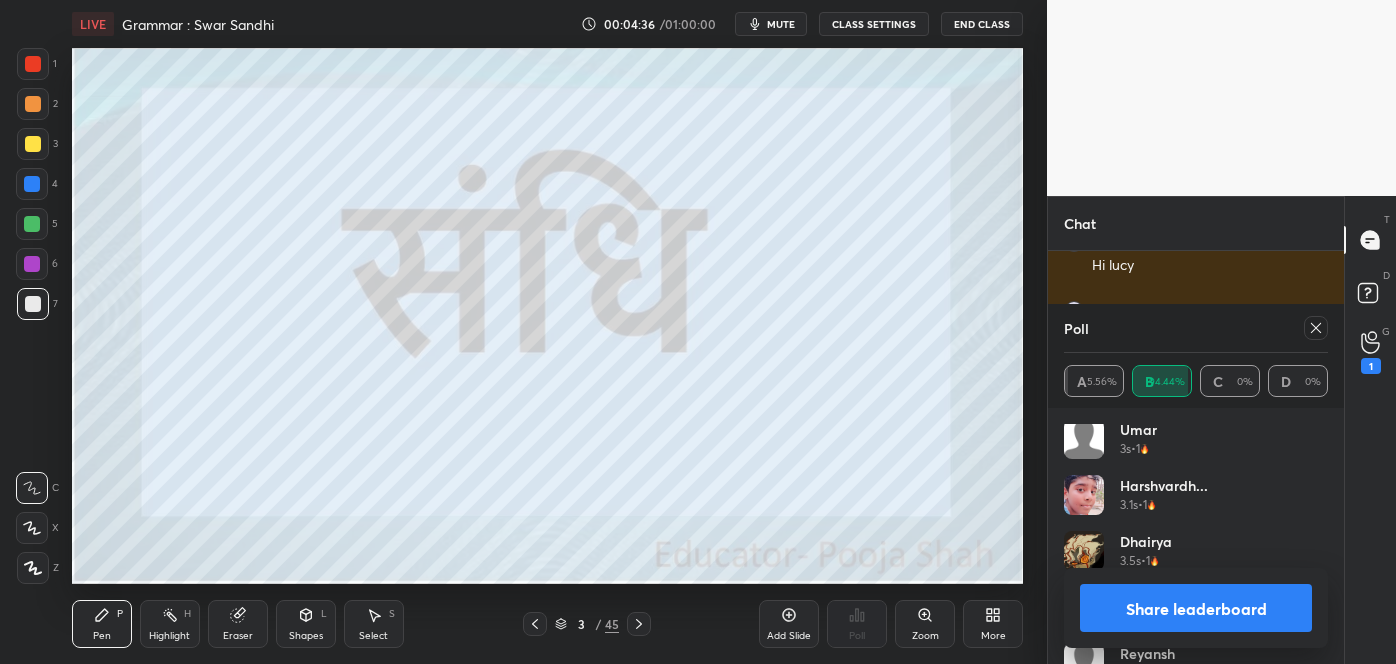 drag, startPoint x: 1321, startPoint y: 649, endPoint x: 1329, endPoint y: 515, distance: 134.23859 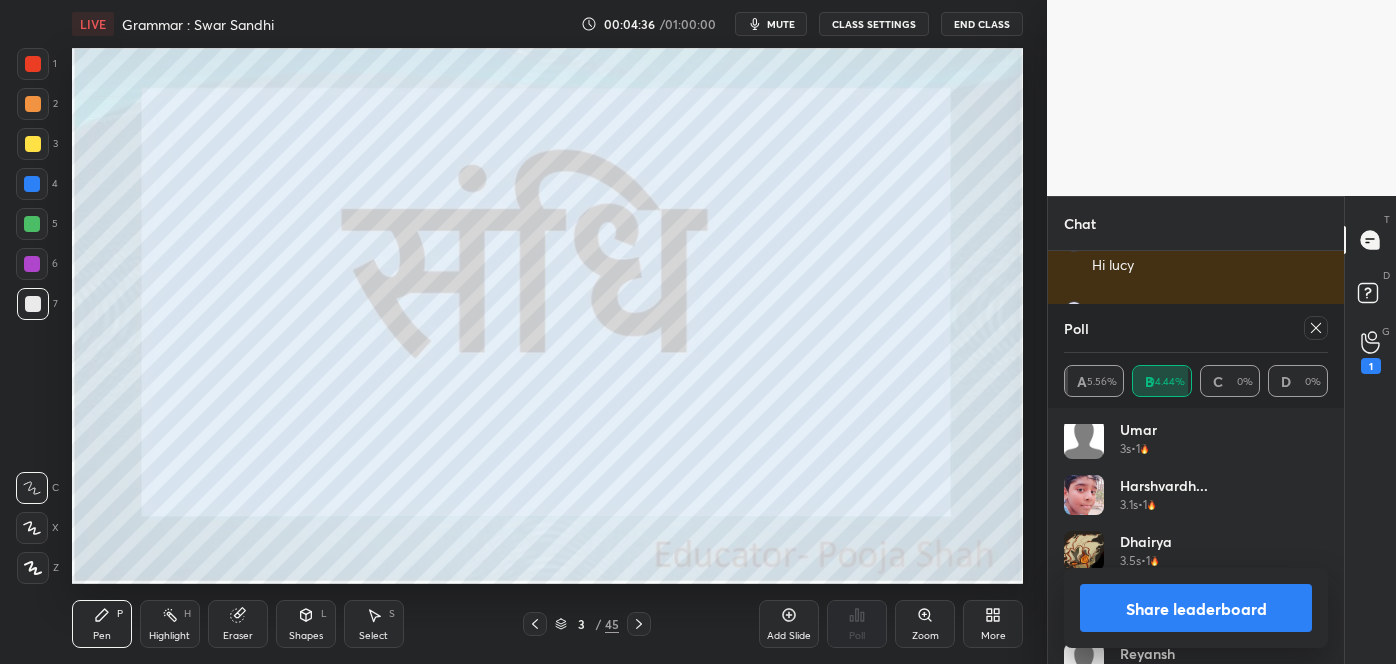 click on "????? ??????... 2.3s  •  1 Vipul 2.3s  •  1 Aarnav 3s  •  1 Umar 3s  •  1 harshvardh... 3.1s  •  1 Dhairya 3.5s  •  1 Pihu 11.1s  •  1 Reyansh 14.1s  •  1 Nikhil 15.5s  •  1" at bounding box center (1196, 536) 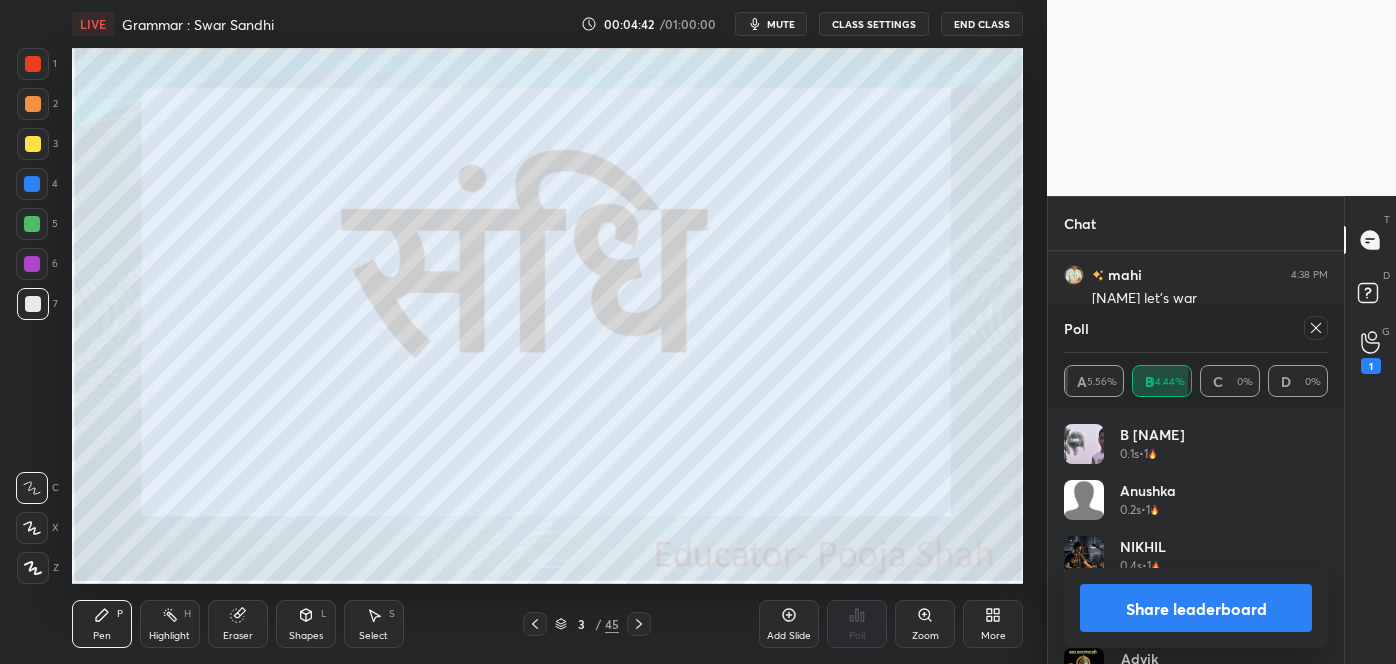 click 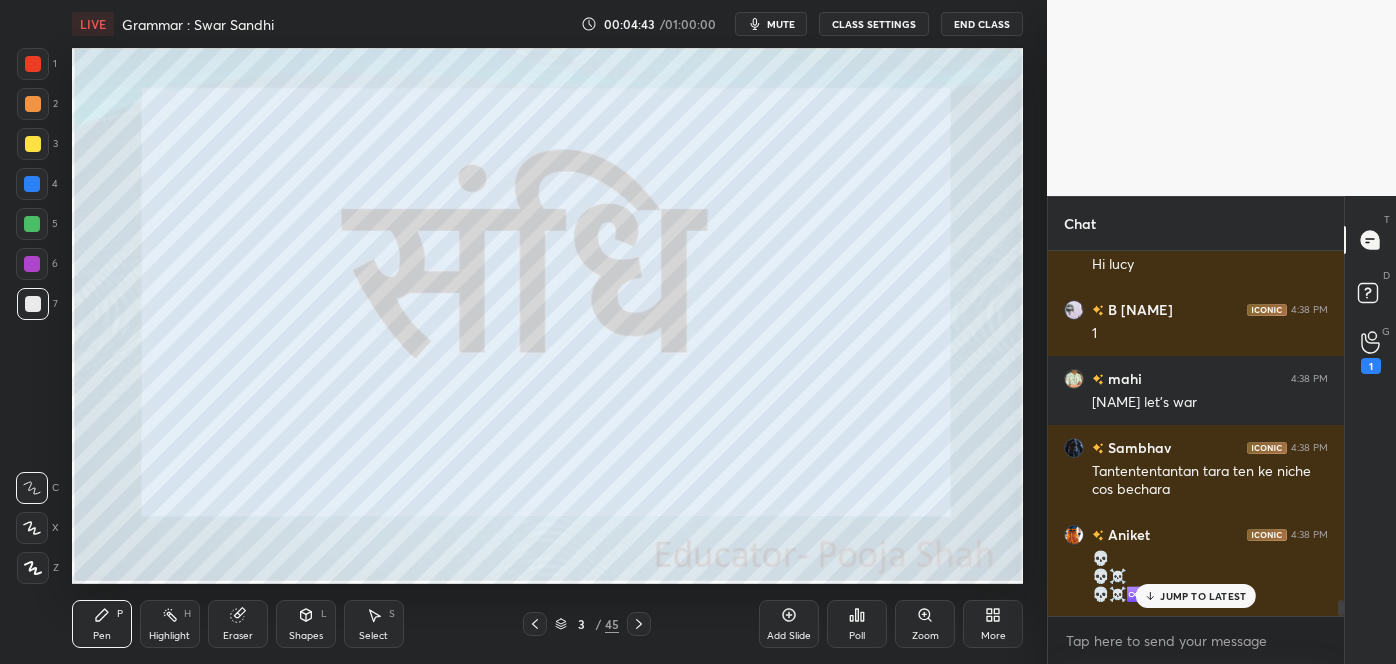 click on "JUMP TO LATEST" at bounding box center [1203, 596] 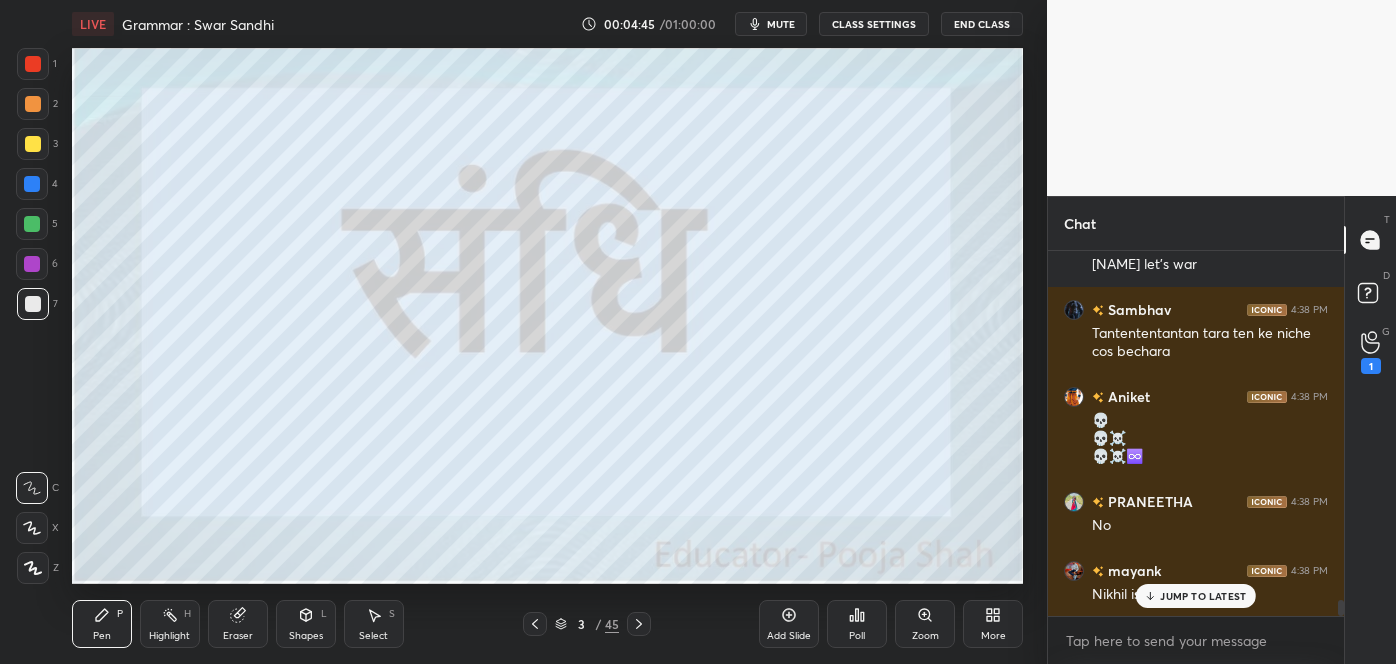 click on "JUMP TO LATEST" at bounding box center (1203, 596) 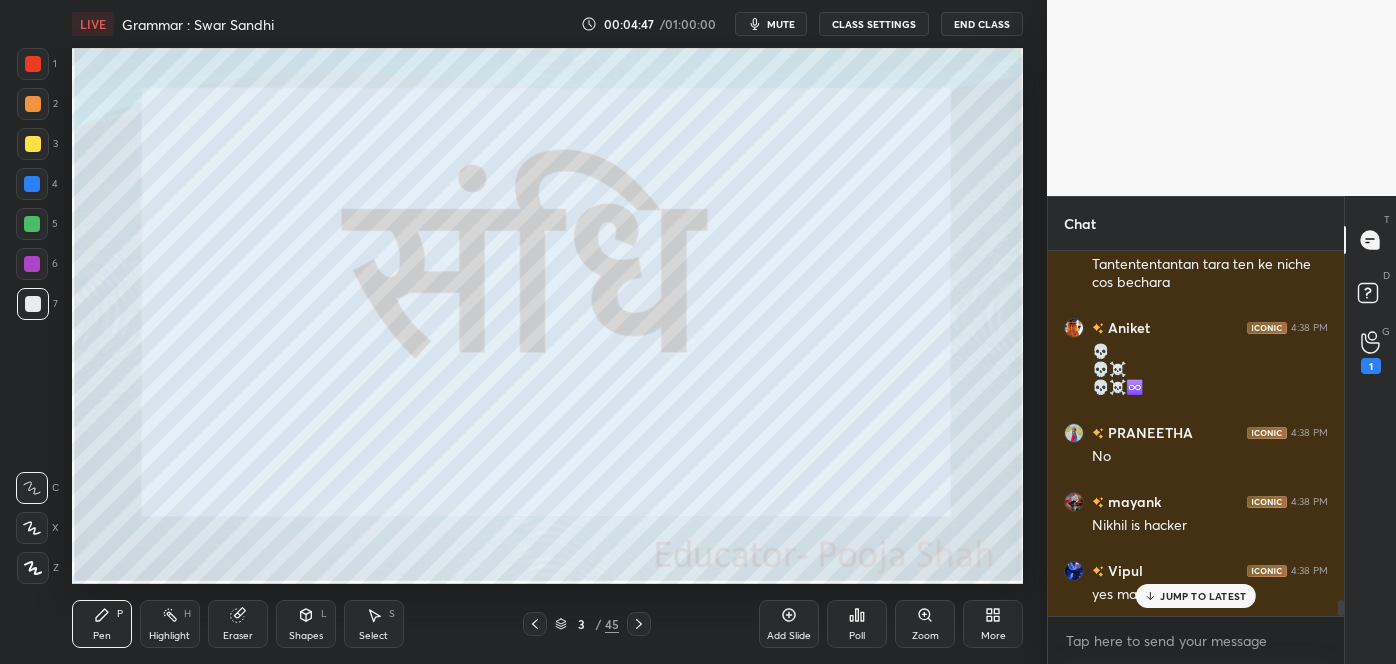 click on "JUMP TO LATEST" at bounding box center (1203, 596) 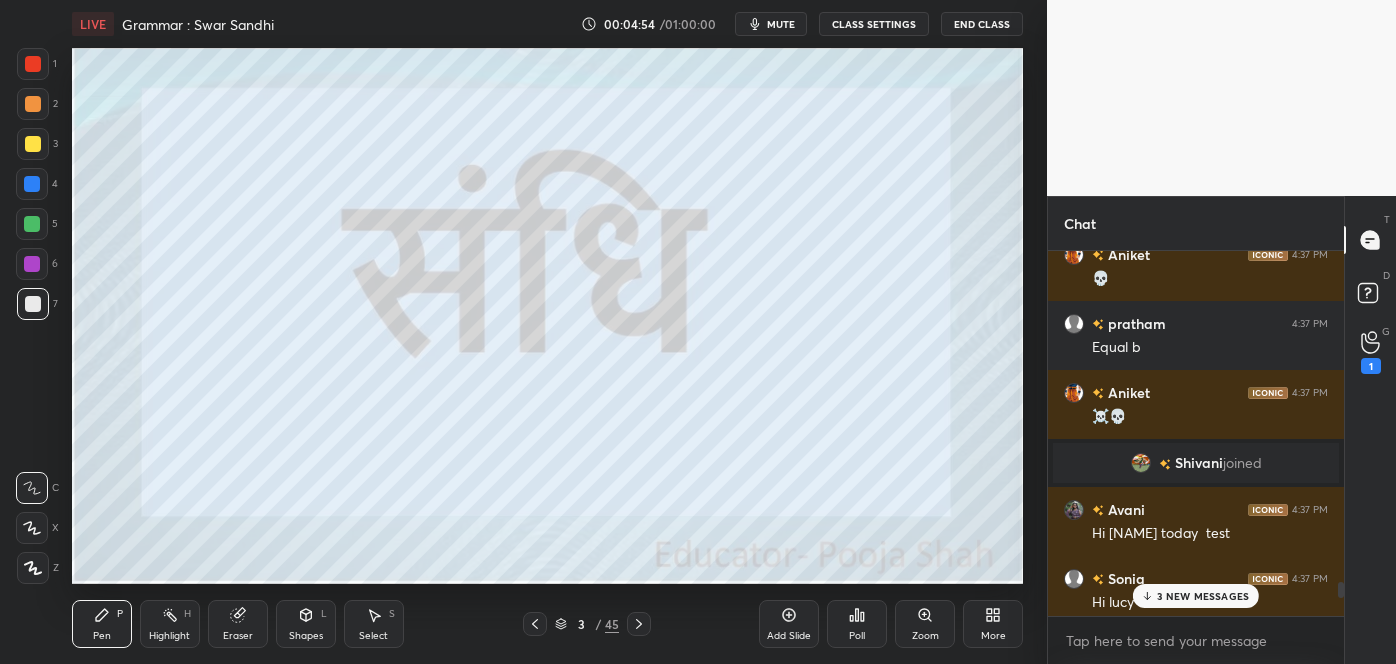 click on "3 NEW MESSAGES" at bounding box center (1203, 596) 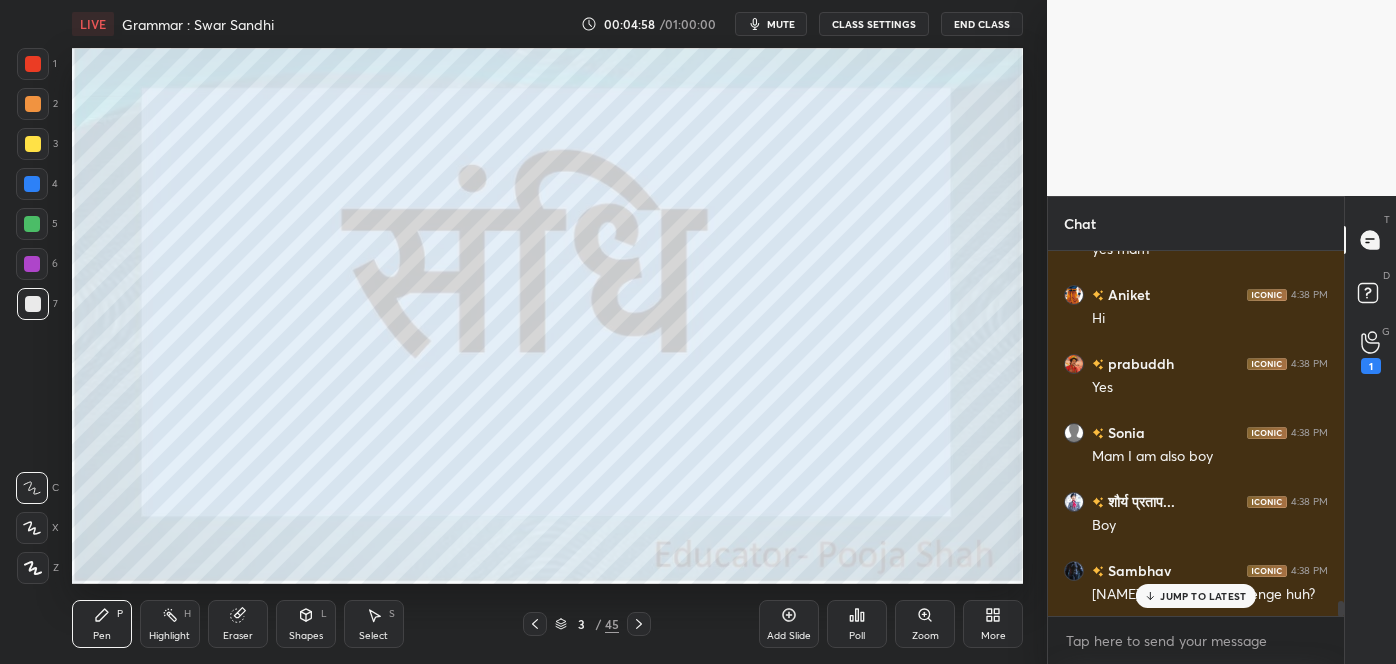 click on "JUMP TO LATEST" at bounding box center (1196, 596) 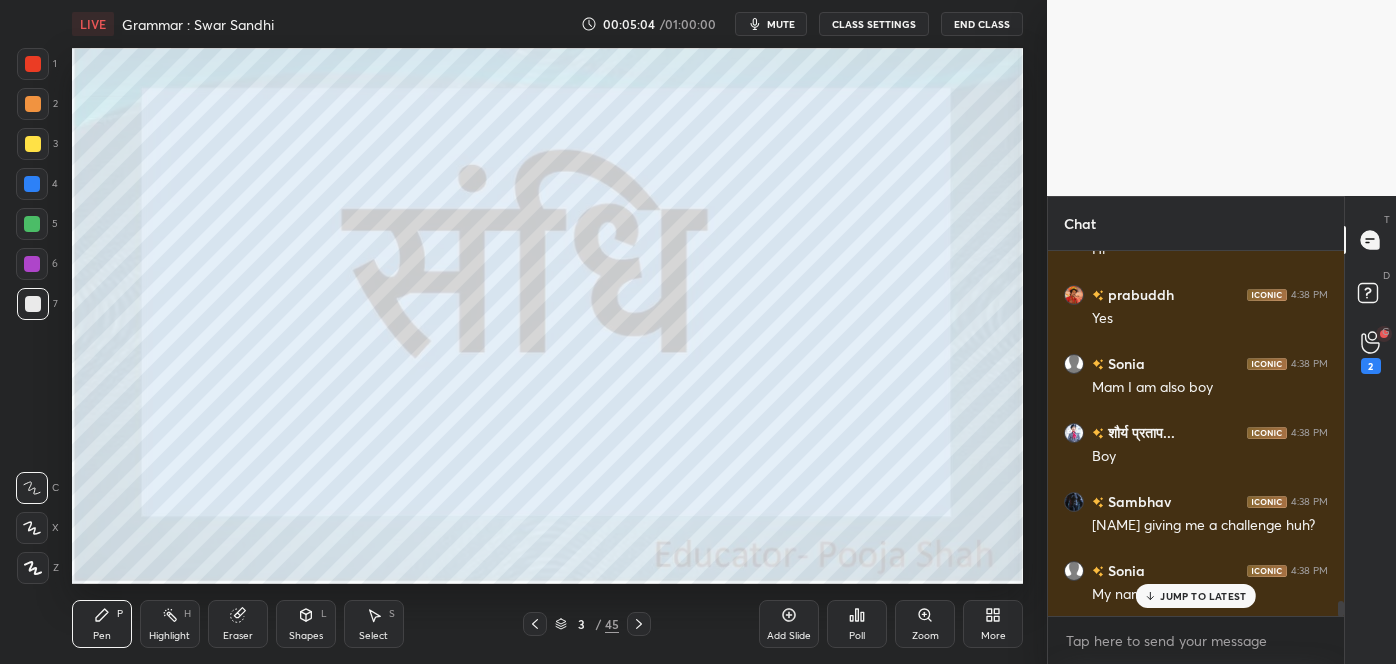 click on "Eraser" at bounding box center (238, 624) 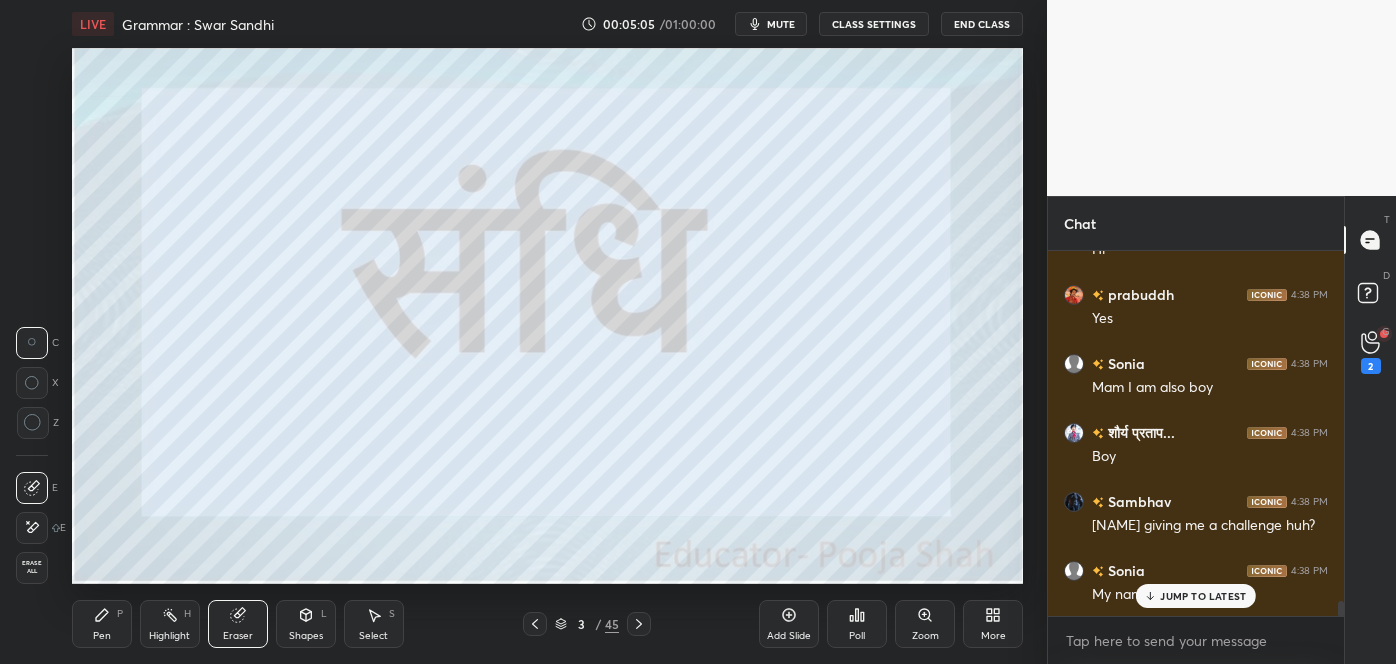 click 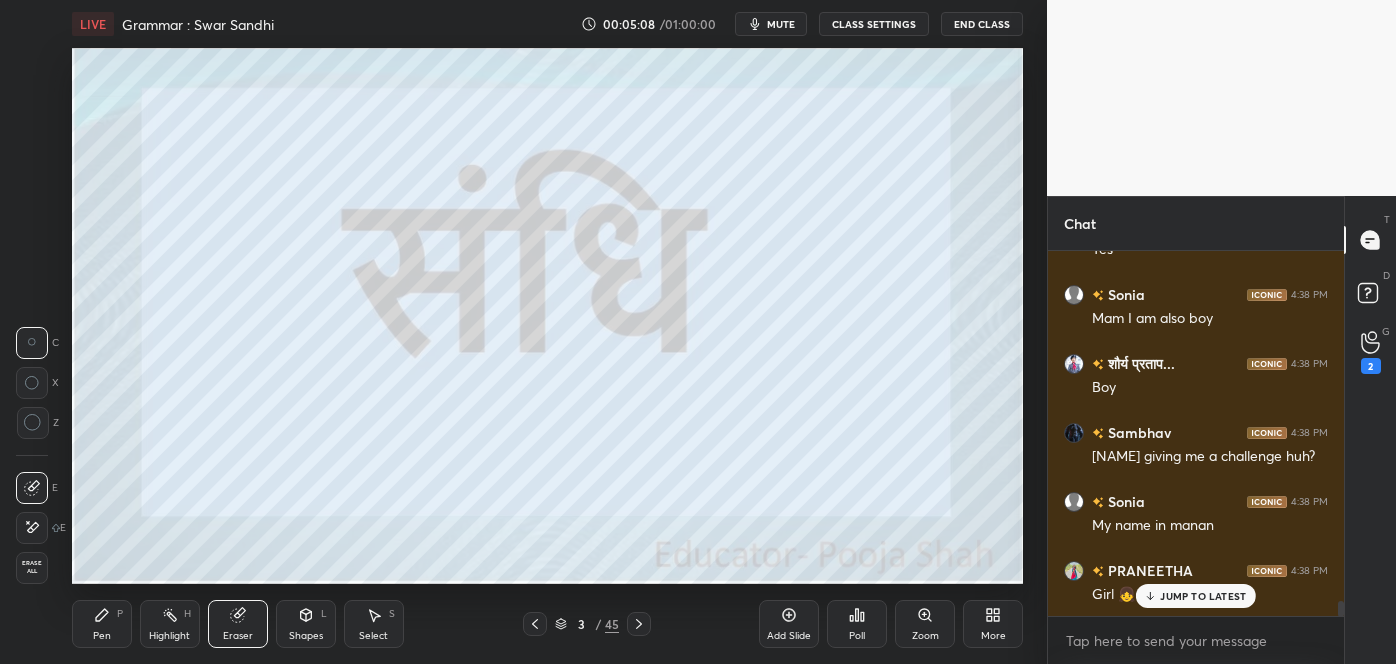 click on "JUMP TO LATEST" at bounding box center [1203, 596] 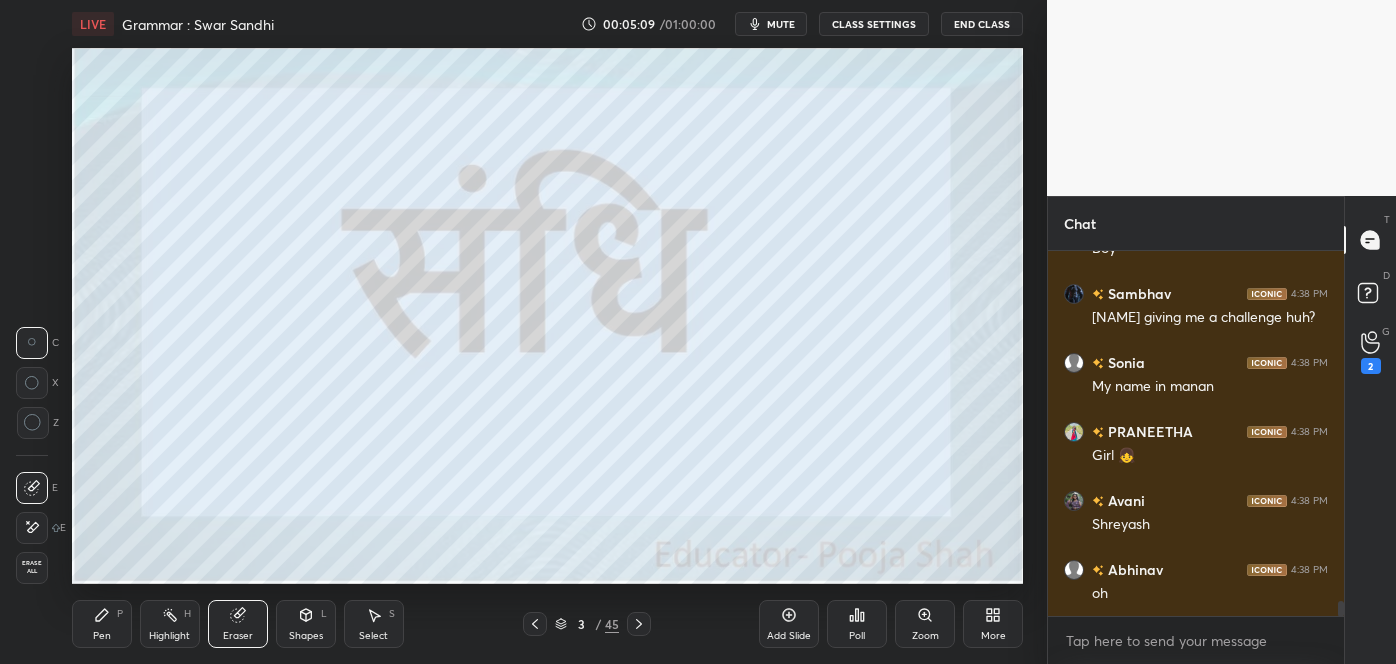 click on "oh" at bounding box center (1210, 594) 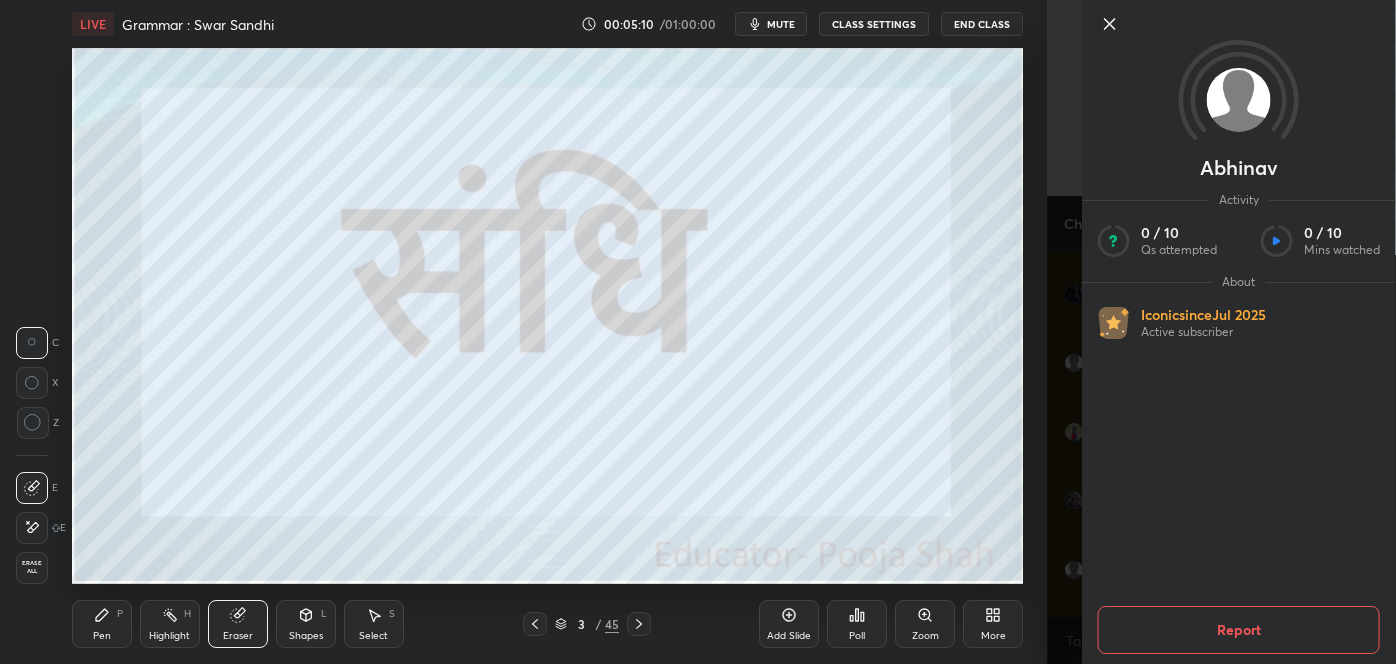 click 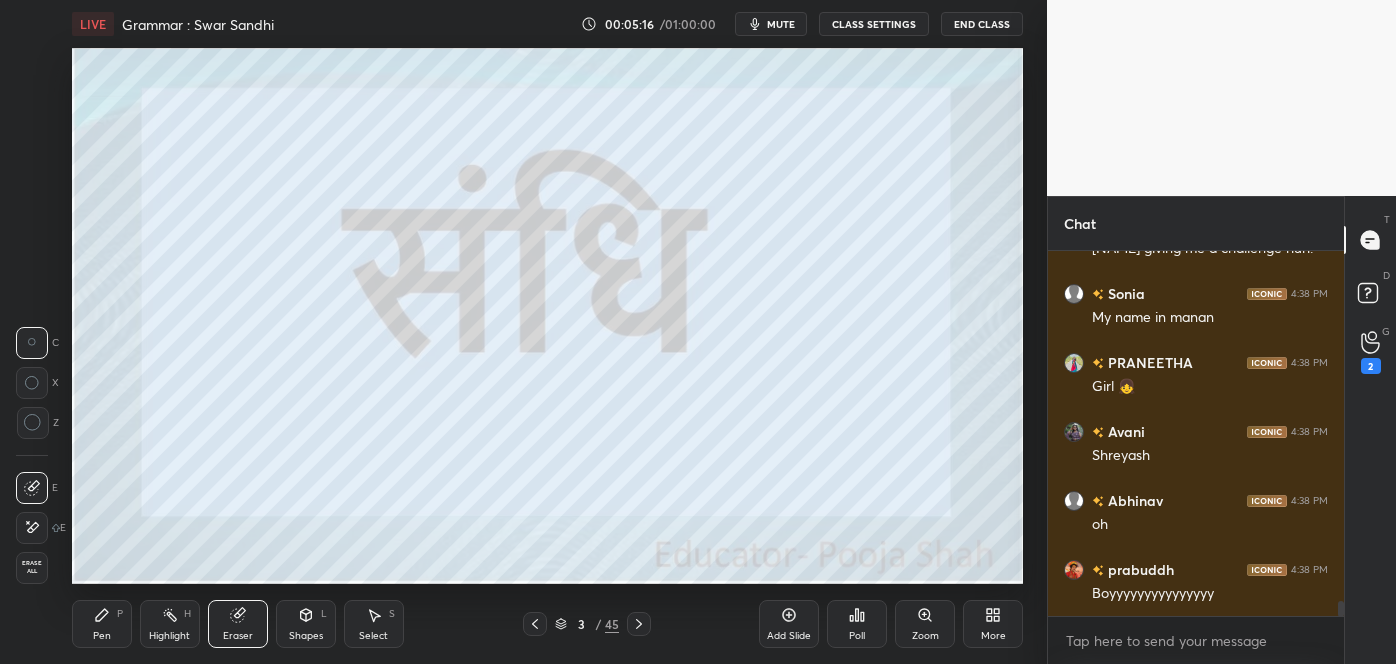 click at bounding box center [32, 528] 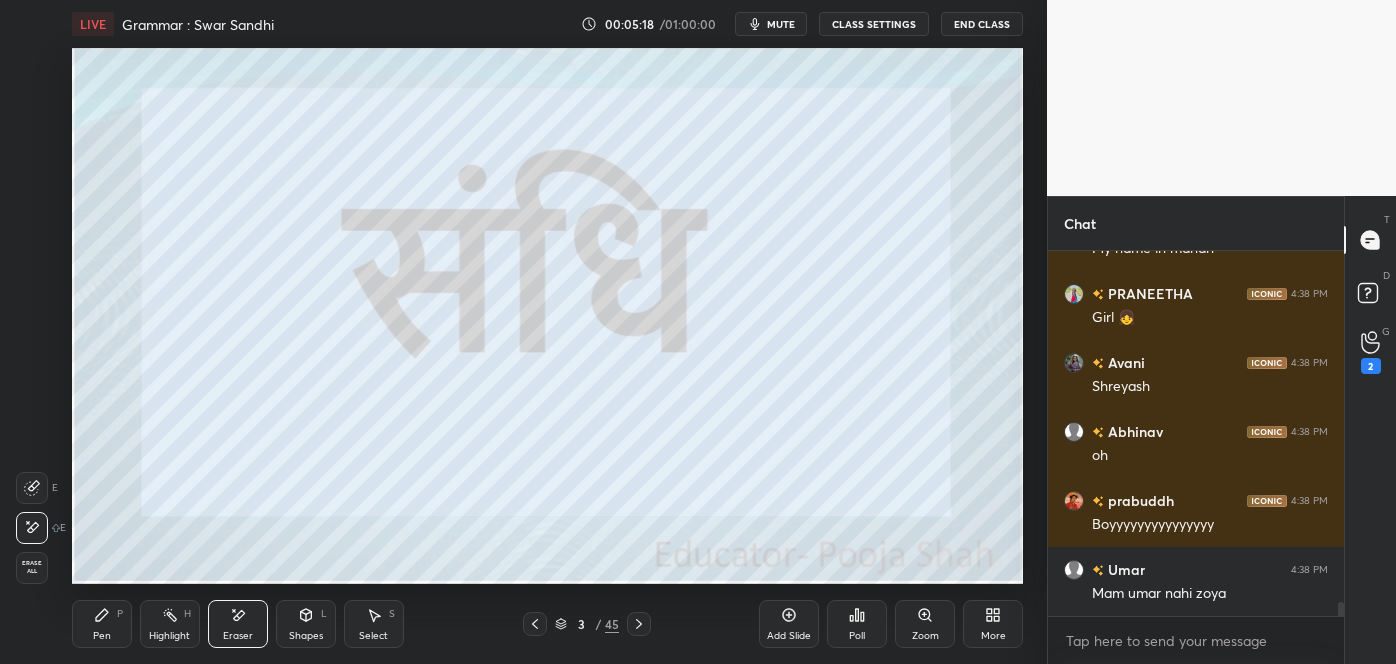 click on "P" at bounding box center (120, 614) 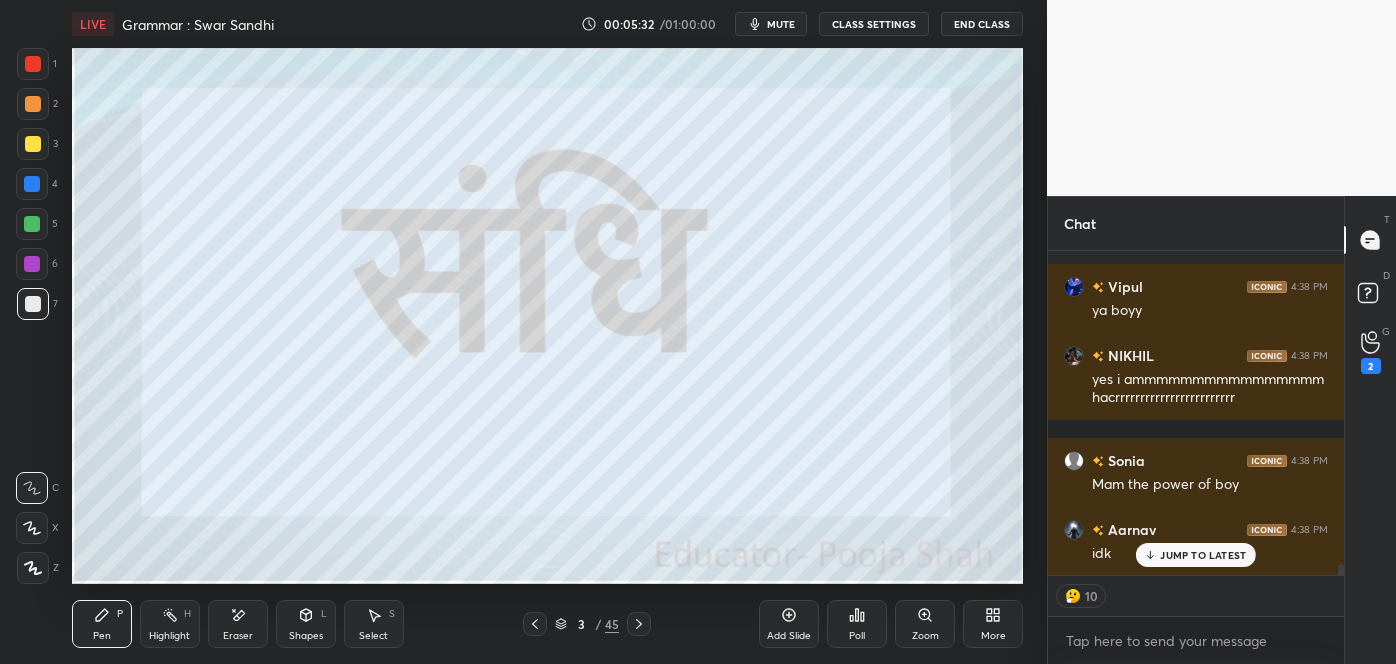 click on "JUMP TO LATEST" at bounding box center [1203, 555] 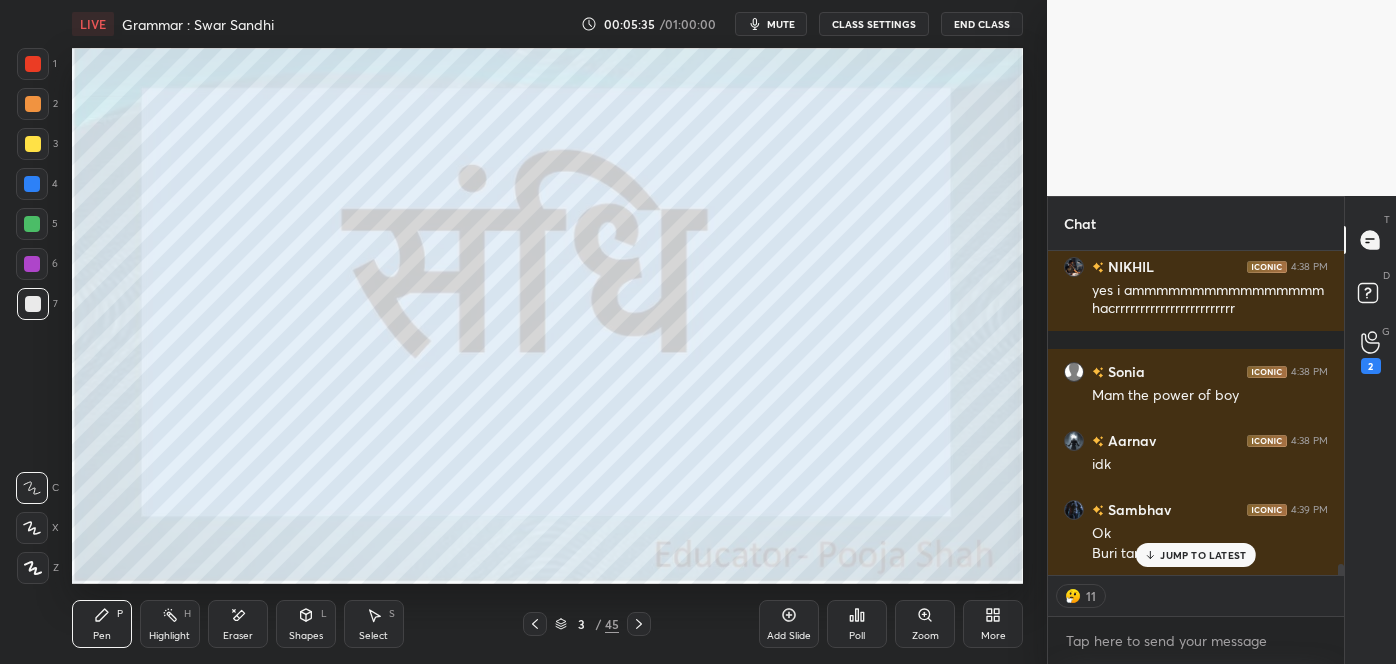 click on "JUMP TO LATEST" at bounding box center [1203, 555] 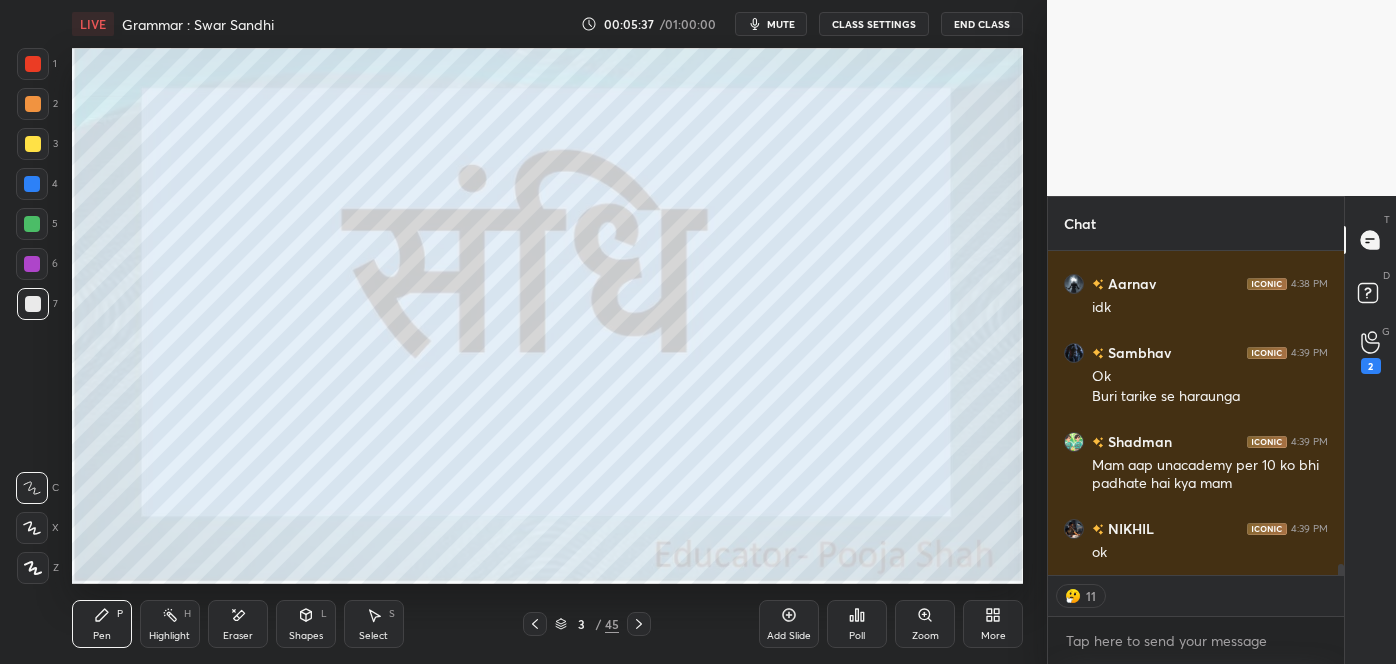click on "NIKHIL 4:39 PM ok" at bounding box center (1196, 540) 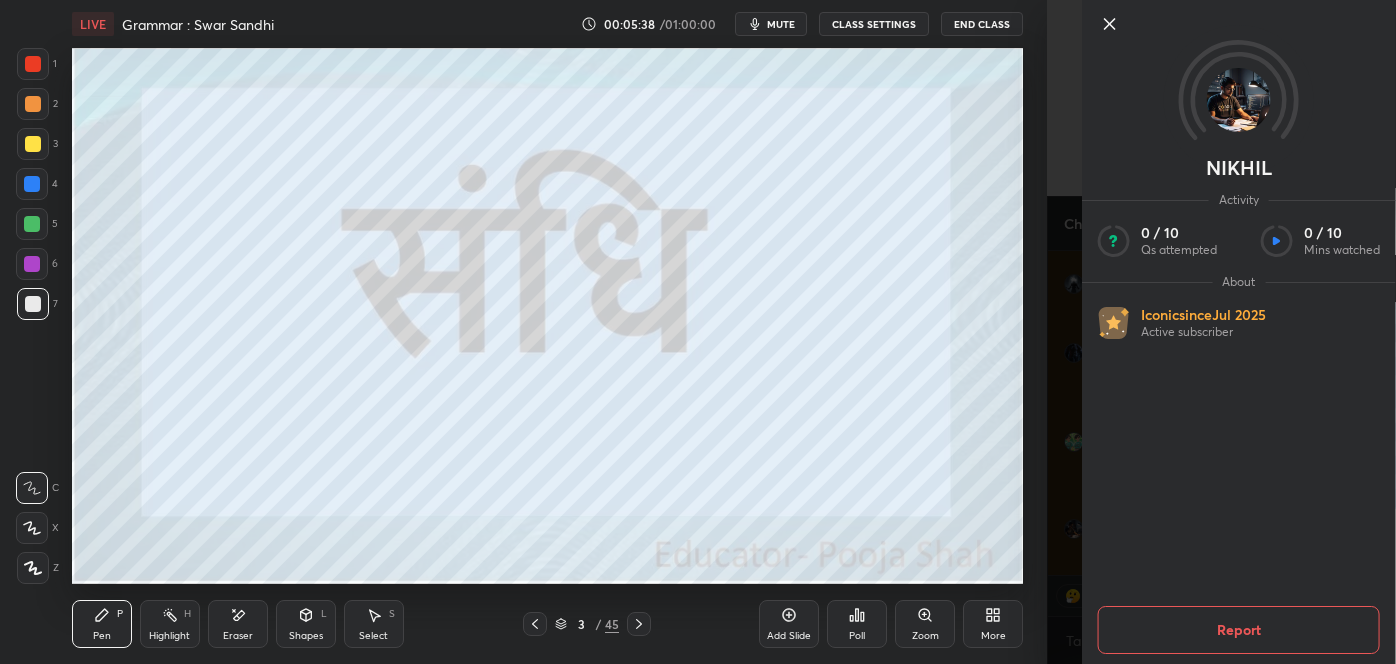 click 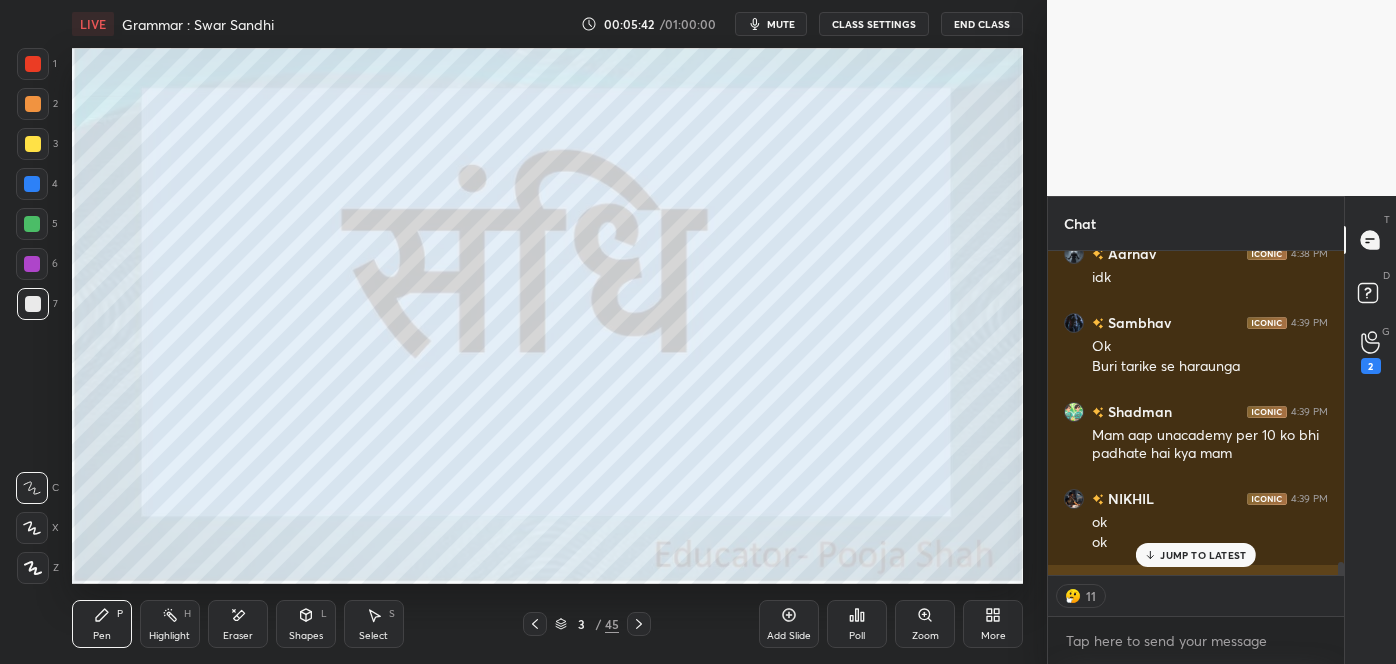 scroll, scrollTop: 9400, scrollLeft: 0, axis: vertical 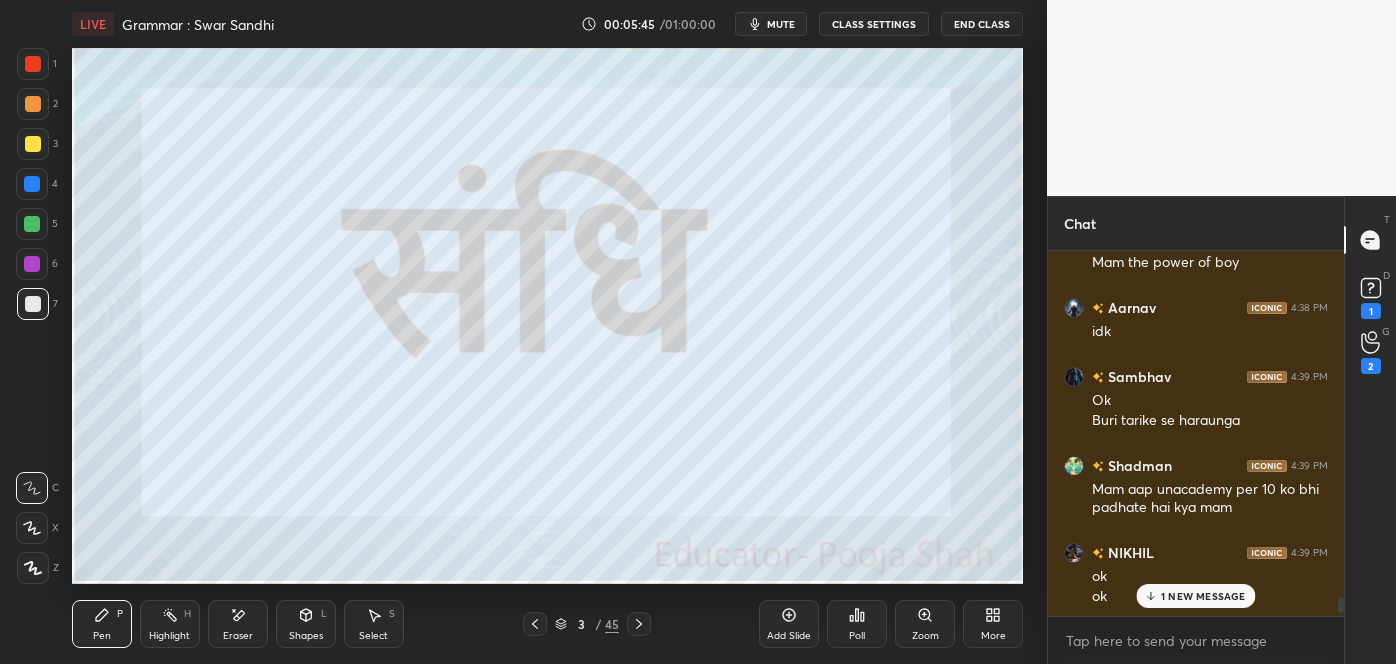 click on "1 NEW MESSAGE" at bounding box center [1203, 596] 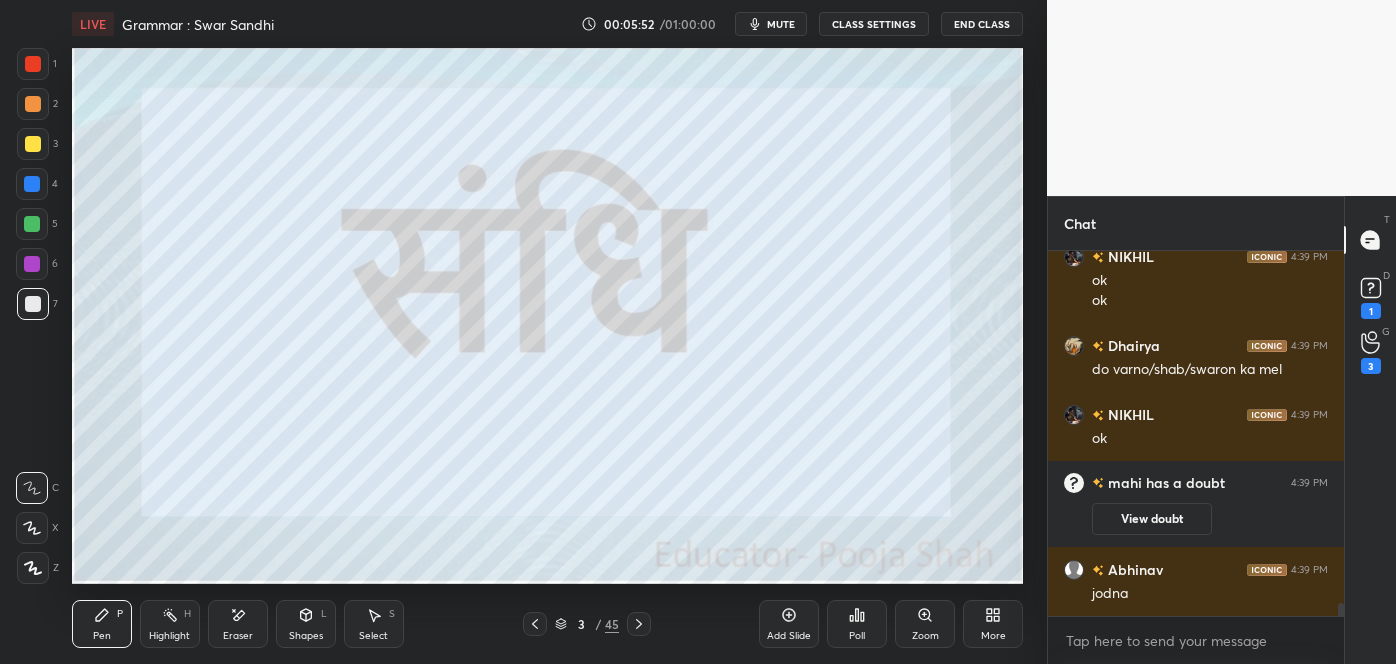 scroll, scrollTop: 8807, scrollLeft: 0, axis: vertical 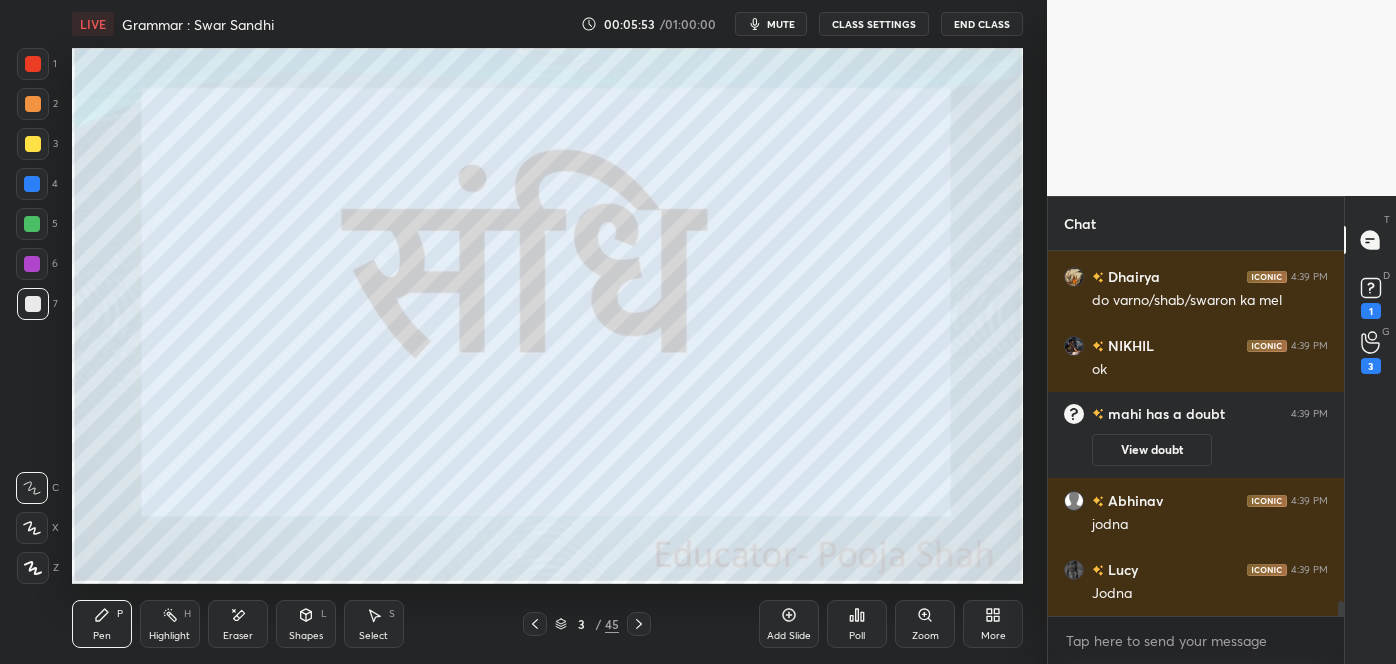 click 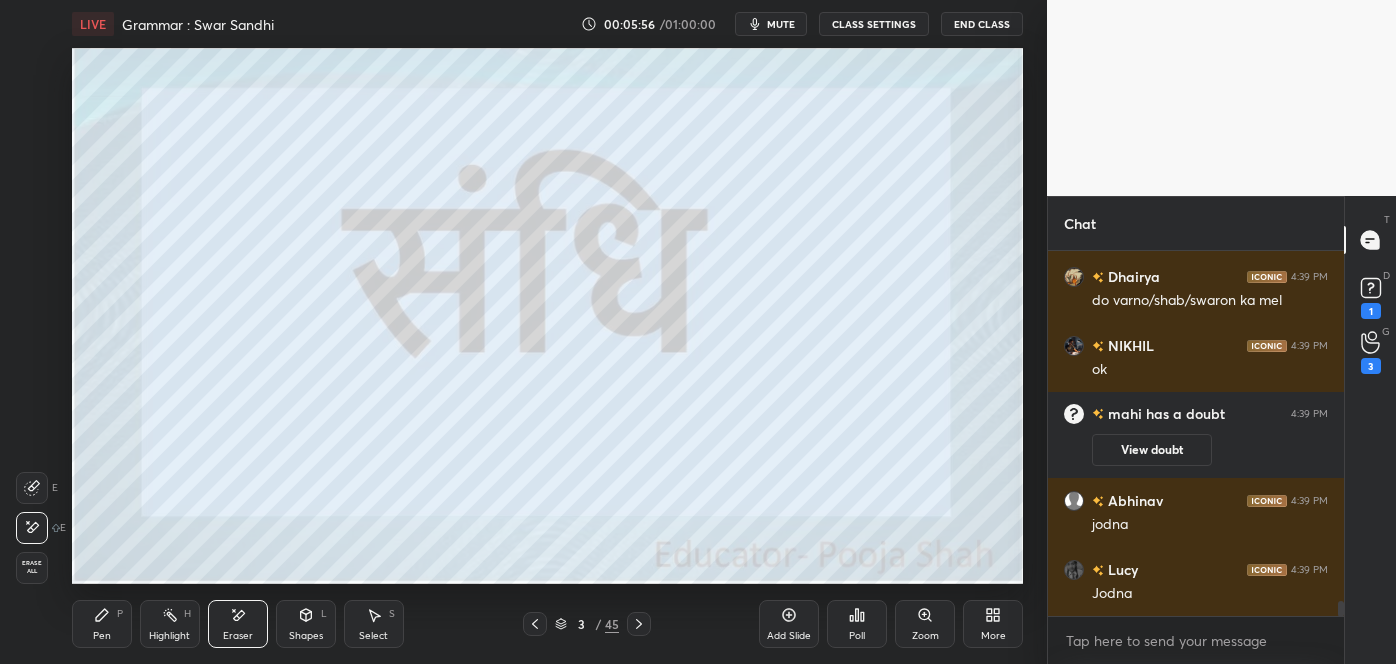 click on "Pen P" at bounding box center [102, 624] 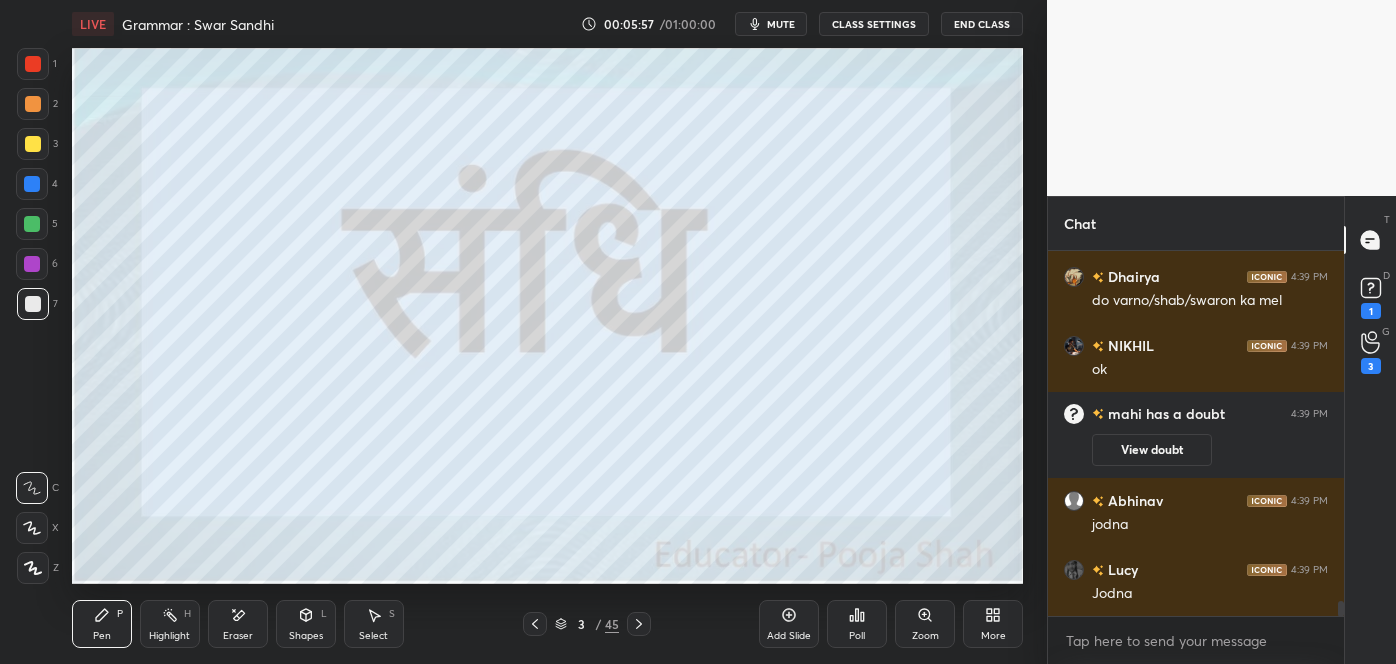 scroll, scrollTop: 8875, scrollLeft: 0, axis: vertical 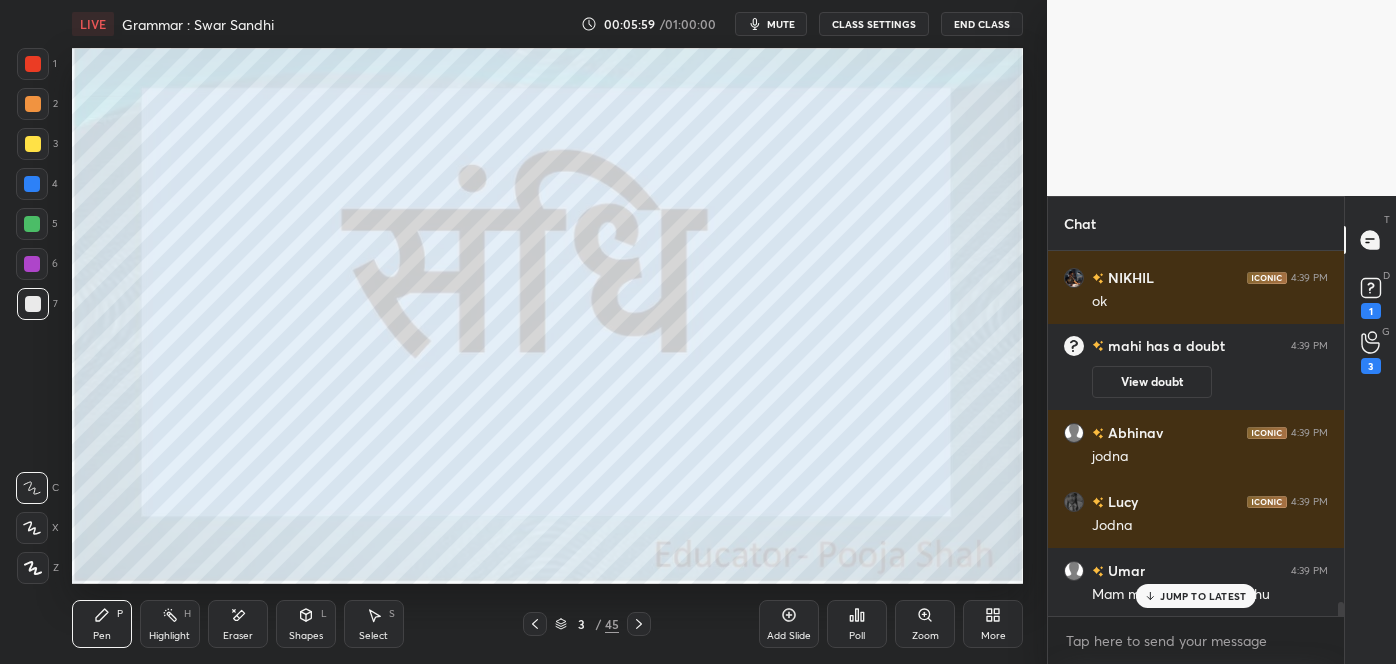 click on "JUMP TO LATEST" at bounding box center [1196, 596] 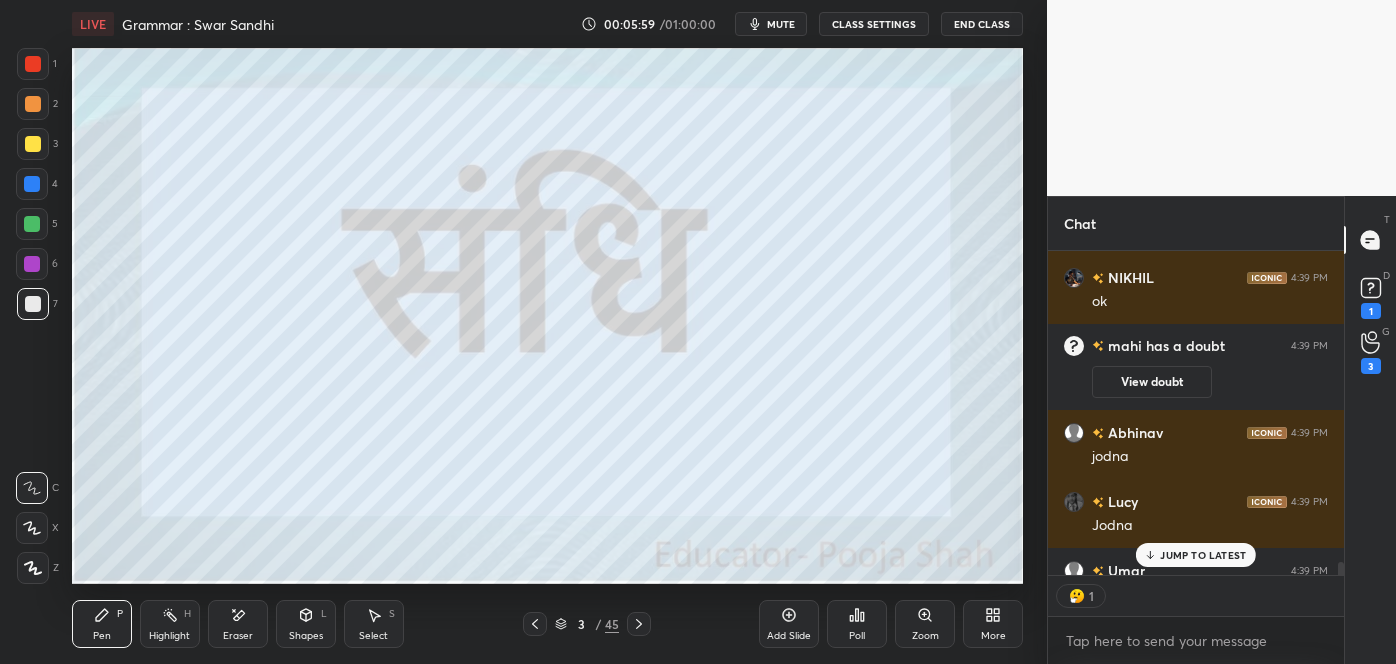 scroll, scrollTop: 318, scrollLeft: 290, axis: both 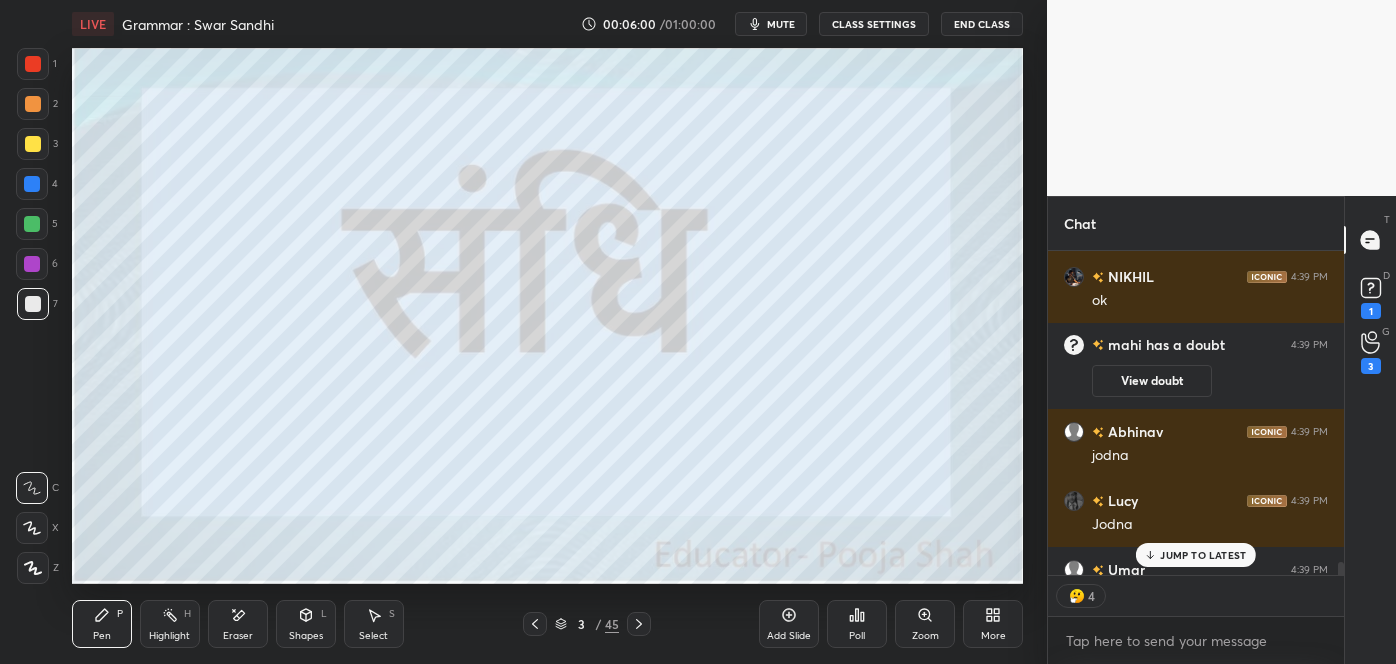 click on "JUMP TO LATEST" at bounding box center [1203, 555] 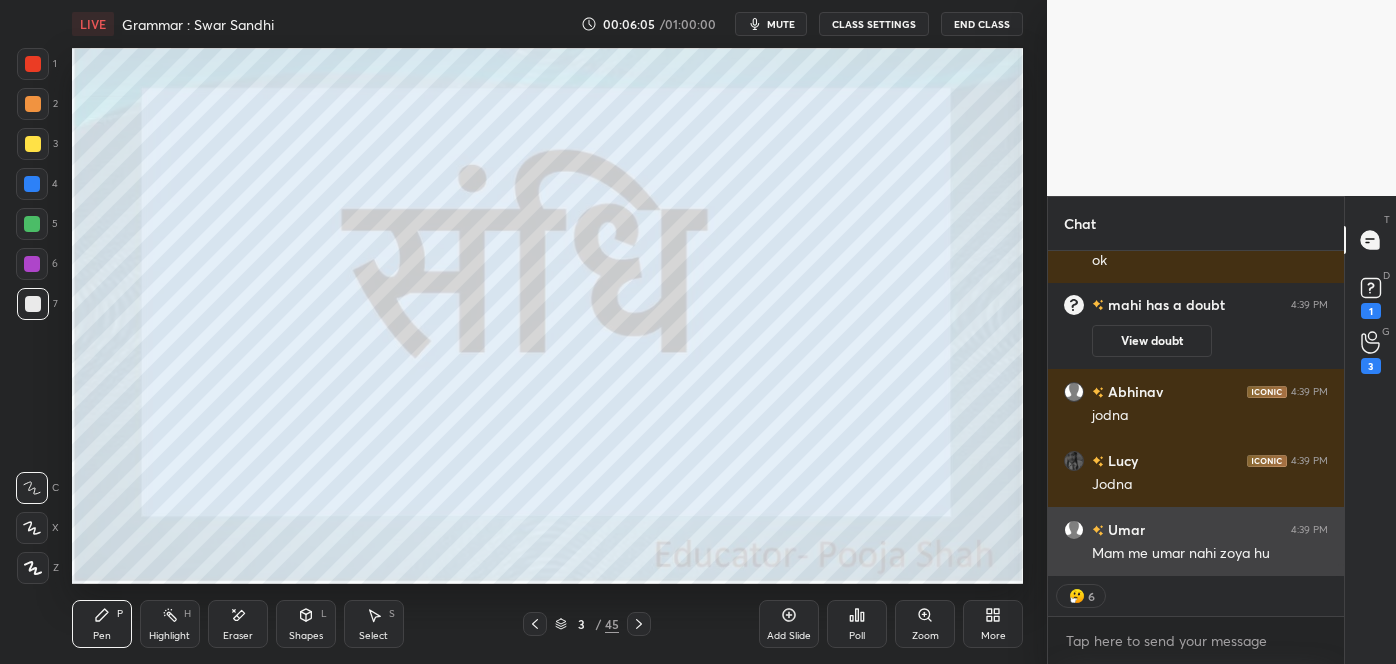 scroll, scrollTop: 9002, scrollLeft: 0, axis: vertical 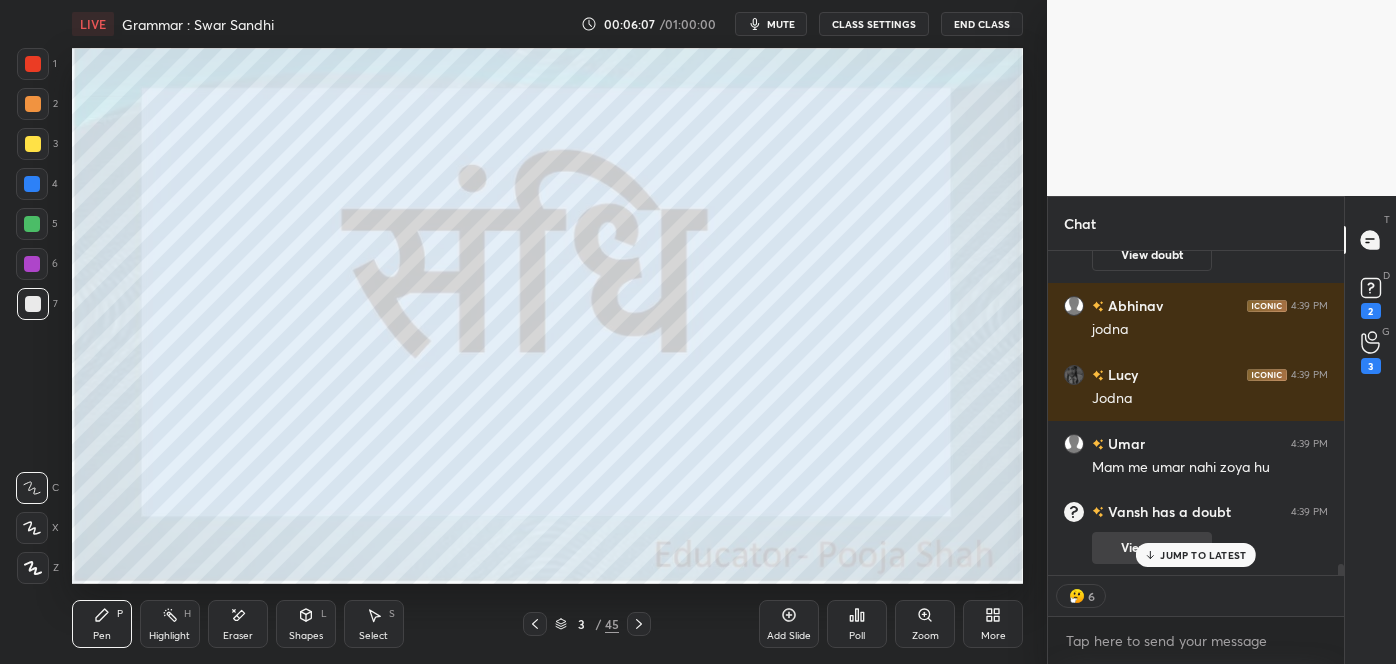 click on "JUMP TO LATEST" at bounding box center [1203, 555] 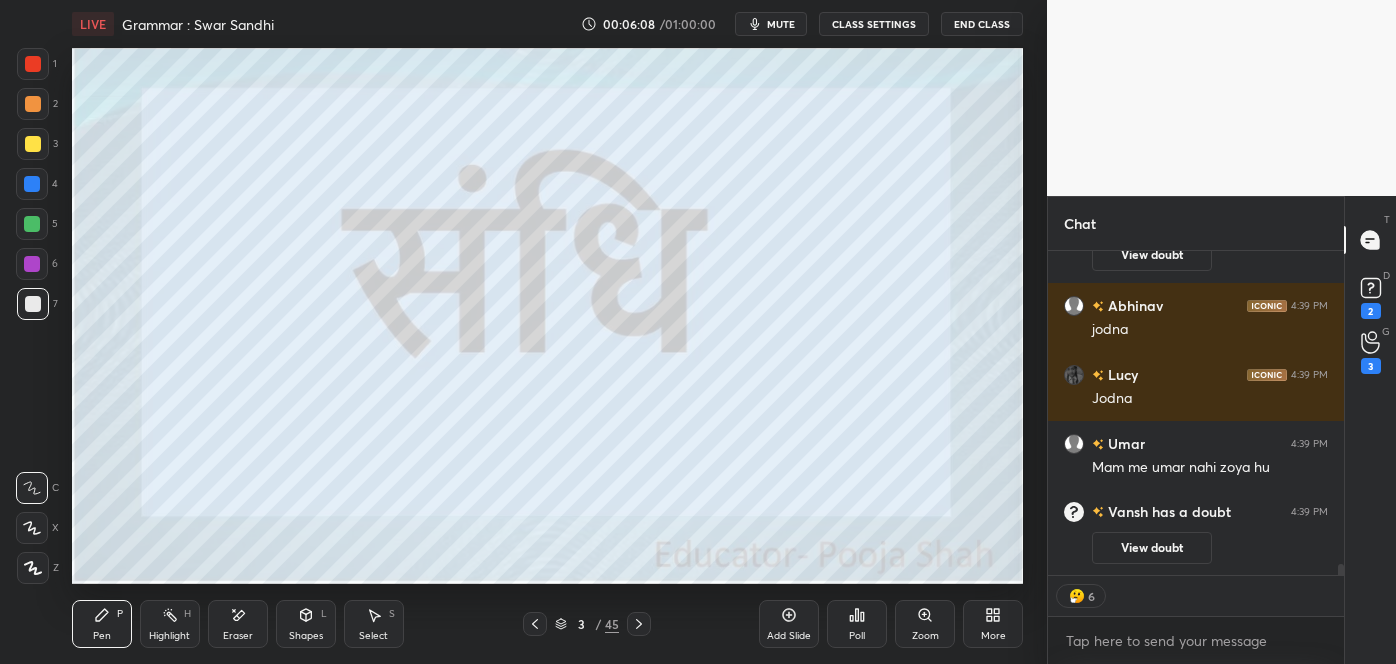 scroll, scrollTop: 8957, scrollLeft: 0, axis: vertical 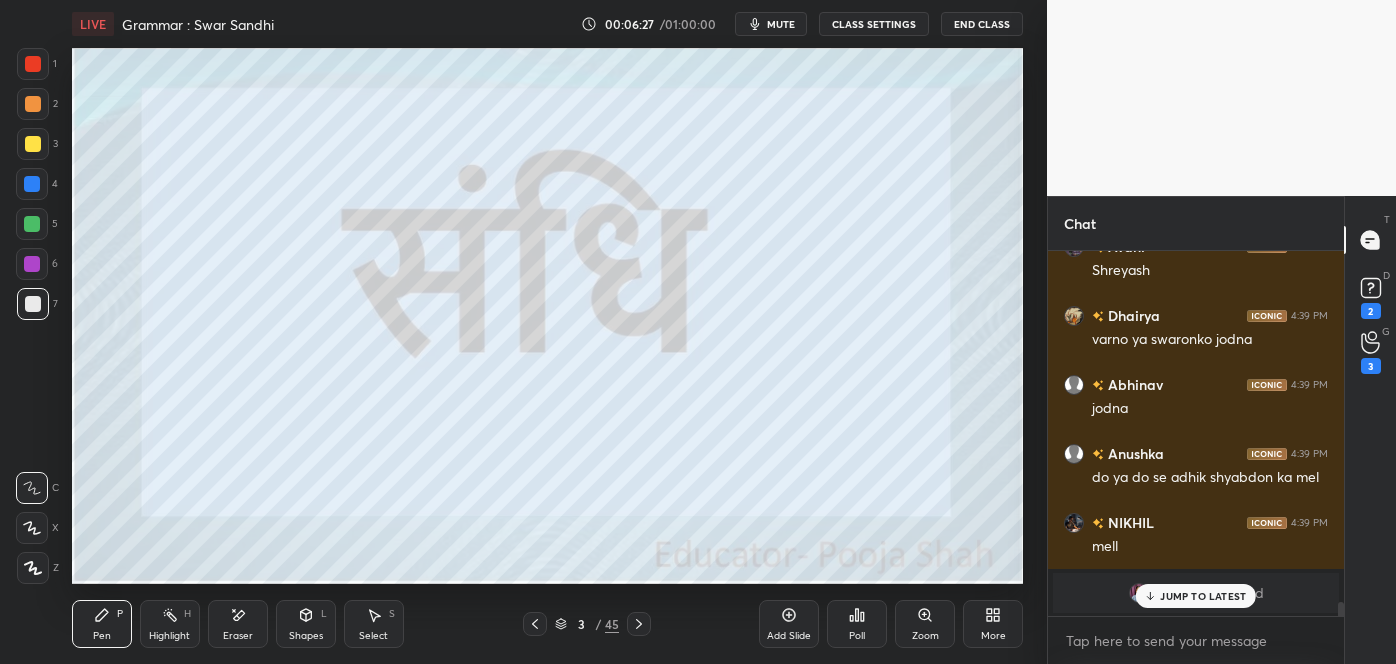 click on "JUMP TO LATEST" at bounding box center (1203, 596) 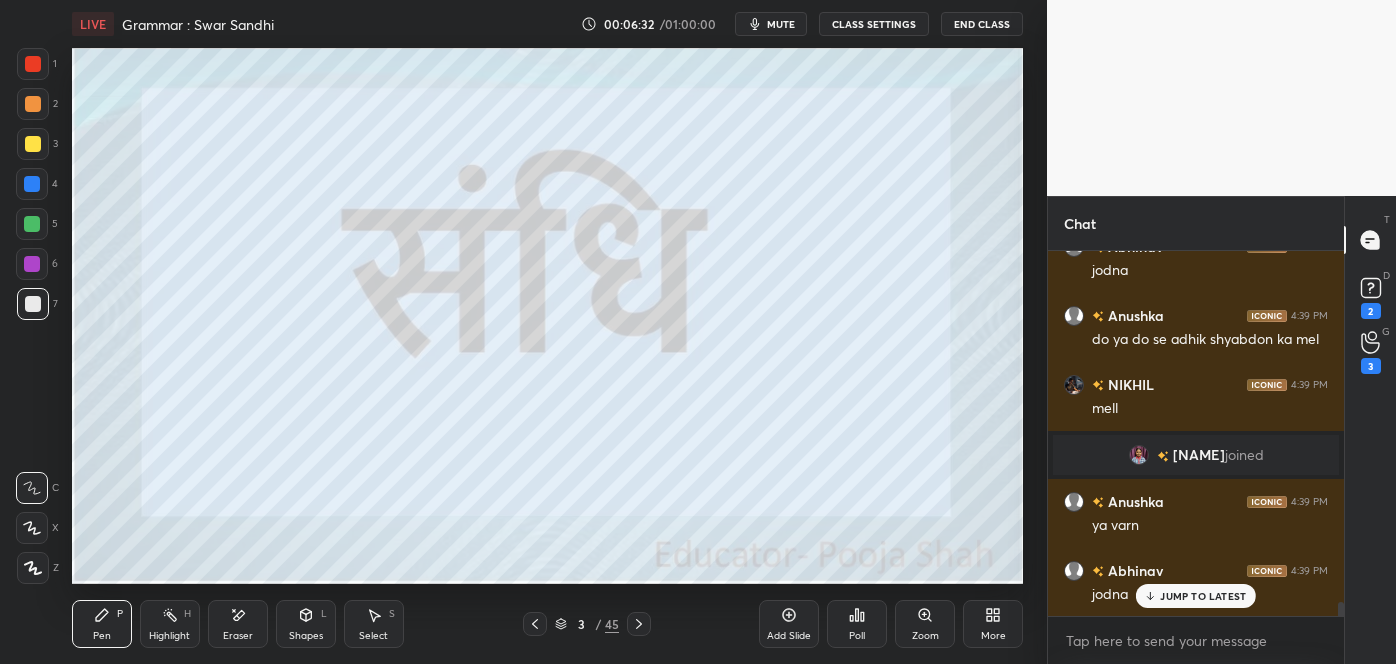 click 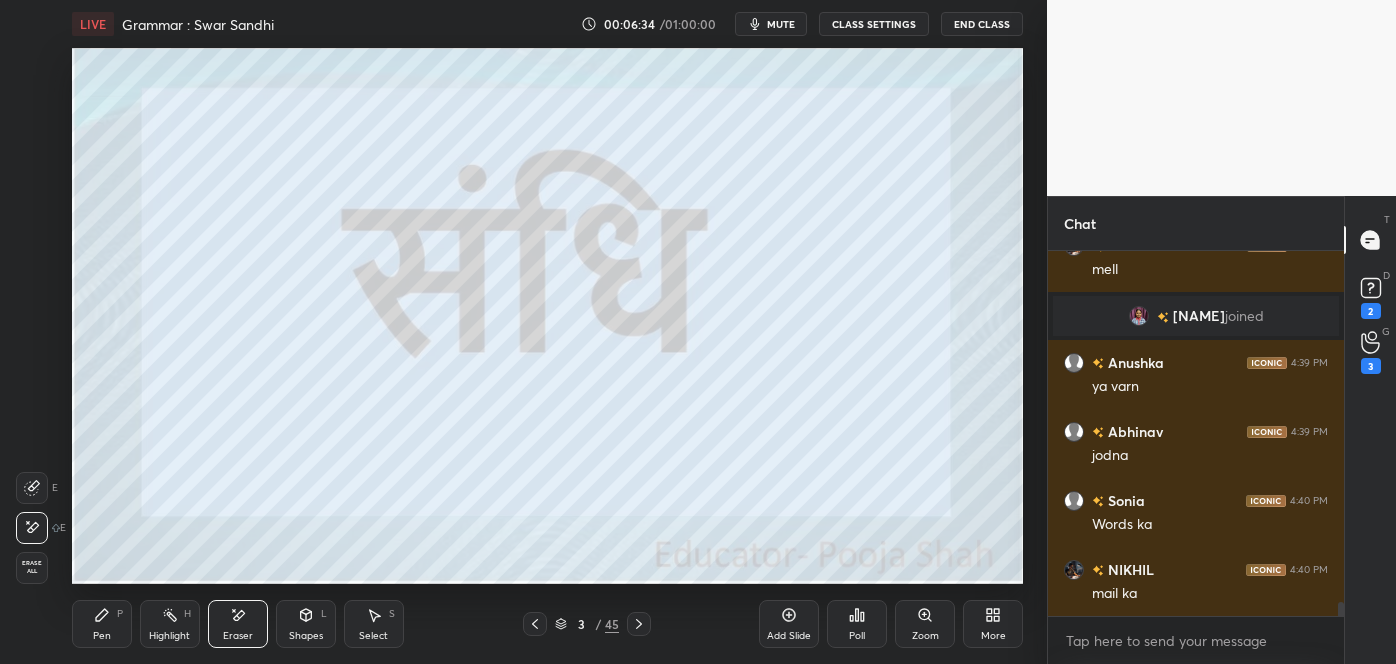 click on "Pen P" at bounding box center (102, 624) 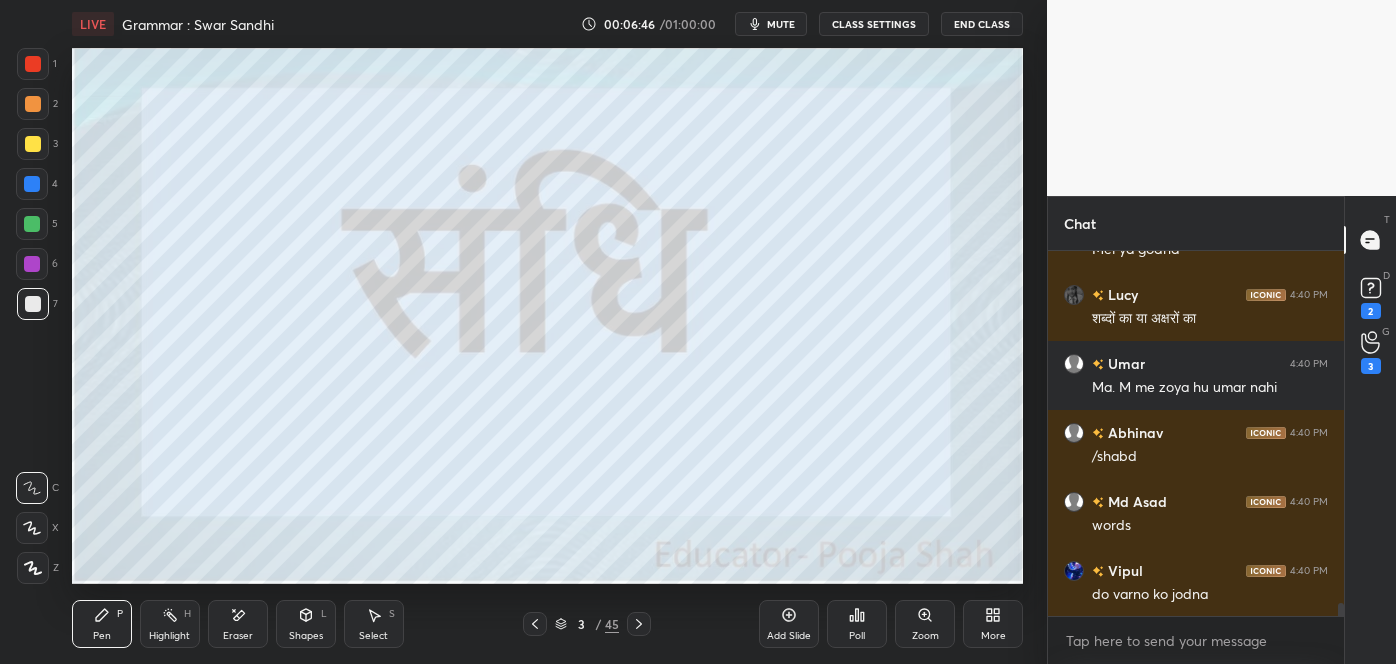 scroll, scrollTop: 10000, scrollLeft: 0, axis: vertical 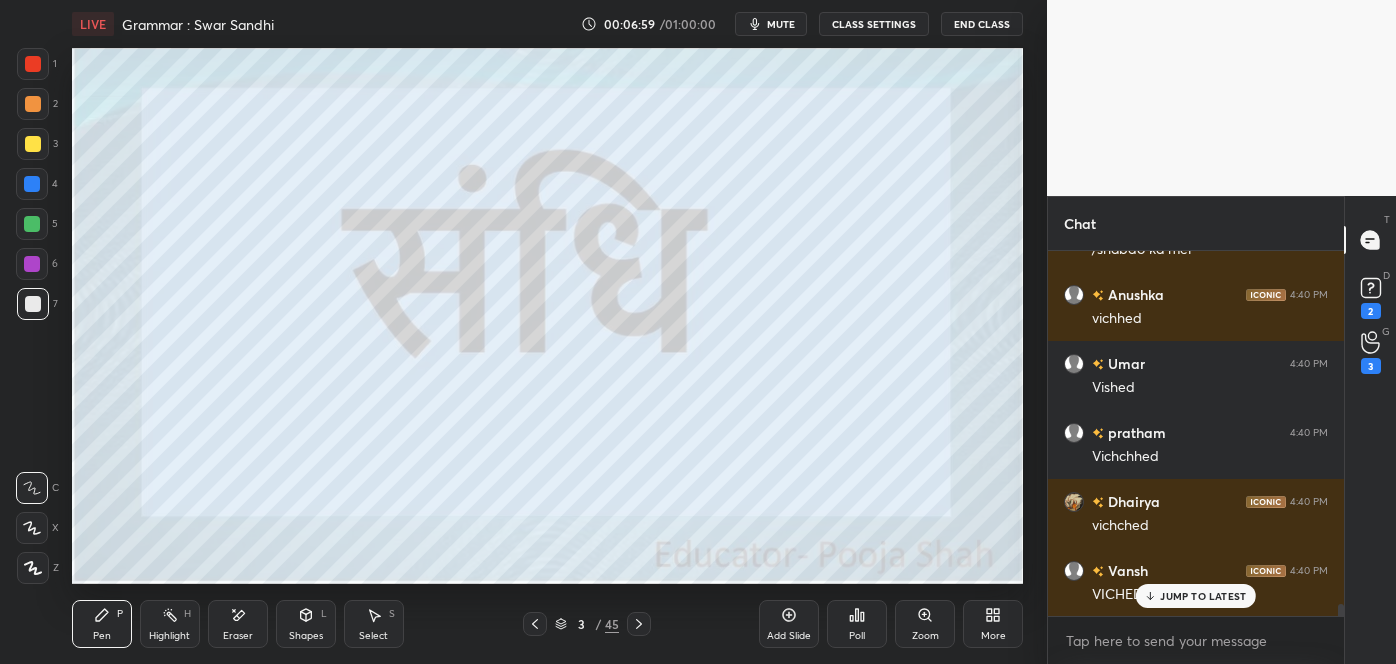 click on "JUMP TO LATEST" at bounding box center [1203, 596] 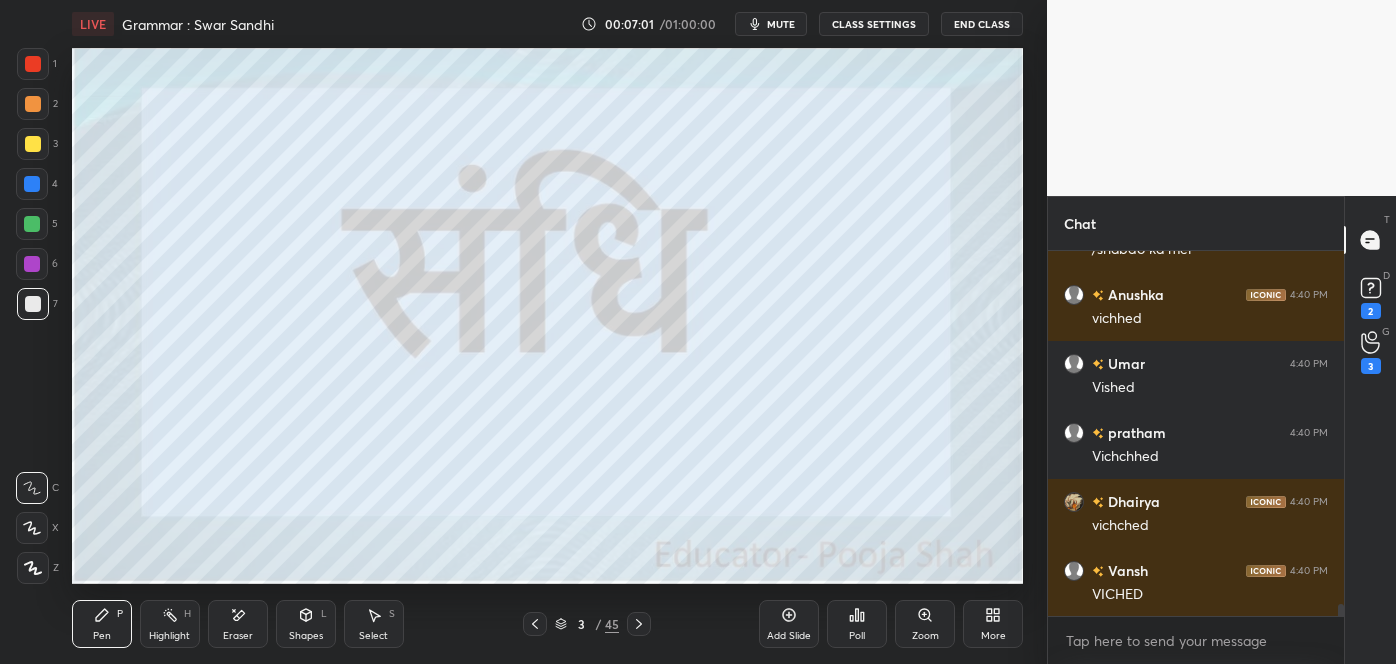 click on "Eraser" at bounding box center [238, 624] 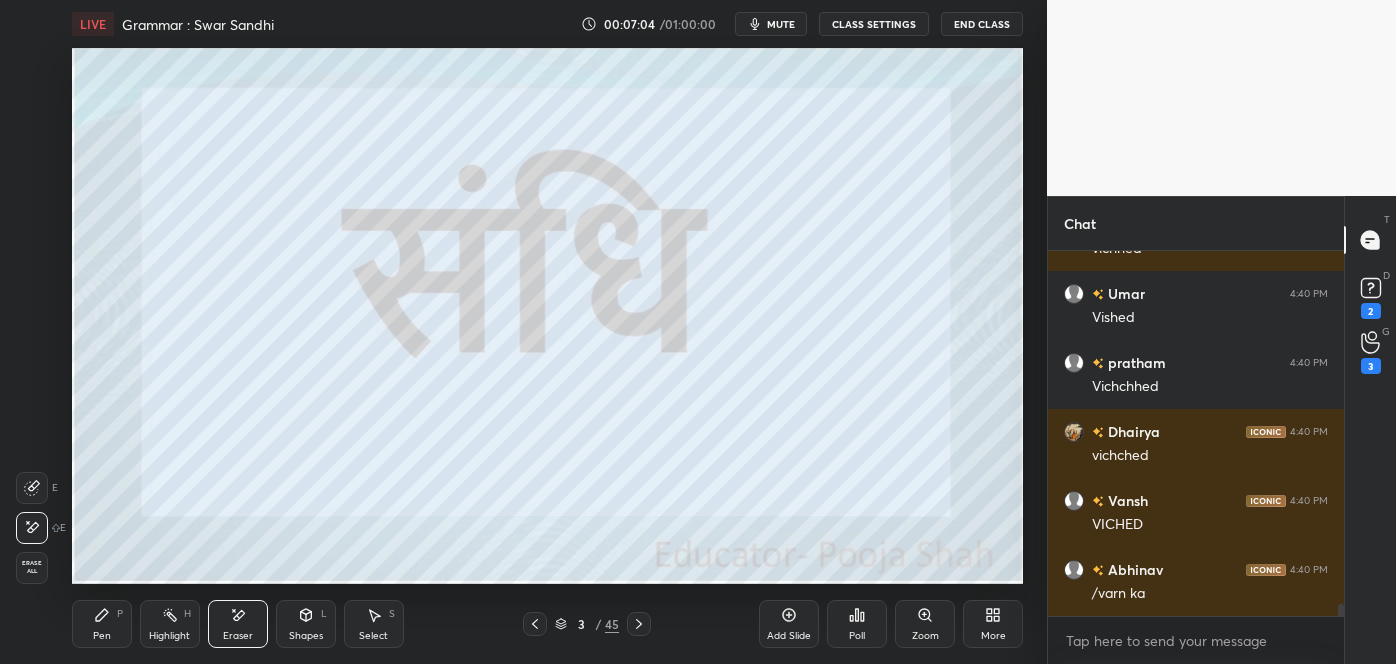 click on "Pen P" at bounding box center [102, 624] 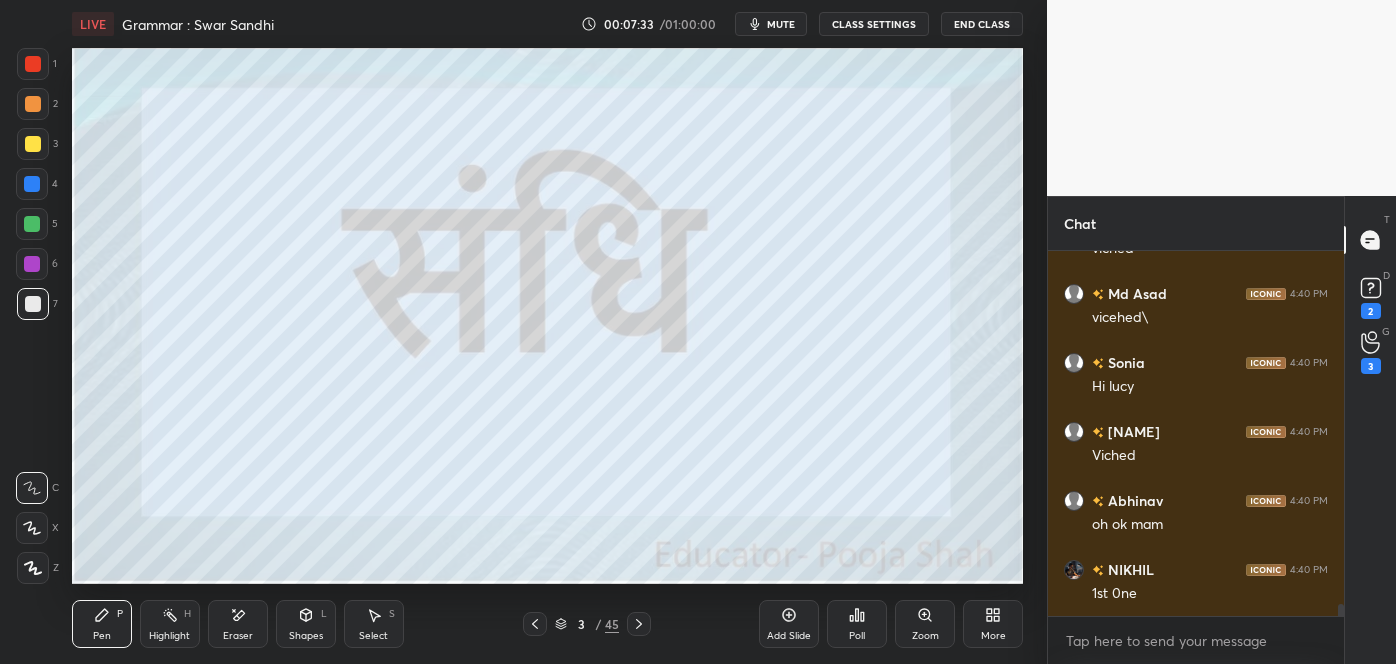 scroll, scrollTop: 11173, scrollLeft: 0, axis: vertical 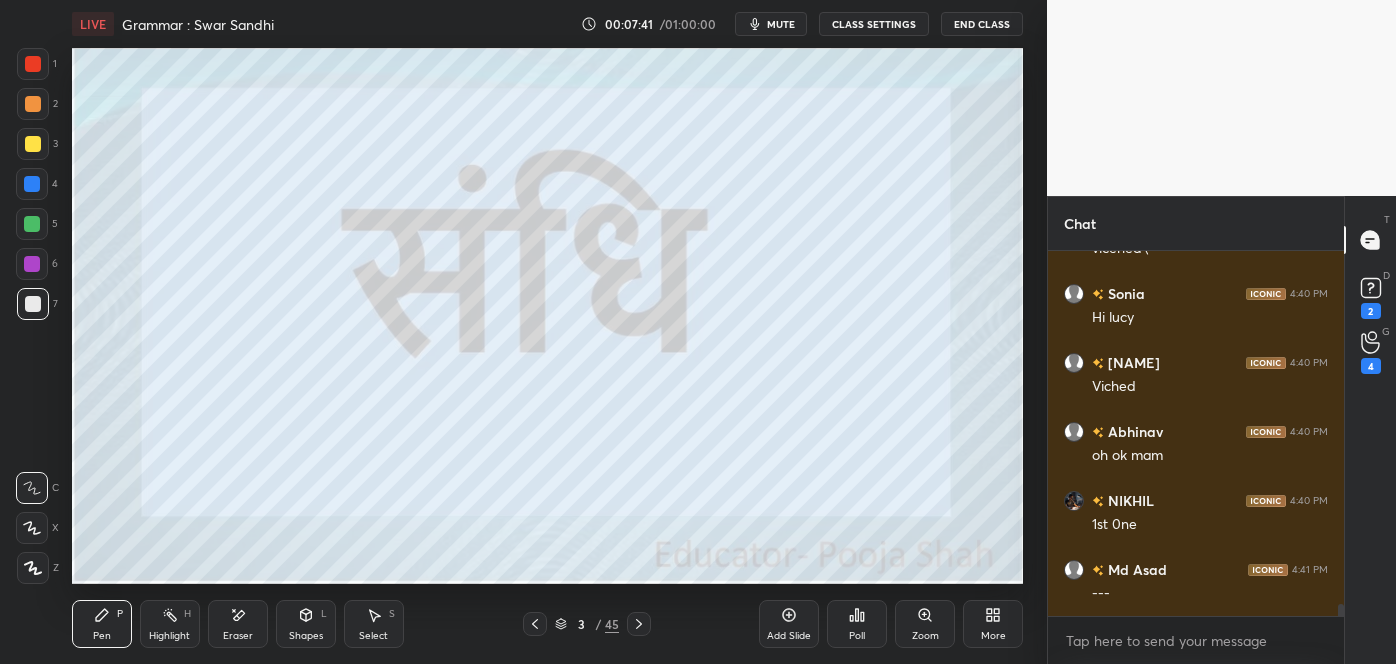 click on "Add Slide" at bounding box center (789, 624) 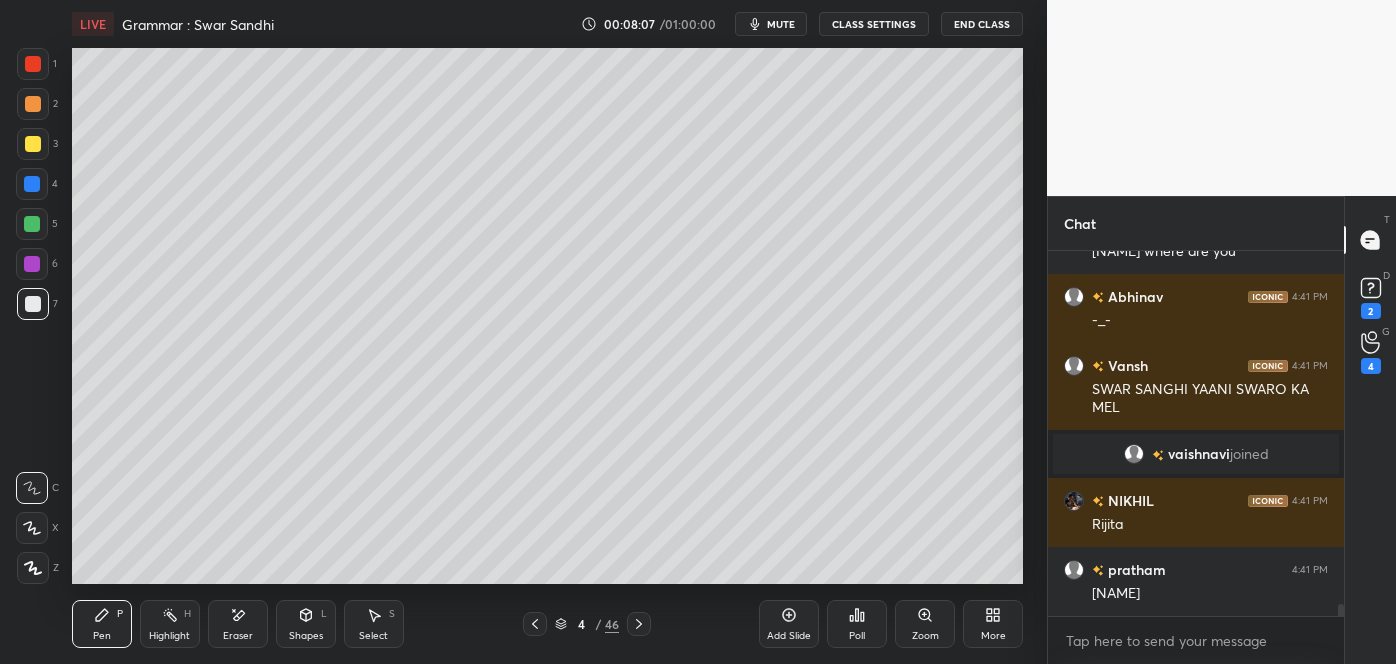 scroll, scrollTop: 11139, scrollLeft: 0, axis: vertical 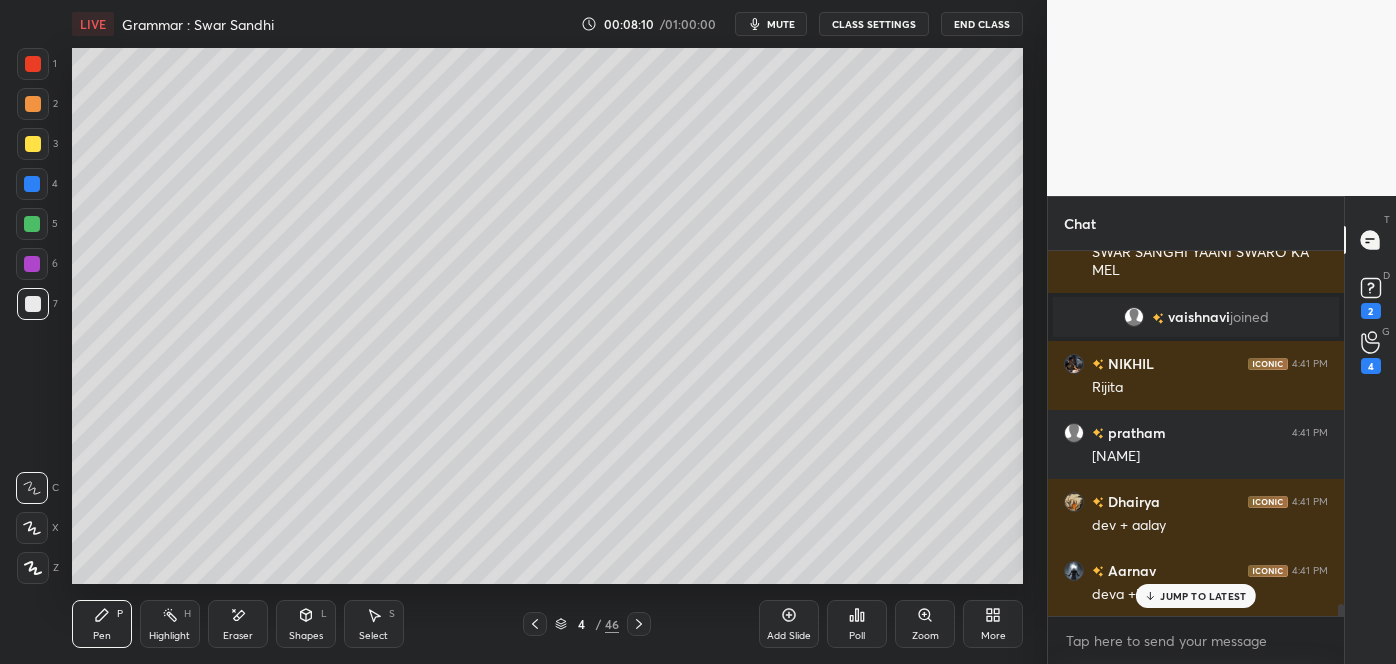 click on "JUMP TO LATEST" at bounding box center (1203, 596) 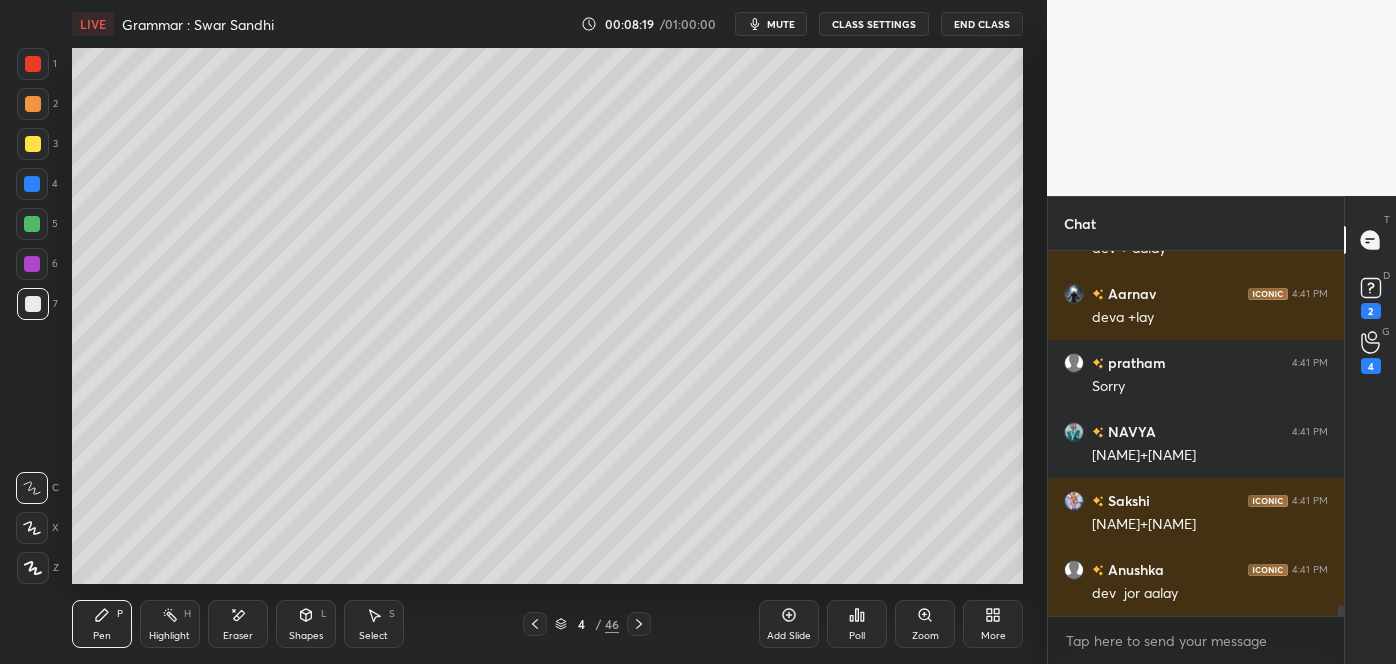 scroll, scrollTop: 11554, scrollLeft: 0, axis: vertical 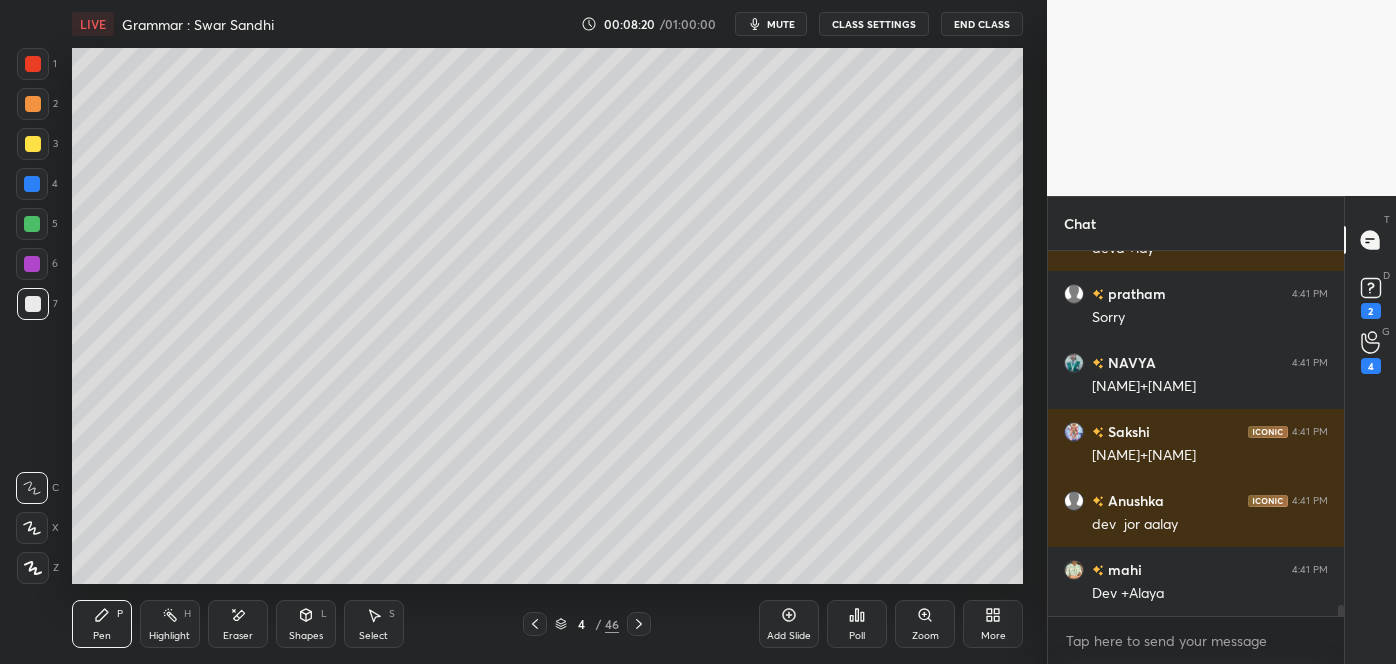 click on "Eraser" at bounding box center [238, 624] 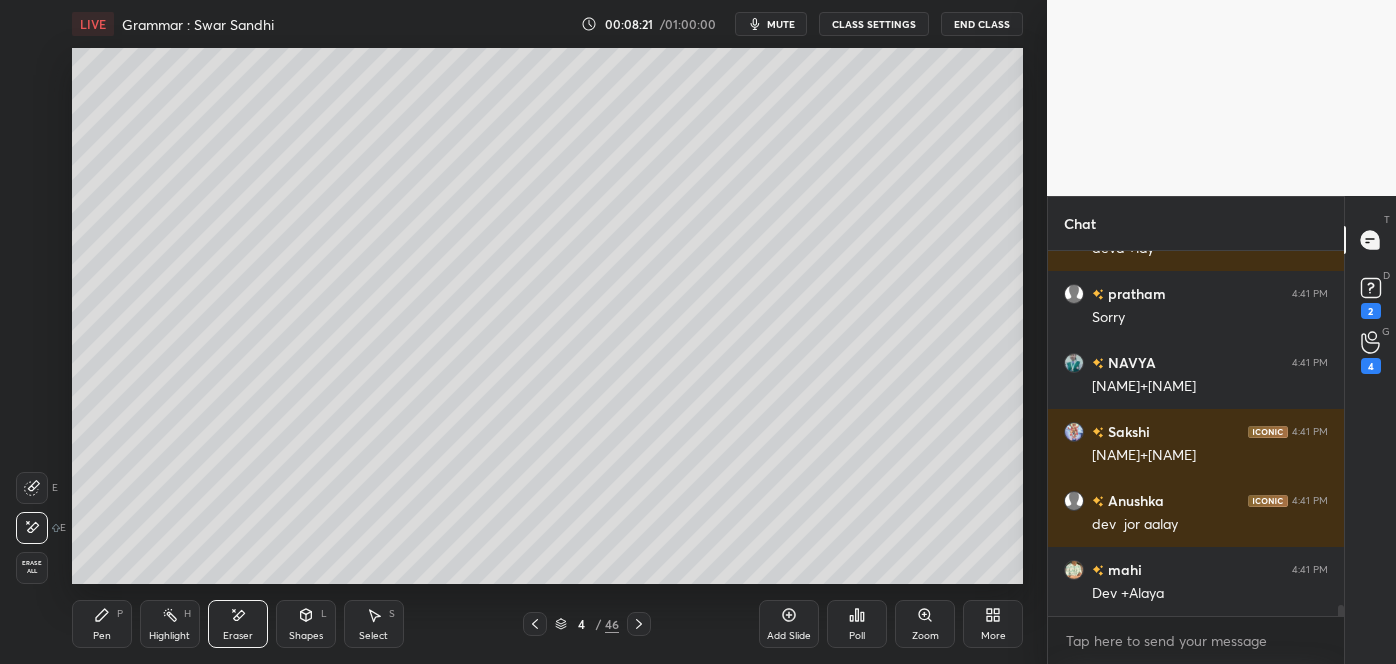 scroll, scrollTop: 11623, scrollLeft: 0, axis: vertical 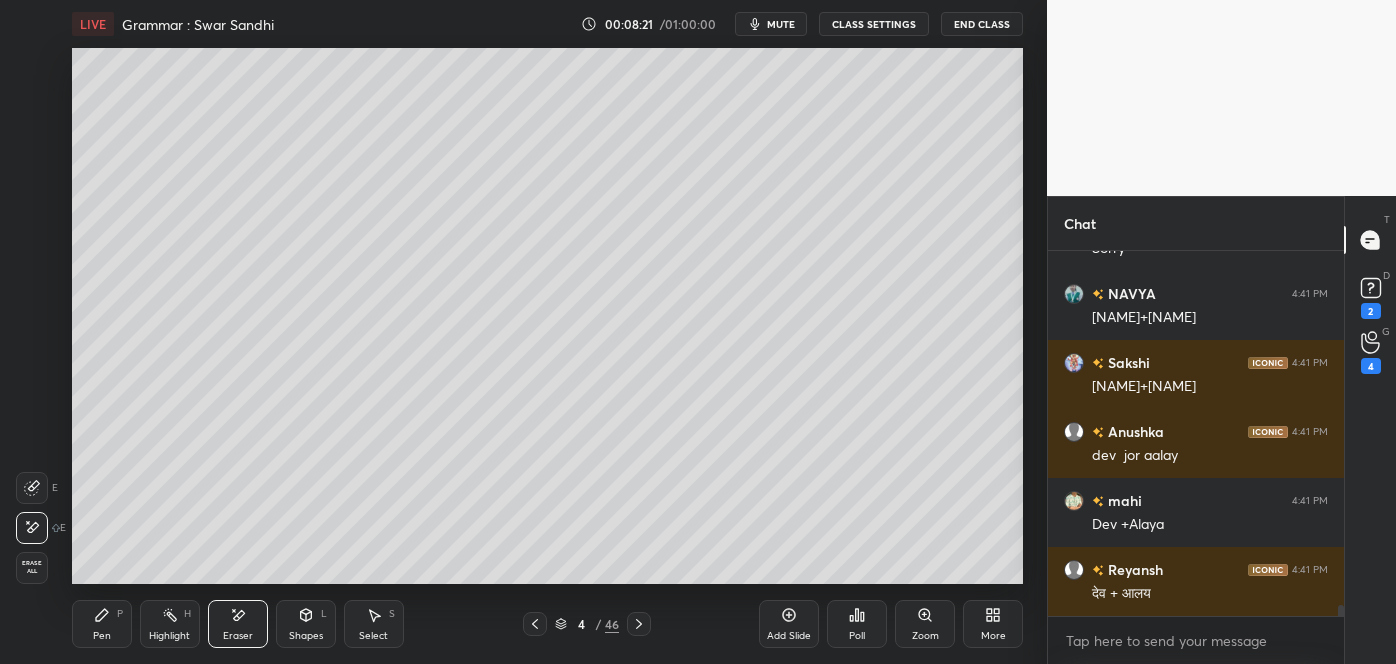 click on "Pen P" at bounding box center (102, 624) 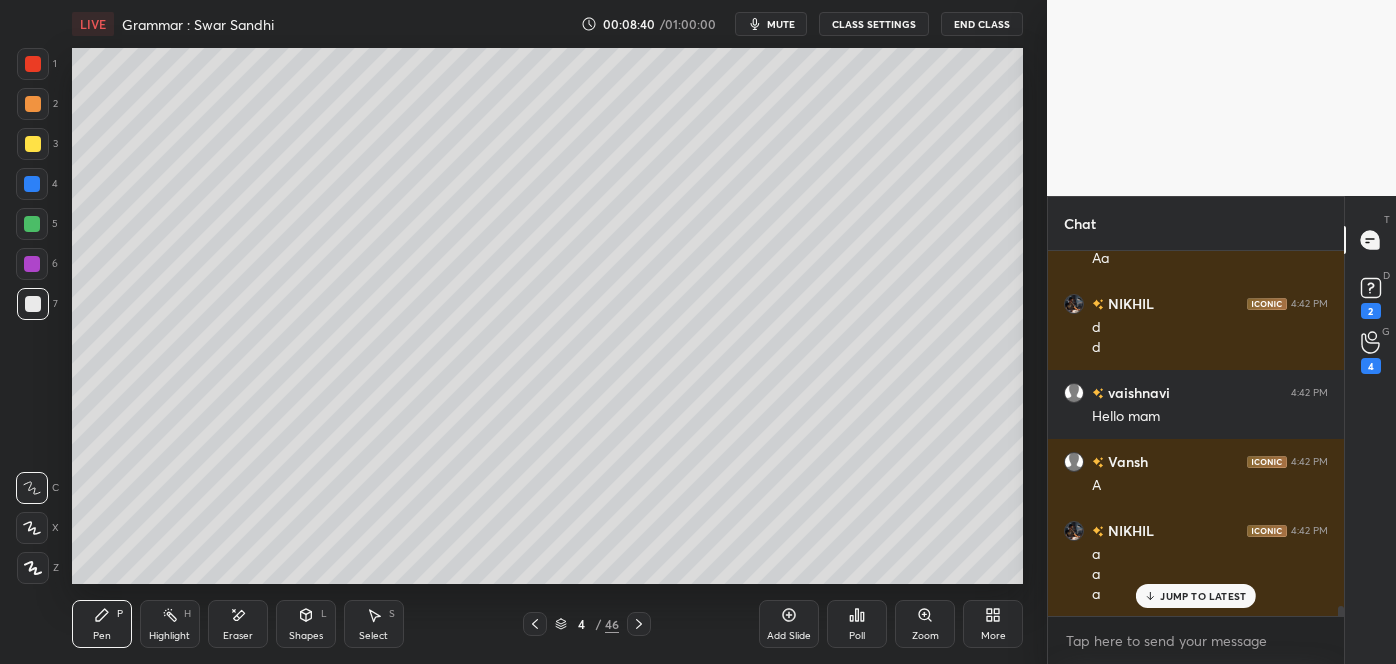 scroll, scrollTop: 13082, scrollLeft: 0, axis: vertical 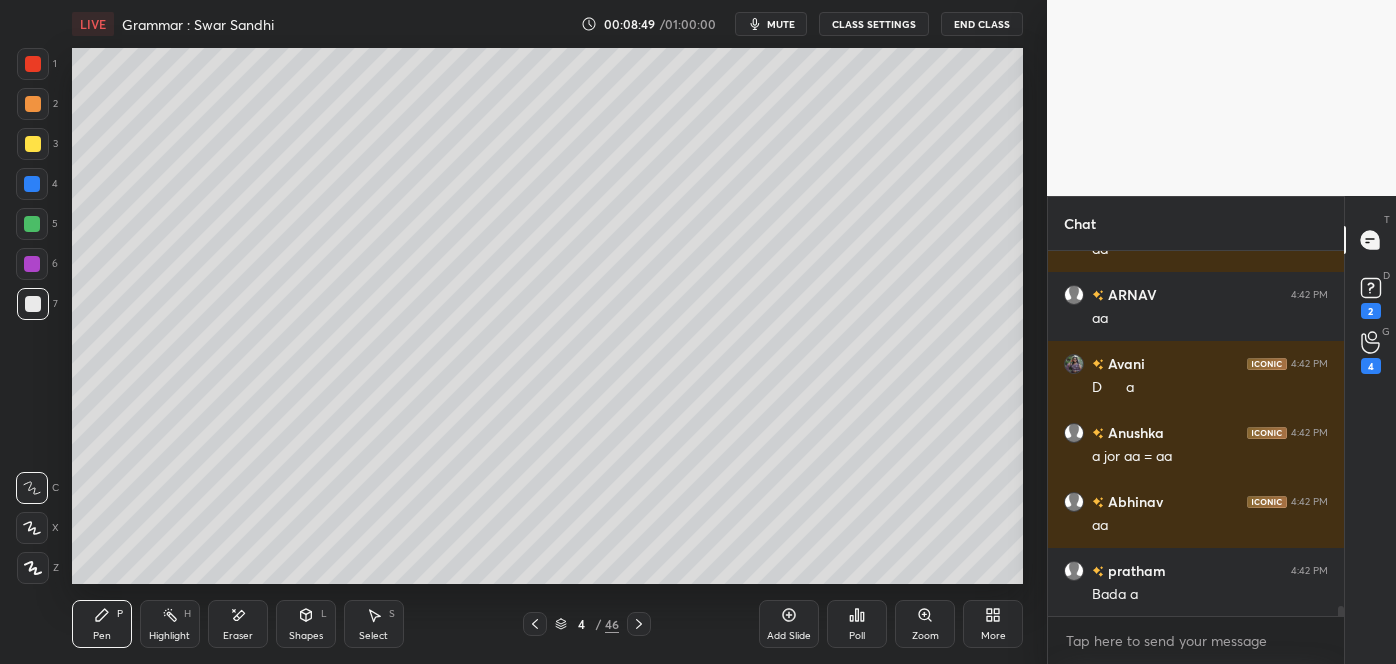 click on "Eraser" at bounding box center (238, 624) 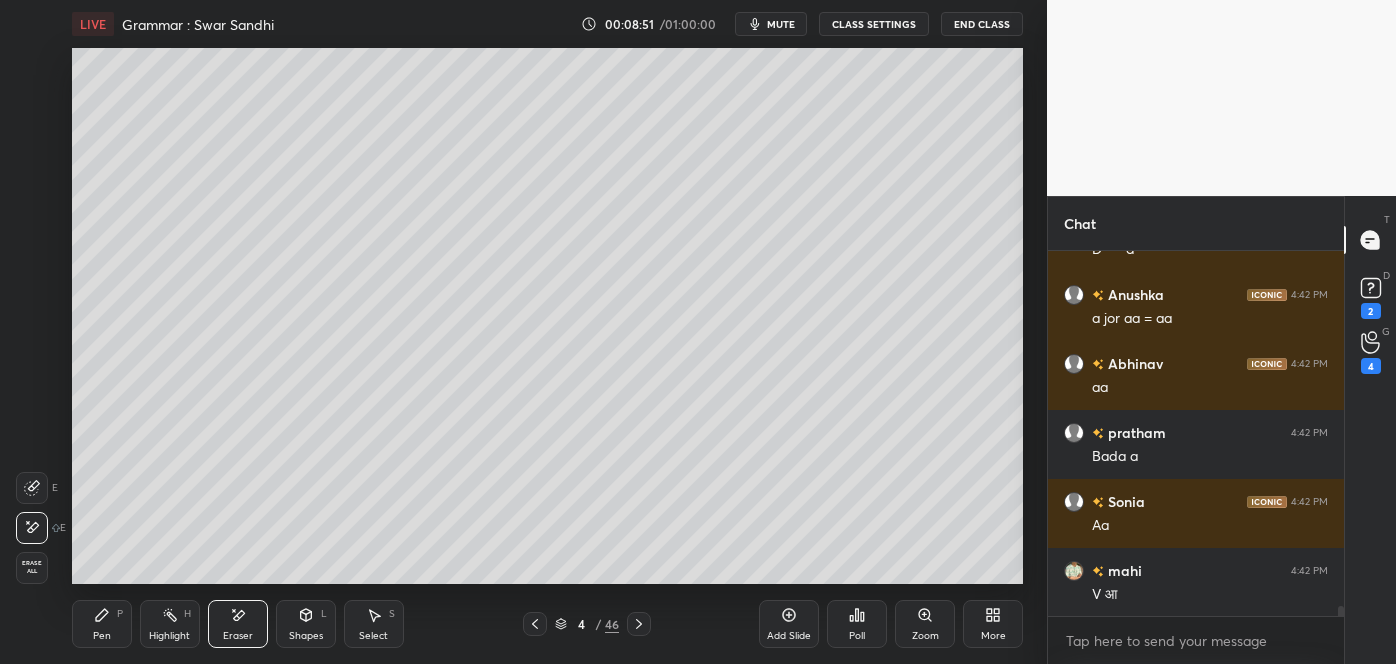 scroll, scrollTop: 13704, scrollLeft: 0, axis: vertical 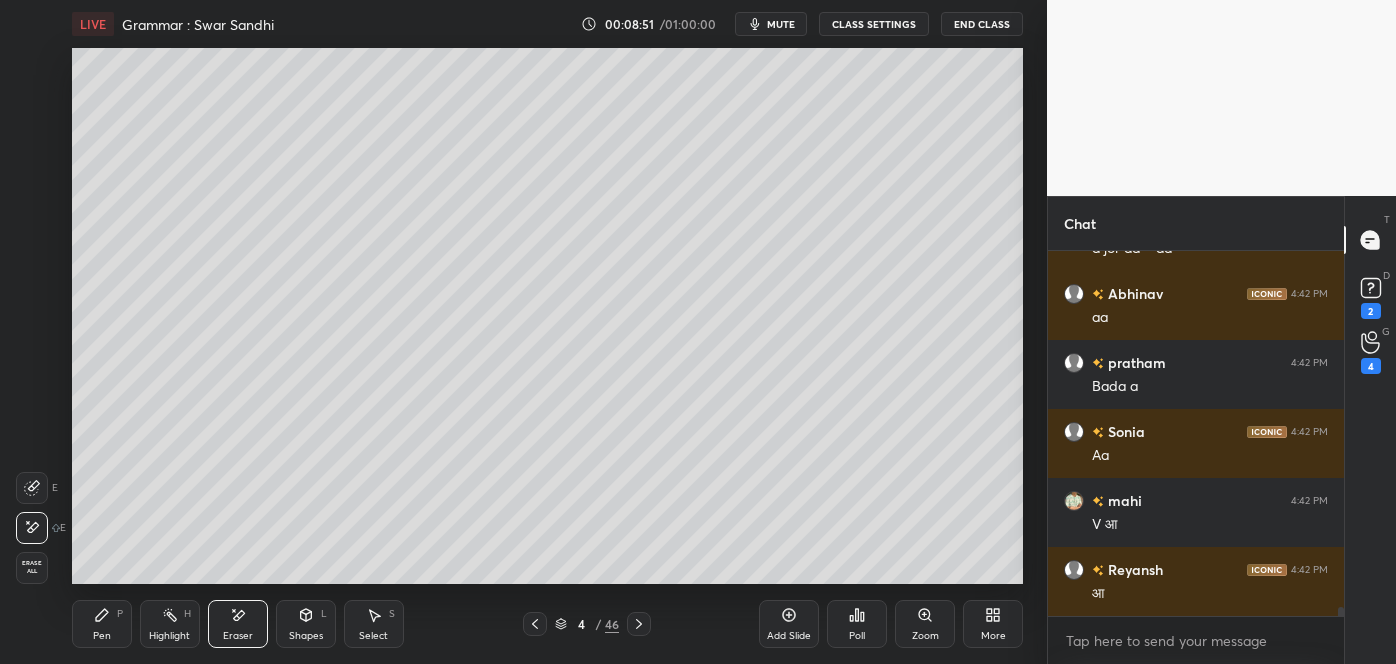 click on "Pen P" at bounding box center (102, 624) 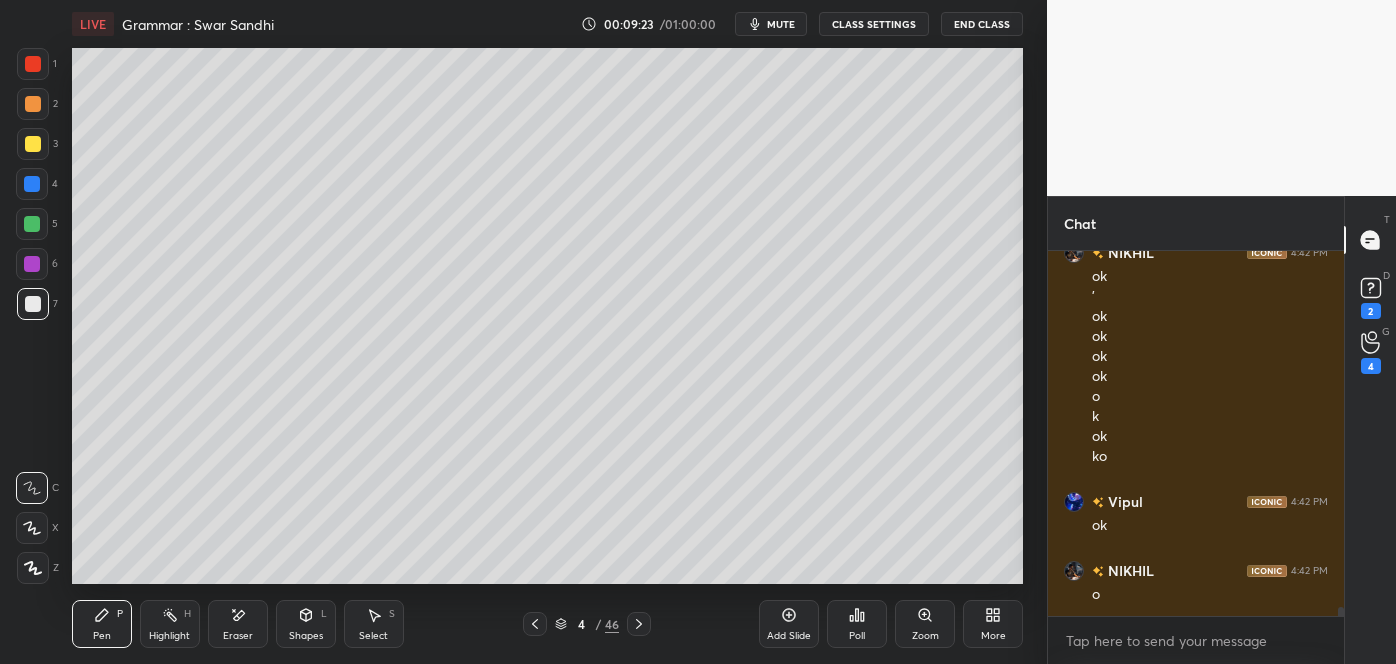 scroll, scrollTop: 13690, scrollLeft: 0, axis: vertical 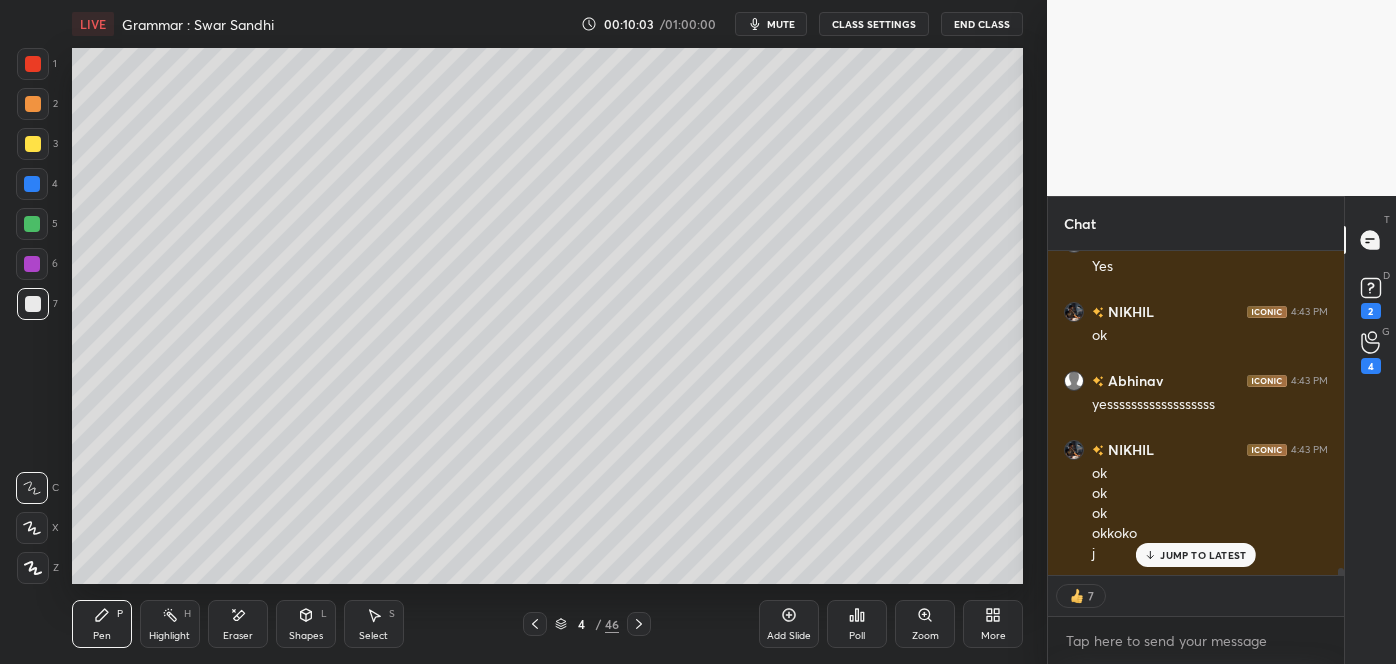 click on "JUMP TO LATEST" at bounding box center (1203, 555) 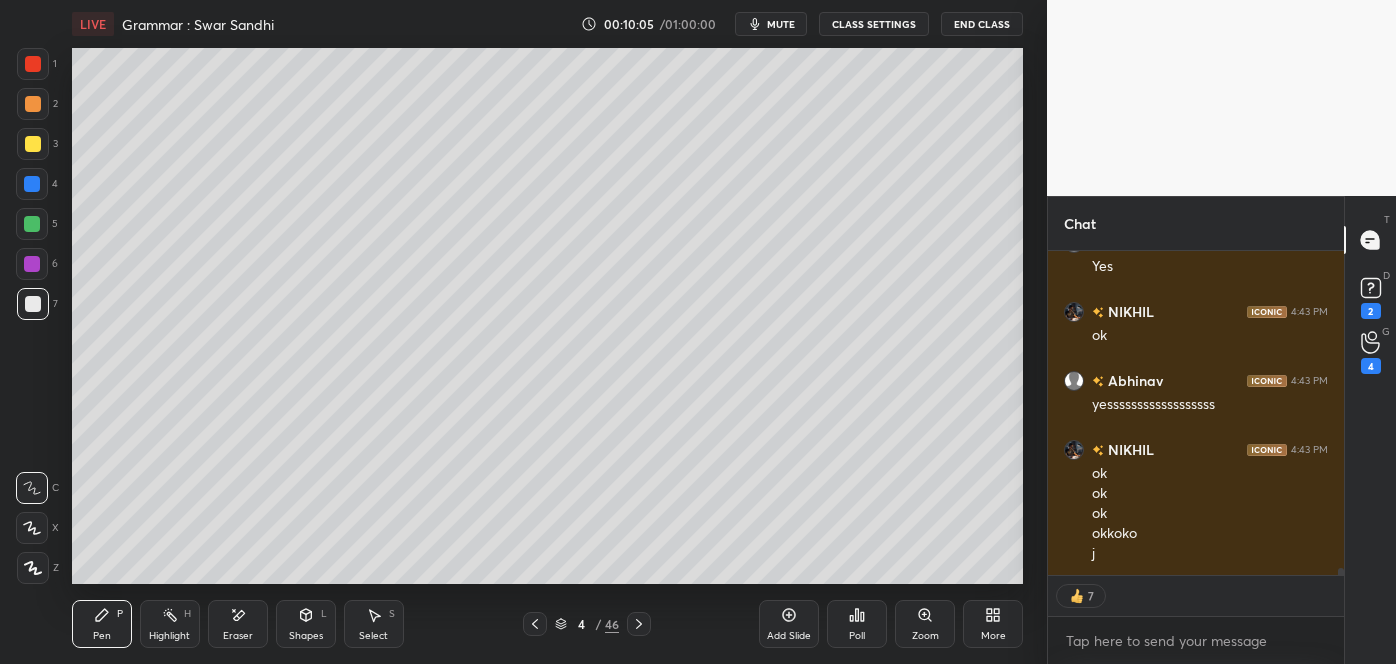 click 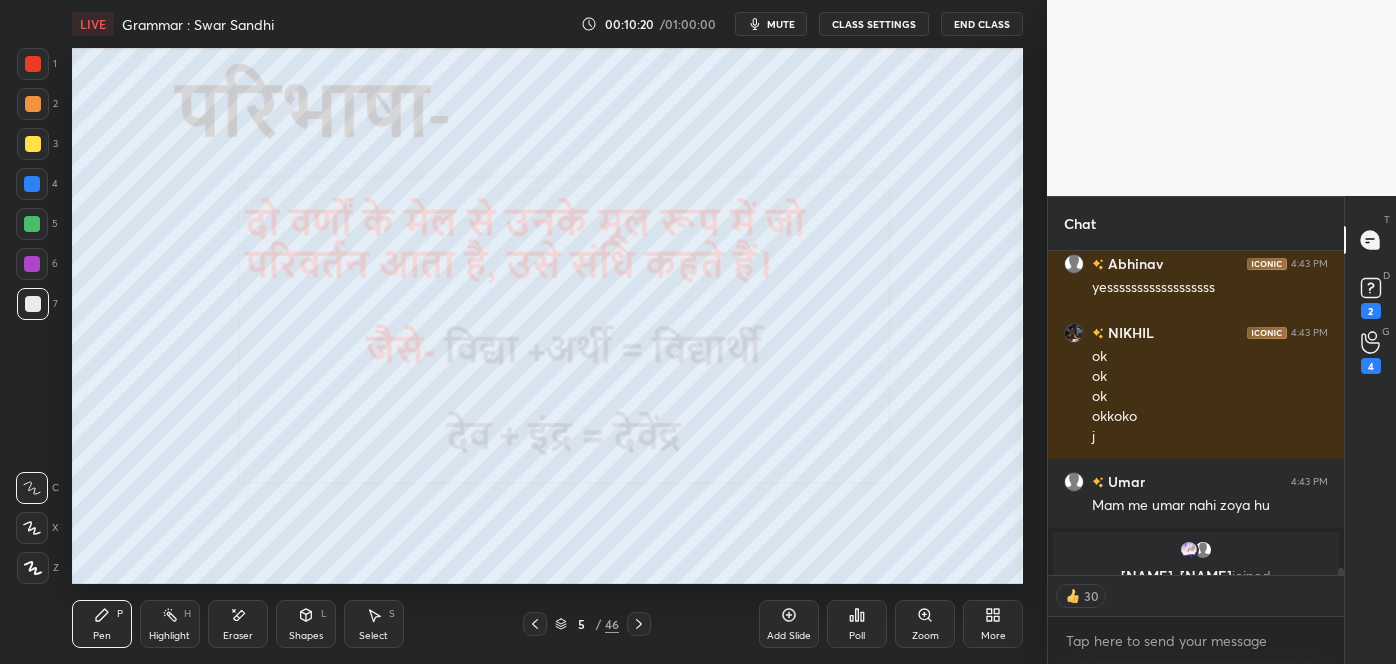 scroll, scrollTop: 14145, scrollLeft: 0, axis: vertical 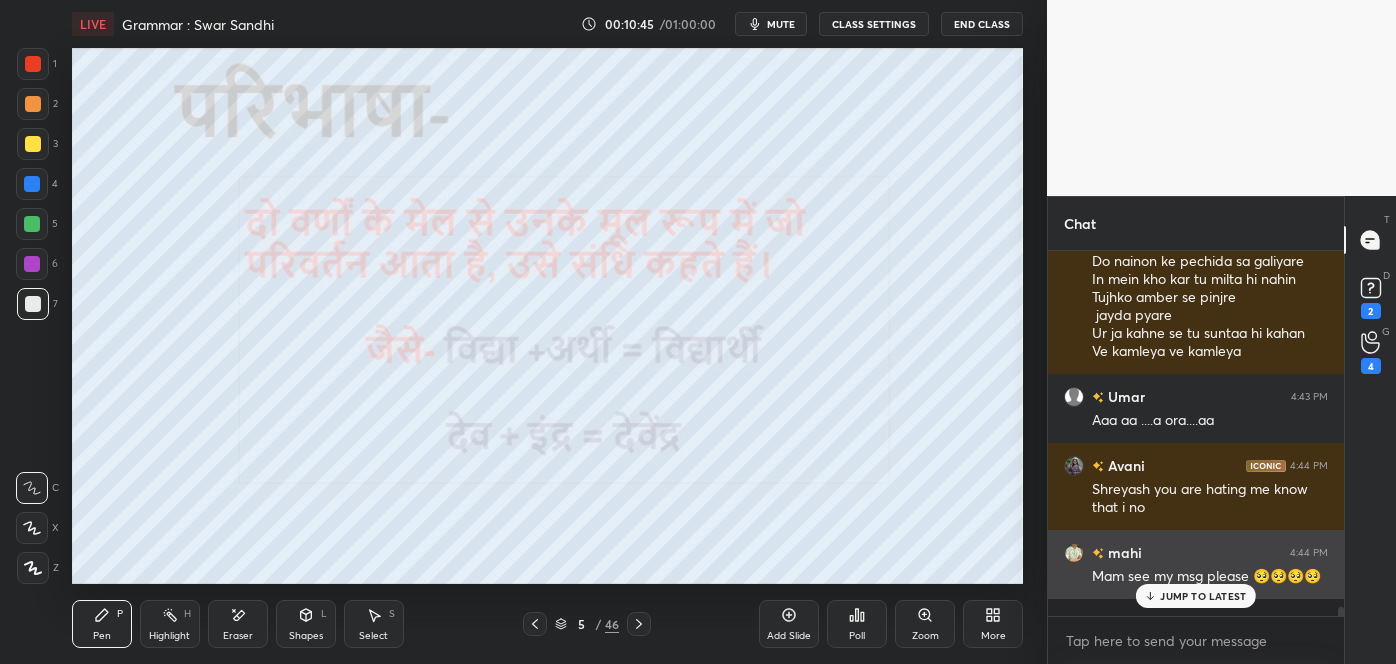click on "mahi 4:44 PM Mam see my msg please 🥺🥺🥺🥺" at bounding box center (1196, 564) 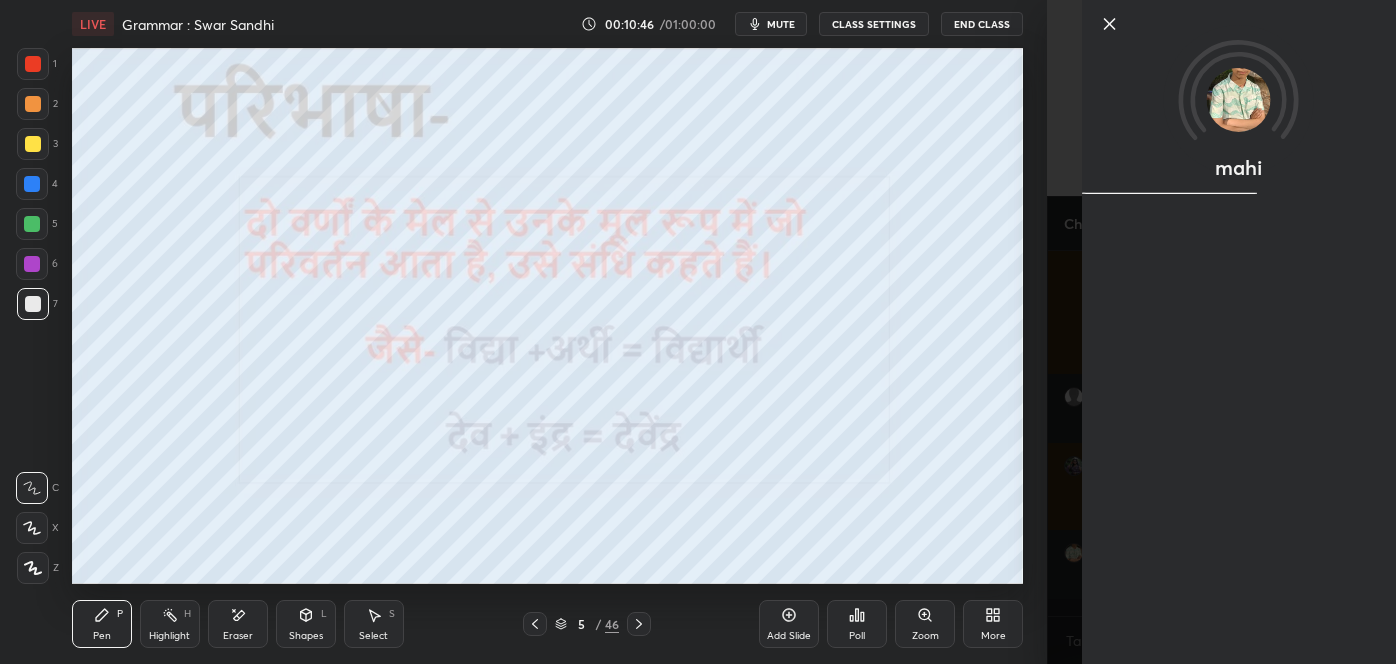 scroll, scrollTop: 14416, scrollLeft: 0, axis: vertical 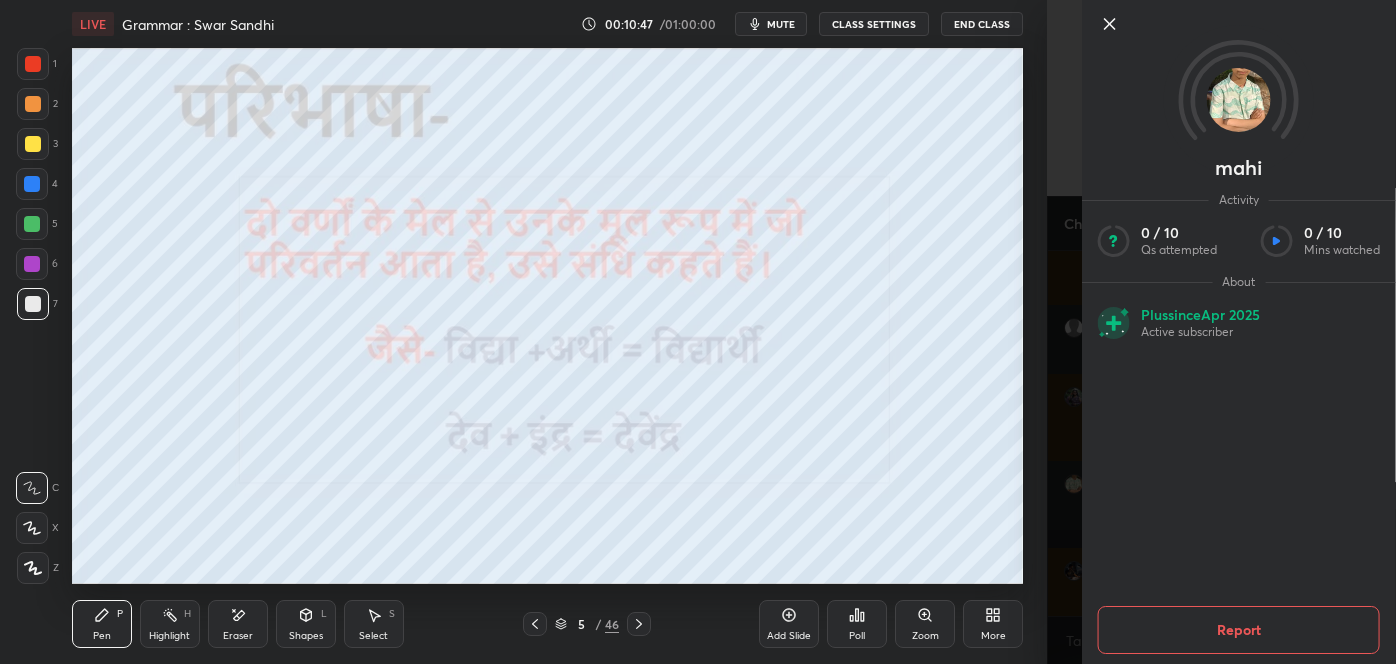 click 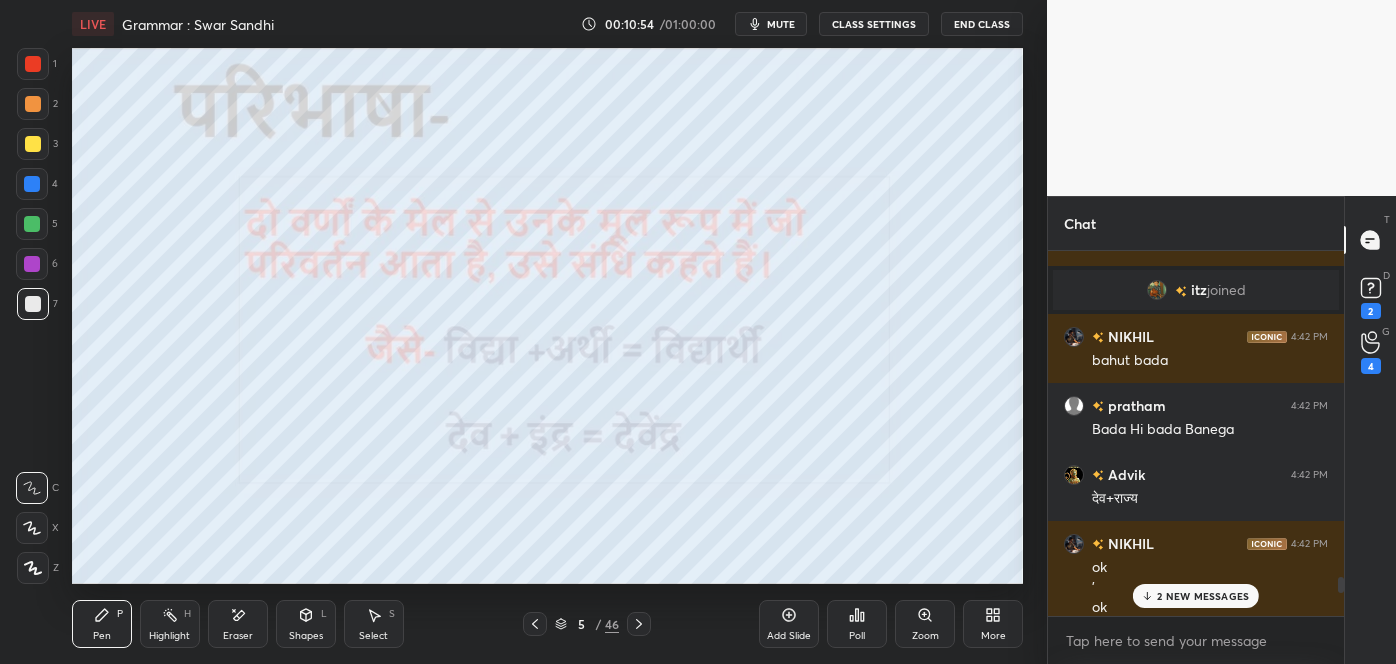scroll, scrollTop: 13325, scrollLeft: 0, axis: vertical 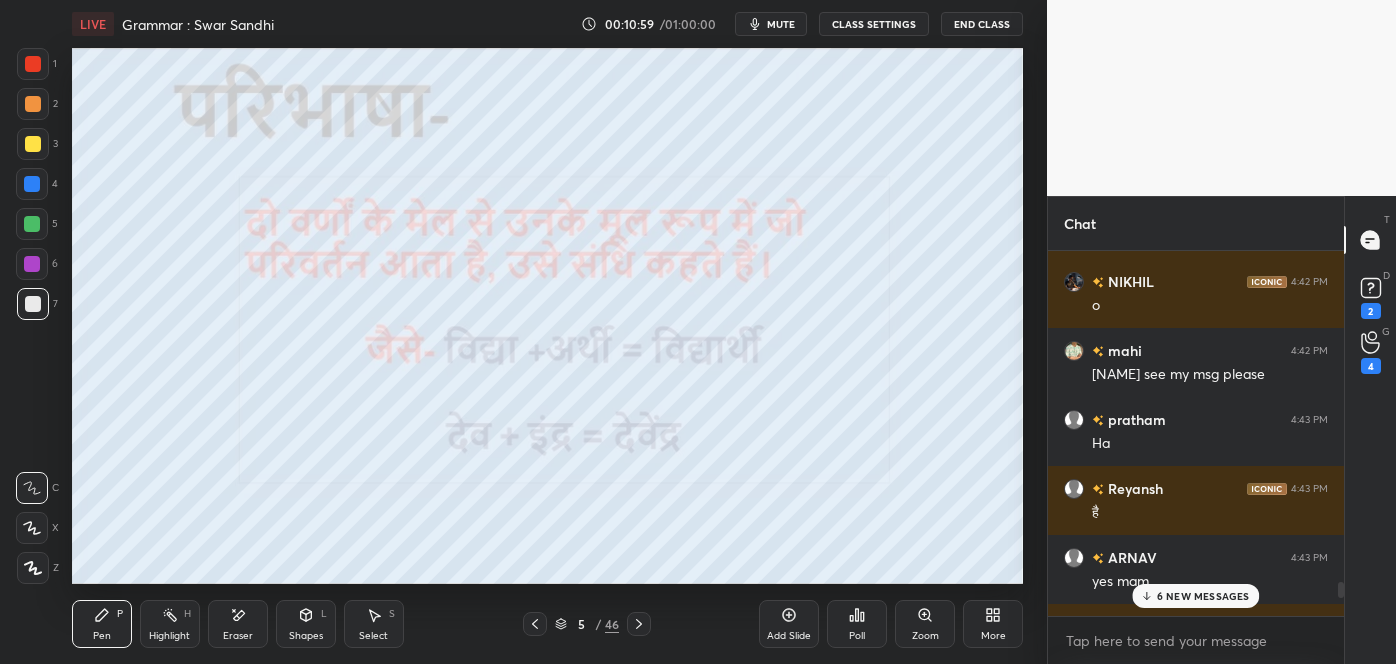 click on "6 NEW MESSAGES" at bounding box center [1203, 596] 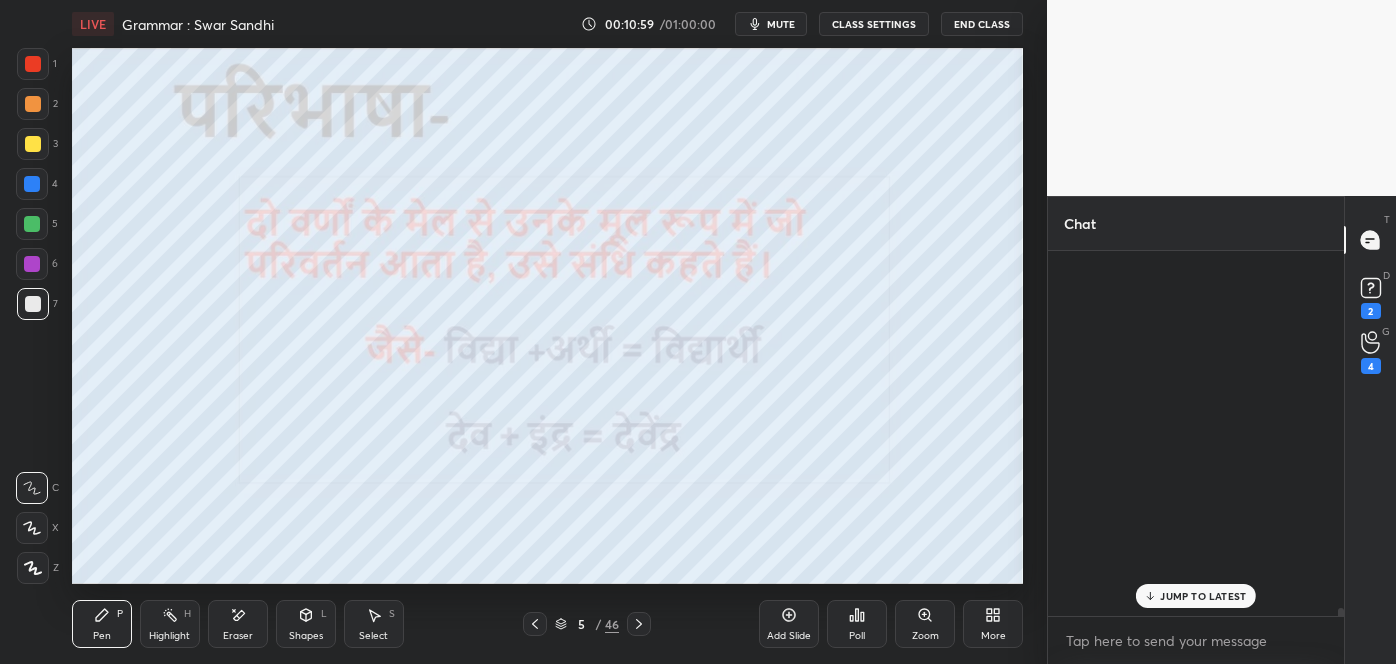 scroll, scrollTop: 15421, scrollLeft: 0, axis: vertical 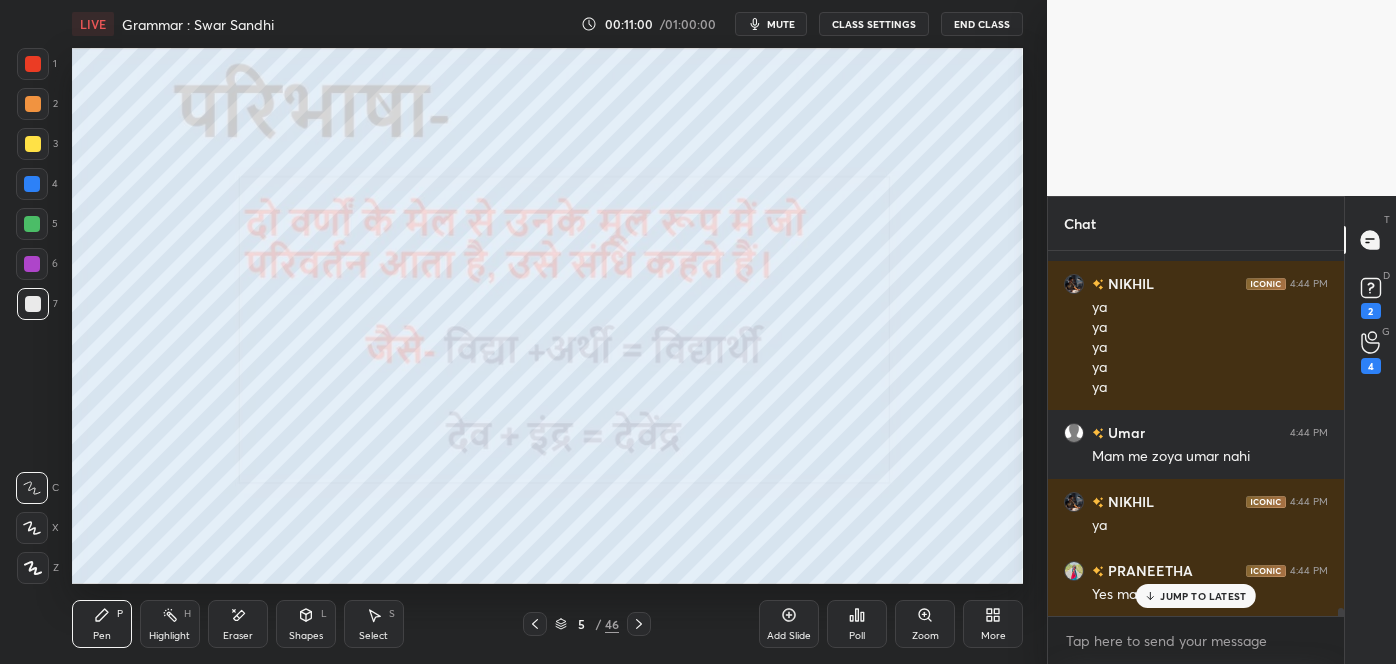 click on "JUMP TO LATEST" at bounding box center [1203, 596] 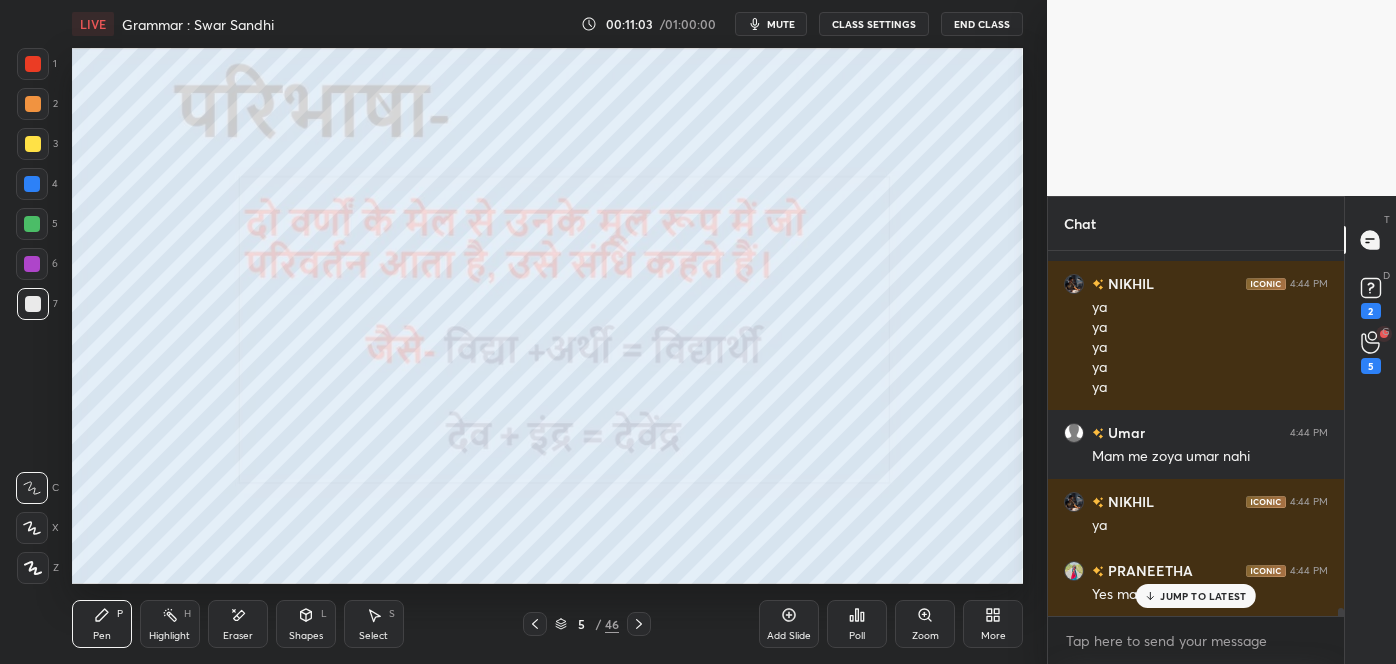 scroll, scrollTop: 15490, scrollLeft: 0, axis: vertical 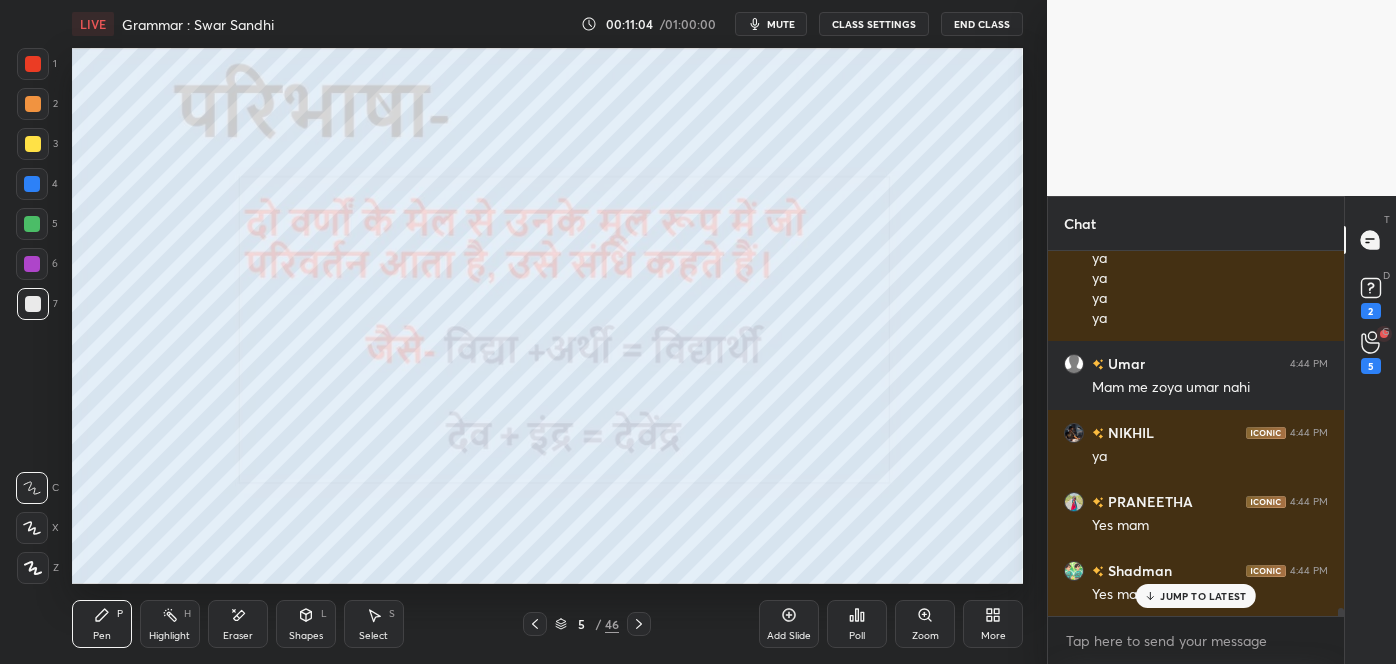 click on "JUMP TO LATEST" at bounding box center [1203, 596] 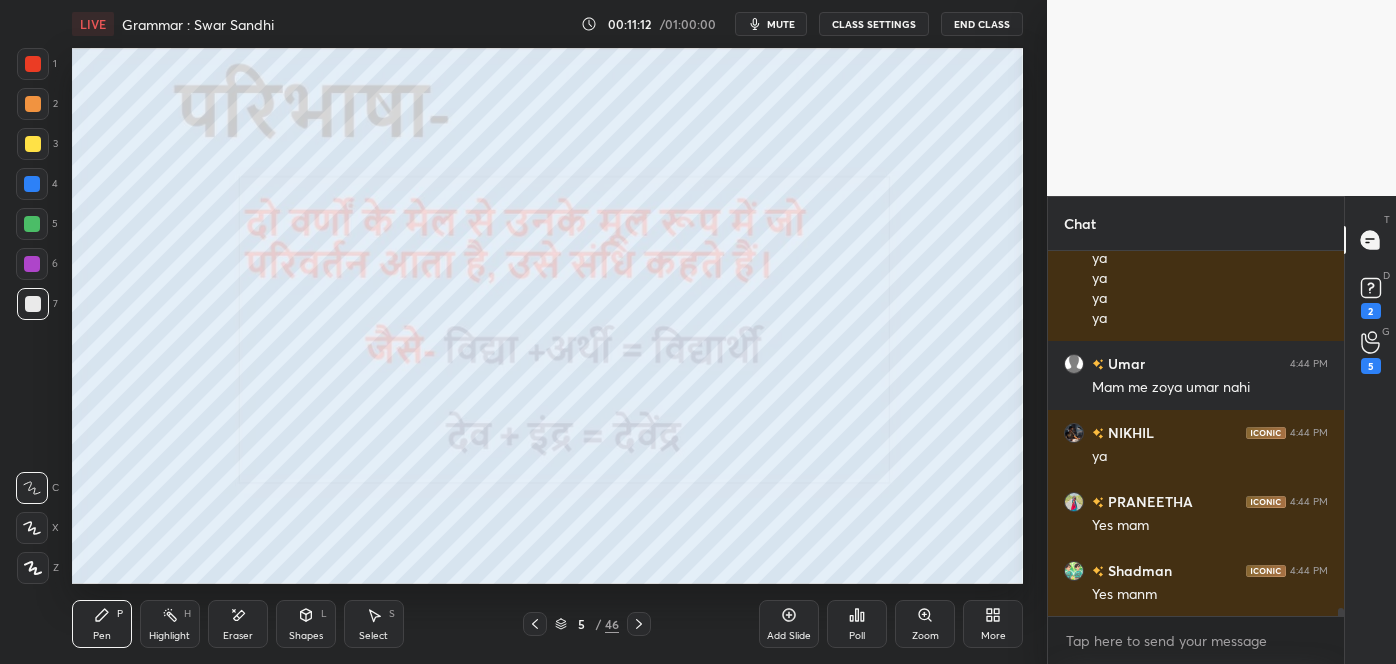 scroll, scrollTop: 15560, scrollLeft: 0, axis: vertical 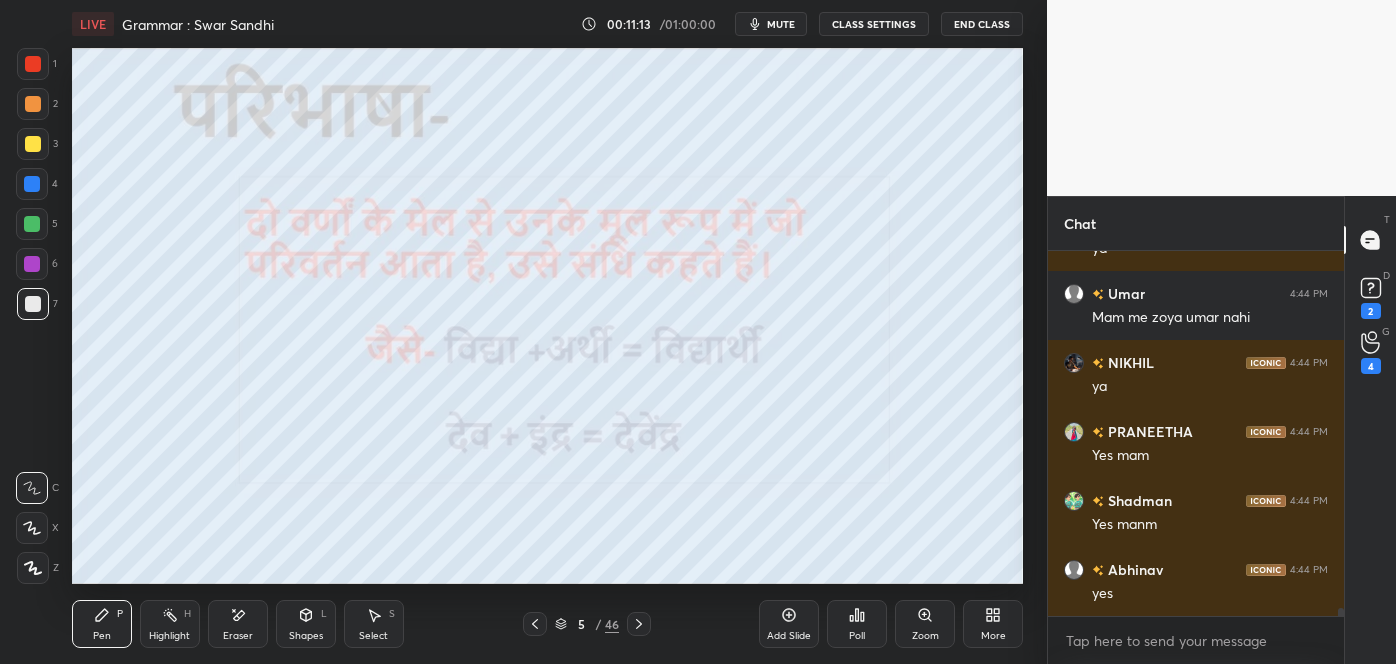 click 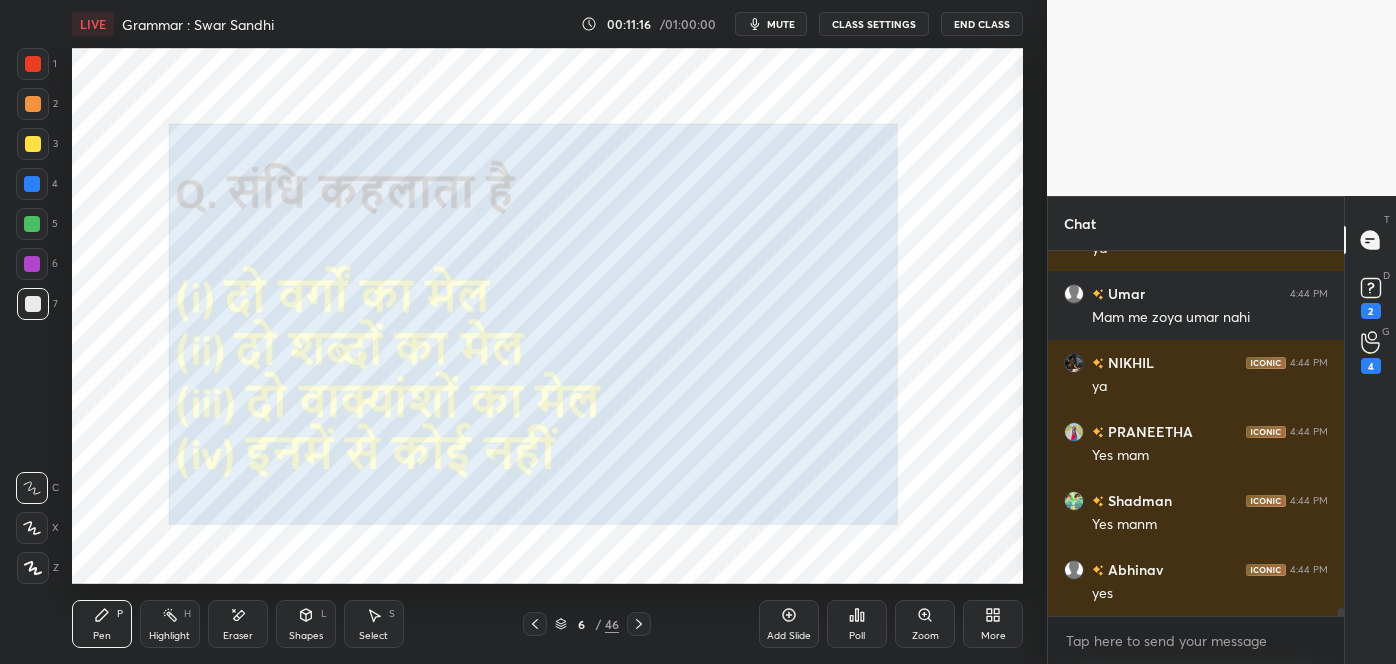 scroll, scrollTop: 15608, scrollLeft: 0, axis: vertical 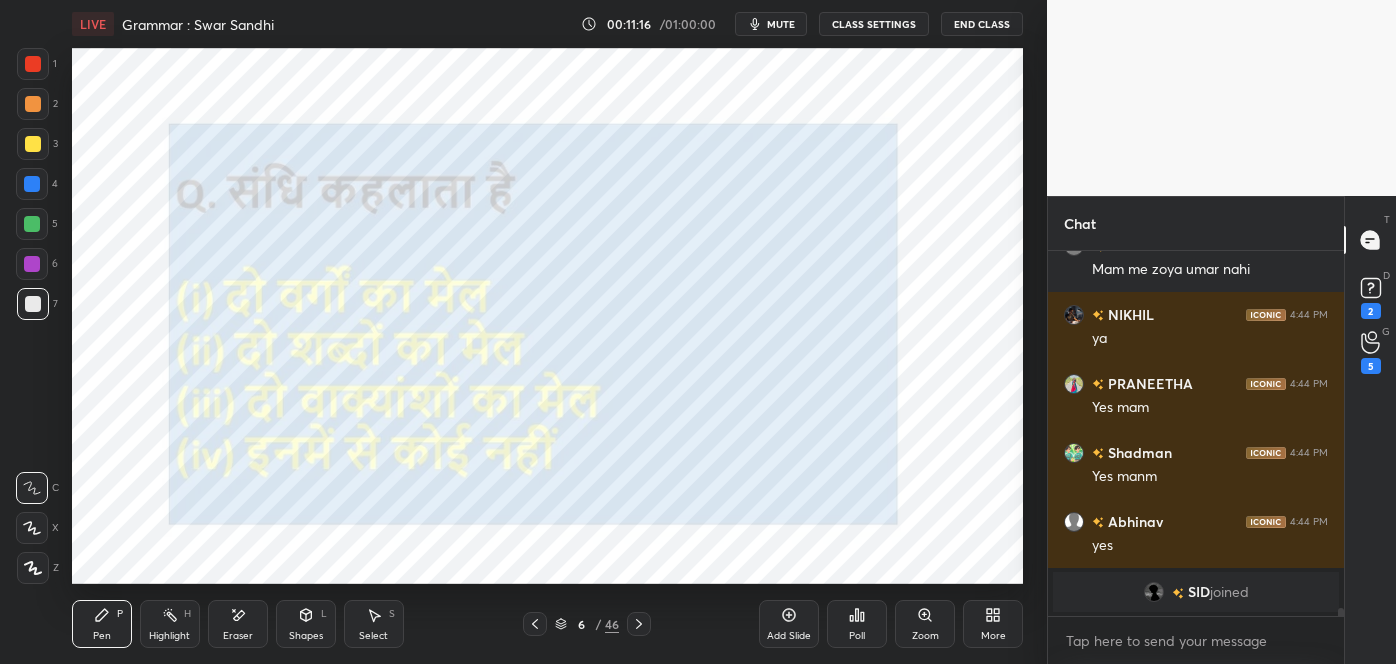click on "Eraser" at bounding box center (238, 624) 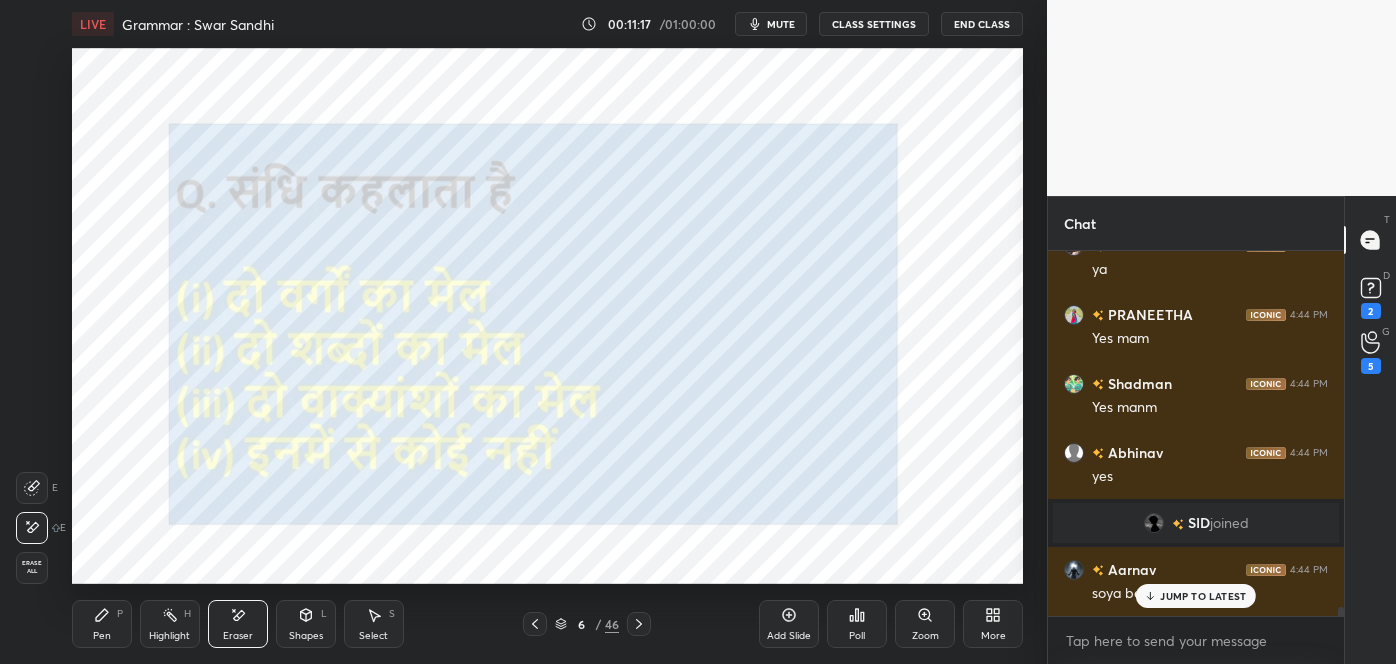 scroll, scrollTop: 15026, scrollLeft: 0, axis: vertical 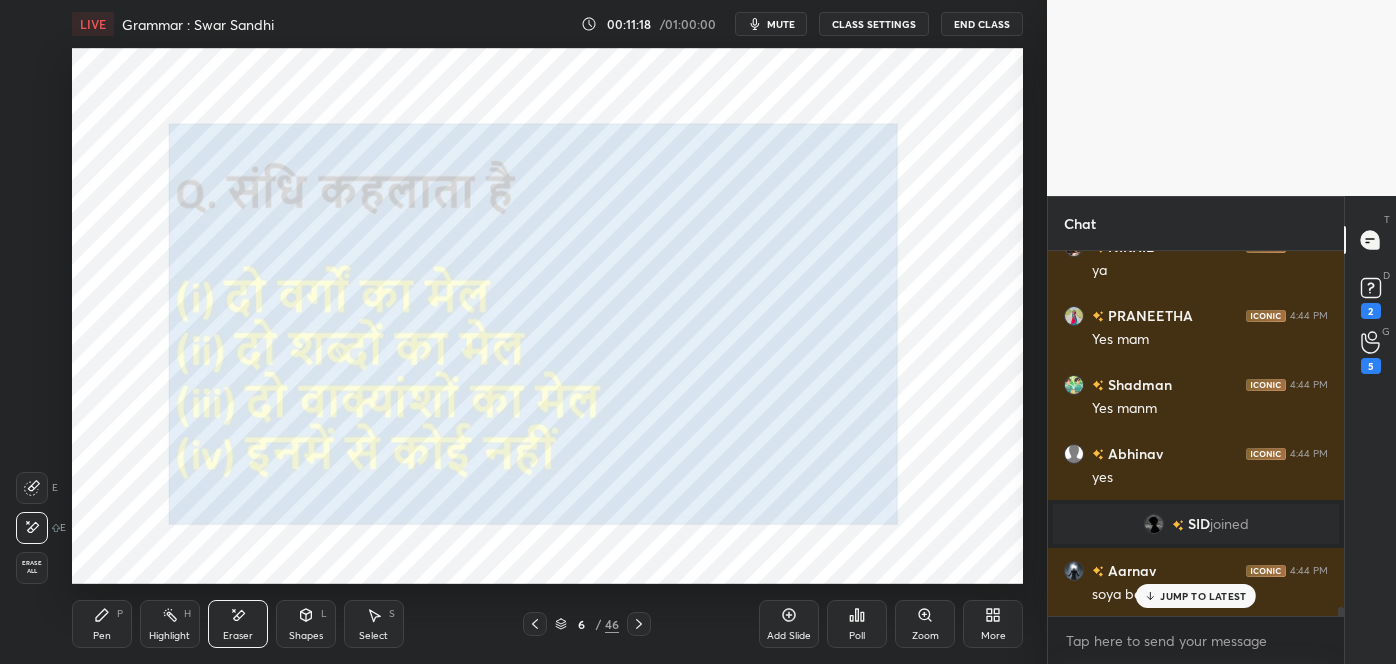 click 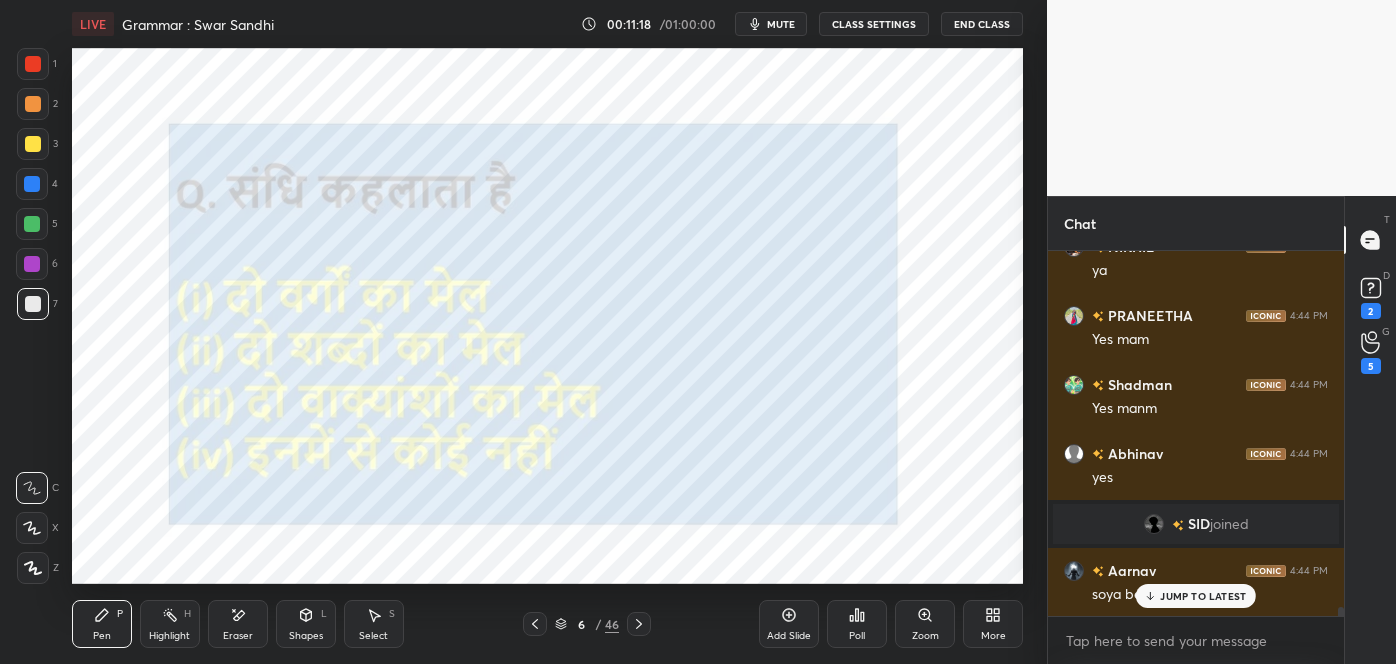 scroll, scrollTop: 15096, scrollLeft: 0, axis: vertical 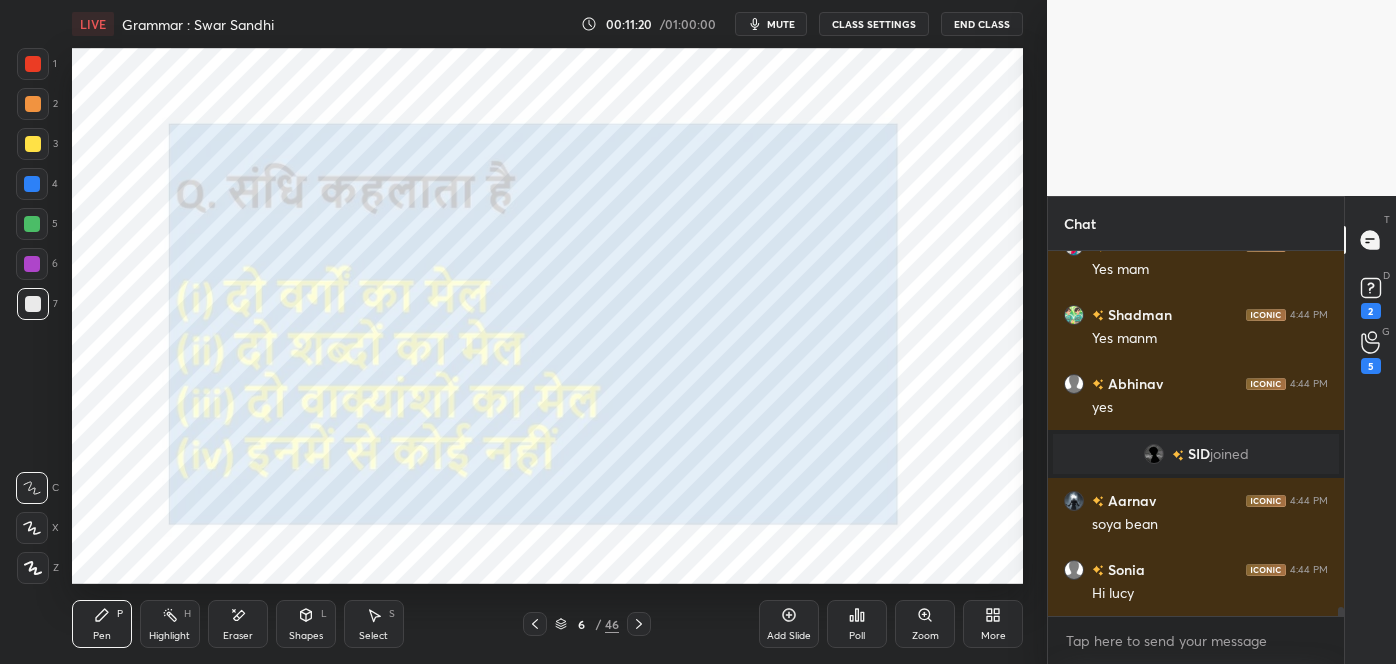 click at bounding box center (33, 64) 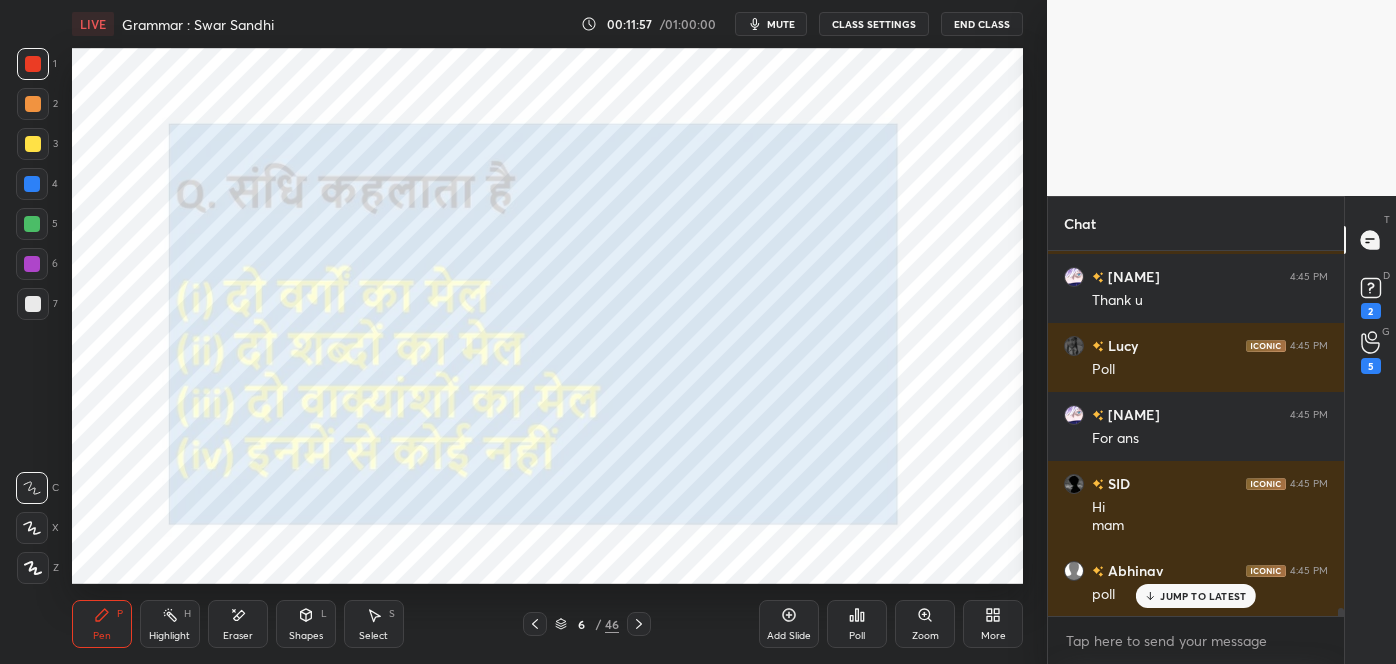 scroll, scrollTop: 16376, scrollLeft: 0, axis: vertical 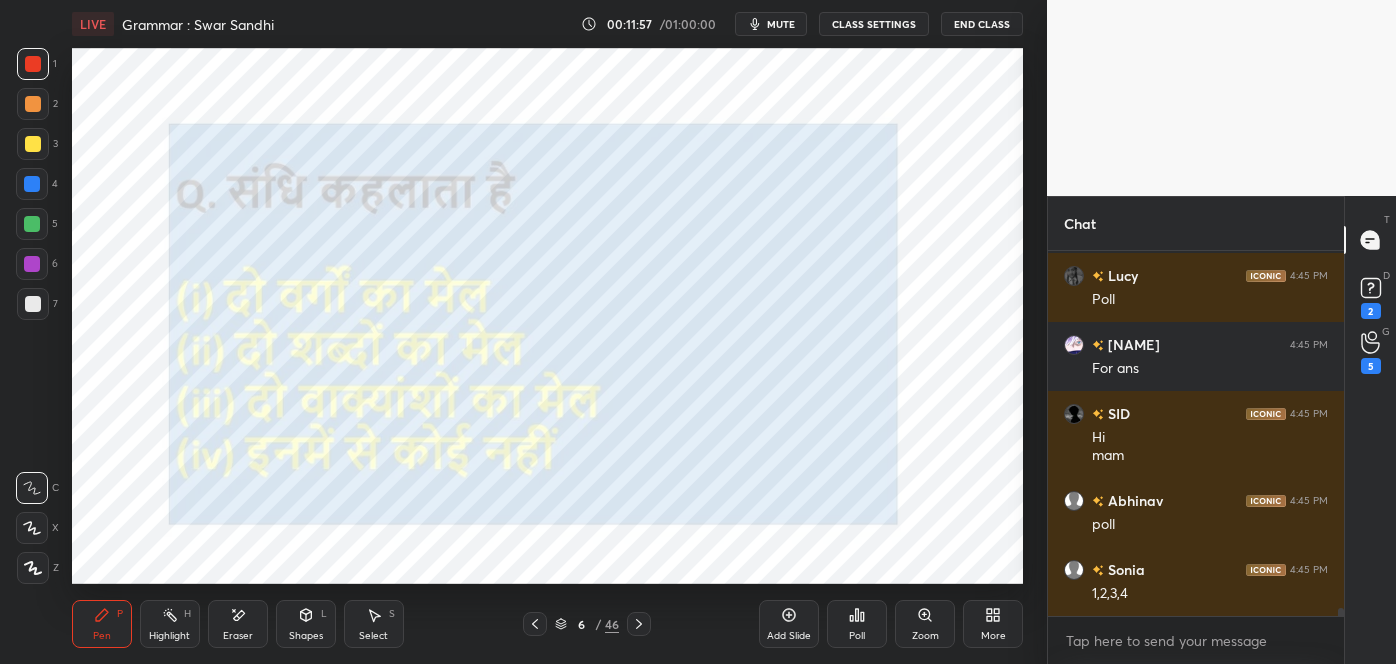 click on "Poll" at bounding box center [857, 624] 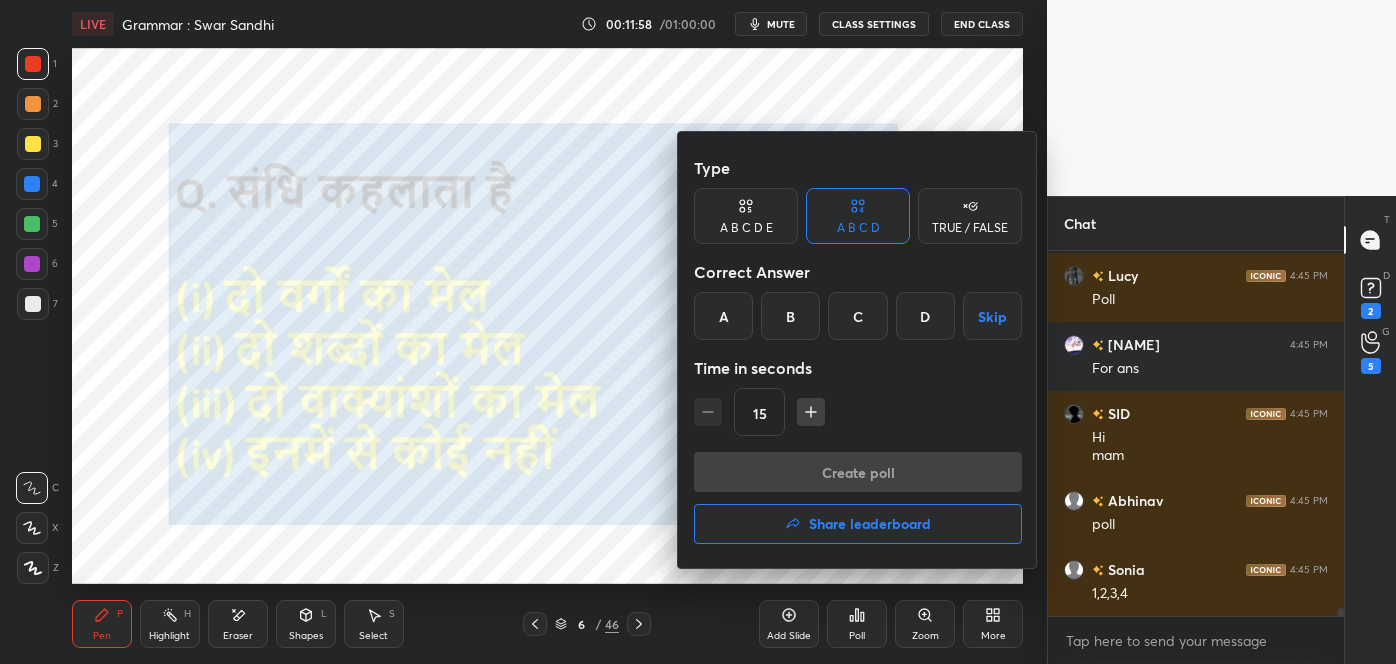 click on "A" at bounding box center (723, 316) 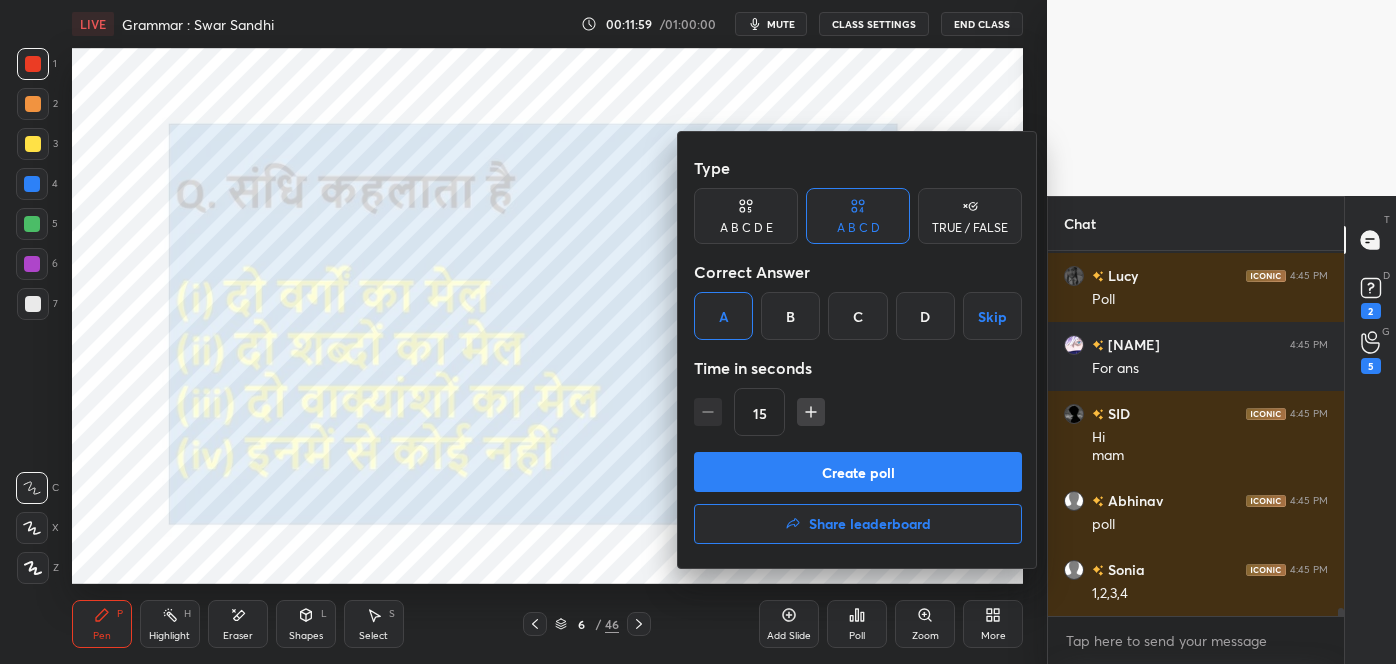 click on "Create poll Share leaderboard" at bounding box center (858, 502) 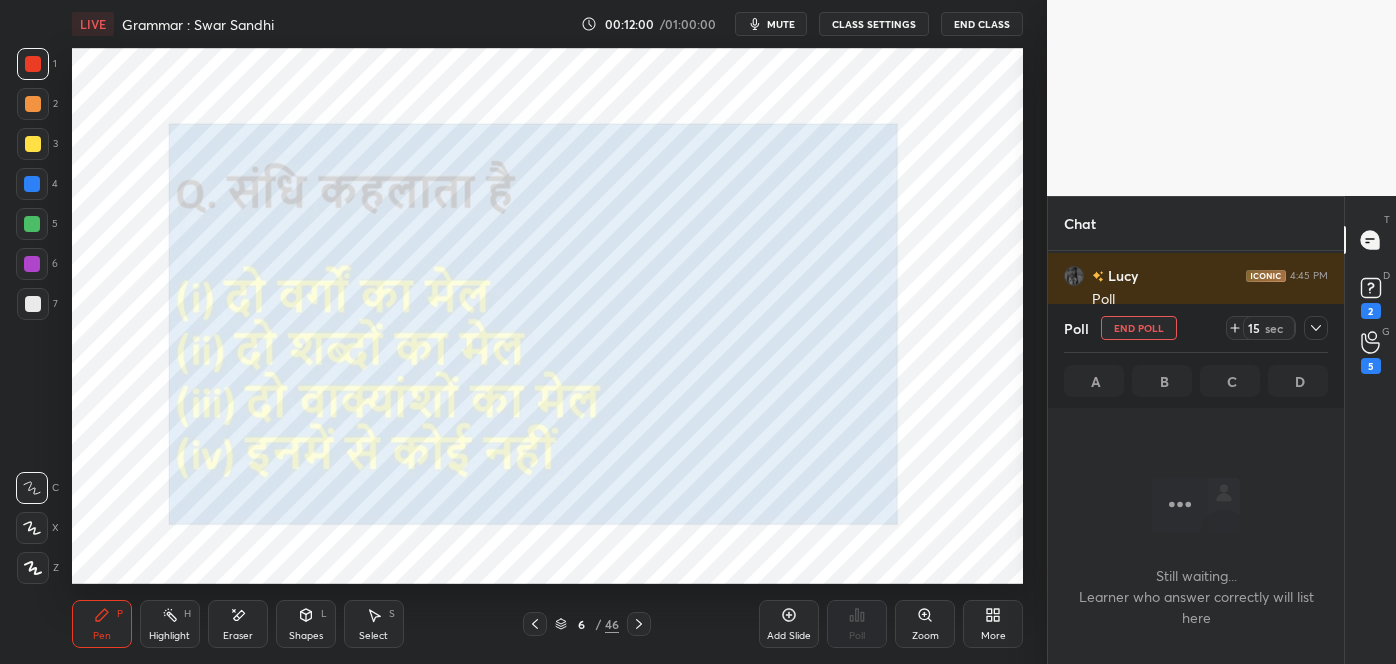scroll, scrollTop: 7, scrollLeft: 5, axis: both 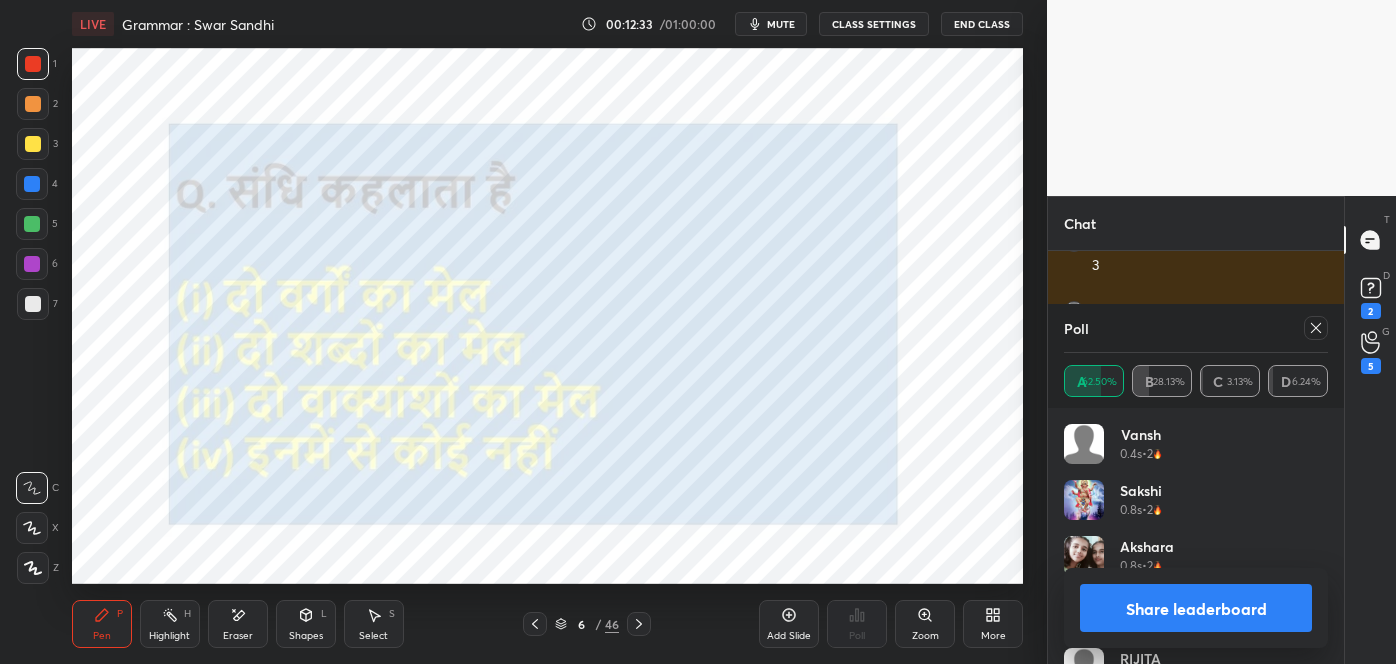 click 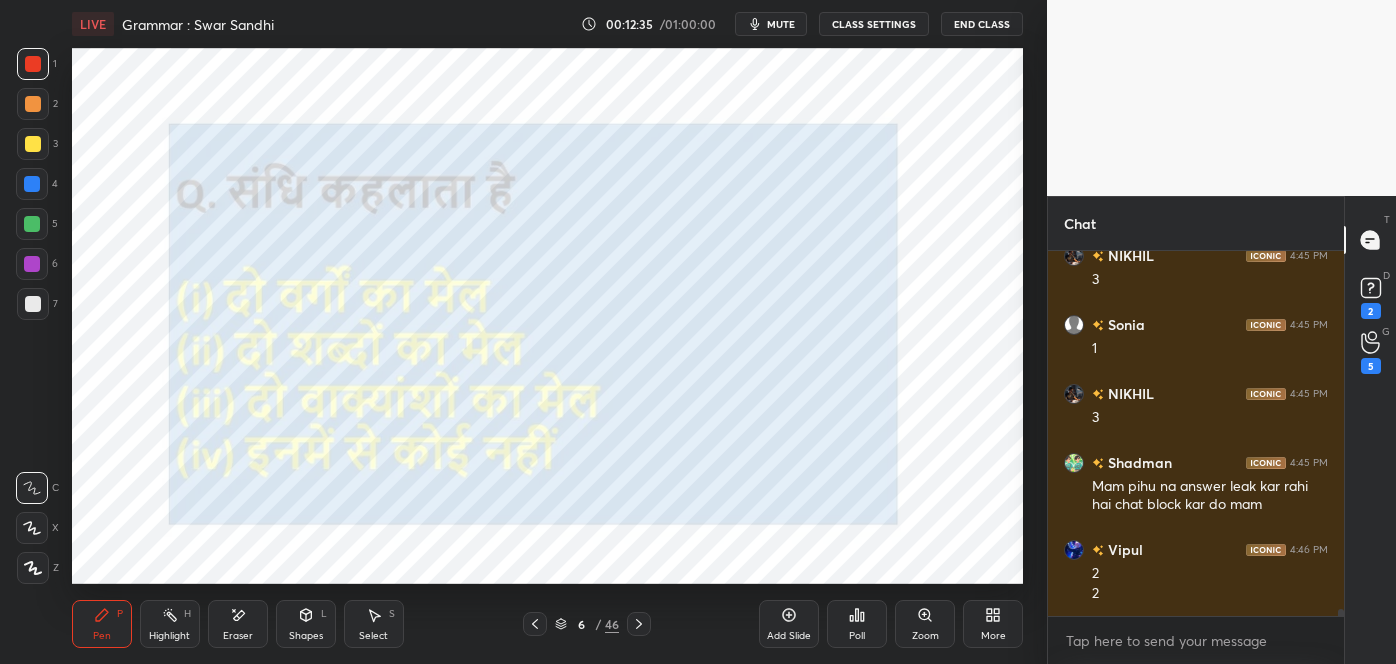 click on "2" at bounding box center (1210, 594) 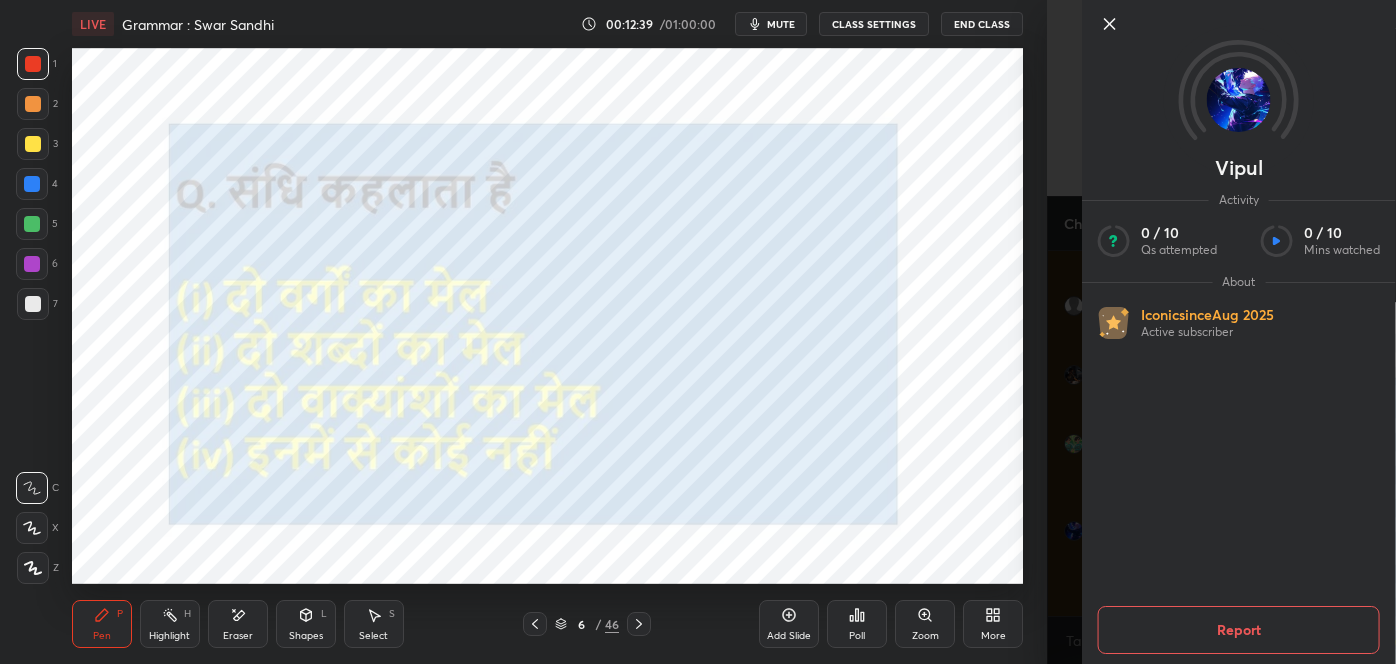 click 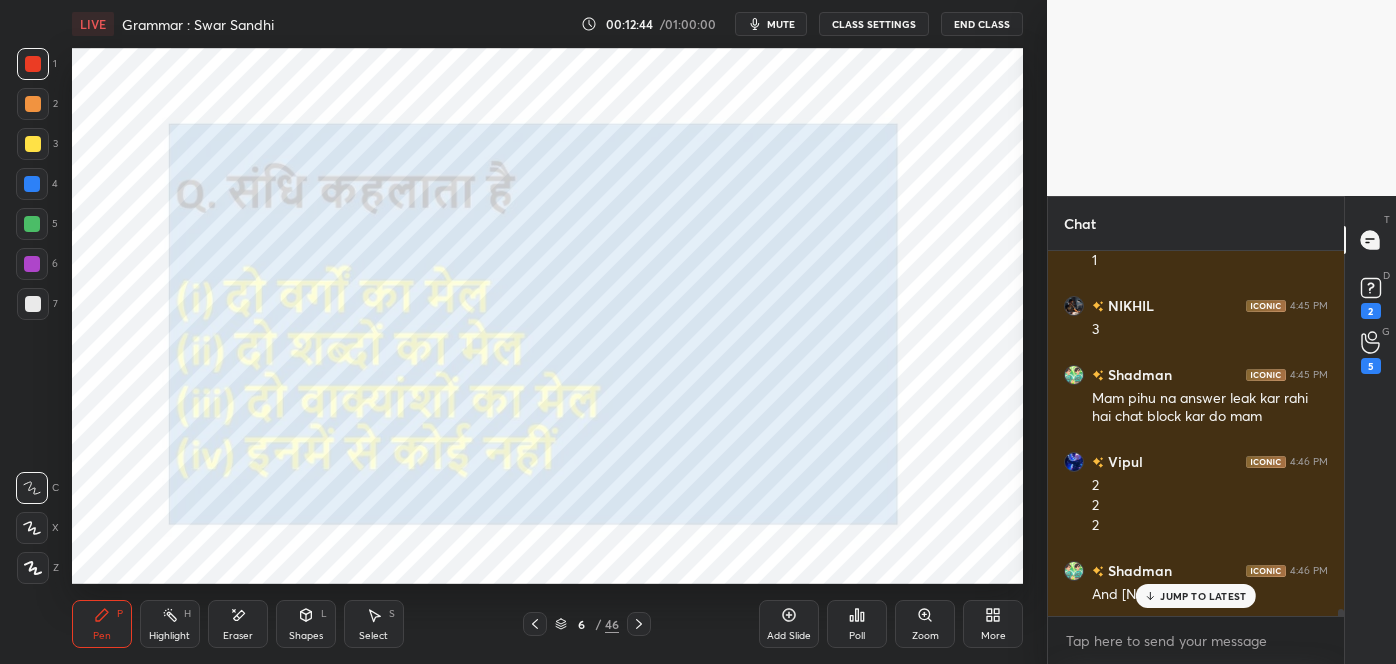 click 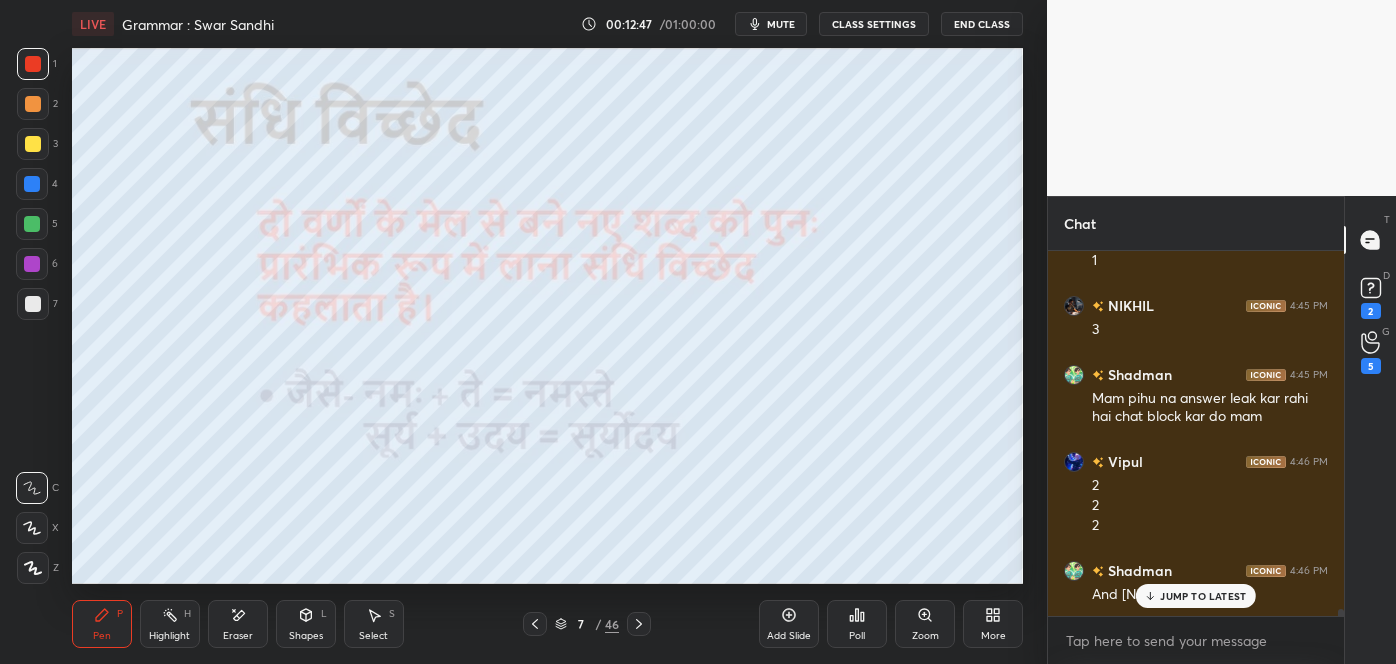 click 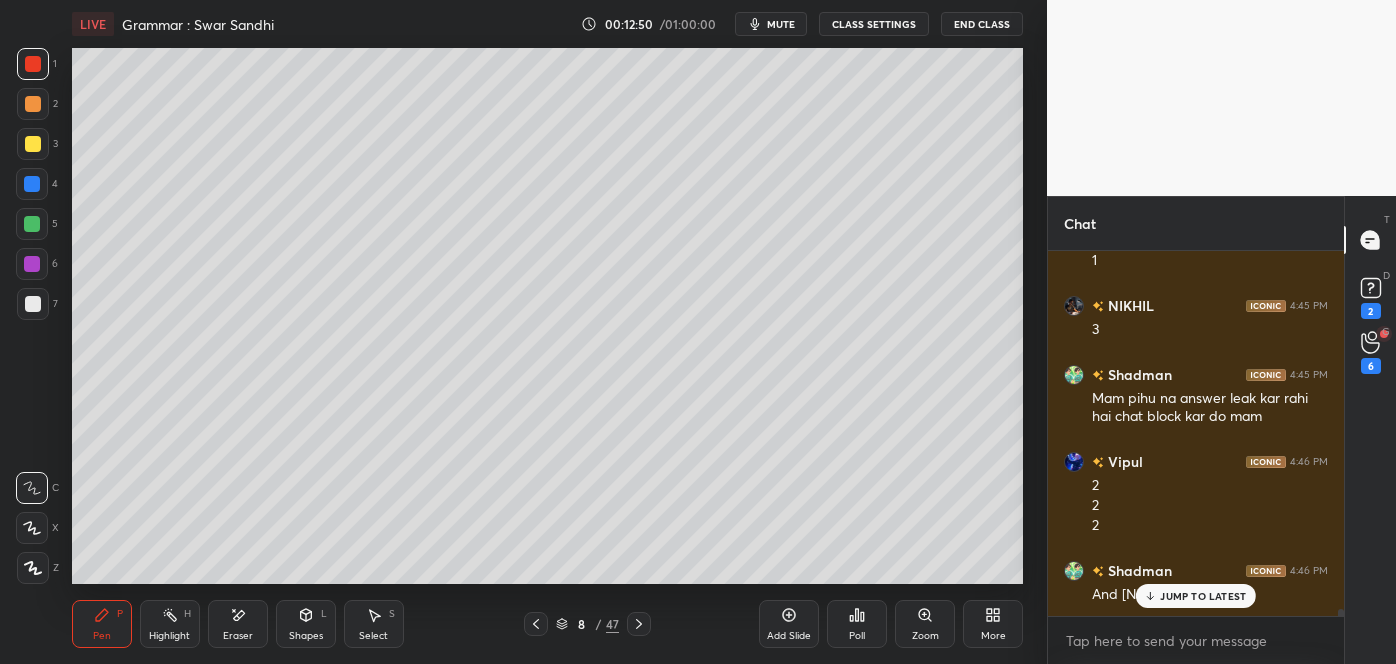 click on "Eraser" at bounding box center [238, 624] 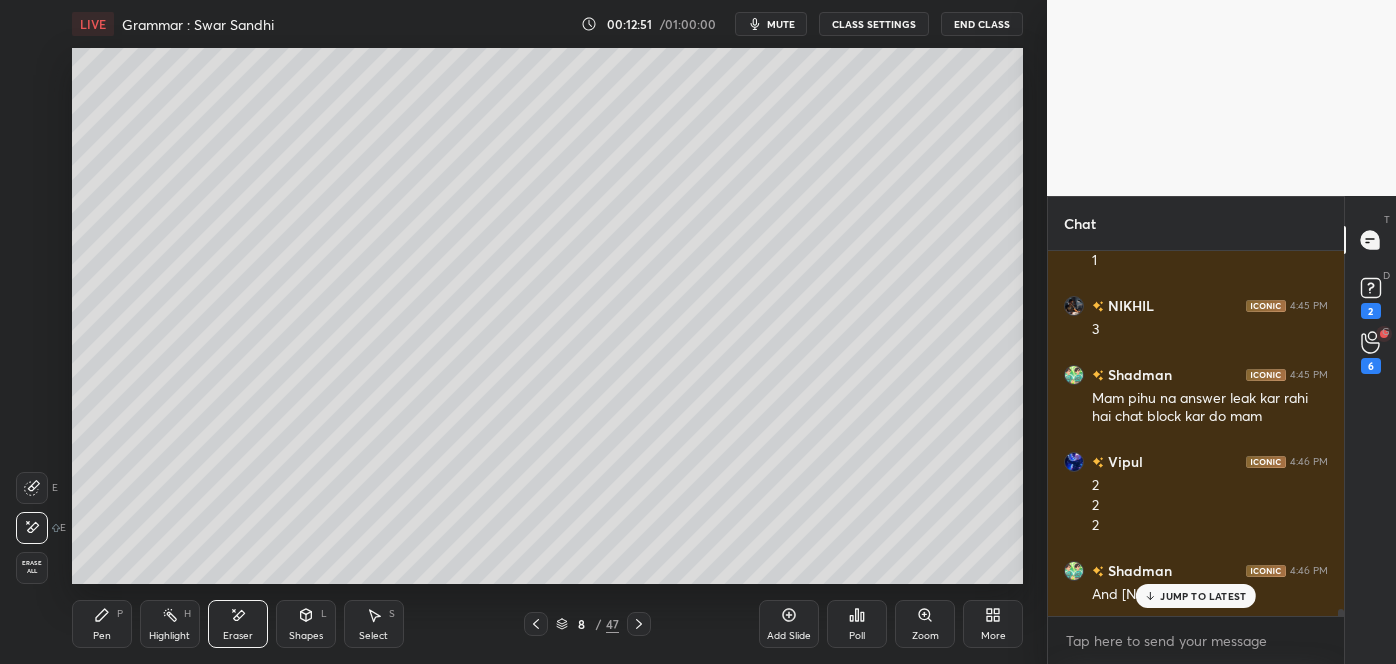 click 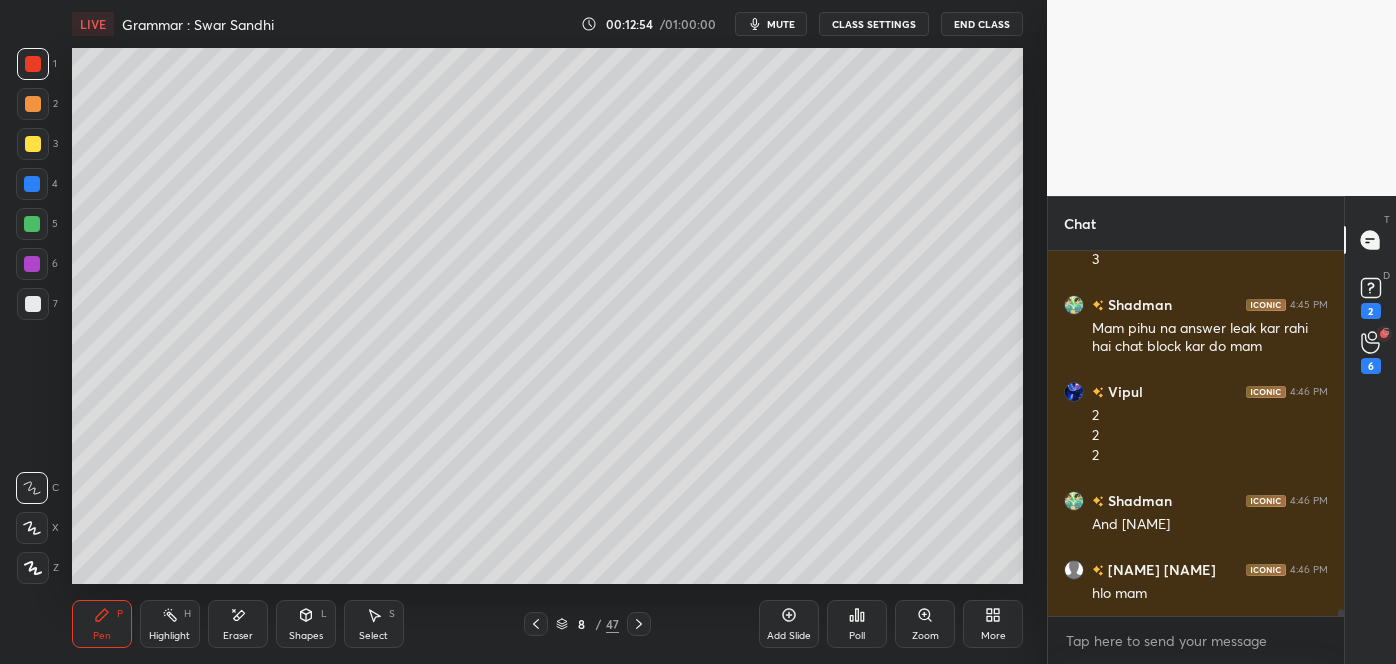 click on "Eraser" at bounding box center (238, 636) 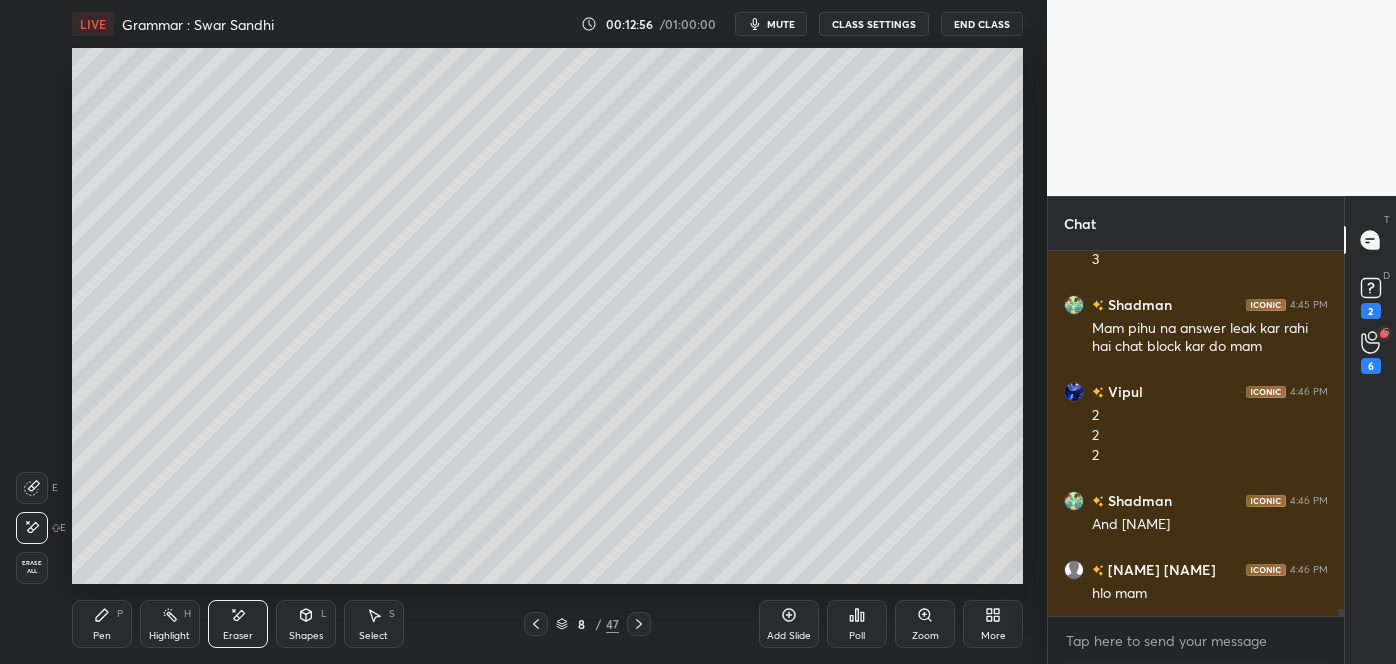click on "Pen" at bounding box center [102, 636] 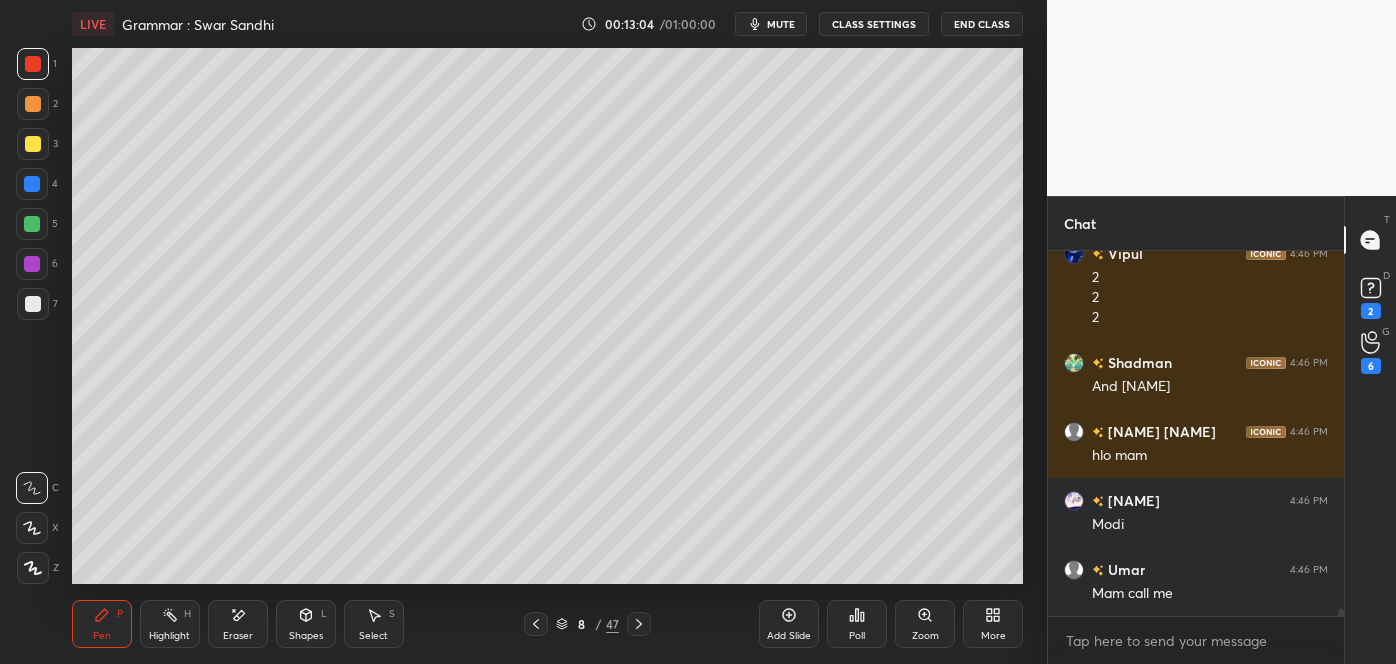 scroll, scrollTop: 17799, scrollLeft: 0, axis: vertical 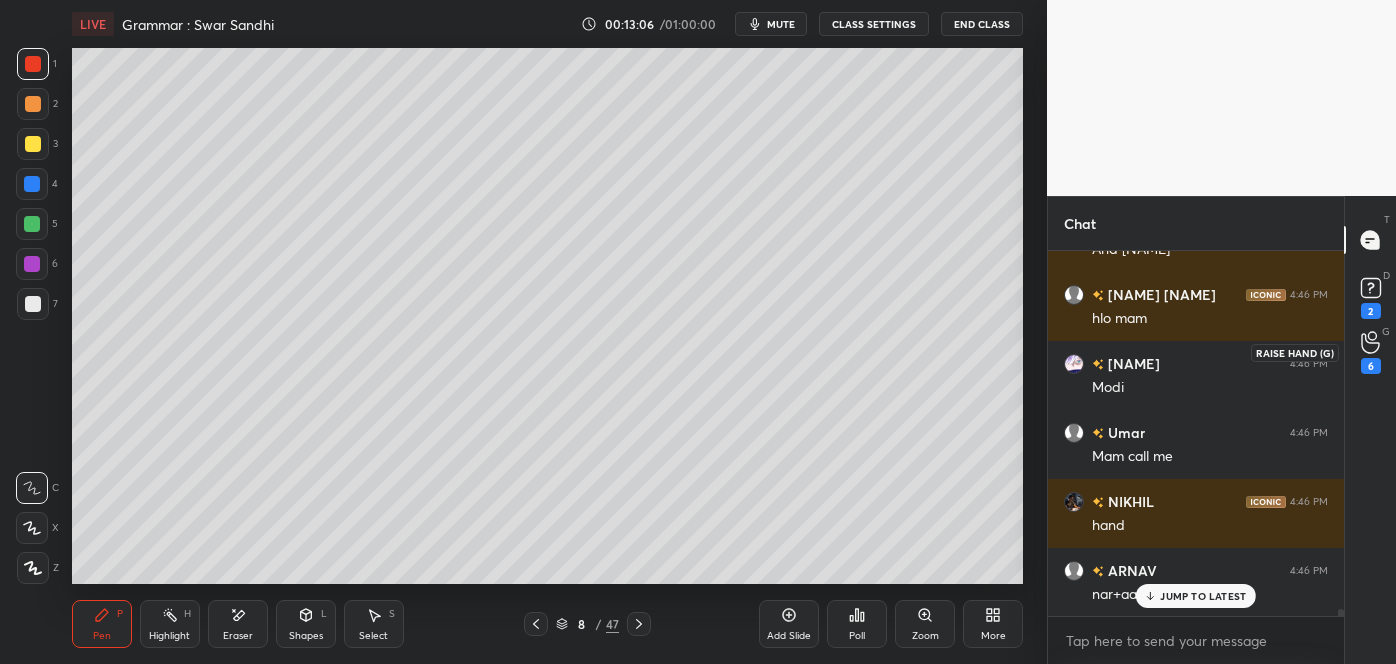 click on "6" at bounding box center [1371, 352] 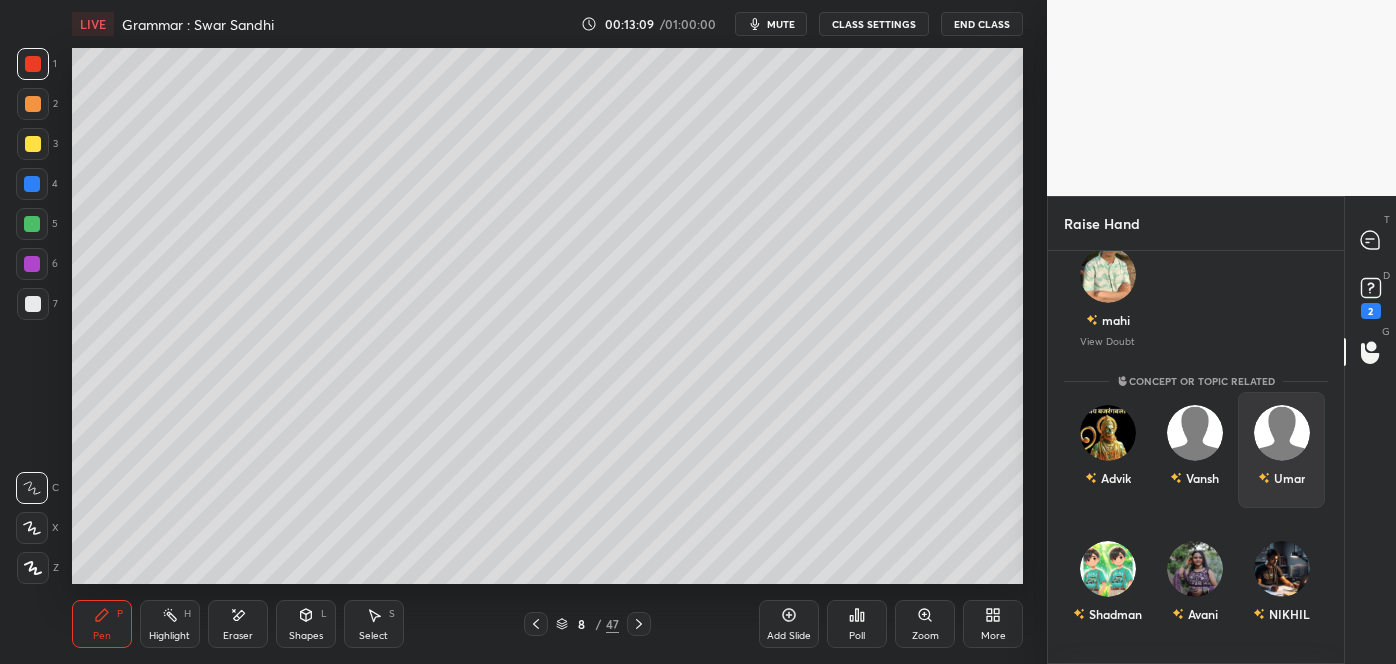 click on "Umar" at bounding box center (1281, 450) 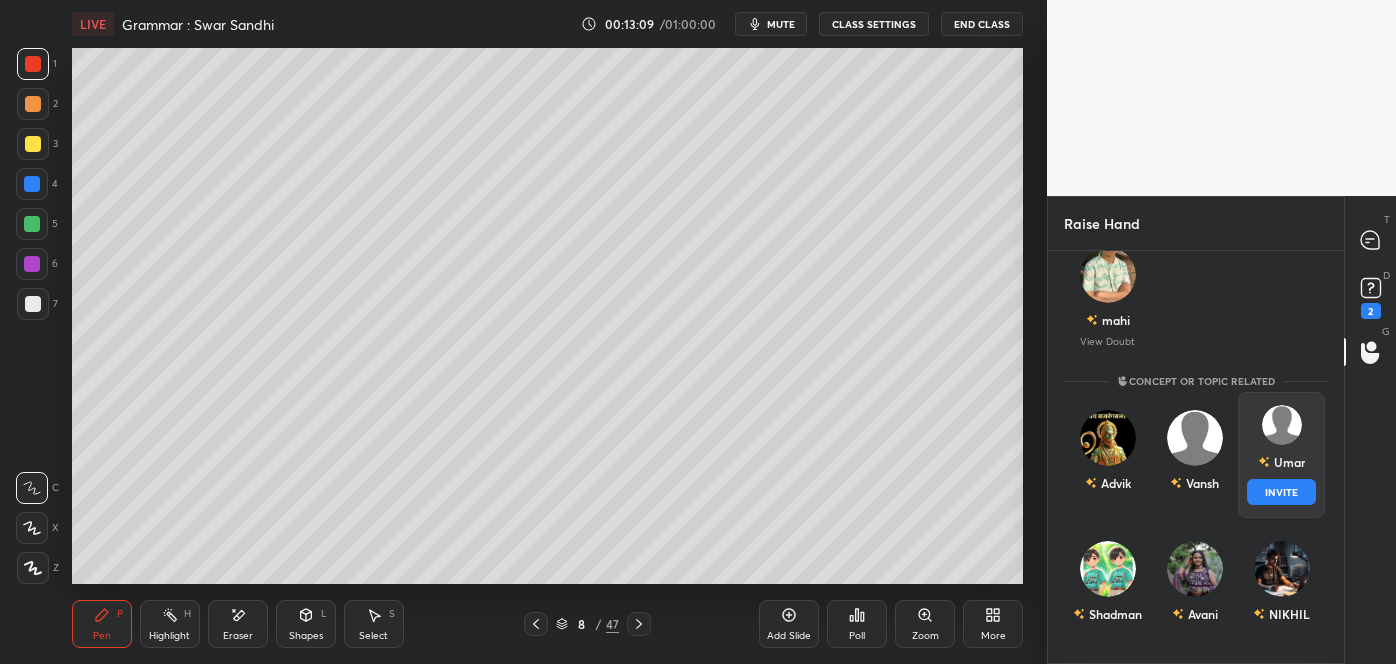 click on "INVITE" at bounding box center [1281, 492] 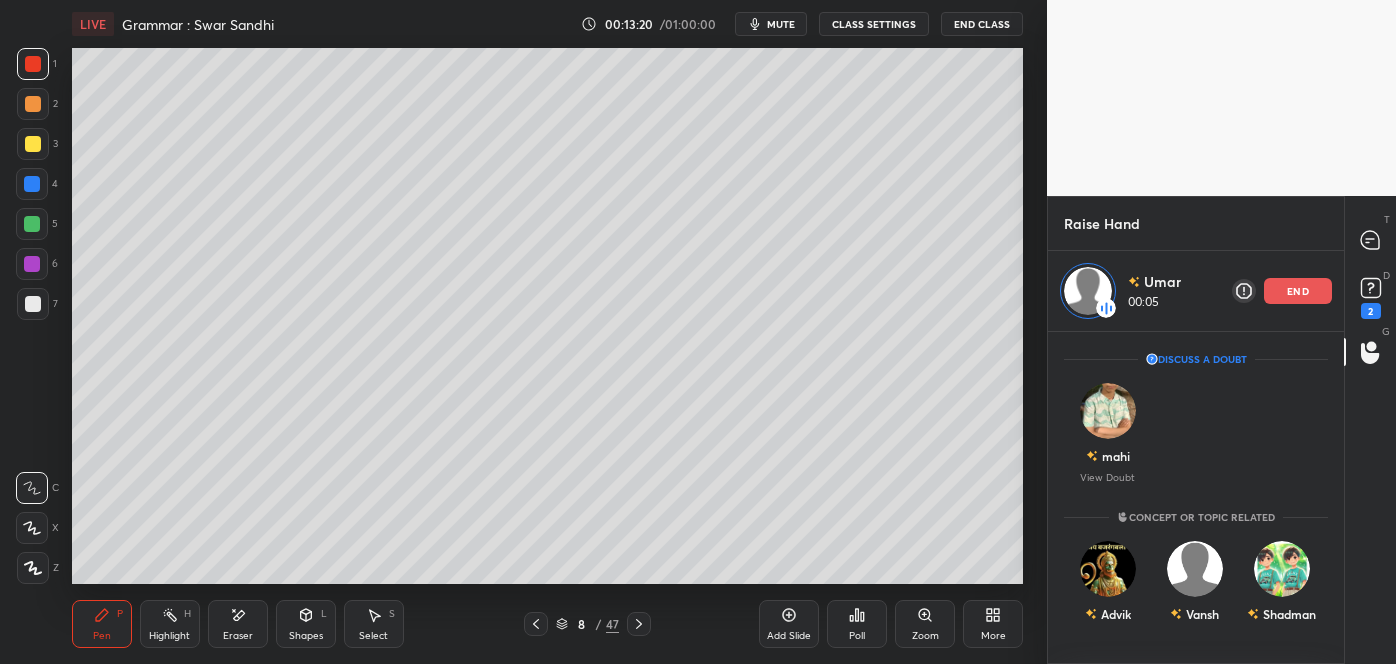 click at bounding box center [536, 624] 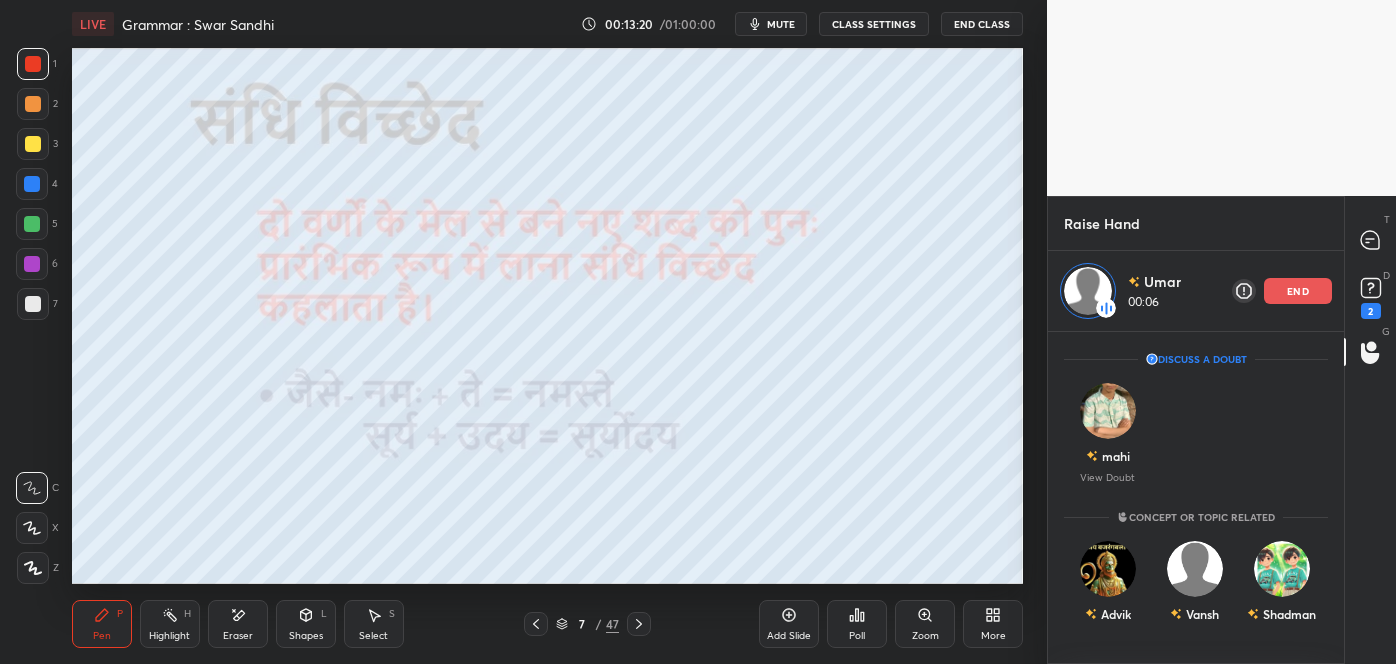click at bounding box center [536, 624] 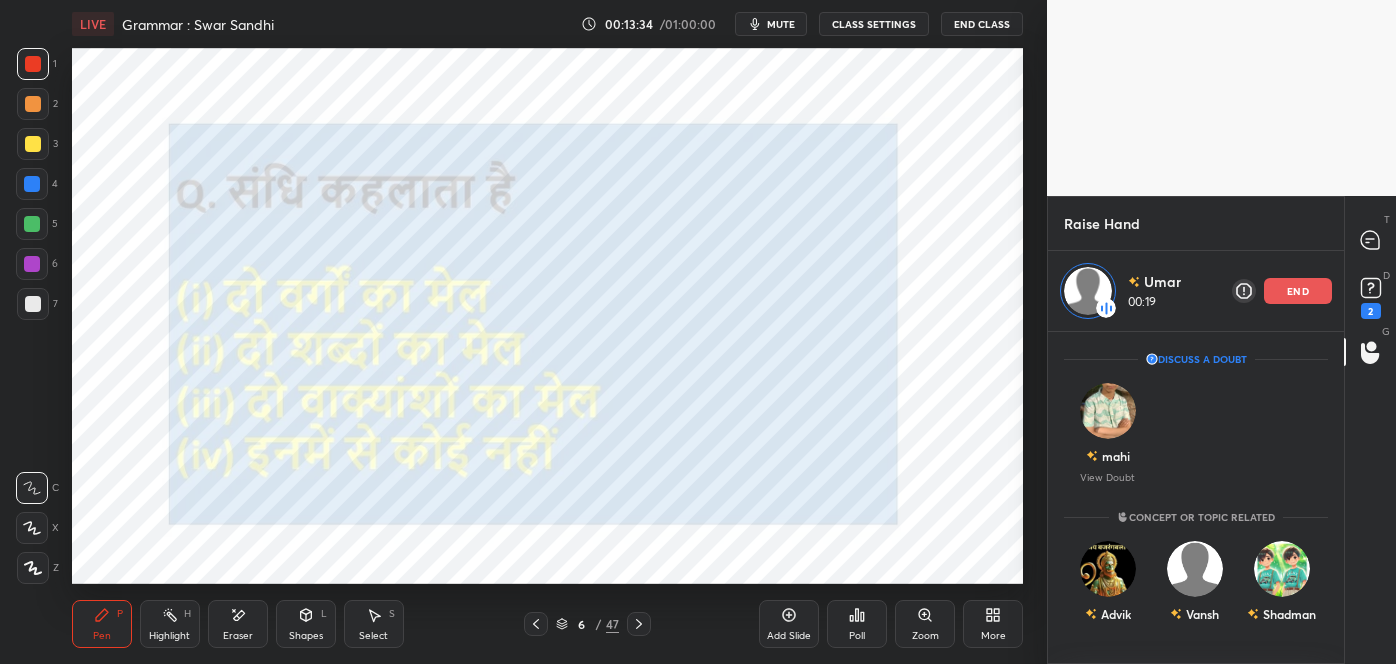 click 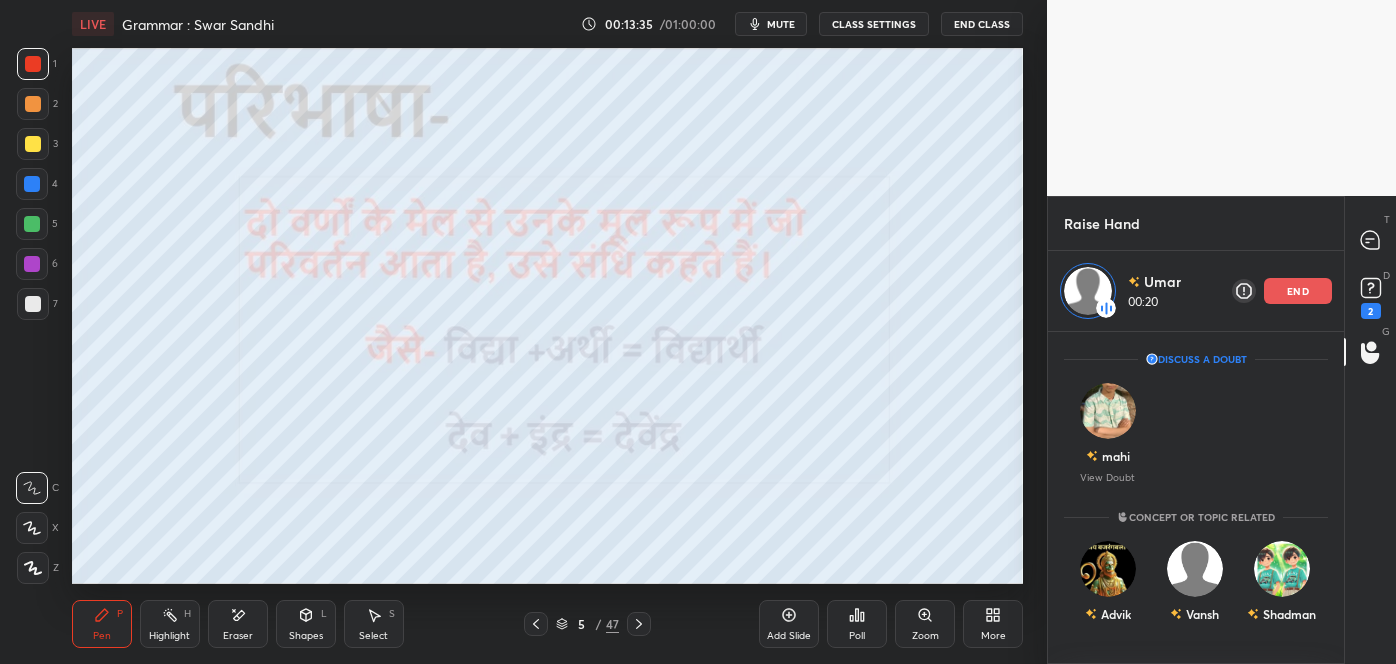 click 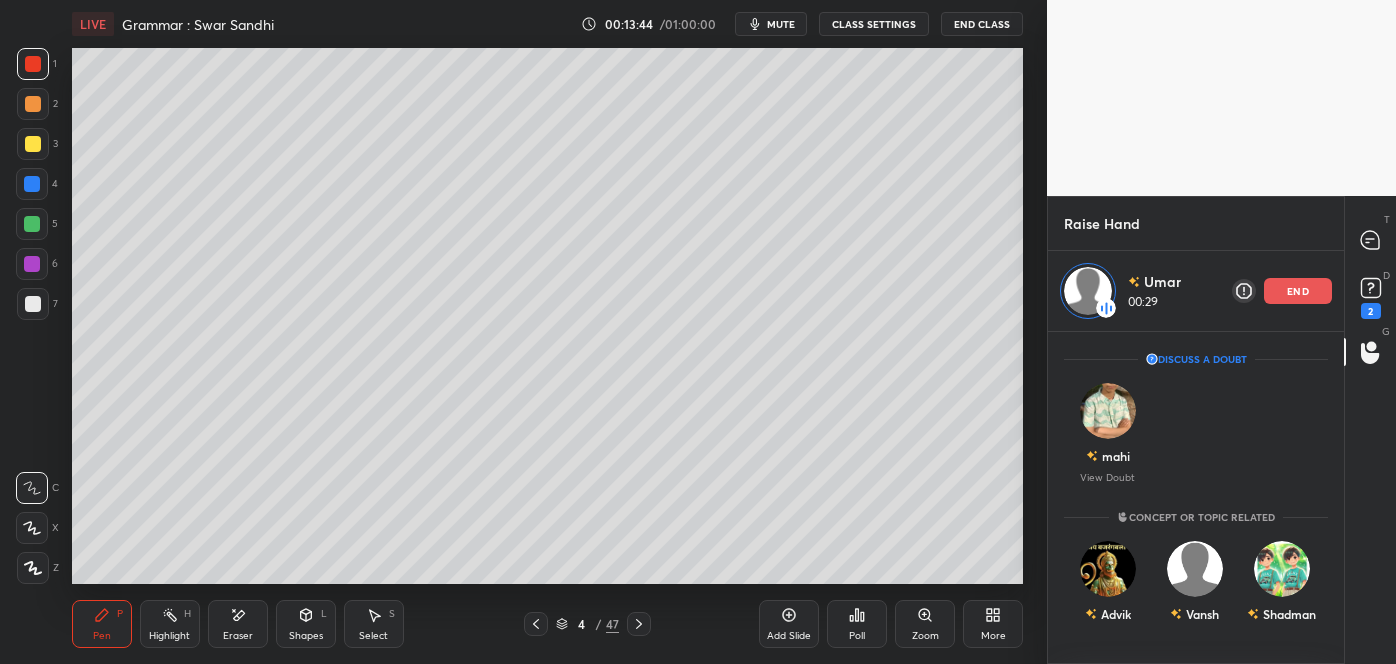click 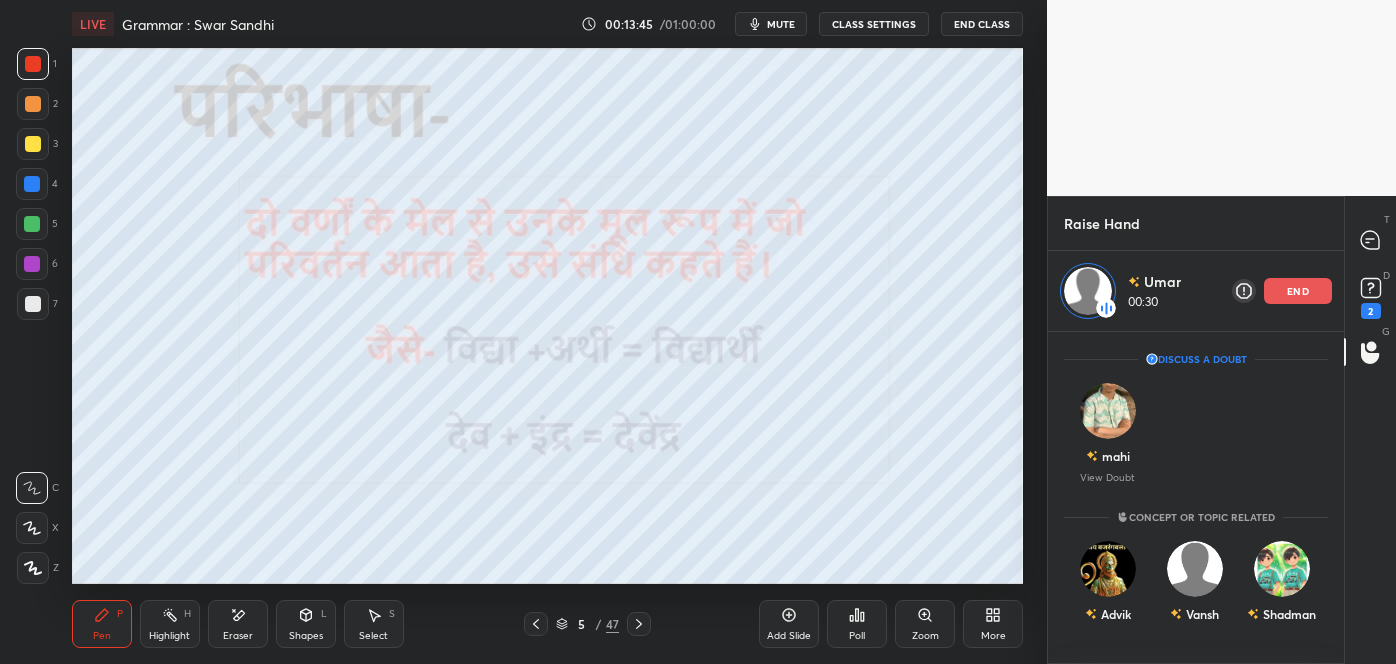 click 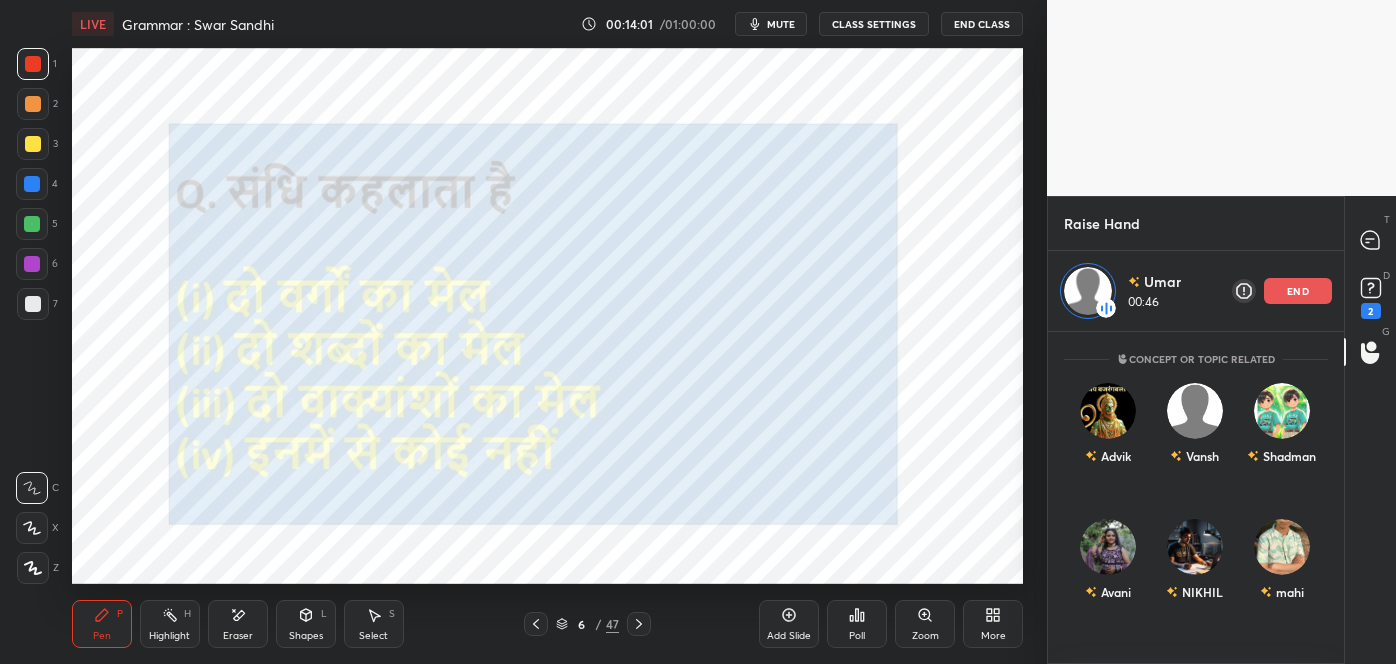 click on "end" at bounding box center (1298, 291) 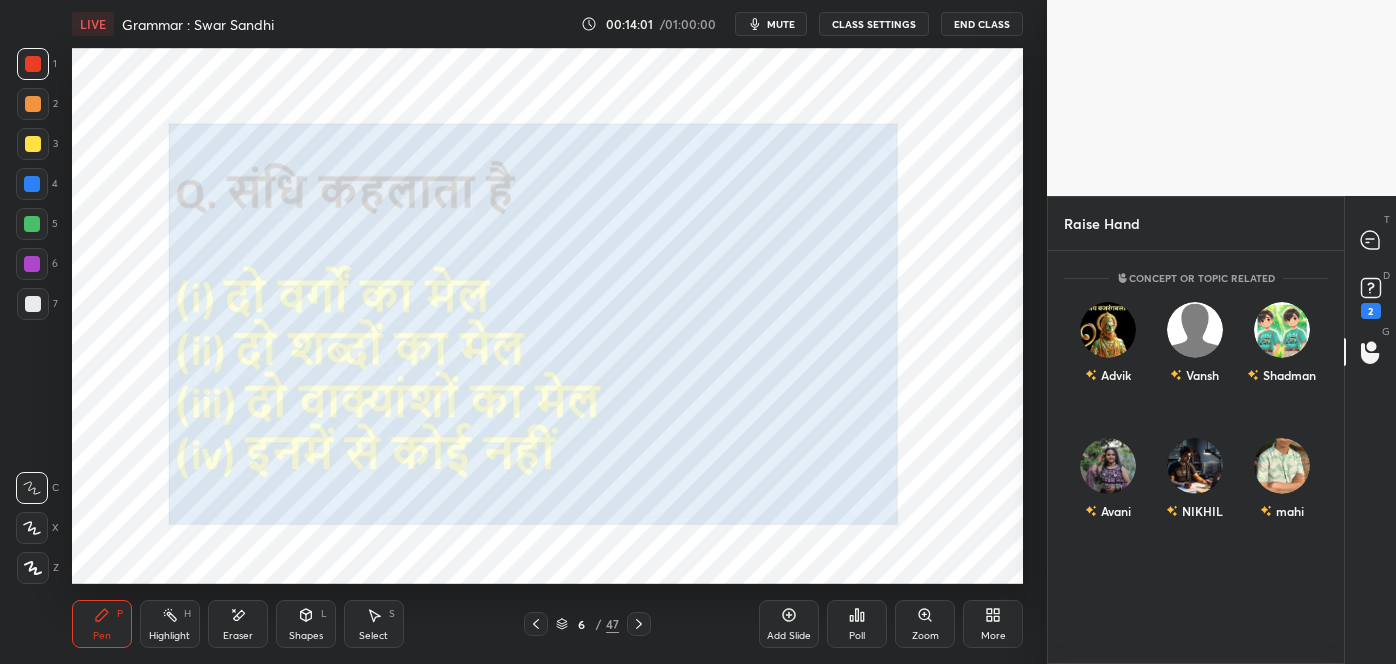 scroll, scrollTop: 6, scrollLeft: 5, axis: both 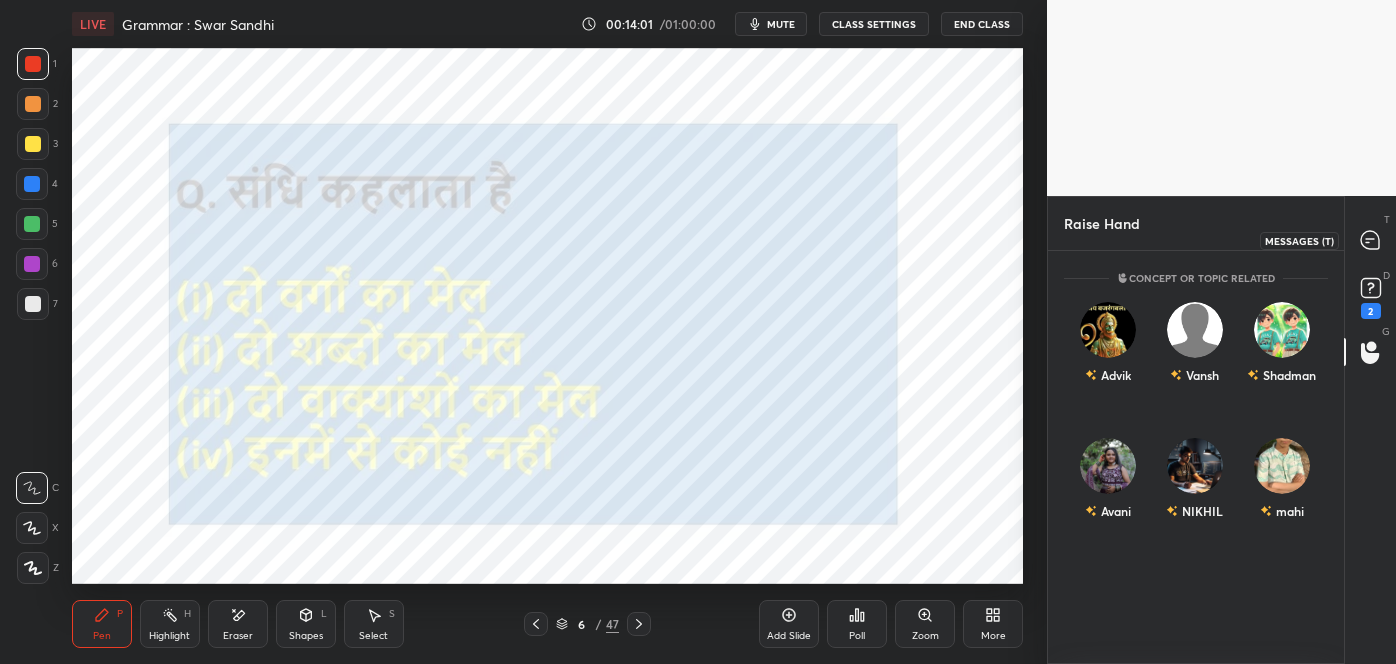 click at bounding box center [1371, 240] 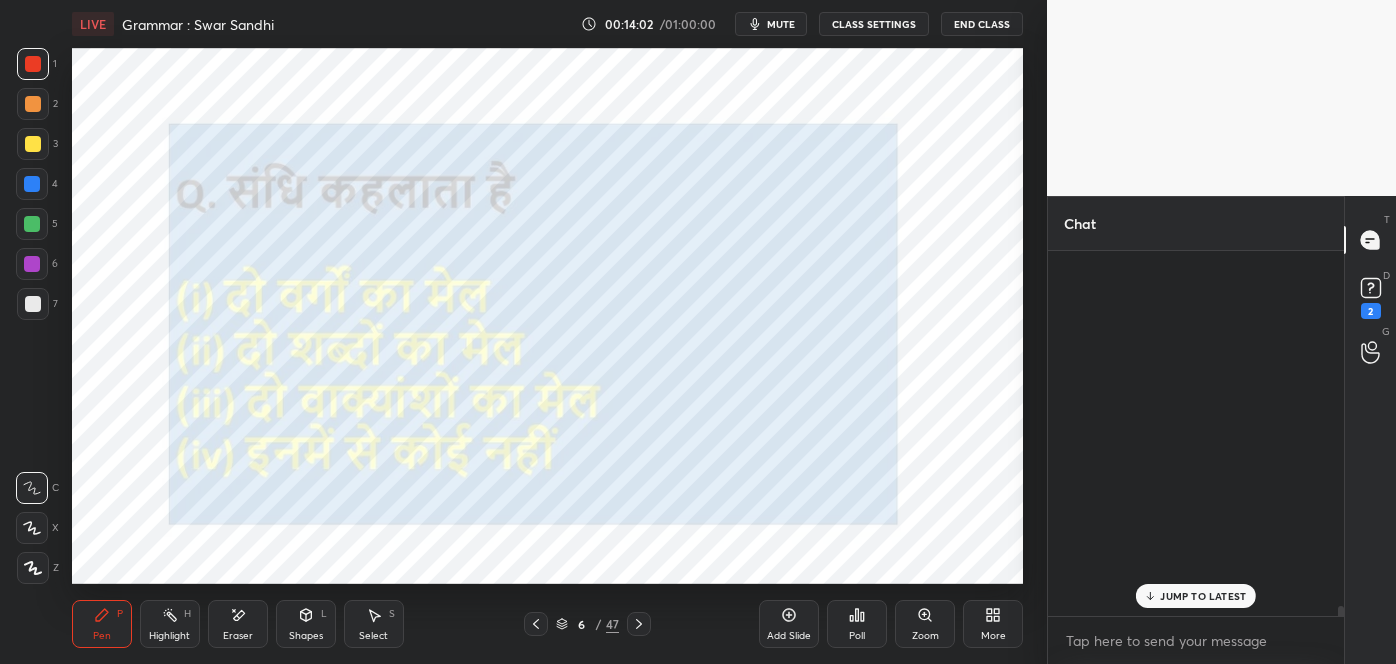 scroll, scrollTop: 19143, scrollLeft: 0, axis: vertical 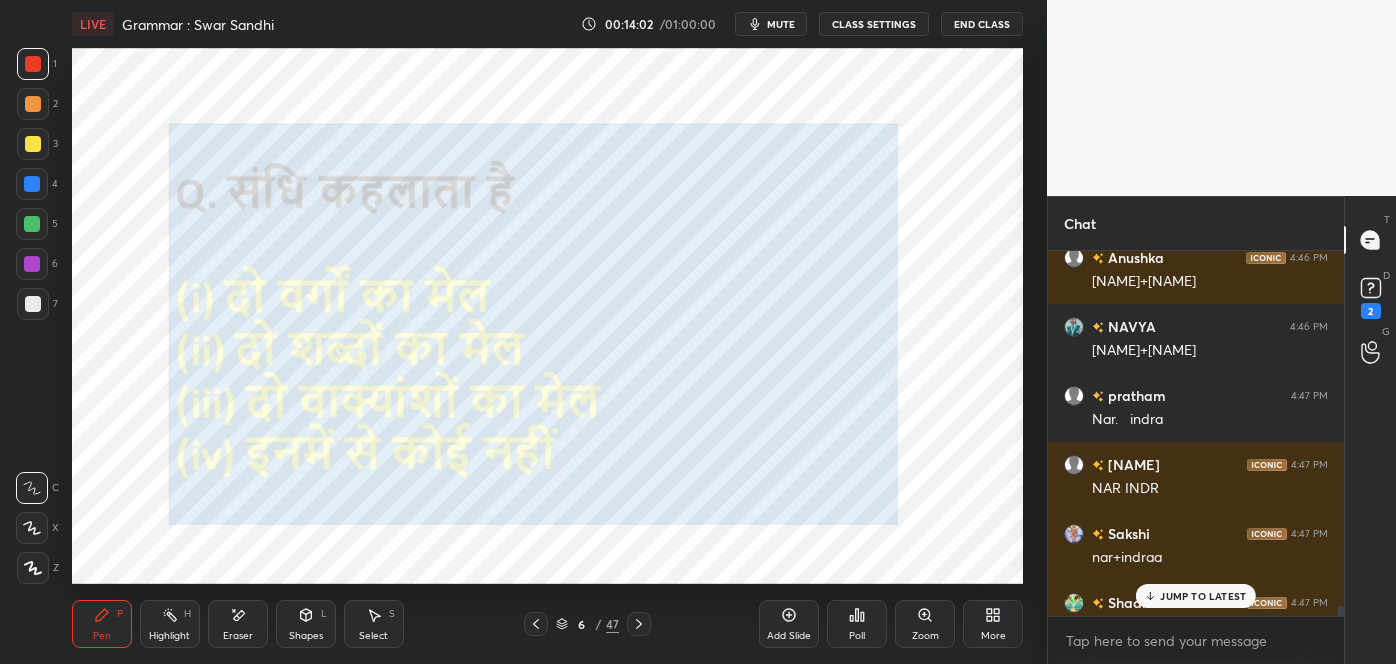 click on "JUMP TO LATEST" at bounding box center [1203, 596] 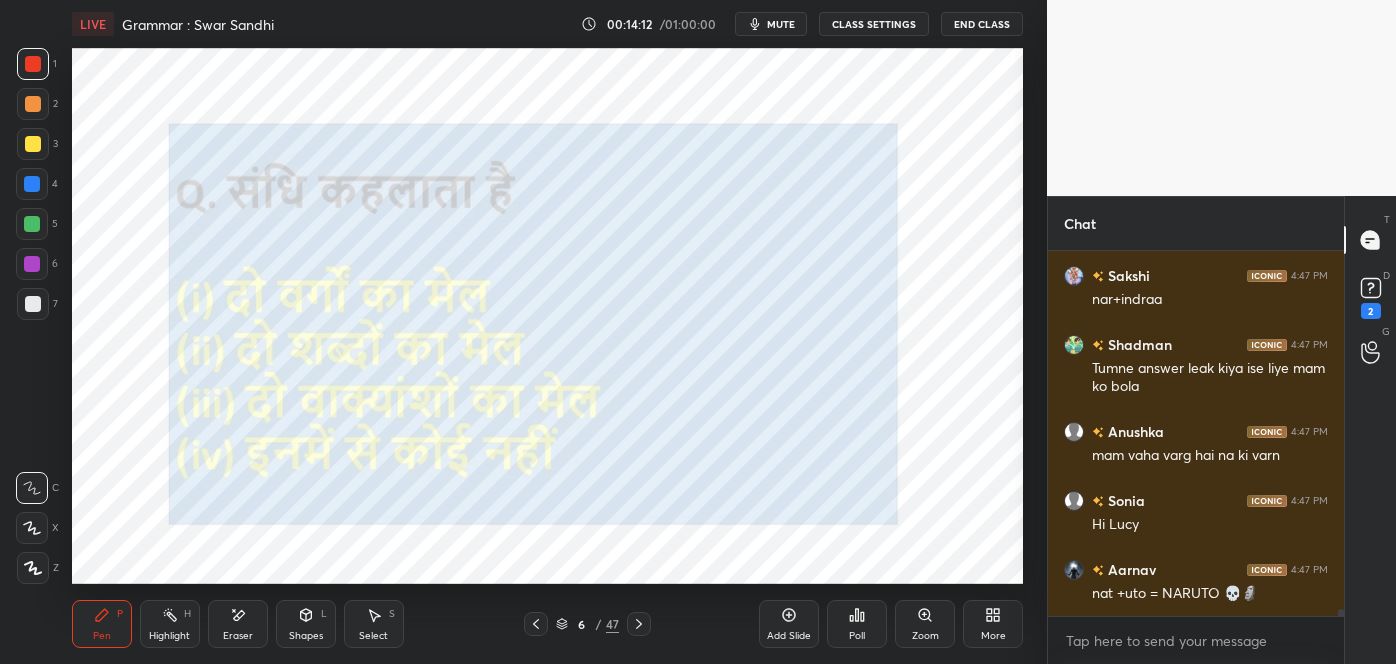scroll, scrollTop: 19546, scrollLeft: 0, axis: vertical 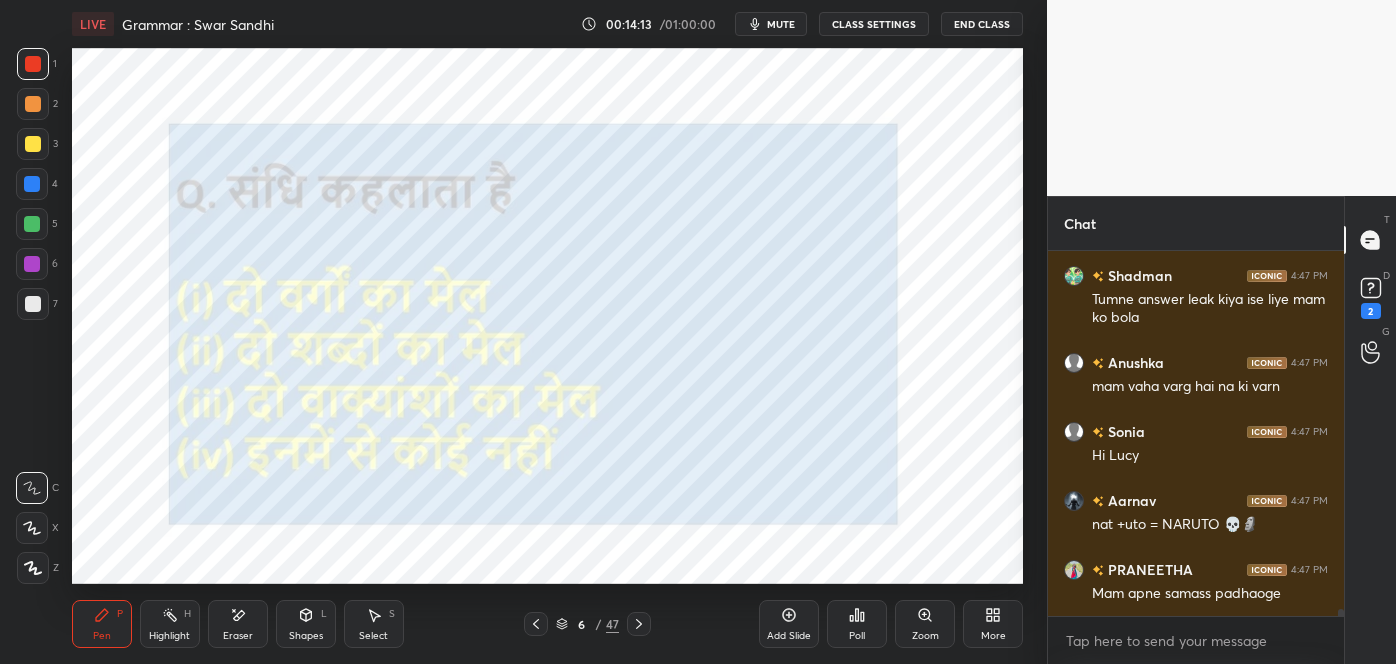 click 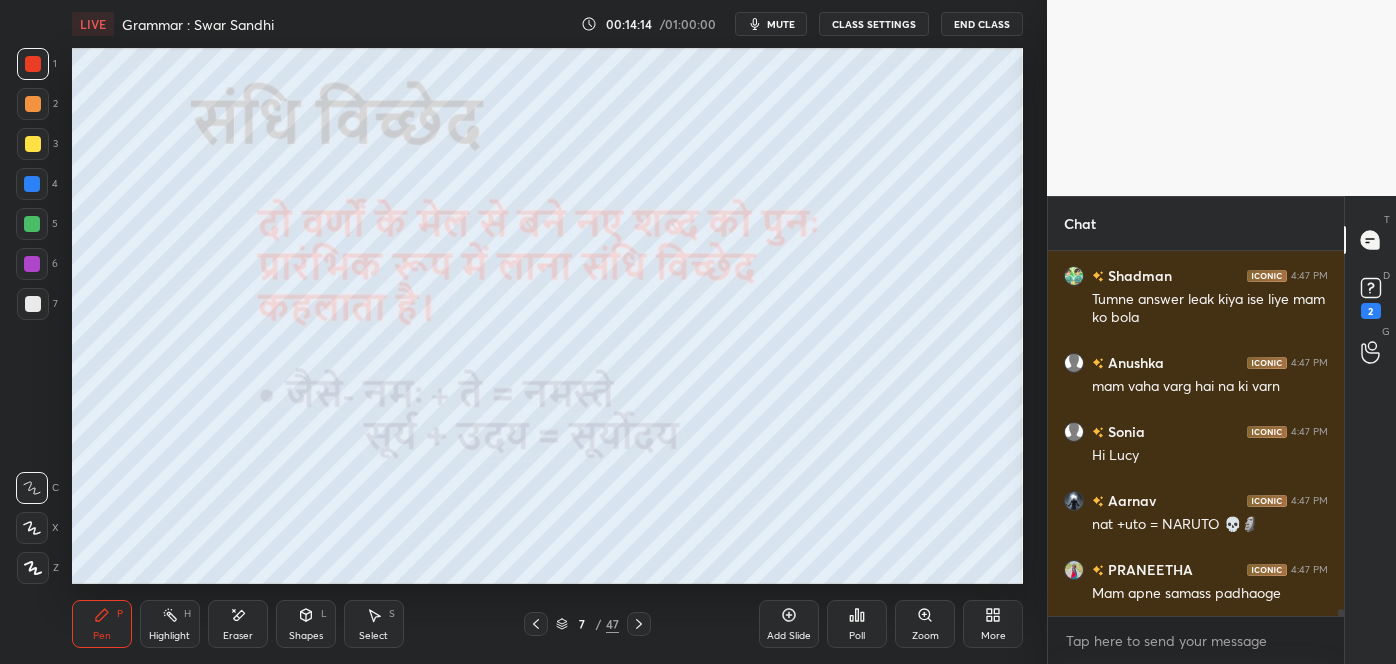 scroll, scrollTop: 19615, scrollLeft: 0, axis: vertical 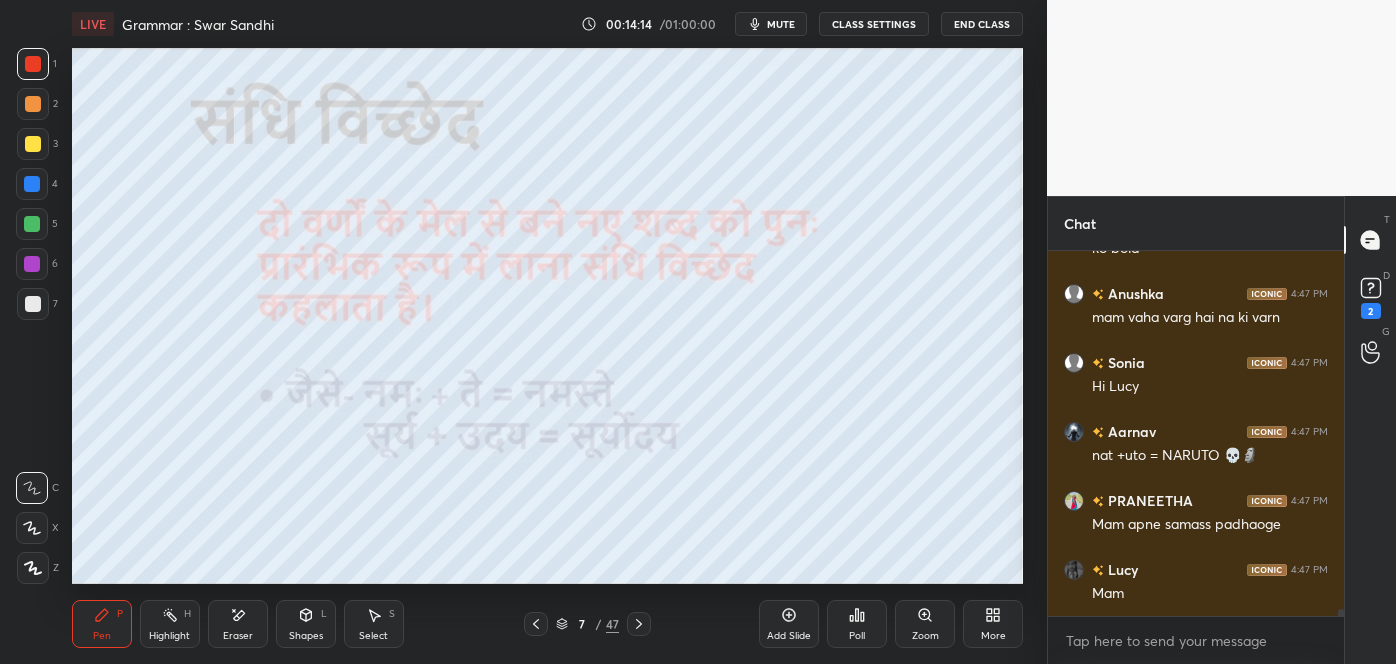 click 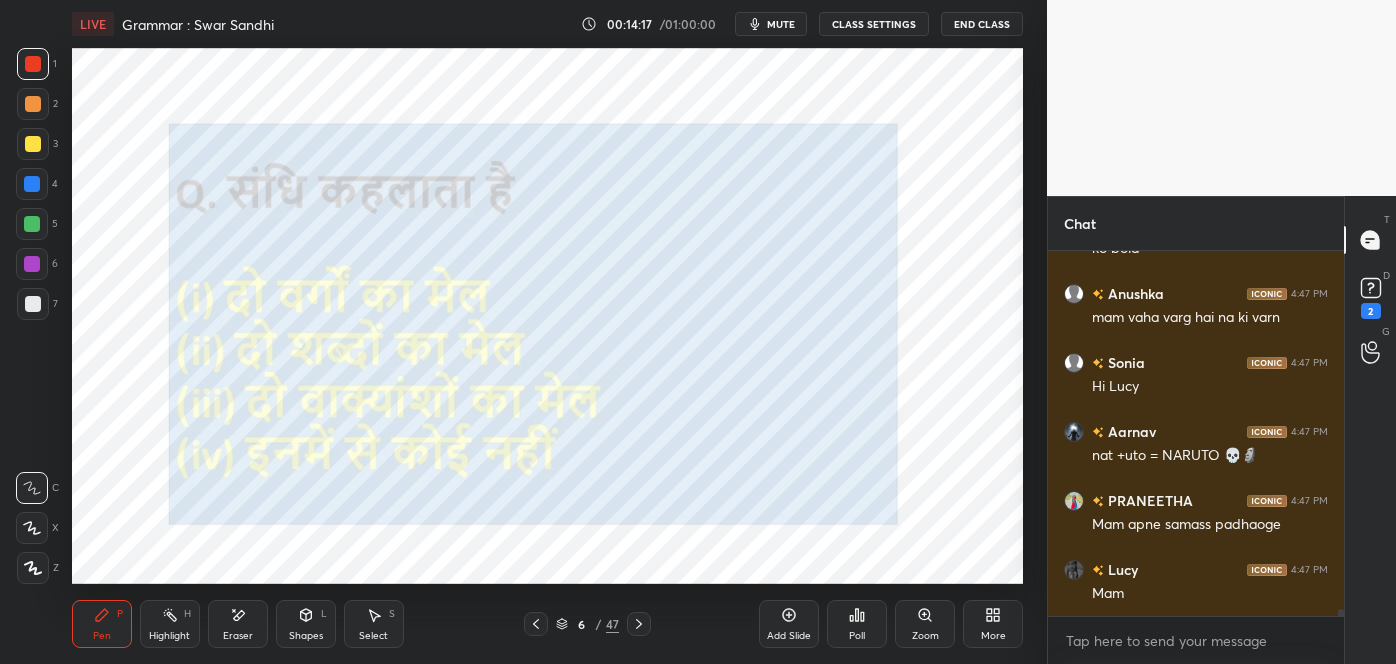 scroll, scrollTop: 19683, scrollLeft: 0, axis: vertical 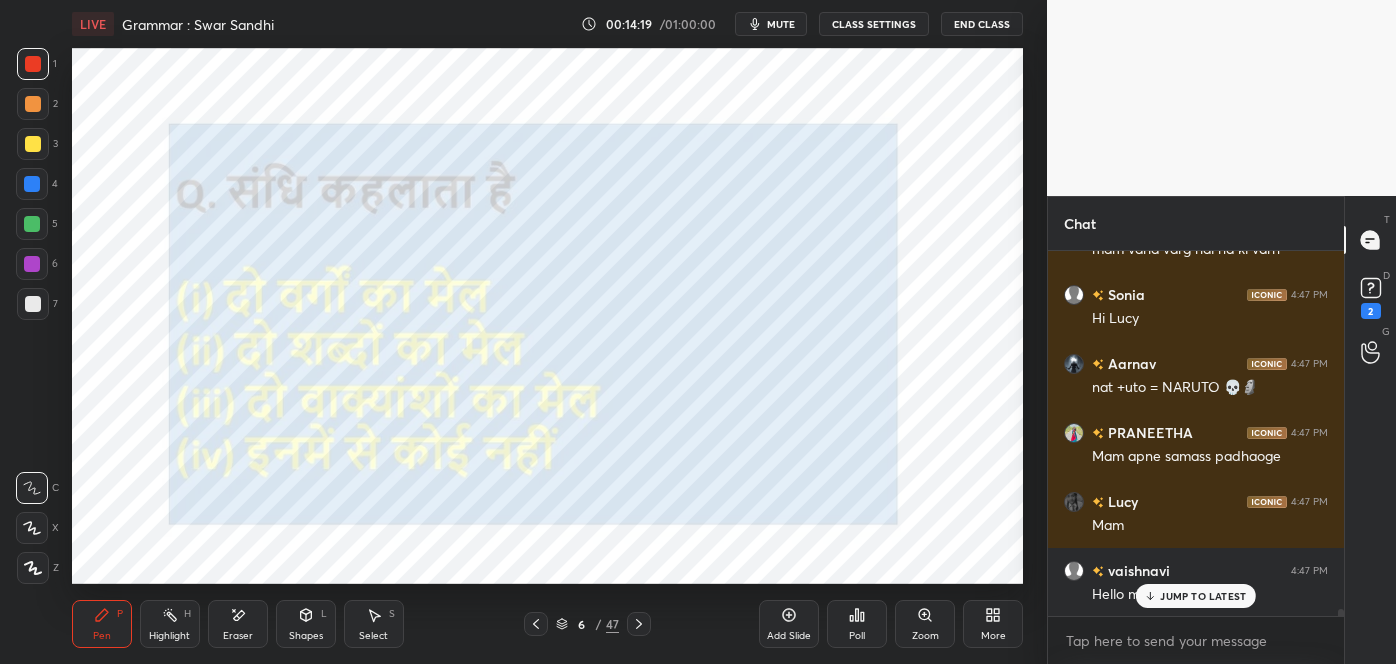 click 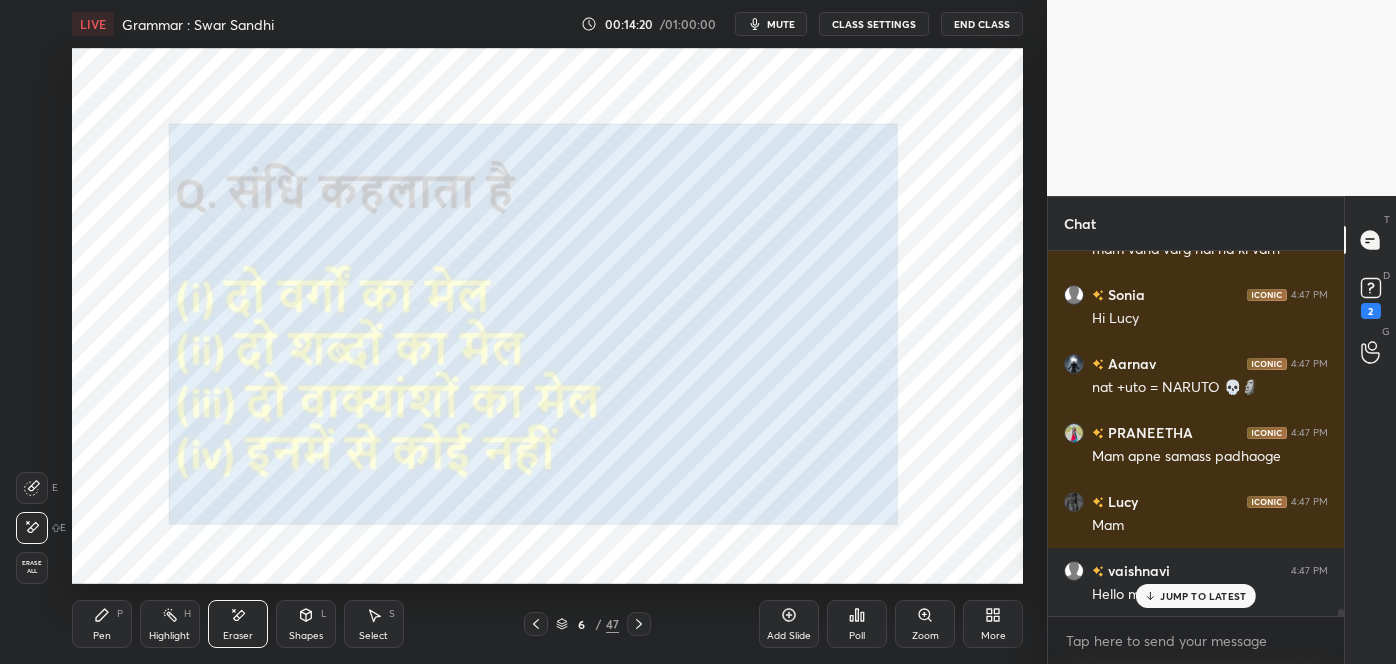 click on "Pen P" at bounding box center [102, 624] 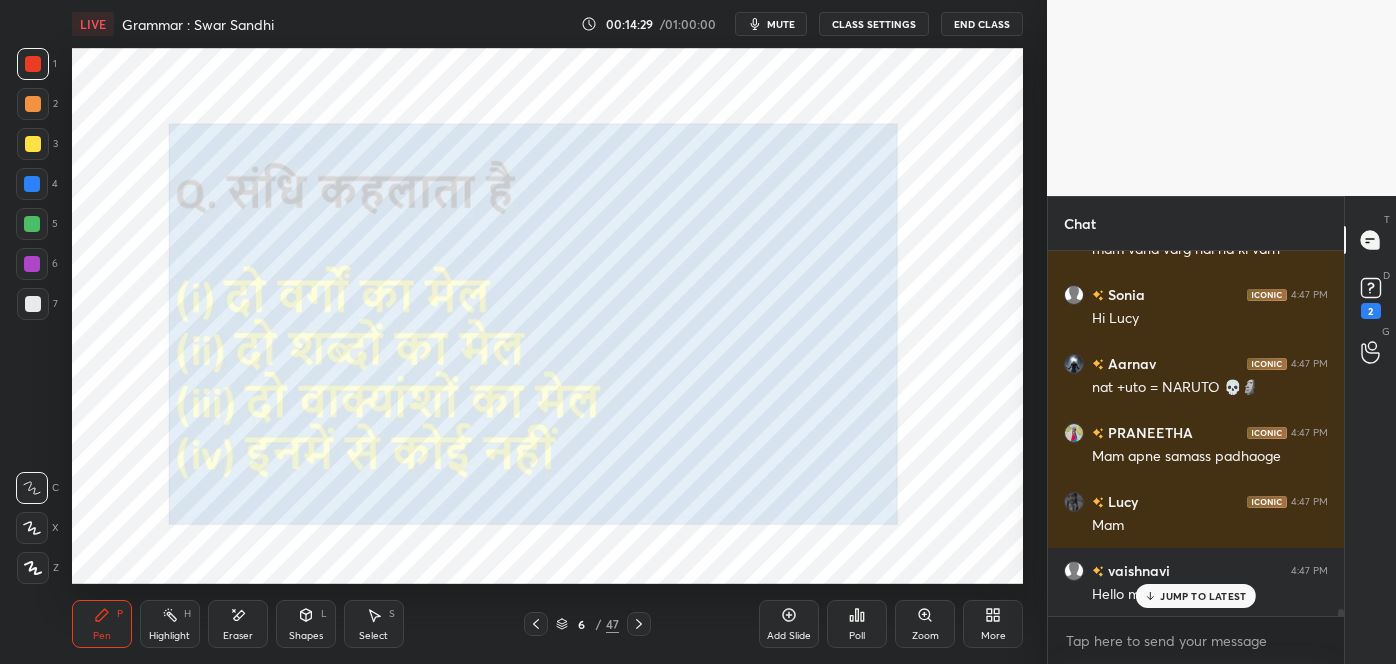scroll, scrollTop: 19752, scrollLeft: 0, axis: vertical 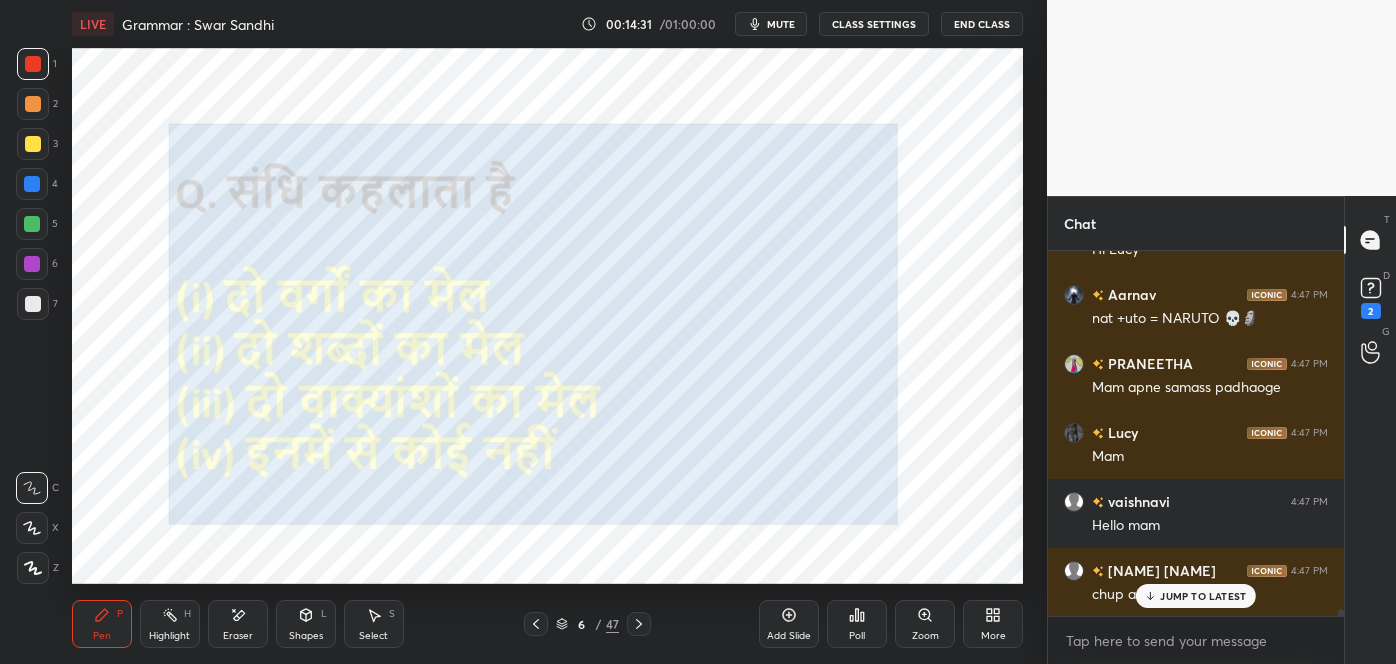 click on "Eraser" at bounding box center (238, 624) 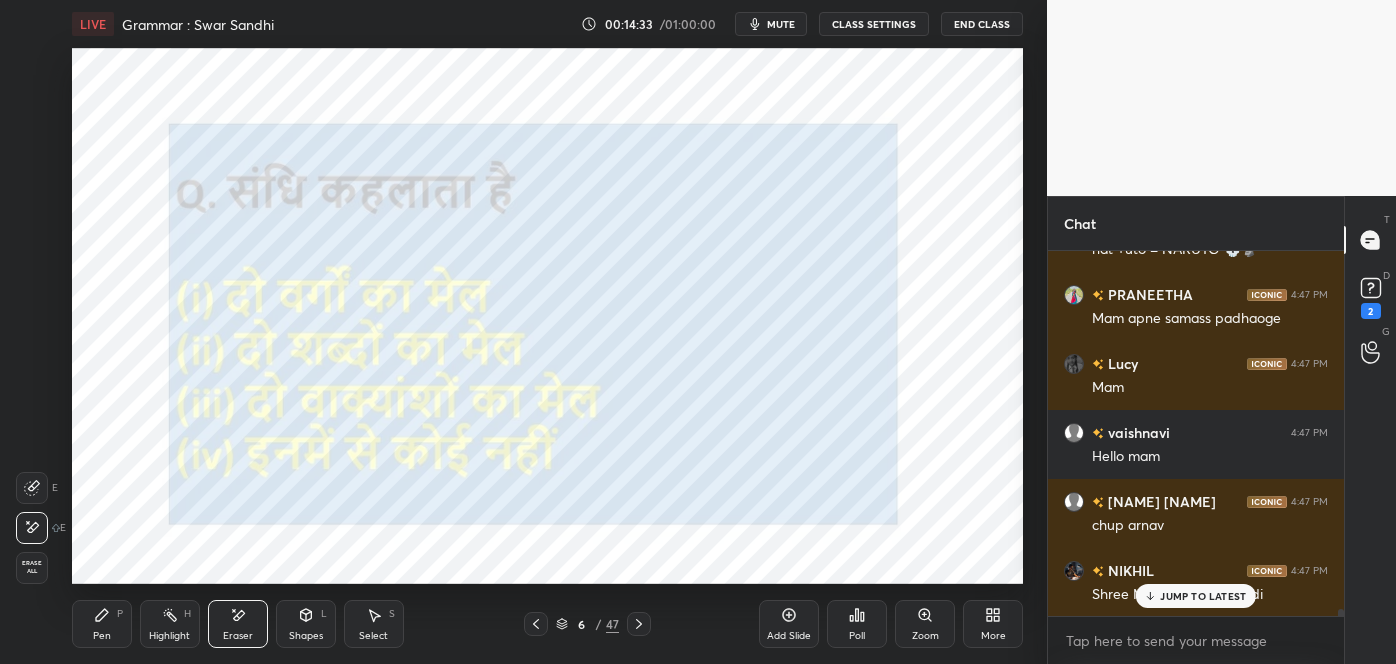 click on "Pen P" at bounding box center (102, 624) 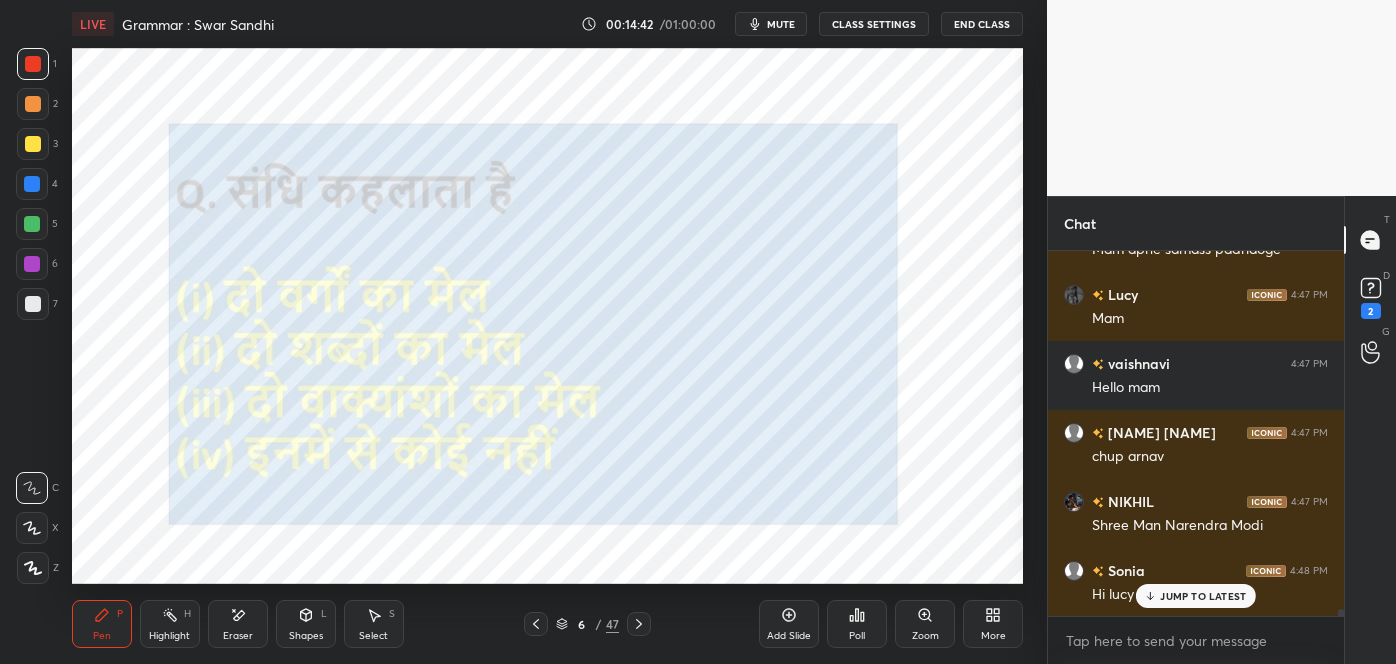 scroll, scrollTop: 19960, scrollLeft: 0, axis: vertical 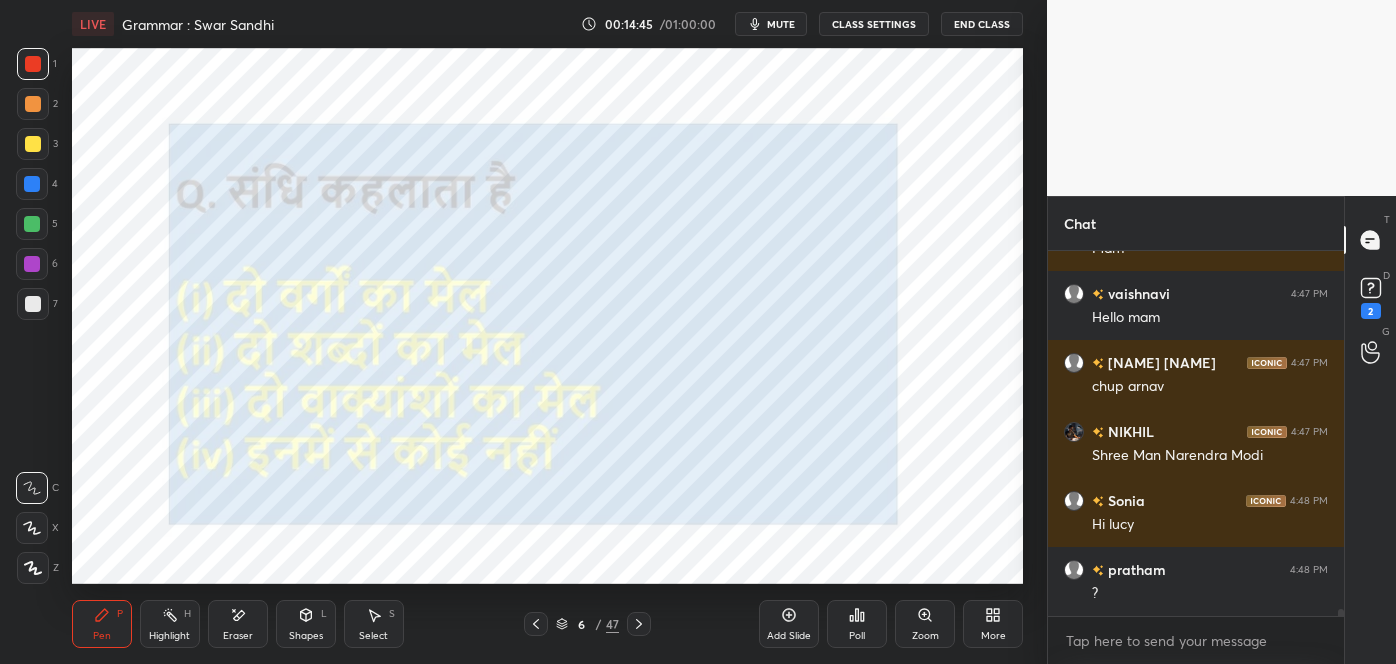 click 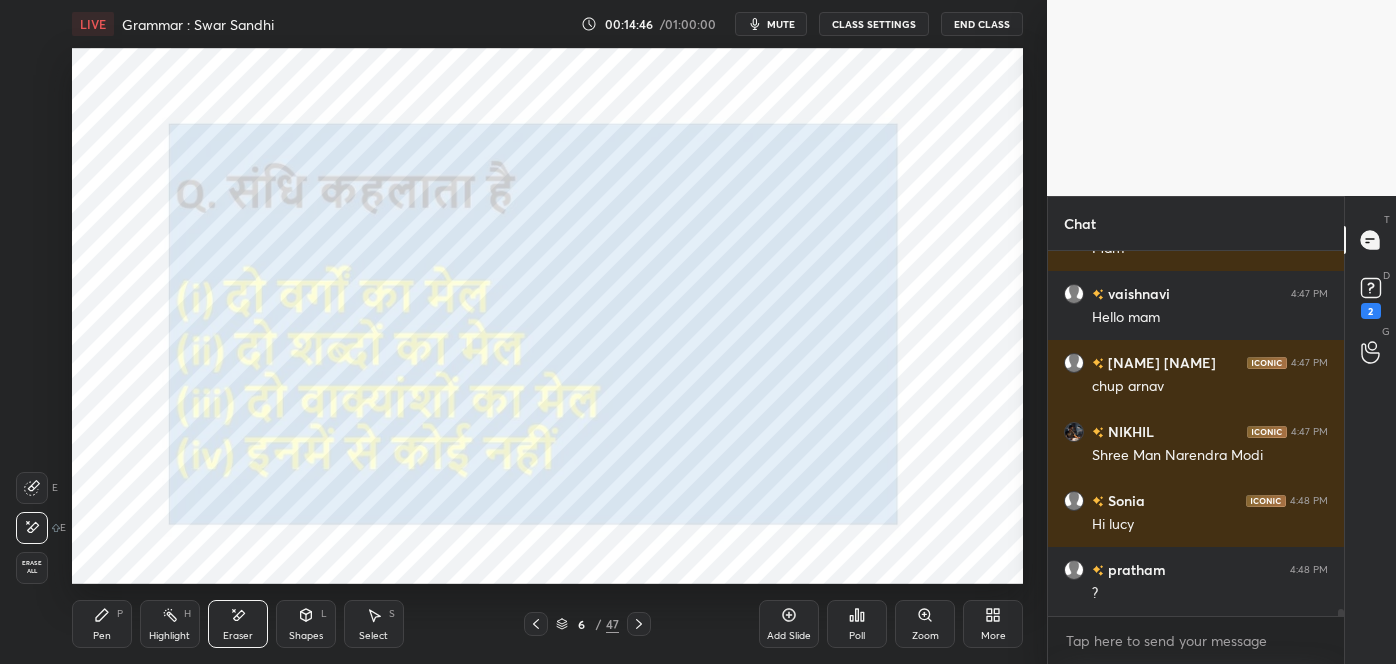 scroll, scrollTop: 20029, scrollLeft: 0, axis: vertical 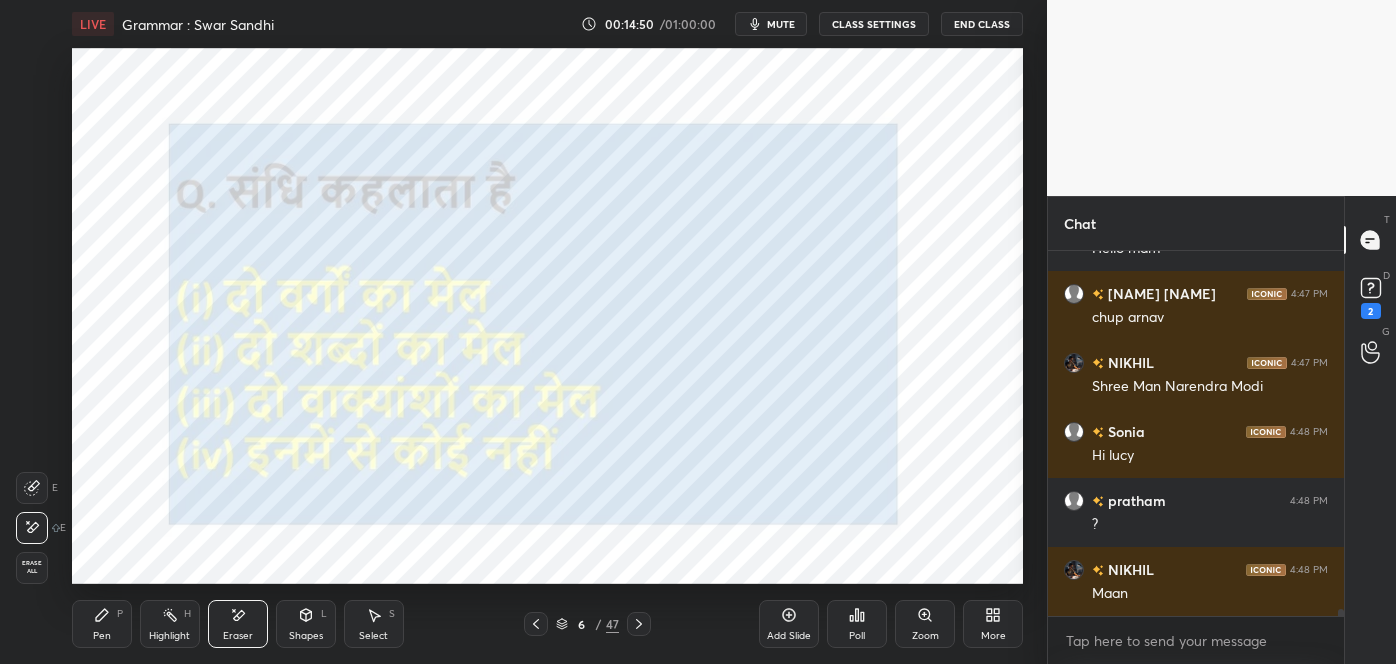 click on "Pen" at bounding box center (102, 636) 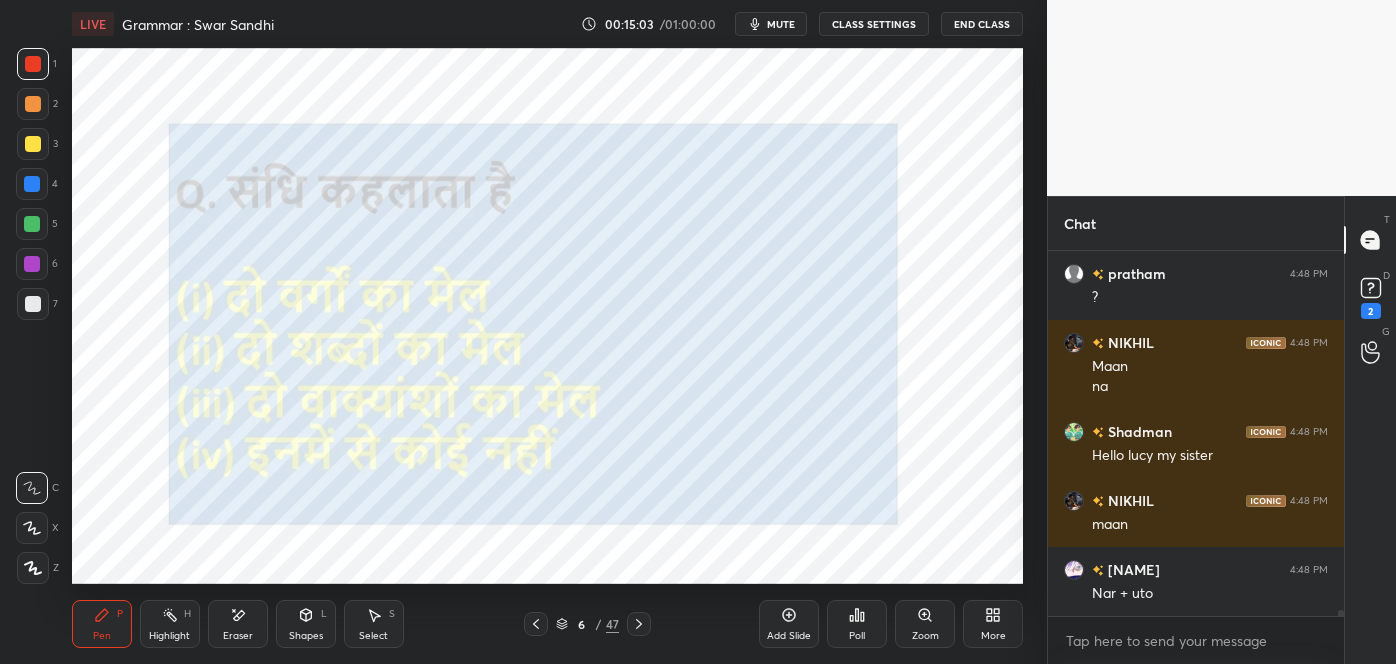 scroll, scrollTop: 20304, scrollLeft: 0, axis: vertical 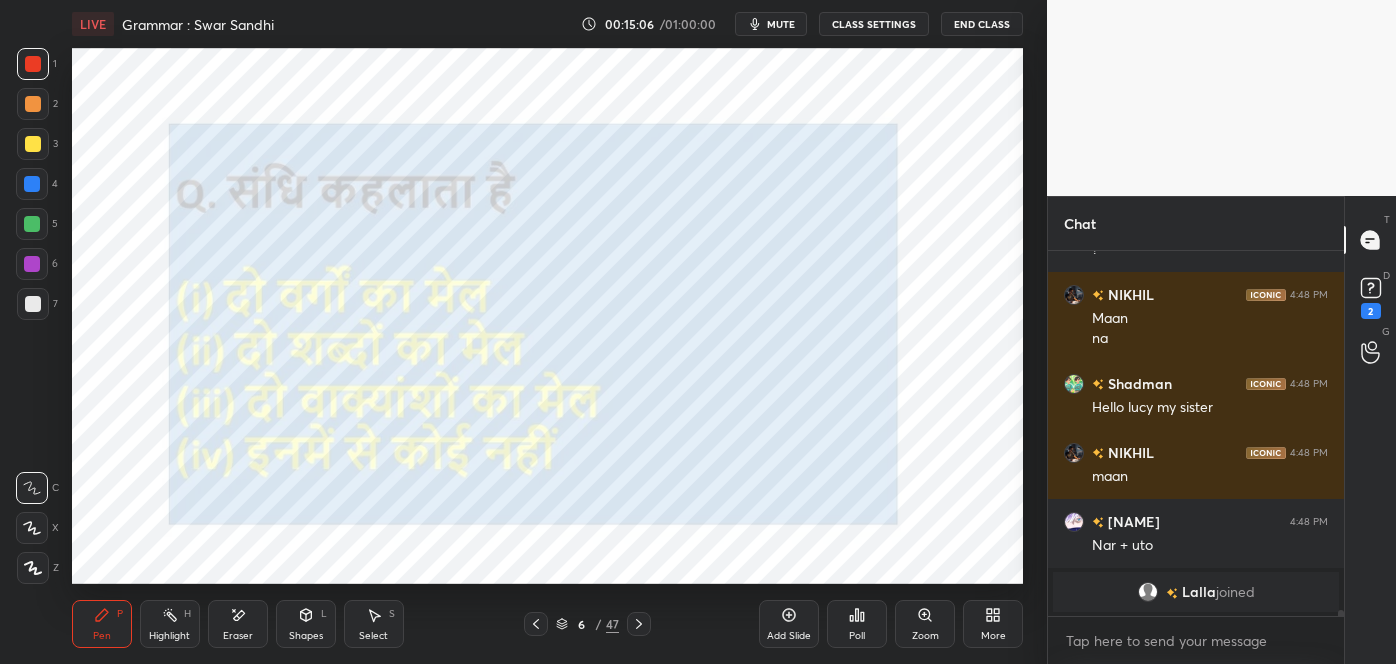 click 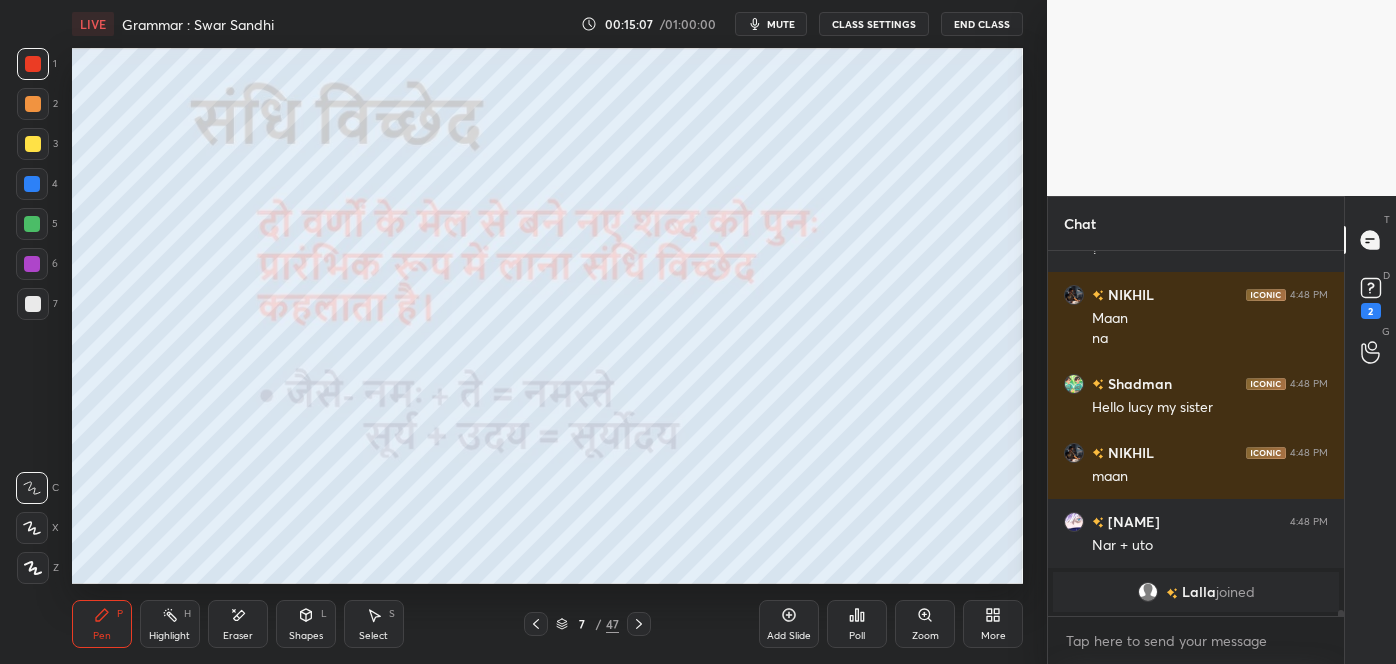 click at bounding box center (639, 624) 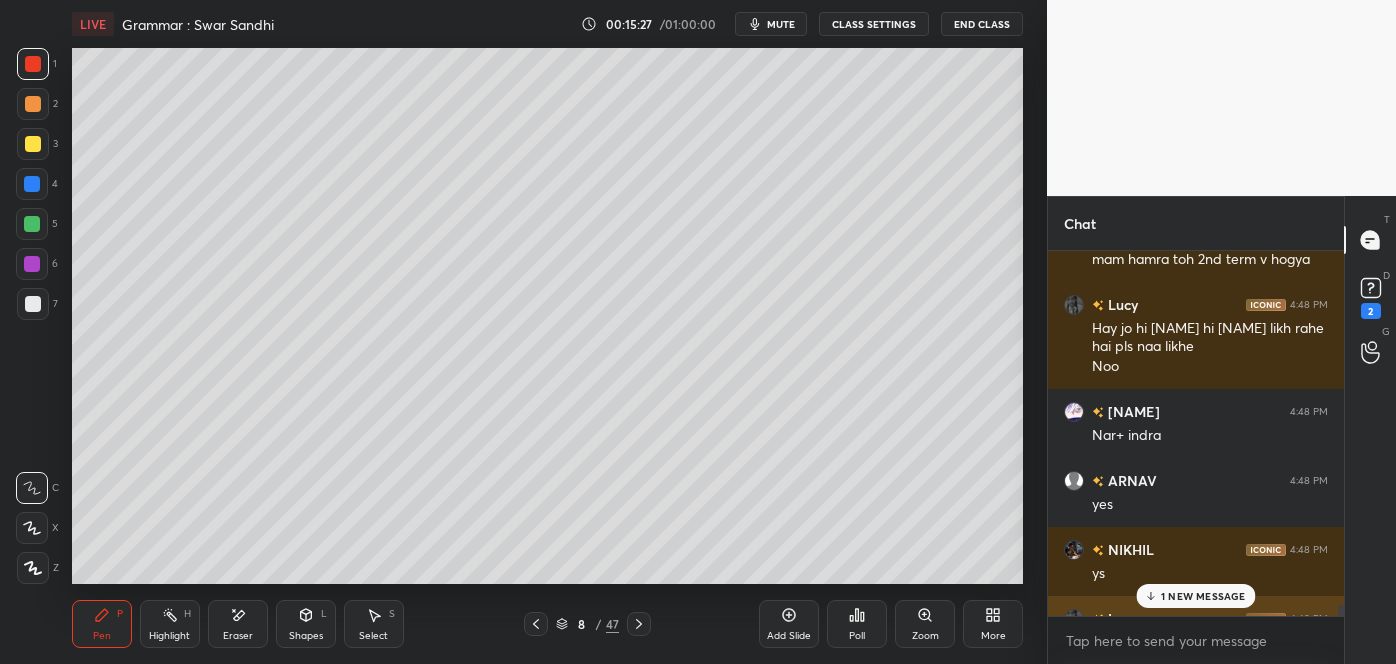 scroll, scrollTop: 18268, scrollLeft: 0, axis: vertical 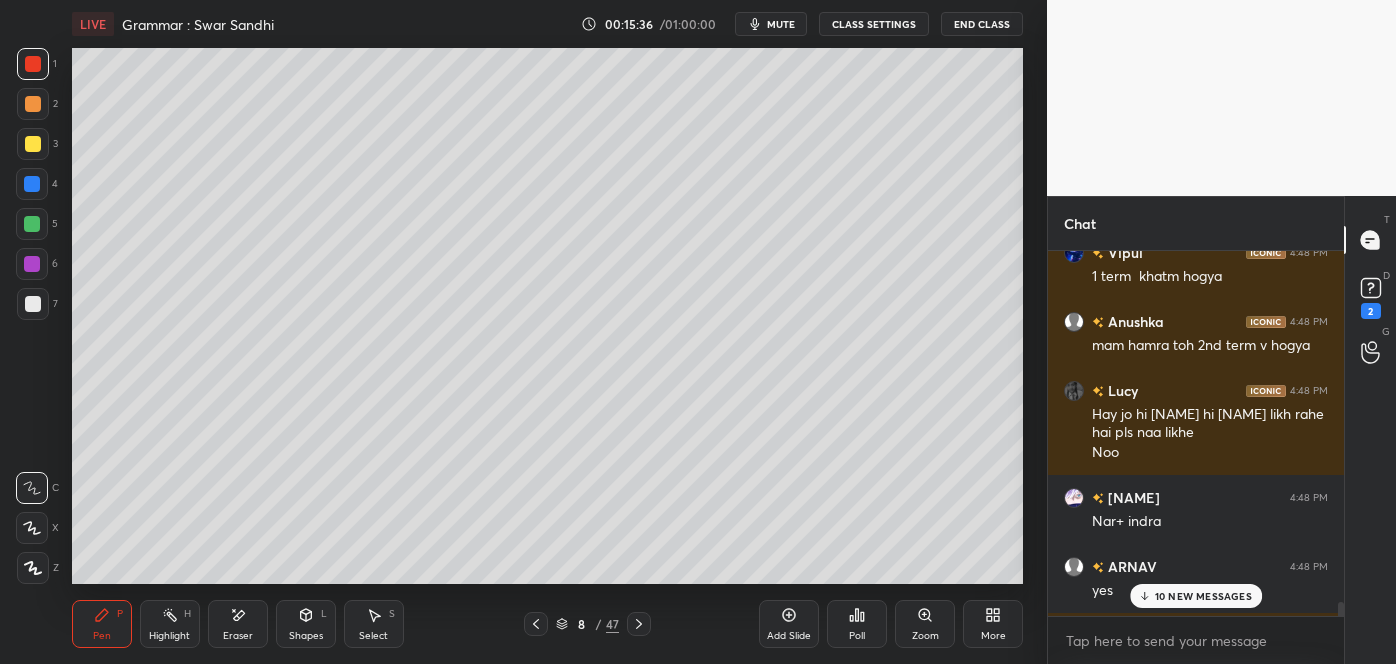 click on "Eraser" at bounding box center [238, 624] 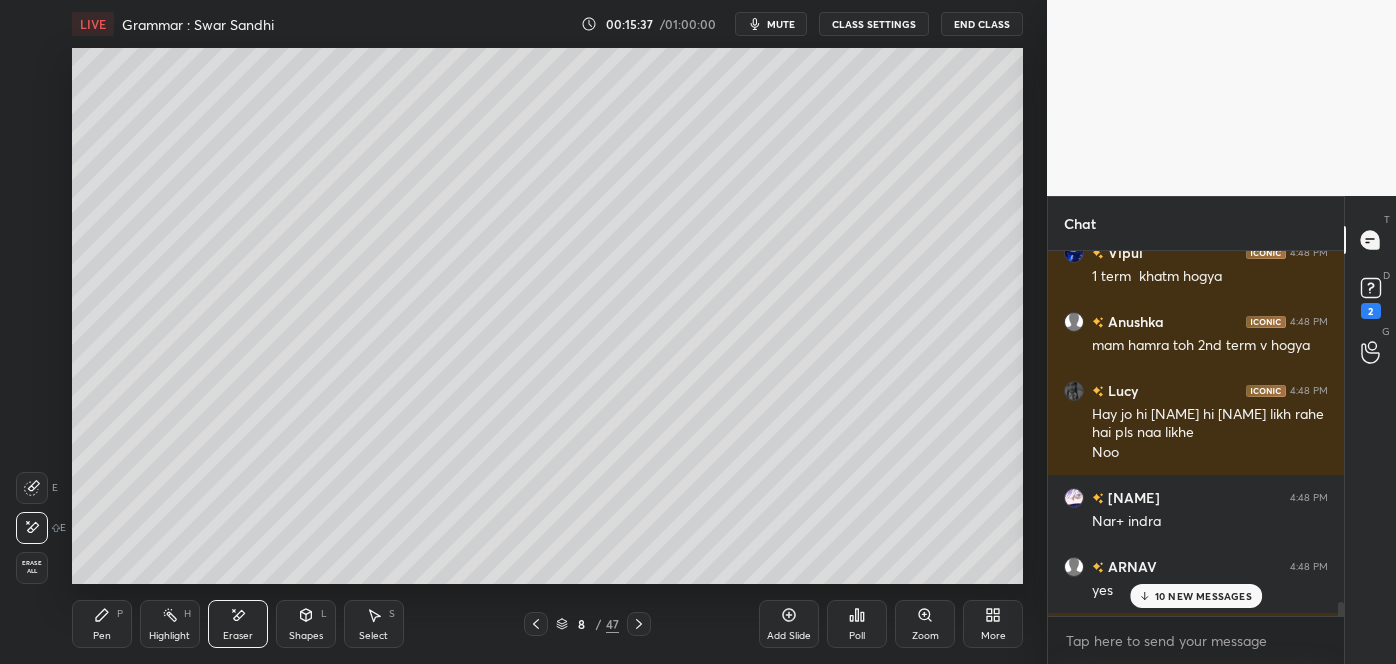 click on "Pen P" at bounding box center [102, 624] 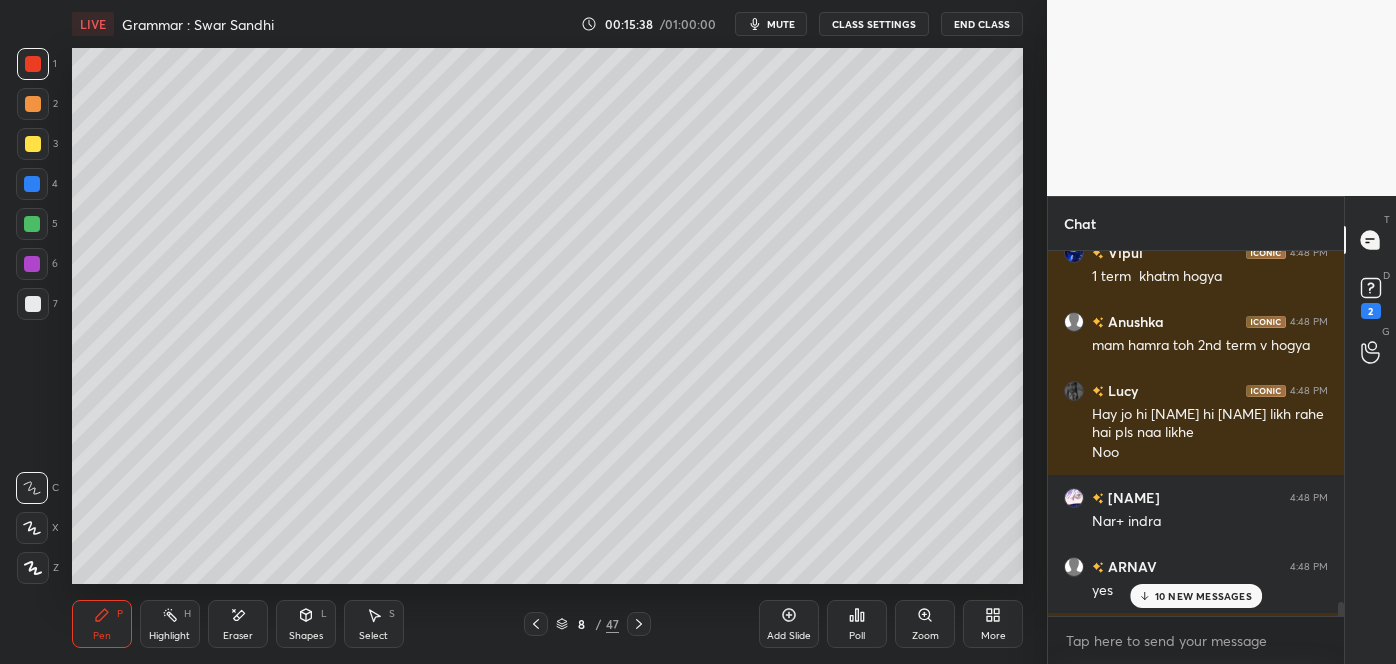 click on "10 NEW MESSAGES" at bounding box center [1203, 596] 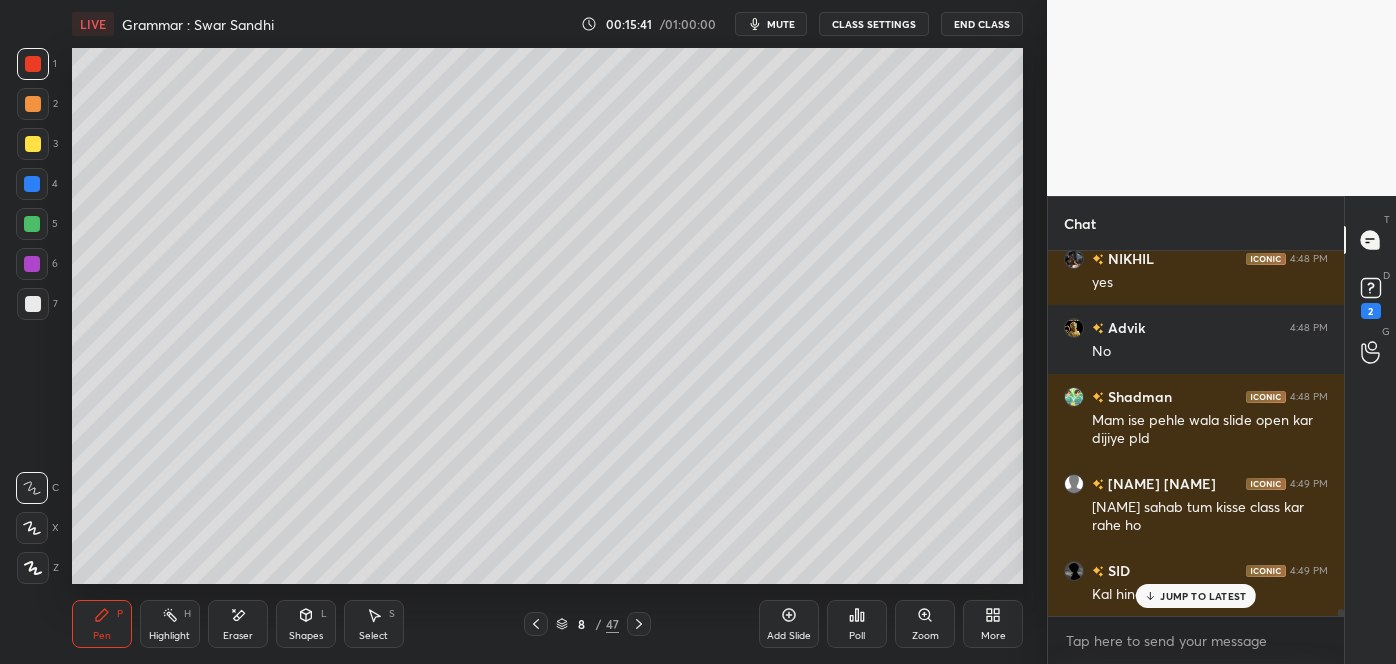 click on "JUMP TO LATEST" at bounding box center [1203, 596] 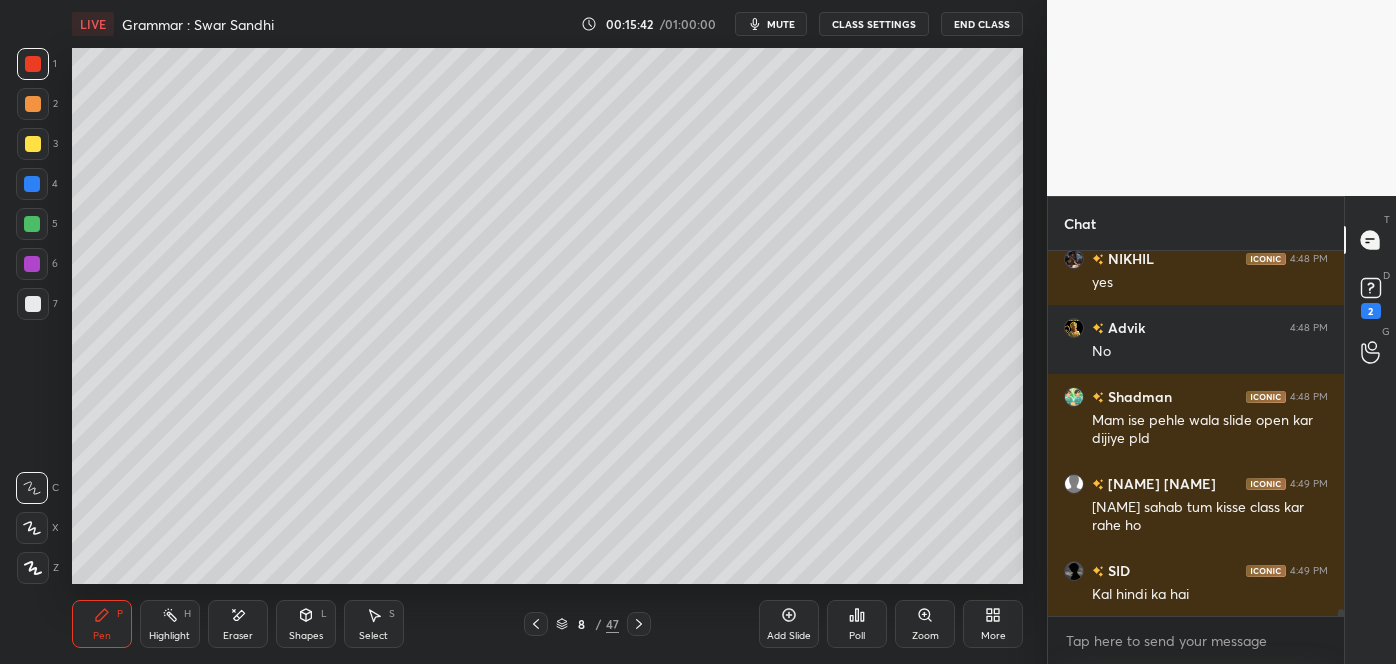 click 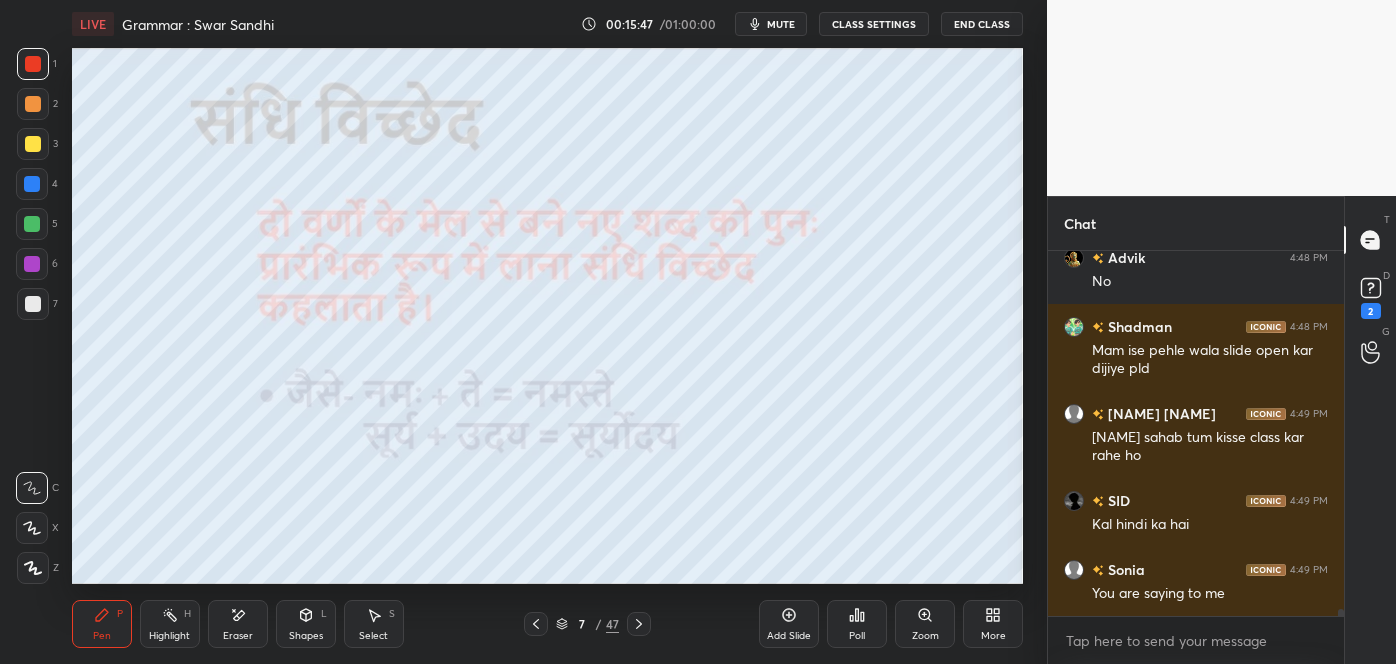 scroll, scrollTop: 19405, scrollLeft: 0, axis: vertical 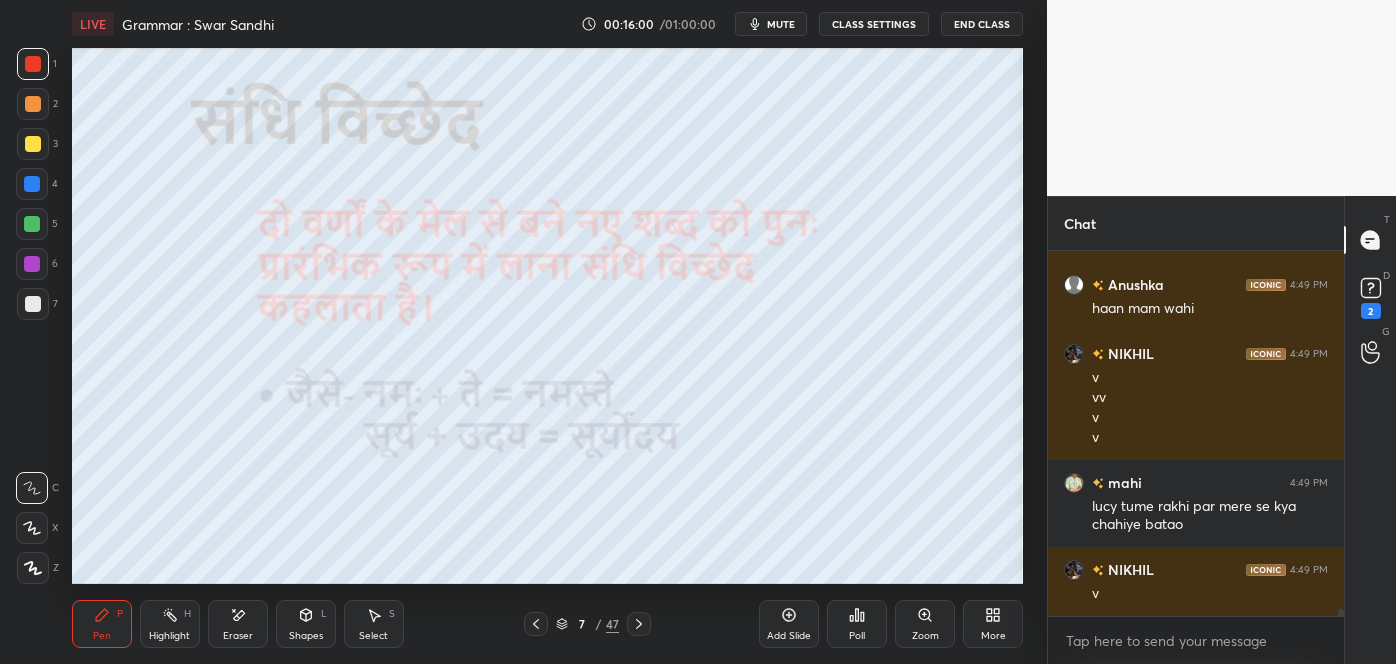 click on "SID 4:49 PM Kal hindi ka hai Sonia 4:49 PM You are saying to me Anushka 4:49 PM haan mam wahi NIKHIL 4:49 PM v vv v v mahi 4:49 PM lucy tume rakhi par mere se kya chahiye batao NIKHIL 4:49 PM v" at bounding box center (1196, 433) 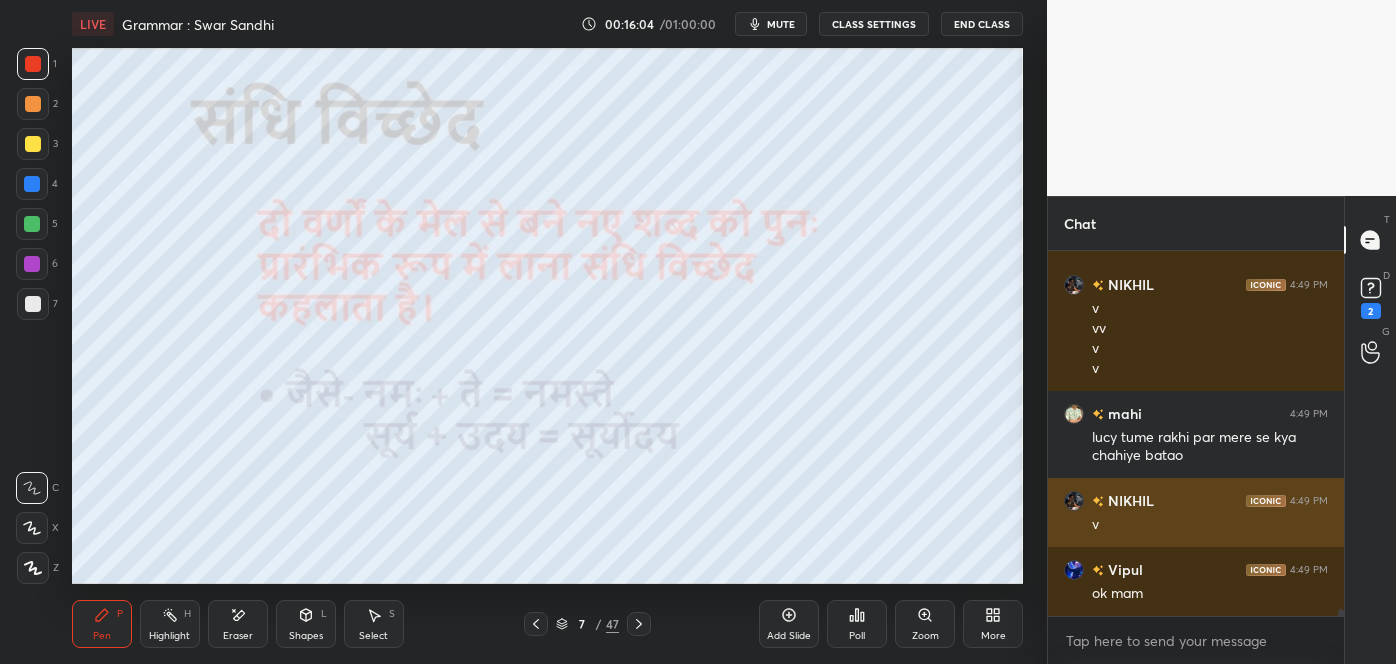 scroll, scrollTop: 19827, scrollLeft: 0, axis: vertical 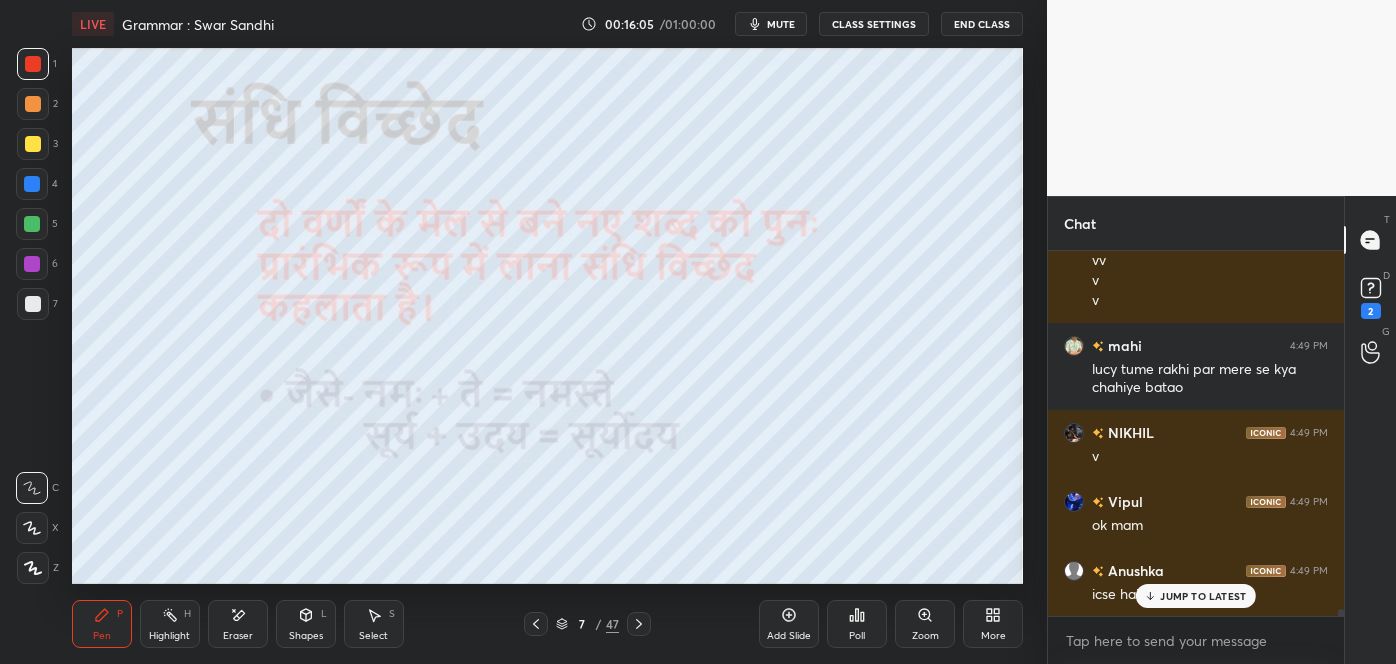 click on "JUMP TO LATEST" at bounding box center (1196, 596) 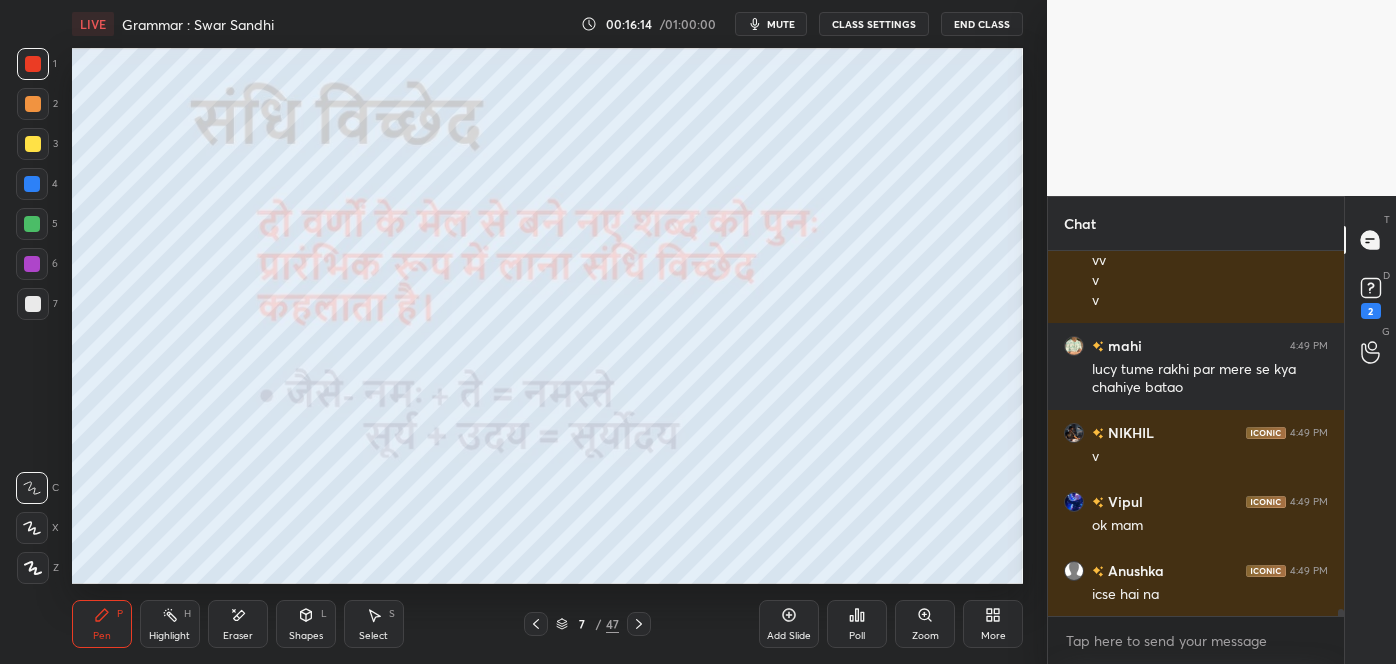 scroll, scrollTop: 19896, scrollLeft: 0, axis: vertical 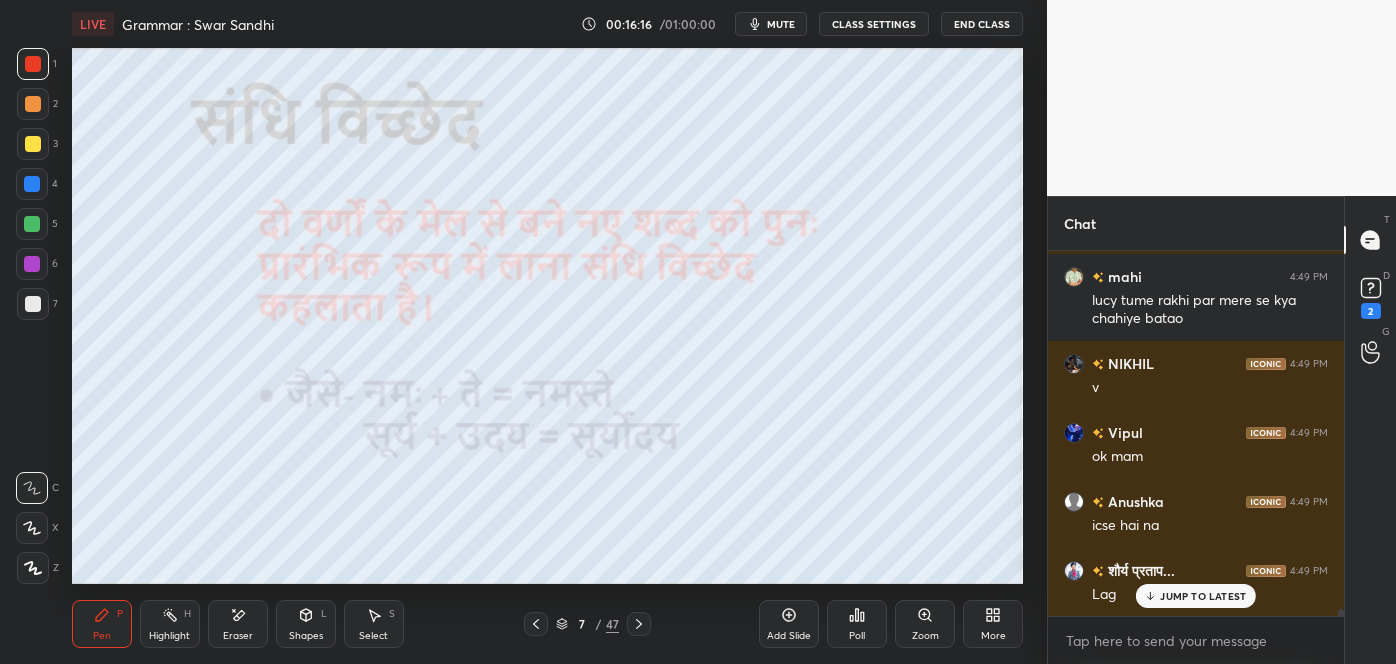 click on "JUMP TO LATEST" at bounding box center [1196, 596] 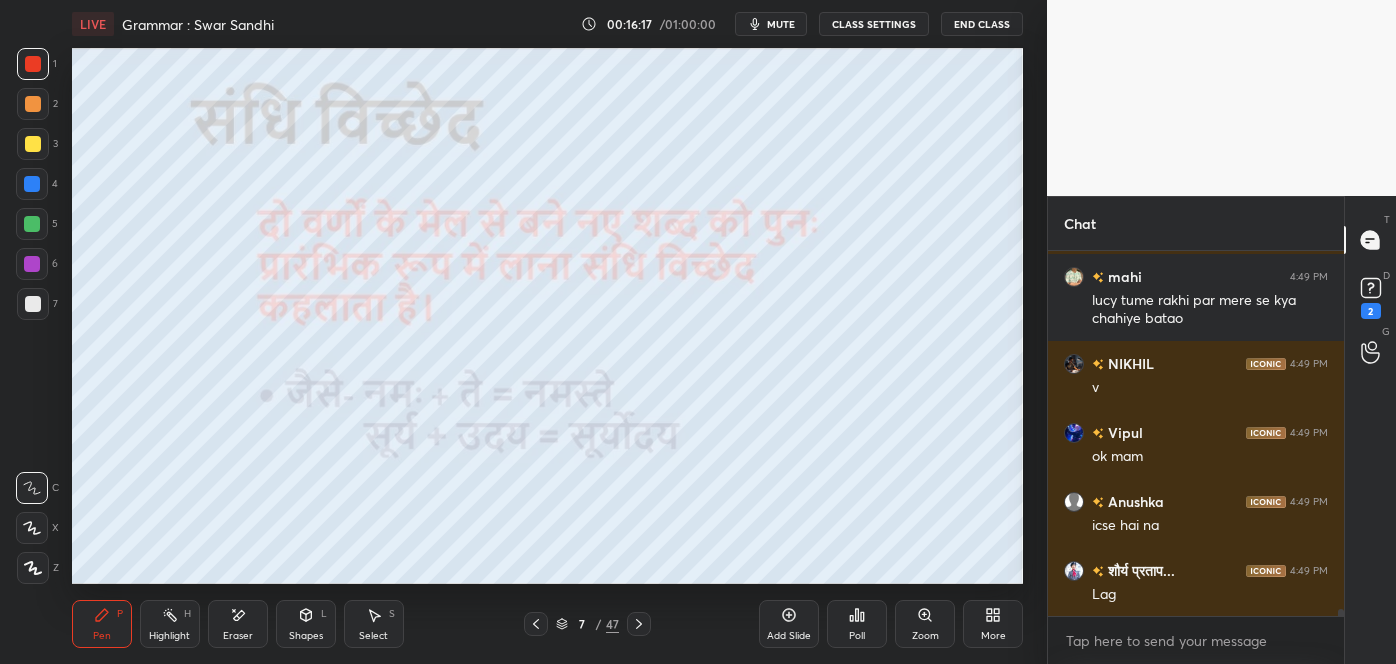 scroll, scrollTop: 19965, scrollLeft: 0, axis: vertical 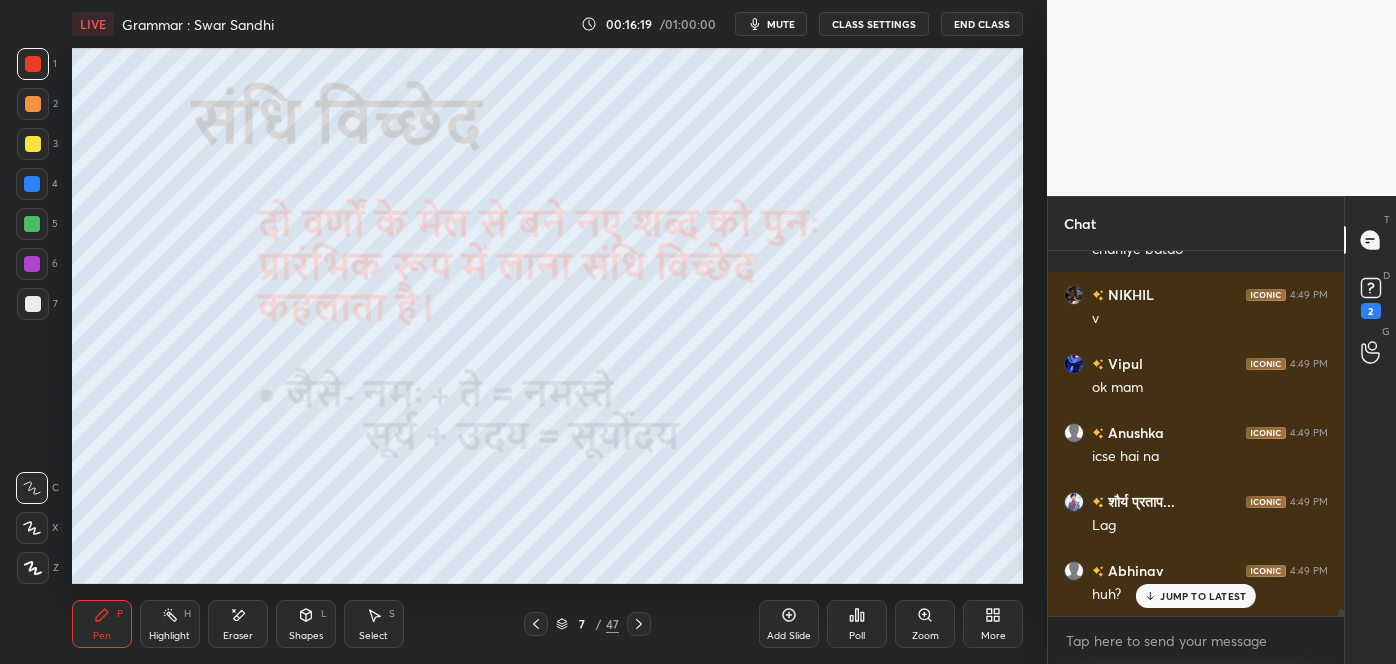click on "JUMP TO LATEST" at bounding box center [1203, 596] 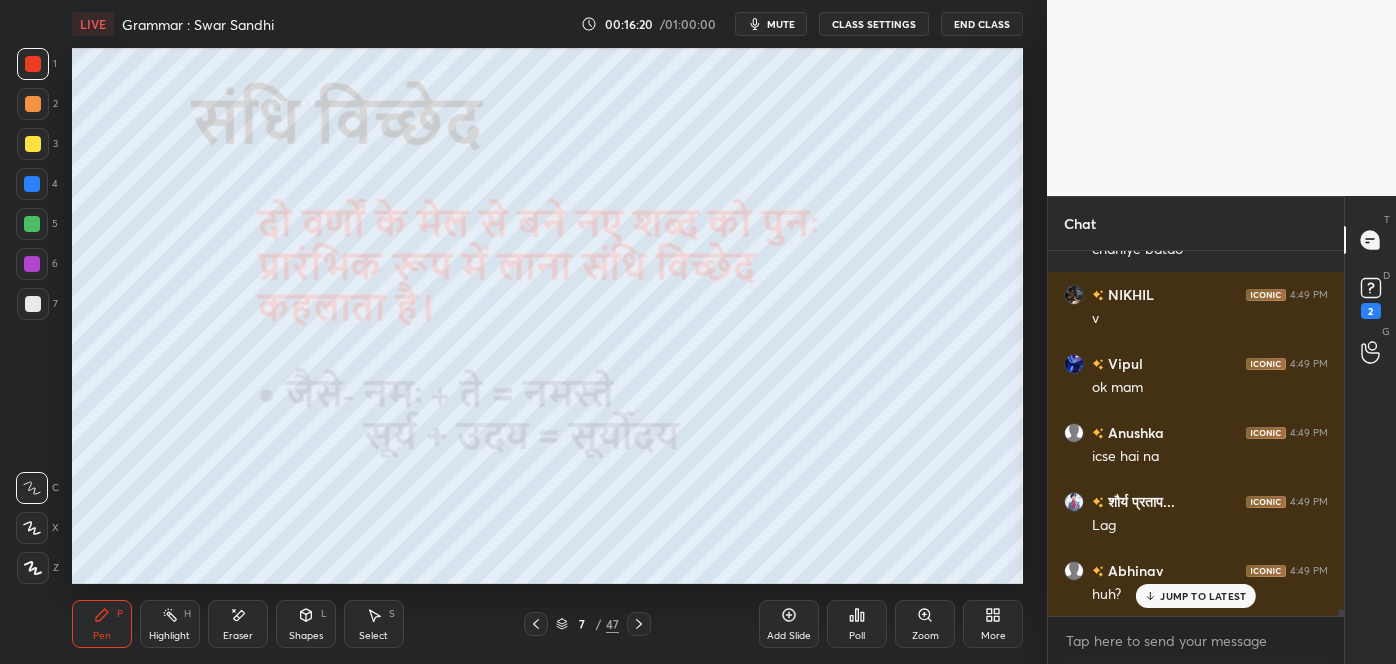 scroll, scrollTop: 20034, scrollLeft: 0, axis: vertical 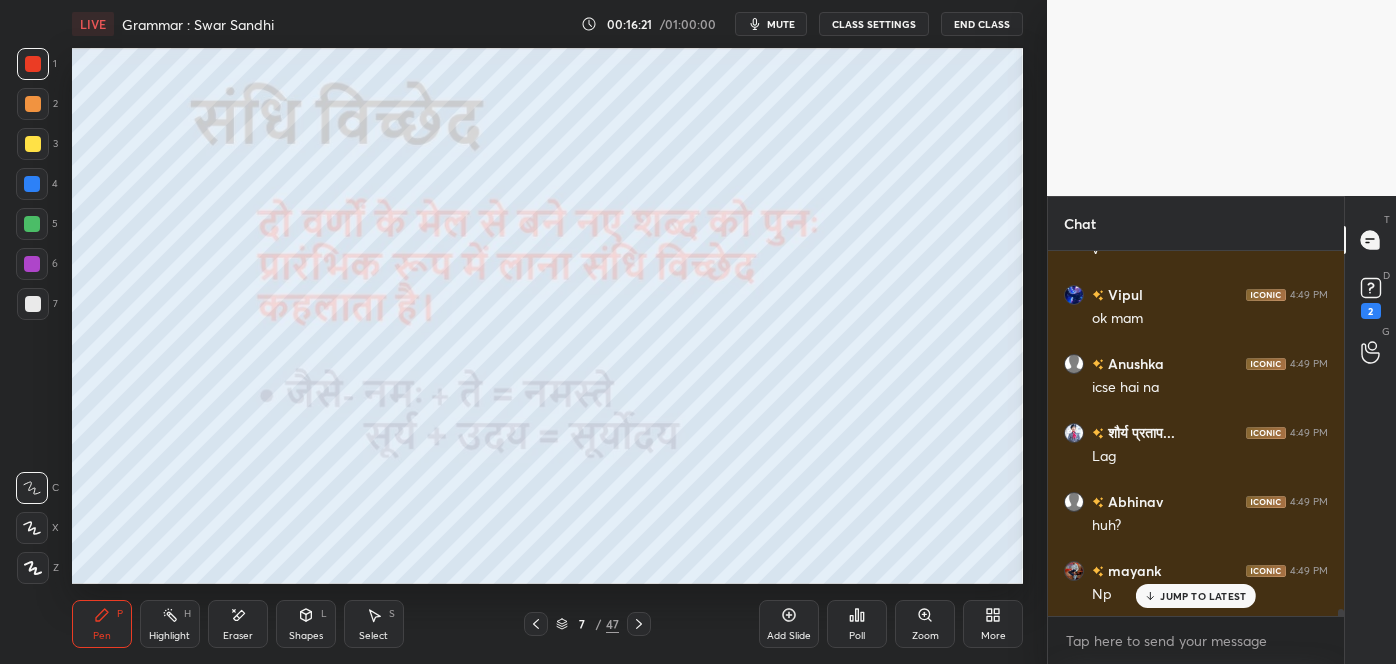 click on "JUMP TO LATEST" at bounding box center (1203, 596) 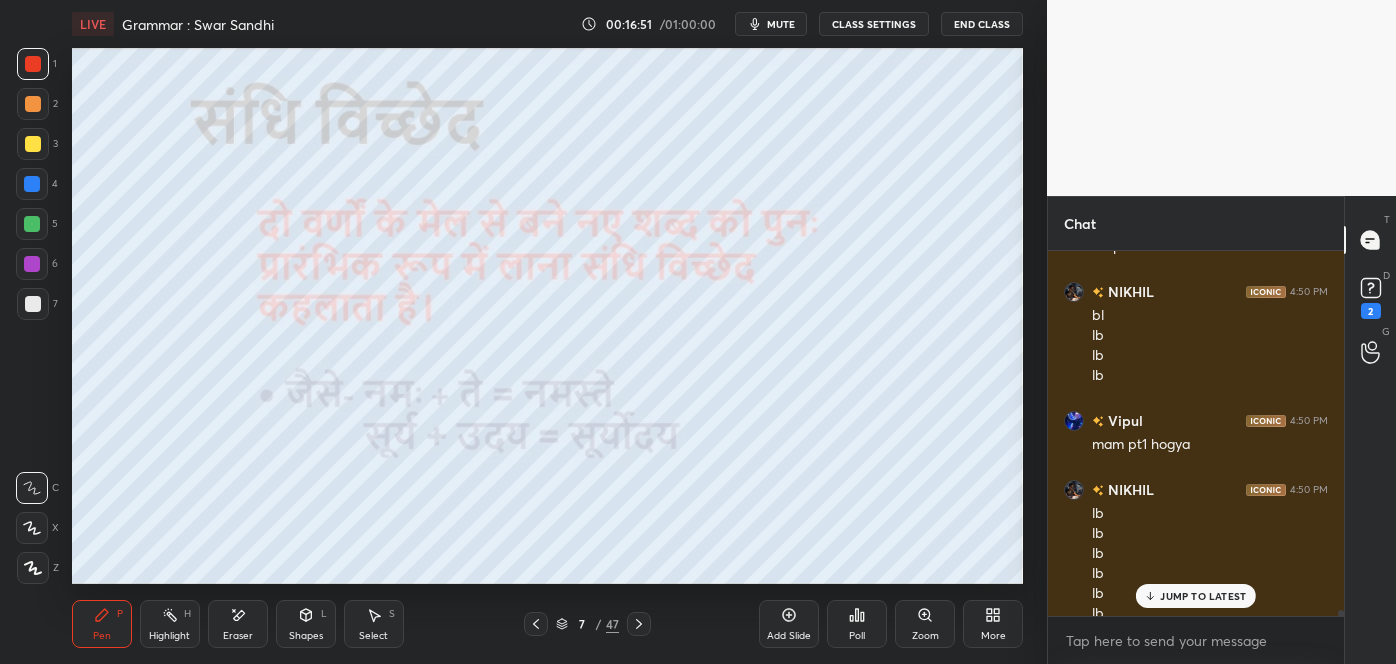 scroll, scrollTop: 21040, scrollLeft: 0, axis: vertical 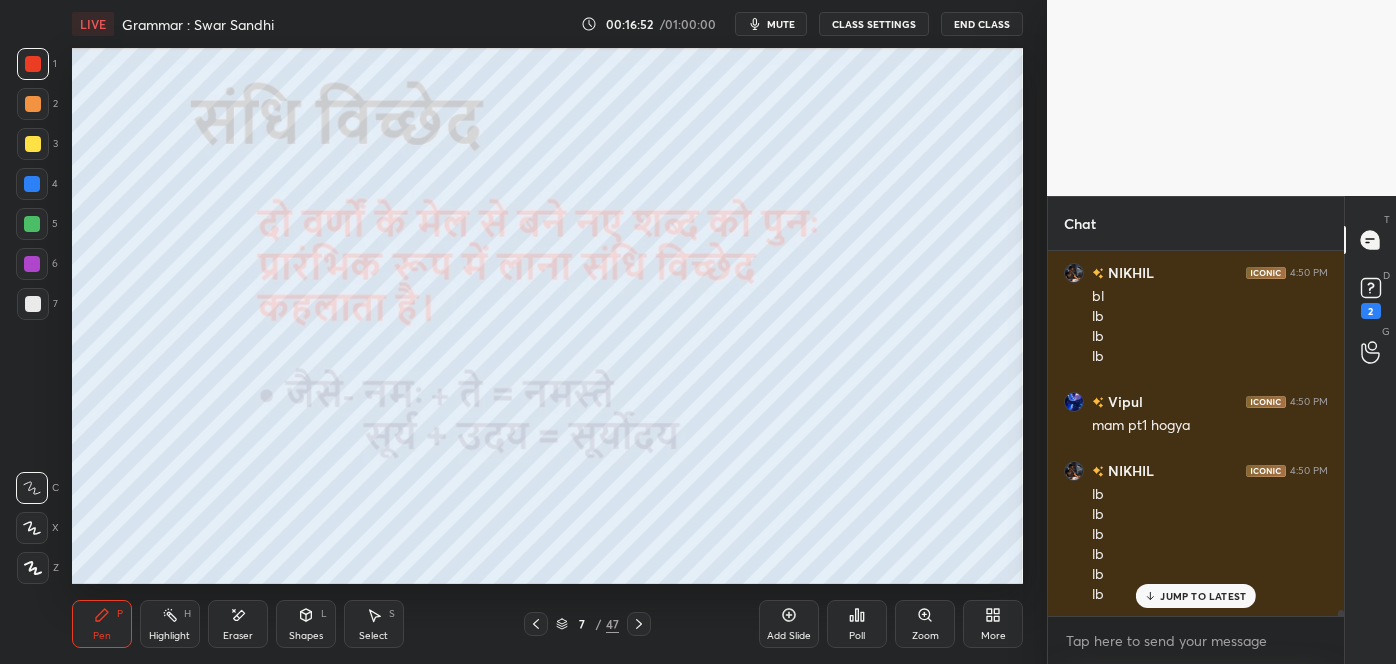 click on "Eraser" at bounding box center [238, 624] 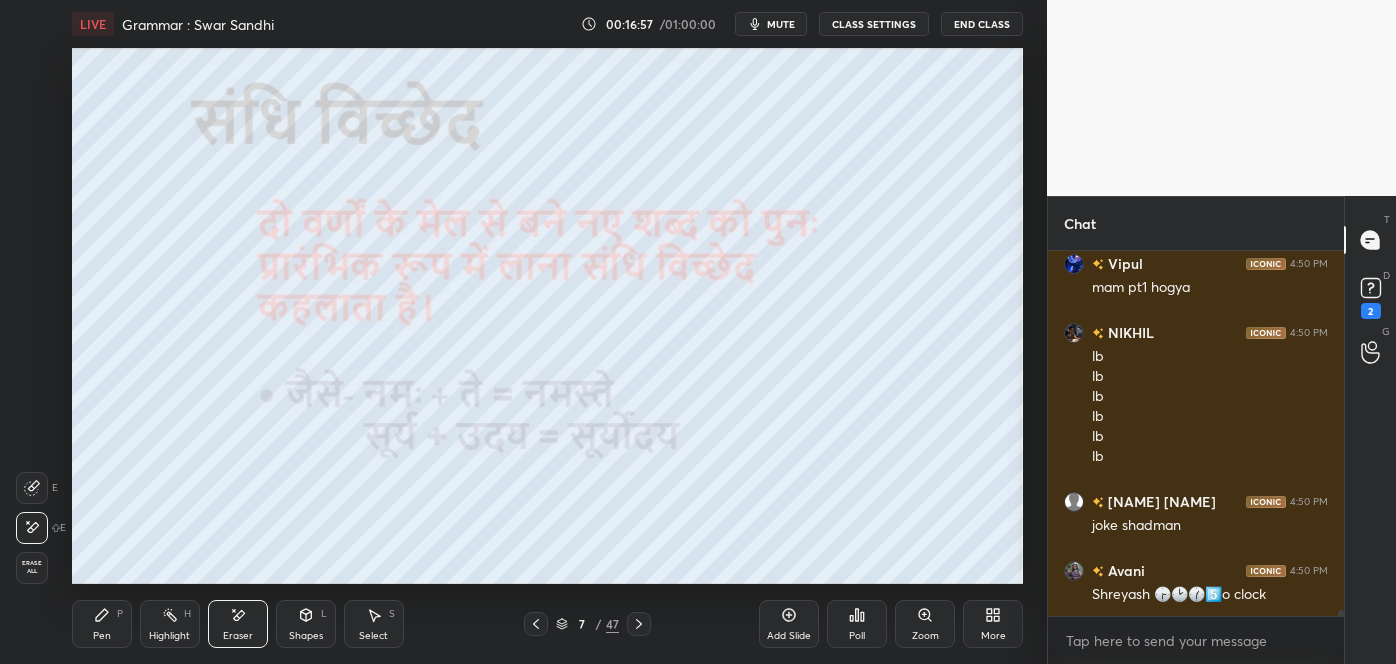 scroll, scrollTop: 21266, scrollLeft: 0, axis: vertical 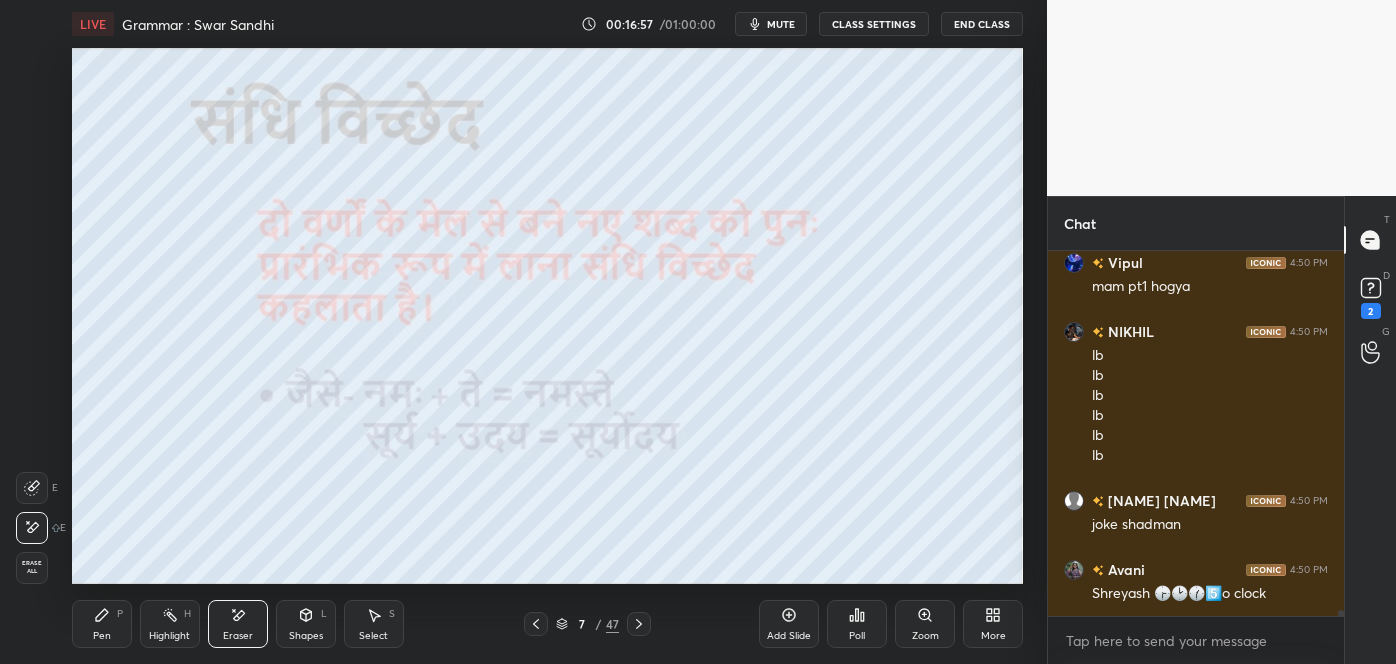 click on "Pen P" at bounding box center (102, 624) 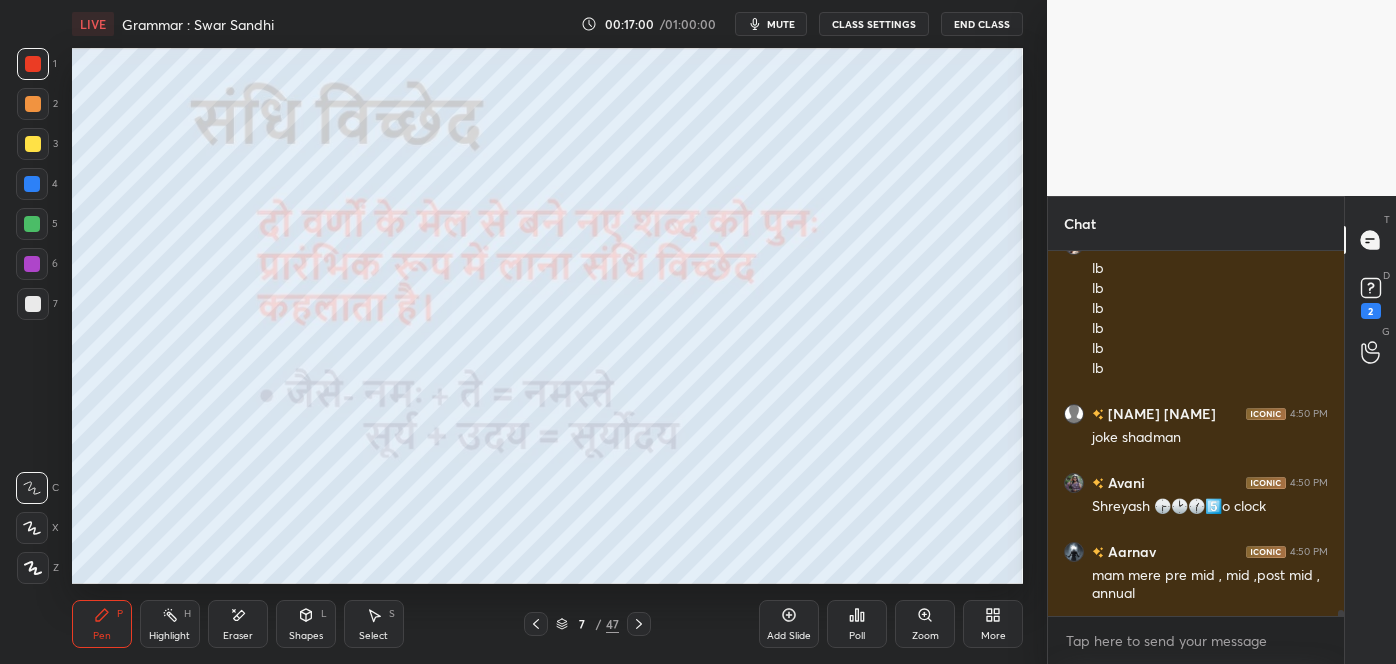 scroll, scrollTop: 21335, scrollLeft: 0, axis: vertical 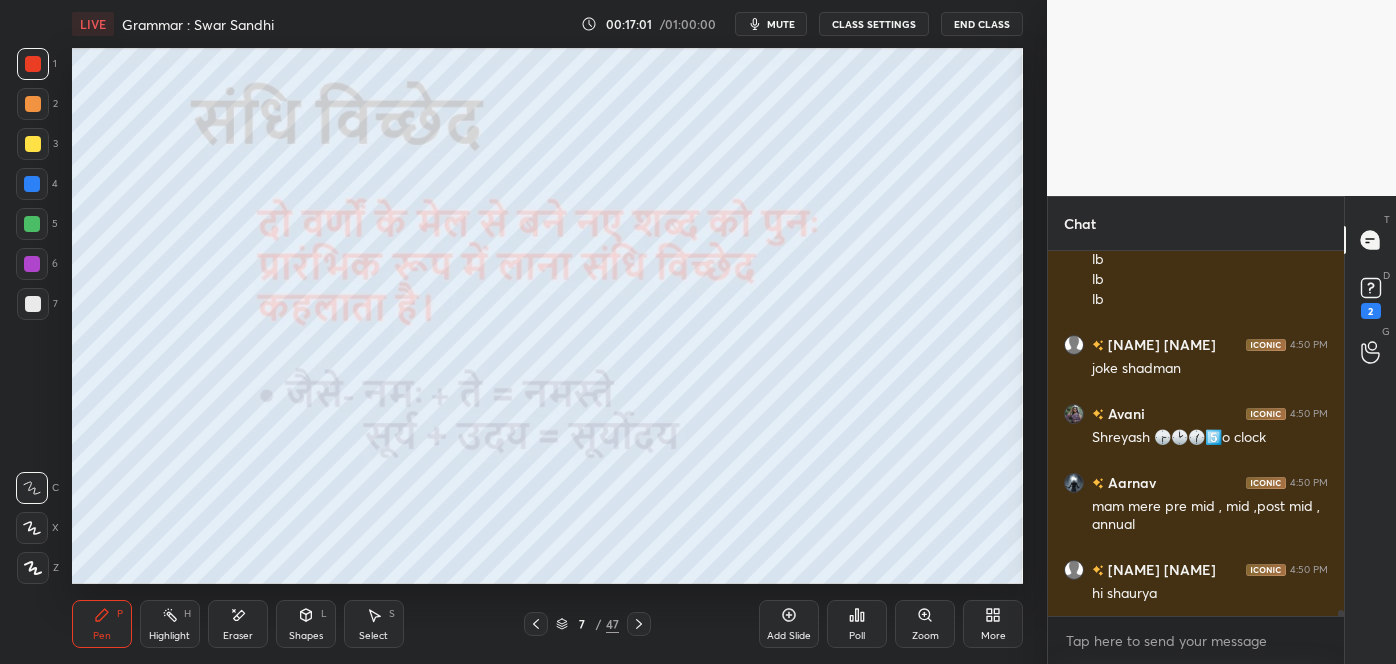 click 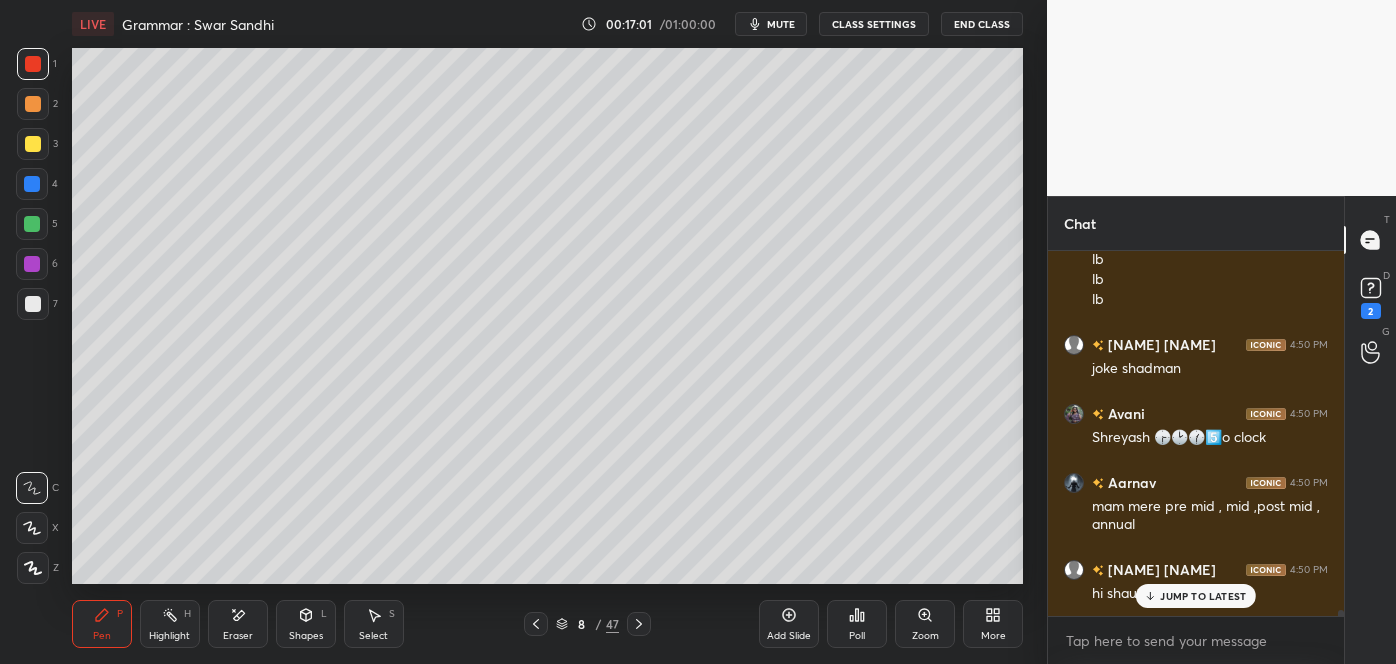scroll, scrollTop: 21403, scrollLeft: 0, axis: vertical 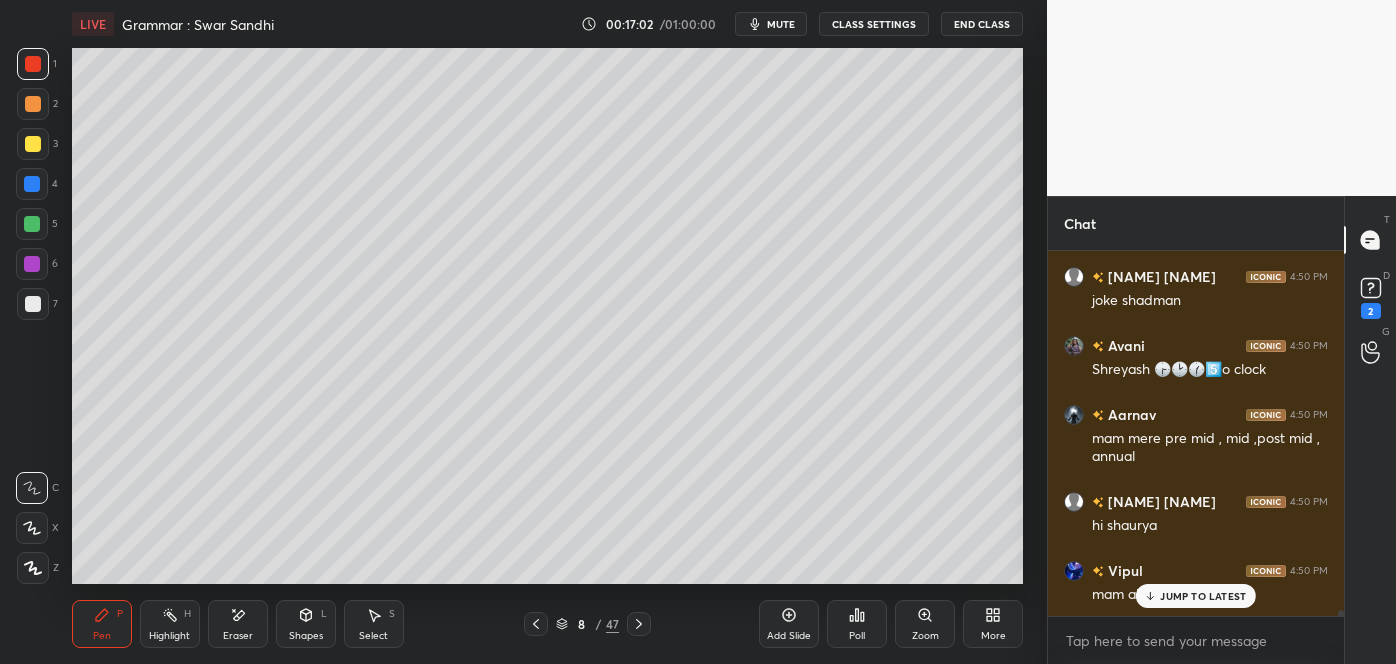 click on "JUMP TO LATEST" at bounding box center [1203, 596] 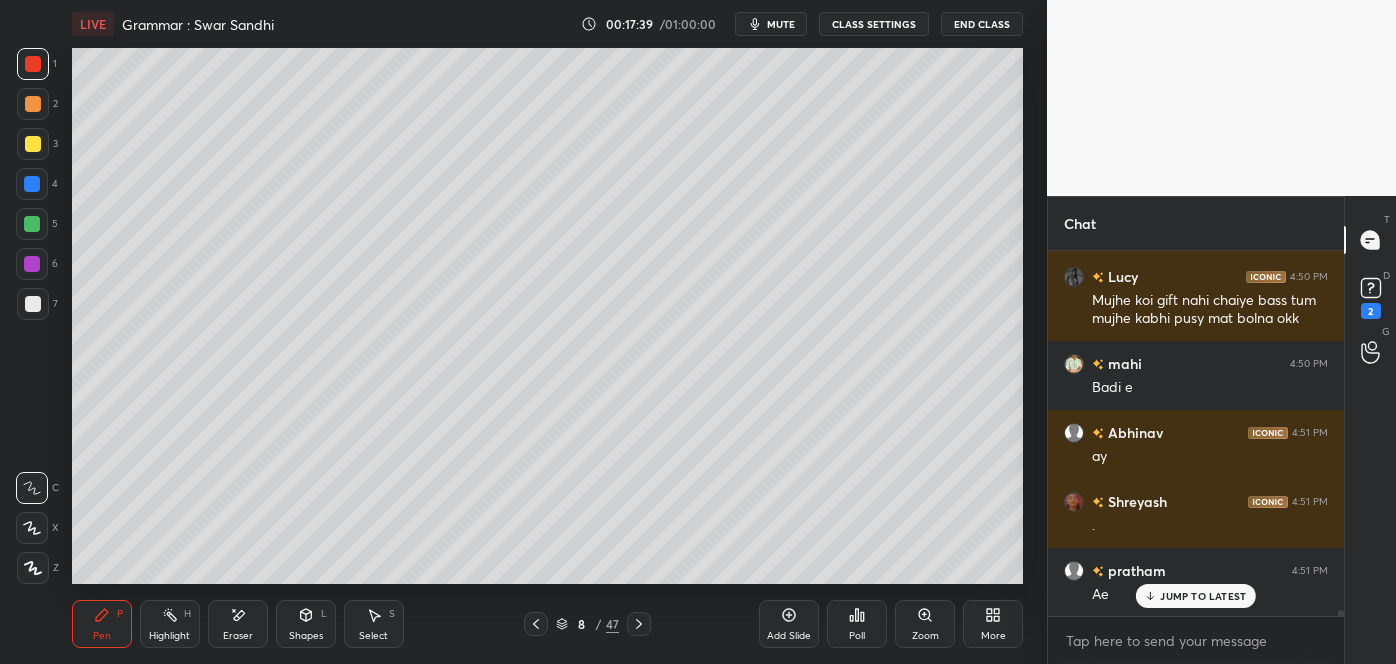 scroll, scrollTop: 23149, scrollLeft: 0, axis: vertical 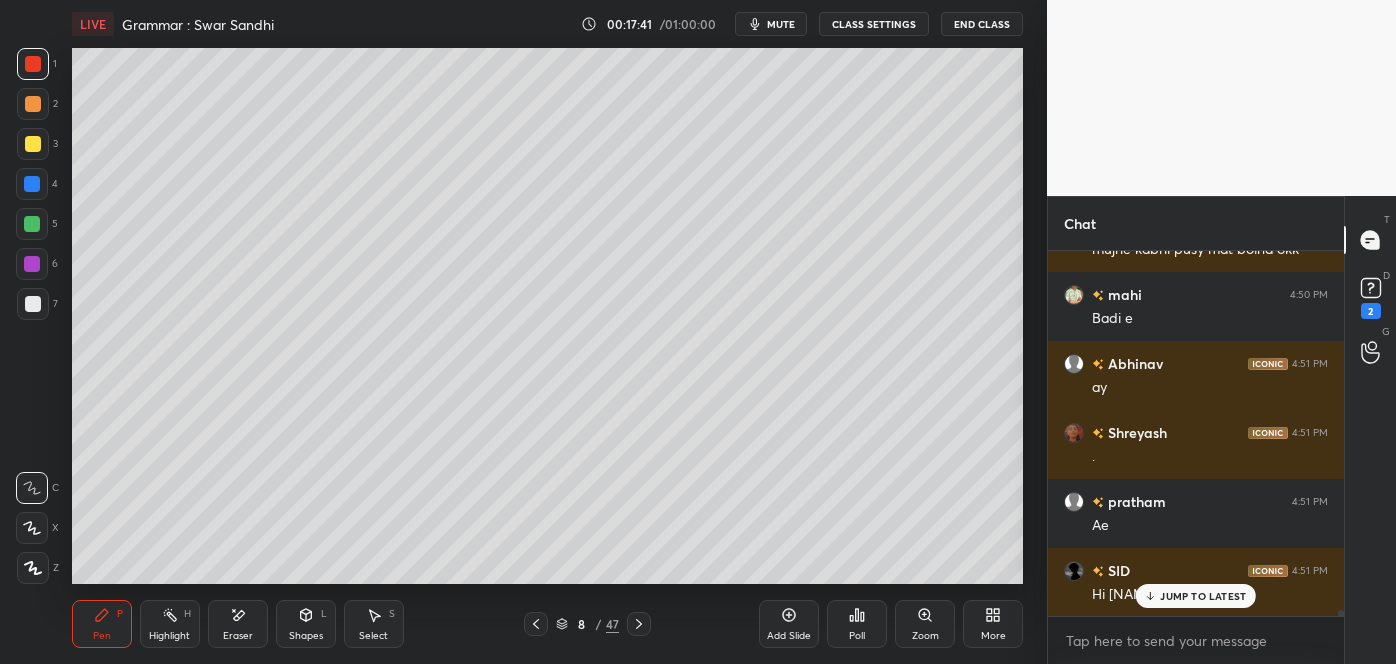 click on "JUMP TO LATEST" at bounding box center (1203, 596) 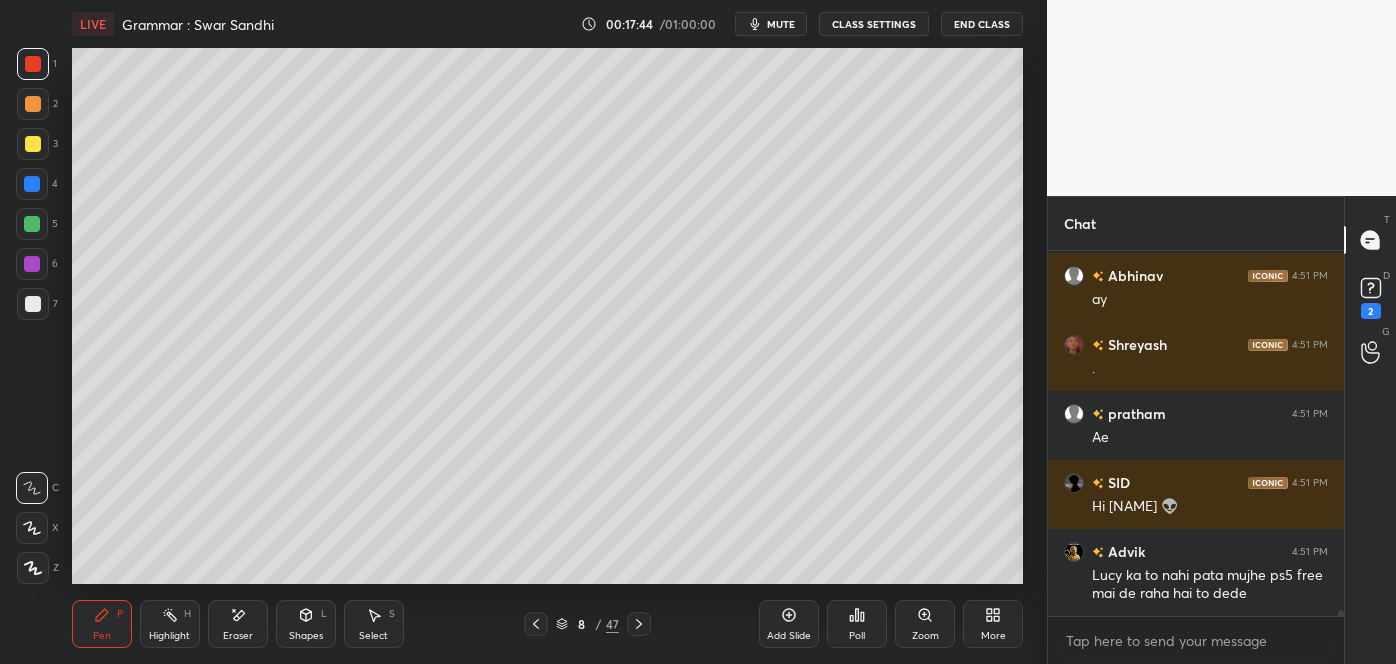 scroll, scrollTop: 23322, scrollLeft: 0, axis: vertical 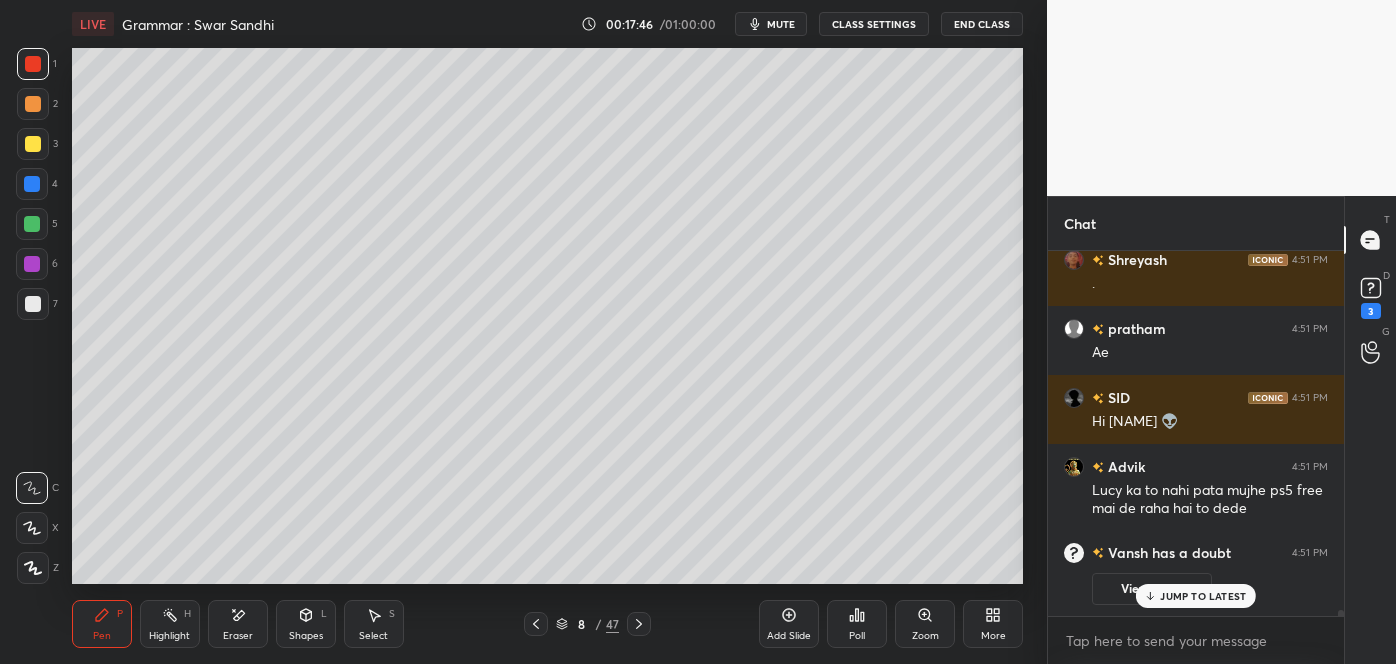 click on "JUMP TO LATEST" at bounding box center [1196, 596] 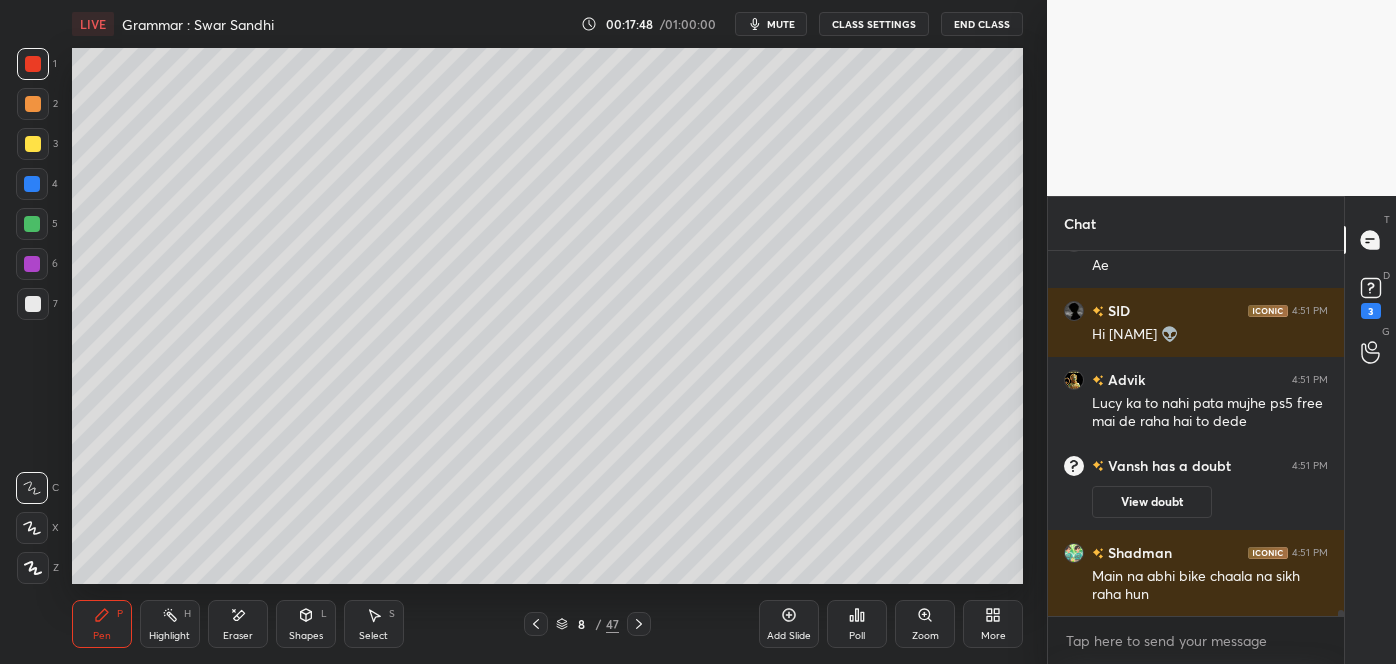 scroll, scrollTop: 21578, scrollLeft: 0, axis: vertical 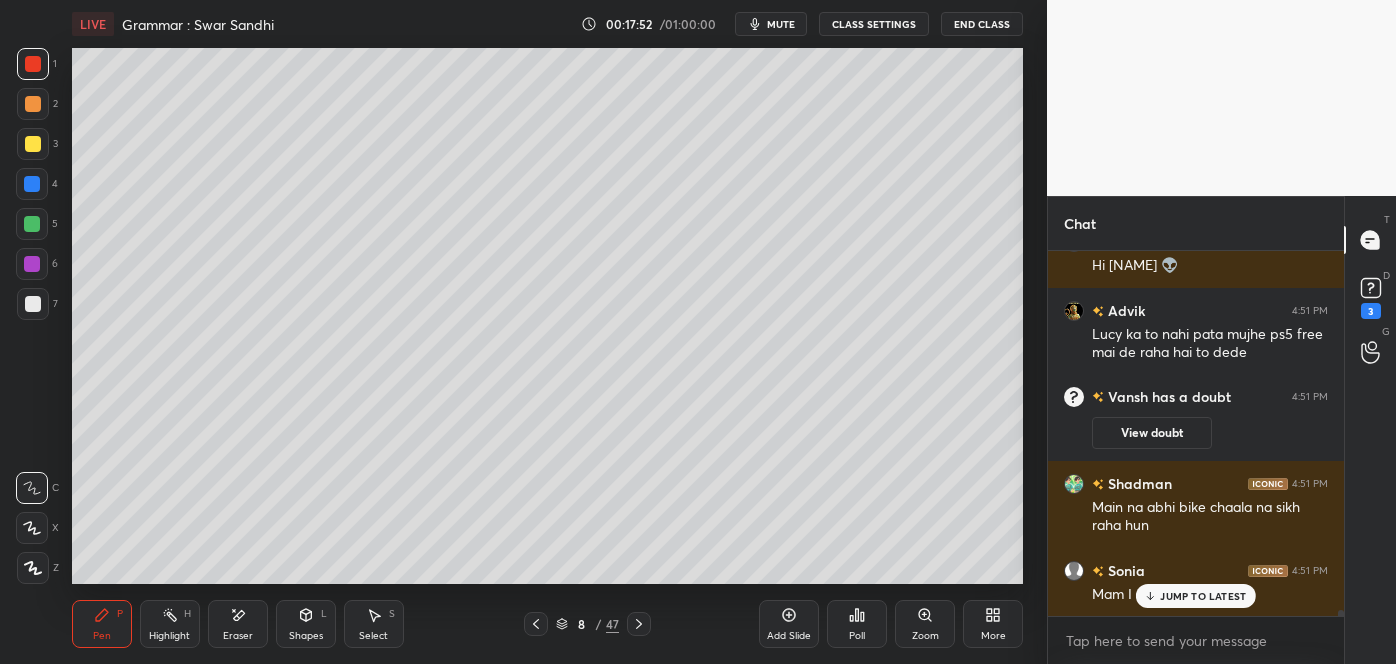click 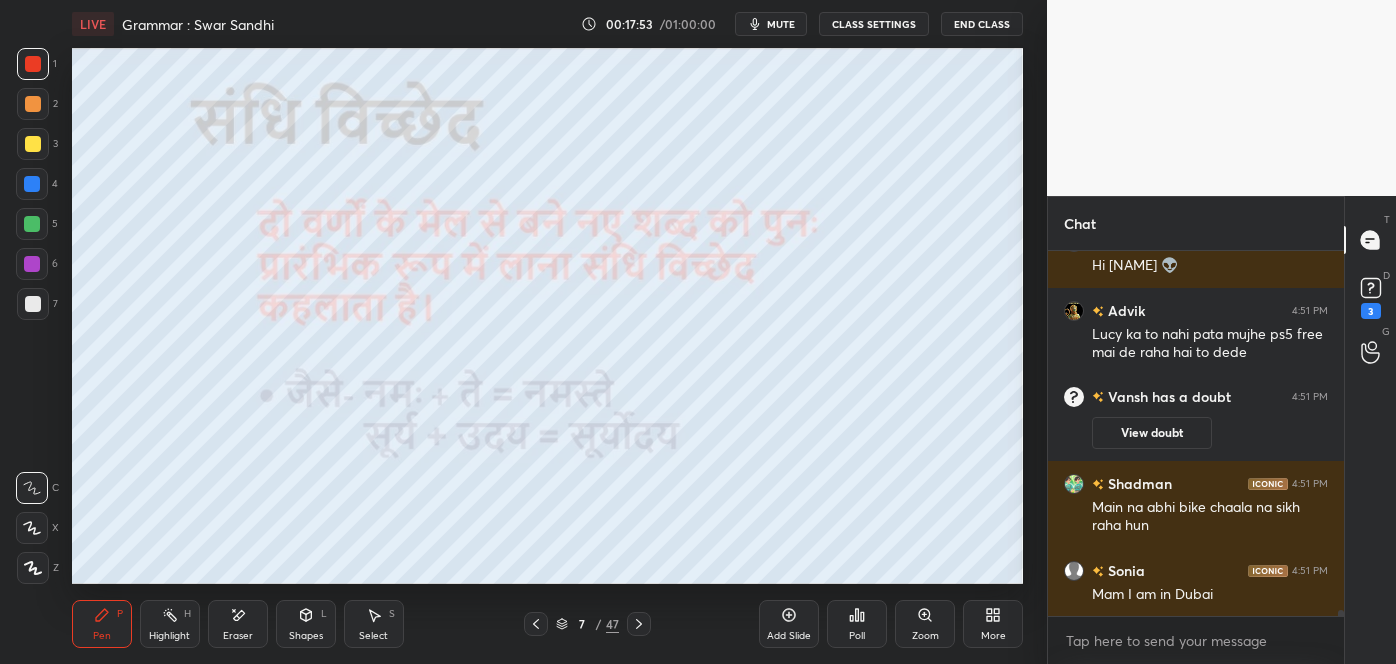 scroll, scrollTop: 21648, scrollLeft: 0, axis: vertical 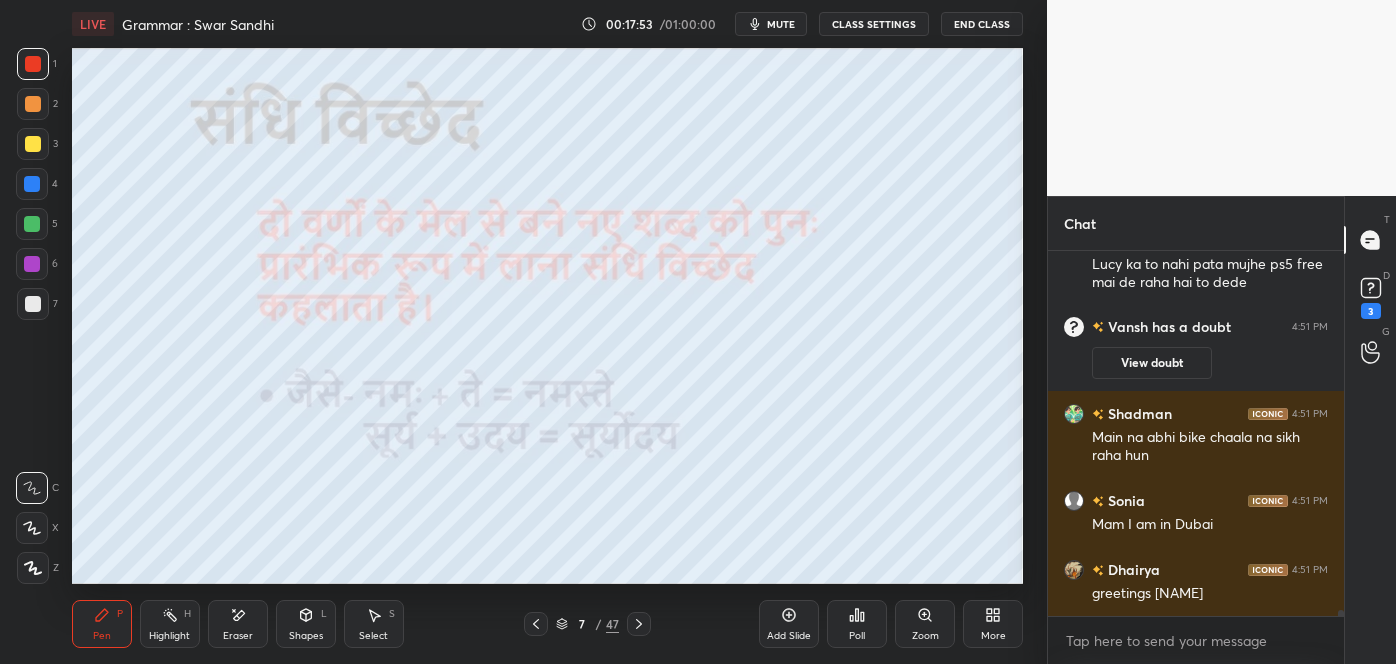 click 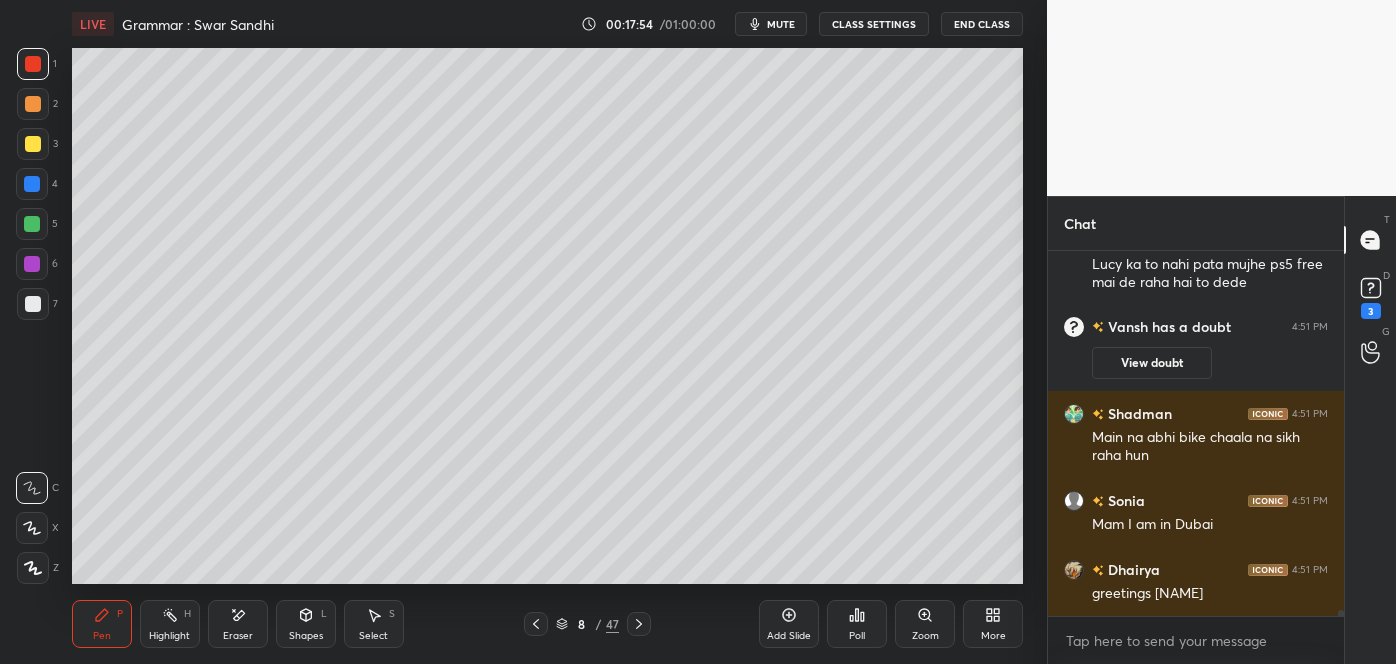 click 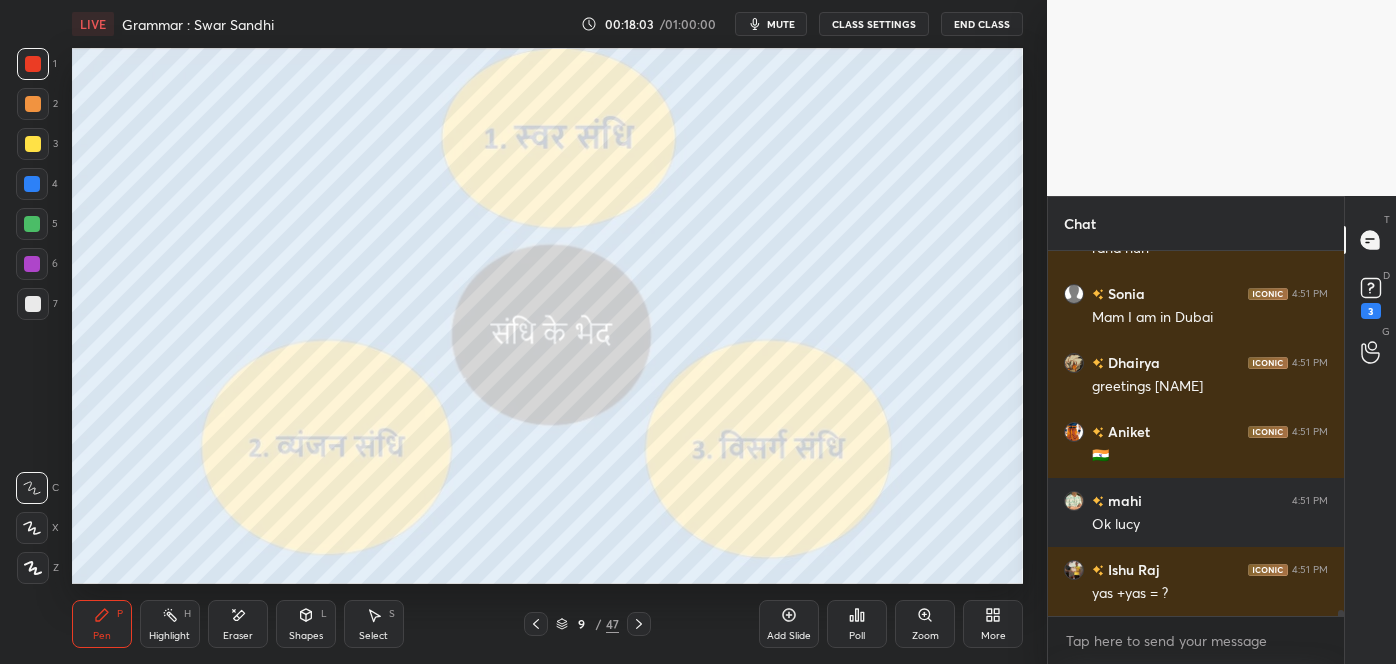 scroll, scrollTop: 21923, scrollLeft: 0, axis: vertical 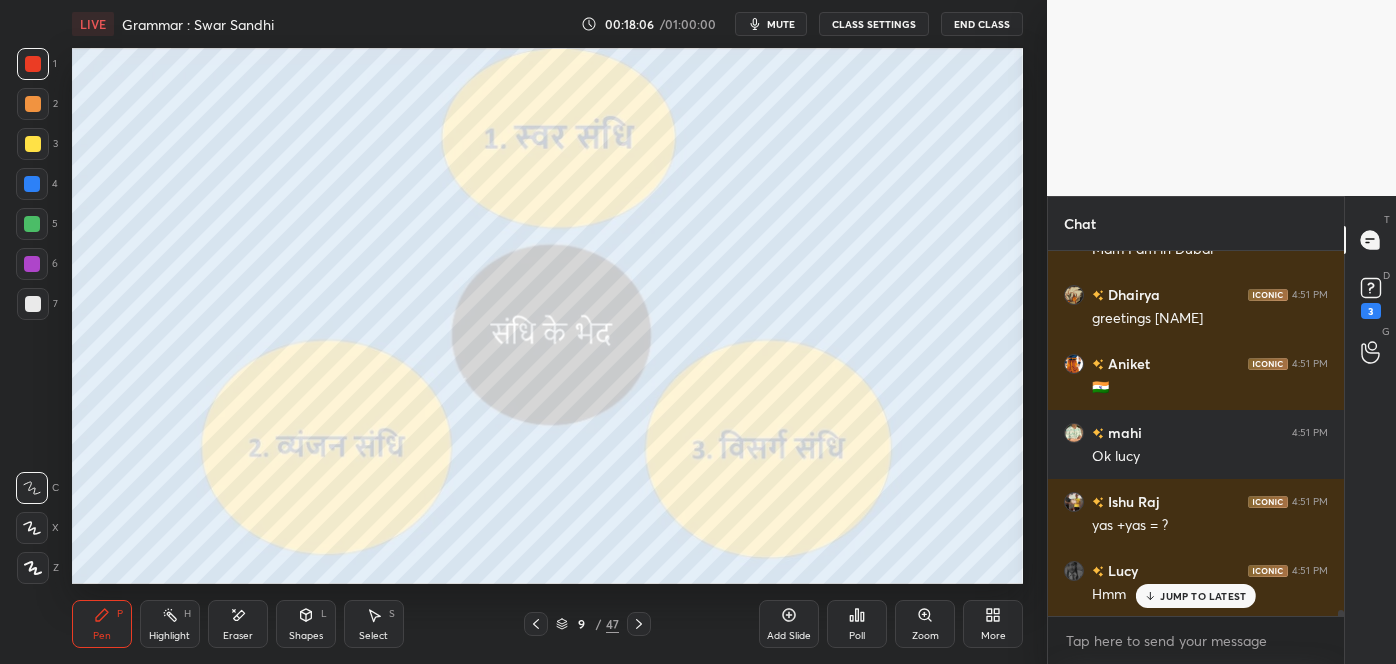 click on "JUMP TO LATEST" at bounding box center (1196, 596) 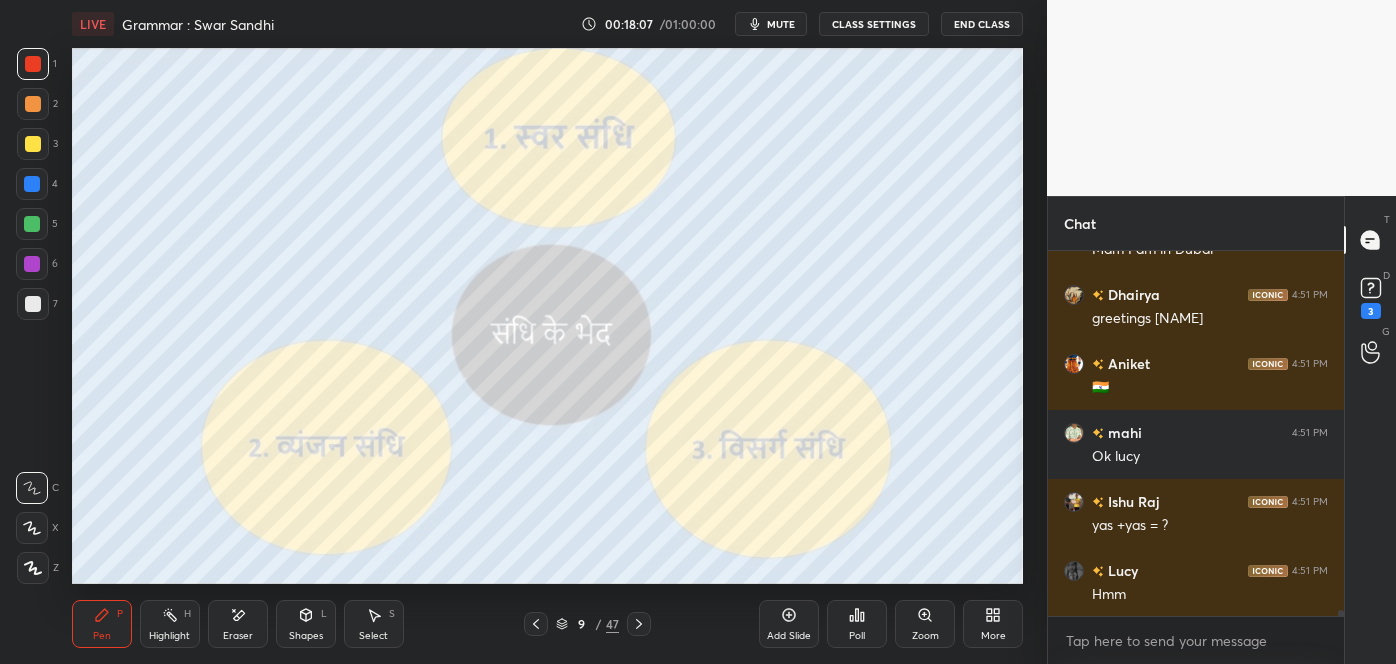 click 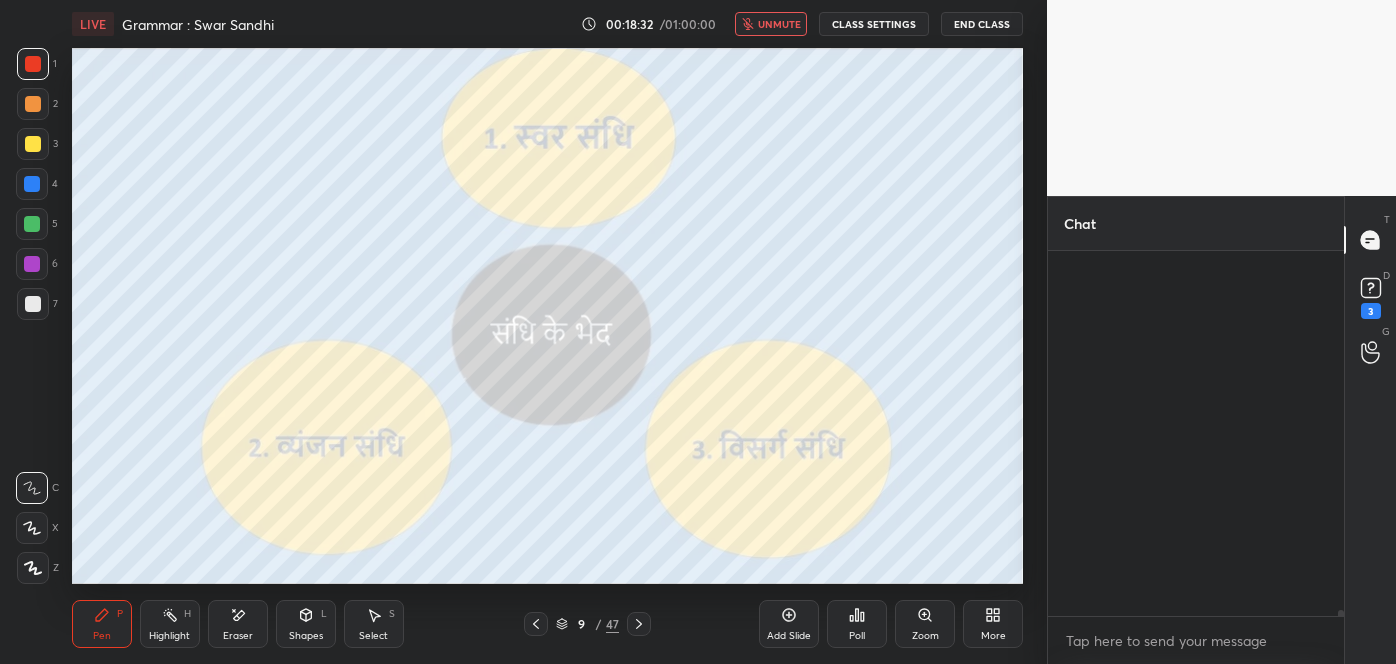 scroll, scrollTop: 22447, scrollLeft: 0, axis: vertical 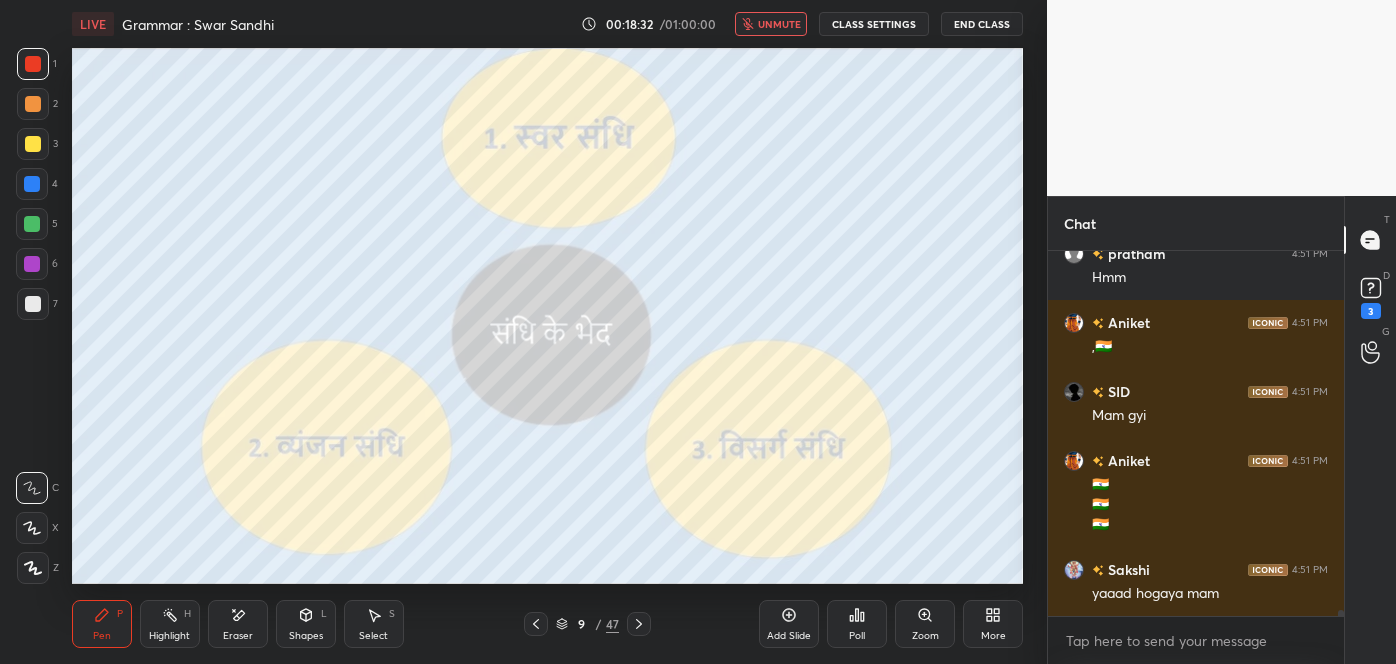 click 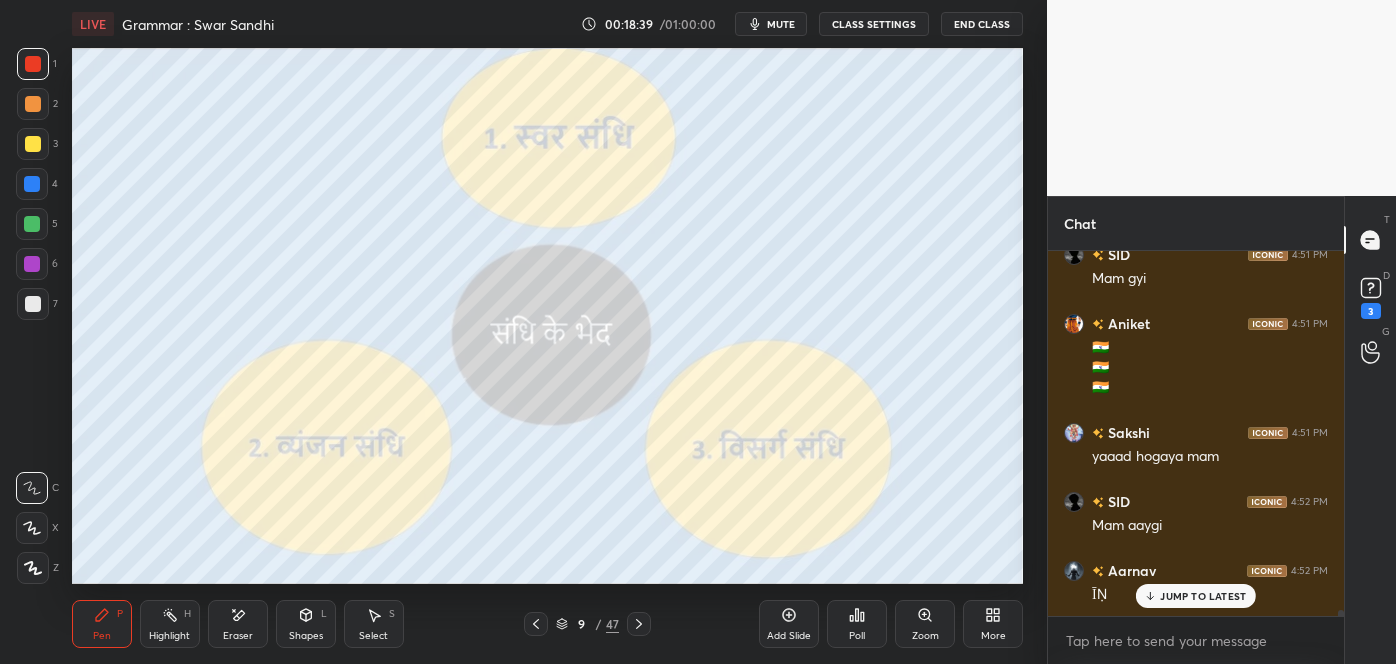 scroll, scrollTop: 22653, scrollLeft: 0, axis: vertical 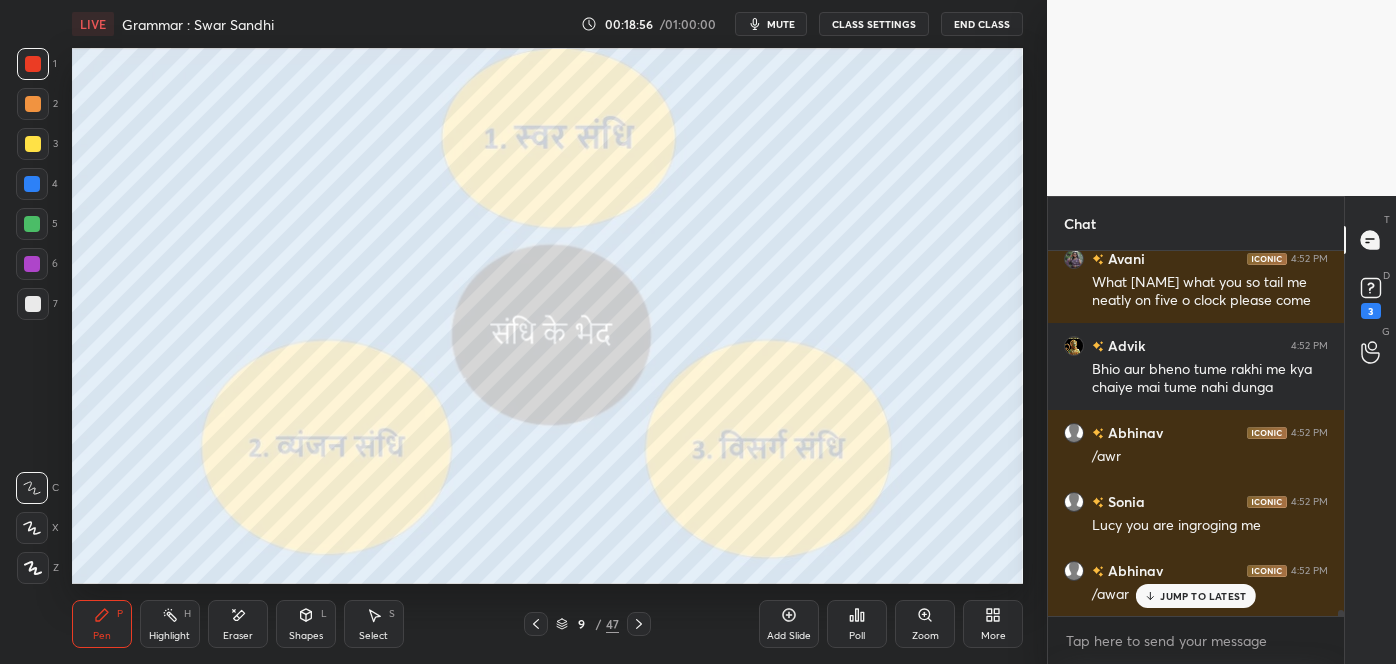 click at bounding box center [33, 304] 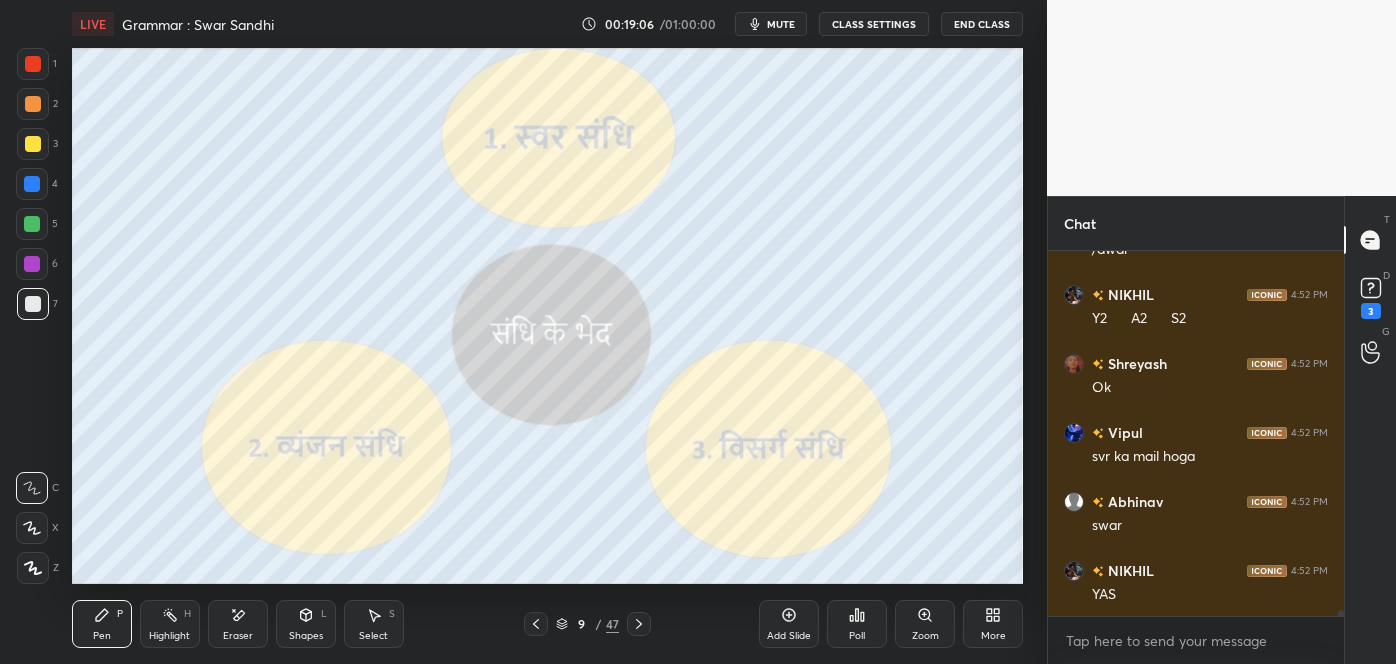 scroll, scrollTop: 23466, scrollLeft: 0, axis: vertical 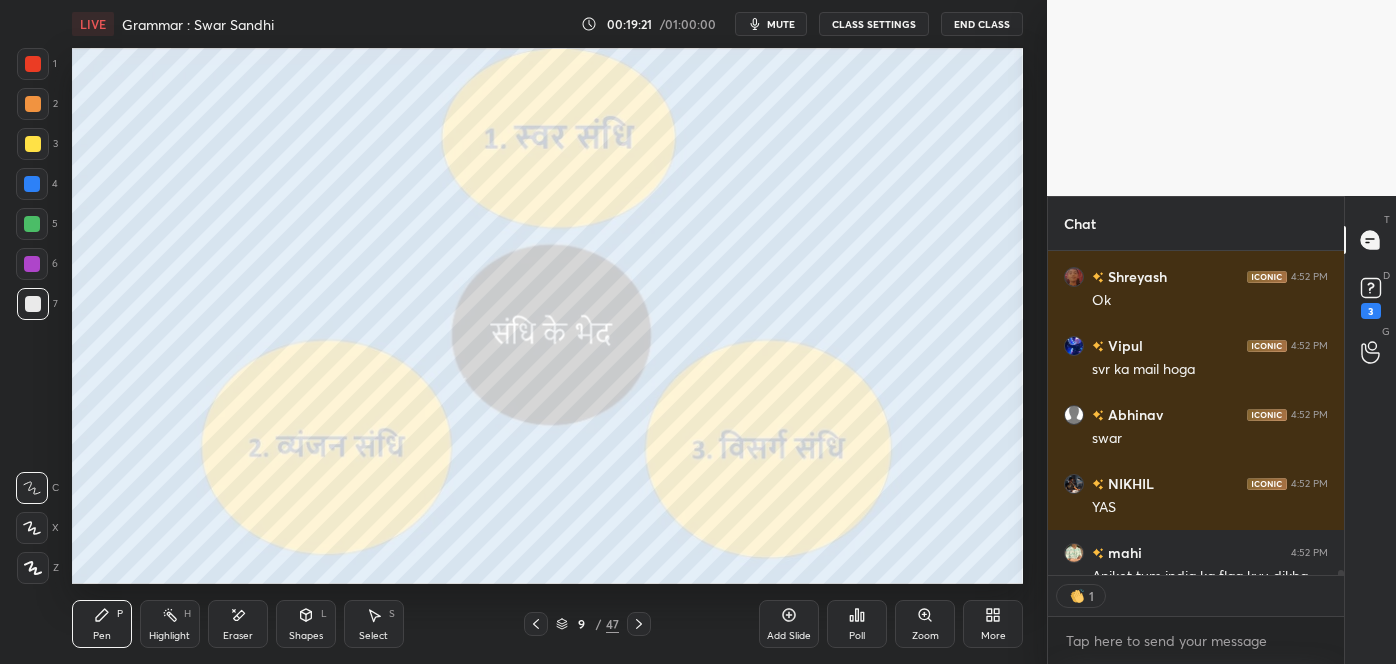 click on "Add Slide" at bounding box center (789, 624) 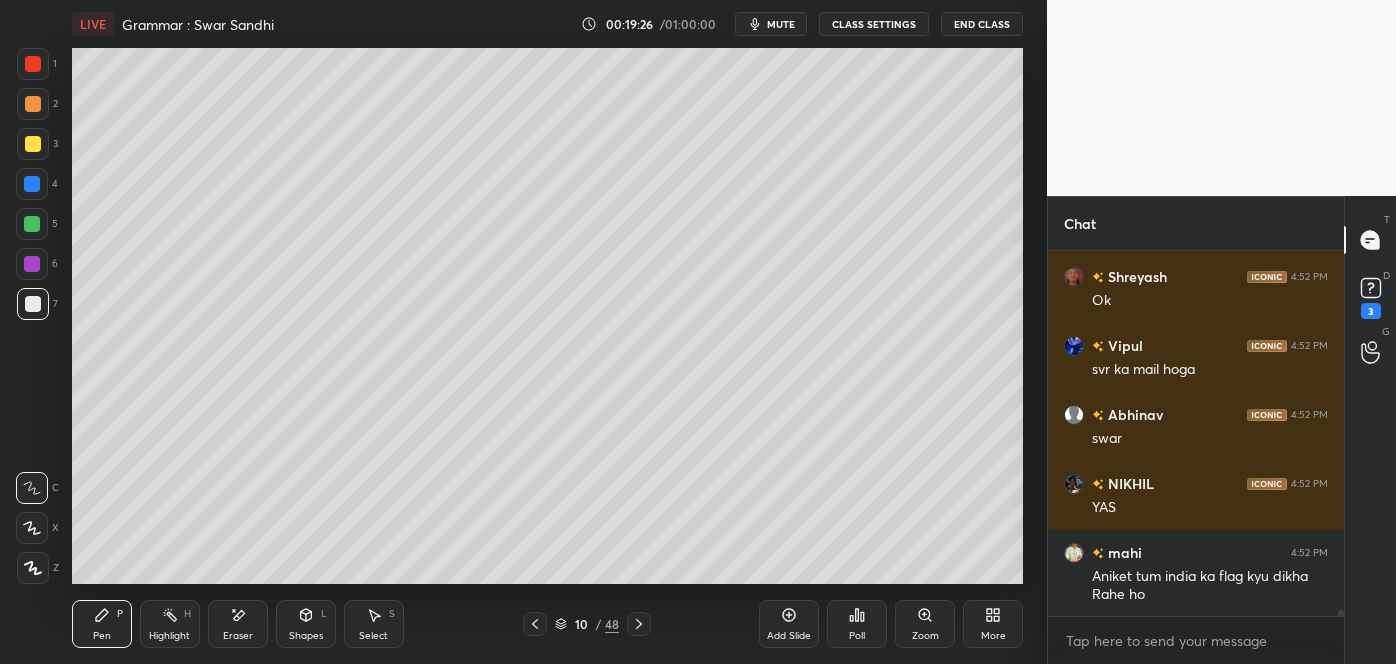 scroll, scrollTop: 6, scrollLeft: 5, axis: both 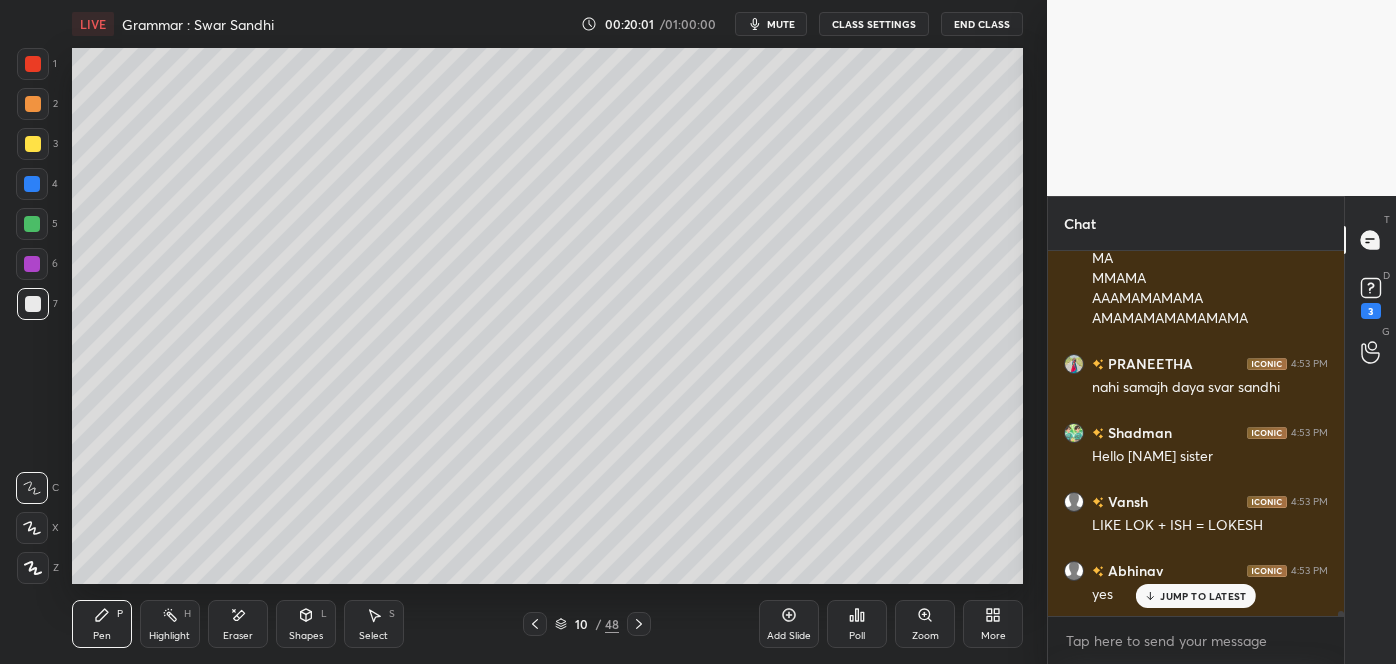 click on "JUMP TO LATEST" at bounding box center (1203, 596) 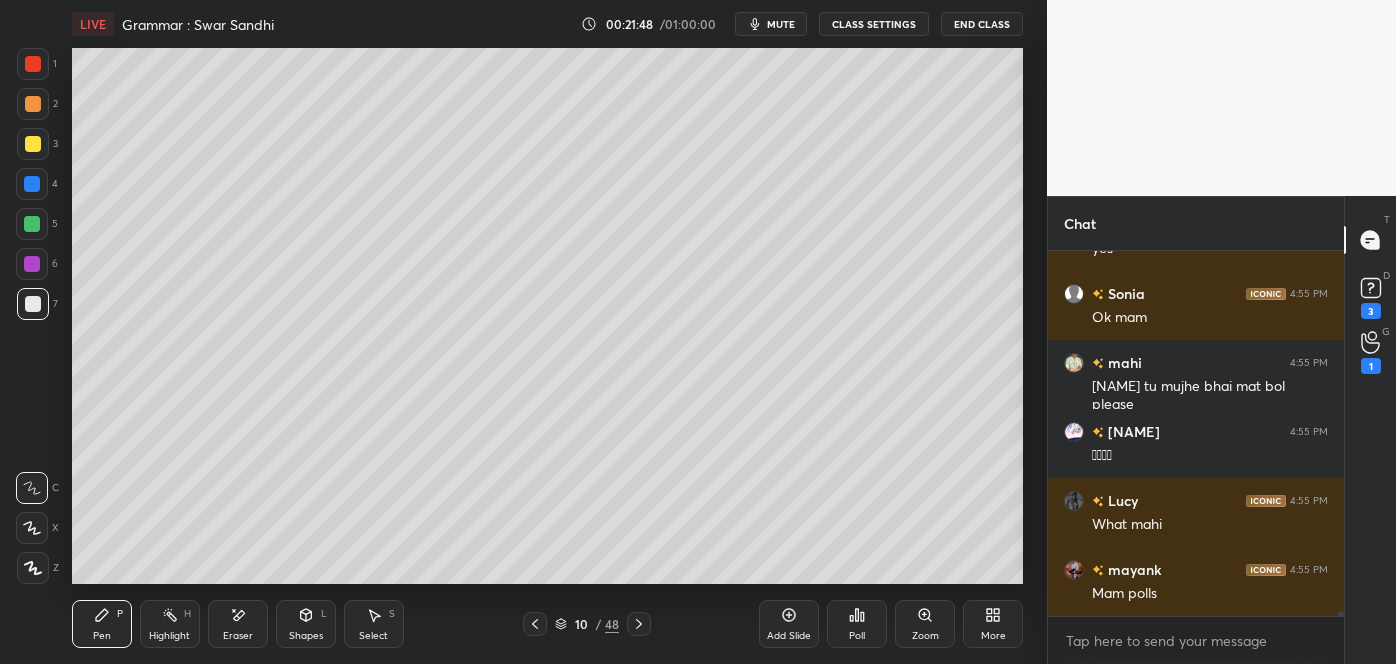 scroll, scrollTop: 26293, scrollLeft: 0, axis: vertical 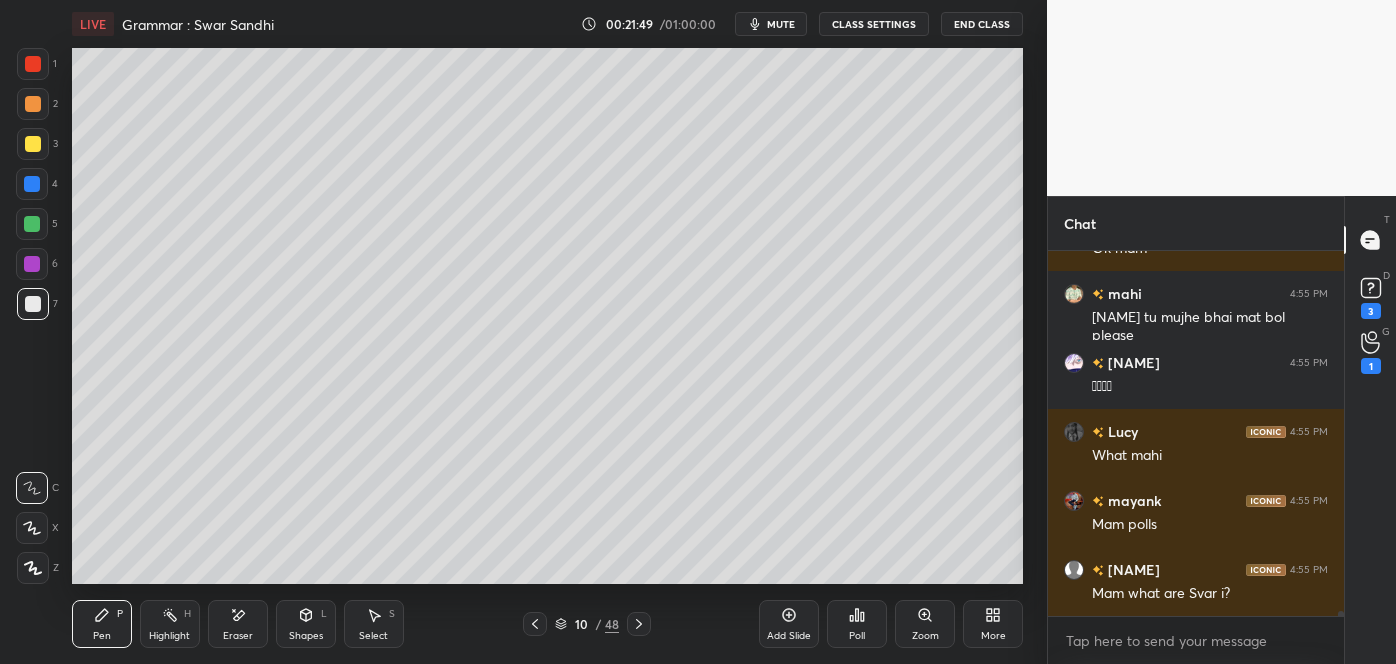 click 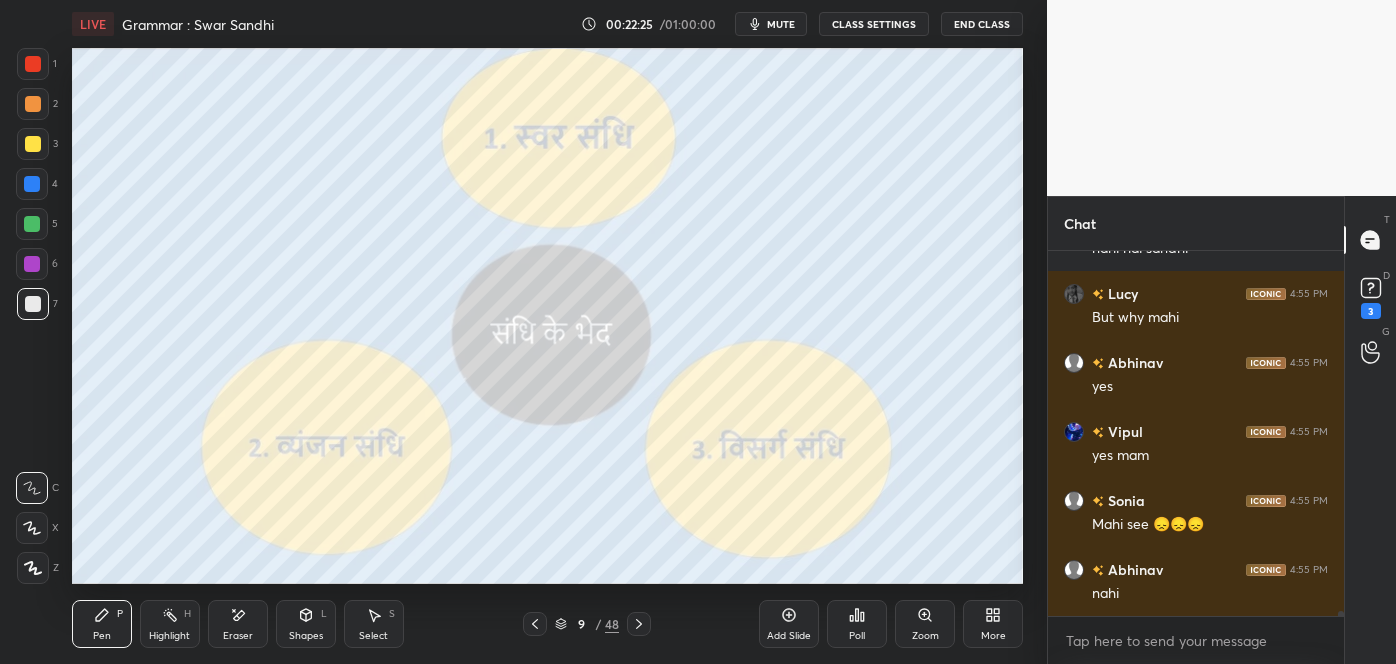 scroll, scrollTop: 26811, scrollLeft: 0, axis: vertical 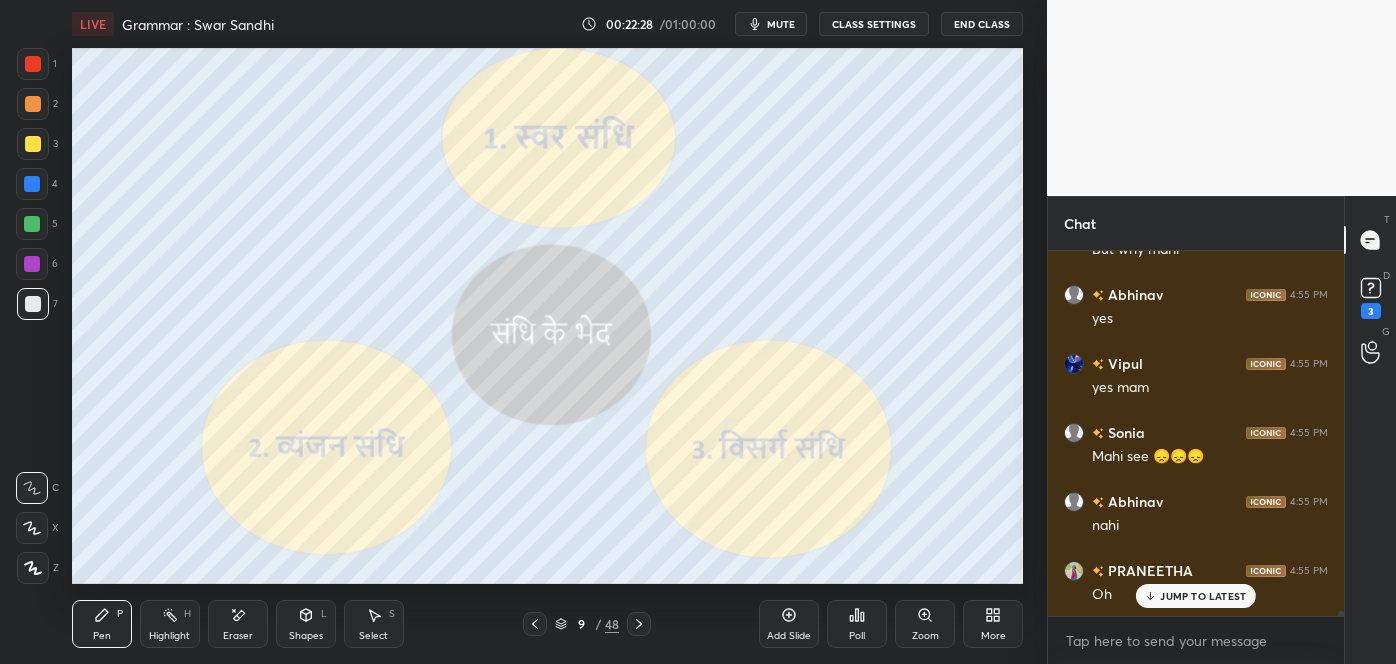 click at bounding box center (639, 624) 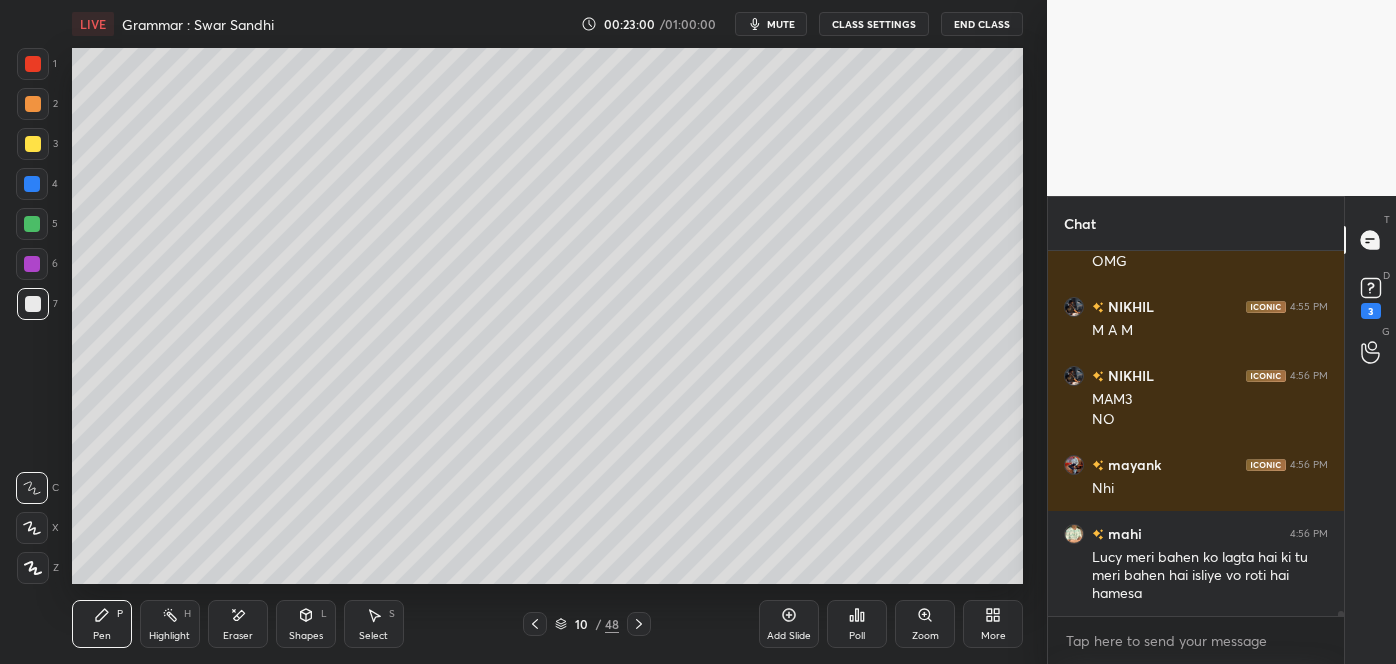 scroll, scrollTop: 27419, scrollLeft: 0, axis: vertical 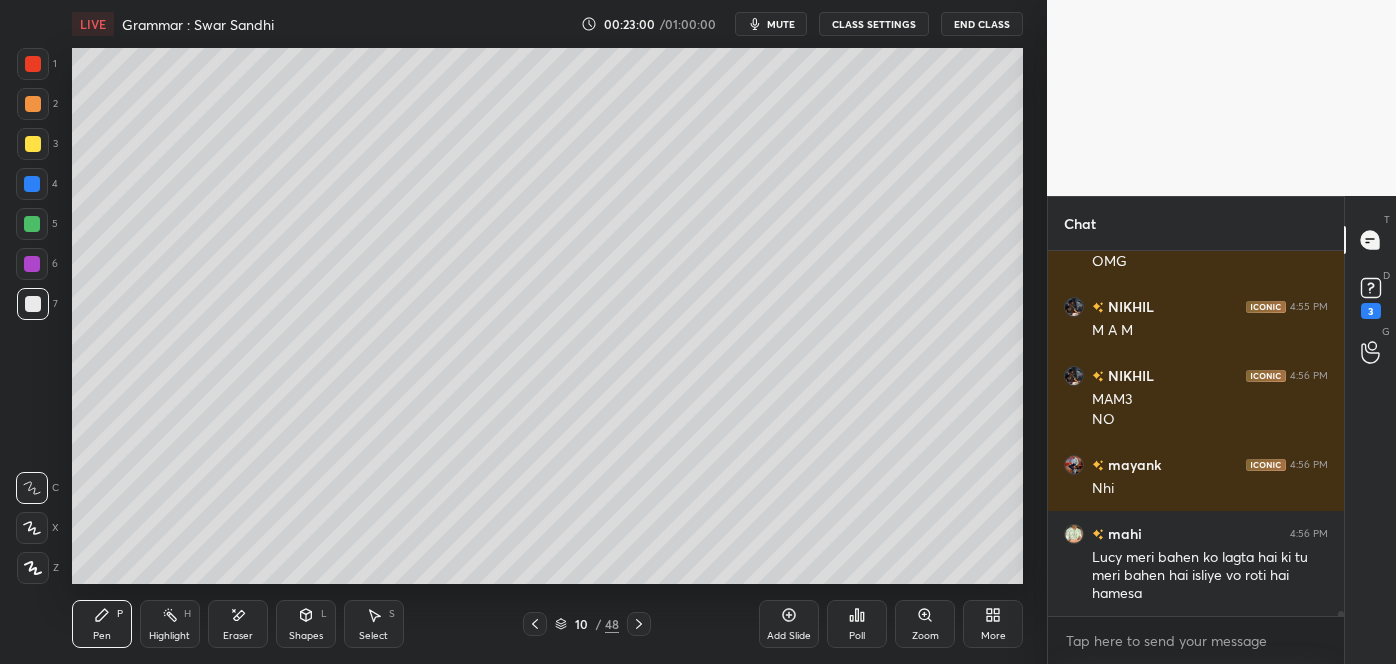 click 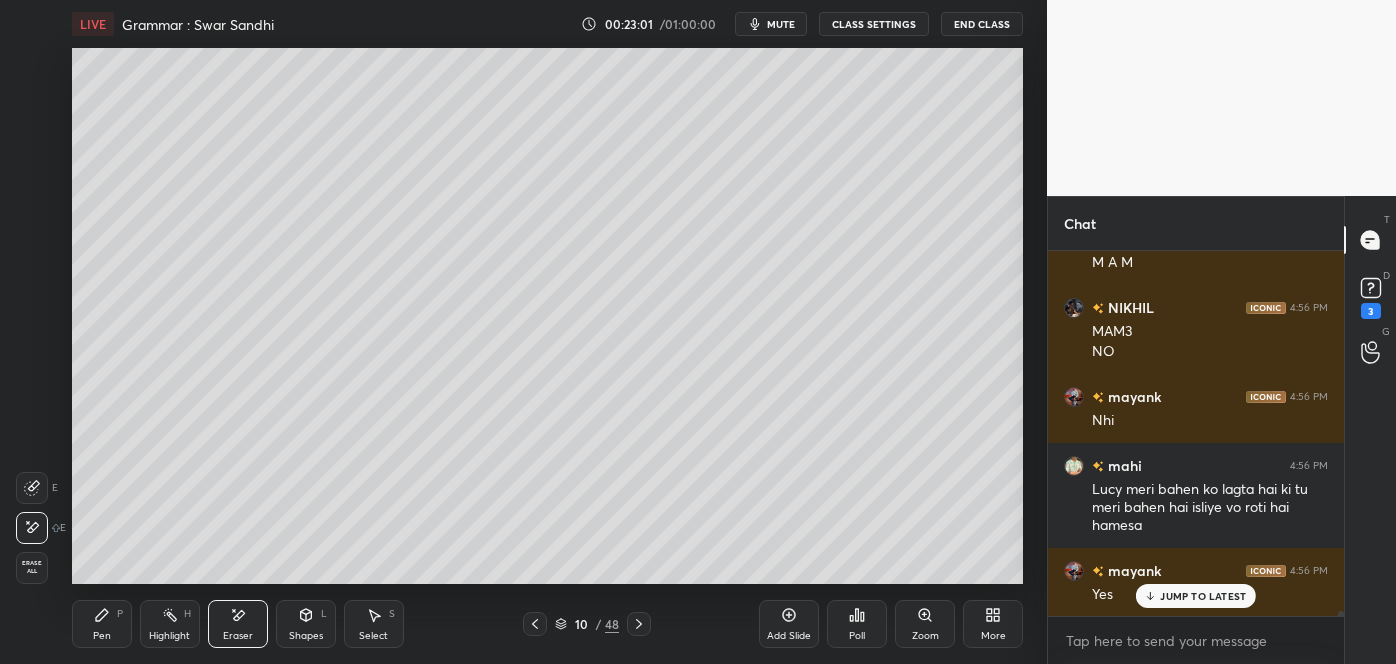 scroll, scrollTop: 27488, scrollLeft: 0, axis: vertical 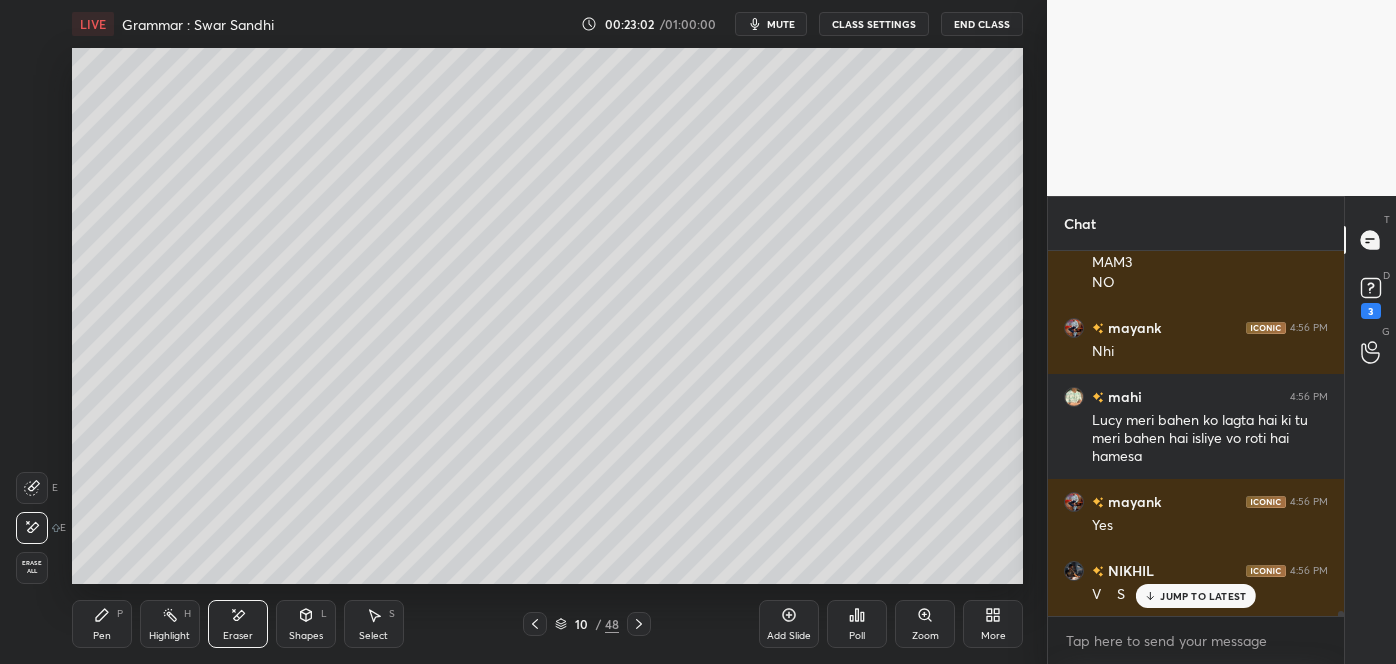 click on "Pen P" at bounding box center [102, 624] 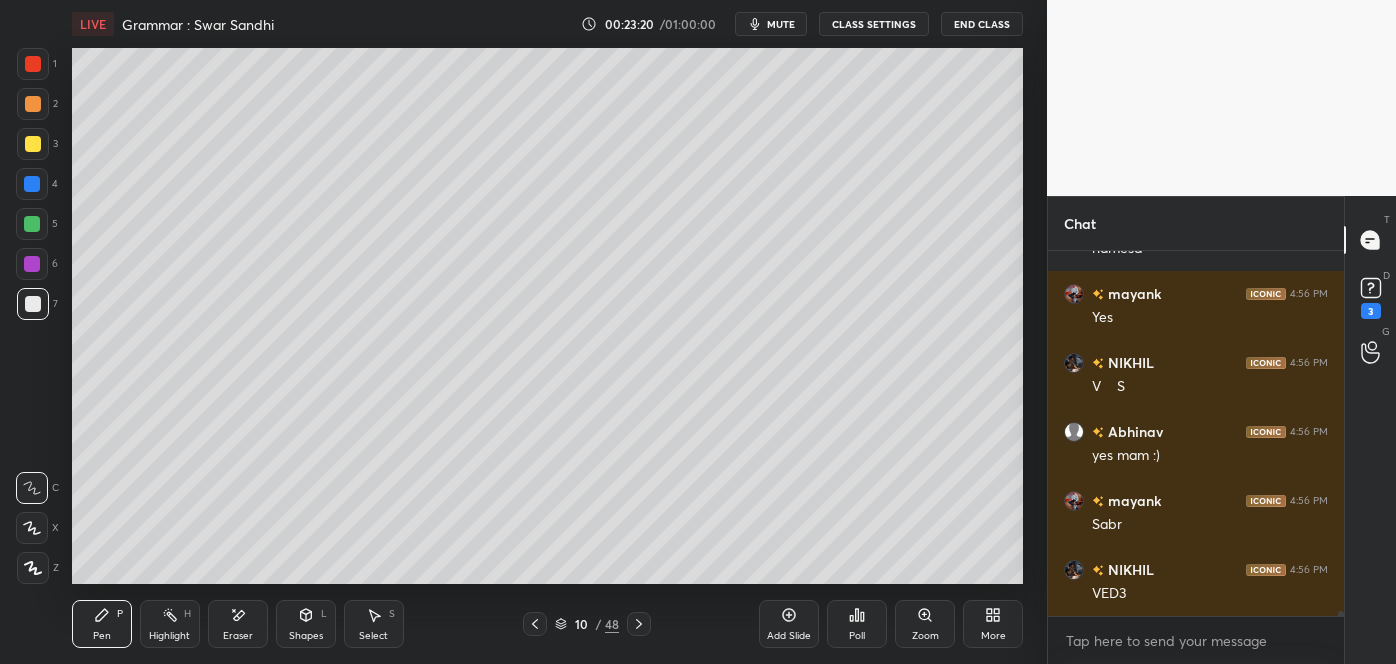 scroll, scrollTop: 27715, scrollLeft: 0, axis: vertical 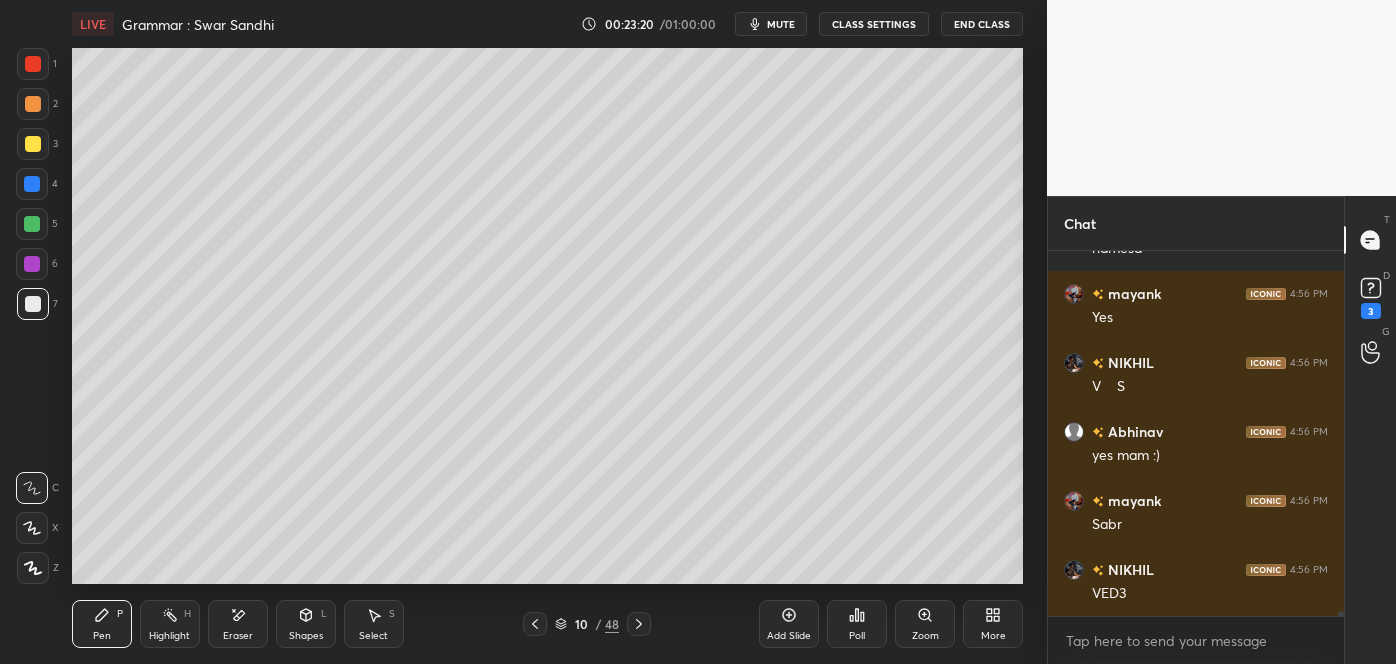click 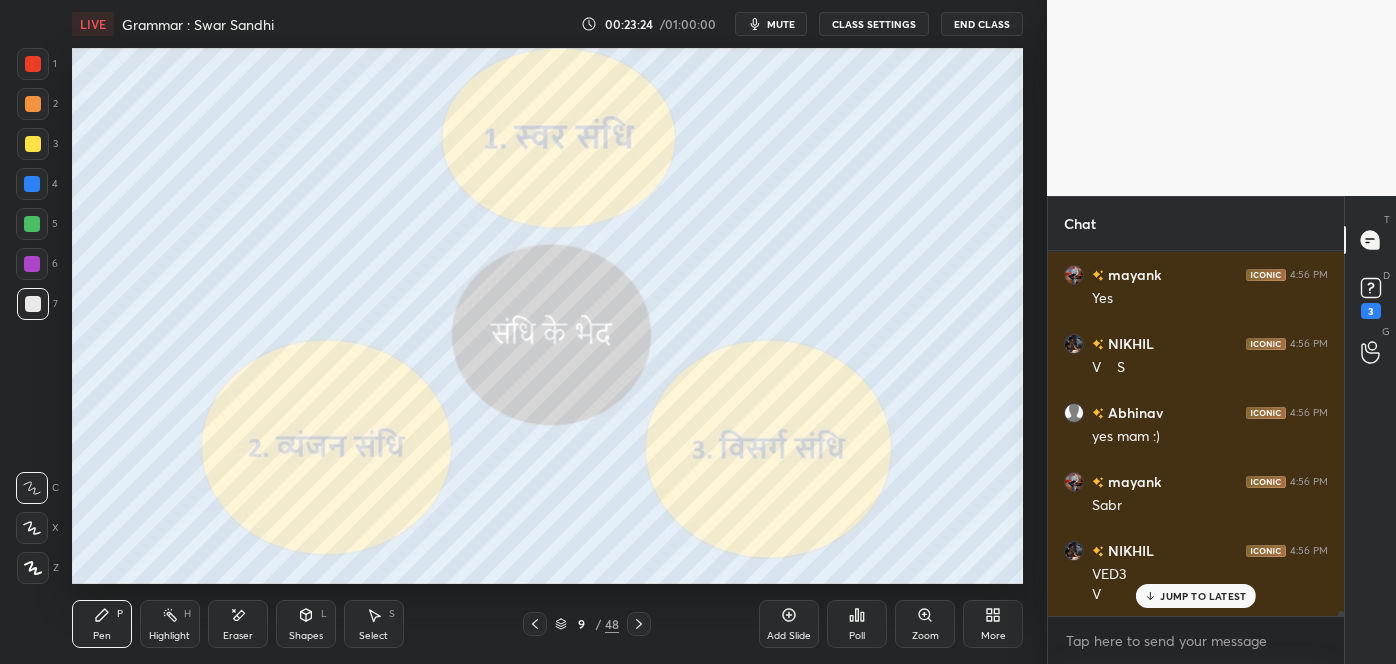 scroll, scrollTop: 27736, scrollLeft: 0, axis: vertical 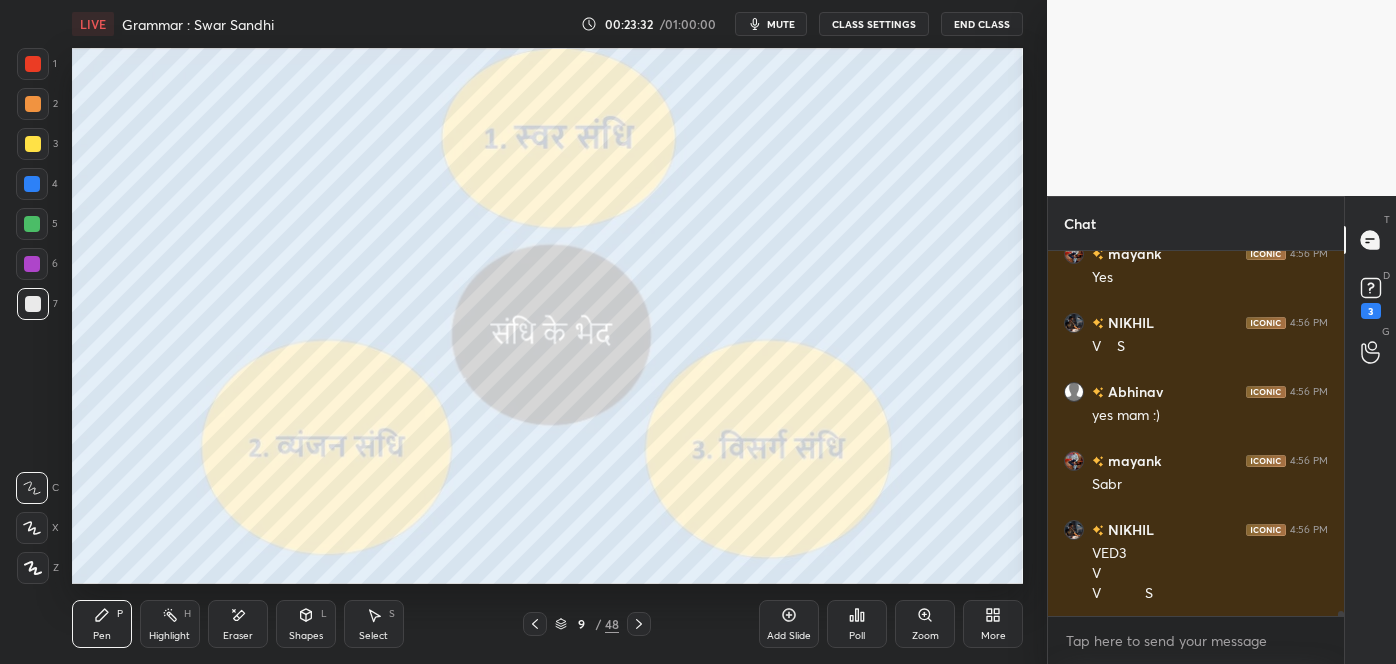 click on "Eraser" at bounding box center [238, 636] 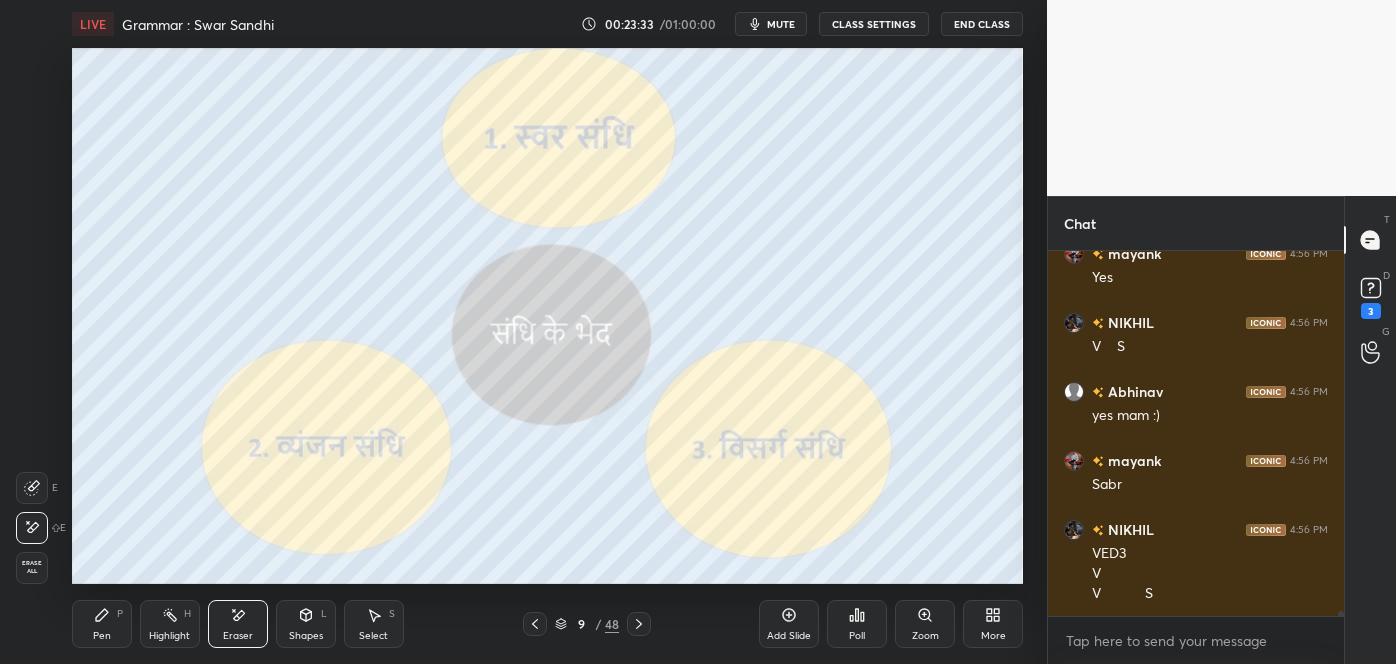 scroll, scrollTop: 27805, scrollLeft: 0, axis: vertical 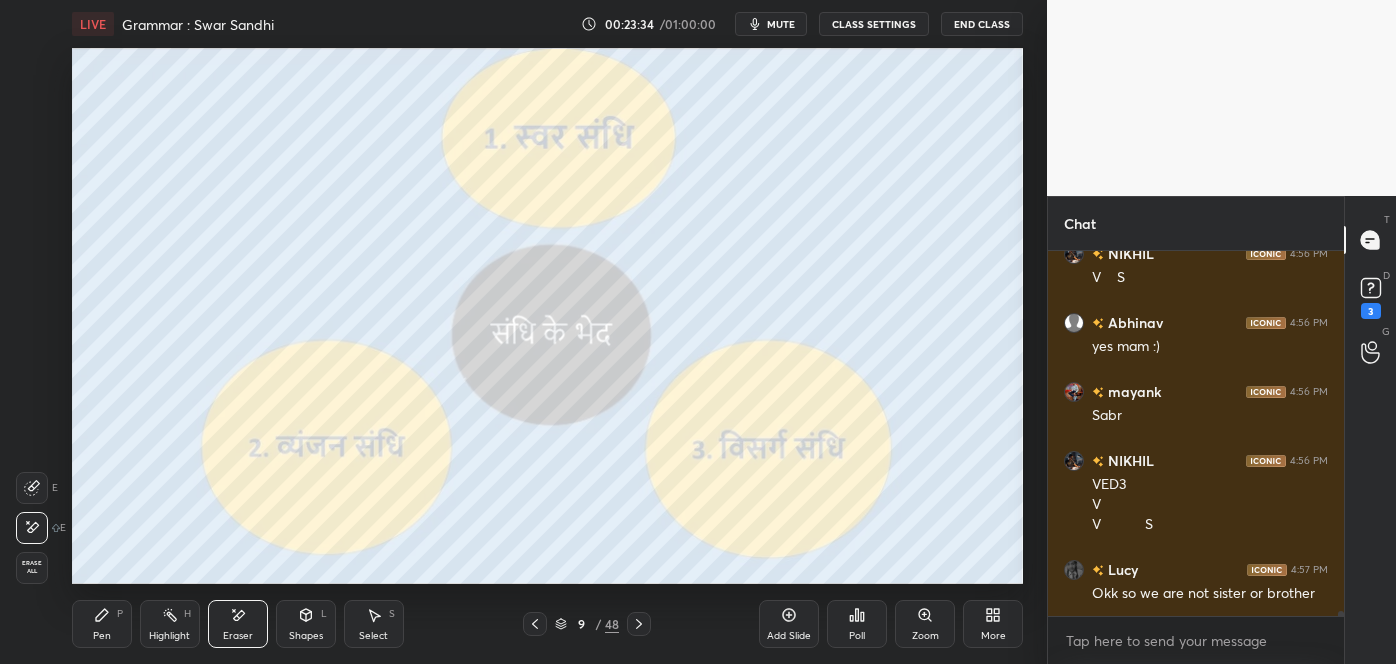 click 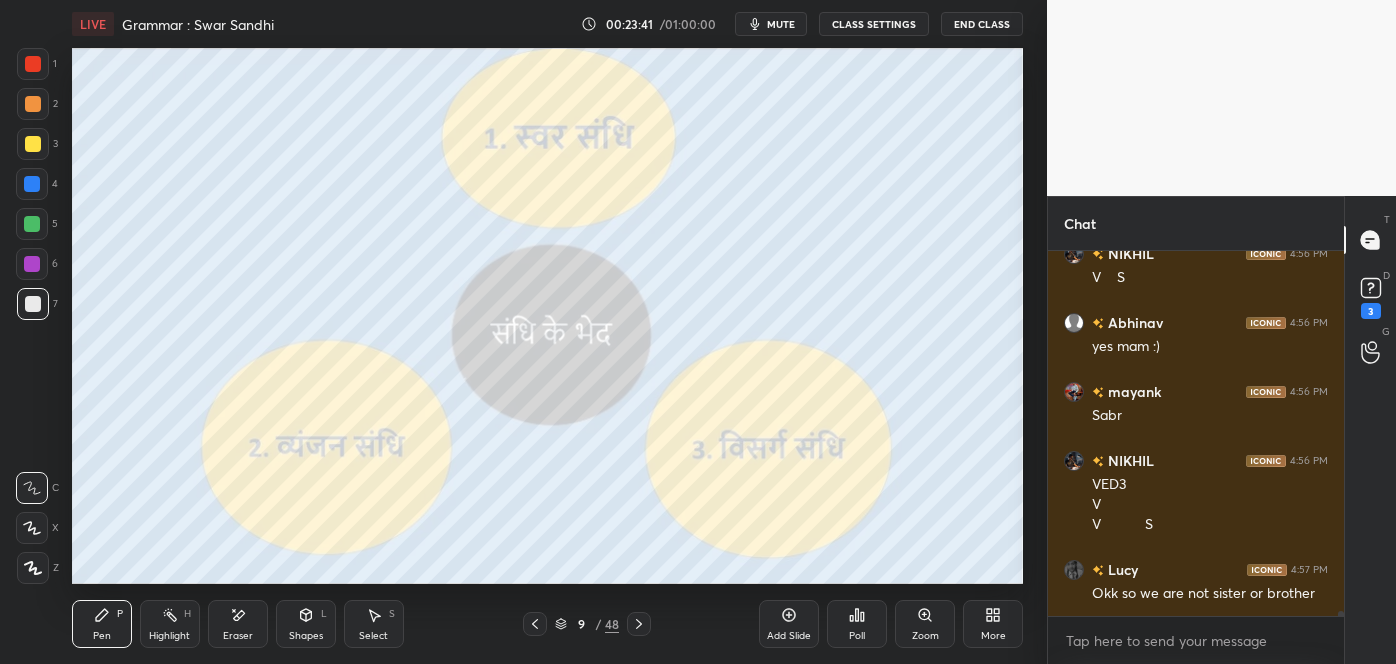 click on "Add Slide" at bounding box center (789, 624) 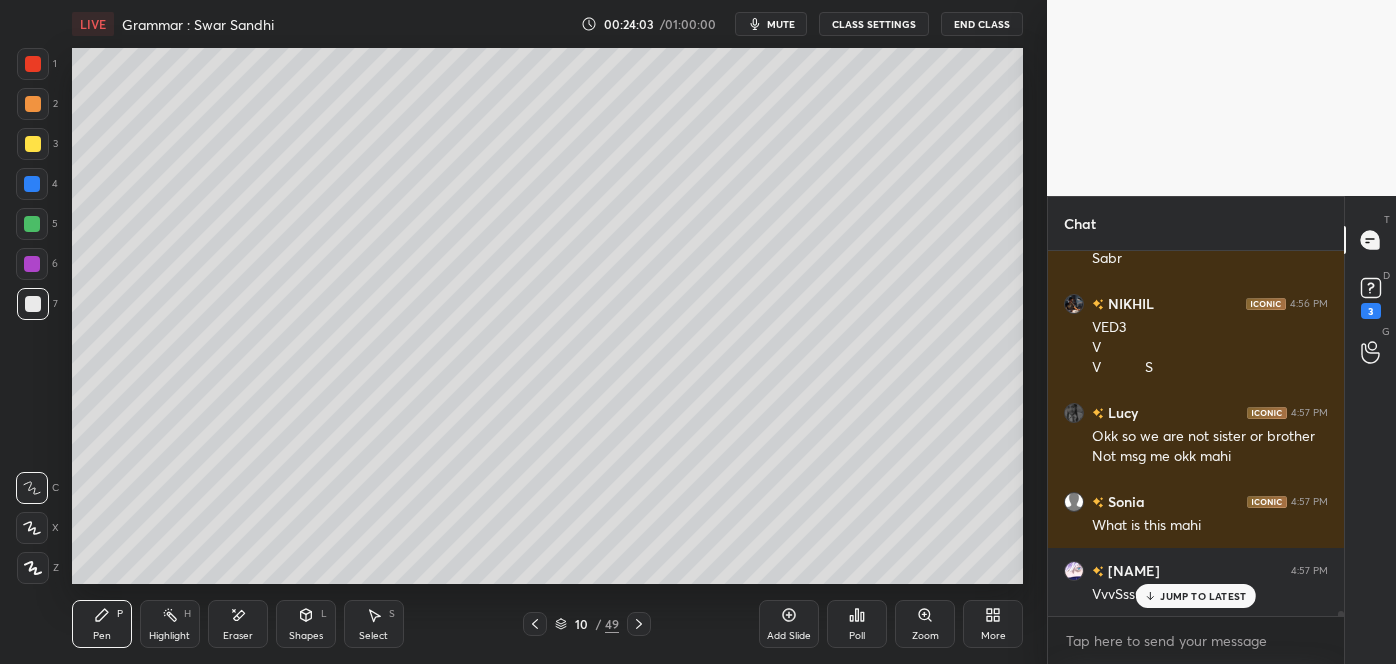 scroll, scrollTop: 28032, scrollLeft: 0, axis: vertical 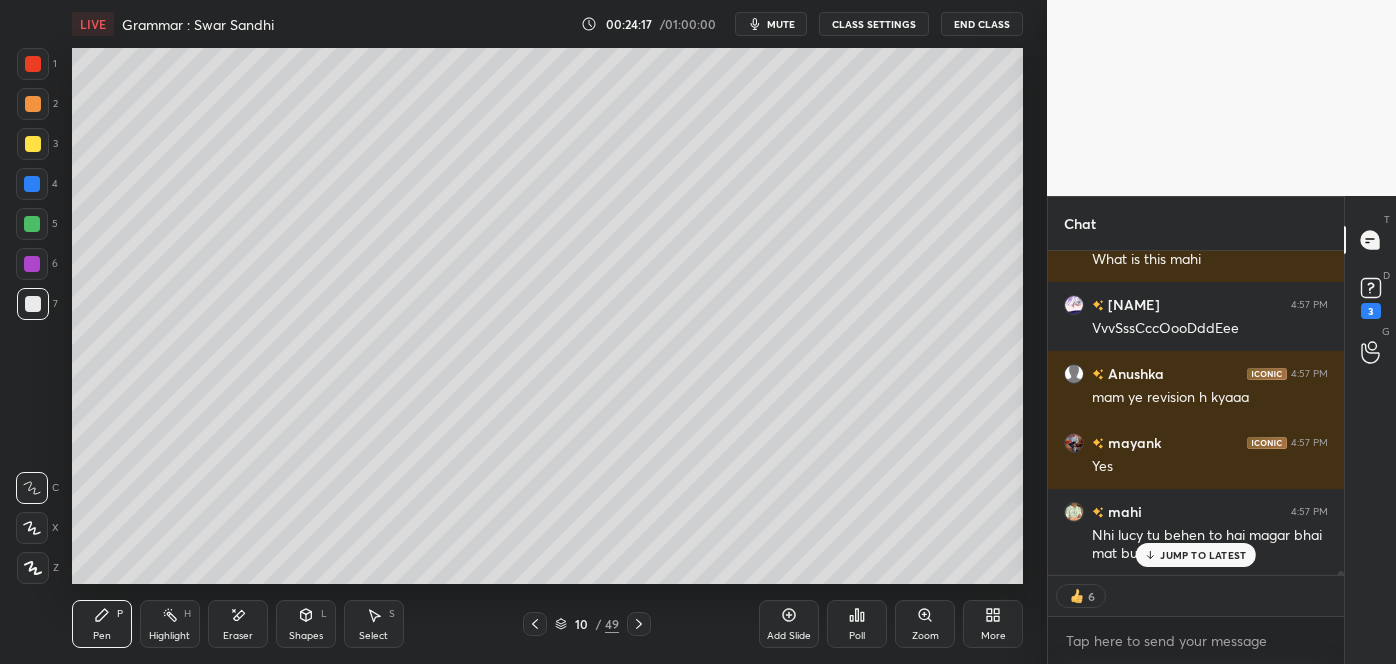 click 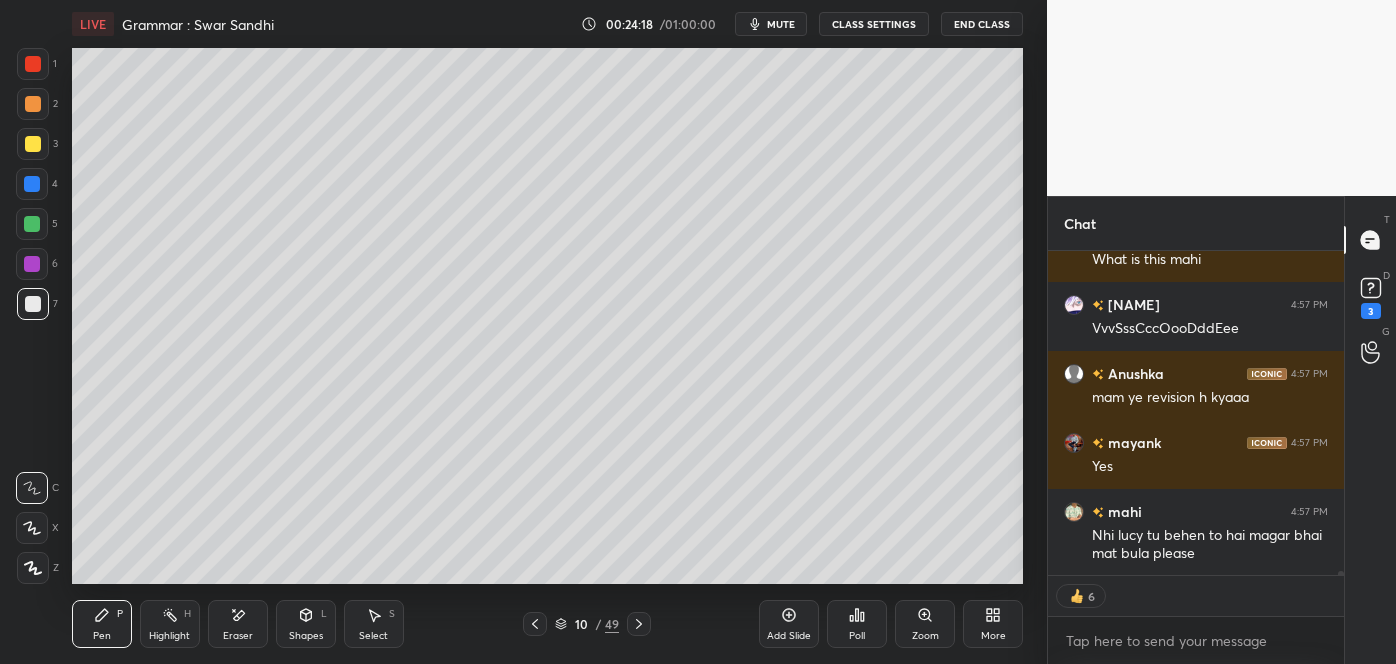 click on "10 / 49" at bounding box center (588, 624) 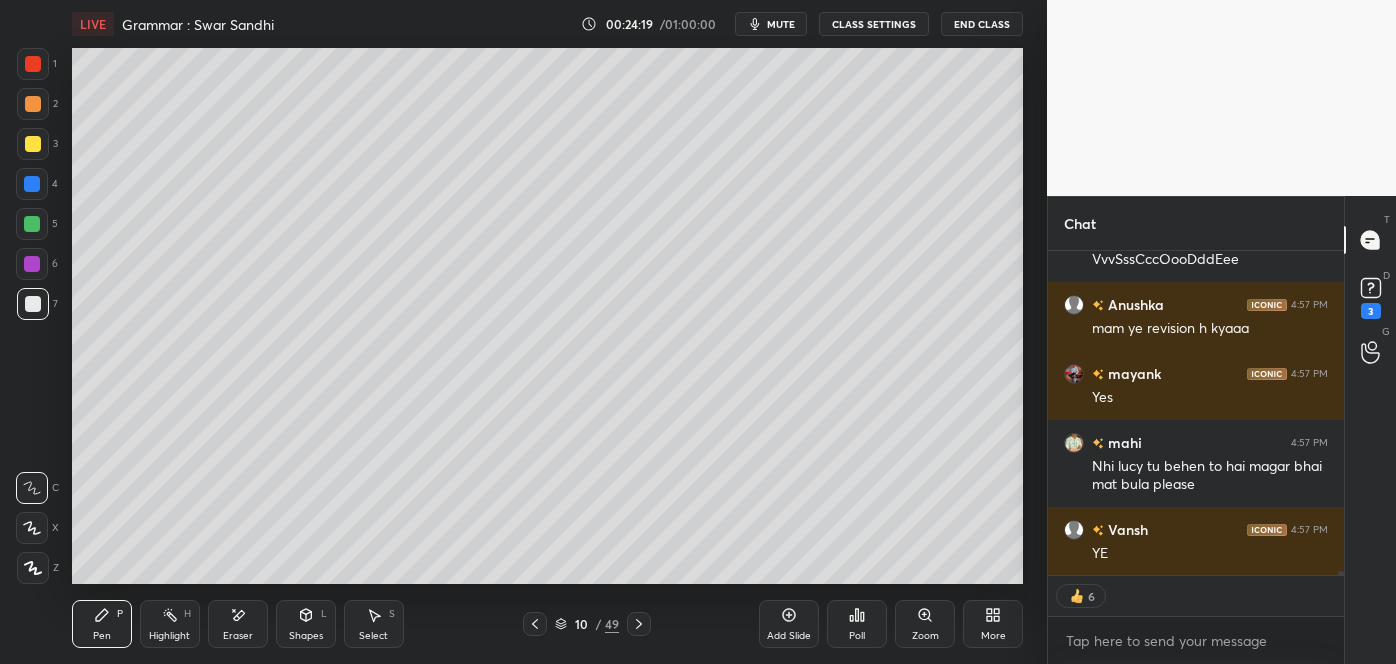 click 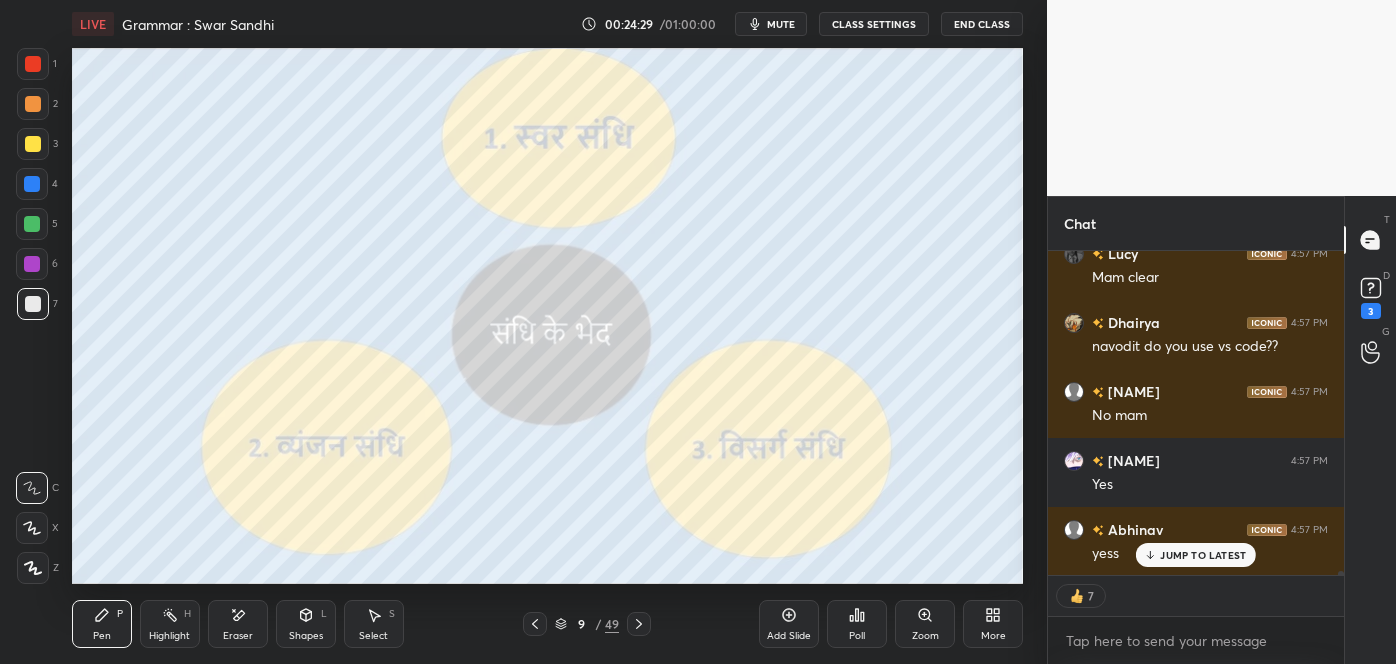 scroll, scrollTop: 28712, scrollLeft: 0, axis: vertical 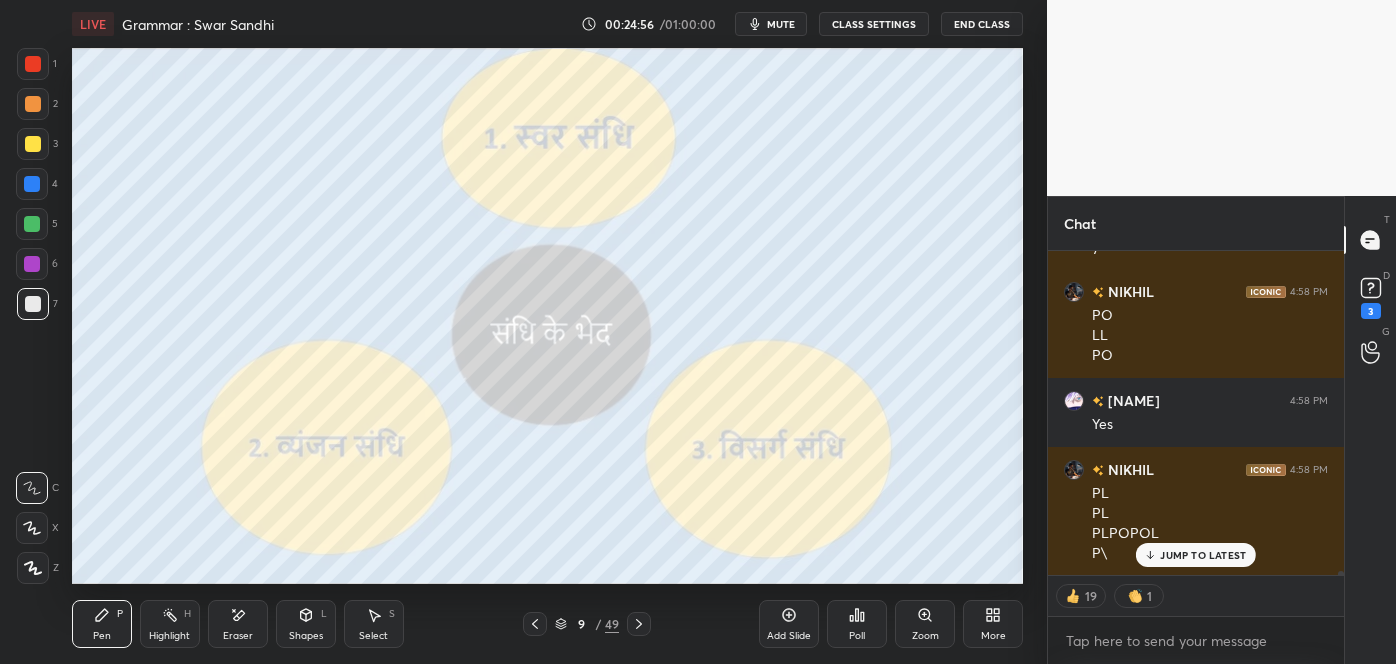 click on "JUMP TO LATEST" at bounding box center (1196, 555) 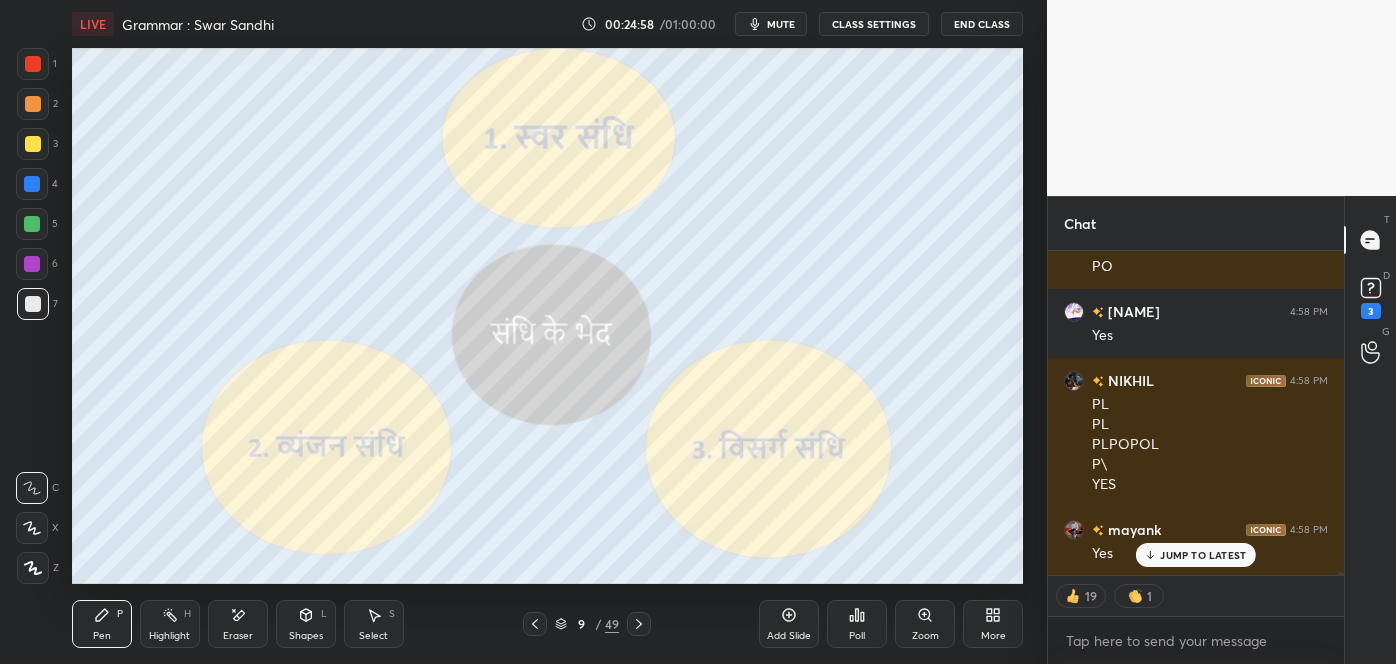 click on "JUMP TO LATEST" at bounding box center [1203, 555] 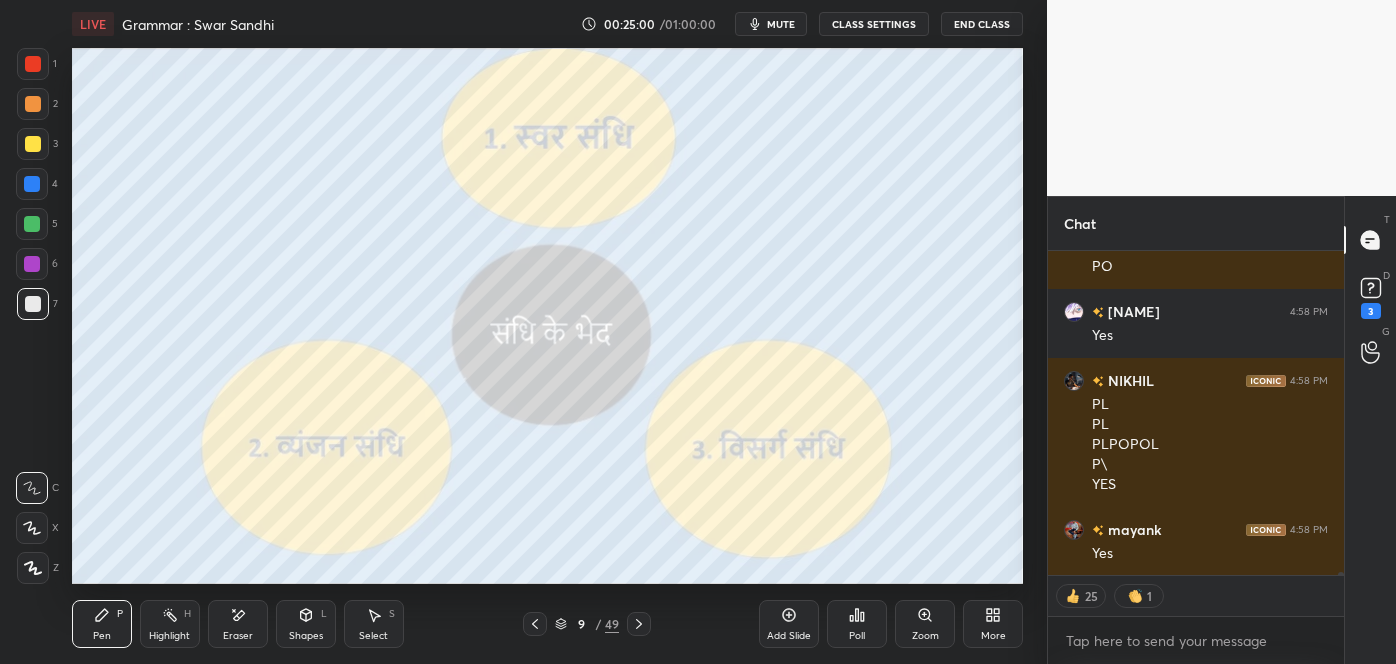 click 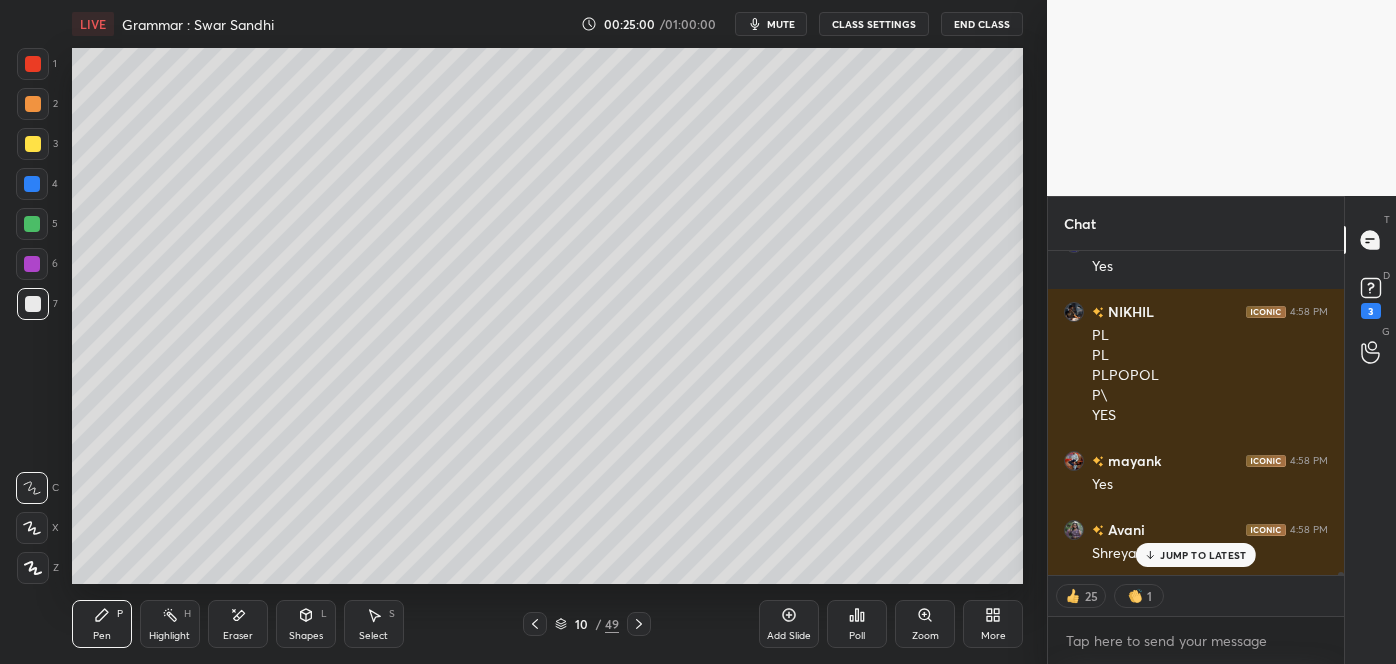click at bounding box center (639, 624) 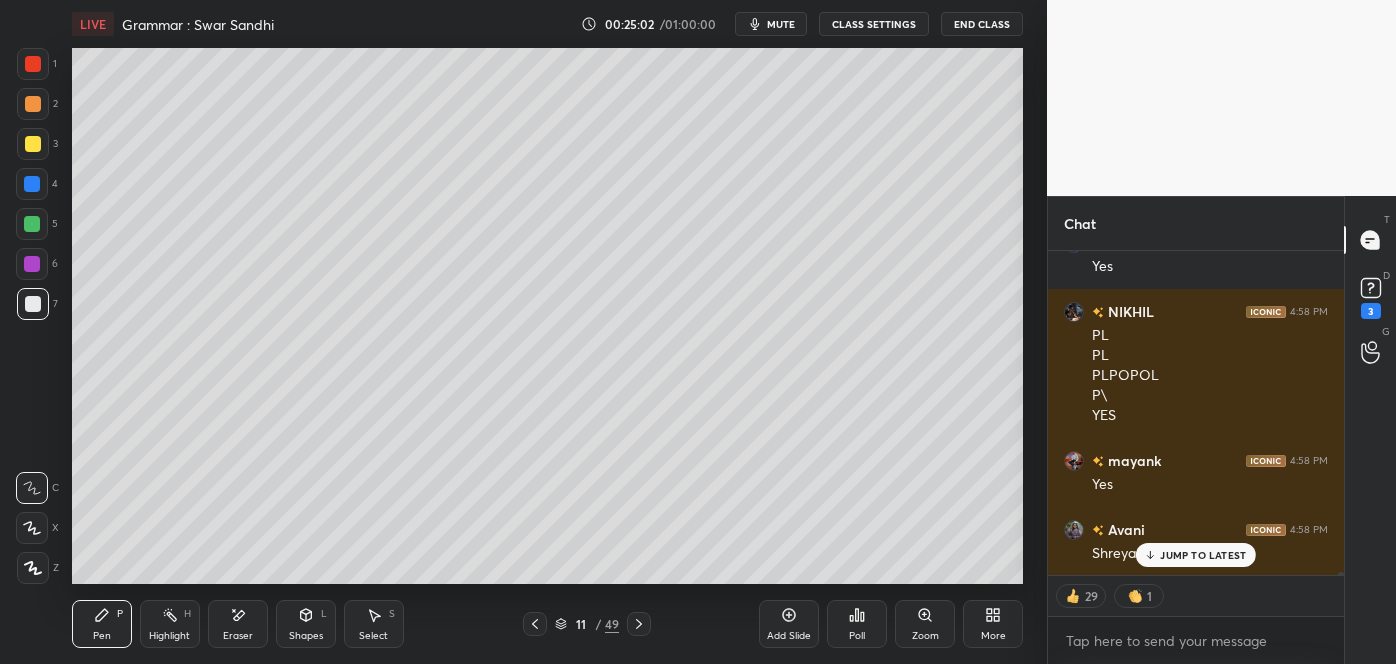 click on "11 / 49" at bounding box center [588, 624] 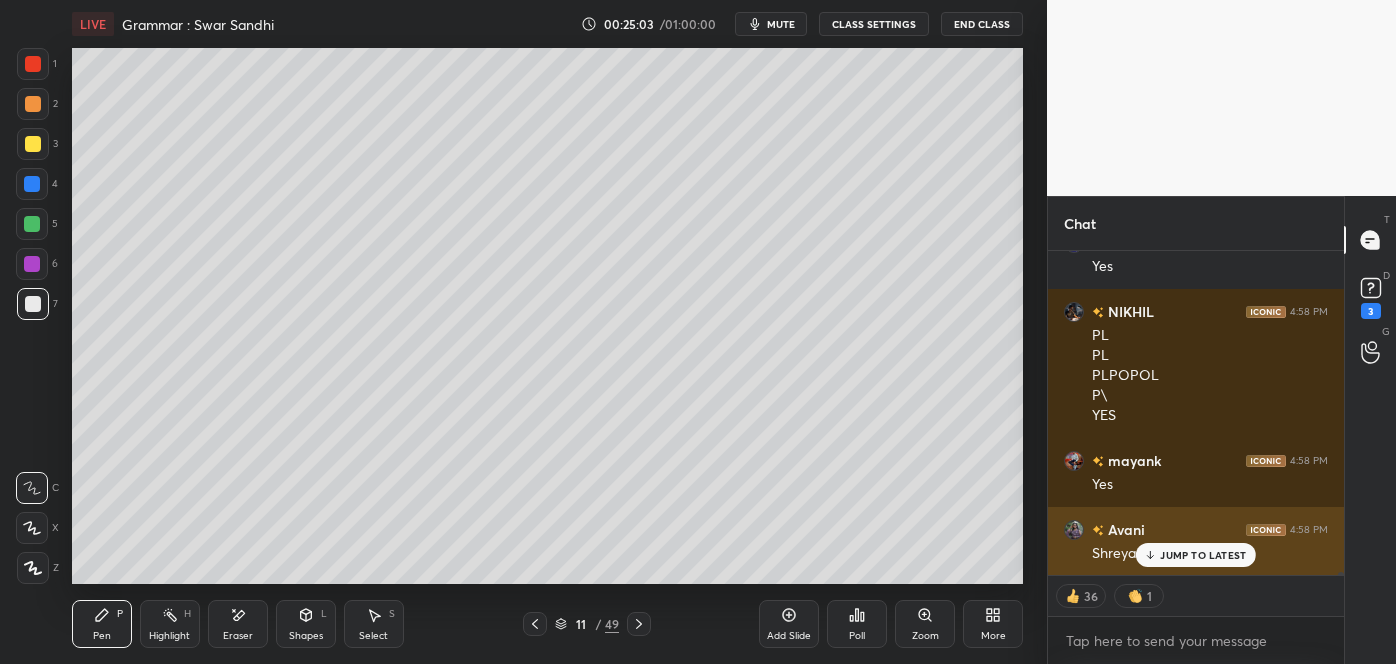click on "JUMP TO LATEST" at bounding box center (1196, 555) 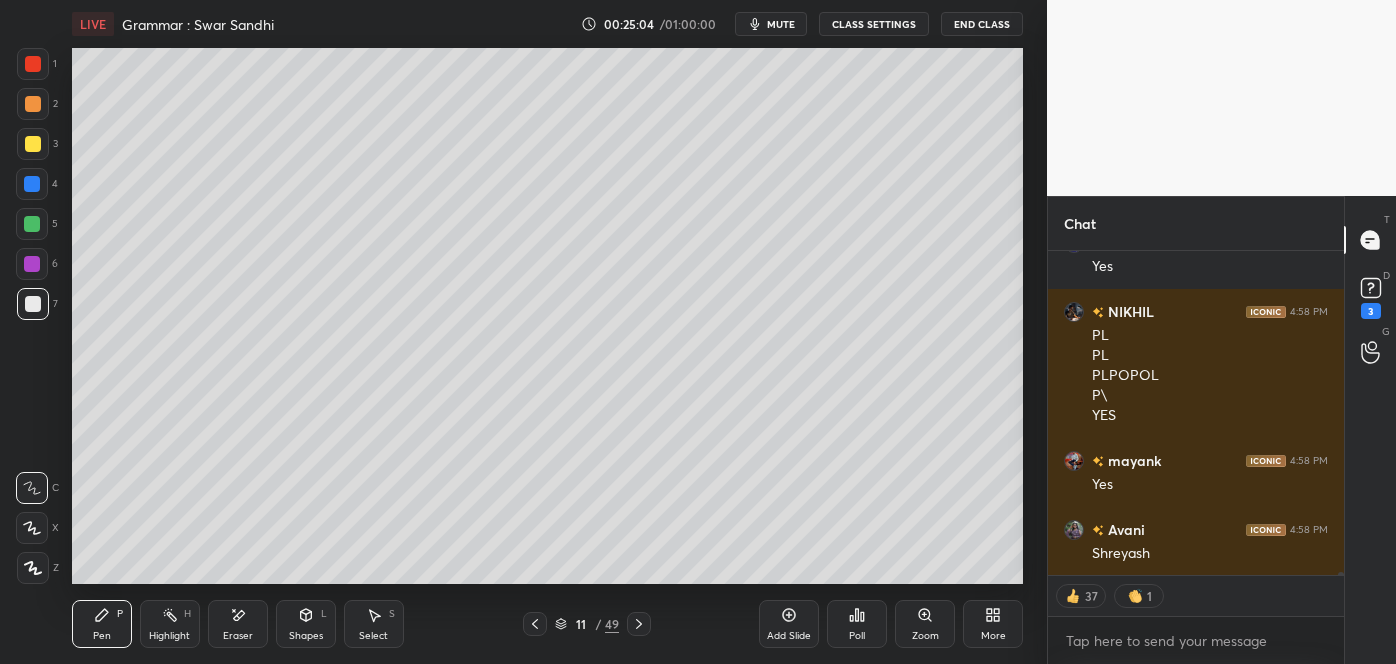 click 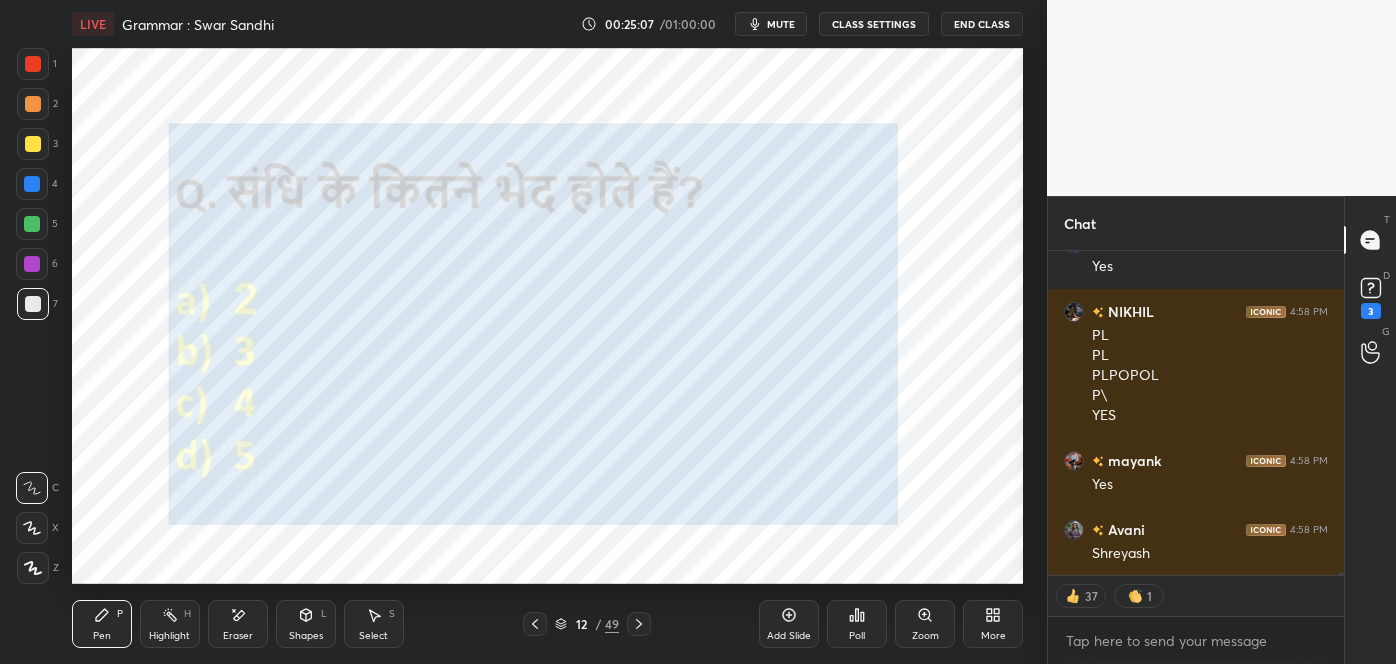 click at bounding box center [33, 64] 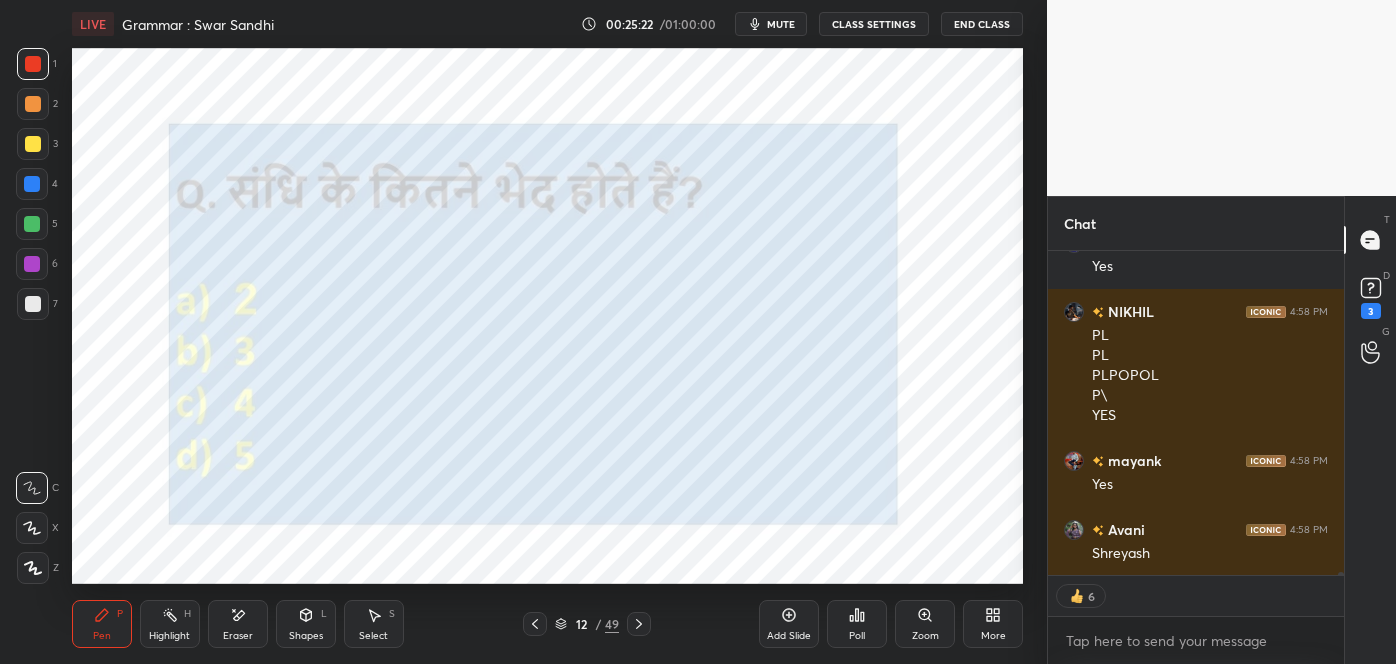 scroll, scrollTop: 29984, scrollLeft: 0, axis: vertical 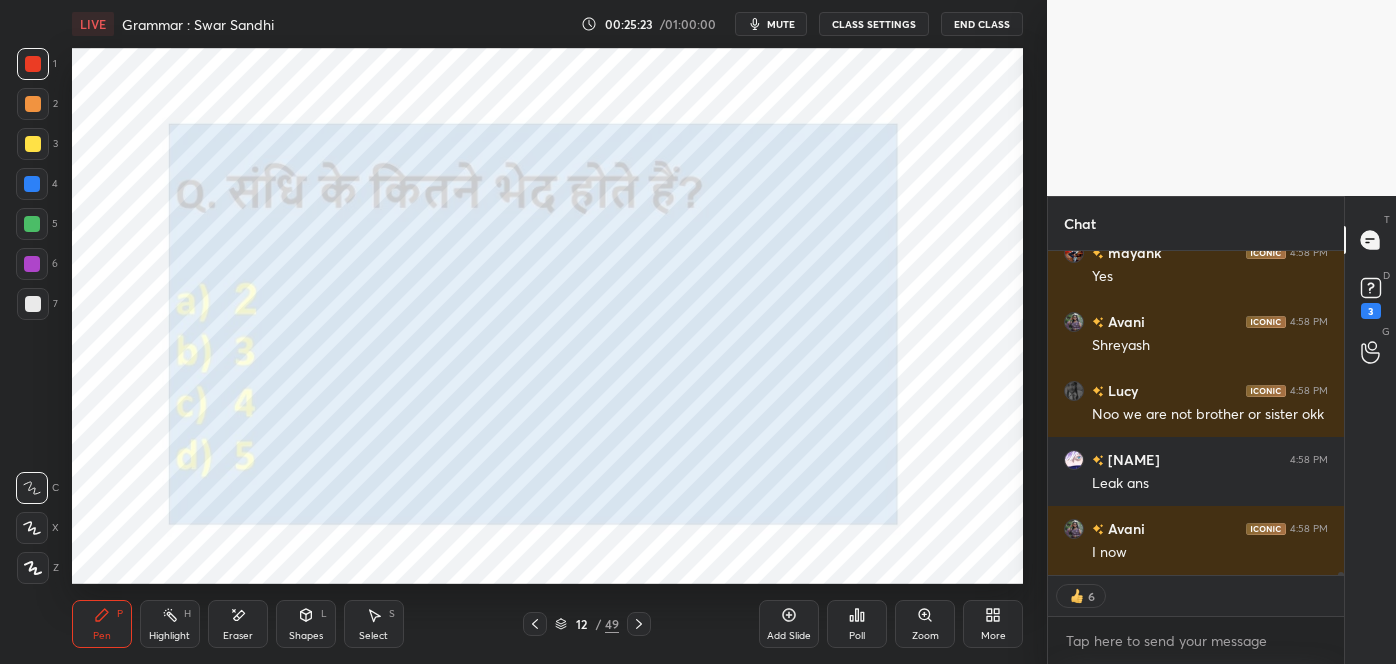 click on "Poll" at bounding box center (857, 624) 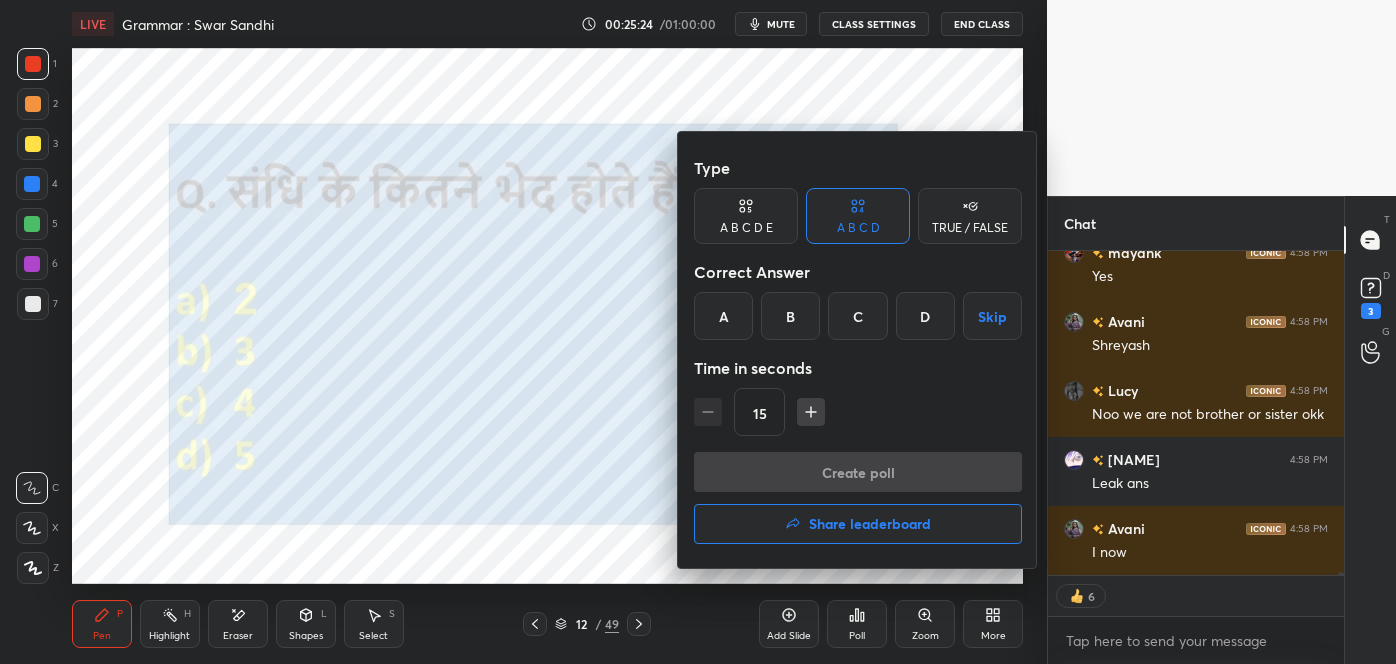 click on "B" at bounding box center [790, 316] 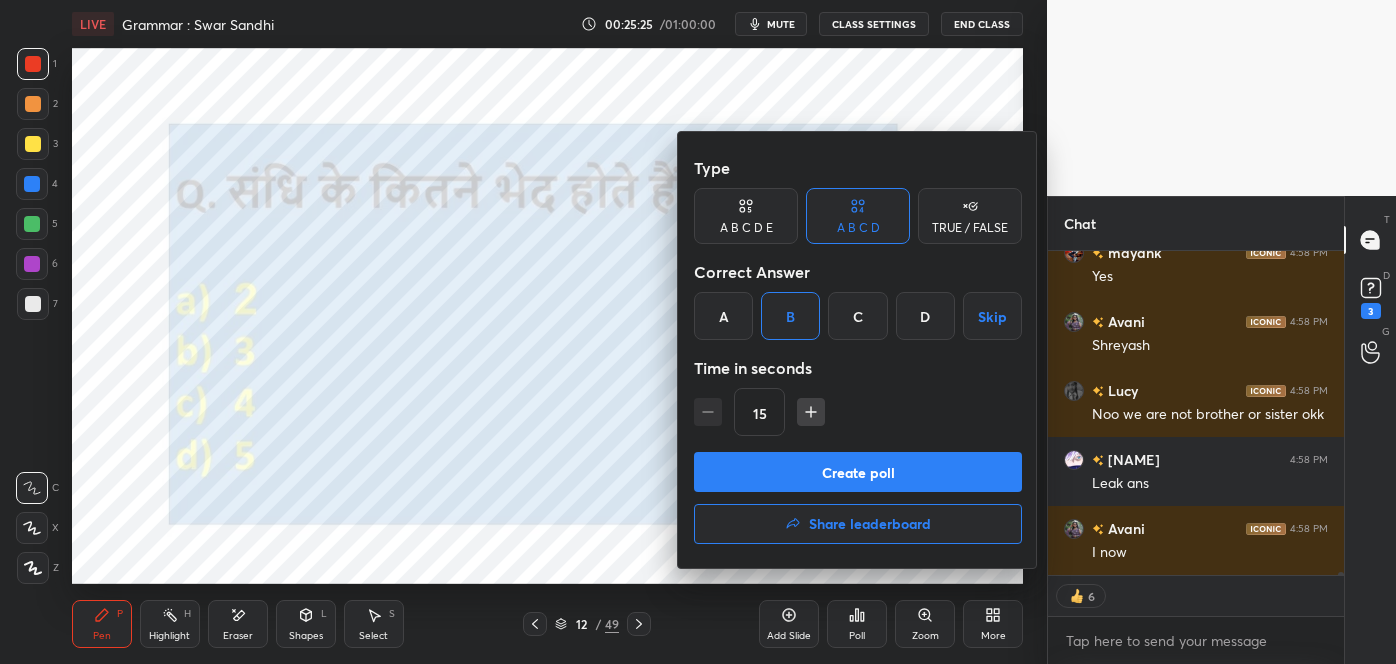 click on "Create poll" at bounding box center (858, 472) 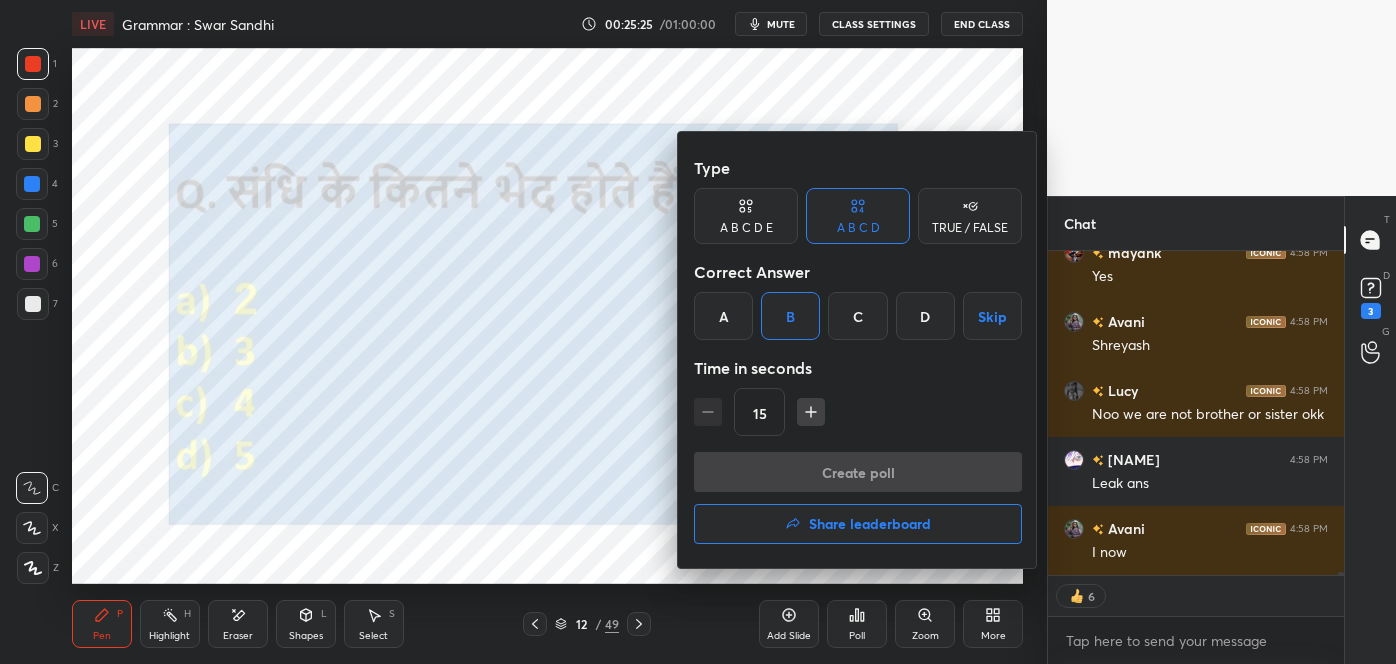 scroll, scrollTop: 270, scrollLeft: 290, axis: both 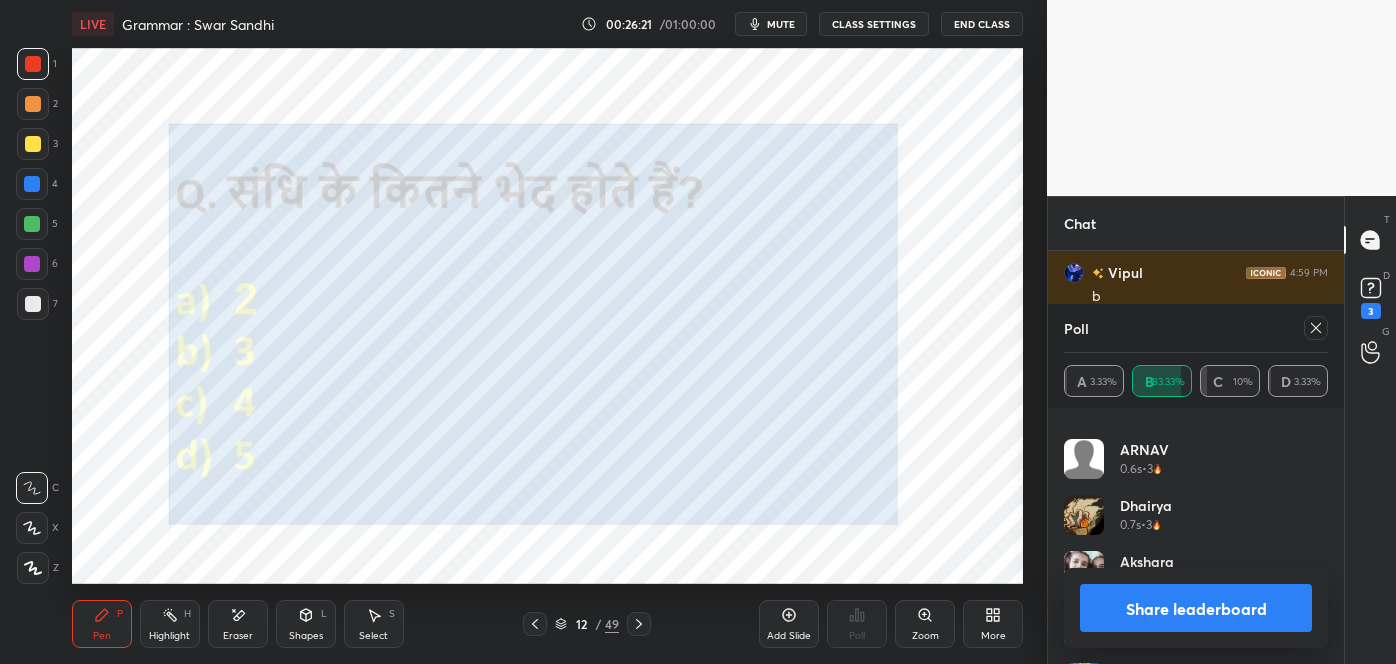 click 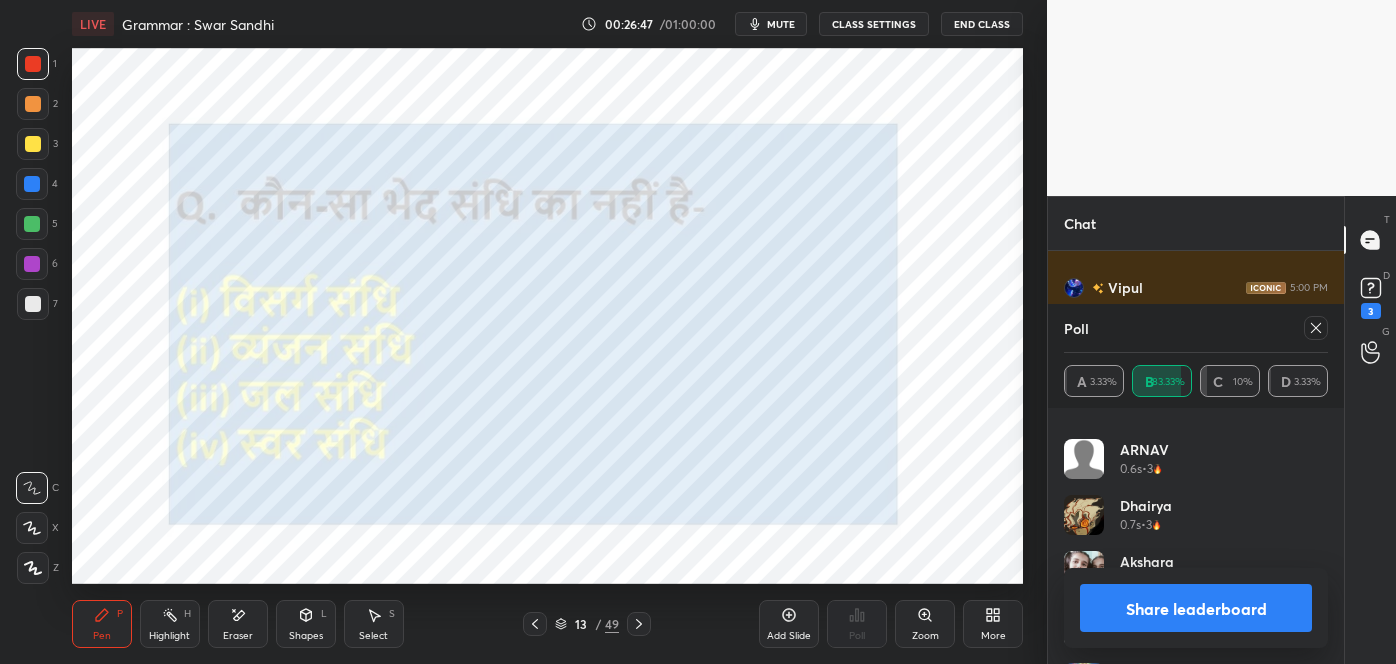 scroll, scrollTop: 31395, scrollLeft: 0, axis: vertical 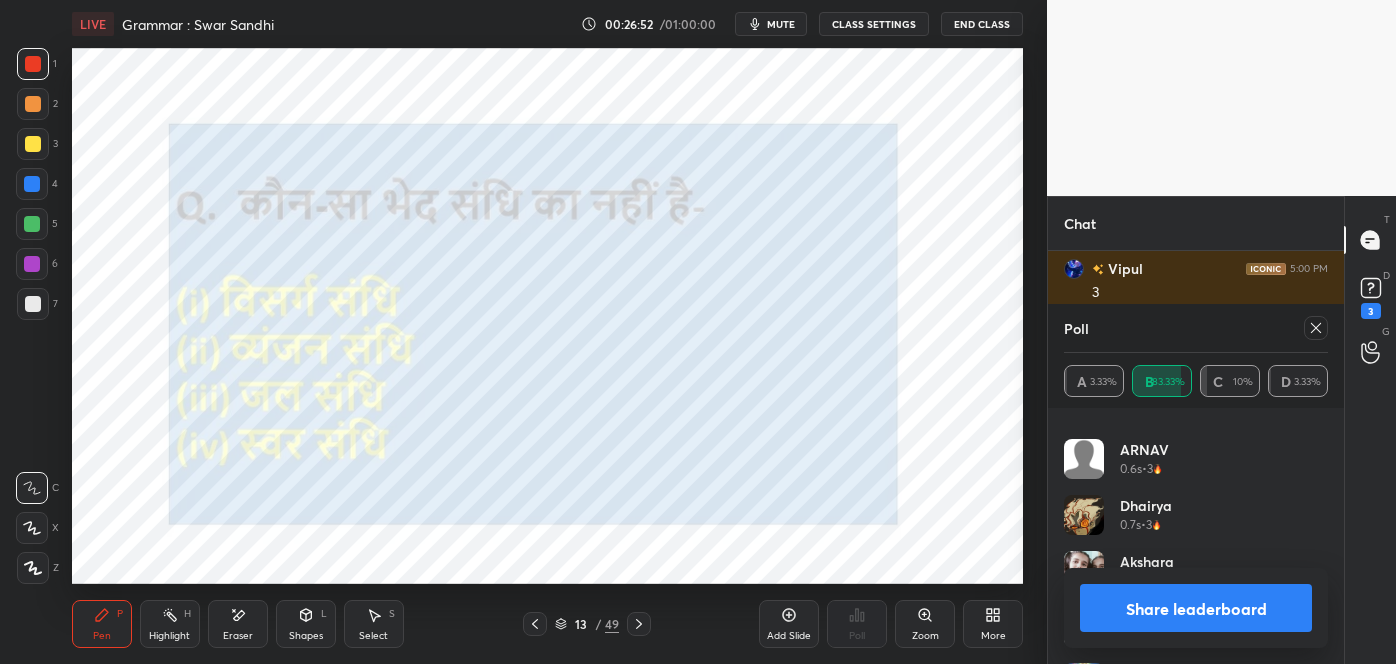 click 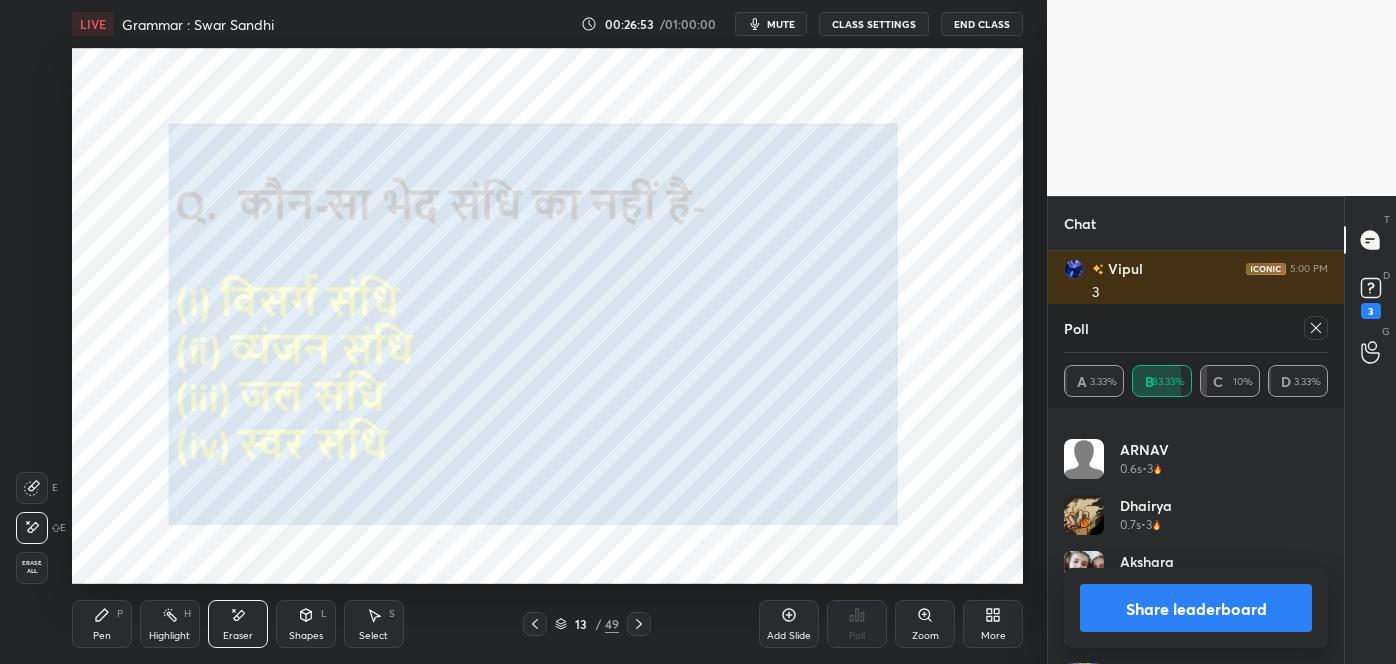 click 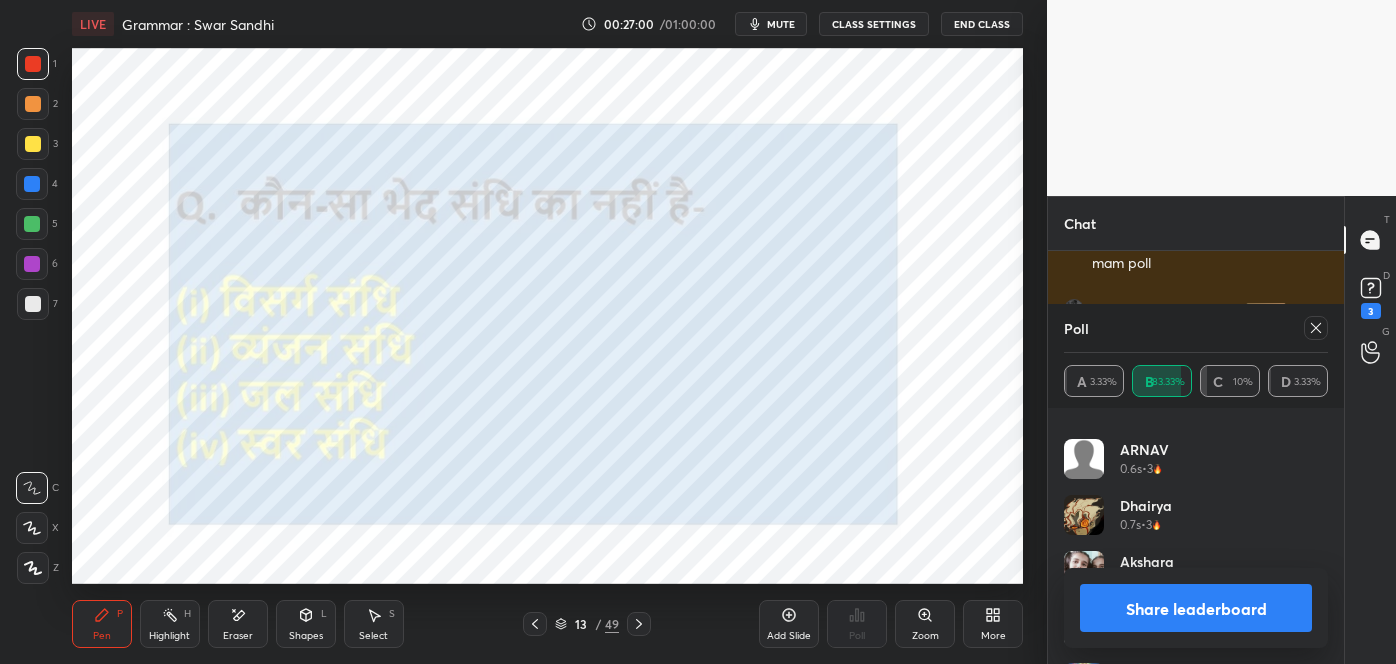 scroll, scrollTop: 31898, scrollLeft: 0, axis: vertical 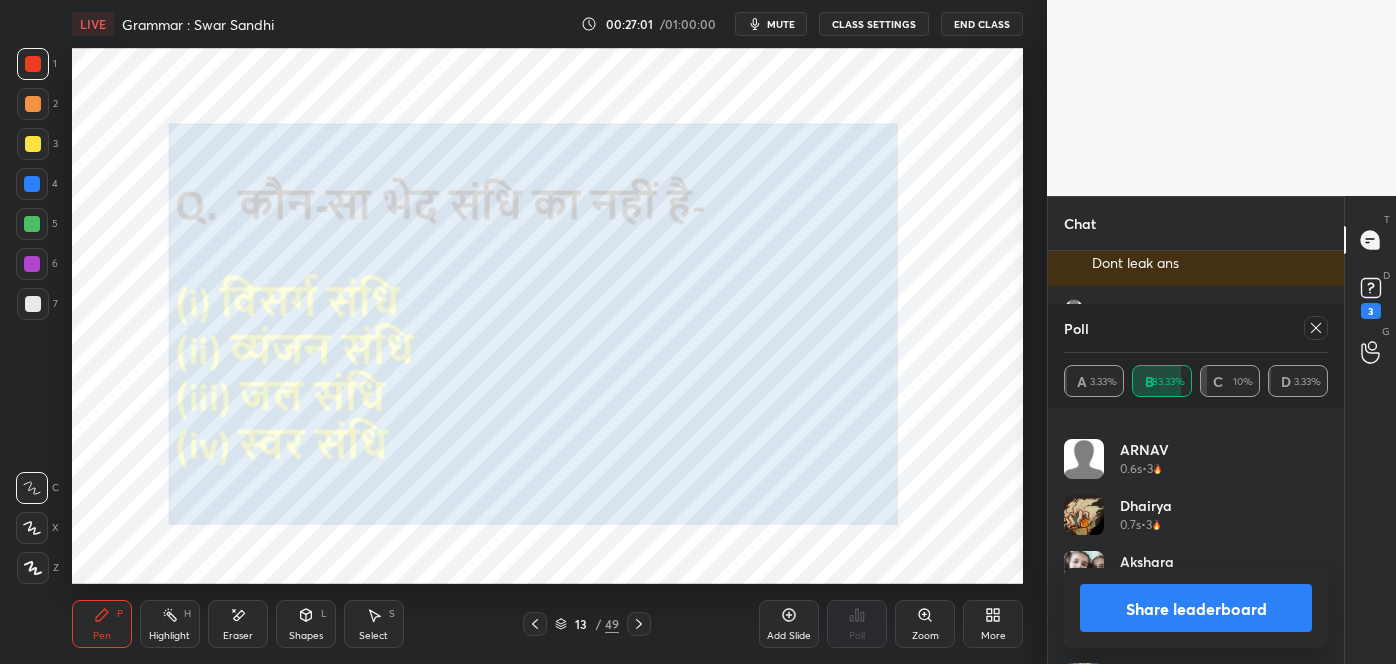 click 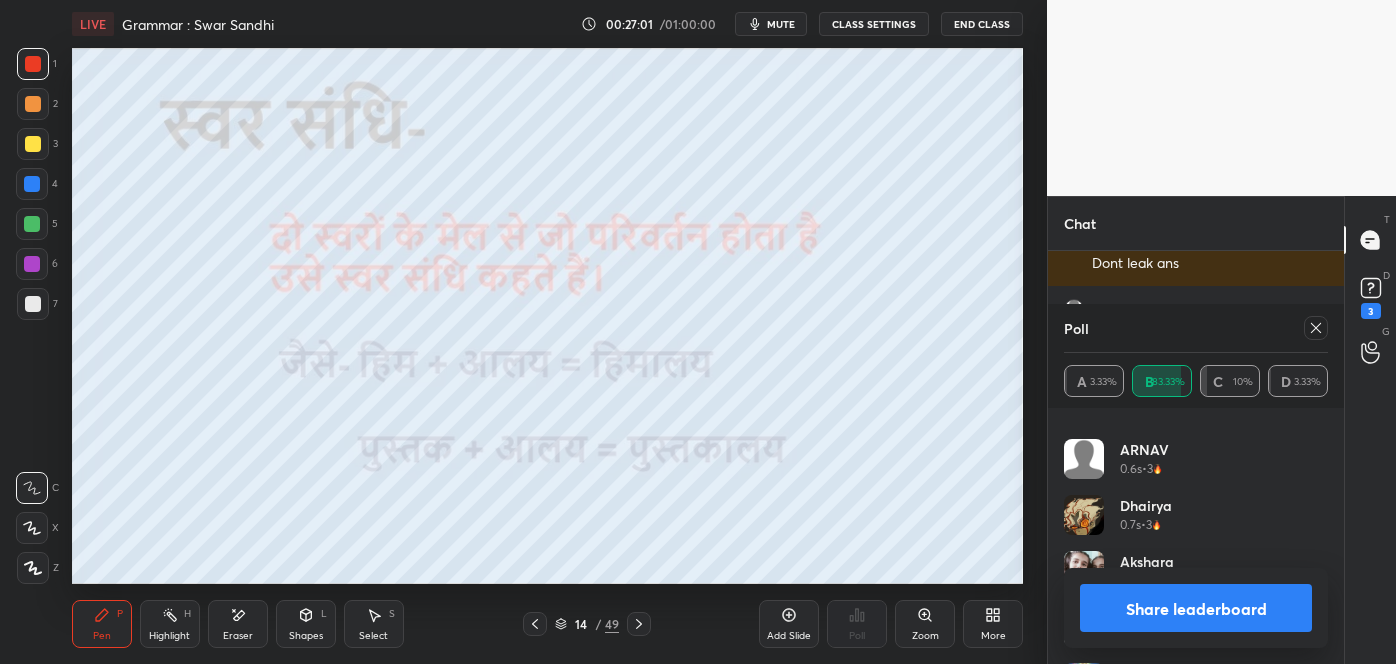 scroll, scrollTop: 31968, scrollLeft: 0, axis: vertical 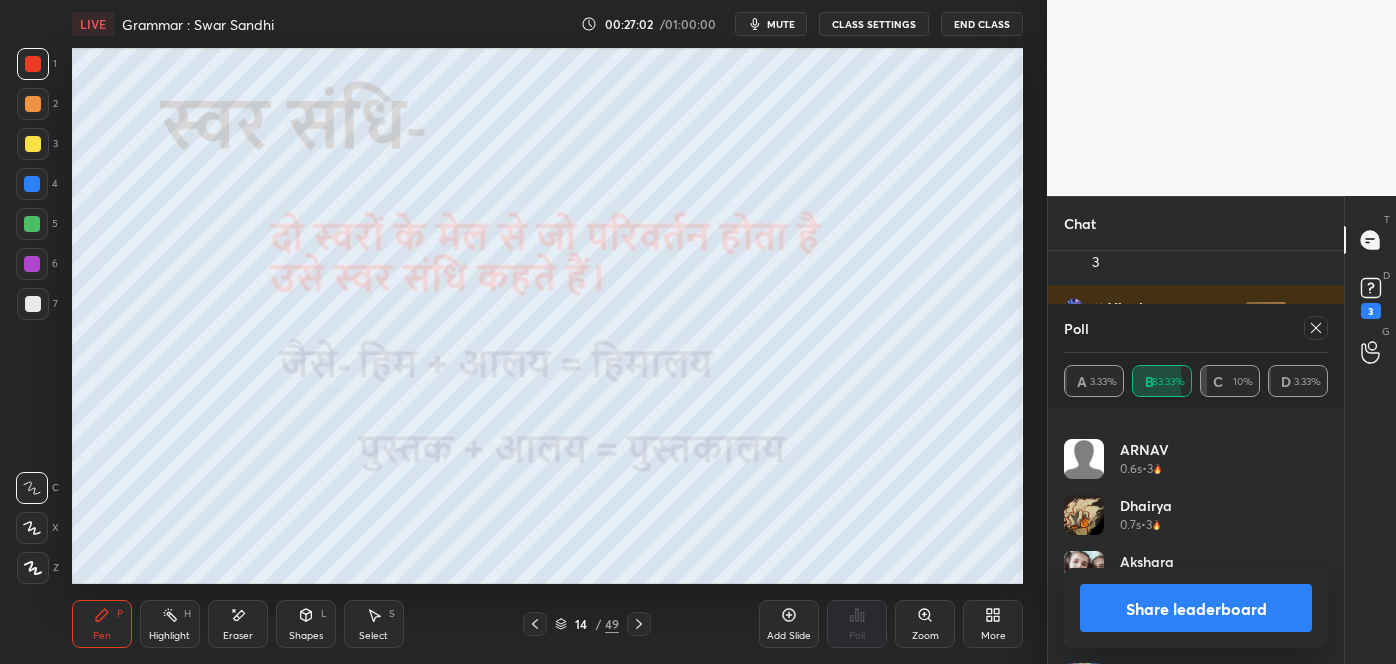 click 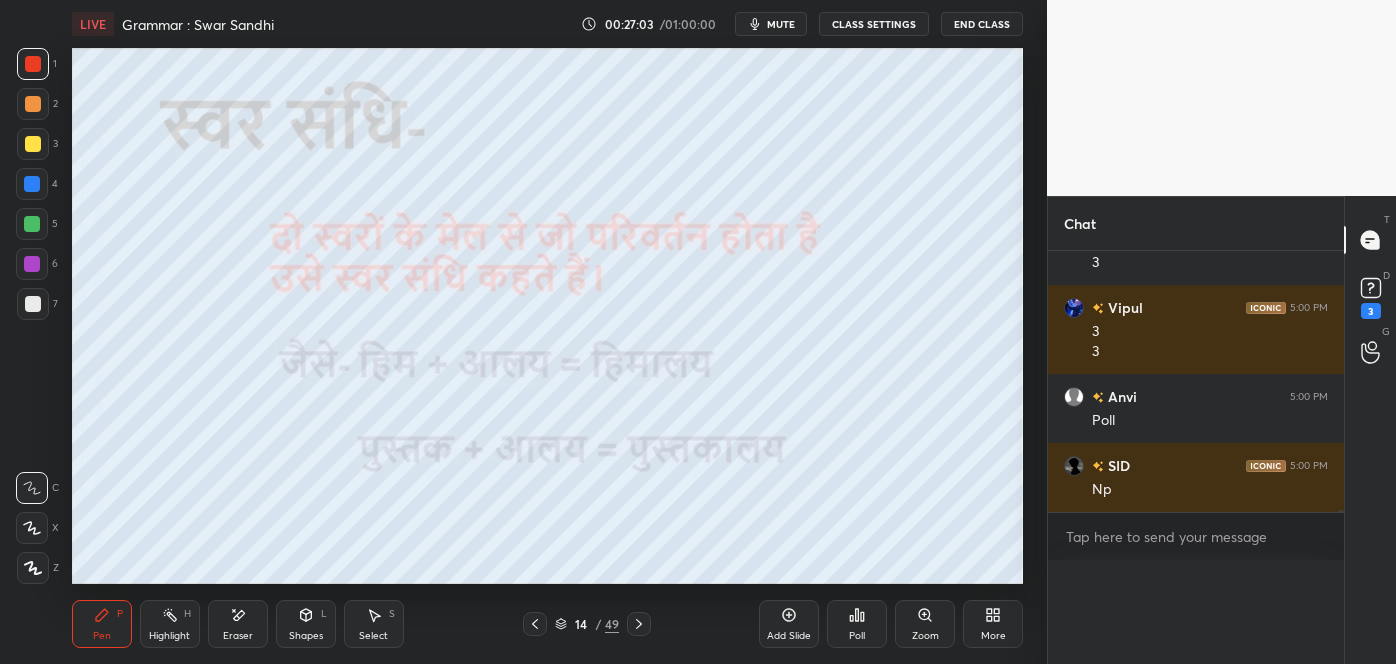 scroll, scrollTop: 32037, scrollLeft: 0, axis: vertical 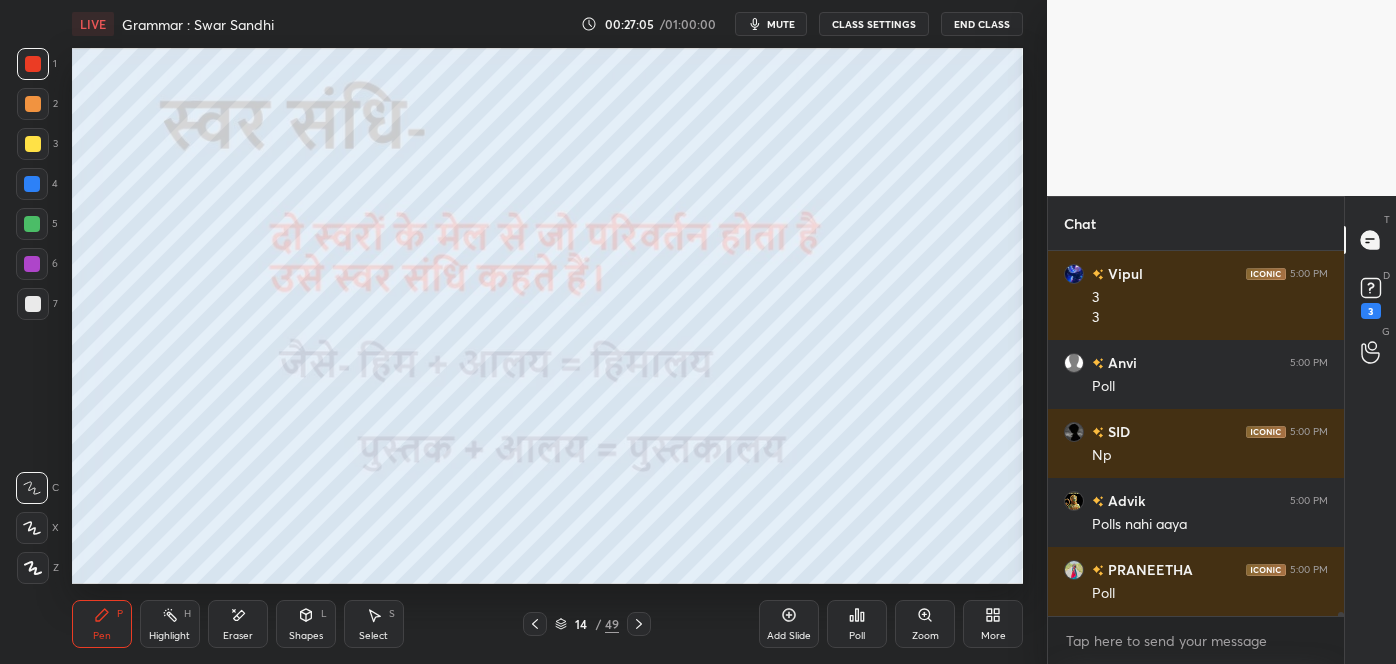click at bounding box center [33, 304] 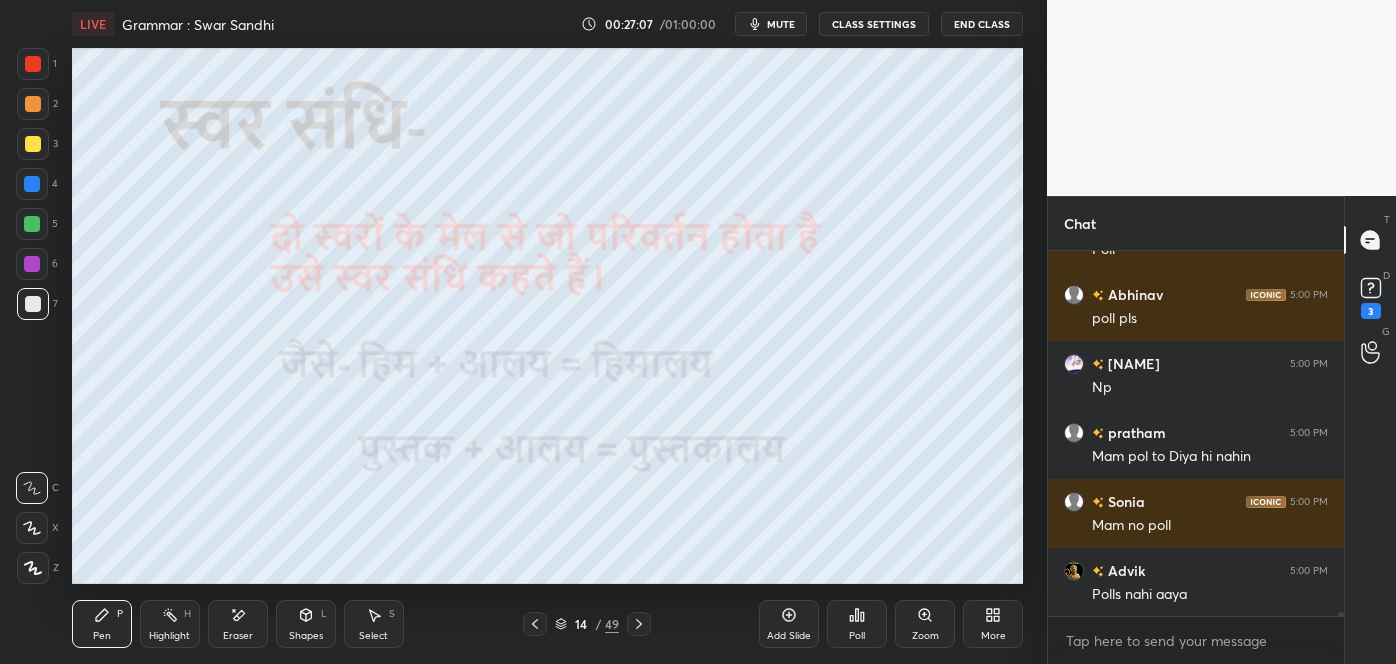 click 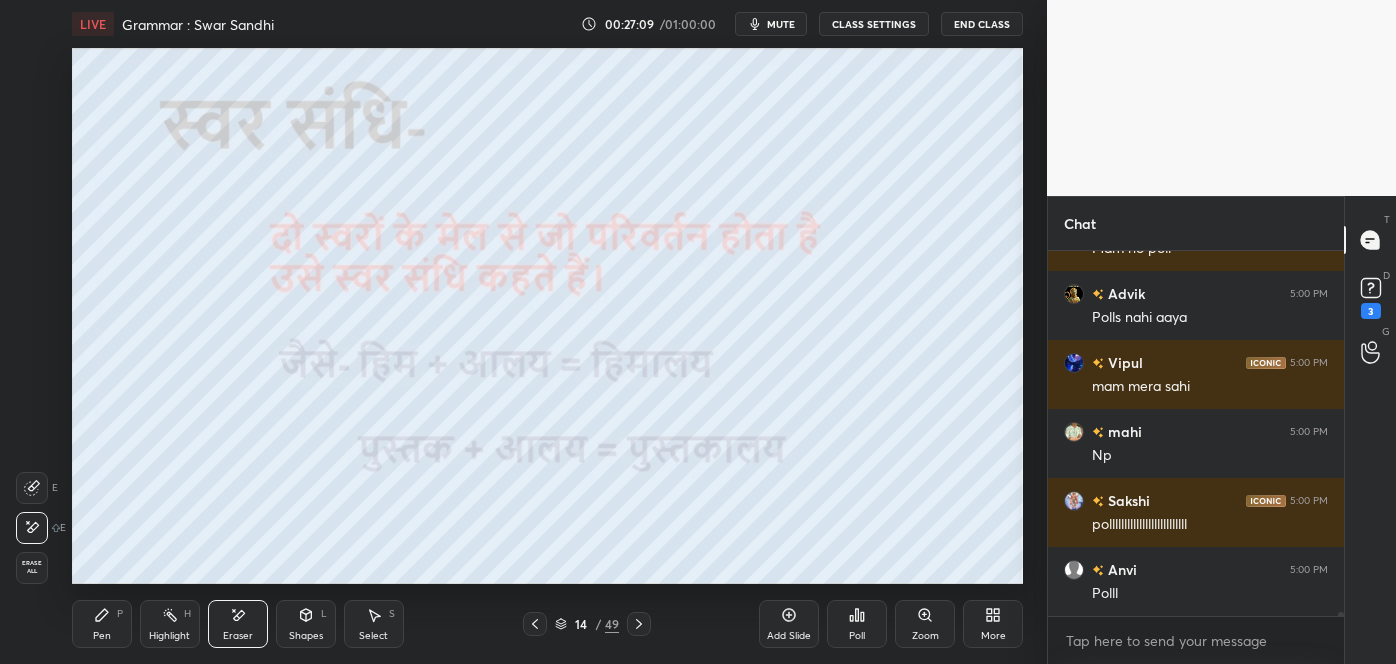 click 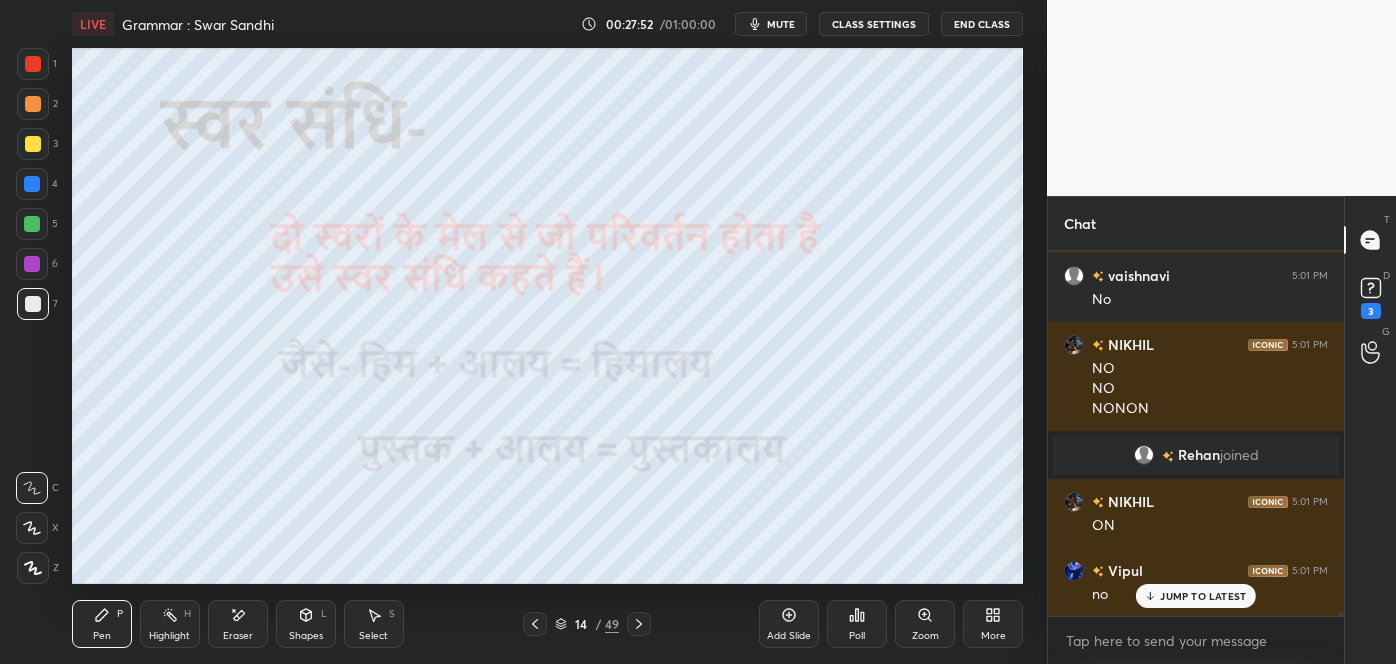 click 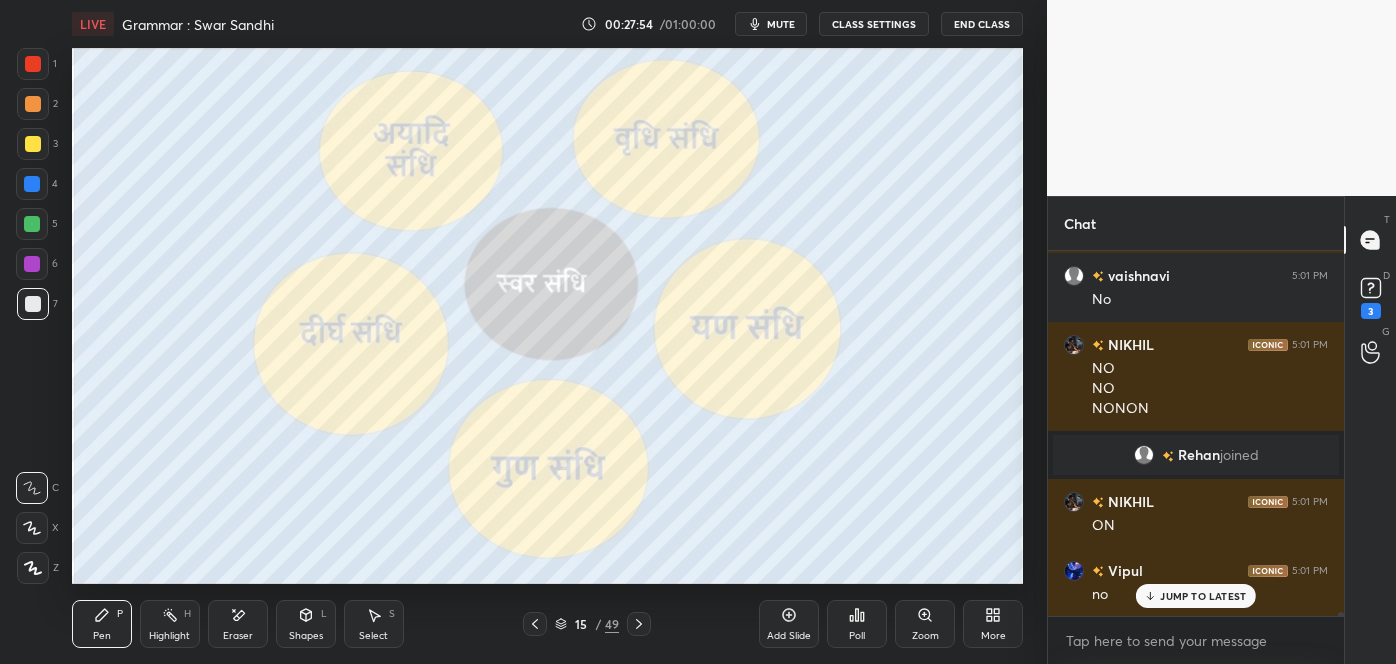 click on "JUMP TO LATEST" at bounding box center [1203, 596] 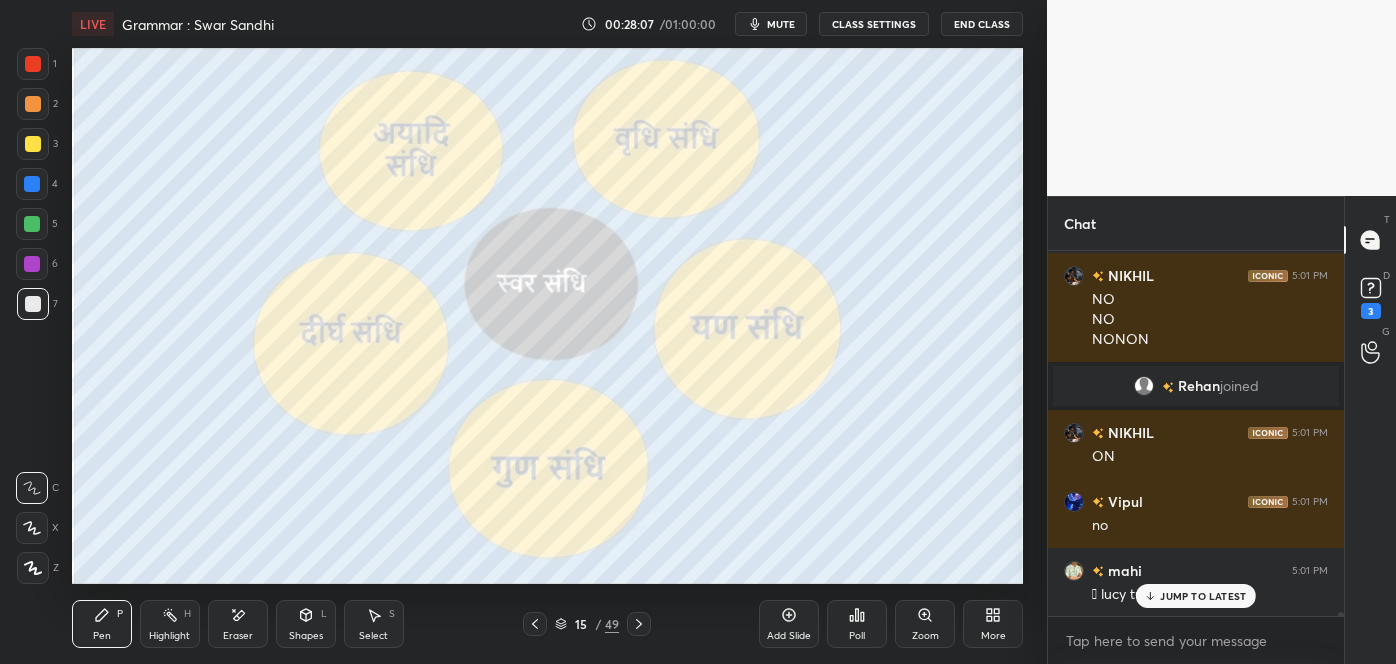 scroll, scrollTop: 30554, scrollLeft: 0, axis: vertical 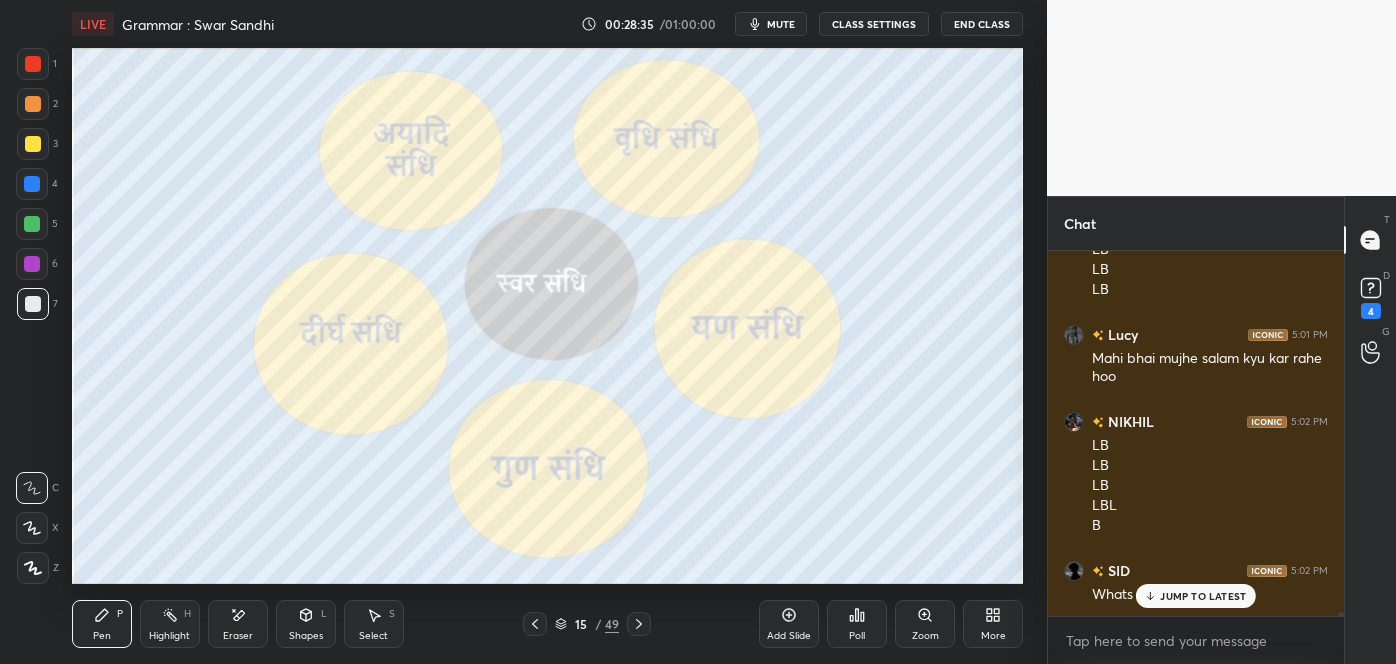 click on "JUMP TO LATEST" at bounding box center (1203, 596) 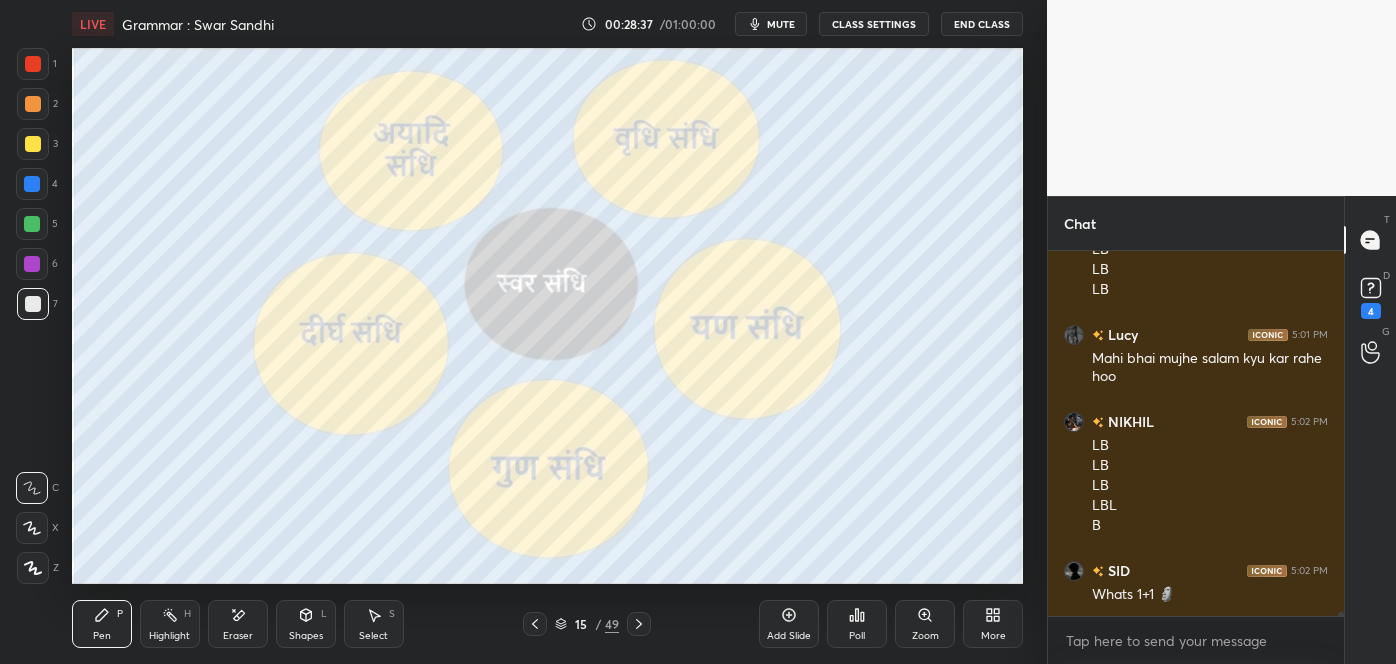 click on "Poll" at bounding box center [857, 624] 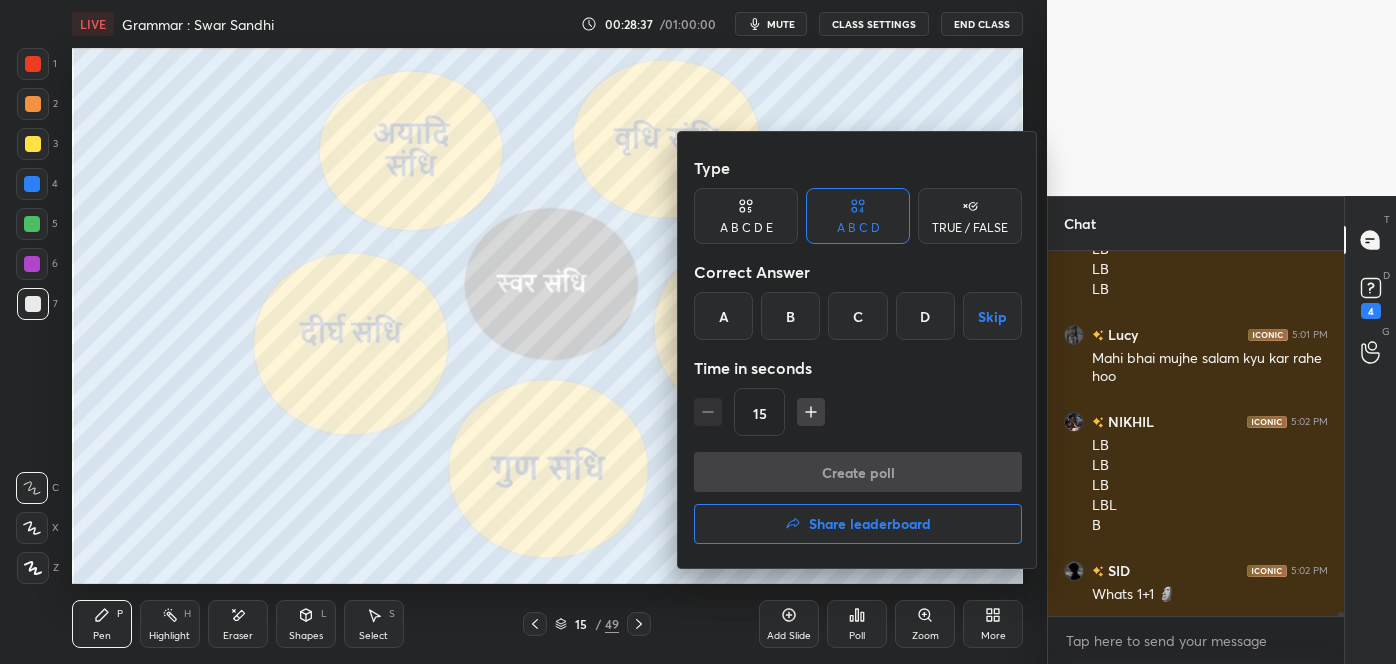 click on "Share leaderboard" at bounding box center (870, 524) 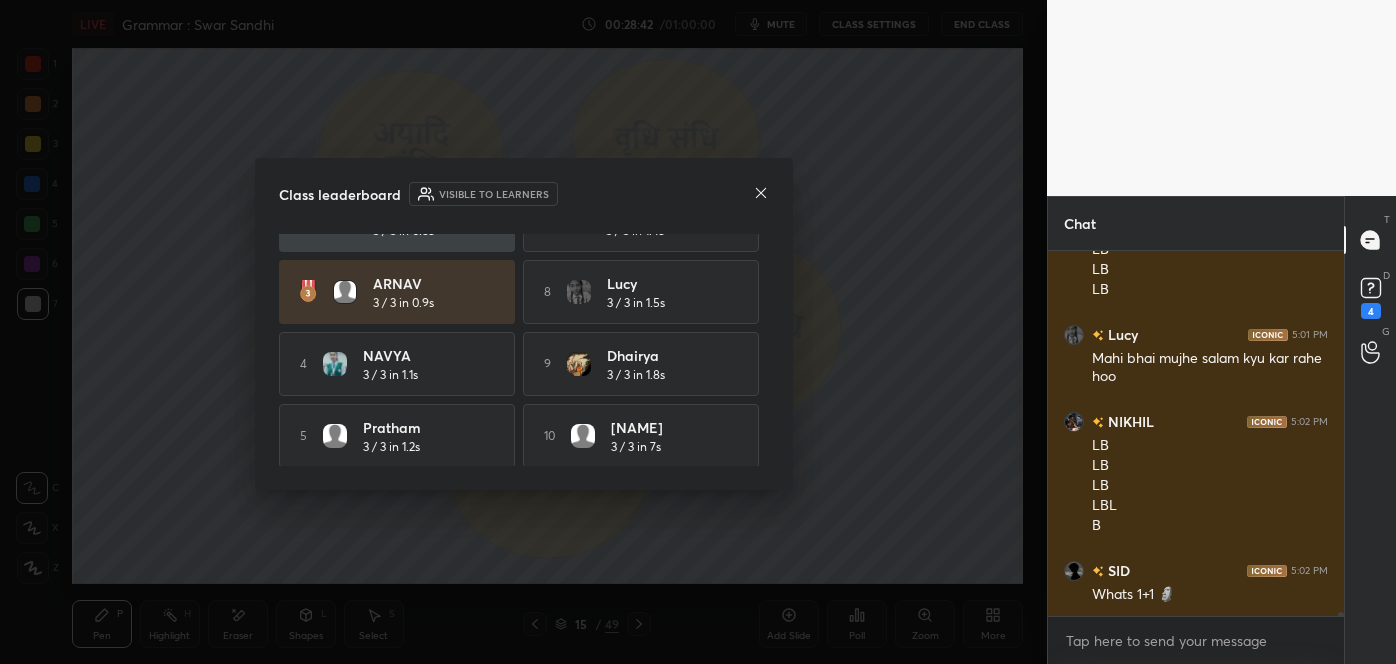scroll, scrollTop: 125, scrollLeft: 0, axis: vertical 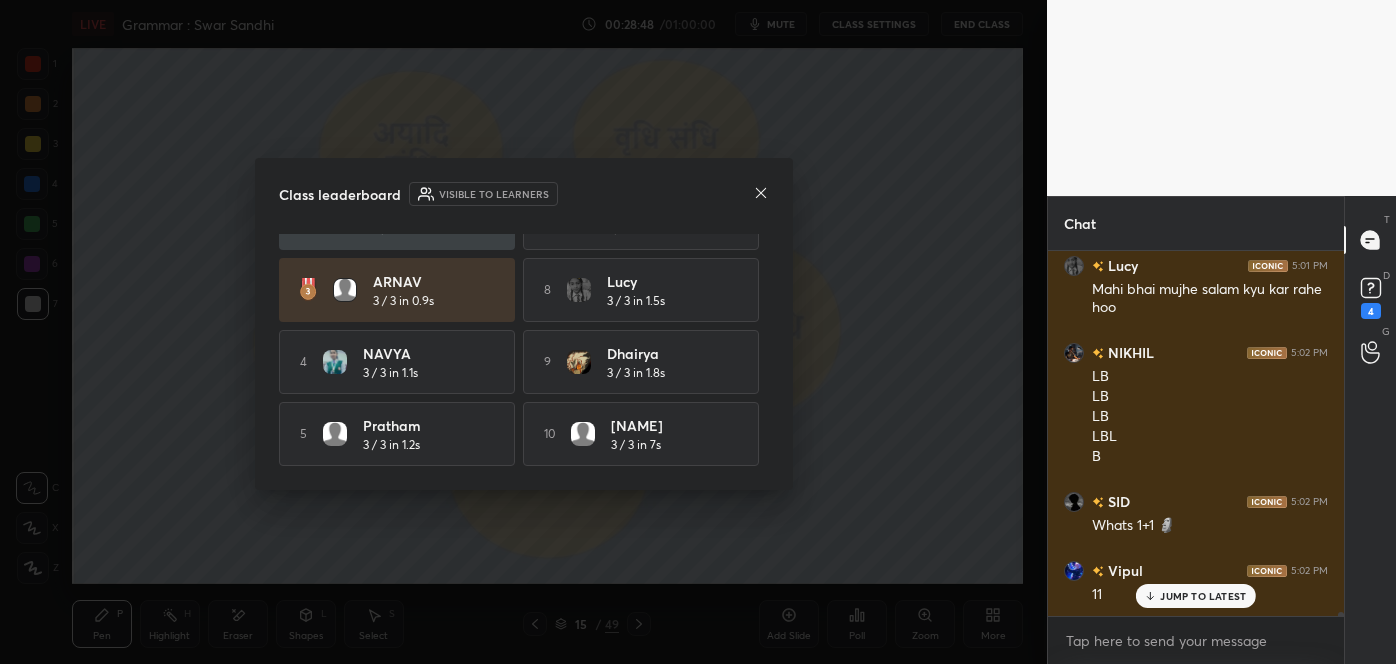 click at bounding box center (761, 194) 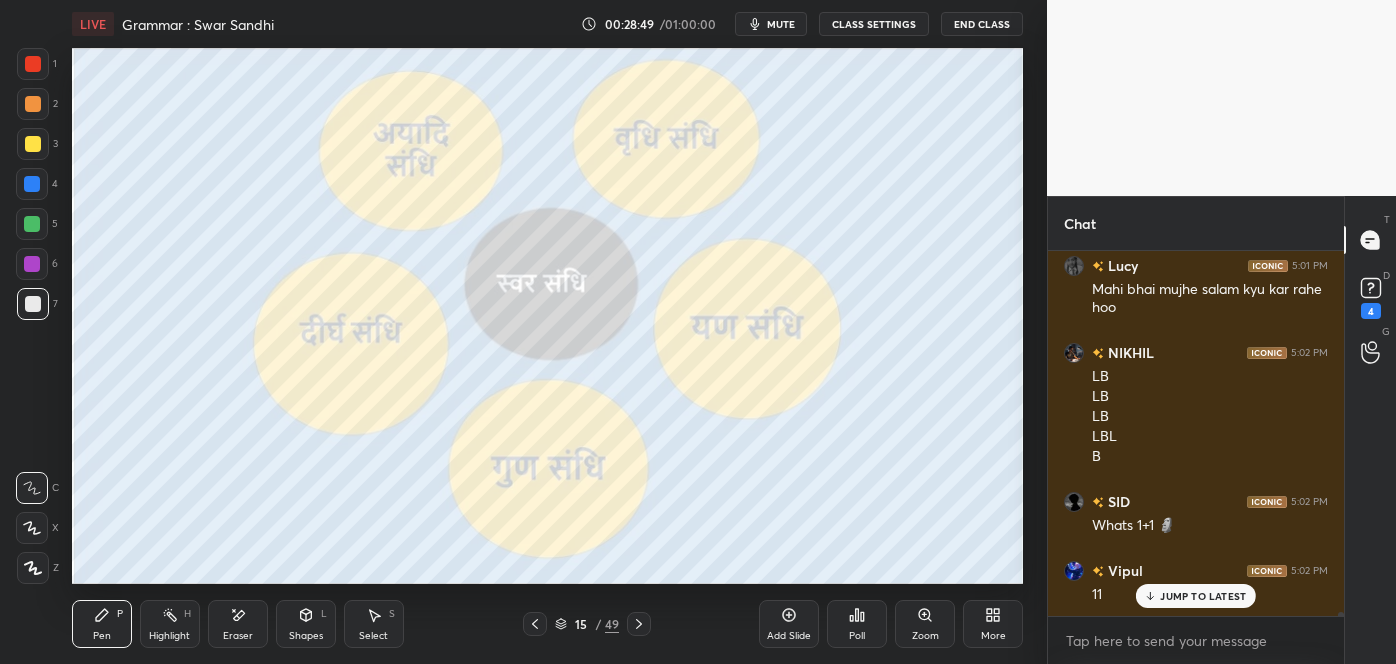 click on "JUMP TO LATEST" at bounding box center (1196, 596) 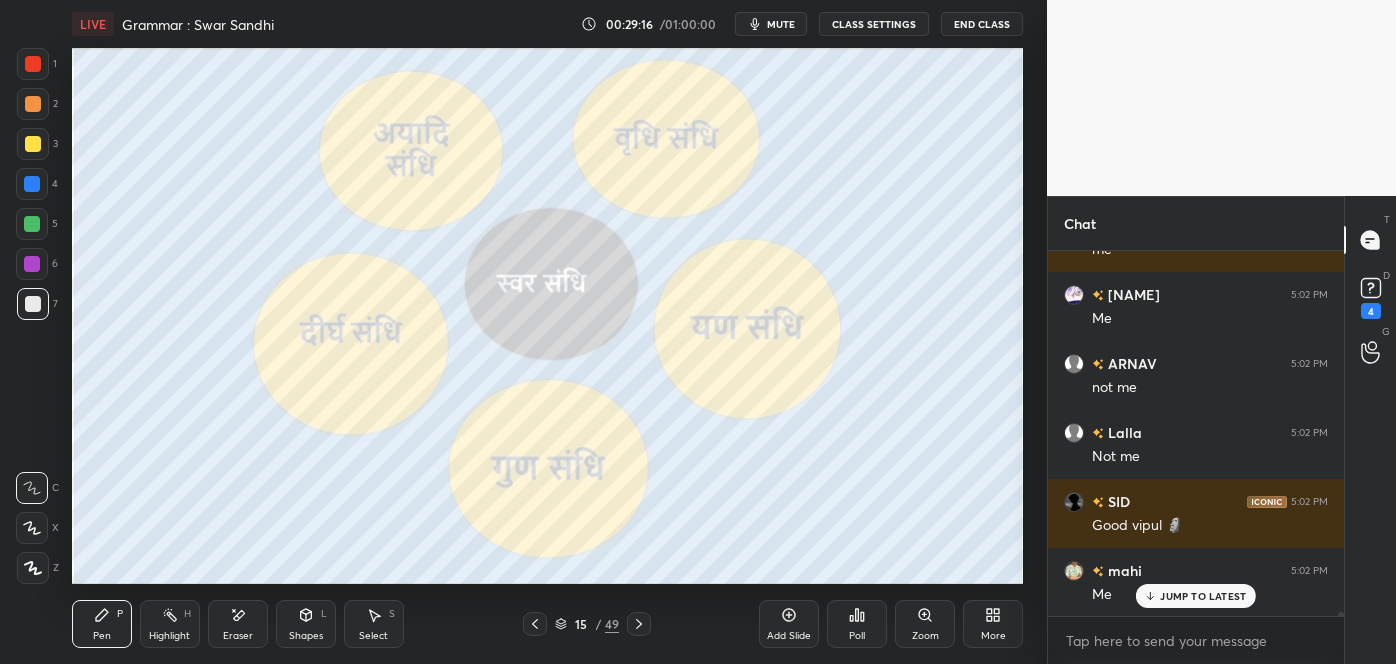 scroll, scrollTop: 32437, scrollLeft: 0, axis: vertical 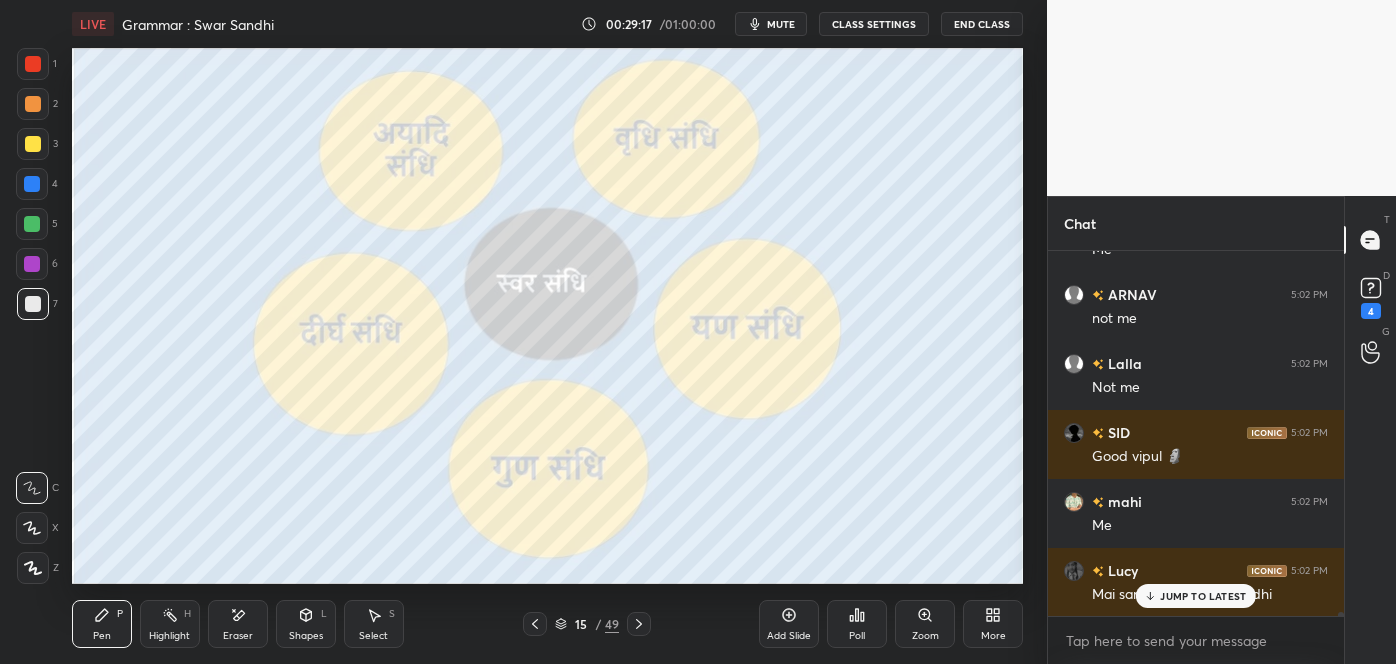 click on "JUMP TO LATEST" at bounding box center (1203, 596) 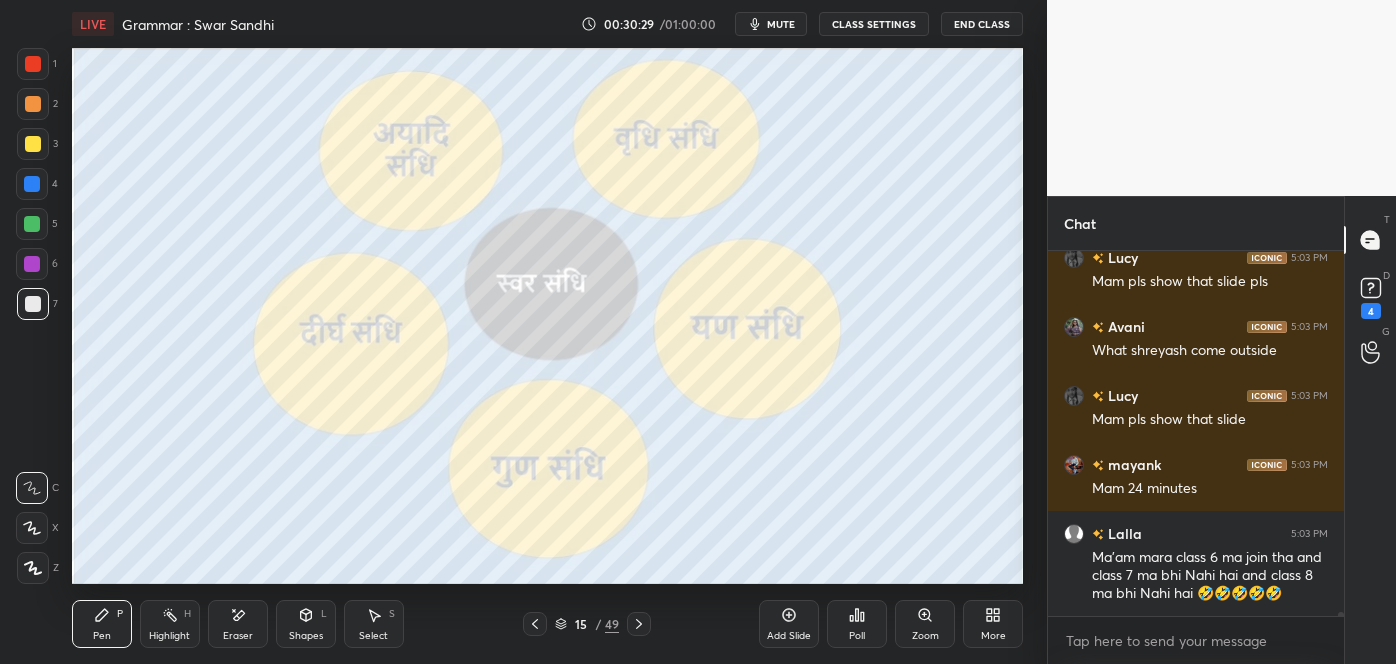 scroll, scrollTop: 33509, scrollLeft: 0, axis: vertical 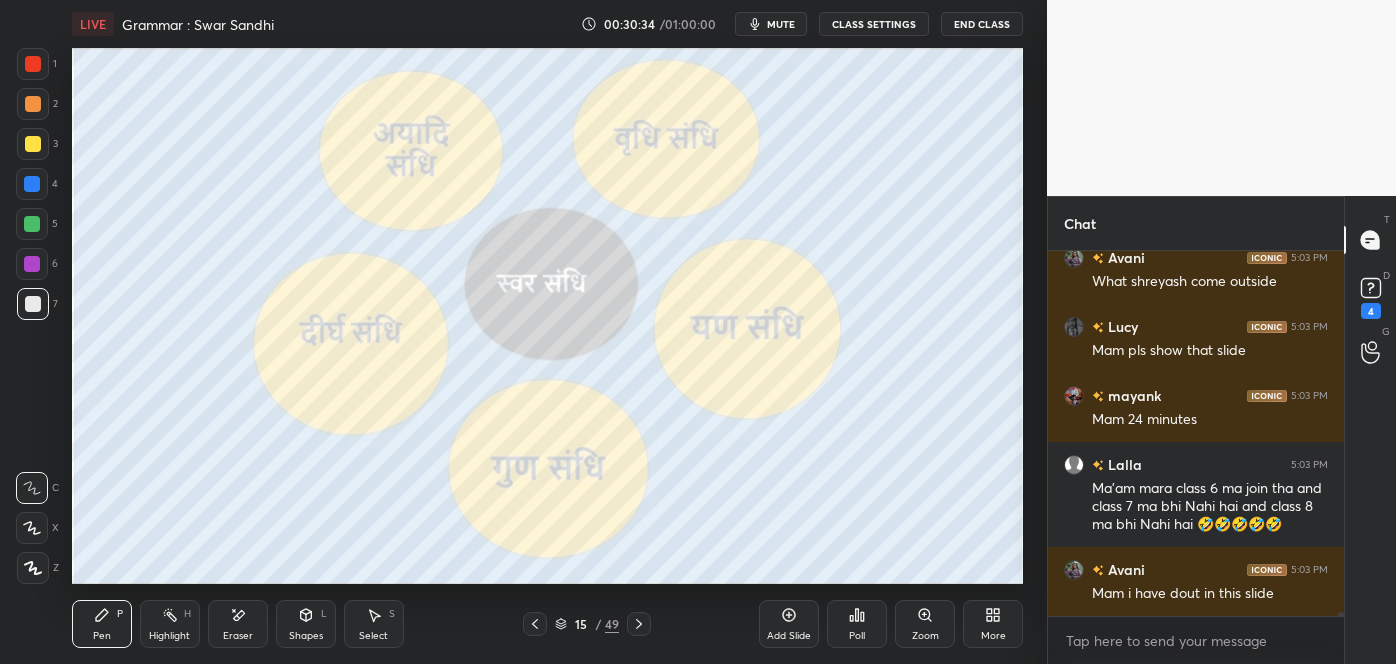 click on "G Raise Hand (G)" at bounding box center (1370, 352) 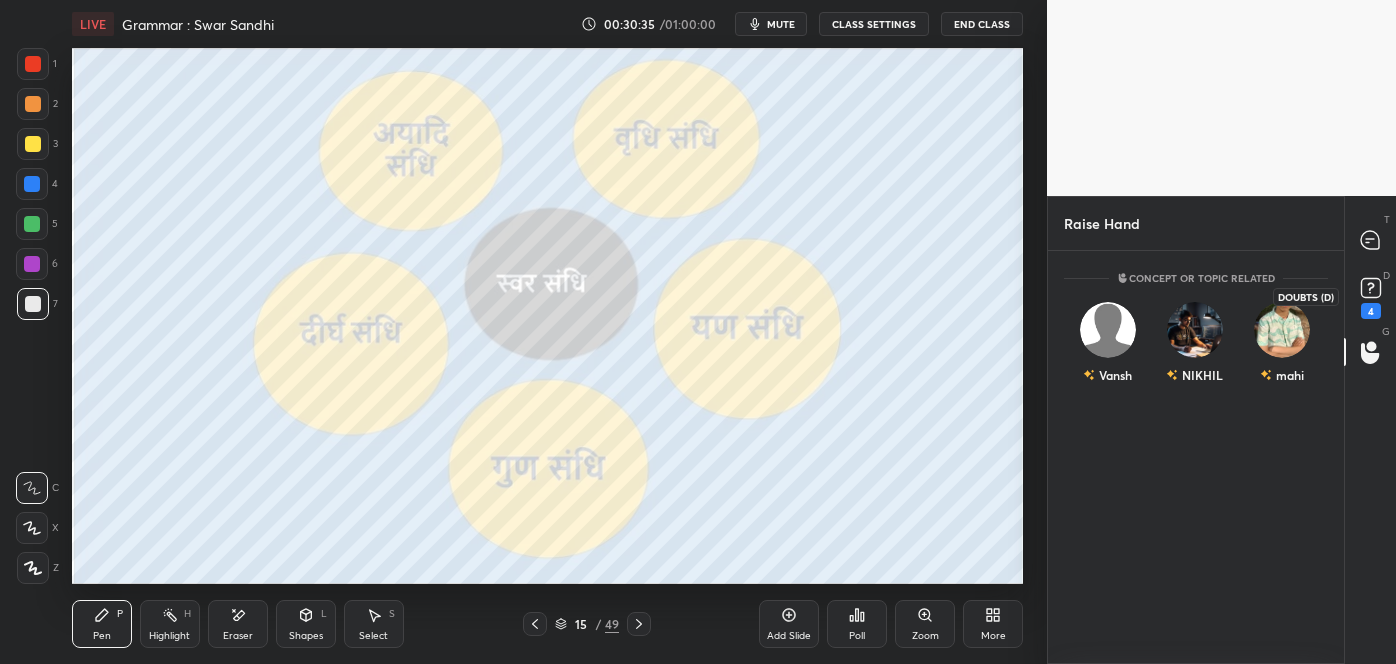 click on "4" at bounding box center [1371, 311] 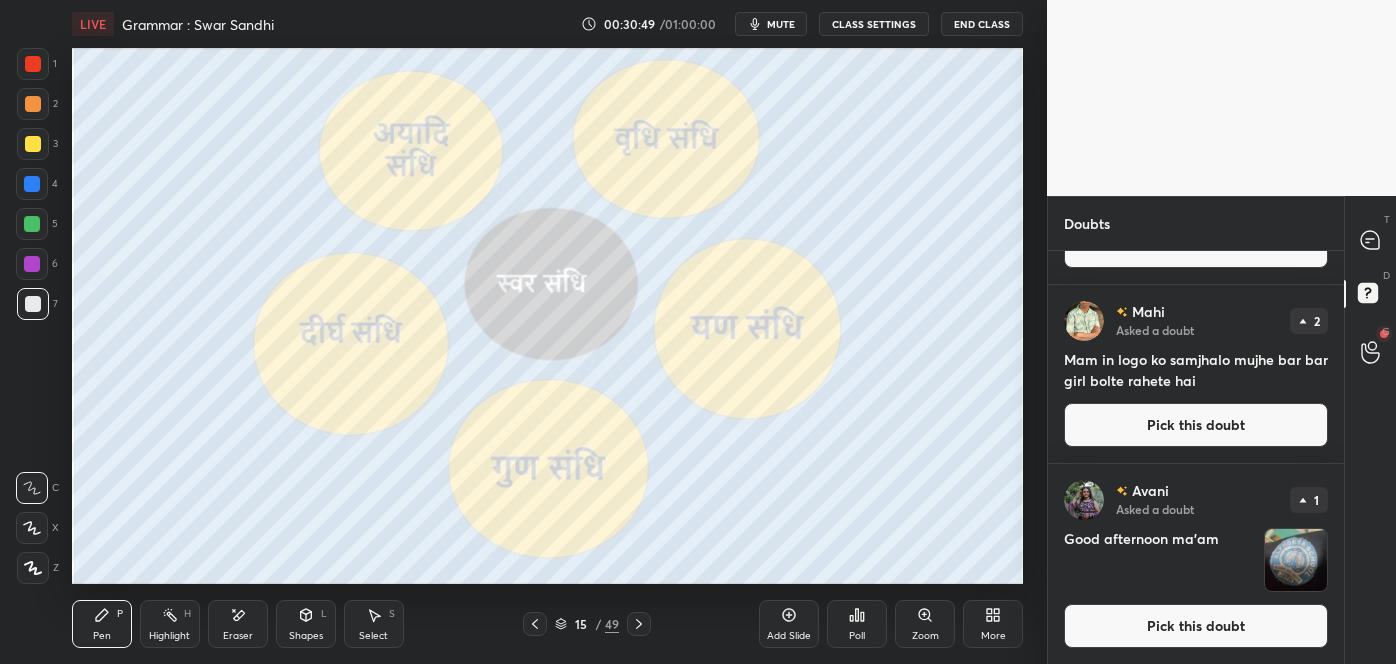 scroll, scrollTop: 346, scrollLeft: 0, axis: vertical 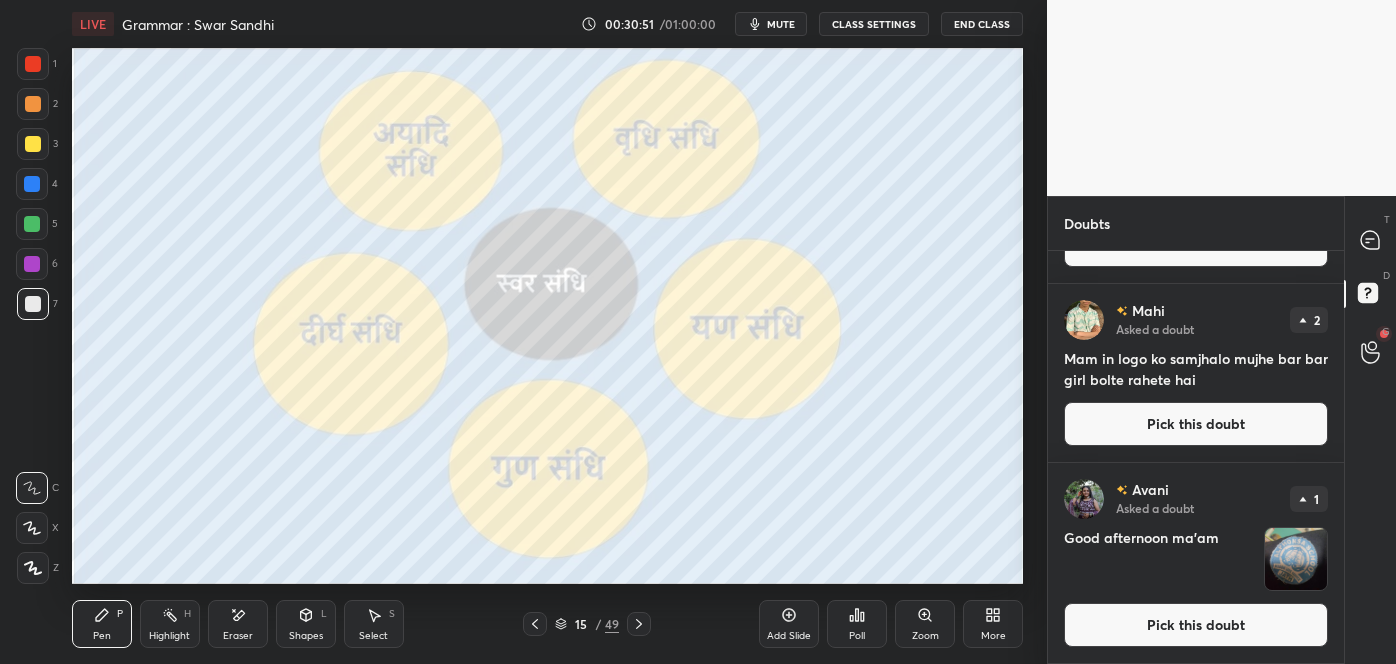 click at bounding box center [1296, 559] 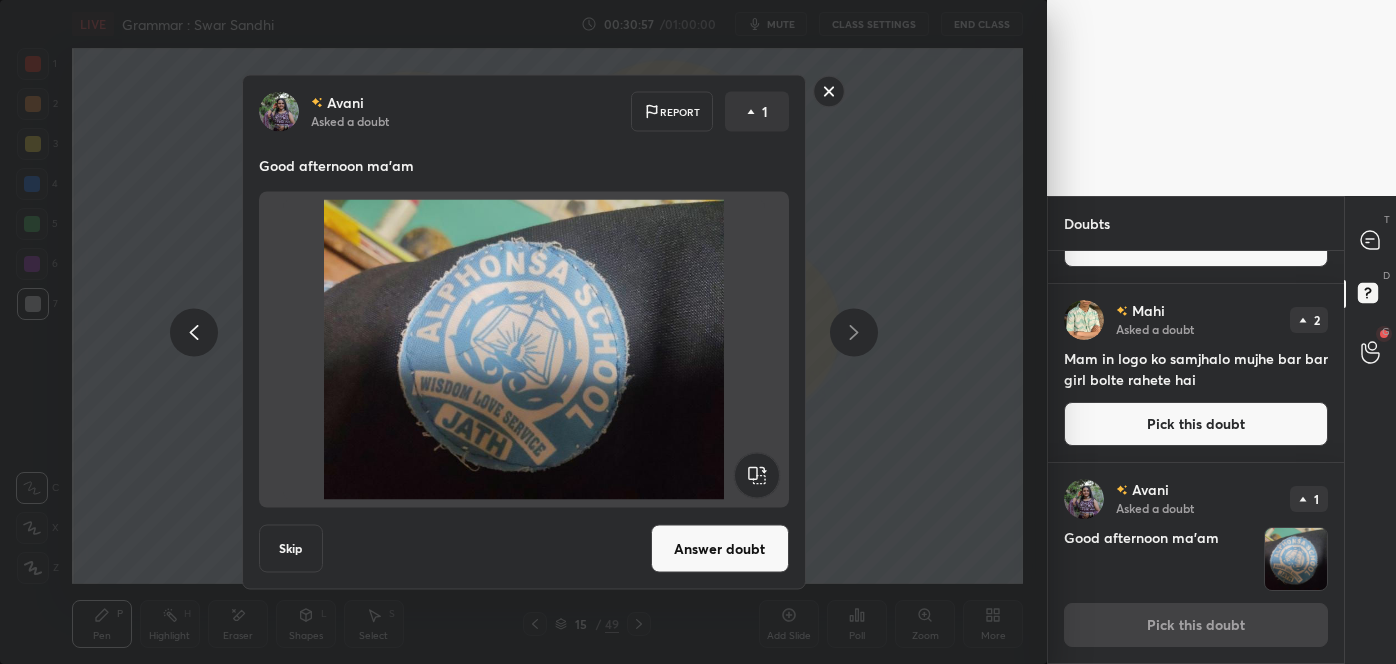 click 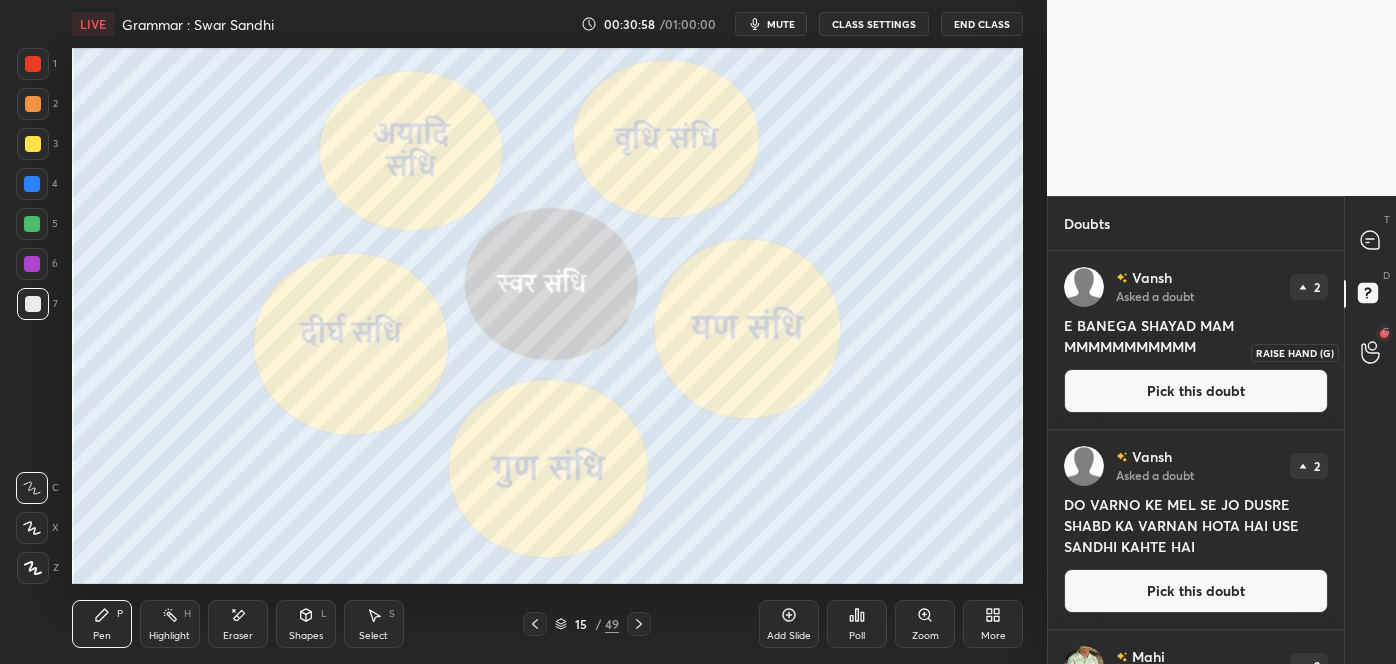 click 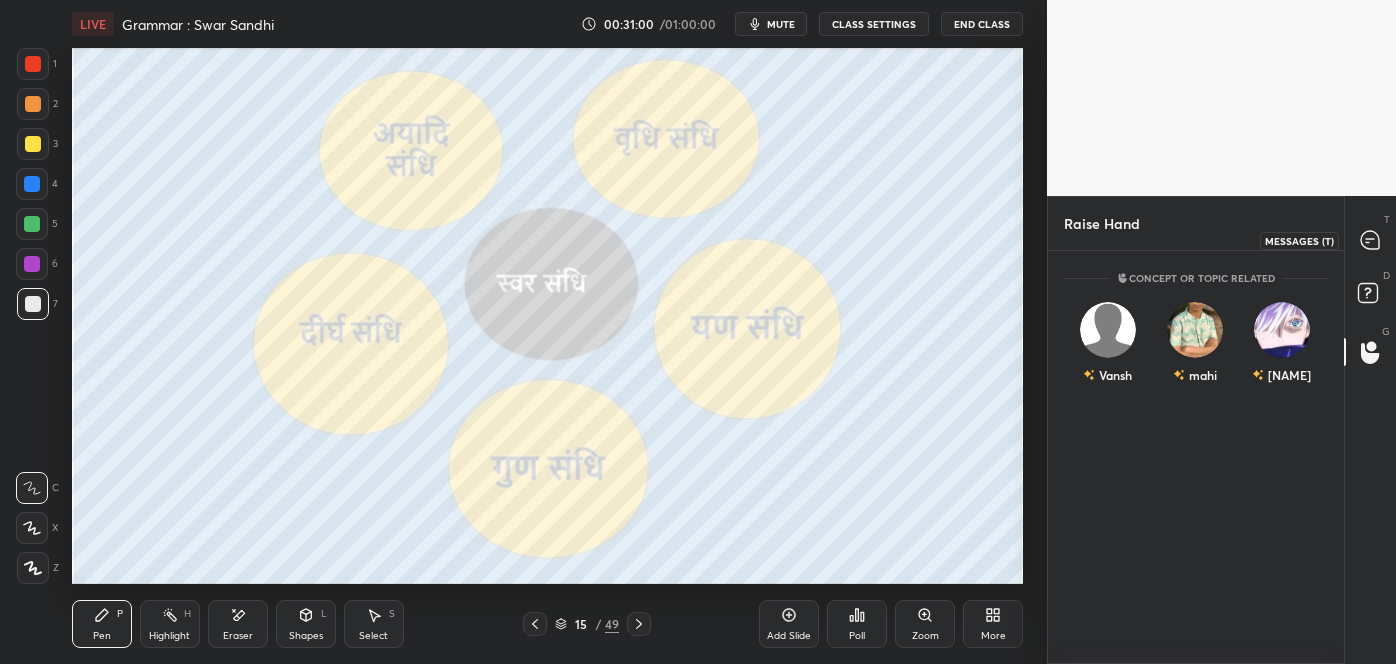 click at bounding box center (1371, 240) 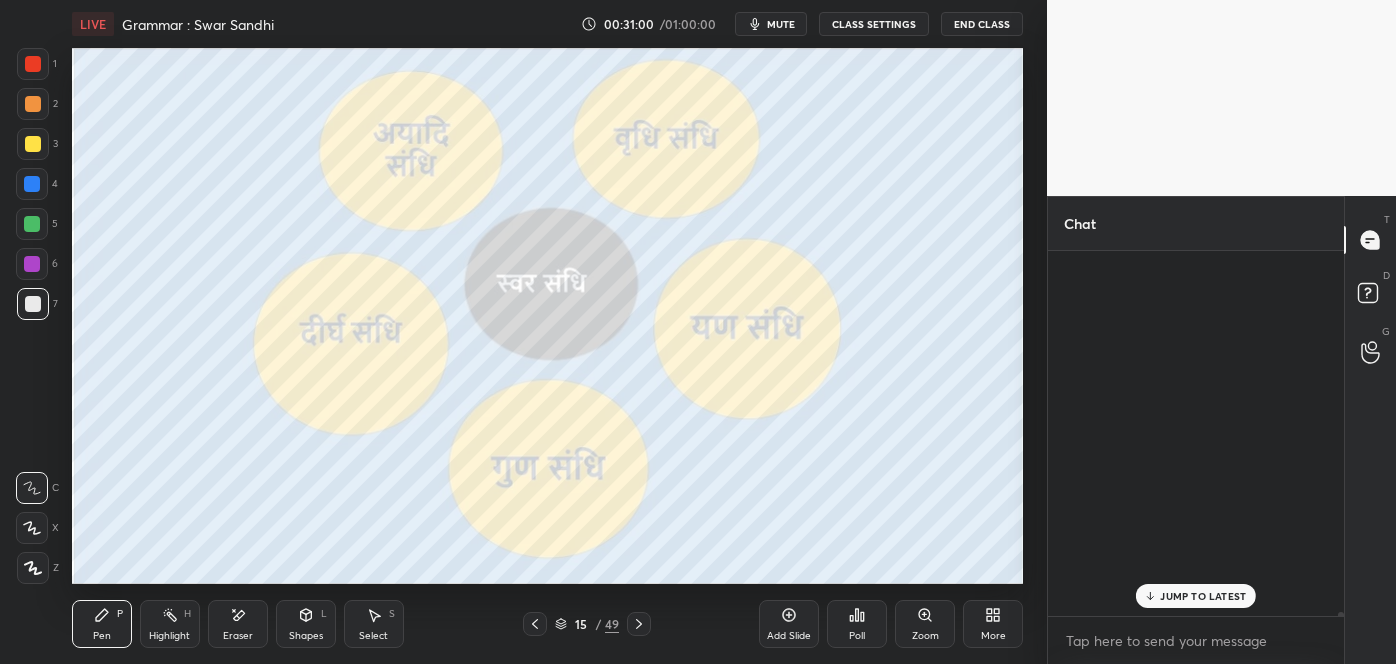 scroll, scrollTop: 34133, scrollLeft: 0, axis: vertical 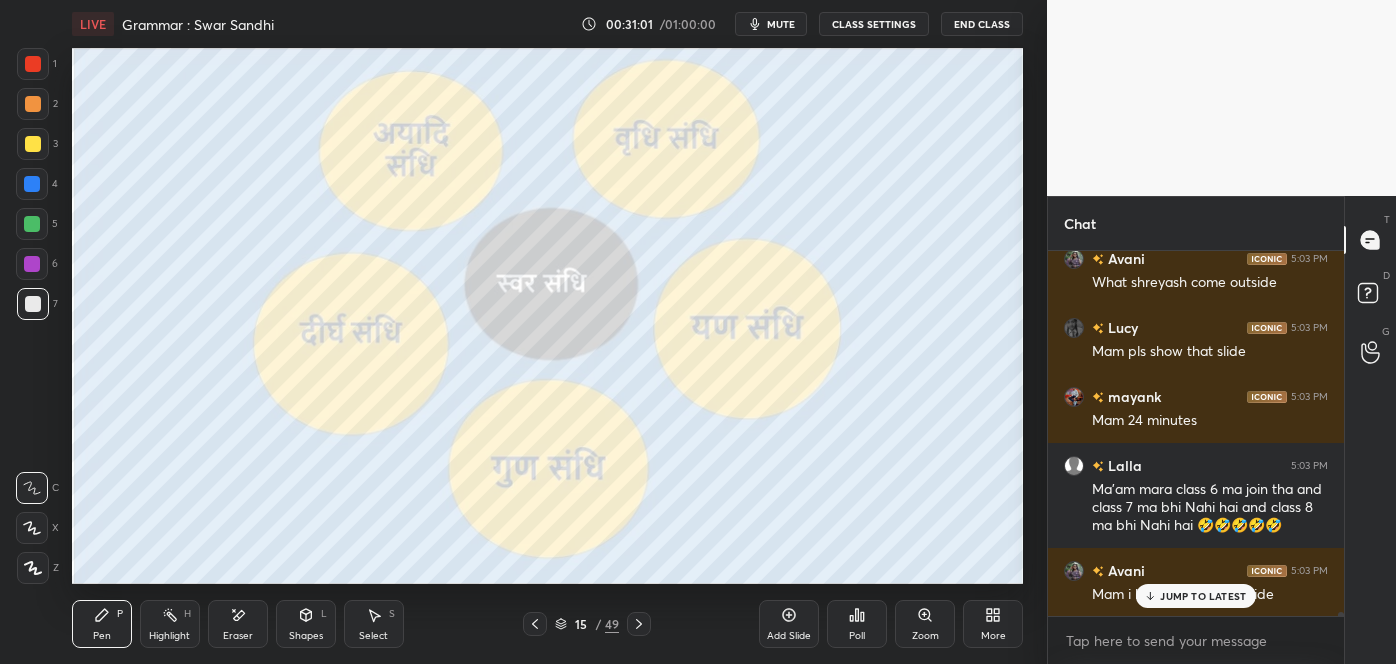 click on "JUMP TO LATEST" at bounding box center [1203, 596] 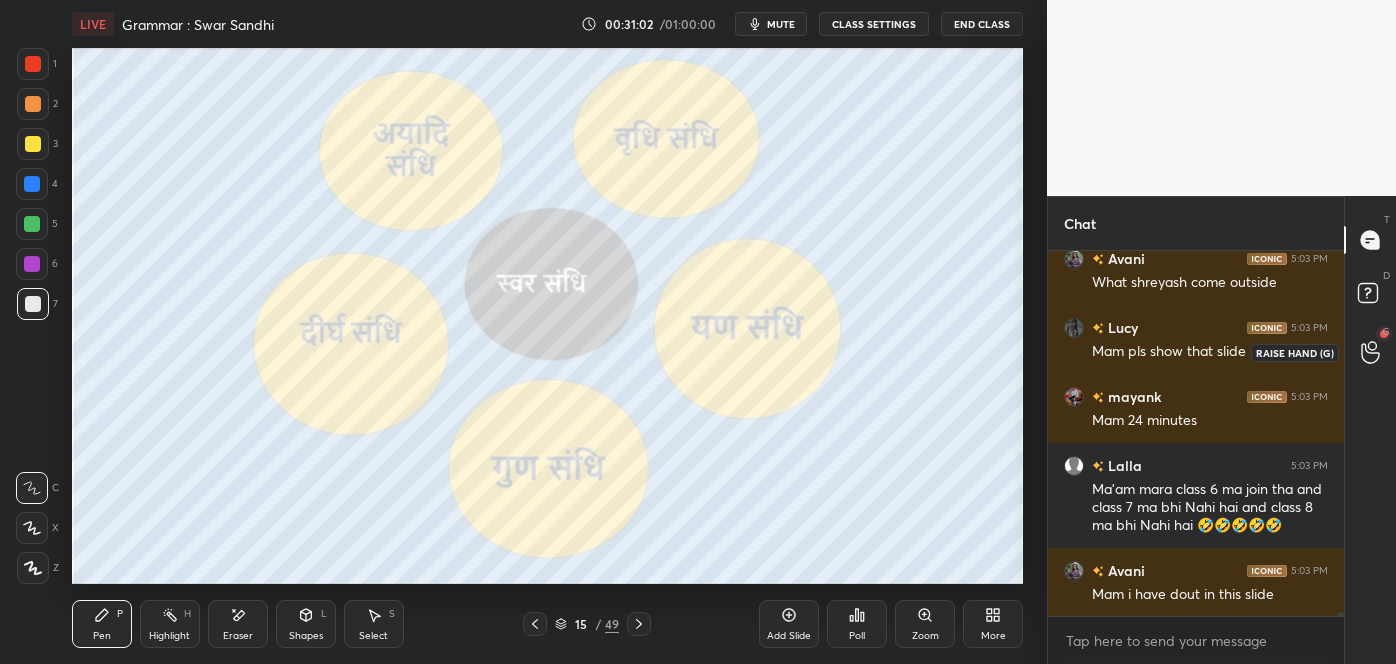 click at bounding box center [1371, 352] 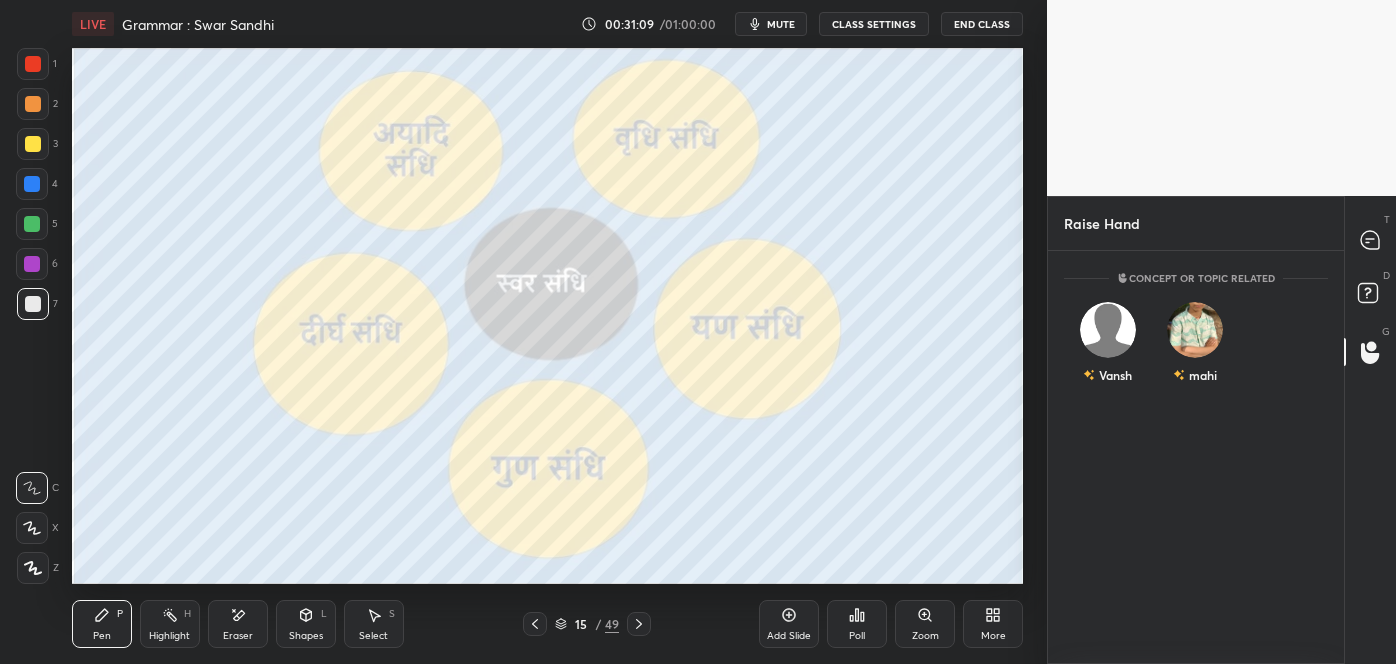 click on "Eraser" at bounding box center [238, 624] 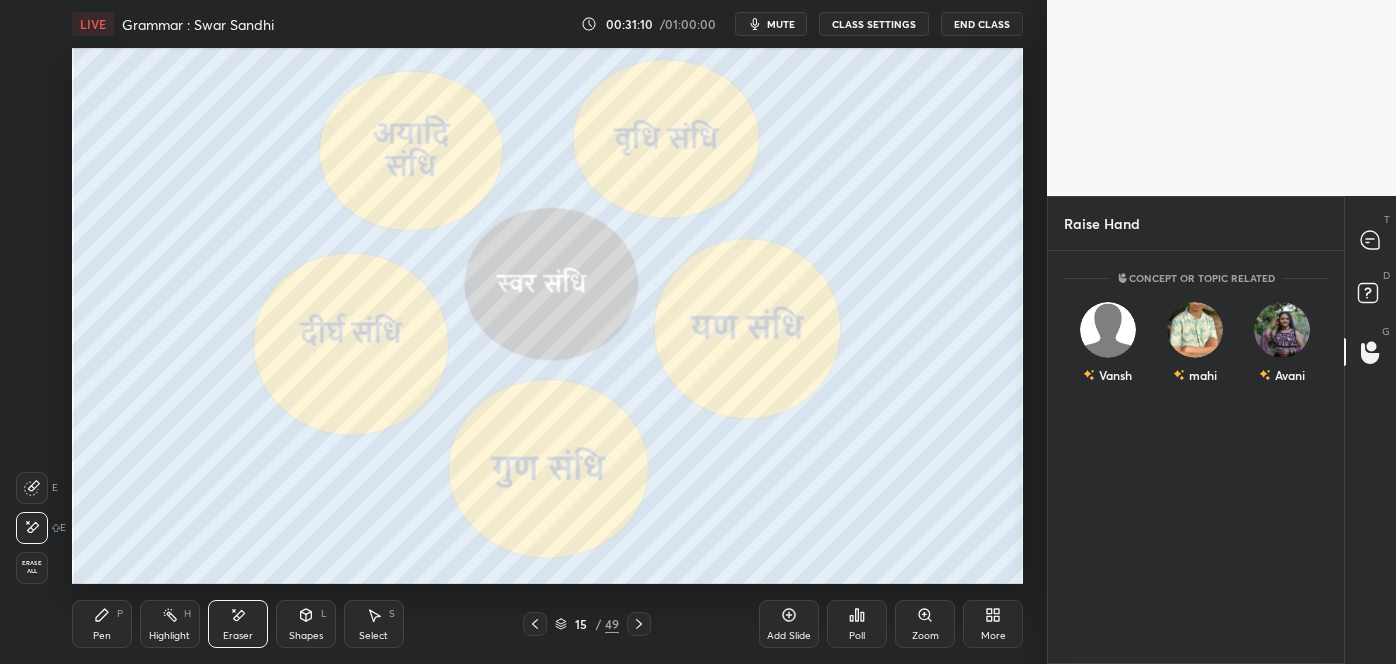 click 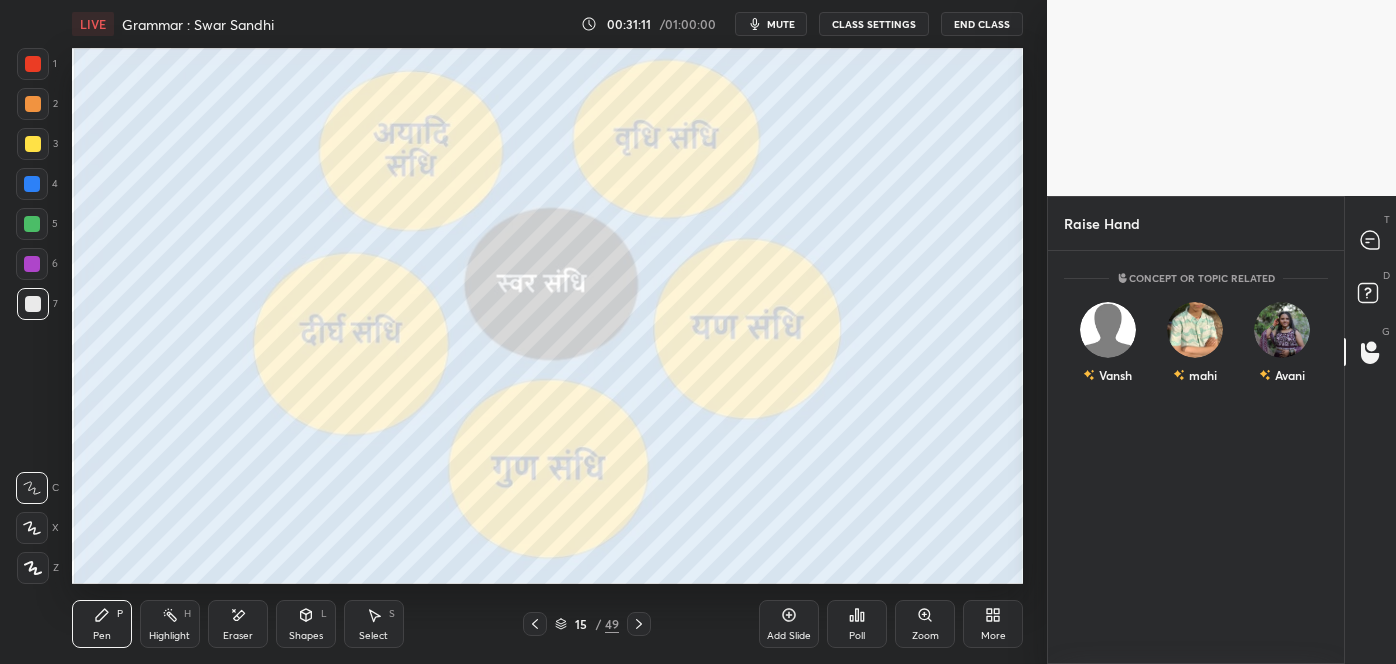 click at bounding box center [33, 64] 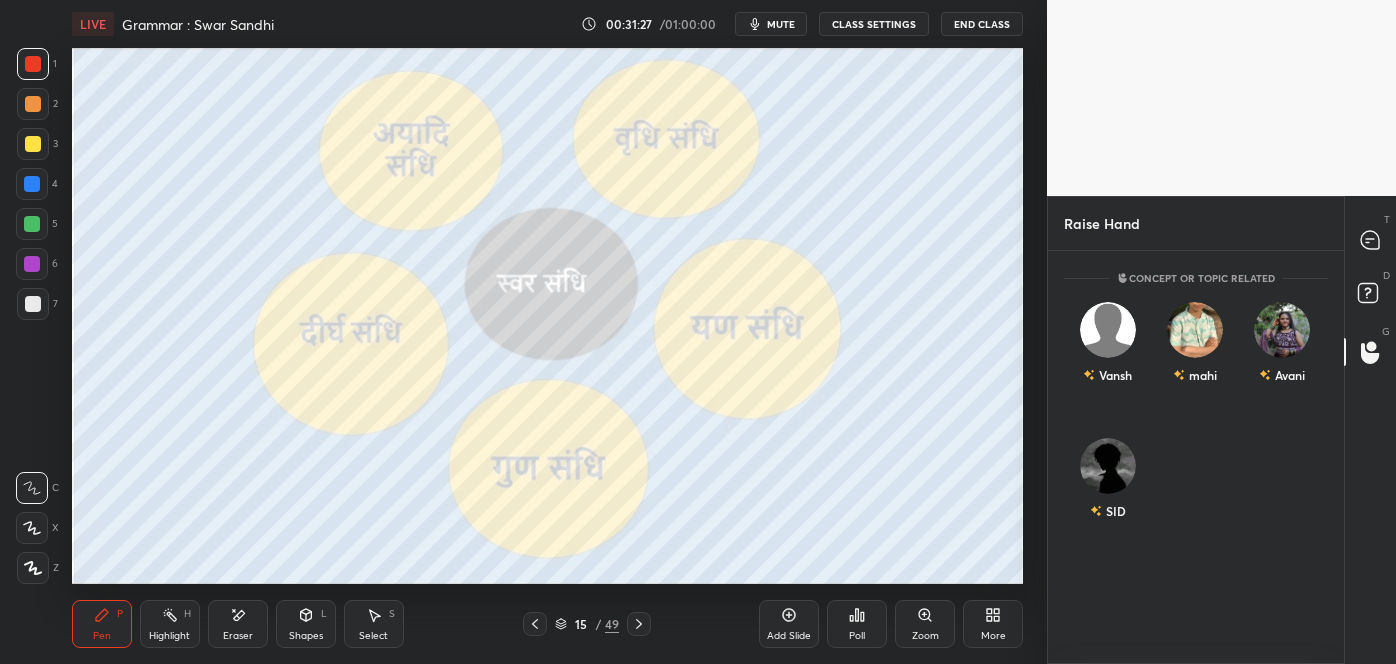 click 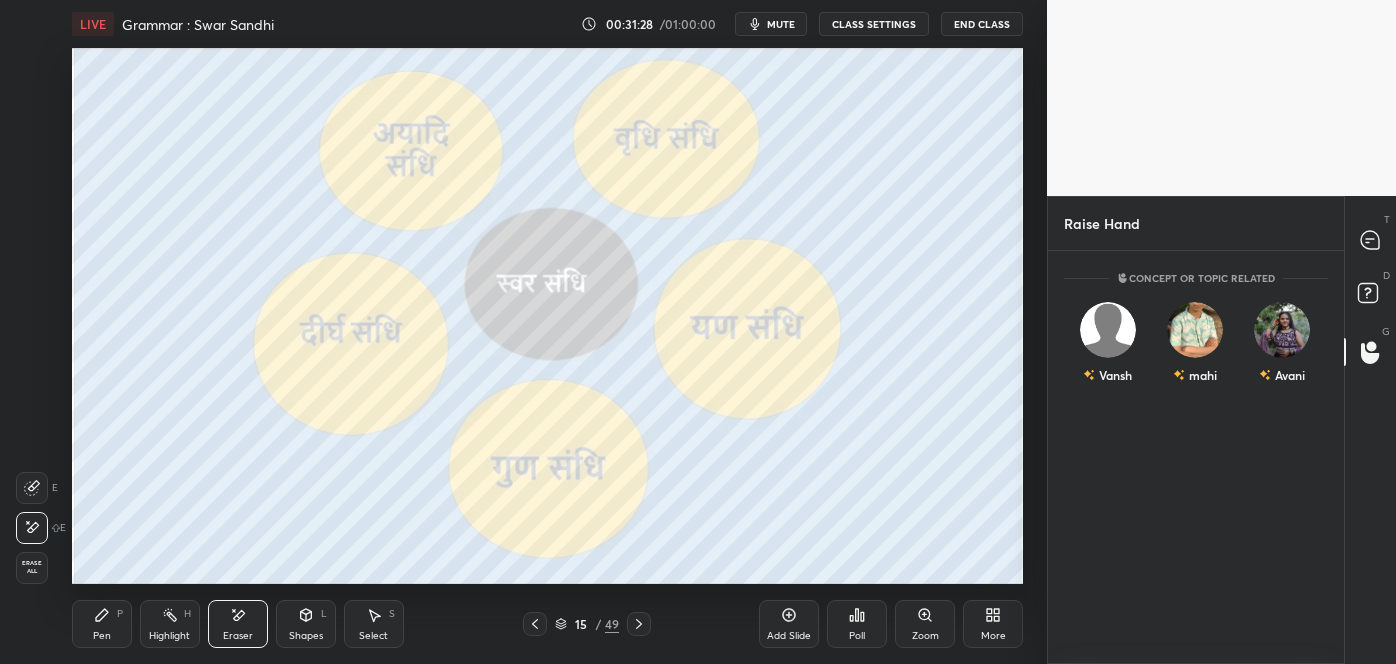 click 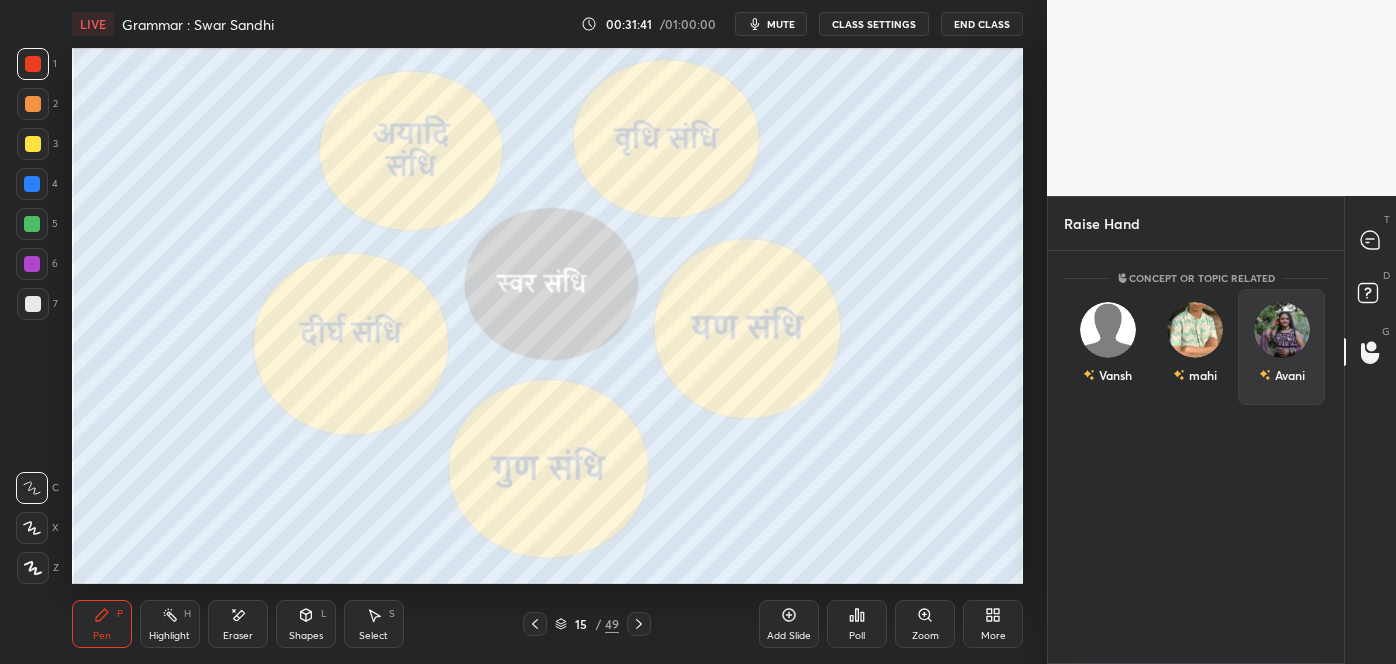 click on "Avani" at bounding box center (1281, 347) 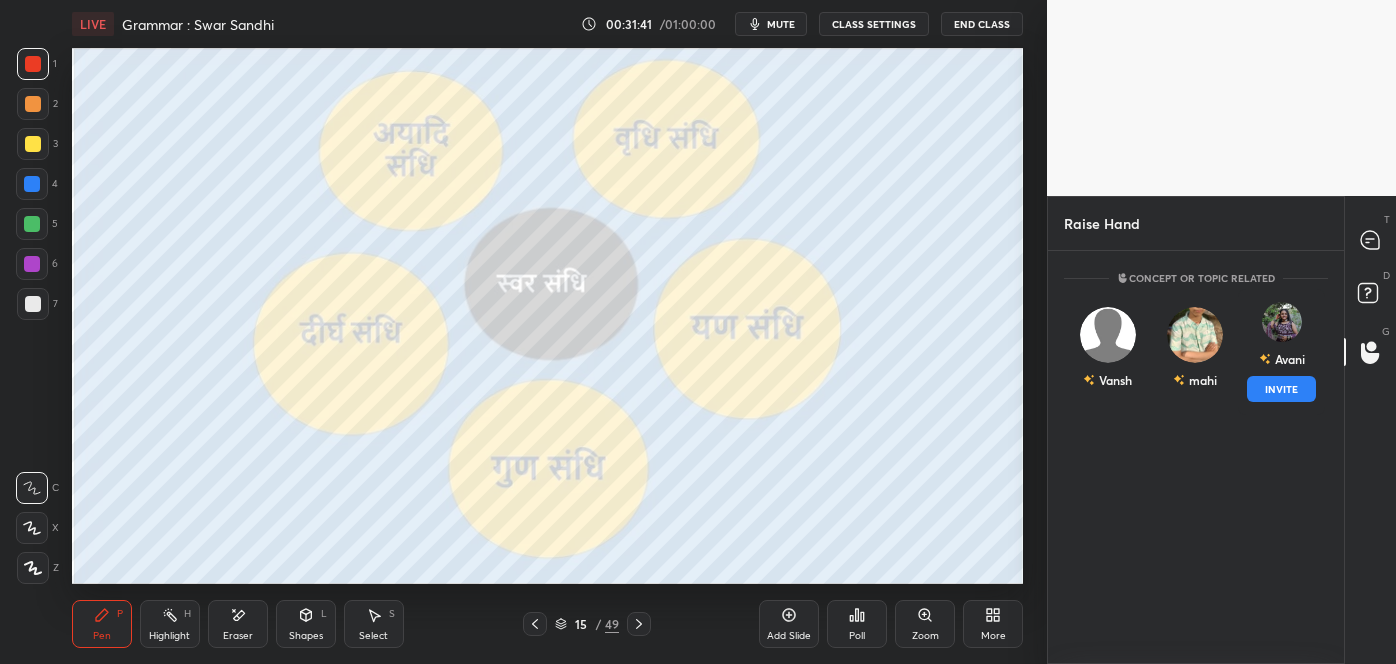 click on "INVITE" at bounding box center [1281, 389] 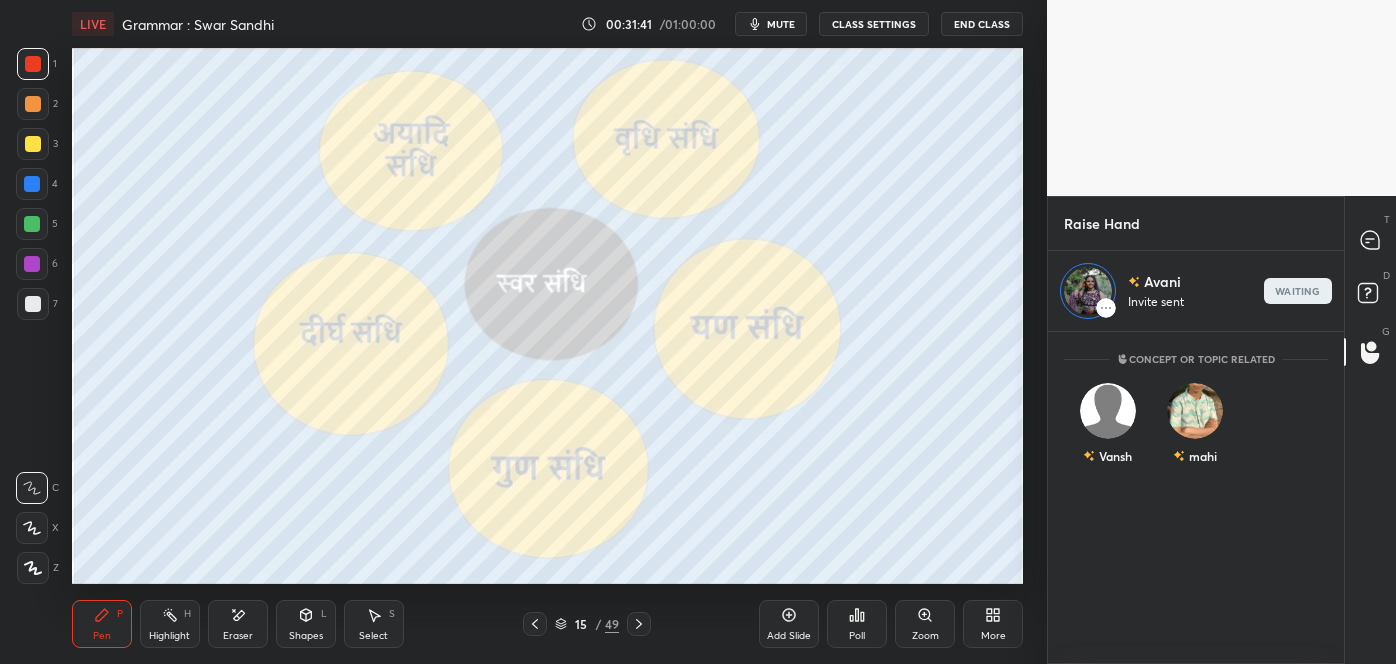 scroll, scrollTop: 326, scrollLeft: 290, axis: both 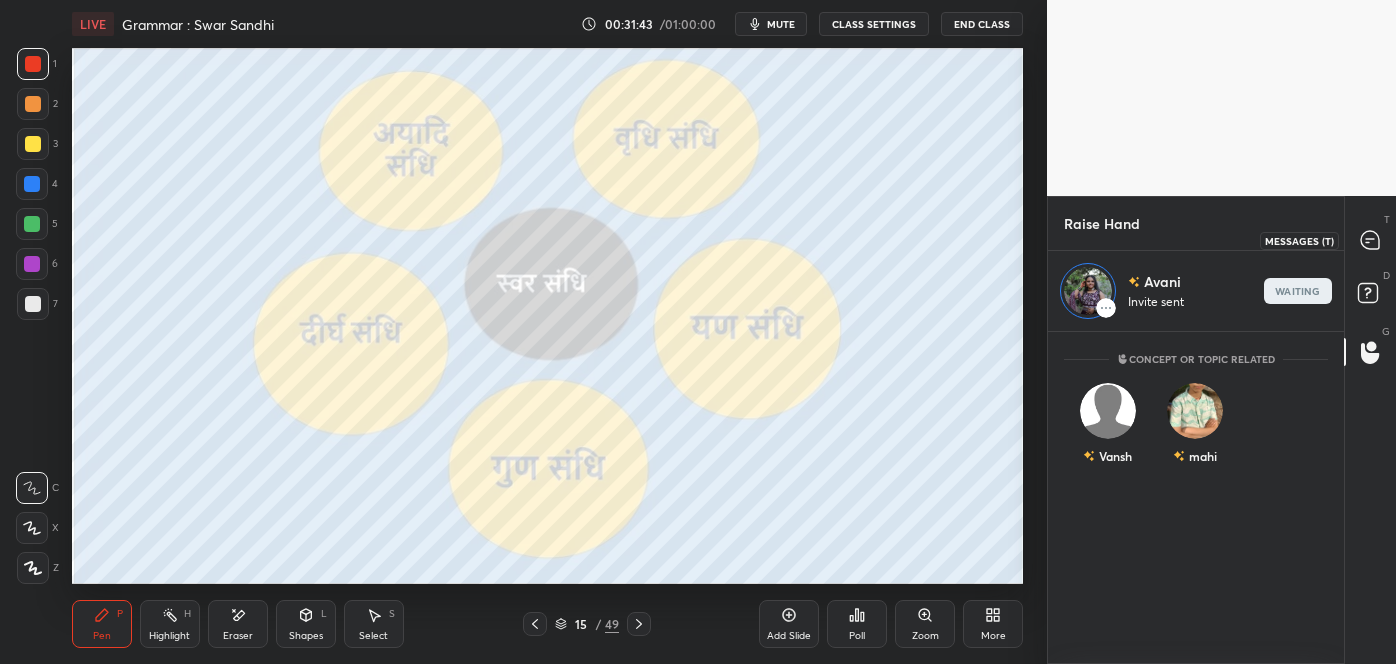 click 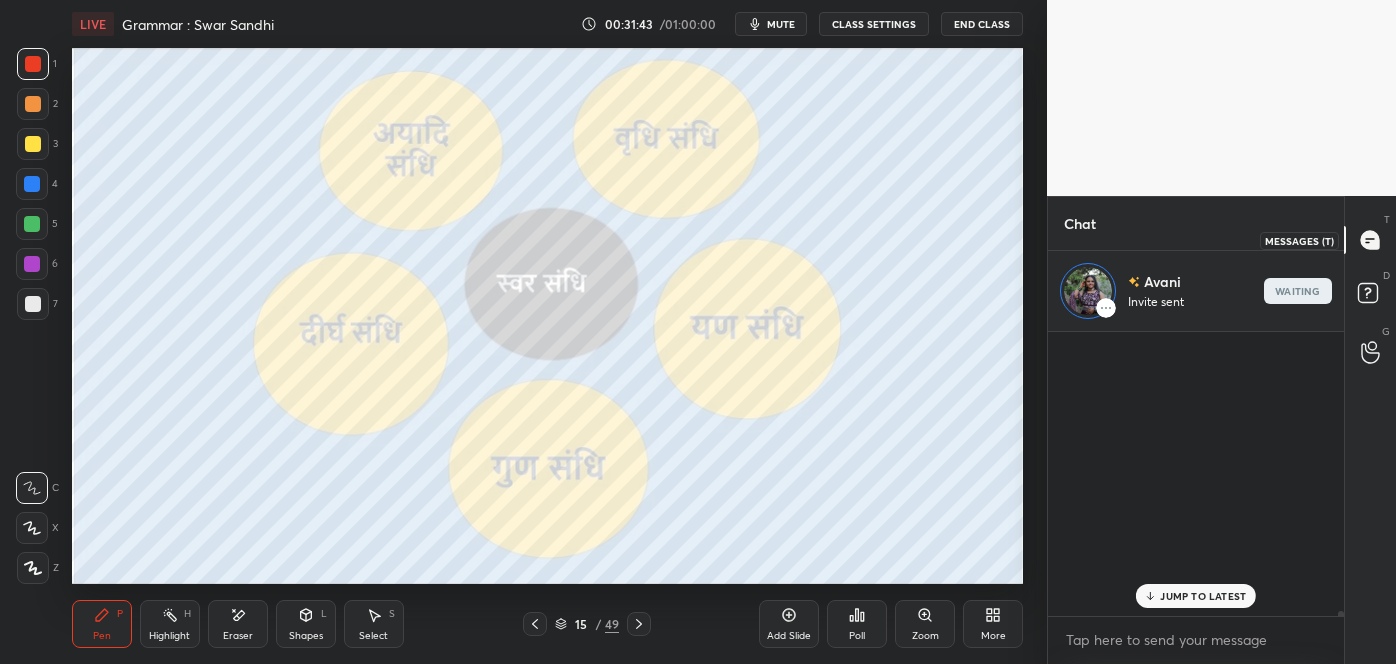 scroll, scrollTop: 35264, scrollLeft: 0, axis: vertical 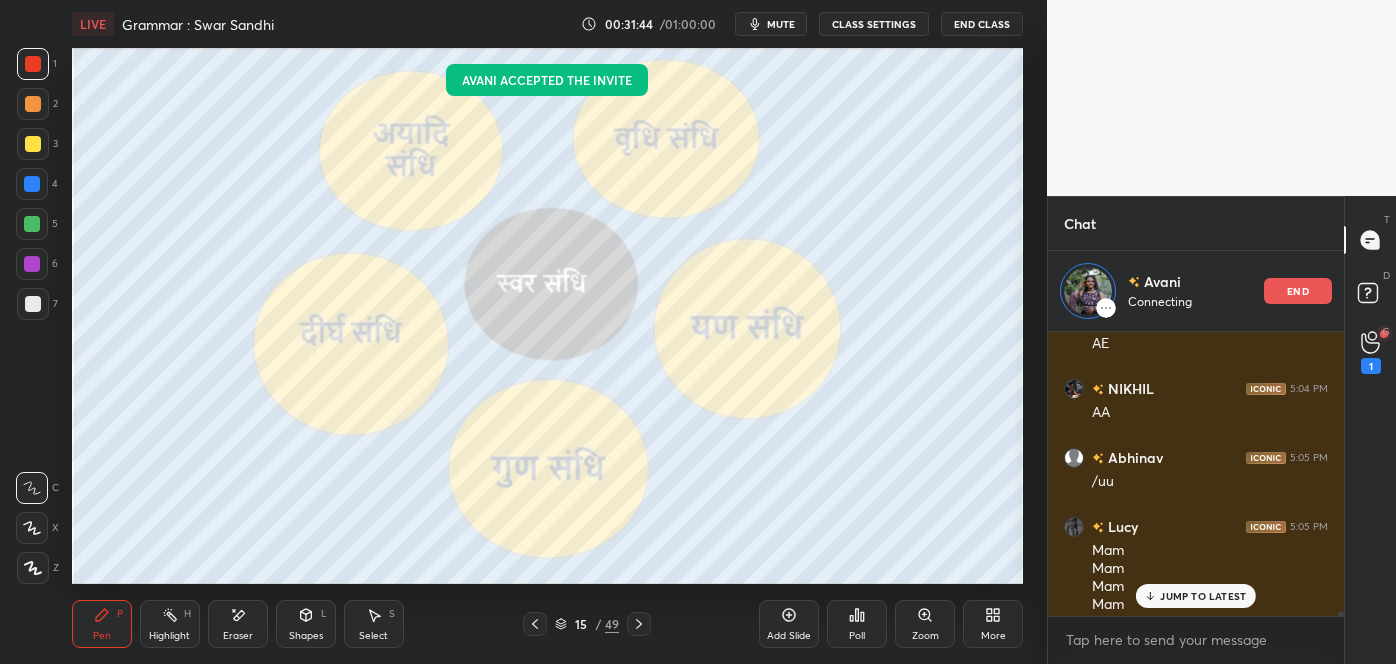 click on "JUMP TO LATEST" at bounding box center (1203, 596) 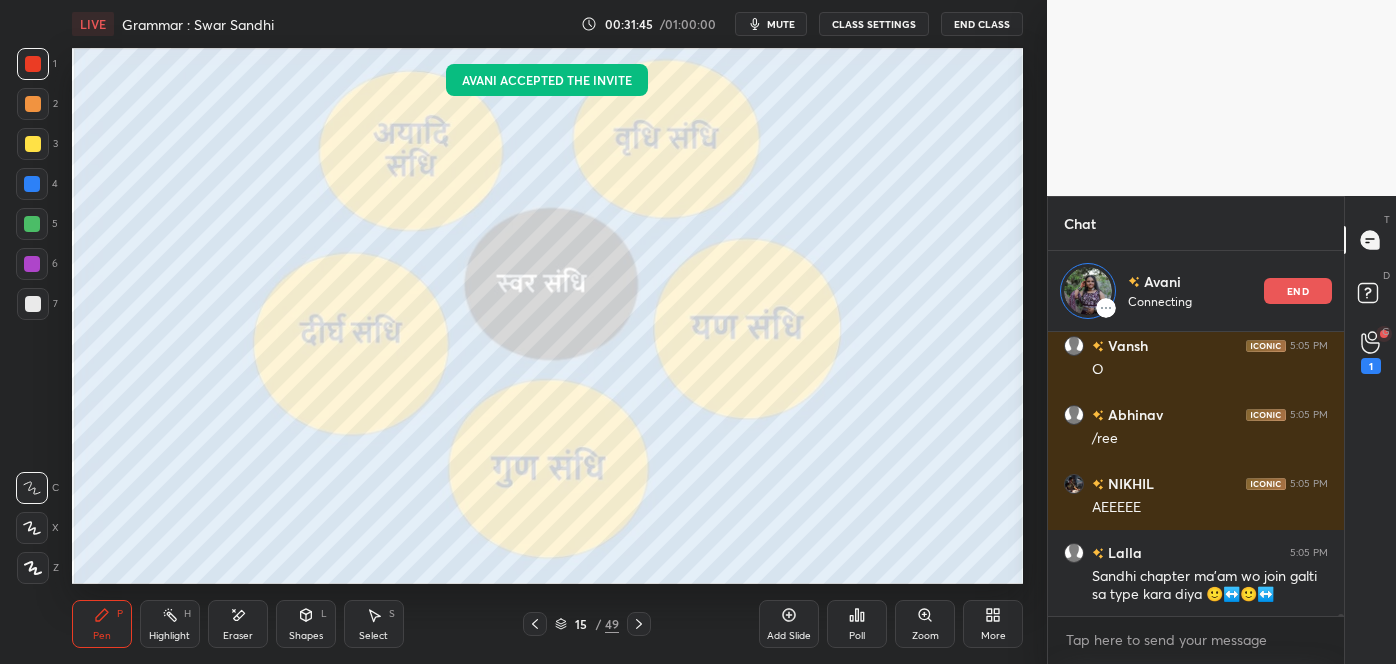 scroll, scrollTop: 35898, scrollLeft: 0, axis: vertical 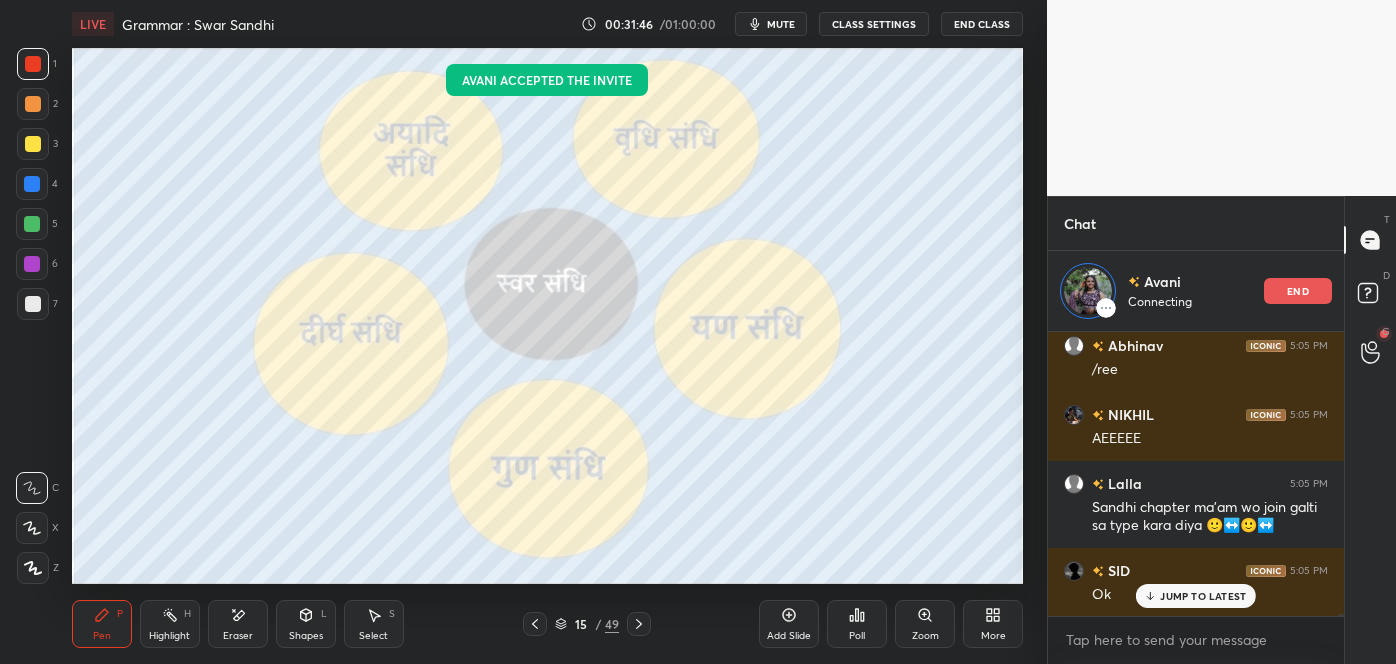 click 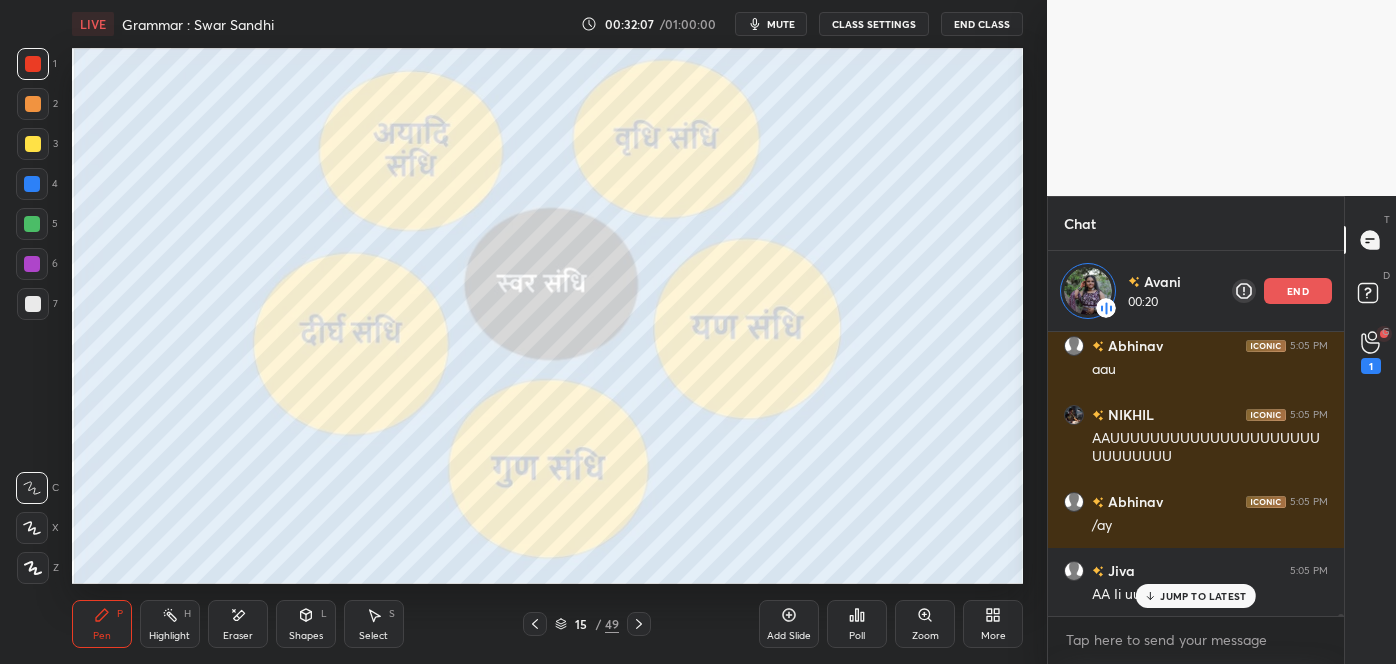 scroll, scrollTop: 36261, scrollLeft: 0, axis: vertical 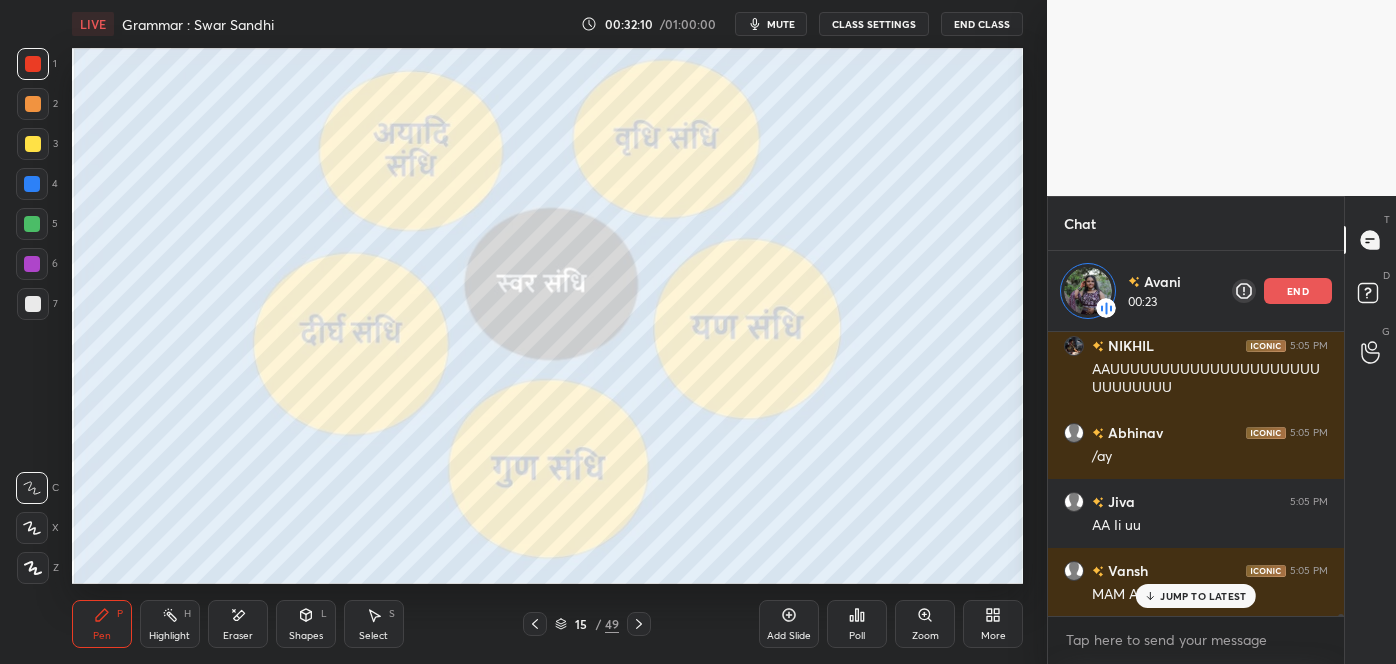 click 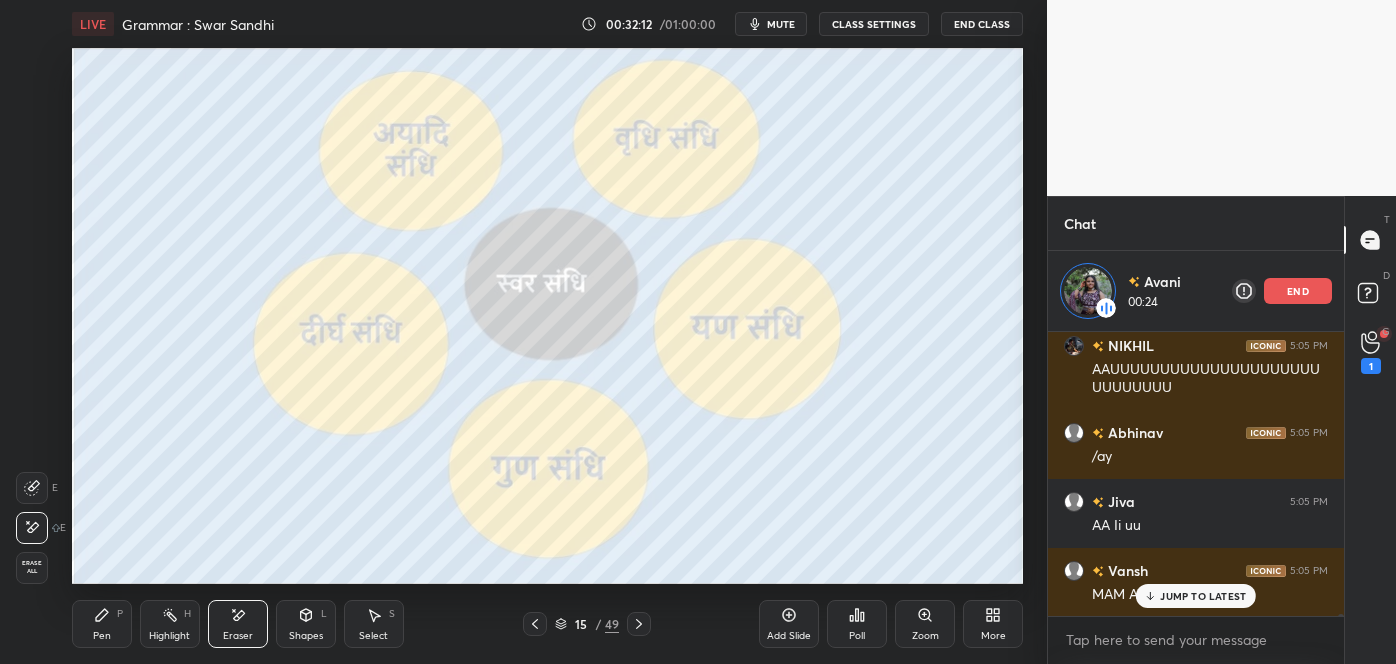 click on "Pen P" at bounding box center [102, 624] 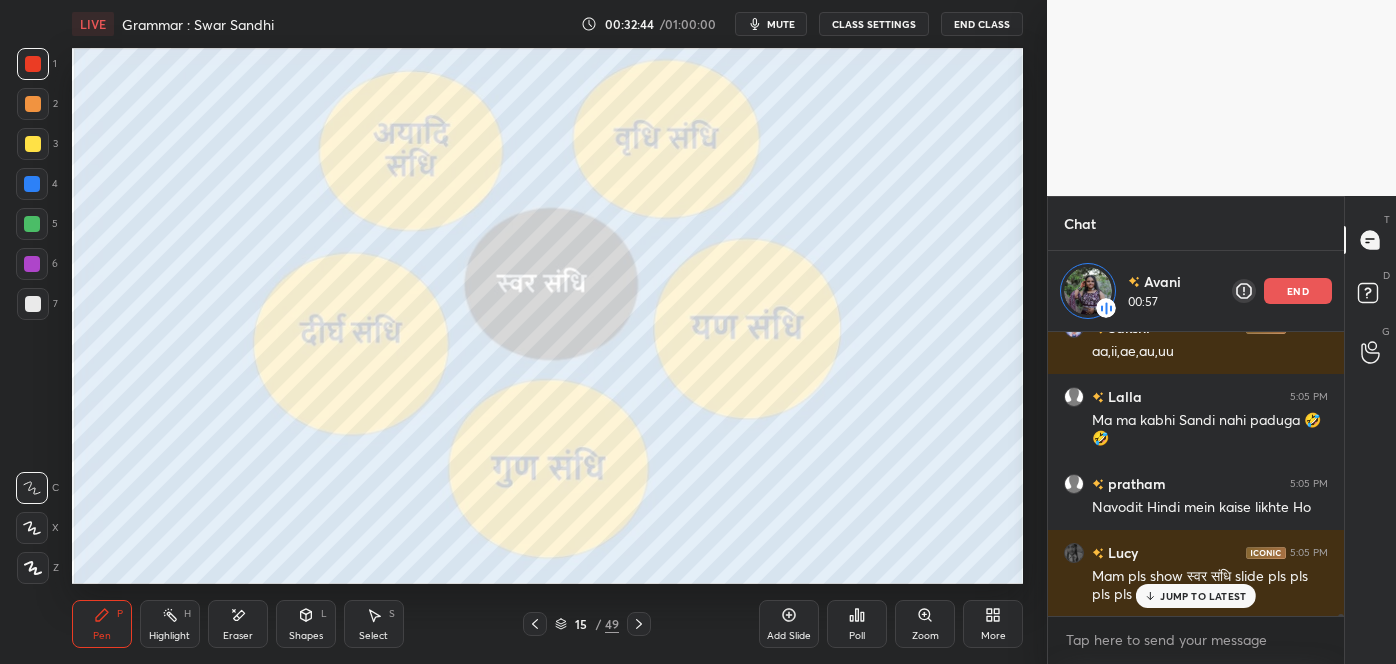 scroll, scrollTop: 36642, scrollLeft: 0, axis: vertical 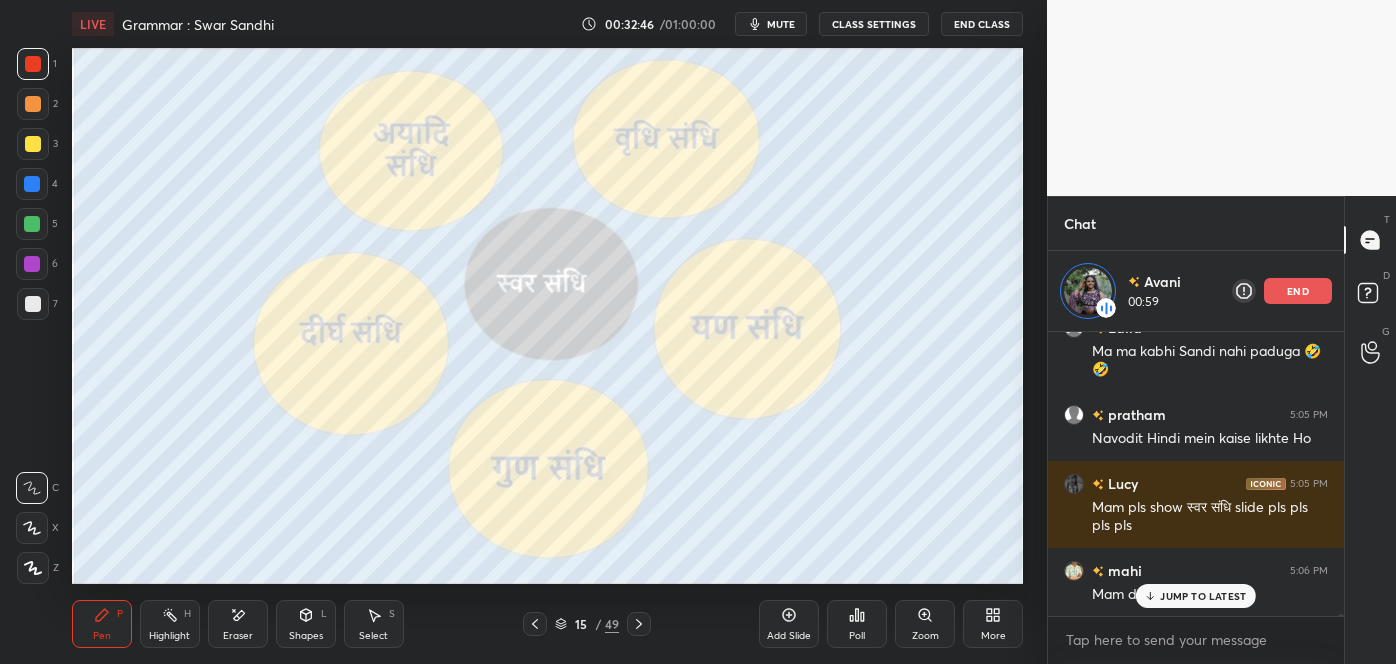 click on "Eraser" at bounding box center [238, 636] 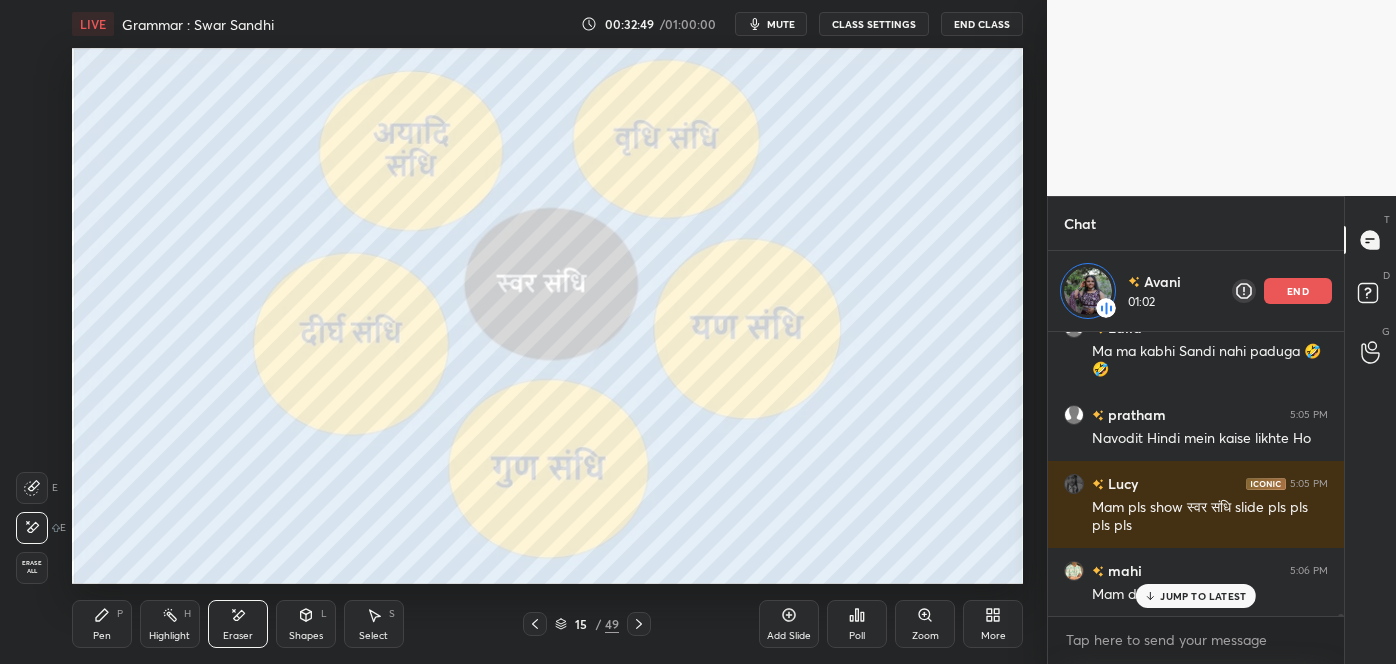 click on "P" at bounding box center (120, 614) 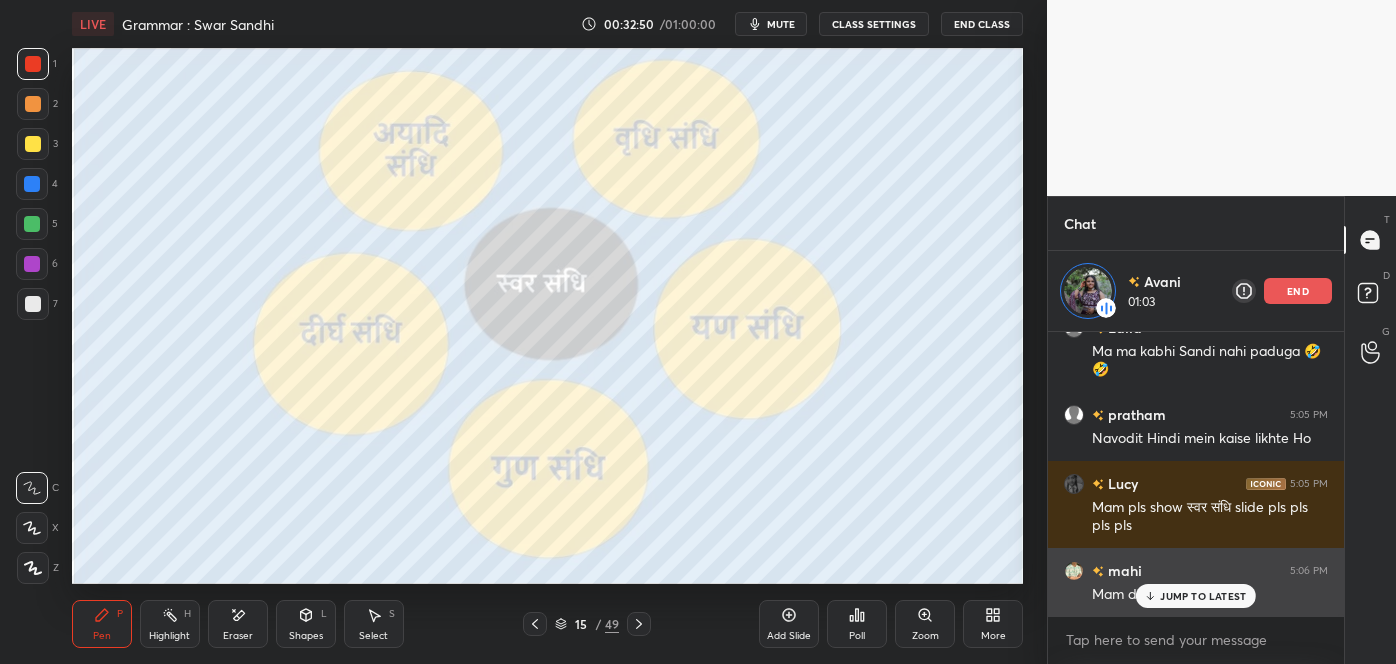 click on "JUMP TO LATEST" at bounding box center (1203, 596) 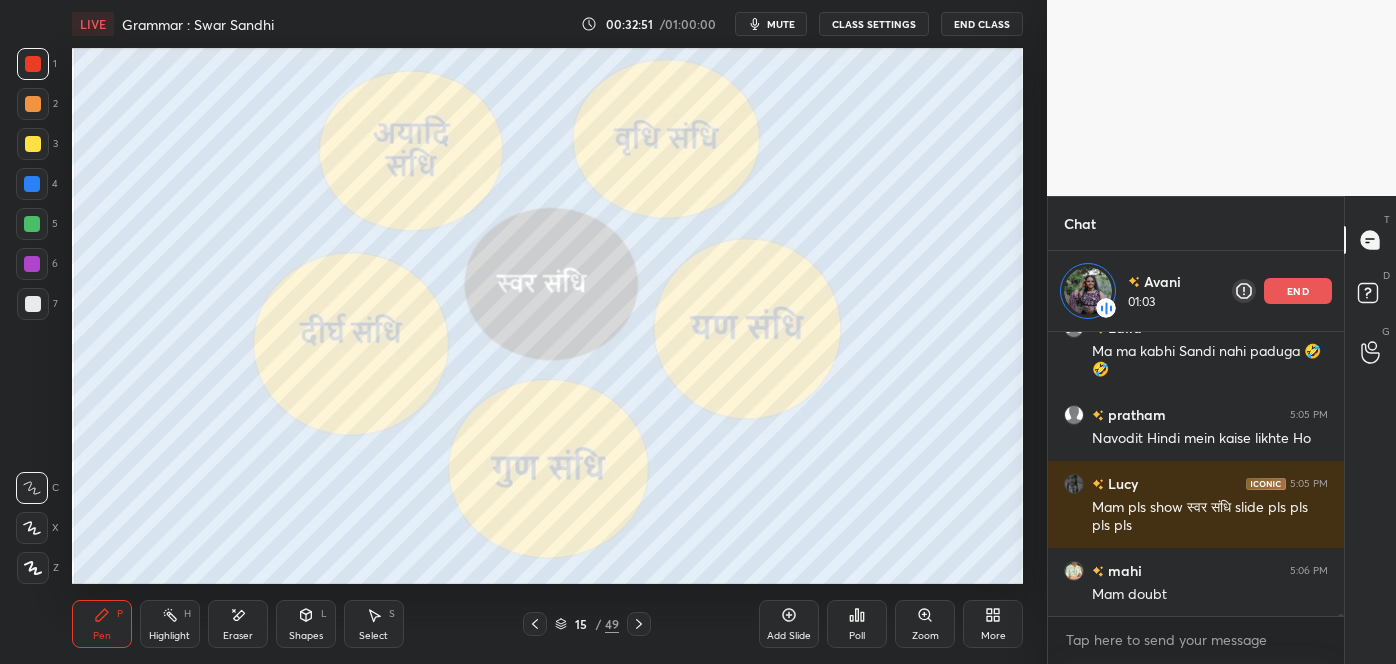 click on "end" at bounding box center [1298, 291] 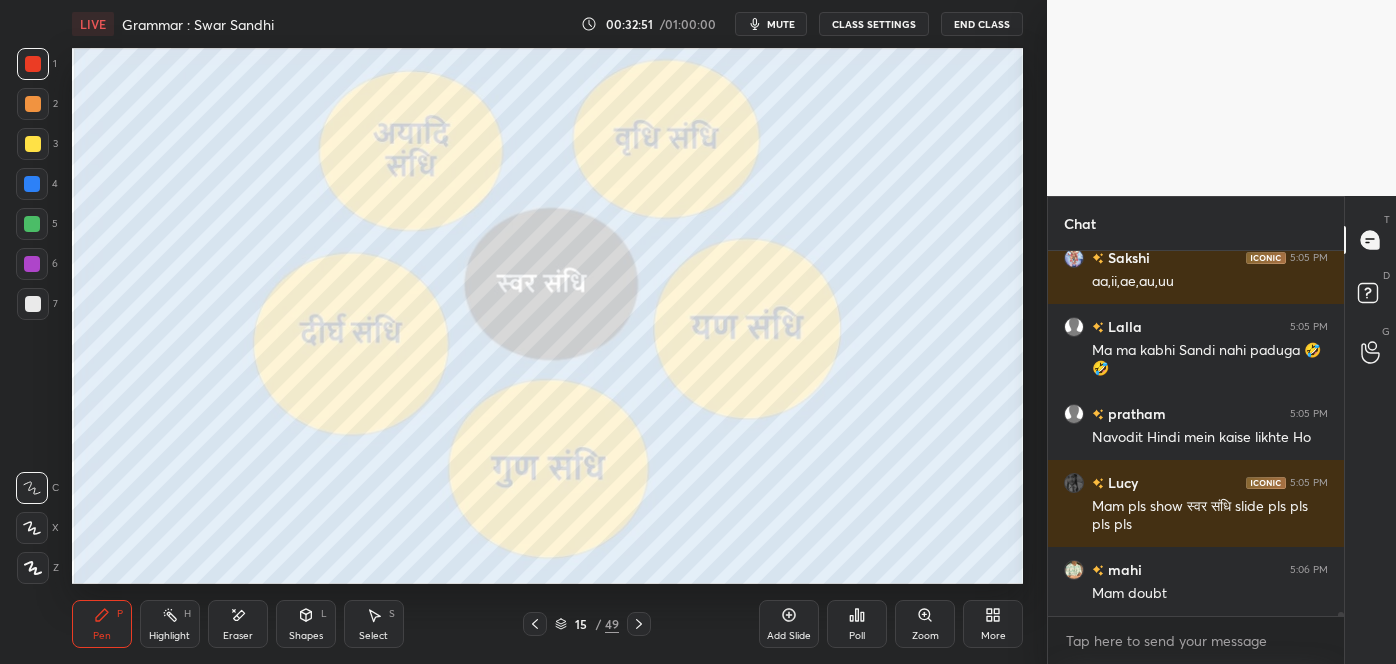 scroll, scrollTop: 6, scrollLeft: 5, axis: both 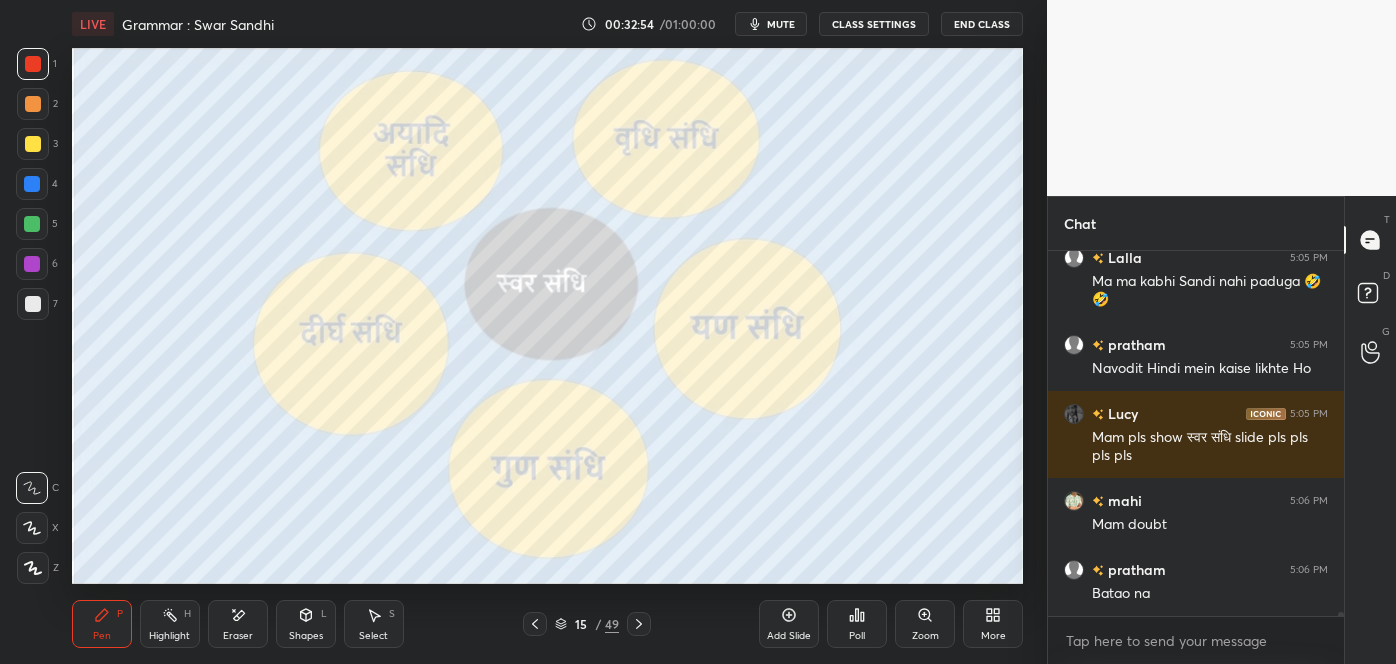 click 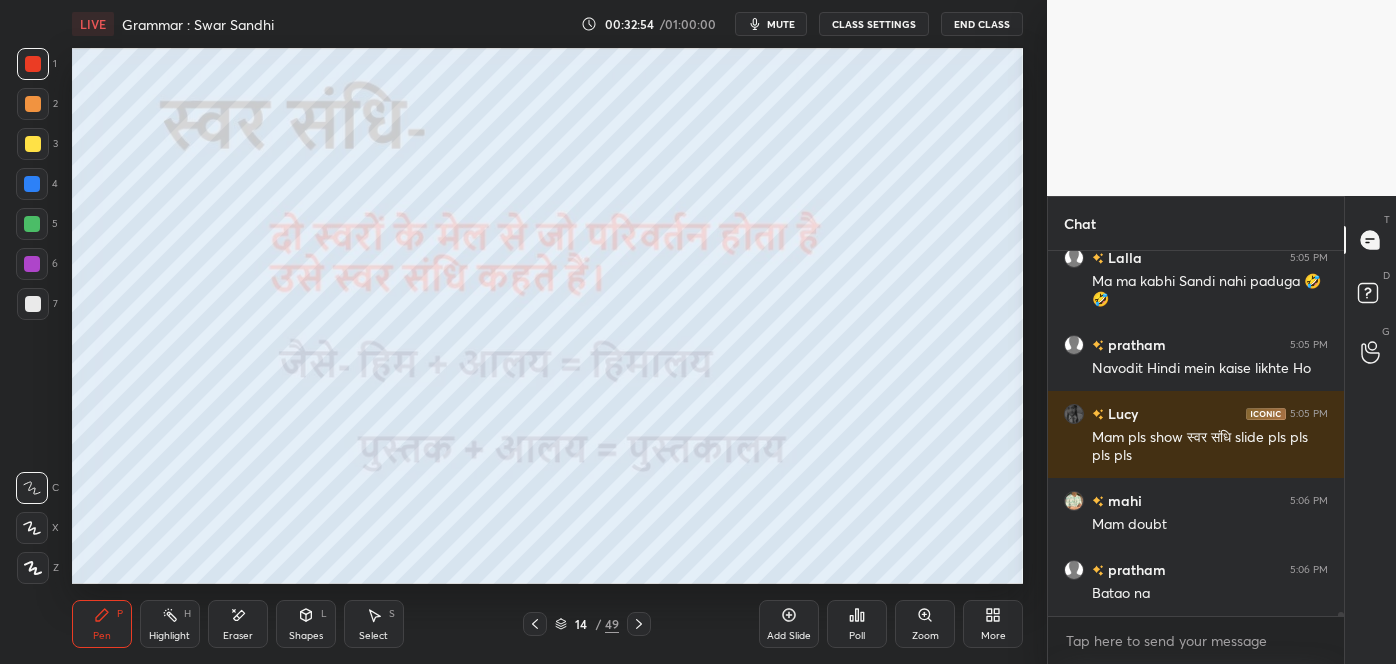 click 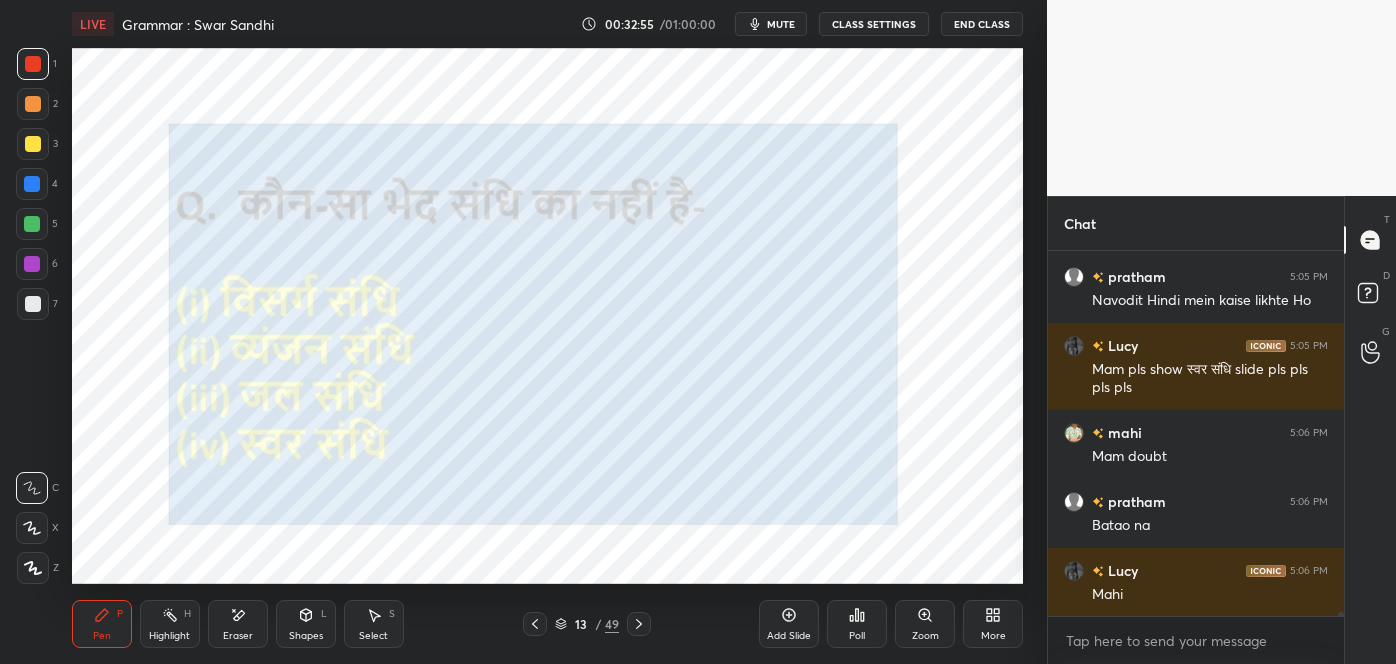 click at bounding box center [639, 624] 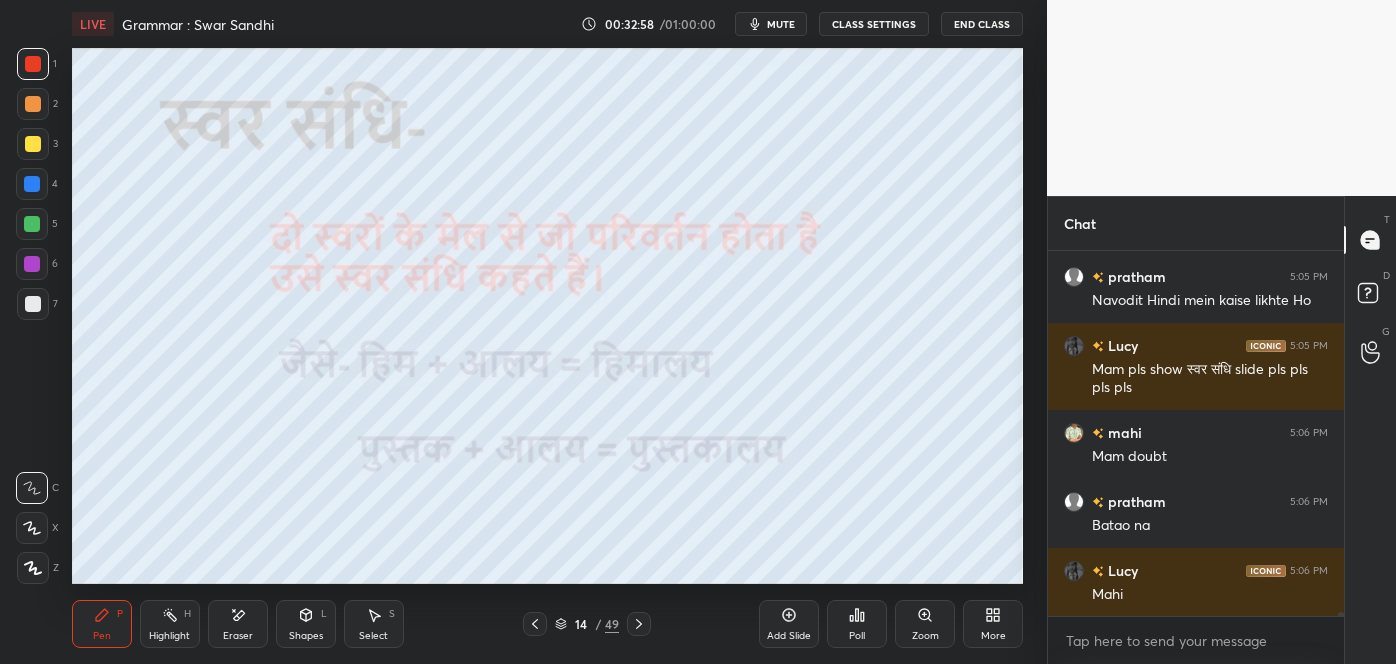 scroll, scrollTop: 36768, scrollLeft: 0, axis: vertical 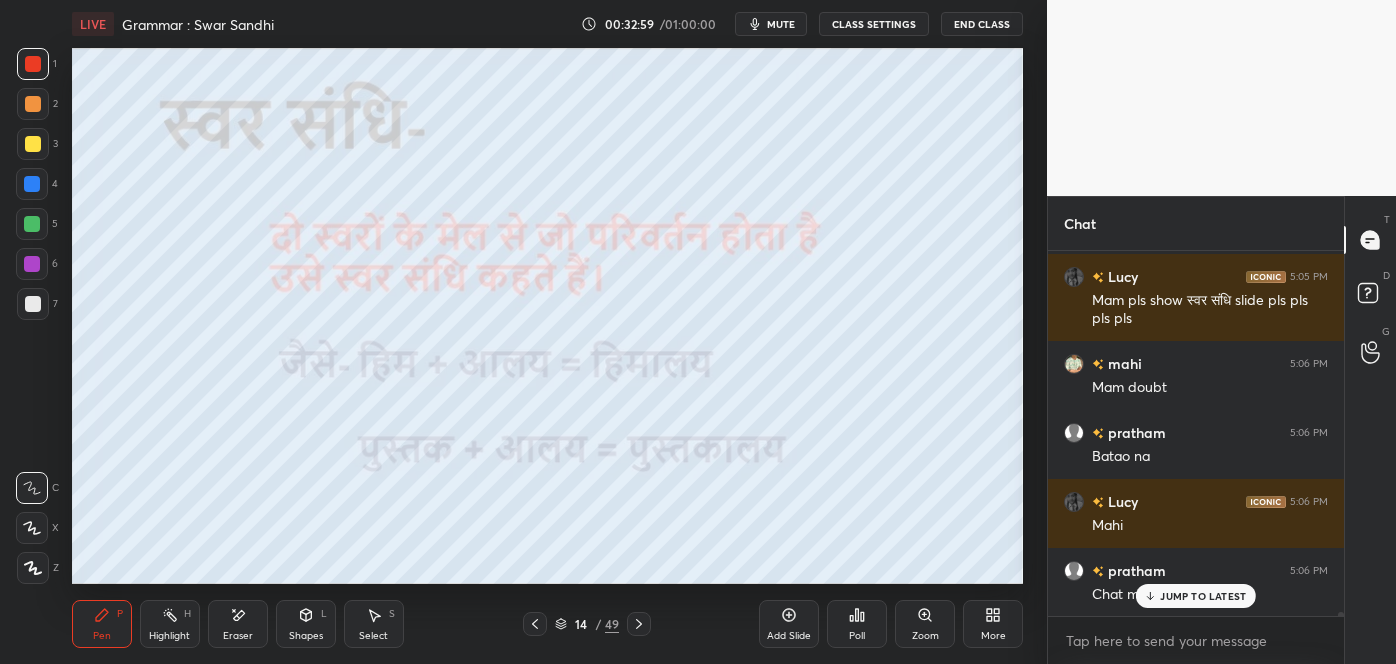 click on "JUMP TO LATEST" at bounding box center (1203, 596) 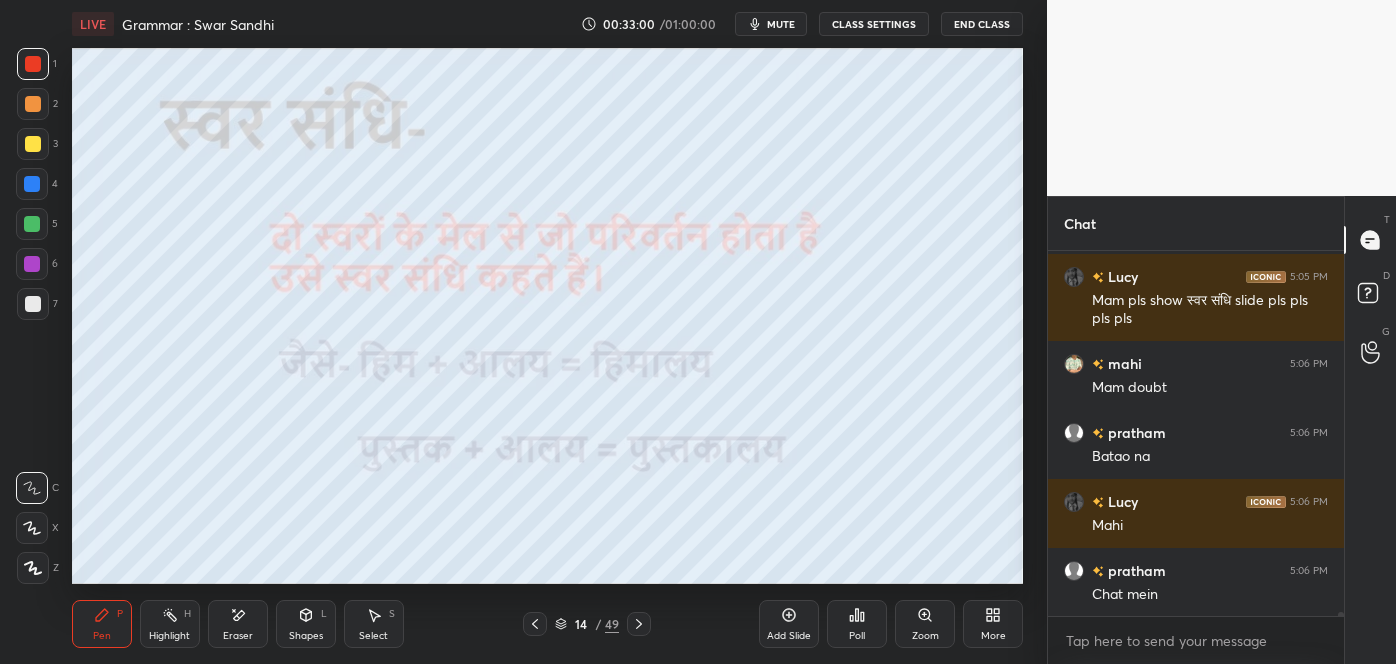 scroll, scrollTop: 36837, scrollLeft: 0, axis: vertical 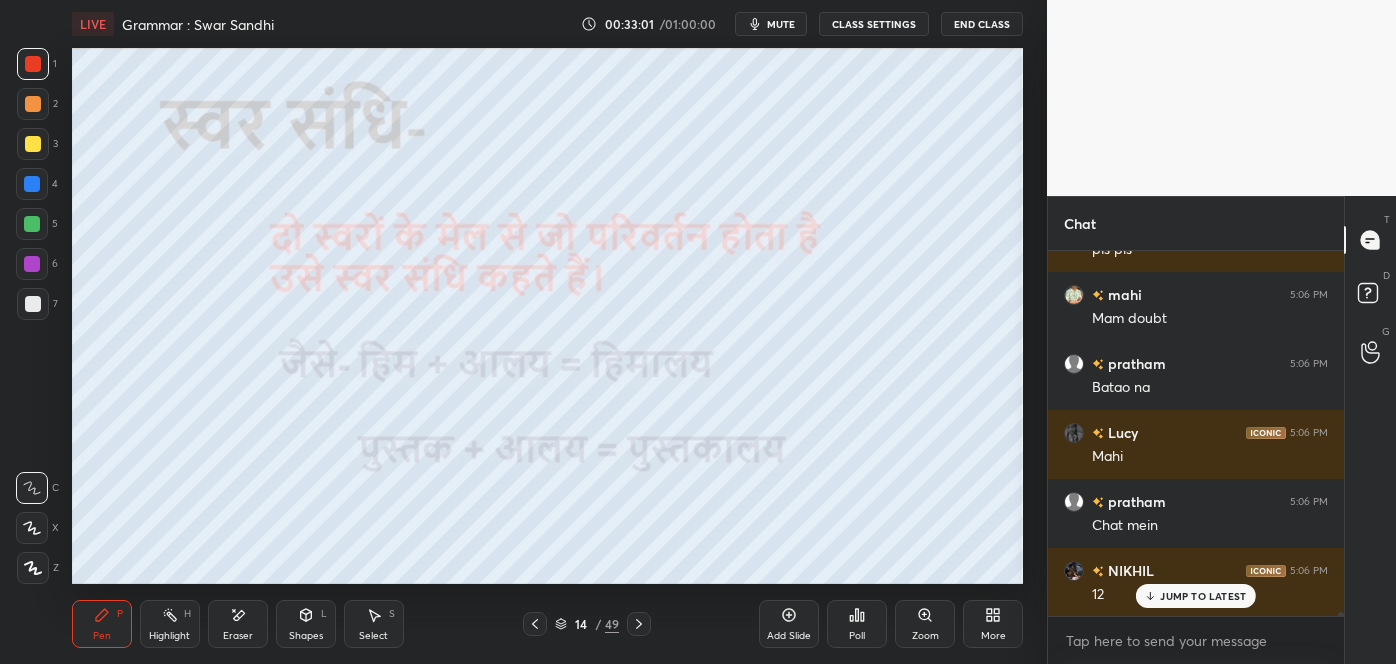 click on "Lalla 5:05 PM Sandhi chapter ma'am wo join galti sa type kara diya 🙂‍↔️🙂‍↔️ SID 5:05 PM Ok Abhinav 5:05 PM aau NIKHIL 5:05 PM AAUUUUUUUUUUUUUUUUUUUUUUUUUUUUU Abhinav 5:05 PM /ay Jiva 5:05 PM AA Ii uu Vansh 5:05 PM MAM A E  U Sakshi 5:05 PM aa,ii,ae,au,uu Lalla 5:05 PM Ma ma kabhi Sandi nahi paduga 🤣🤣 pratham 5:05 PM Navodit Hindi mein kaise likhte Ho Lucy 5:05 PM Mam pls show स्वर संधि slide pls pls pls pls mahi 5:06 PM Mam doubt pratham 5:06 PM Batao na Lucy 5:06 PM Mahi pratham 5:06 PM Chat mein NIKHIL 5:06 PM 12 JUMP TO LATEST" at bounding box center (1196, 433) 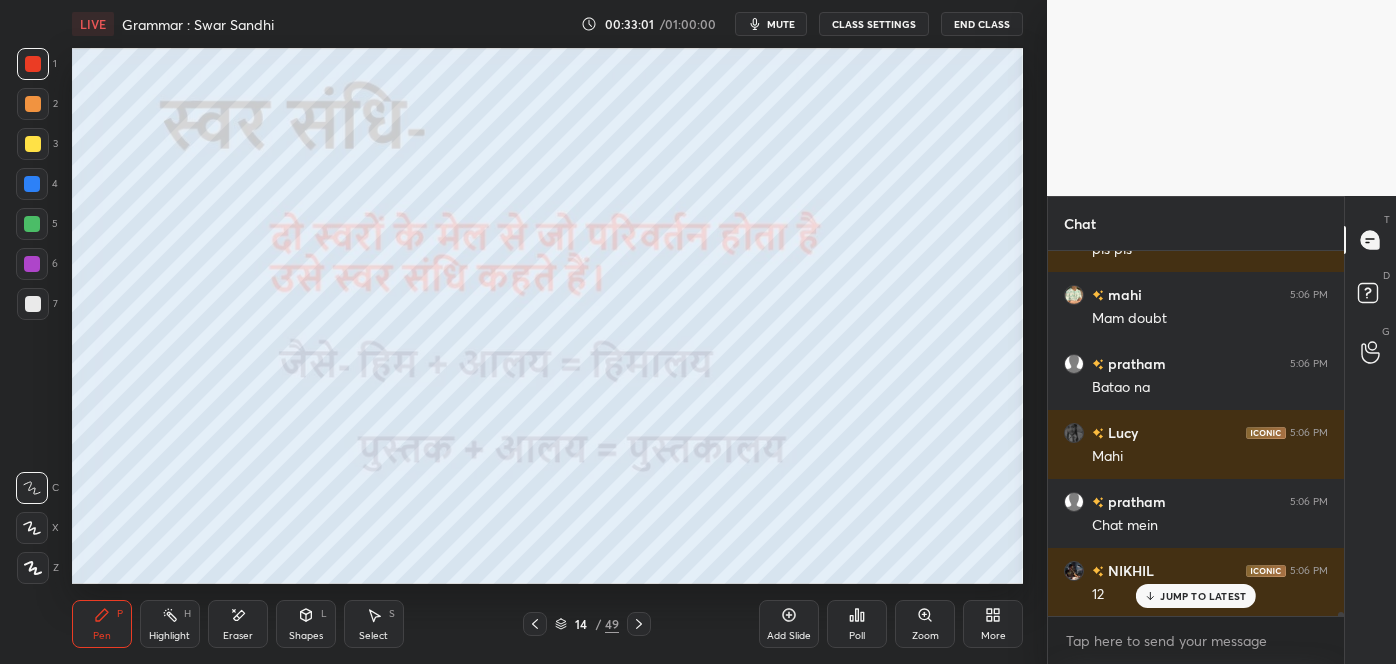 scroll, scrollTop: 36858, scrollLeft: 0, axis: vertical 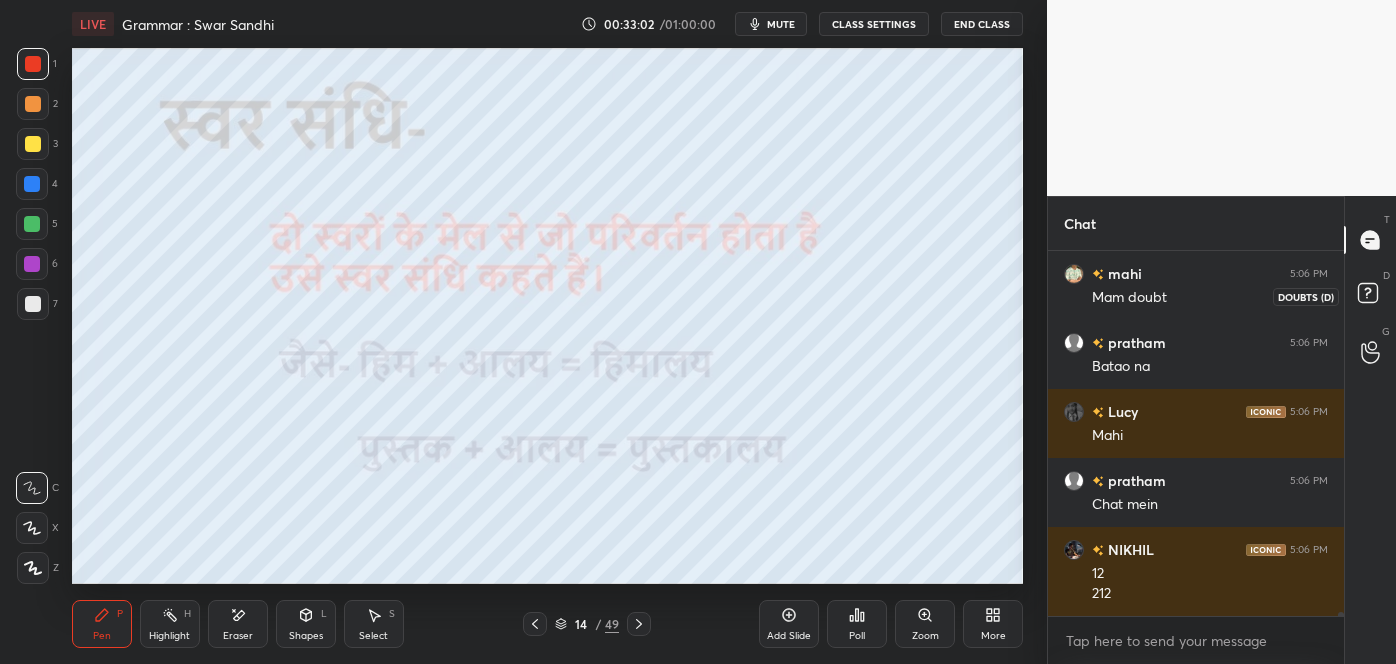 click 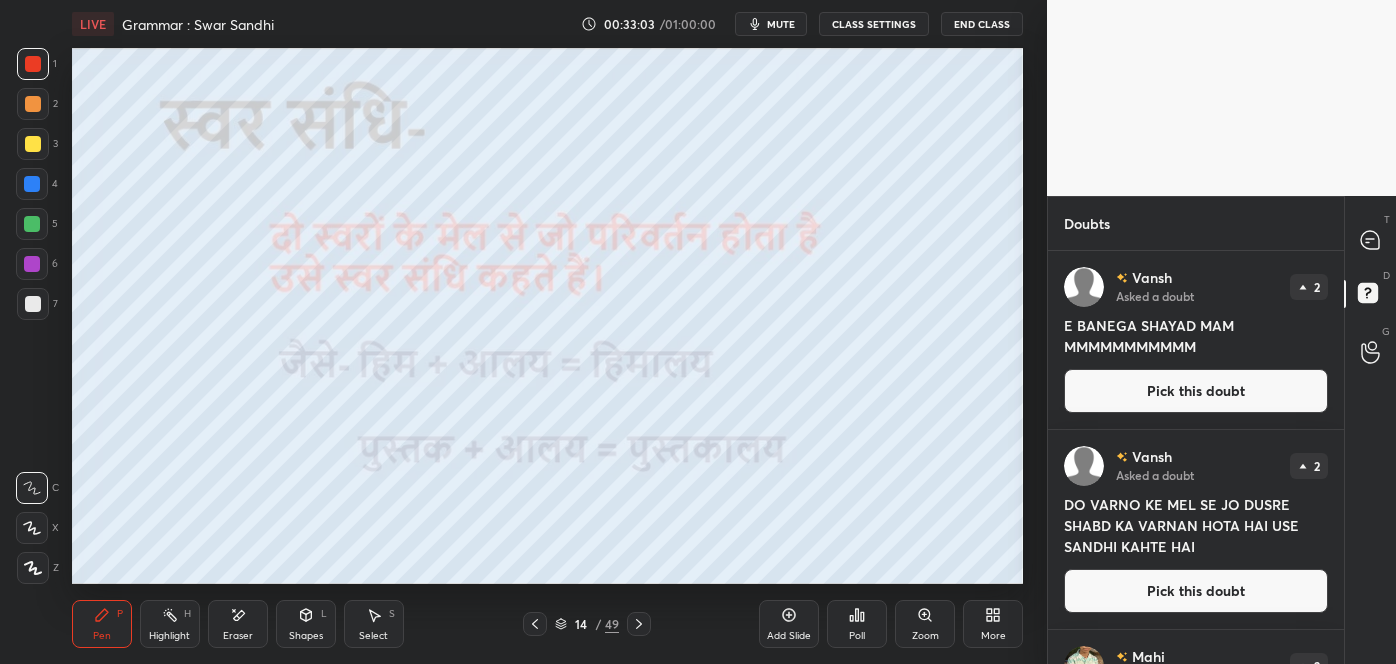click on "G Raise Hand (G)" at bounding box center [1370, 352] 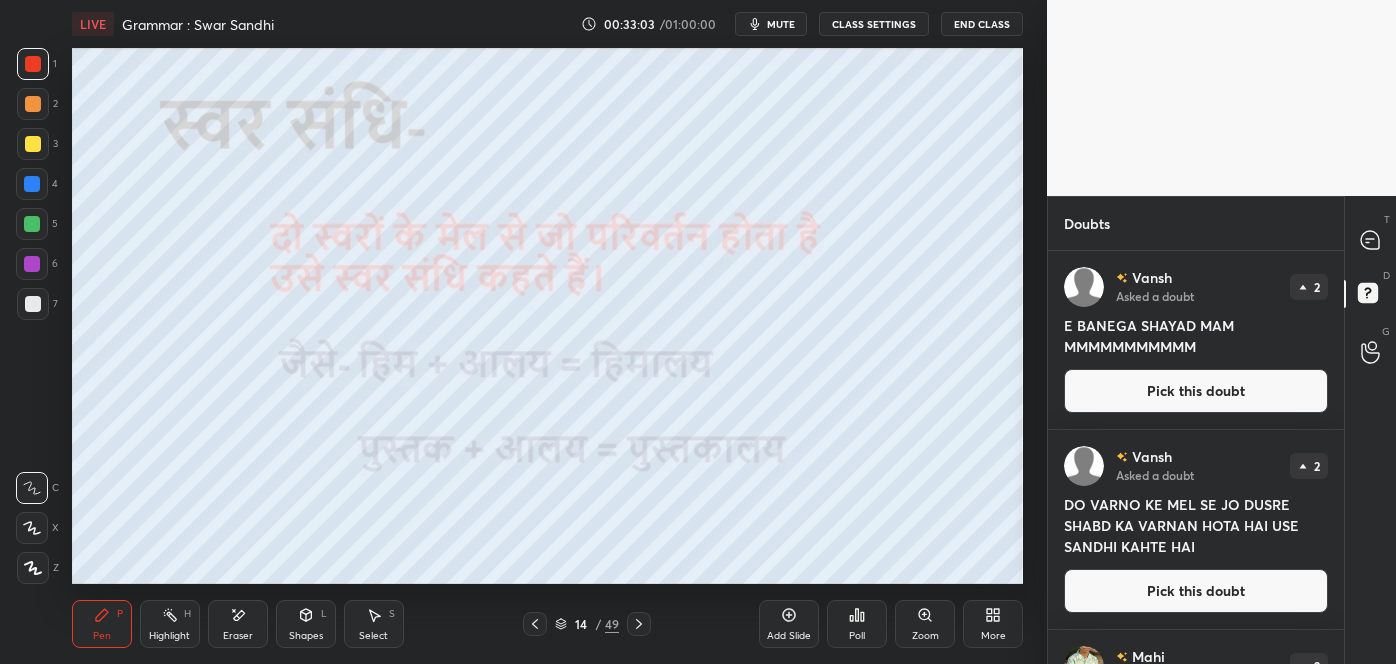 scroll, scrollTop: 6, scrollLeft: 5, axis: both 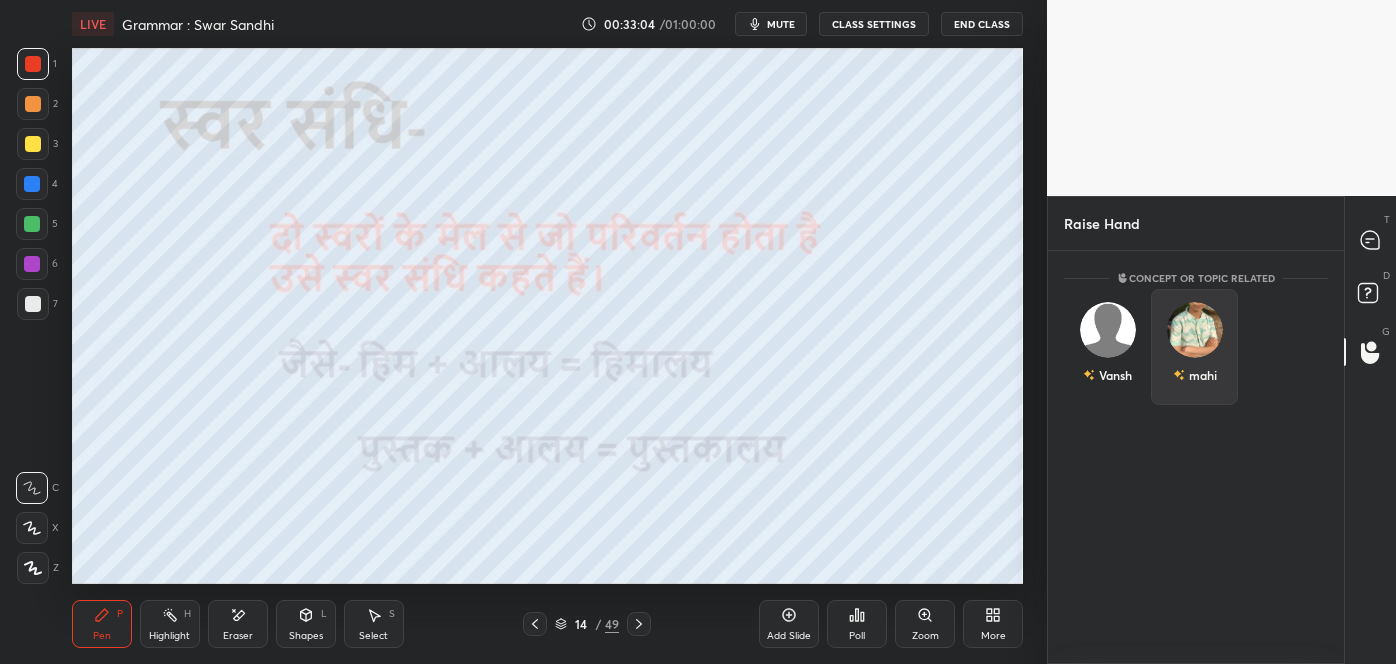 click on "mahi" at bounding box center [1194, 347] 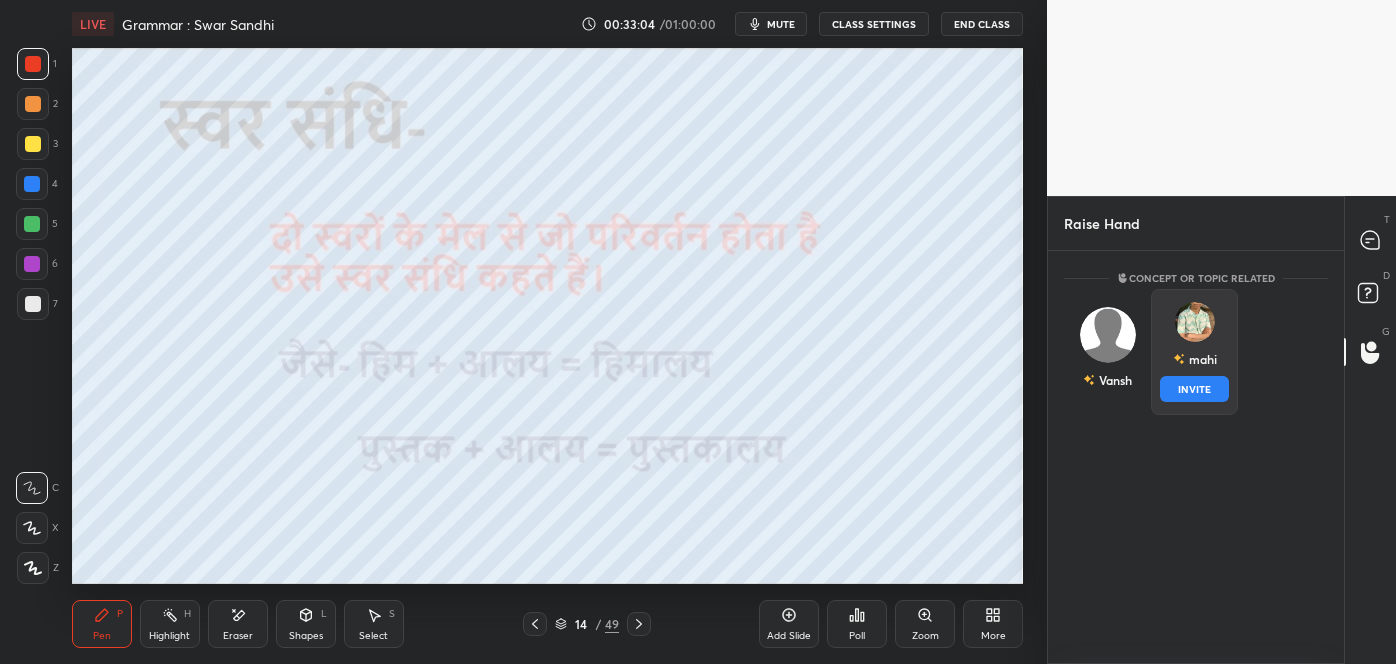 click on "INVITE" at bounding box center [1194, 389] 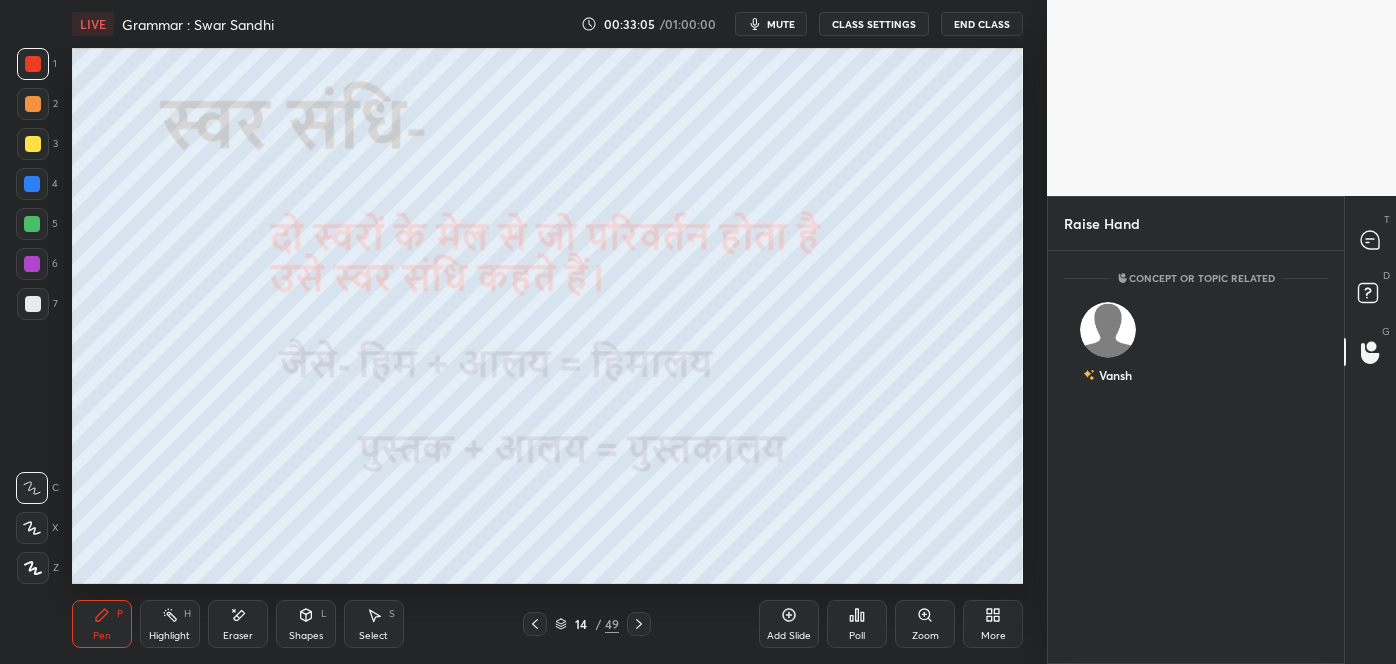 scroll, scrollTop: 326, scrollLeft: 290, axis: both 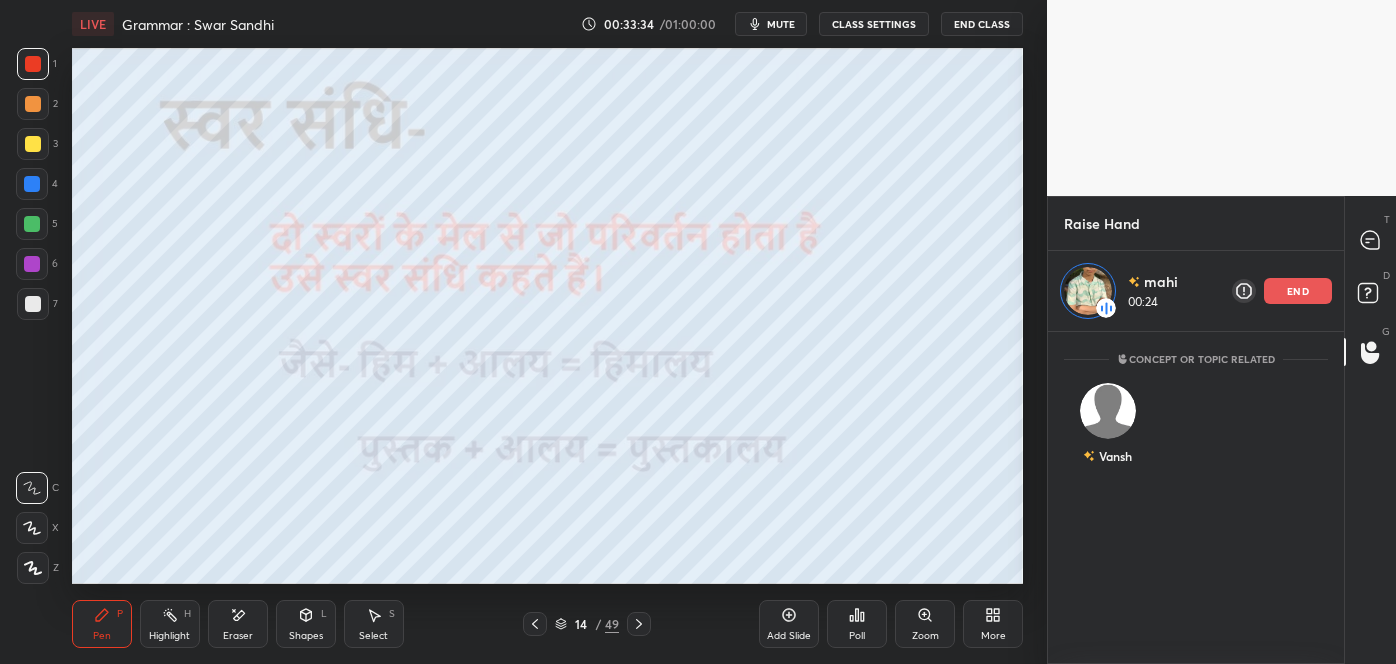 click 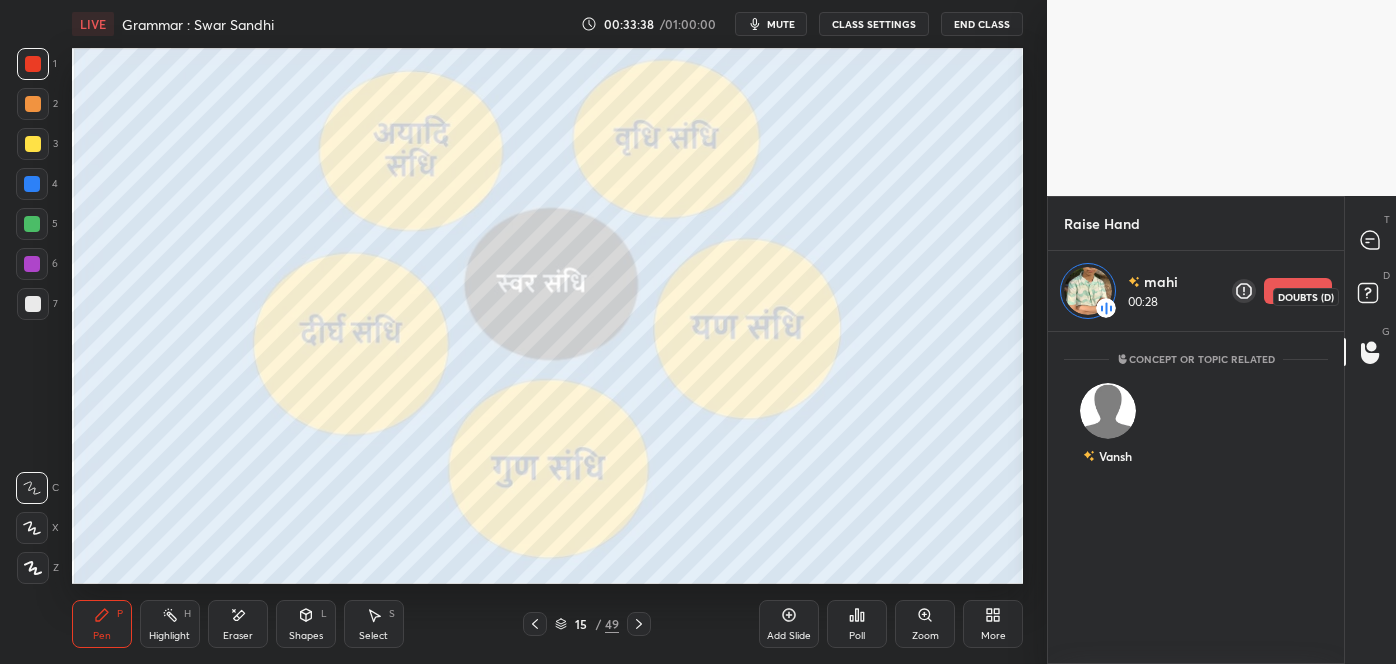 click 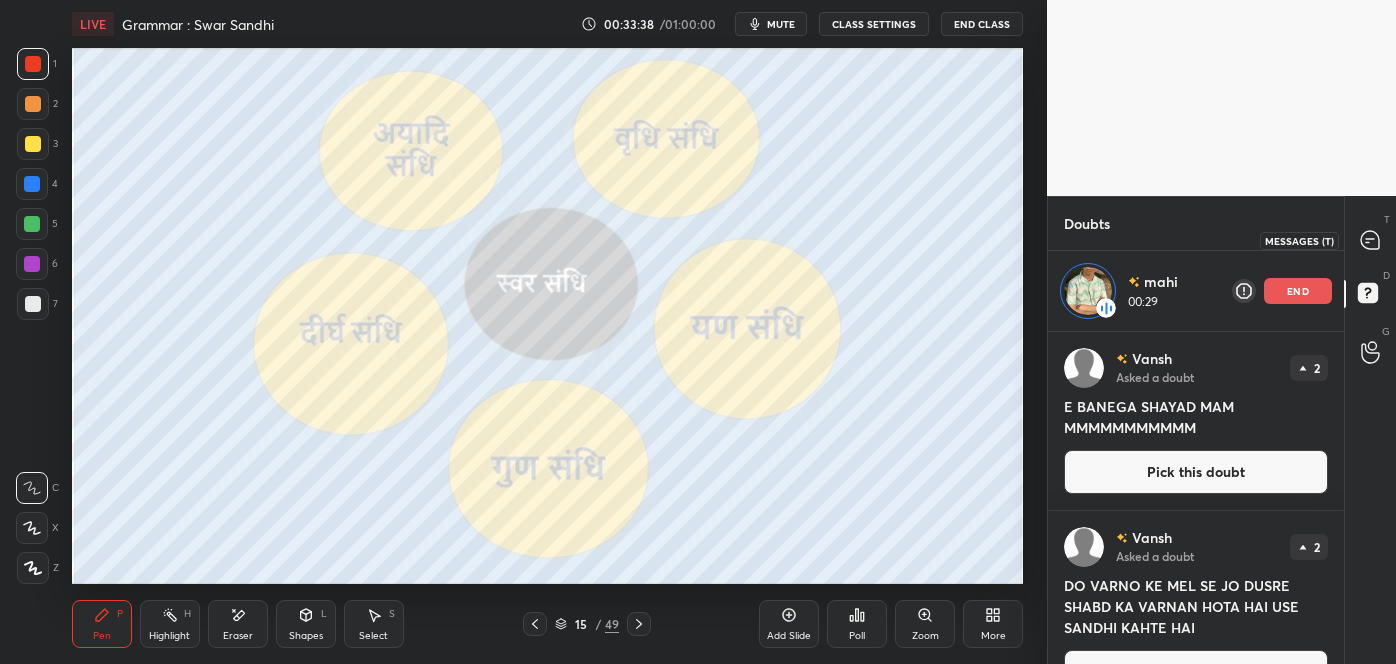scroll, scrollTop: 326, scrollLeft: 290, axis: both 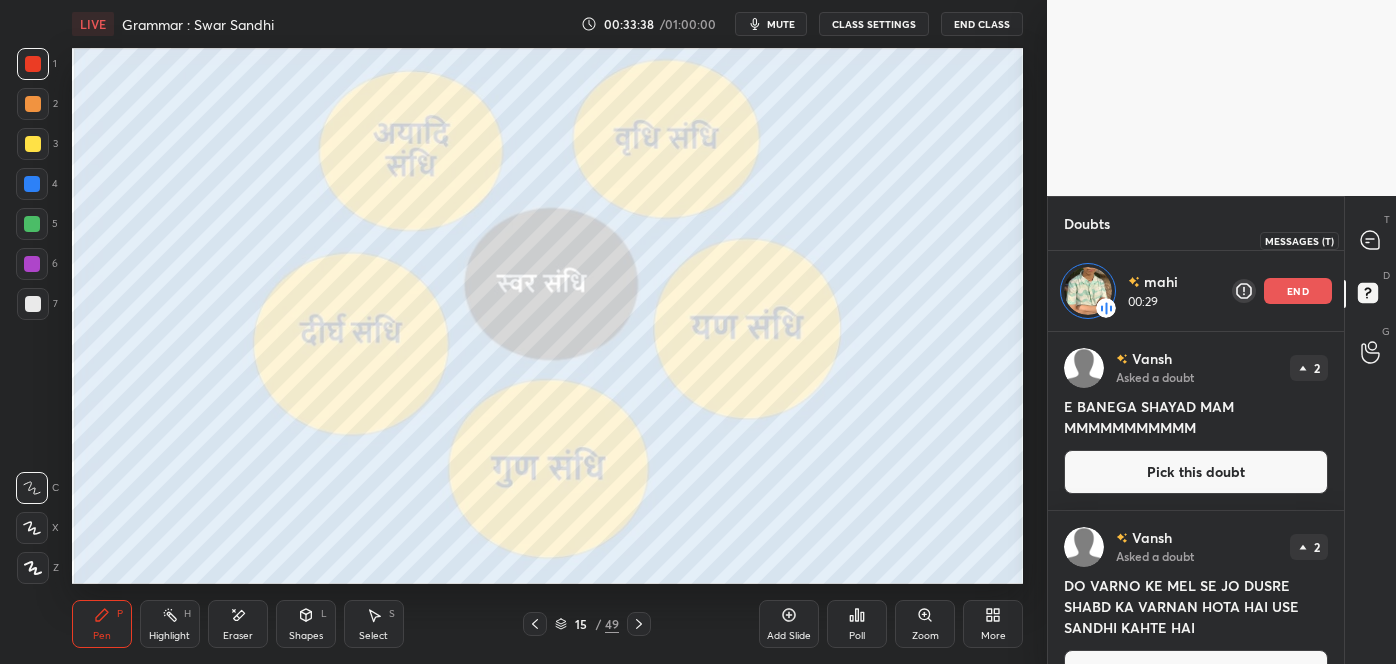 click 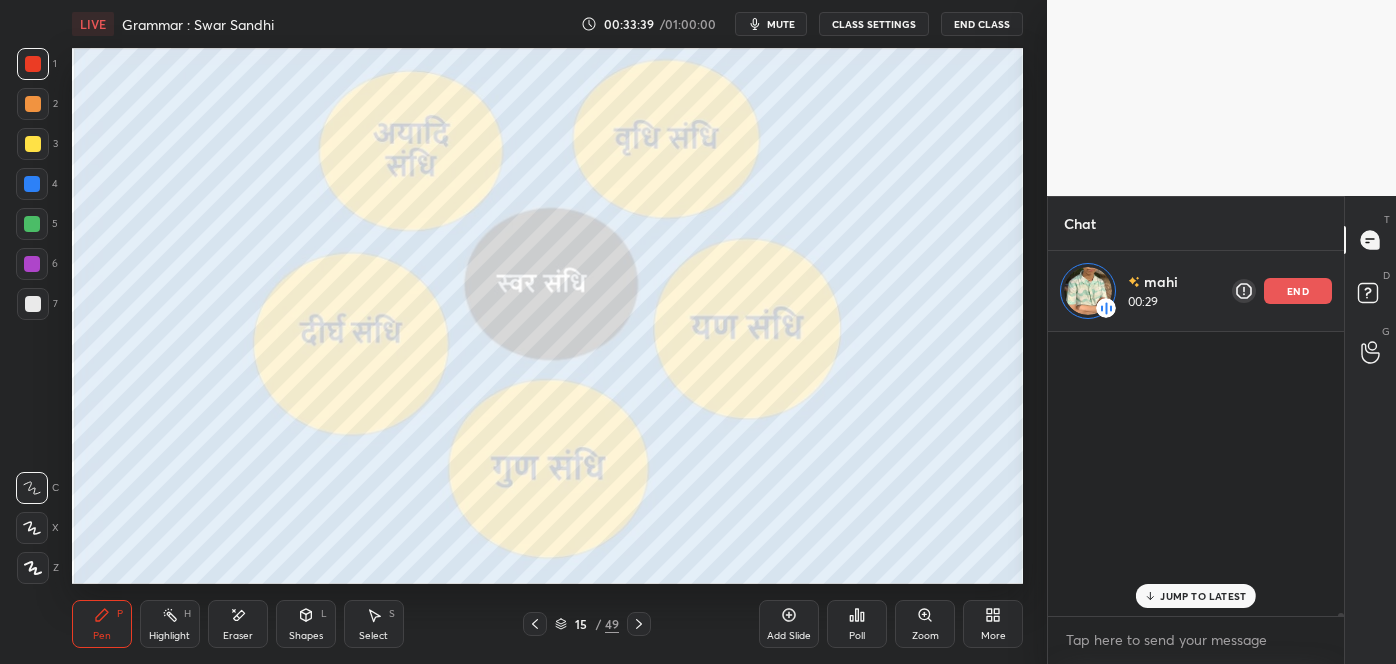 scroll, scrollTop: 37100, scrollLeft: 0, axis: vertical 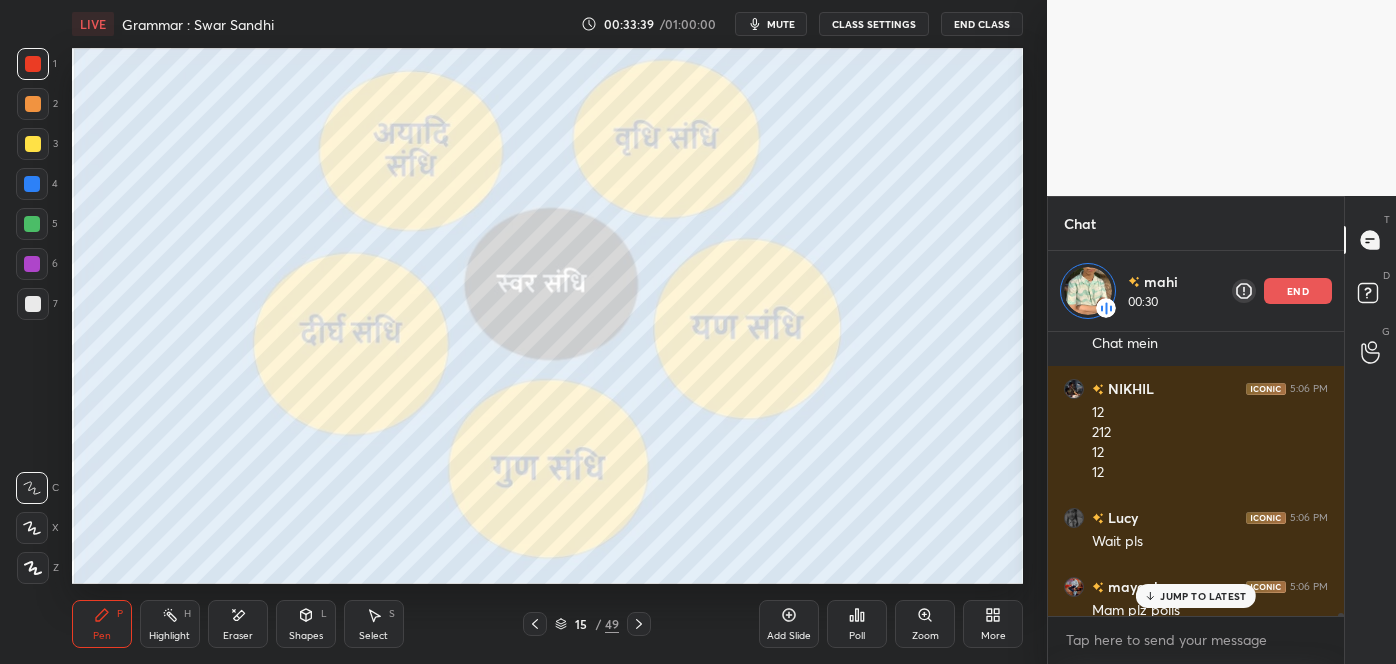click on "JUMP TO LATEST" at bounding box center (1203, 596) 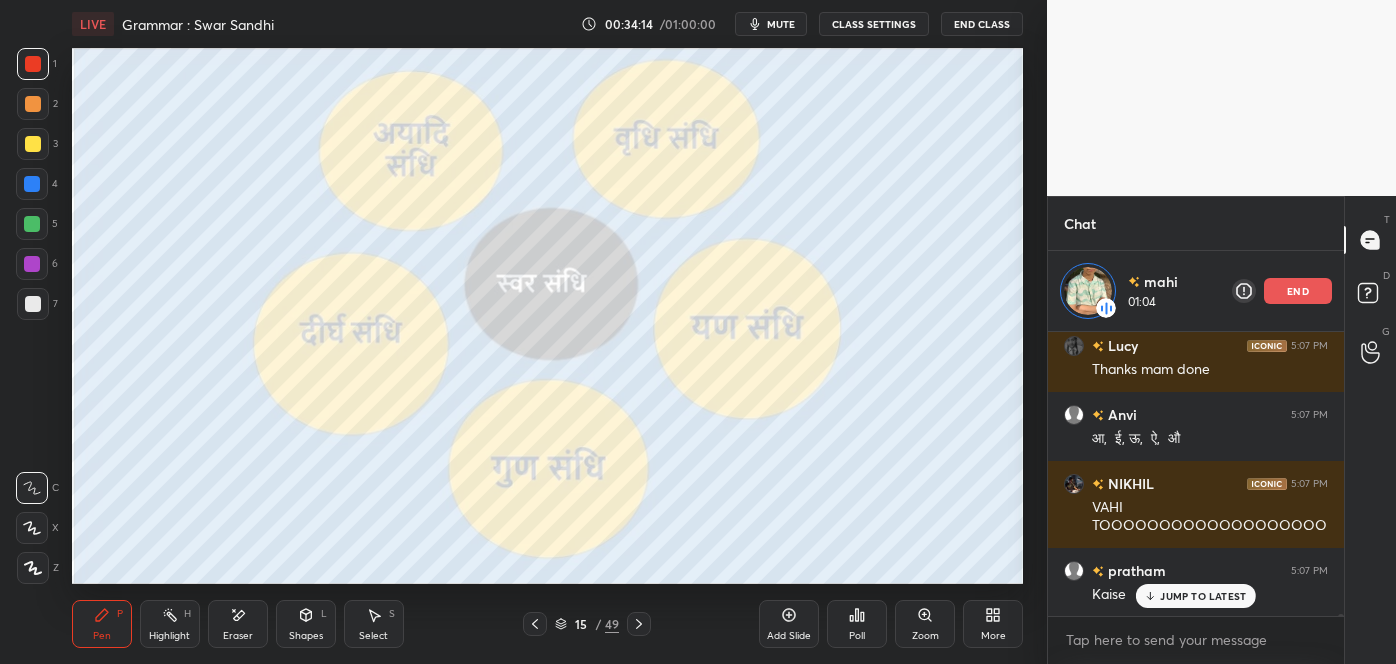 scroll, scrollTop: 37740, scrollLeft: 0, axis: vertical 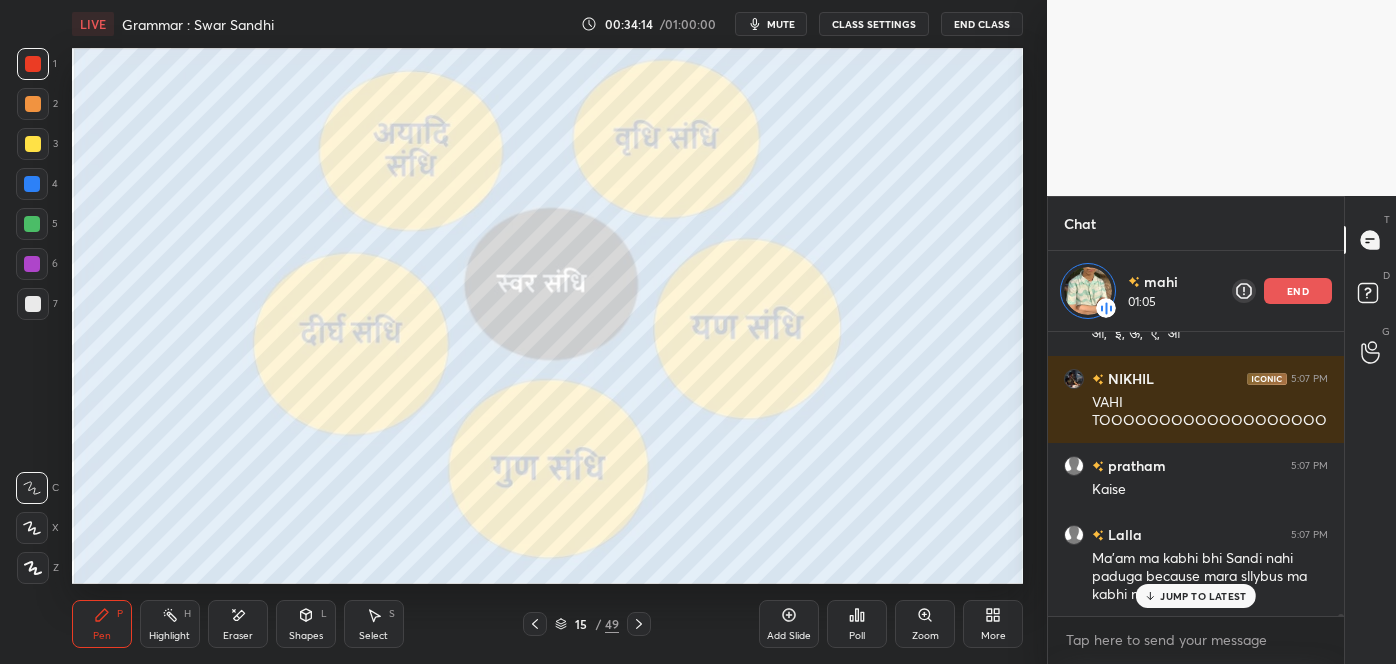 click on "end" at bounding box center [1298, 291] 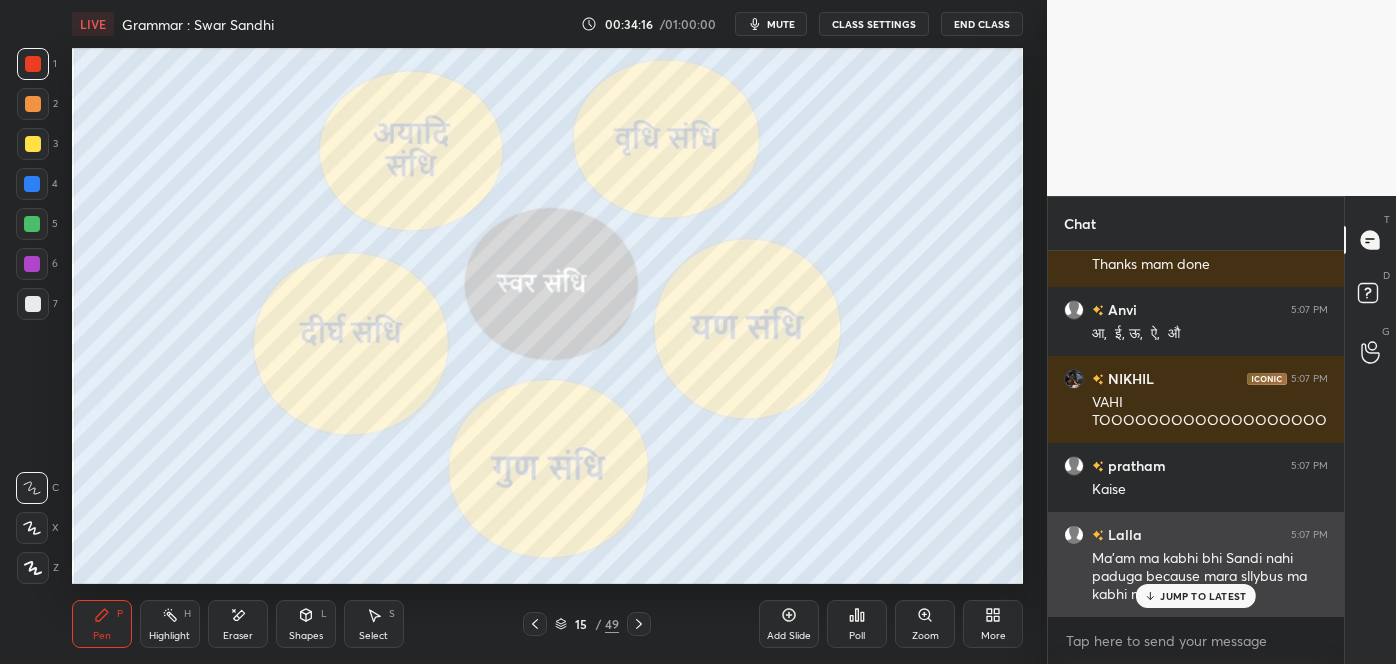 click on "JUMP TO LATEST" at bounding box center [1203, 596] 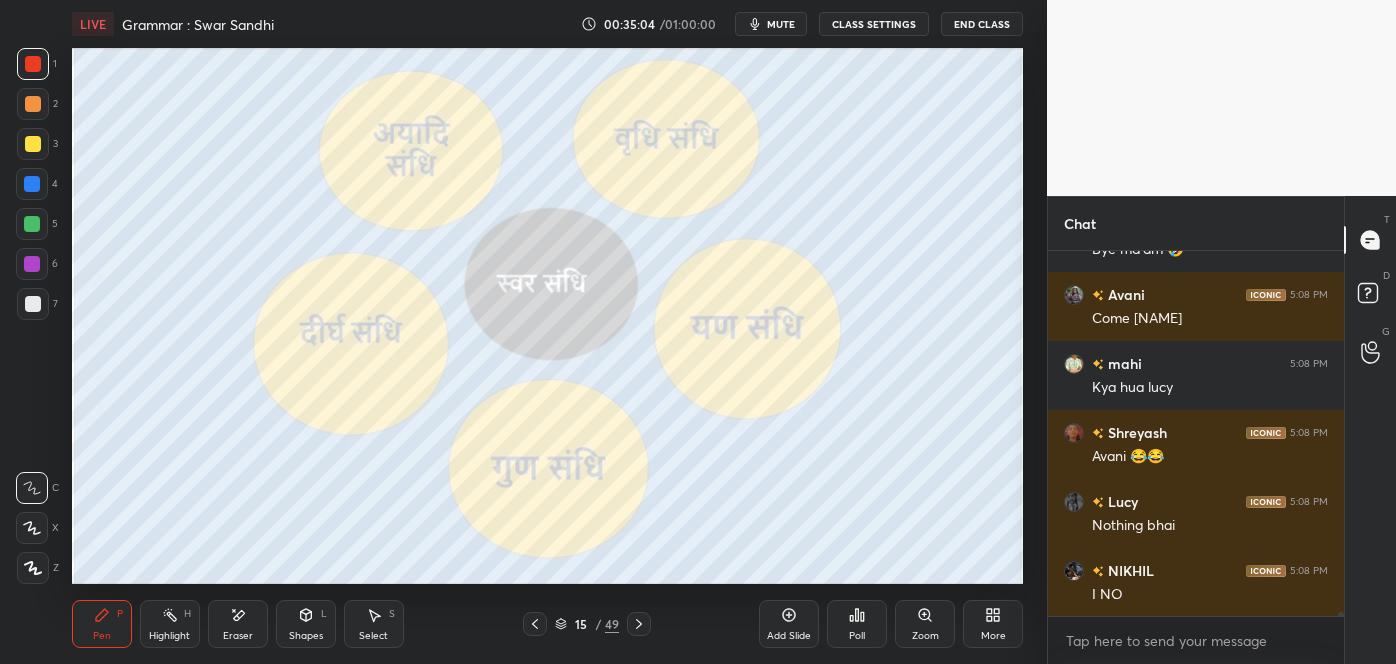 scroll, scrollTop: 35480, scrollLeft: 0, axis: vertical 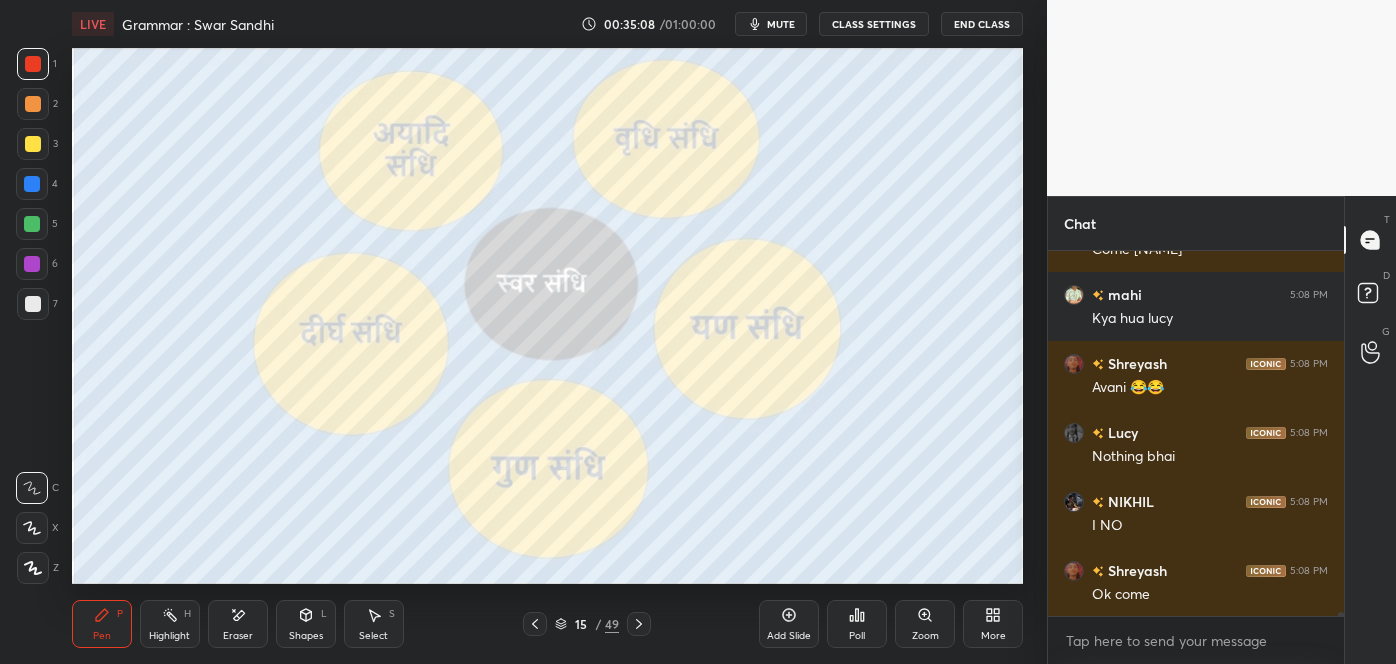 click on "Eraser" at bounding box center [238, 624] 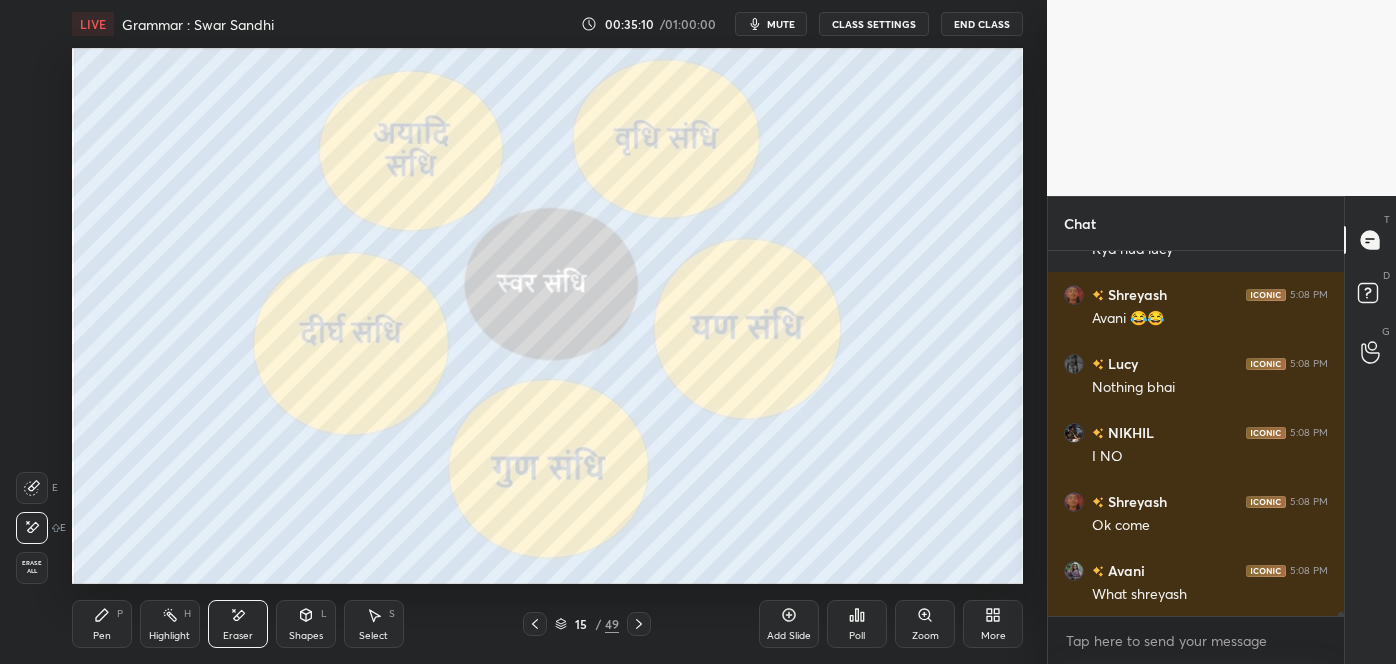 click on "Pen" at bounding box center (102, 636) 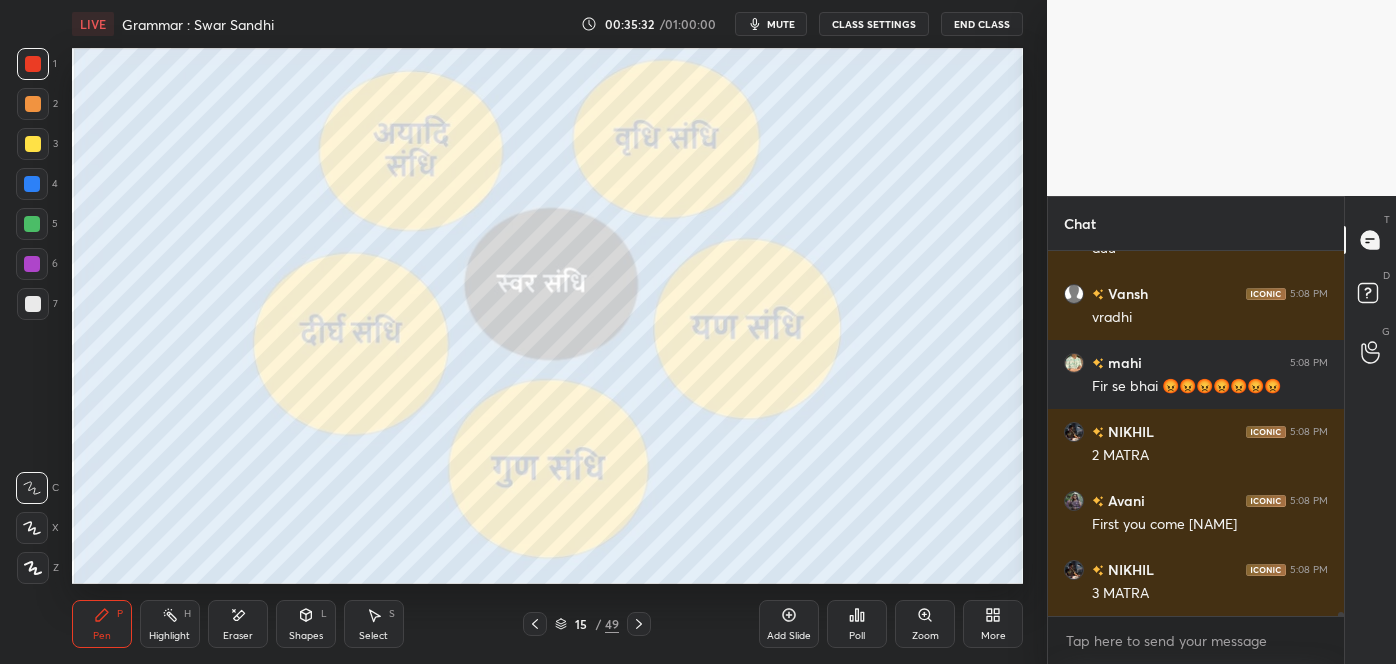 scroll, scrollTop: 36258, scrollLeft: 0, axis: vertical 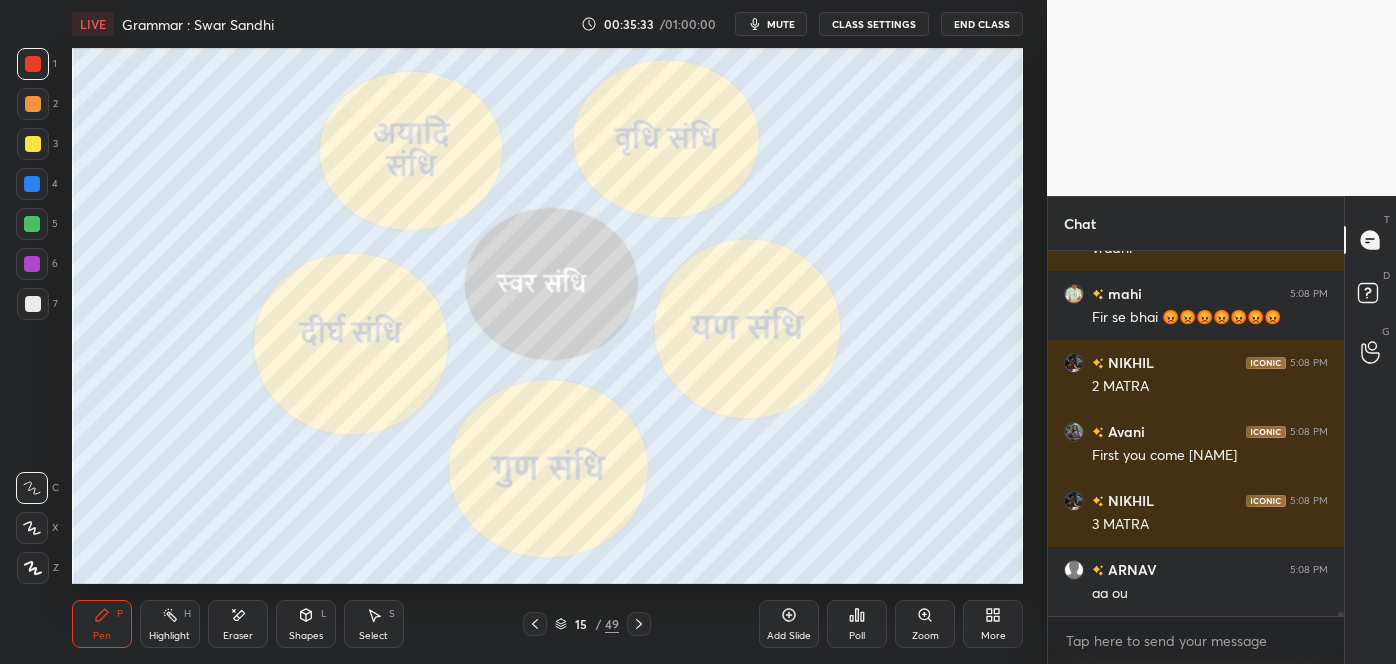 click on "15 / 49" at bounding box center (587, 624) 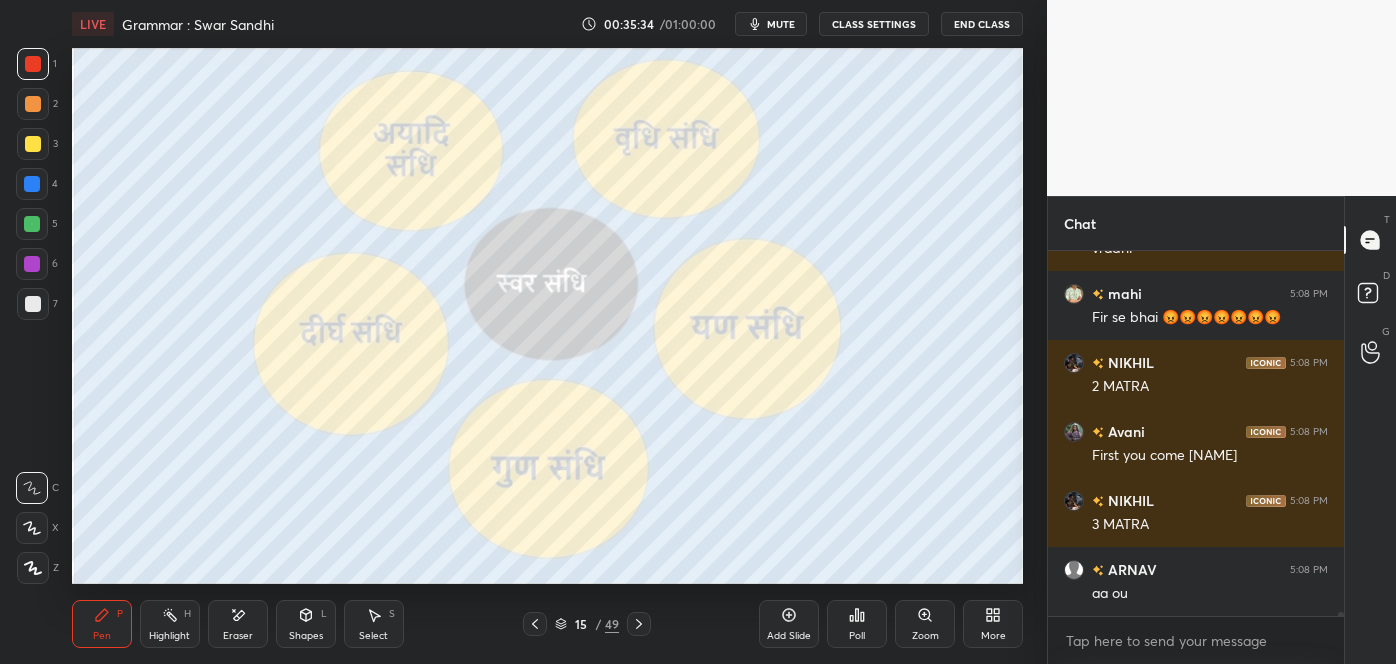 click 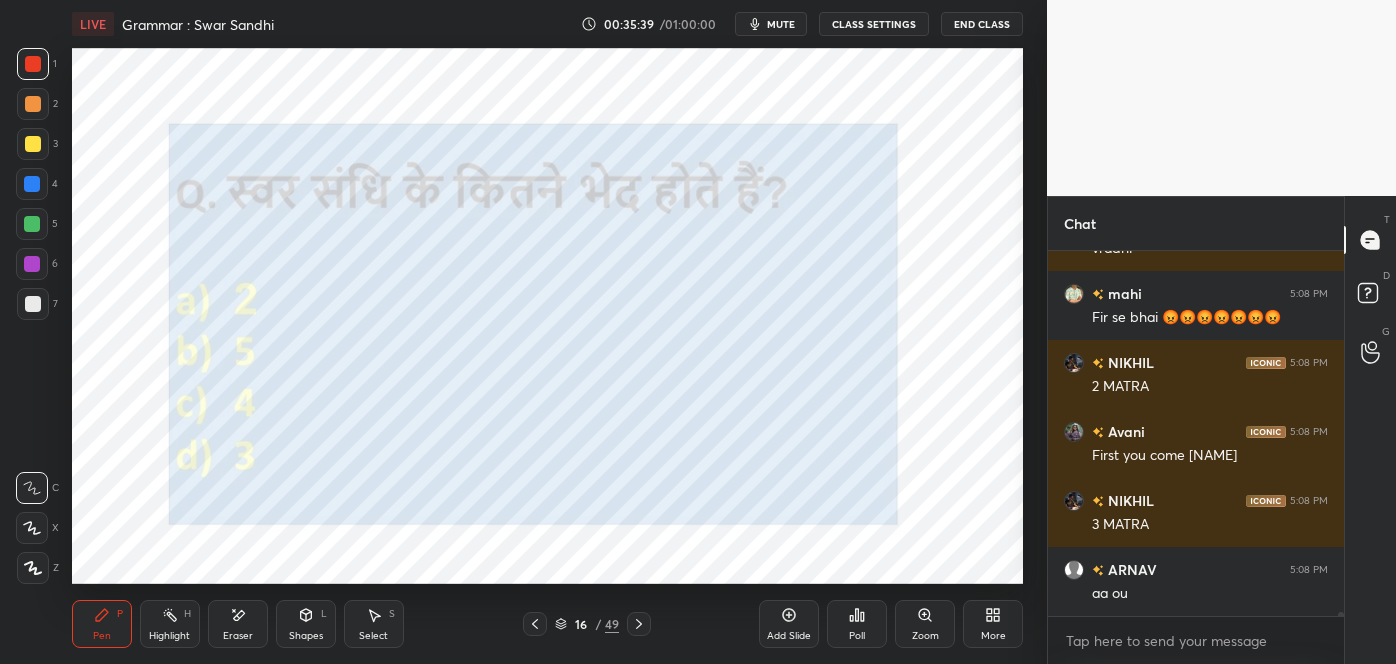 click on "Poll" at bounding box center [857, 624] 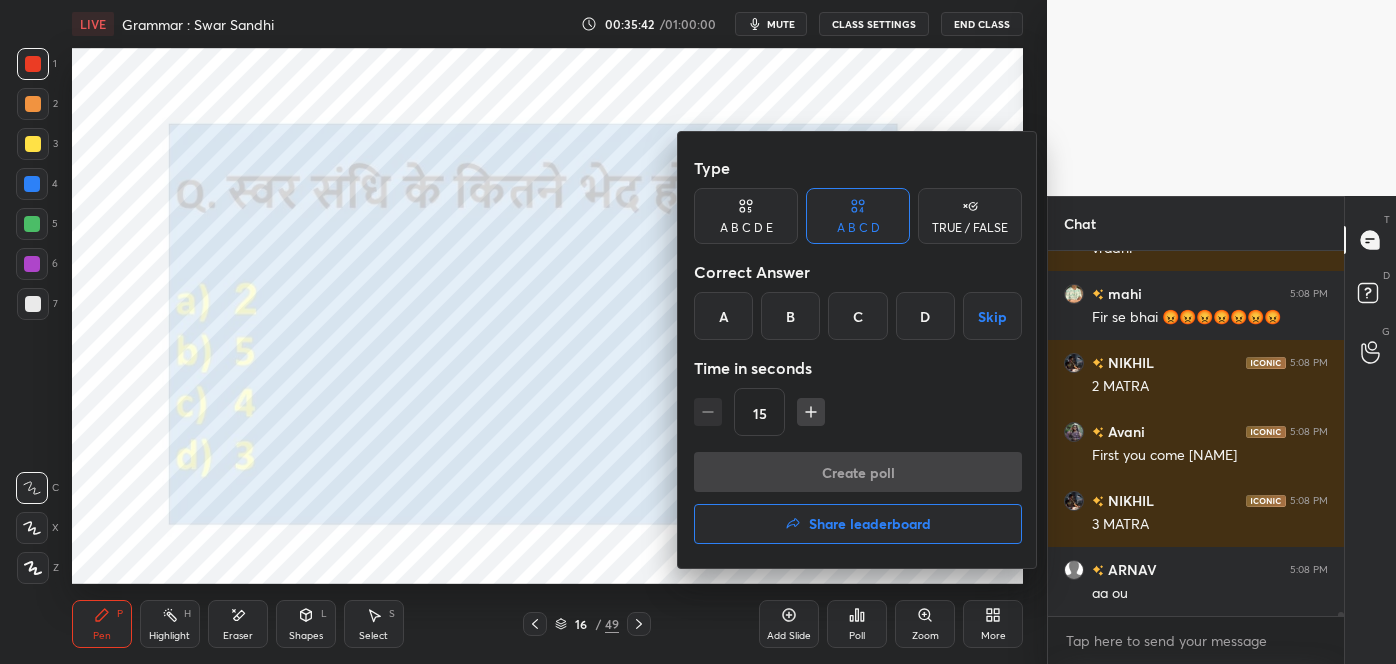 scroll, scrollTop: 36327, scrollLeft: 0, axis: vertical 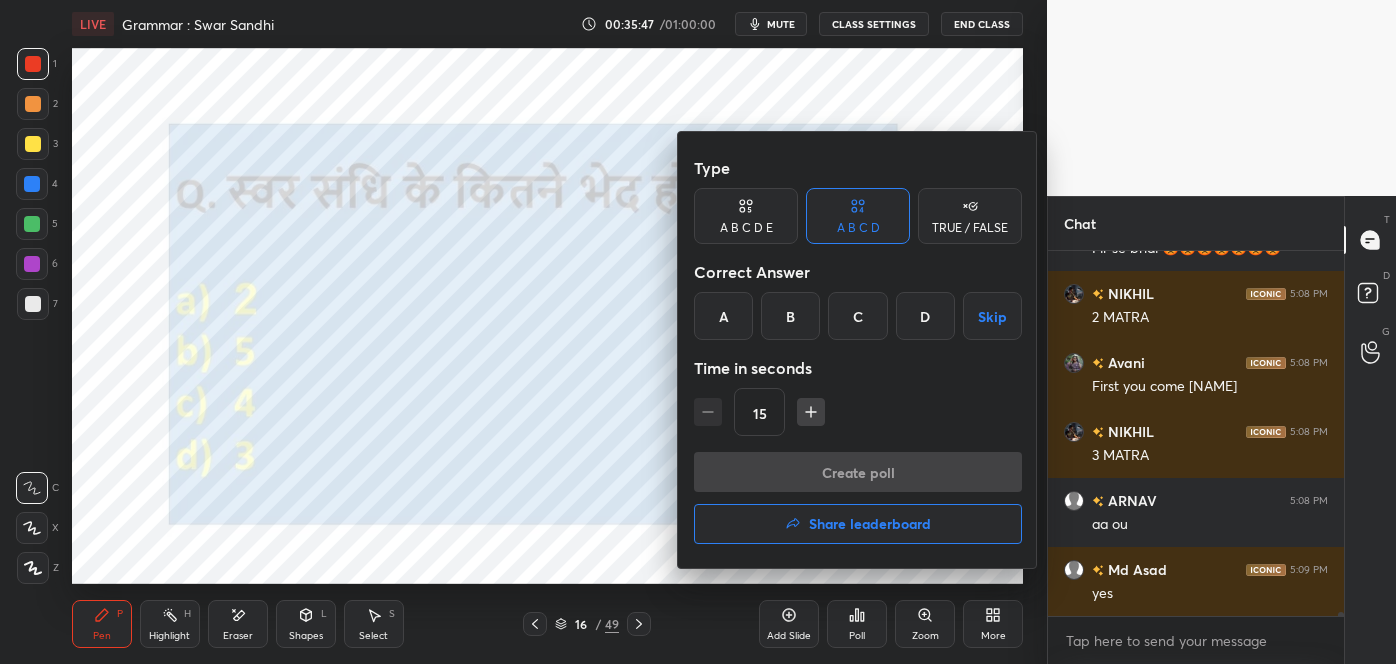 click on "B" at bounding box center (790, 316) 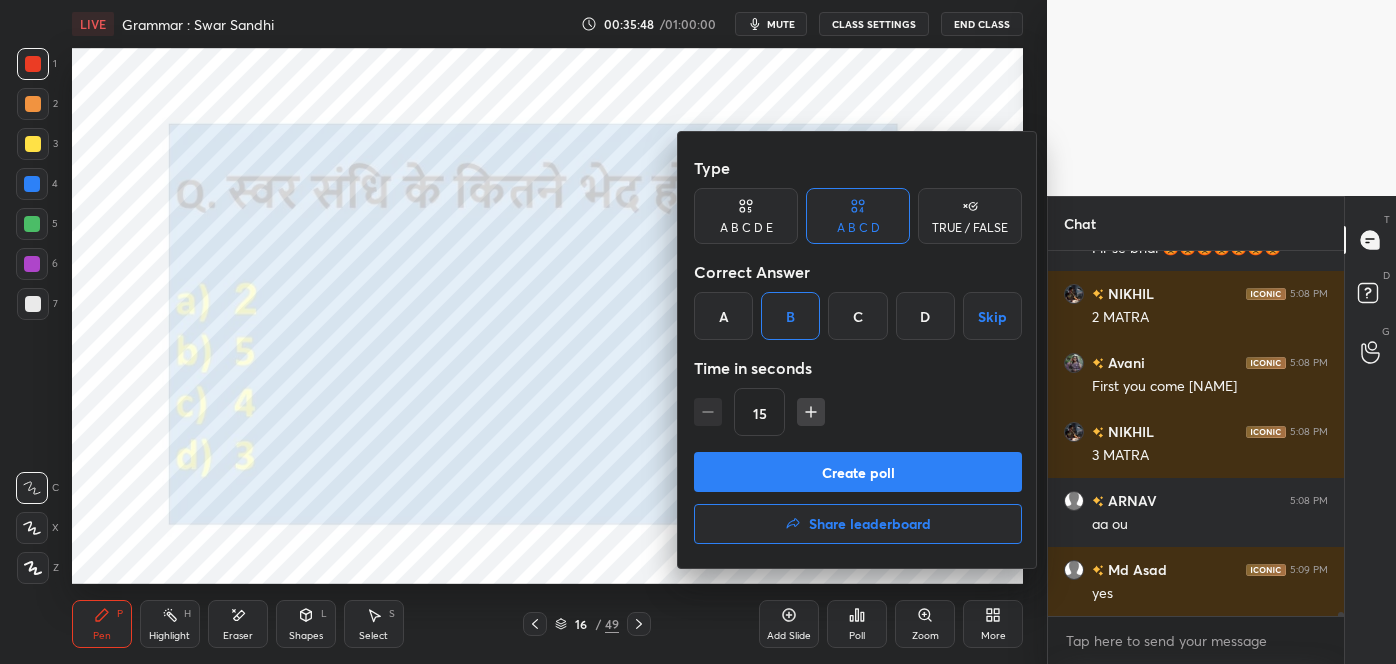 click on "Create poll" at bounding box center [858, 472] 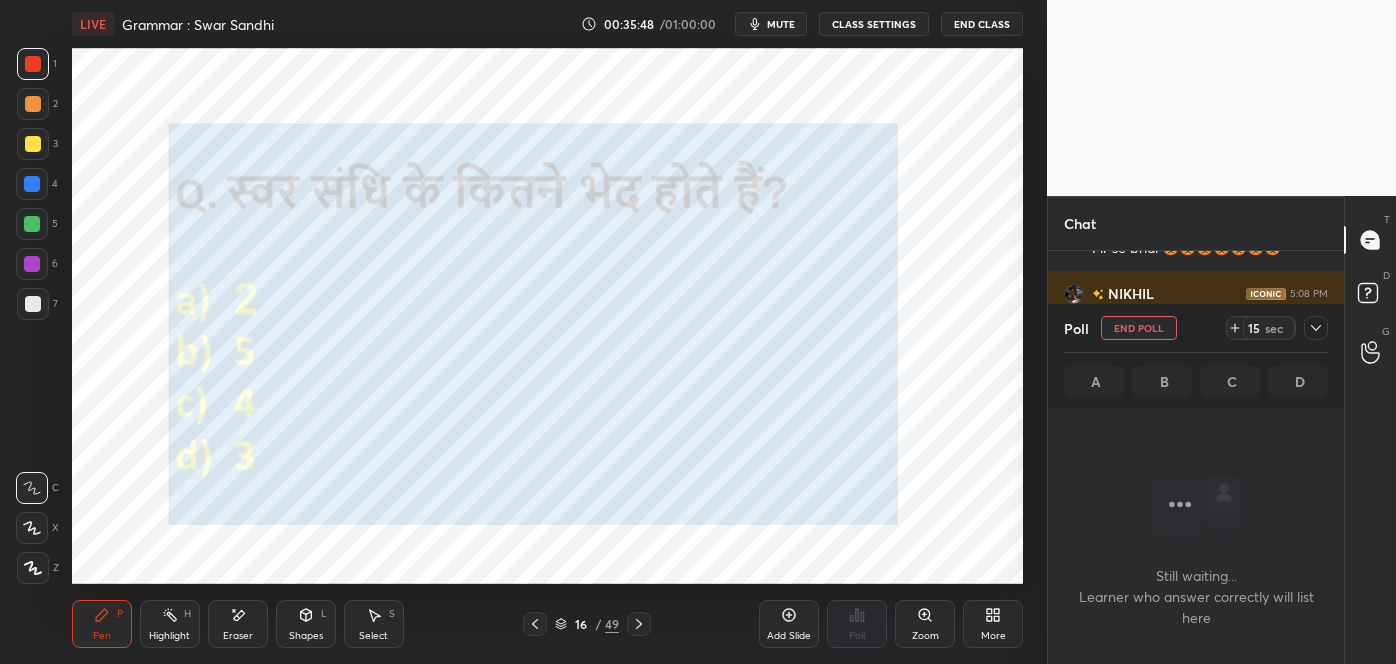 scroll, scrollTop: 255, scrollLeft: 290, axis: both 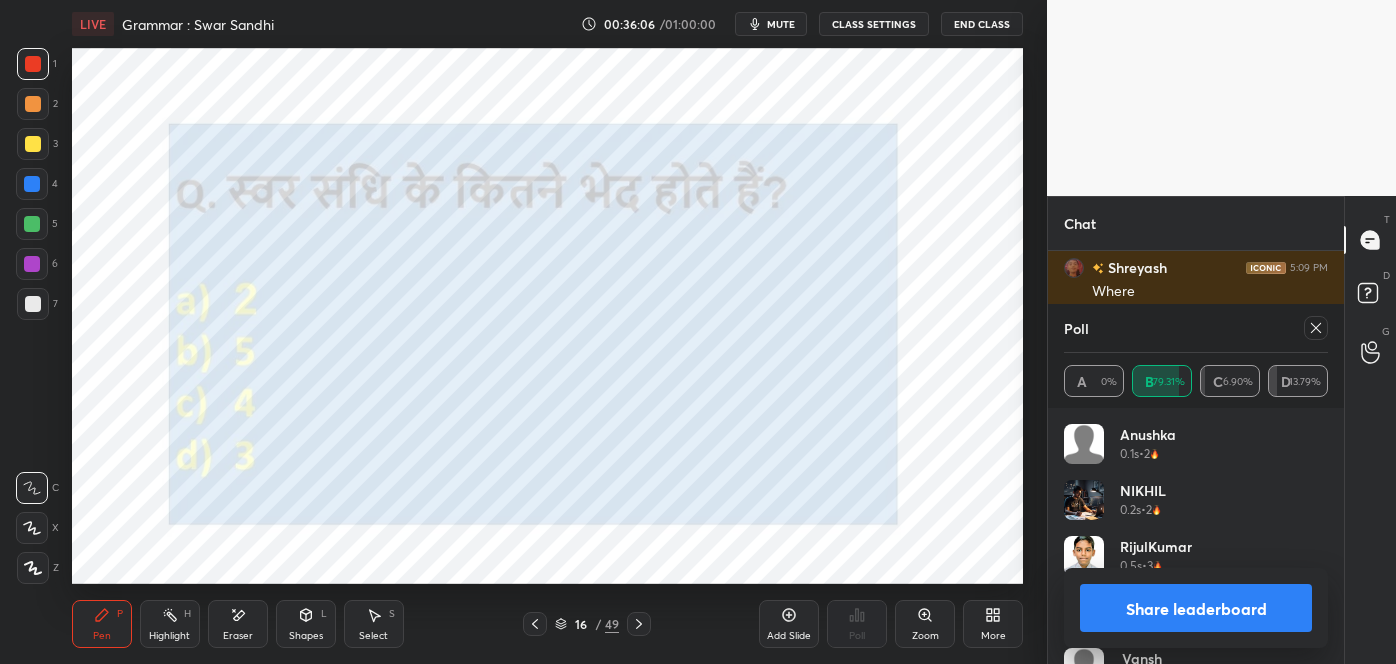 click 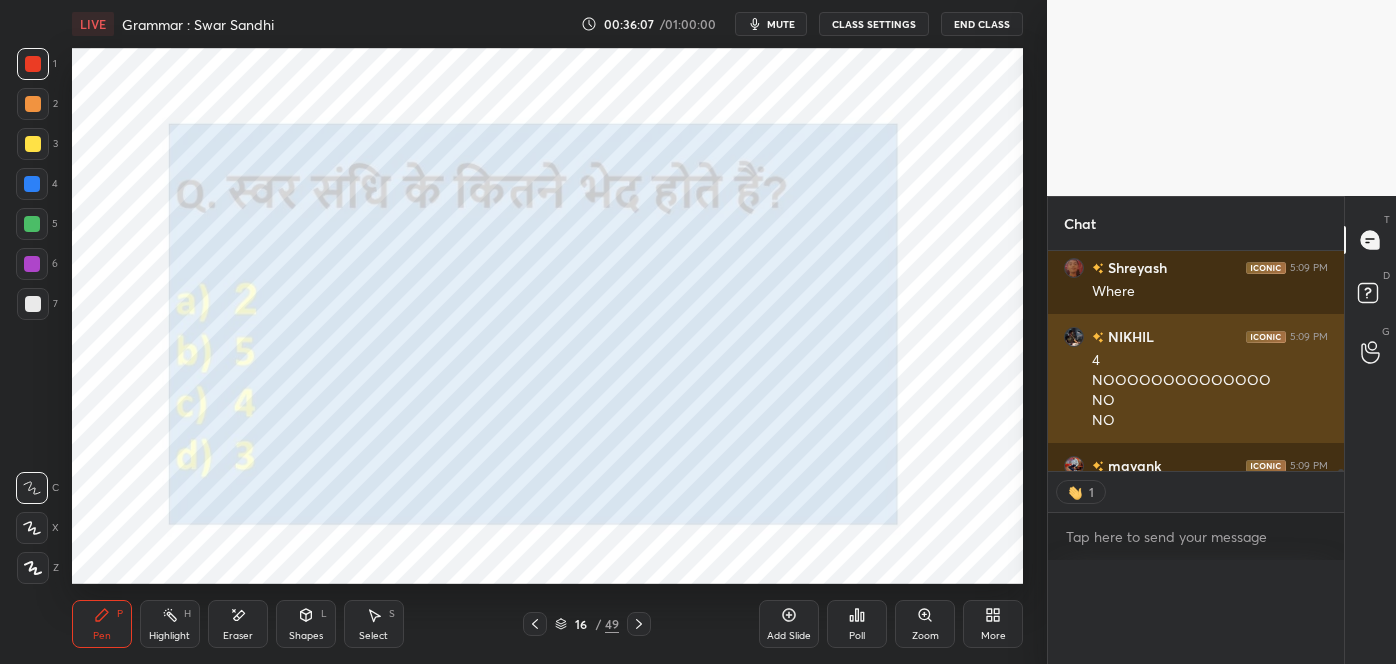 scroll, scrollTop: 0, scrollLeft: 0, axis: both 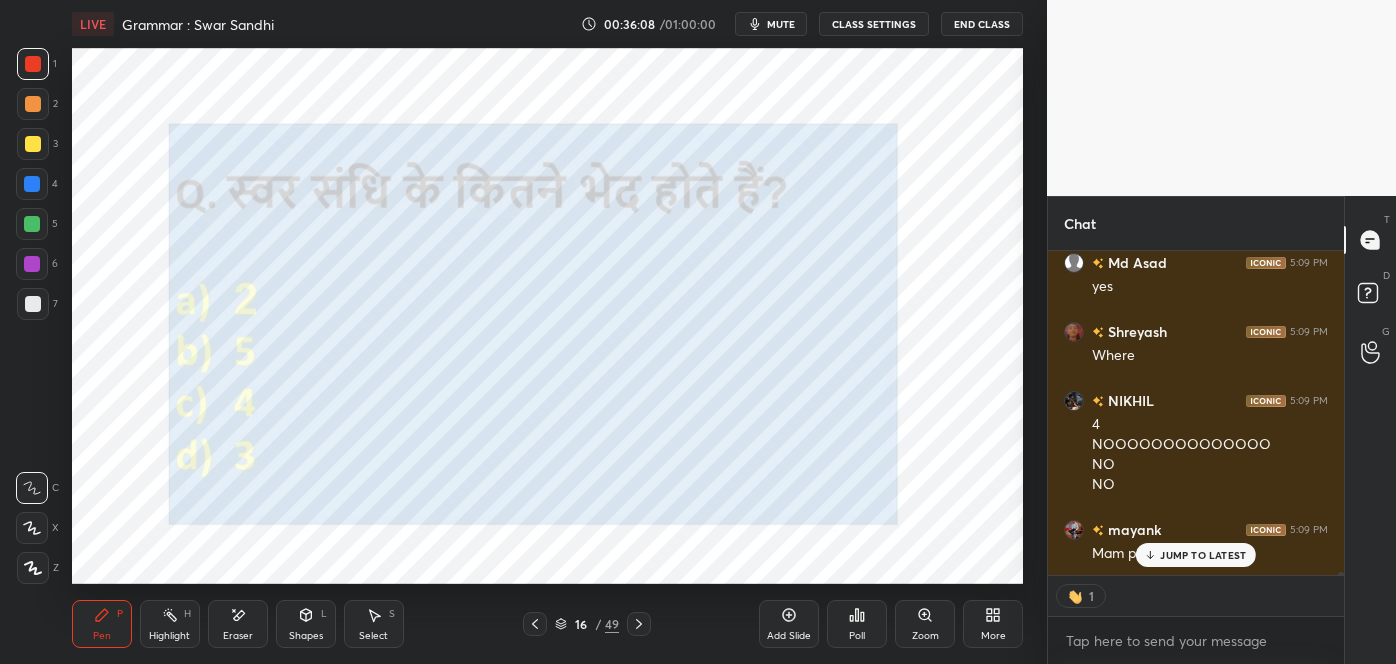 click on "JUMP TO LATEST" at bounding box center [1196, 555] 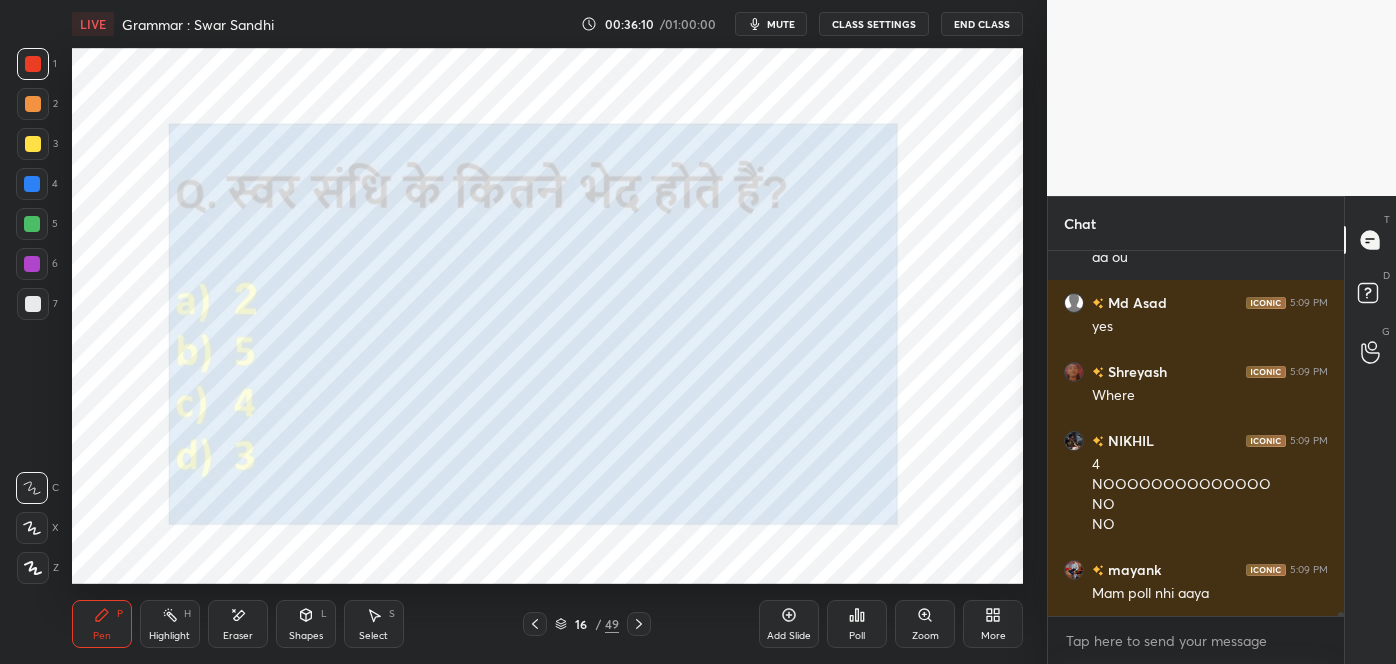 click 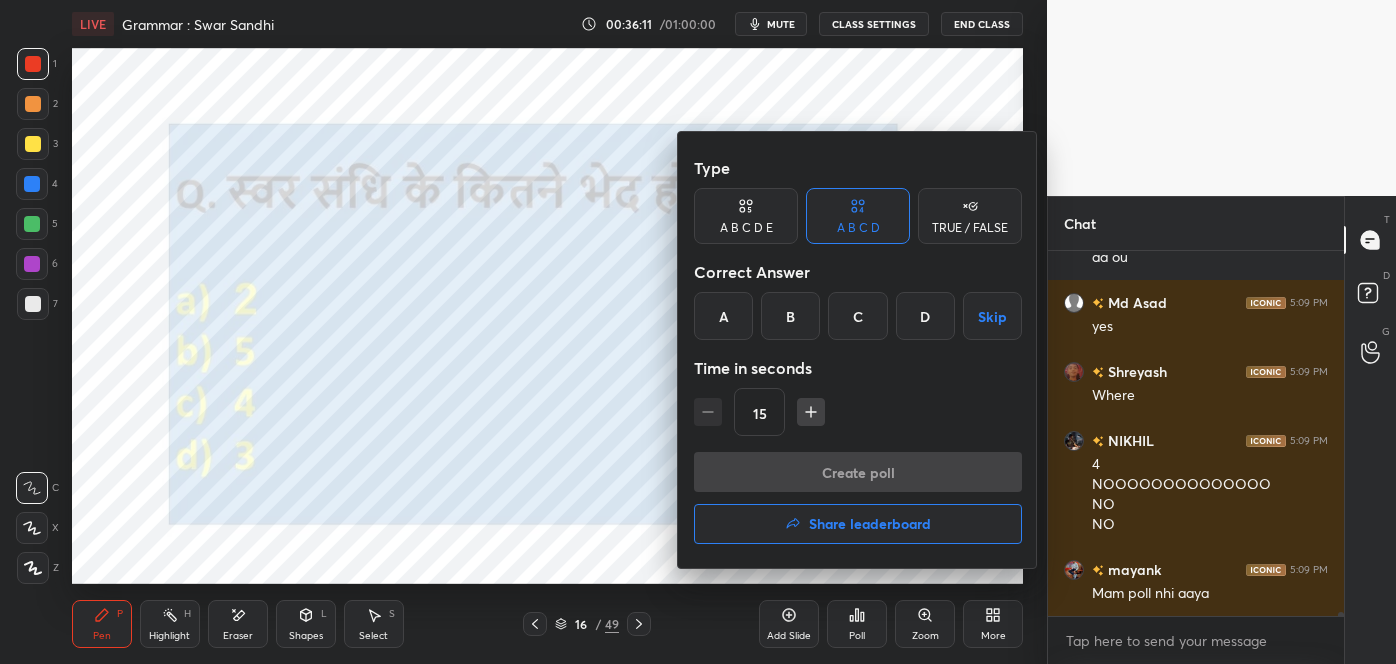 click on "B" at bounding box center [790, 316] 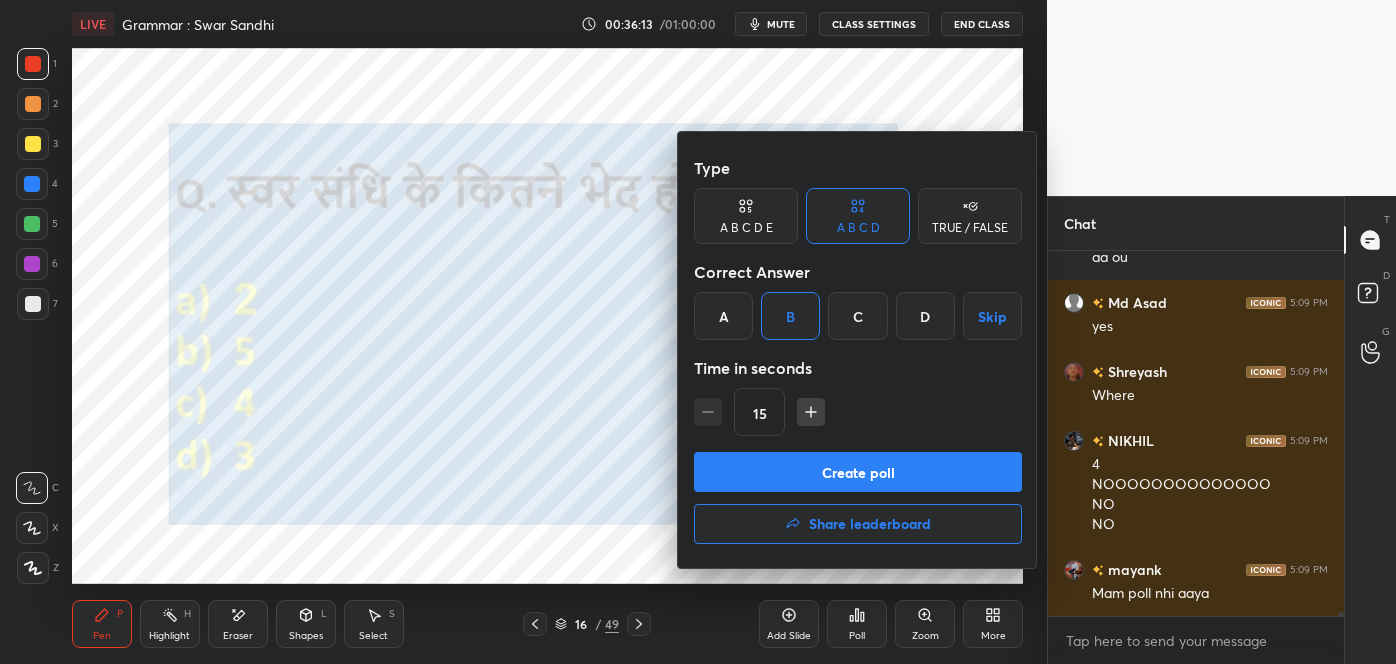 click at bounding box center [698, 332] 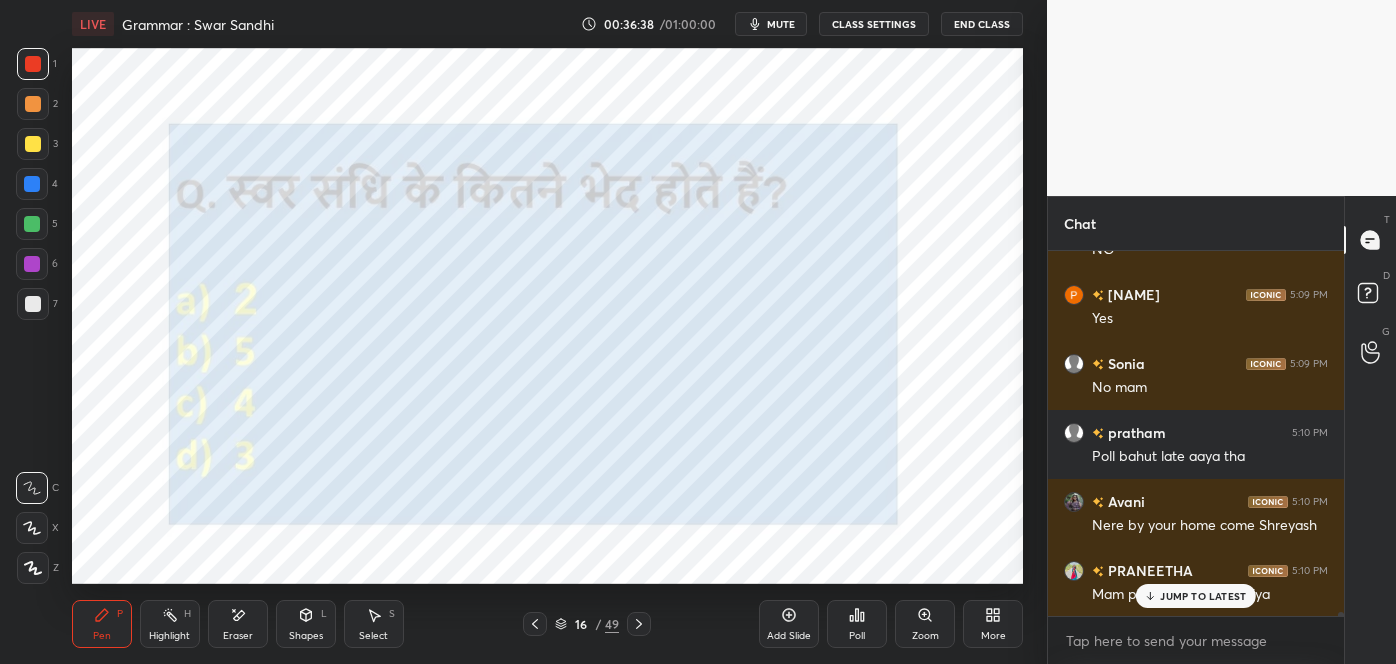click 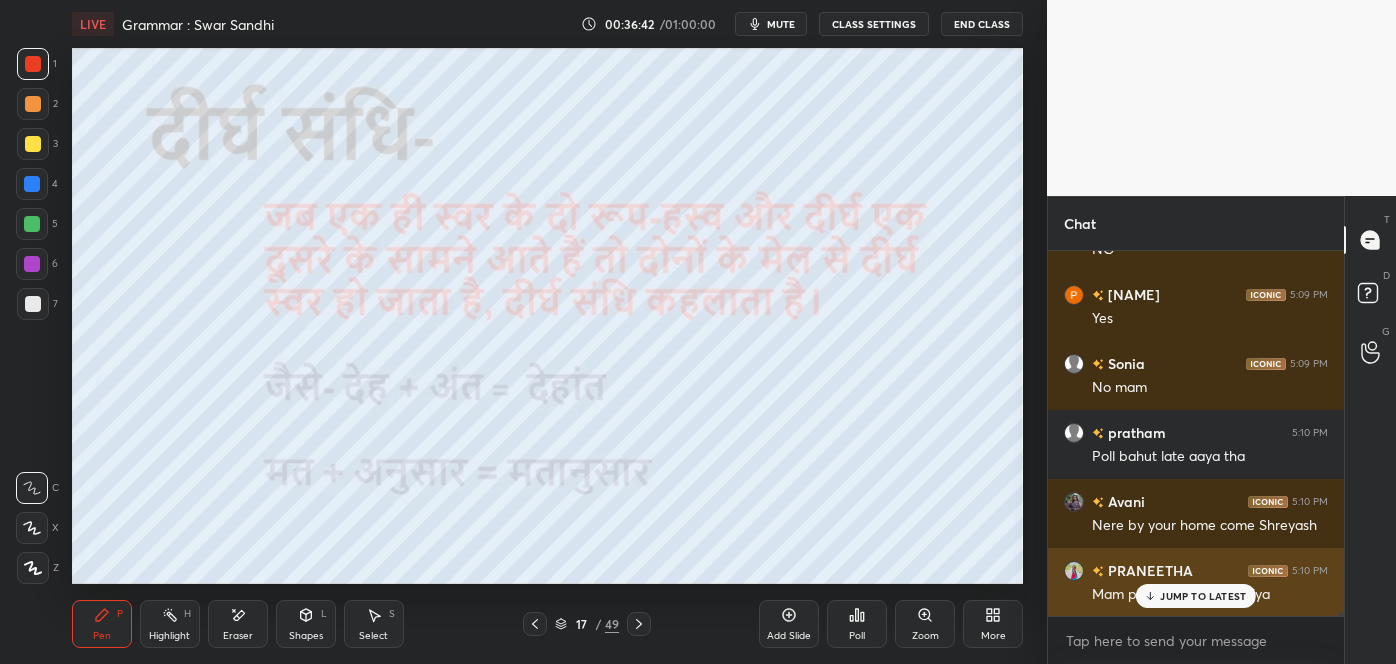 click on "JUMP TO LATEST" at bounding box center (1203, 596) 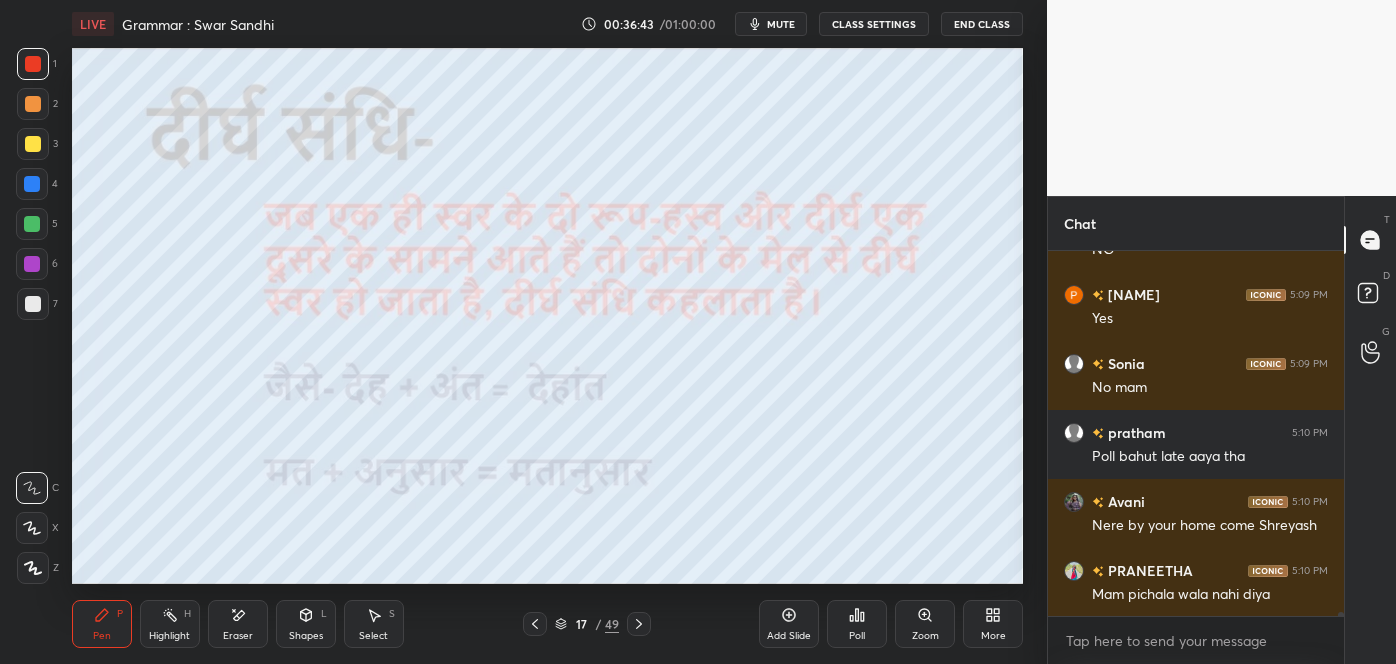 click 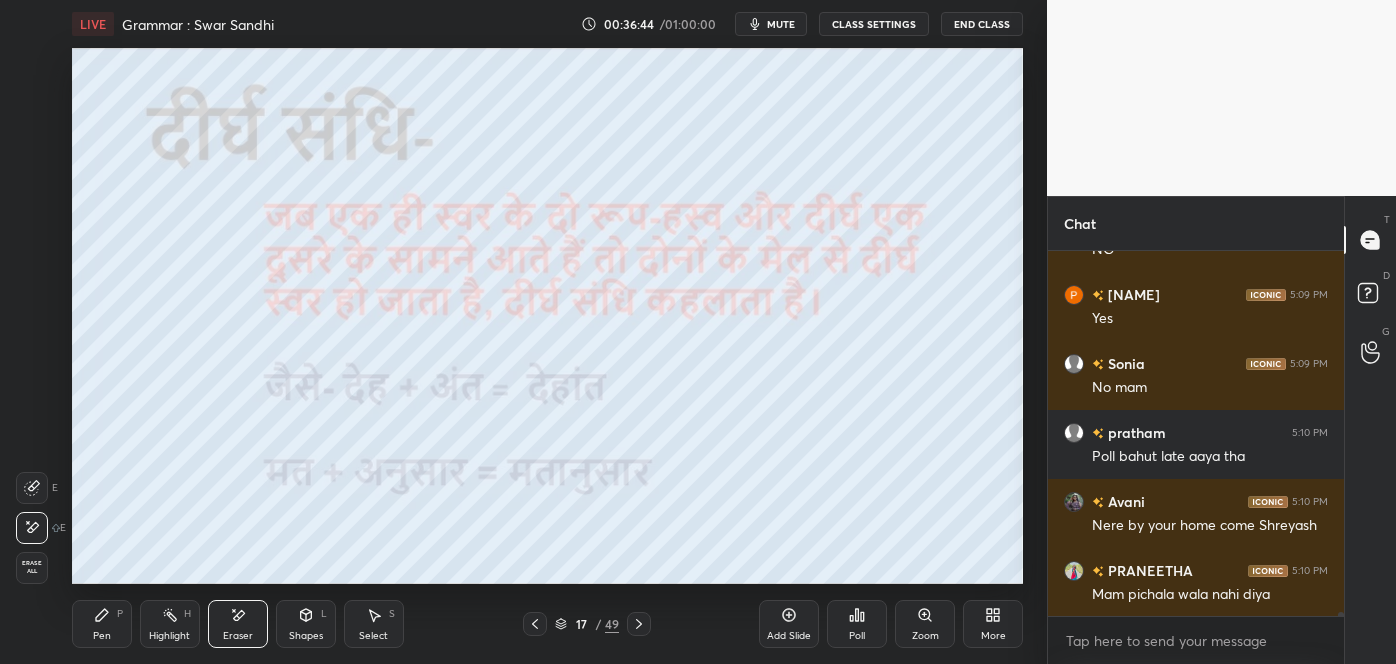 click on "Pen P" at bounding box center (102, 624) 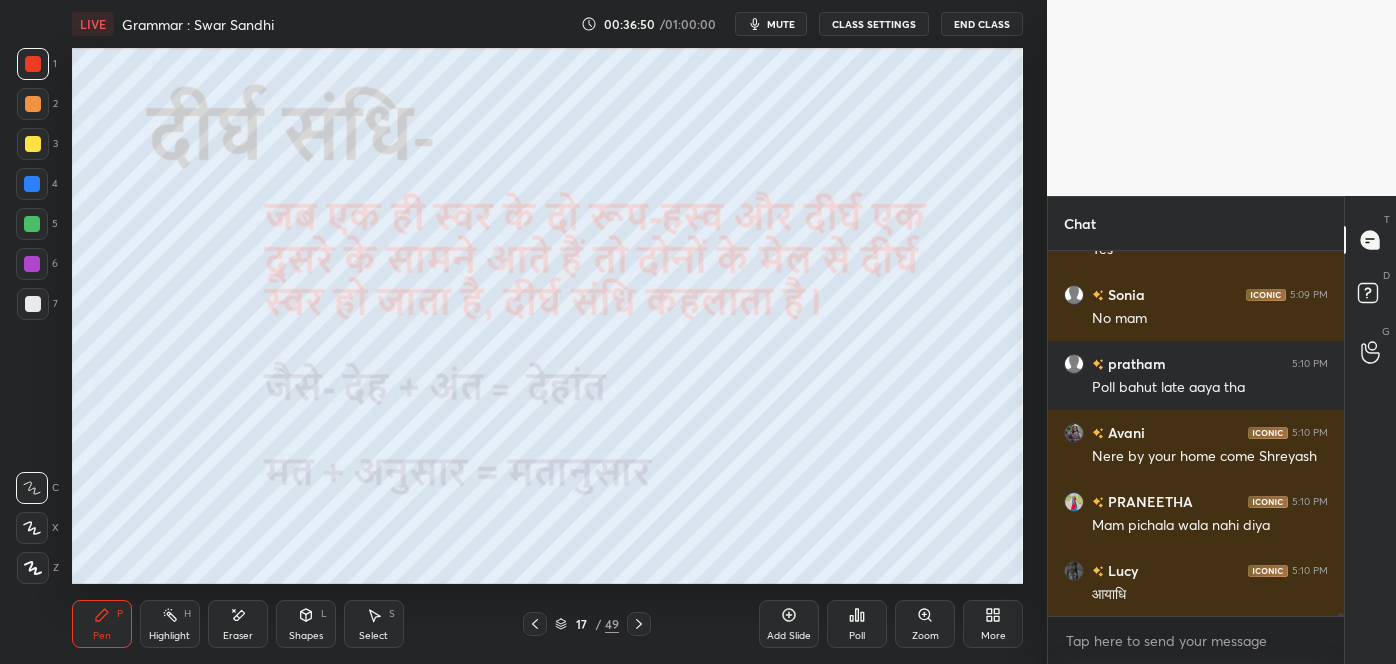 click at bounding box center [33, 304] 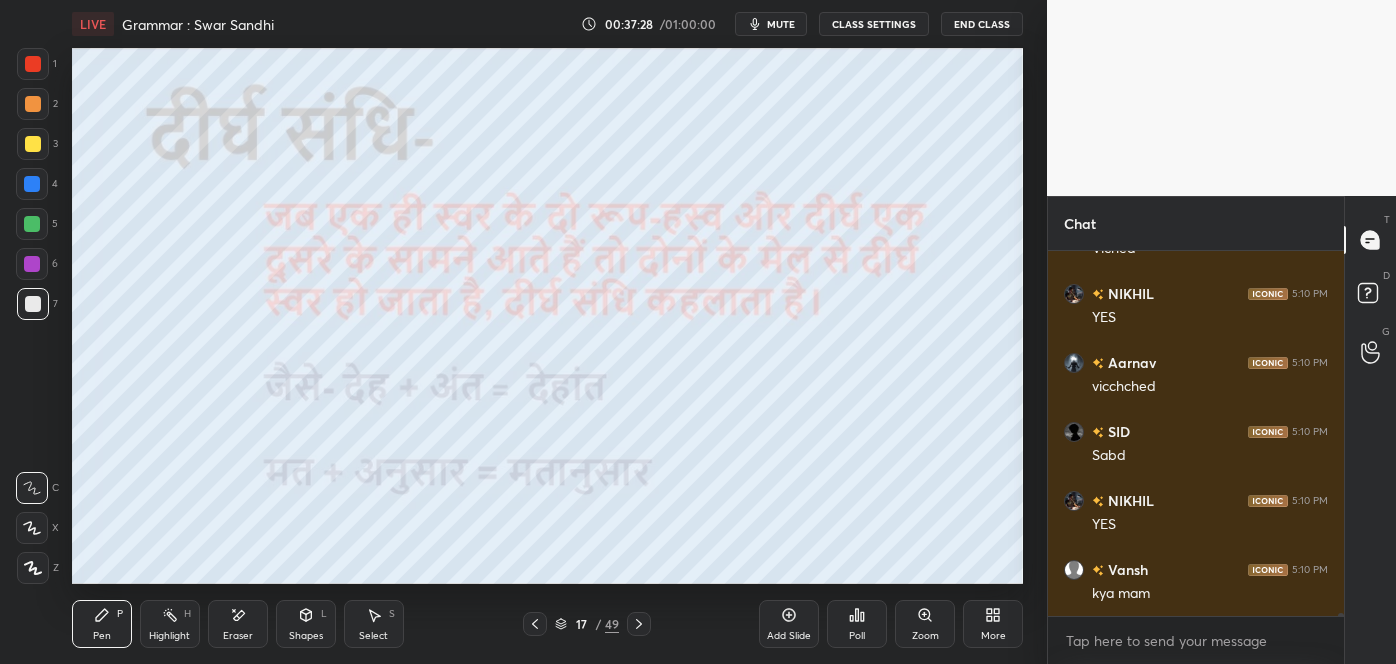scroll, scrollTop: 38875, scrollLeft: 0, axis: vertical 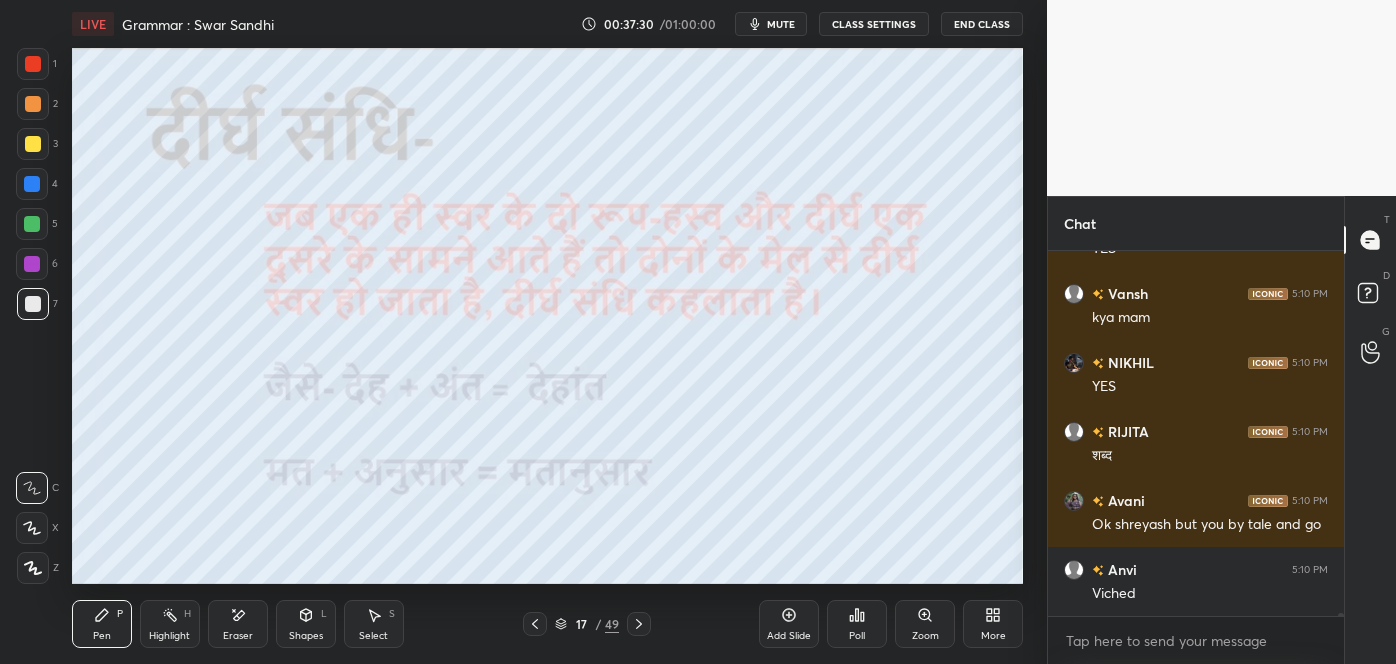 click 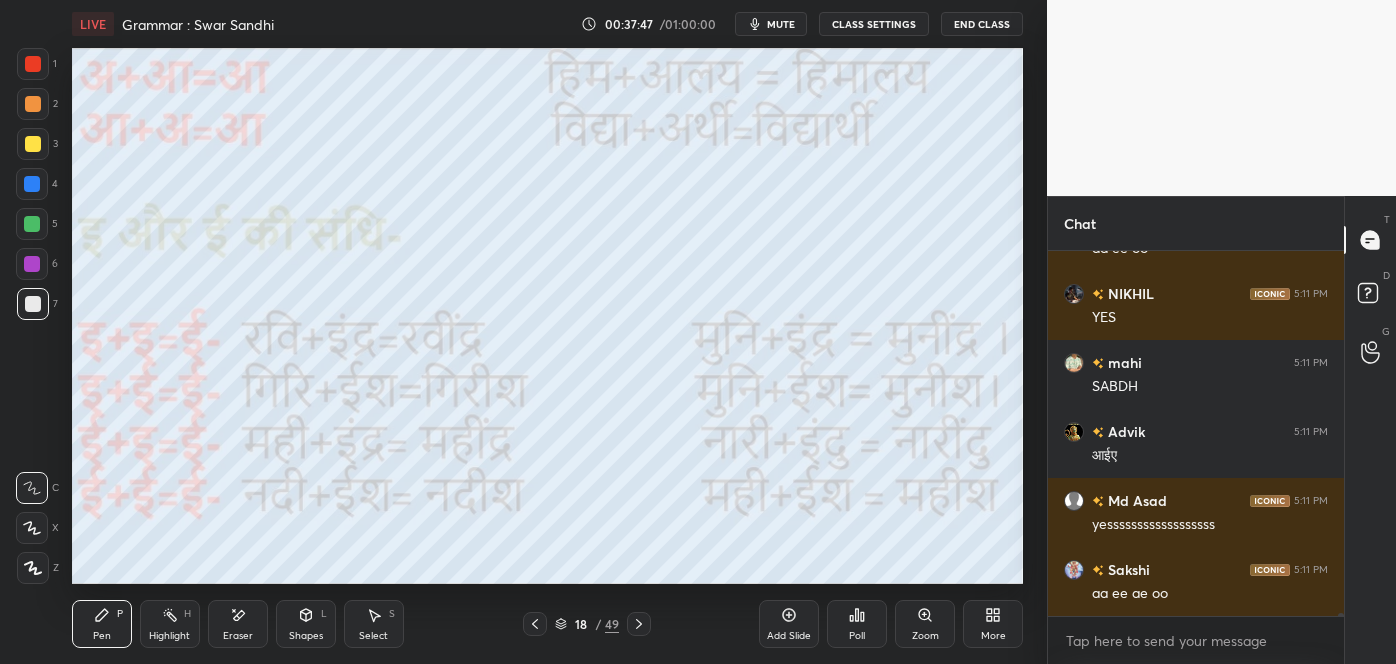 scroll, scrollTop: 39586, scrollLeft: 0, axis: vertical 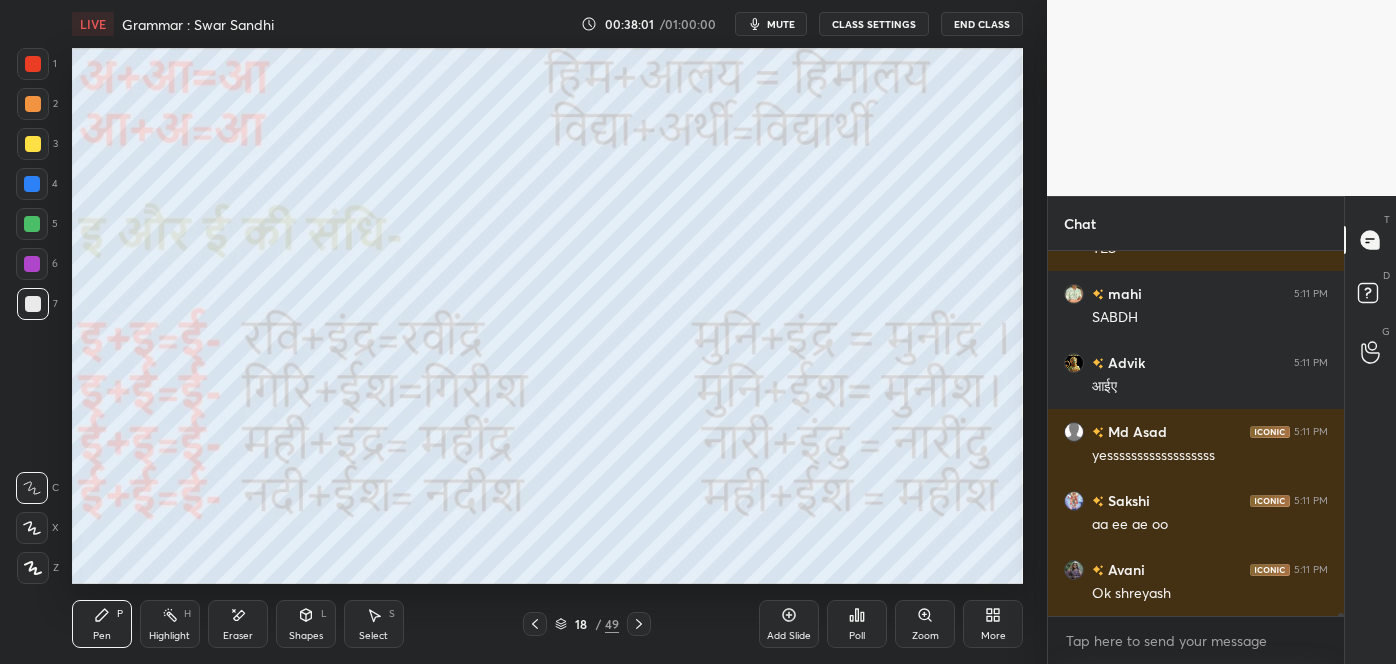 click on "mute" at bounding box center [781, 24] 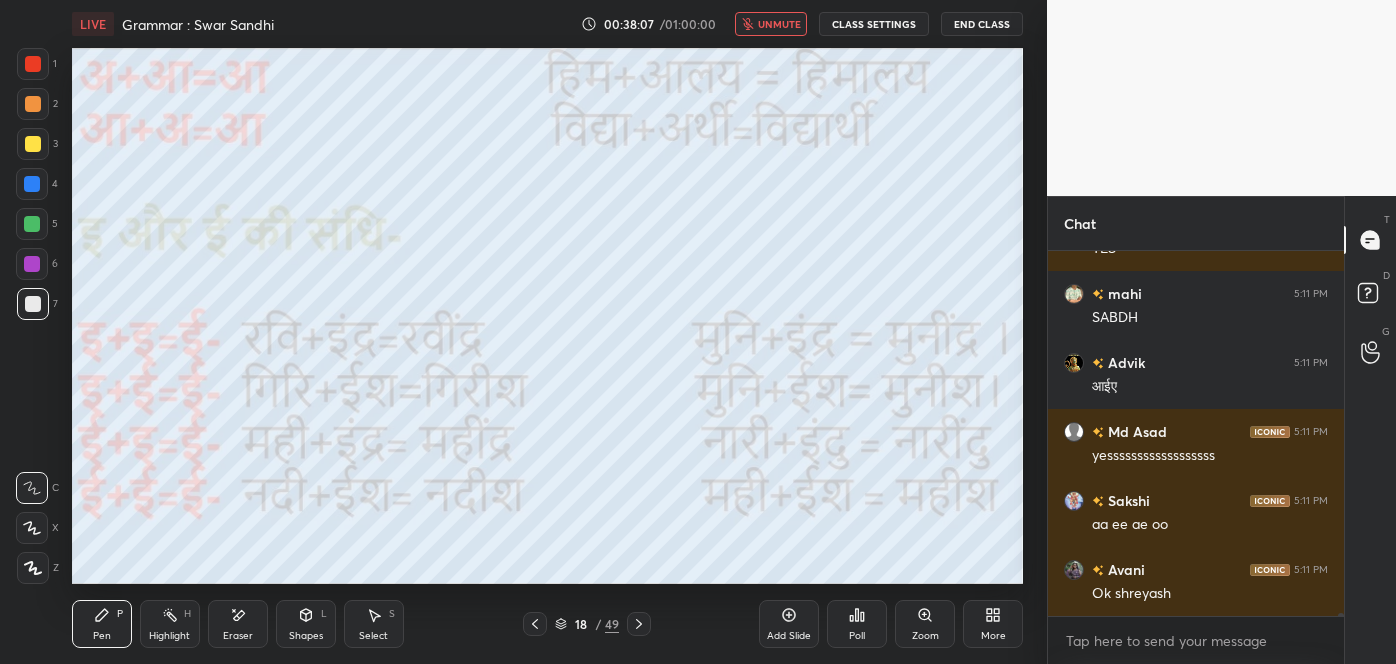scroll, scrollTop: 39655, scrollLeft: 0, axis: vertical 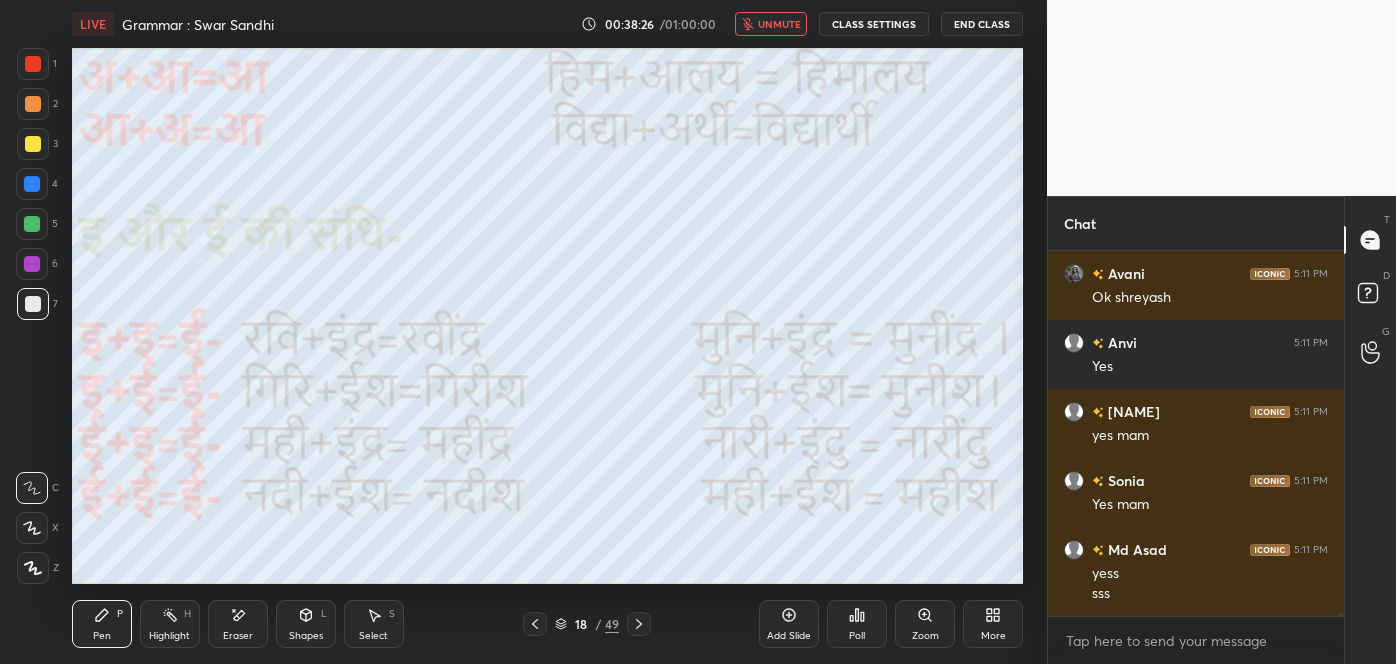click 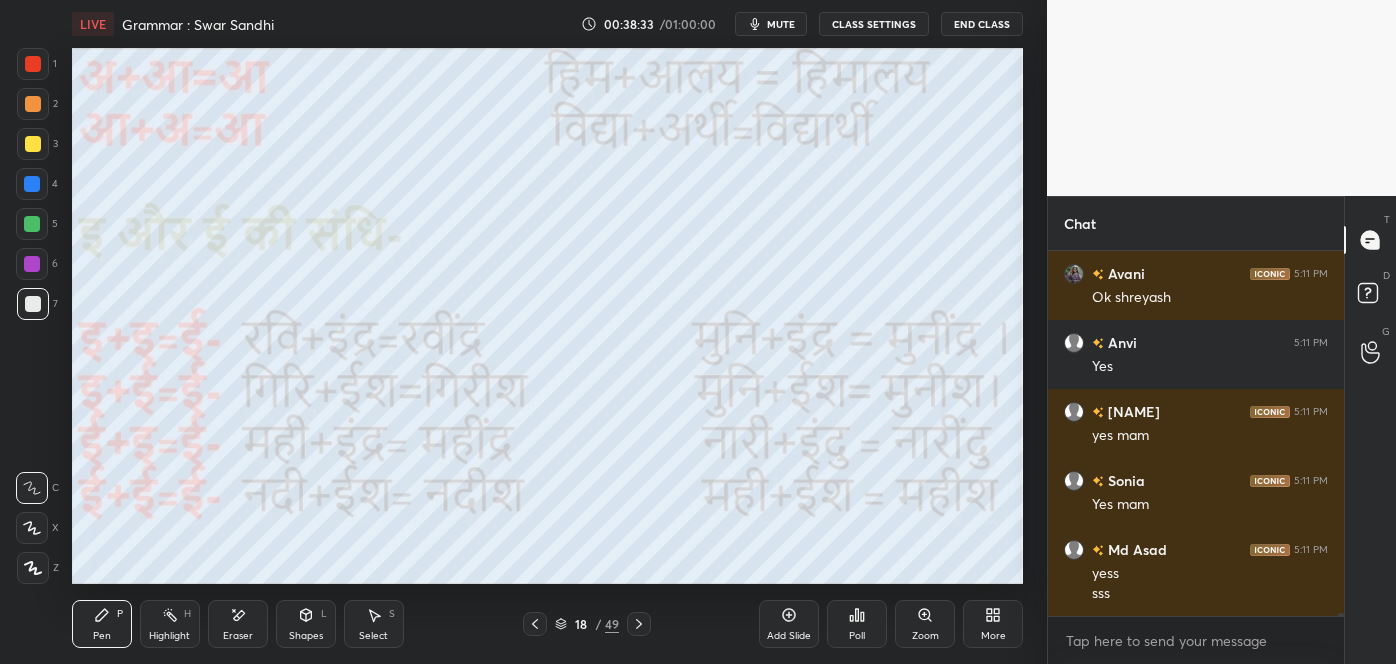 scroll, scrollTop: 39951, scrollLeft: 0, axis: vertical 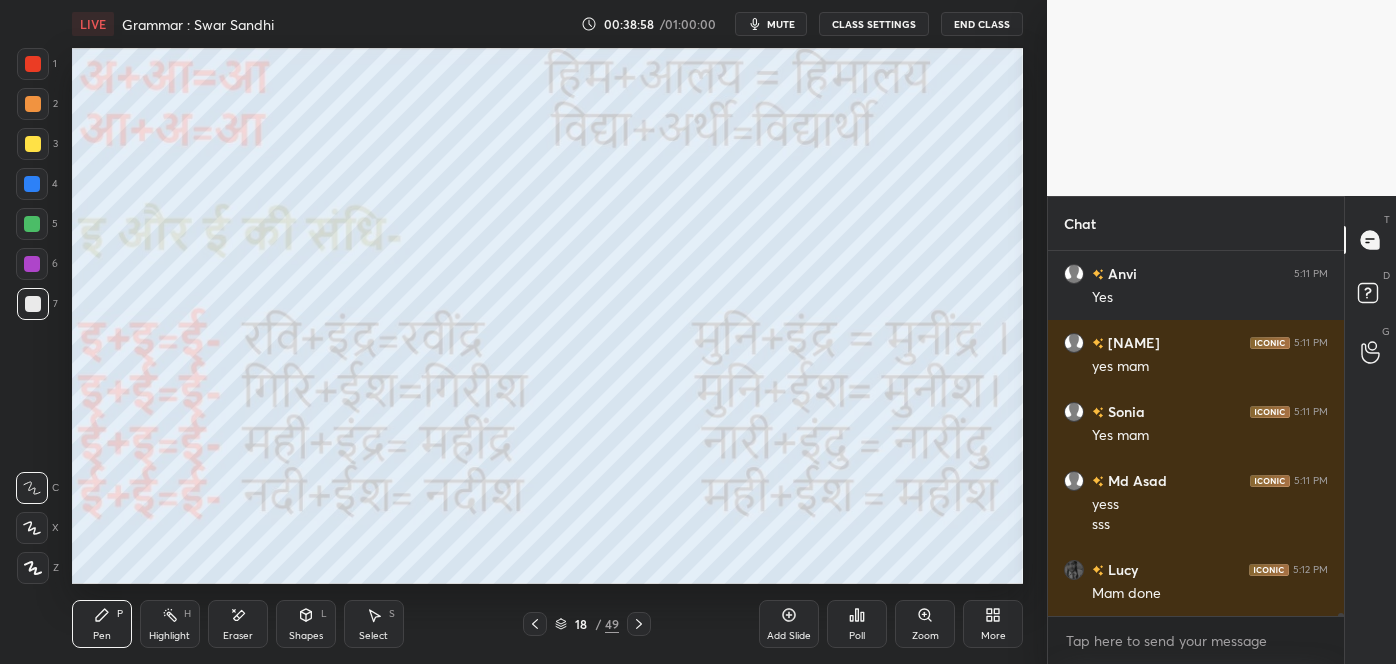 click on "Add Slide" at bounding box center [789, 624] 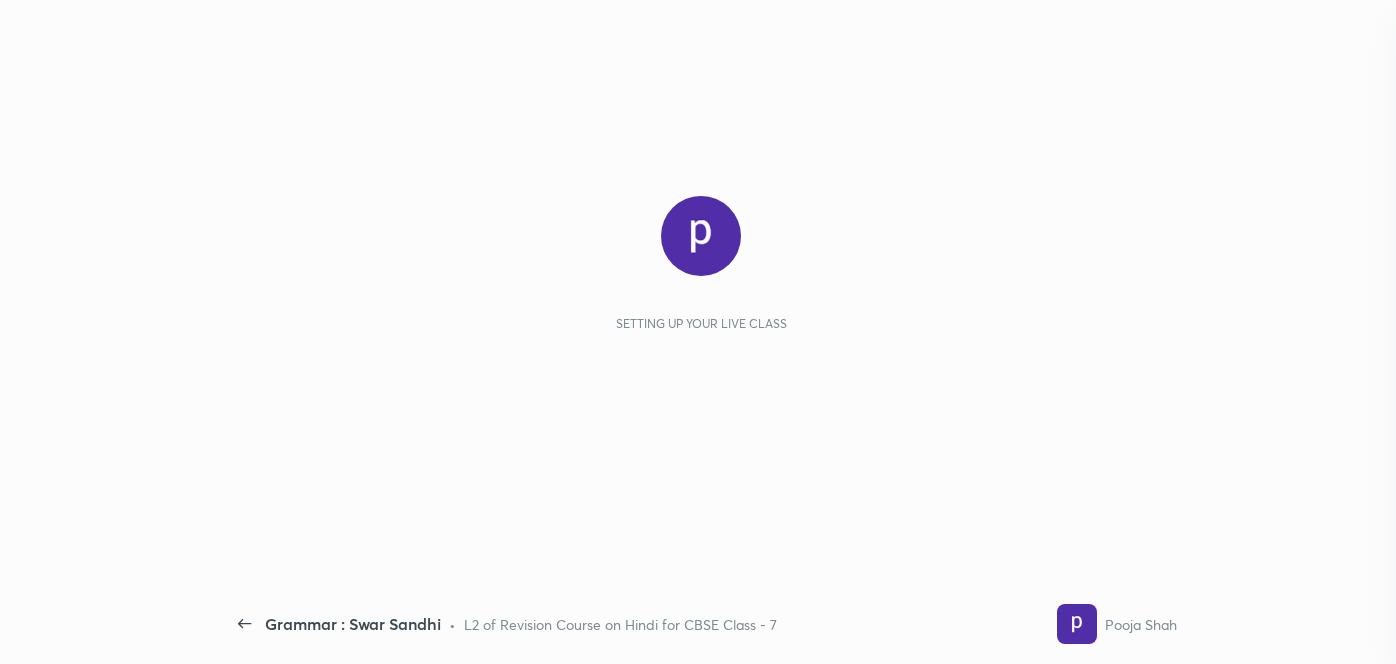 scroll, scrollTop: 0, scrollLeft: 0, axis: both 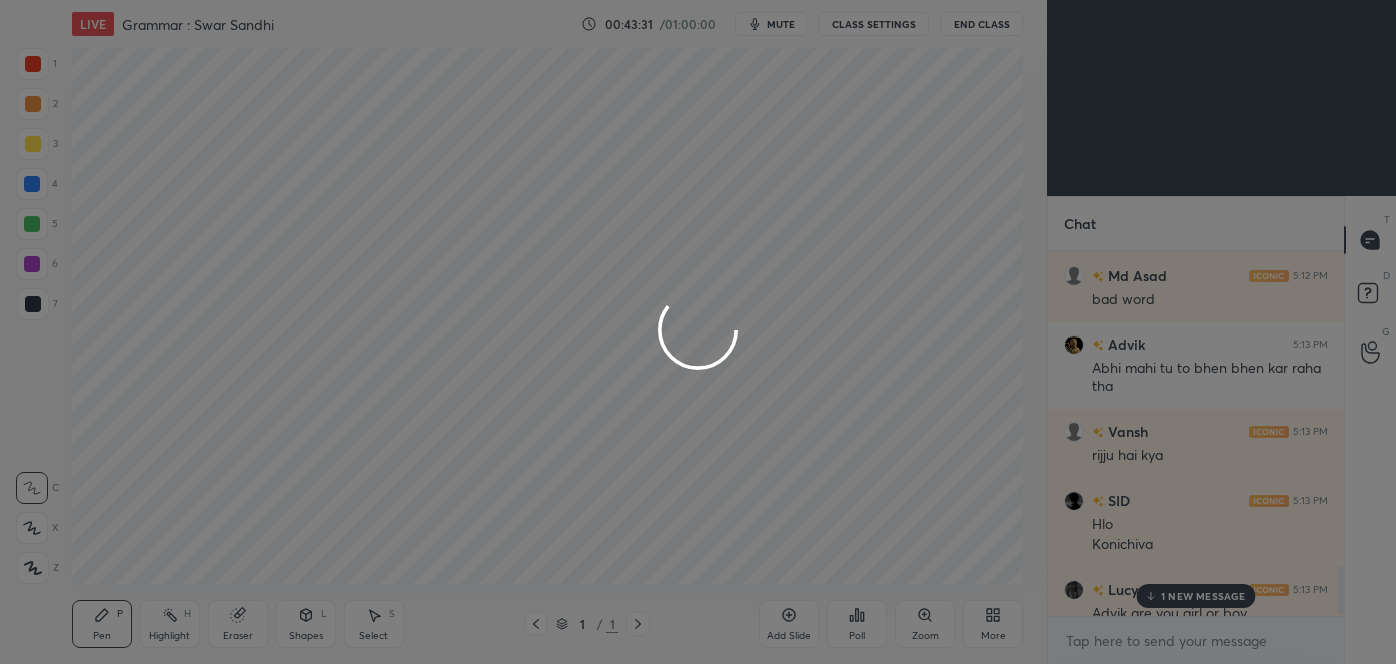 click at bounding box center [698, 332] 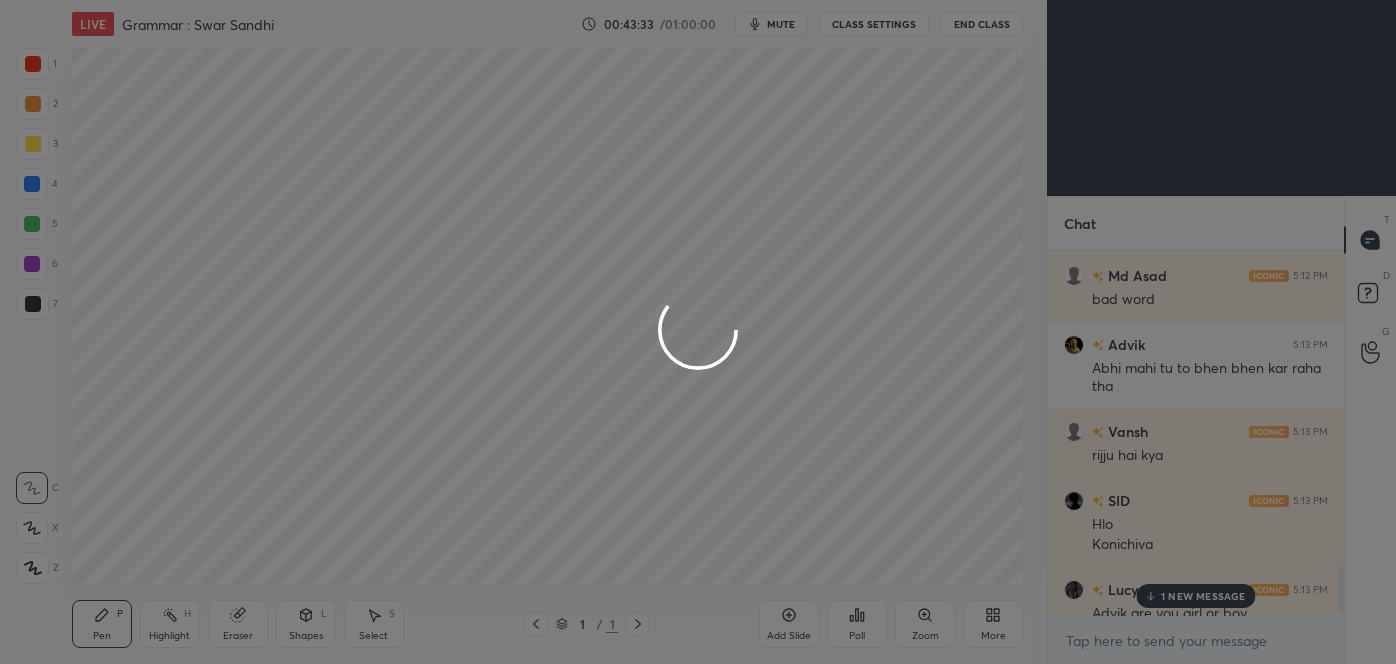 click at bounding box center (698, 332) 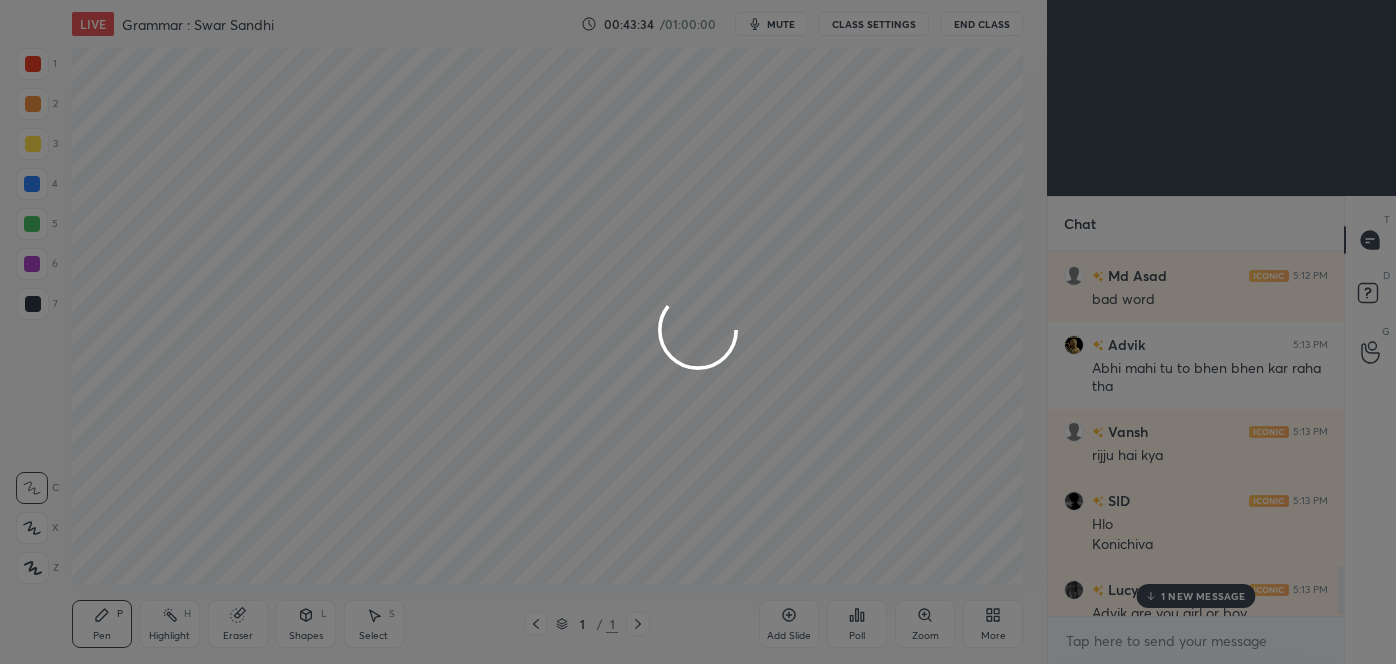 click at bounding box center (698, 332) 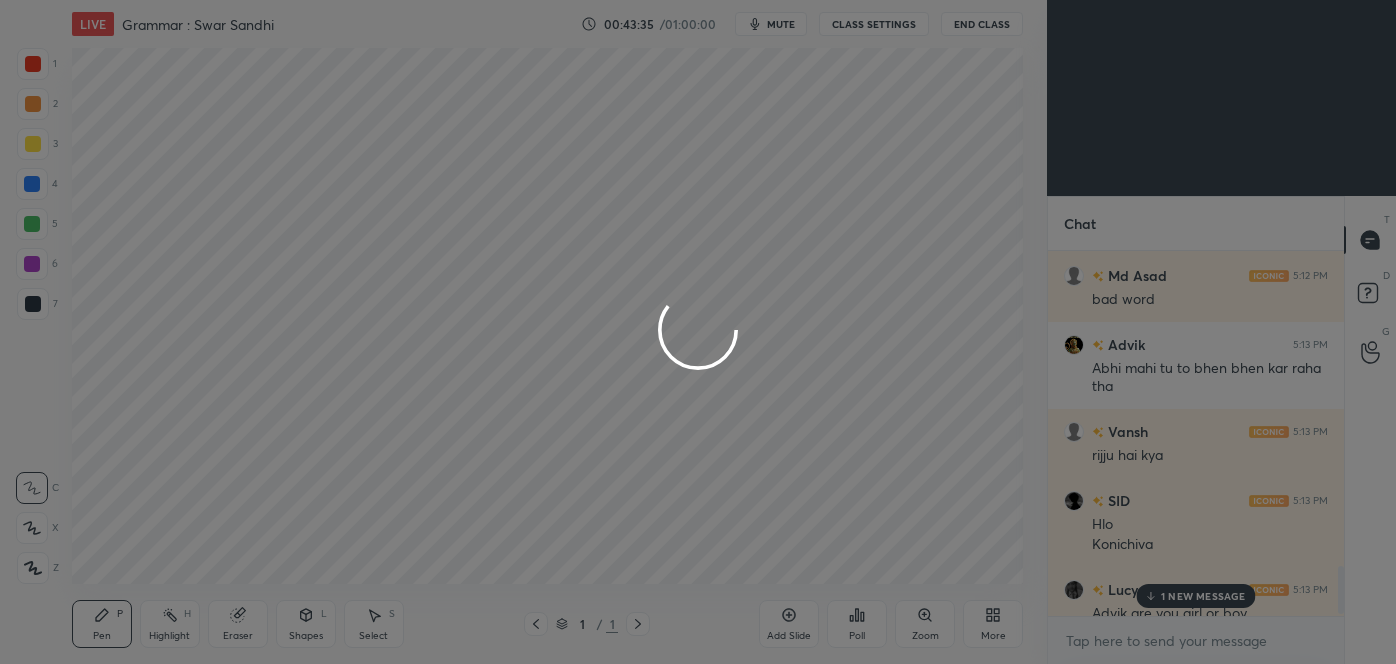 click at bounding box center [698, 332] 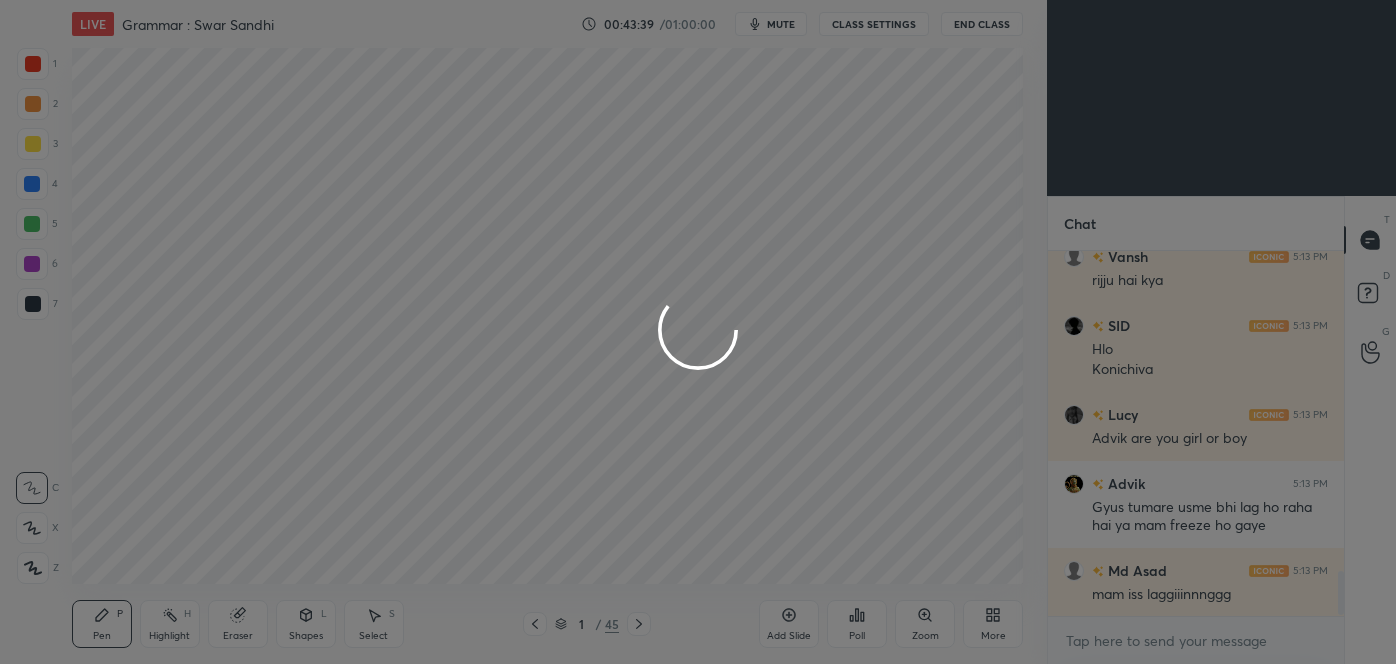 scroll, scrollTop: 2680, scrollLeft: 0, axis: vertical 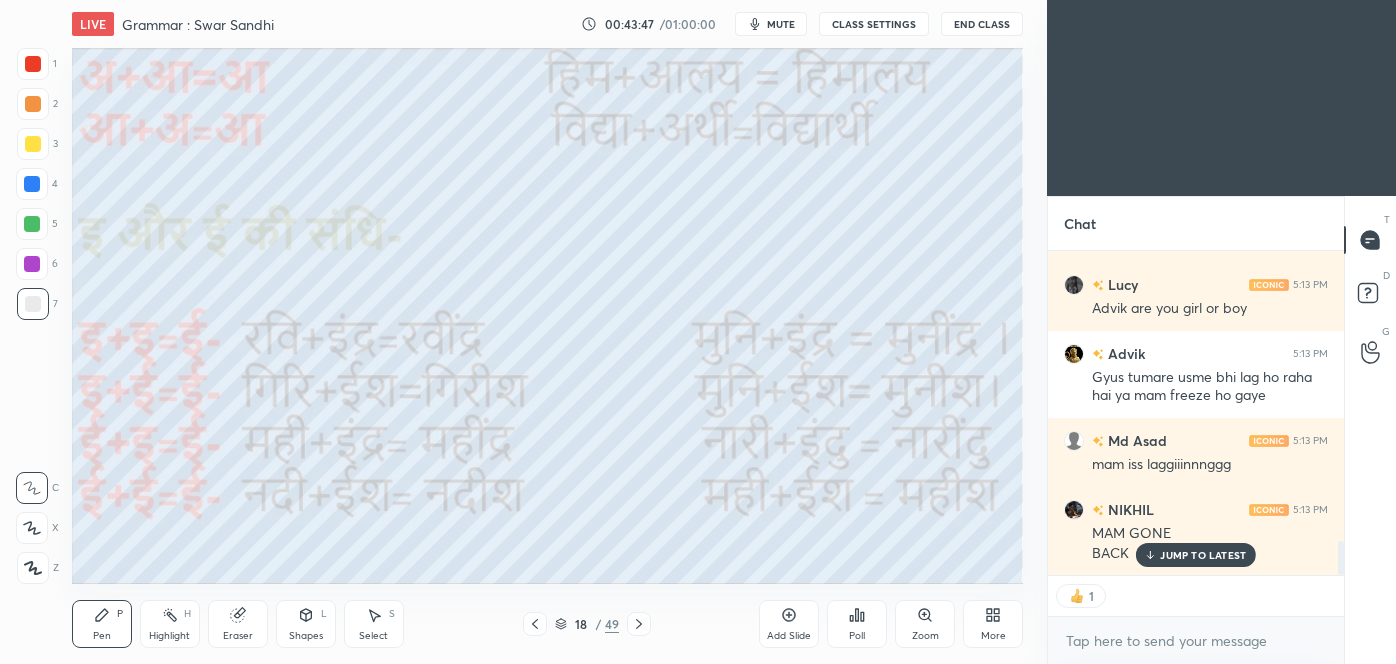 click on "JUMP TO LATEST" at bounding box center (1203, 555) 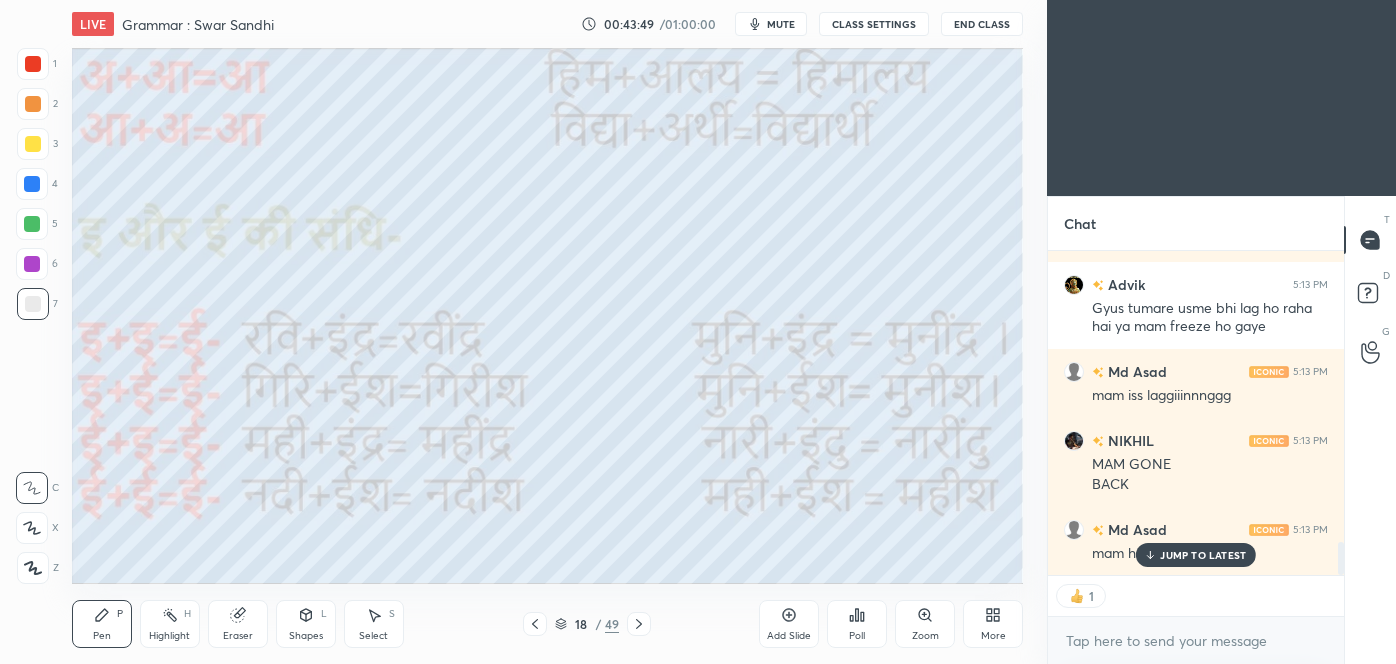 scroll, scrollTop: 2878, scrollLeft: 0, axis: vertical 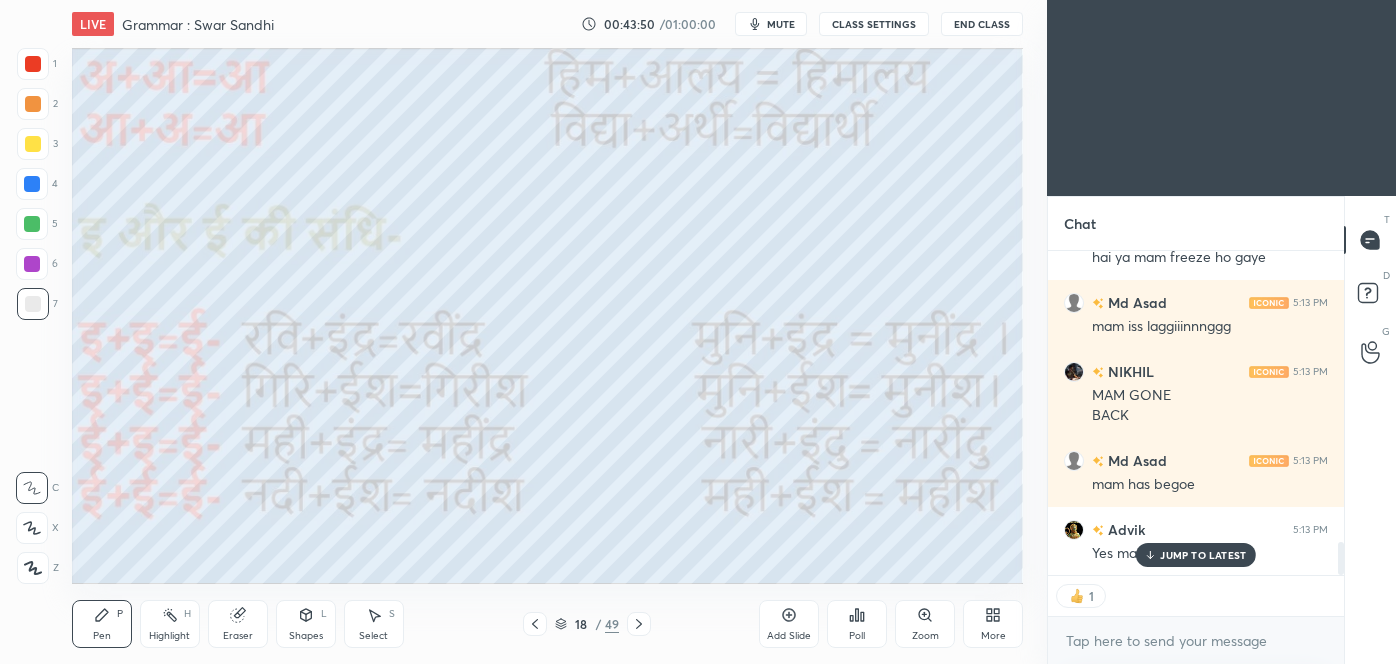 click 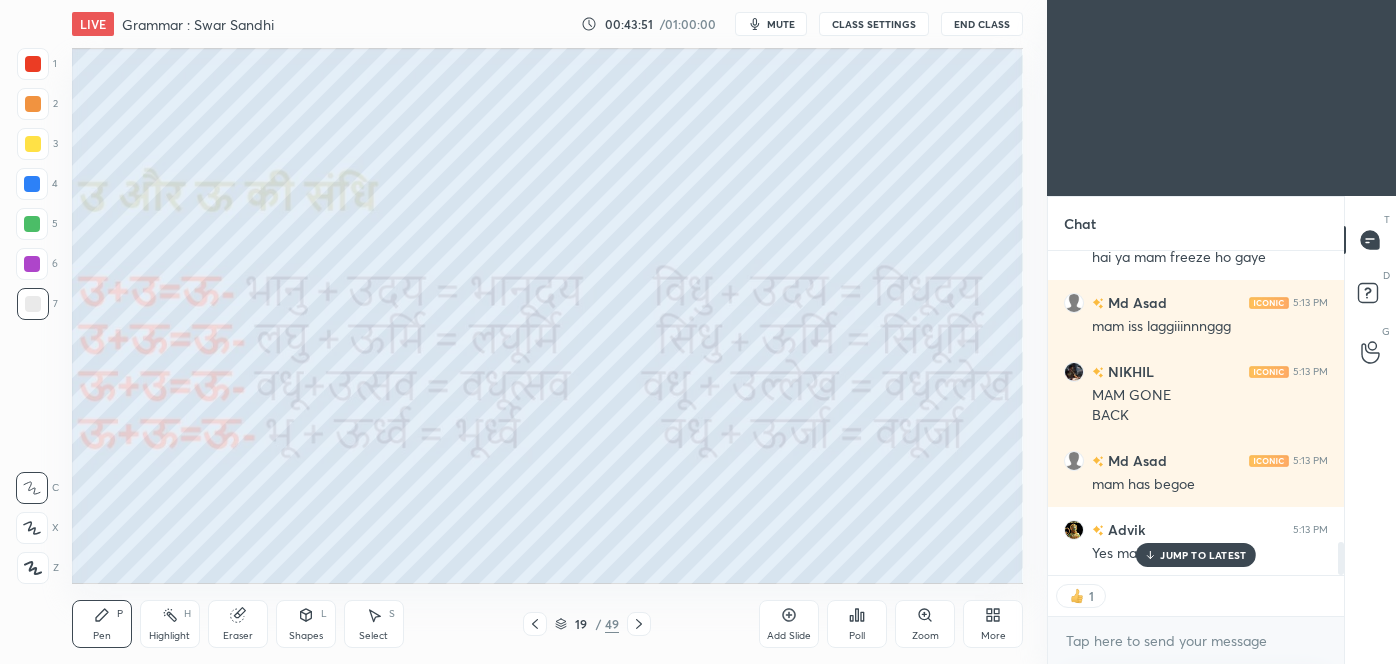 click 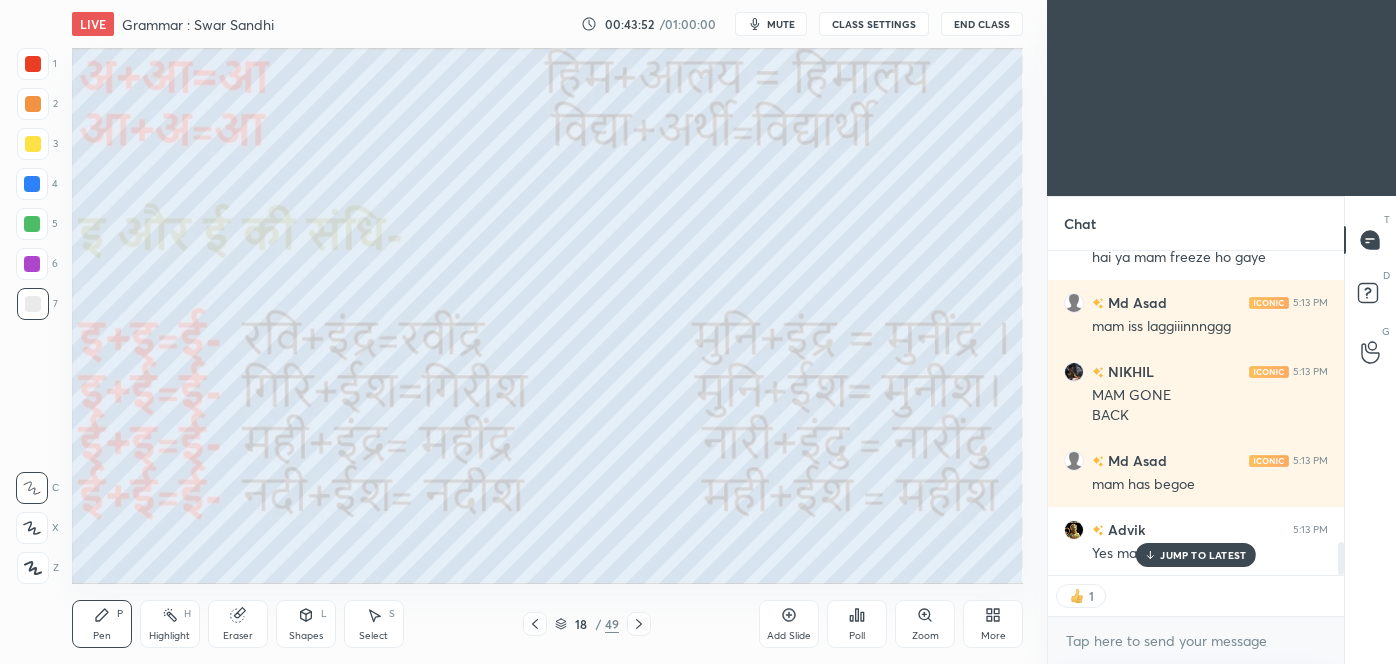 click on "Add Slide" at bounding box center (789, 624) 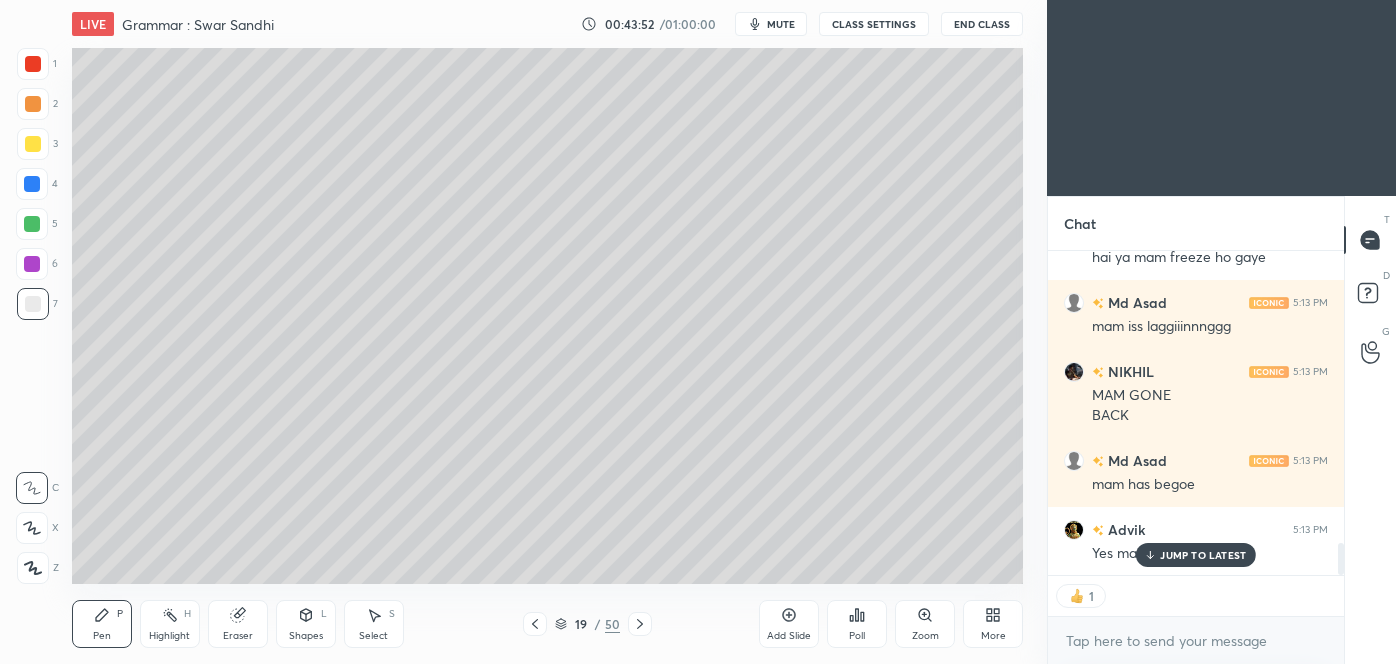 scroll, scrollTop: 2947, scrollLeft: 0, axis: vertical 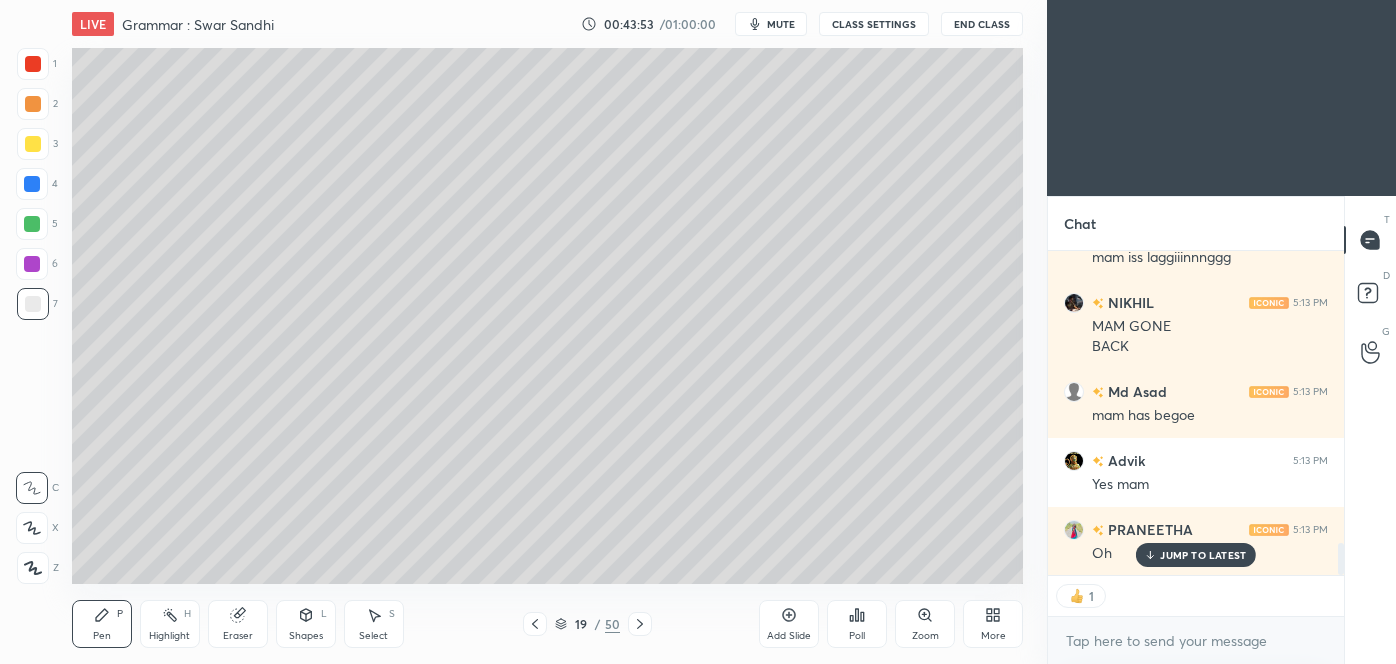 click on "More" at bounding box center (993, 624) 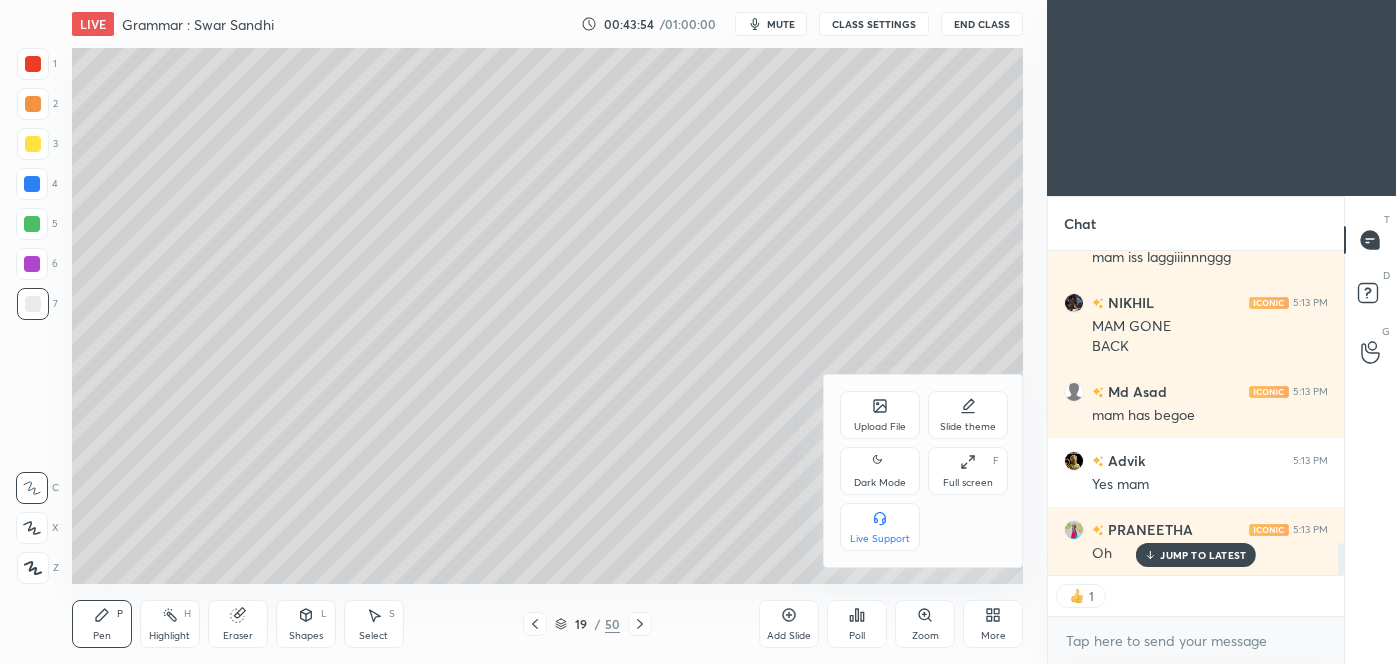 click 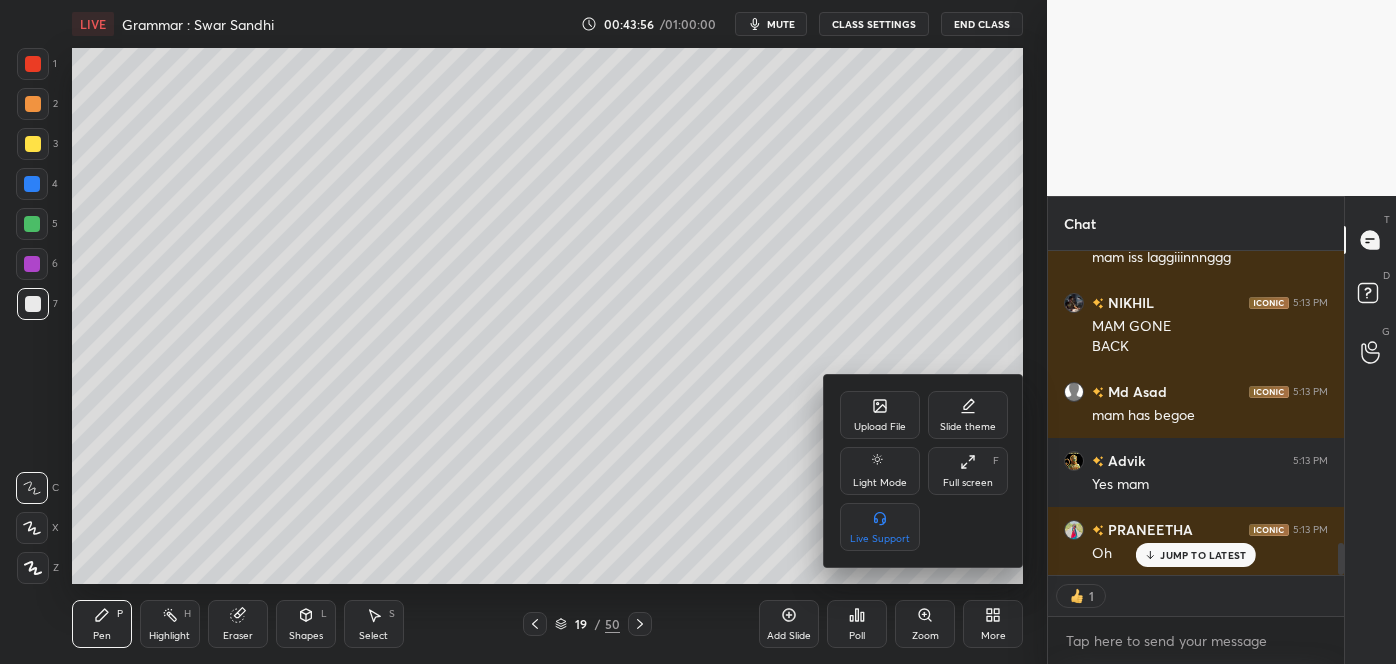 click at bounding box center (698, 332) 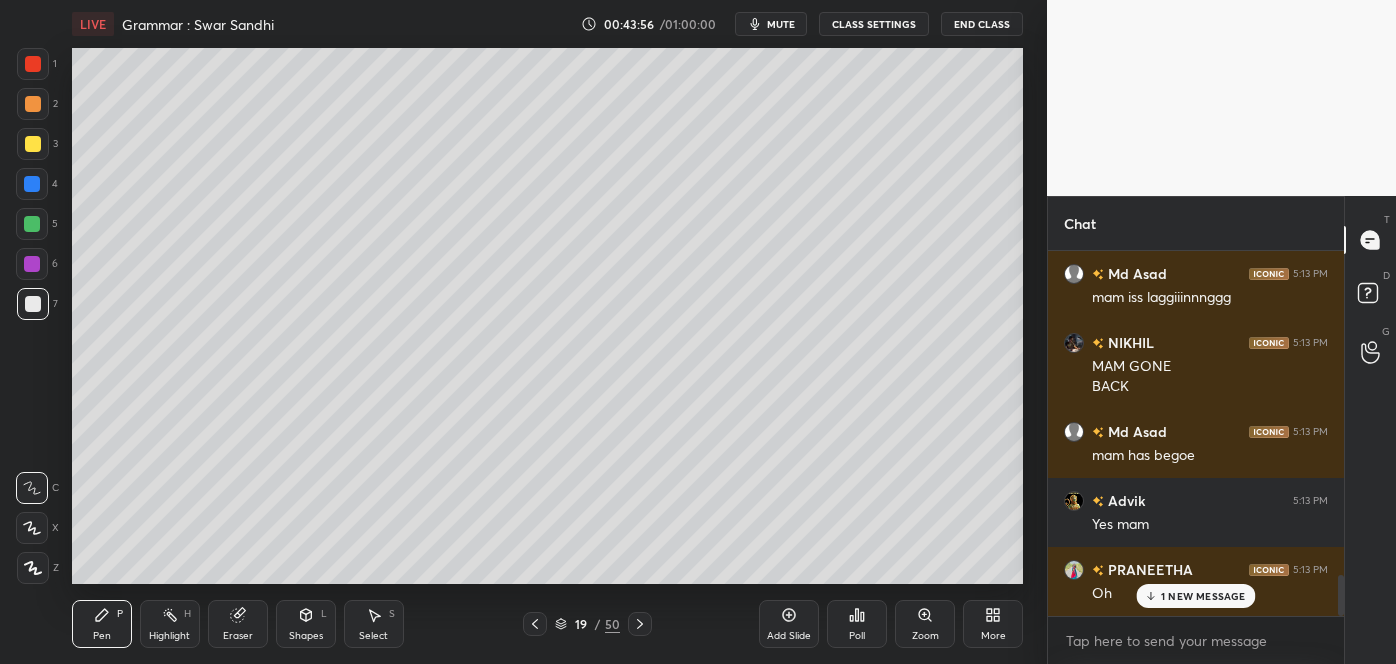 scroll, scrollTop: 6, scrollLeft: 5, axis: both 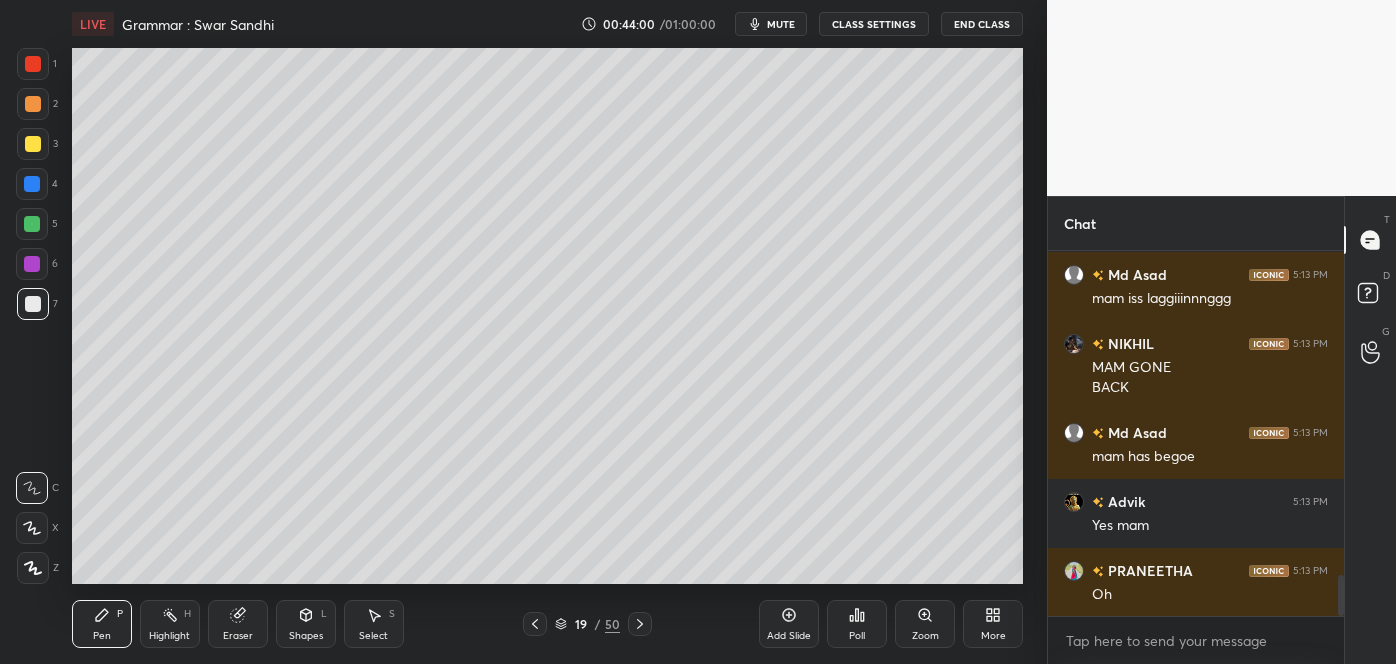 click on "Eraser" at bounding box center [238, 624] 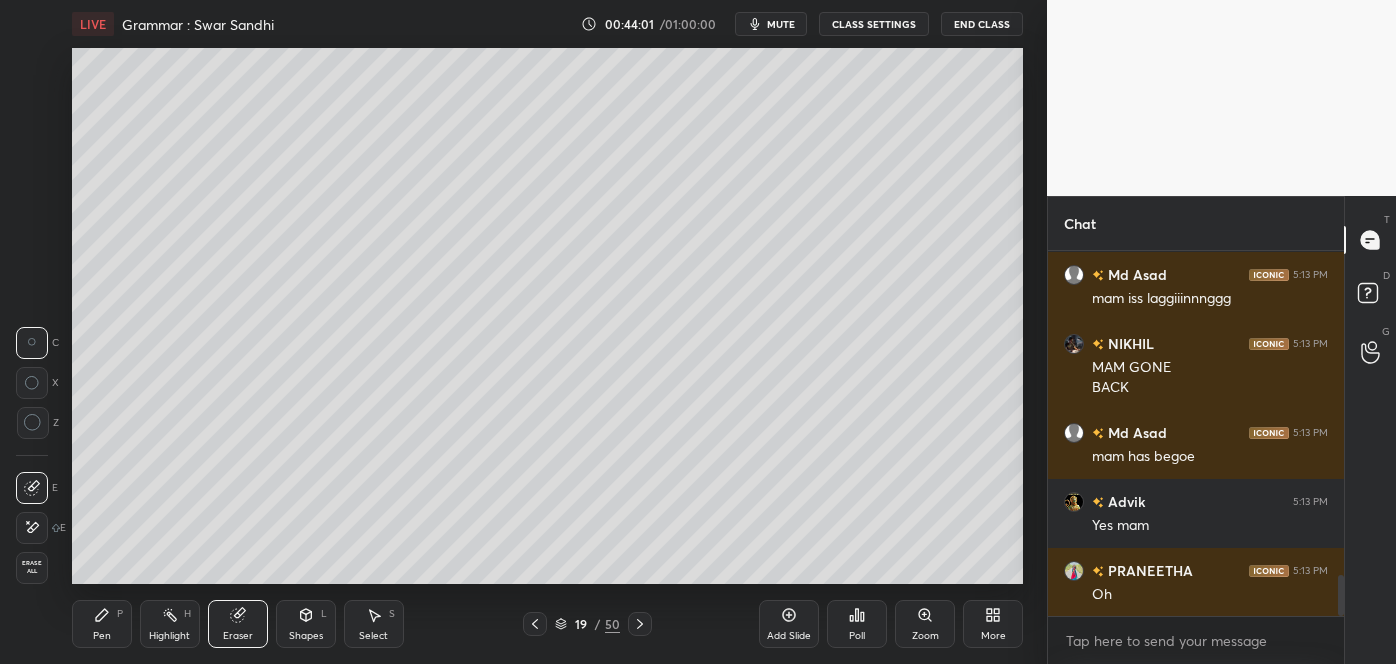 click 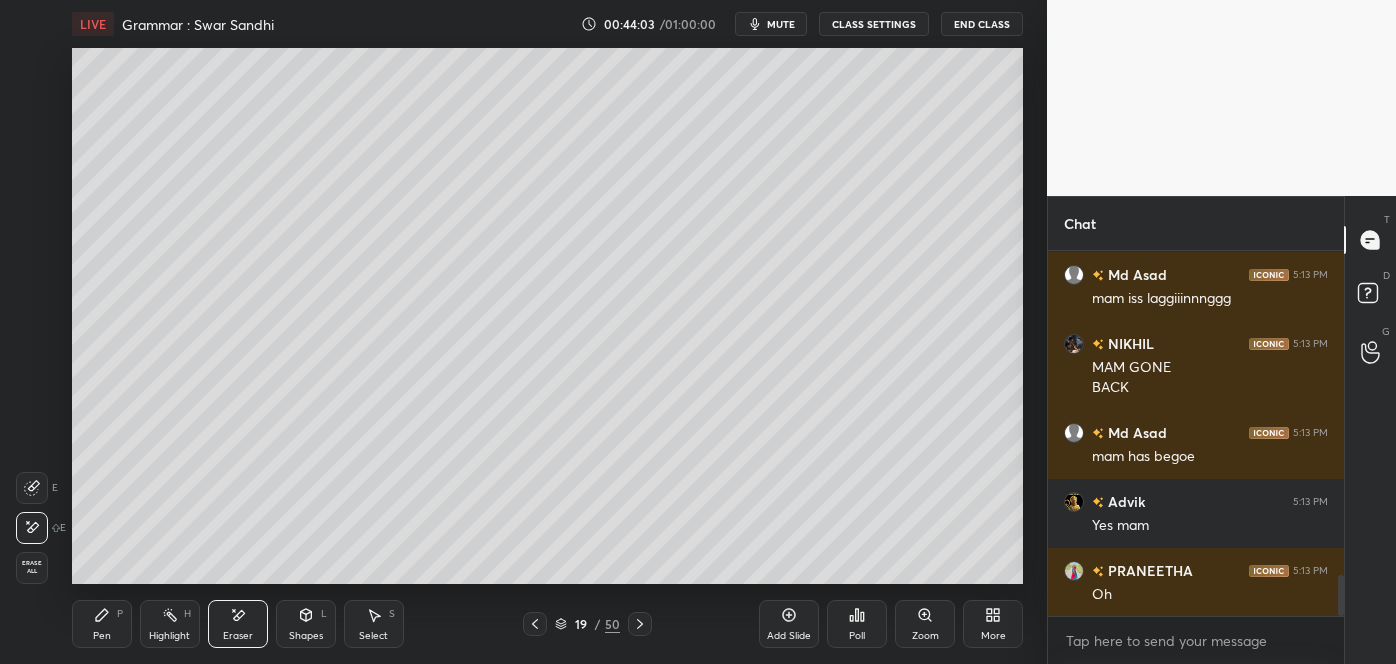 click on "Pen P" at bounding box center [102, 624] 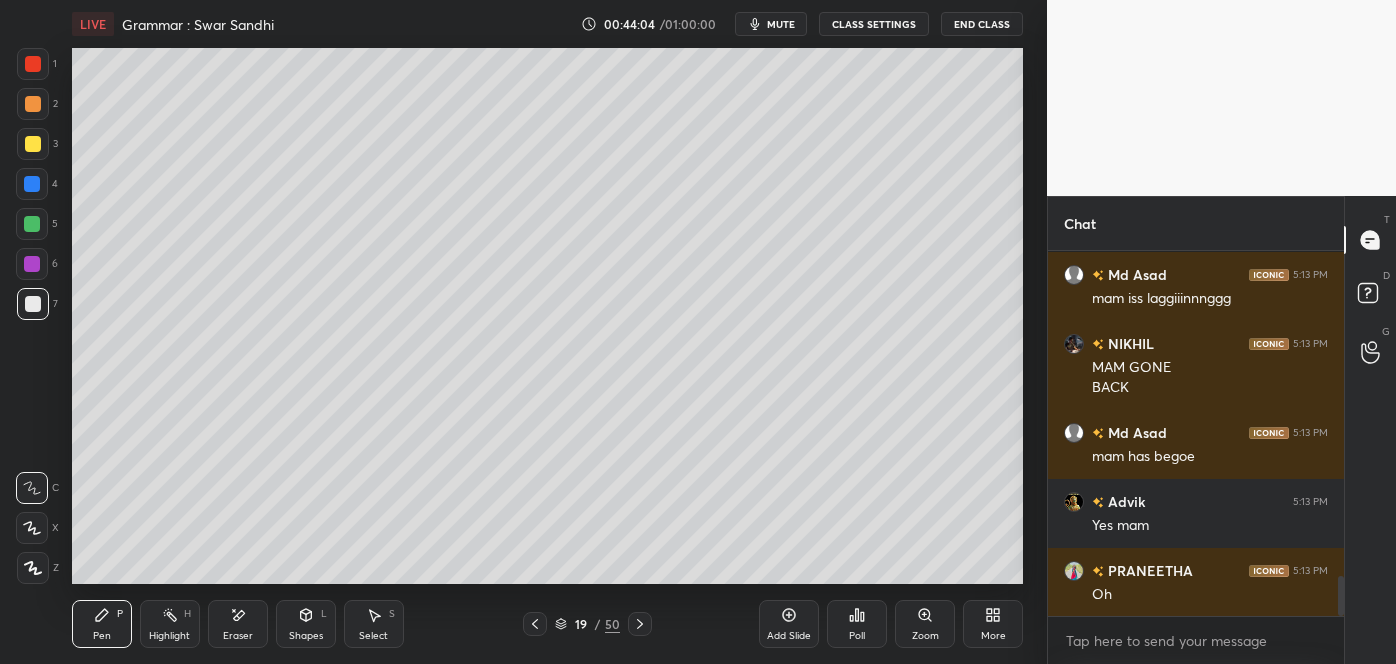scroll, scrollTop: 2994, scrollLeft: 0, axis: vertical 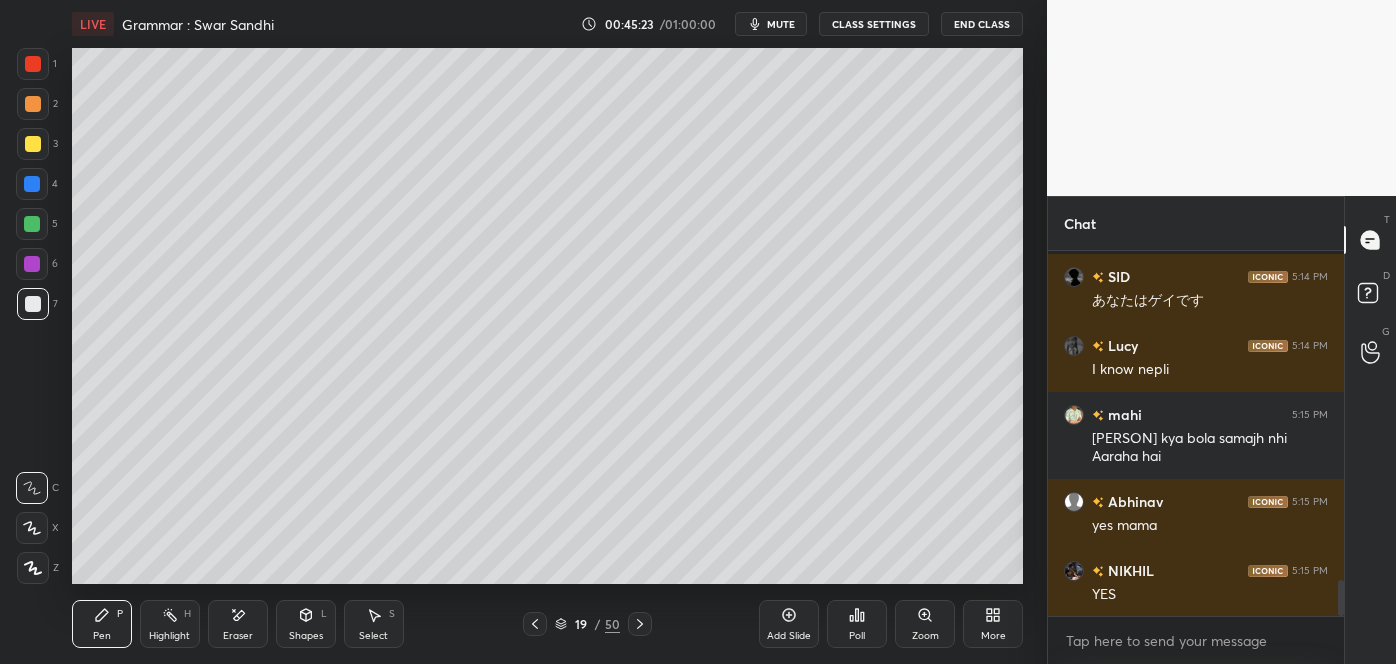 click on "Eraser" at bounding box center [238, 624] 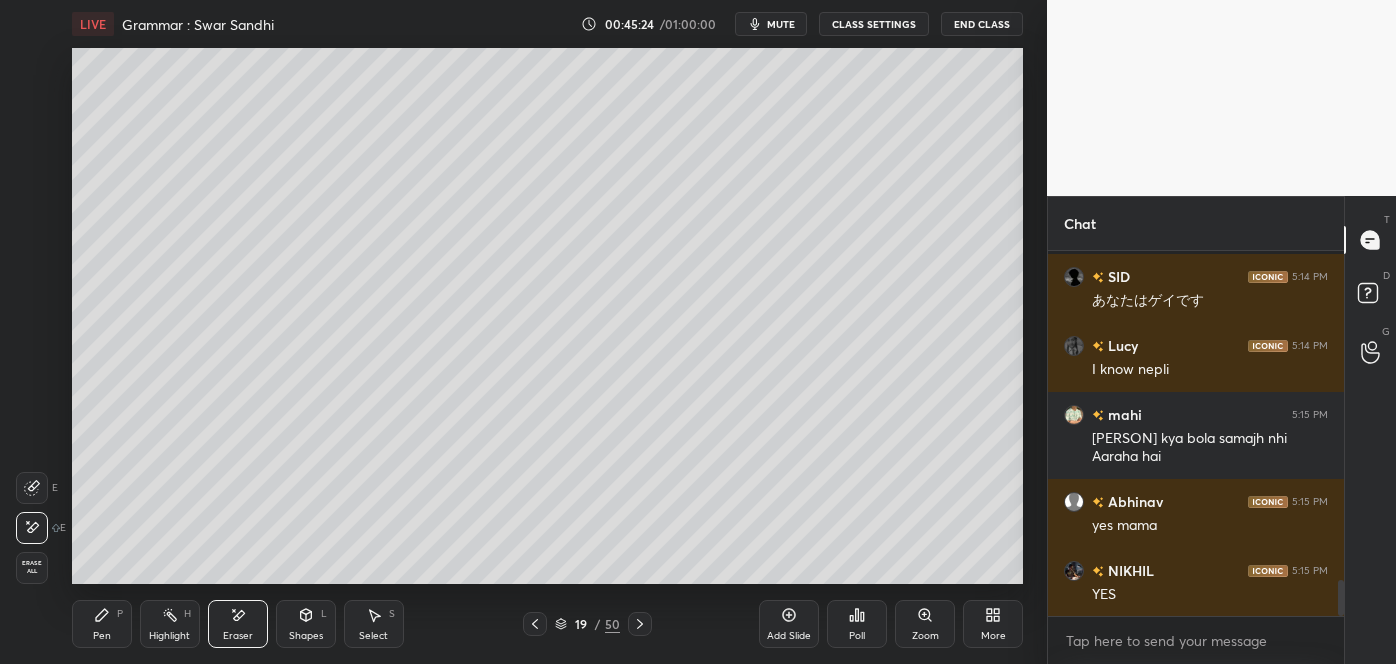 click on "Pen P" at bounding box center [102, 624] 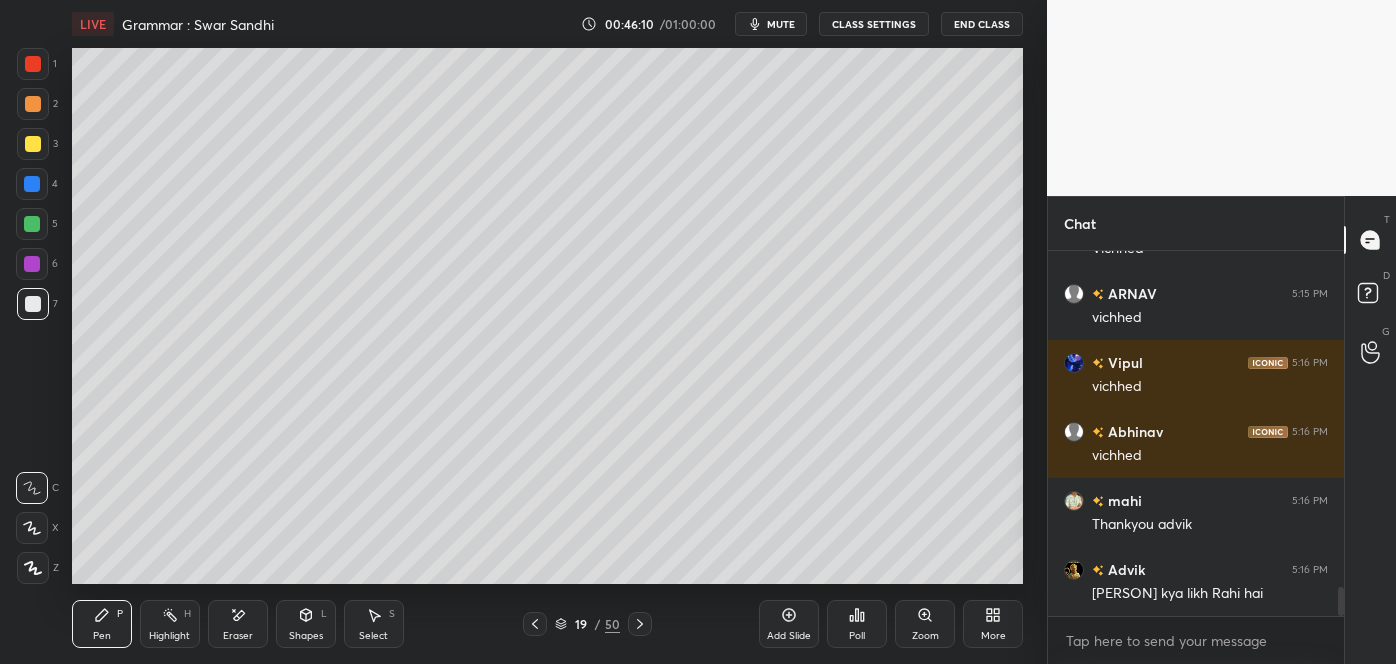 scroll, scrollTop: 4207, scrollLeft: 0, axis: vertical 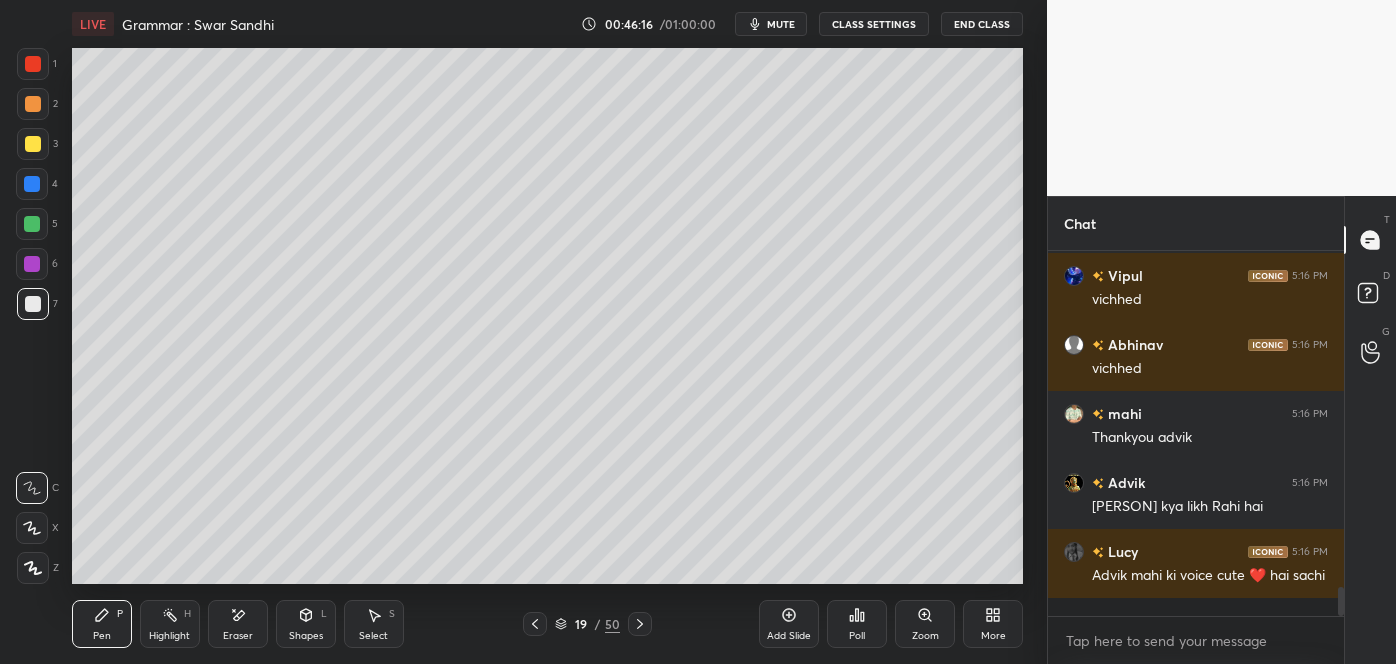click 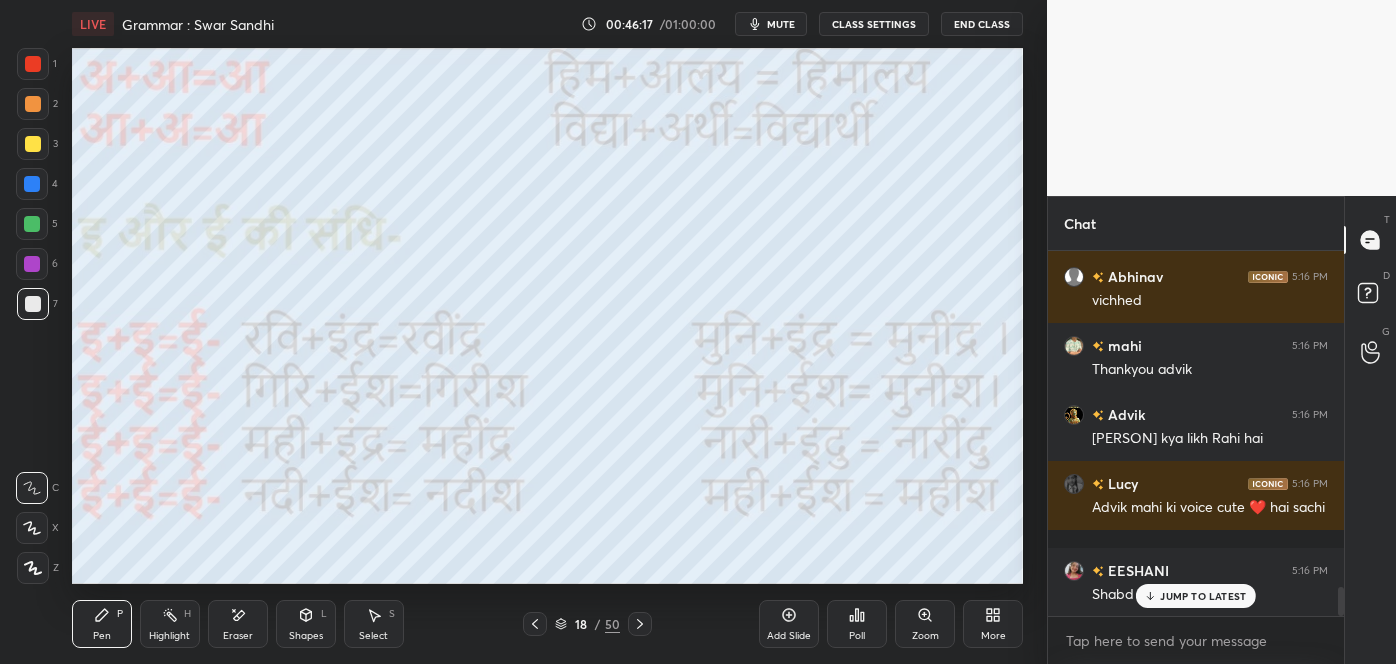 scroll, scrollTop: 4344, scrollLeft: 0, axis: vertical 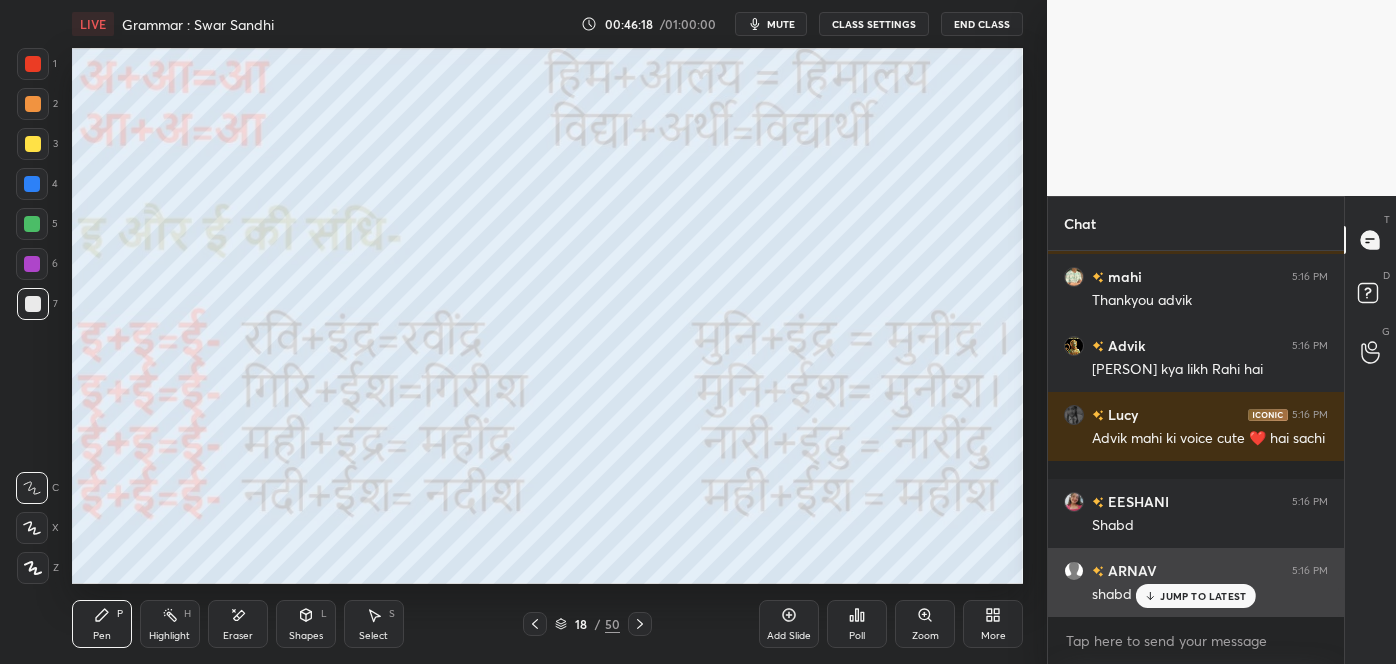 click on "shabd" at bounding box center [1210, 595] 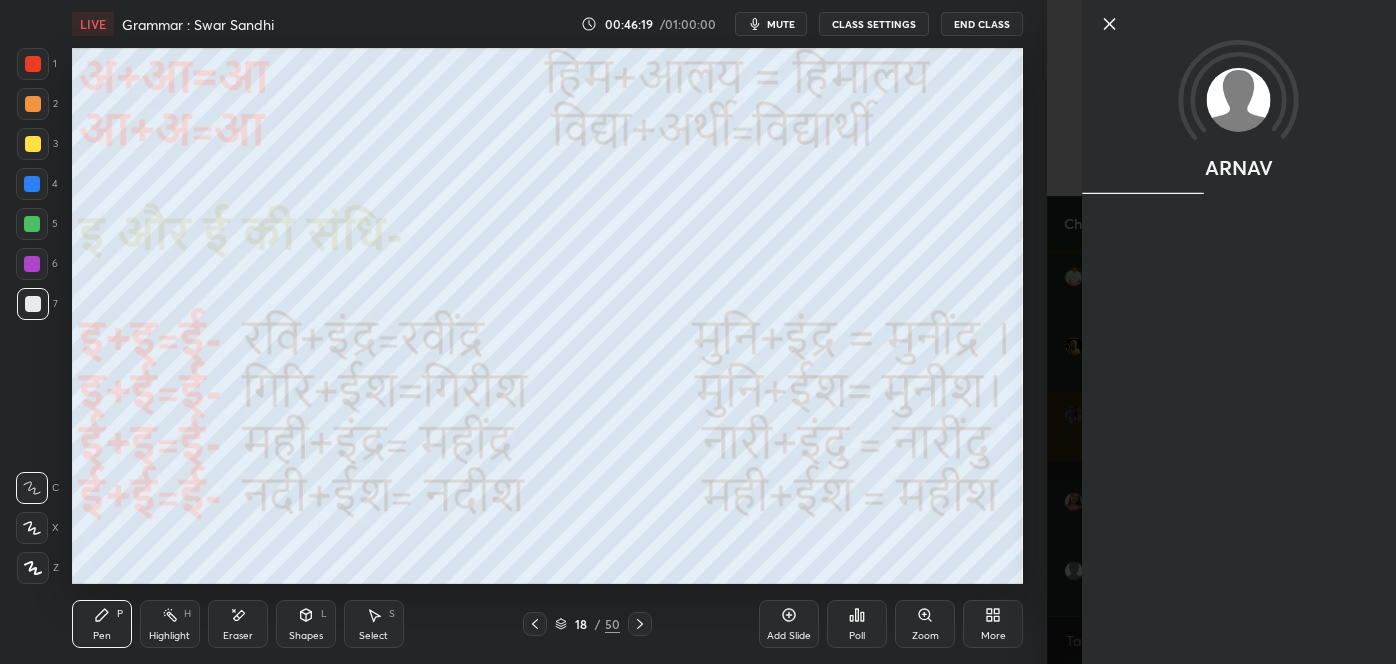 scroll, scrollTop: 4413, scrollLeft: 0, axis: vertical 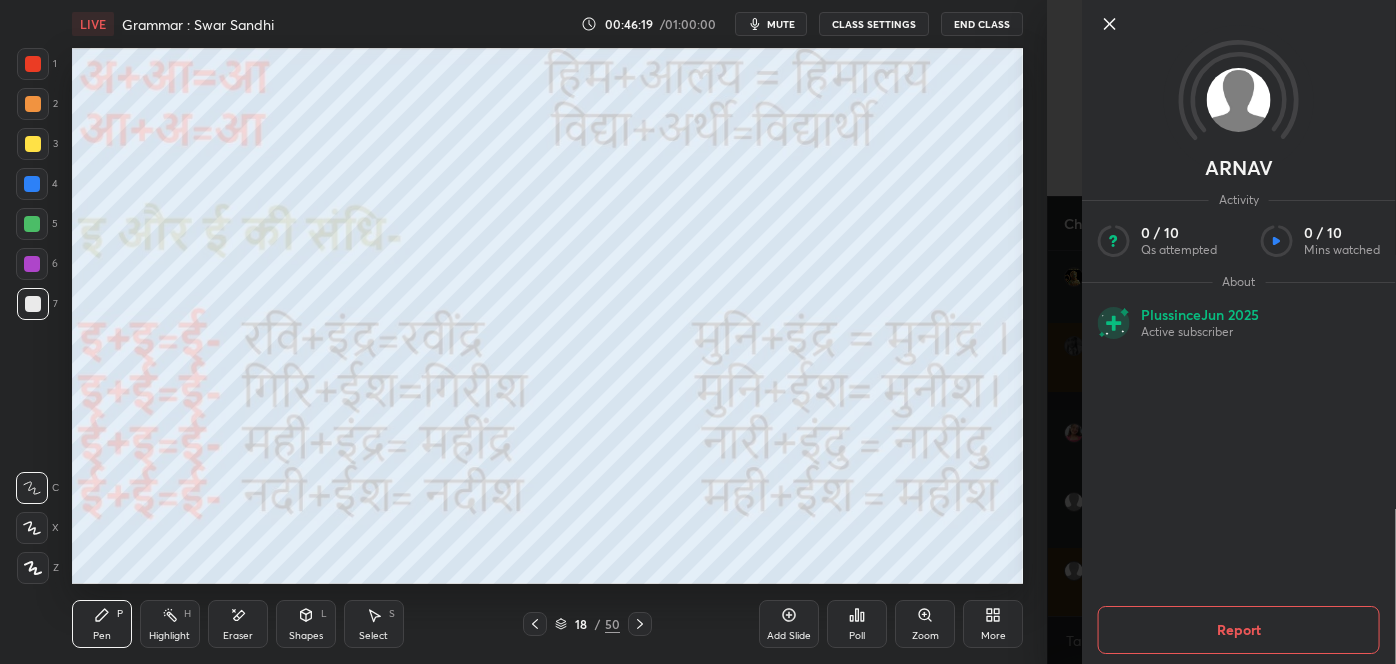 click 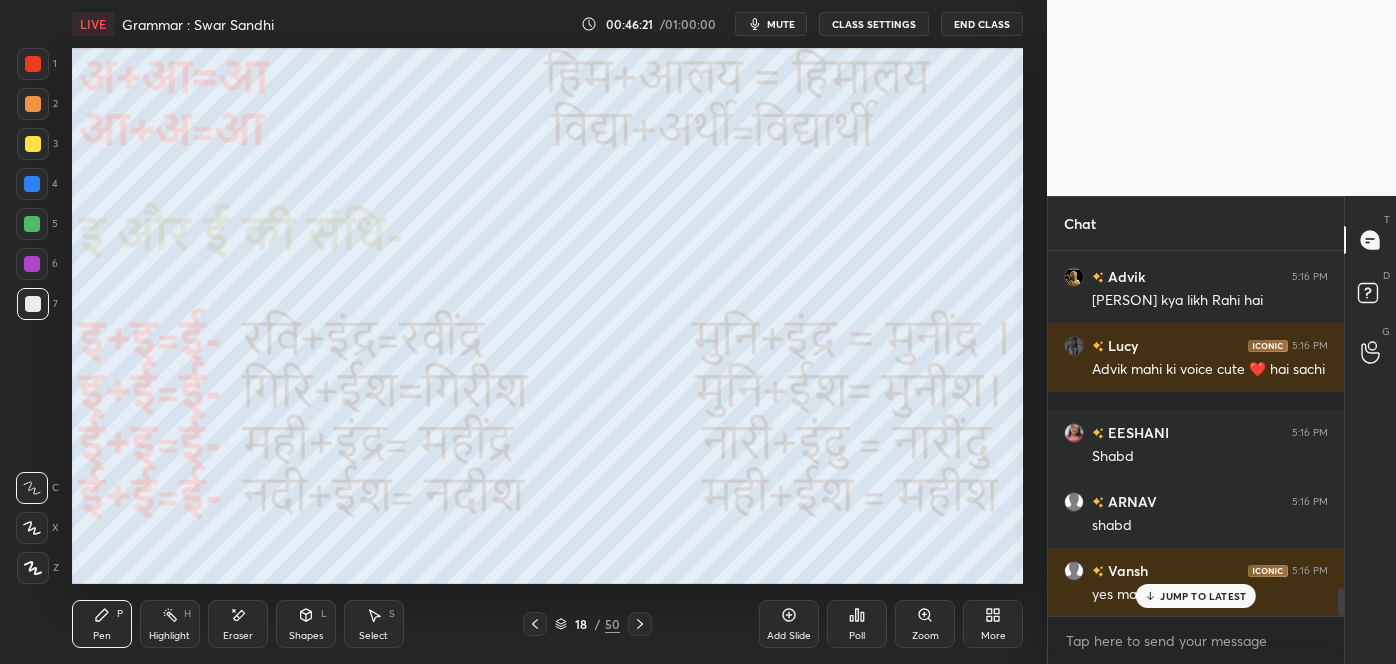 click 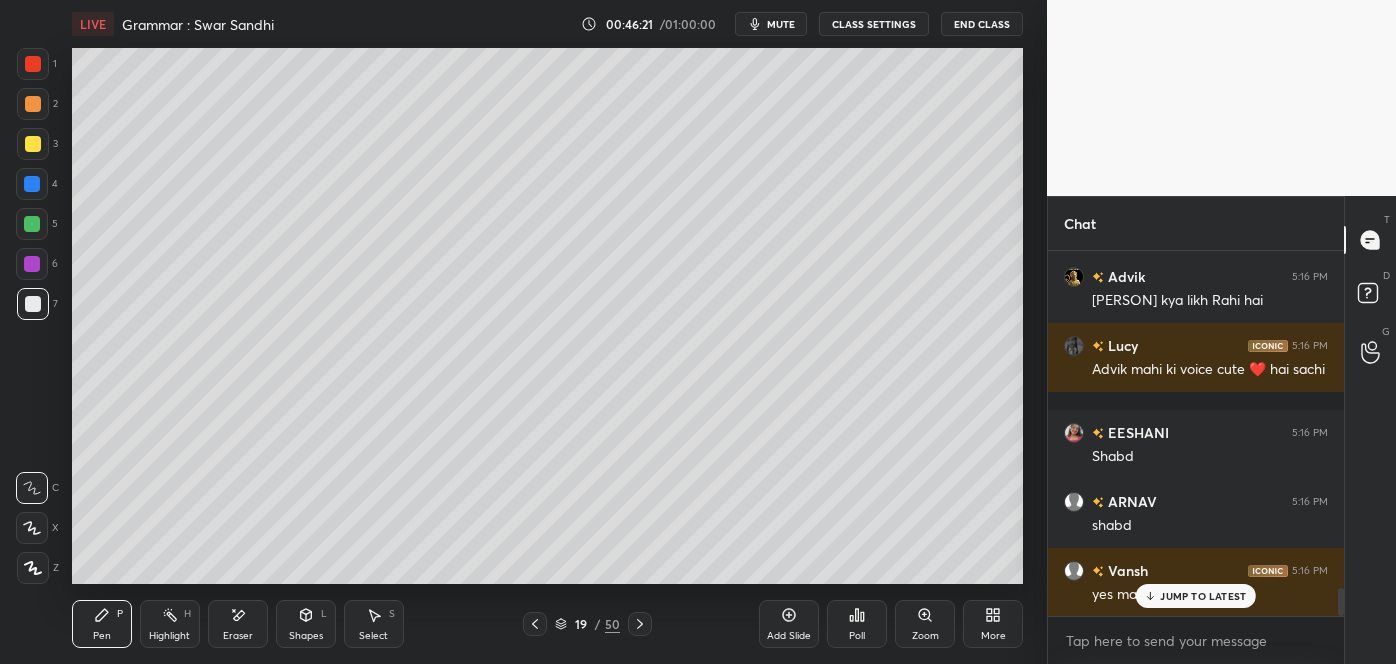 click 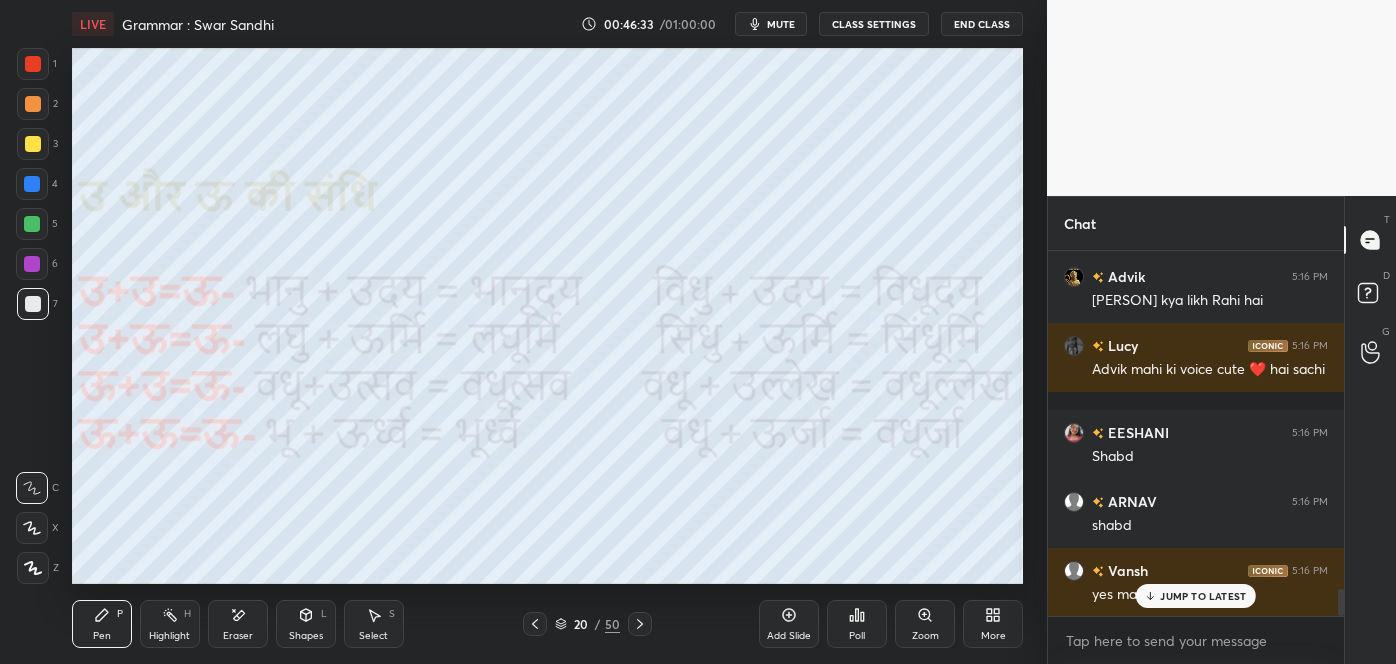 scroll, scrollTop: 4482, scrollLeft: 0, axis: vertical 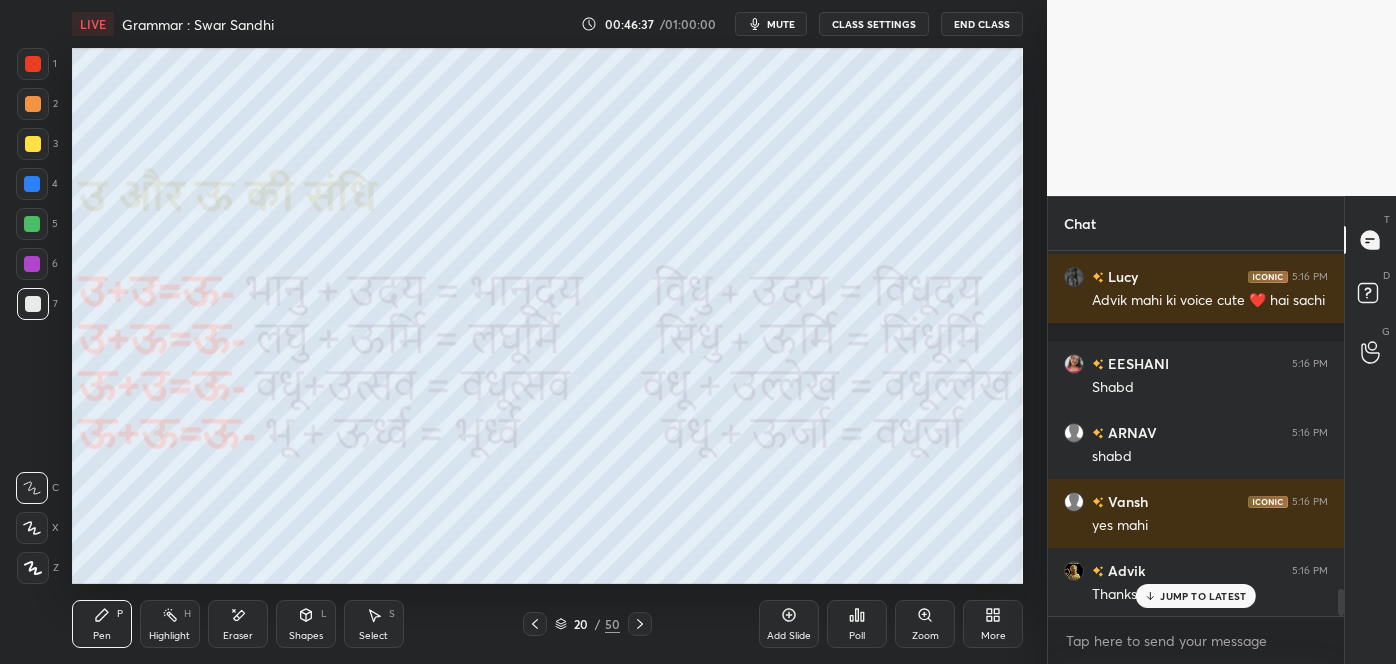 click on "Eraser" at bounding box center [238, 624] 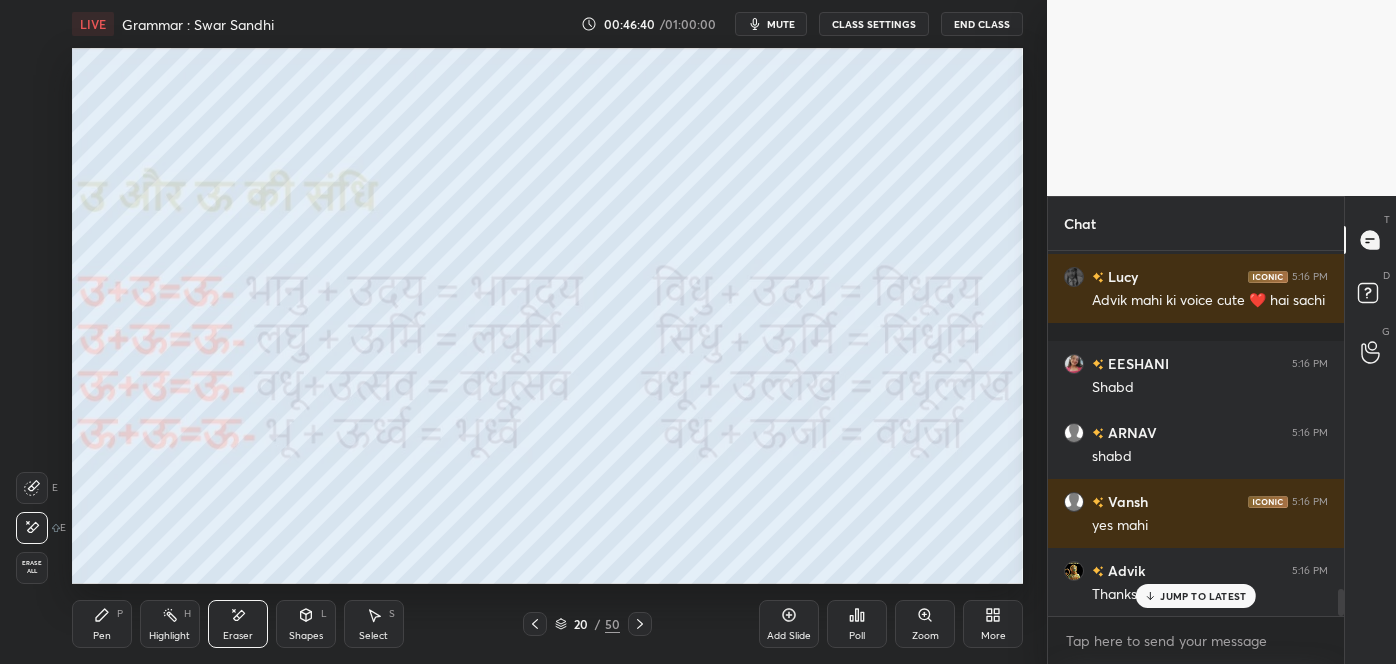 click on "Pen" at bounding box center [102, 636] 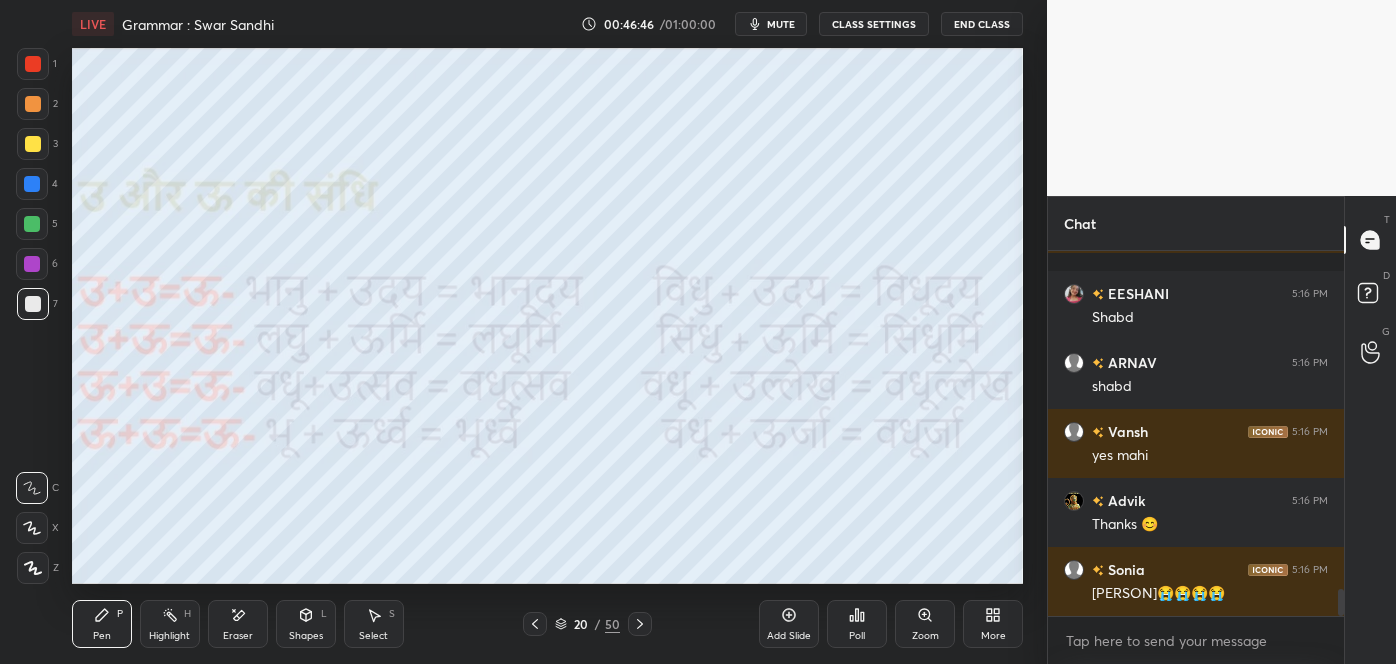 scroll, scrollTop: 4621, scrollLeft: 0, axis: vertical 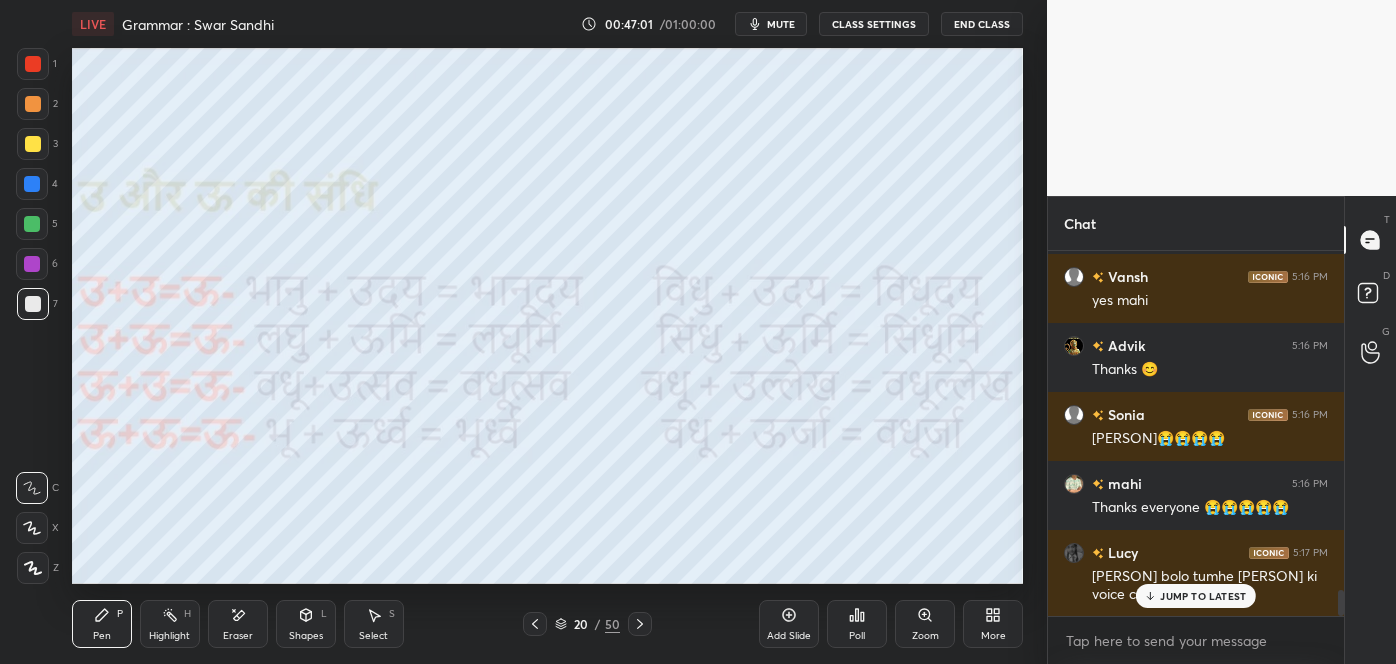 click on "Eraser" at bounding box center [238, 624] 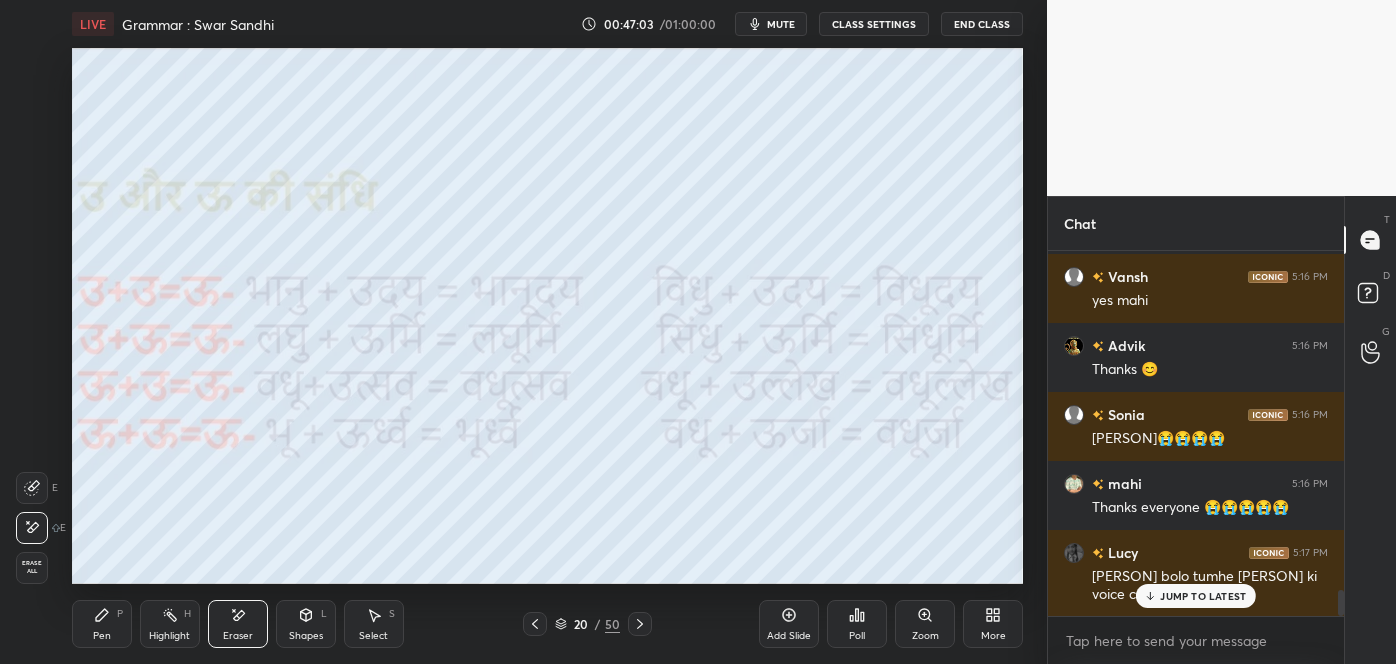 click on "Pen P" at bounding box center [102, 624] 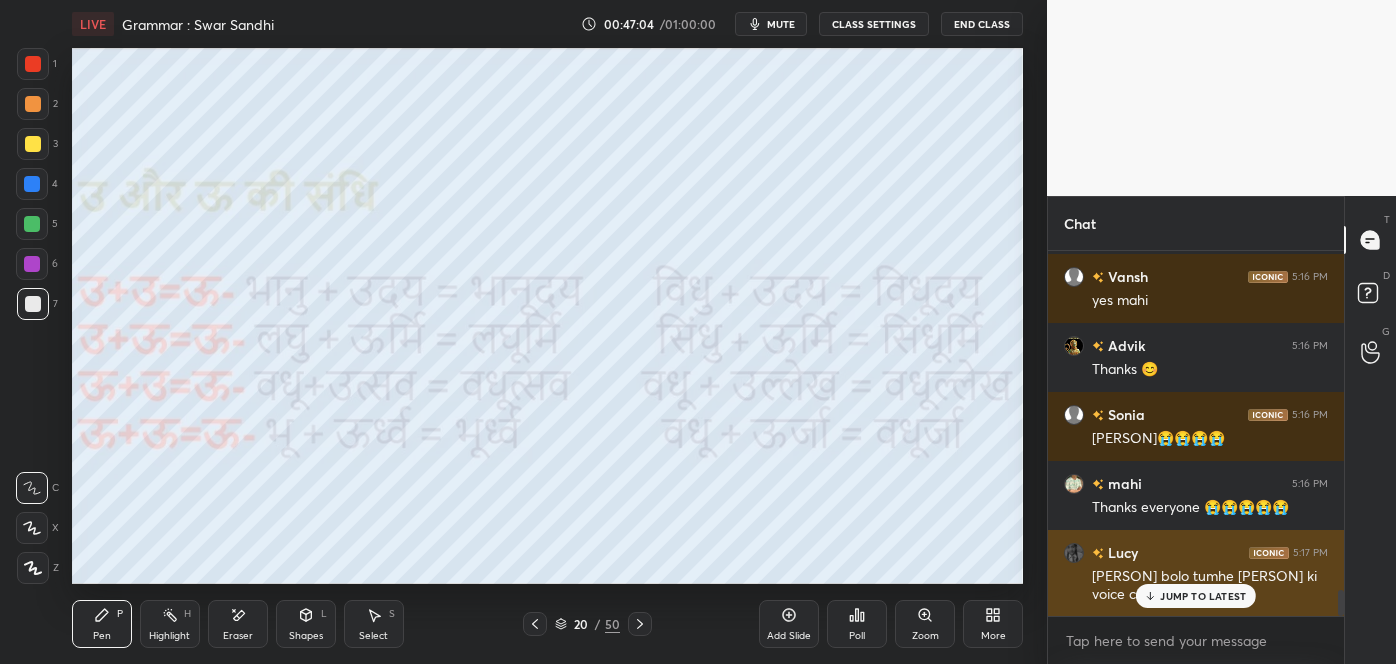 click on "JUMP TO LATEST" at bounding box center (1203, 596) 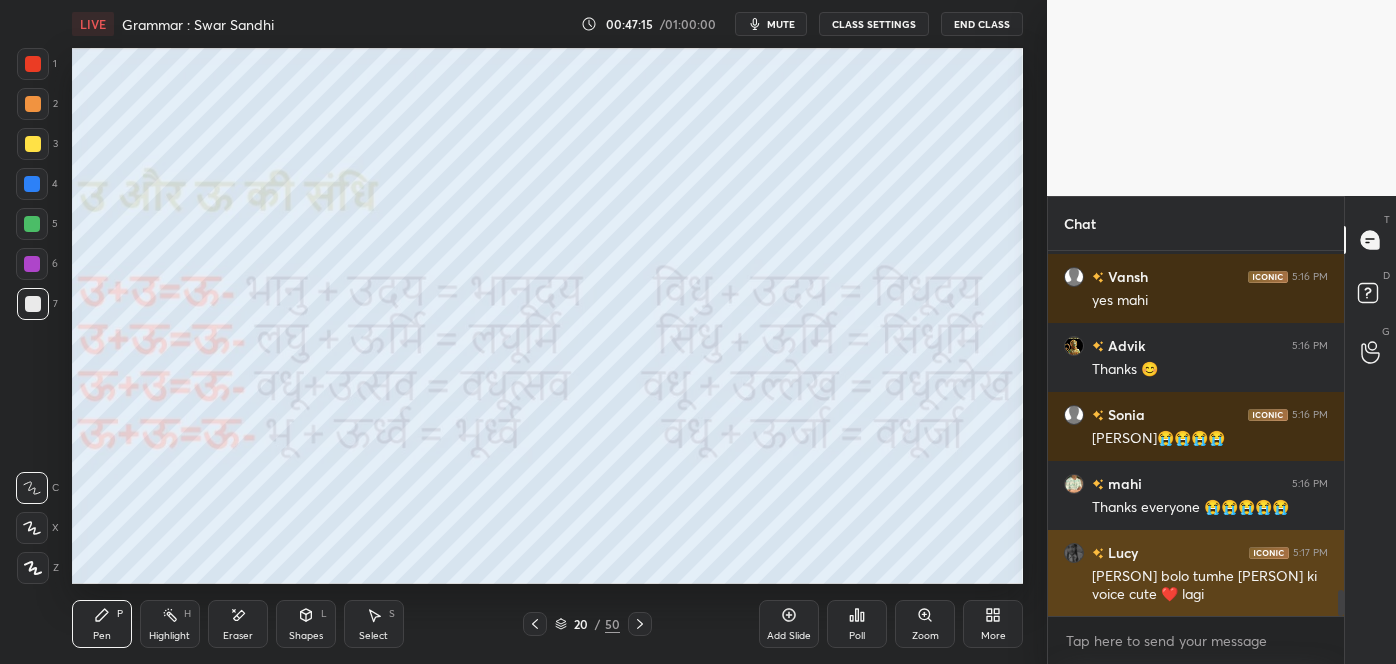 scroll, scrollTop: 318, scrollLeft: 290, axis: both 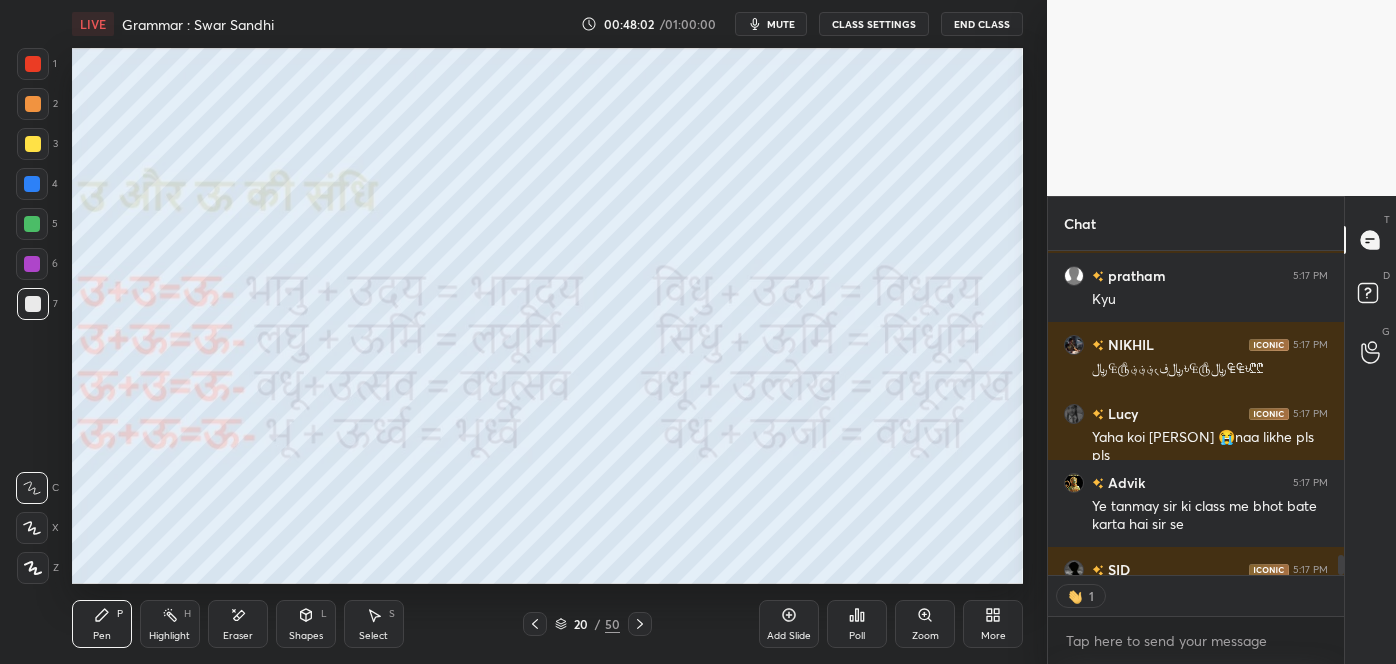click 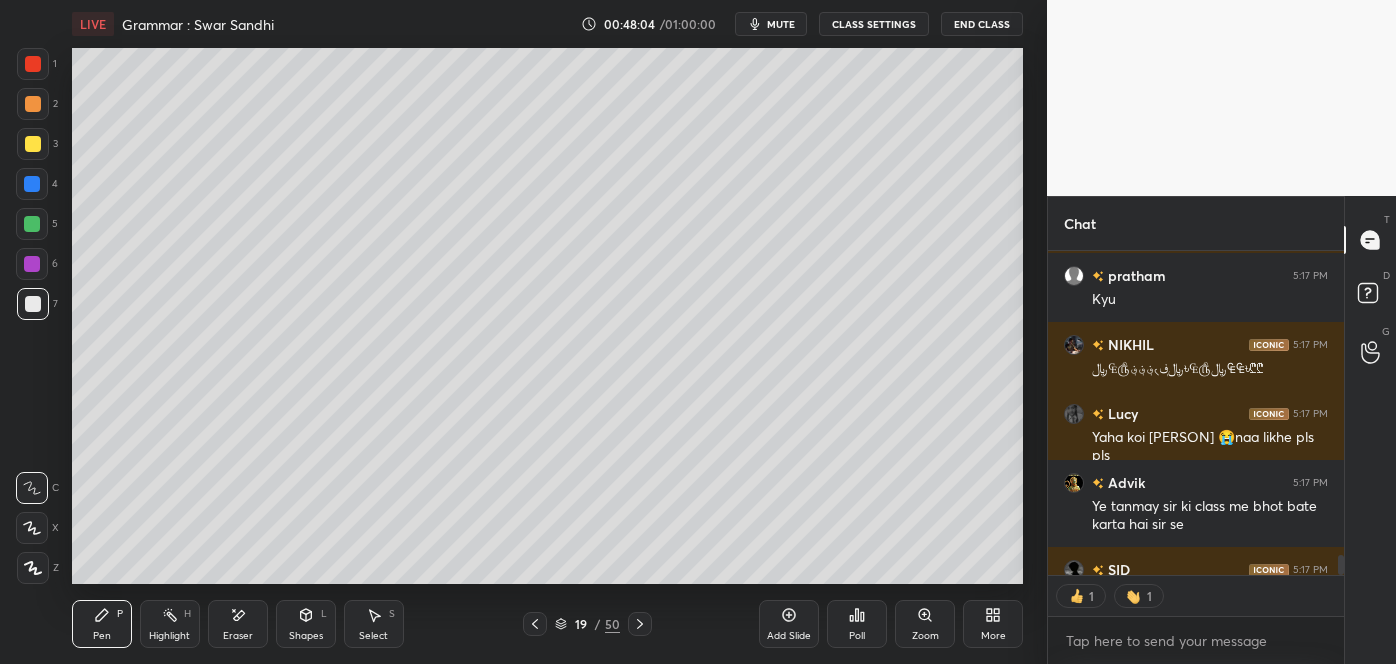 click 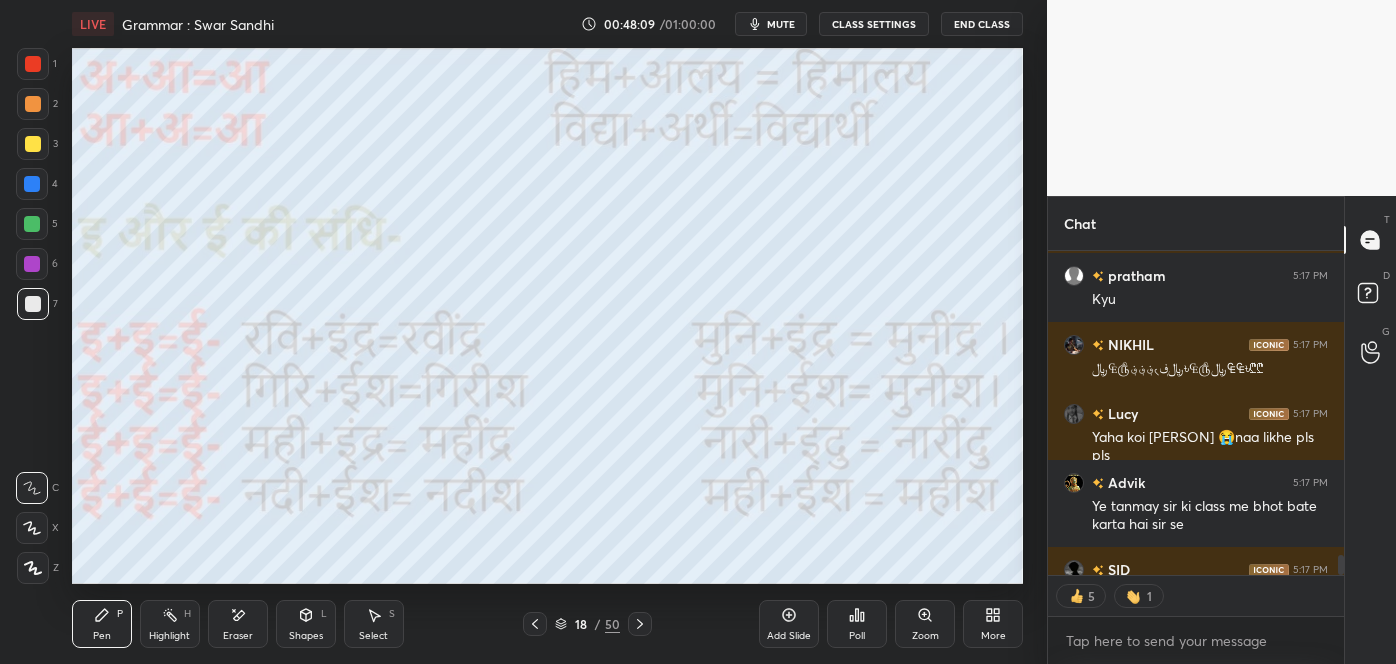 scroll, scrollTop: 5612, scrollLeft: 0, axis: vertical 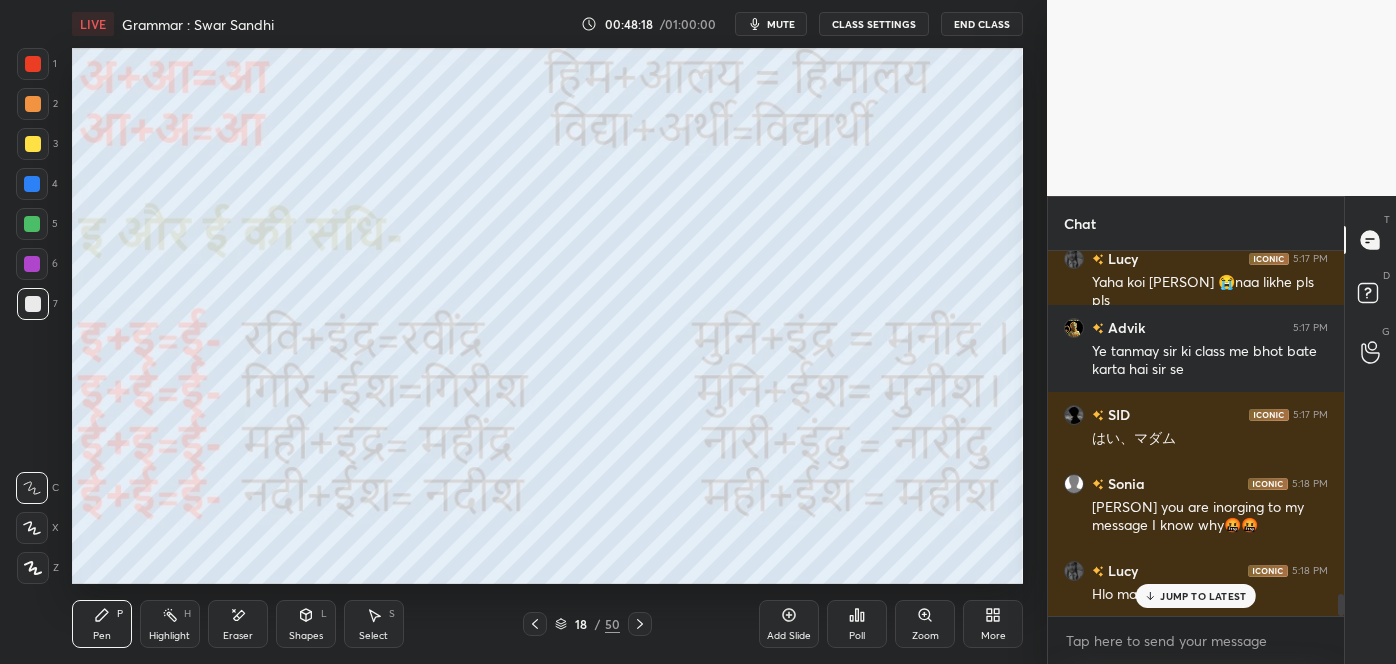 click on "JUMP TO LATEST" at bounding box center (1203, 596) 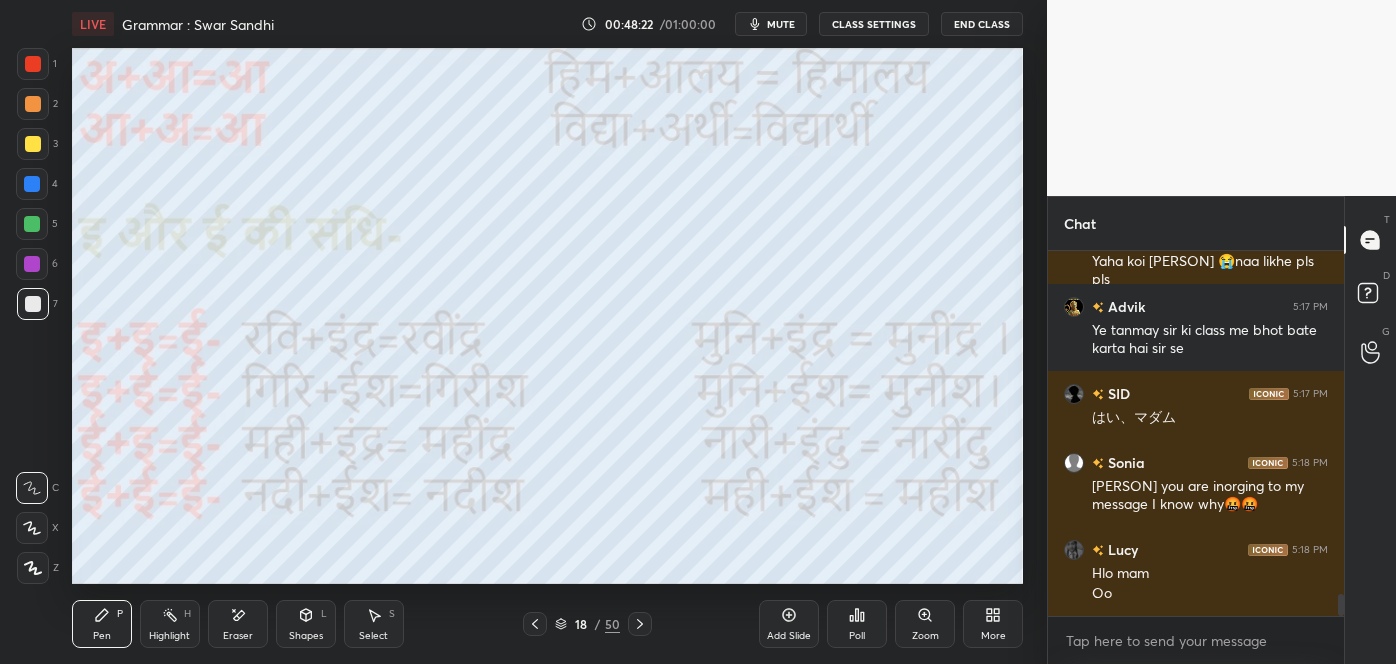 scroll, scrollTop: 5730, scrollLeft: 0, axis: vertical 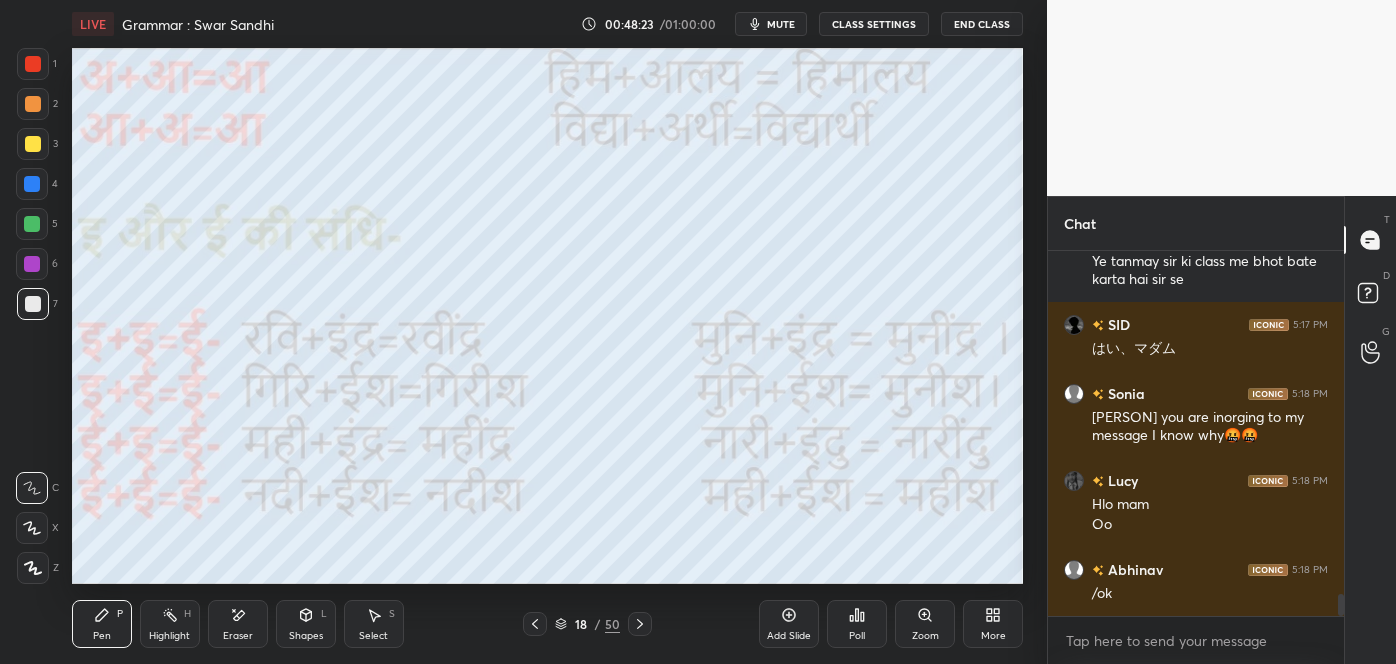 click 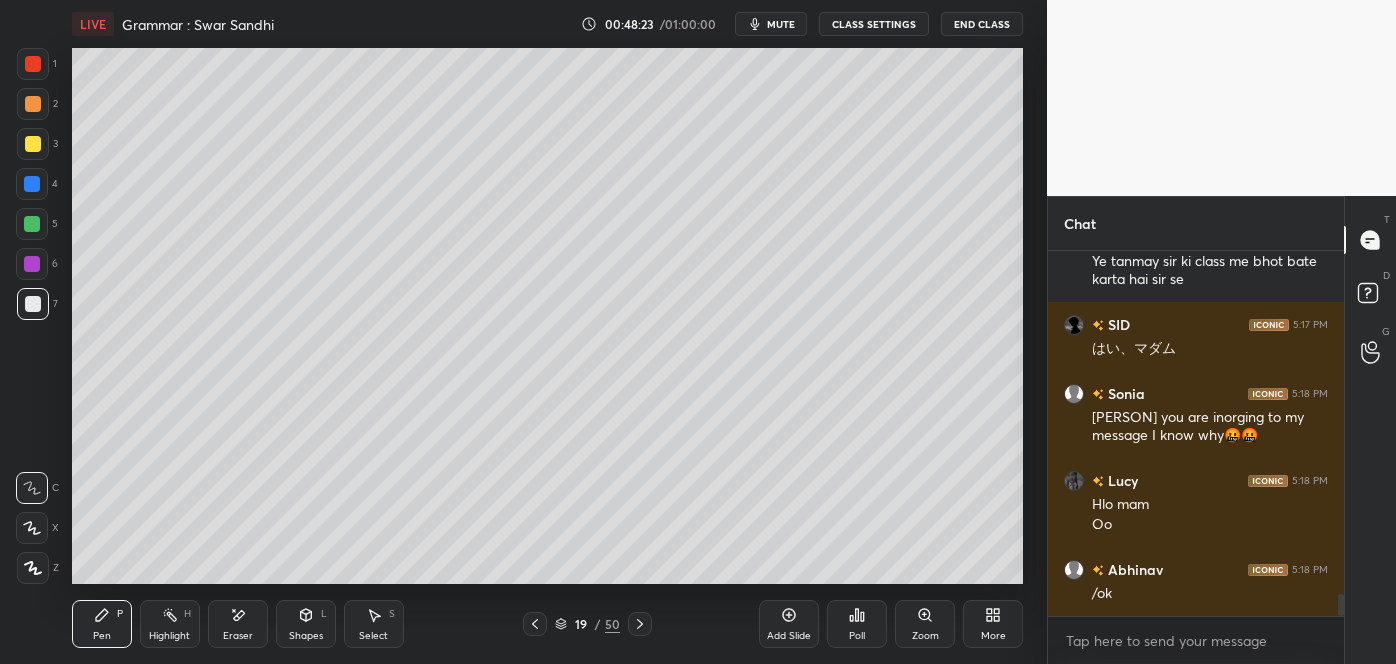 click 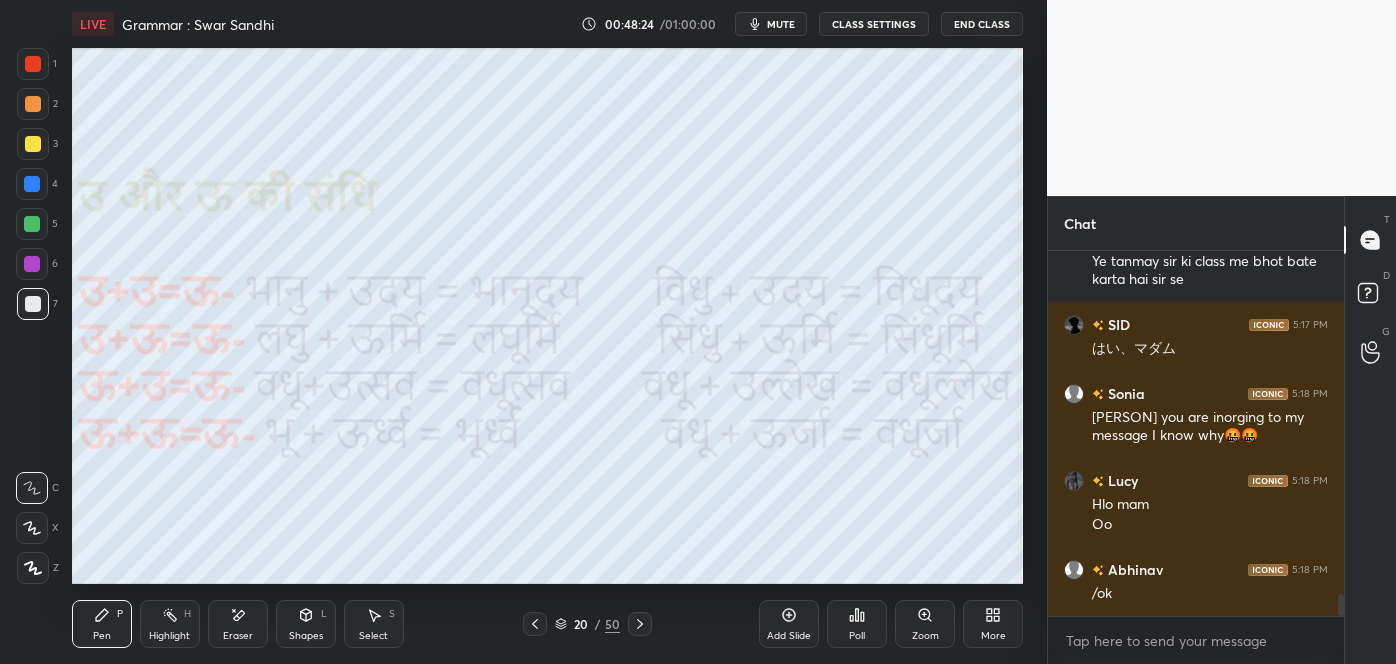 scroll, scrollTop: 5799, scrollLeft: 0, axis: vertical 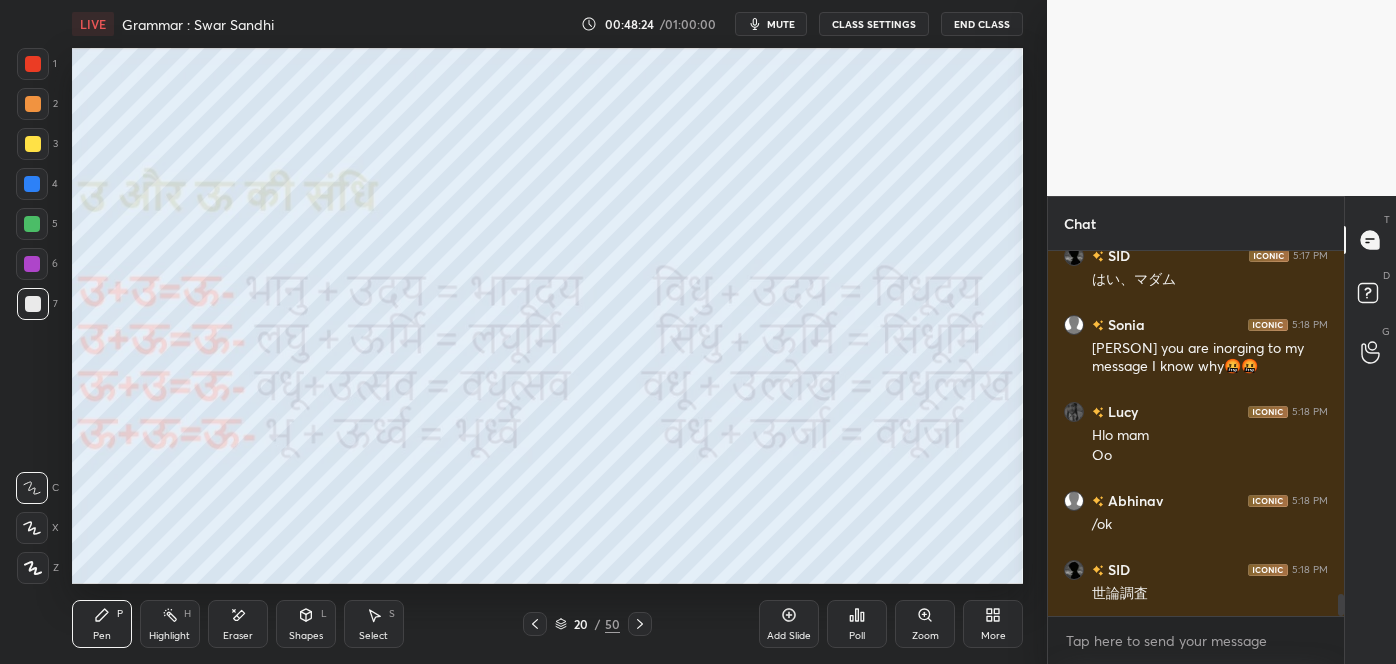 click 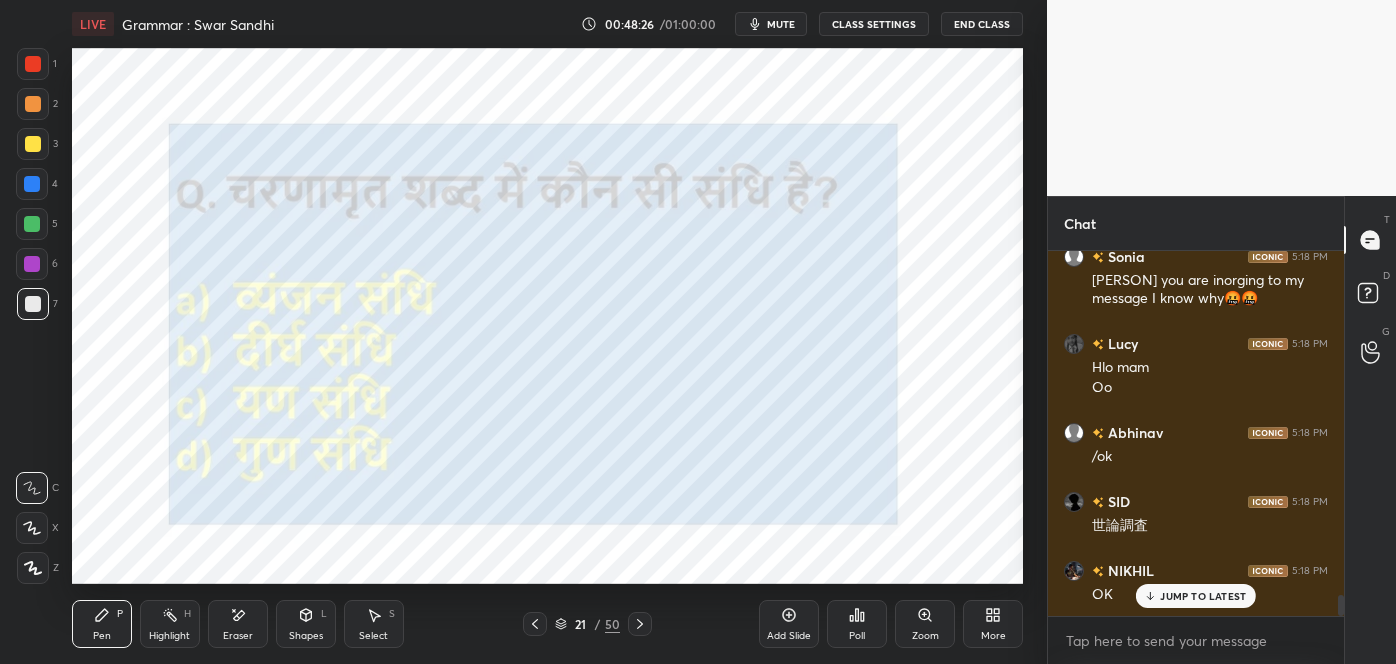 scroll, scrollTop: 6005, scrollLeft: 0, axis: vertical 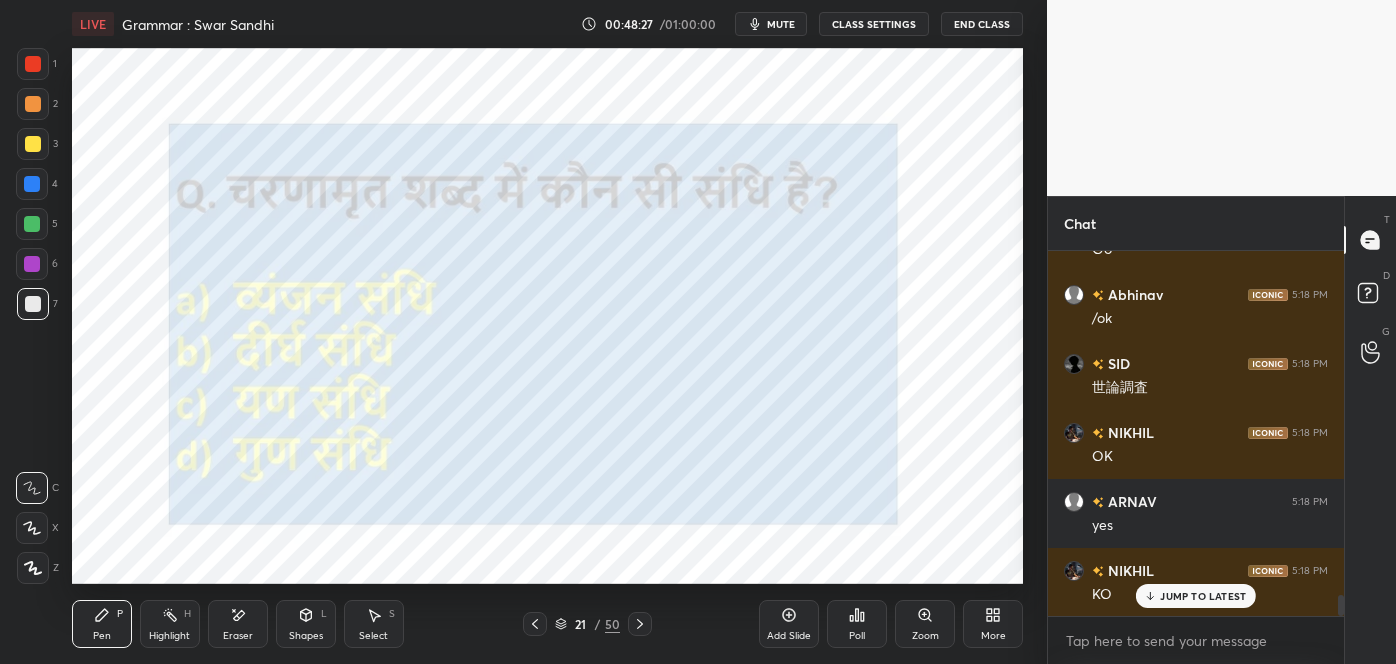 click at bounding box center (33, 64) 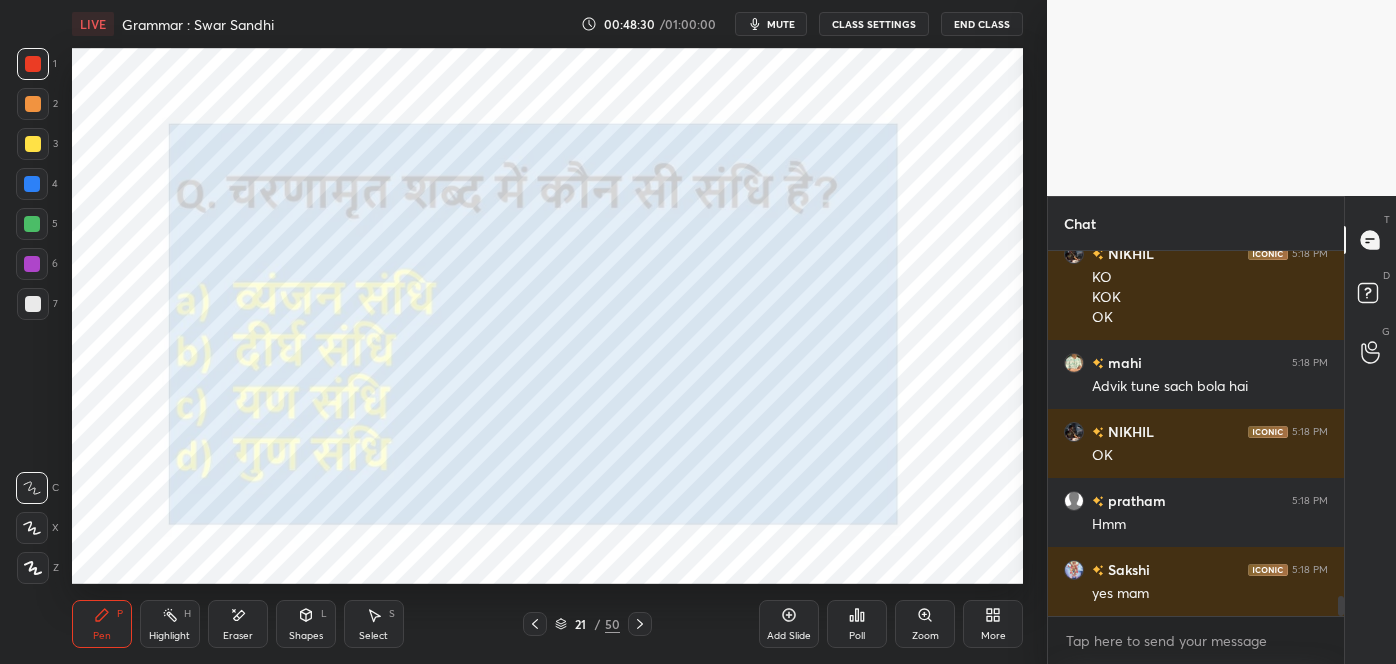 scroll, scrollTop: 6391, scrollLeft: 0, axis: vertical 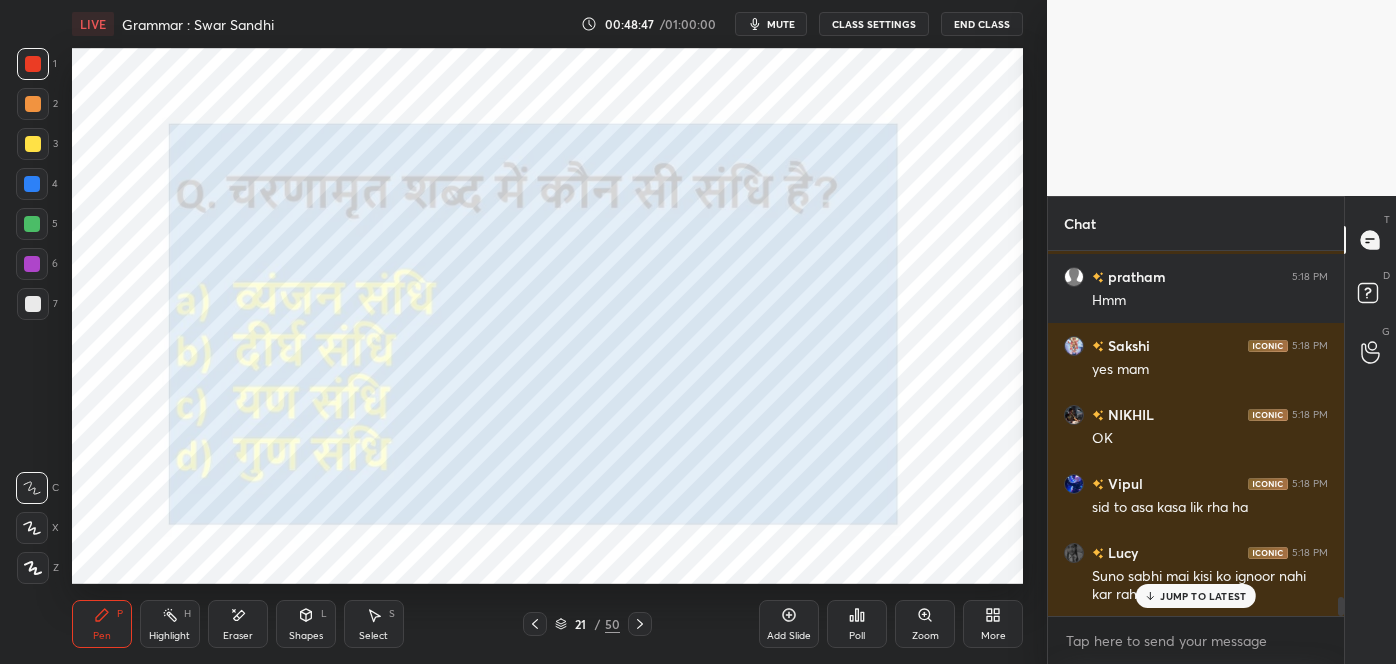 click on "JUMP TO LATEST" at bounding box center [1203, 596] 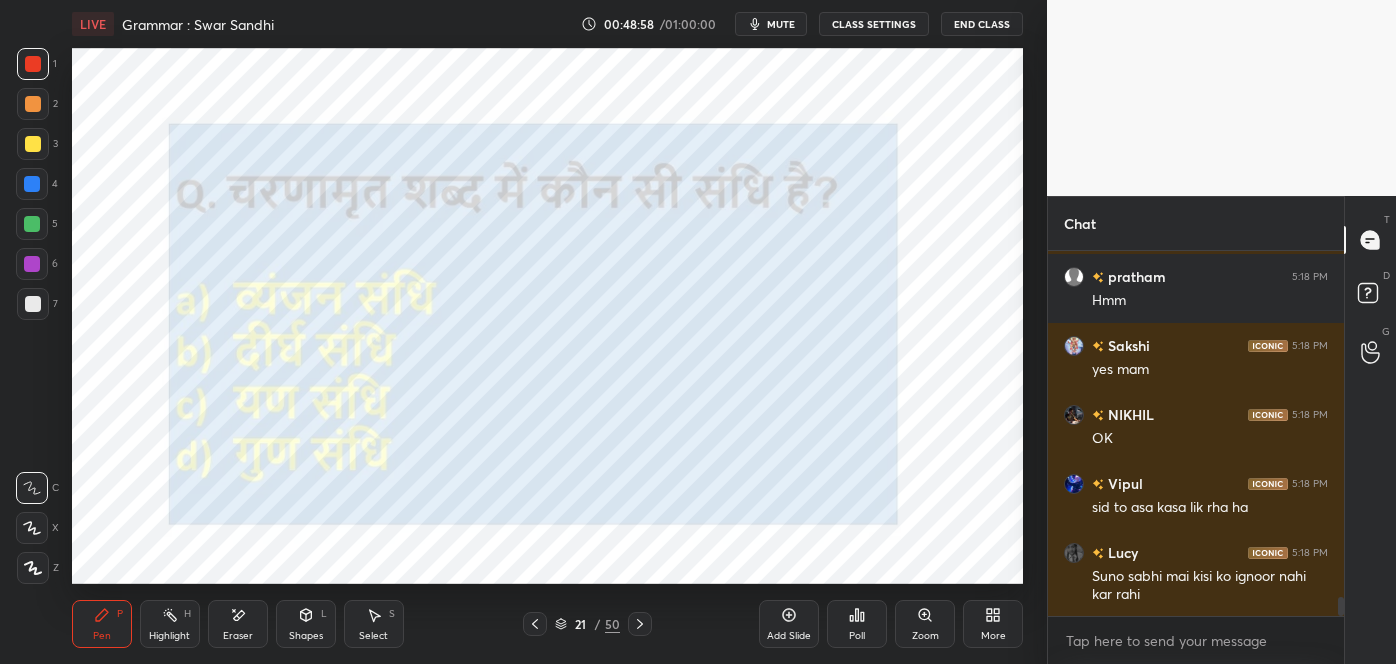 click on "Poll" at bounding box center [857, 624] 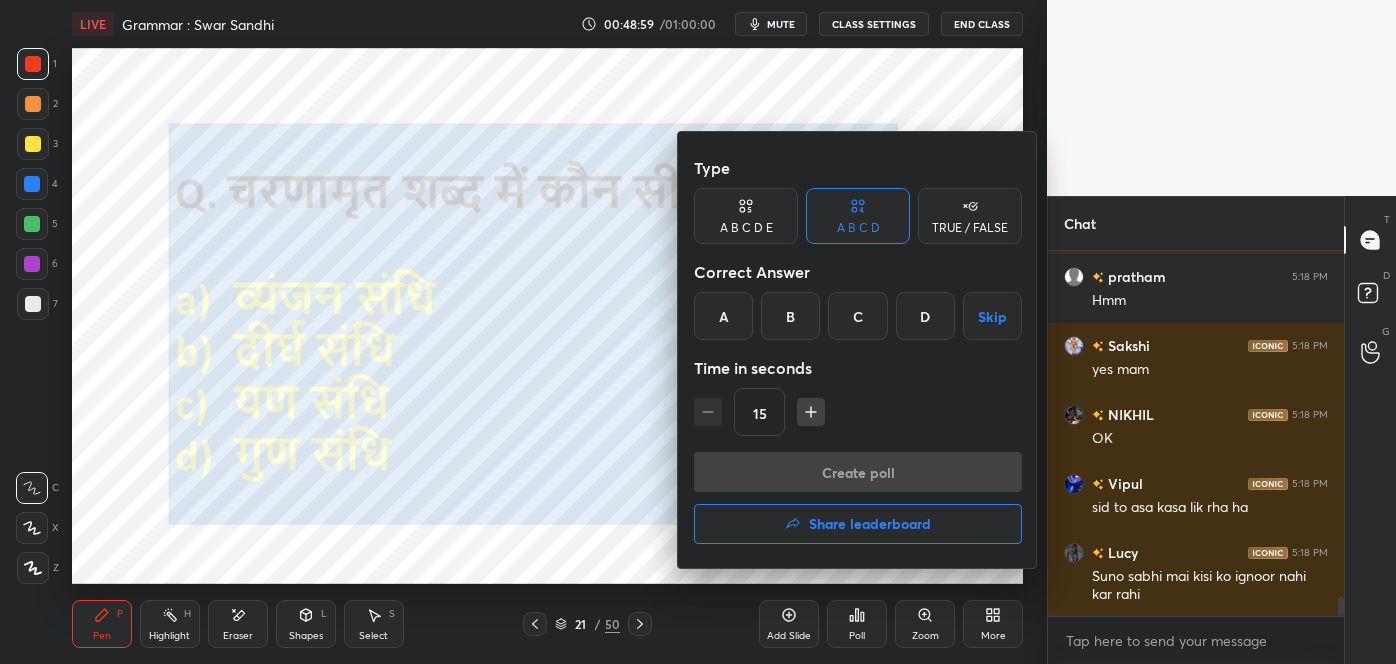 click on "Correct Answer" at bounding box center [858, 272] 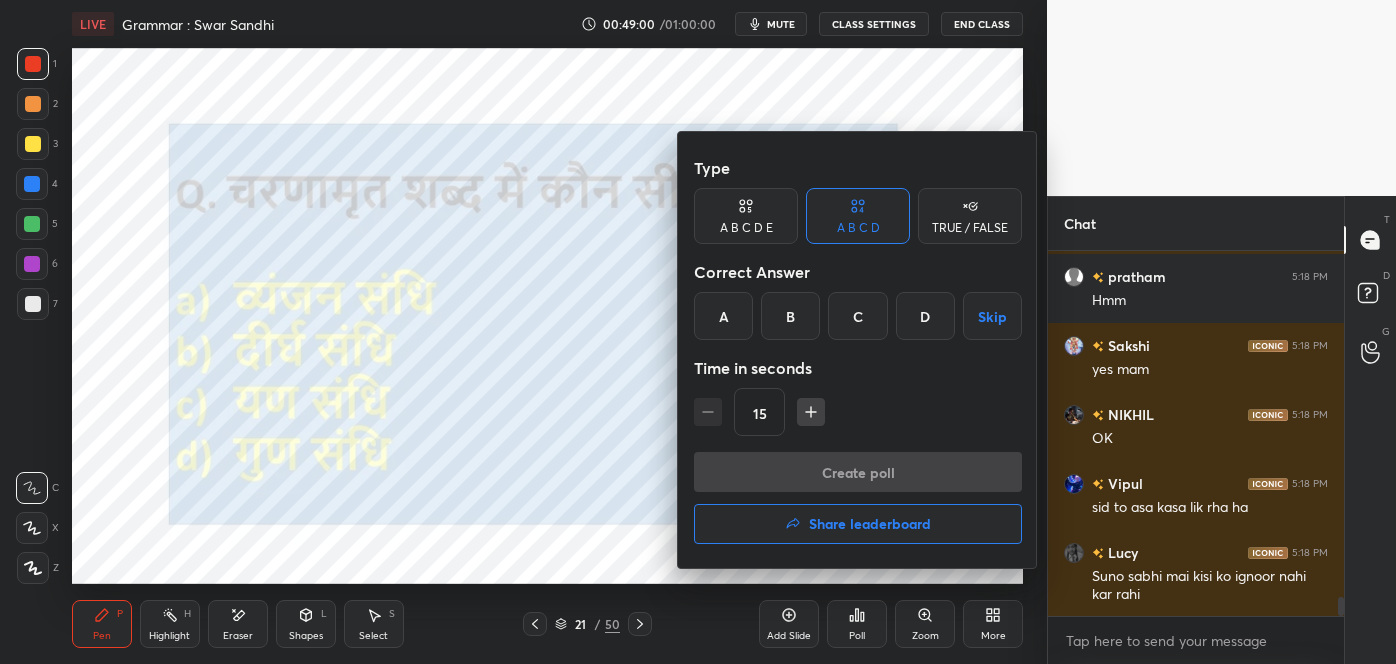 click on "B" at bounding box center [790, 316] 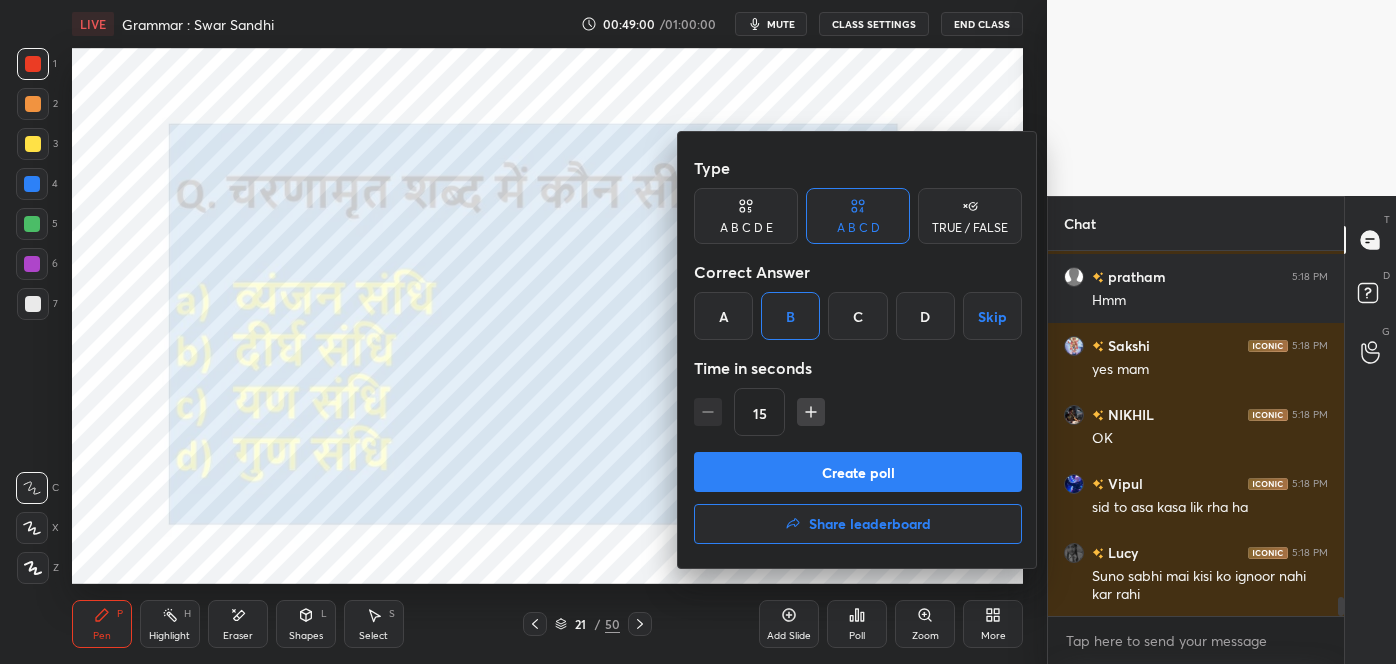 scroll, scrollTop: 6616, scrollLeft: 0, axis: vertical 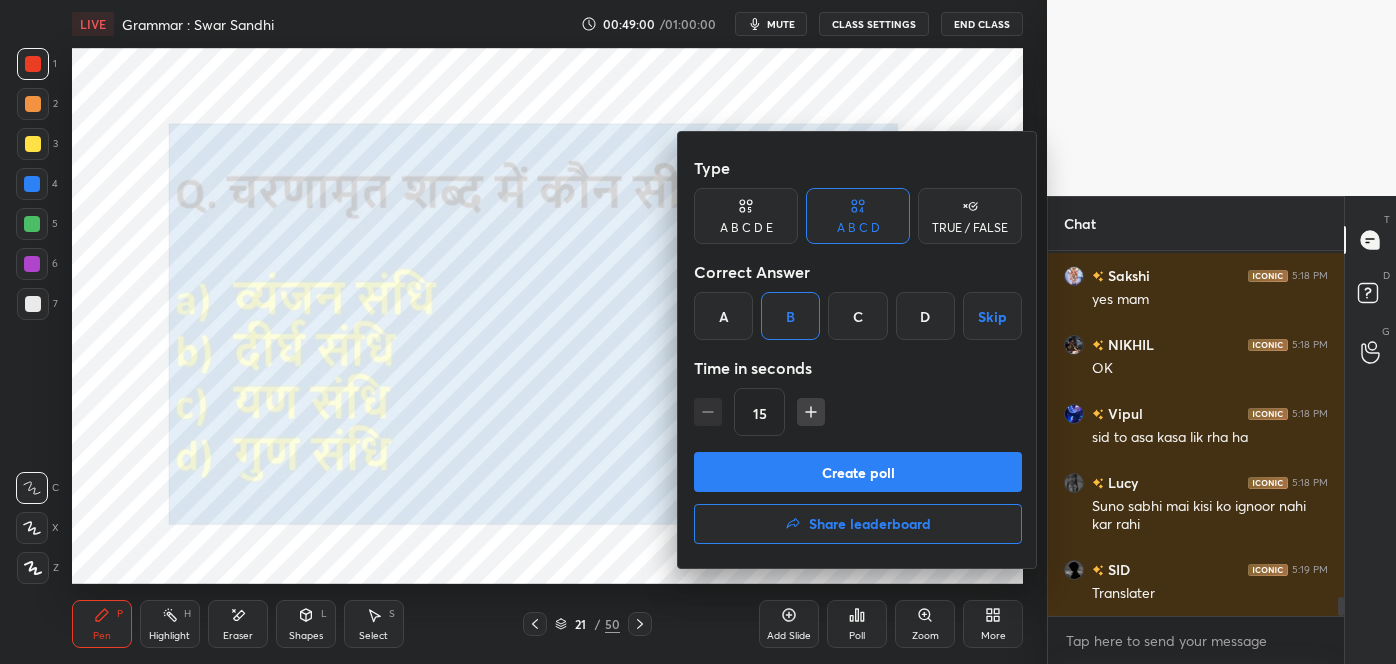 click on "Create poll" at bounding box center (858, 472) 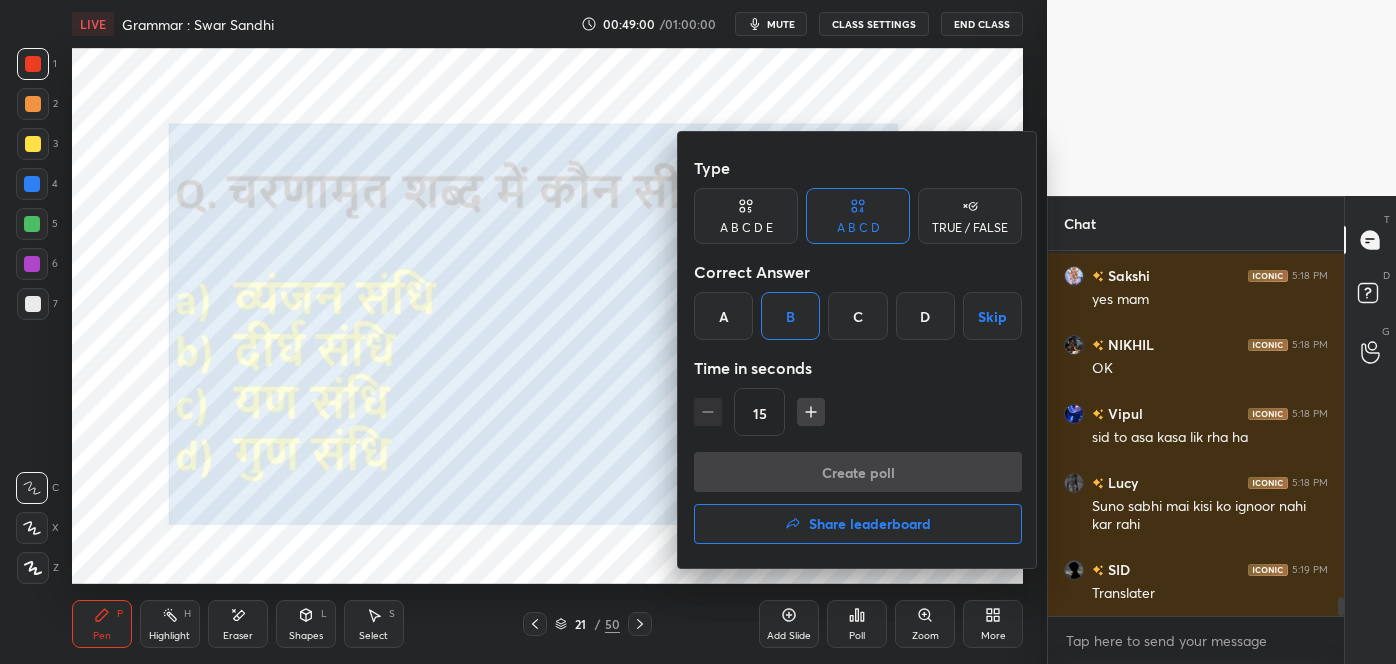 scroll, scrollTop: 325, scrollLeft: 290, axis: both 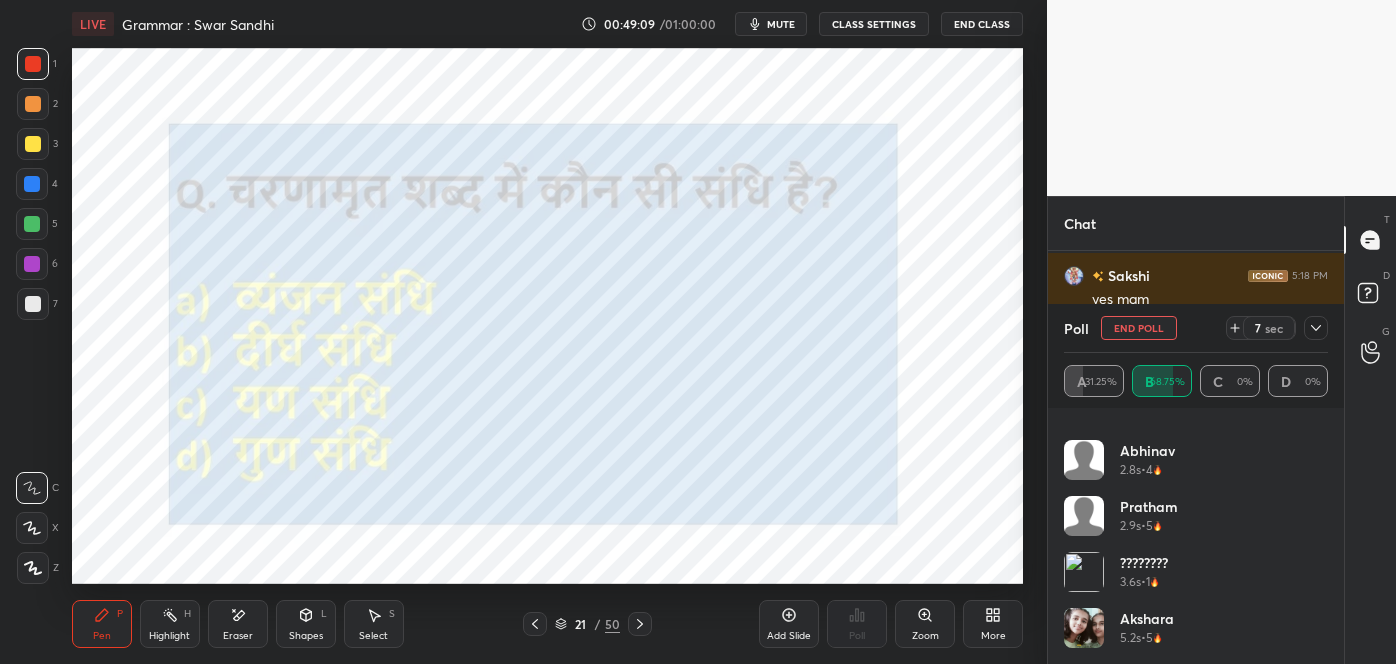 click 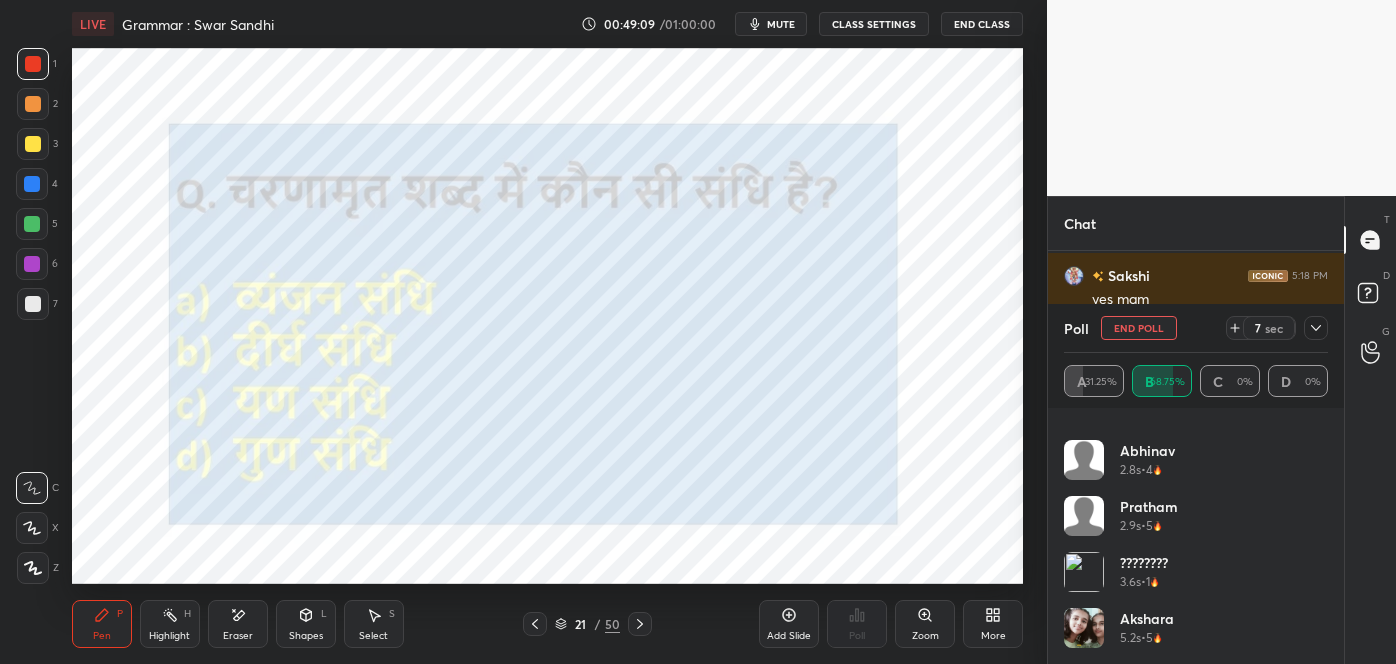 scroll, scrollTop: 184, scrollLeft: 258, axis: both 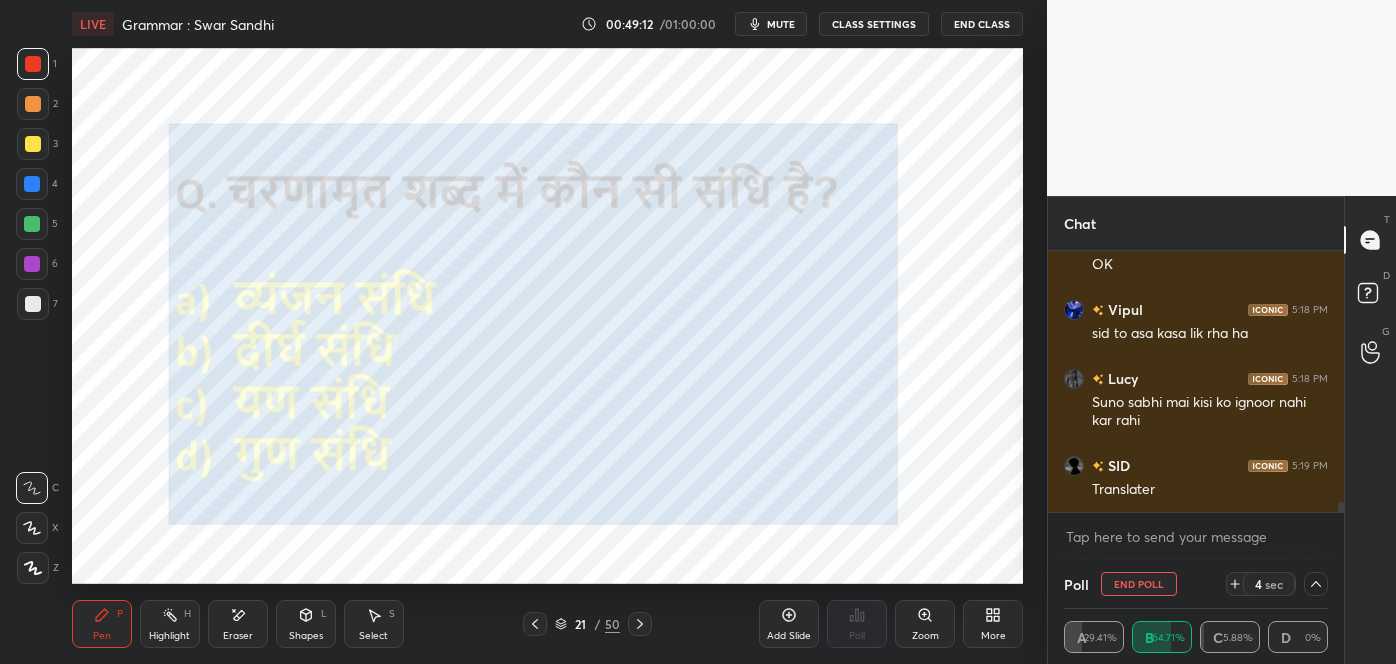 click at bounding box center (1316, 584) 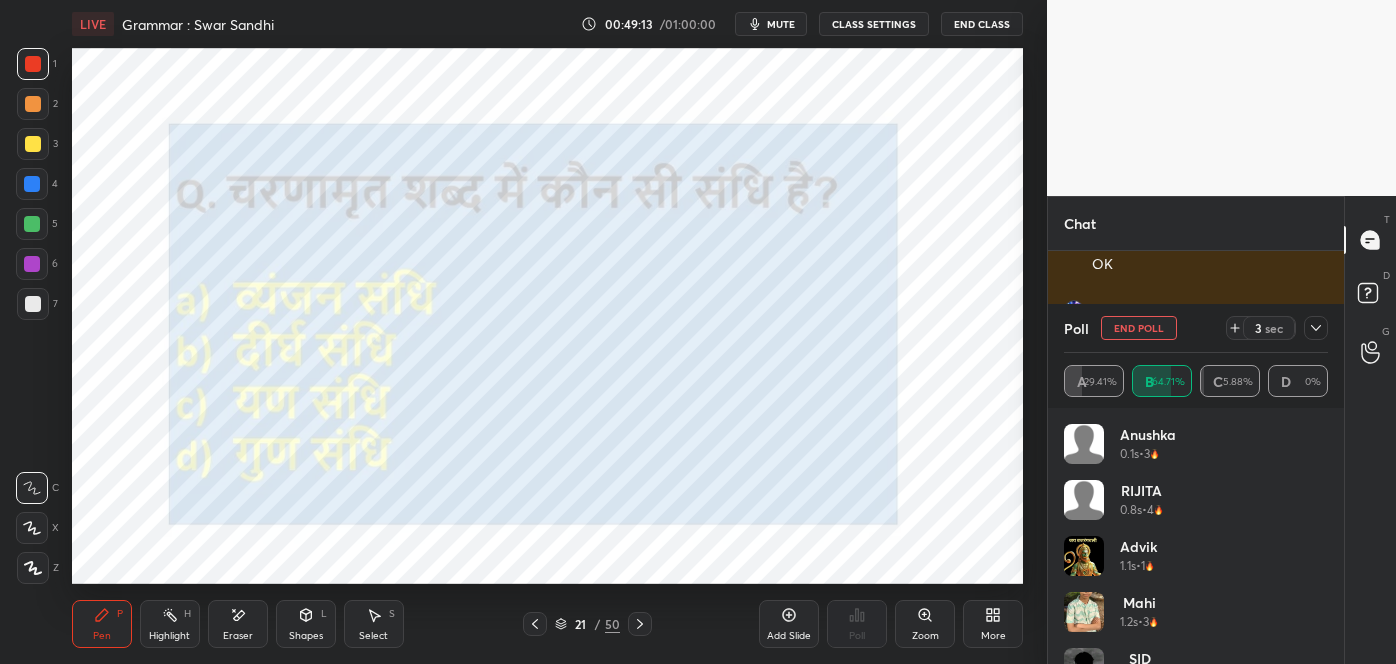 click at bounding box center (1316, 328) 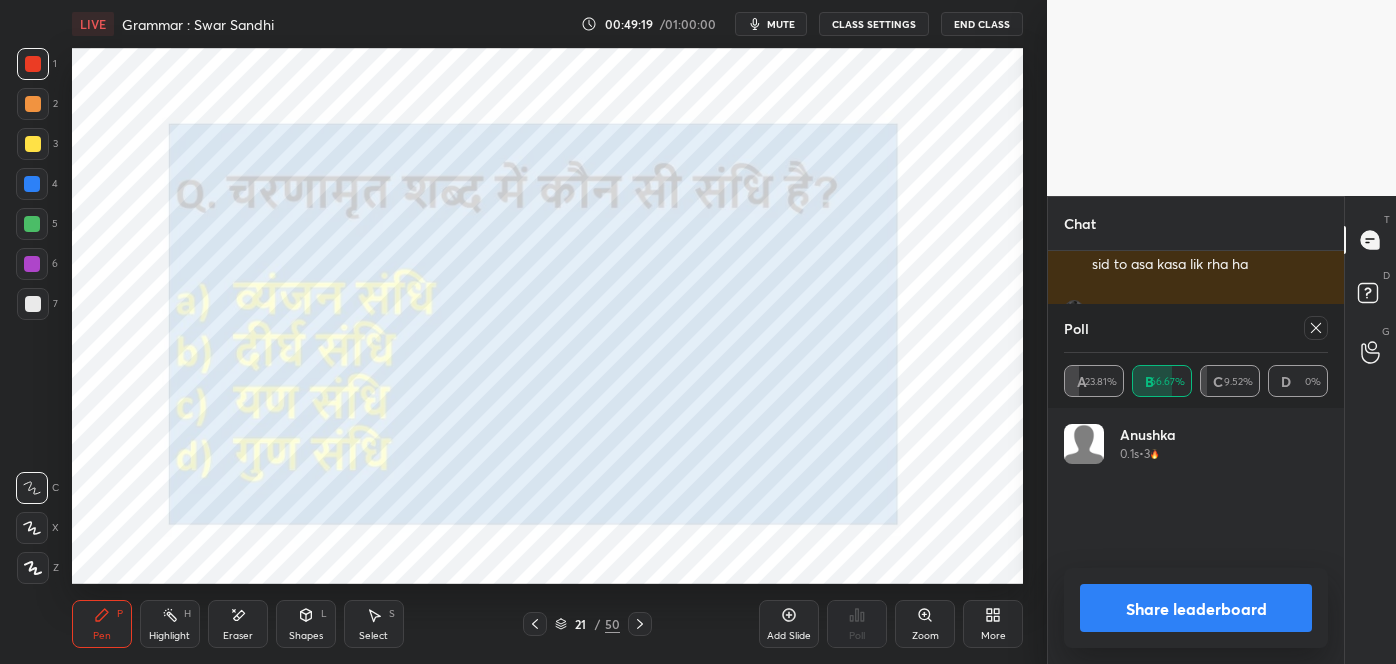 click 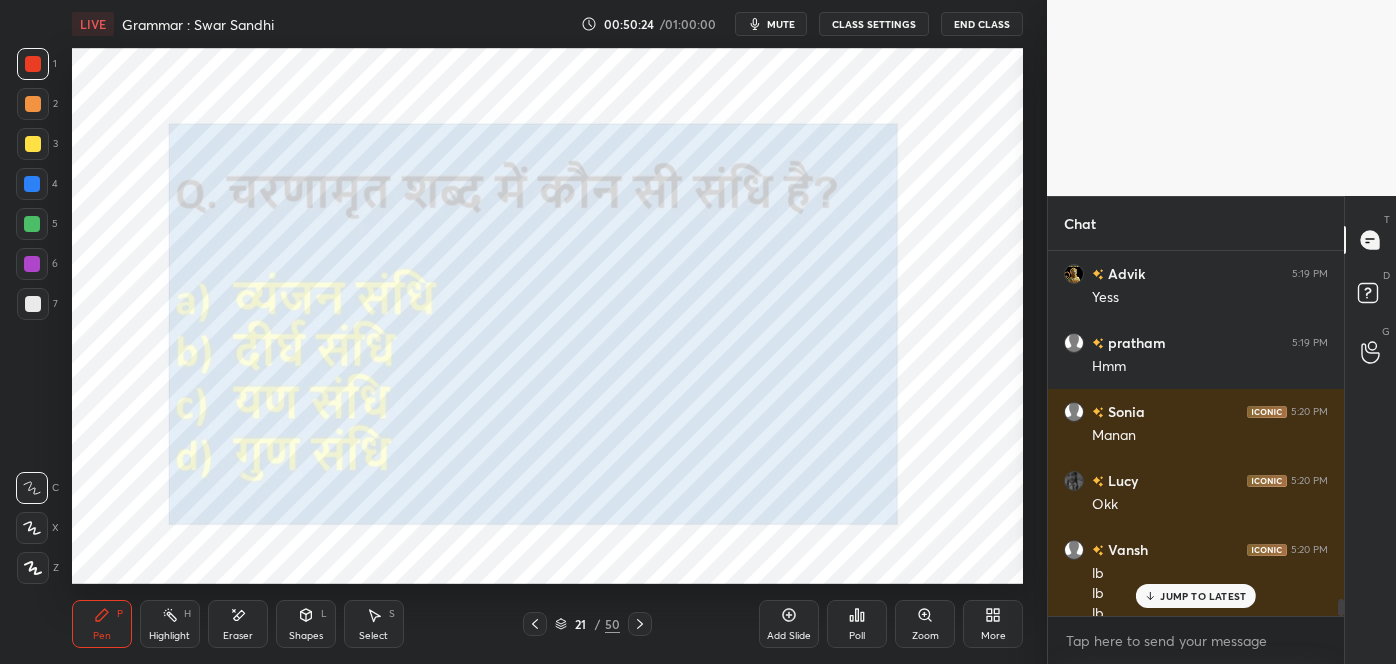 scroll, scrollTop: 7450, scrollLeft: 0, axis: vertical 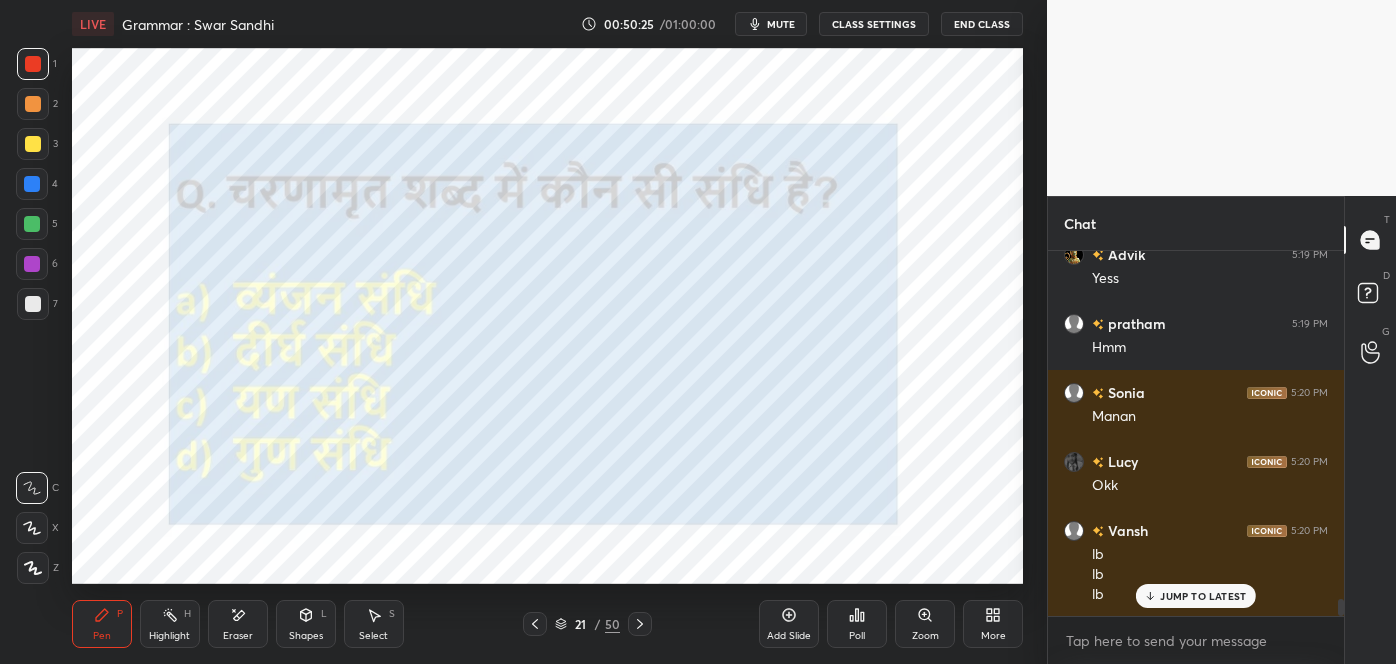 click on "NIKHIL 5:18 PM OK Vipul 5:18 PM sid to asa kasa lik rha ha Lucy 5:18 PM Suno sabhi mai kisi ko ignoor nahi kar rahi SID 5:19 PM Translater Anvi 5:19 PM Charan + amrit pratham 5:19 PM Charan  Amrit SID 5:19 PM Charan amrit Abhinav 5:19 PM charan+ amrit' Lucy 5:19 PM 안녕하세요 여러분 뭐하세요 마히의 목소리가 좋지 않아요 mahi 5:19 PM Kya meri voice bhut cute hai kya advik Advik 5:19 PM Yess pratham 5:19 PM Hmm Sonia 5:20 PM Manan Lucy 5:20 PM Okk Vansh 5:20 PM lb lb lb JUMP TO LATEST" at bounding box center [1196, 433] 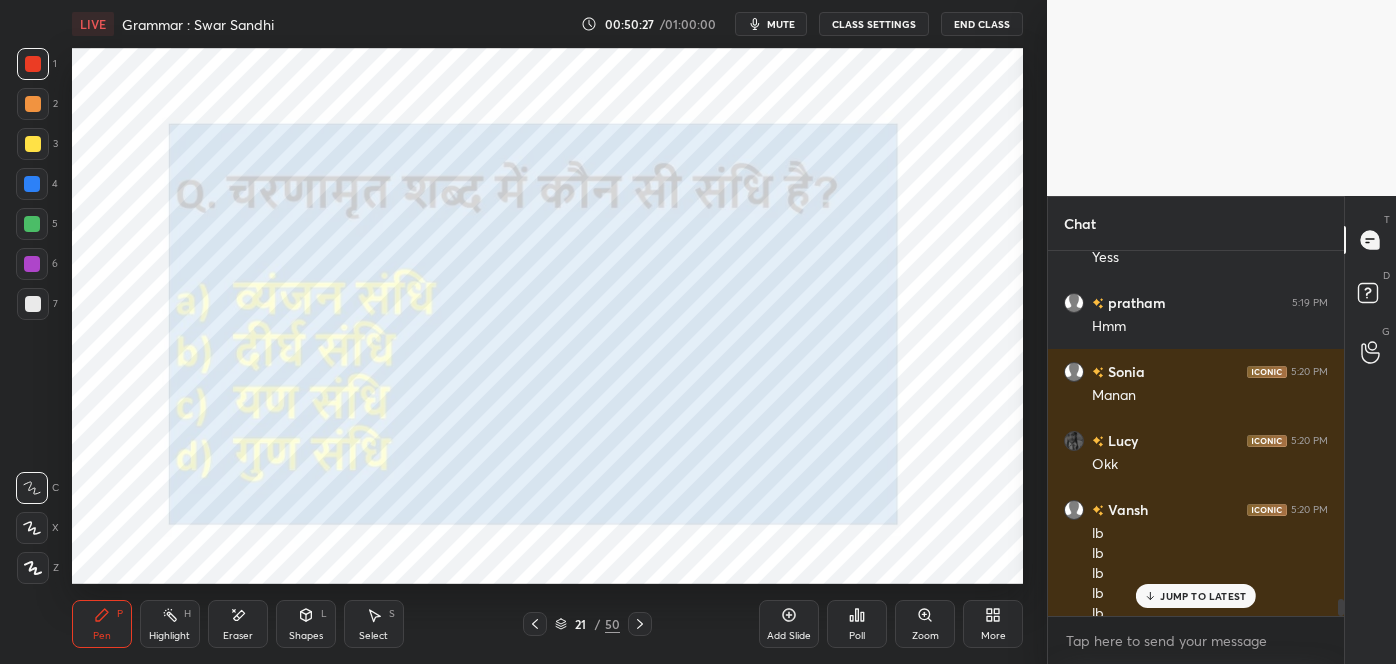 scroll, scrollTop: 7490, scrollLeft: 0, axis: vertical 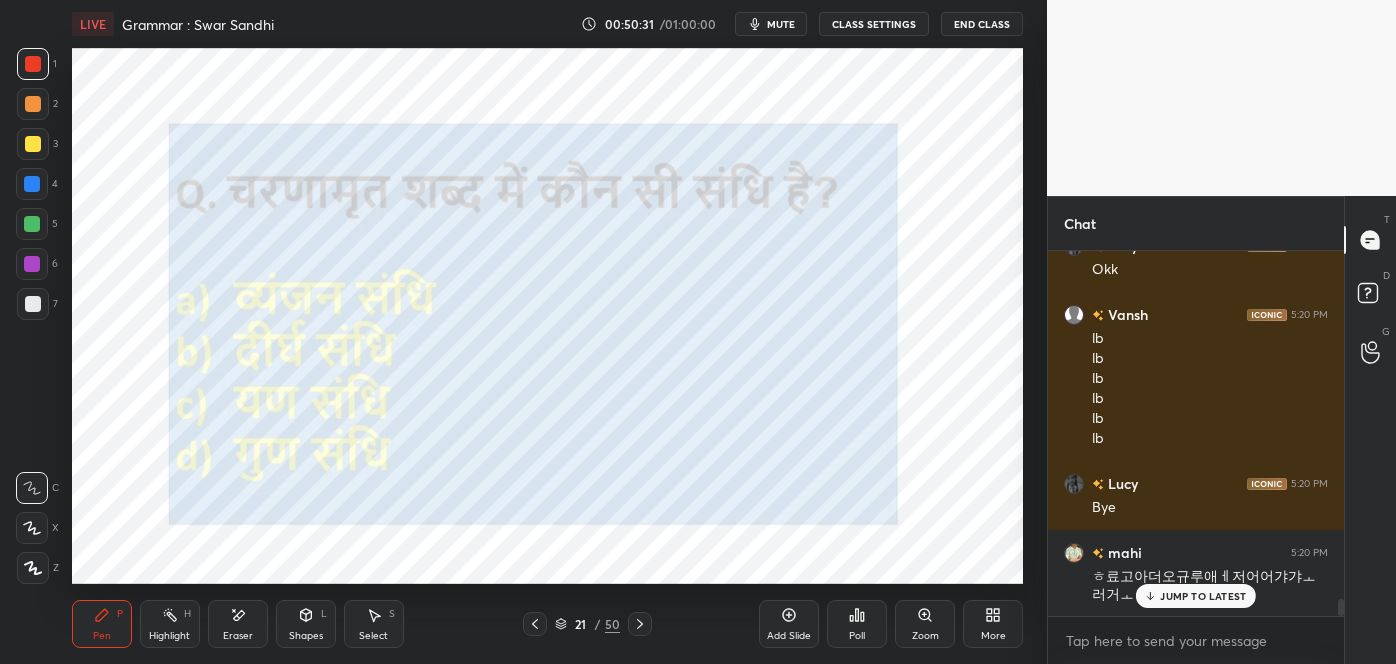 click on "JUMP TO LATEST" at bounding box center [1203, 596] 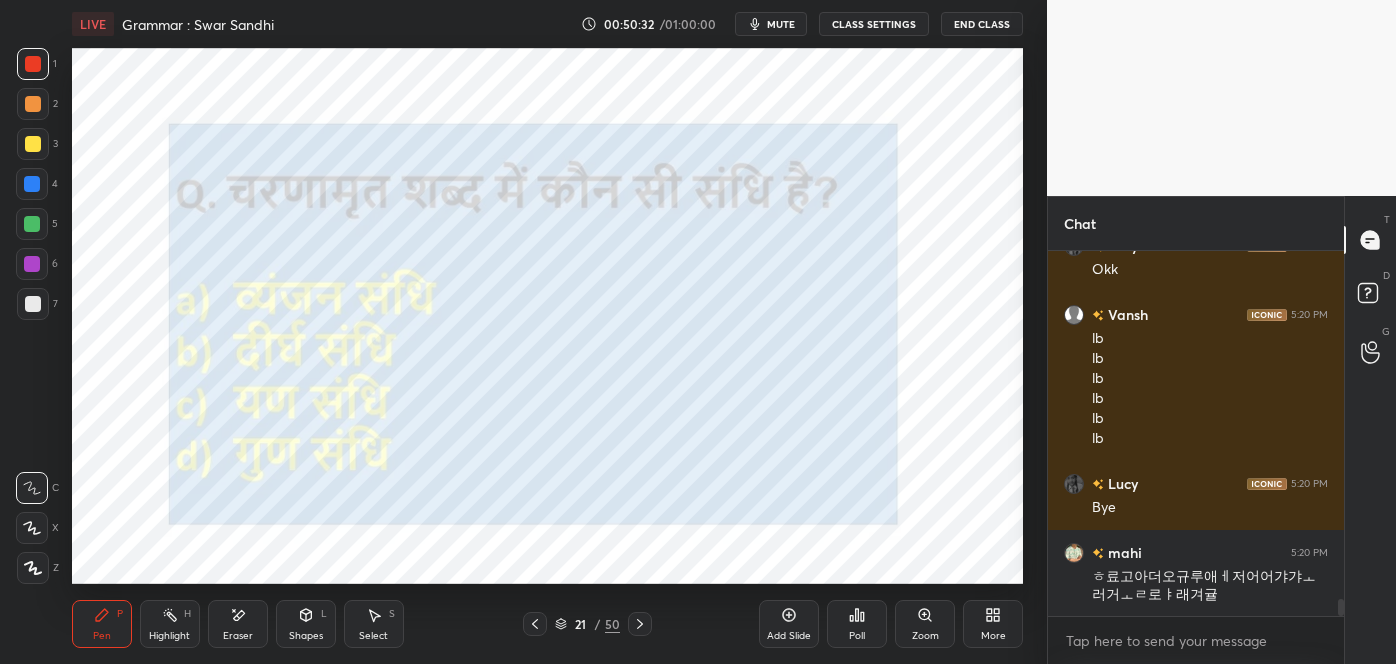 scroll, scrollTop: 7863, scrollLeft: 0, axis: vertical 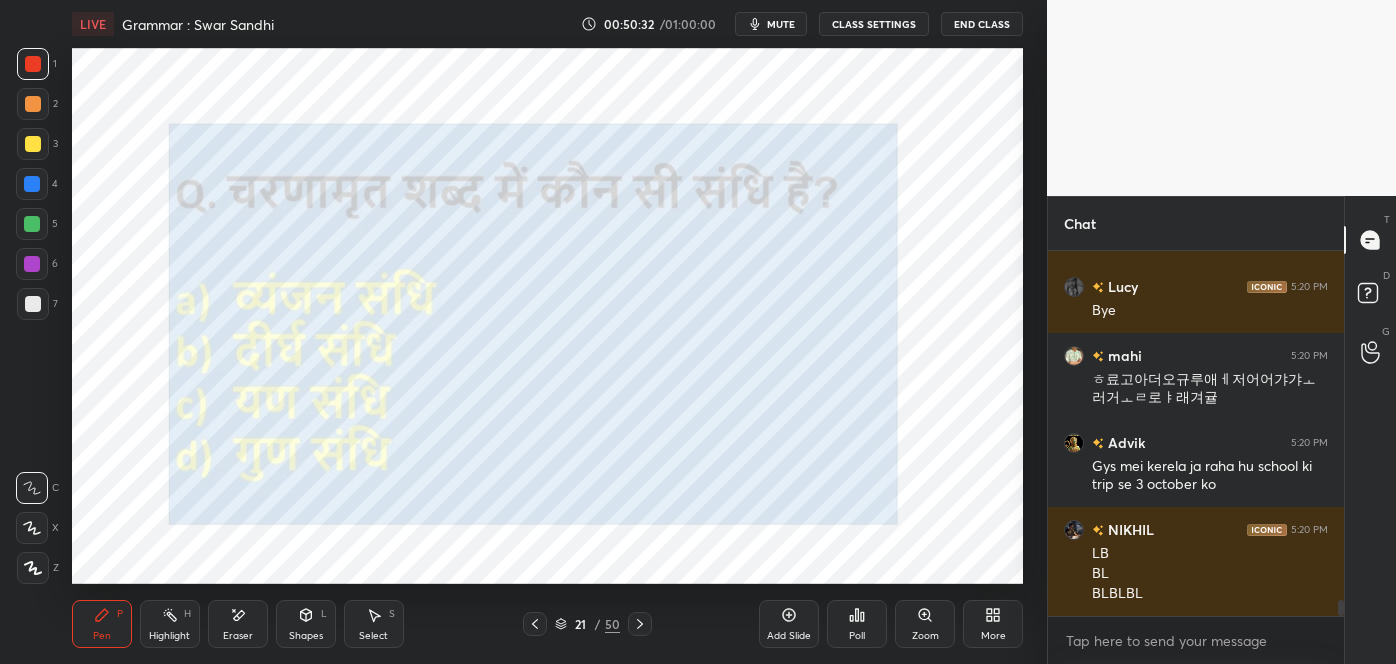 click 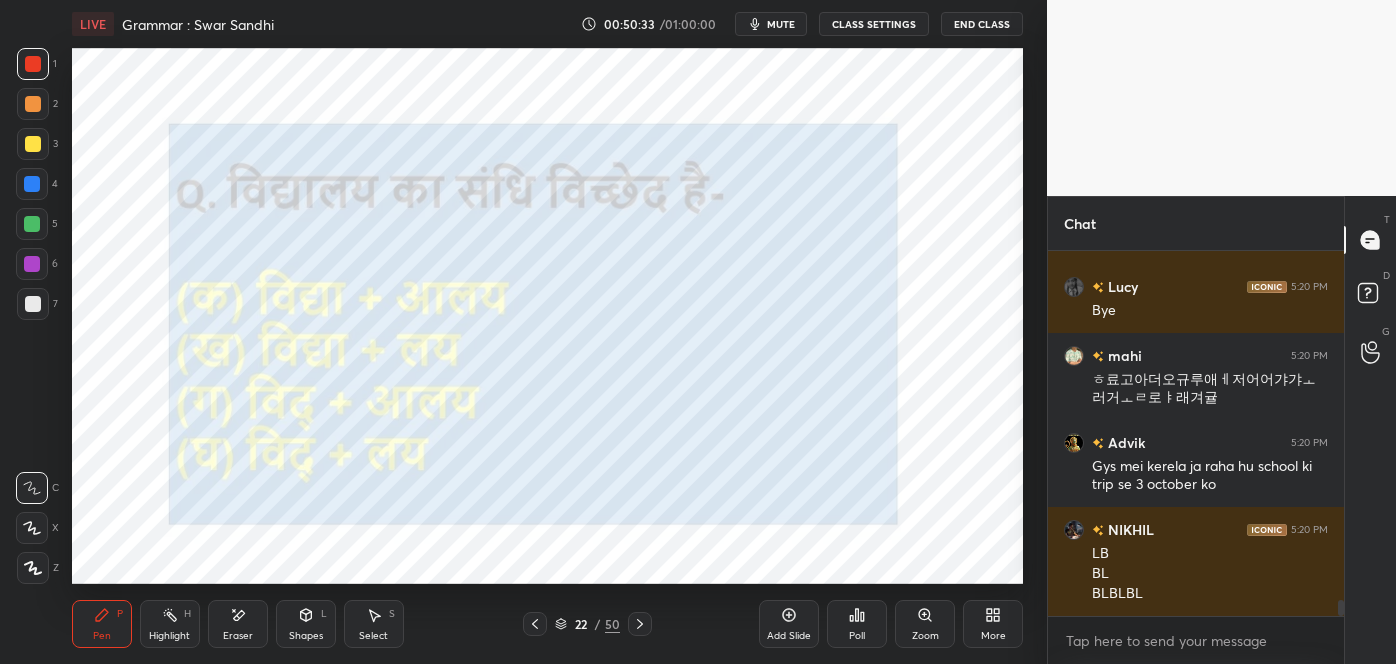 scroll, scrollTop: 8021, scrollLeft: 0, axis: vertical 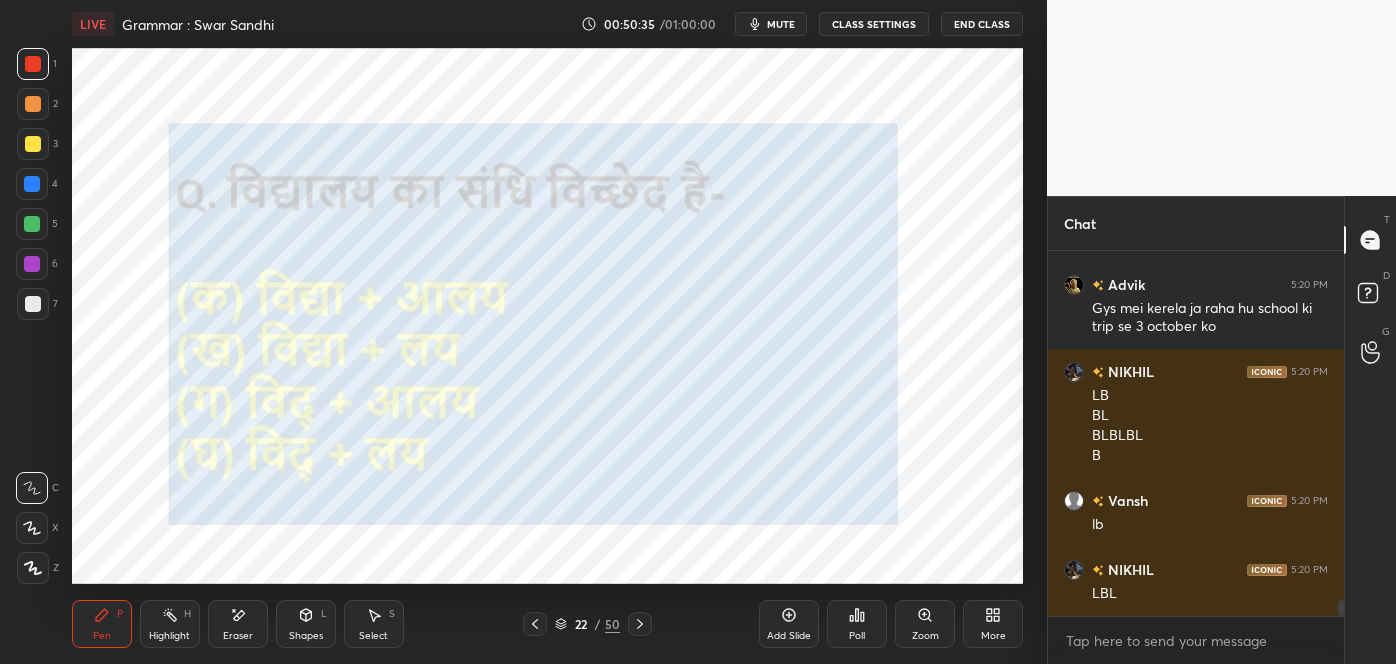 click on "mute" at bounding box center [771, 24] 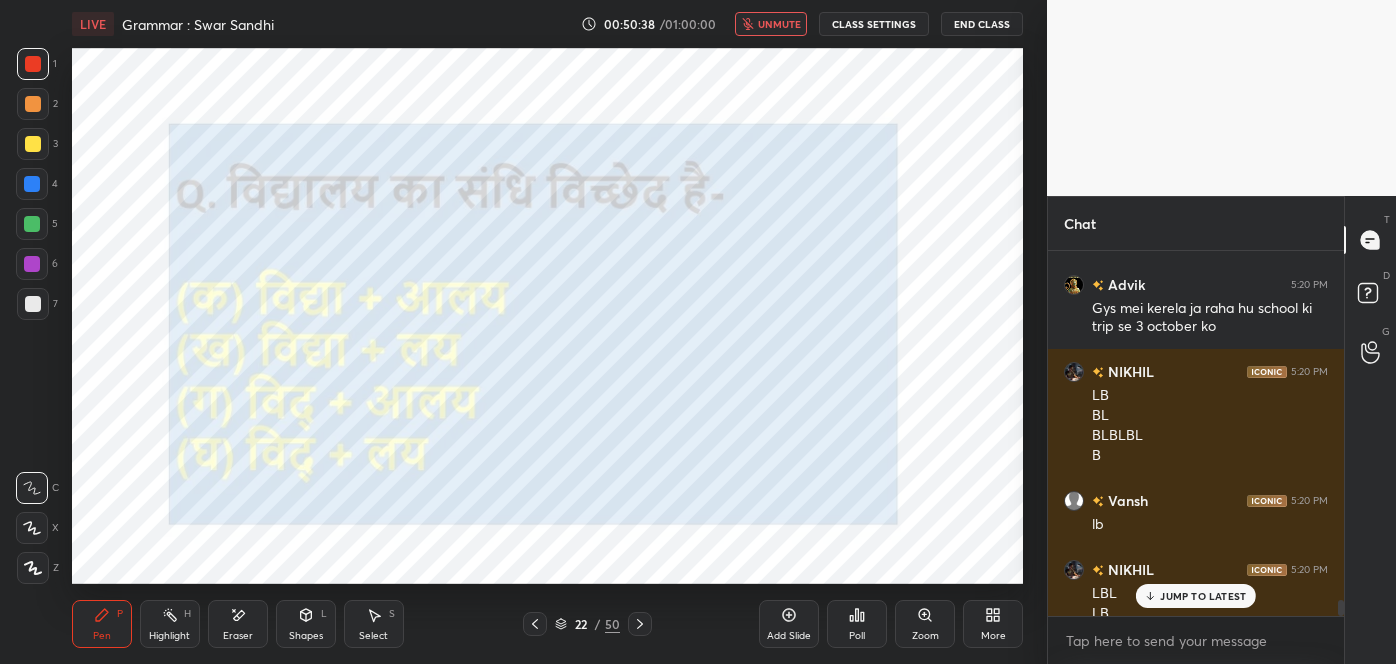 scroll, scrollTop: 8040, scrollLeft: 0, axis: vertical 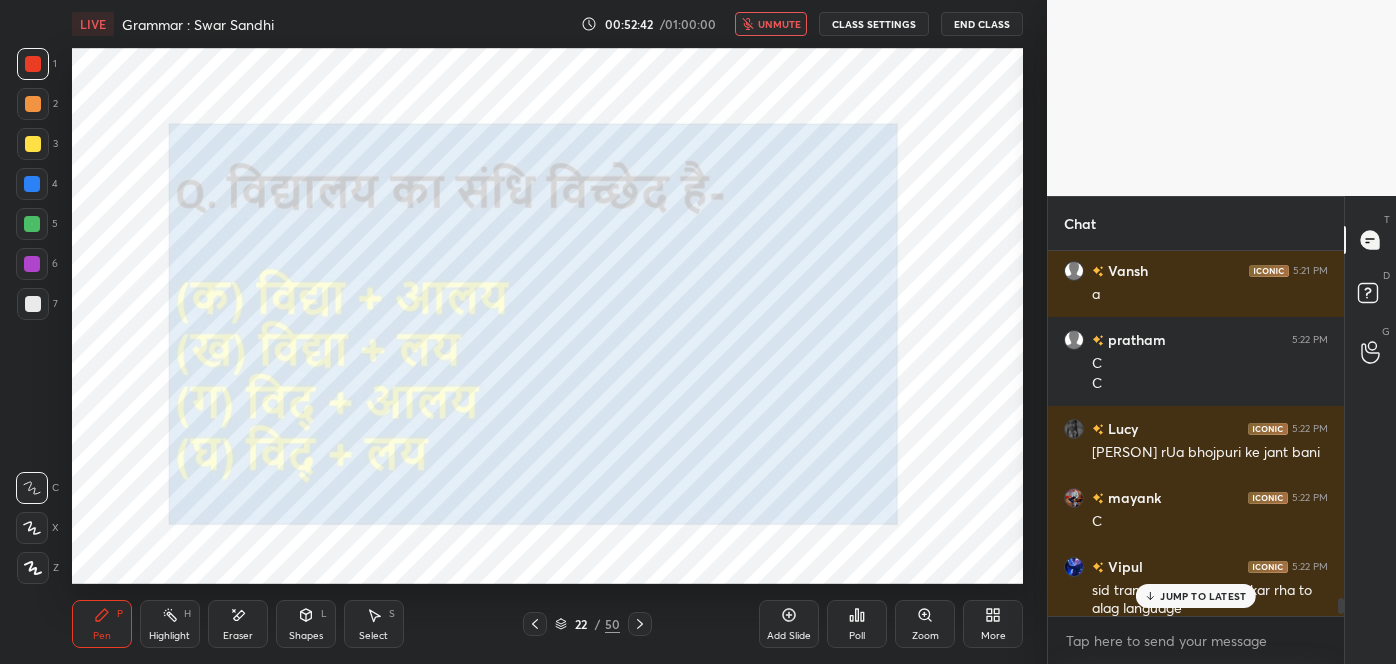click on "unmute" at bounding box center (771, 24) 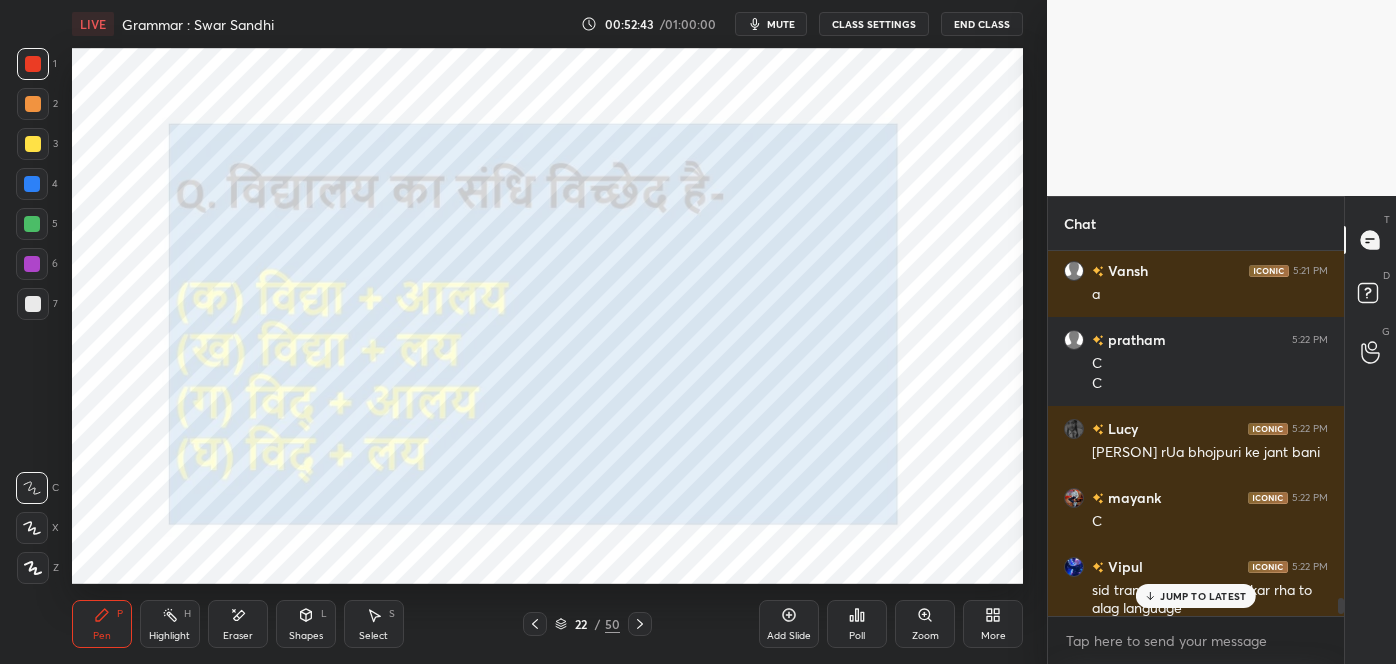 click on "JUMP TO LATEST" at bounding box center (1203, 596) 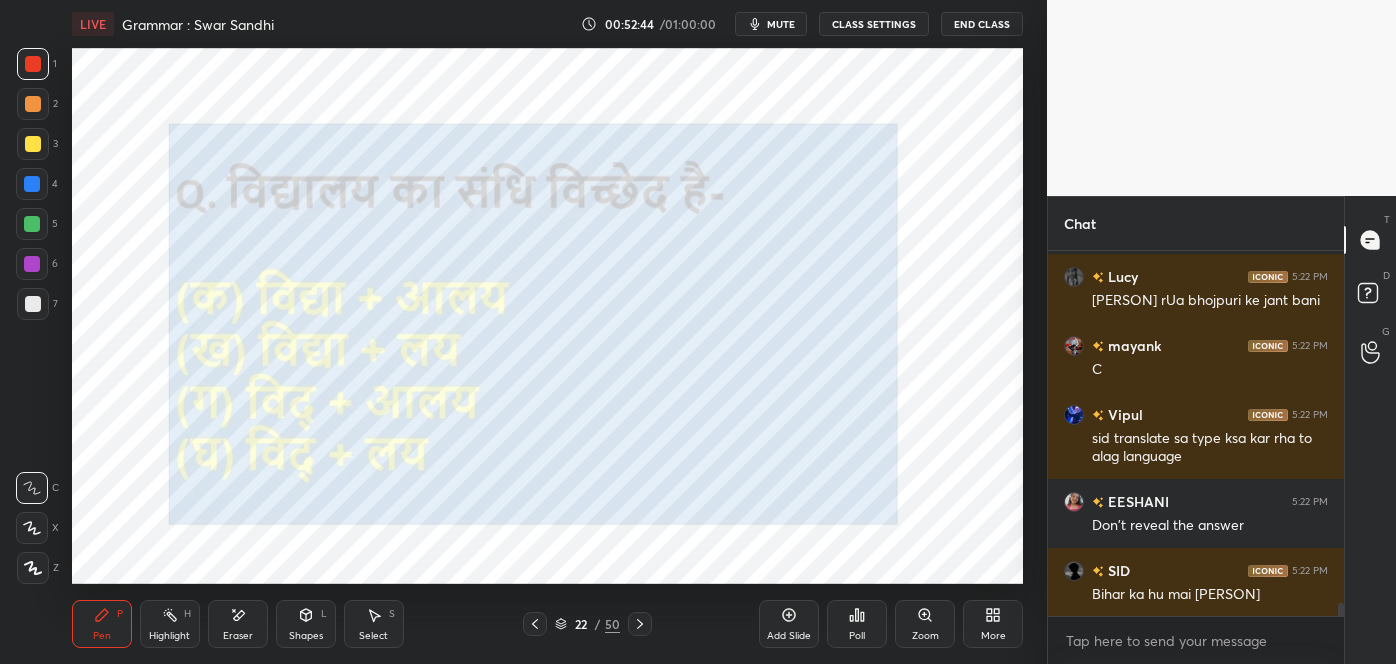 click on "Poll" at bounding box center (857, 624) 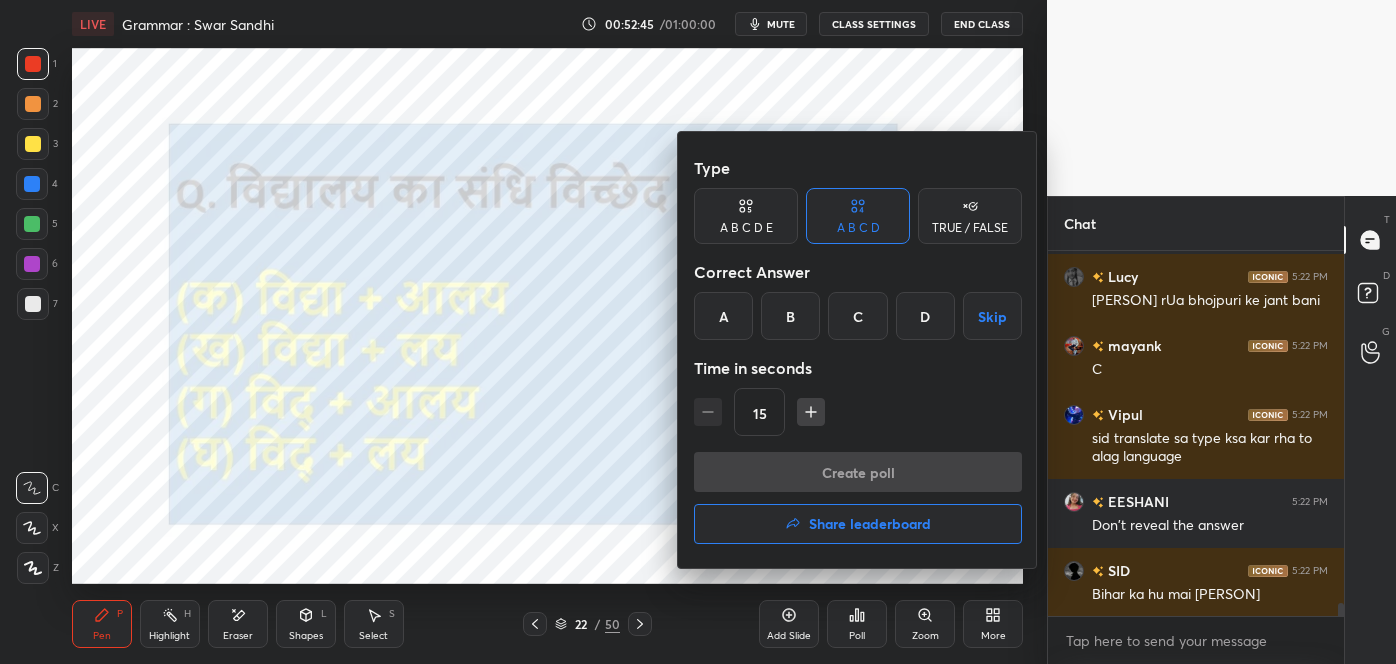 click on "A" at bounding box center (723, 316) 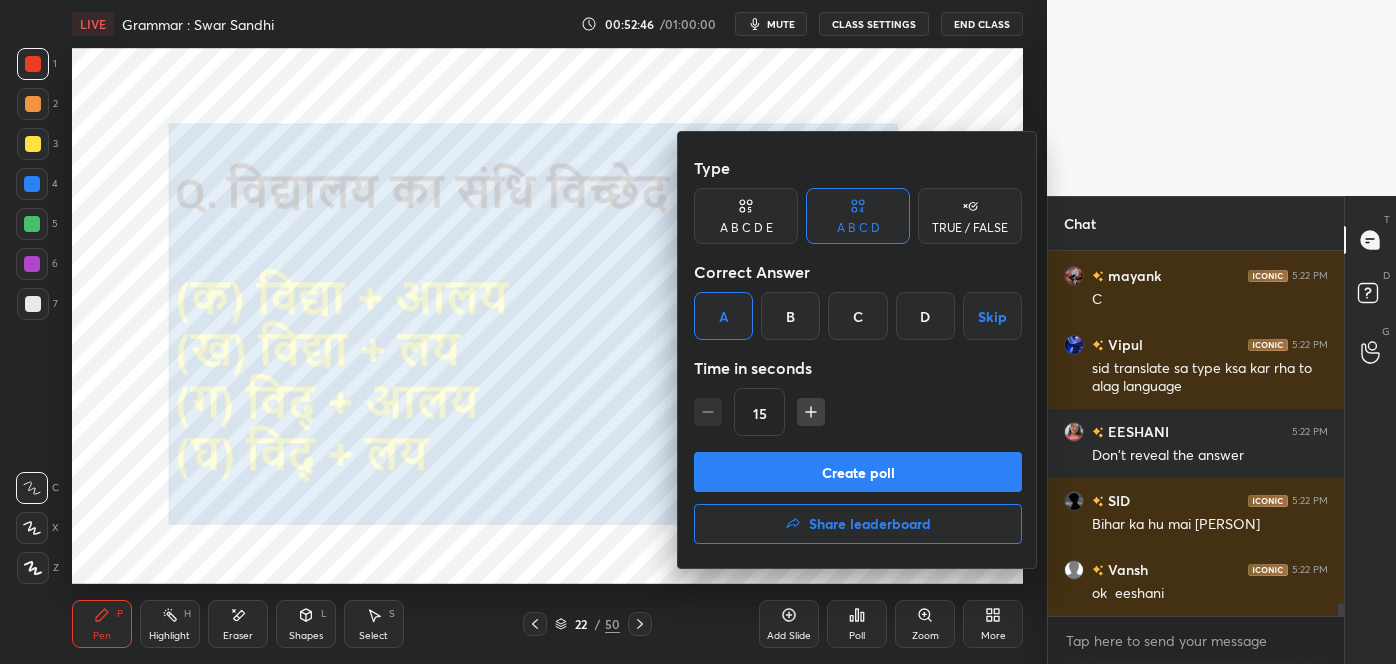 click on "Create poll" at bounding box center [858, 472] 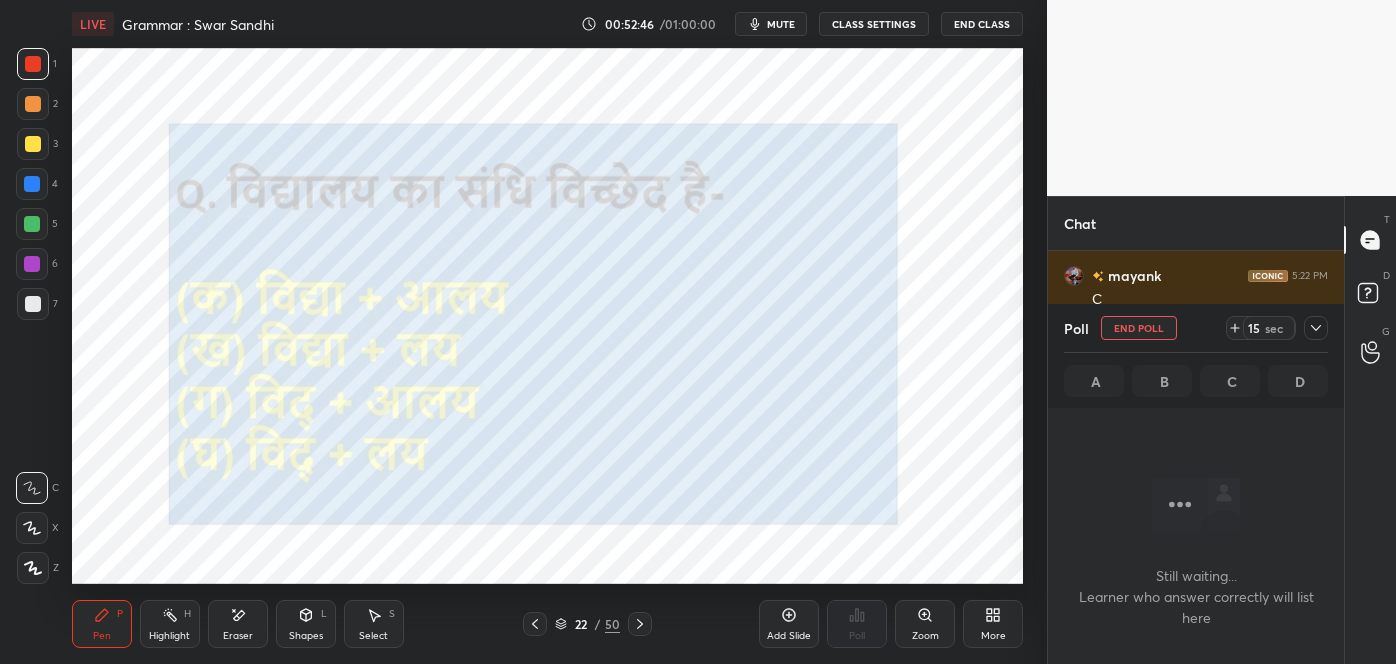 scroll, scrollTop: 263, scrollLeft: 290, axis: both 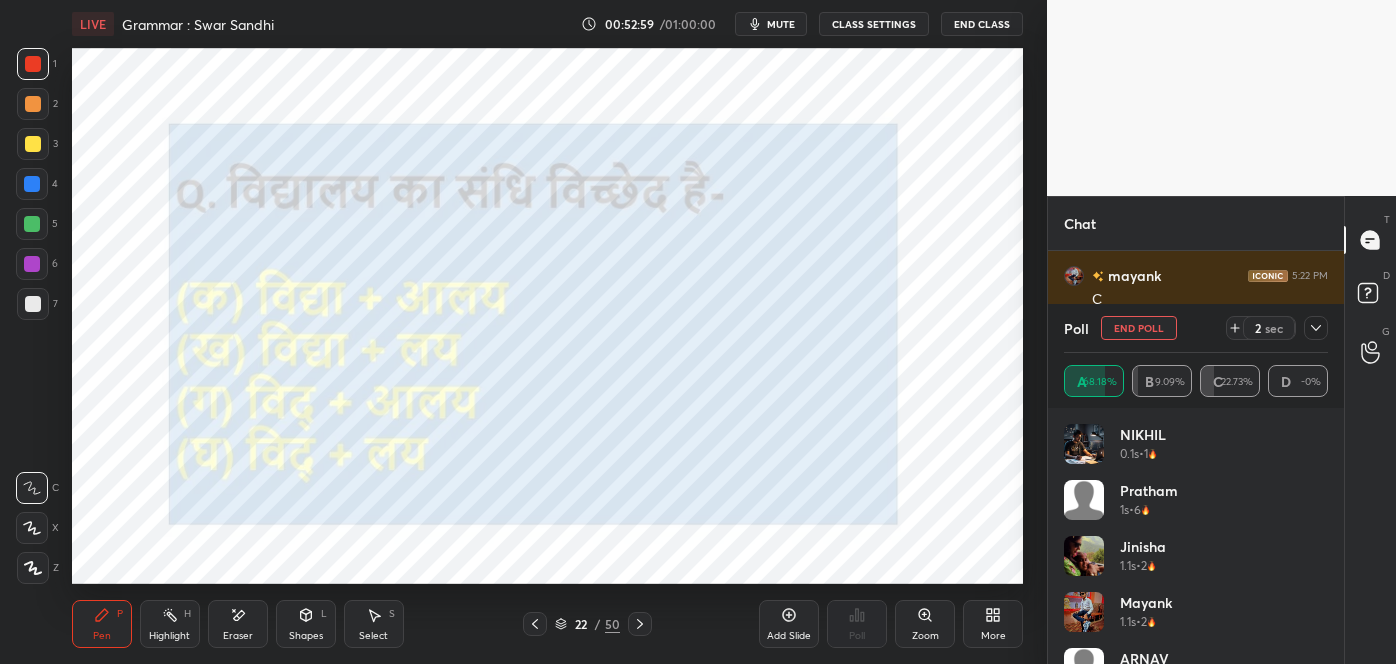 click 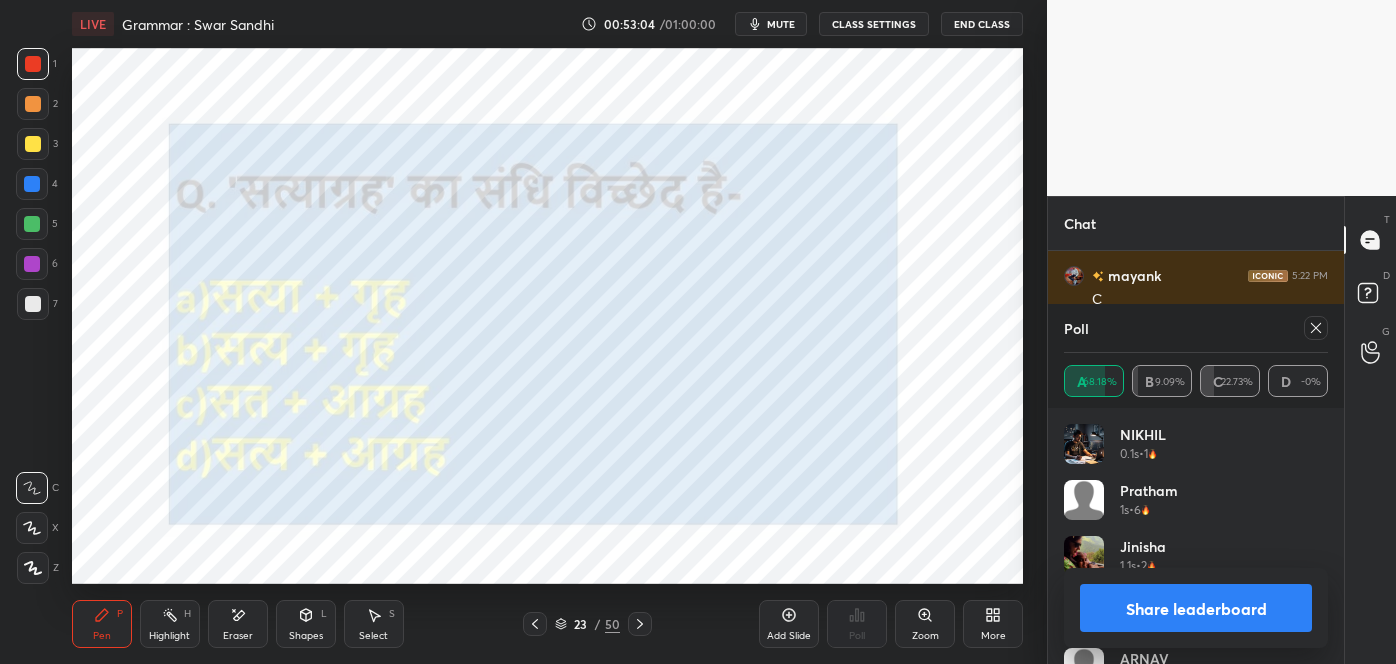 scroll, scrollTop: 9813, scrollLeft: 0, axis: vertical 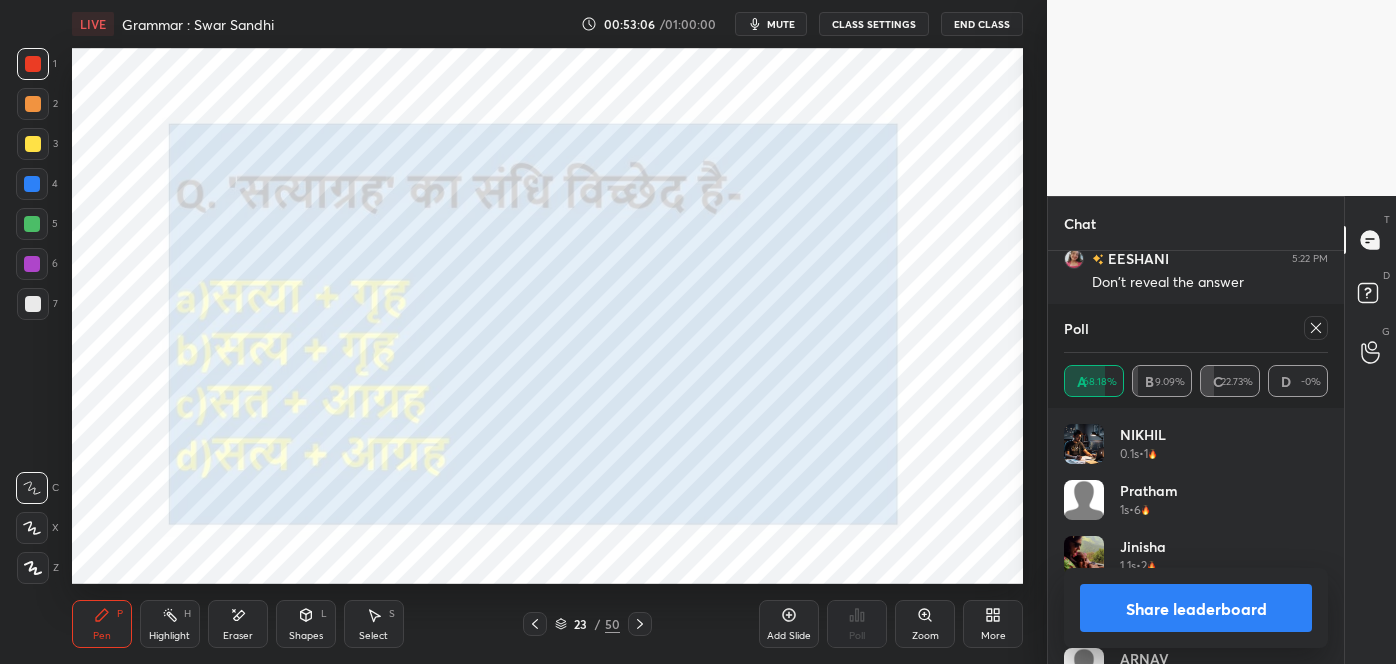 click 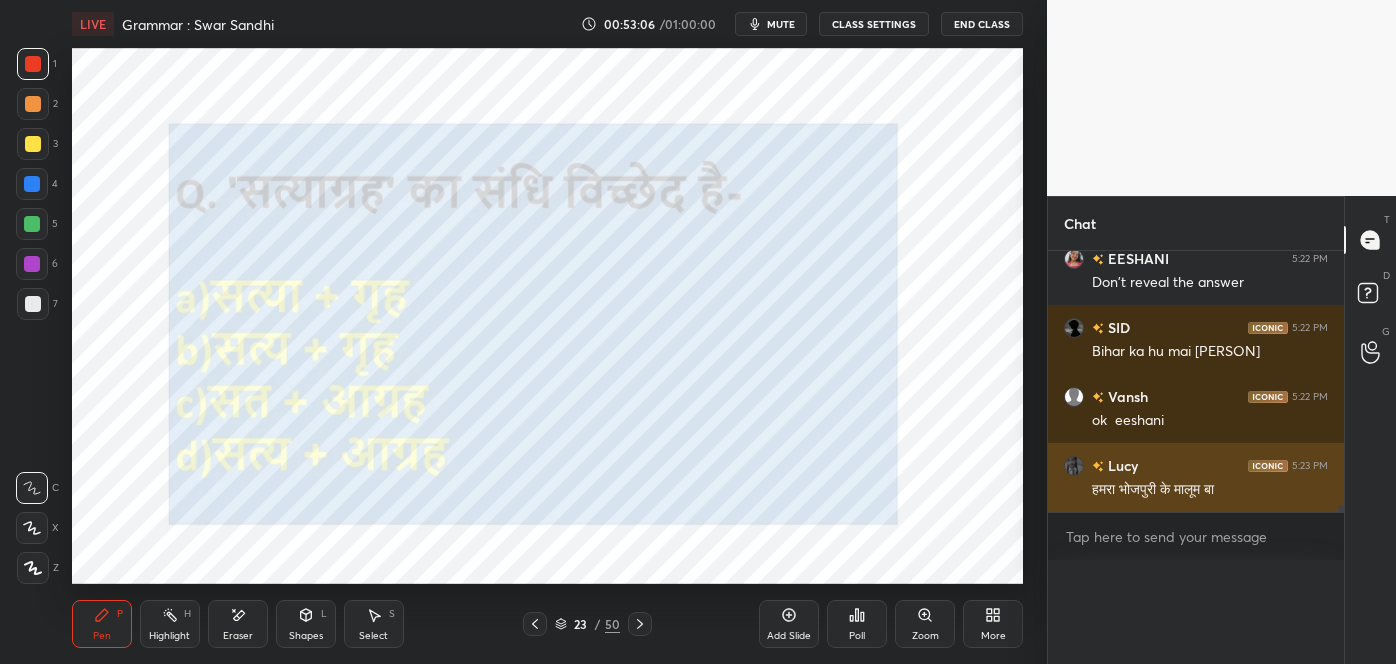 scroll, scrollTop: 0, scrollLeft: 0, axis: both 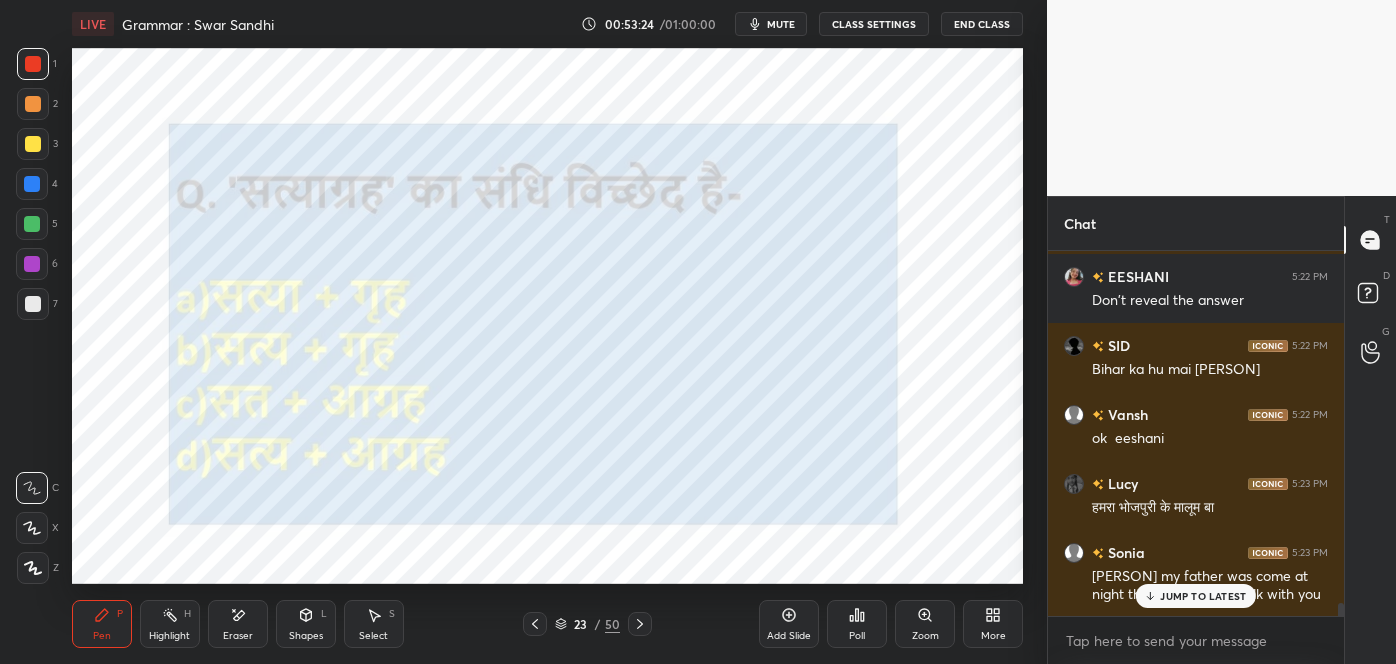 click on "JUMP TO LATEST" at bounding box center [1203, 596] 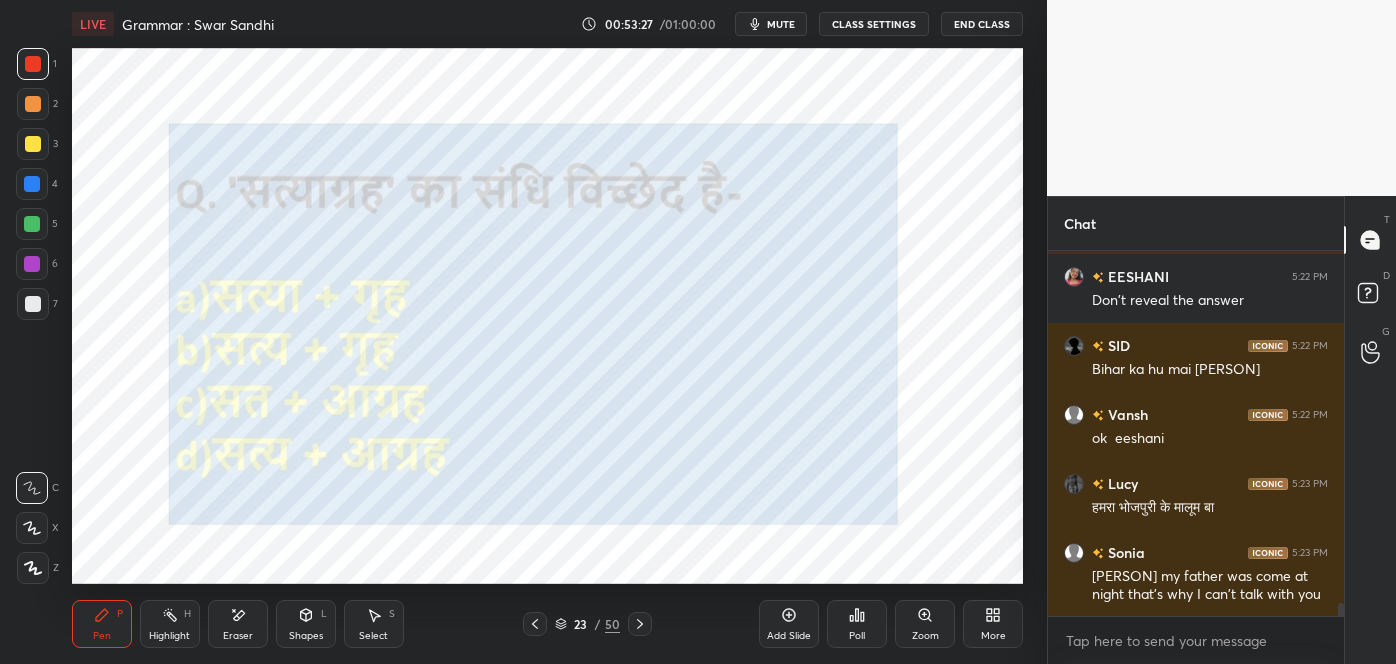 click 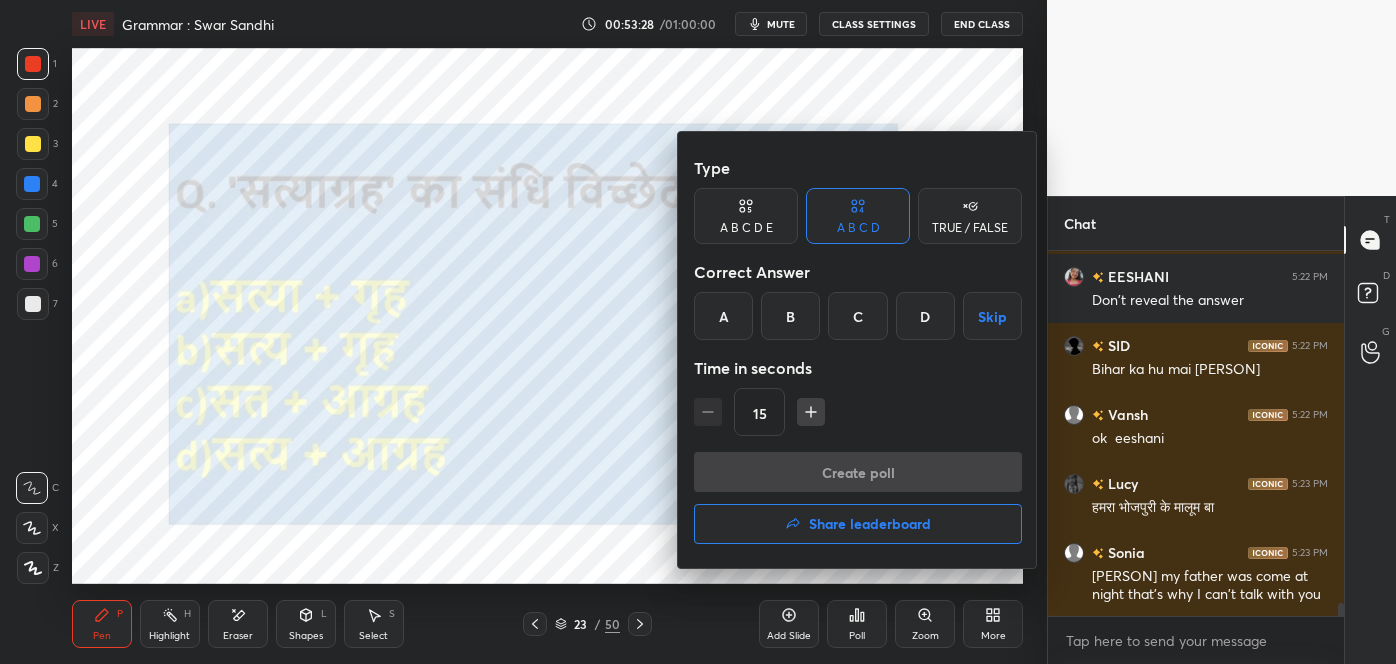 click on "D" at bounding box center (925, 316) 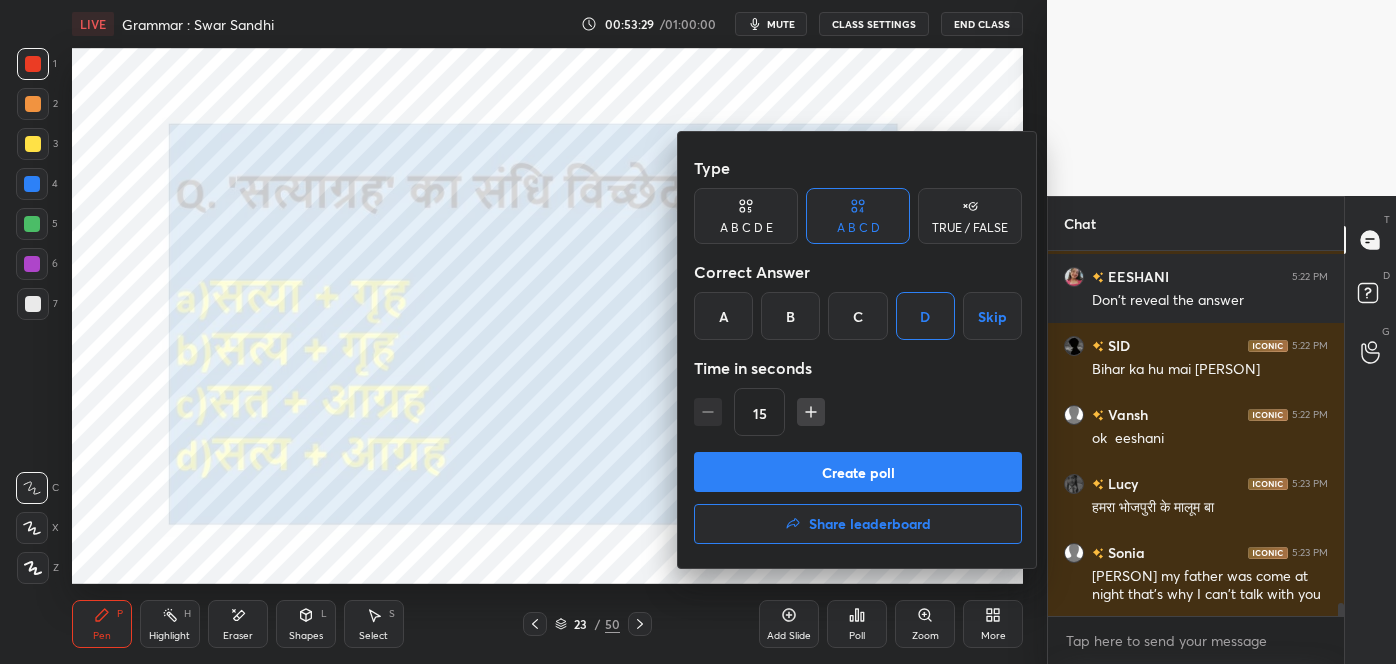 click on "Create poll" at bounding box center (858, 472) 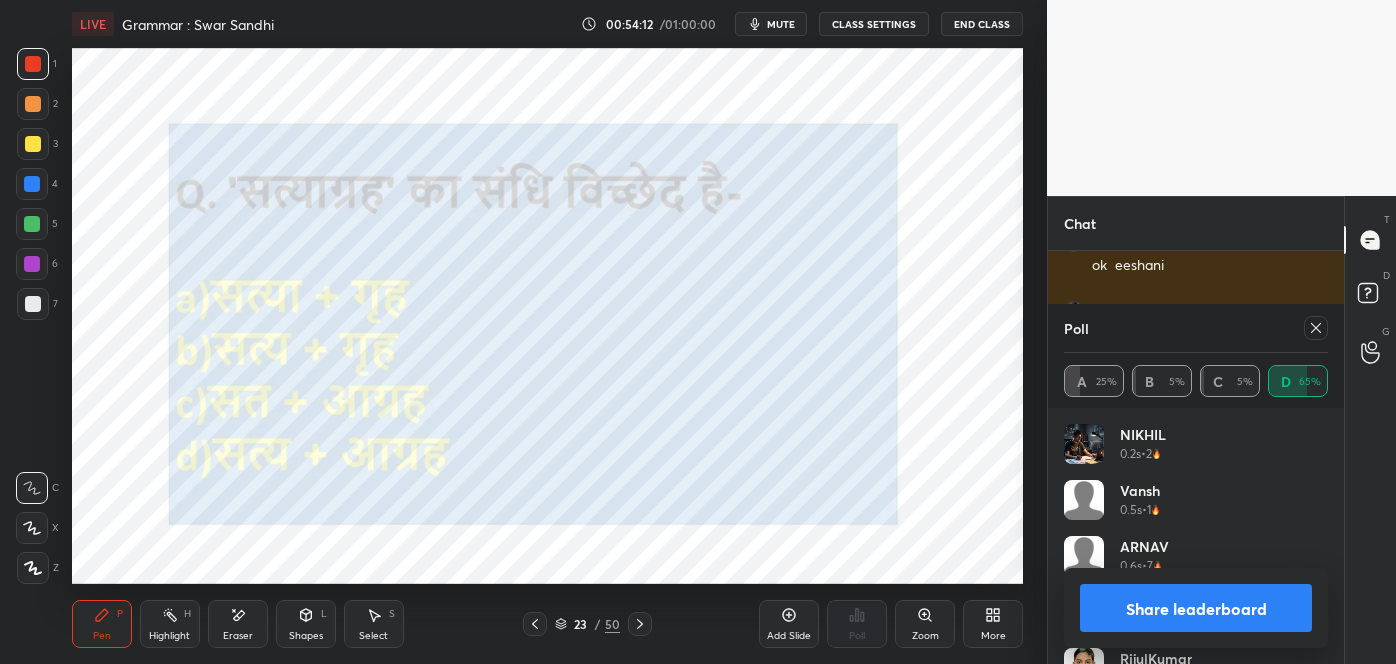 scroll, scrollTop: 10037, scrollLeft: 0, axis: vertical 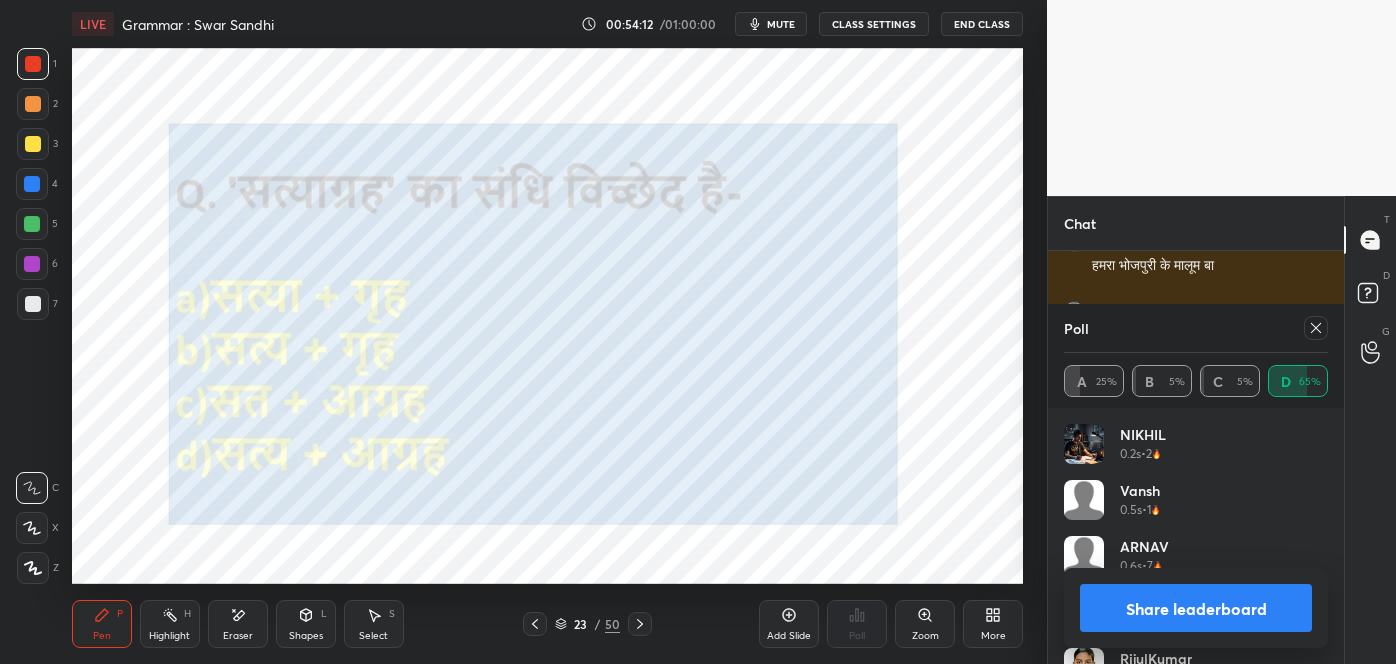 click at bounding box center [1316, 328] 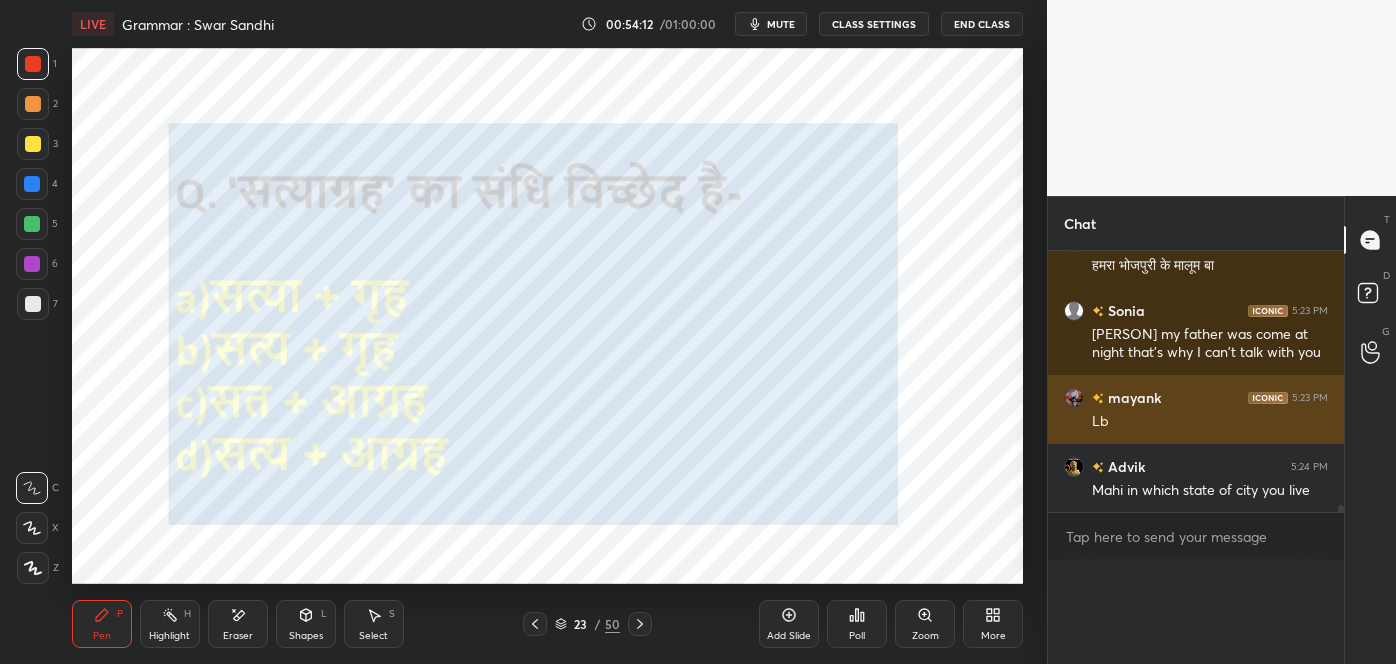 scroll, scrollTop: 71, scrollLeft: 258, axis: both 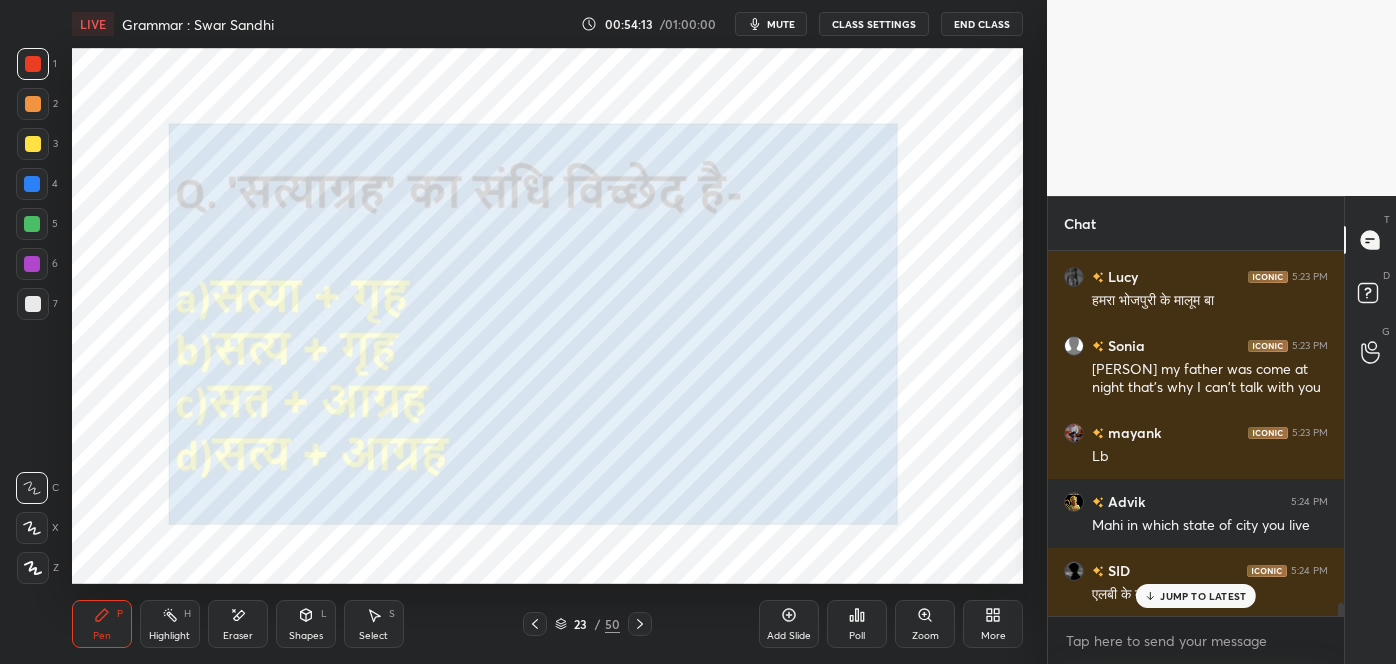 click at bounding box center [640, 624] 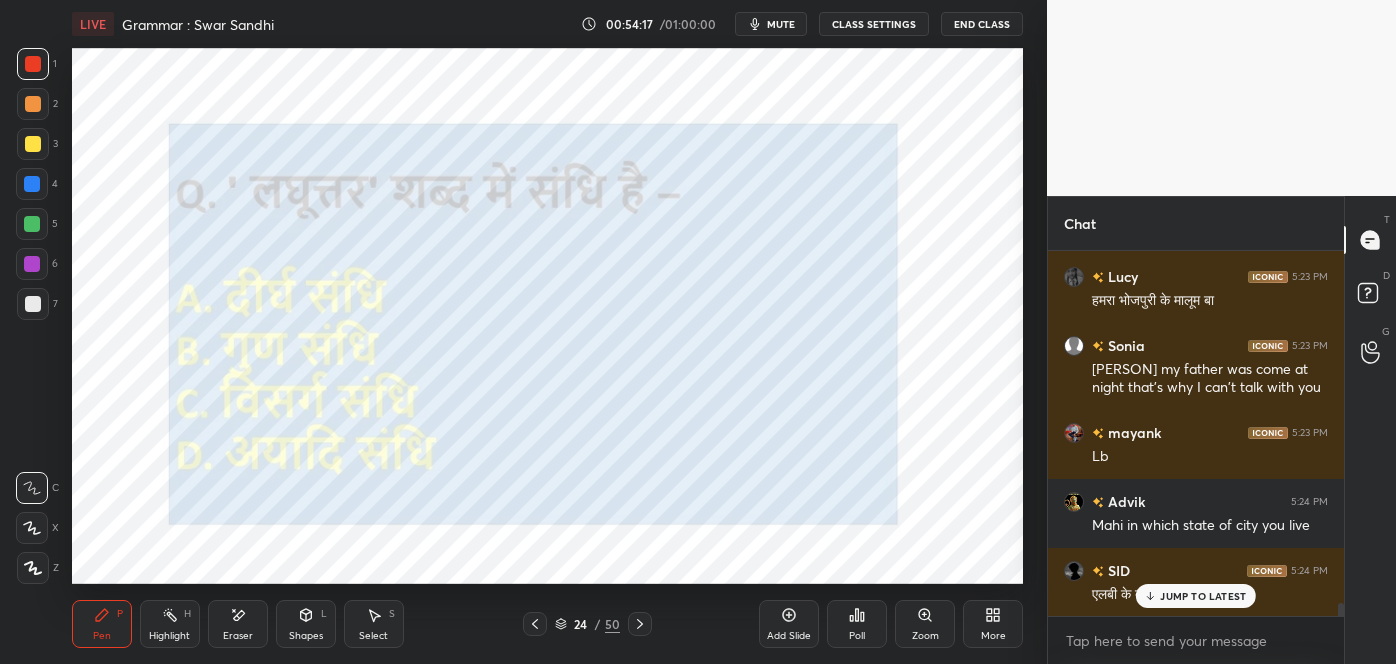 click on "JUMP TO LATEST" at bounding box center [1203, 596] 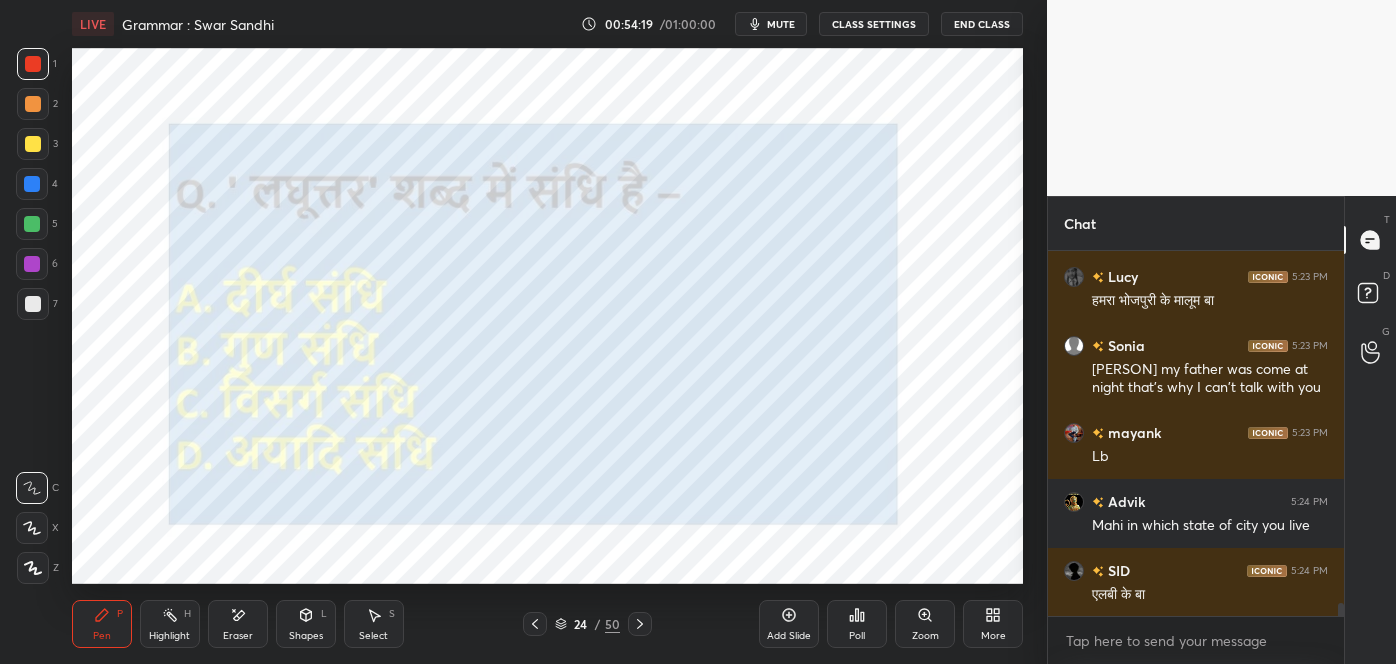 scroll, scrollTop: 10090, scrollLeft: 0, axis: vertical 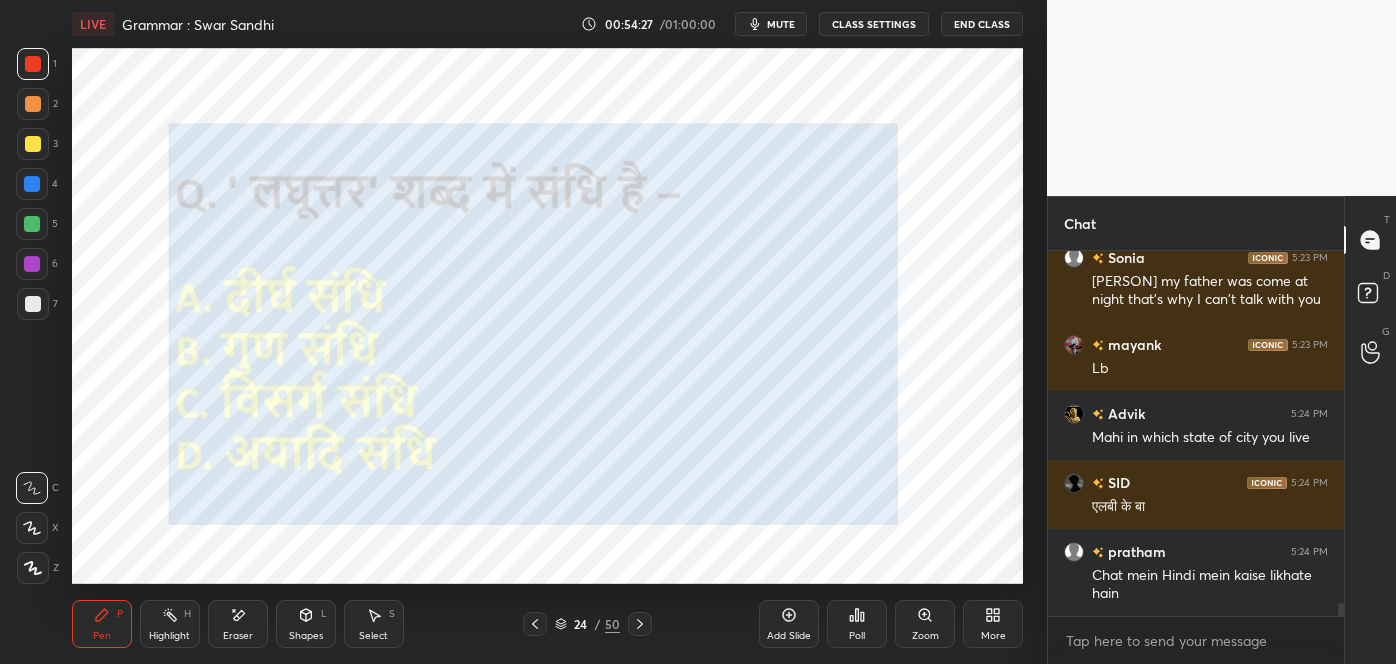 click 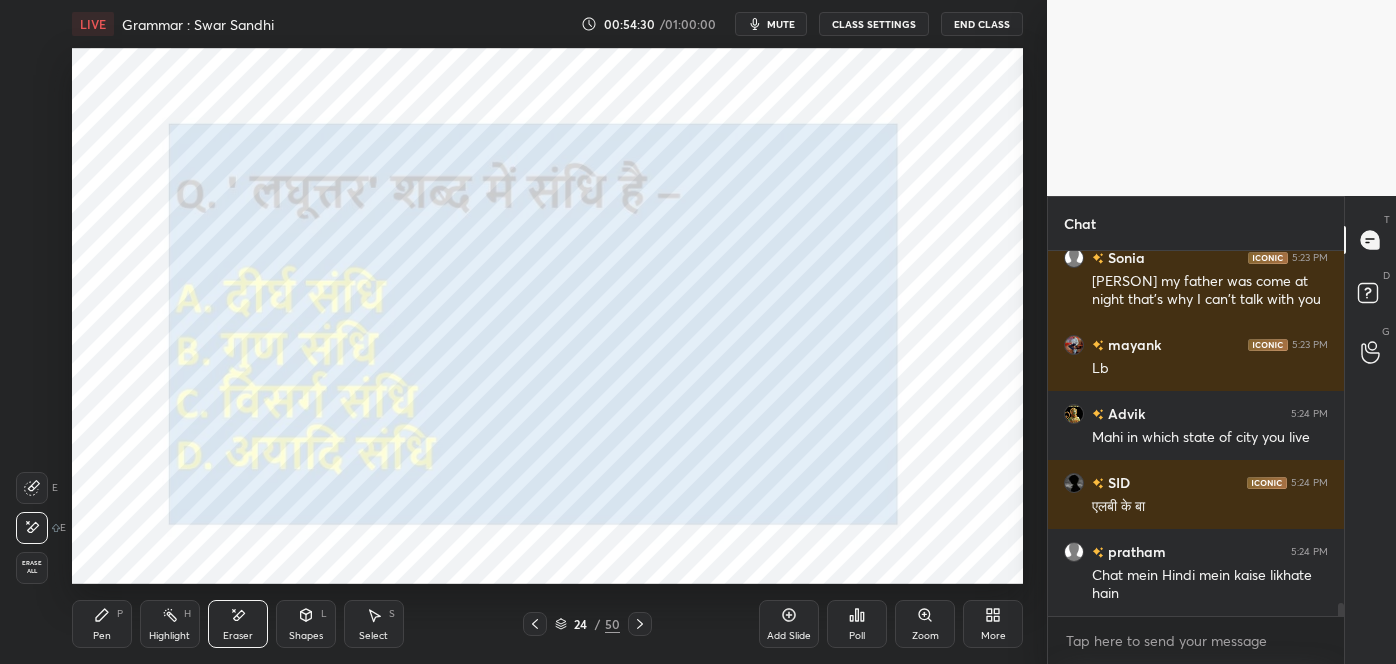 click on "Pen" at bounding box center (102, 636) 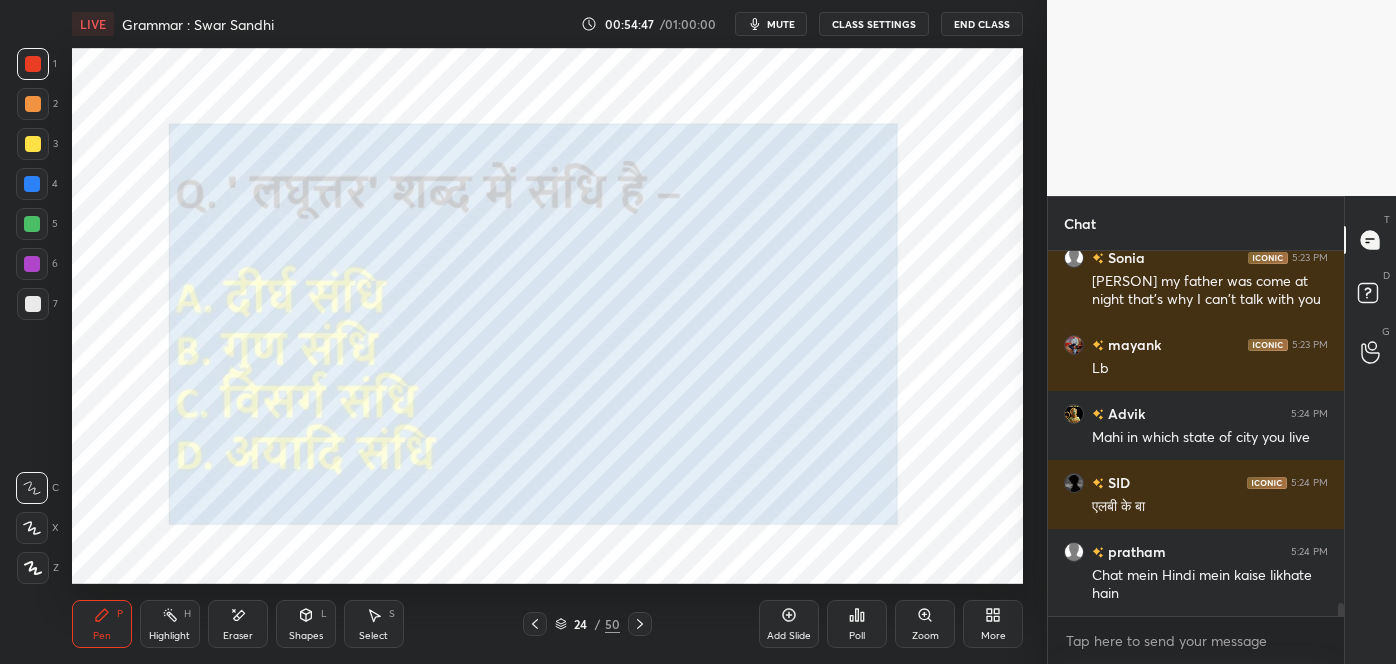click 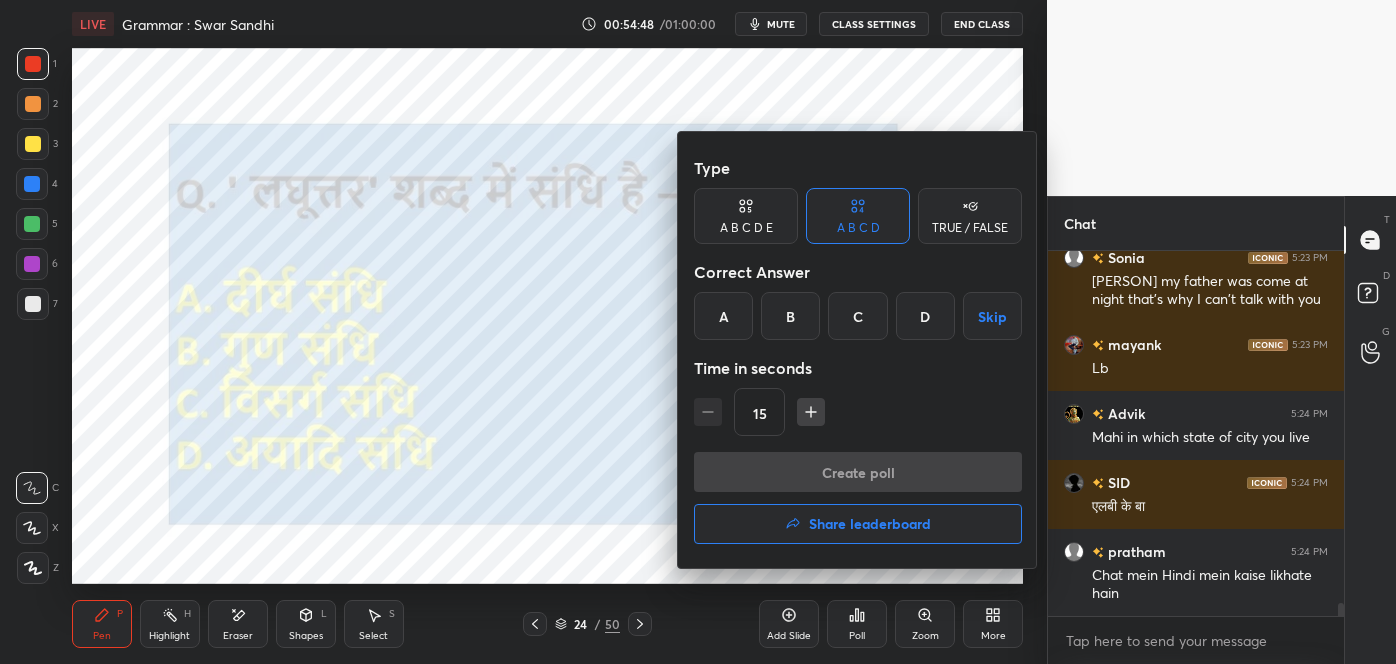 click on "A" at bounding box center [723, 316] 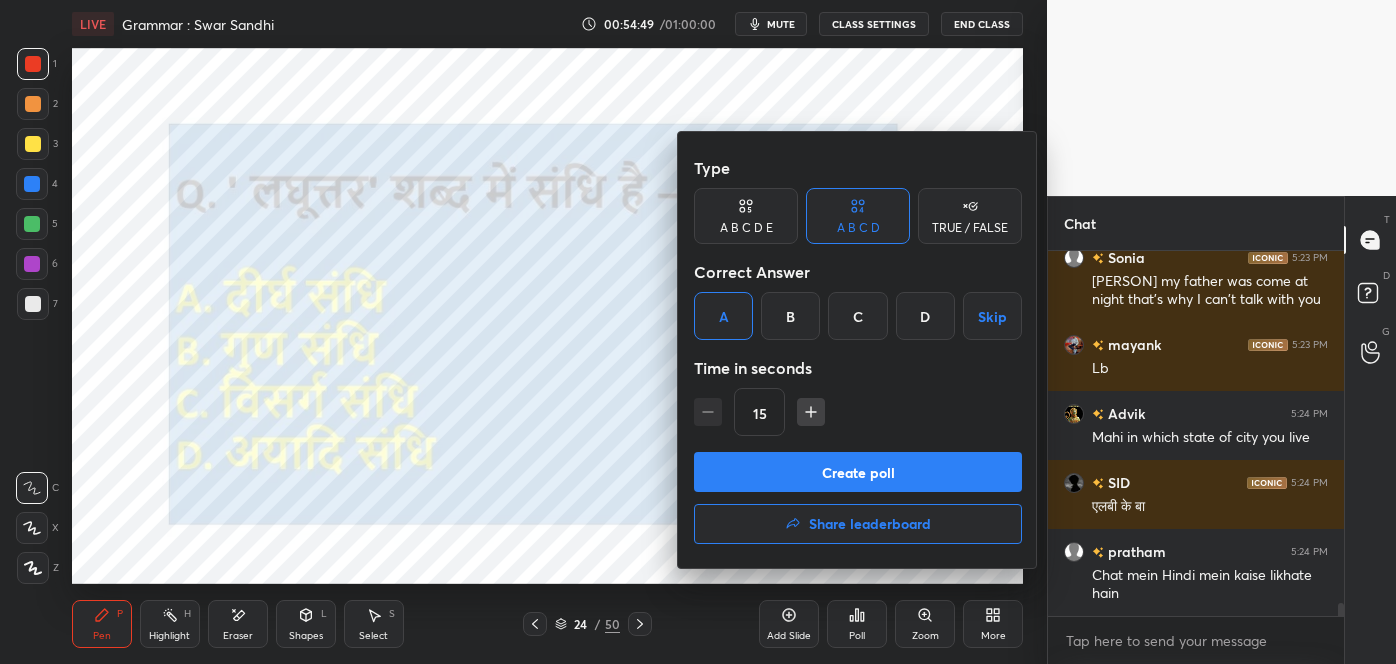 click on "Create poll" at bounding box center (858, 472) 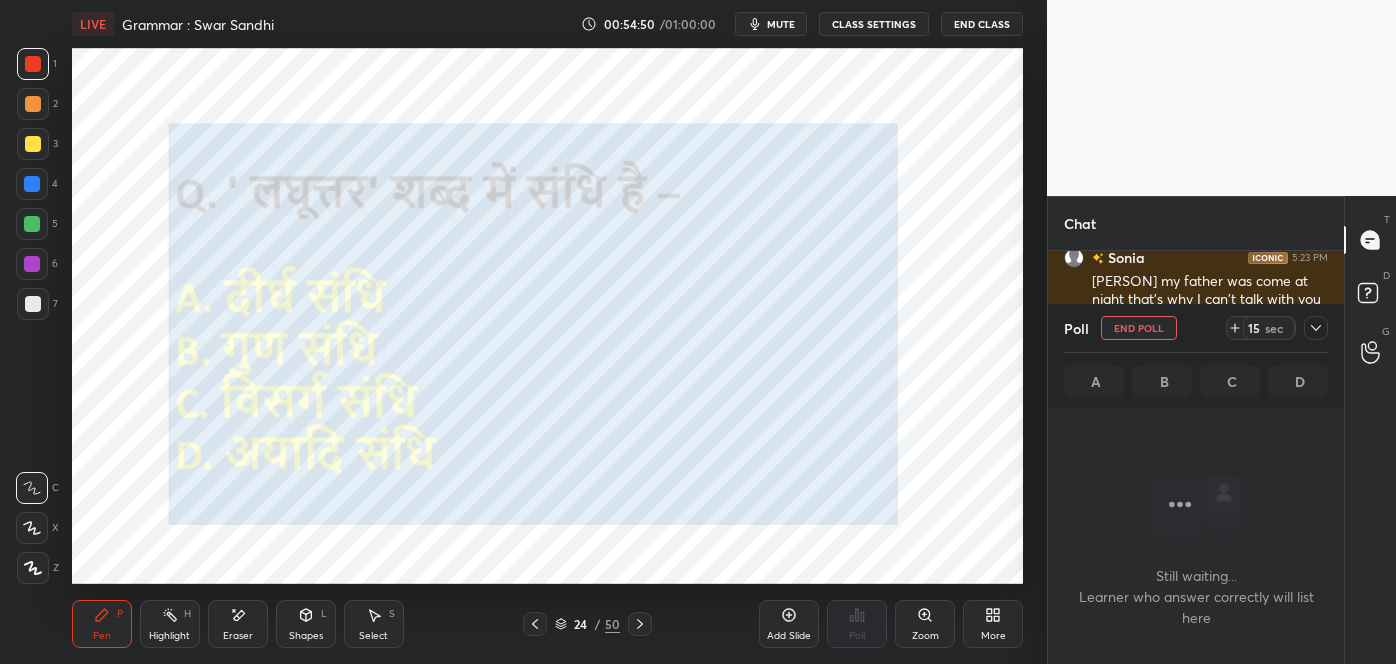 scroll, scrollTop: 266, scrollLeft: 290, axis: both 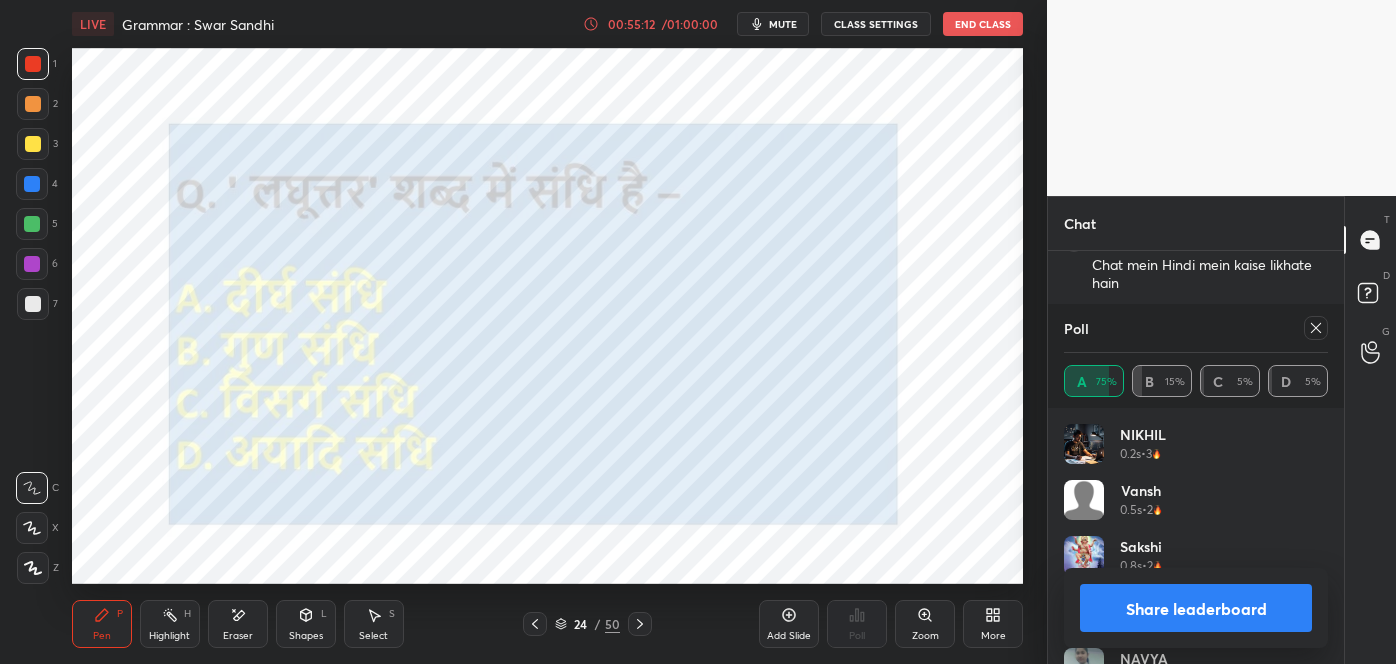 click 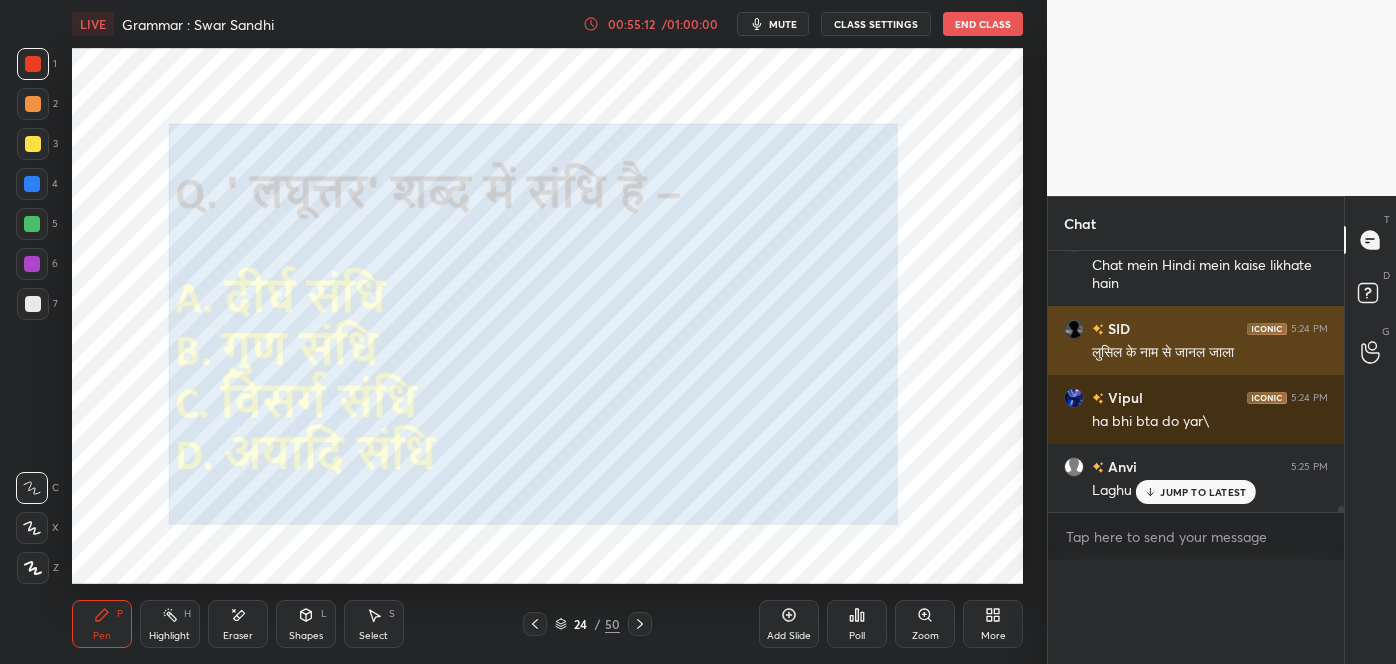 scroll, scrollTop: 104, scrollLeft: 258, axis: both 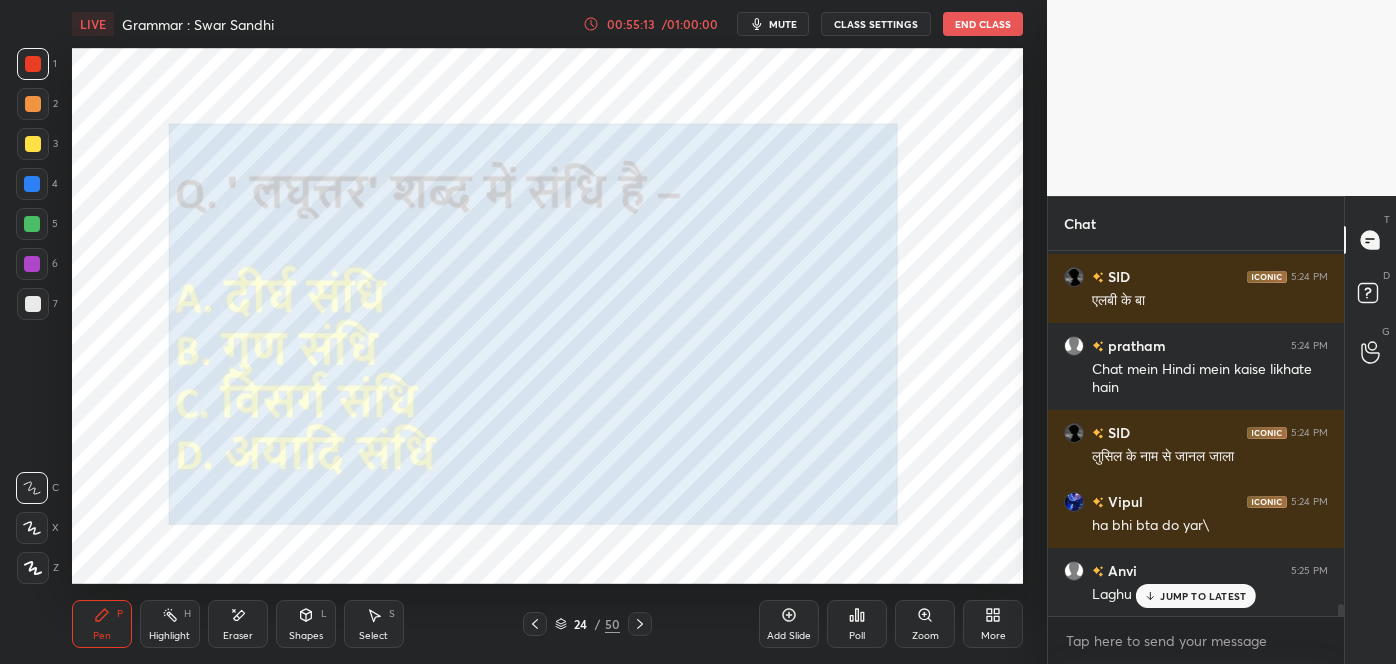 click on "JUMP TO LATEST" at bounding box center (1203, 596) 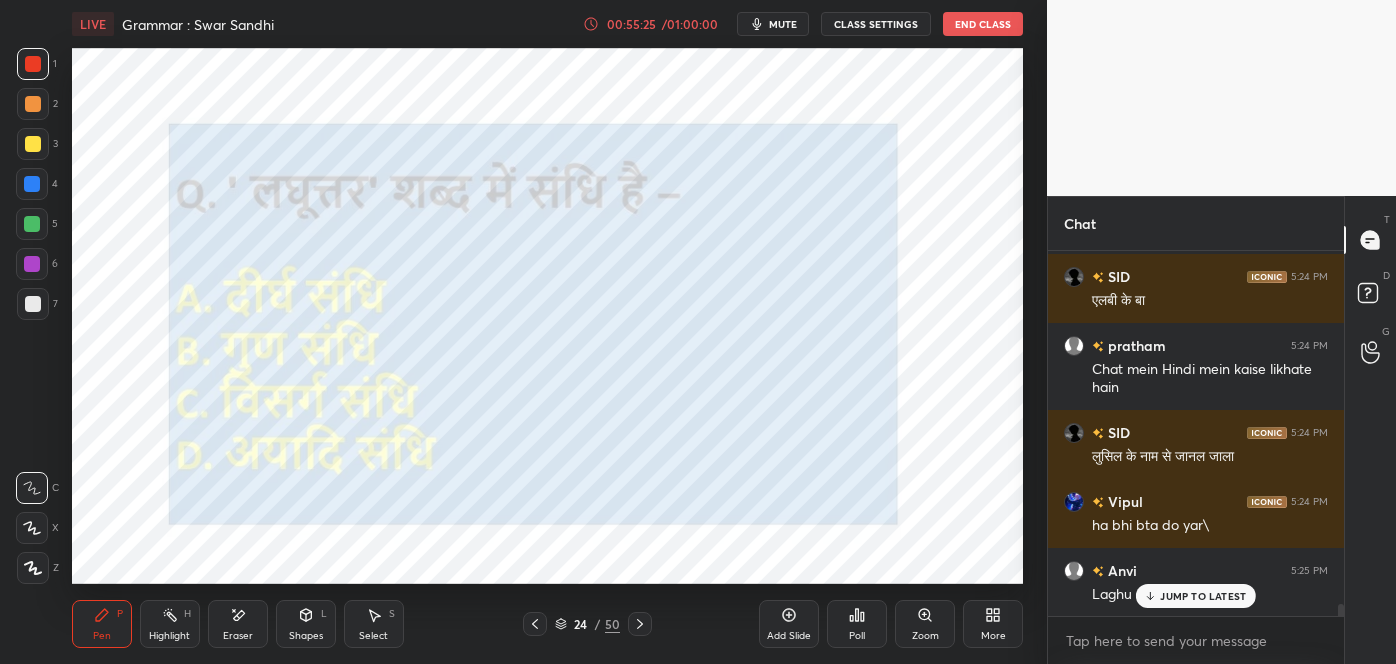 scroll, scrollTop: 10365, scrollLeft: 0, axis: vertical 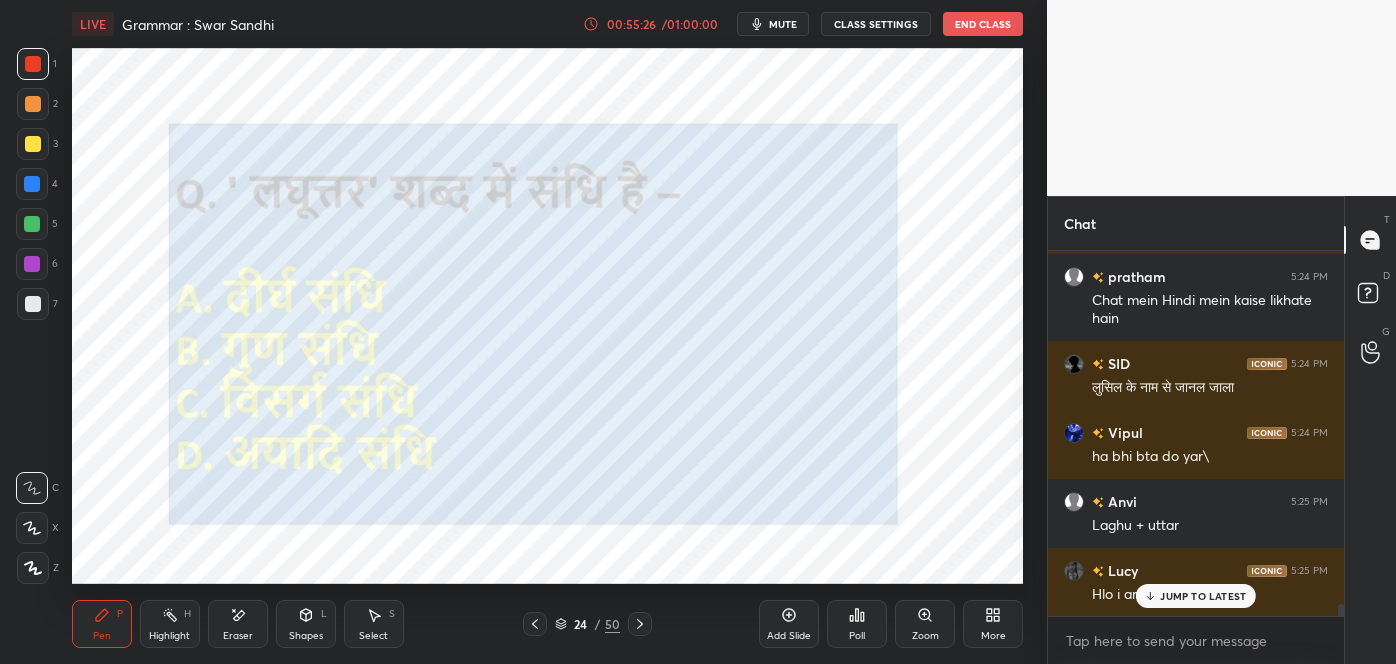 click at bounding box center (640, 624) 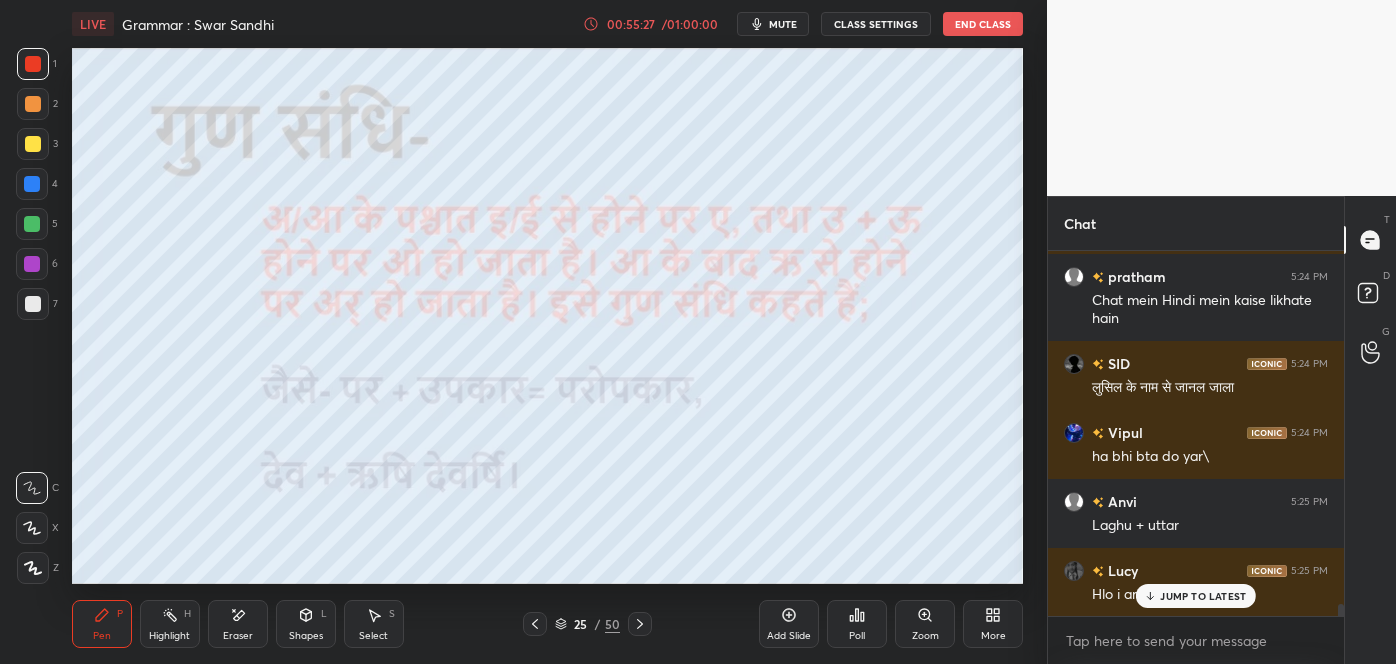 click on "JUMP TO LATEST" at bounding box center [1196, 596] 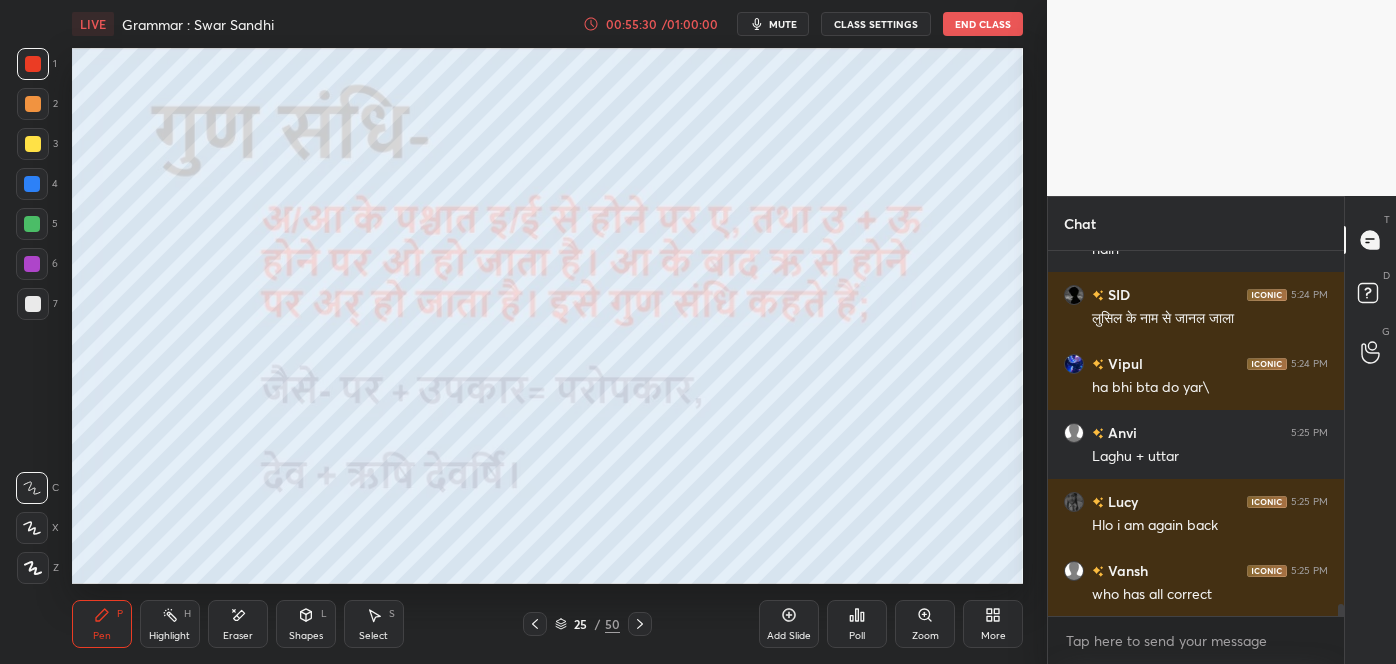 scroll, scrollTop: 10522, scrollLeft: 0, axis: vertical 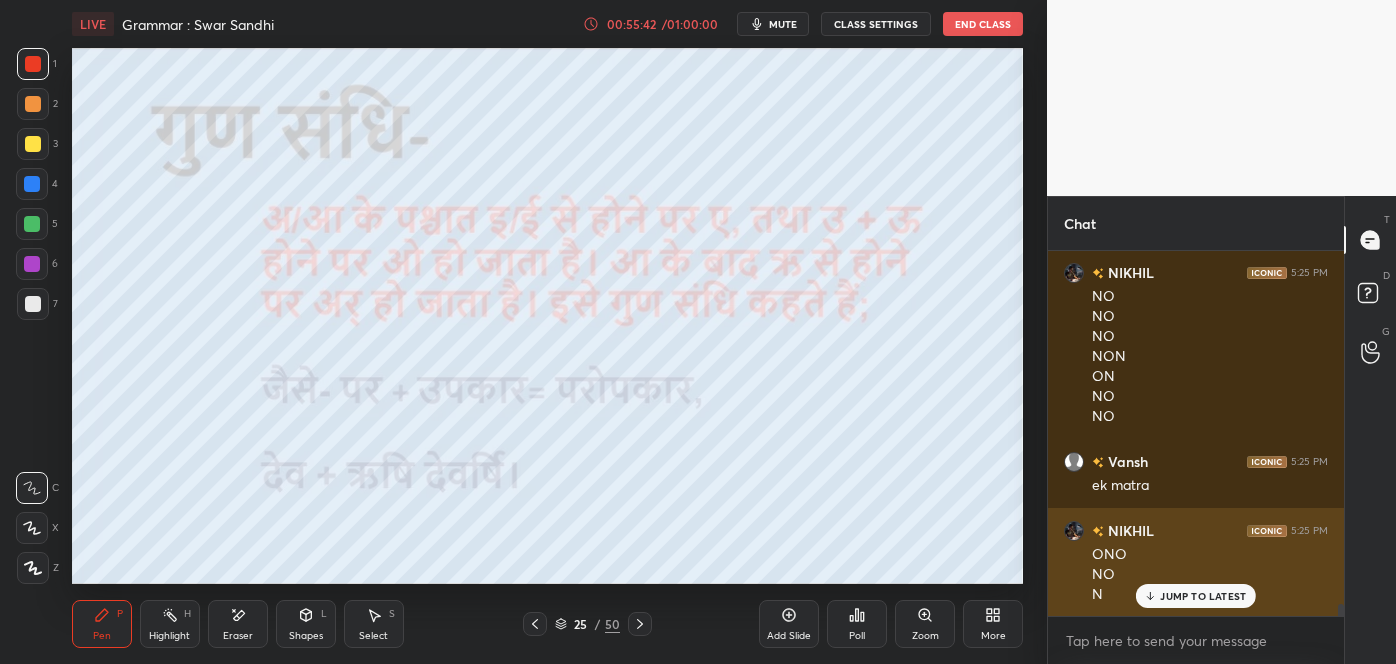 click on "JUMP TO LATEST" at bounding box center [1203, 596] 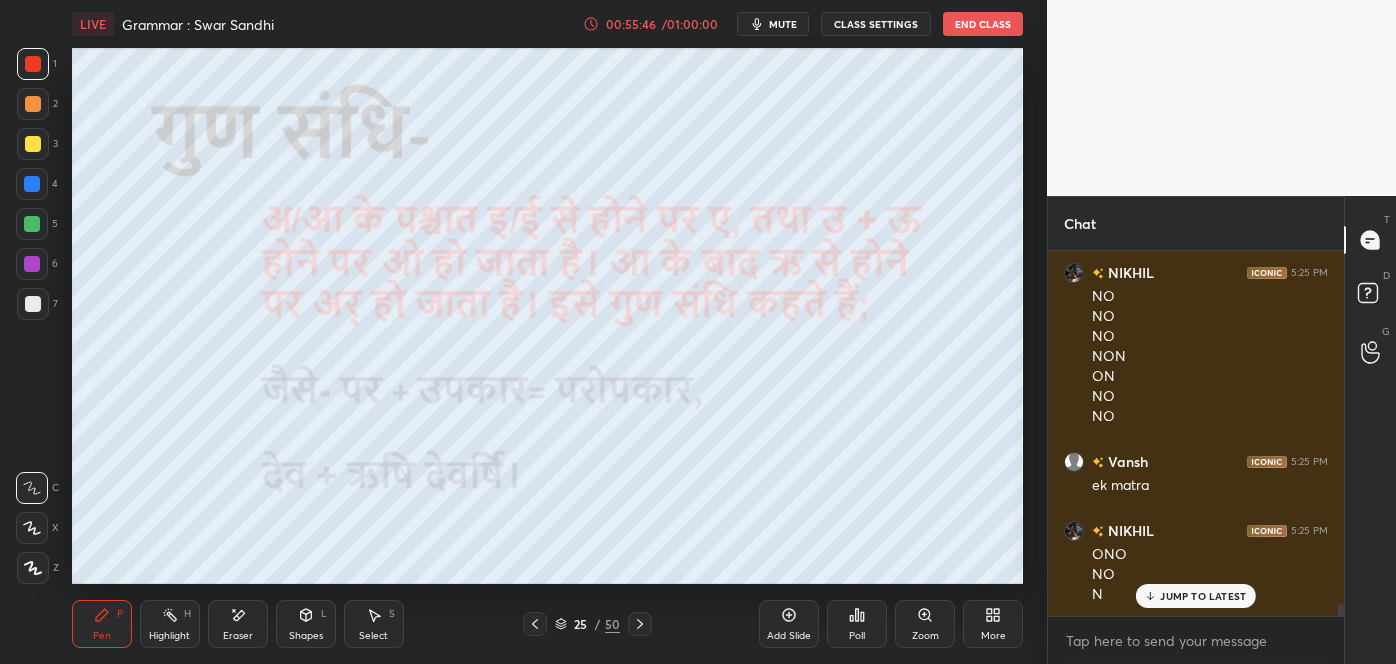 click on "JUMP TO LATEST" at bounding box center [1203, 596] 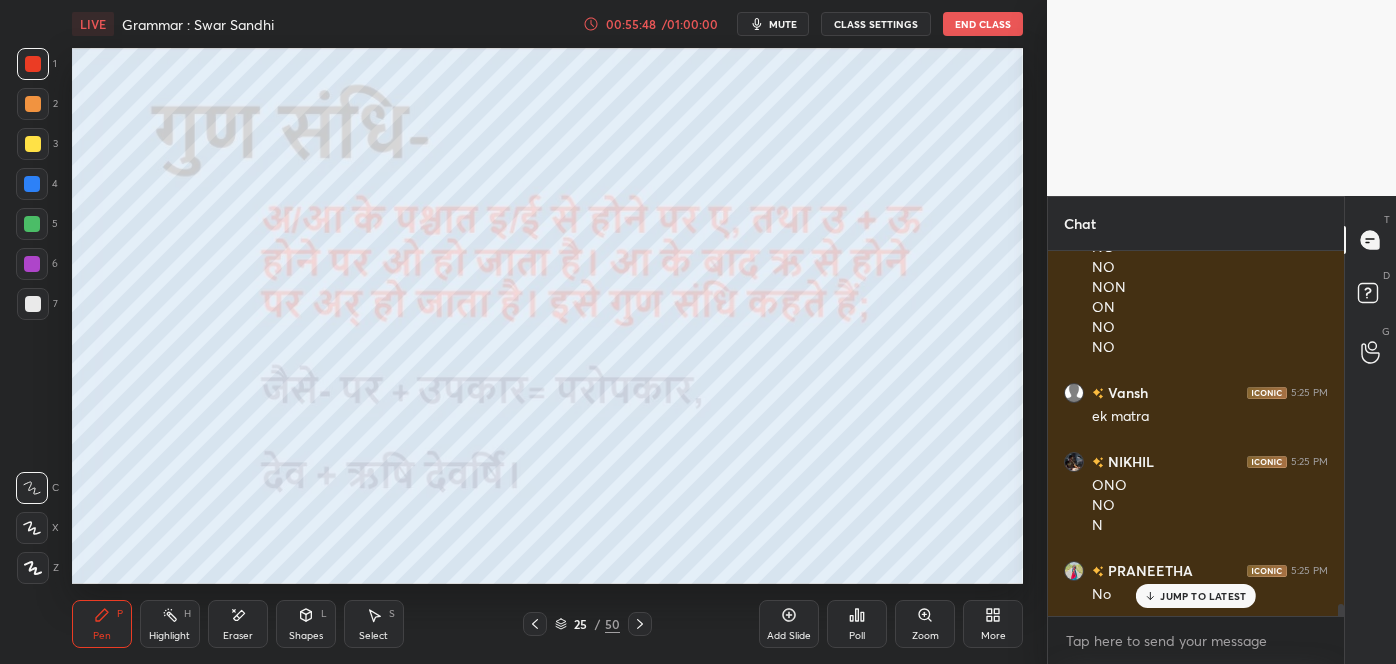 click on "JUMP TO LATEST" at bounding box center [1203, 596] 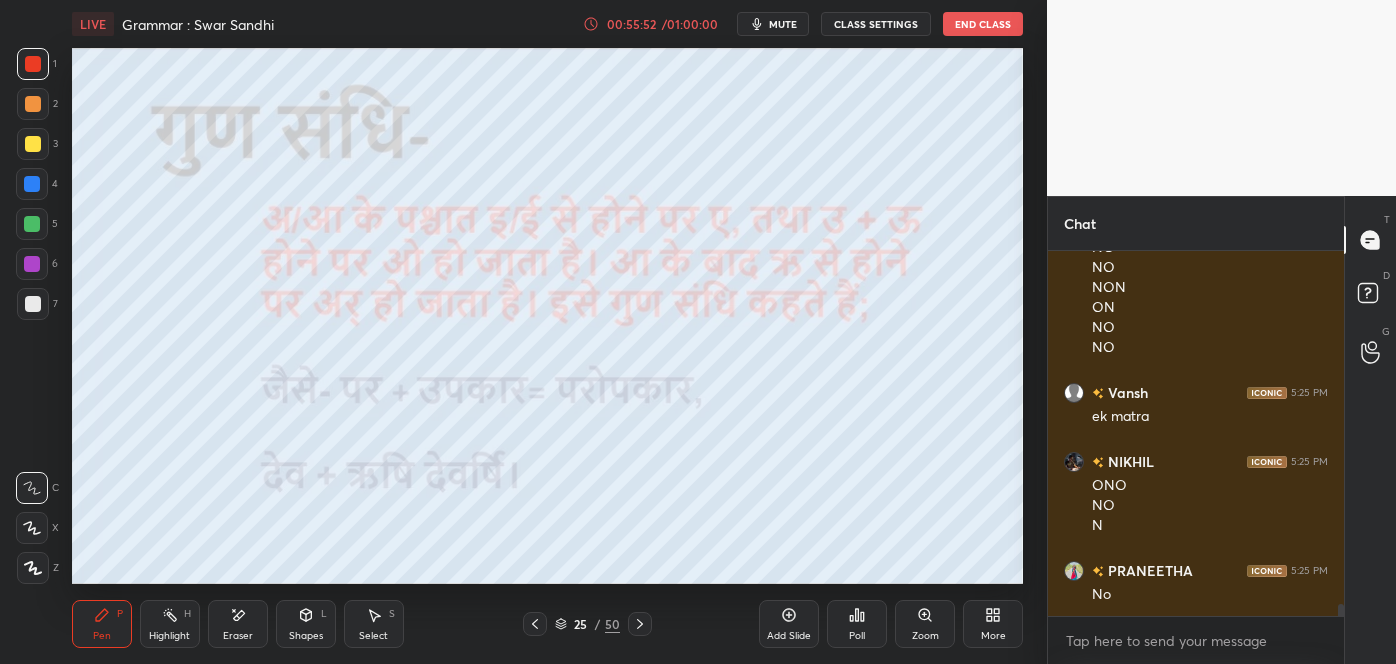scroll, scrollTop: 11045, scrollLeft: 0, axis: vertical 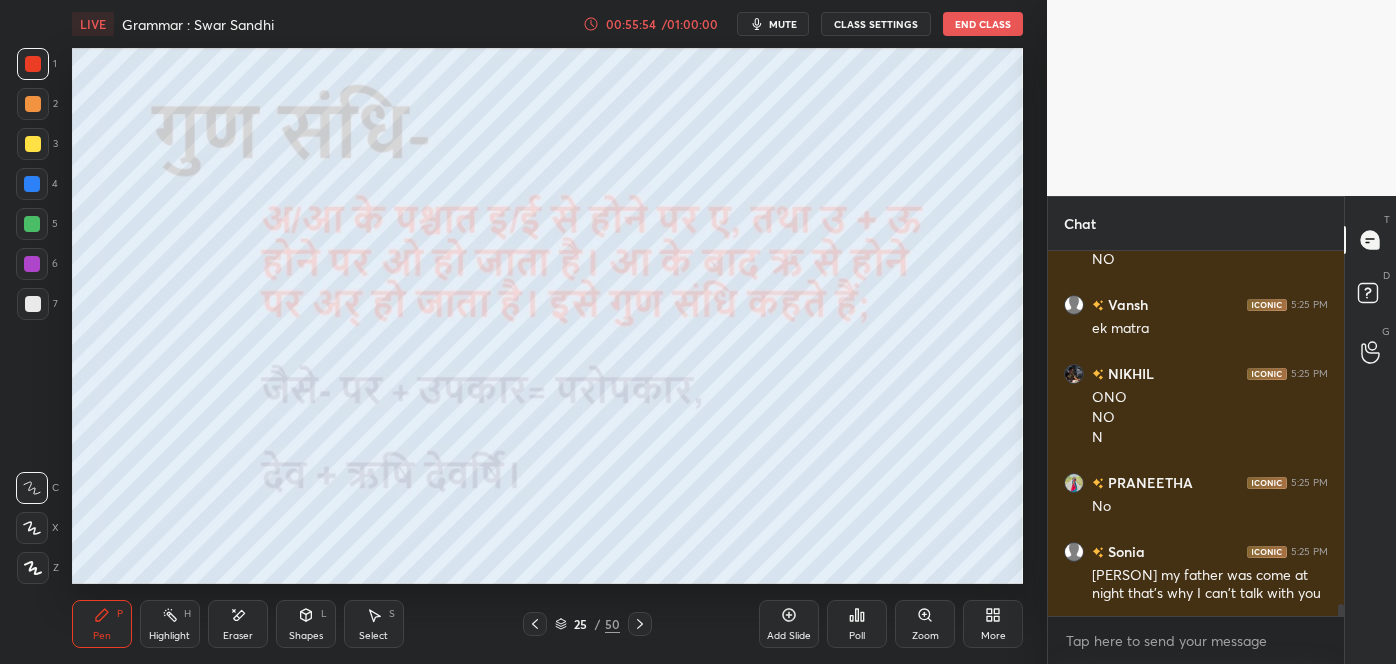 click at bounding box center [33, 304] 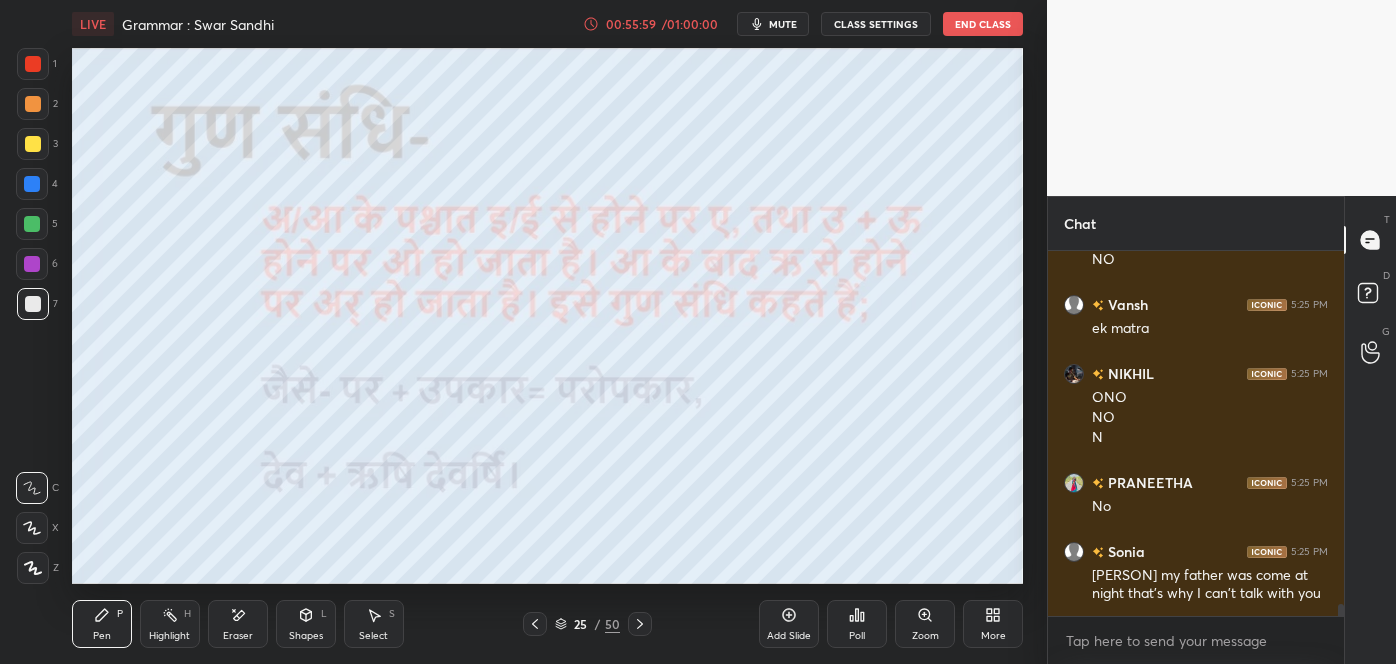 click on "Add Slide" at bounding box center (789, 636) 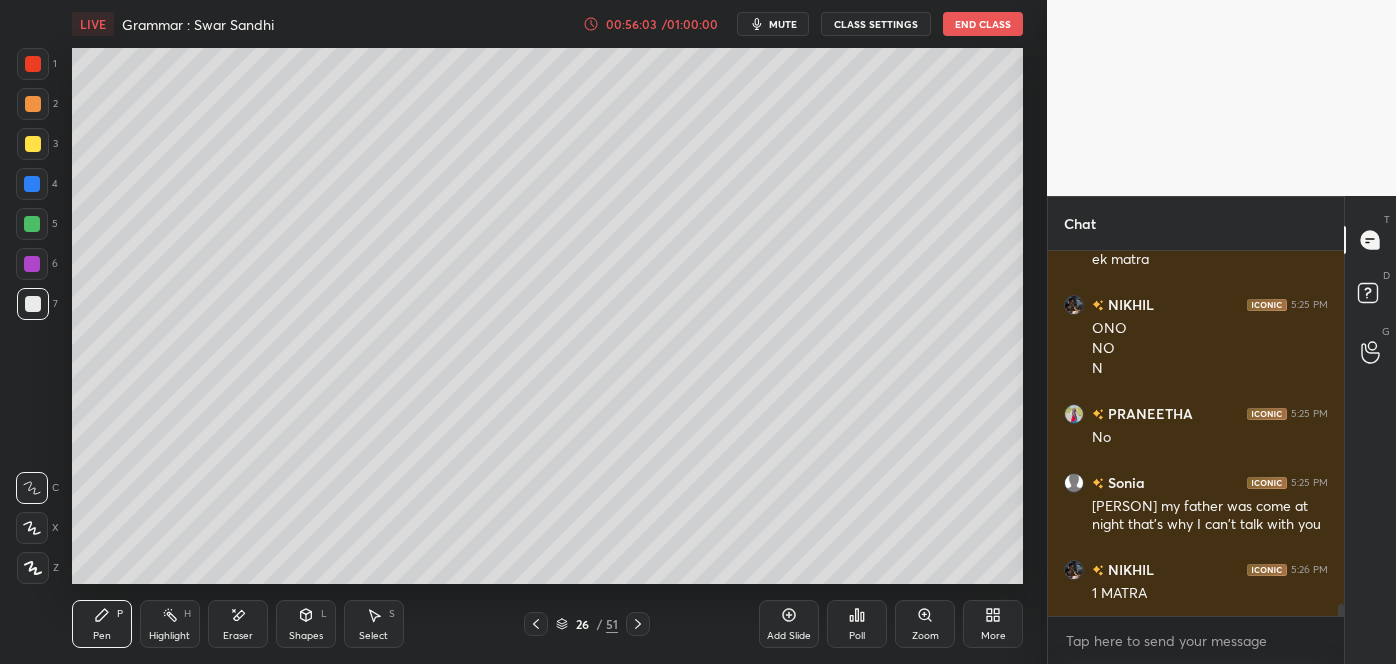 click on "Shapes" at bounding box center (306, 636) 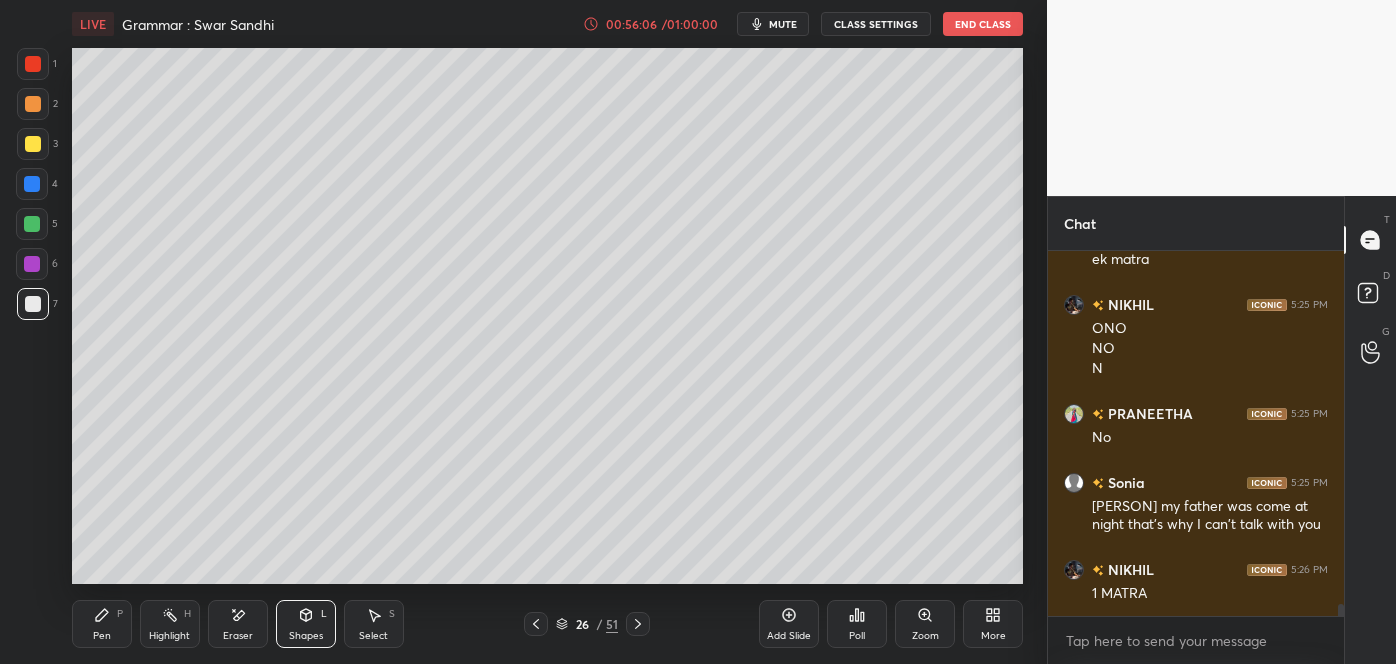 click on "Shapes L" at bounding box center (306, 624) 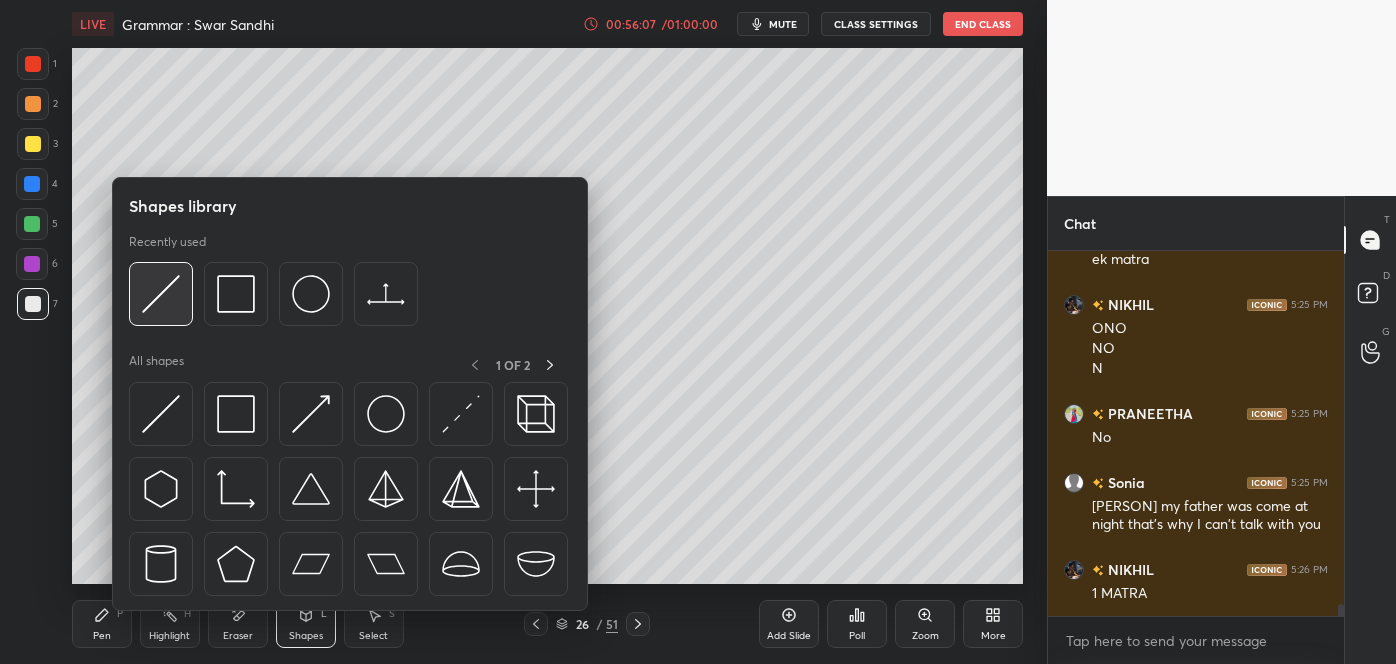 click at bounding box center (161, 294) 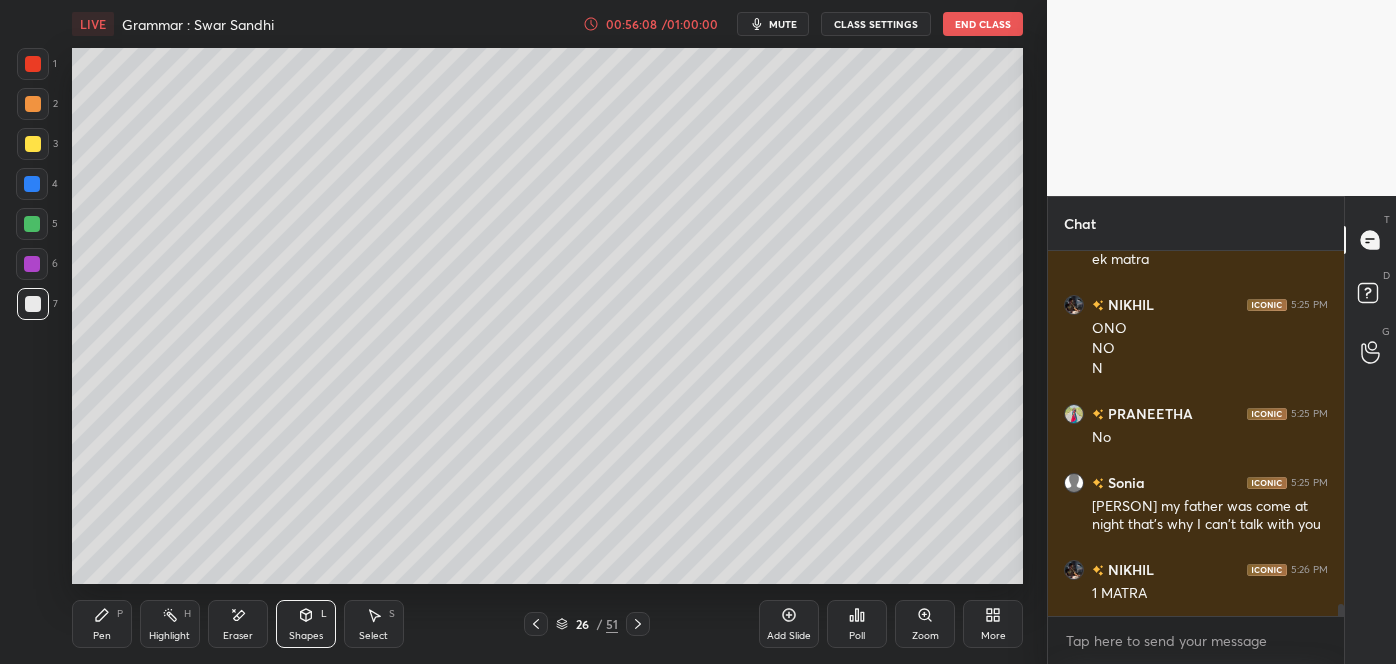 scroll, scrollTop: 11133, scrollLeft: 0, axis: vertical 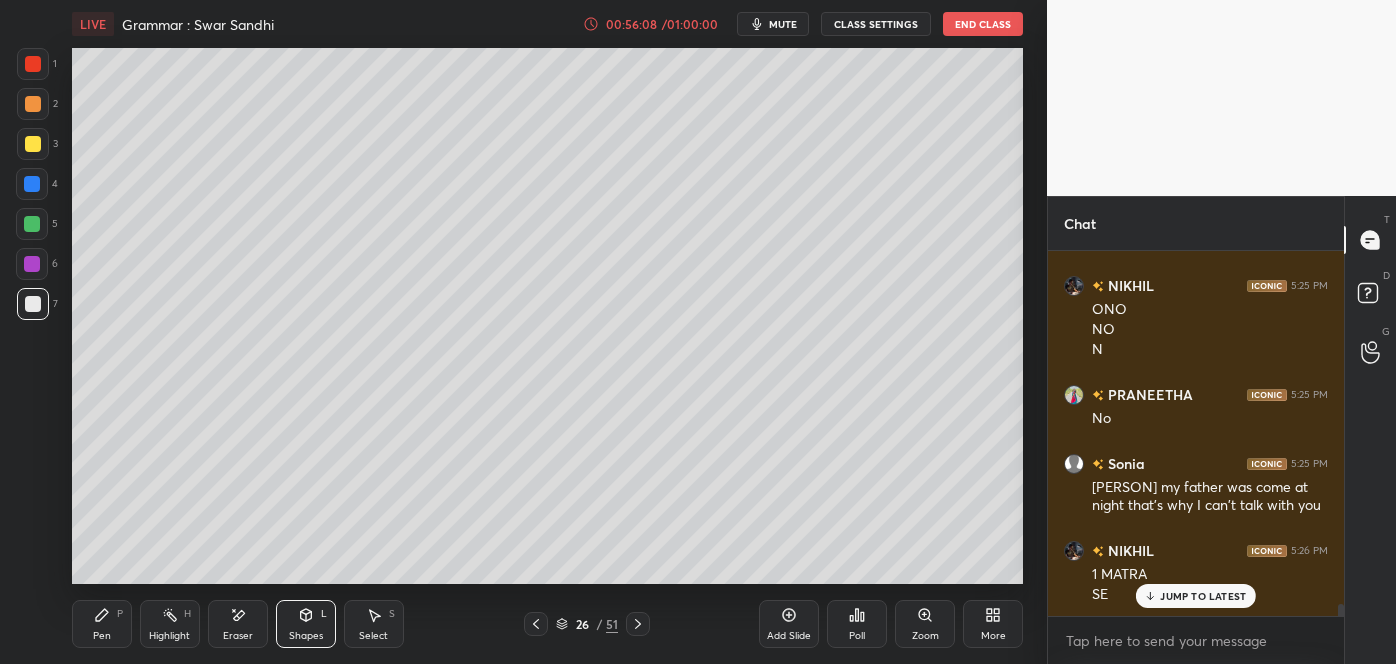 click on "Eraser" at bounding box center [238, 624] 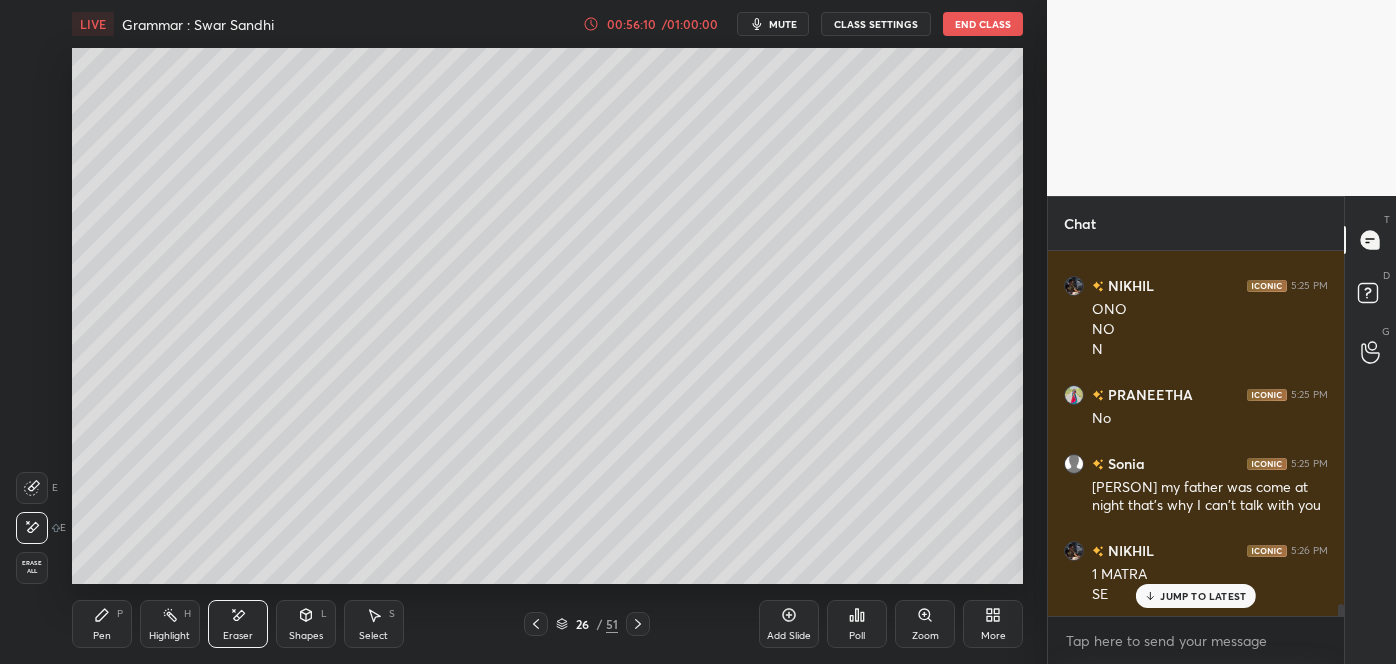 click 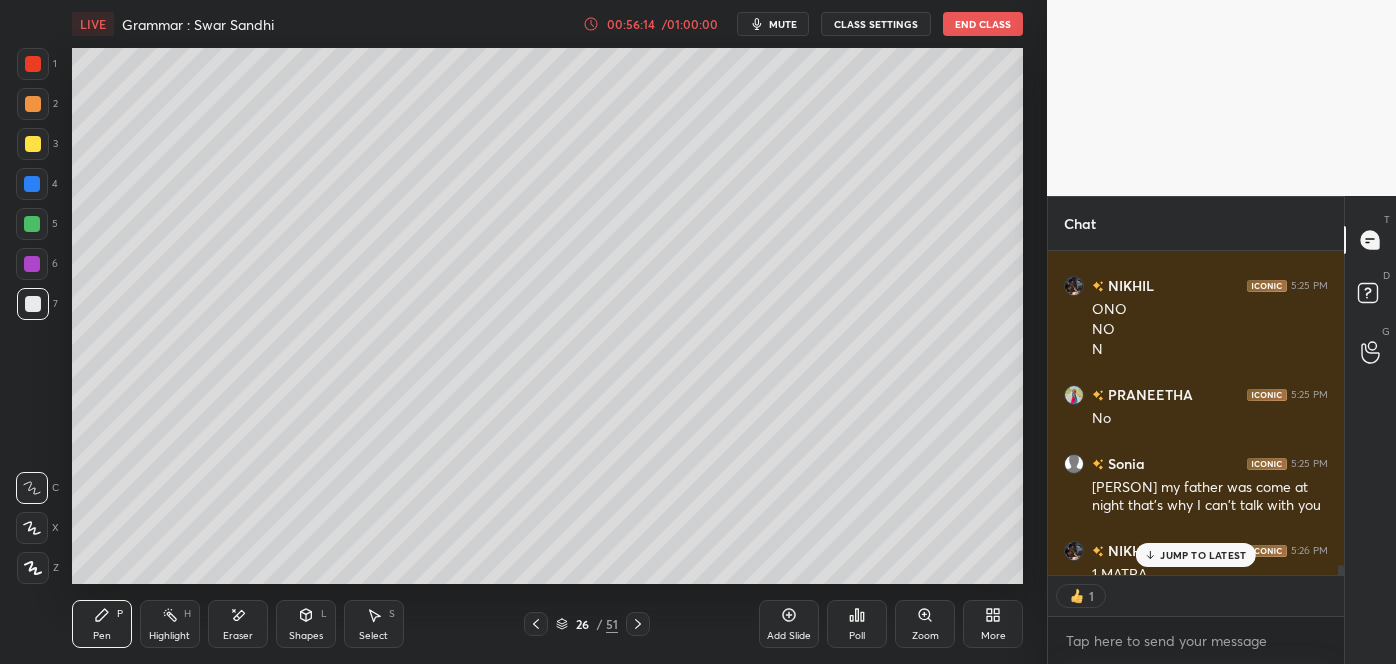 scroll, scrollTop: 318, scrollLeft: 290, axis: both 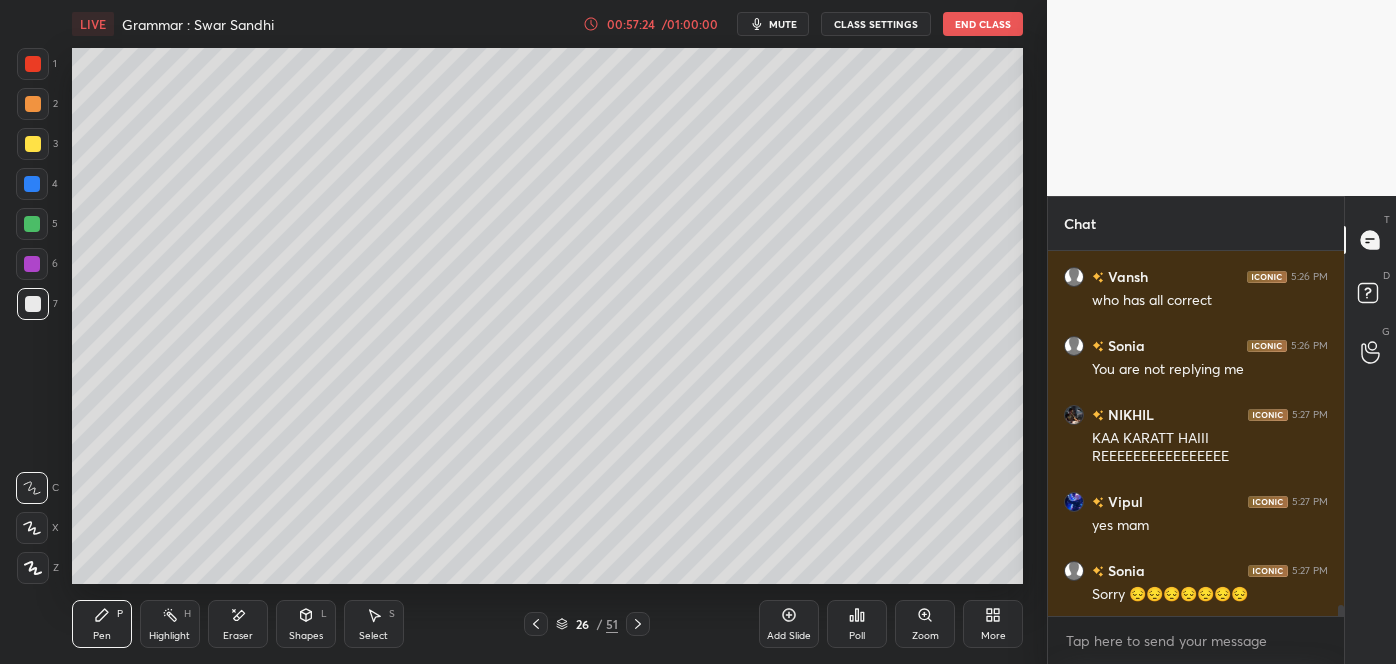 click 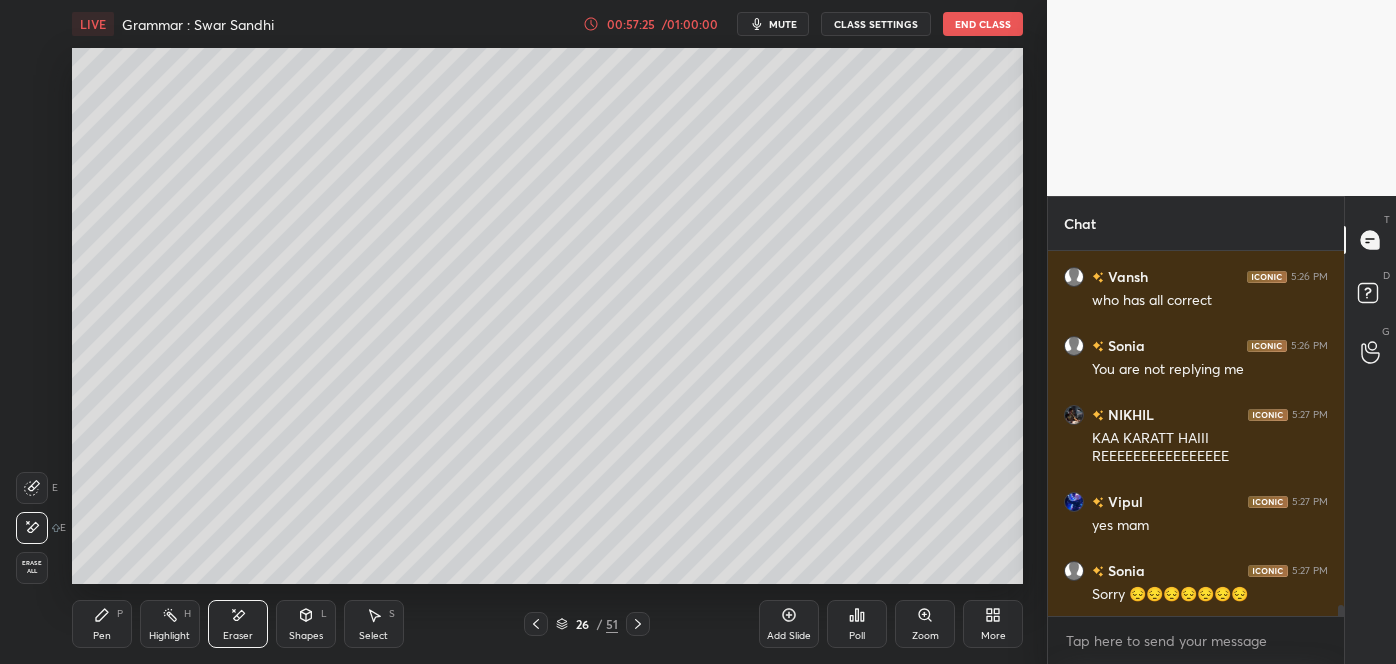 click on "Pen P" at bounding box center [102, 624] 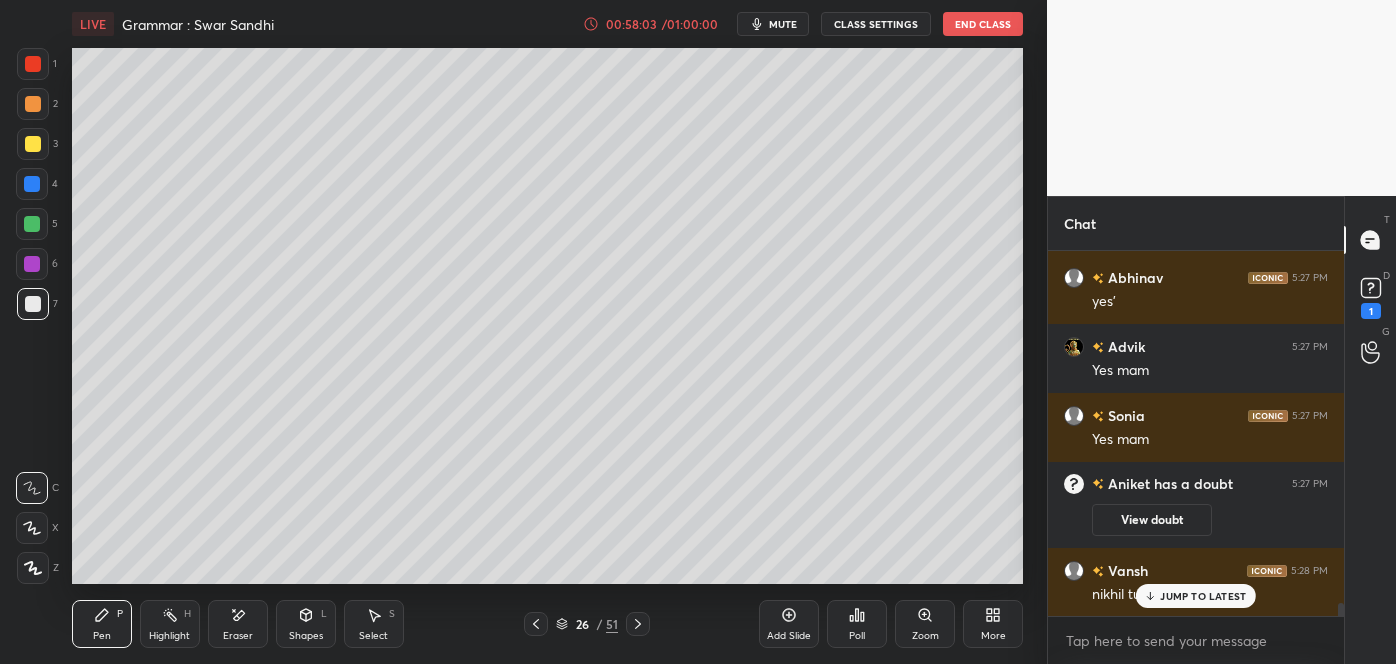 scroll, scrollTop: 9605, scrollLeft: 0, axis: vertical 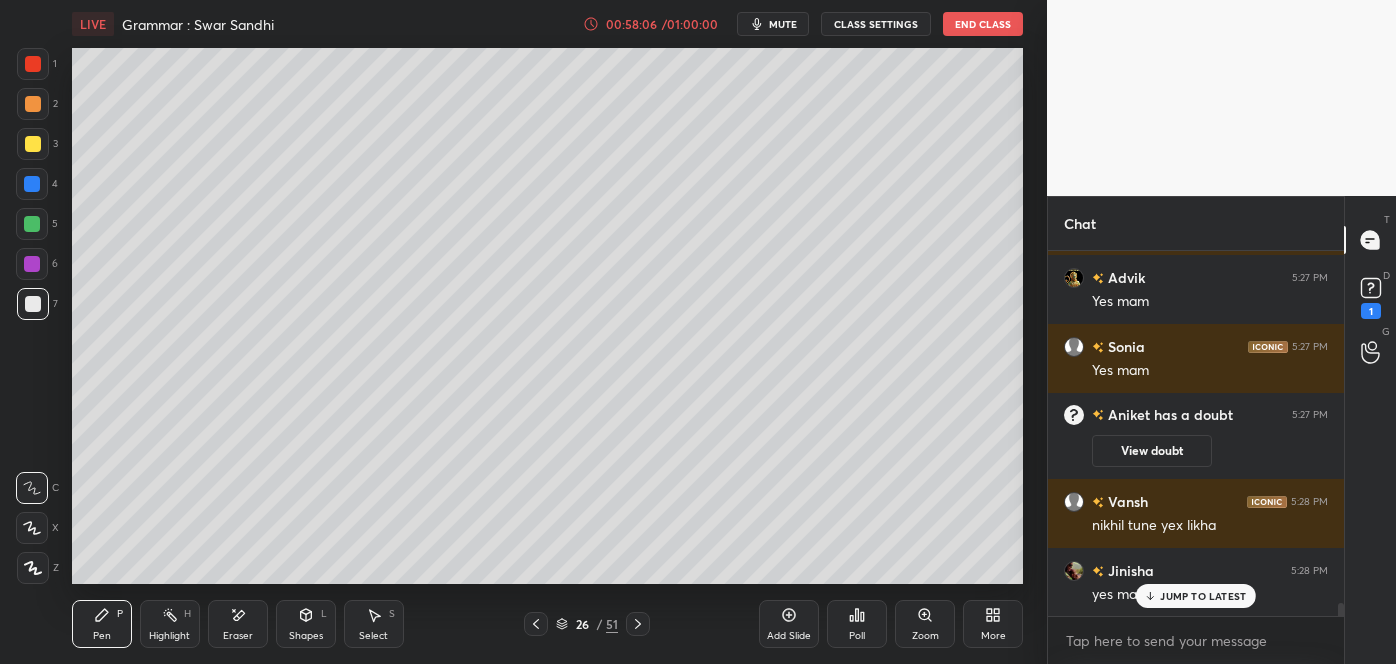 click at bounding box center (536, 624) 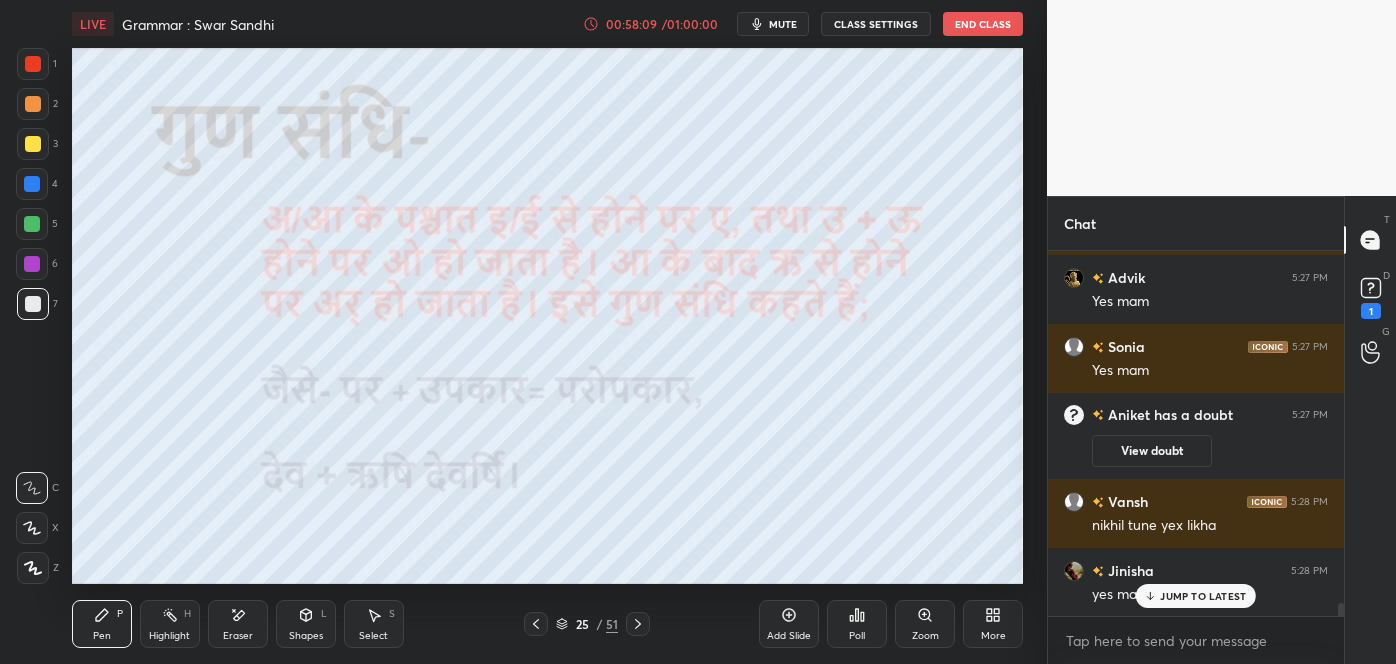 scroll, scrollTop: 9674, scrollLeft: 0, axis: vertical 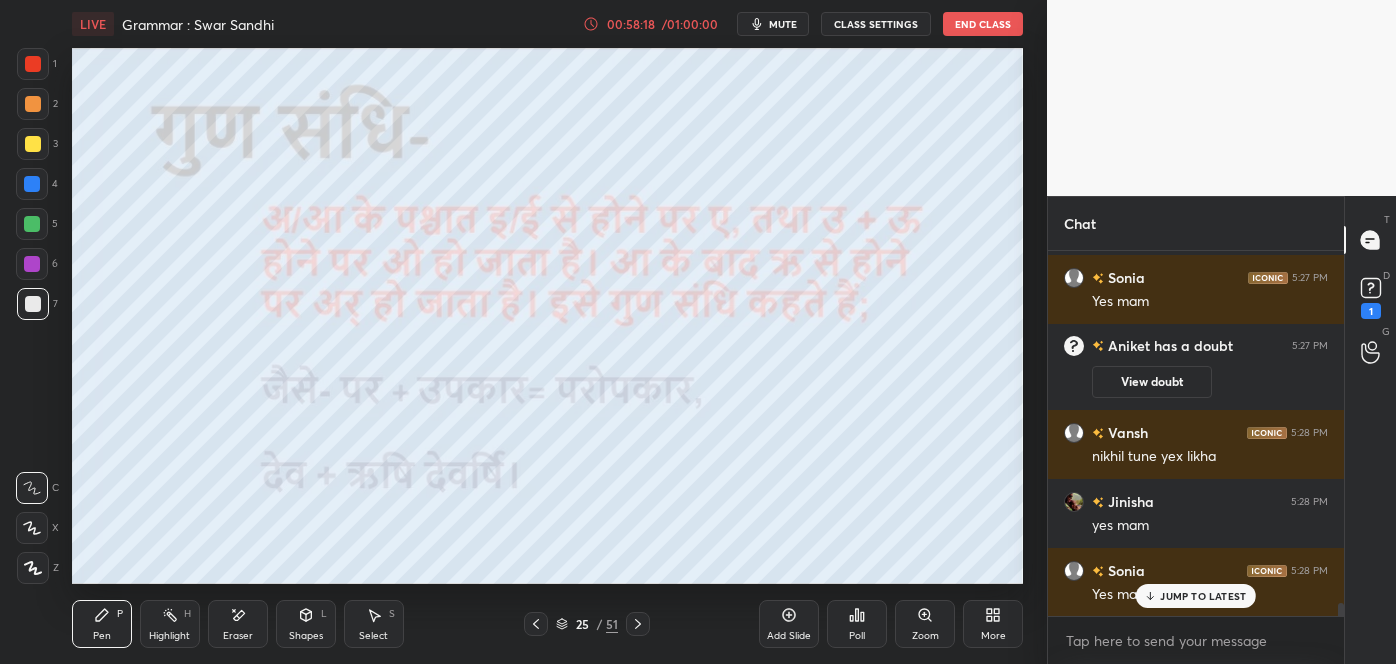 click 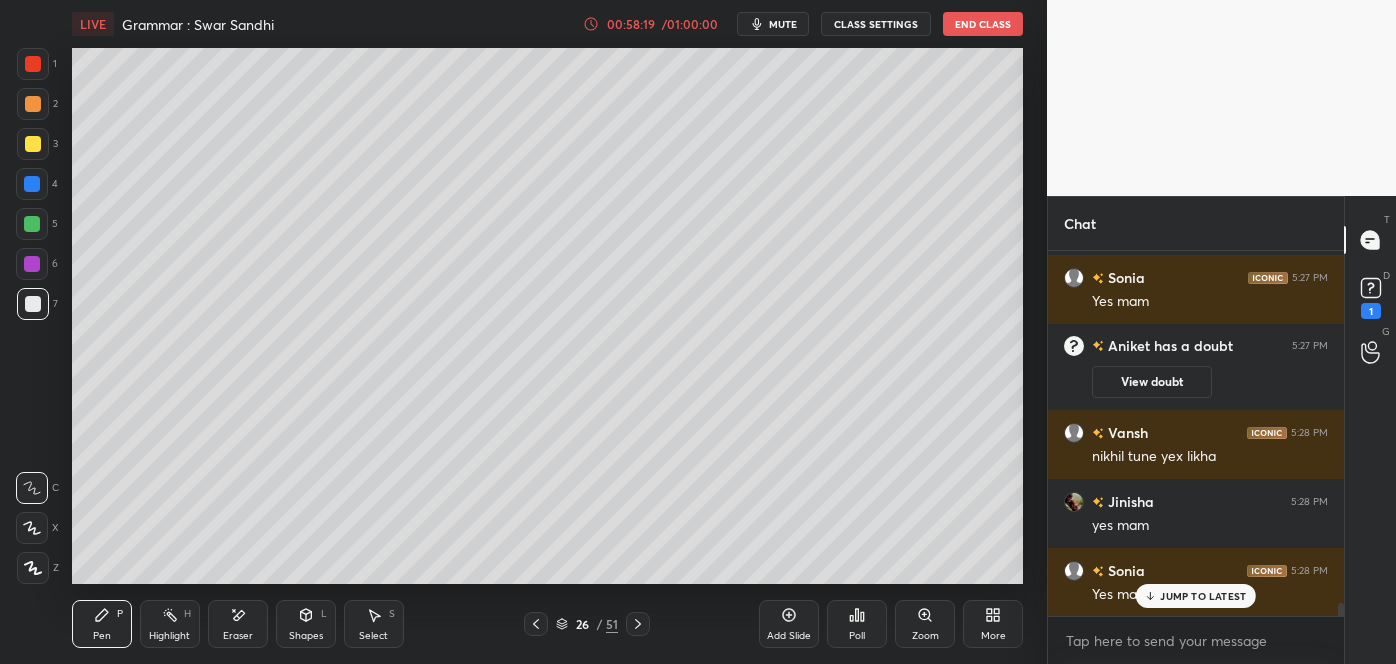 click 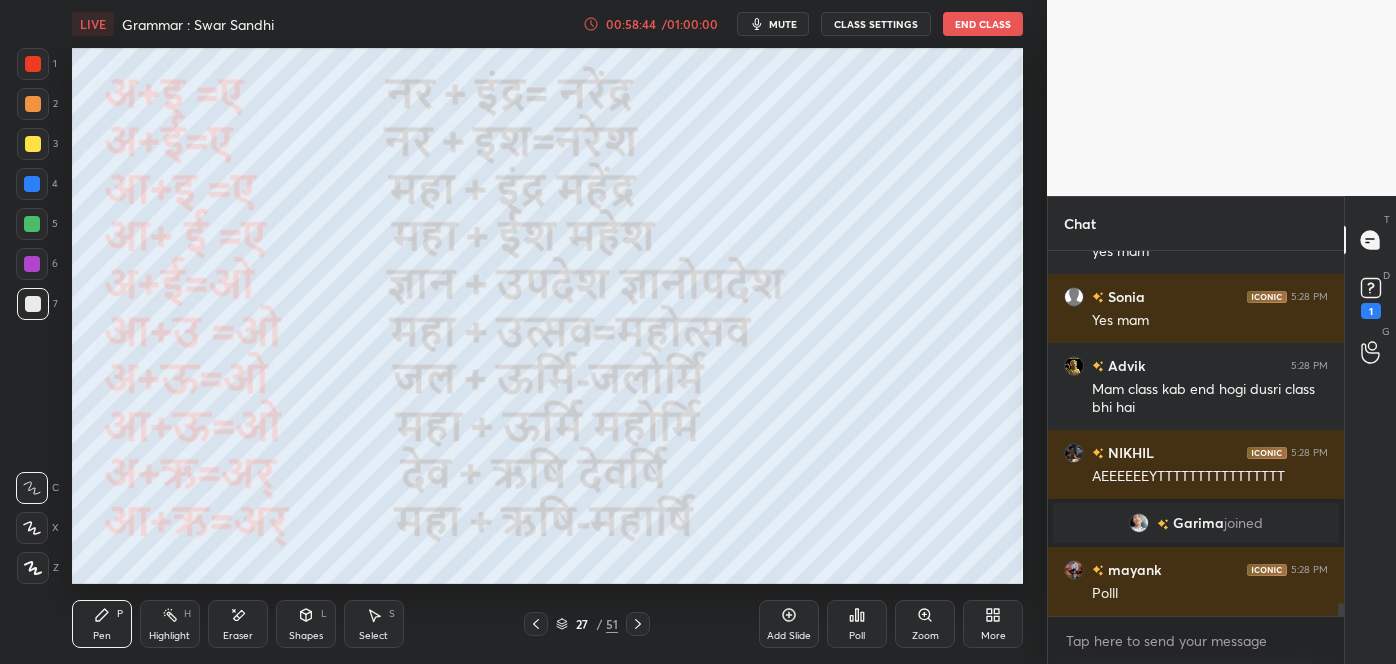 scroll, scrollTop: 9797, scrollLeft: 0, axis: vertical 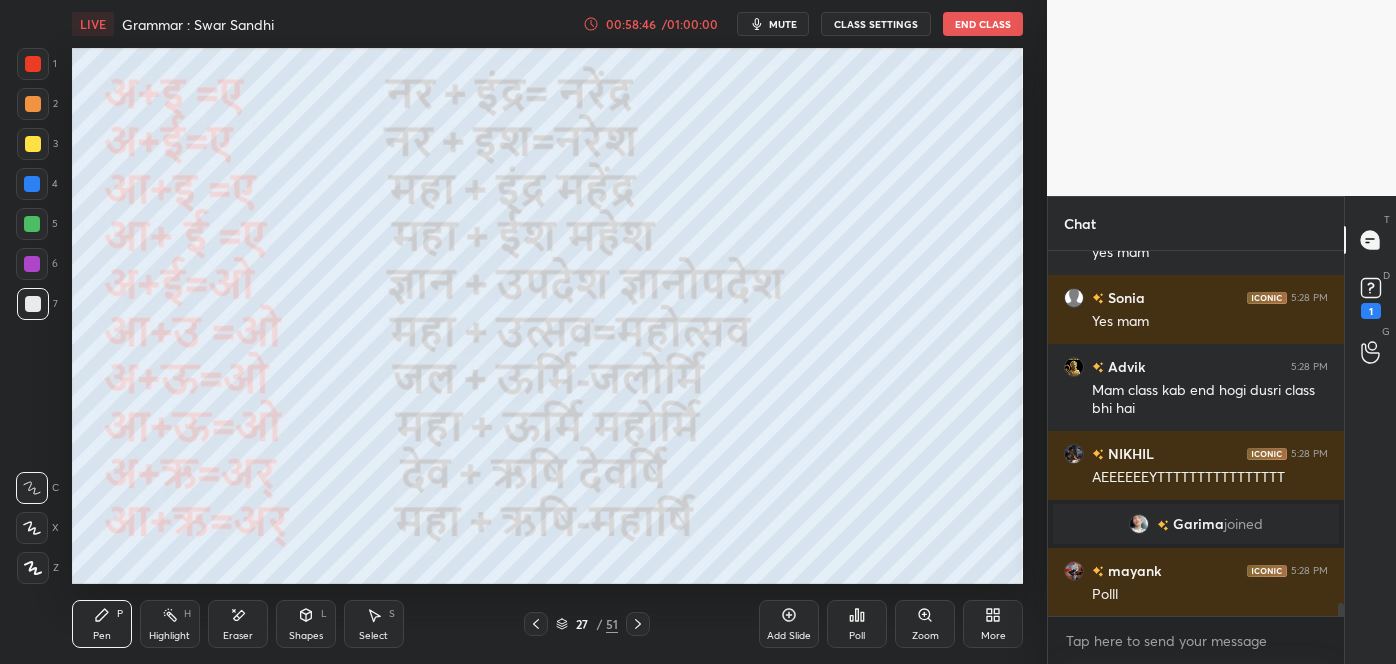 click on "LIVE Grammar : Swar Sandhi" at bounding box center [323, 24] 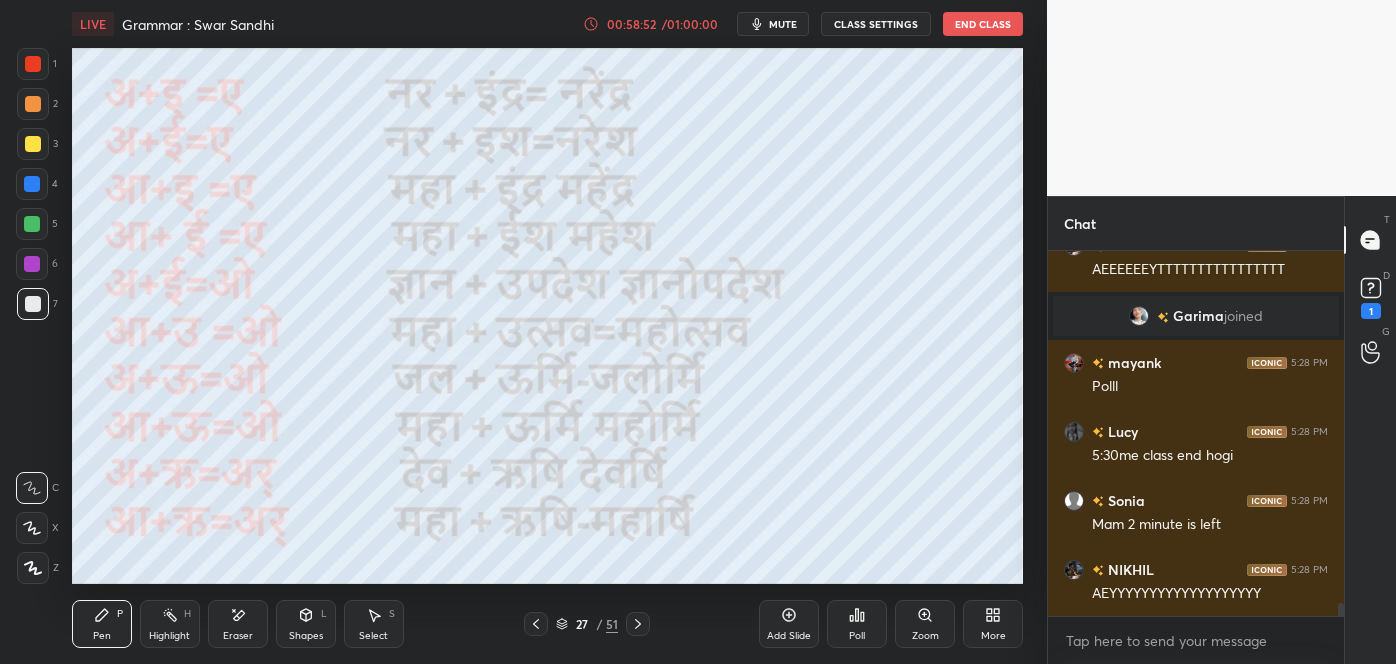 scroll, scrollTop: 10074, scrollLeft: 0, axis: vertical 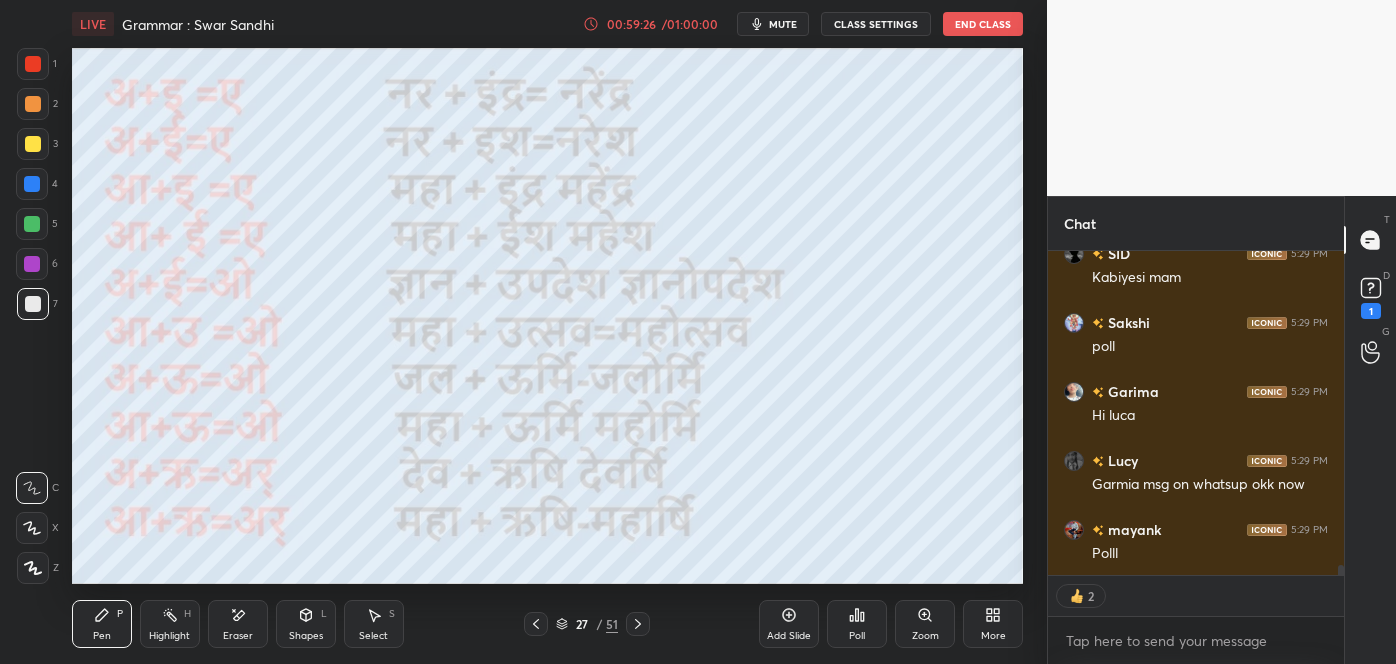 click on "Setting up your live class Poll for   secs No correct answer Start poll" at bounding box center [547, 316] 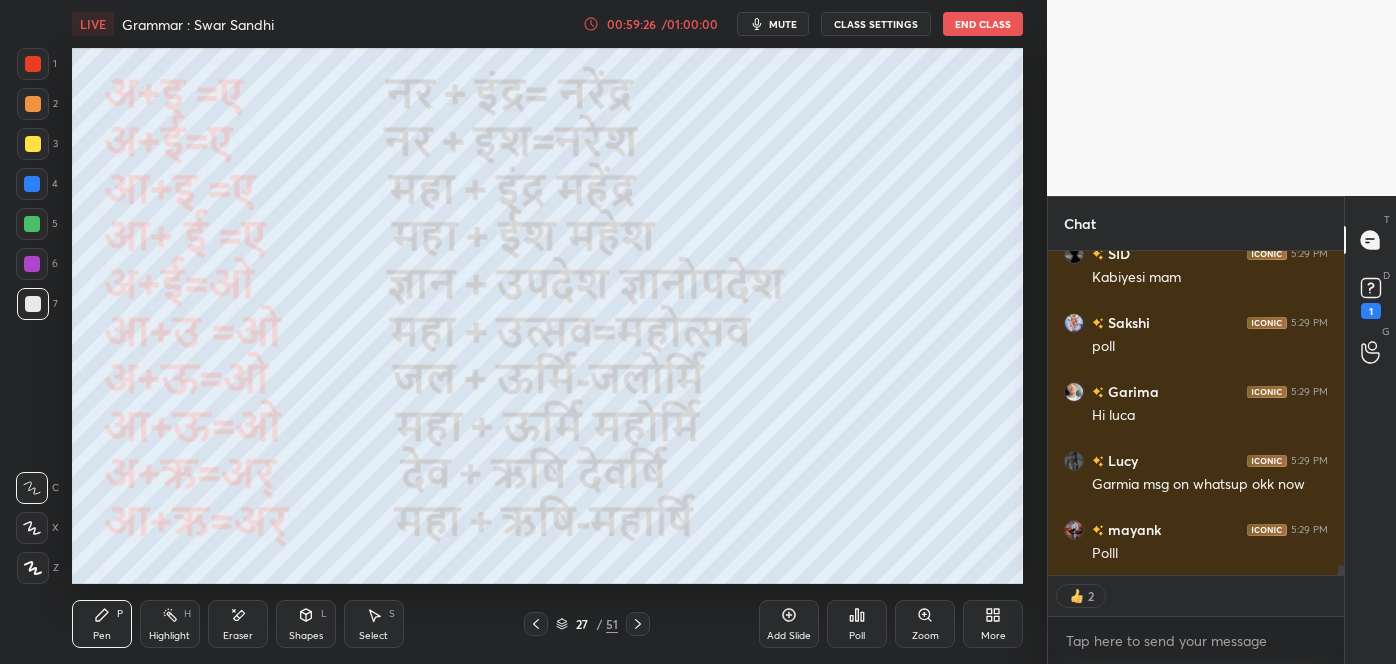 scroll, scrollTop: 10528, scrollLeft: 0, axis: vertical 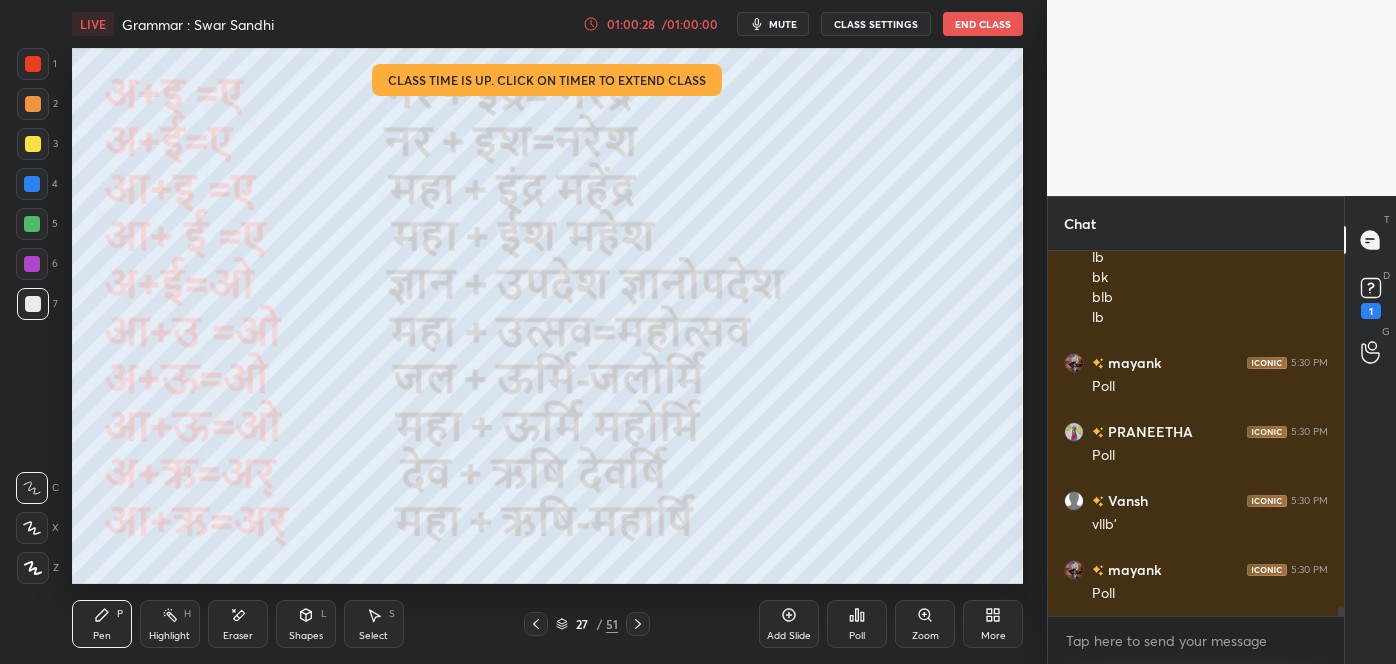 click 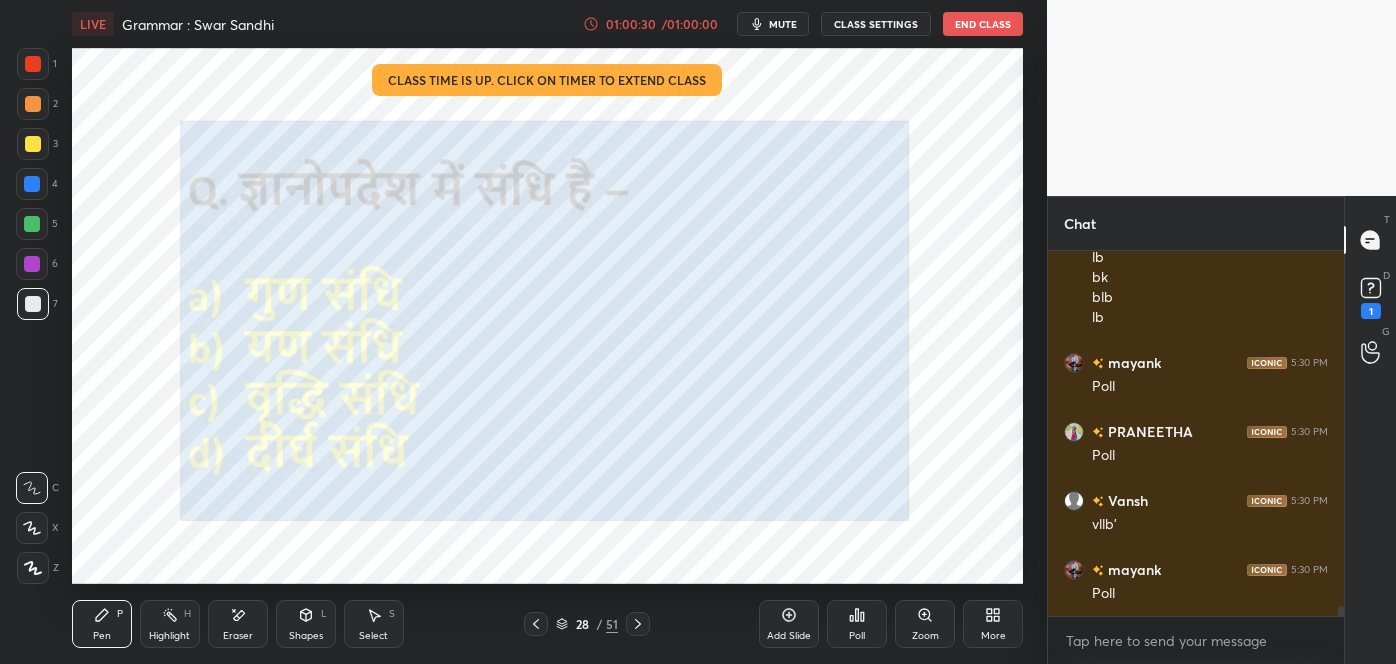 click on "1 2 3 4 5 6 7 C X Z E E Erase all   H H" at bounding box center (32, 315) 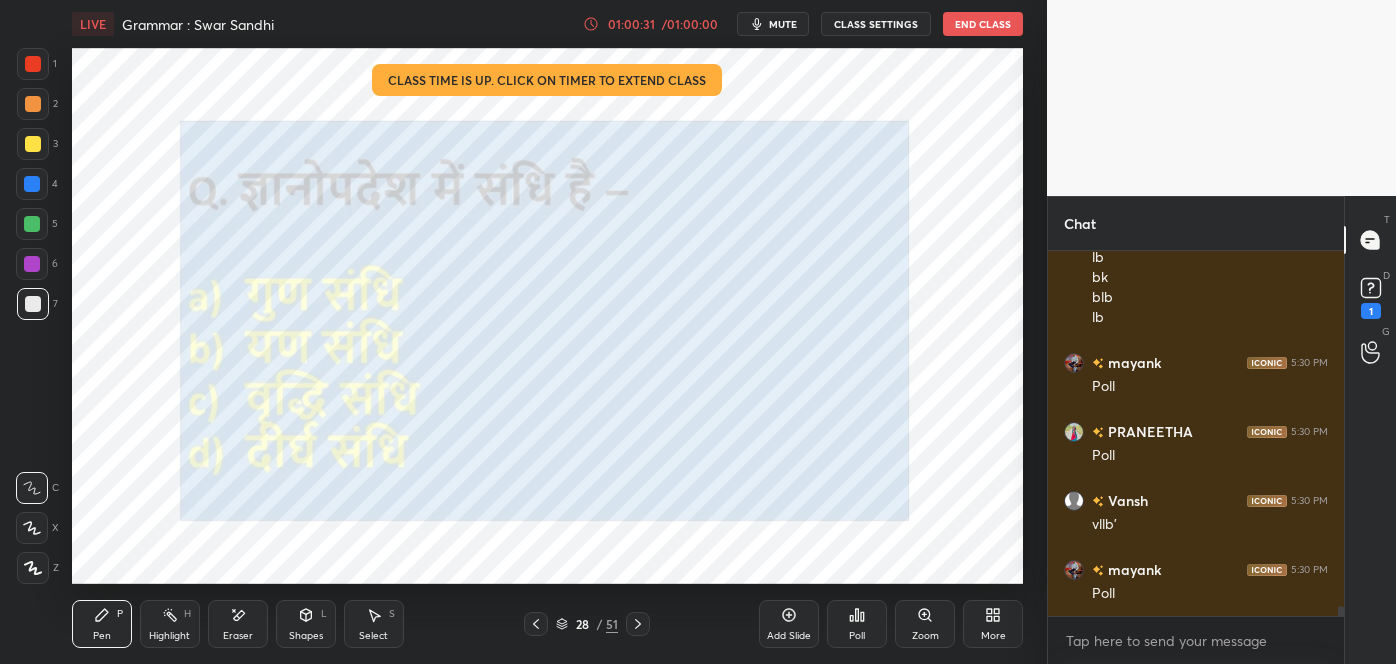 click at bounding box center (33, 64) 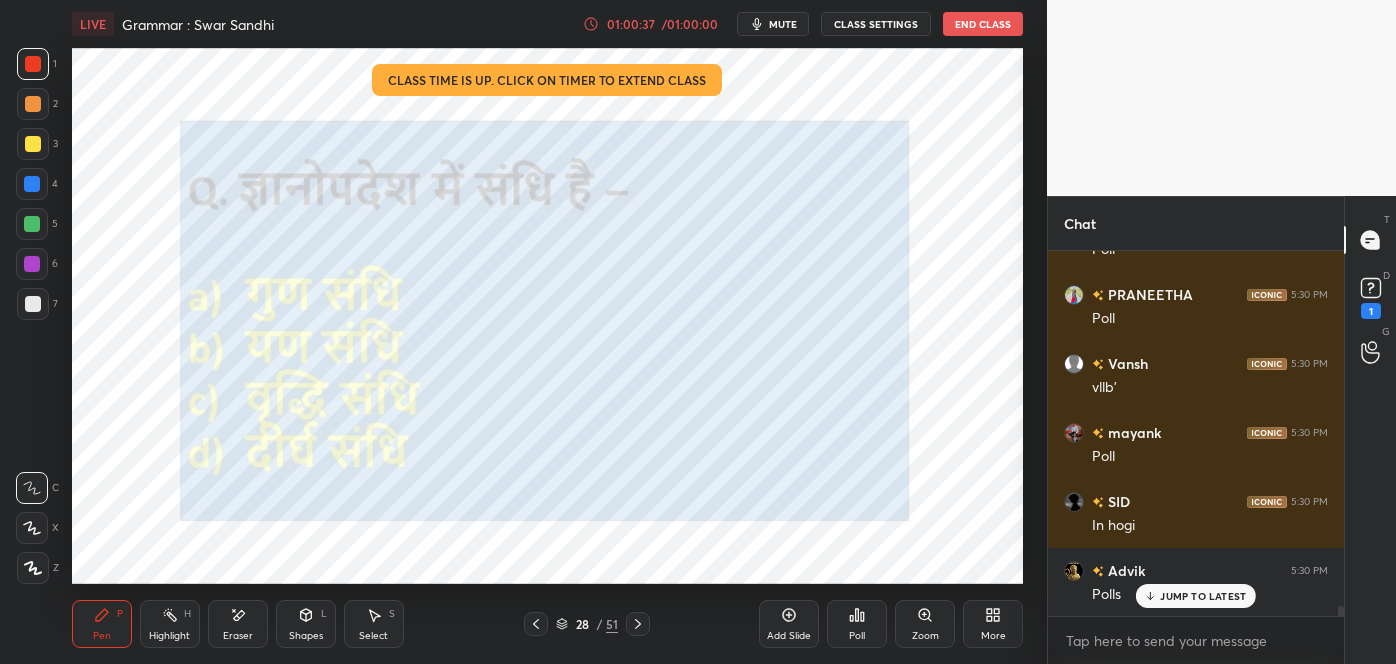 scroll, scrollTop: 13208, scrollLeft: 0, axis: vertical 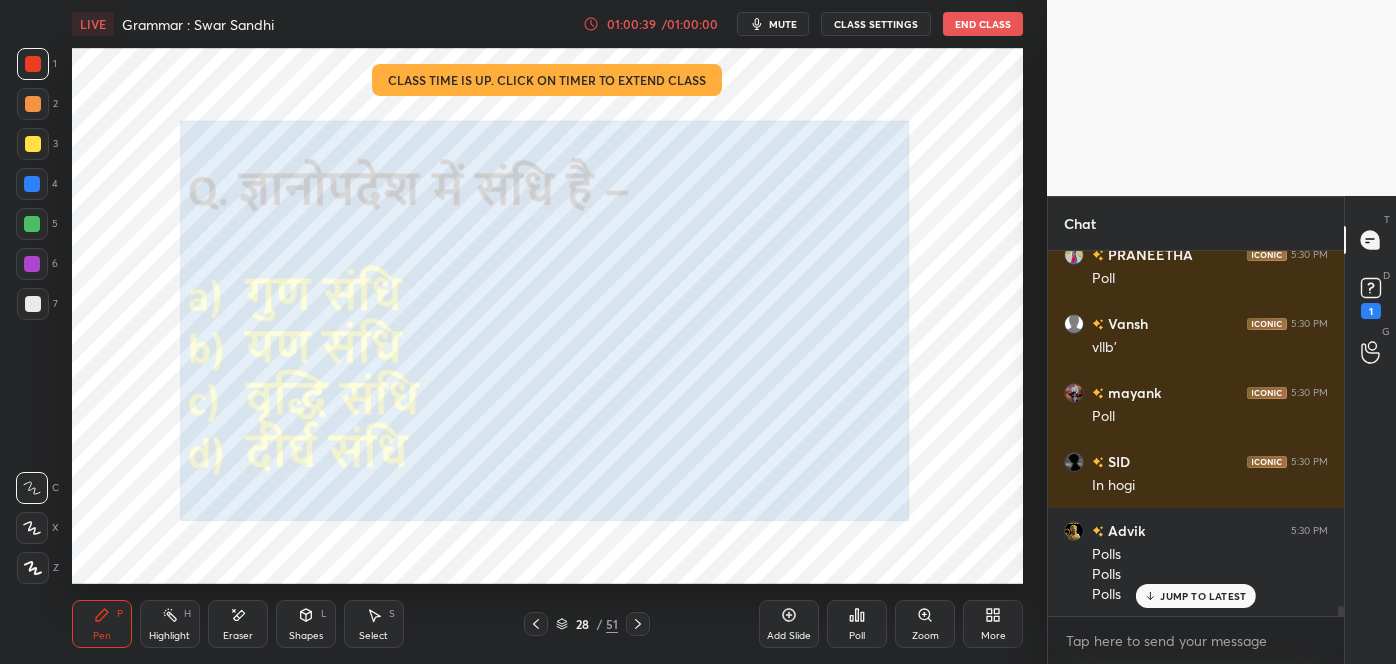 click on "JUMP TO LATEST" at bounding box center [1203, 596] 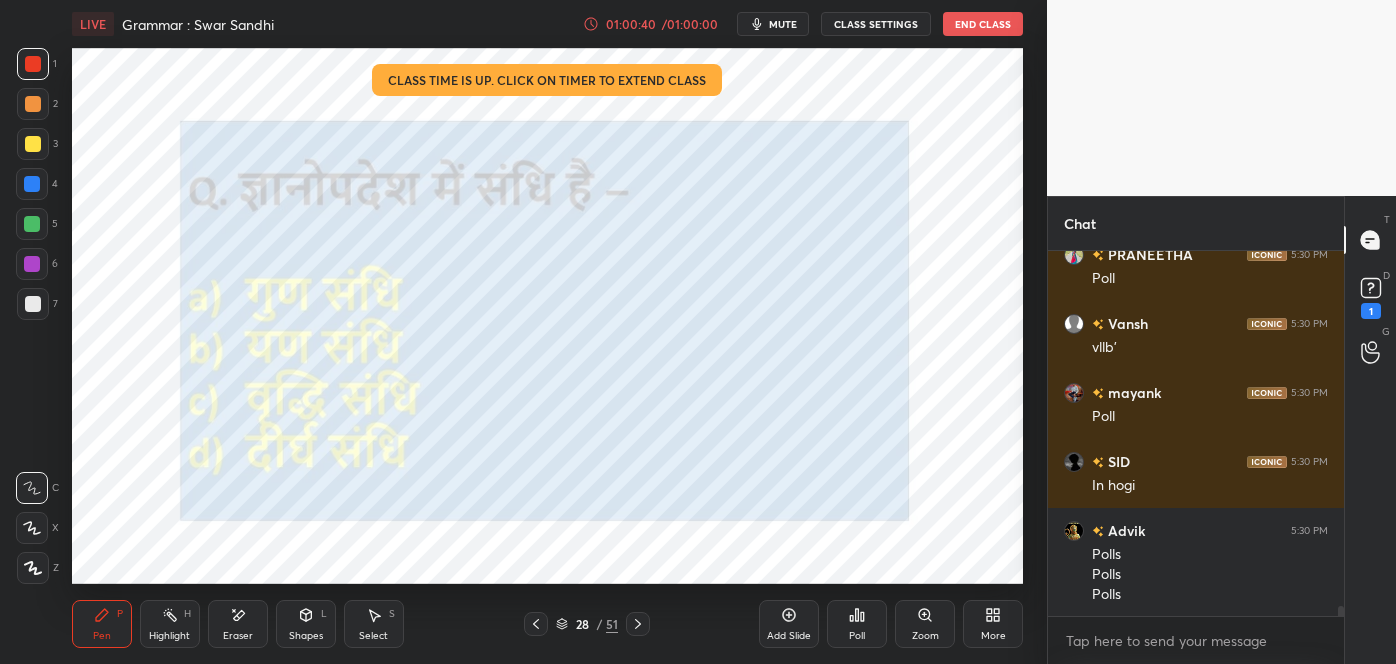 click on "Poll" at bounding box center [857, 624] 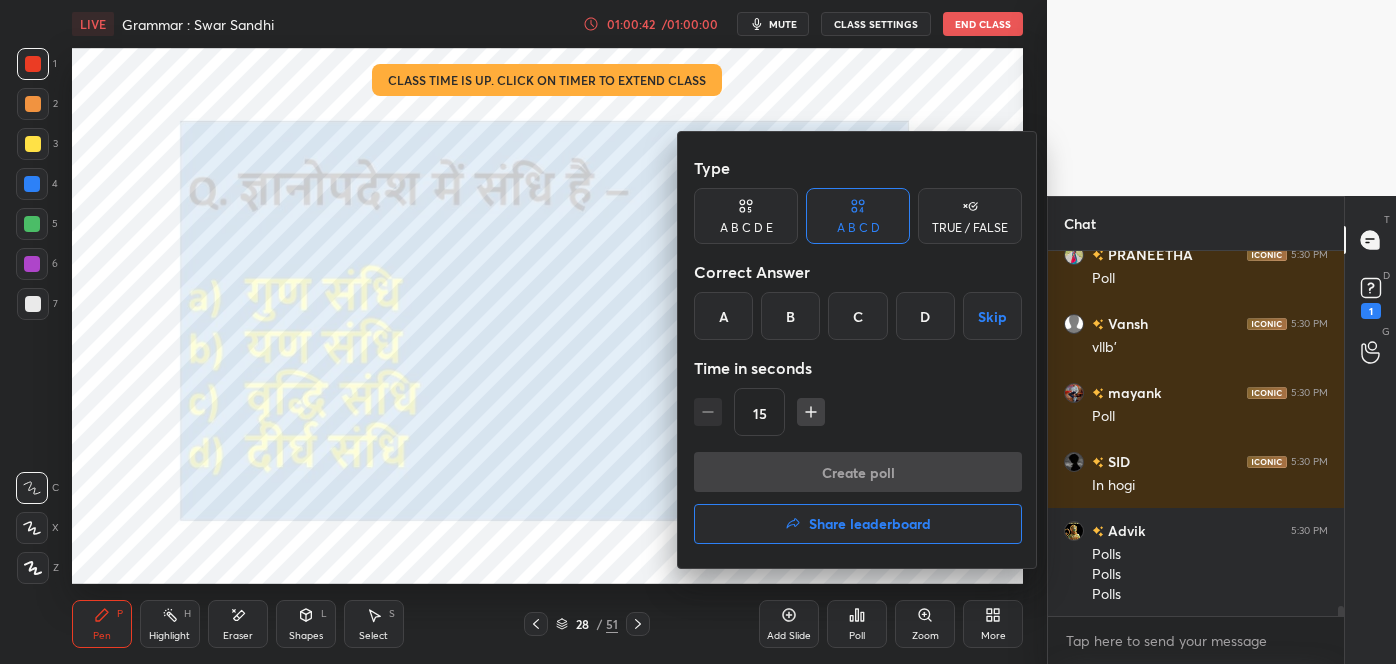 scroll, scrollTop: 13296, scrollLeft: 0, axis: vertical 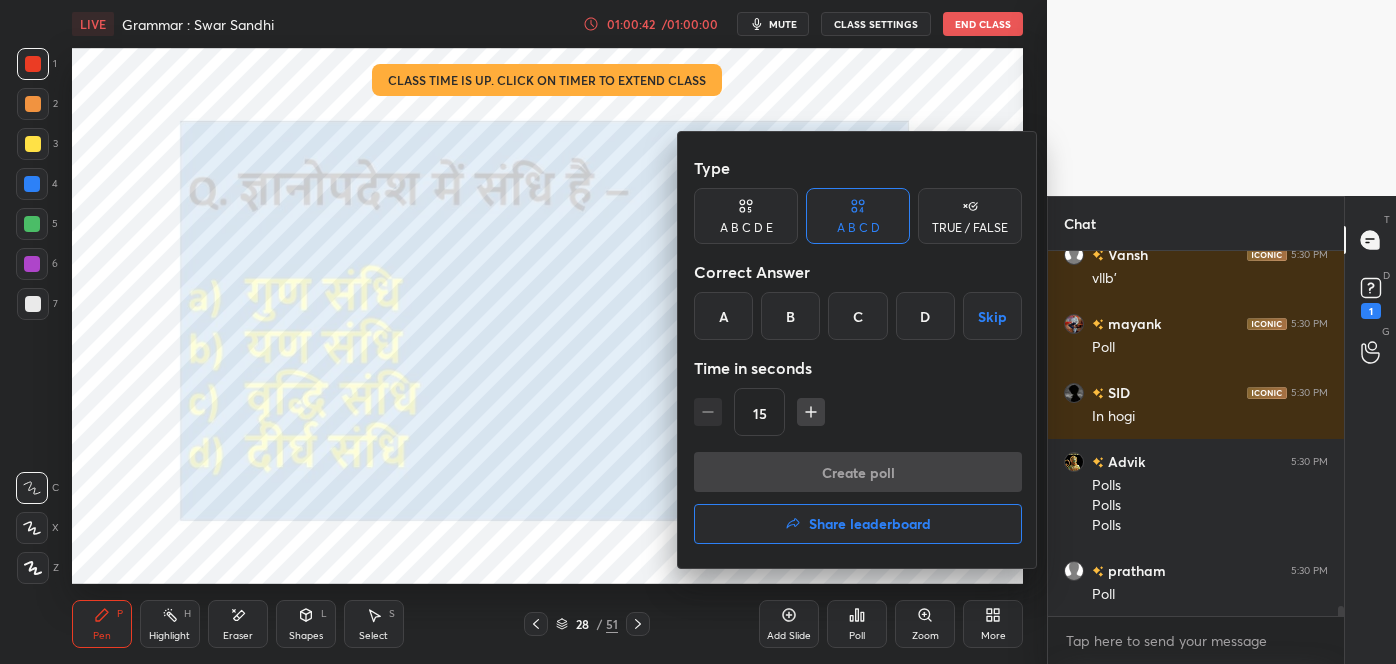 click on "A" at bounding box center (723, 316) 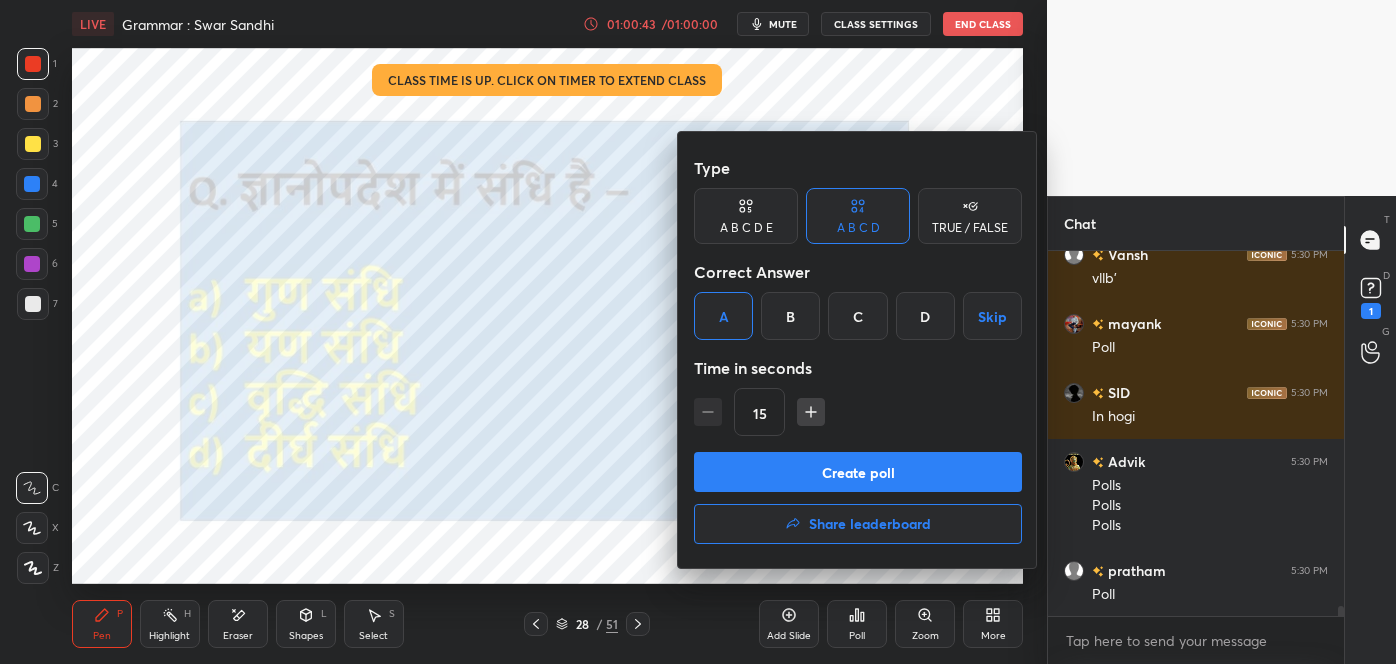 scroll, scrollTop: 13365, scrollLeft: 0, axis: vertical 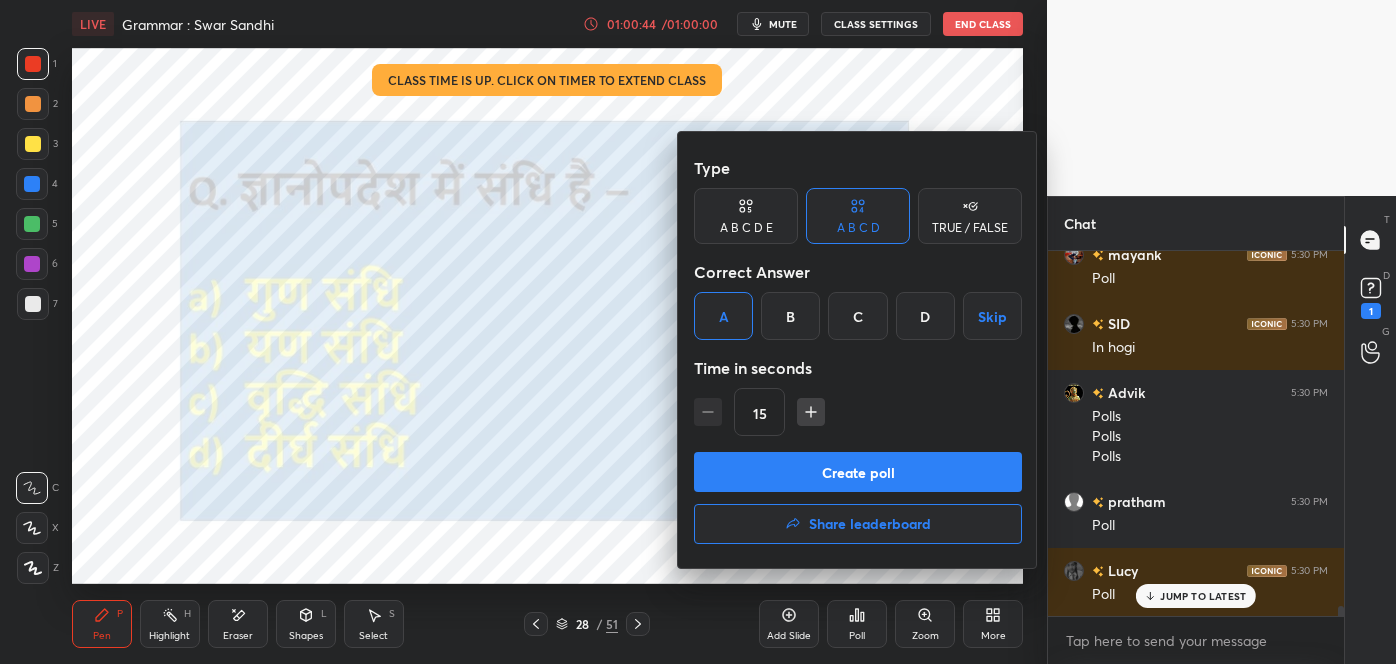 click on "Create poll" at bounding box center [858, 472] 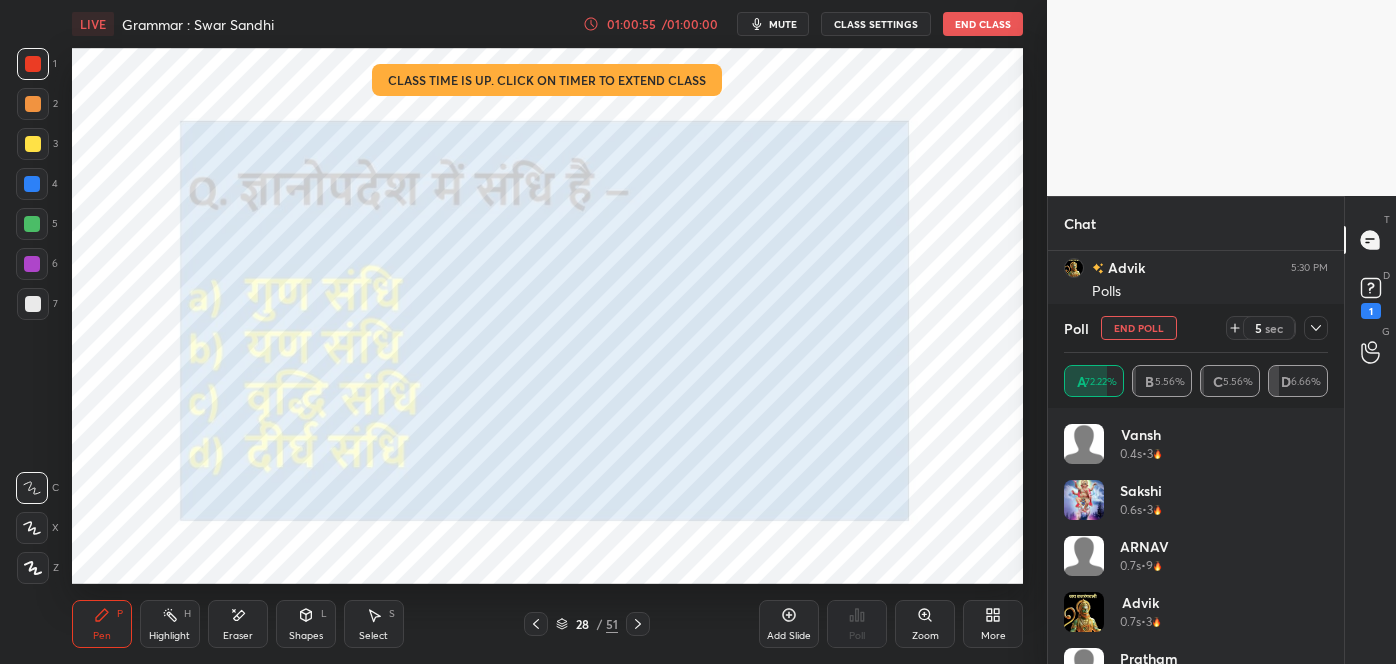 click on "Vansh 0.4s  •  3 Sakshi 0.6s  •  3 ARNAV 0.7s  •  9 Advik 0.7s  •  3 pratham 1s  •  1 Sonia 1.1s  •  1 Anvi 1.3s  •  7 Jinisha 1.3s  •  5" at bounding box center (1196, 544) 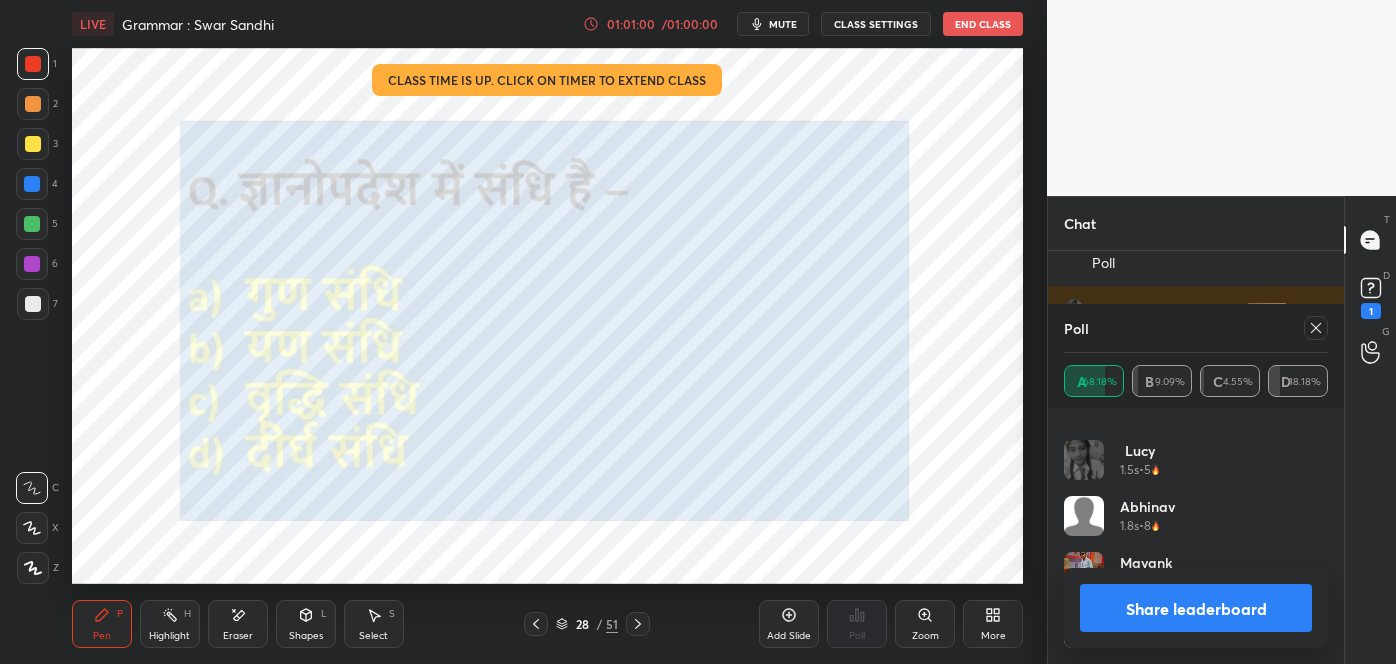 click at bounding box center (1316, 328) 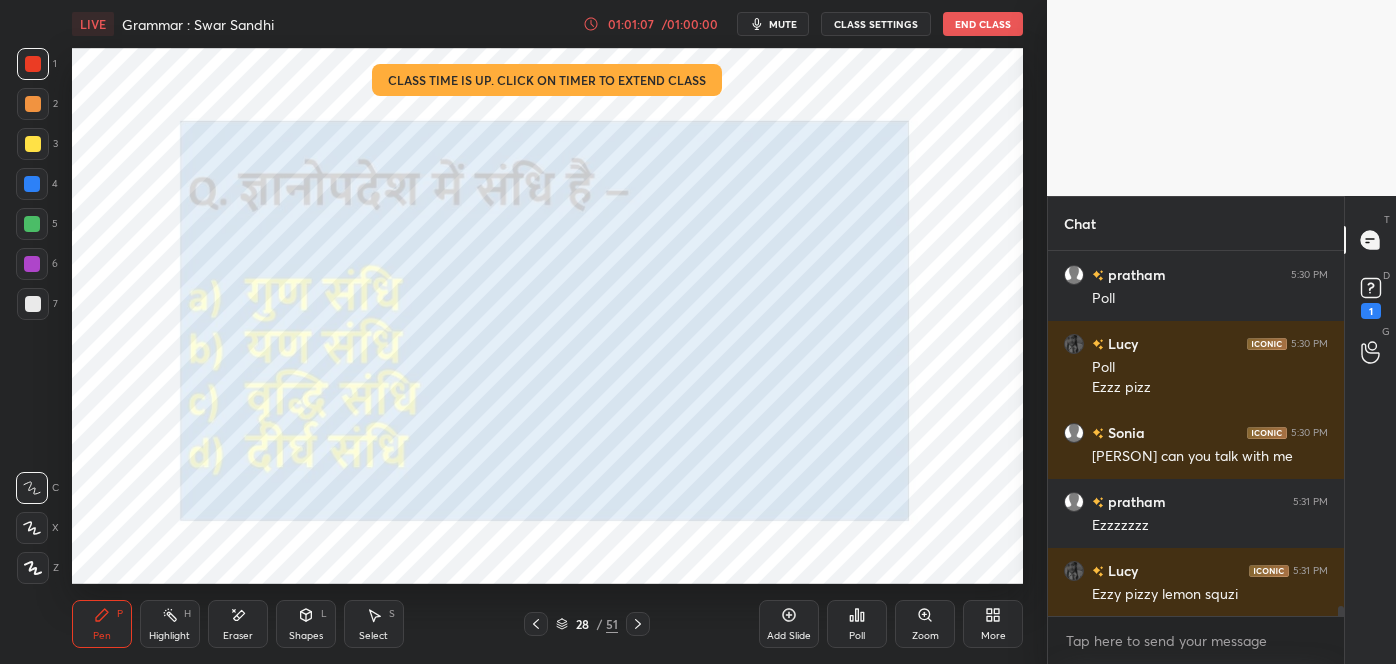 click 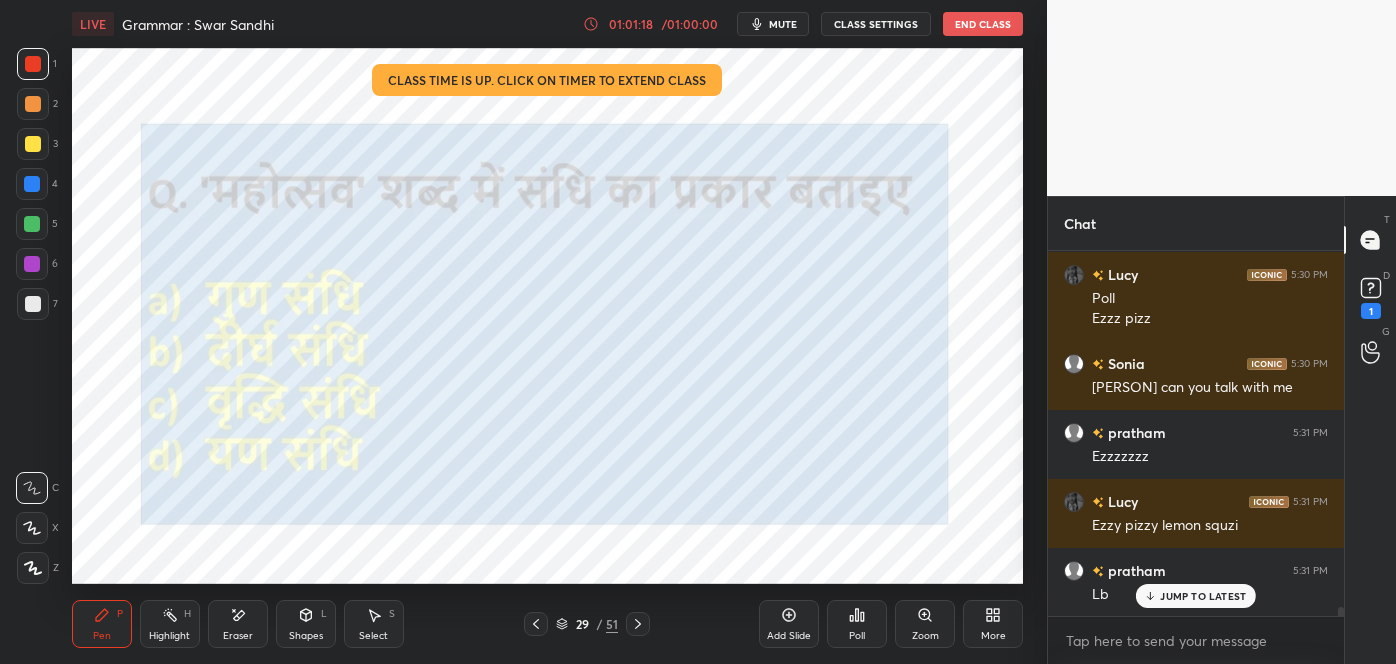 click 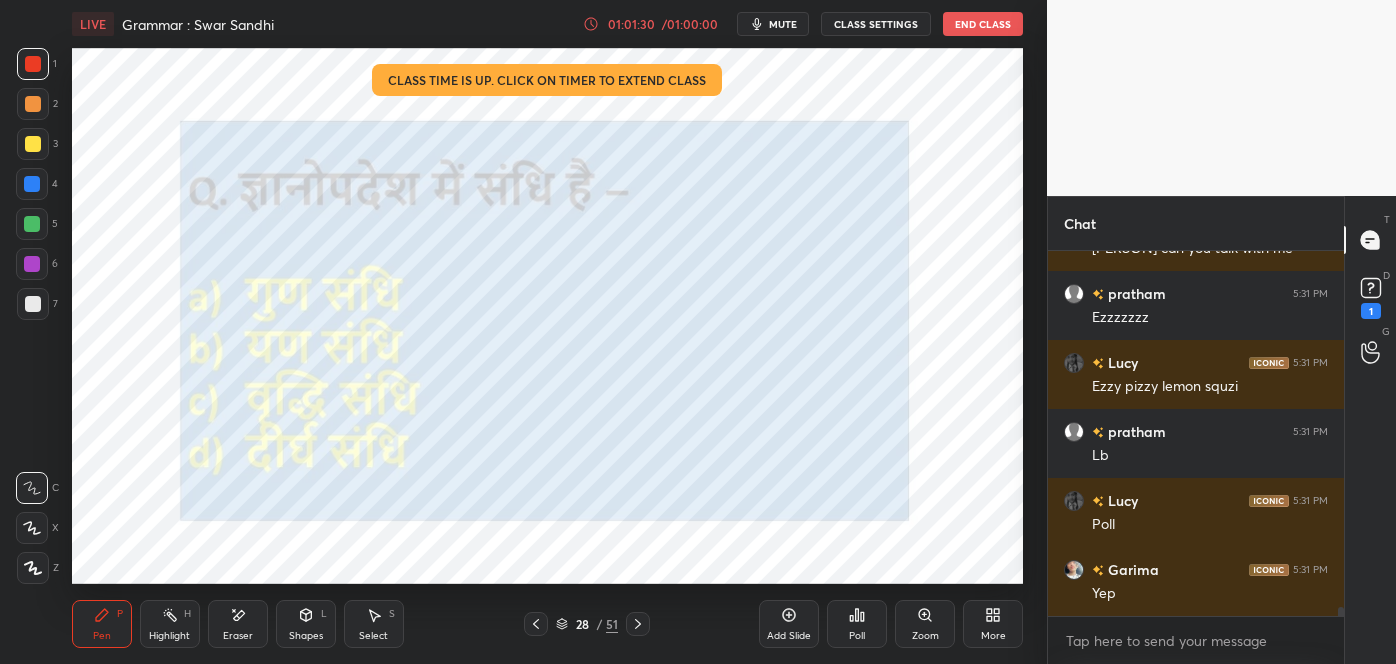 click 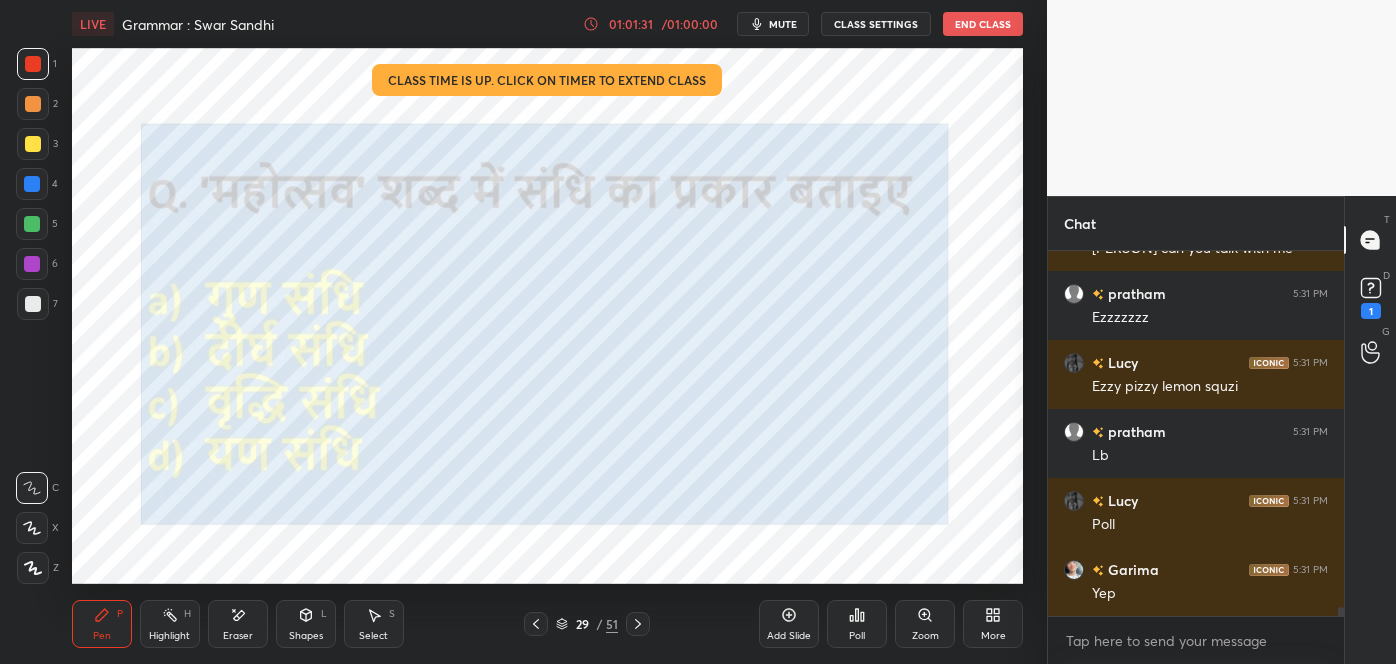 click 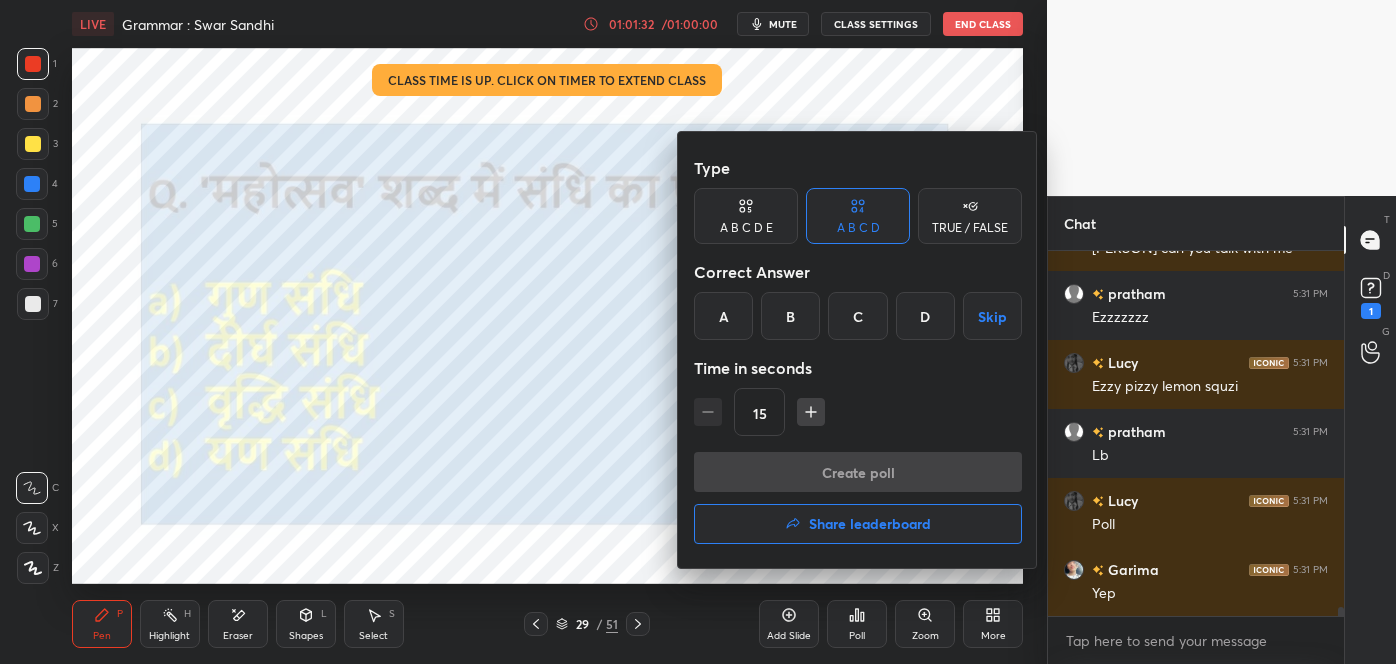 click on "A" at bounding box center [723, 316] 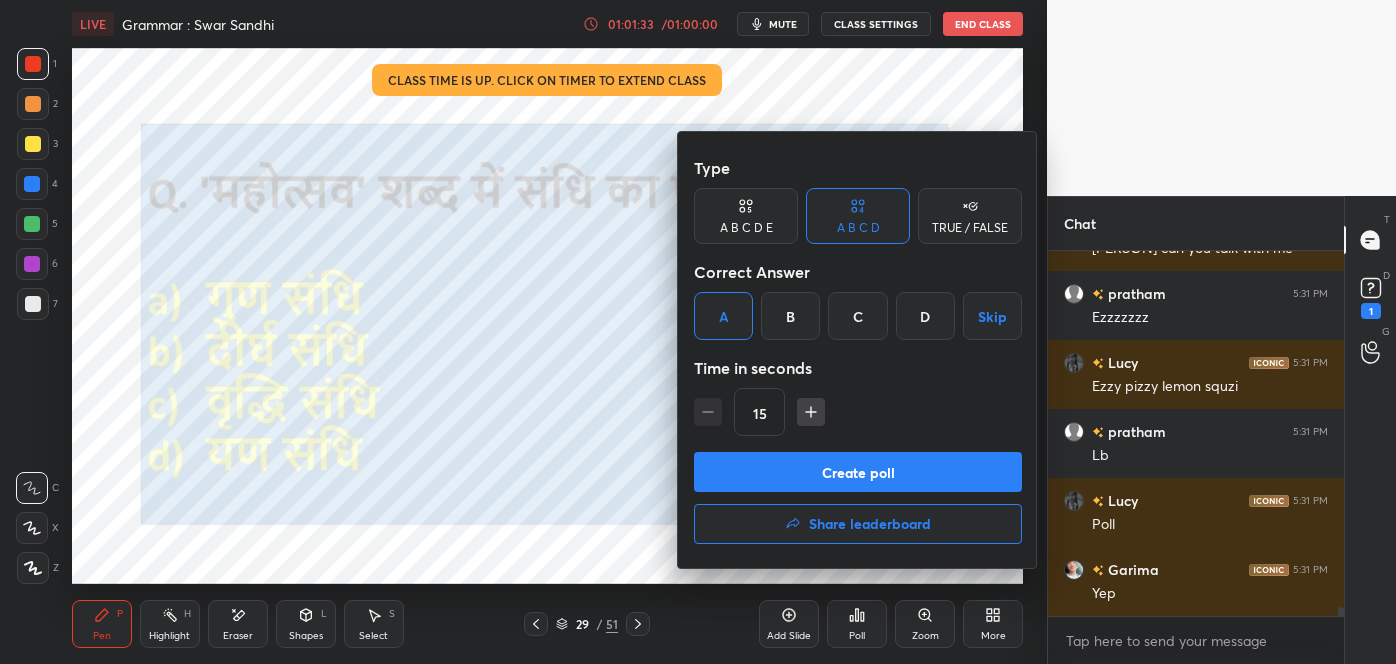 click on "Create poll" at bounding box center [858, 472] 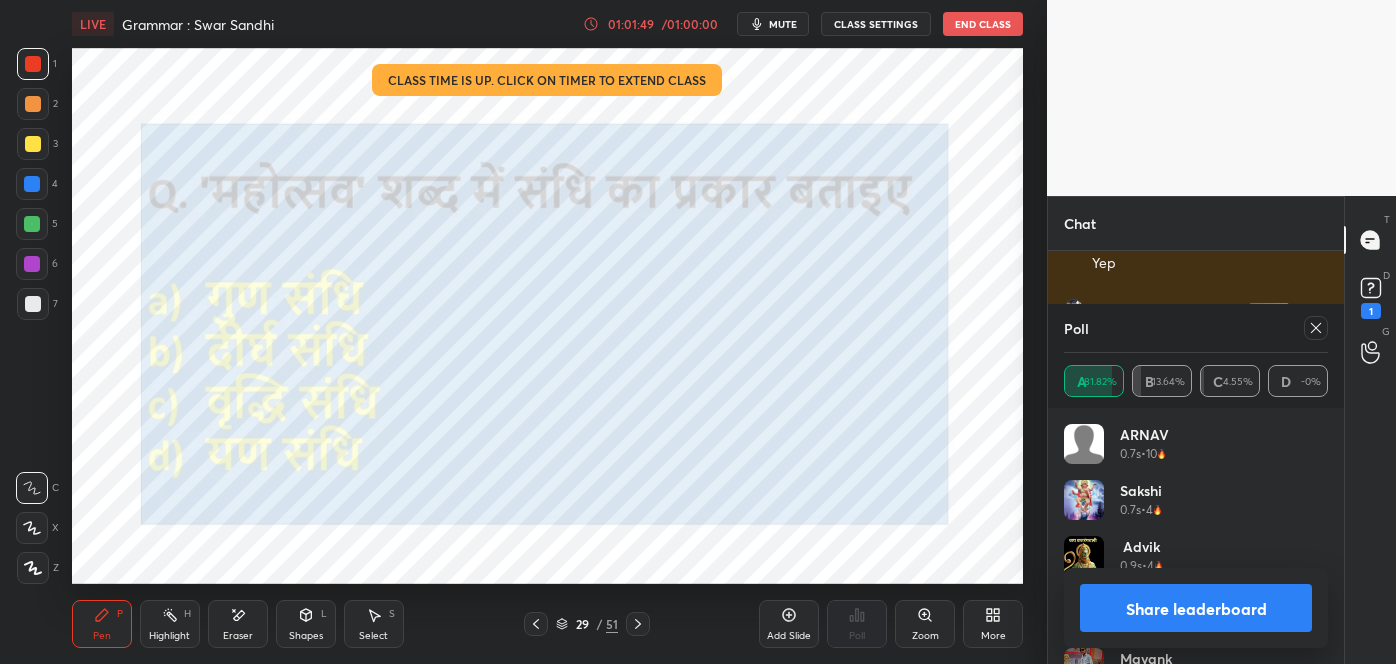 click 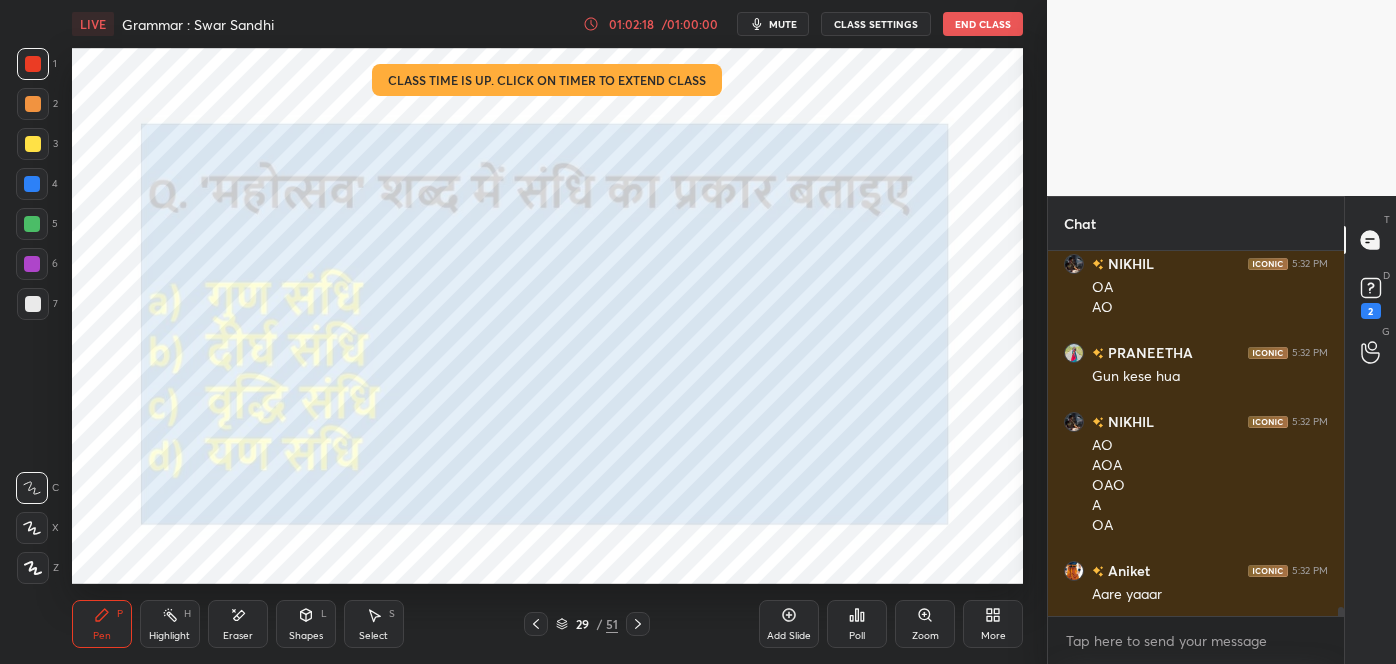 click on "Pen P Highlight H Eraser Shapes L Select S 29 / 51 Add Slide Poll Zoom More" at bounding box center [547, 624] 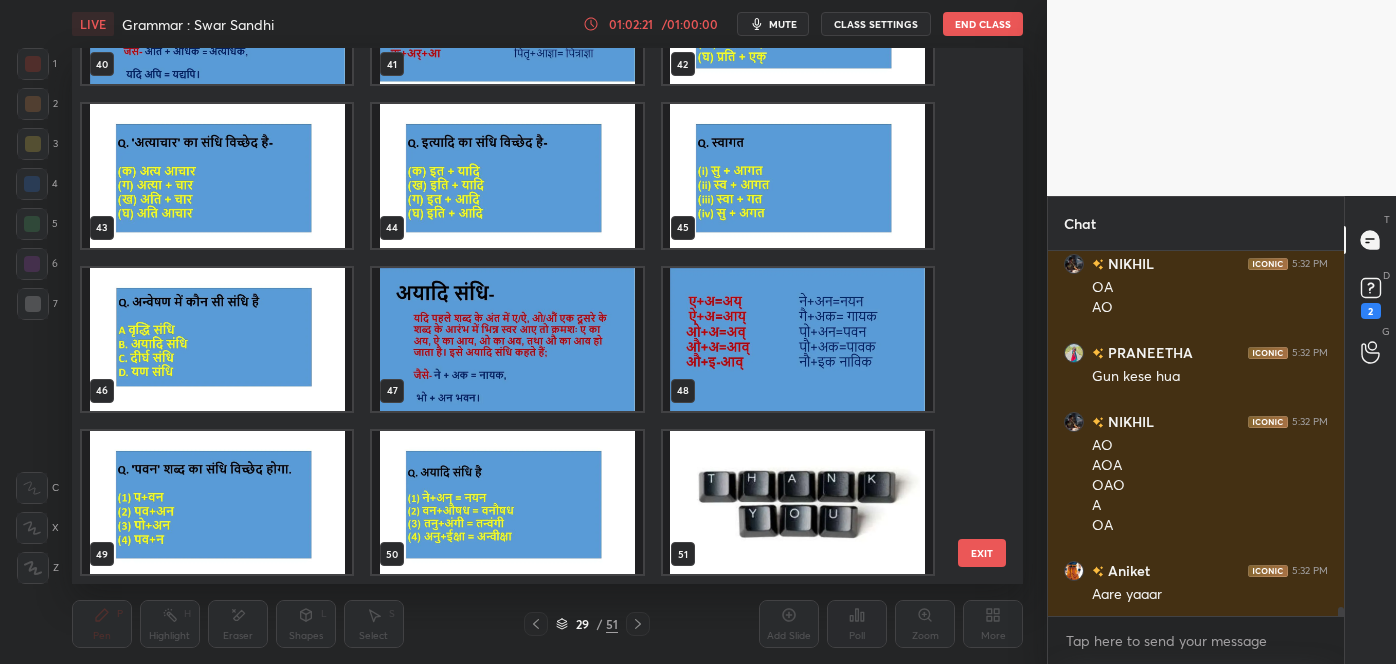 click at bounding box center [798, 502] 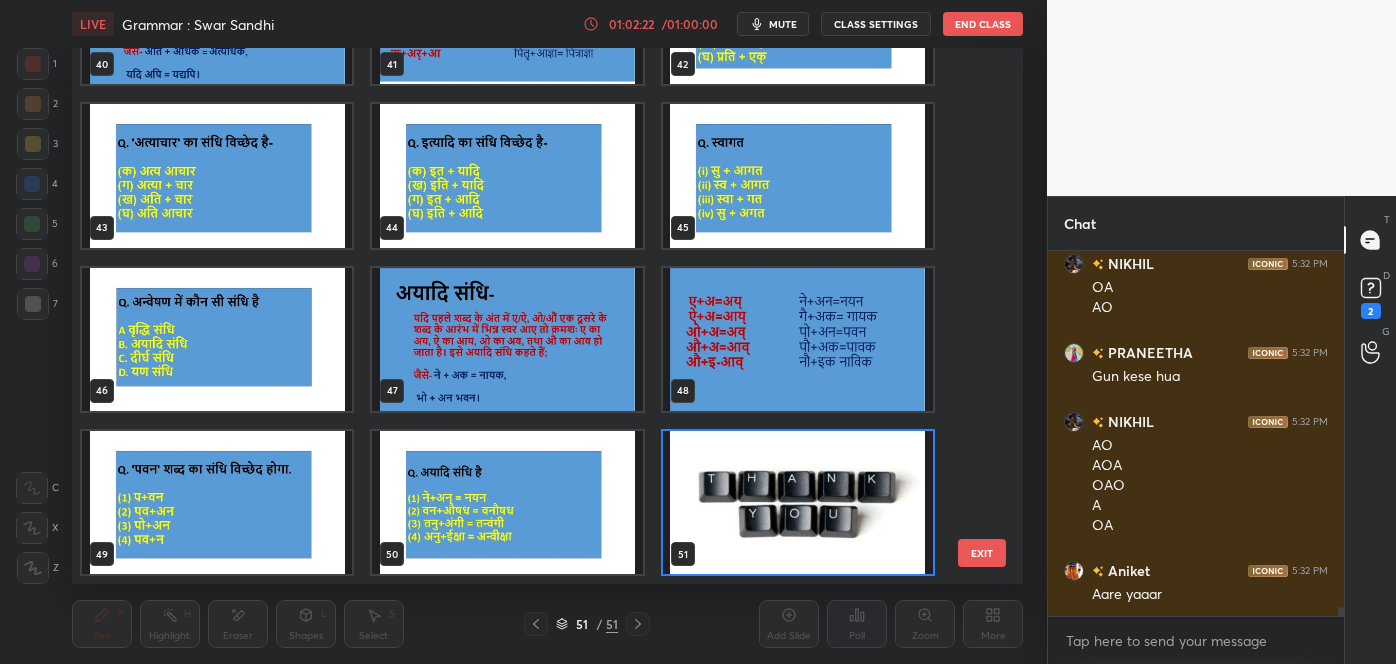 drag, startPoint x: 810, startPoint y: 483, endPoint x: 1364, endPoint y: 550, distance: 558.03674 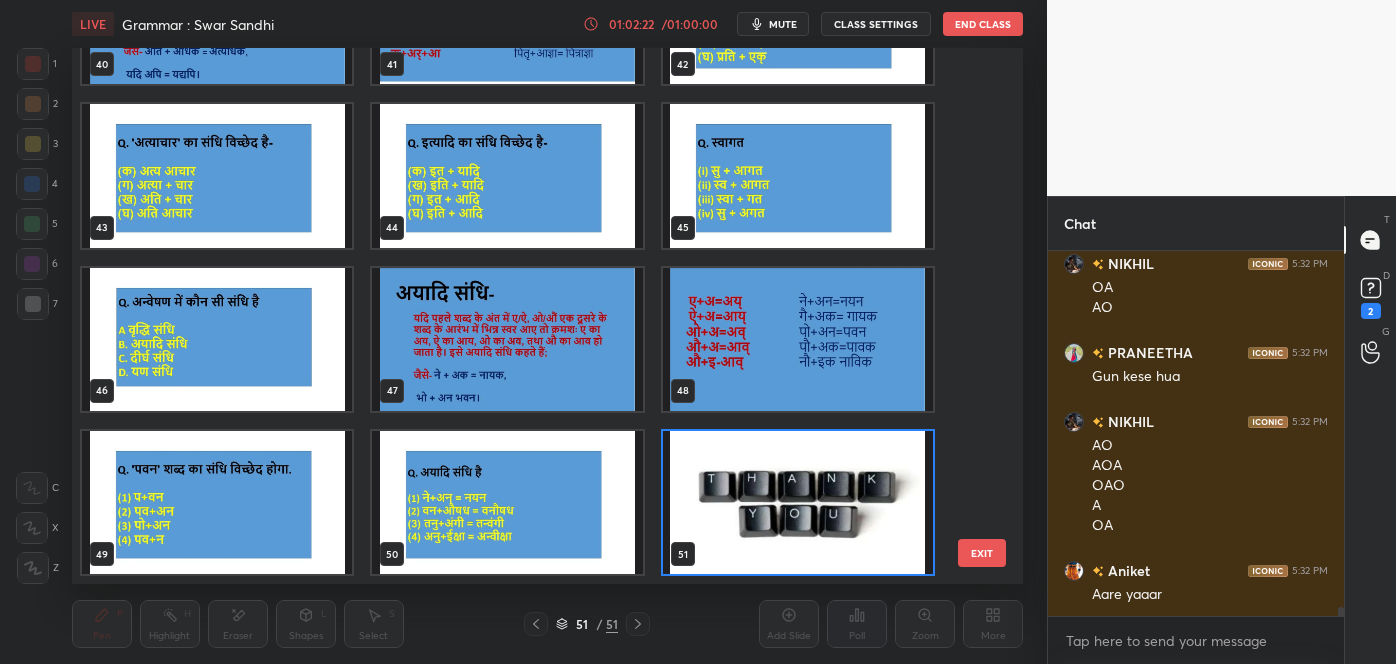 click at bounding box center (798, 502) 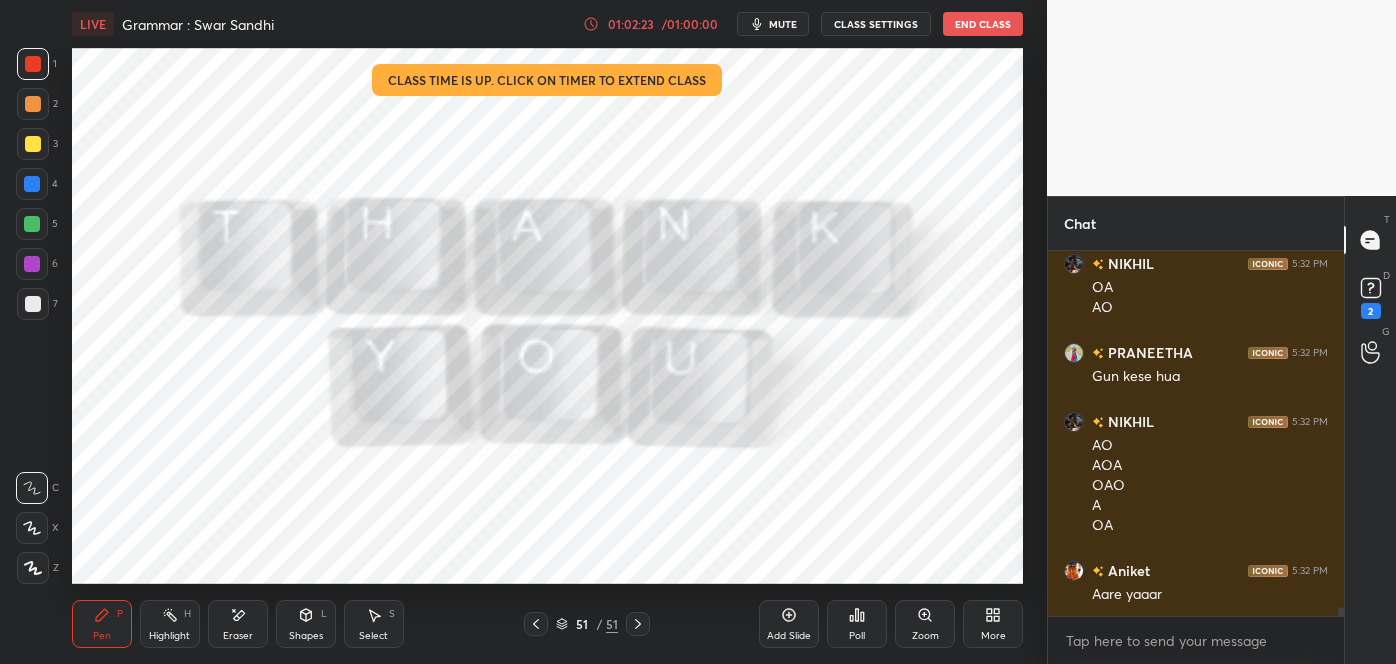 click on "Poll" at bounding box center [857, 624] 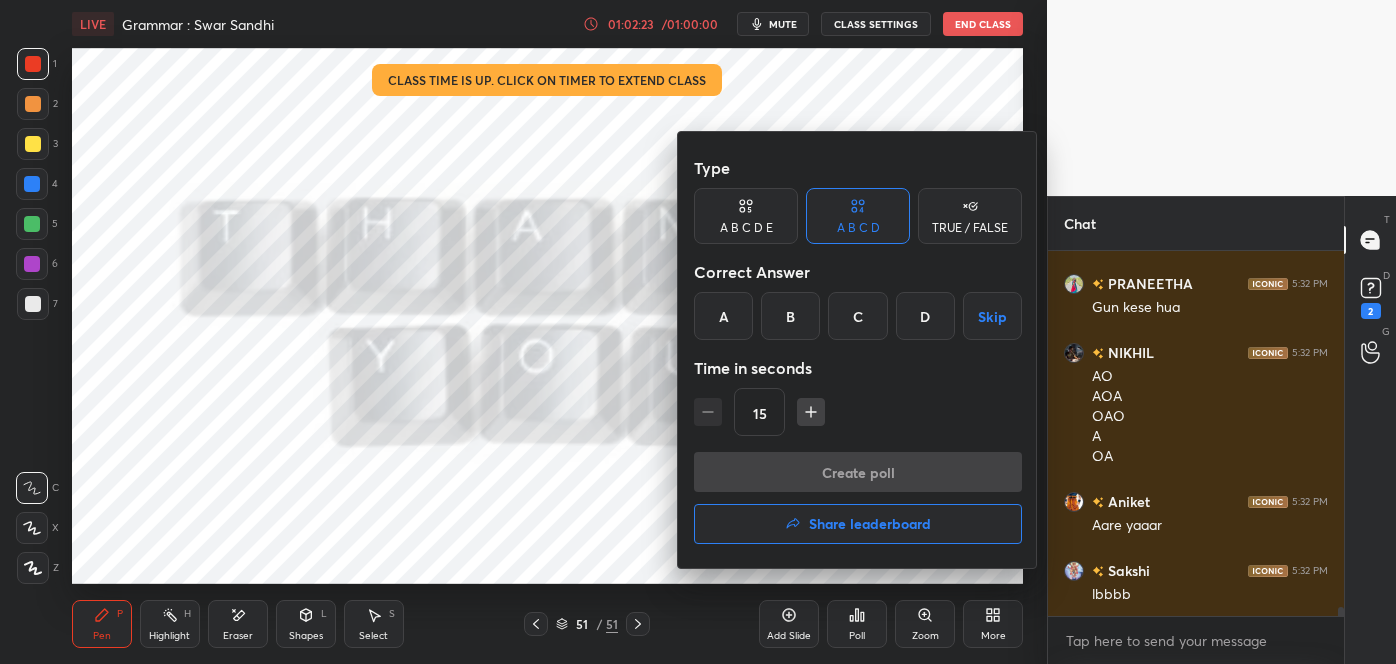 click at bounding box center (698, 332) 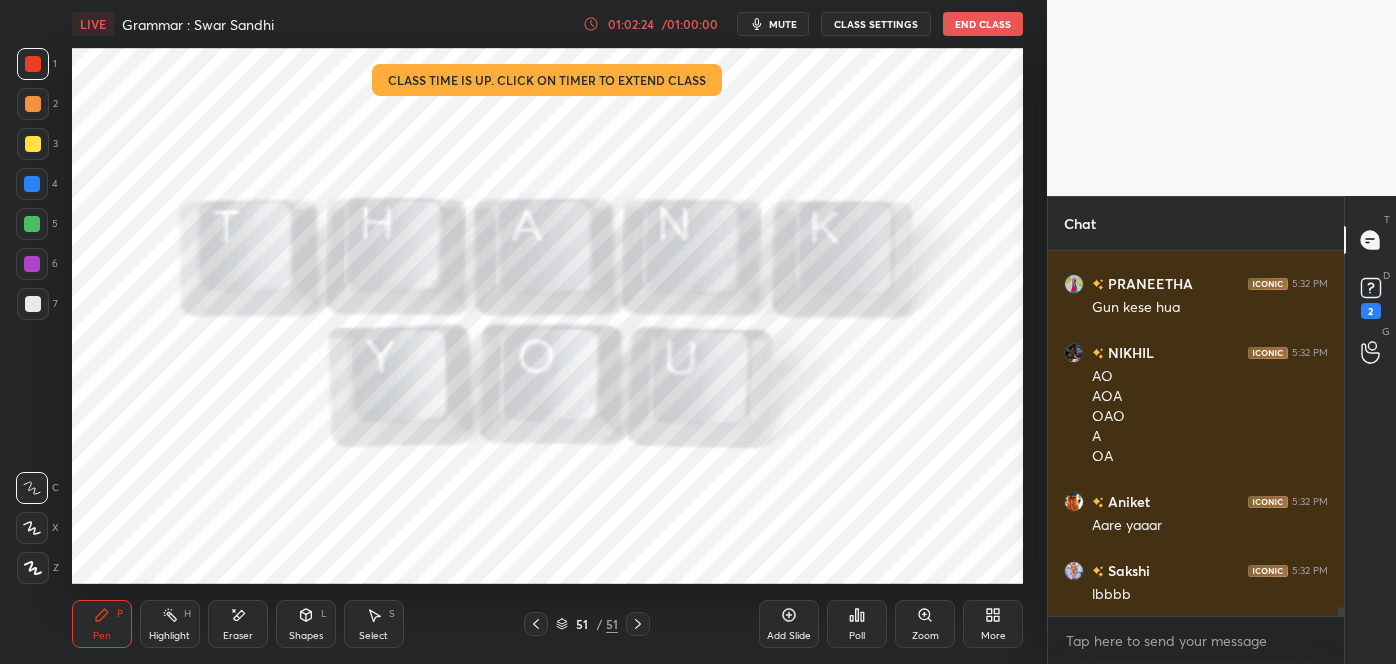 click on "Poll" at bounding box center [857, 624] 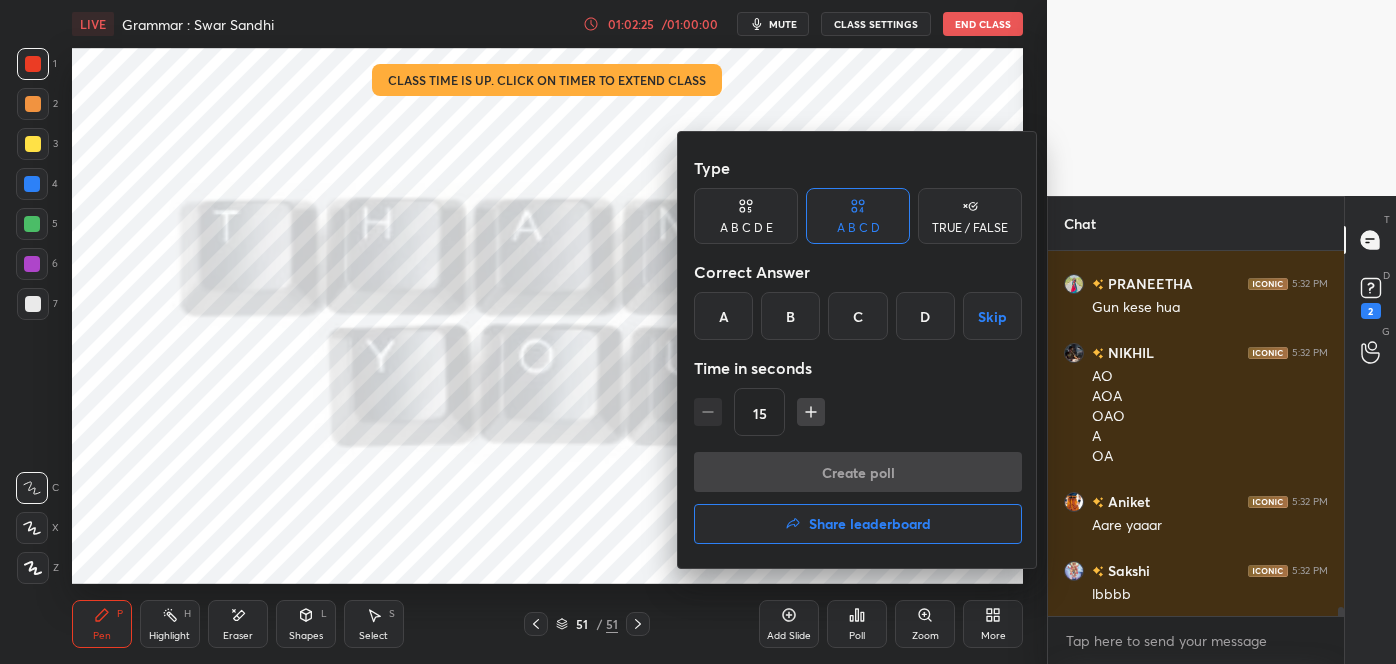 click on "Share leaderboard" at bounding box center [870, 524] 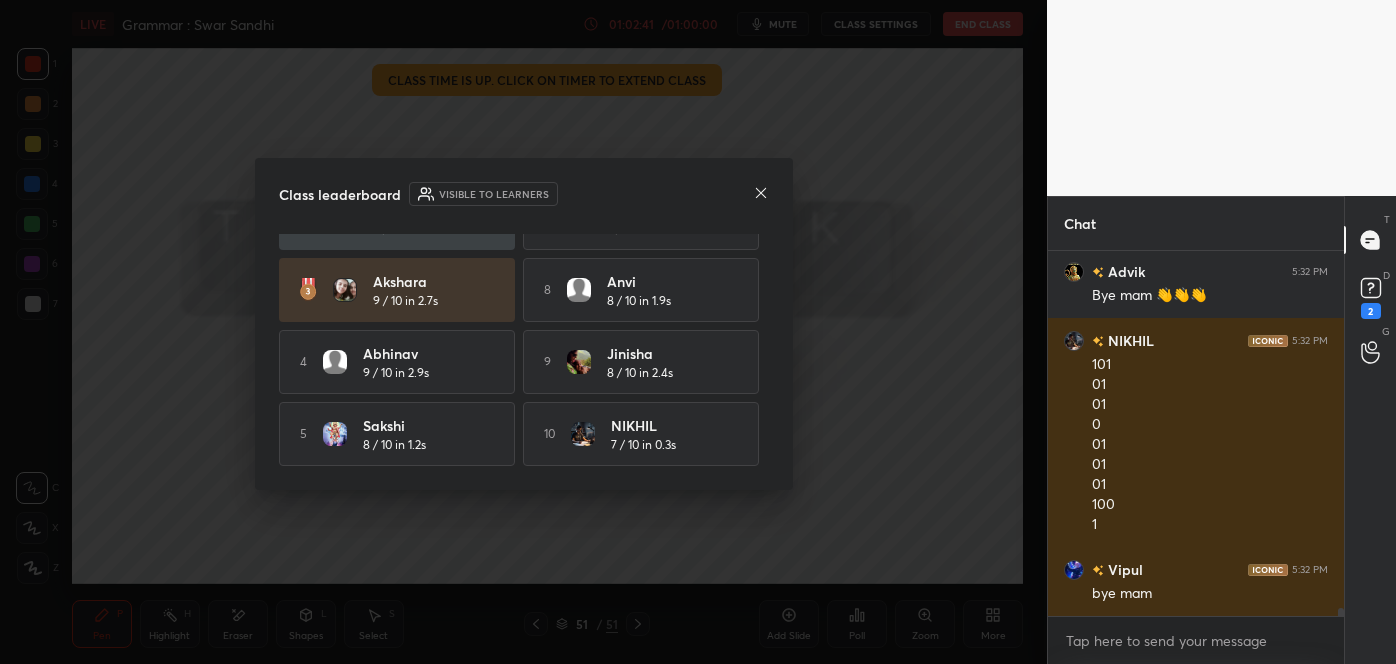 click 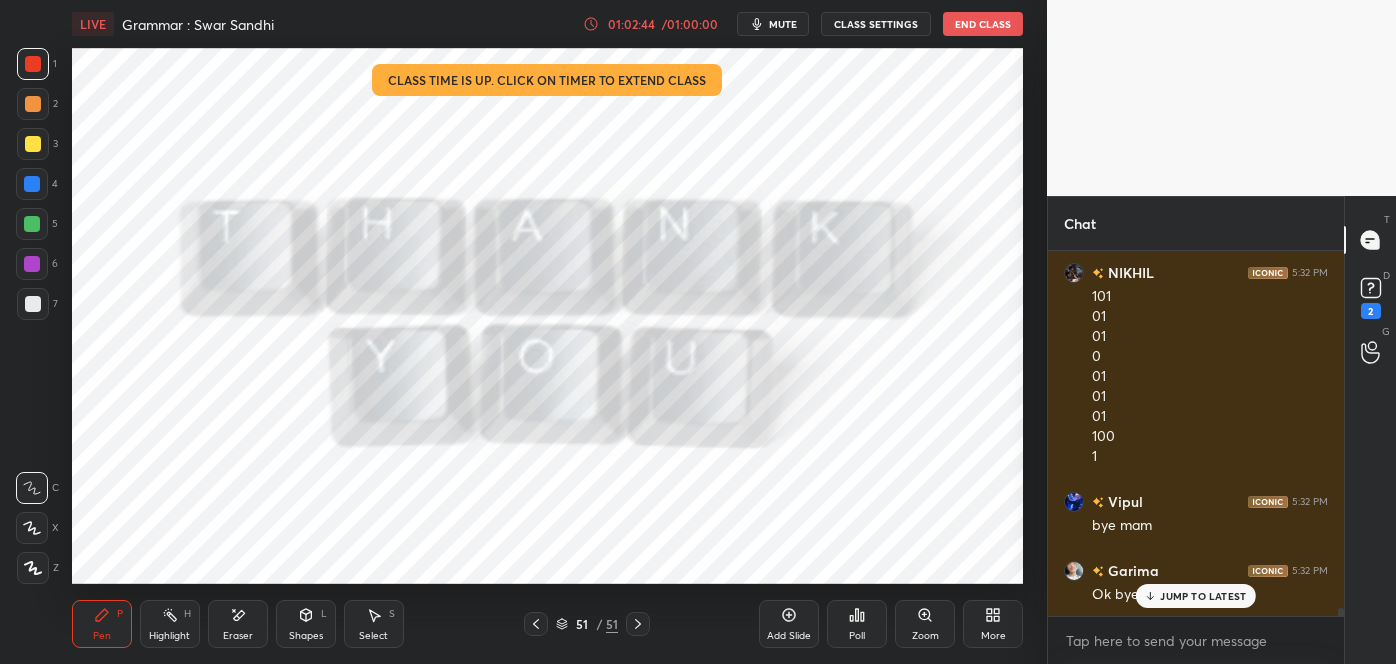 click on "JUMP TO LATEST" at bounding box center (1203, 596) 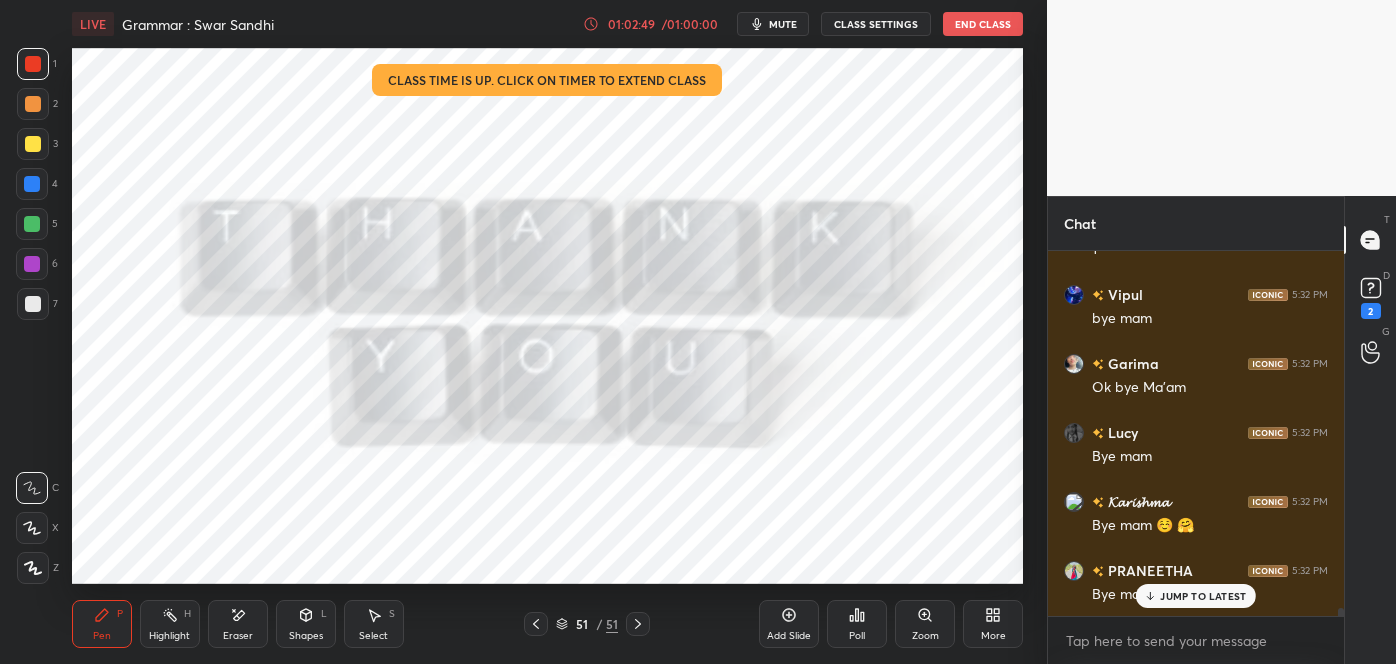 click on "JUMP TO LATEST" at bounding box center (1203, 596) 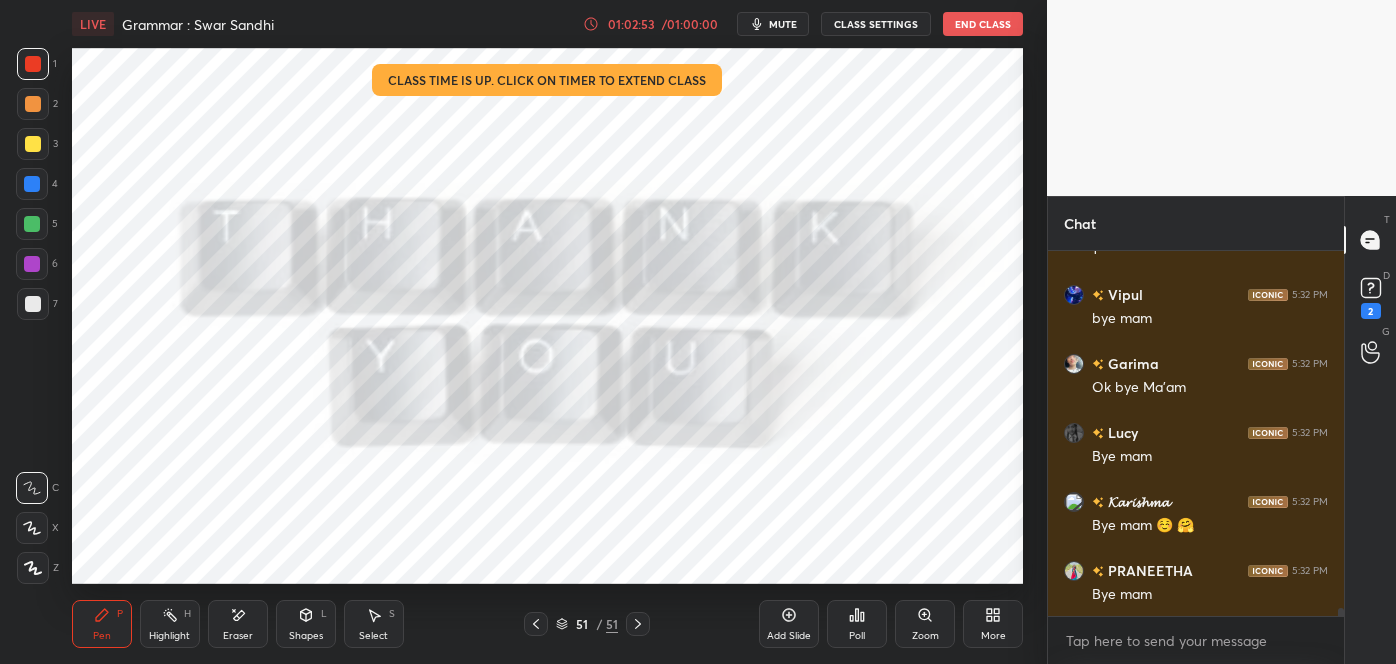 scroll, scrollTop: 15856, scrollLeft: 0, axis: vertical 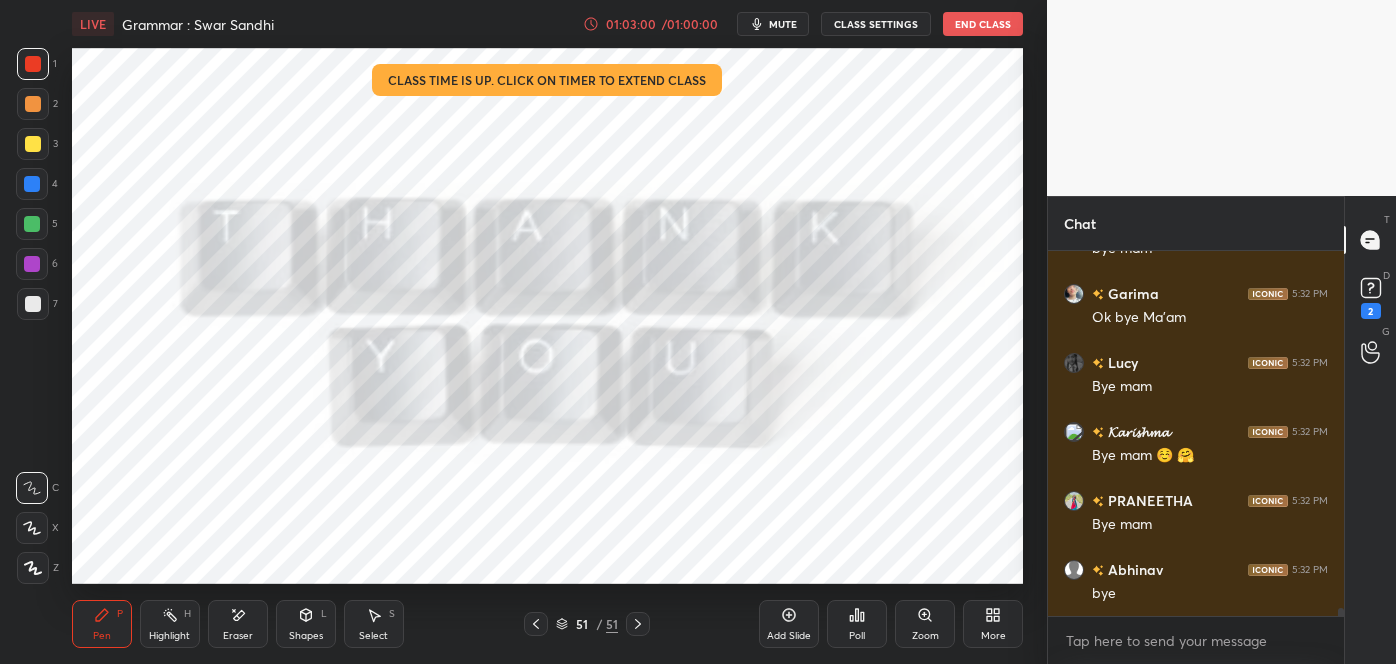 click on "End Class" at bounding box center [983, 24] 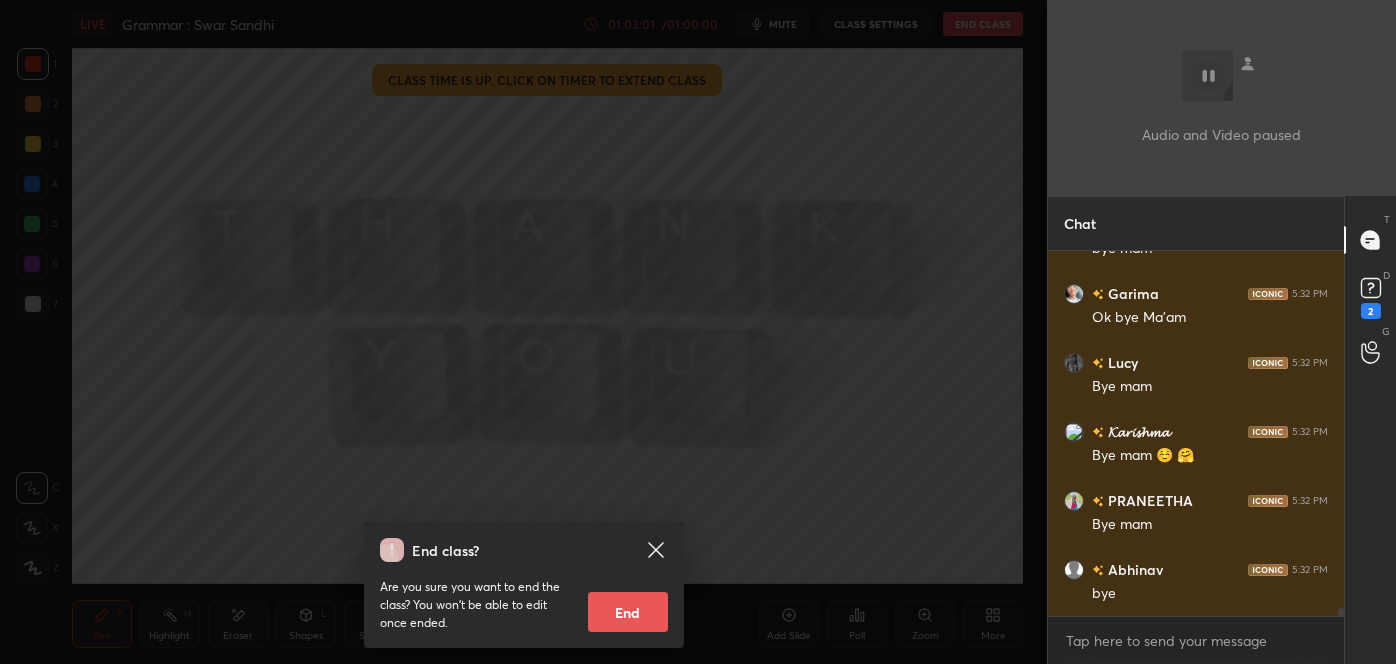 click on "End" at bounding box center [628, 612] 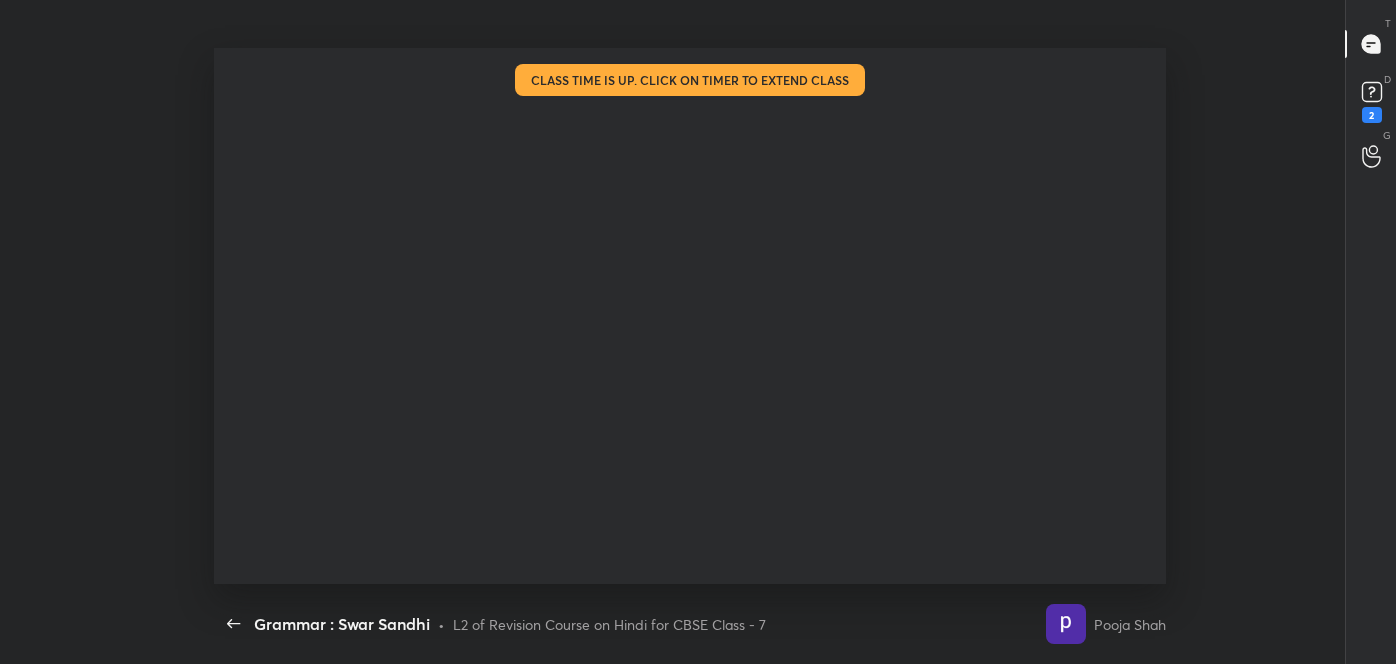 scroll, scrollTop: 99464, scrollLeft: 98903, axis: both 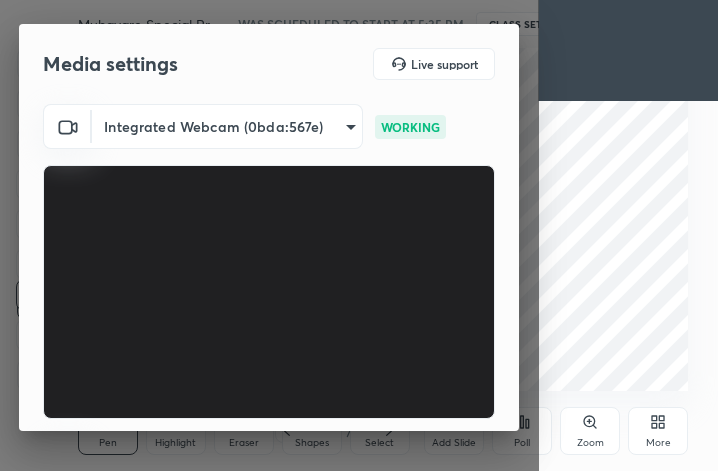 click on "More" at bounding box center [658, 431] 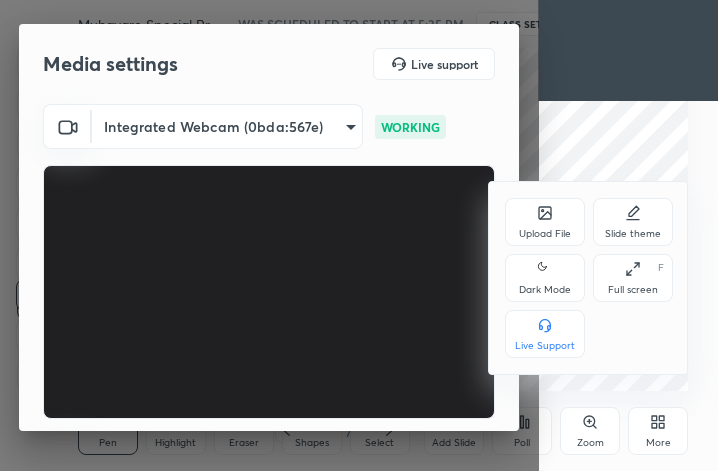 click on "Full screen" at bounding box center [633, 290] 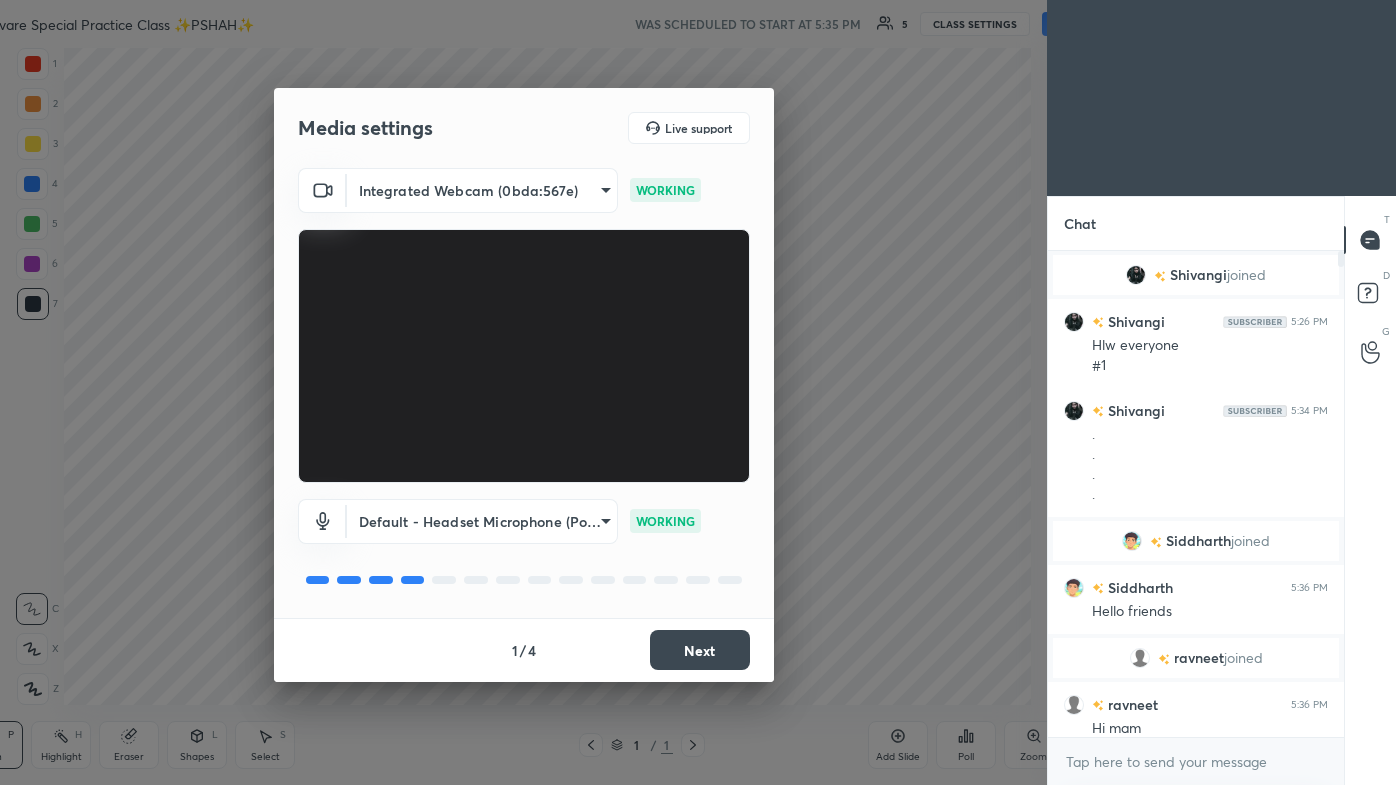 scroll, scrollTop: 99342, scrollLeft: 99004, axis: both 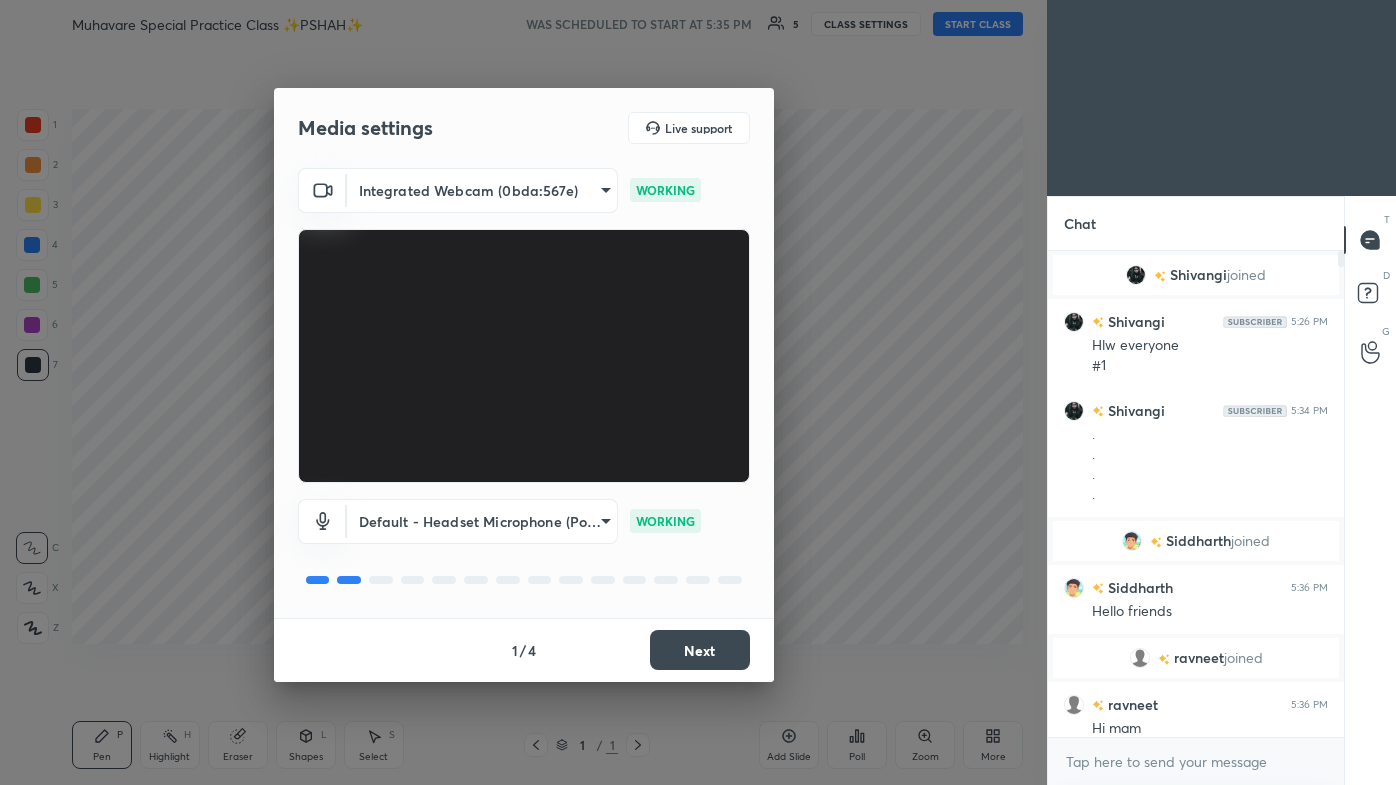 click on "Next" at bounding box center (700, 650) 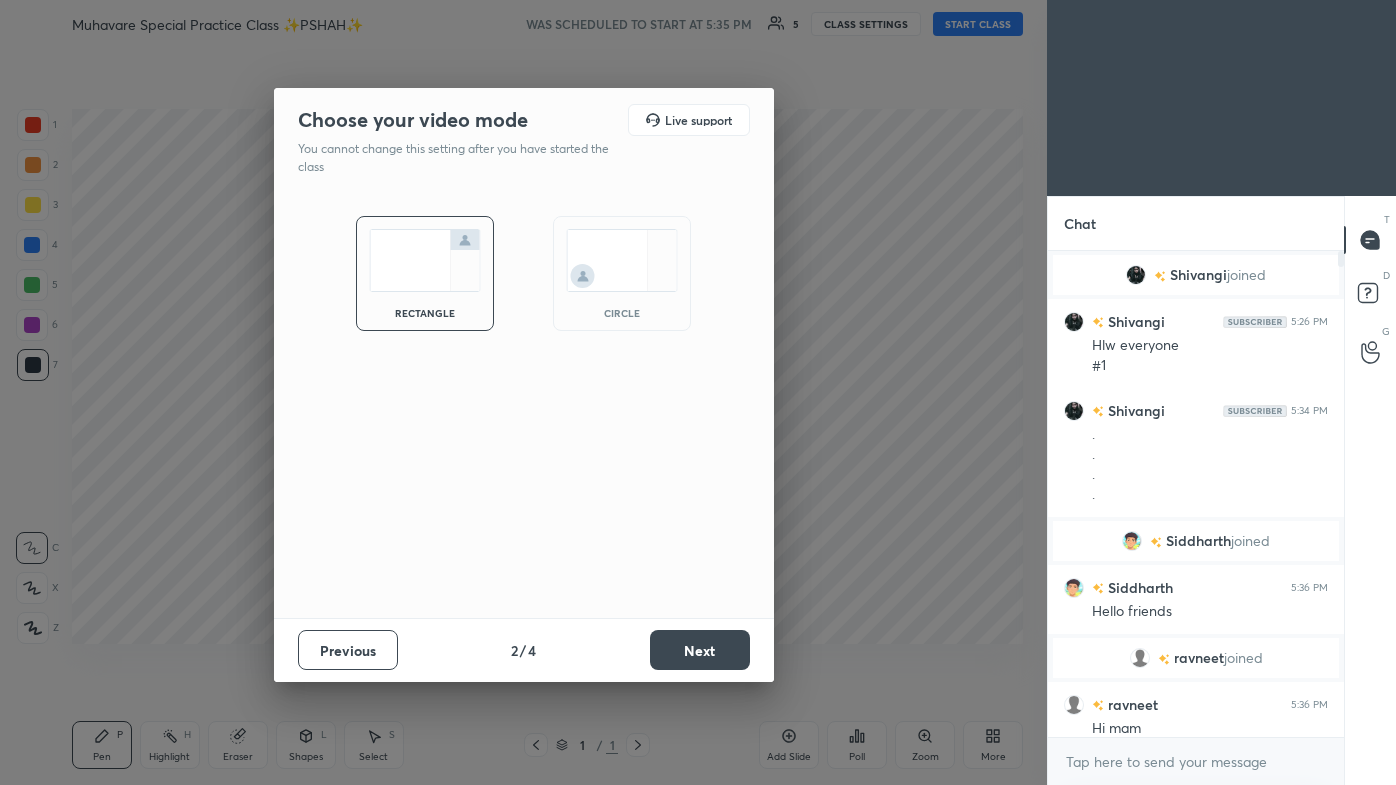 click on "Next" at bounding box center [700, 650] 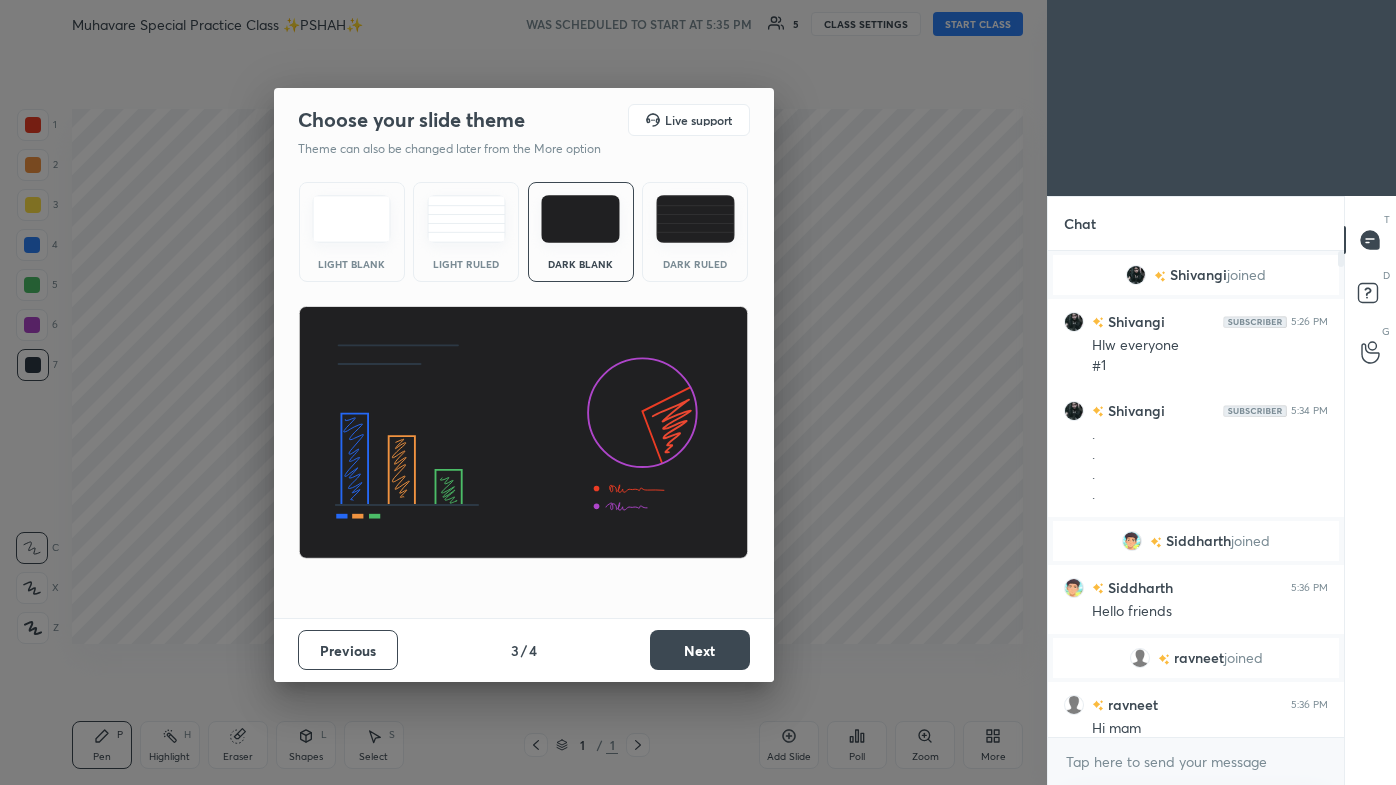 click on "Next" at bounding box center (700, 650) 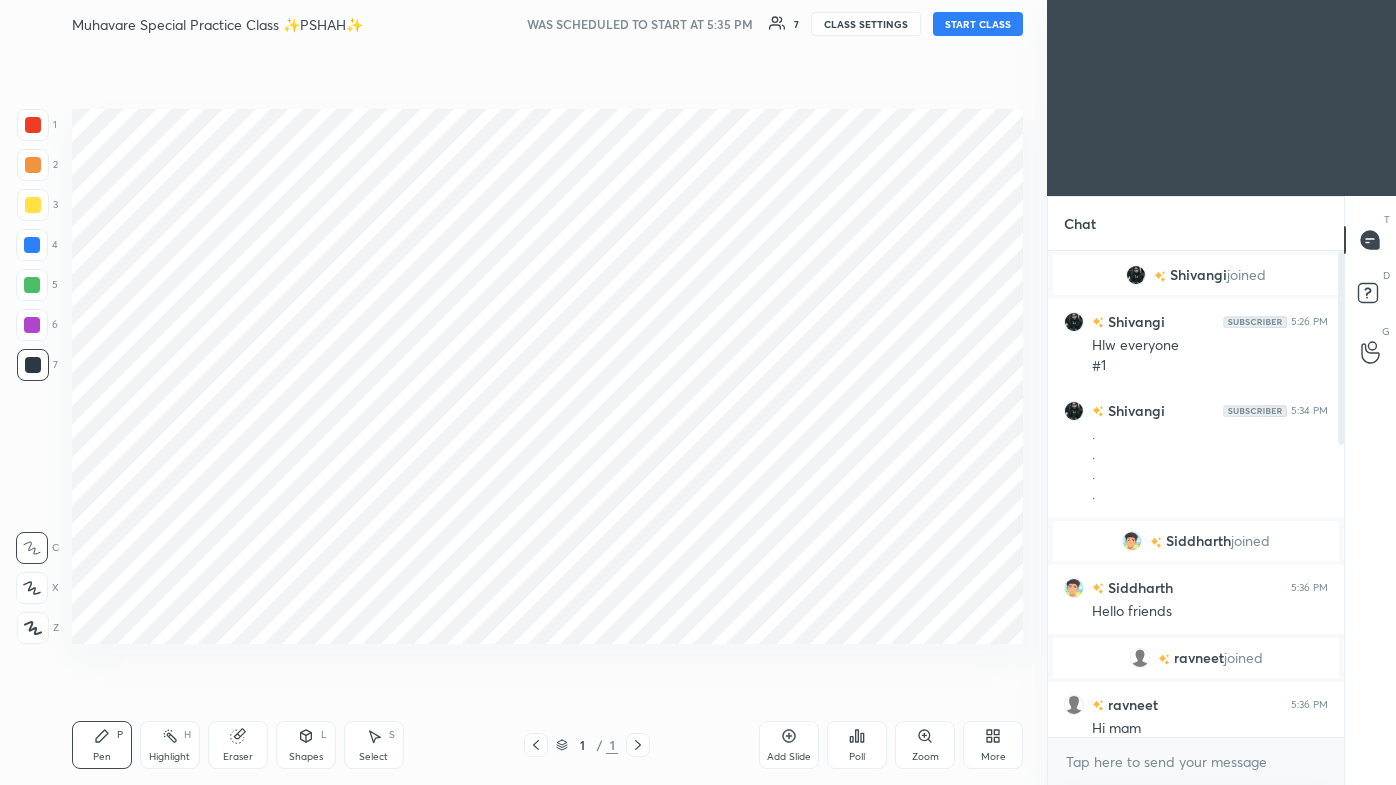click on "START CLASS" at bounding box center [978, 24] 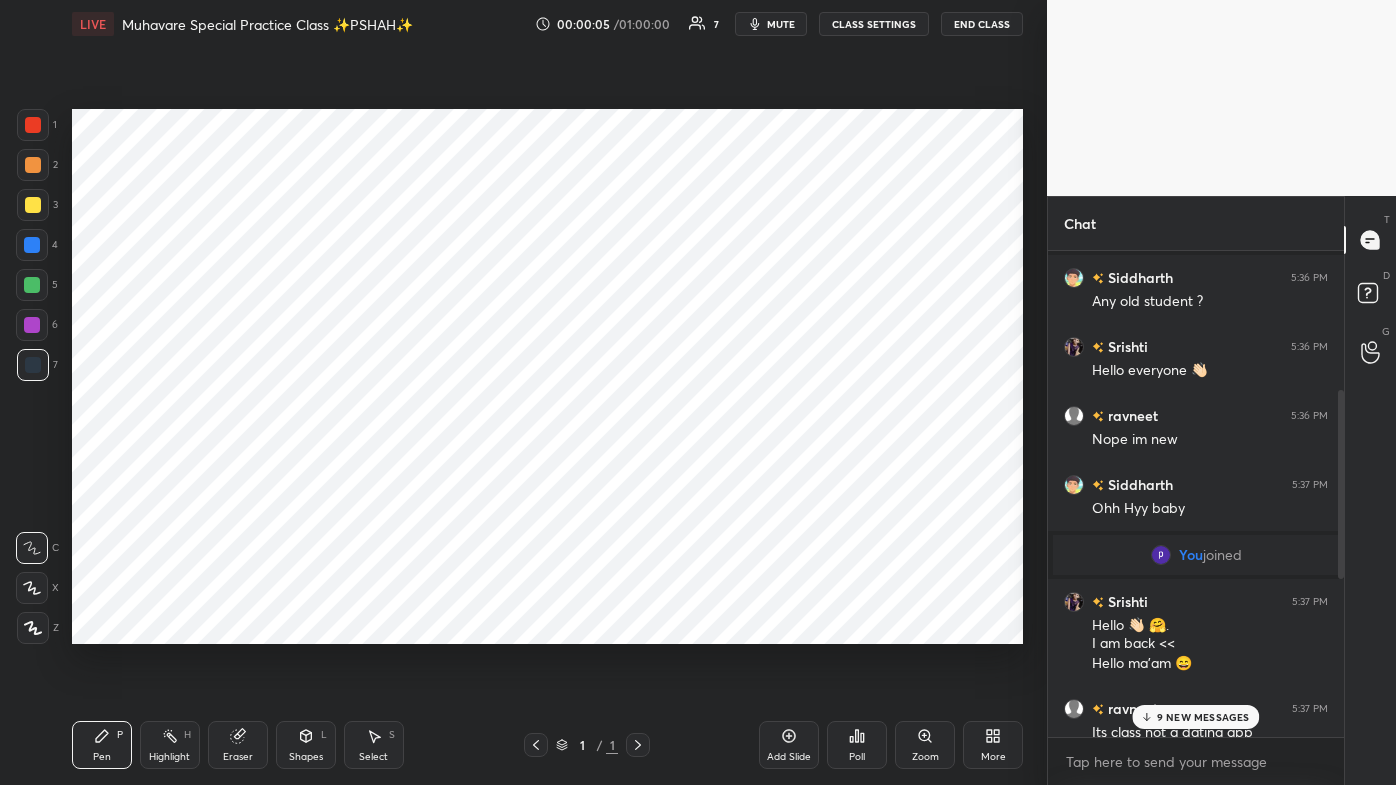 scroll, scrollTop: 545, scrollLeft: 0, axis: vertical 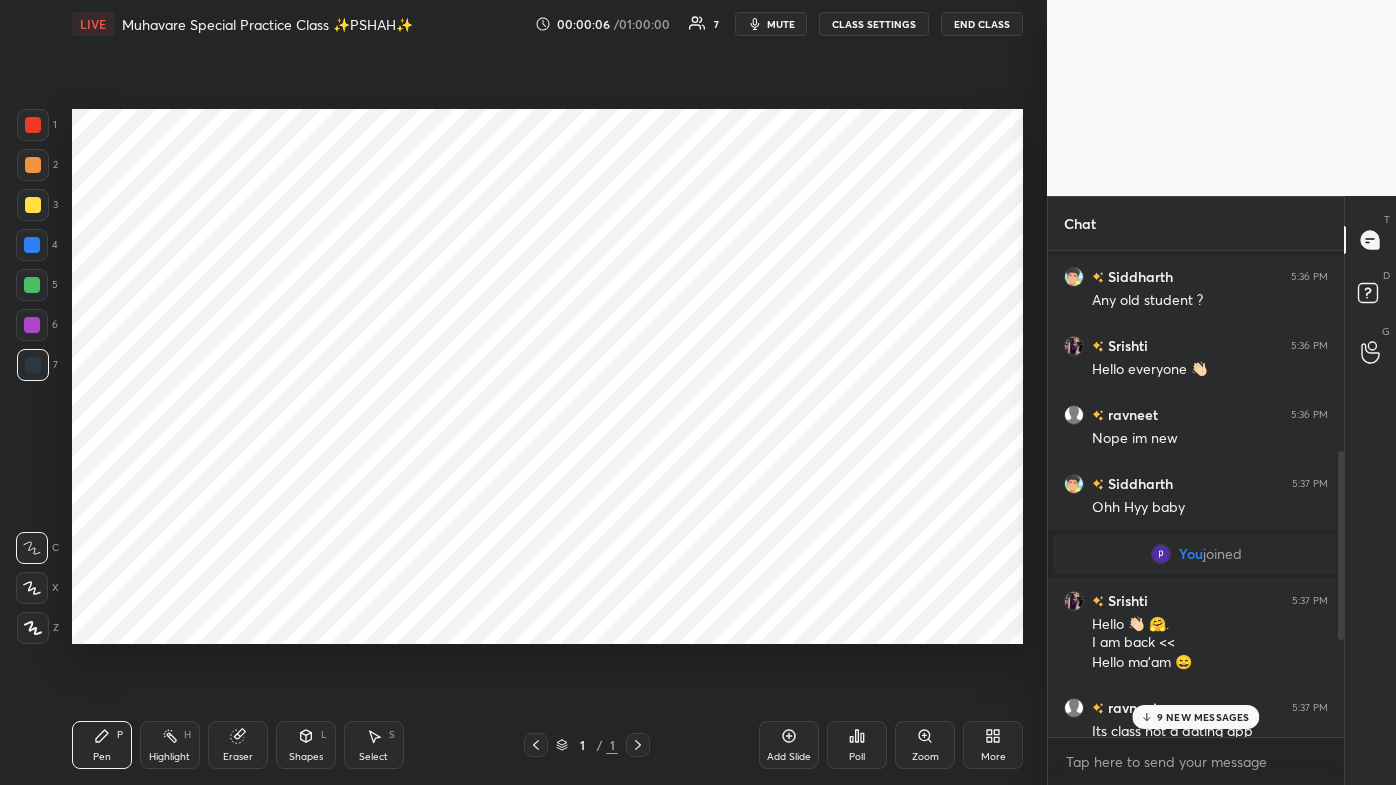 click on "9 NEW MESSAGES" at bounding box center [1203, 717] 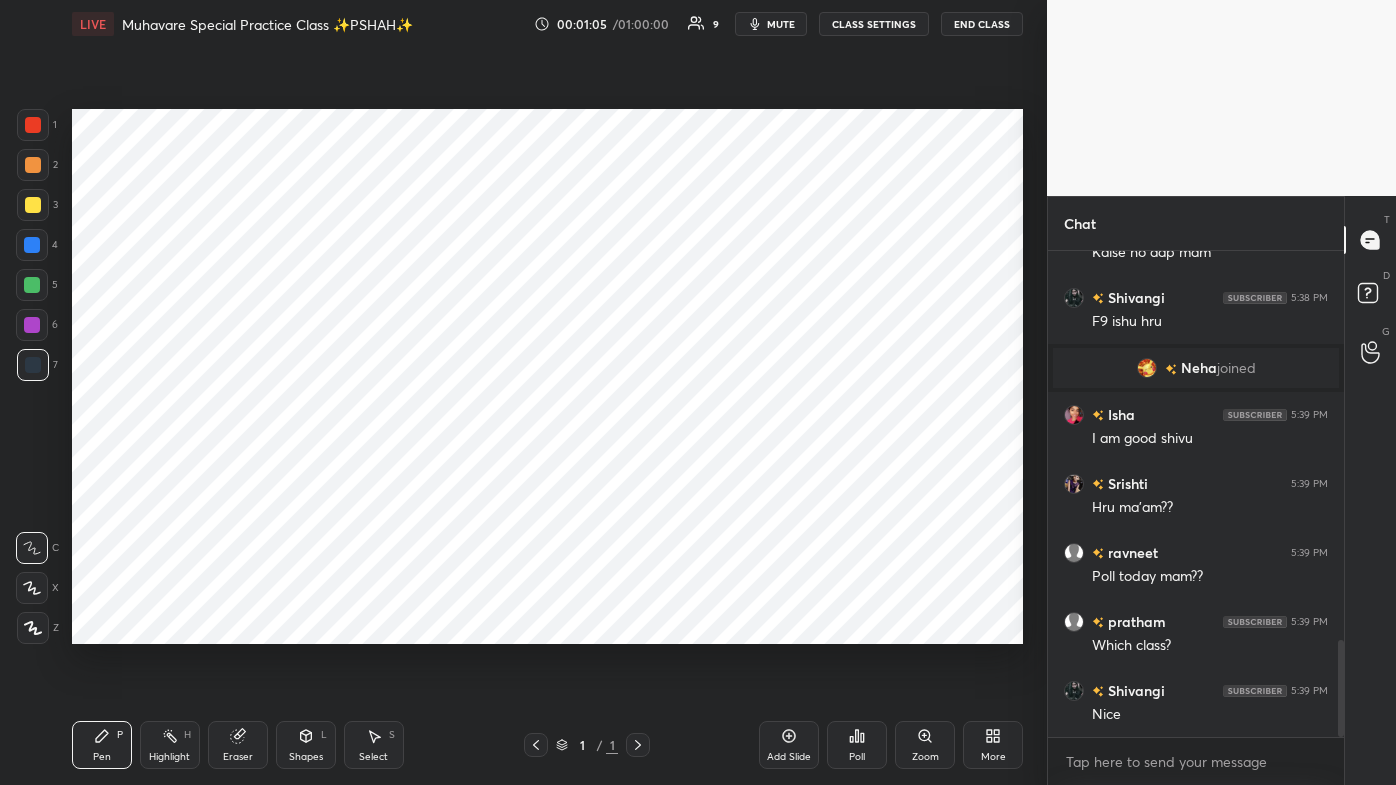 scroll, scrollTop: 2024, scrollLeft: 0, axis: vertical 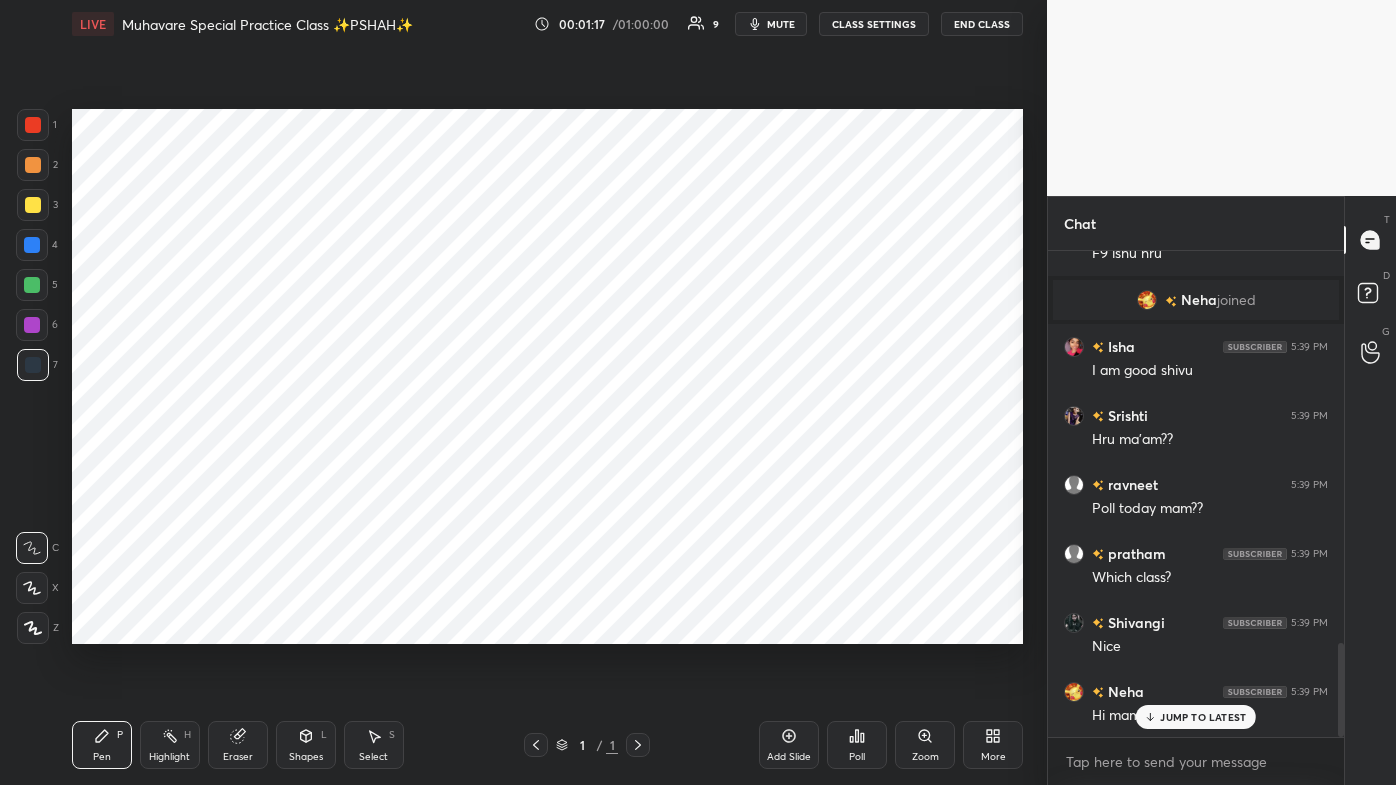 click on "JUMP TO LATEST" at bounding box center [1196, 717] 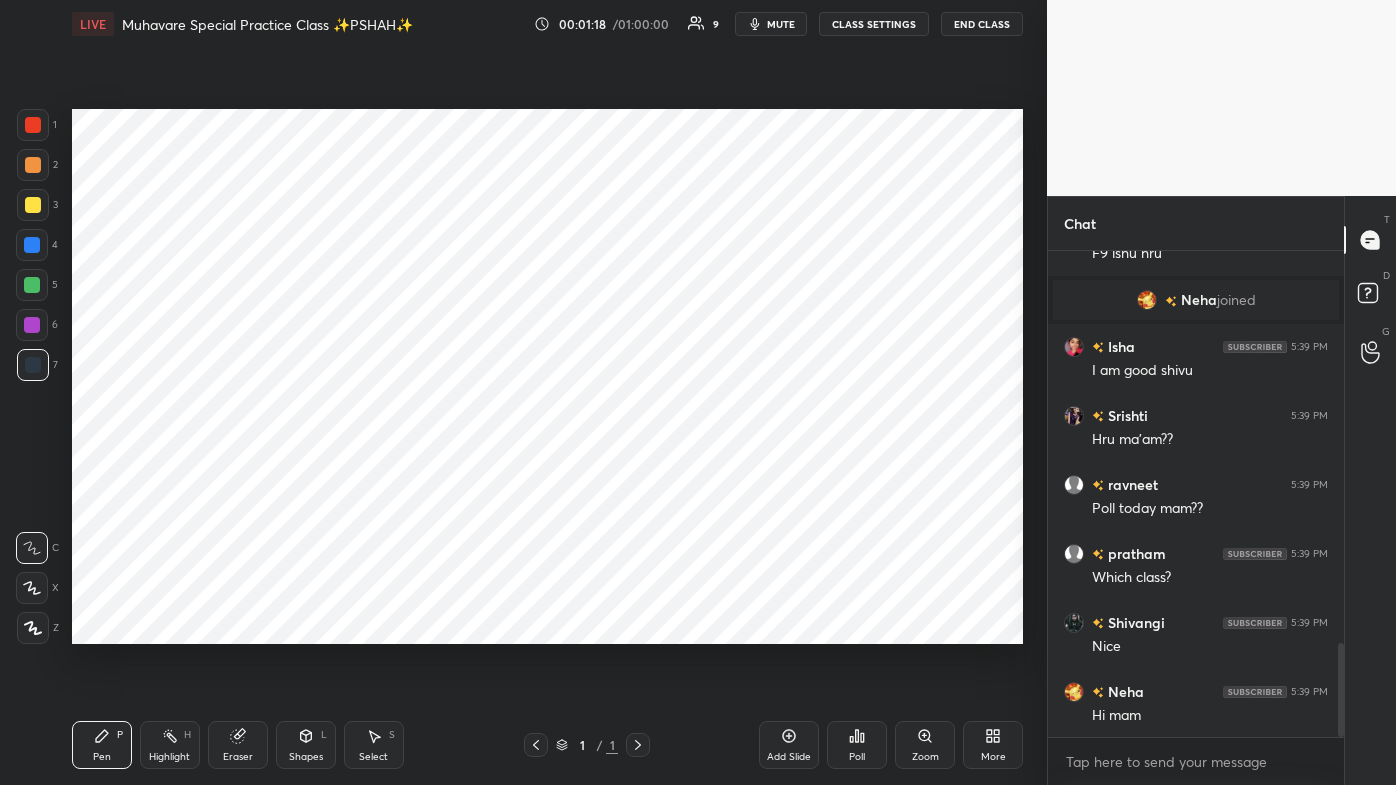 click 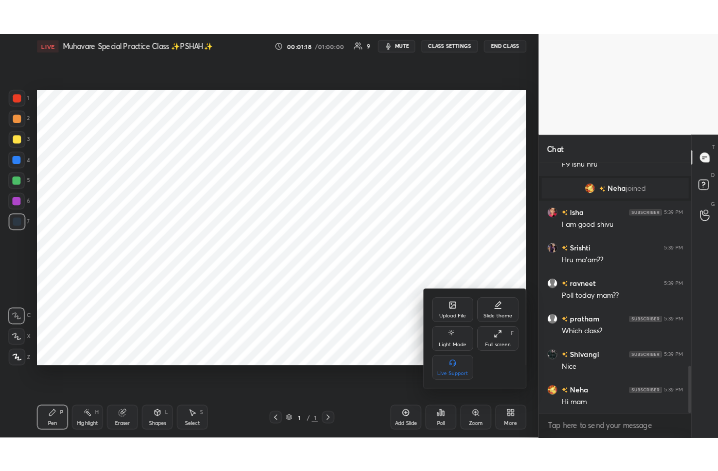 scroll, scrollTop: 2093, scrollLeft: 0, axis: vertical 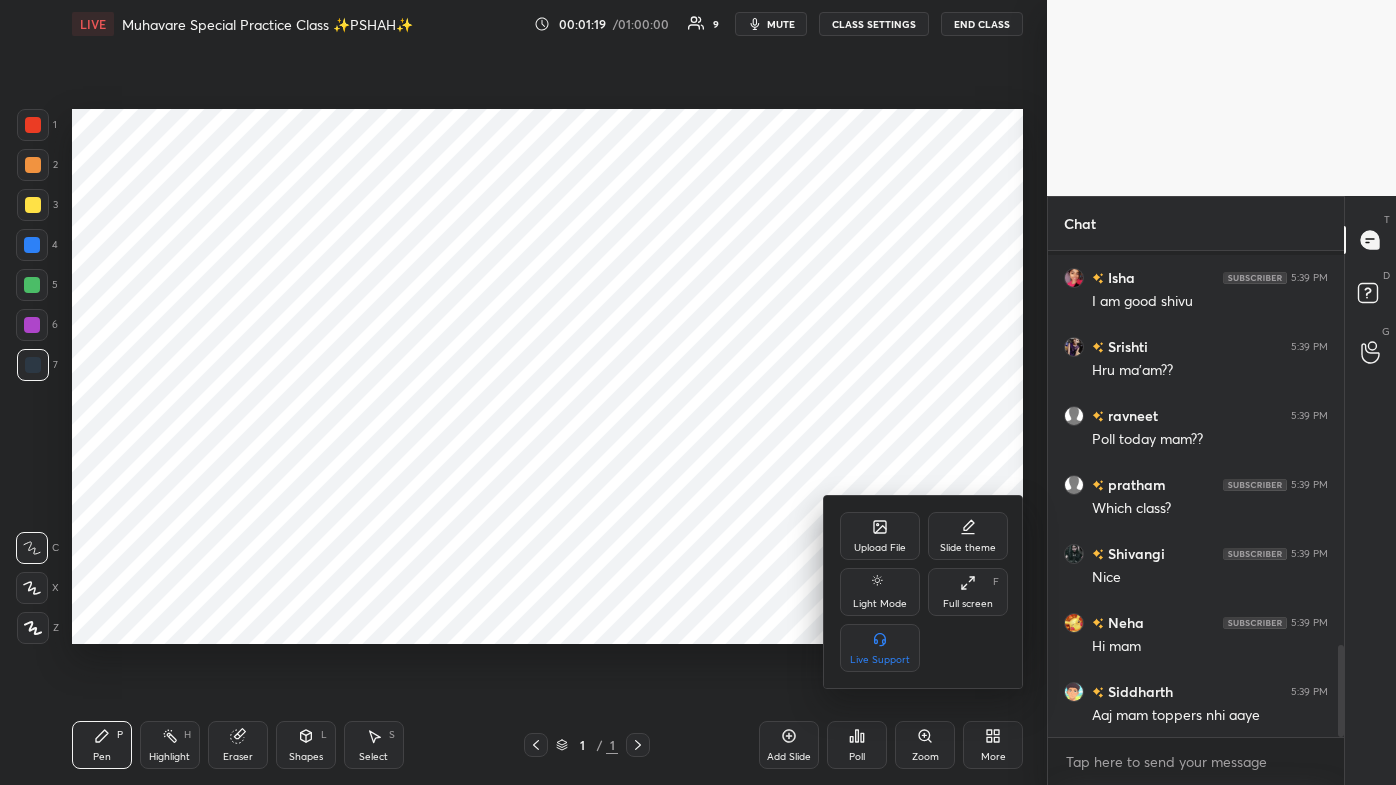 click 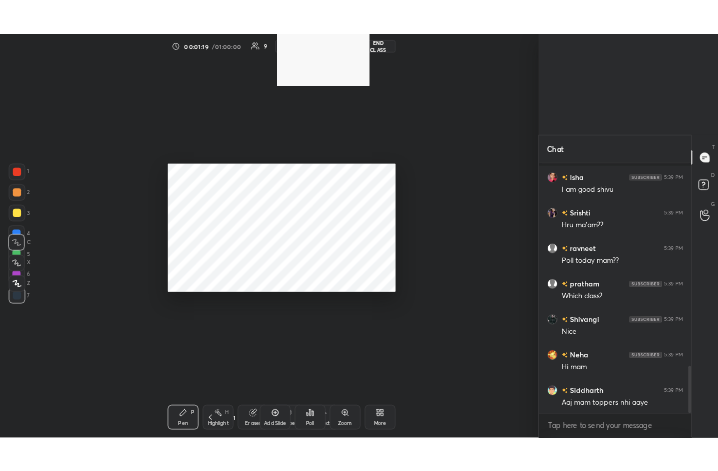scroll, scrollTop: 343, scrollLeft: 459, axis: both 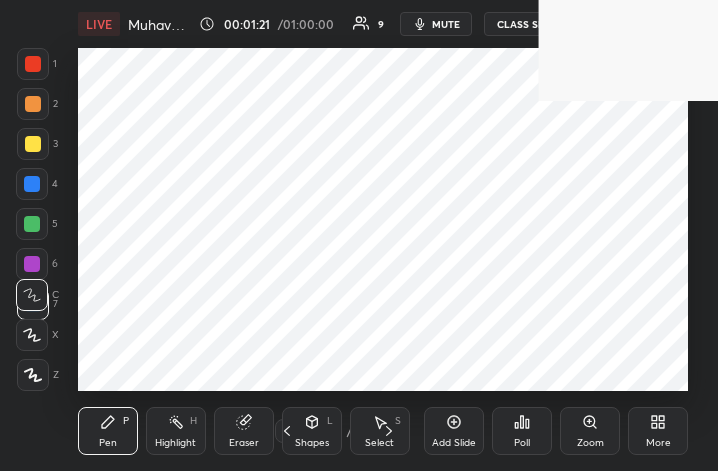 click on "More" at bounding box center [658, 431] 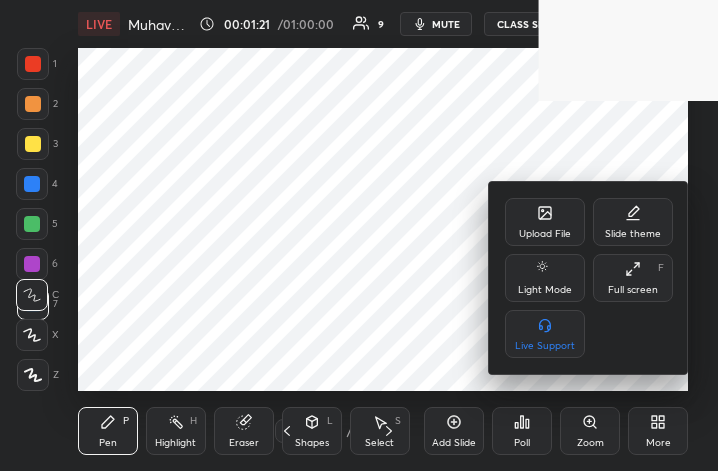 click on "Full screen" at bounding box center (633, 290) 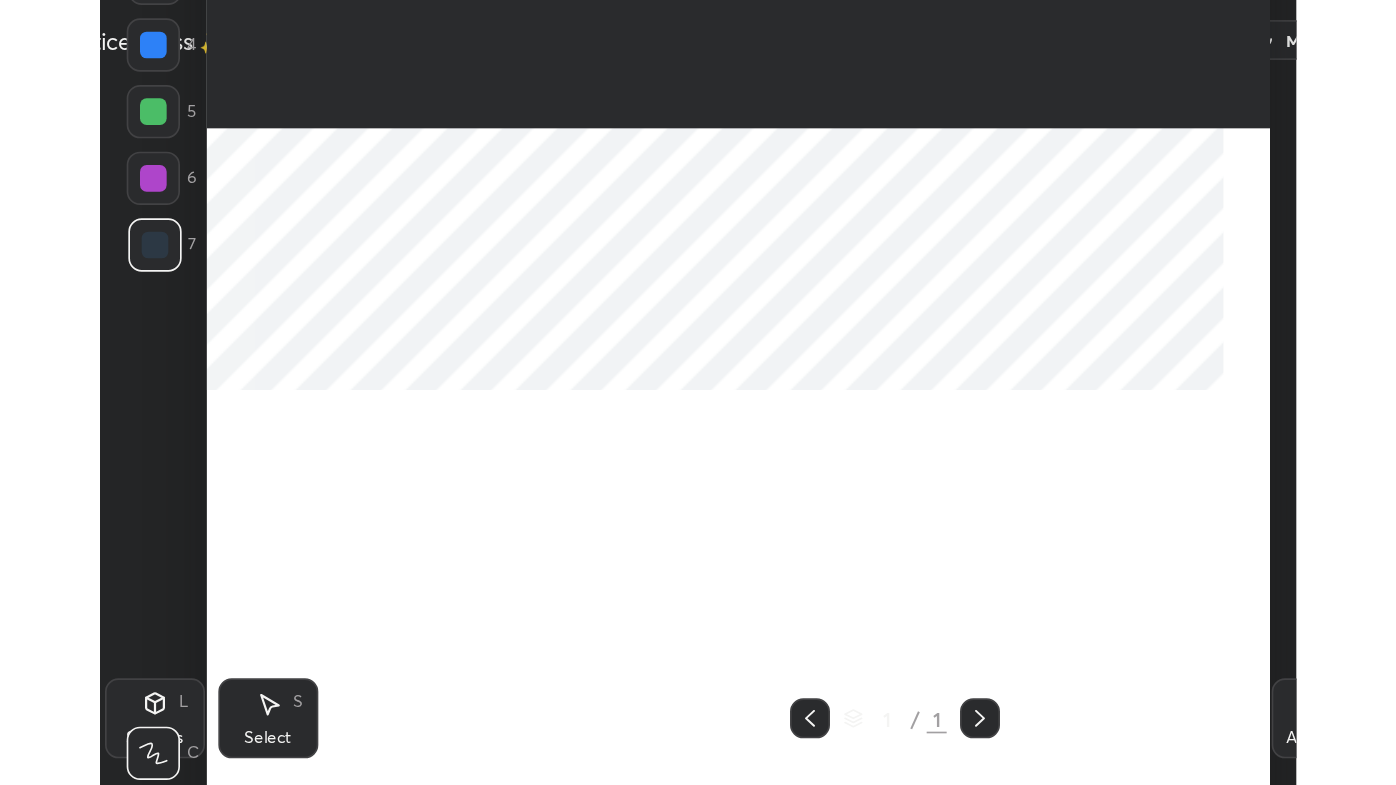 scroll, scrollTop: 99342, scrollLeft: 98690, axis: both 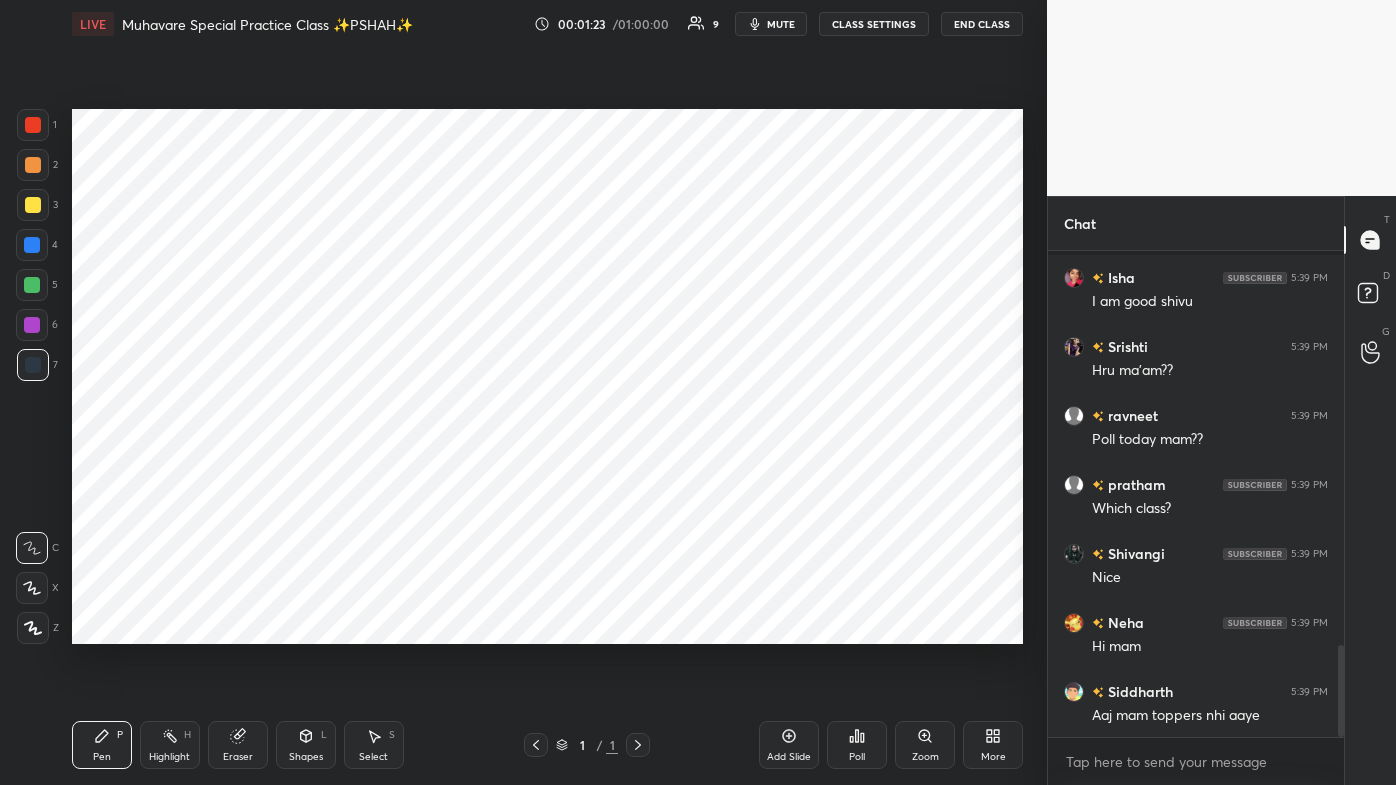 click on "More" at bounding box center [993, 745] 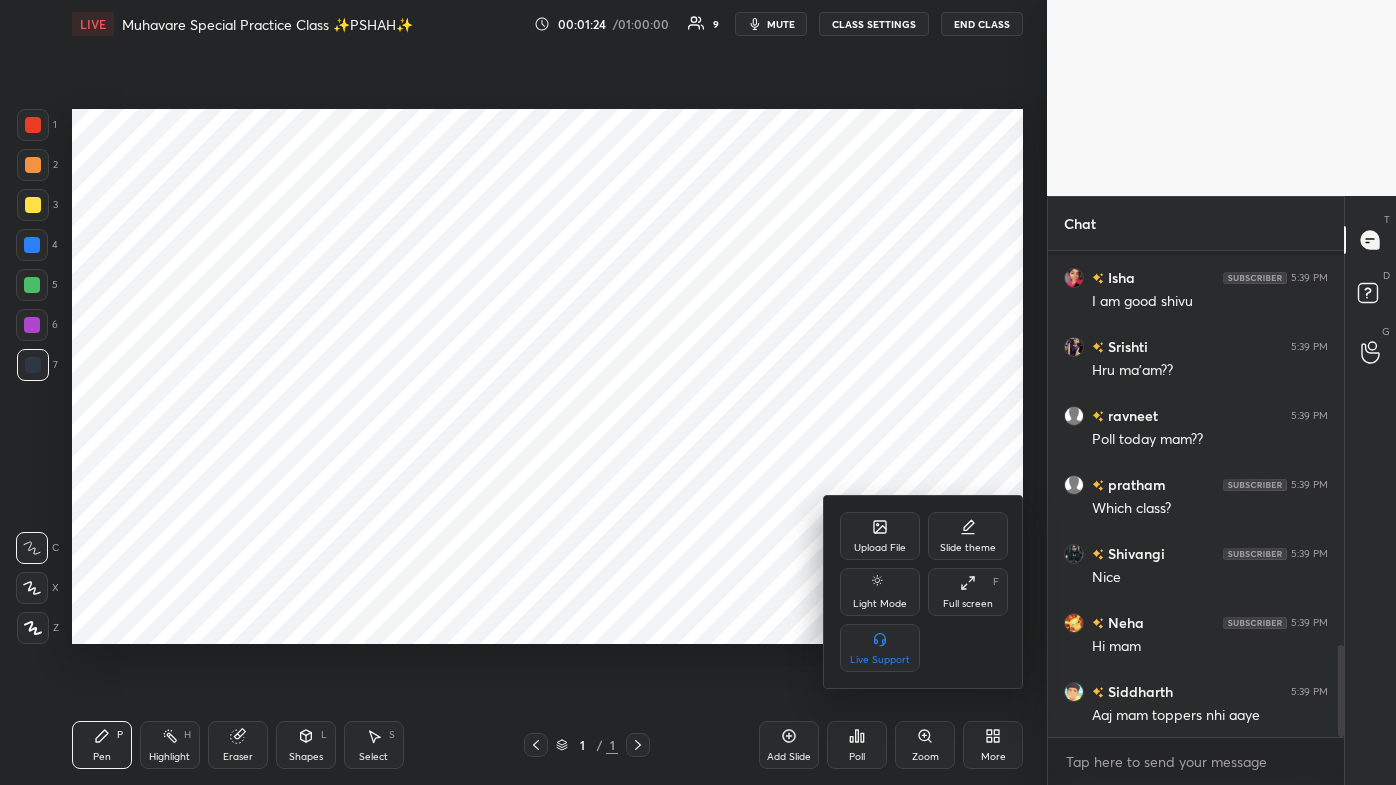 click on "Upload File" at bounding box center (880, 548) 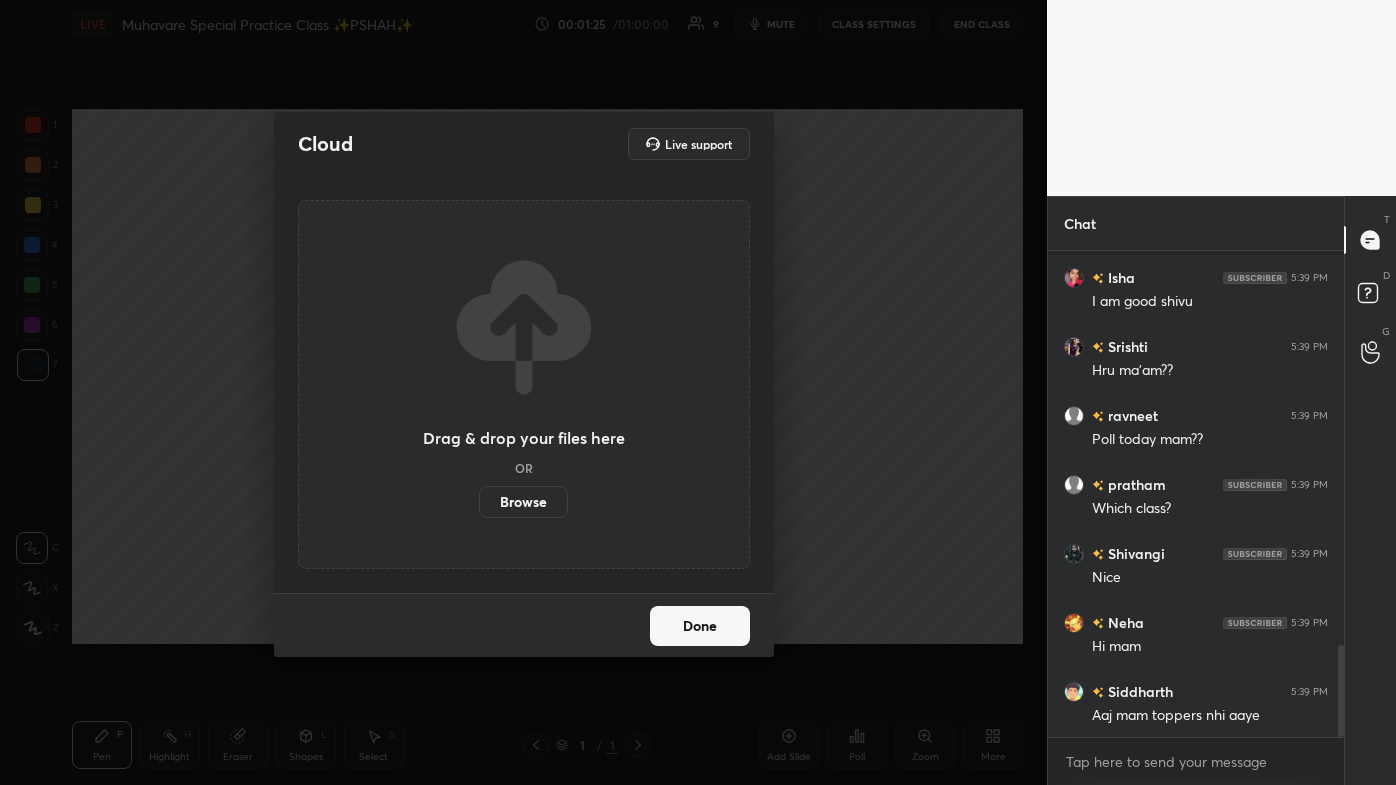 click on "Browse" at bounding box center (523, 502) 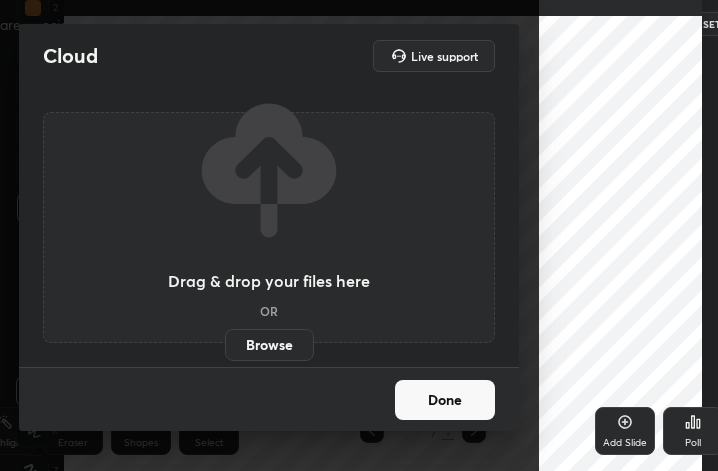 scroll, scrollTop: 343, scrollLeft: 469, axis: both 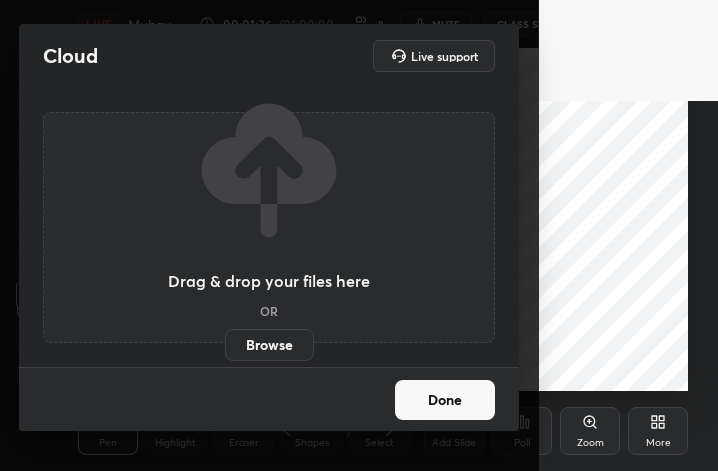 click on "More" at bounding box center (658, 431) 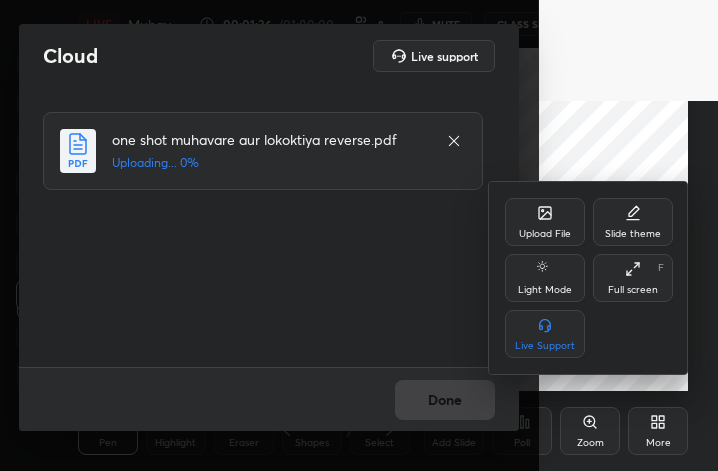 click 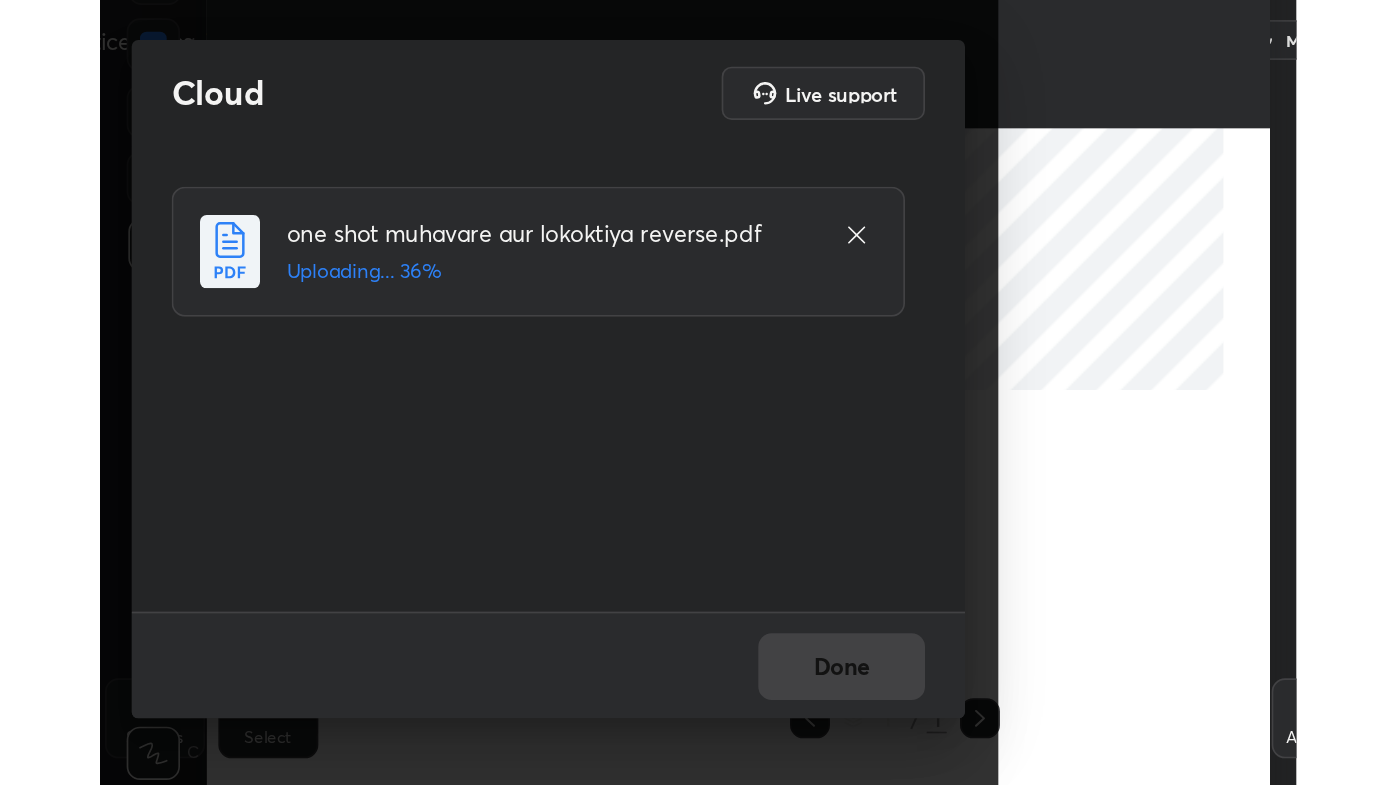 scroll, scrollTop: 99342, scrollLeft: 98712, axis: both 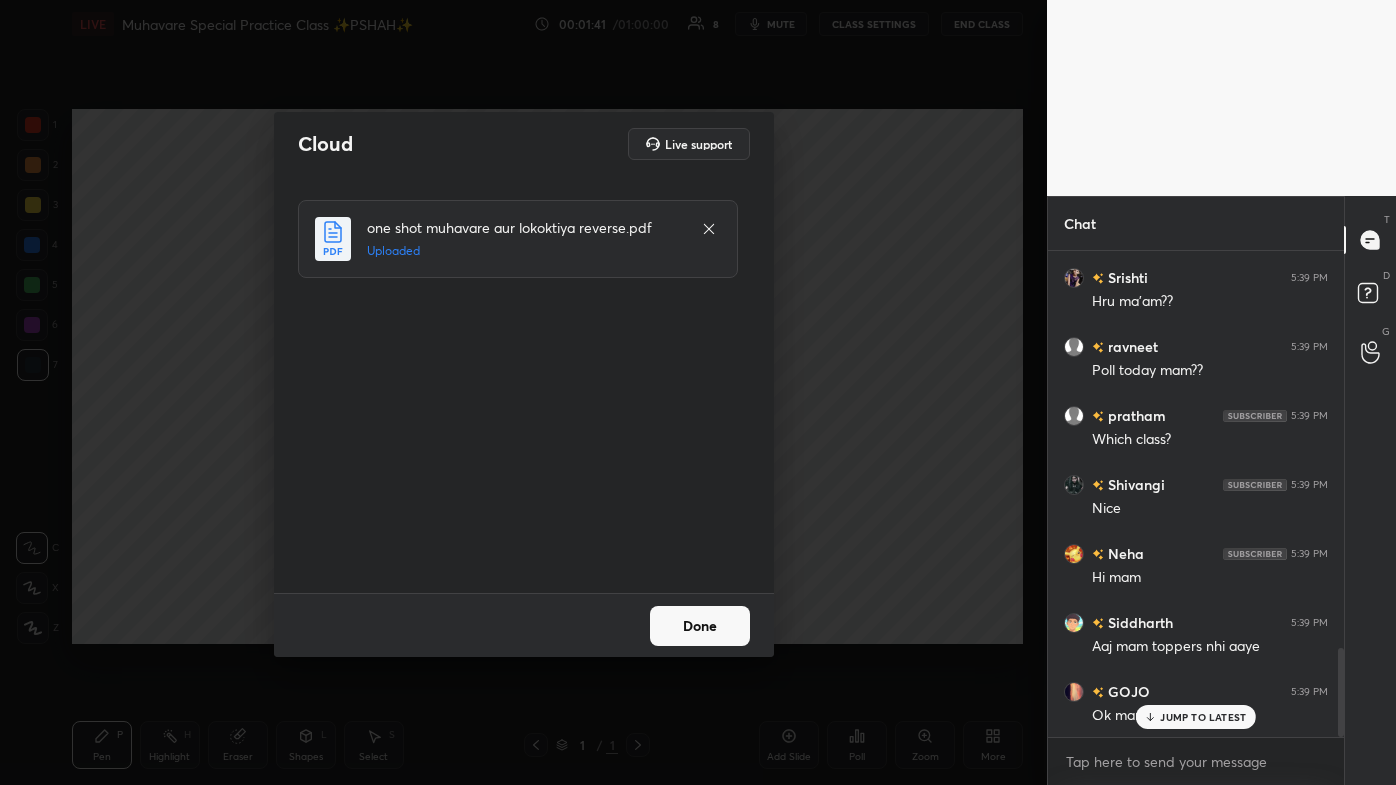 click on "Done" at bounding box center (700, 626) 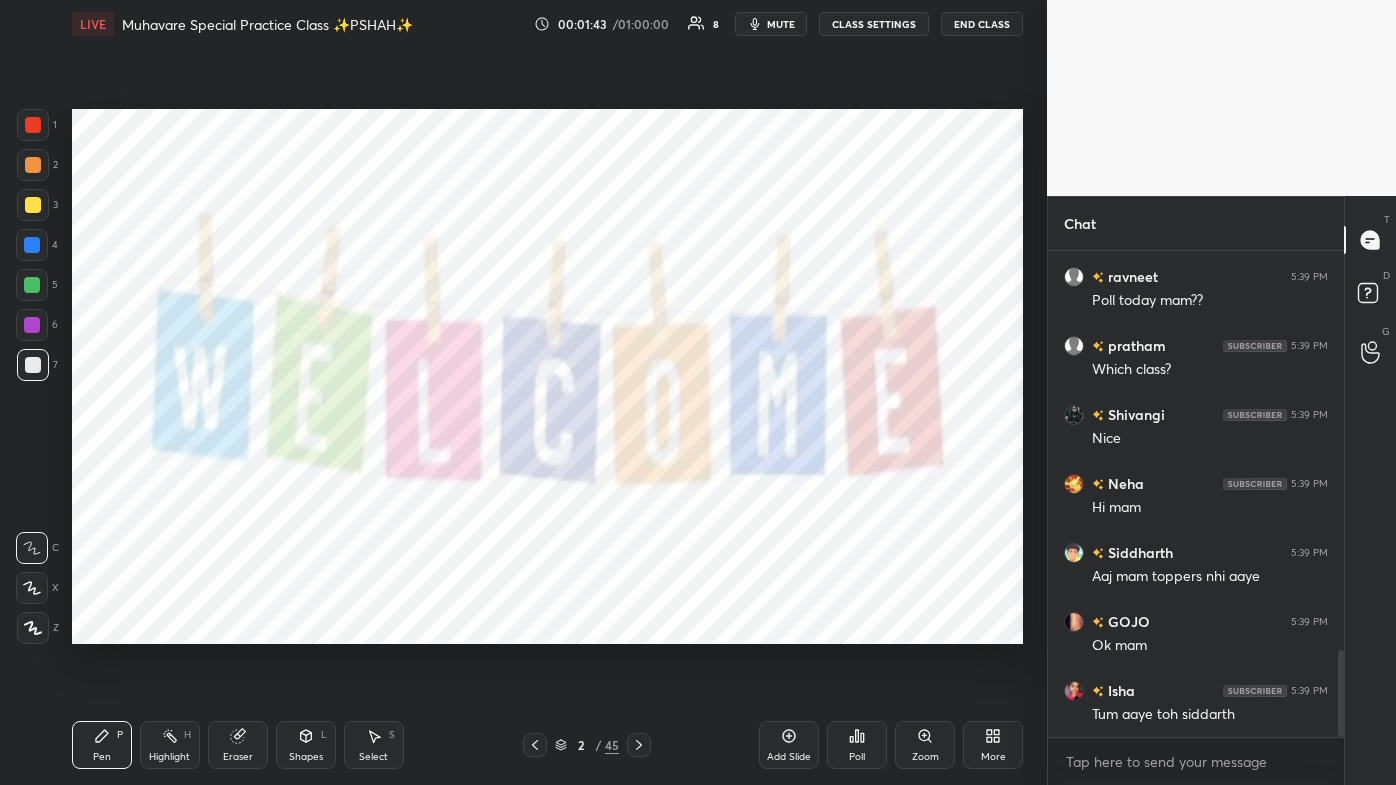 click on "Tum aaye toh siddarth" at bounding box center [1210, 715] 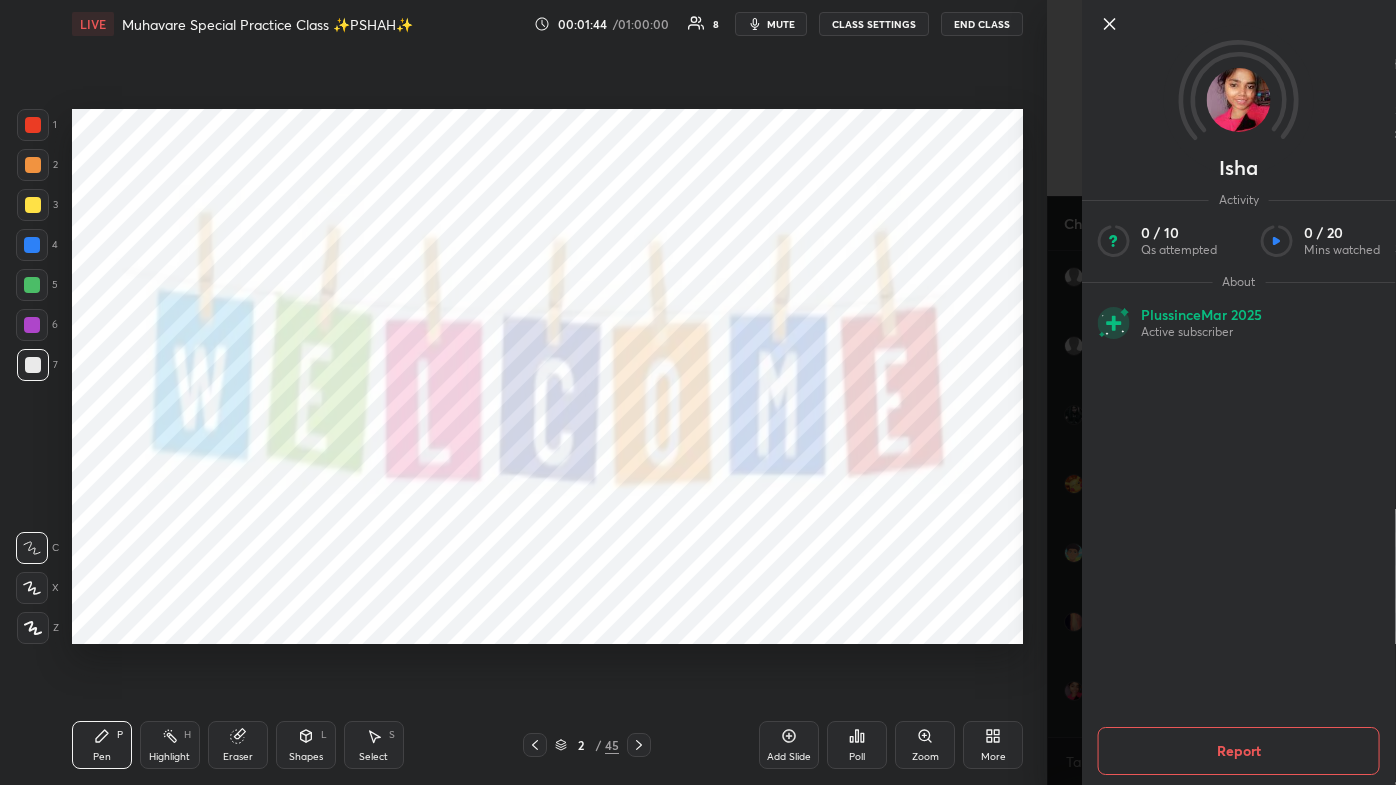click 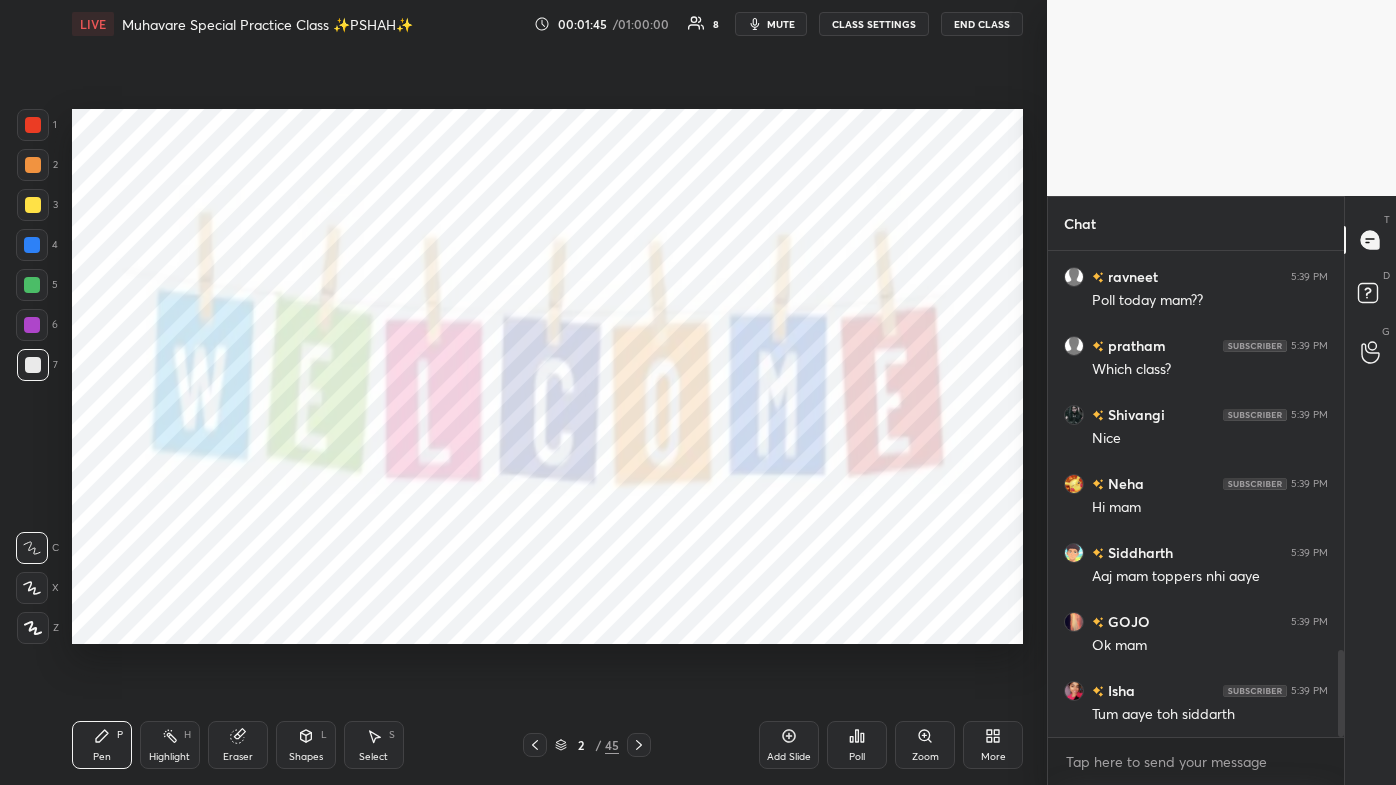 click 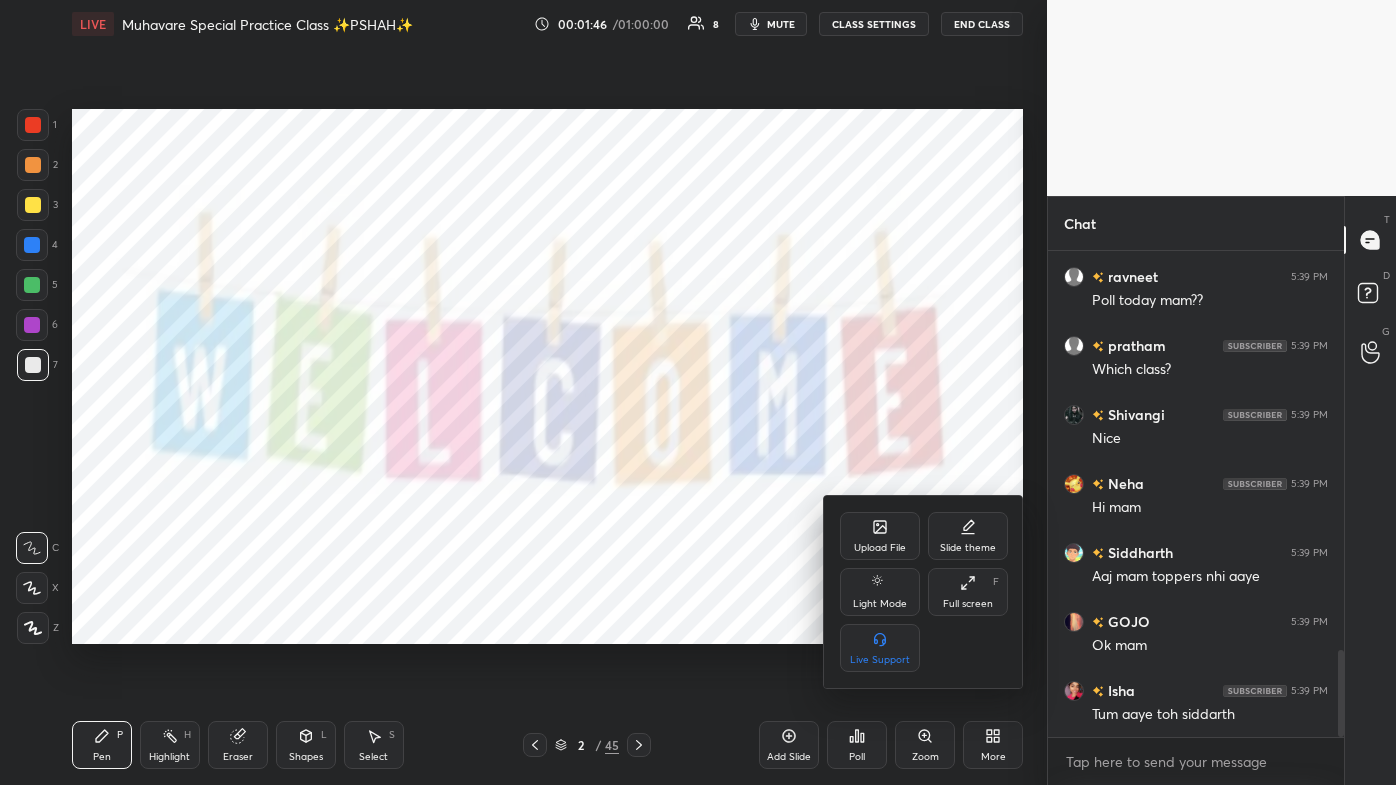 click at bounding box center (698, 392) 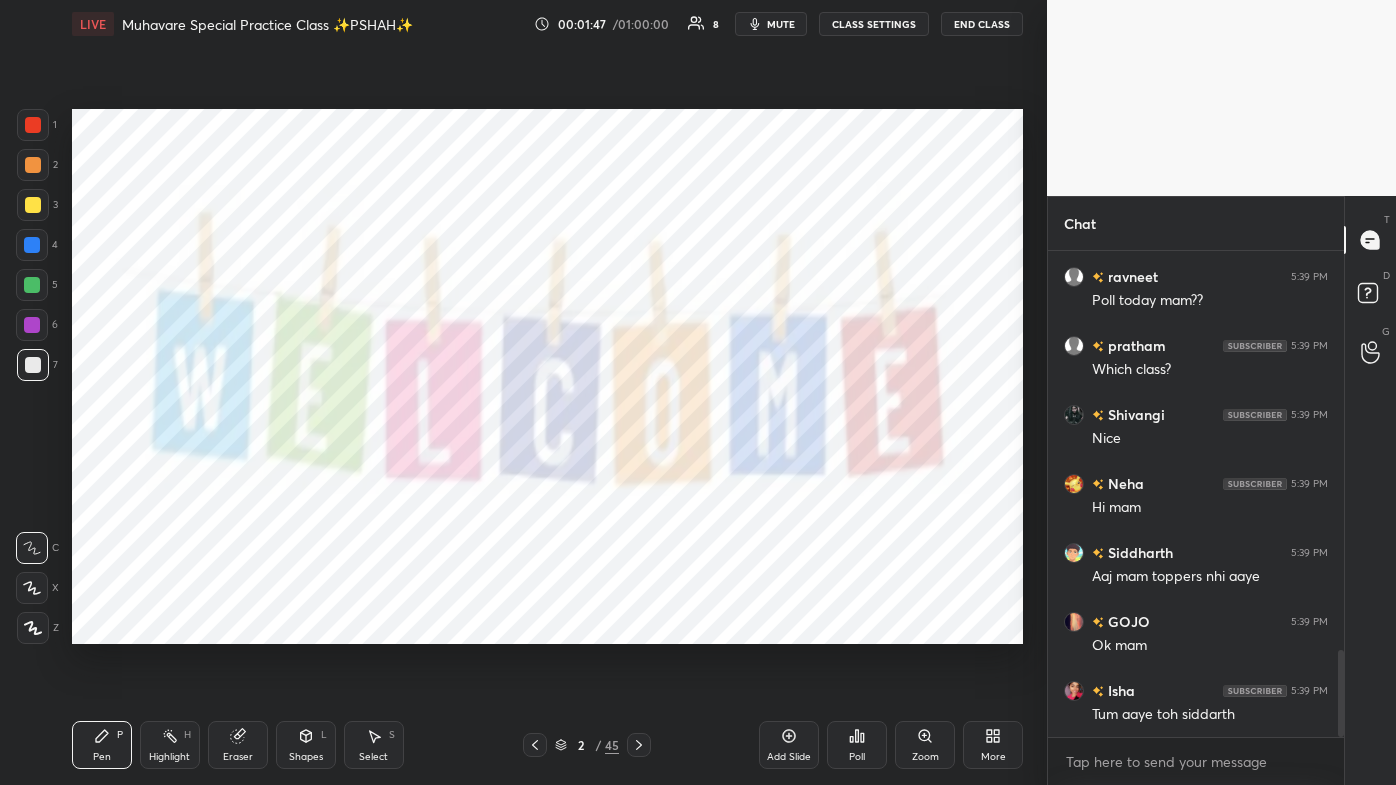 click on "More" at bounding box center (993, 745) 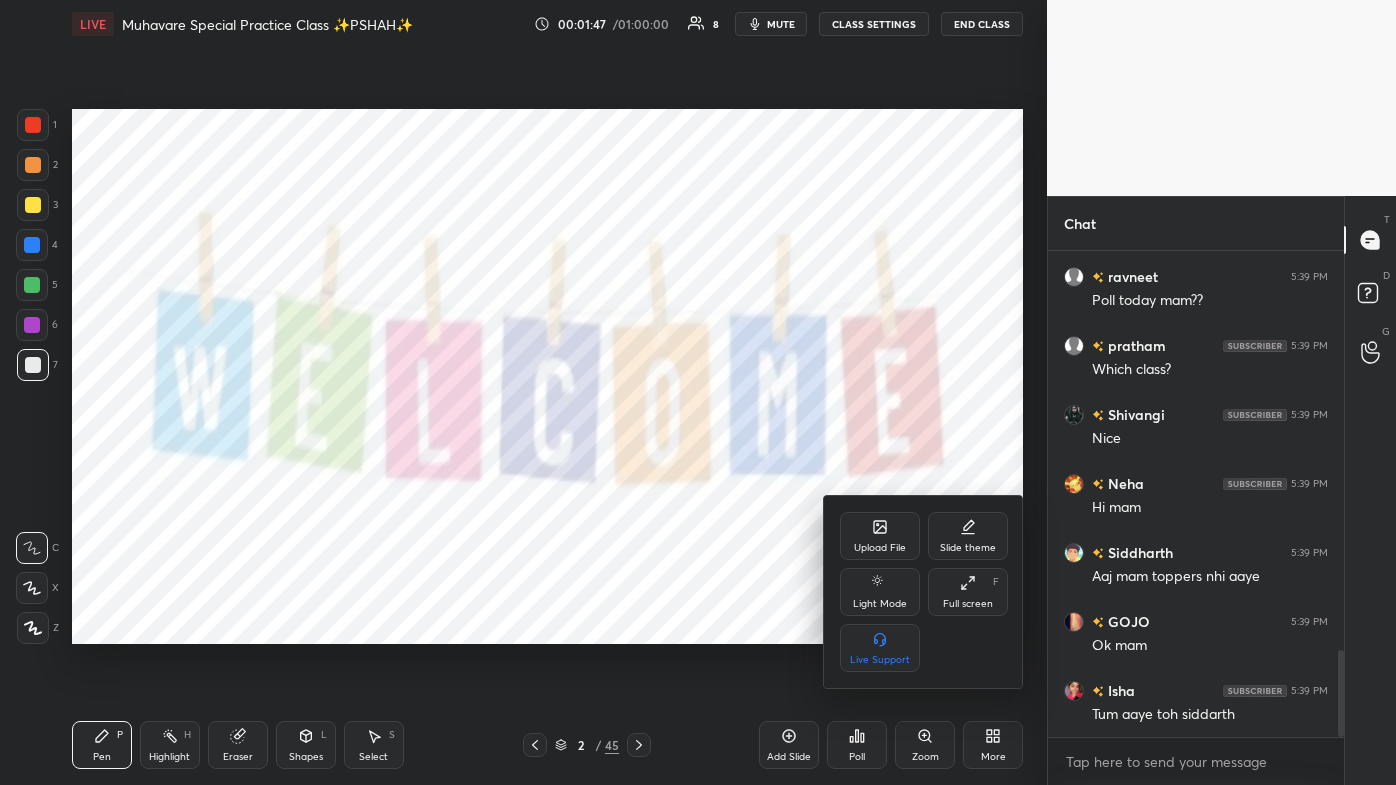 click on "Upload File" at bounding box center (880, 536) 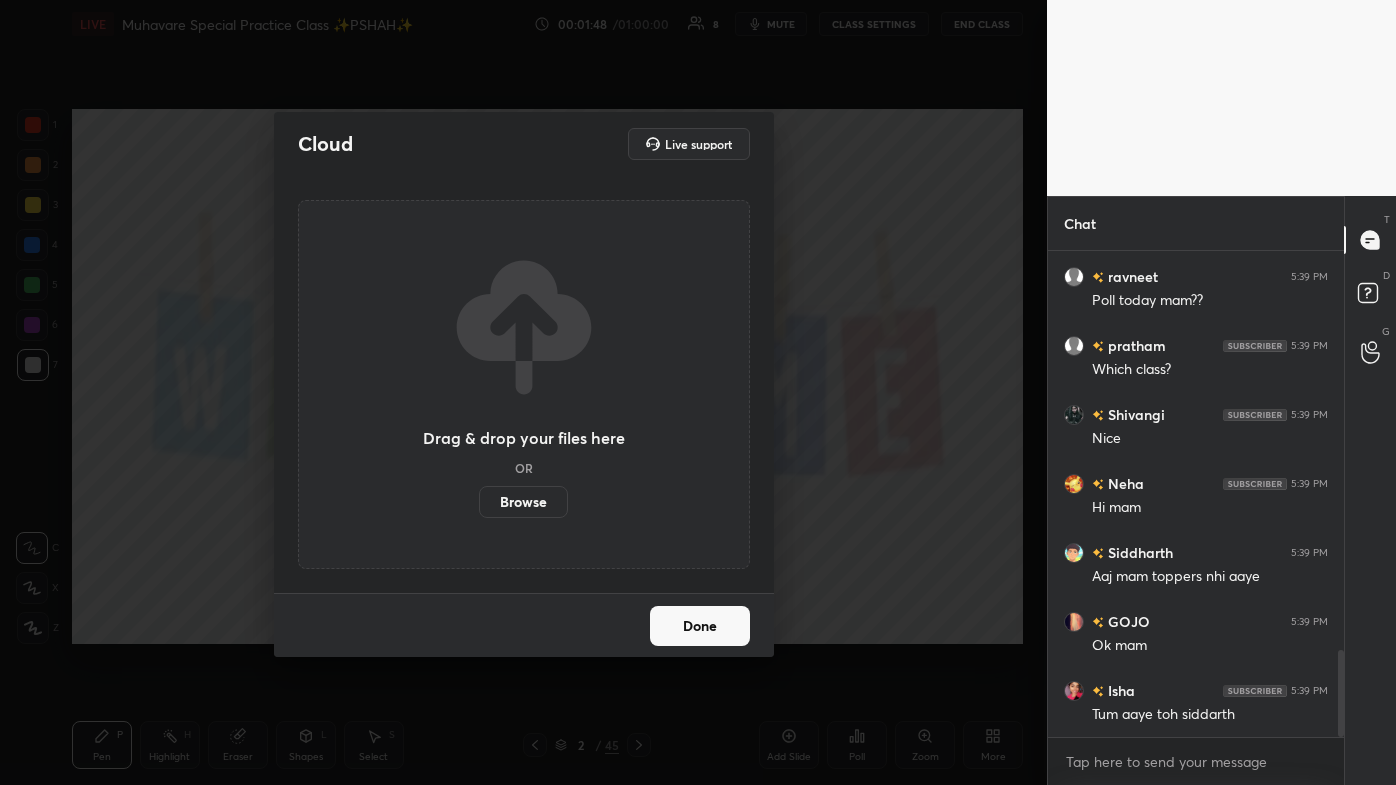 click on "Browse" at bounding box center (523, 502) 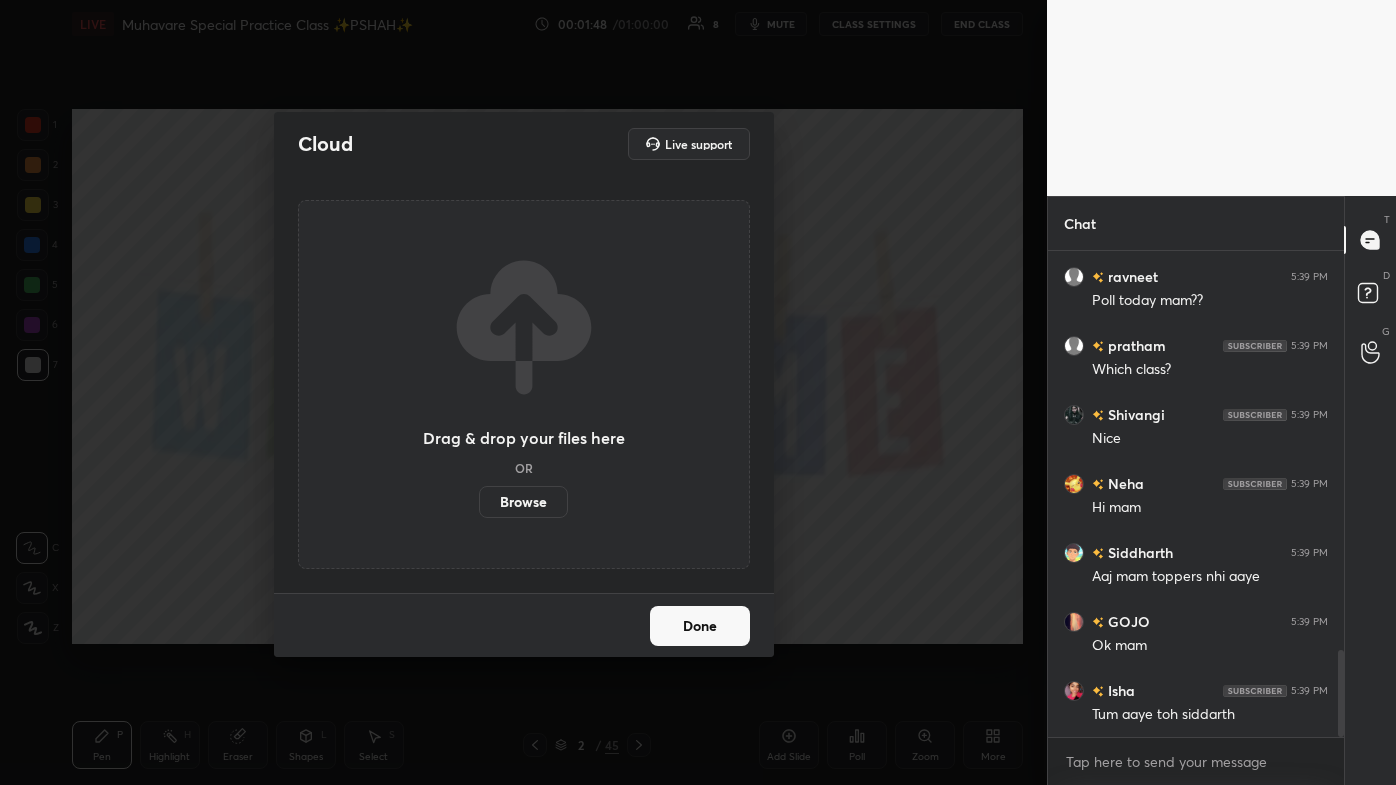 click on "Browse" at bounding box center [479, 502] 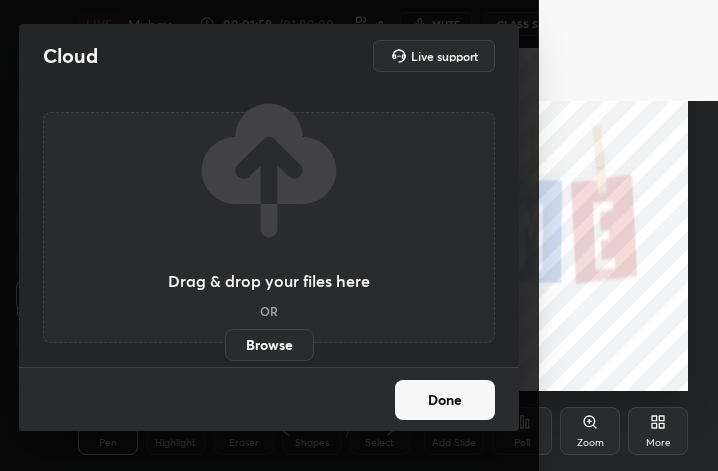 click on "More" at bounding box center (658, 431) 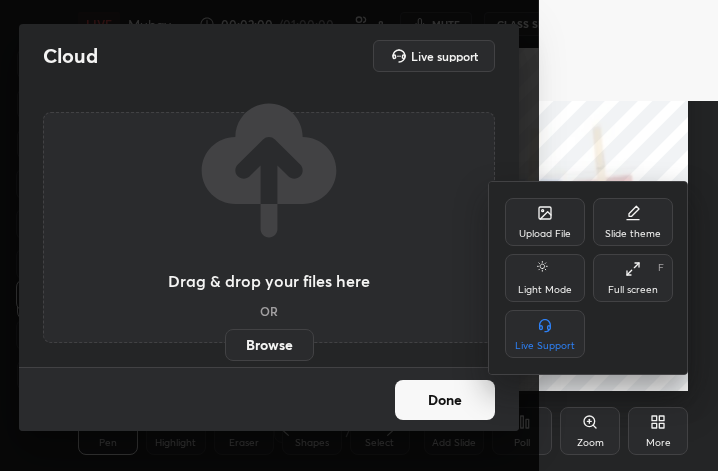click on "Full screen F" at bounding box center [633, 278] 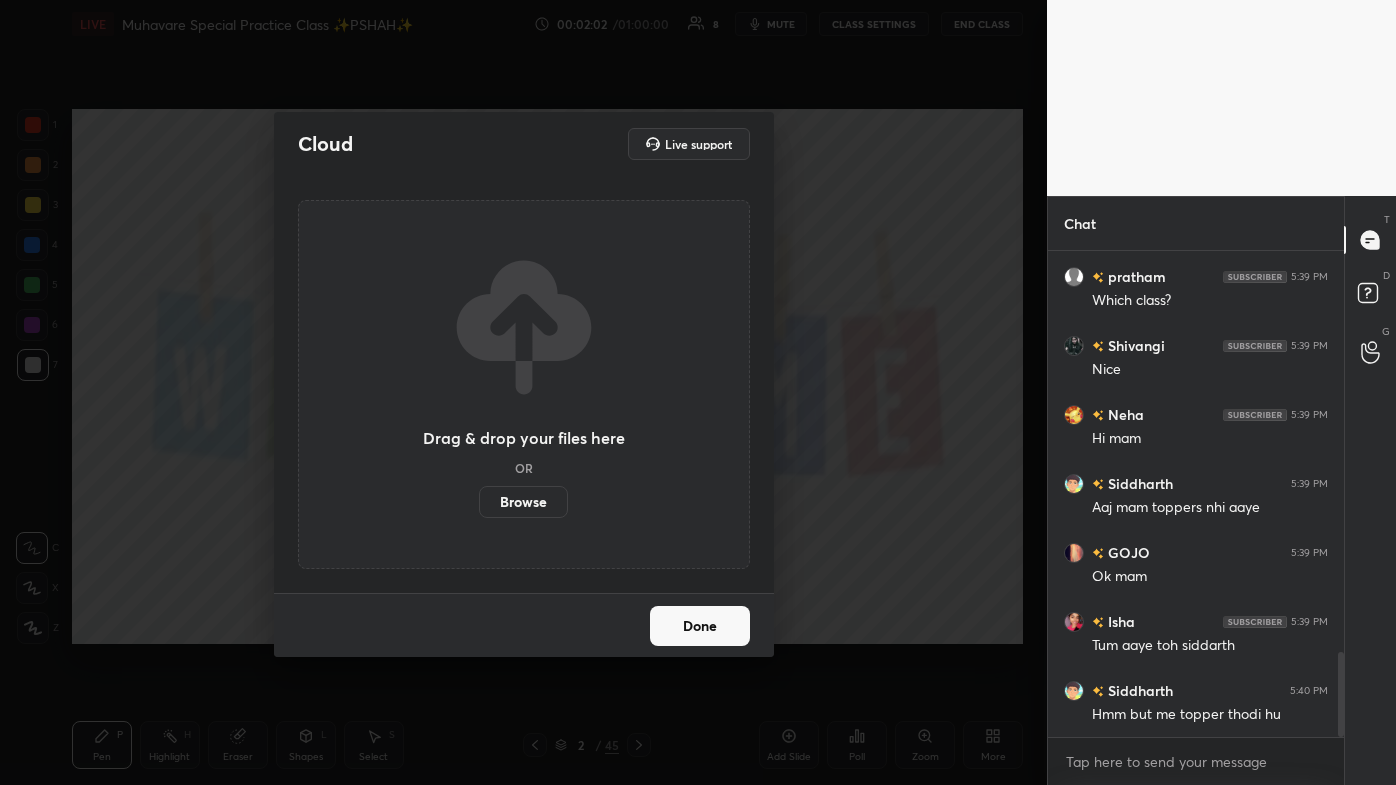 click on "Done" at bounding box center [700, 626] 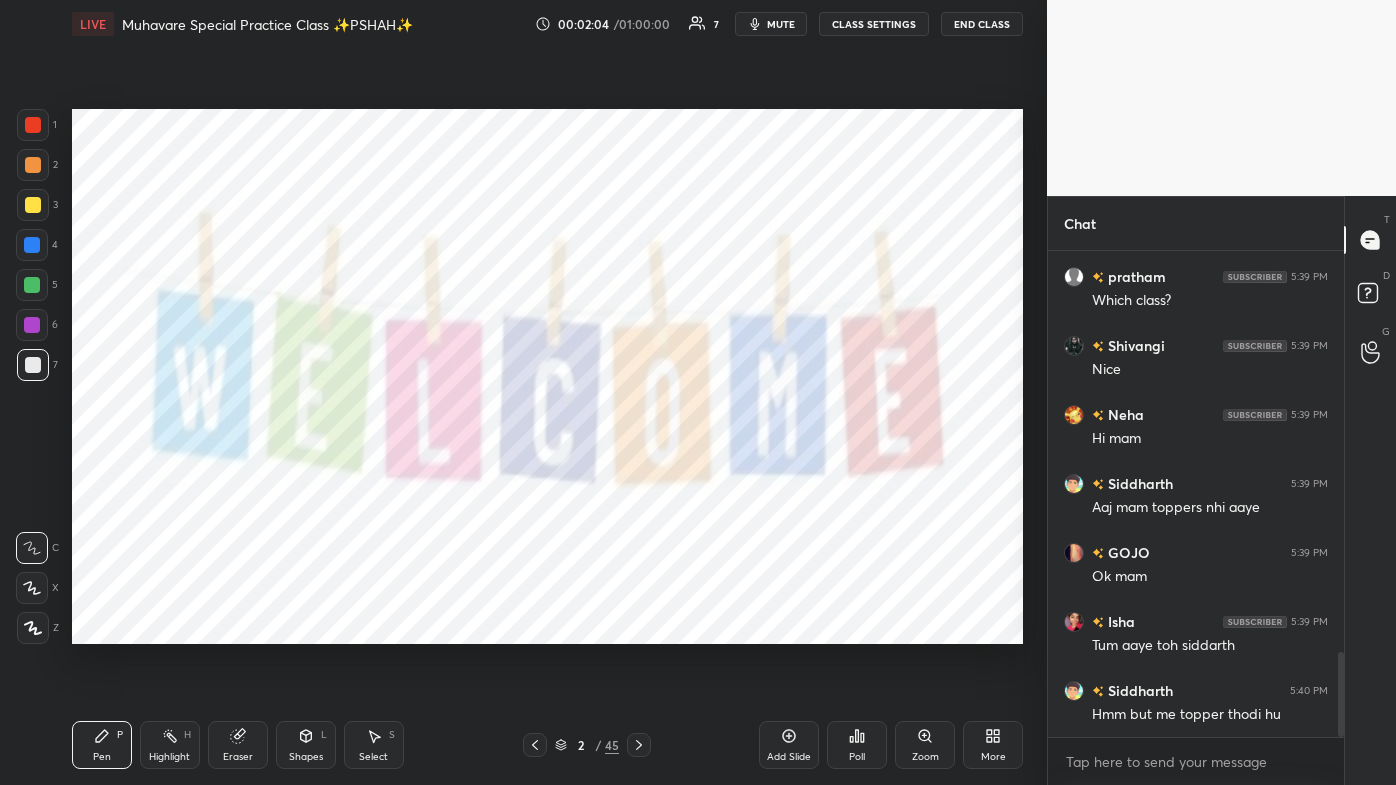 click 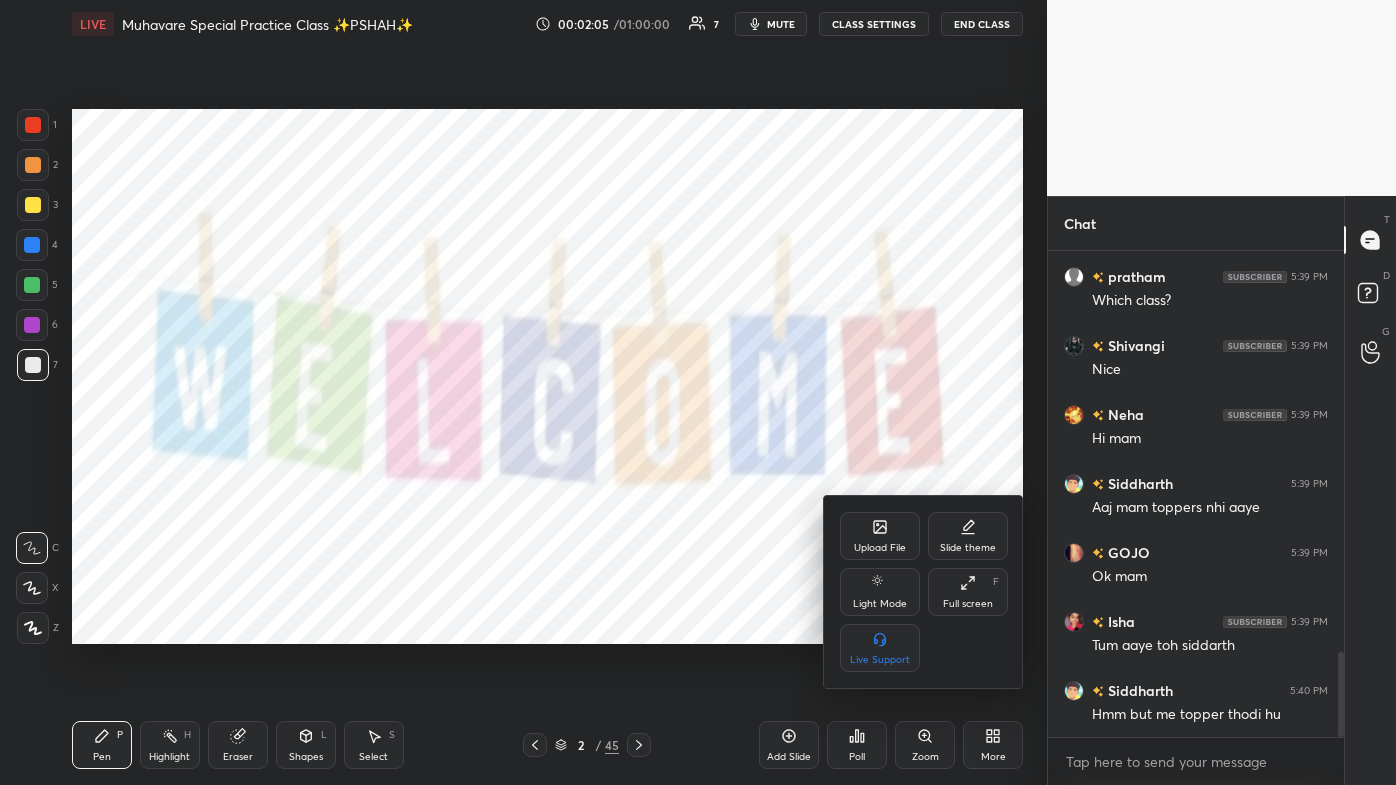 click on "Full screen F" at bounding box center [968, 592] 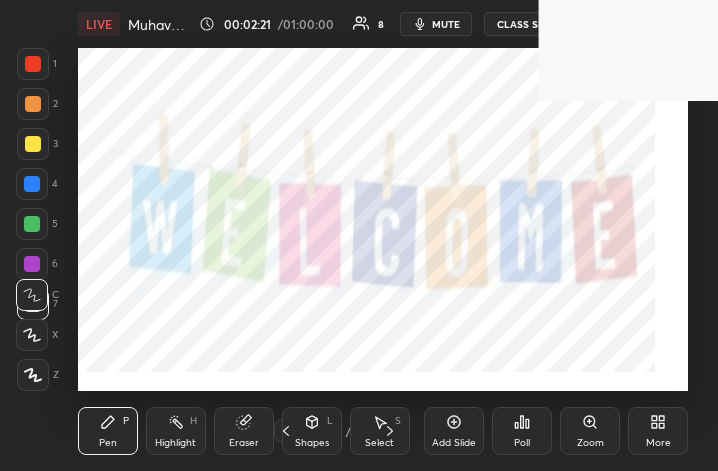 scroll, scrollTop: 99656, scrollLeft: 99361, axis: both 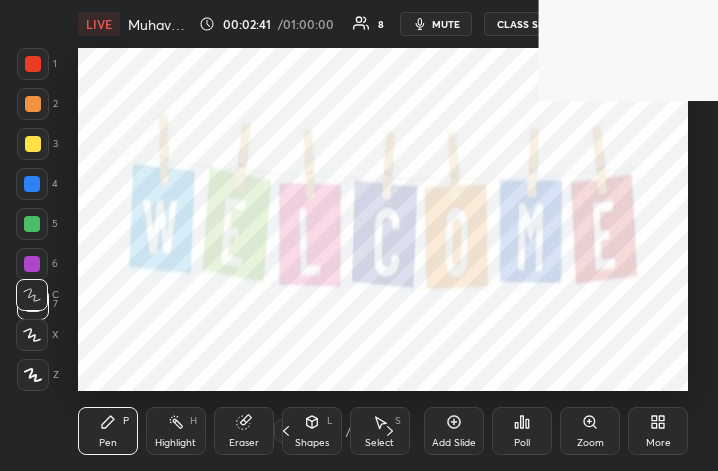 click on "More" at bounding box center (658, 431) 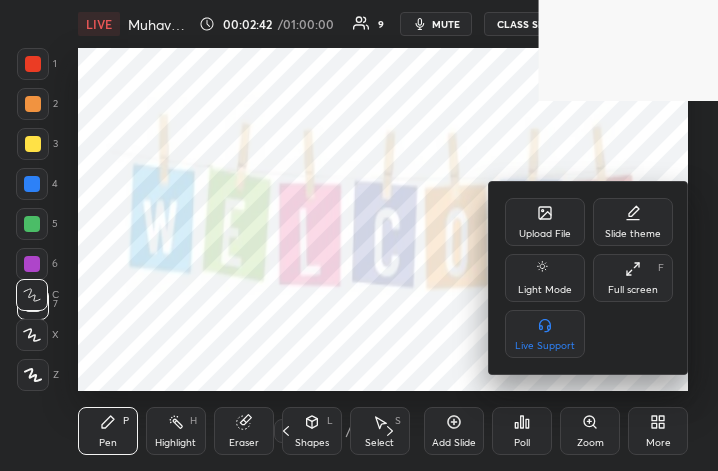 click on "Full screen" at bounding box center [633, 290] 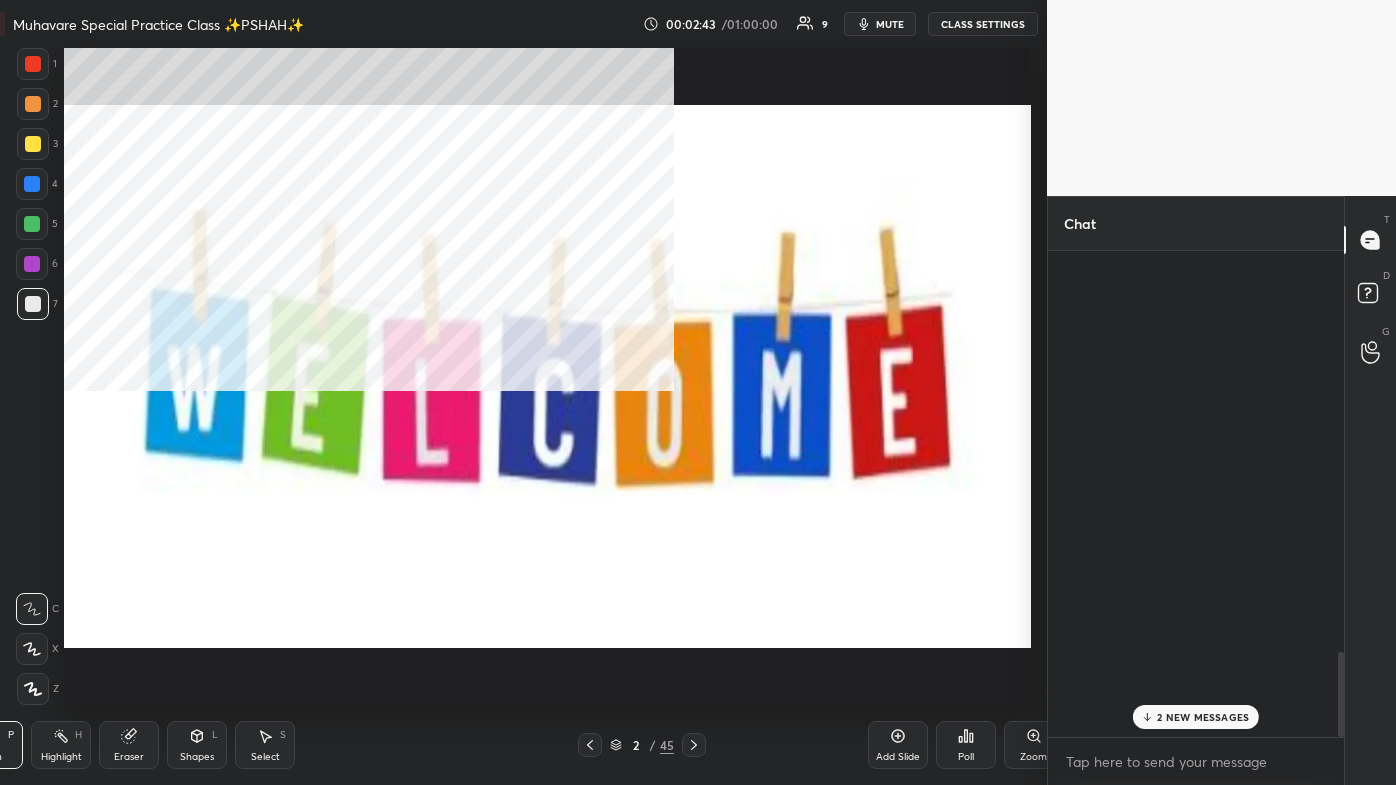 scroll, scrollTop: 99342, scrollLeft: 98683, axis: both 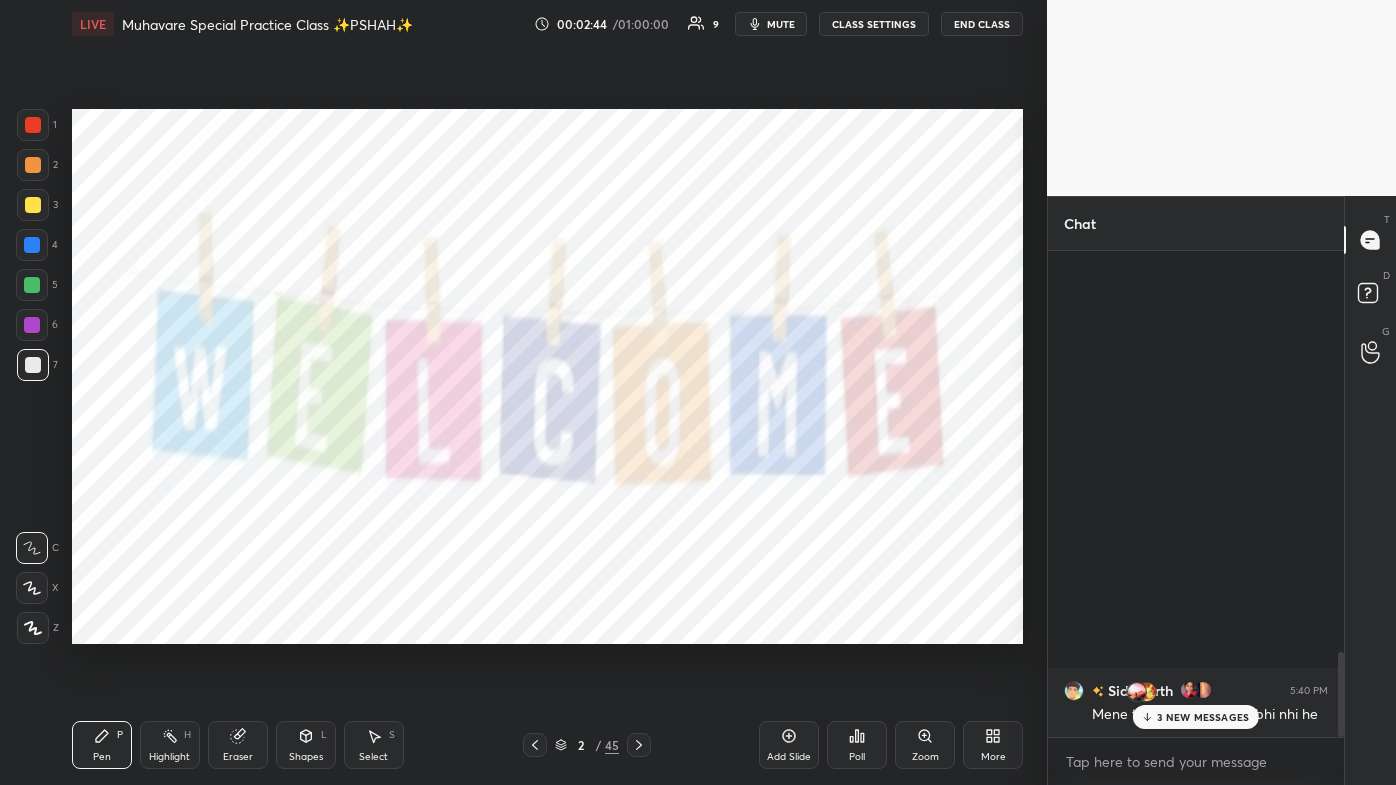 click on "3 NEW MESSAGES" at bounding box center (1203, 717) 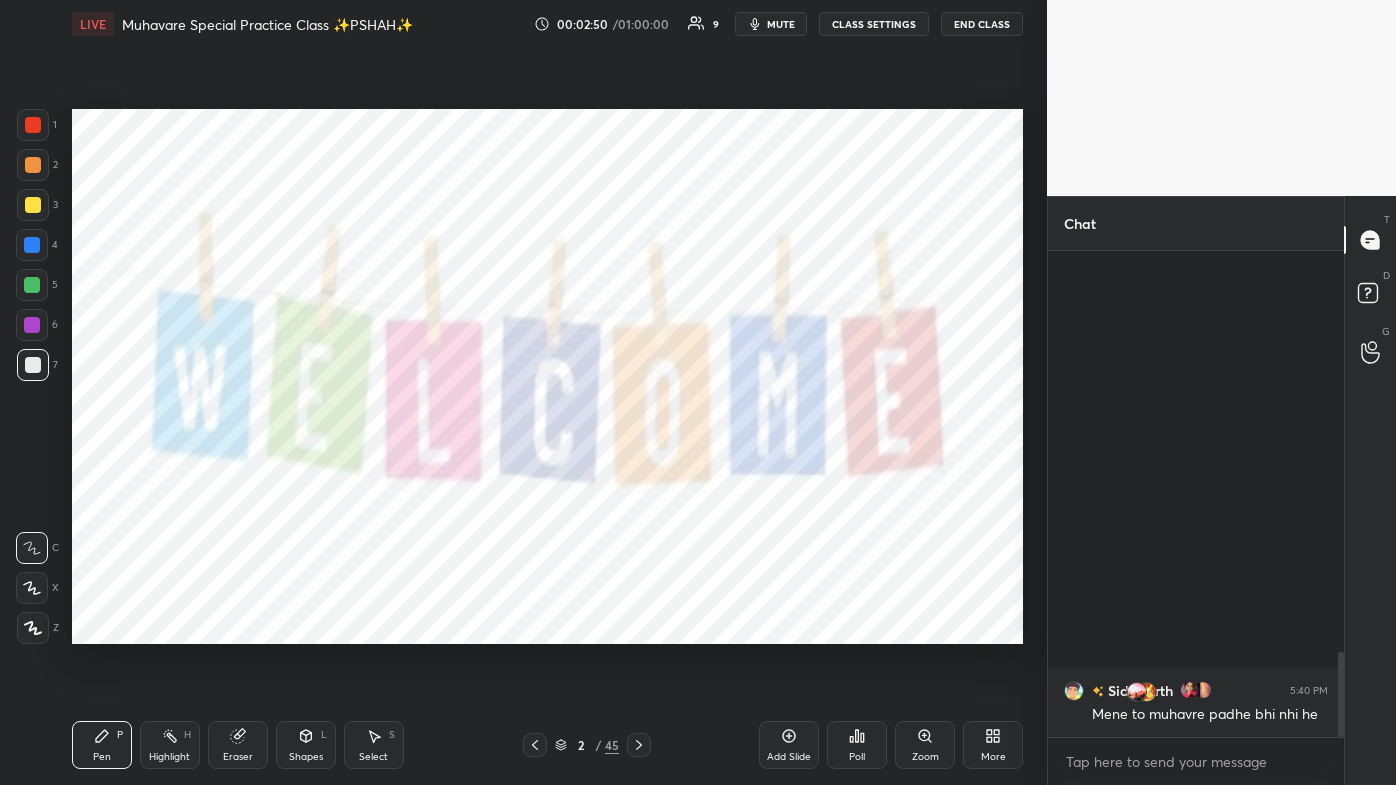 scroll, scrollTop: 440, scrollLeft: 290, axis: both 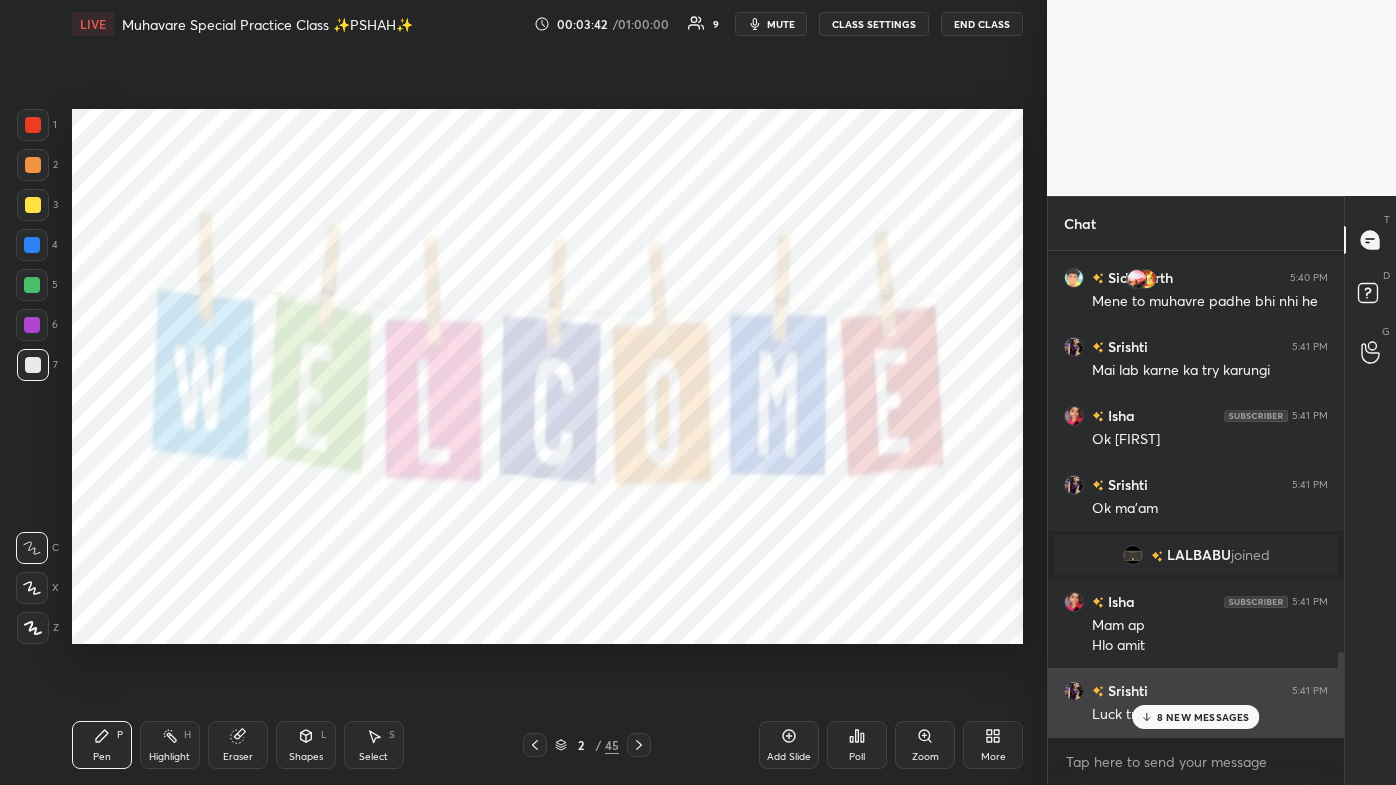 click on "Srishti 5:41 PM Luck try karna hai" at bounding box center (1196, 702) 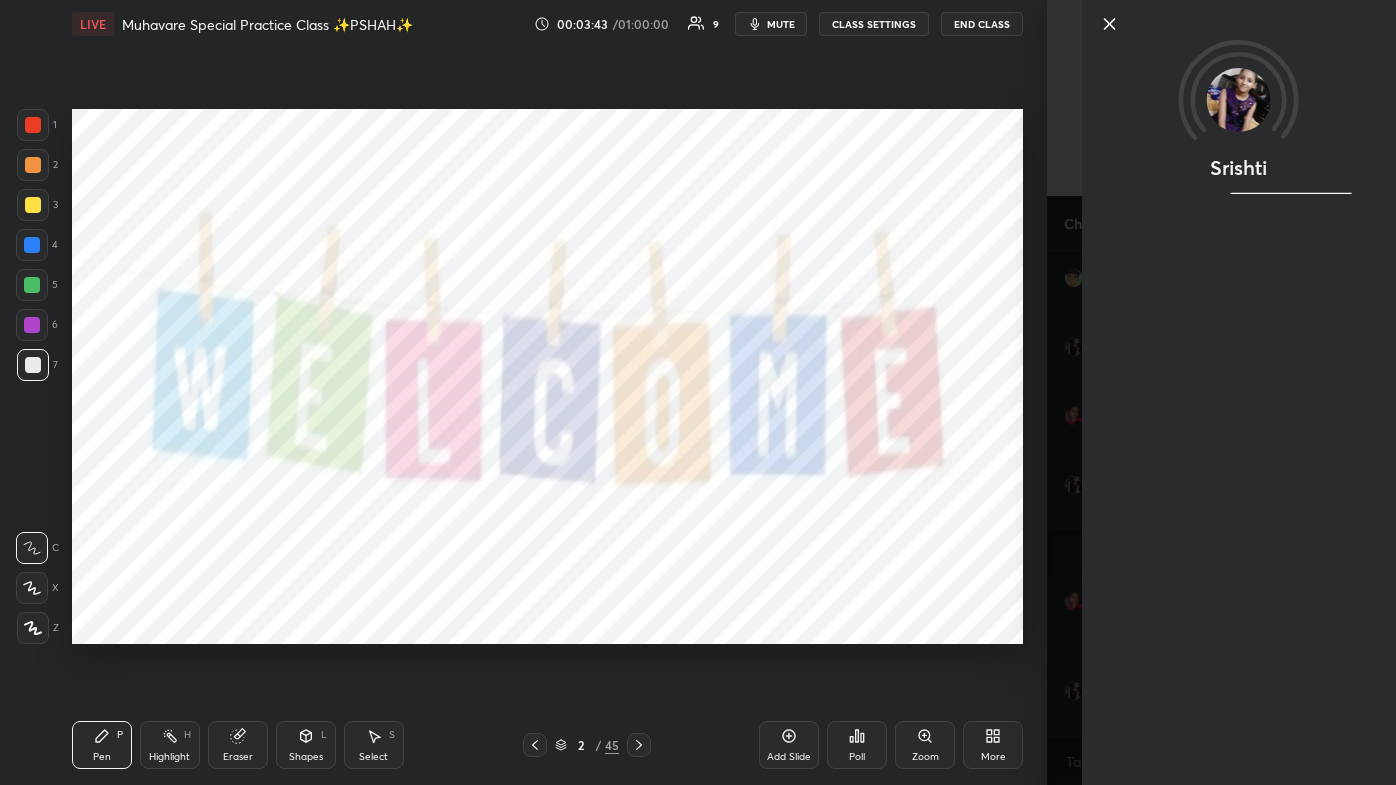 click 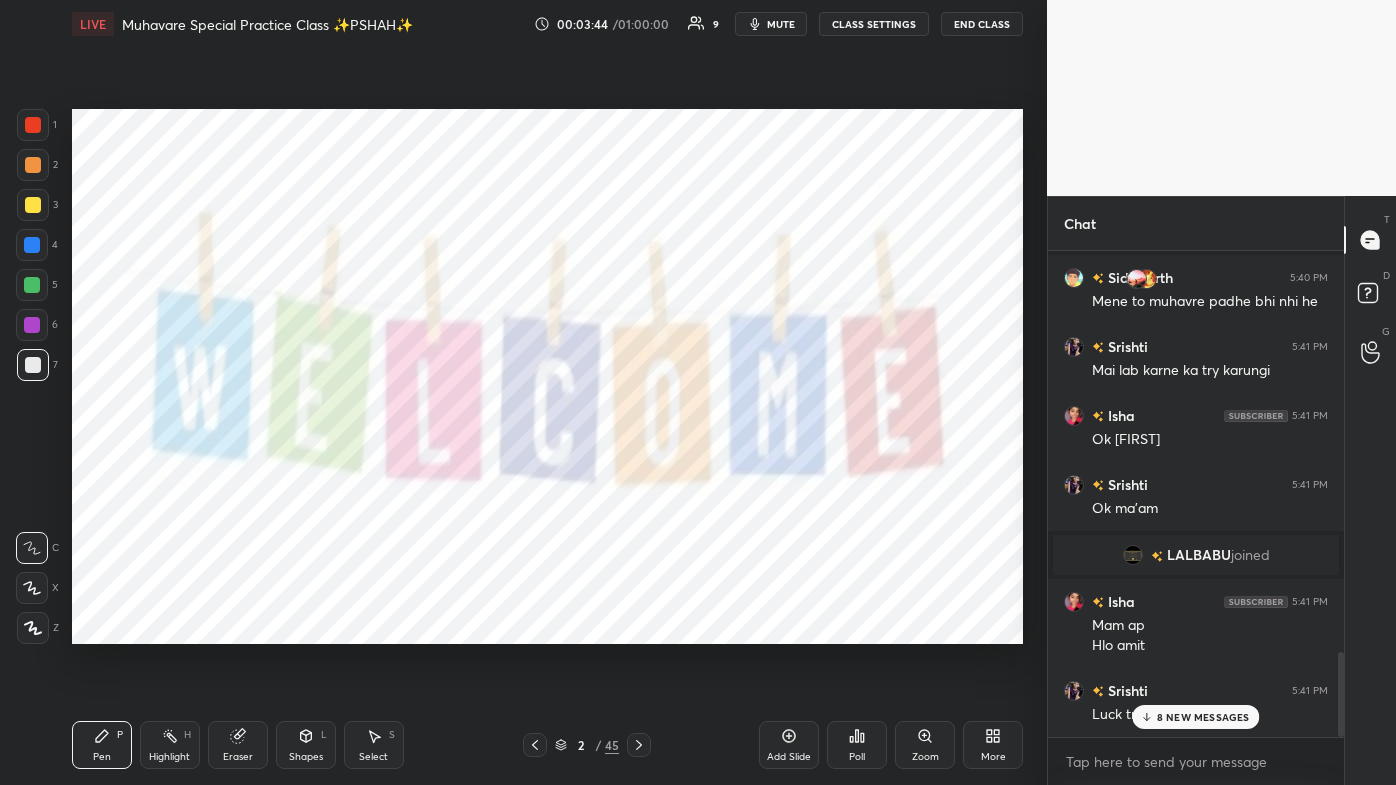 click on "8 NEW MESSAGES" at bounding box center [1195, 717] 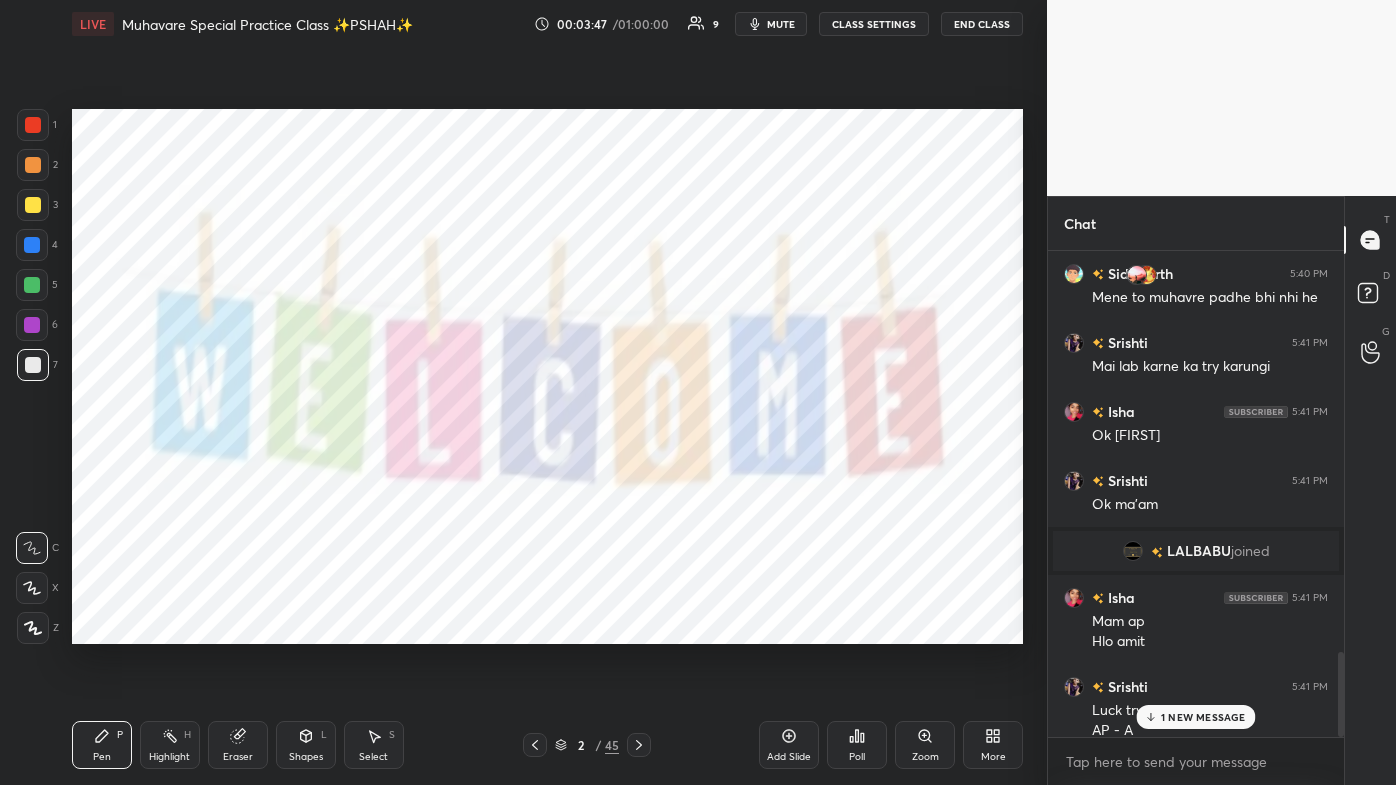 click at bounding box center [33, 125] 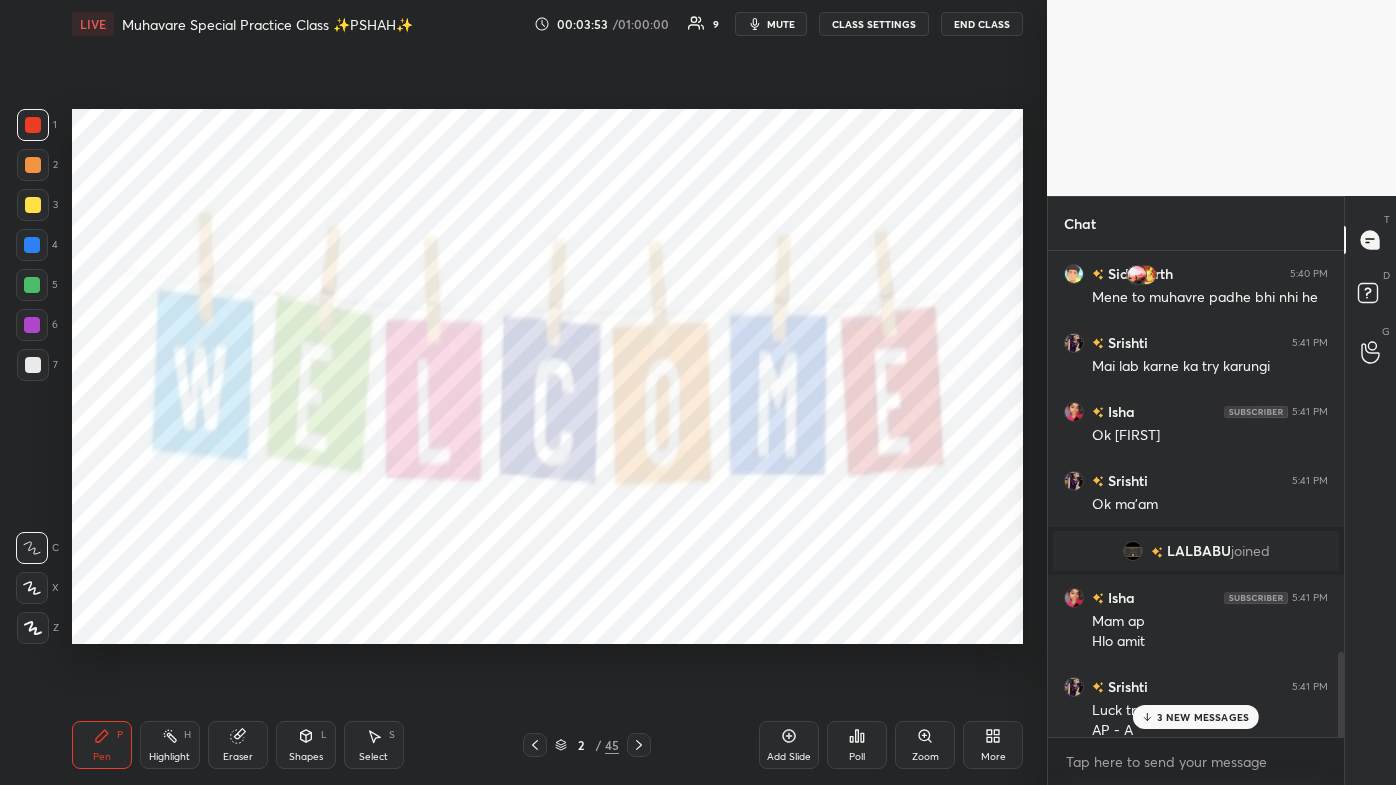 click on "3 NEW MESSAGES" at bounding box center (1196, 717) 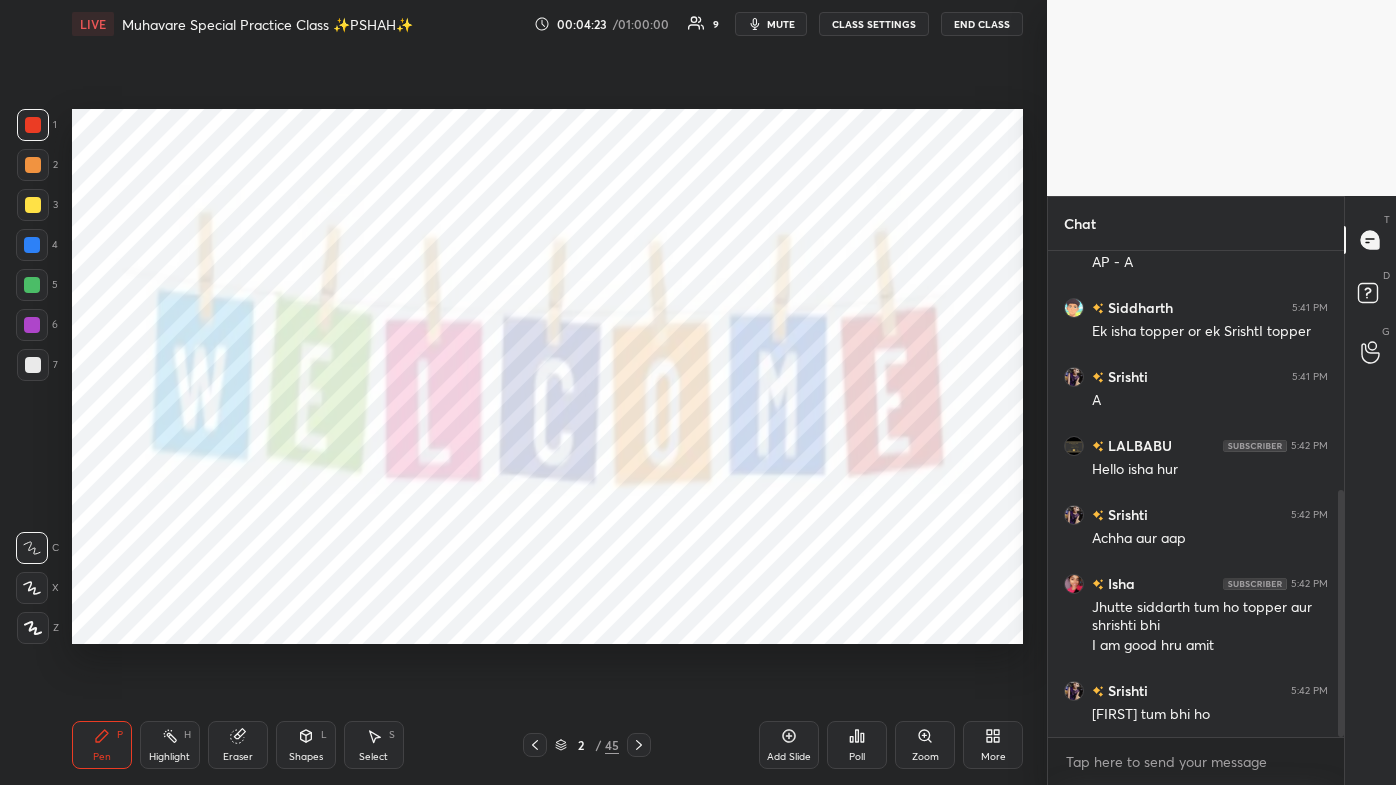 scroll, scrollTop: 536, scrollLeft: 0, axis: vertical 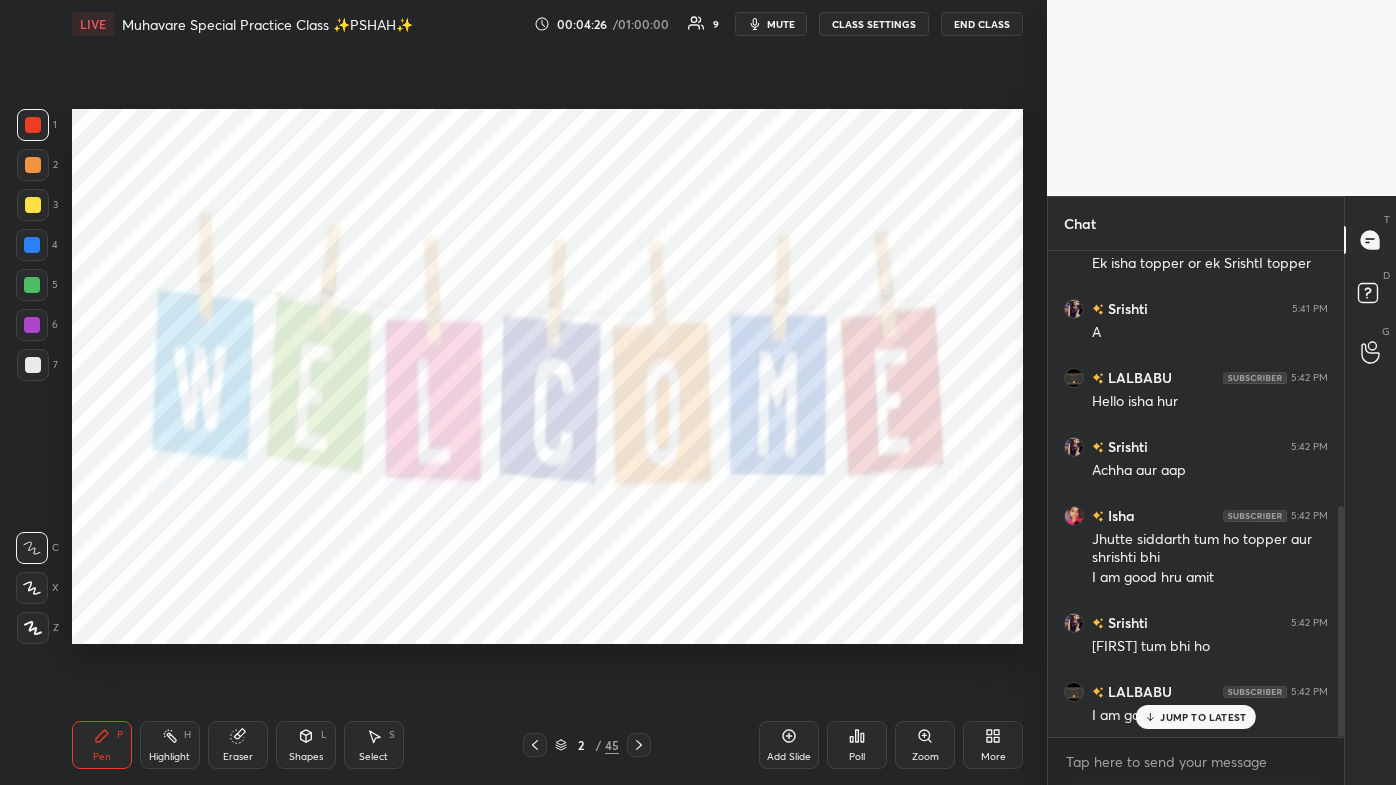 click on "JUMP TO LATEST" at bounding box center (1196, 717) 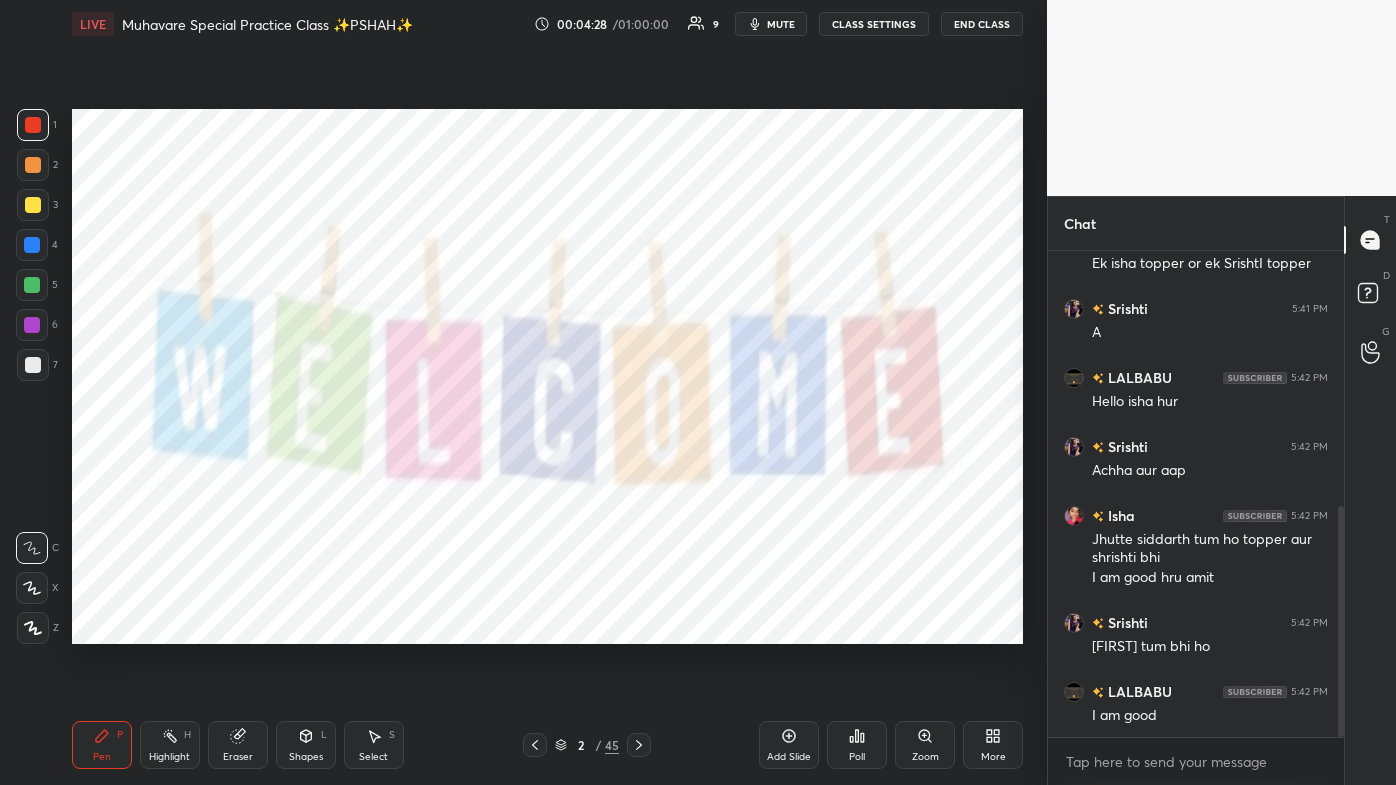 click on "Poll" at bounding box center (857, 745) 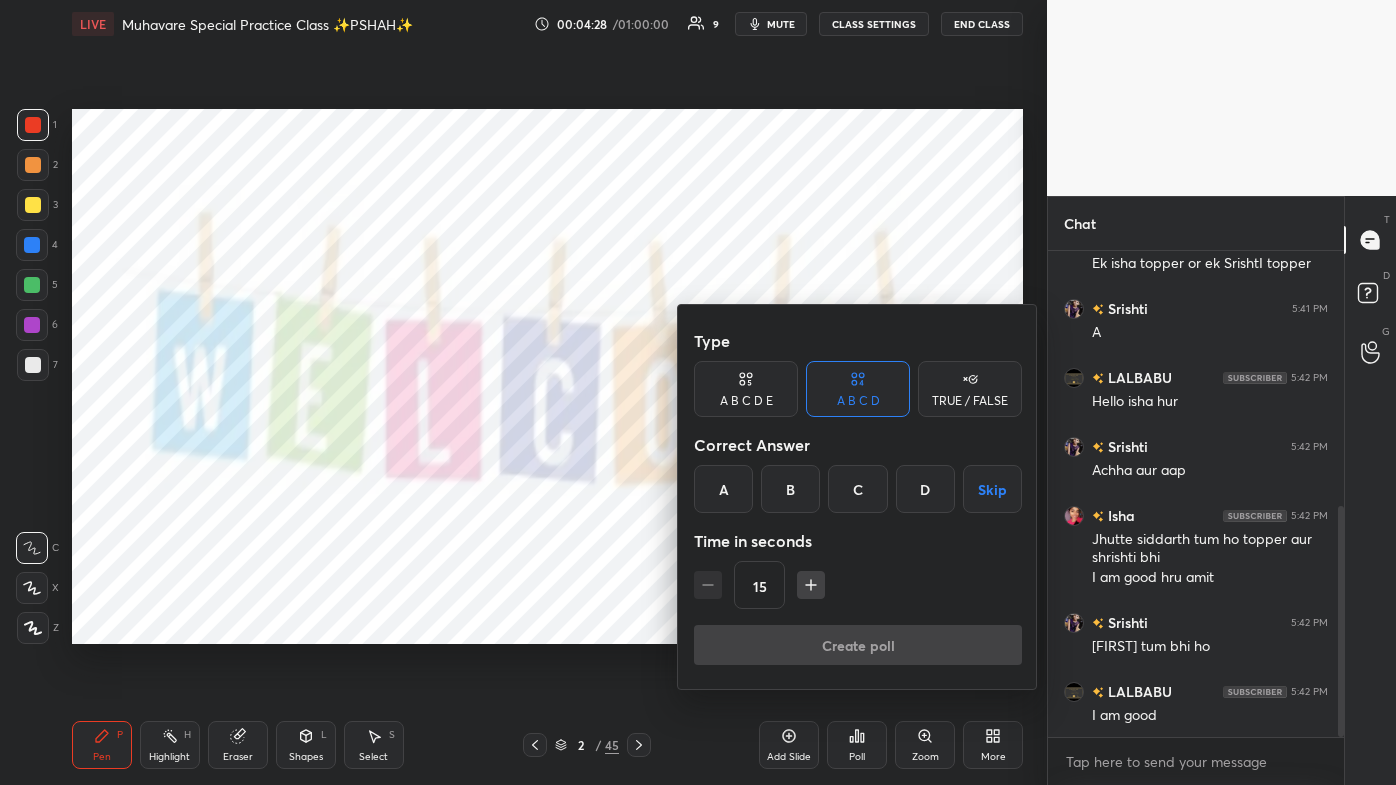scroll, scrollTop: 605, scrollLeft: 0, axis: vertical 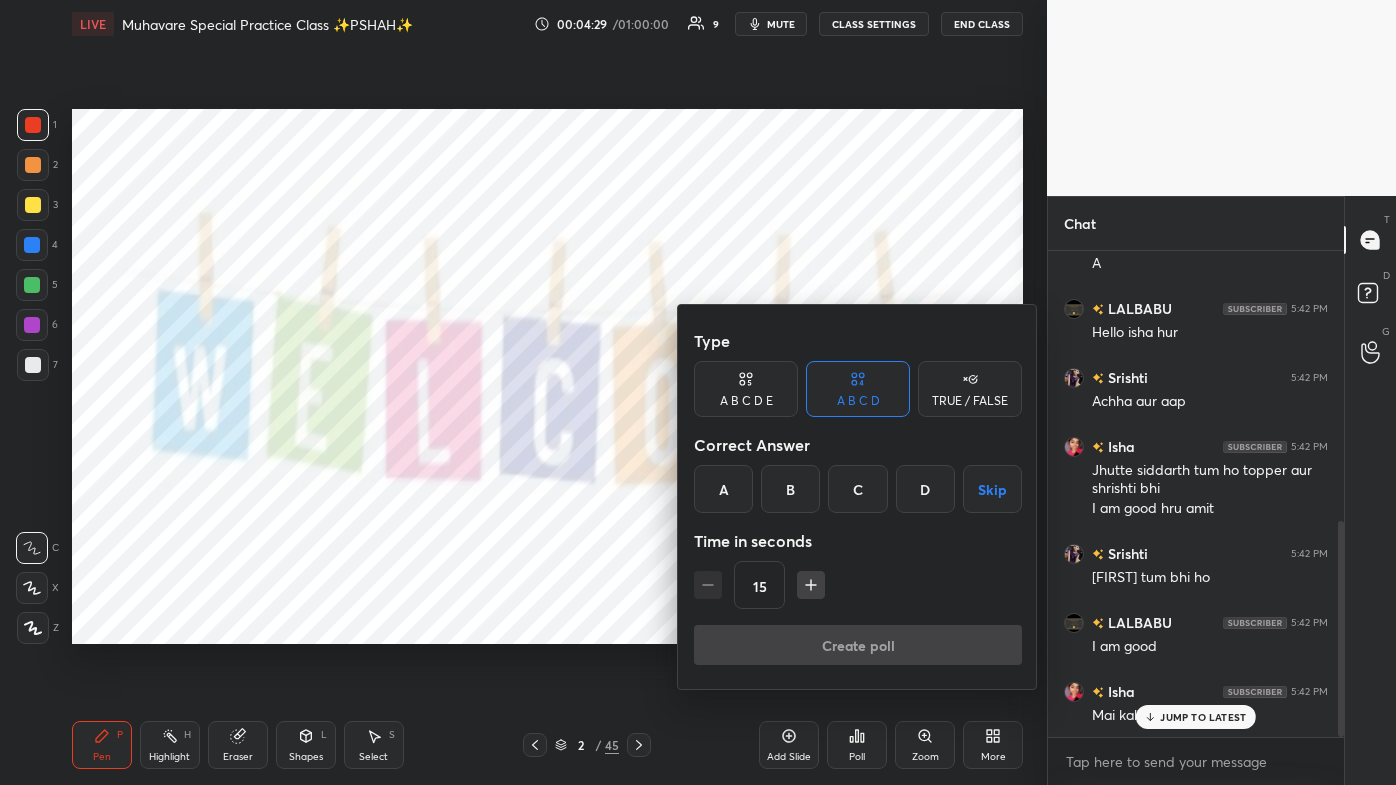 click on "B" at bounding box center [790, 489] 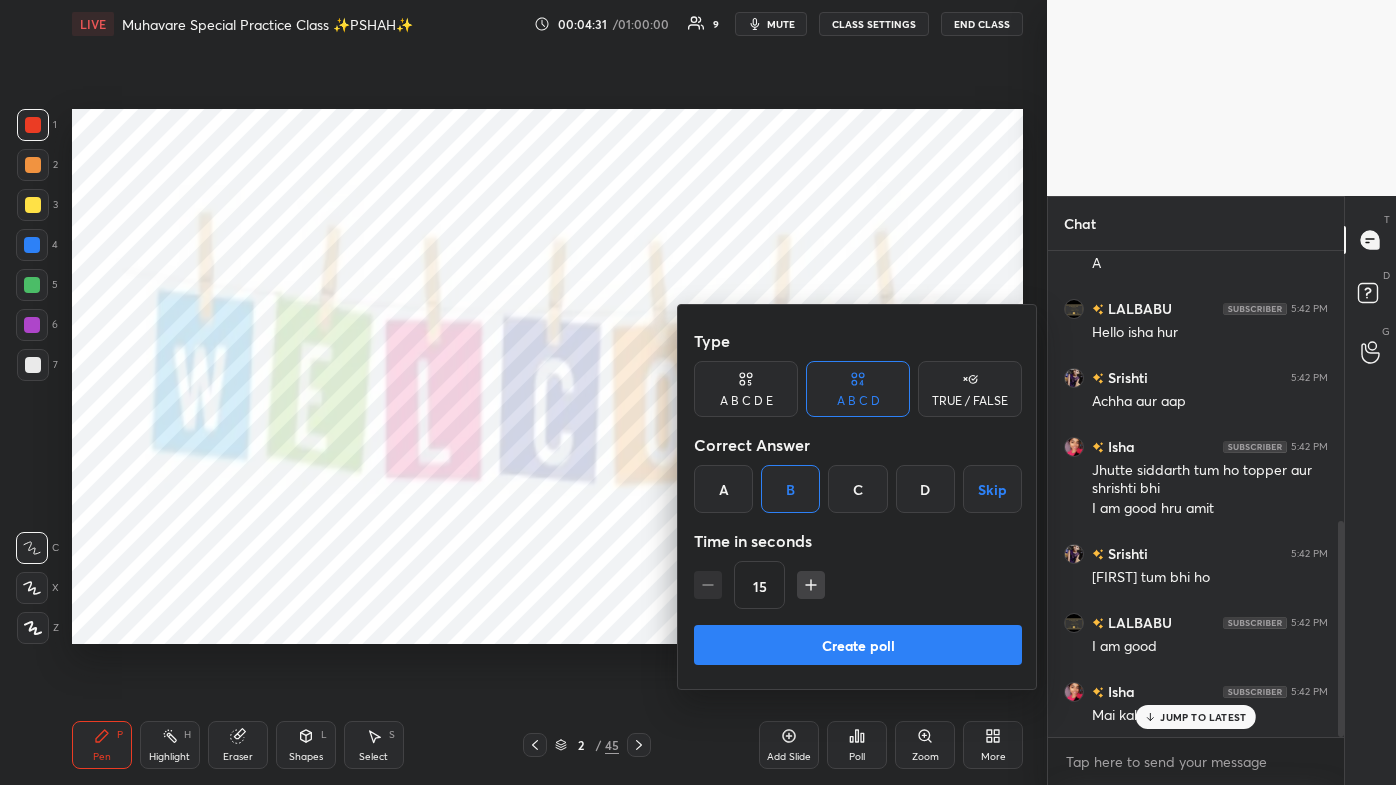 click on "Create poll" at bounding box center (858, 645) 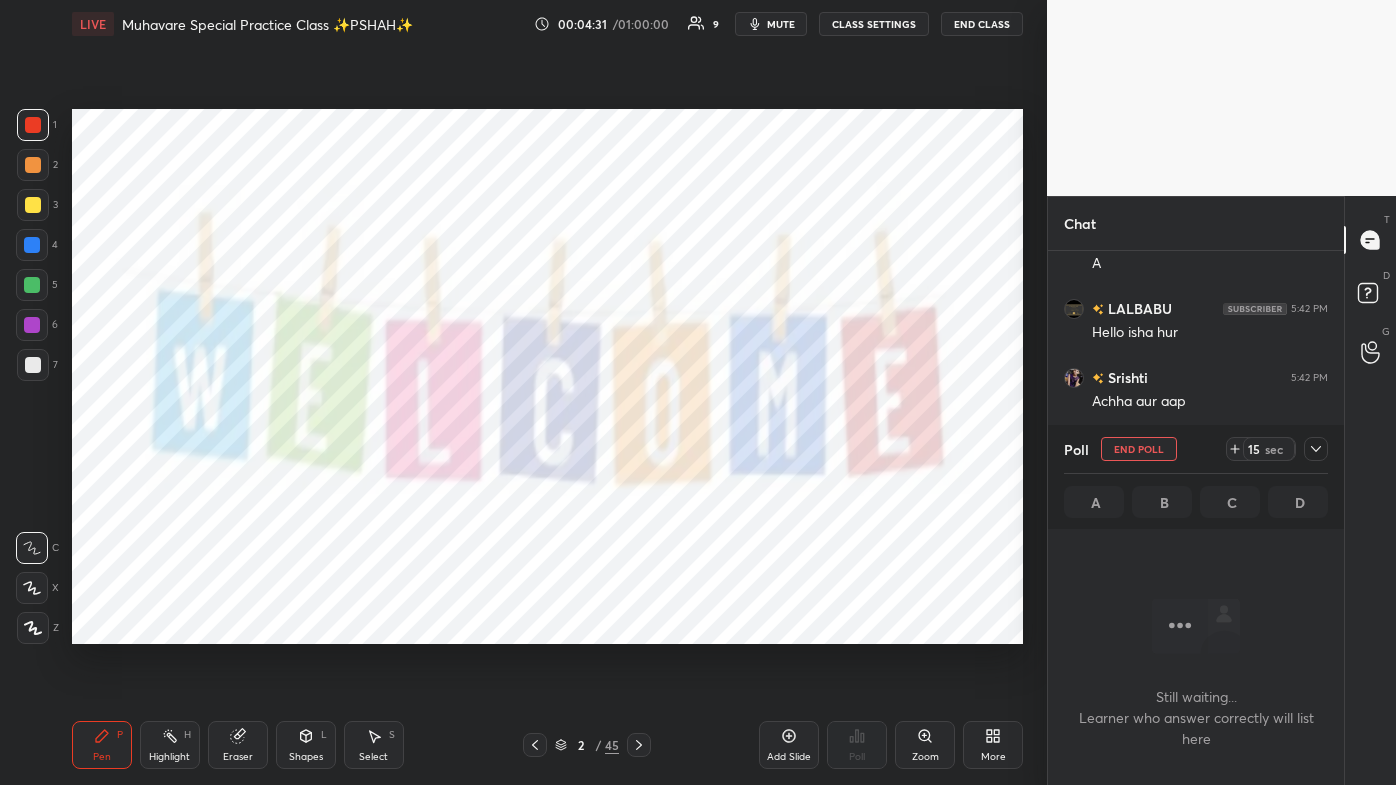 scroll, scrollTop: 376, scrollLeft: 290, axis: both 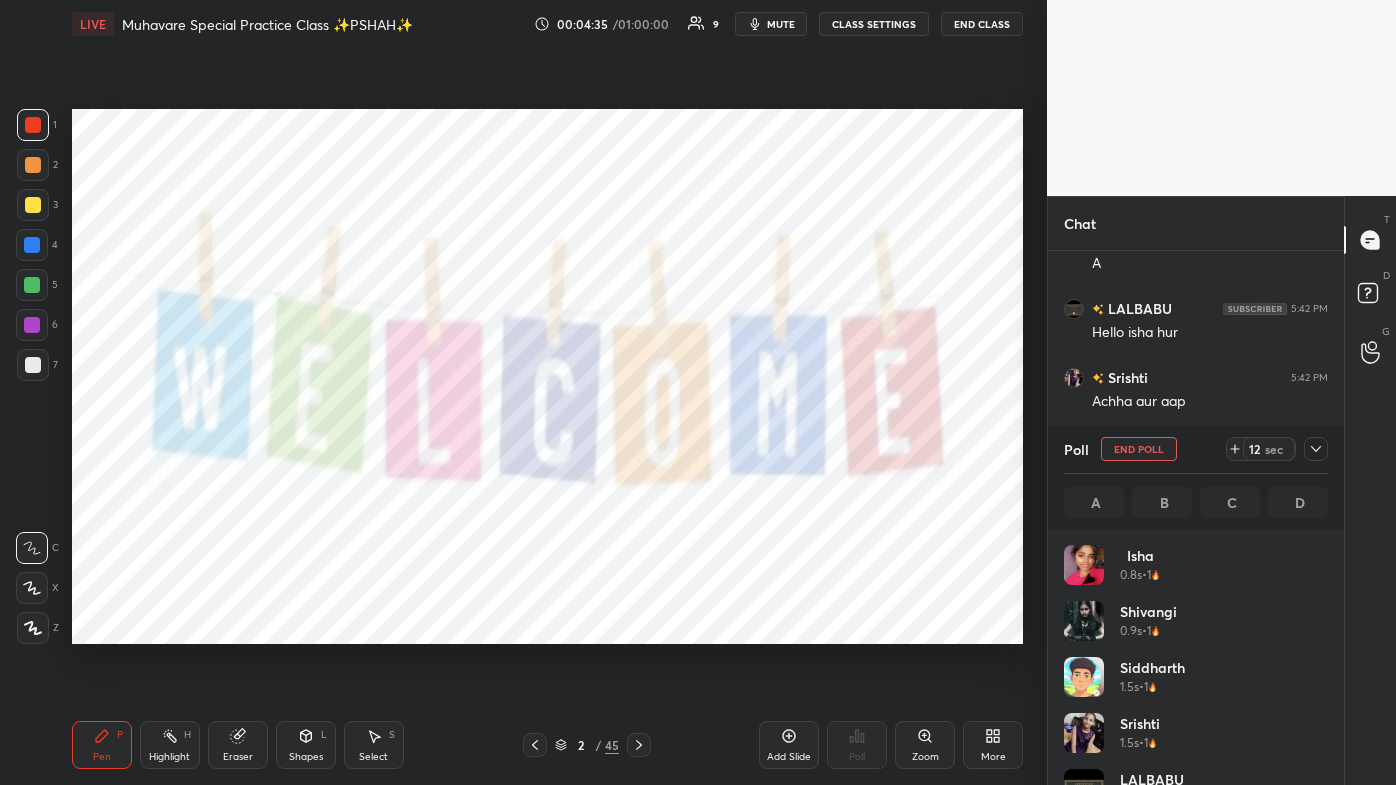 click on "Pen P Highlight H Eraser Shapes L Select S" at bounding box center [244, 745] 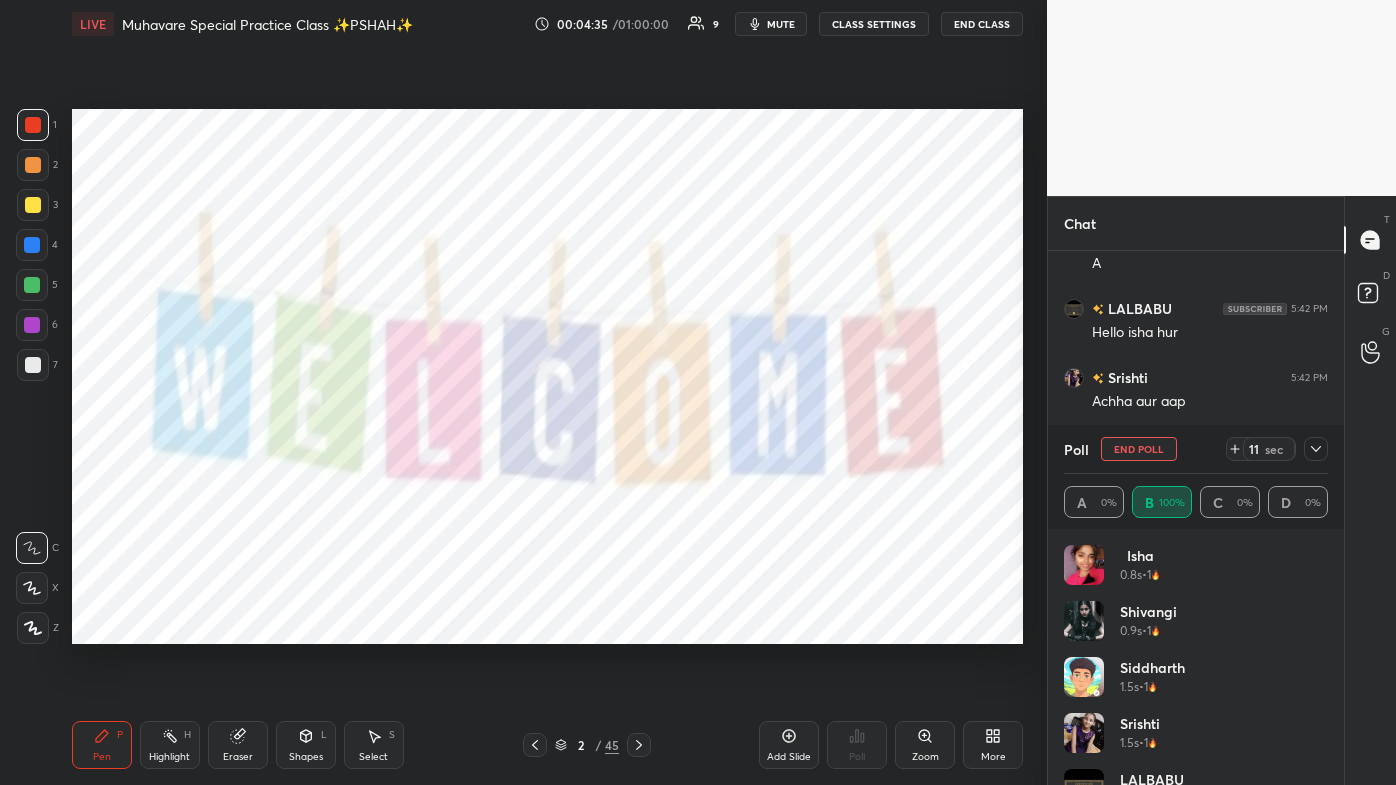 click on "Eraser" at bounding box center (238, 745) 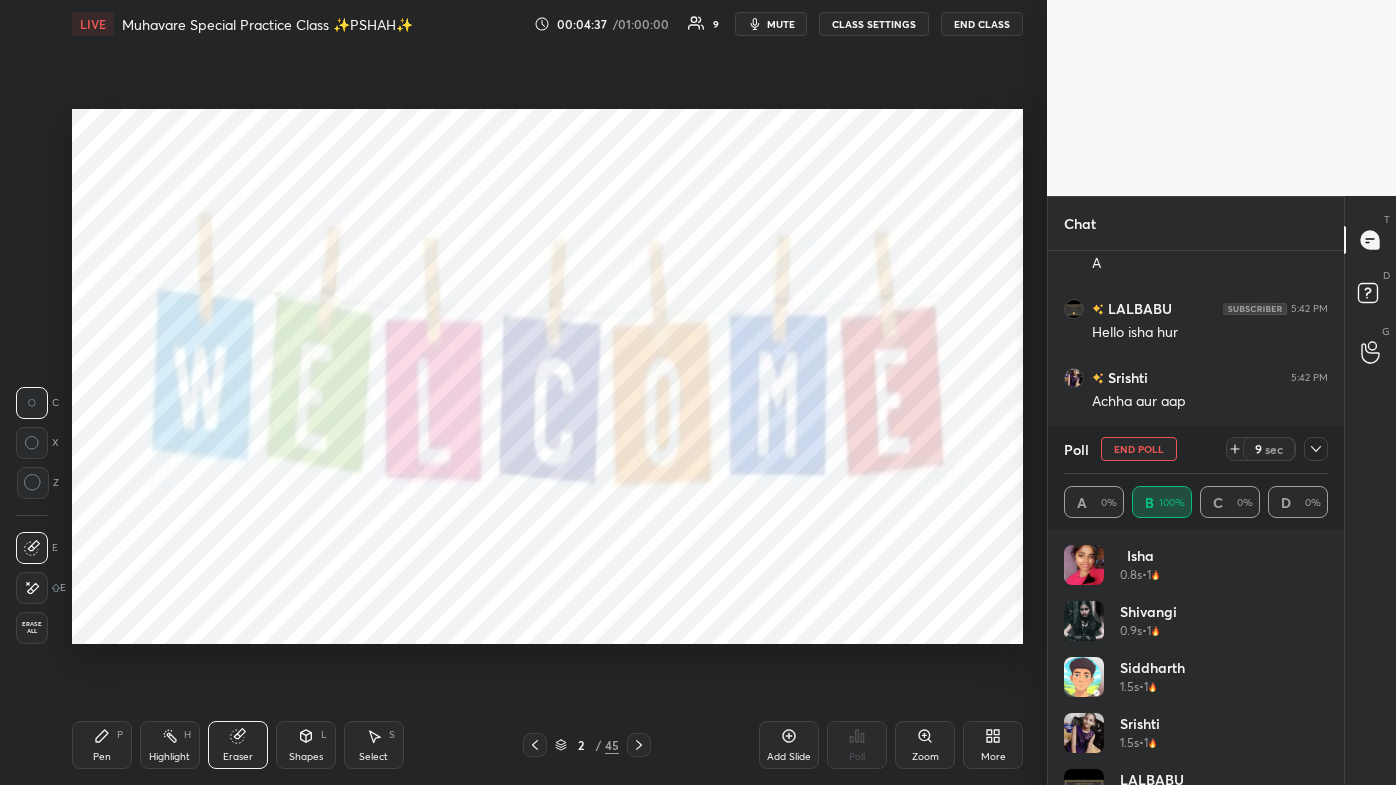 click on "Pen P" at bounding box center (102, 745) 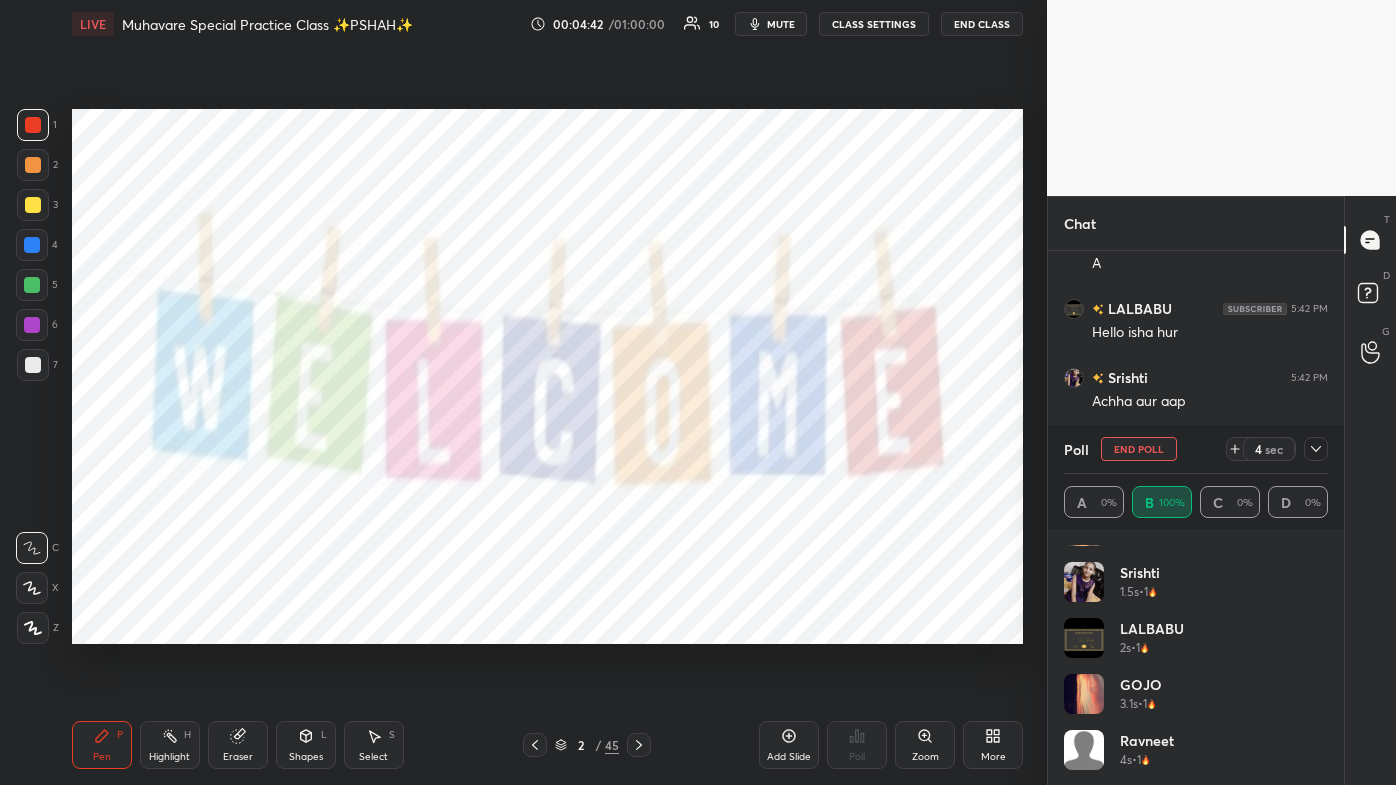 scroll, scrollTop: 152, scrollLeft: 0, axis: vertical 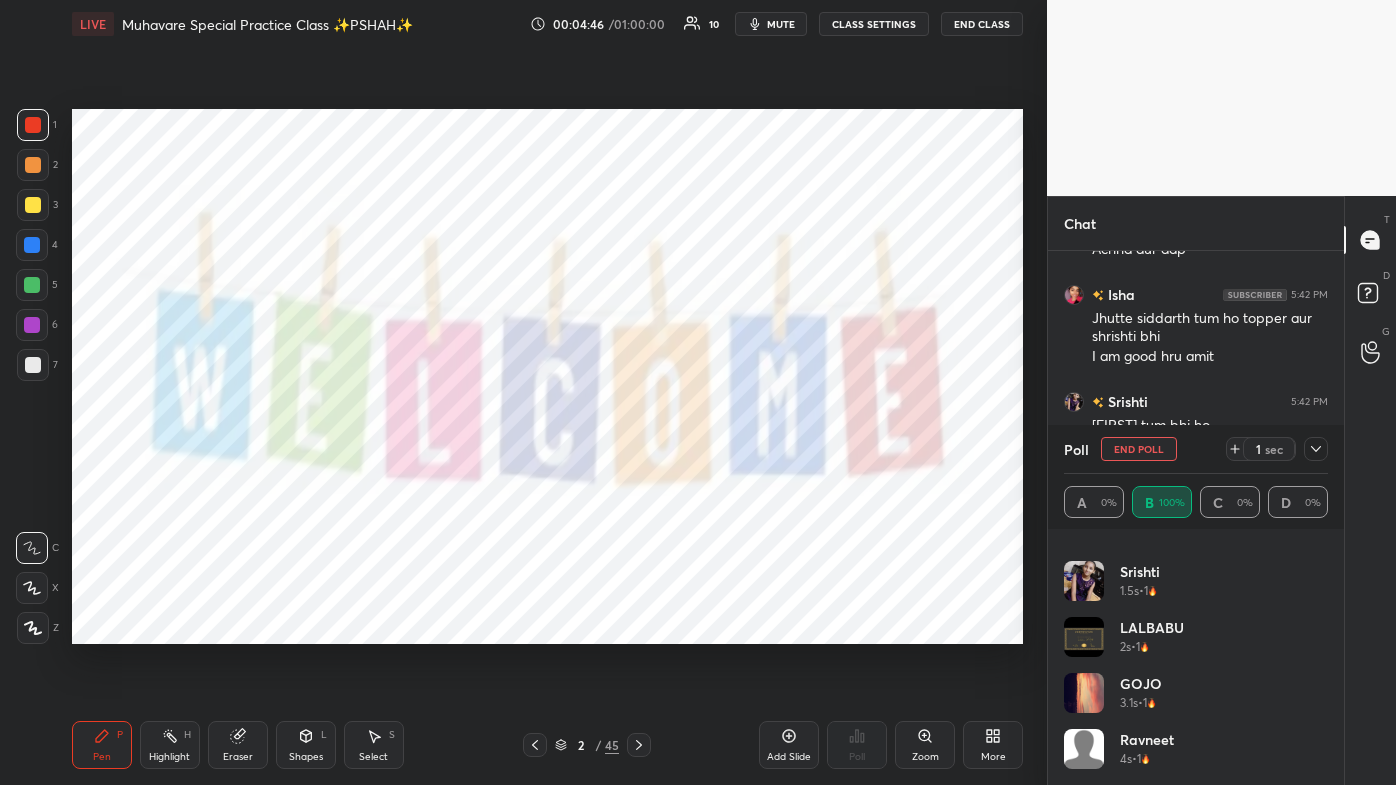 drag, startPoint x: 1328, startPoint y: 716, endPoint x: 1320, endPoint y: 562, distance: 154.20766 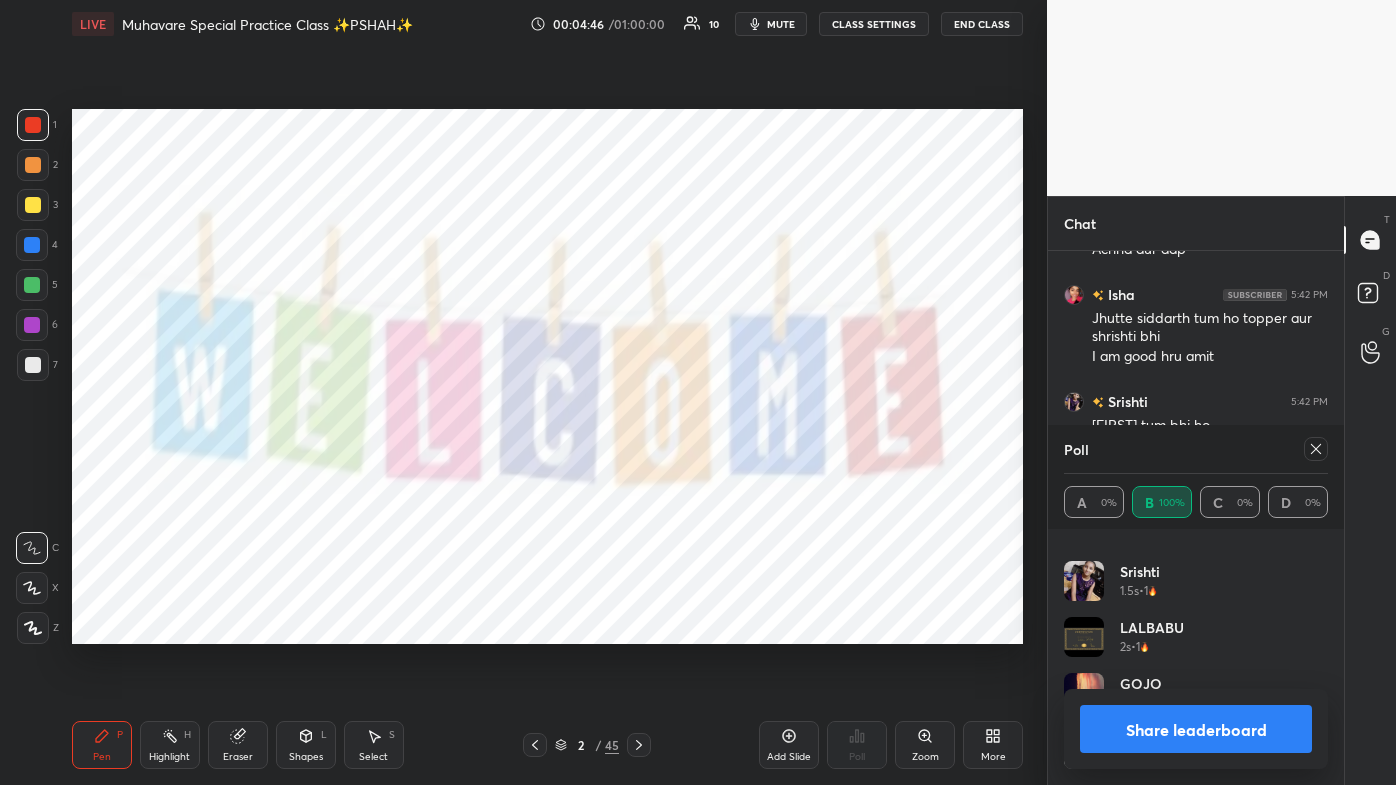 click 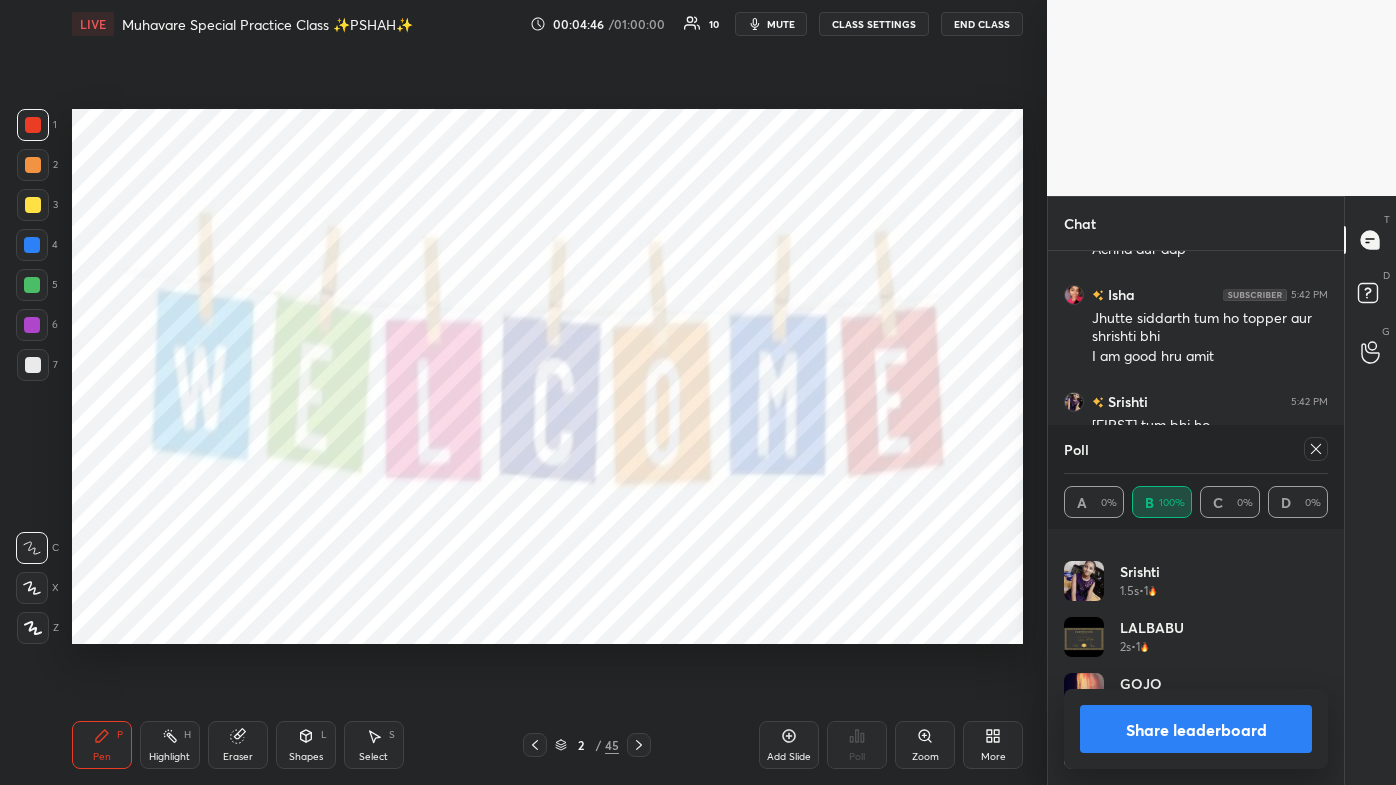 scroll, scrollTop: 136, scrollLeft: 258, axis: both 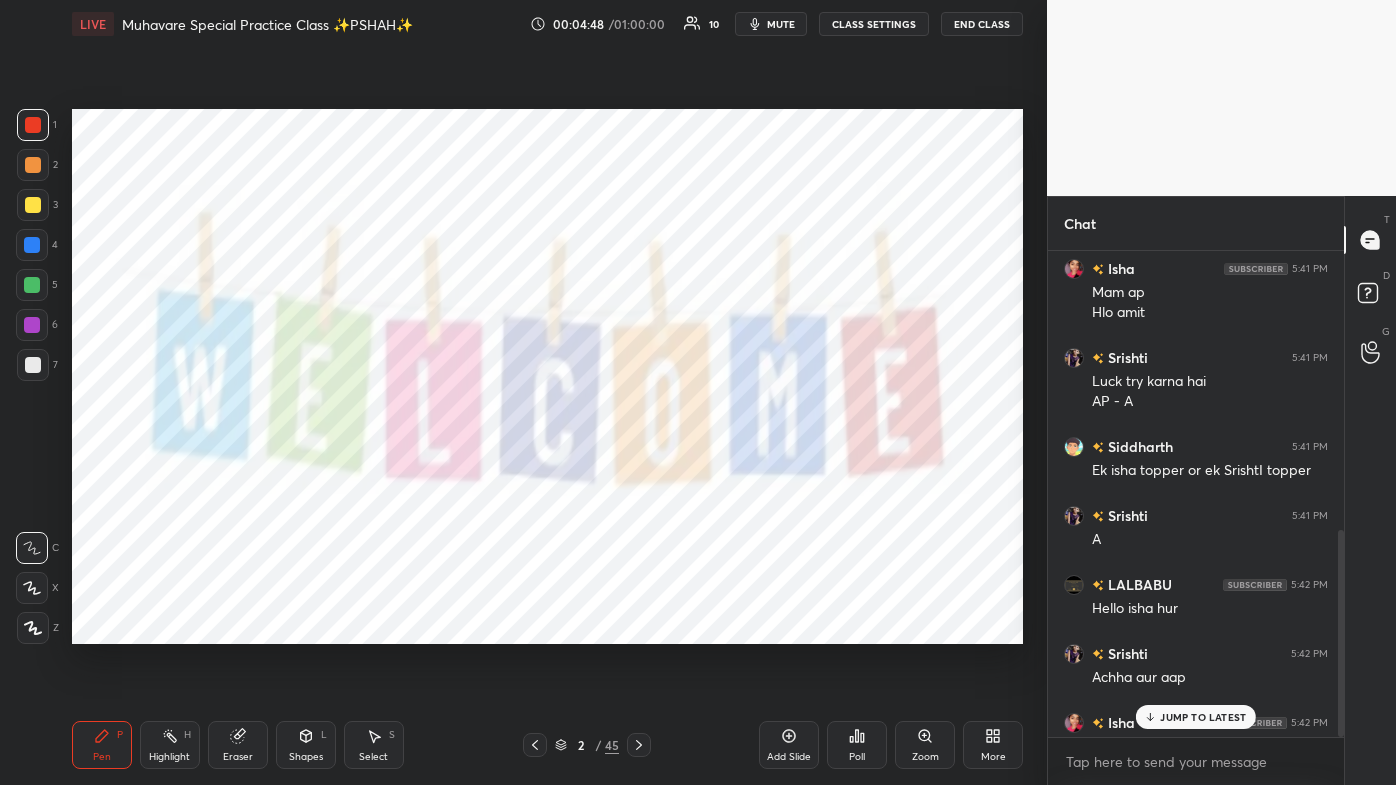 click on "JUMP TO LATEST" at bounding box center (1203, 717) 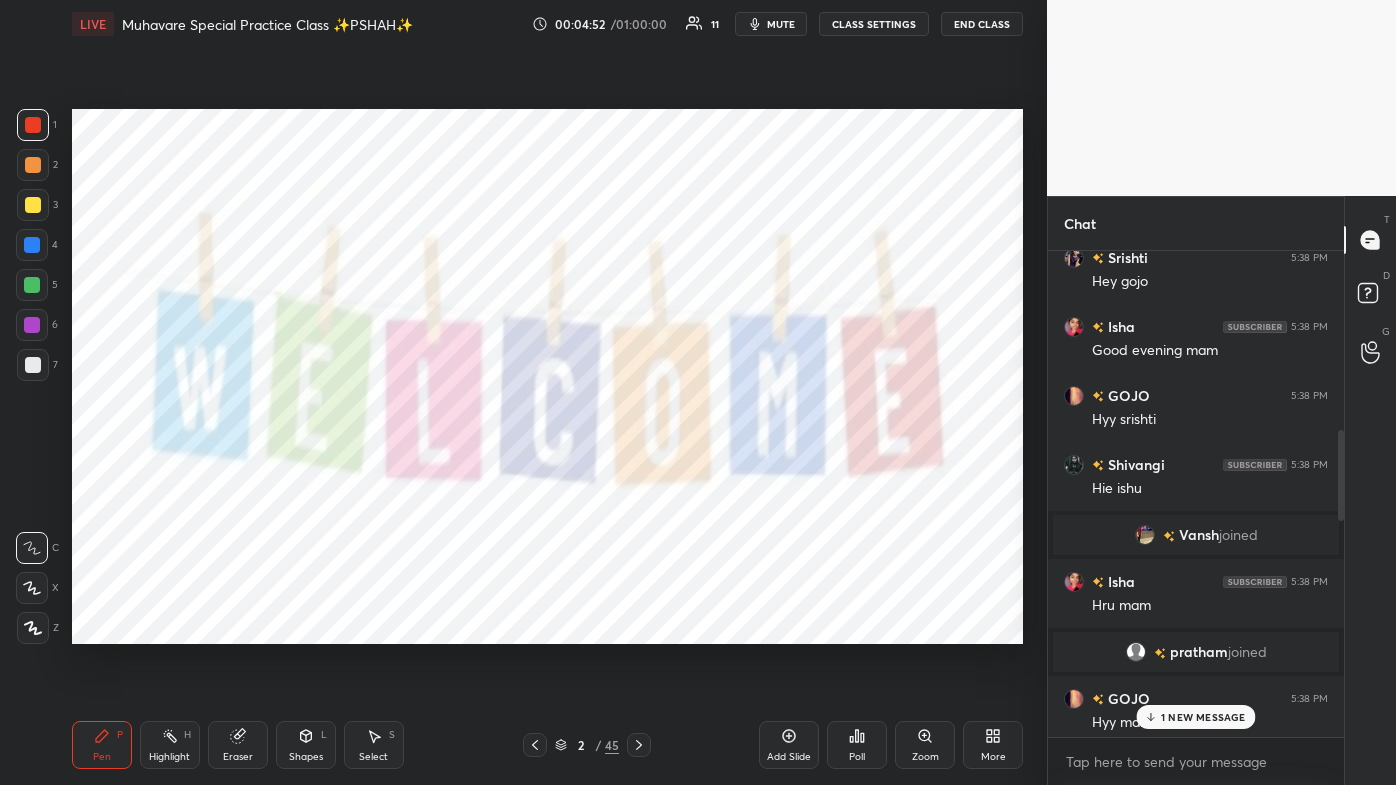 click on "1 NEW MESSAGE" at bounding box center (1203, 717) 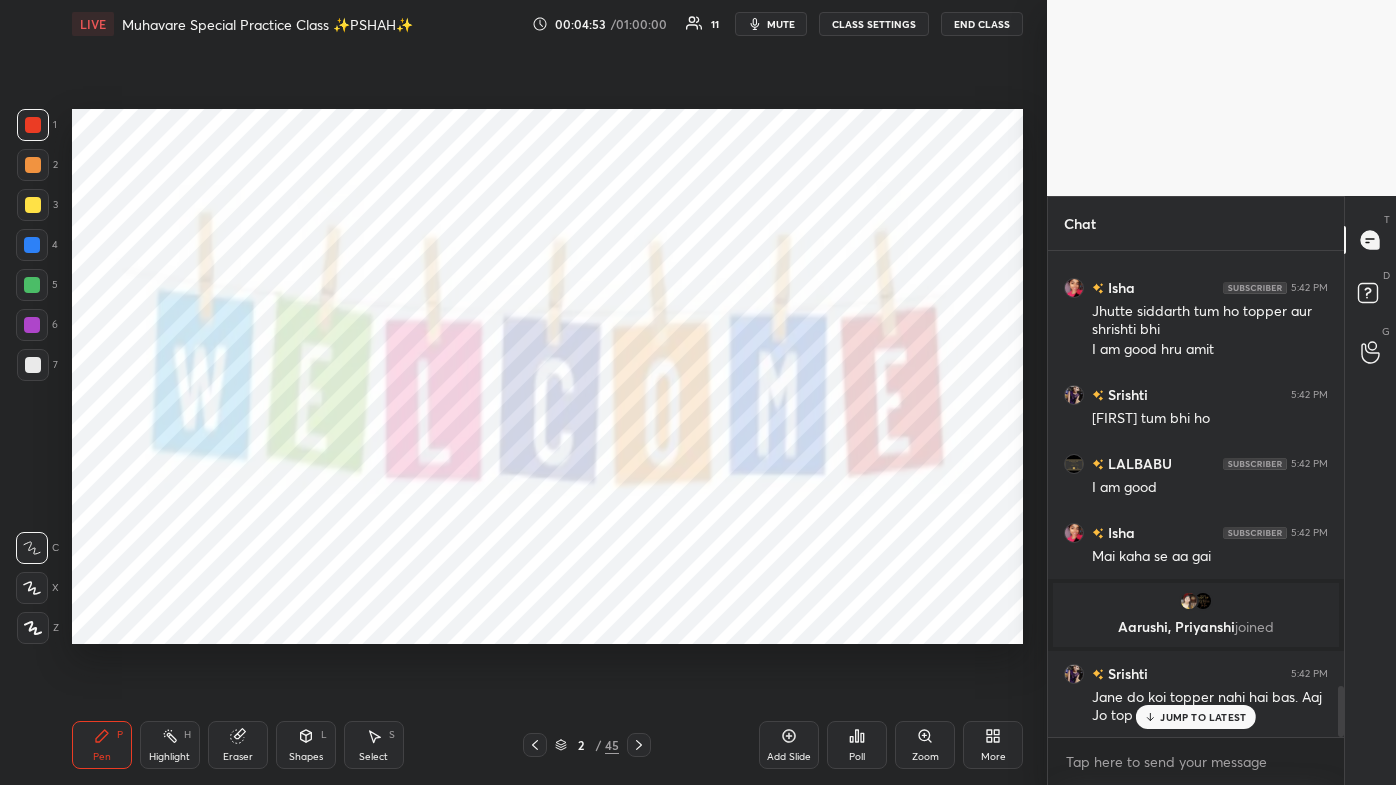click on "JUMP TO LATEST" at bounding box center [1203, 717] 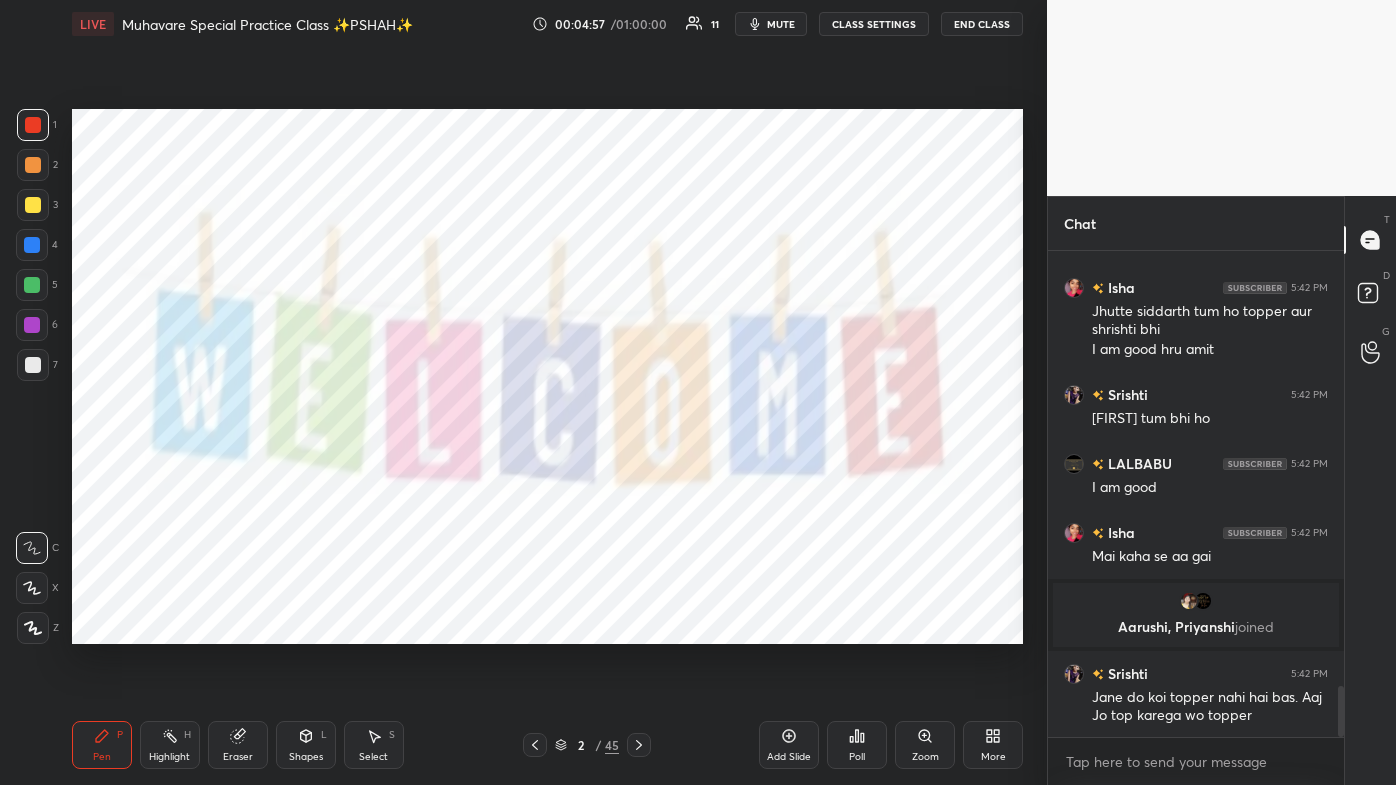 click on "More" at bounding box center [993, 745] 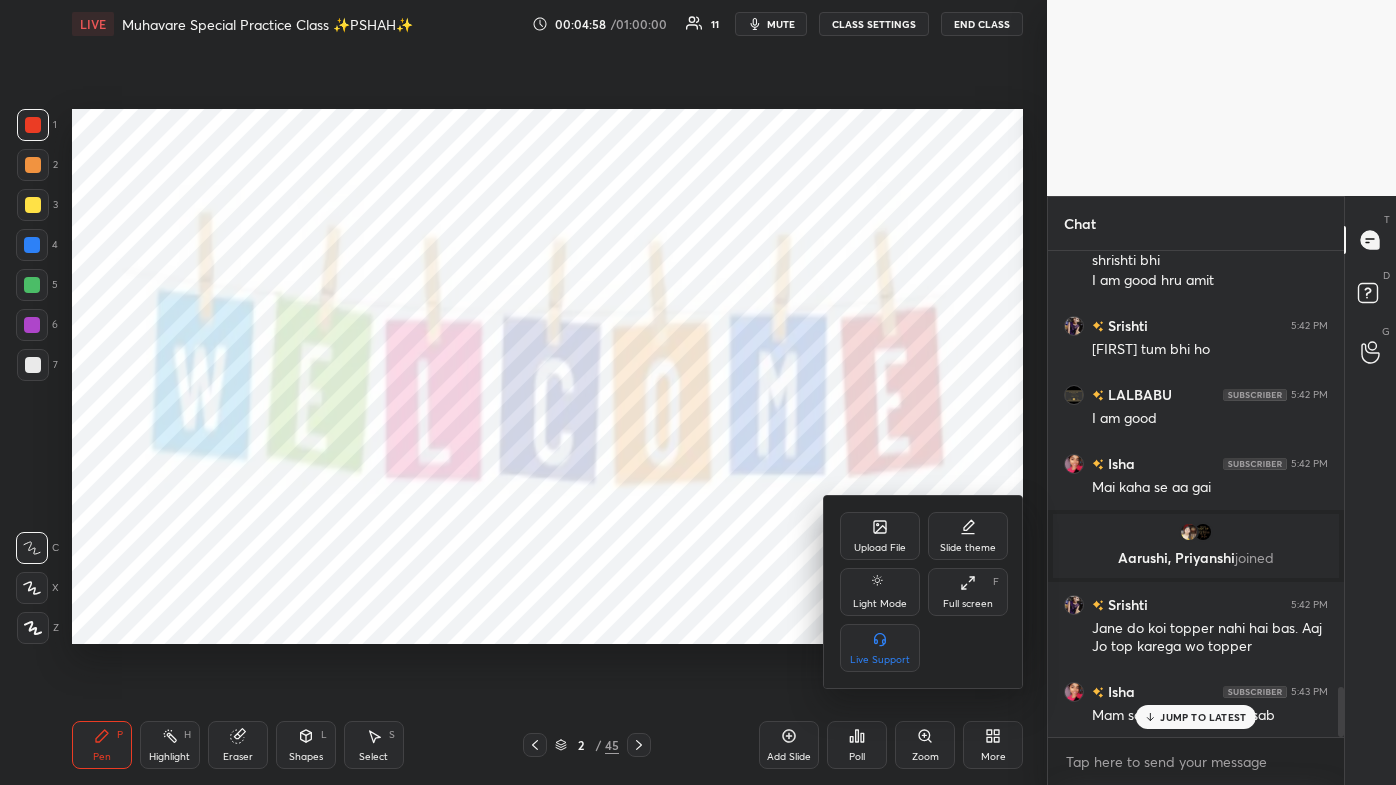 click on "Full screen F" at bounding box center (968, 592) 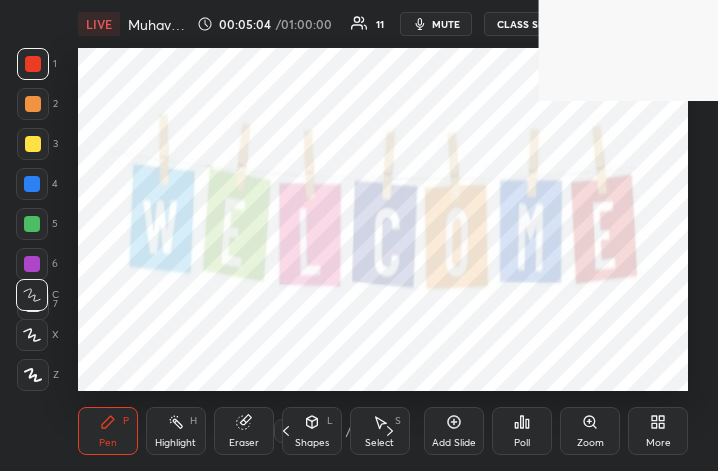 click 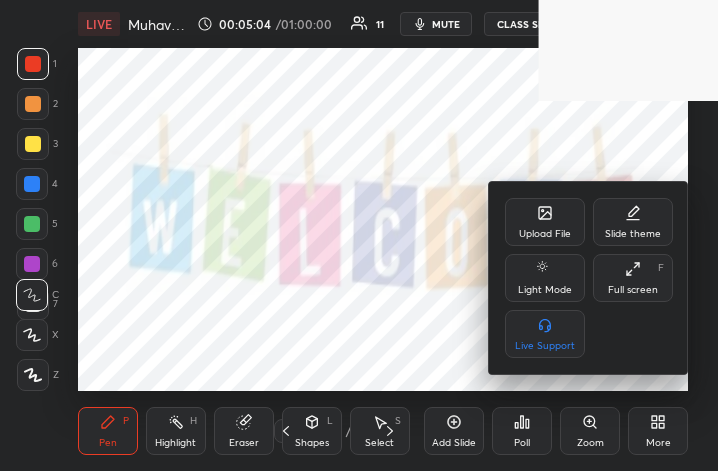 click on "Full screen" at bounding box center (633, 290) 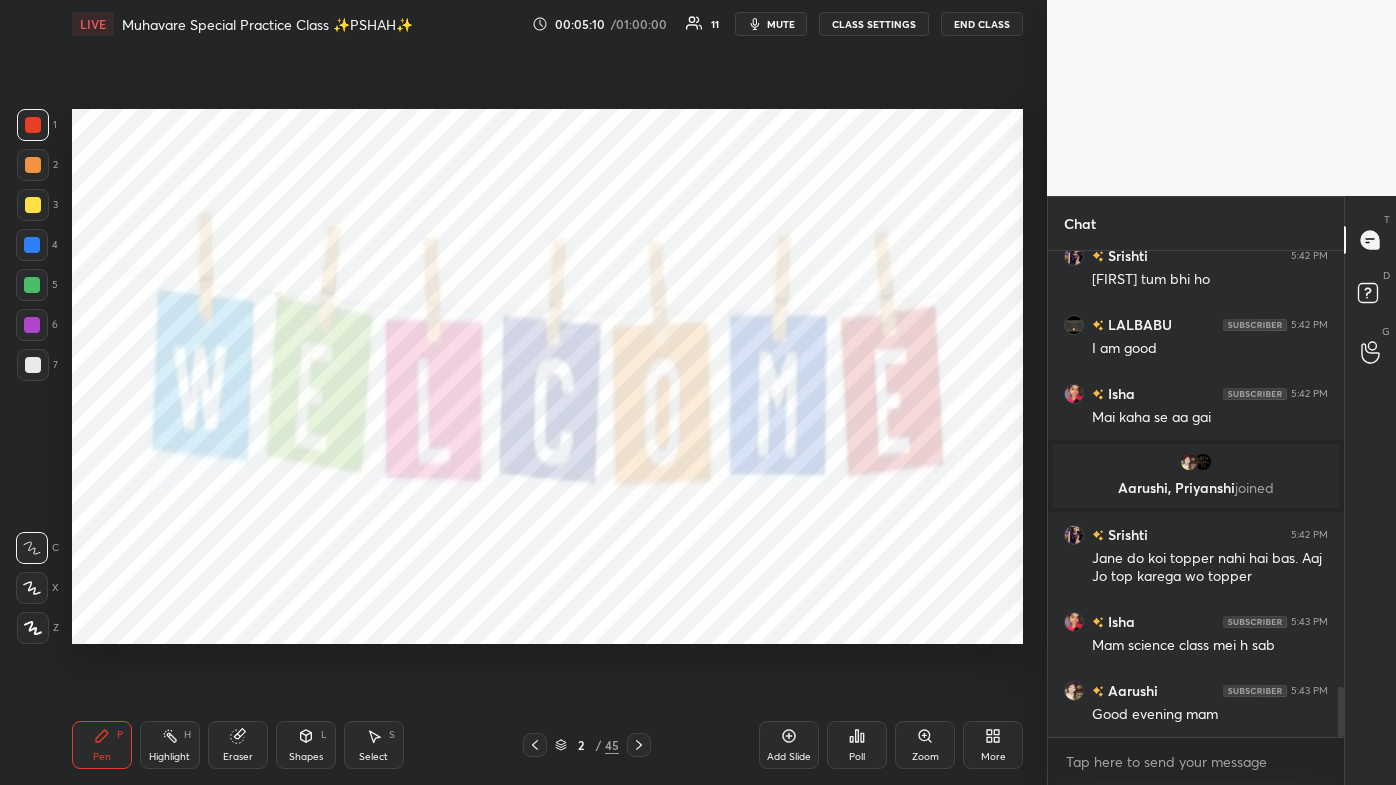 click on "2 / 45" at bounding box center [587, 745] 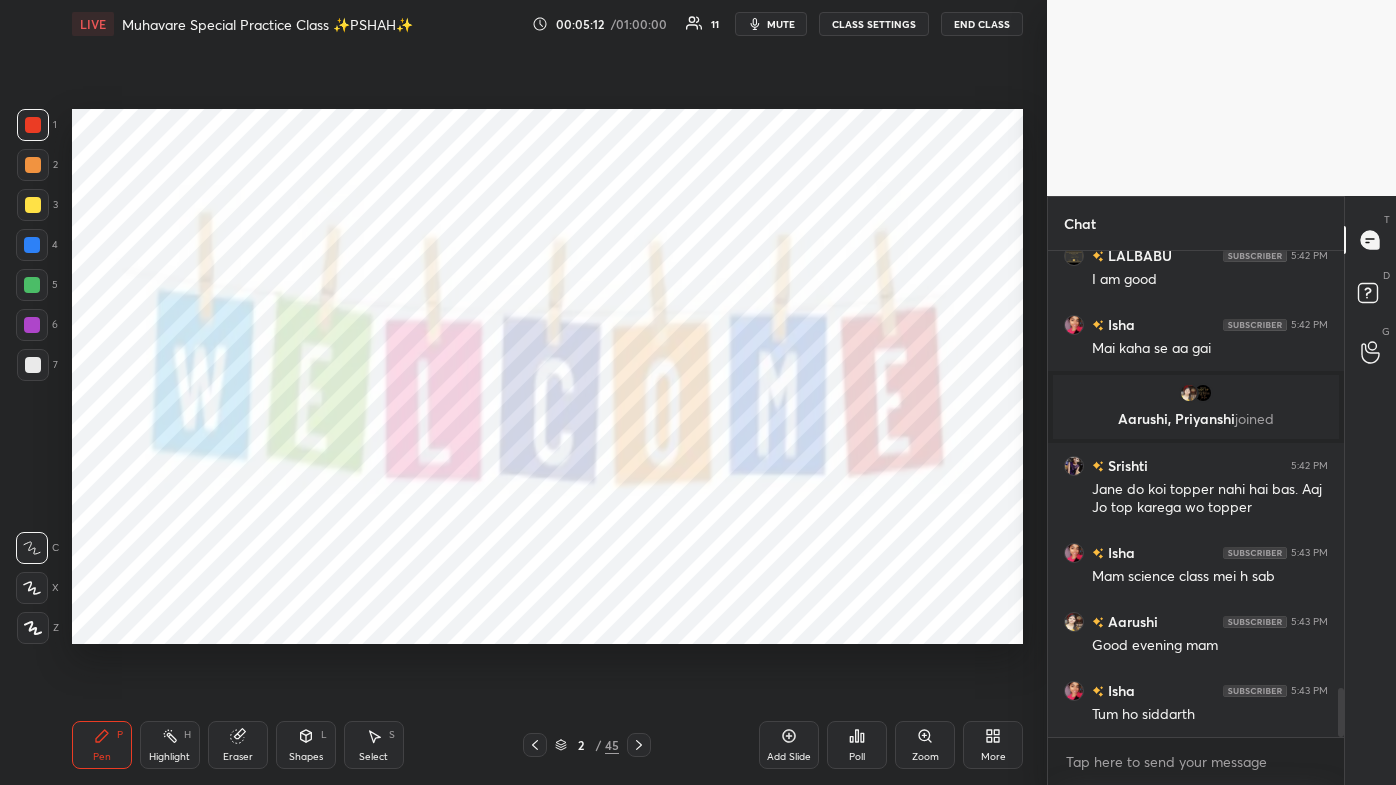 click 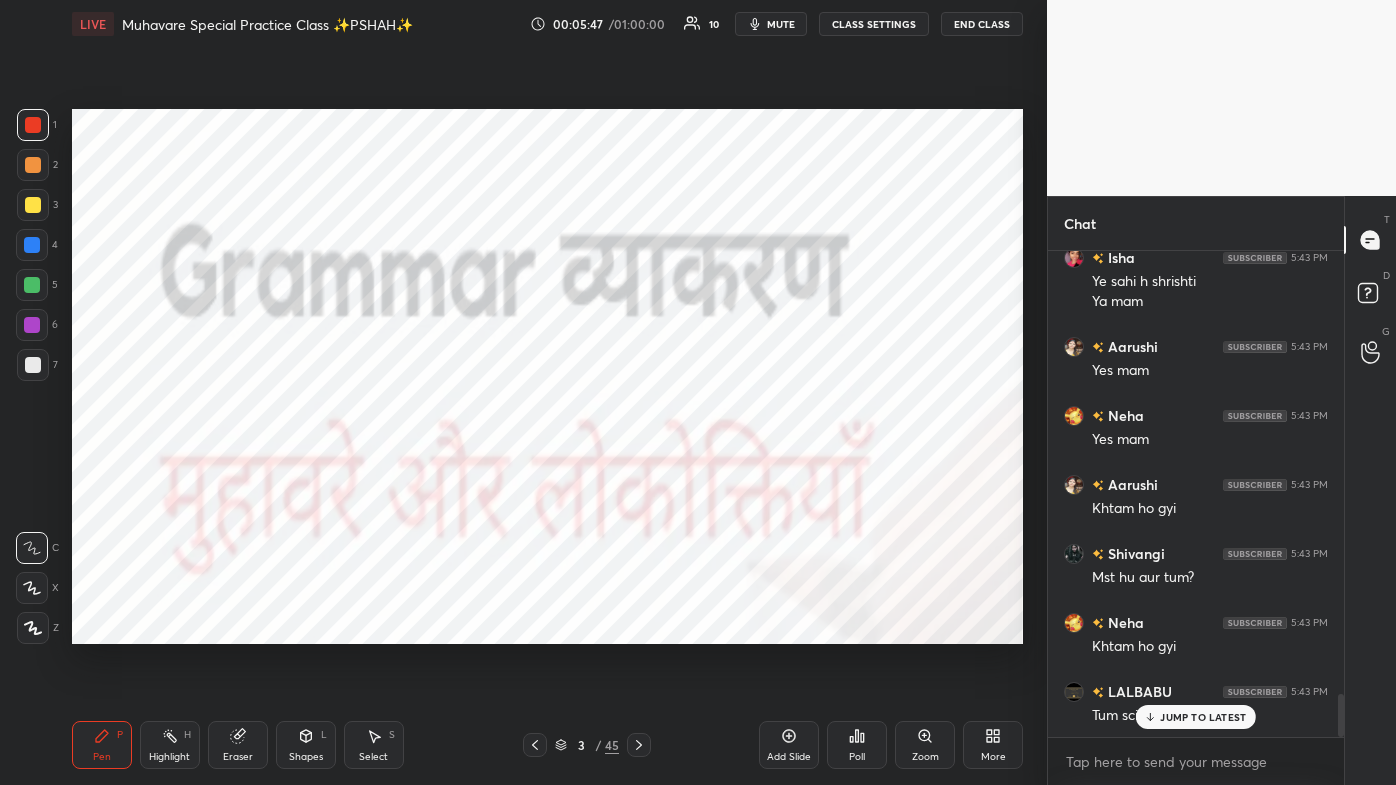 scroll, scrollTop: 5112, scrollLeft: 0, axis: vertical 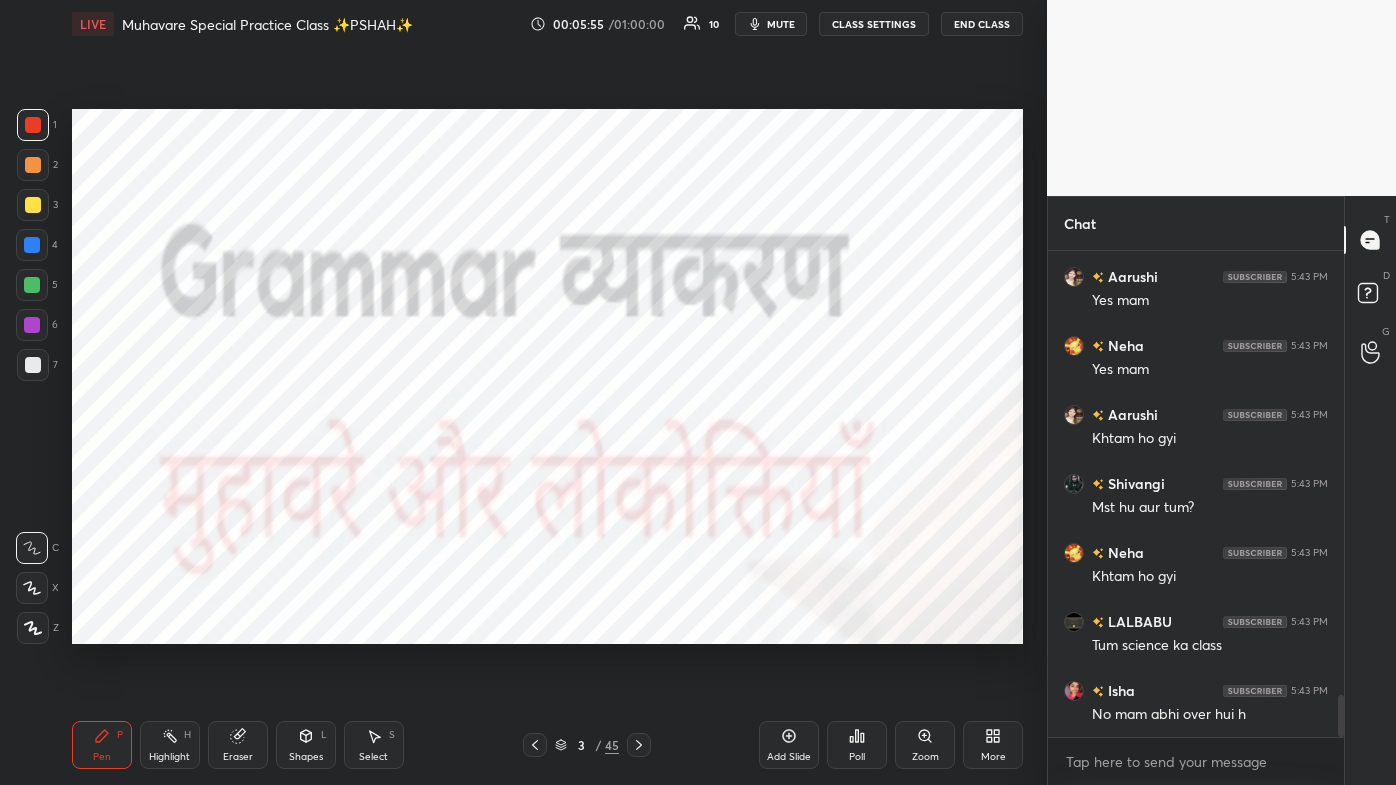 click on "3" at bounding box center [581, 745] 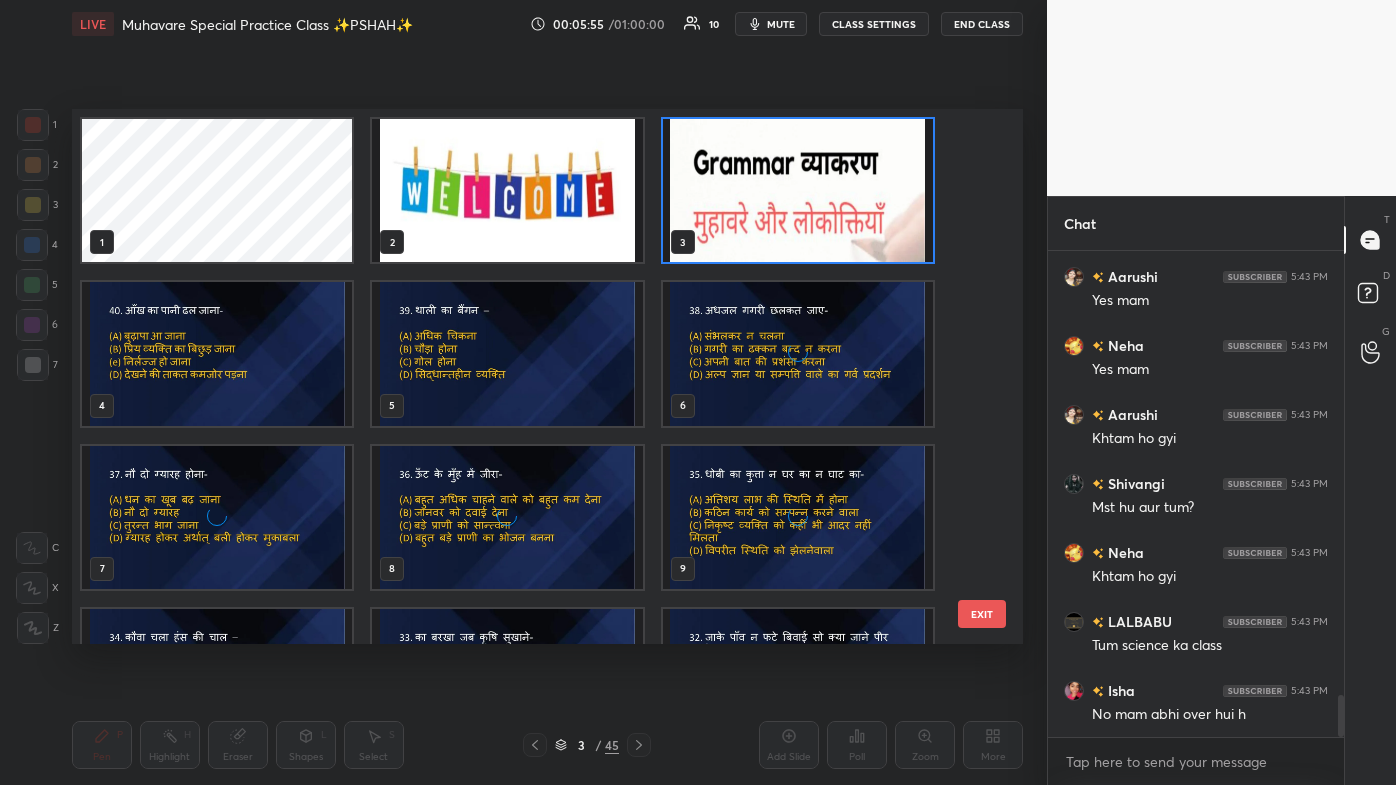 scroll, scrollTop: 6, scrollLeft: 10, axis: both 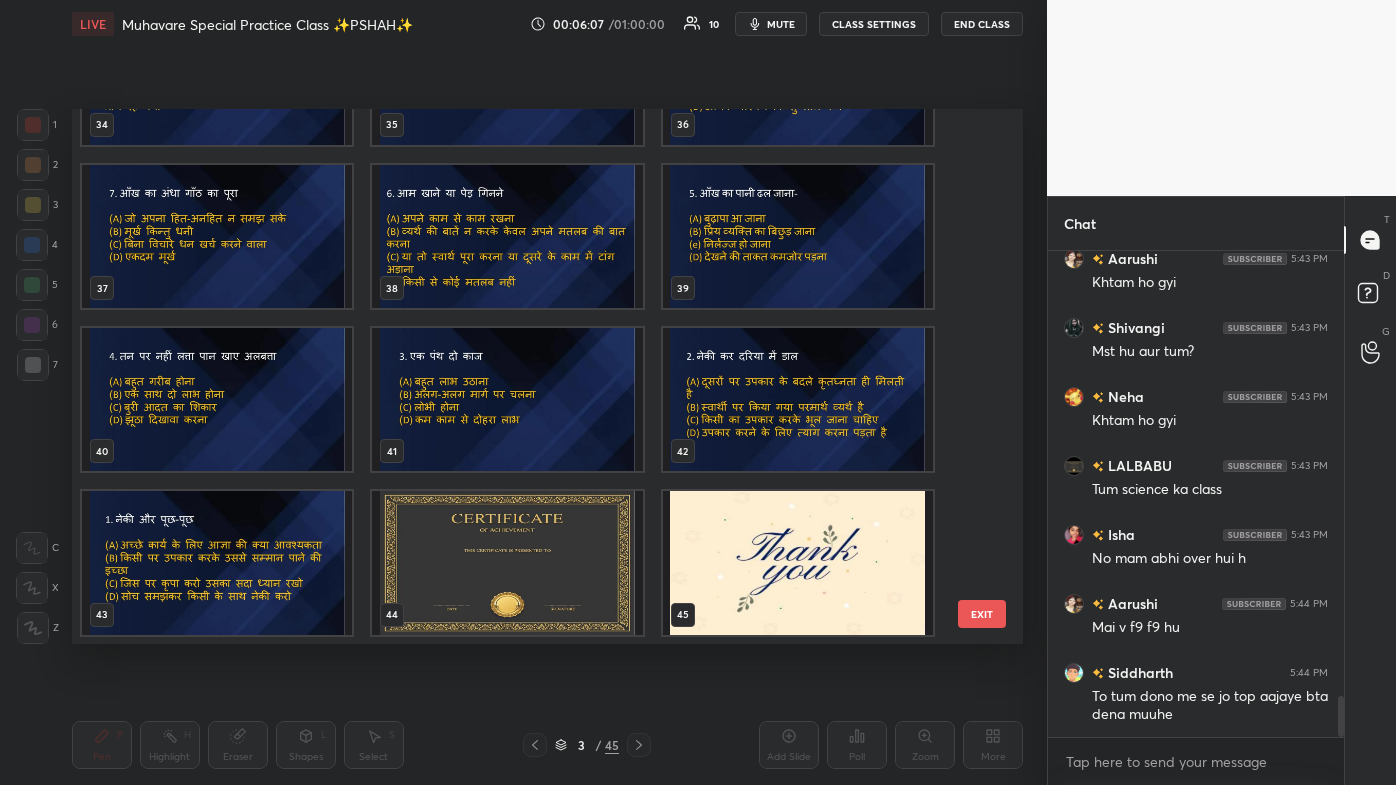 click on "EXIT" at bounding box center [982, 614] 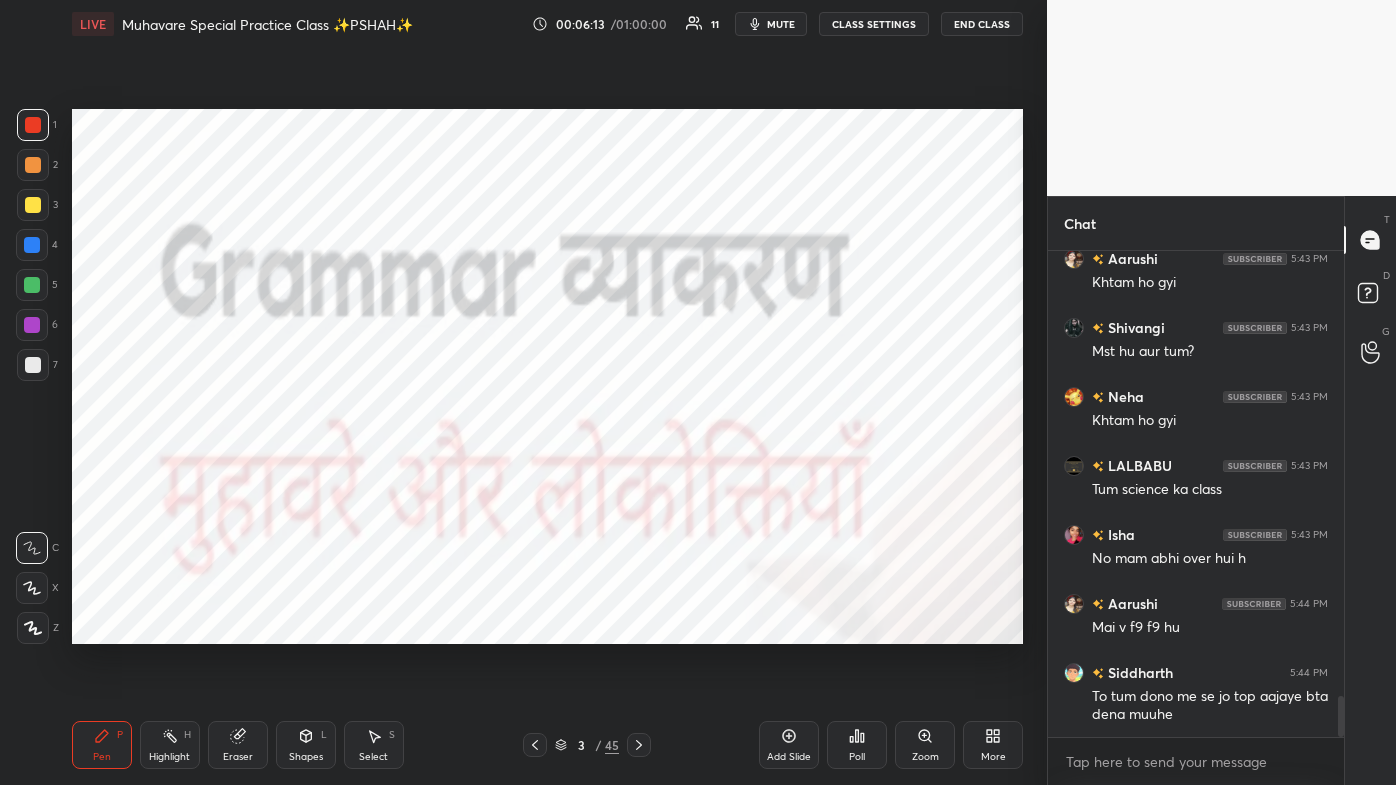 scroll, scrollTop: 5336, scrollLeft: 0, axis: vertical 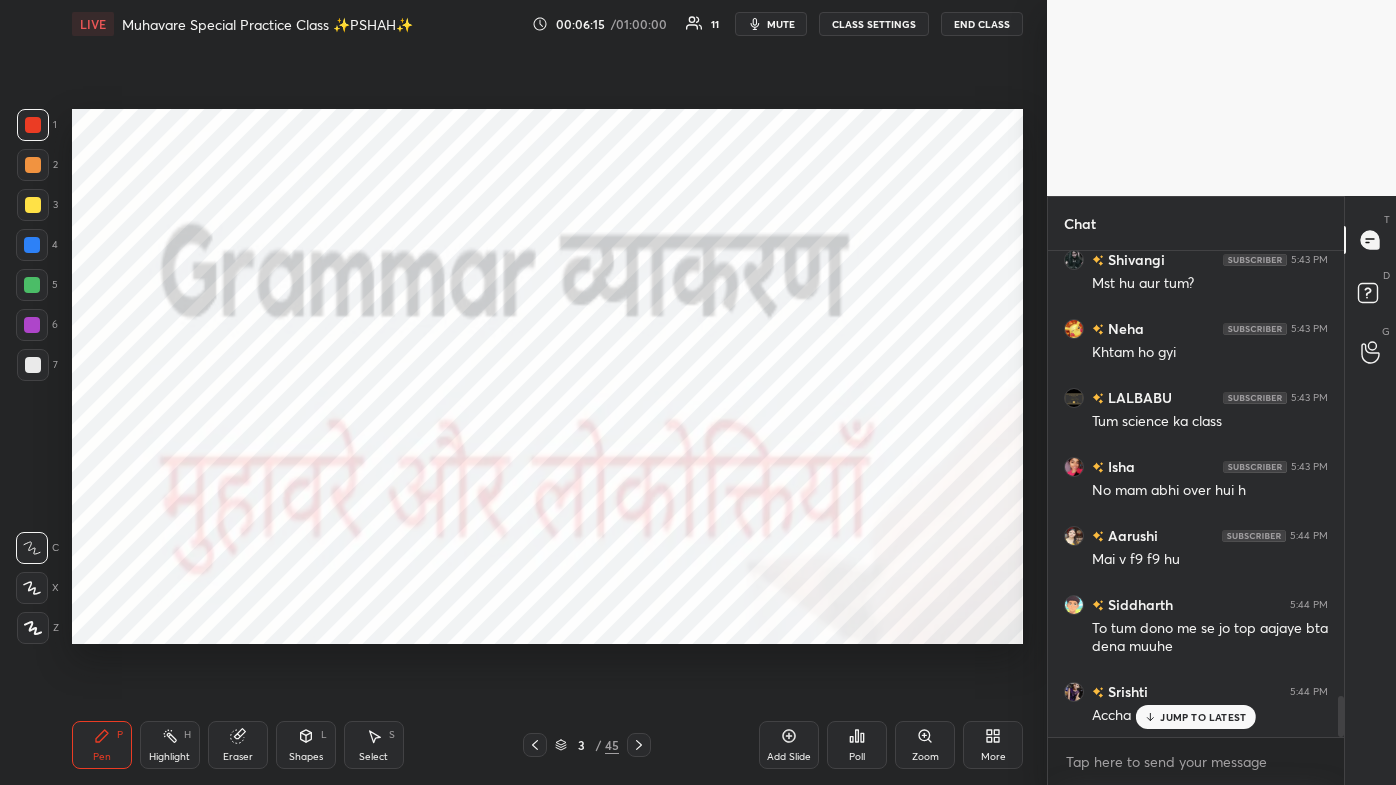 click on "JUMP TO LATEST" at bounding box center [1203, 717] 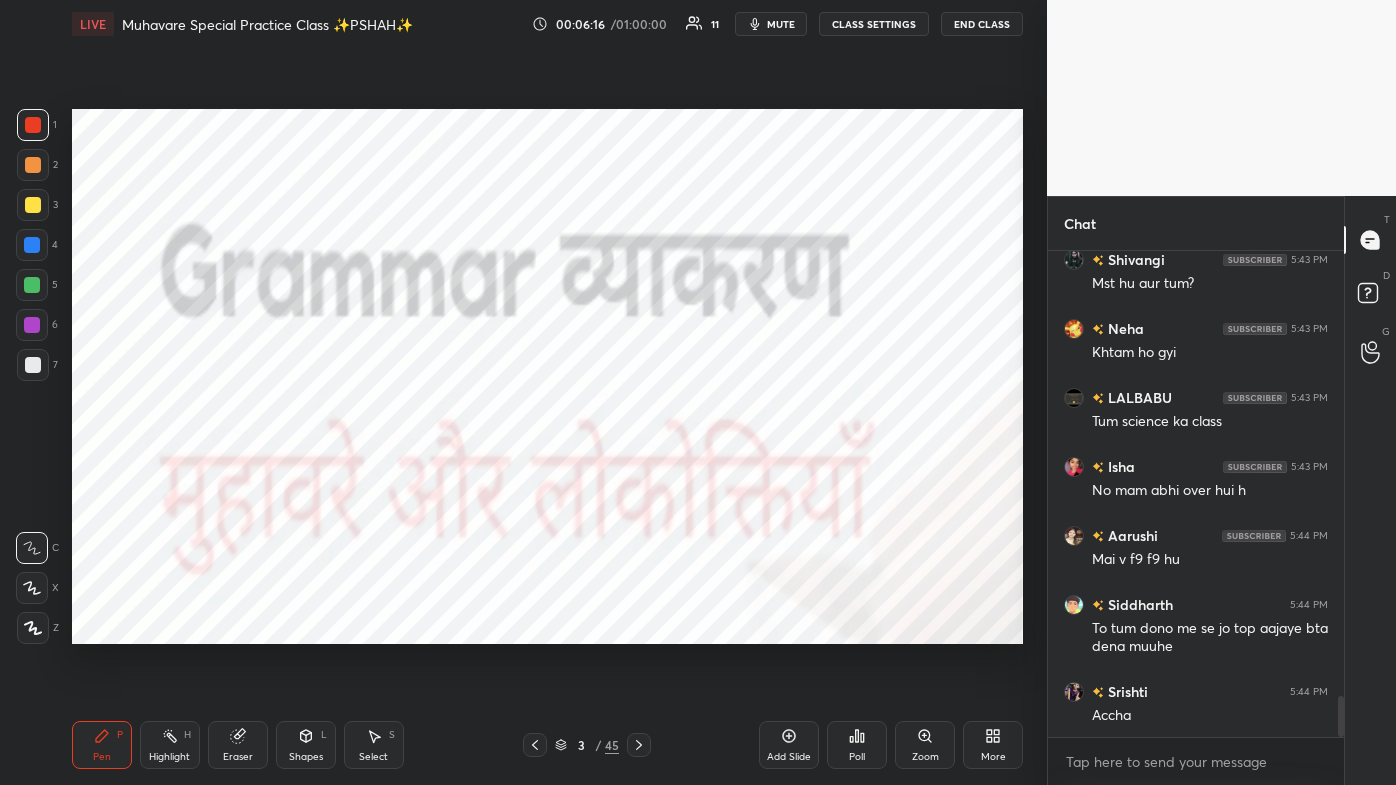click on "3" at bounding box center (581, 745) 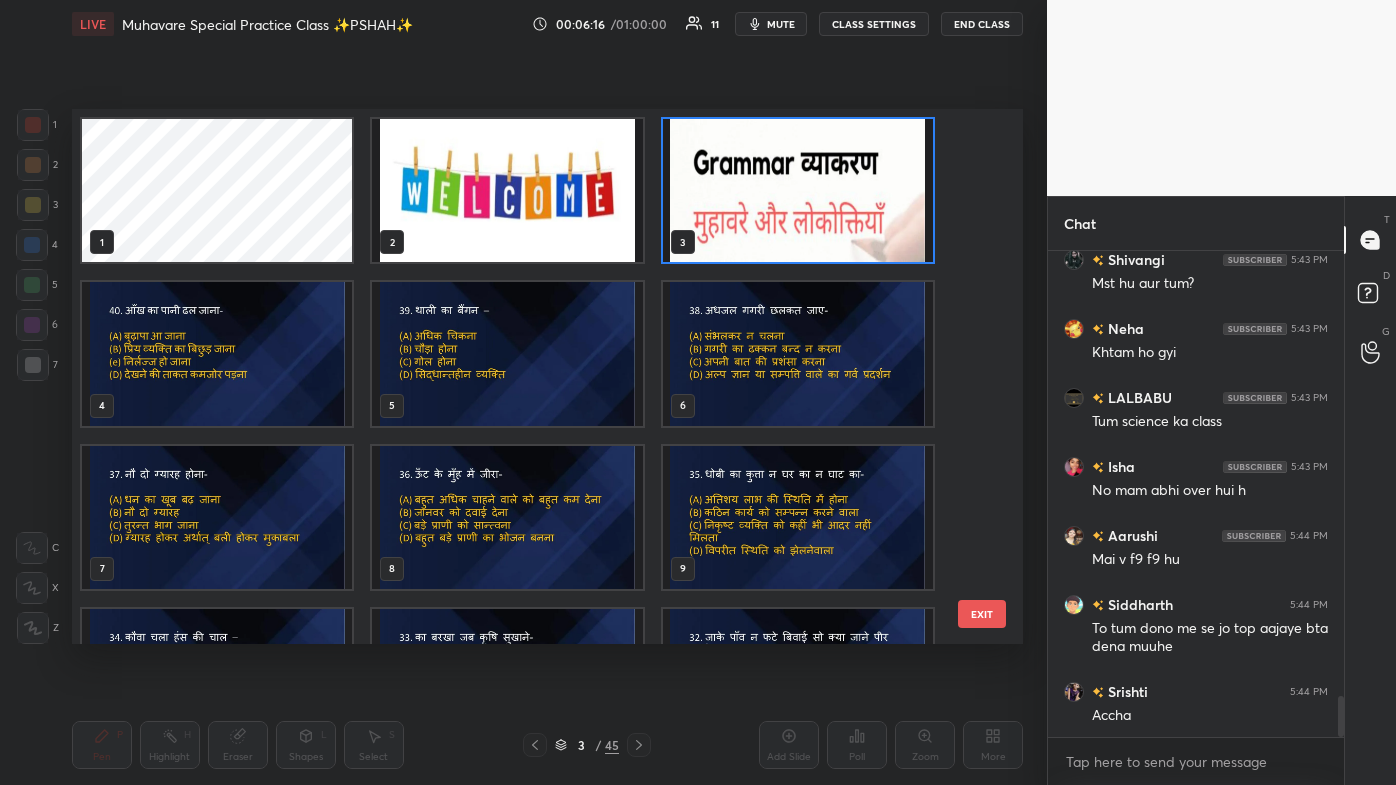 scroll, scrollTop: 6, scrollLeft: 10, axis: both 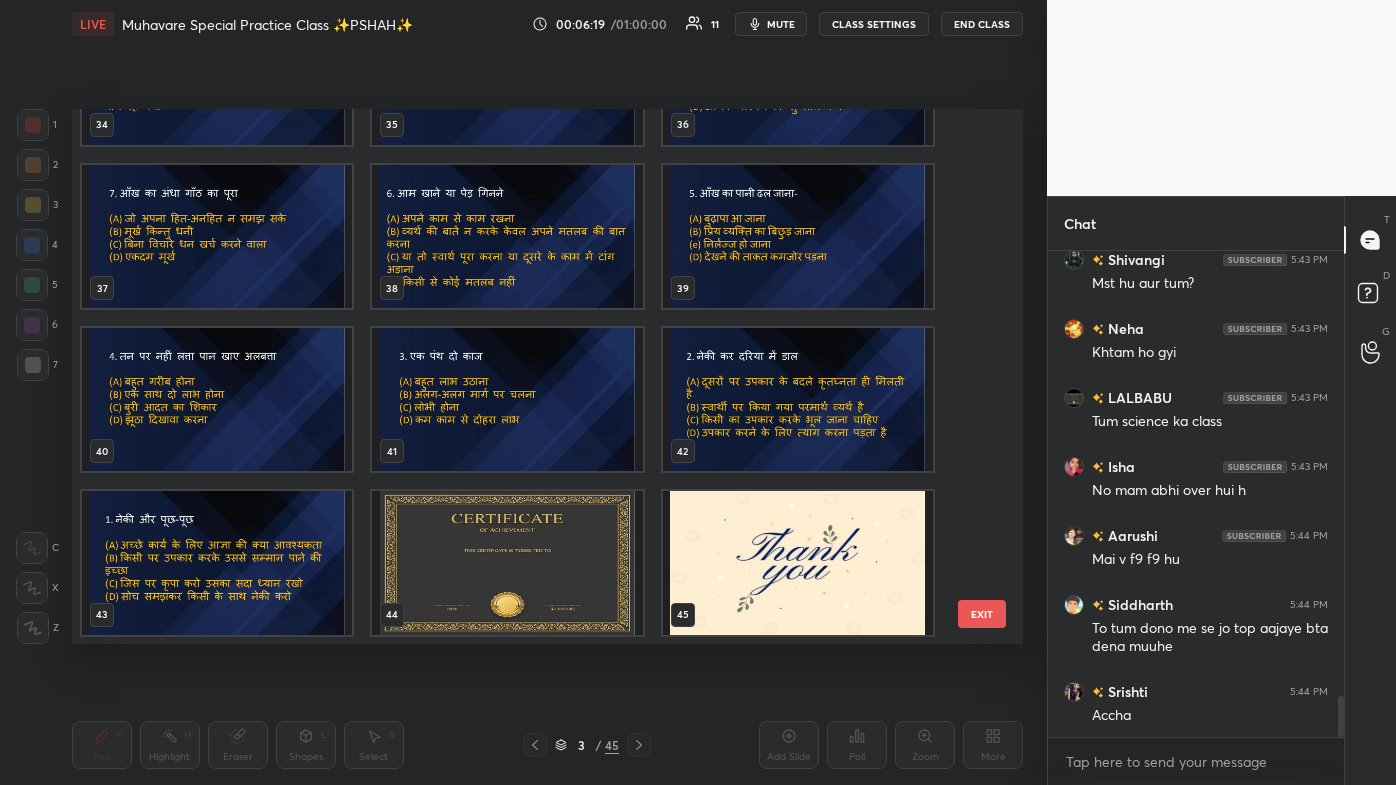 click at bounding box center (217, 562) 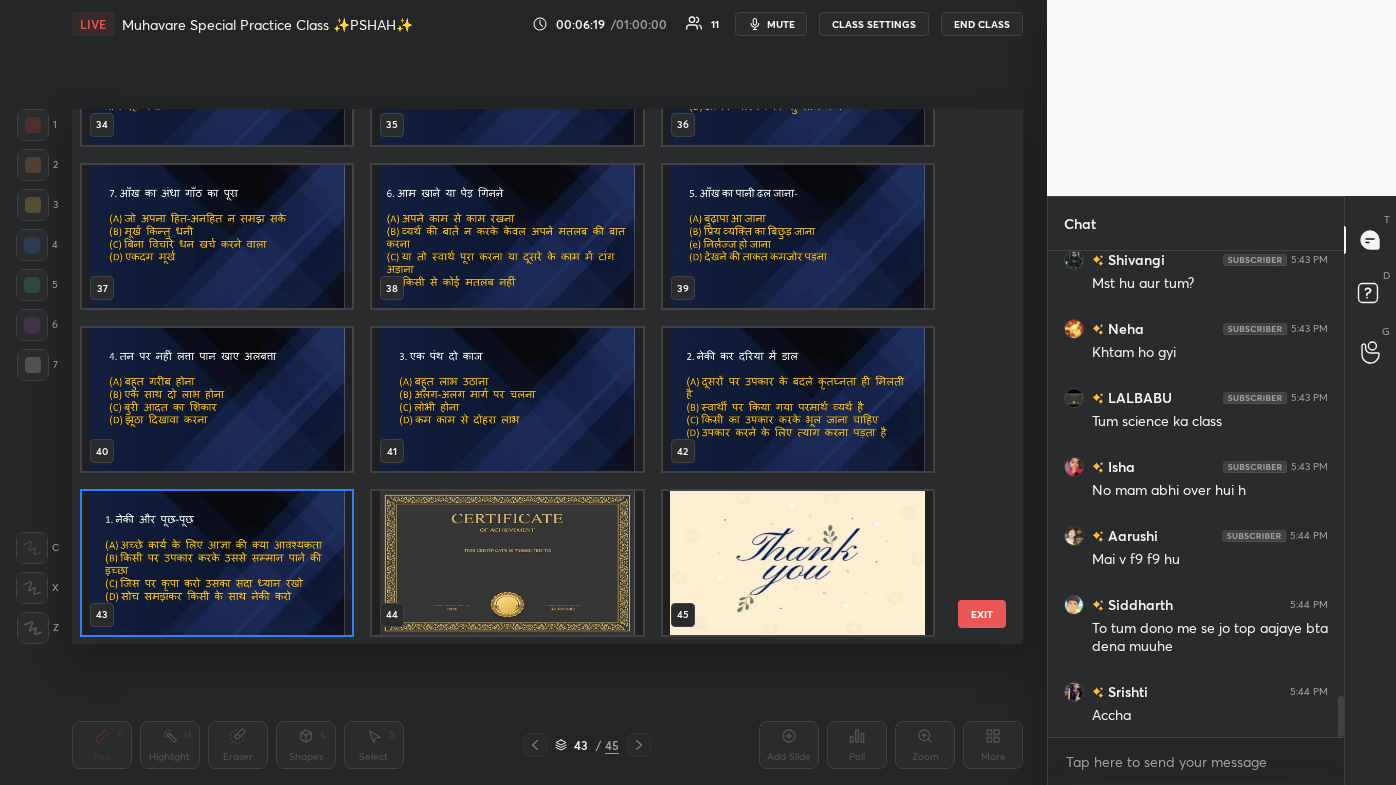 click at bounding box center [217, 562] 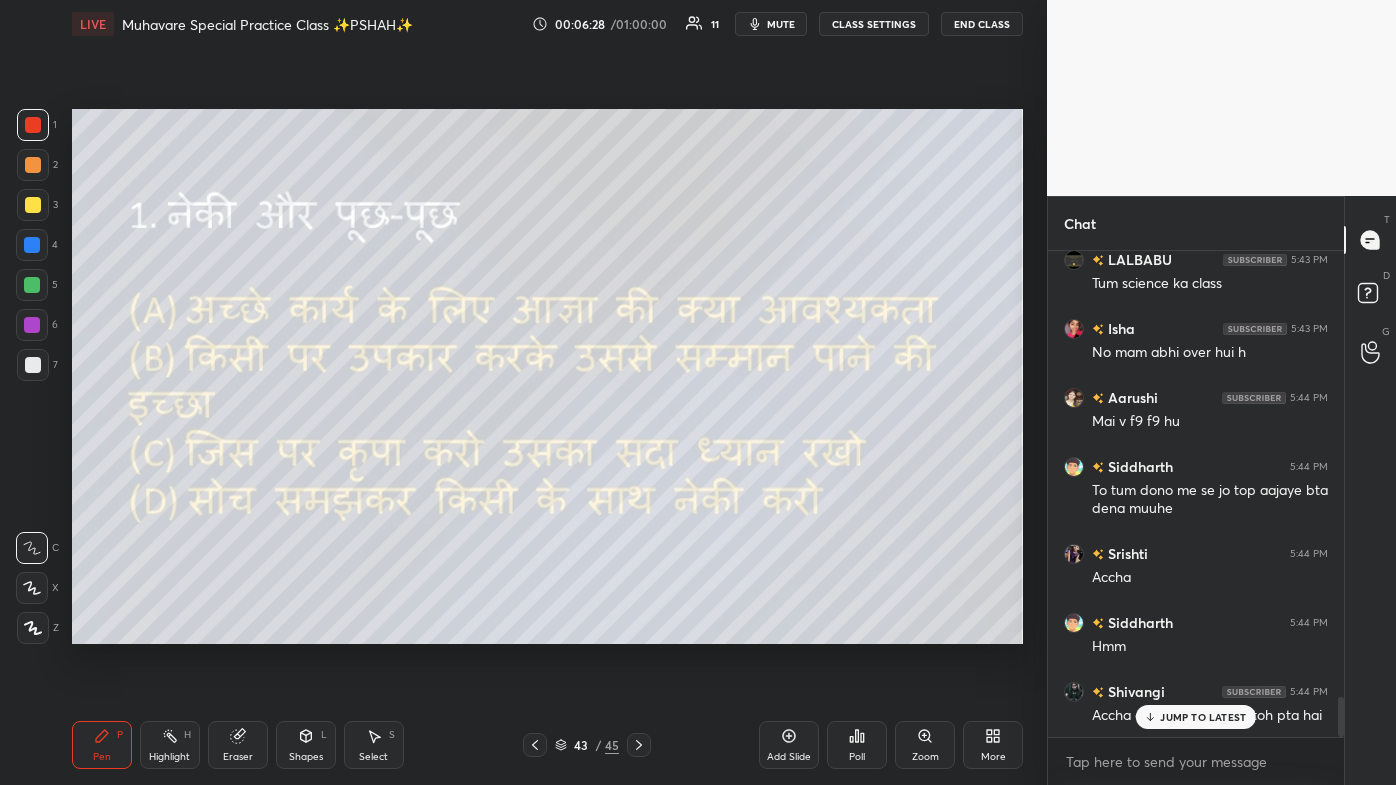 scroll, scrollTop: 5544, scrollLeft: 0, axis: vertical 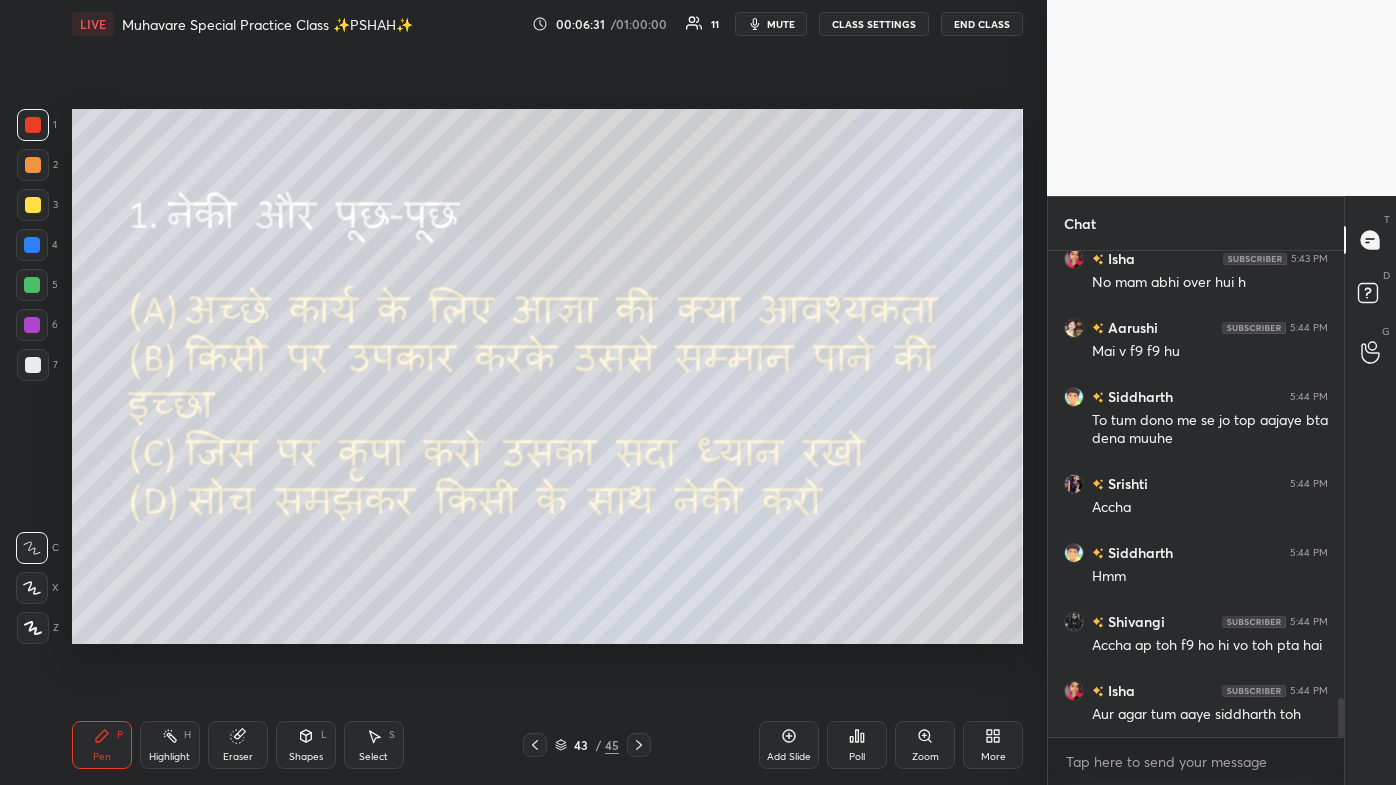 click at bounding box center (33, 365) 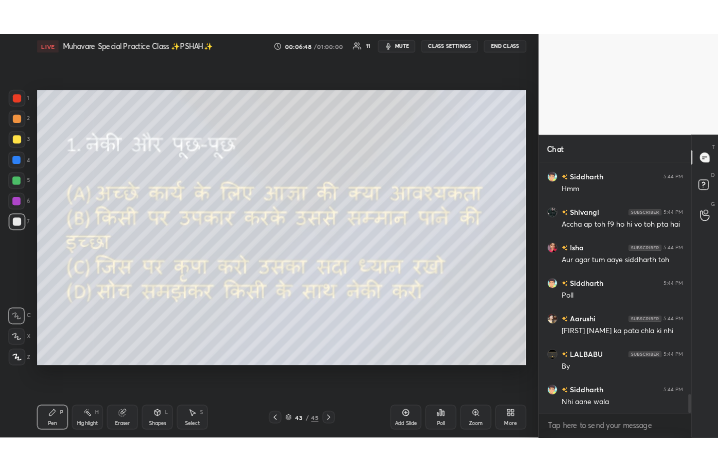scroll, scrollTop: 5888, scrollLeft: 0, axis: vertical 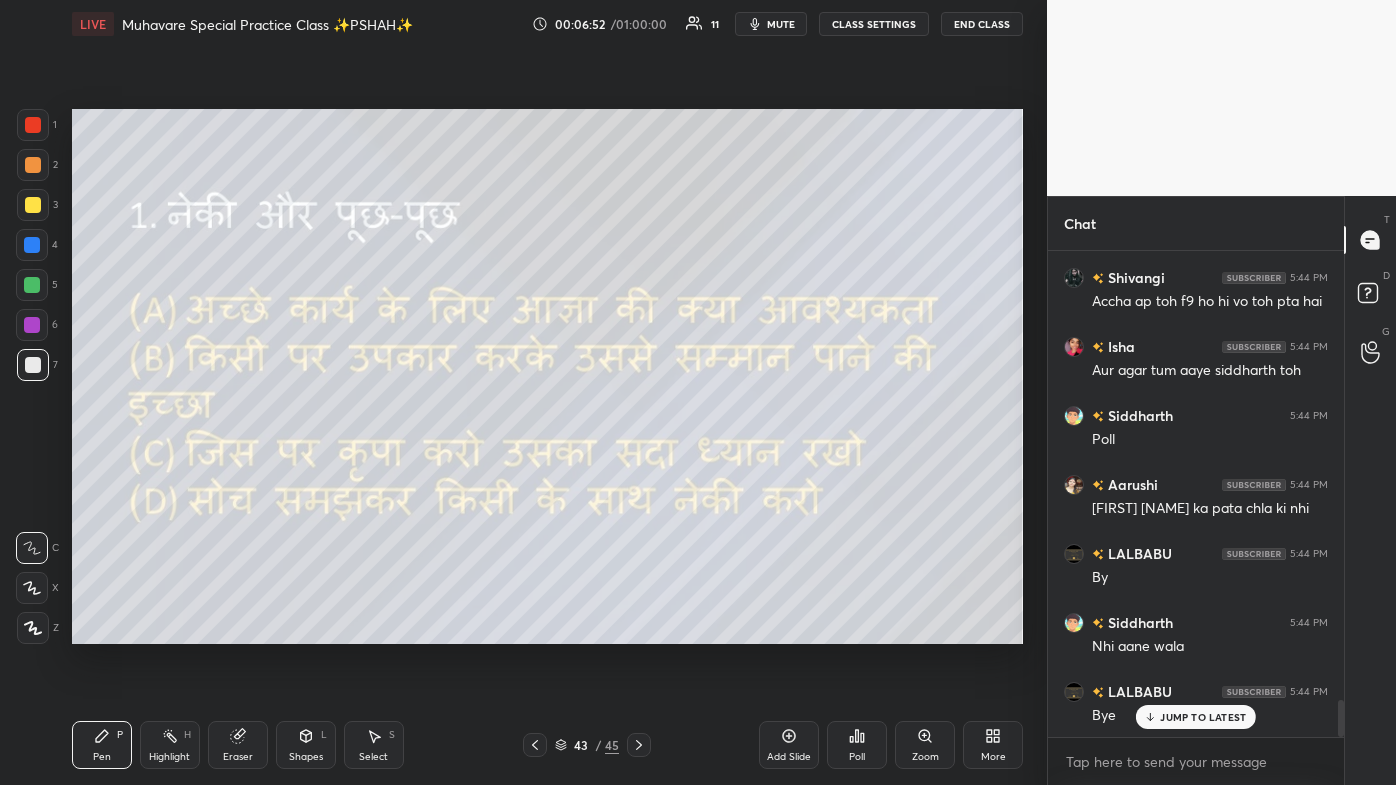 click on "More" at bounding box center (993, 745) 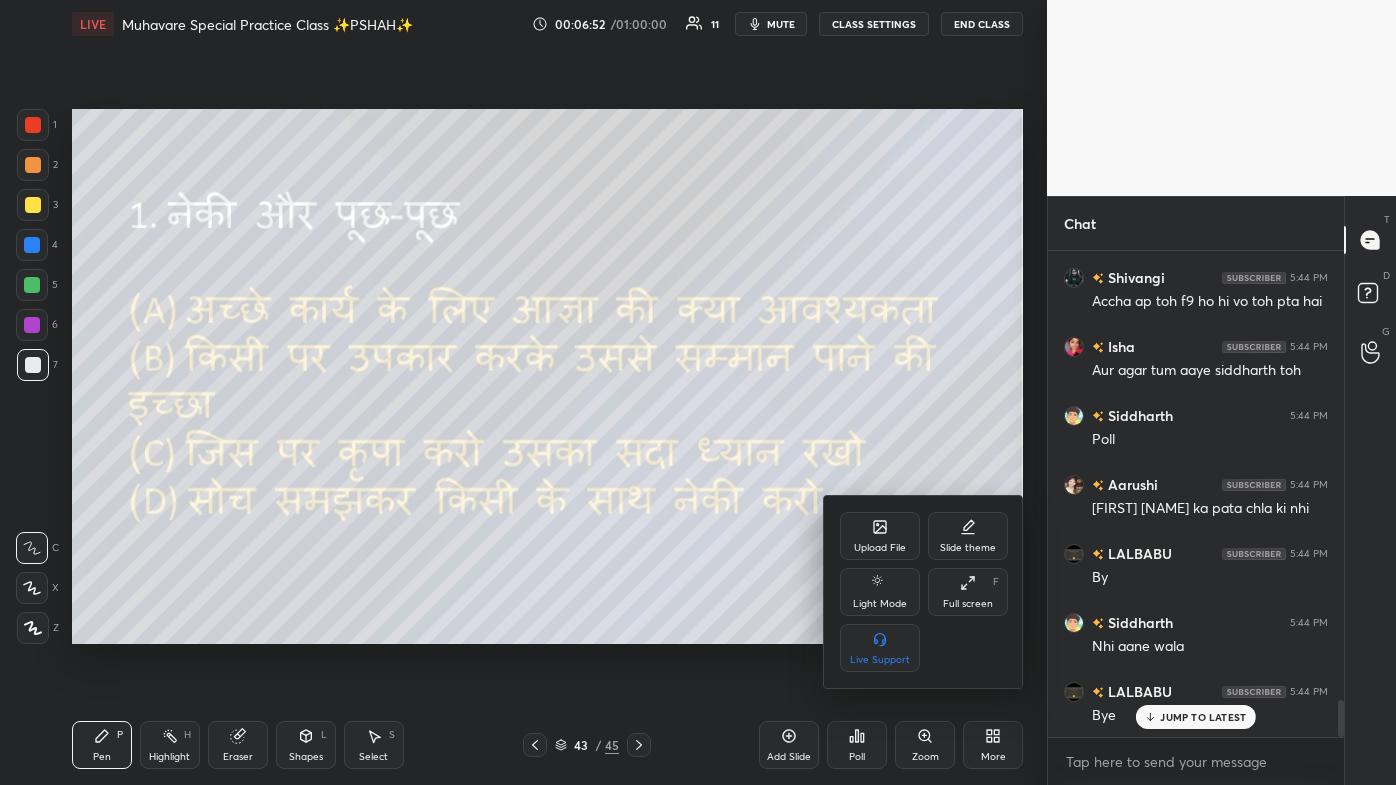 click on "Full screen F" at bounding box center (968, 592) 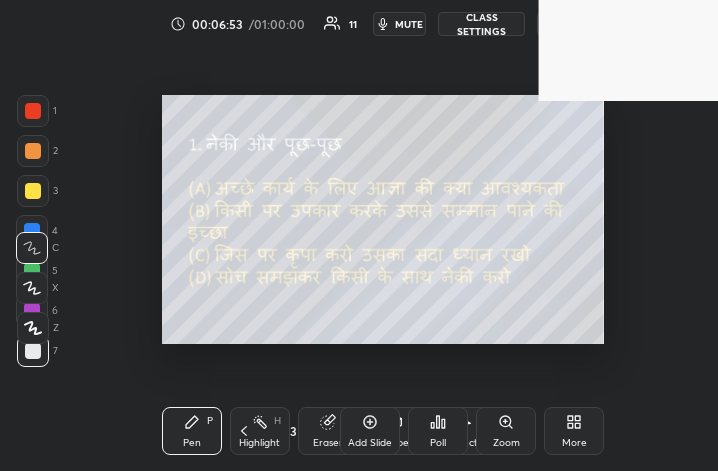 scroll, scrollTop: 343, scrollLeft: 504, axis: both 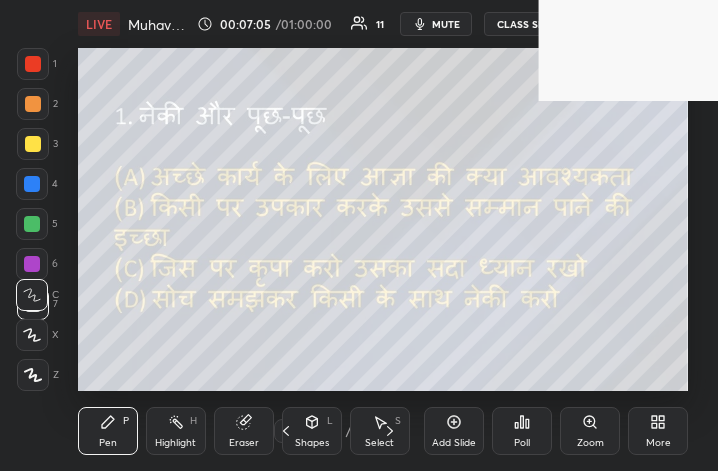 click on "More" at bounding box center (658, 431) 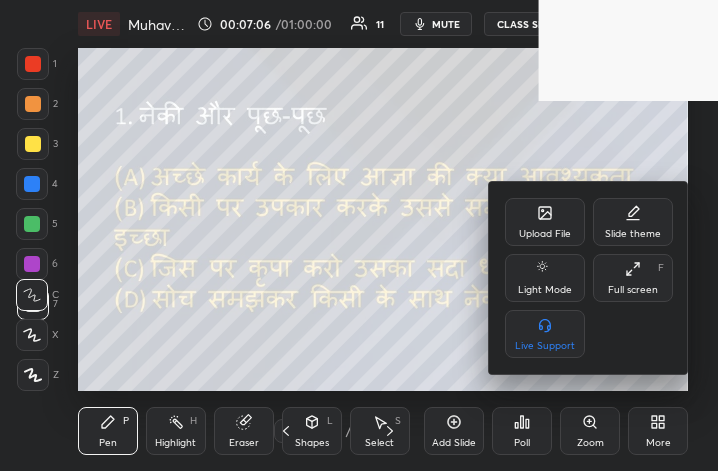 click on "Full screen" at bounding box center [633, 290] 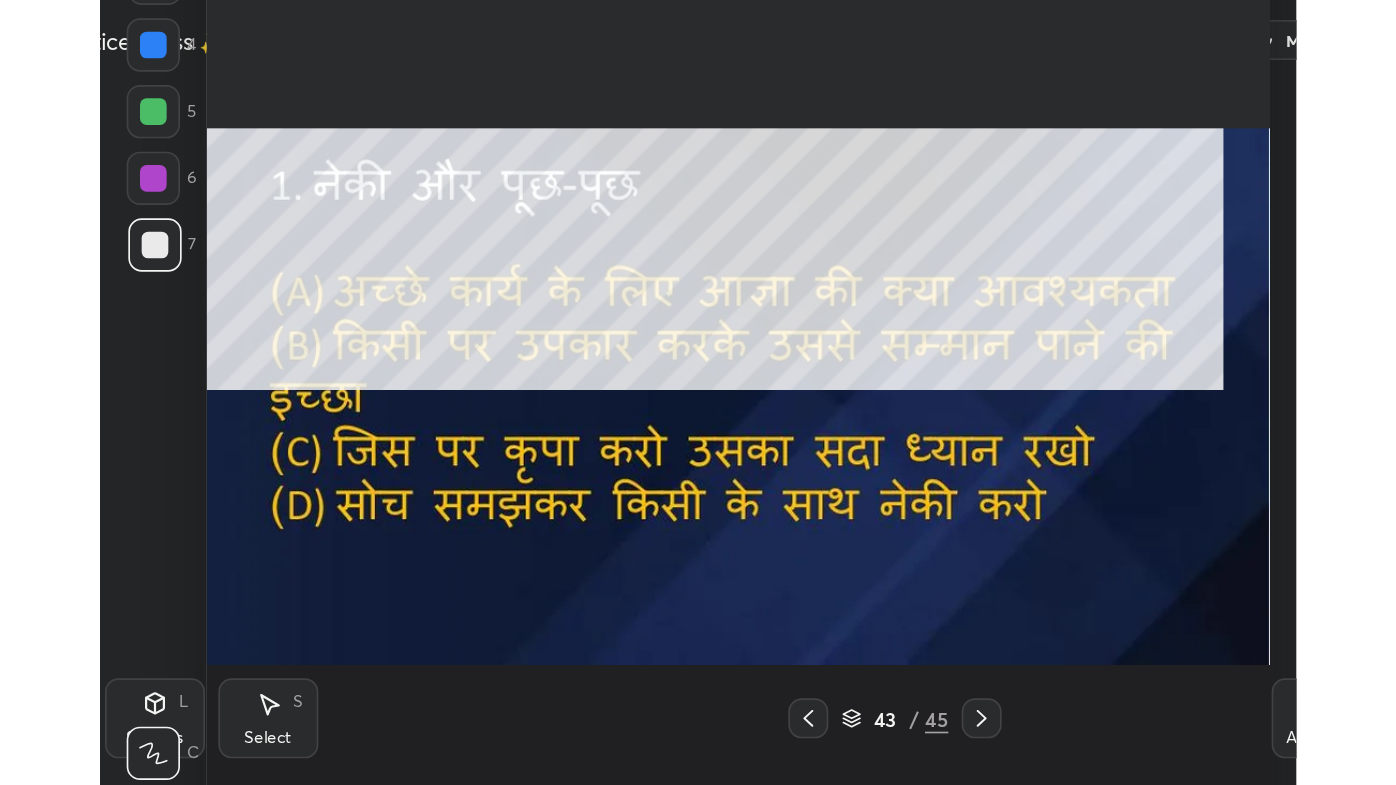 scroll, scrollTop: 99342, scrollLeft: 98848, axis: both 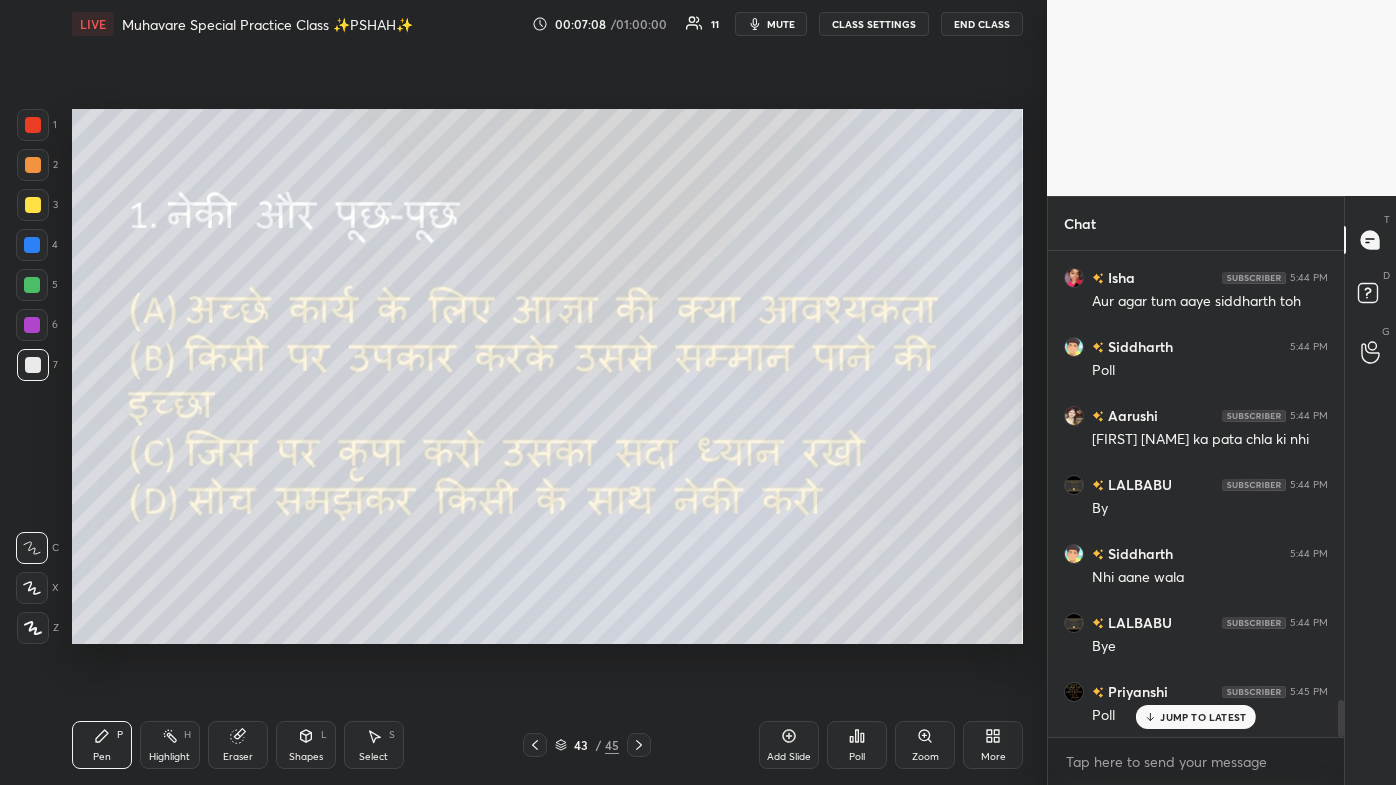 click on "JUMP TO LATEST" at bounding box center [1203, 717] 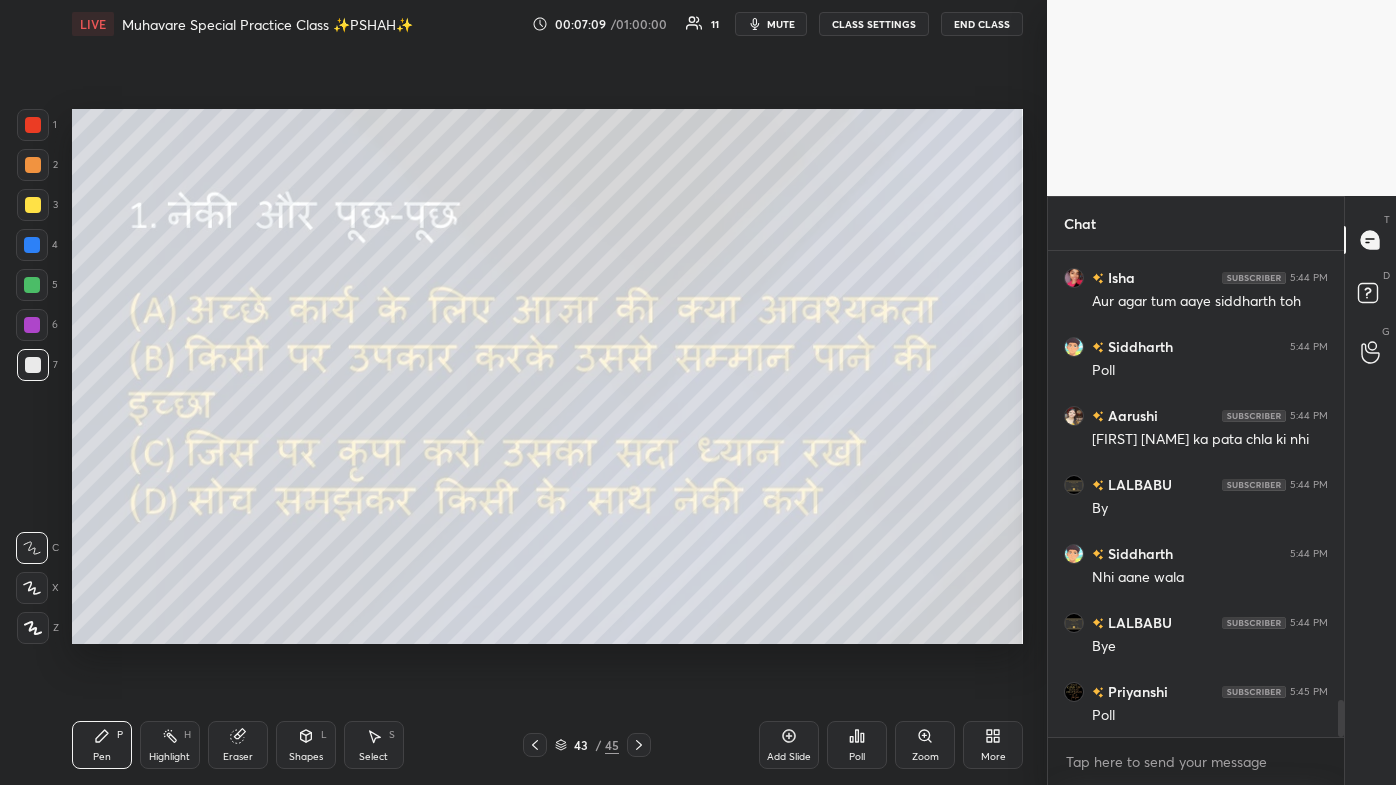 scroll, scrollTop: 6026, scrollLeft: 0, axis: vertical 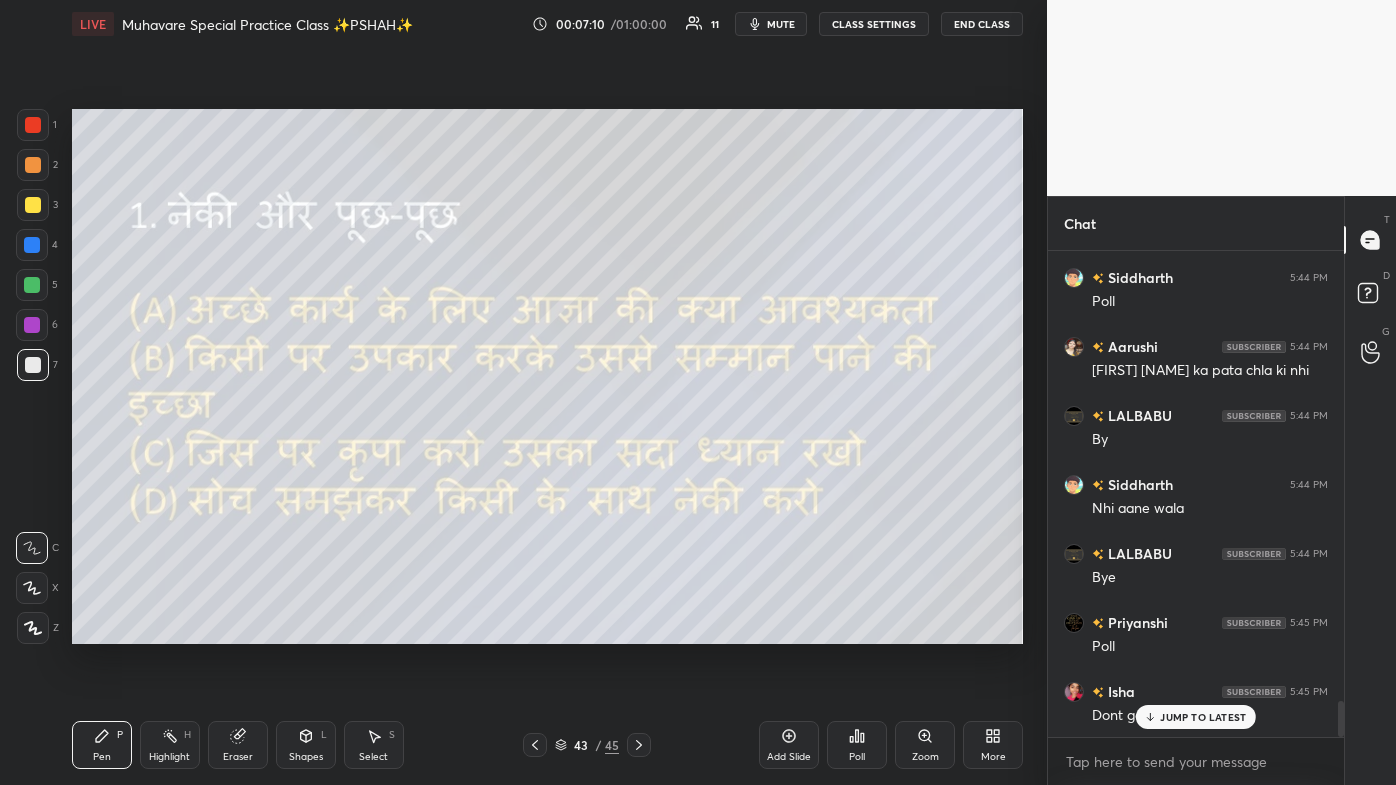click 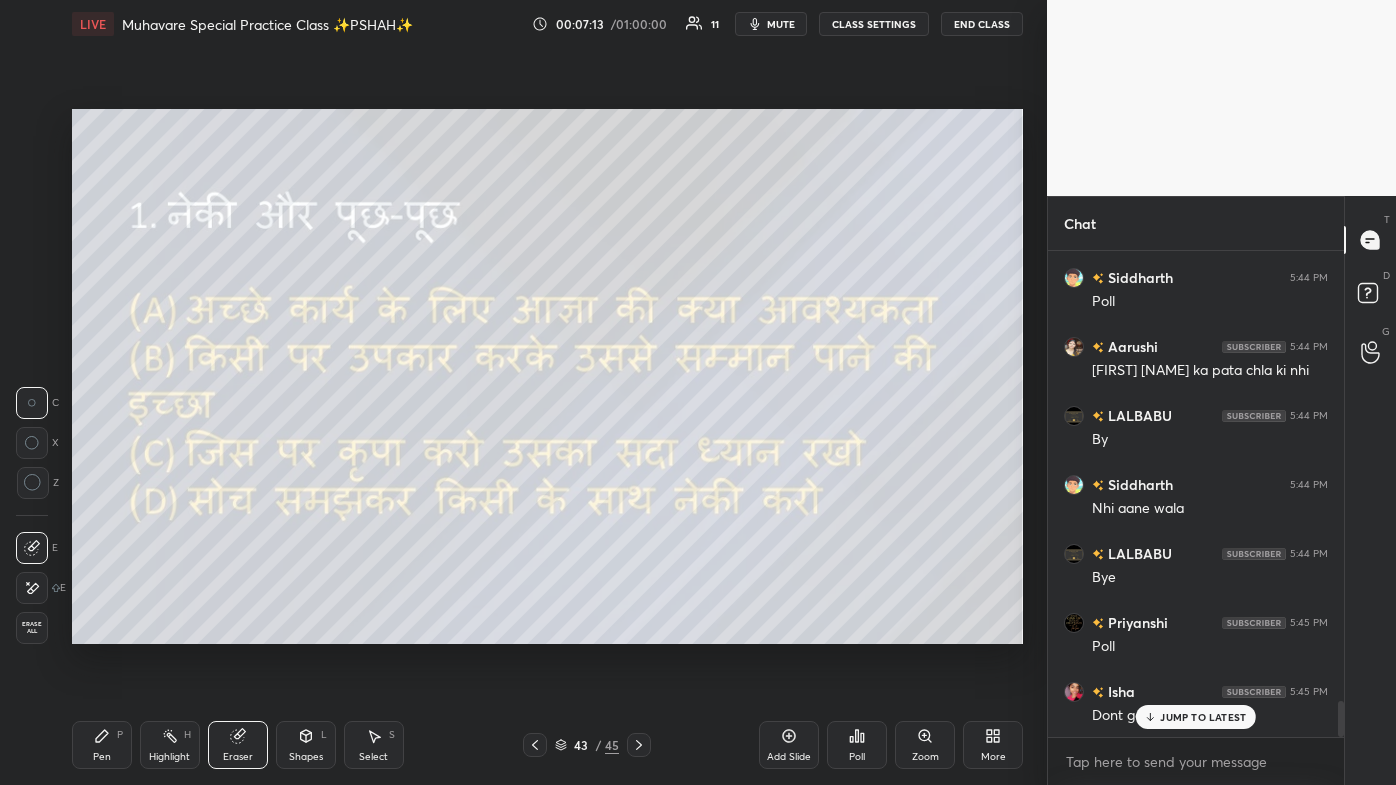 click on "Pen P" at bounding box center (102, 745) 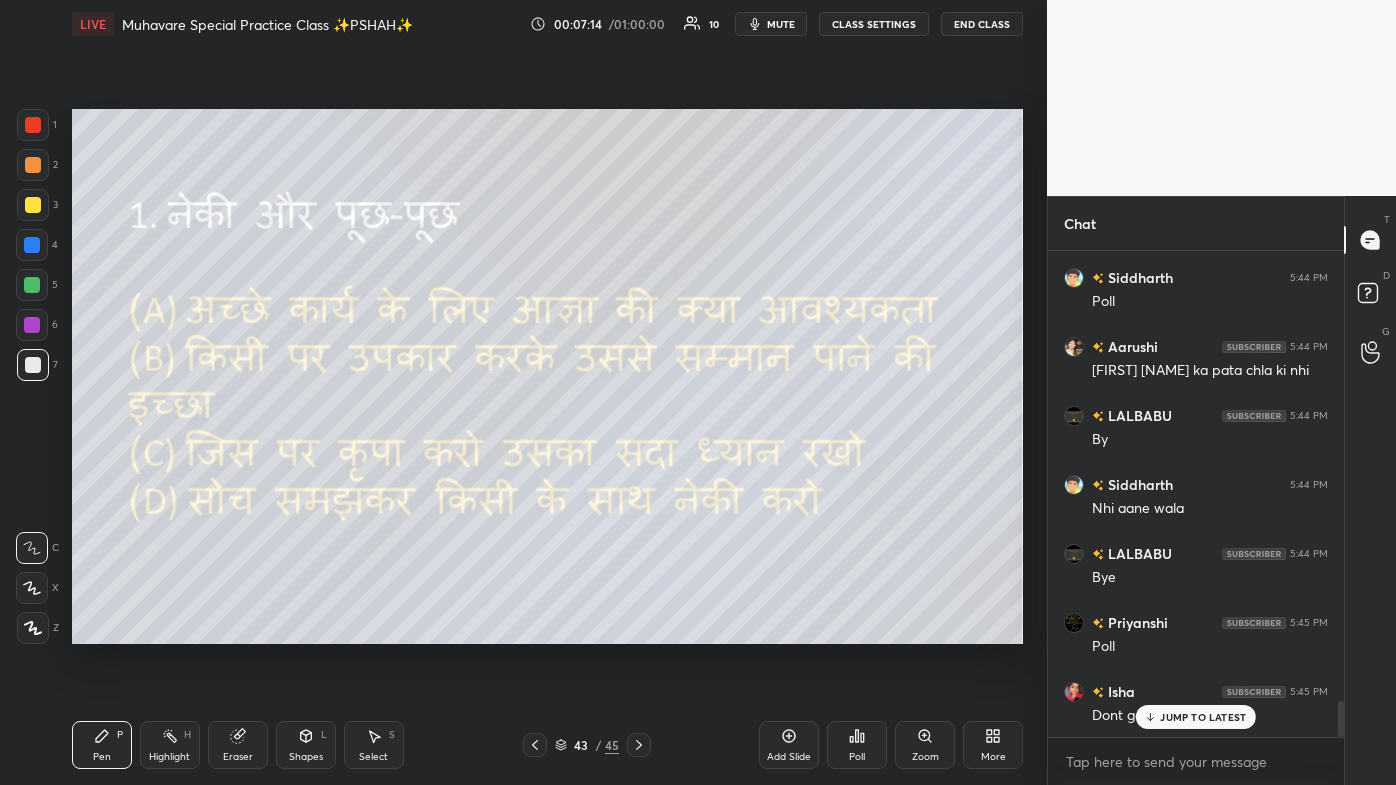 click on "JUMP TO LATEST" at bounding box center [1203, 717] 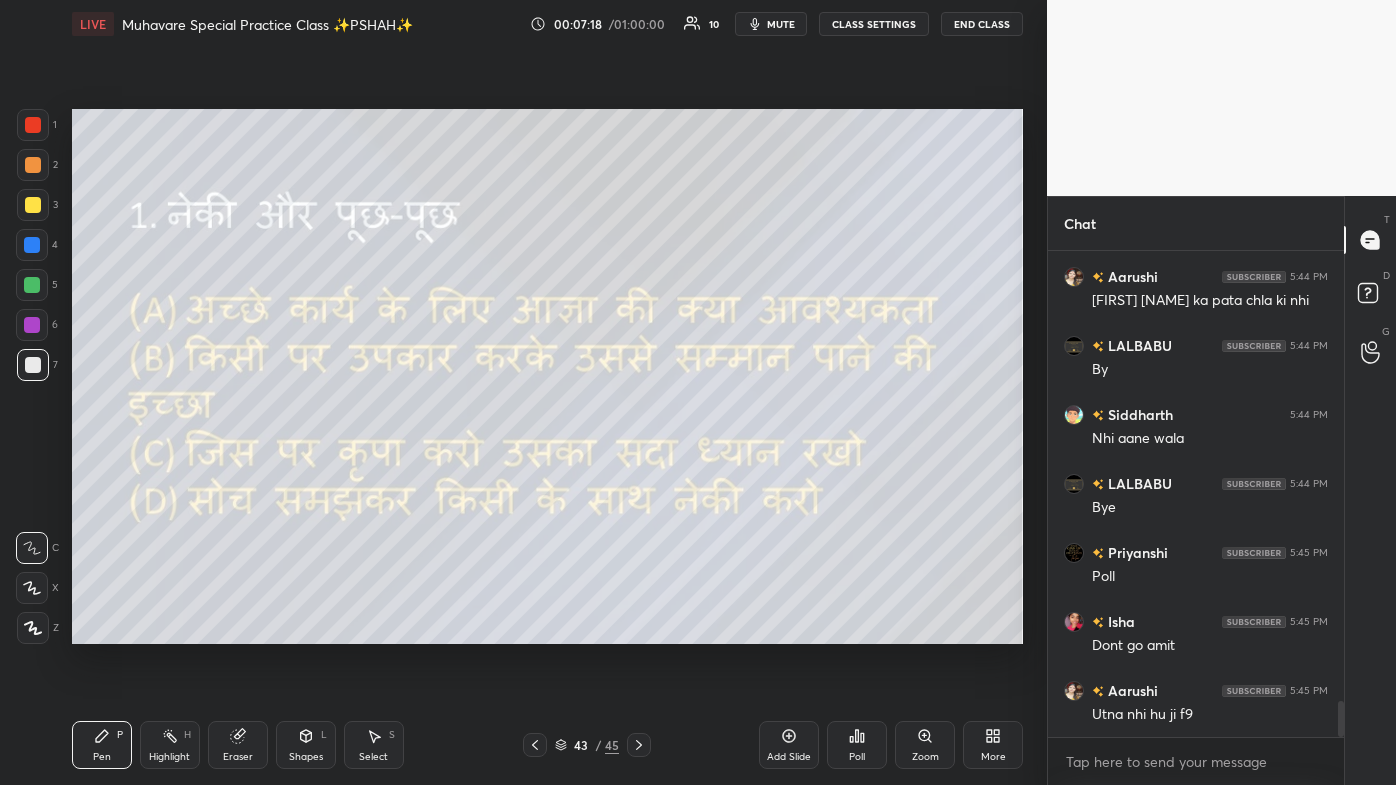 scroll, scrollTop: 6116, scrollLeft: 0, axis: vertical 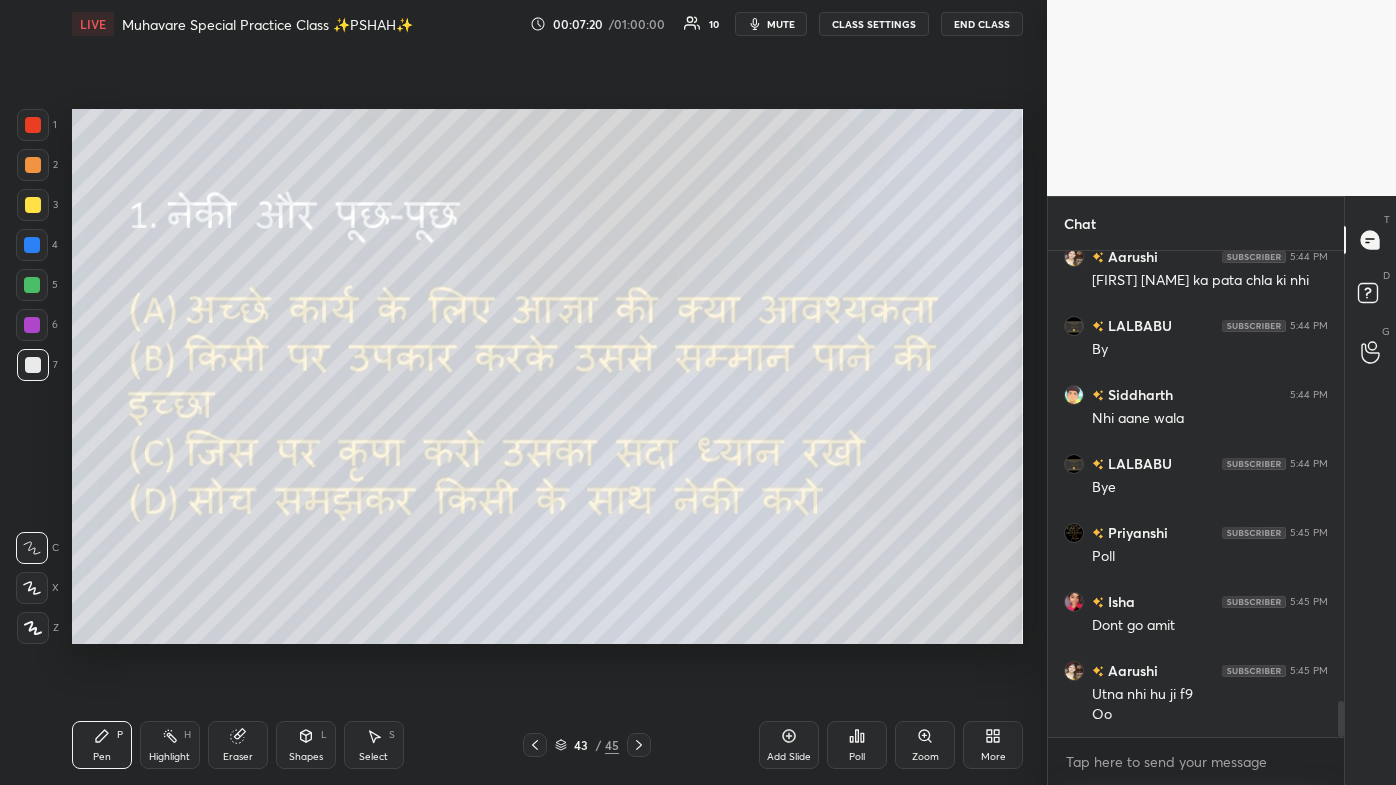 click on "Poll" at bounding box center [857, 745] 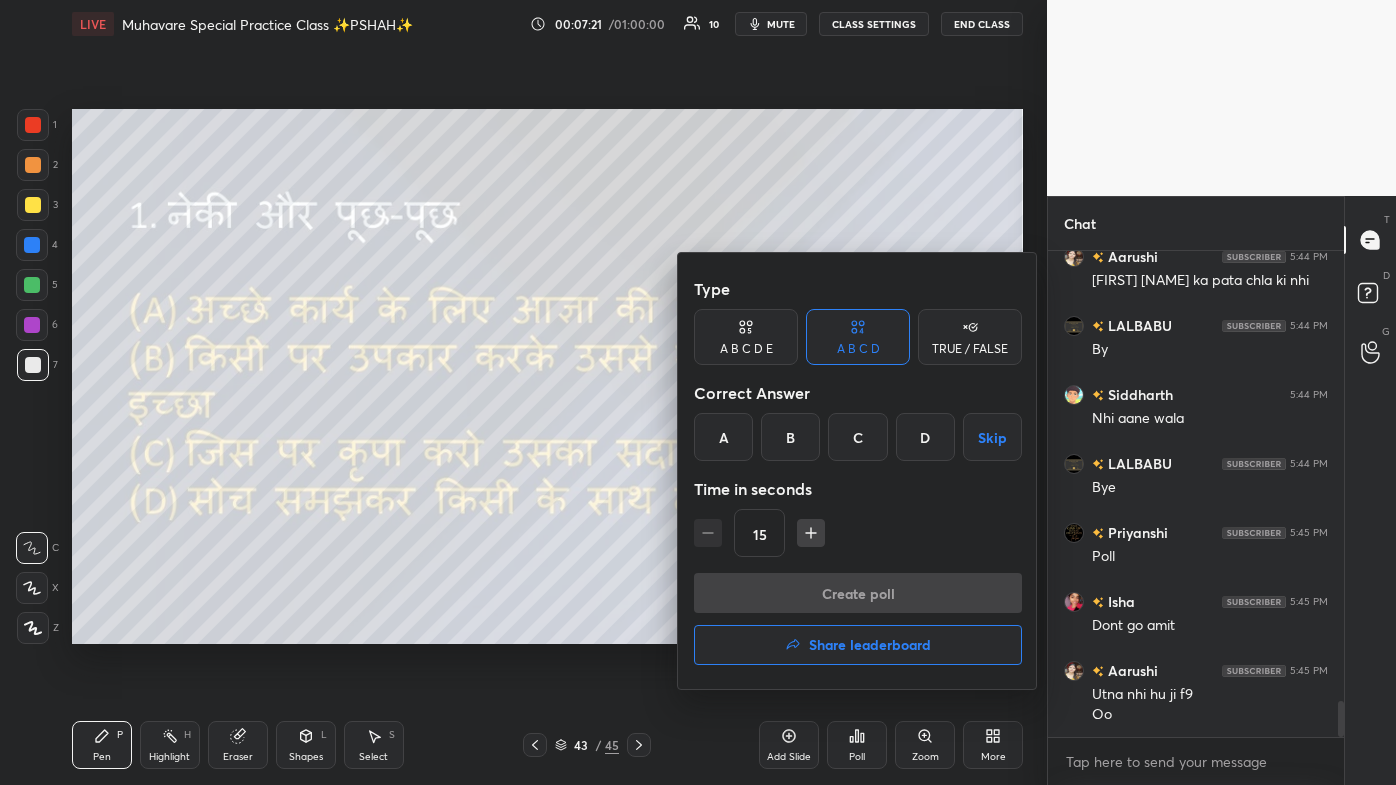 click on "A" at bounding box center (723, 437) 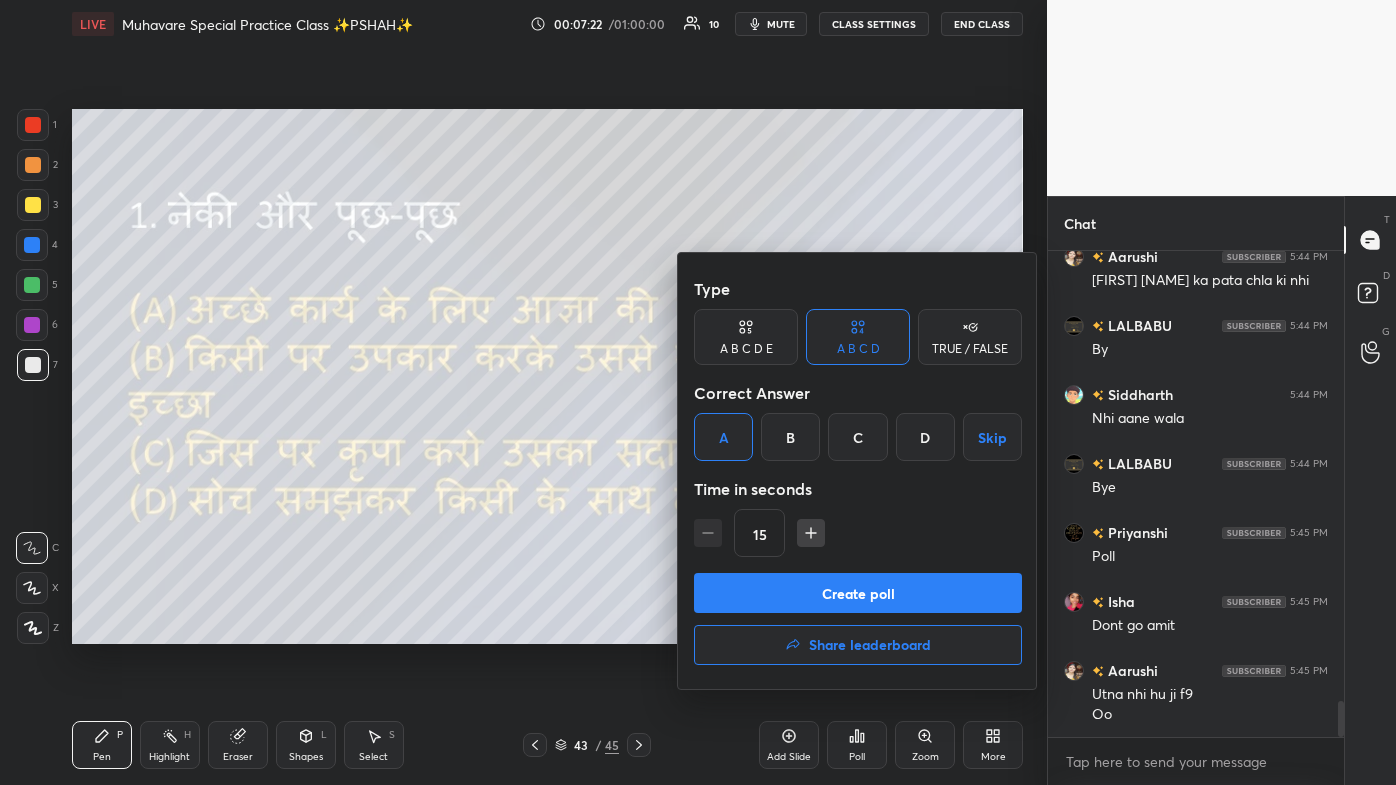 click on "Create poll" at bounding box center (858, 593) 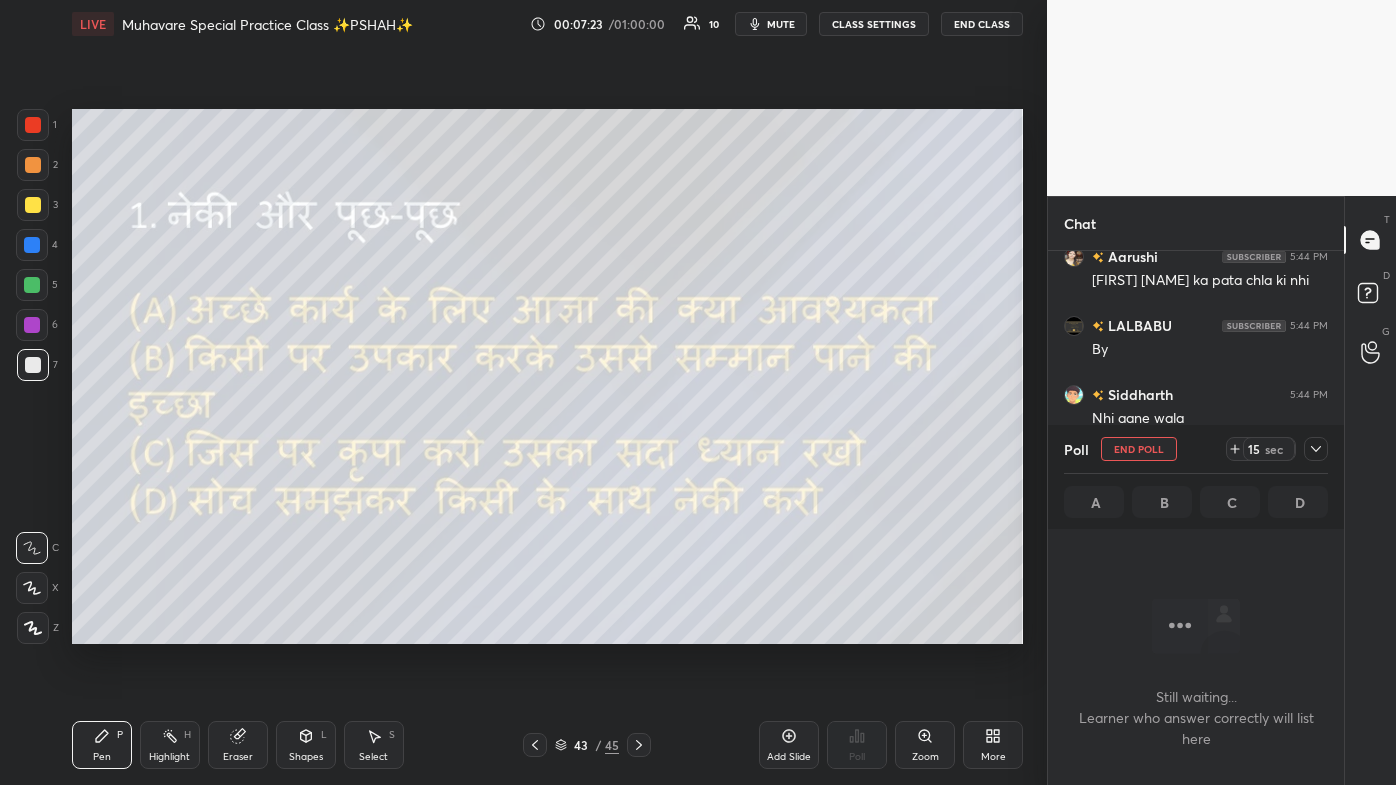 scroll, scrollTop: 396, scrollLeft: 290, axis: both 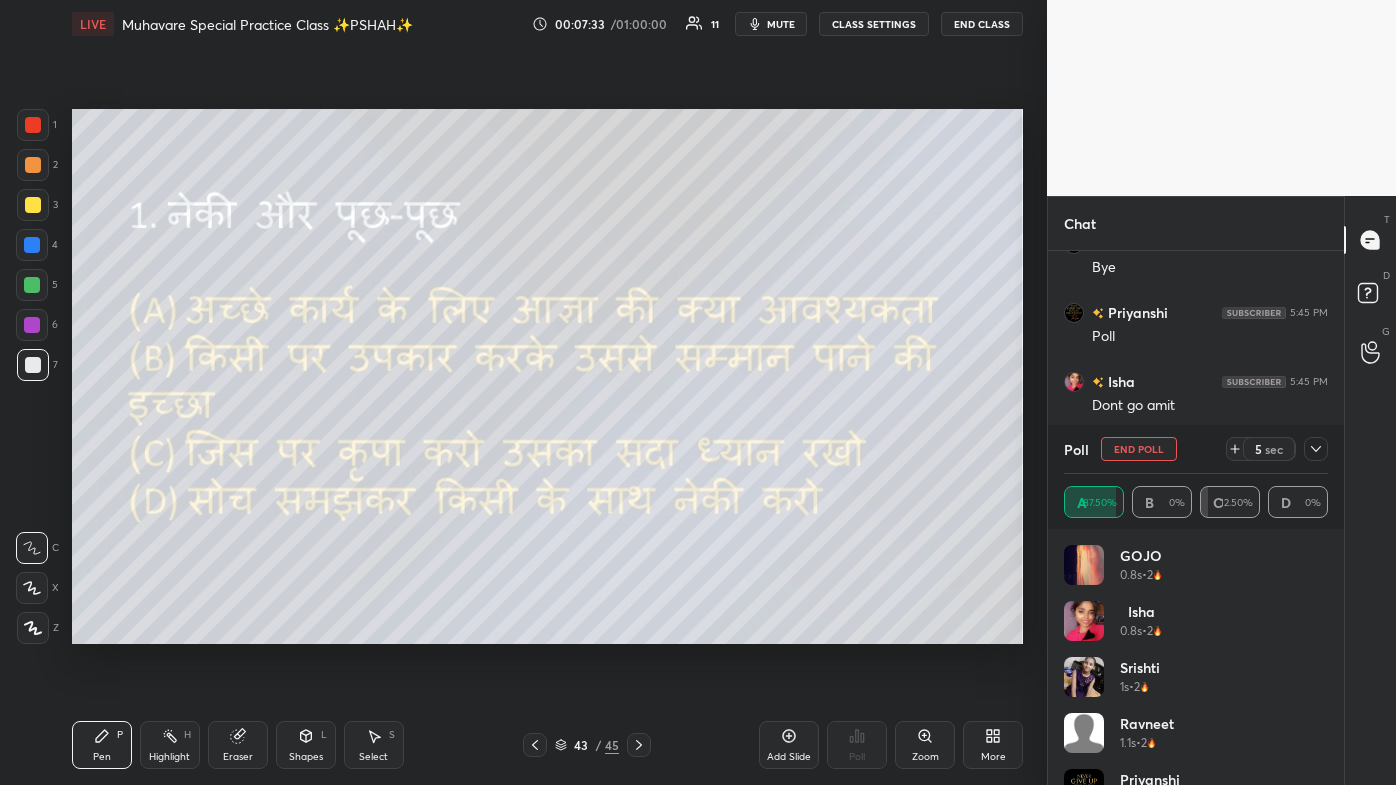 click 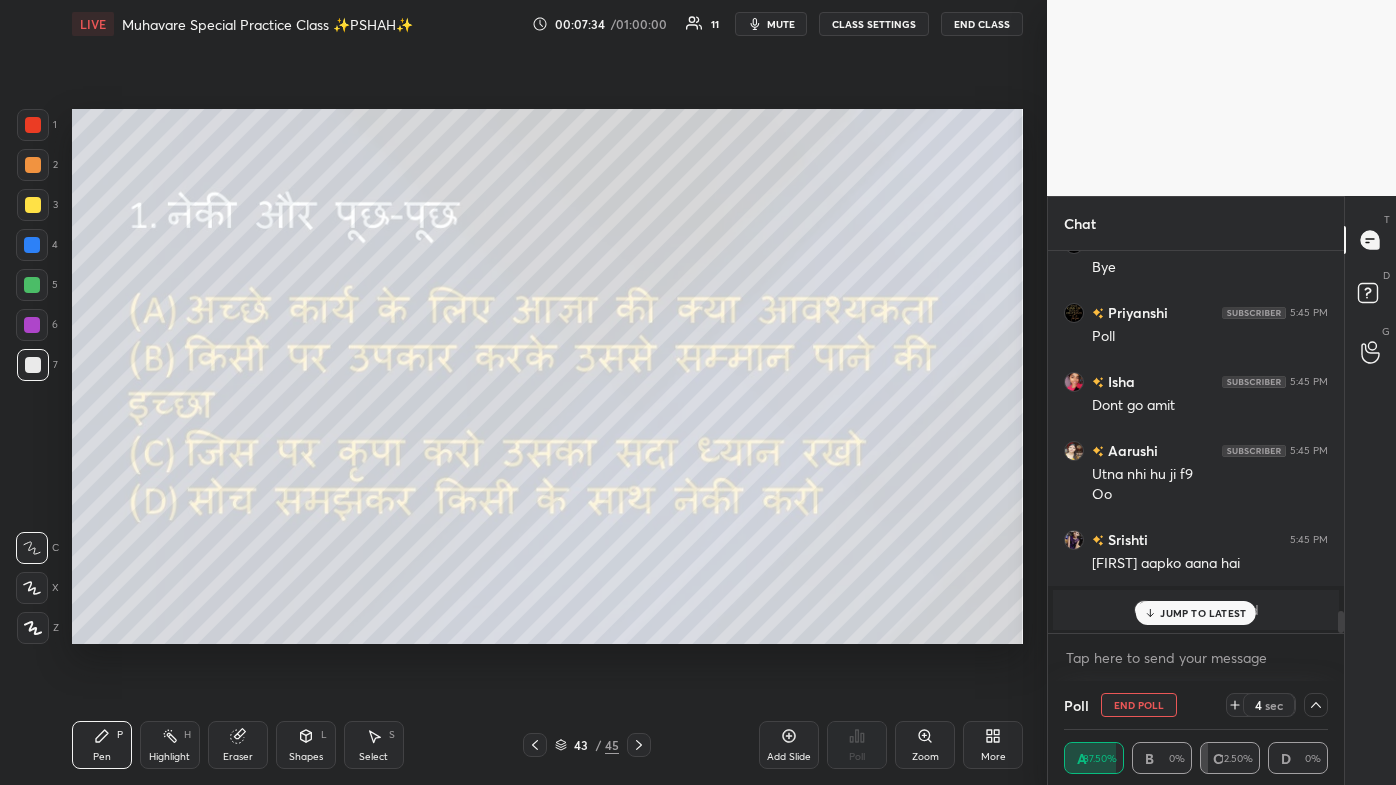 click on "JUMP TO LATEST" at bounding box center (1203, 613) 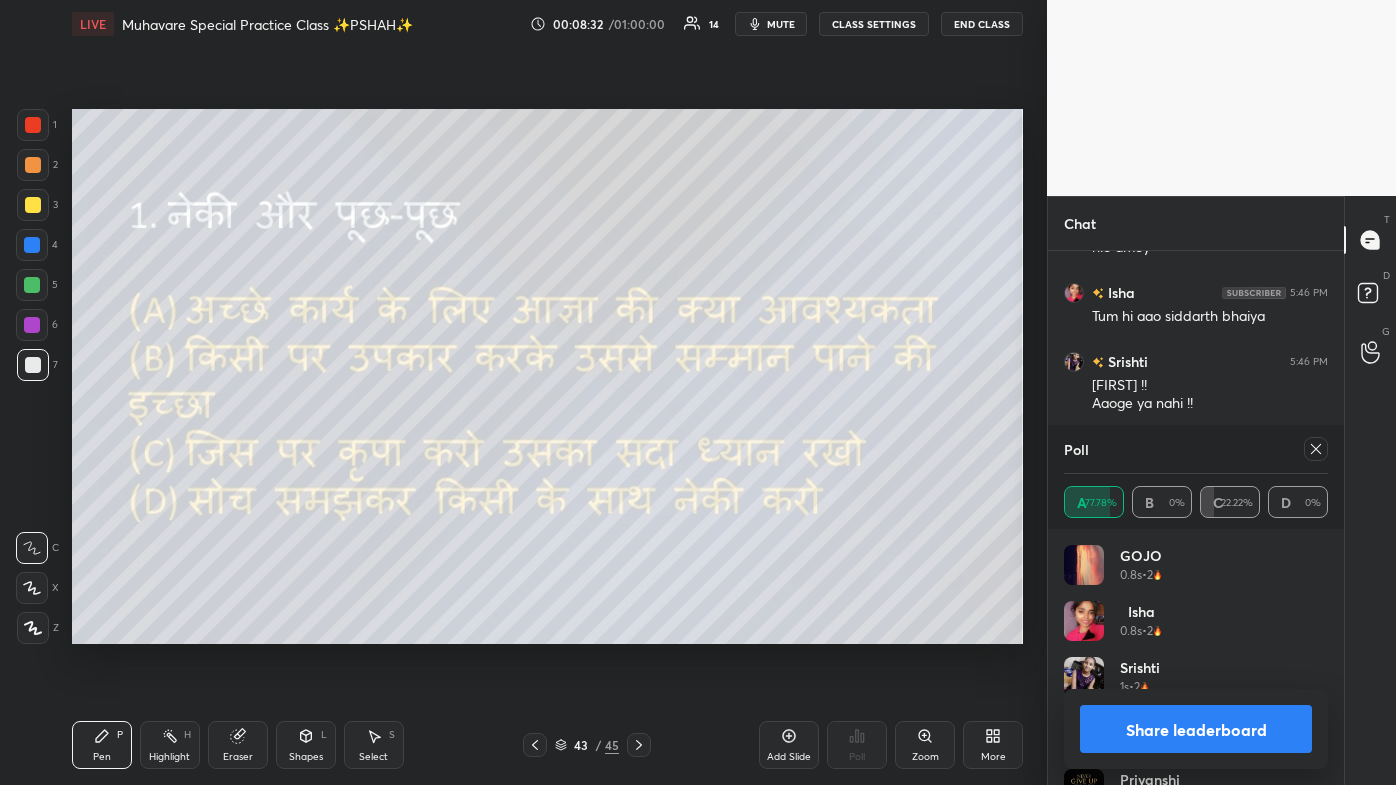 scroll, scrollTop: 6330, scrollLeft: 0, axis: vertical 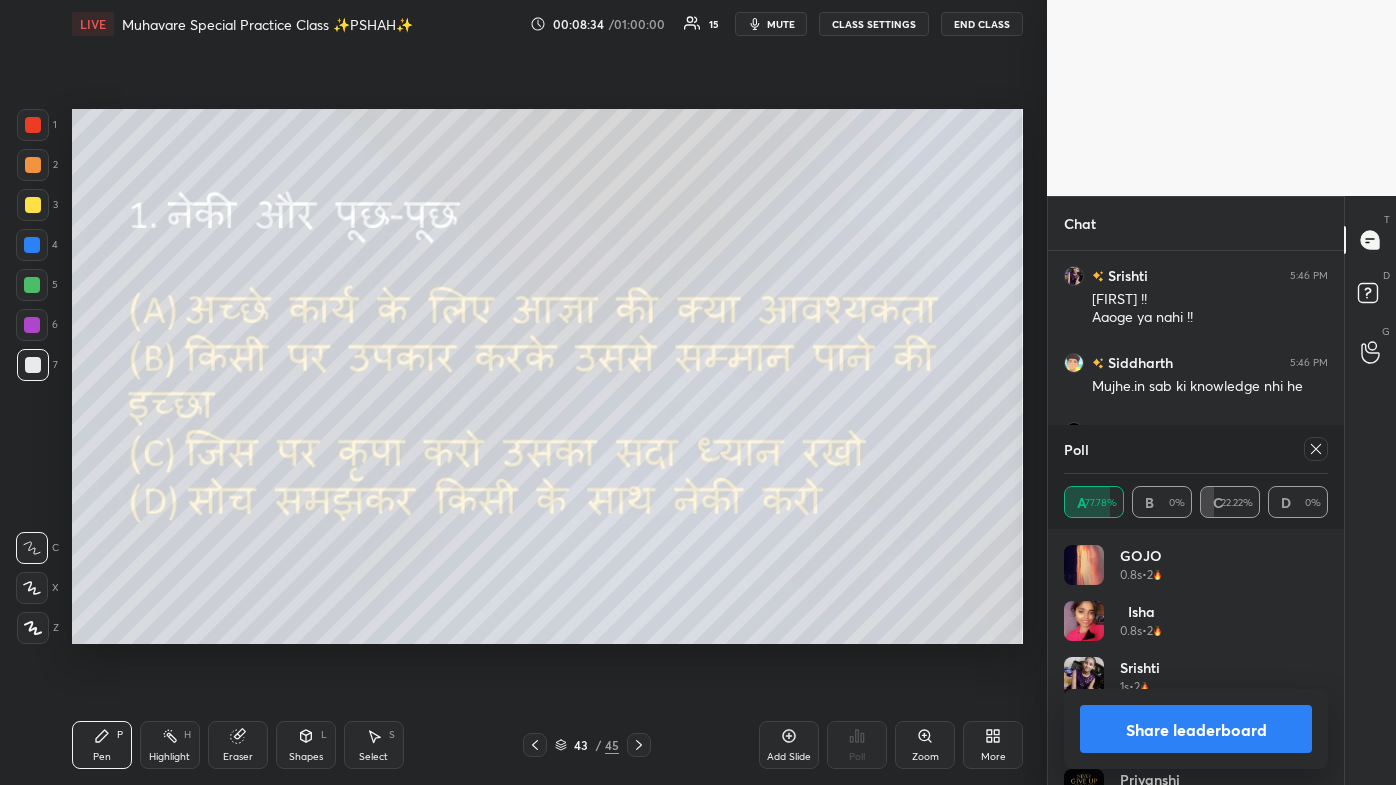 click on "Poll" at bounding box center [1196, 449] 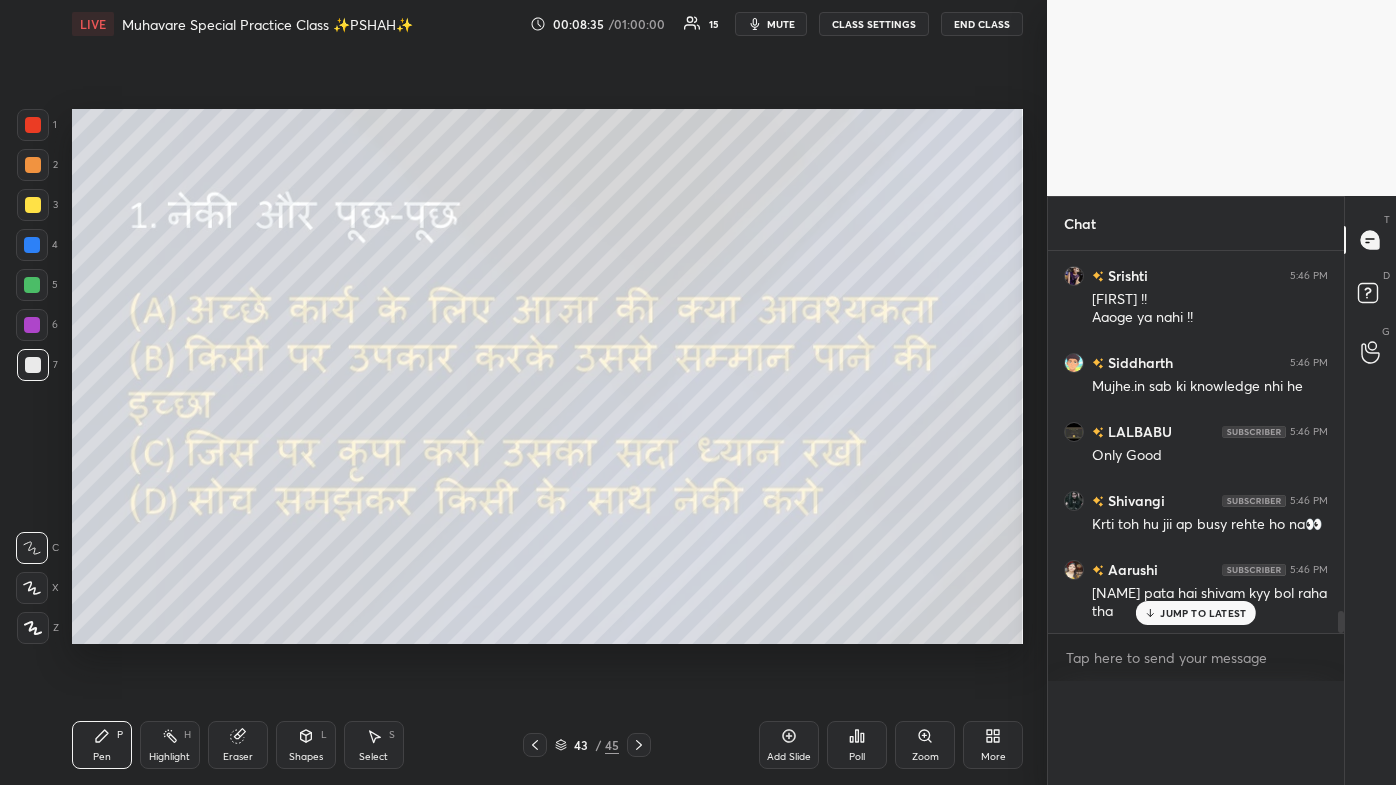 scroll, scrollTop: 0, scrollLeft: 5, axis: horizontal 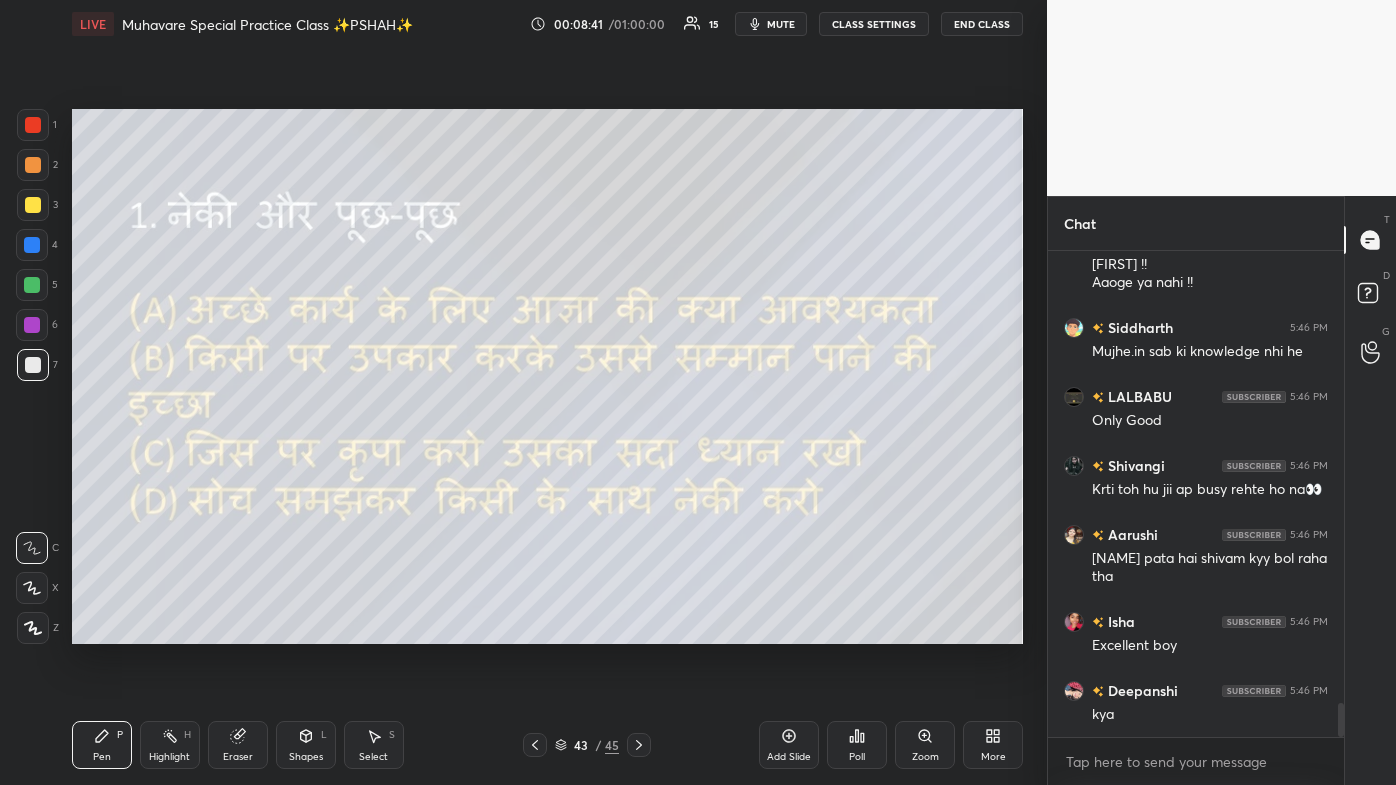 click at bounding box center [535, 745] 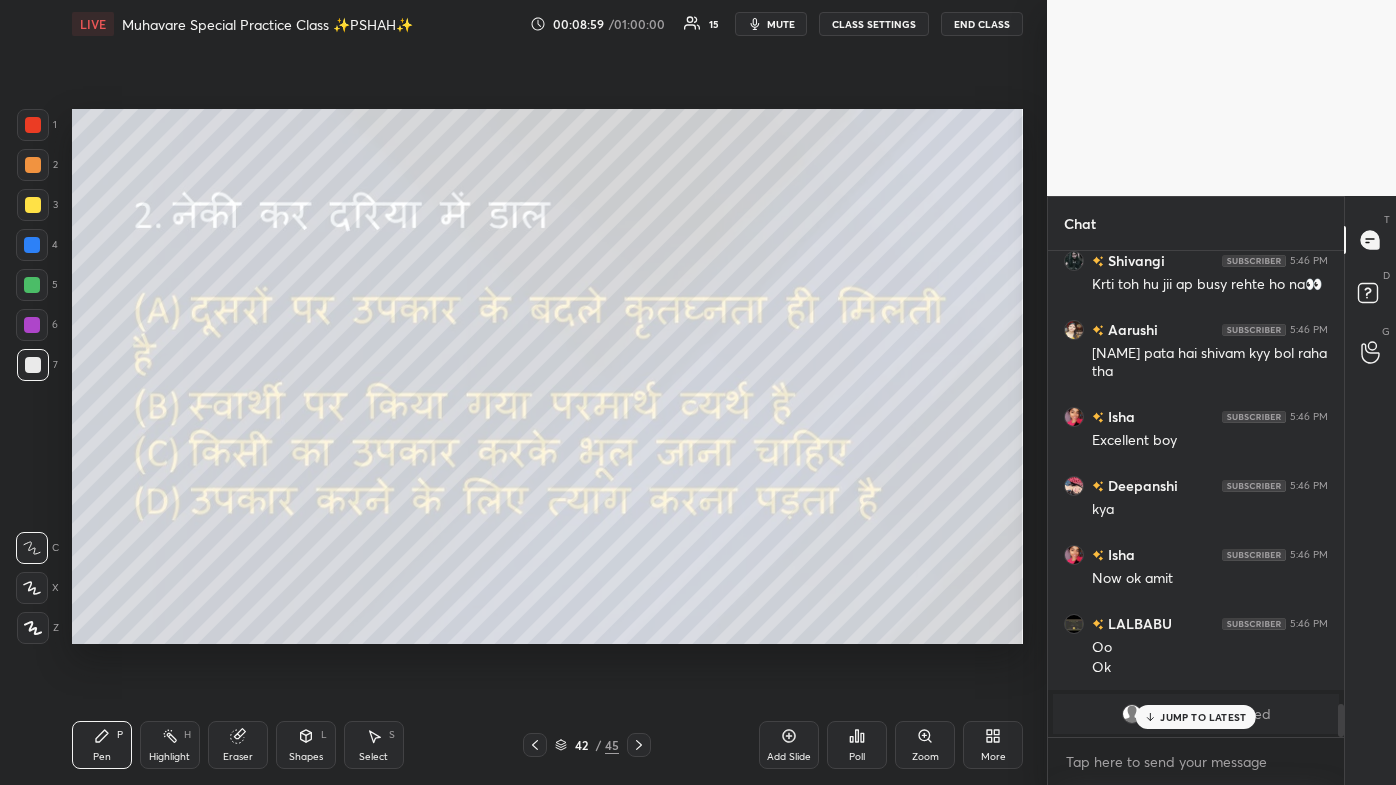 click on "Eraser" at bounding box center [238, 745] 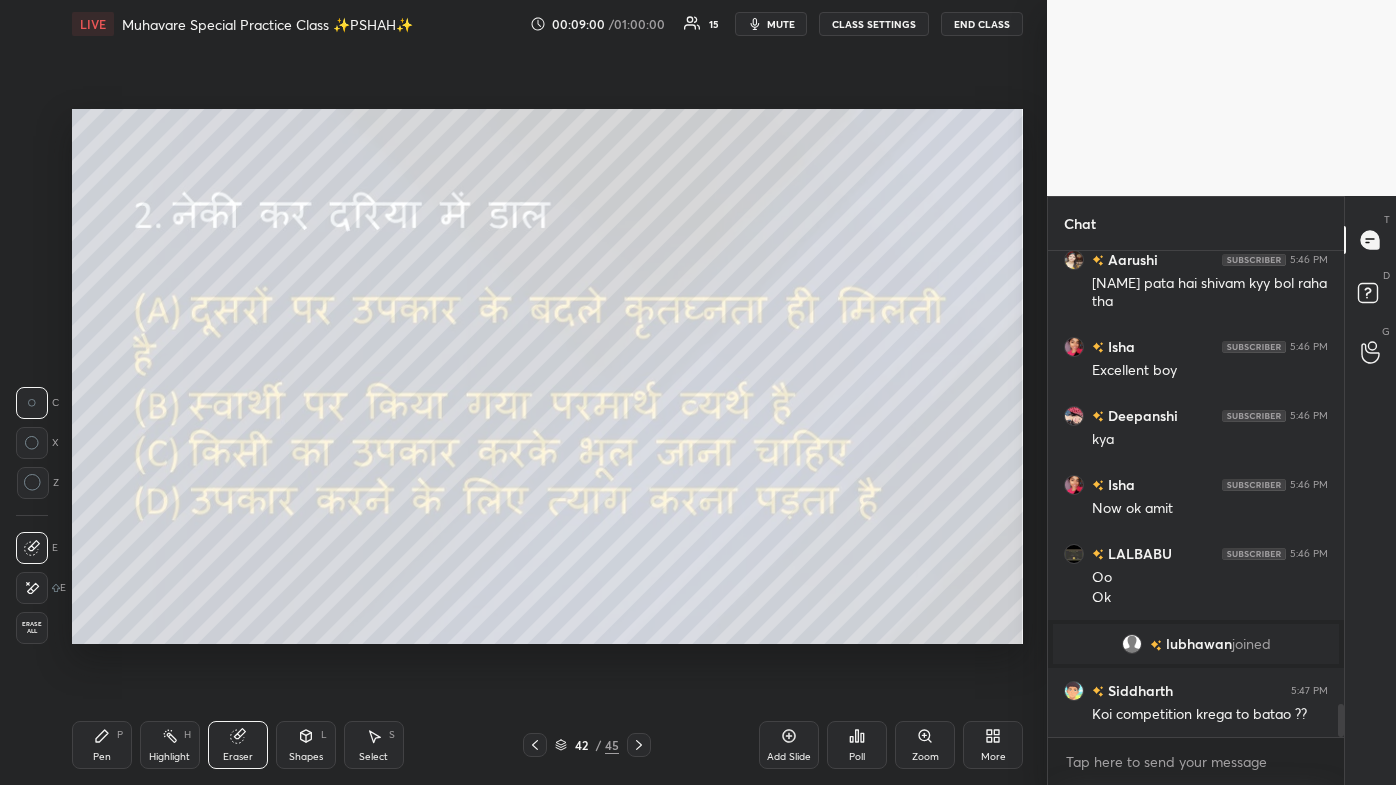 scroll, scrollTop: 6709, scrollLeft: 0, axis: vertical 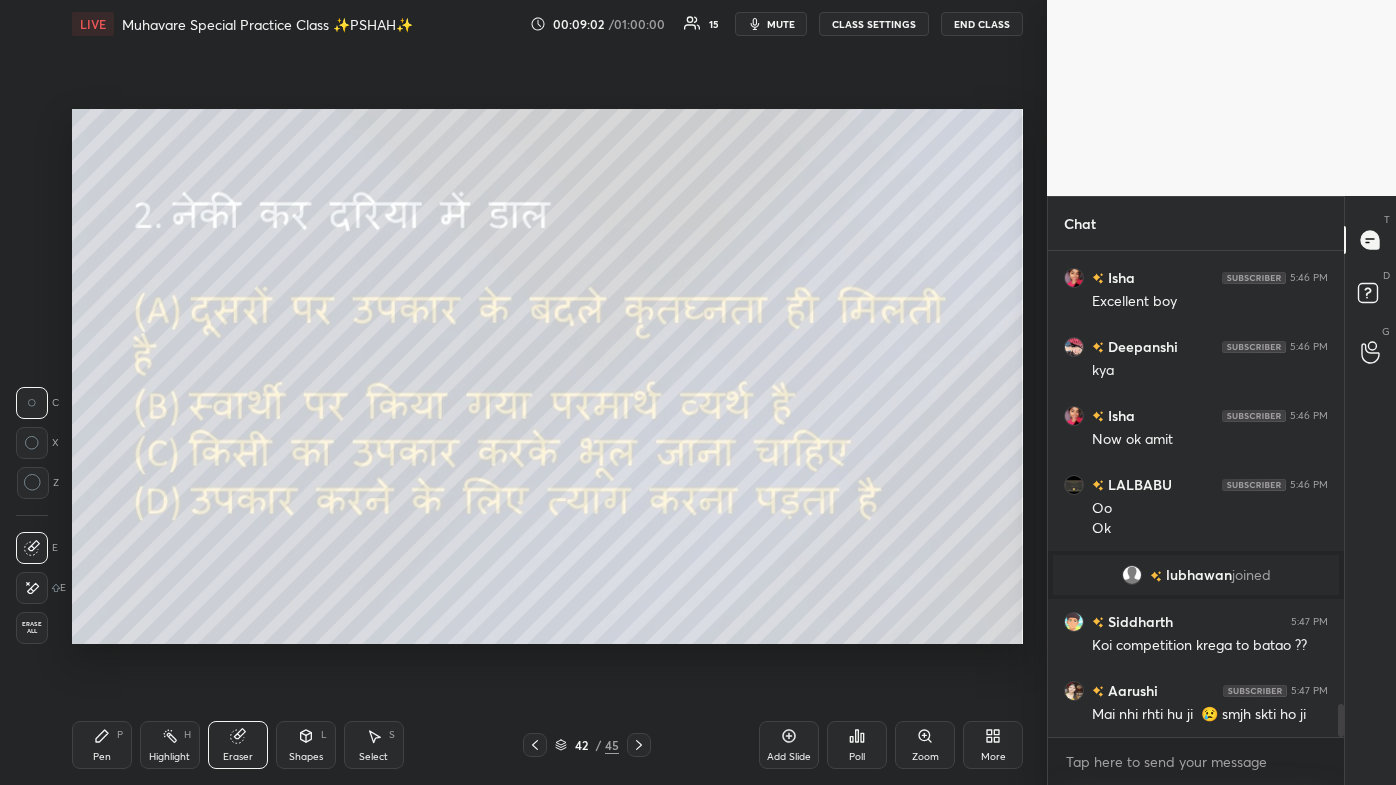click on "Pen" at bounding box center (102, 757) 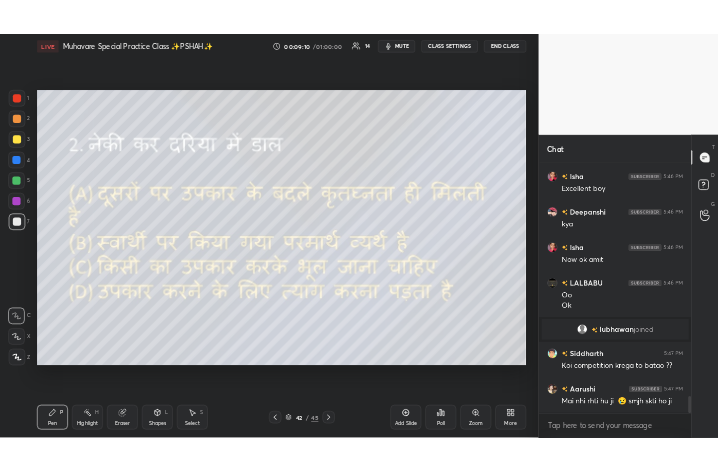 scroll, scrollTop: 6778, scrollLeft: 0, axis: vertical 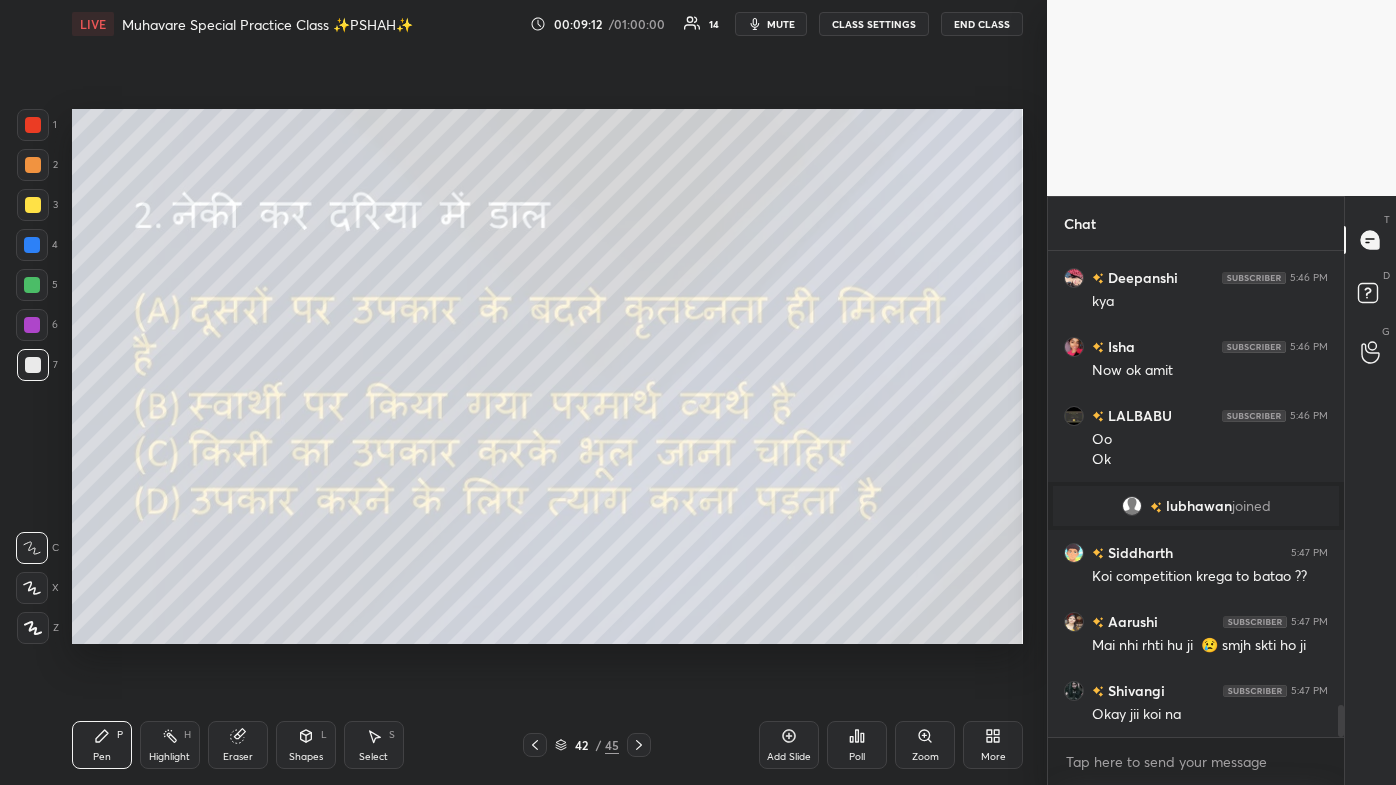 click on "More" at bounding box center (993, 745) 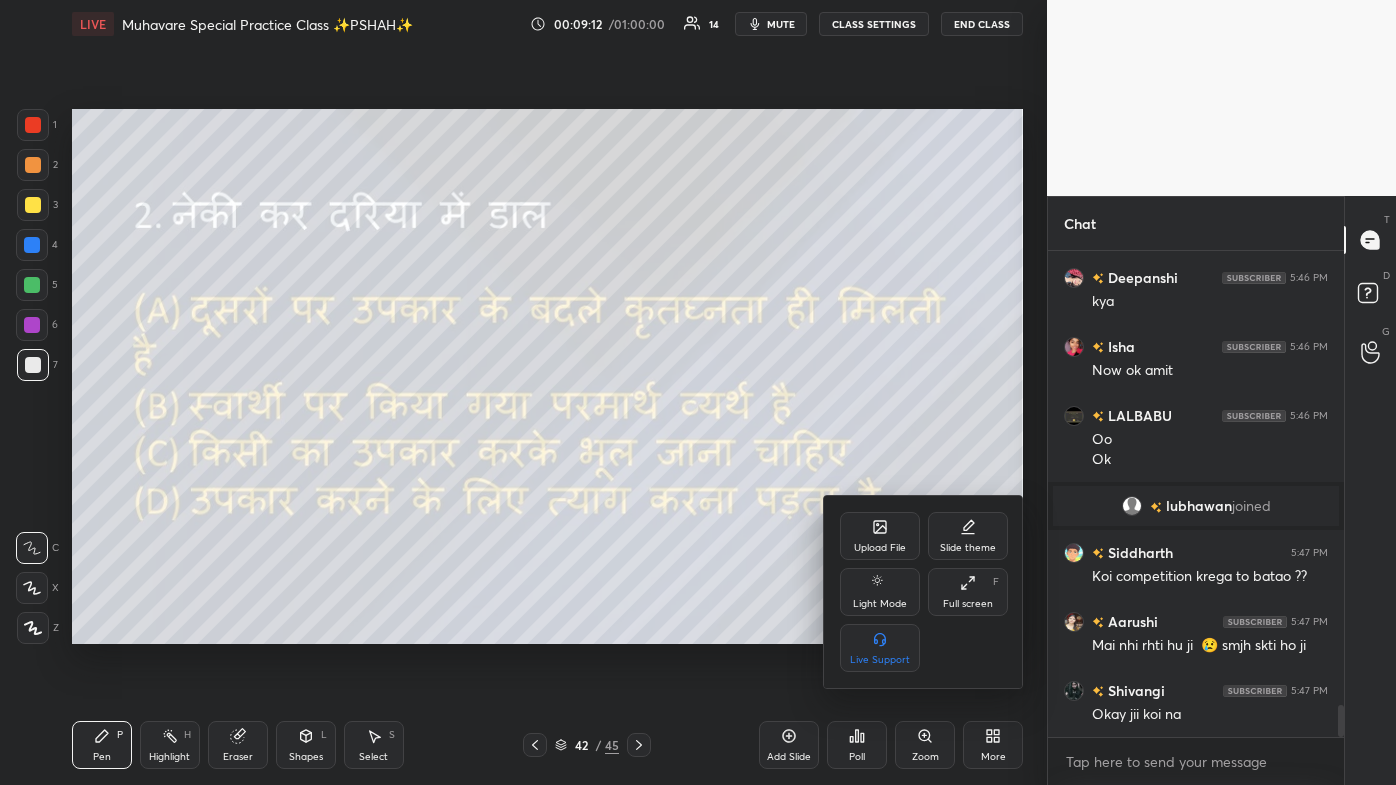 click on "Full screen F" at bounding box center [968, 592] 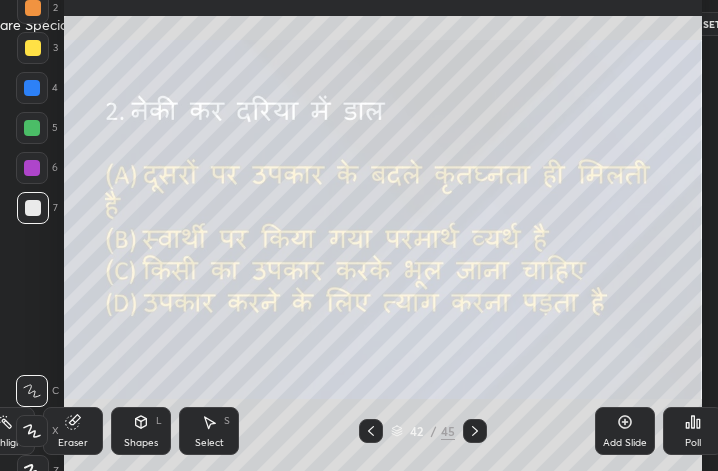 scroll, scrollTop: 343, scrollLeft: 461, axis: both 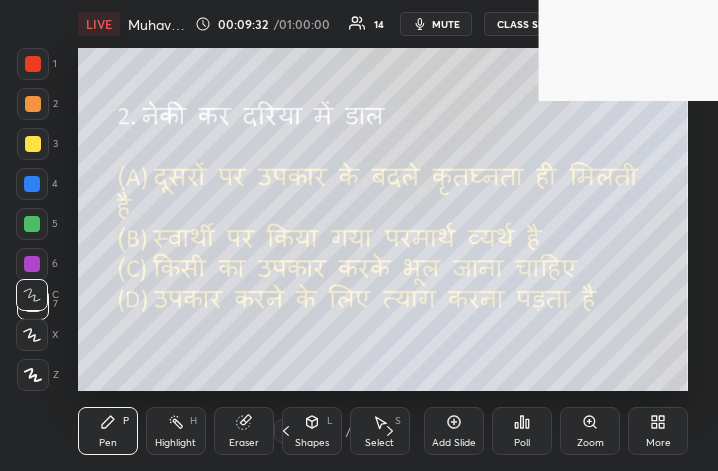 click on "More" at bounding box center [658, 443] 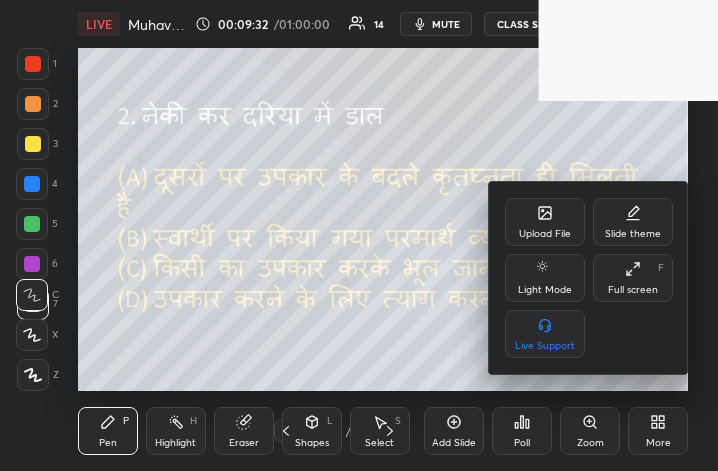 click on "Full screen F" at bounding box center [633, 278] 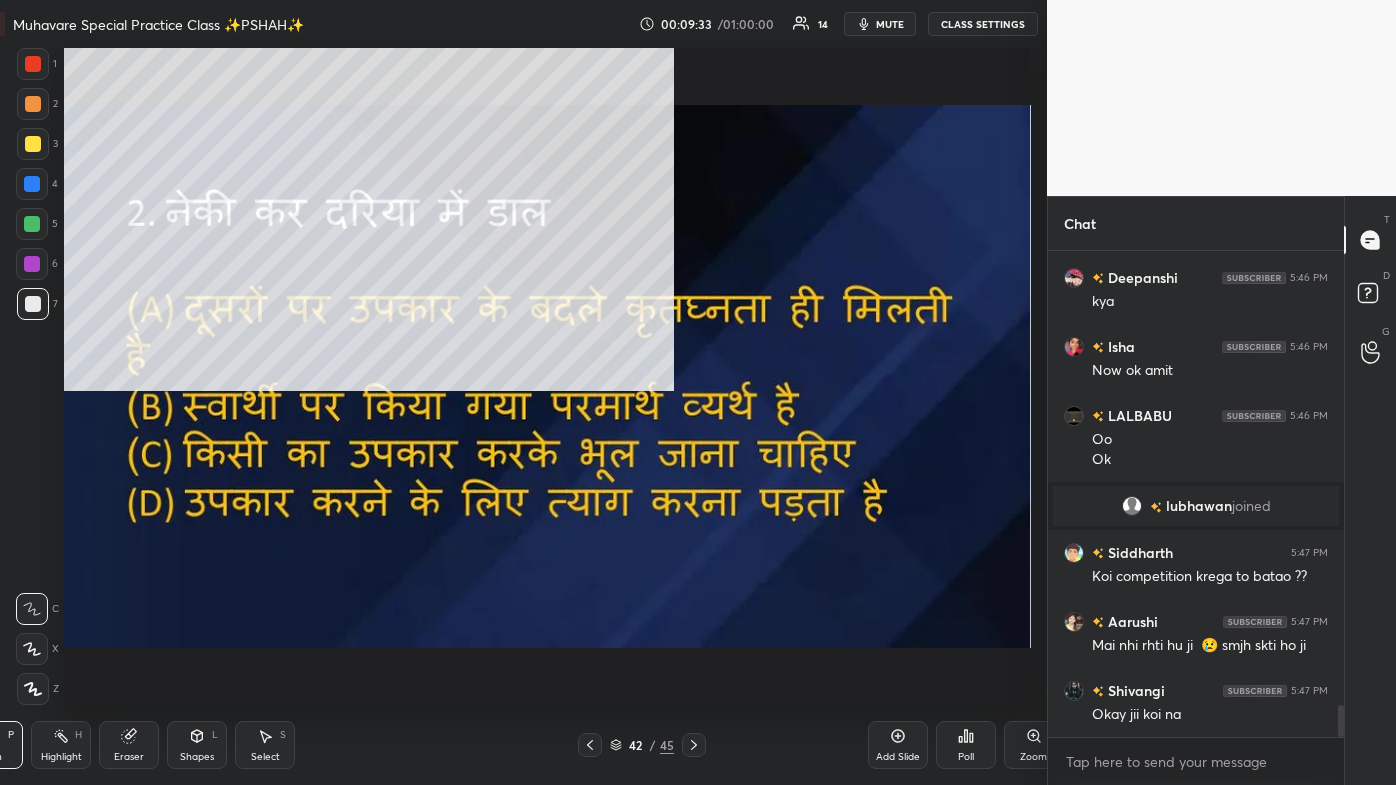 scroll, scrollTop: 99342, scrollLeft: 98683, axis: both 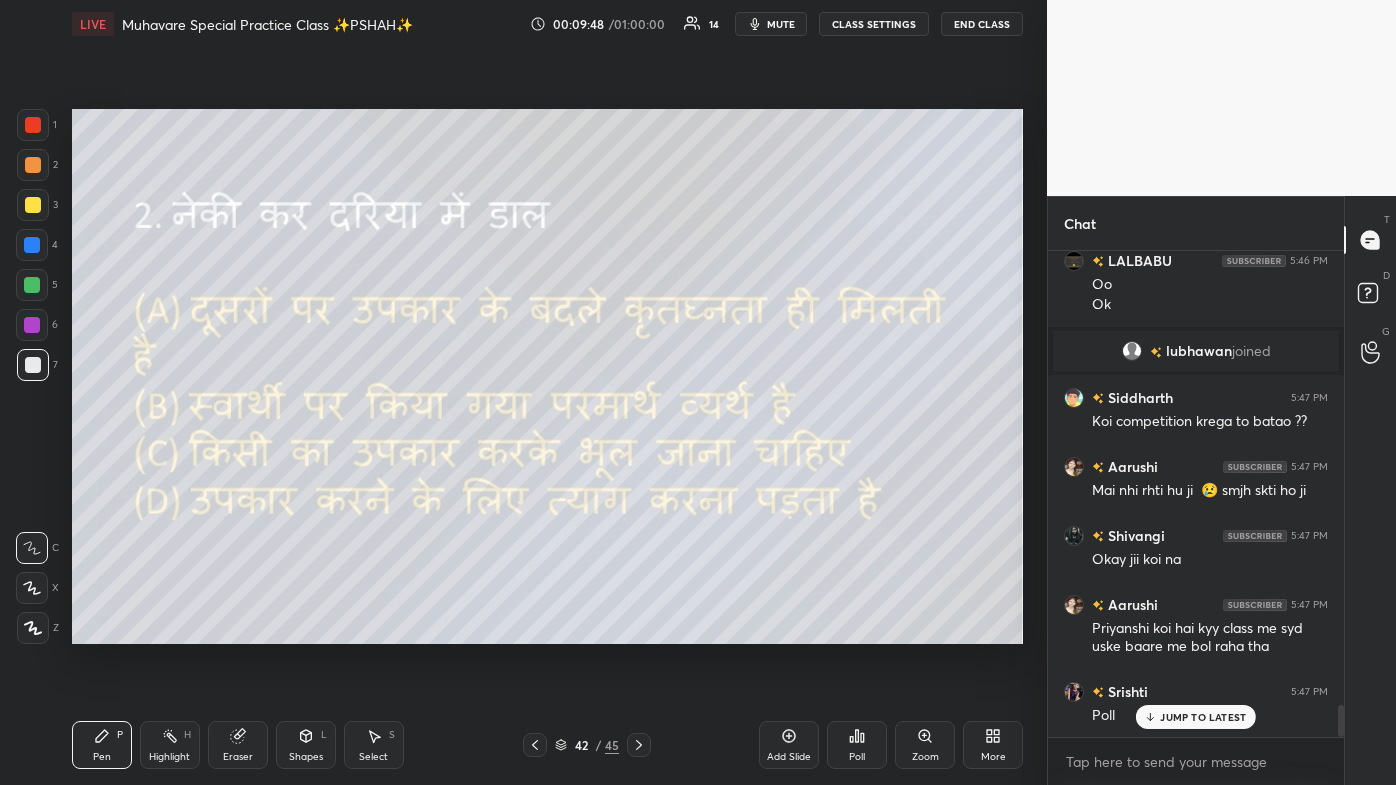 click on "JUMP TO LATEST" at bounding box center [1203, 717] 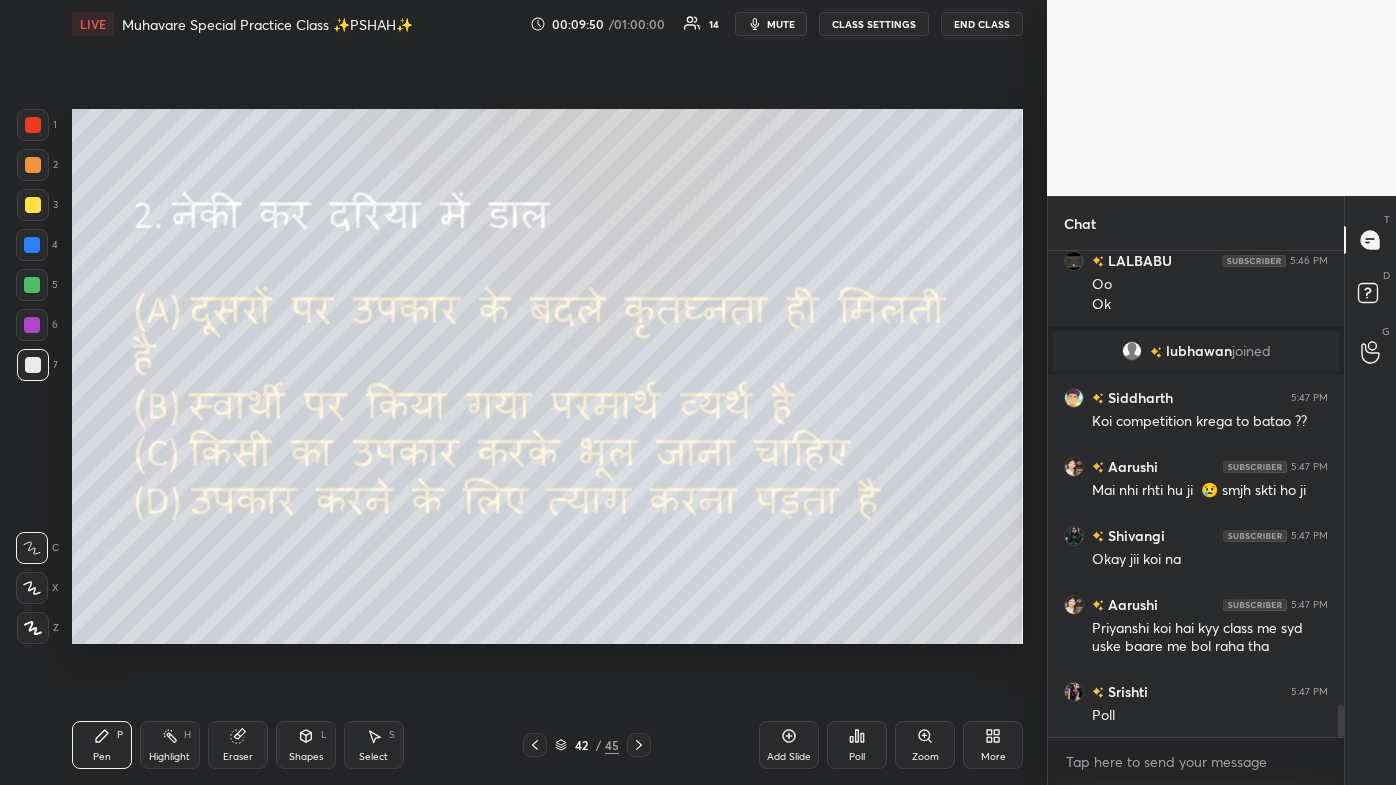 click on "Poll" at bounding box center (857, 745) 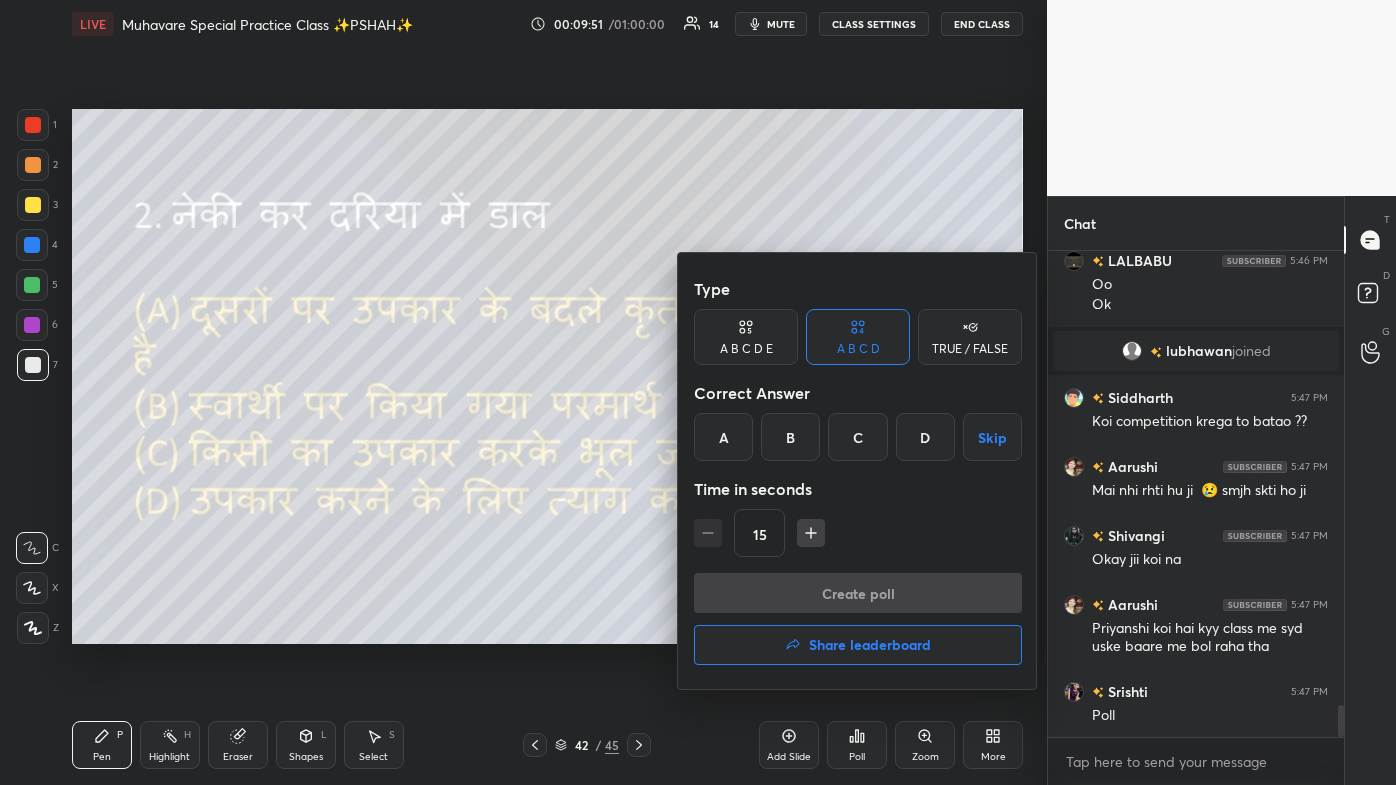 click on "C" at bounding box center [857, 437] 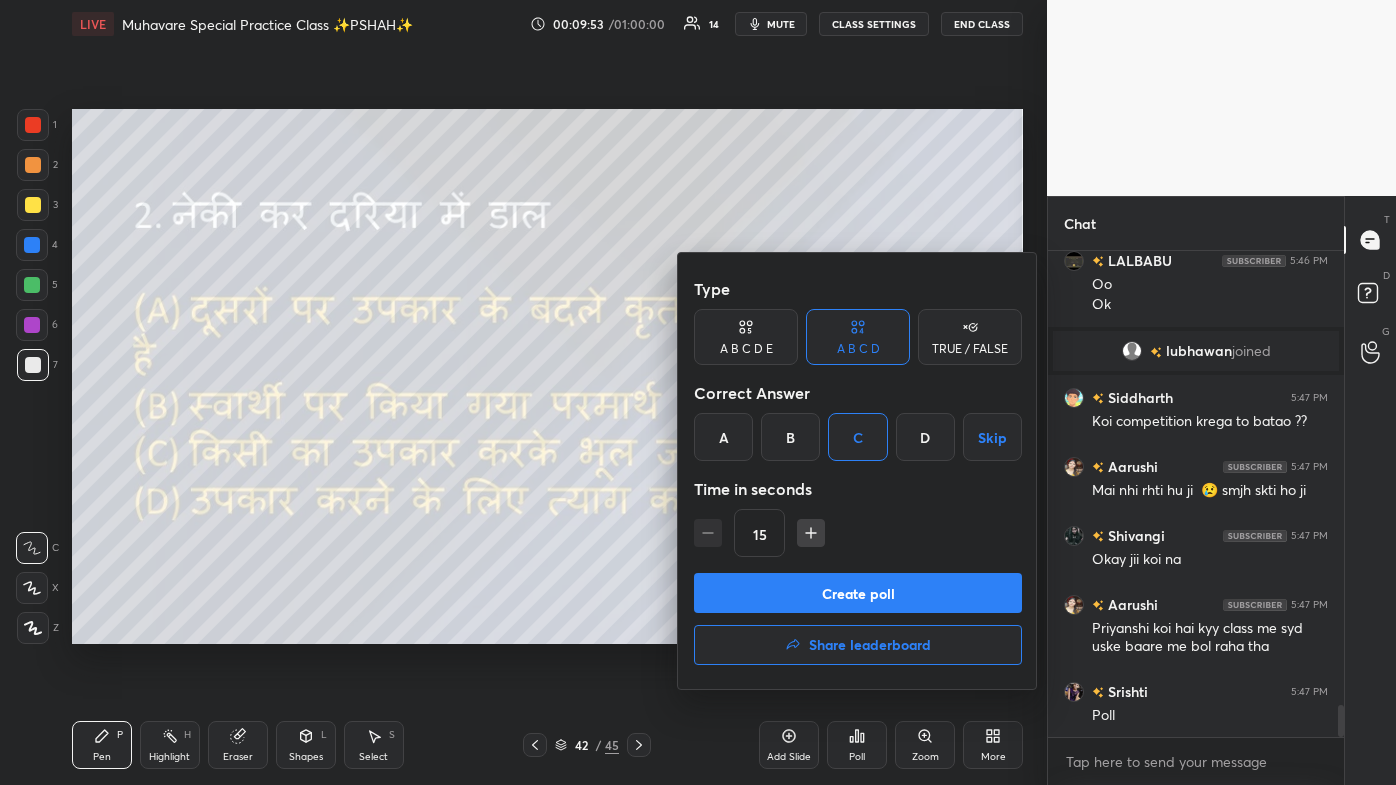 click on "Create poll" at bounding box center (858, 593) 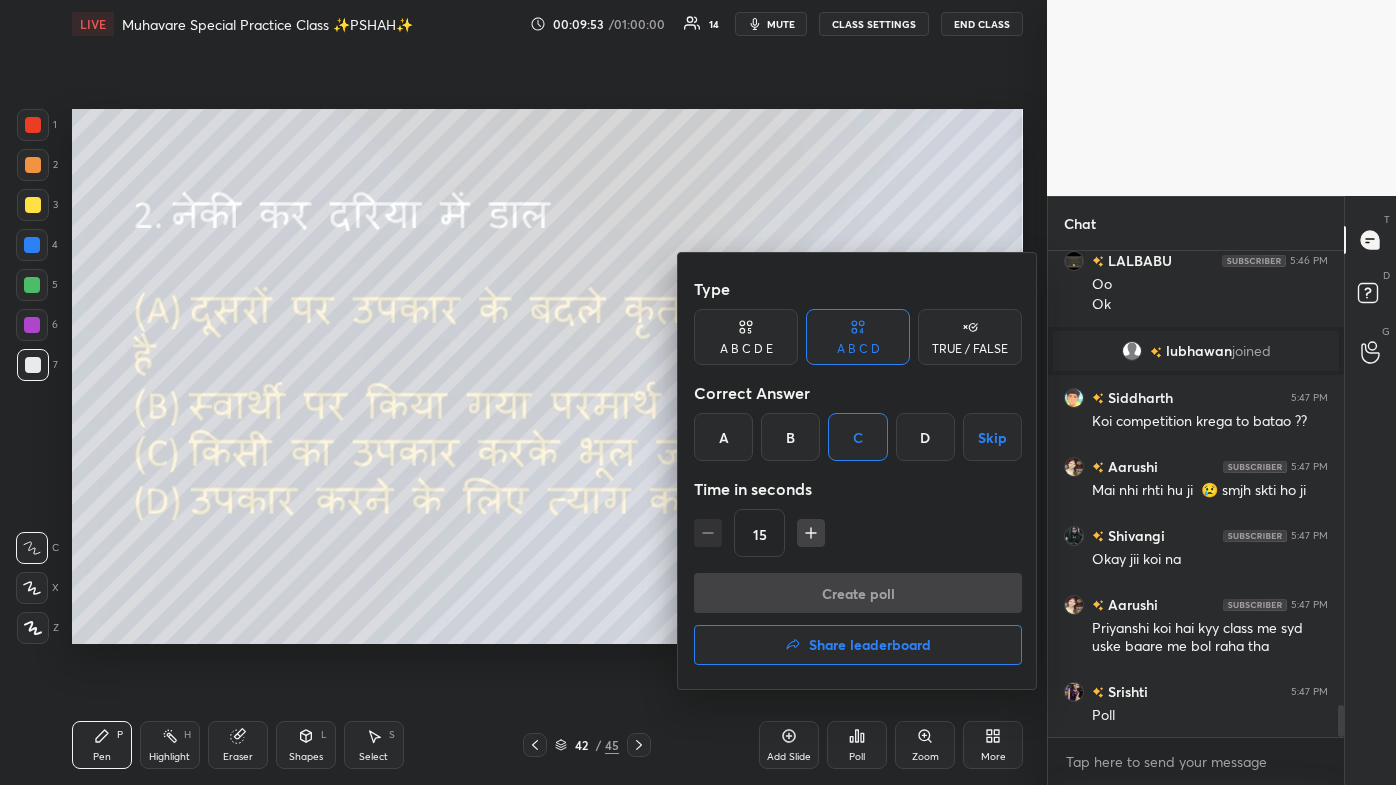 scroll, scrollTop: 424, scrollLeft: 290, axis: both 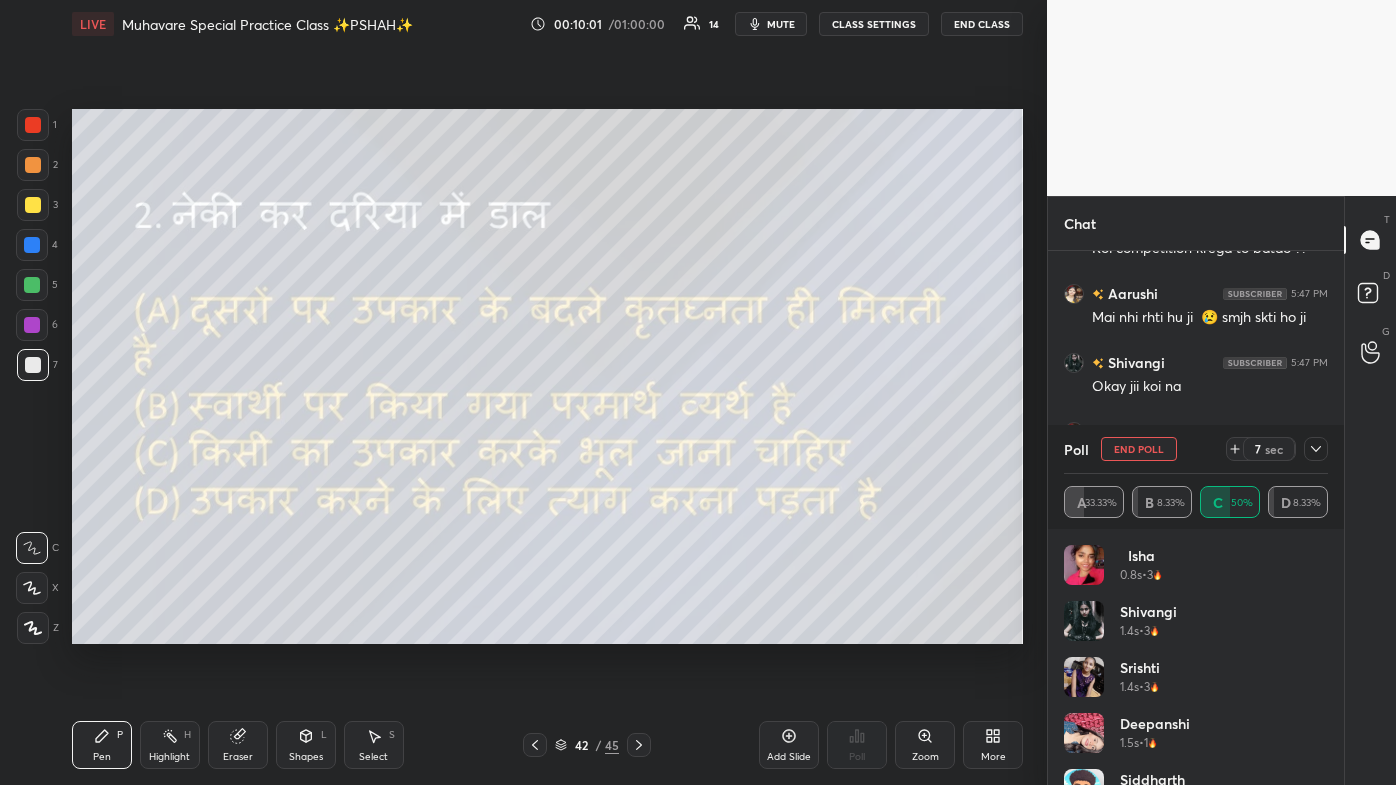 click at bounding box center (1316, 449) 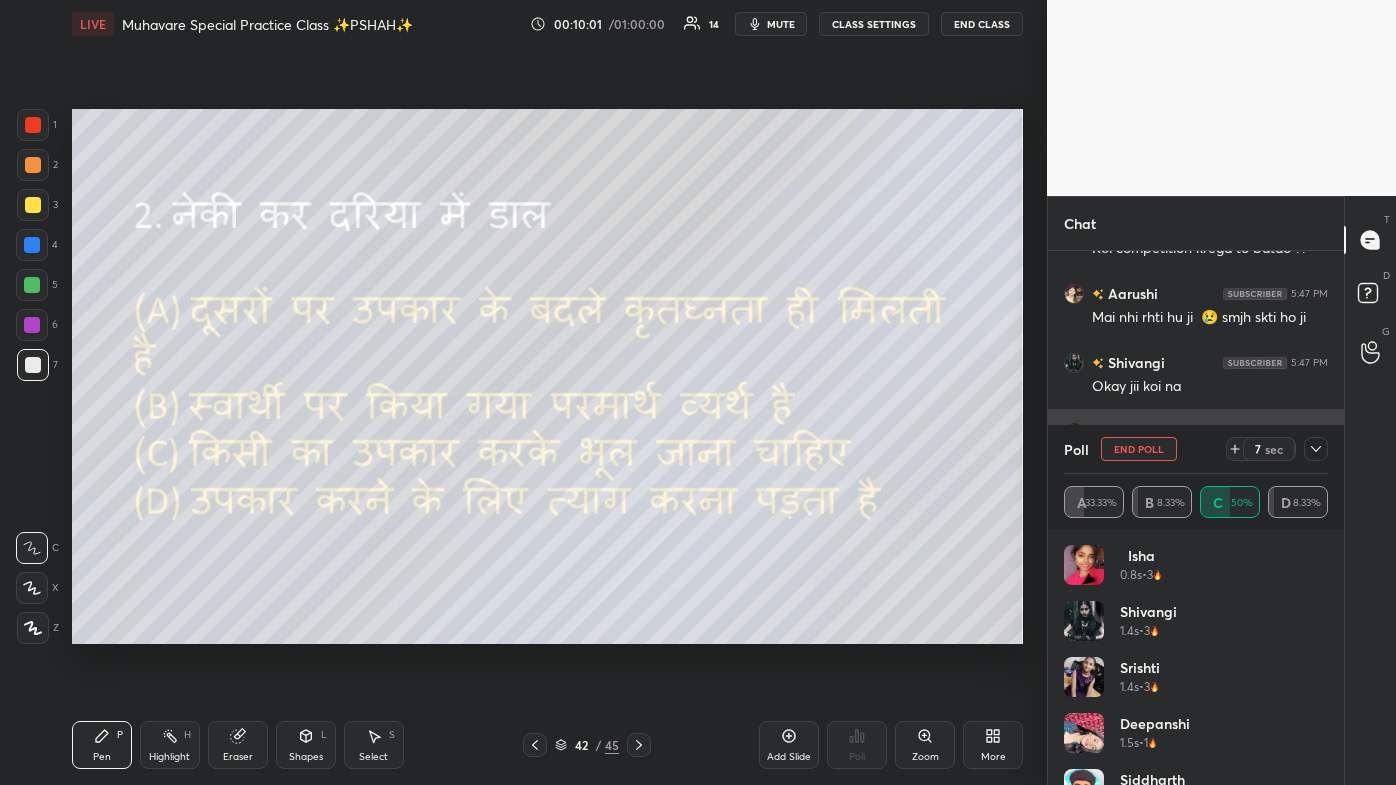 scroll, scrollTop: 184, scrollLeft: 258, axis: both 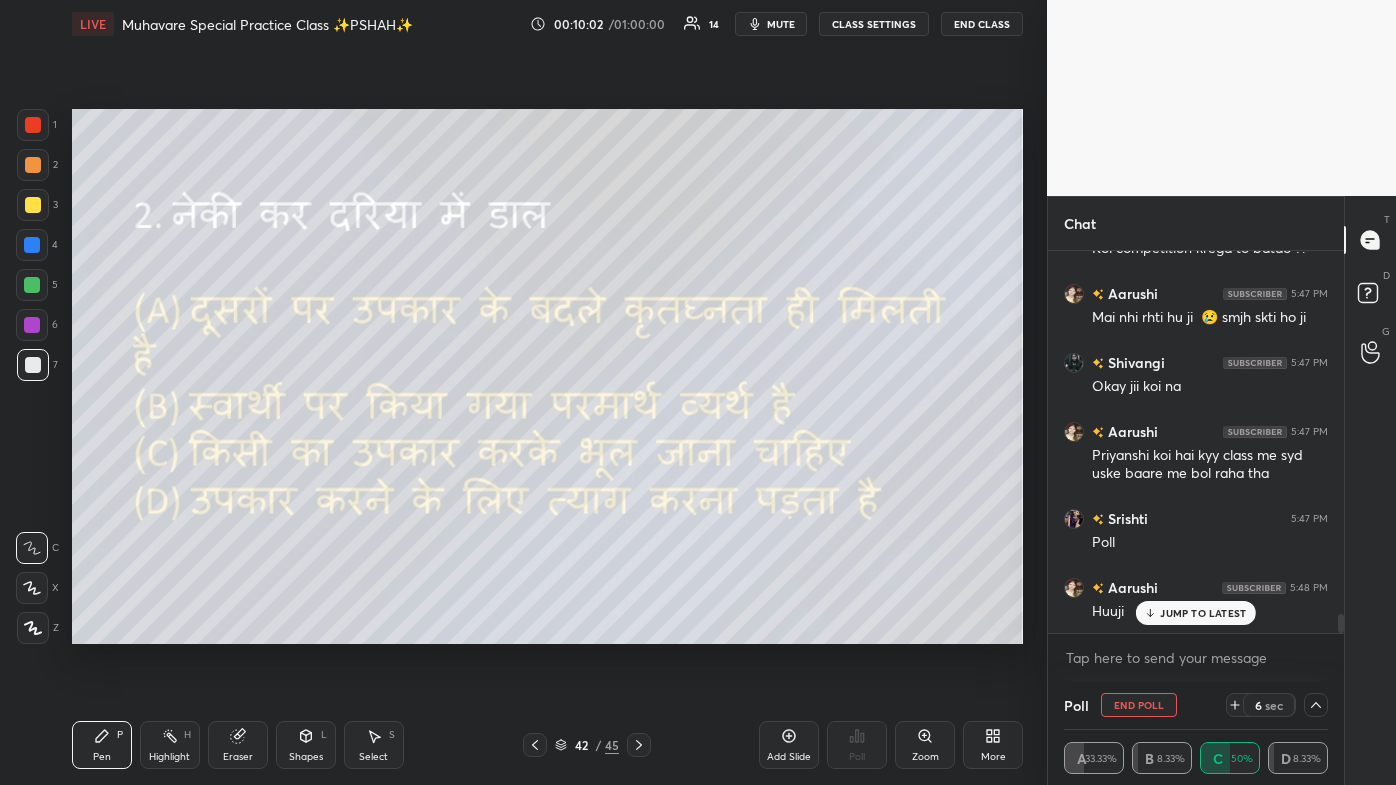 click on "JUMP TO LATEST" at bounding box center (1196, 613) 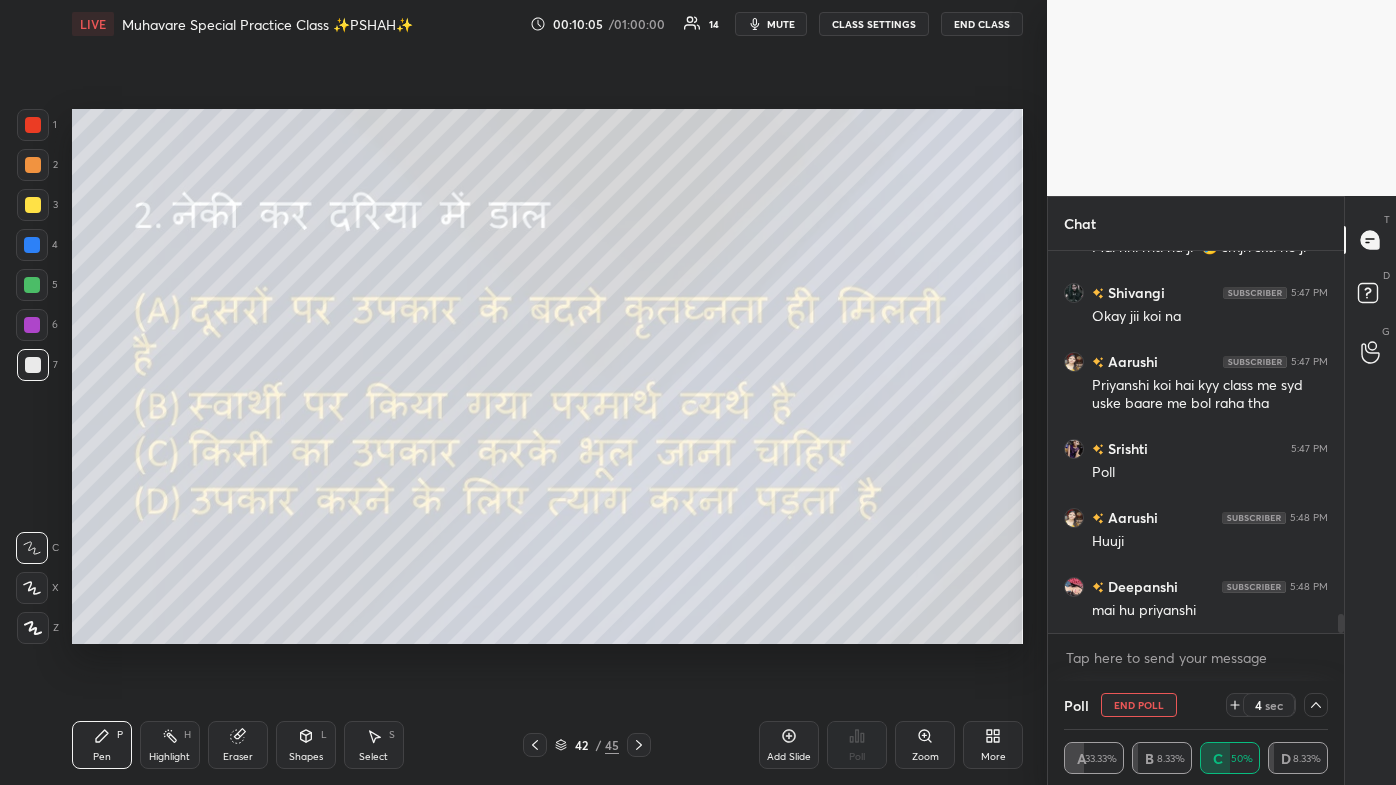 click 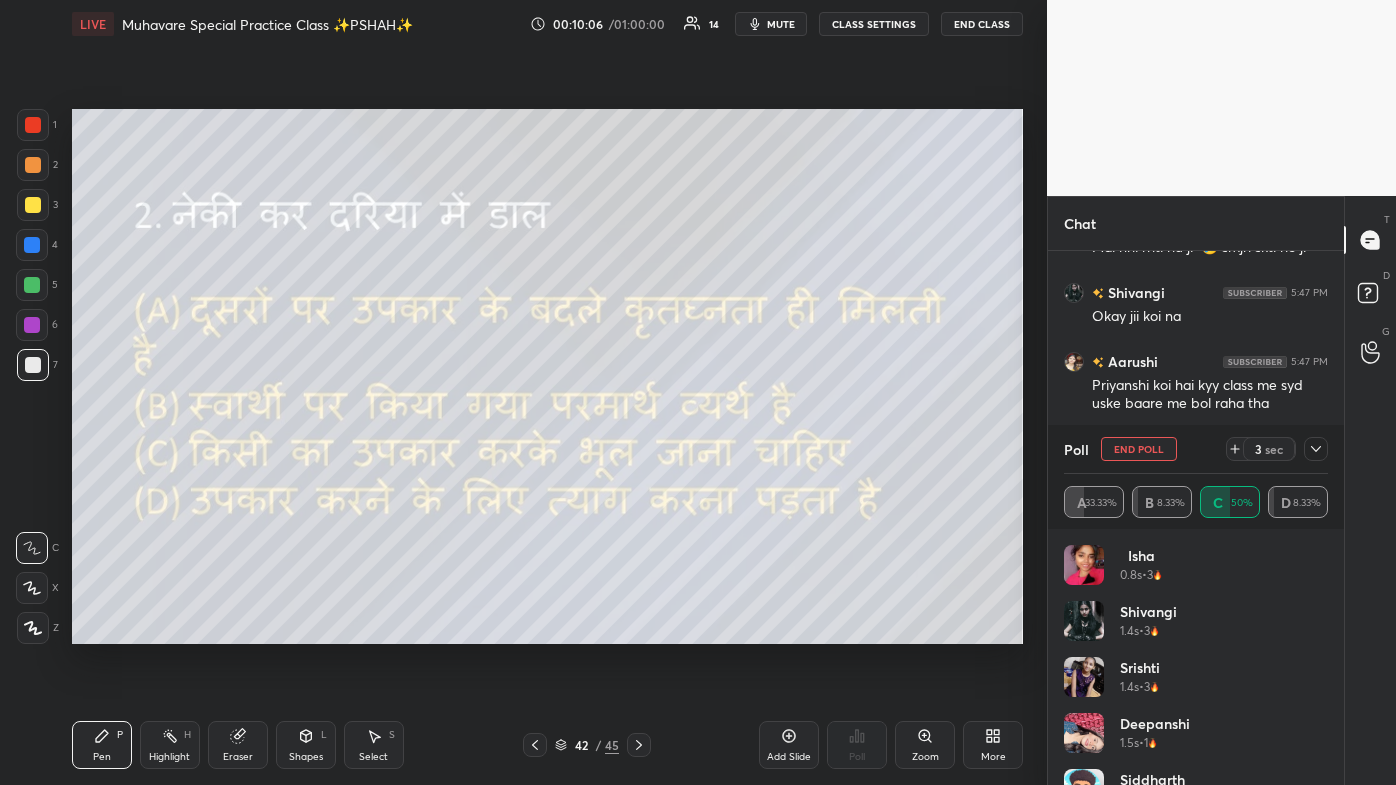 click at bounding box center (1316, 449) 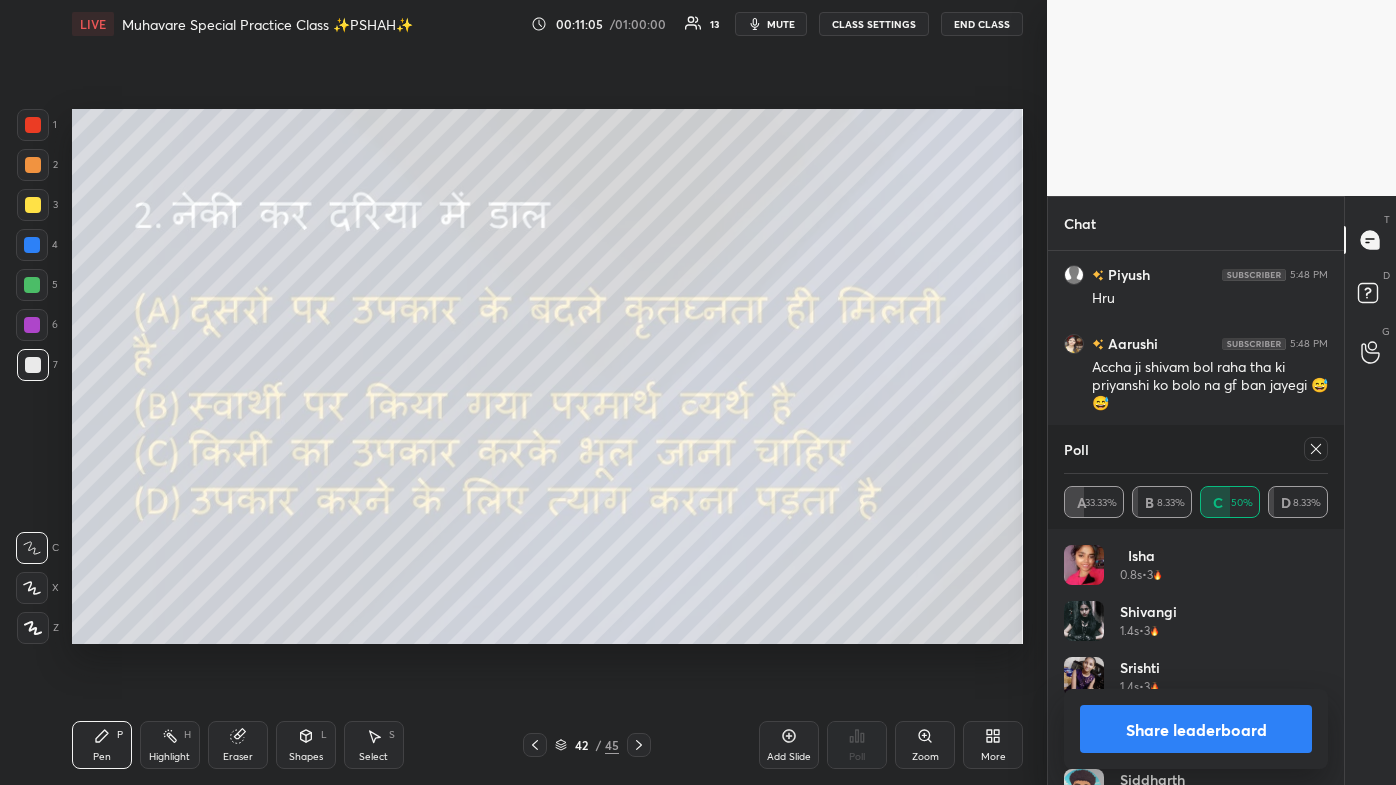 scroll, scrollTop: 8109, scrollLeft: 0, axis: vertical 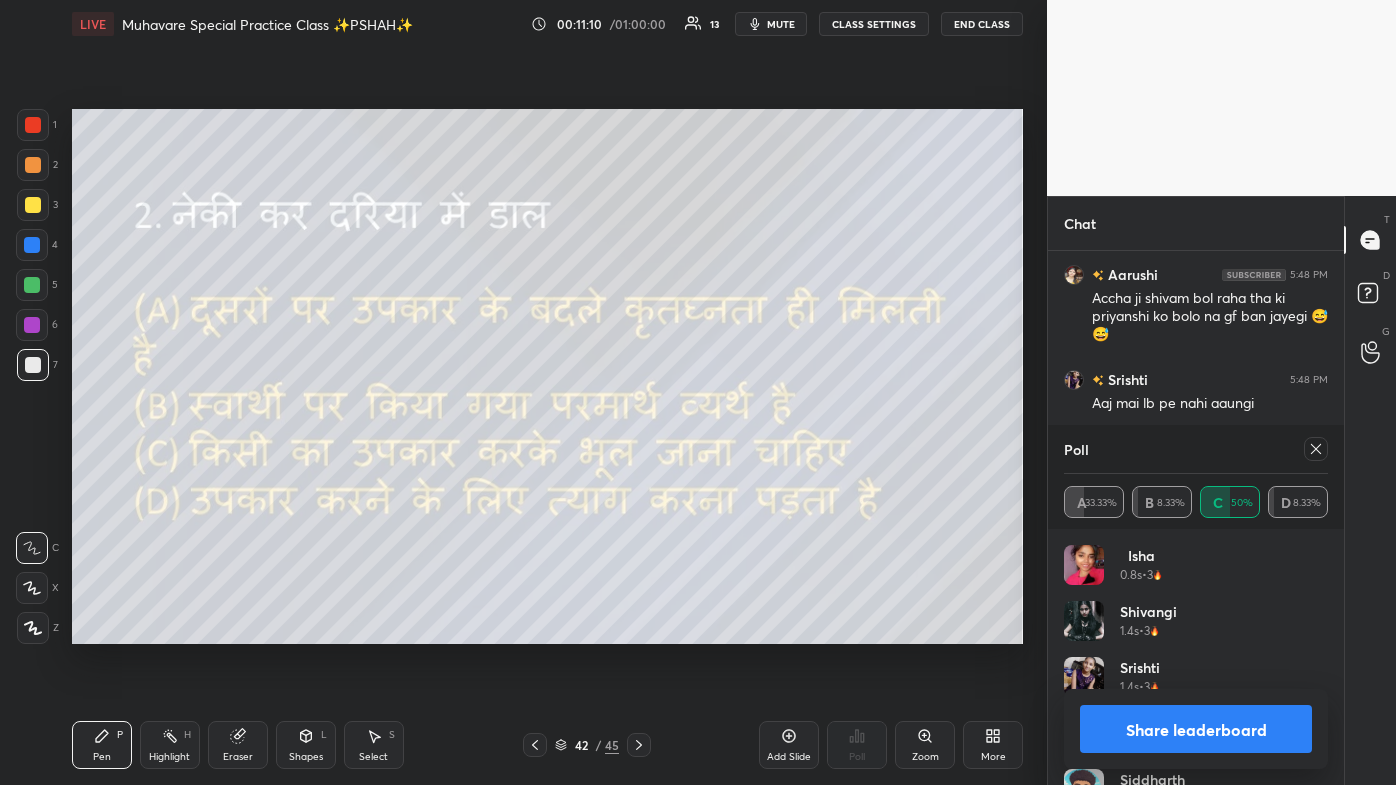 click 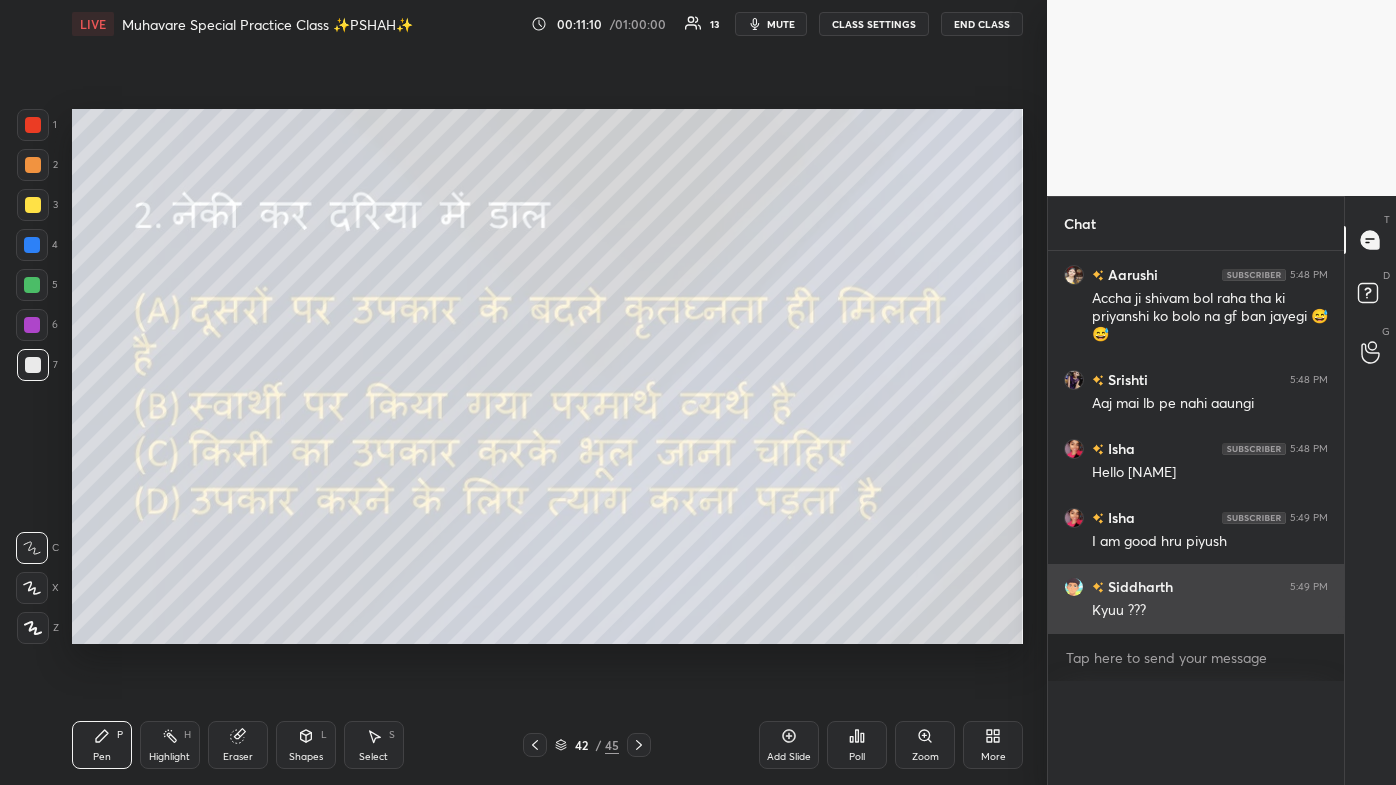 scroll, scrollTop: 0, scrollLeft: 0, axis: both 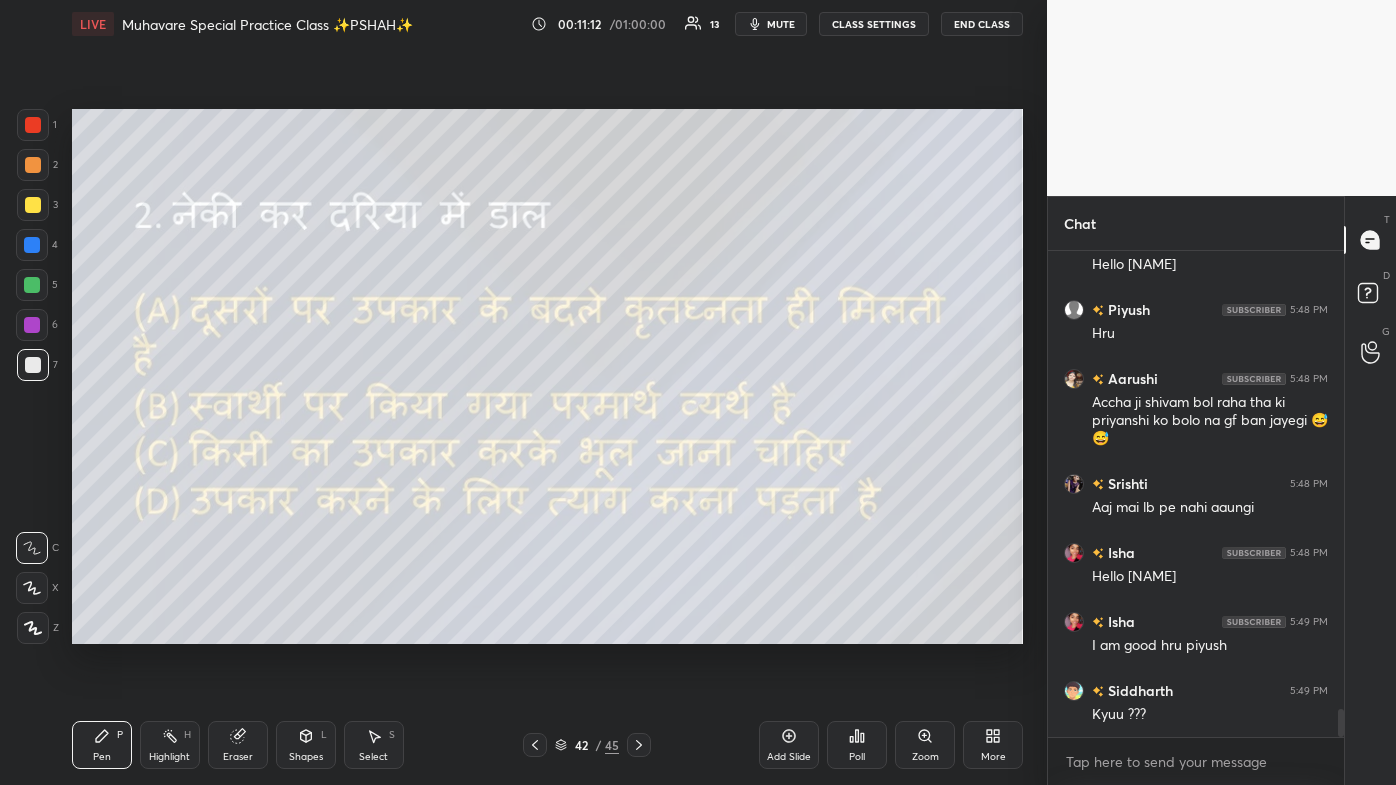 click 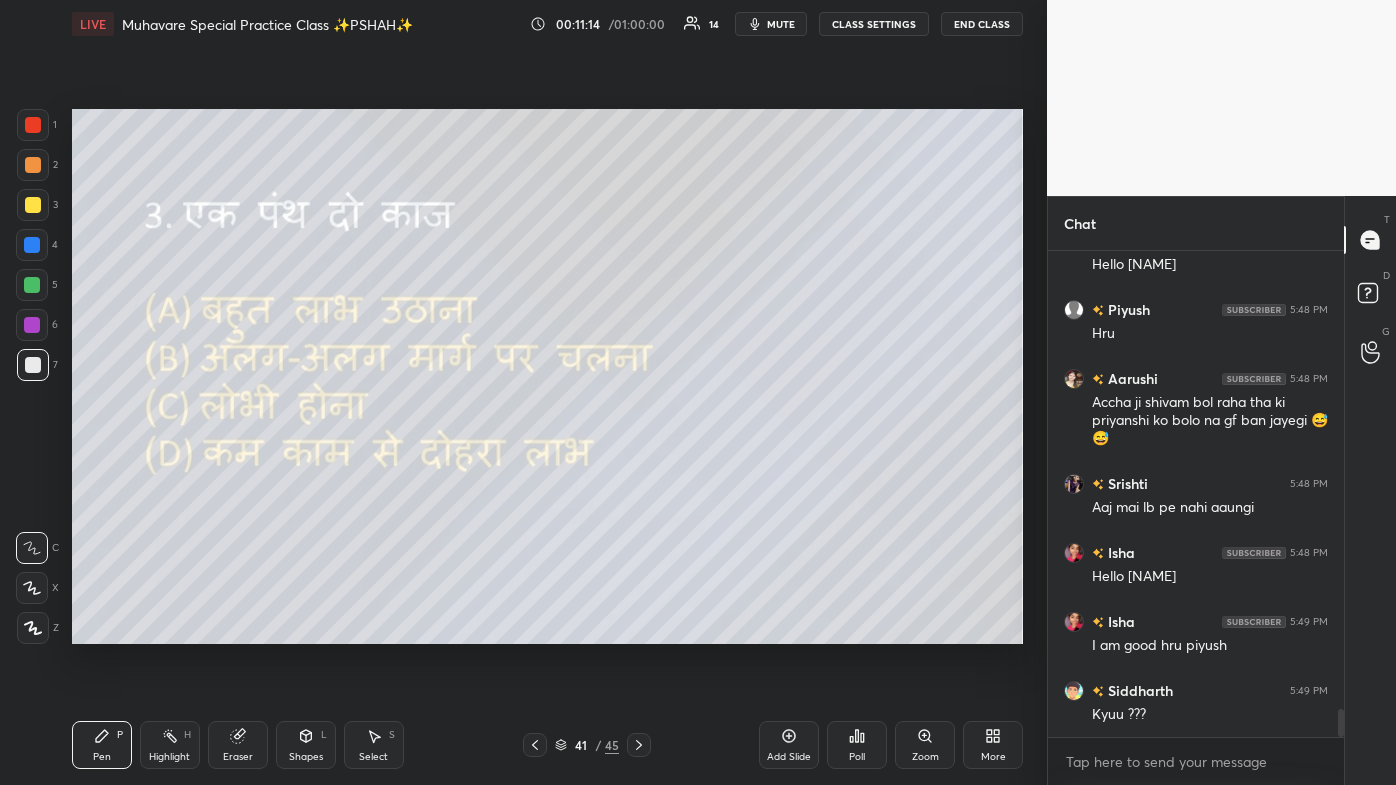 scroll, scrollTop: 8074, scrollLeft: 0, axis: vertical 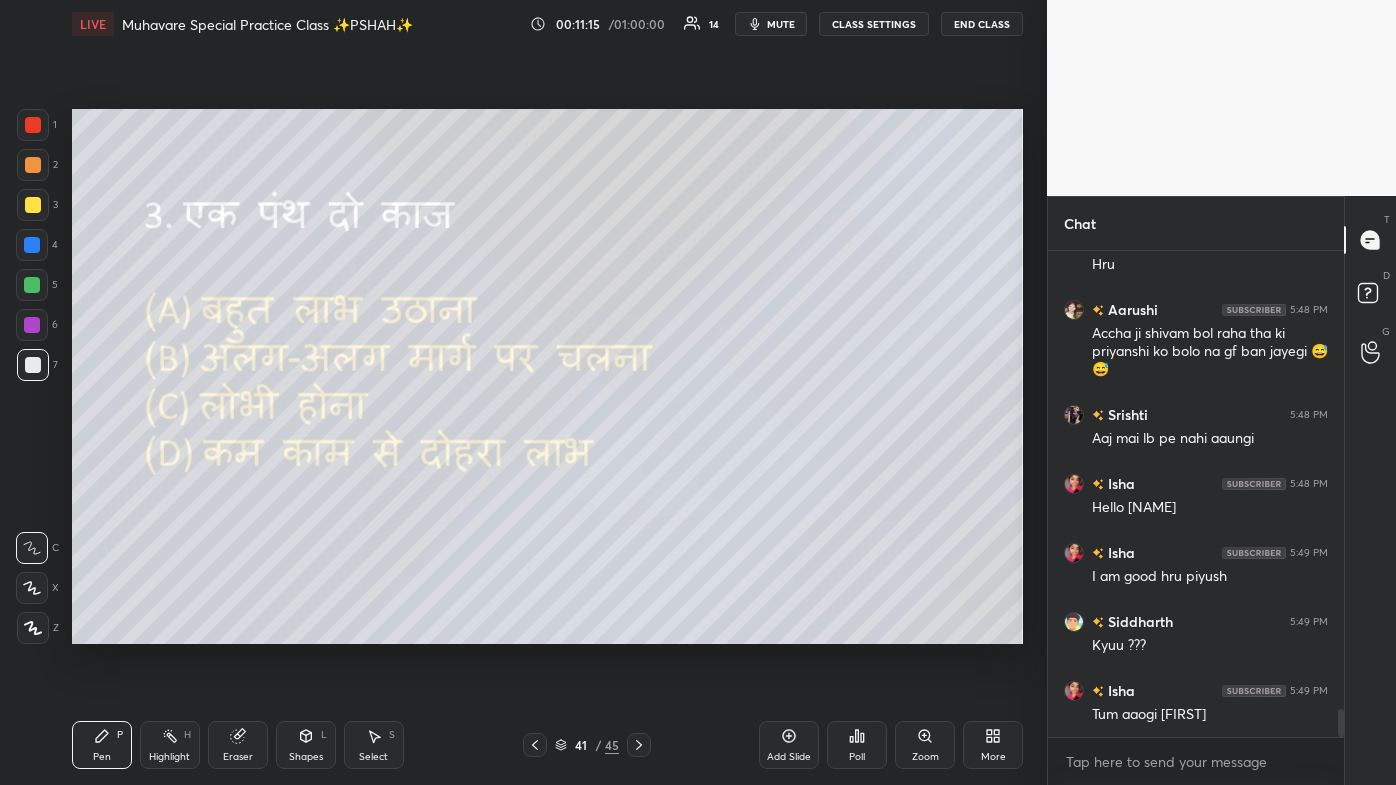 click on "mute" at bounding box center [781, 24] 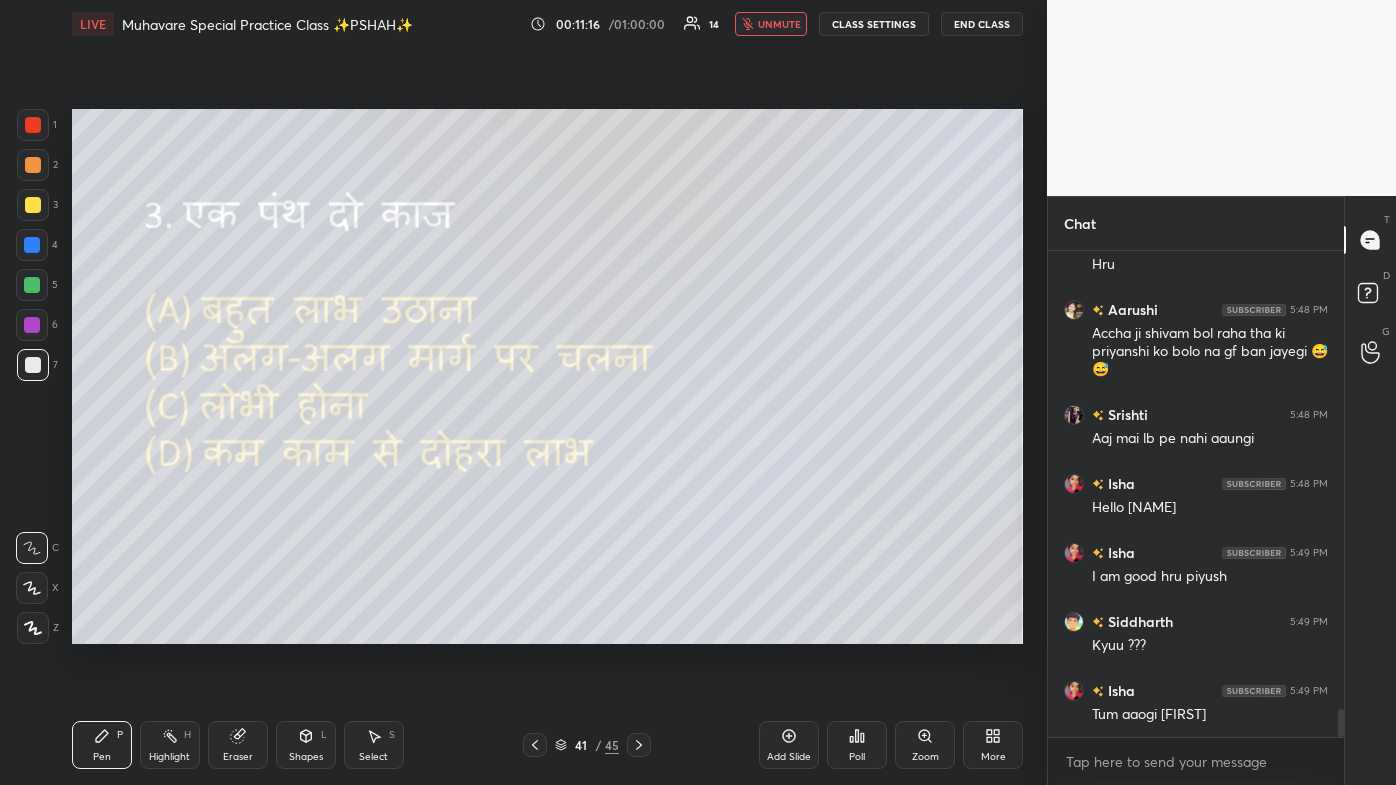 click on "More" at bounding box center [993, 757] 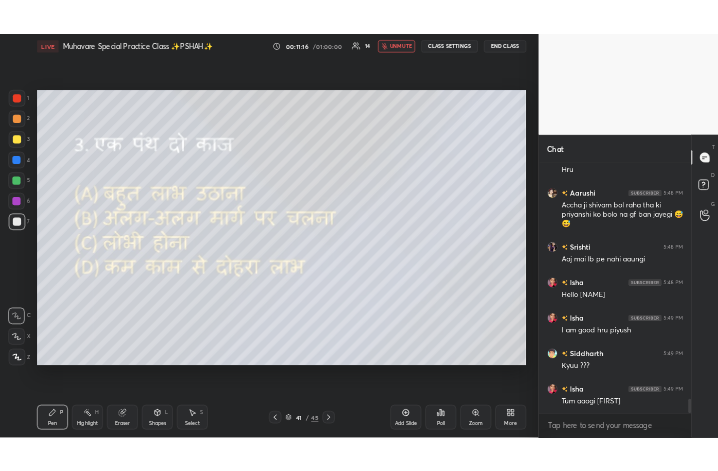 scroll, scrollTop: 8143, scrollLeft: 0, axis: vertical 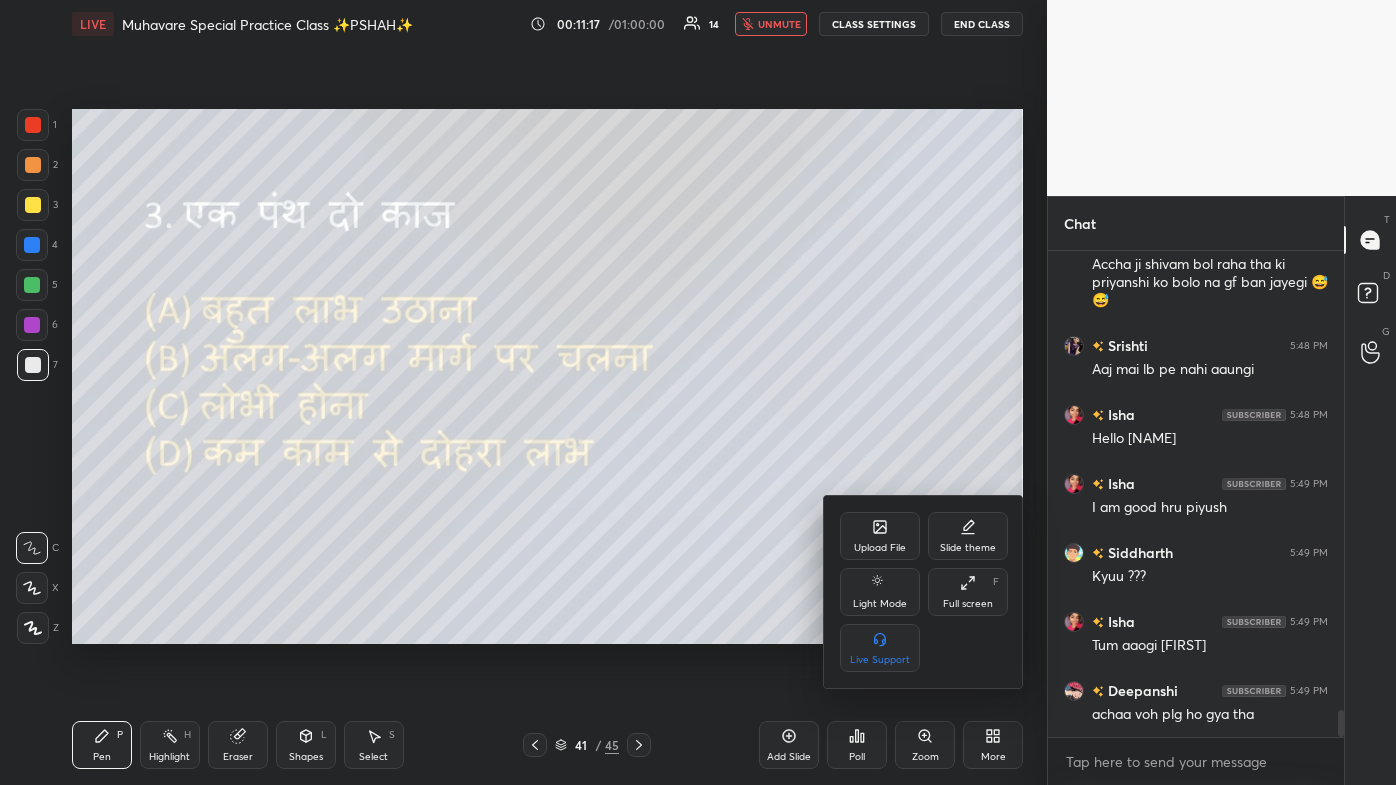 click on "Full screen F" at bounding box center [968, 592] 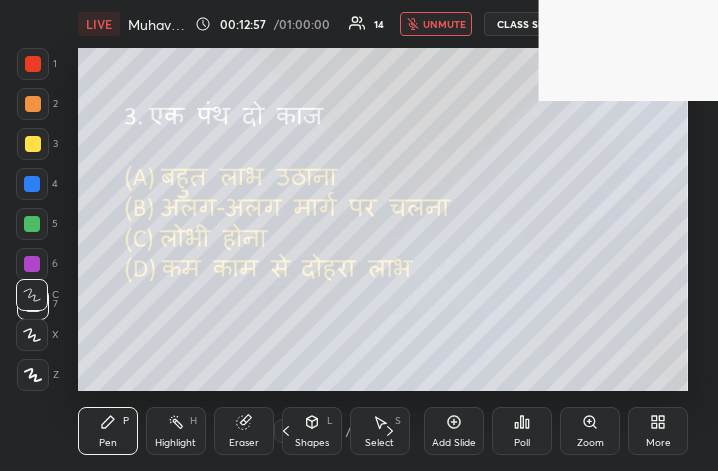 click on "unmute" at bounding box center [444, 24] 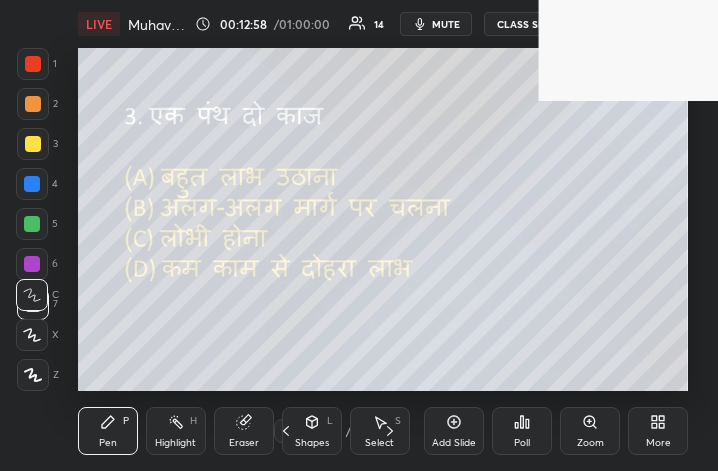 click 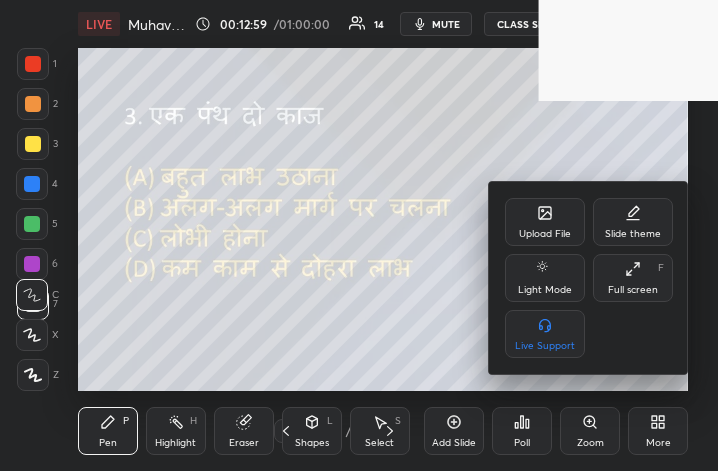 click on "Full screen F" at bounding box center [633, 278] 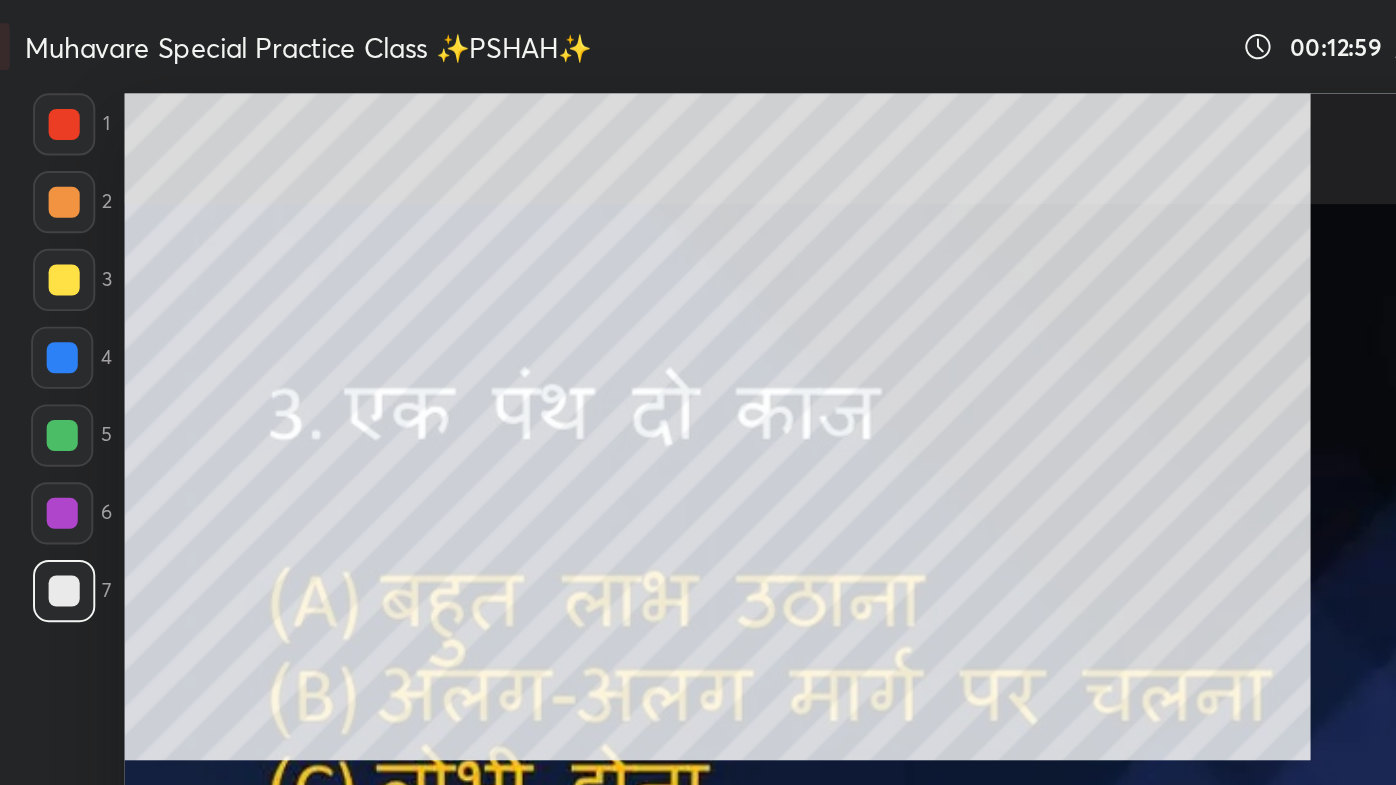 scroll, scrollTop: 99342, scrollLeft: 98686, axis: both 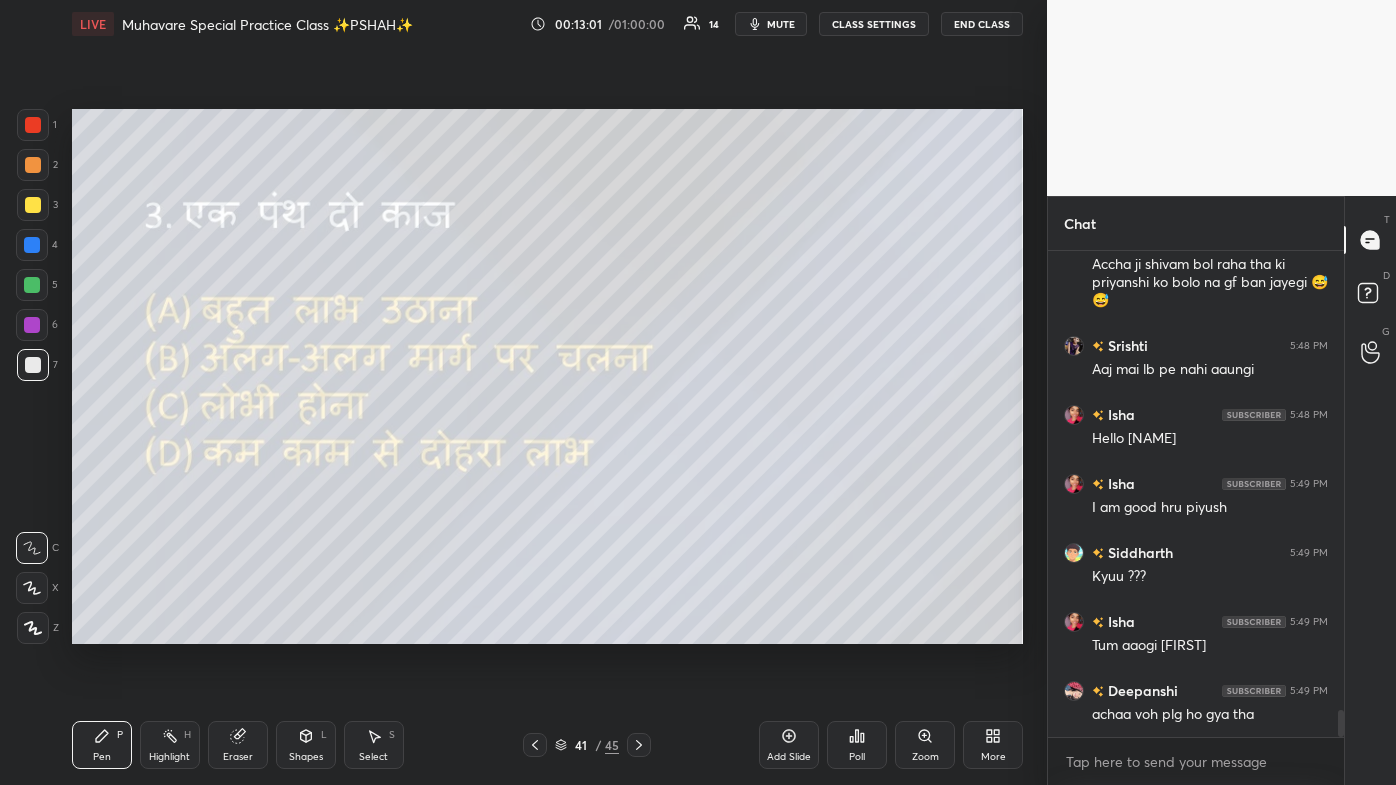 click on "Poll" at bounding box center (857, 745) 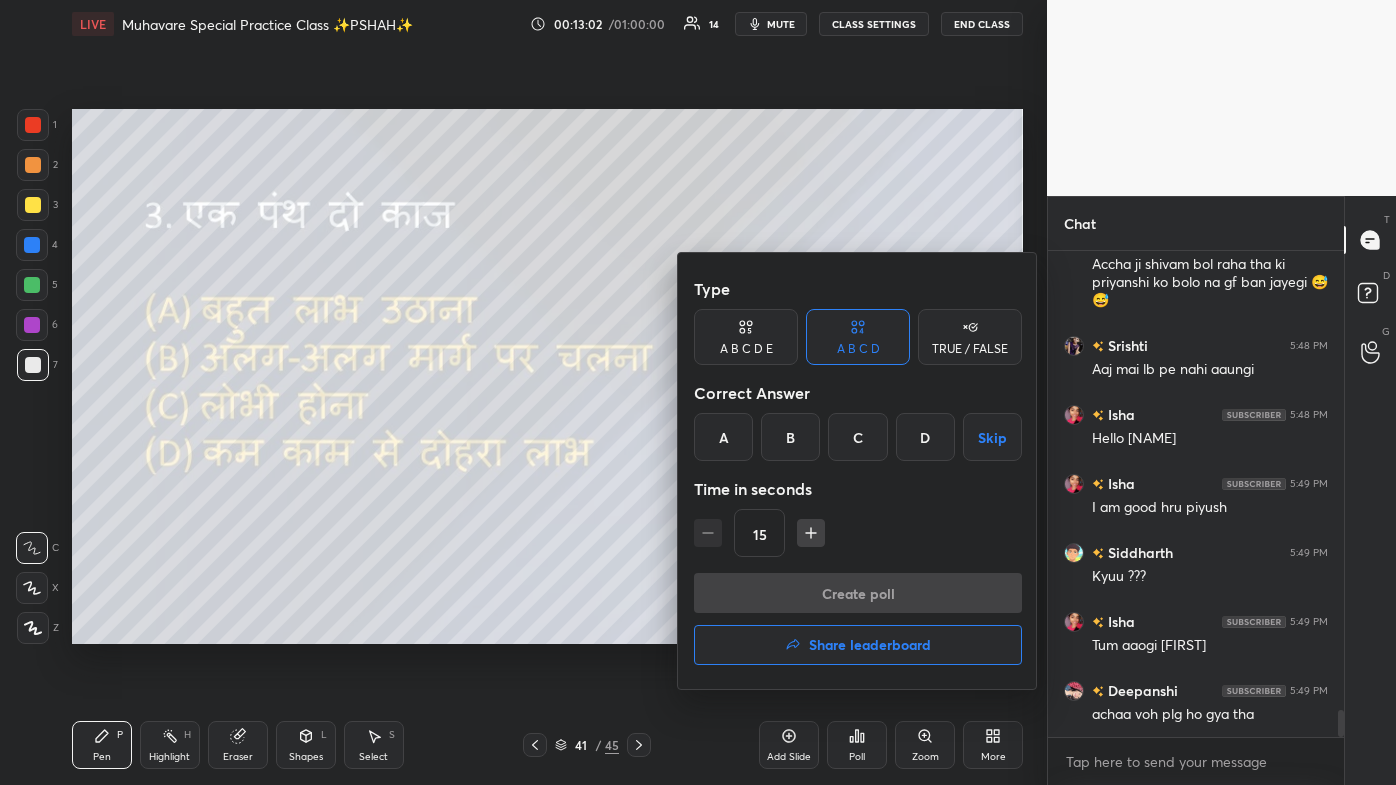 click at bounding box center [698, 392] 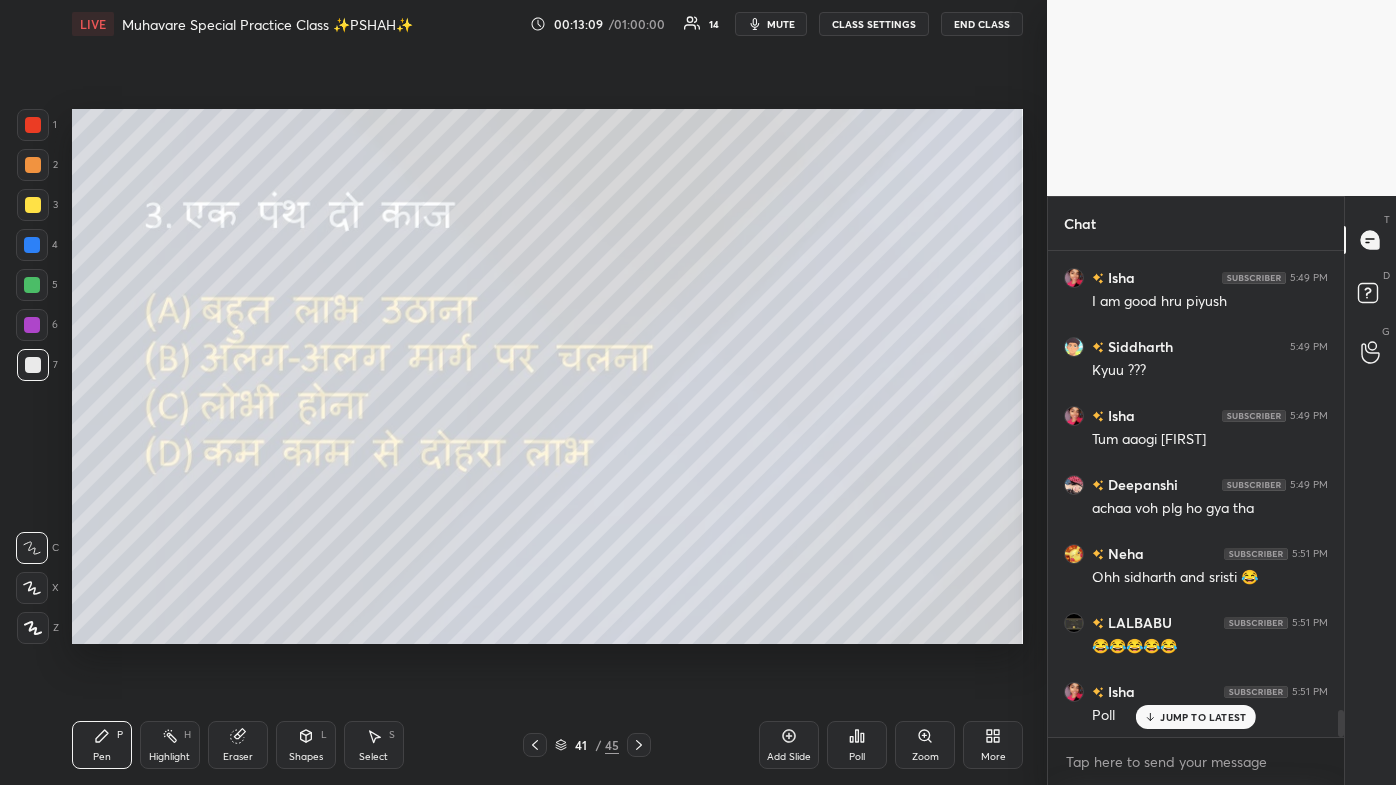 scroll, scrollTop: 8418, scrollLeft: 0, axis: vertical 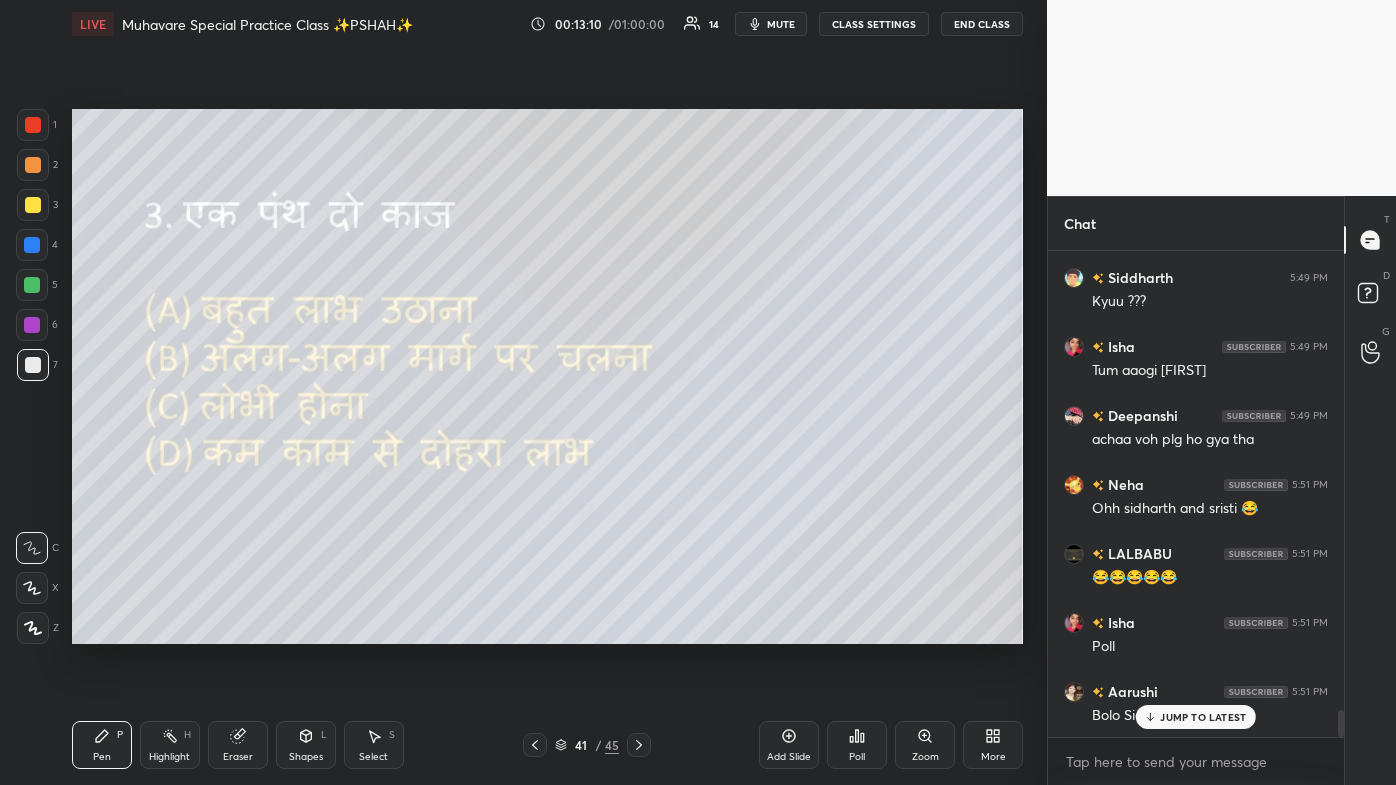 click on "Poll" at bounding box center (857, 745) 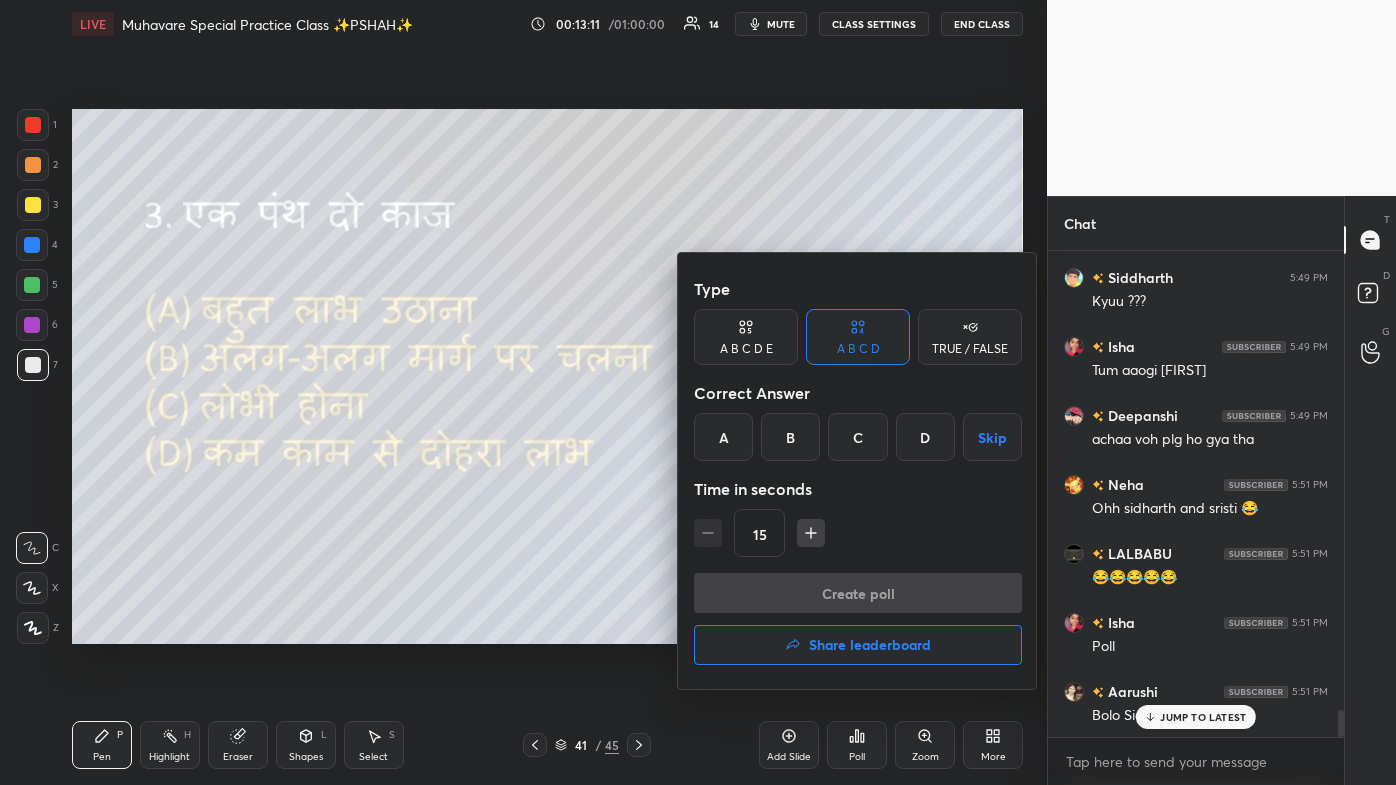 click on "D" at bounding box center [925, 437] 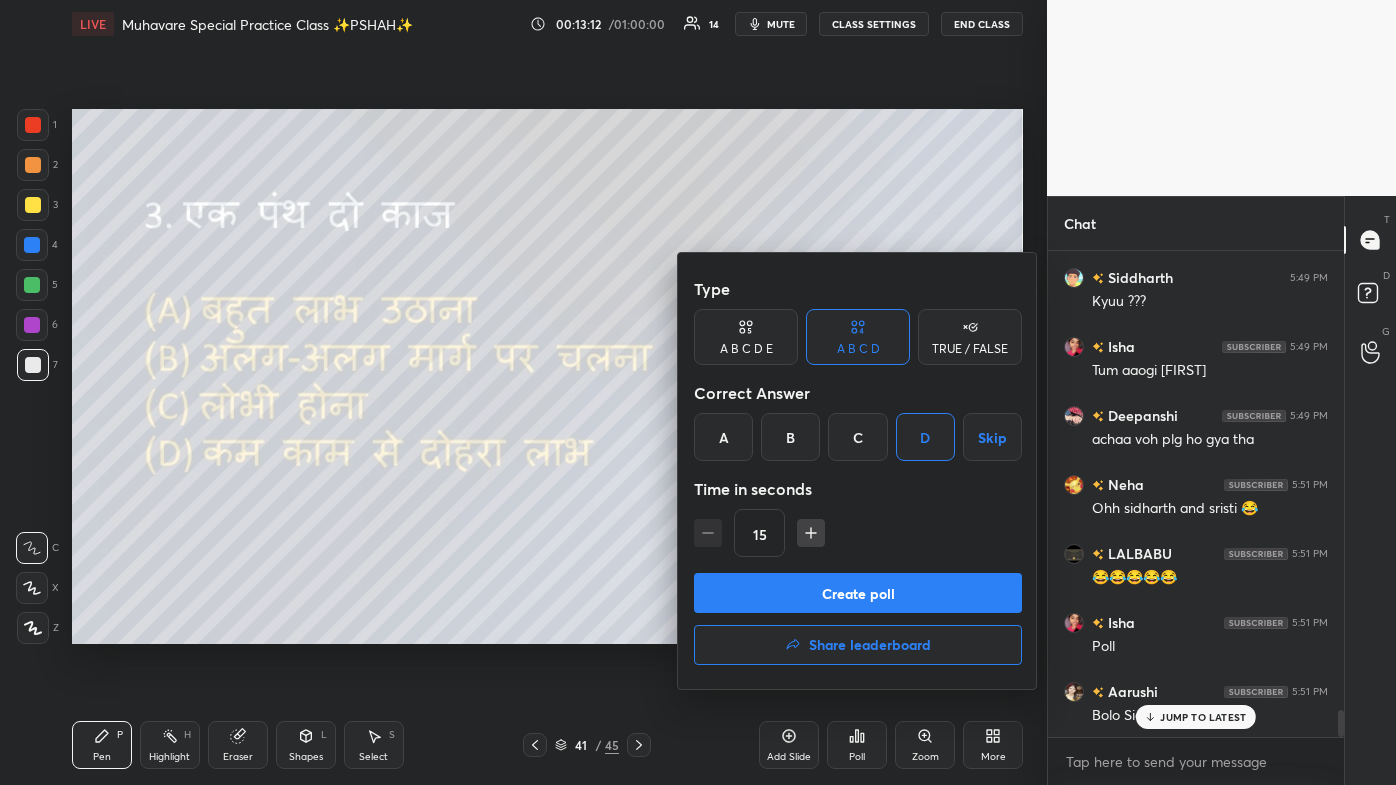 scroll, scrollTop: 8488, scrollLeft: 0, axis: vertical 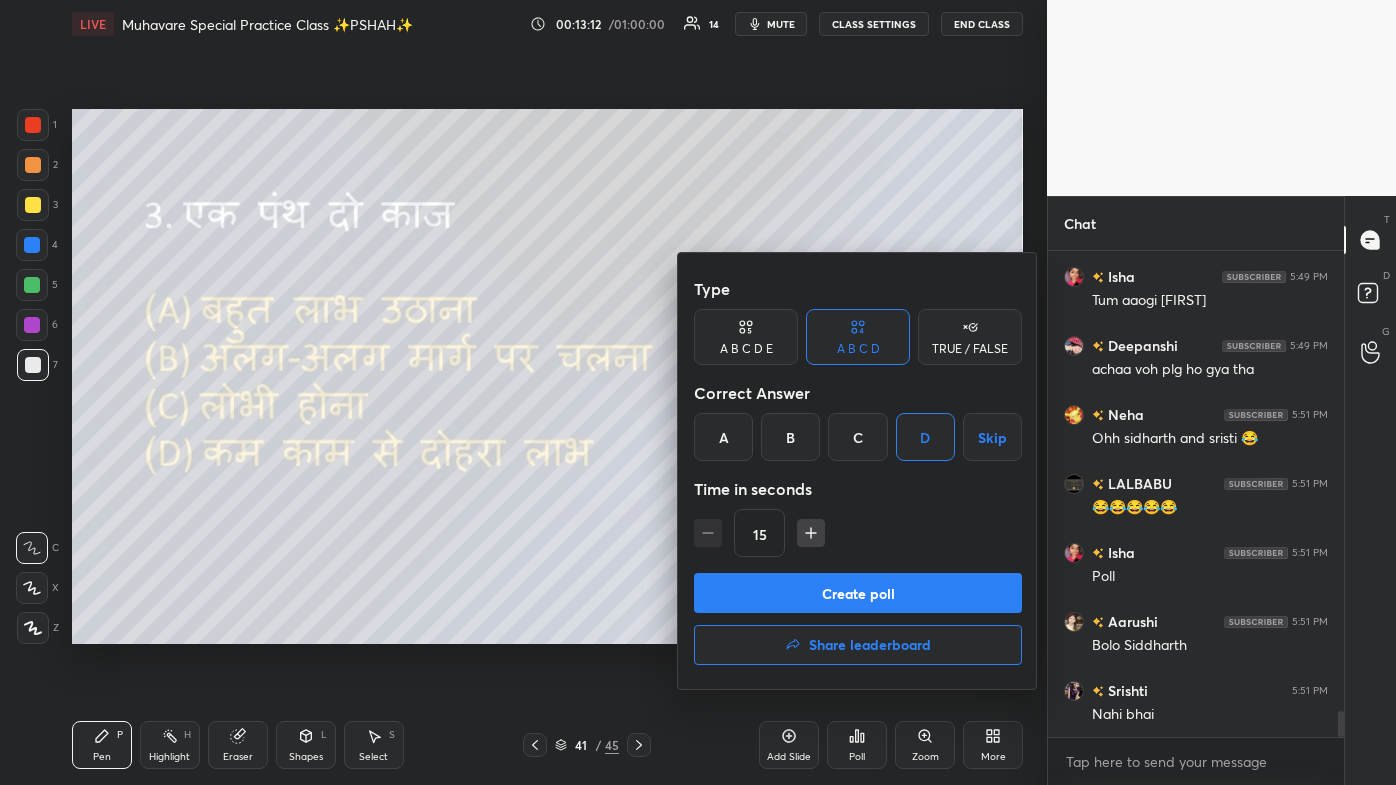 click on "Create poll" at bounding box center [858, 593] 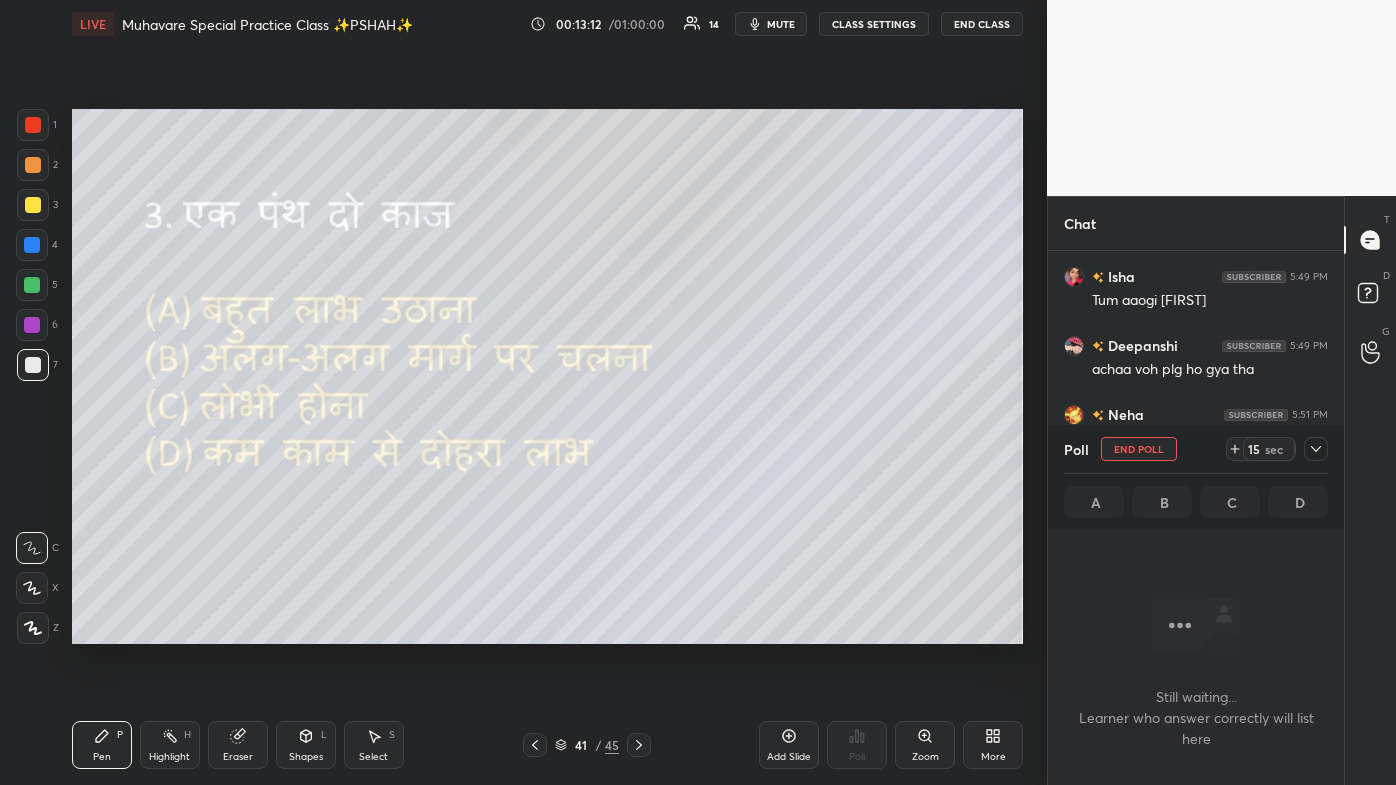 scroll, scrollTop: 382, scrollLeft: 290, axis: both 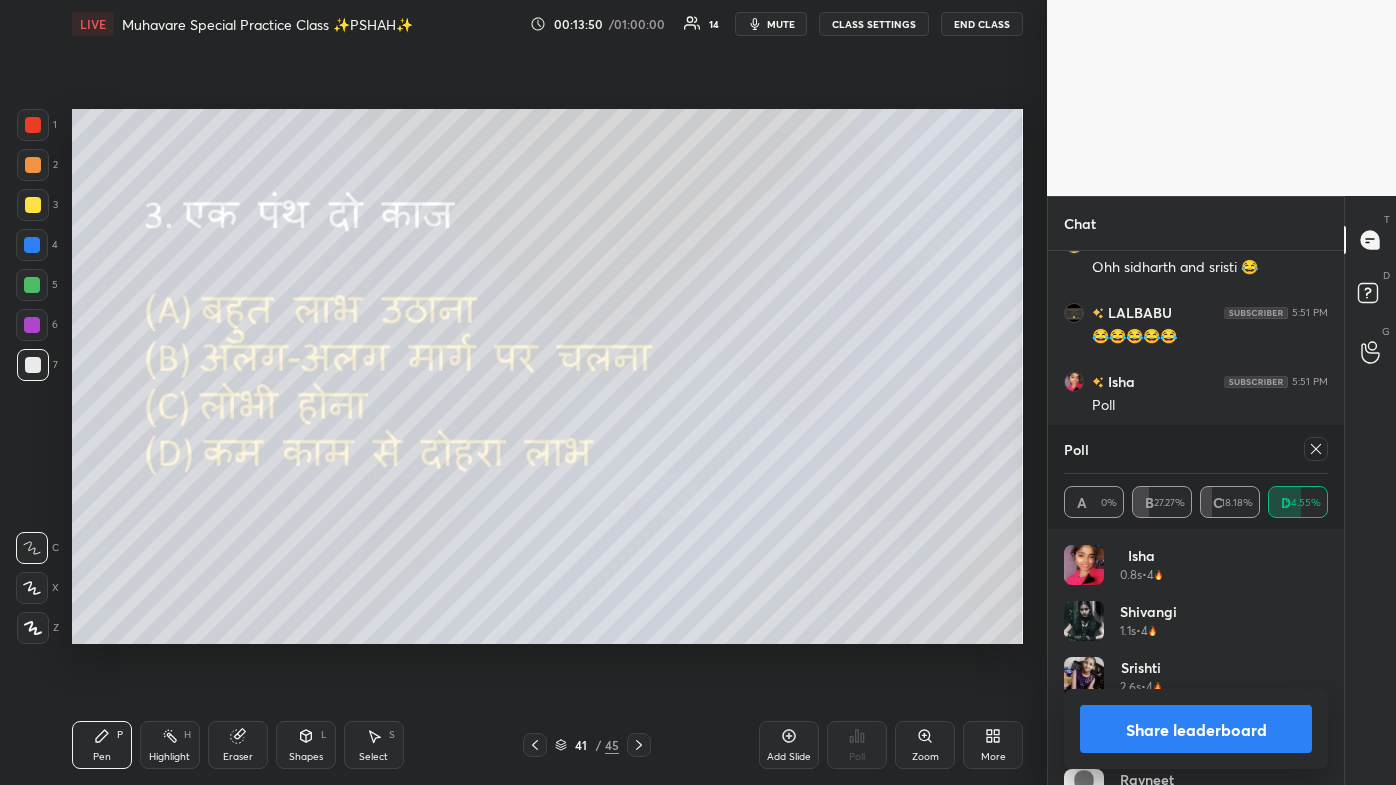 click 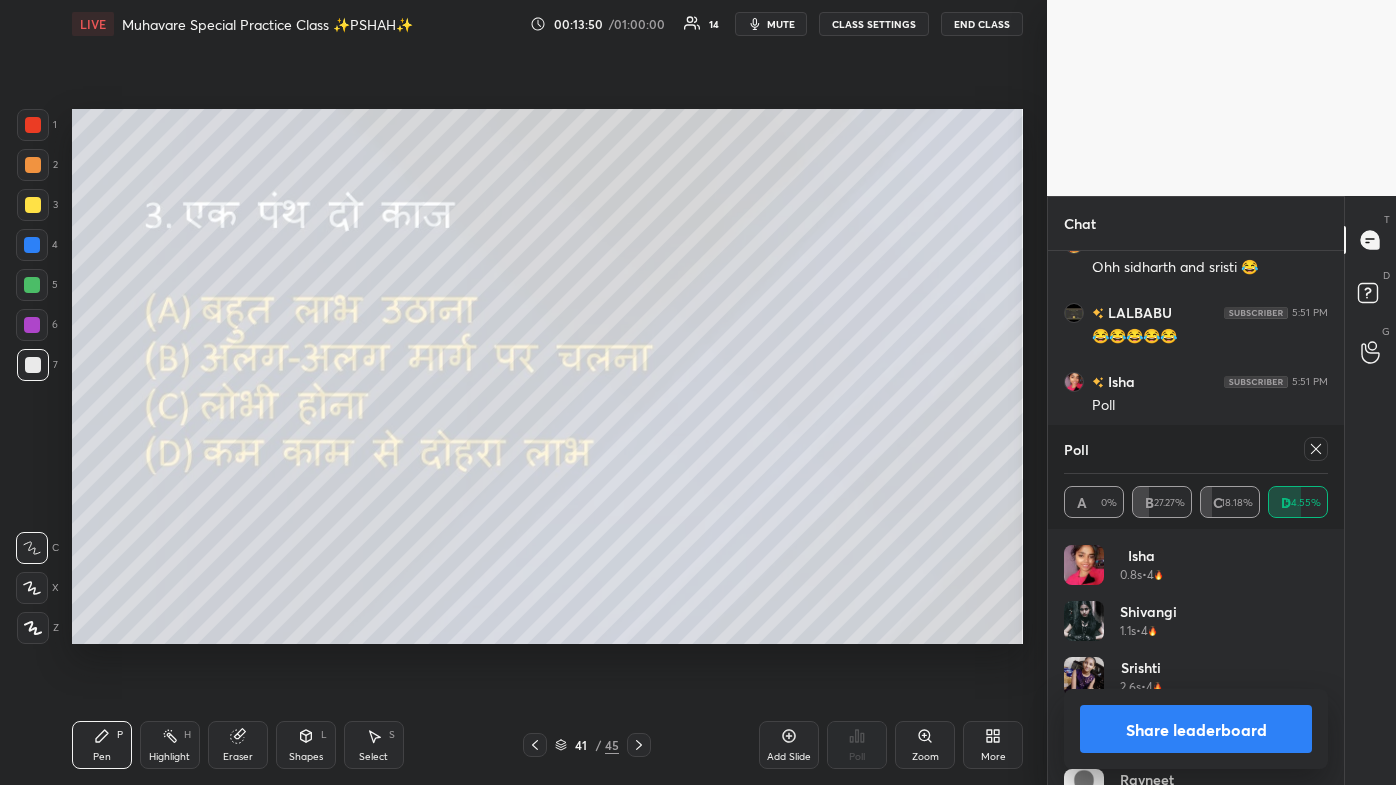 scroll, scrollTop: 151, scrollLeft: 258, axis: both 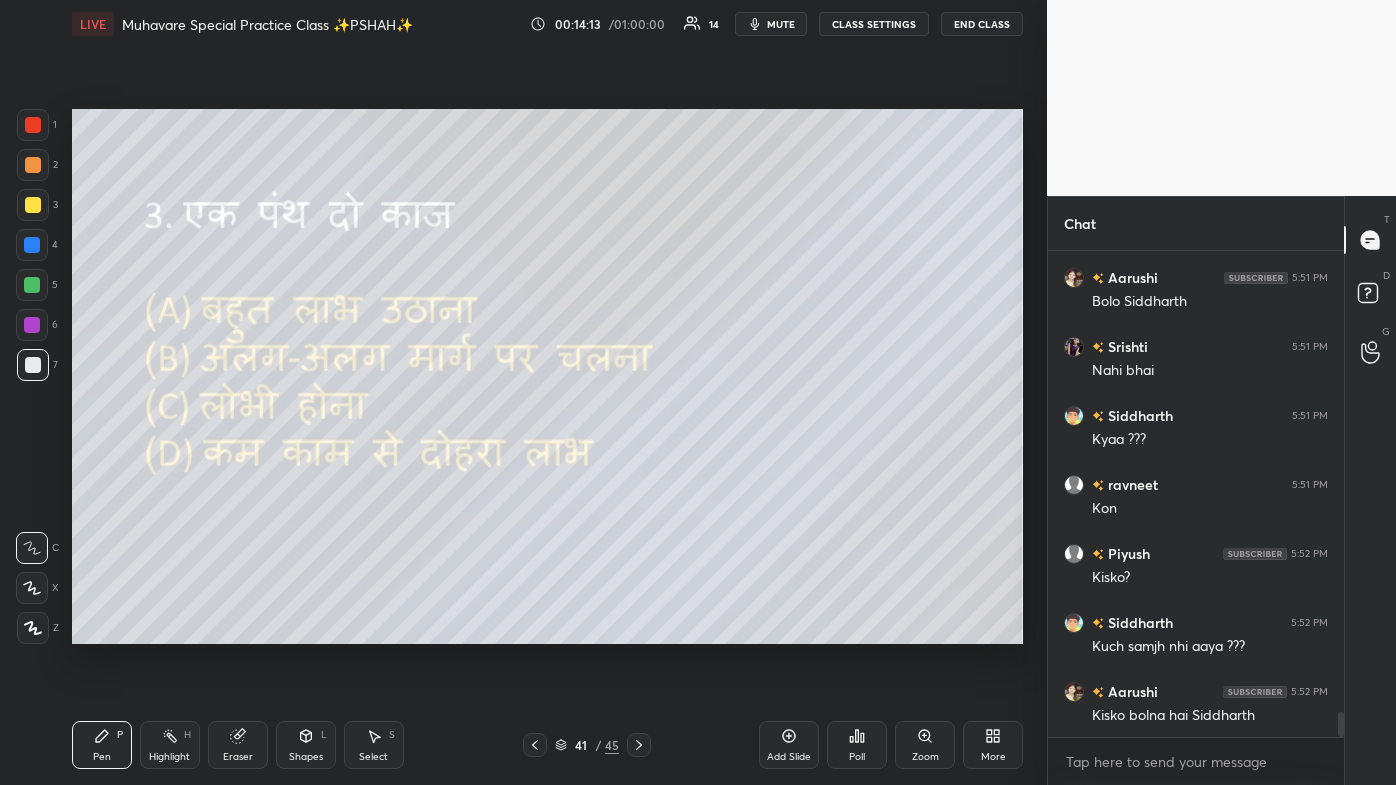 click 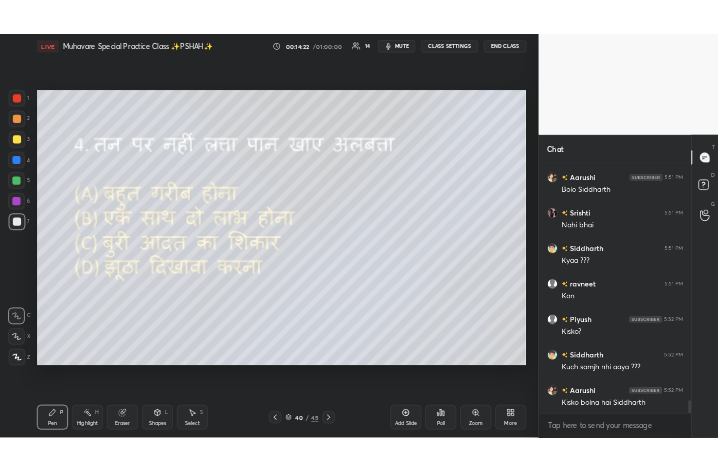 scroll, scrollTop: 8901, scrollLeft: 0, axis: vertical 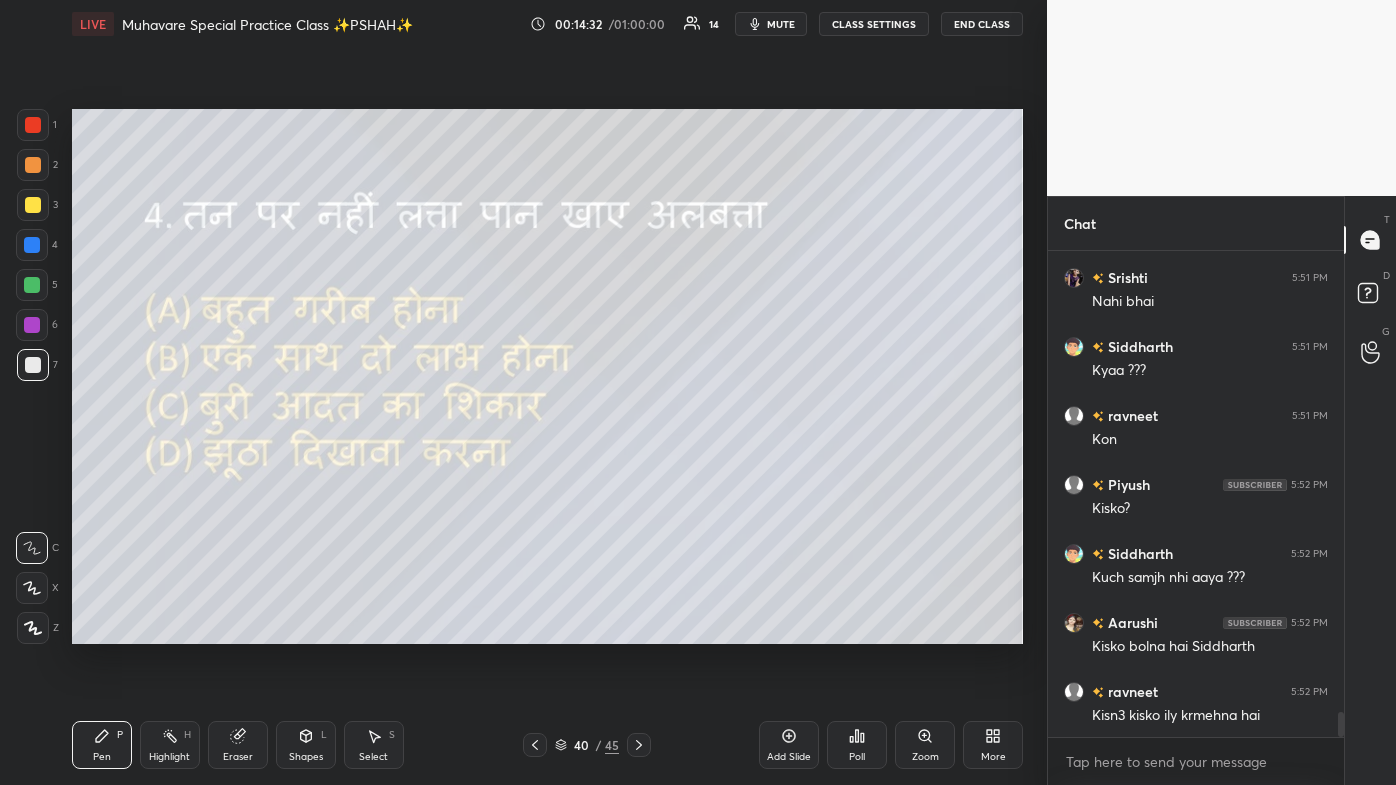 click on "More" at bounding box center (993, 745) 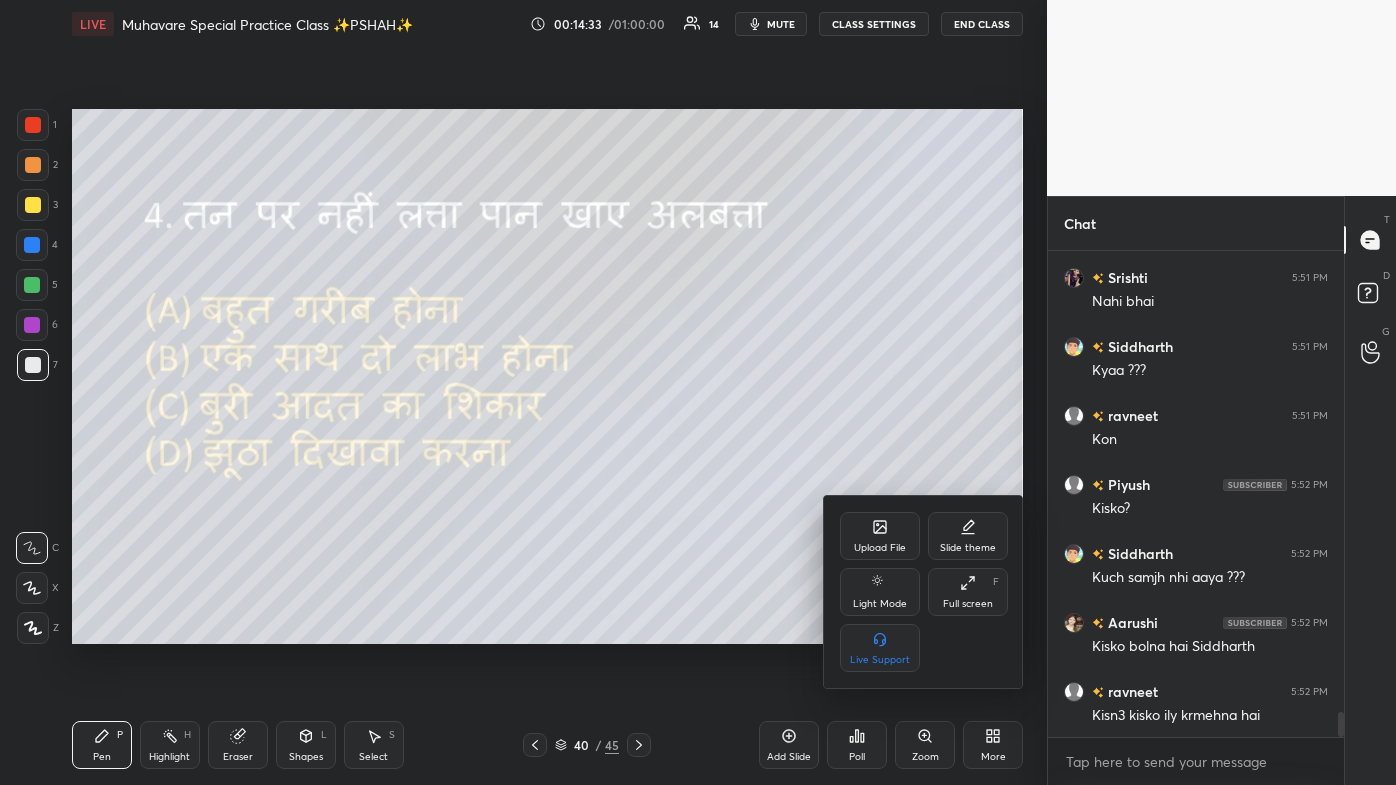 click 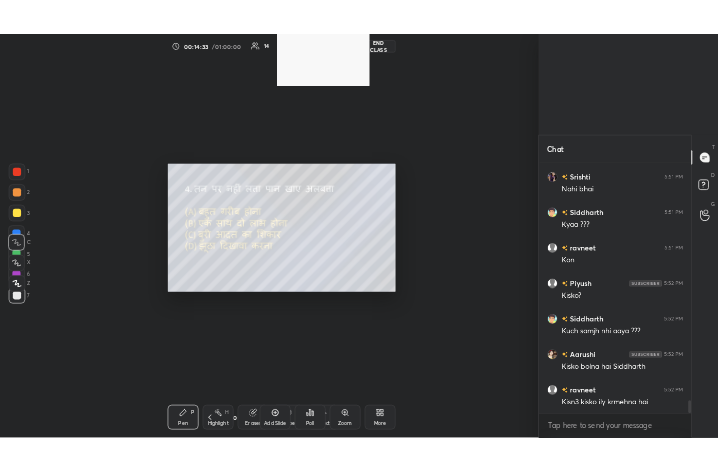 scroll, scrollTop: 343, scrollLeft: 476, axis: both 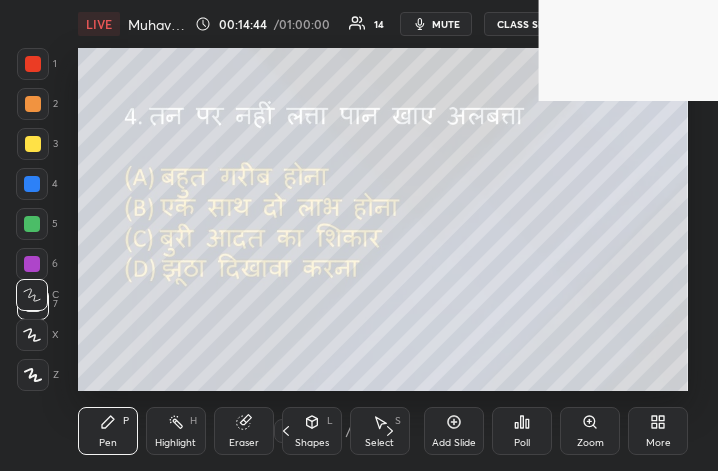 click on "More" at bounding box center (658, 431) 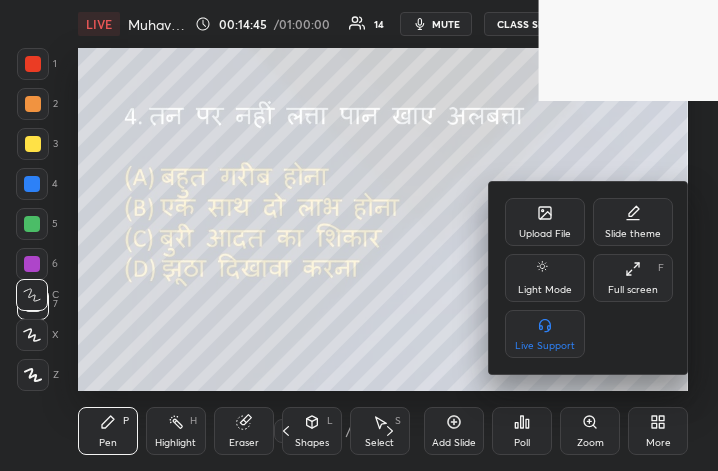 click on "Full screen" at bounding box center (633, 290) 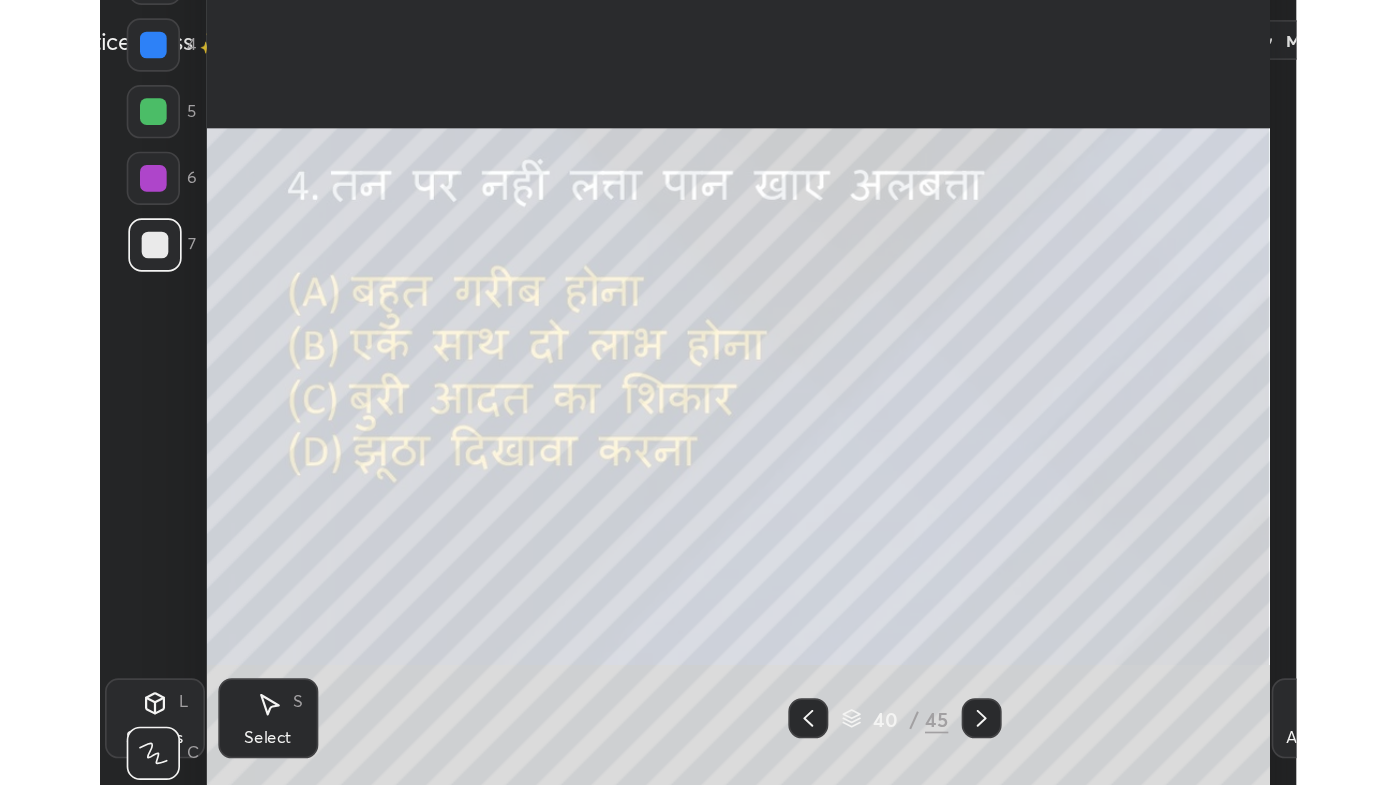 scroll, scrollTop: 99342, scrollLeft: 98772, axis: both 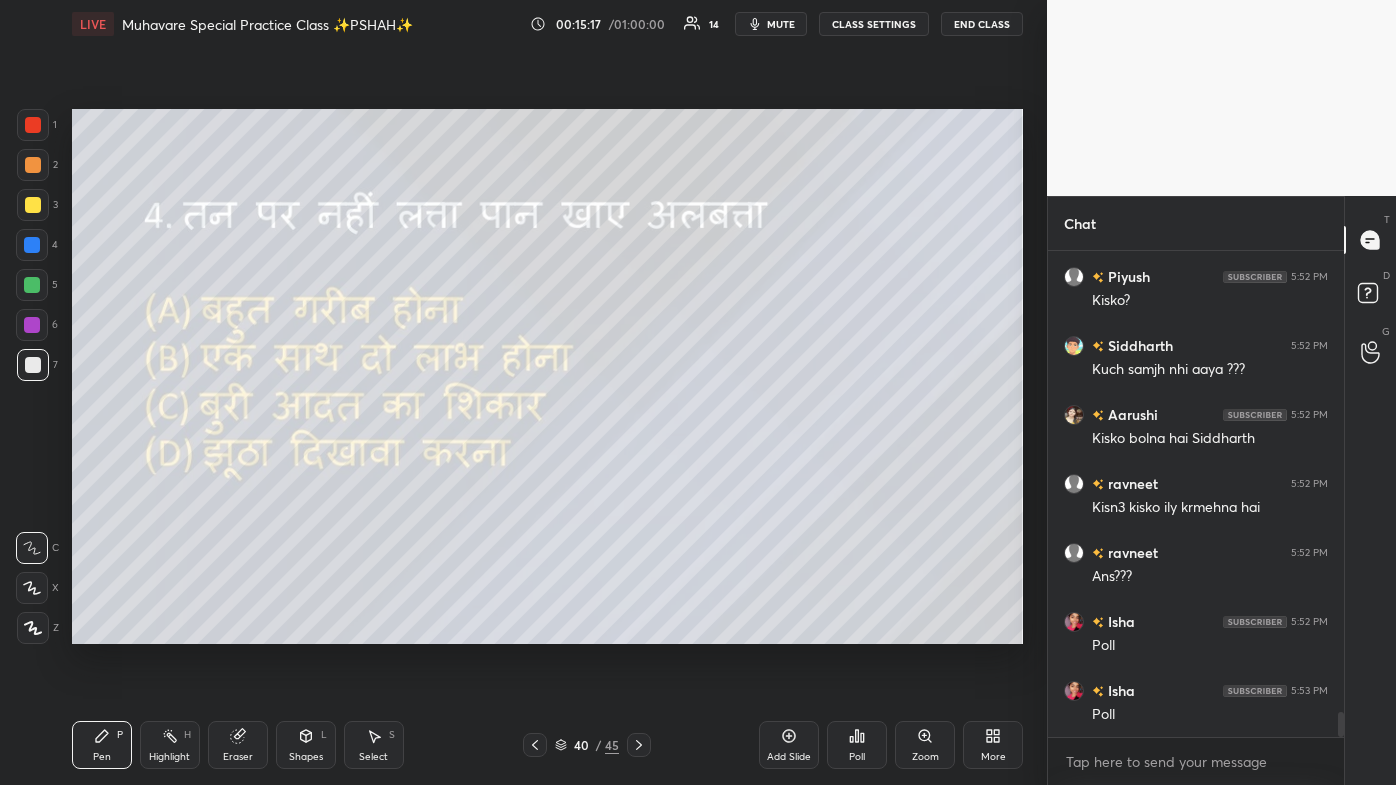 click on "Poll" at bounding box center [857, 757] 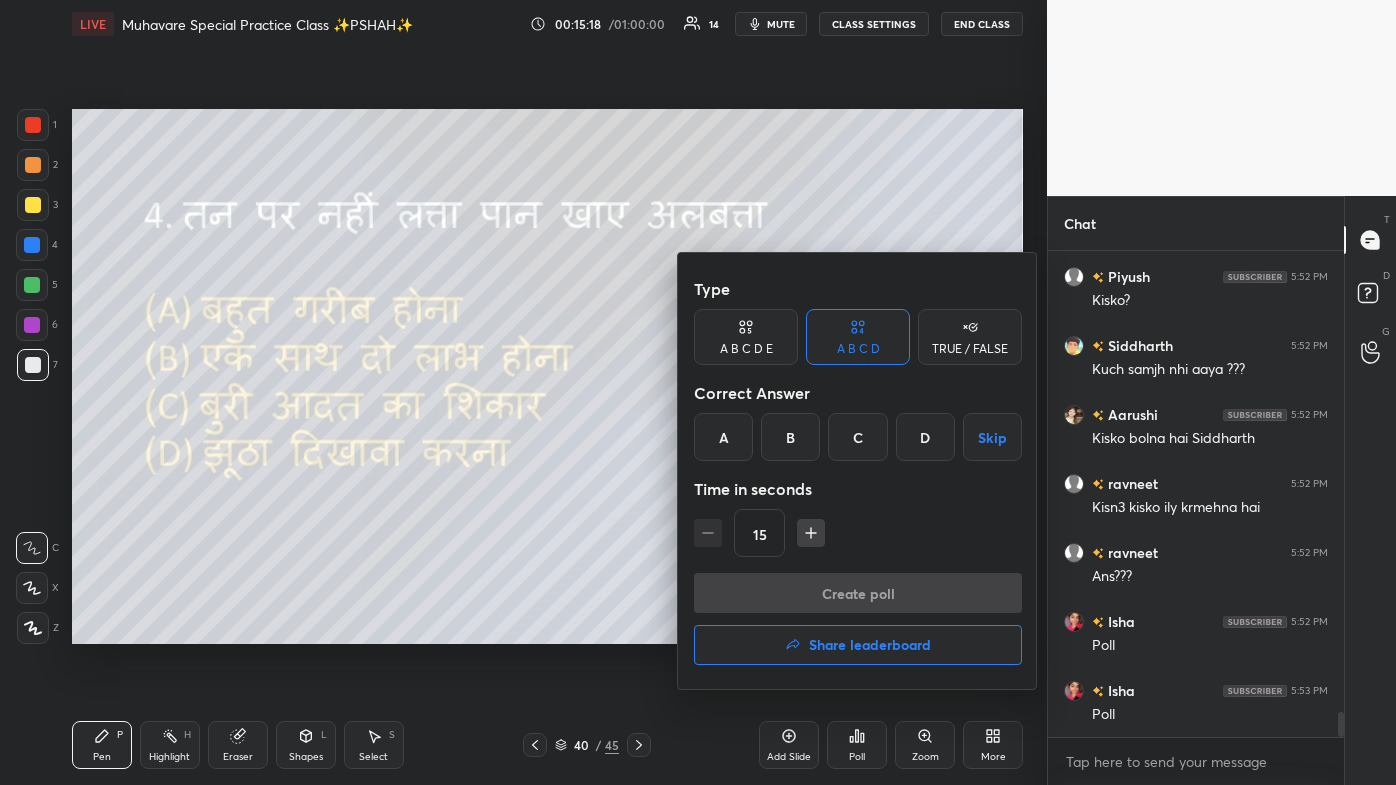 click on "D" at bounding box center (925, 437) 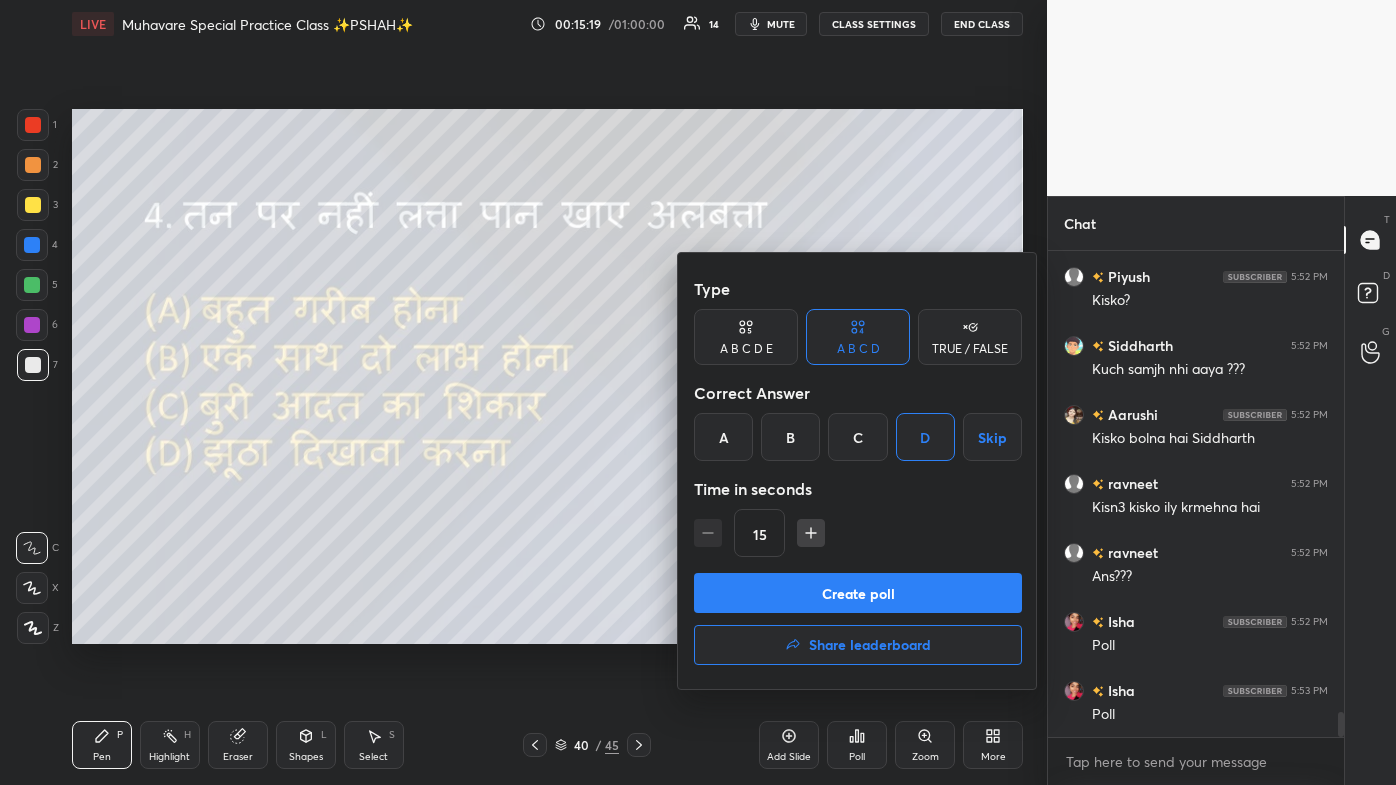 click on "Create poll" at bounding box center (858, 593) 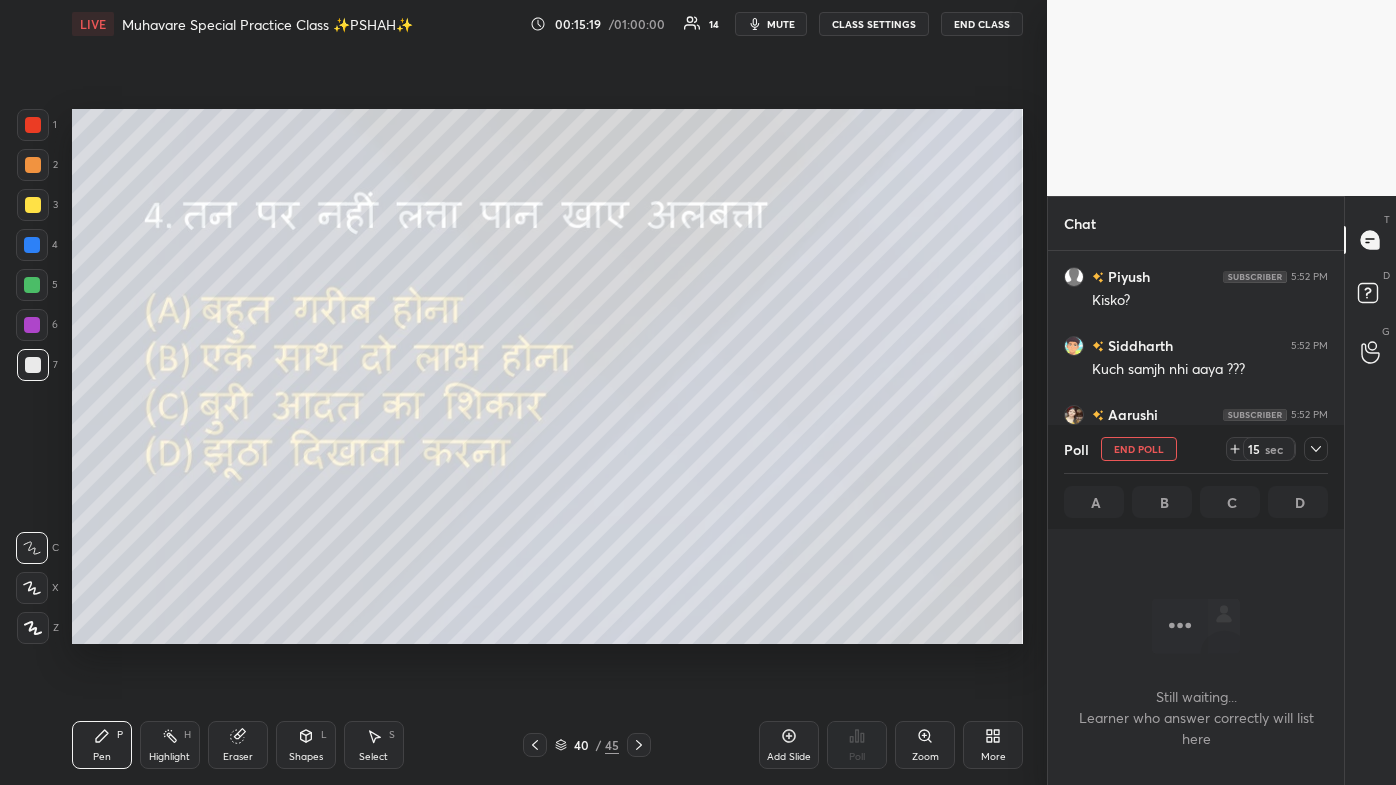 scroll, scrollTop: 384, scrollLeft: 290, axis: both 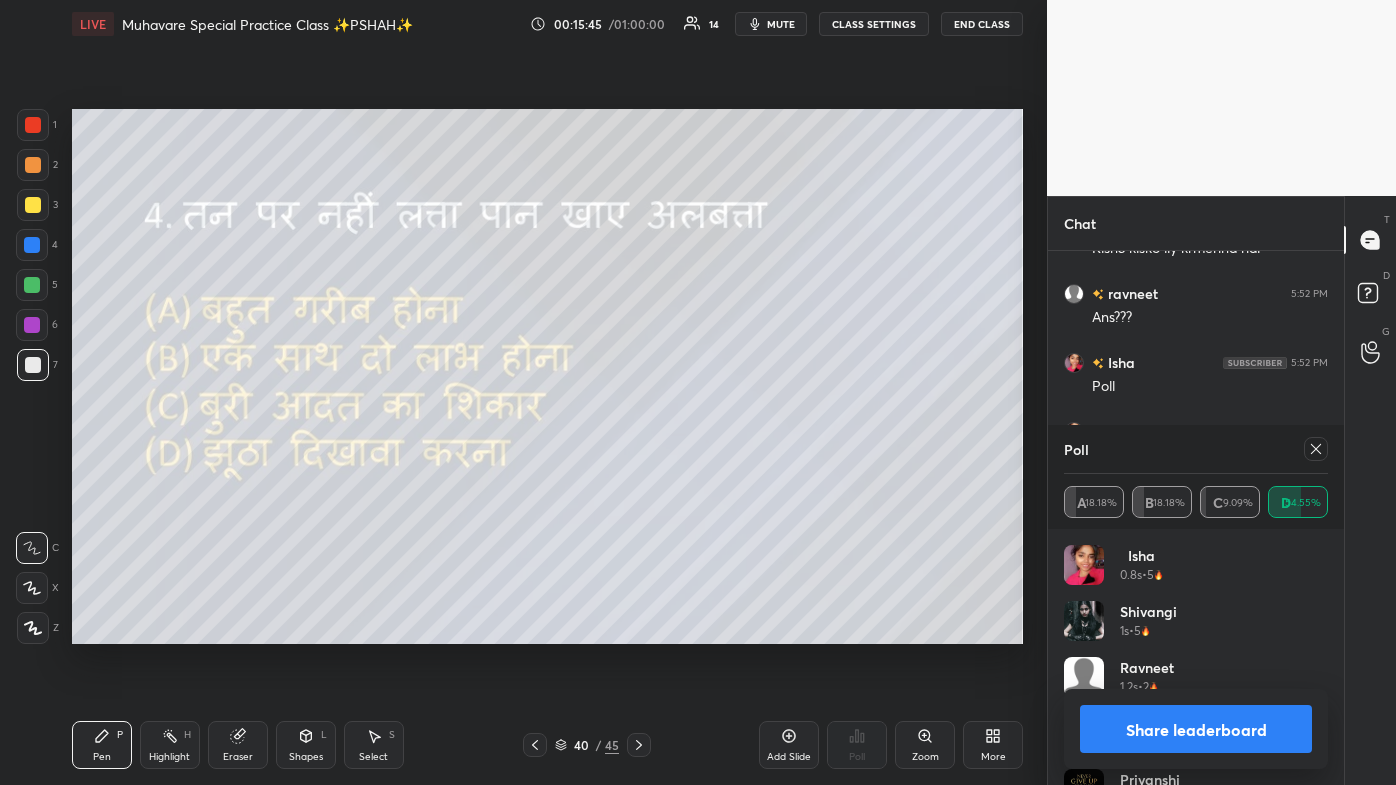 click 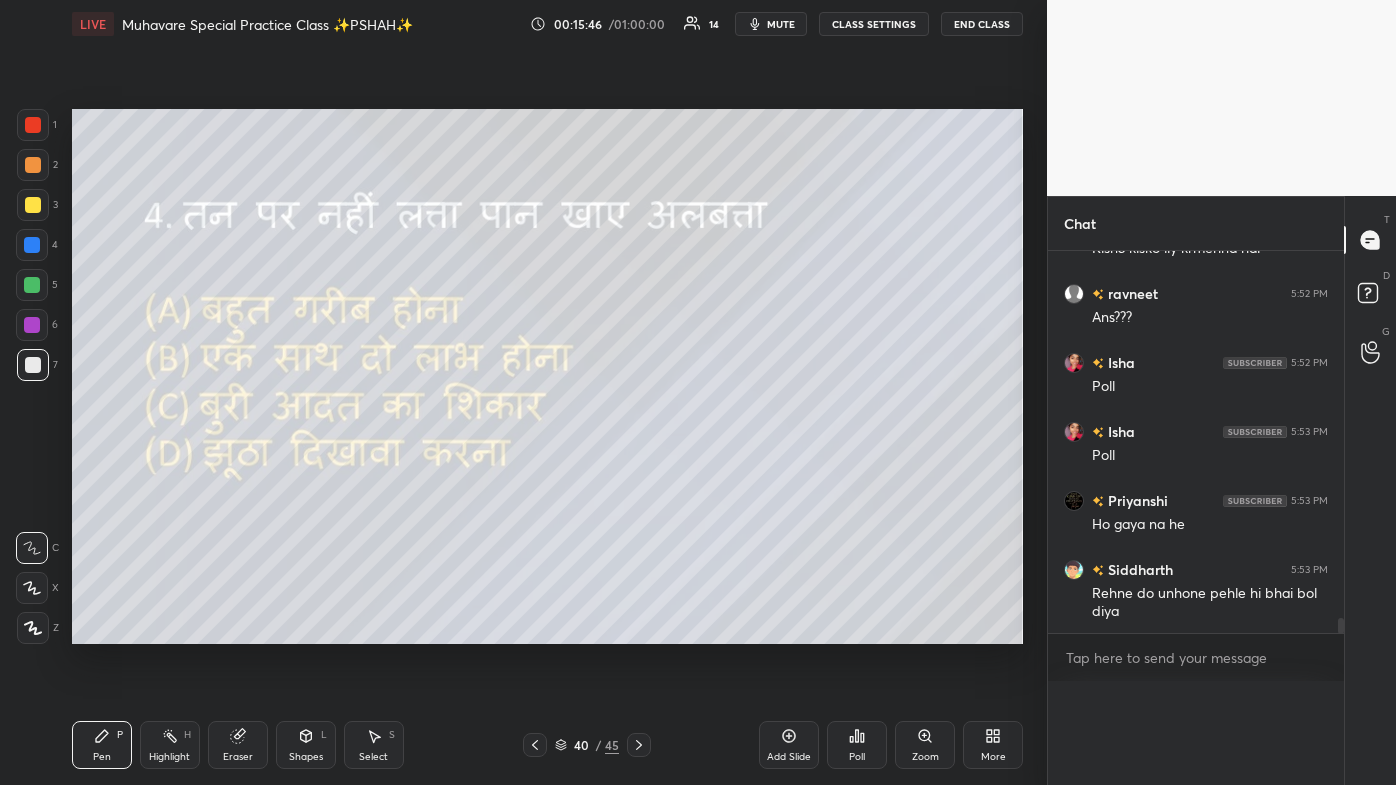 scroll, scrollTop: 151, scrollLeft: 258, axis: both 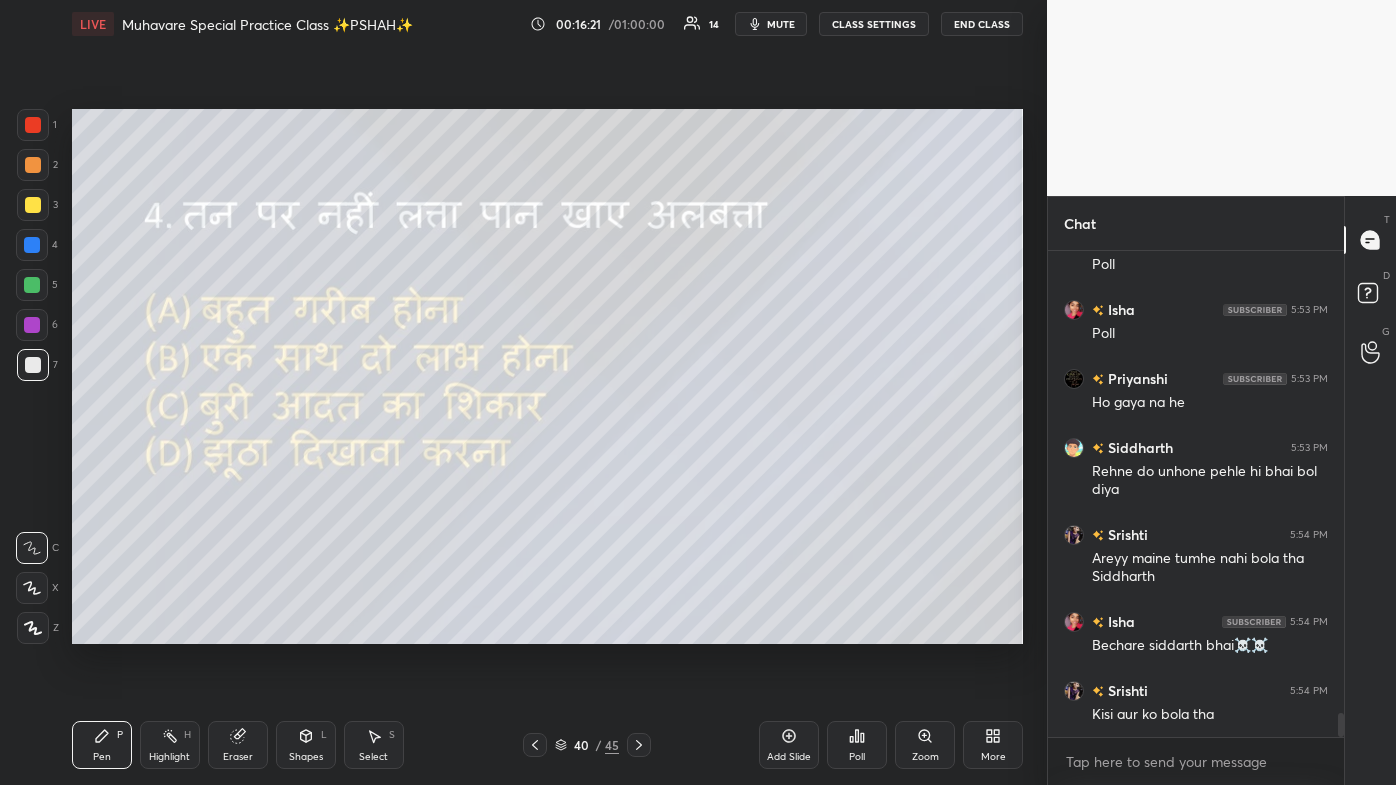 click 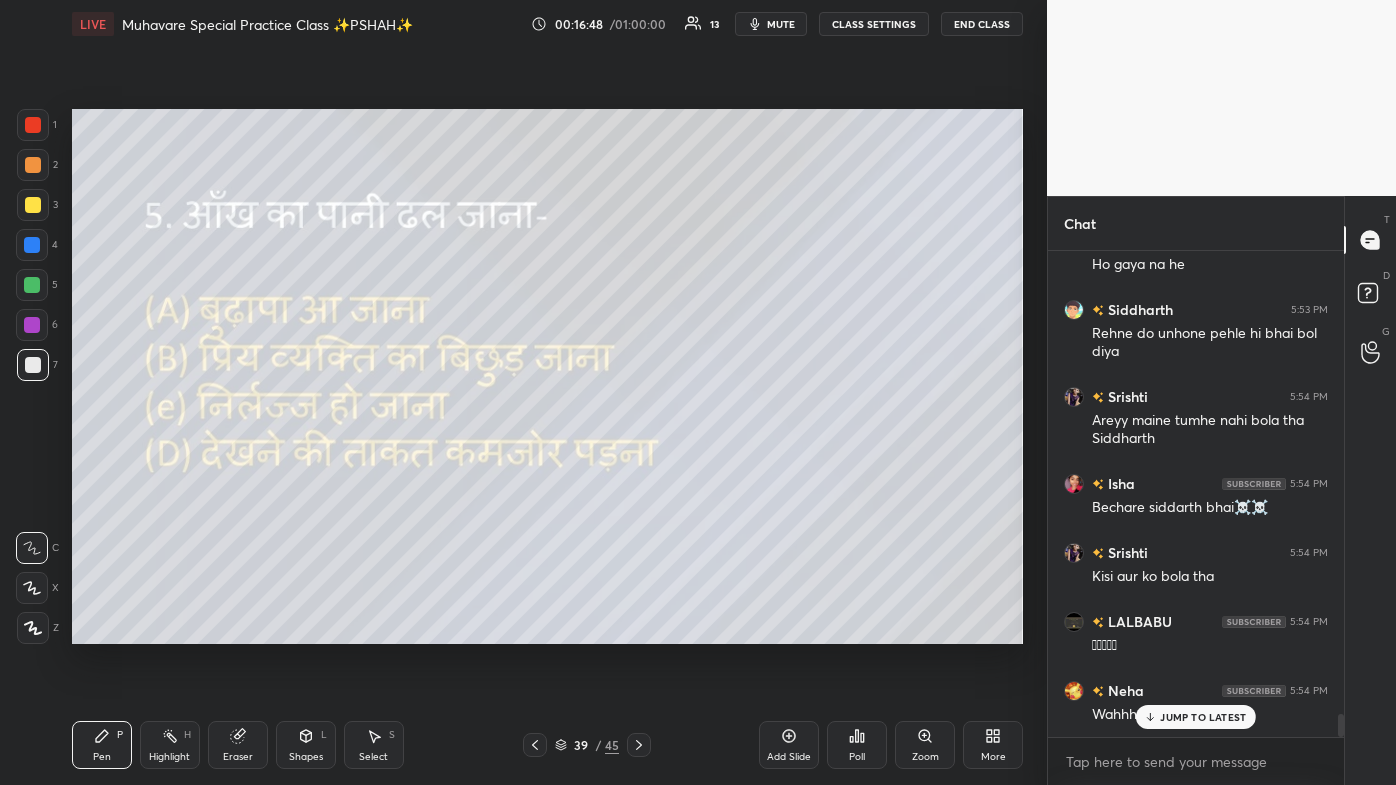 scroll, scrollTop: 9696, scrollLeft: 0, axis: vertical 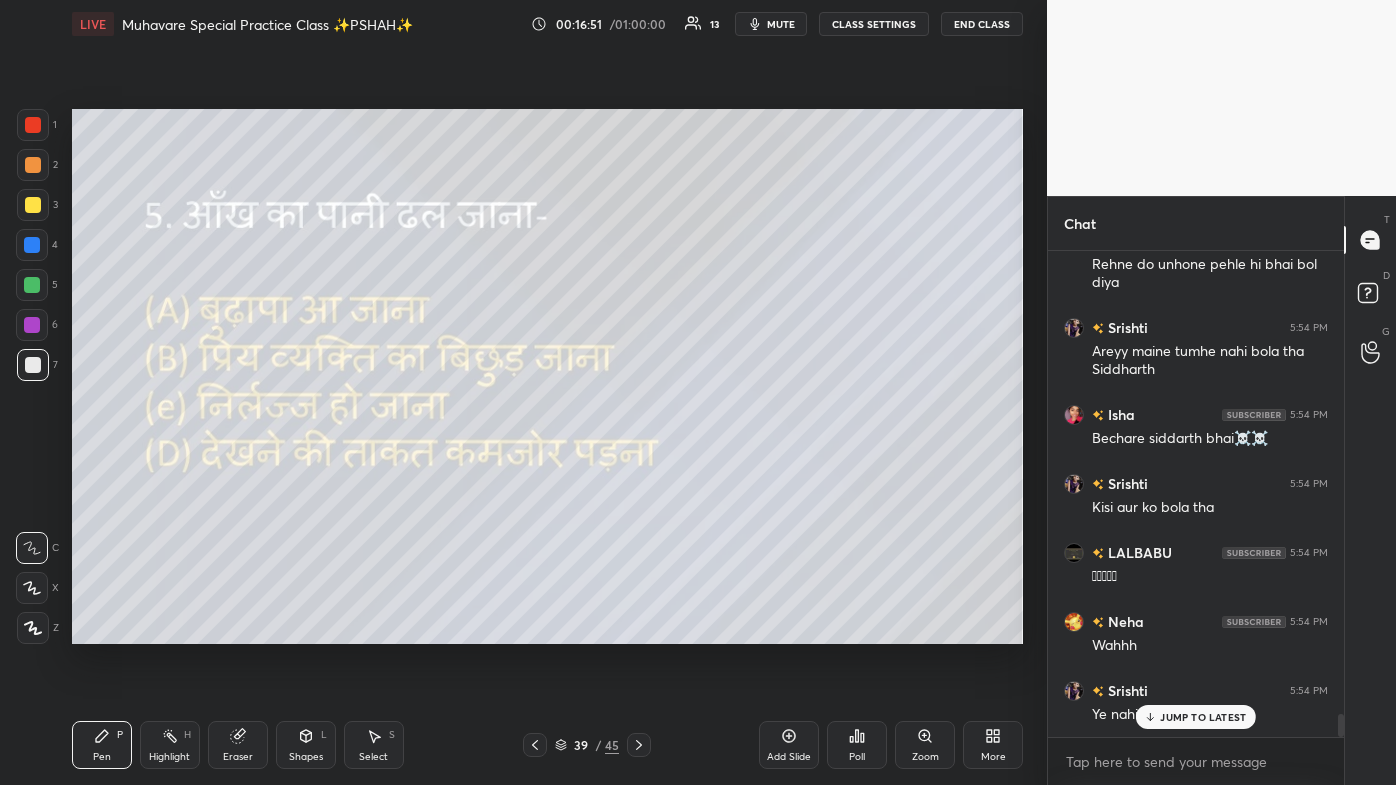 click on "JUMP TO LATEST" at bounding box center (1203, 717) 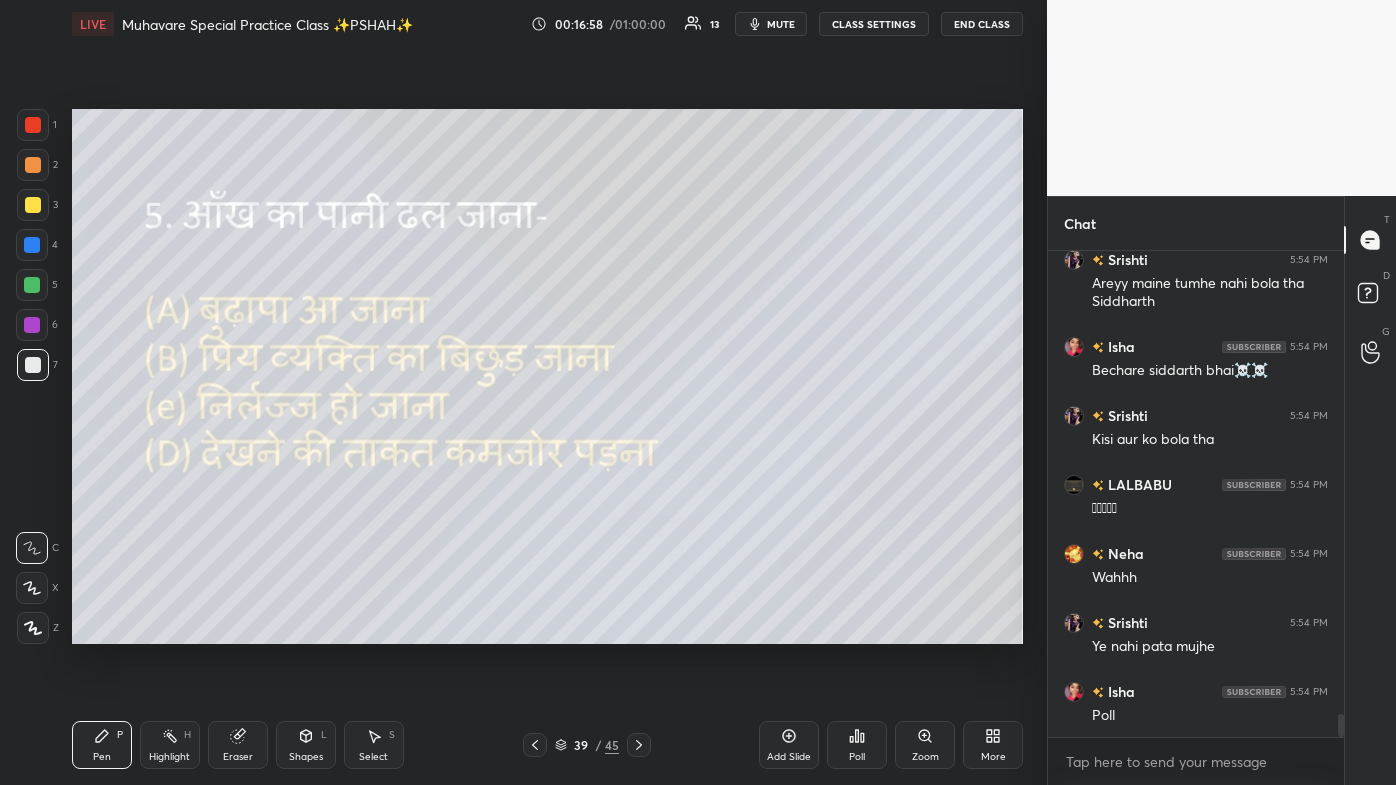 click 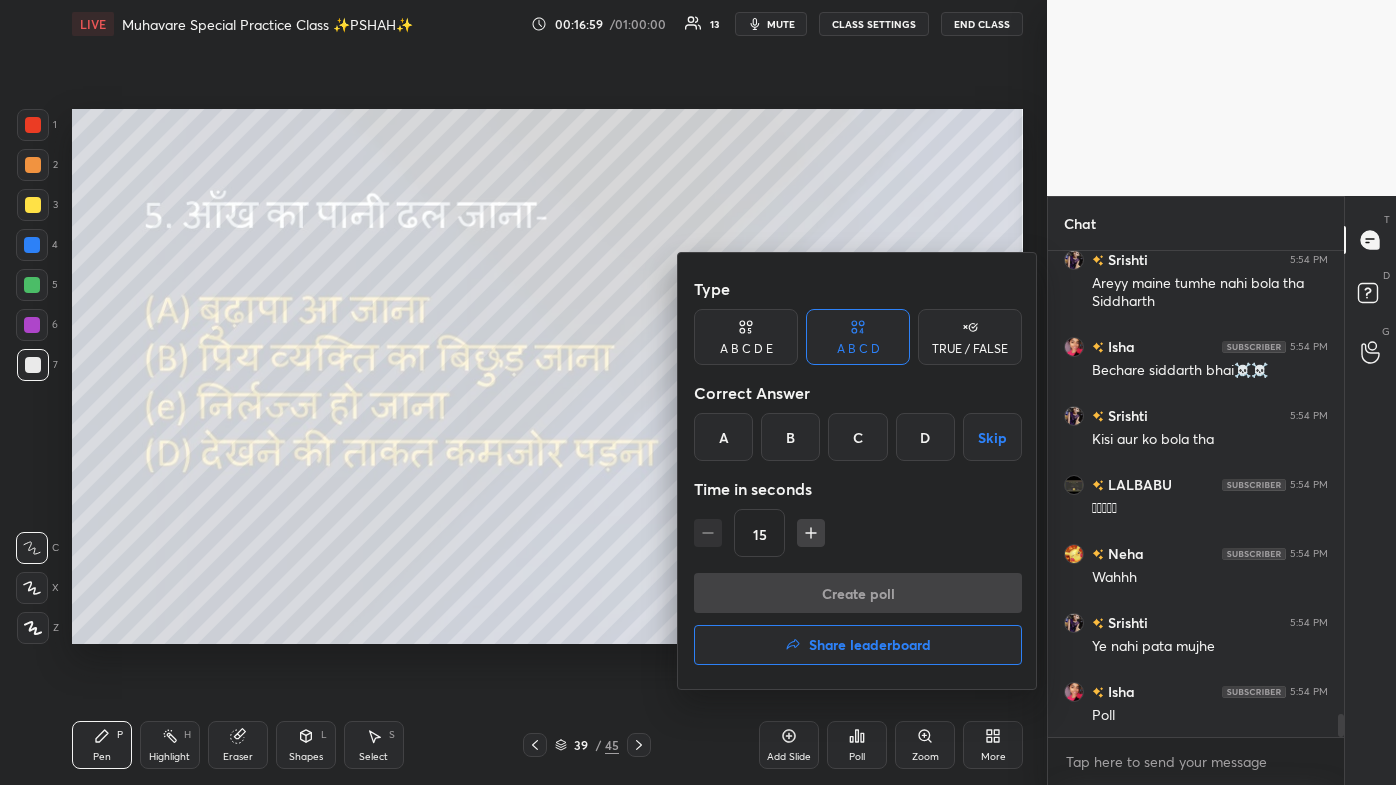 click on "C" at bounding box center (857, 437) 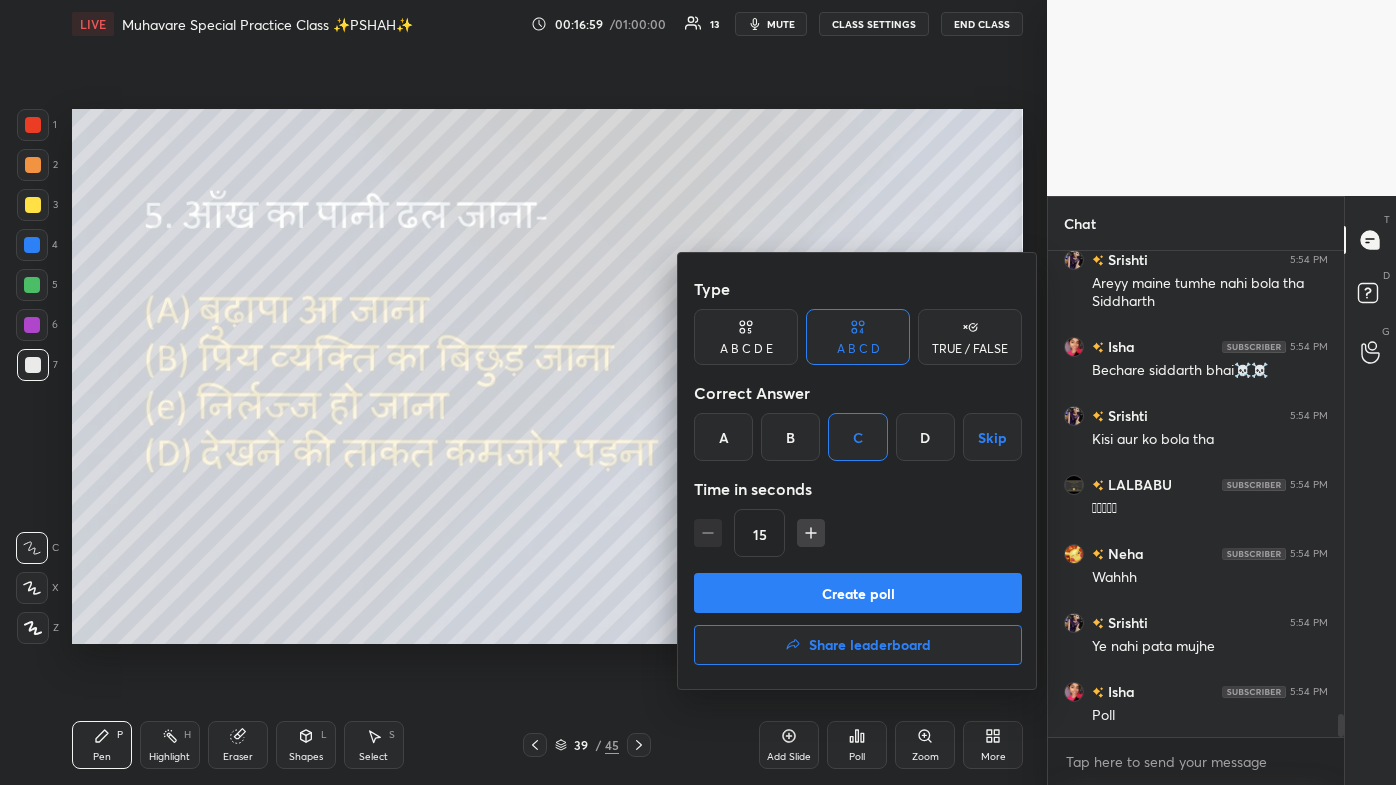 click on "Create poll" at bounding box center [858, 593] 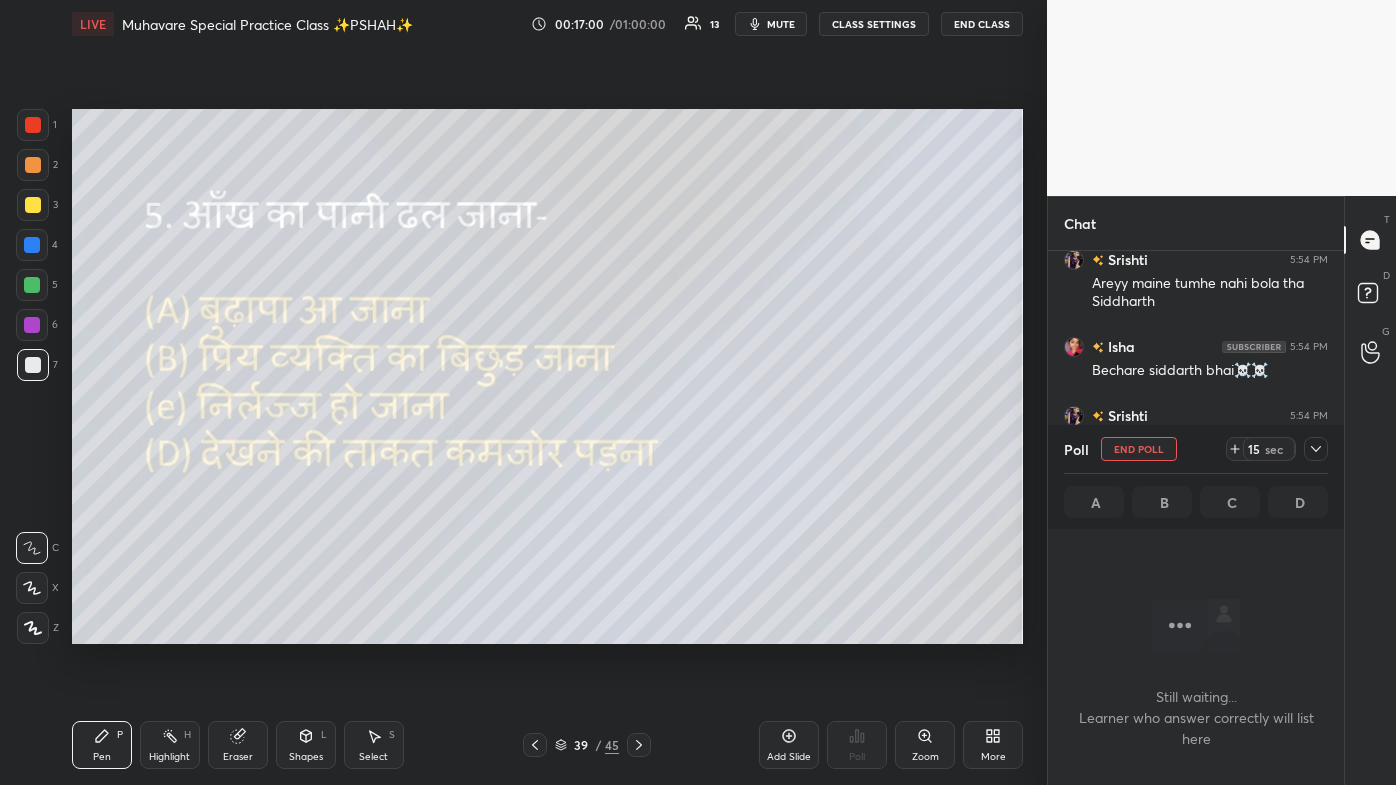scroll, scrollTop: 381, scrollLeft: 290, axis: both 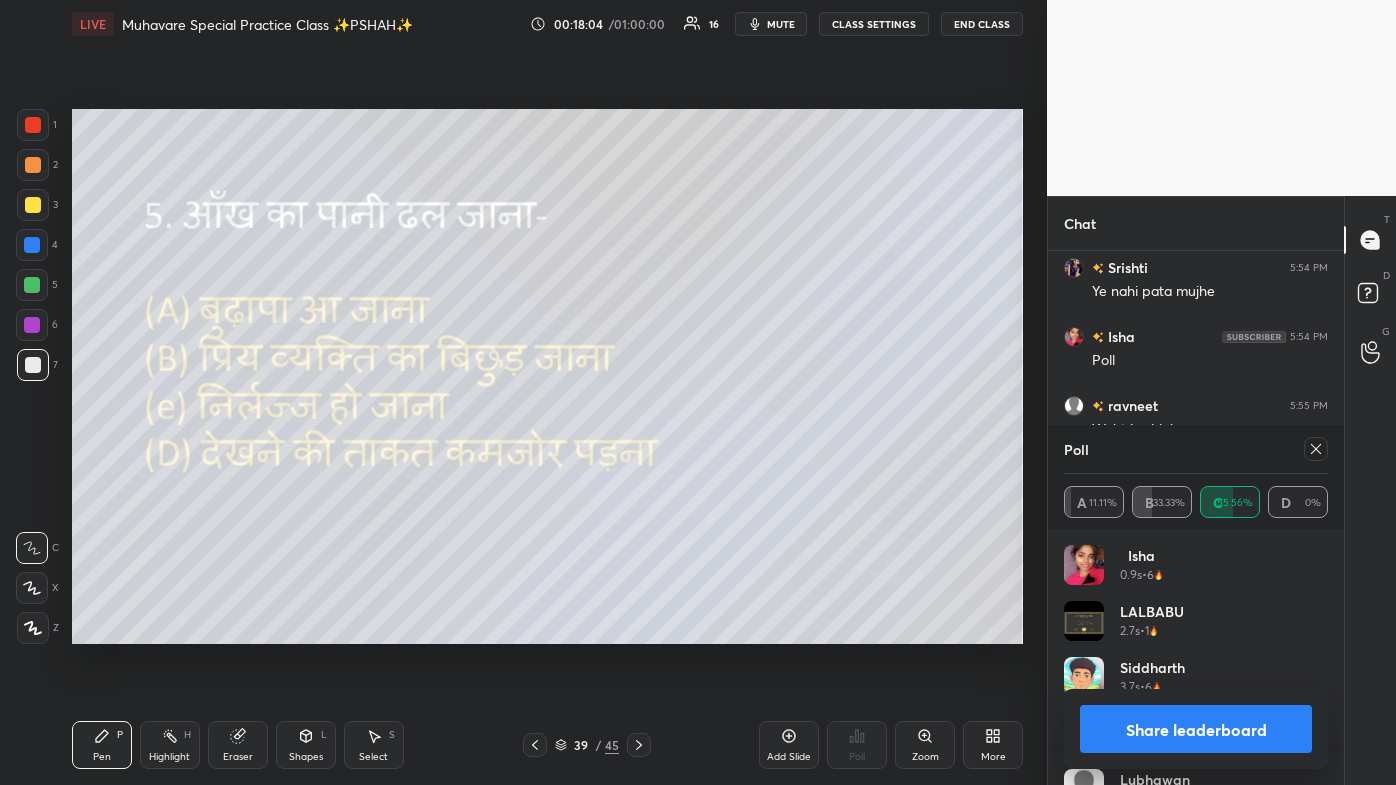 click 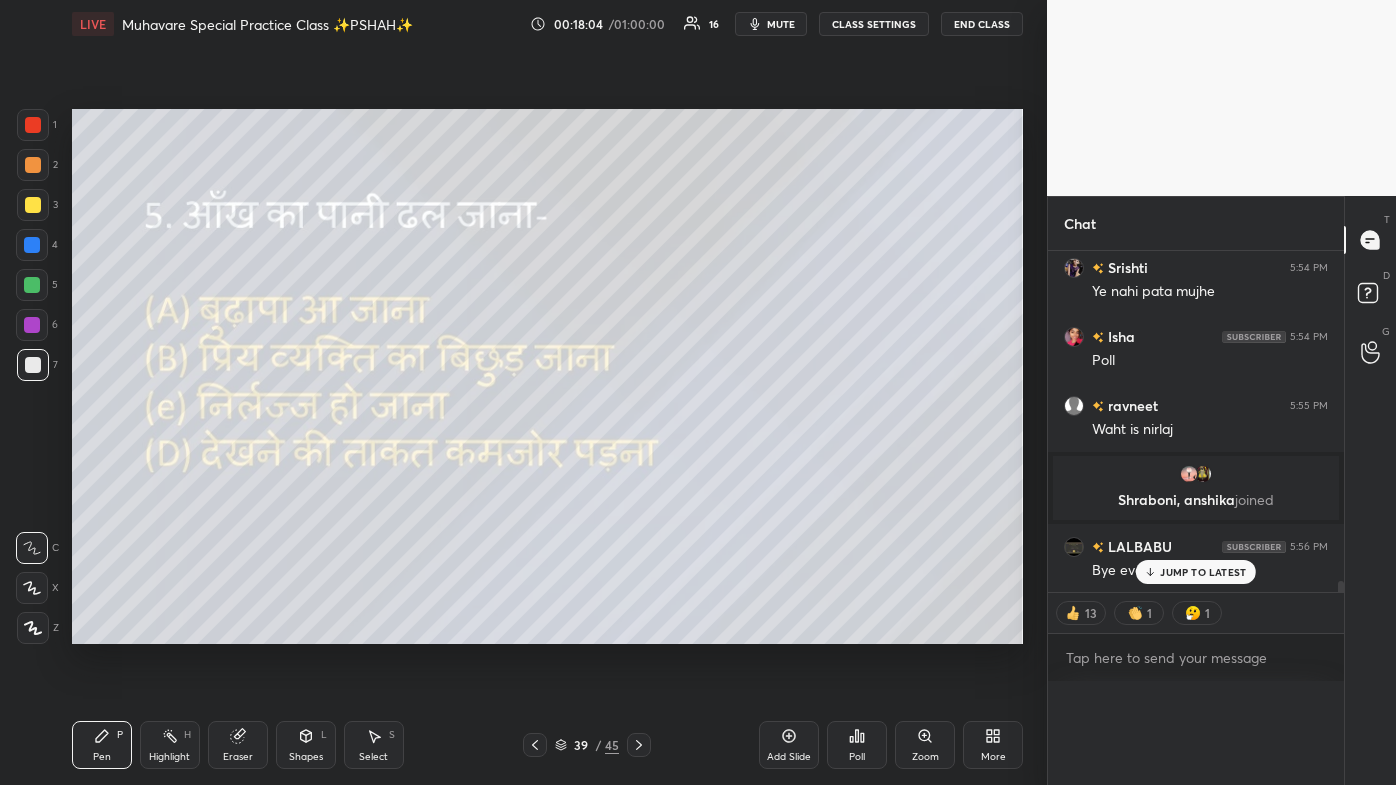 scroll, scrollTop: 151, scrollLeft: 258, axis: both 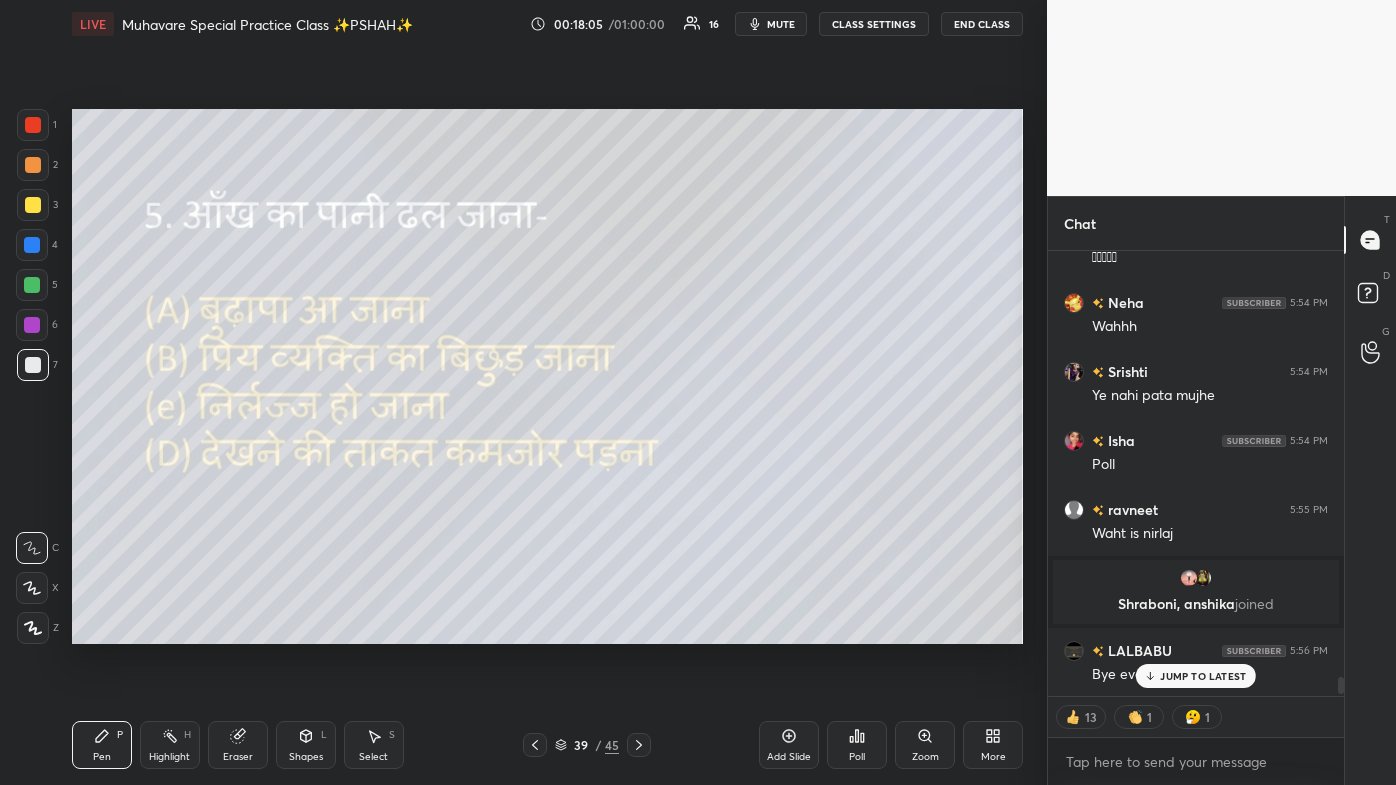 click on "JUMP TO LATEST" at bounding box center (1203, 676) 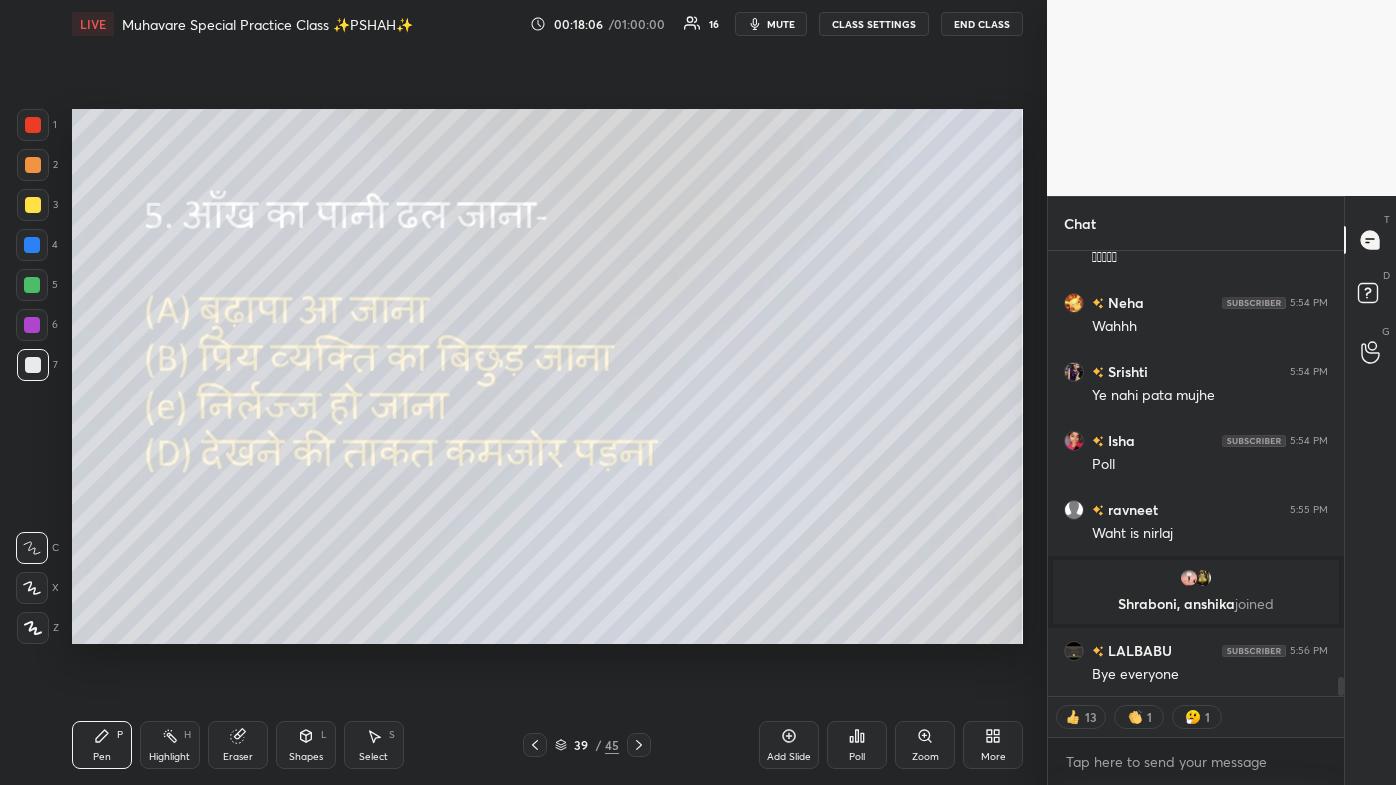scroll, scrollTop: 9904, scrollLeft: 0, axis: vertical 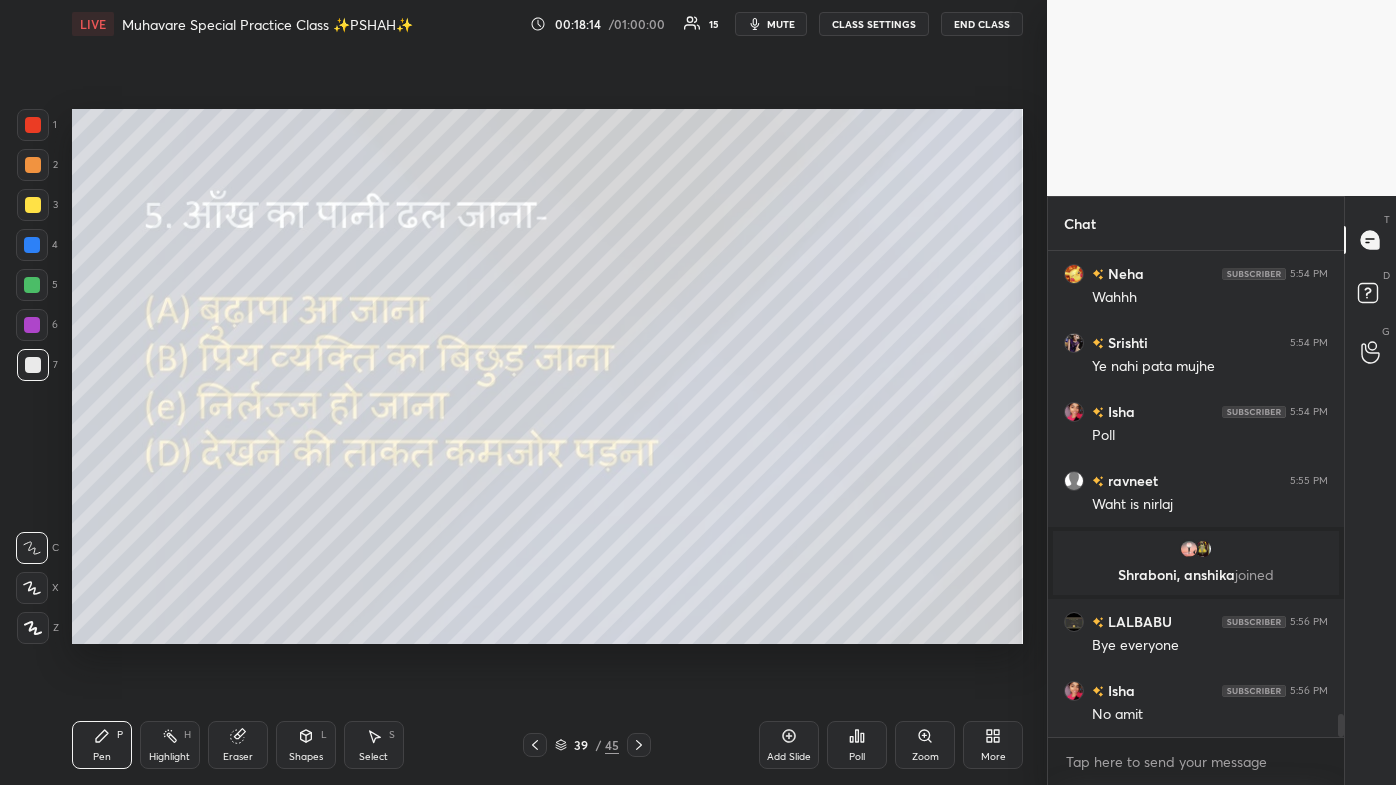 click 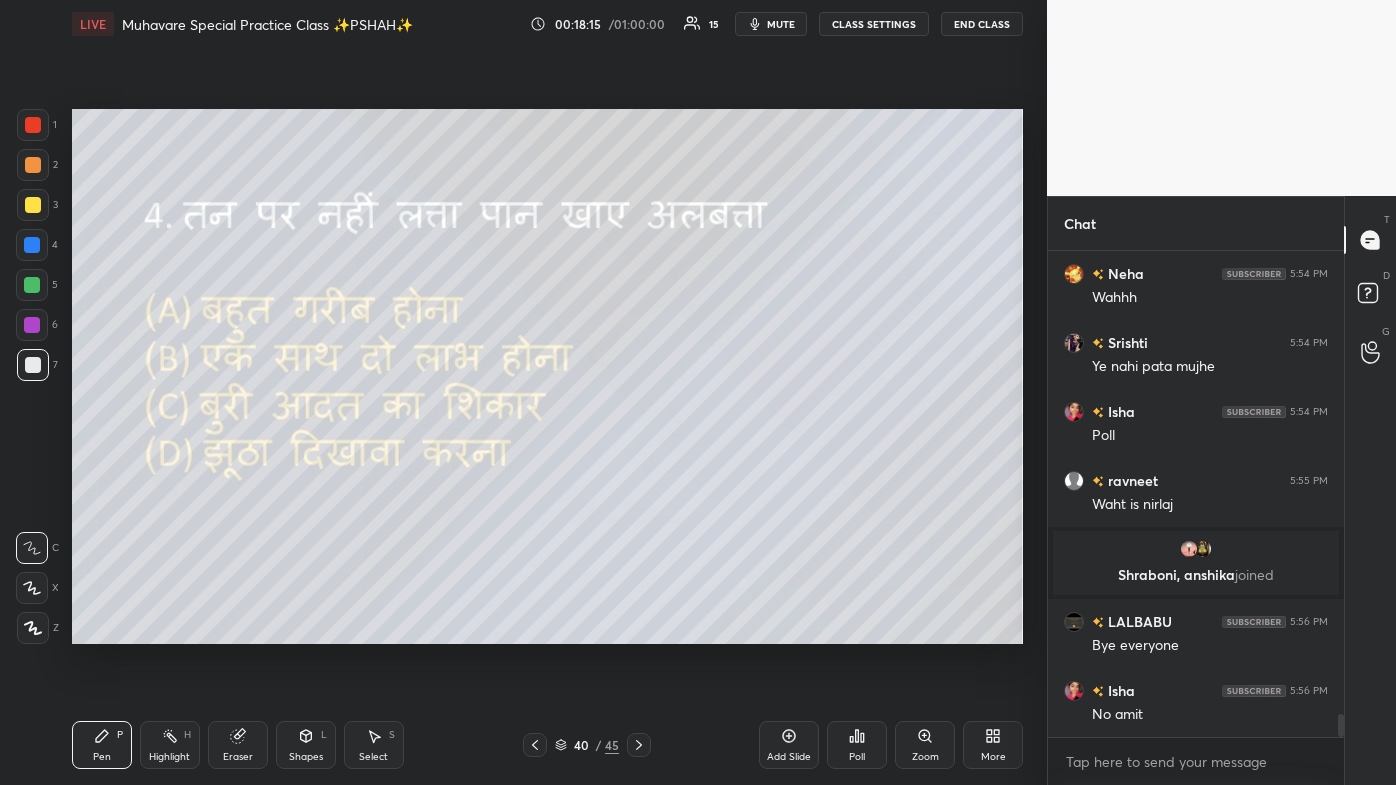 click 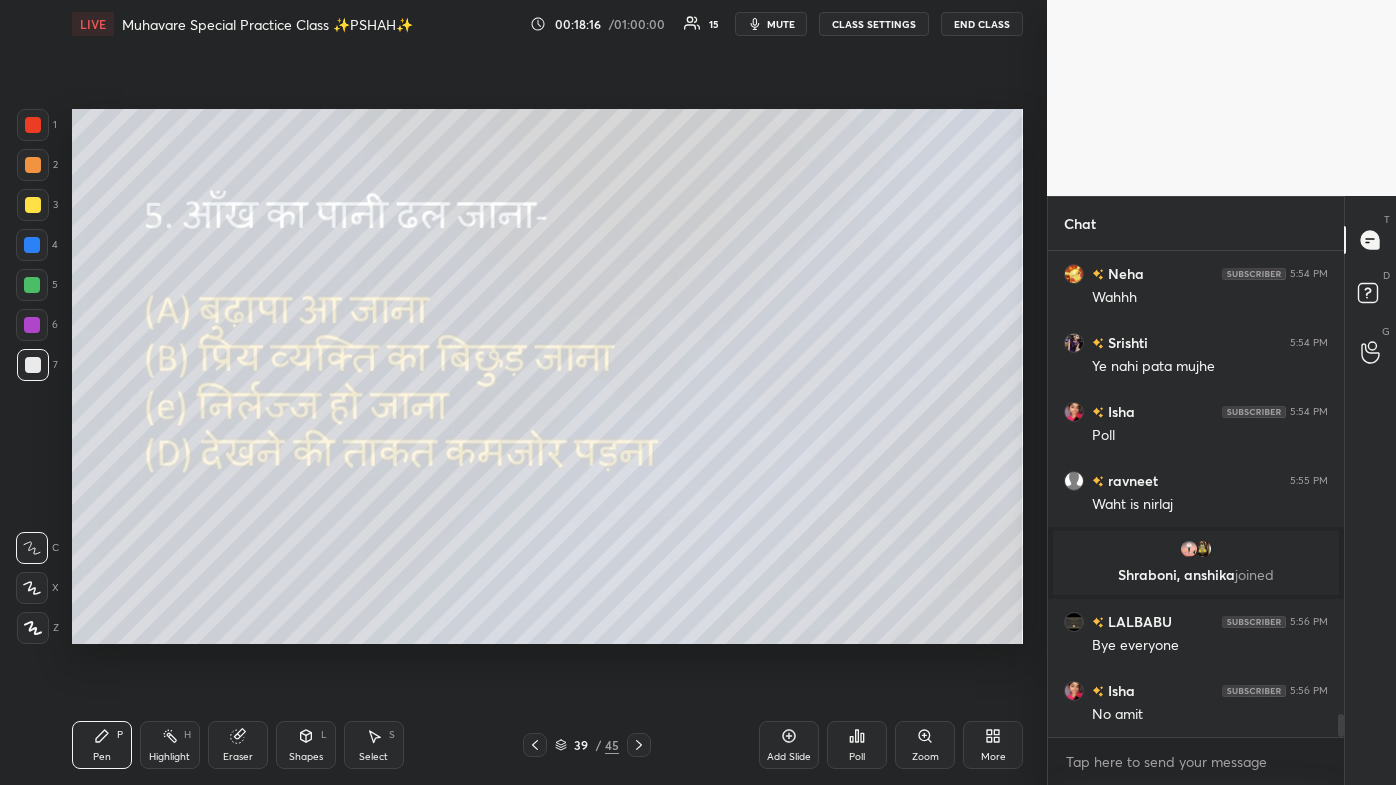 scroll, scrollTop: 9933, scrollLeft: 0, axis: vertical 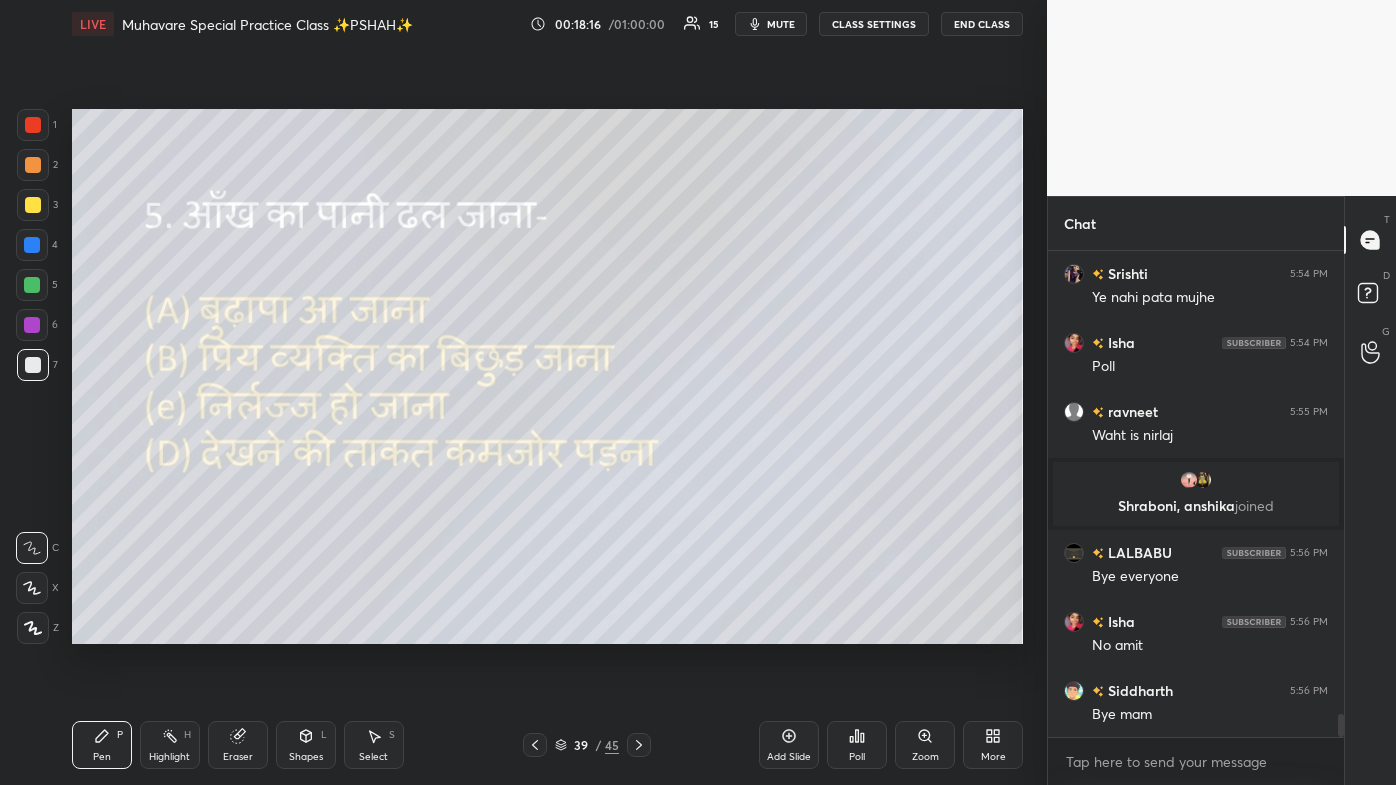 click on "Poll" at bounding box center [857, 745] 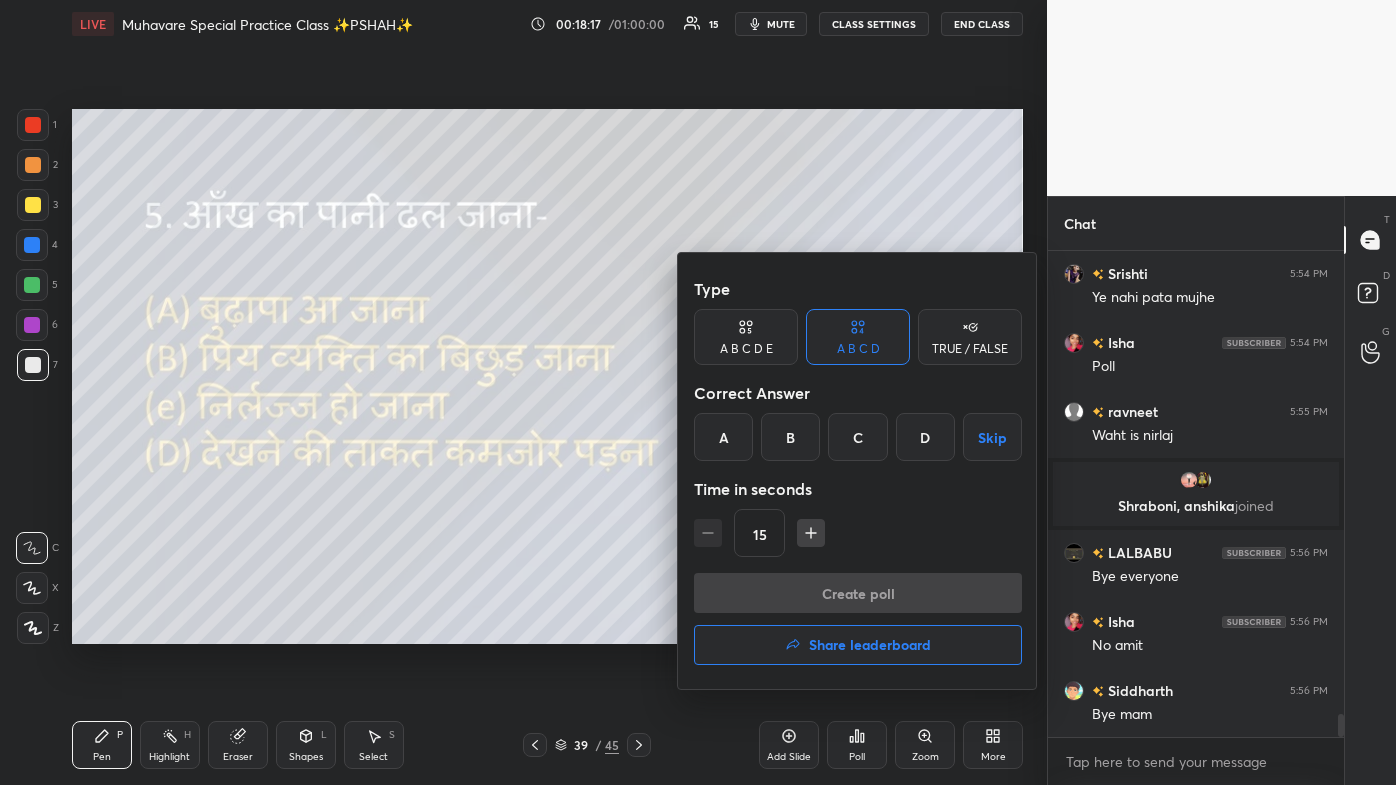 click on "Share leaderboard" at bounding box center [870, 645] 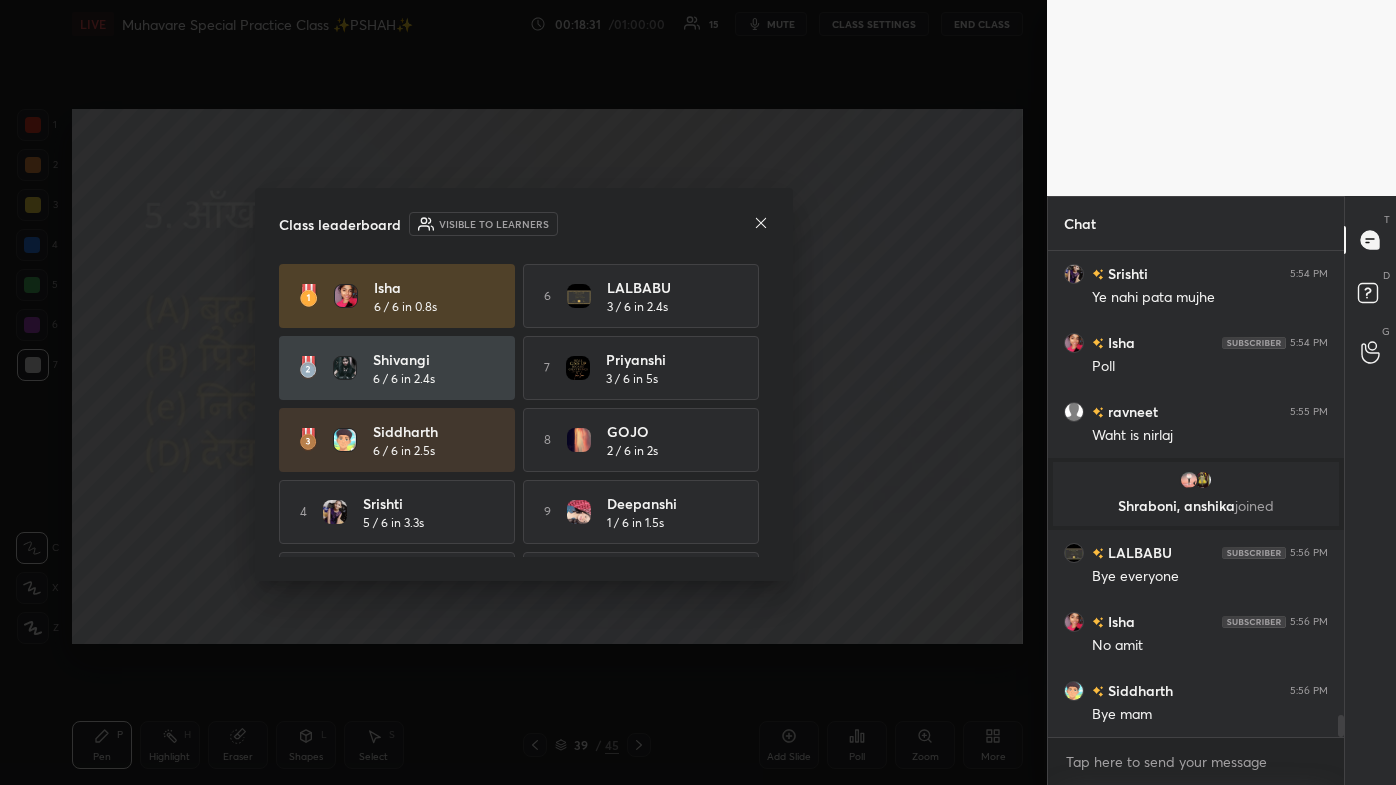 scroll, scrollTop: 10002, scrollLeft: 0, axis: vertical 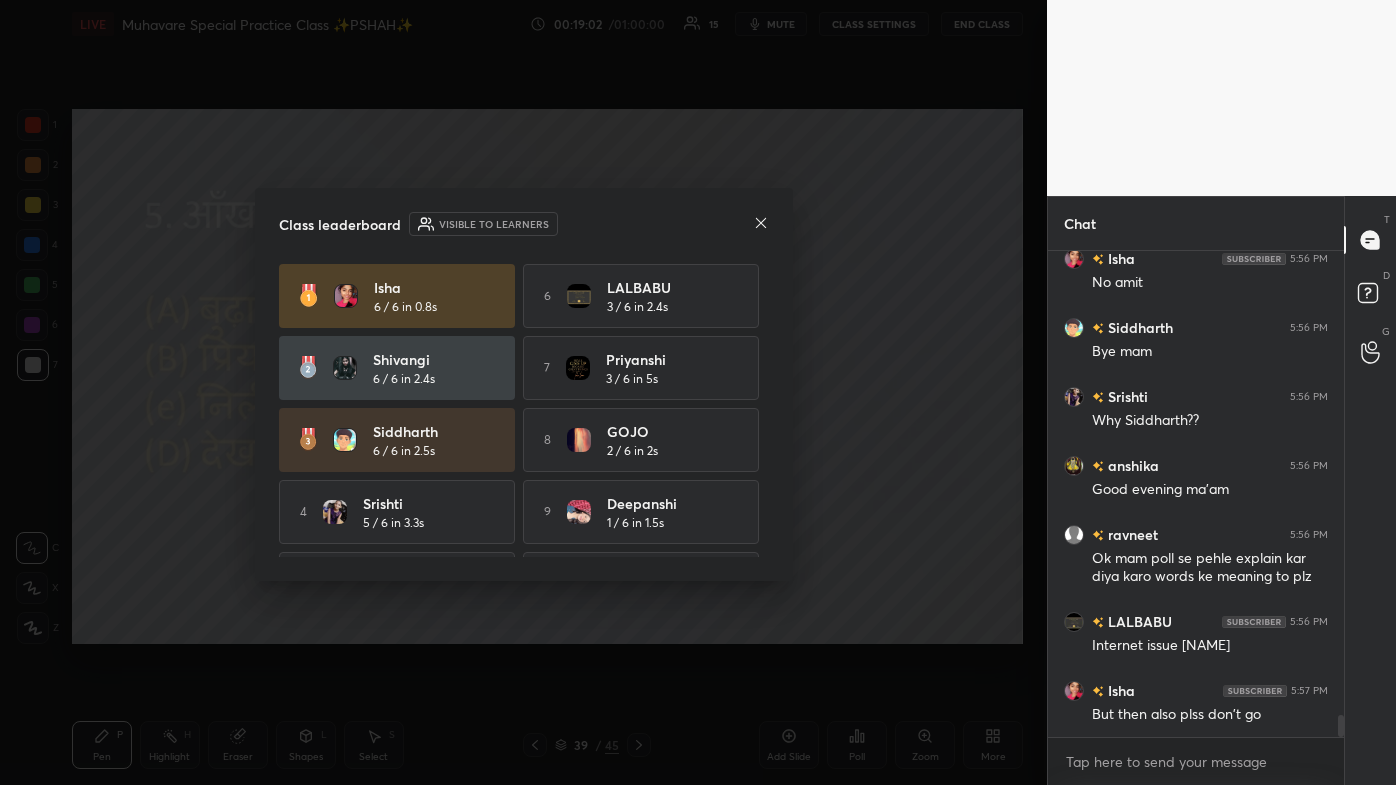 click 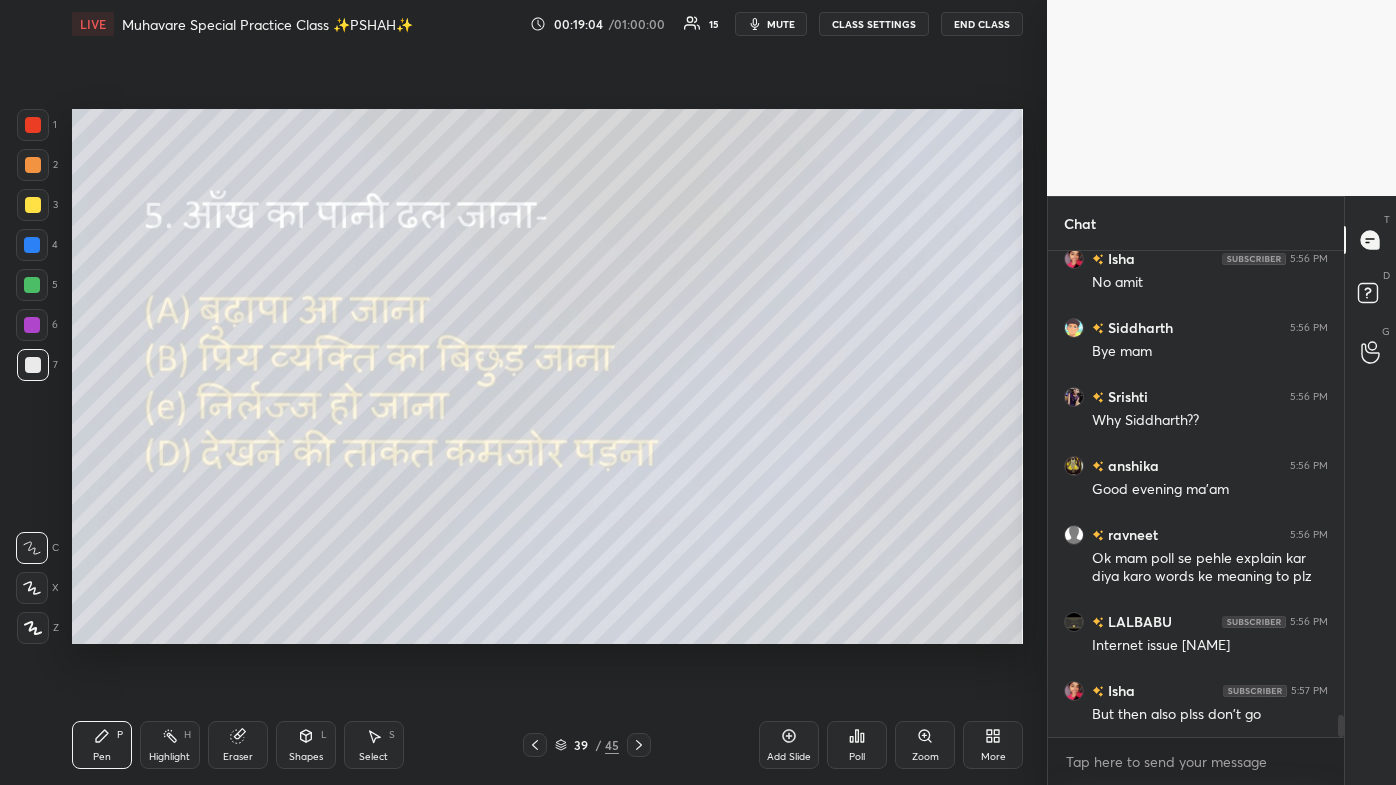 click at bounding box center [535, 745] 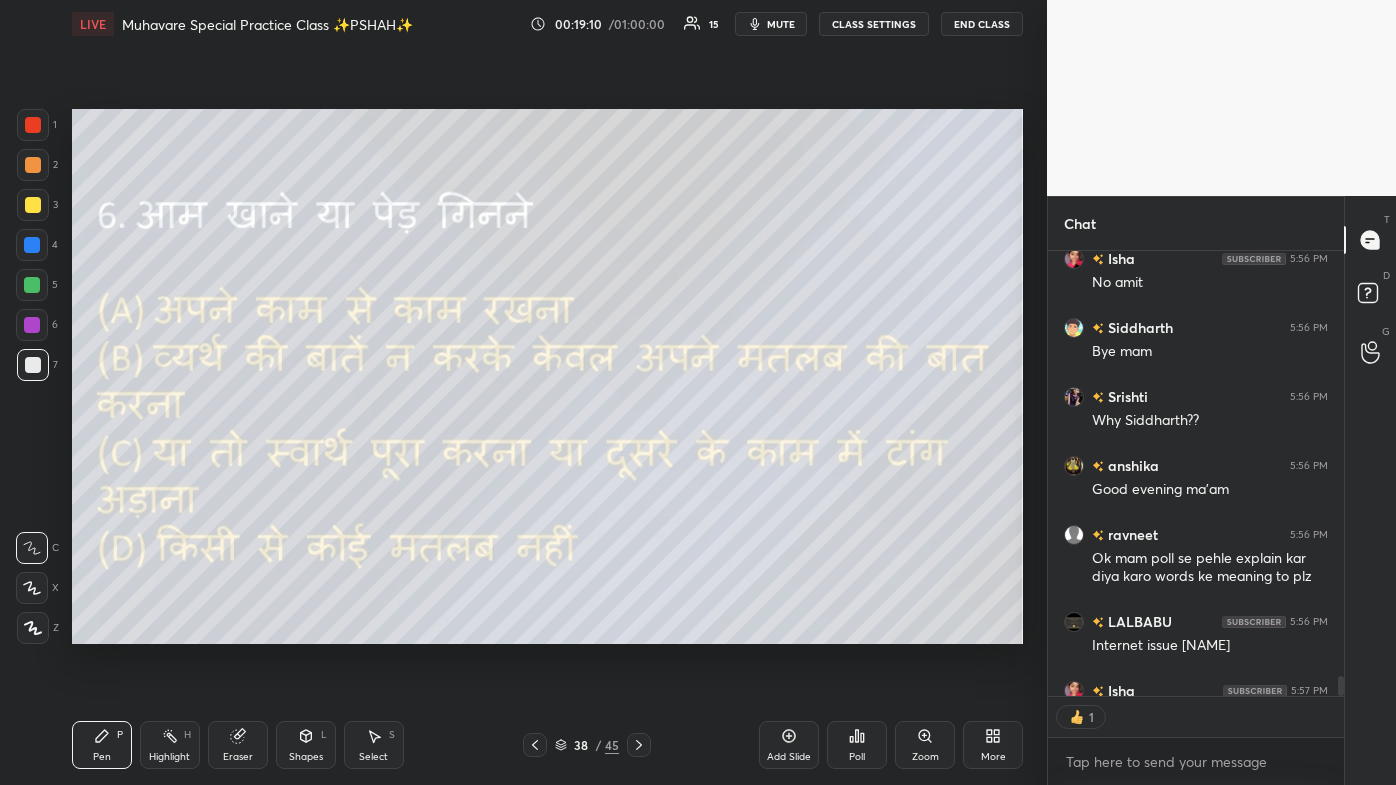 scroll, scrollTop: 440, scrollLeft: 290, axis: both 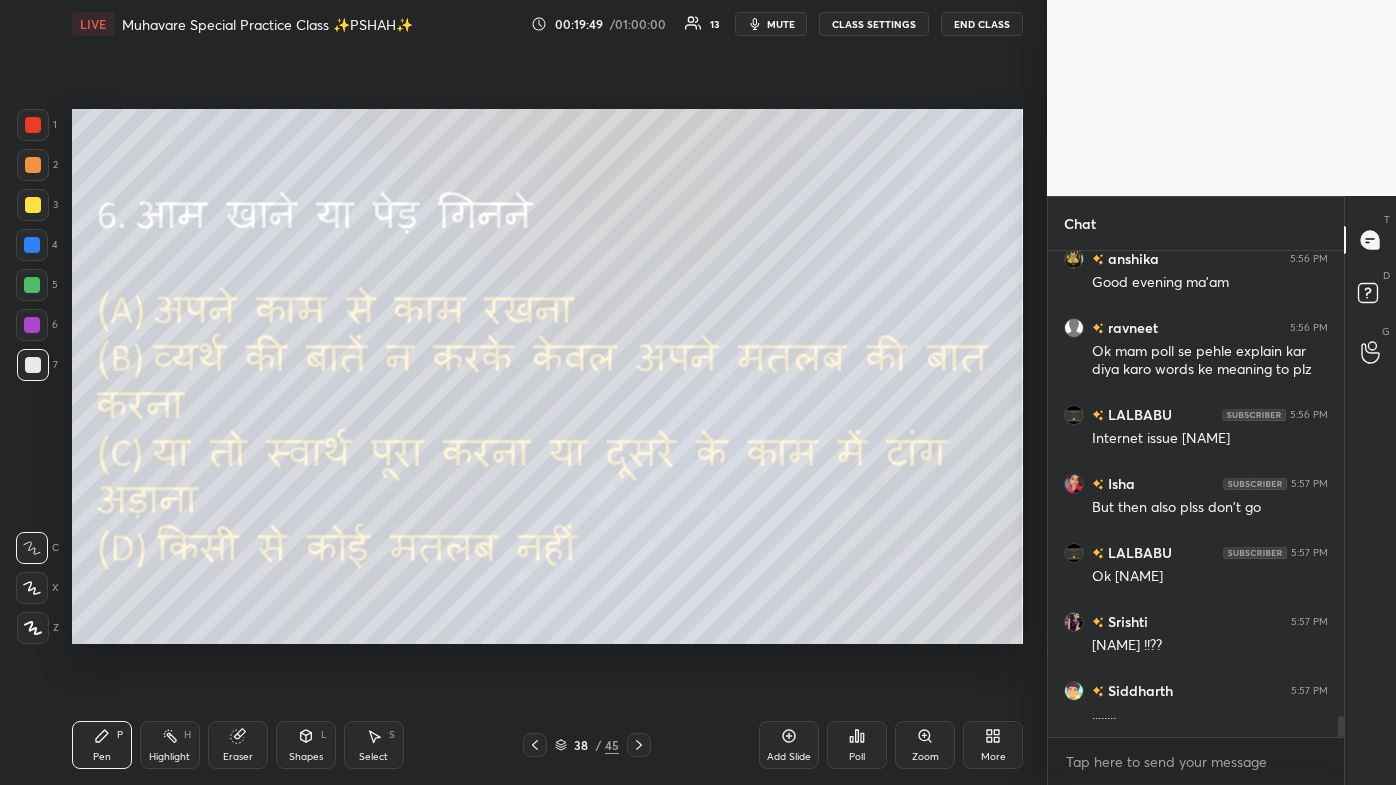 drag, startPoint x: 544, startPoint y: 652, endPoint x: 989, endPoint y: 750, distance: 455.66324 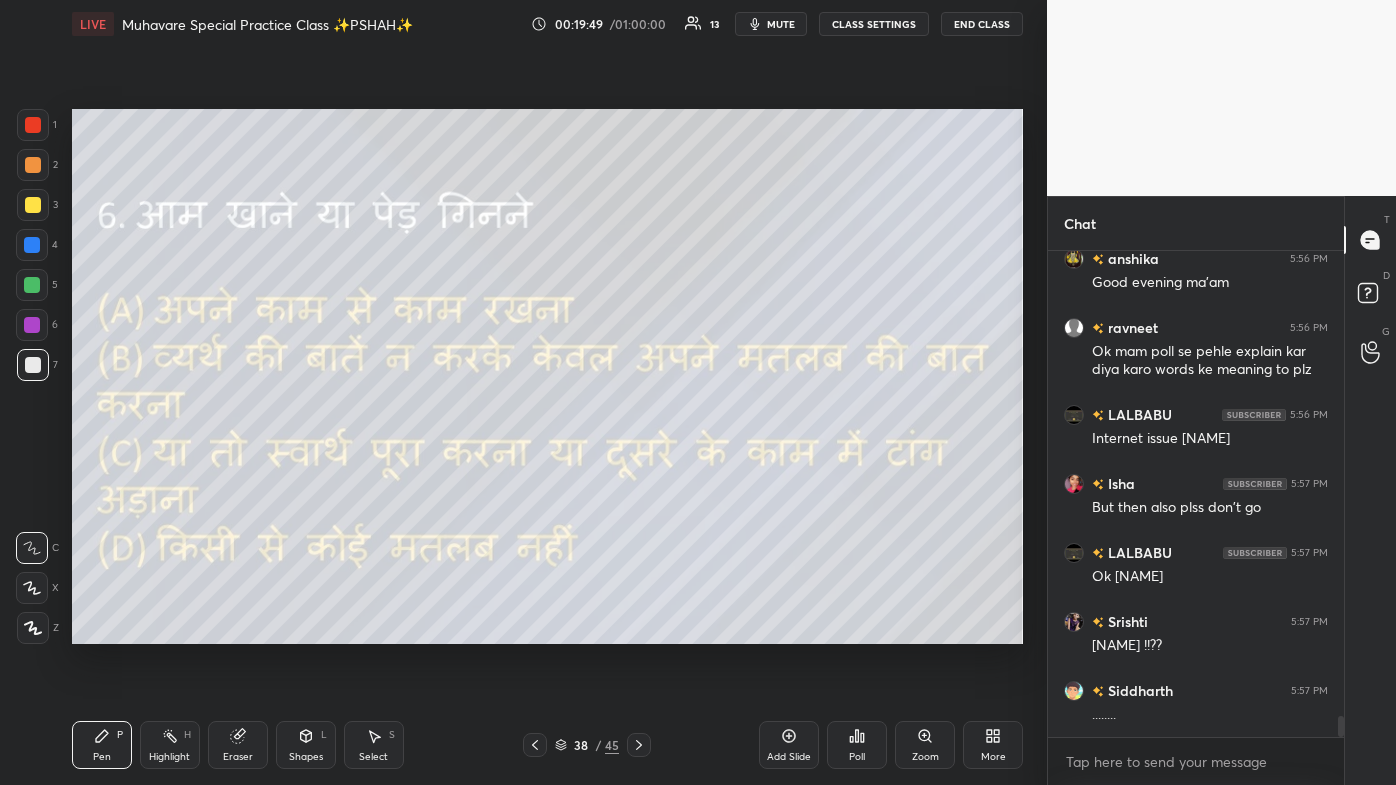 click on "More" at bounding box center [993, 757] 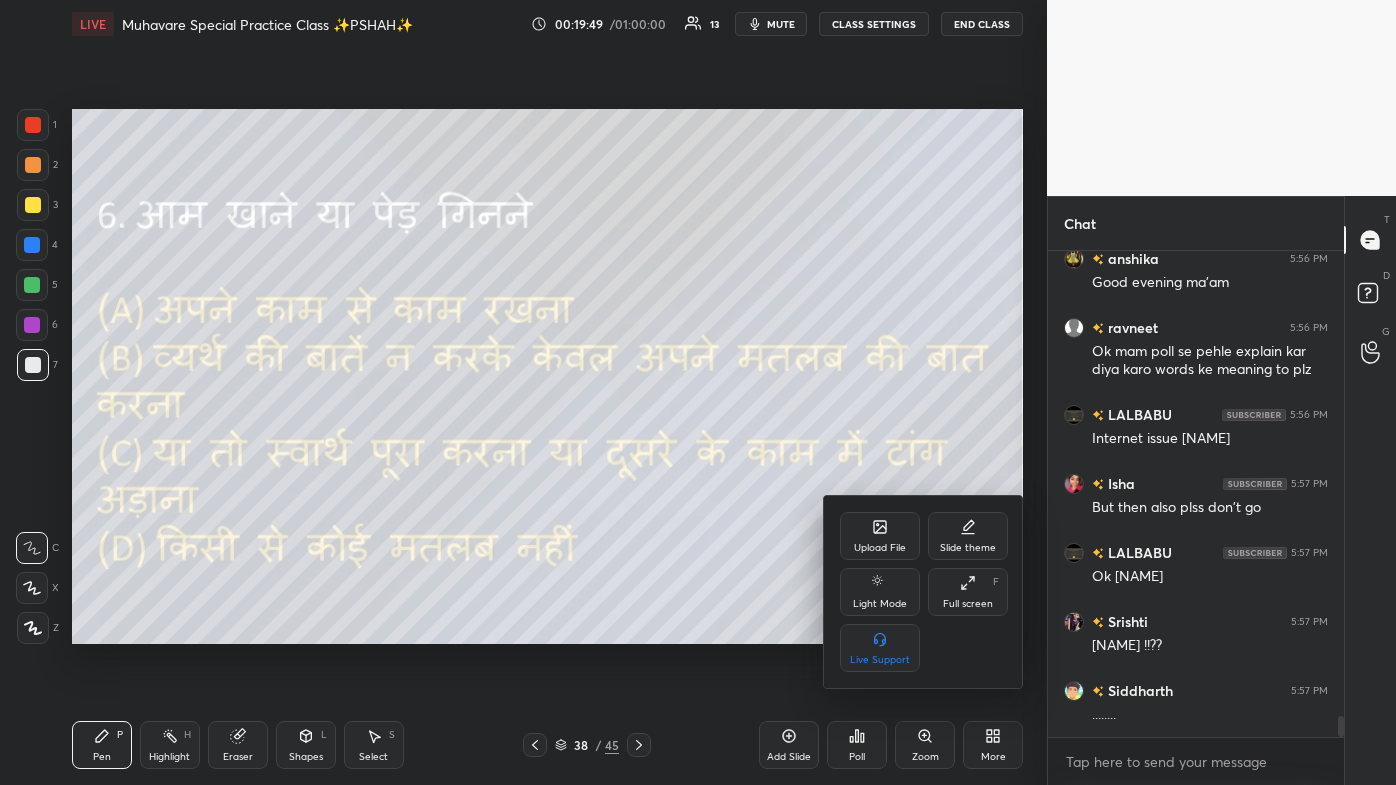 click on "Full screen F" at bounding box center [968, 592] 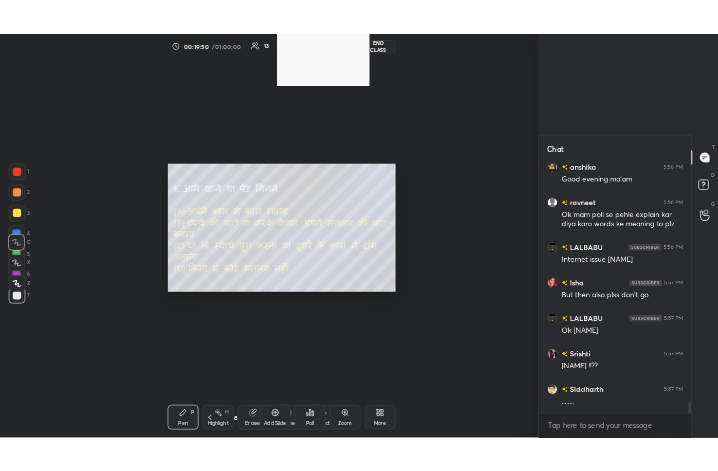 scroll, scrollTop: 343, scrollLeft: 509, axis: both 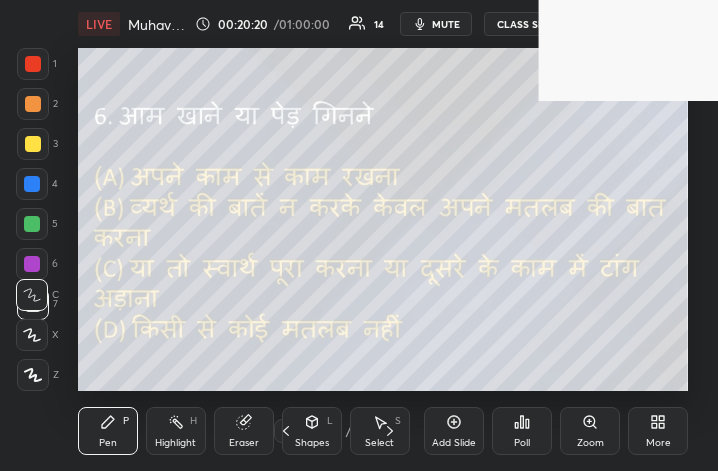 click 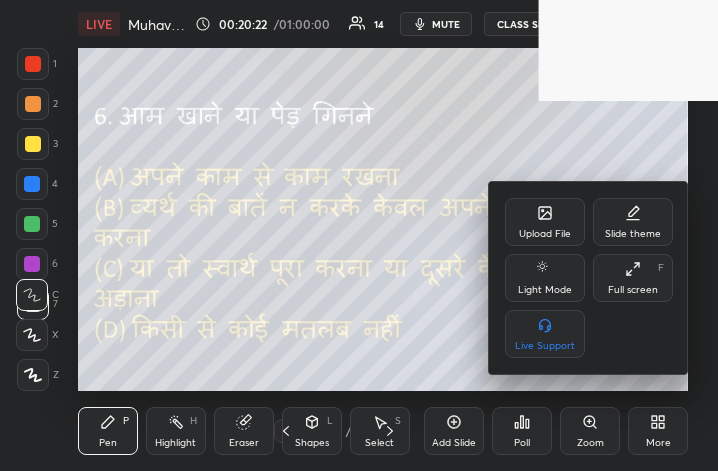 click 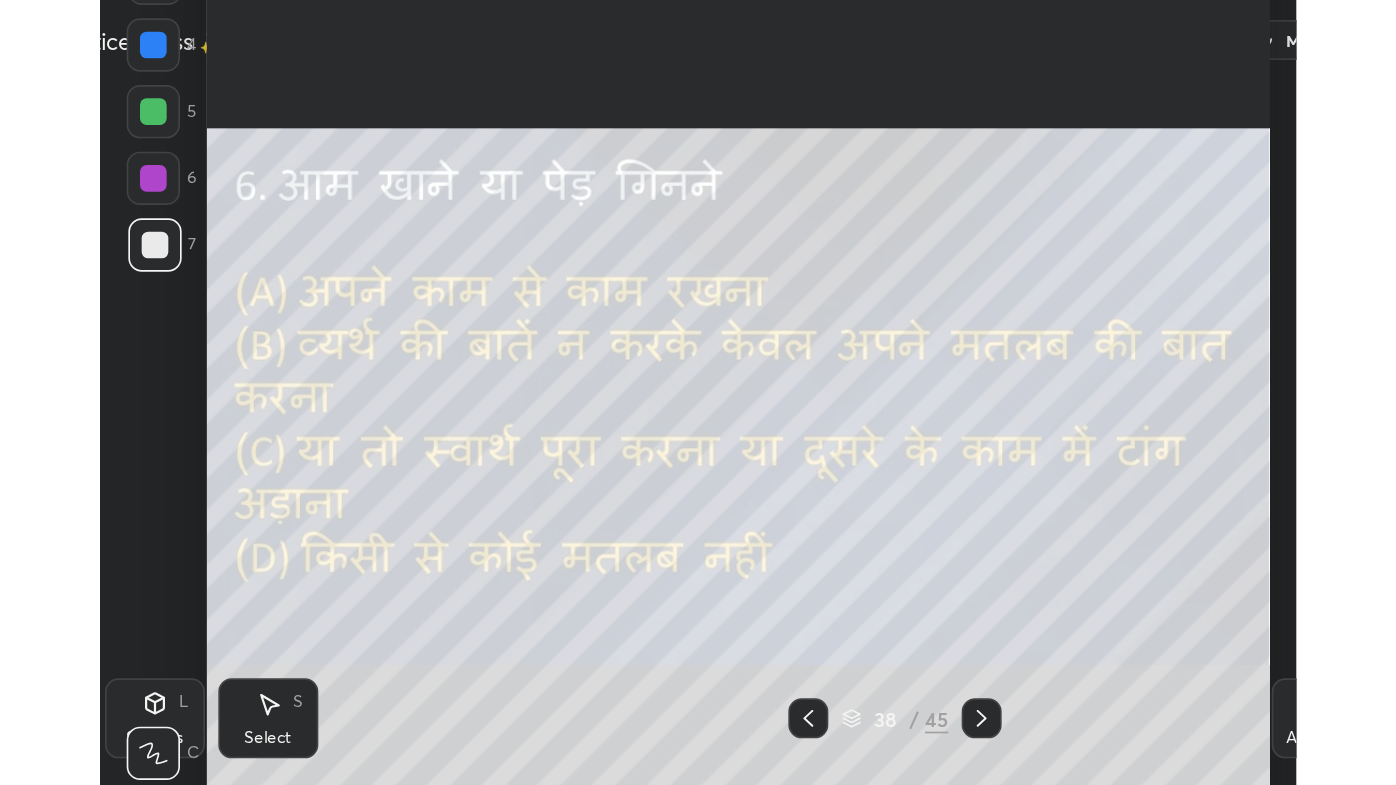 scroll, scrollTop: 99342, scrollLeft: 98773, axis: both 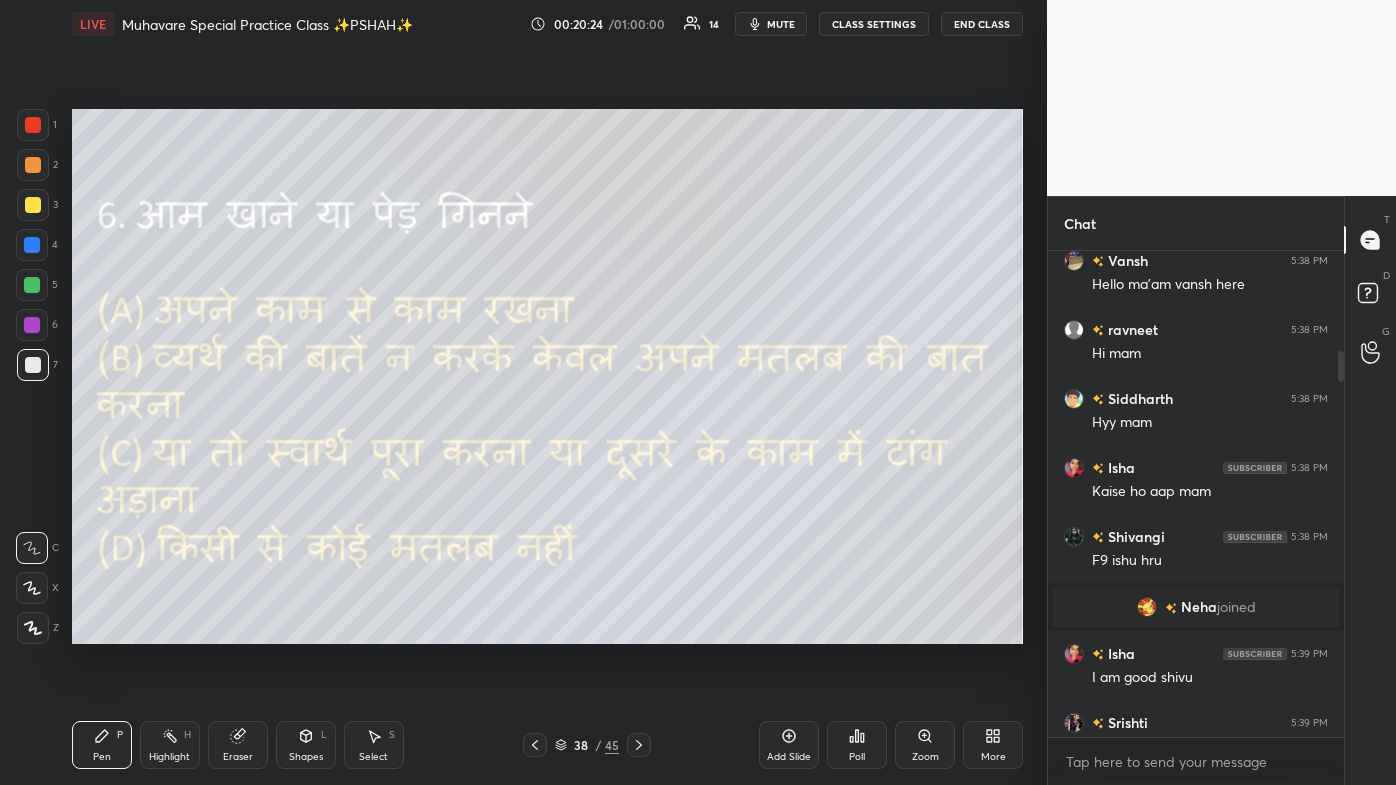 click on "Poll" at bounding box center (857, 745) 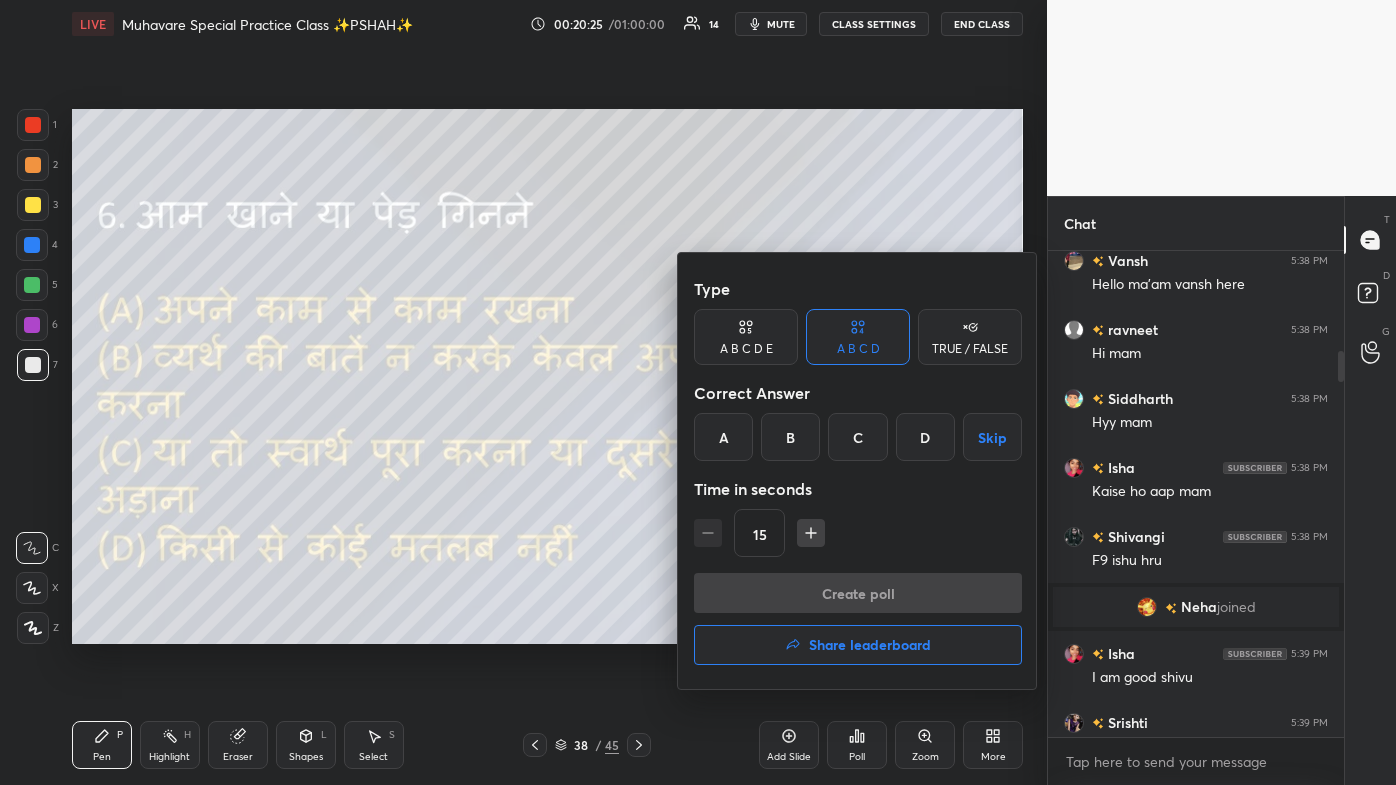click on "A" at bounding box center (723, 437) 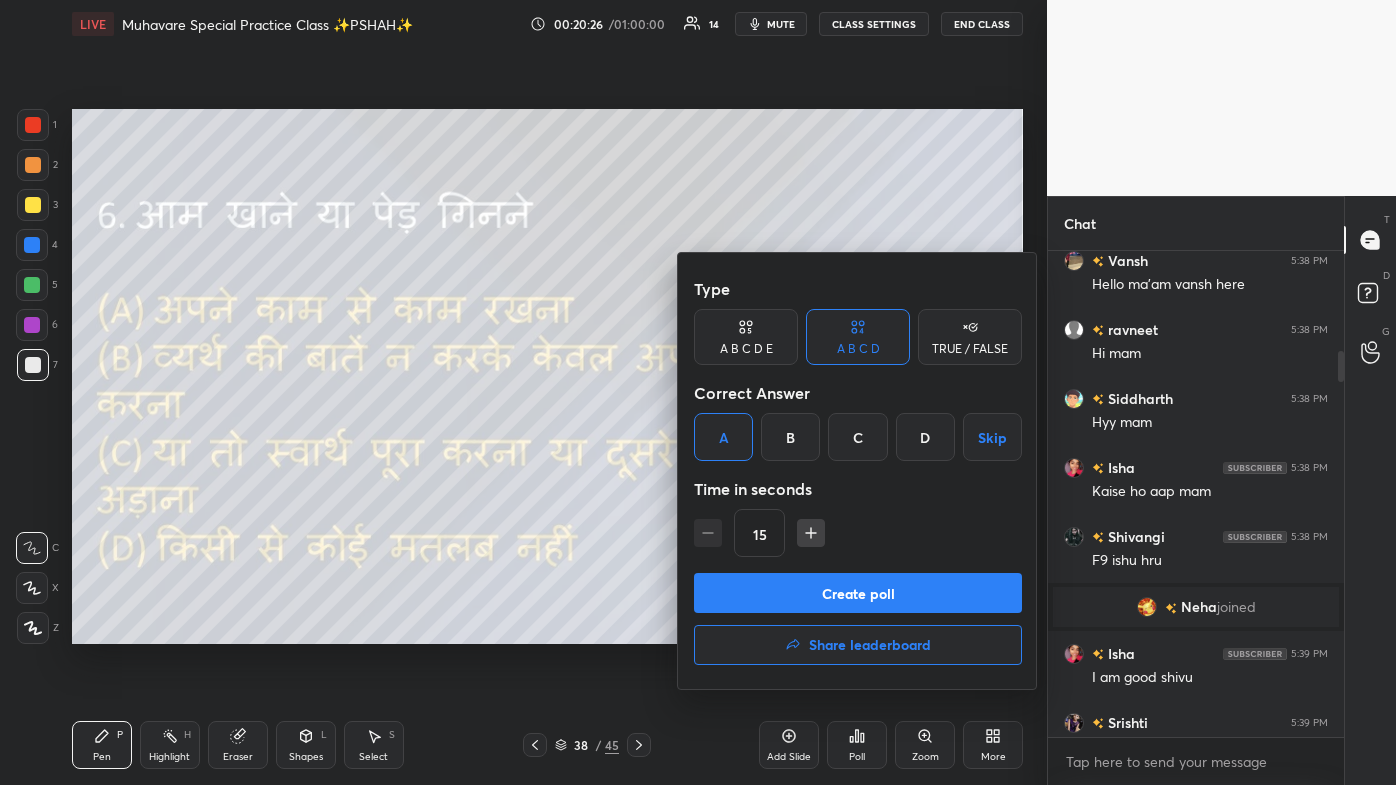 click on "Create poll" at bounding box center [858, 593] 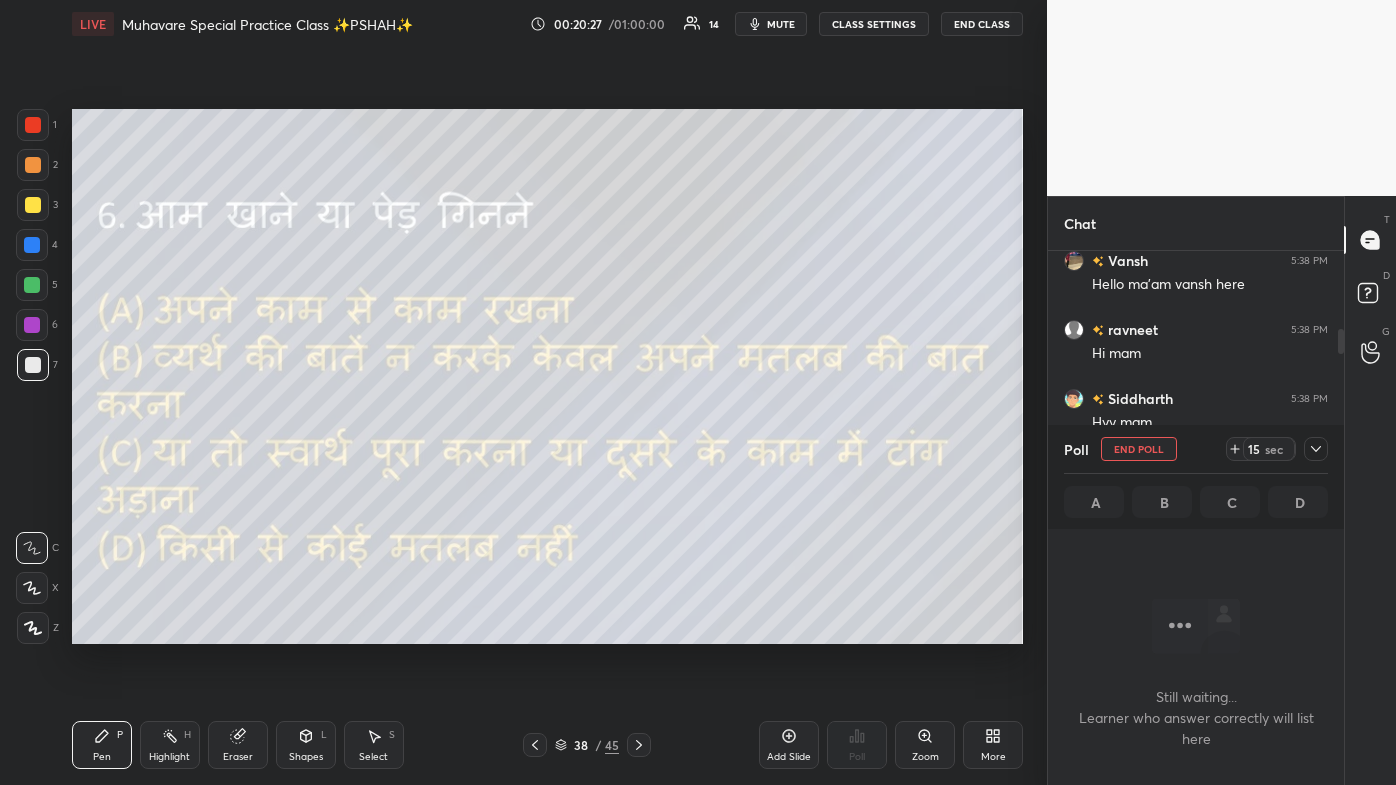 scroll, scrollTop: 376, scrollLeft: 290, axis: both 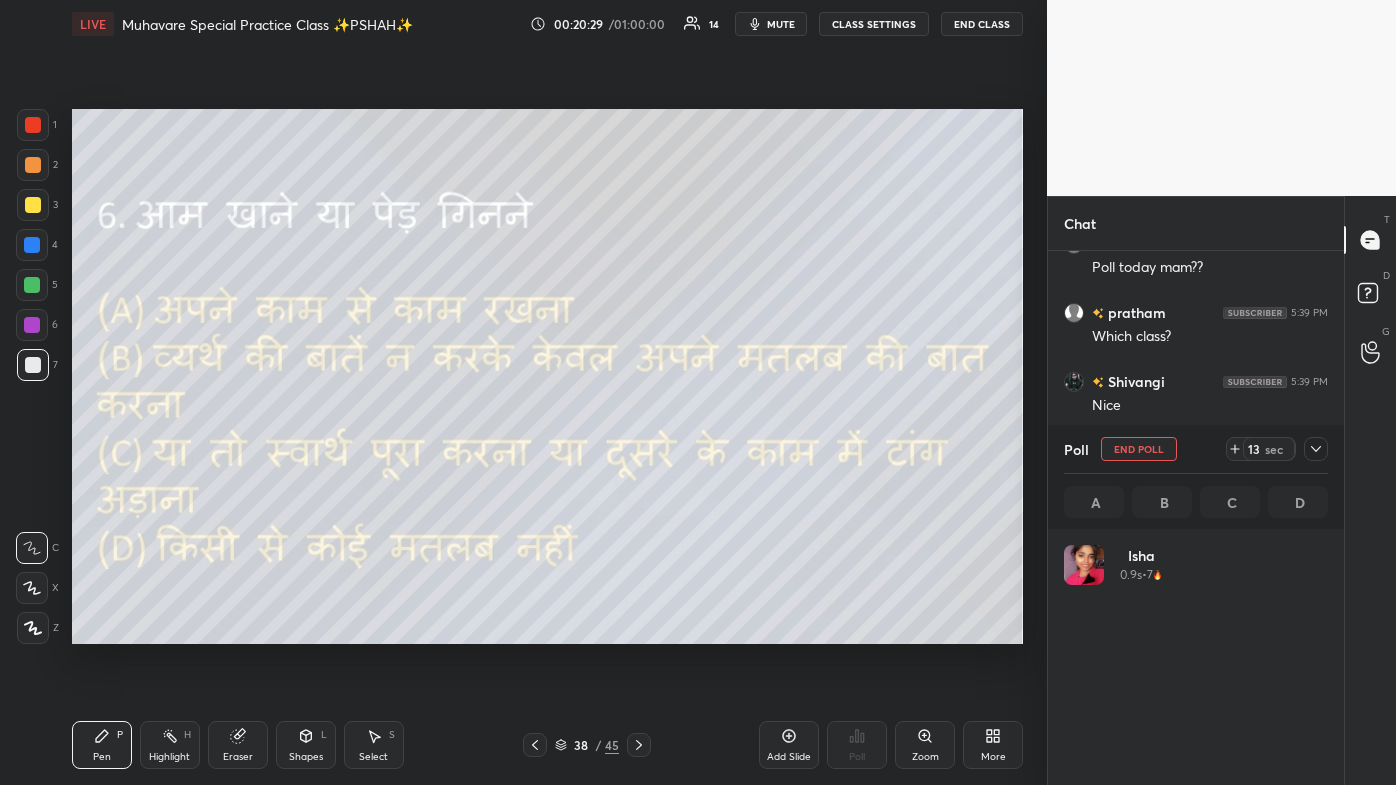 click 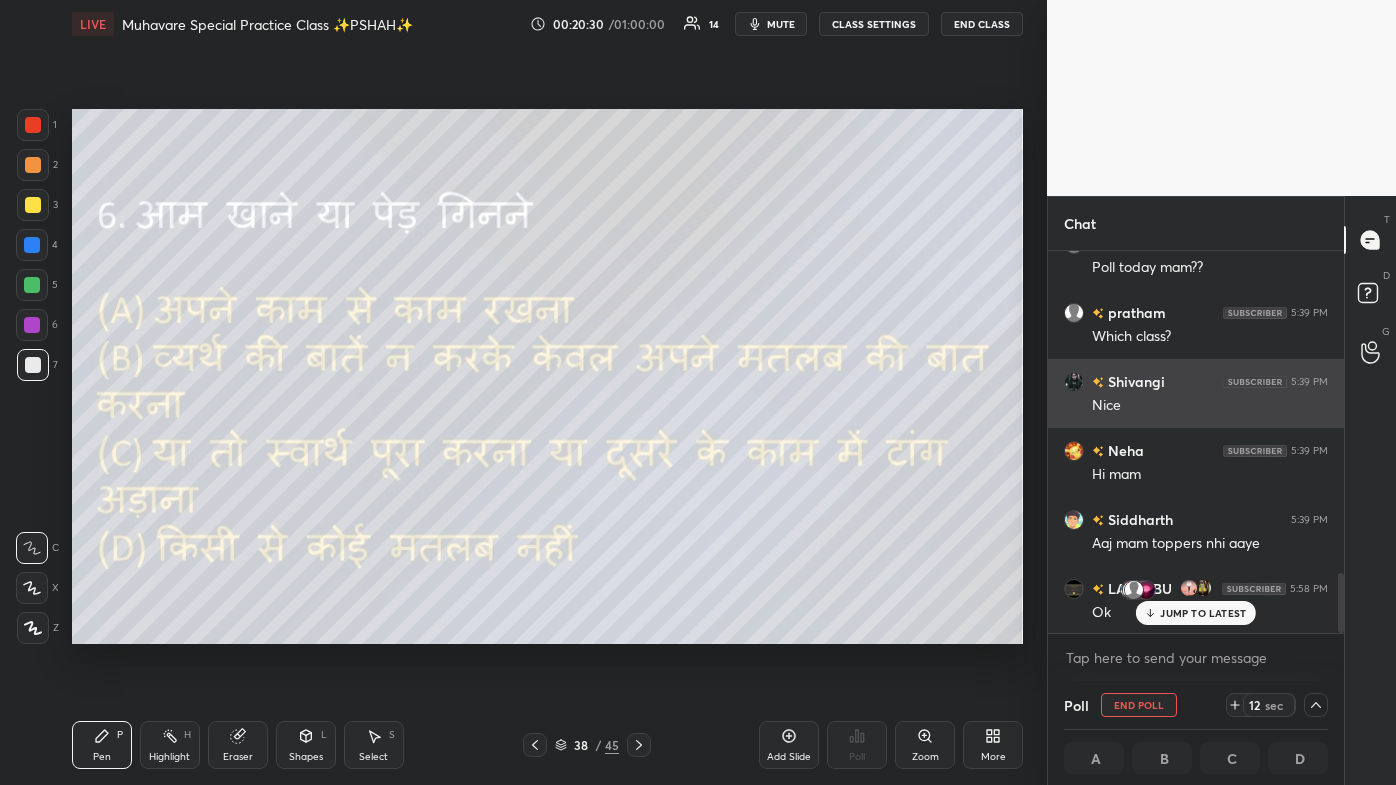 scroll, scrollTop: 28, scrollLeft: 258, axis: both 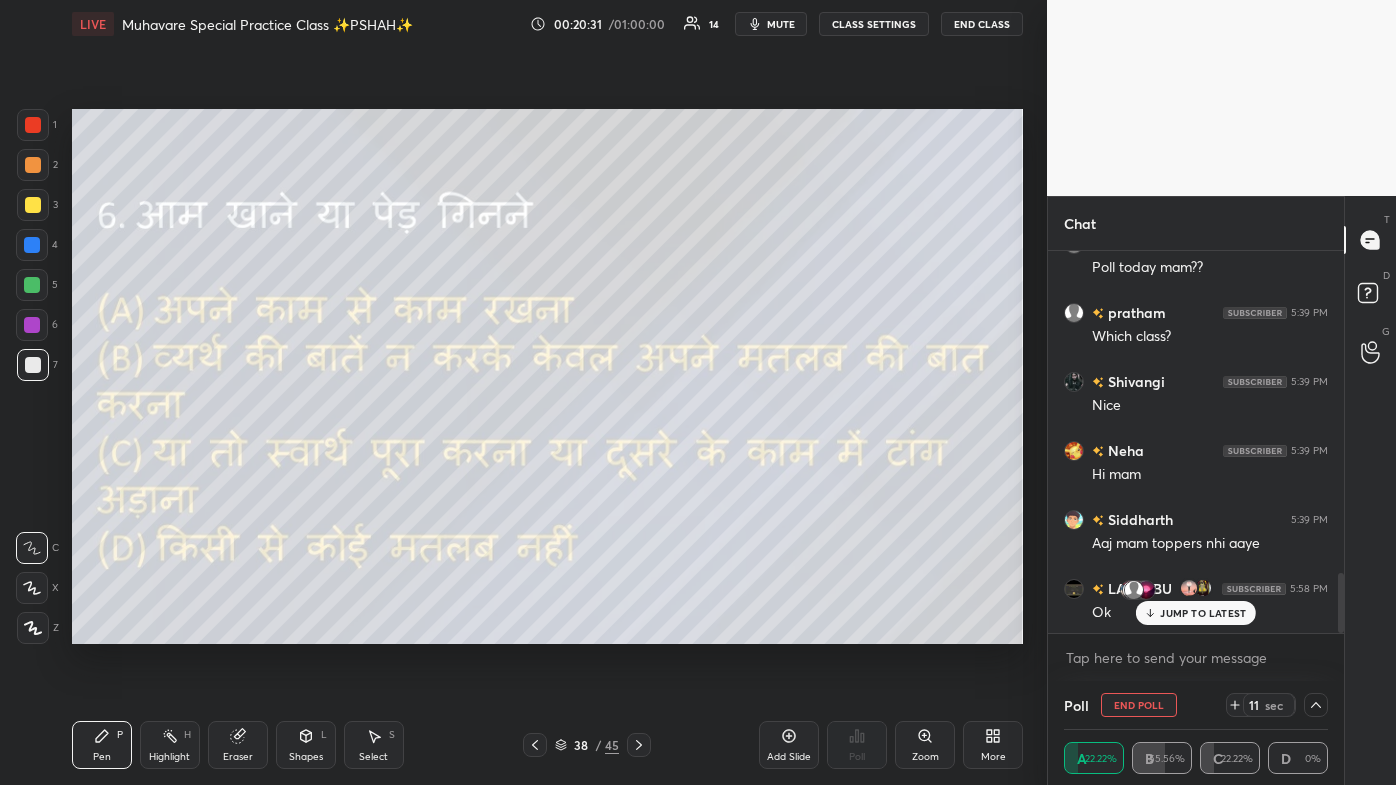 click on "JUMP TO LATEST" at bounding box center [1196, 613] 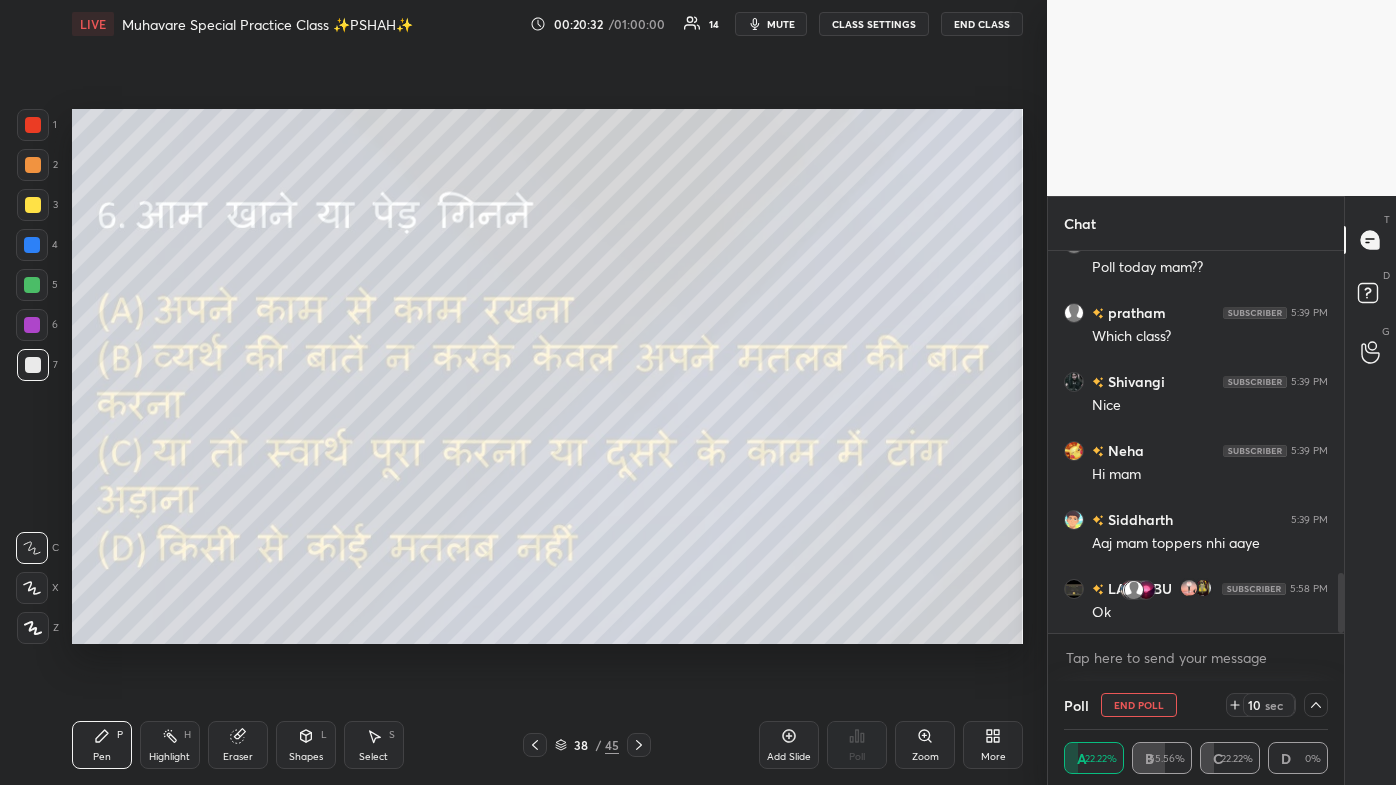 click 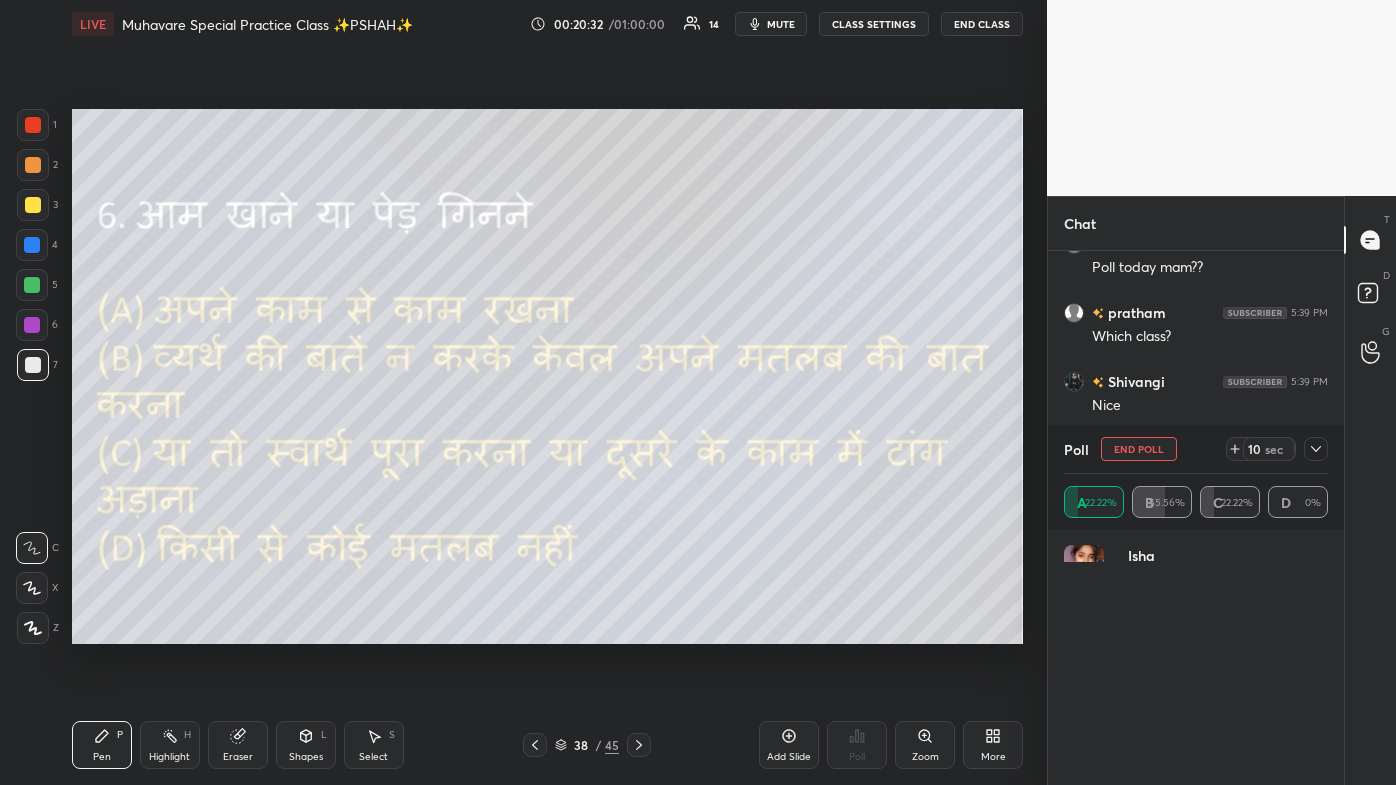 scroll, scrollTop: 6, scrollLeft: 5, axis: both 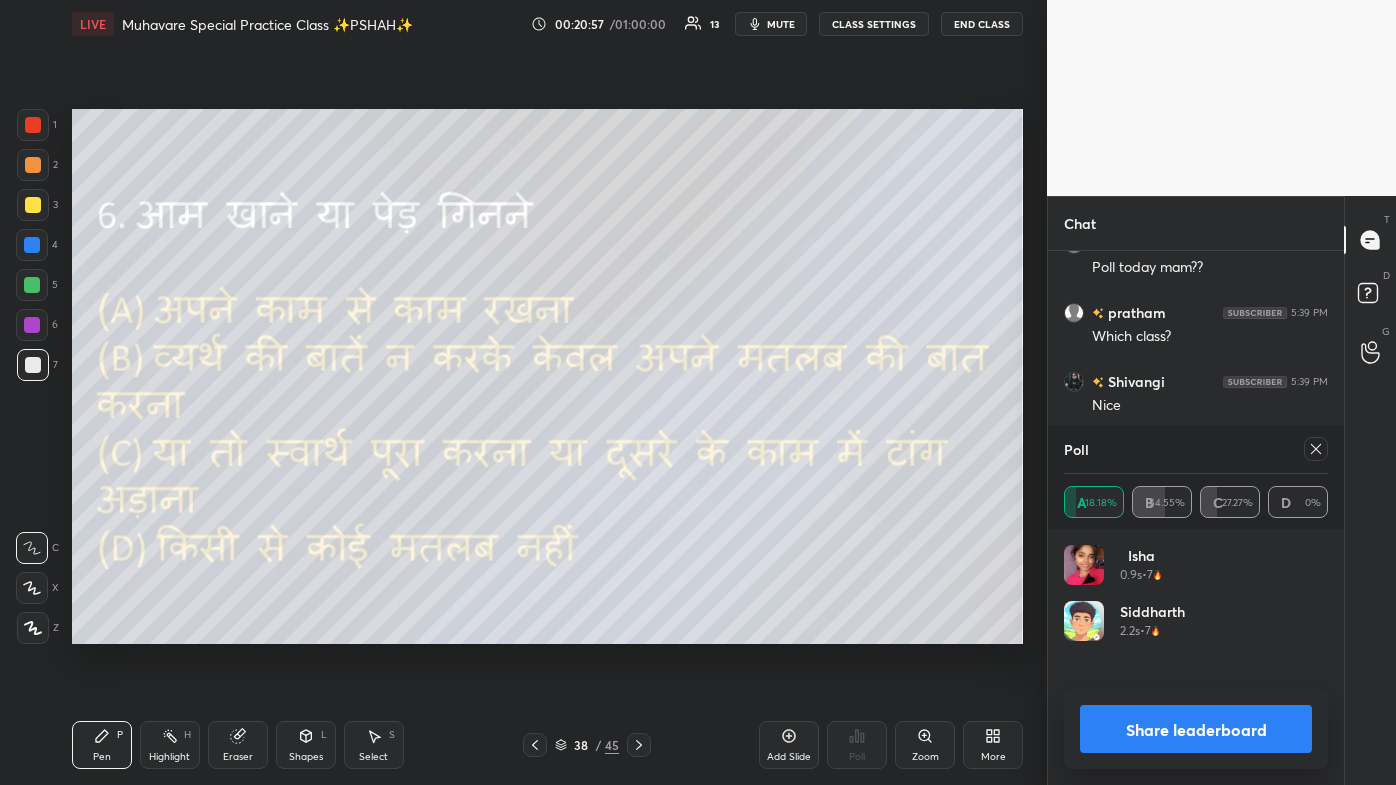 click at bounding box center (535, 745) 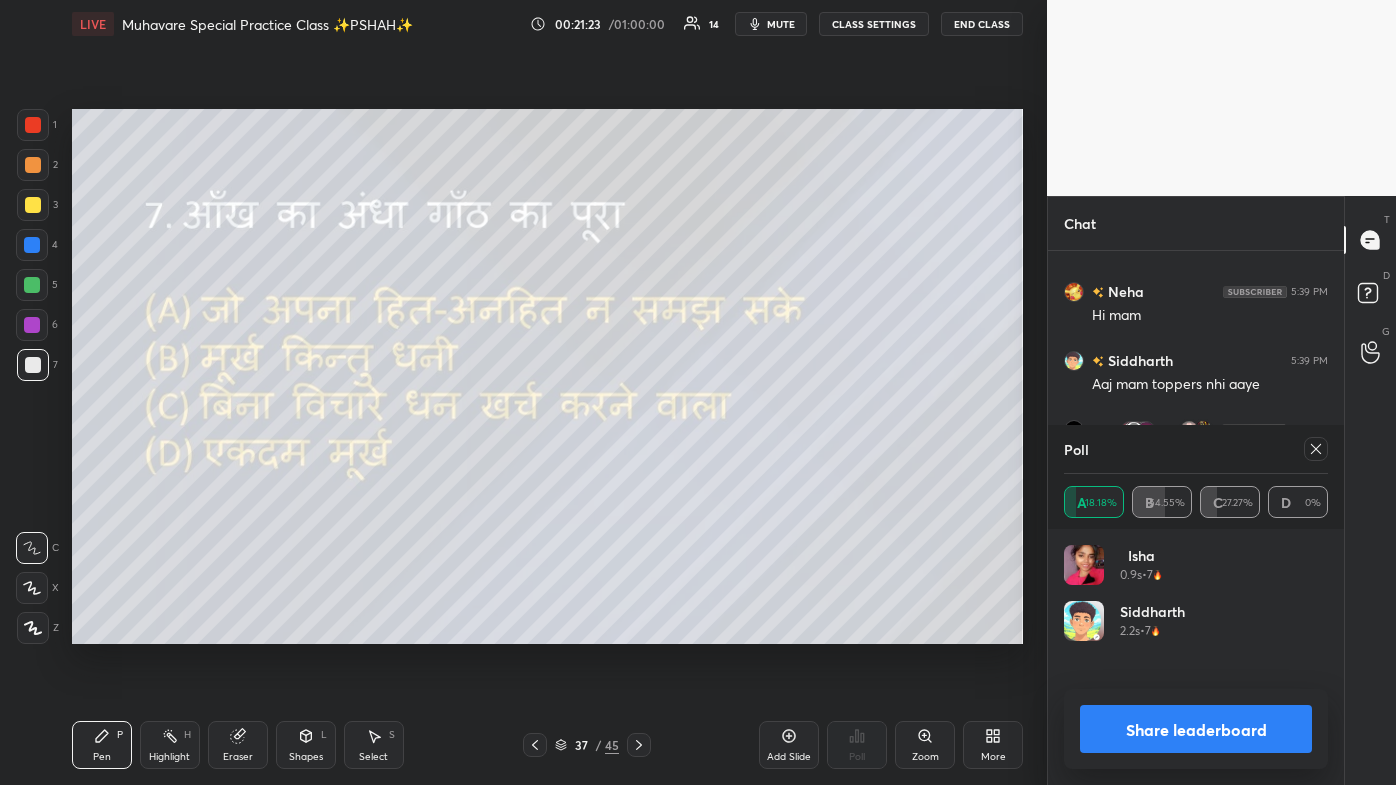 scroll, scrollTop: 2289, scrollLeft: 0, axis: vertical 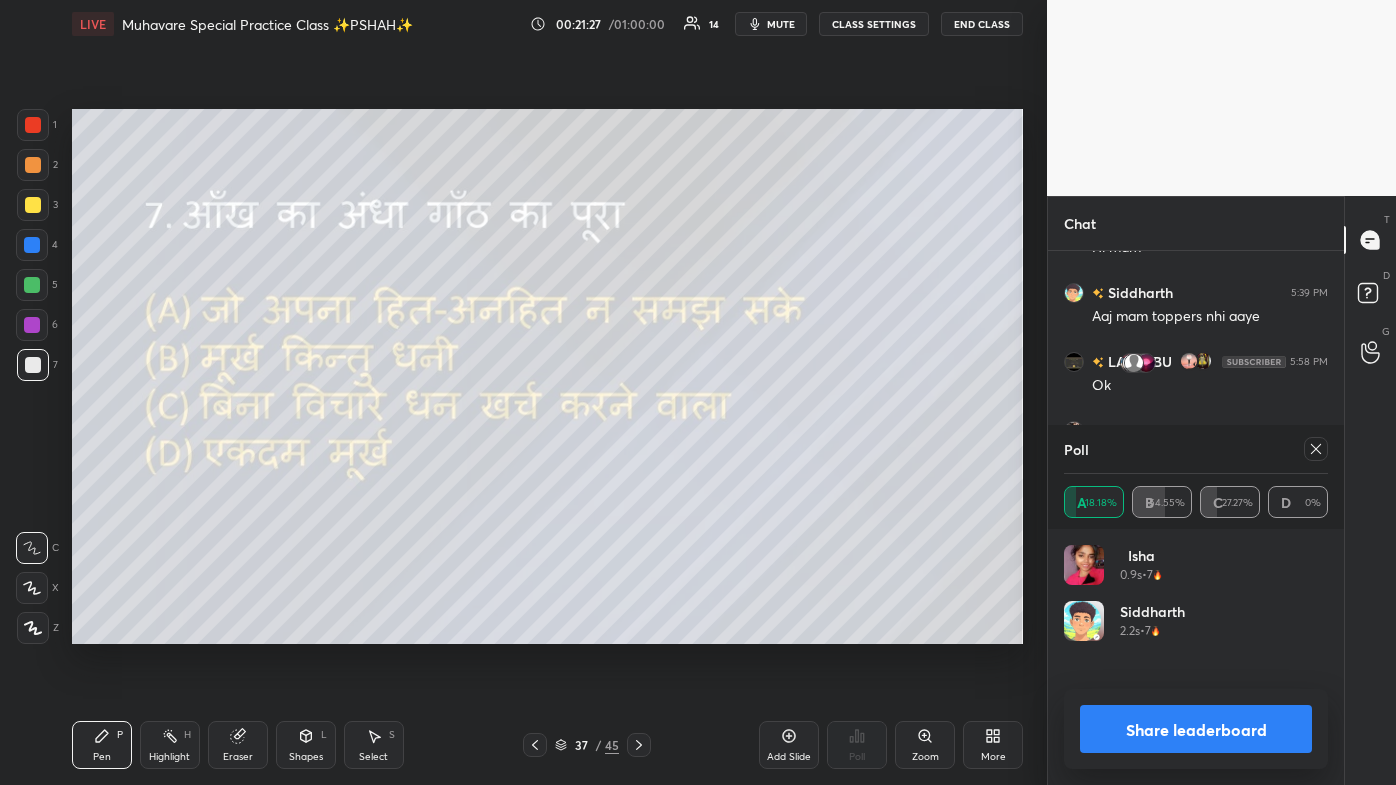 click at bounding box center [1316, 449] 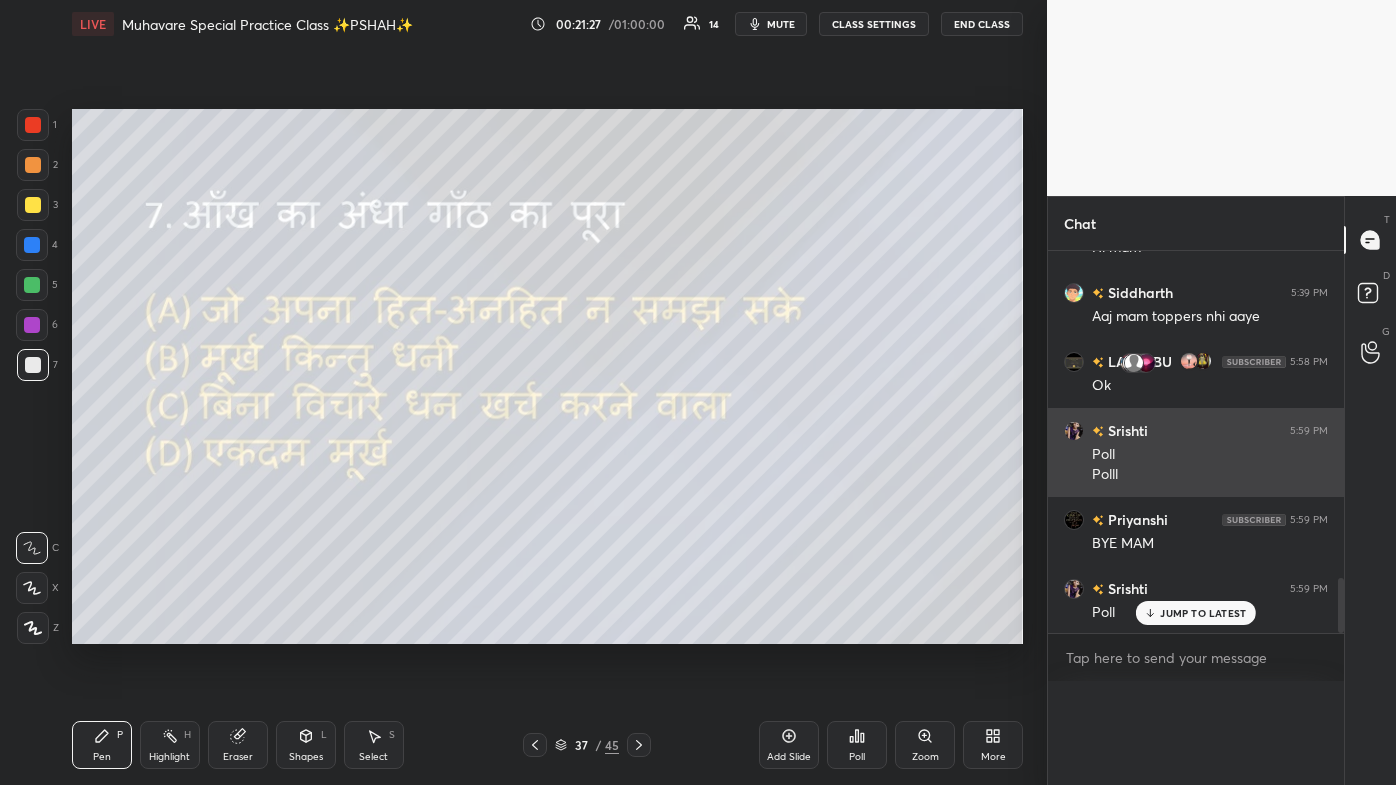 scroll, scrollTop: 3, scrollLeft: 258, axis: both 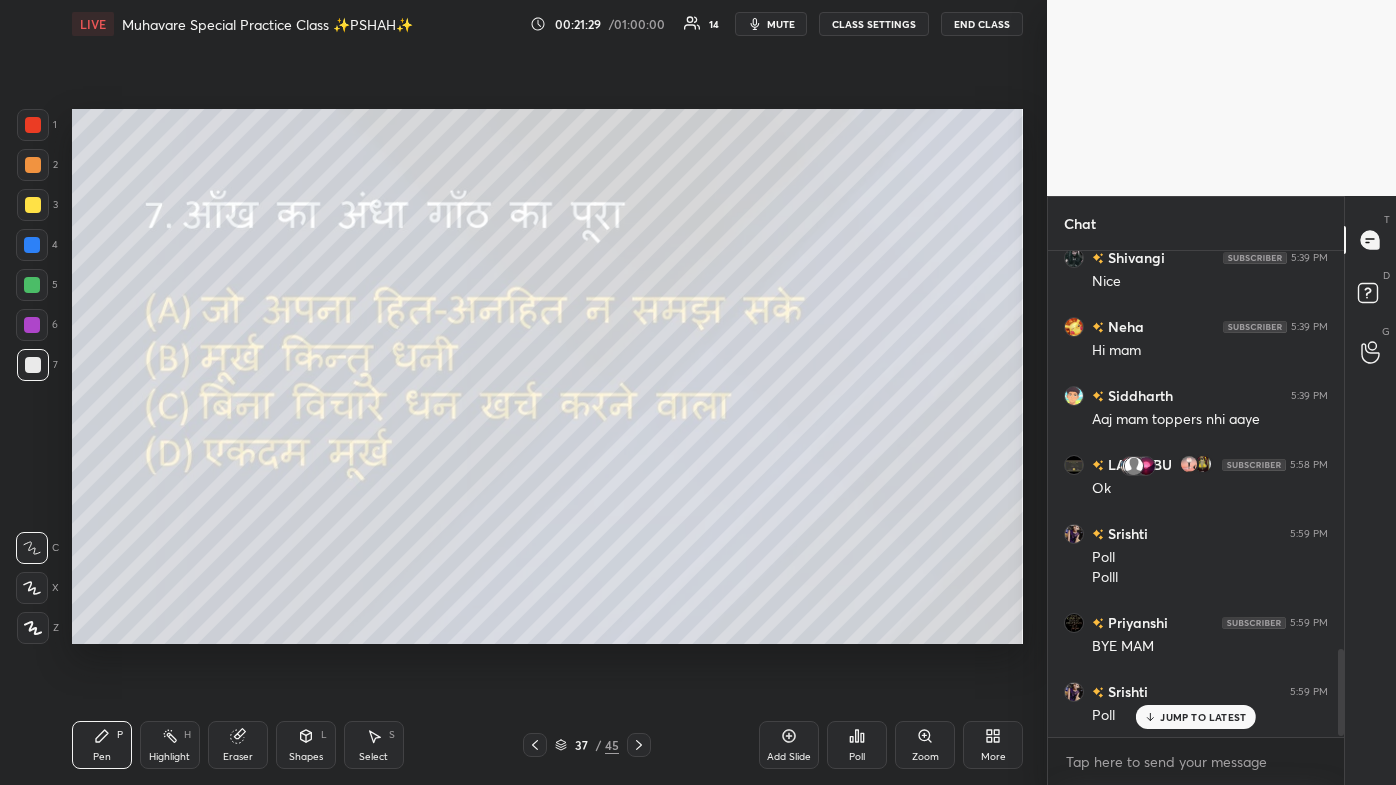 click on "JUMP TO LATEST" at bounding box center [1203, 717] 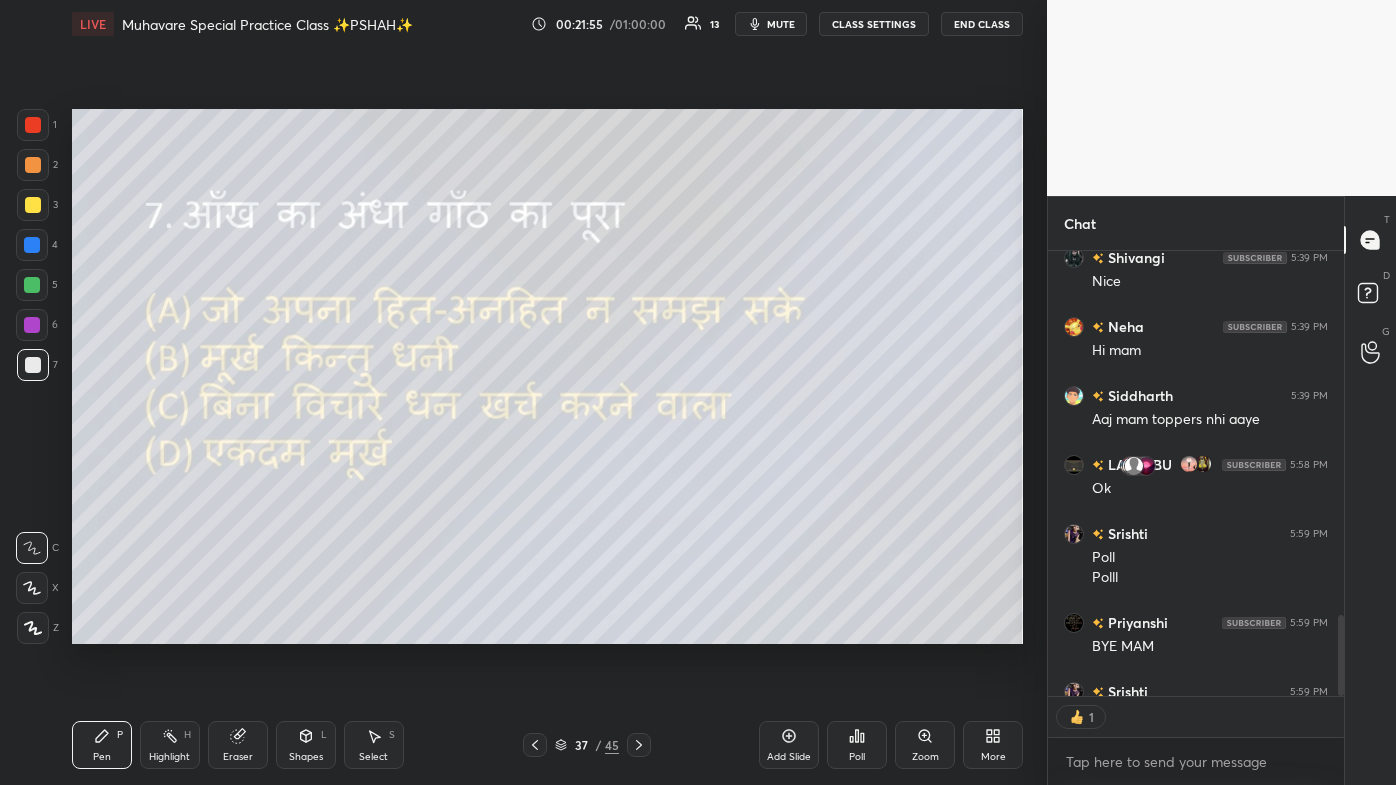 scroll, scrollTop: 440, scrollLeft: 290, axis: both 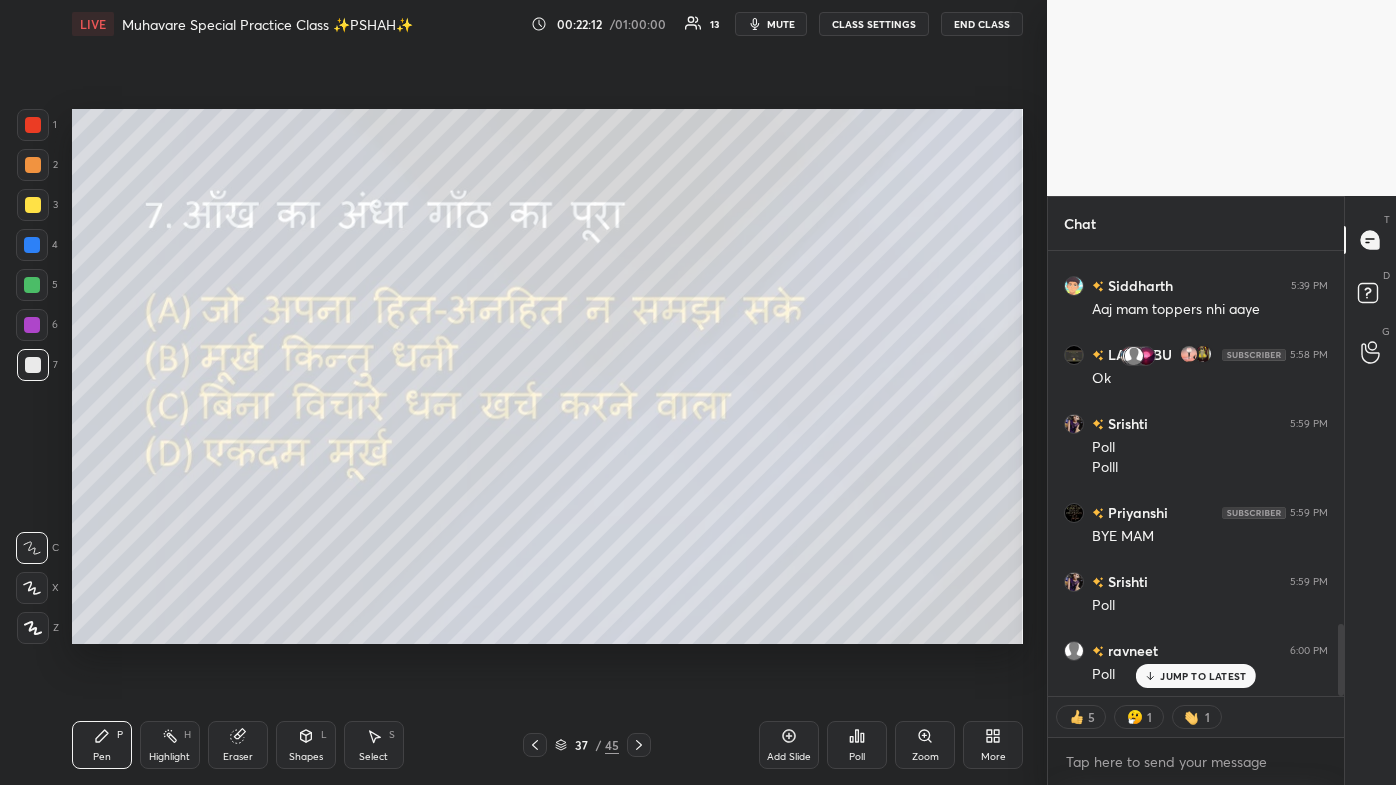 click on "Poll" at bounding box center [857, 757] 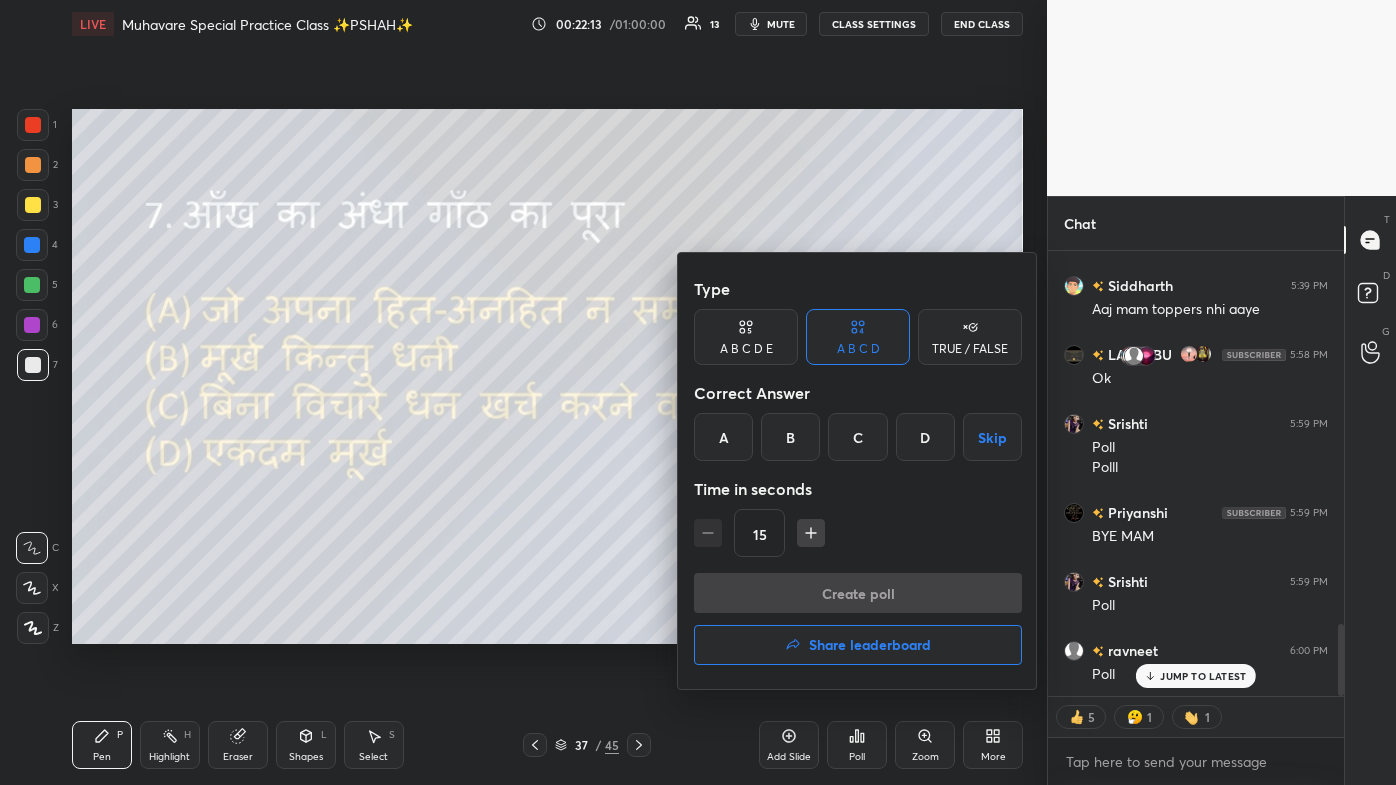 click on "Type A B C D E A B C D TRUE / FALSE Correct Answer A B C D Skip Time in seconds 15" at bounding box center (858, 421) 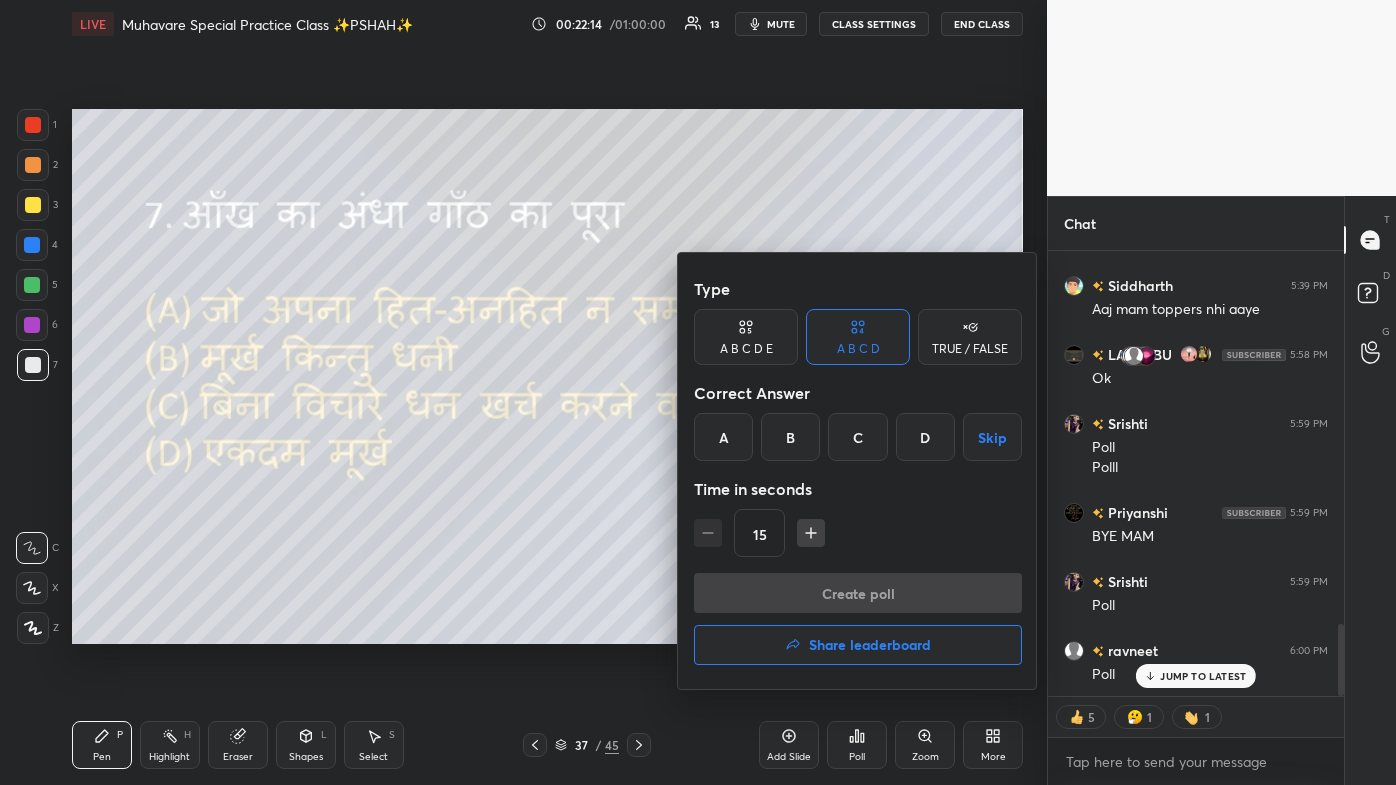 click on "Type A B C D E A B C D TRUE / FALSE Correct Answer A B C D Skip Time in seconds 15" at bounding box center (858, 421) 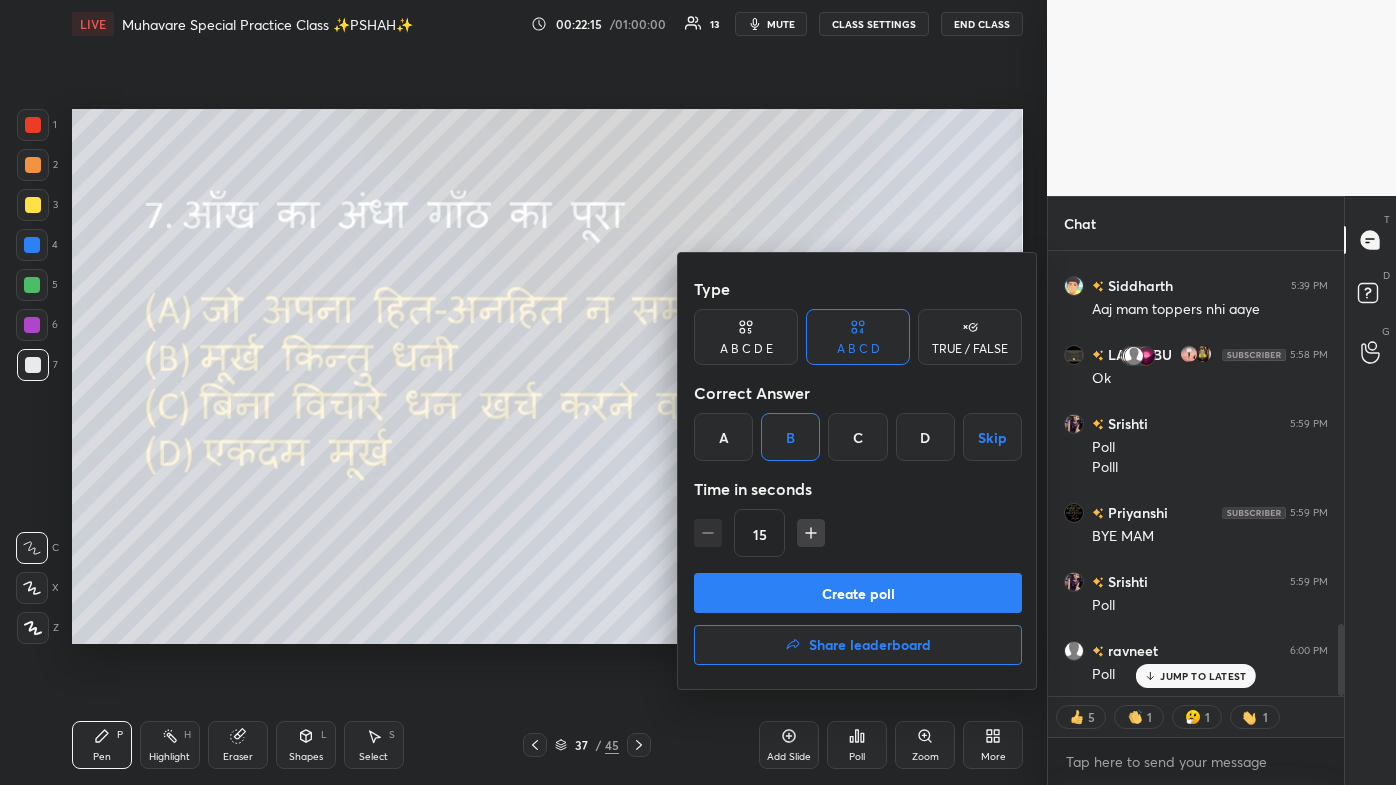 click on "Create poll" at bounding box center (858, 593) 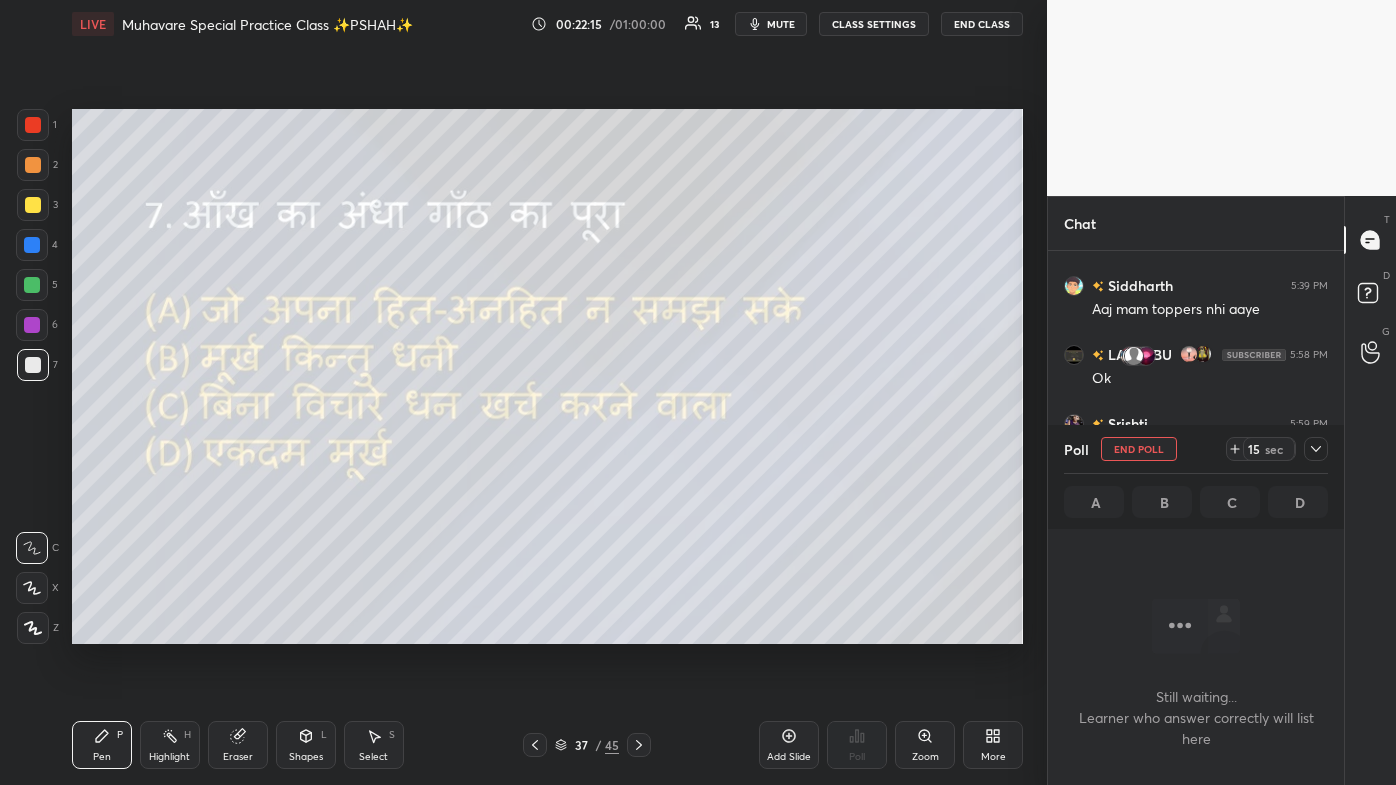 scroll, scrollTop: 397, scrollLeft: 290, axis: both 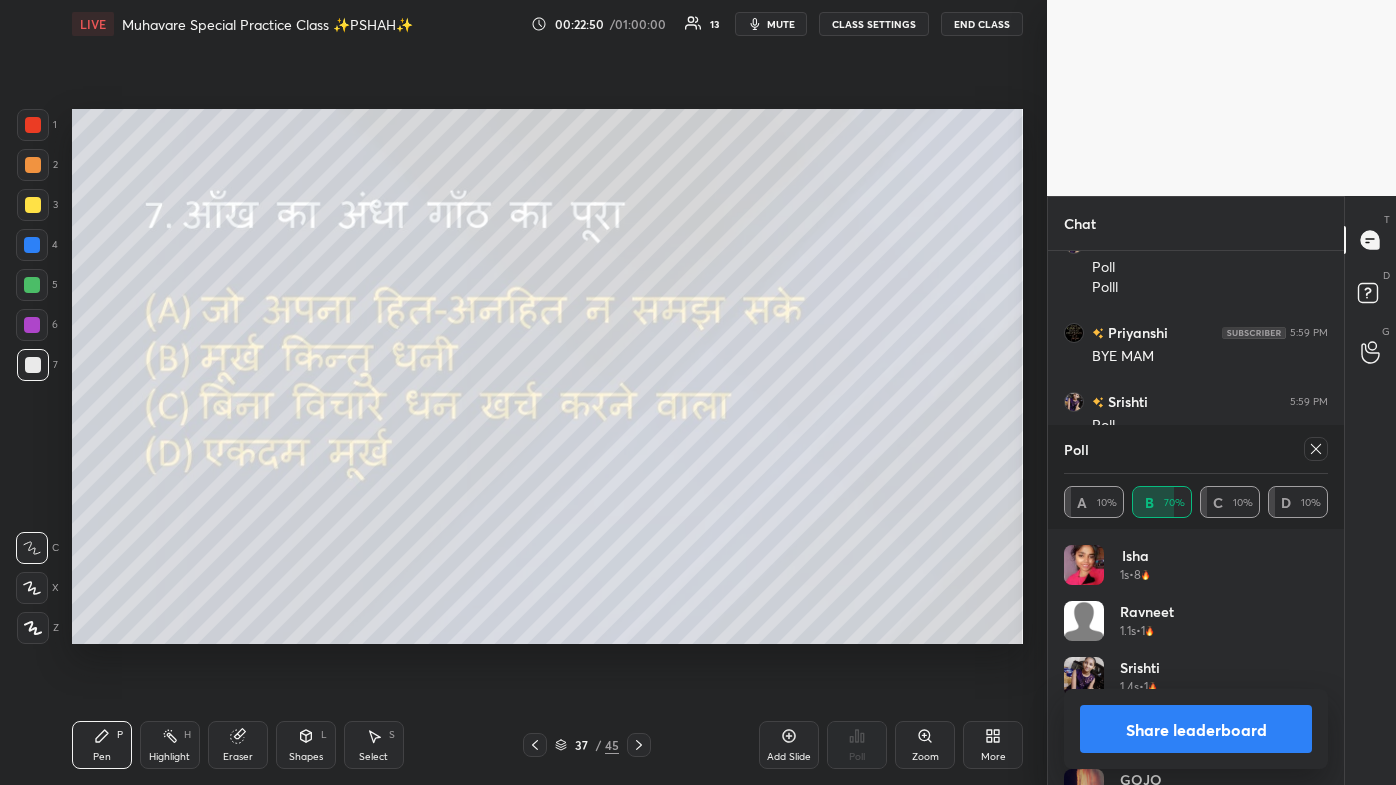 click at bounding box center [1316, 449] 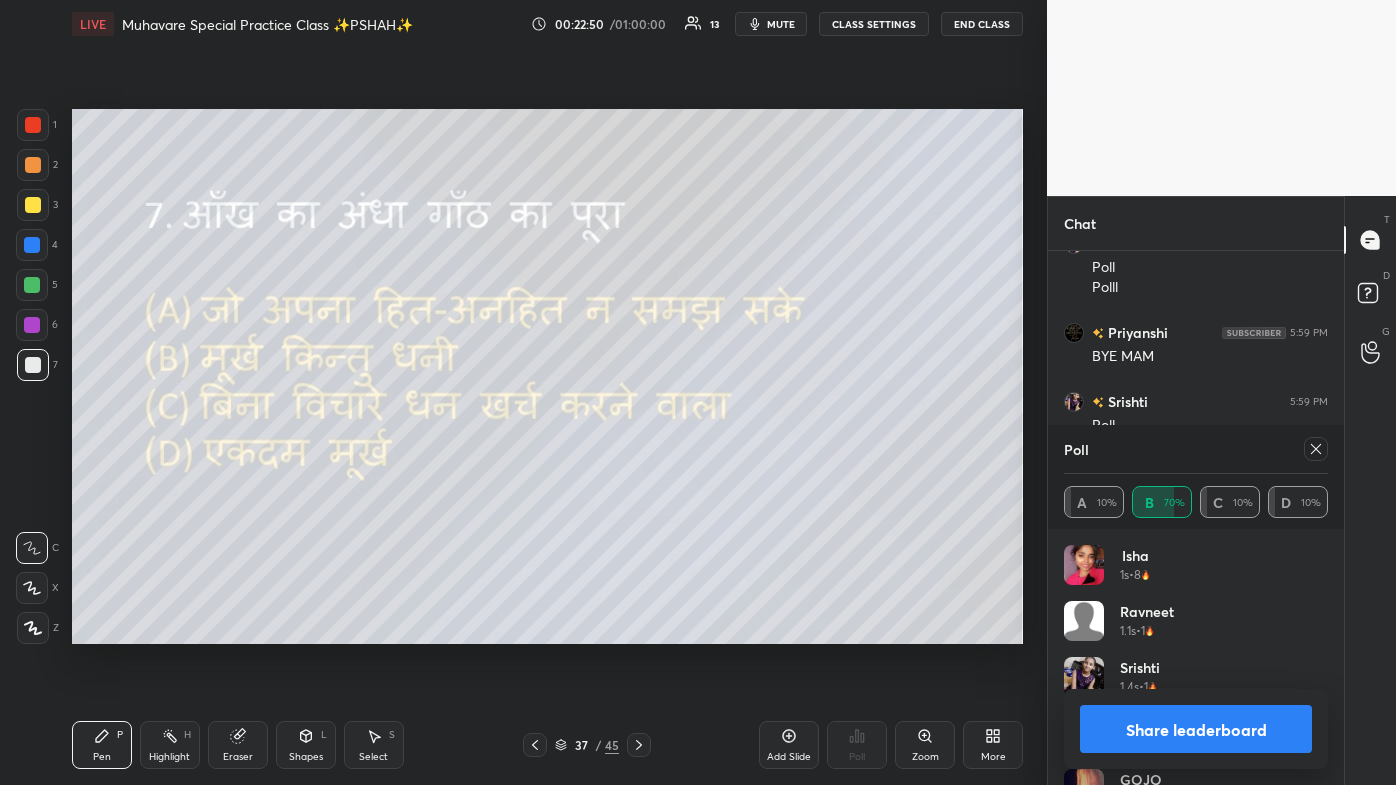 scroll, scrollTop: 150, scrollLeft: 258, axis: both 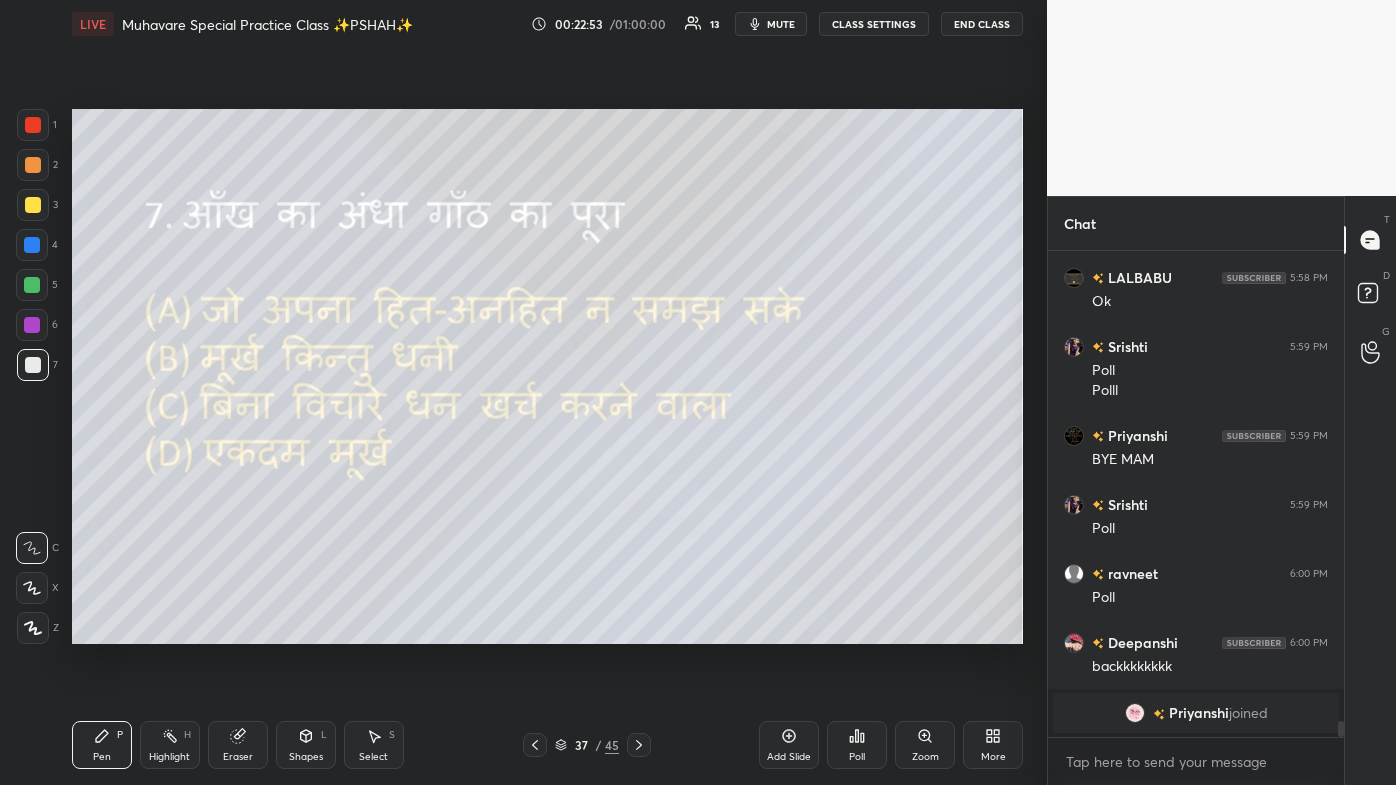 click on "More" at bounding box center [993, 745] 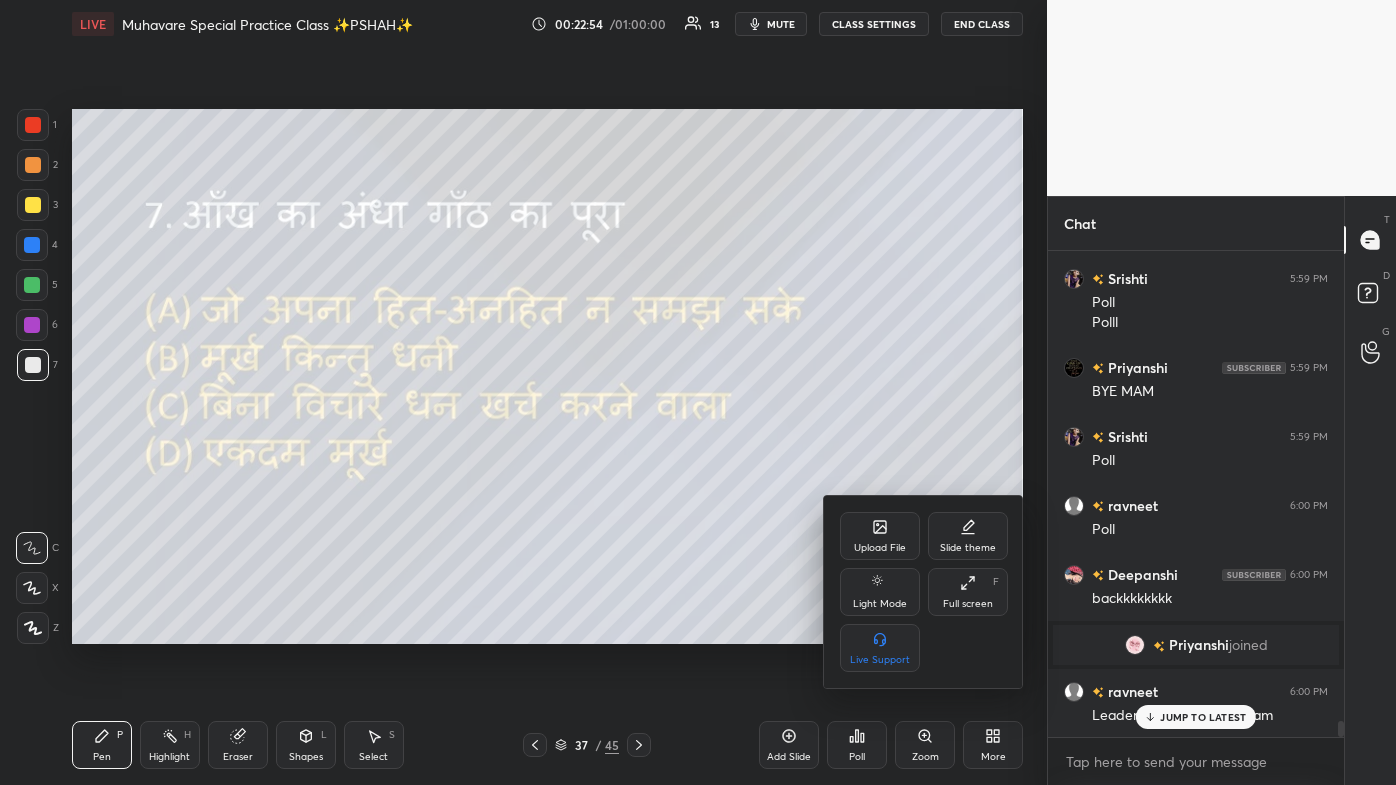 click on "Full screen" at bounding box center [968, 604] 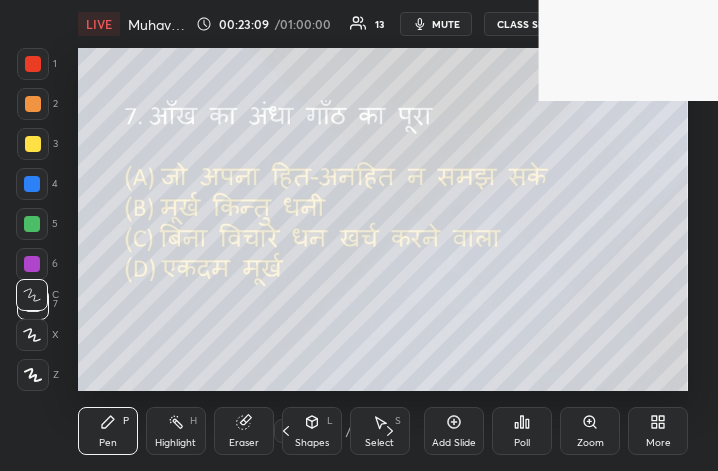 click on "More" at bounding box center (658, 431) 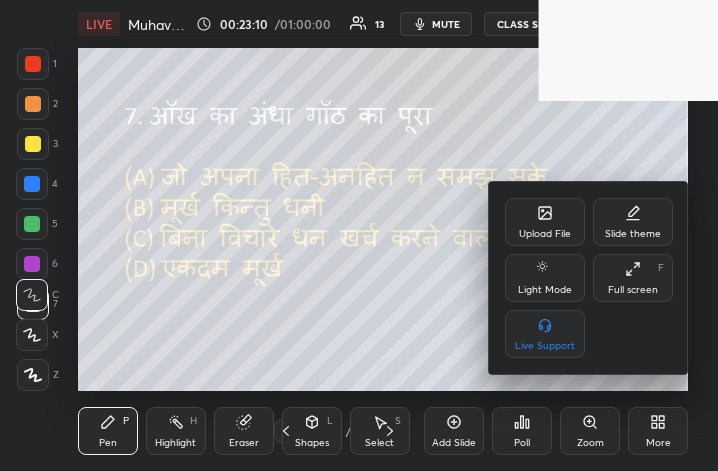 click on "Full screen F" at bounding box center (633, 278) 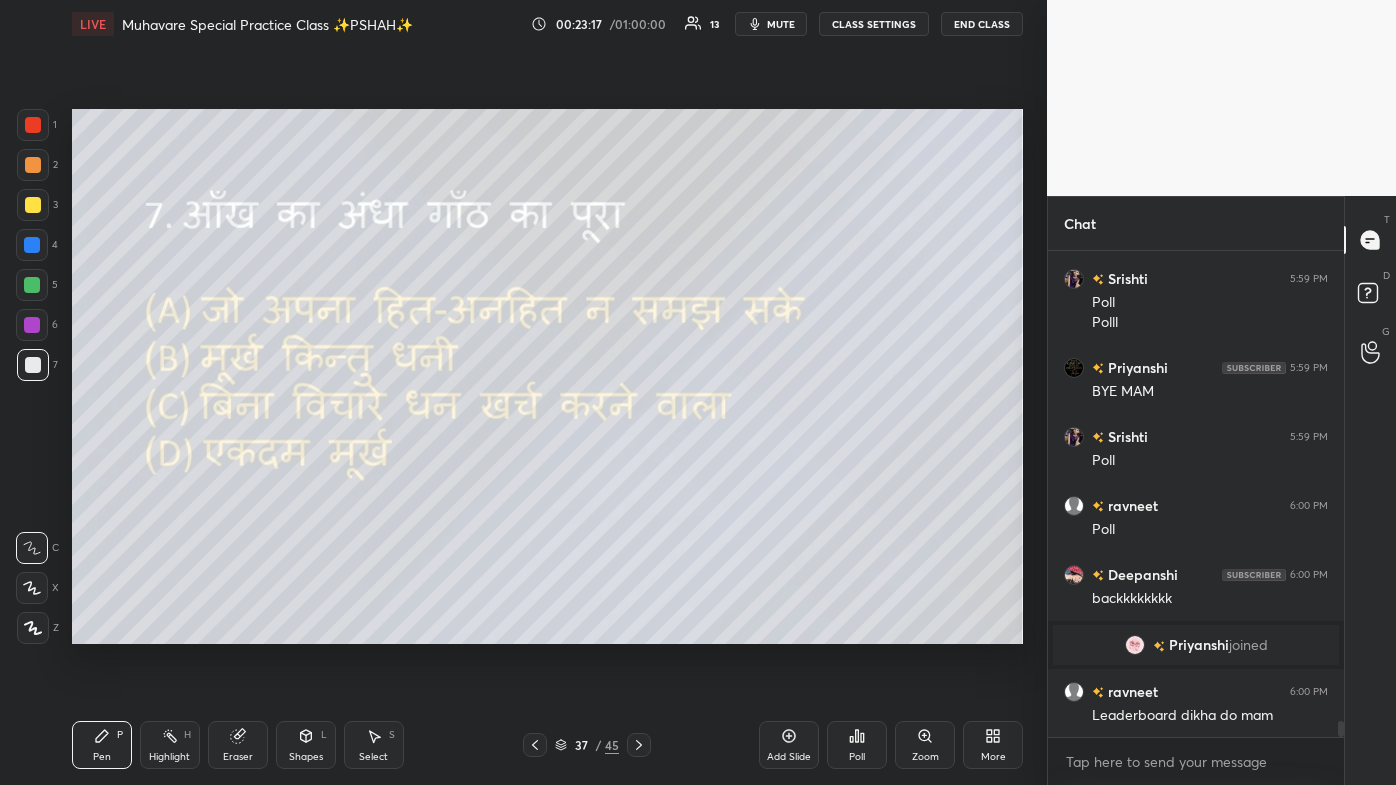 click 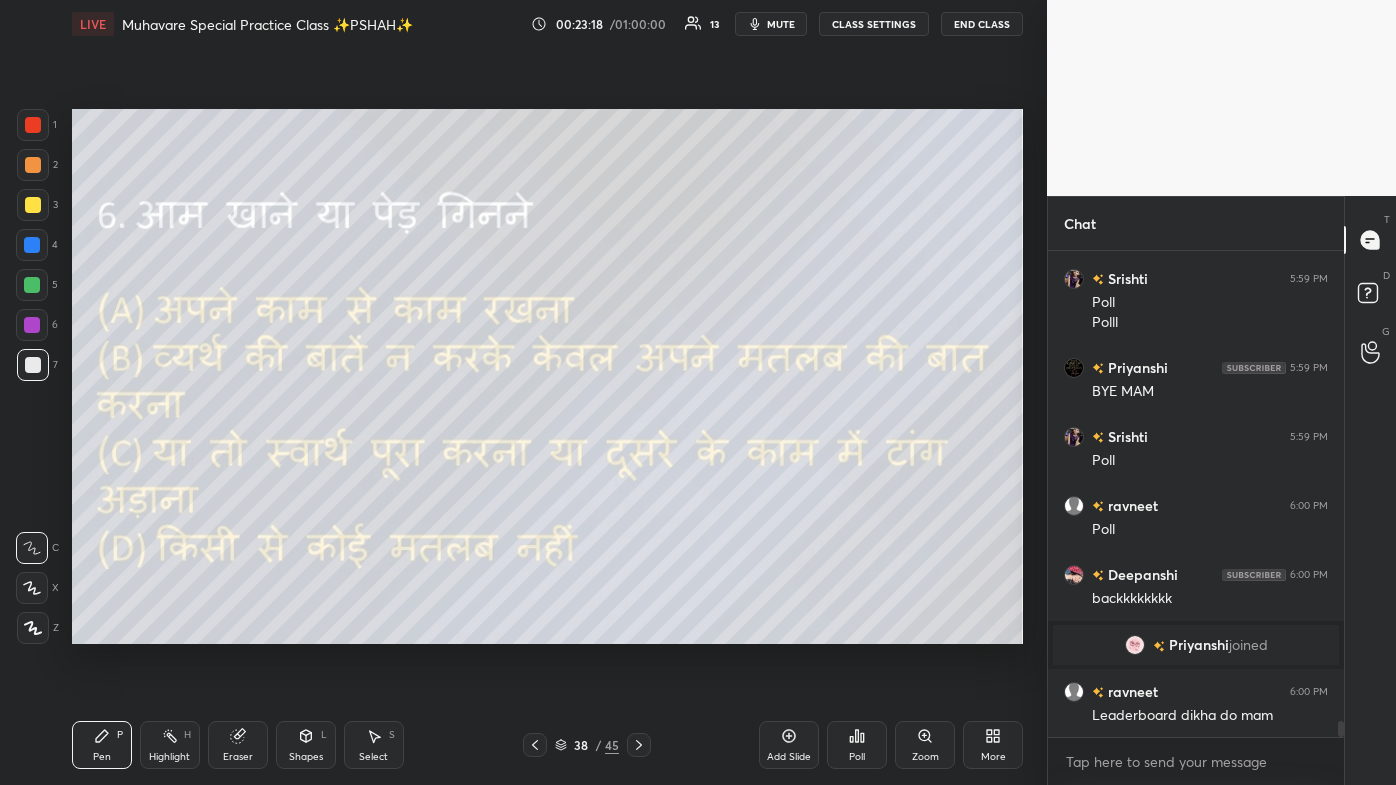click at bounding box center [535, 745] 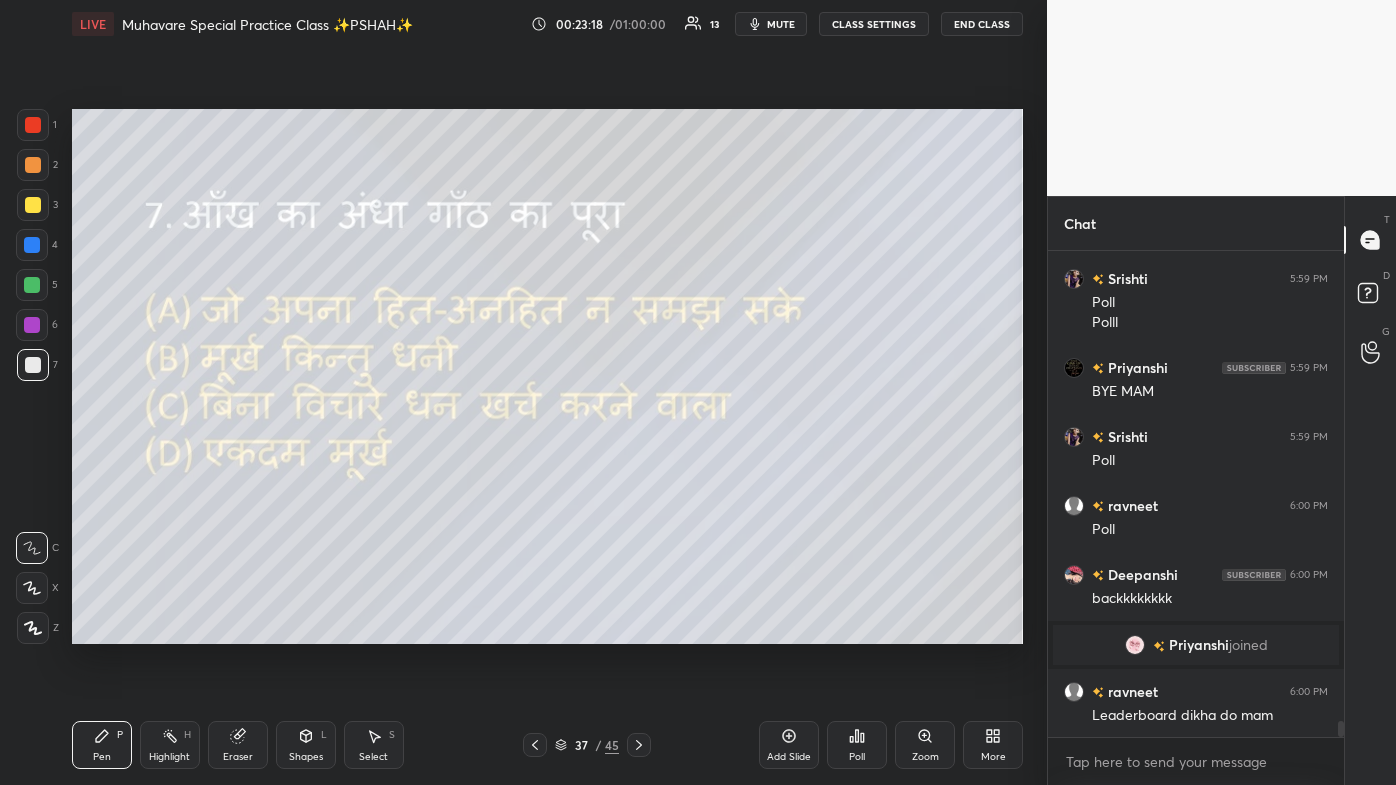 click at bounding box center (535, 745) 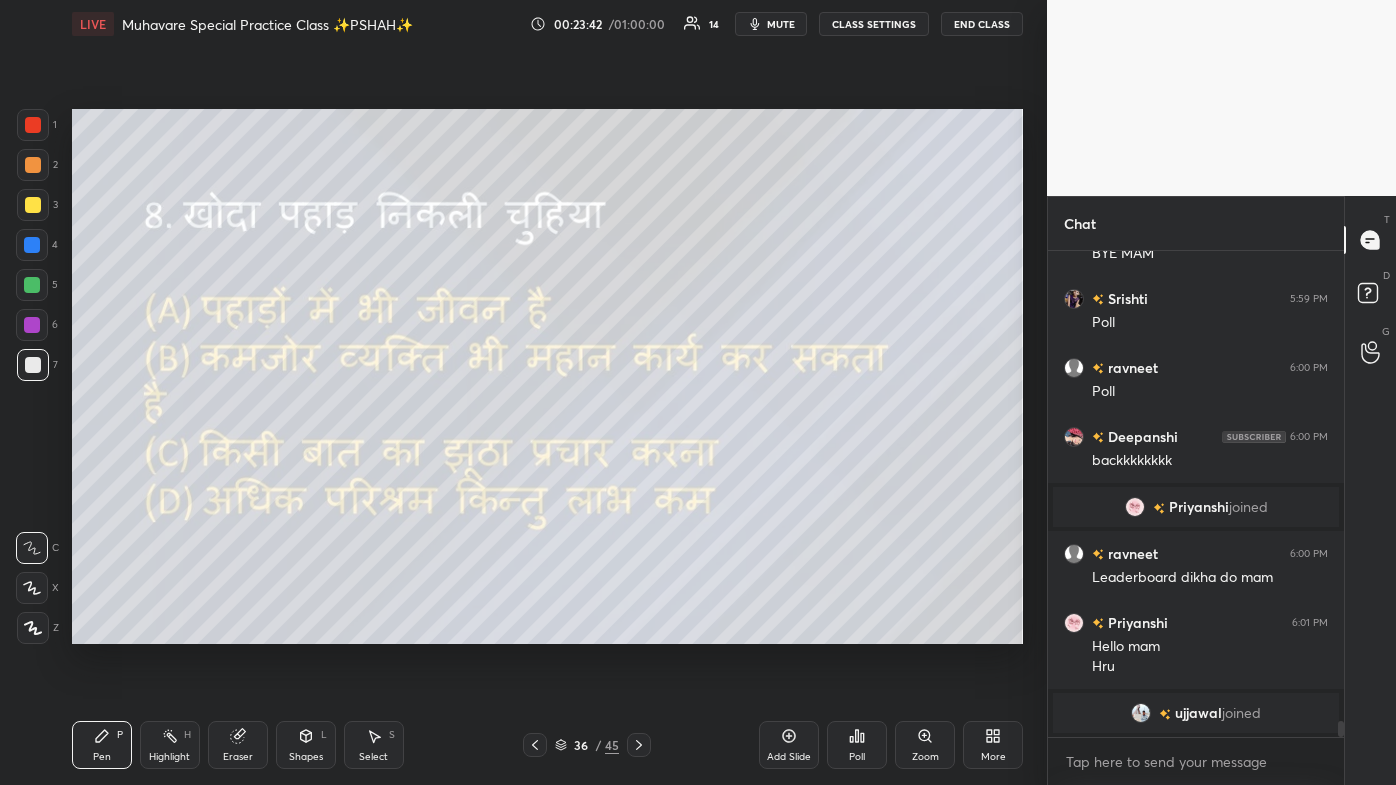 click on "Eraser" at bounding box center [238, 745] 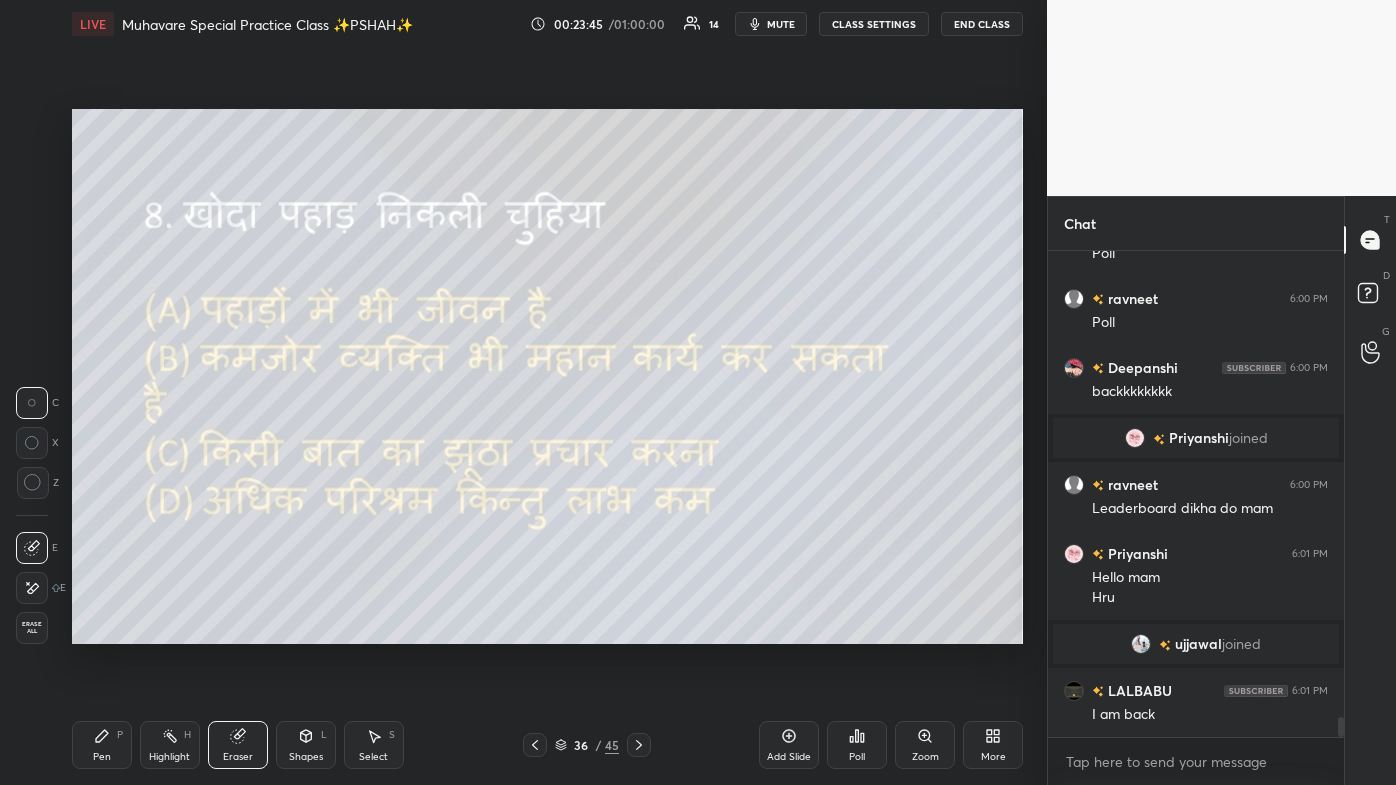 click on "LIVE Muhavare Special Practice Class ✨PSHAH✨ 00:23:45 /  01:00:00 14 mute CLASS SETTINGS End Class Setting up your live class Poll for   secs No correct answer Start poll Back Muhavare Special Practice Class ✨PSHAH✨ Pooja Shah Pen P Highlight H Eraser Shapes L Select S 36 / 45 Add Slide Poll Zoom More" at bounding box center (547, 392) 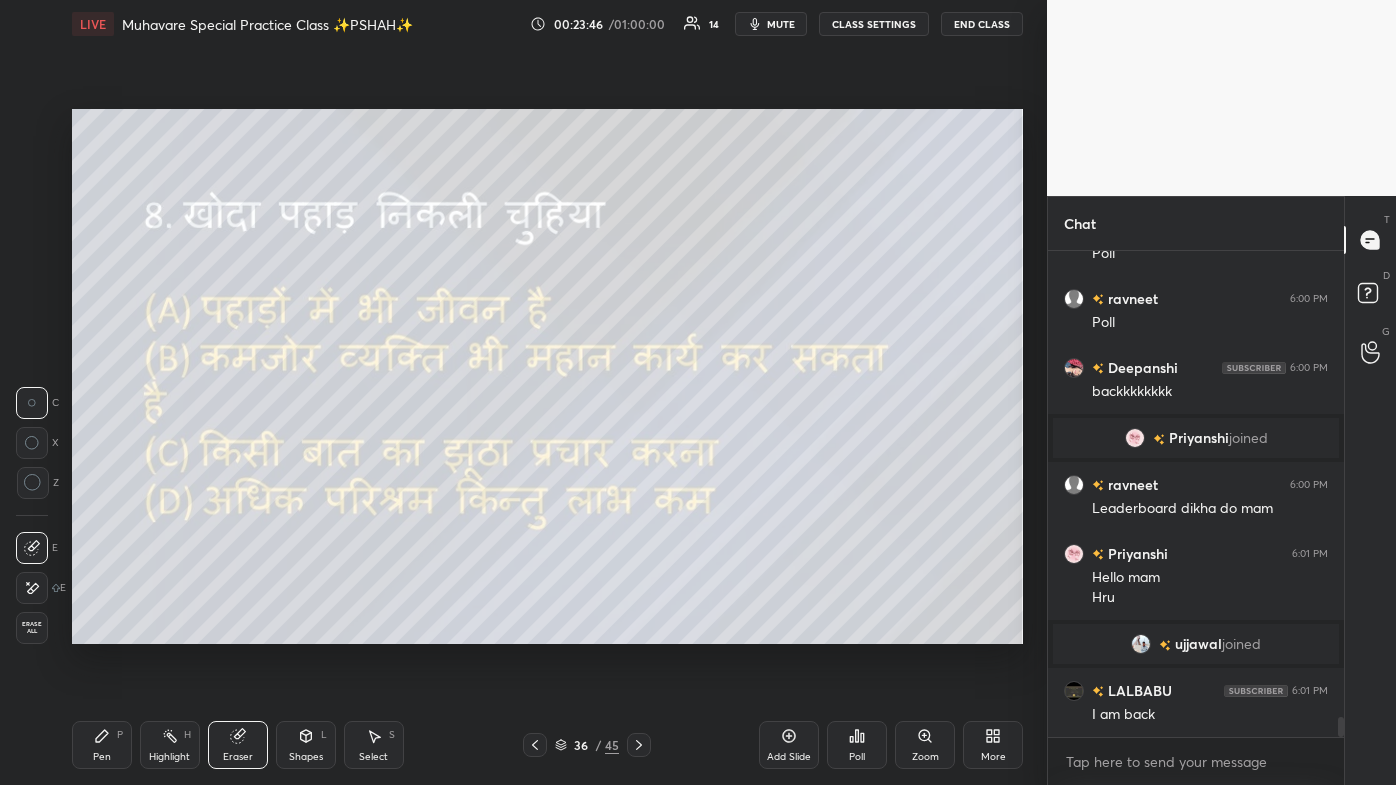 click on "Pen P" at bounding box center [102, 745] 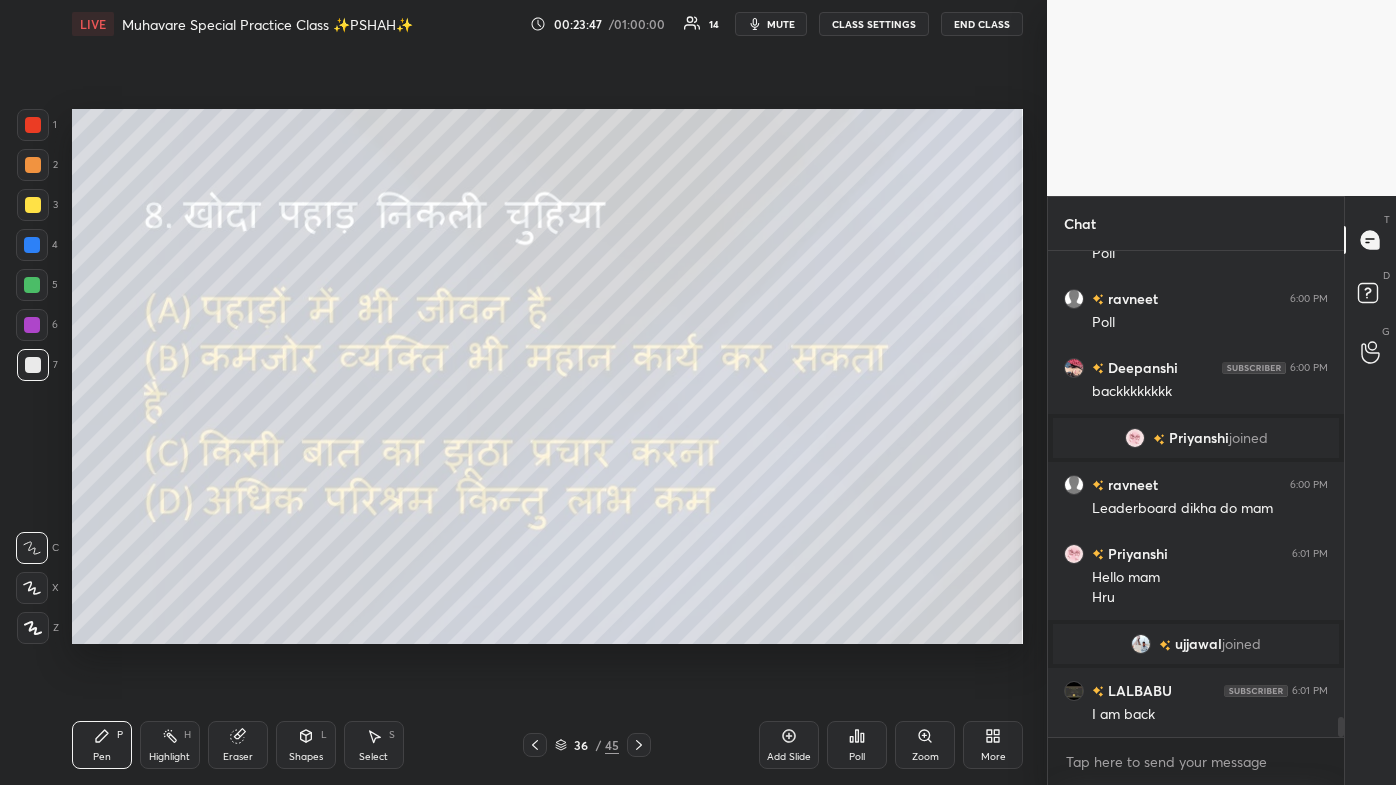 click on "Eraser" at bounding box center [238, 745] 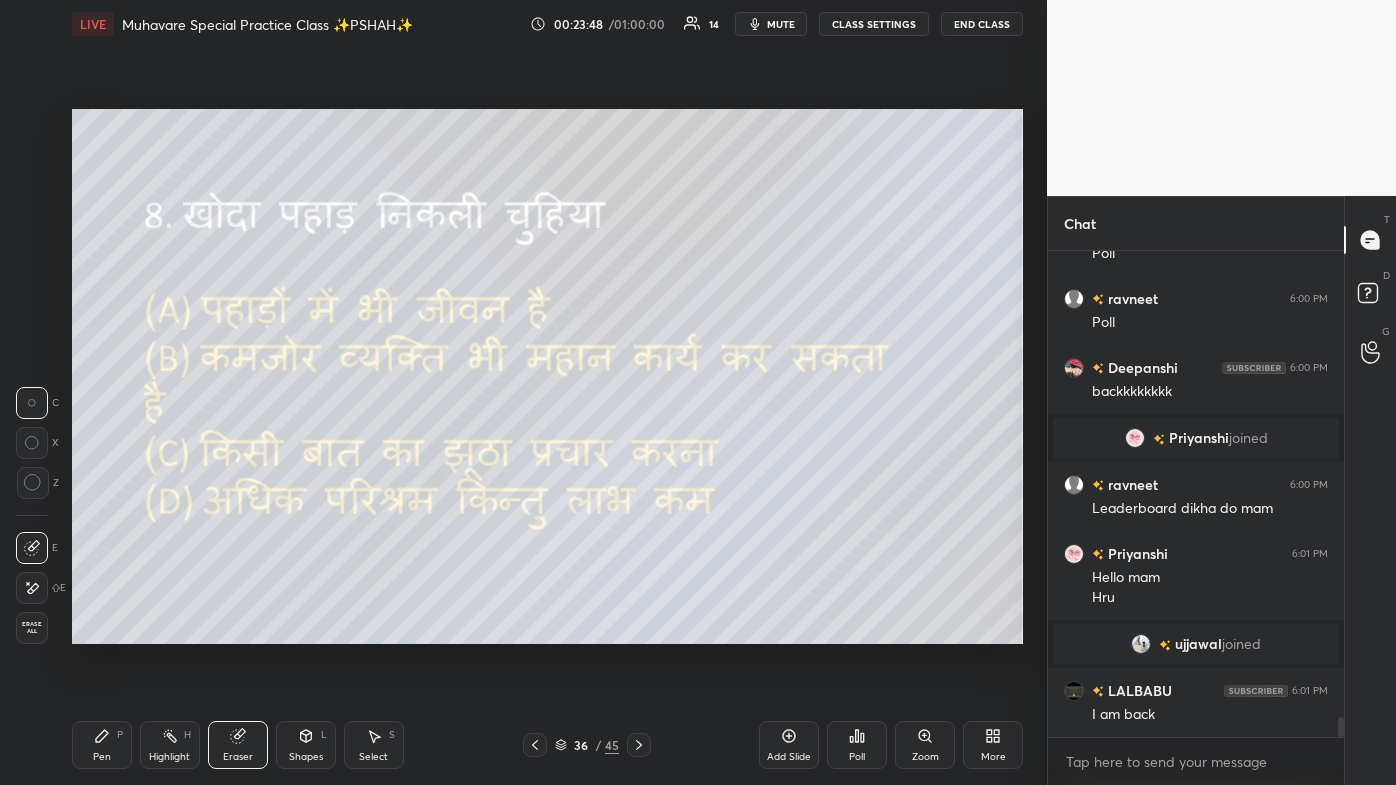 click at bounding box center [32, 588] 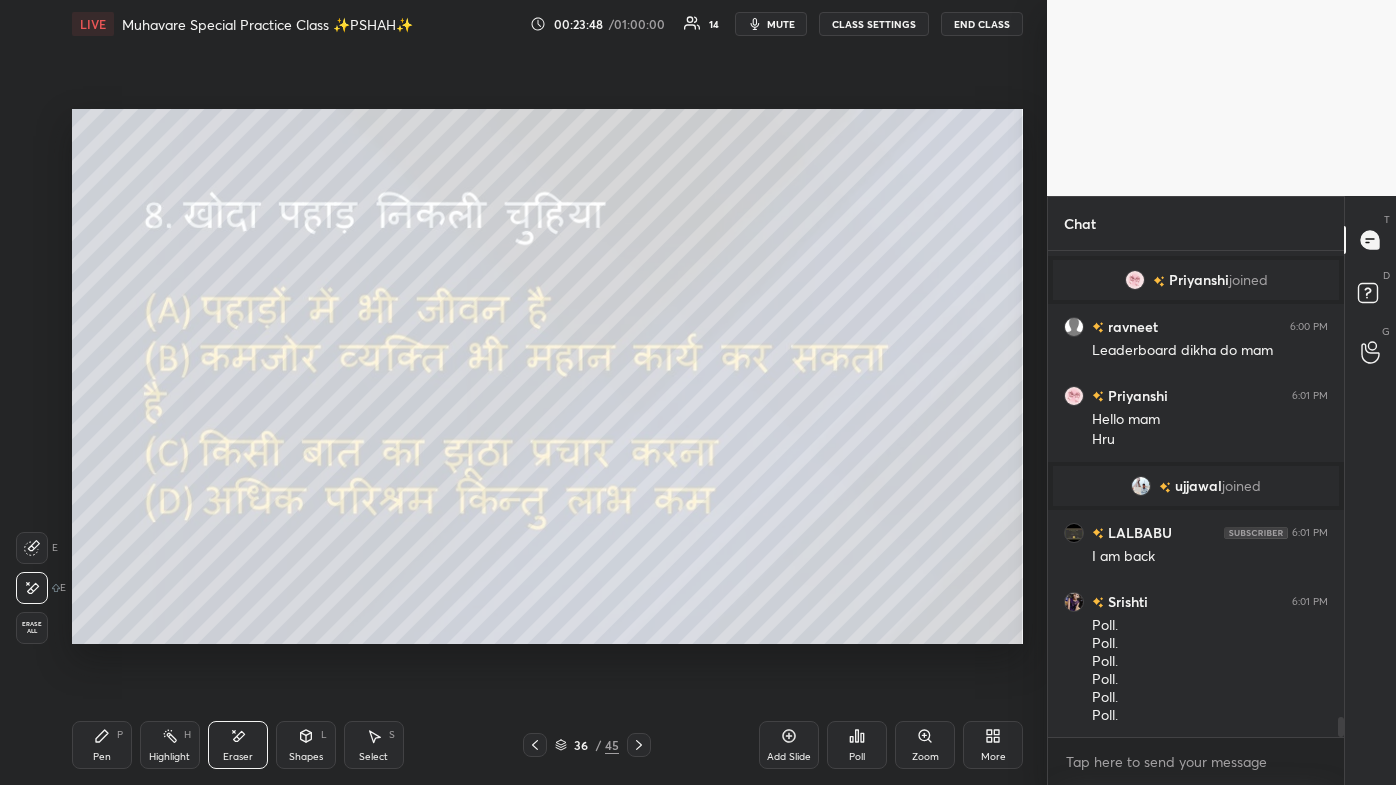 click on "Pen" at bounding box center (102, 757) 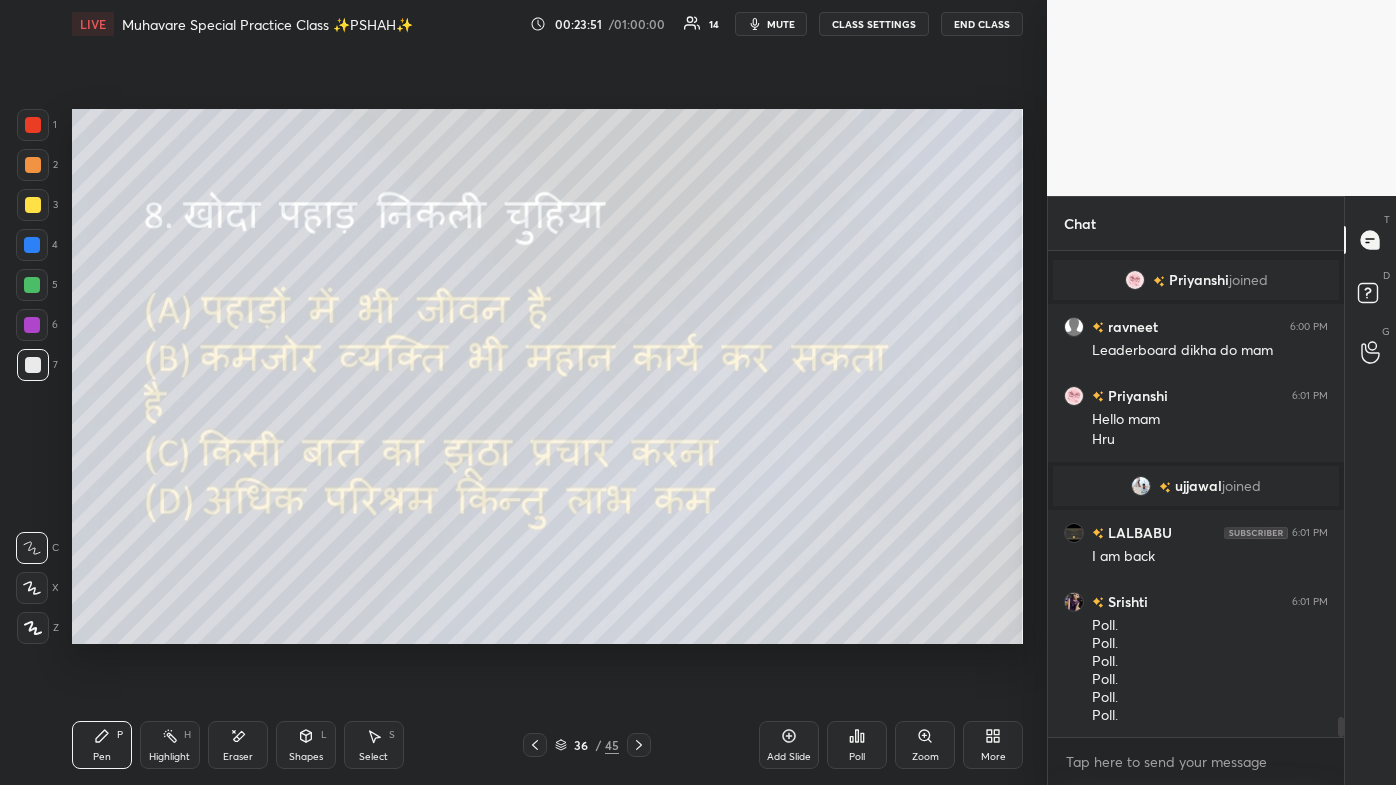 scroll, scrollTop: 11280, scrollLeft: 0, axis: vertical 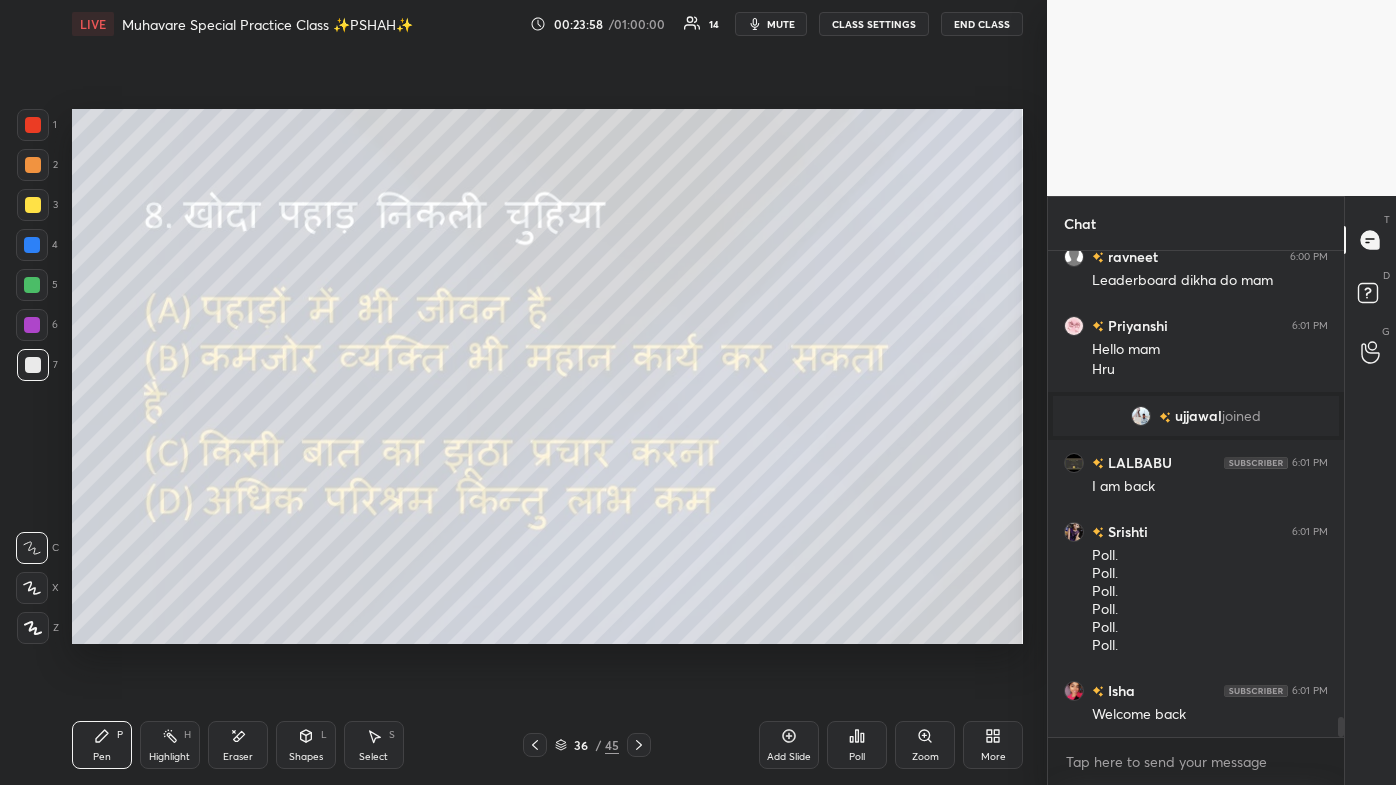 click on "Poll" at bounding box center [857, 745] 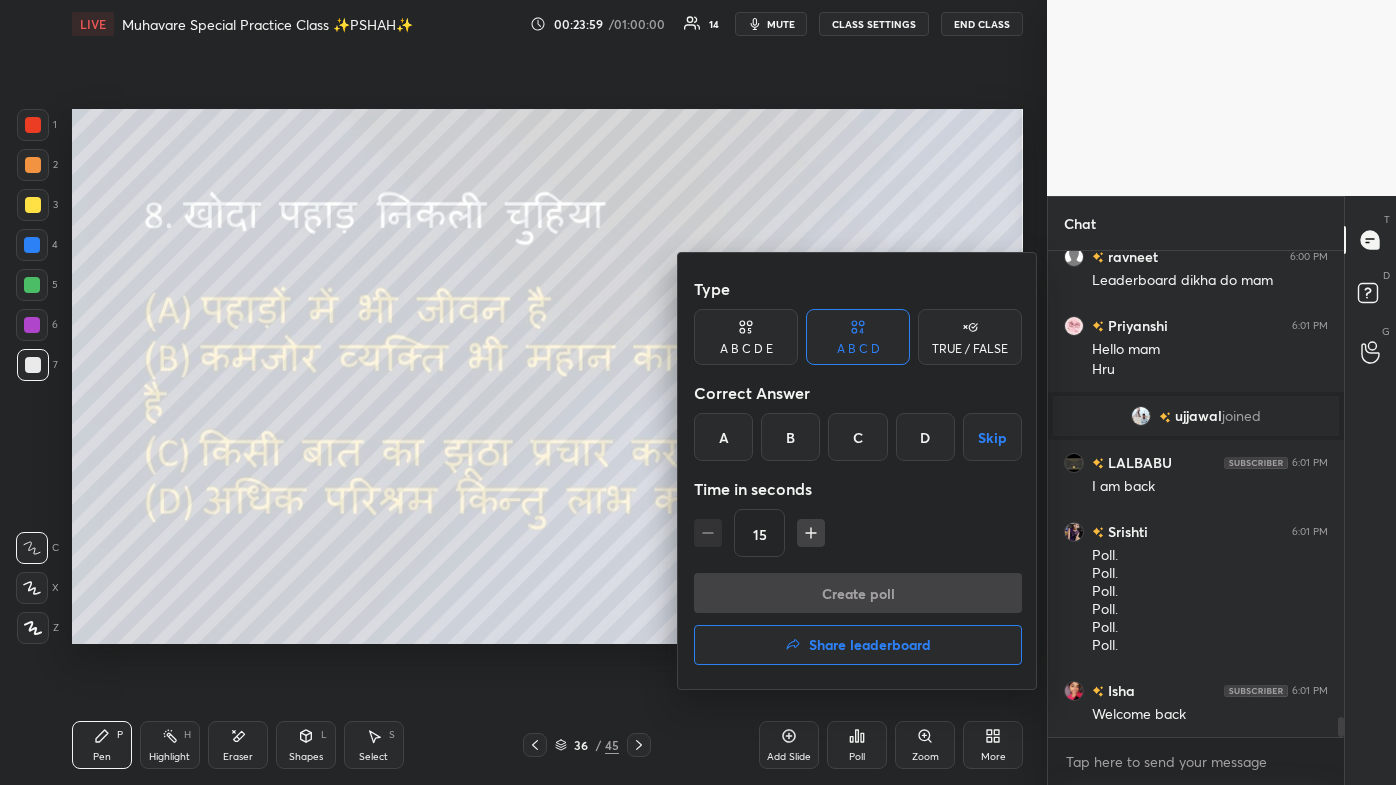 click on "D" at bounding box center (925, 437) 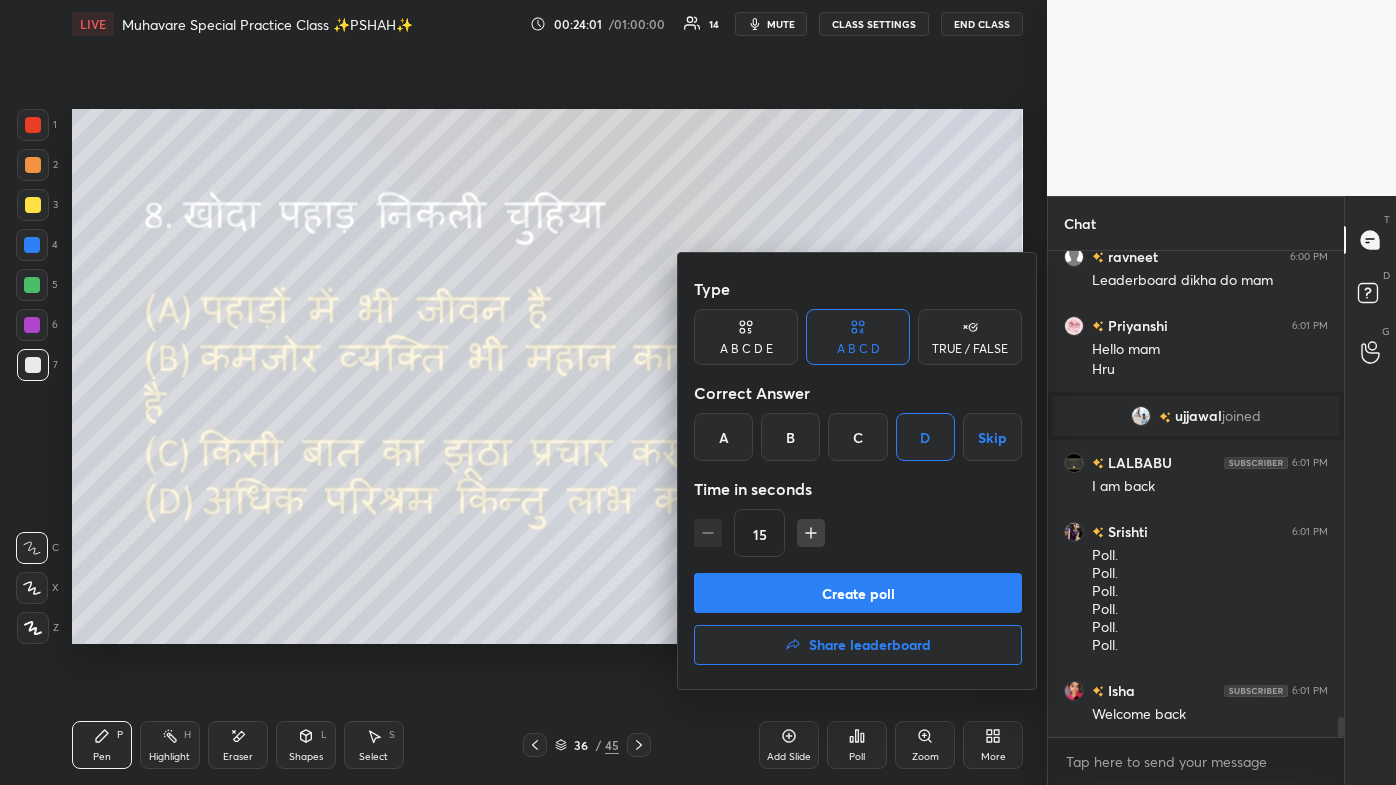 click on "Create poll" at bounding box center [858, 593] 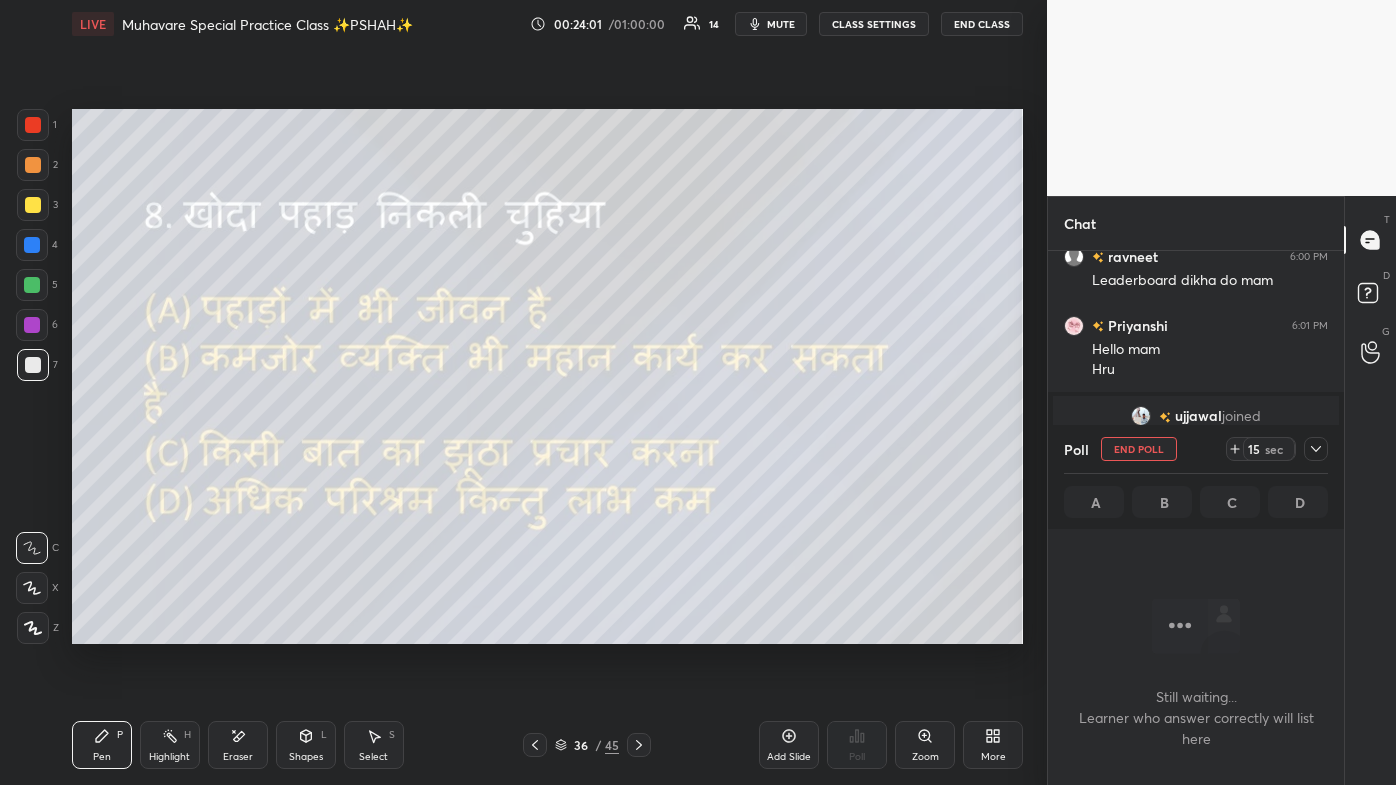 scroll, scrollTop: 404, scrollLeft: 290, axis: both 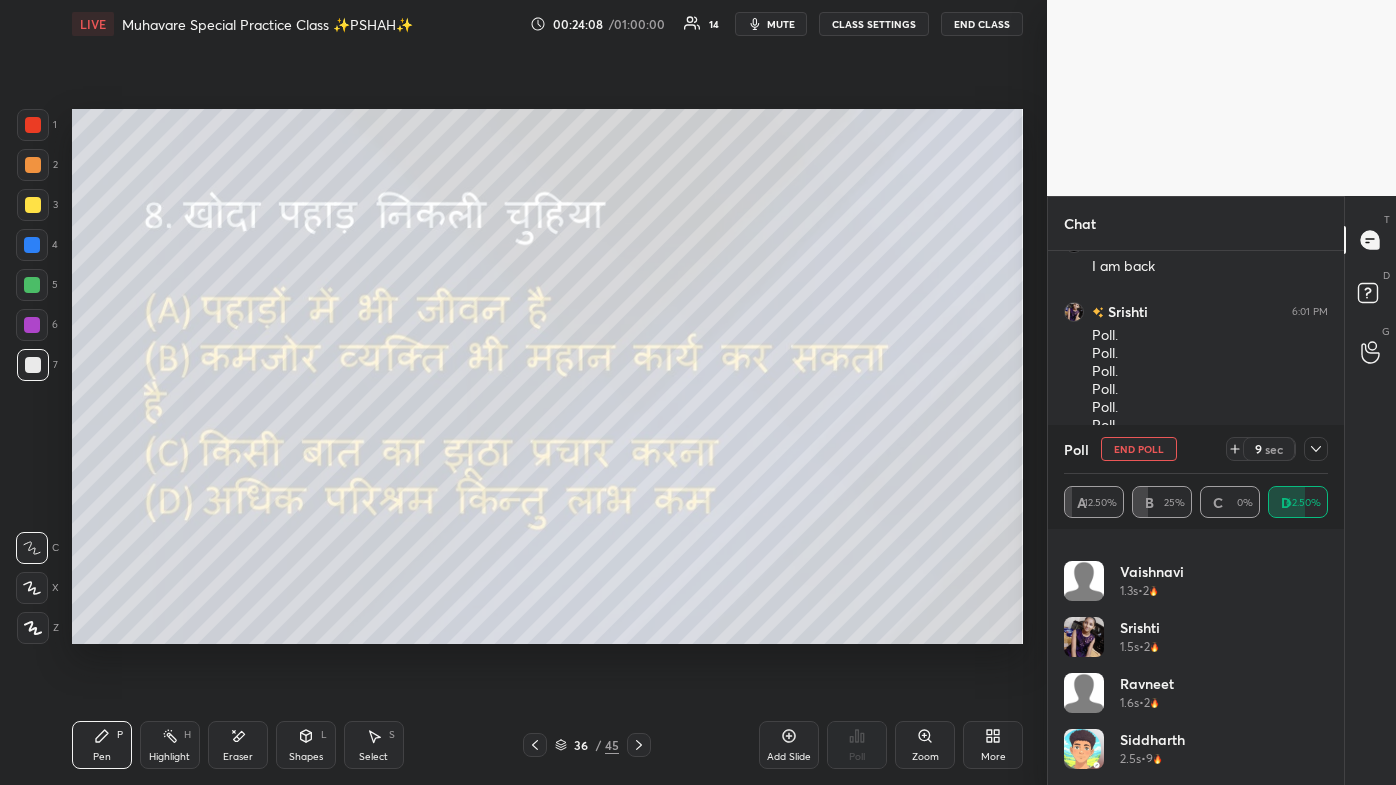 click on "Poll End Poll 9  sec" at bounding box center [1196, 449] 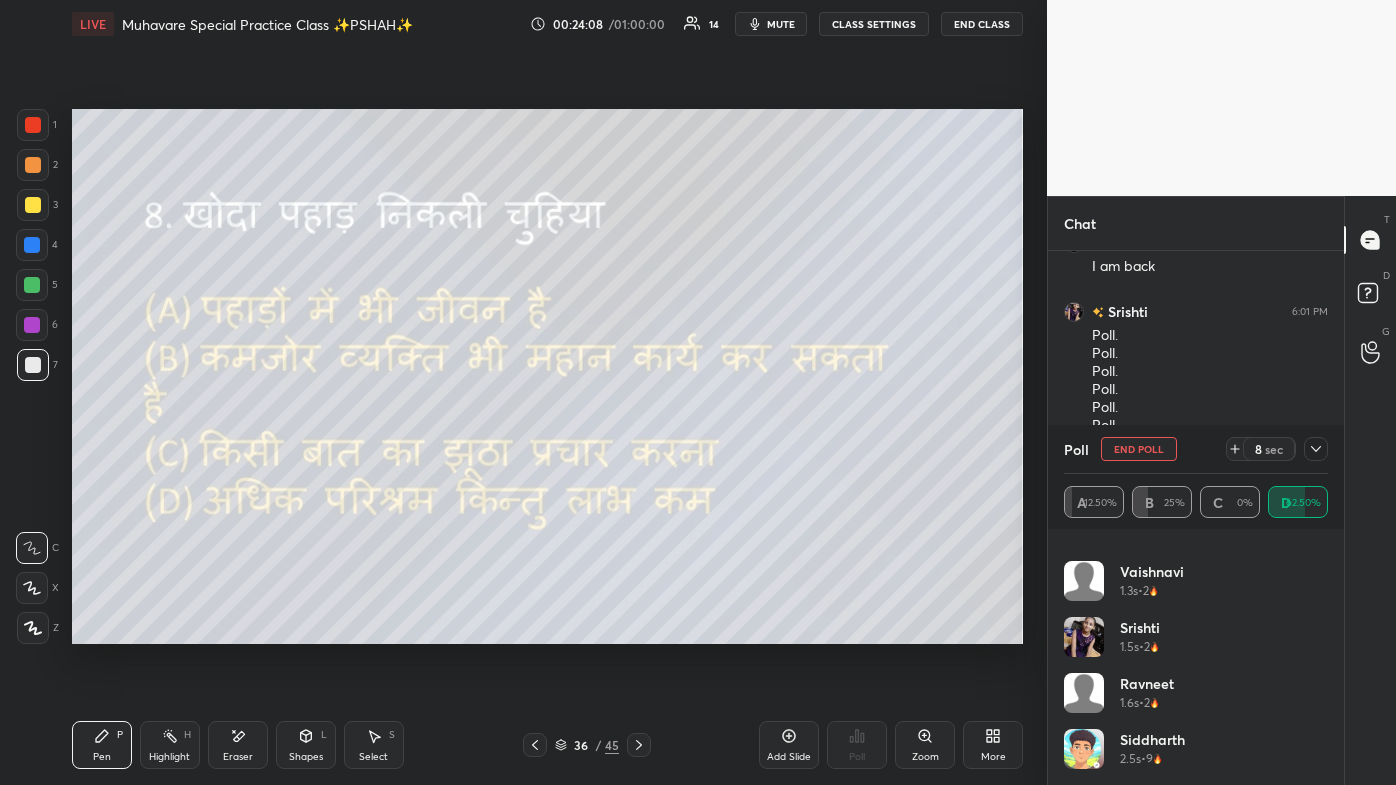click 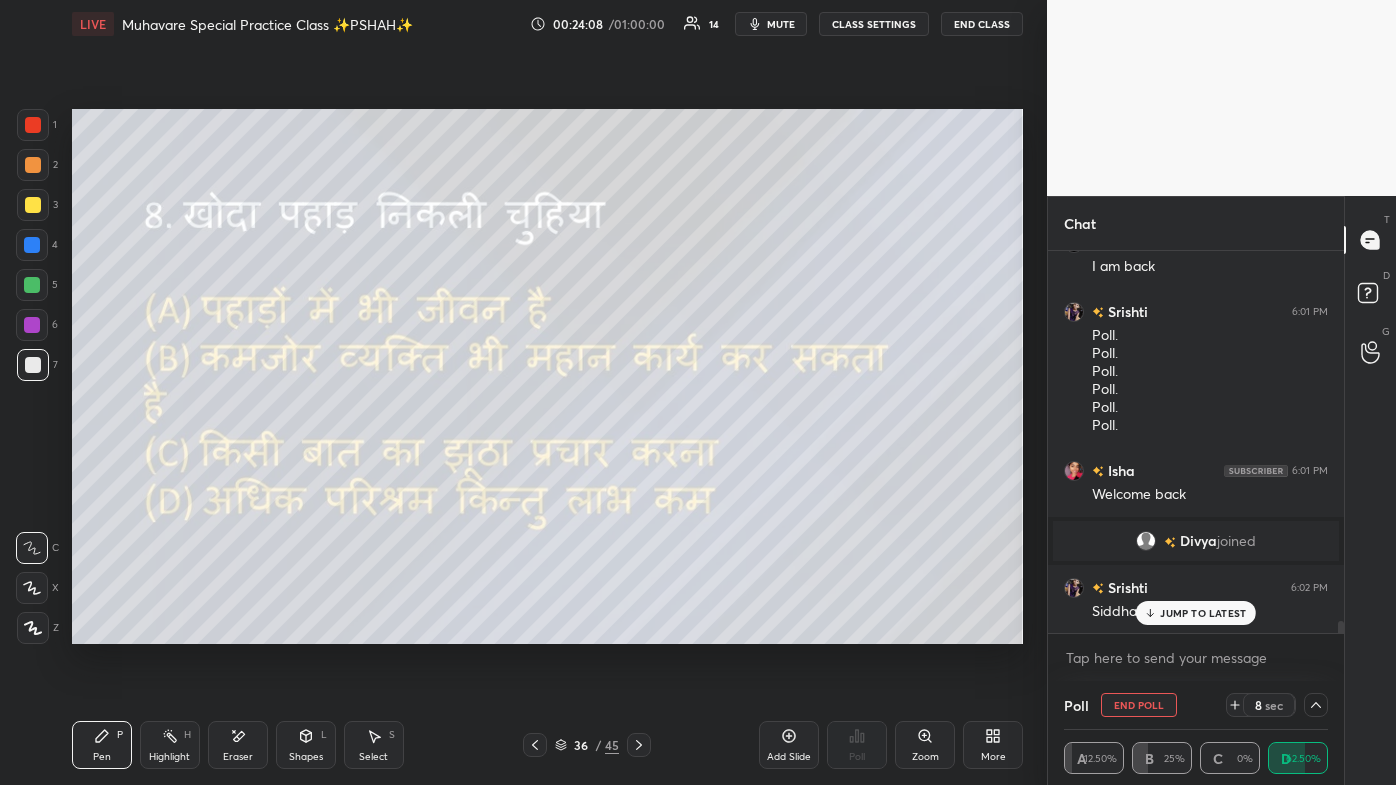 scroll, scrollTop: 58, scrollLeft: 258, axis: both 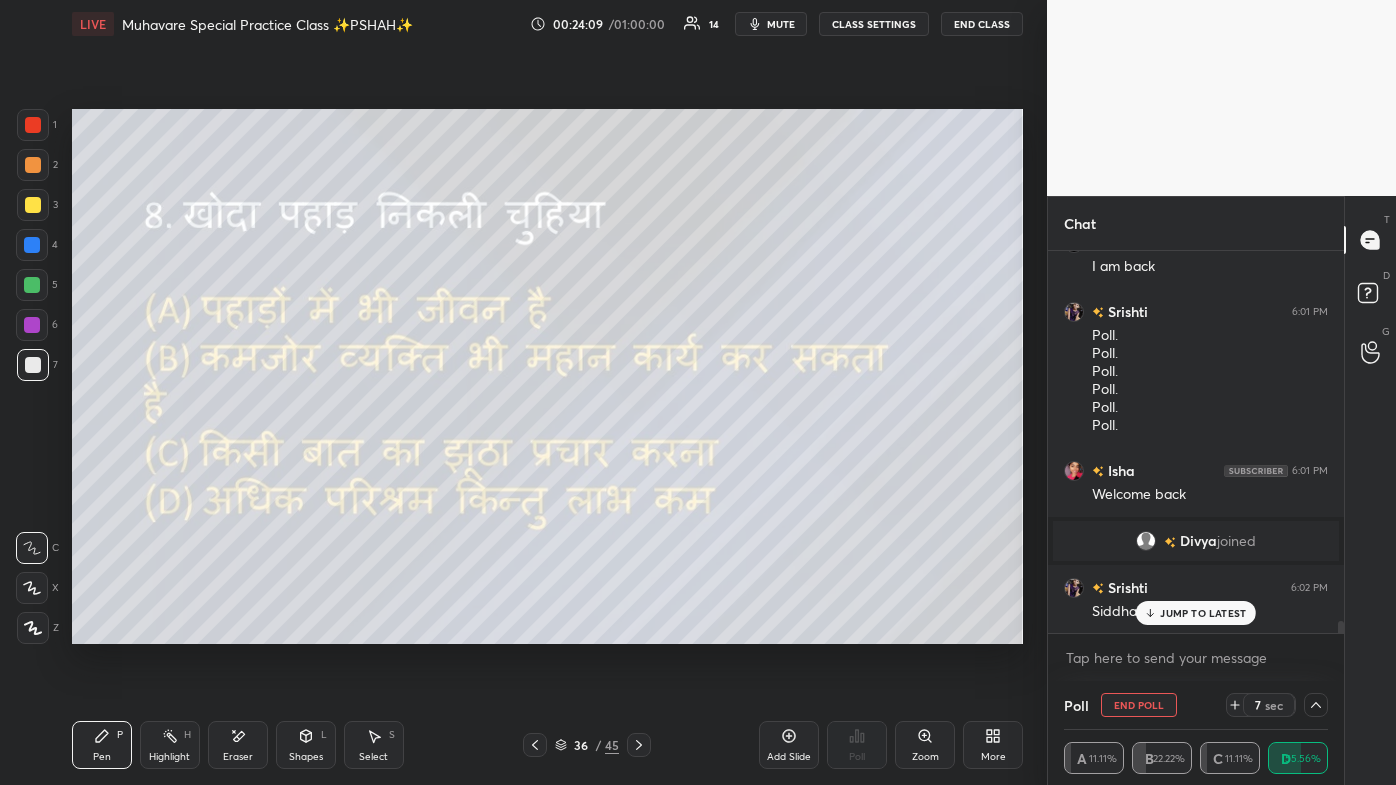 click on "JUMP TO LATEST" at bounding box center (1196, 613) 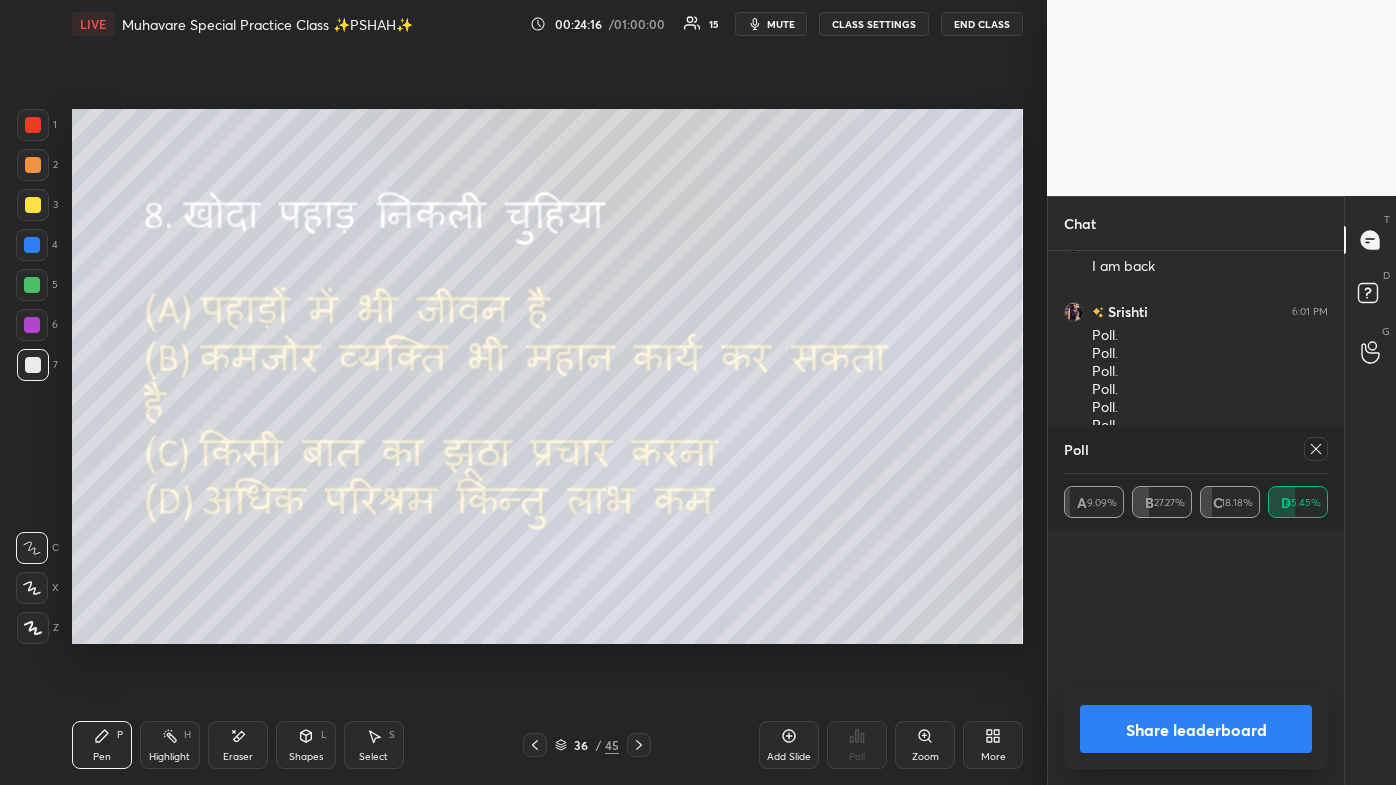 scroll, scrollTop: 0, scrollLeft: 0, axis: both 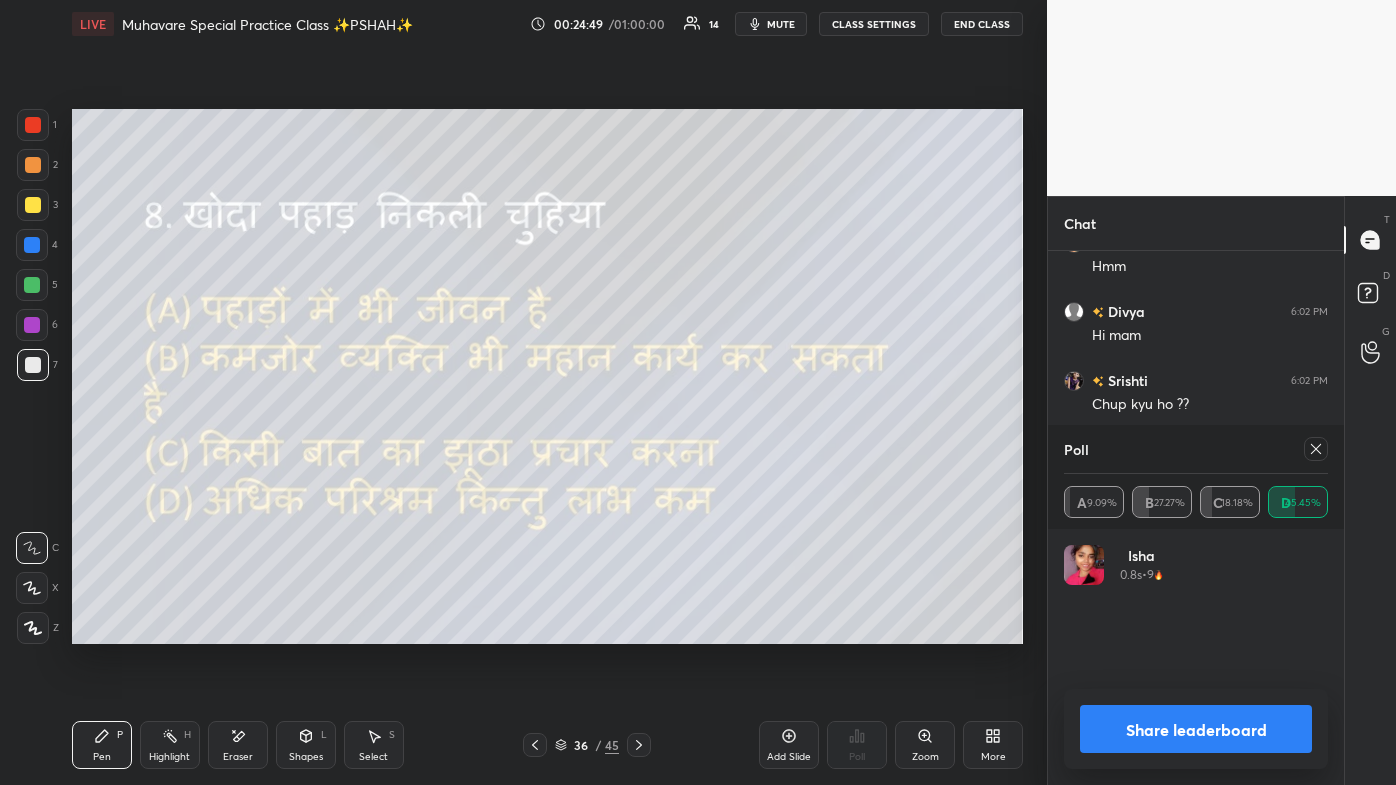 click 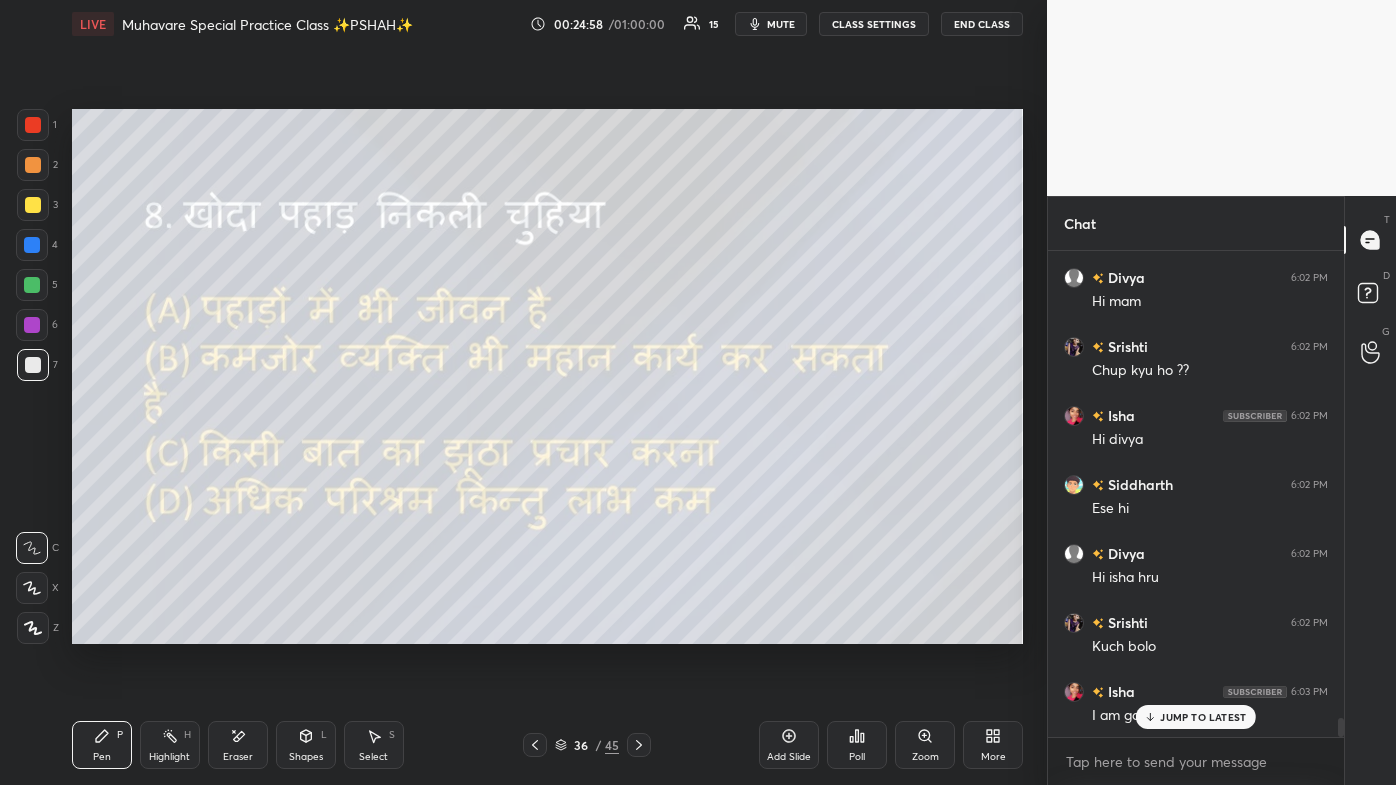 click on "JUMP TO LATEST" at bounding box center [1196, 717] 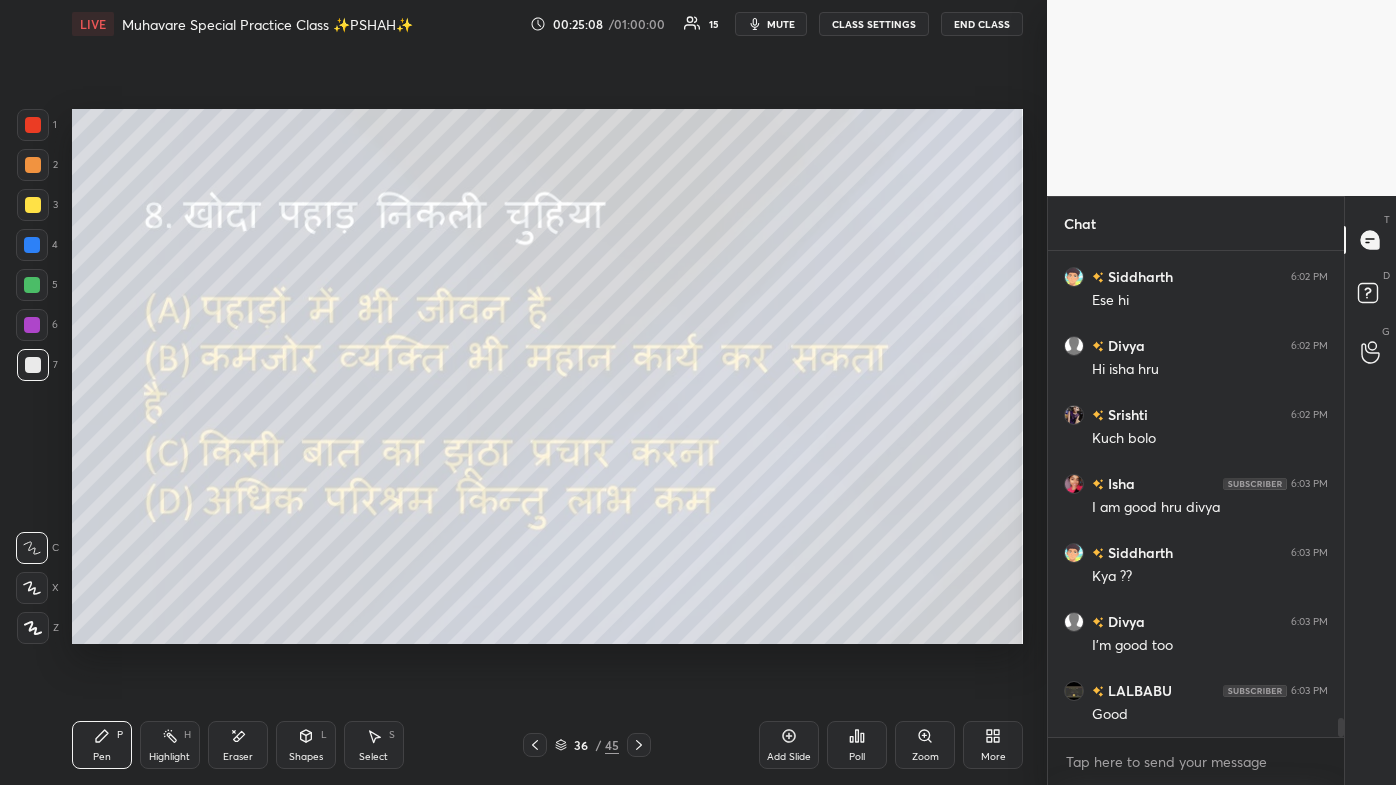 click 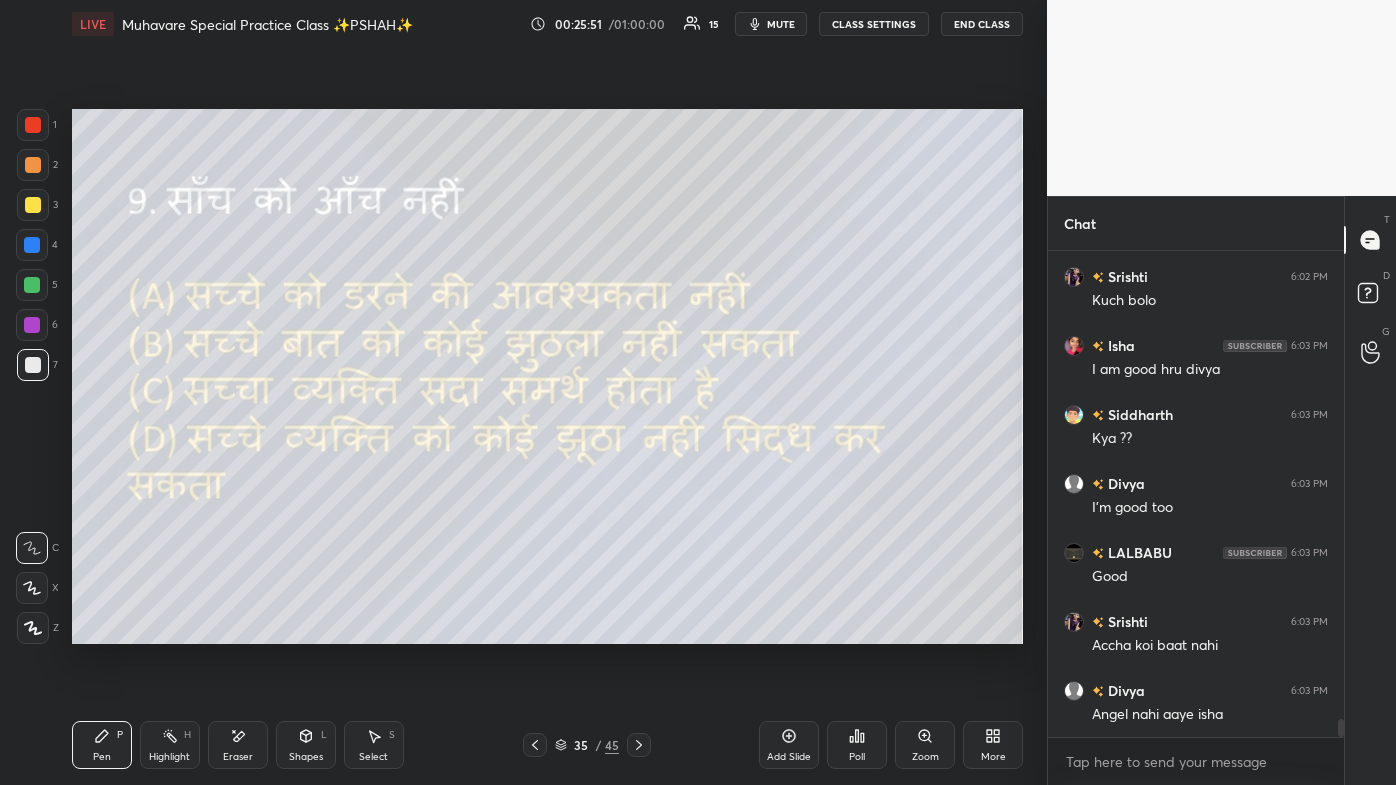 scroll, scrollTop: 12336, scrollLeft: 0, axis: vertical 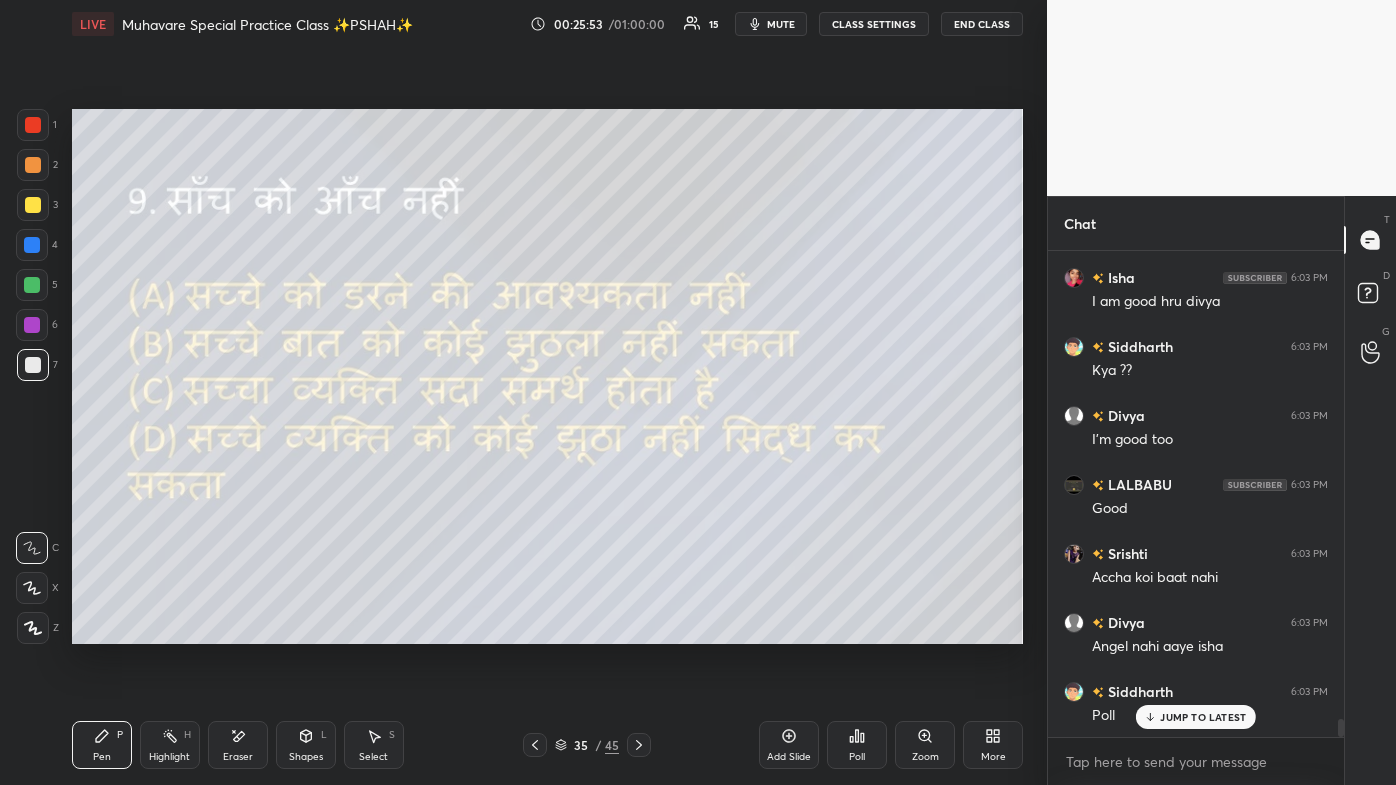 click on "JUMP TO LATEST" at bounding box center [1203, 717] 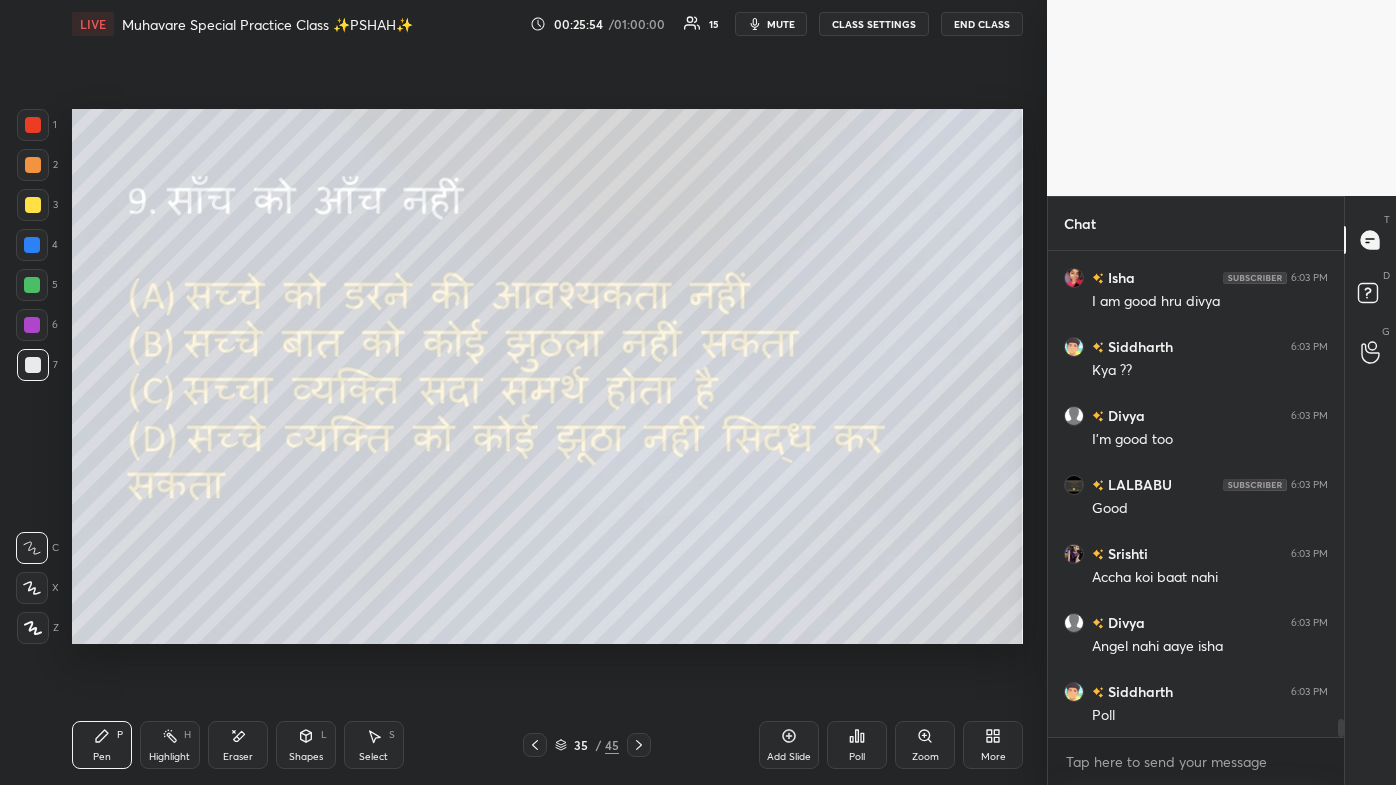 click 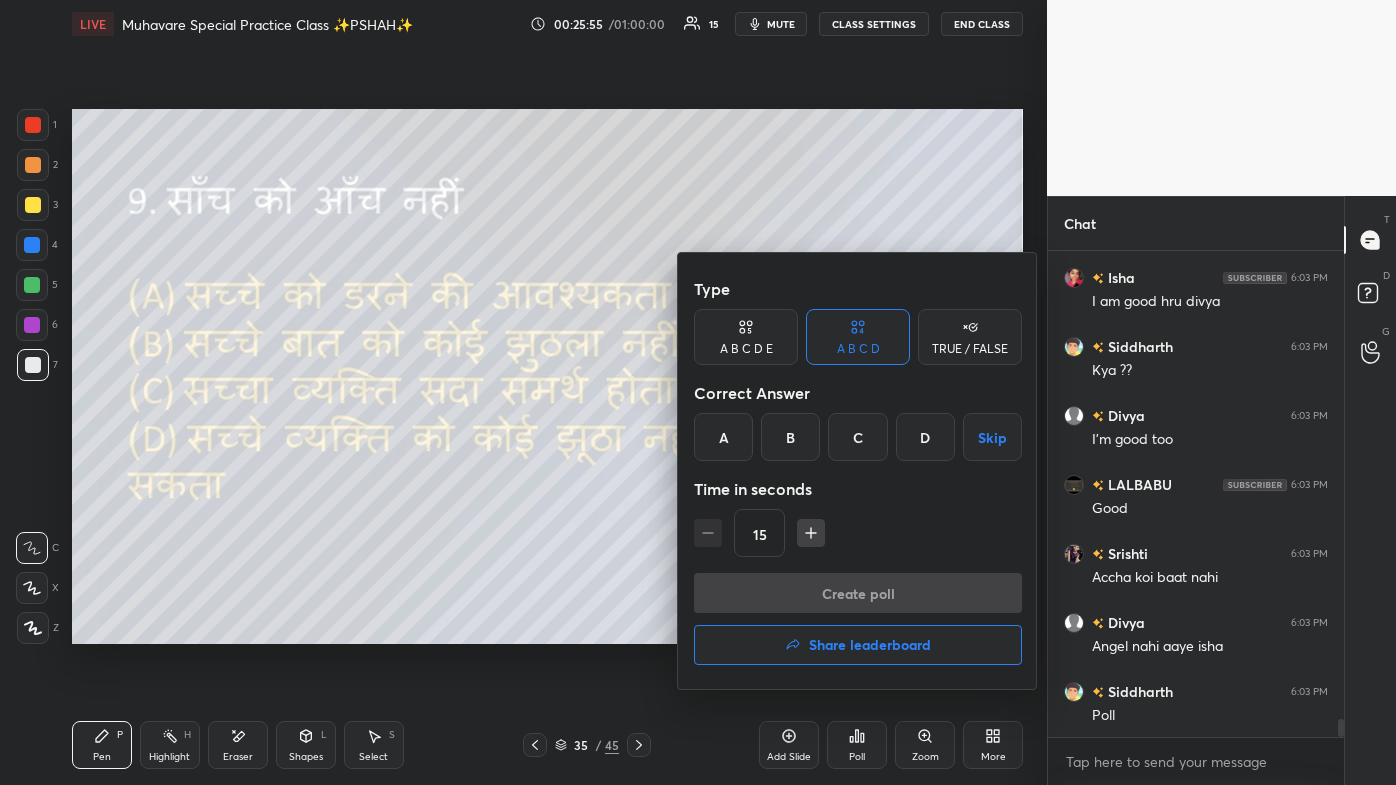click at bounding box center (698, 392) 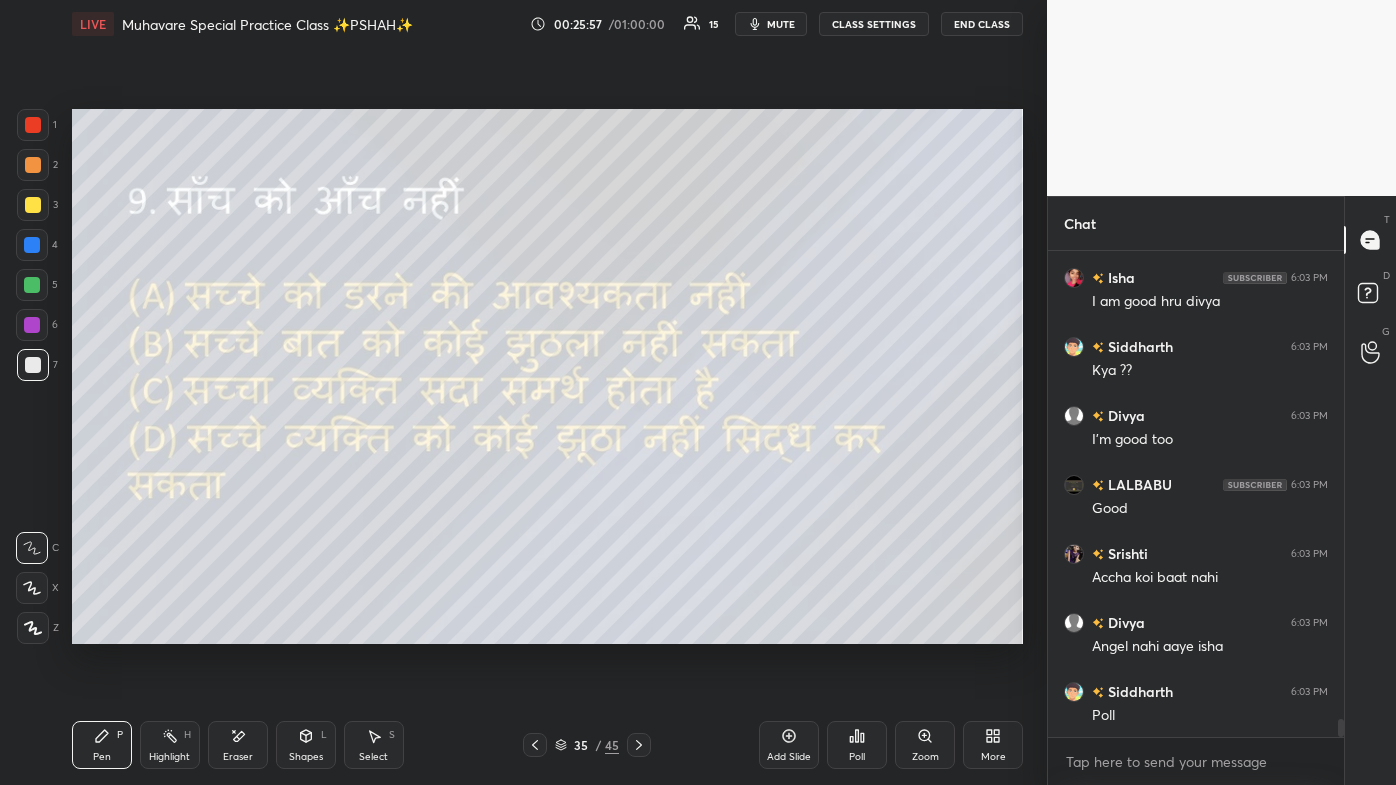 click on "Poll" at bounding box center (857, 745) 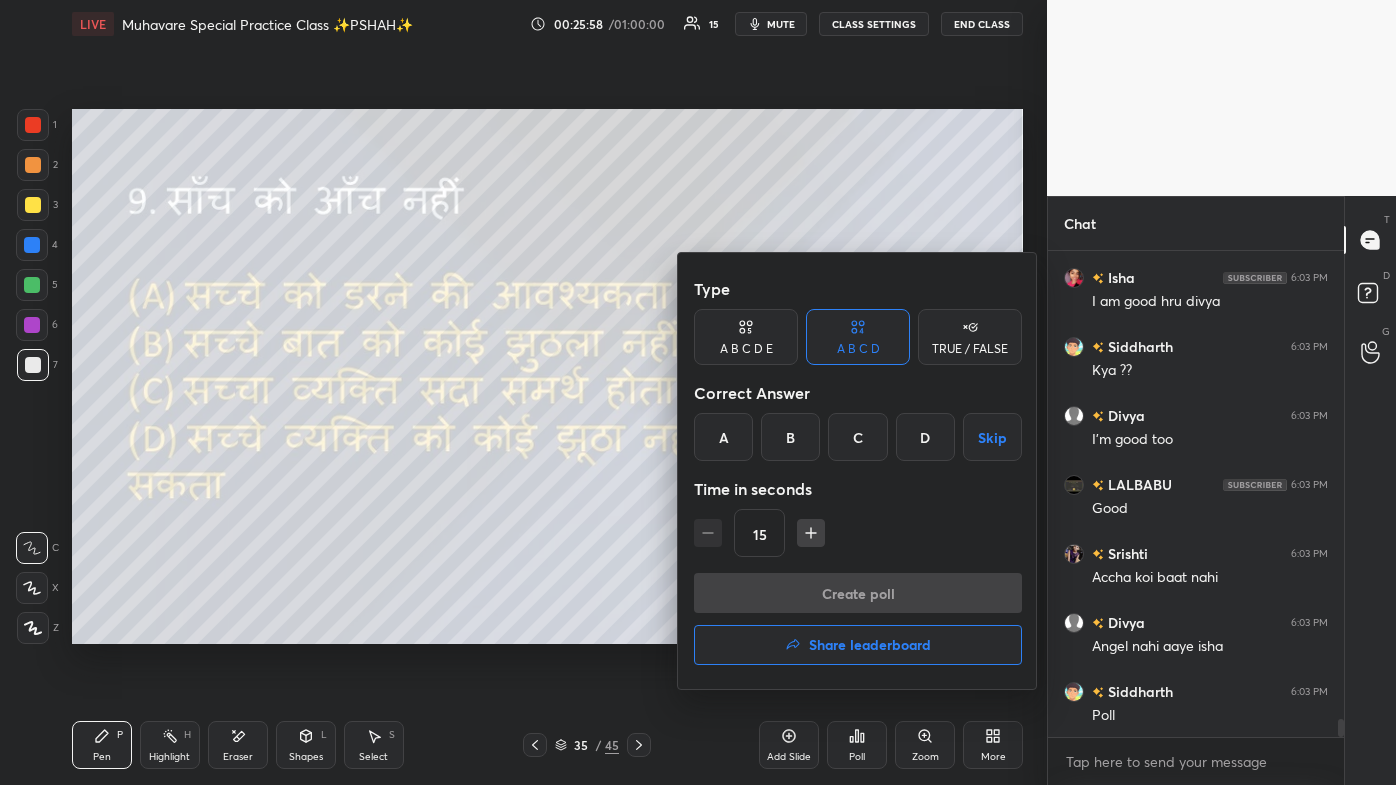 click on "A" at bounding box center [723, 437] 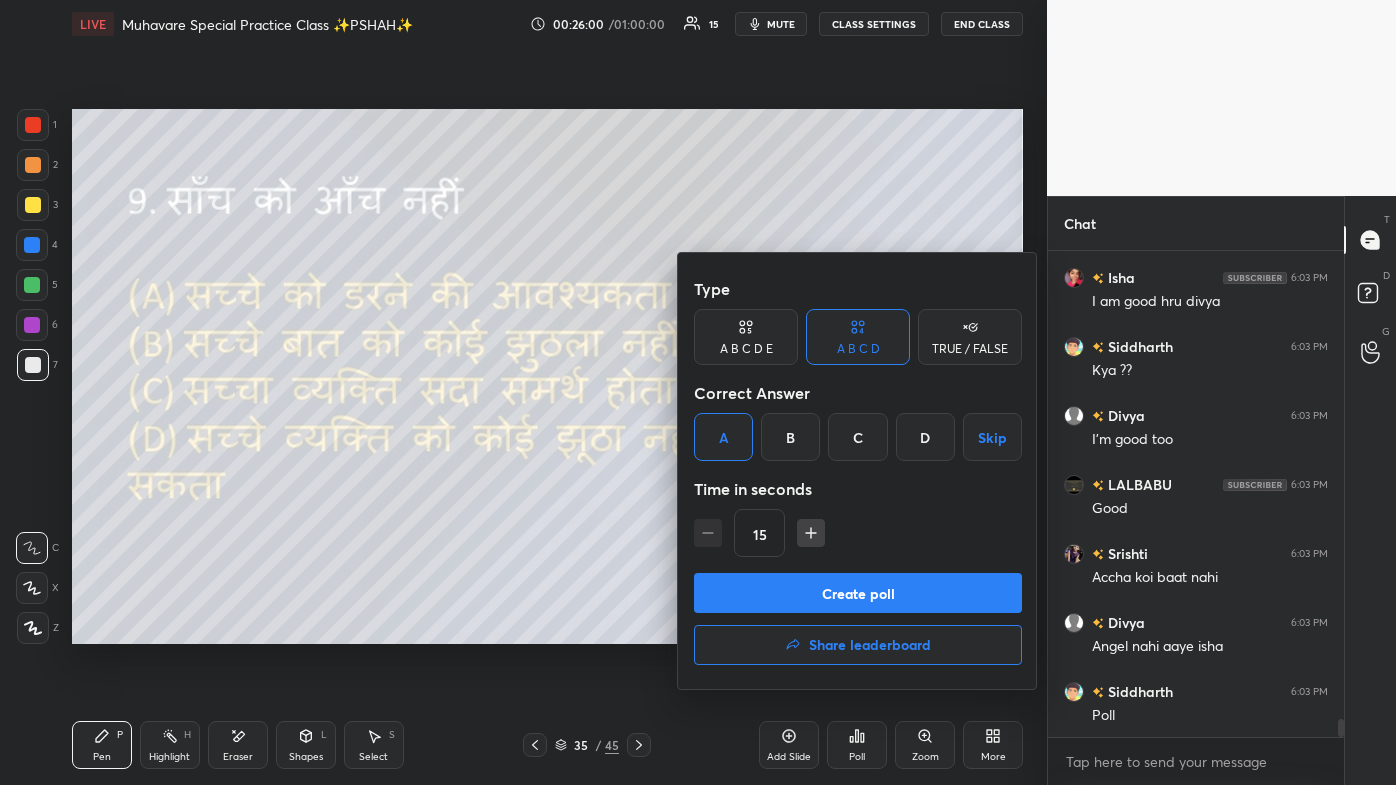 click on "Create poll" at bounding box center (858, 593) 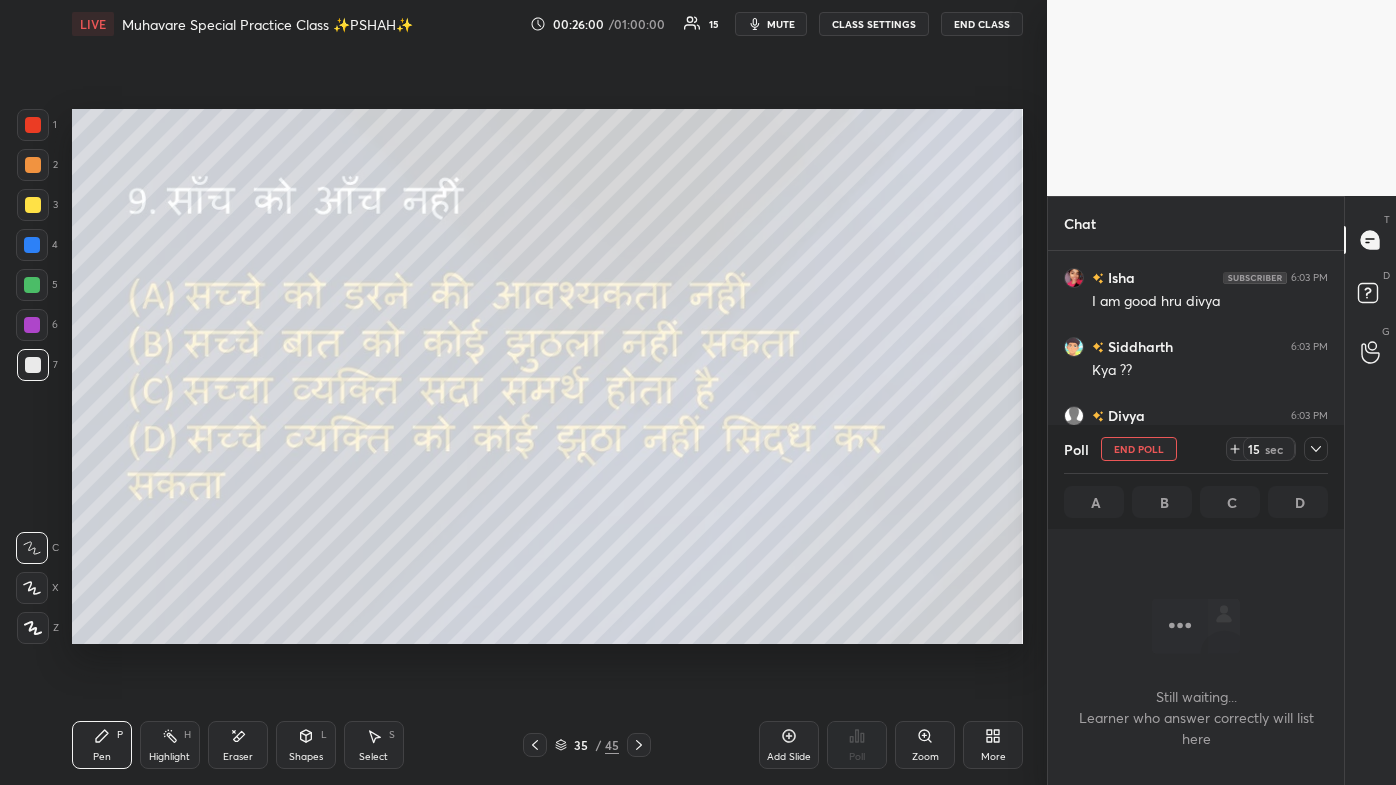 scroll, scrollTop: 428, scrollLeft: 290, axis: both 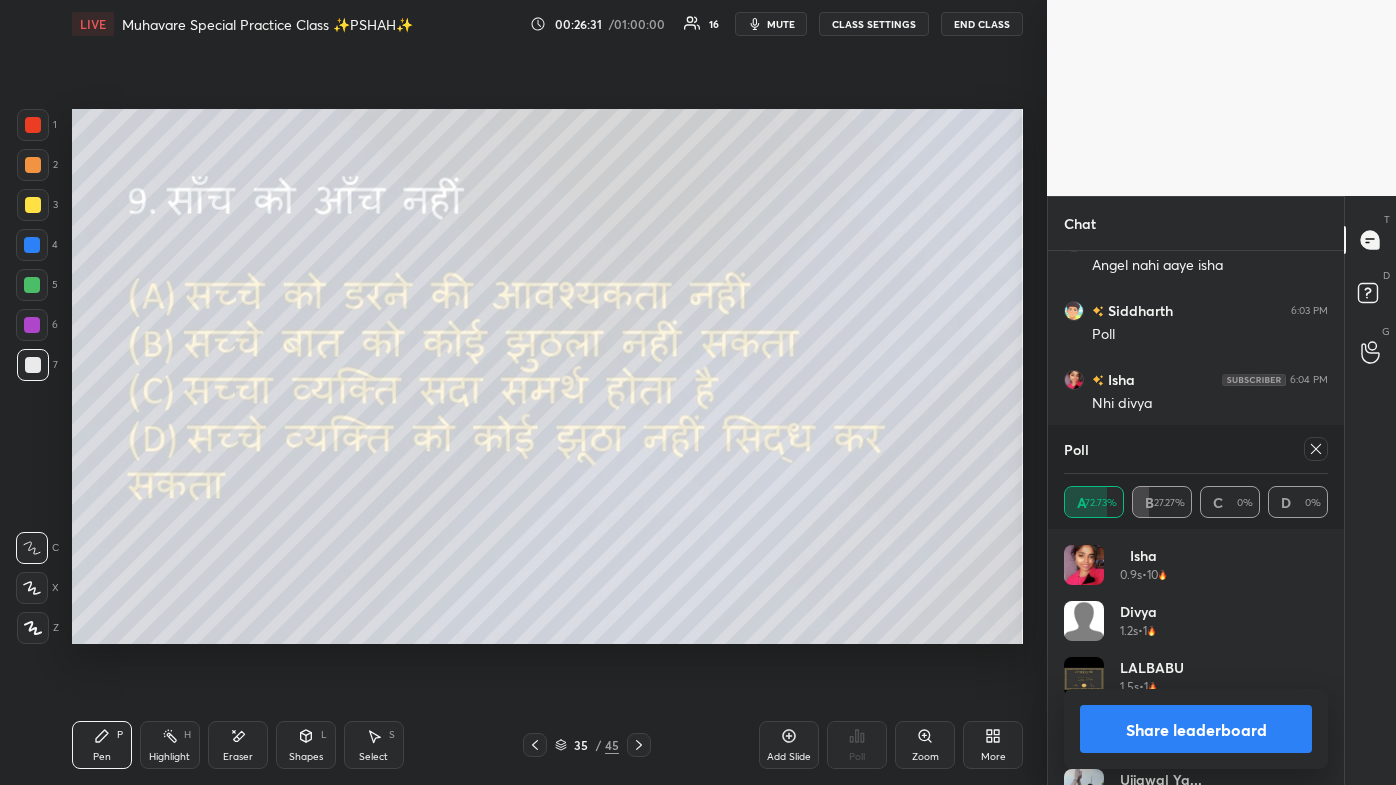 click at bounding box center (1316, 449) 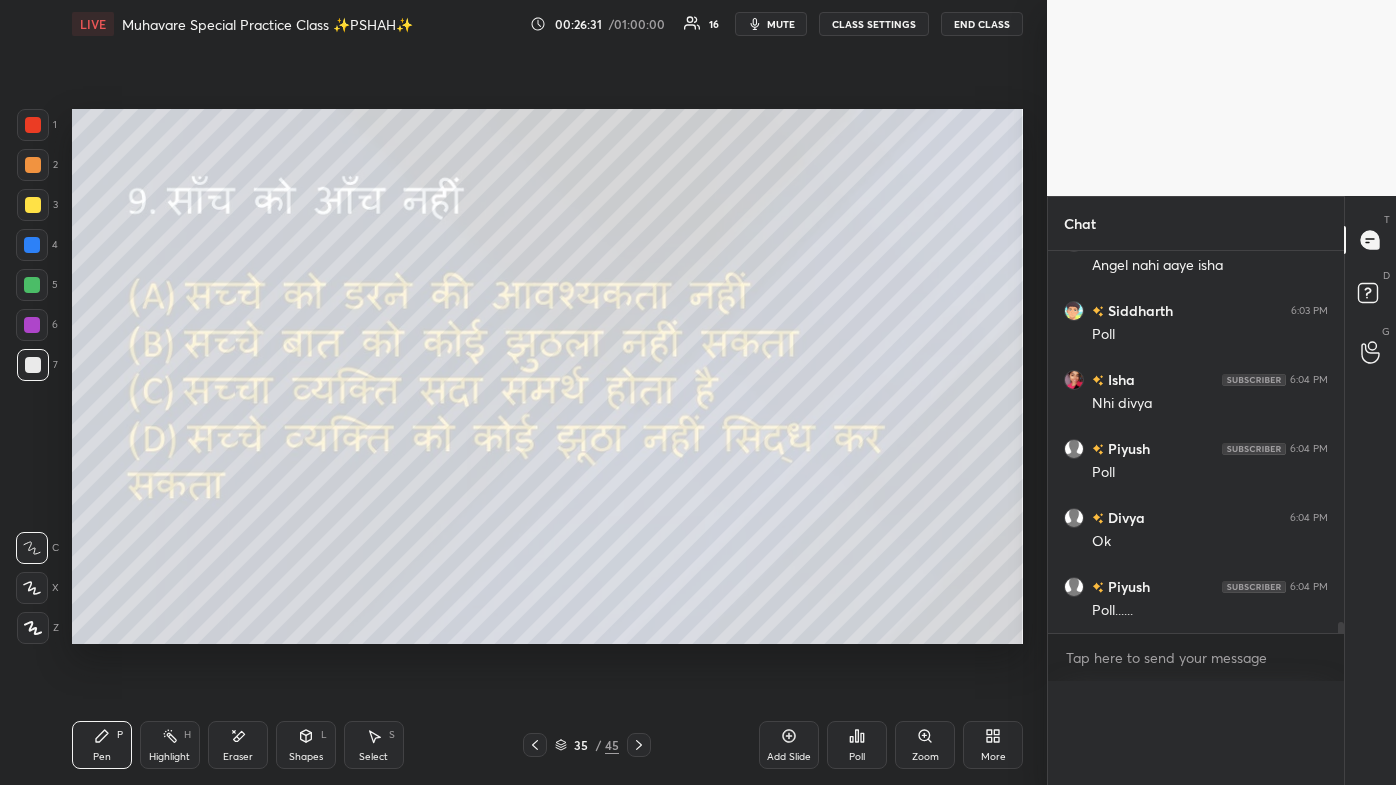 scroll, scrollTop: 0, scrollLeft: 0, axis: both 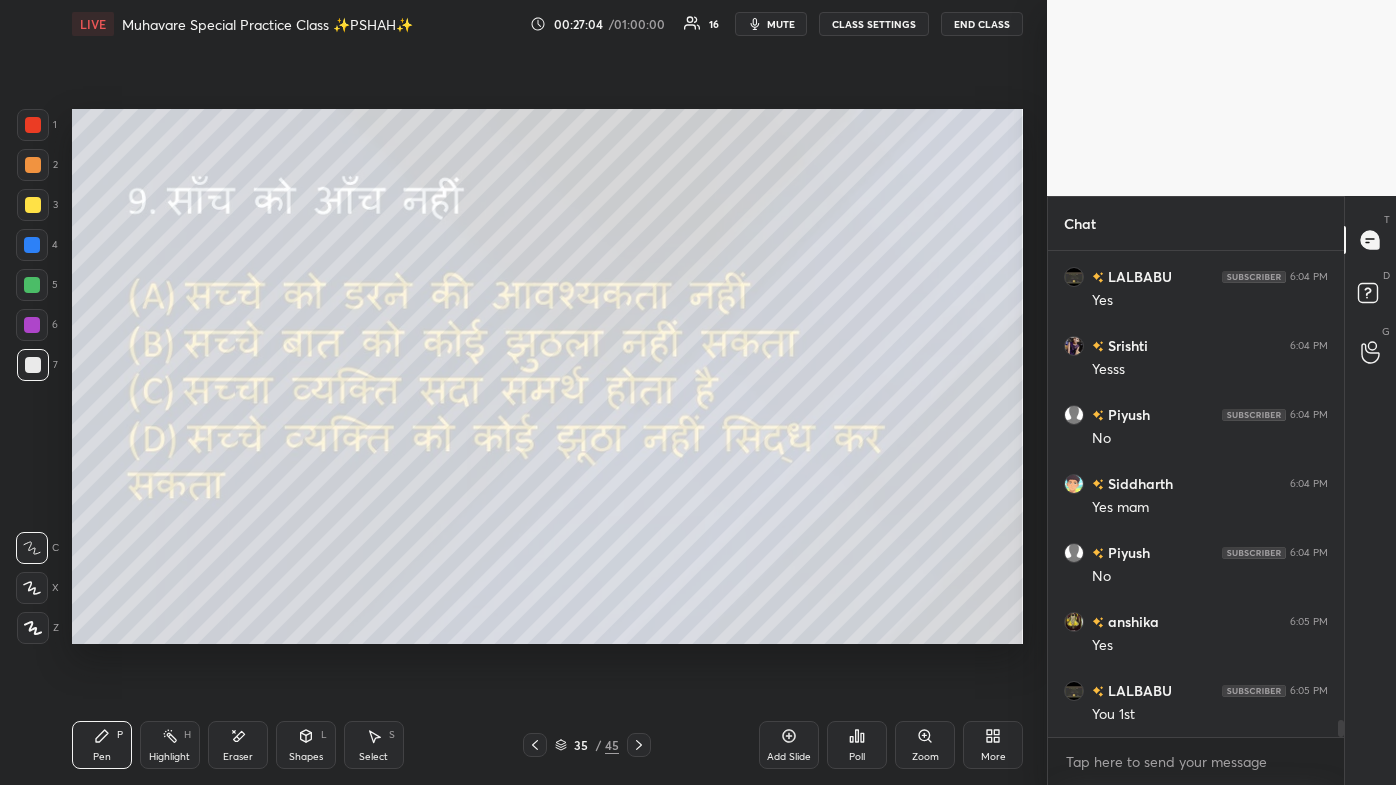 click 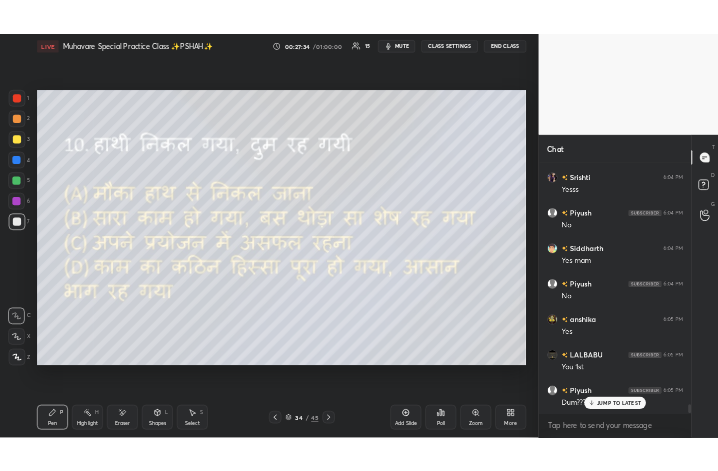 scroll, scrollTop: 13509, scrollLeft: 0, axis: vertical 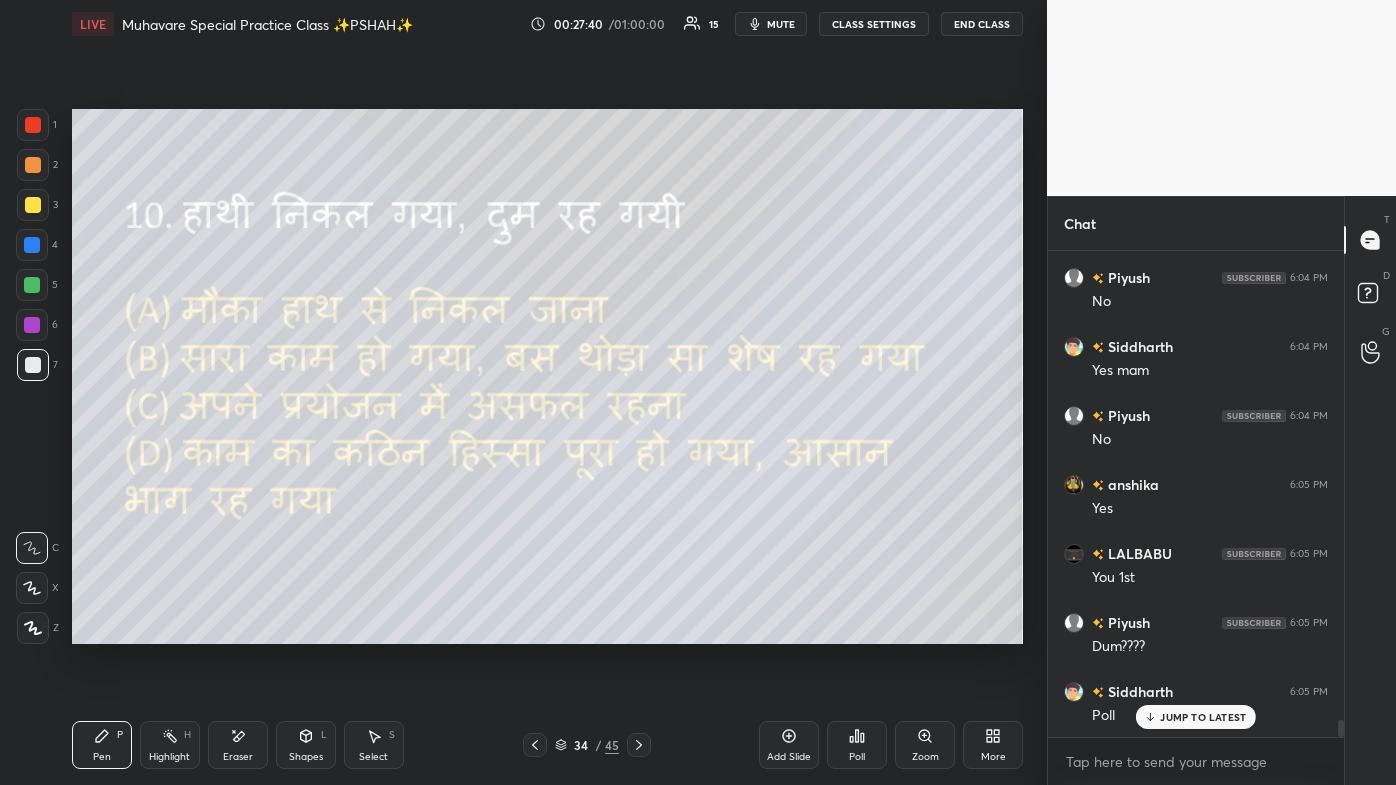 click on "More" at bounding box center [993, 757] 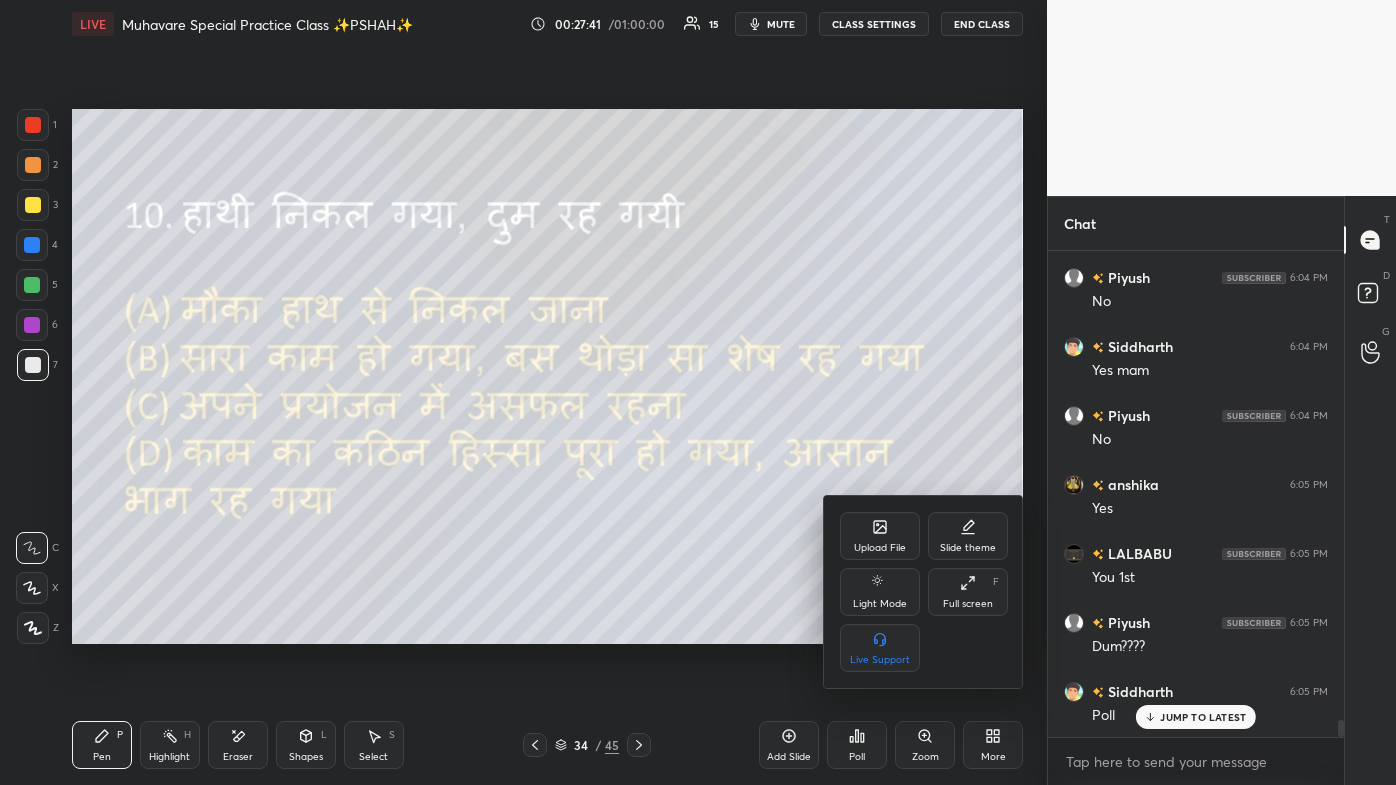 click on "Full screen" at bounding box center [968, 604] 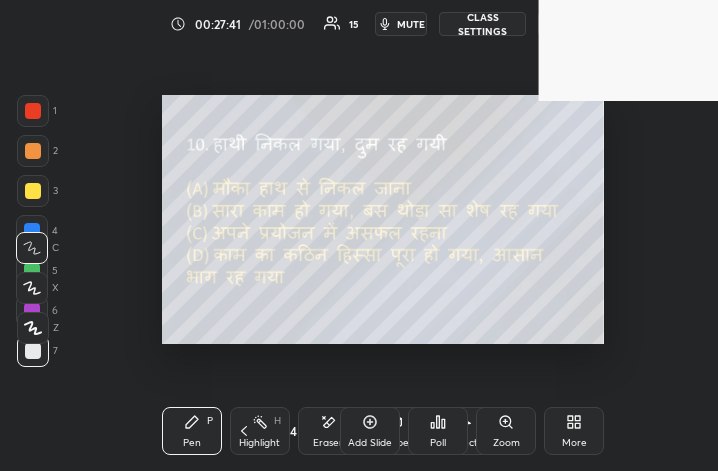 scroll, scrollTop: 343, scrollLeft: 469, axis: both 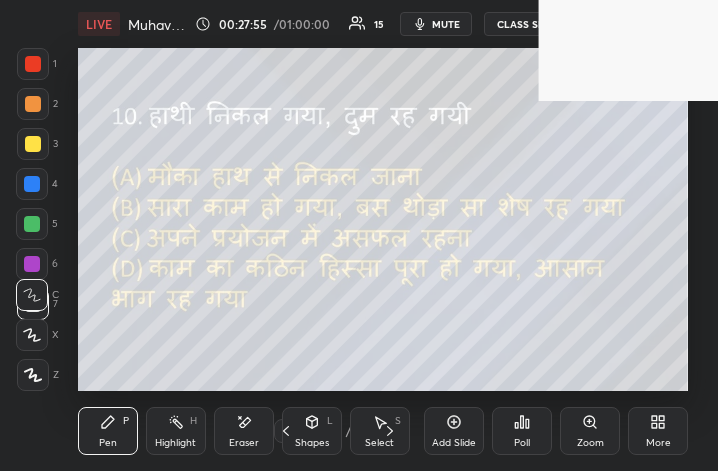 click on "More" at bounding box center [658, 431] 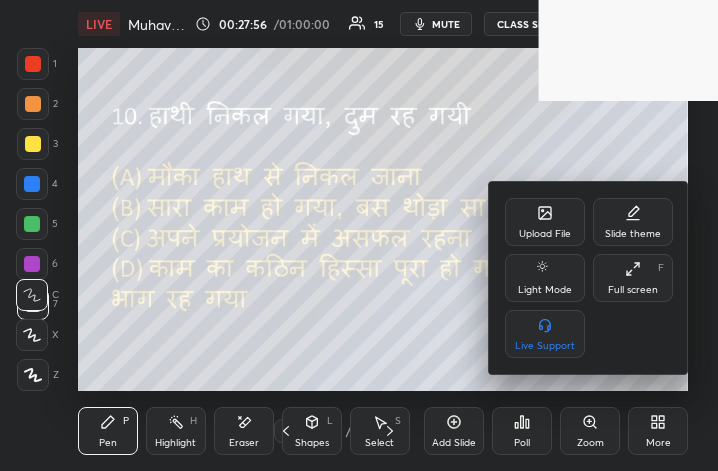 click on "Full screen" at bounding box center (633, 290) 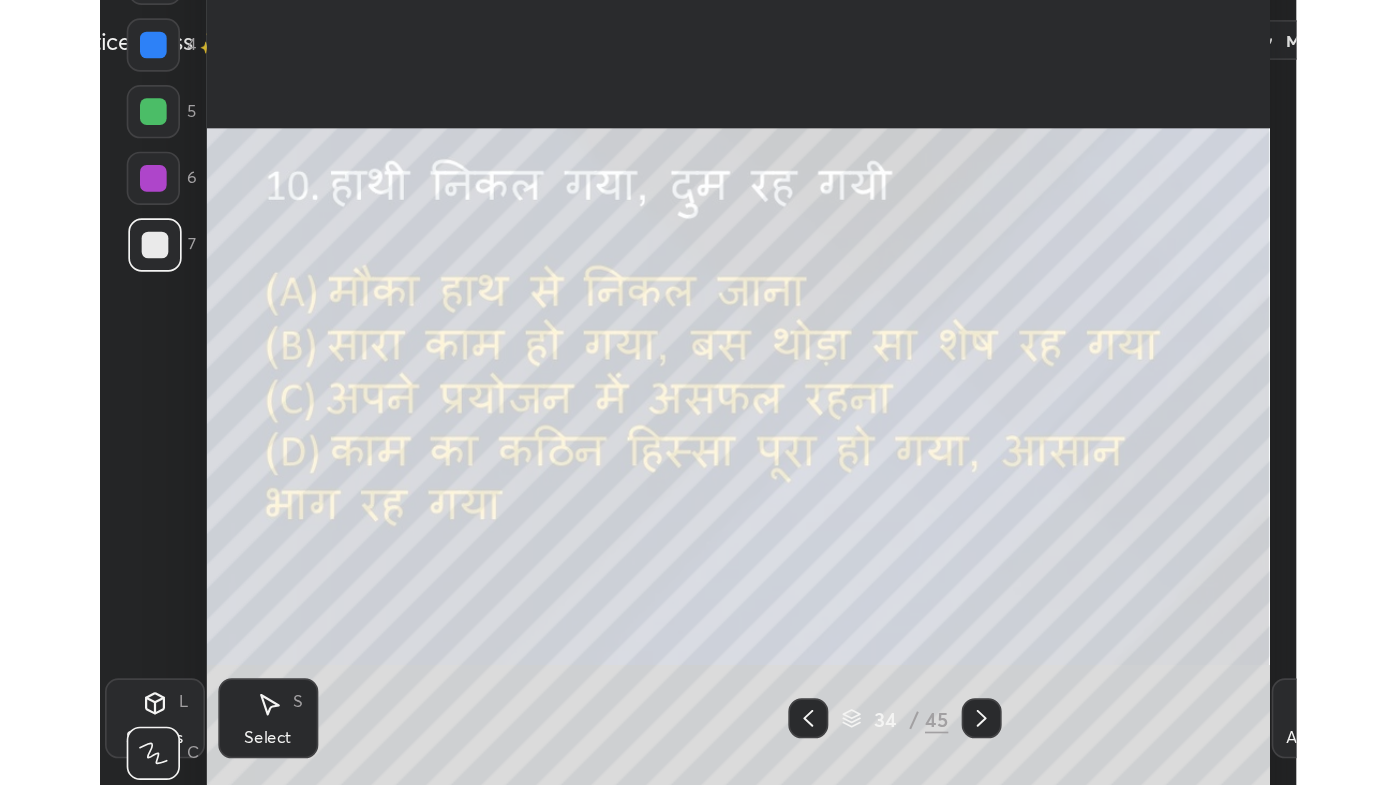 scroll, scrollTop: 99342, scrollLeft: 98683, axis: both 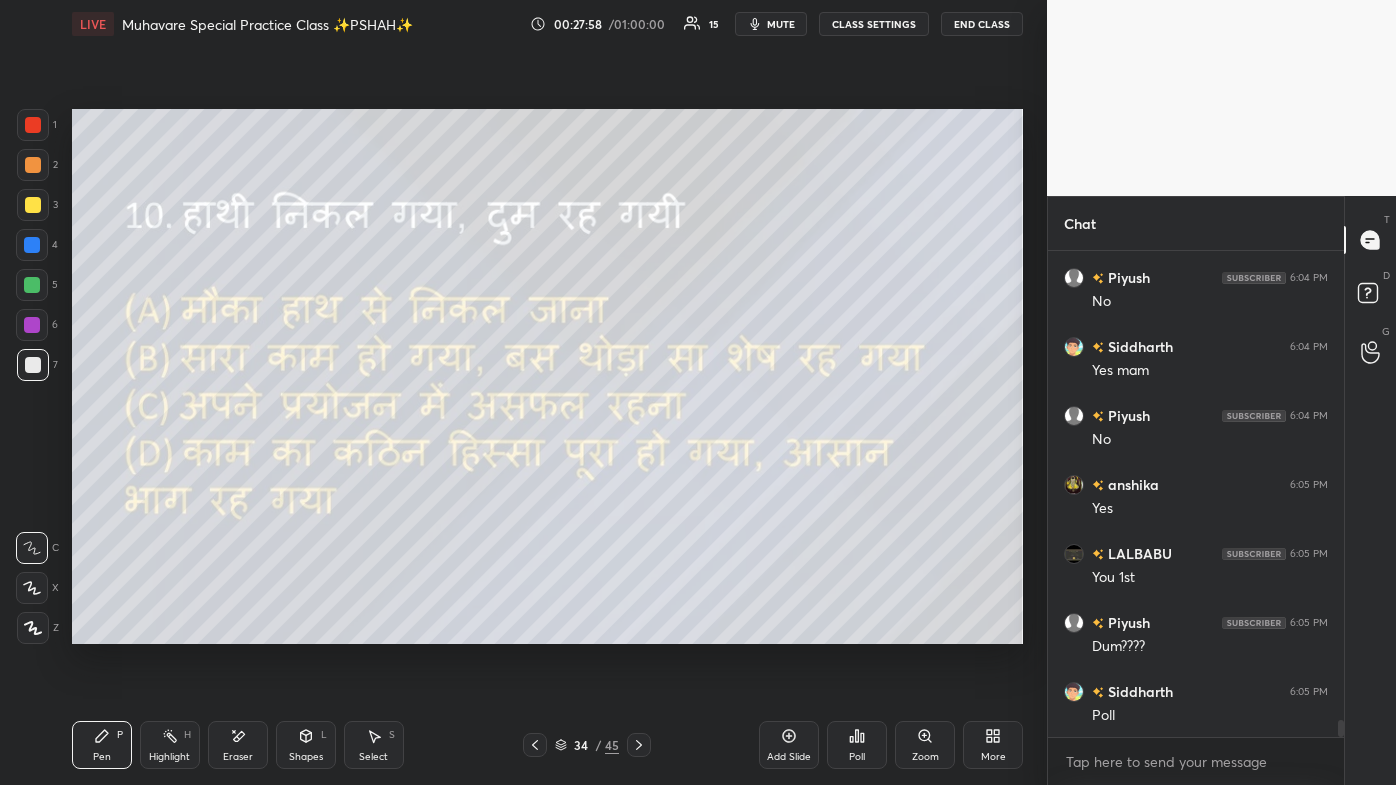 click on "Poll" at bounding box center [857, 745] 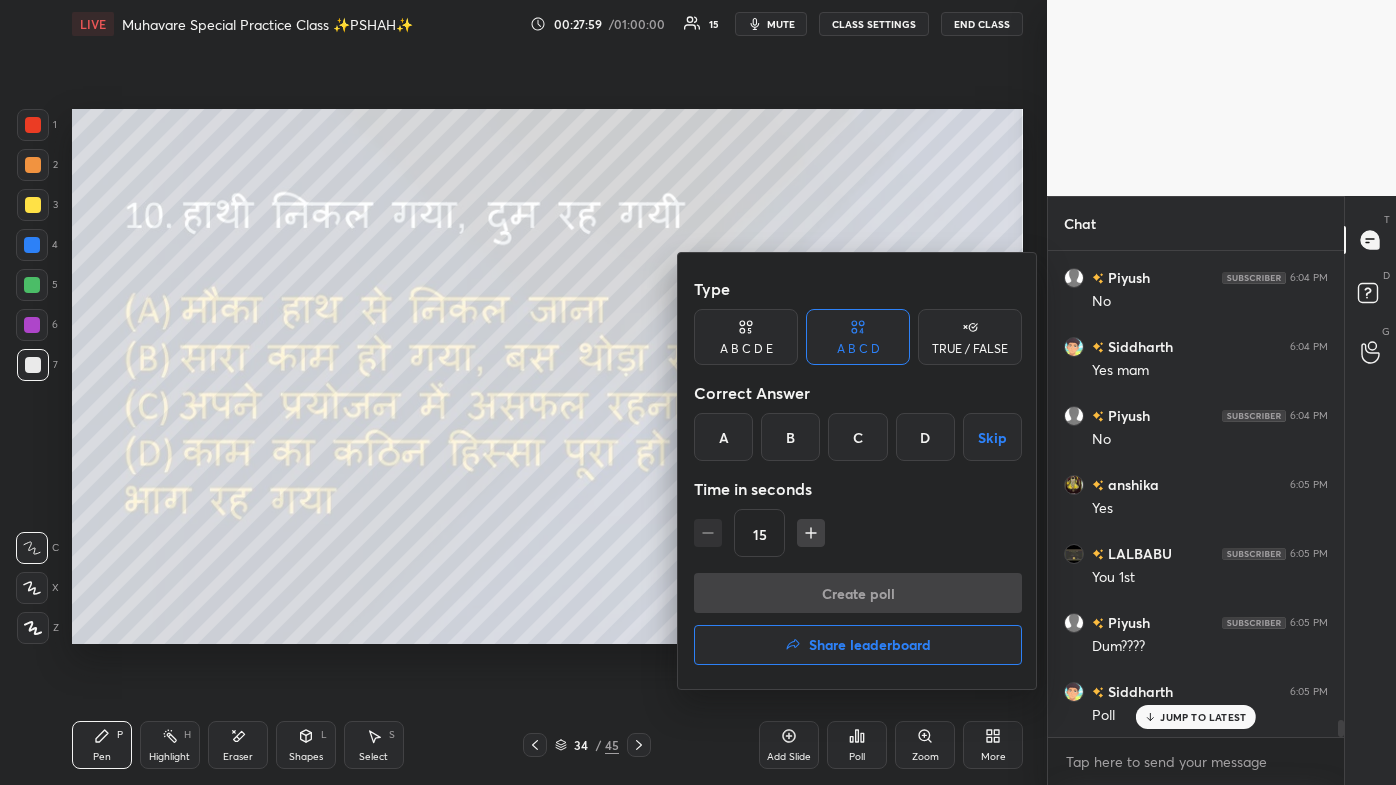 scroll, scrollTop: 13578, scrollLeft: 0, axis: vertical 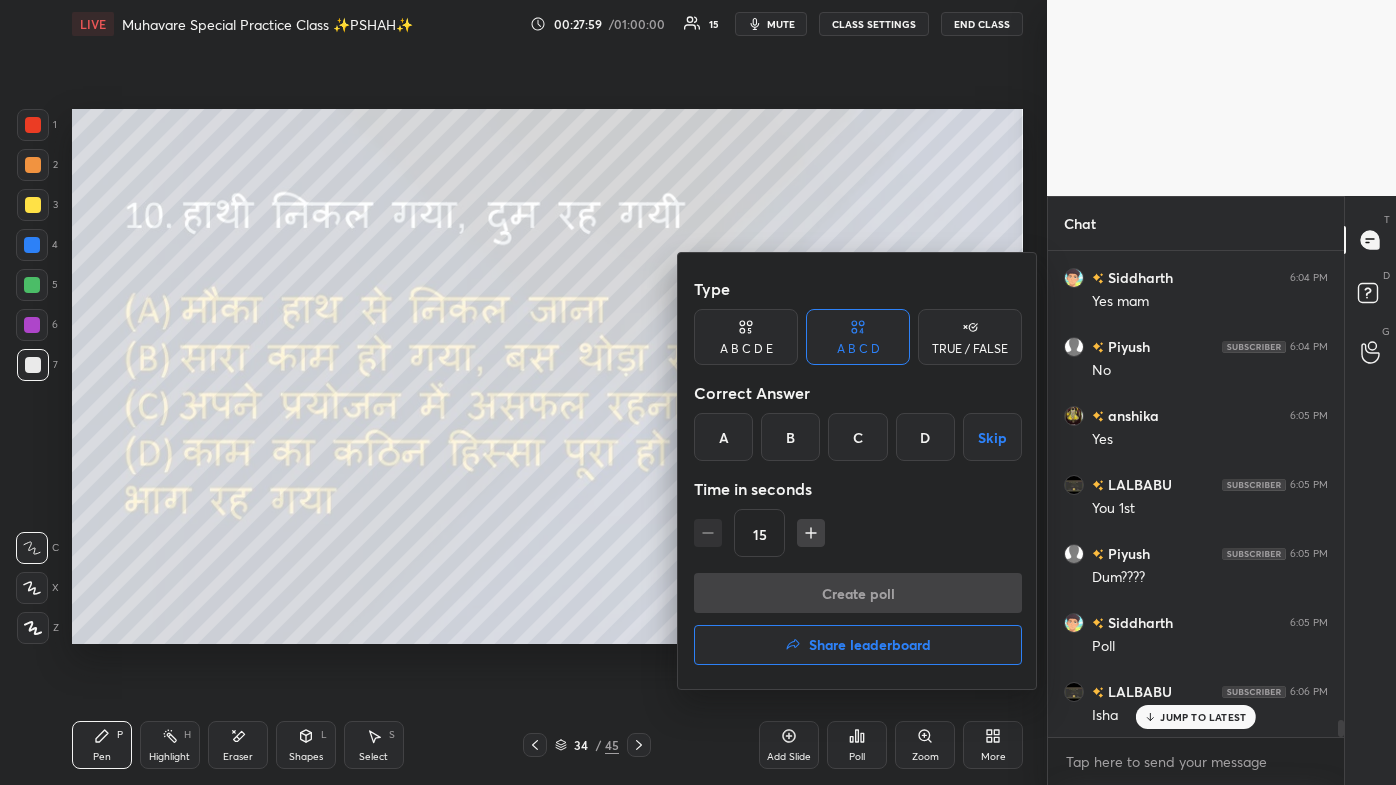 click on "D" at bounding box center [925, 437] 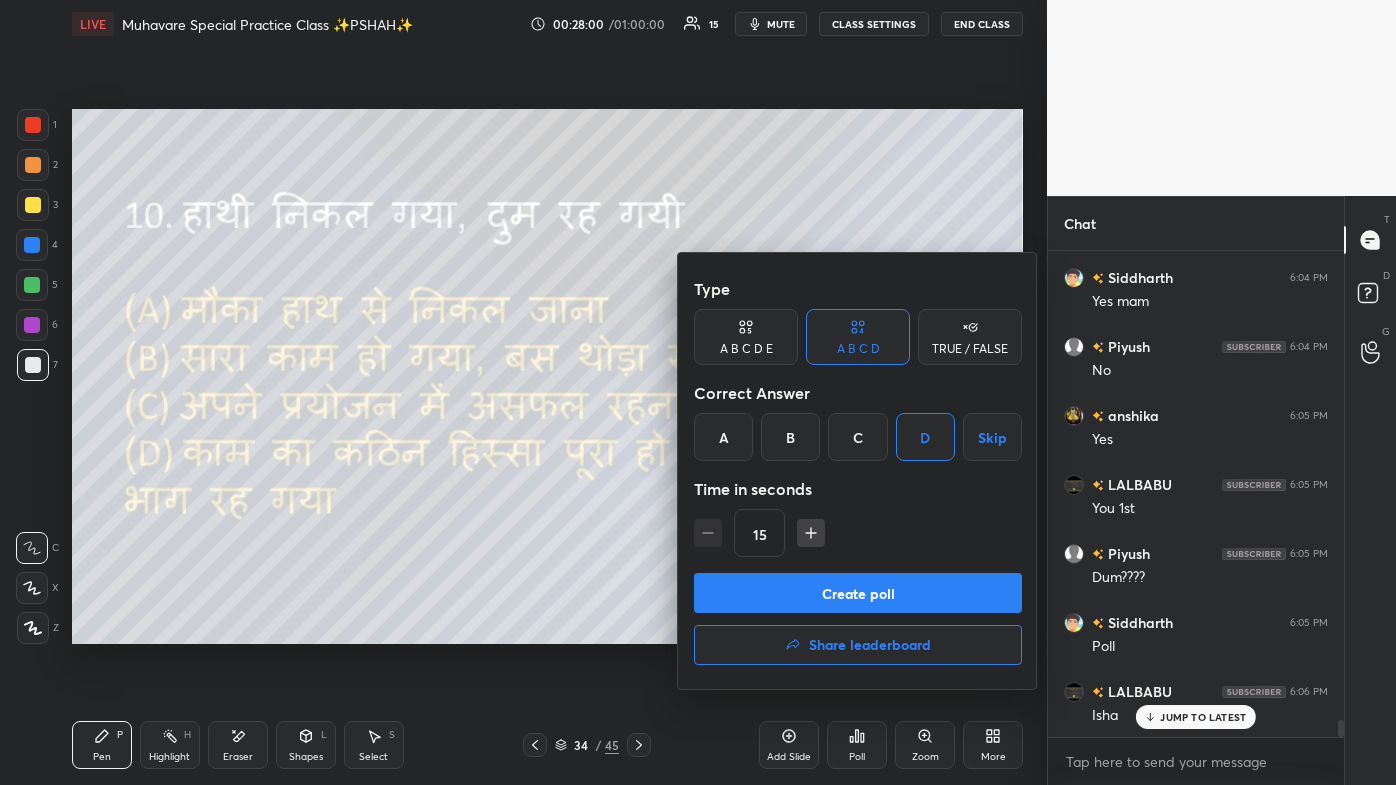 click on "Create poll" at bounding box center [858, 593] 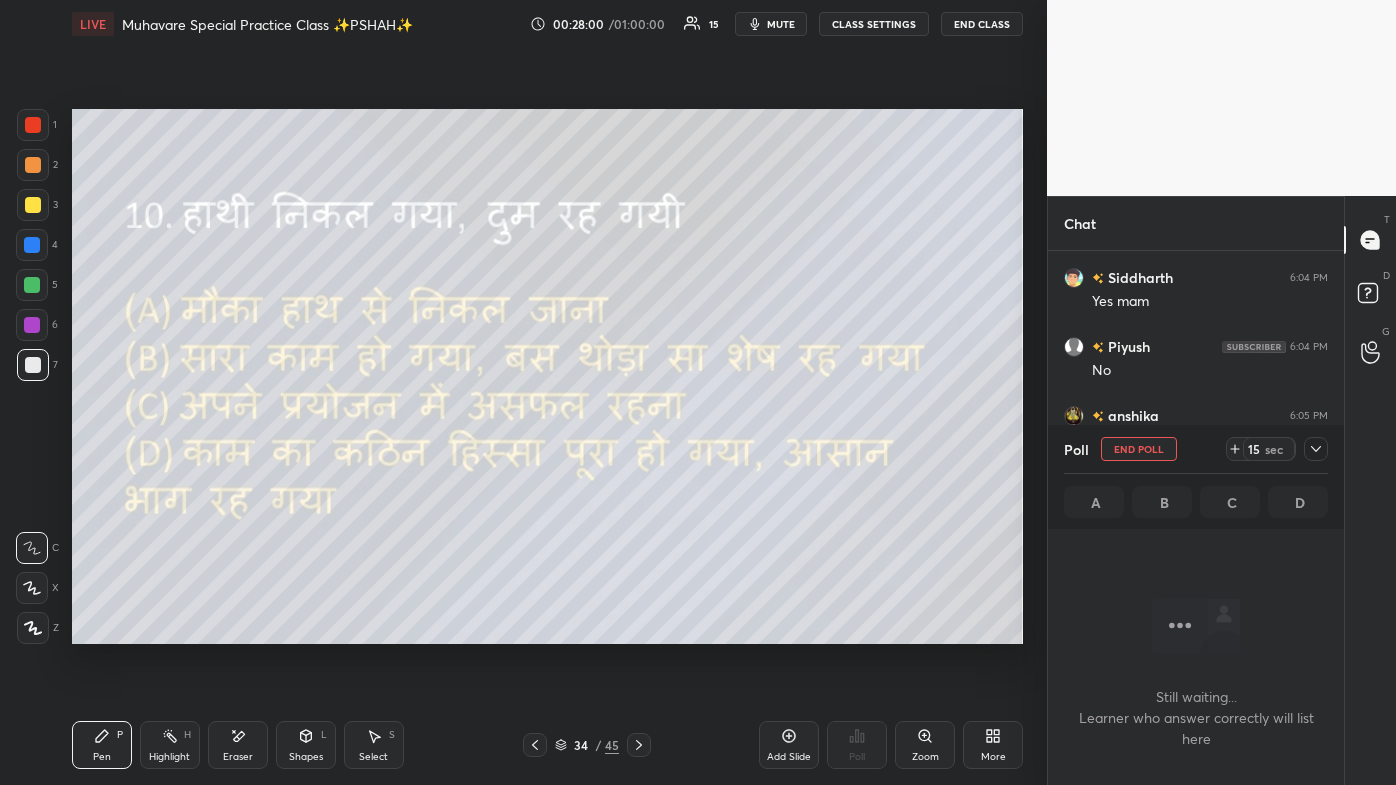 scroll, scrollTop: 404, scrollLeft: 290, axis: both 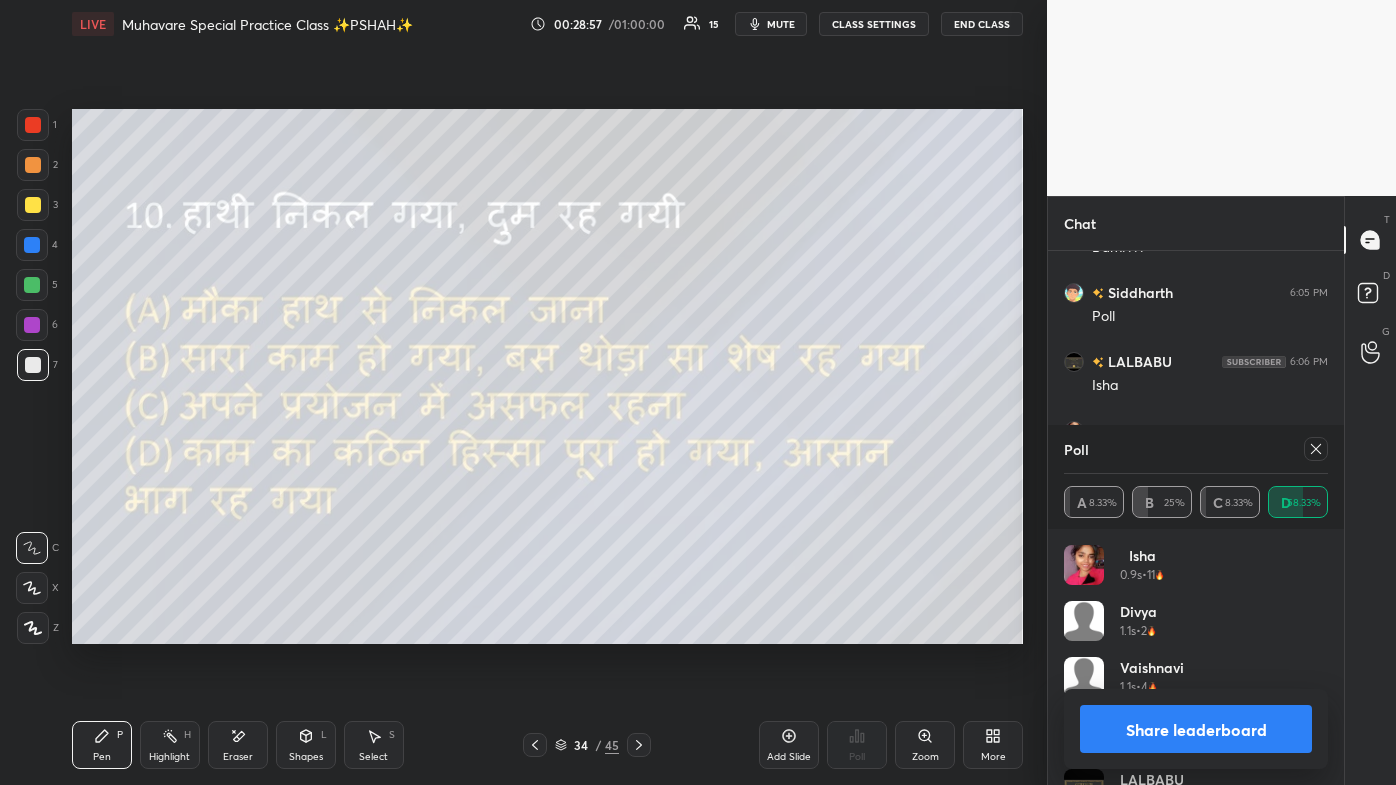 click 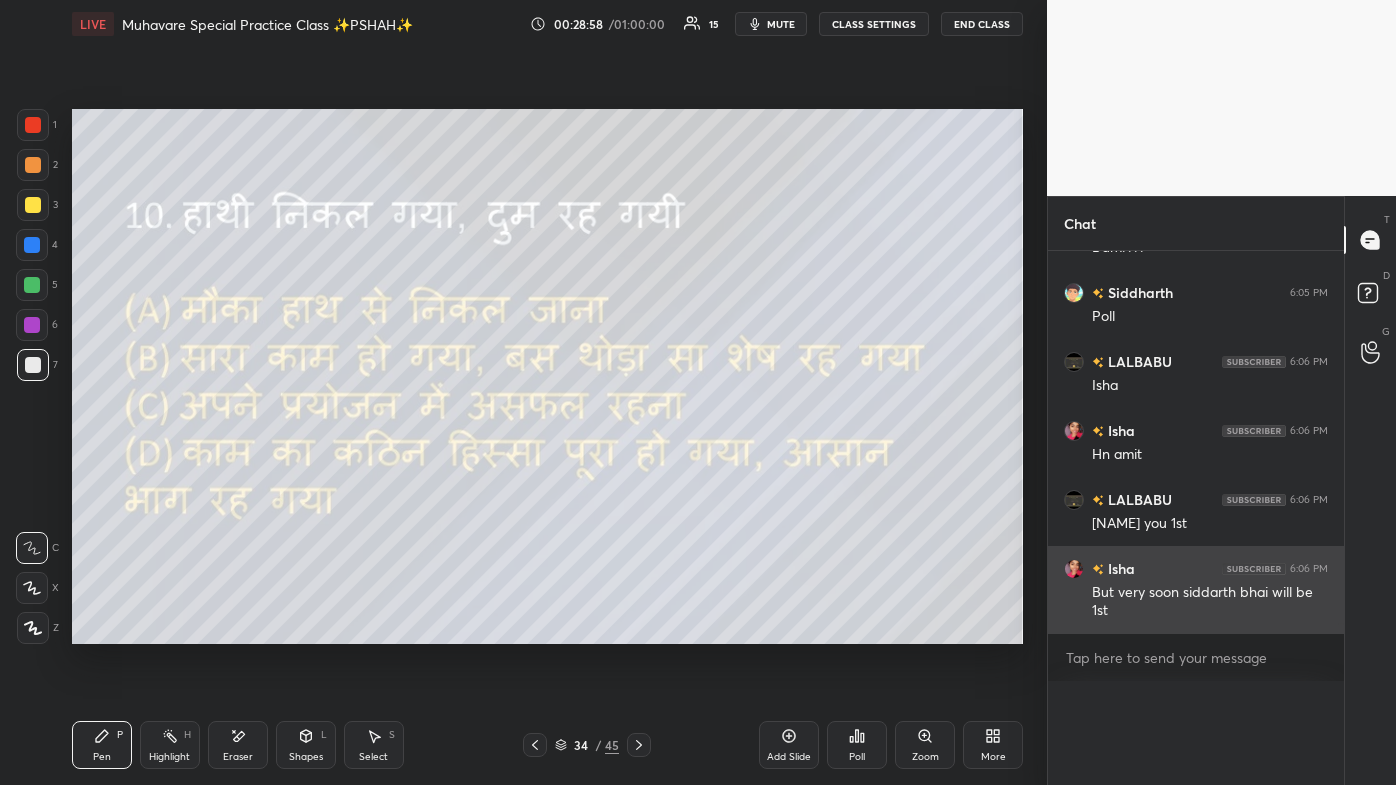scroll, scrollTop: 0, scrollLeft: 0, axis: both 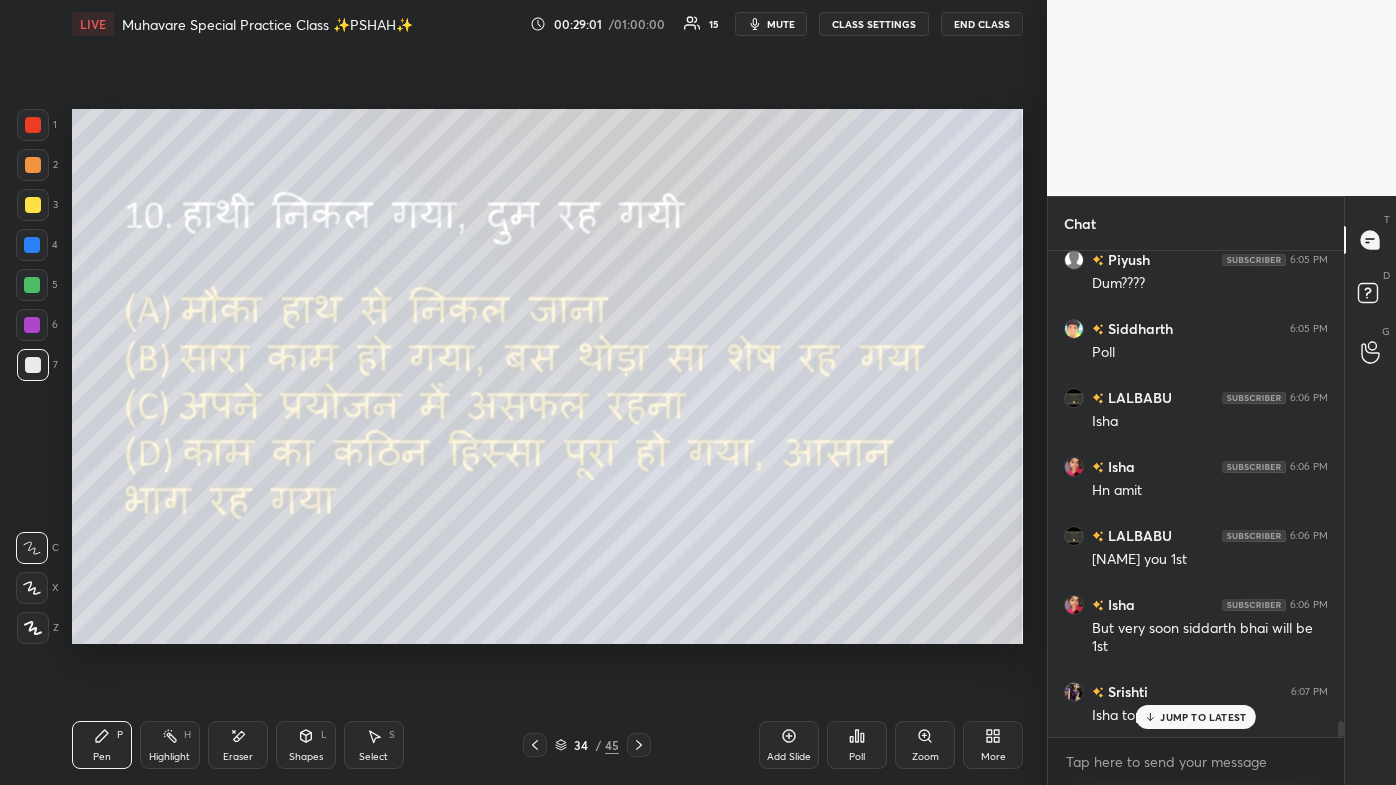 click on "JUMP TO LATEST" at bounding box center (1203, 717) 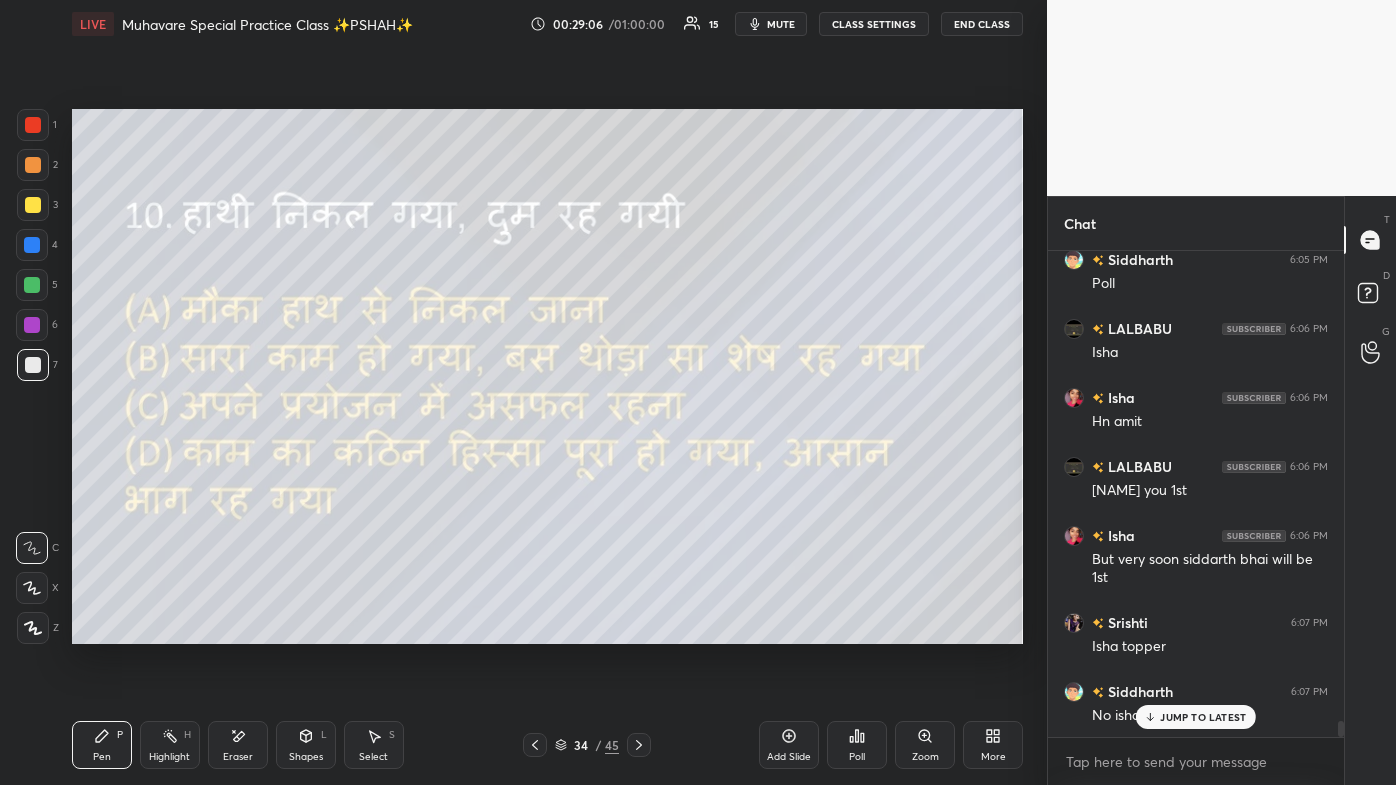 scroll, scrollTop: 14010, scrollLeft: 0, axis: vertical 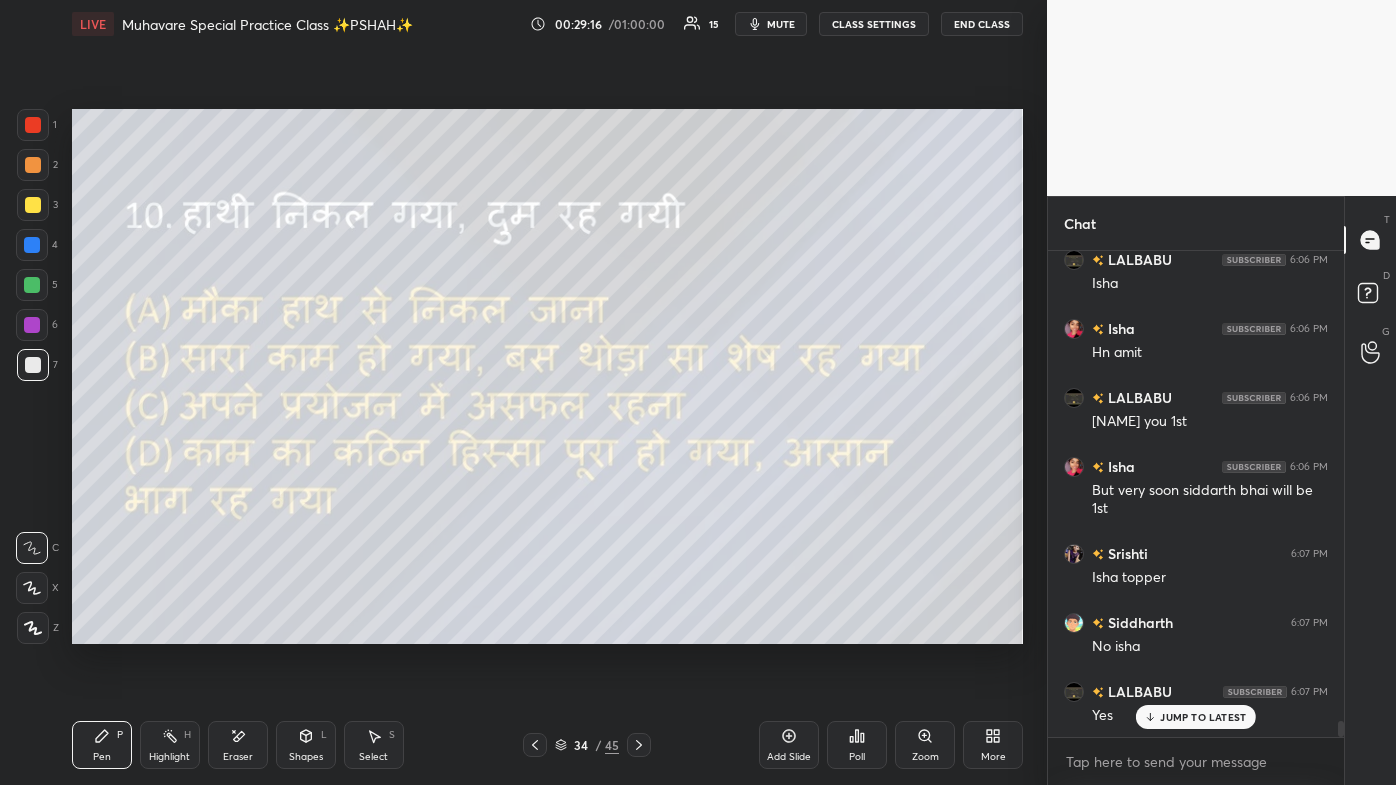 click on "[FIRST] [LAST]" at bounding box center (1196, 494) 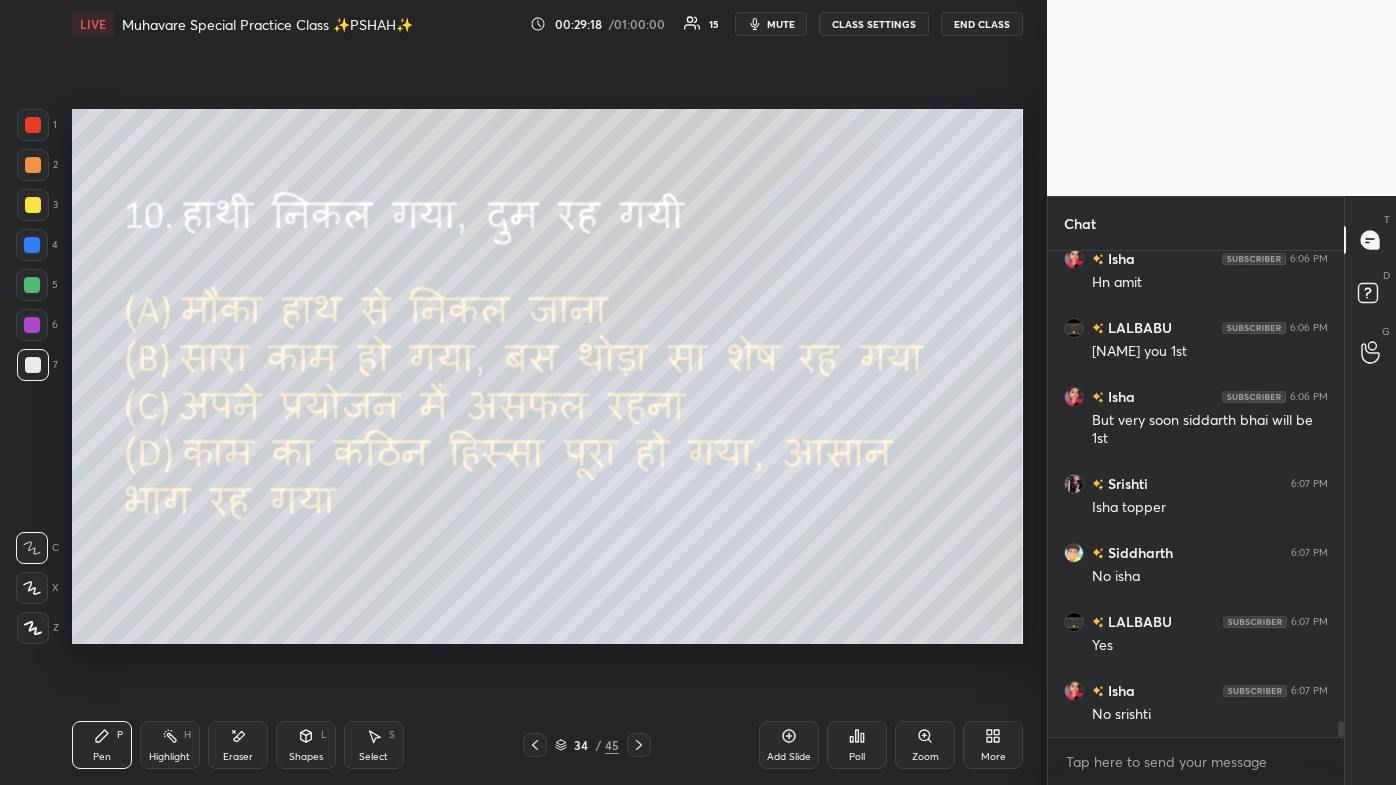 click on "Poll" at bounding box center (857, 745) 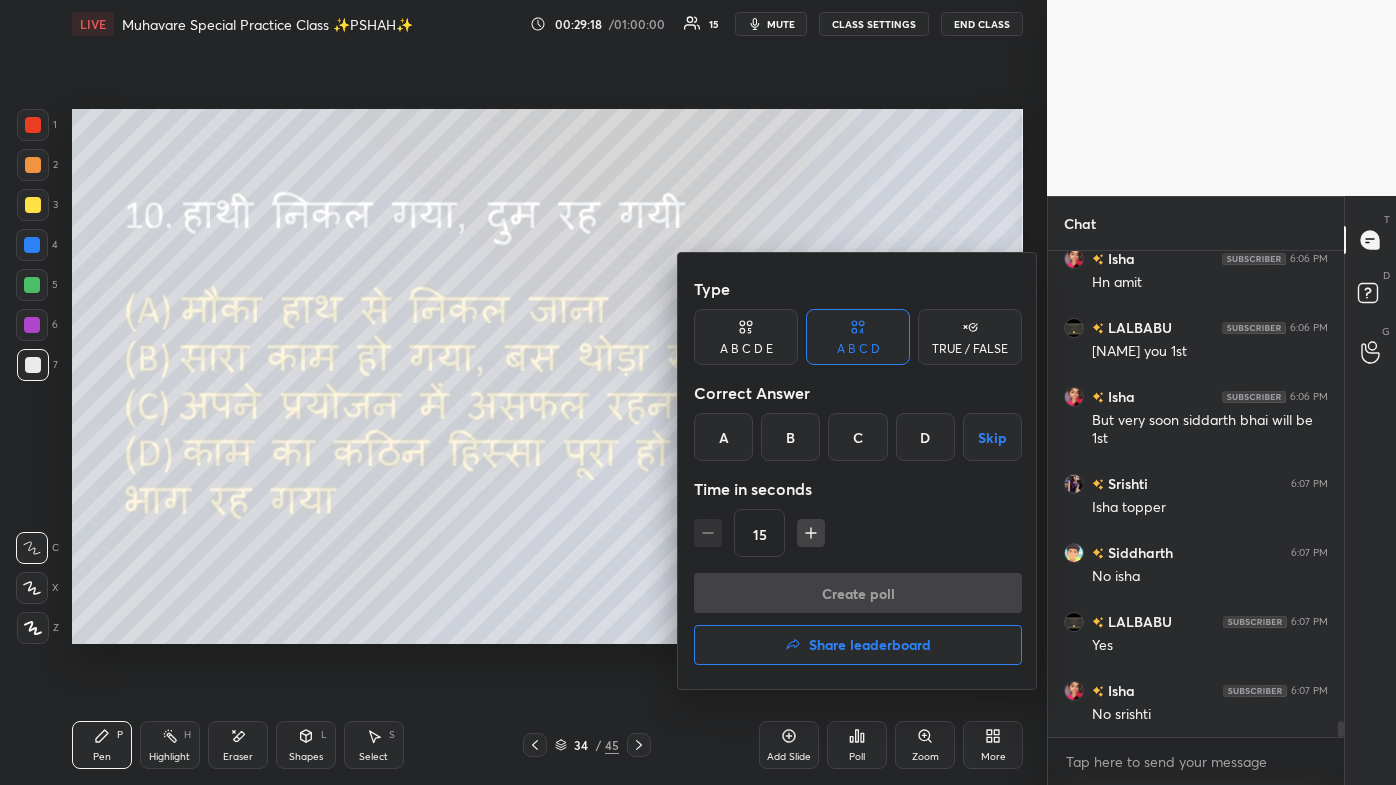 click on "Share leaderboard" at bounding box center (870, 645) 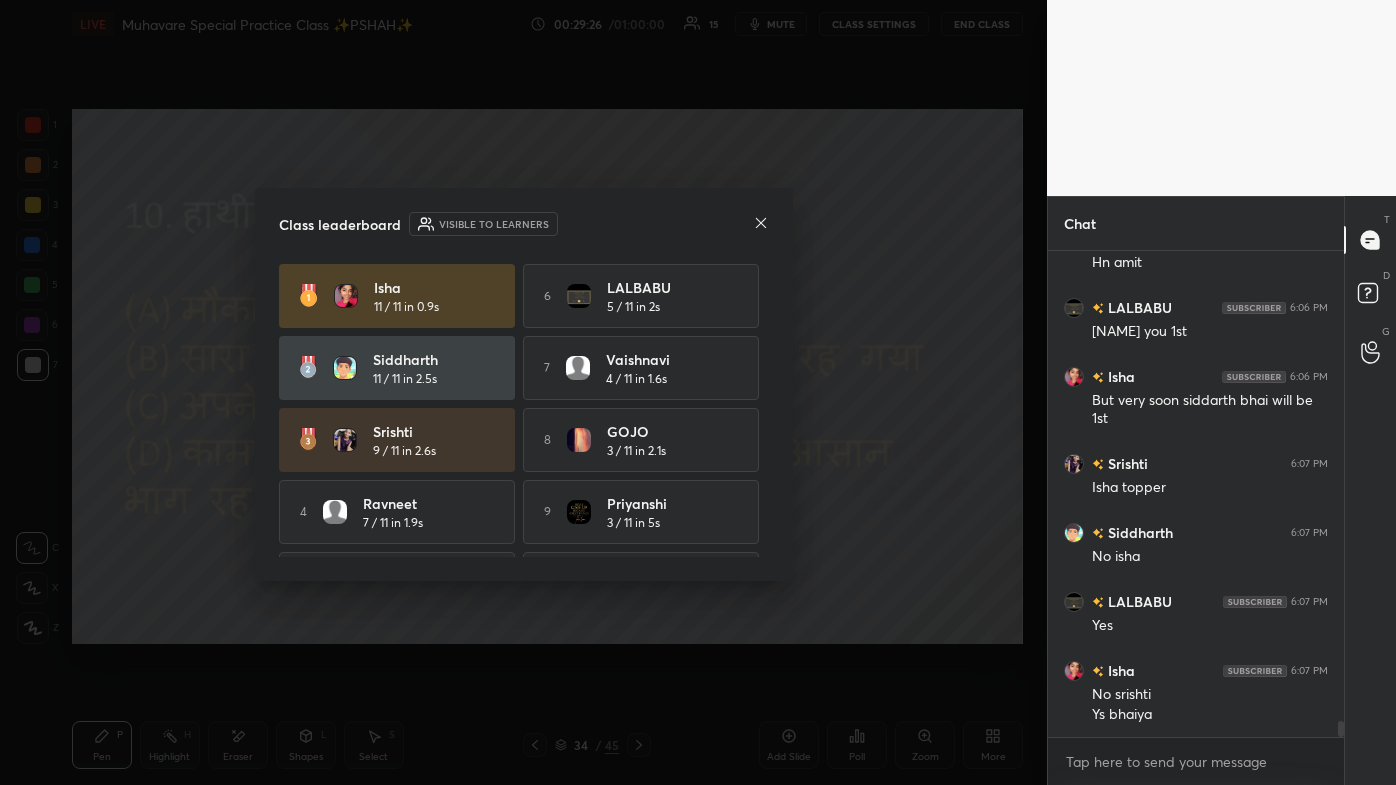 scroll, scrollTop: 14168, scrollLeft: 0, axis: vertical 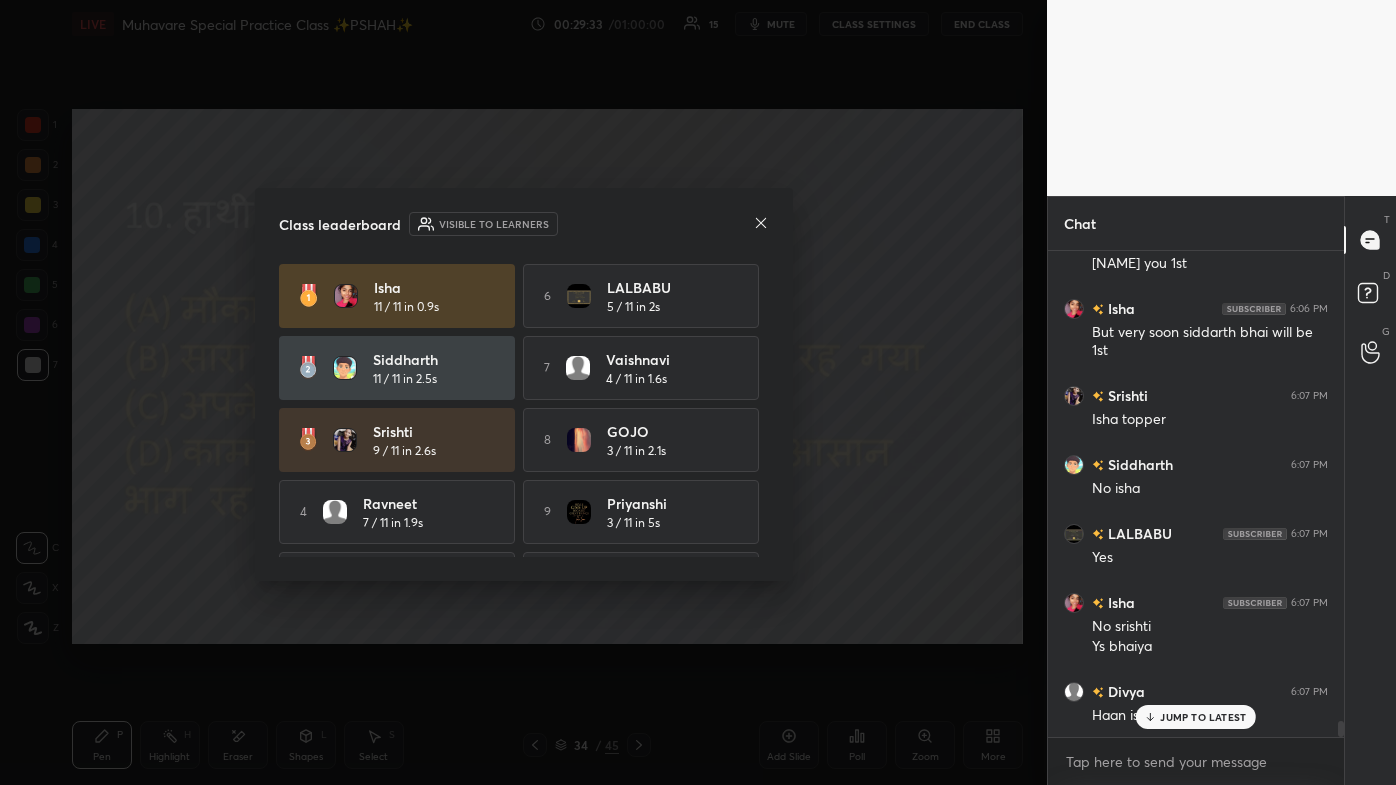 click at bounding box center (761, 224) 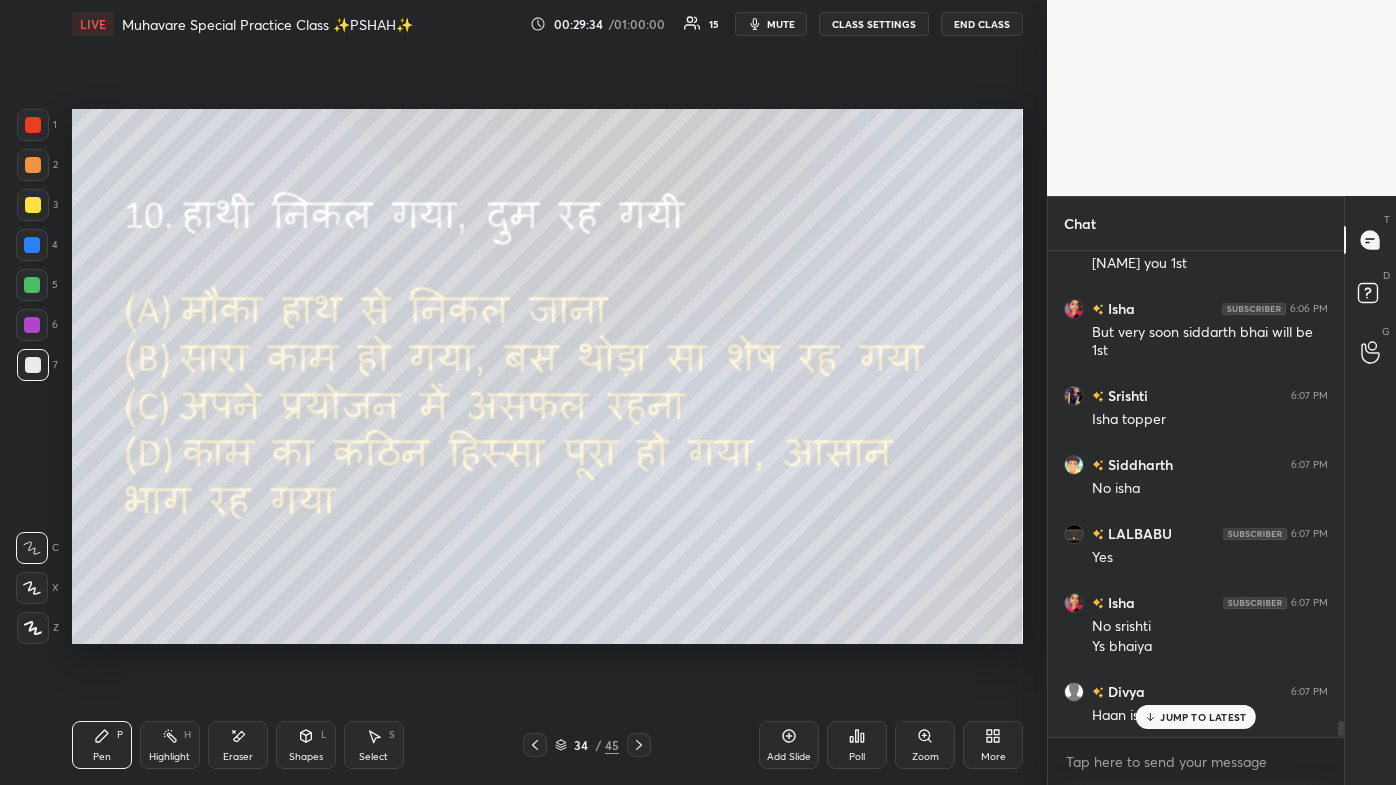 click on "JUMP TO LATEST" at bounding box center (1203, 717) 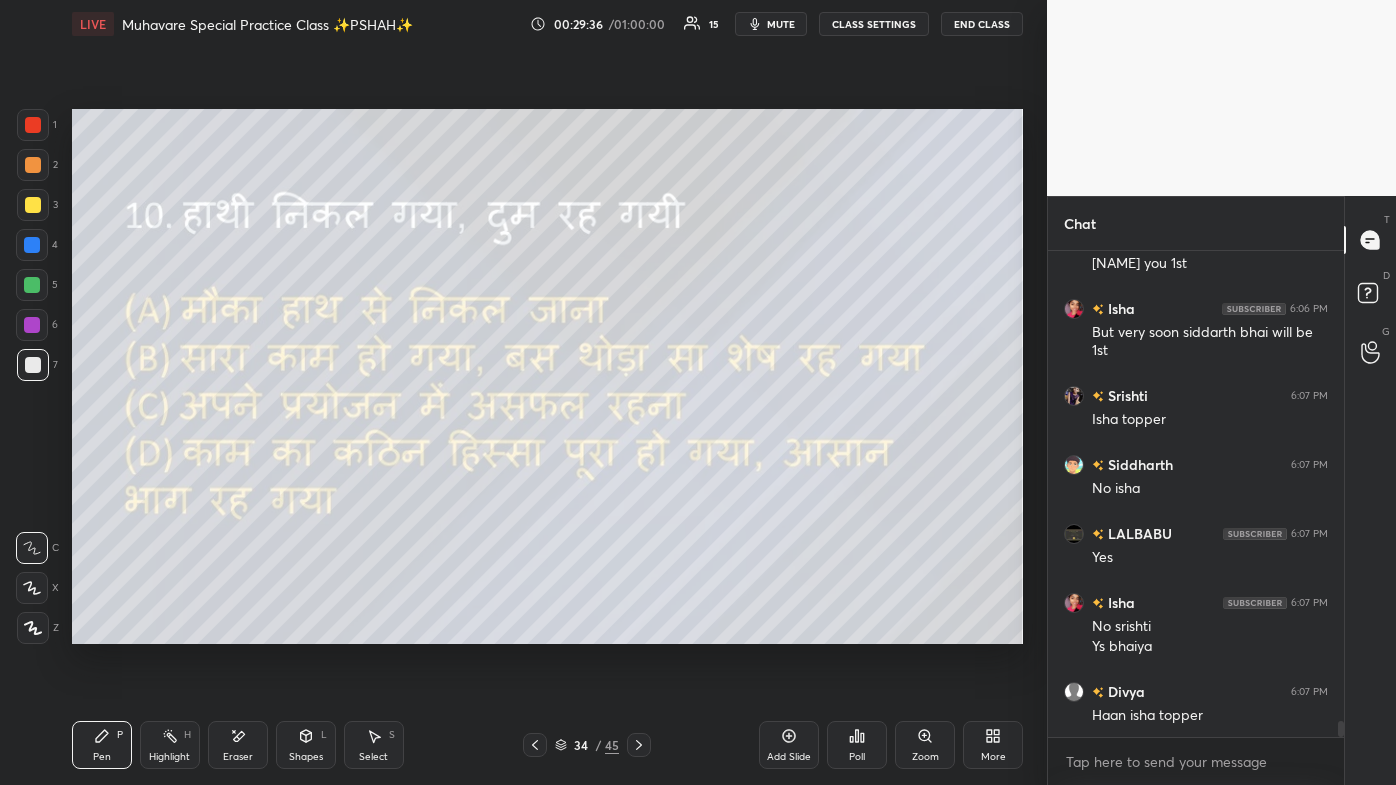 click 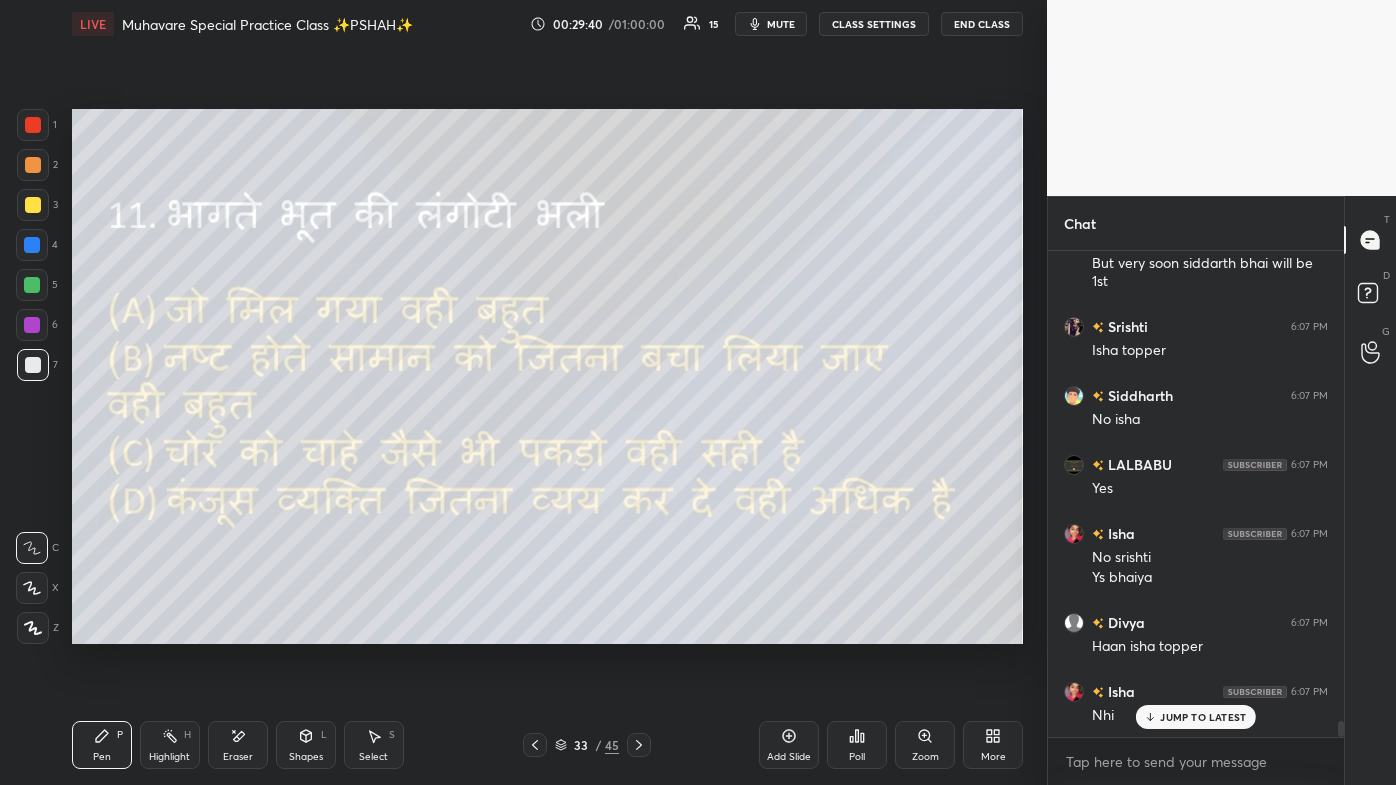 scroll, scrollTop: 14306, scrollLeft: 0, axis: vertical 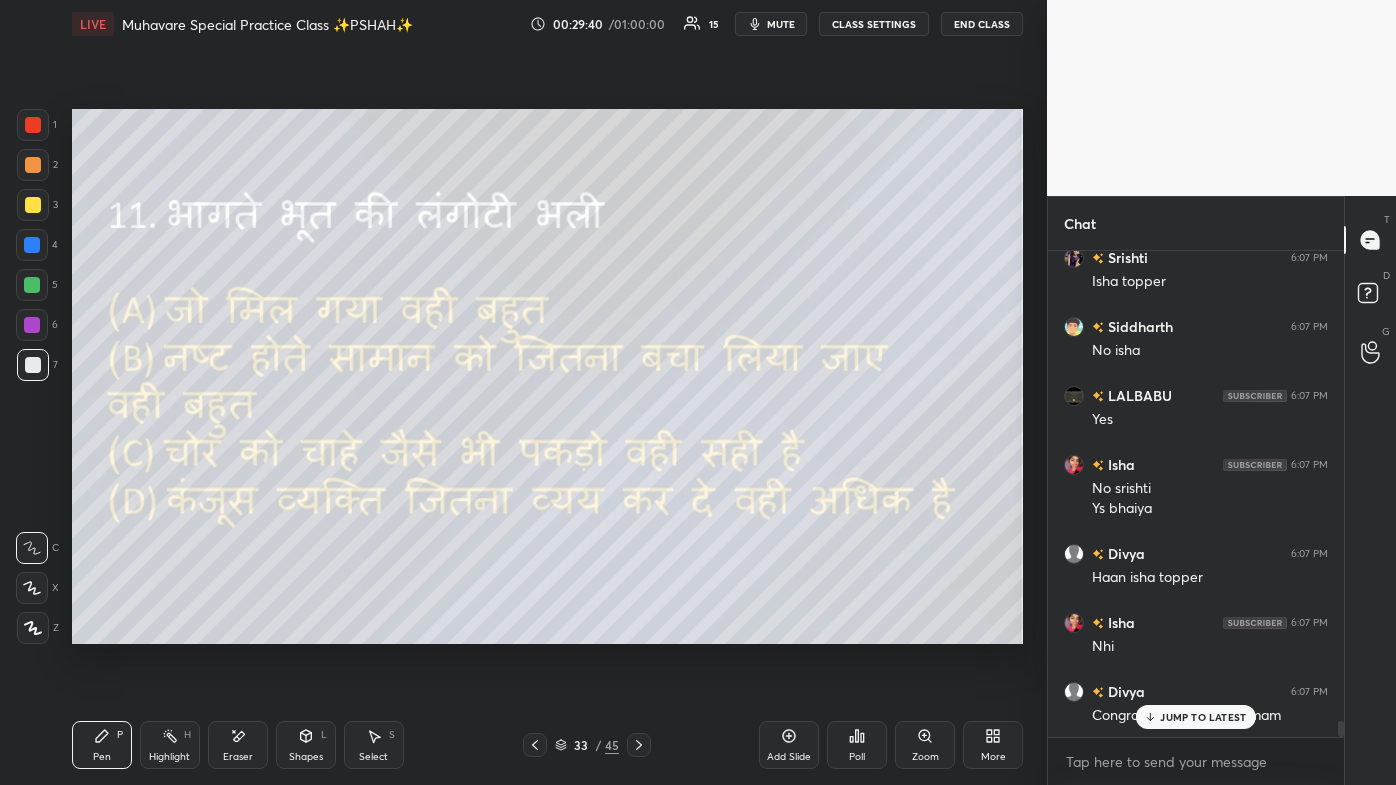 click on "JUMP TO LATEST" at bounding box center [1203, 717] 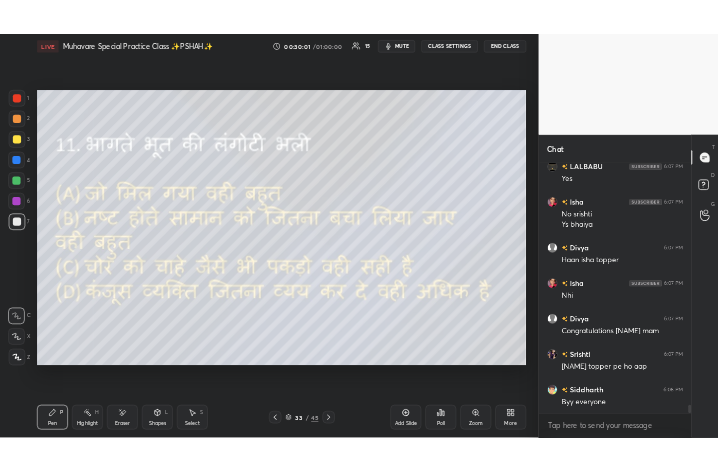 scroll, scrollTop: 14514, scrollLeft: 0, axis: vertical 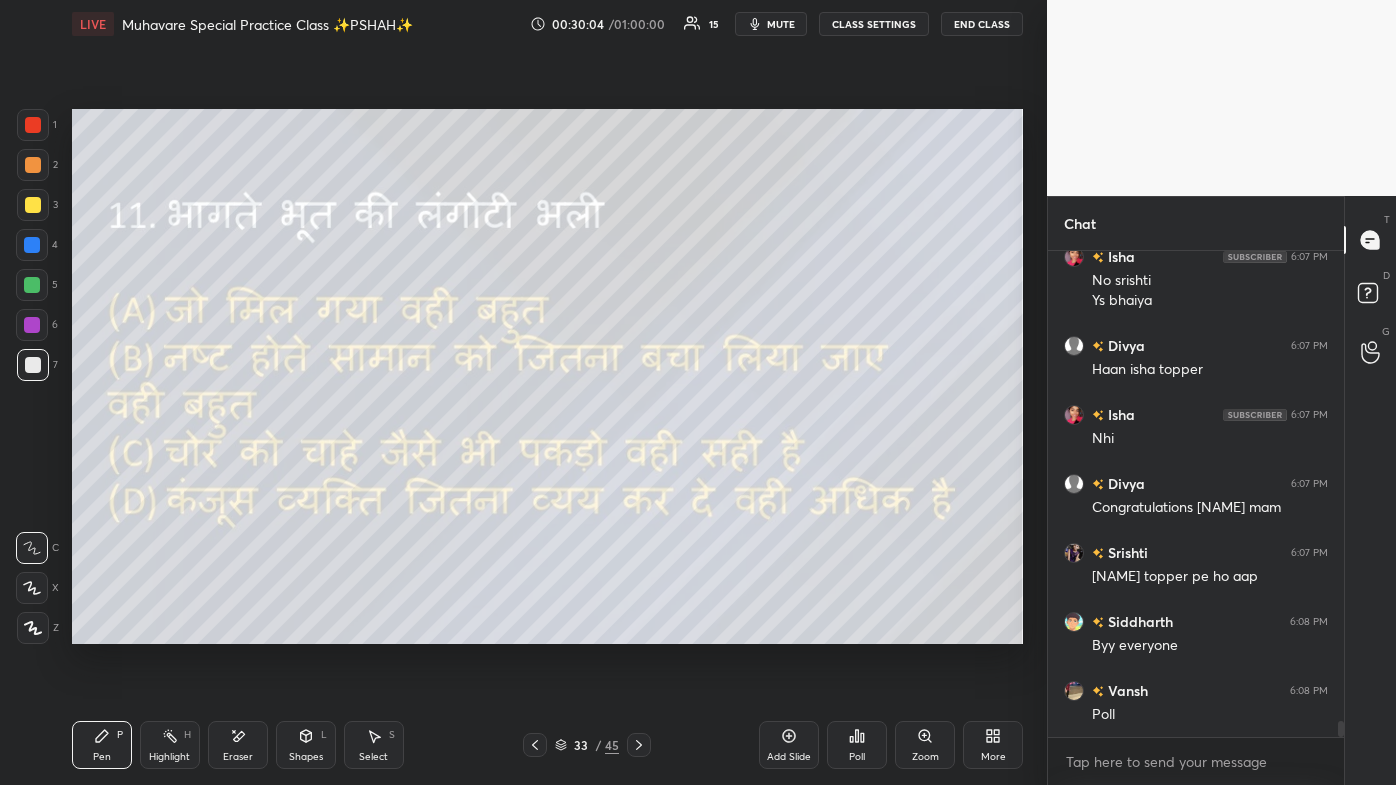 click on "More" at bounding box center (993, 745) 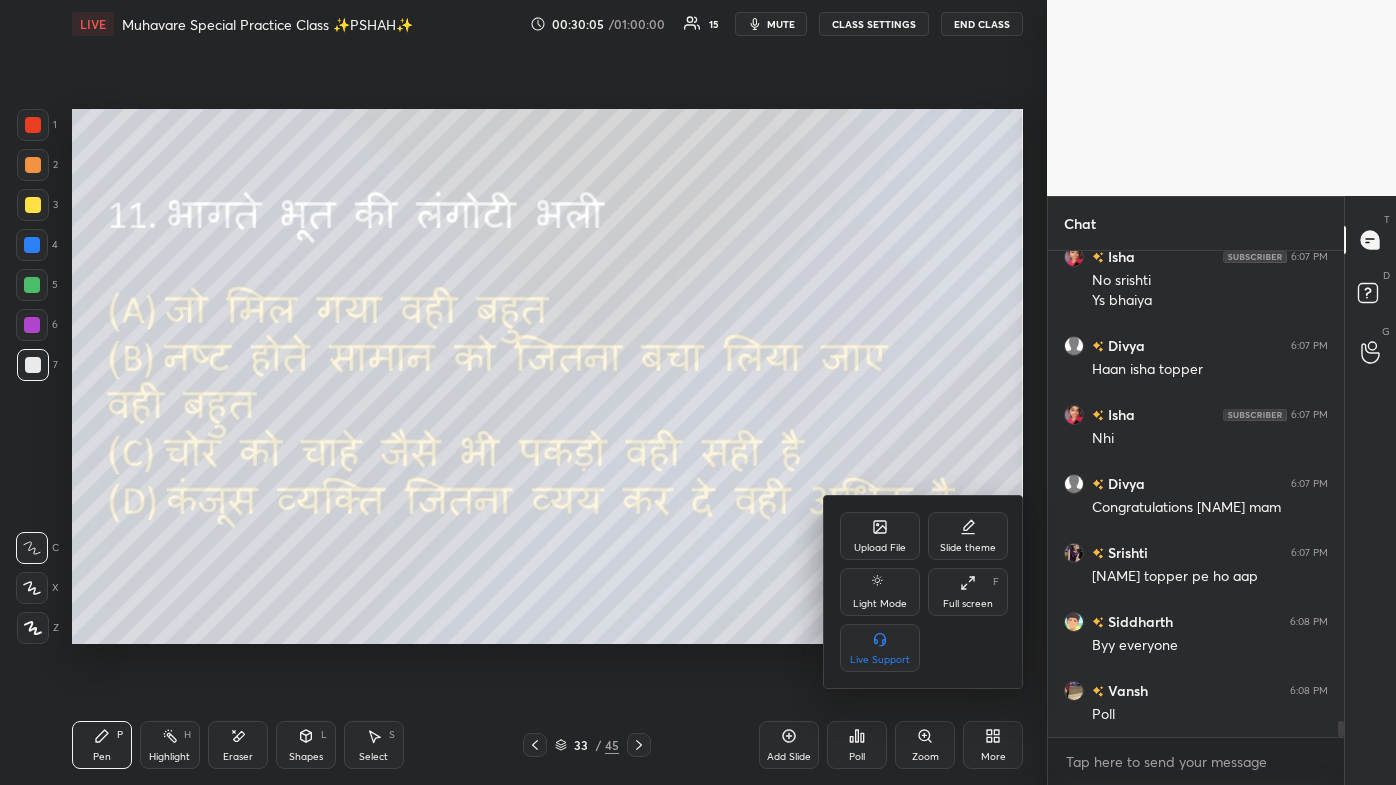 click 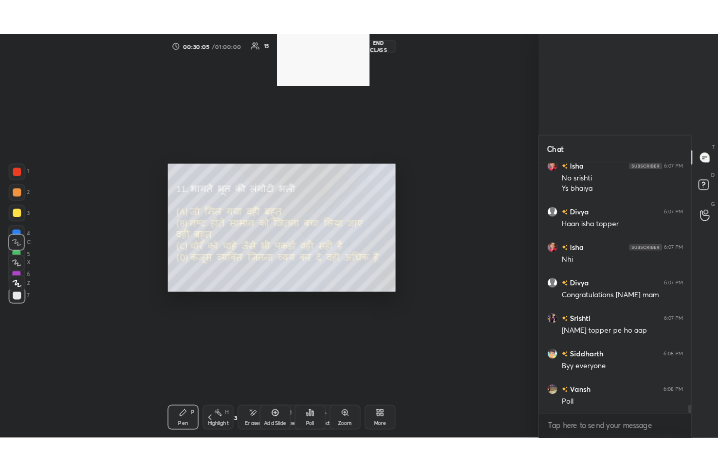 scroll, scrollTop: 343, scrollLeft: 476, axis: both 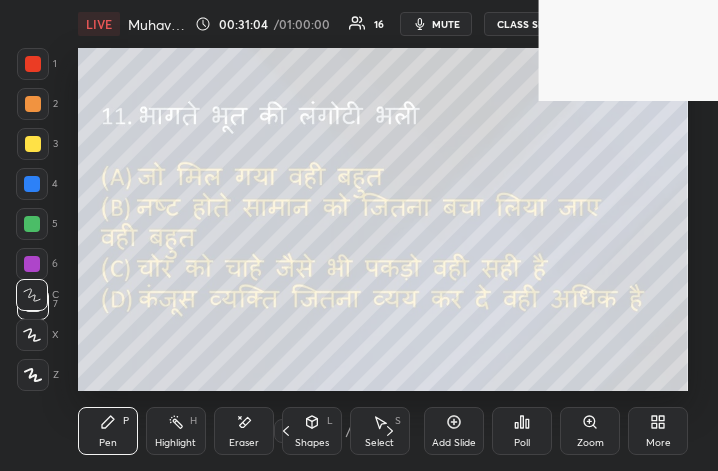 click on "More" at bounding box center (658, 431) 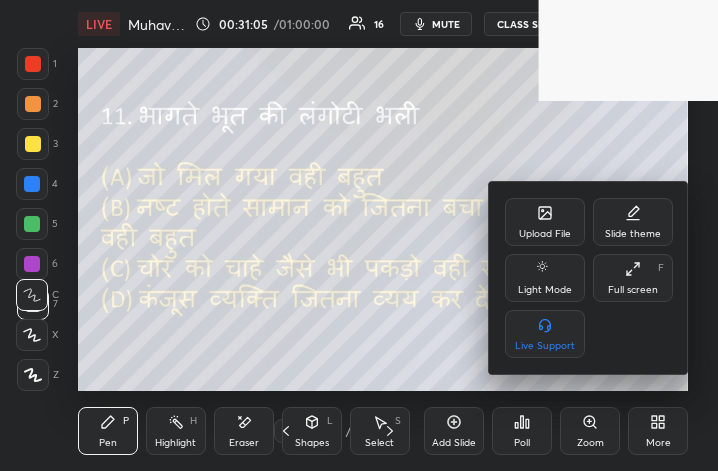 click on "Full screen" at bounding box center [633, 290] 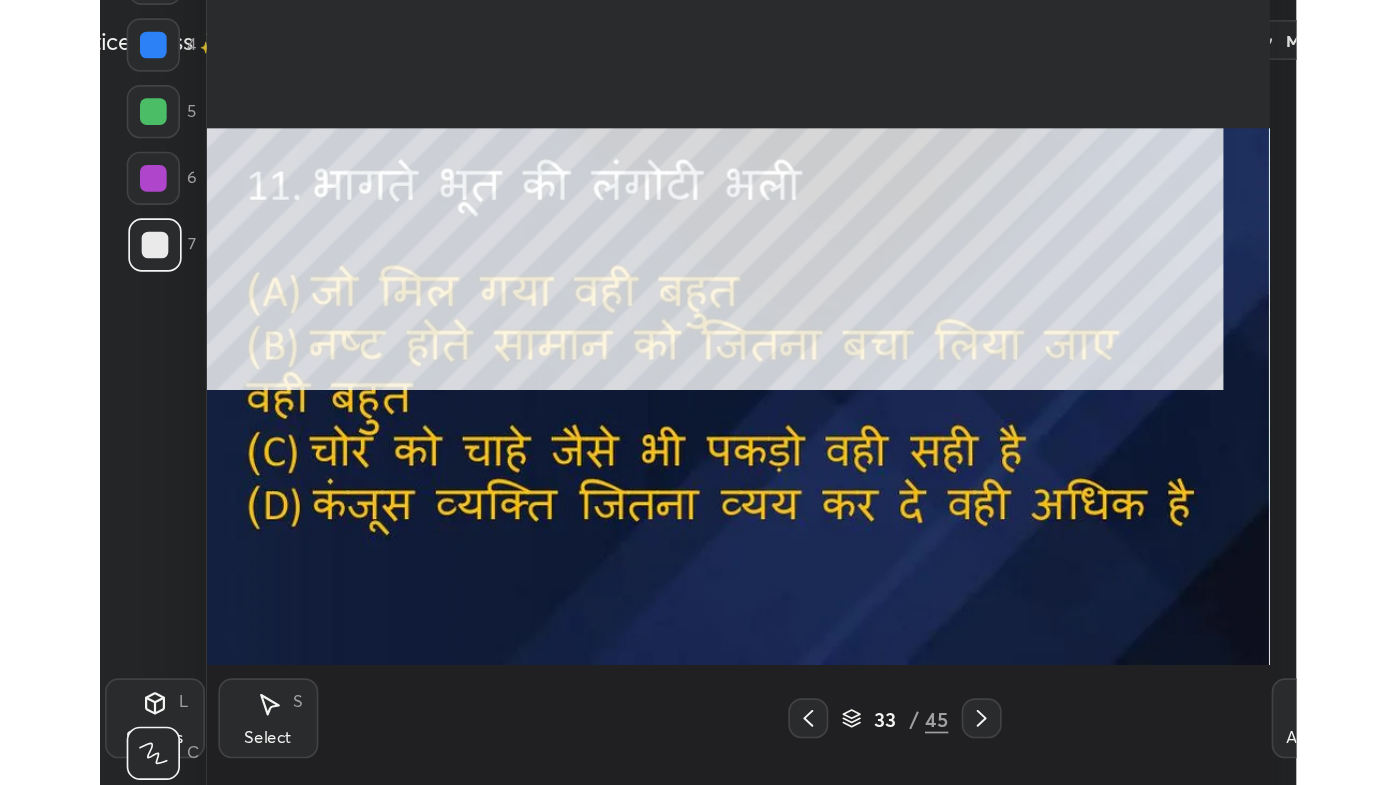 scroll, scrollTop: 99342, scrollLeft: 98800, axis: both 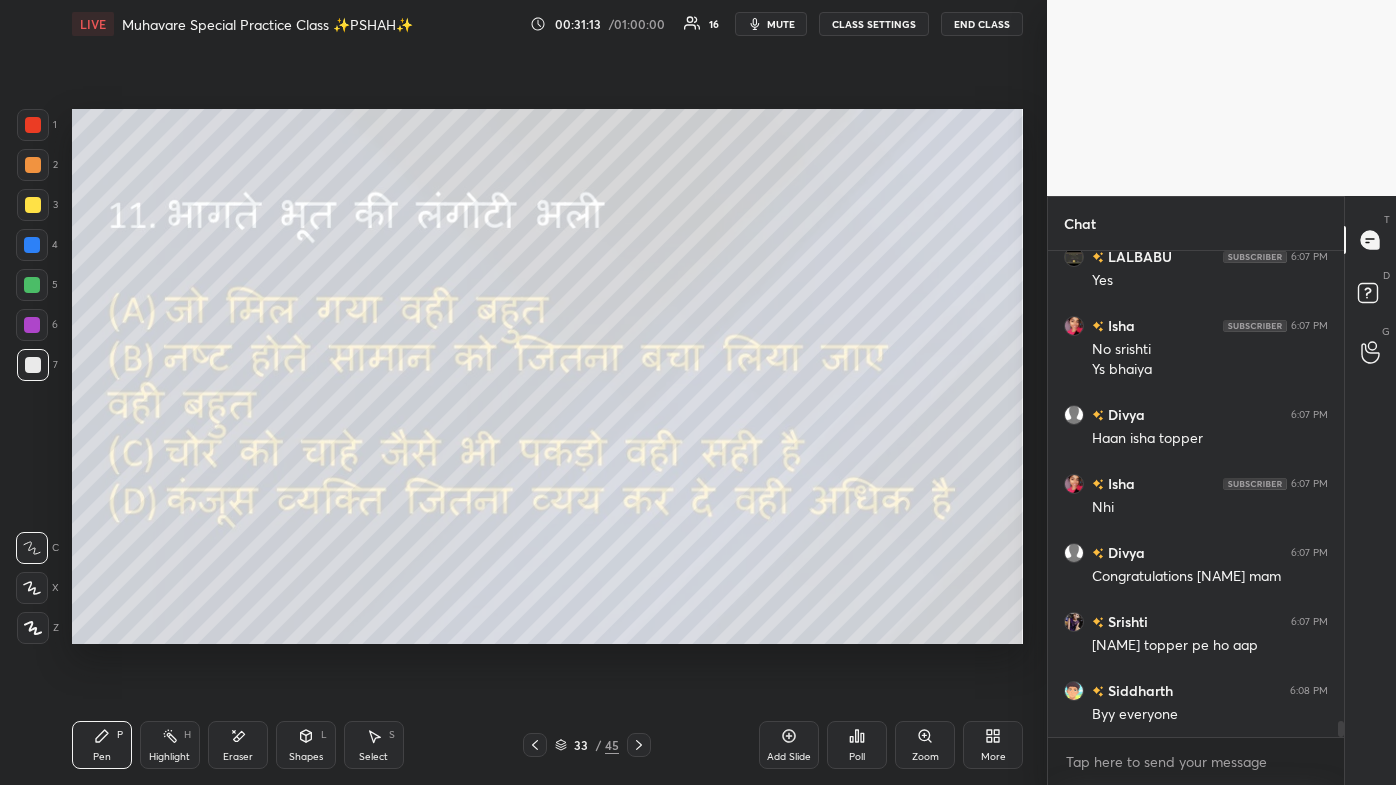 click on "Poll" at bounding box center [857, 757] 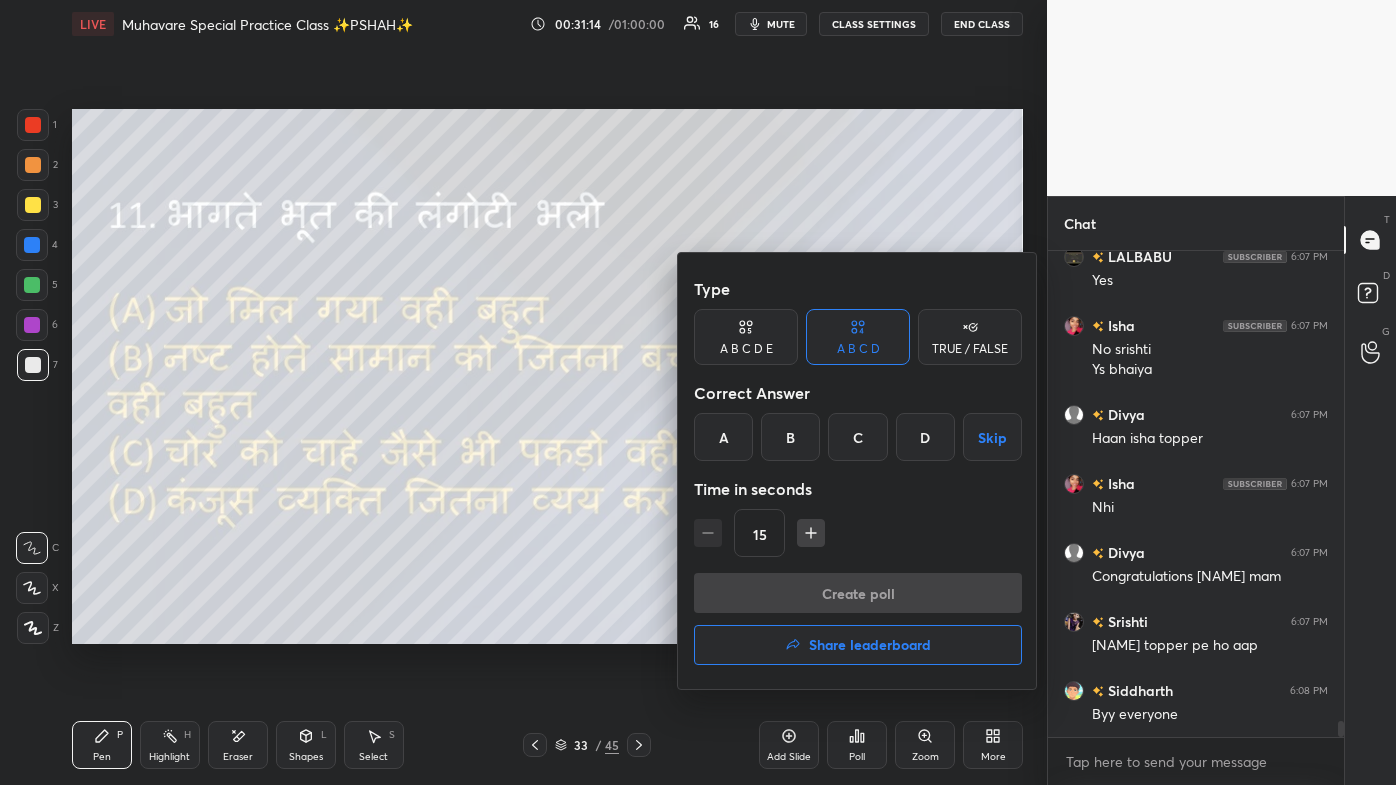 click on "A" at bounding box center [723, 437] 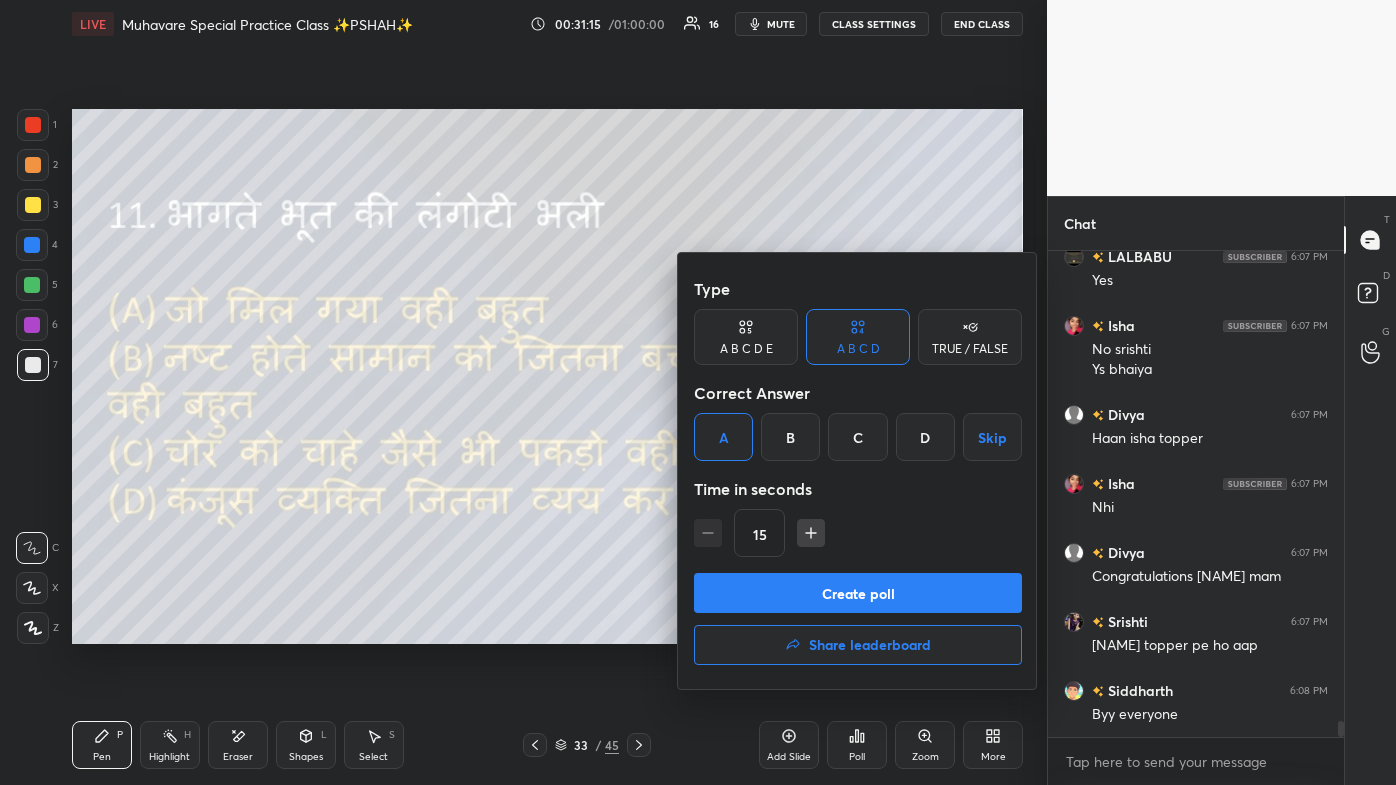 click on "Create poll" at bounding box center [858, 593] 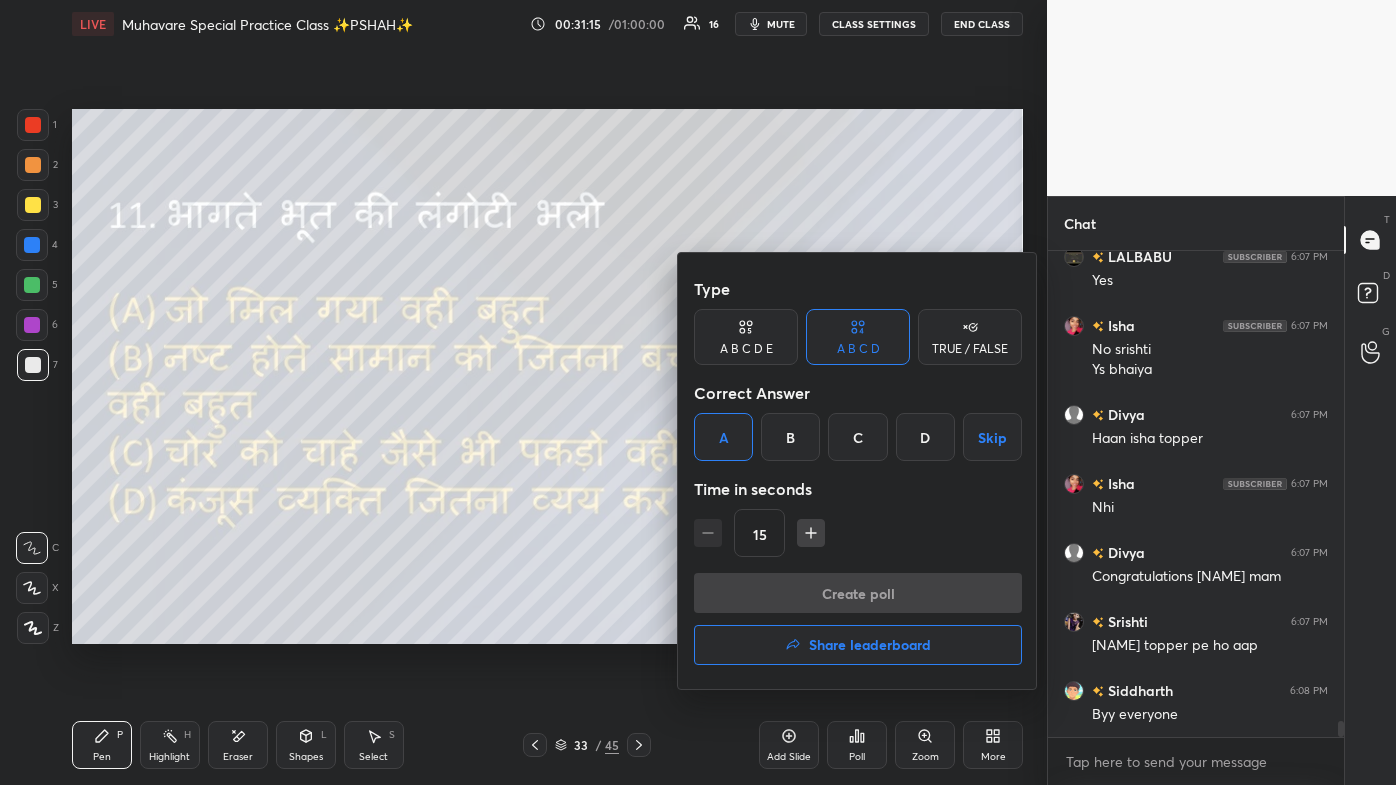 scroll, scrollTop: 408, scrollLeft: 290, axis: both 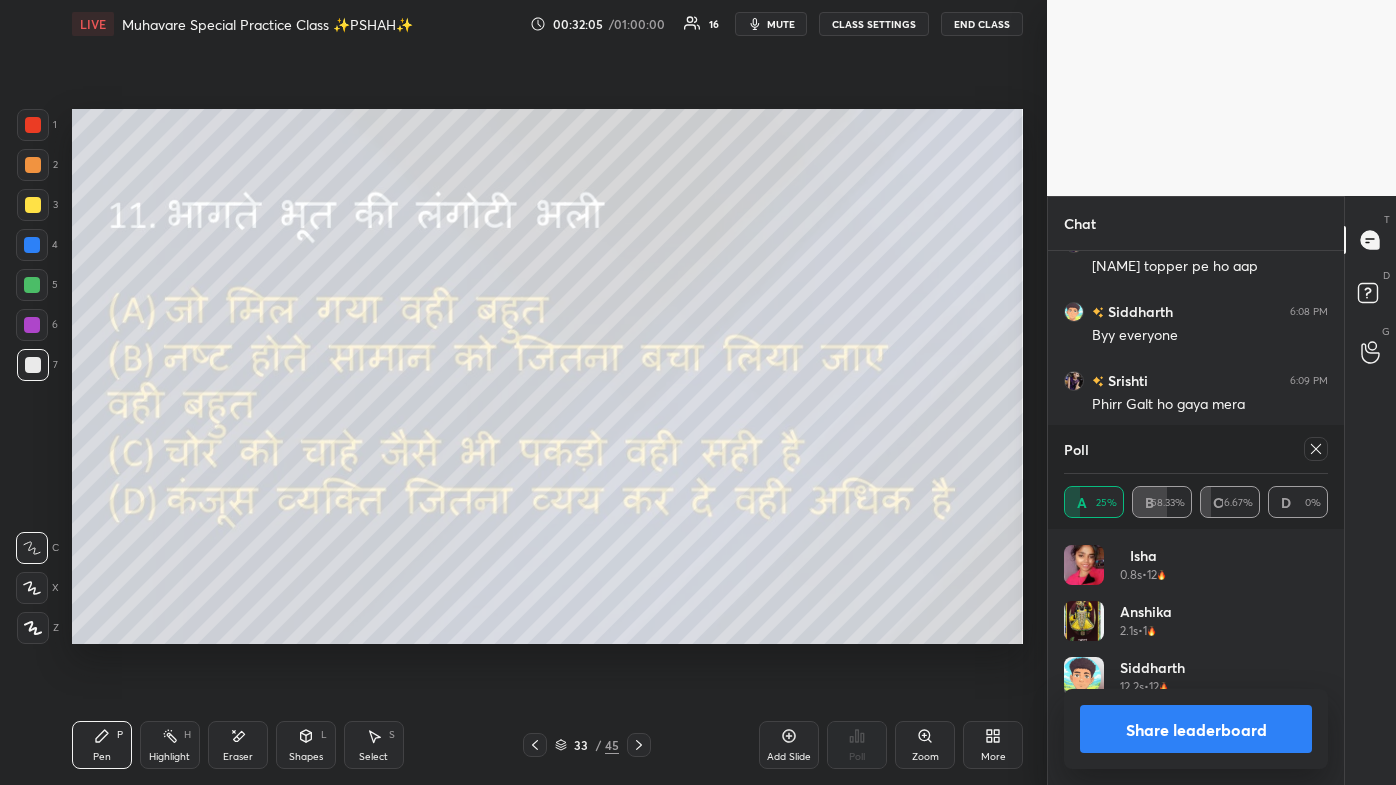 click at bounding box center [1316, 449] 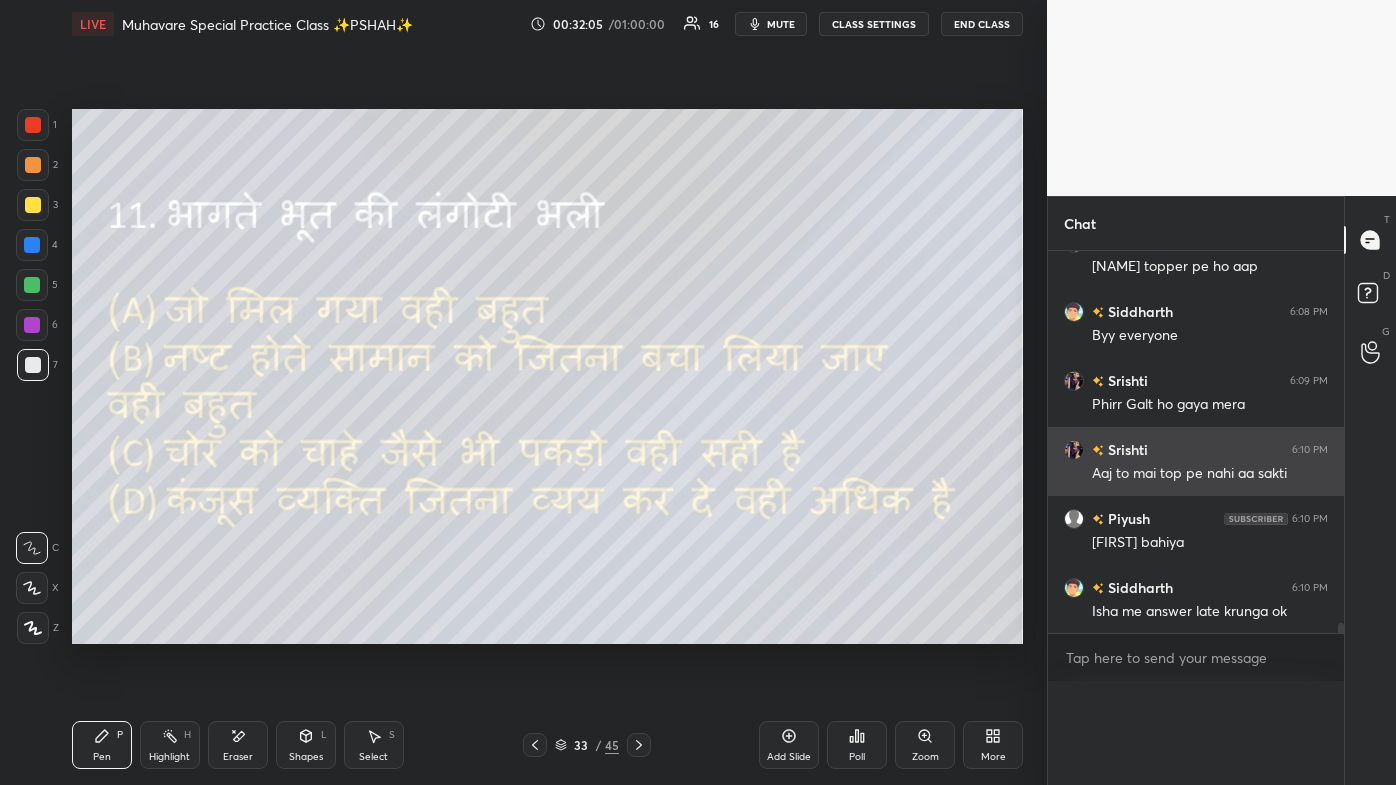 scroll, scrollTop: 0, scrollLeft: 0, axis: both 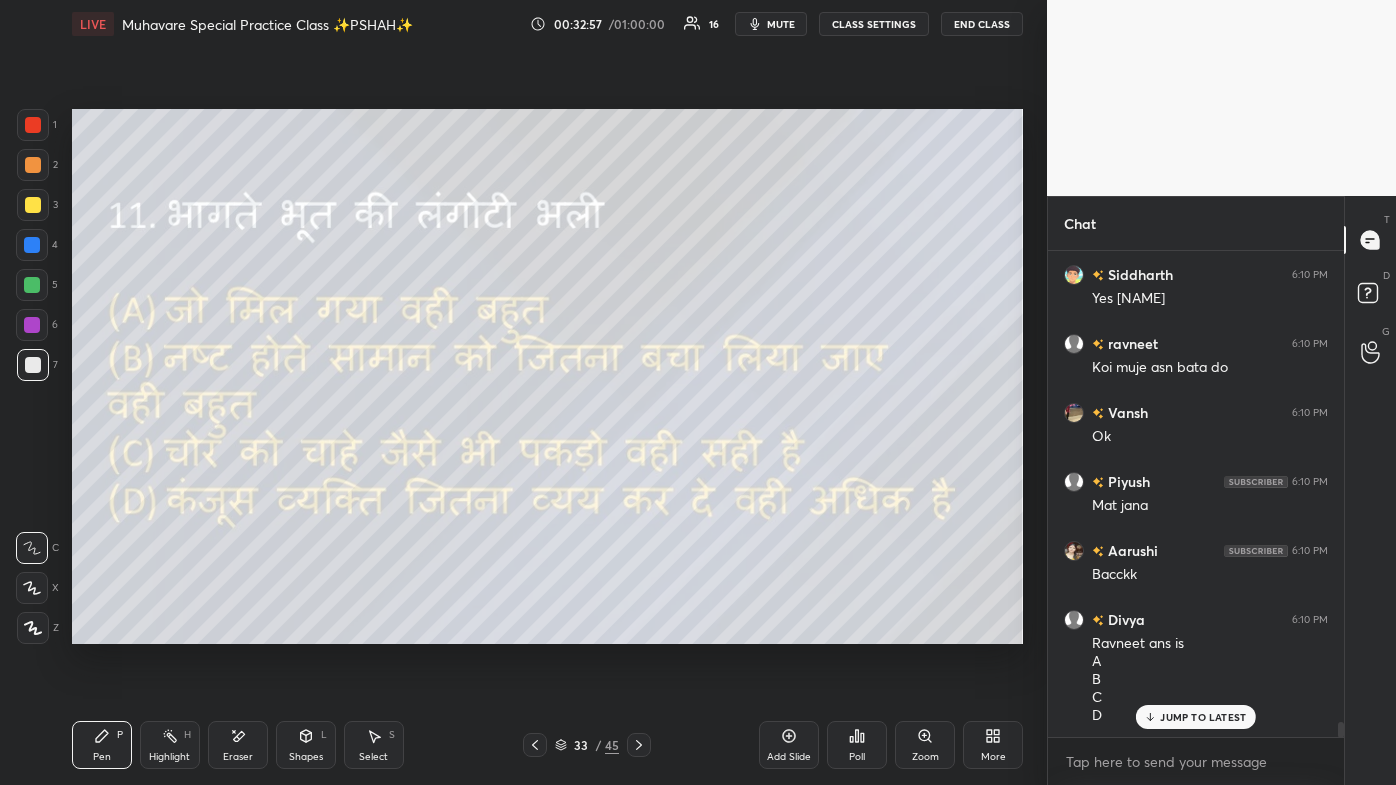click on "JUMP TO LATEST" at bounding box center [1203, 717] 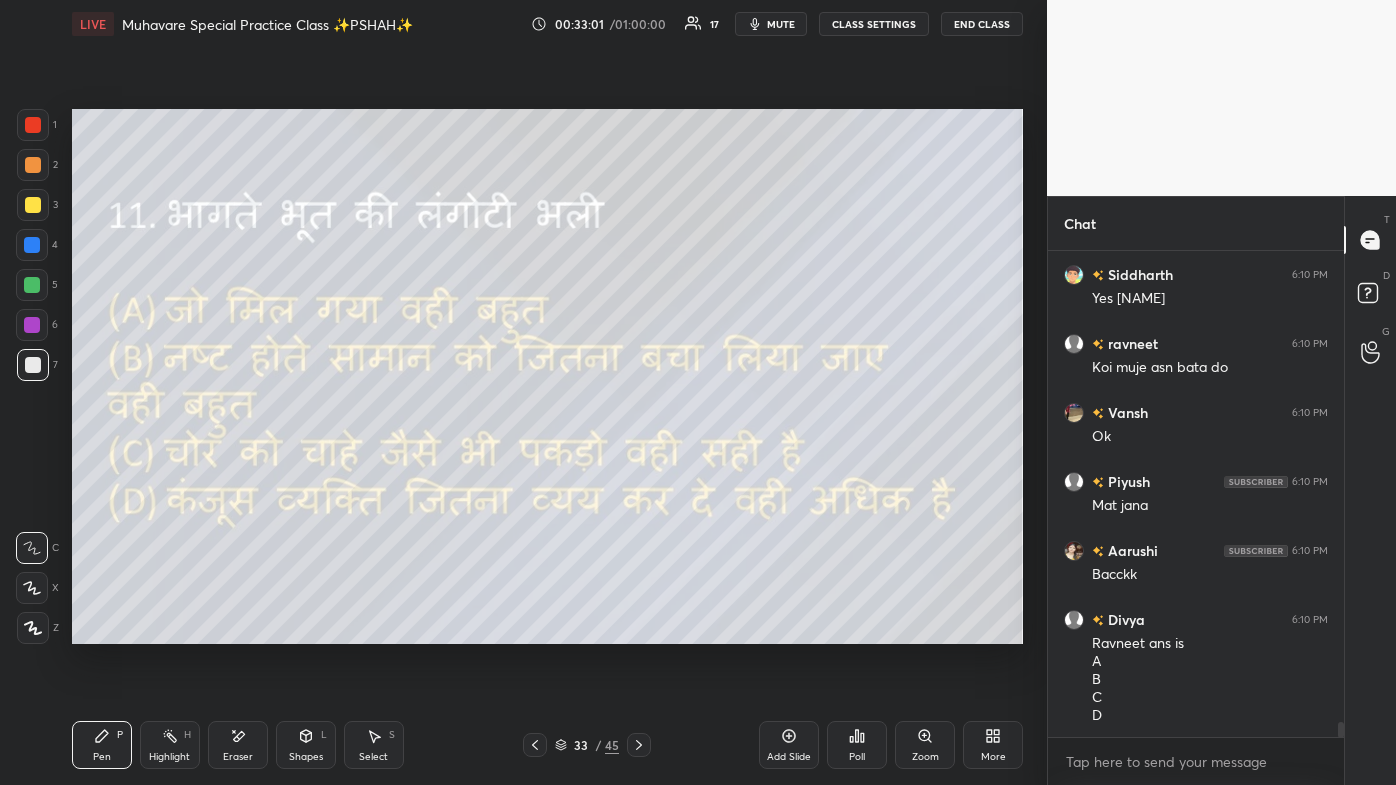 click 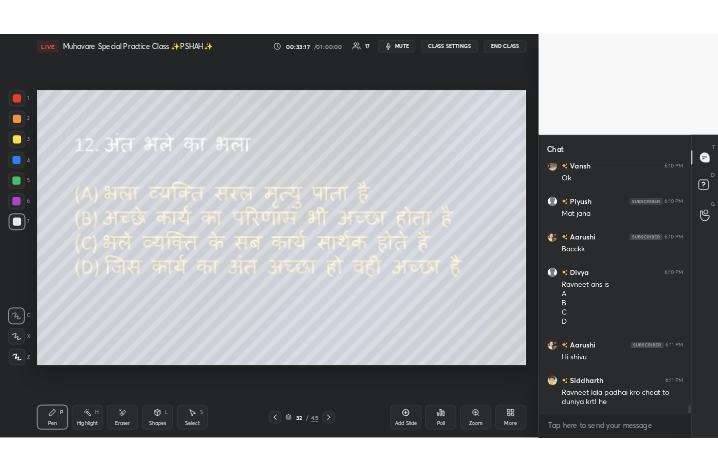 scroll, scrollTop: 15469, scrollLeft: 0, axis: vertical 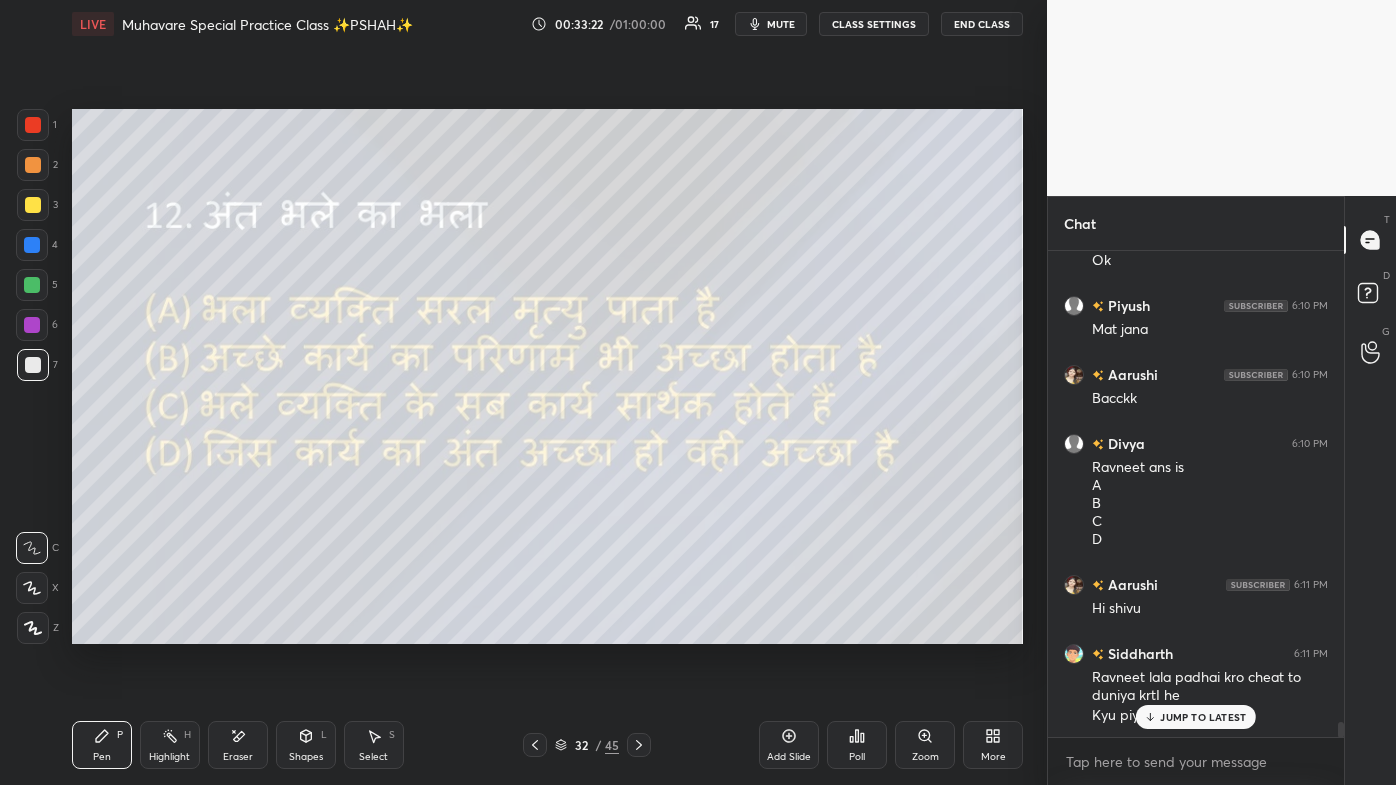 click on "More" at bounding box center [993, 745] 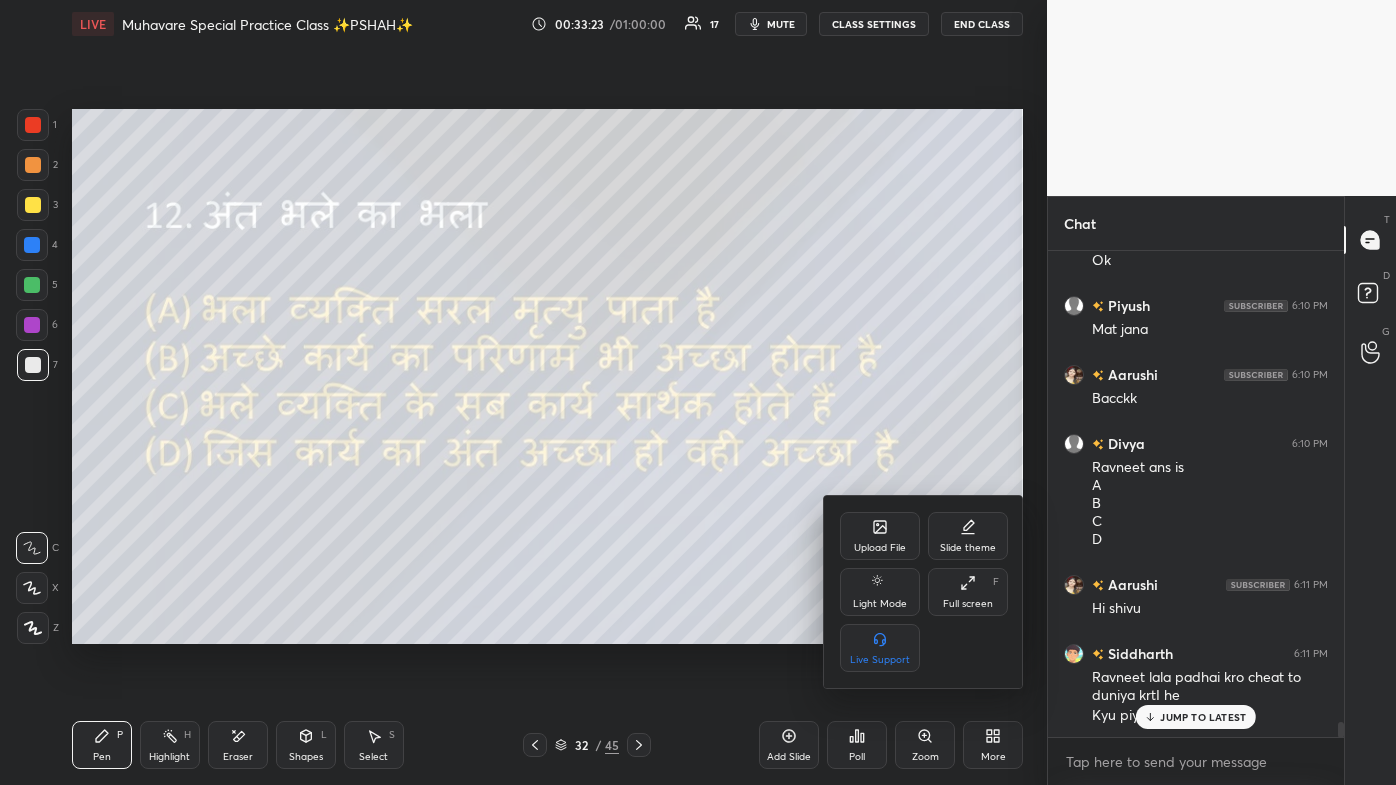 click on "Full screen F" at bounding box center [968, 592] 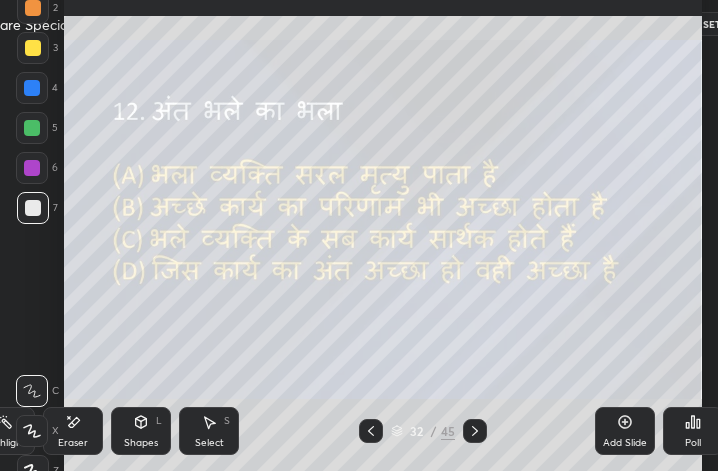 scroll, scrollTop: 343, scrollLeft: 458, axis: both 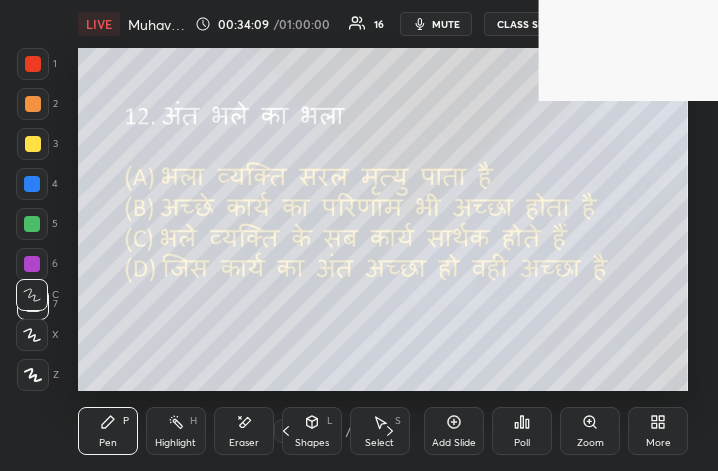 click on "More" at bounding box center (658, 443) 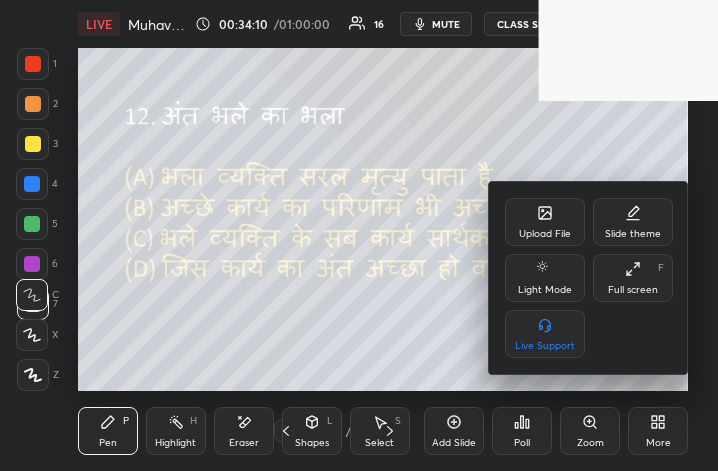 click on "Full screen" at bounding box center (633, 290) 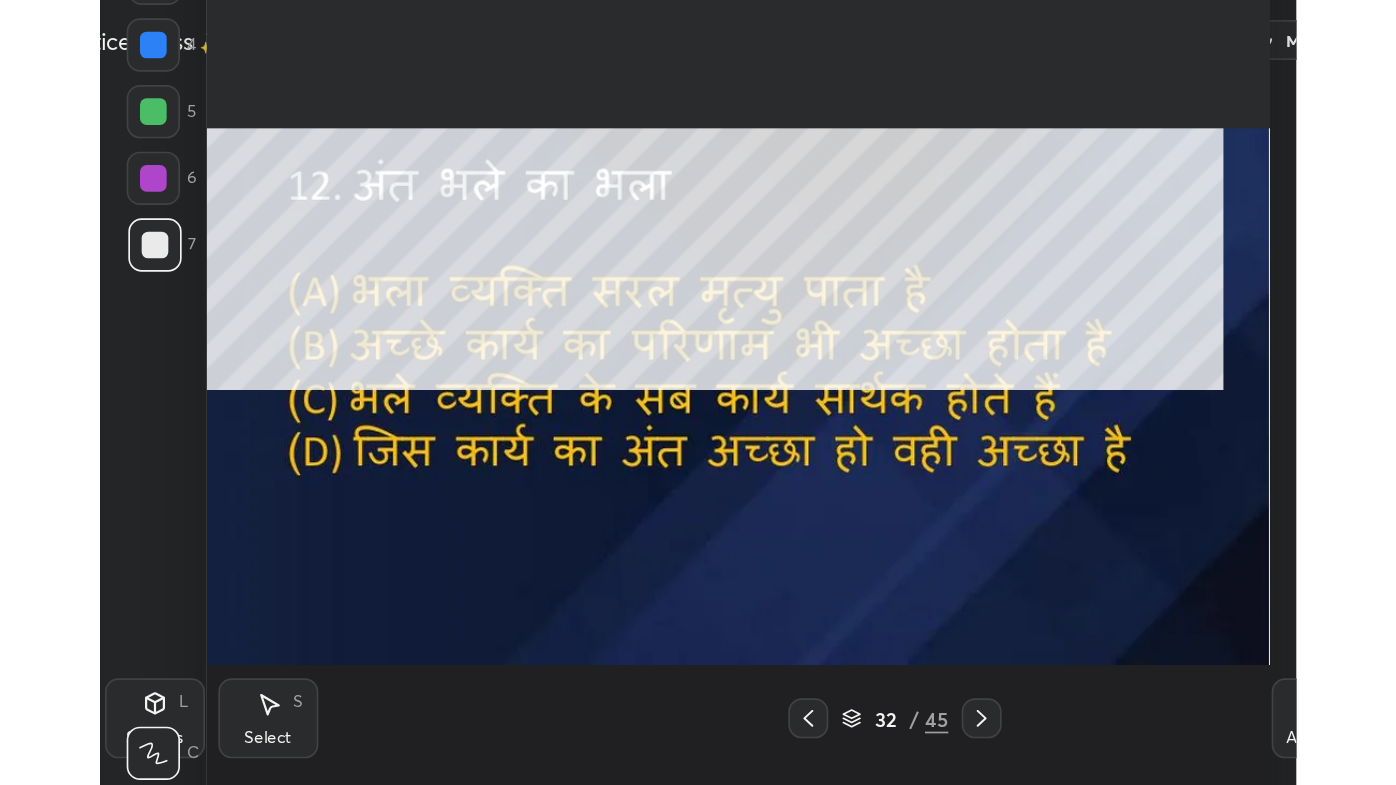 scroll, scrollTop: 99342, scrollLeft: 98683, axis: both 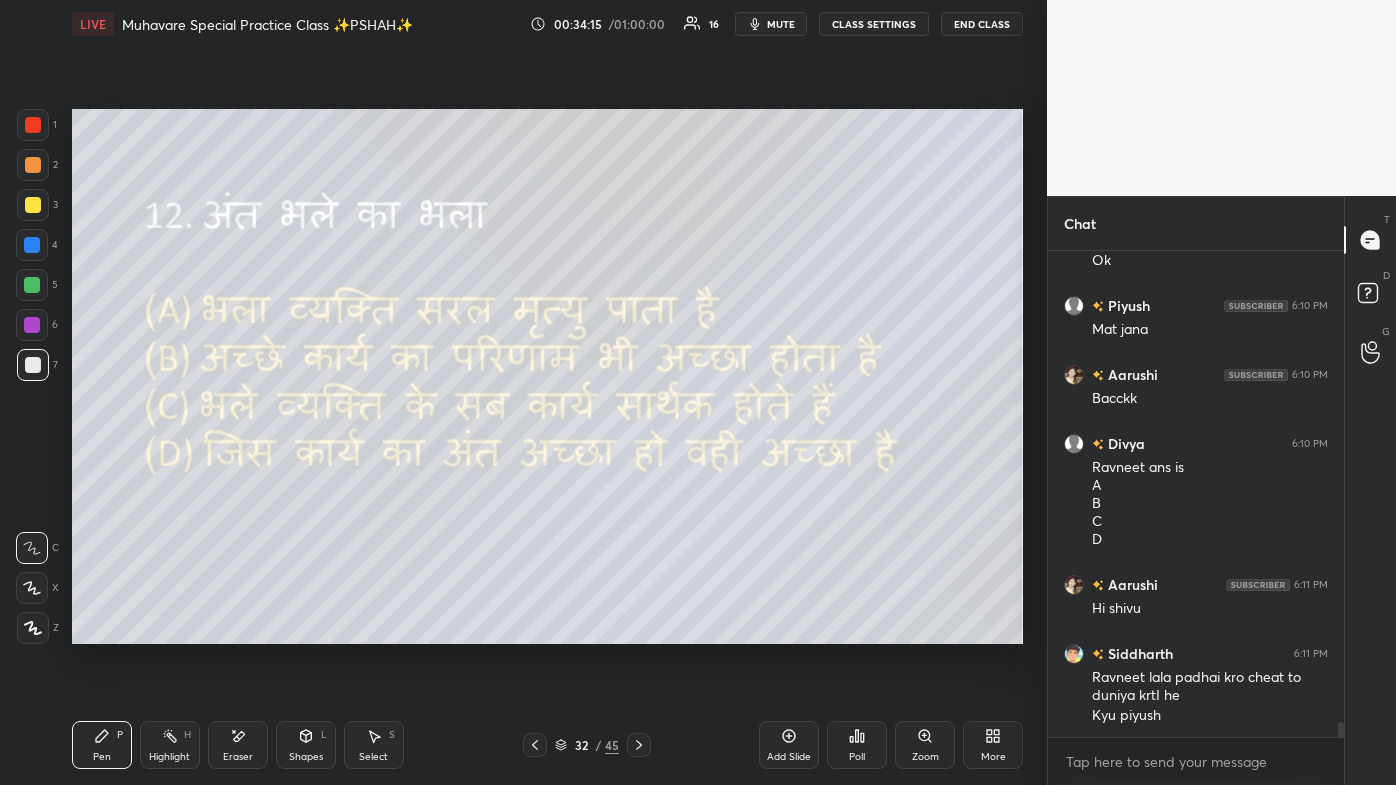 click 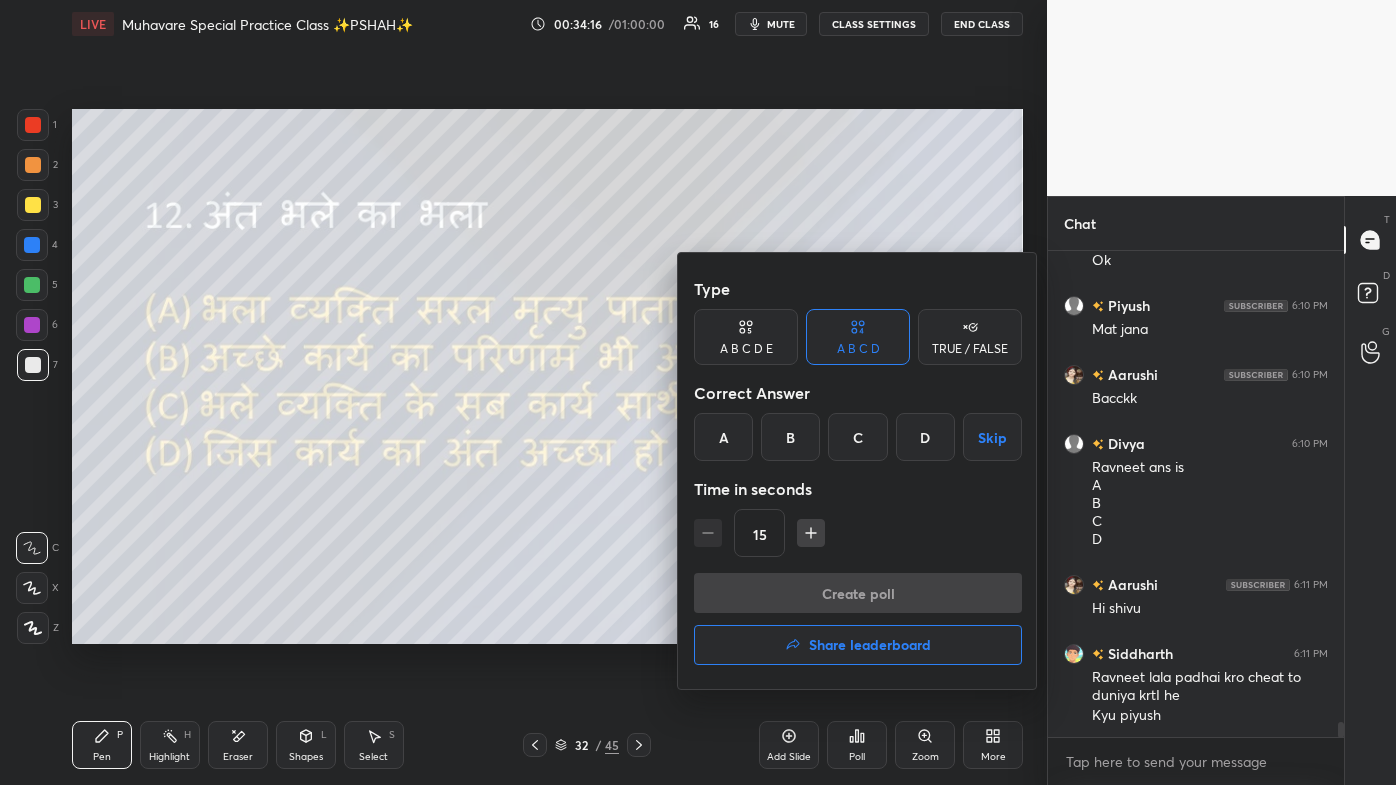 click on "D" at bounding box center (925, 437) 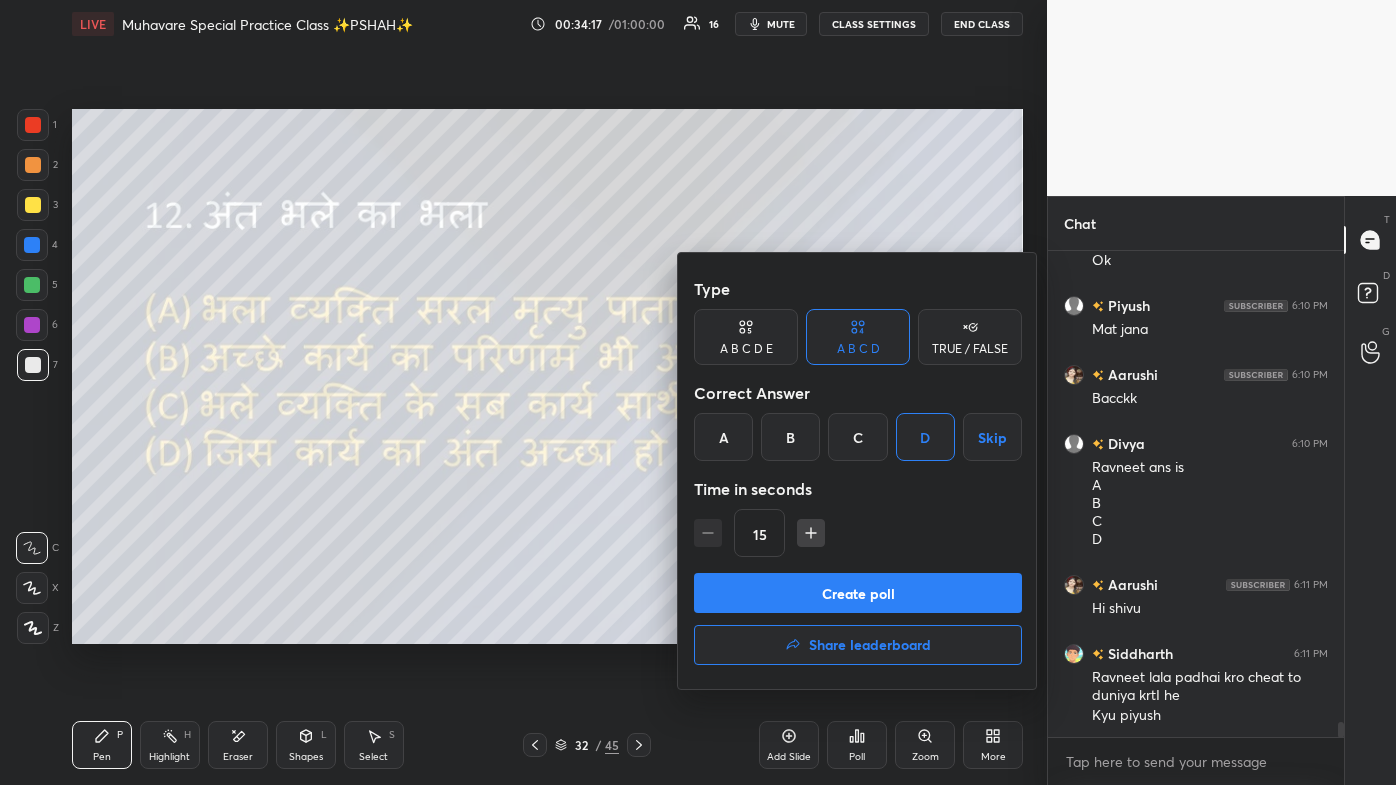 click on "Create poll" at bounding box center (858, 593) 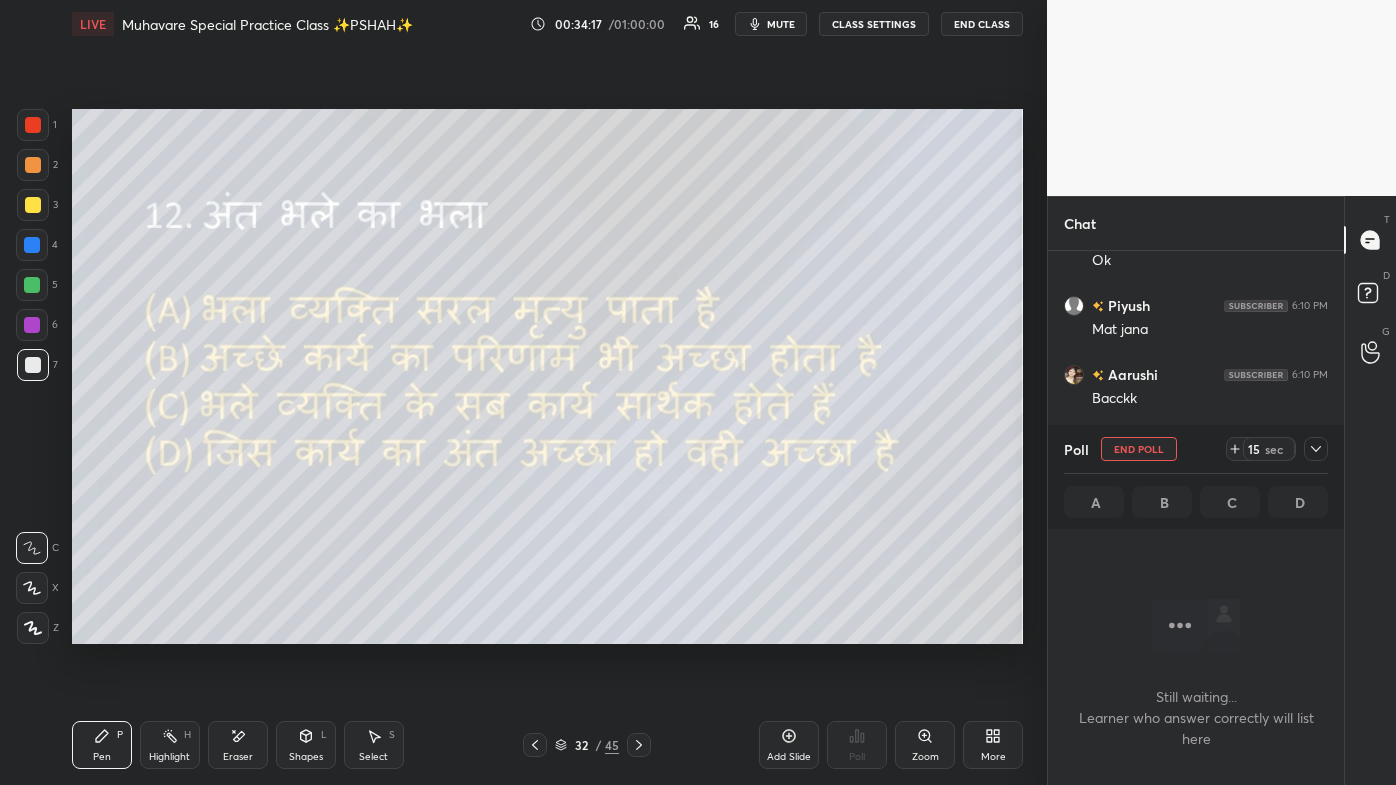 scroll, scrollTop: 447, scrollLeft: 290, axis: both 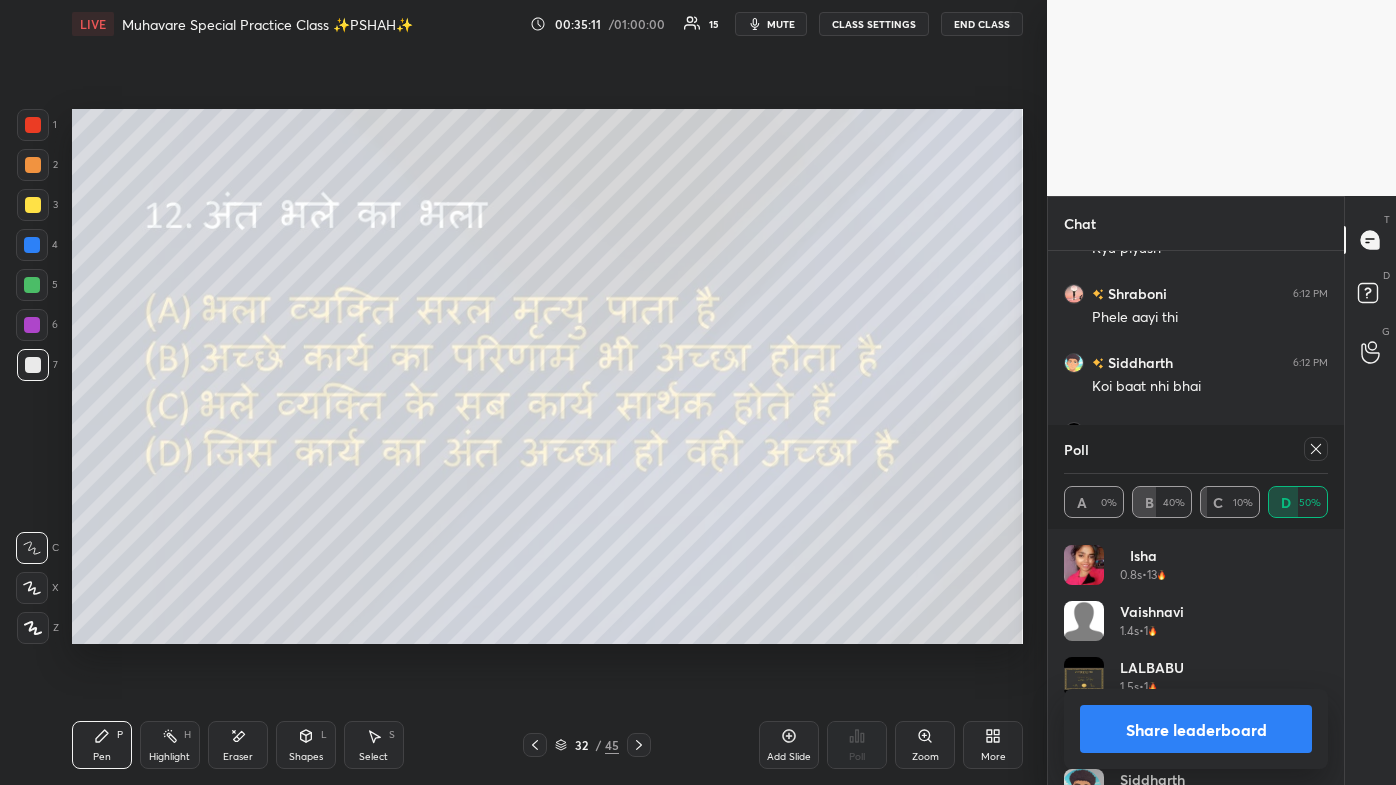click at bounding box center (1316, 449) 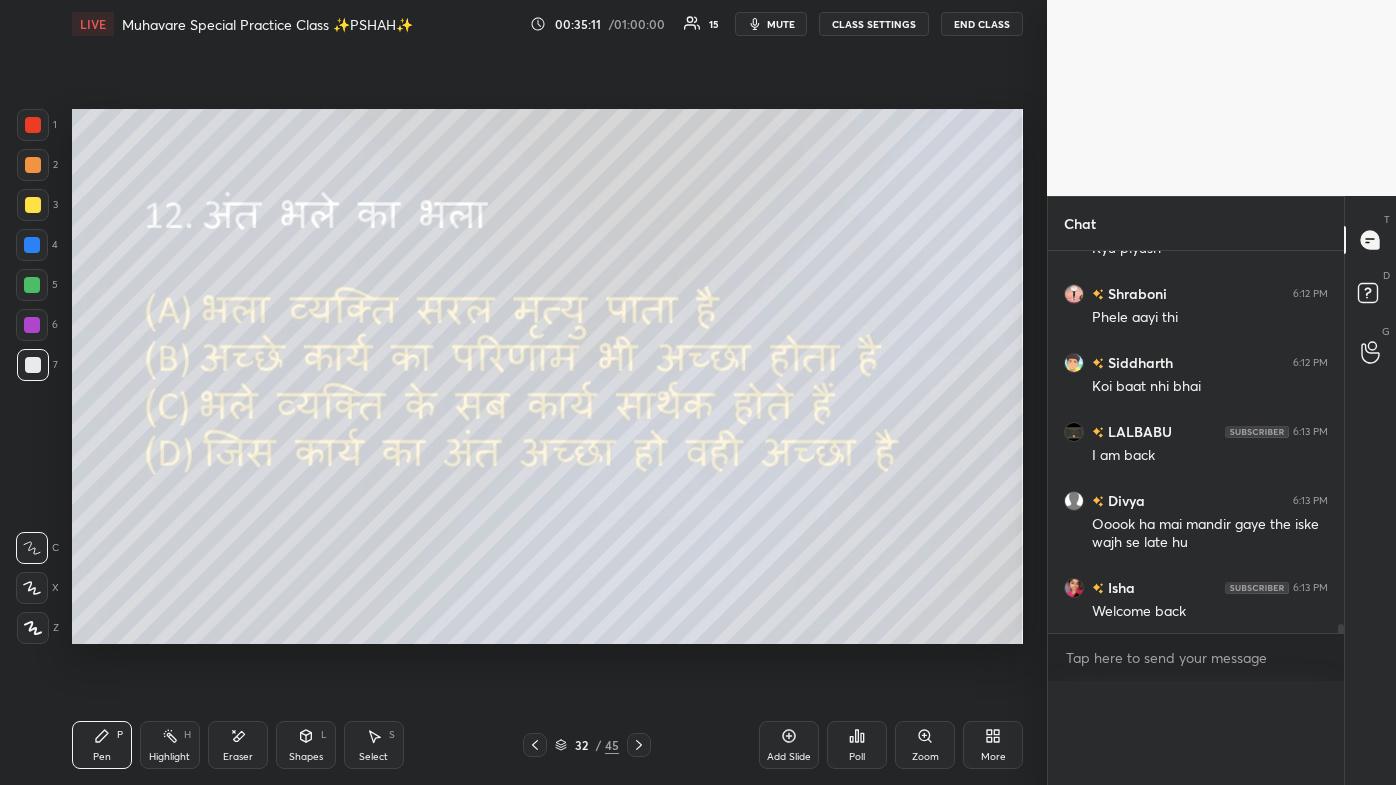 scroll, scrollTop: 0, scrollLeft: 0, axis: both 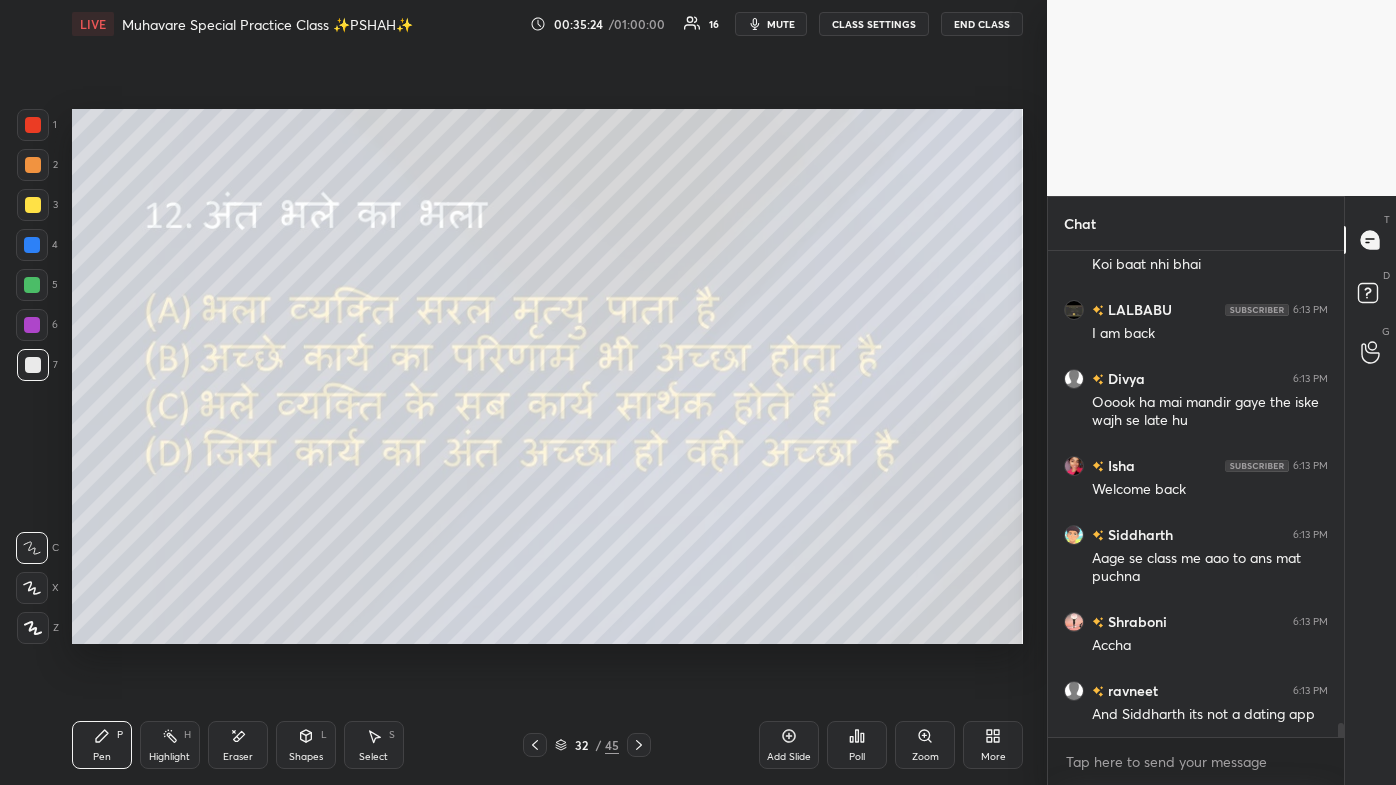 click 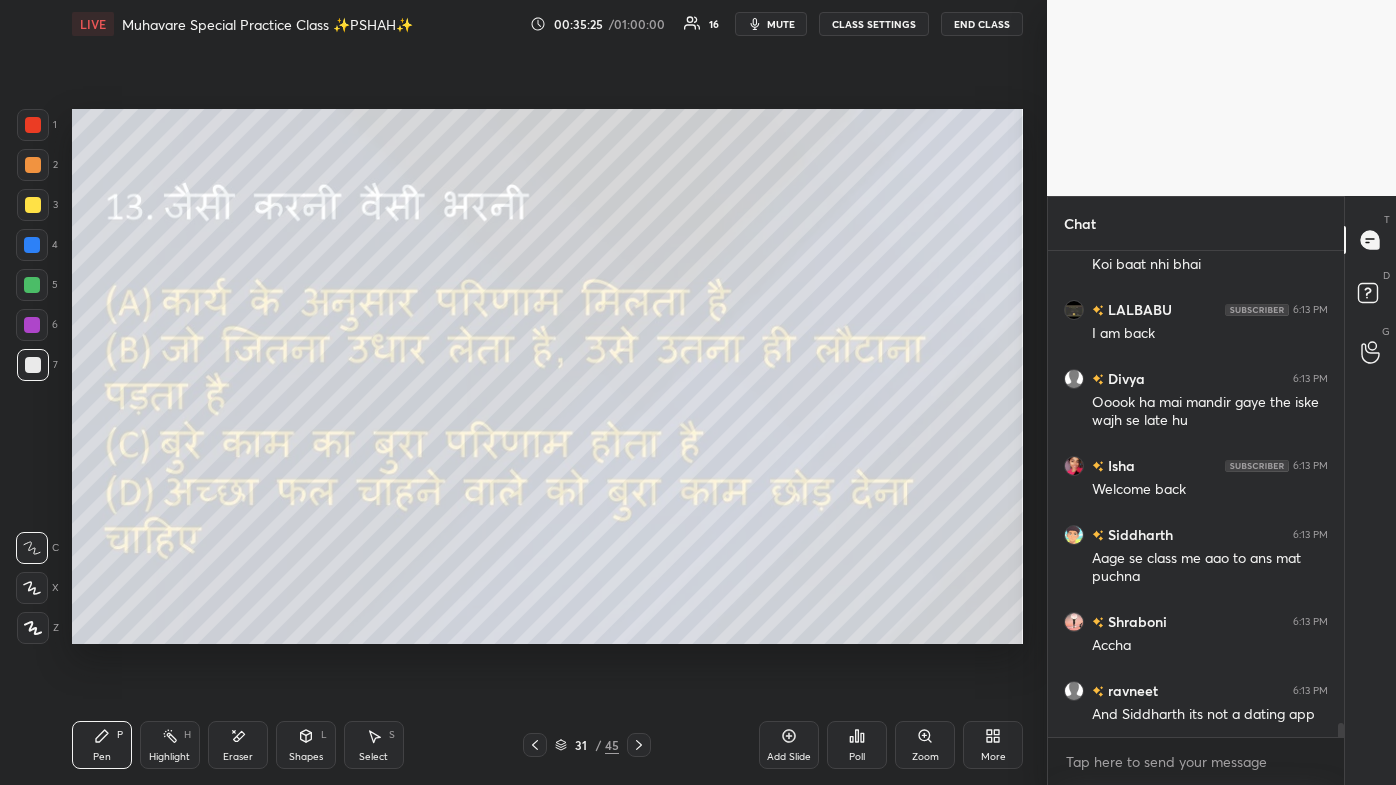 scroll, scrollTop: 440, scrollLeft: 290, axis: both 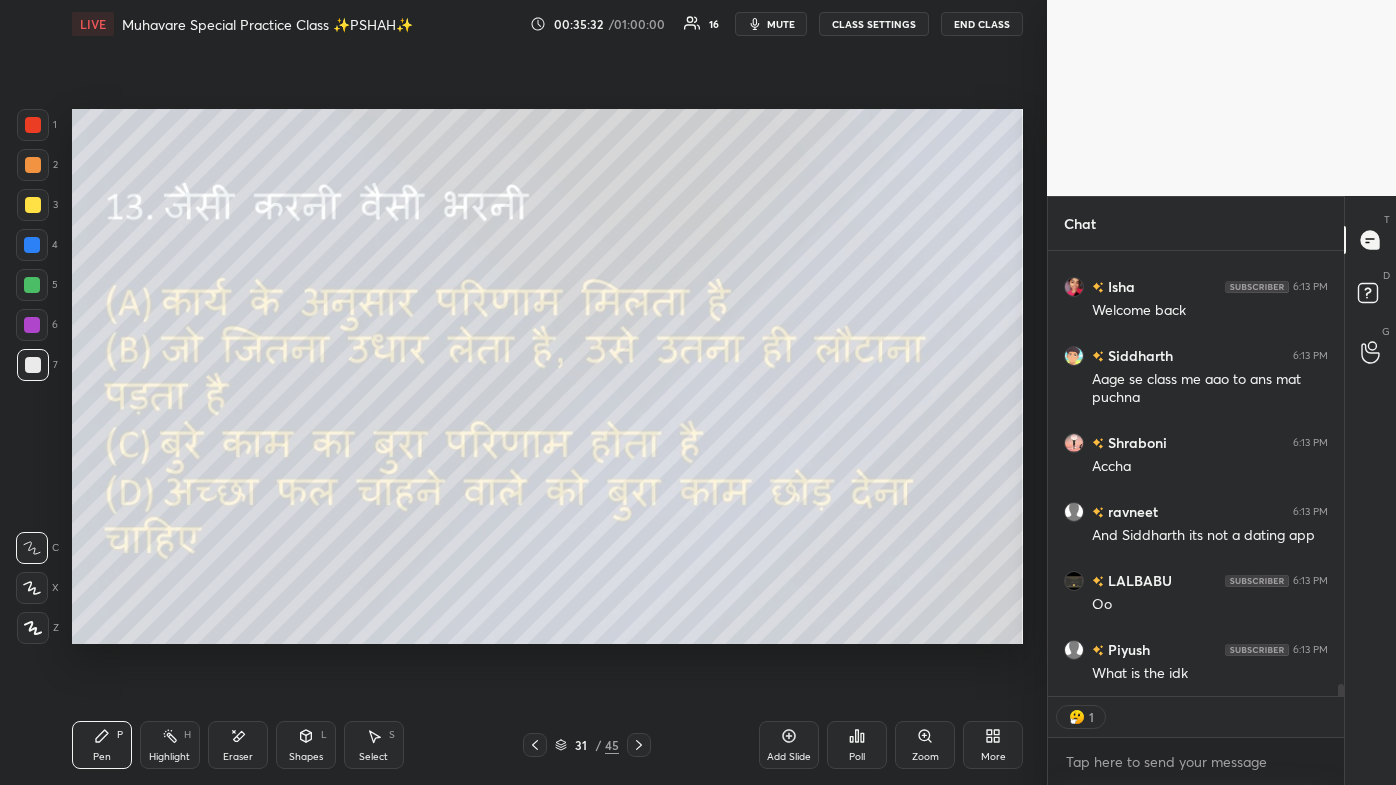 click on "Eraser" at bounding box center (238, 745) 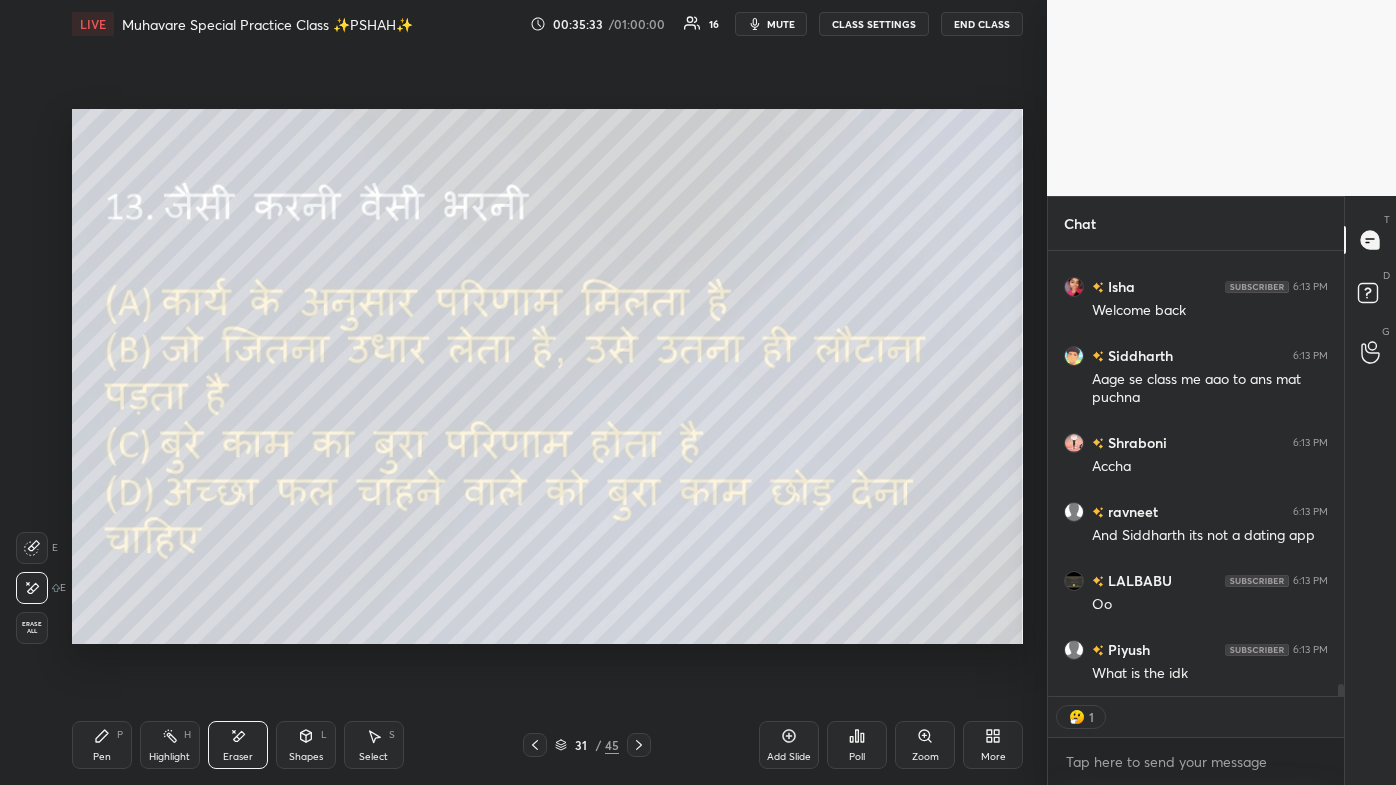 click on "Pen P" at bounding box center (102, 745) 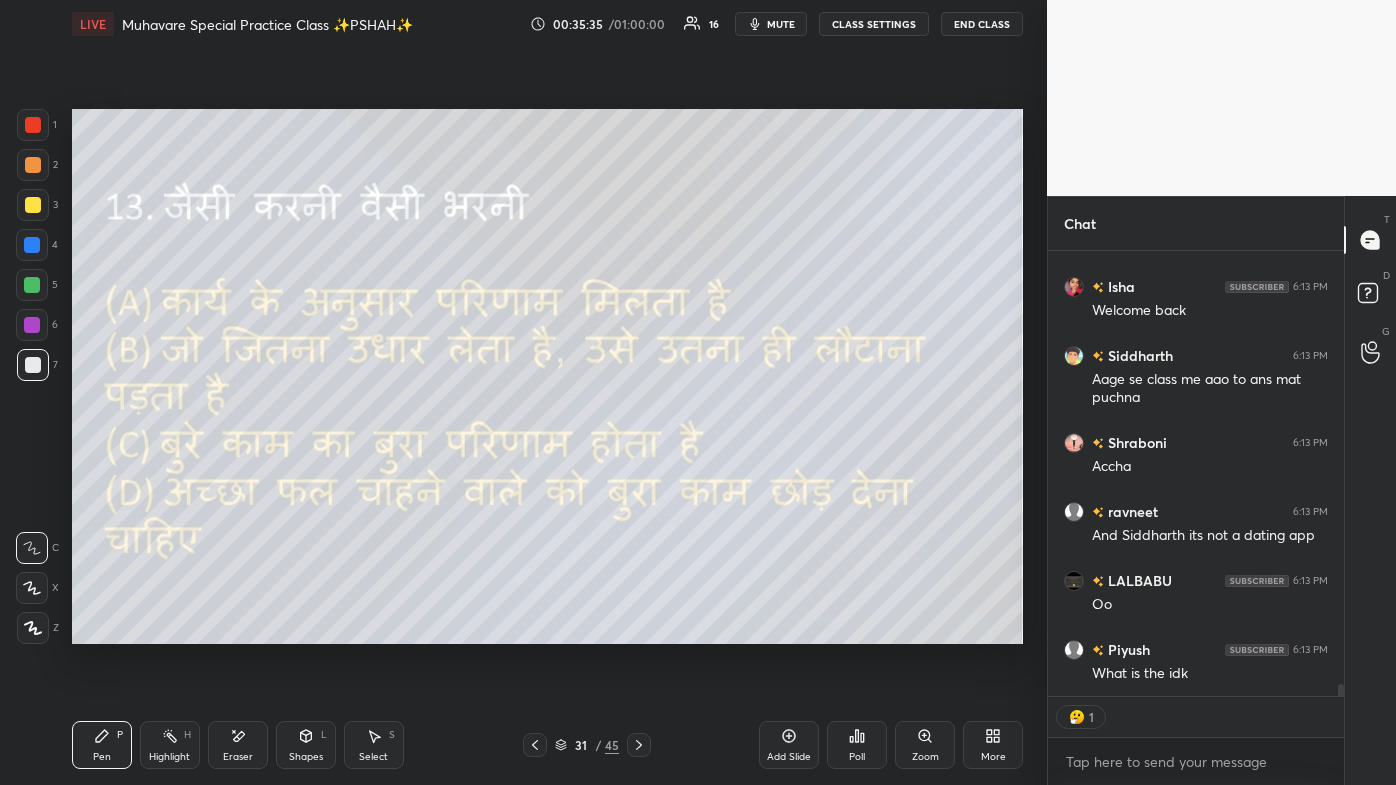scroll, scrollTop: 16306, scrollLeft: 0, axis: vertical 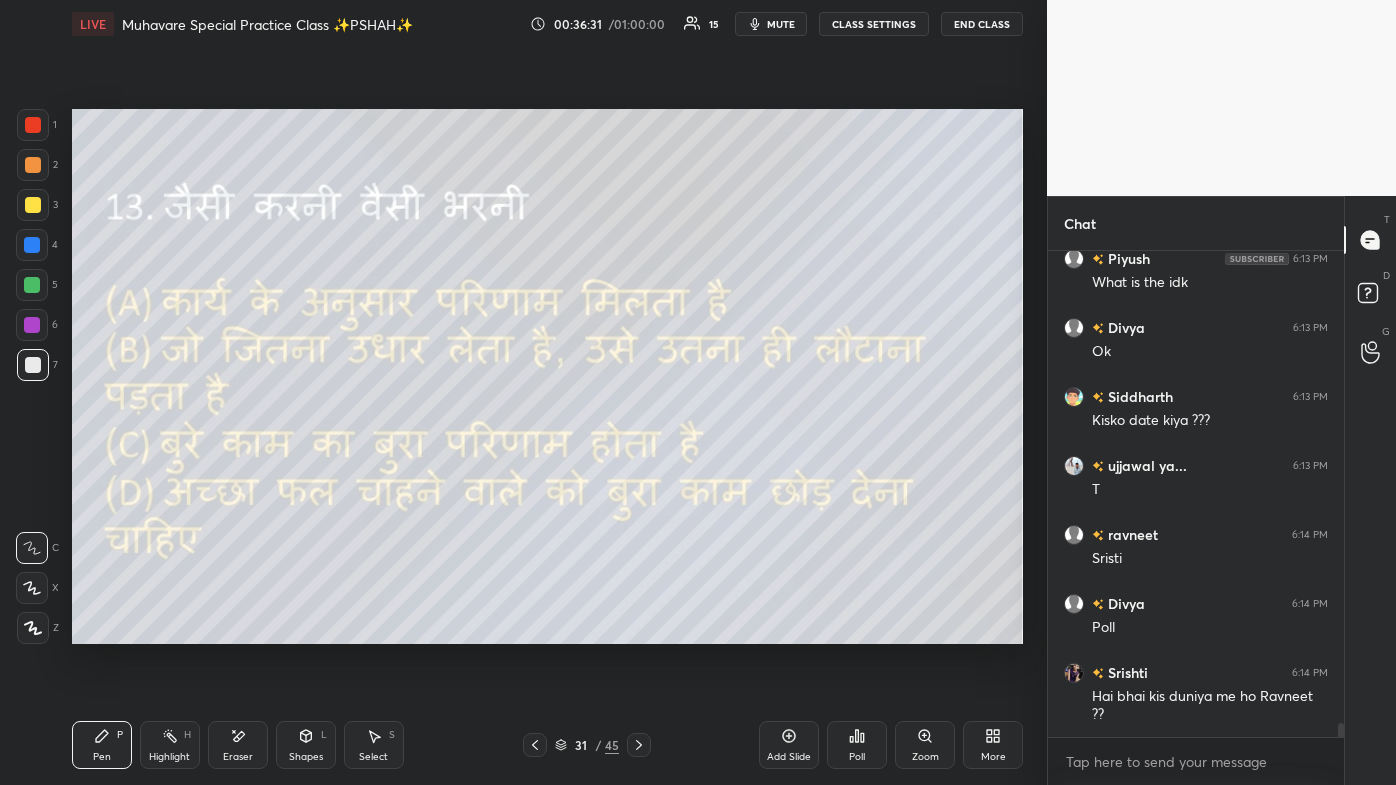 click on "Poll" at bounding box center [857, 745] 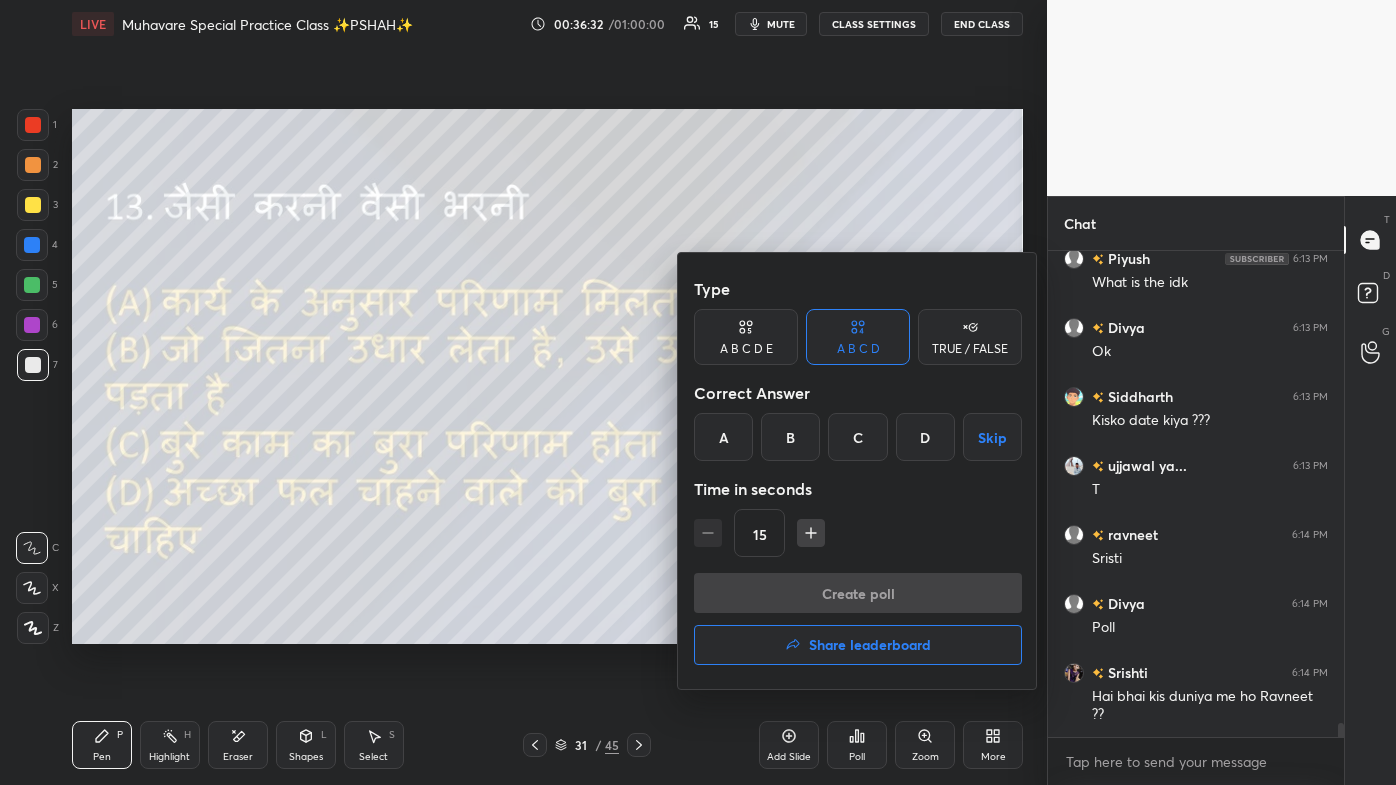 click at bounding box center [698, 392] 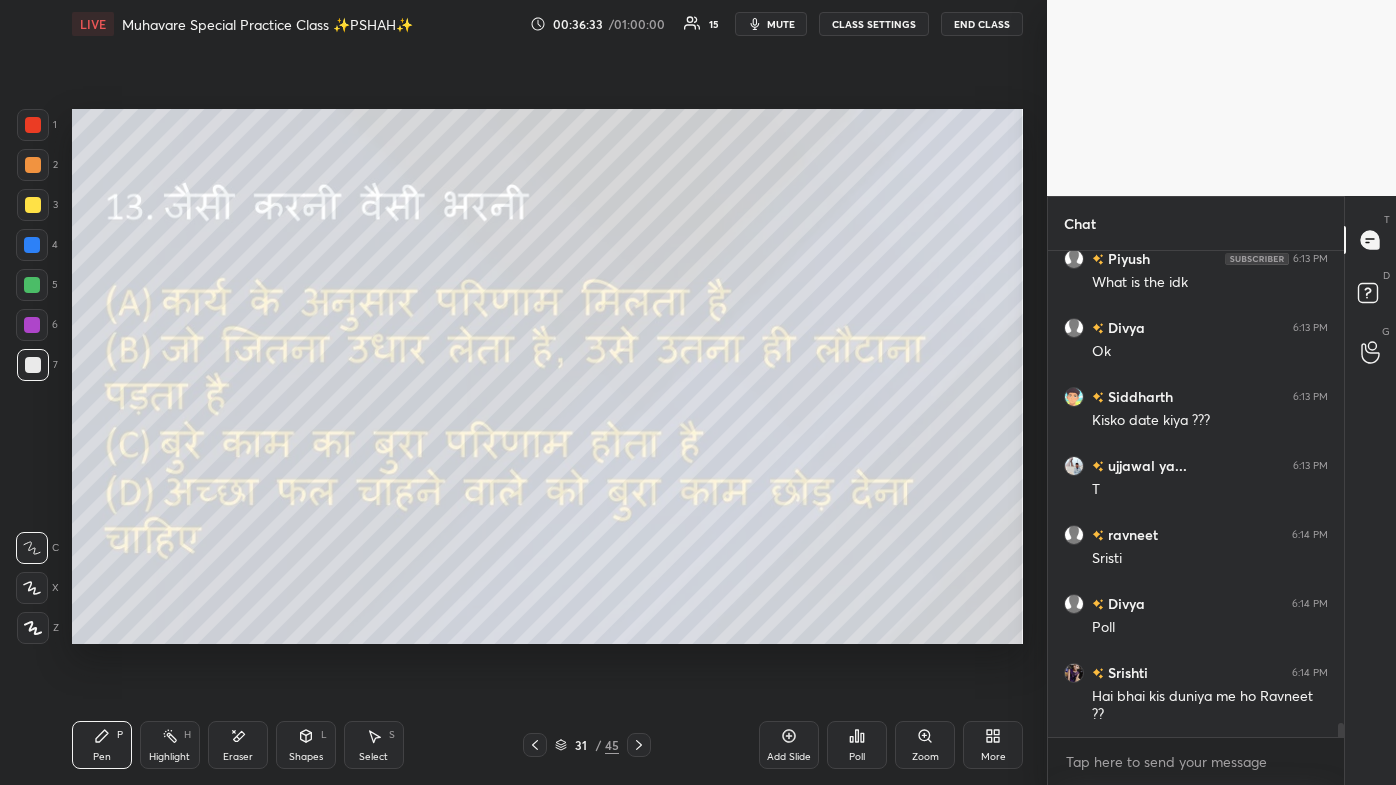 click on "Poll" at bounding box center (857, 757) 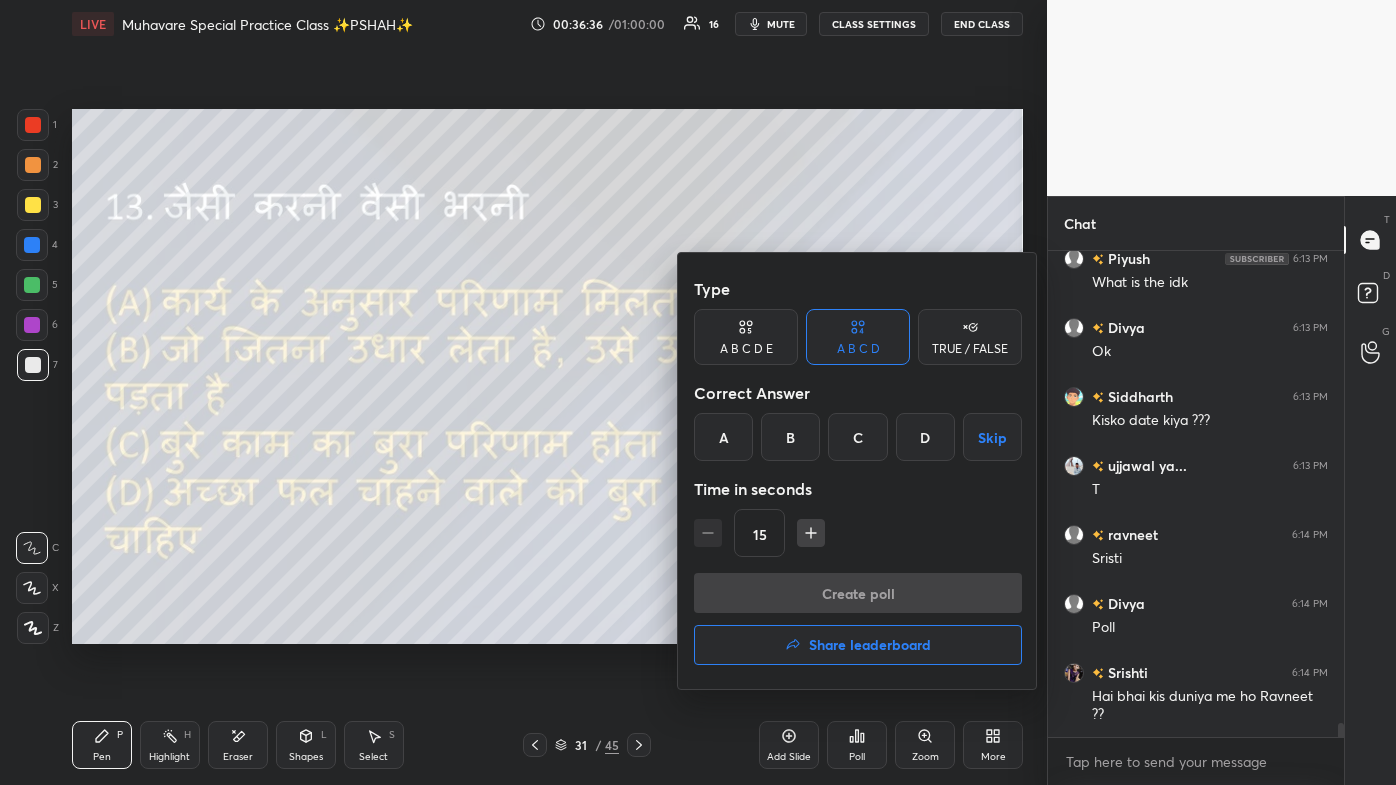 scroll, scrollTop: 16696, scrollLeft: 0, axis: vertical 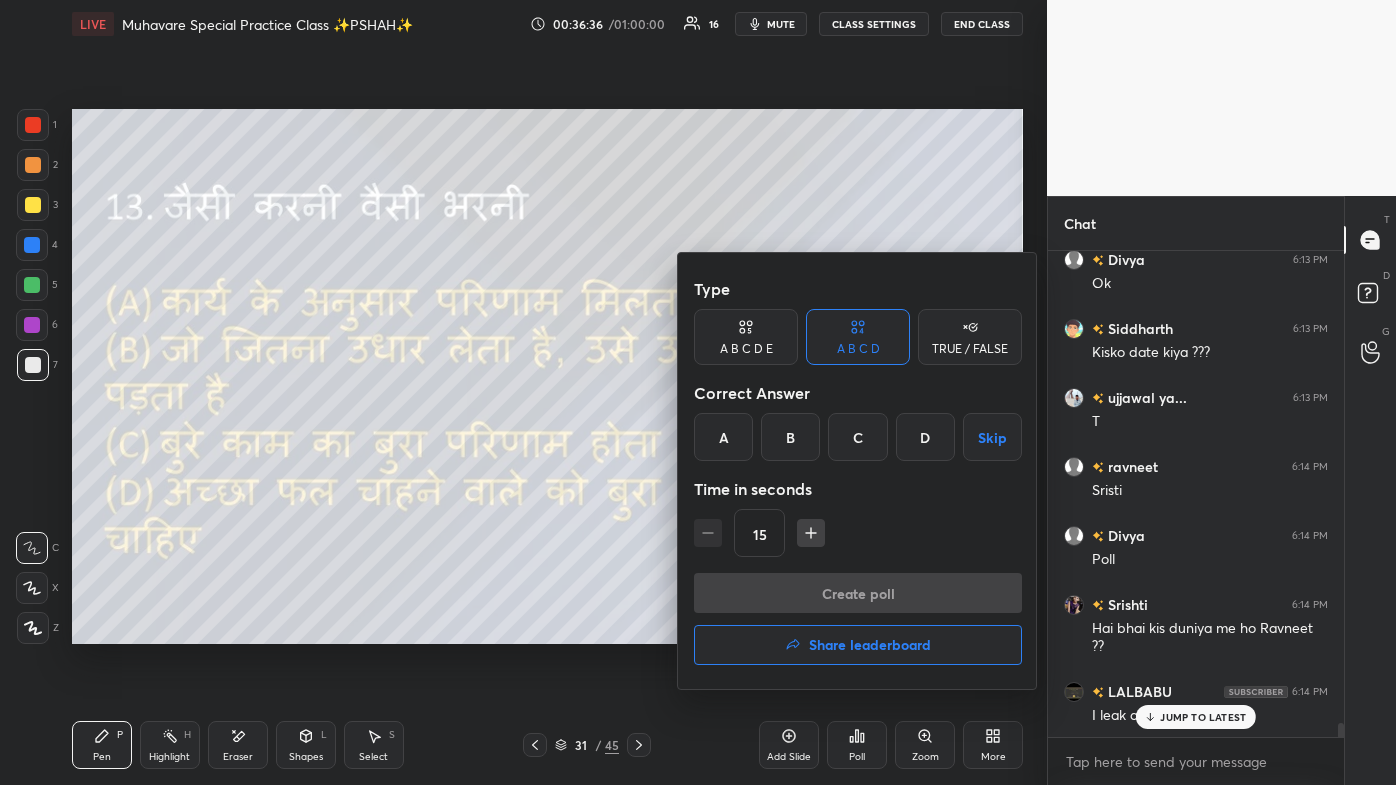 click at bounding box center (698, 392) 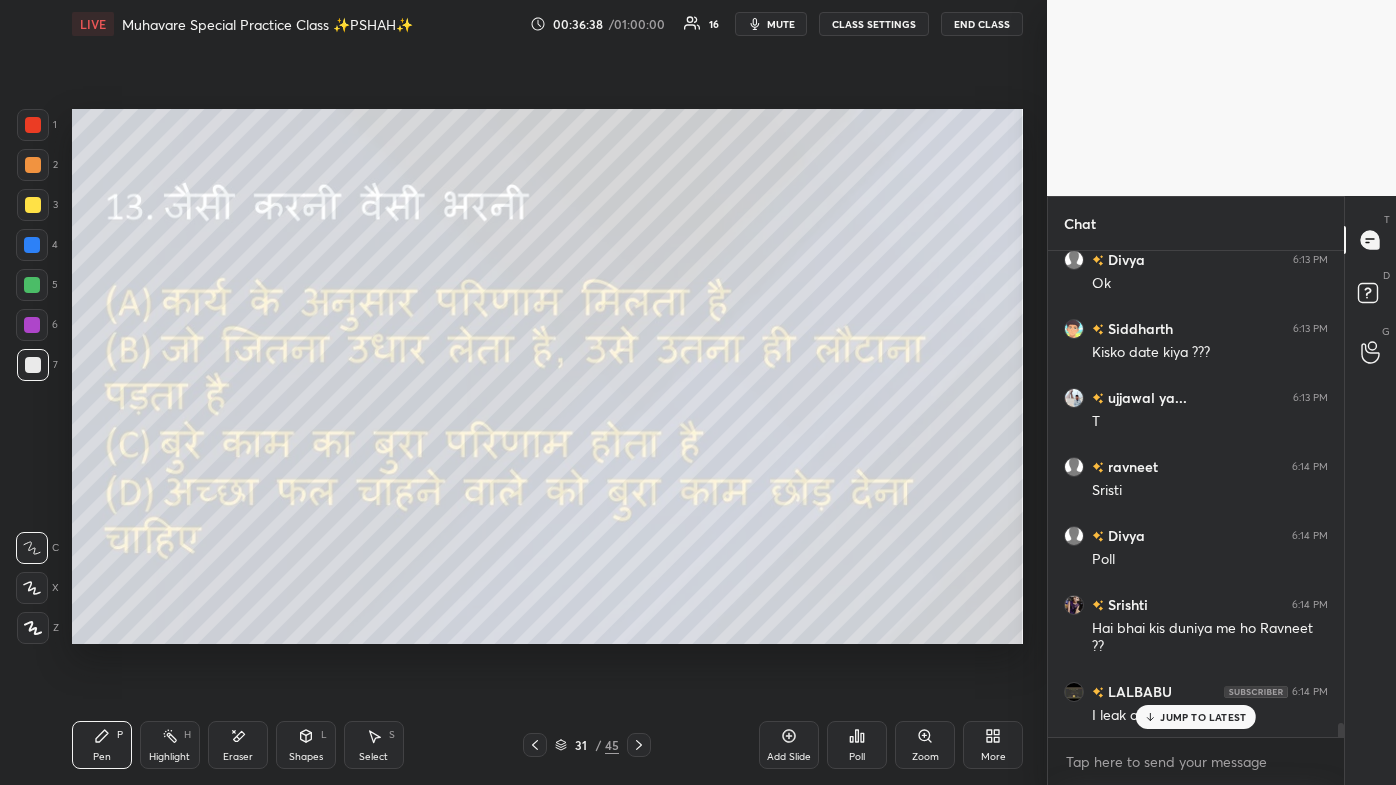 click on "Poll" at bounding box center [857, 757] 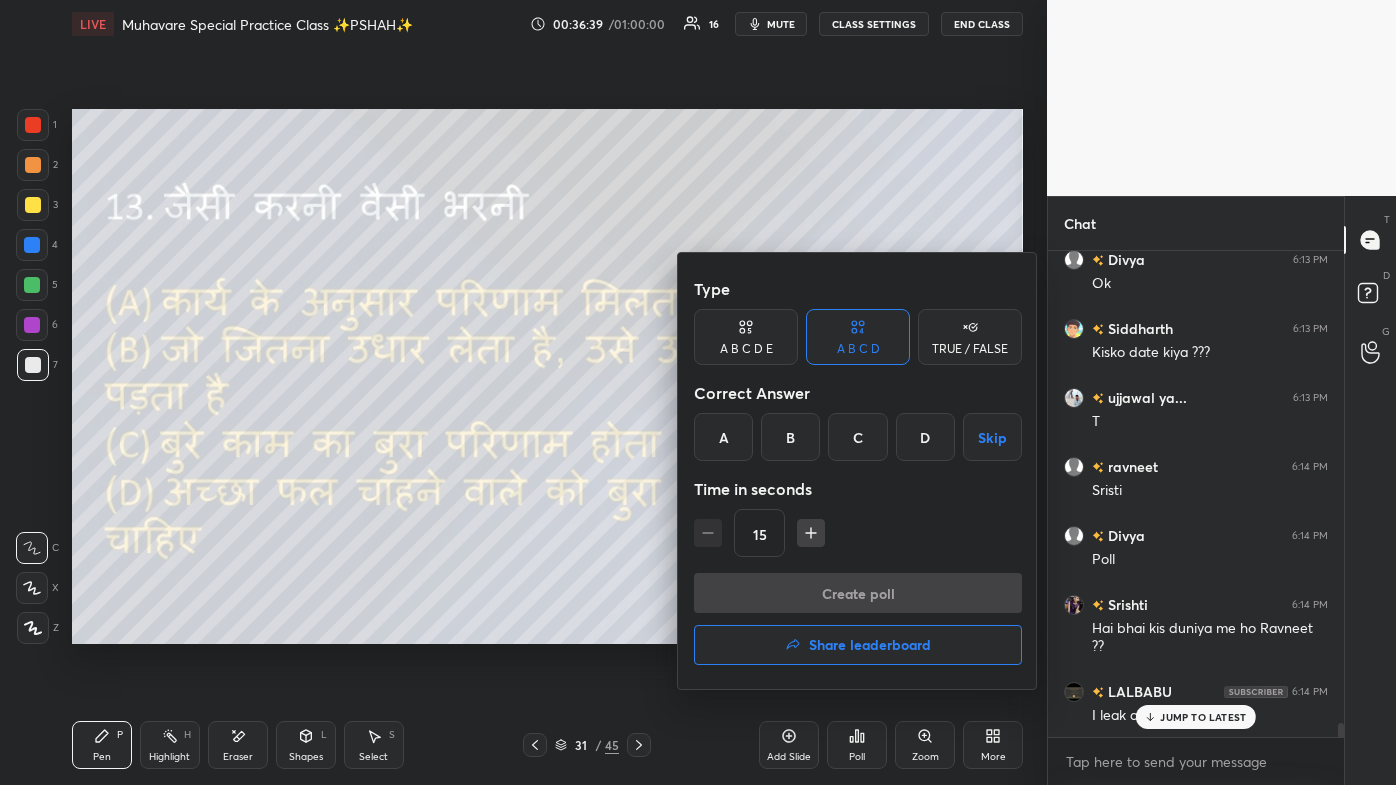 click on "Type A B C D E A B C D TRUE / FALSE Correct Answer A B C D Skip Time in seconds 15" at bounding box center [858, 421] 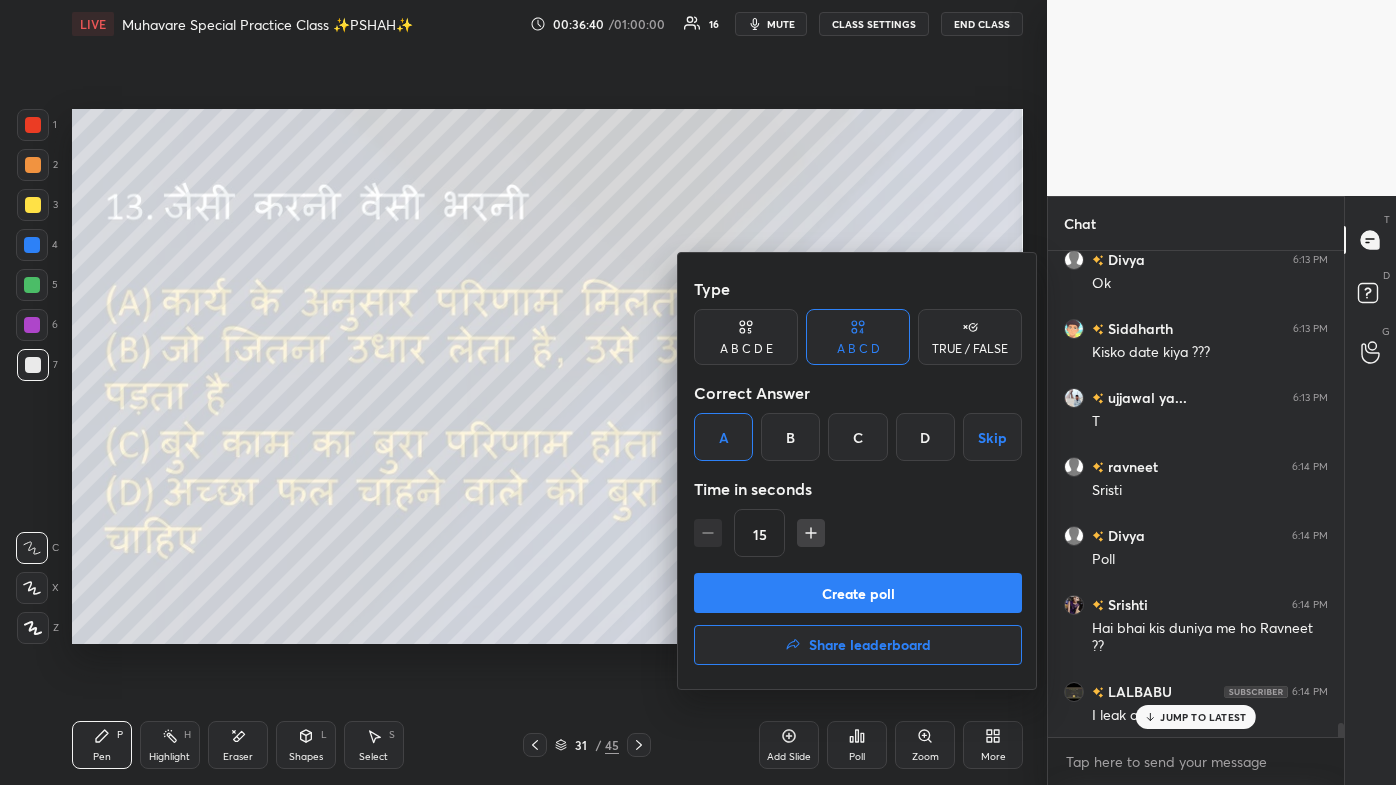 scroll, scrollTop: 16765, scrollLeft: 0, axis: vertical 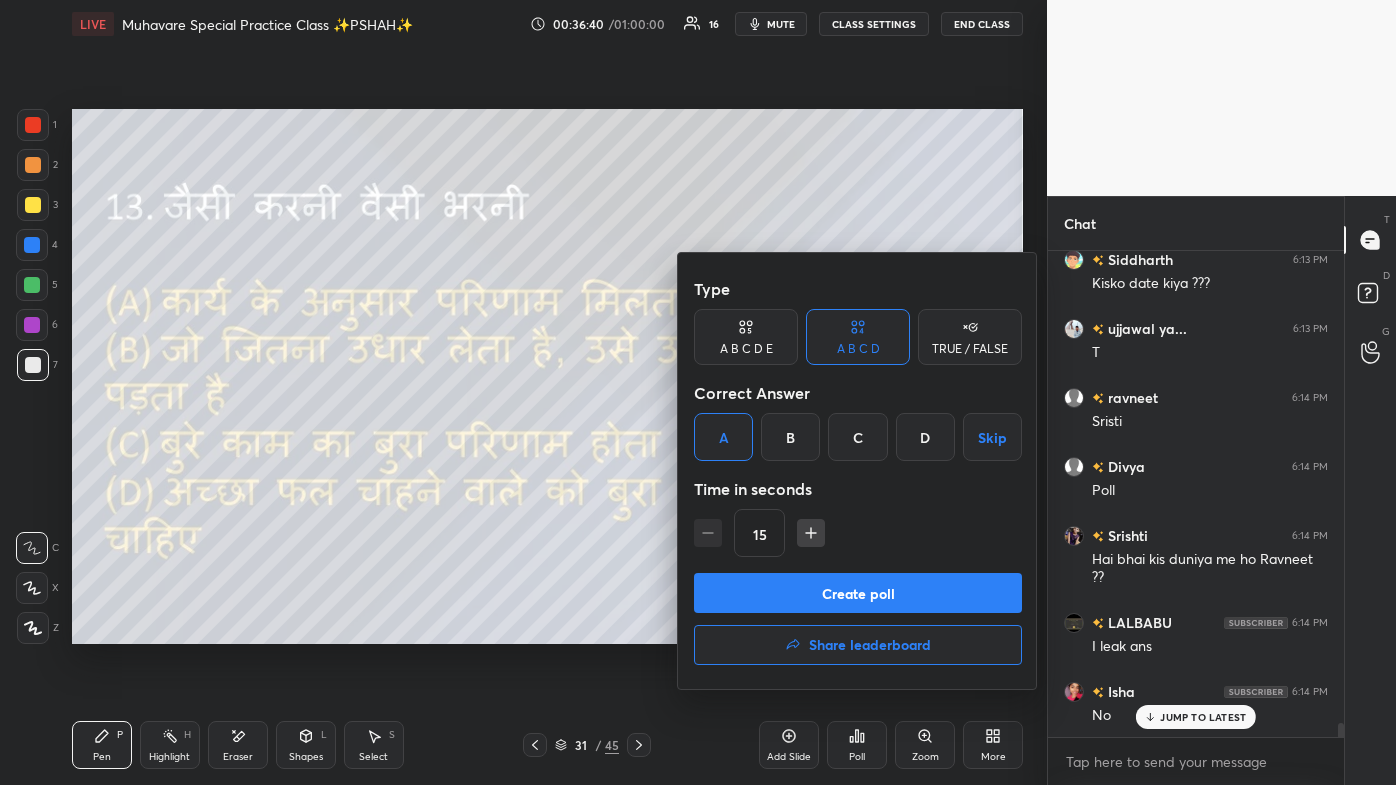 click on "Create poll" at bounding box center [858, 593] 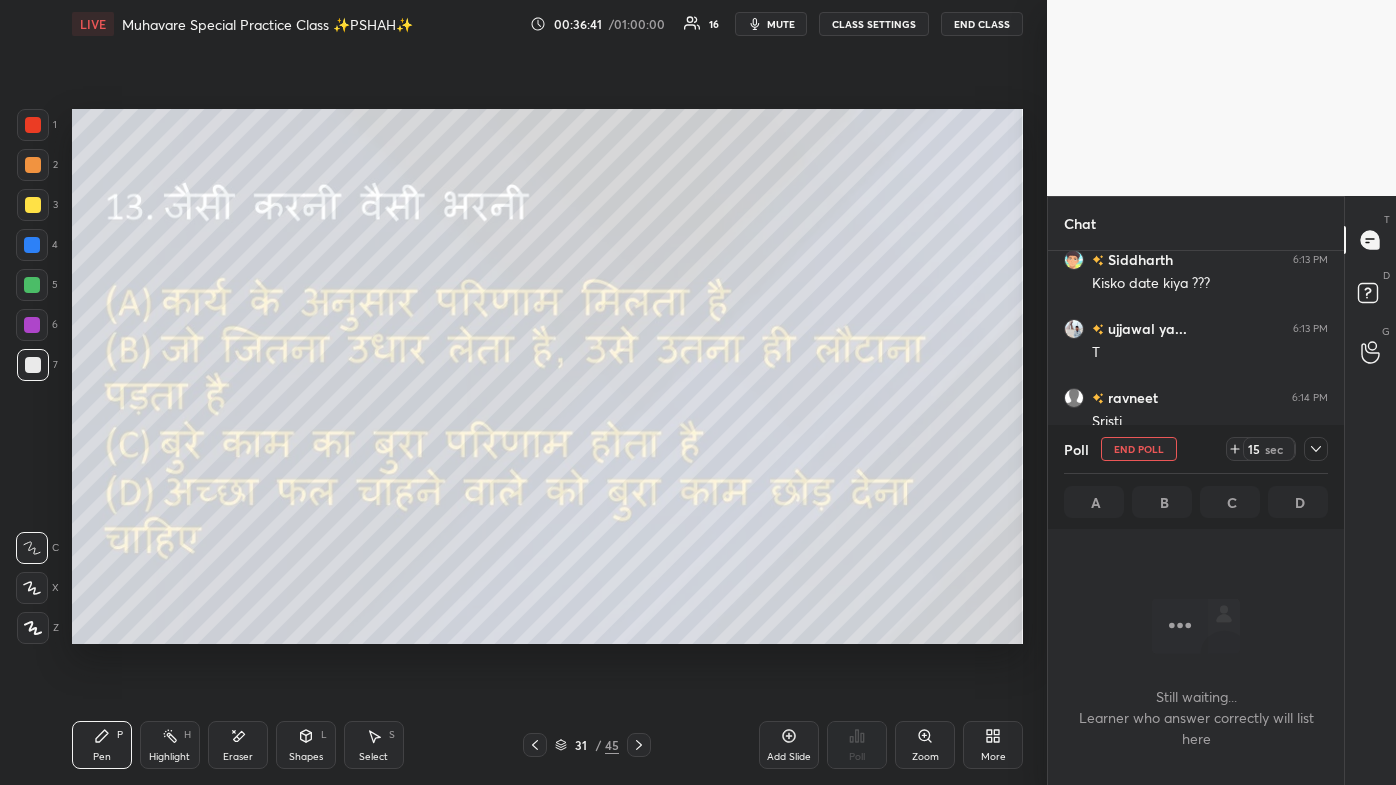scroll, scrollTop: 377, scrollLeft: 290, axis: both 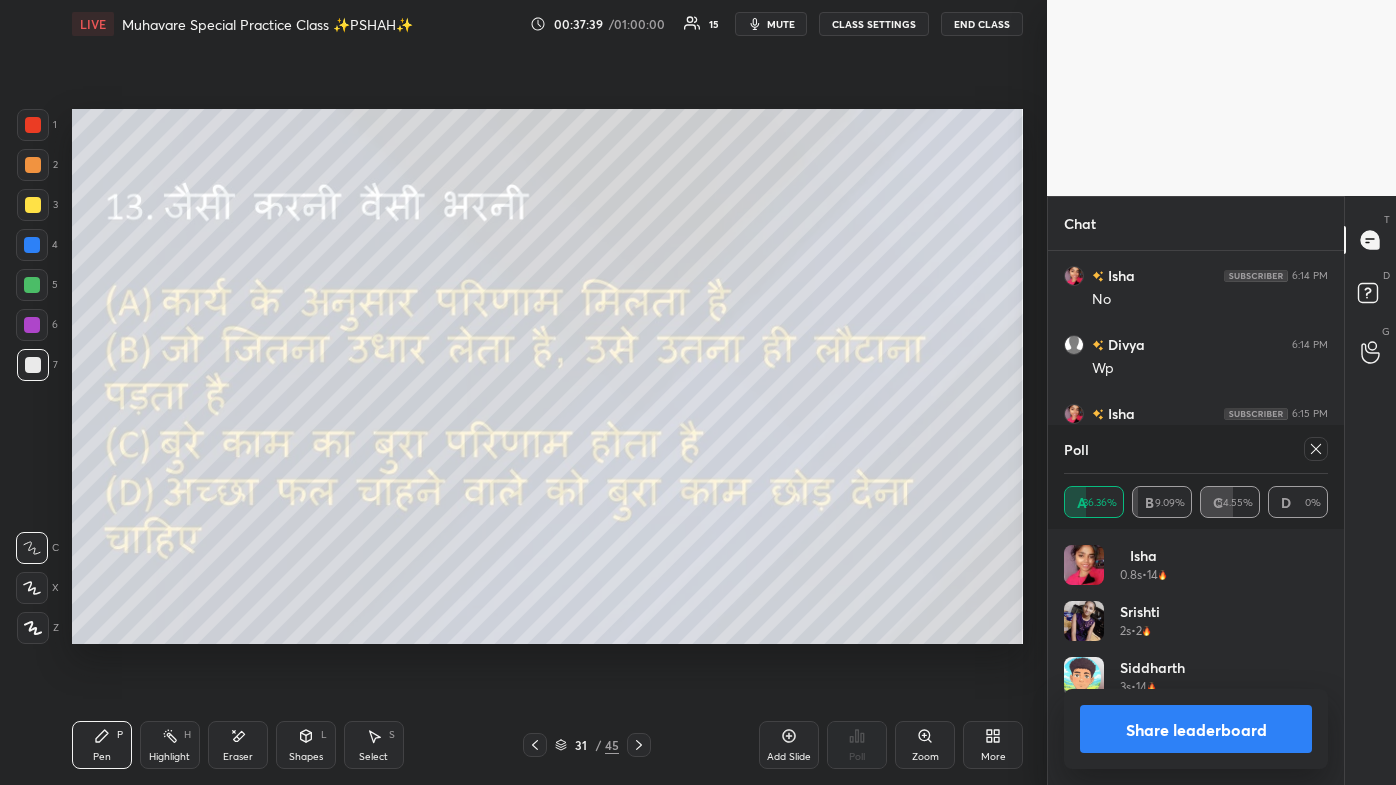 click at bounding box center [1316, 449] 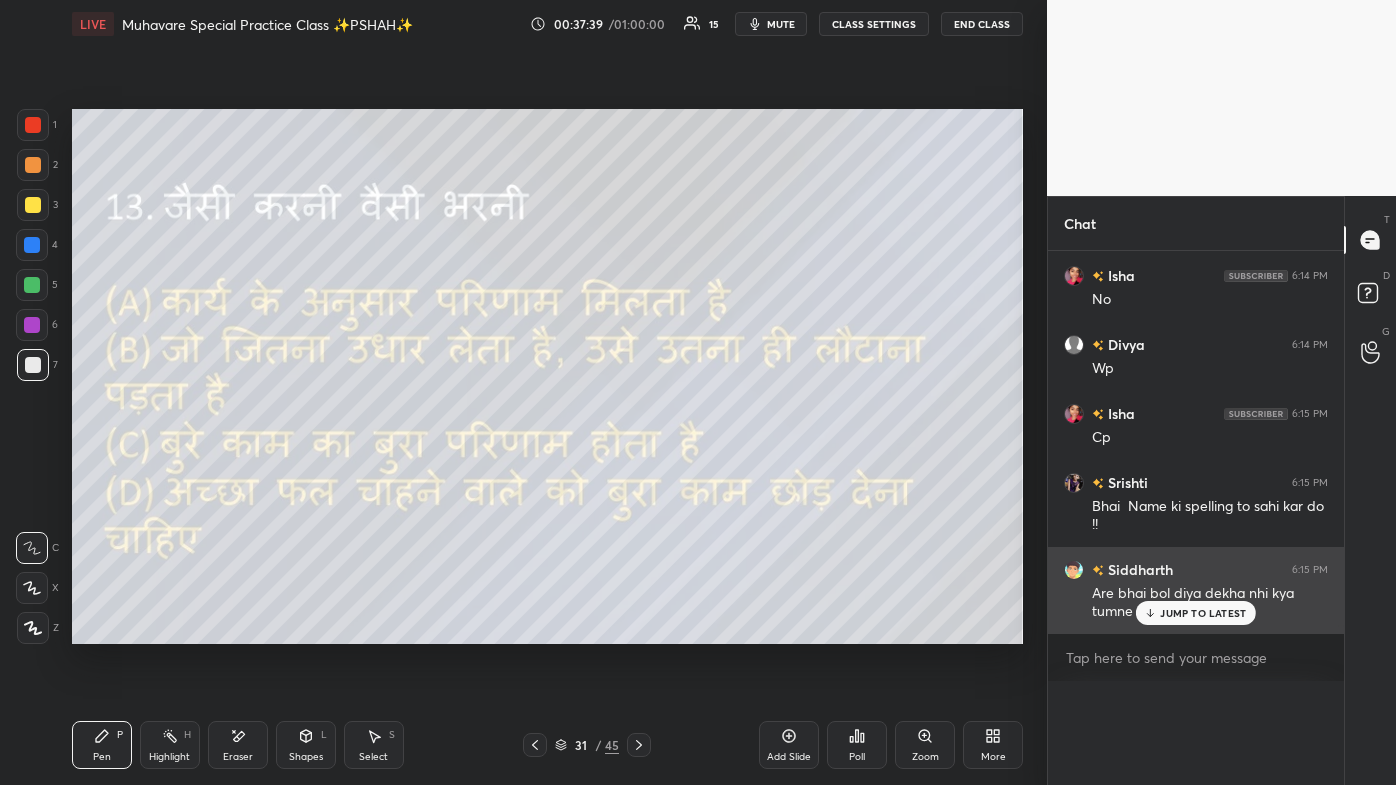 scroll, scrollTop: 104, scrollLeft: 258, axis: both 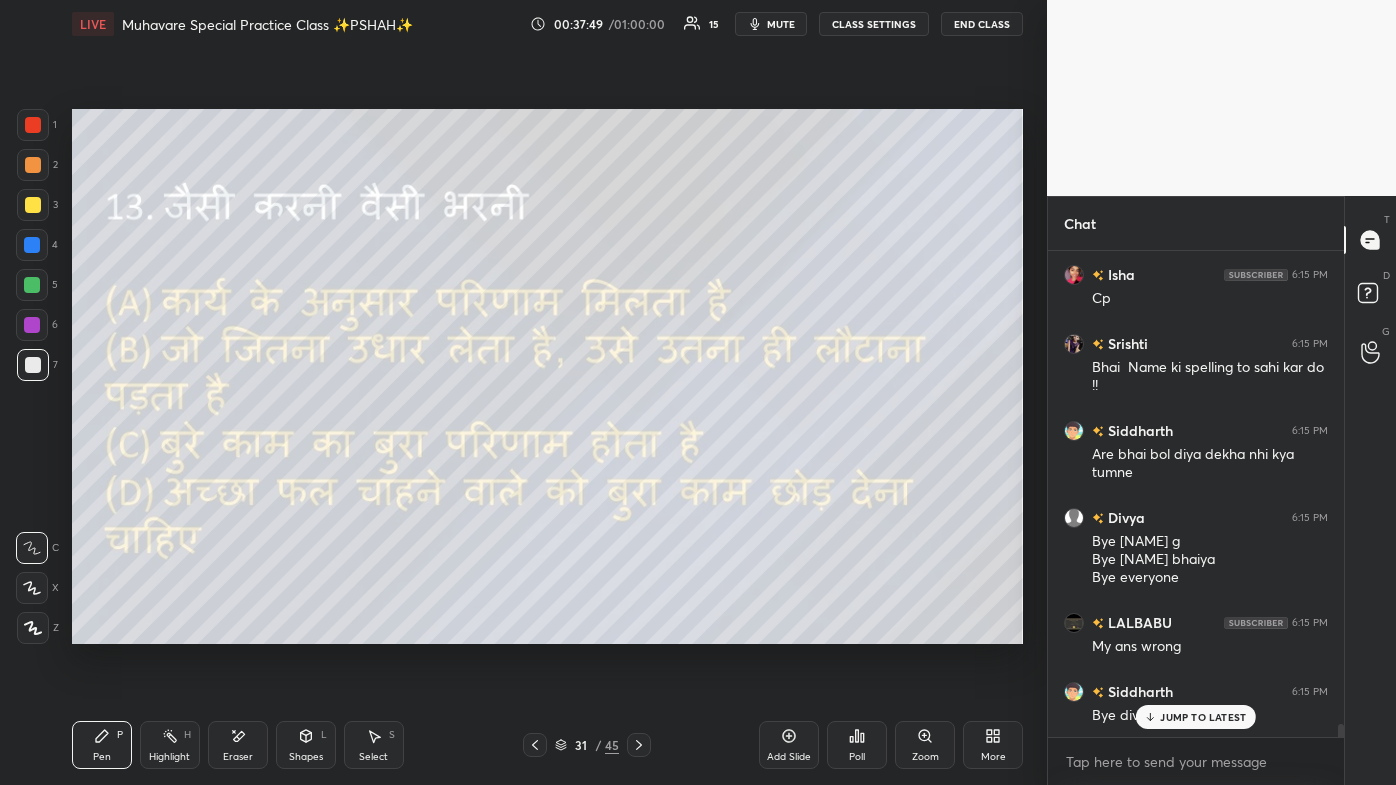 click 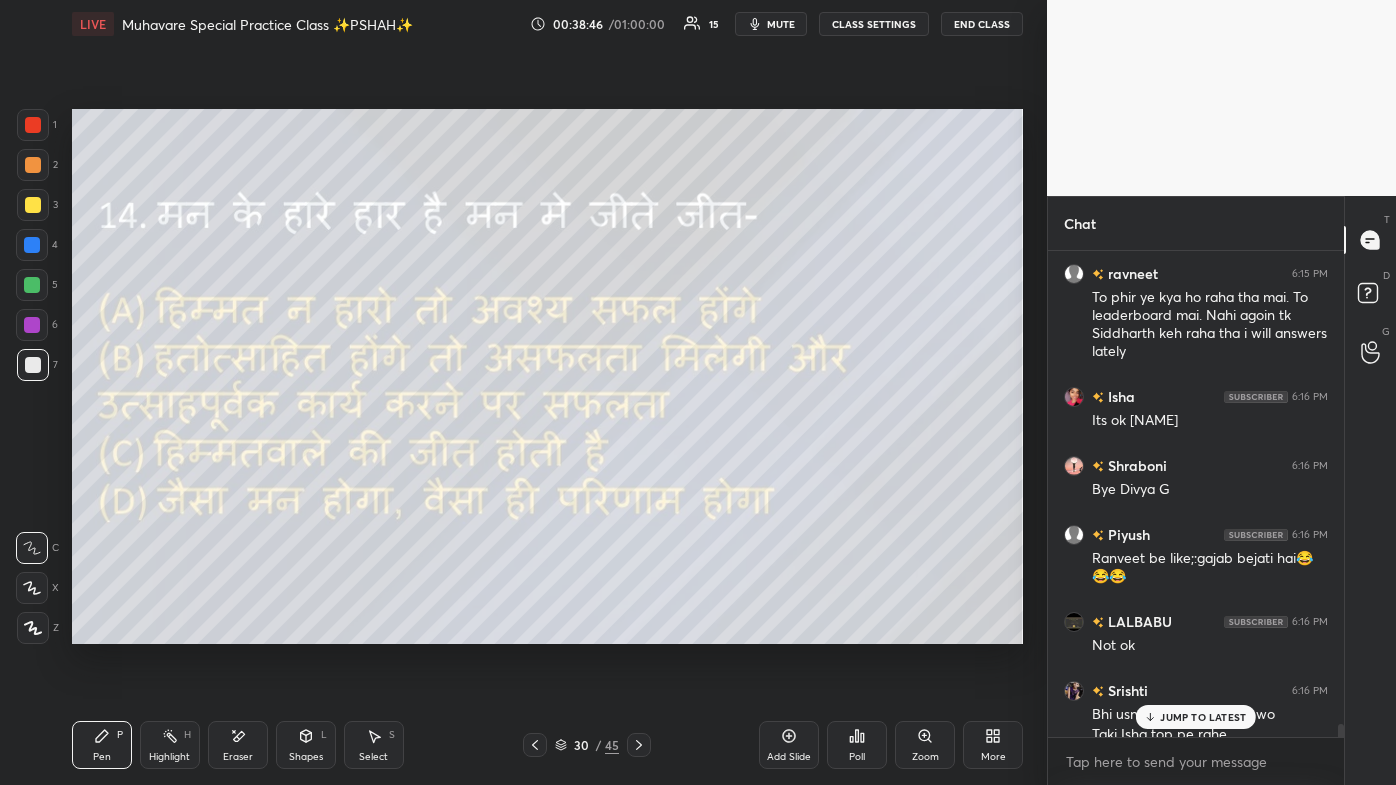 scroll, scrollTop: 17826, scrollLeft: 0, axis: vertical 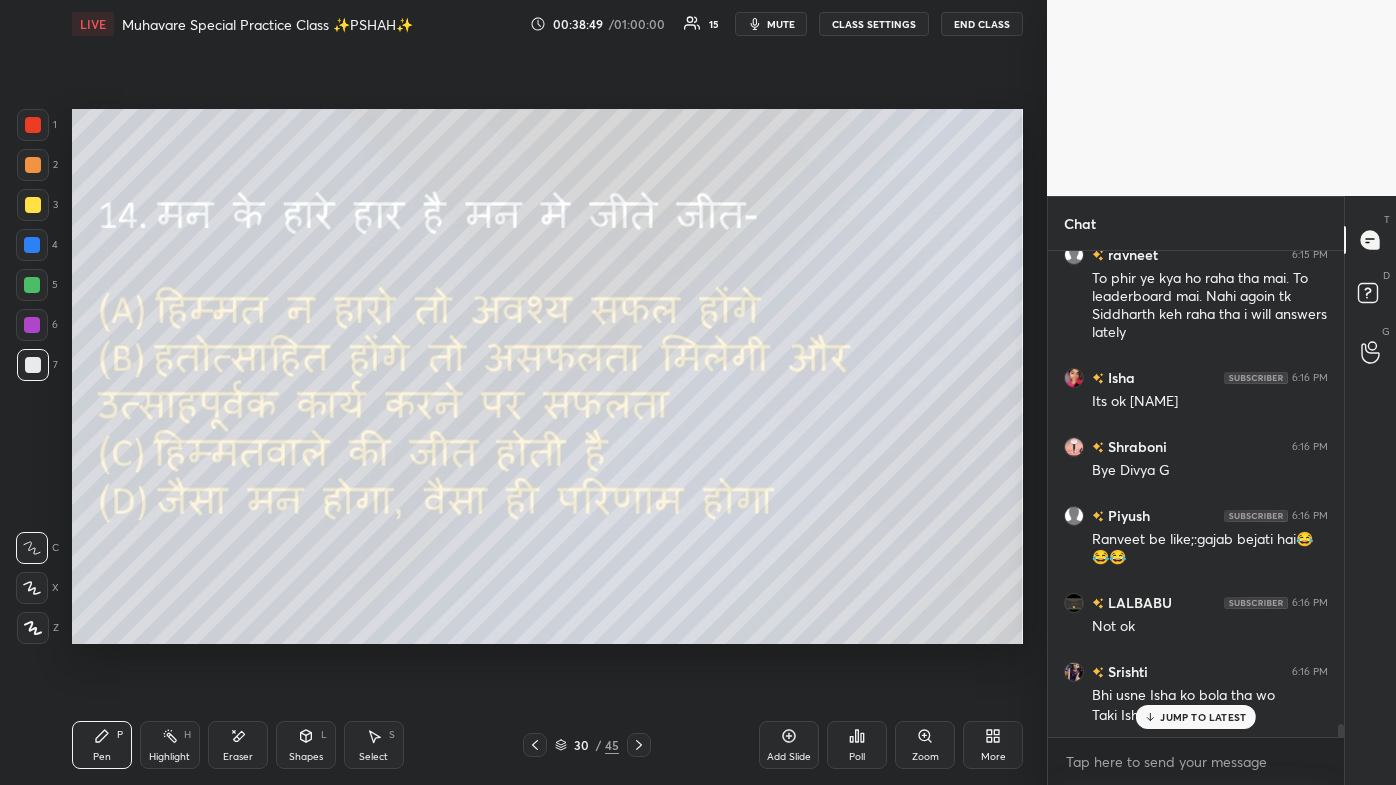click on "Add Slide Poll Zoom More" at bounding box center (891, 745) 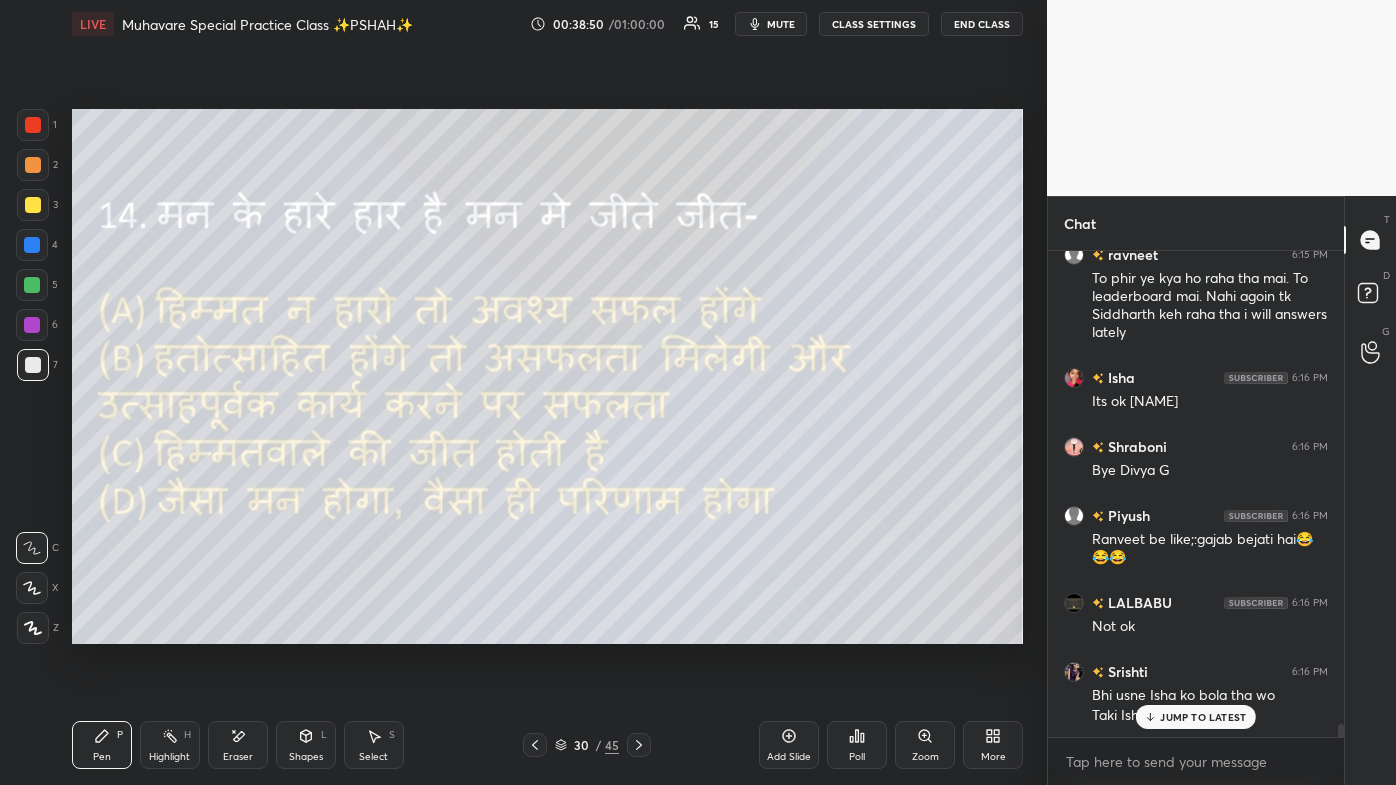 click on "Poll" at bounding box center (857, 745) 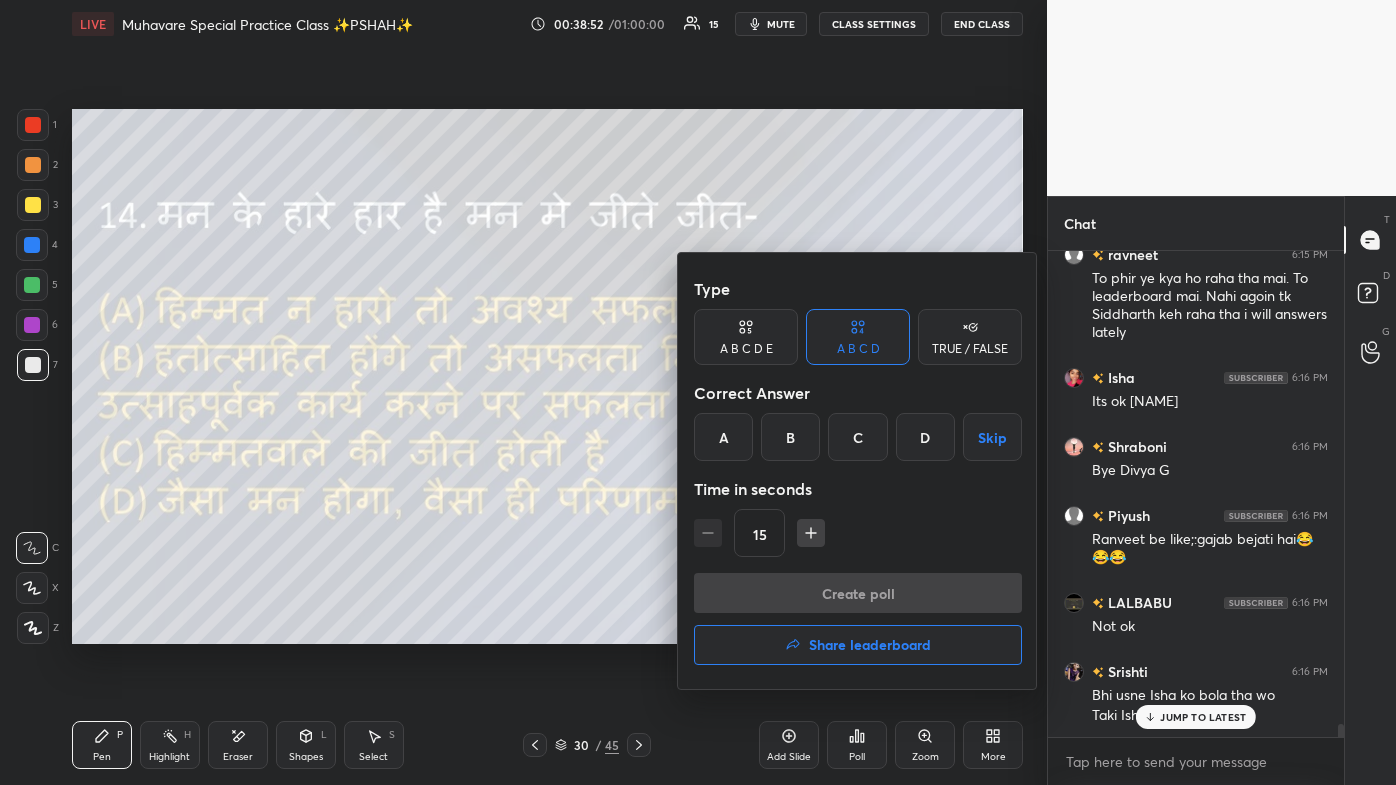 click on "B" at bounding box center [790, 437] 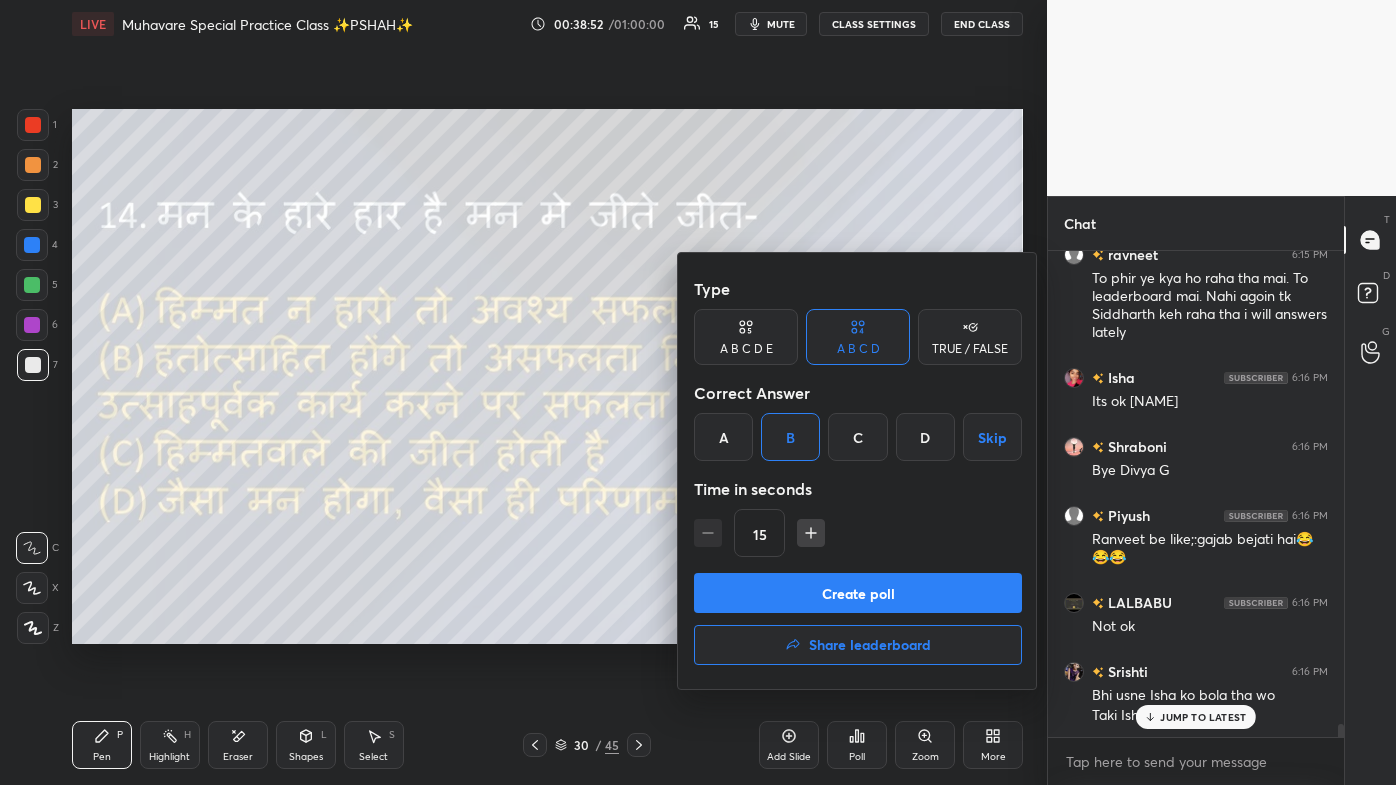 click on "Create poll" at bounding box center (858, 593) 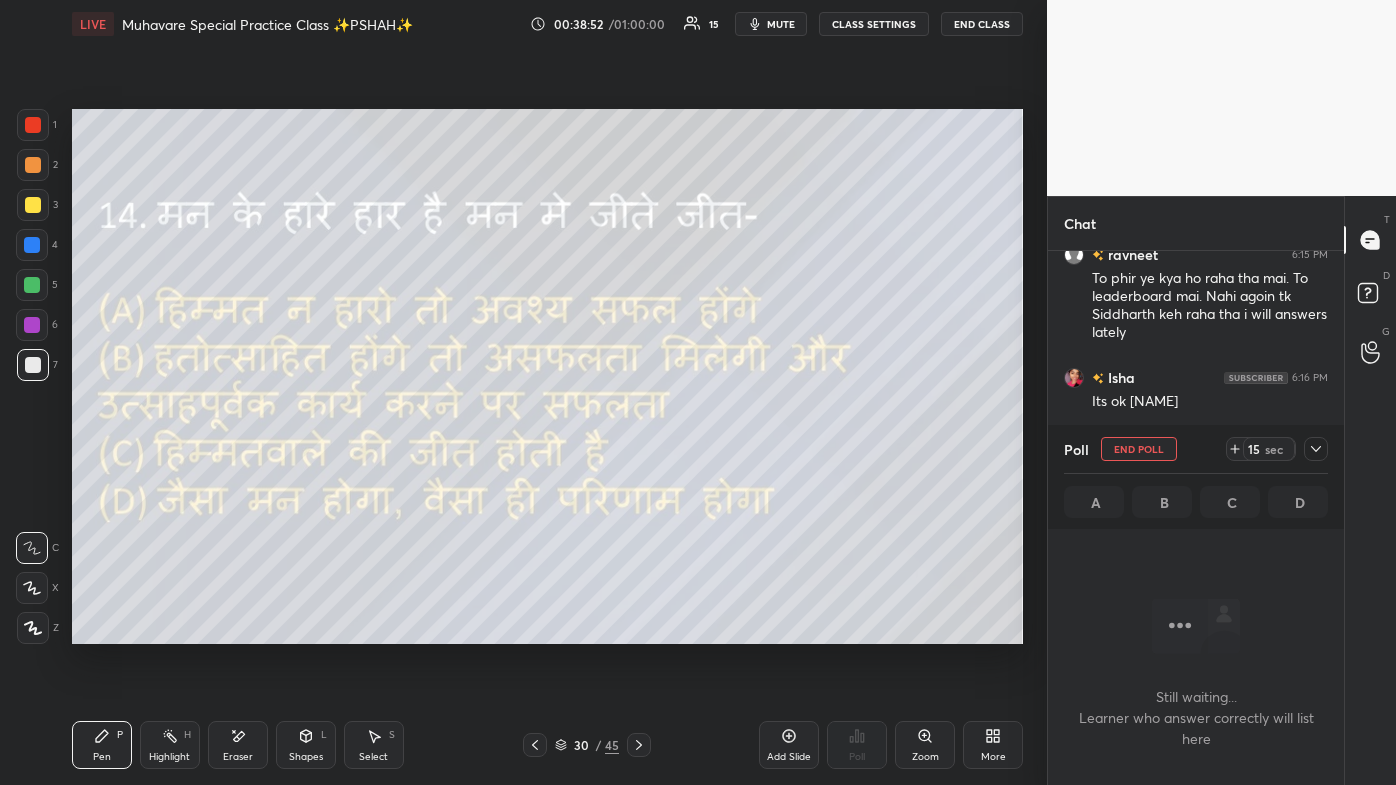 scroll, scrollTop: 423, scrollLeft: 290, axis: both 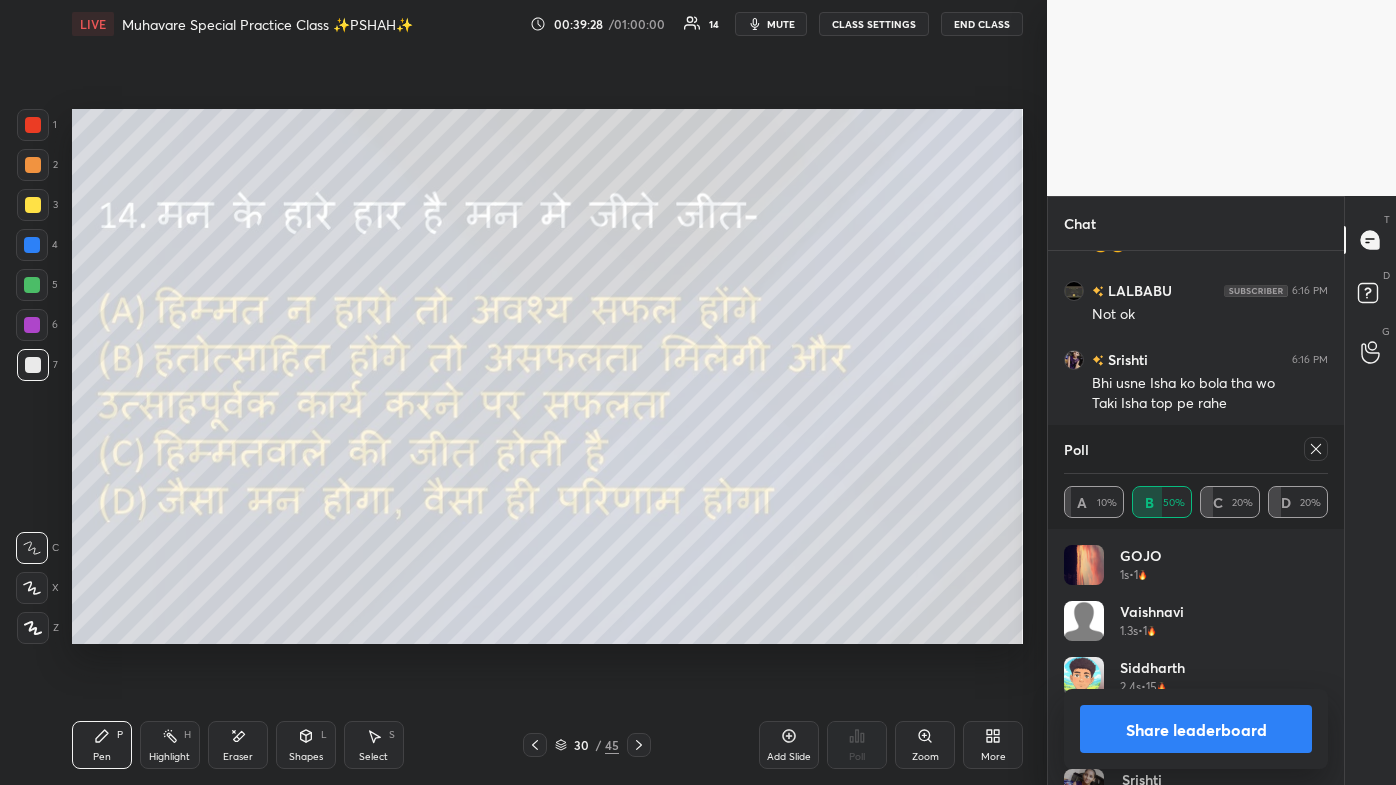 click 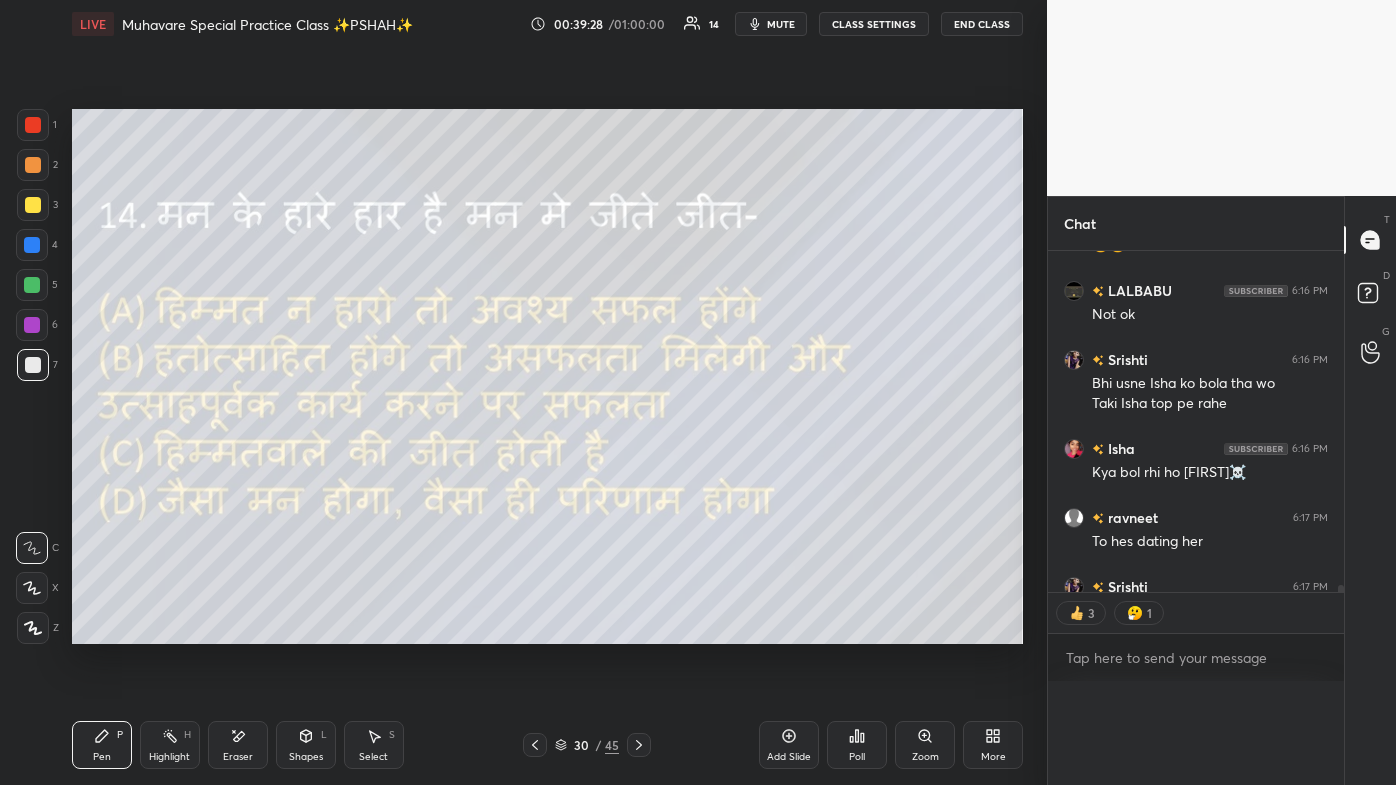 scroll, scrollTop: 0, scrollLeft: 0, axis: both 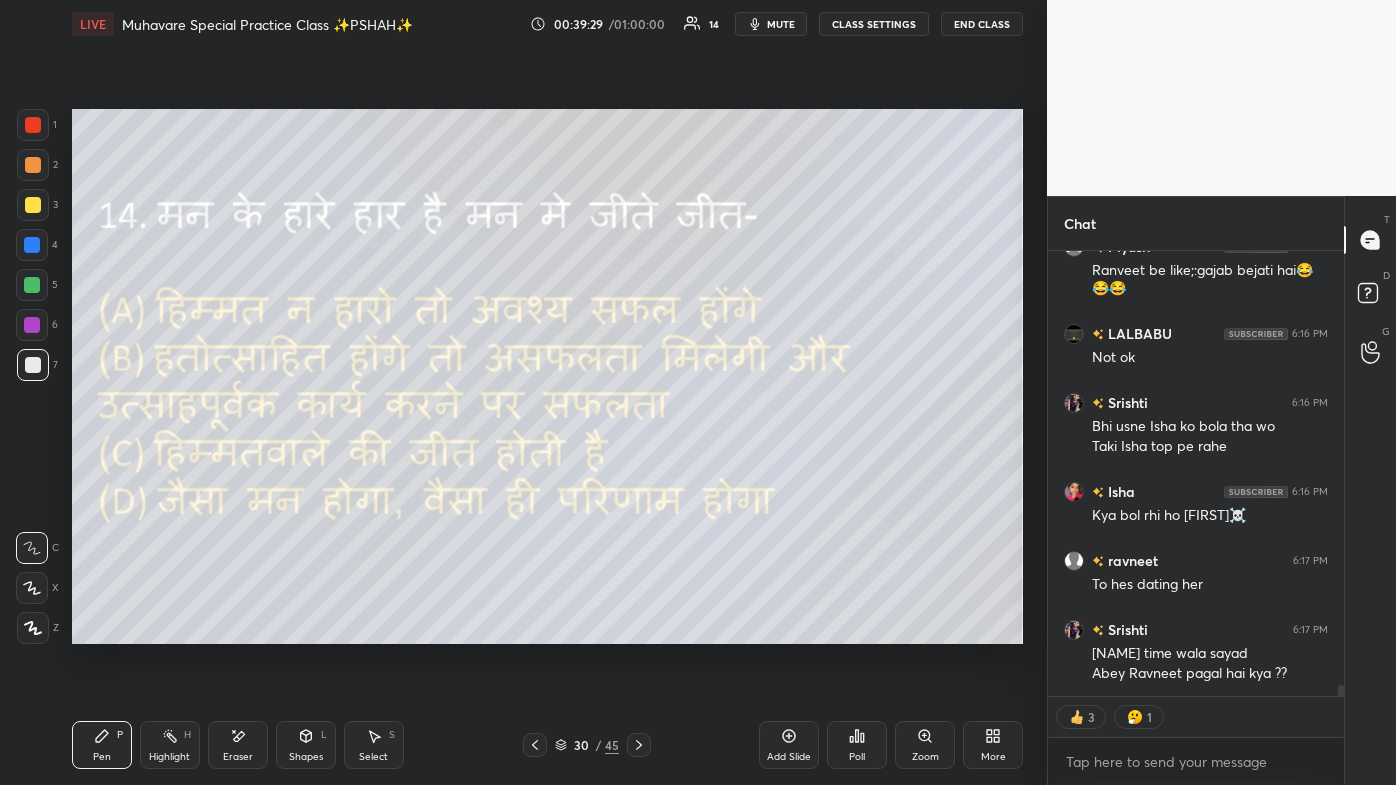 click on "[NAME] 6:16 PM Bye [NAME] G [NAME] 6:16 PM Ranveet be like;:gajab bejati hai😂😂😂 LALBABU 6:16 PM Not ok [NAME] 6:16 PM Bhi usne [NAME] ko bola tha wo Taki [NAME] top pe rahe [NAME] 6:16 PM Kya bol rhi ho [NAME]☠️ [NAME] 6:17 PM To hes dating her [NAME] 6:17 PM [NAME] time wala sayad Abey [NAME] pagal hai kya ??" at bounding box center [1196, 473] 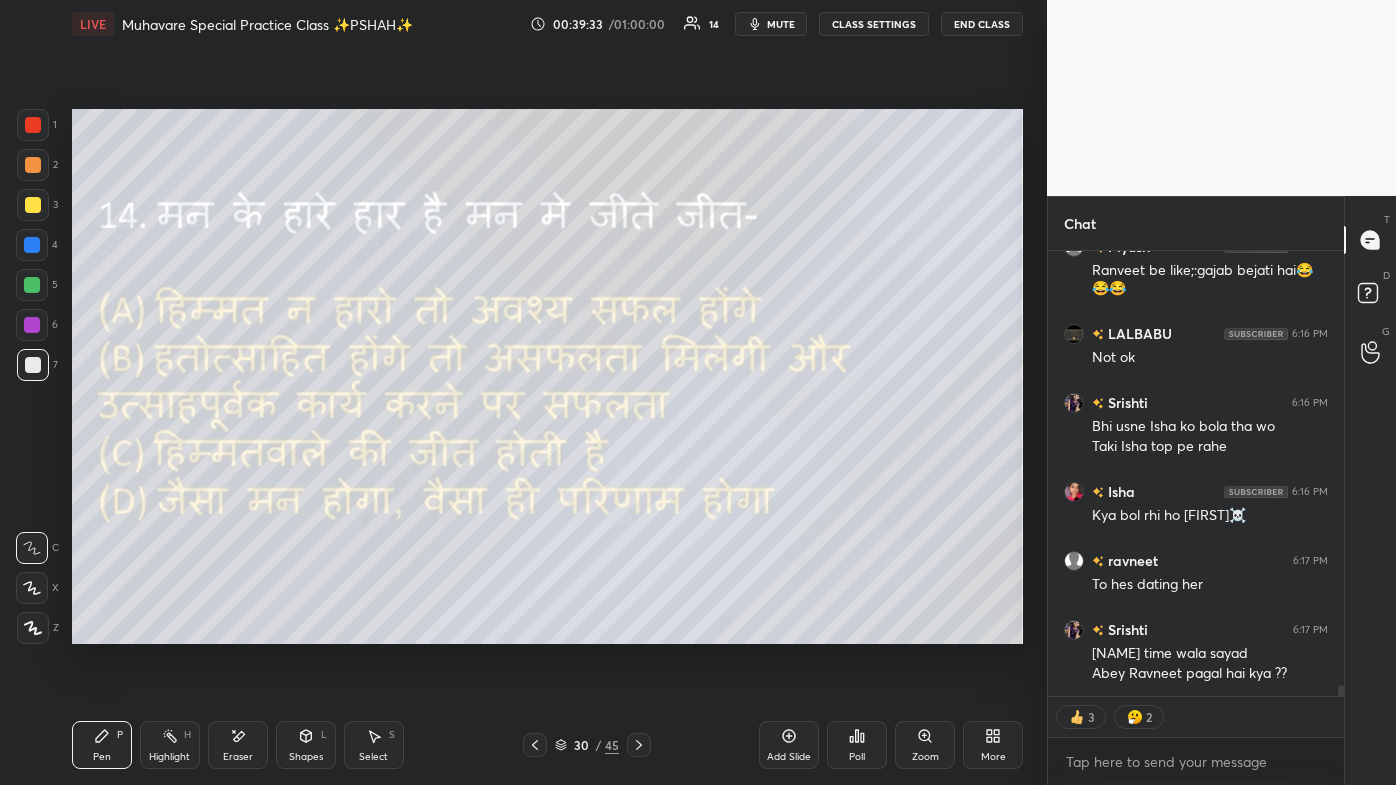 click 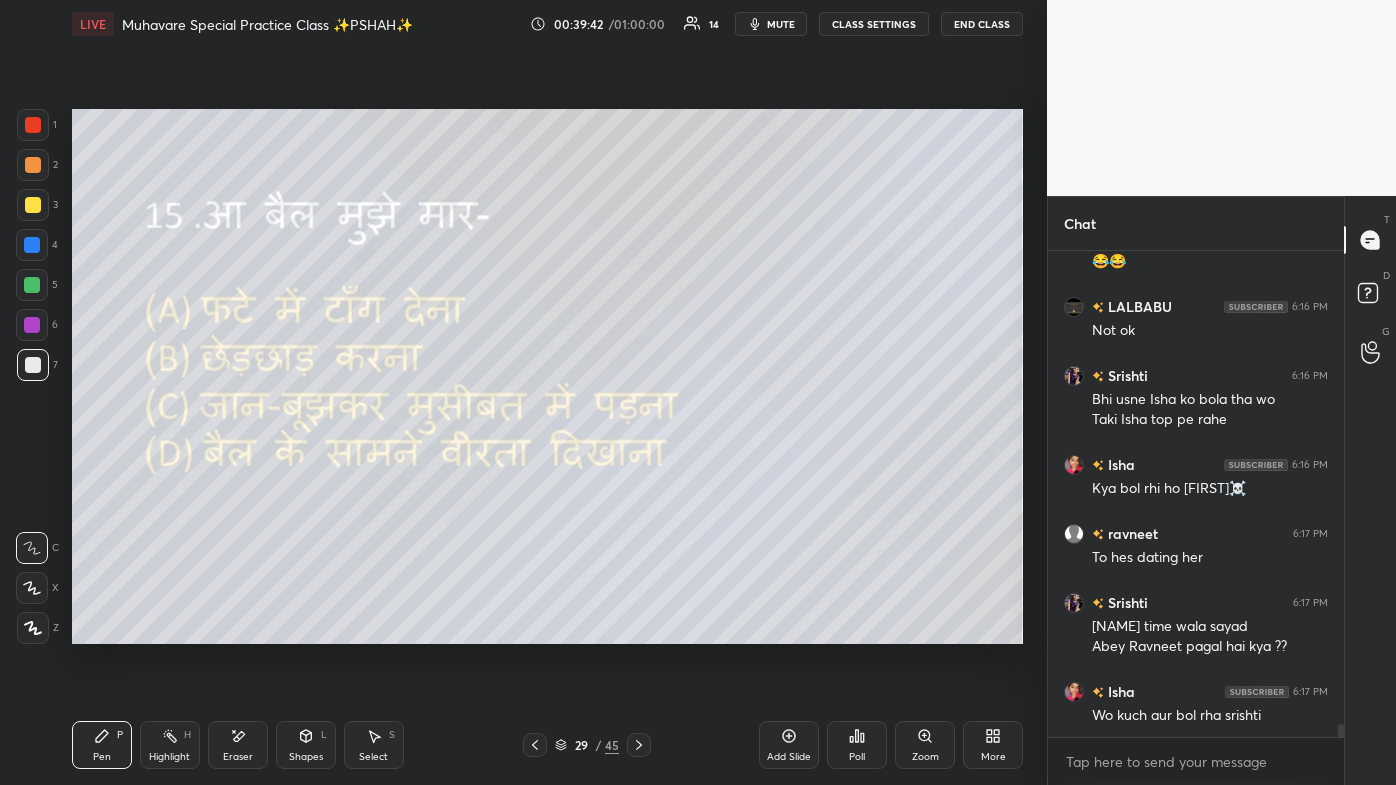 click on "mute" at bounding box center [781, 24] 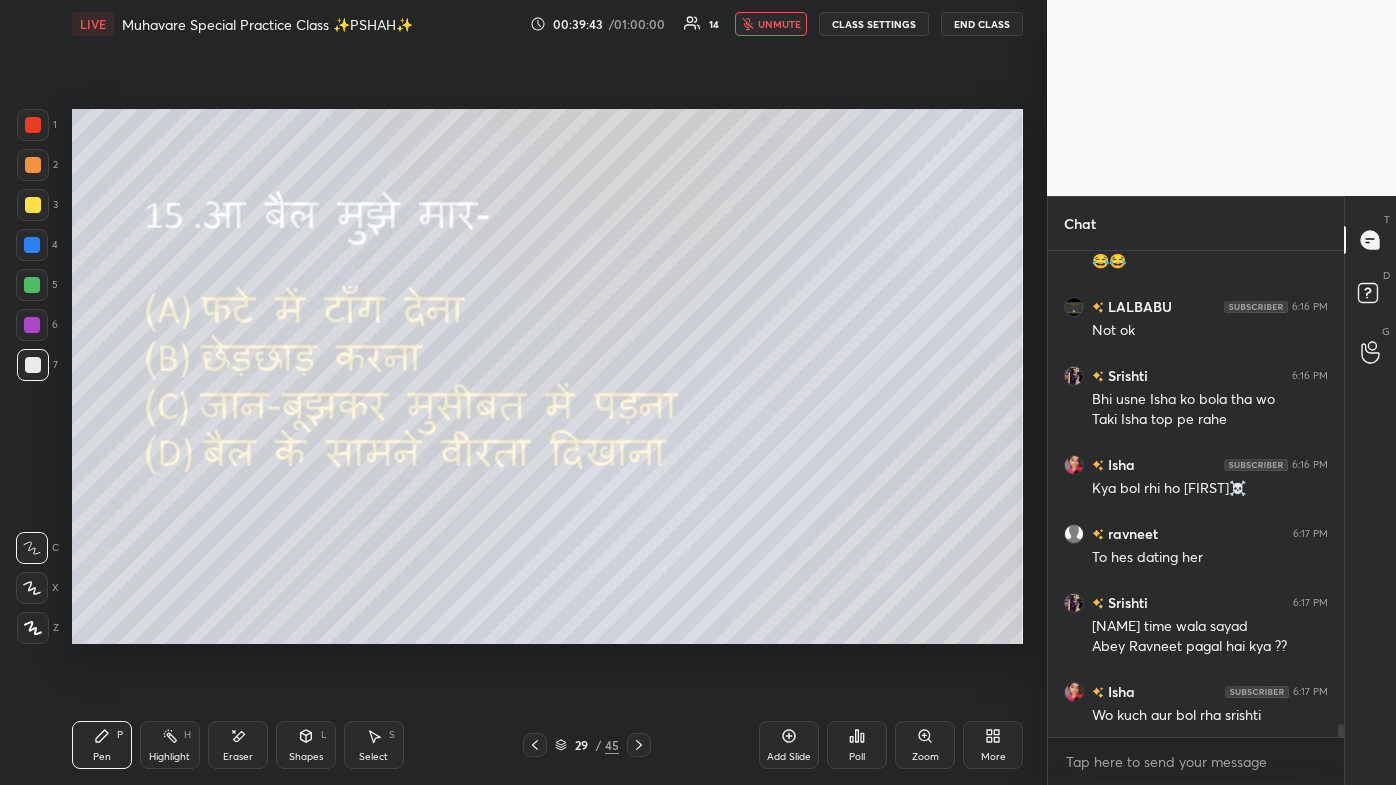click 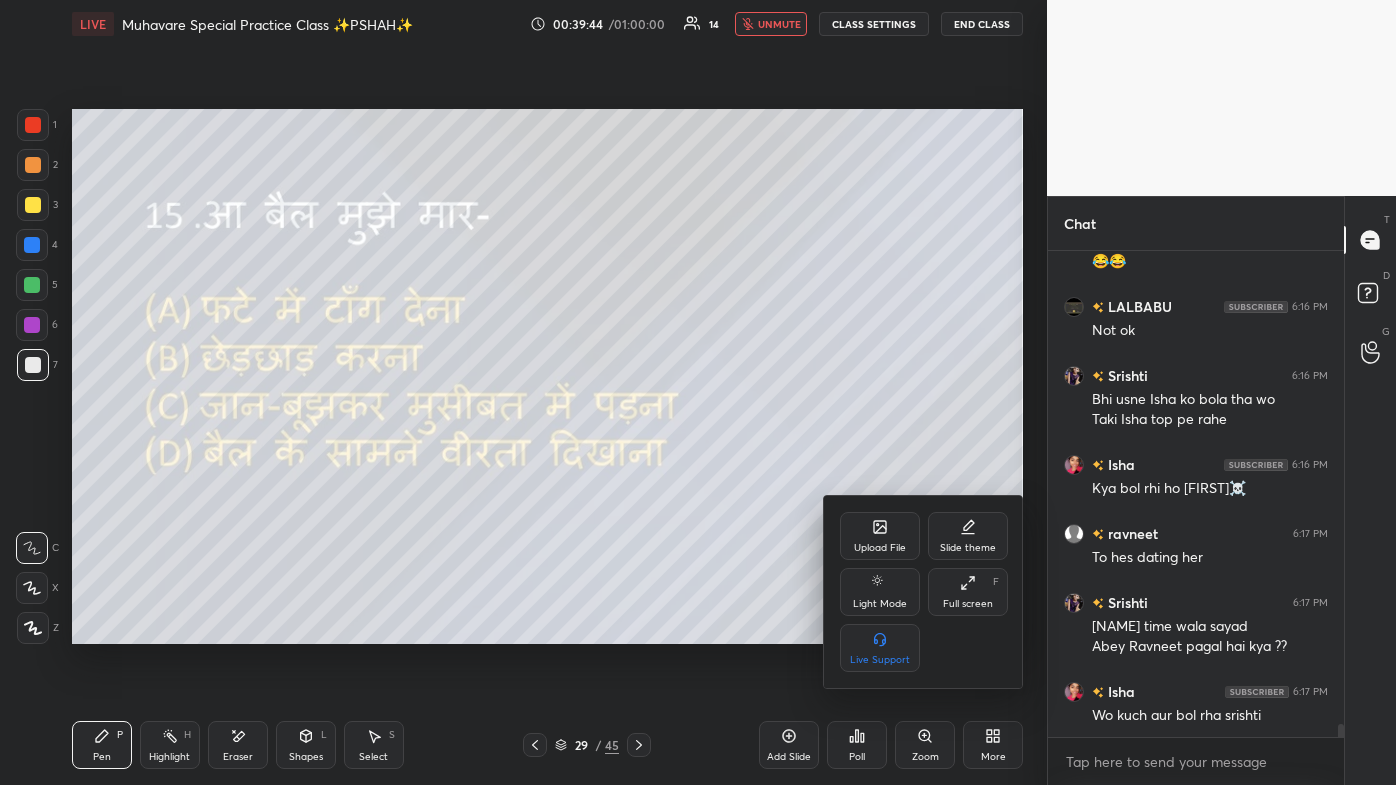 click on "Full screen" at bounding box center [968, 604] 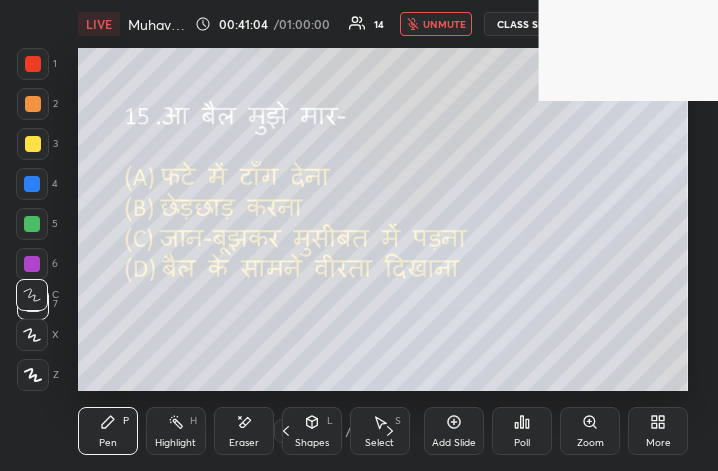 click on "unmute" at bounding box center [444, 24] 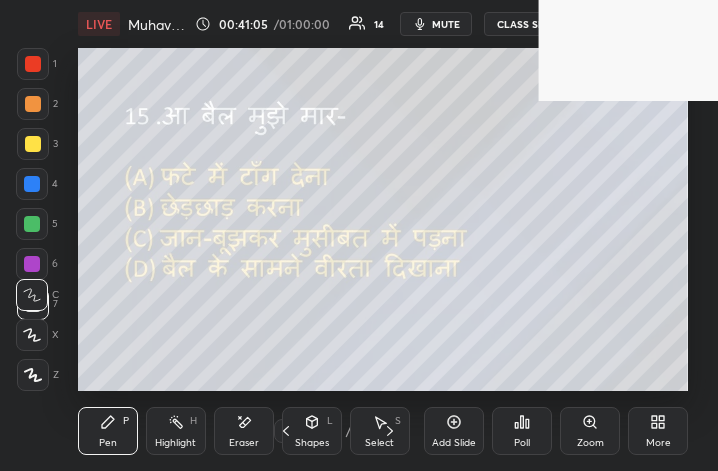 click on "More" at bounding box center (658, 431) 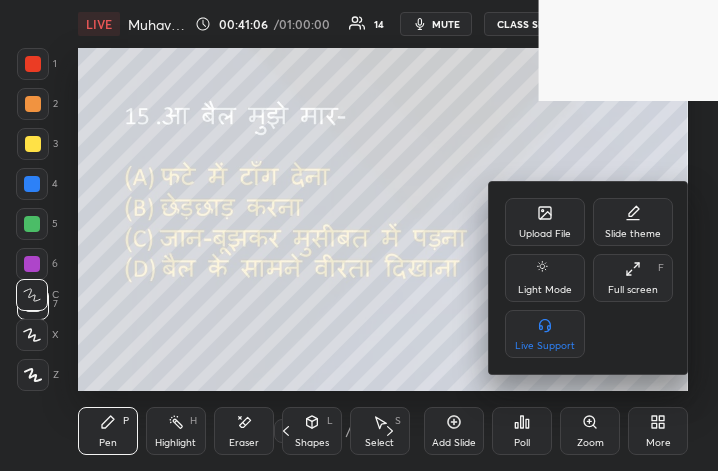 click on "Full screen F" at bounding box center (633, 278) 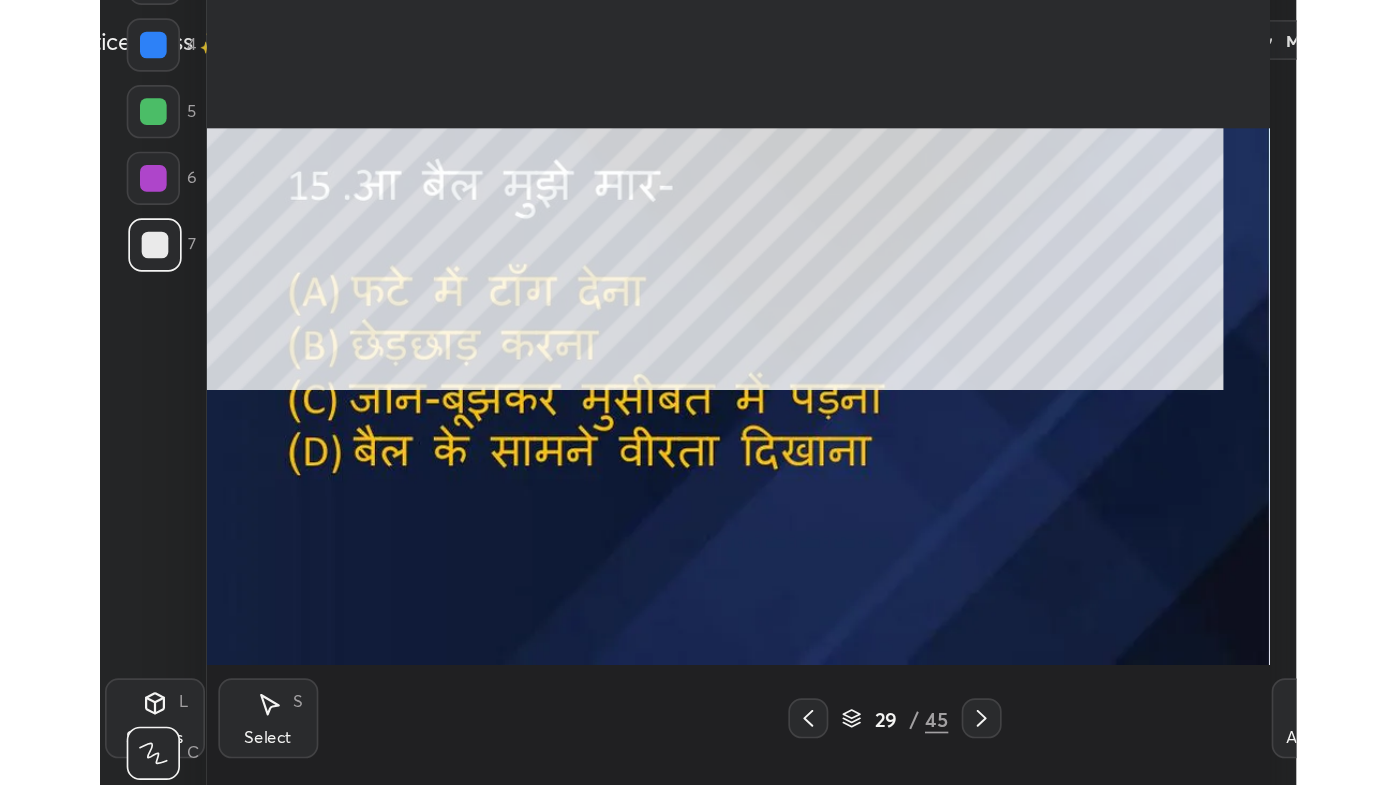 scroll, scrollTop: 99342, scrollLeft: 98688, axis: both 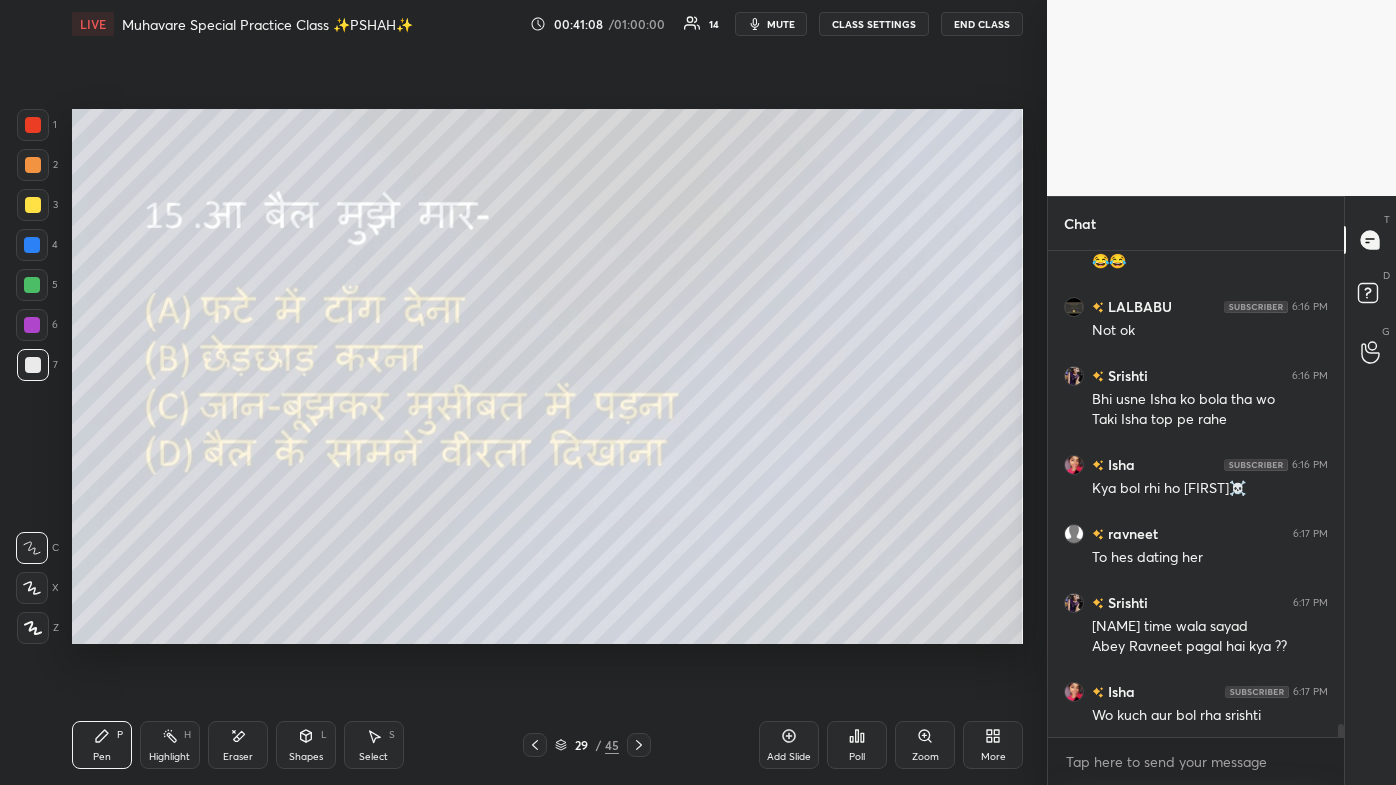 click on "Poll" at bounding box center (857, 745) 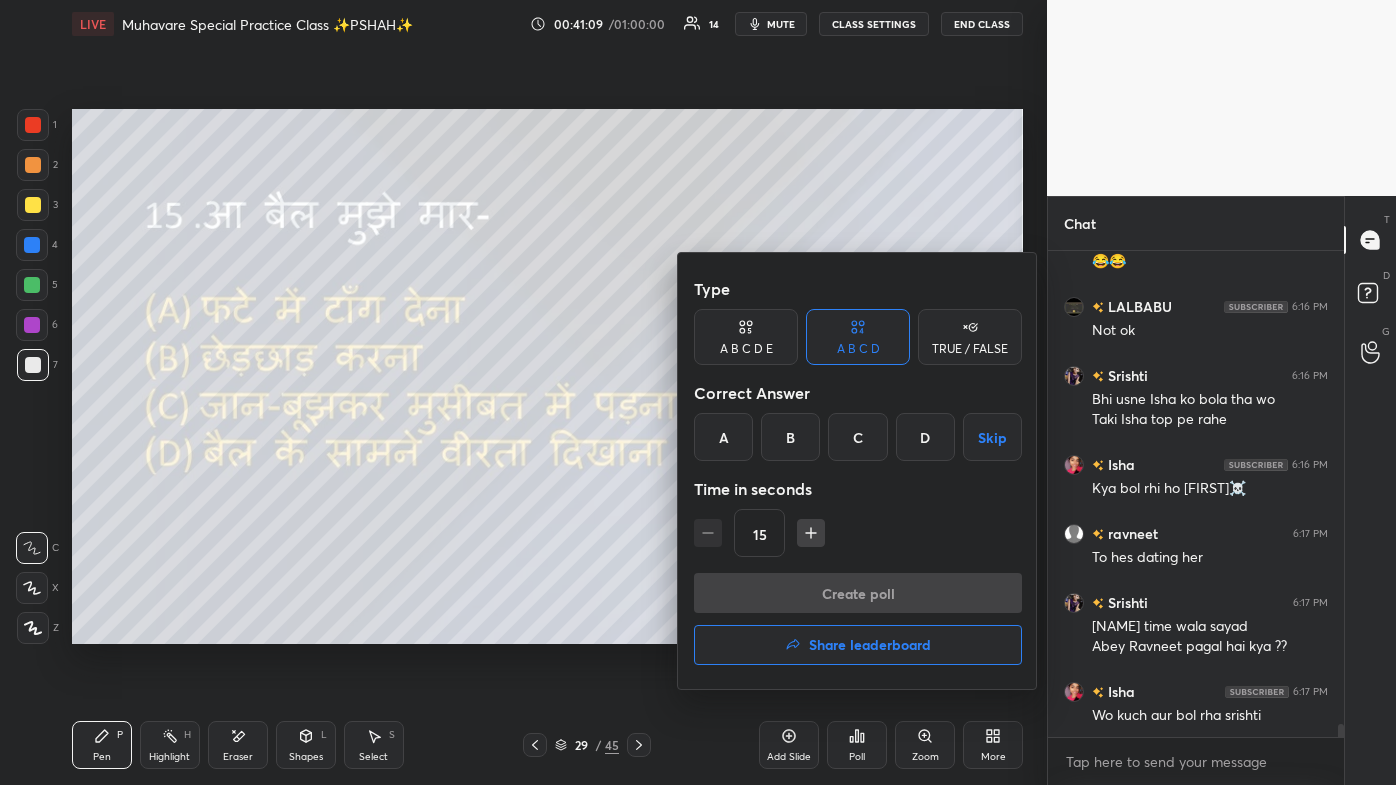 click on "C" at bounding box center [857, 437] 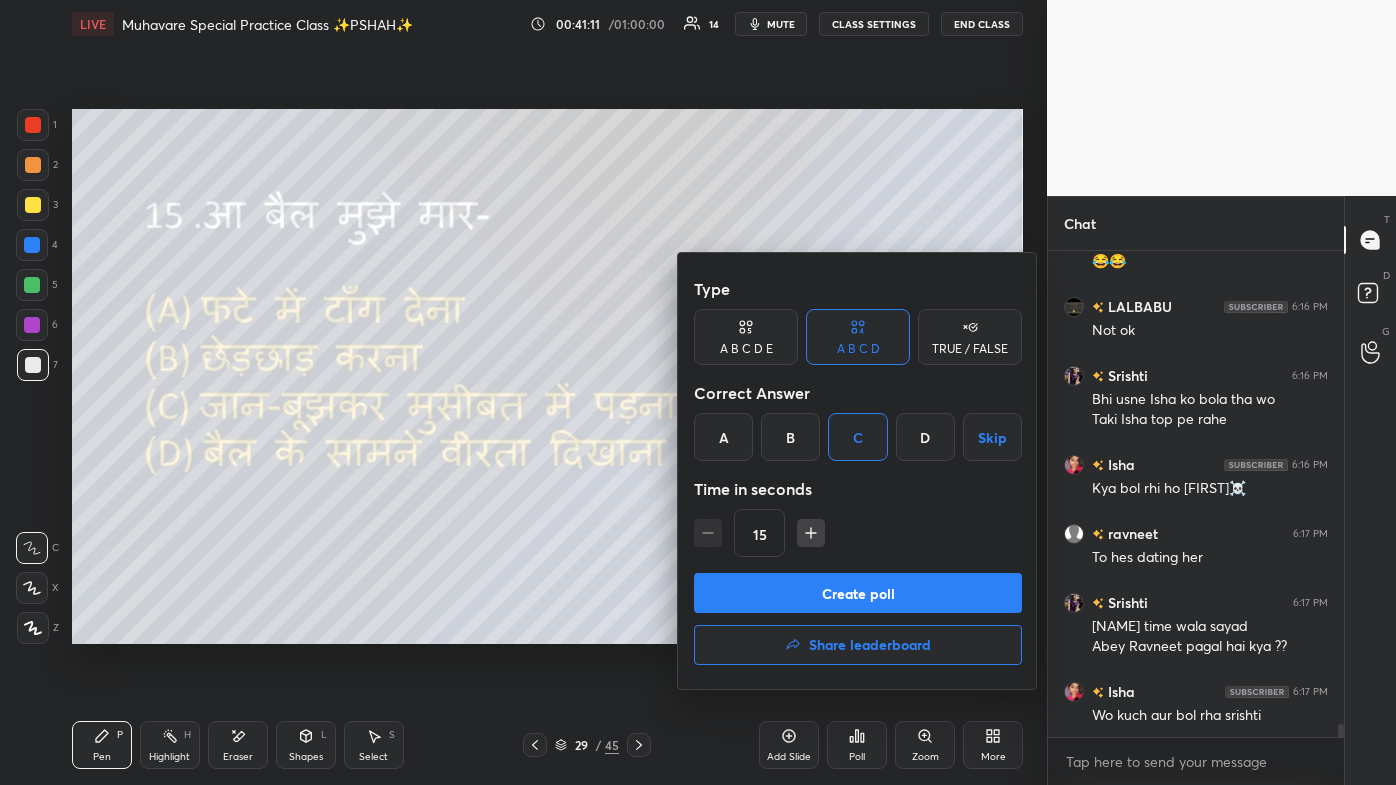 click on "Create poll" at bounding box center [858, 593] 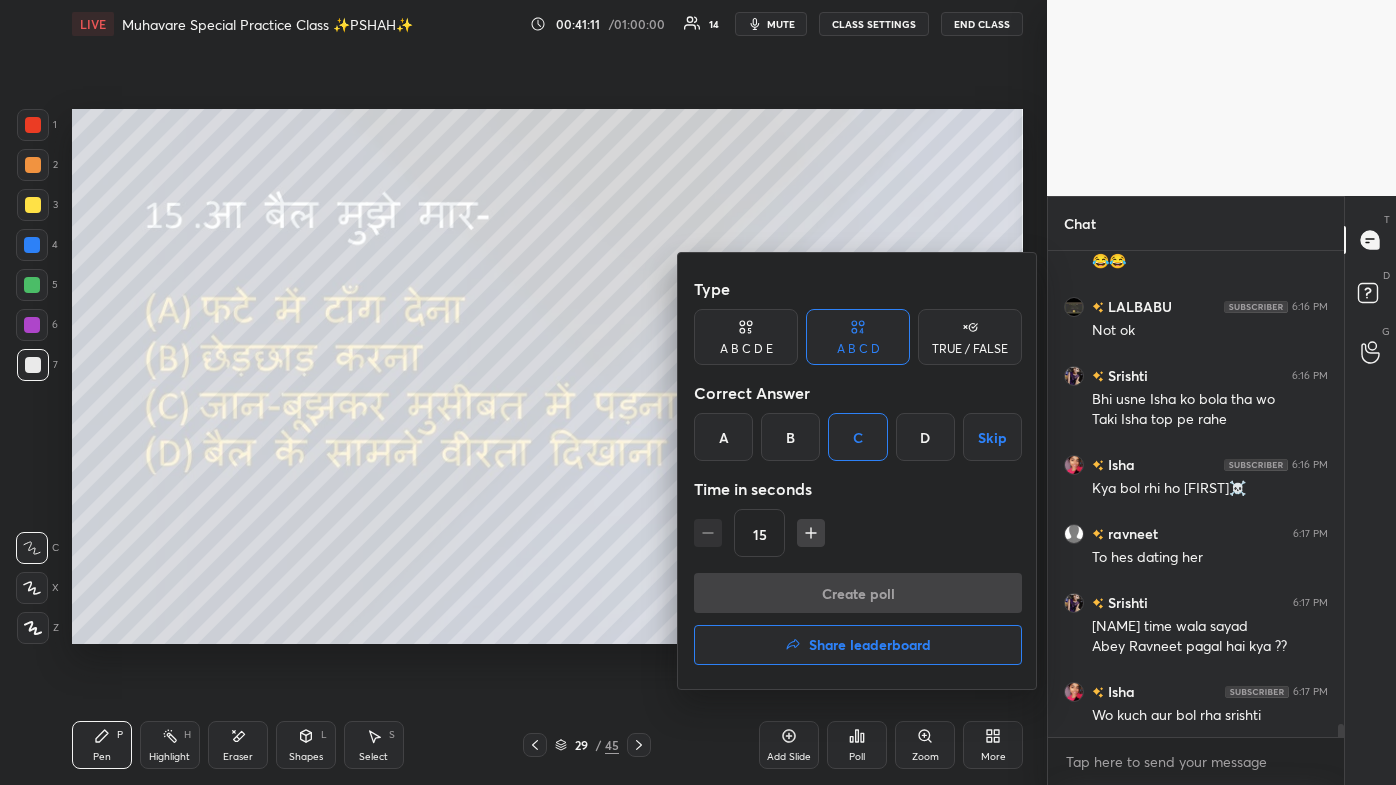 scroll, scrollTop: 418, scrollLeft: 290, axis: both 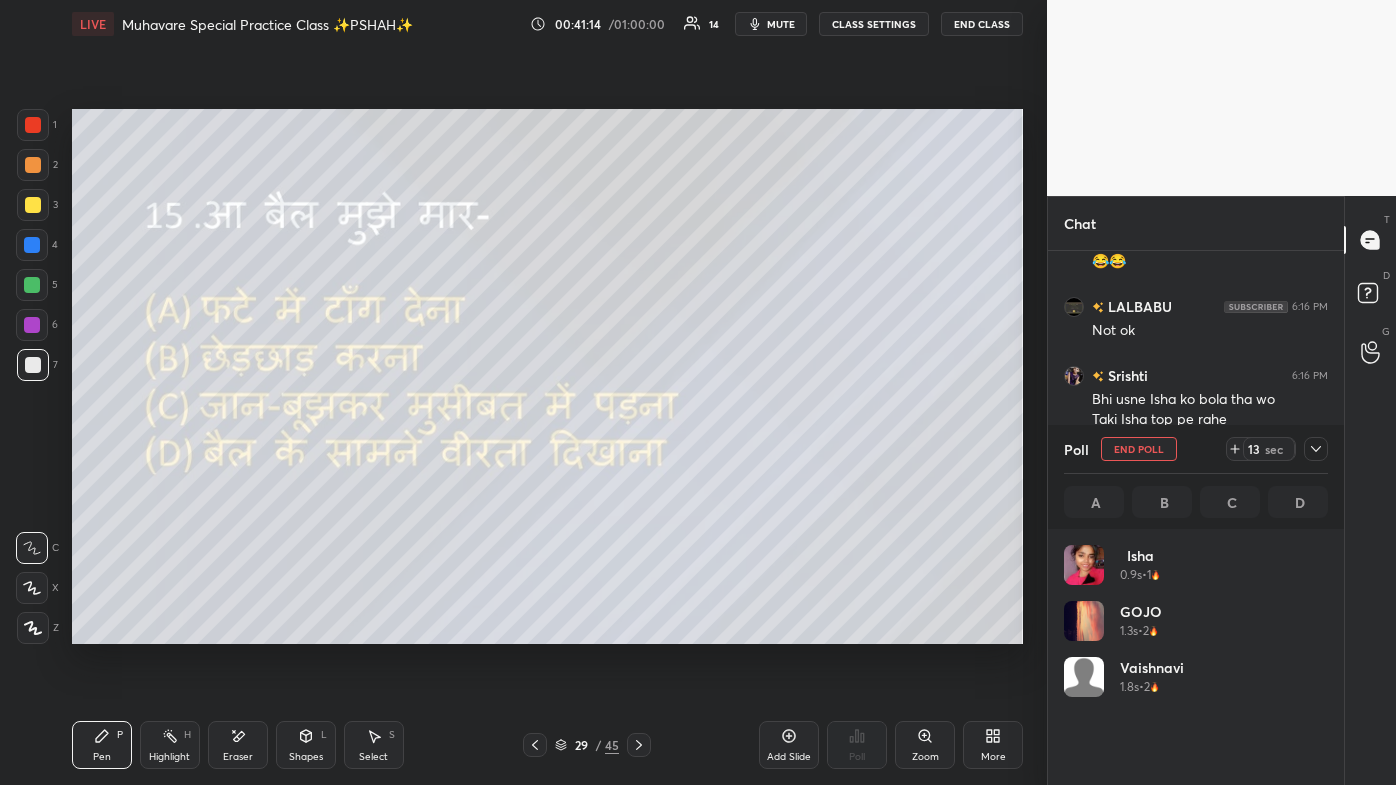click on "More" at bounding box center (993, 745) 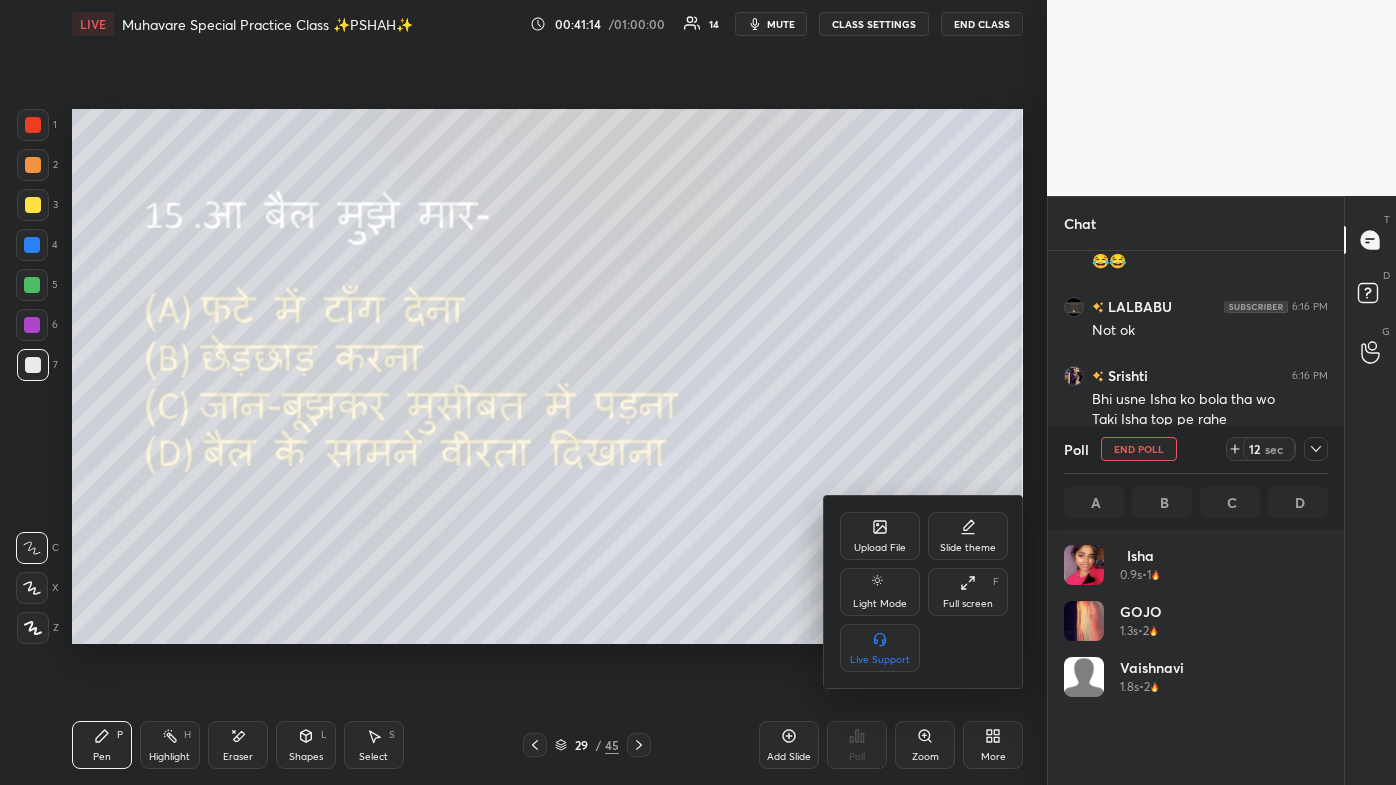 click on "Full screen F" at bounding box center [968, 592] 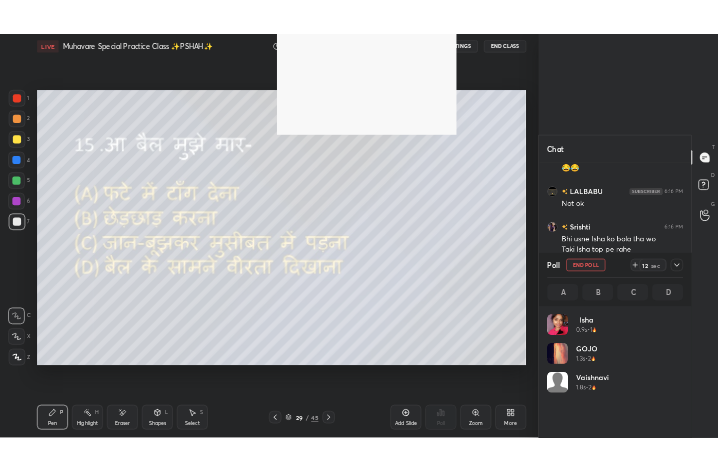 scroll, scrollTop: 343, scrollLeft: 458, axis: both 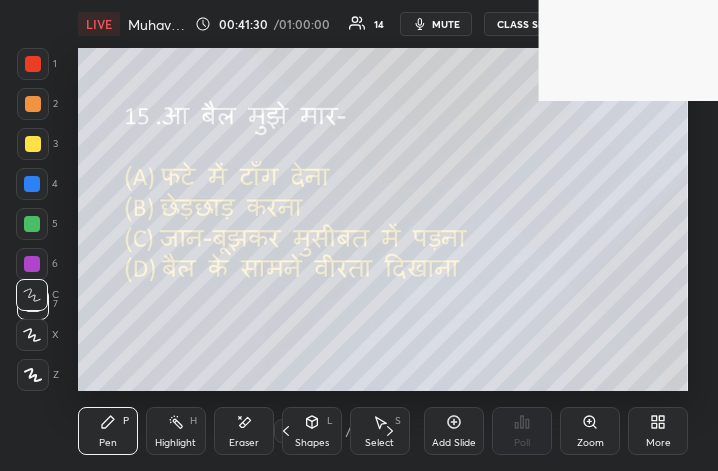 click on "Add Slide Poll Zoom More" at bounding box center [556, 431] 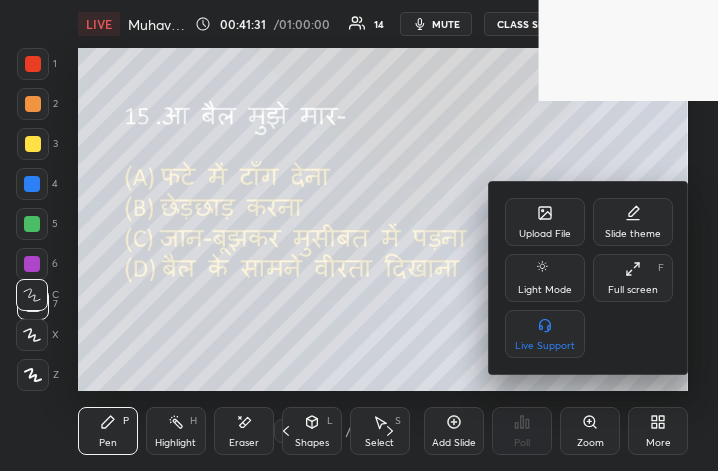 click on "Full screen" at bounding box center (633, 290) 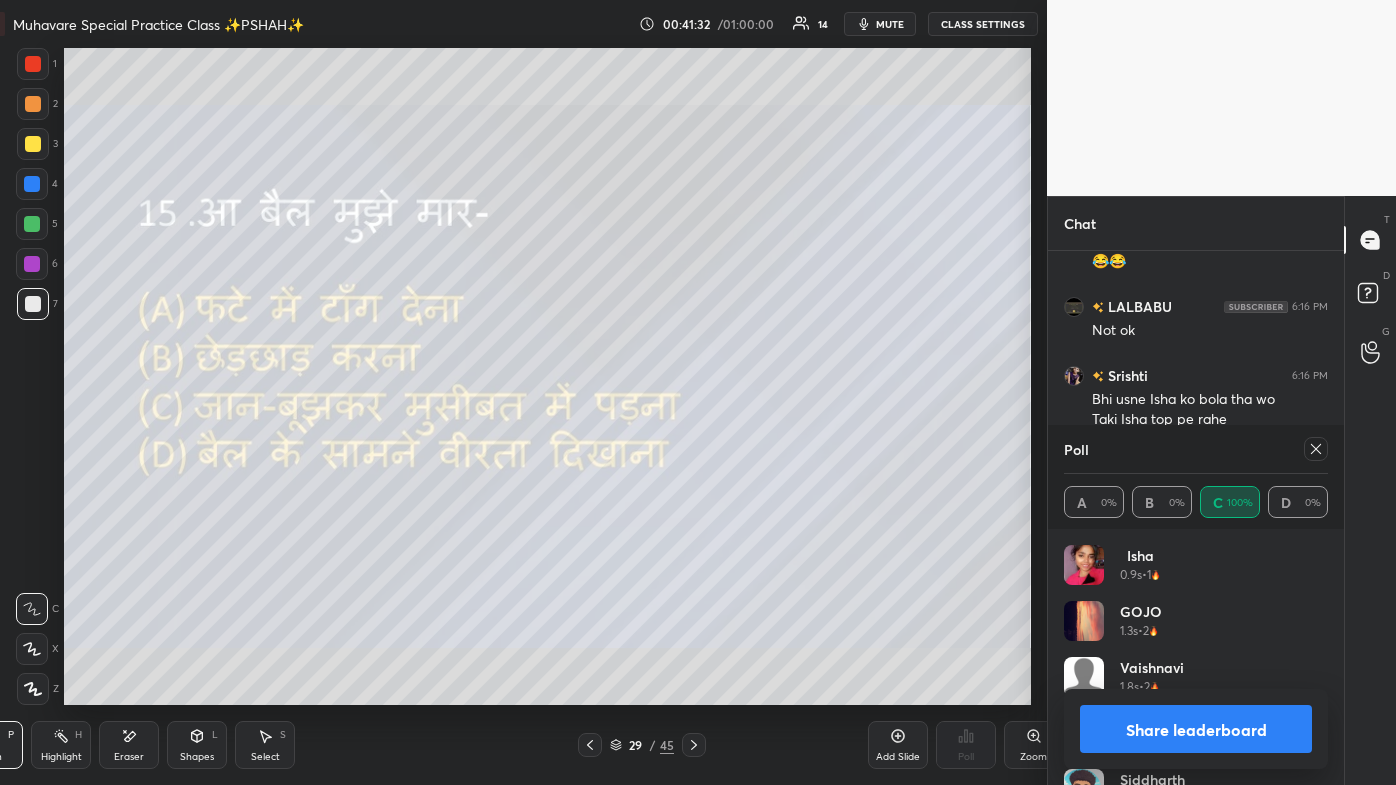 scroll, scrollTop: 99342, scrollLeft: 98789, axis: both 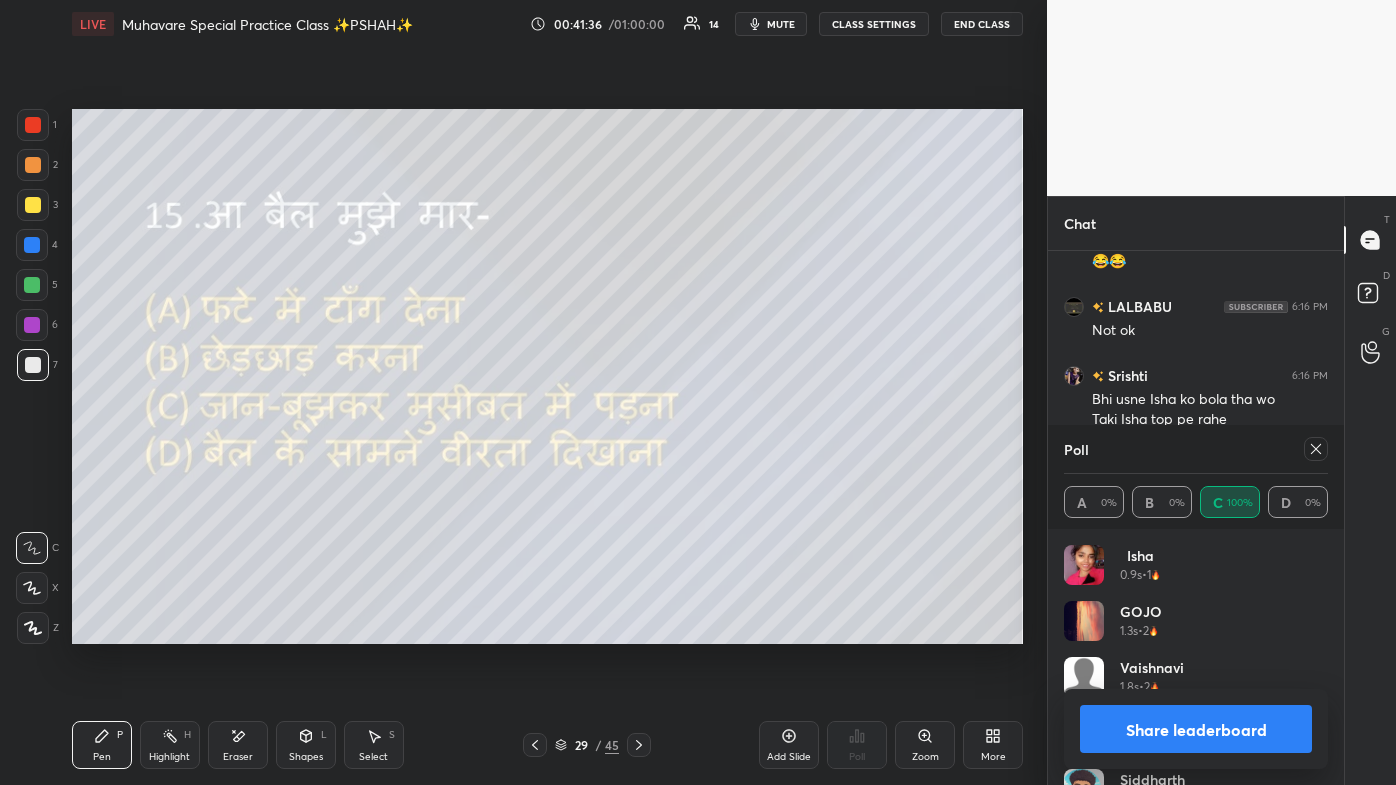 click 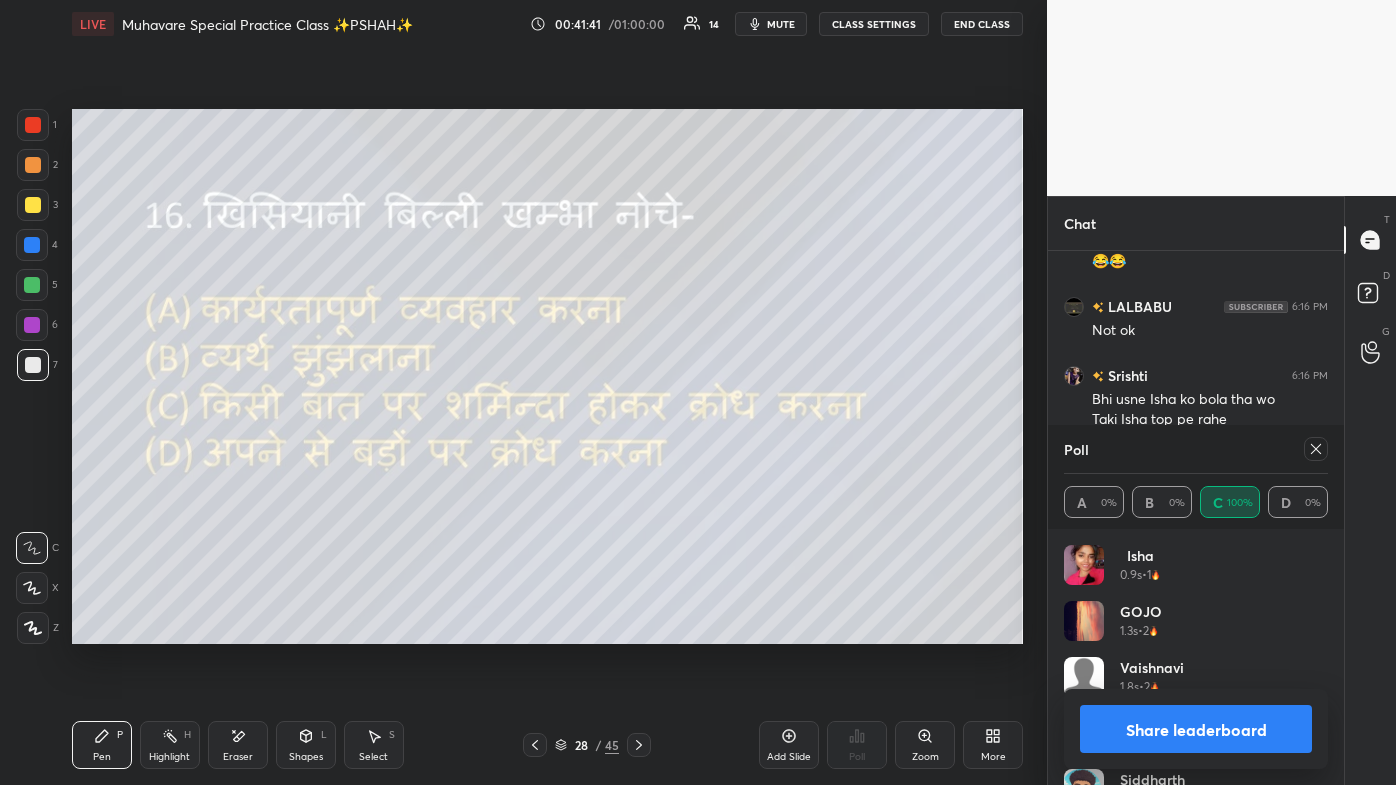 click 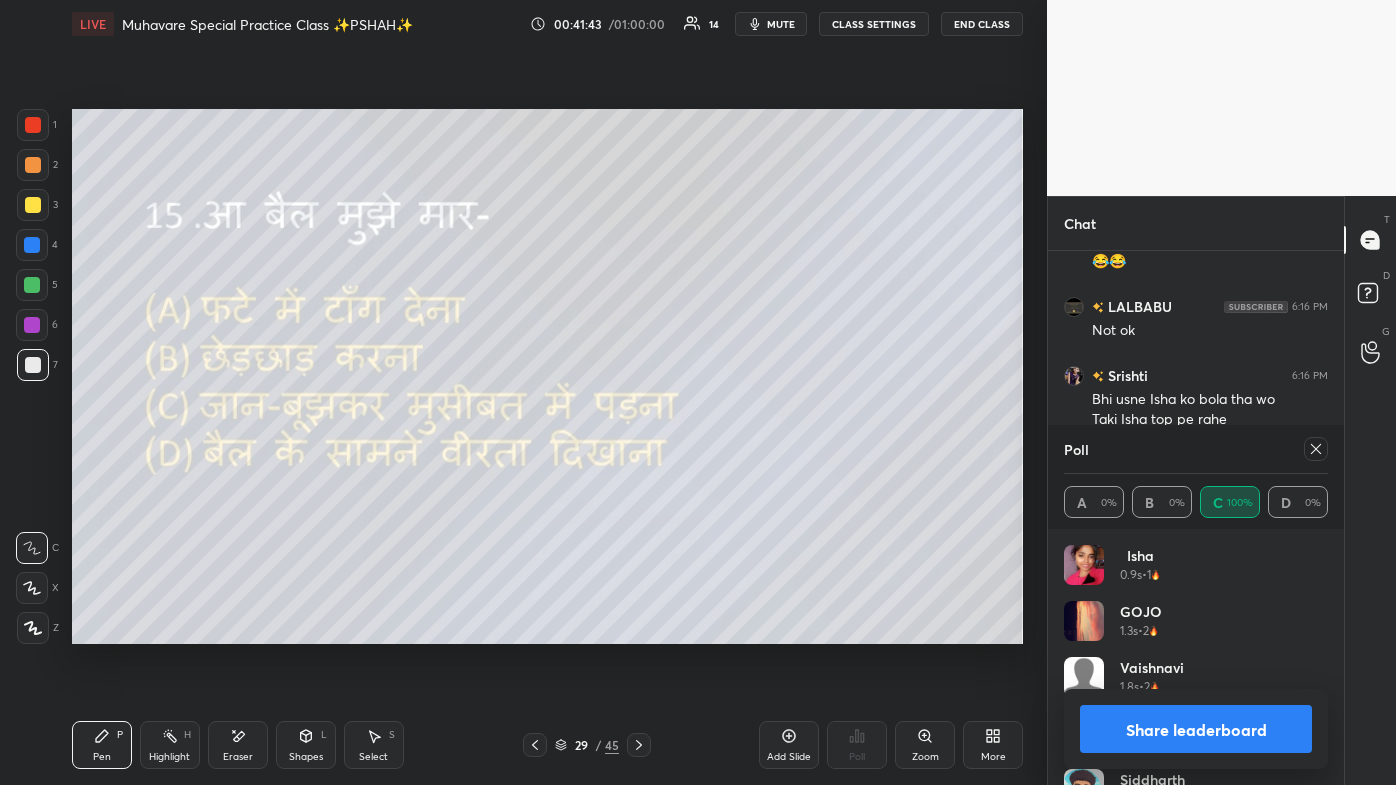 click 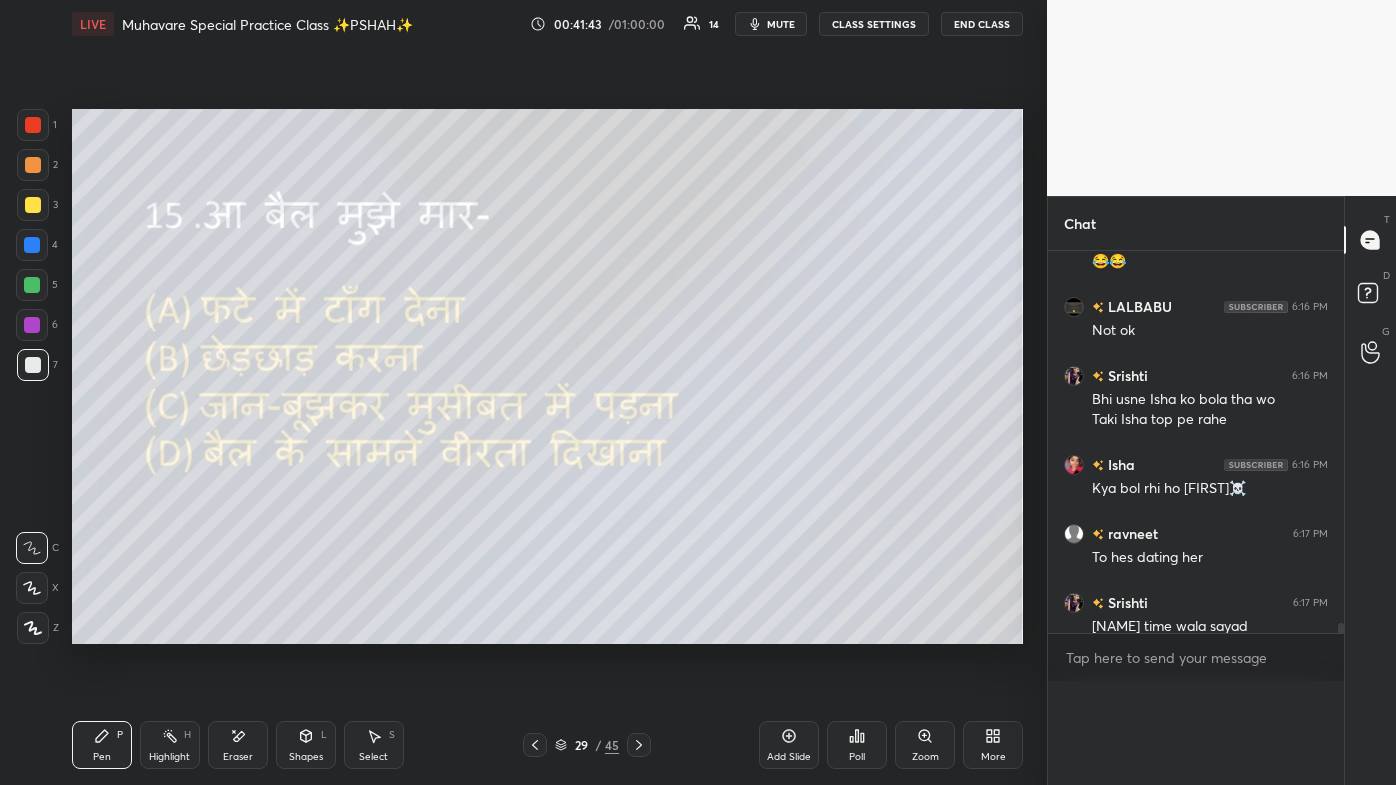 scroll, scrollTop: 104, scrollLeft: 258, axis: both 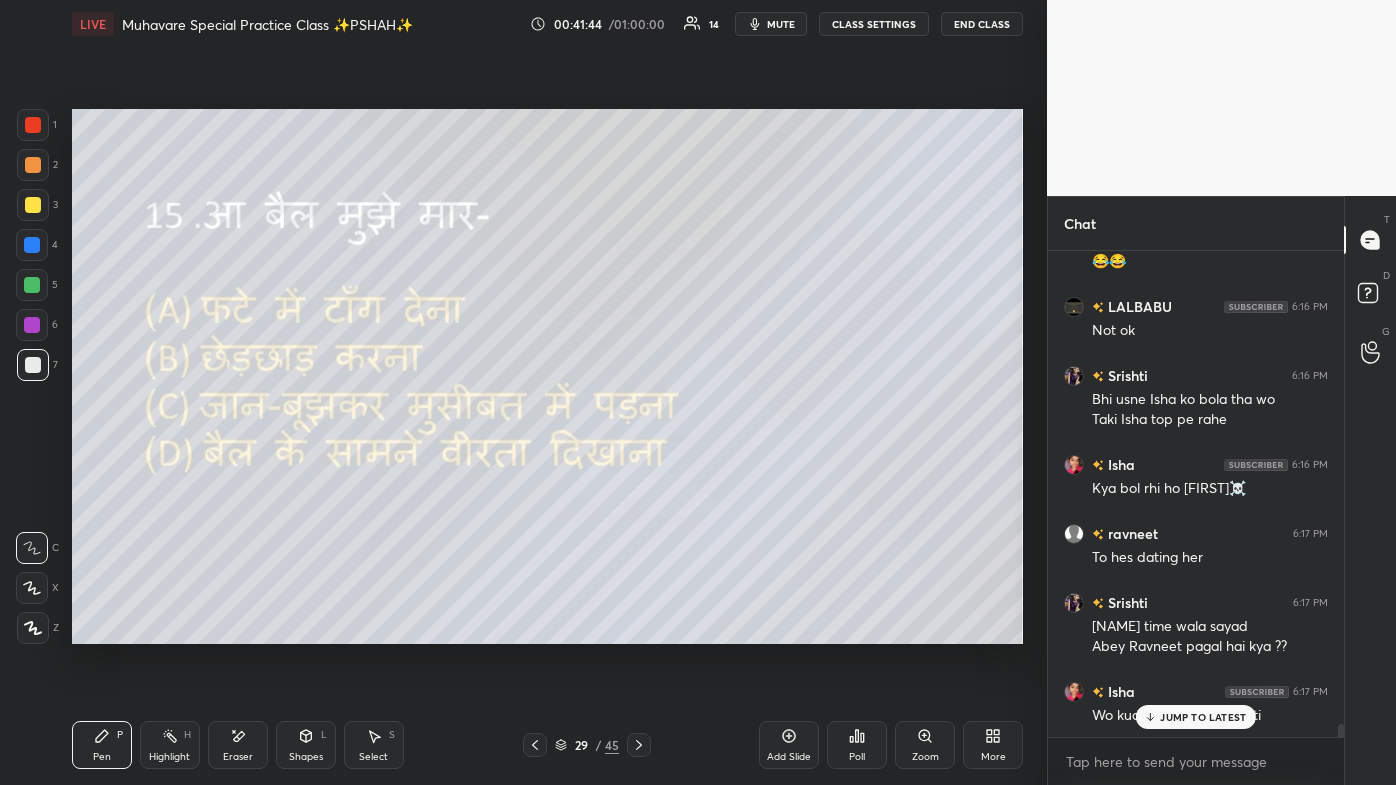 click on "Poll" at bounding box center [857, 745] 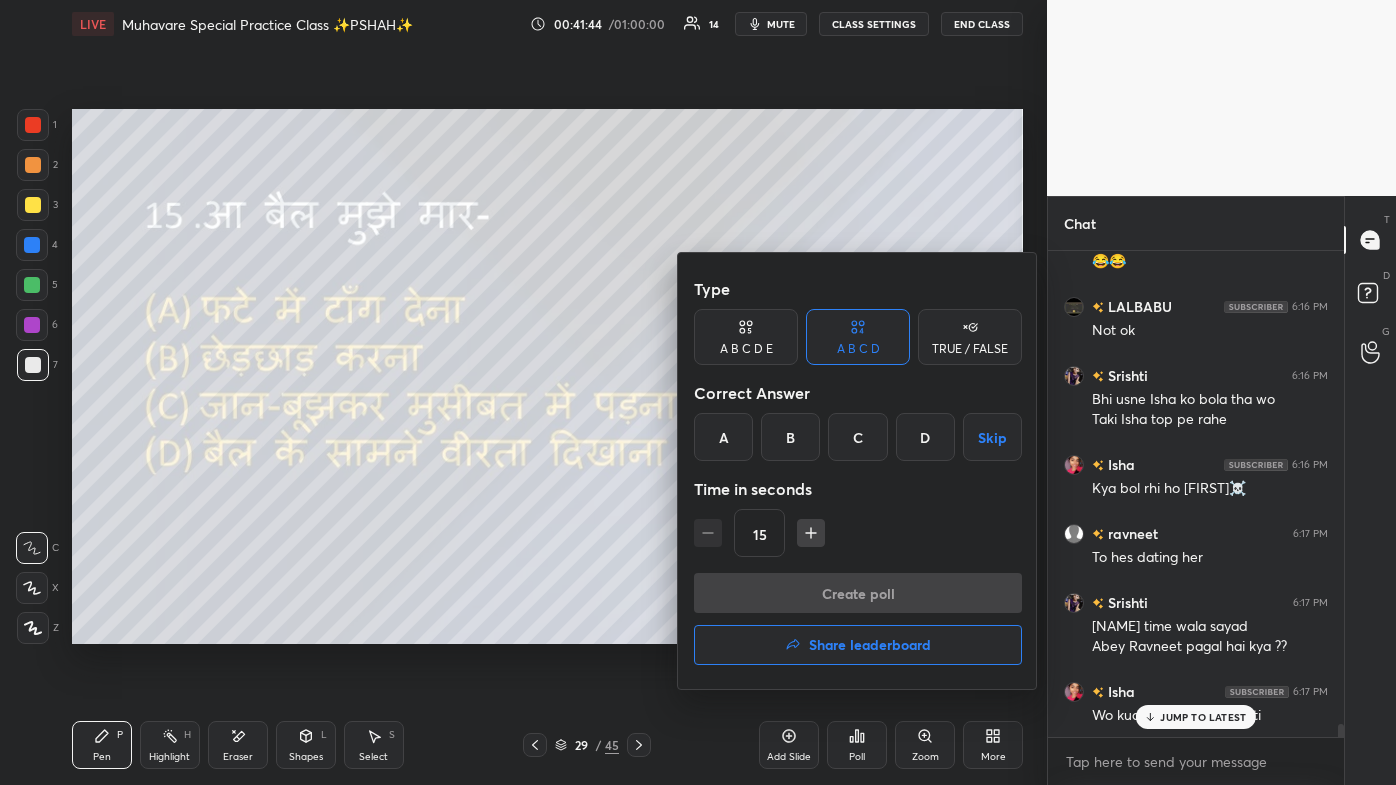 click on "Share leaderboard" at bounding box center [870, 645] 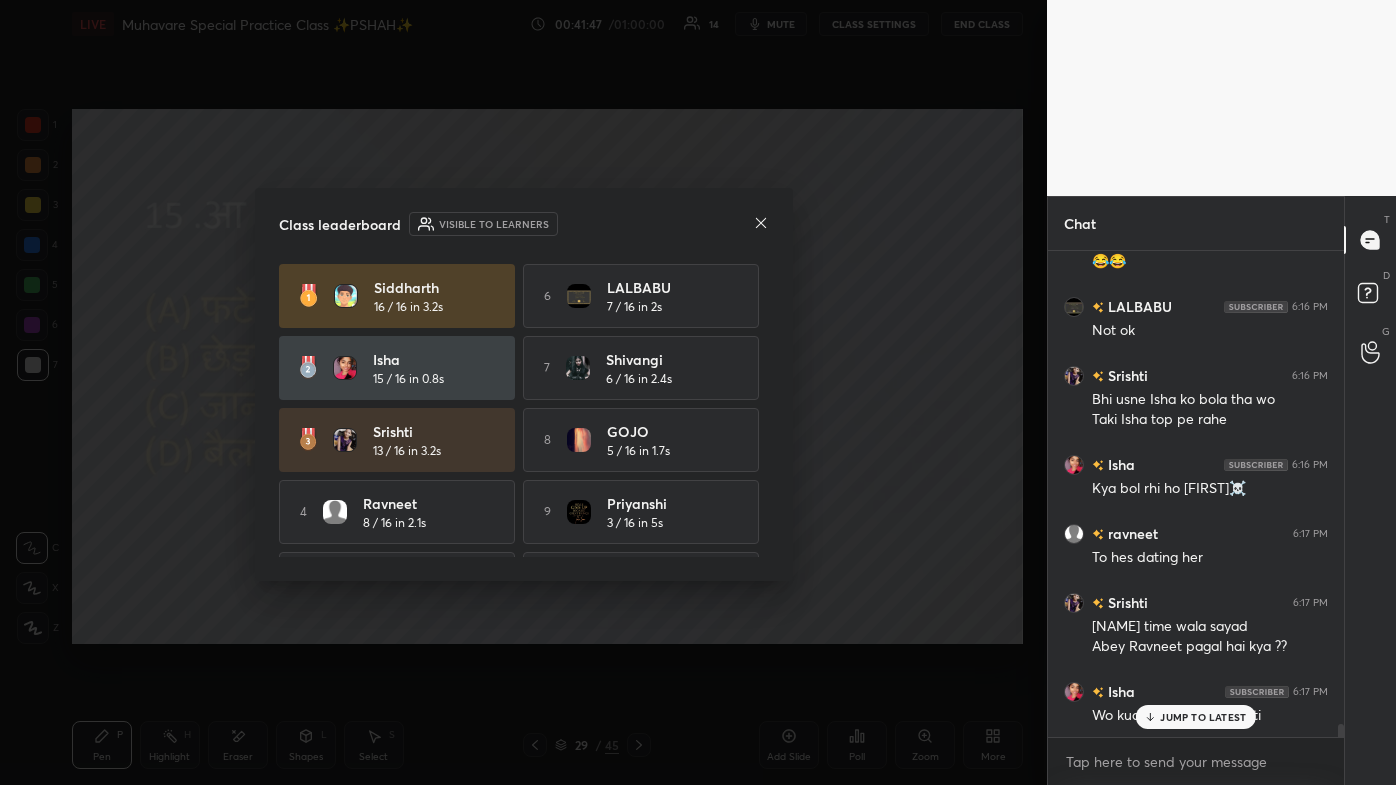 click 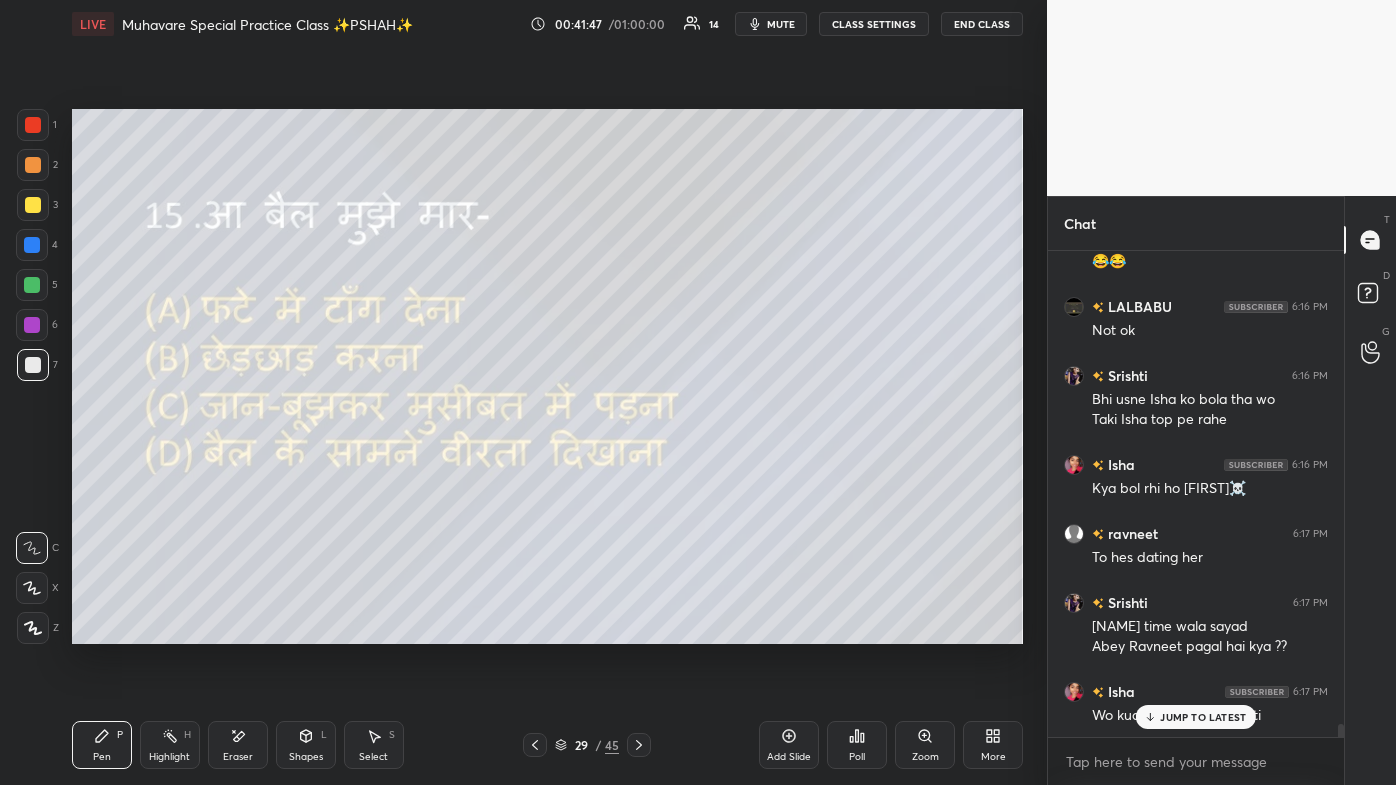 click on "More" at bounding box center [993, 745] 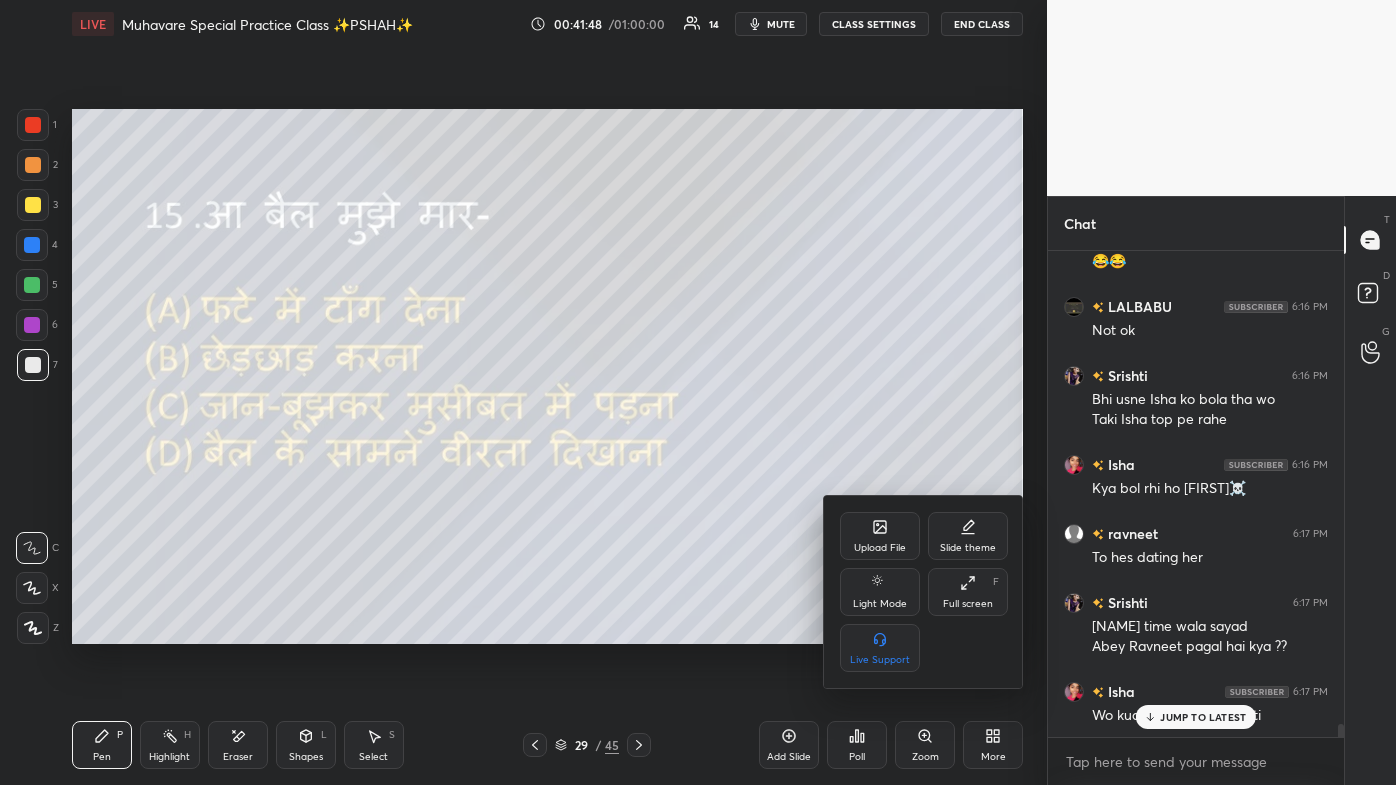click on "Full screen" at bounding box center [968, 604] 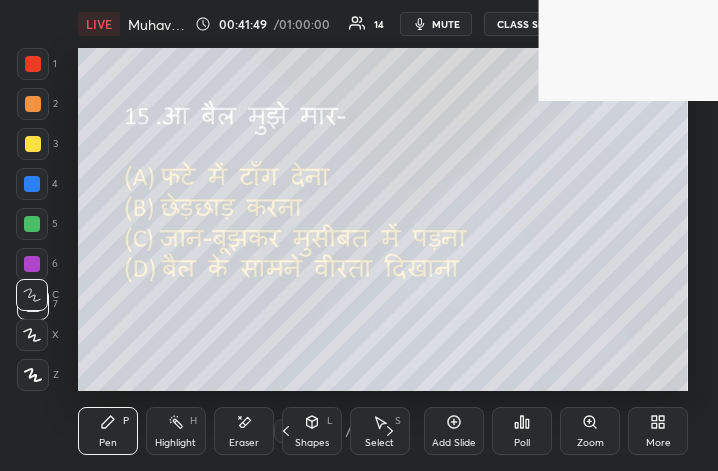 click on "Zoom" at bounding box center [590, 443] 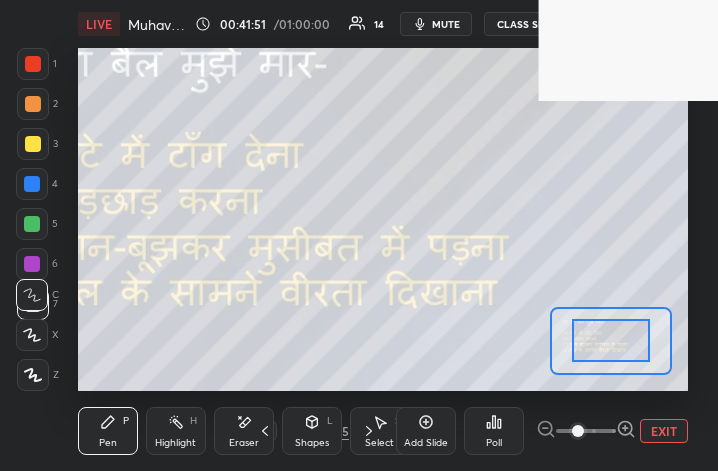 click on "EXIT" at bounding box center (664, 431) 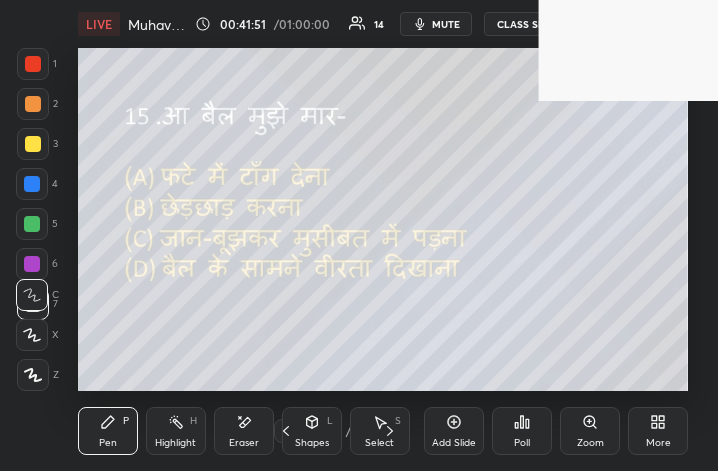 click on "Poll" at bounding box center [522, 443] 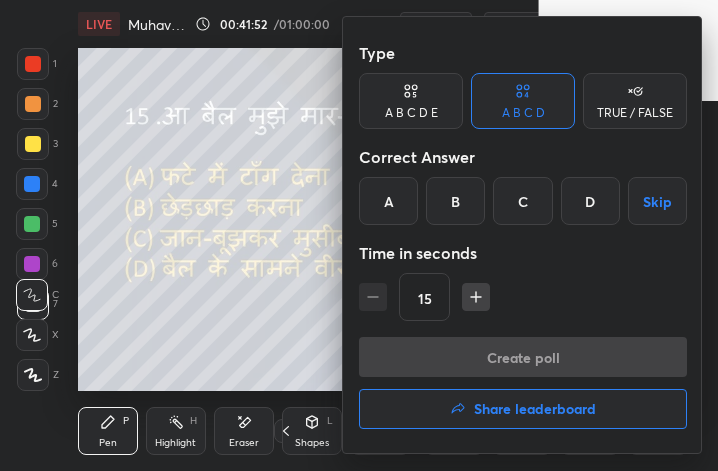 click on "Share leaderboard" at bounding box center (535, 409) 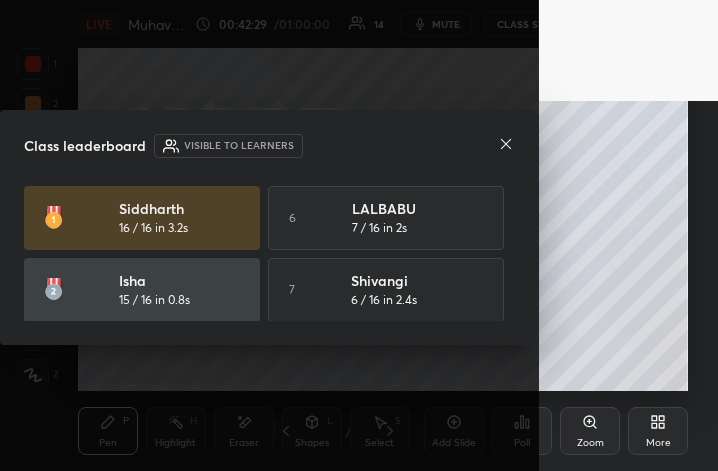 click 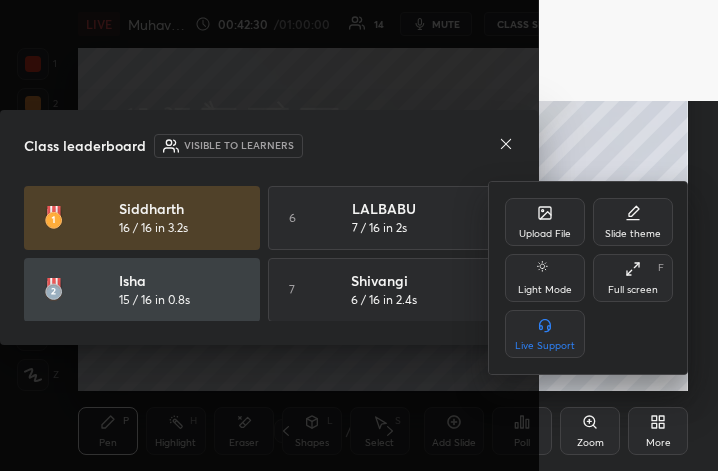 click on "Full screen" at bounding box center (633, 290) 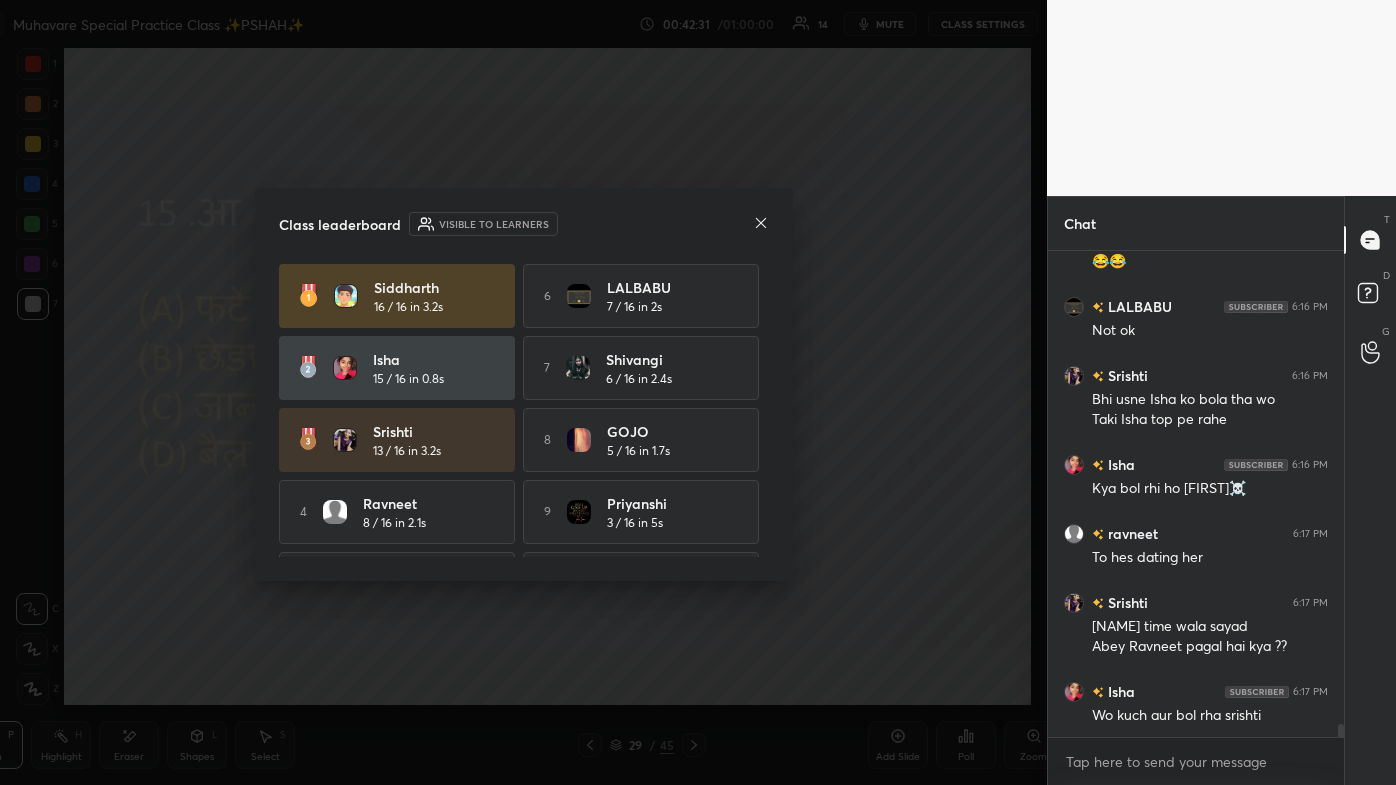 scroll, scrollTop: 99342, scrollLeft: 99029, axis: both 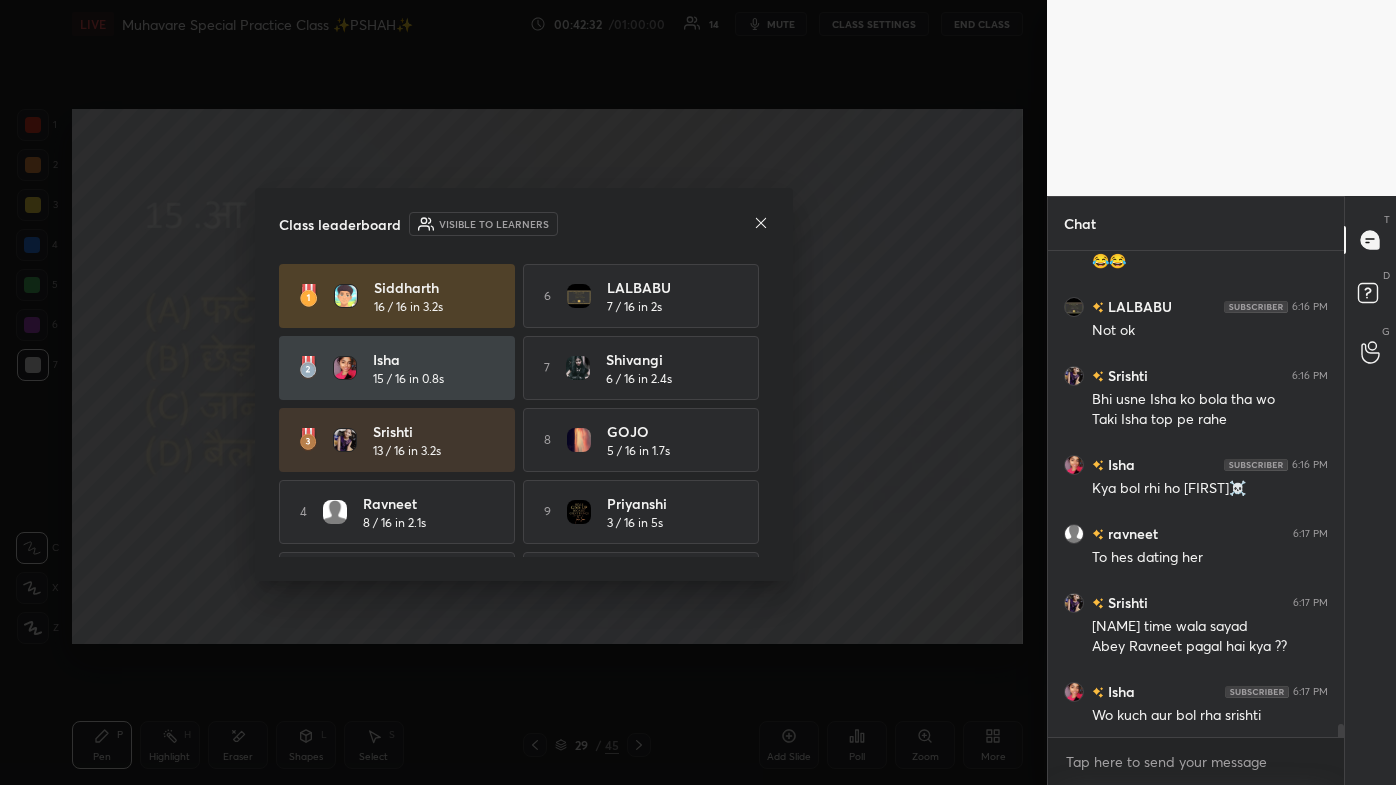 click 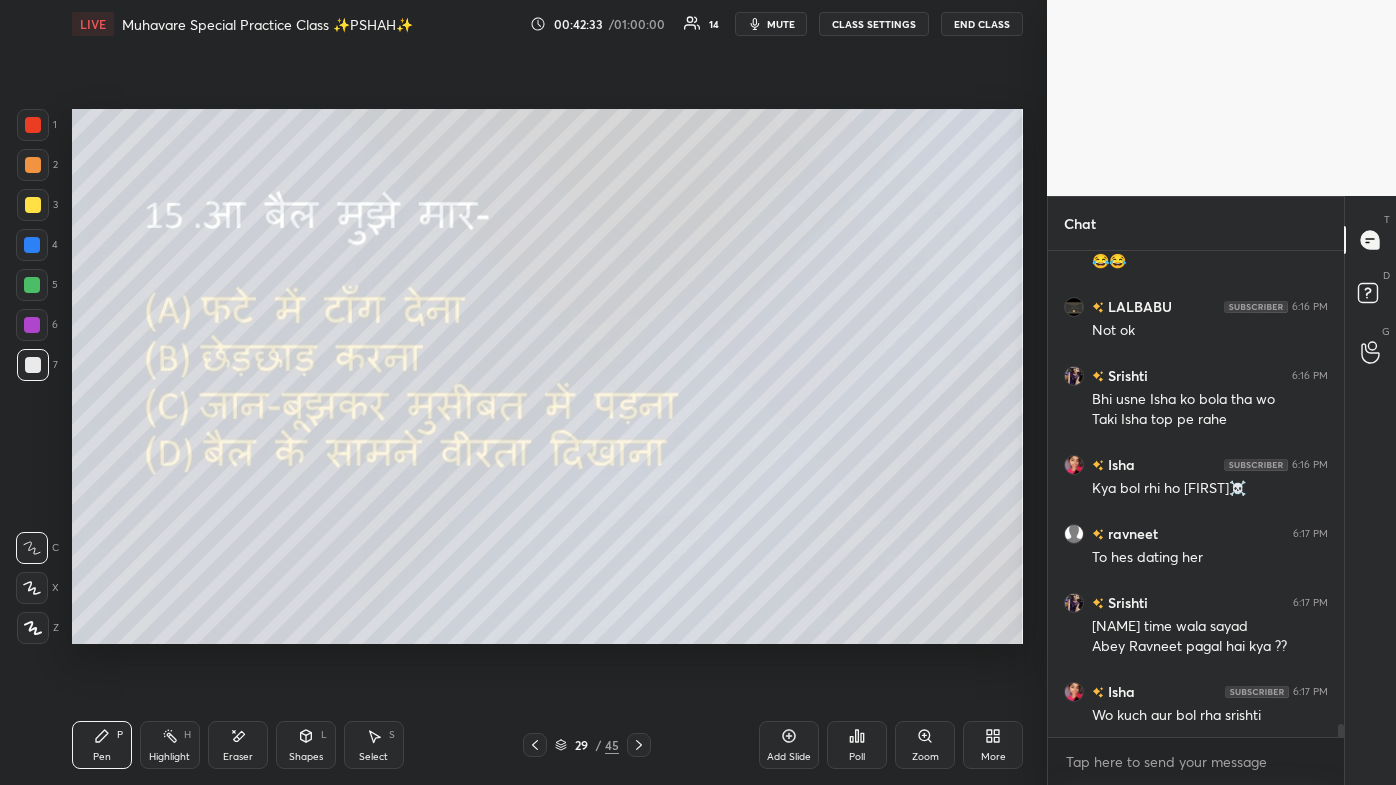 click 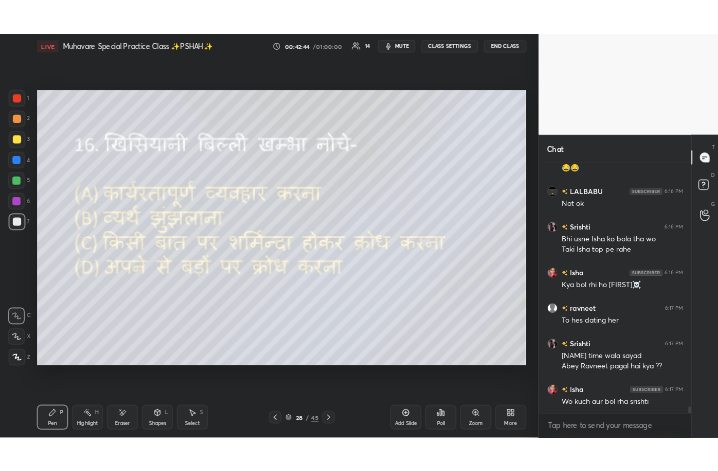 scroll, scrollTop: 18192, scrollLeft: 0, axis: vertical 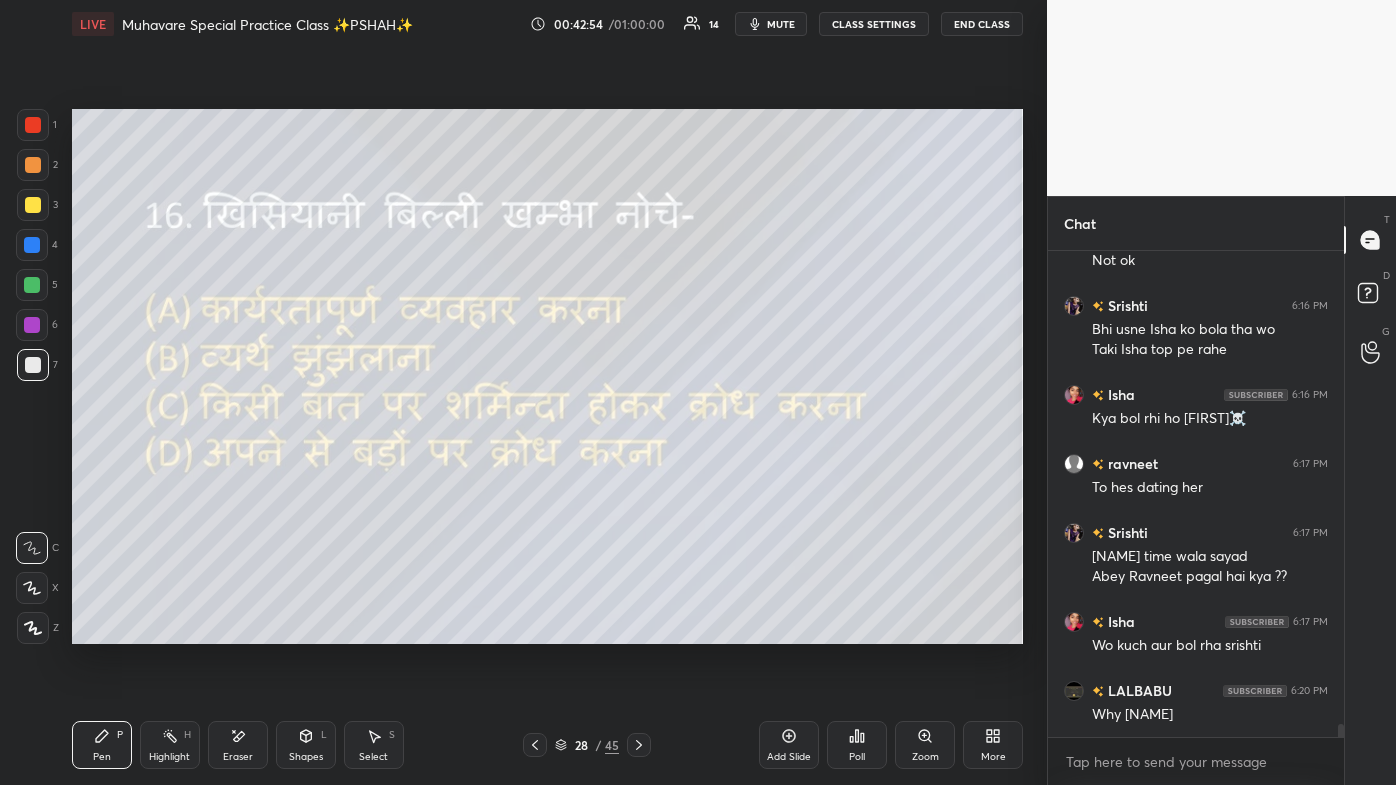 click on "More" at bounding box center [993, 745] 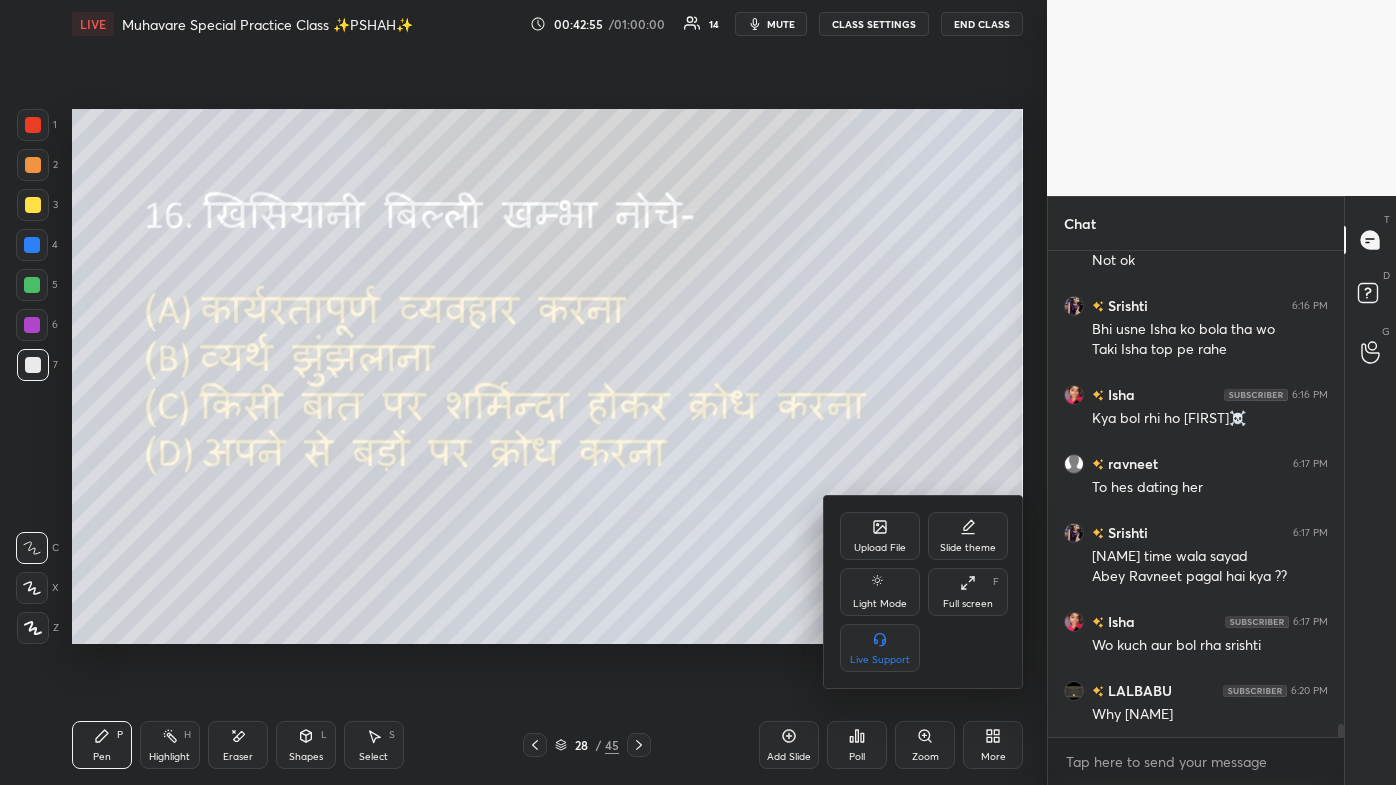 click on "Full screen F" at bounding box center [968, 592] 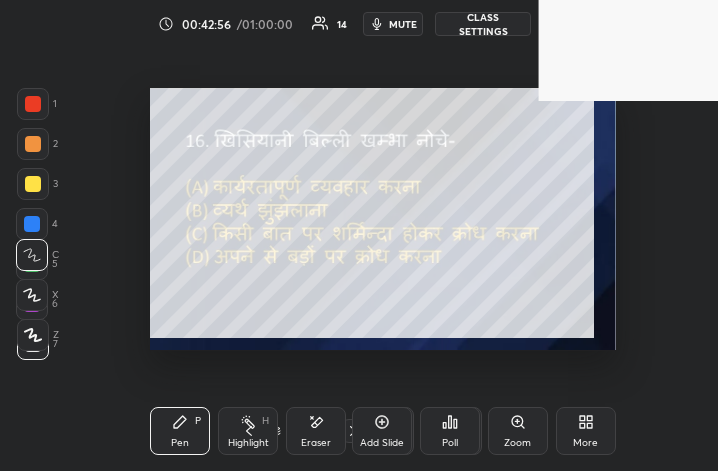 scroll, scrollTop: 343, scrollLeft: 509, axis: both 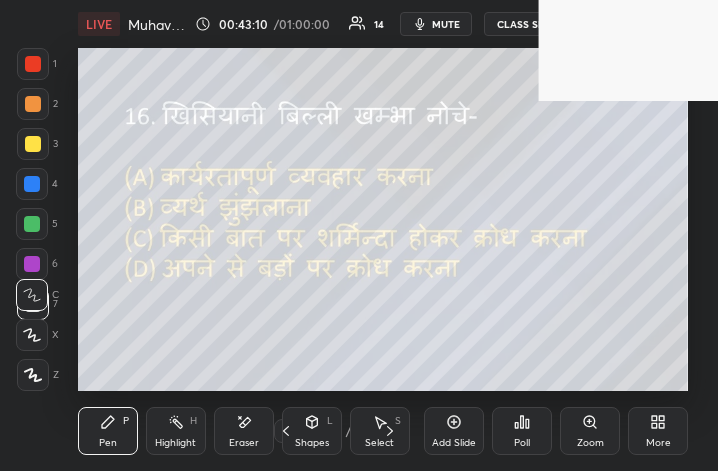 click on "More" at bounding box center [658, 431] 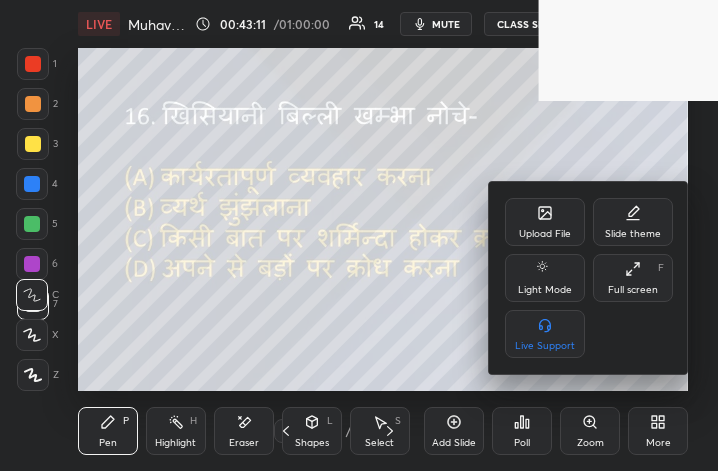 click on "Full screen F" at bounding box center [633, 278] 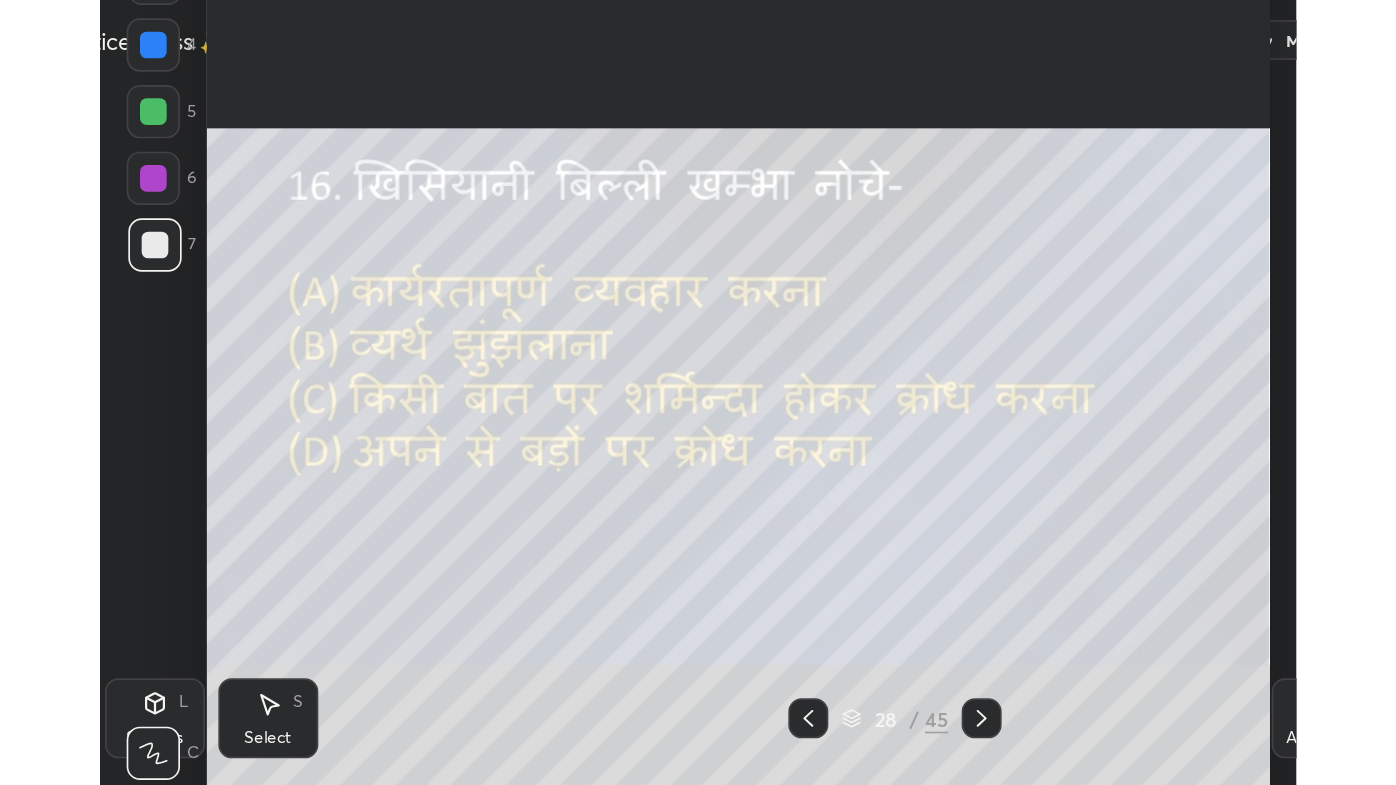 scroll, scrollTop: 99342, scrollLeft: 98808, axis: both 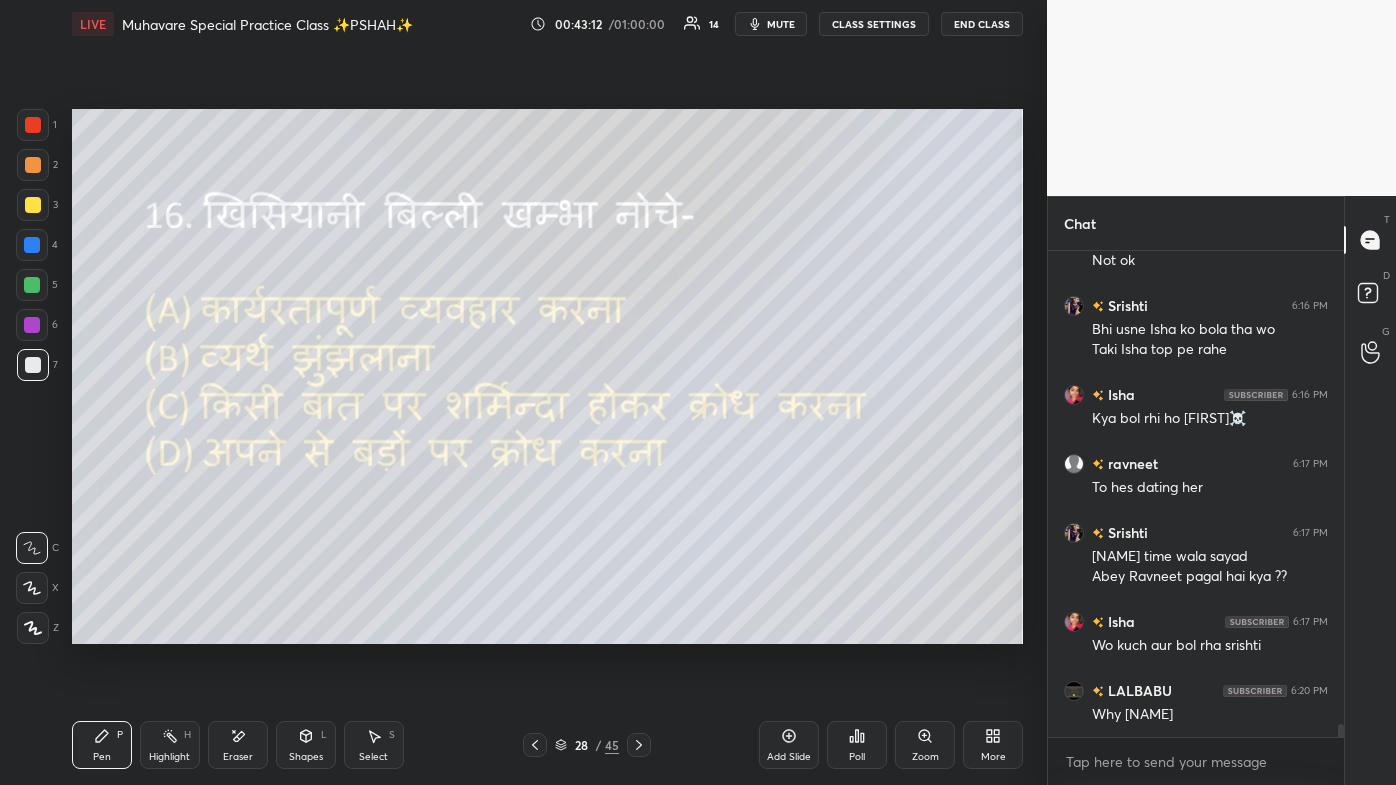 click on "Poll" at bounding box center (857, 757) 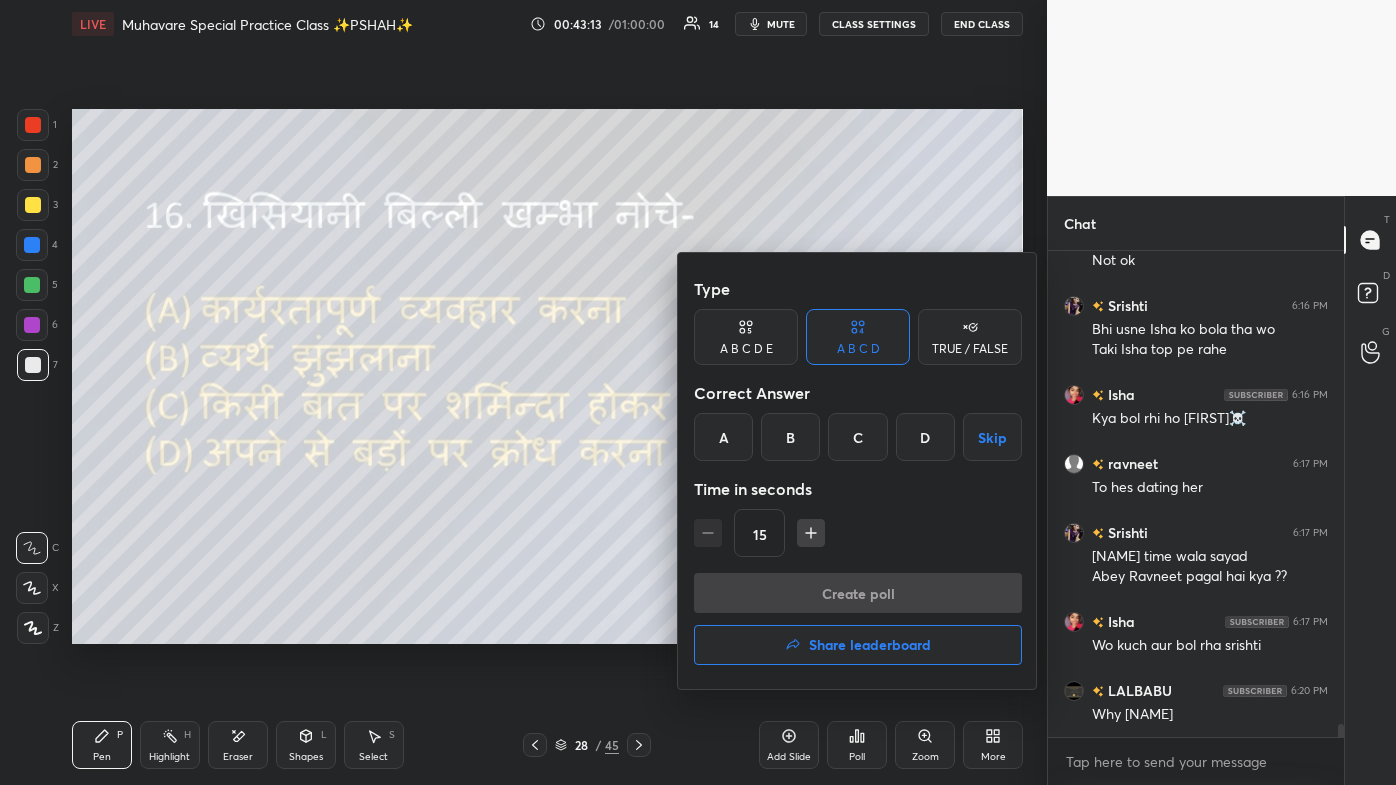 click on "C" at bounding box center [857, 437] 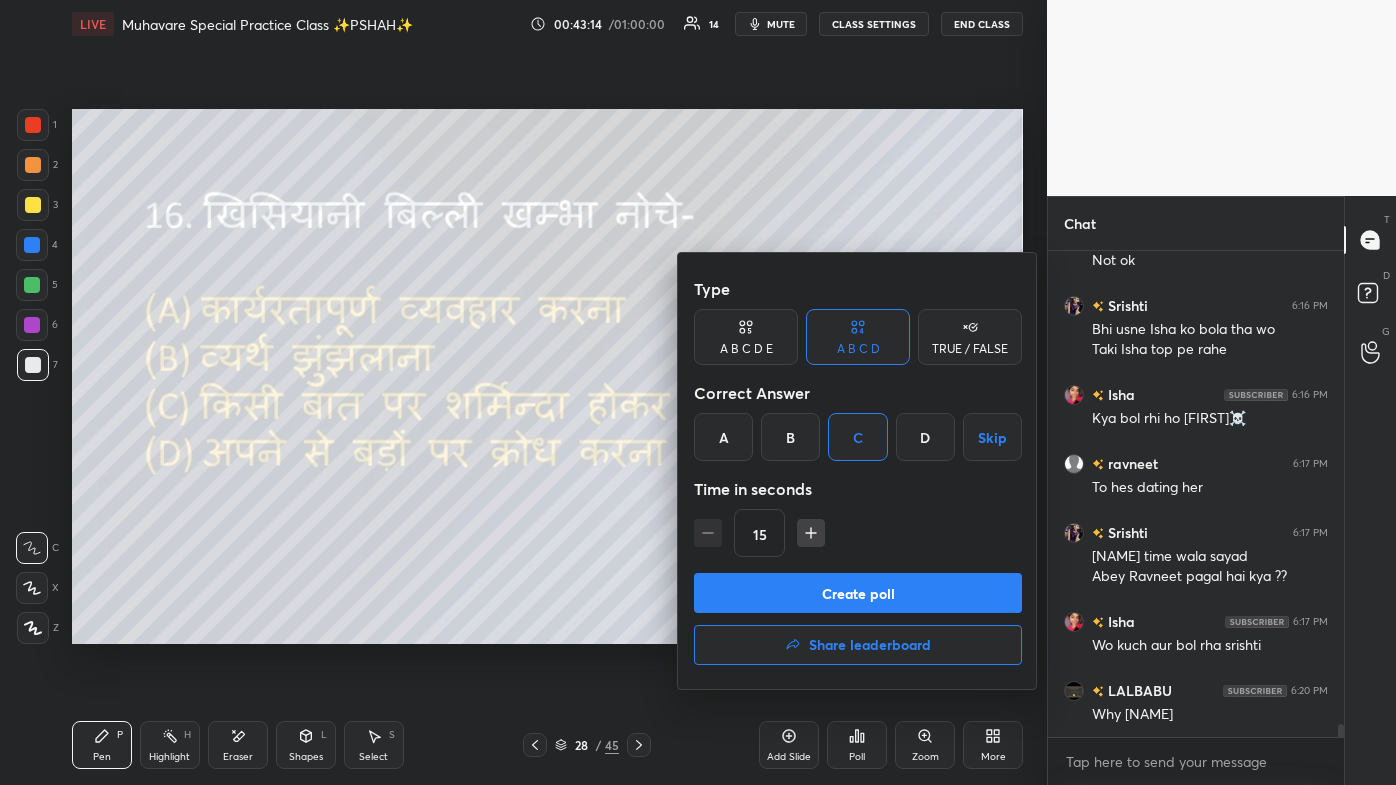 scroll, scrollTop: 18261, scrollLeft: 0, axis: vertical 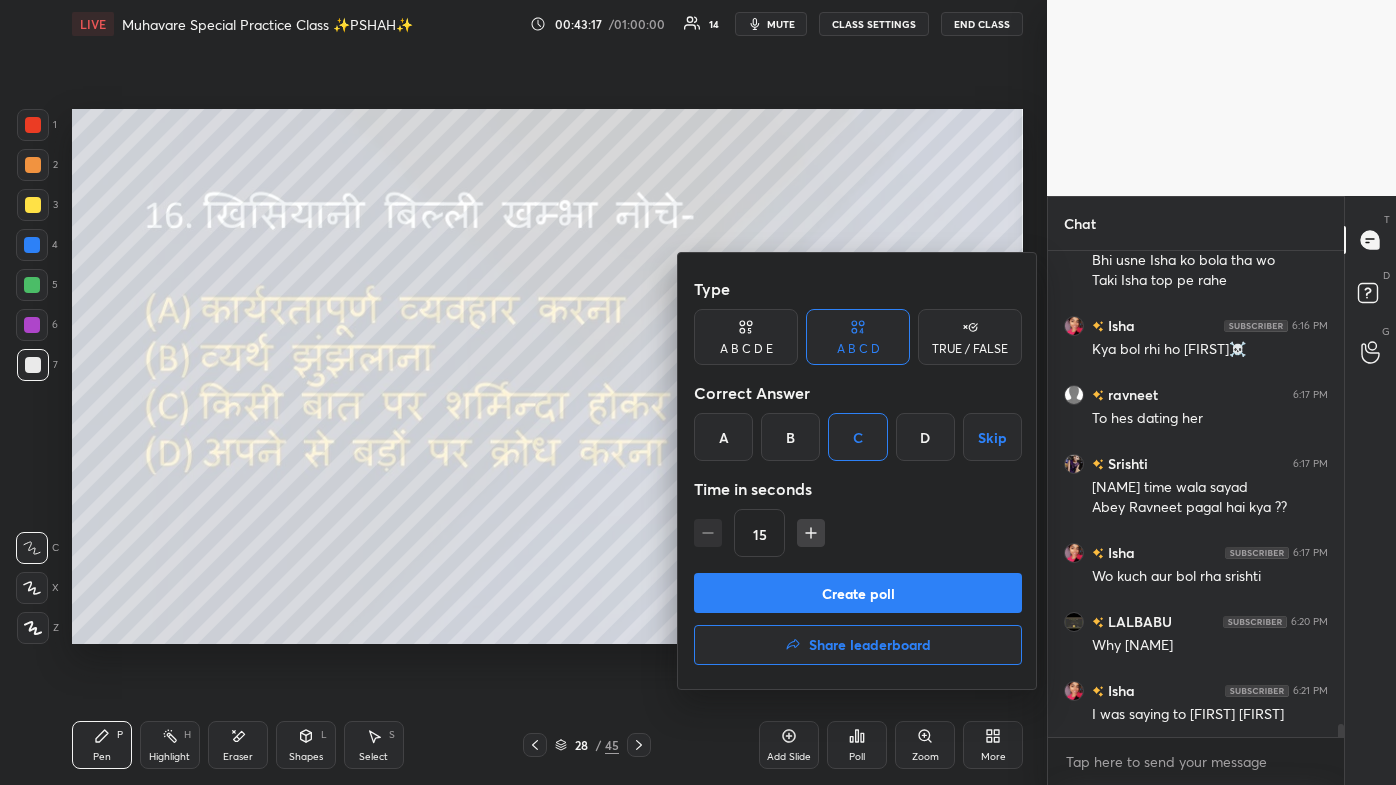 click on "Create poll" at bounding box center [858, 593] 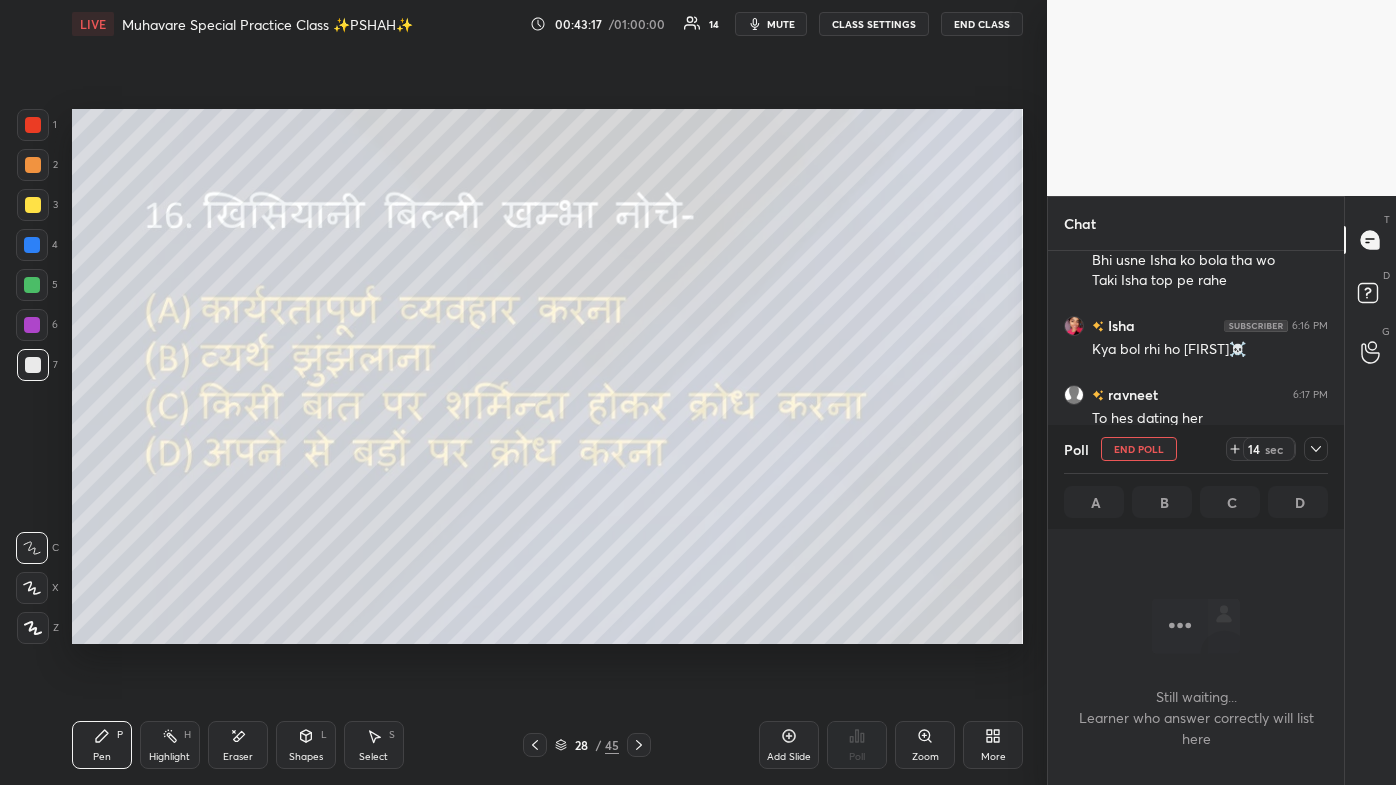 scroll, scrollTop: 380, scrollLeft: 290, axis: both 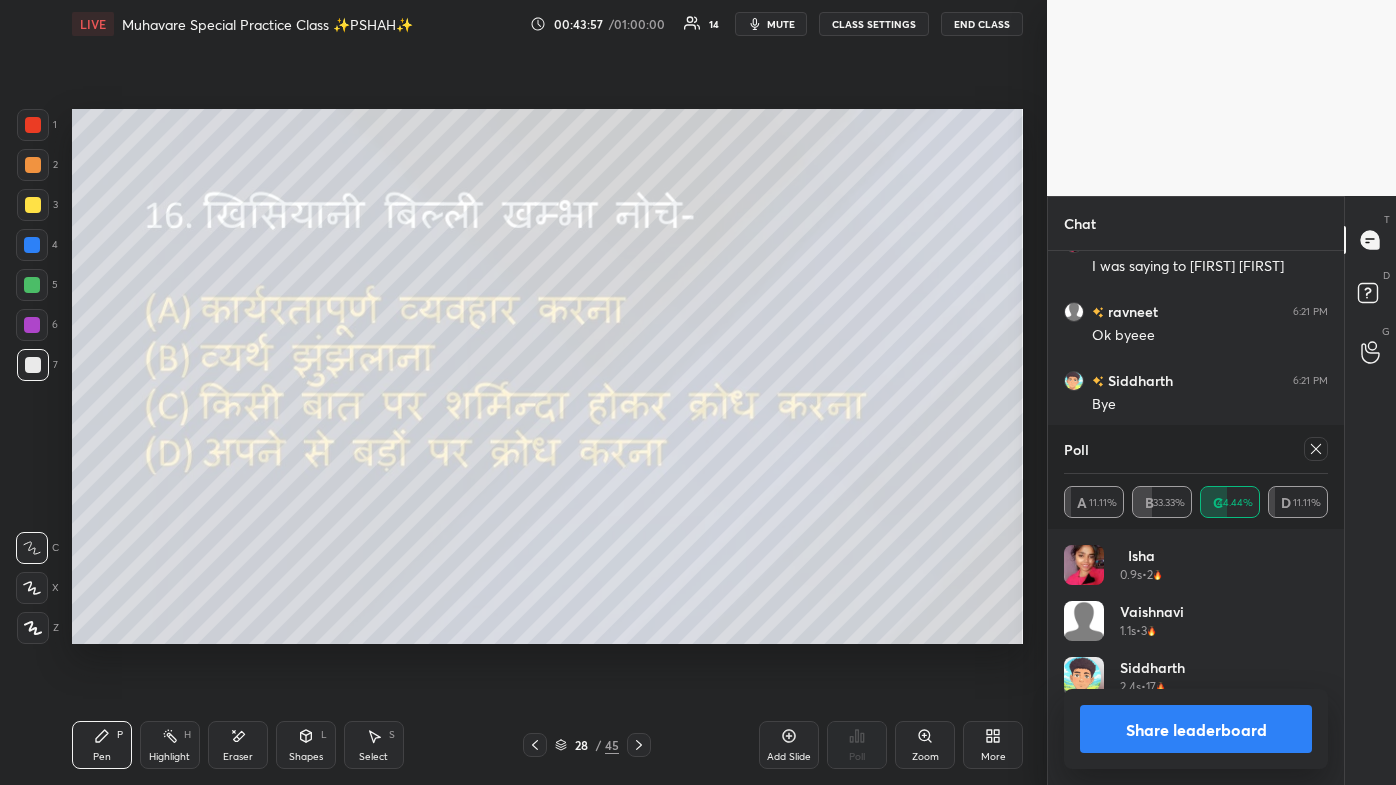 click 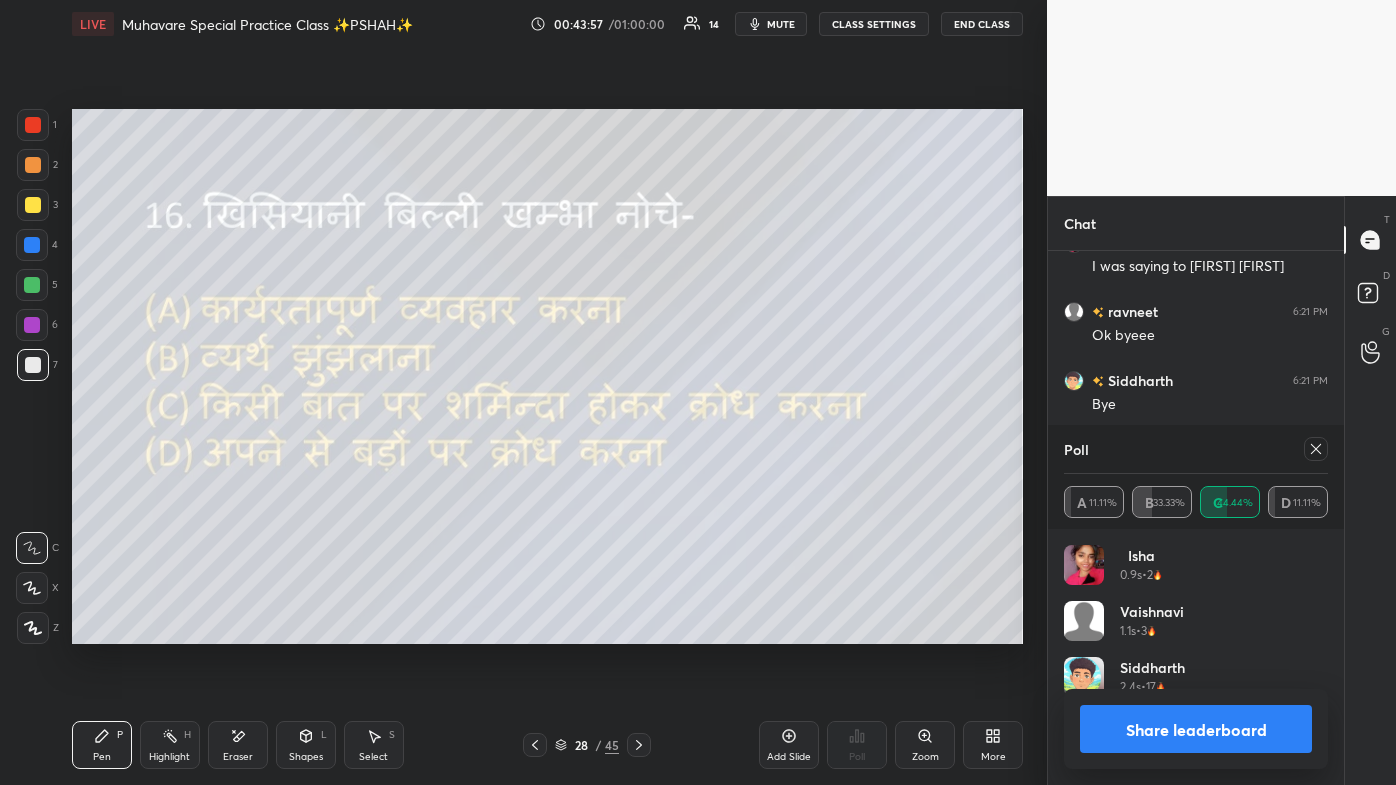 scroll, scrollTop: 106, scrollLeft: 258, axis: both 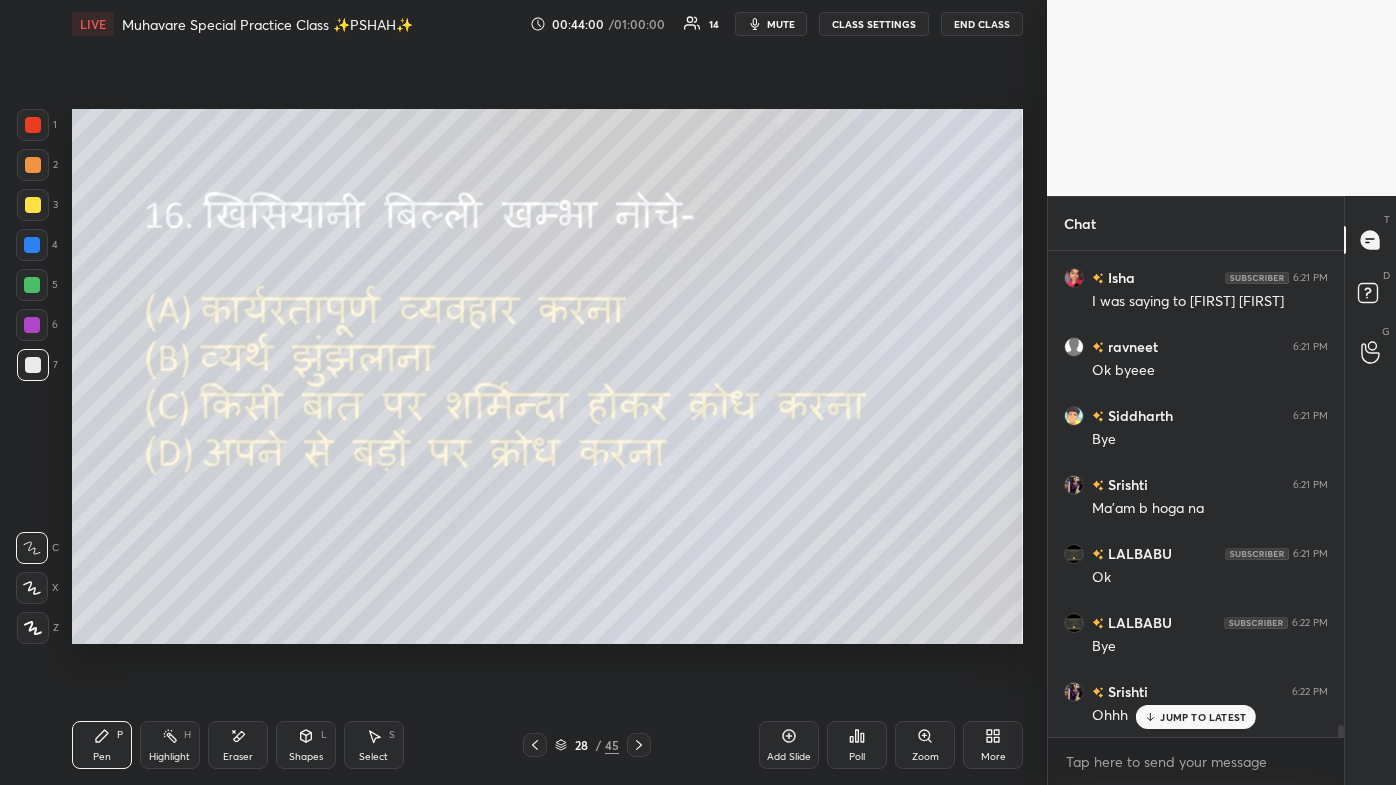 click 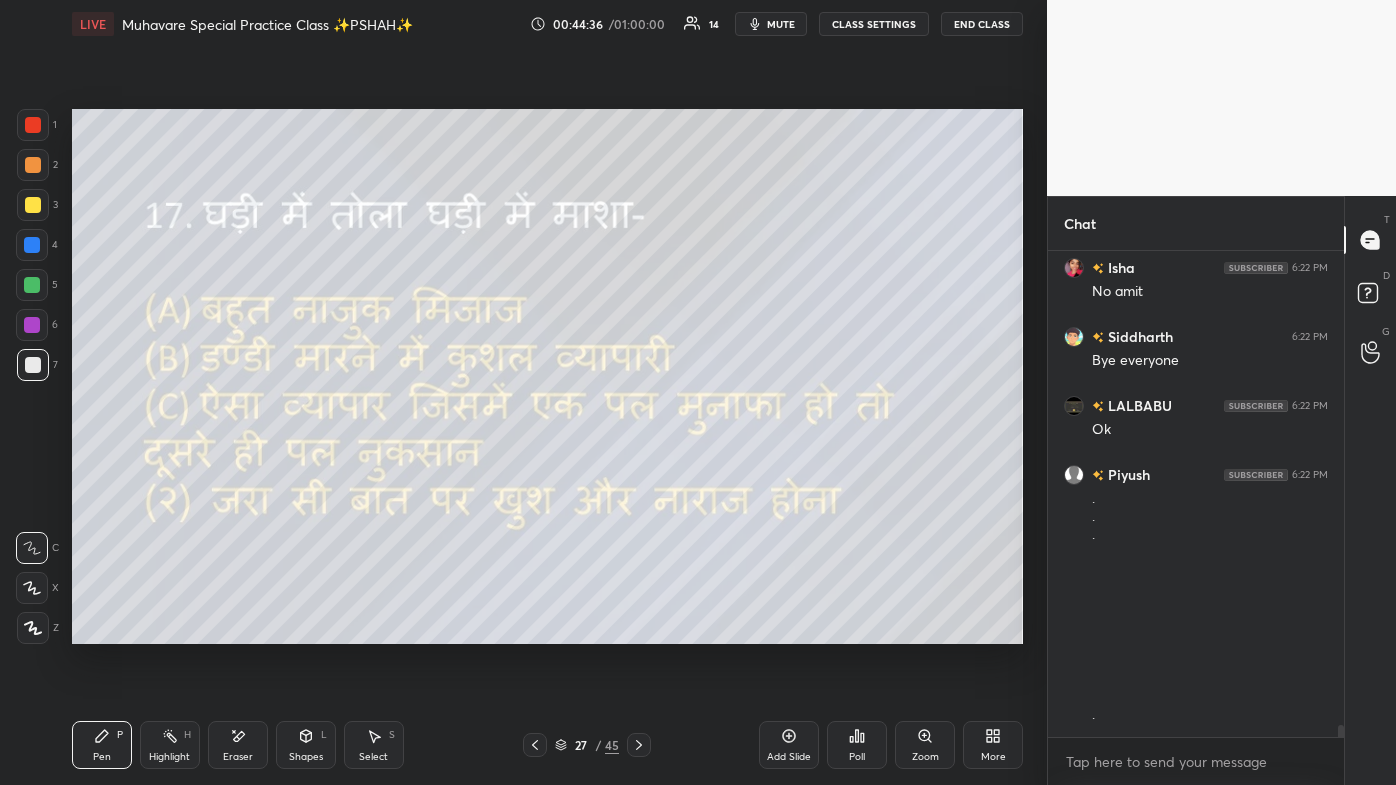 click on "Poll" at bounding box center [857, 745] 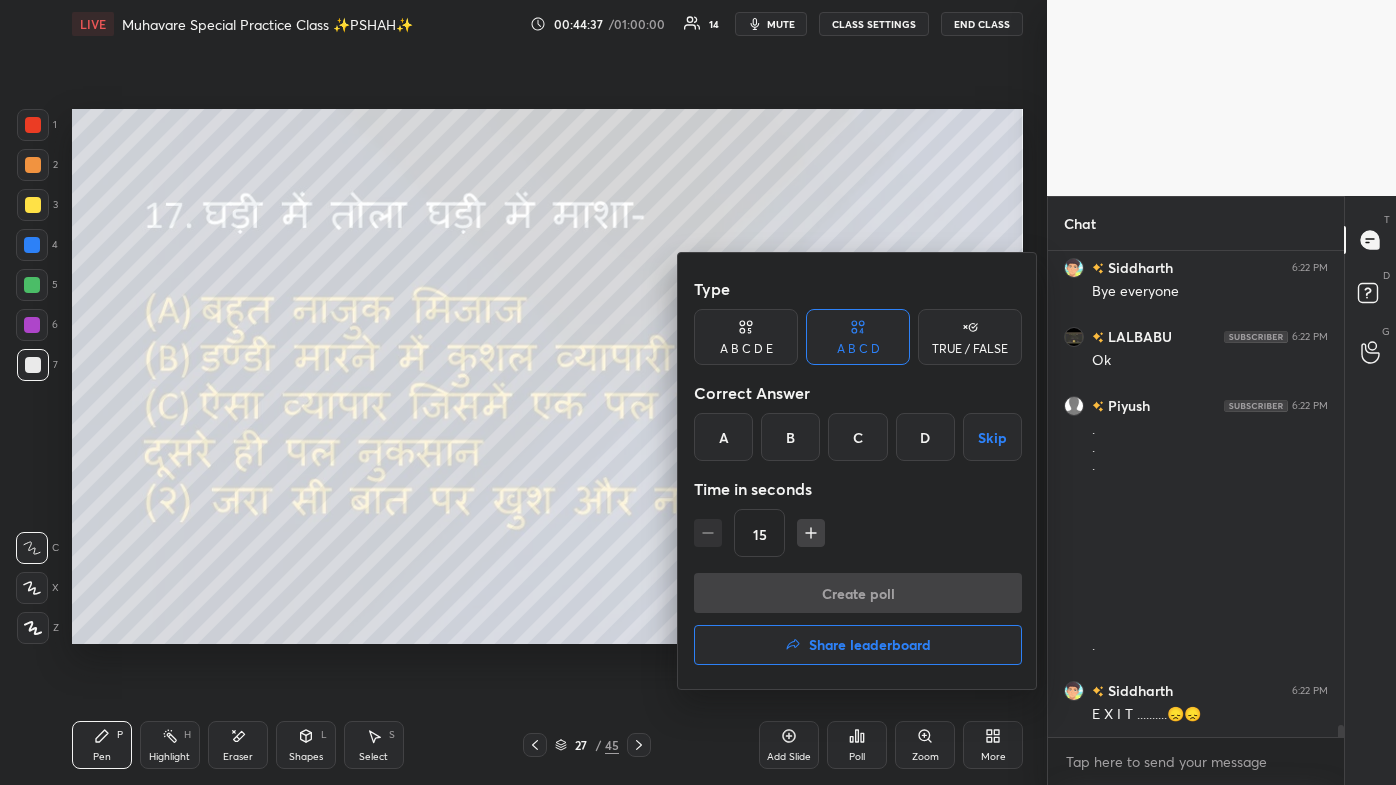 scroll, scrollTop: 19304, scrollLeft: 0, axis: vertical 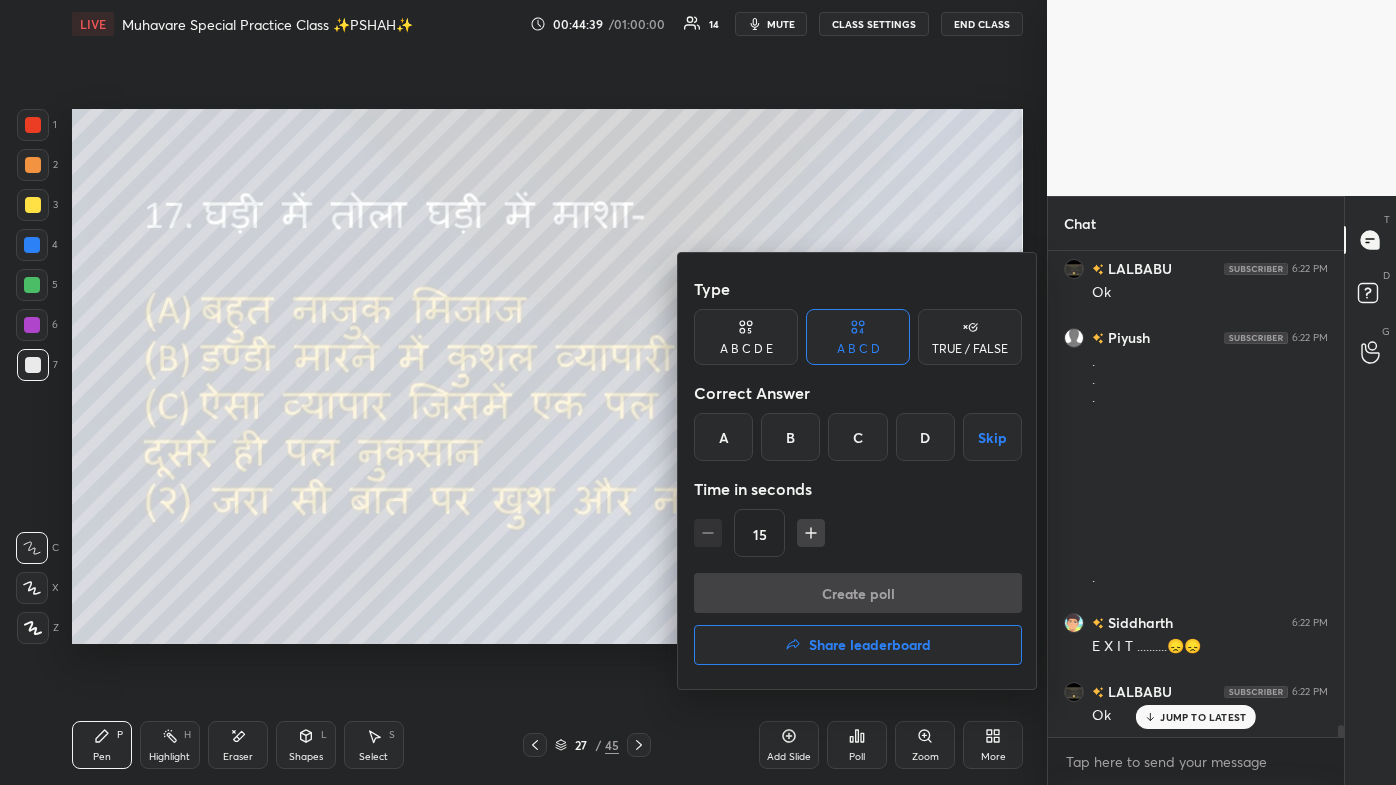 click on "D" at bounding box center (925, 437) 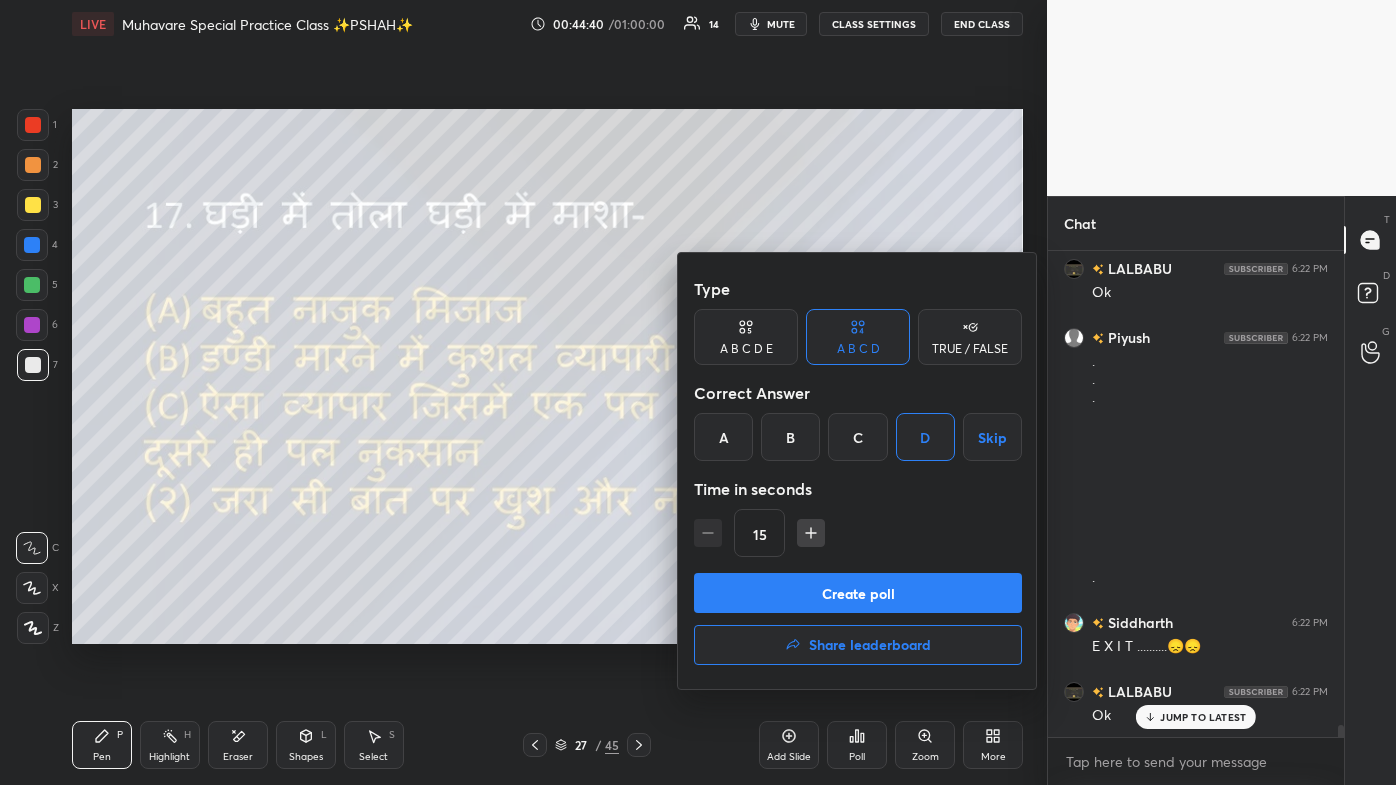 click on "Create poll" at bounding box center (858, 593) 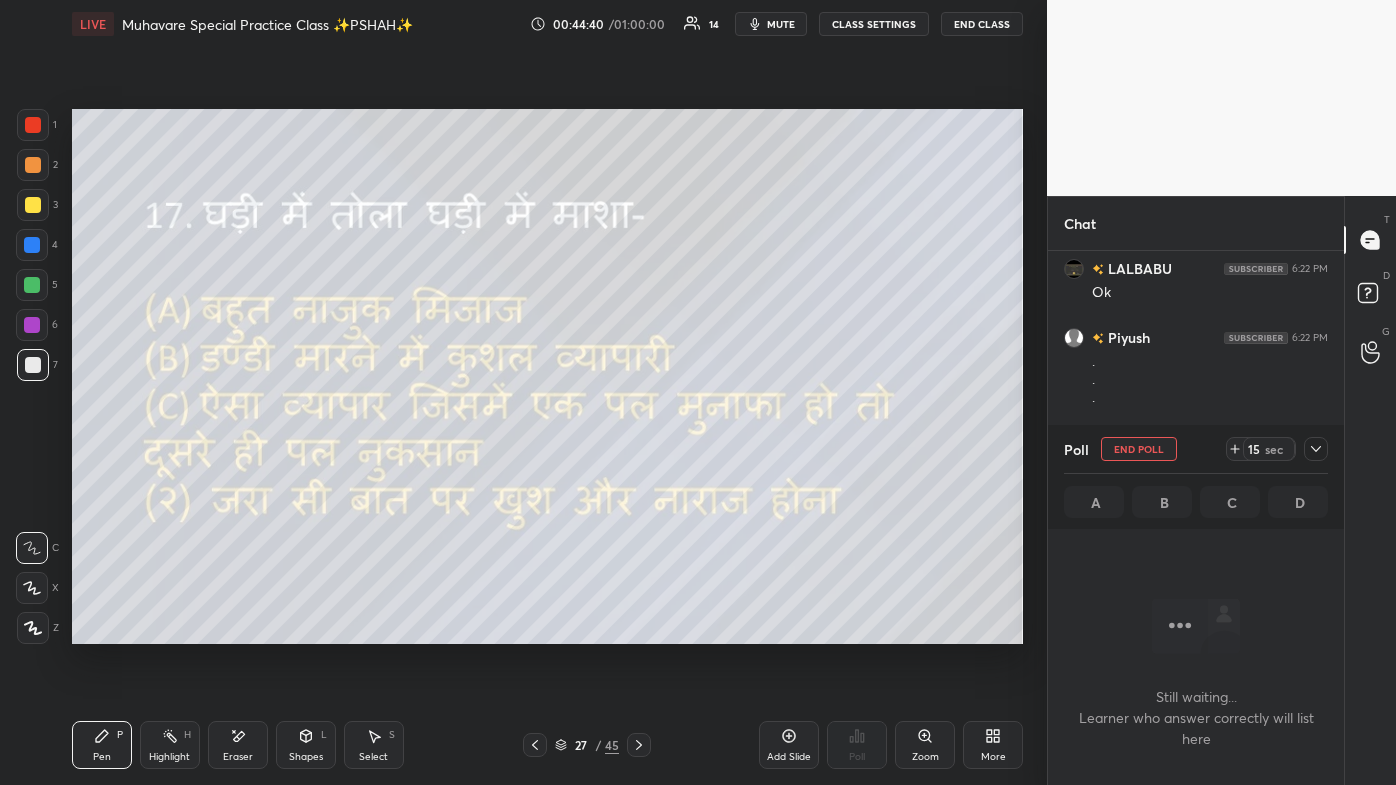 scroll, scrollTop: 386, scrollLeft: 290, axis: both 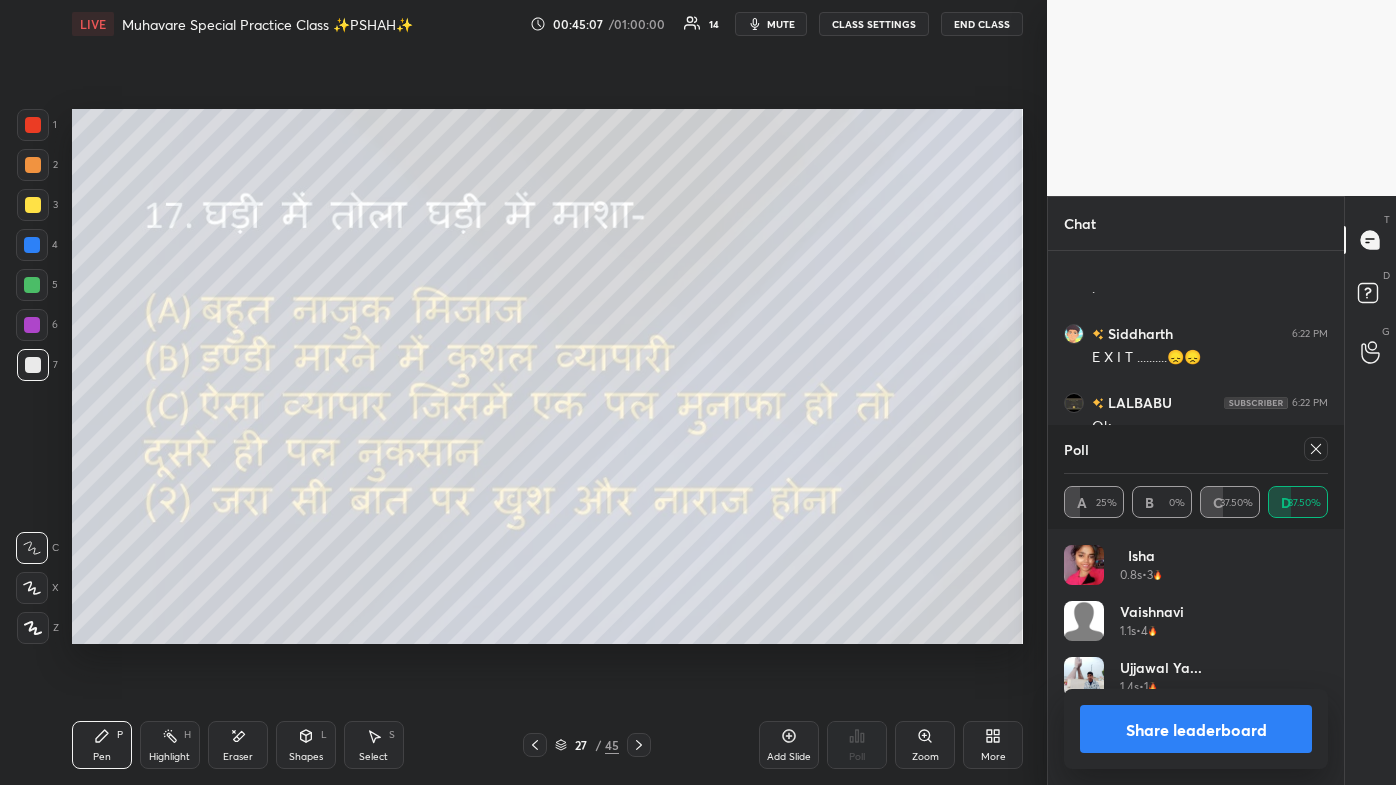 click at bounding box center [1316, 449] 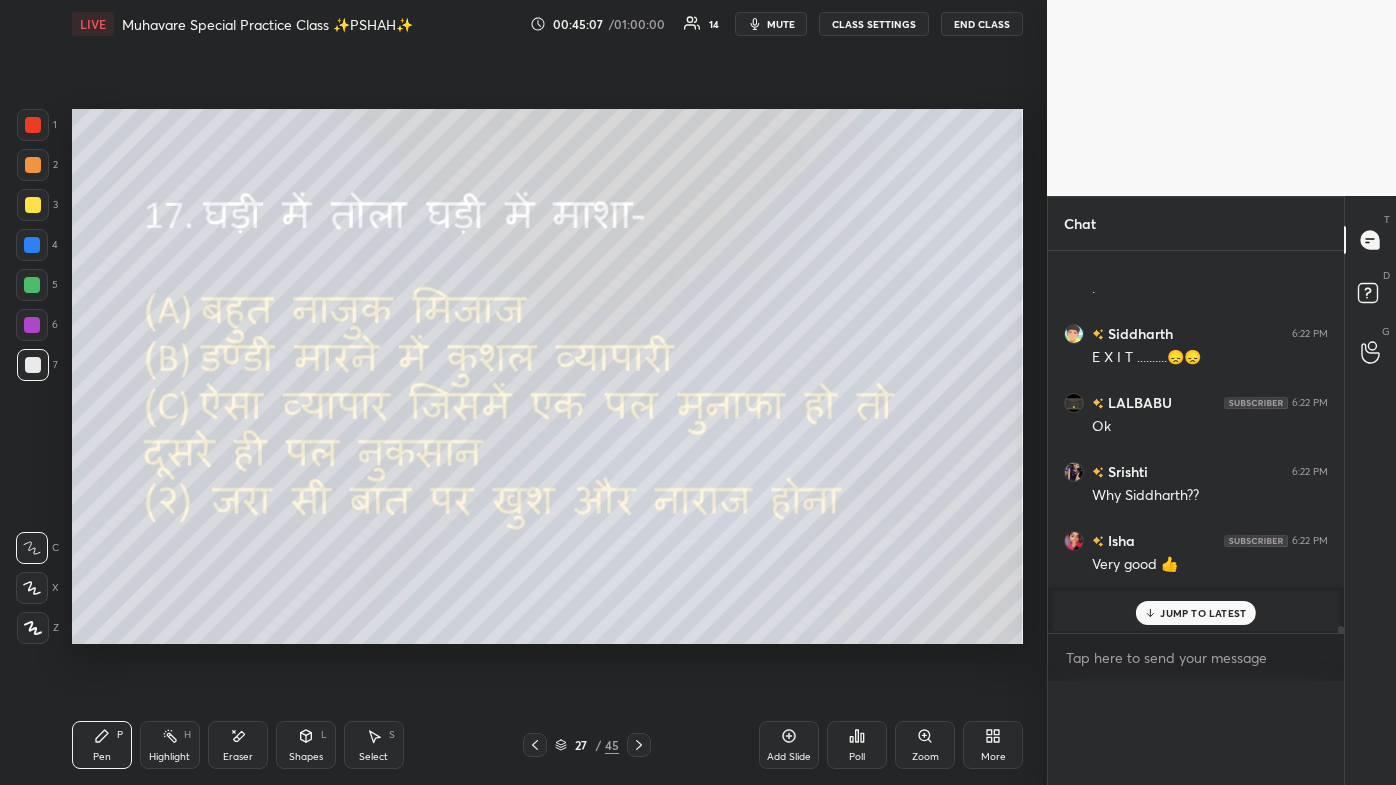 scroll, scrollTop: 150, scrollLeft: 258, axis: both 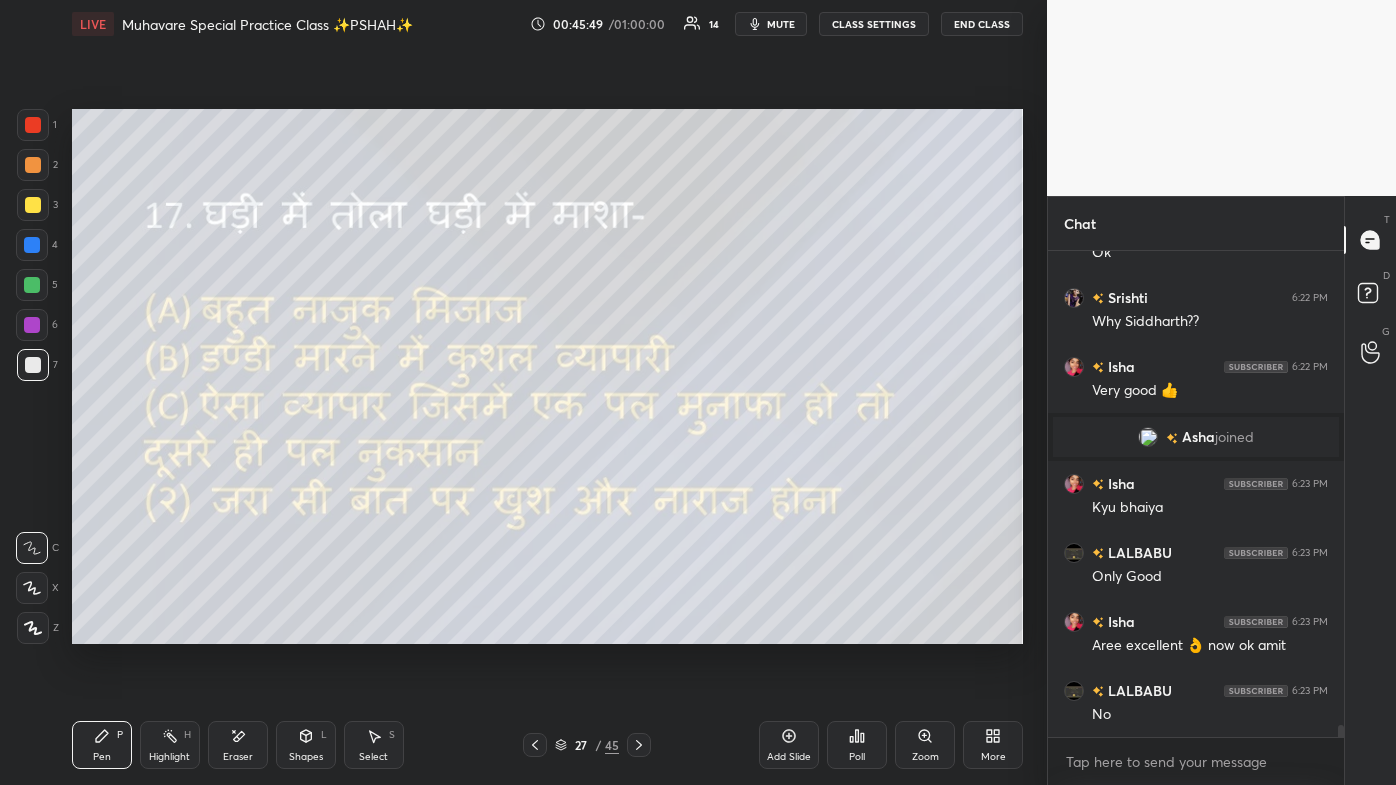 click 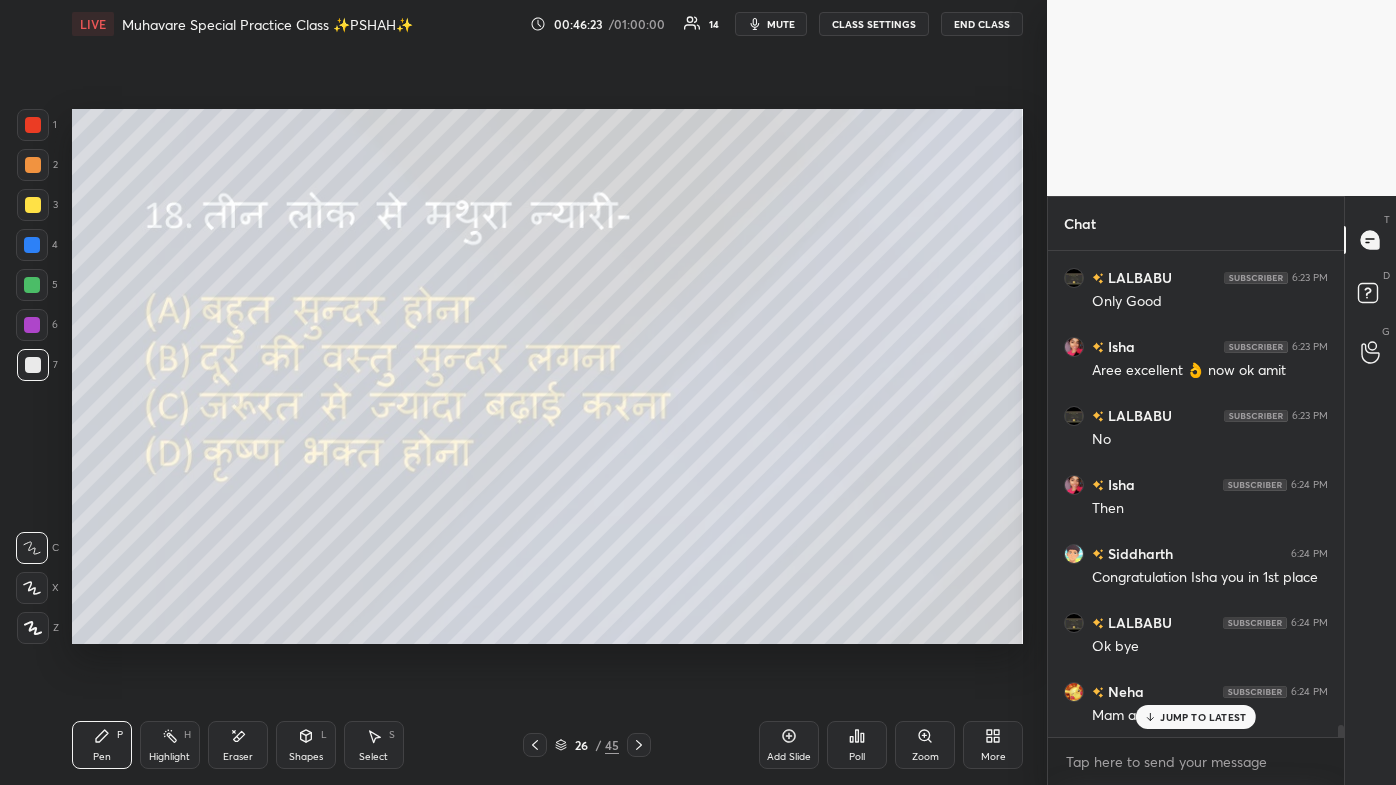 scroll, scrollTop: 20112, scrollLeft: 0, axis: vertical 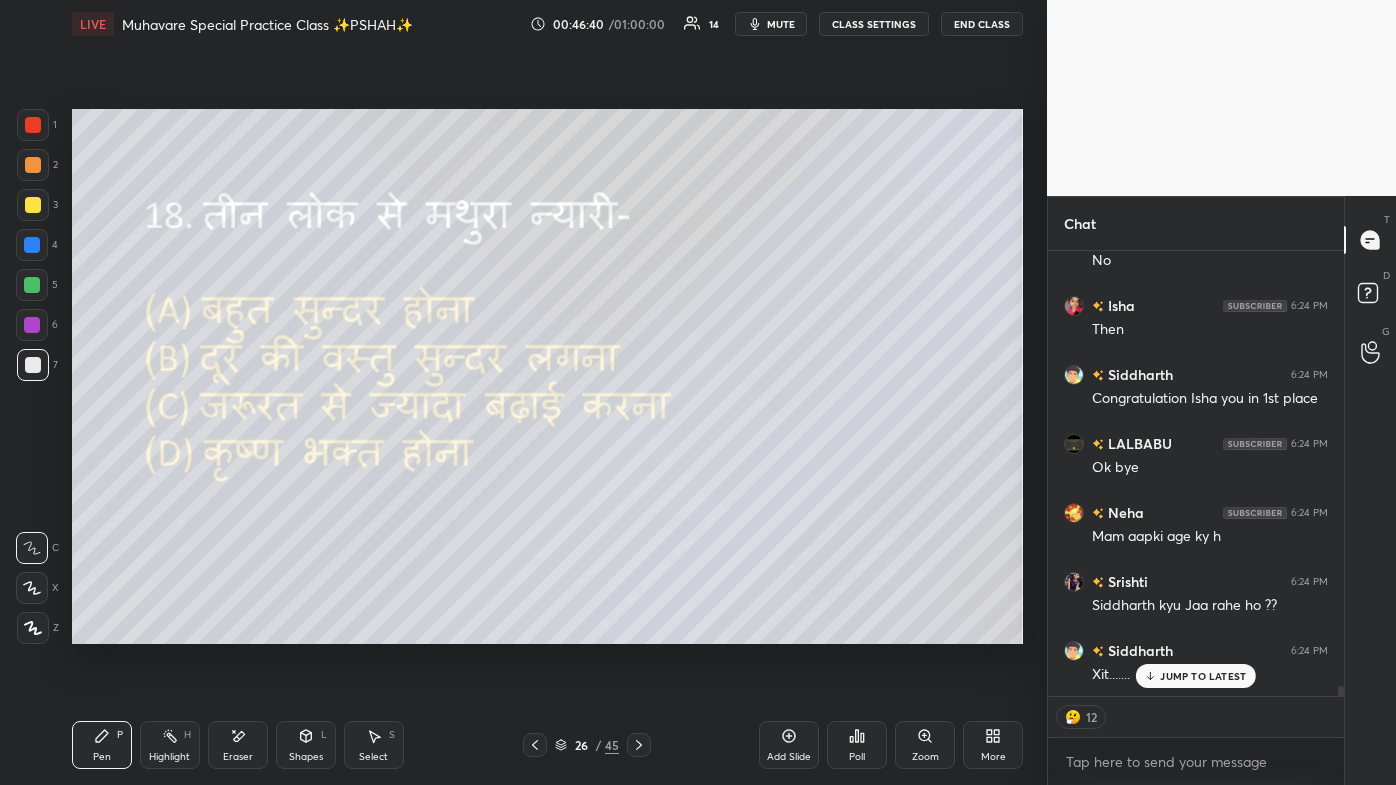 click 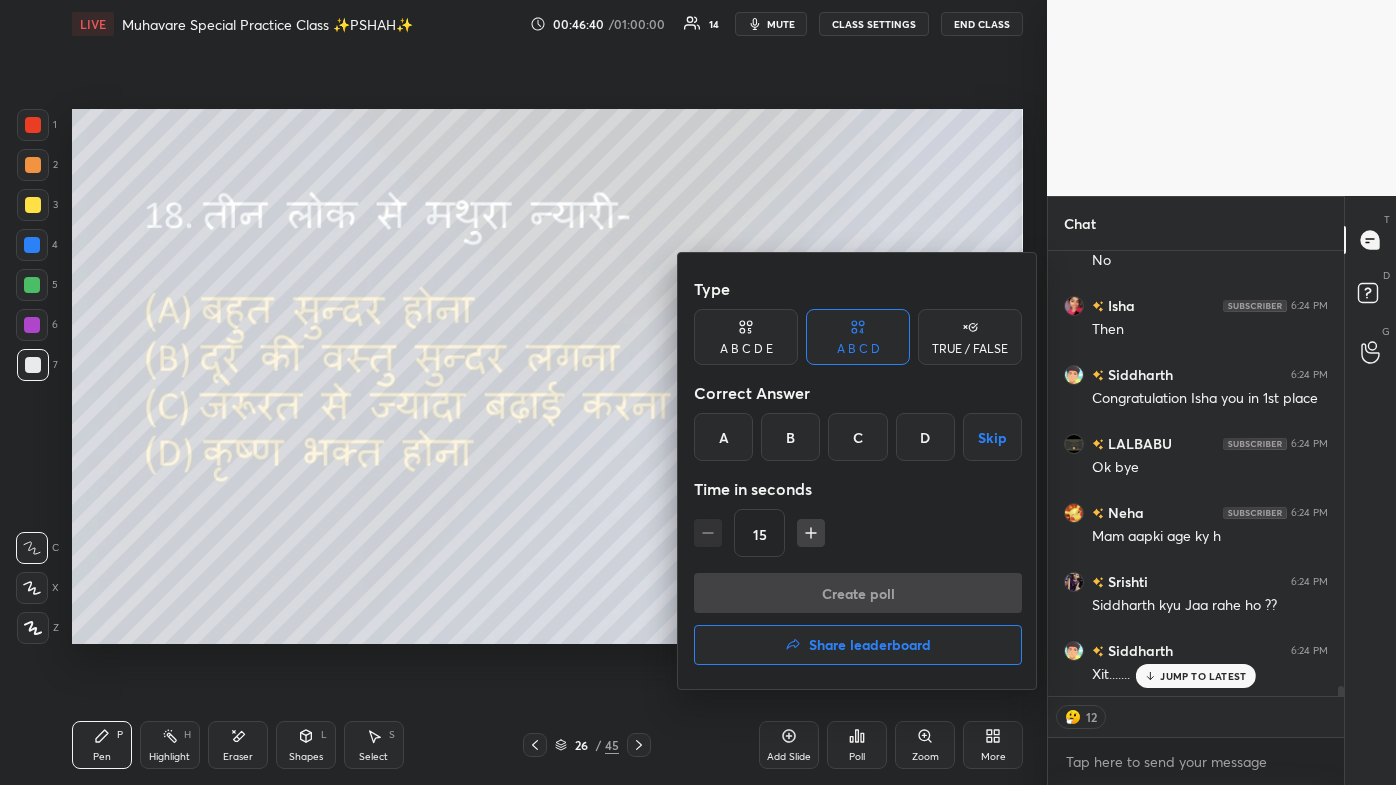 scroll, scrollTop: 6, scrollLeft: 5, axis: both 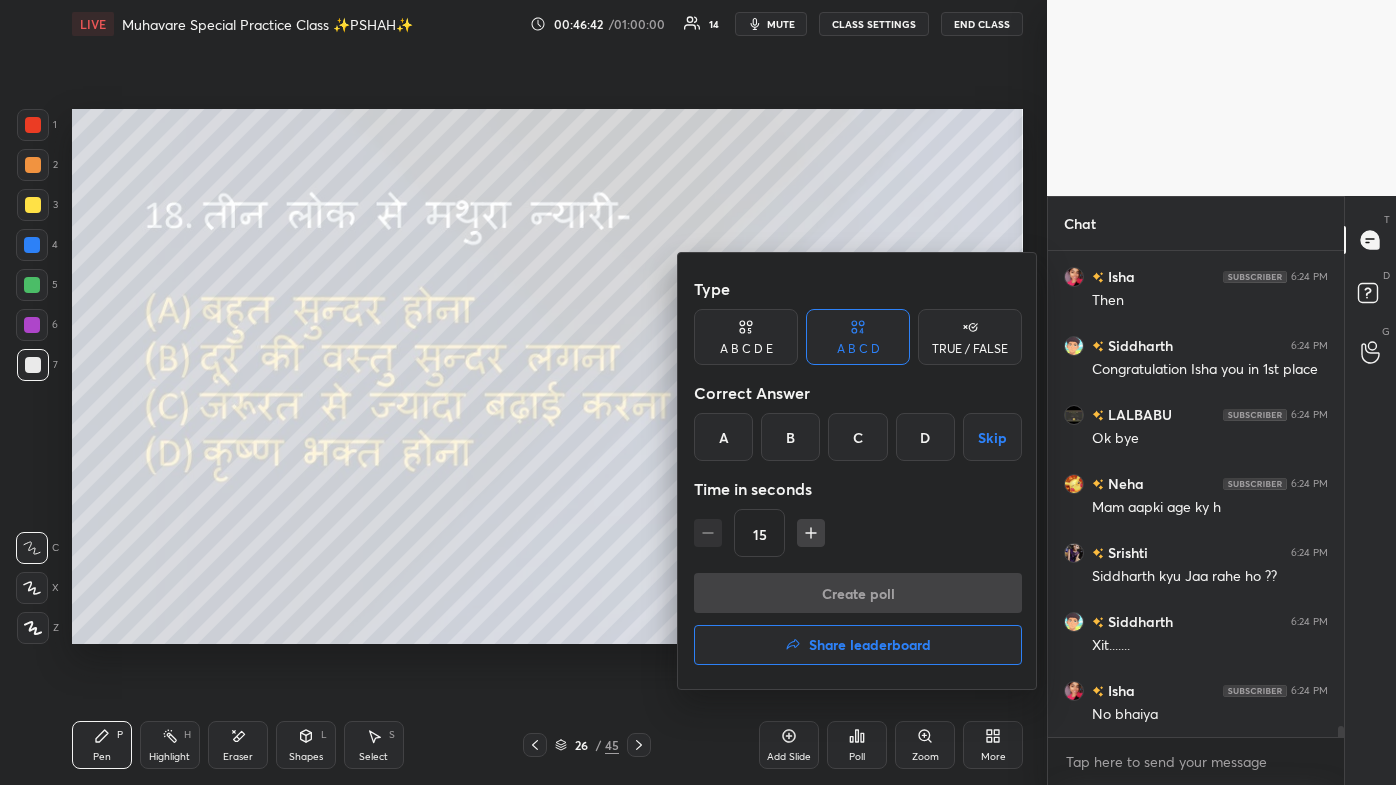 click on "C" at bounding box center [857, 437] 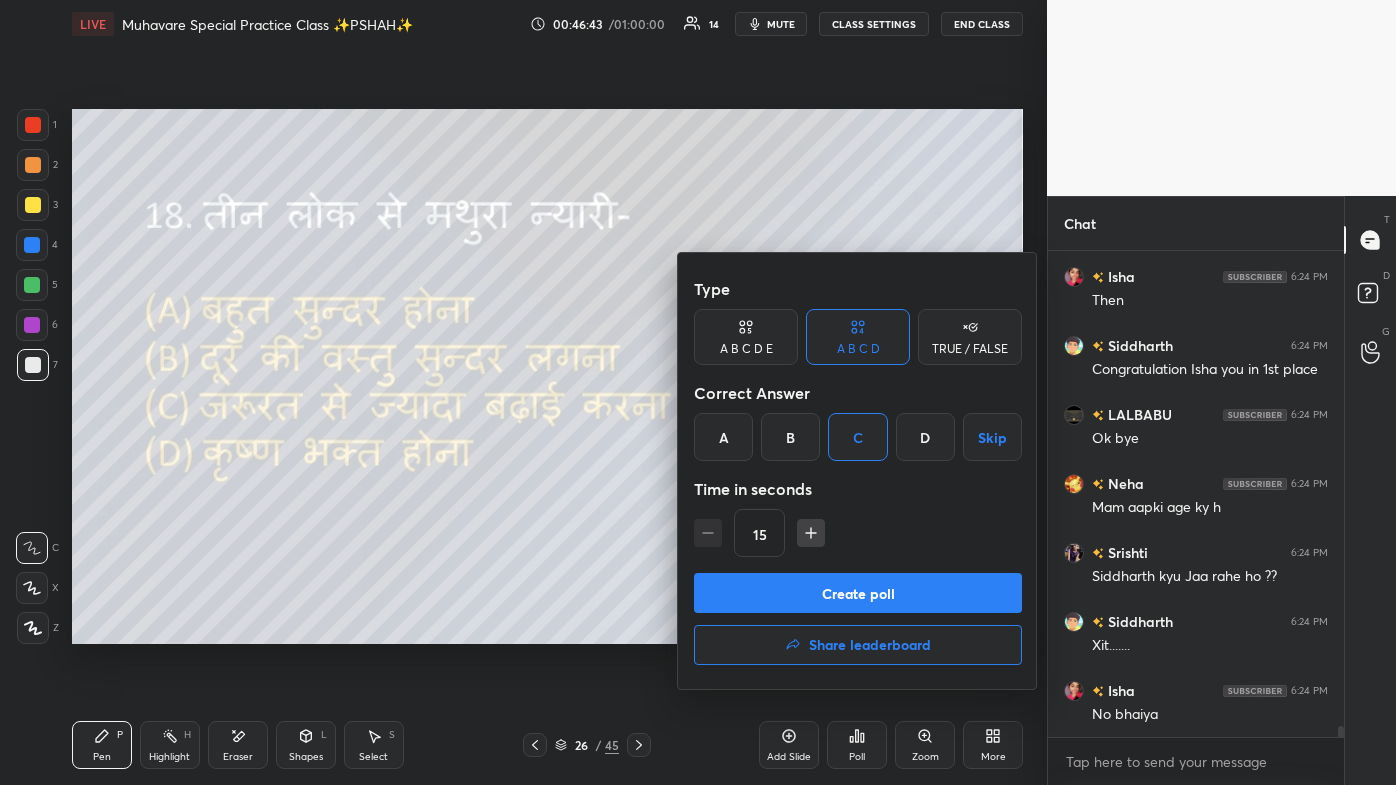 click on "Create poll" at bounding box center [858, 593] 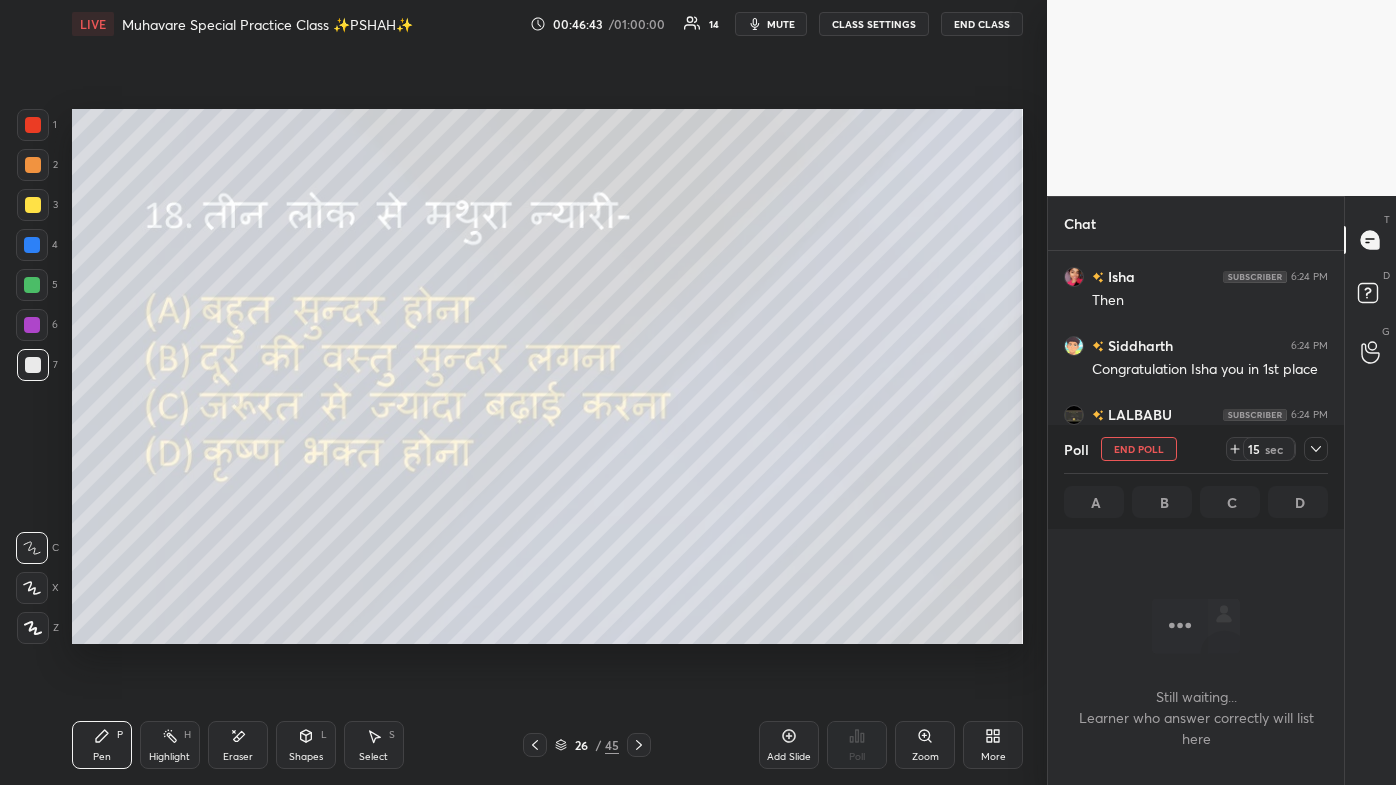 scroll, scrollTop: 381, scrollLeft: 290, axis: both 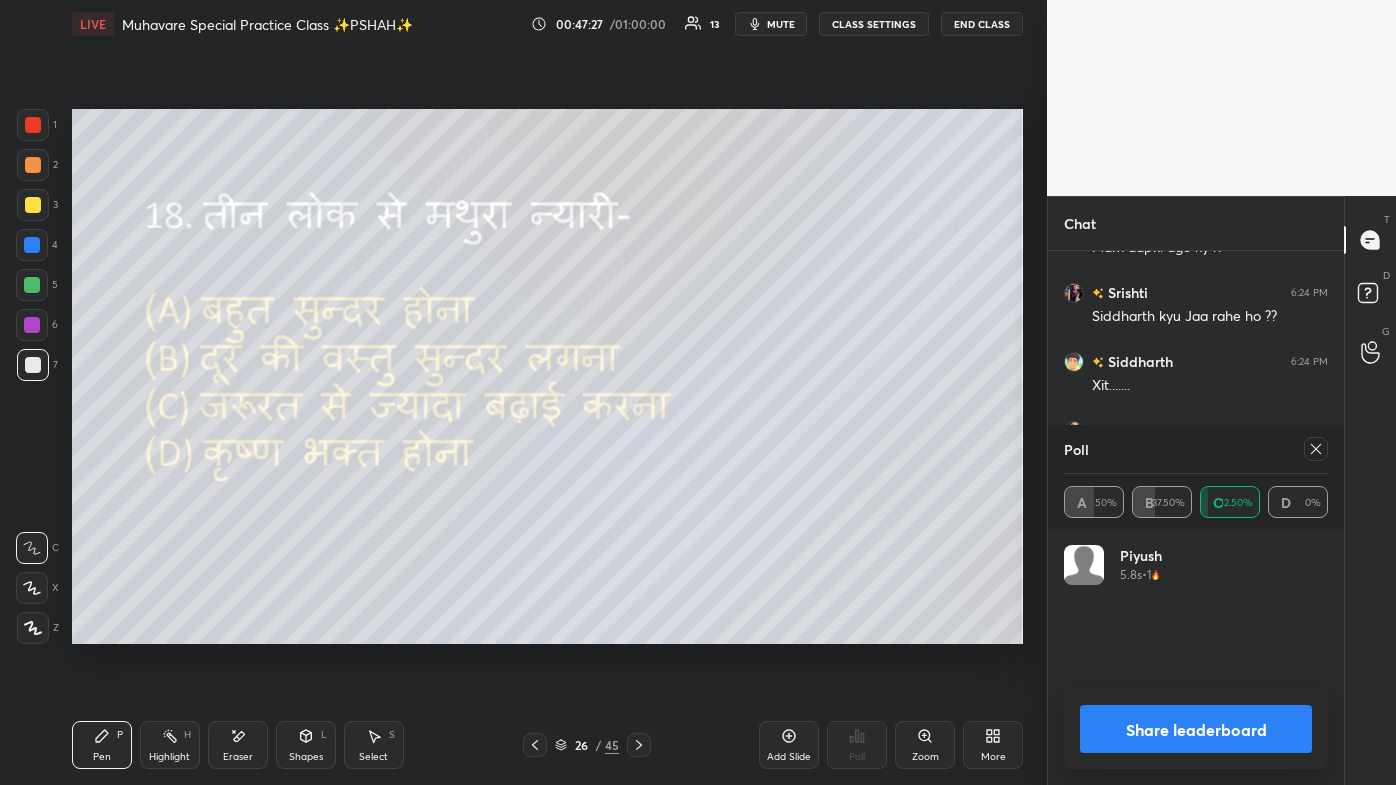 click 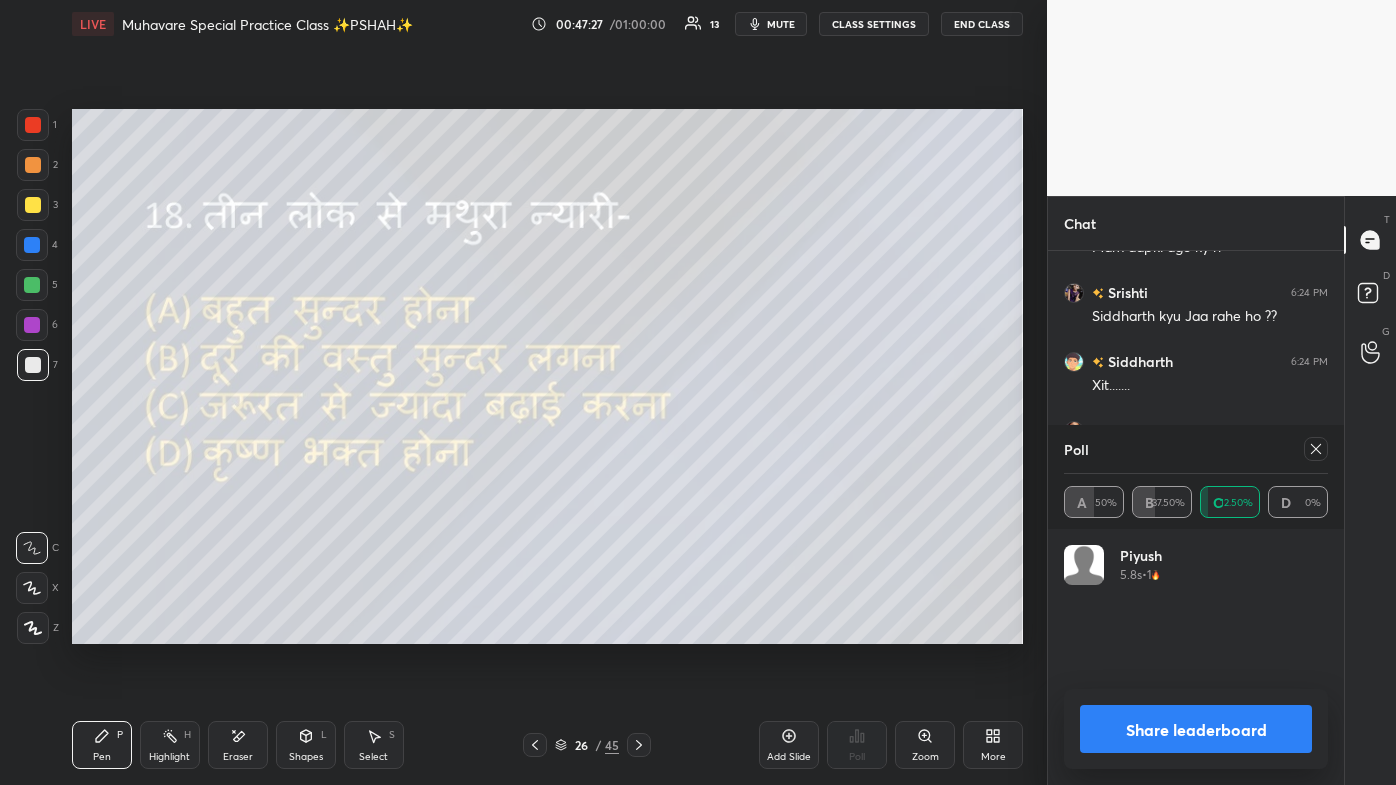 scroll, scrollTop: 151, scrollLeft: 258, axis: both 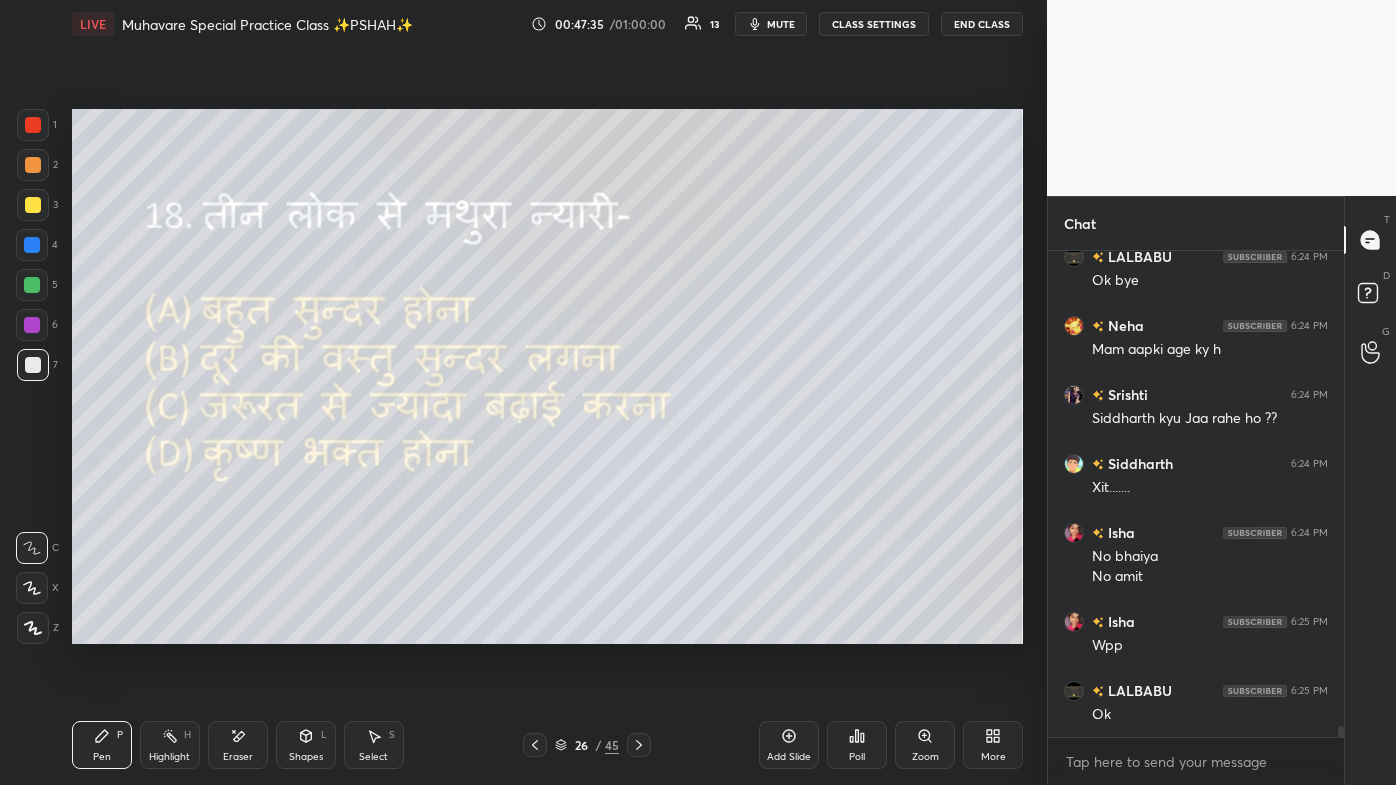 click on "Eraser" at bounding box center [238, 745] 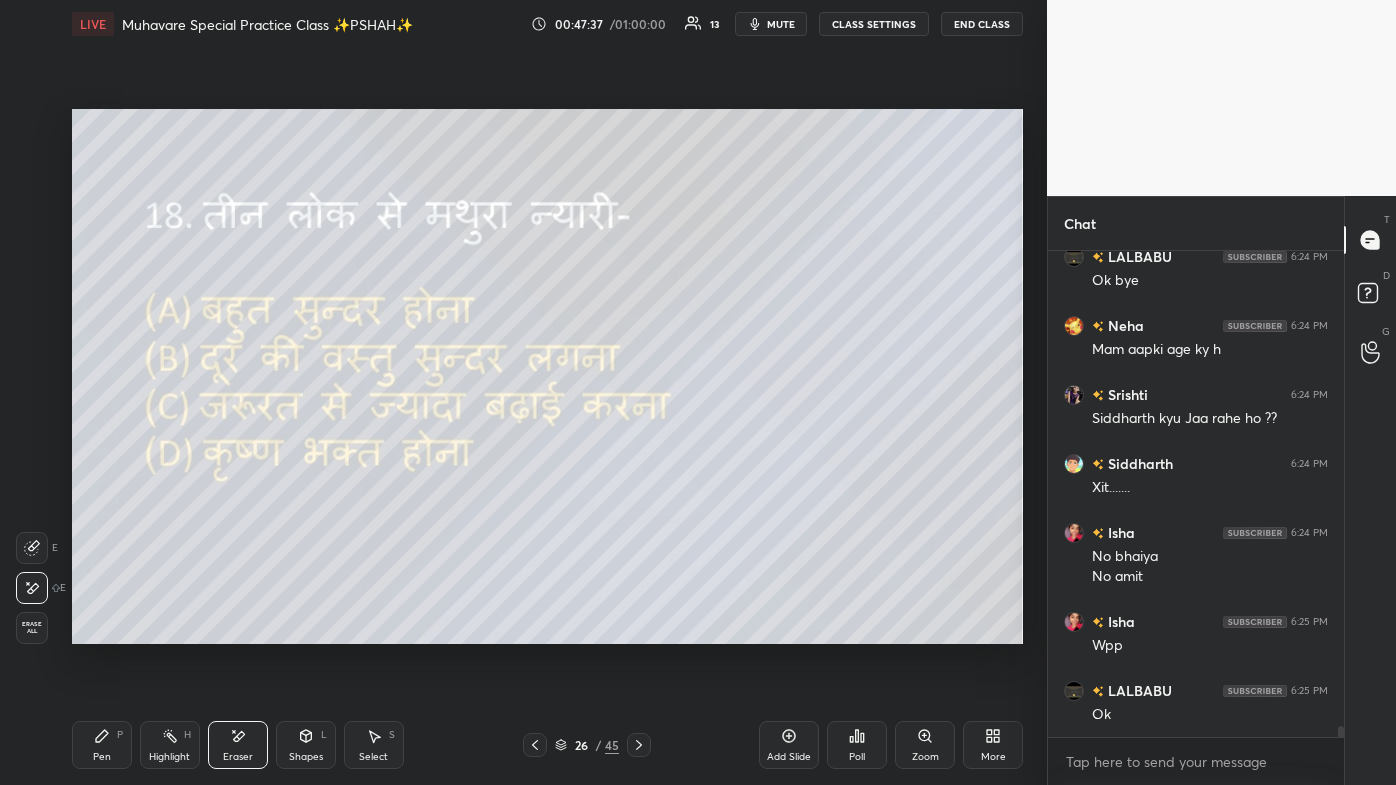 click on "Pen P" at bounding box center (102, 745) 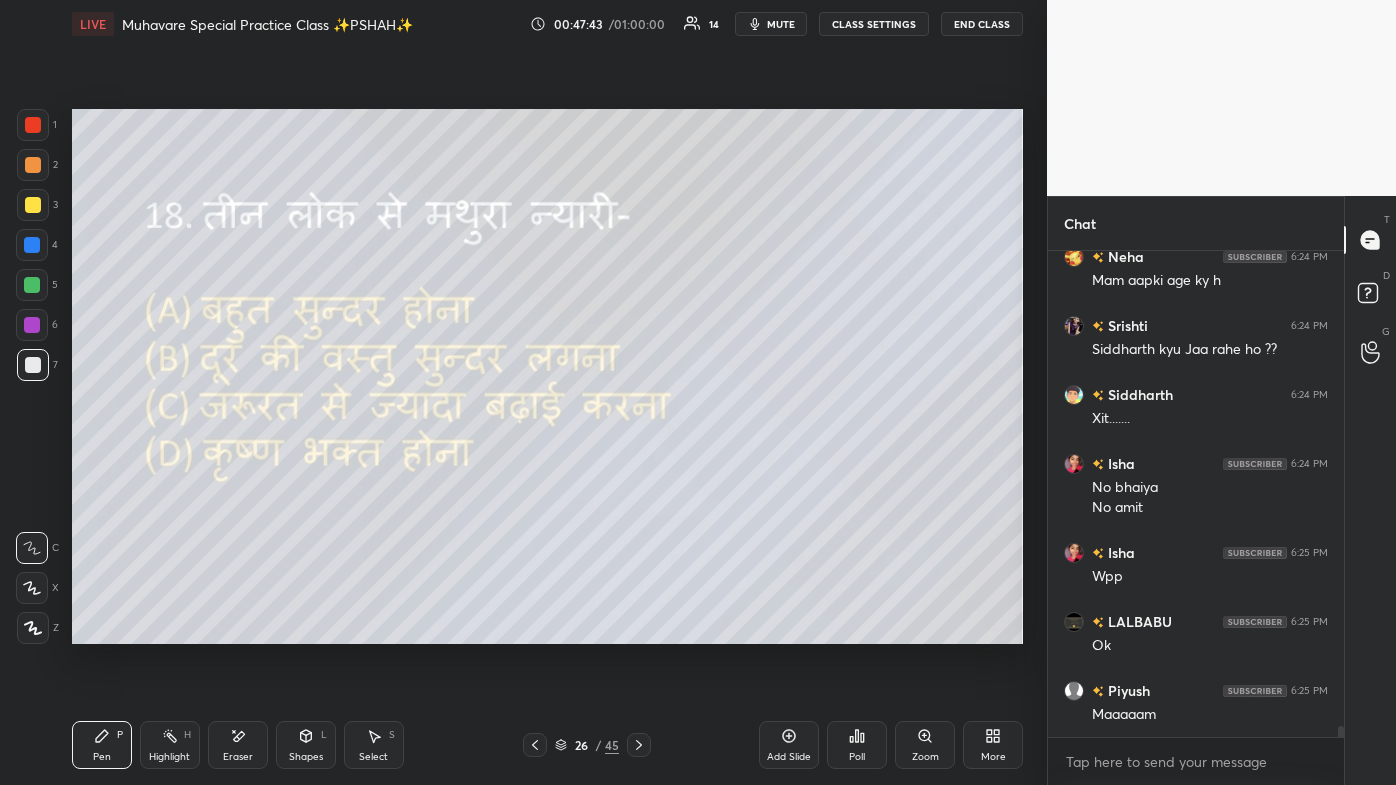 click 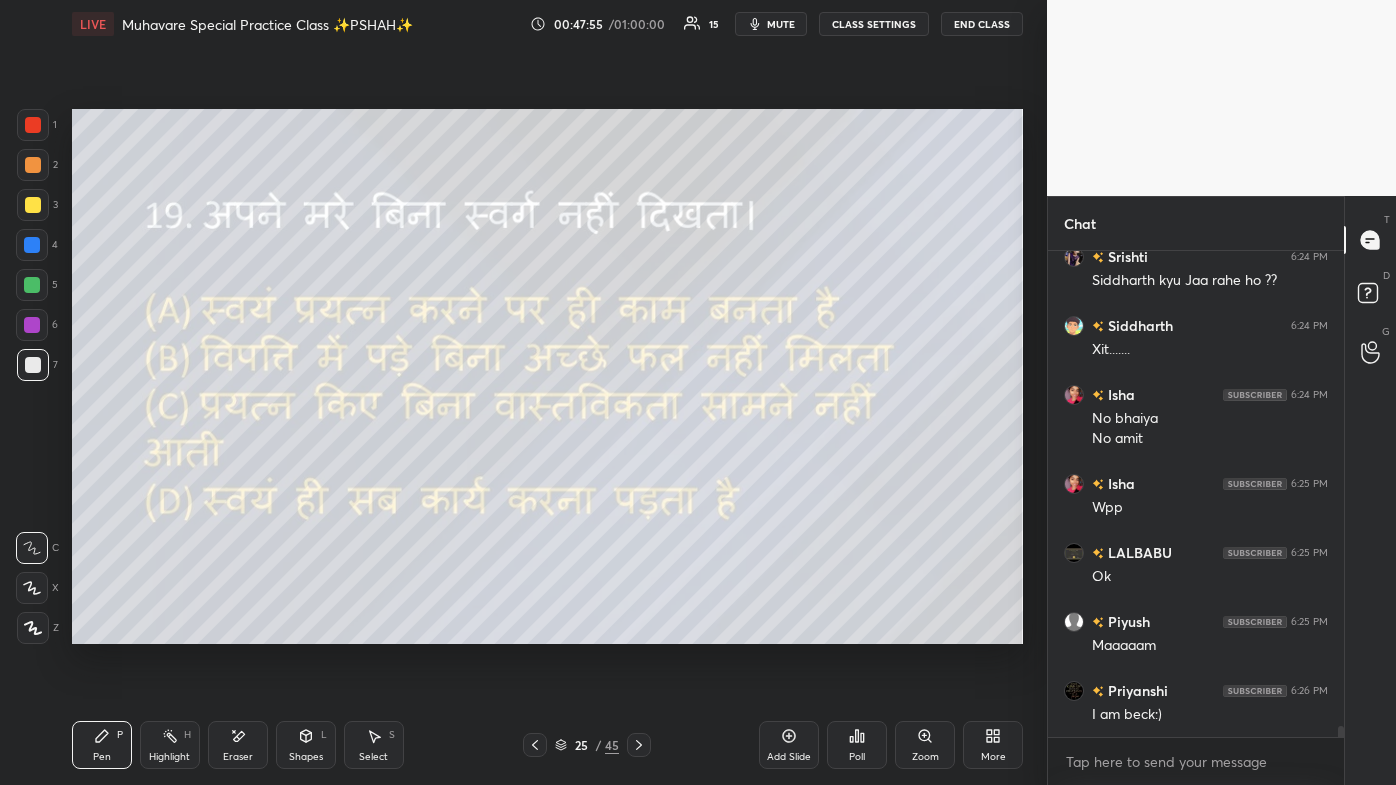 scroll, scrollTop: 20615, scrollLeft: 0, axis: vertical 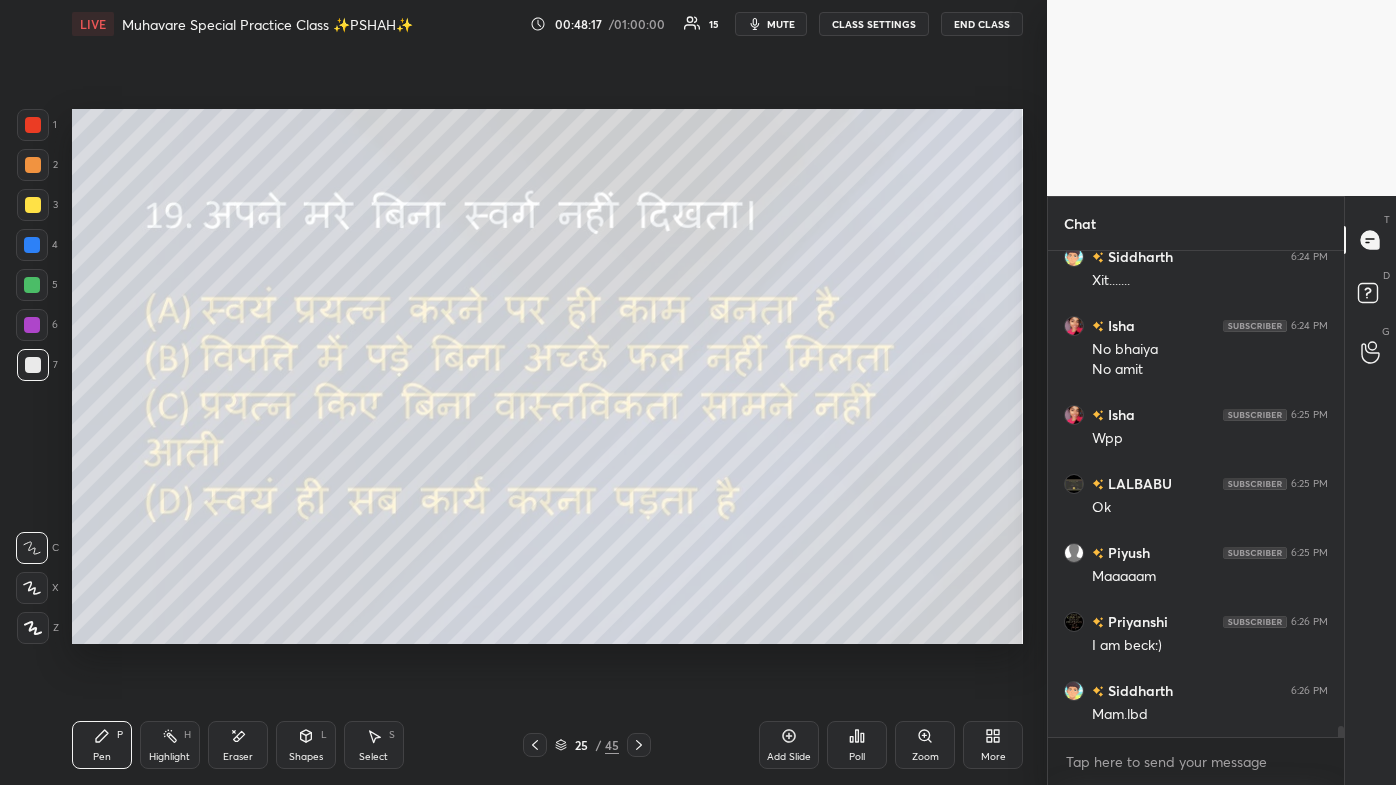 click on "Eraser" at bounding box center (238, 745) 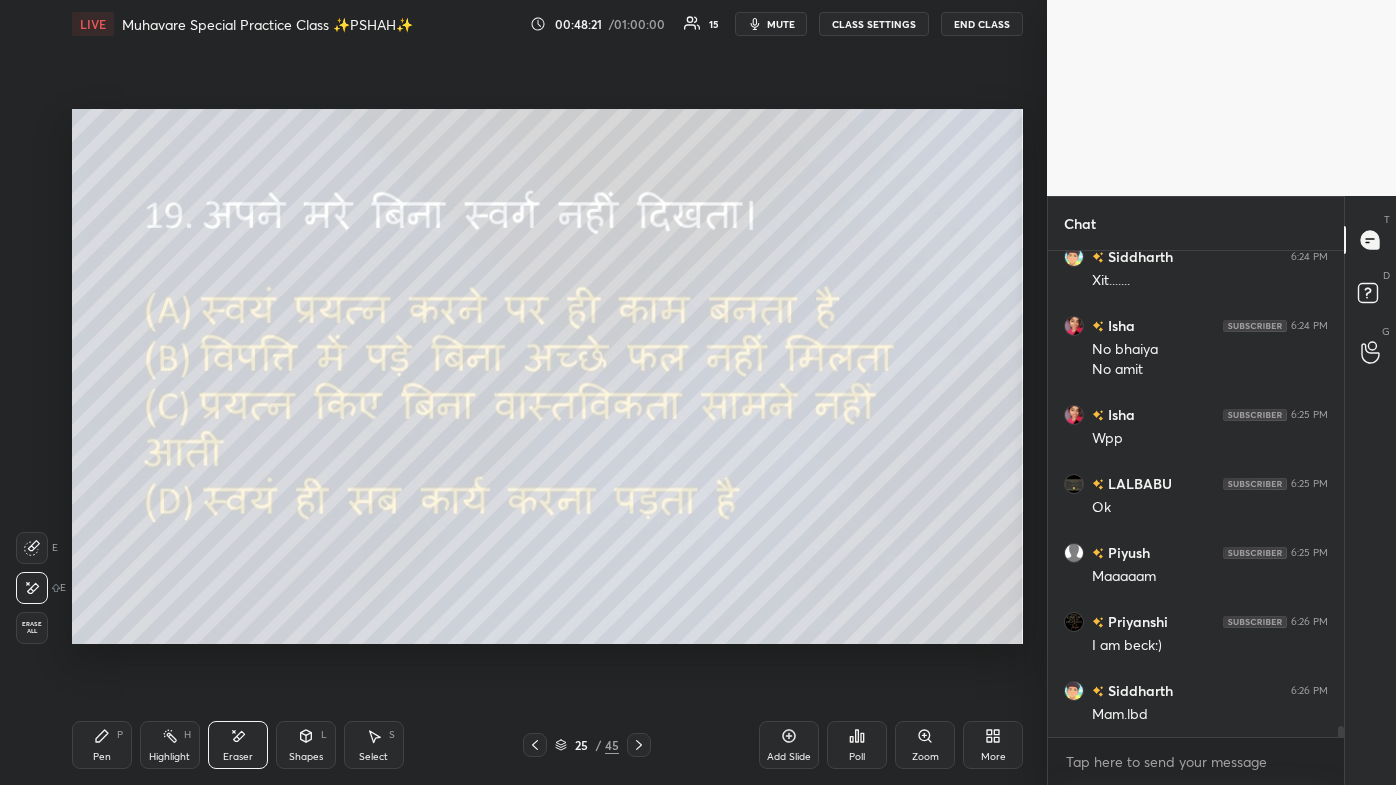 click 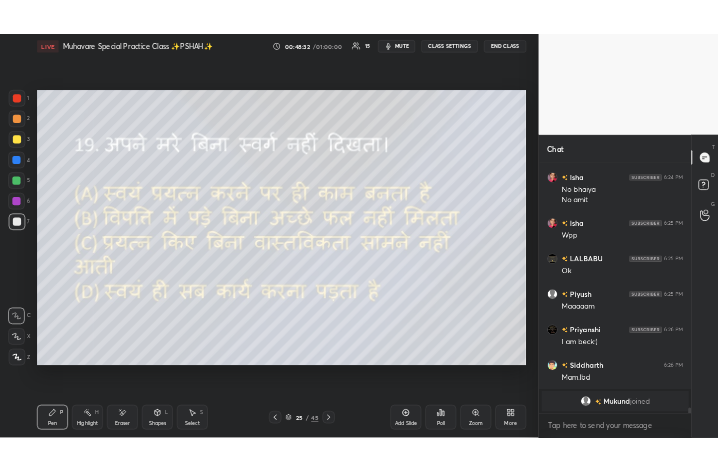 scroll, scrollTop: 19221, scrollLeft: 0, axis: vertical 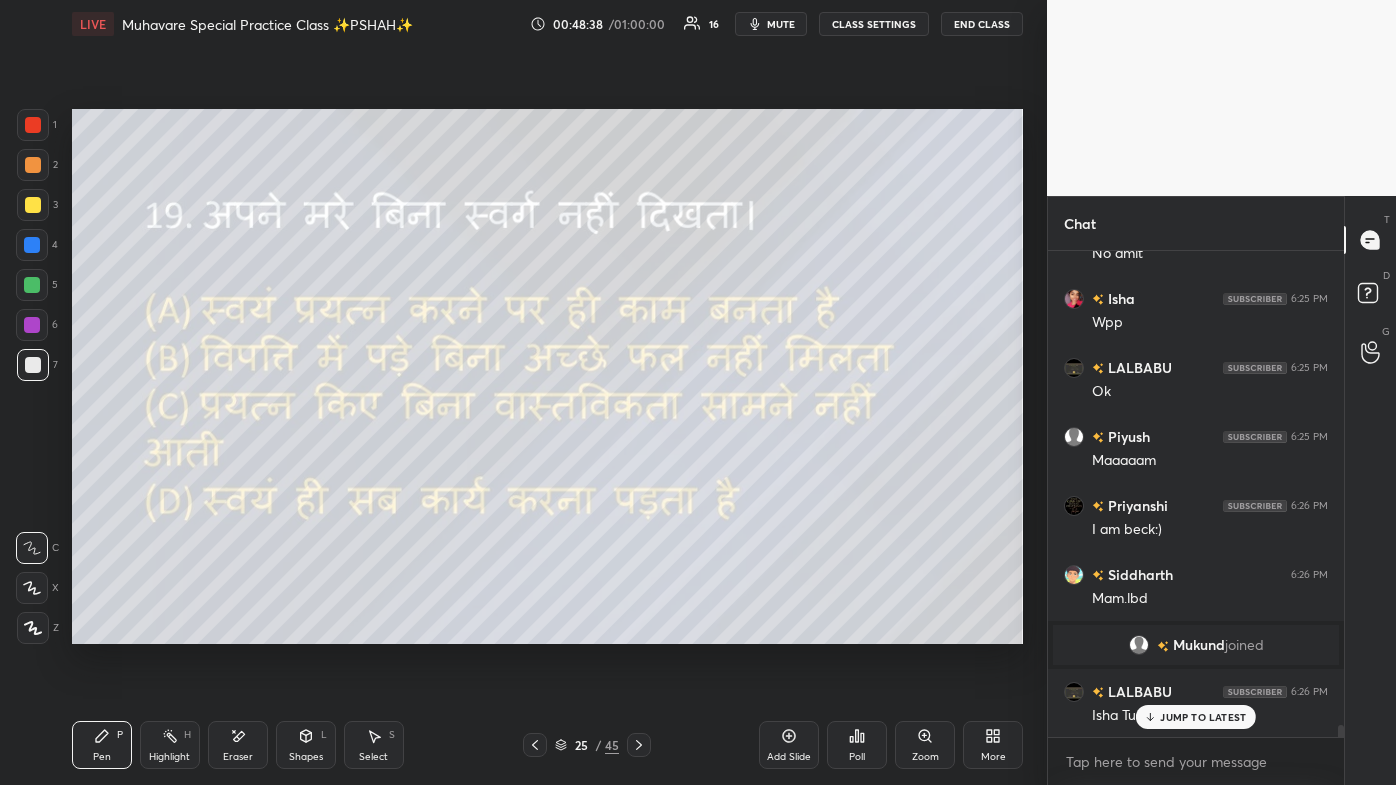 click 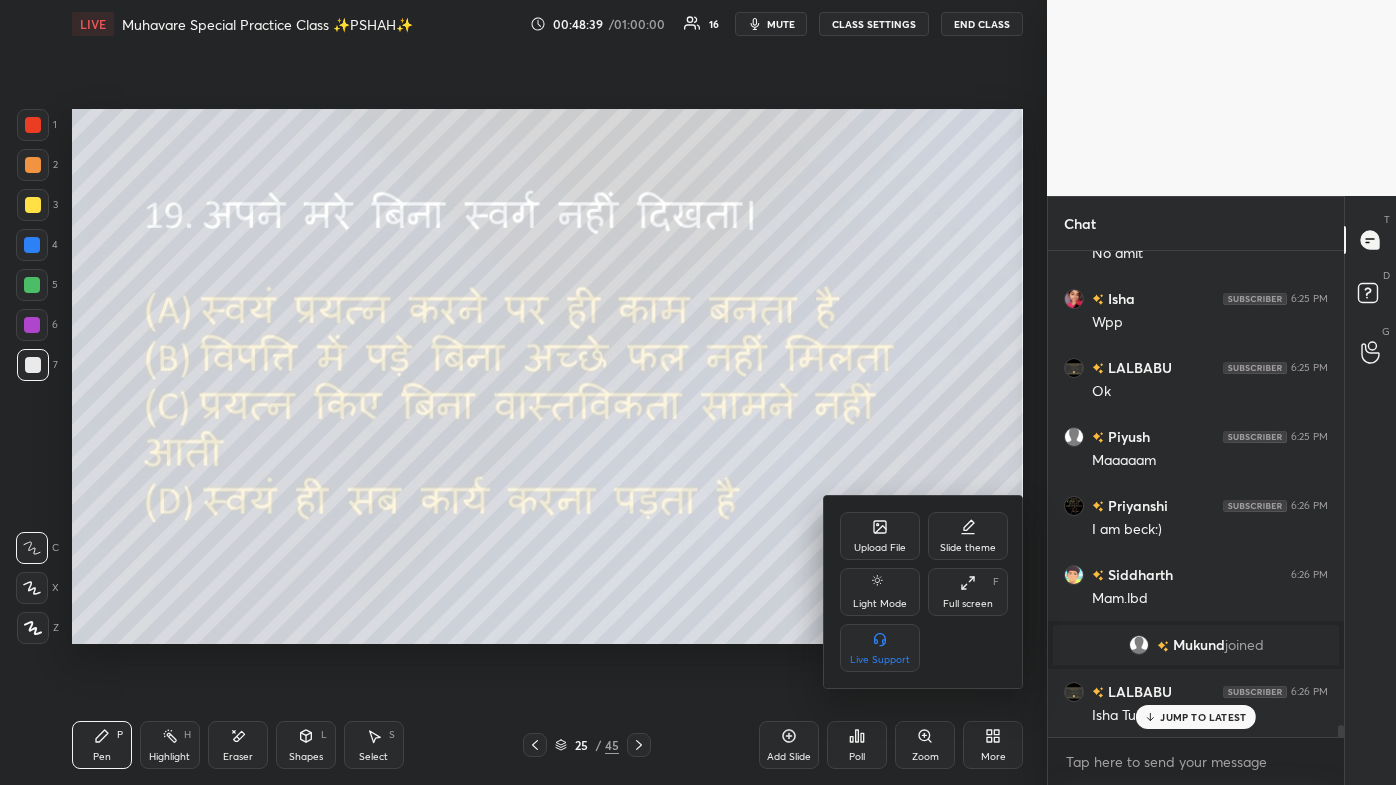 click 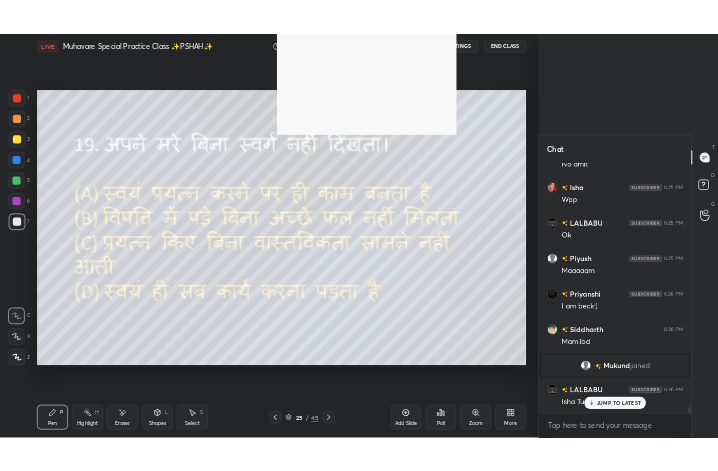 scroll, scrollTop: 343, scrollLeft: 482, axis: both 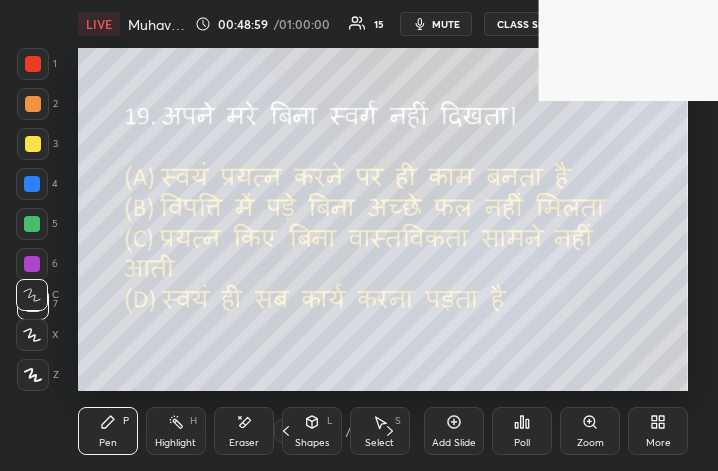 click on "More" at bounding box center (658, 431) 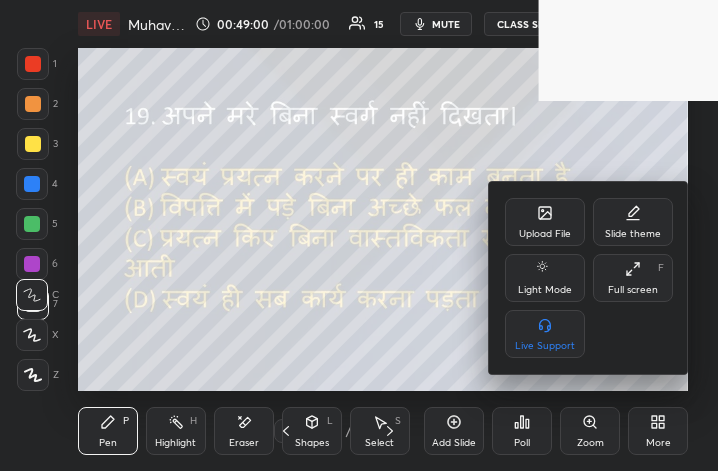 click on "Full screen" at bounding box center (633, 290) 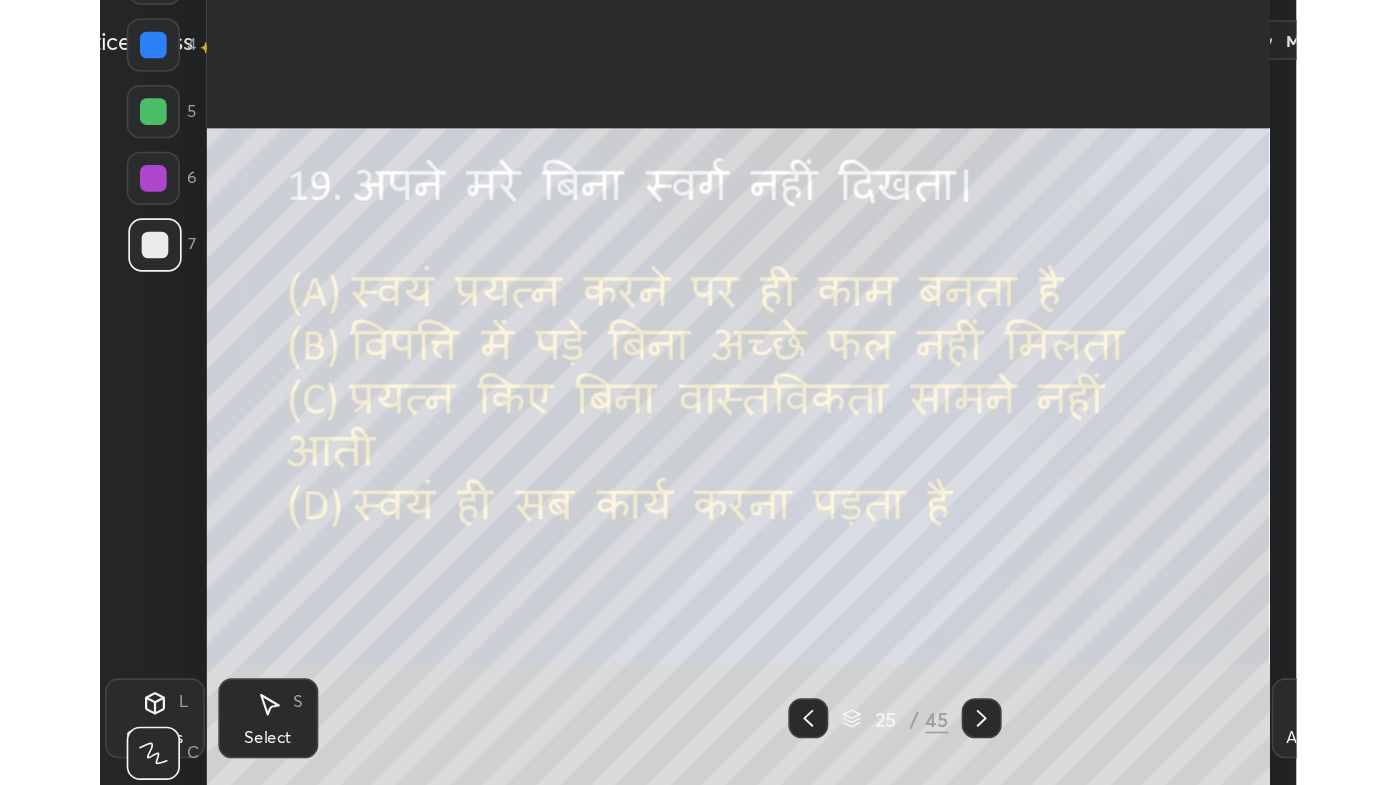 scroll, scrollTop: 99342, scrollLeft: 98717, axis: both 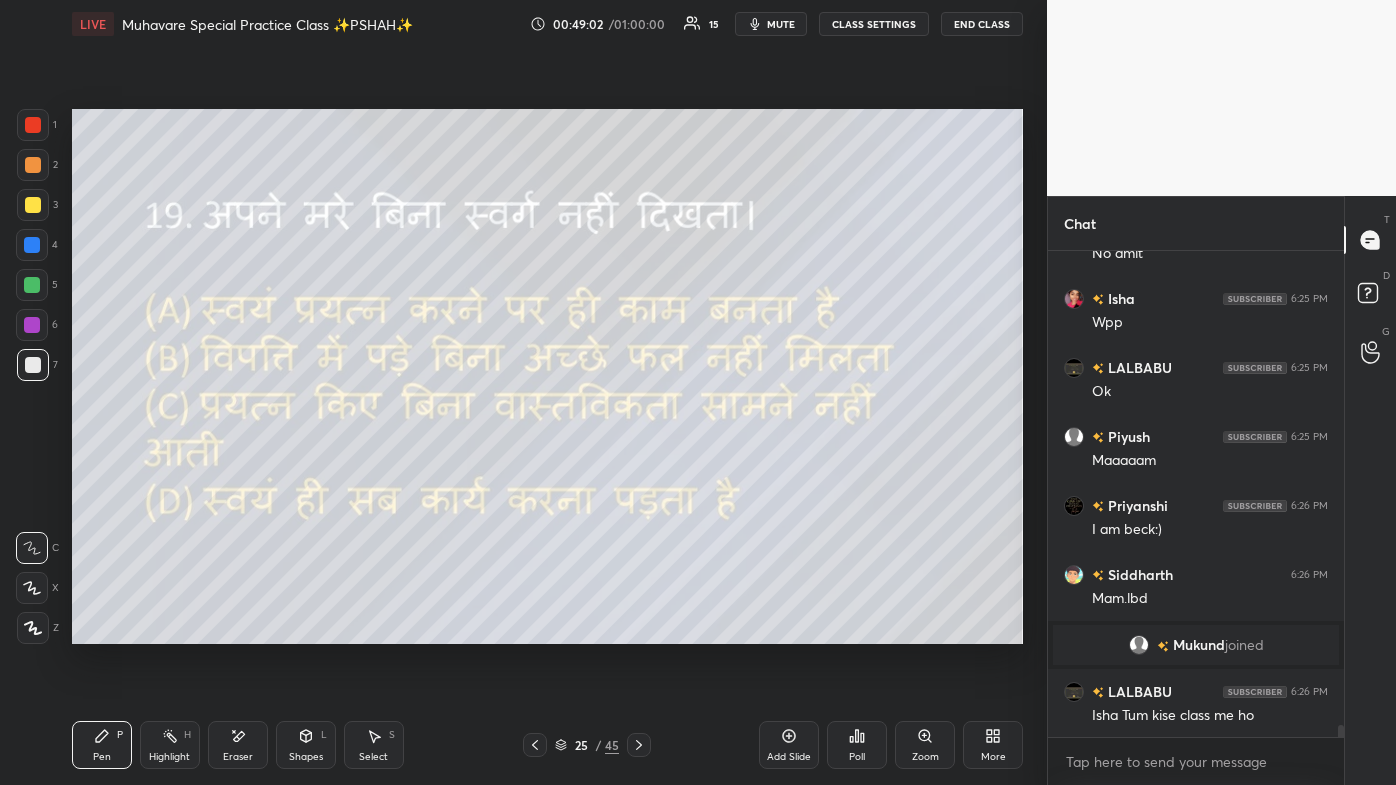 click on "Poll" at bounding box center [857, 745] 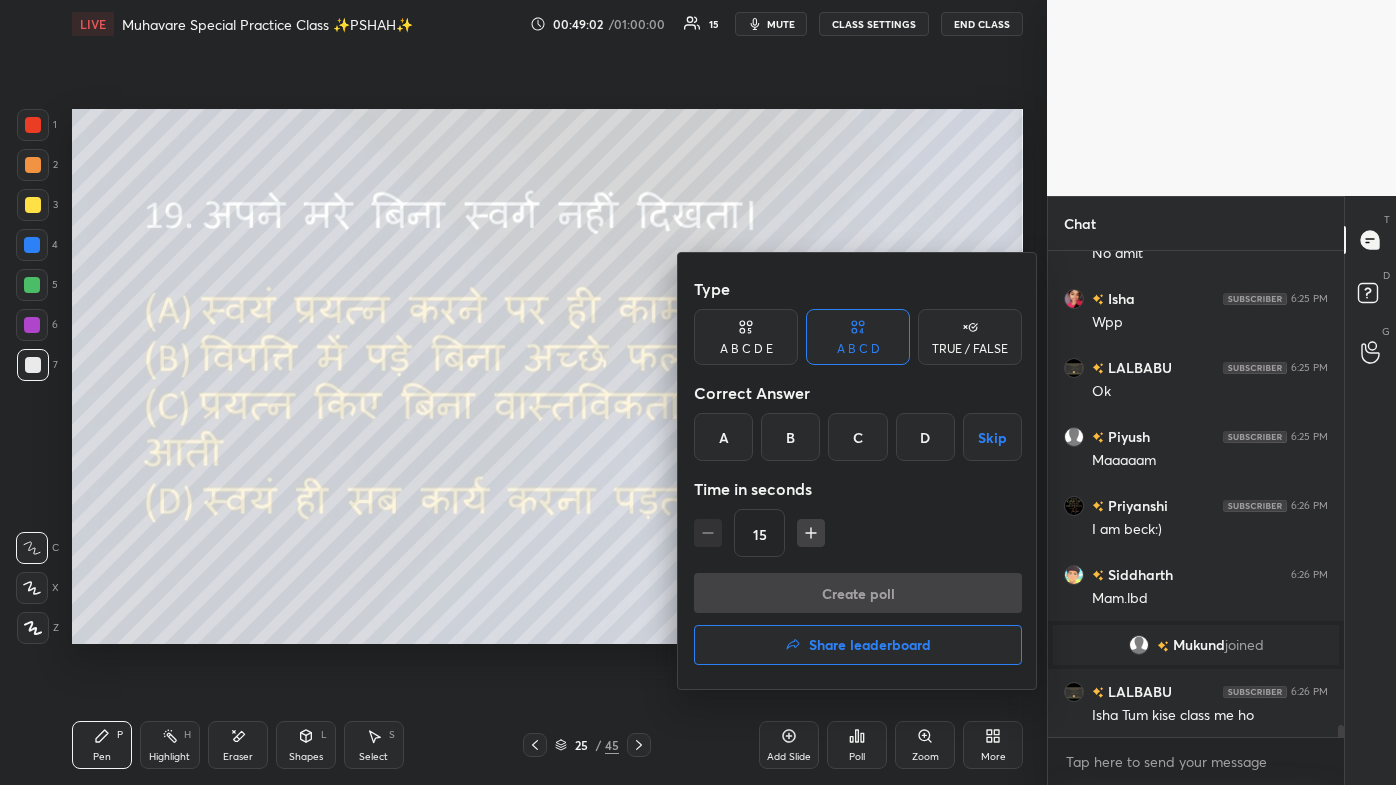 click on "A" at bounding box center (723, 437) 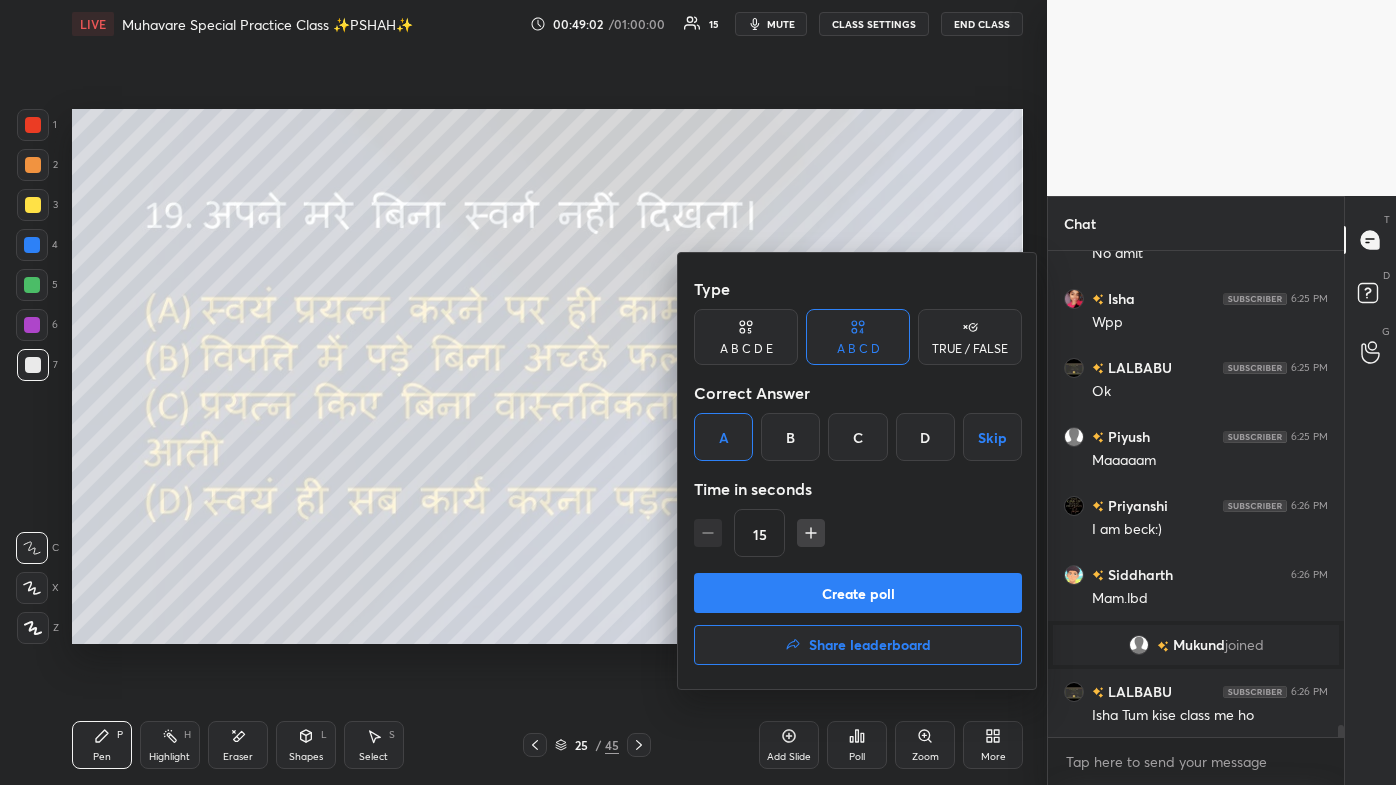 scroll, scrollTop: 19290, scrollLeft: 0, axis: vertical 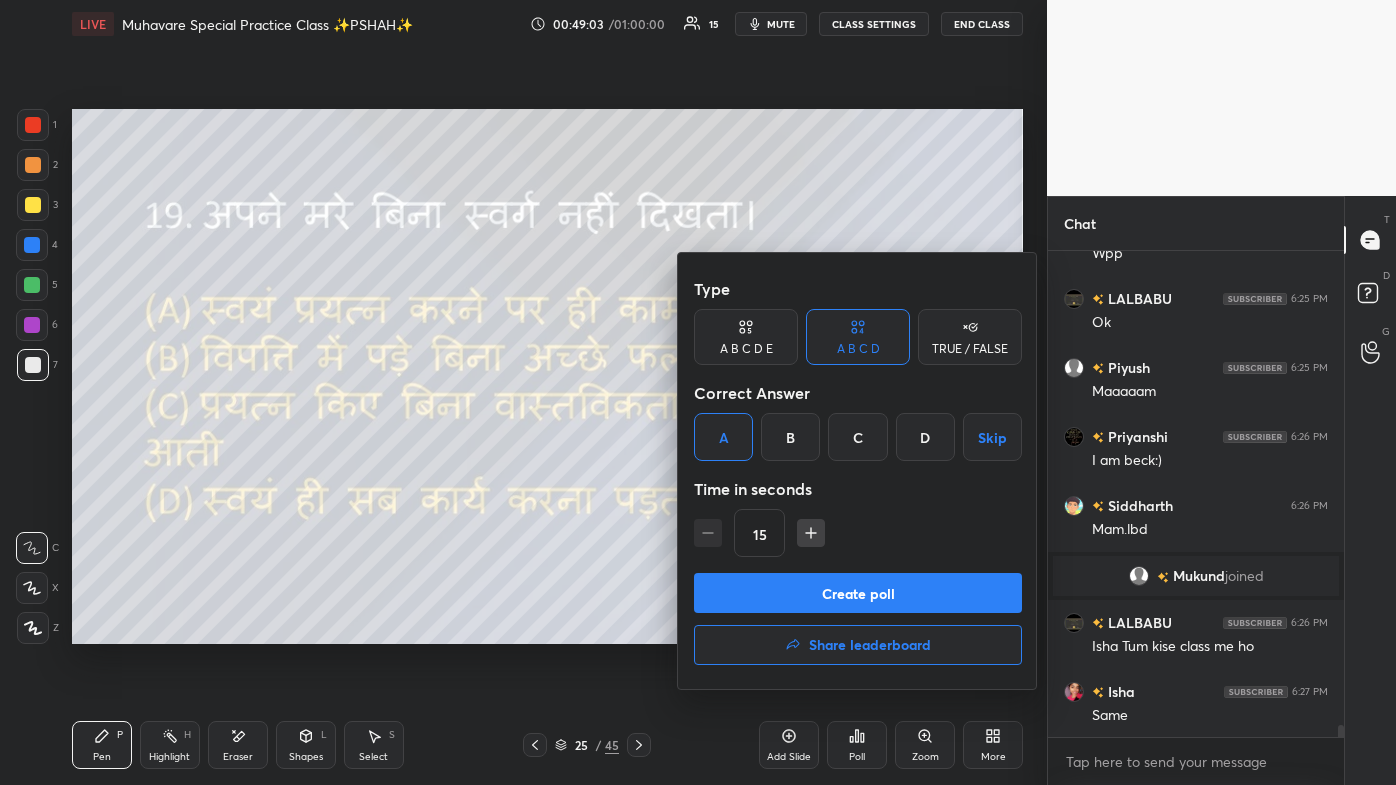 click on "Create poll" at bounding box center [858, 593] 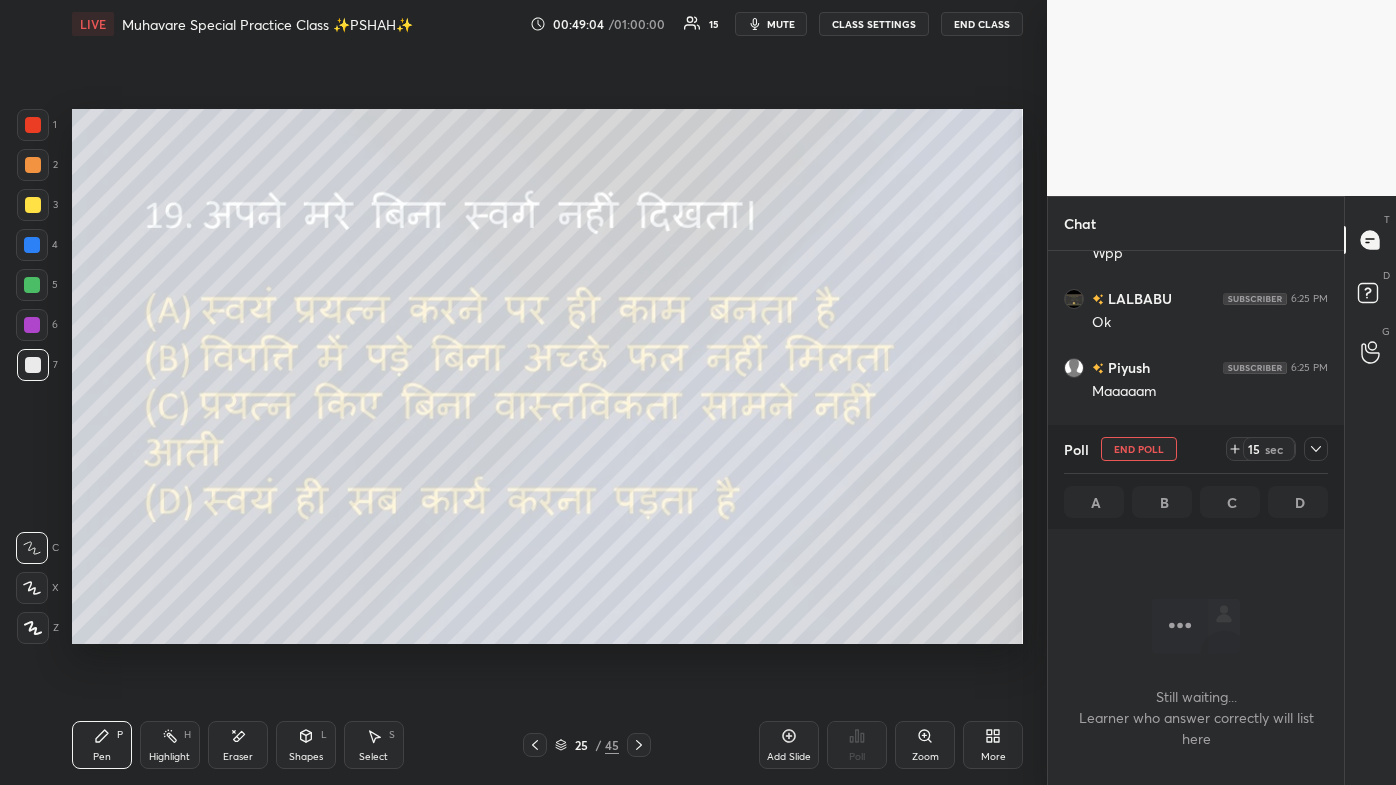 scroll, scrollTop: 382, scrollLeft: 290, axis: both 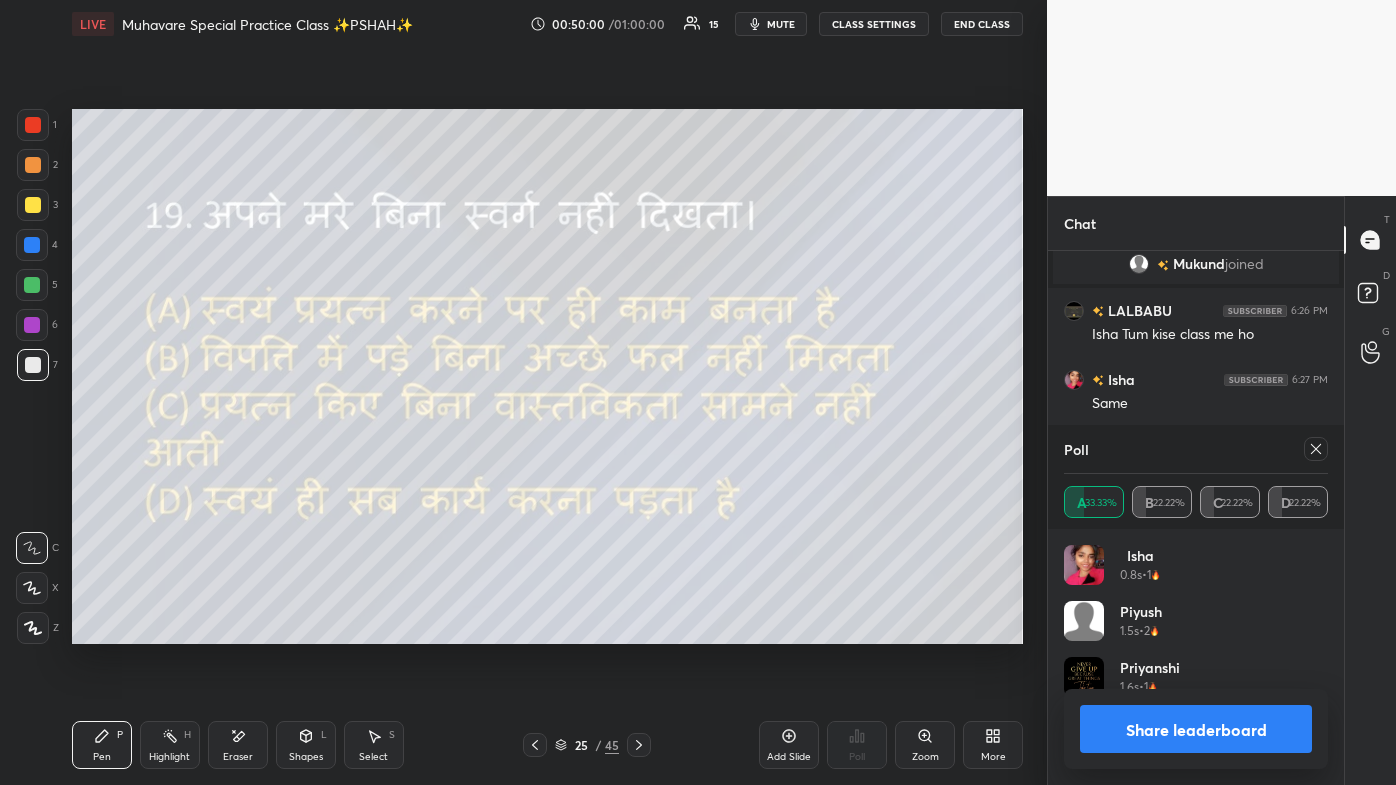click 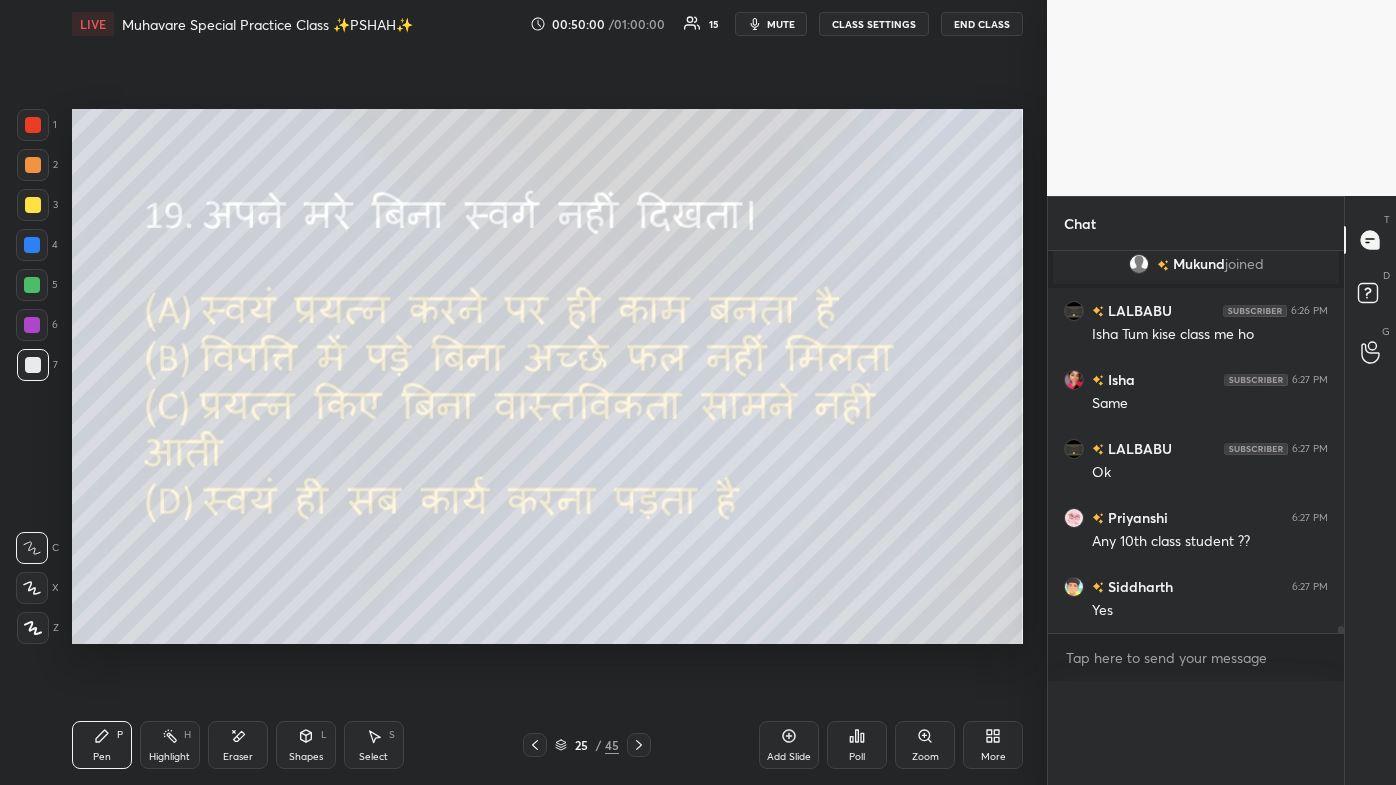 scroll, scrollTop: 0, scrollLeft: 0, axis: both 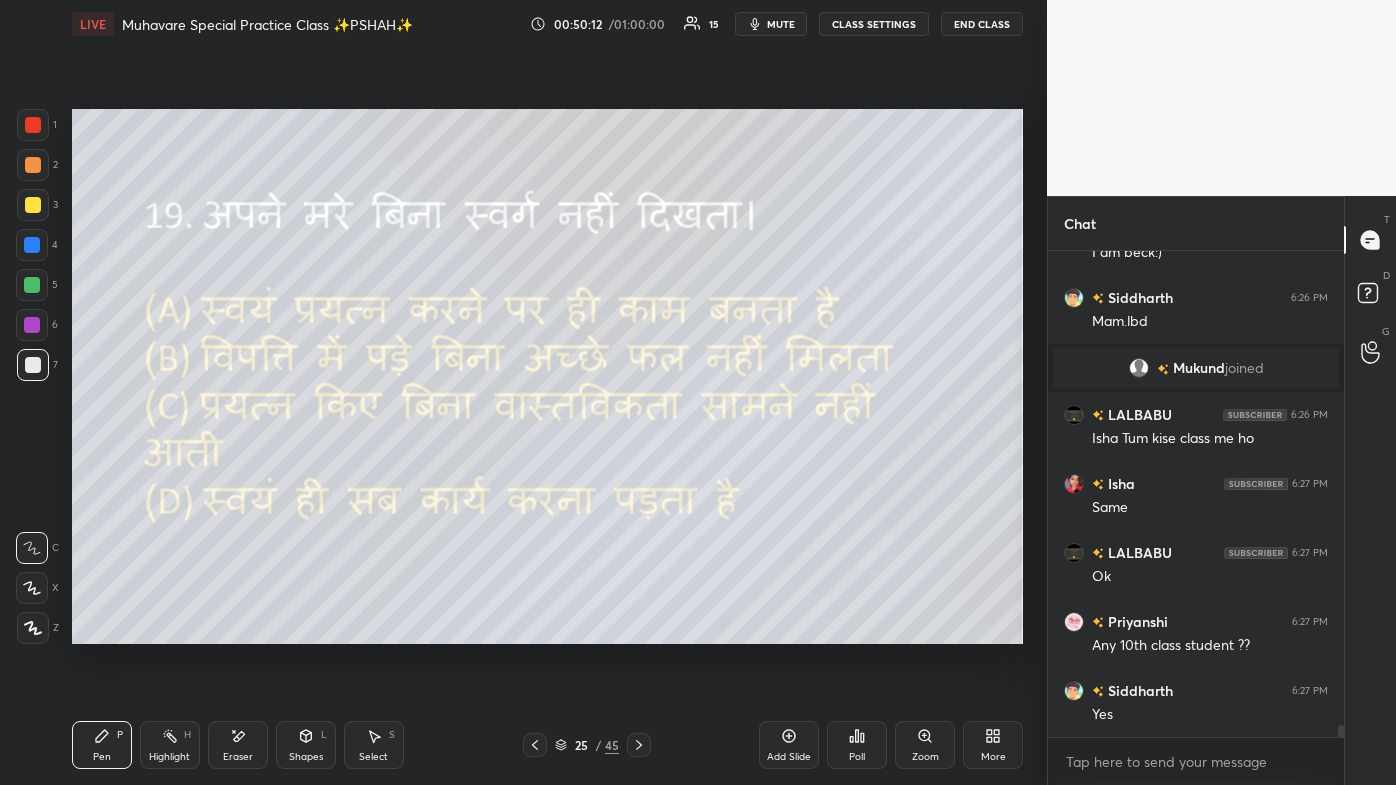 click 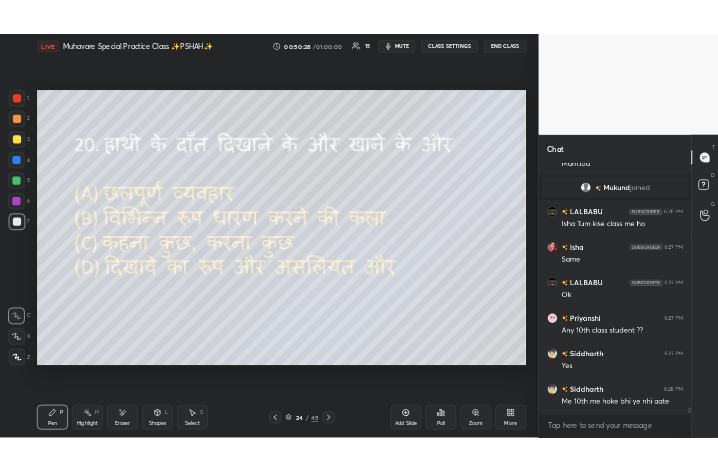 scroll, scrollTop: 19636, scrollLeft: 0, axis: vertical 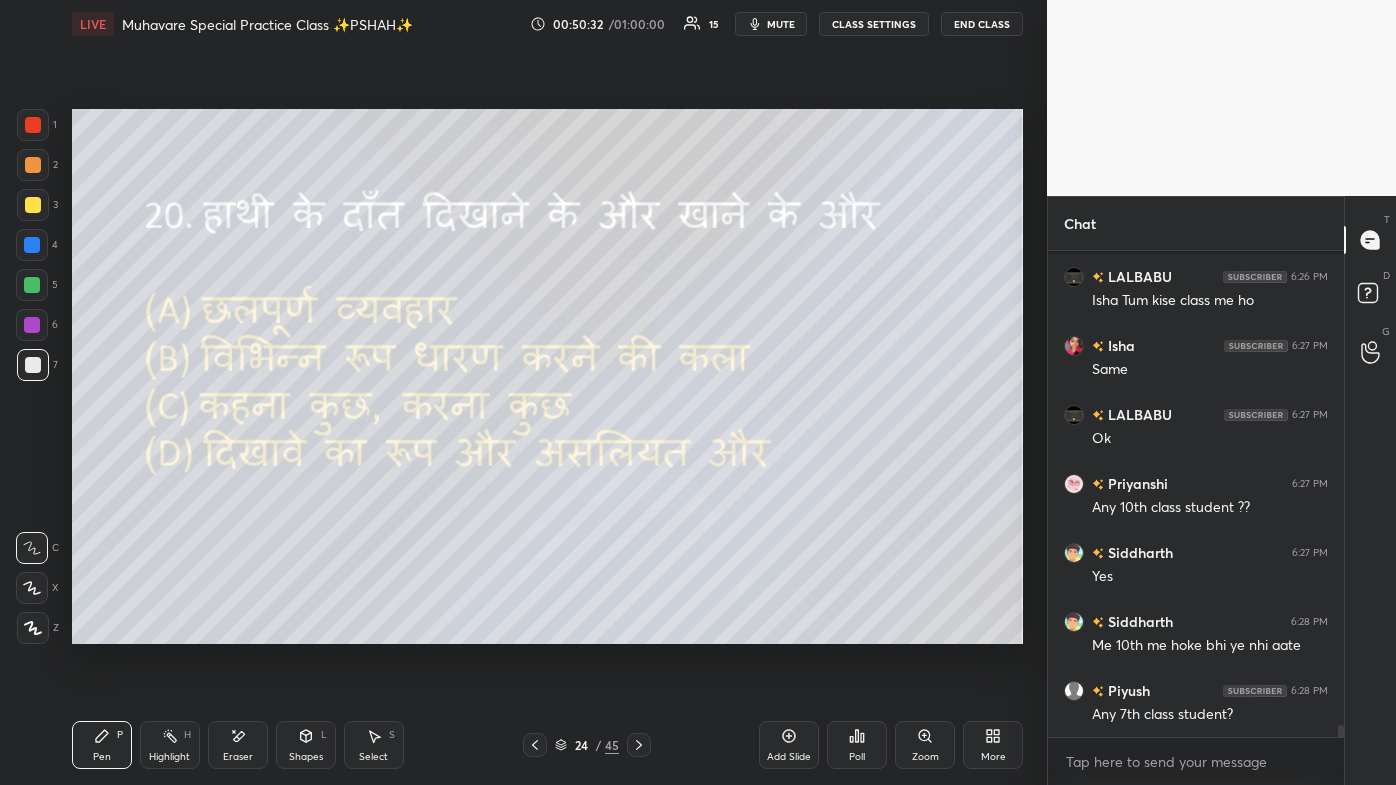 click 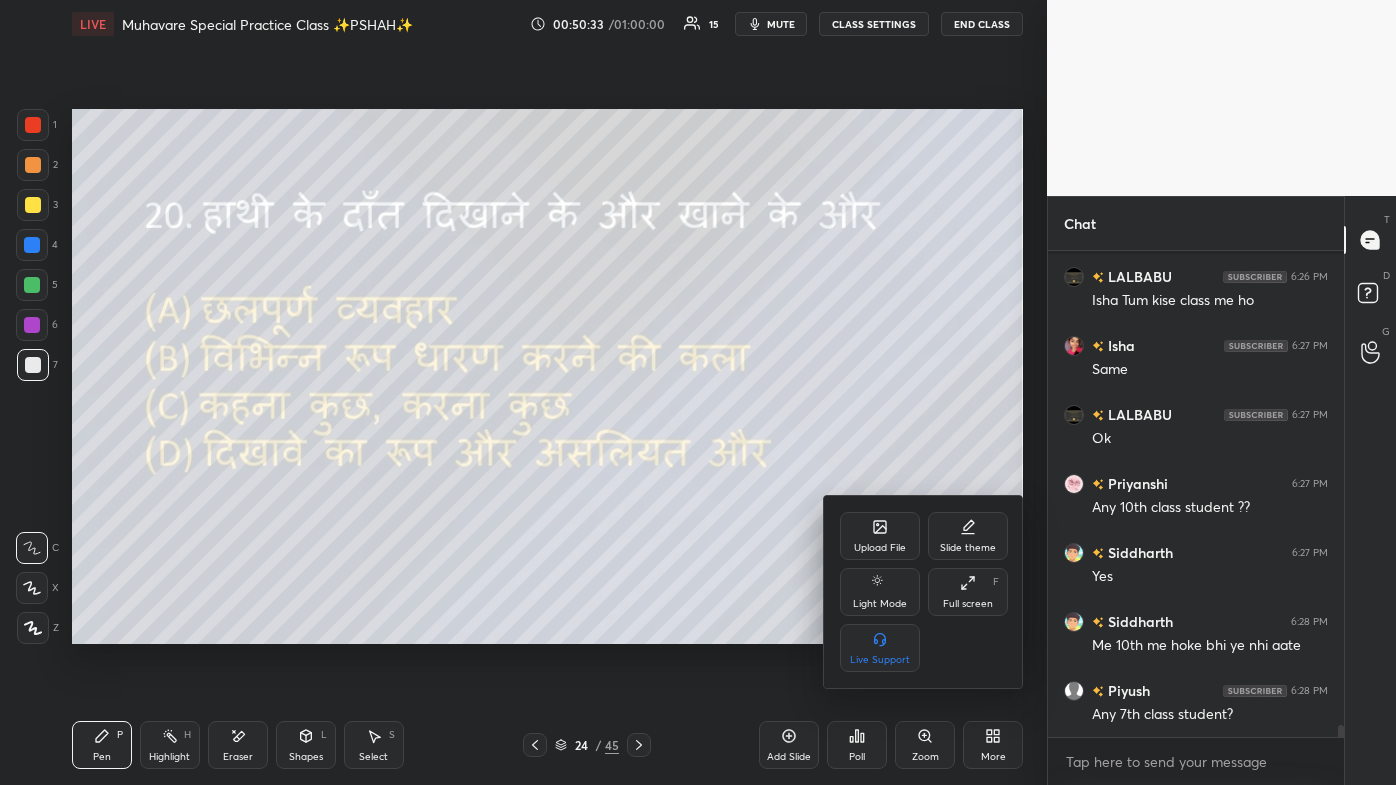 click on "Full screen" at bounding box center [968, 604] 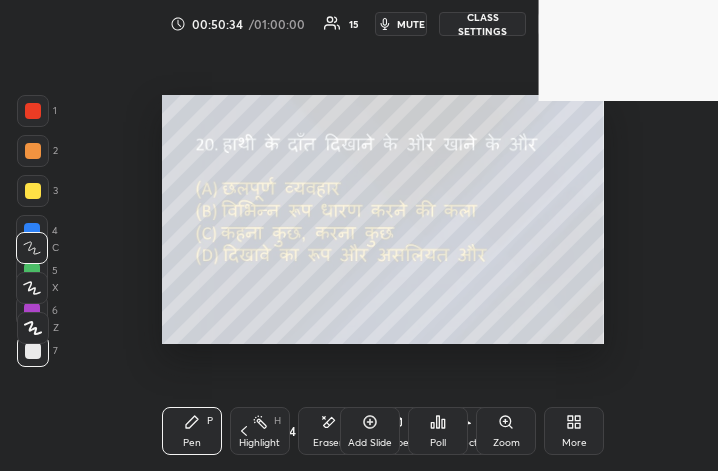 scroll, scrollTop: 343, scrollLeft: 458, axis: both 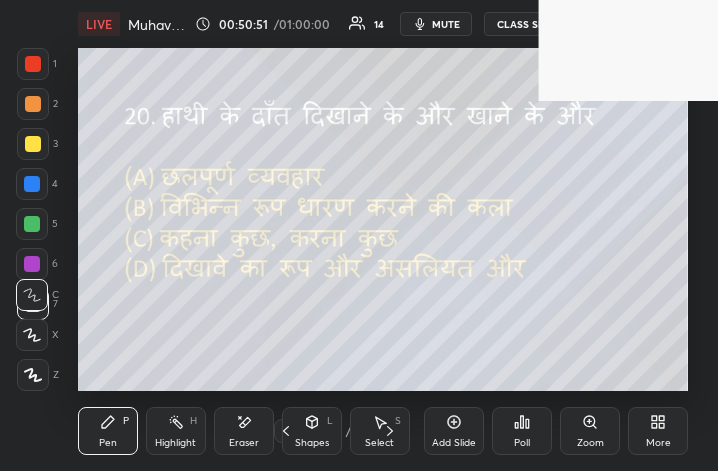 click on "More" at bounding box center [658, 431] 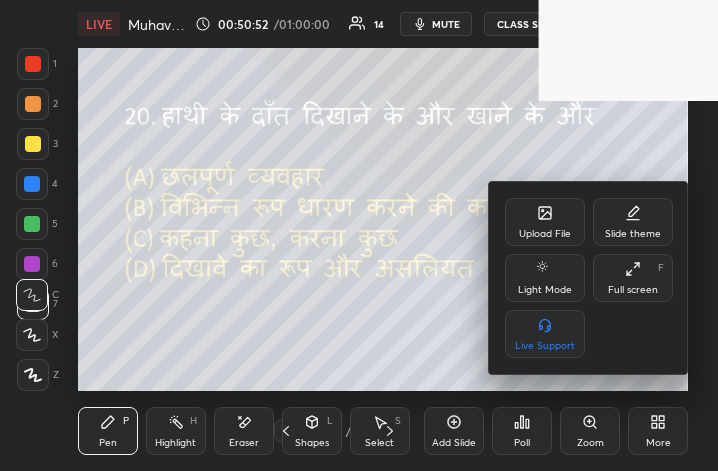 click on "Full screen" at bounding box center [633, 290] 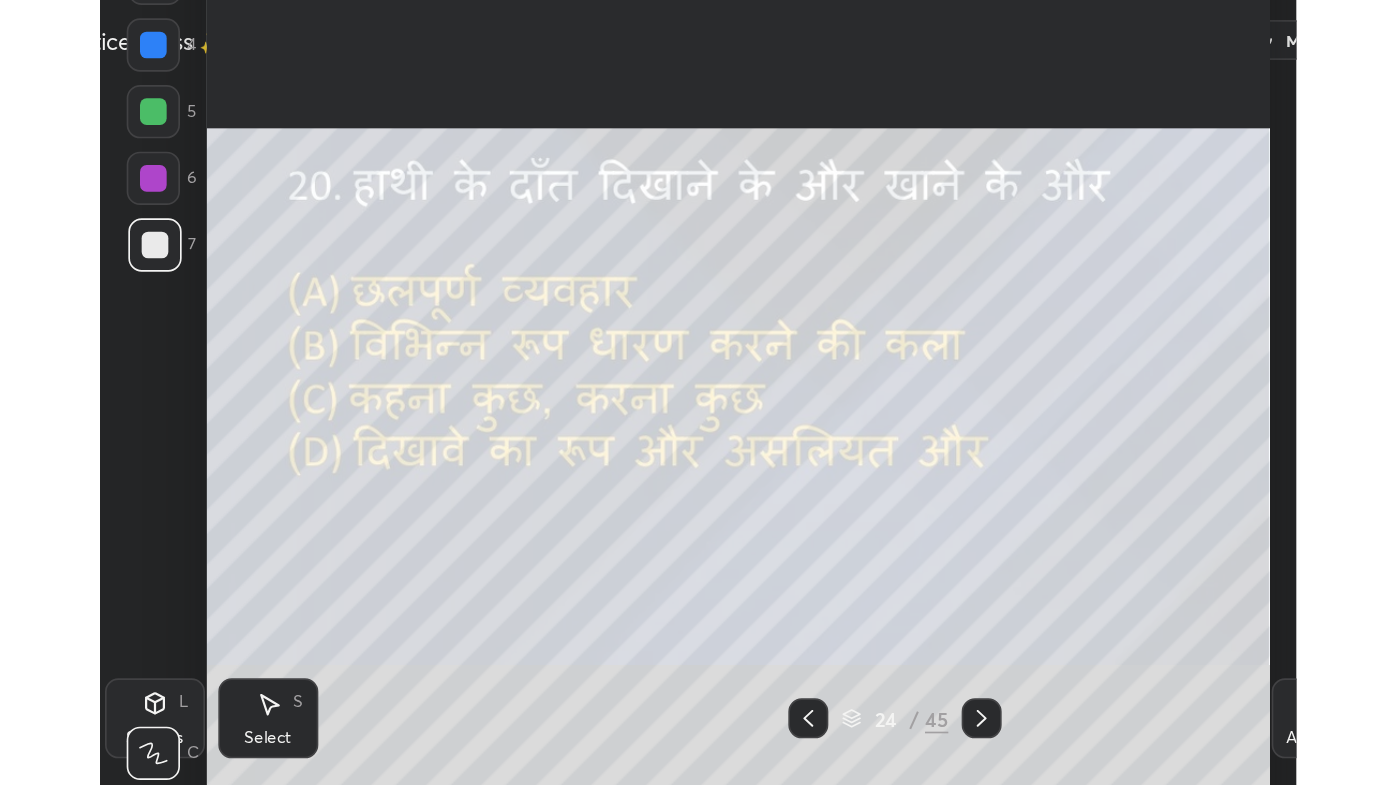 scroll, scrollTop: 99342, scrollLeft: 98926, axis: both 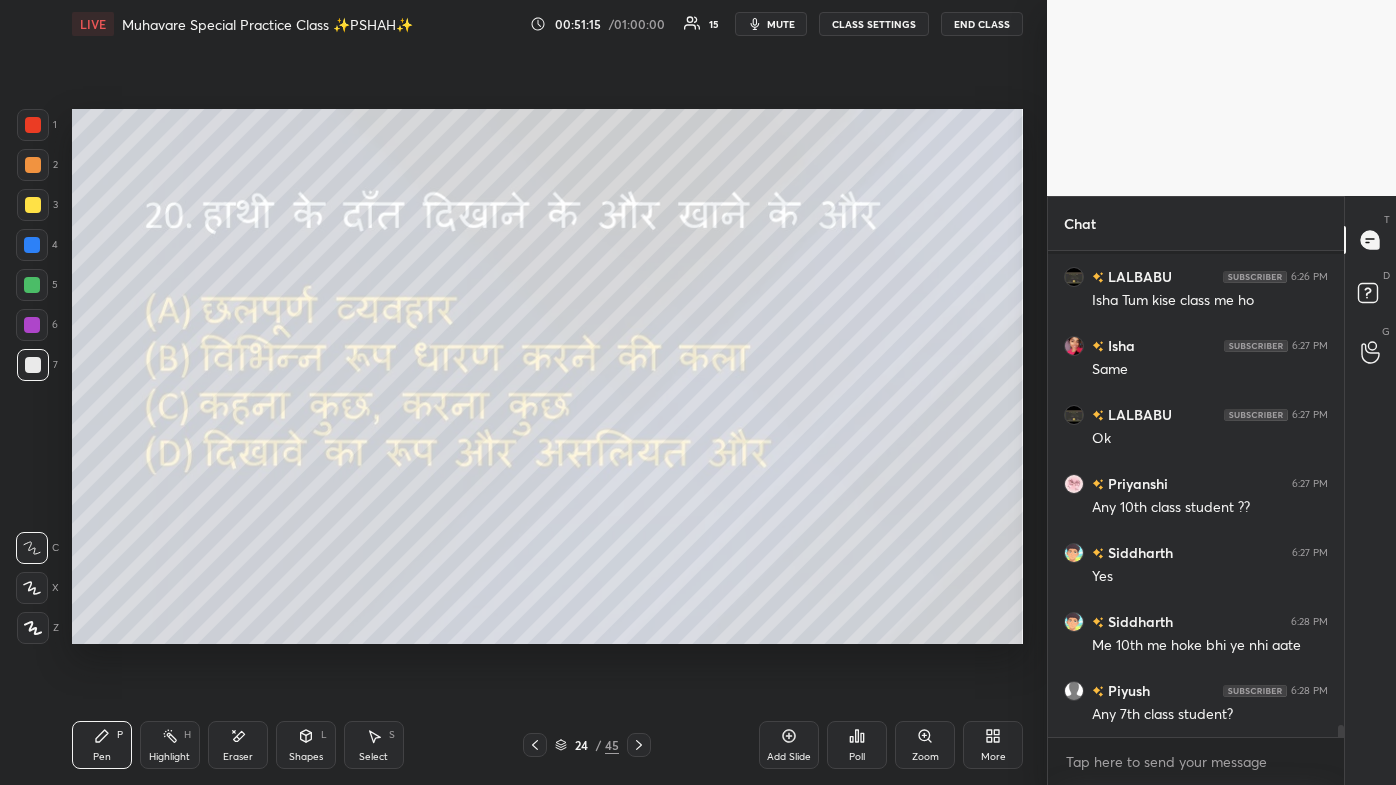 click 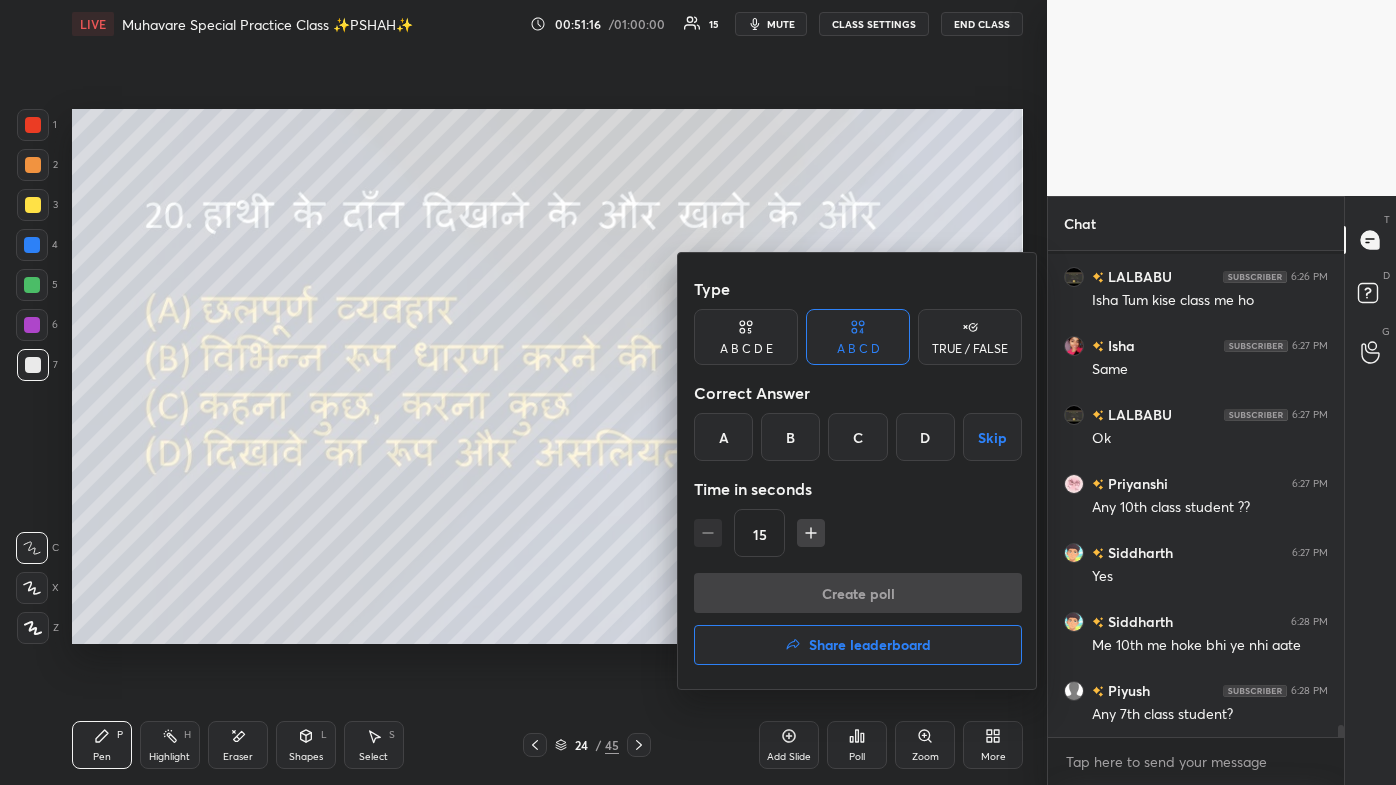 click on "D" at bounding box center [925, 437] 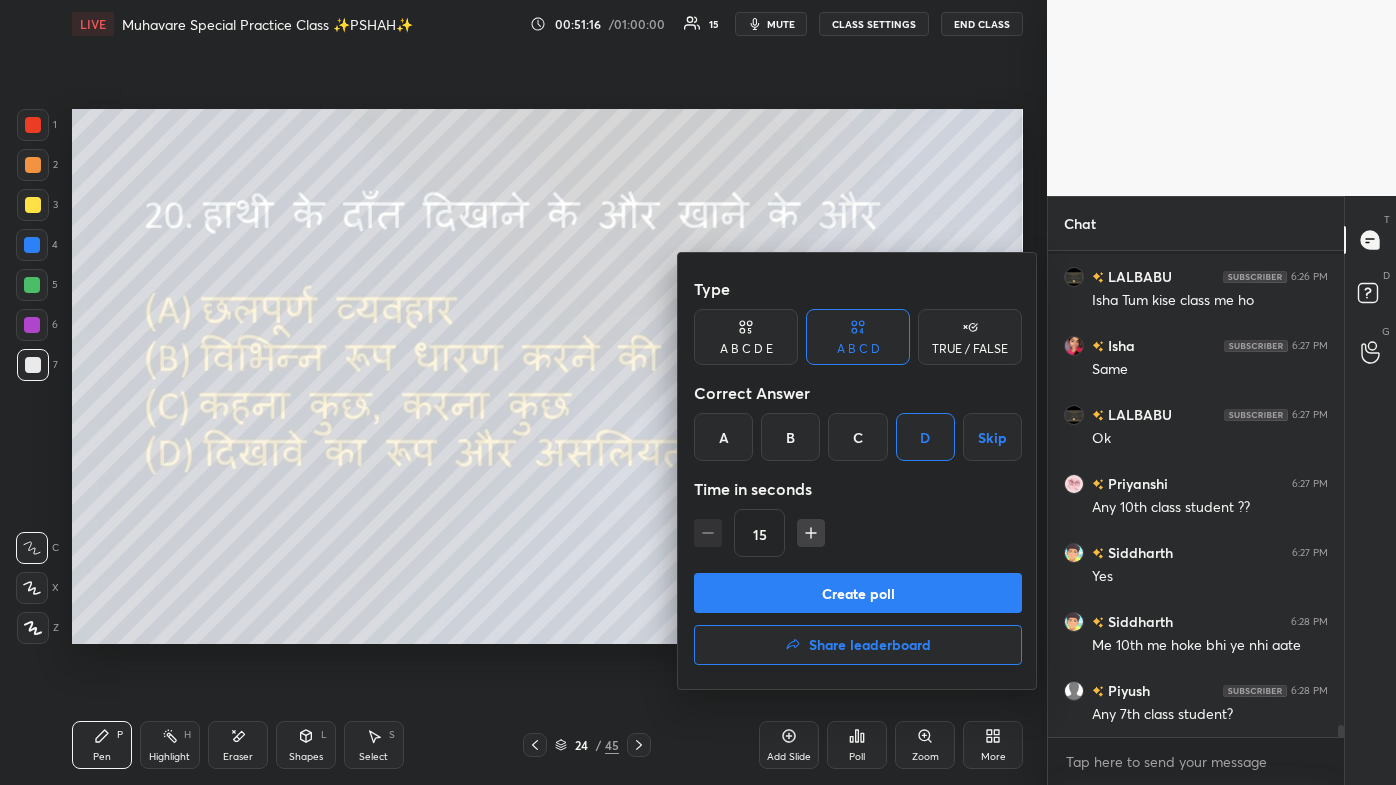 click on "Create poll" at bounding box center [858, 593] 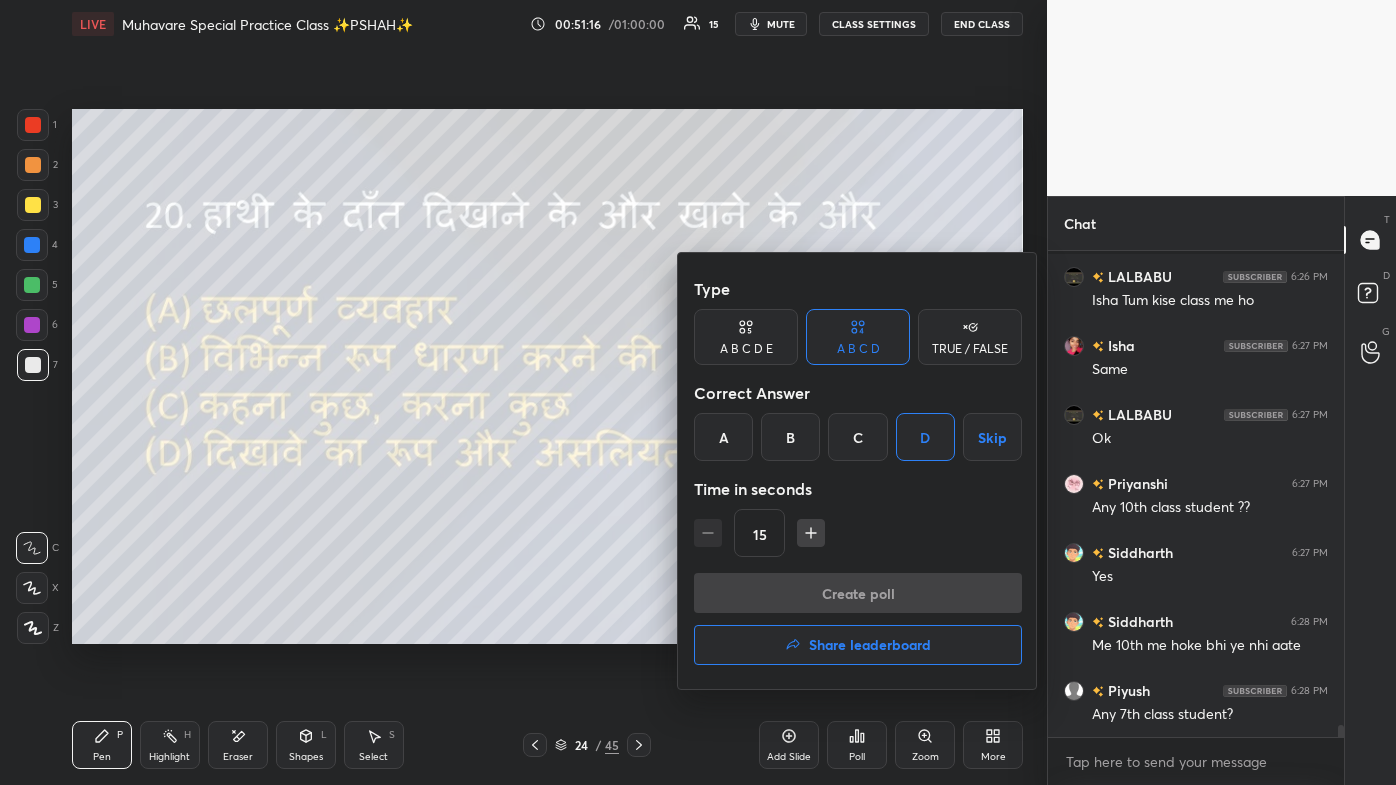 scroll, scrollTop: 423, scrollLeft: 290, axis: both 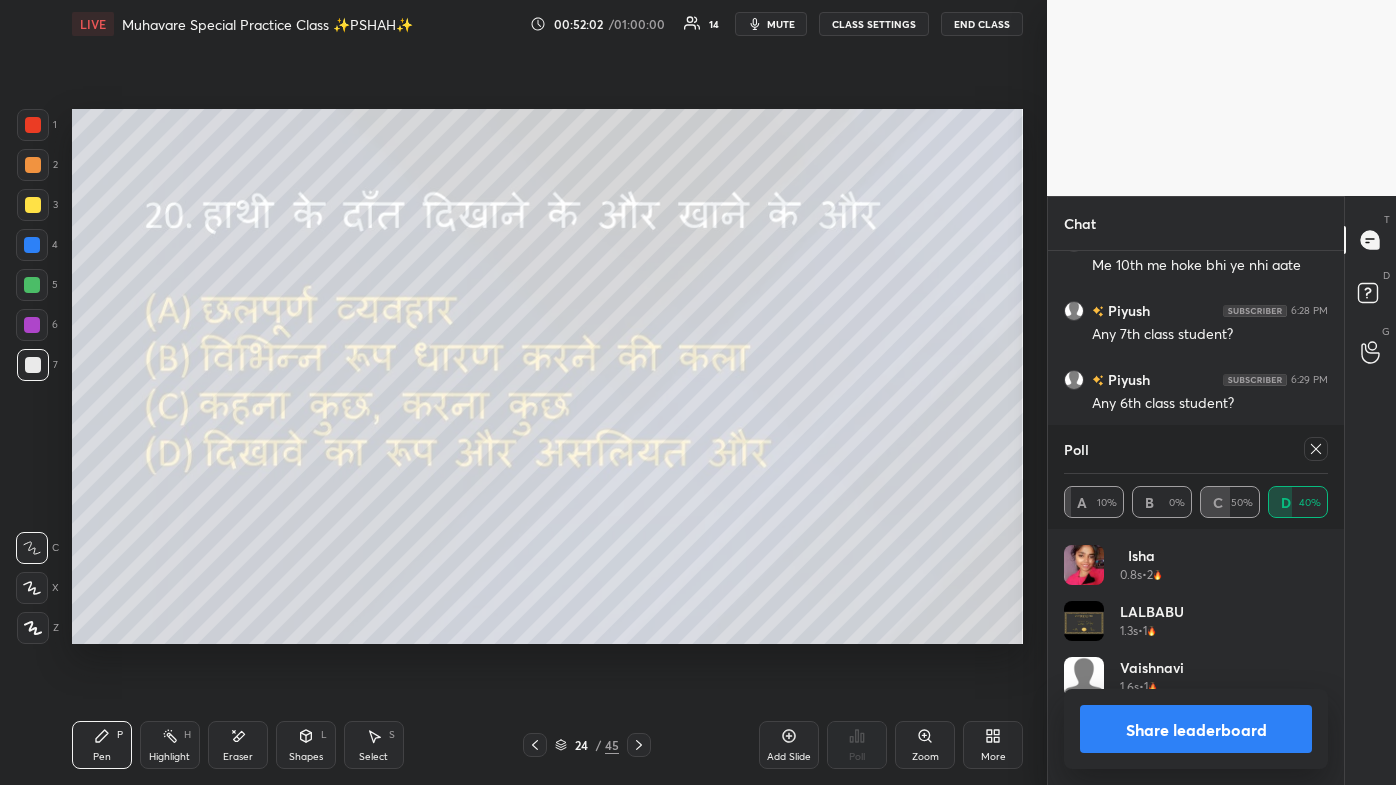 click 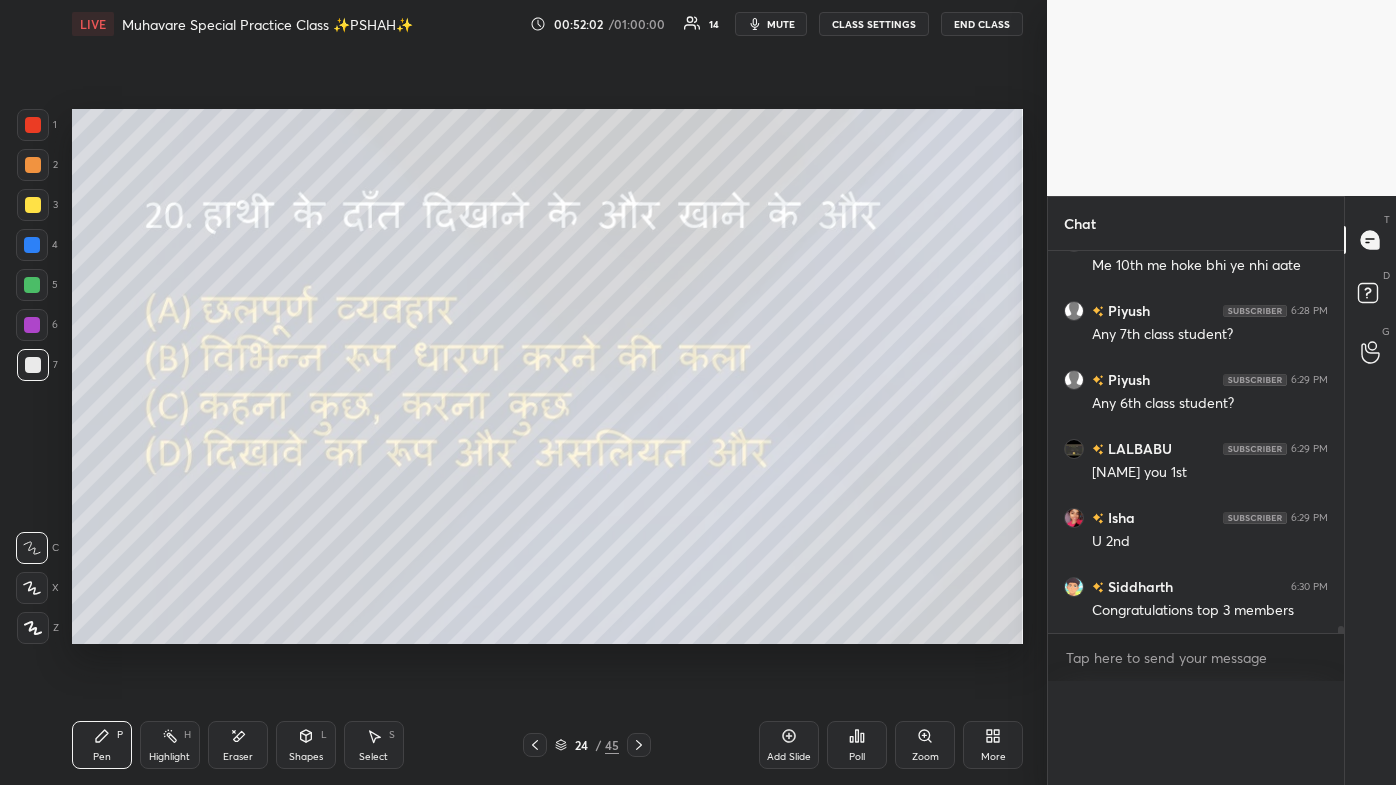 scroll, scrollTop: 0, scrollLeft: 0, axis: both 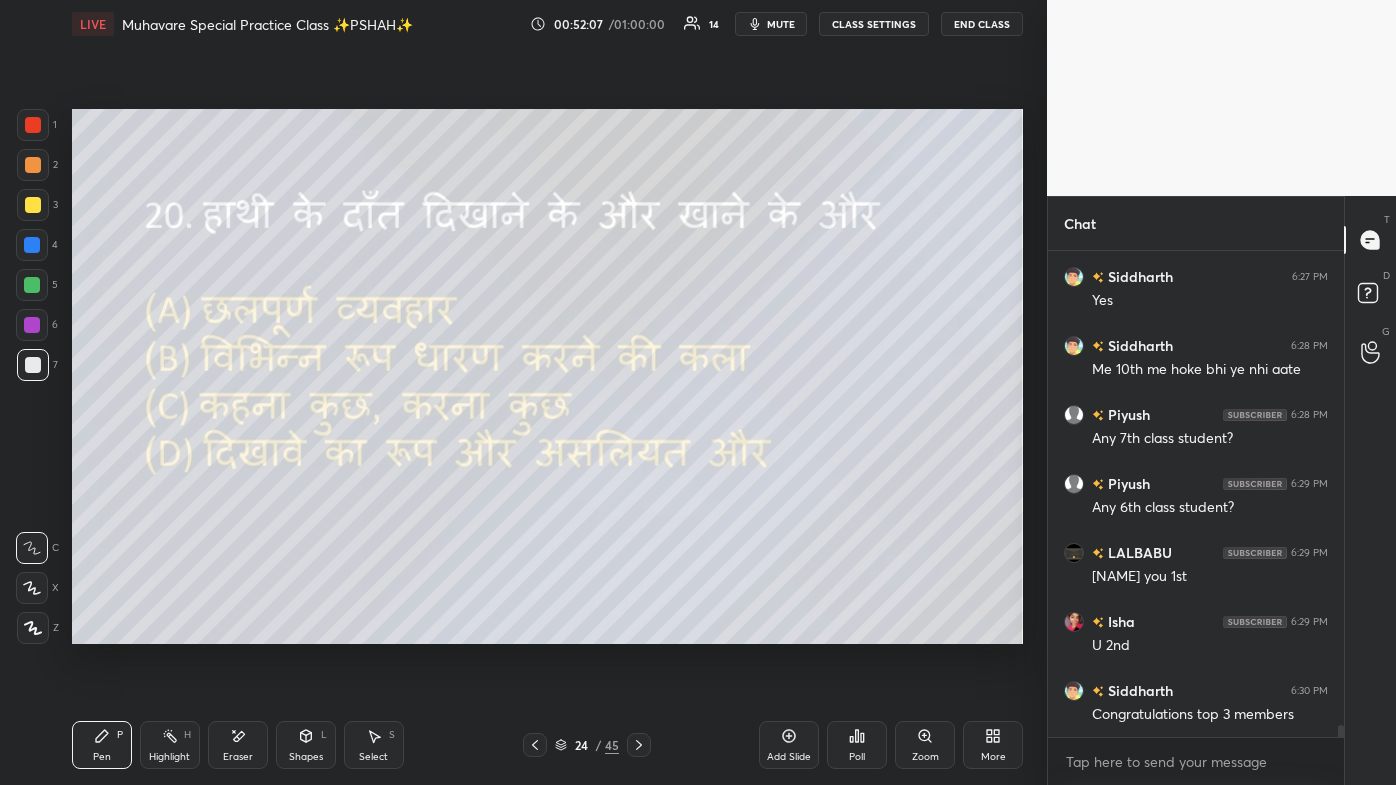 click on "More" at bounding box center [993, 745] 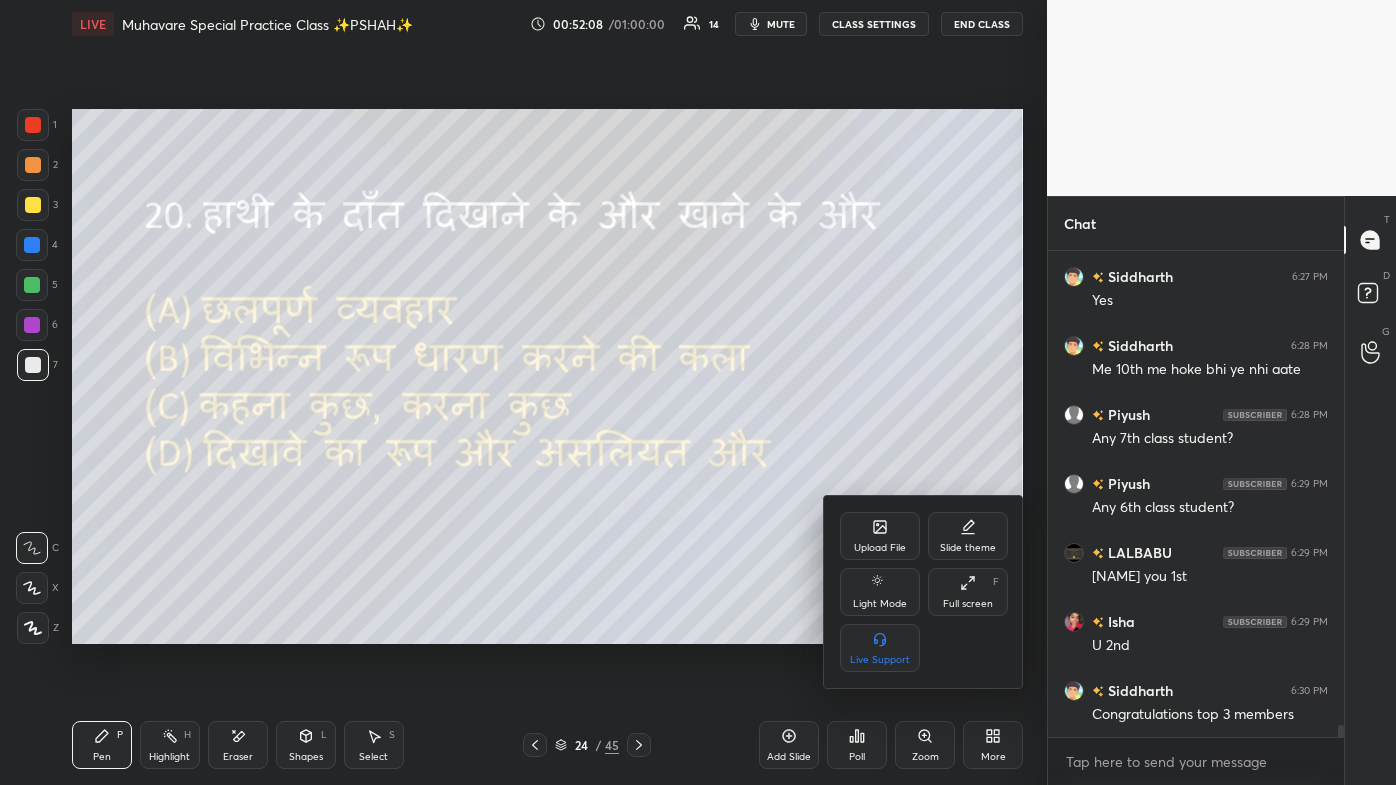 click 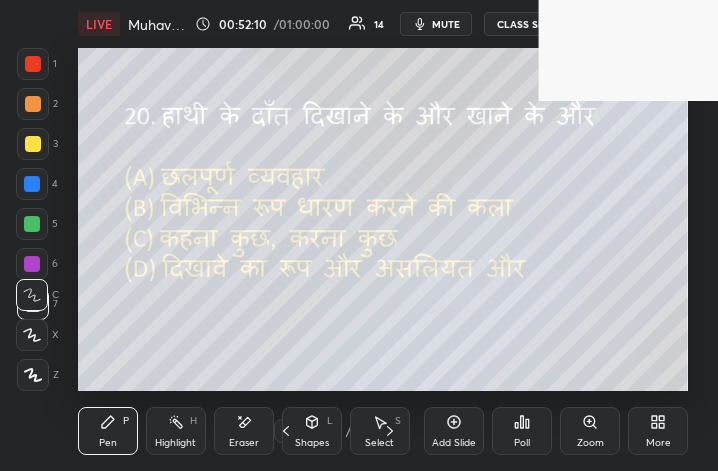 click 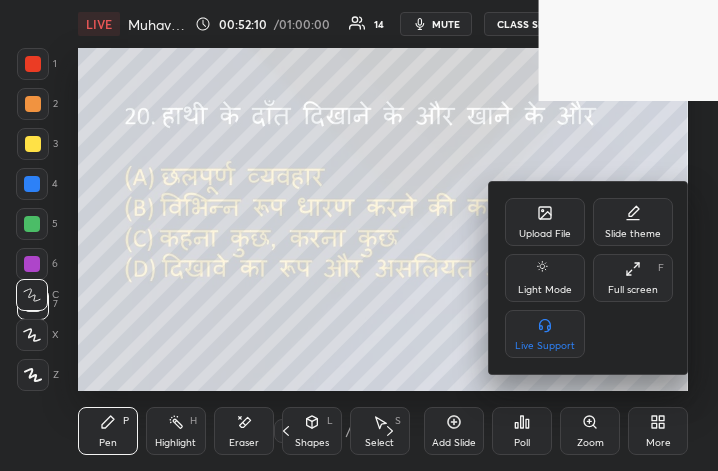 click on "Full screen" at bounding box center [633, 290] 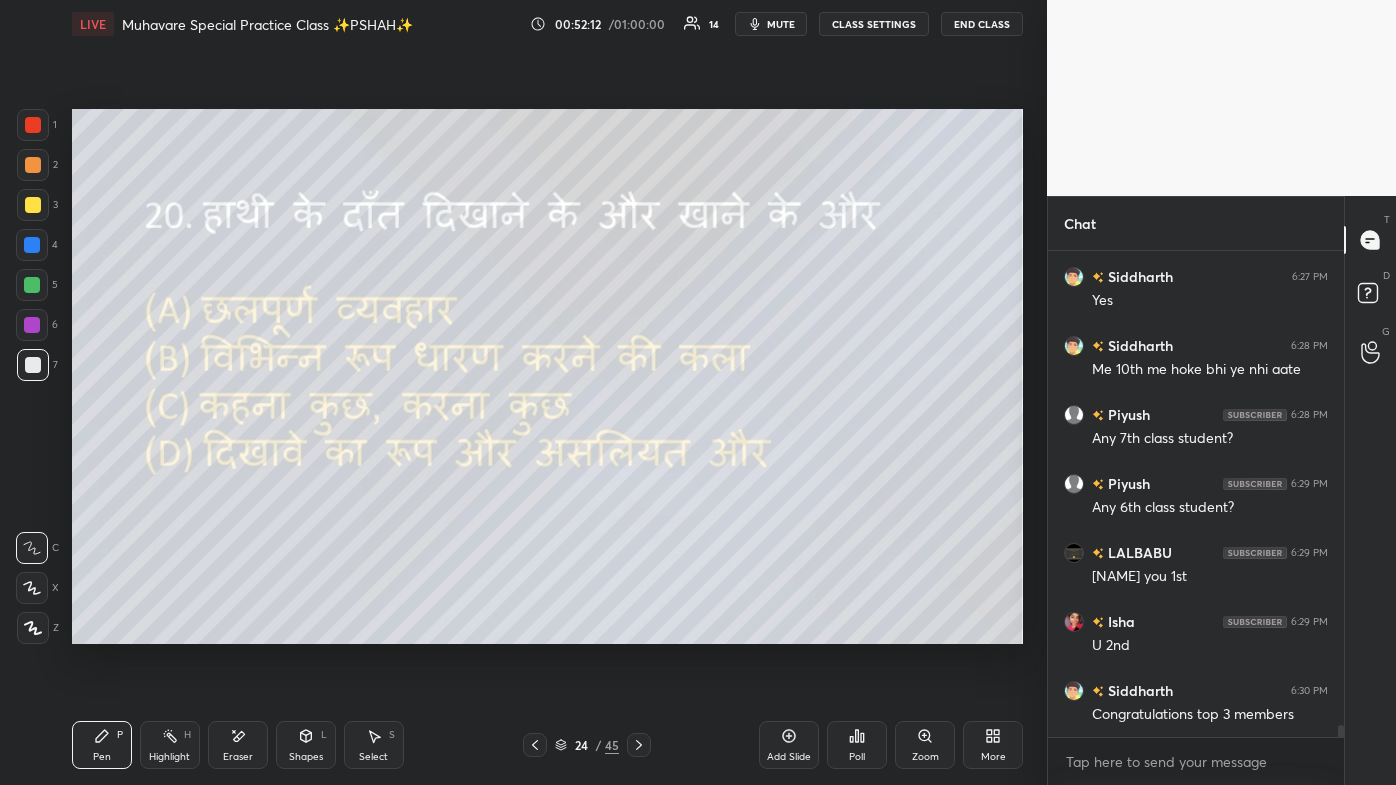 click at bounding box center [535, 745] 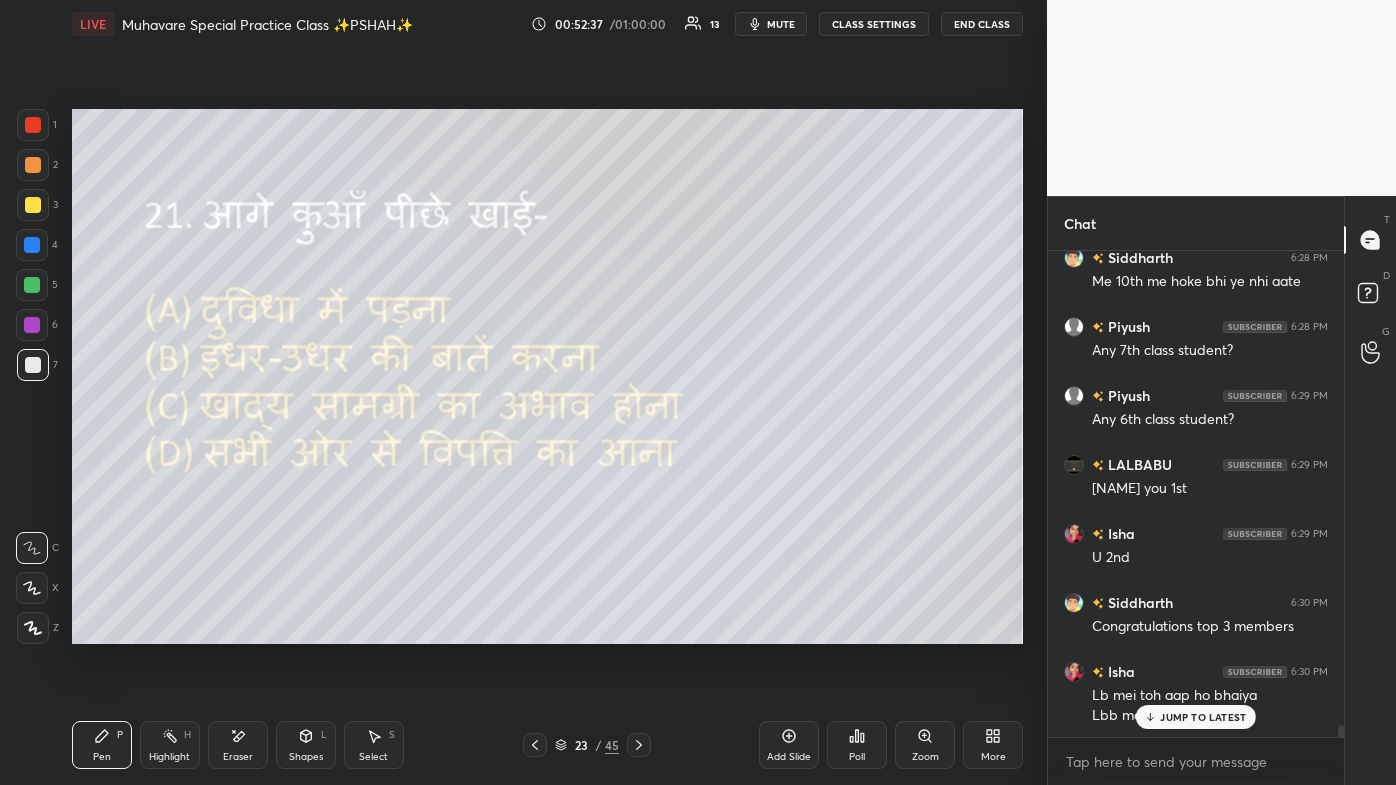 scroll, scrollTop: 20069, scrollLeft: 0, axis: vertical 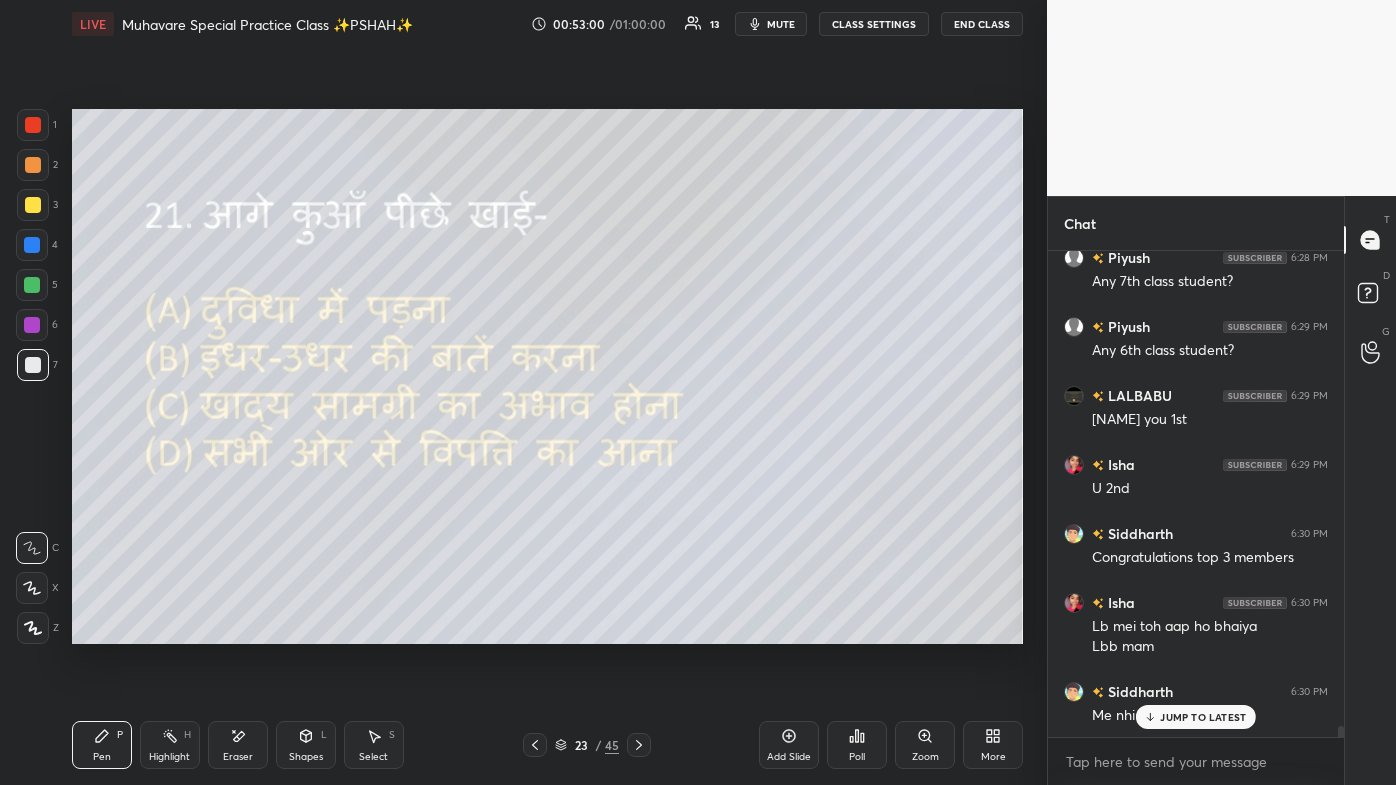 click 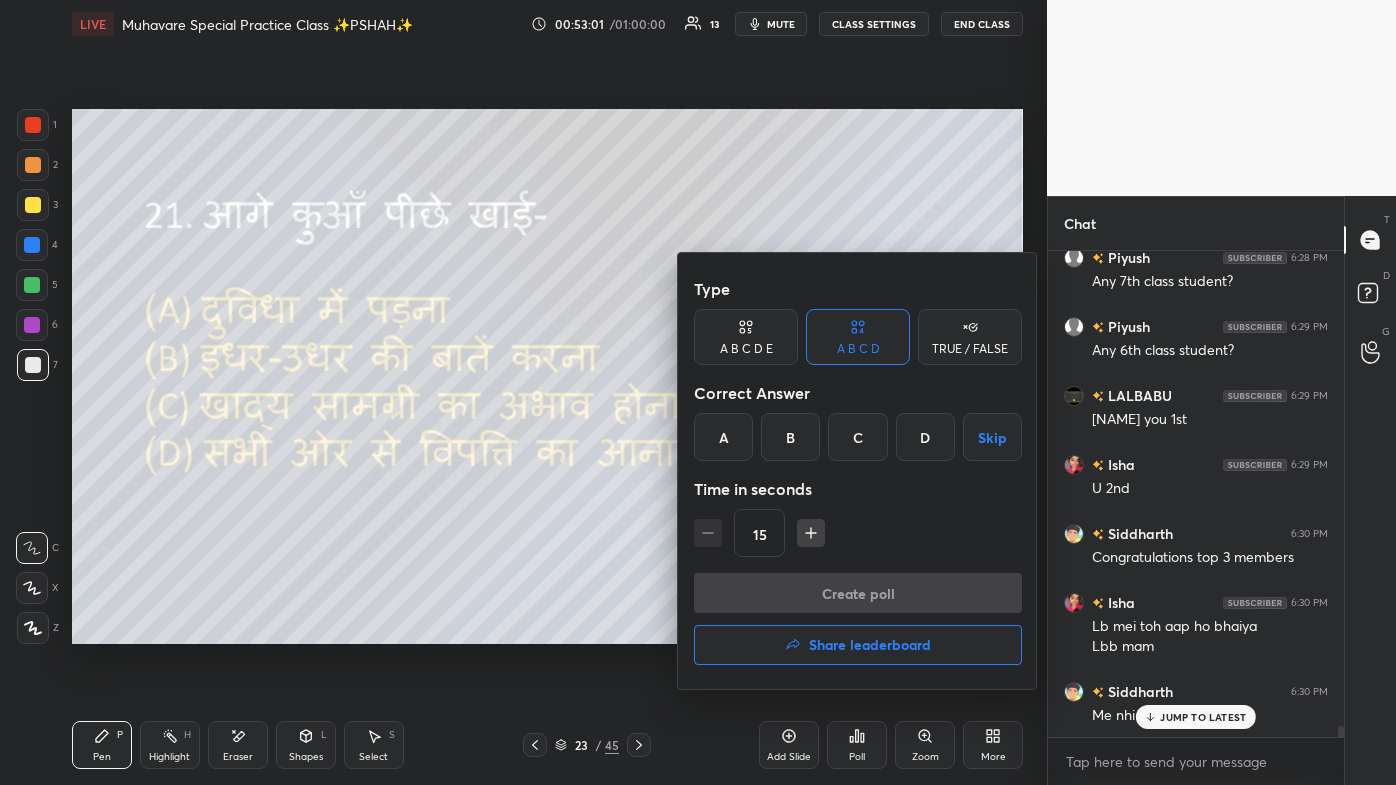 click on "D" at bounding box center (925, 437) 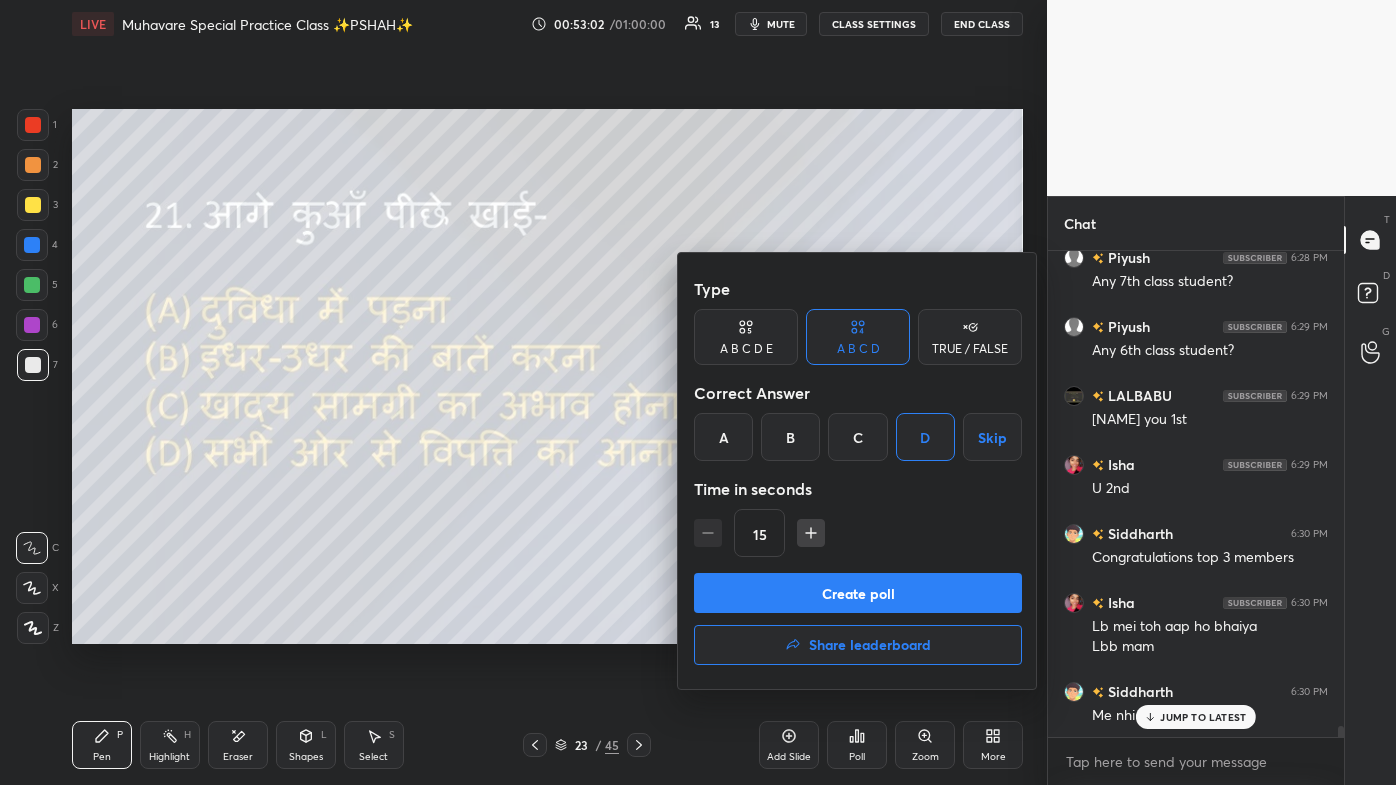 click on "Create poll" at bounding box center (858, 593) 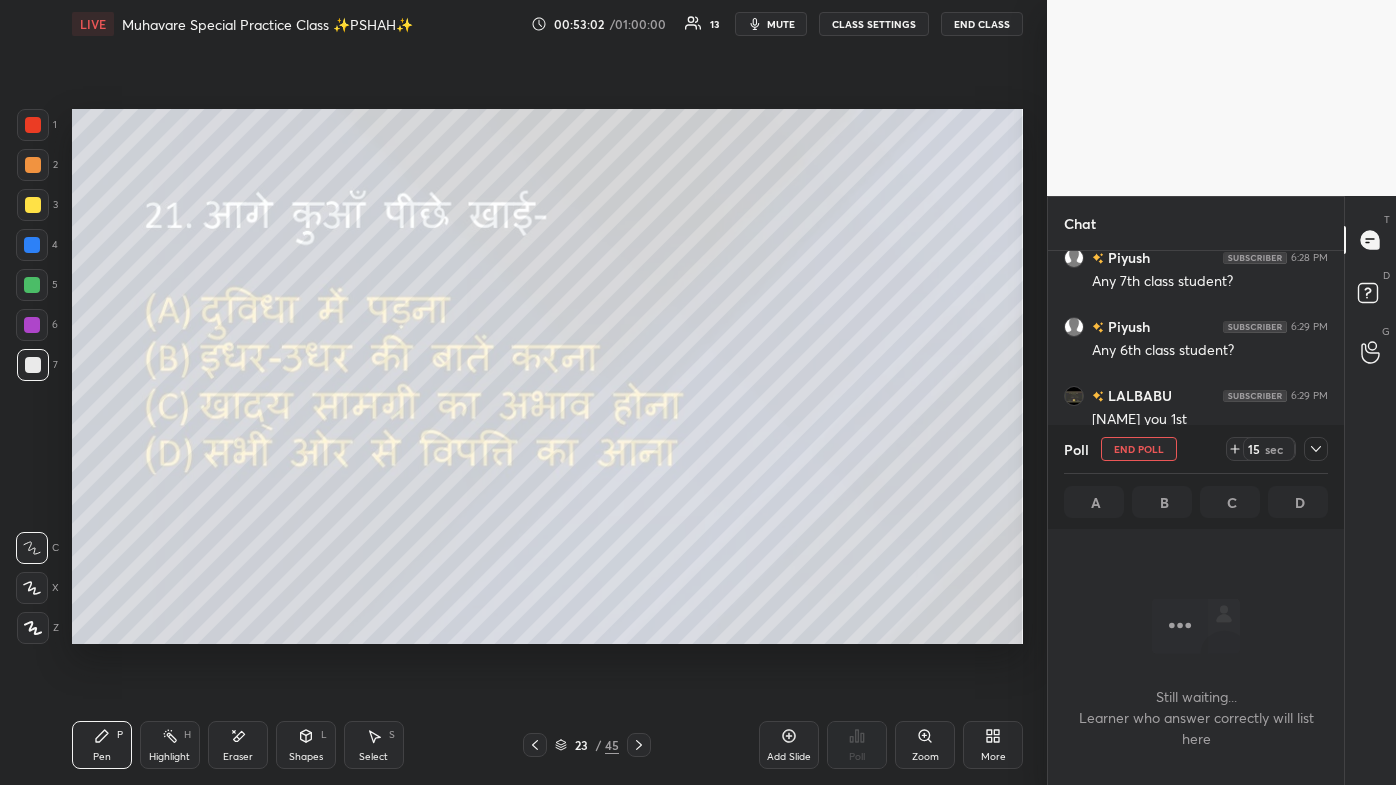 scroll, scrollTop: 433, scrollLeft: 290, axis: both 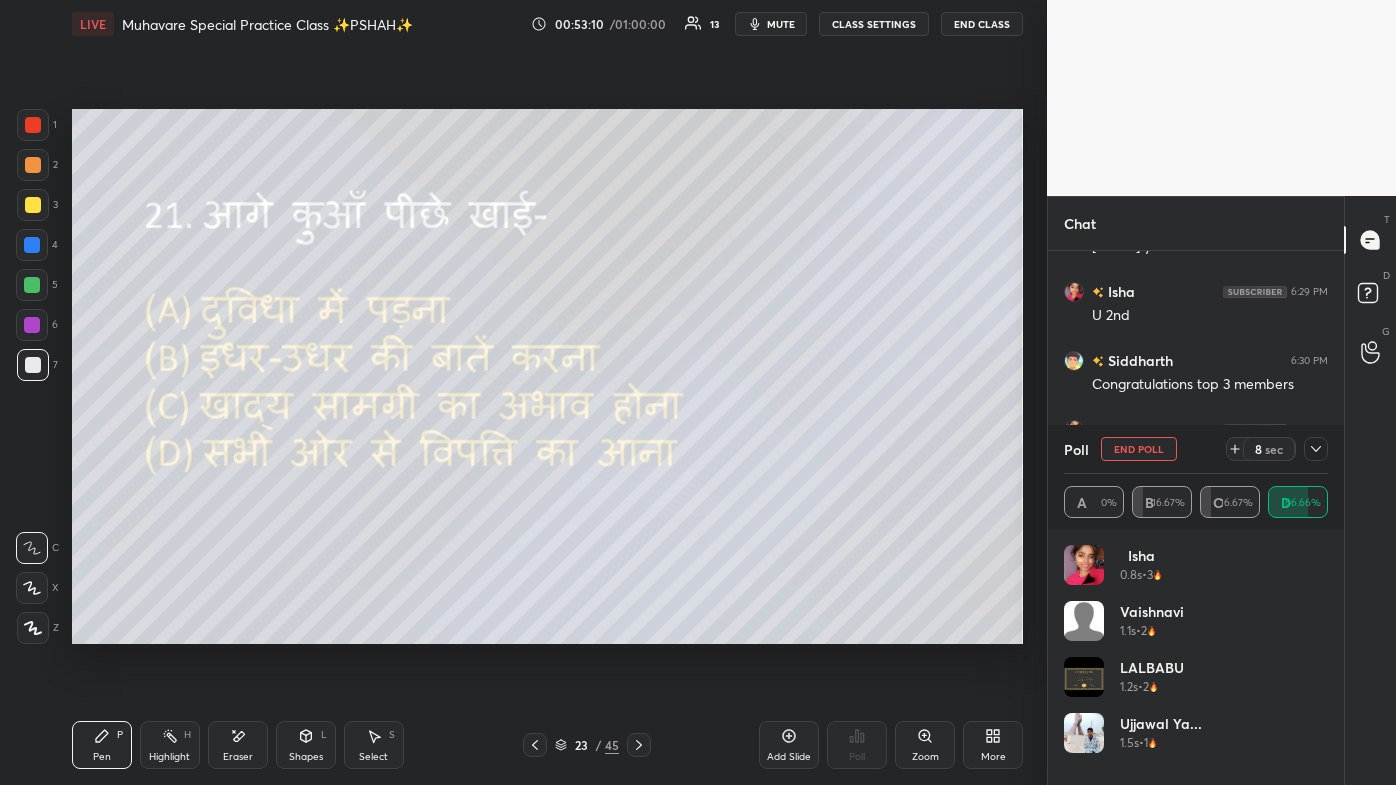 click 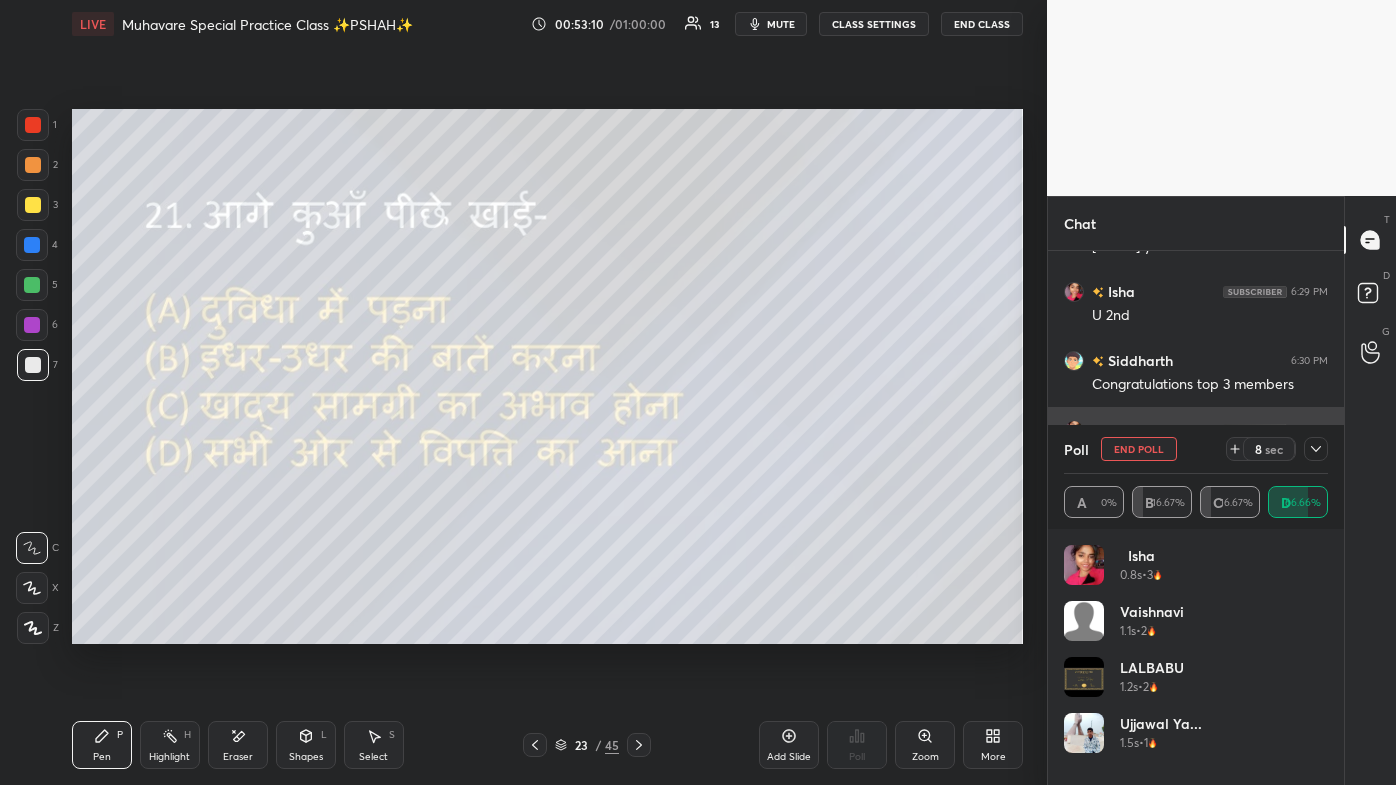 scroll, scrollTop: 174, scrollLeft: 258, axis: both 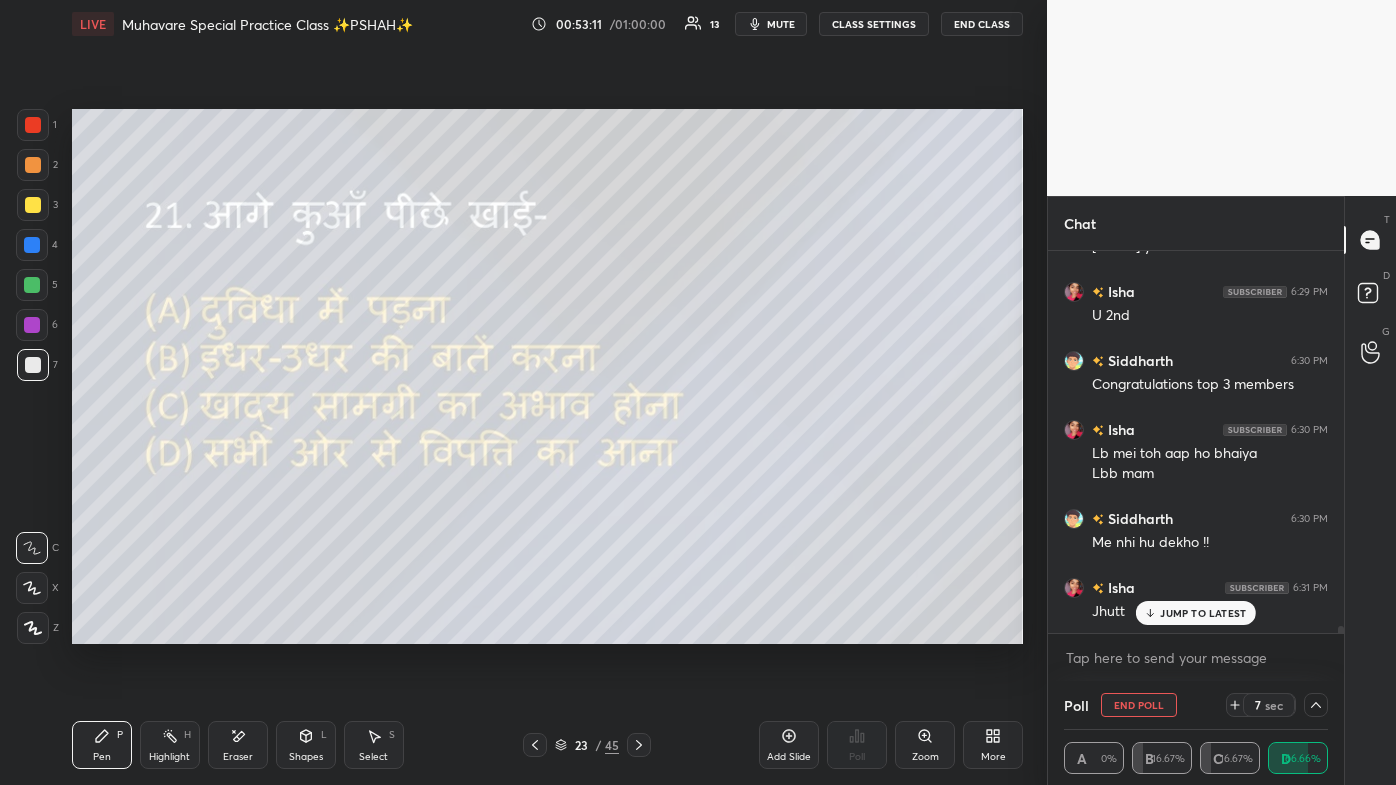 click on "JUMP TO LATEST" at bounding box center (1203, 613) 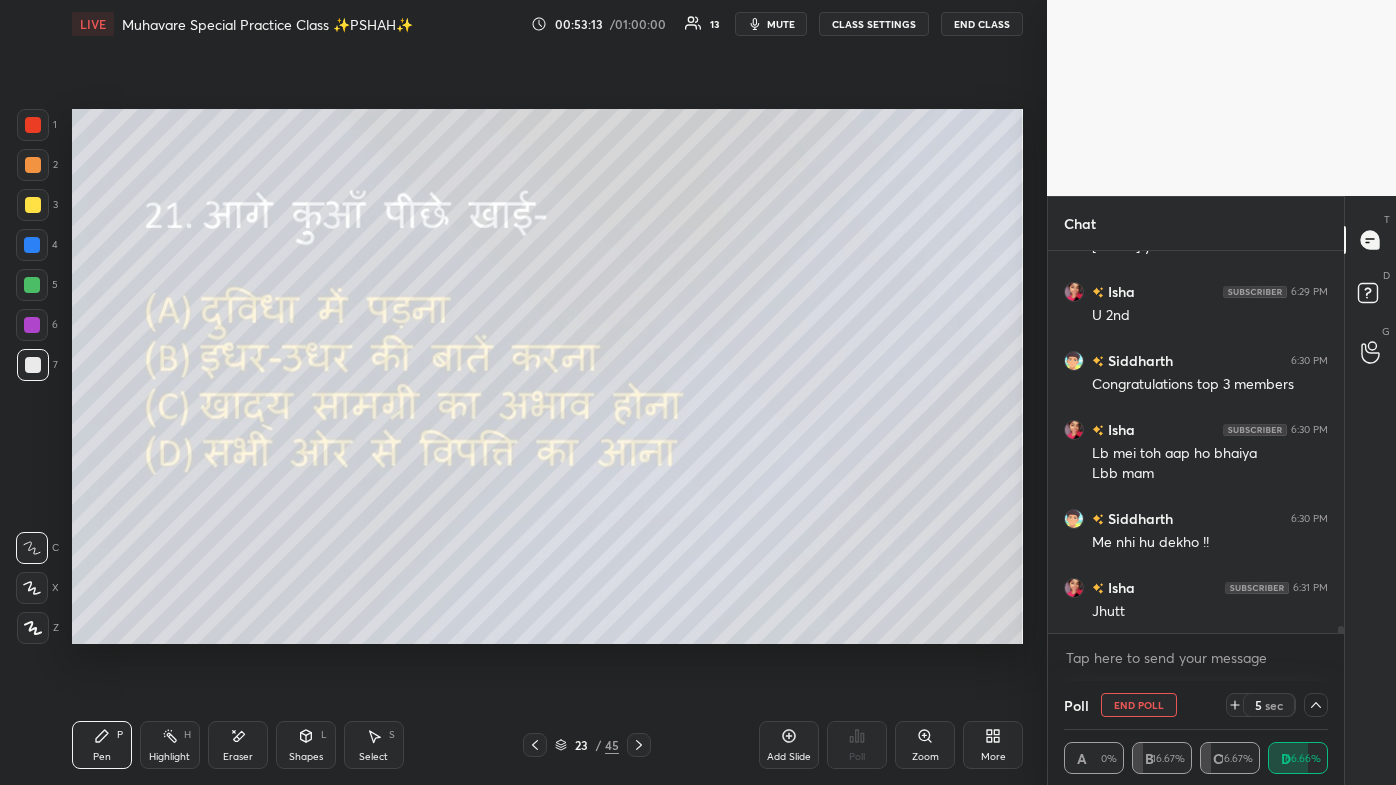 click 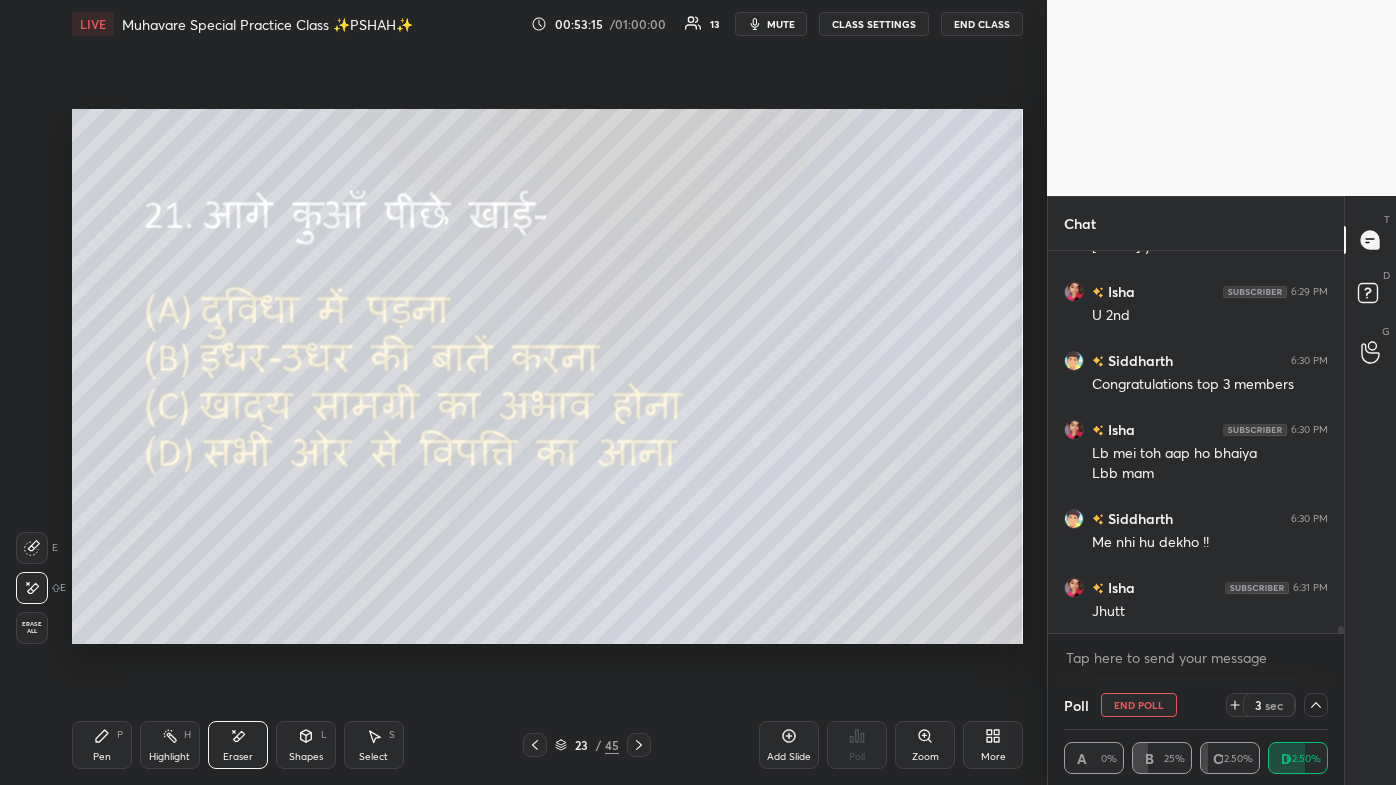click on "Setting up your live class Poll for   secs No correct answer Start poll" at bounding box center [547, 376] 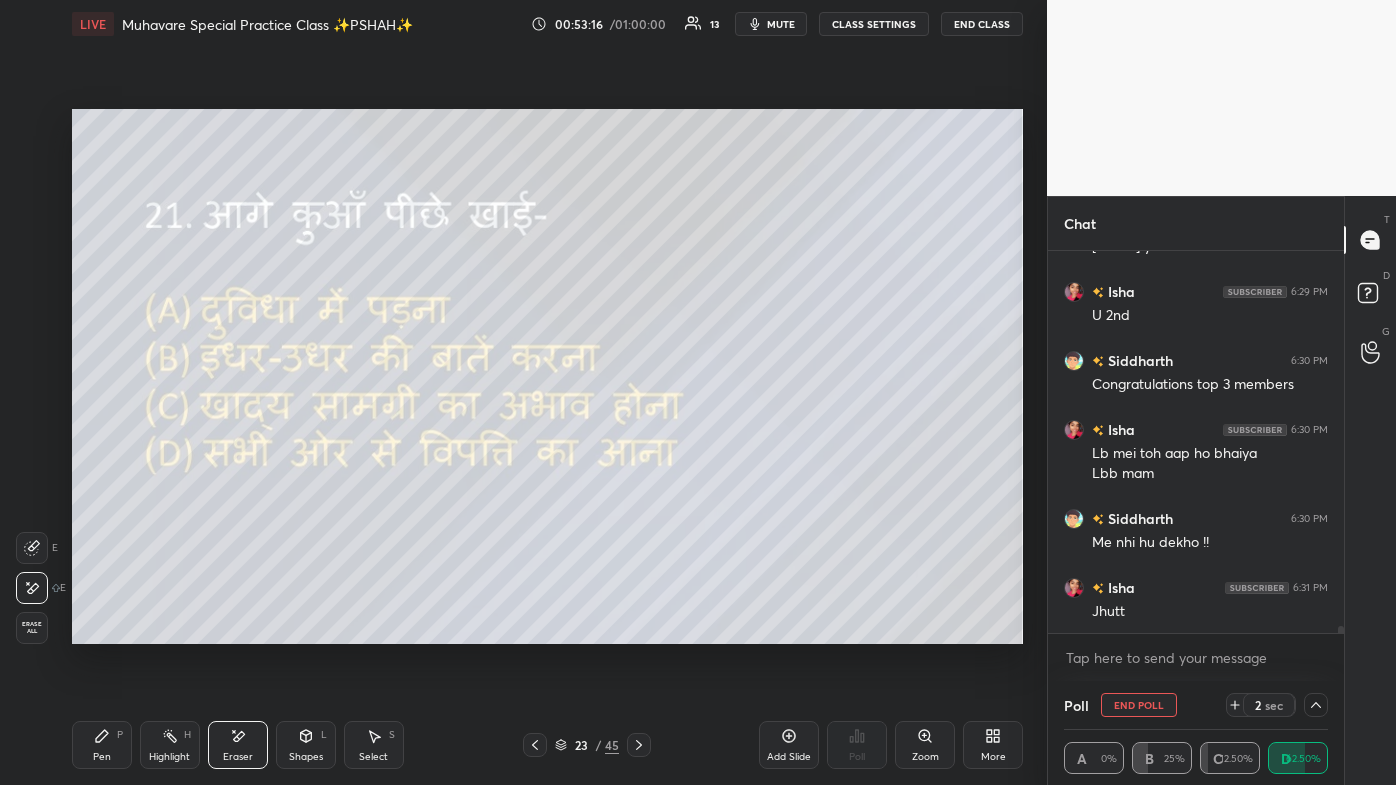 click on "Pen P" at bounding box center [102, 745] 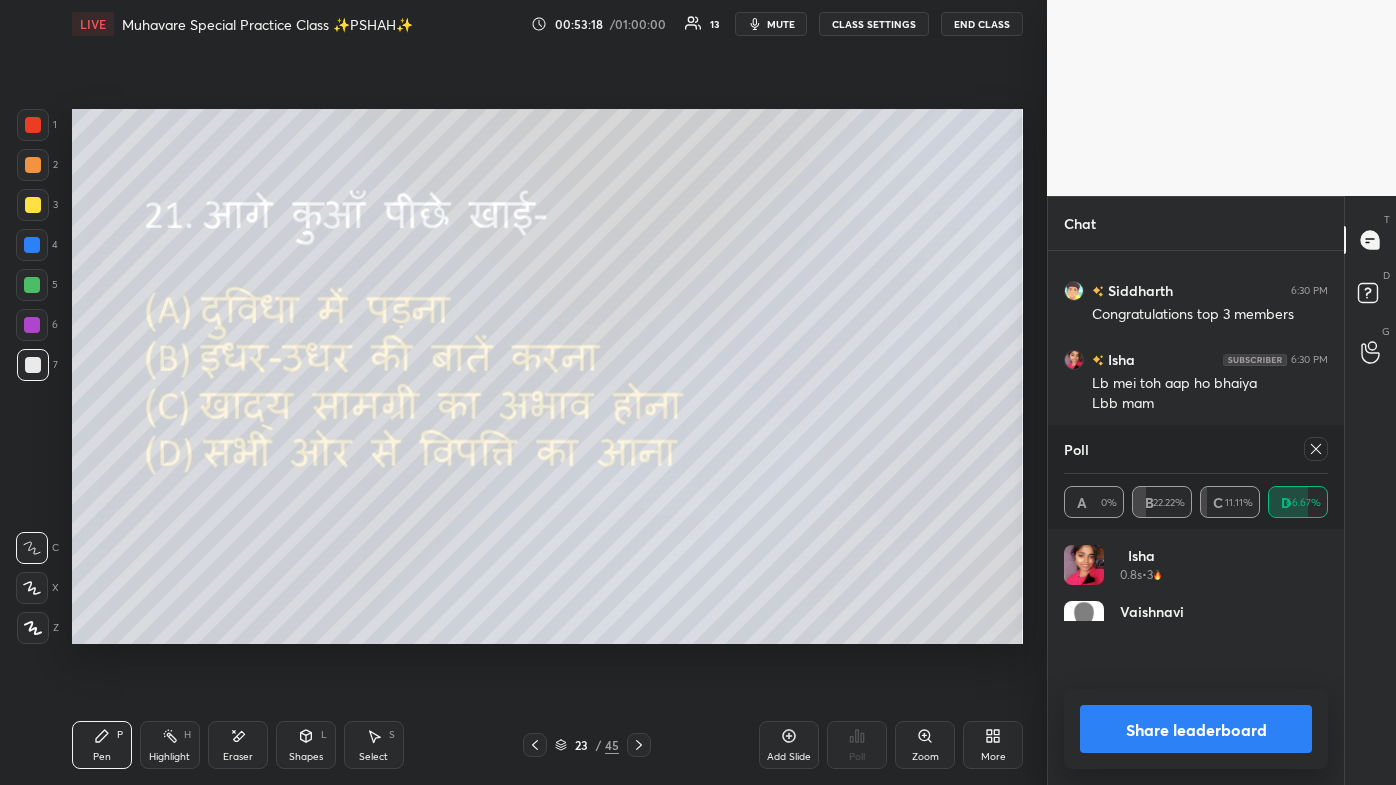 scroll, scrollTop: 6, scrollLeft: 5, axis: both 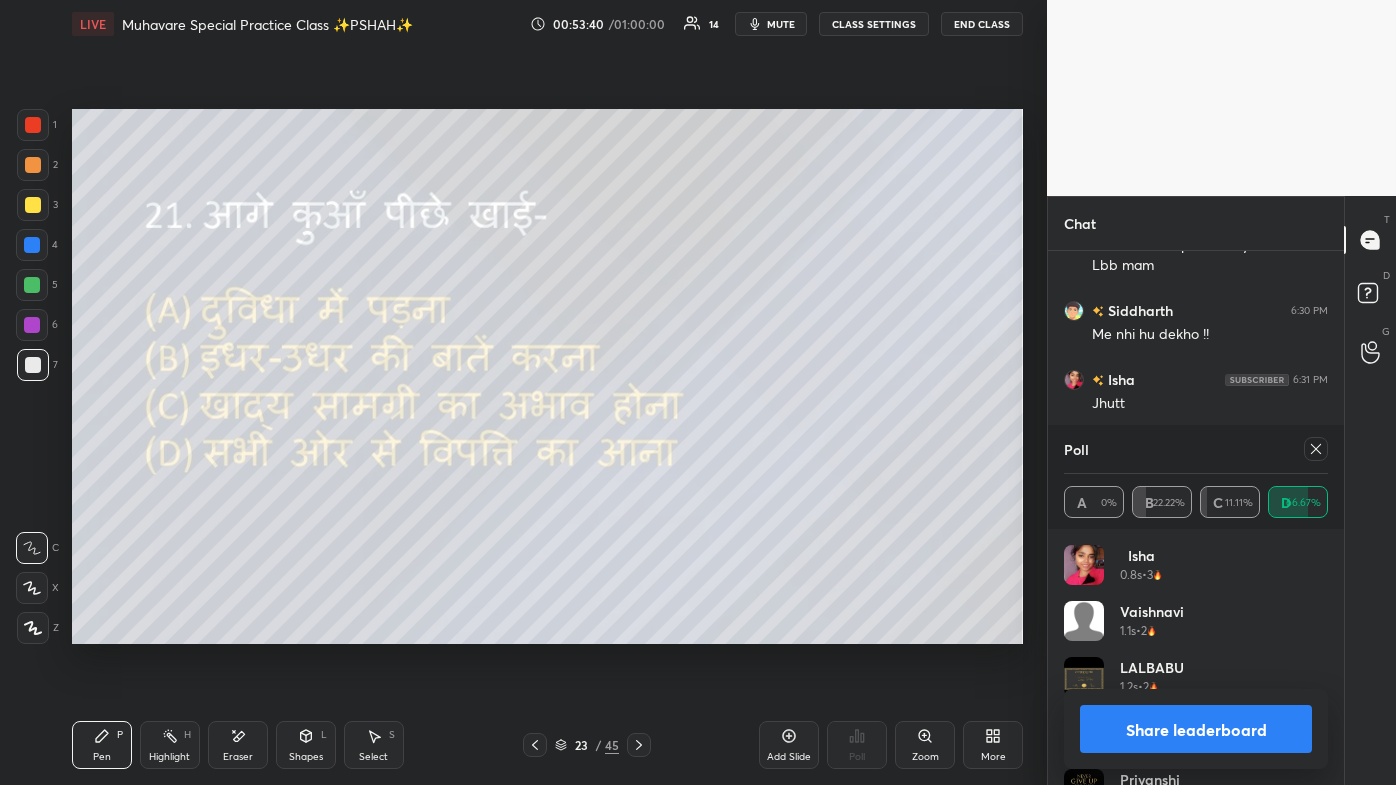 click 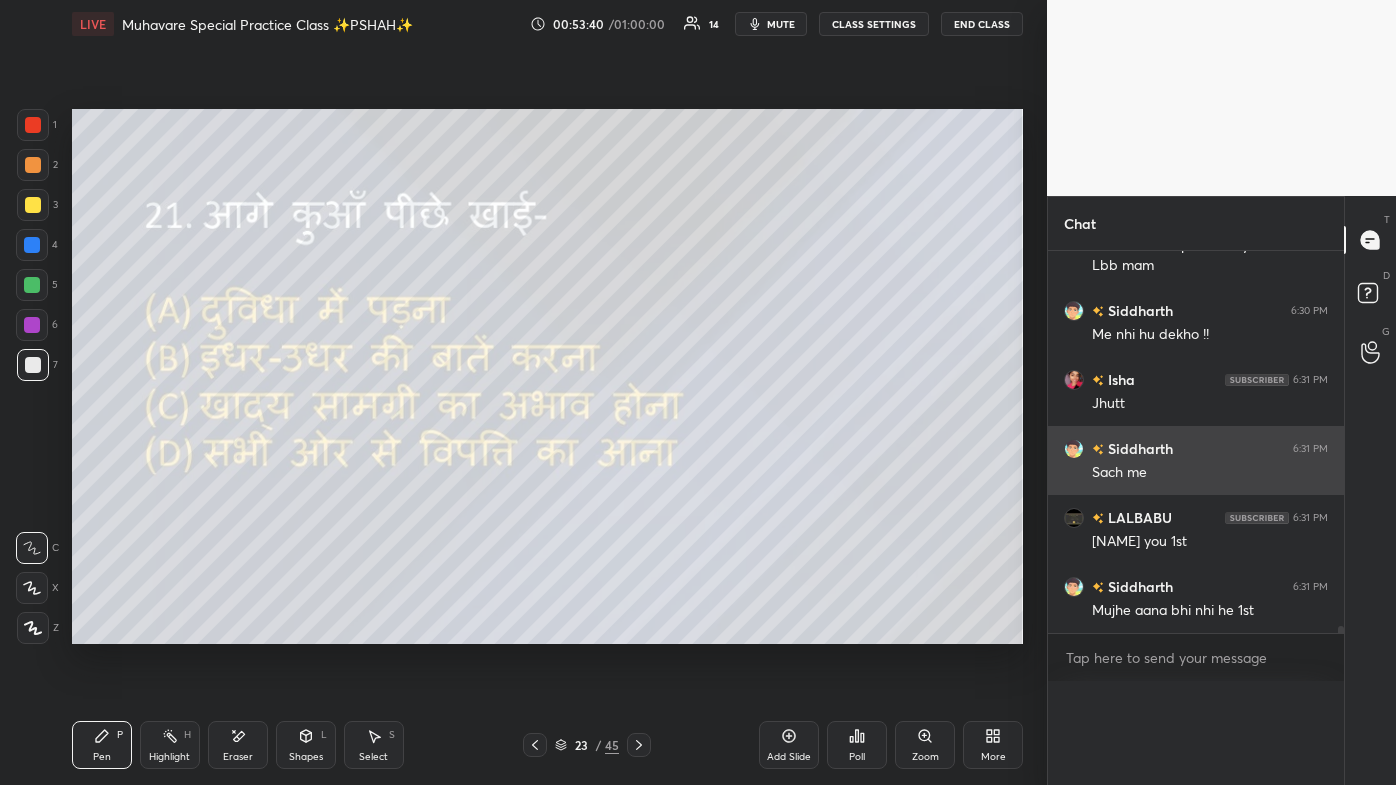 scroll, scrollTop: 0, scrollLeft: 0, axis: both 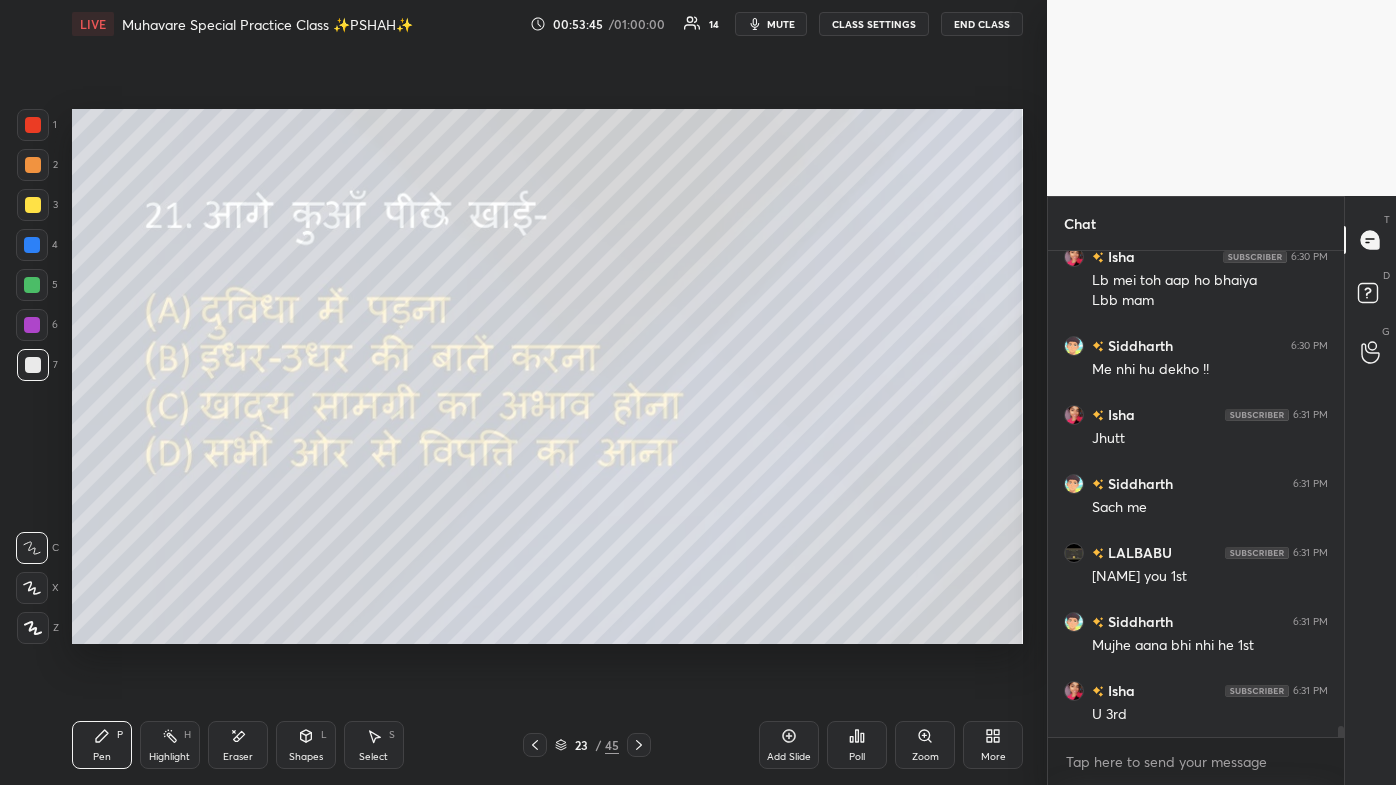 click at bounding box center [535, 745] 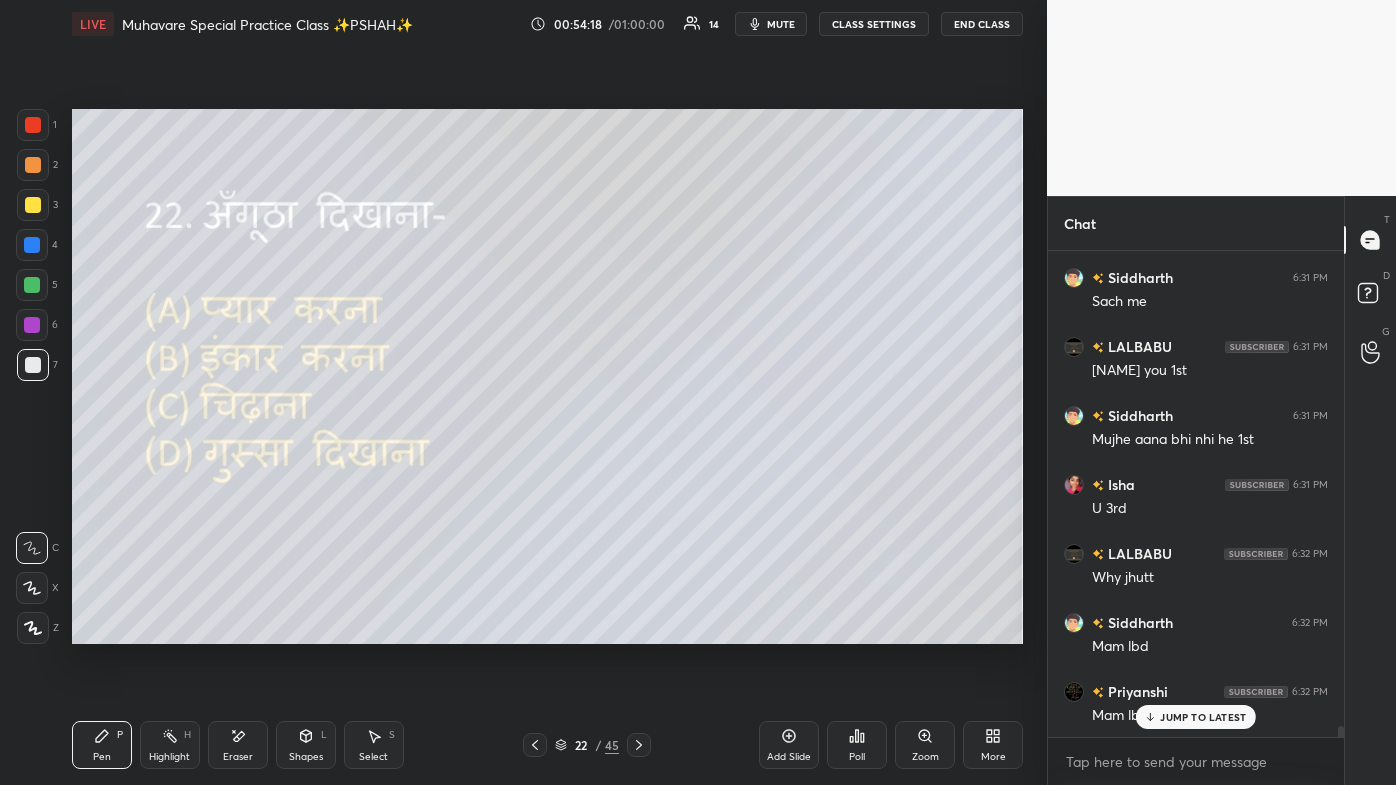 click on "JUMP TO LATEST" at bounding box center (1203, 717) 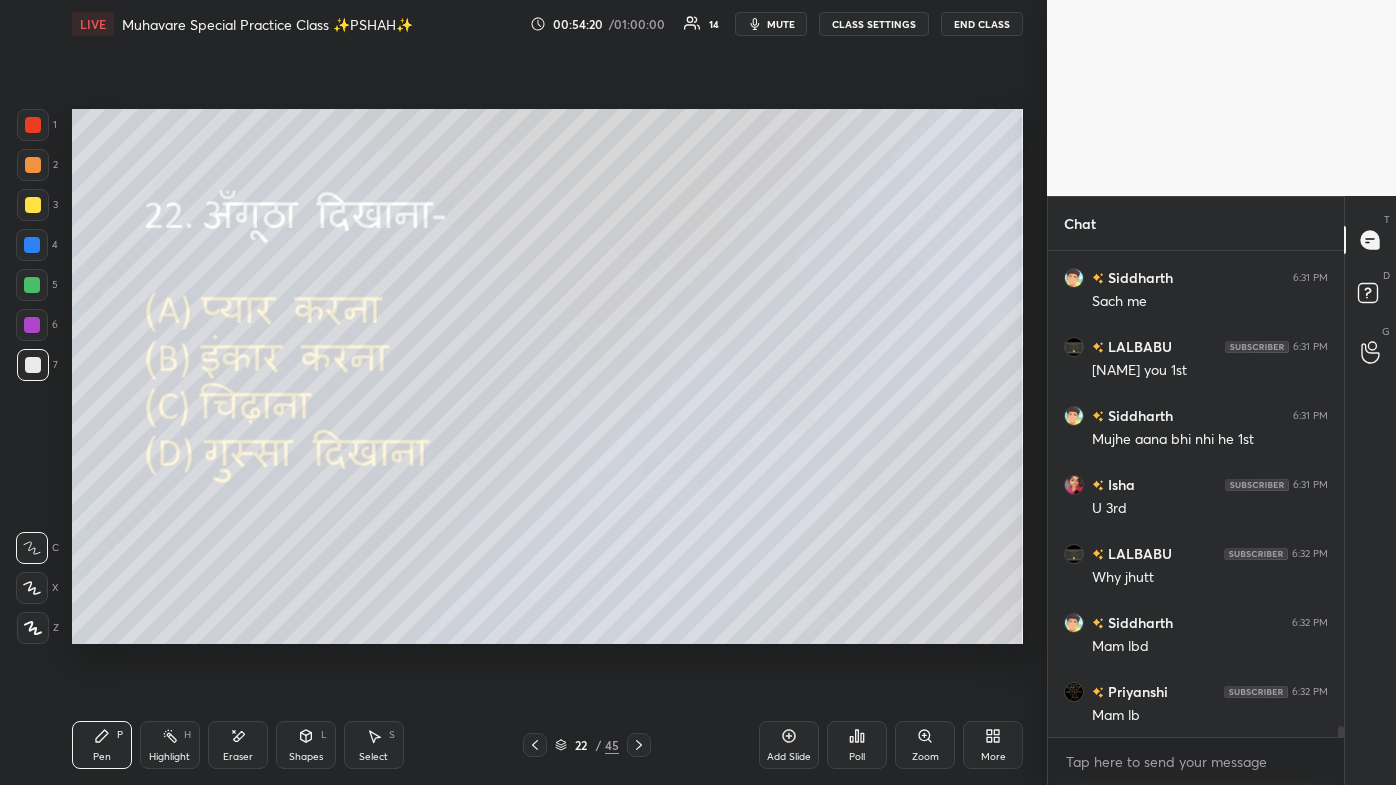 click 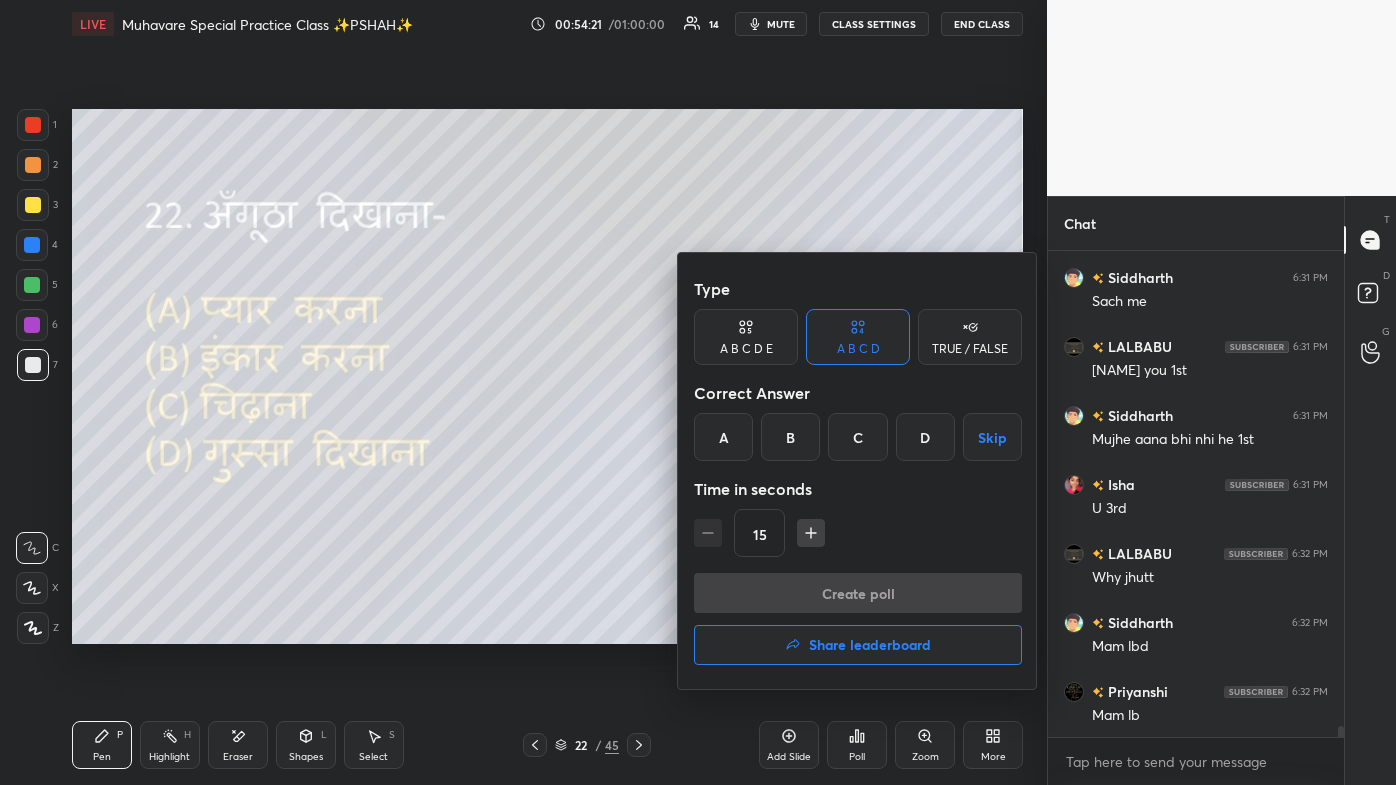 click on "B" at bounding box center (790, 437) 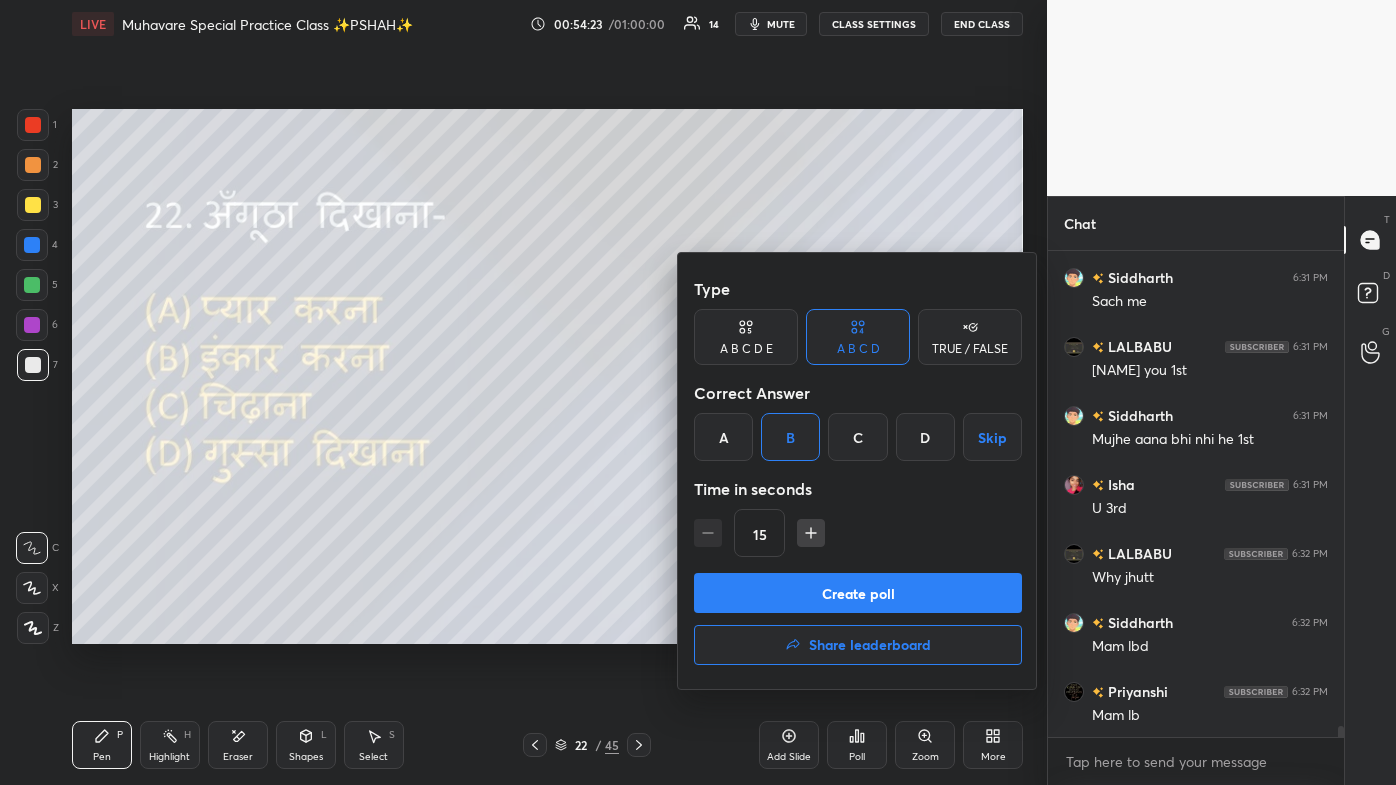 click on "Create poll" at bounding box center [858, 593] 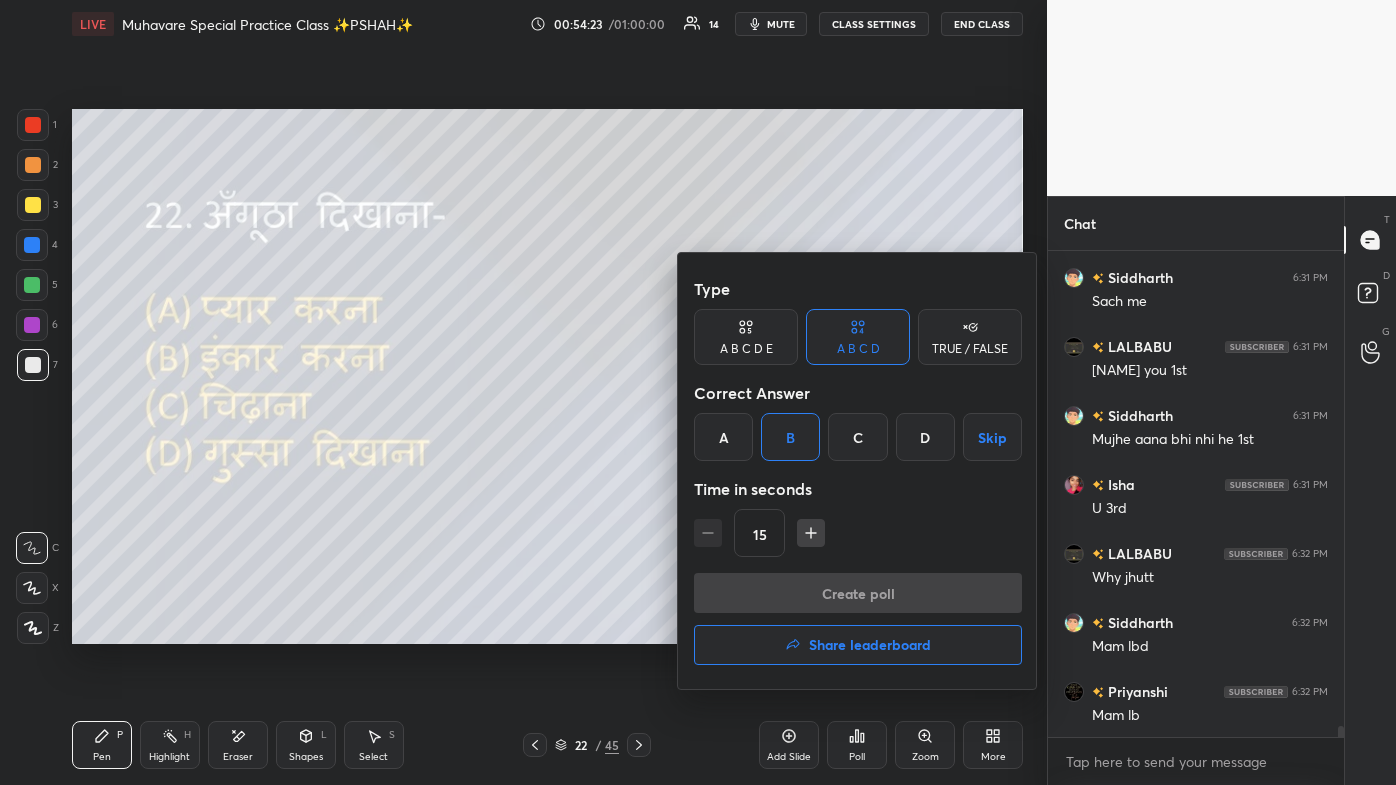 scroll, scrollTop: 423, scrollLeft: 290, axis: both 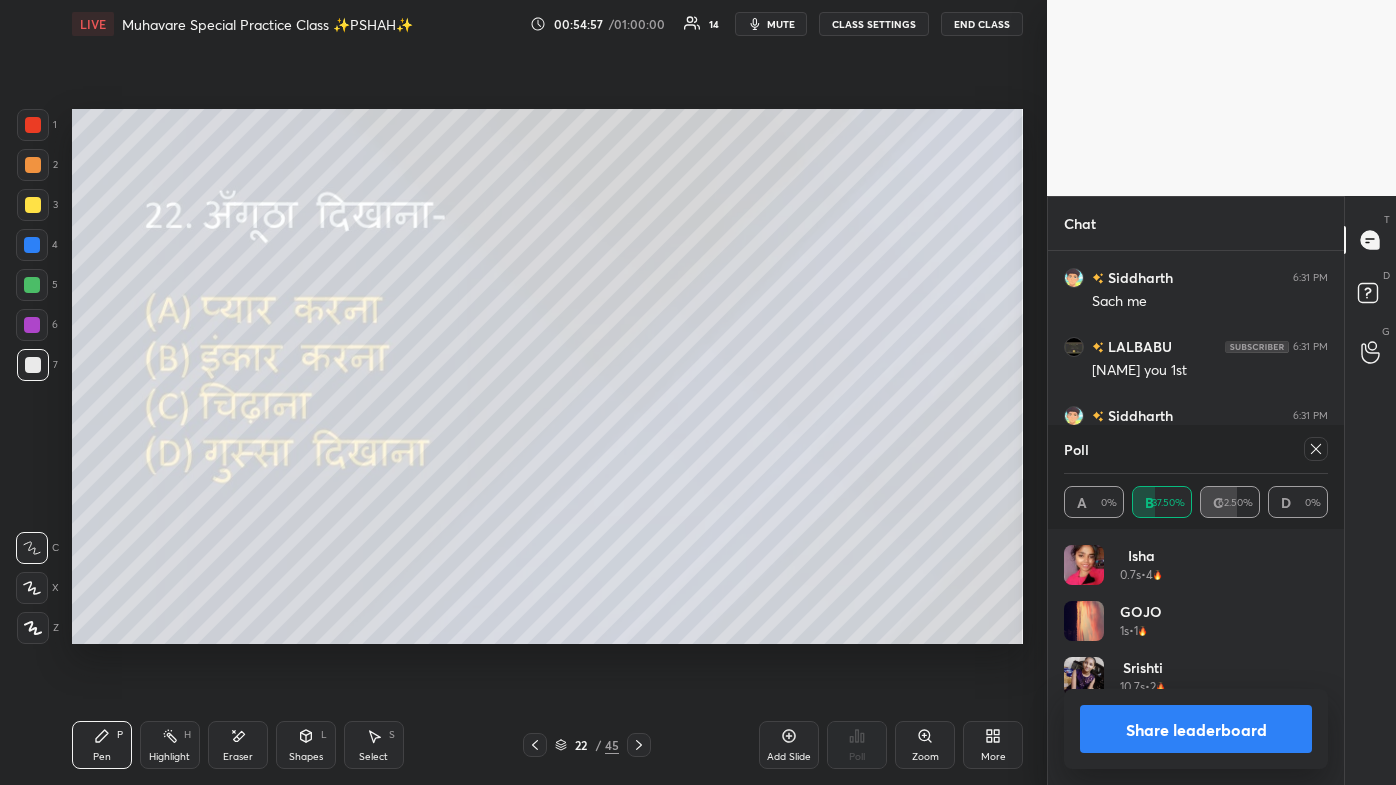 click at bounding box center (1316, 449) 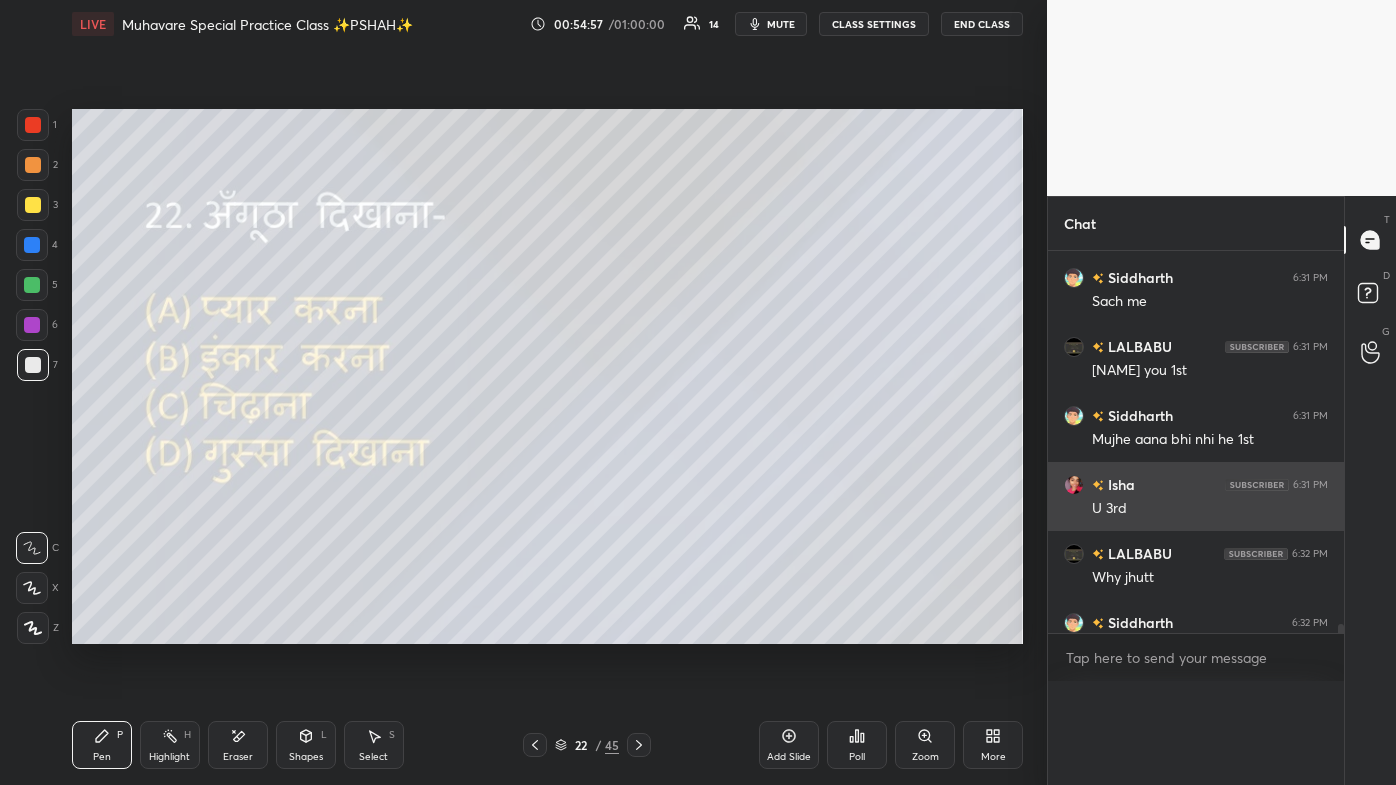 scroll, scrollTop: 0, scrollLeft: 0, axis: both 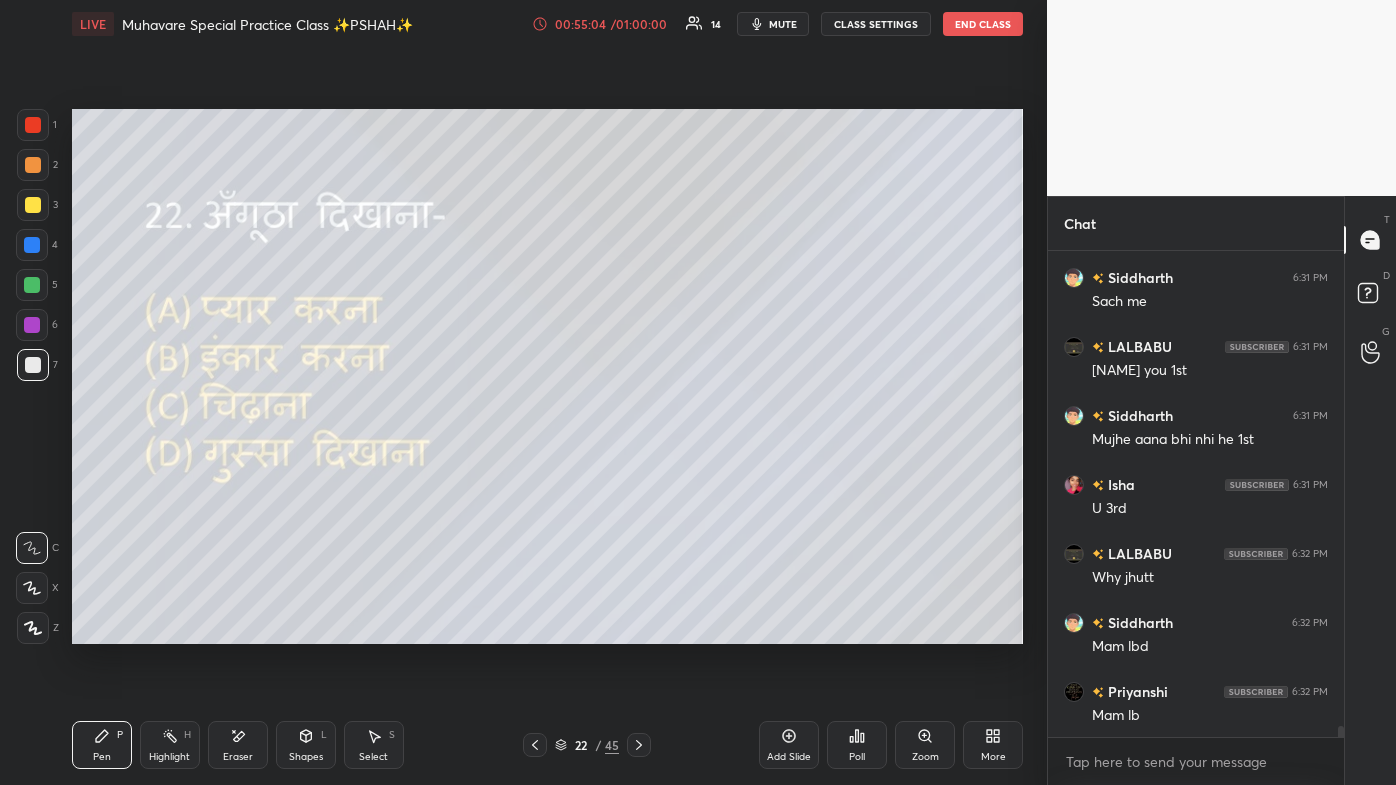 click at bounding box center (535, 745) 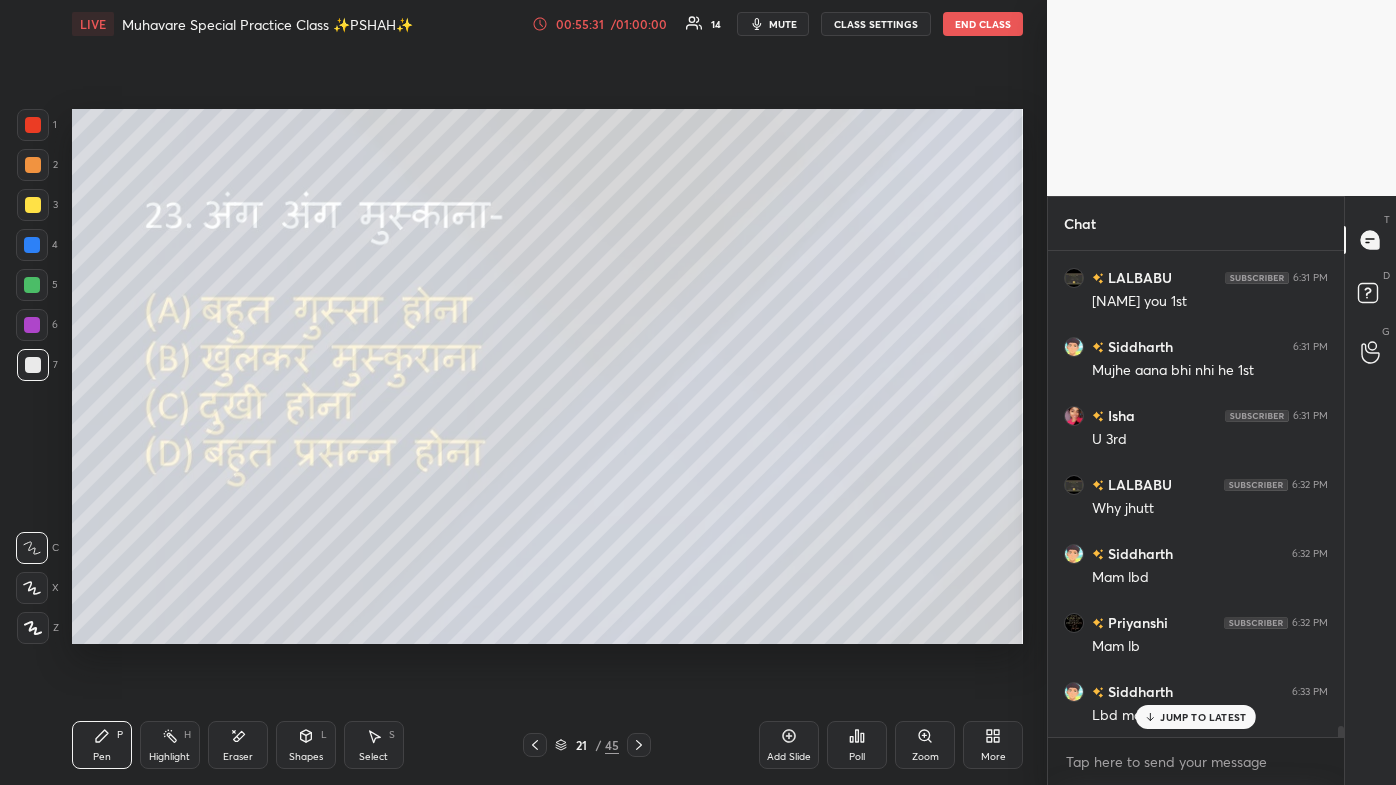 scroll, scrollTop: 20760, scrollLeft: 0, axis: vertical 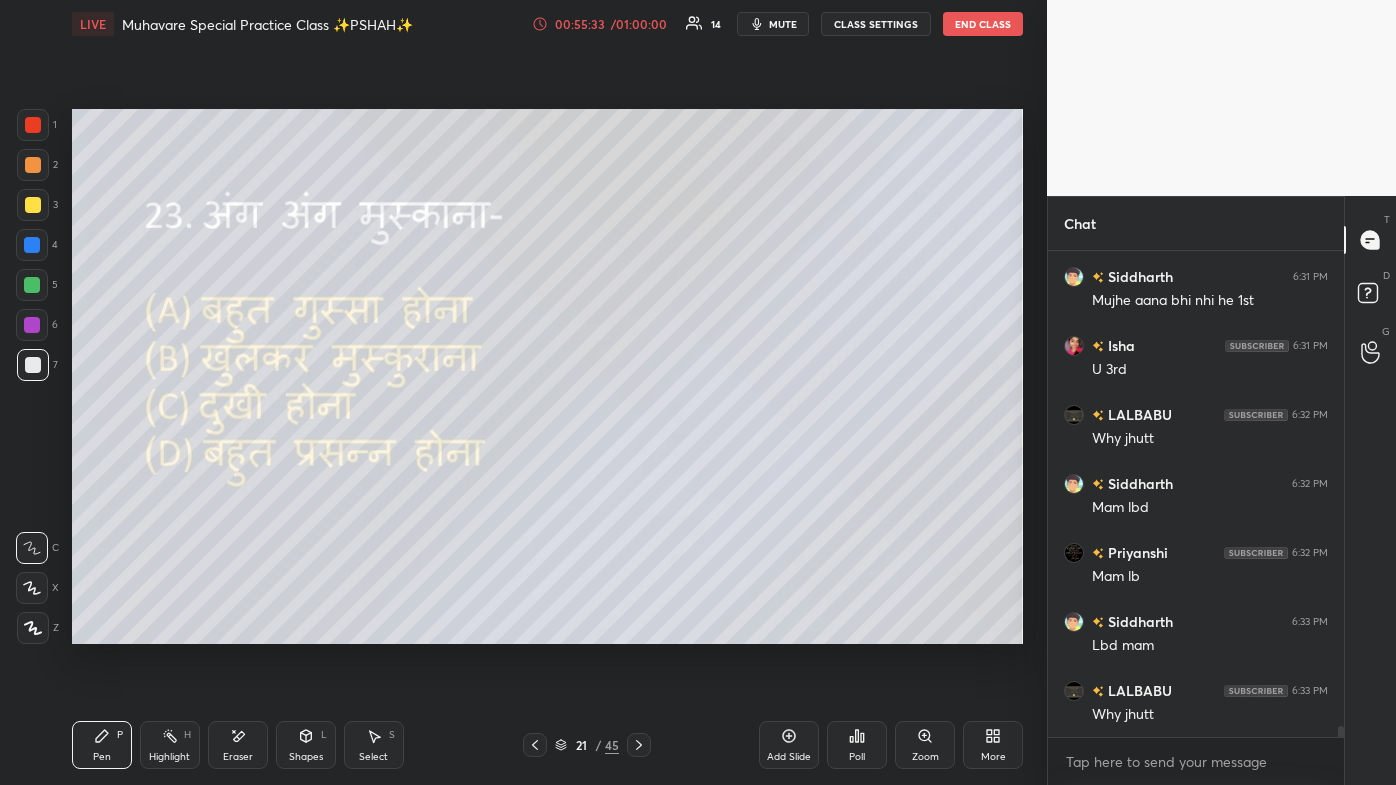 click 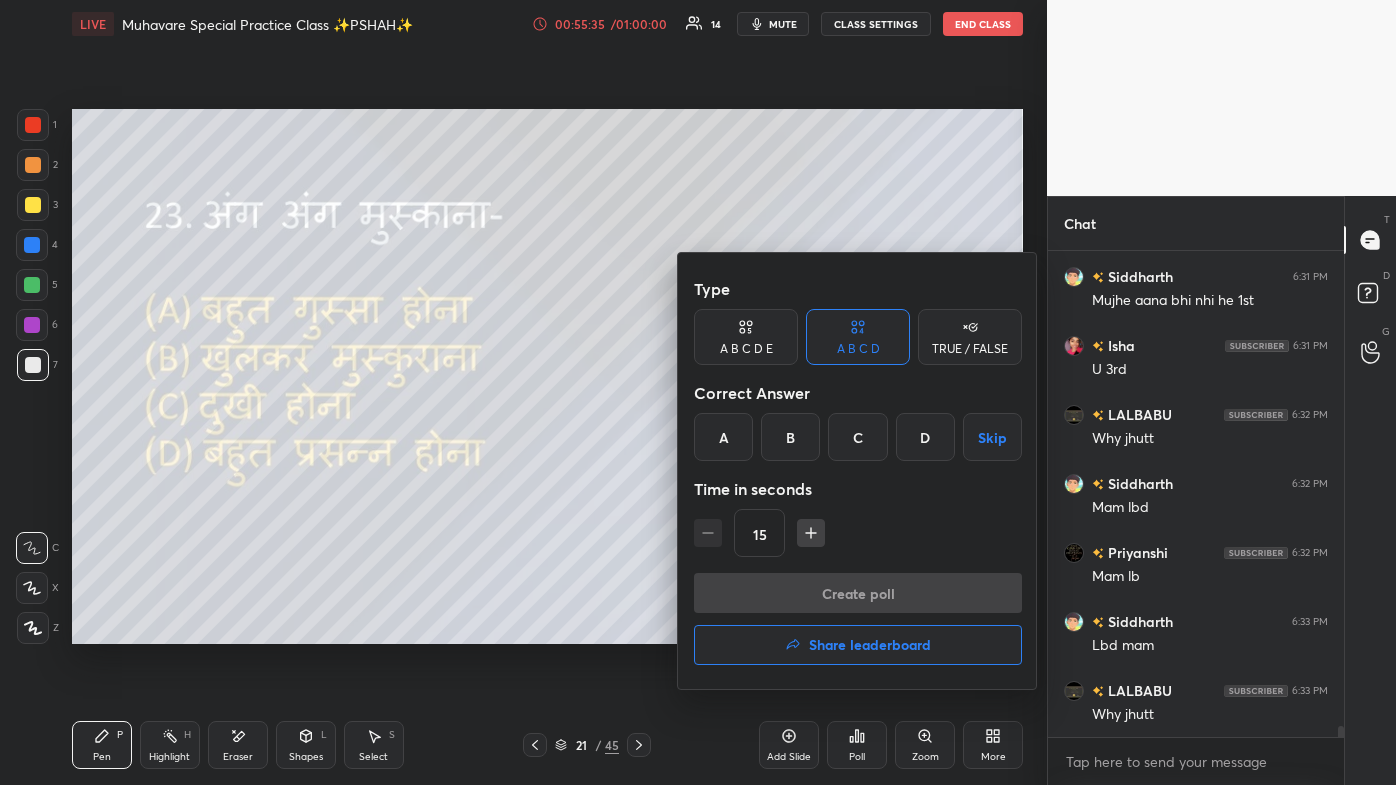 click on "D" at bounding box center (925, 437) 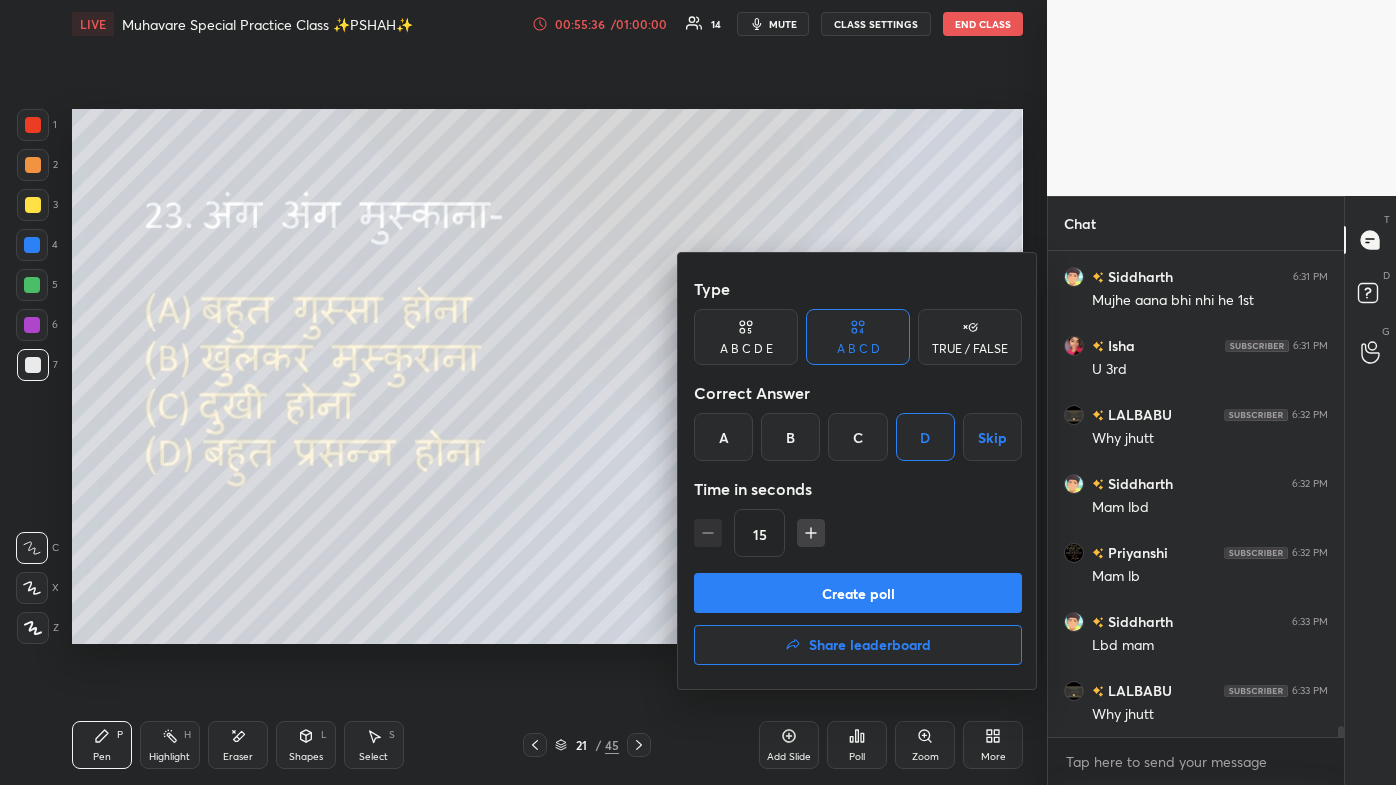 click on "Create poll" at bounding box center [858, 593] 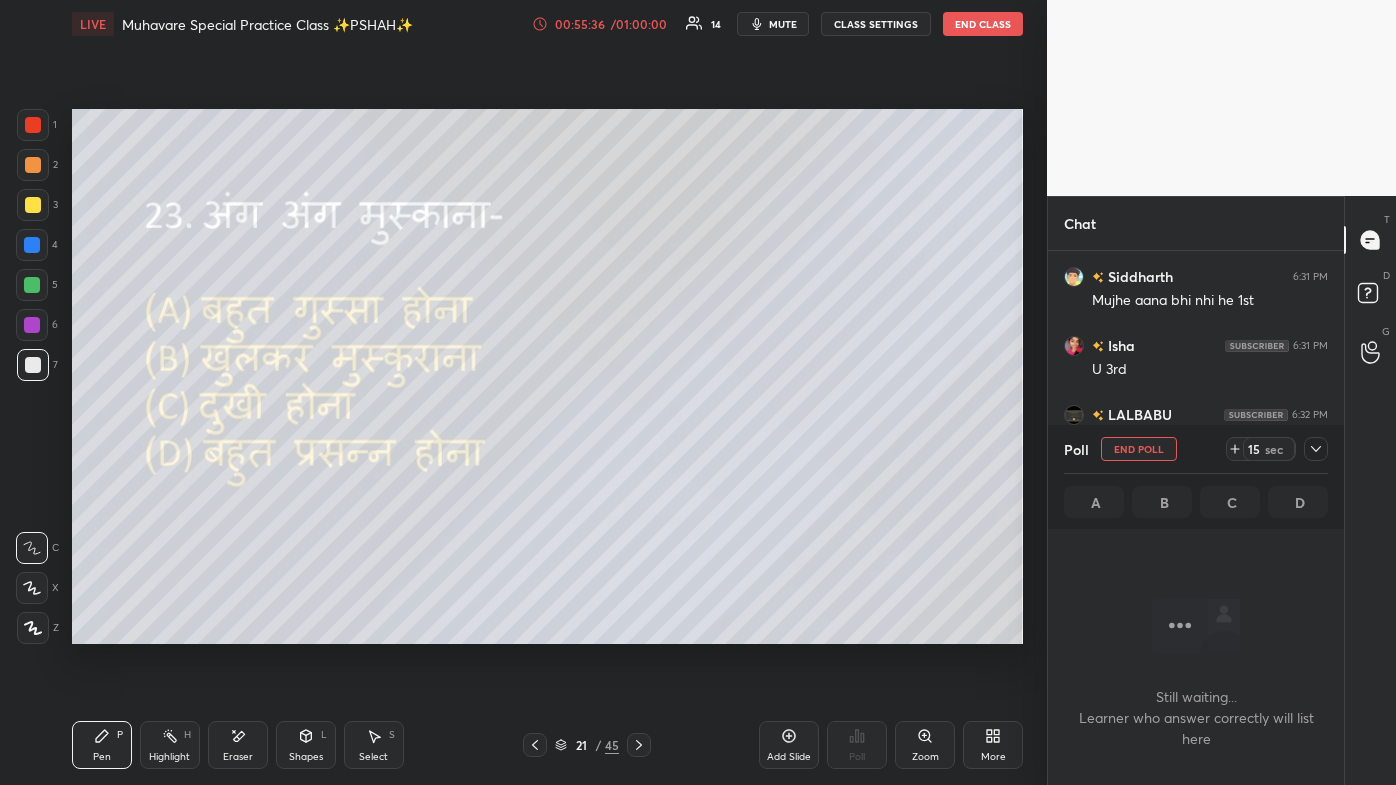 scroll, scrollTop: 423, scrollLeft: 290, axis: both 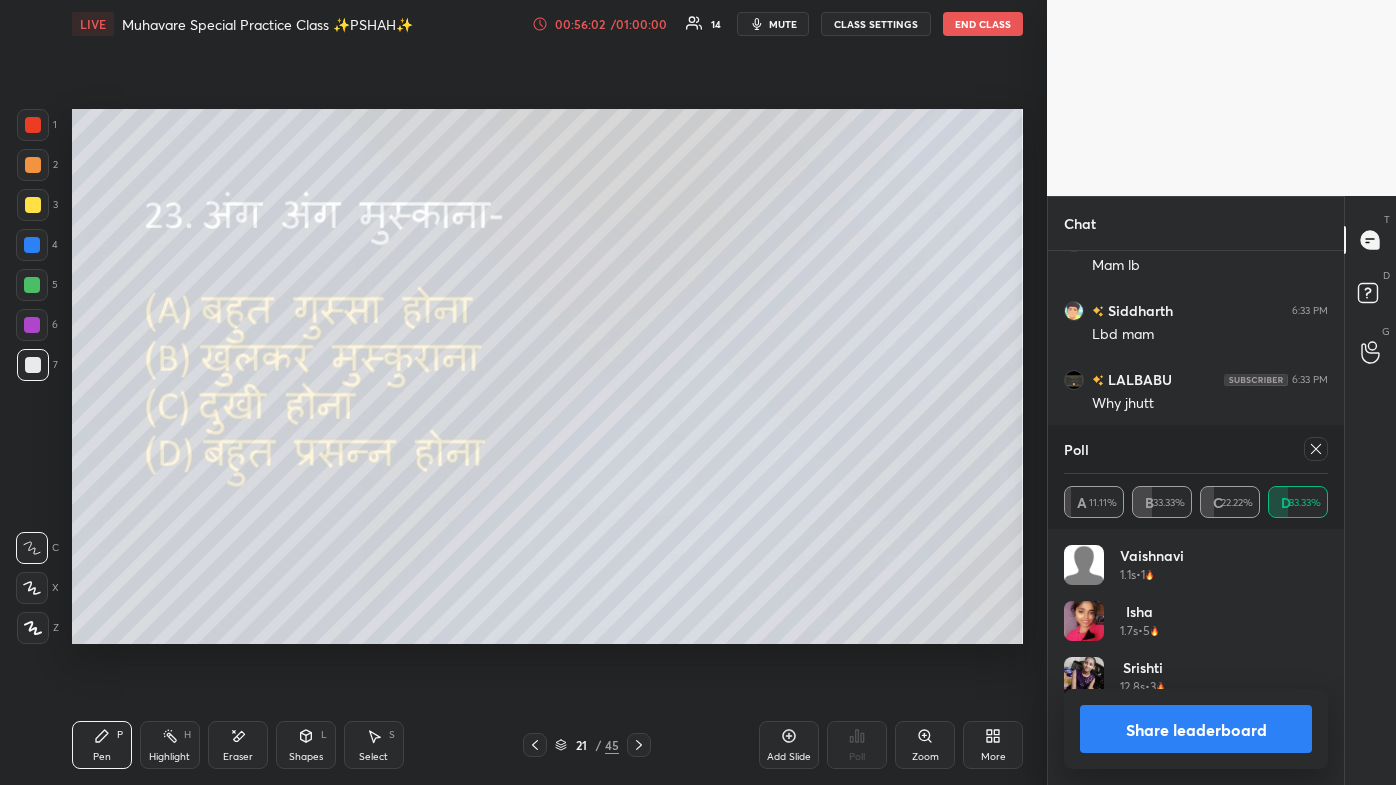 click 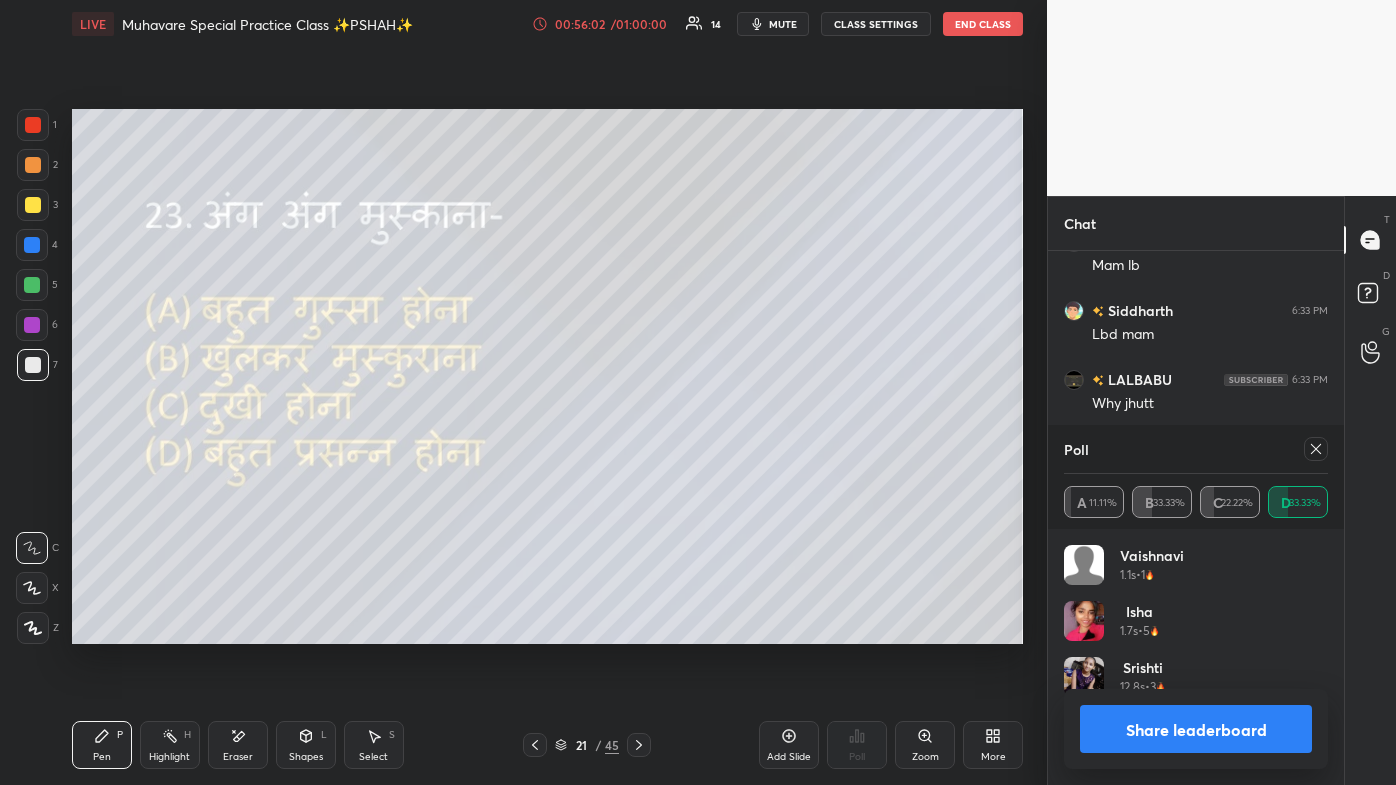 scroll, scrollTop: 150, scrollLeft: 258, axis: both 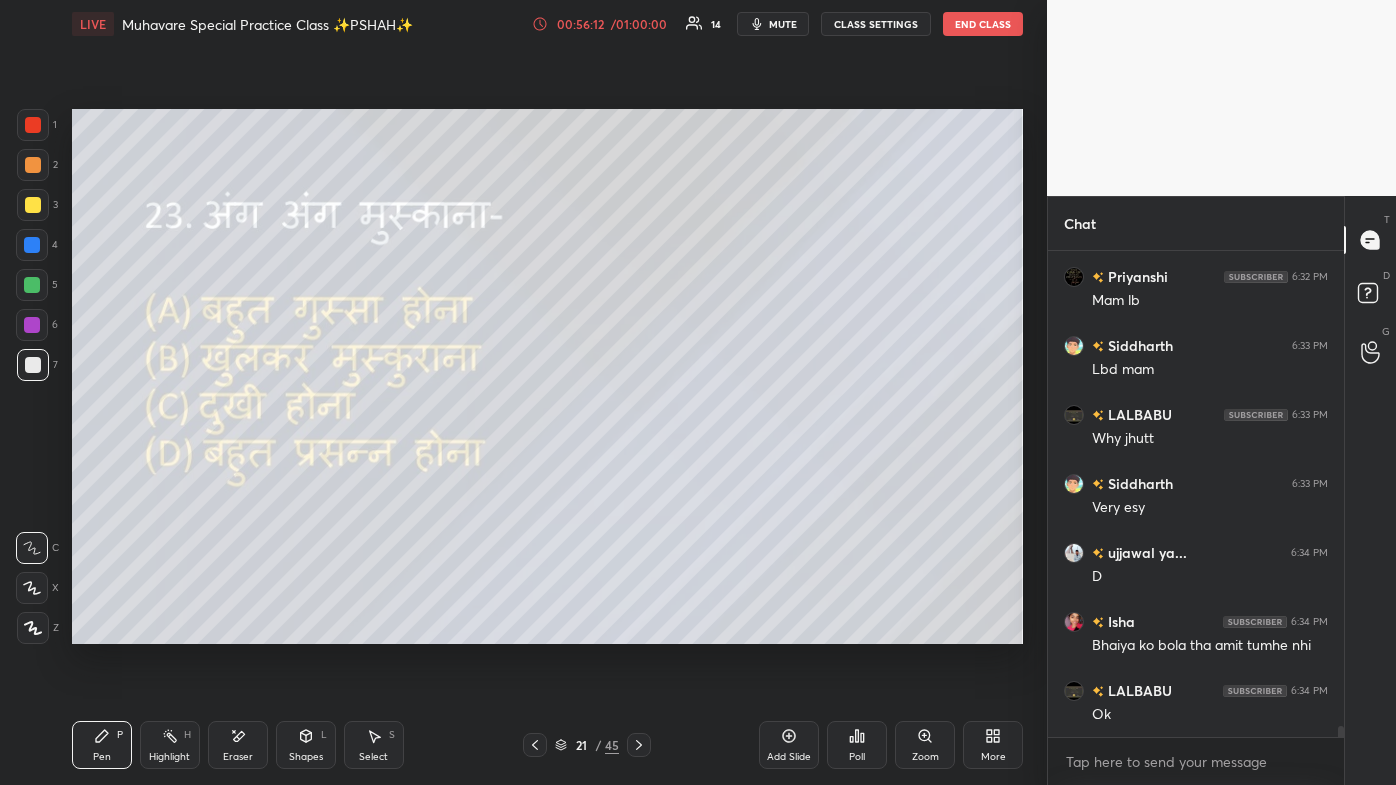 click 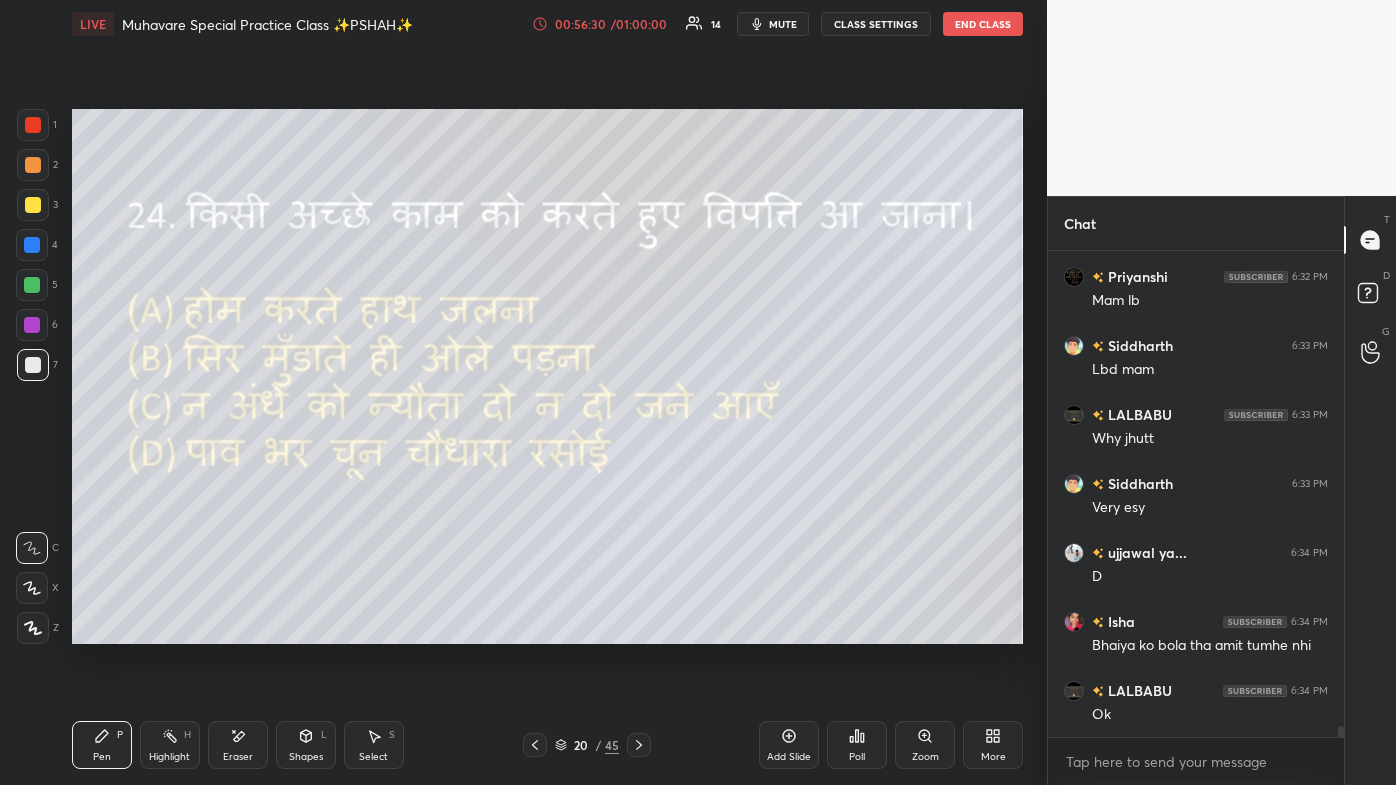 click 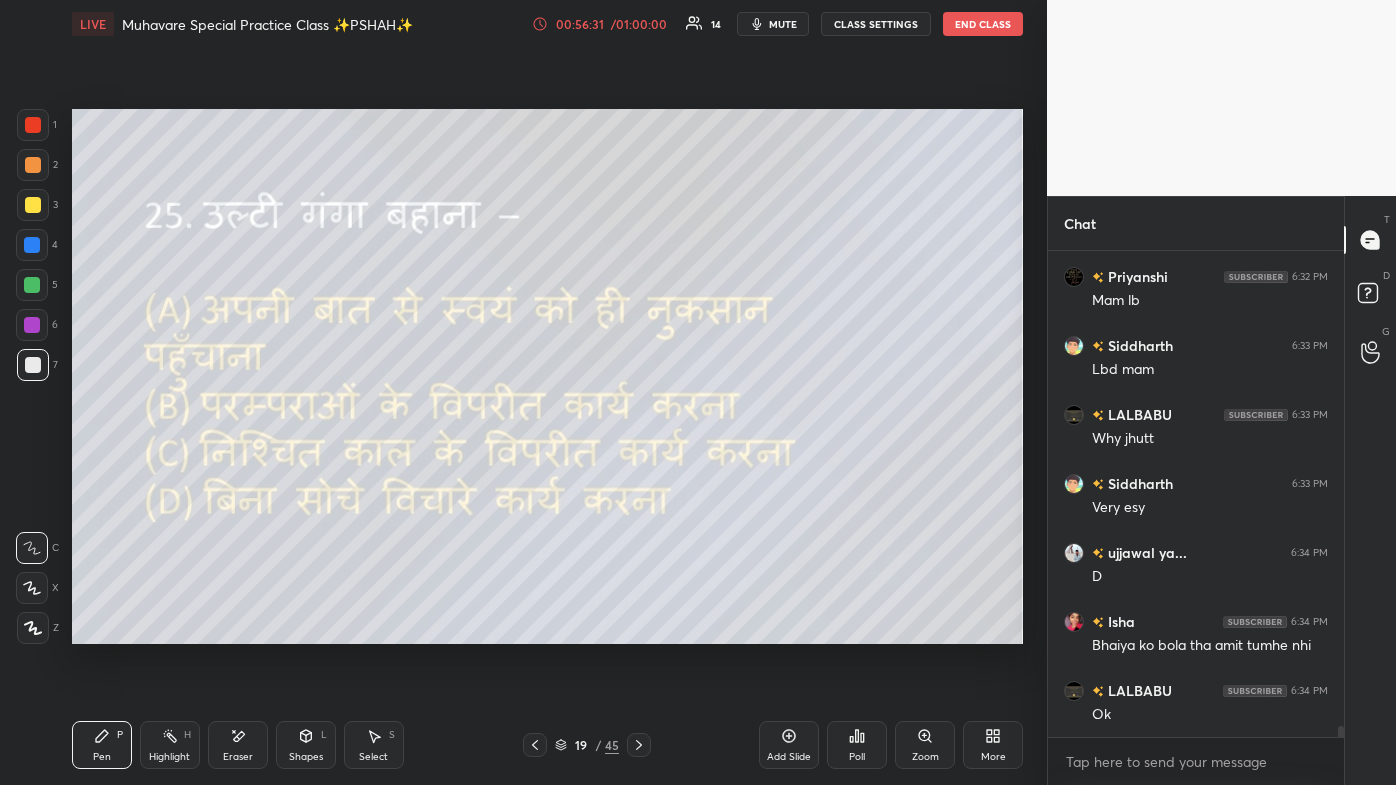 click 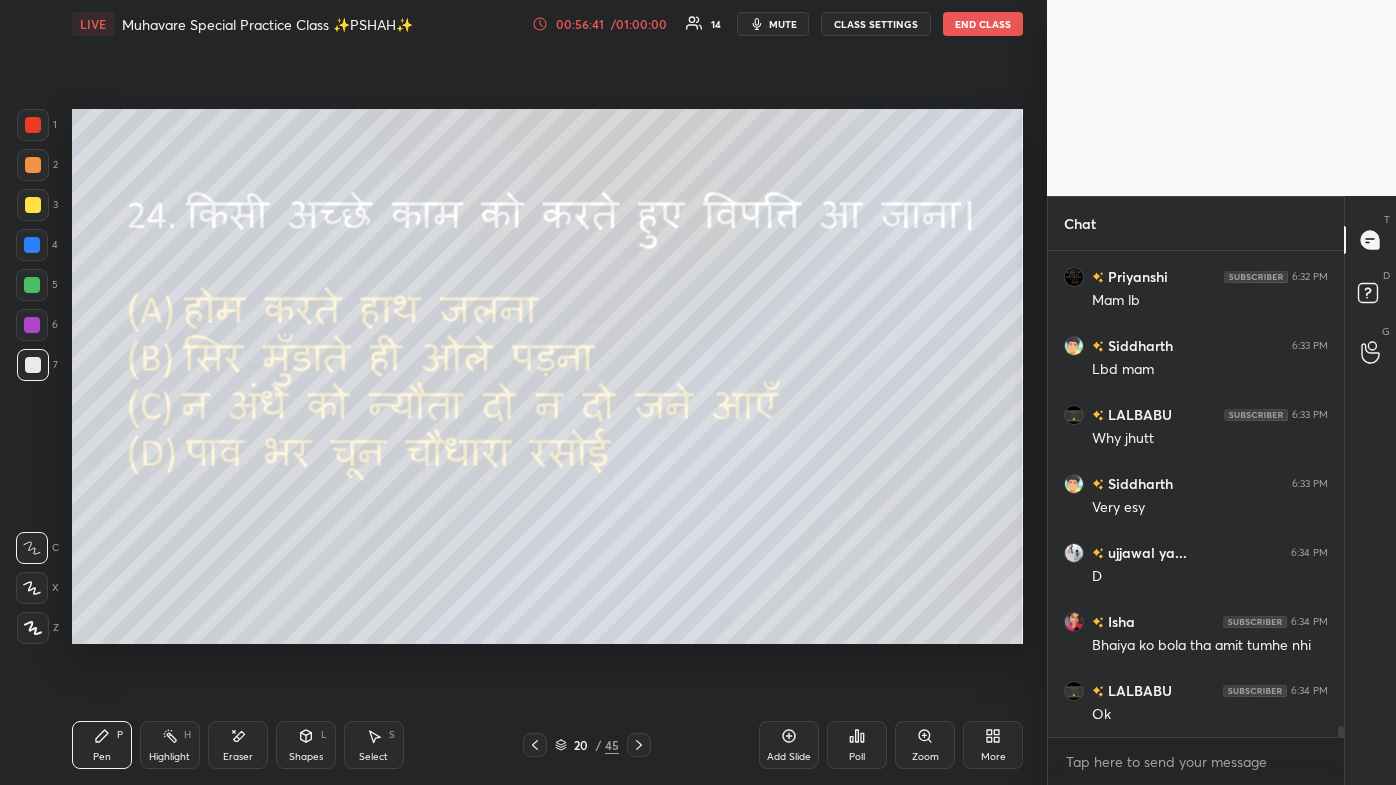 click 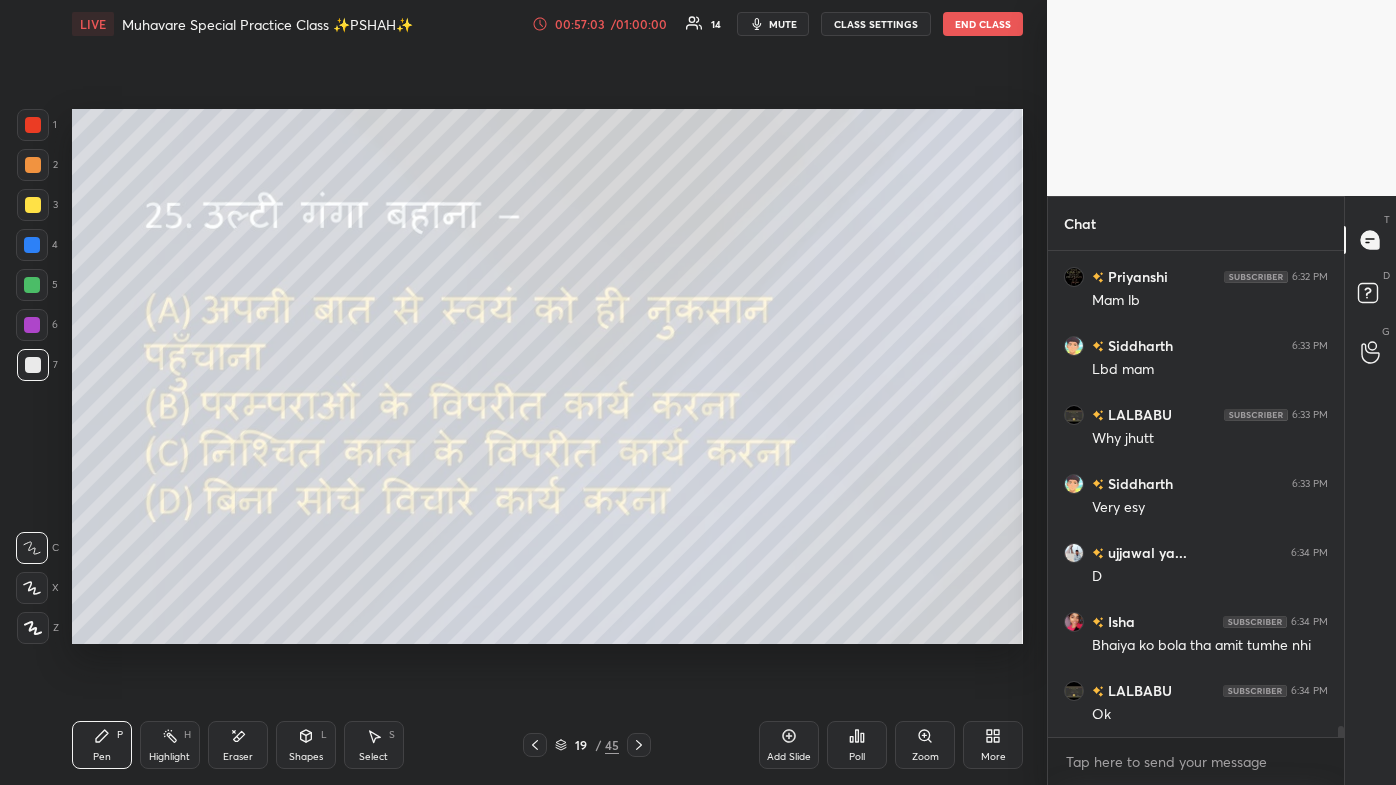 scroll, scrollTop: 21104, scrollLeft: 0, axis: vertical 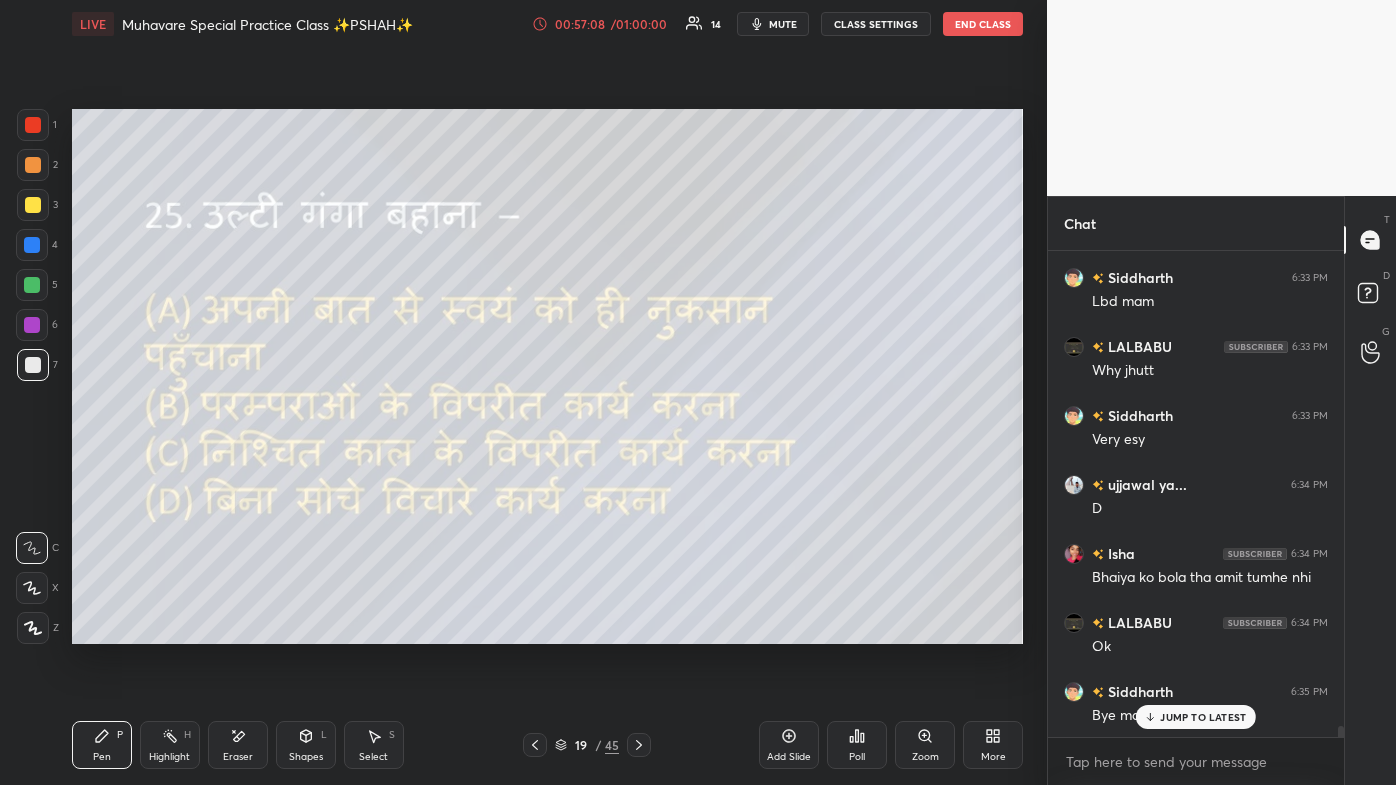 click on "JUMP TO LATEST" at bounding box center (1203, 717) 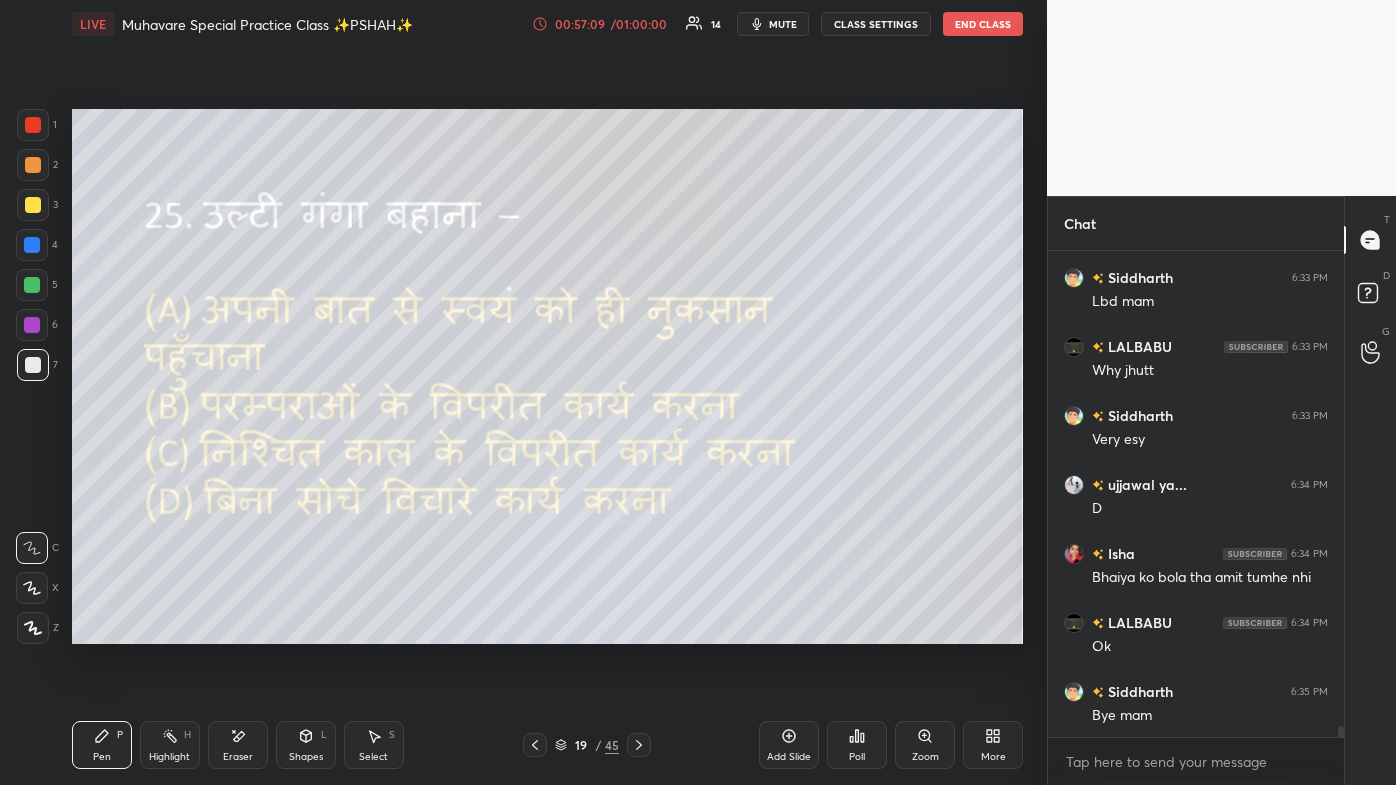 click on "Poll" at bounding box center [857, 745] 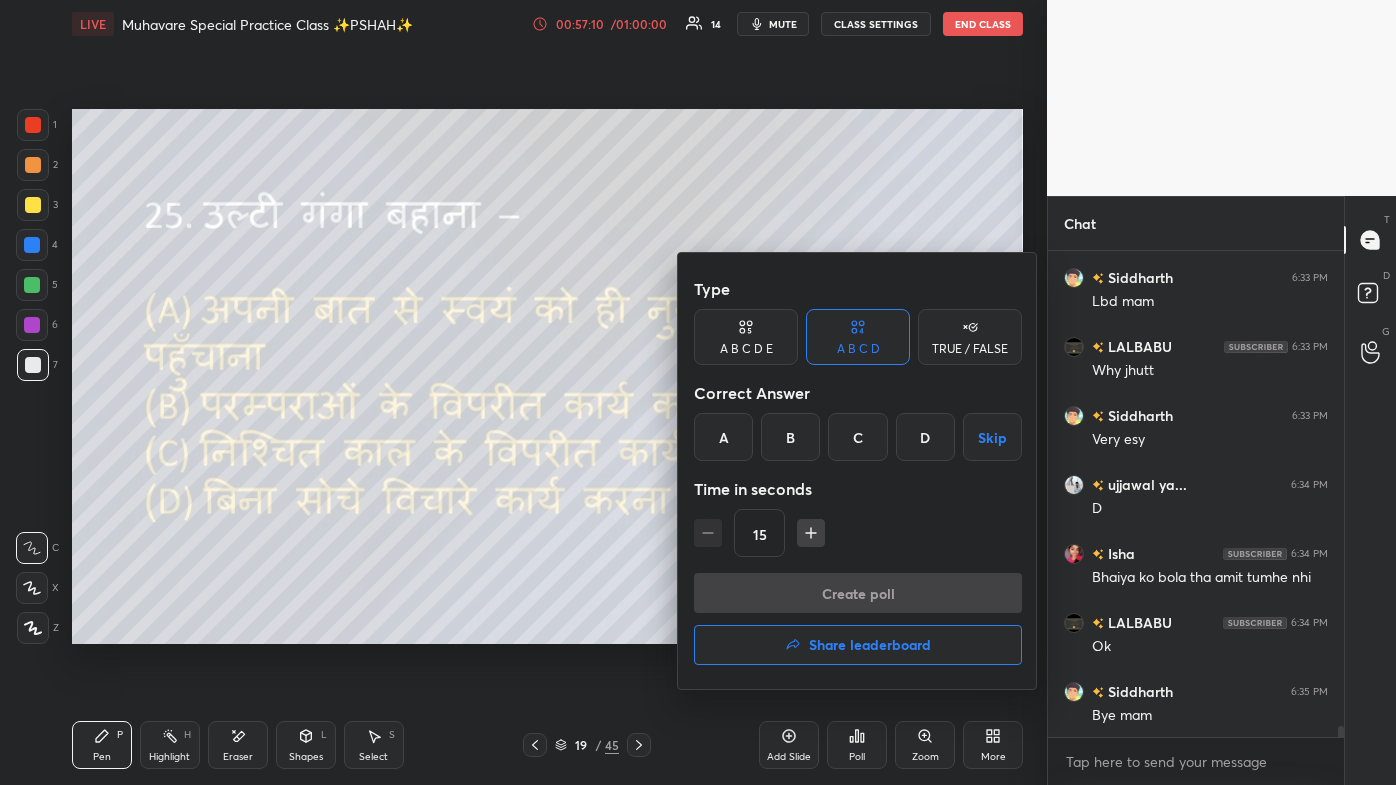 click on "B" at bounding box center (790, 437) 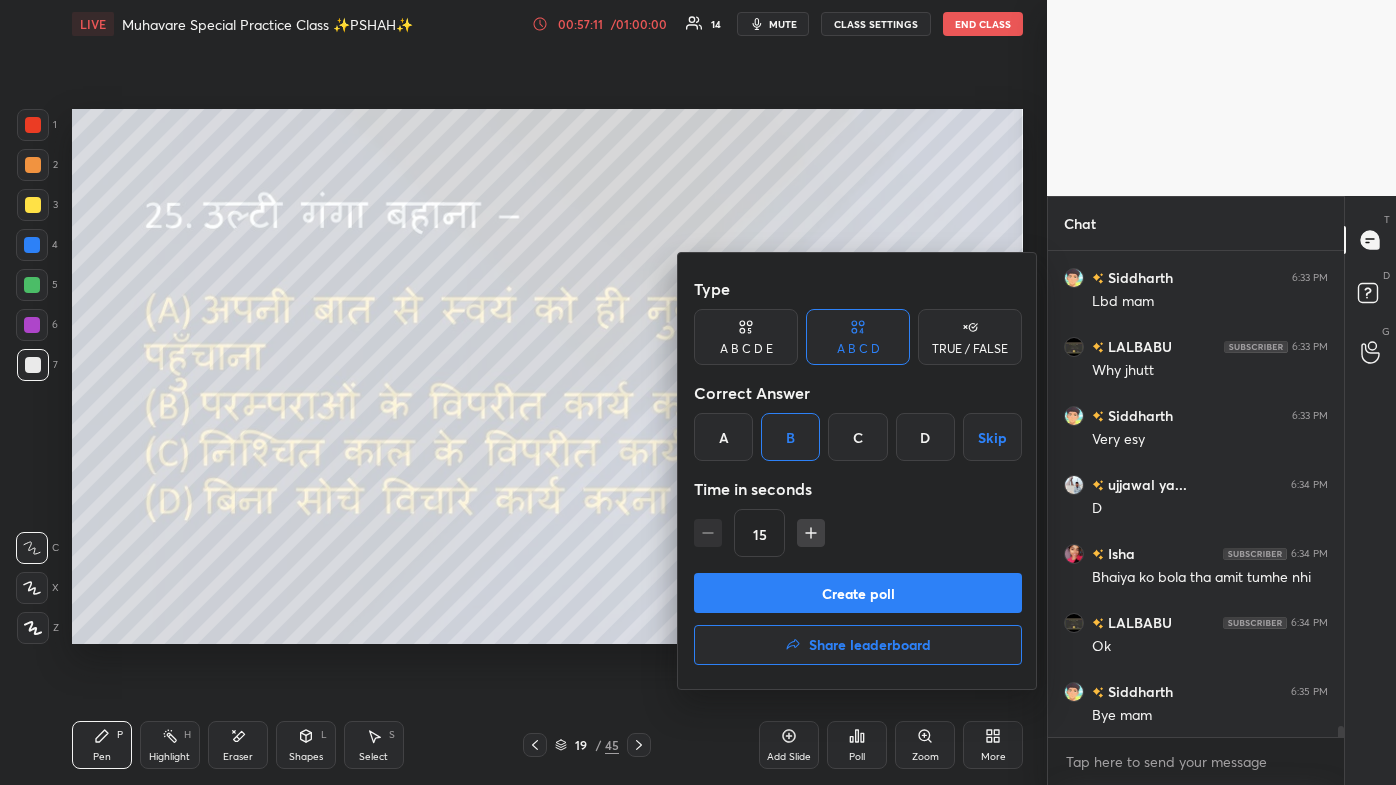 click on "Create poll" at bounding box center (858, 593) 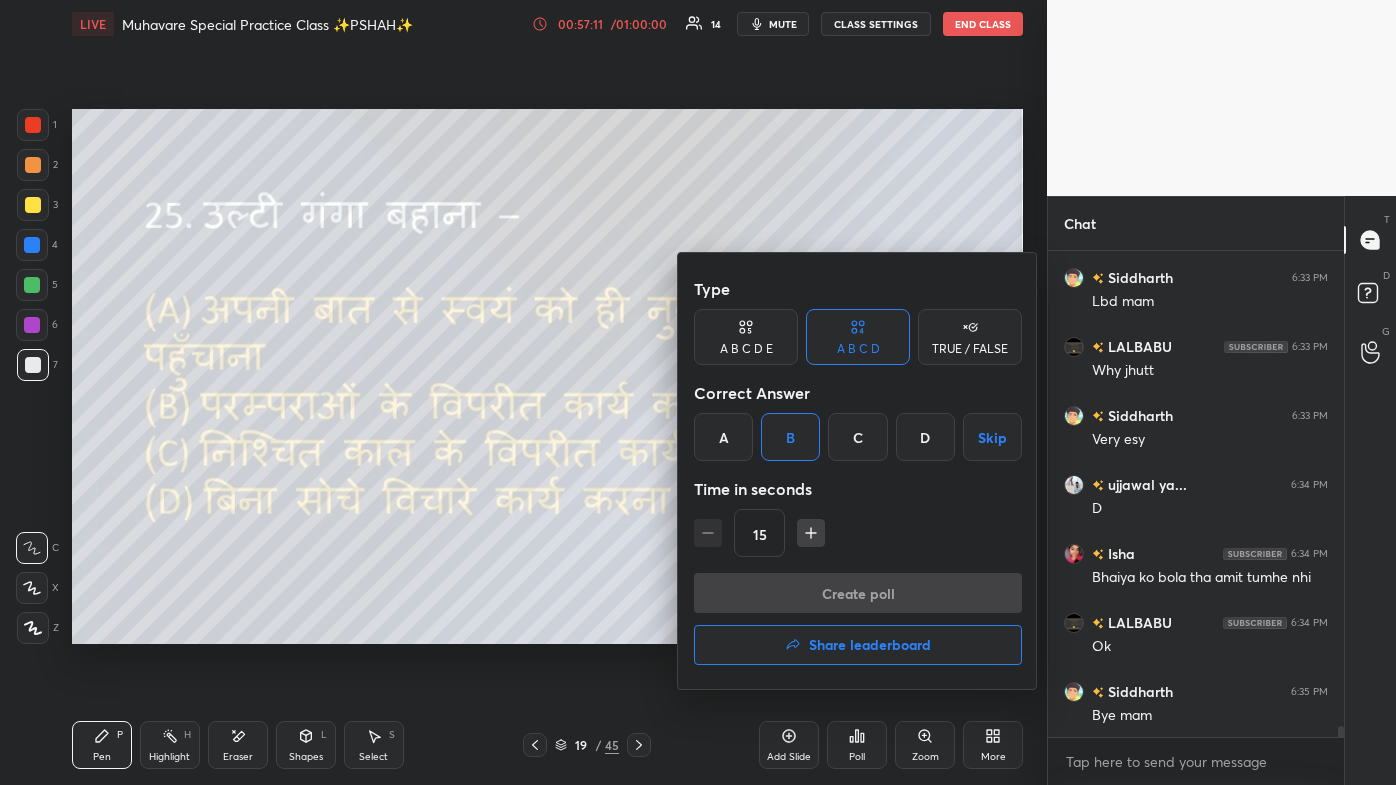scroll, scrollTop: 429, scrollLeft: 290, axis: both 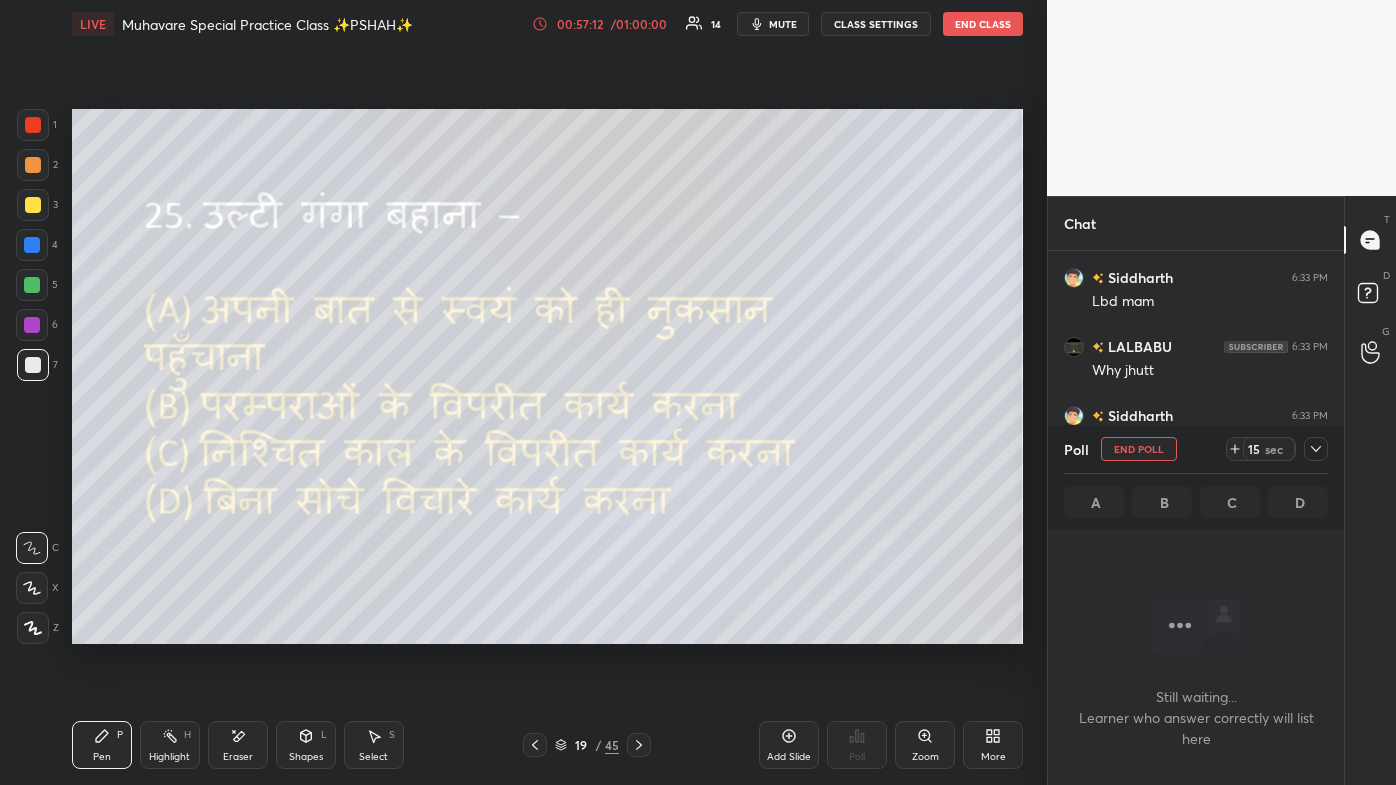click on "More" at bounding box center [993, 745] 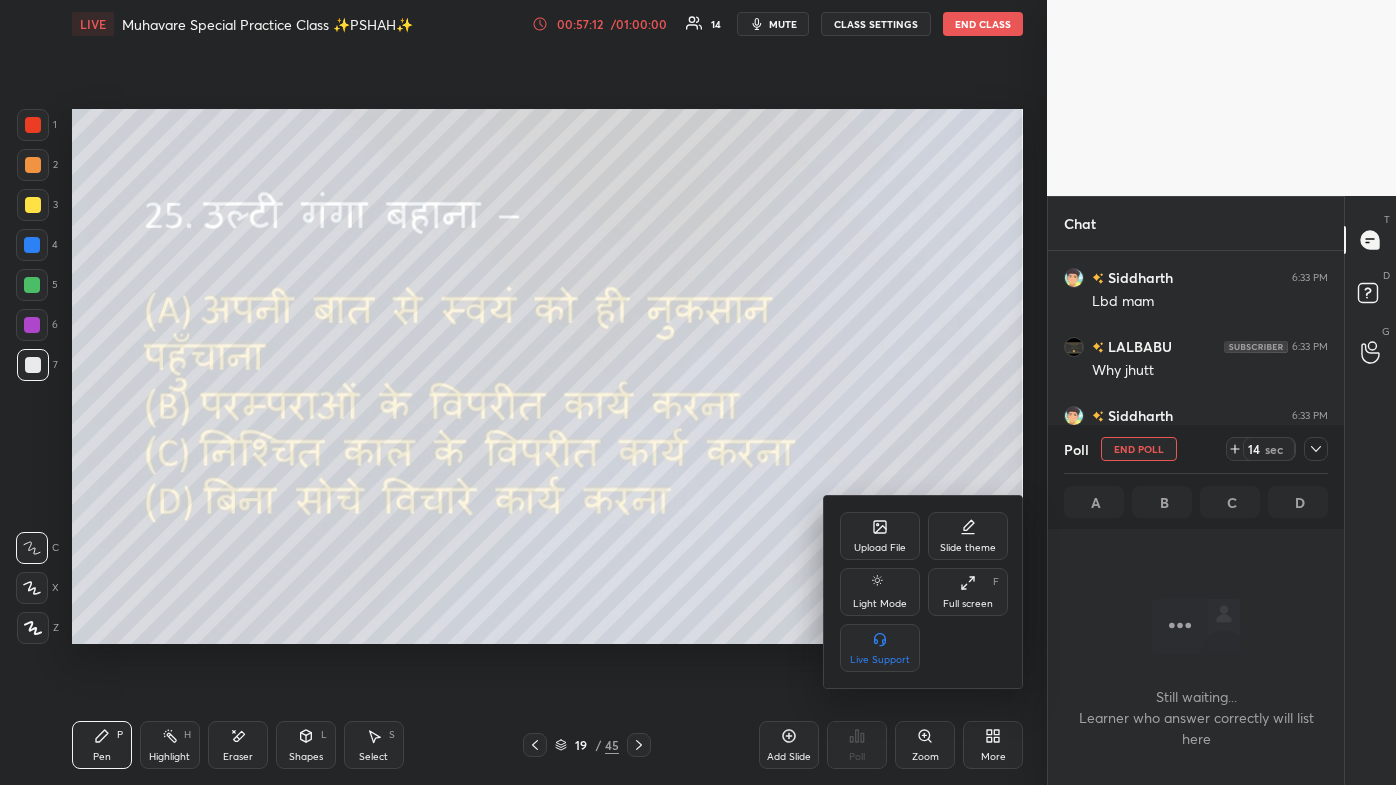 click on "Full screen" at bounding box center (968, 604) 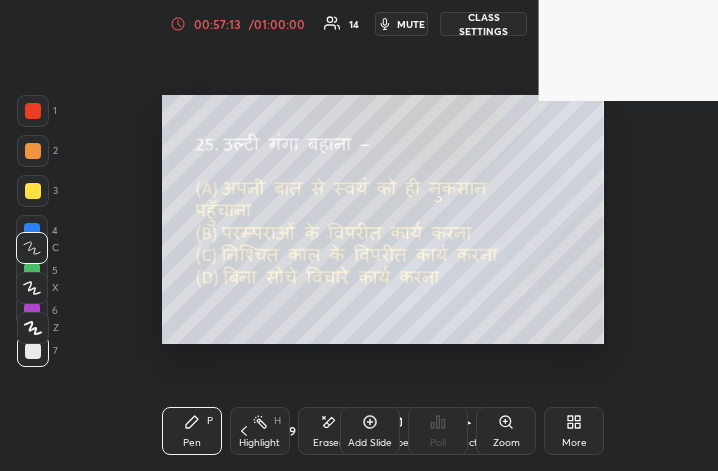 scroll, scrollTop: 343, scrollLeft: 469, axis: both 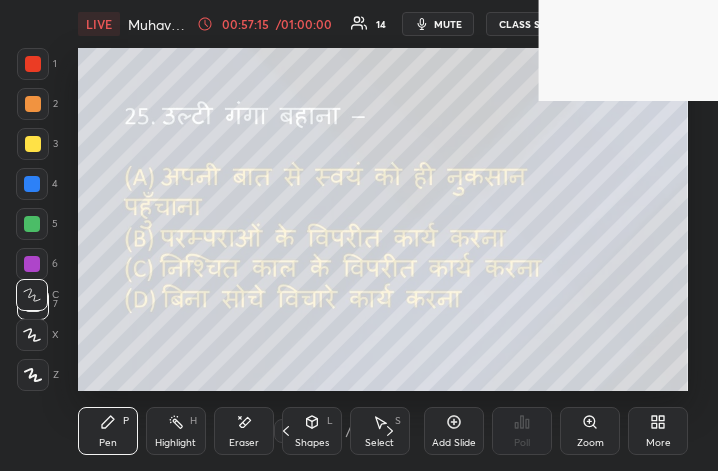 click on "More" at bounding box center (658, 443) 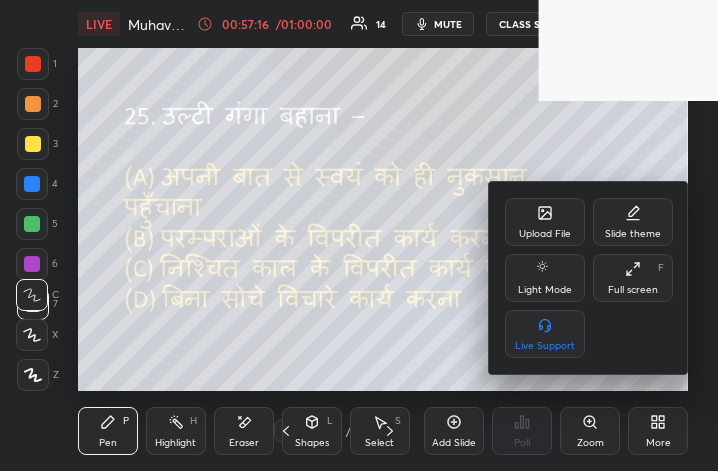 click 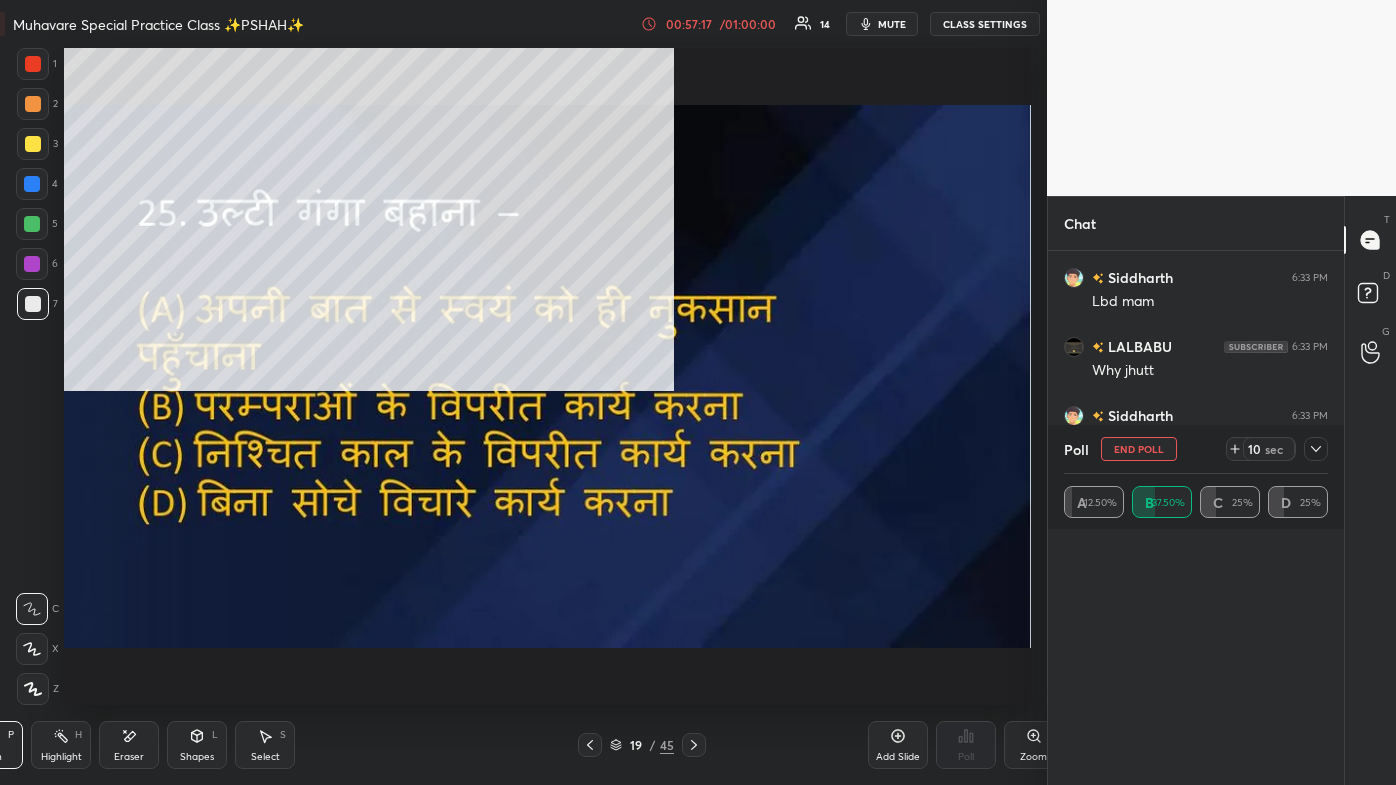scroll, scrollTop: 99342, scrollLeft: 98741, axis: both 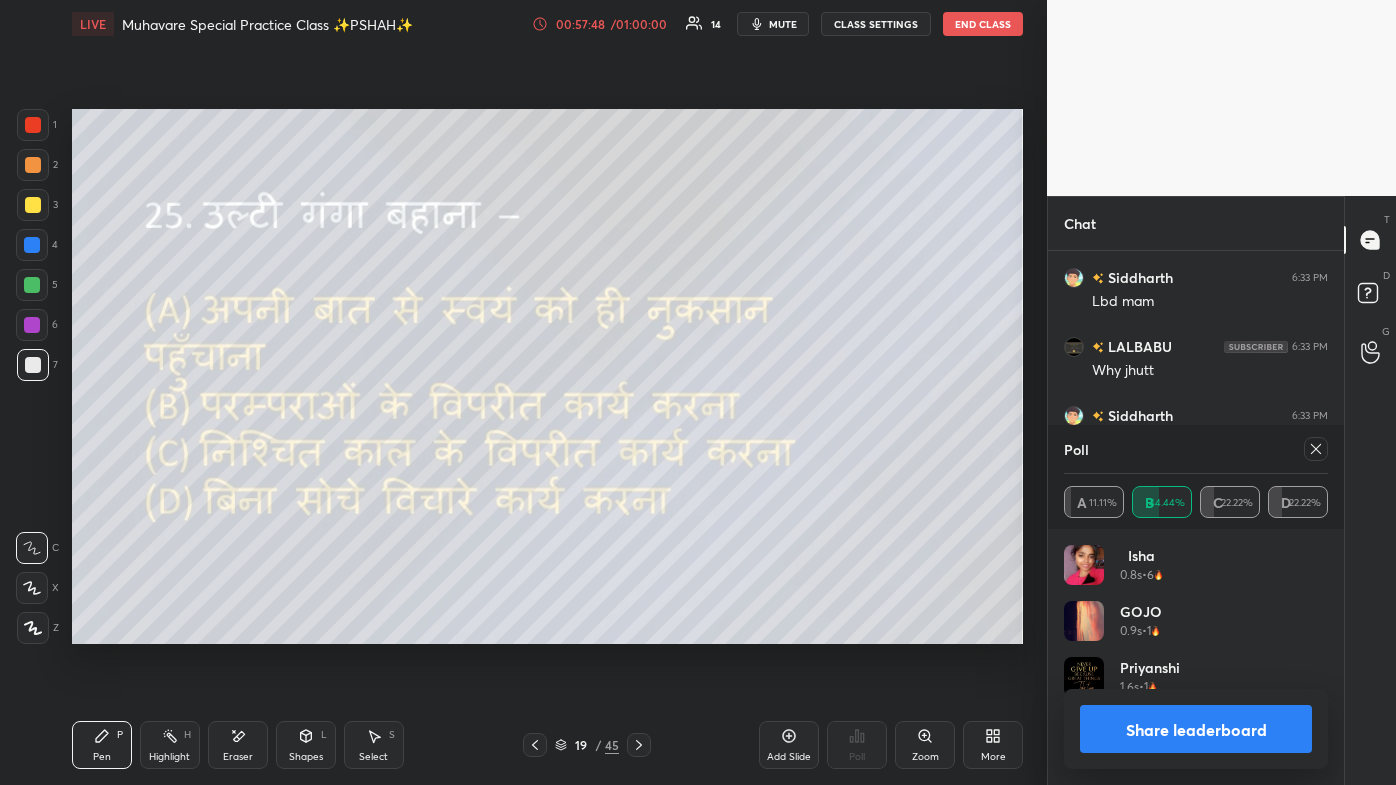 click on "/" at bounding box center (598, 745) 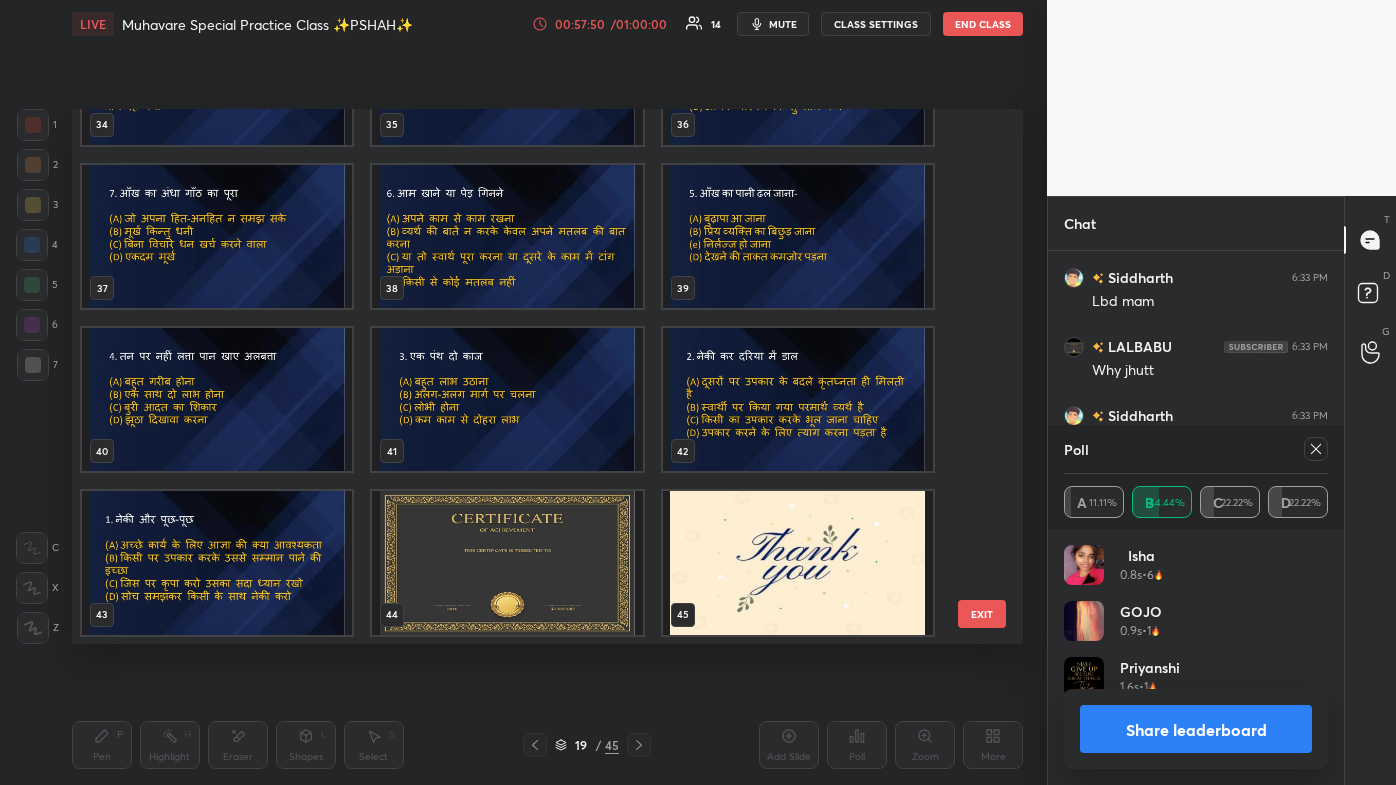 click at bounding box center (507, 562) 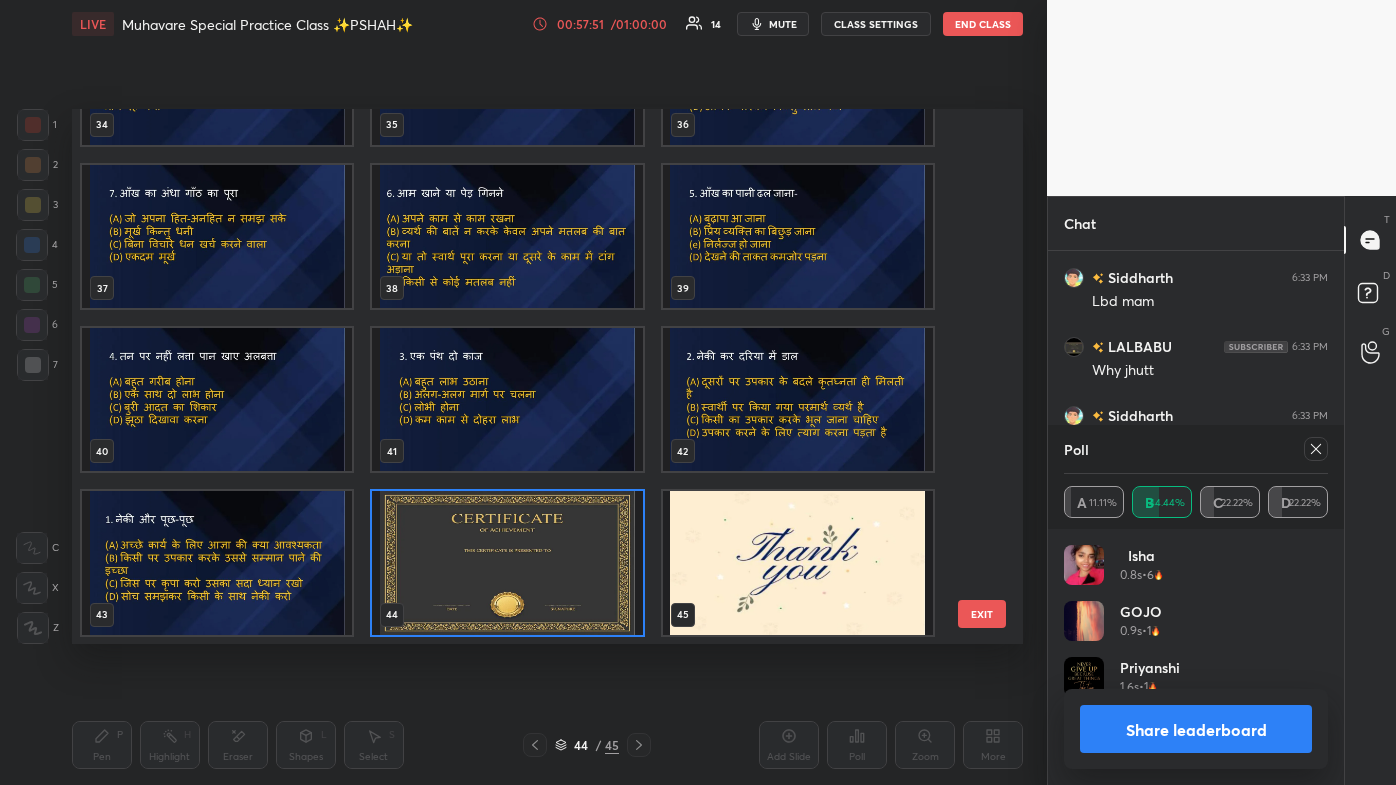 click at bounding box center [507, 562] 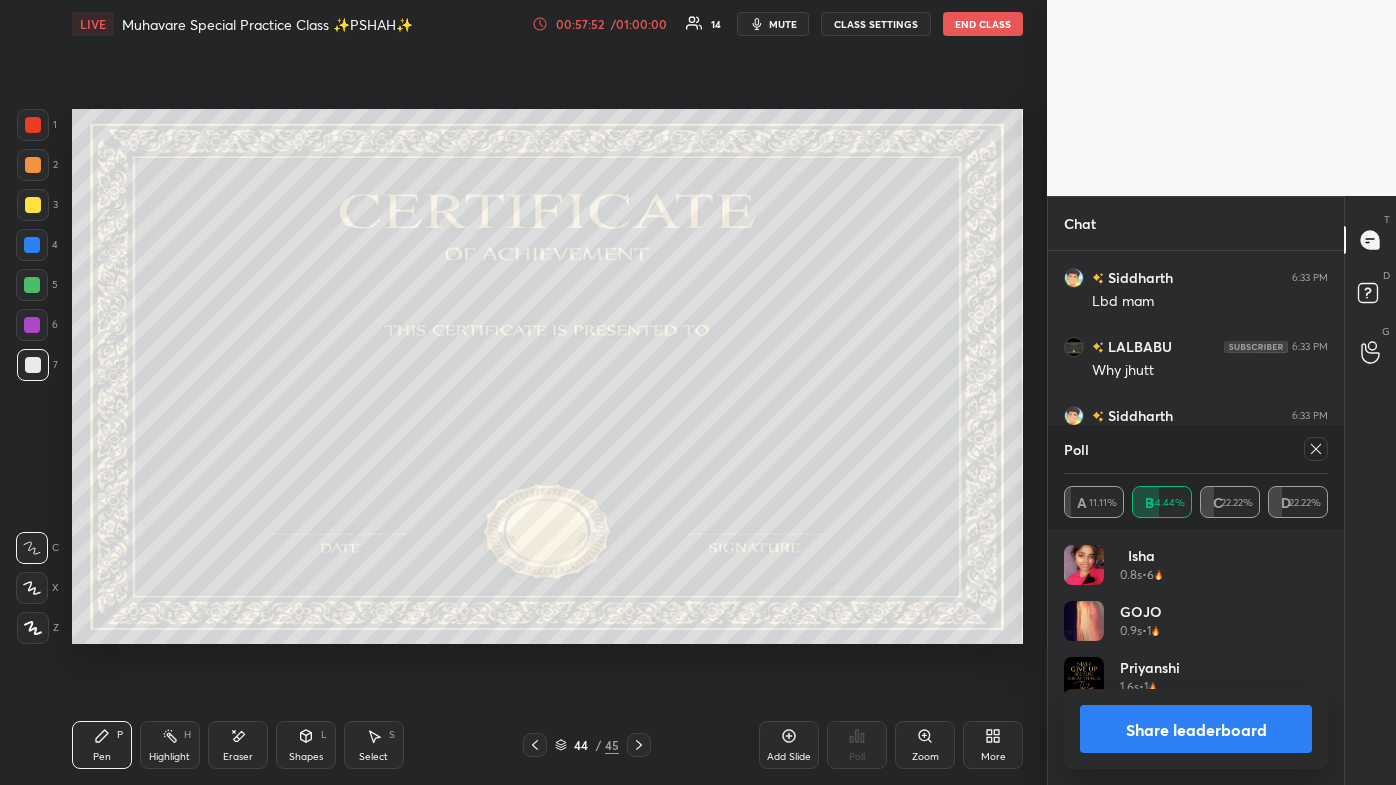 click 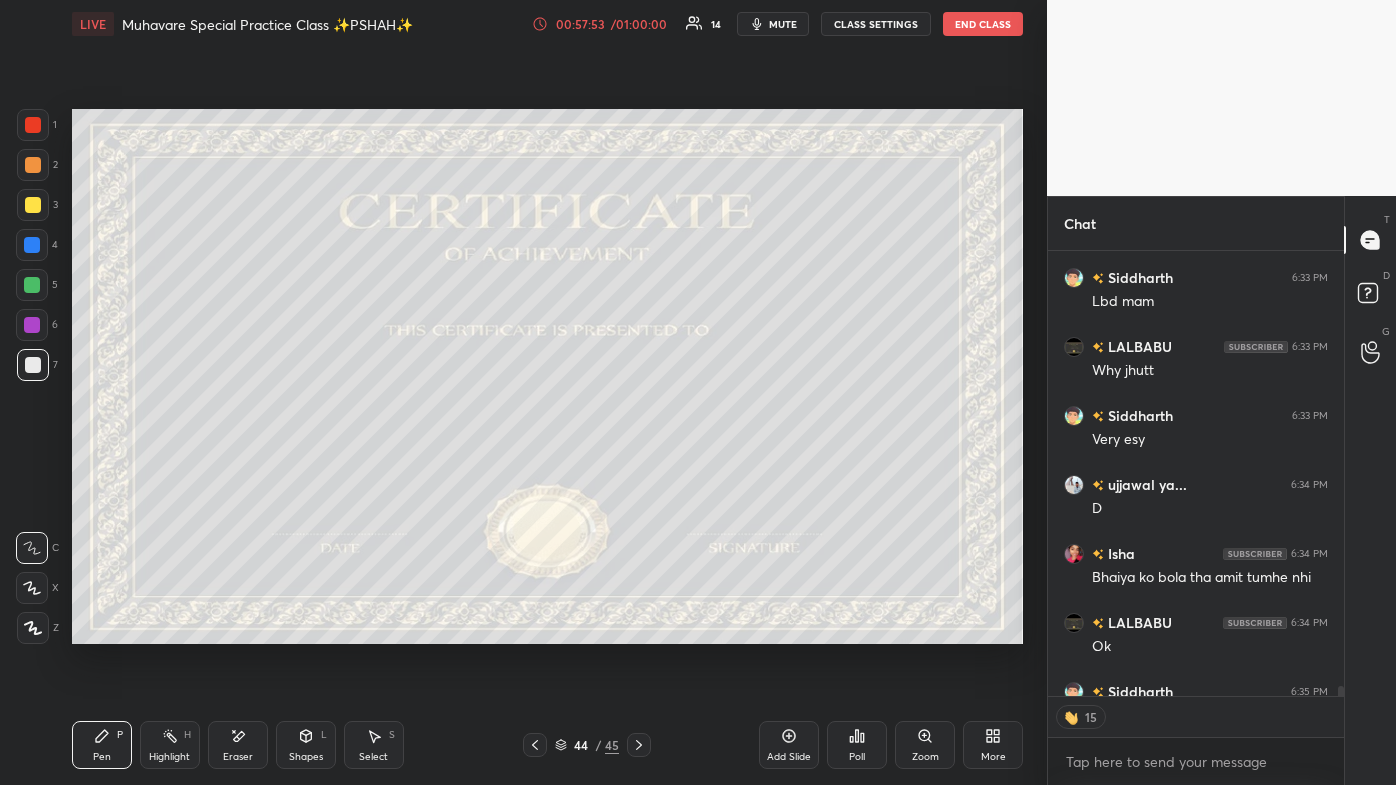 click on "Poll" at bounding box center (857, 745) 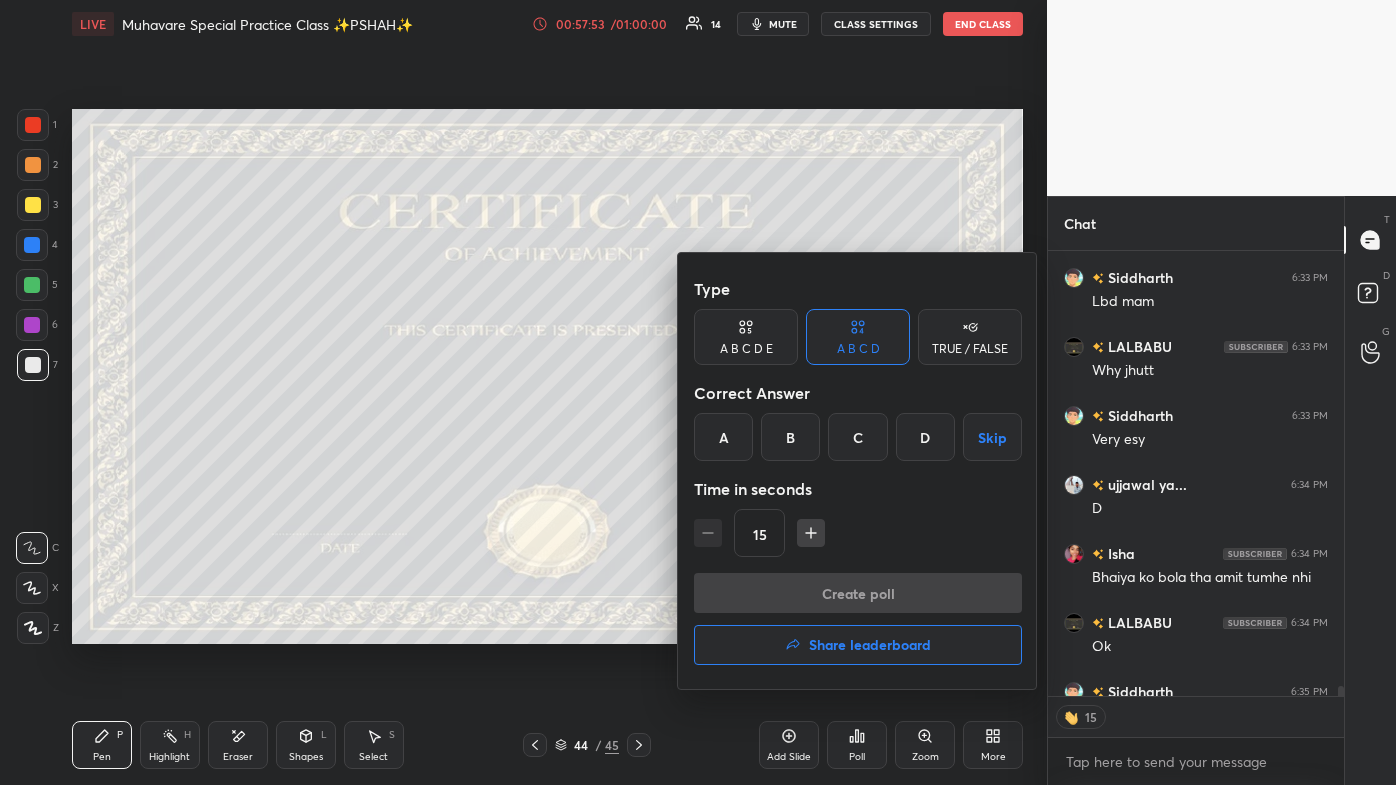 click on "Share leaderboard" at bounding box center [870, 645] 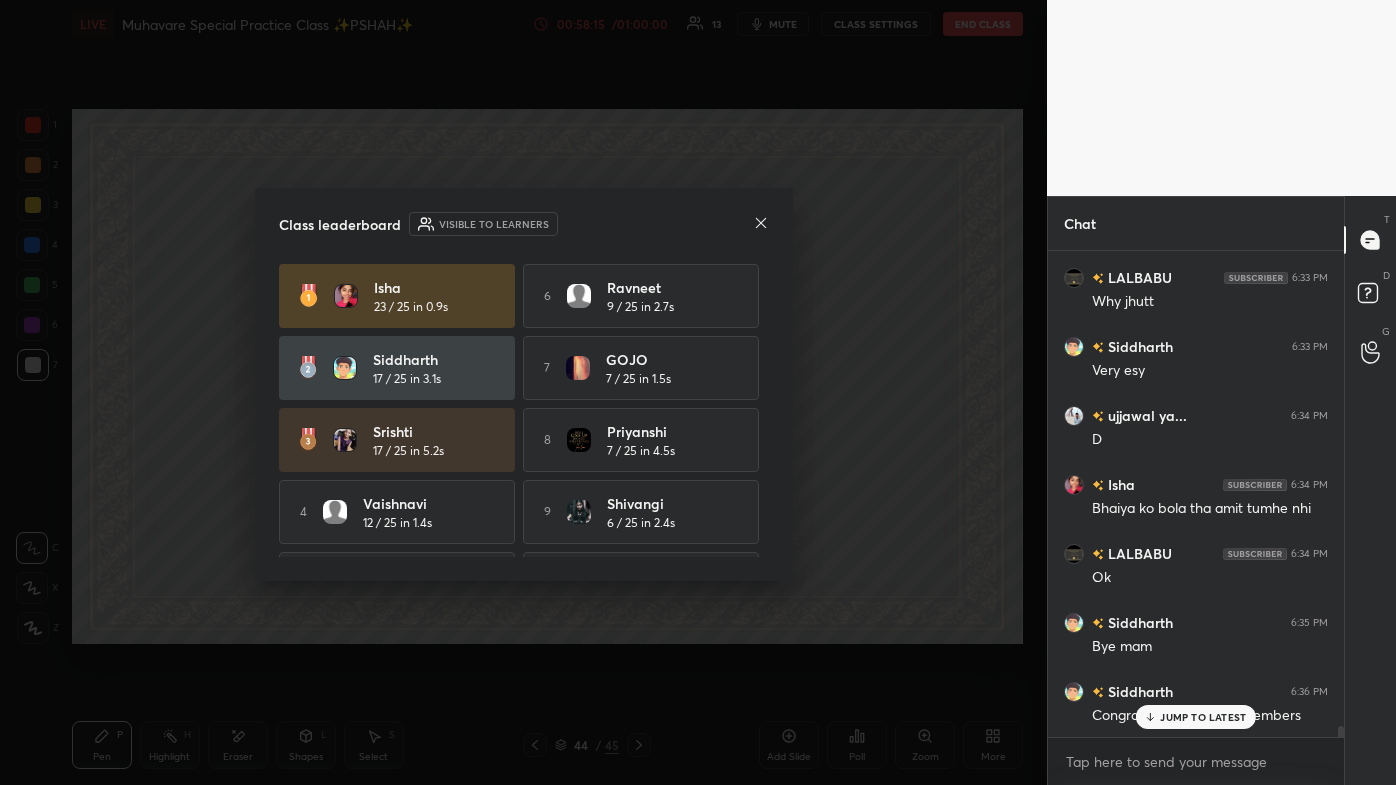 click 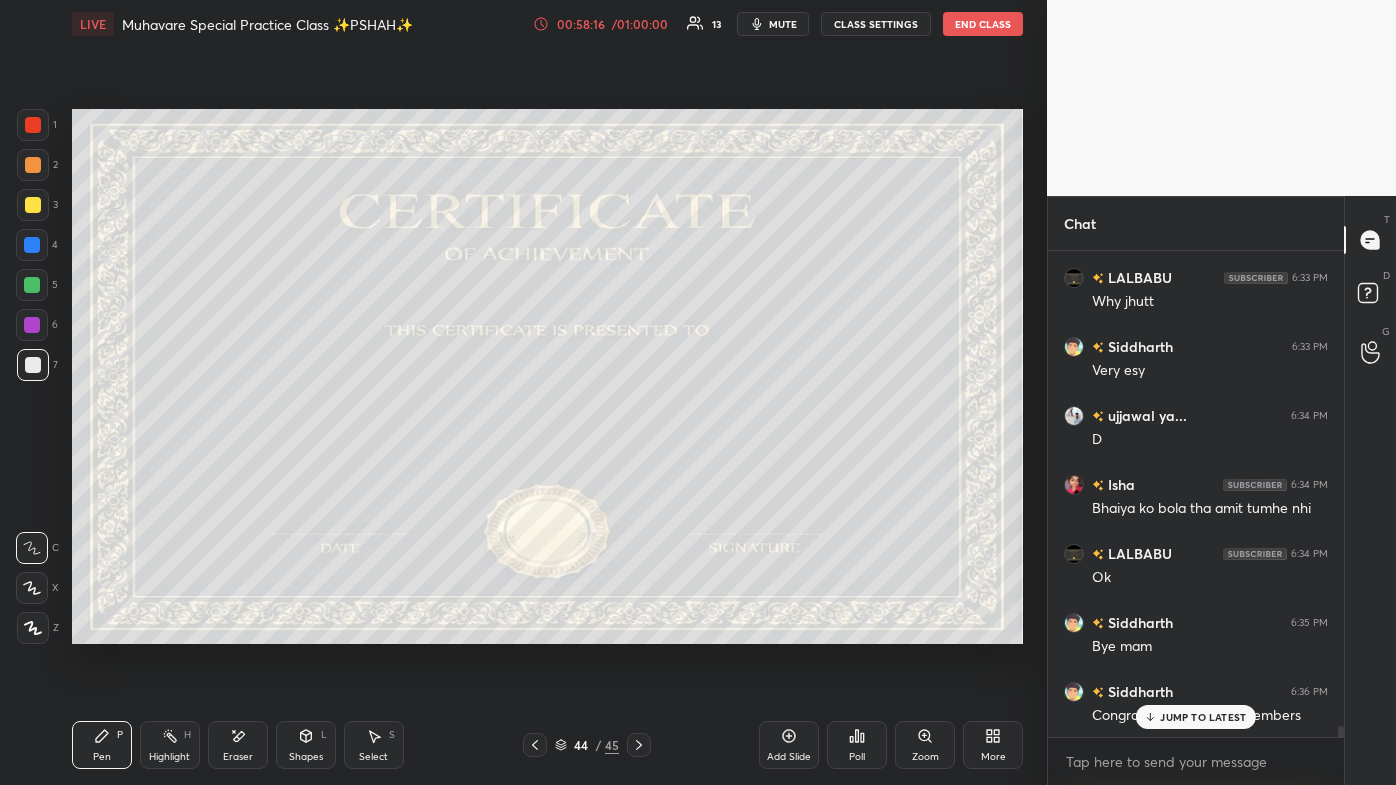 click at bounding box center (33, 125) 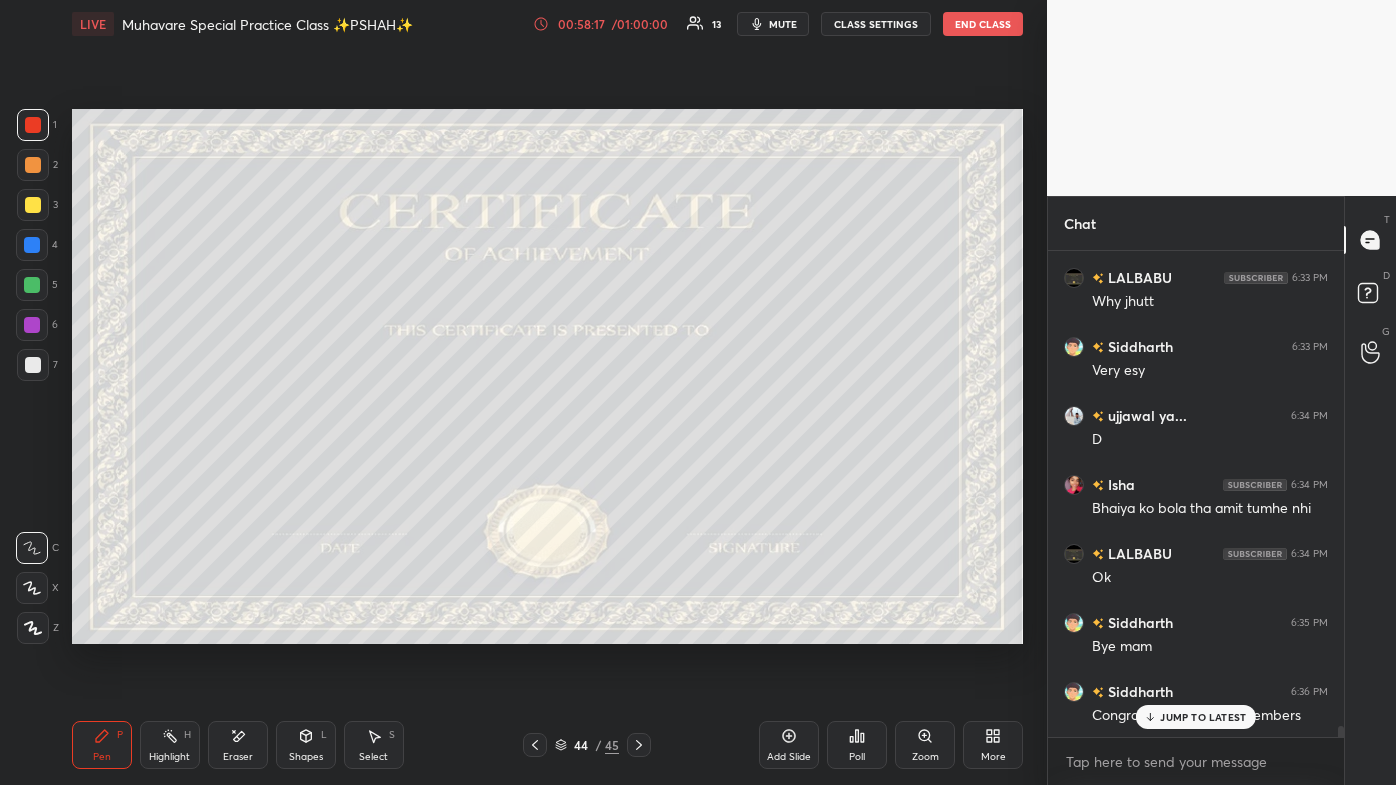 click on "Poll" at bounding box center (857, 745) 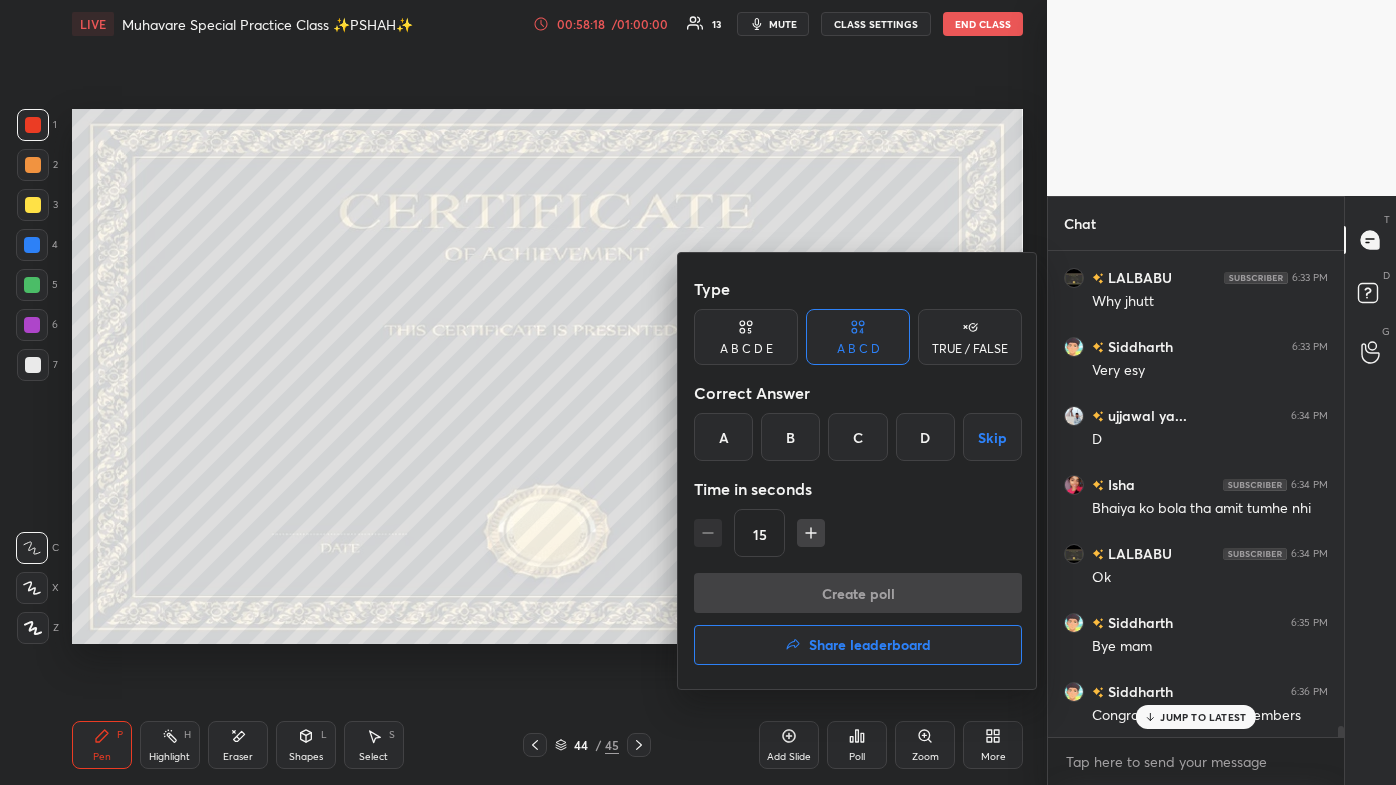 click on "Share leaderboard" at bounding box center [870, 645] 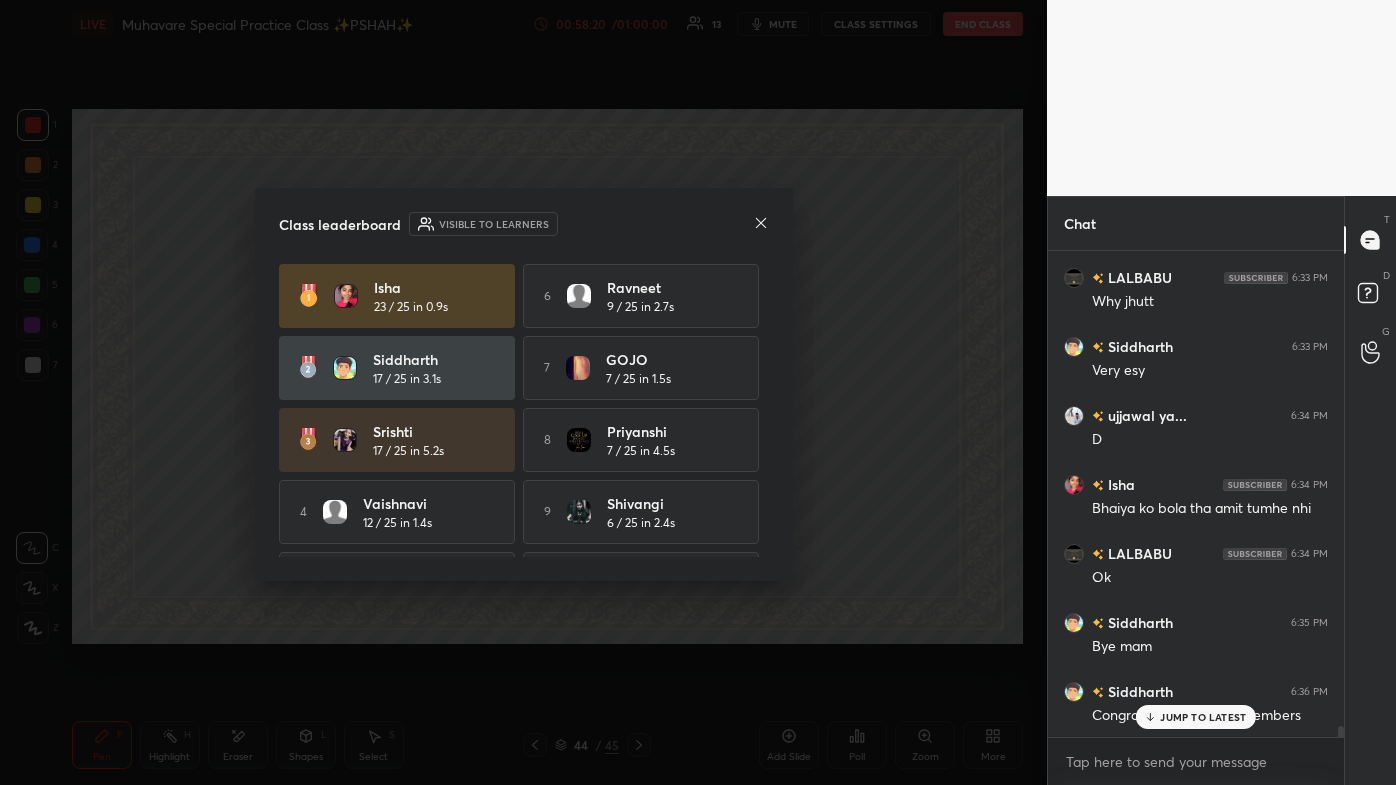click 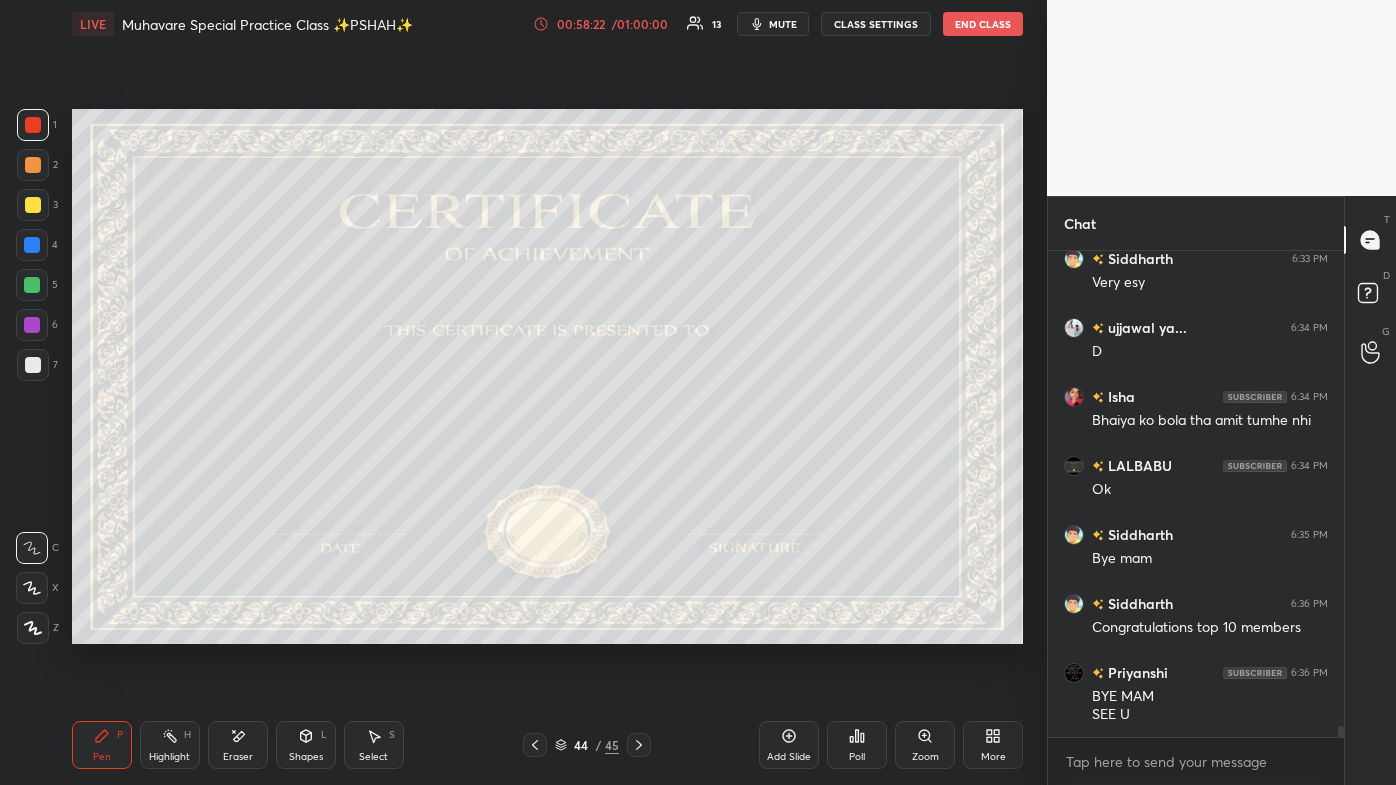 click at bounding box center (33, 365) 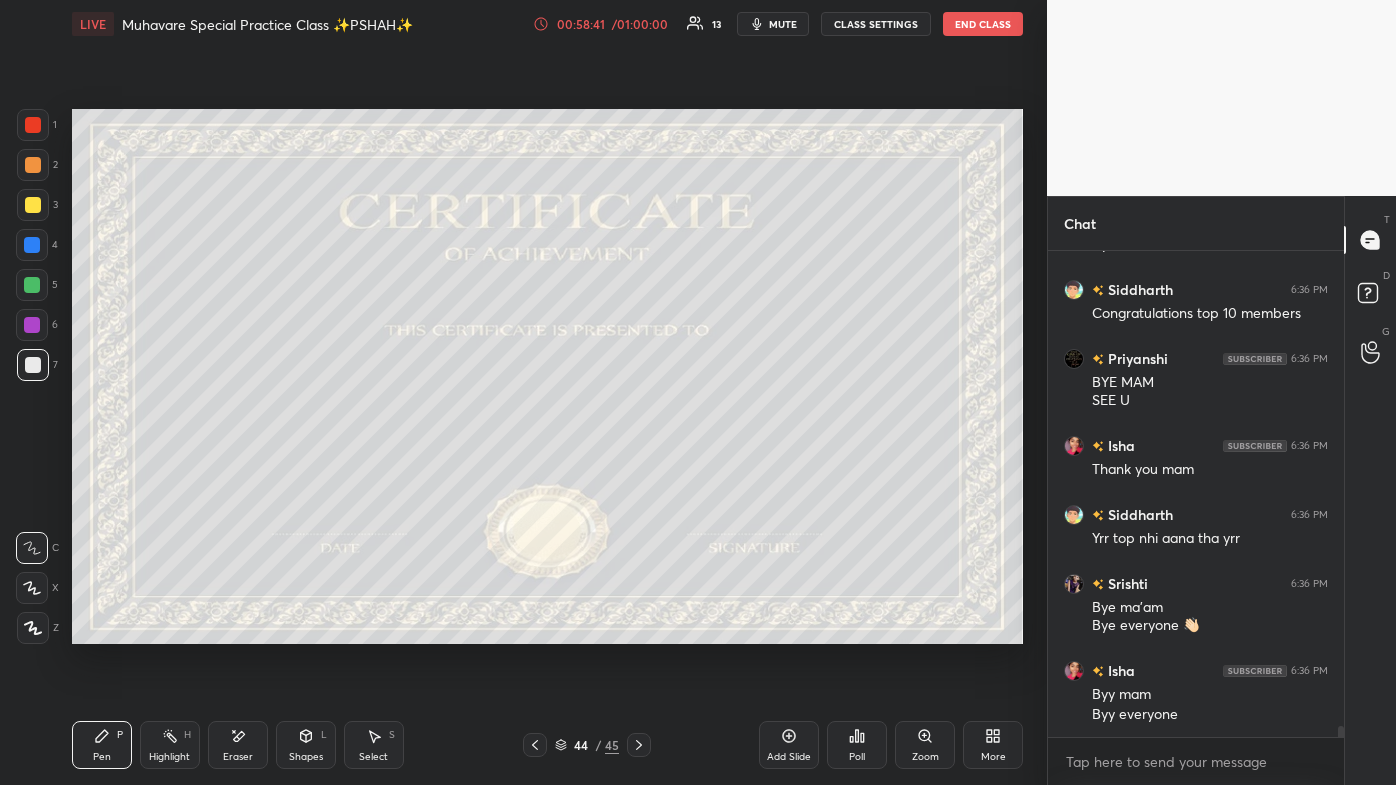 click on "More" at bounding box center [993, 757] 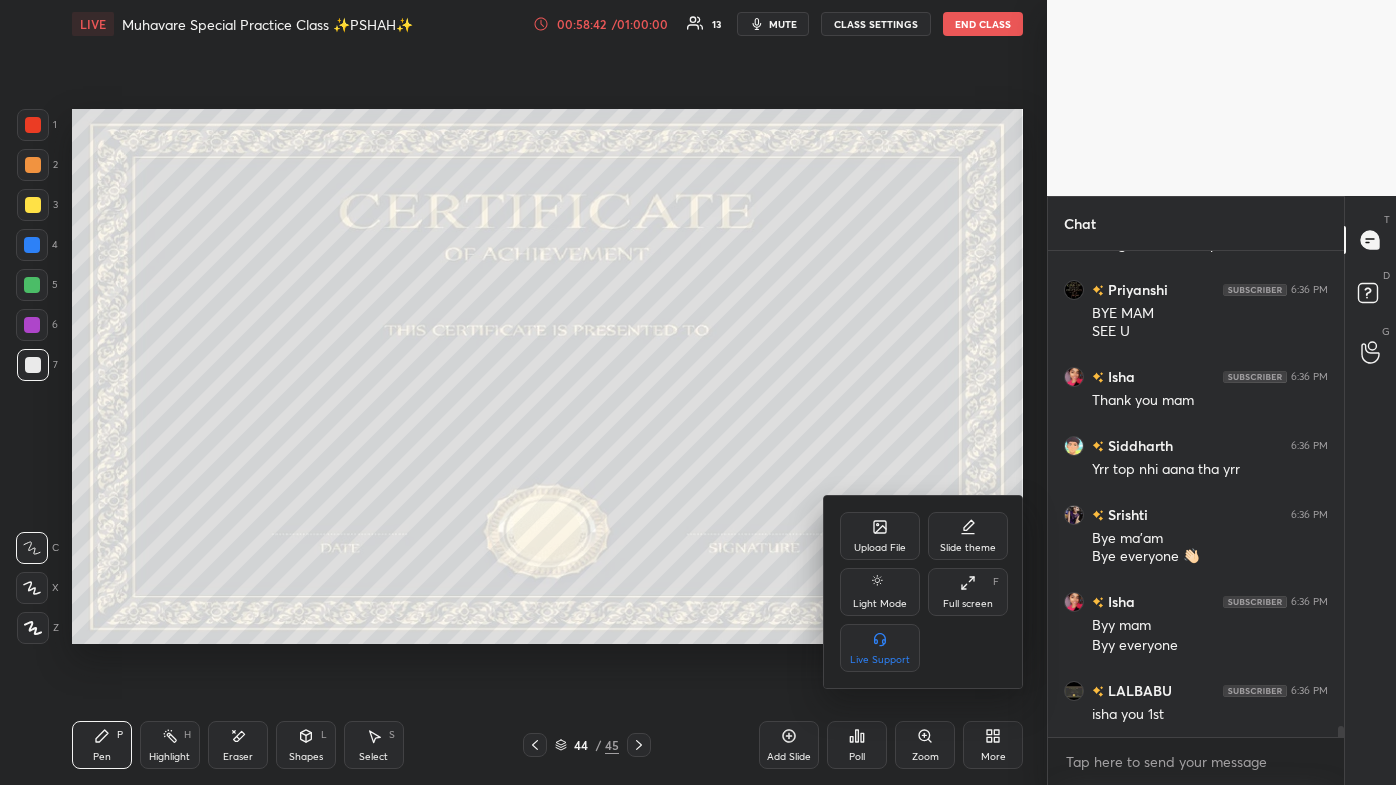 click 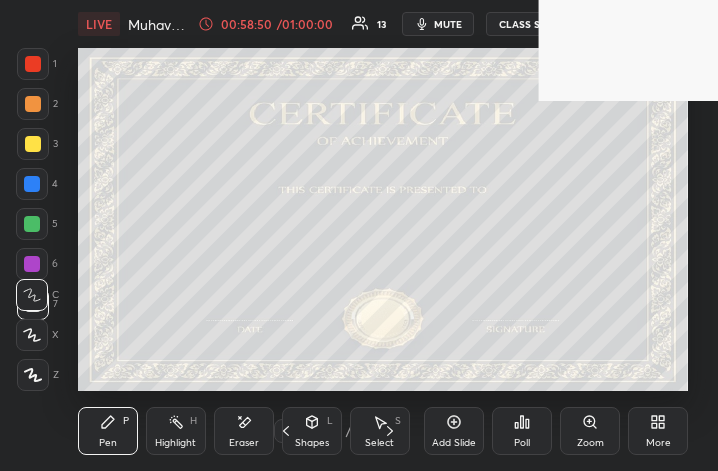 click 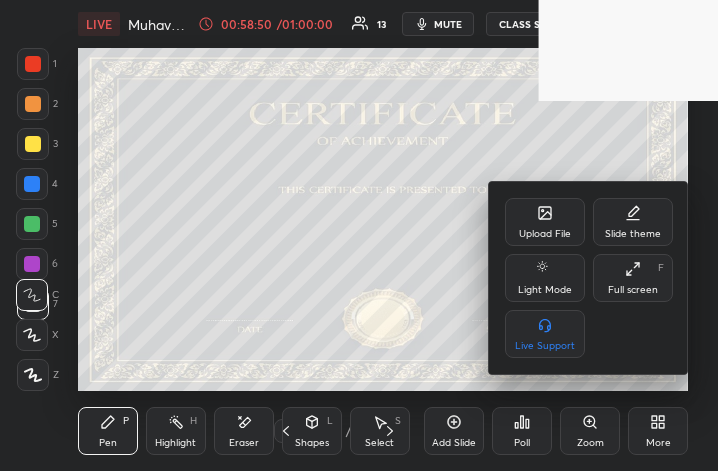 click 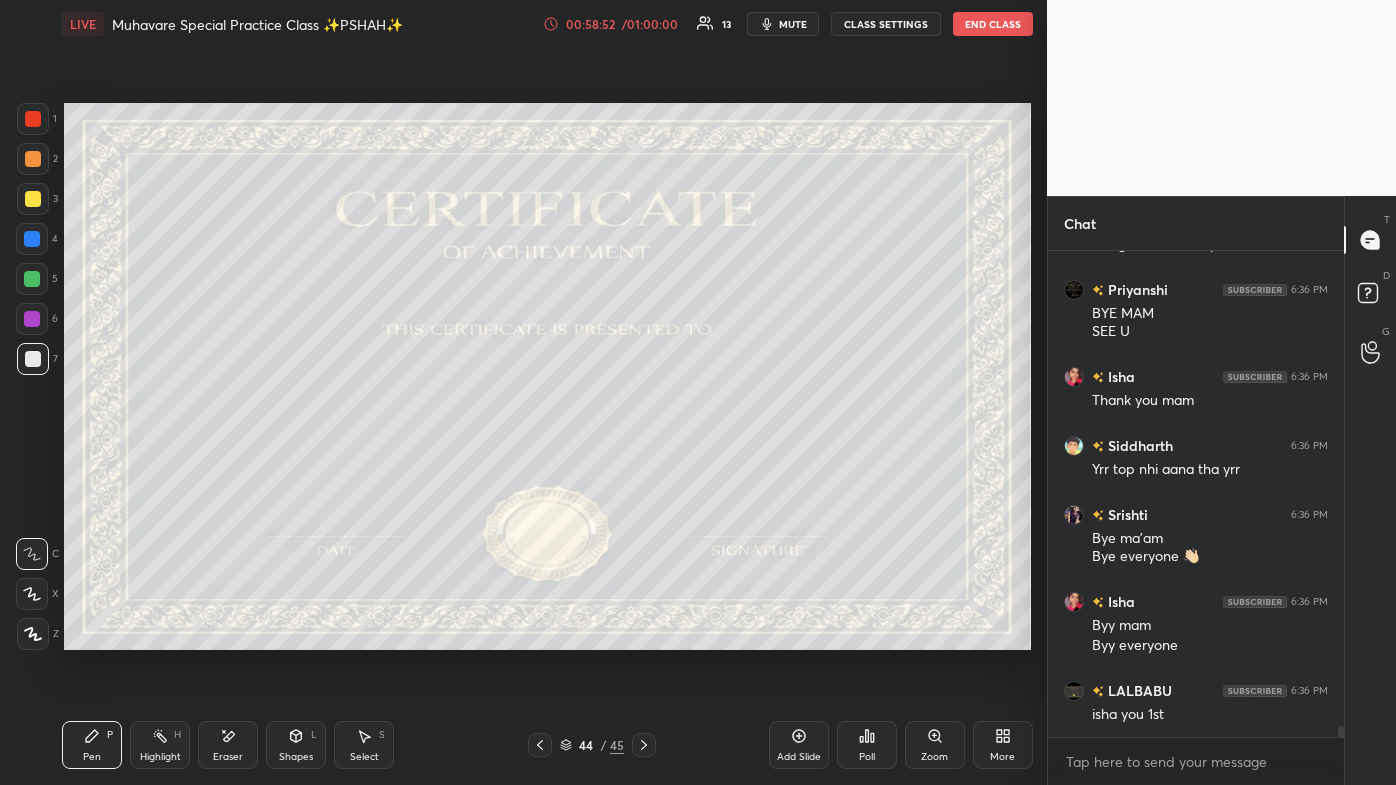 scroll, scrollTop: 657, scrollLeft: 967, axis: both 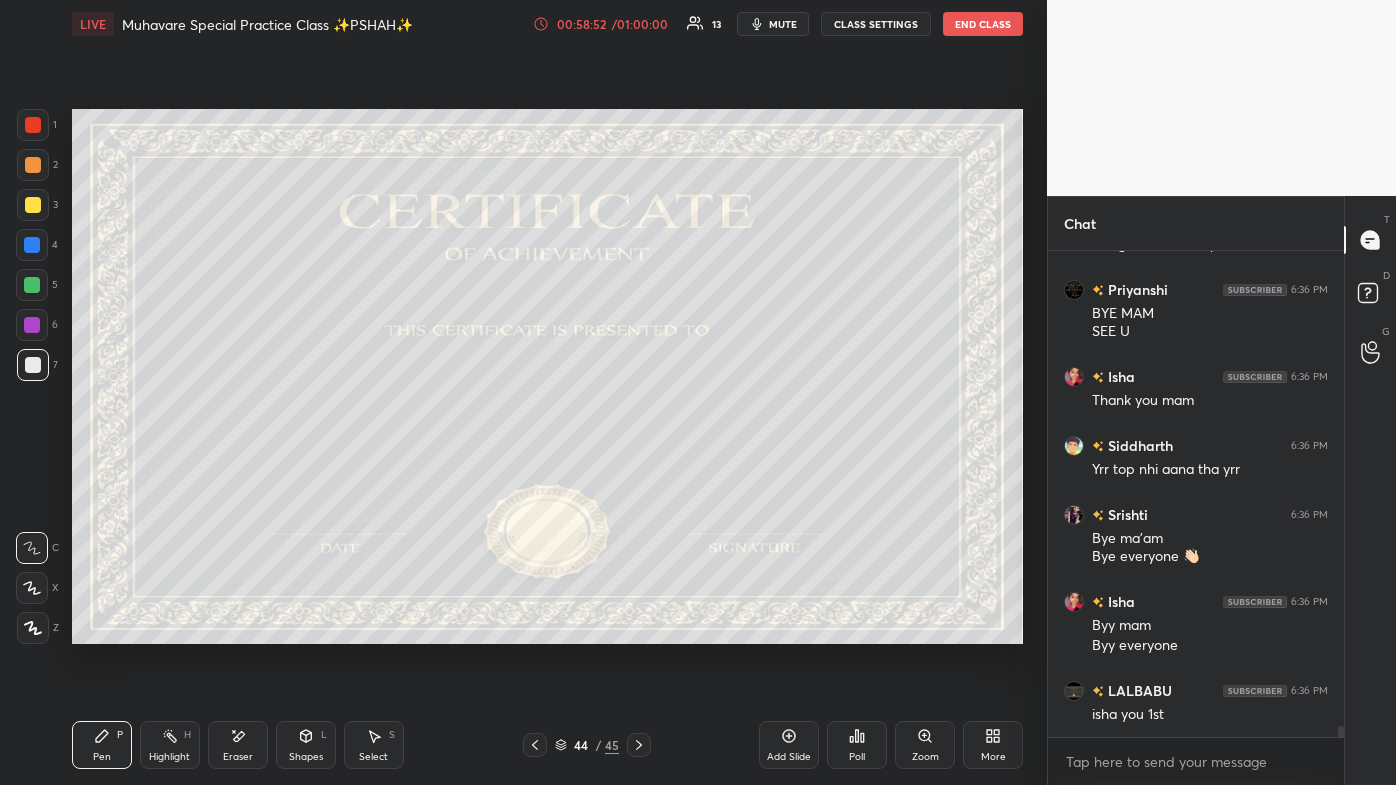 click on "Pen P Highlight H Eraser Shapes L Select S" at bounding box center [244, 745] 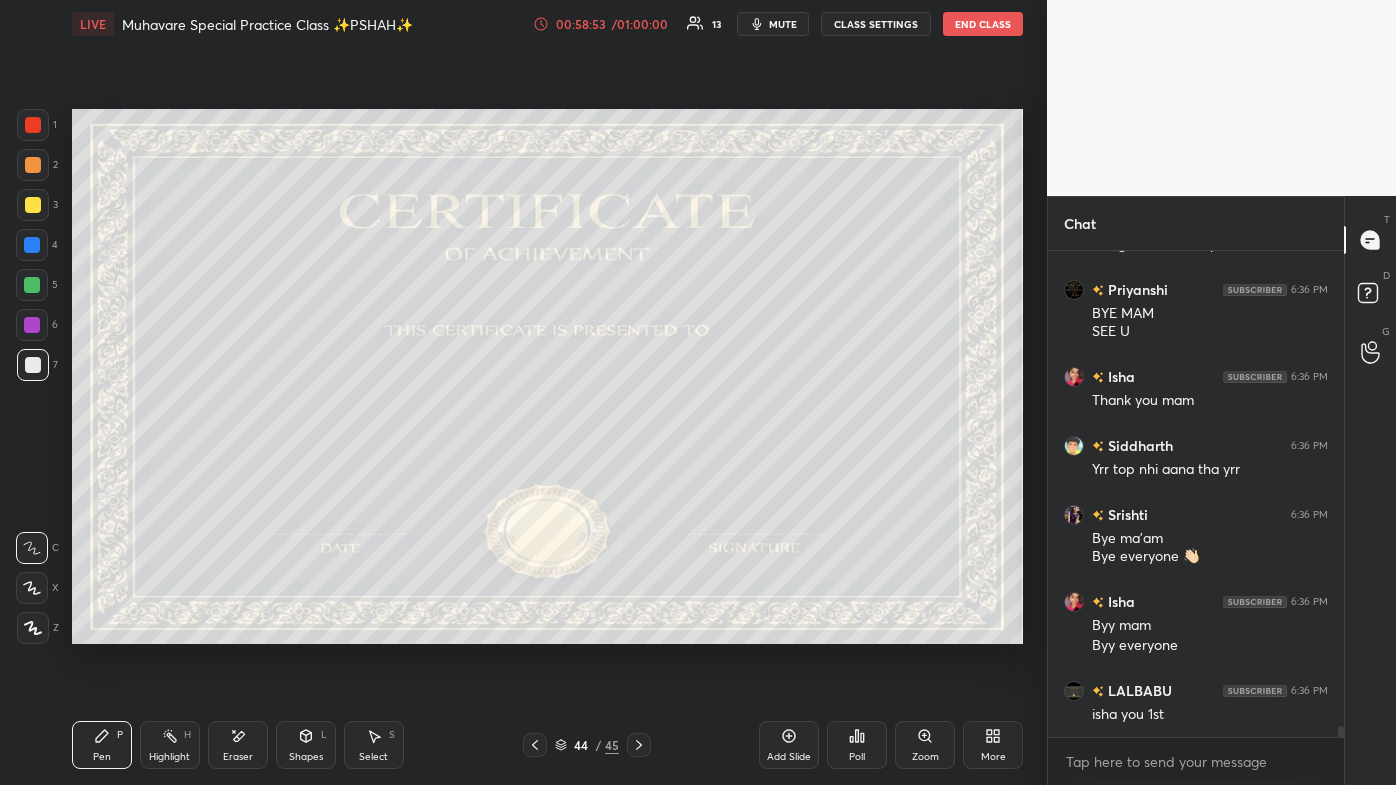 click 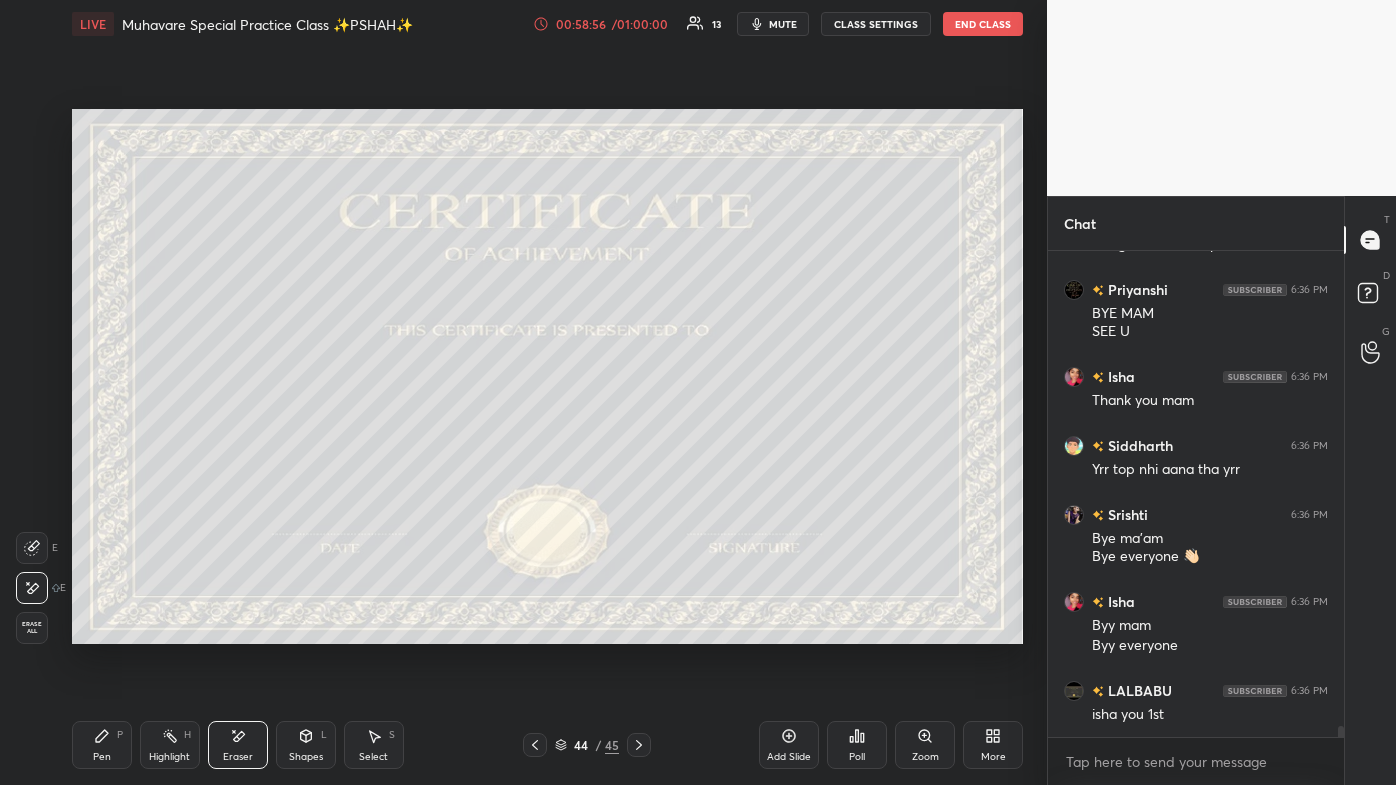 click on "Poll" at bounding box center (857, 757) 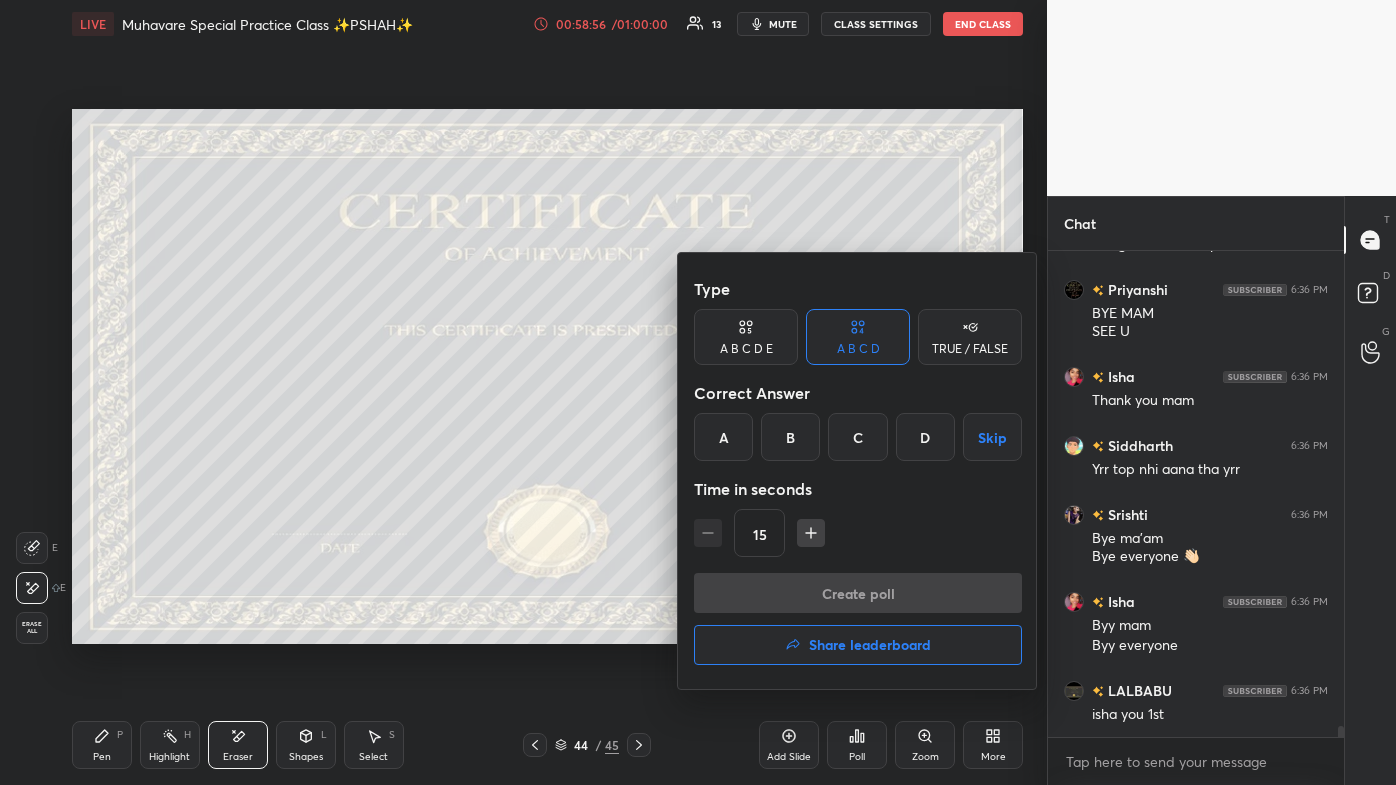 click on "Create poll Share leaderboard" at bounding box center (858, 623) 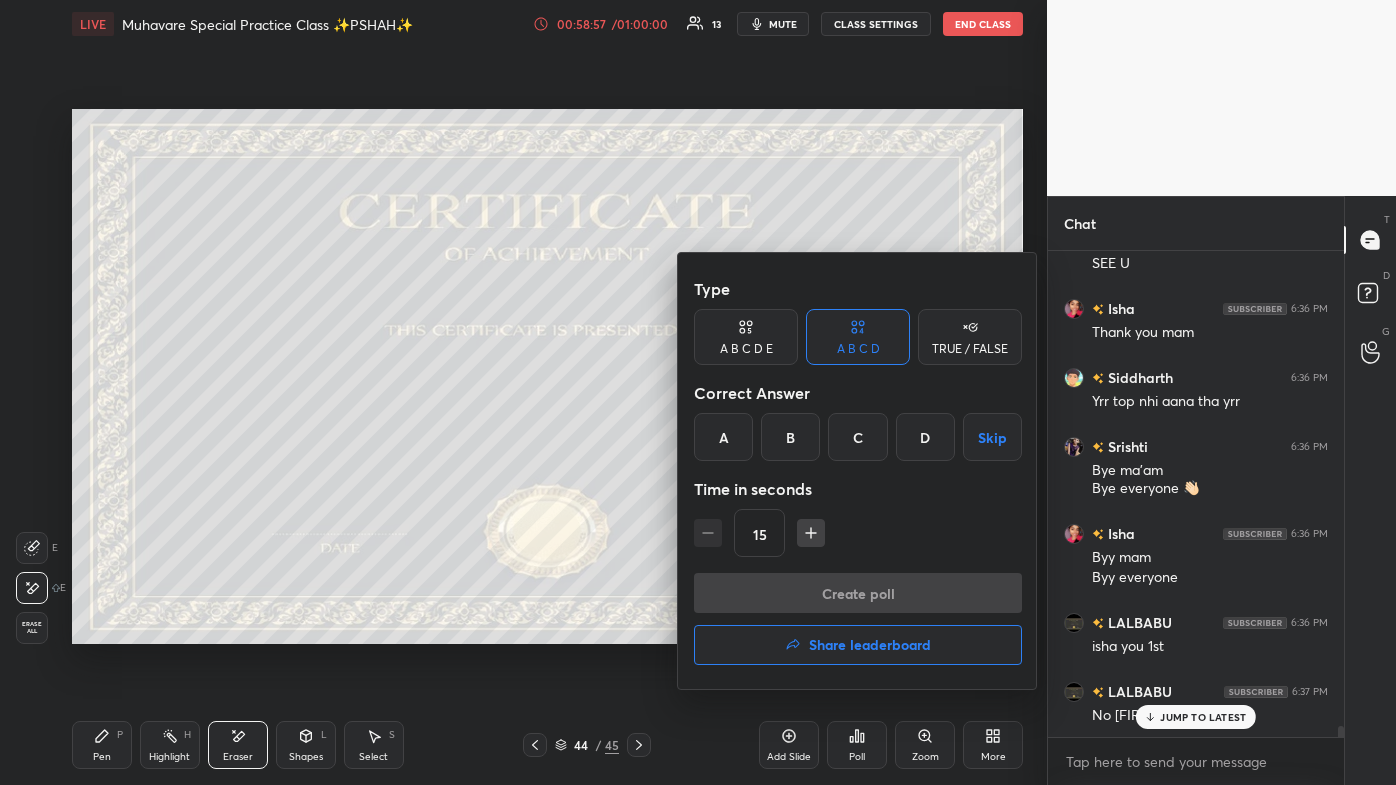 click on "Share leaderboard" at bounding box center [858, 645] 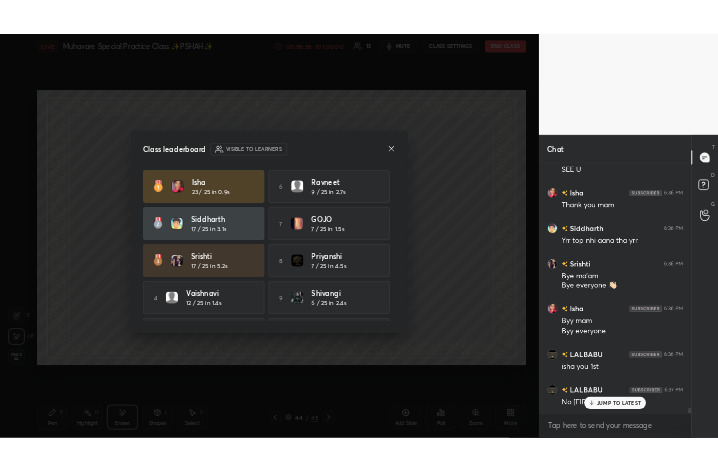 scroll, scrollTop: 21781, scrollLeft: 0, axis: vertical 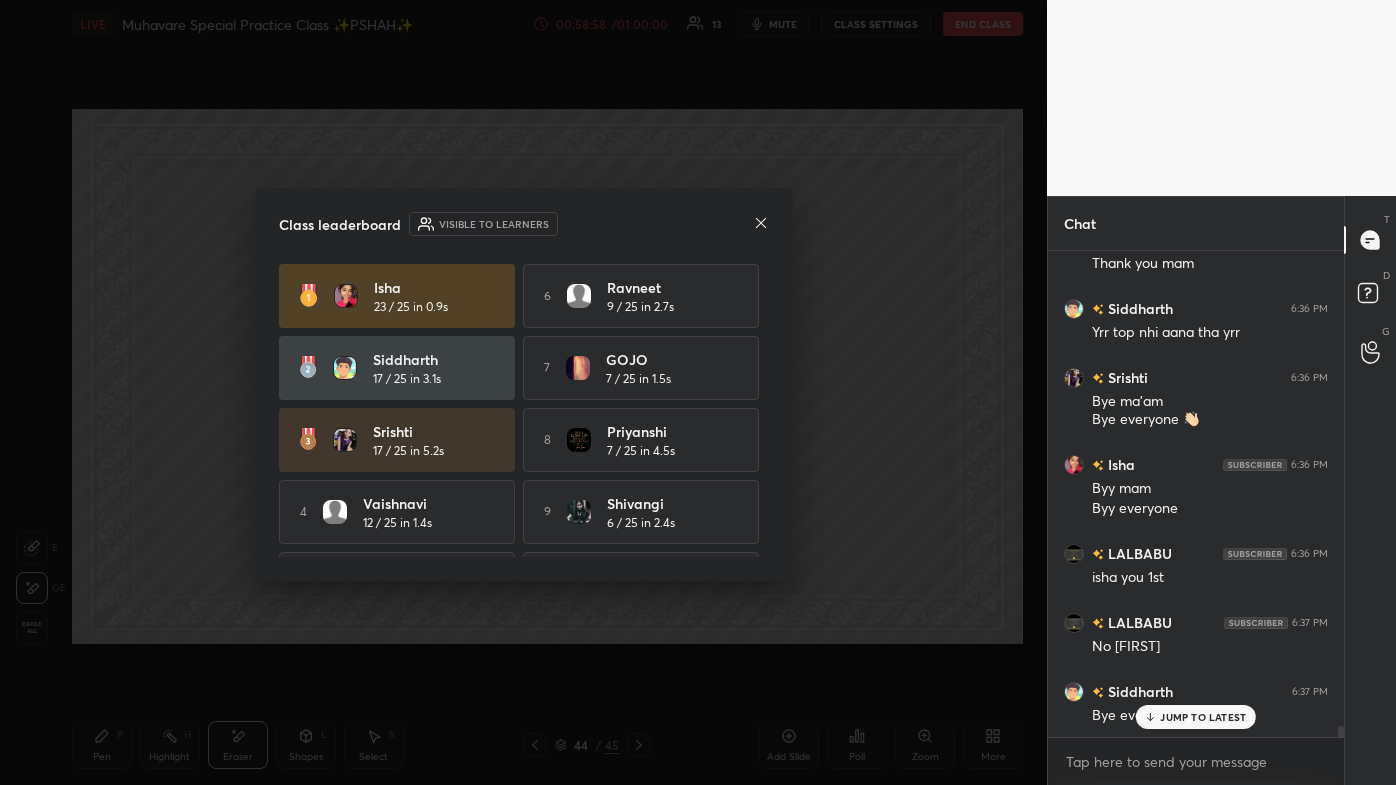 click 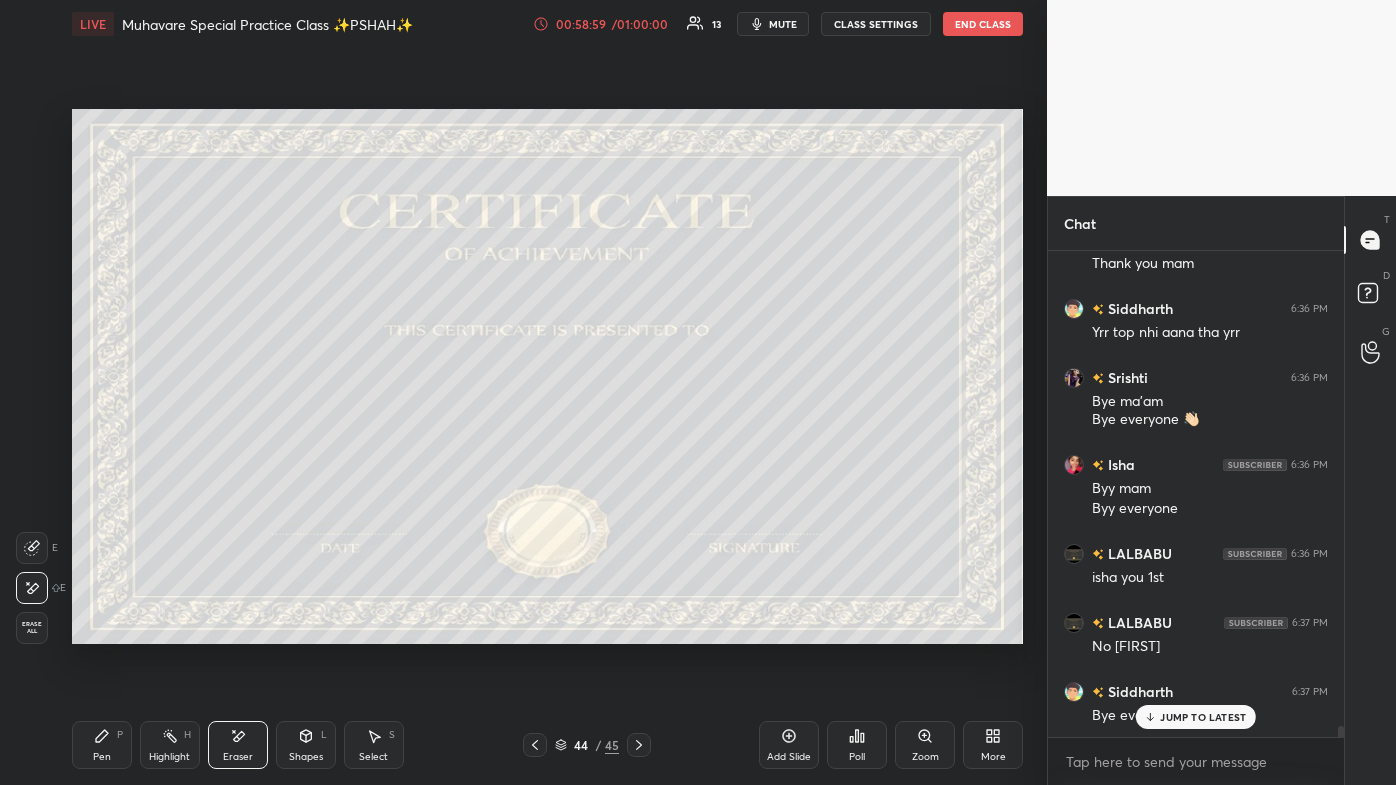 click on "Pen" at bounding box center (102, 757) 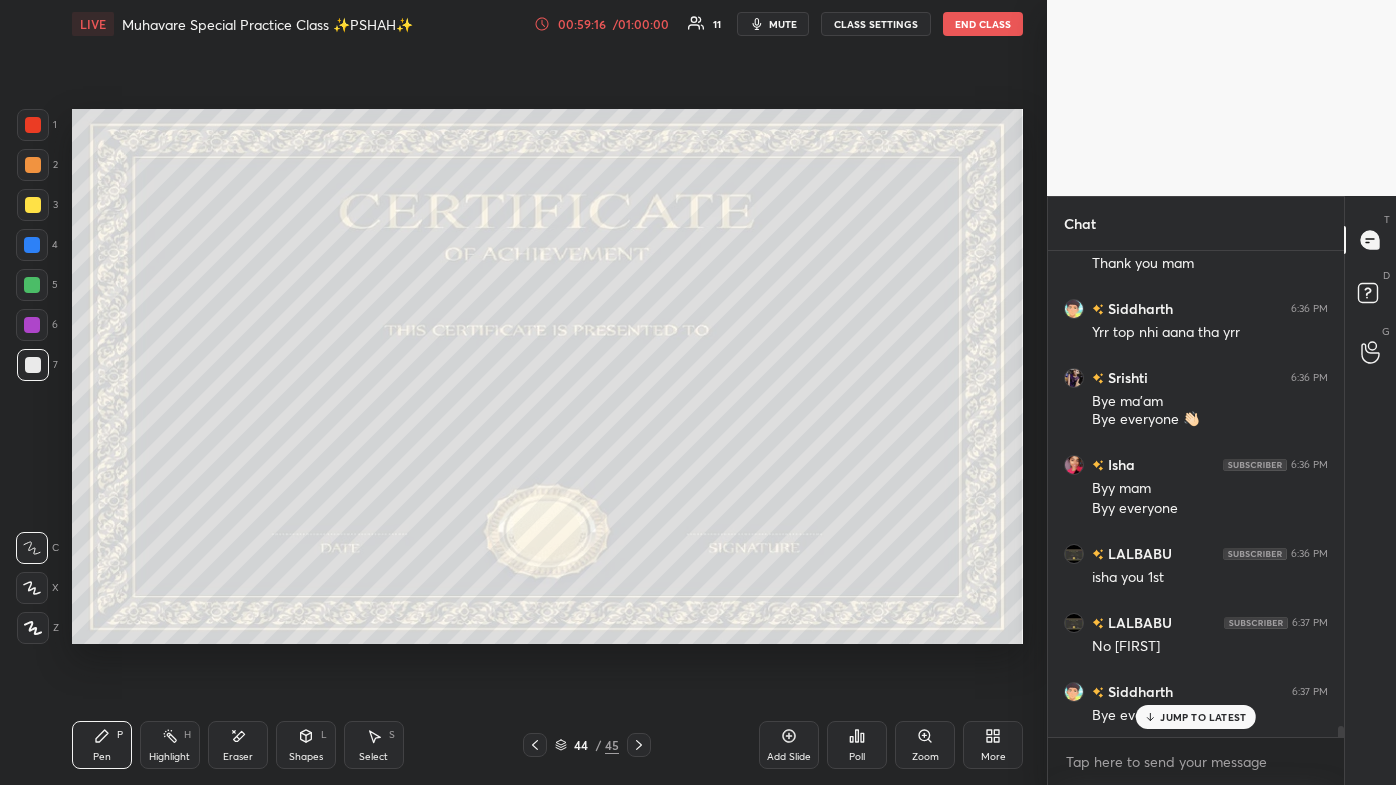 click on "More" at bounding box center [993, 745] 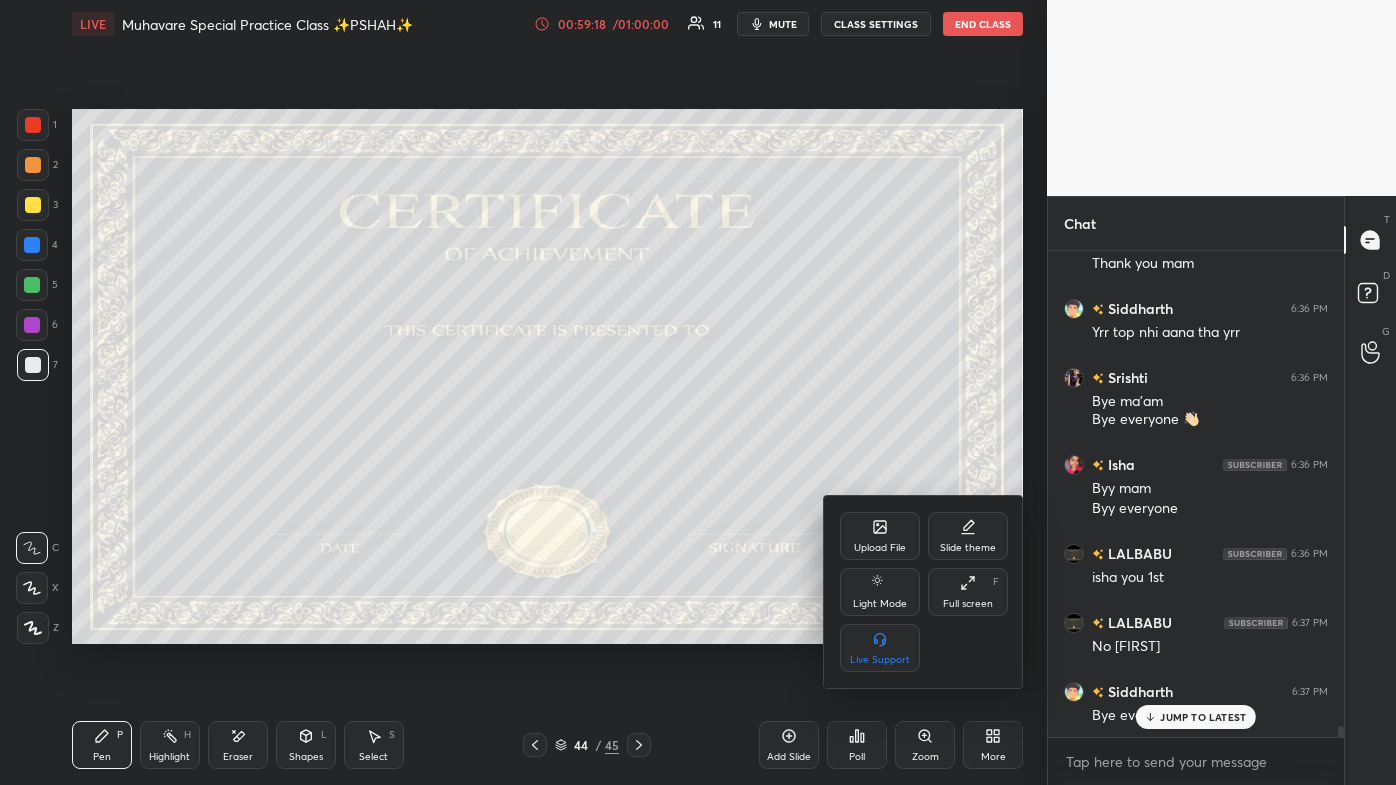 click 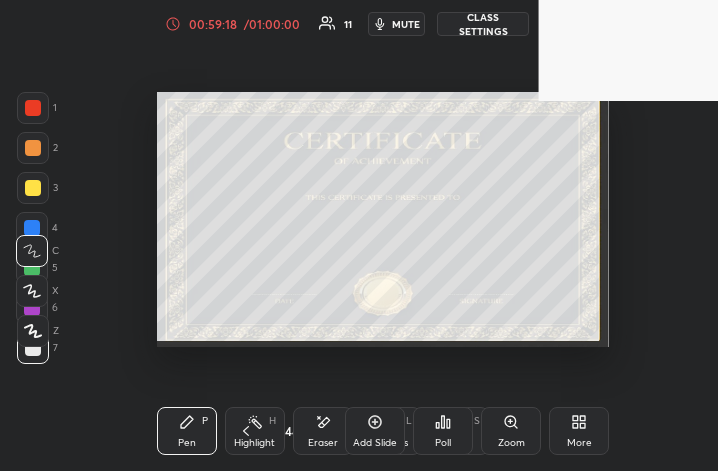 scroll, scrollTop: 343, scrollLeft: 485, axis: both 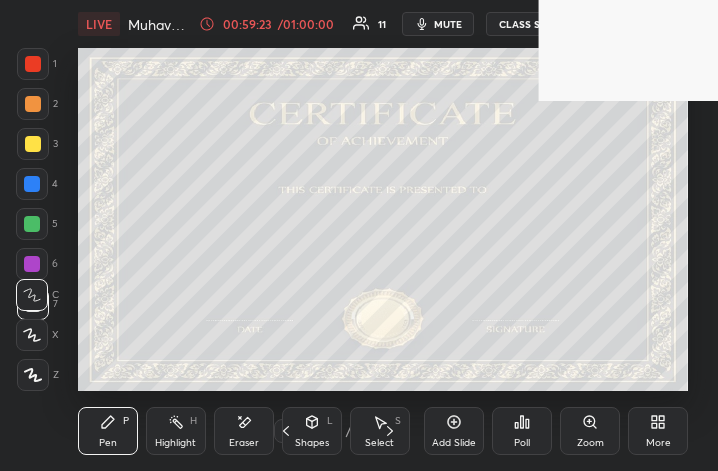 click on "More" at bounding box center (658, 443) 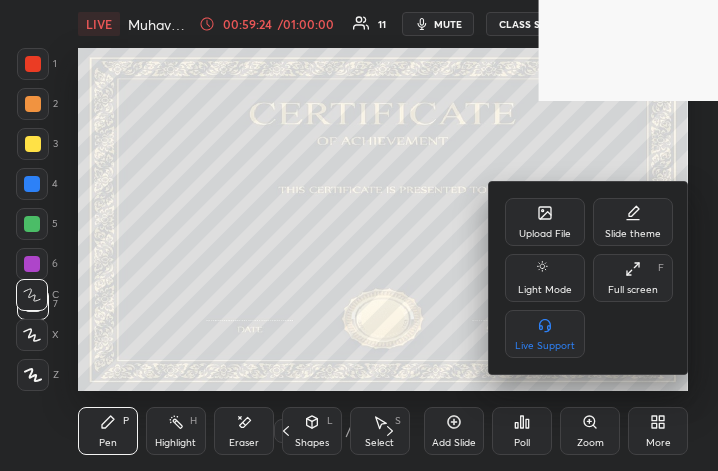 click on "Full screen" at bounding box center [633, 290] 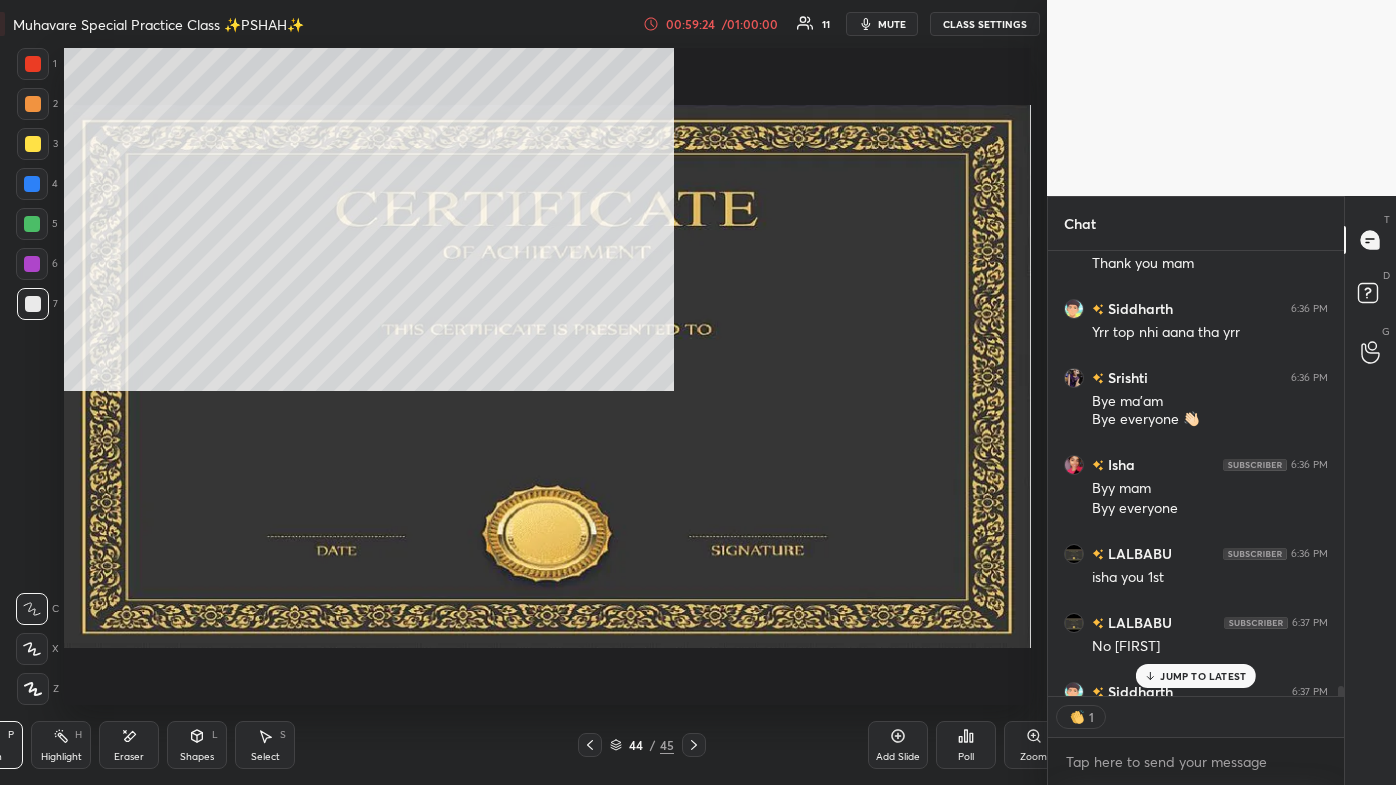 scroll, scrollTop: 99342, scrollLeft: 98756, axis: both 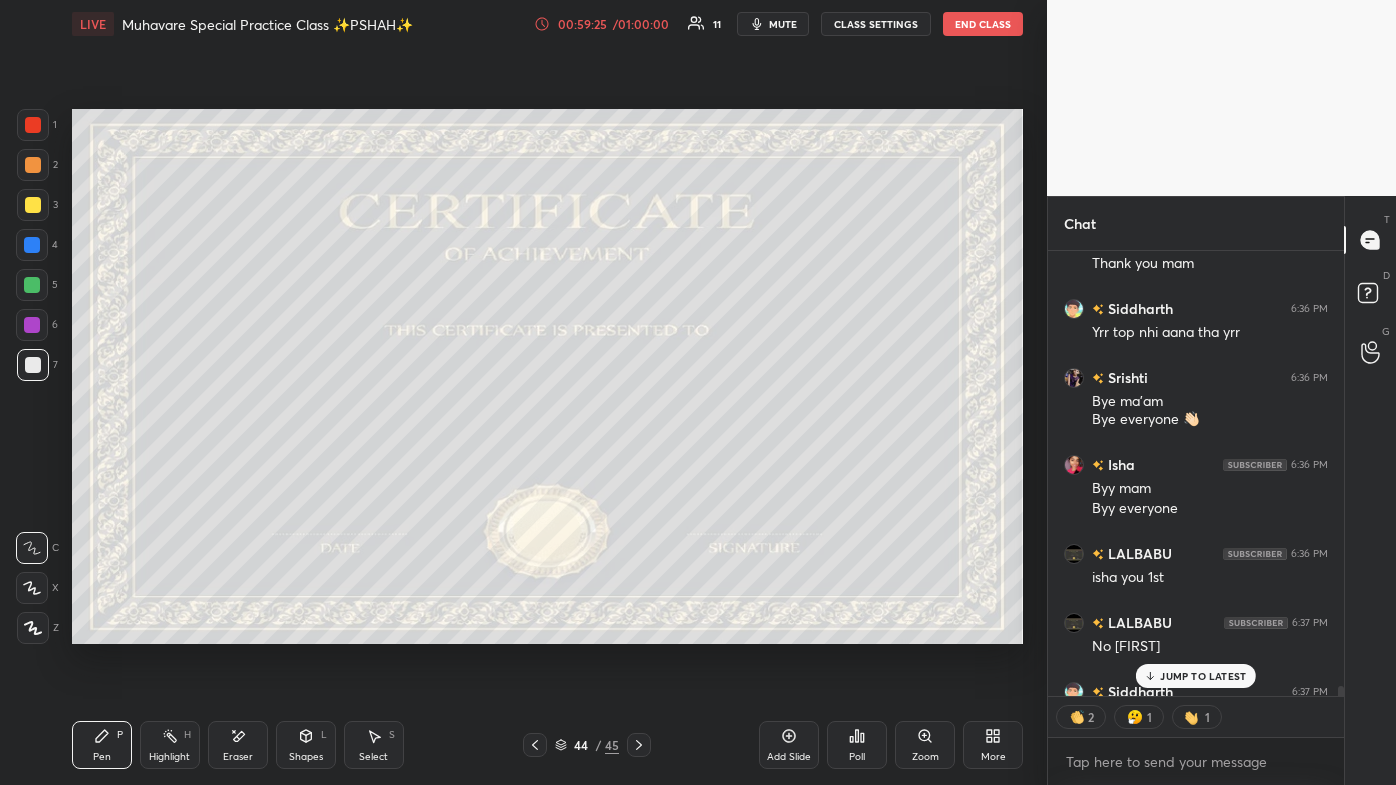 click on "Pen P Highlight H Eraser Shapes L Select S" at bounding box center [244, 745] 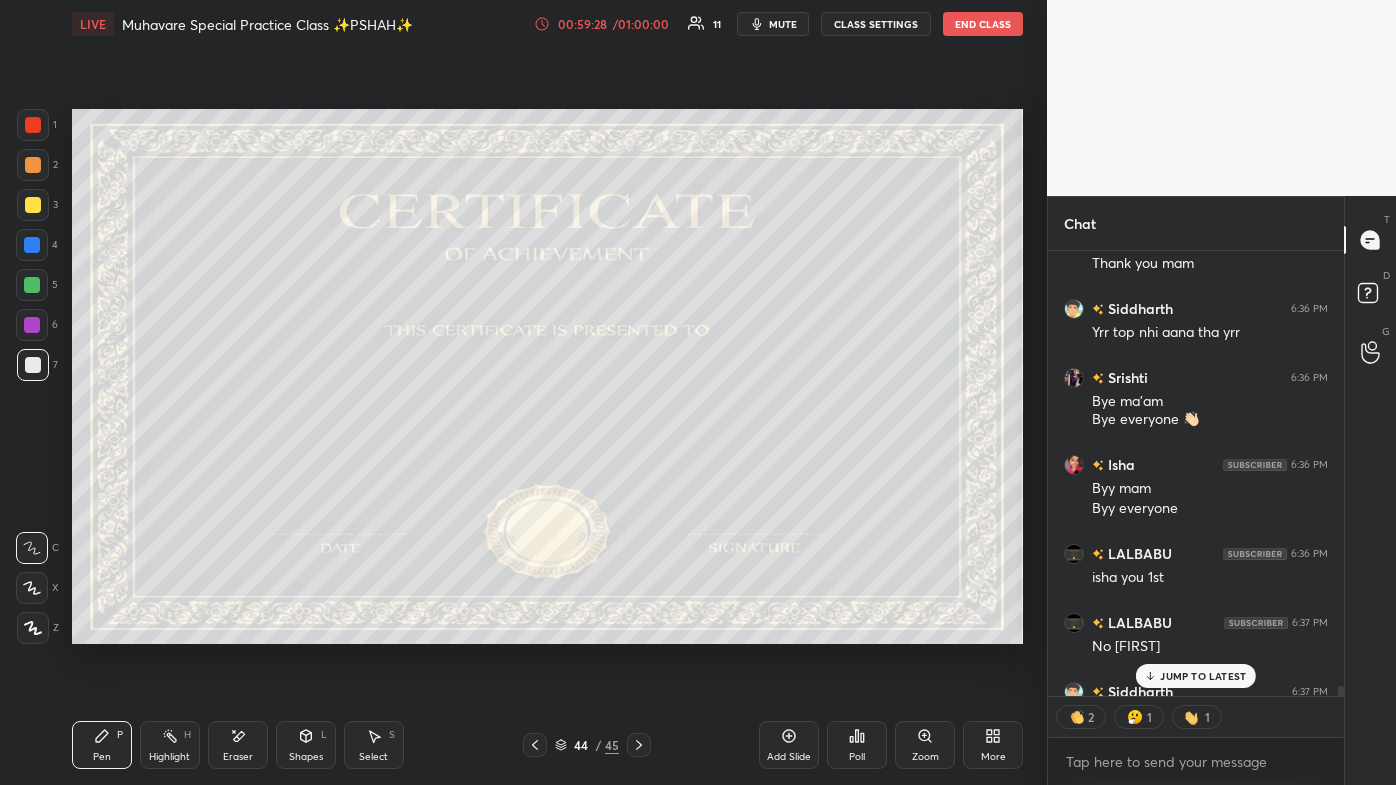 click on "Eraser" at bounding box center (238, 745) 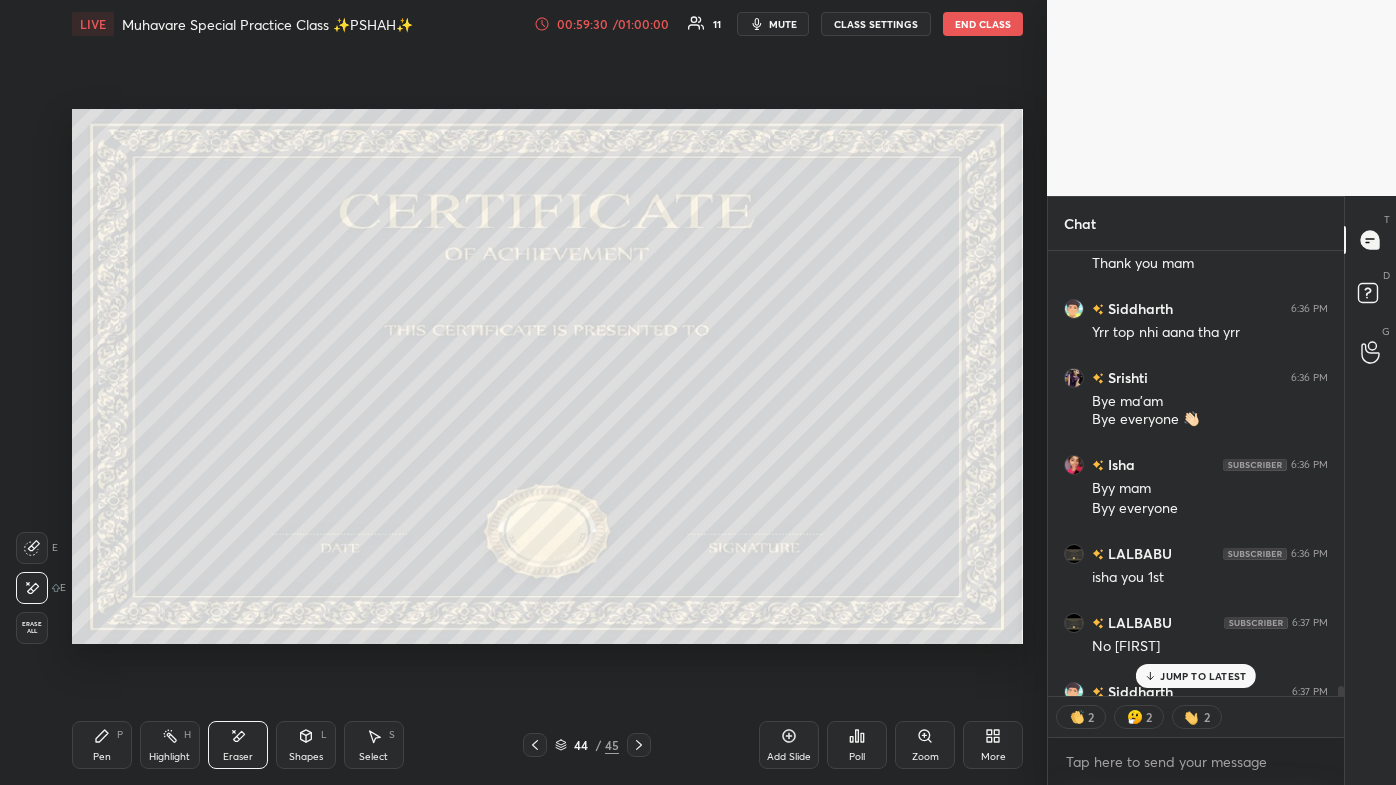 click 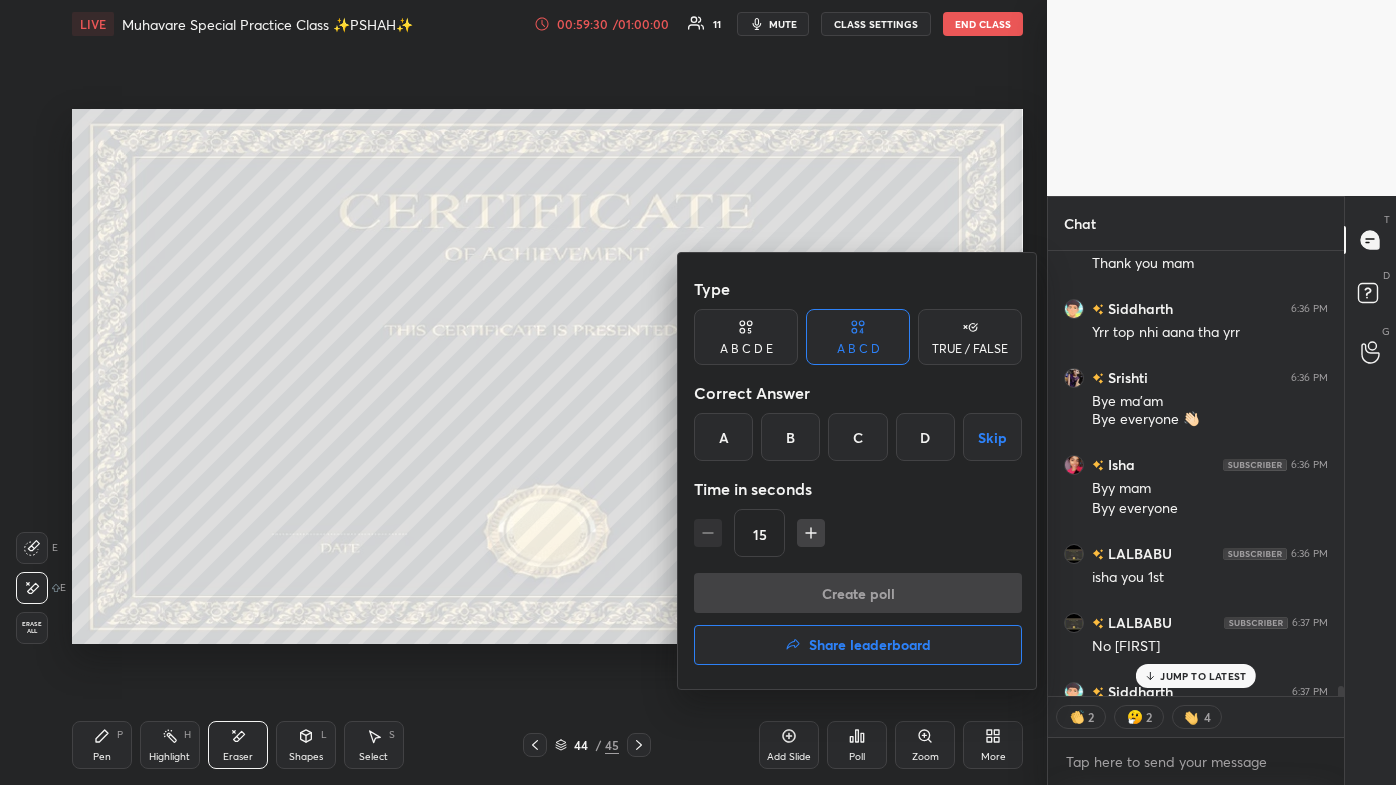 click on "Share leaderboard" at bounding box center (858, 645) 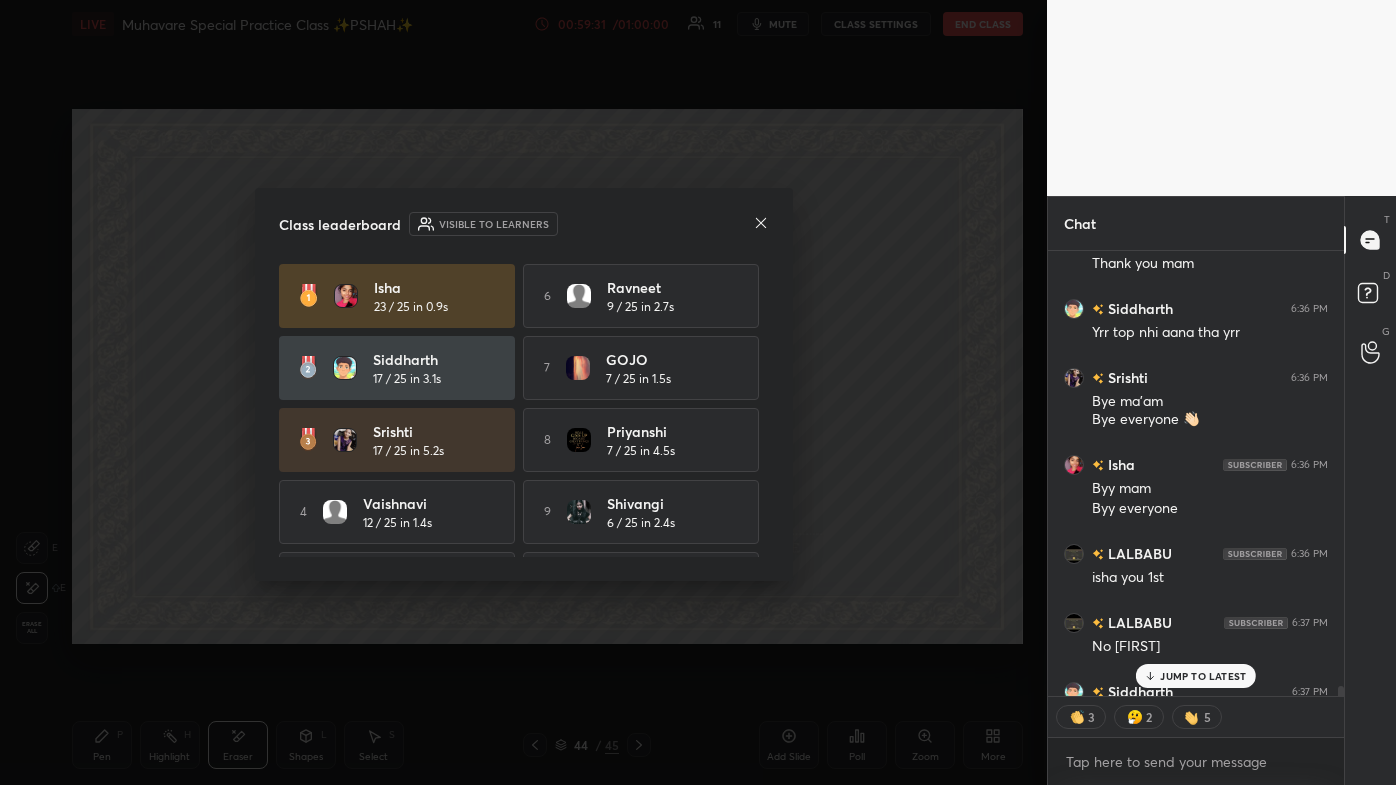 scroll, scrollTop: 21842, scrollLeft: 0, axis: vertical 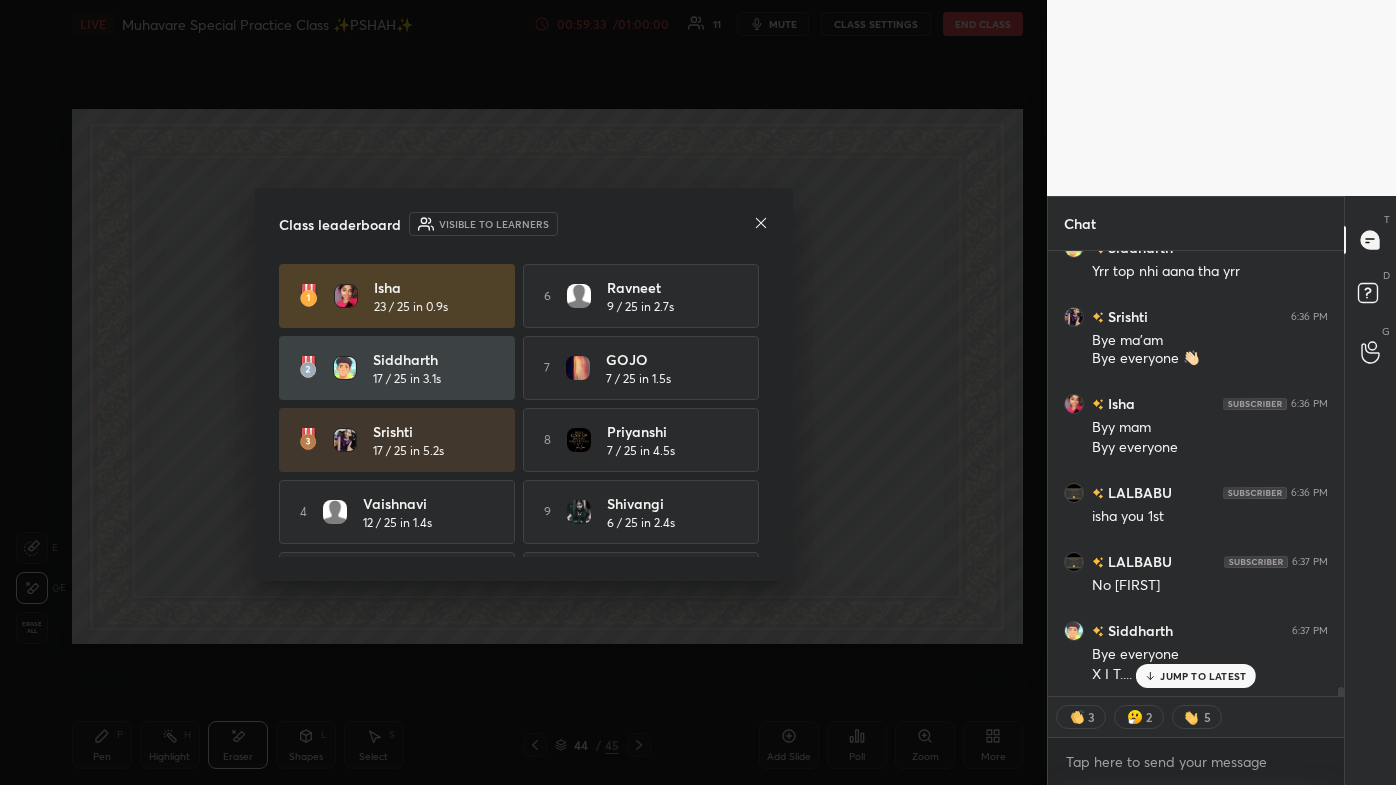 click at bounding box center (761, 224) 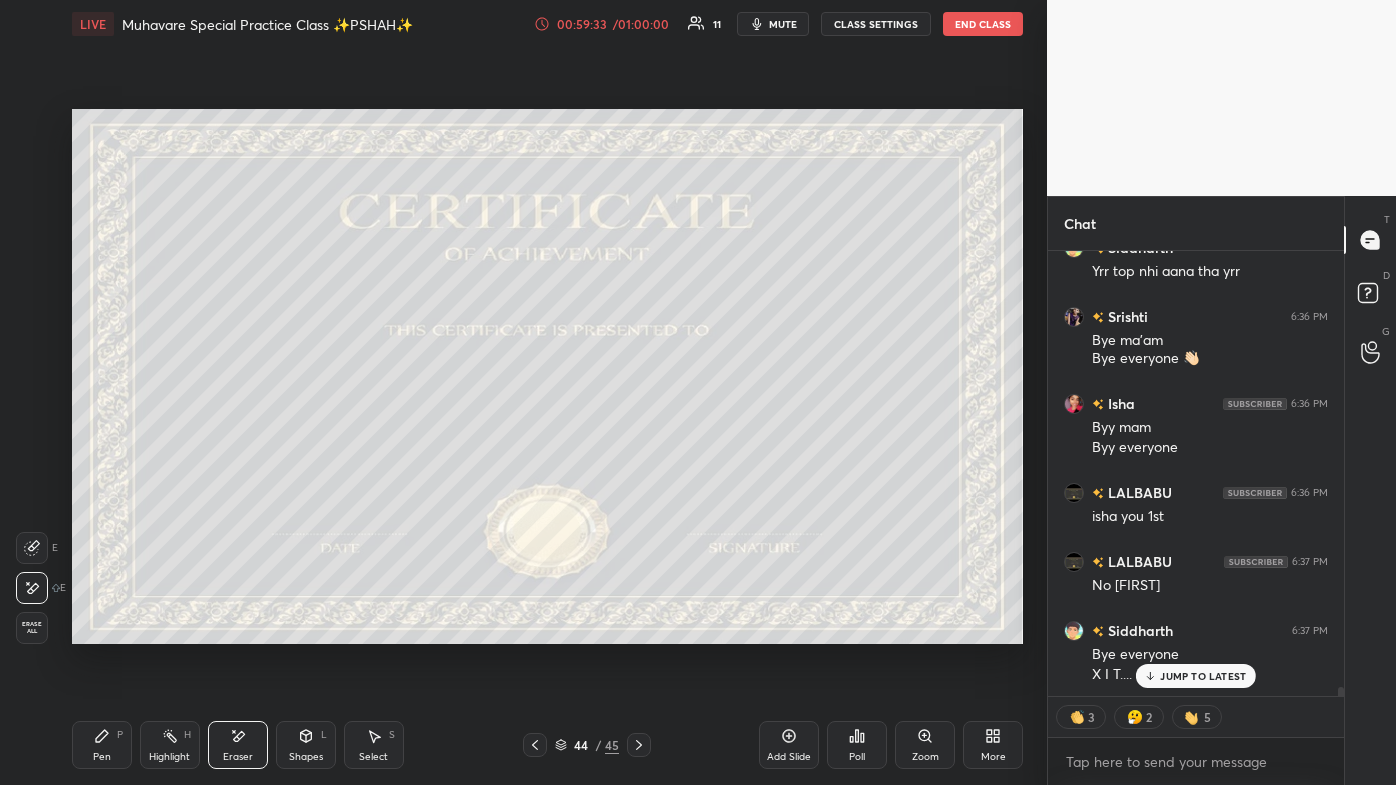 click on "Pen P" at bounding box center (102, 745) 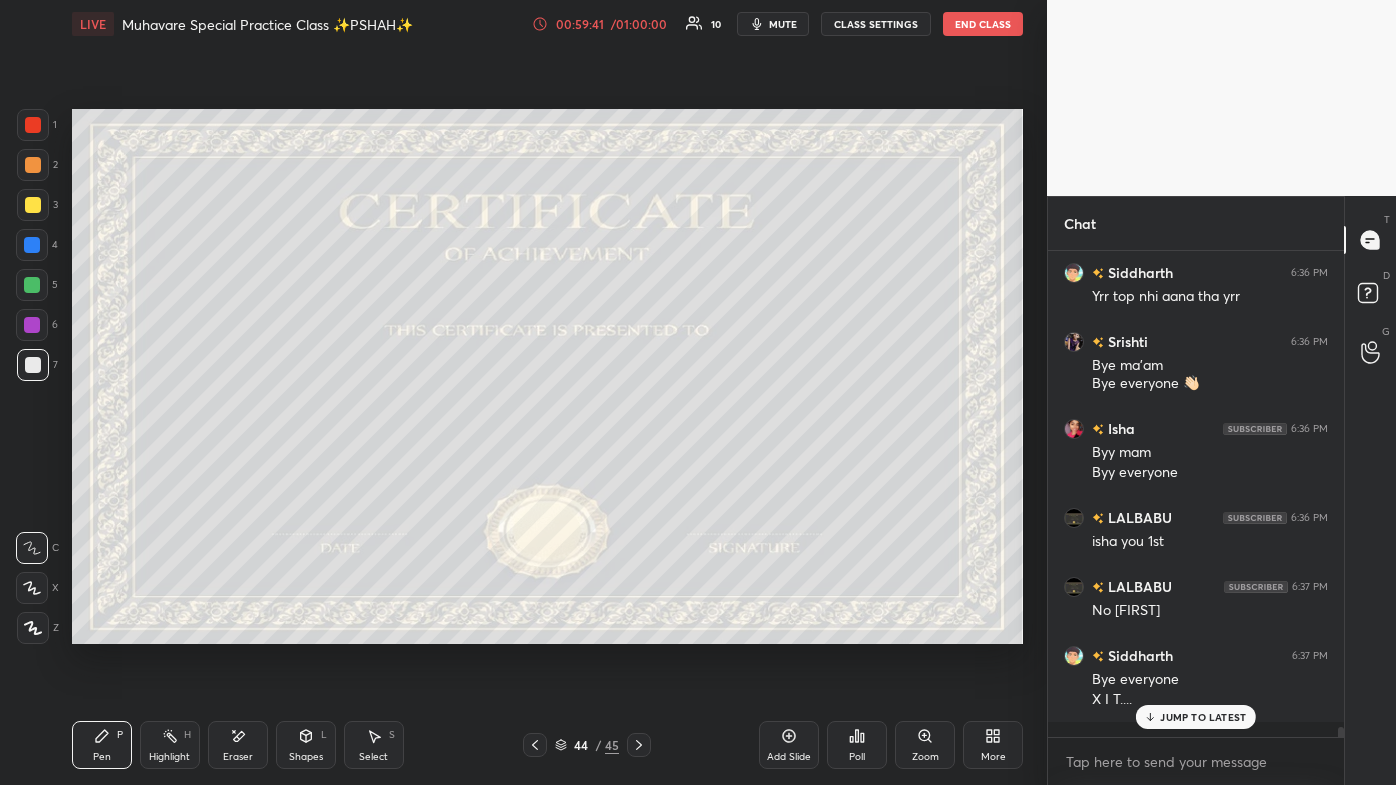scroll, scrollTop: 6, scrollLeft: 5, axis: both 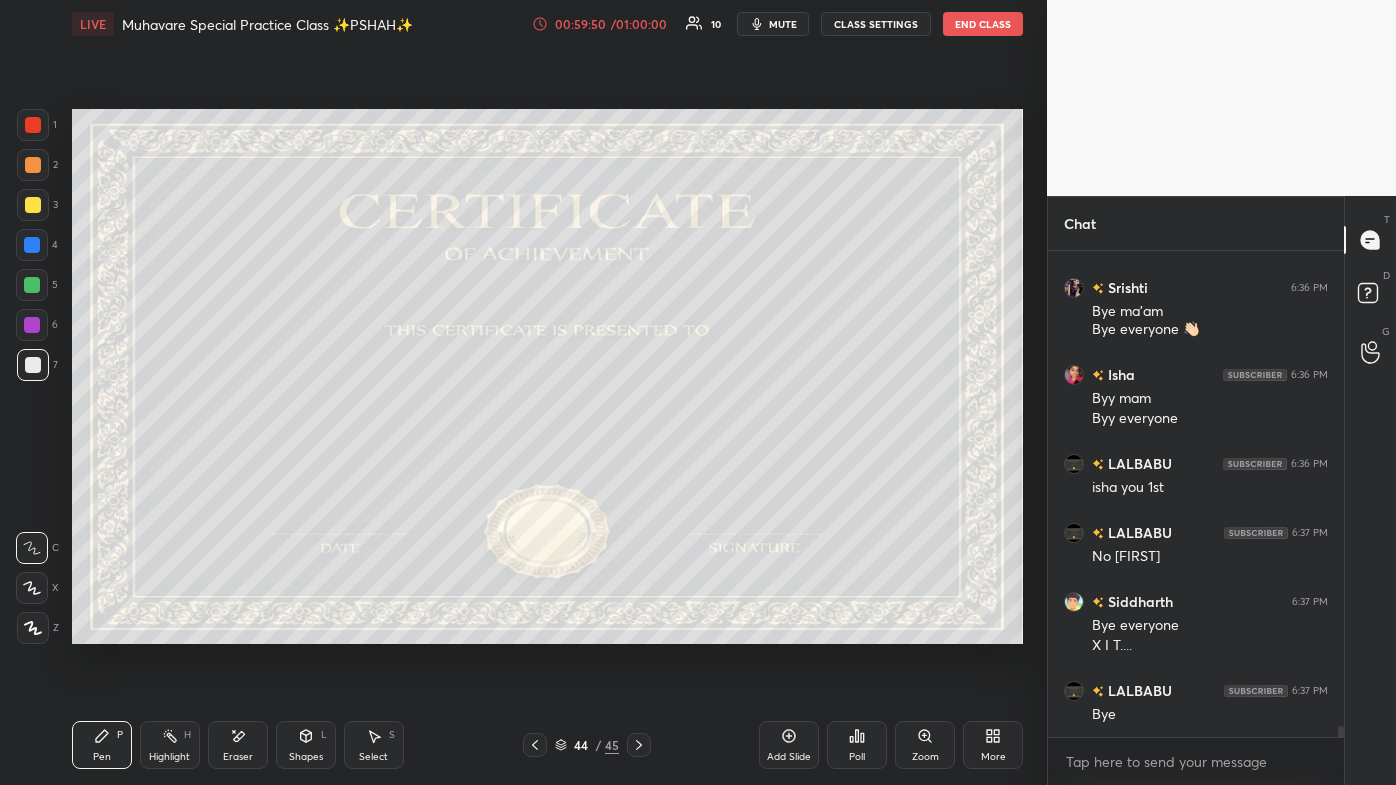 click on "Add Slide Poll Zoom More" at bounding box center (891, 745) 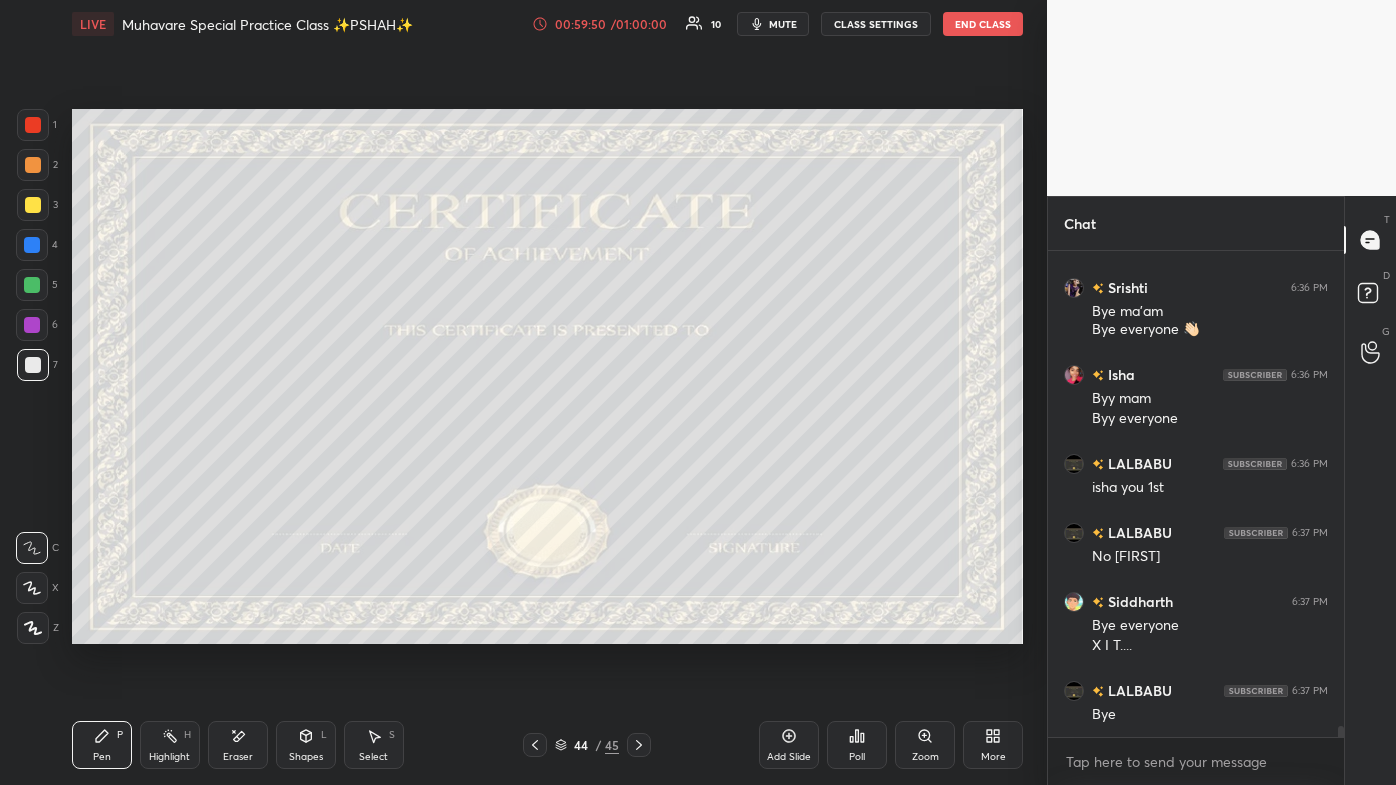 click on "More" at bounding box center (993, 745) 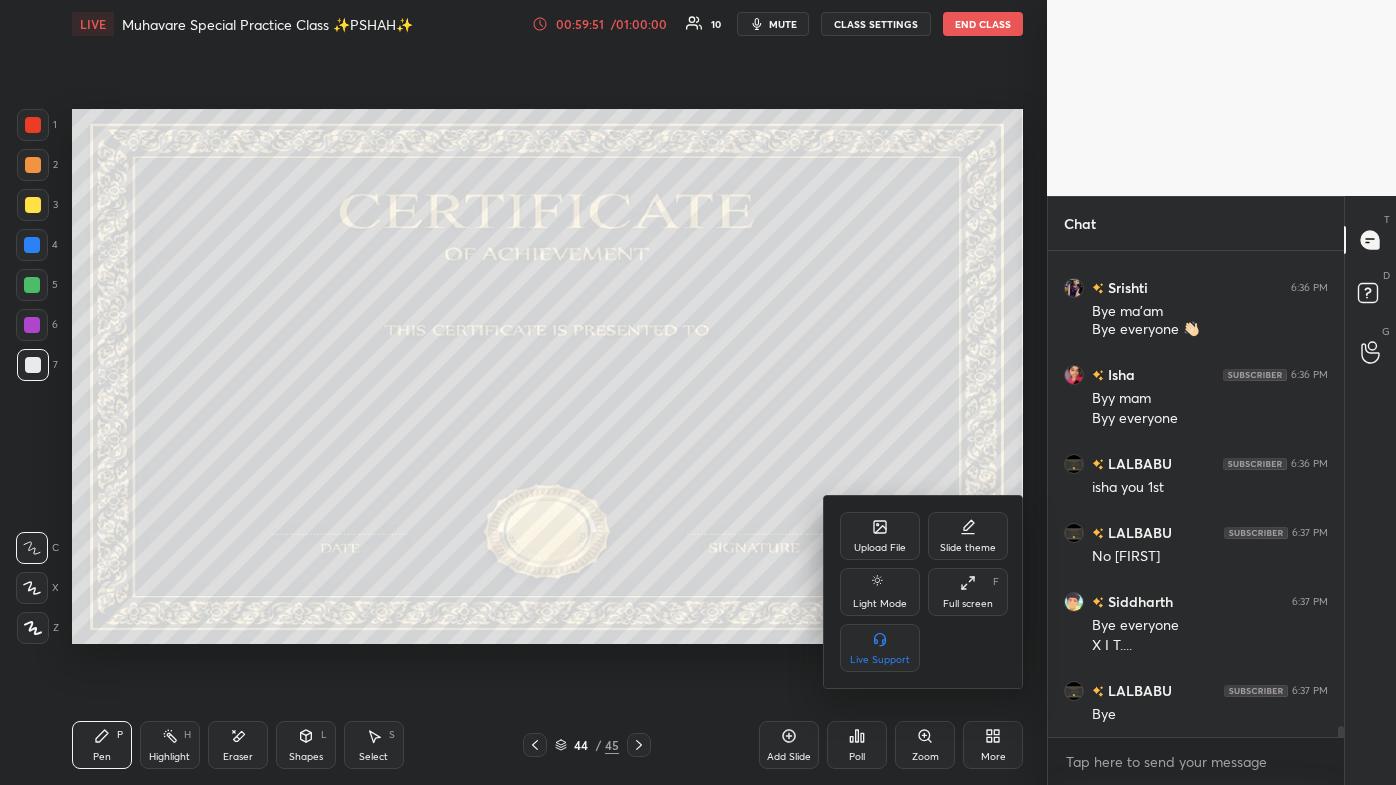 click on "Full screen" at bounding box center (968, 604) 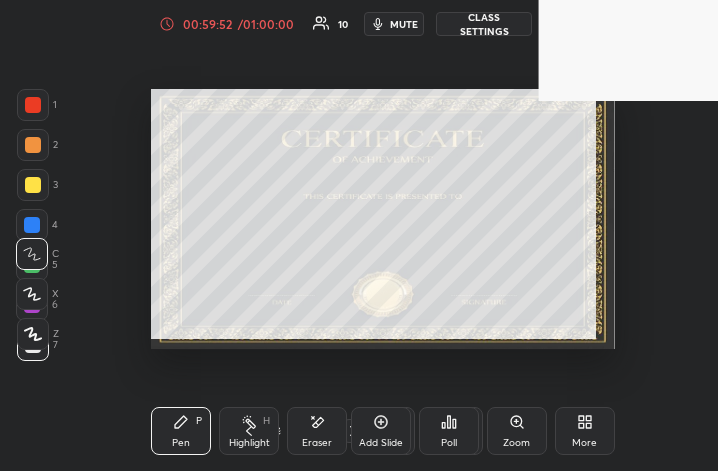 scroll, scrollTop: 343, scrollLeft: 538, axis: both 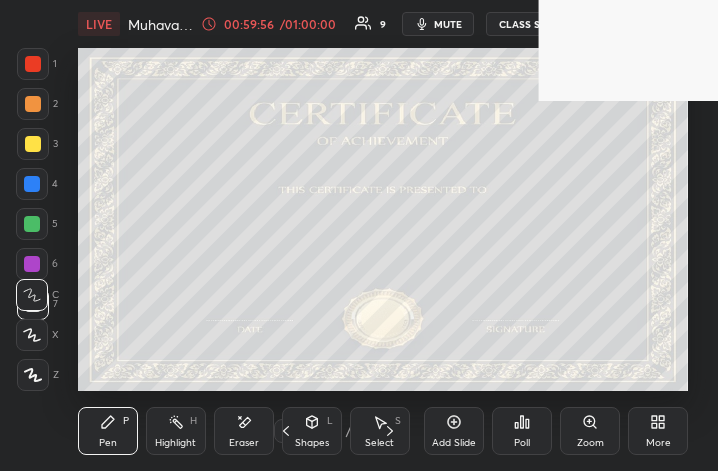 click on "More" at bounding box center (658, 443) 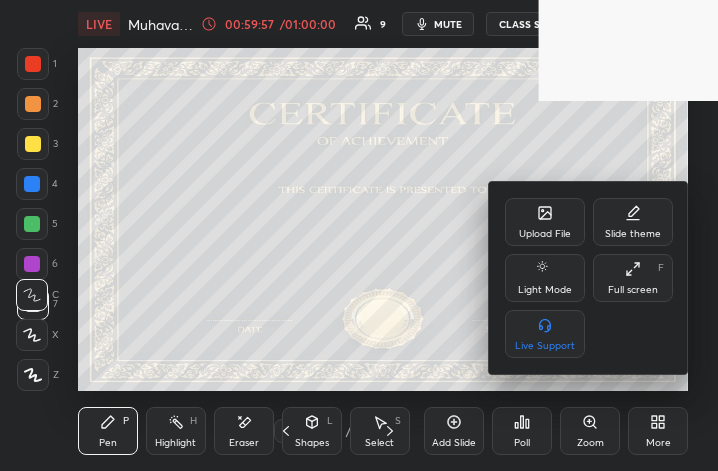 click on "Full screen" at bounding box center [633, 290] 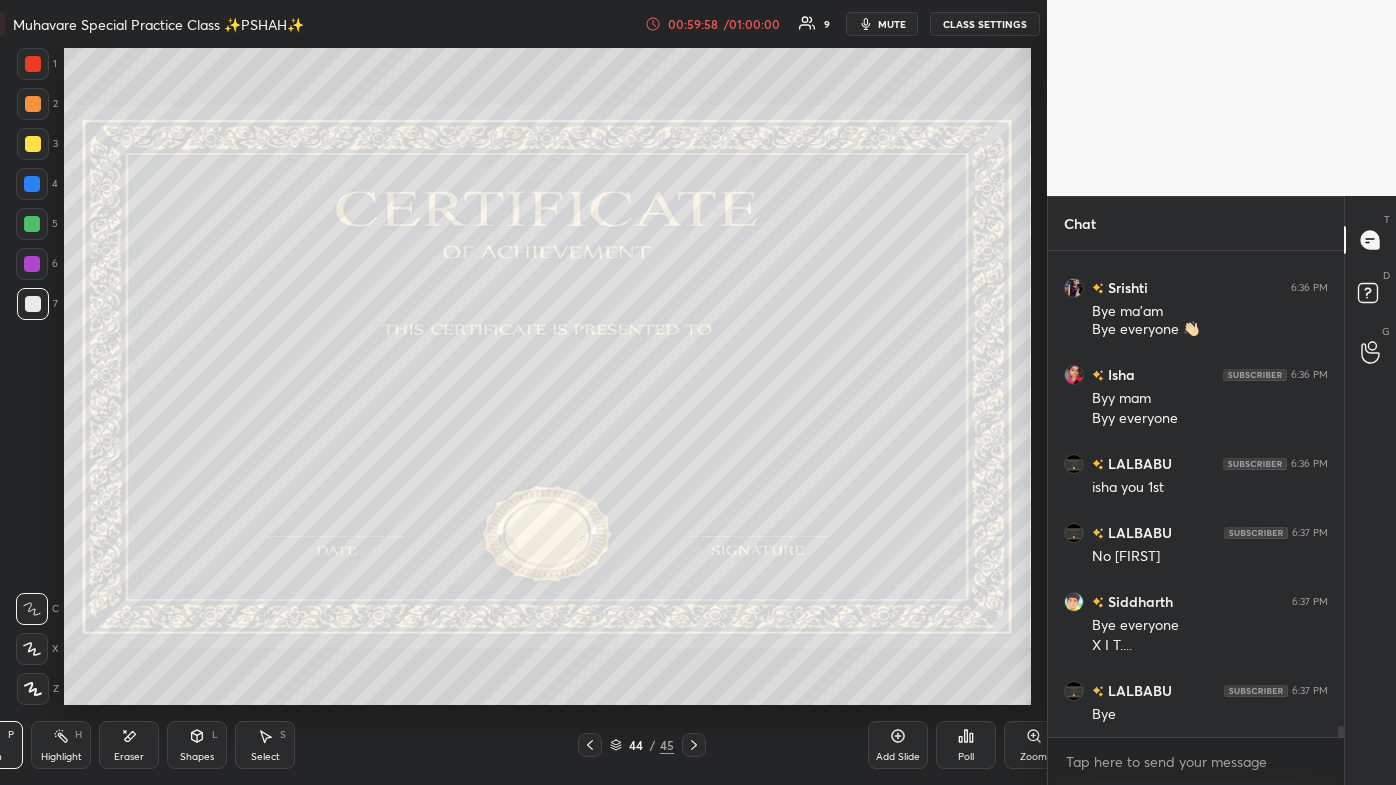 scroll, scrollTop: 99342, scrollLeft: 98837, axis: both 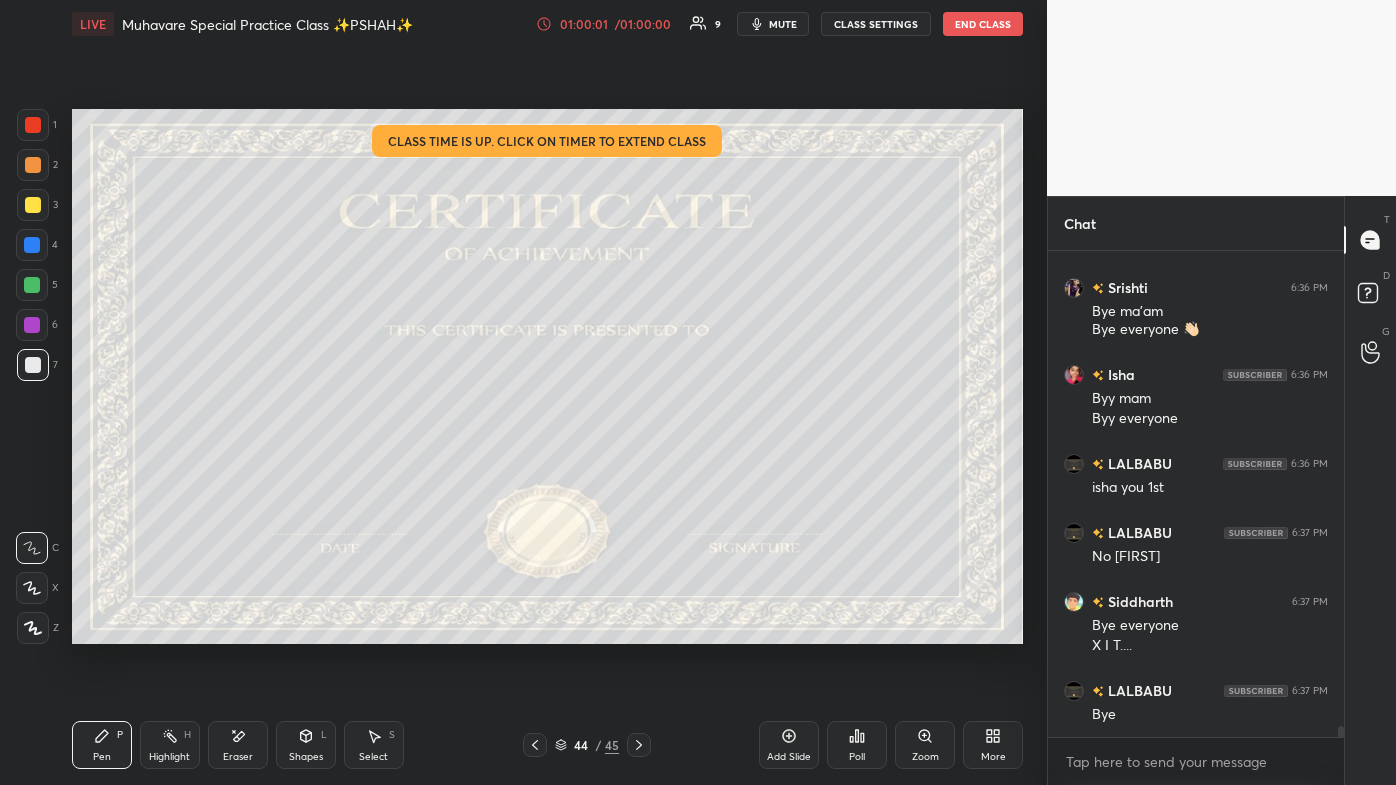 click 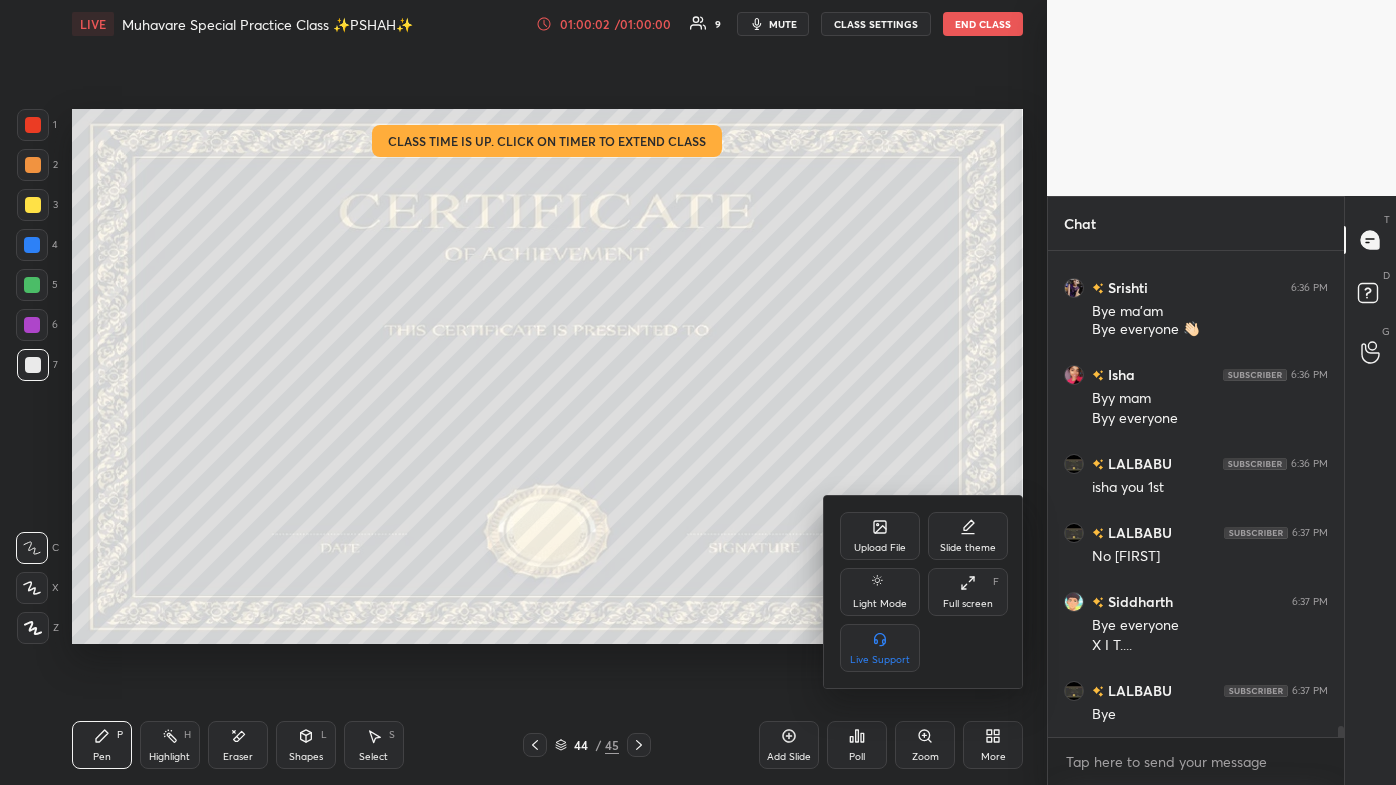 click on "Full screen" at bounding box center (968, 604) 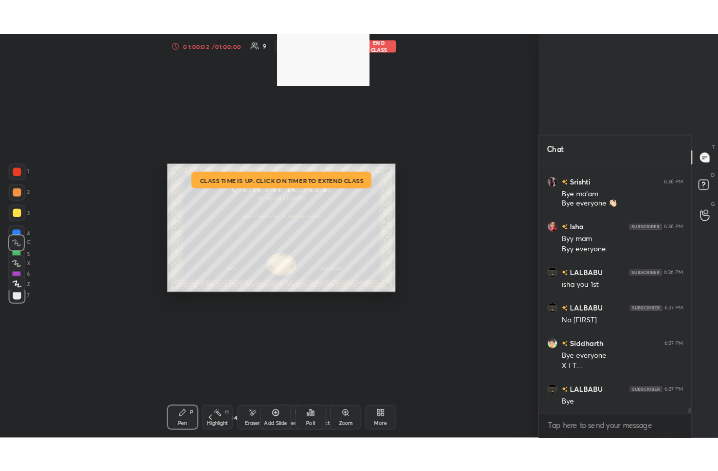 scroll, scrollTop: 343, scrollLeft: 522, axis: both 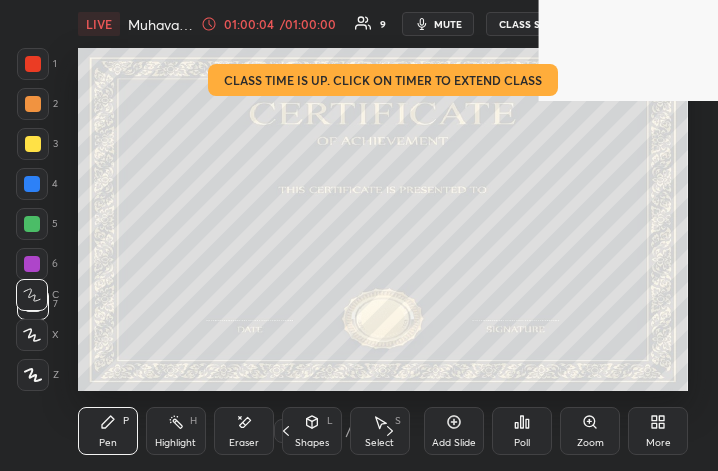 click on "More" at bounding box center [658, 443] 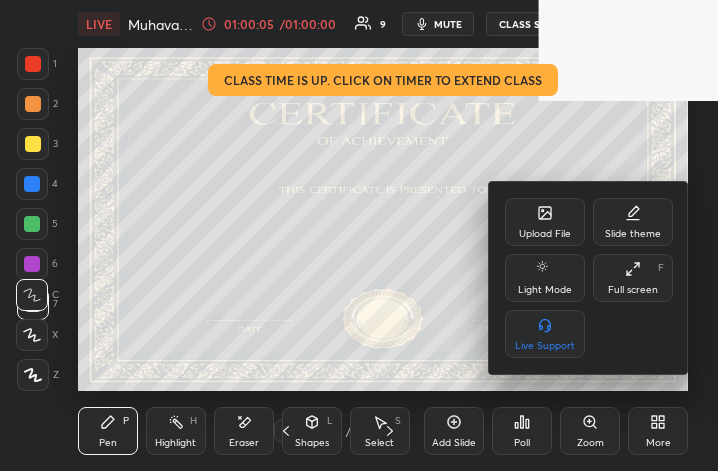 click on "Full screen" at bounding box center (633, 290) 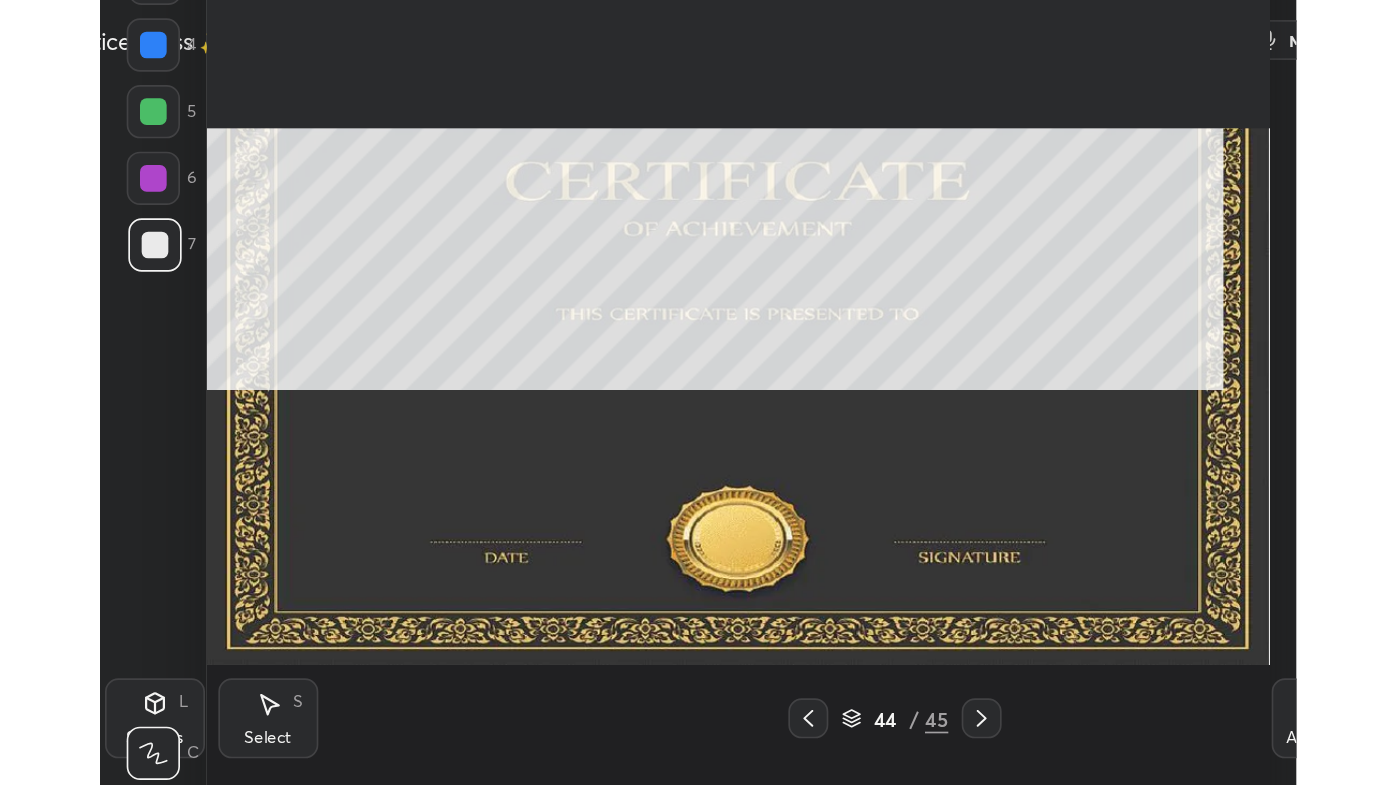 scroll, scrollTop: 99342, scrollLeft: 98699, axis: both 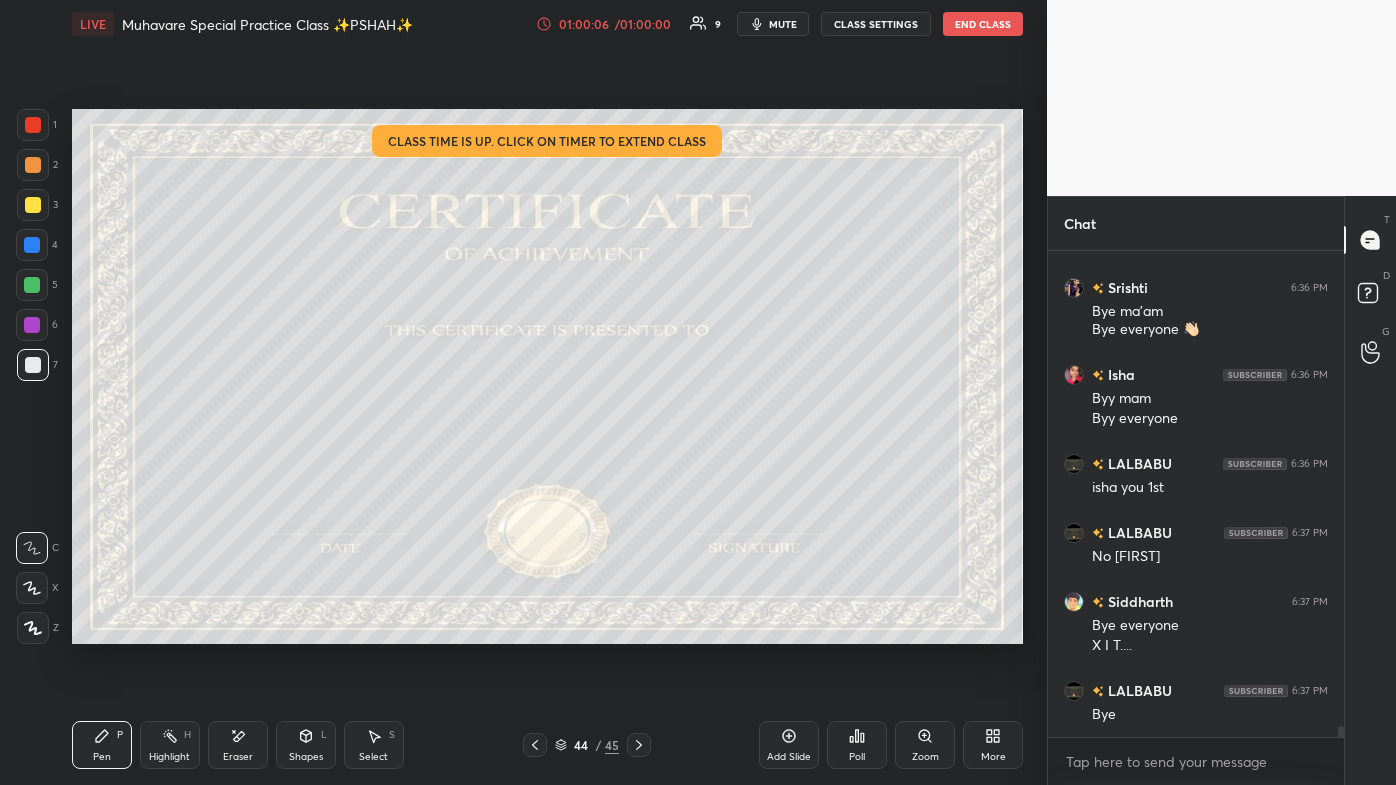 click on "44 / 45" at bounding box center (587, 745) 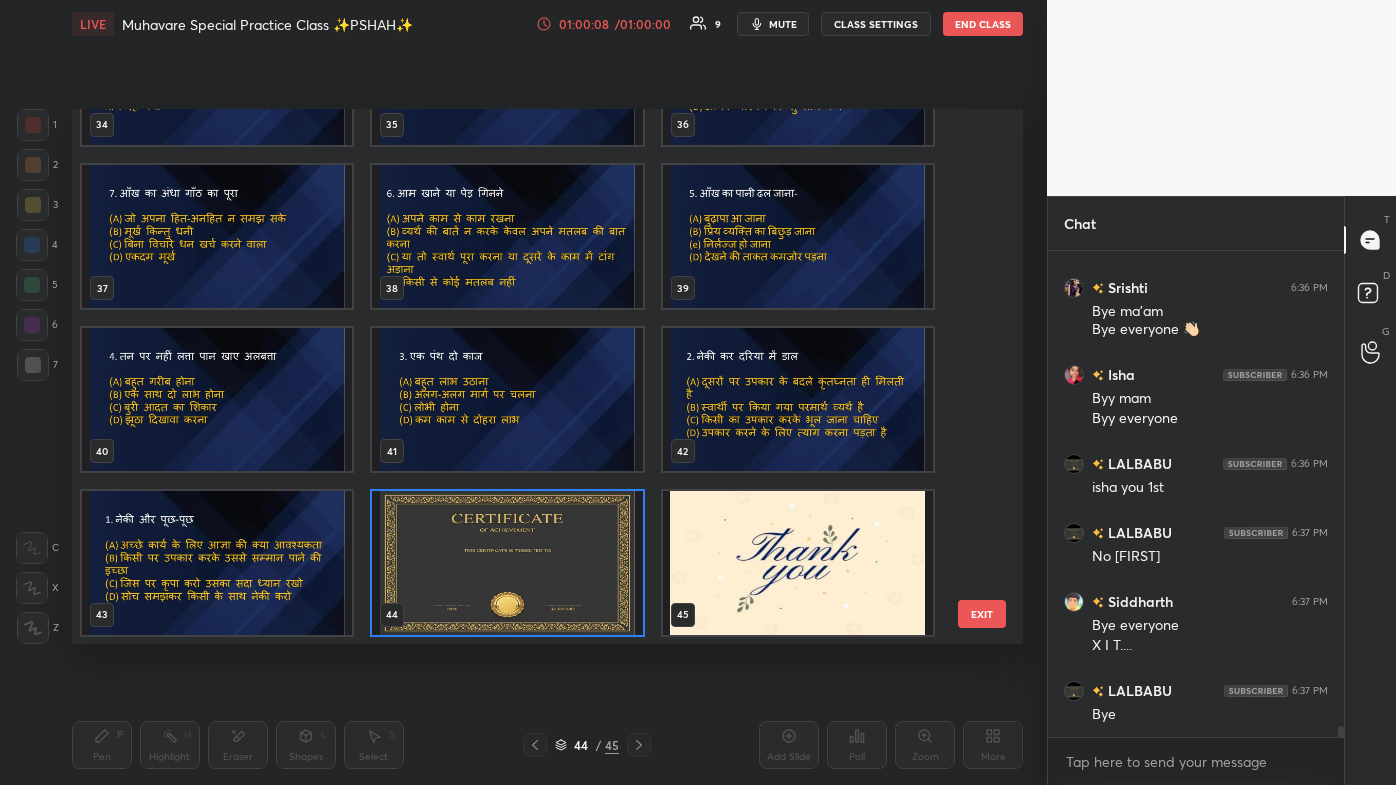 click at bounding box center (798, 562) 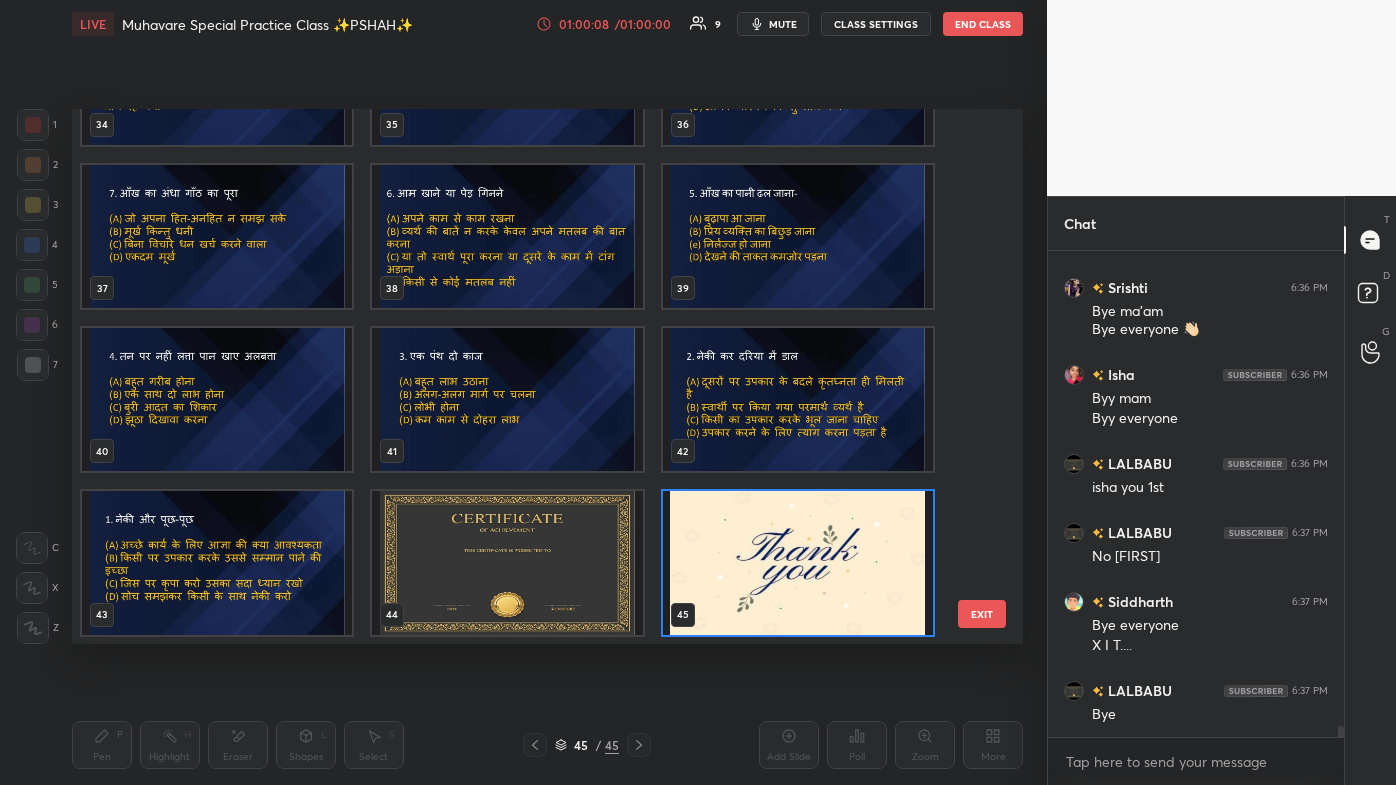 click at bounding box center [798, 562] 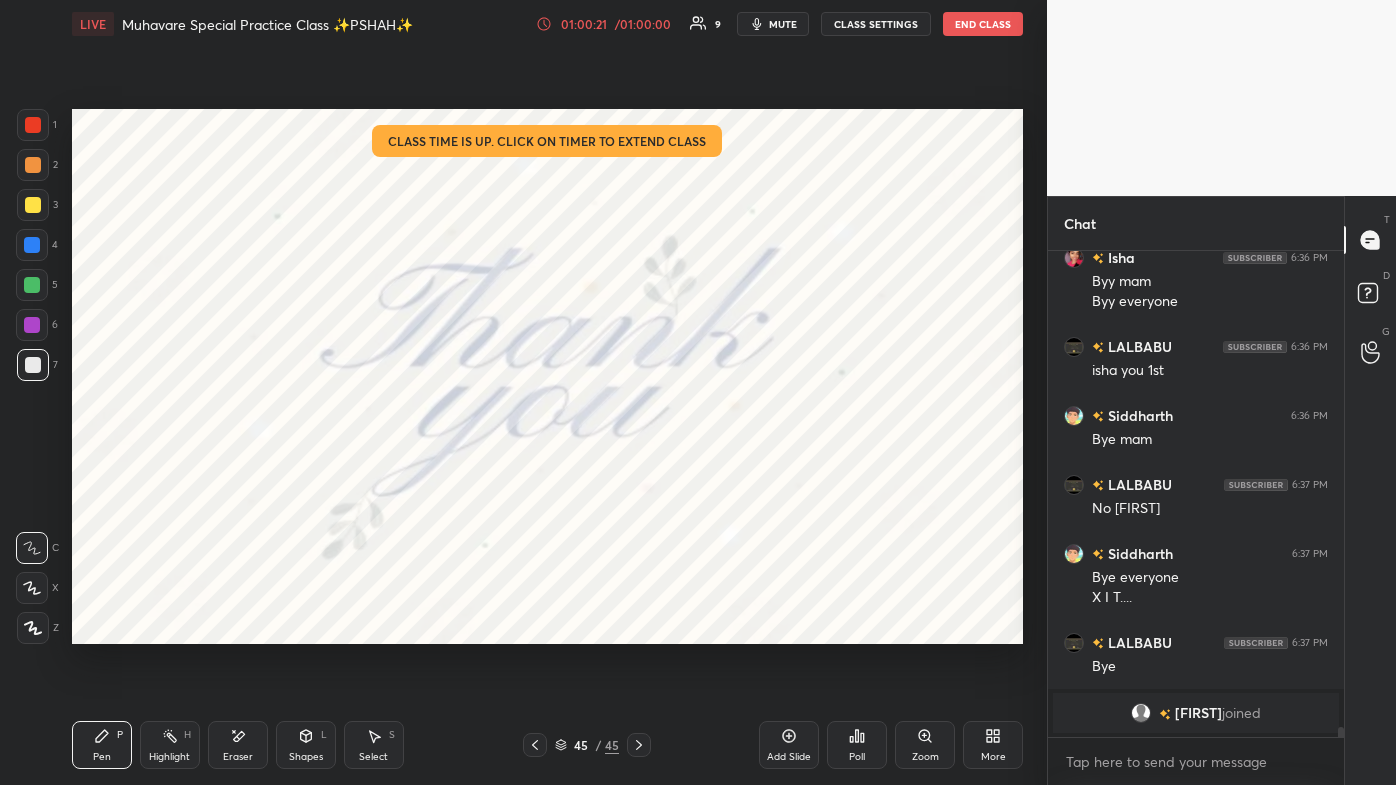 click on "45 / 45" at bounding box center [587, 745] 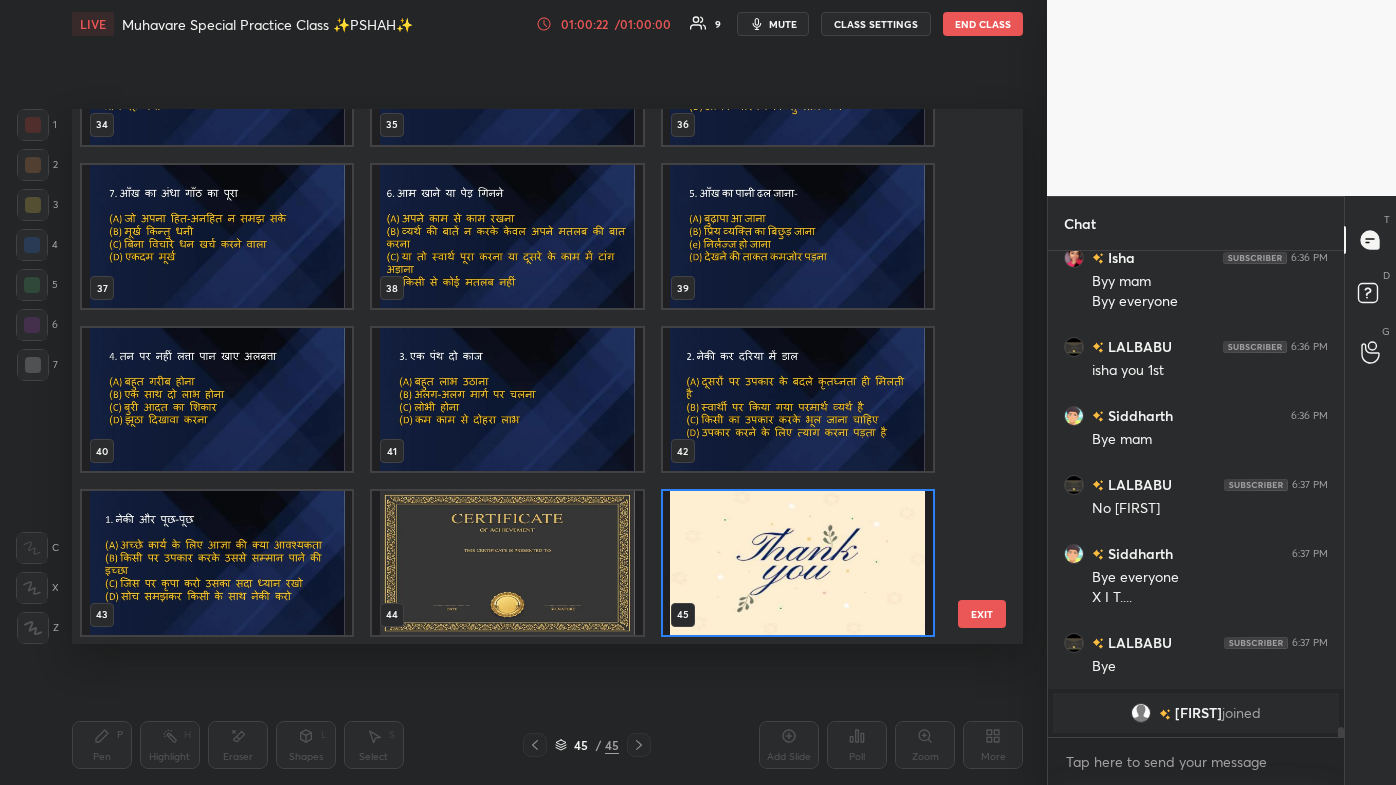 click on "EXIT" at bounding box center (982, 614) 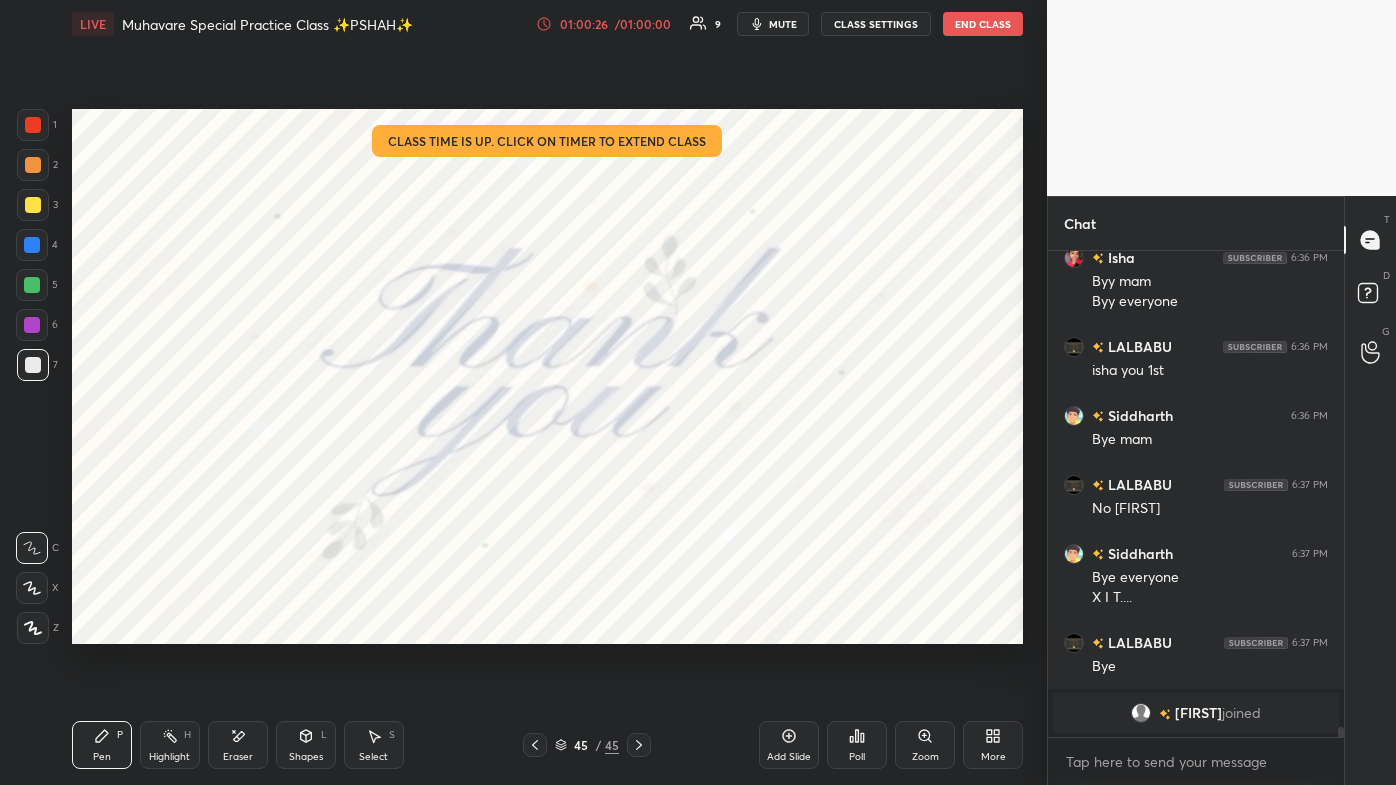 click on "End Class" at bounding box center [983, 24] 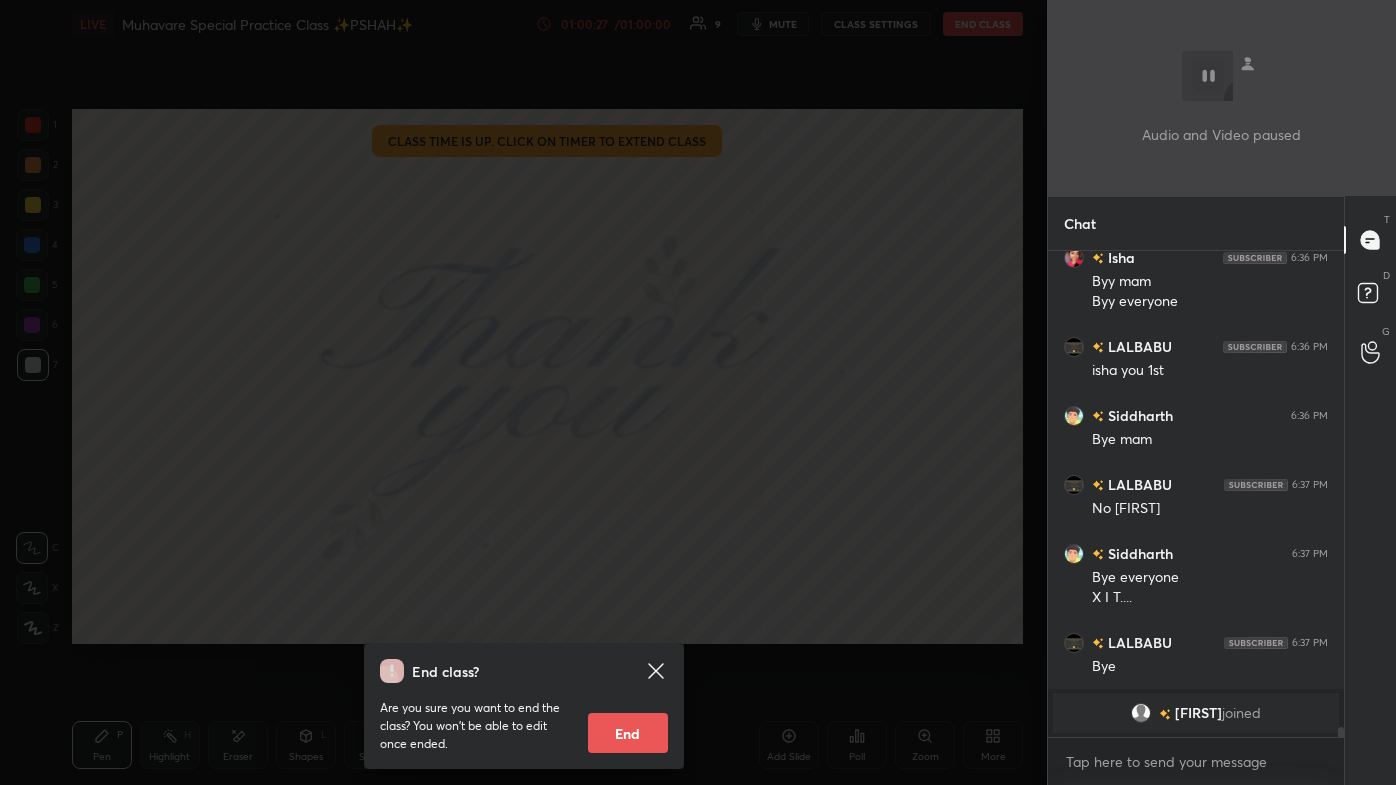 click on "End" at bounding box center [628, 733] 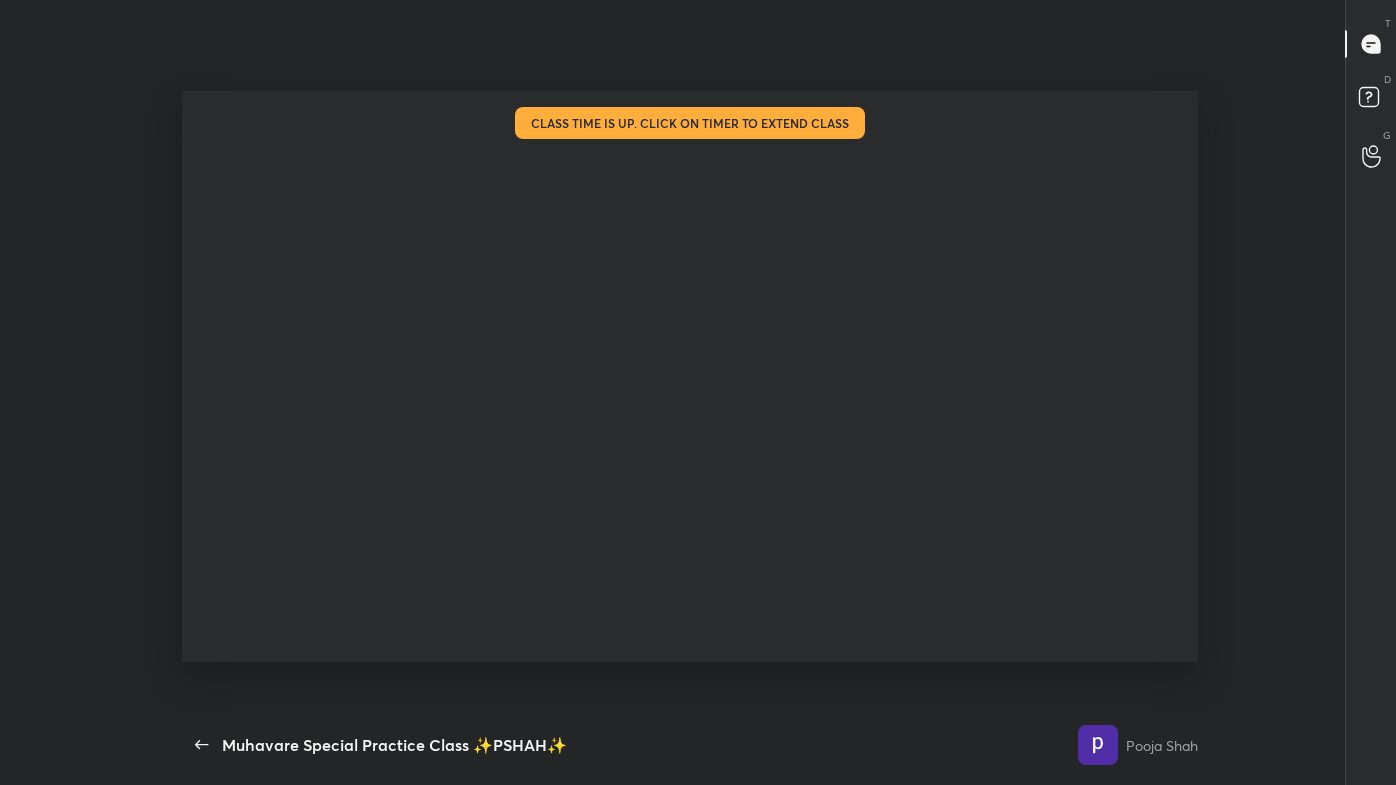 scroll, scrollTop: 99342, scrollLeft: 98962, axis: both 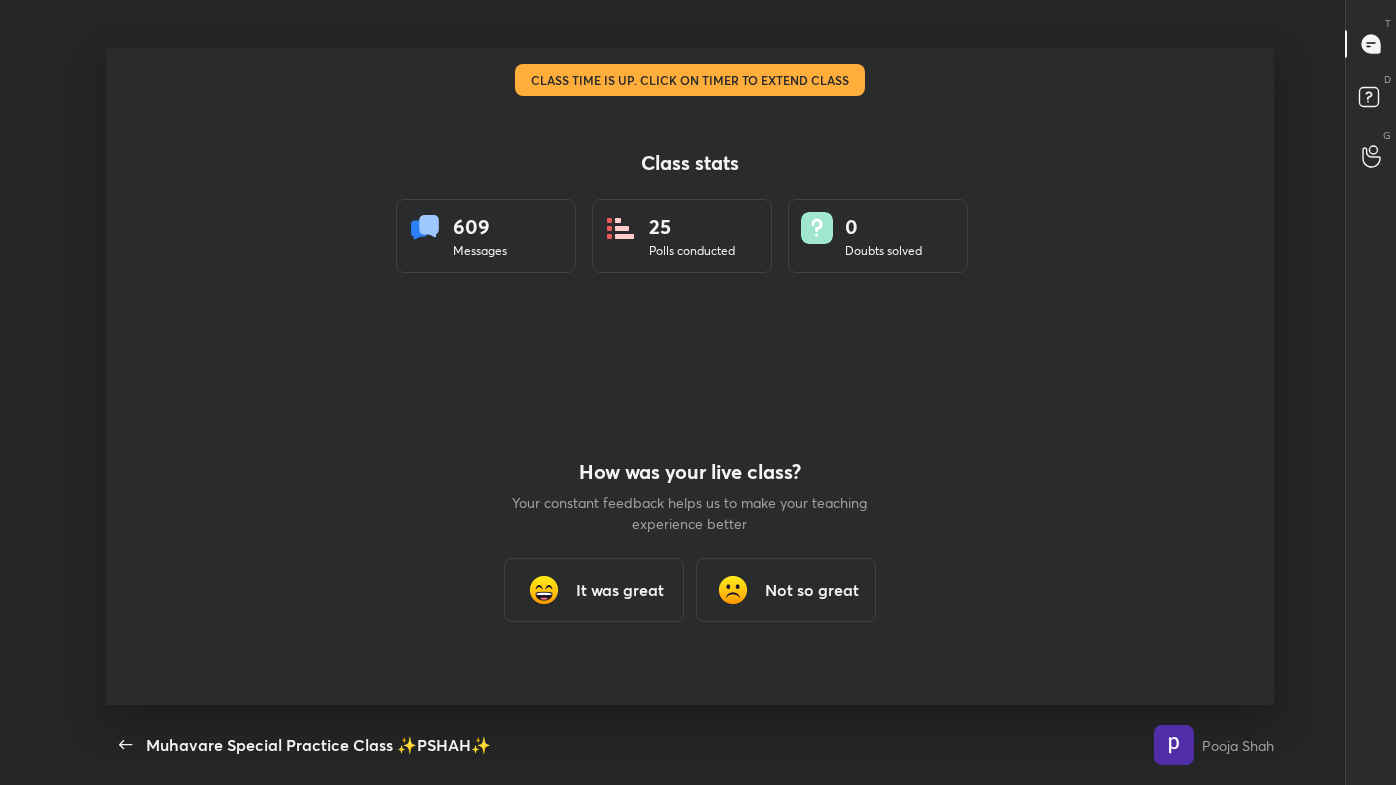 type on "x" 